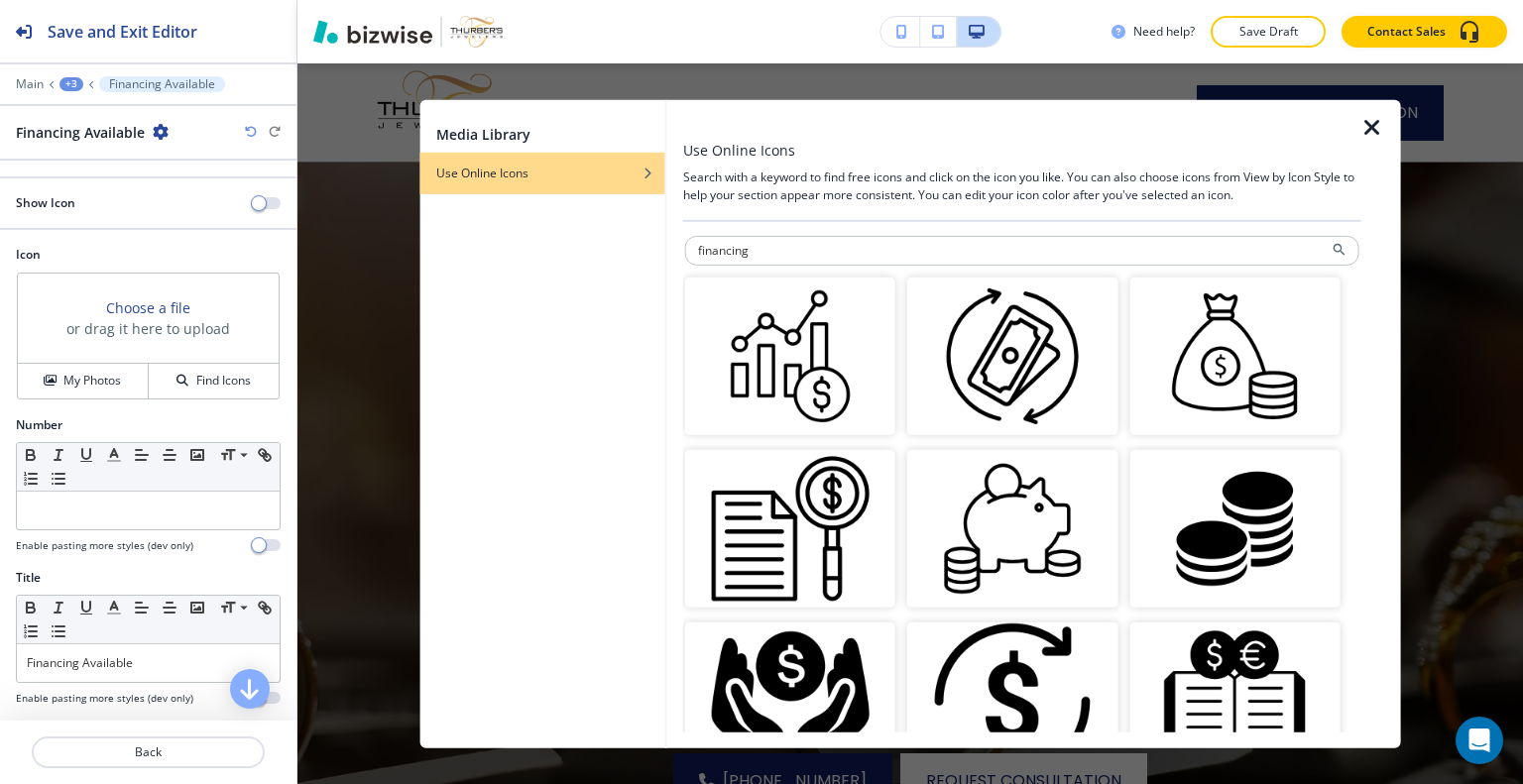 scroll, scrollTop: 0, scrollLeft: 0, axis: both 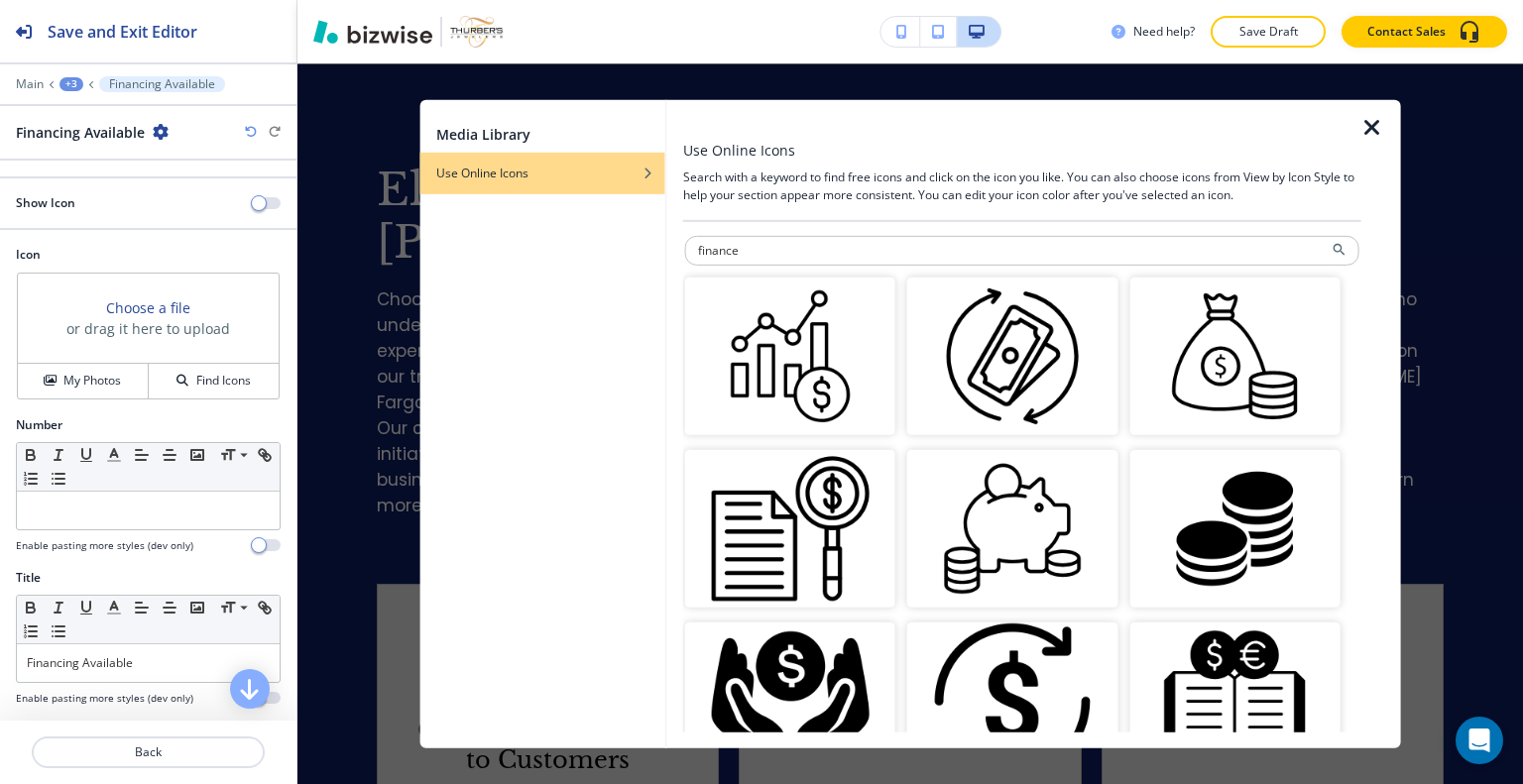 drag, startPoint x: 774, startPoint y: 248, endPoint x: 575, endPoint y: 237, distance: 199.30379 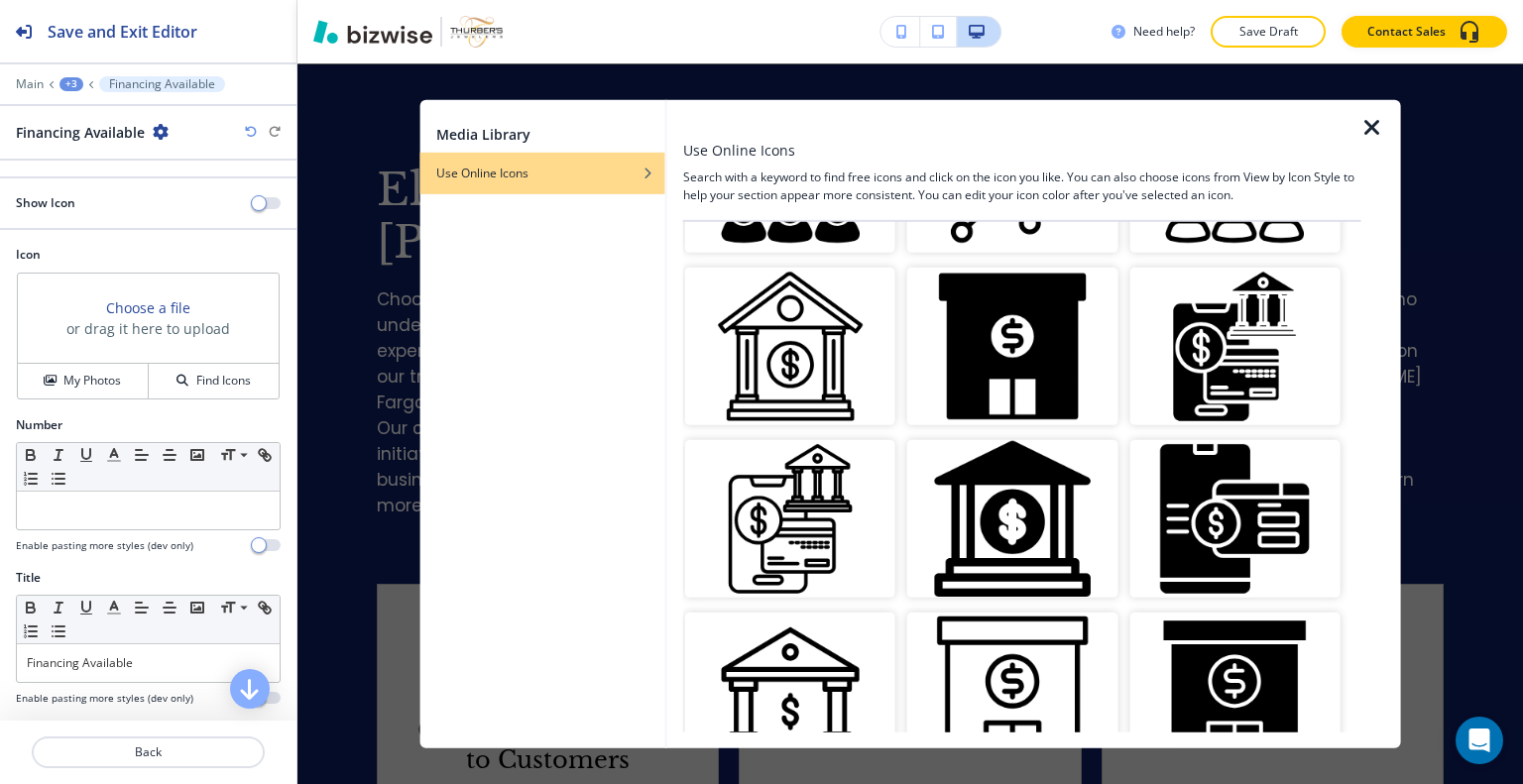 scroll, scrollTop: 0, scrollLeft: 0, axis: both 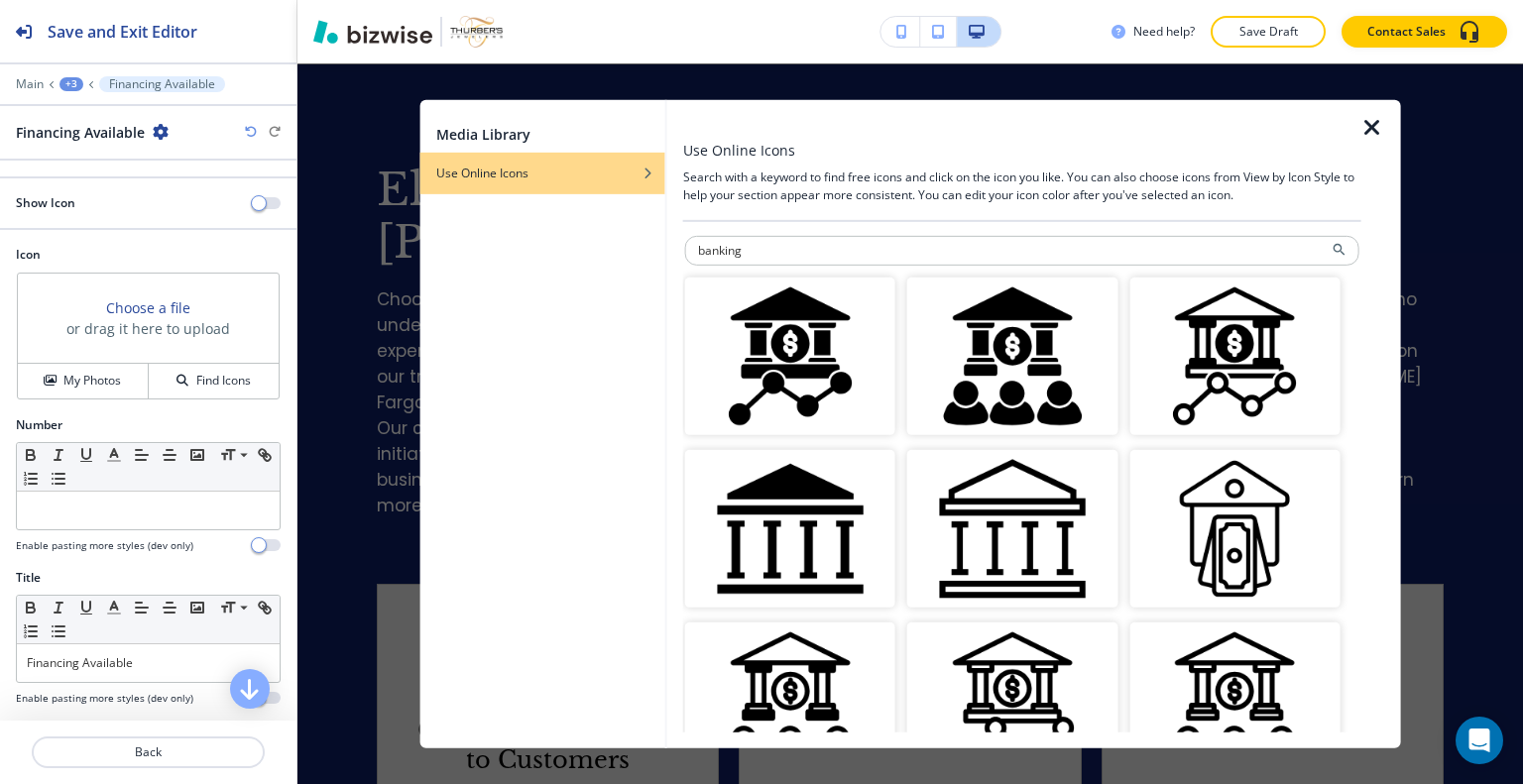 drag, startPoint x: 831, startPoint y: 260, endPoint x: 599, endPoint y: 247, distance: 232.36394 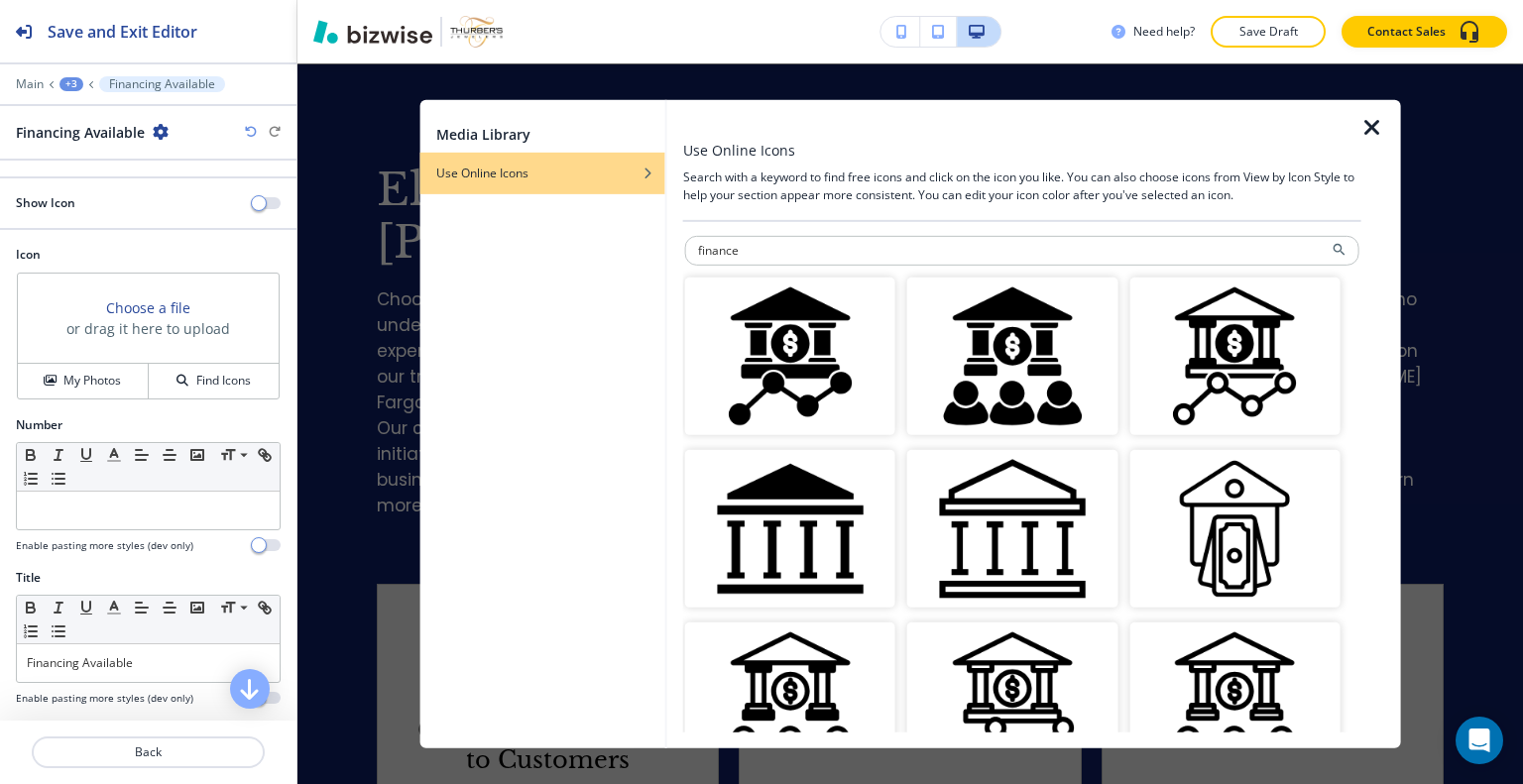 type on "finance" 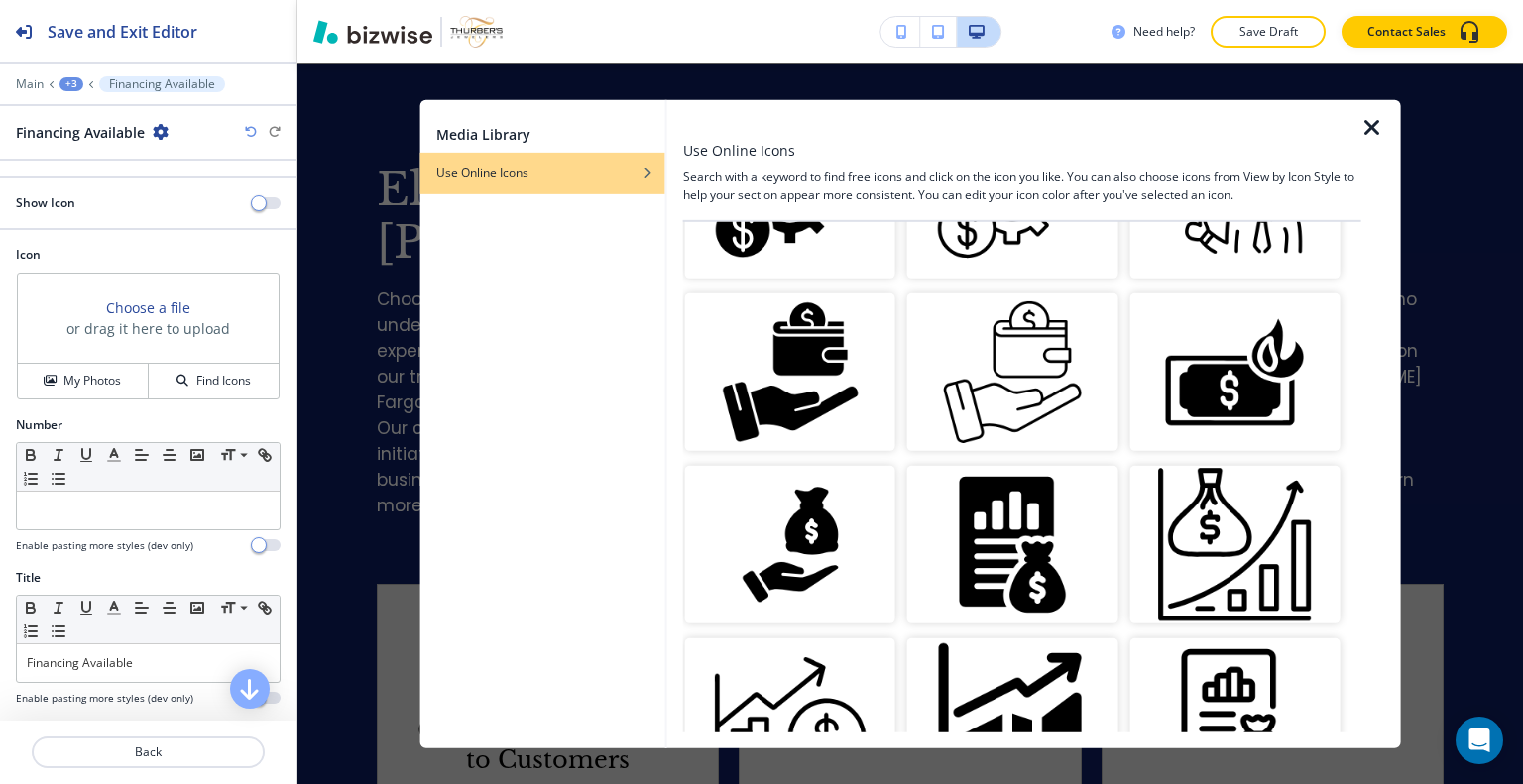 scroll, scrollTop: 2181, scrollLeft: 0, axis: vertical 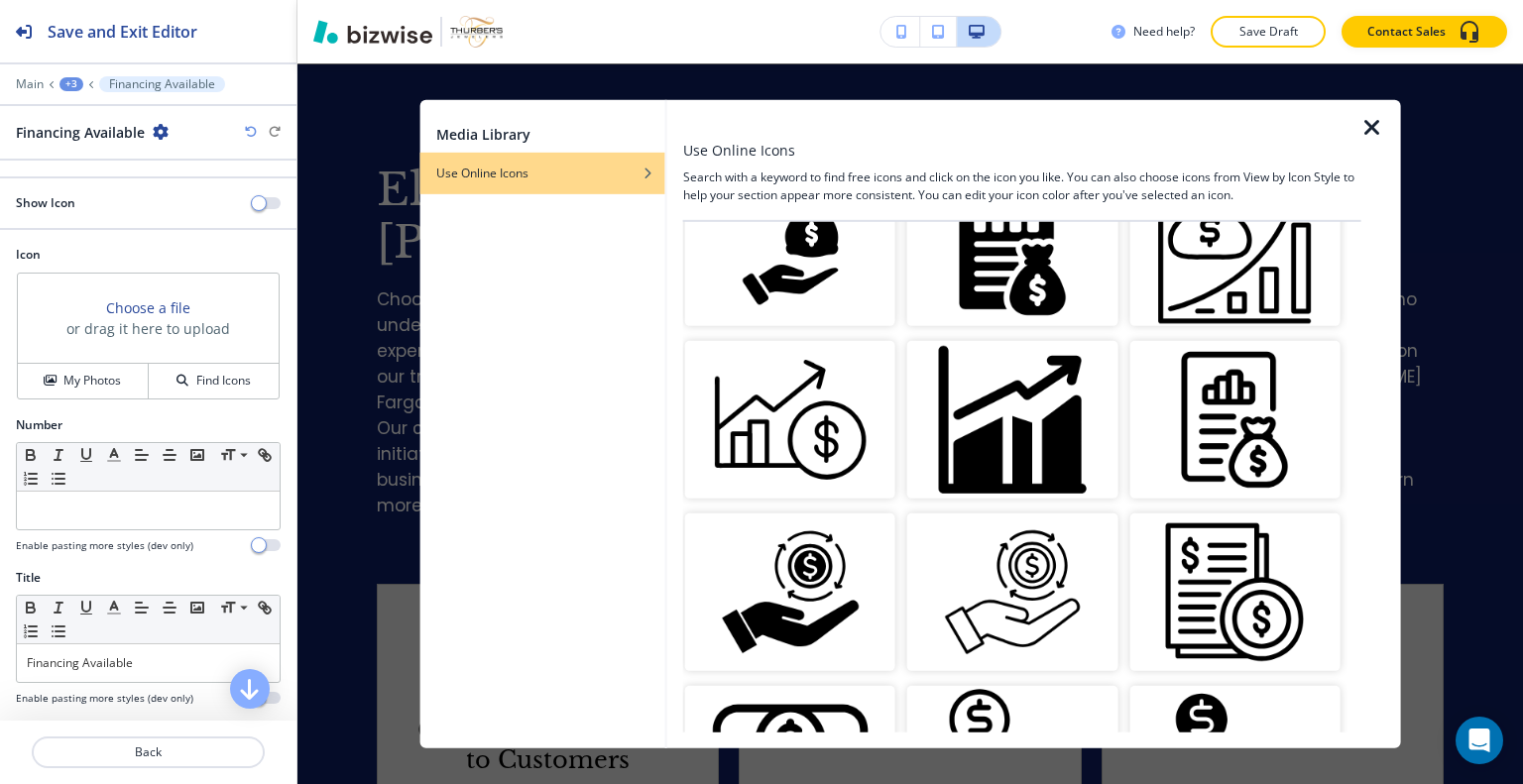 click at bounding box center (790, 592) 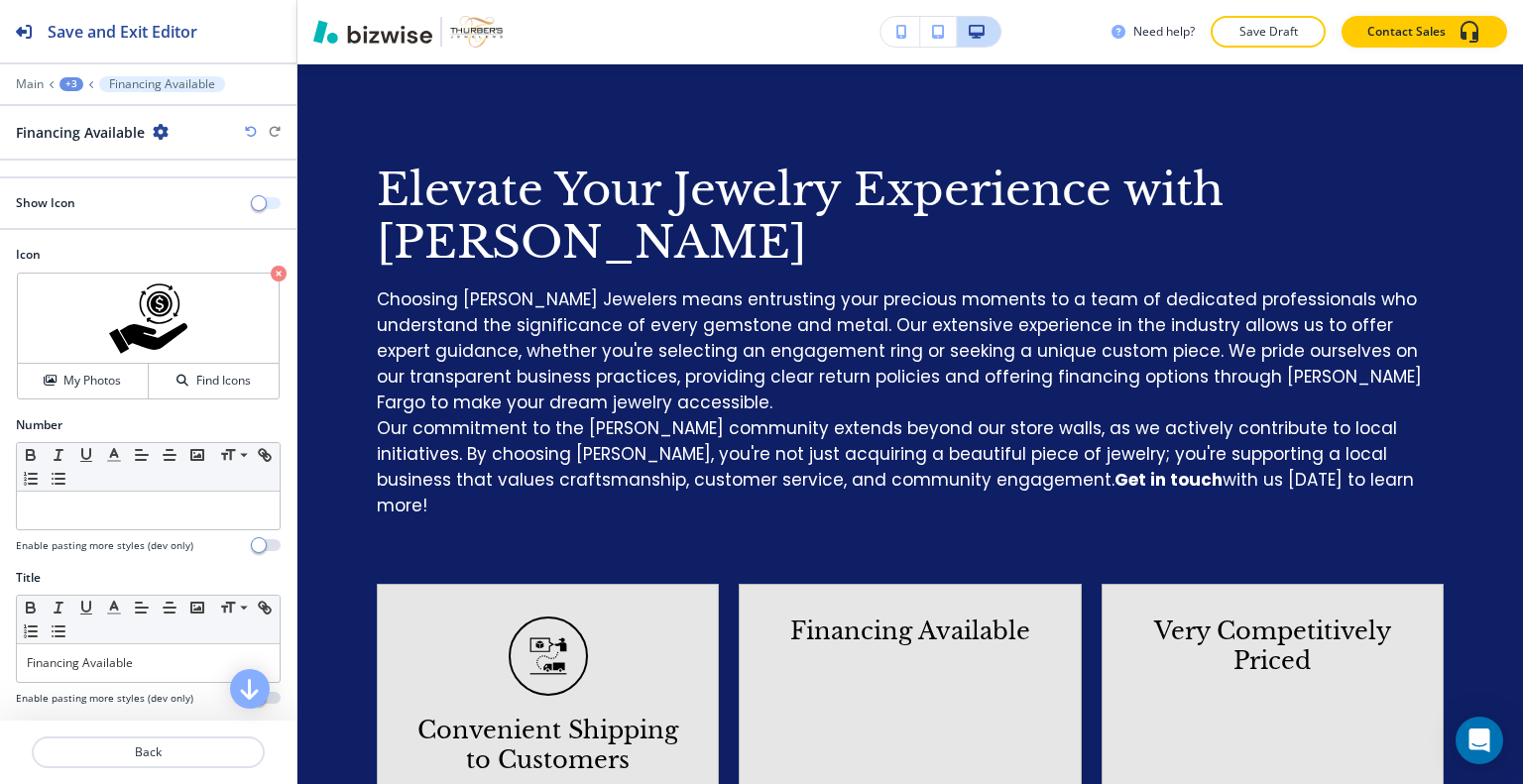 click at bounding box center [259, 203] 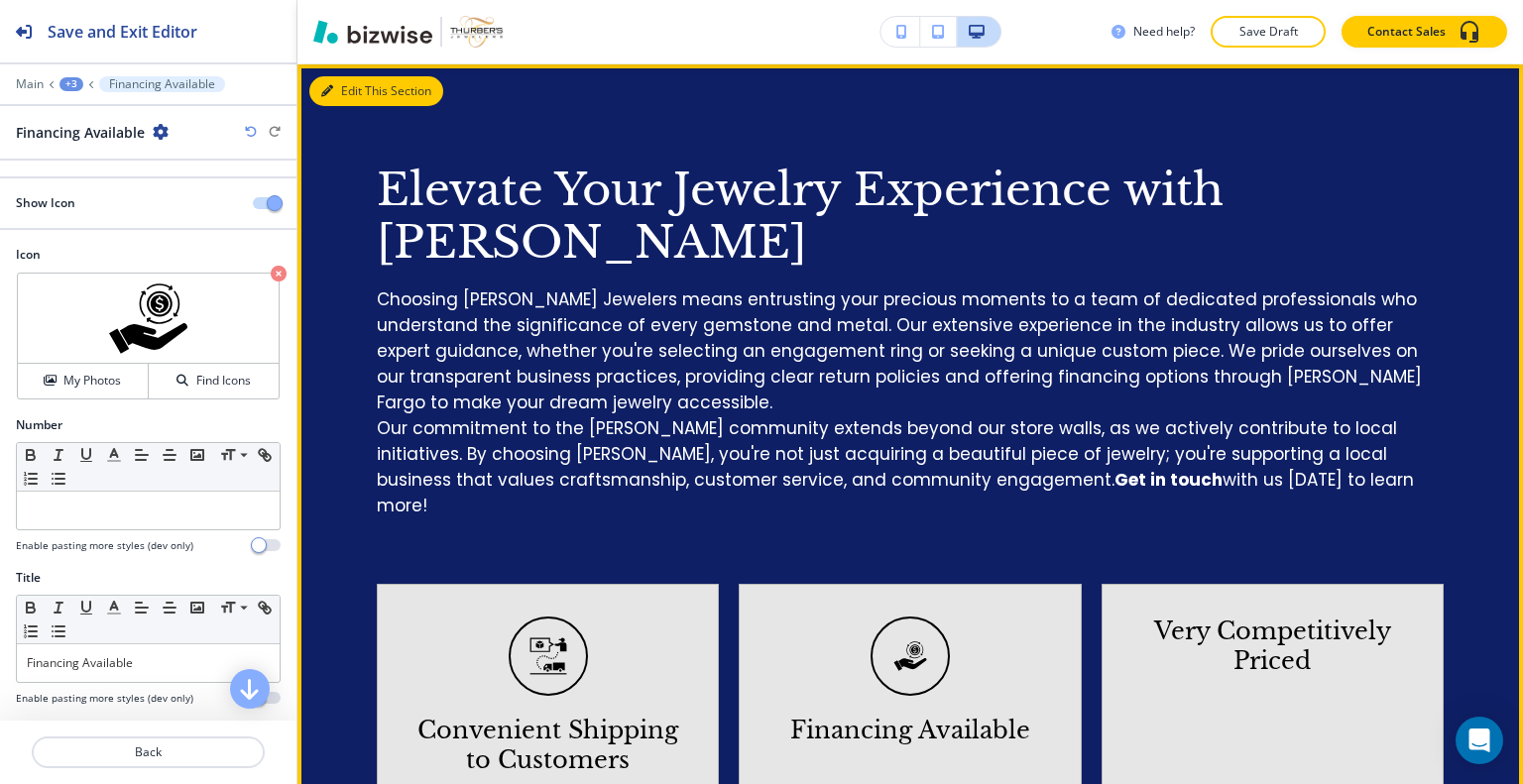 click on "Edit This Section" at bounding box center [376, 91] 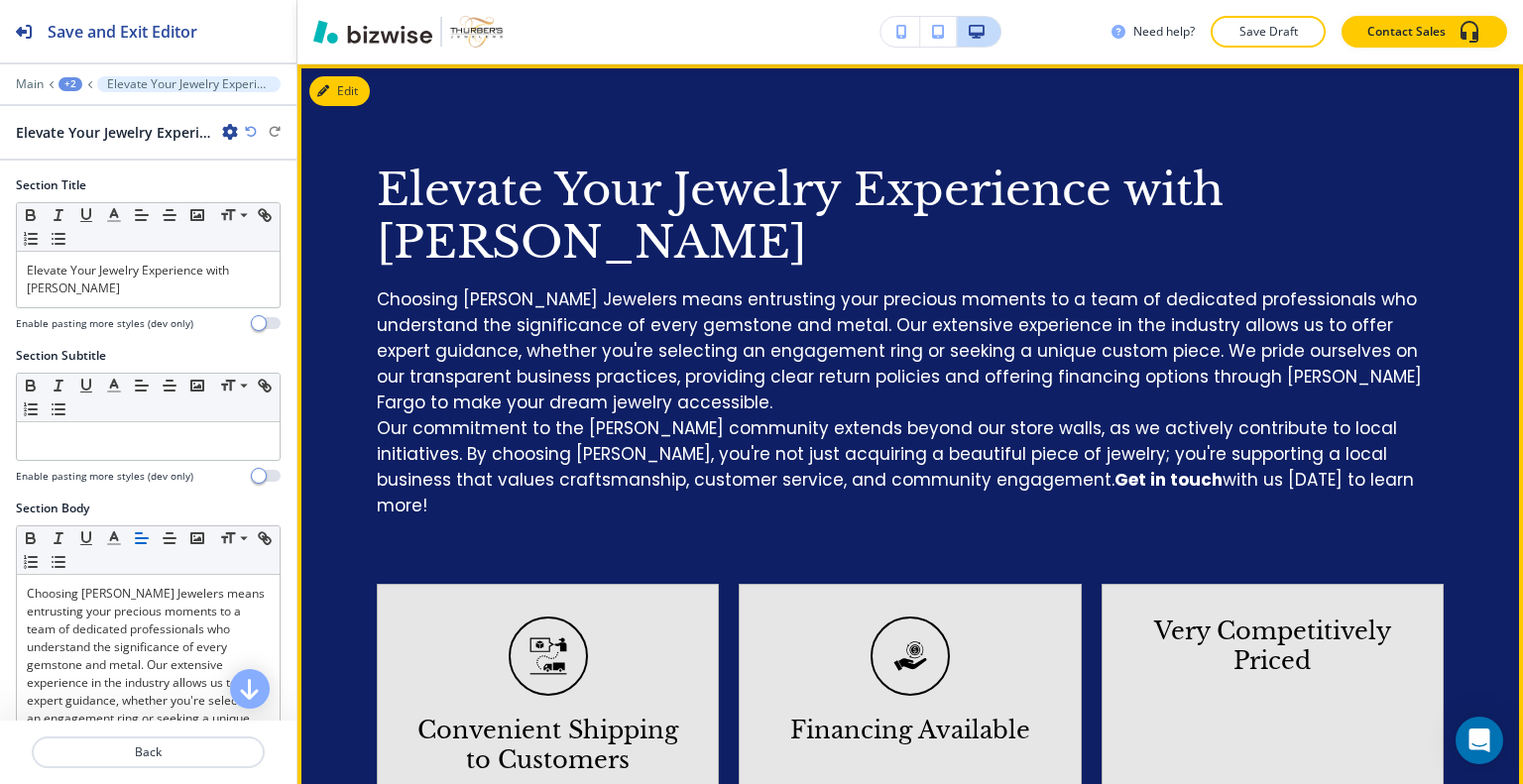 click on "Choosing Thurber's Jewelers means entrusting your precious moments to a team of dedicated professionals who understand the significance of every gemstone and metal. Our extensive experience in the industry allows us to offer expert guidance, whether you're selecting an engagement ring or seeking a unique custom piece. We pride ourselves on our transparent business practices, providing clear return policies and offering financing options through Wells Fargo to make your dream jewelry accessible. Our commitment to the Wadsworth community extends beyond our store walls, as we actively contribute to local initiatives. By choosing Thurber's, you're not just acquiring a beautiful piece of jewelry; you're supporting a local business that values craftsmanship, customer service, and community engagement. Get in touch  with us today to learn more!" at bounding box center [910, 402] 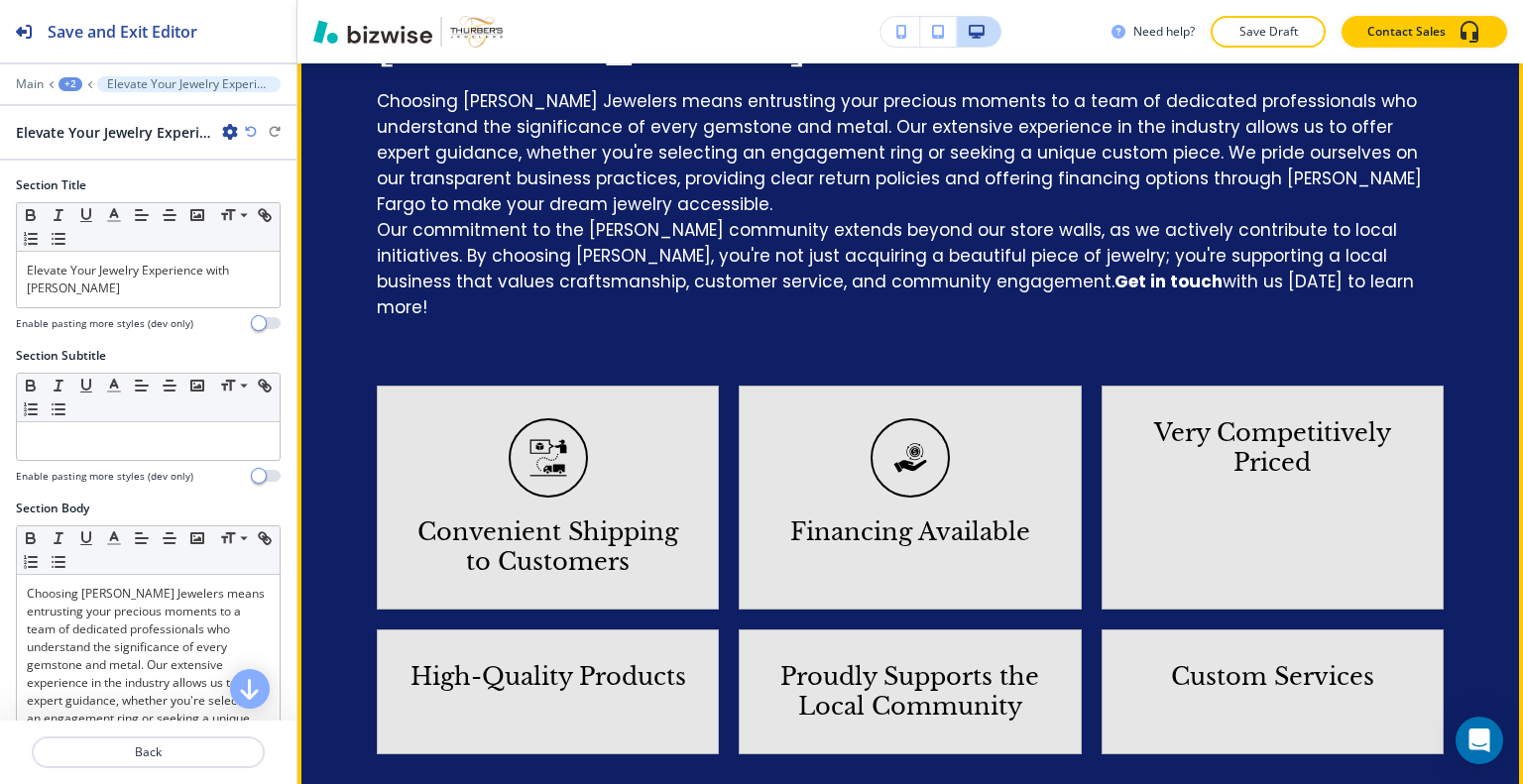 scroll, scrollTop: 1400, scrollLeft: 0, axis: vertical 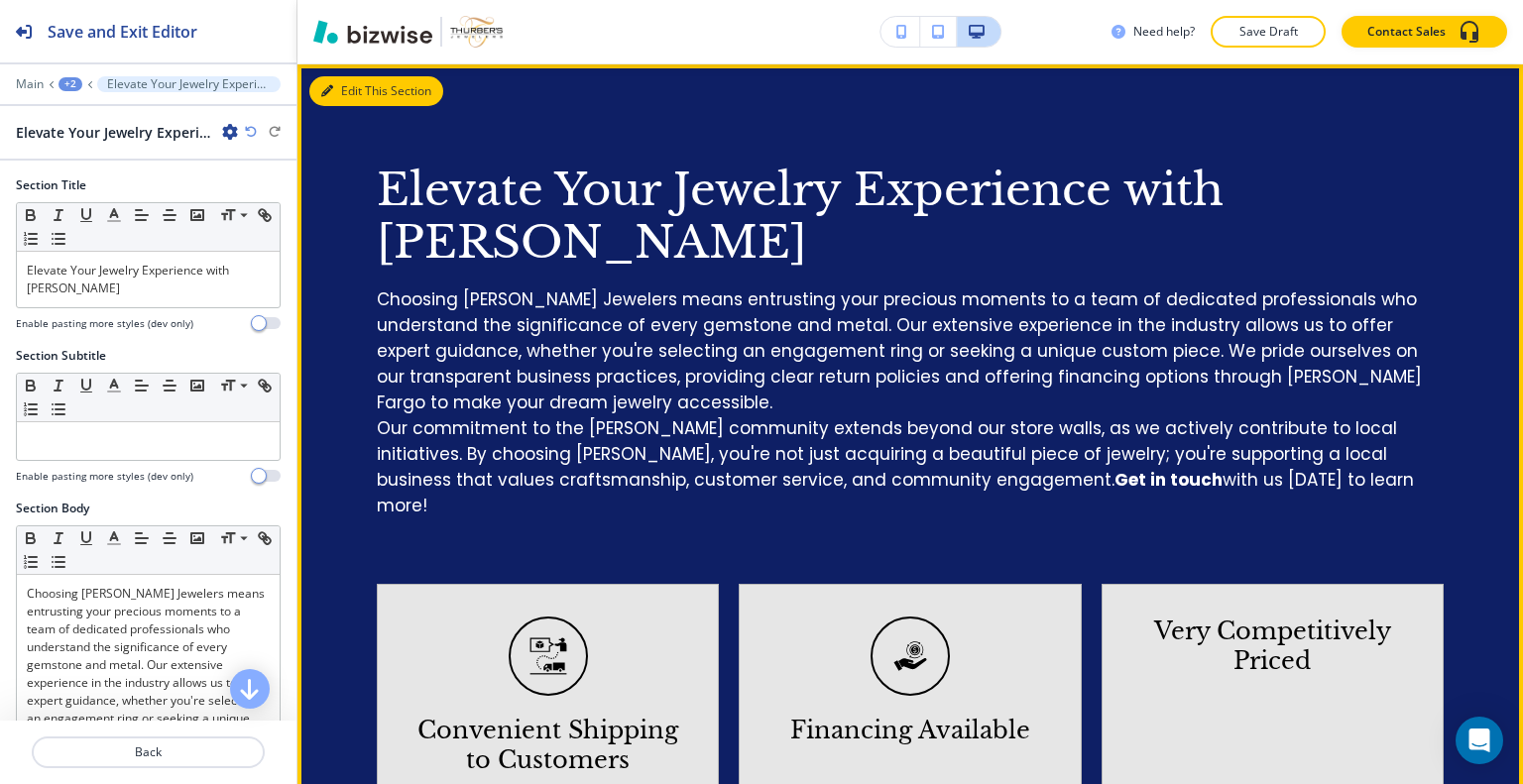 click on "Edit This Section" at bounding box center (376, 91) 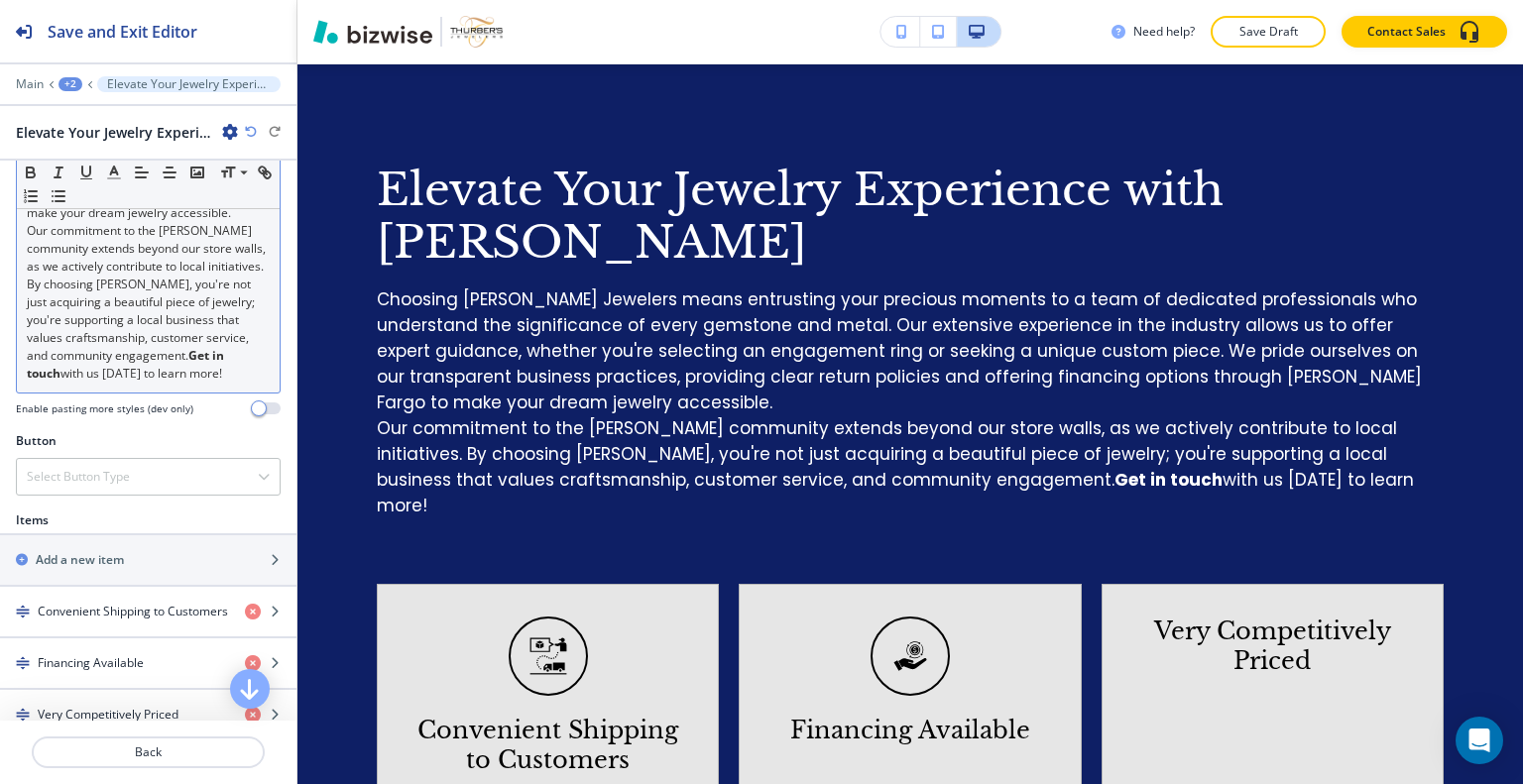 scroll, scrollTop: 793, scrollLeft: 0, axis: vertical 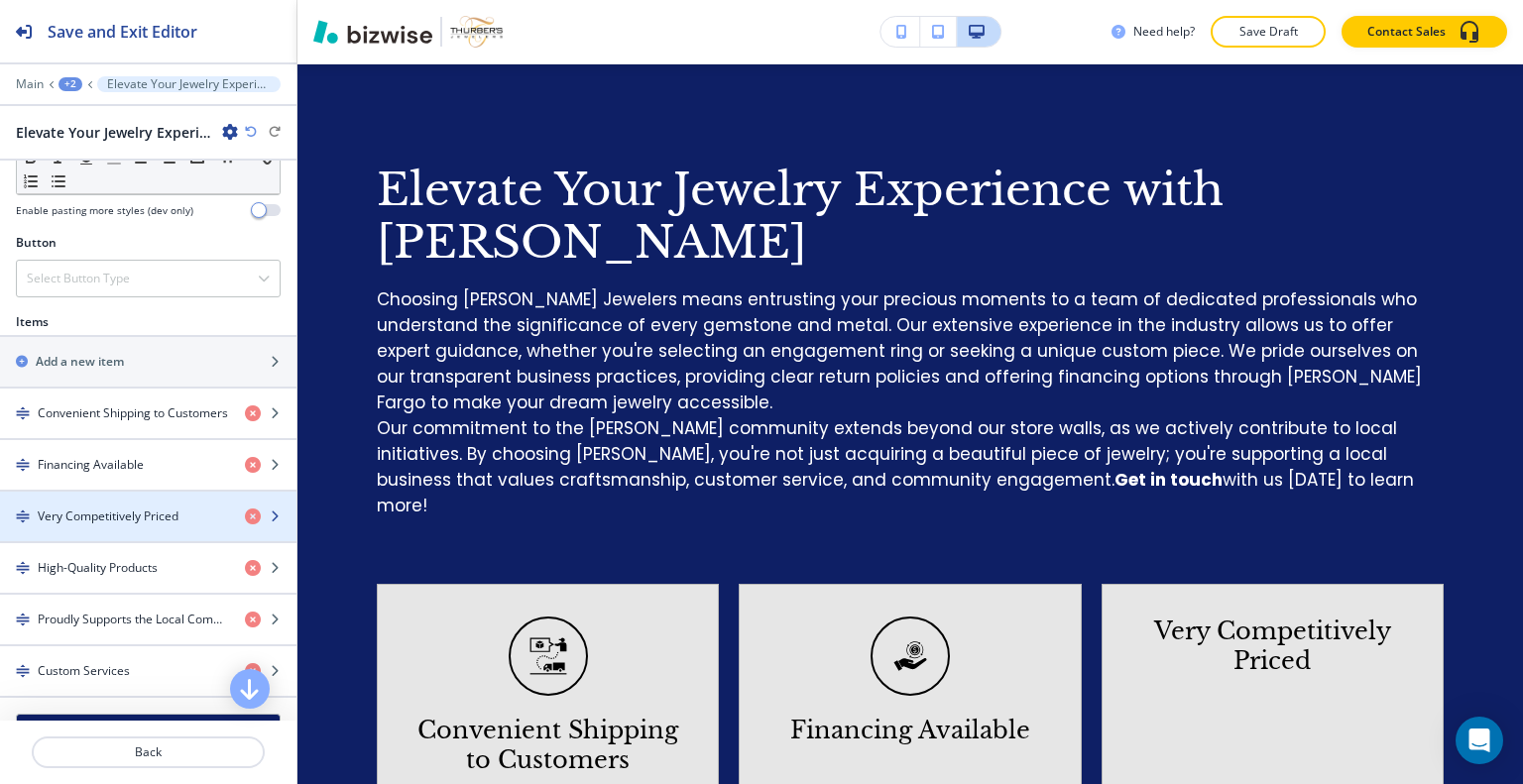 click on "Very Competitively Priced" at bounding box center [108, 516] 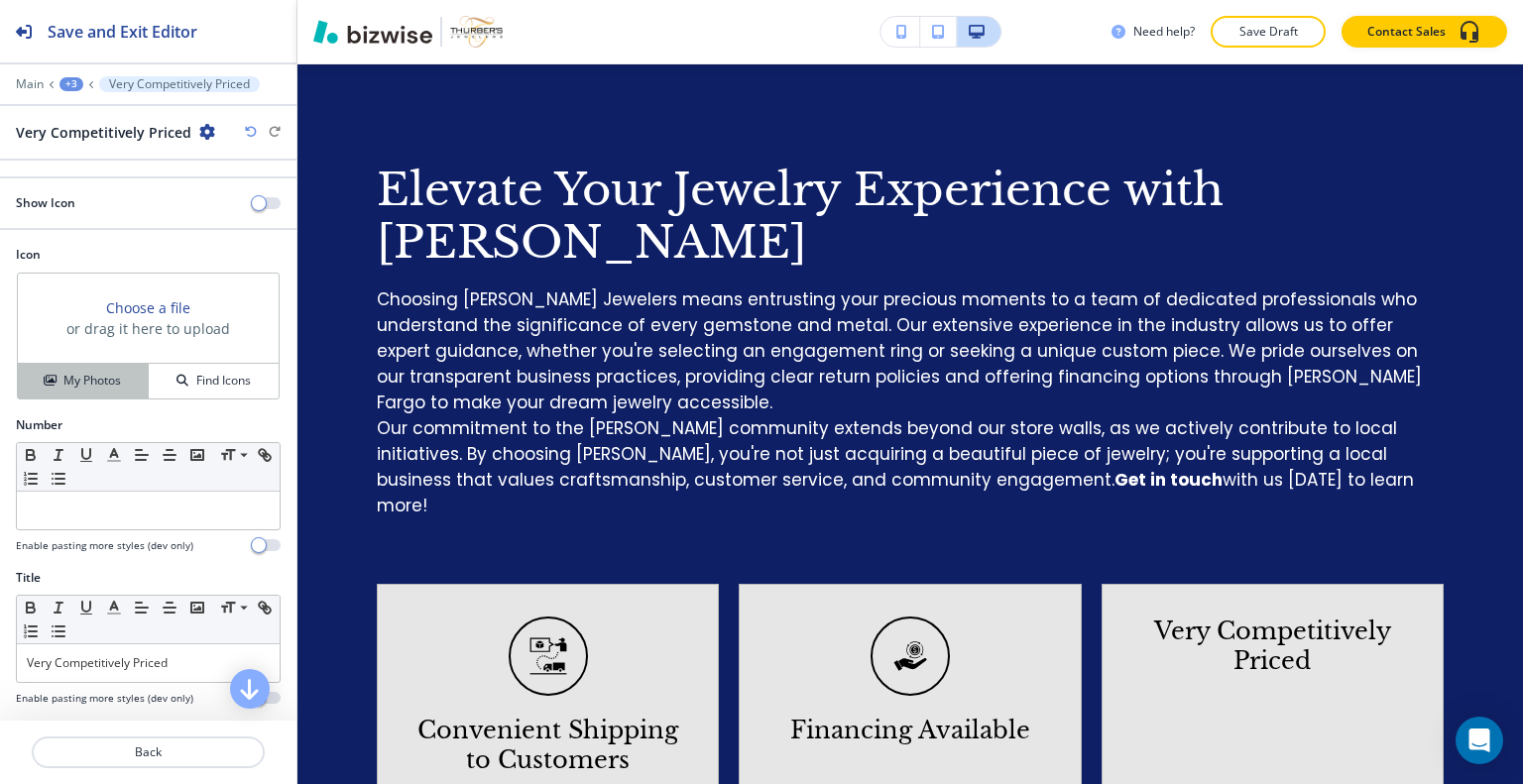 click on "My Photos" at bounding box center (83, 381) 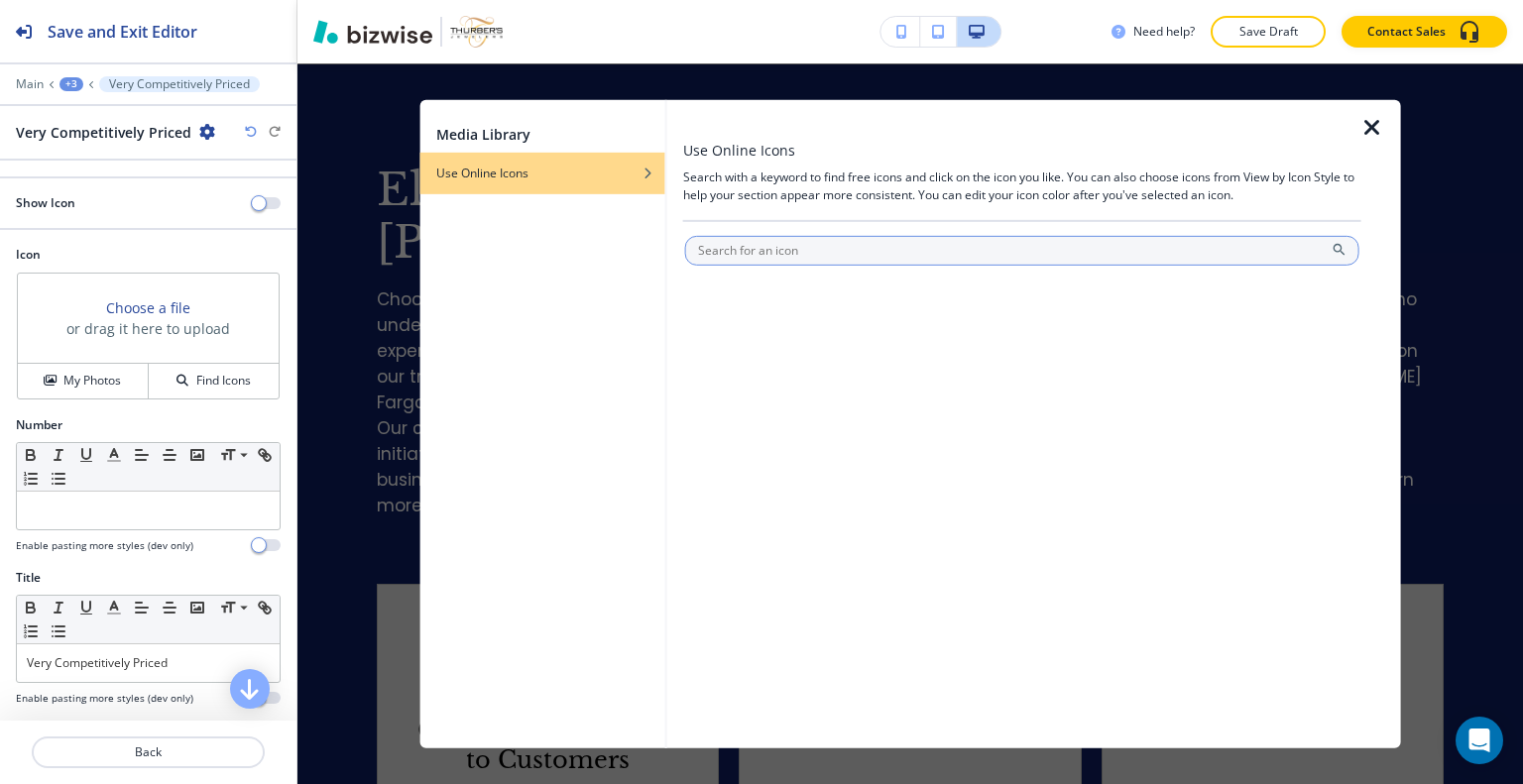 click at bounding box center (1022, 250) 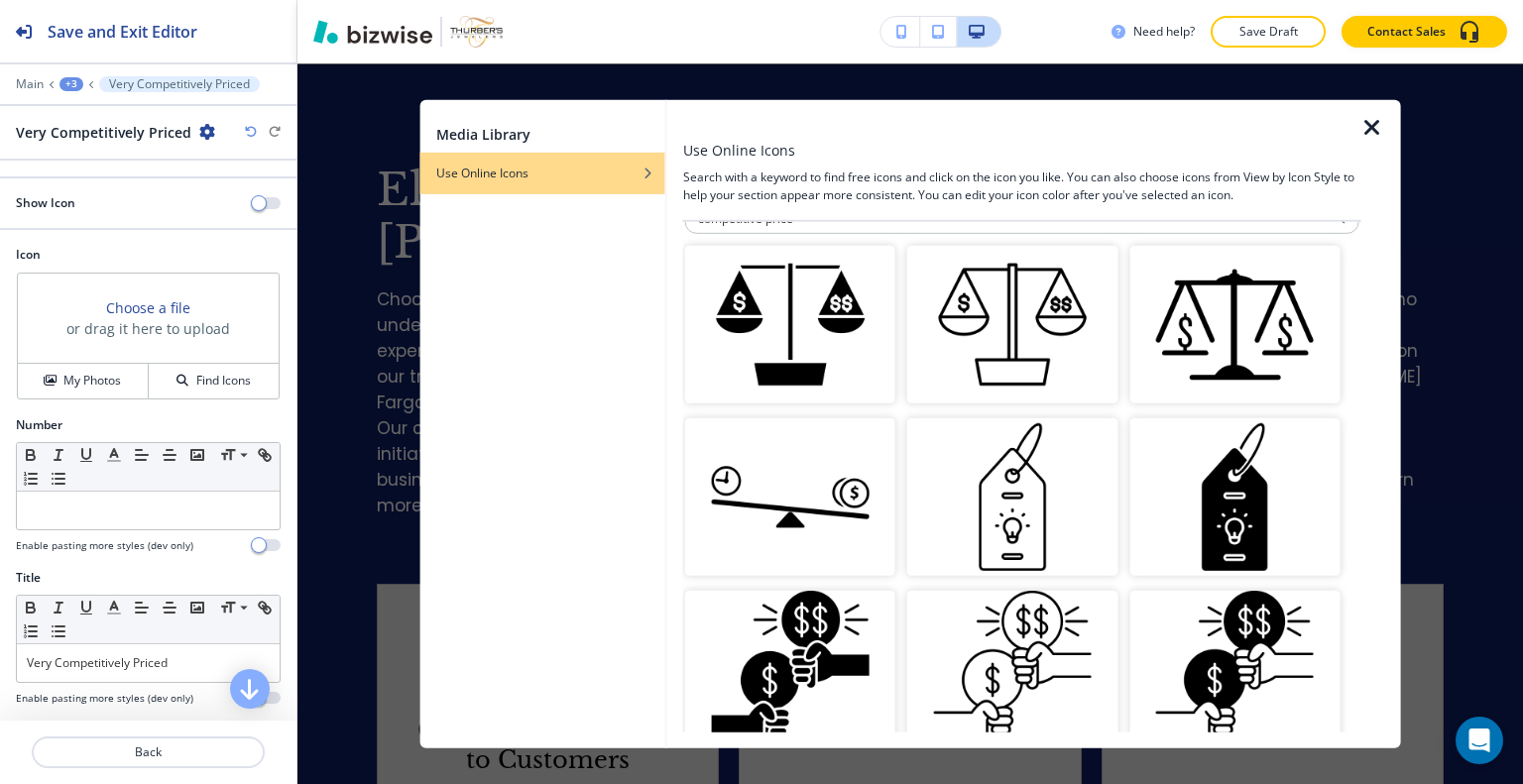 scroll, scrollTop: 0, scrollLeft: 0, axis: both 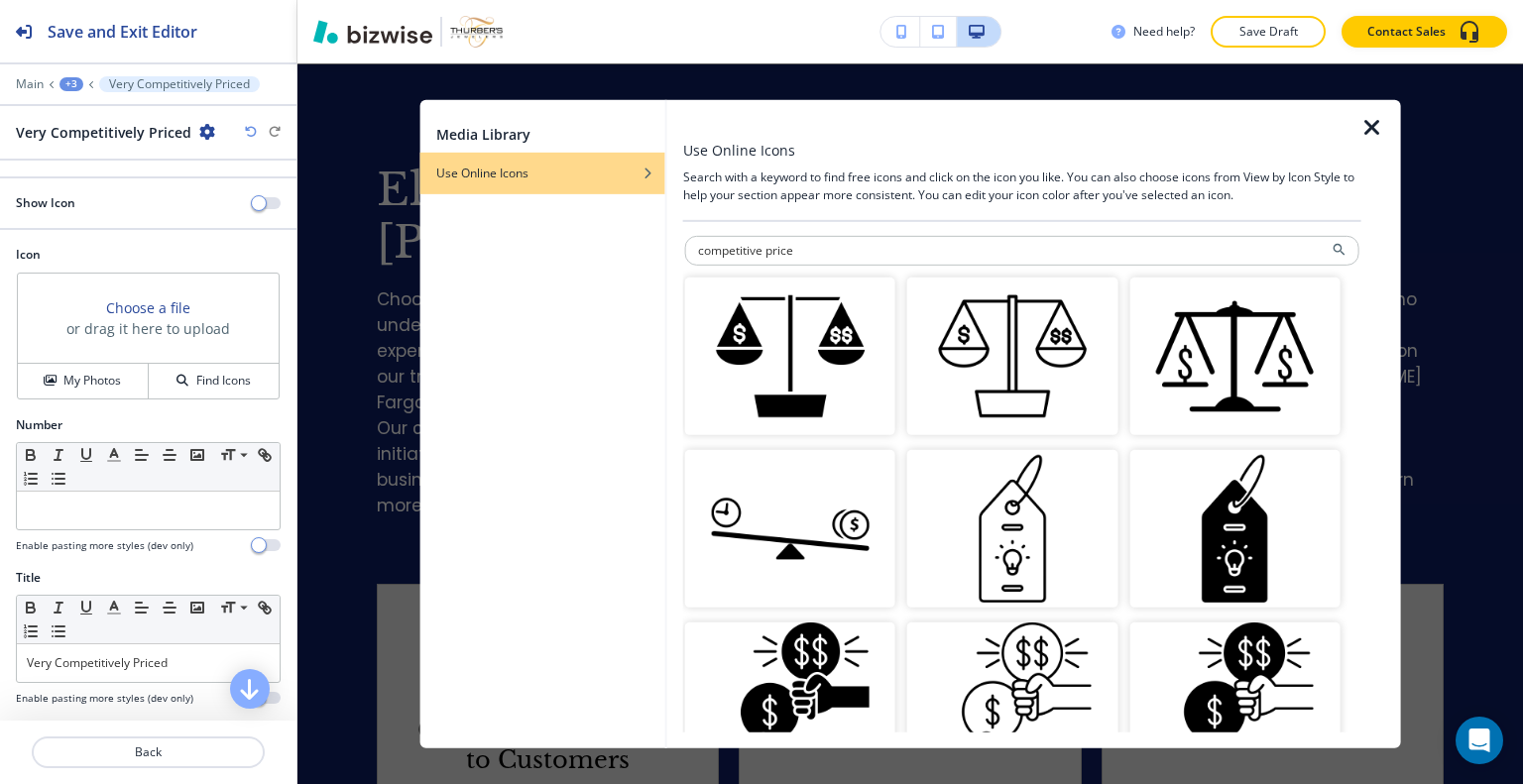 drag, startPoint x: 766, startPoint y: 257, endPoint x: 452, endPoint y: 226, distance: 315.52654 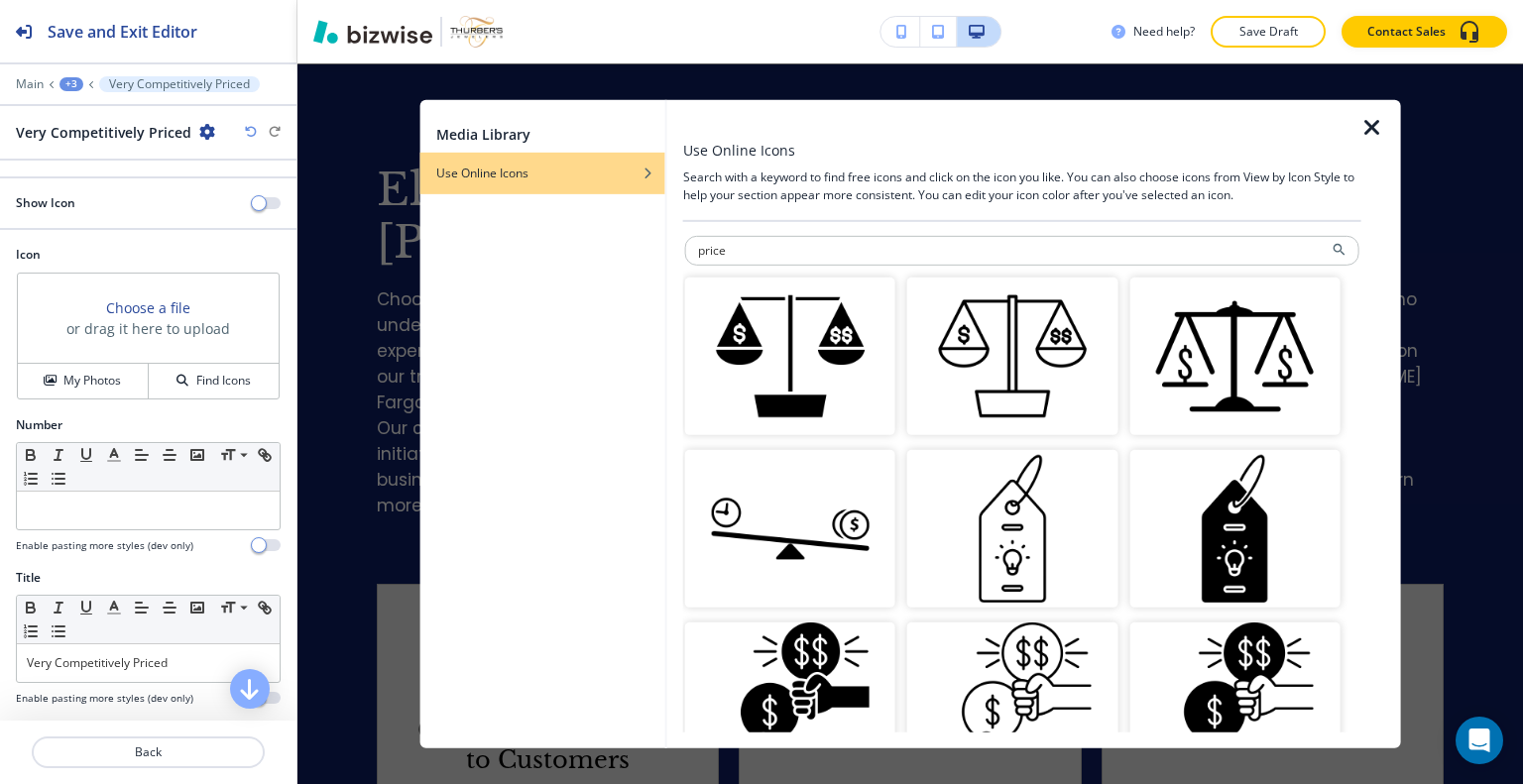 type on "price" 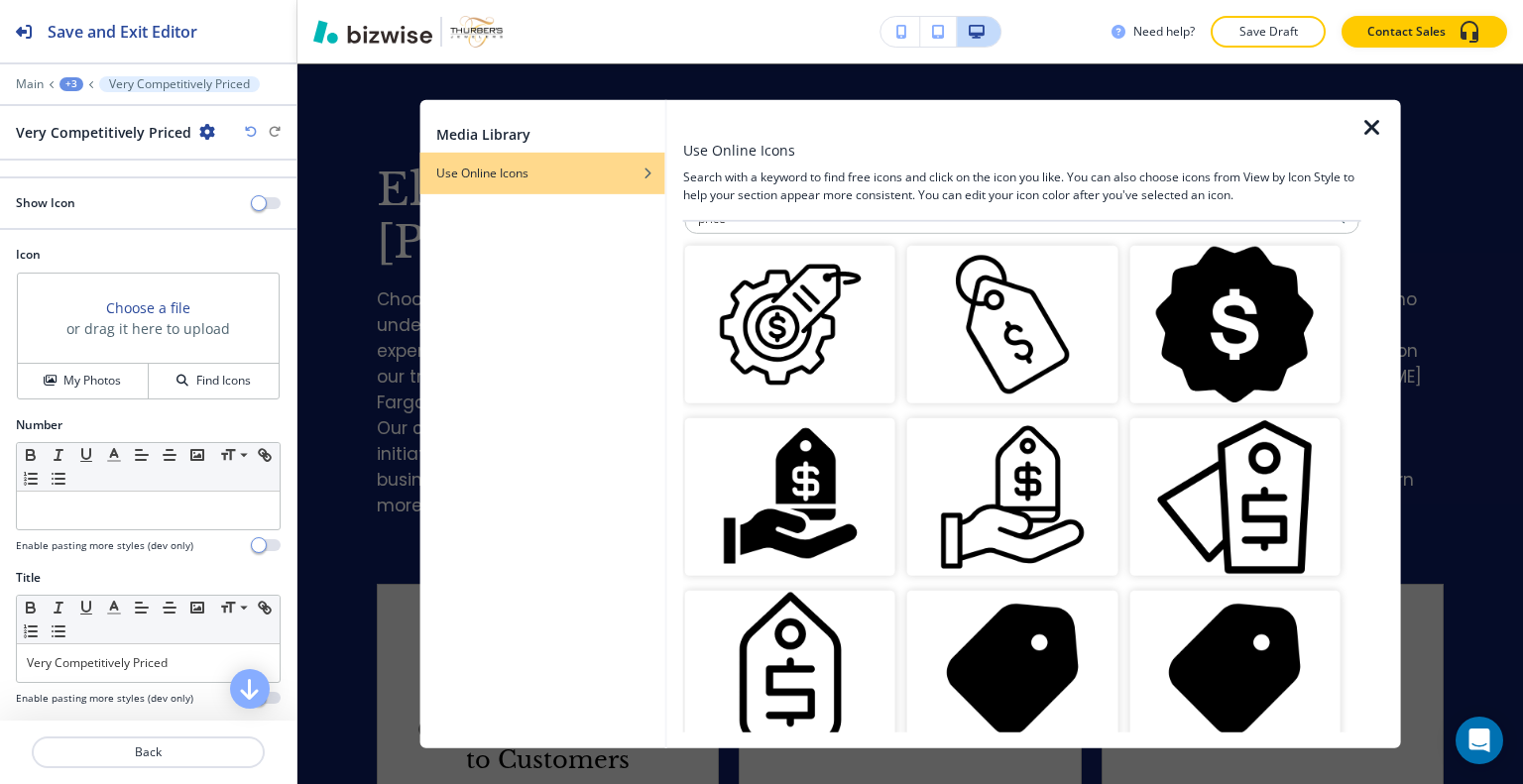 scroll, scrollTop: 0, scrollLeft: 0, axis: both 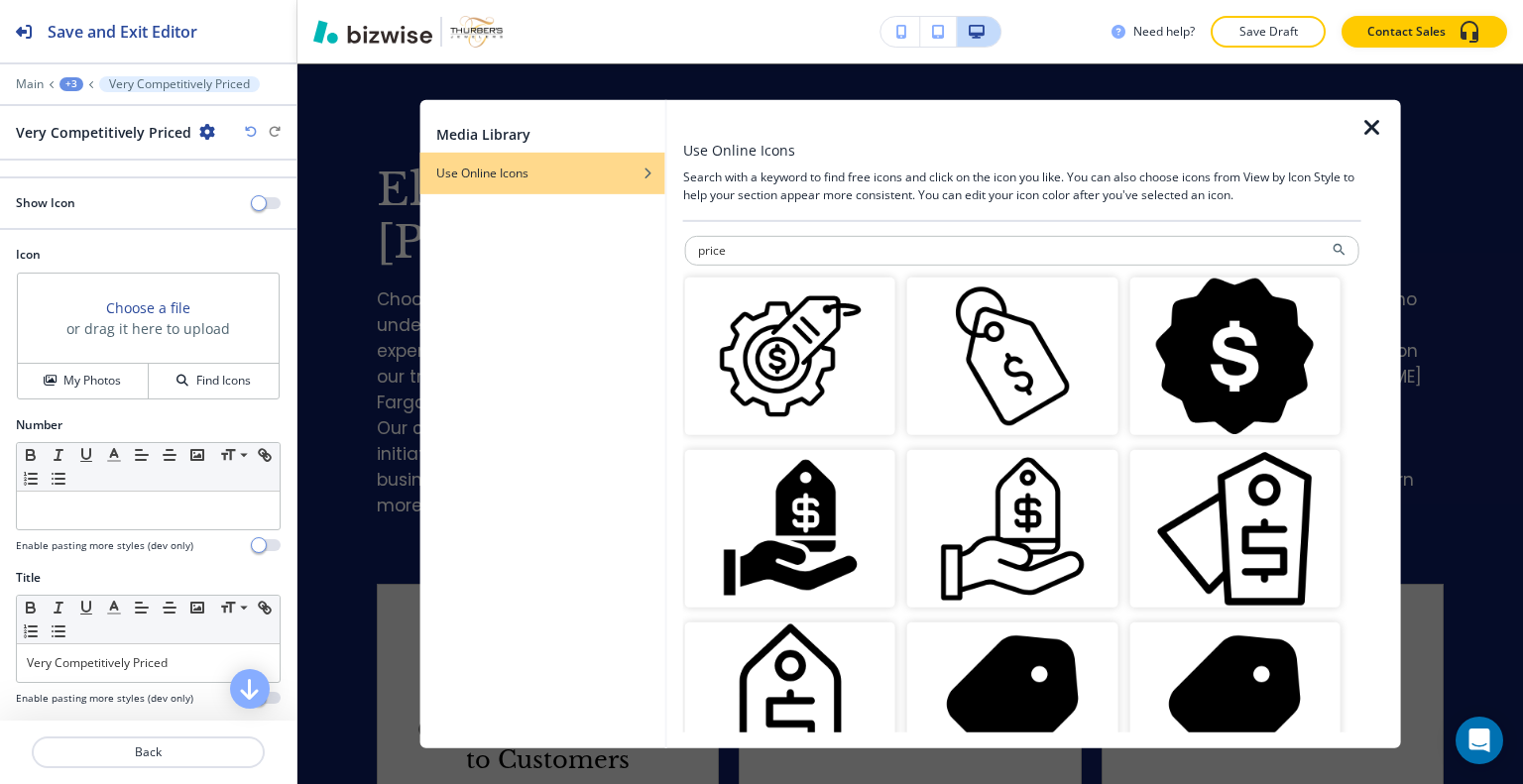 click at bounding box center [790, 528] 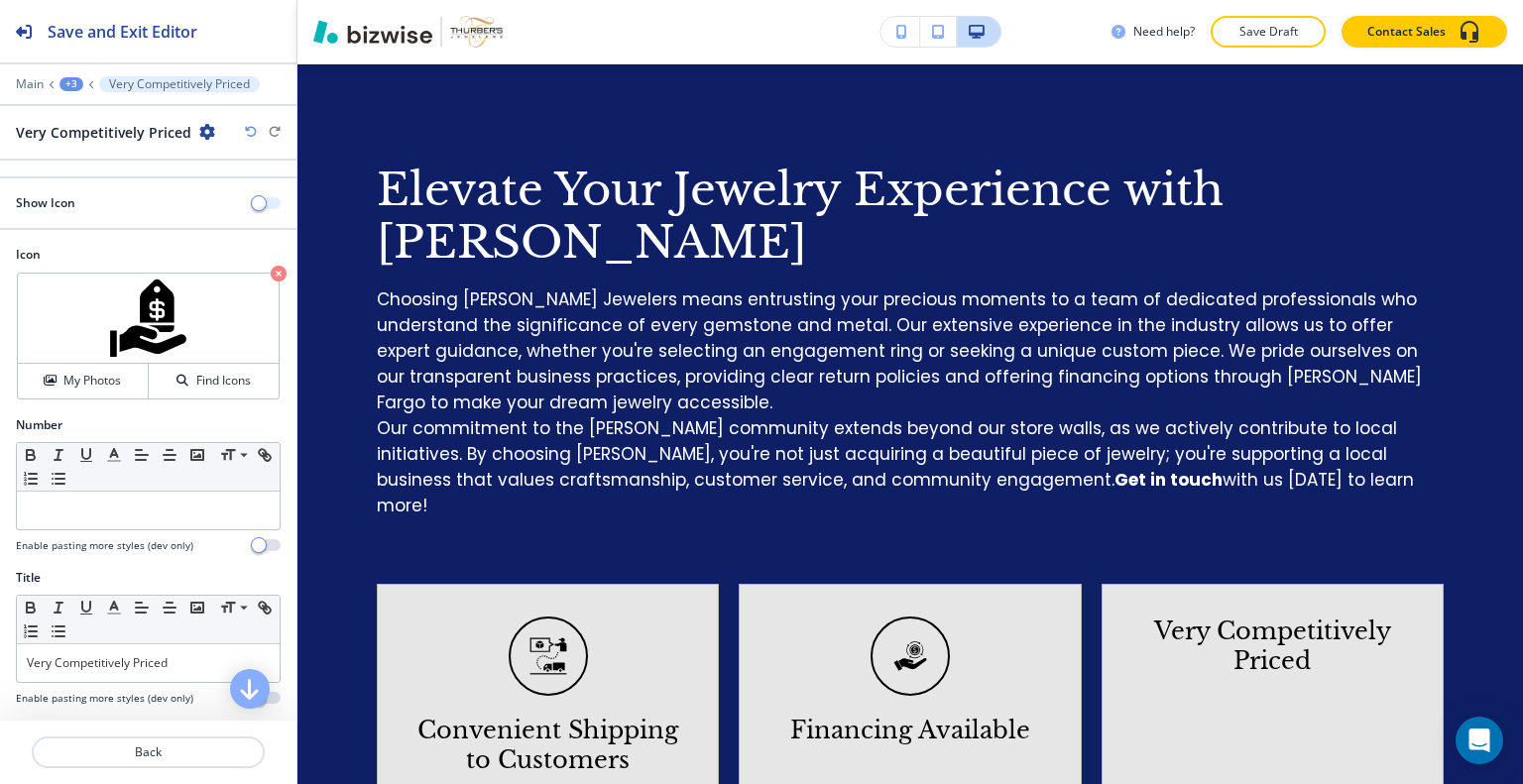 click at bounding box center [267, 203] 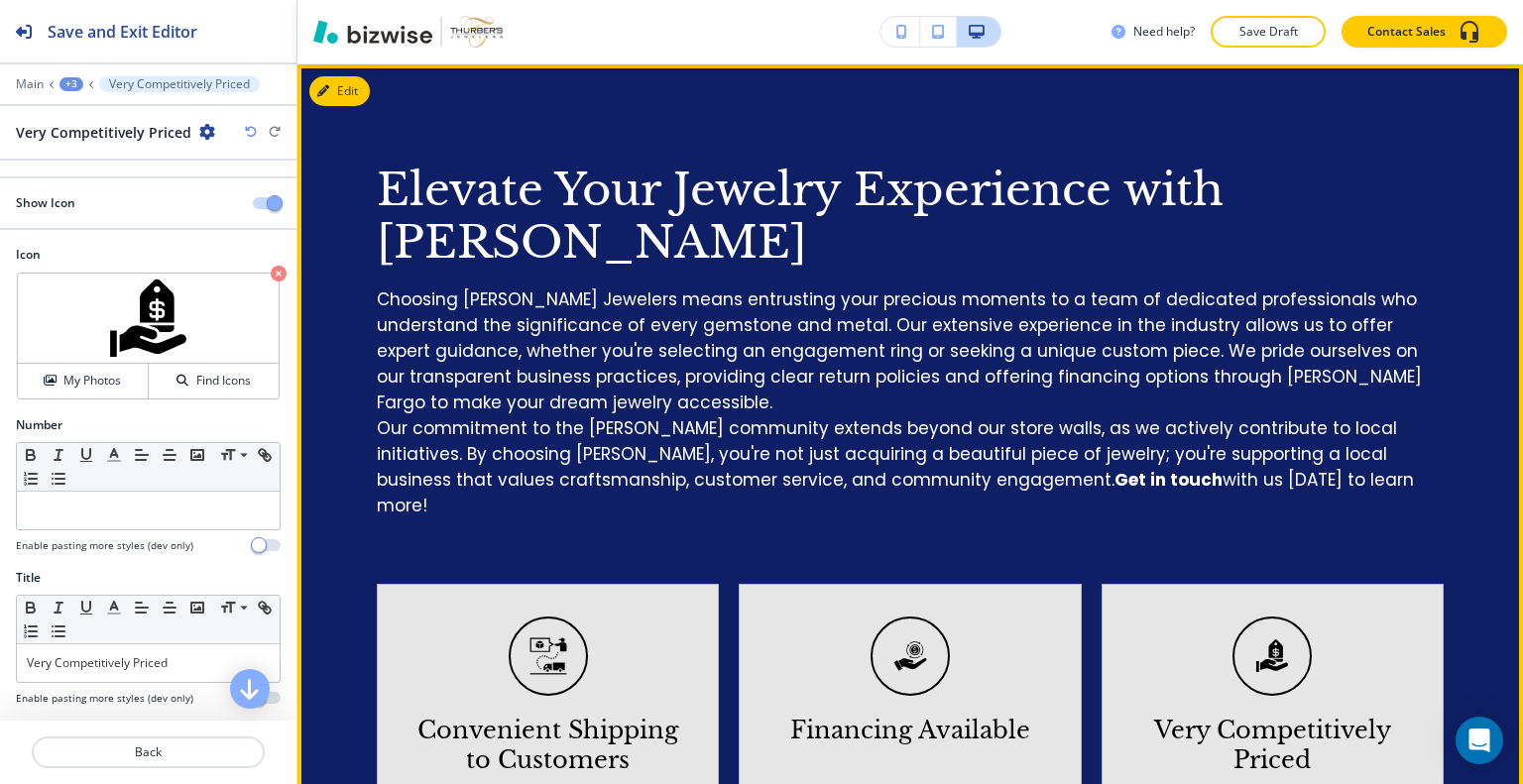 scroll, scrollTop: 1598, scrollLeft: 0, axis: vertical 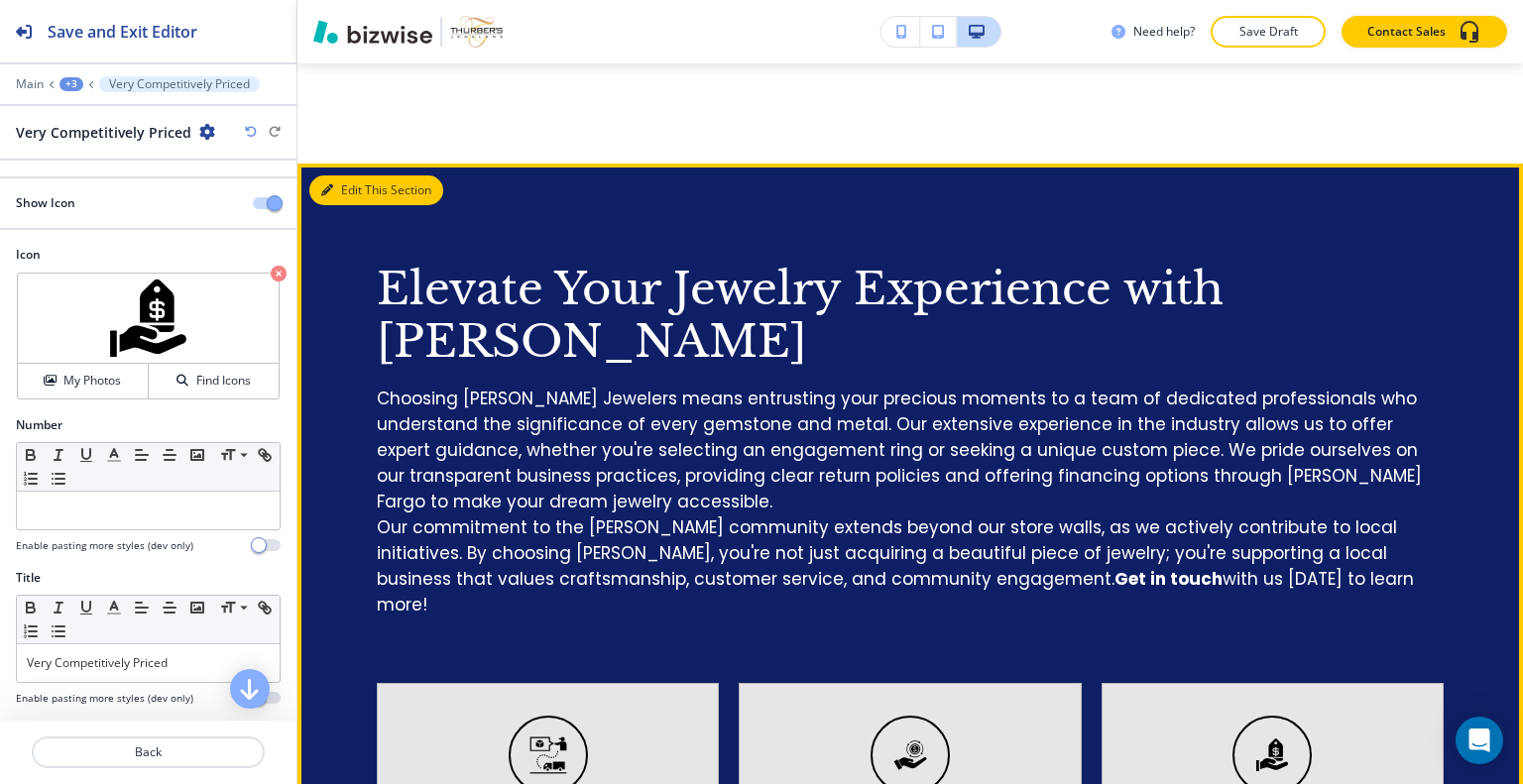 click on "Edit This Section" at bounding box center (376, 190) 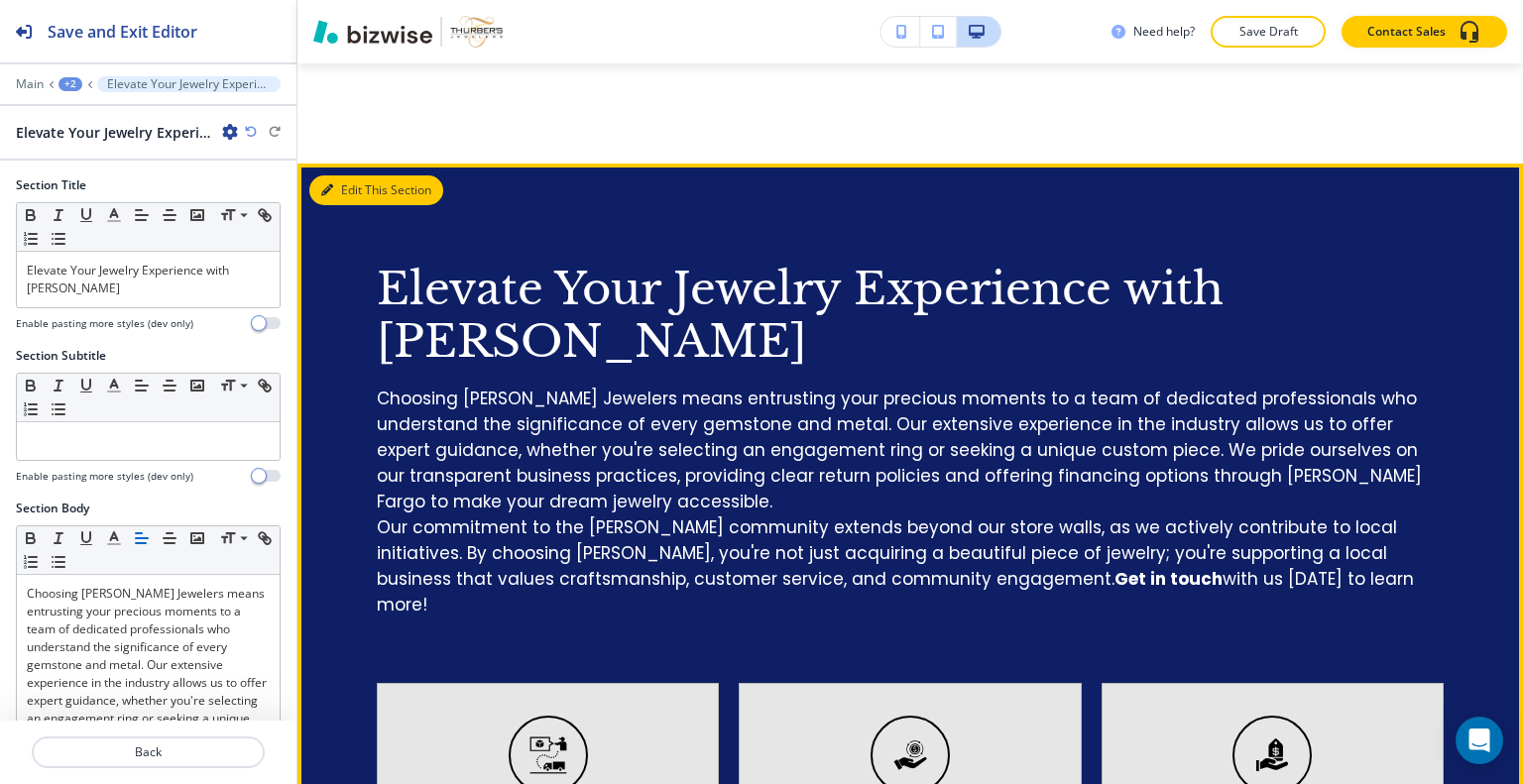 scroll, scrollTop: 1400, scrollLeft: 0, axis: vertical 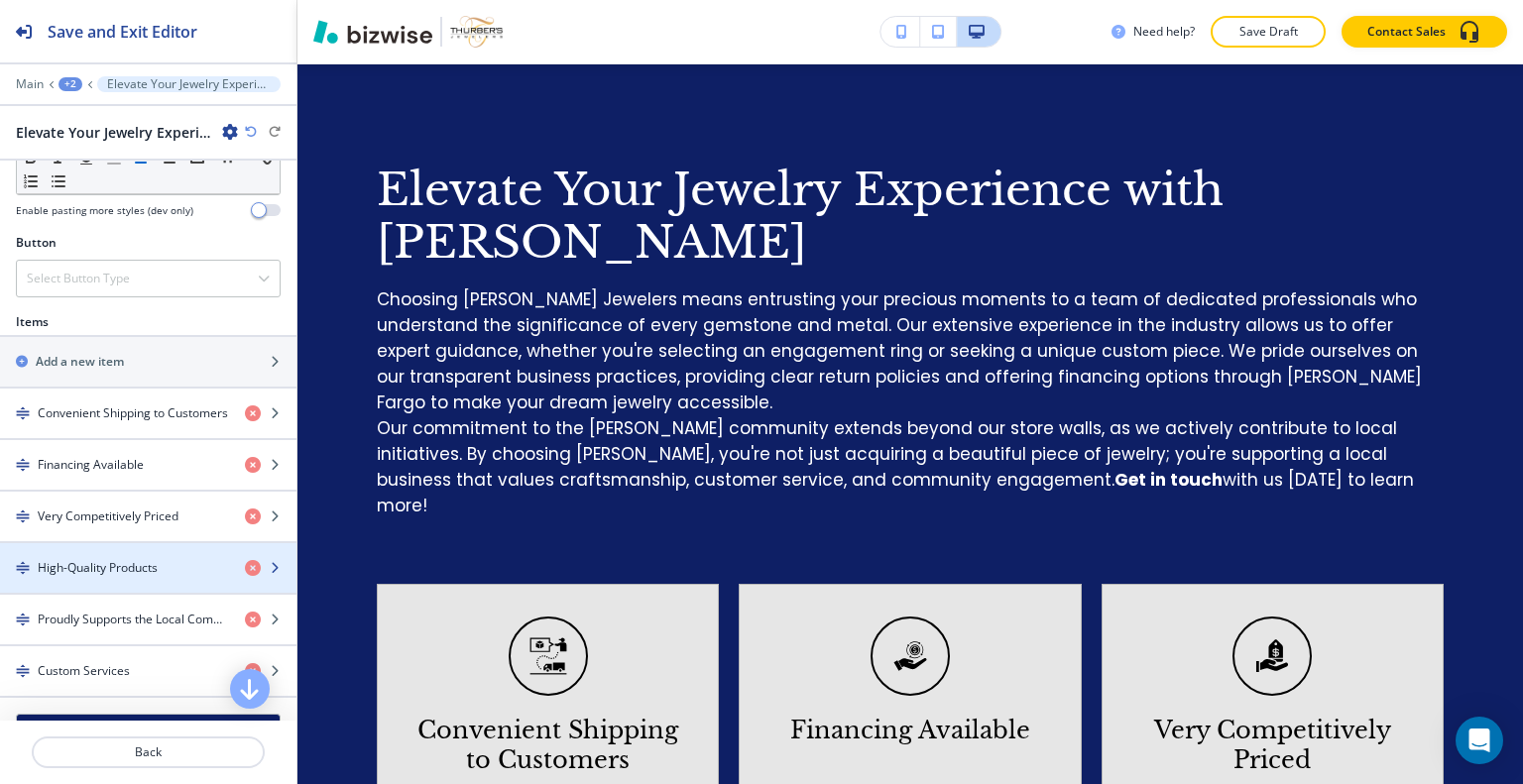 click on "High-Quality Products" at bounding box center [97, 568] 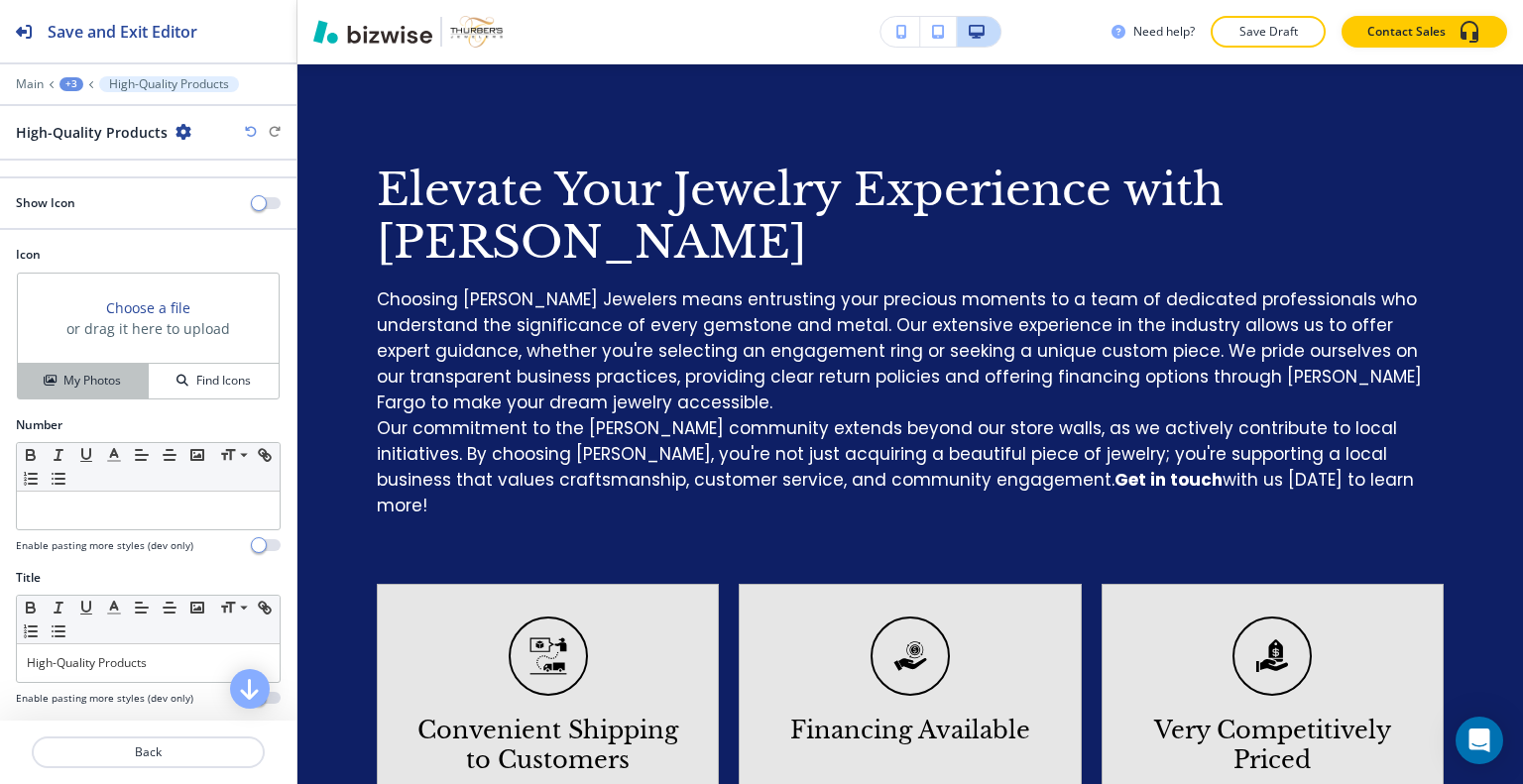 click on "My Photos" at bounding box center [92, 381] 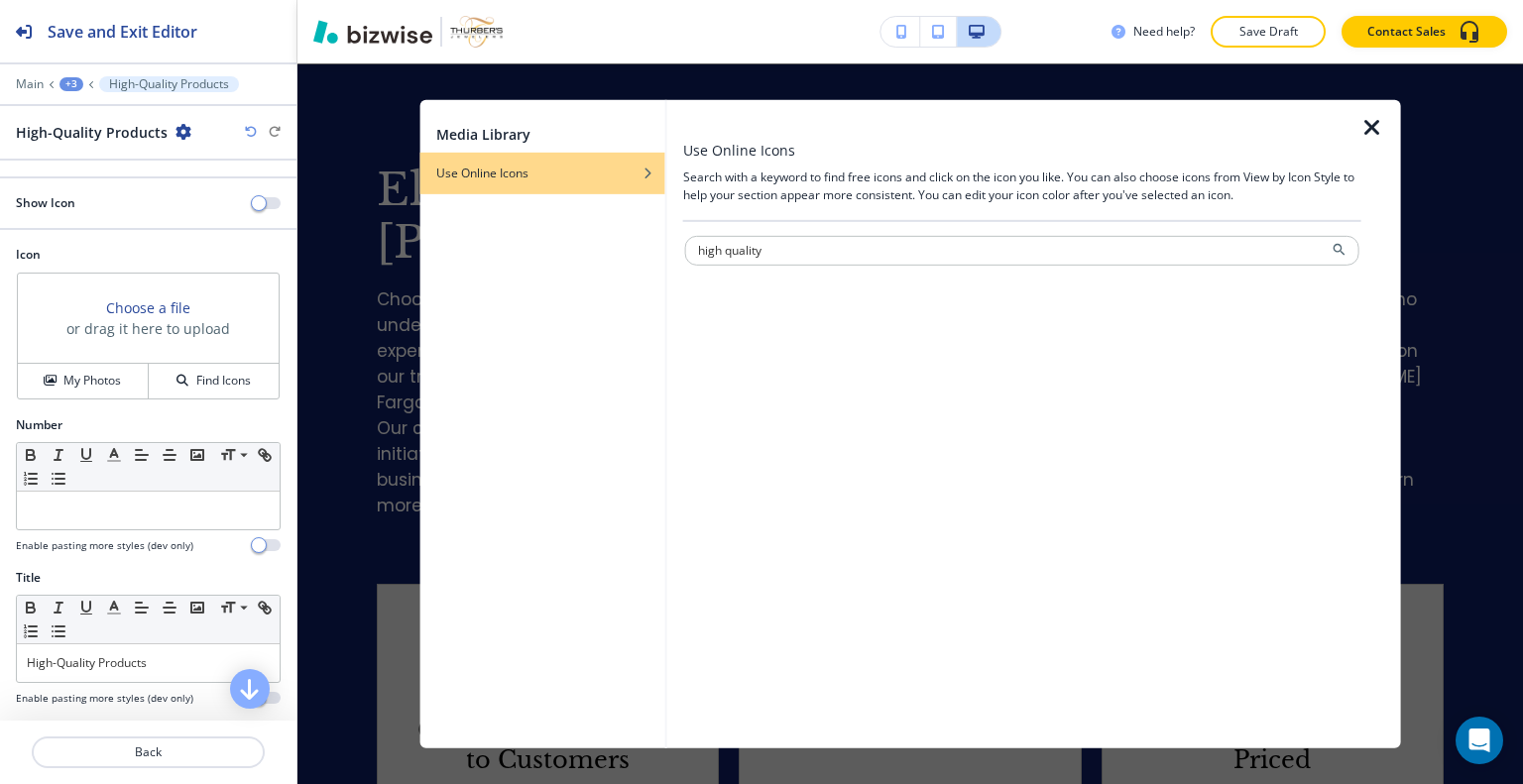 type on "high quality" 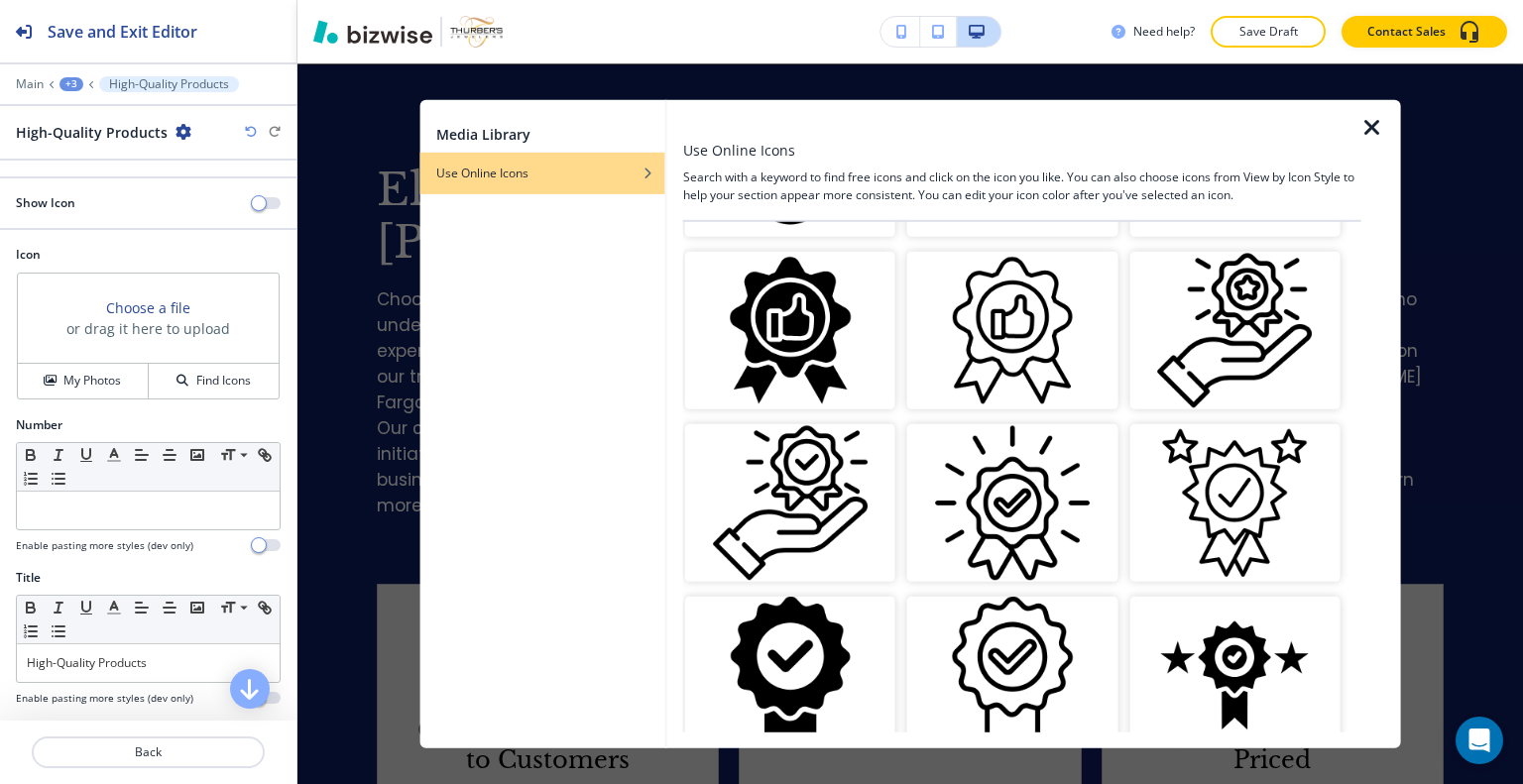 scroll, scrollTop: 496, scrollLeft: 0, axis: vertical 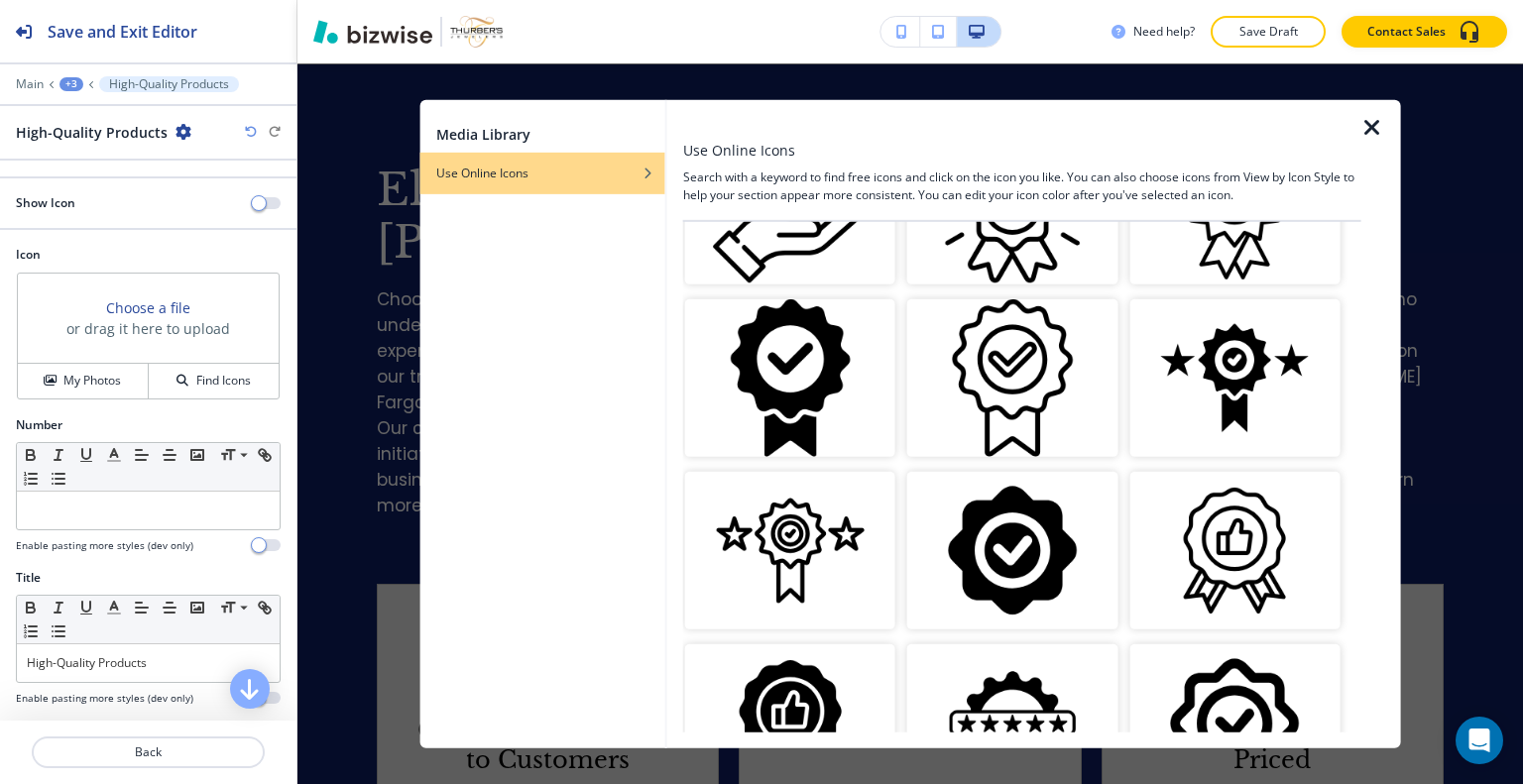 click at bounding box center [790, 378] 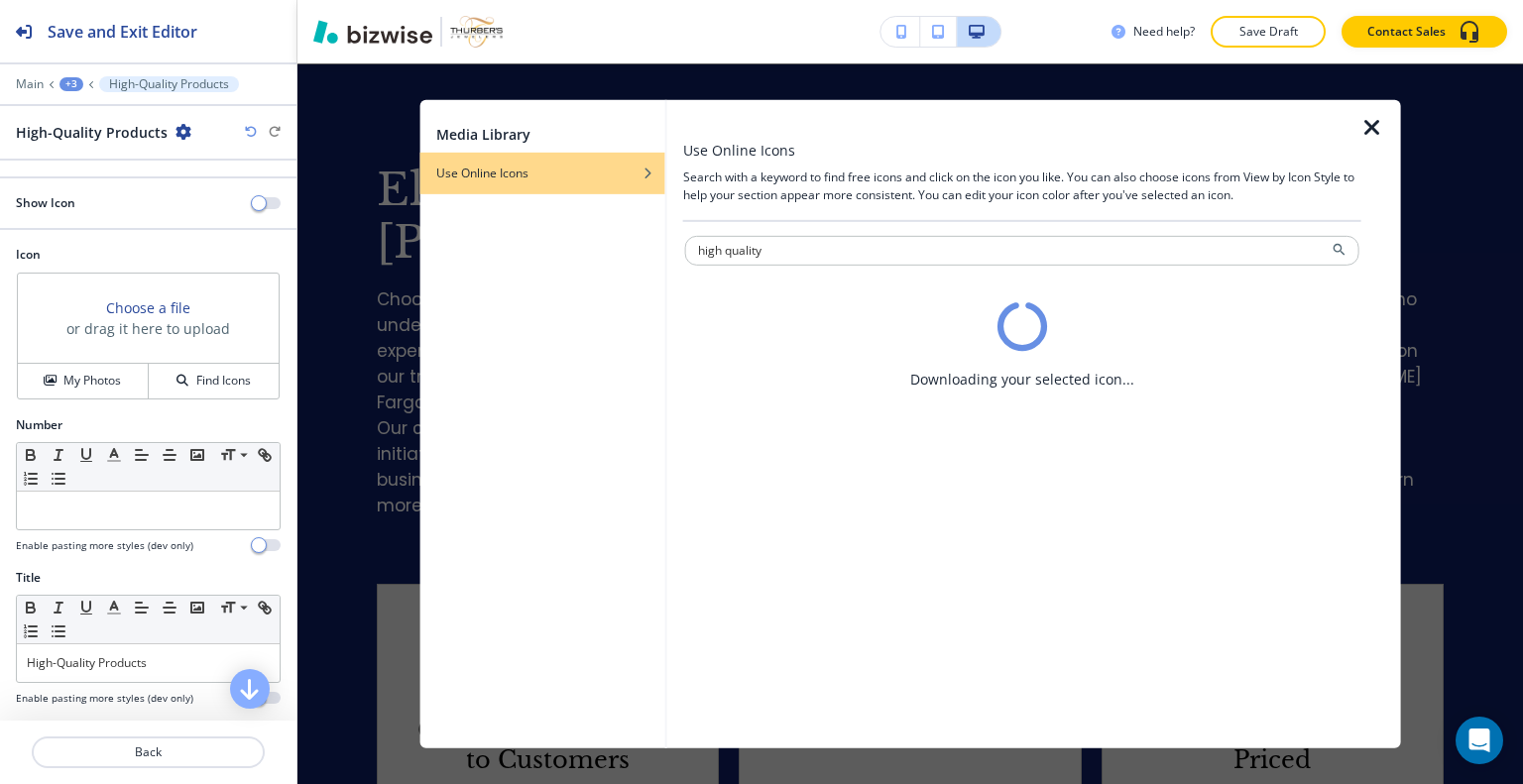 scroll, scrollTop: 0, scrollLeft: 0, axis: both 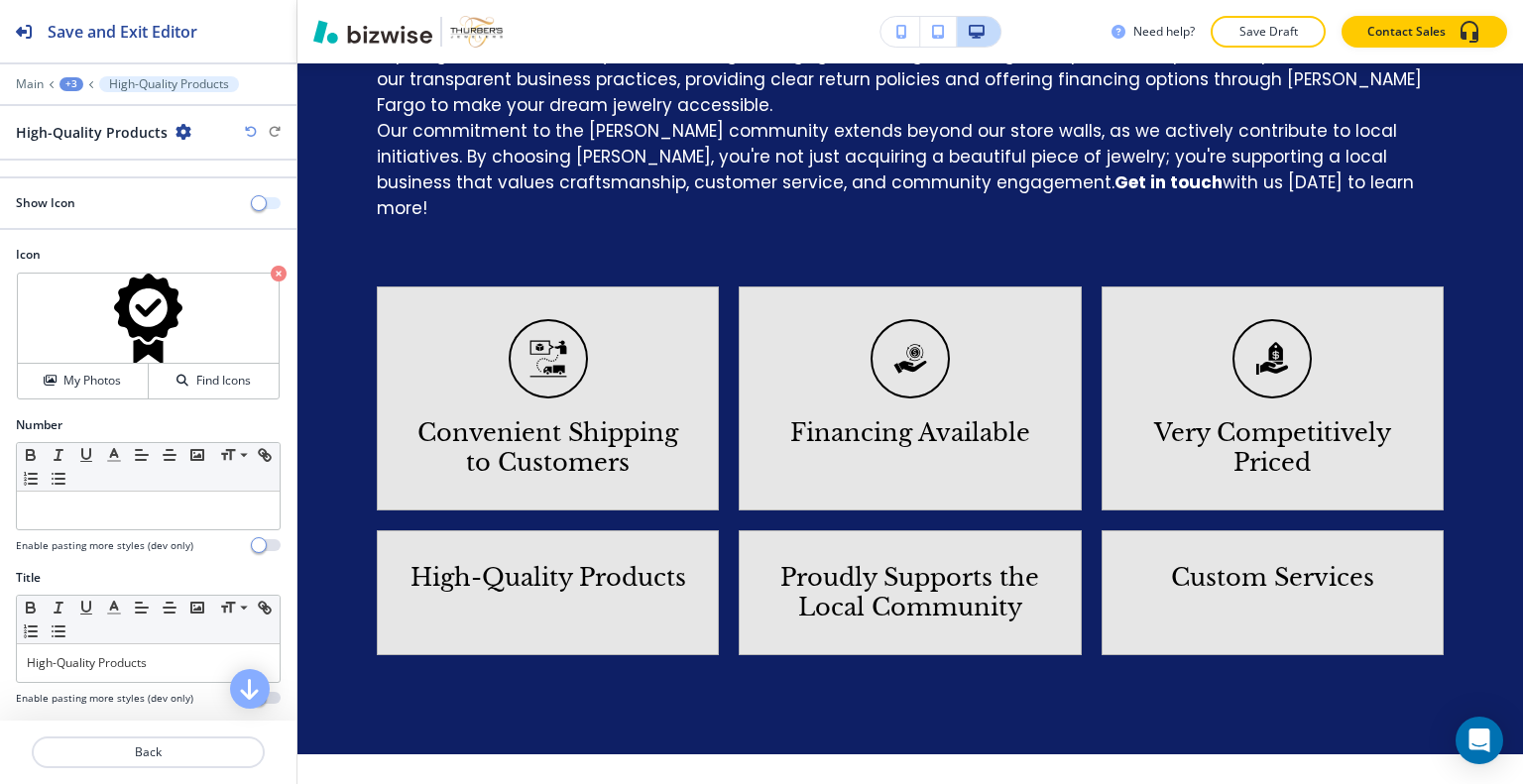click at bounding box center [267, 203] 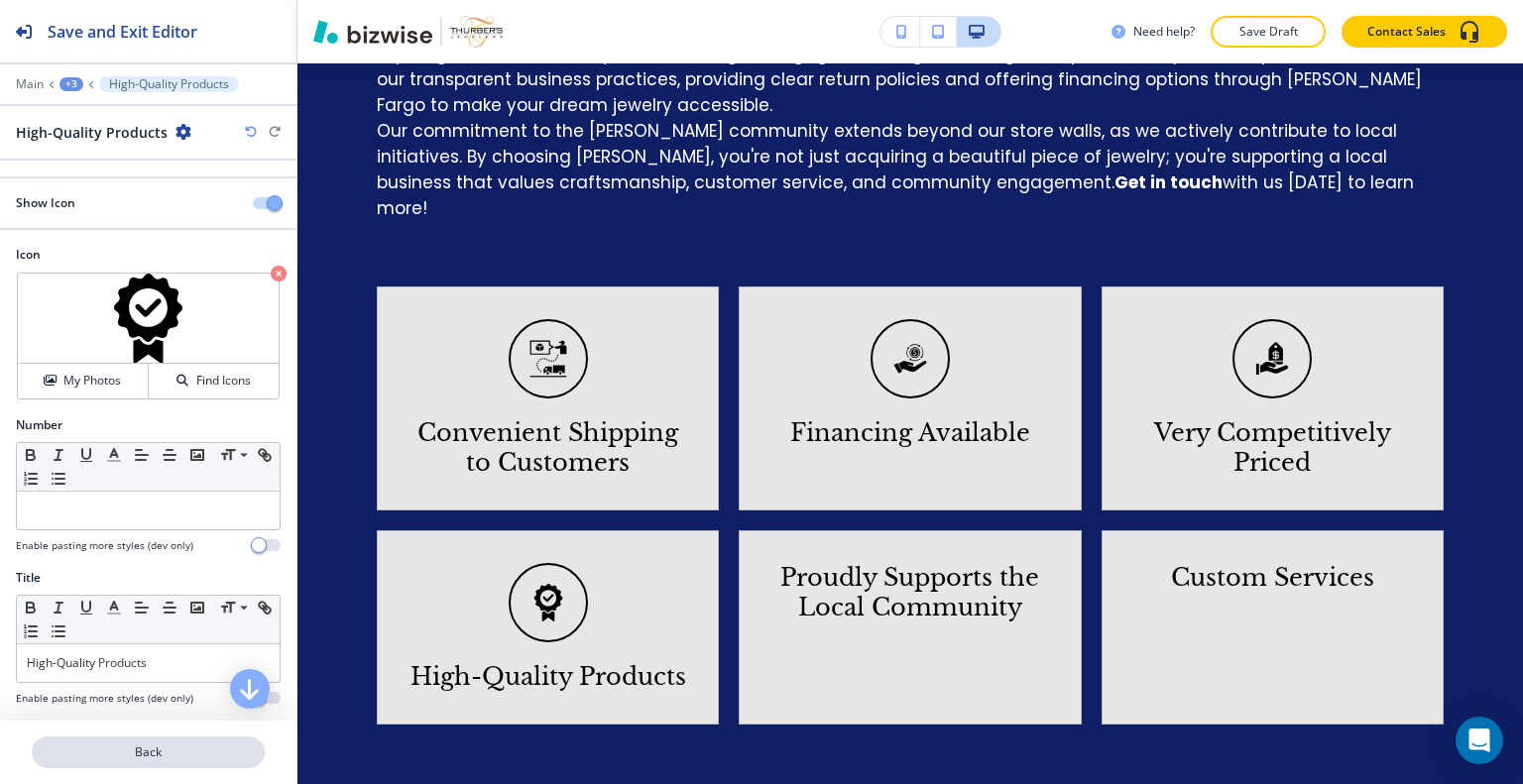 click on "Back" at bounding box center (148, 752) 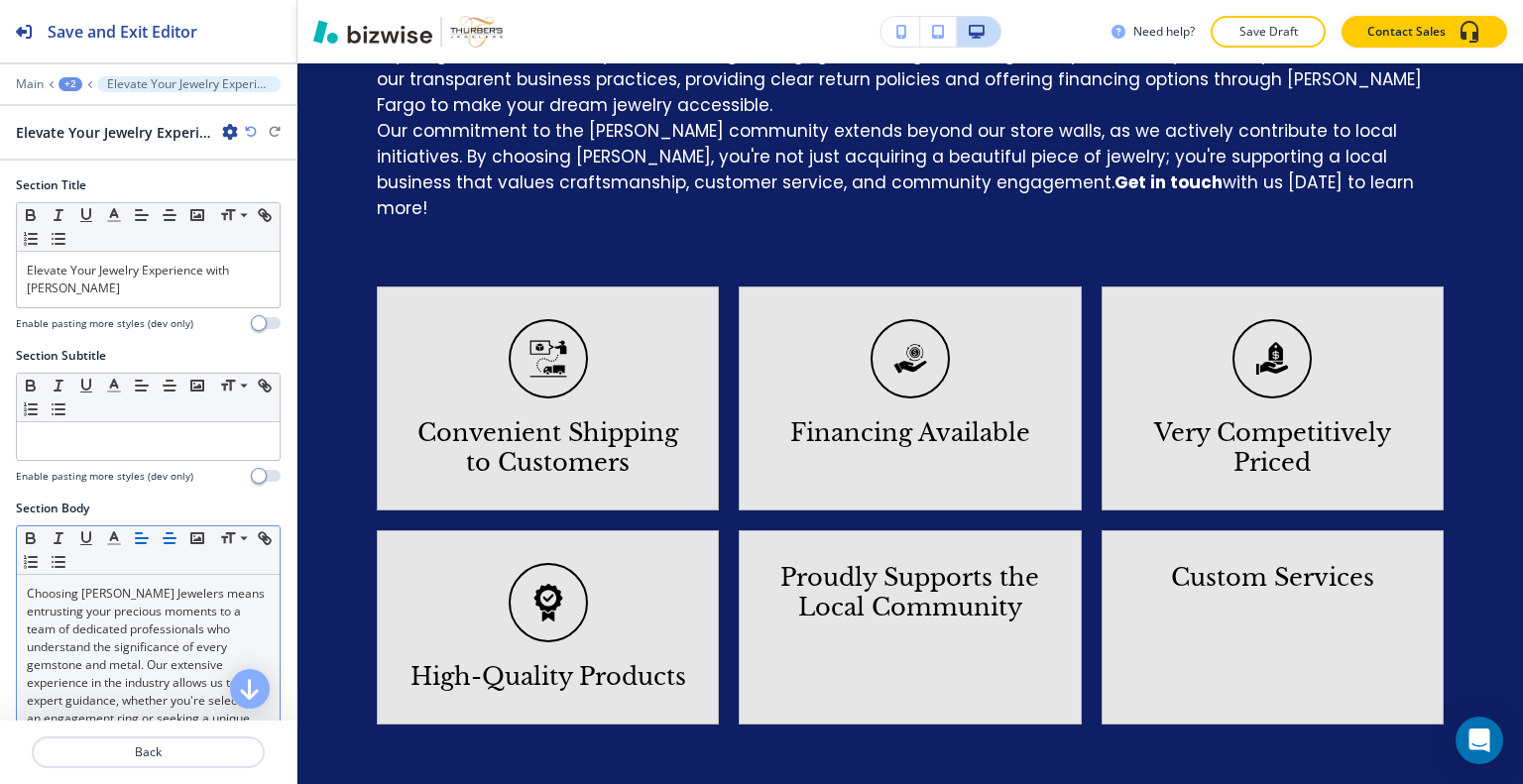 scroll, scrollTop: 1400, scrollLeft: 0, axis: vertical 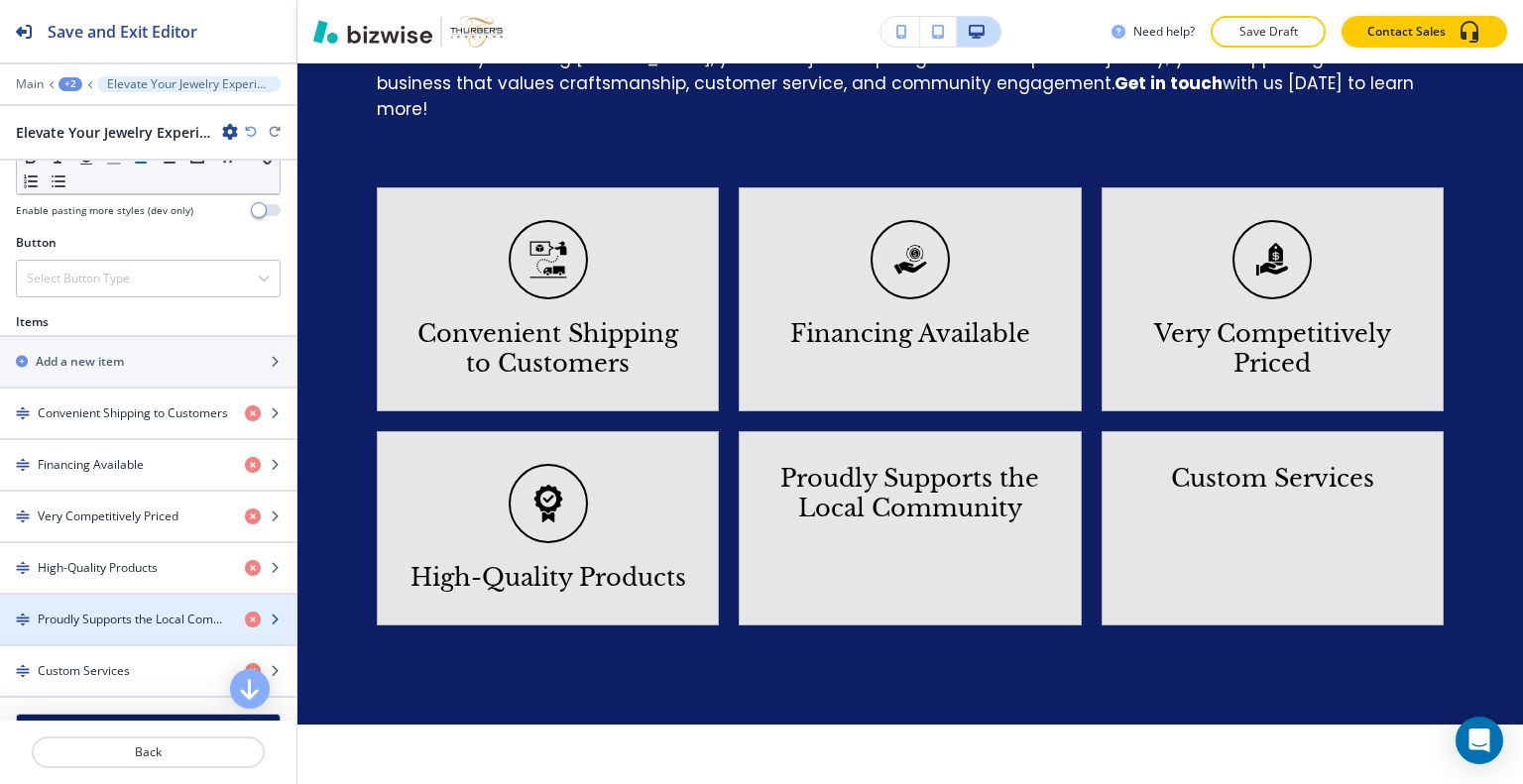 click on "Proudly Supports the Local Community" at bounding box center (133, 619) 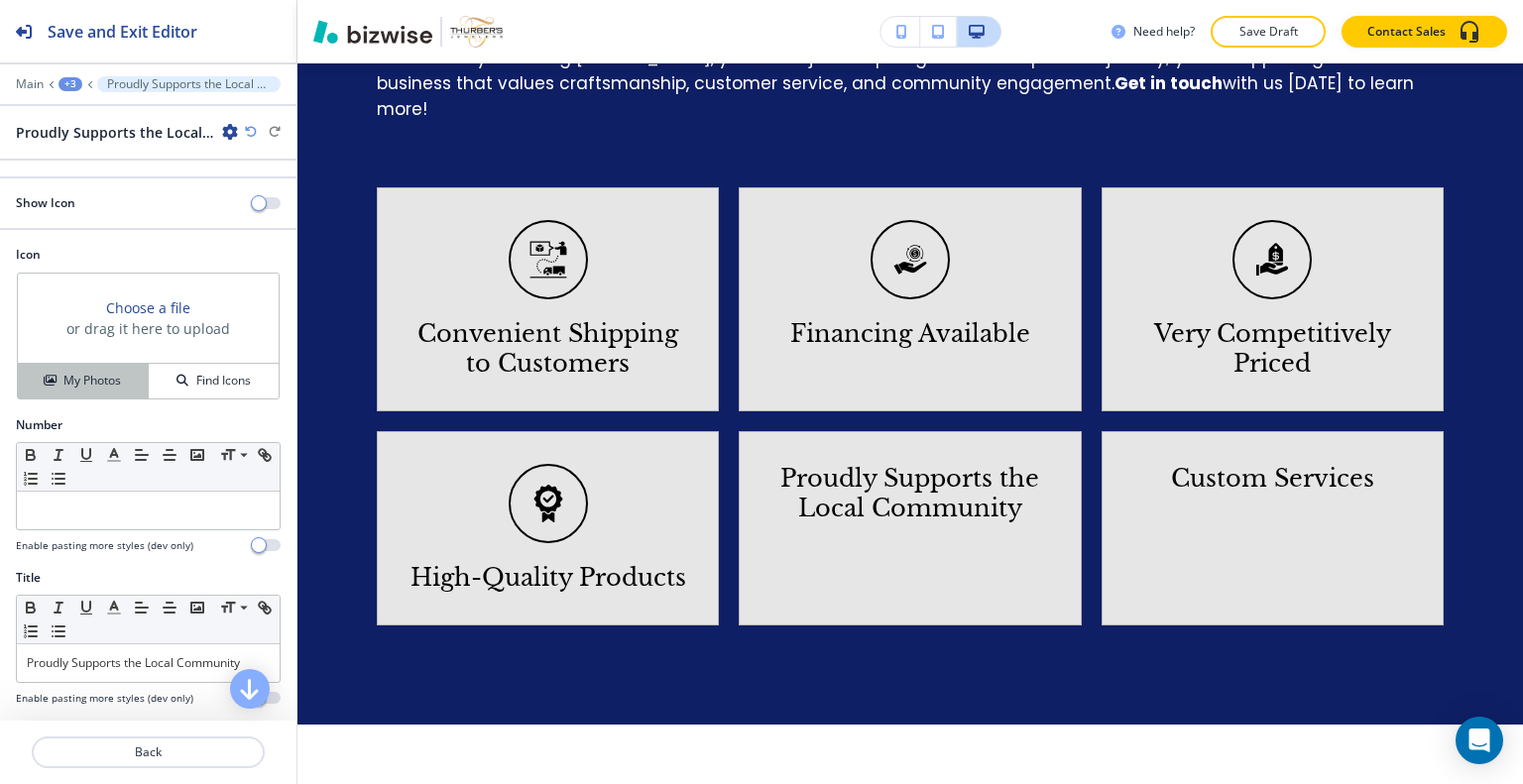 click on "My Photos" at bounding box center (92, 381) 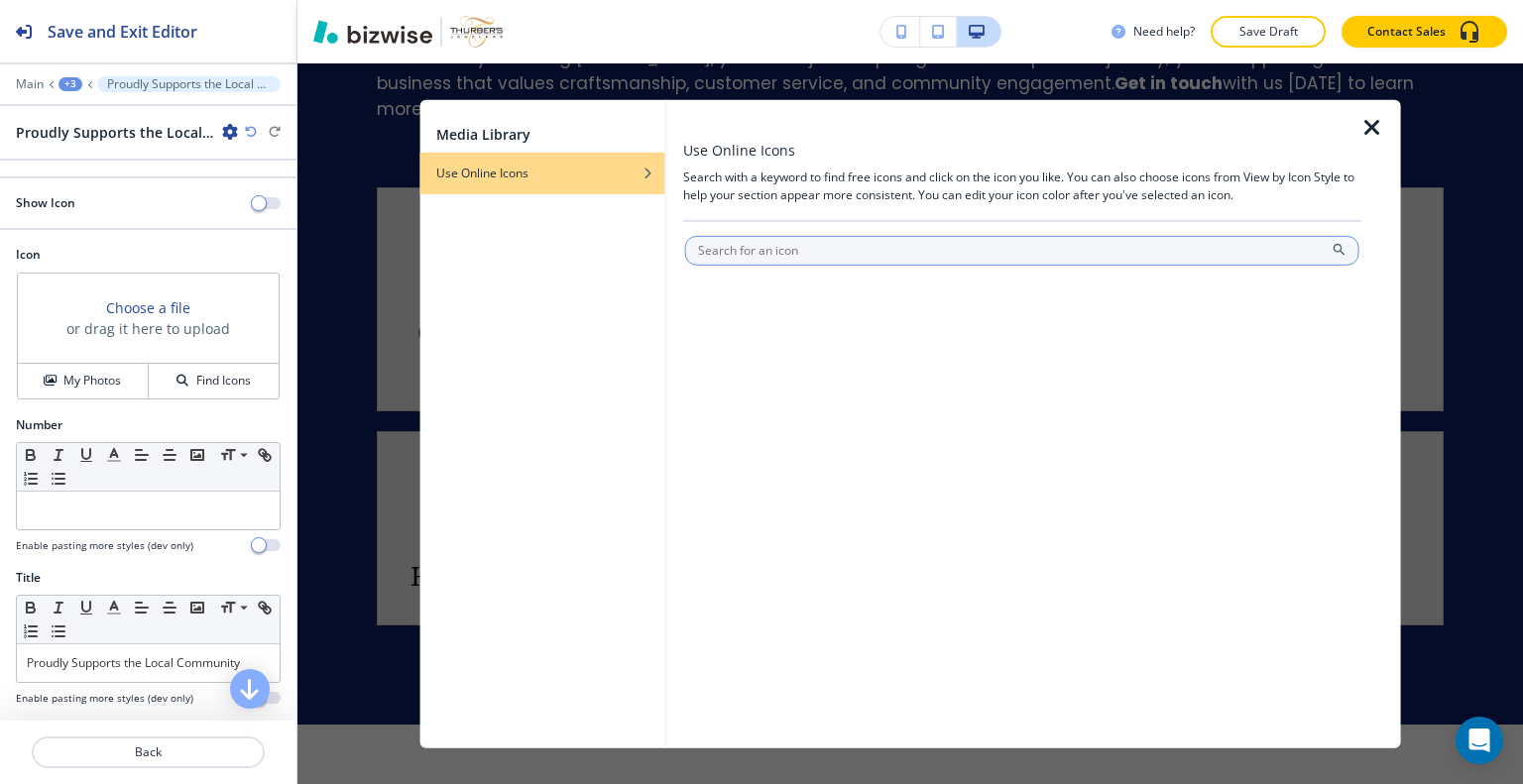 click at bounding box center (1022, 250) 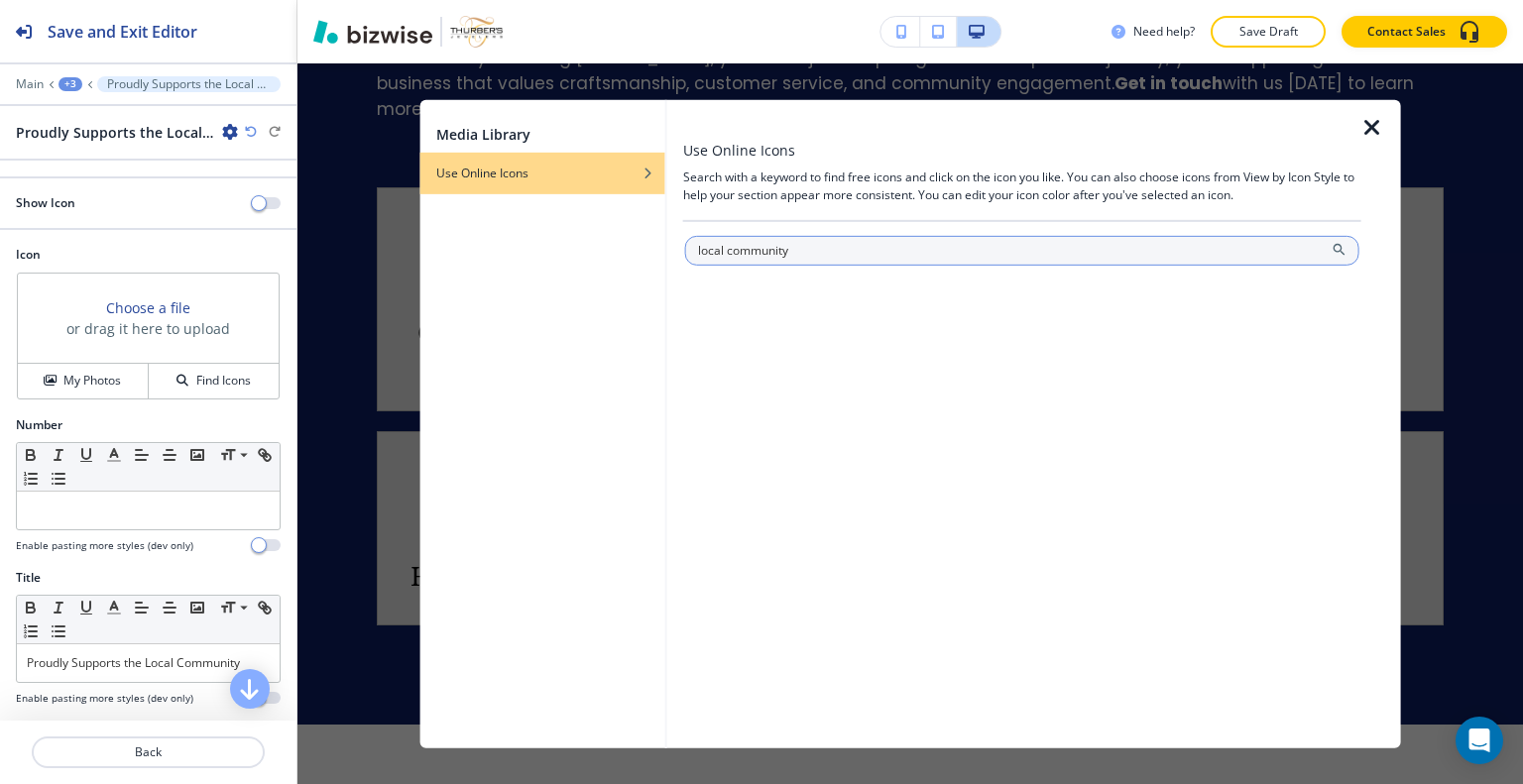 type on "local community" 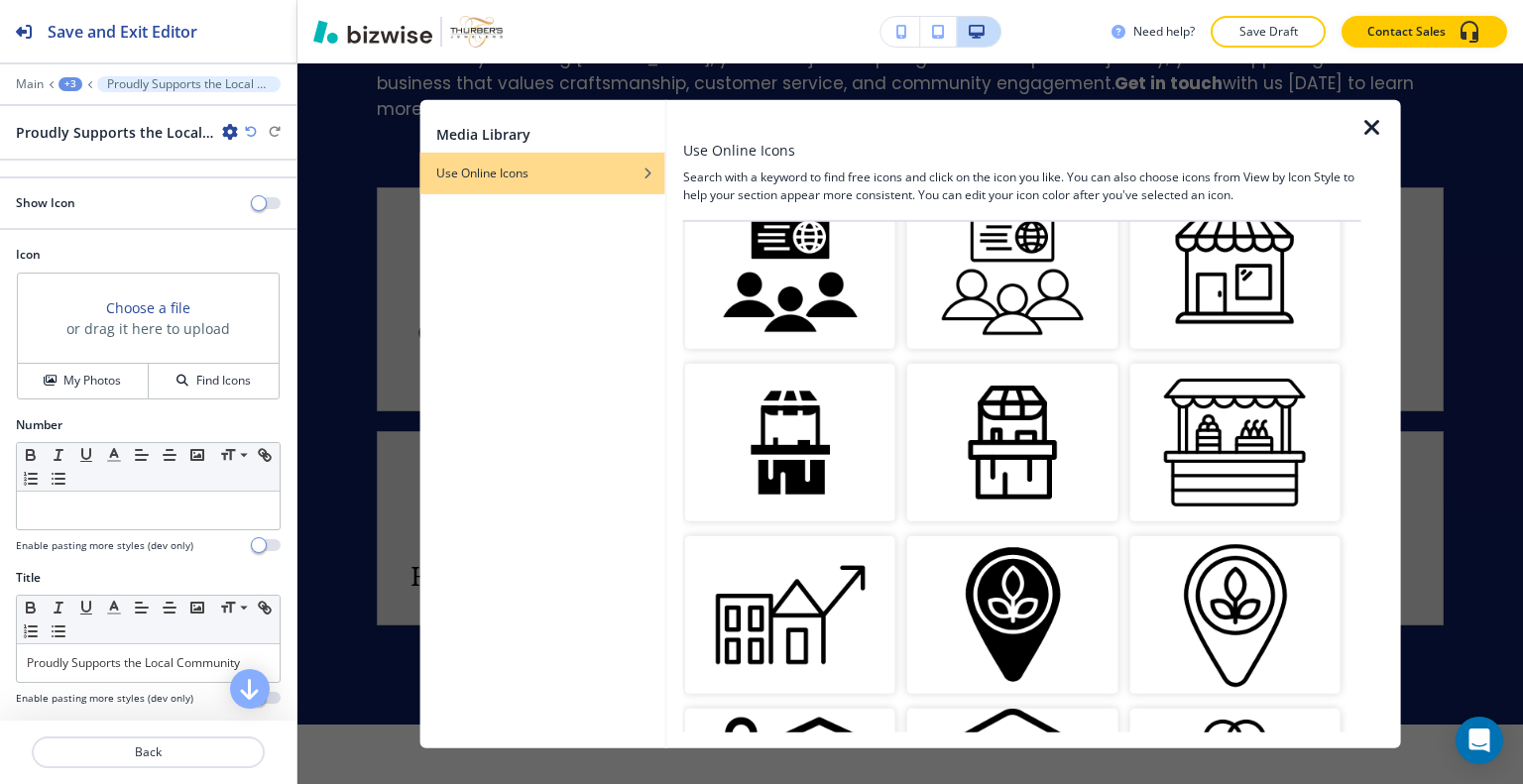 scroll, scrollTop: 924, scrollLeft: 0, axis: vertical 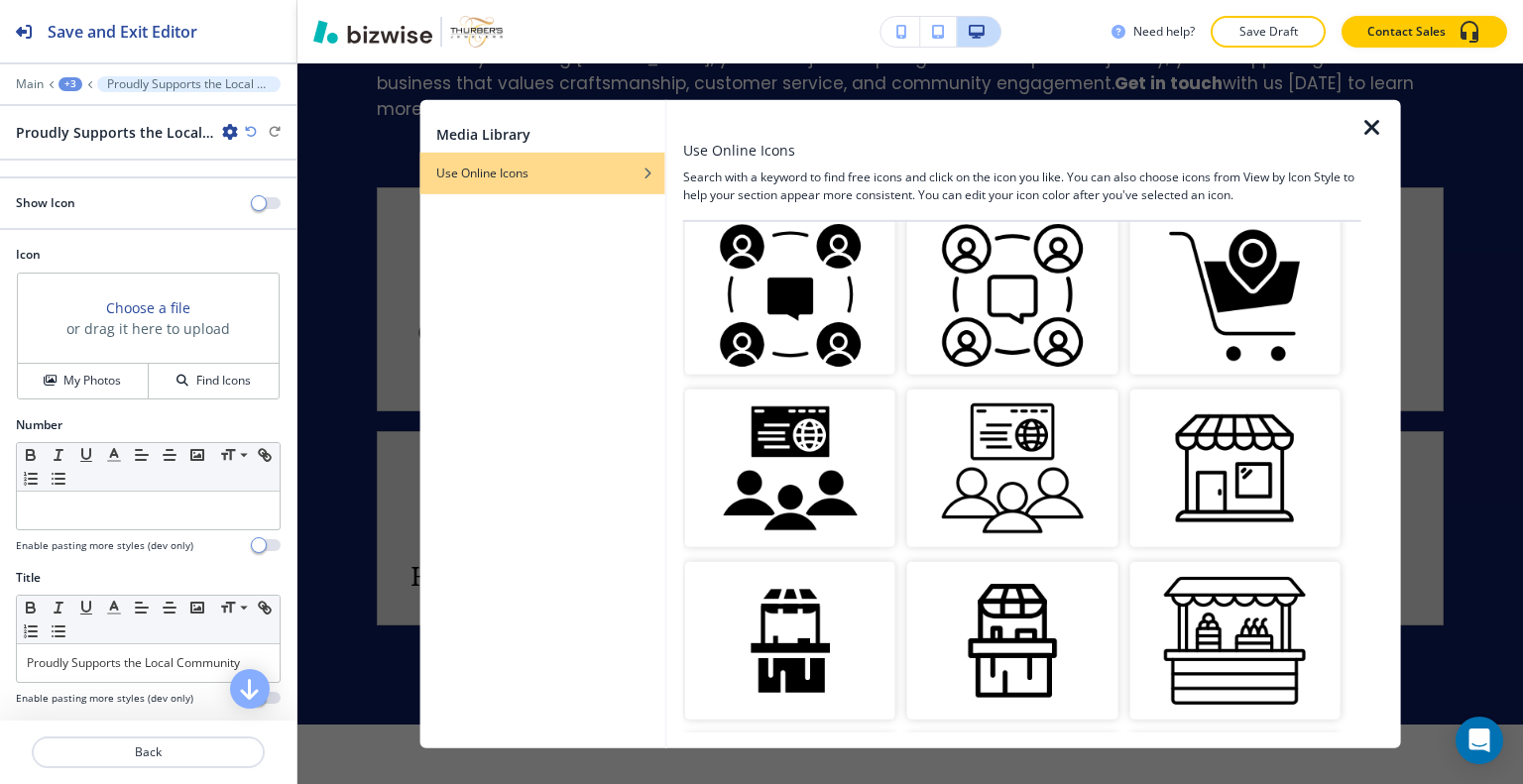 click at bounding box center [790, 467] 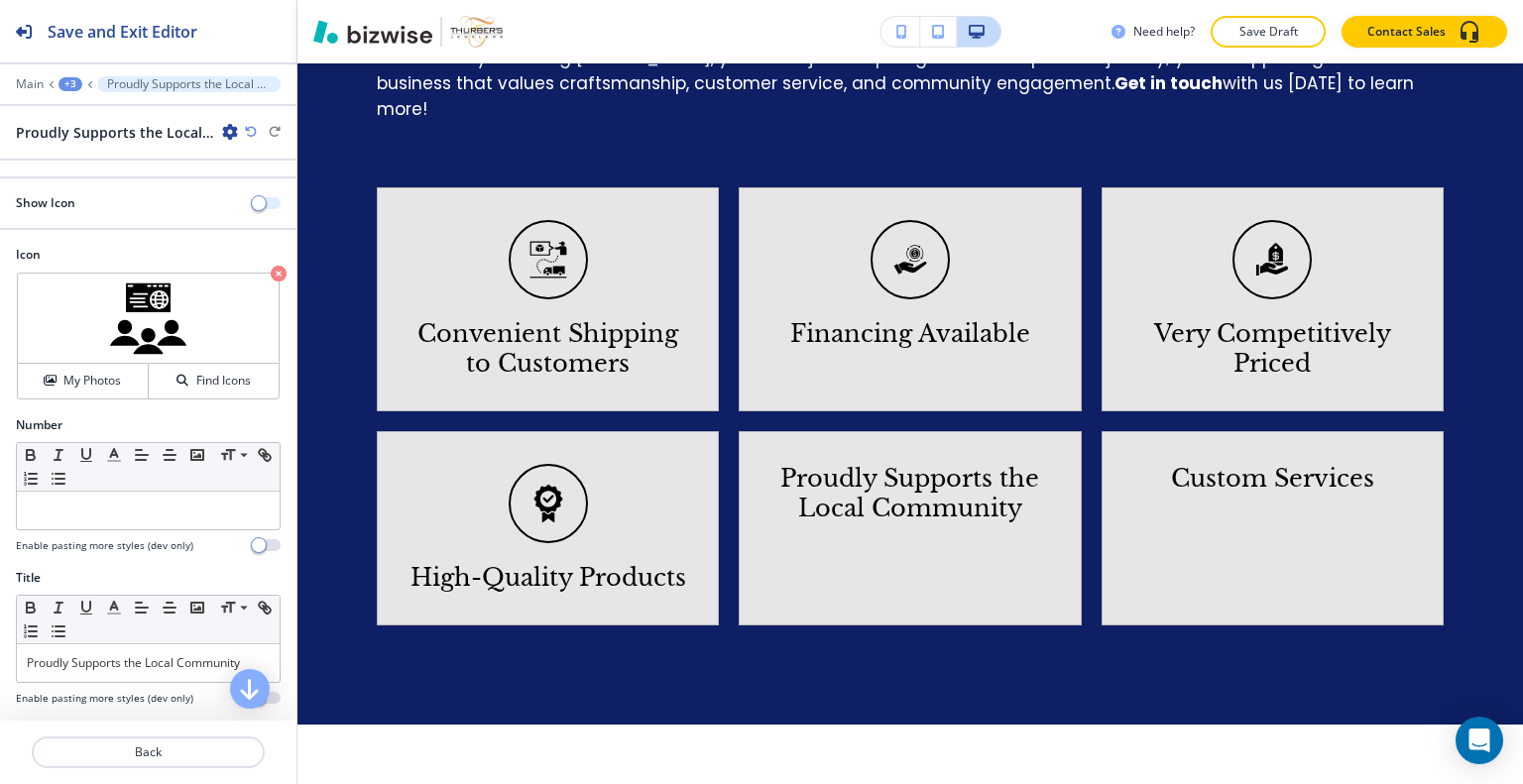click at bounding box center (259, 203) 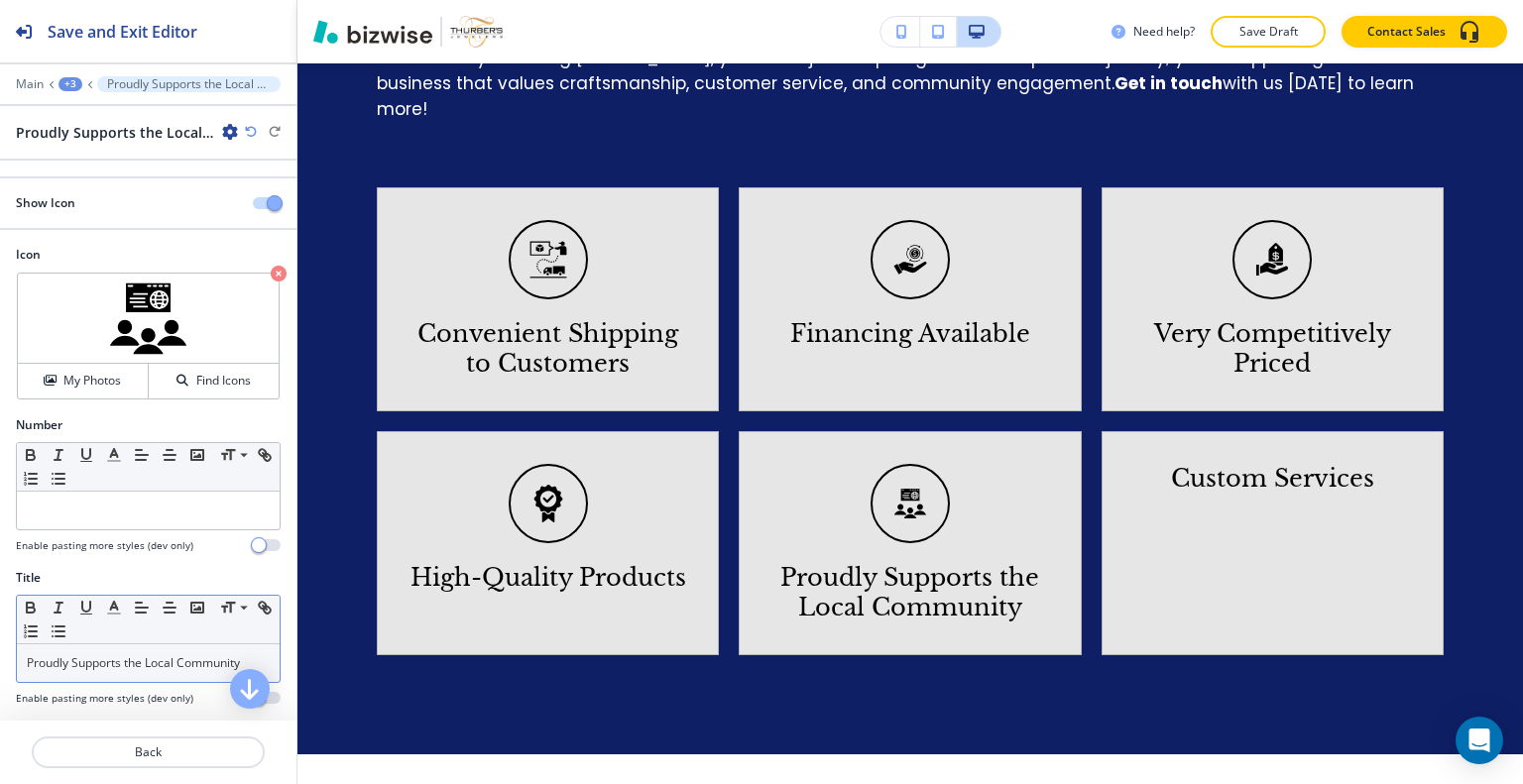 scroll, scrollTop: 396, scrollLeft: 0, axis: vertical 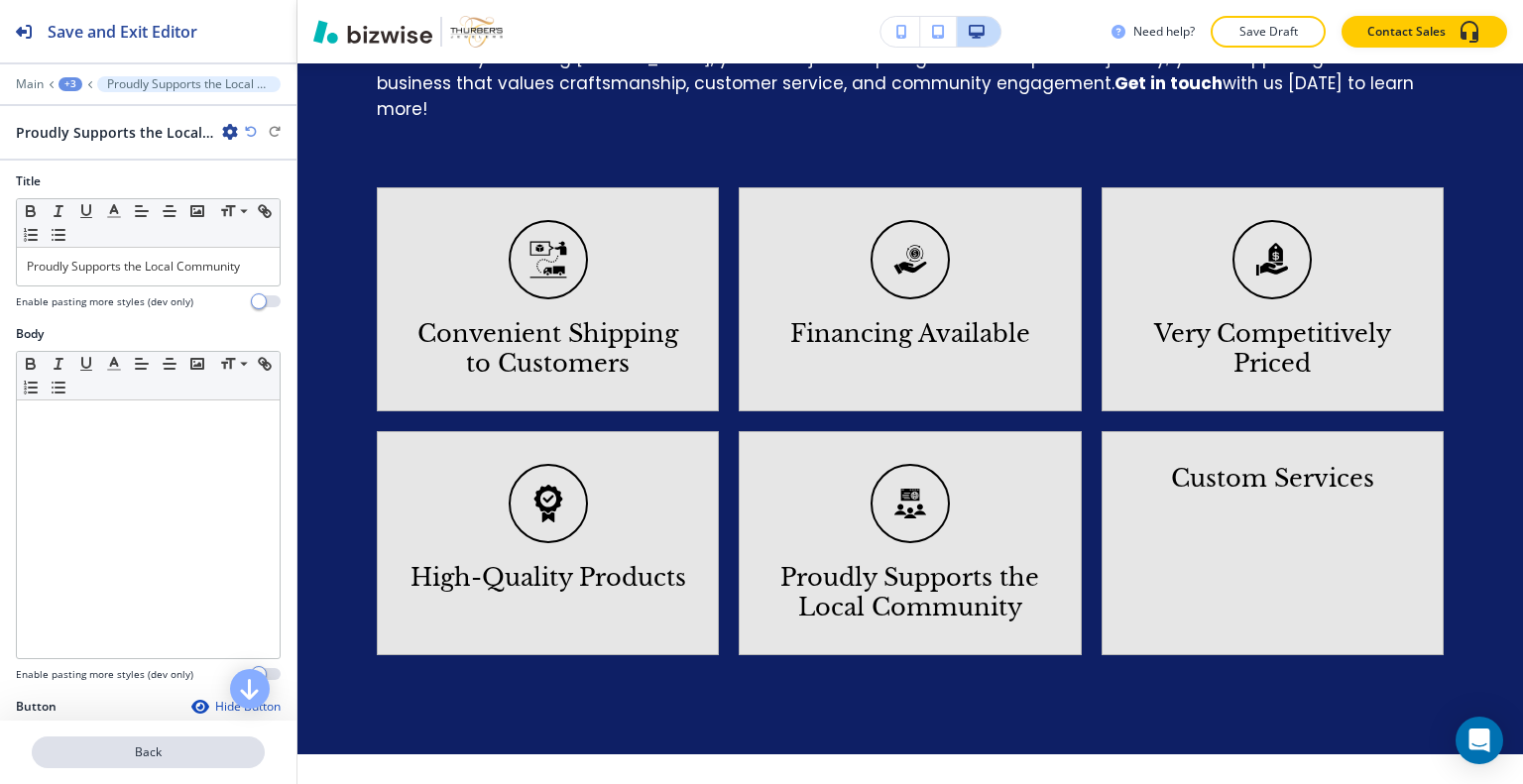 click on "Back" at bounding box center (148, 752) 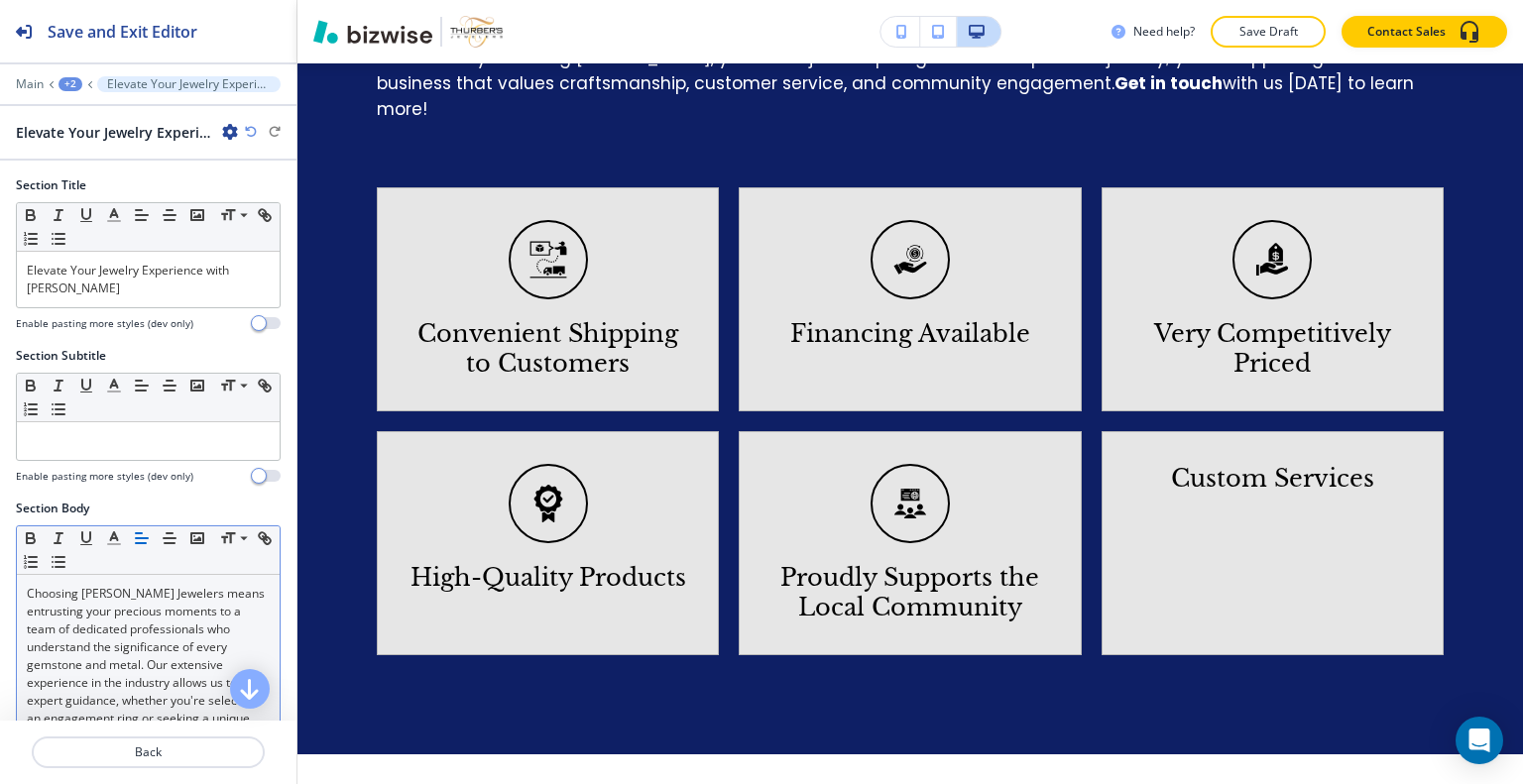 scroll, scrollTop: 1400, scrollLeft: 0, axis: vertical 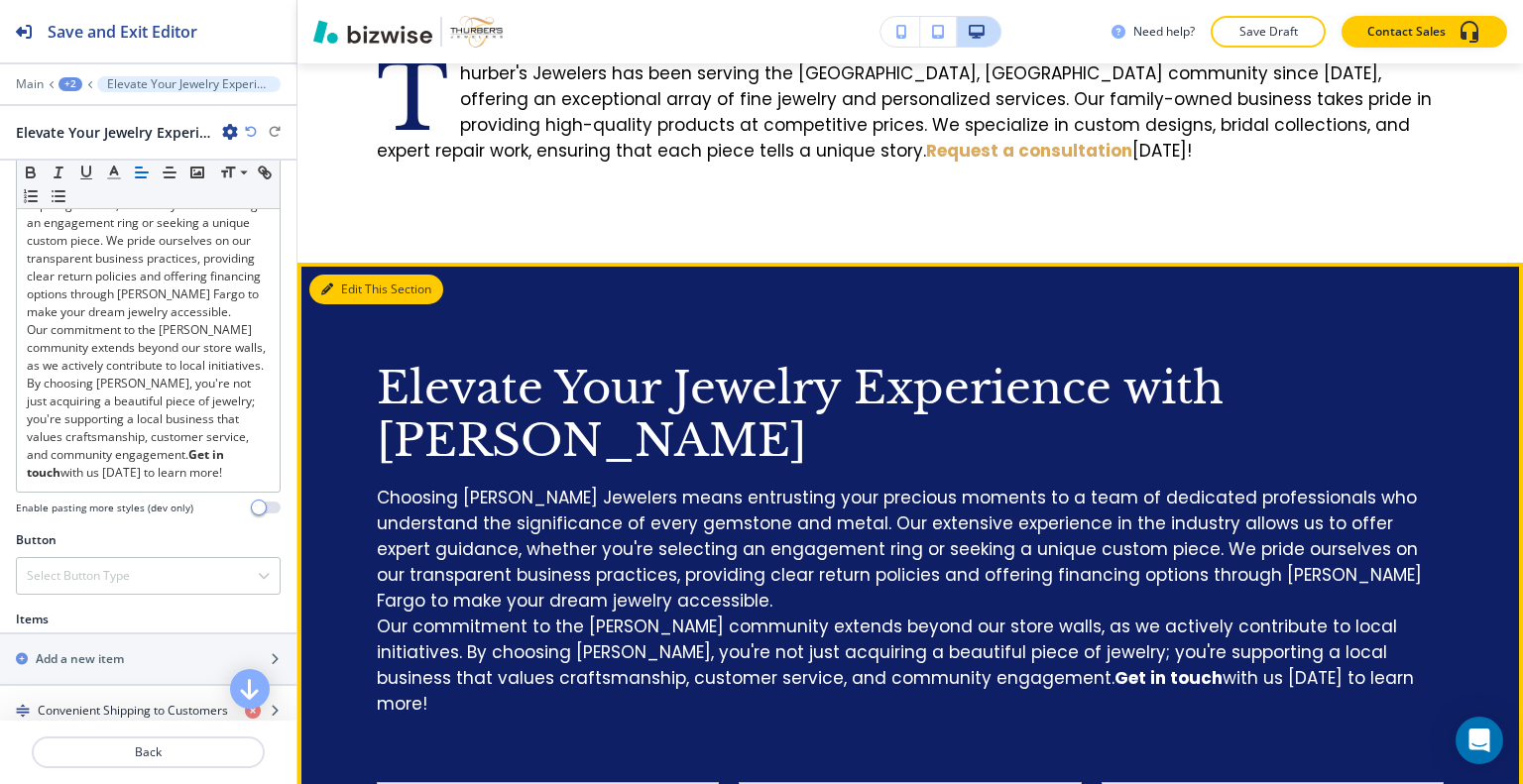 click on "Edit This Section" at bounding box center (376, 289) 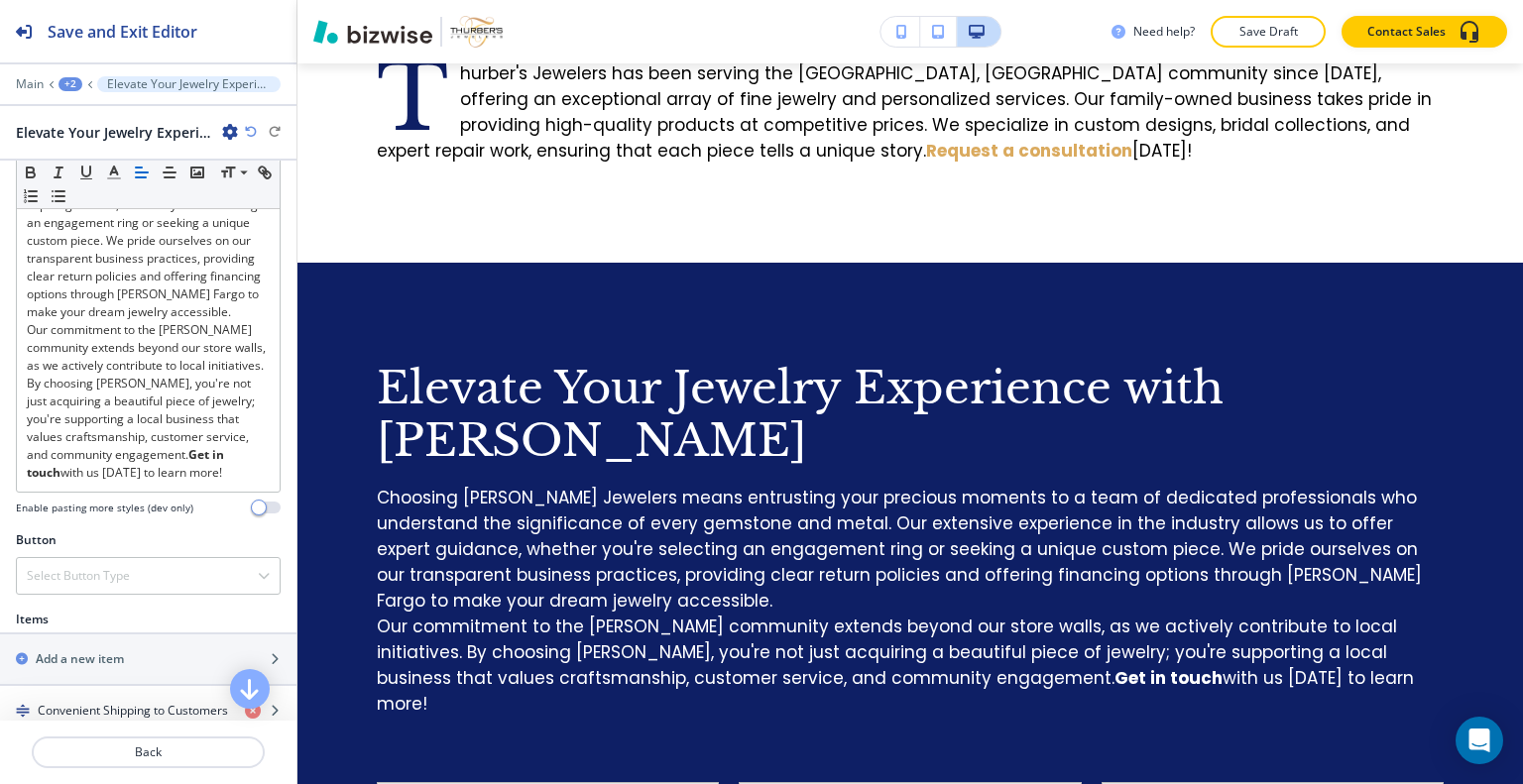 scroll, scrollTop: 1090, scrollLeft: 0, axis: vertical 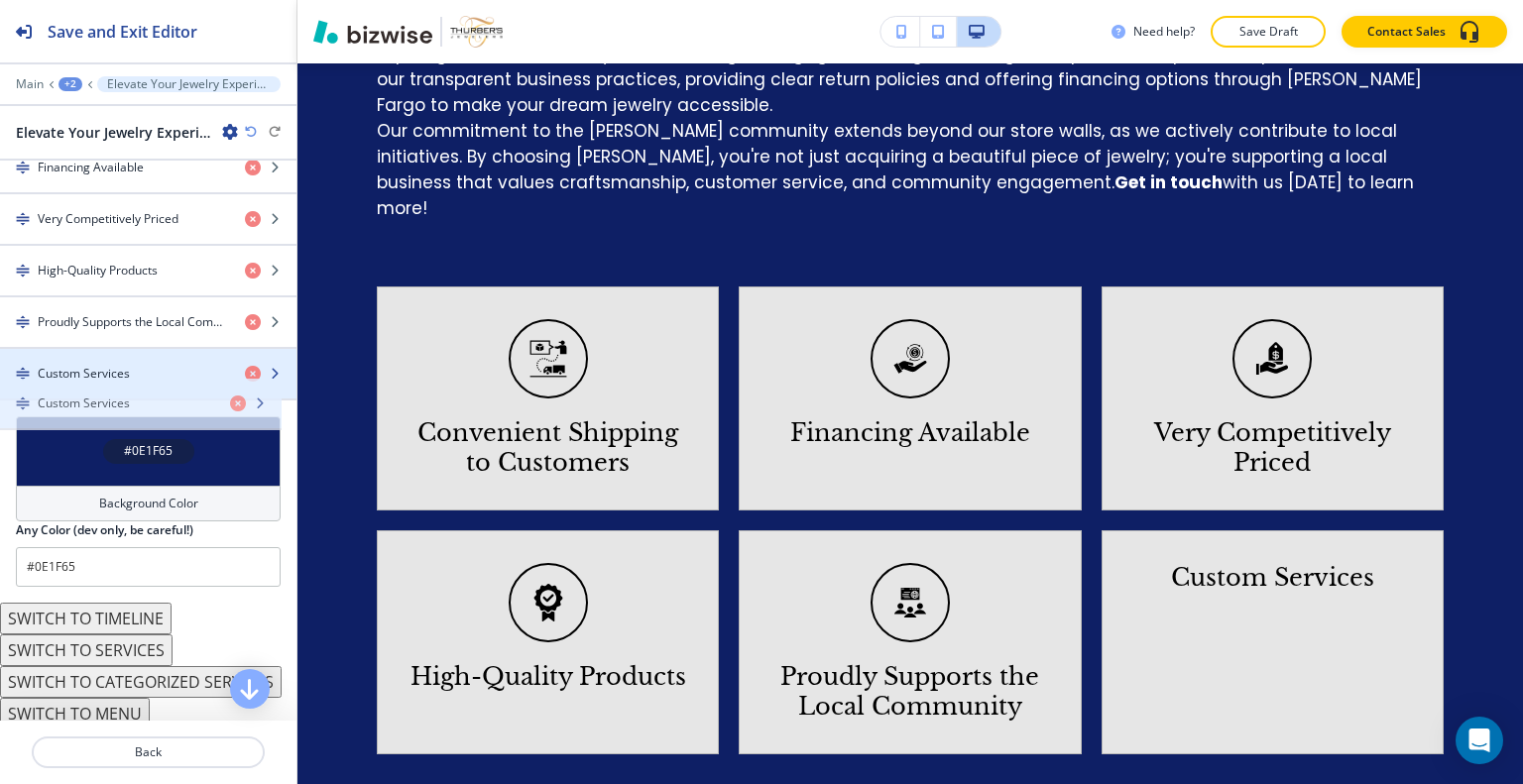 click on "Custom Services" at bounding box center (114, 374) 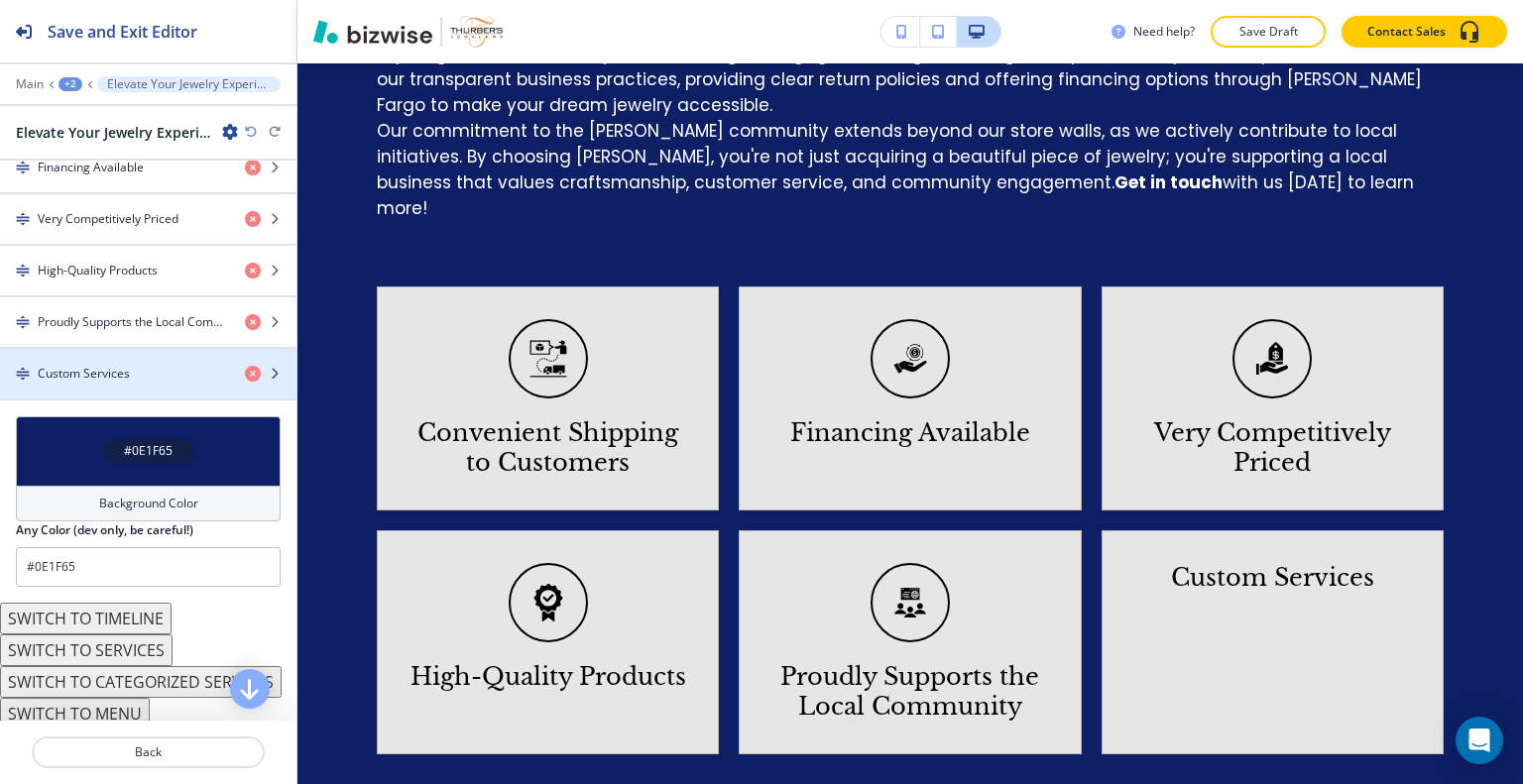 click on "Custom Services" at bounding box center [114, 374] 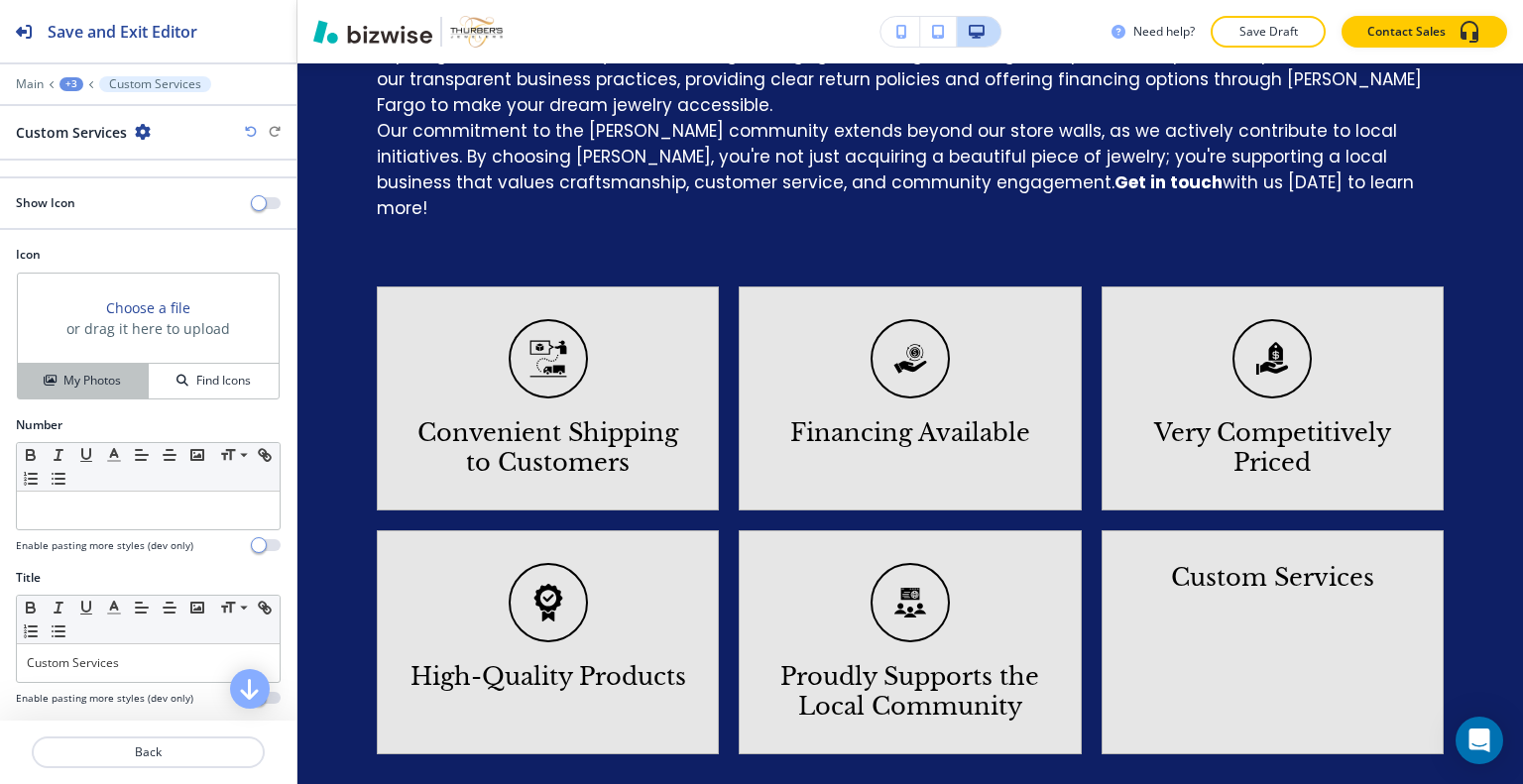 click on "My Photos" at bounding box center (92, 381) 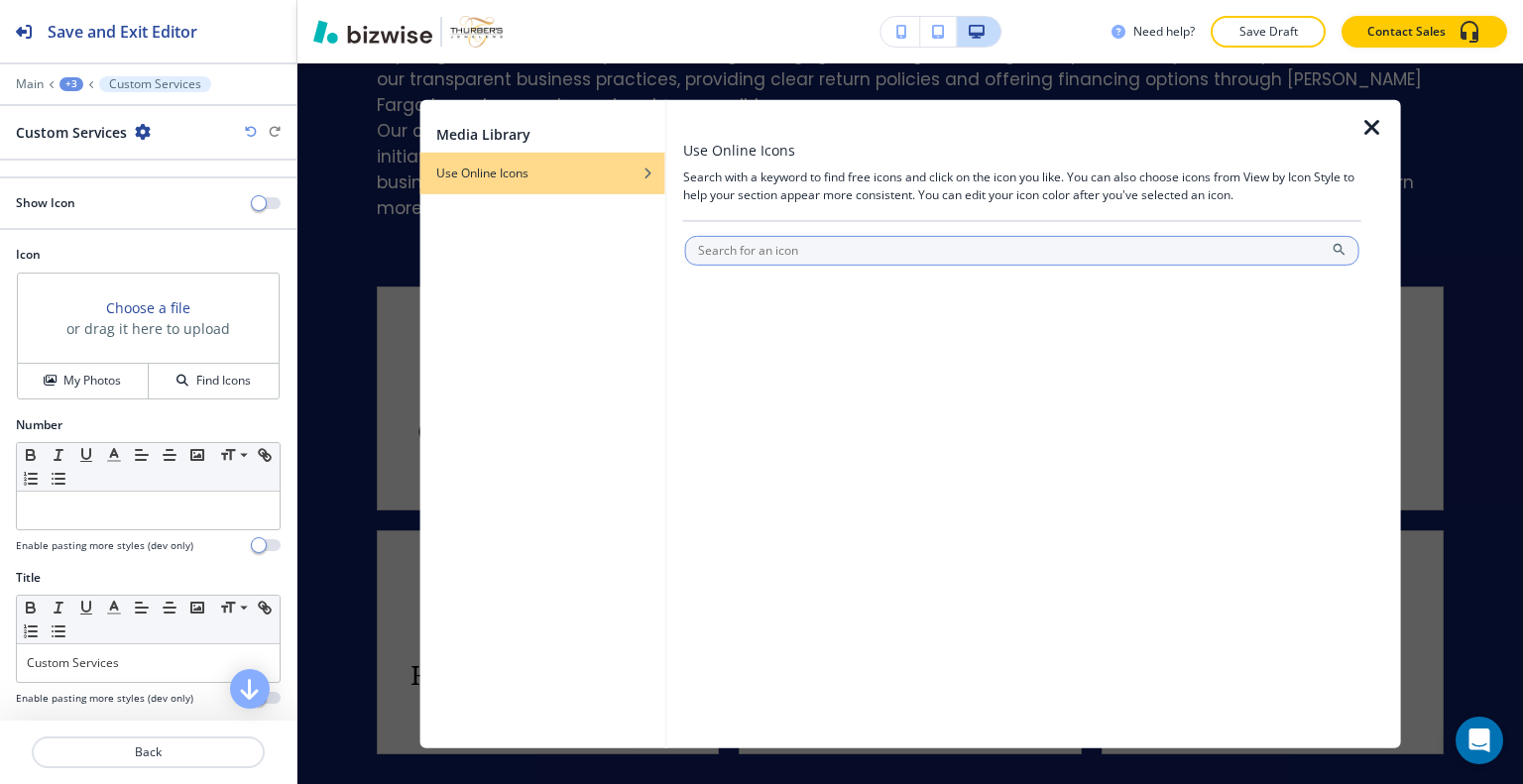 click at bounding box center (1022, 250) 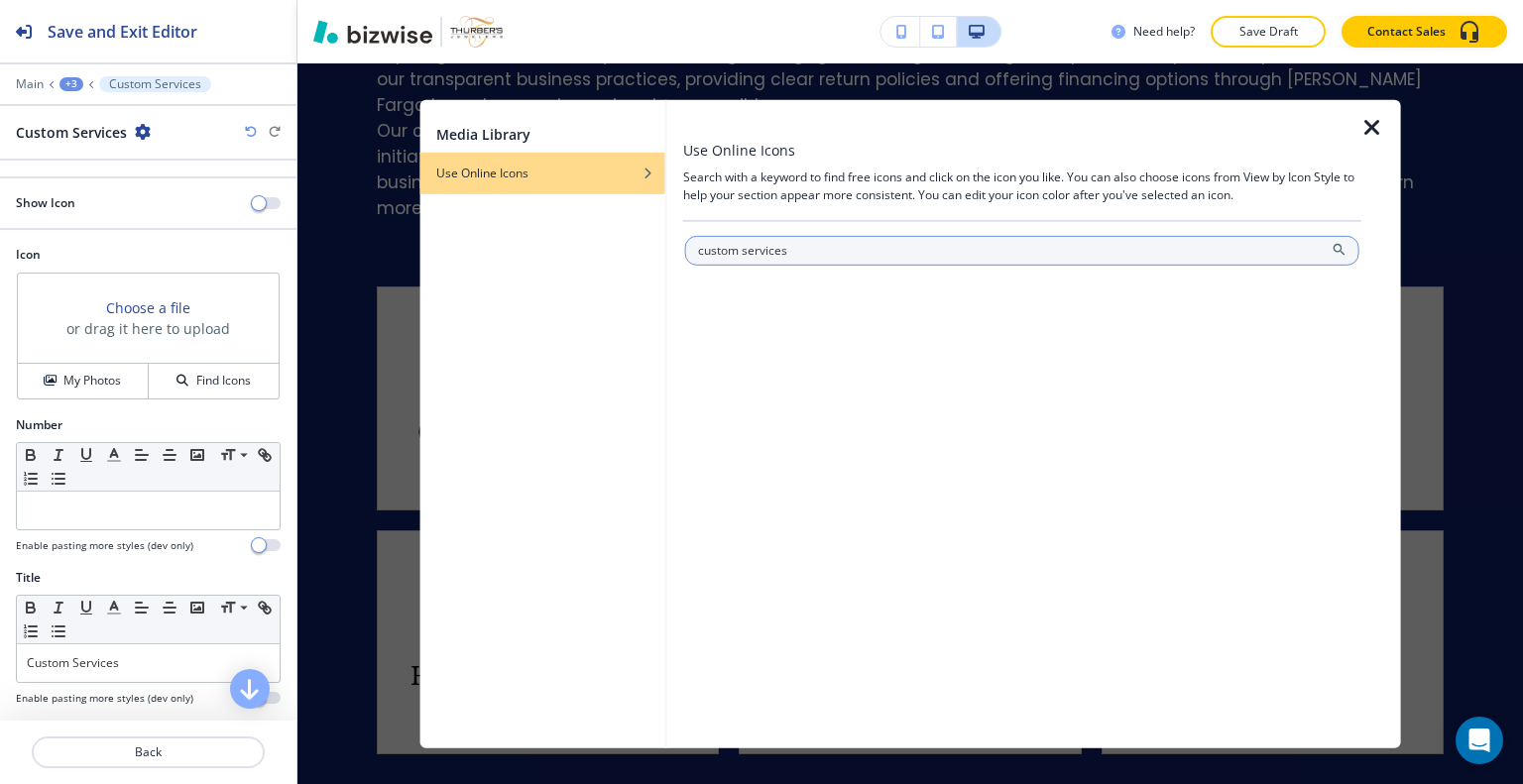 type on "custom services" 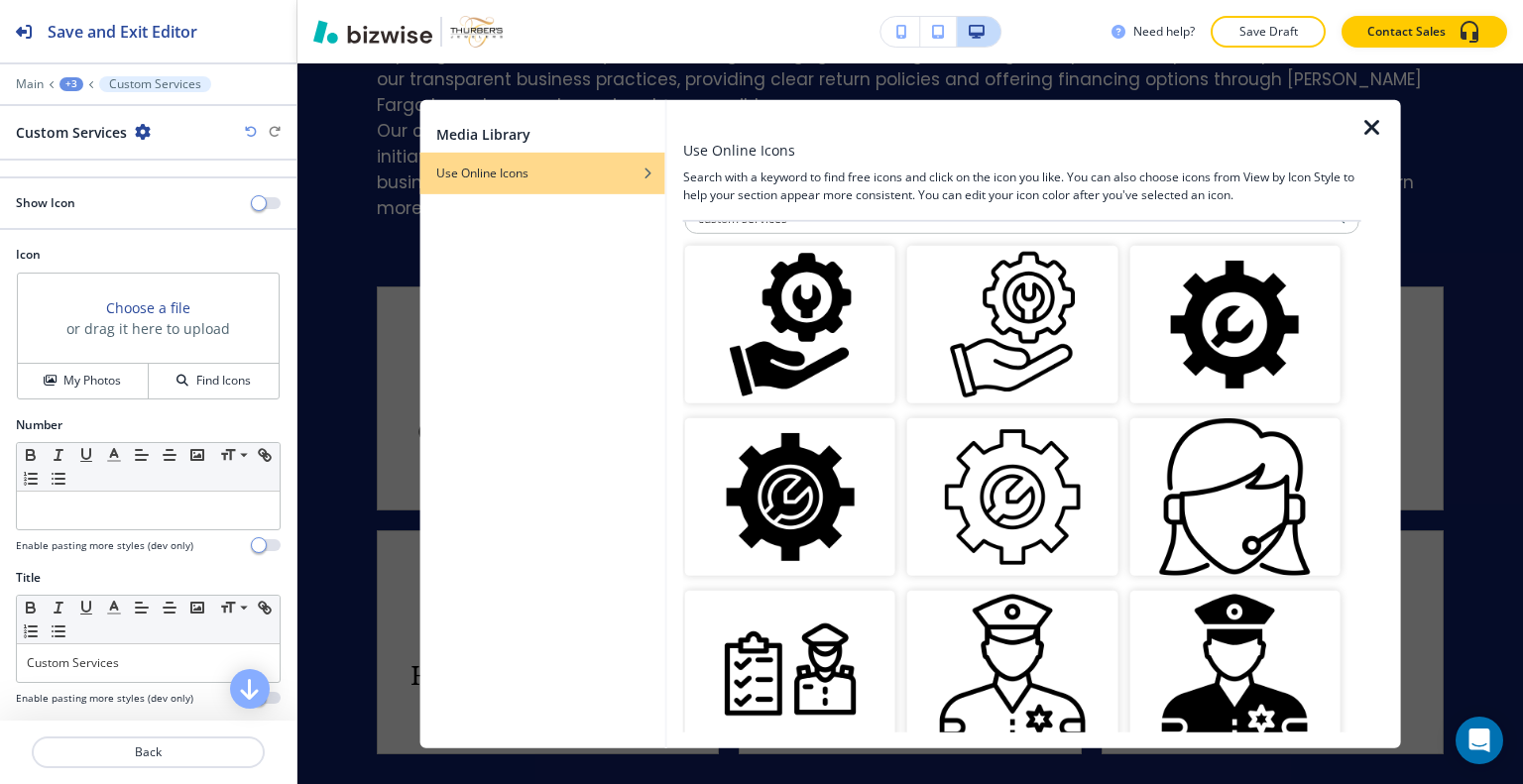 scroll, scrollTop: 0, scrollLeft: 0, axis: both 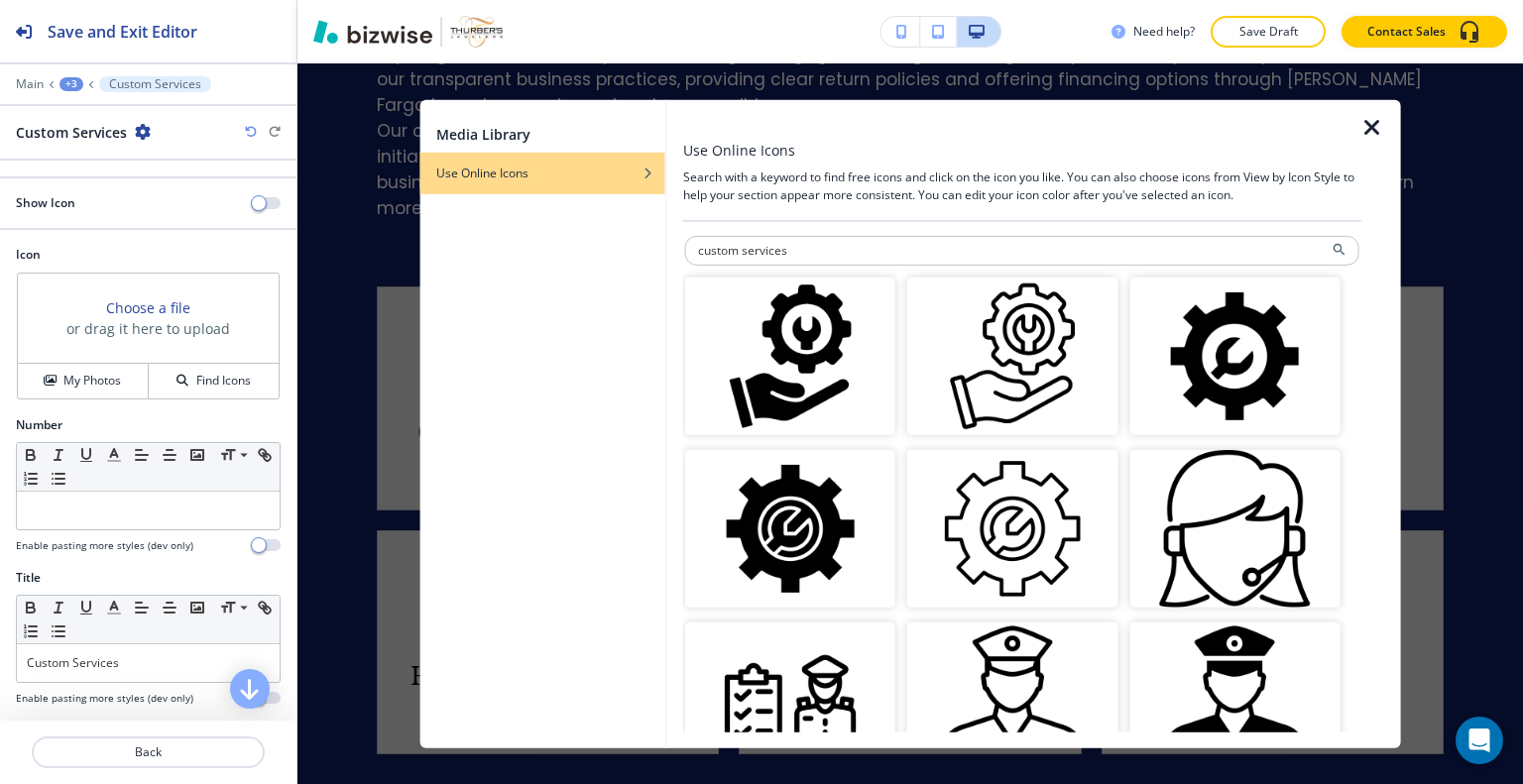 click at bounding box center (1234, 355) 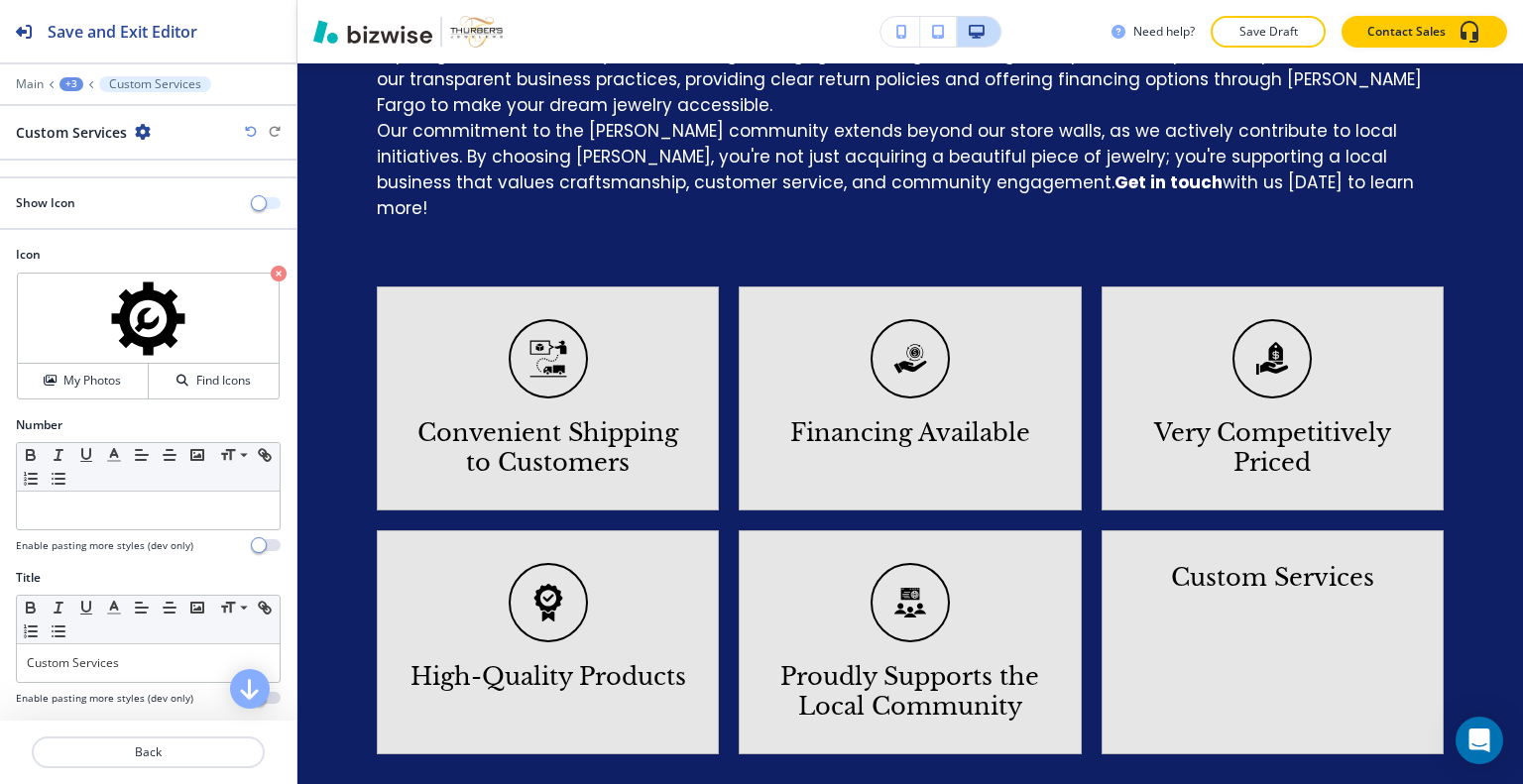click at bounding box center [259, 203] 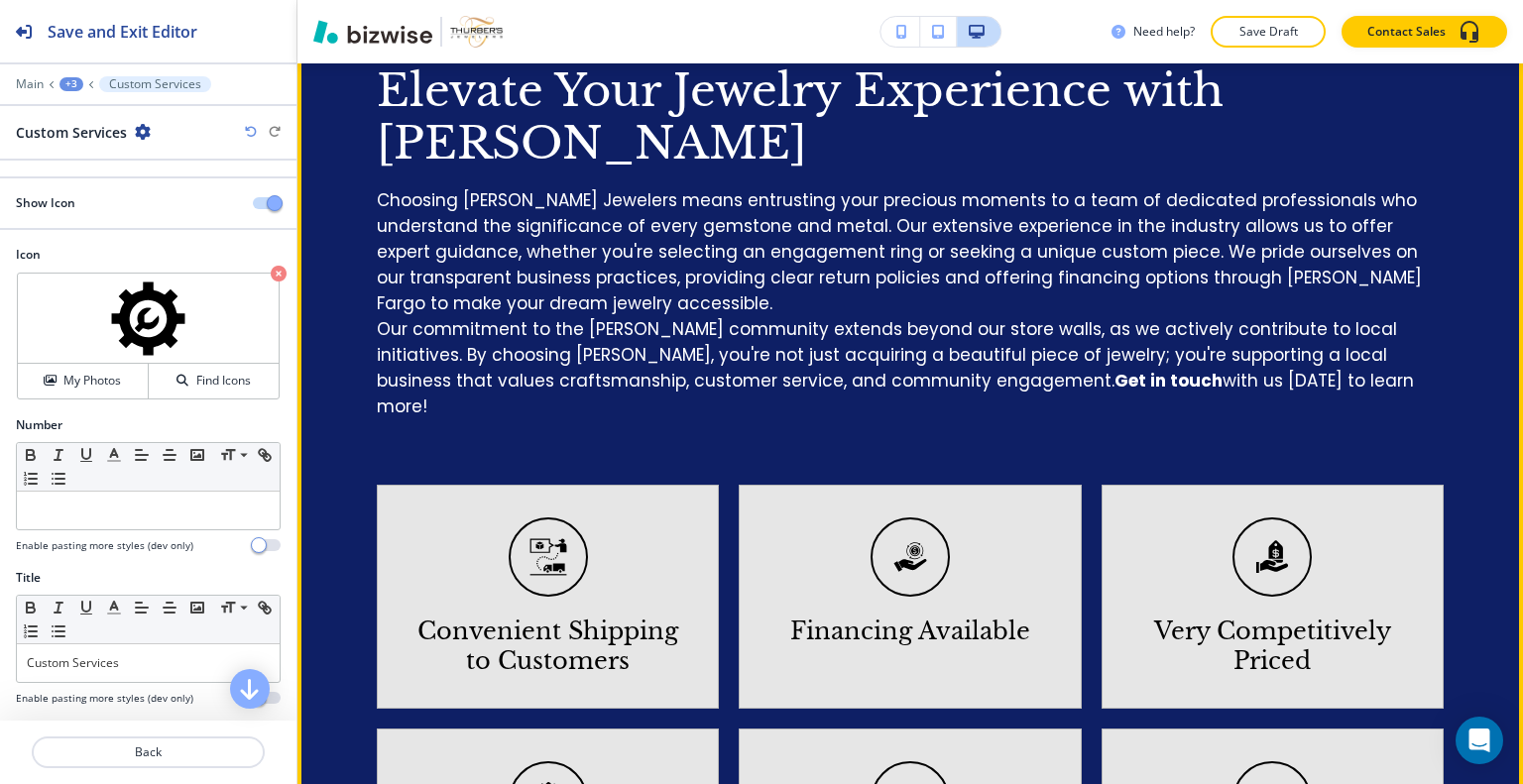 scroll, scrollTop: 1300, scrollLeft: 0, axis: vertical 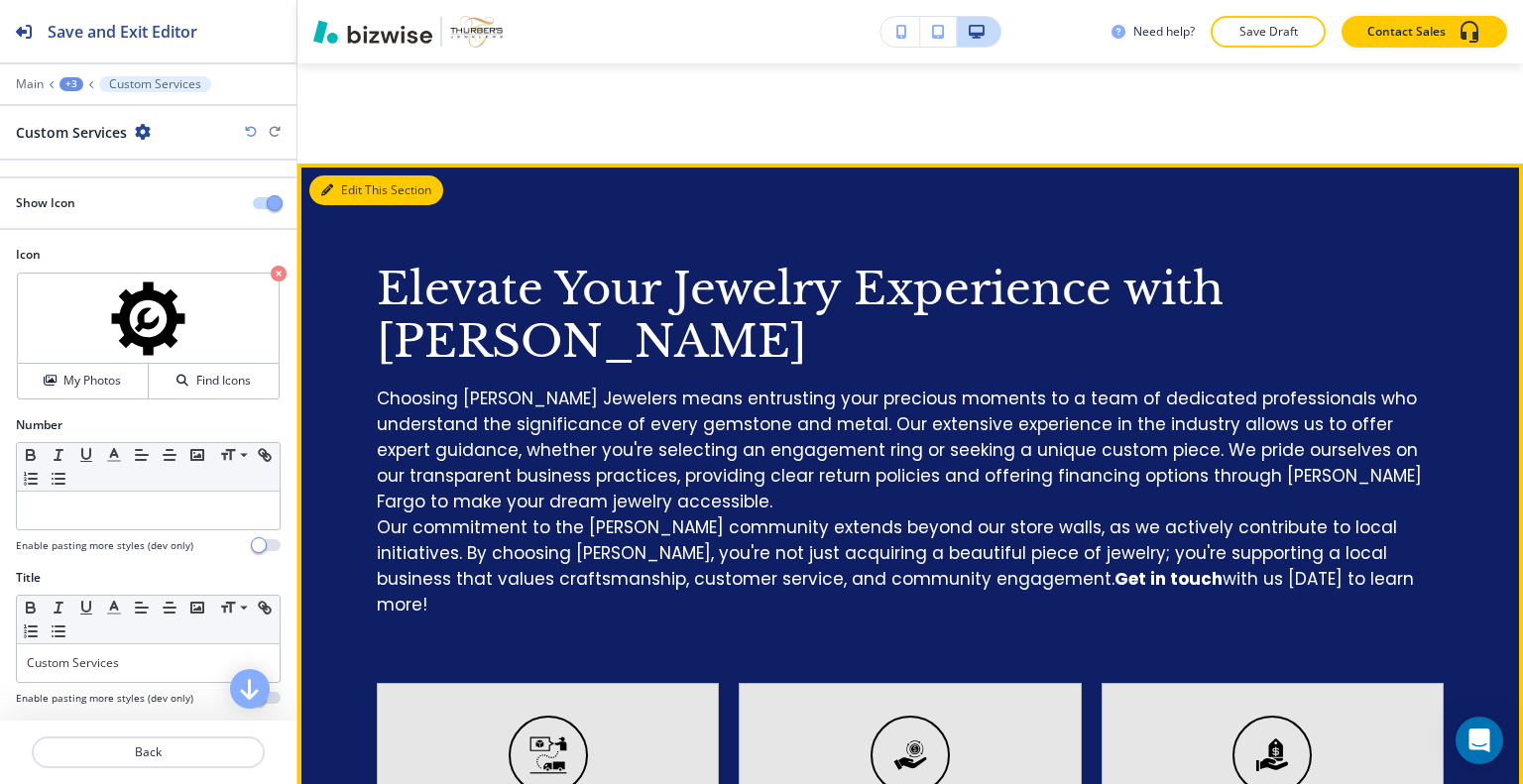 click on "Edit This Section" at bounding box center (376, 190) 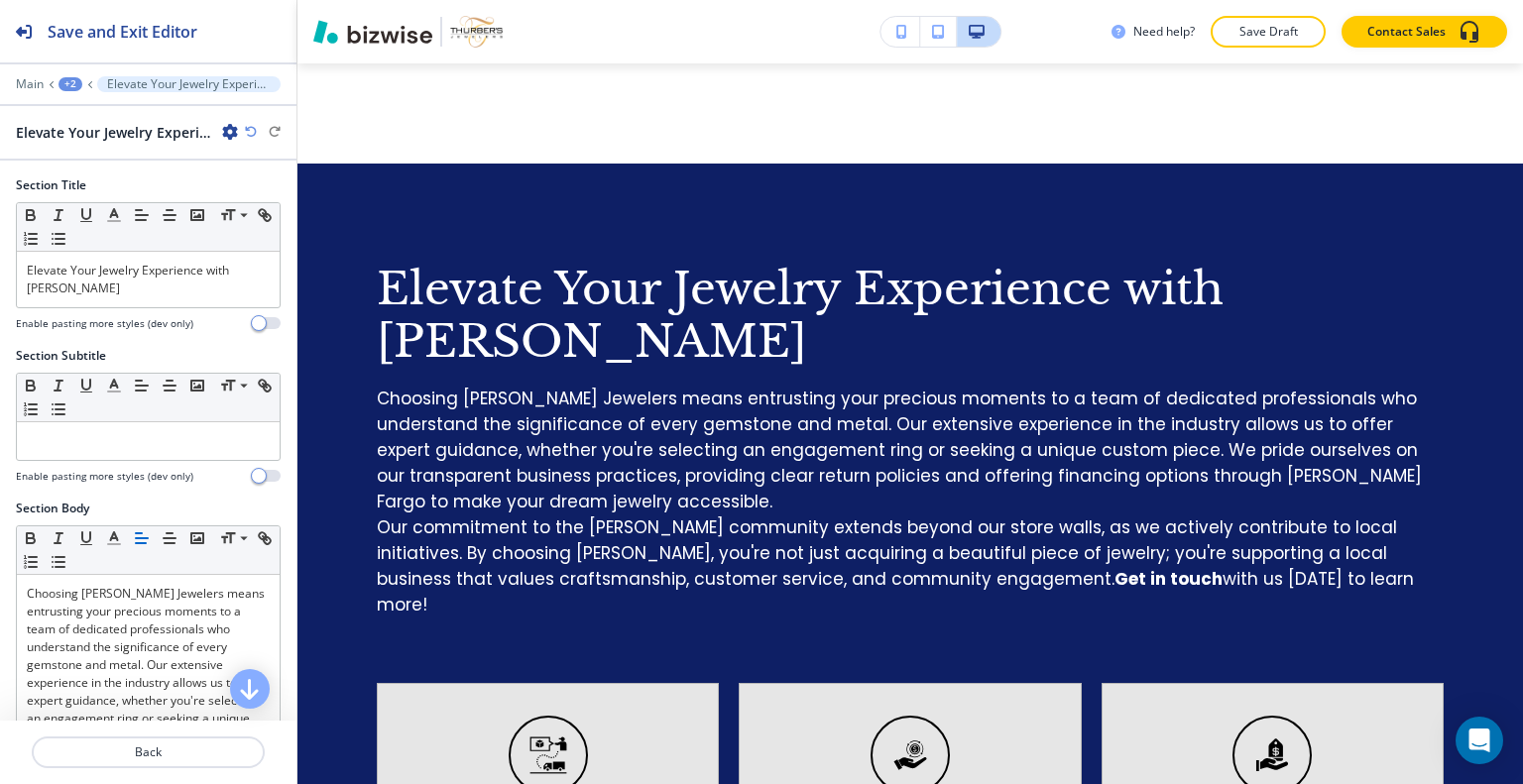 scroll, scrollTop: 1400, scrollLeft: 0, axis: vertical 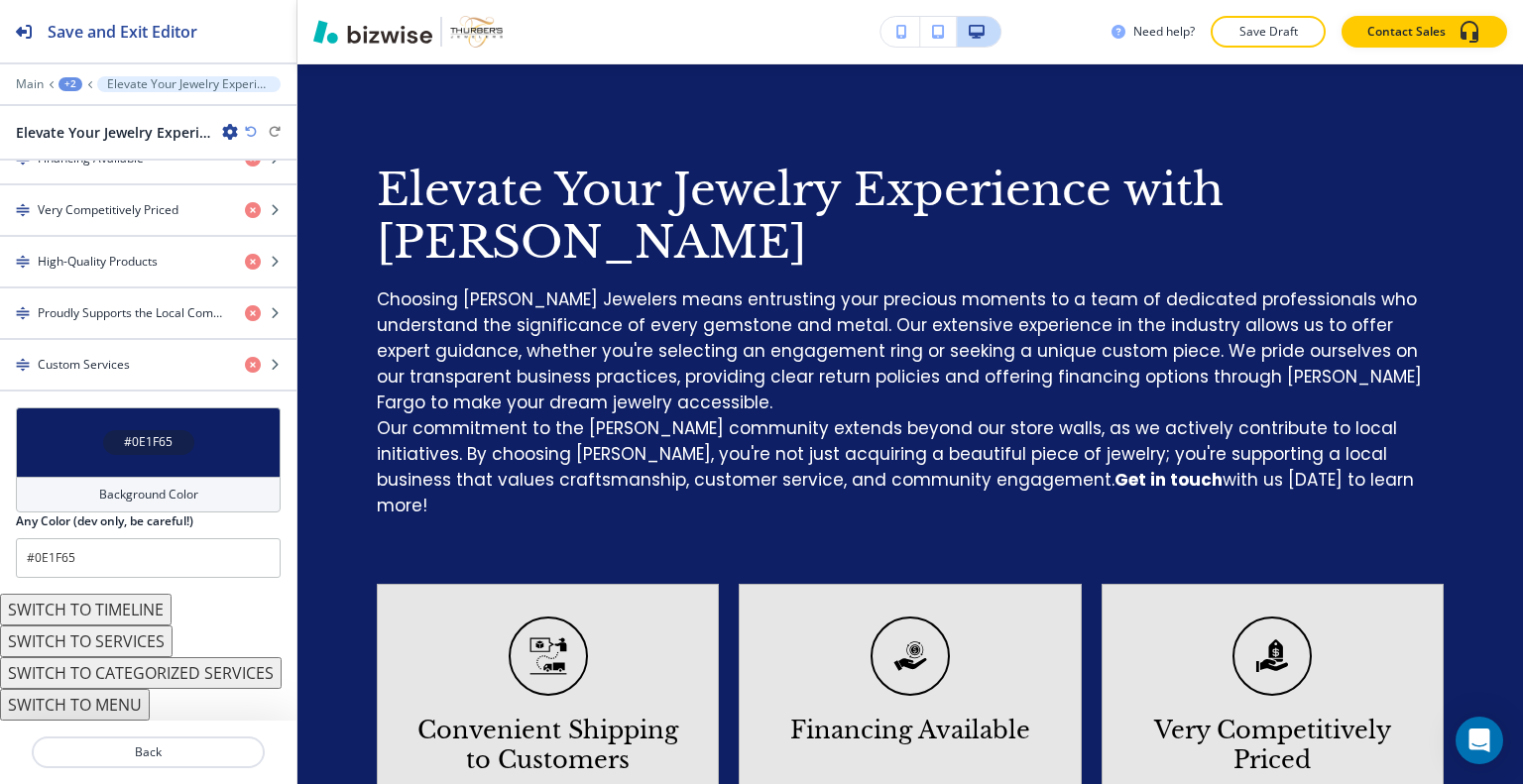 click on "#0E1F65" at bounding box center (148, 442) 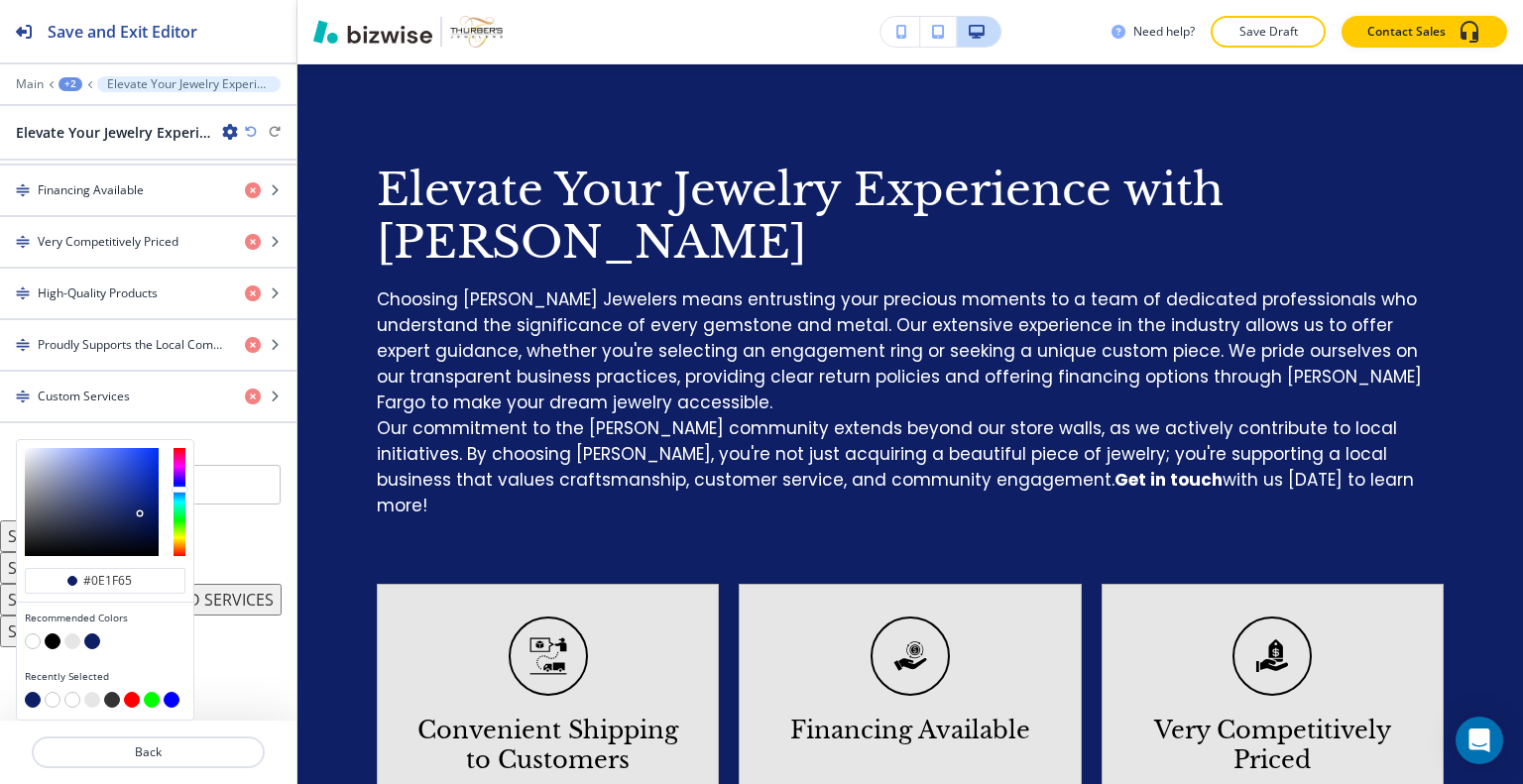 click at bounding box center [53, 641] 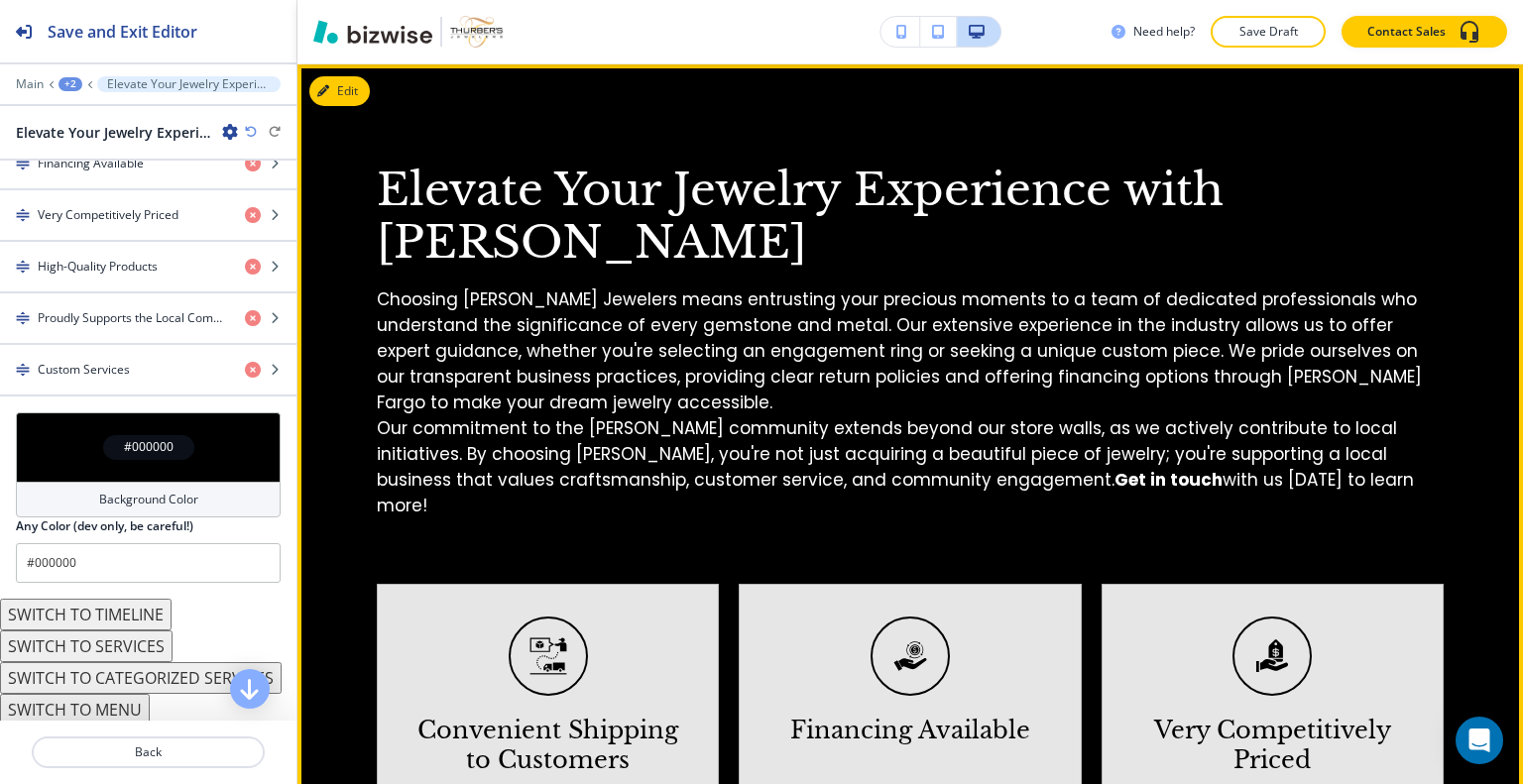 scroll, scrollTop: 1796, scrollLeft: 0, axis: vertical 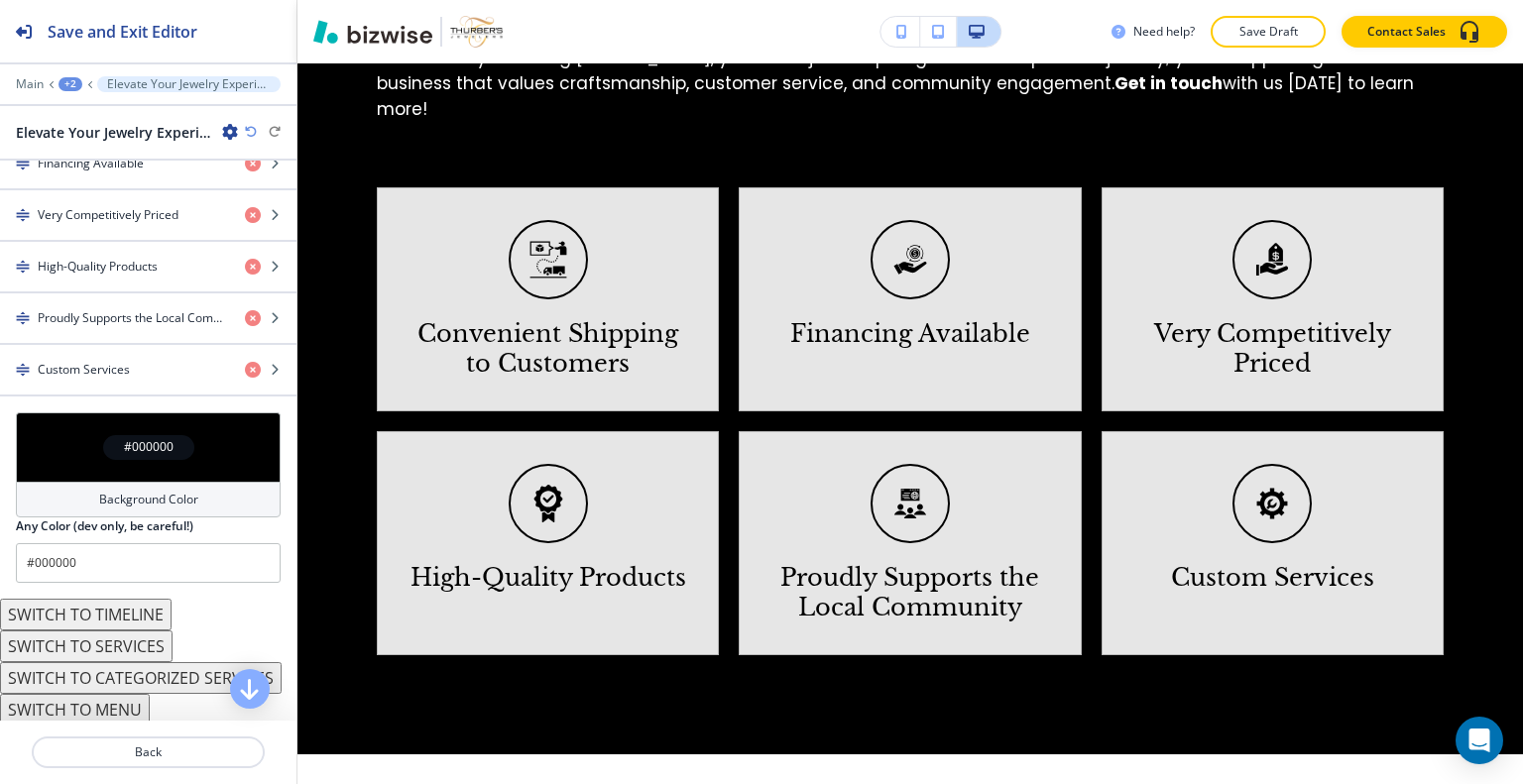 click at bounding box center (263, 132) 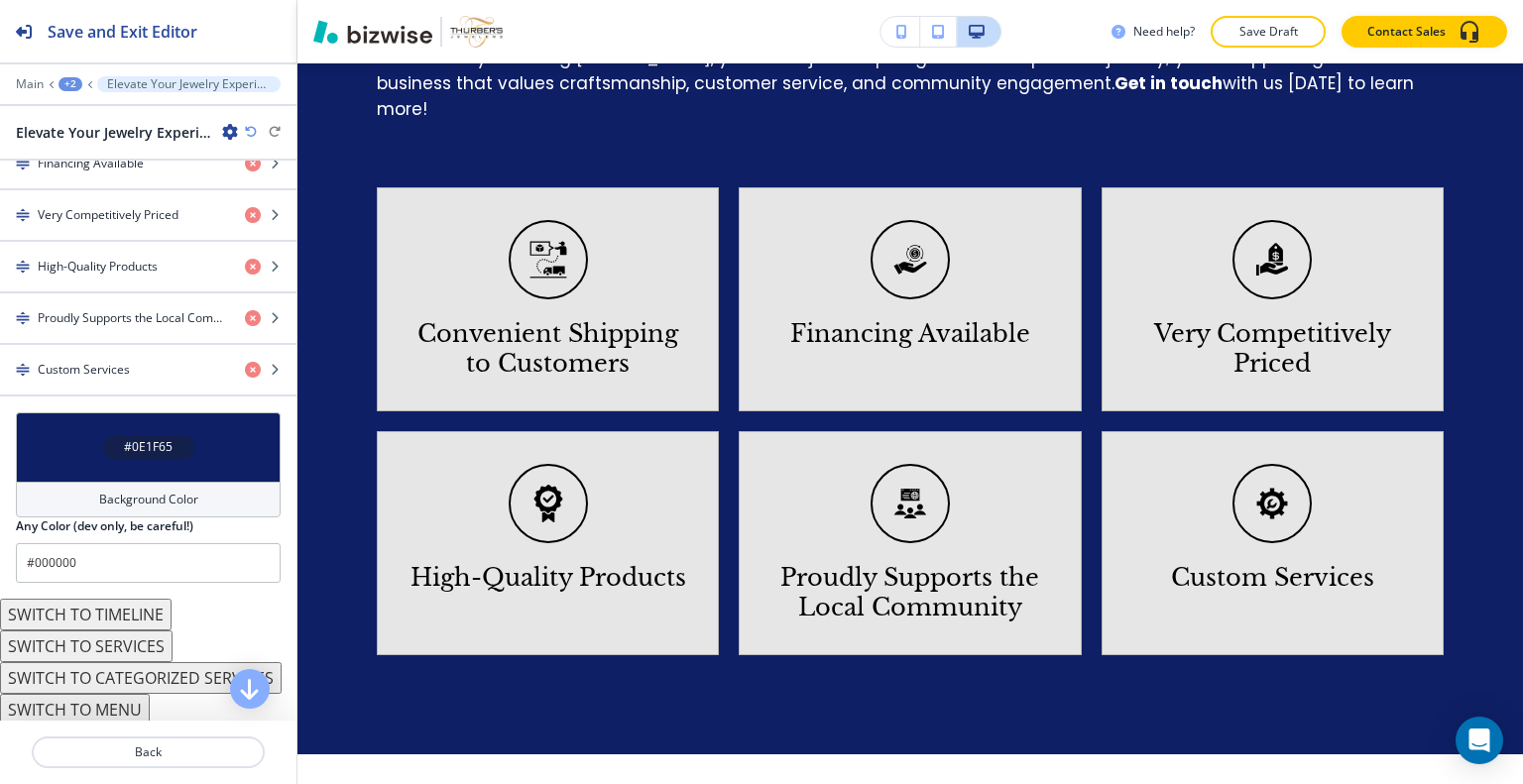 type on "#0E1F65" 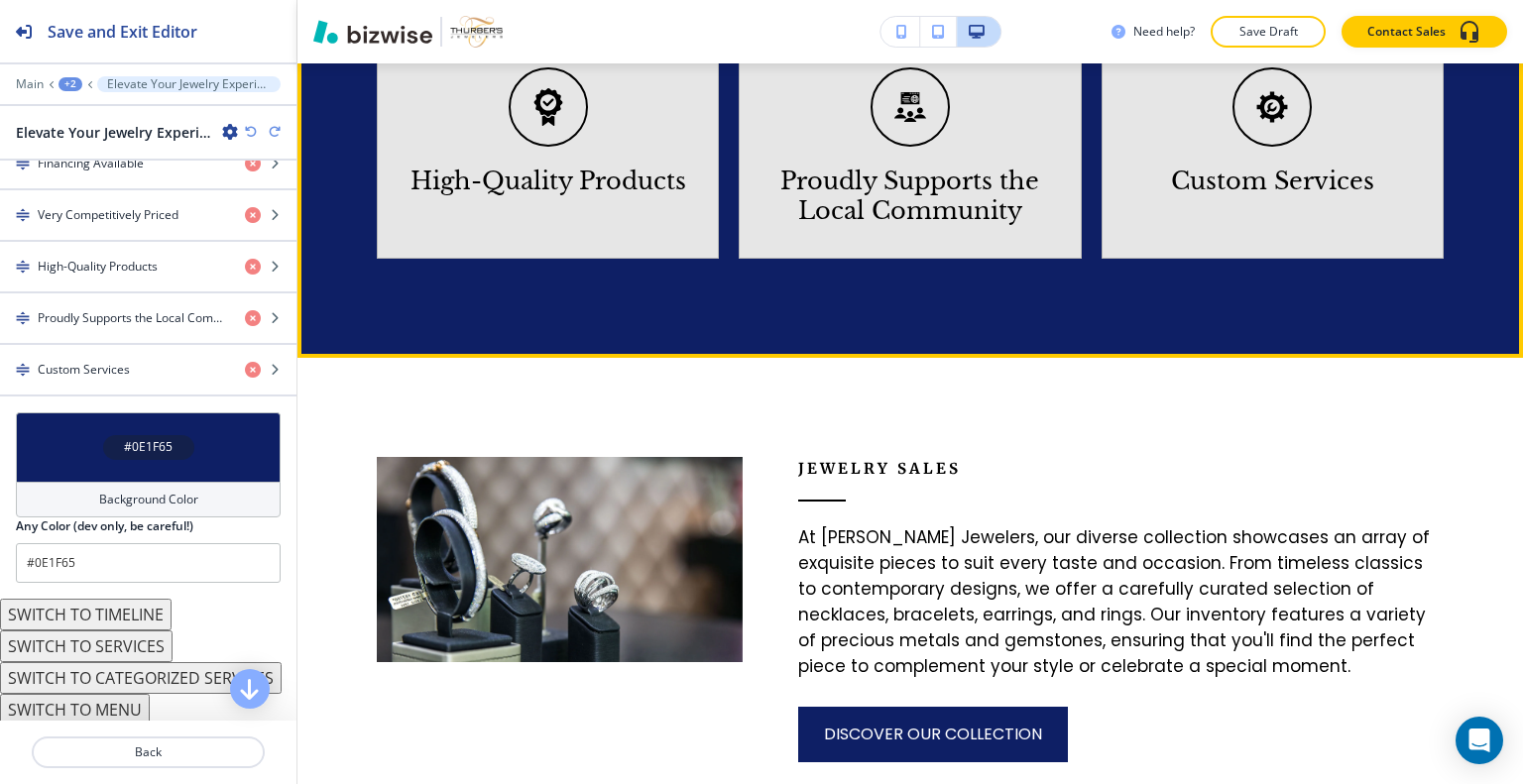 scroll, scrollTop: 2391, scrollLeft: 0, axis: vertical 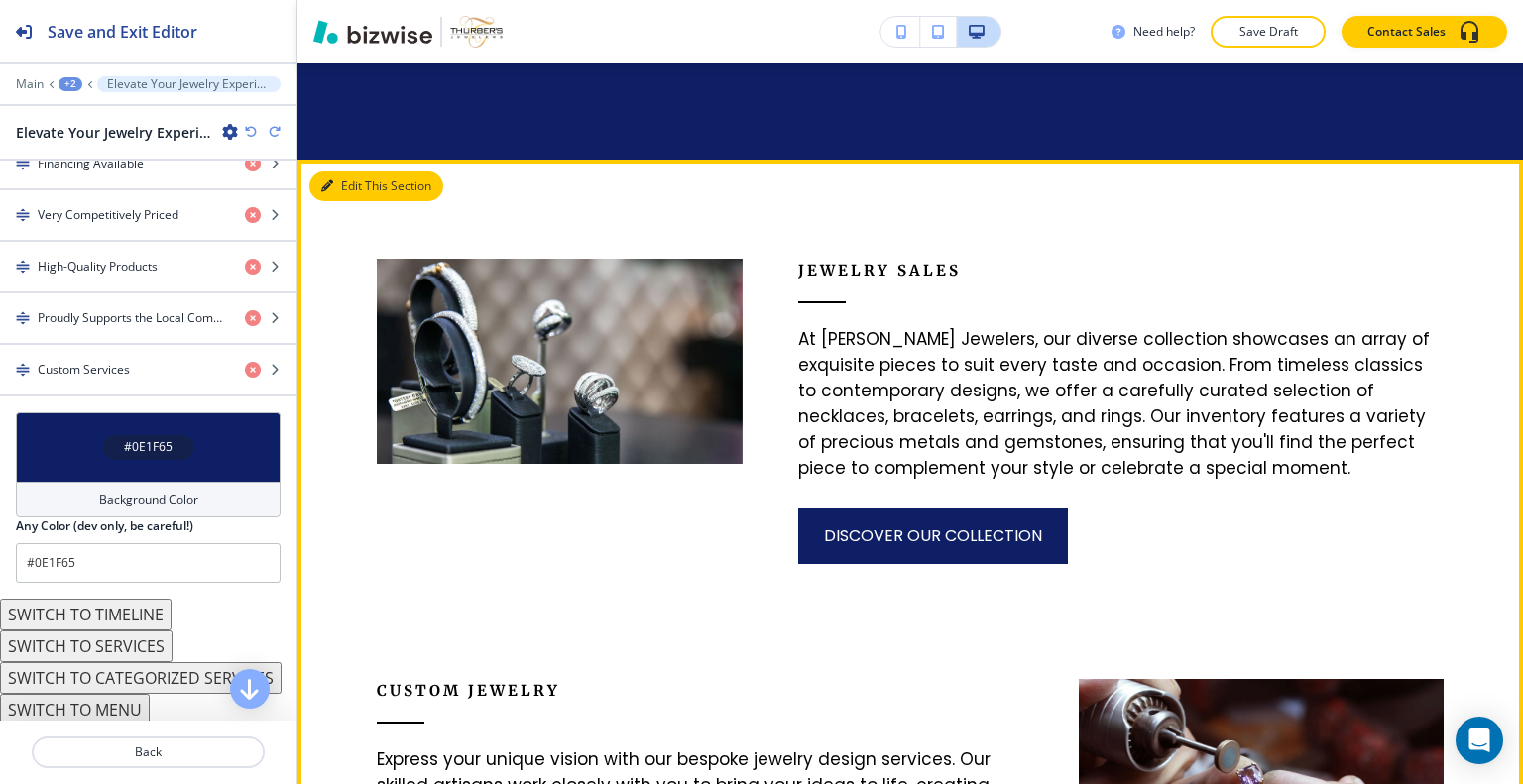 click on "Edit This Section" at bounding box center [376, 186] 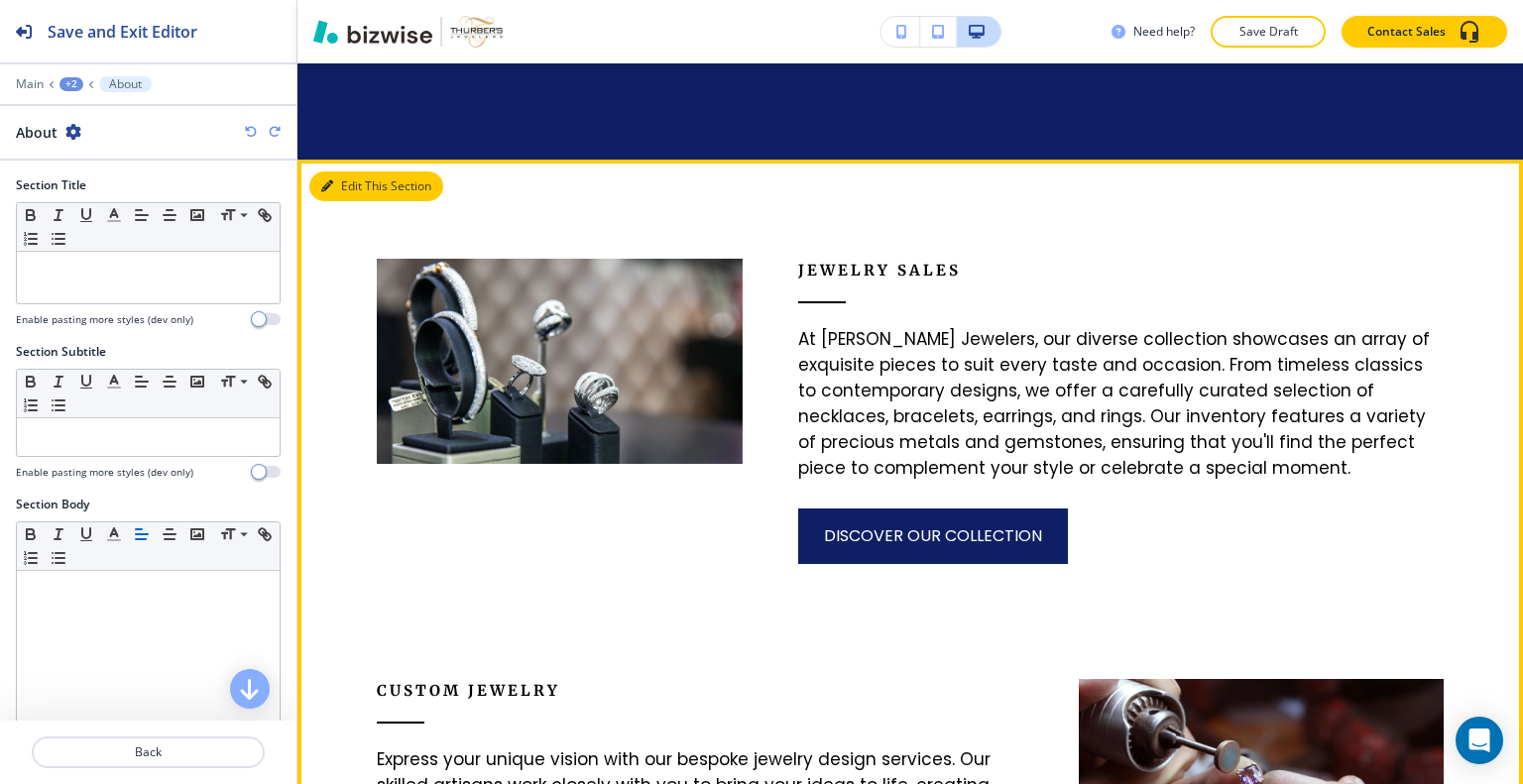 scroll, scrollTop: 2460, scrollLeft: 0, axis: vertical 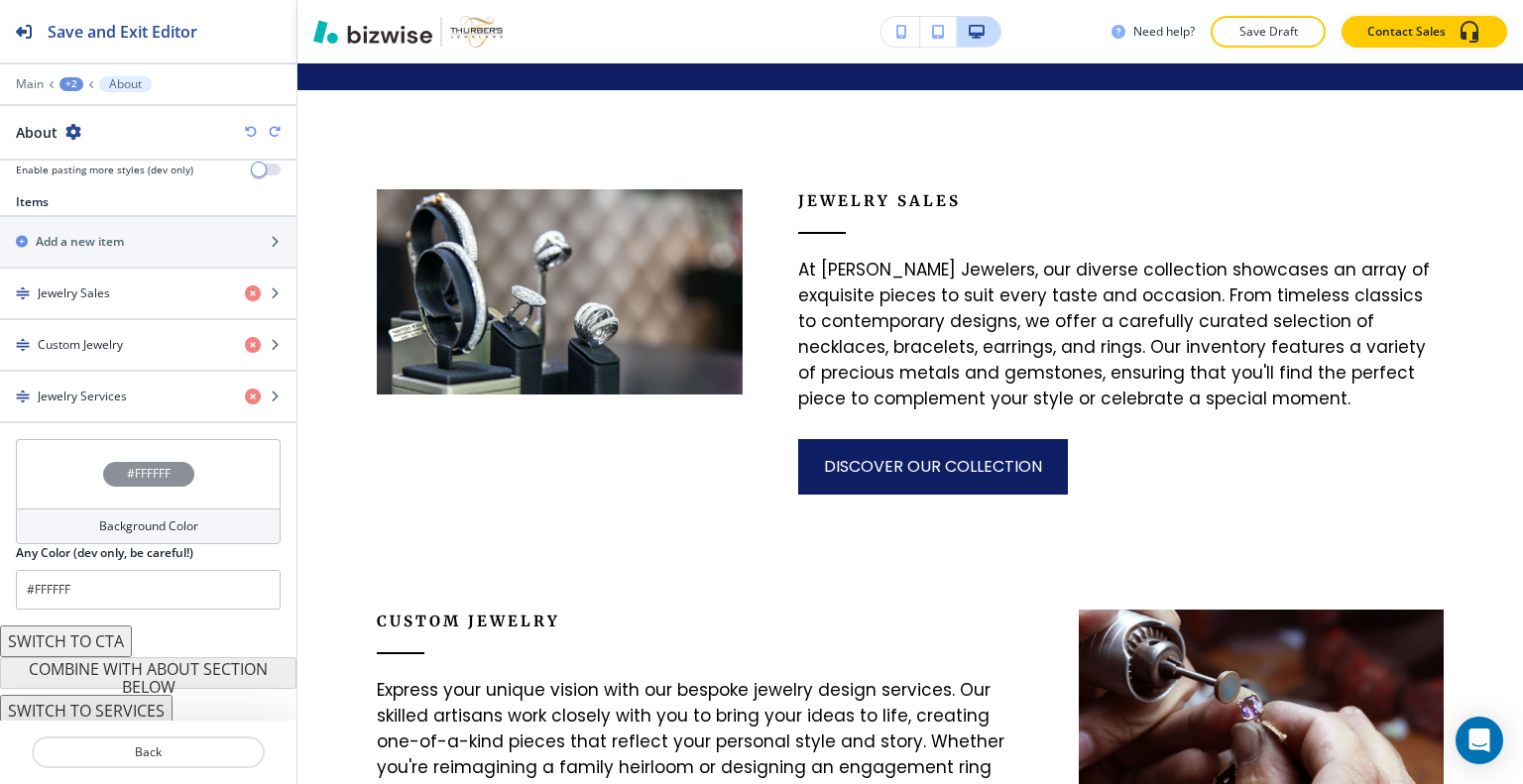 click on "SWITCH TO SERVICES" at bounding box center [86, 711] 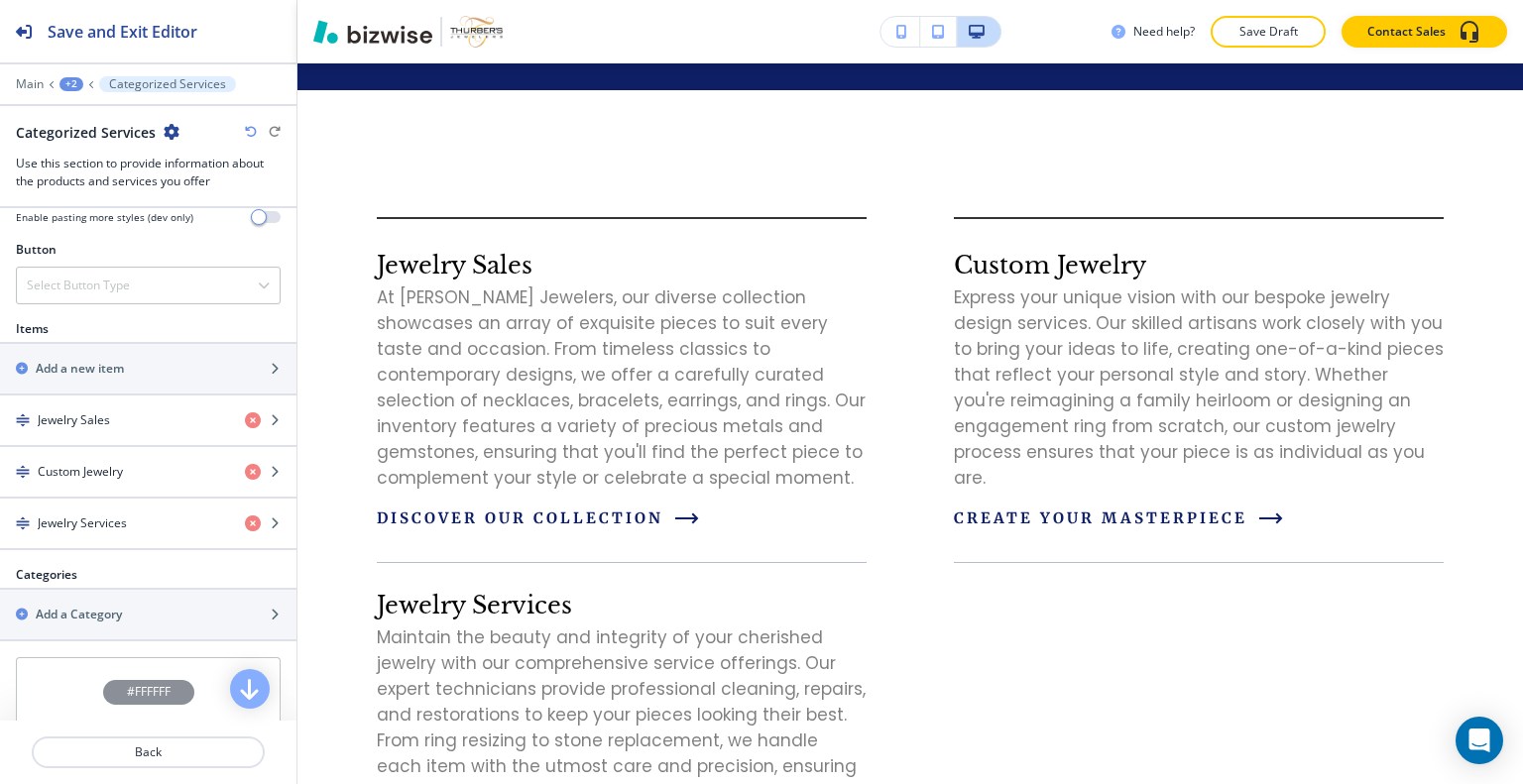 scroll, scrollTop: 950, scrollLeft: 0, axis: vertical 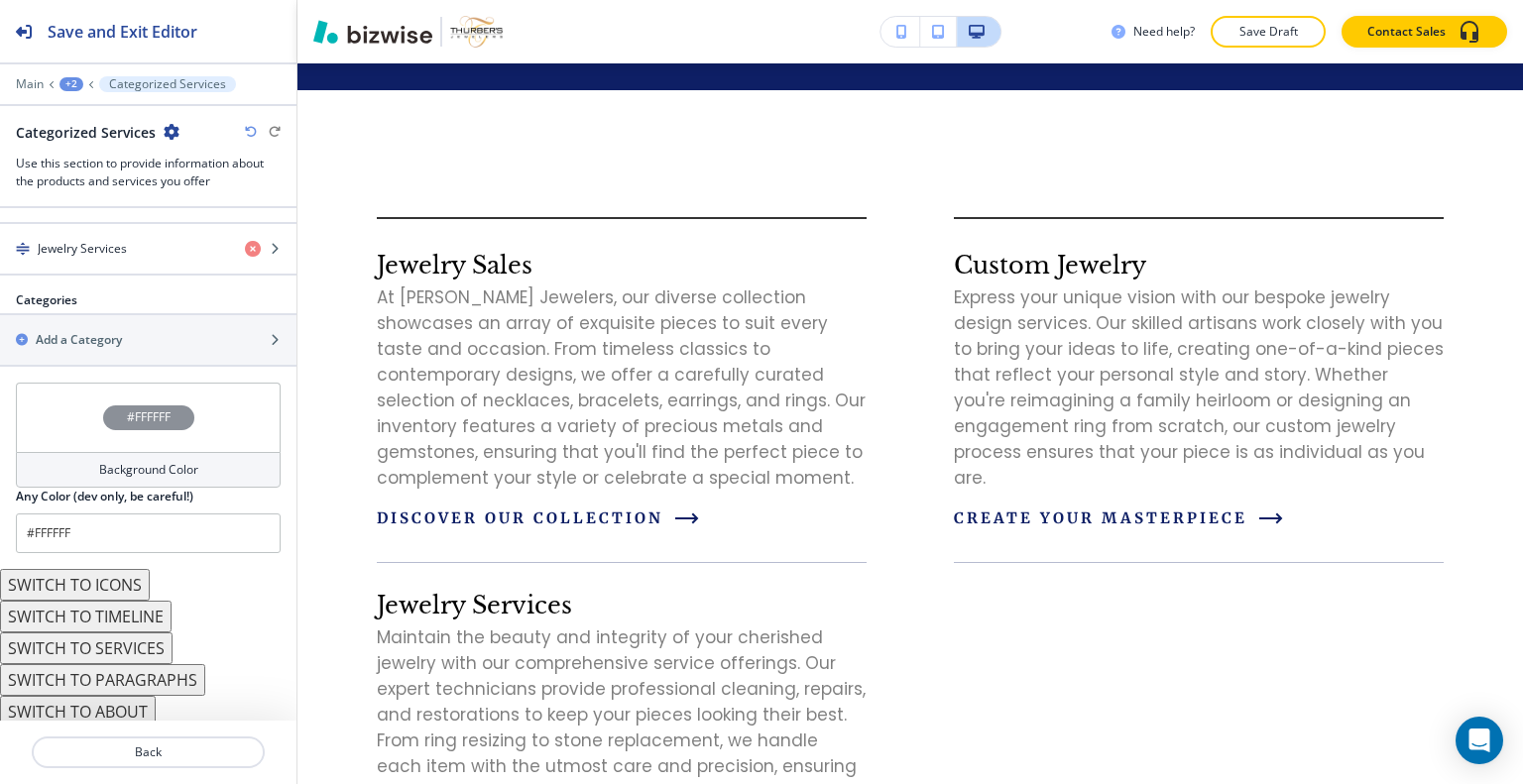 click on "SWITCH TO SERVICES" at bounding box center (86, 648) 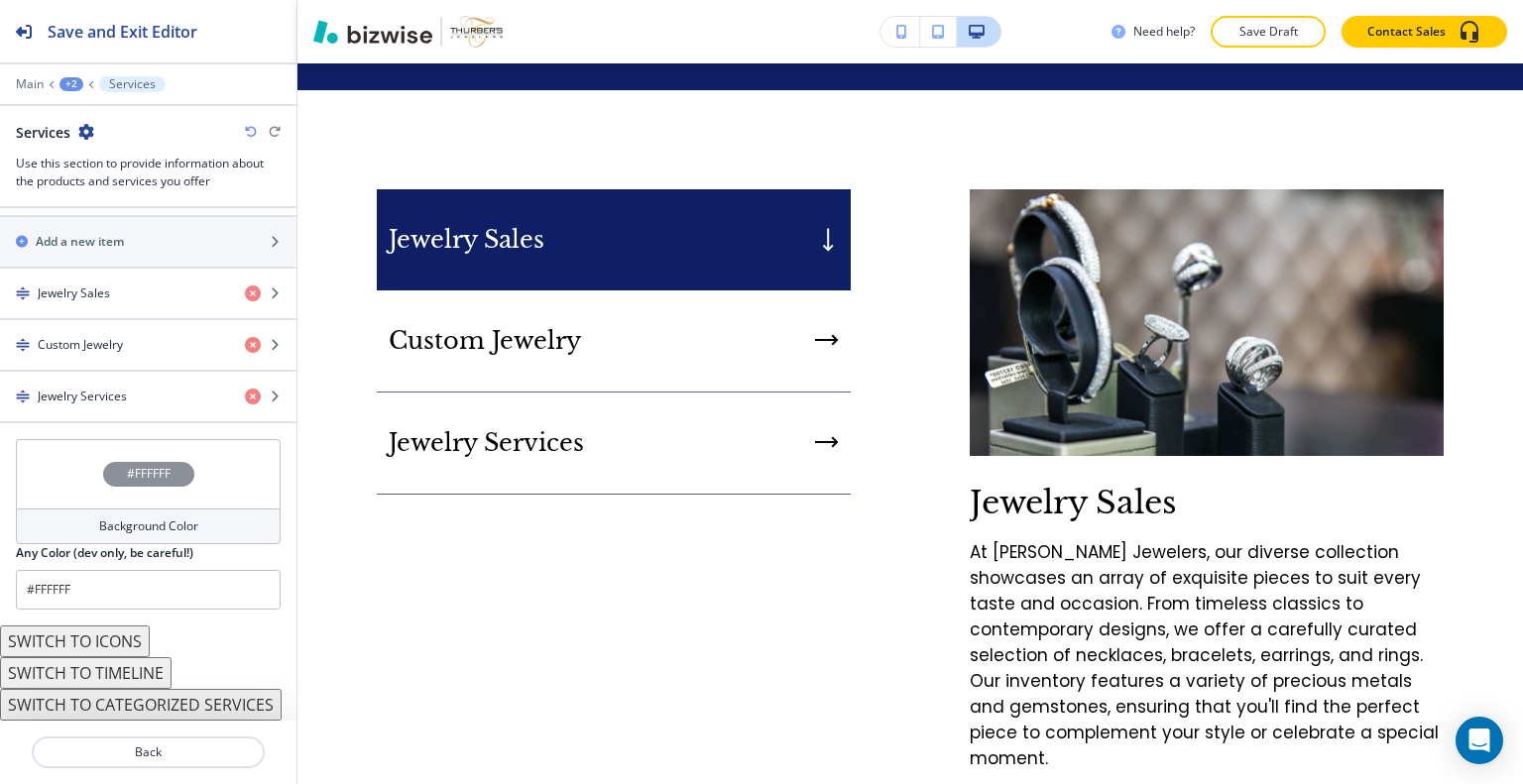 scroll, scrollTop: 717, scrollLeft: 0, axis: vertical 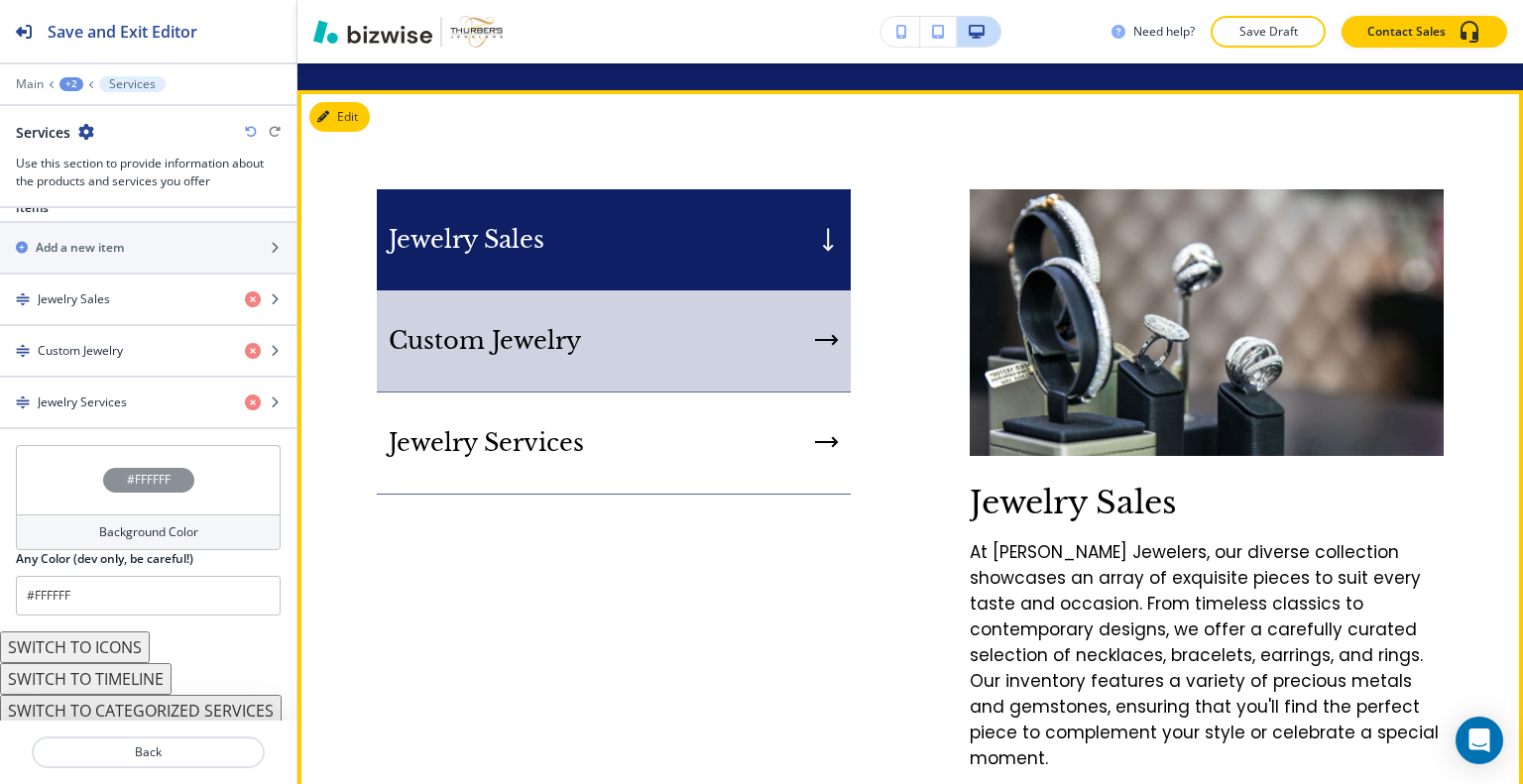 click on "Custom Jewelry" at bounding box center (614, 341) 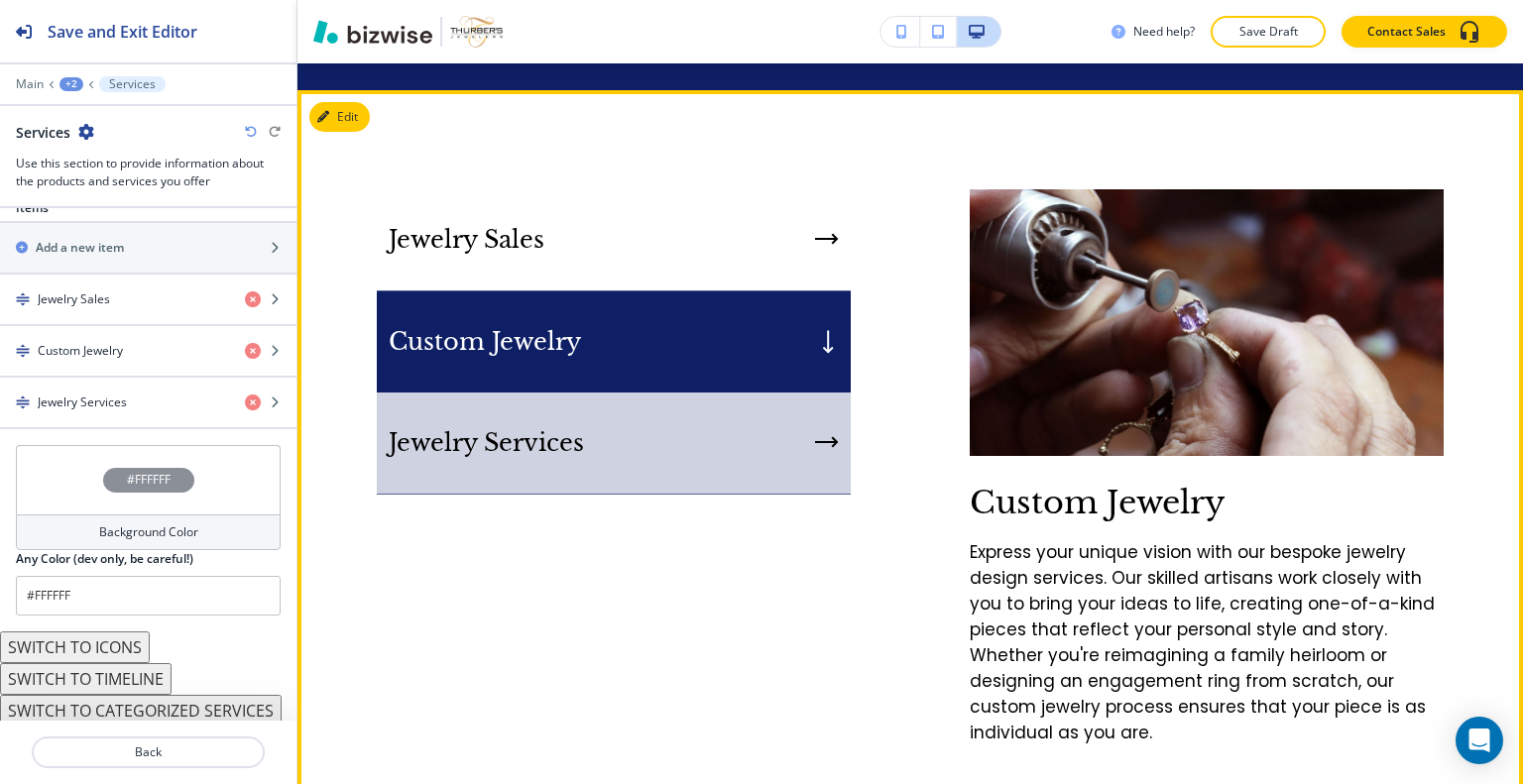 click on "Jewelry Services" at bounding box center [614, 443] 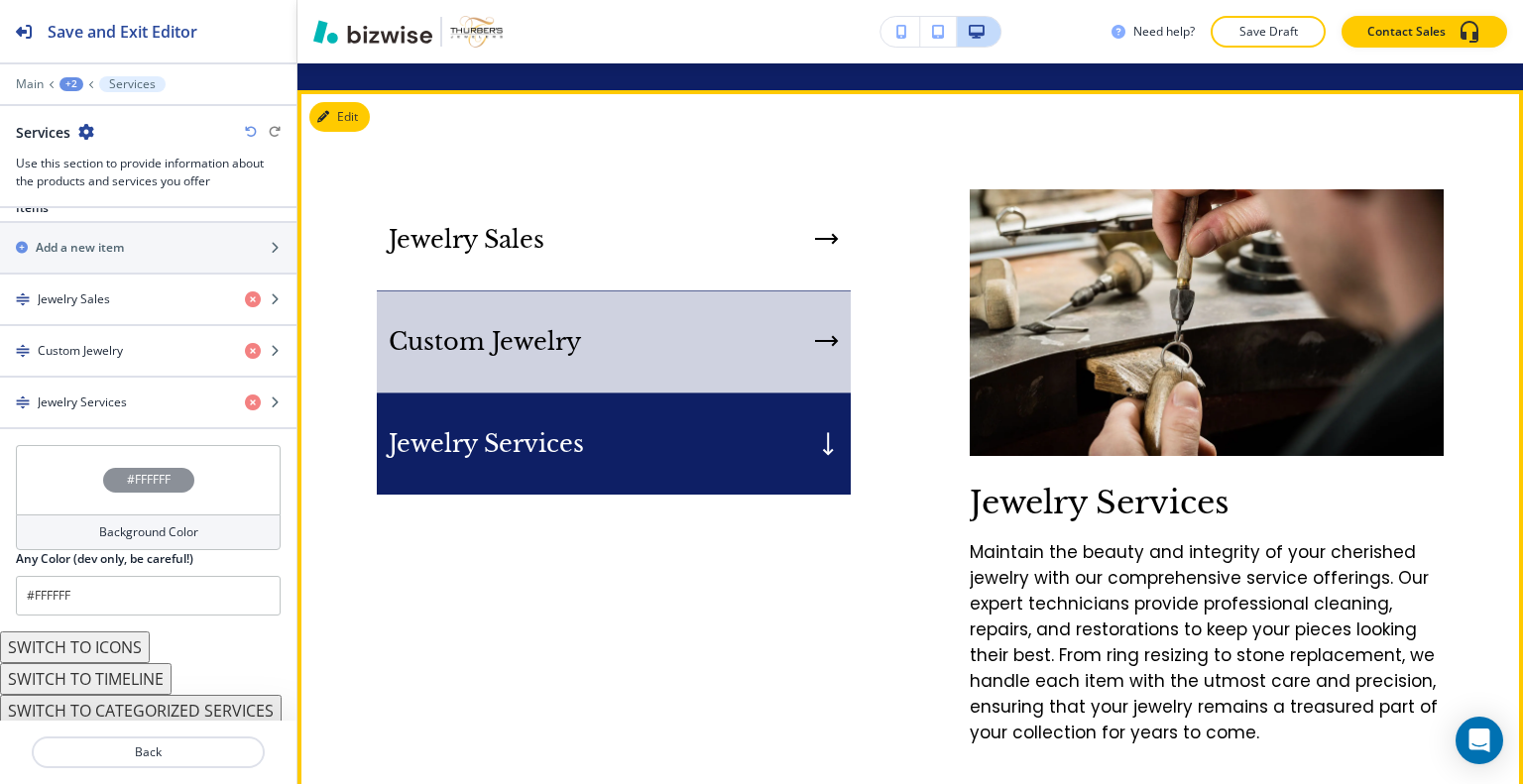 click on "Custom Jewelry" at bounding box center [614, 342] 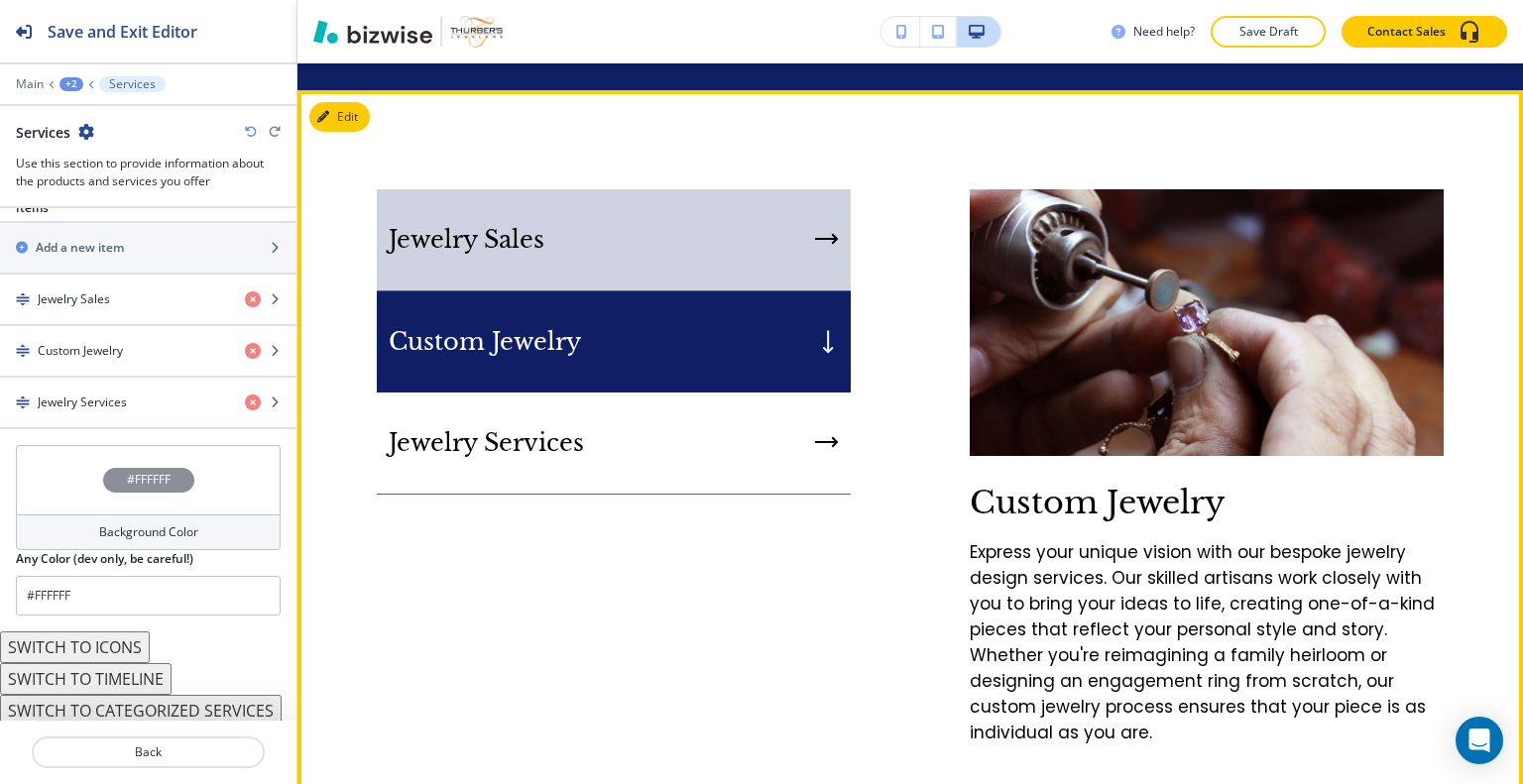 click on "Jewelry Sales" at bounding box center (614, 240) 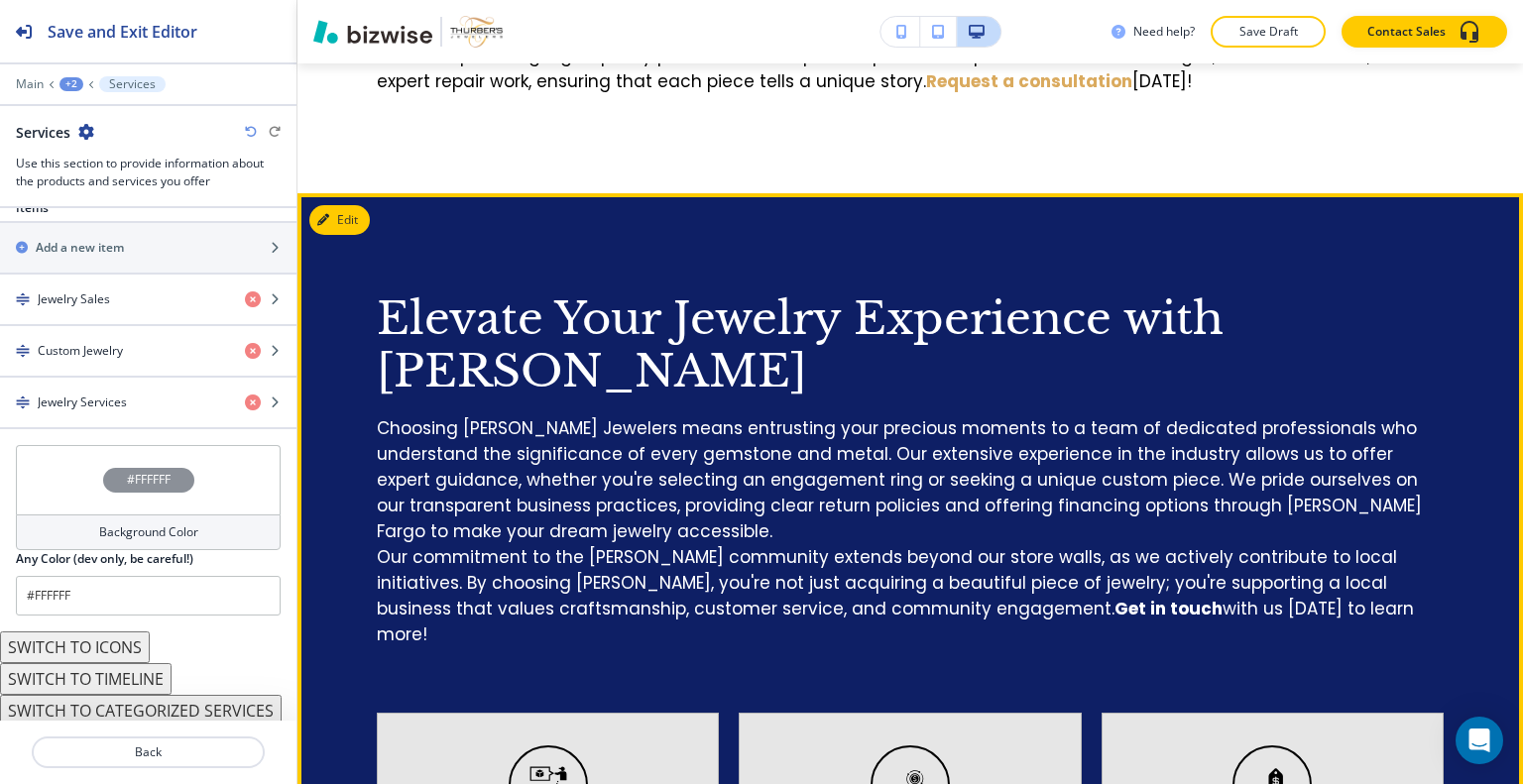 scroll, scrollTop: 874, scrollLeft: 0, axis: vertical 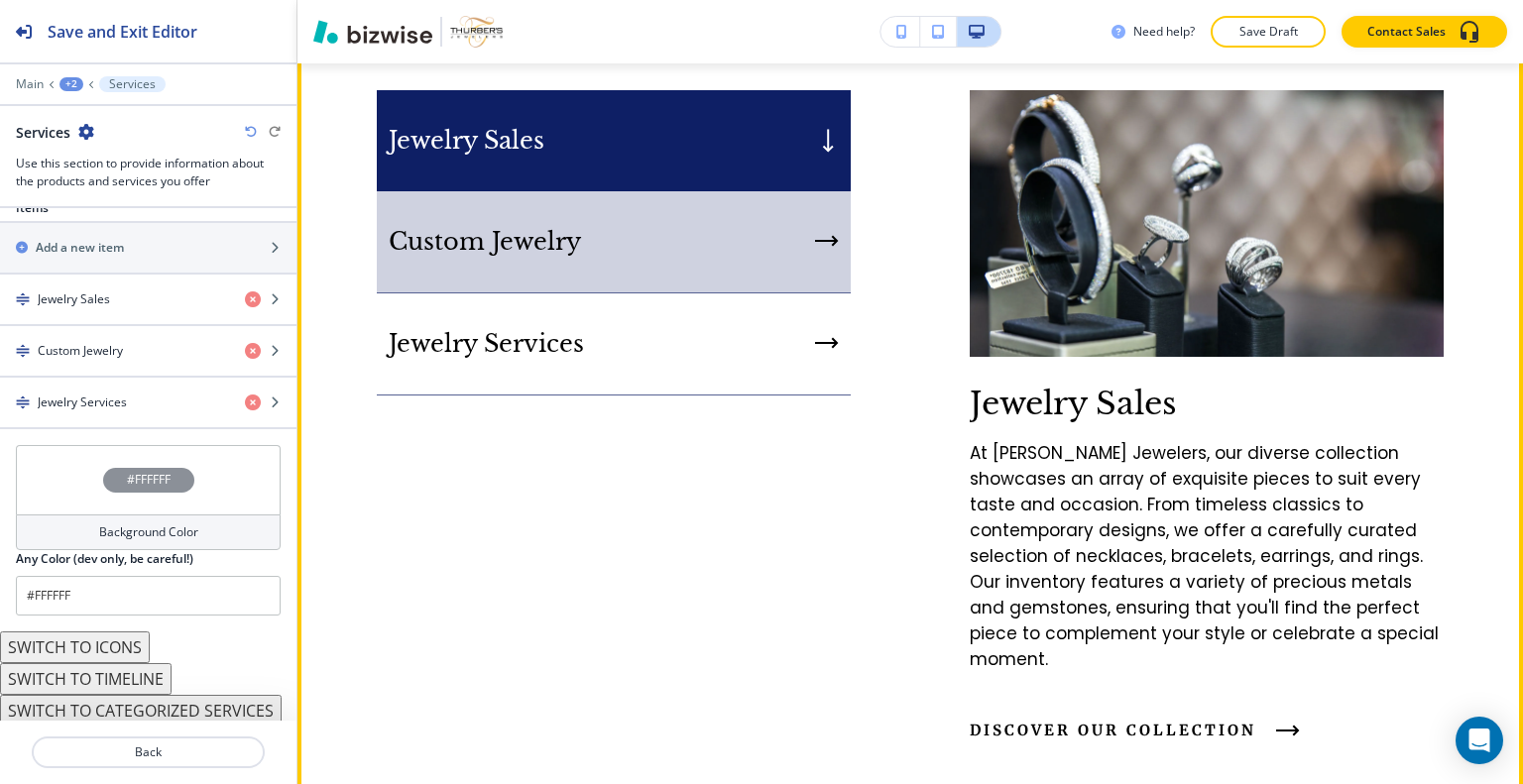 click on "Custom Jewelry" at bounding box center [614, 242] 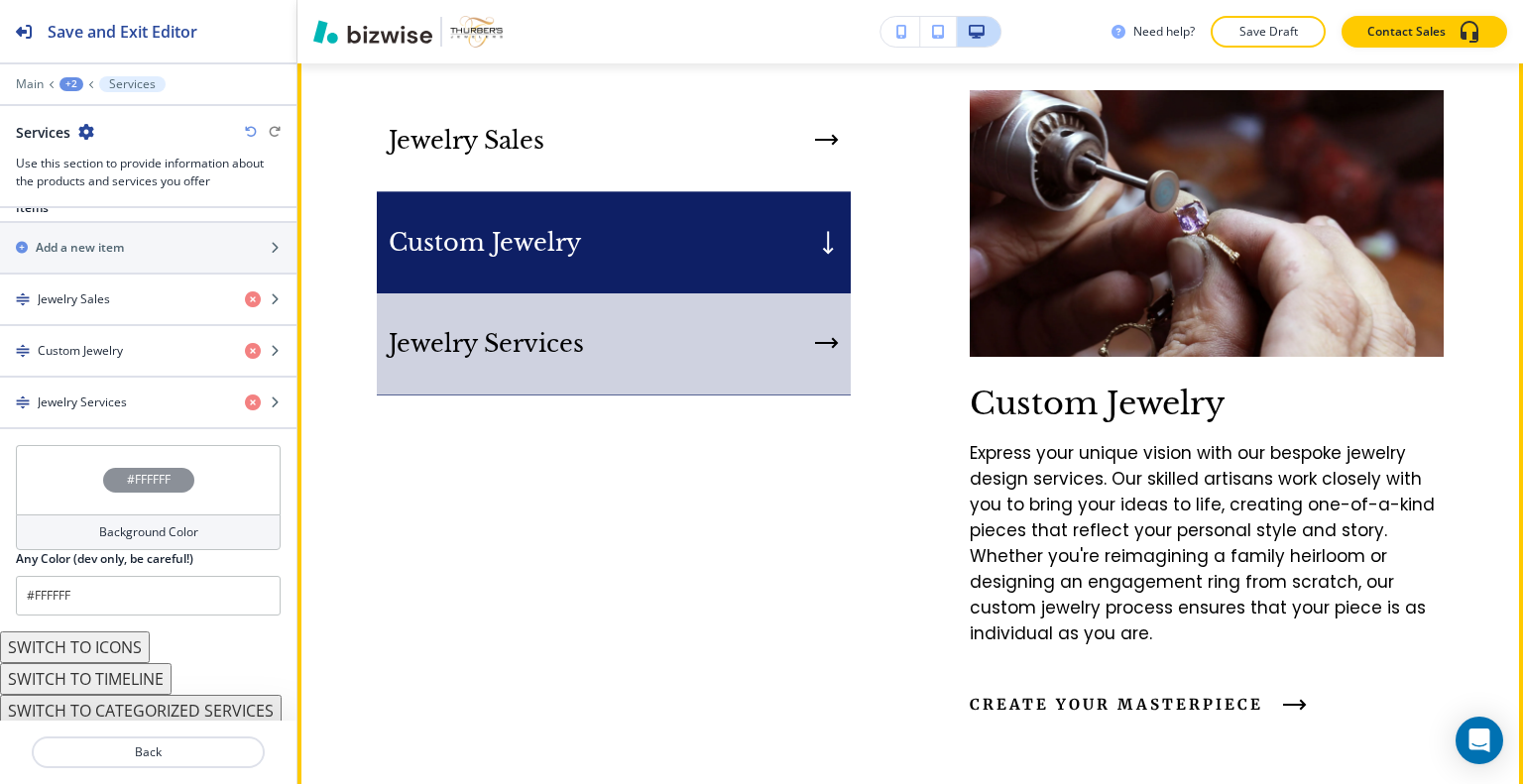click on "Jewelry Services" at bounding box center (614, 344) 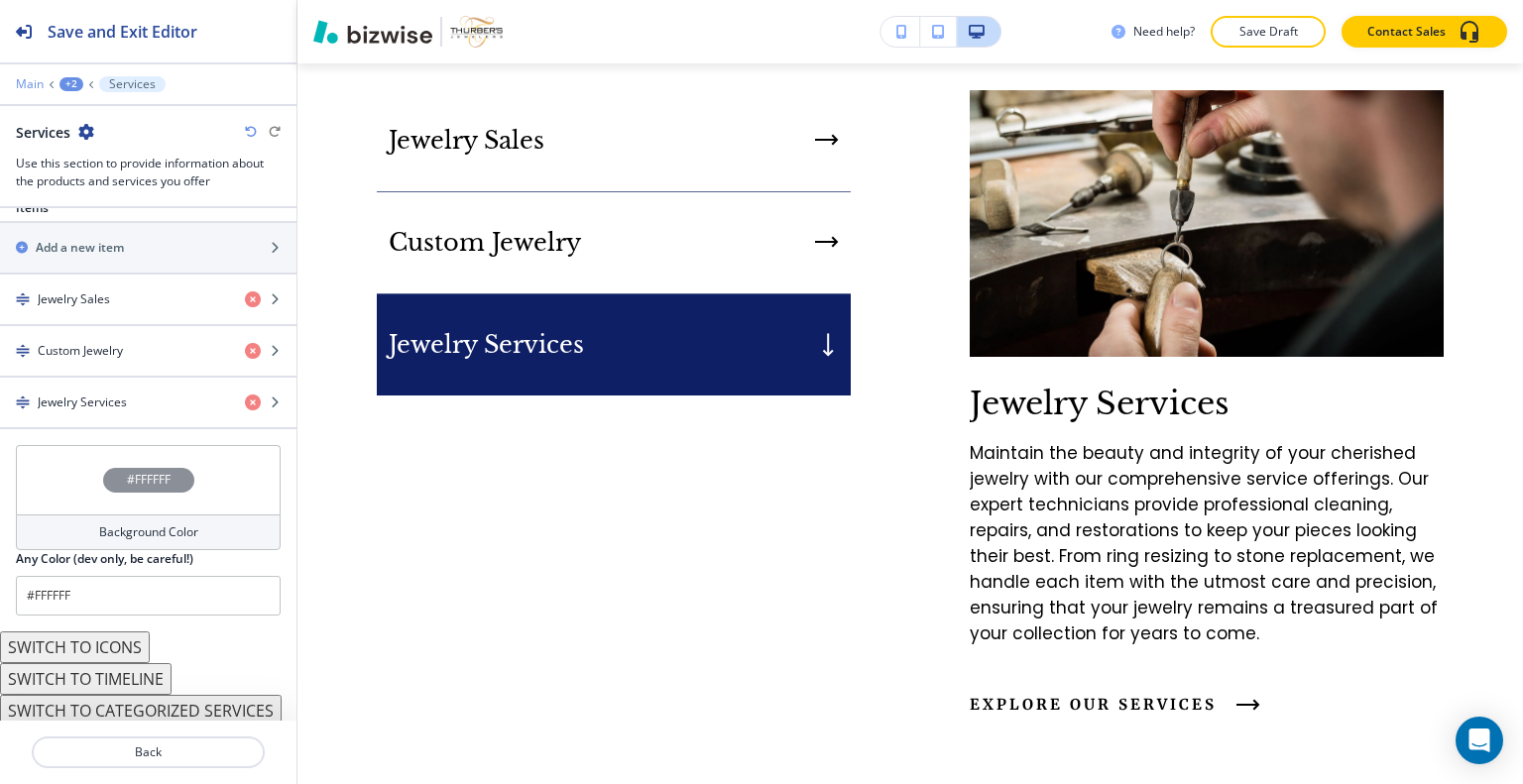 click on "Main" at bounding box center [30, 84] 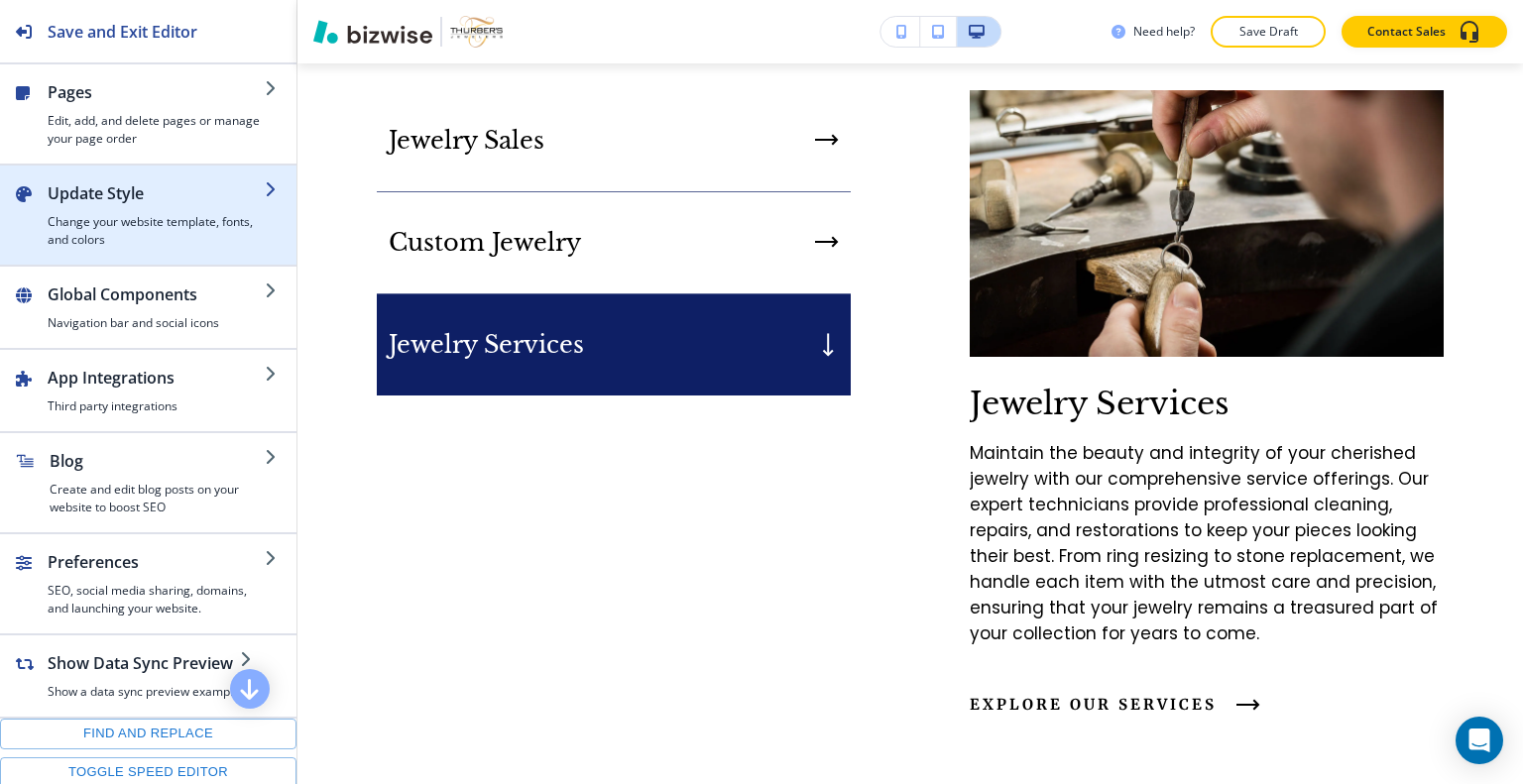 click at bounding box center [156, 209] 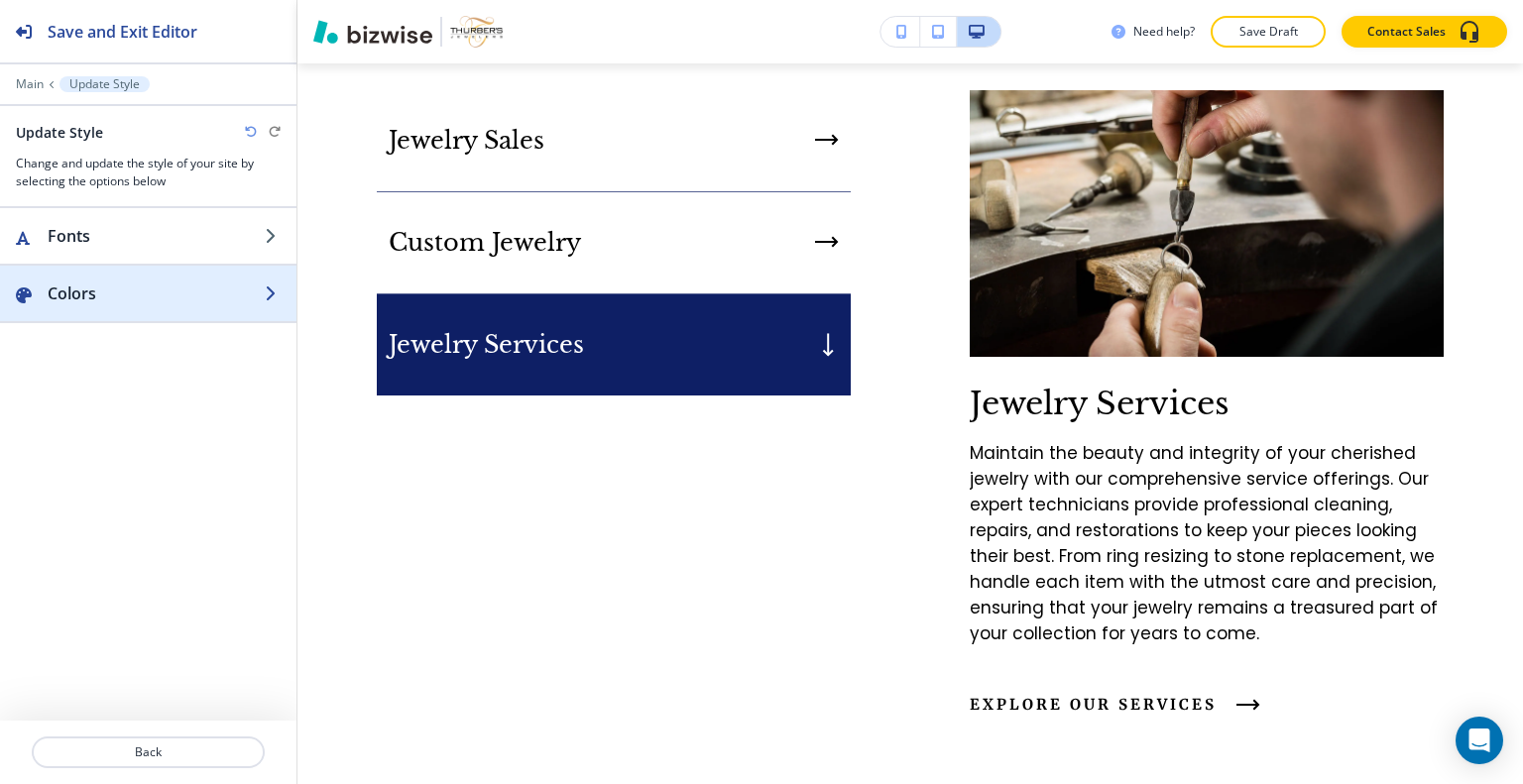 click on "Colors" at bounding box center [156, 293] 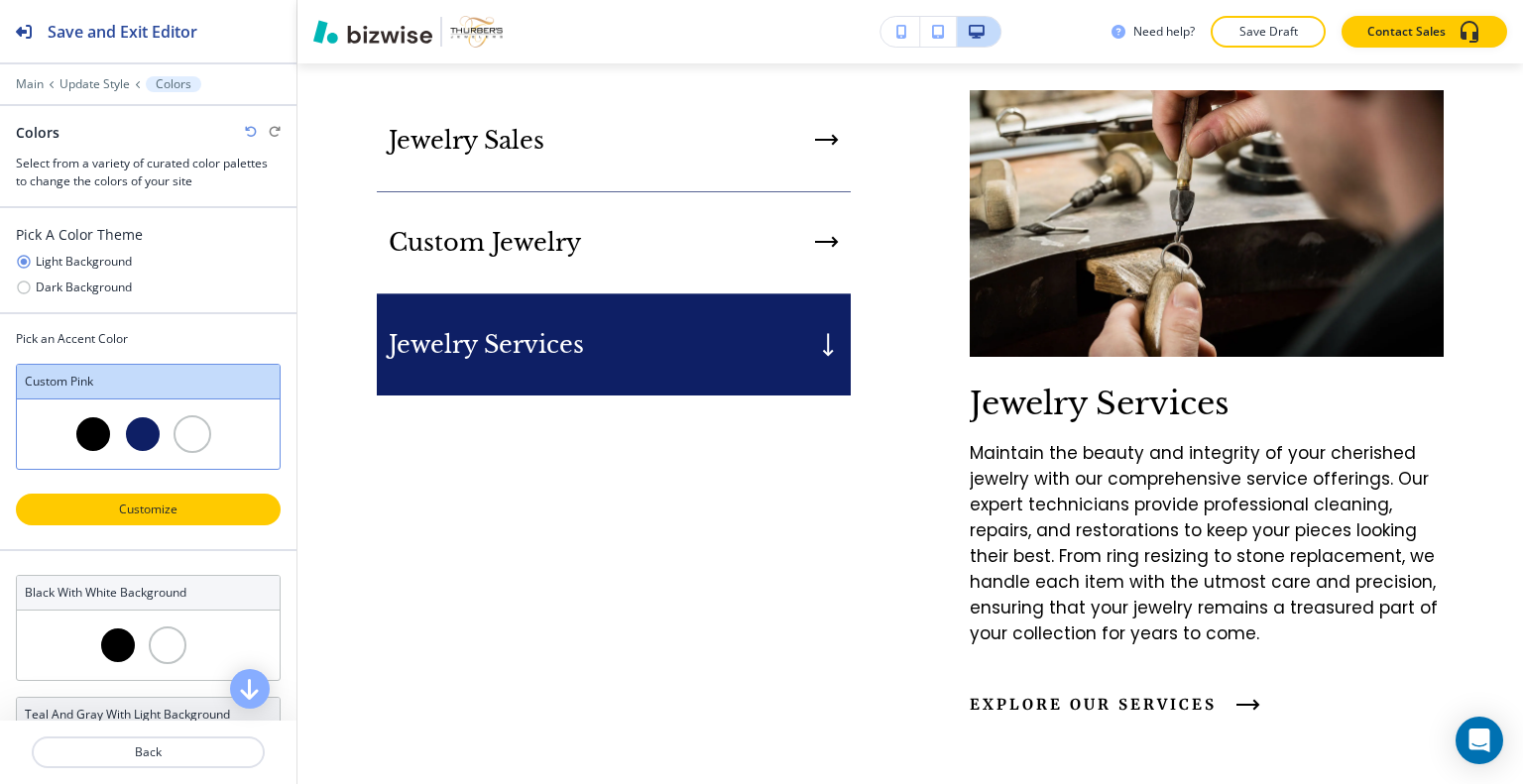 click on "Customize" at bounding box center (148, 509) 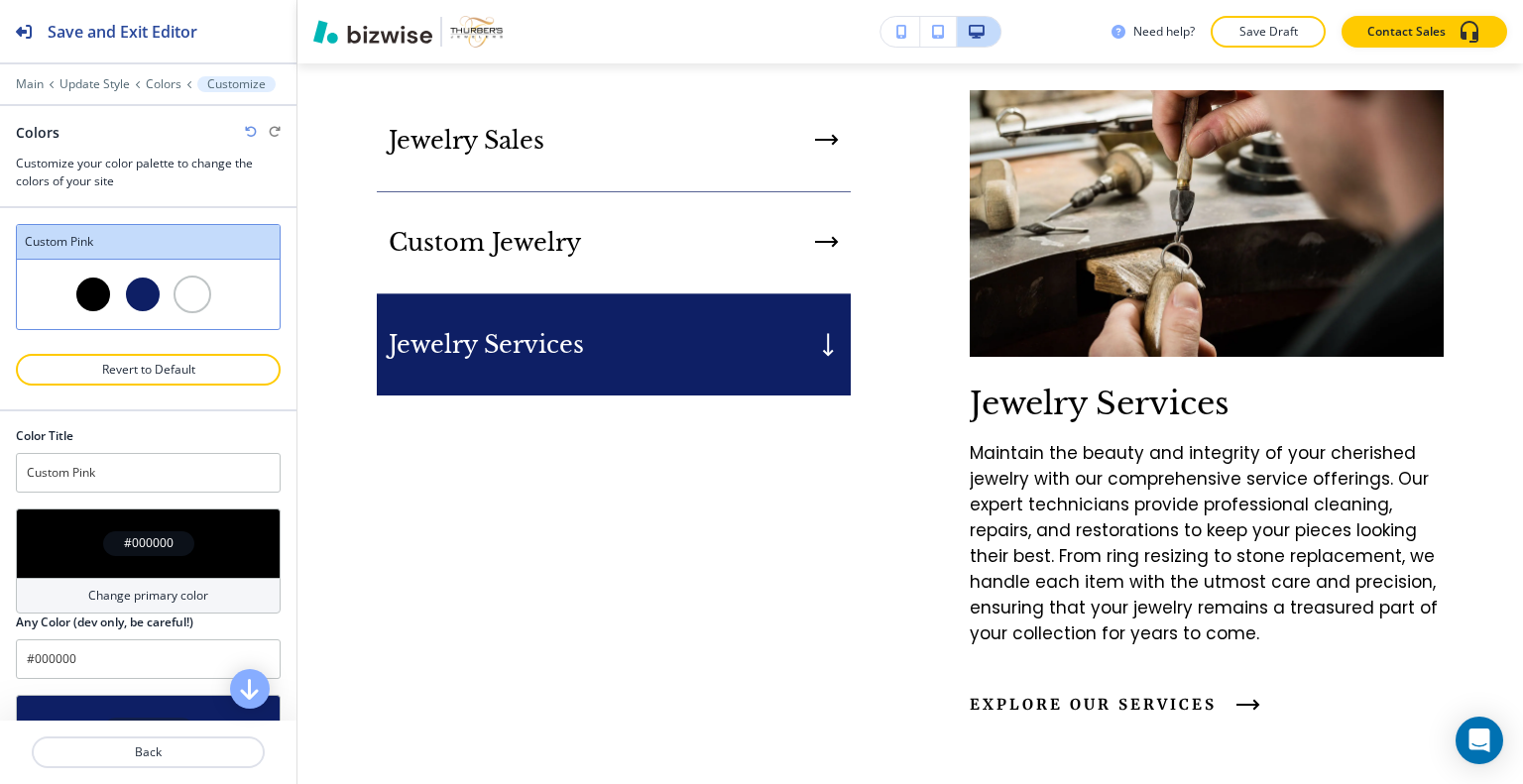 scroll, scrollTop: 200, scrollLeft: 0, axis: vertical 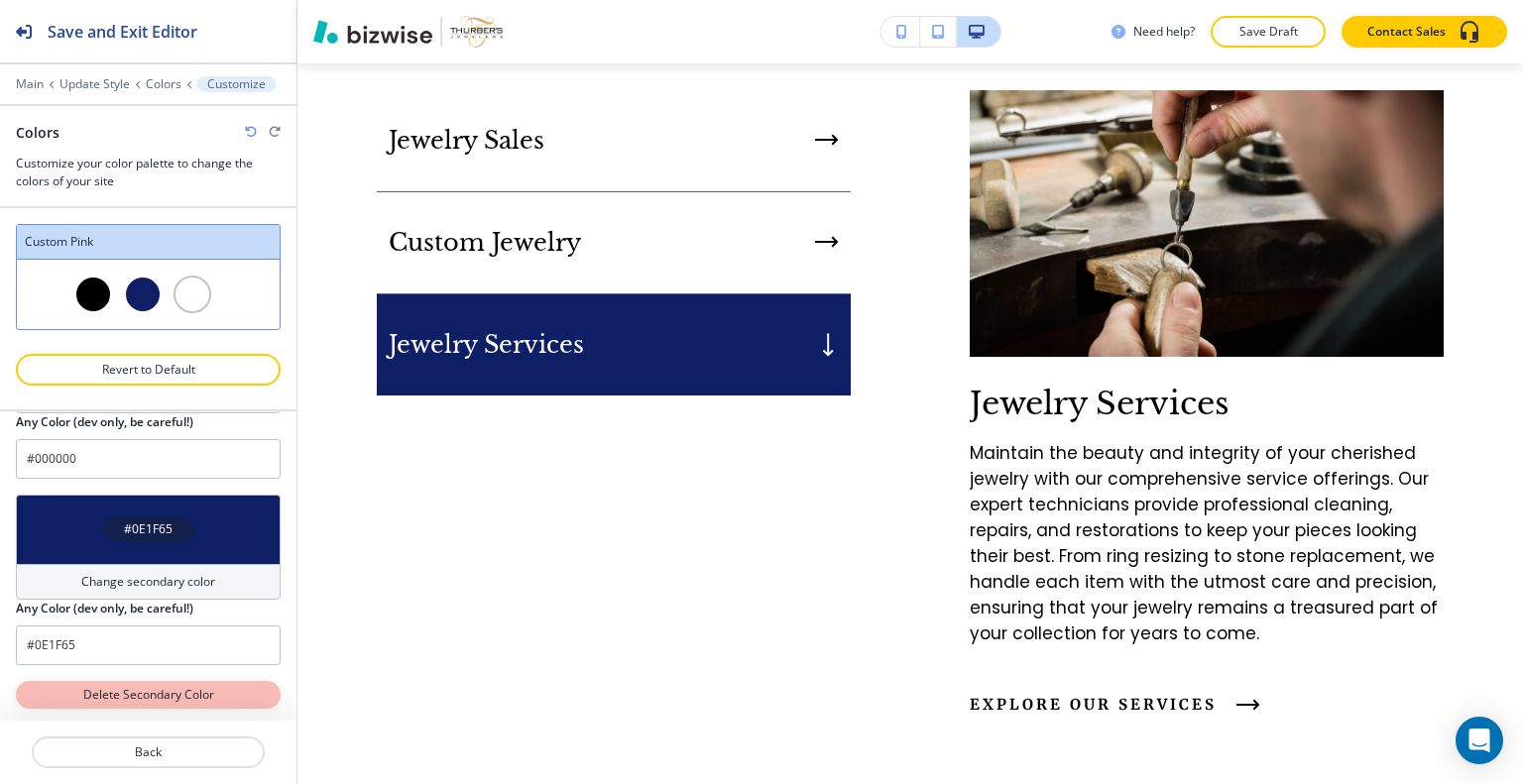 click on "Delete Secondary Color" at bounding box center [148, 695] 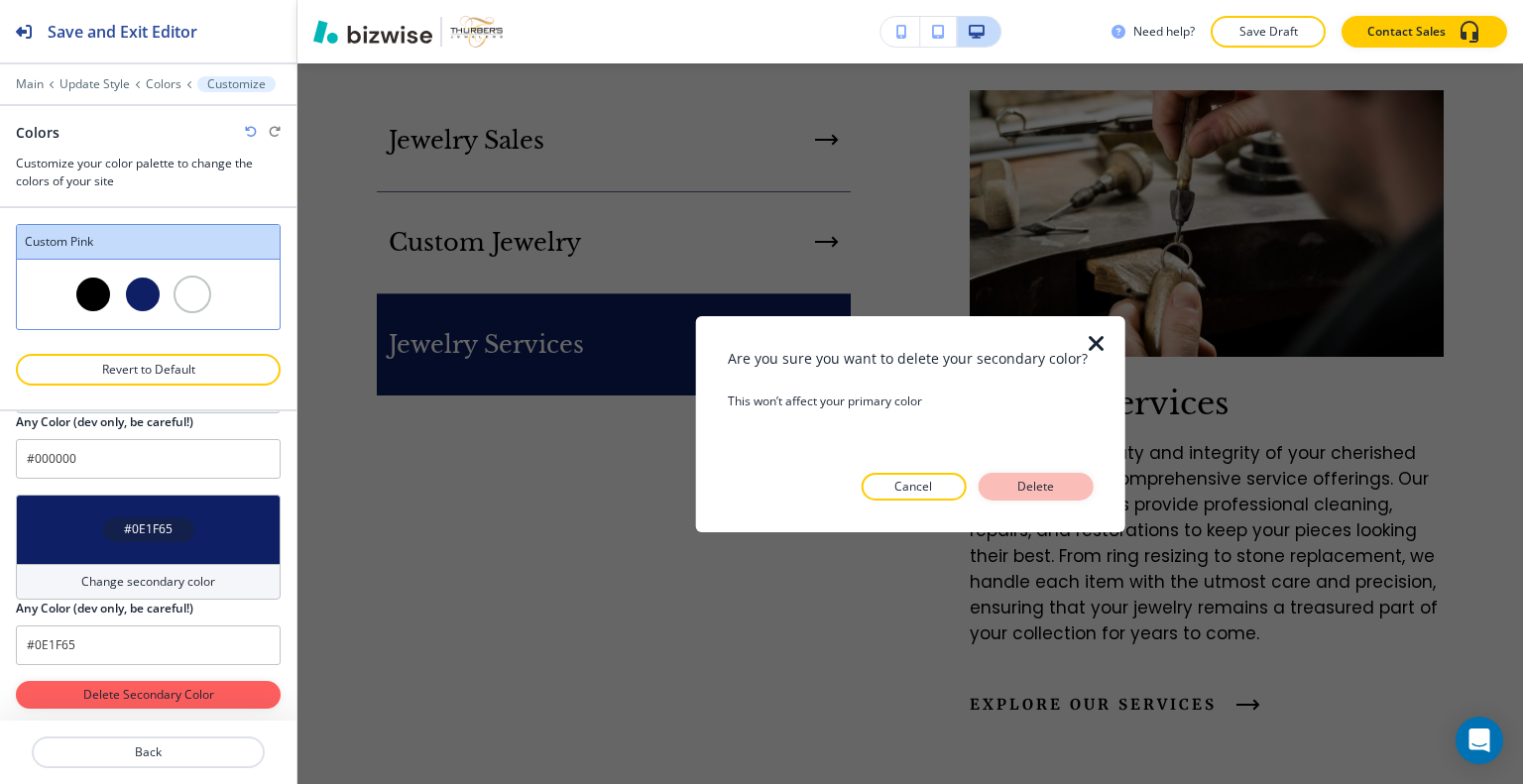 click on "Delete" at bounding box center [1035, 487] 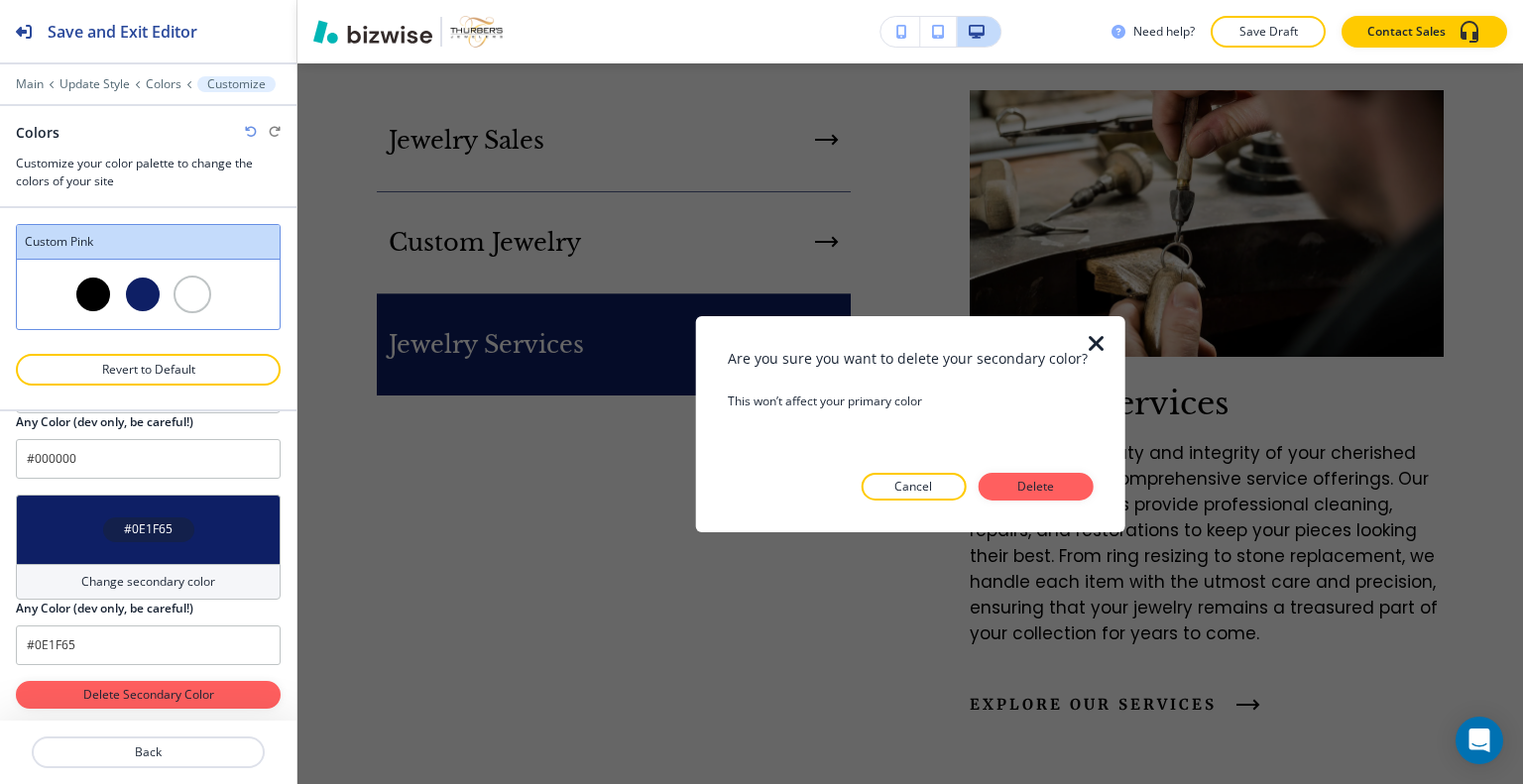 type on "Black with white background" 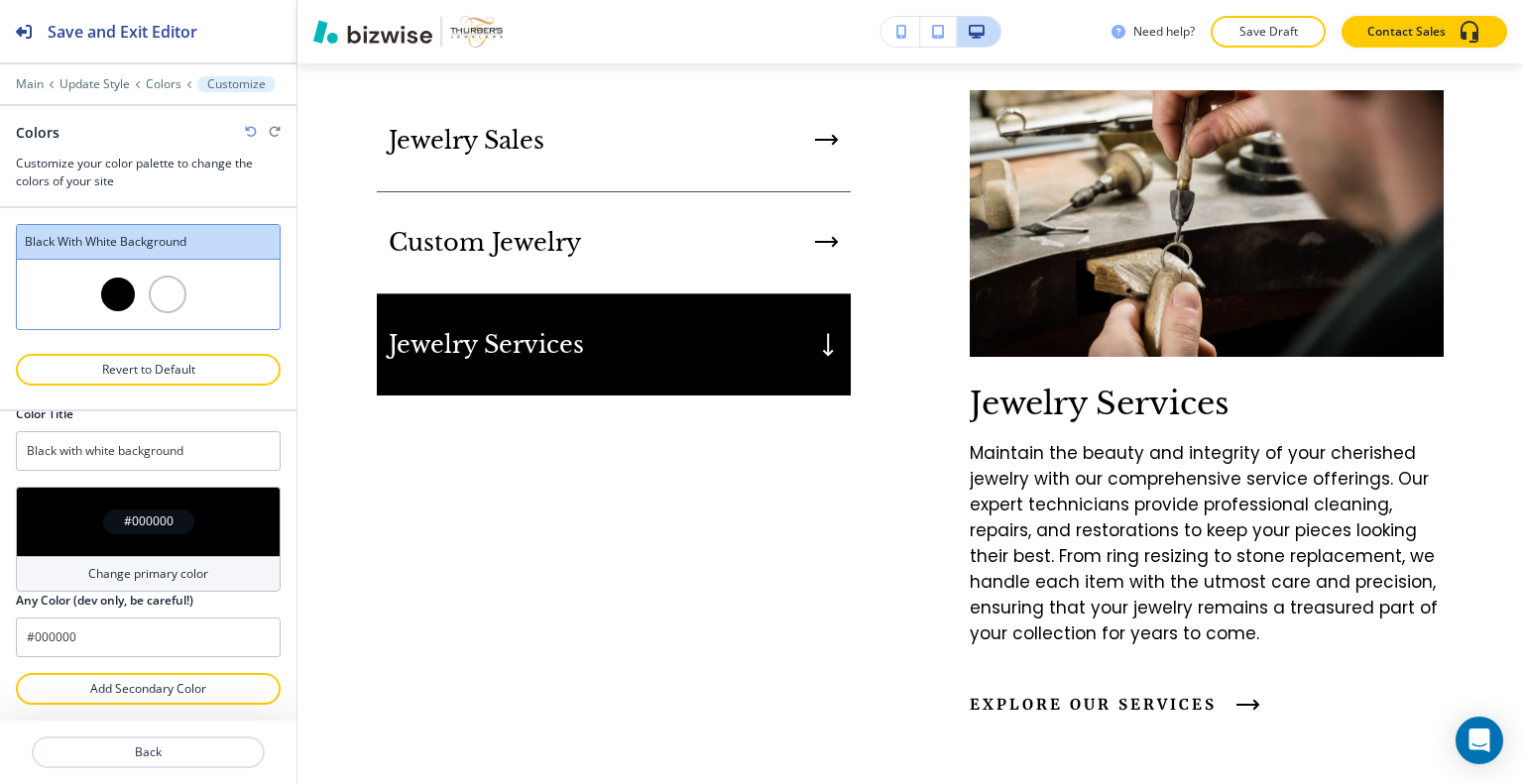 scroll, scrollTop: 19, scrollLeft: 0, axis: vertical 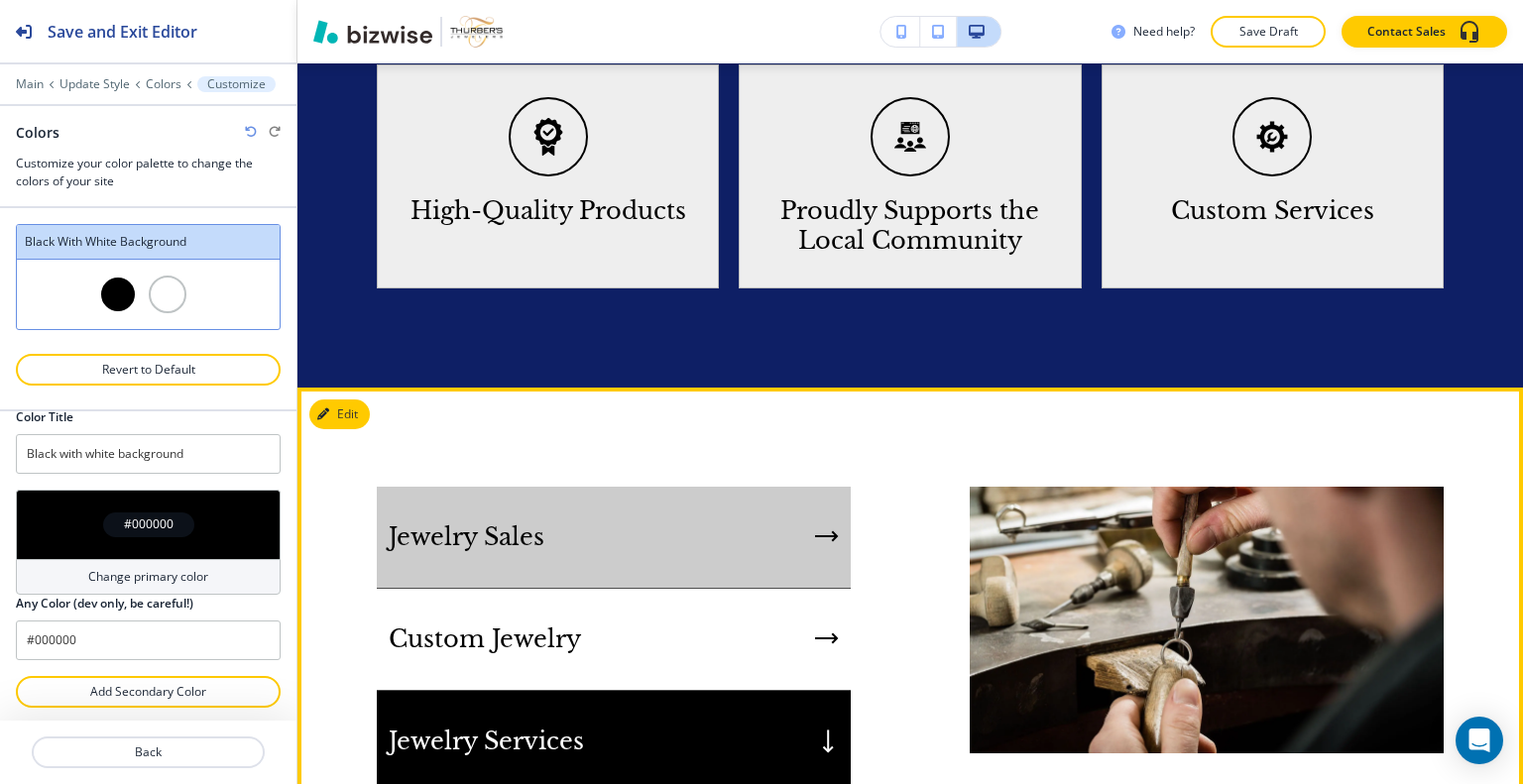 click on "Jewelry Sales" at bounding box center (614, 537) 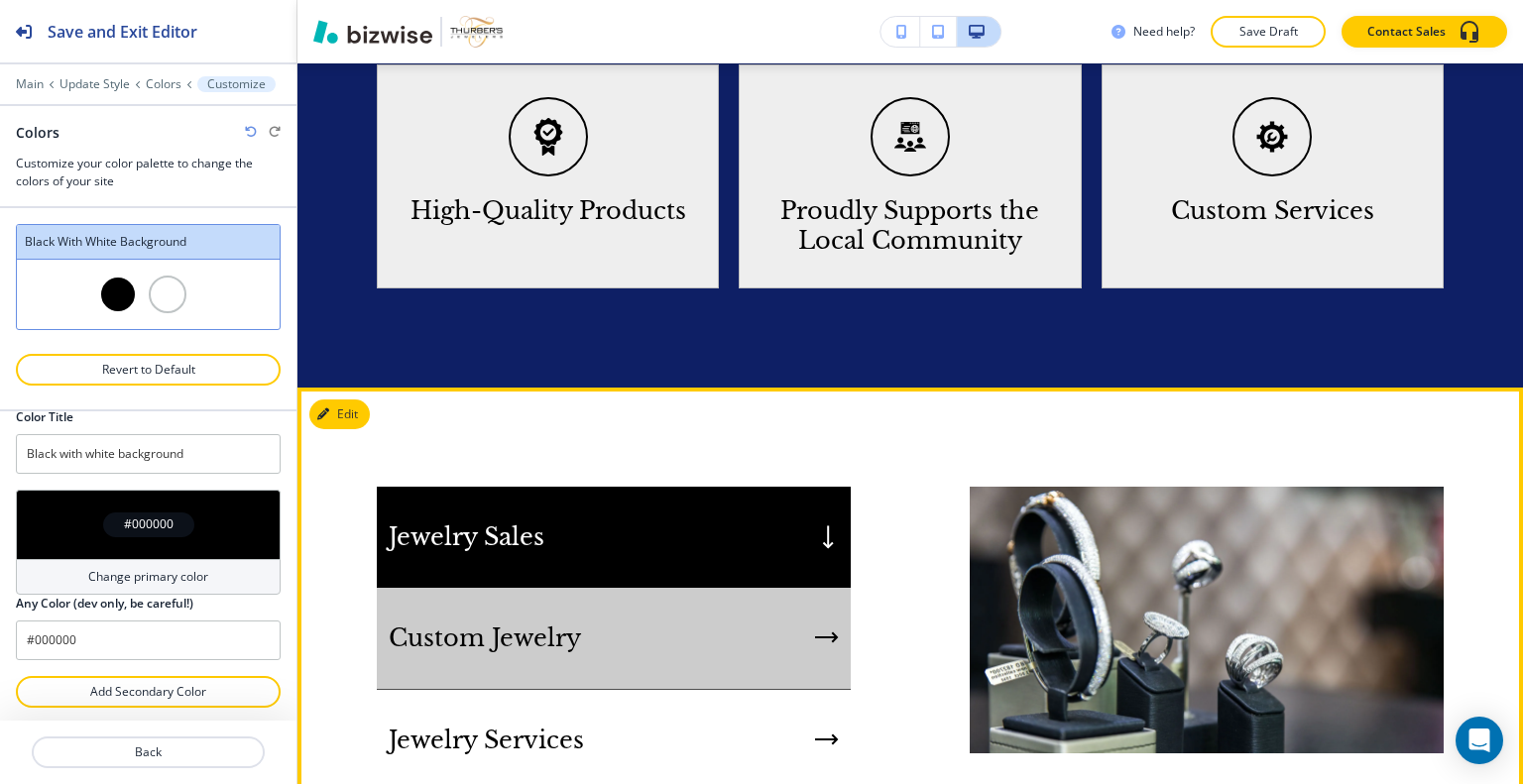 click on "Custom Jewelry" at bounding box center [614, 638] 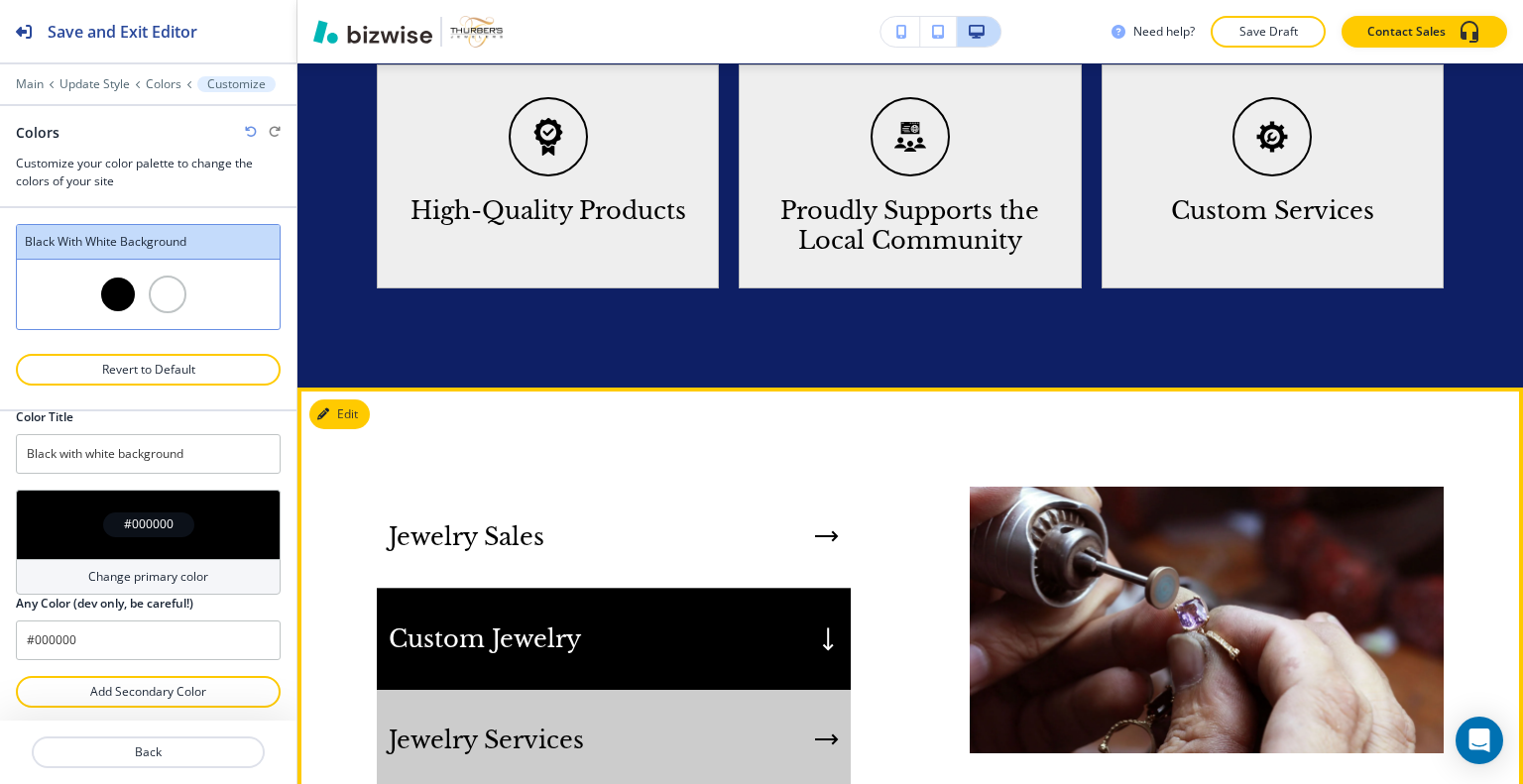 click on "Jewelry Services" at bounding box center [614, 740] 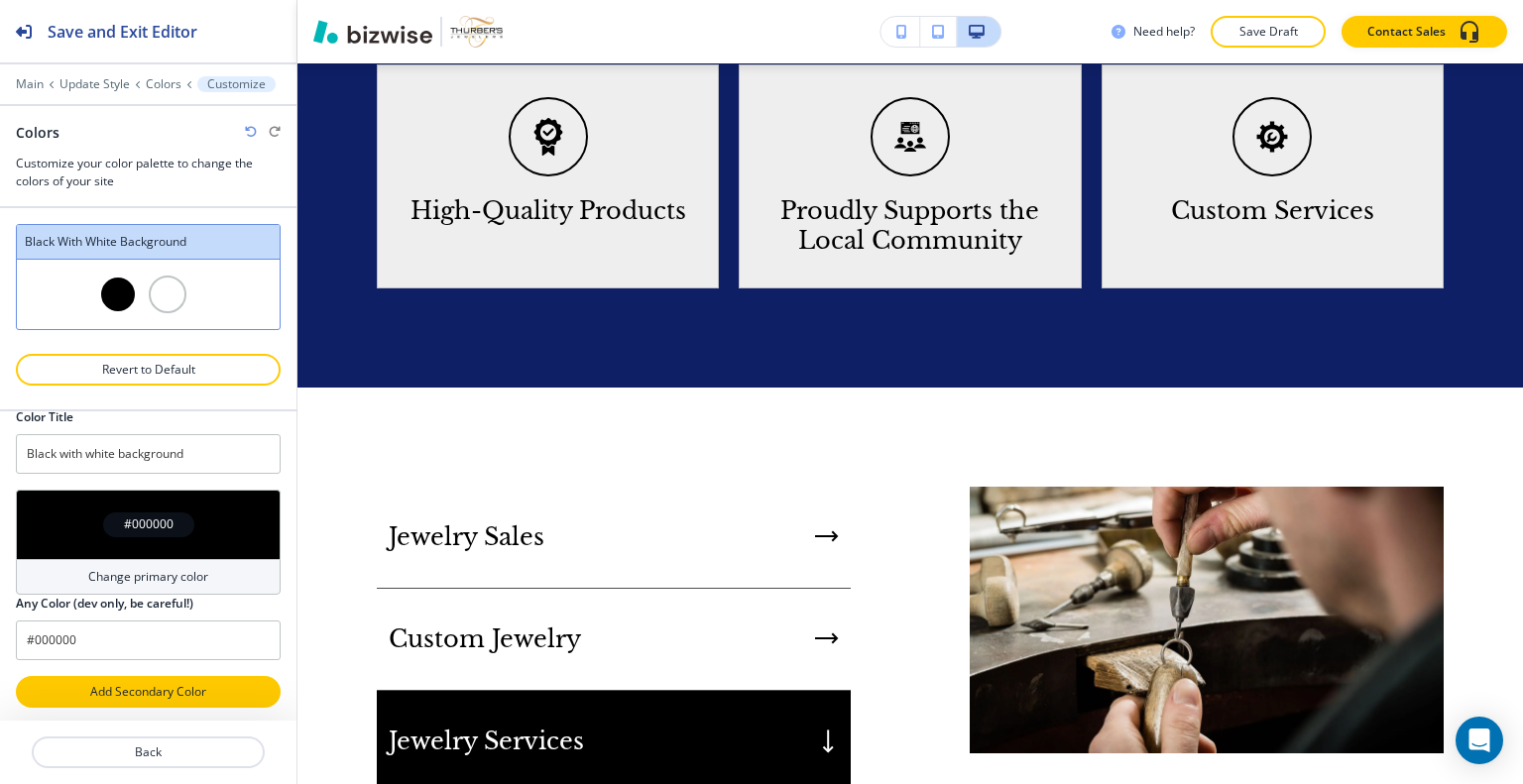 click on "Add Secondary Color" at bounding box center [148, 692] 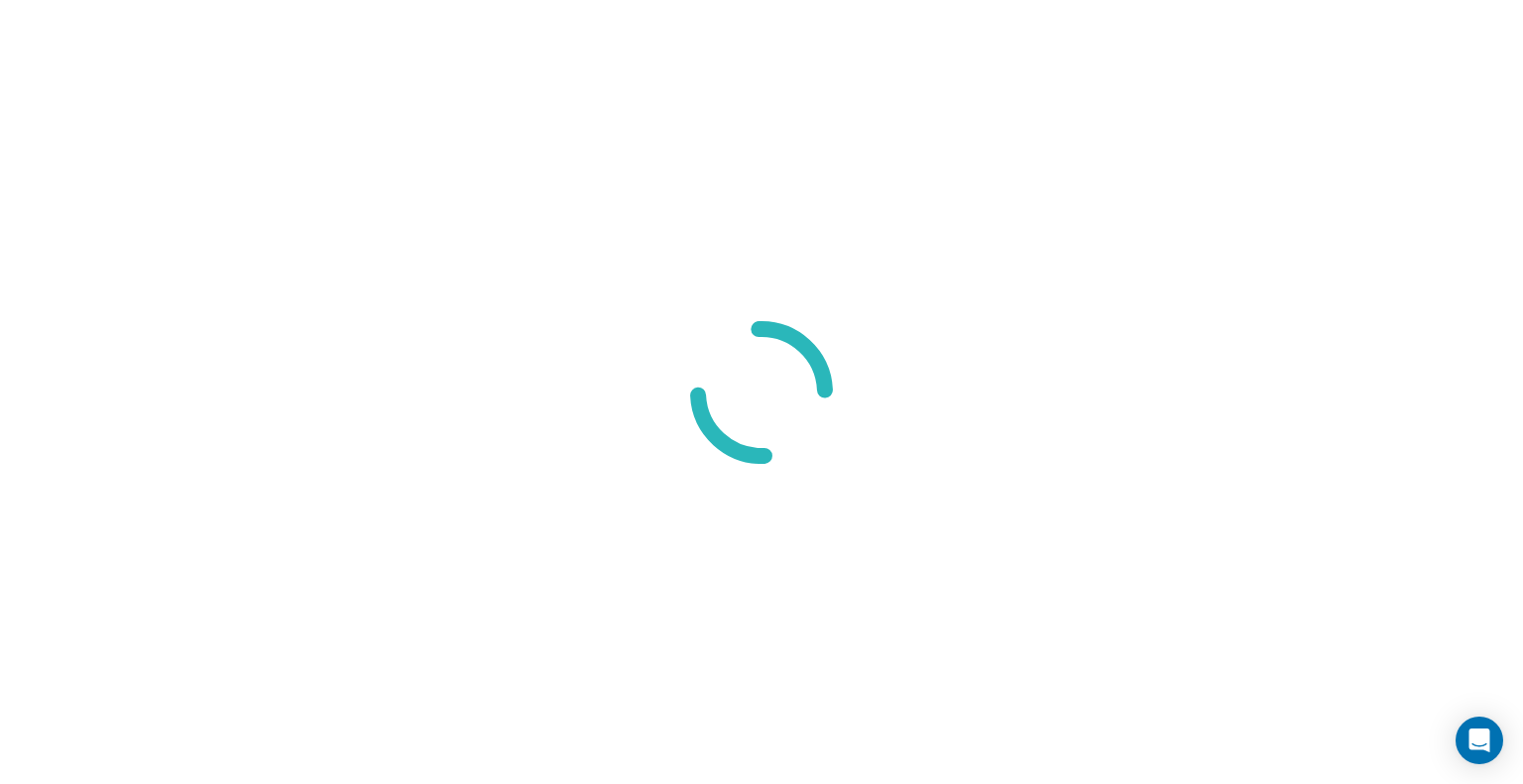 scroll, scrollTop: 0, scrollLeft: 0, axis: both 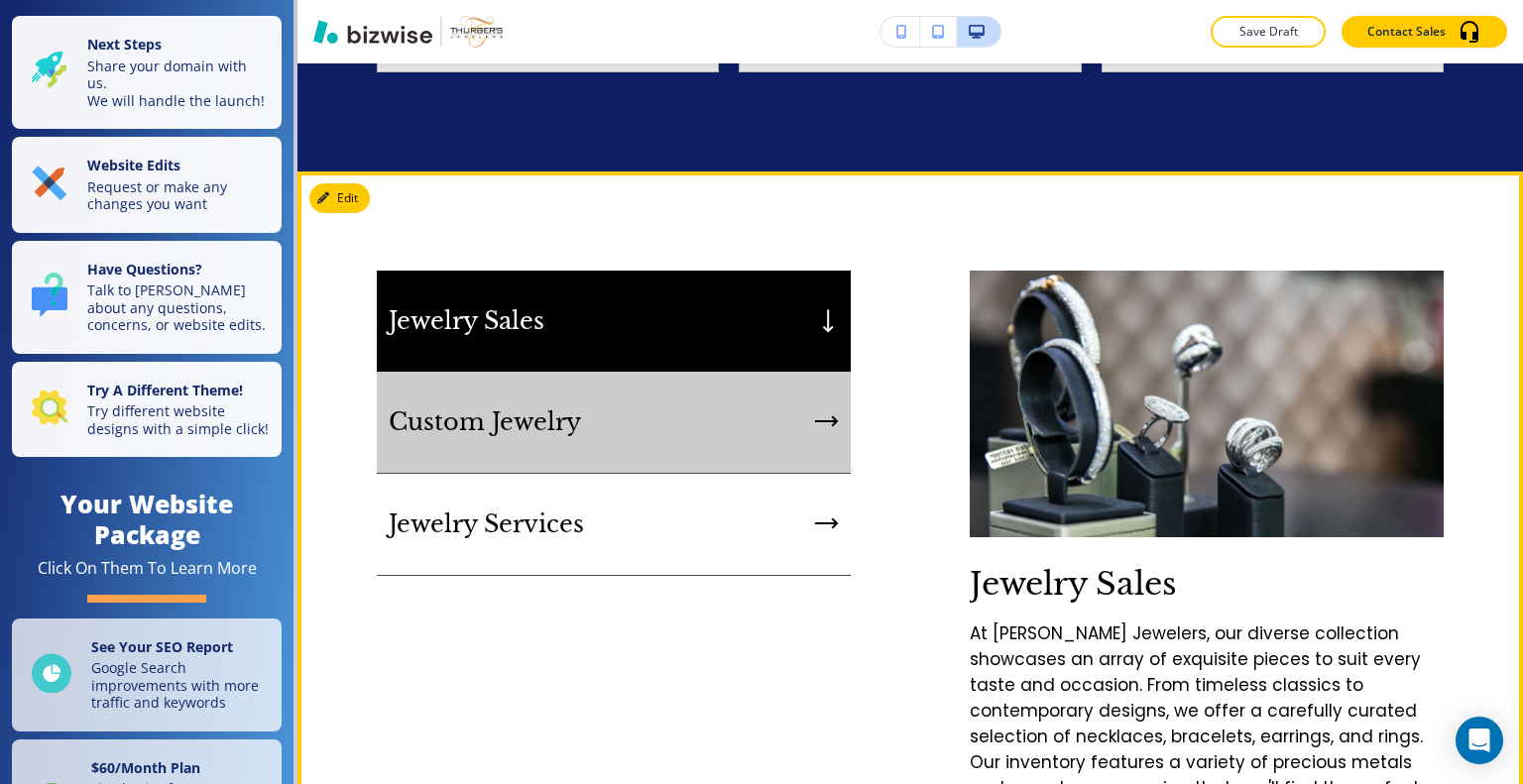 click on "Custom Jewelry" at bounding box center (614, 422) 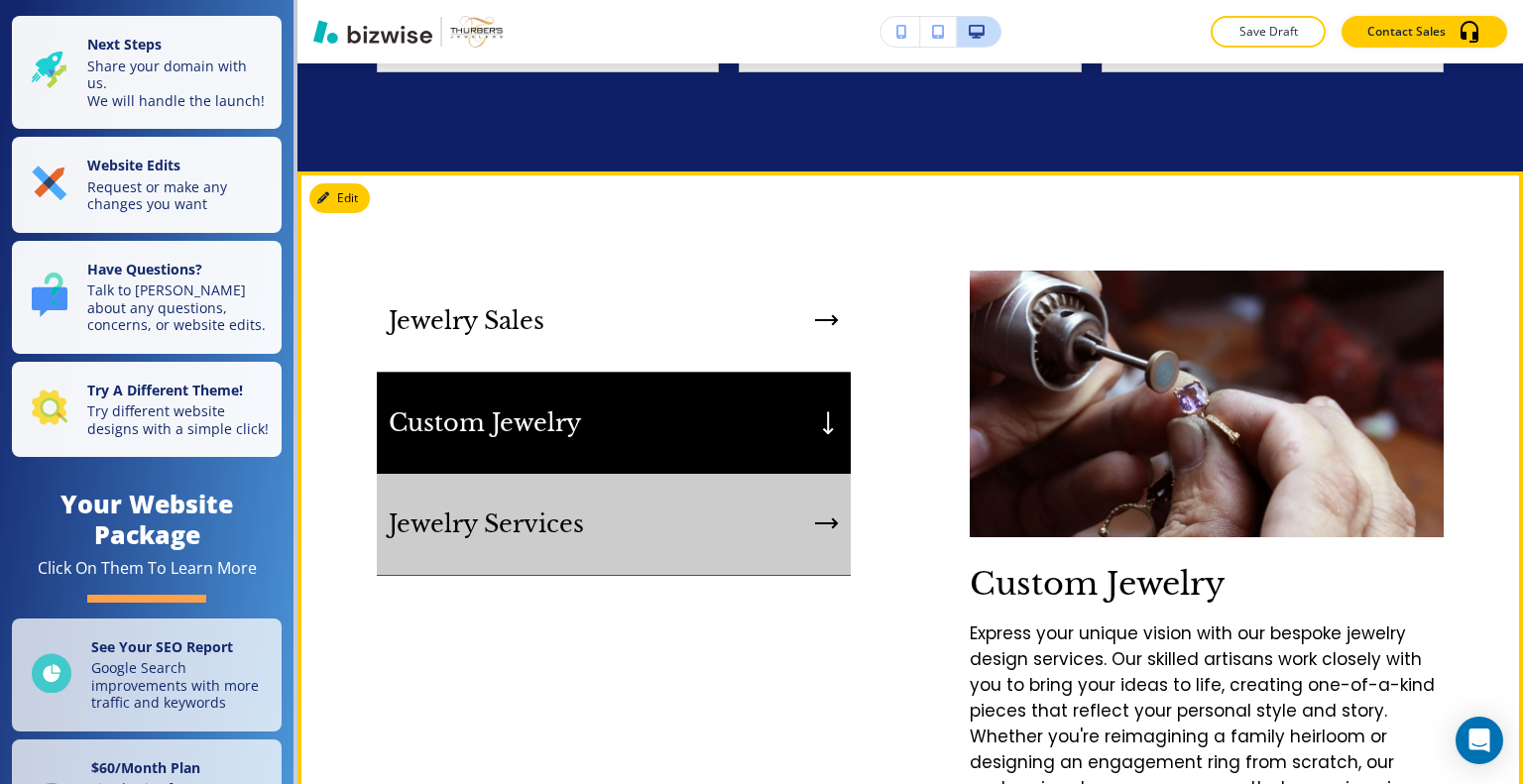 click on "Jewelry Services" at bounding box center (614, 524) 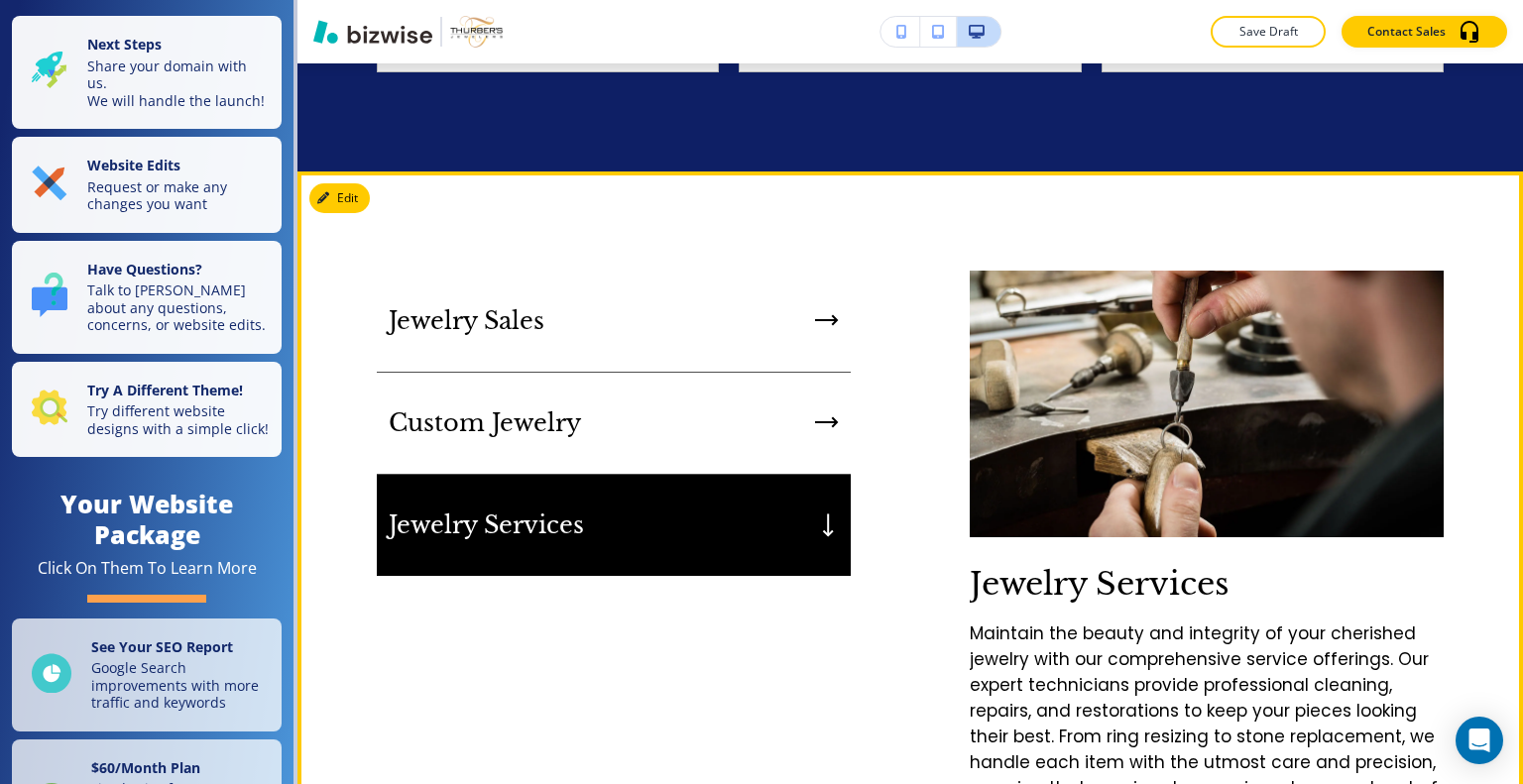 click on "Jewelry Sales Custom Jewelry Jewelry Services Jewelry Services Maintain the beauty and integrity of your cherished jewelry with our comprehensive service offerings. Our expert technicians provide professional cleaning, repairs, and restorations to keep your pieces looking their best. From ring resizing to stone replacement, we handle each item with the utmost care and precision, ensuring that your jewelry remains a treasured part of your collection for years to come. Explore Our Services" at bounding box center [910, 591] 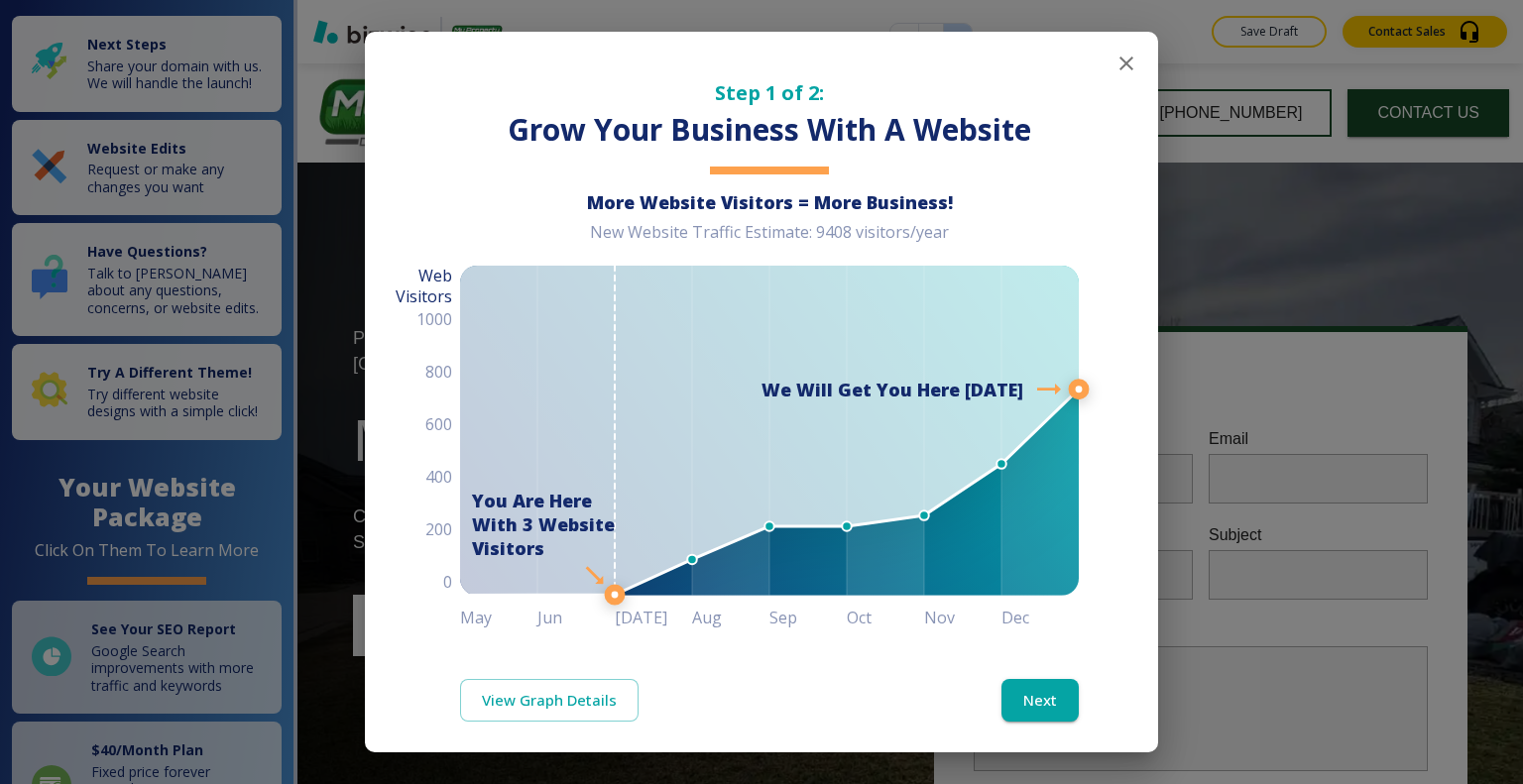 scroll, scrollTop: 0, scrollLeft: 0, axis: both 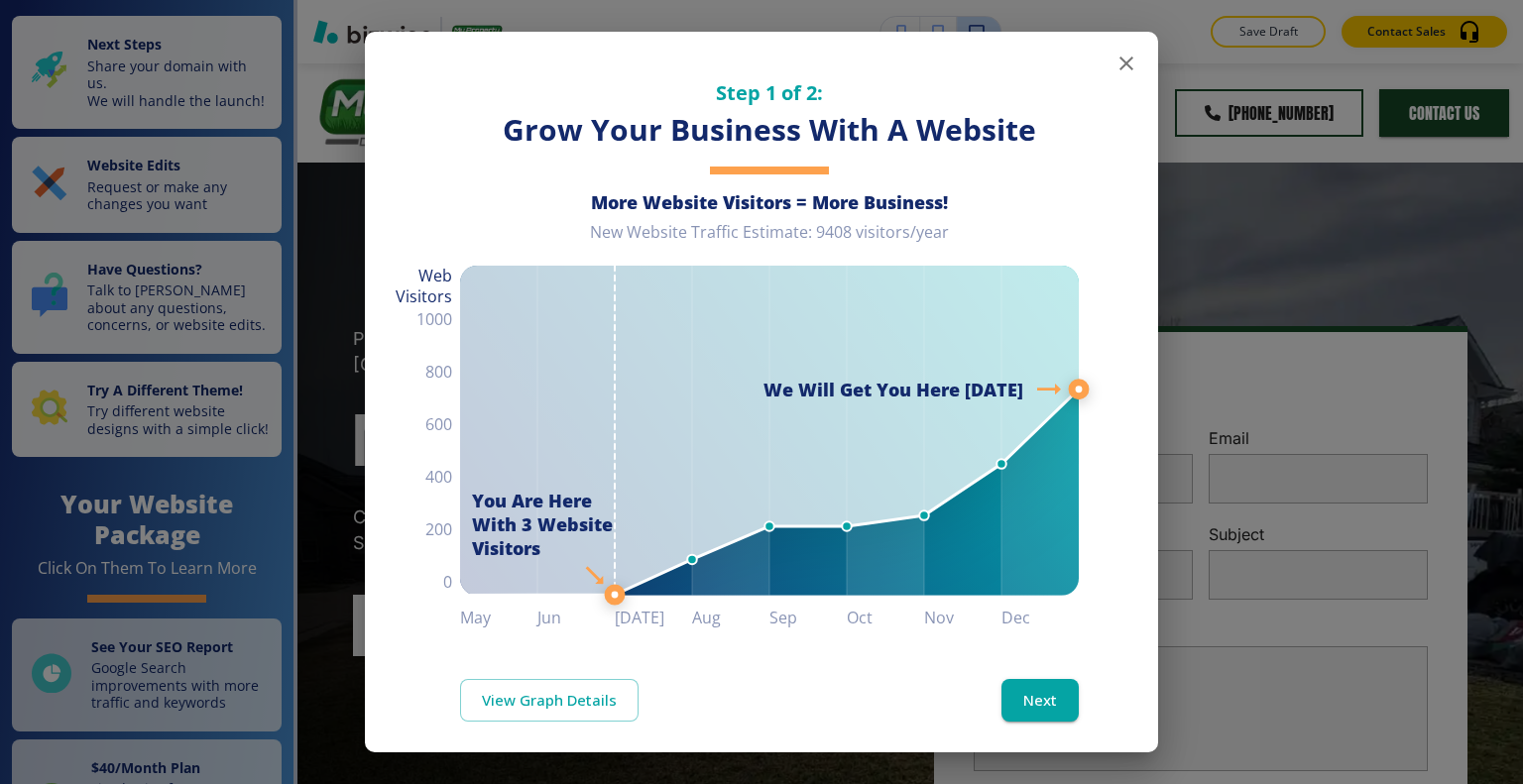 click 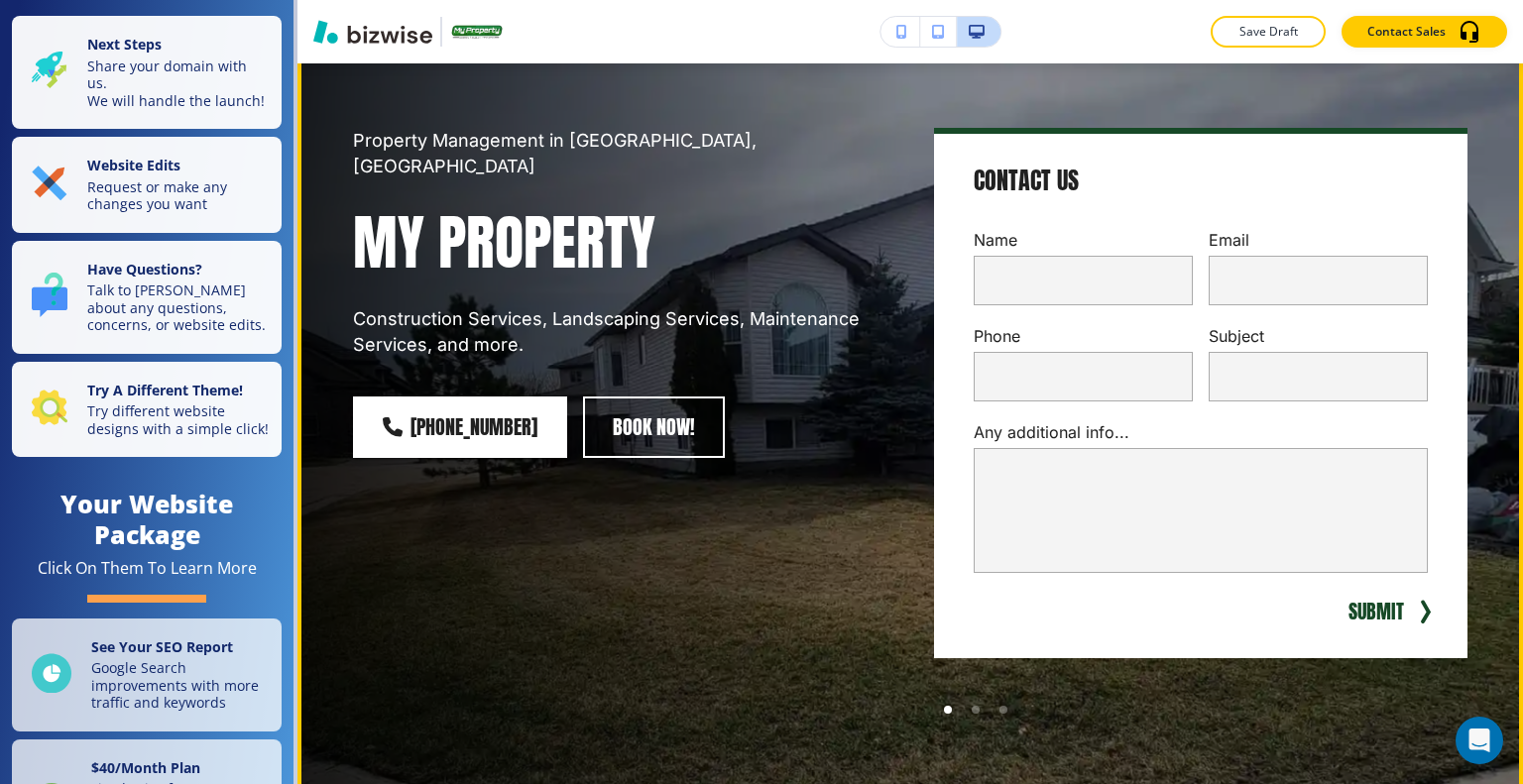 scroll, scrollTop: 396, scrollLeft: 0, axis: vertical 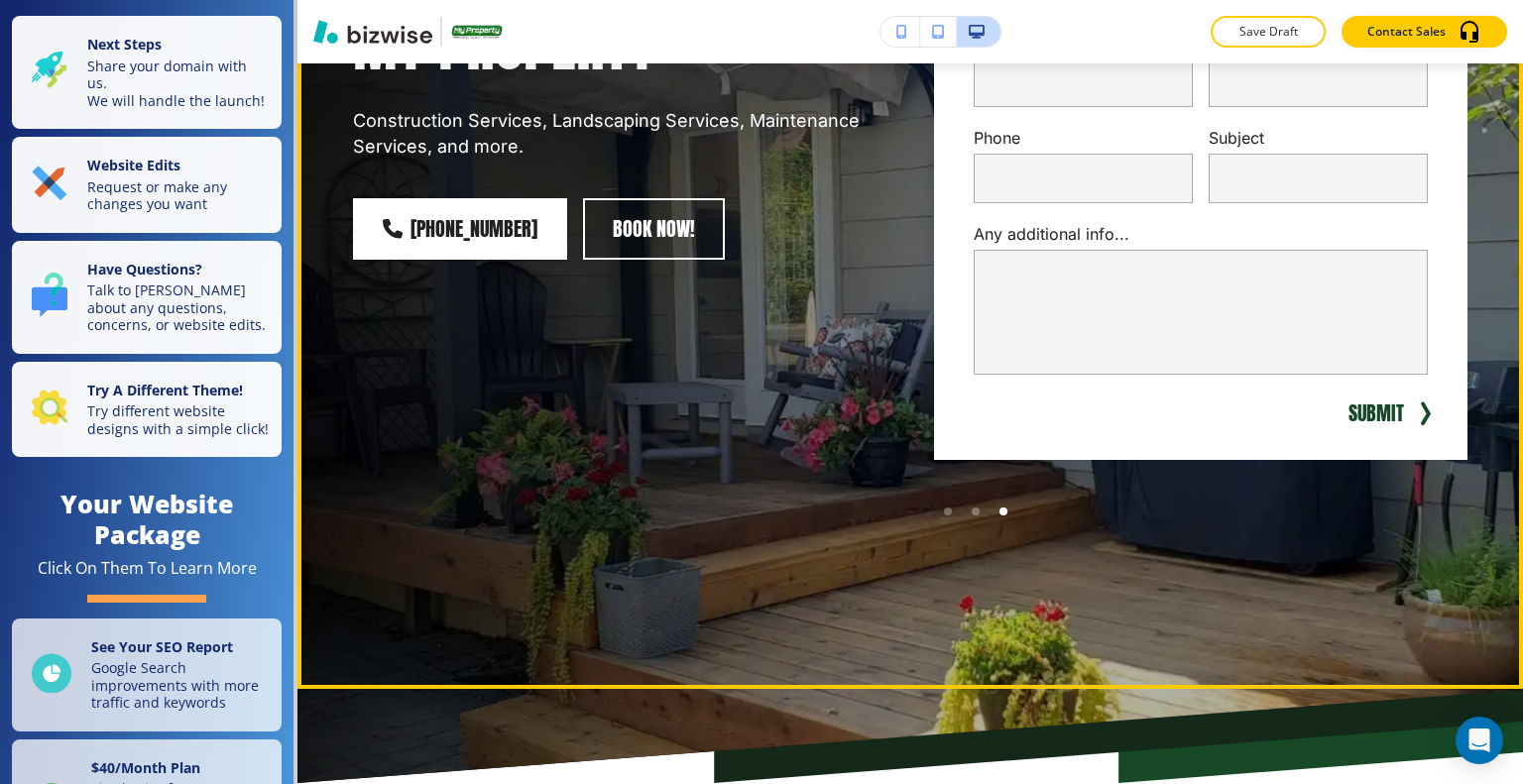 click at bounding box center [1003, 511] 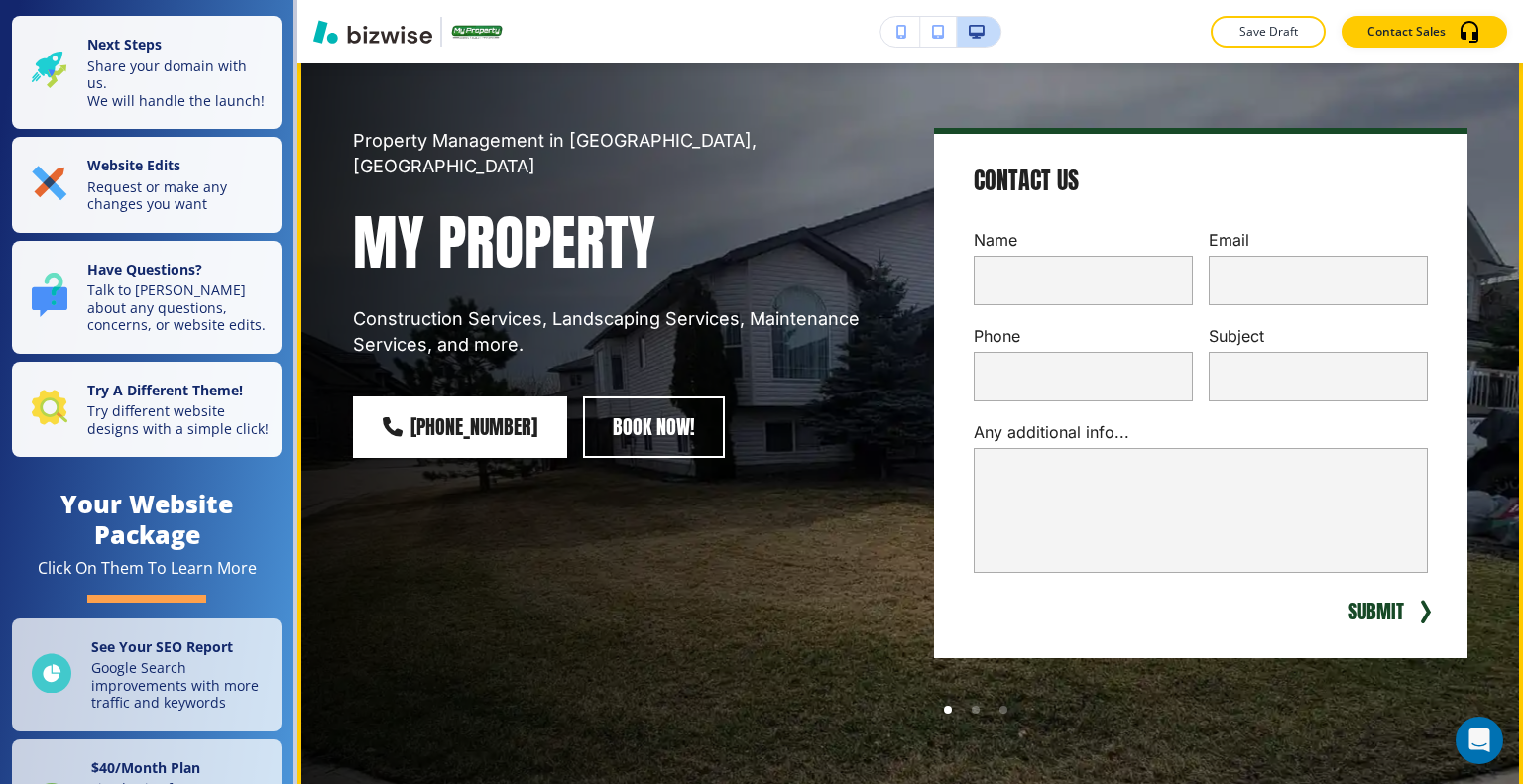 scroll, scrollTop: 0, scrollLeft: 0, axis: both 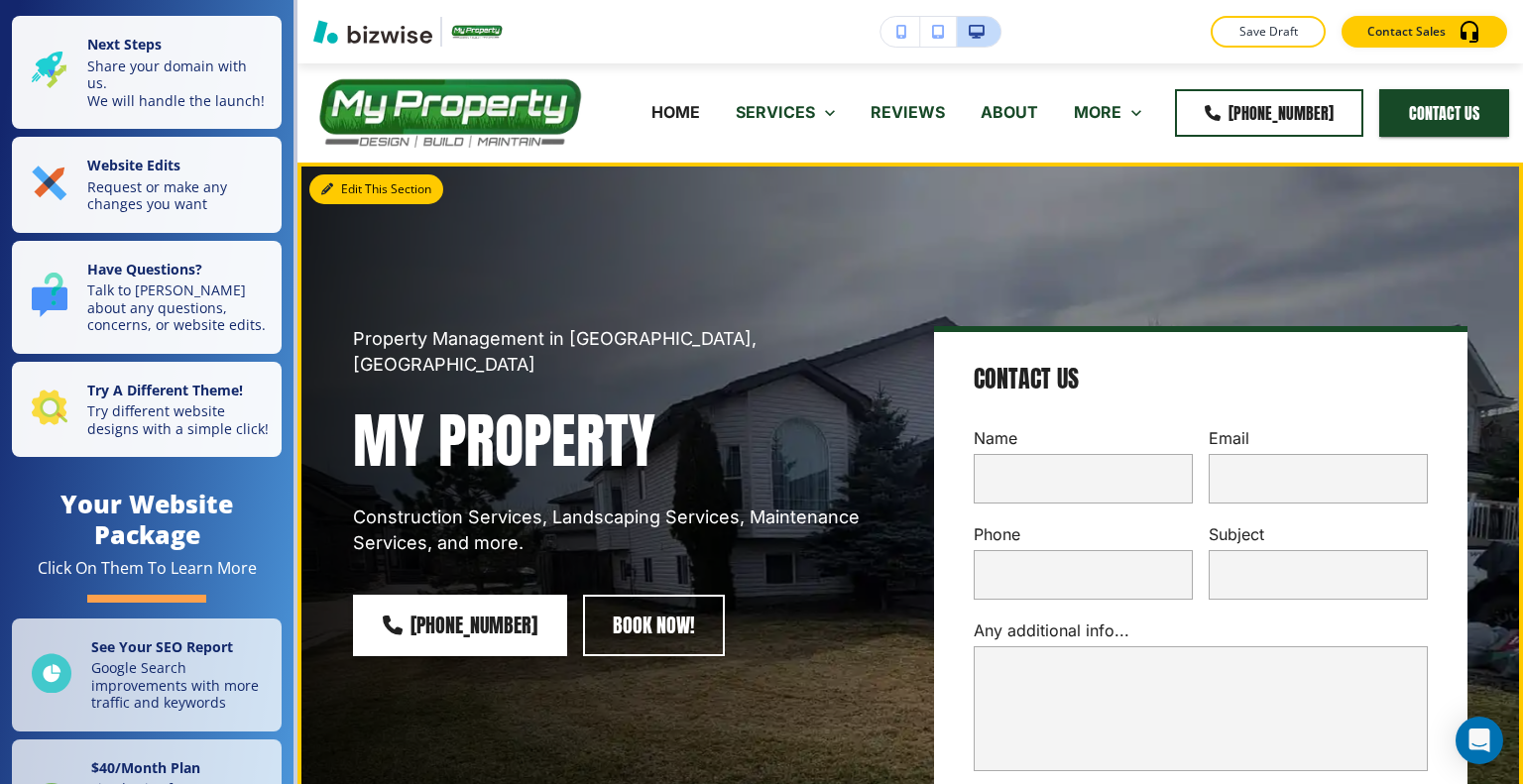 click on "Edit This Section" at bounding box center (376, 189) 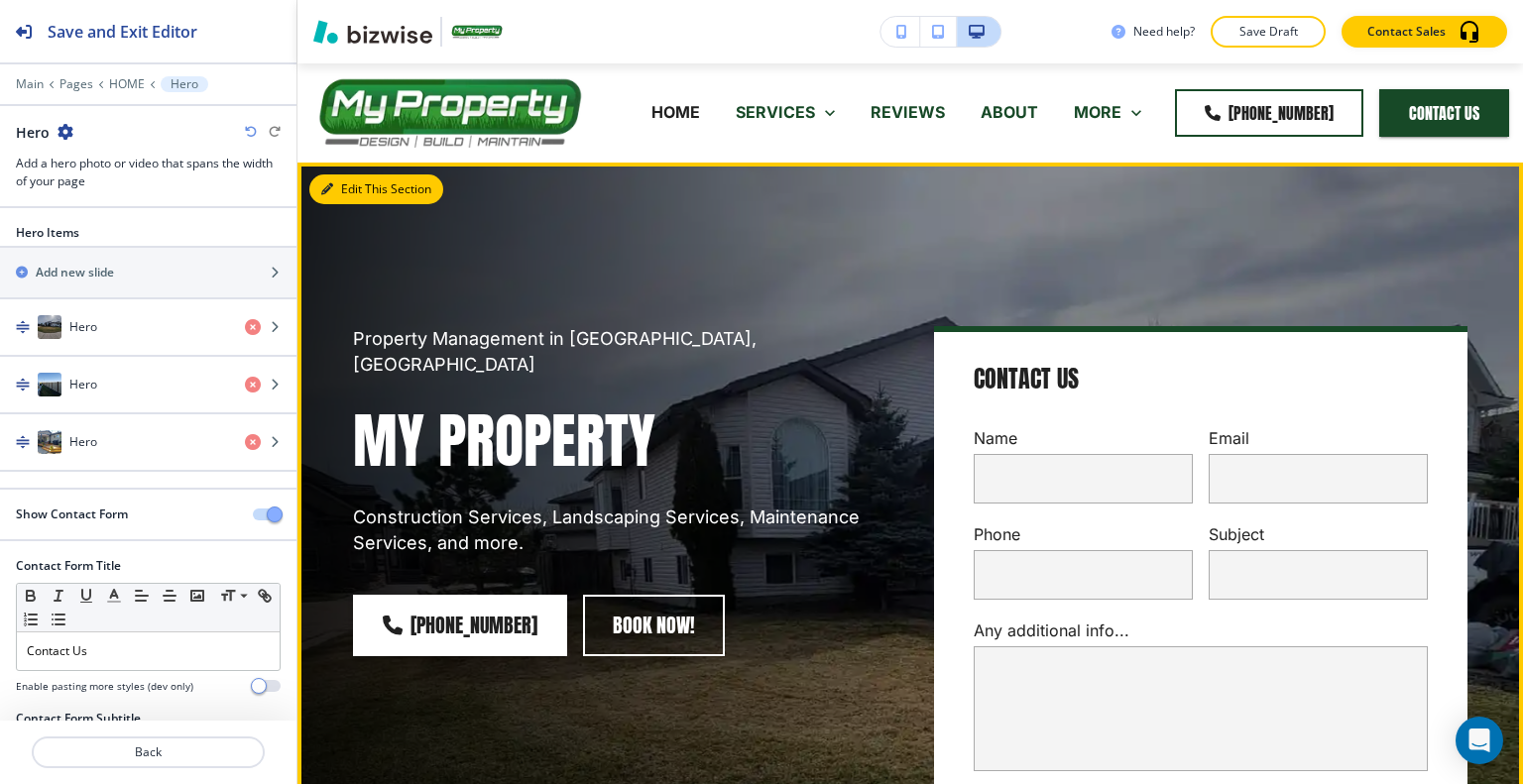 scroll, scrollTop: 99, scrollLeft: 0, axis: vertical 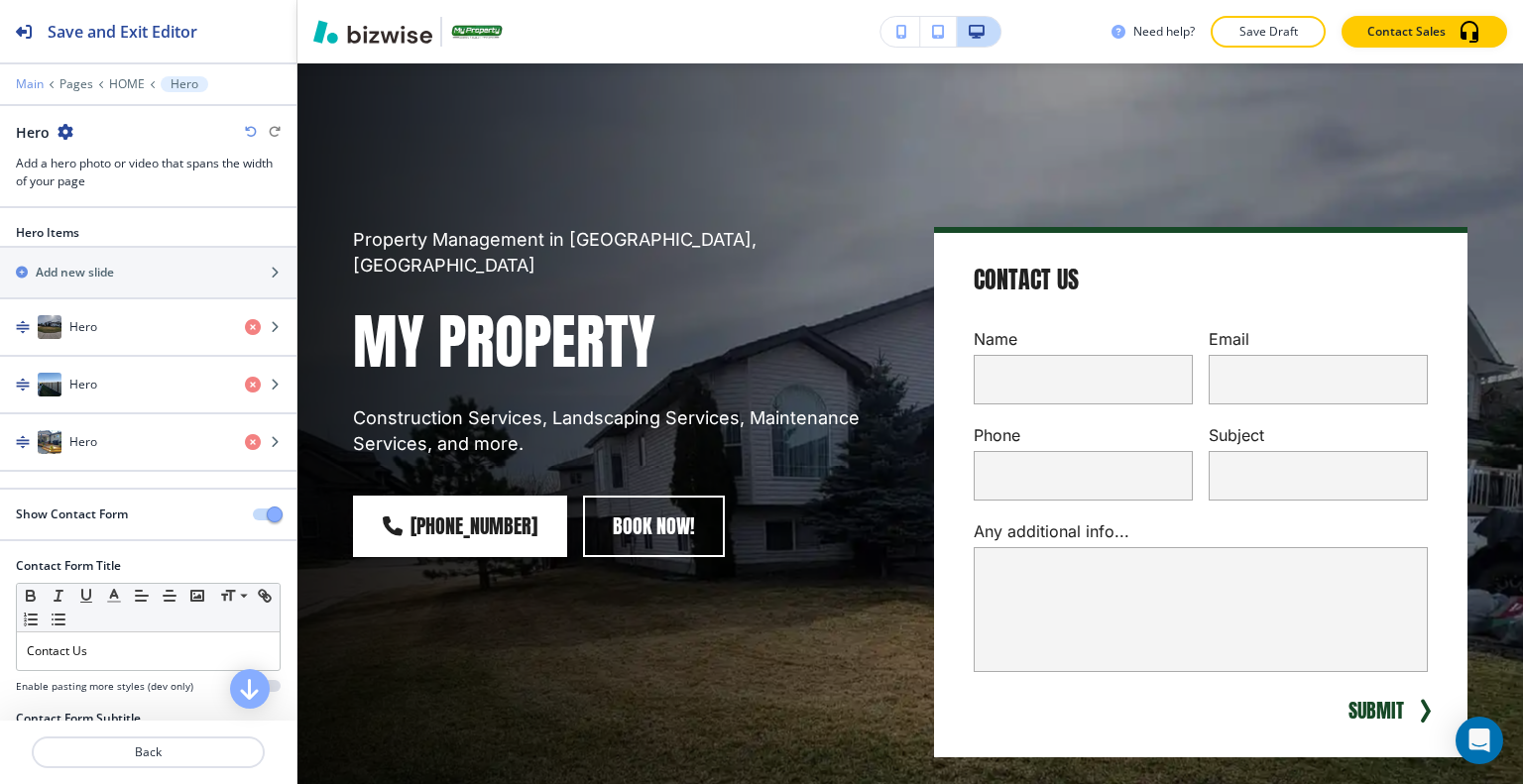 click on "Main" at bounding box center [30, 84] 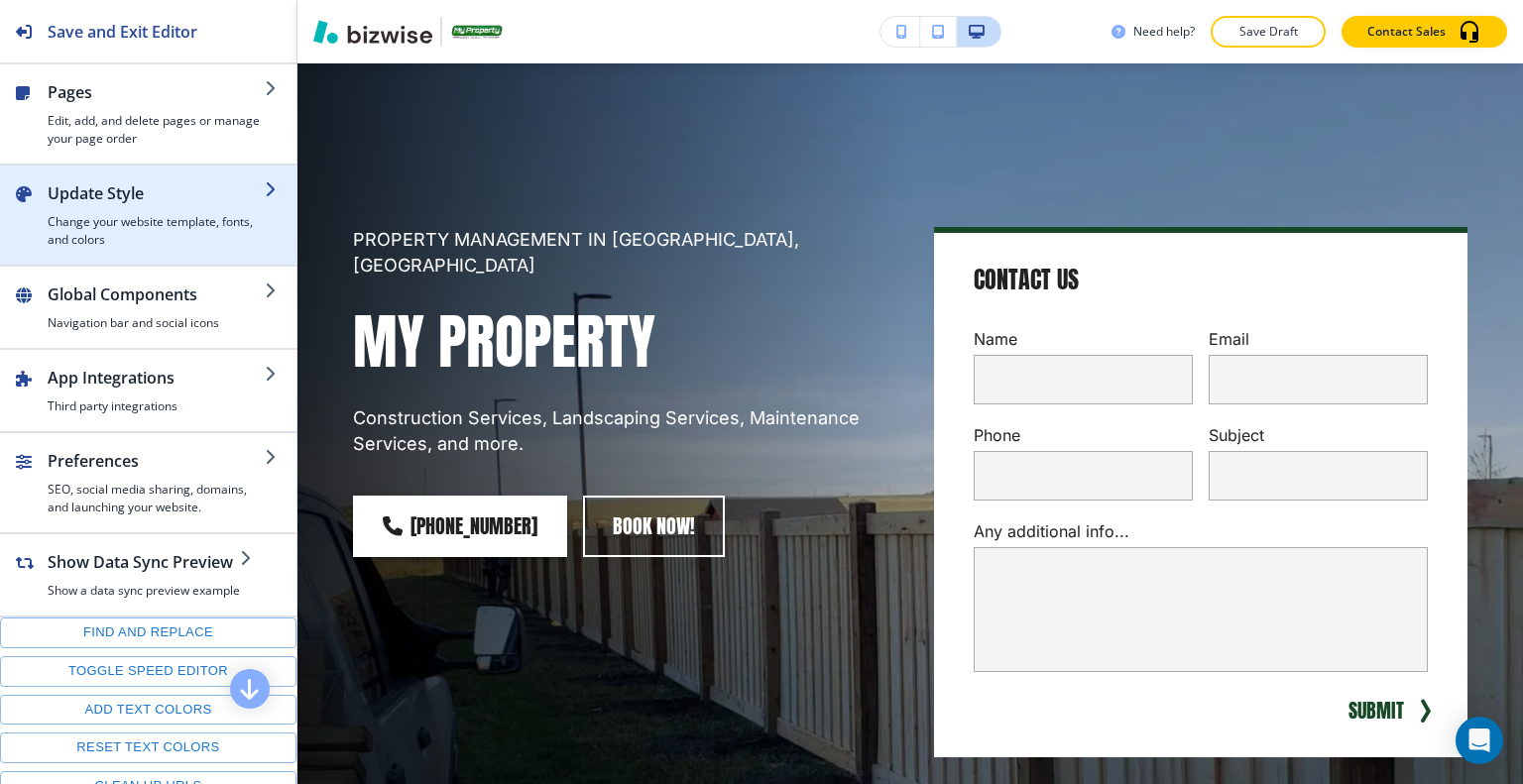 click on "Update Style" at bounding box center [156, 193] 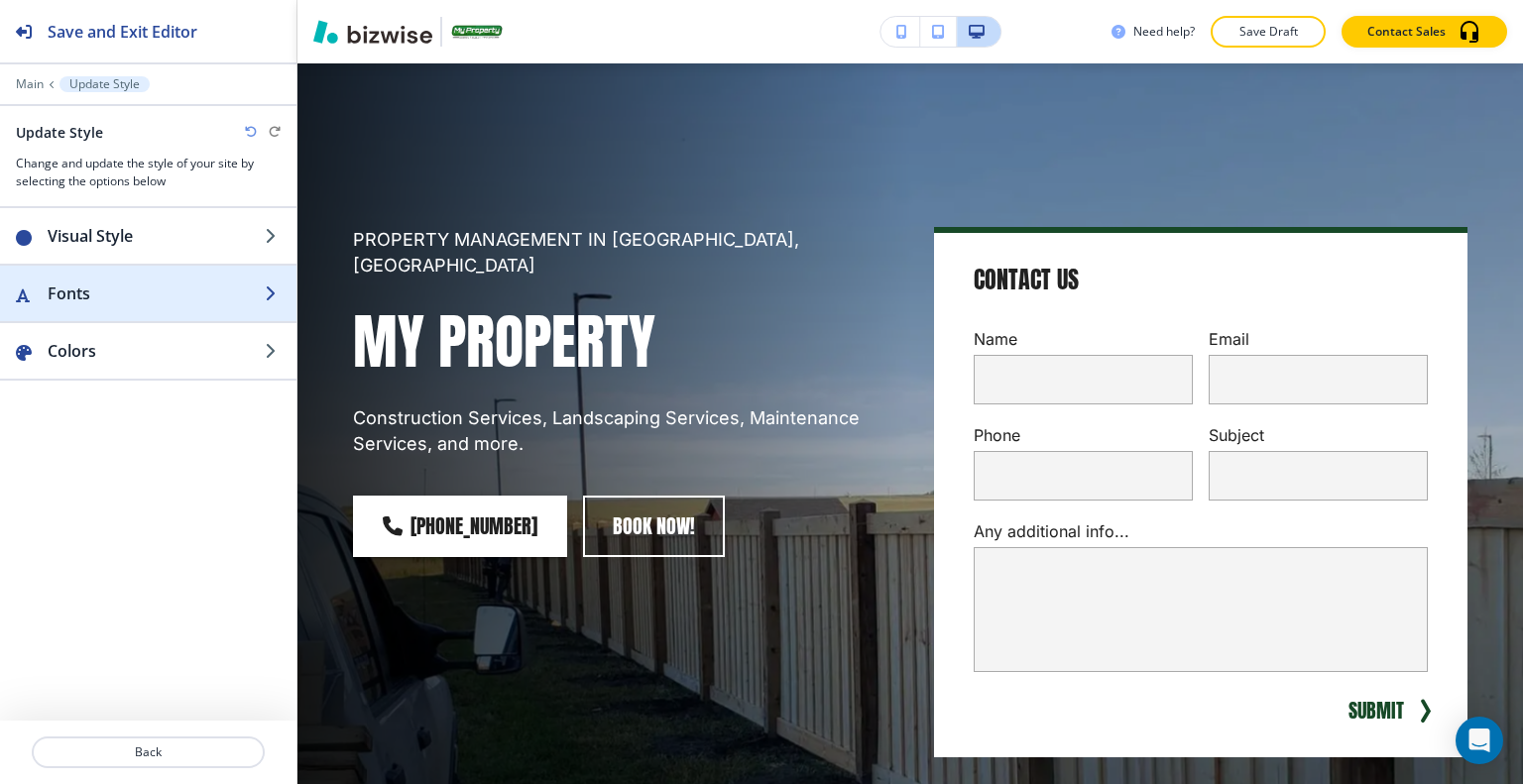 click at bounding box center [148, 274] 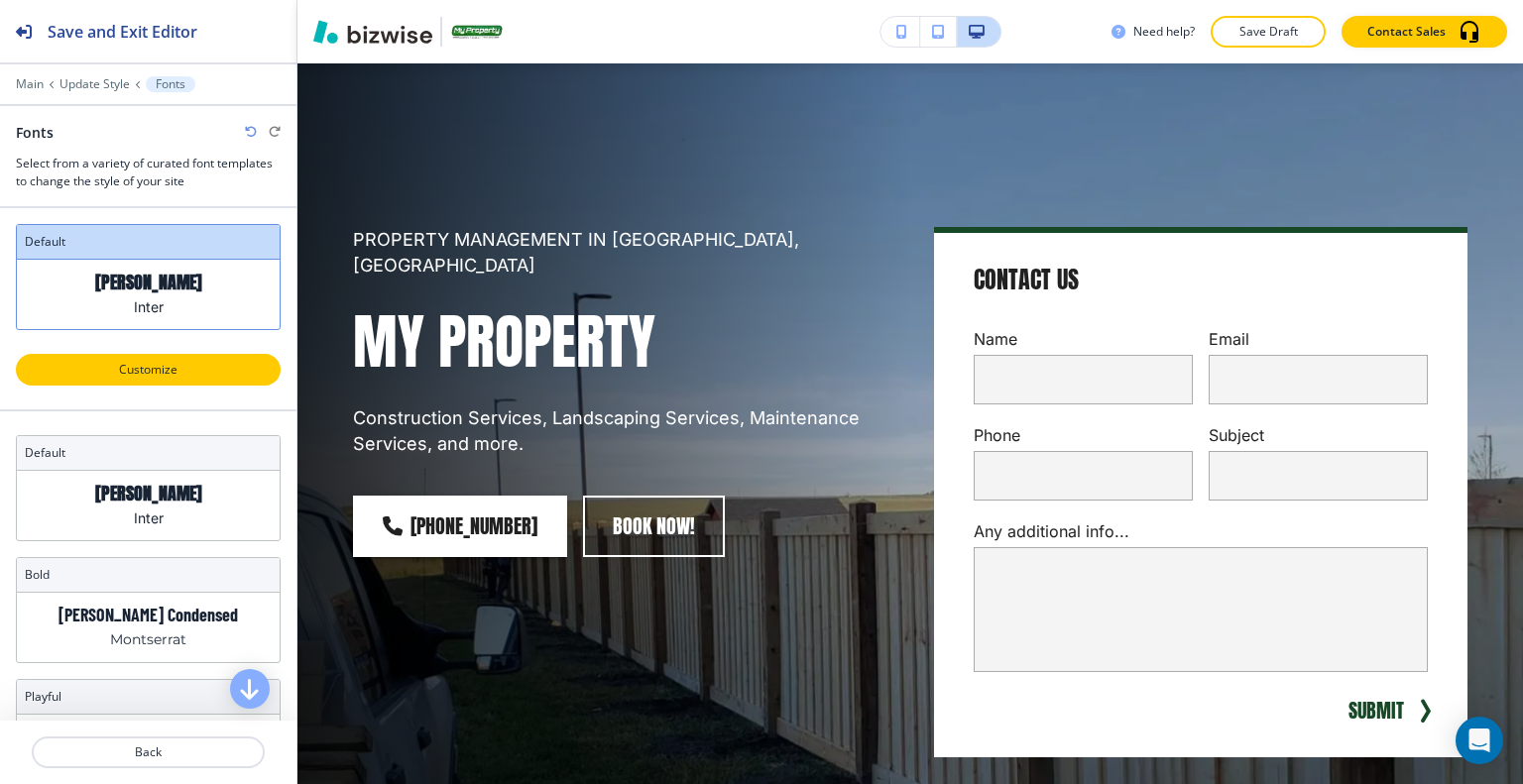 click on "Customize" at bounding box center (148, 370) 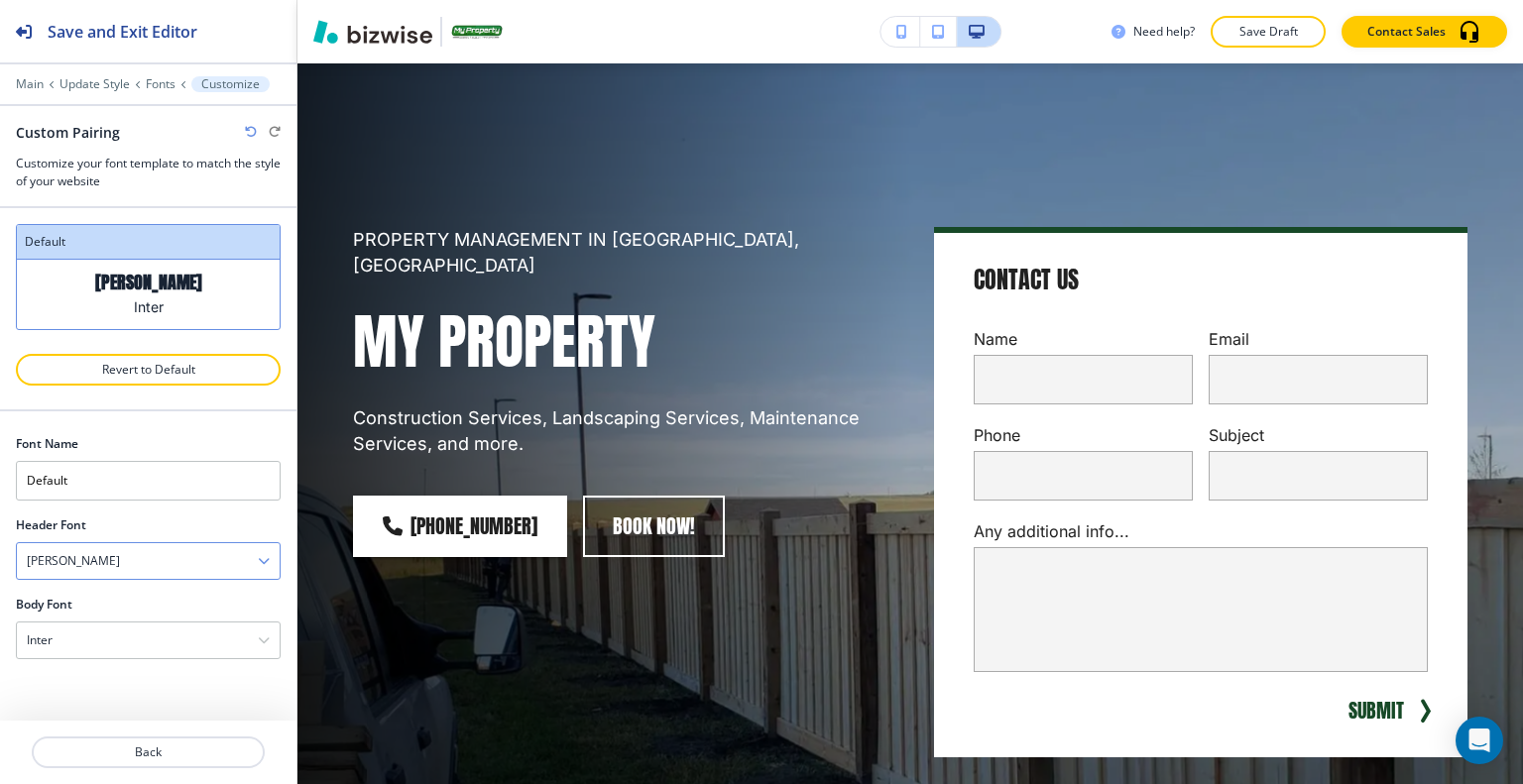 click on "Anton" at bounding box center [148, 561] 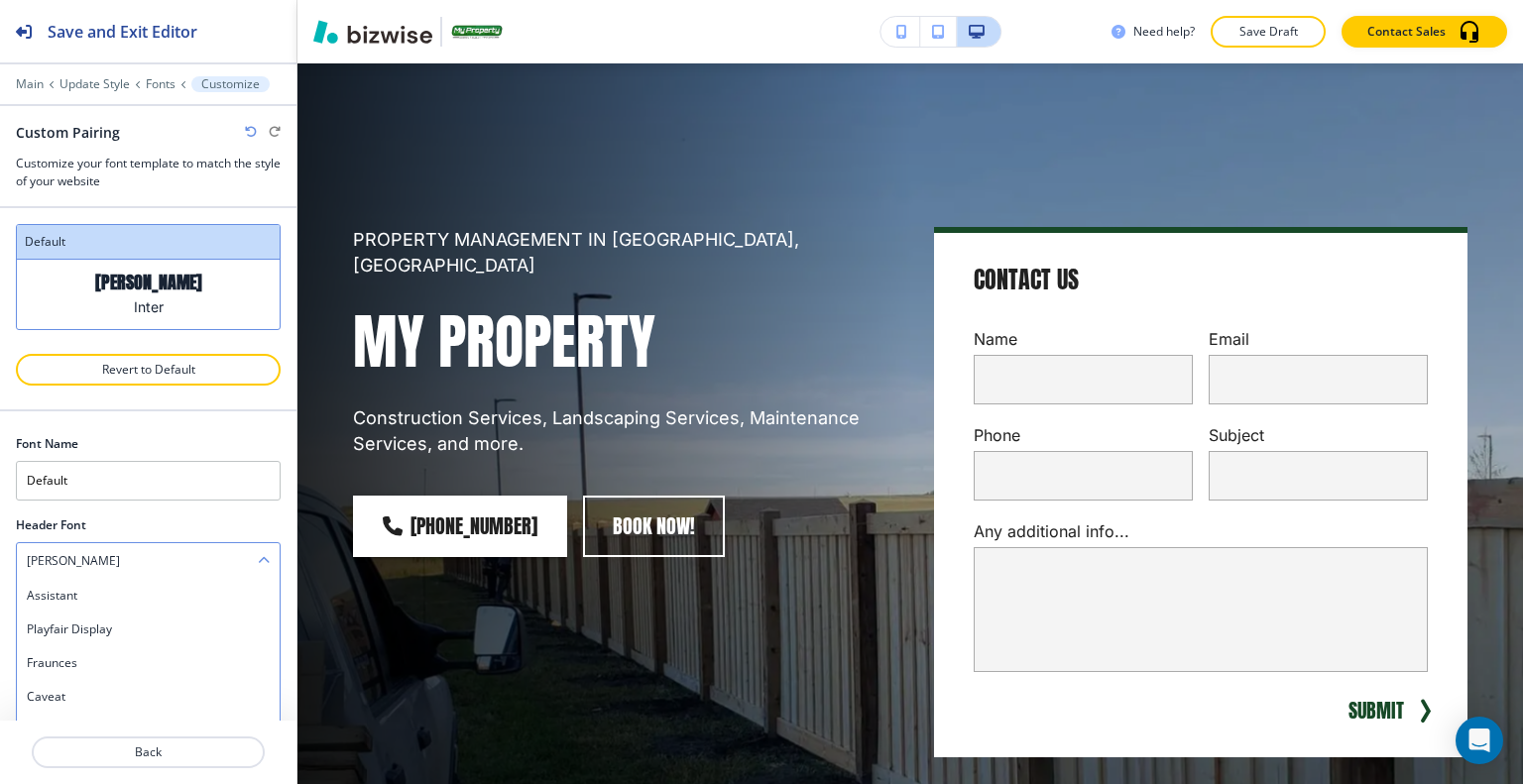 scroll, scrollTop: 1418, scrollLeft: 0, axis: vertical 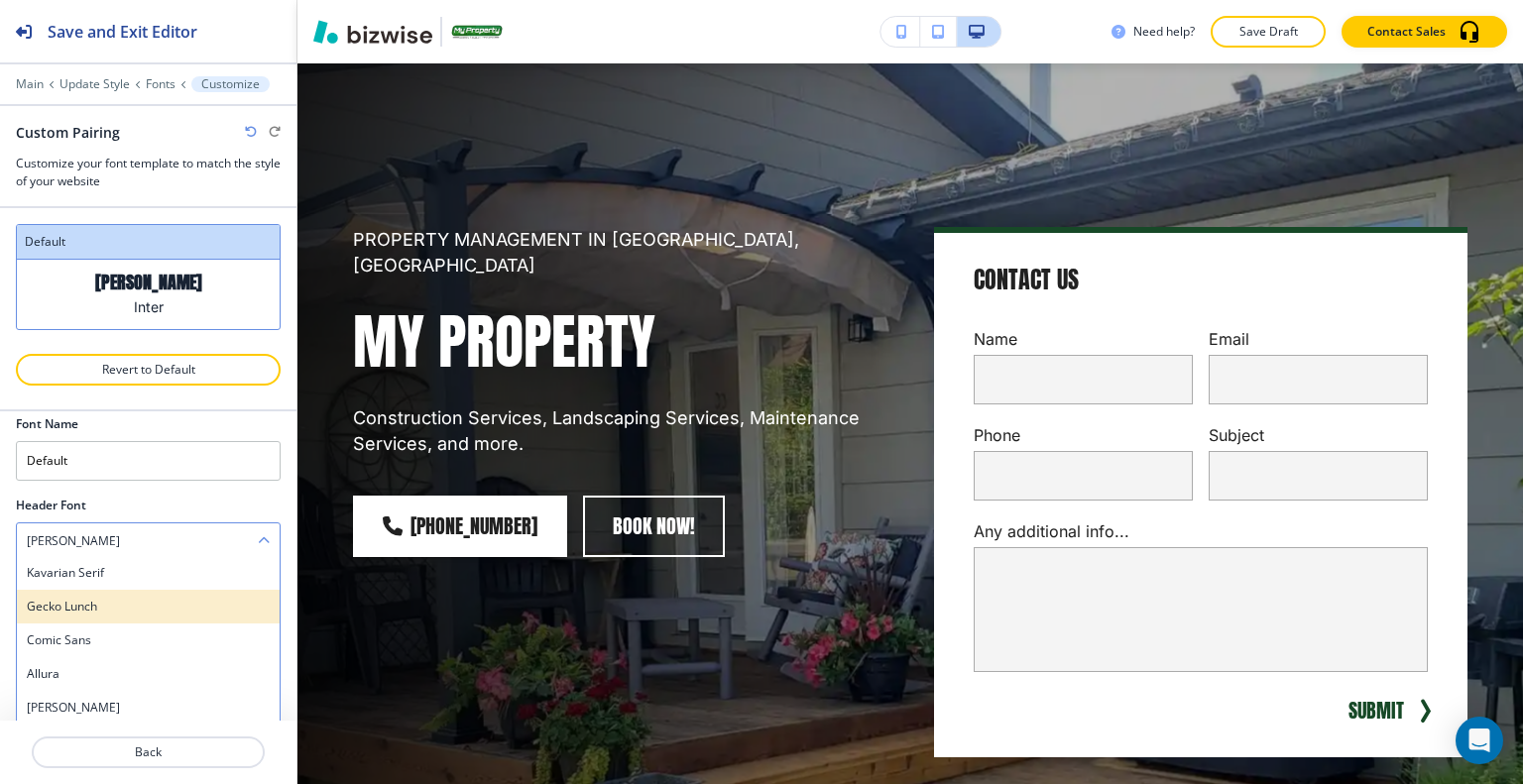 click on "Gecko Lunch" at bounding box center [148, 607] 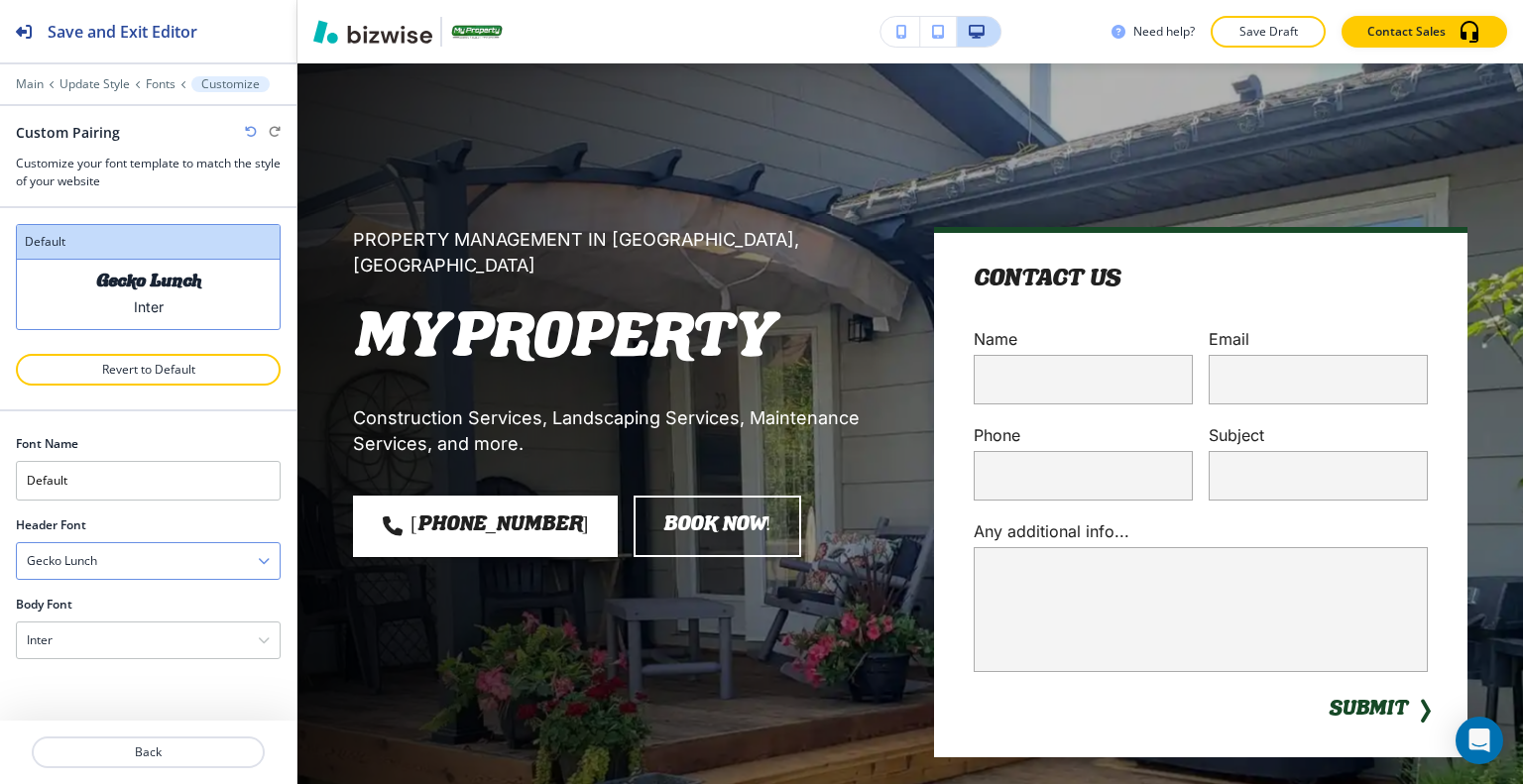 scroll, scrollTop: 0, scrollLeft: 0, axis: both 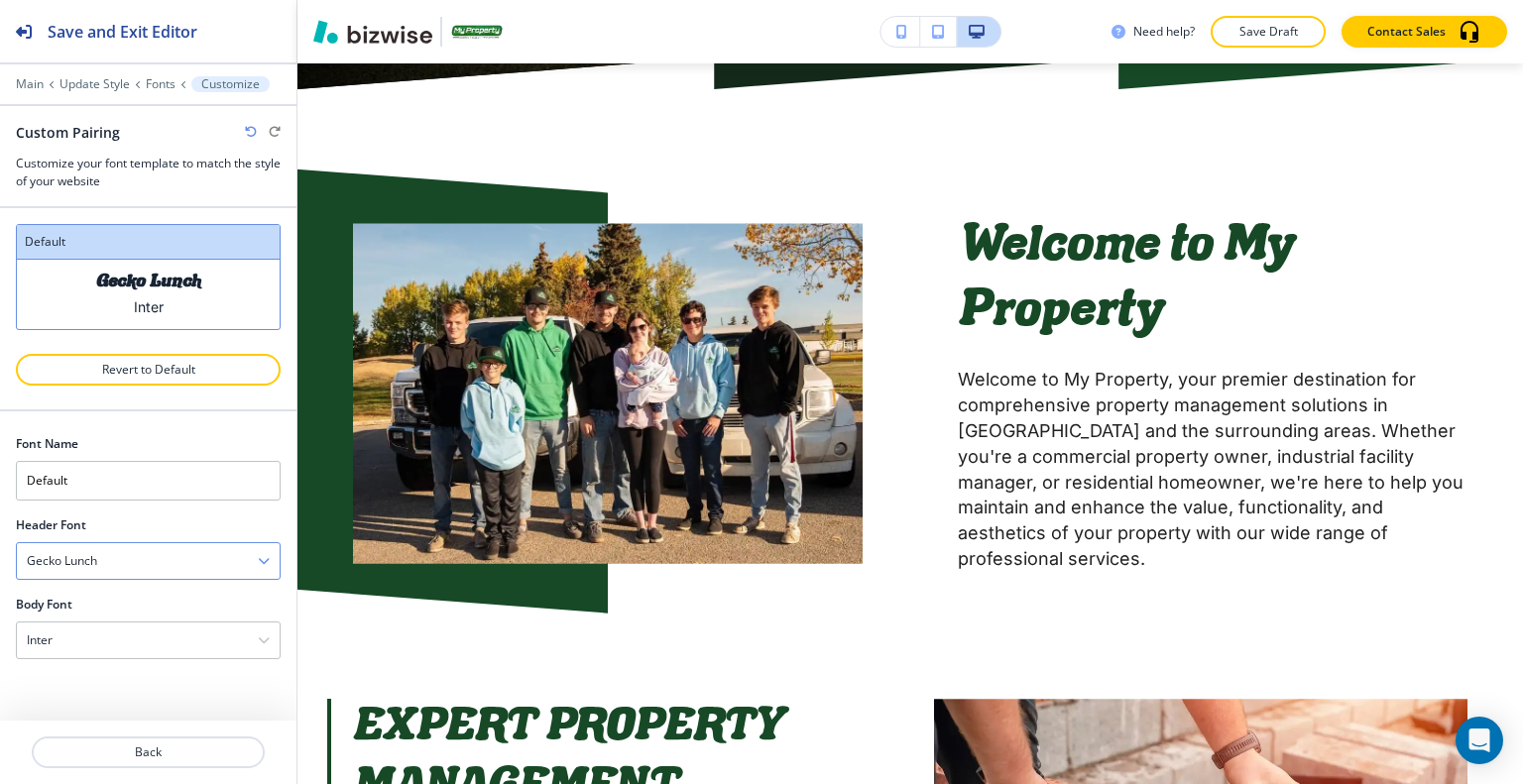click on "Gecko Lunch" at bounding box center (148, 561) 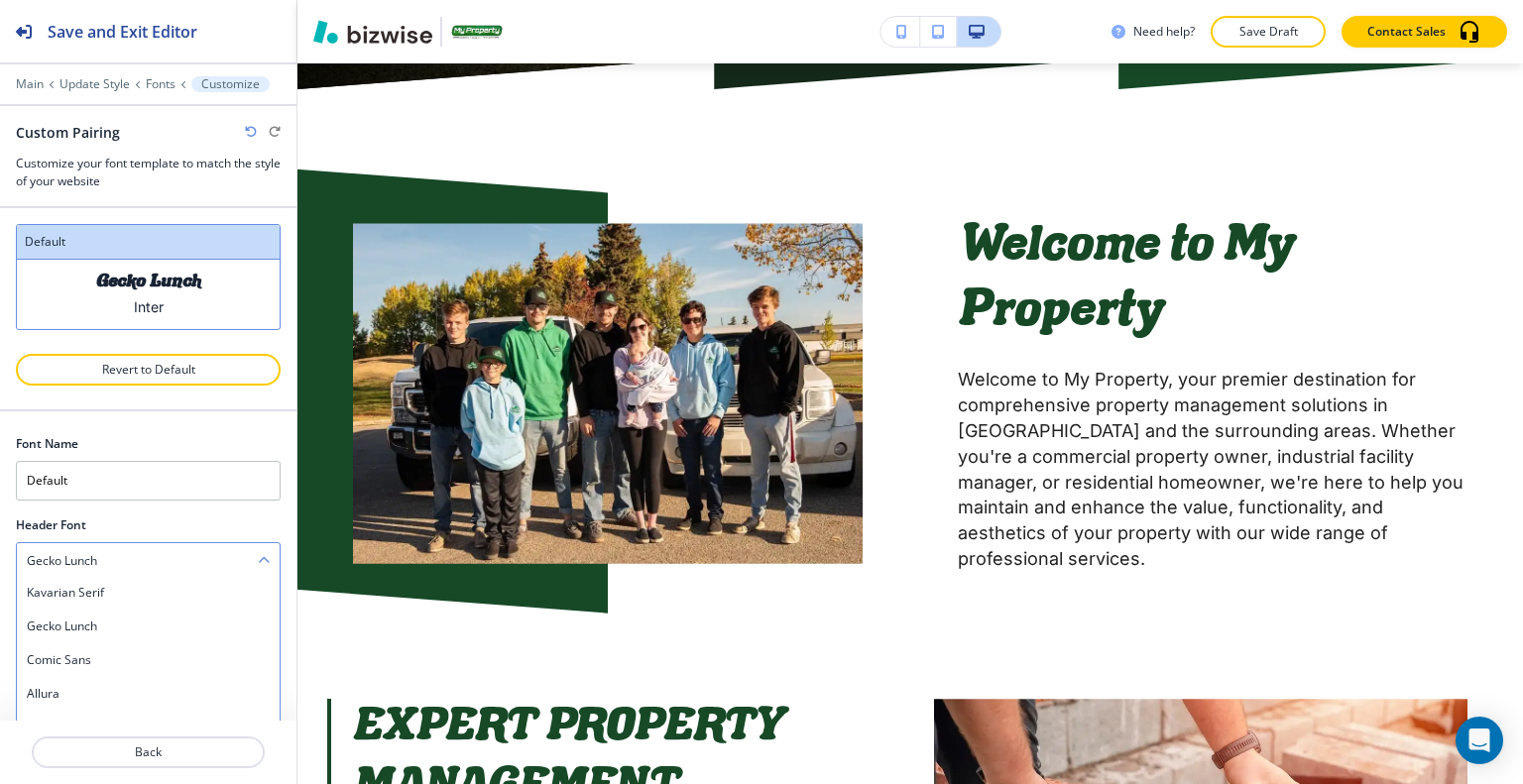 scroll, scrollTop: 1657, scrollLeft: 0, axis: vertical 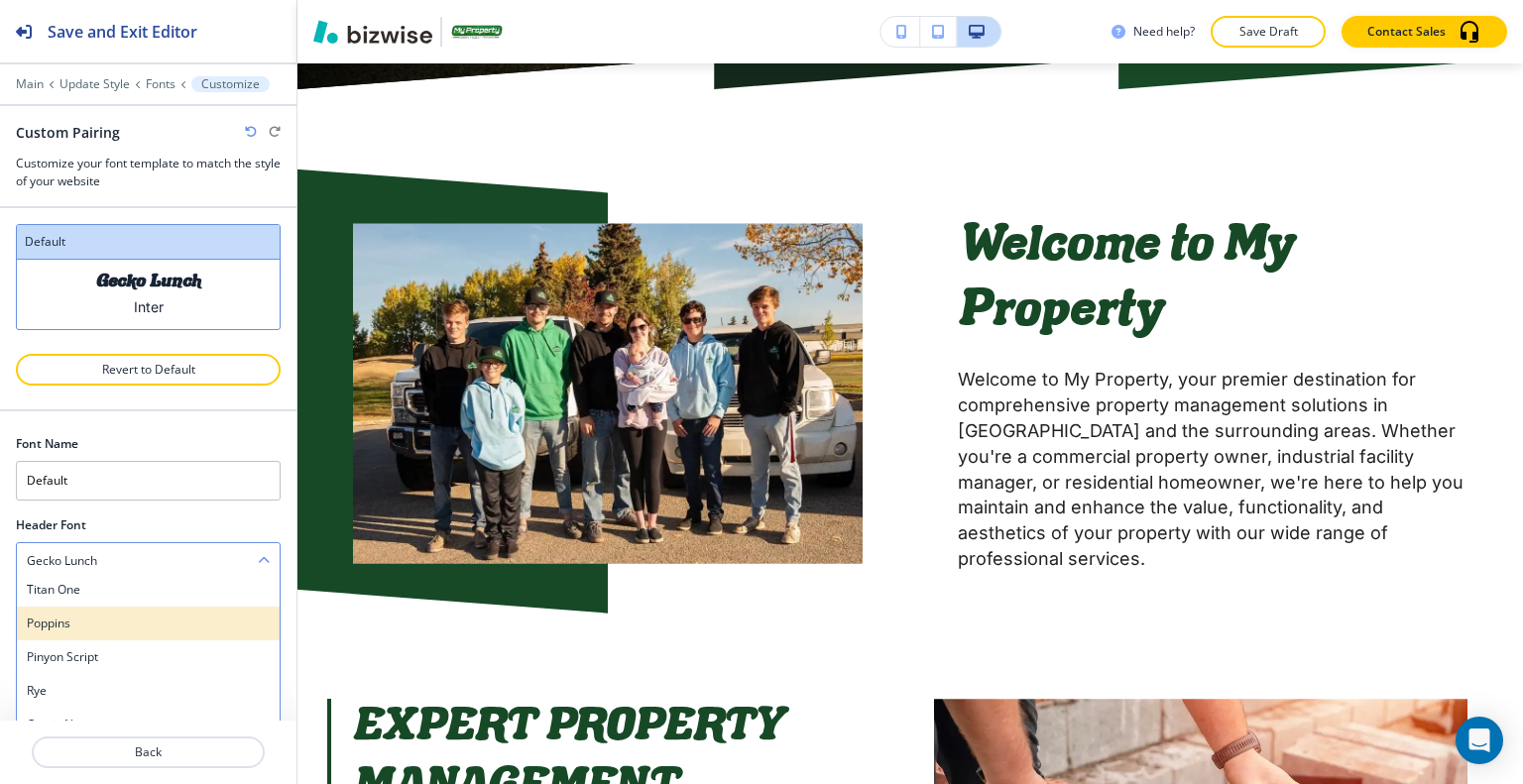 click on "Poppins" at bounding box center (148, 623) 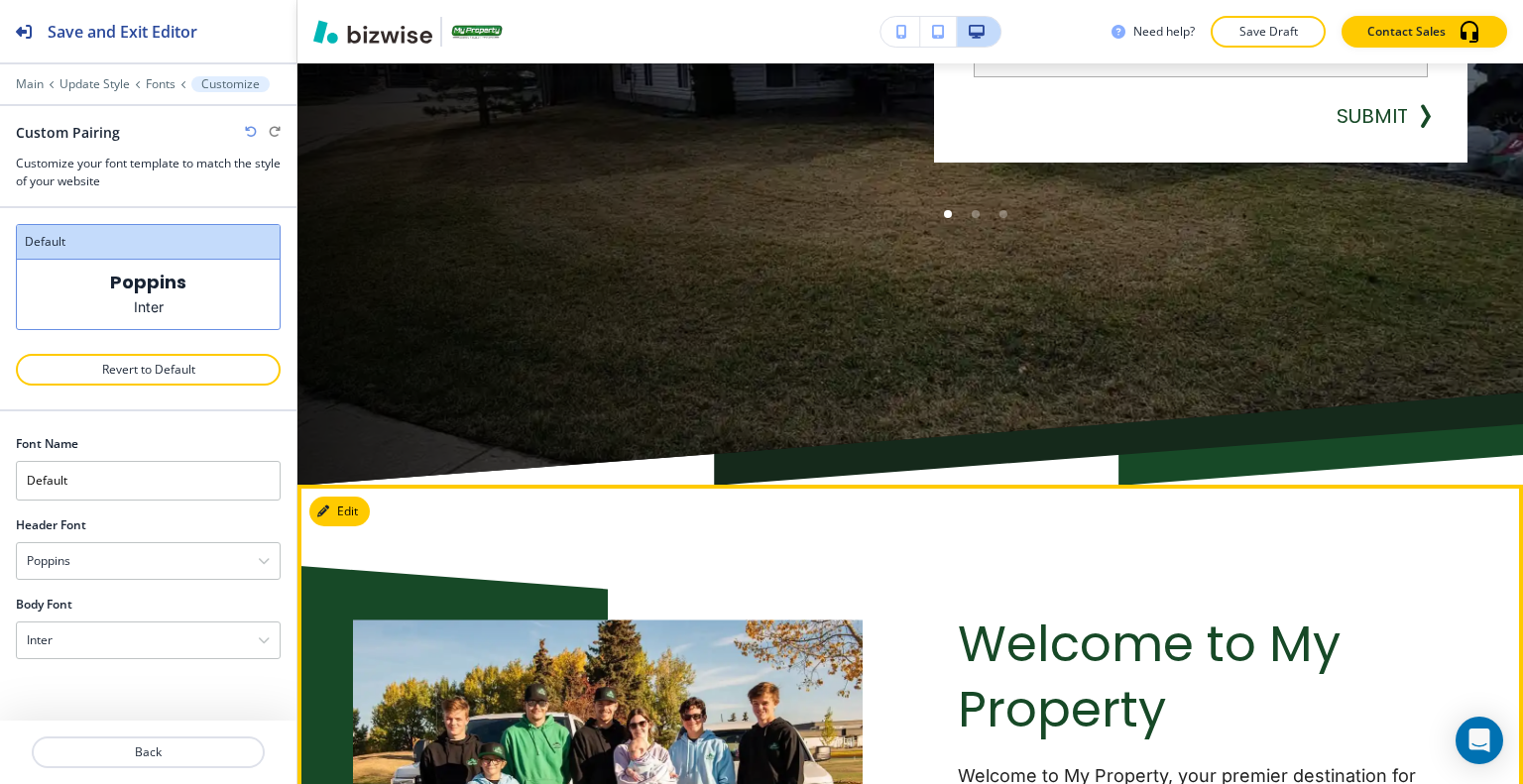 scroll, scrollTop: 297, scrollLeft: 0, axis: vertical 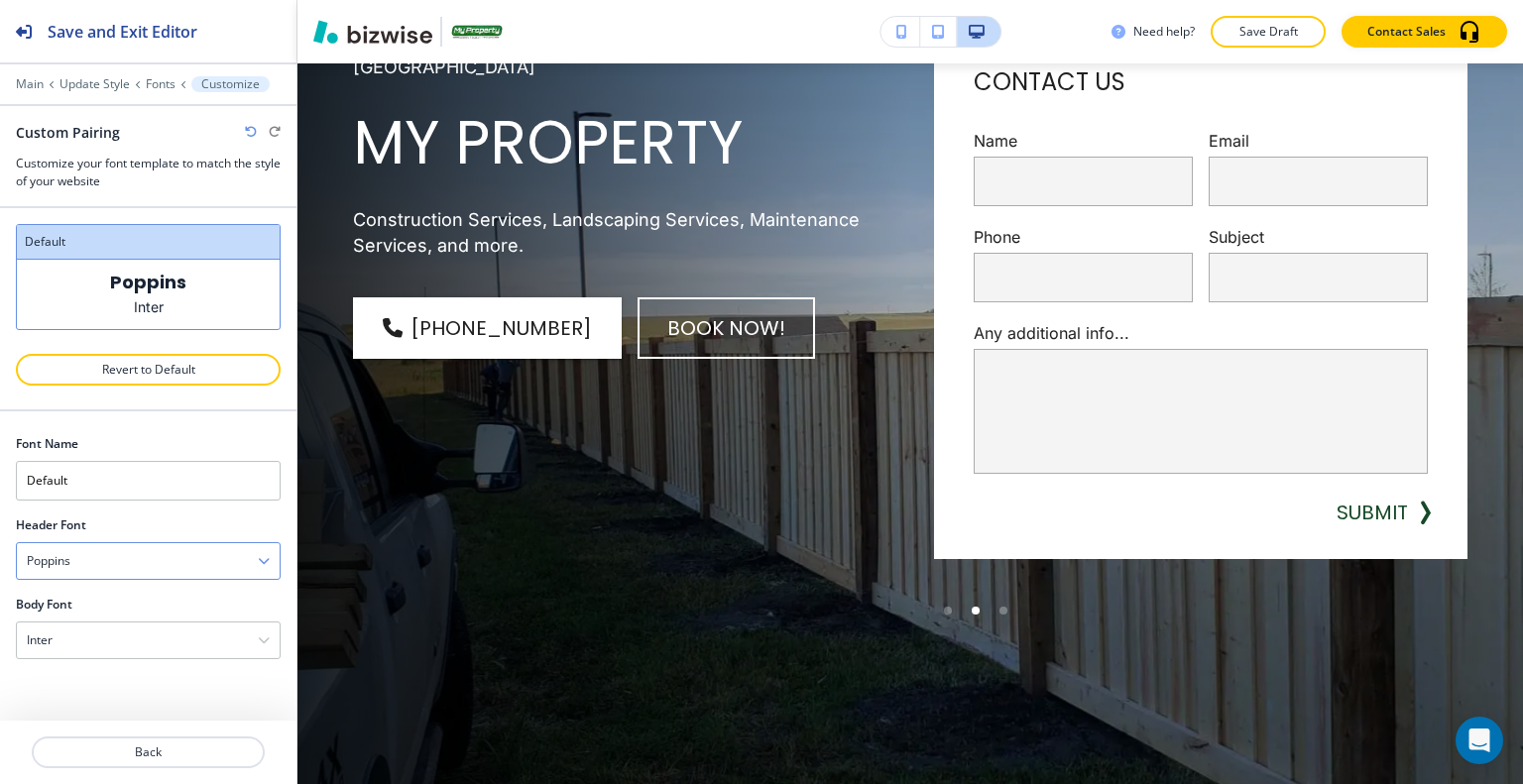 click on "Poppins" at bounding box center [148, 561] 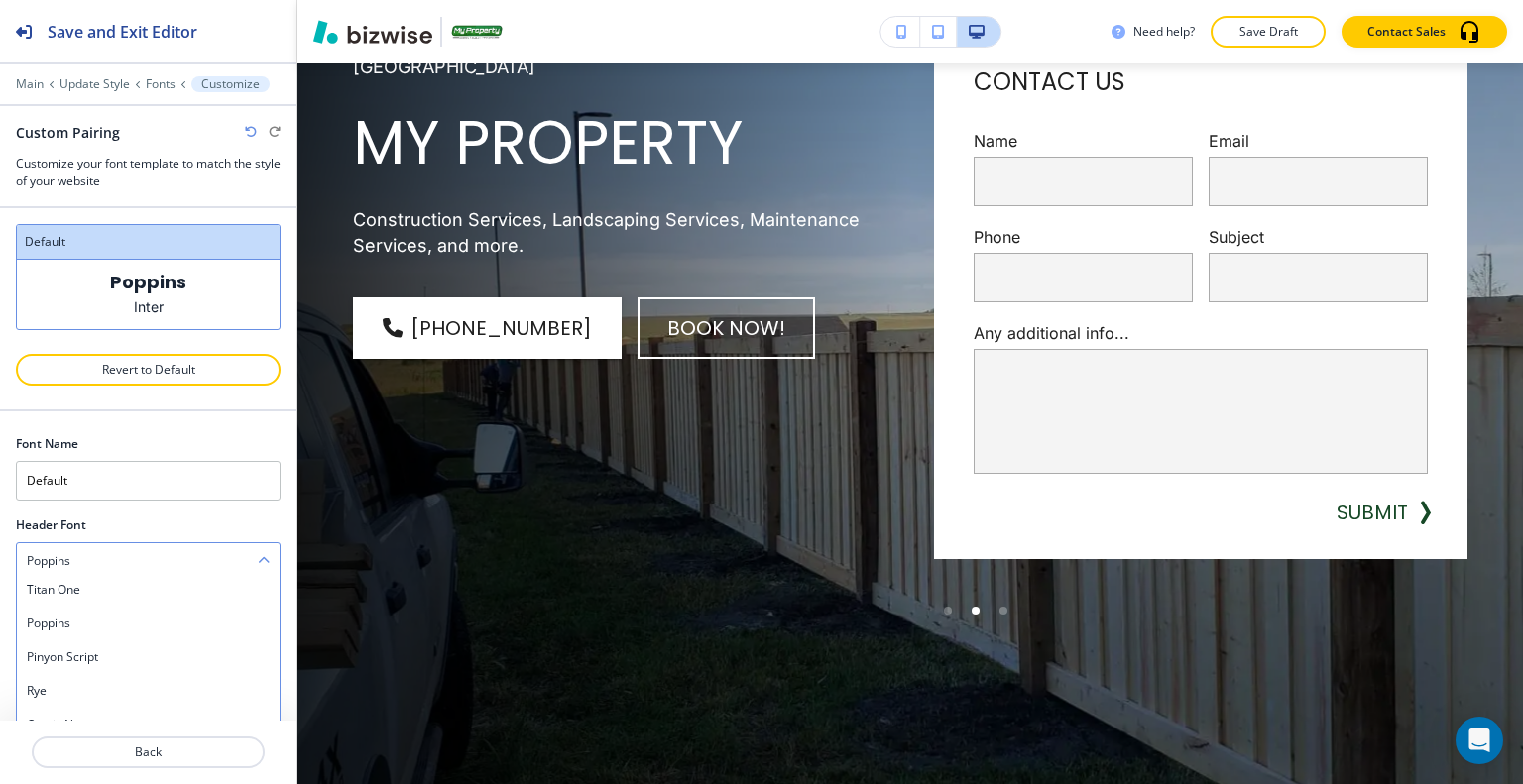 scroll, scrollTop: 152, scrollLeft: 0, axis: vertical 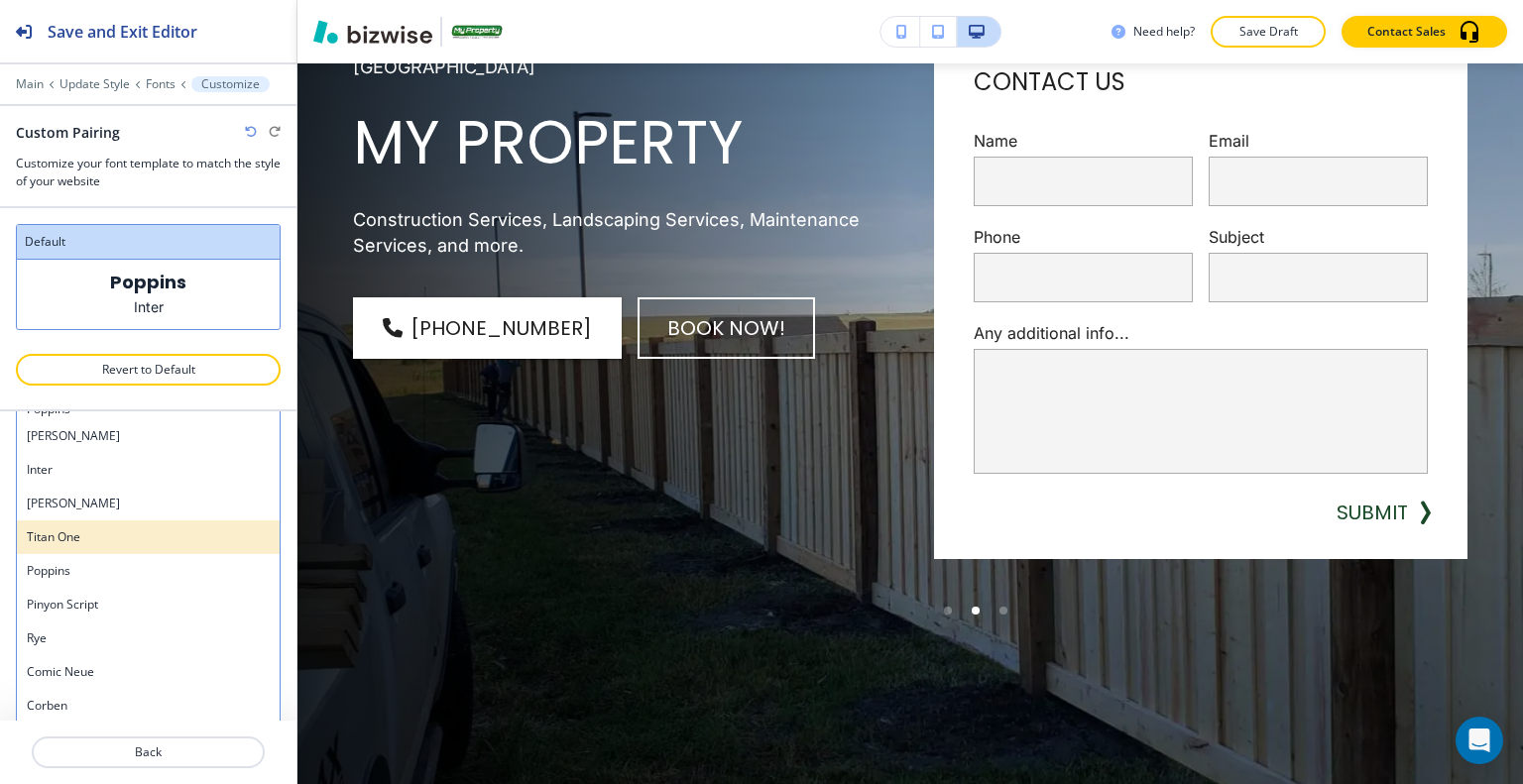 click on "Titan One" at bounding box center [148, 537] 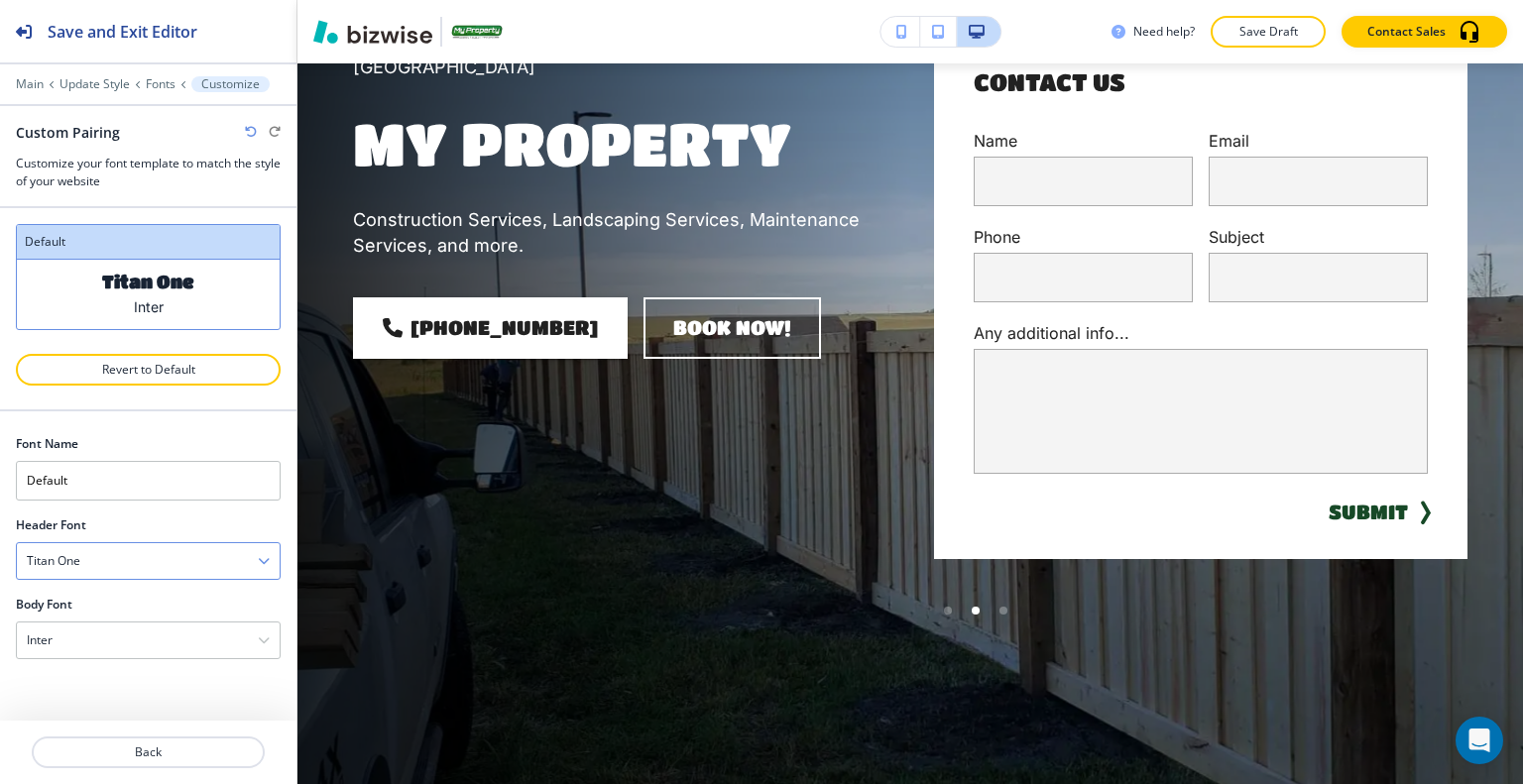 scroll, scrollTop: 0, scrollLeft: 0, axis: both 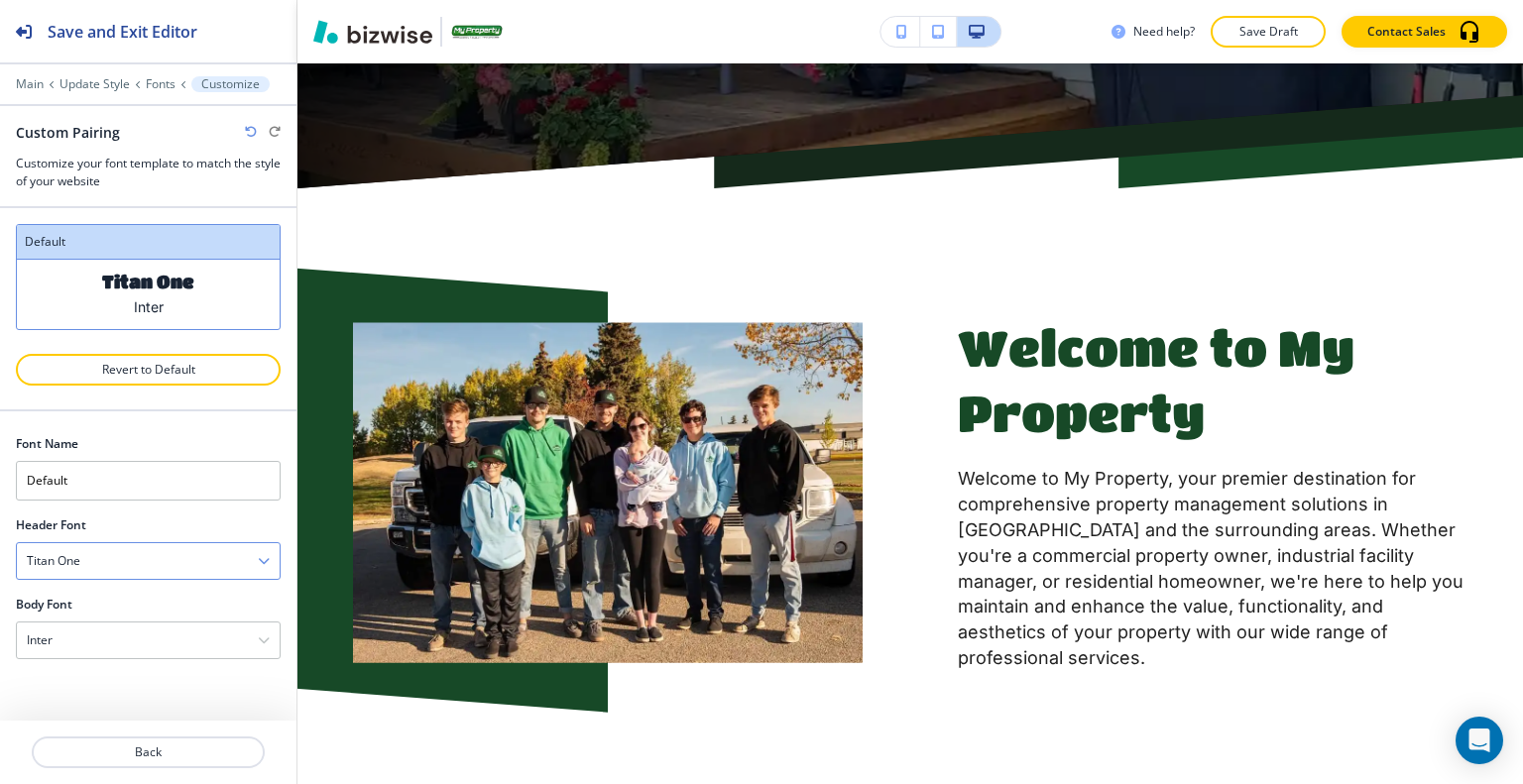 click on "Titan One" at bounding box center (148, 561) 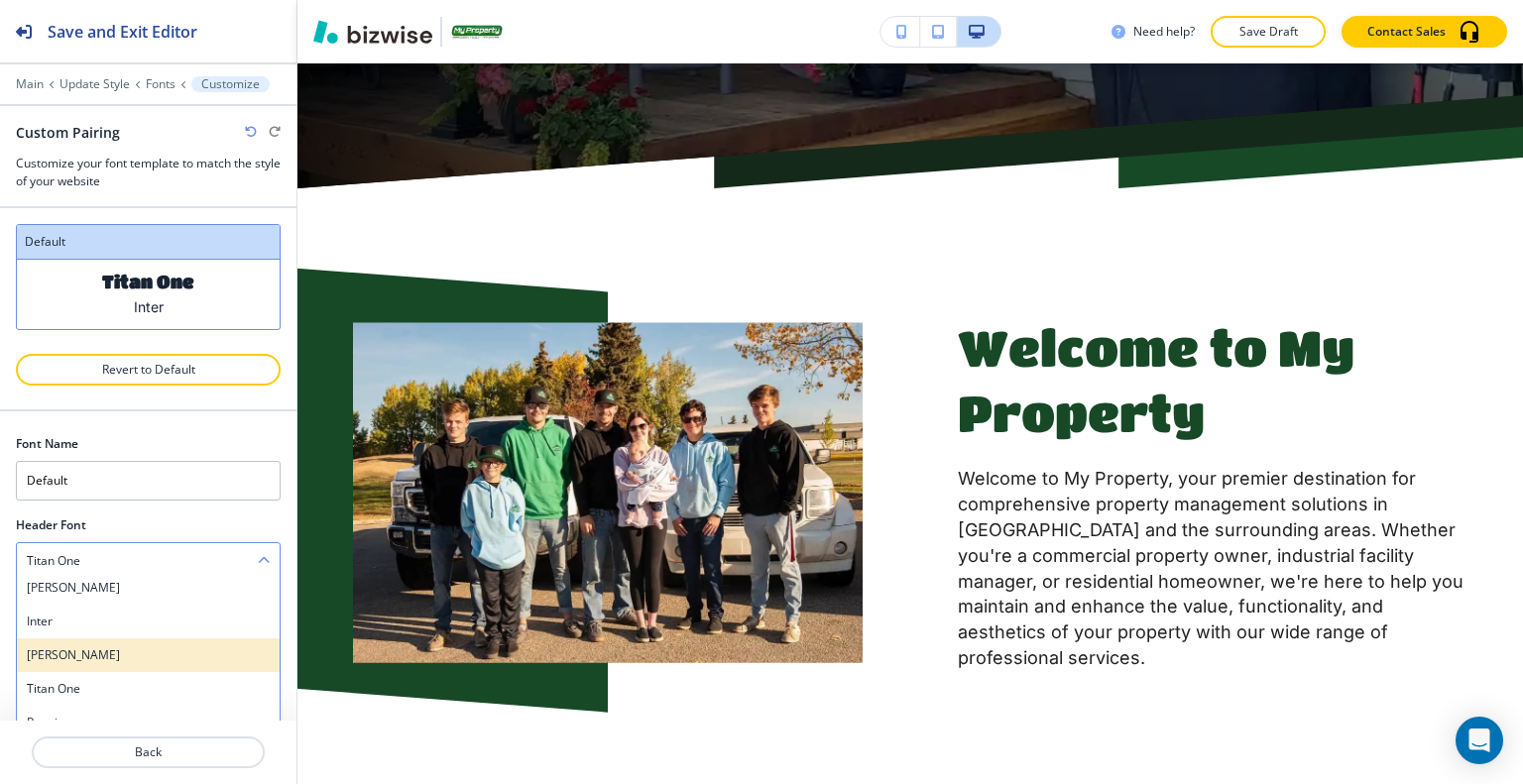 click on "Barlow" at bounding box center [148, 655] 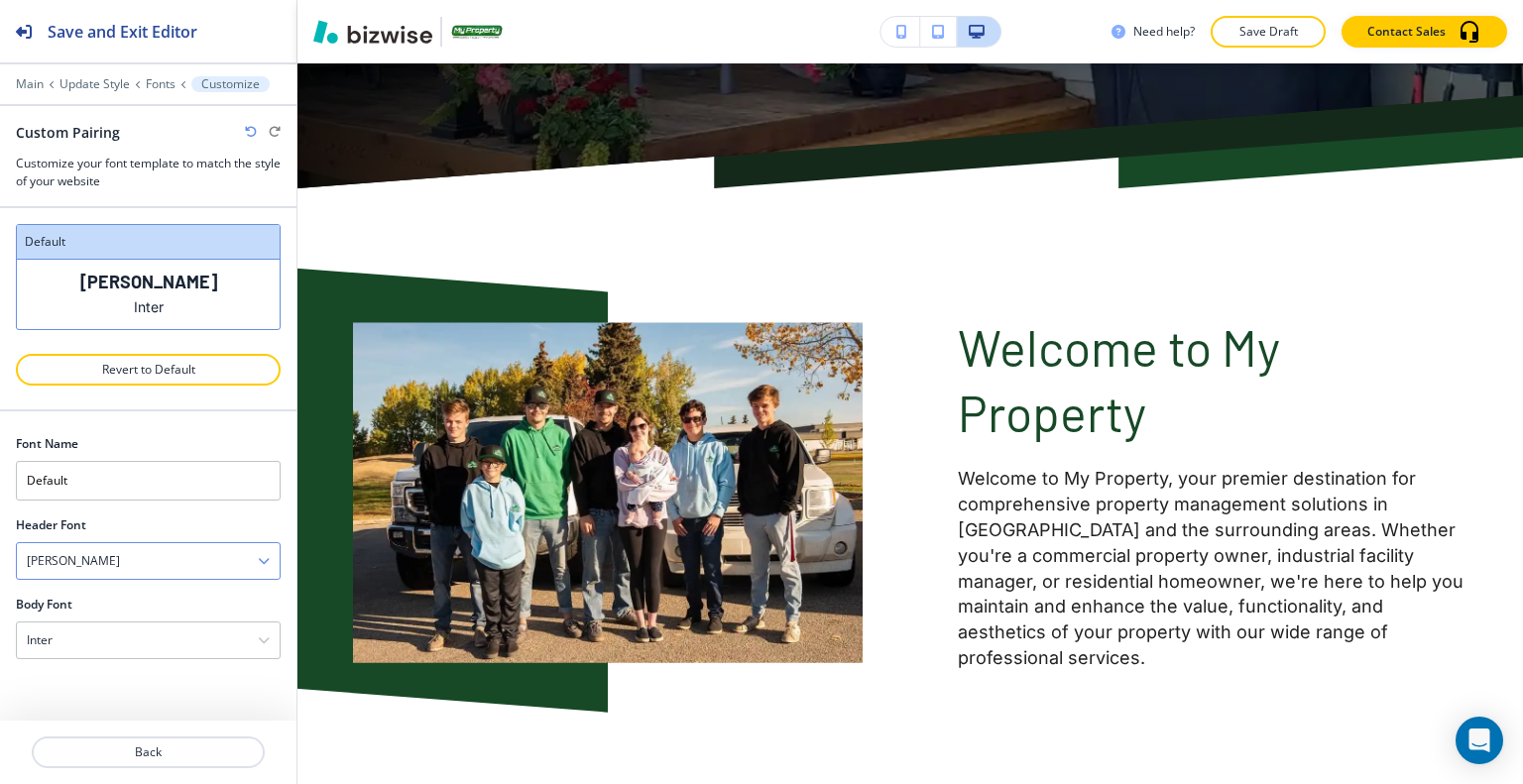 click on "Barlow" at bounding box center (148, 561) 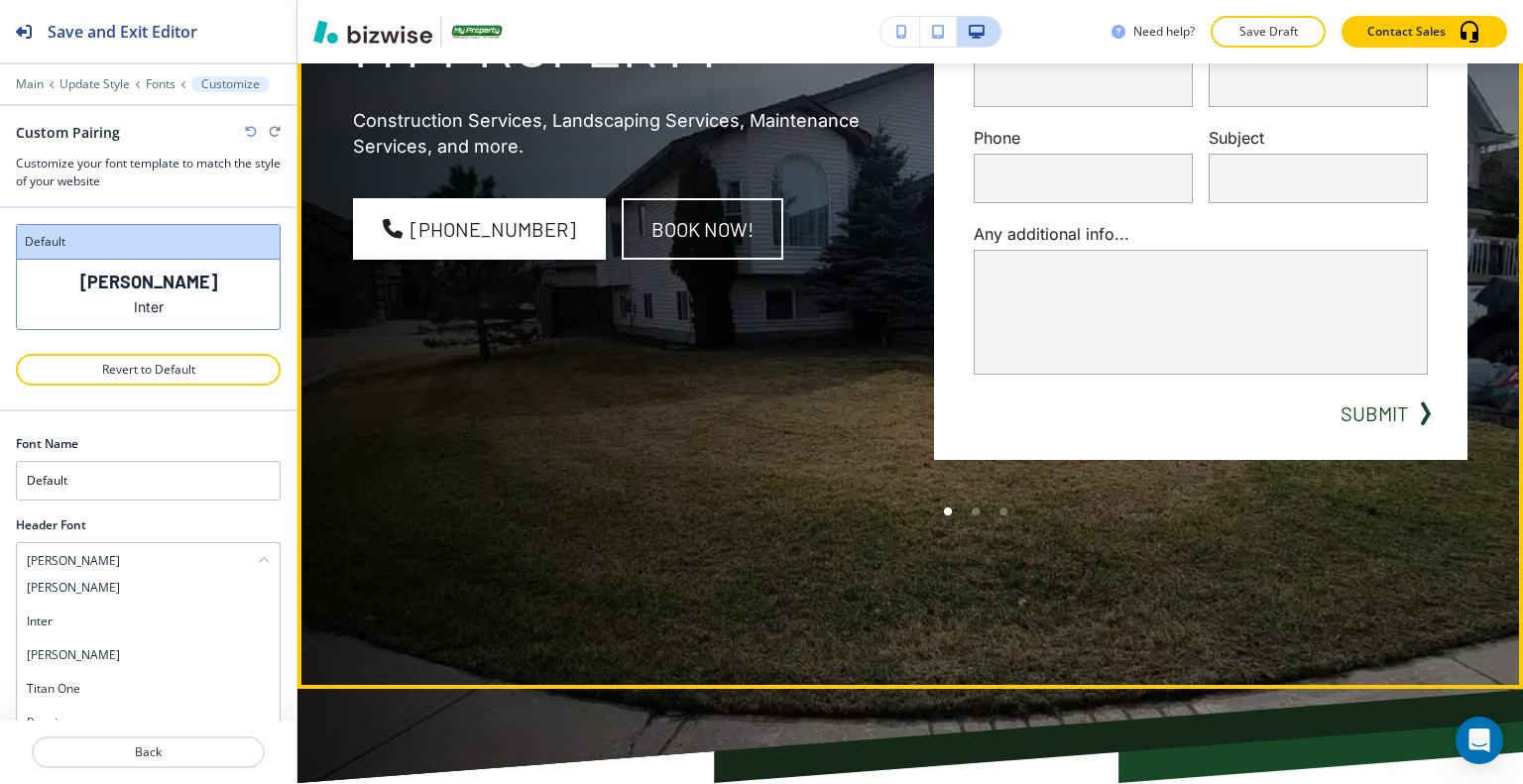 scroll, scrollTop: 0, scrollLeft: 0, axis: both 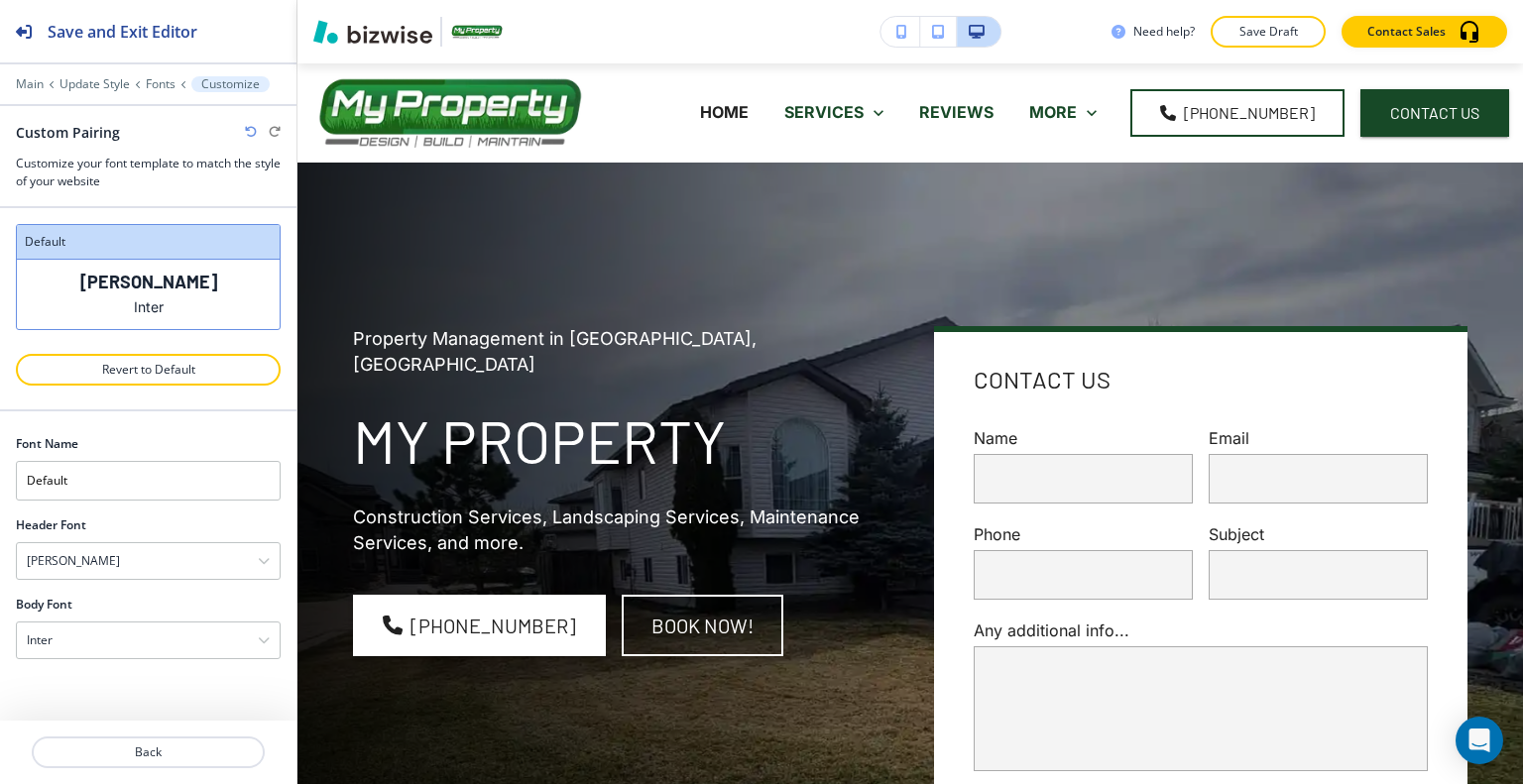click at bounding box center [148, 538] 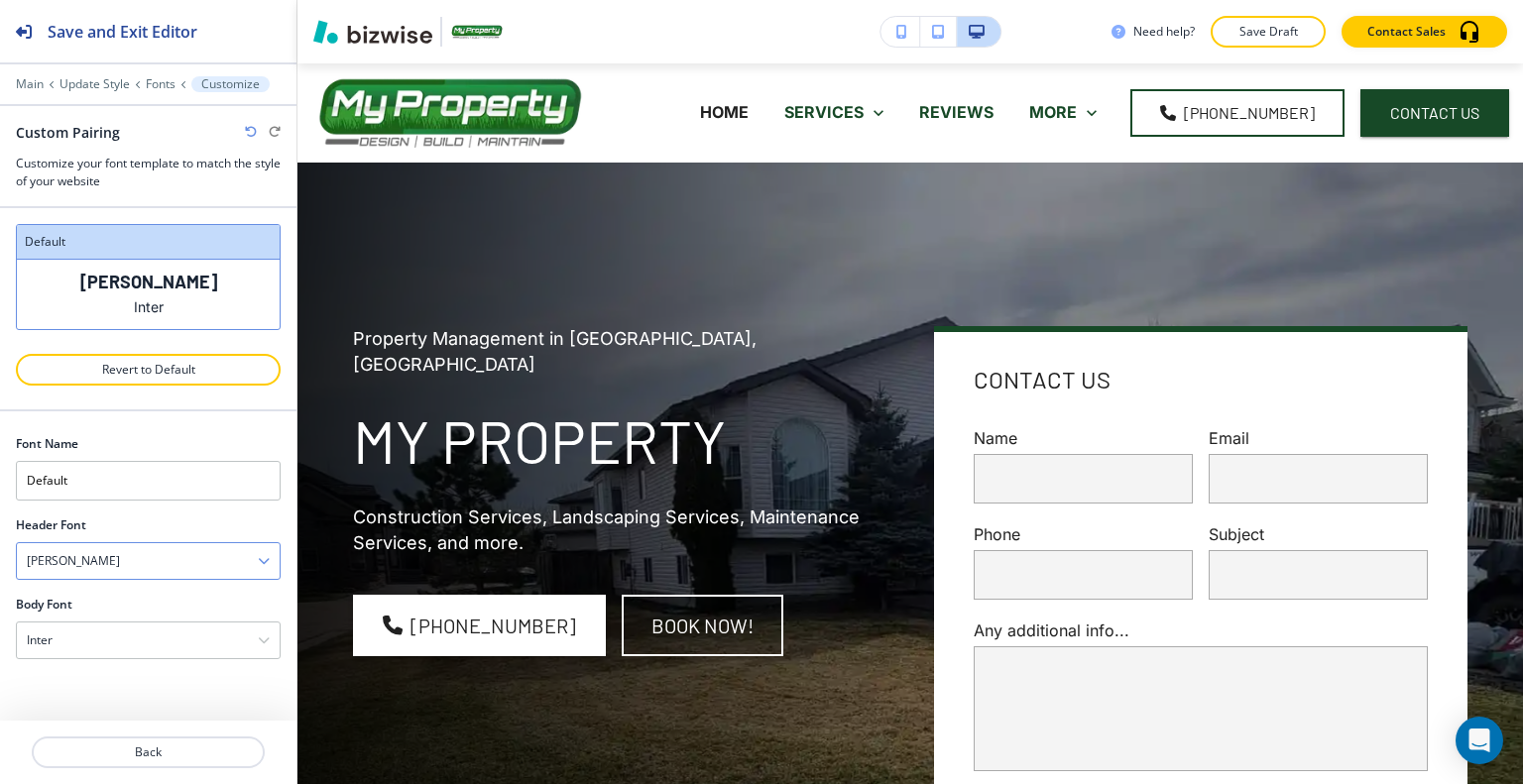 click on "Barlow" at bounding box center (148, 561) 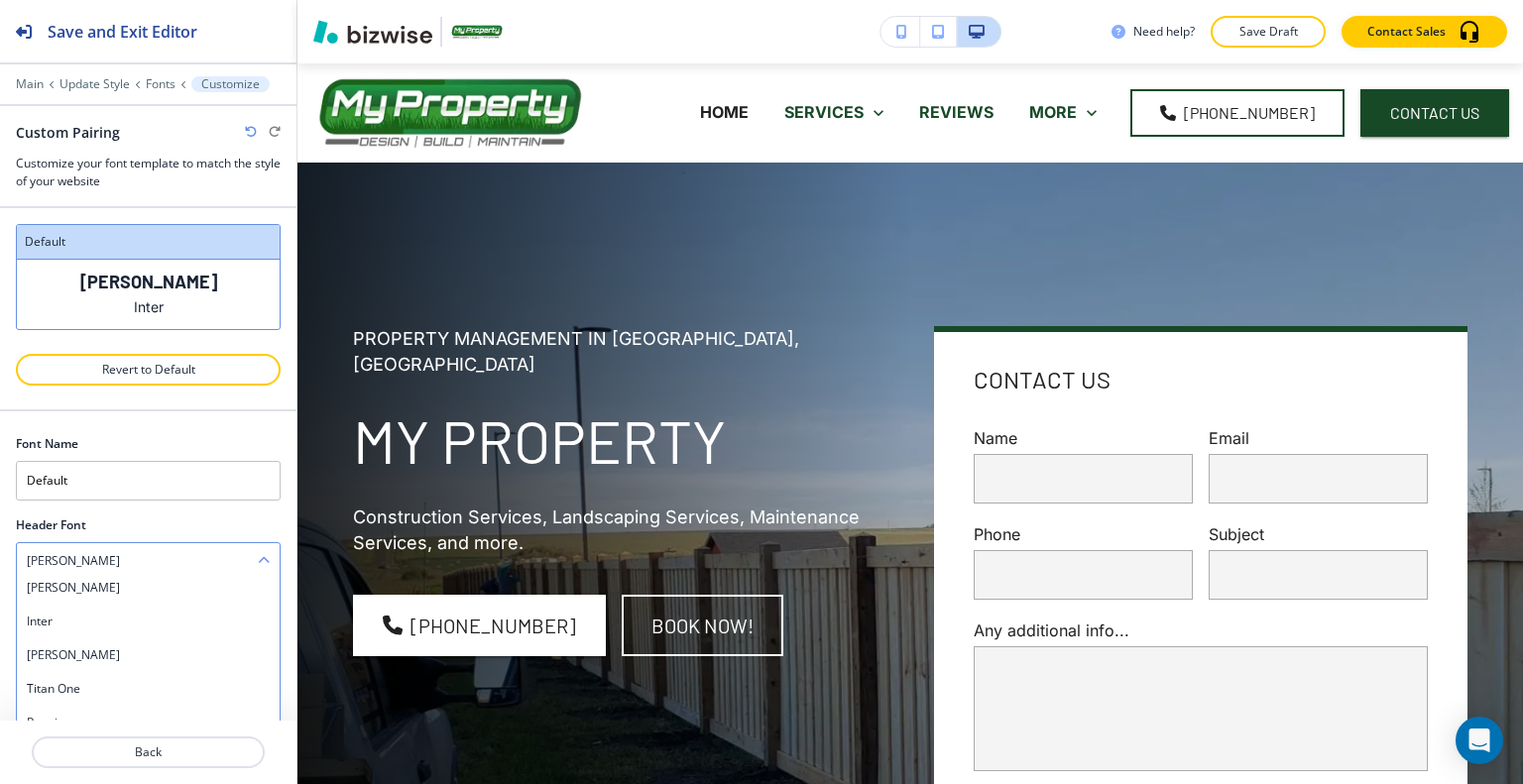 scroll, scrollTop: 1657, scrollLeft: 0, axis: vertical 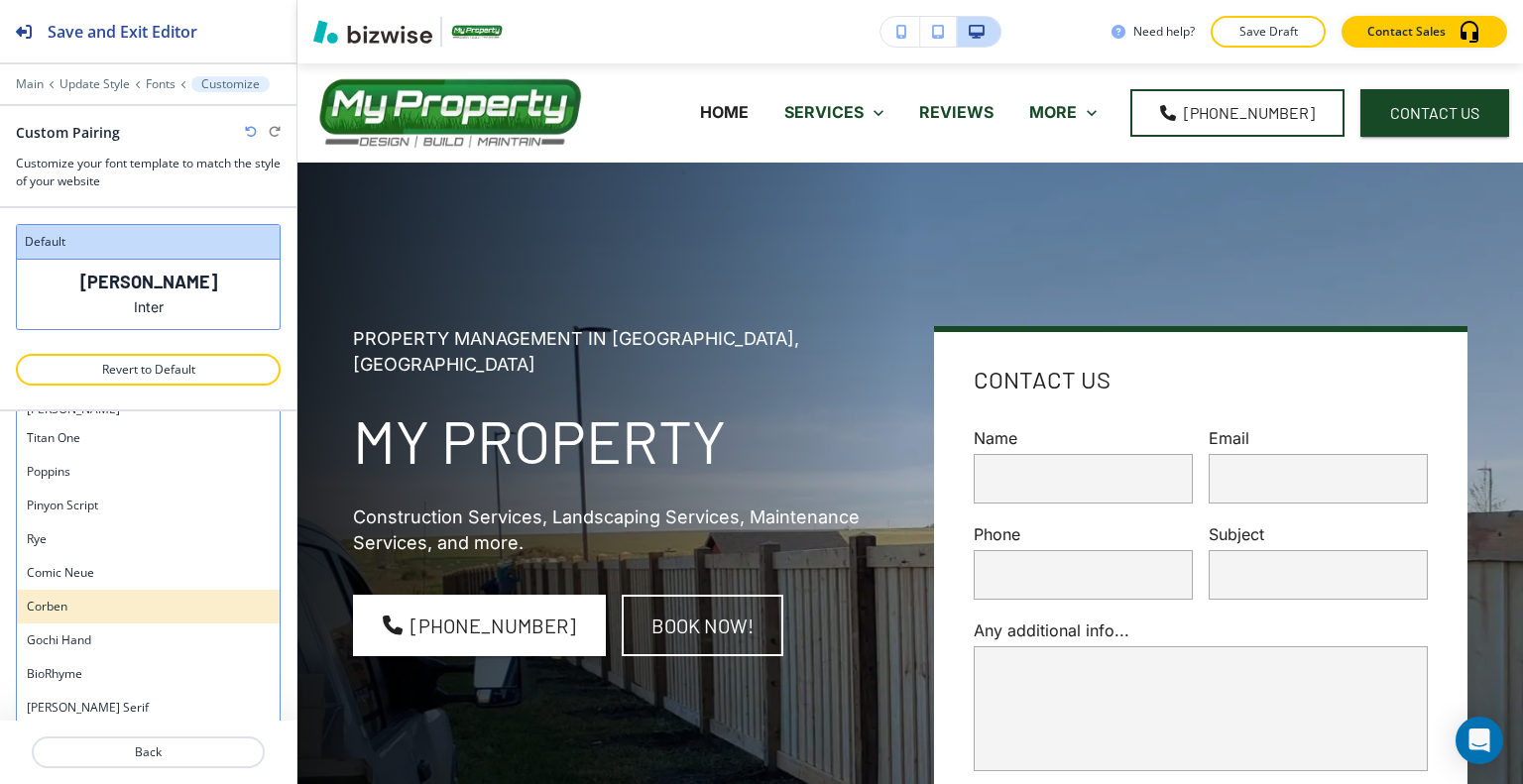 click on "Corben" at bounding box center (148, 607) 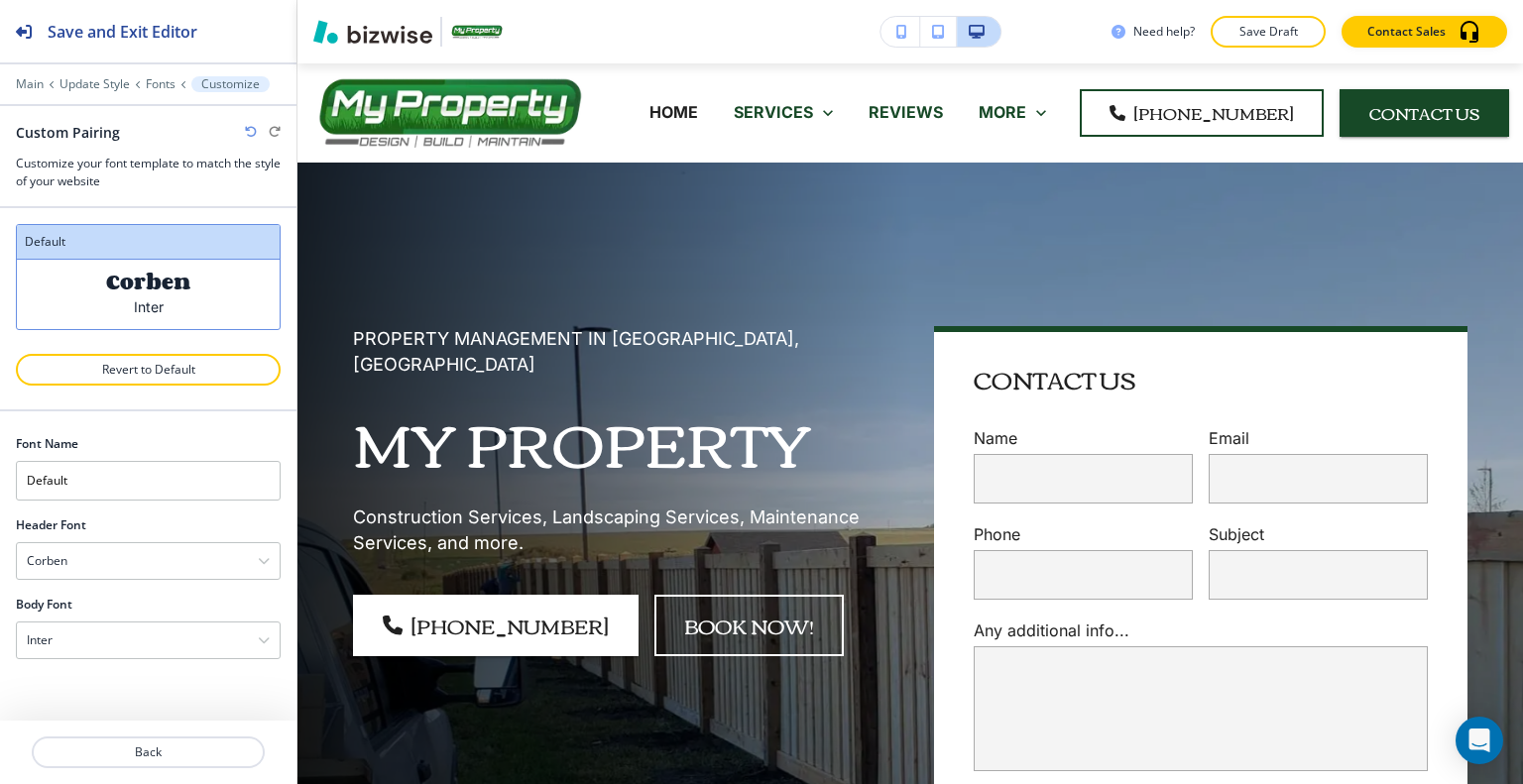 scroll, scrollTop: 0, scrollLeft: 0, axis: both 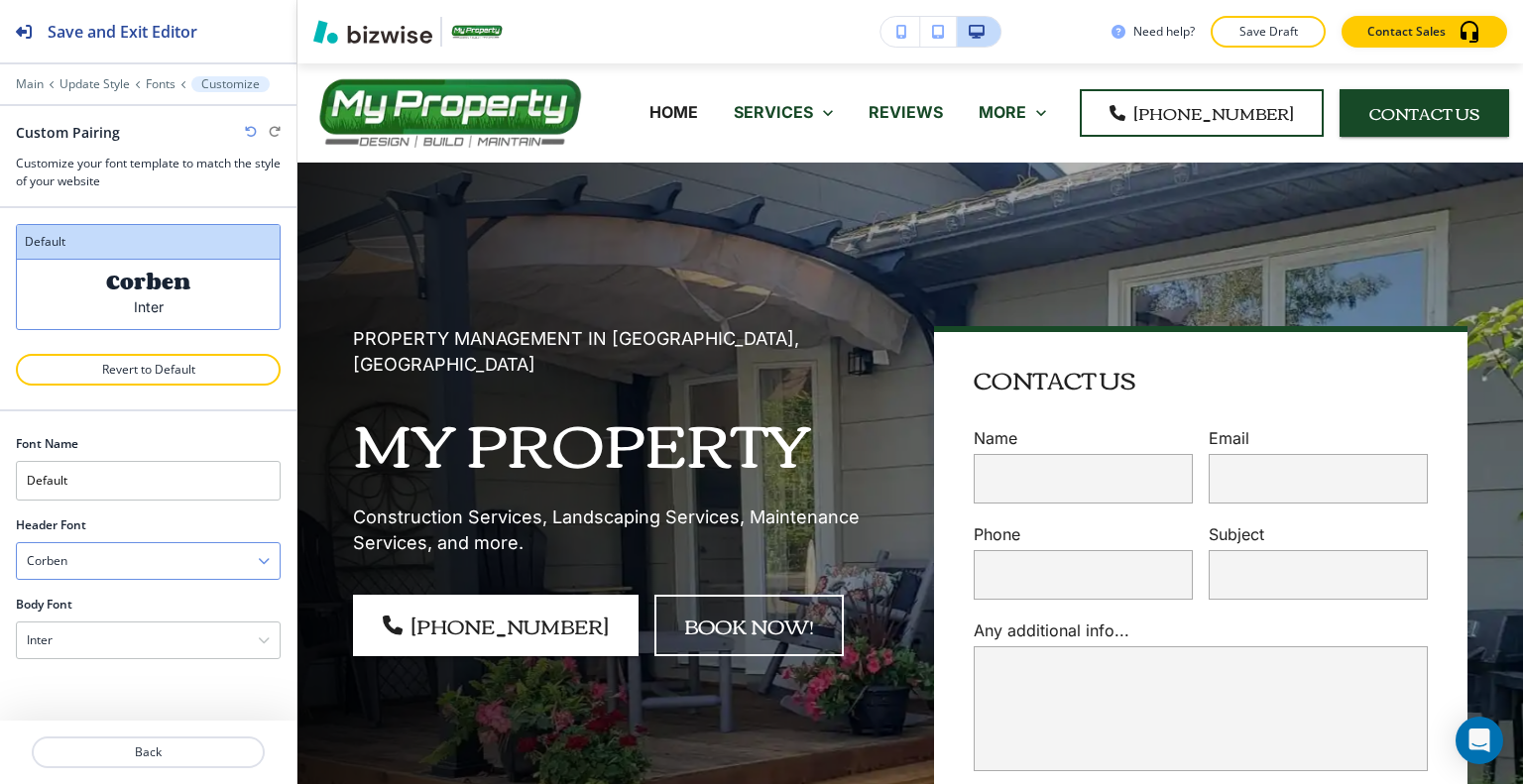 click on "Corben" at bounding box center [148, 561] 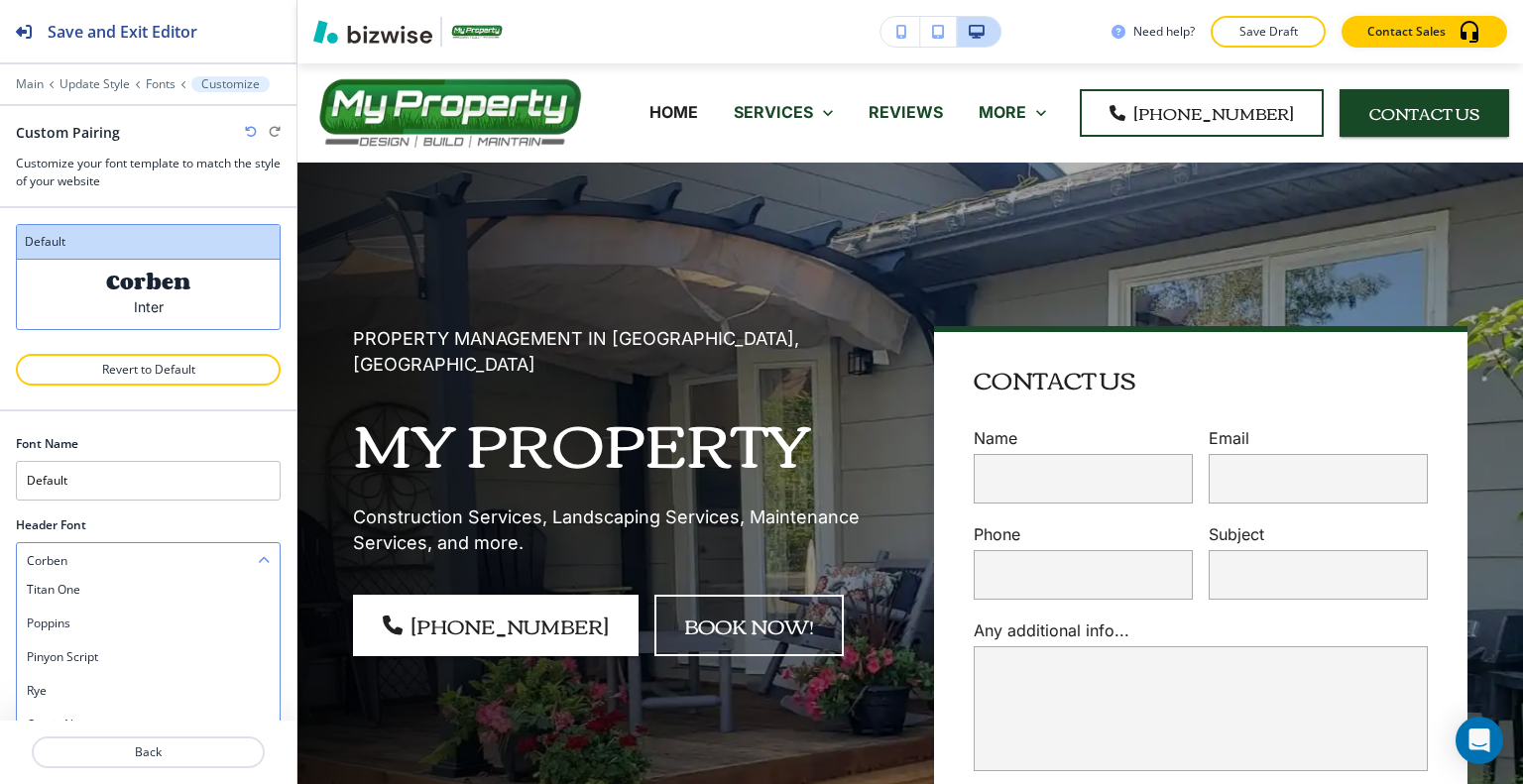scroll, scrollTop: 153, scrollLeft: 0, axis: vertical 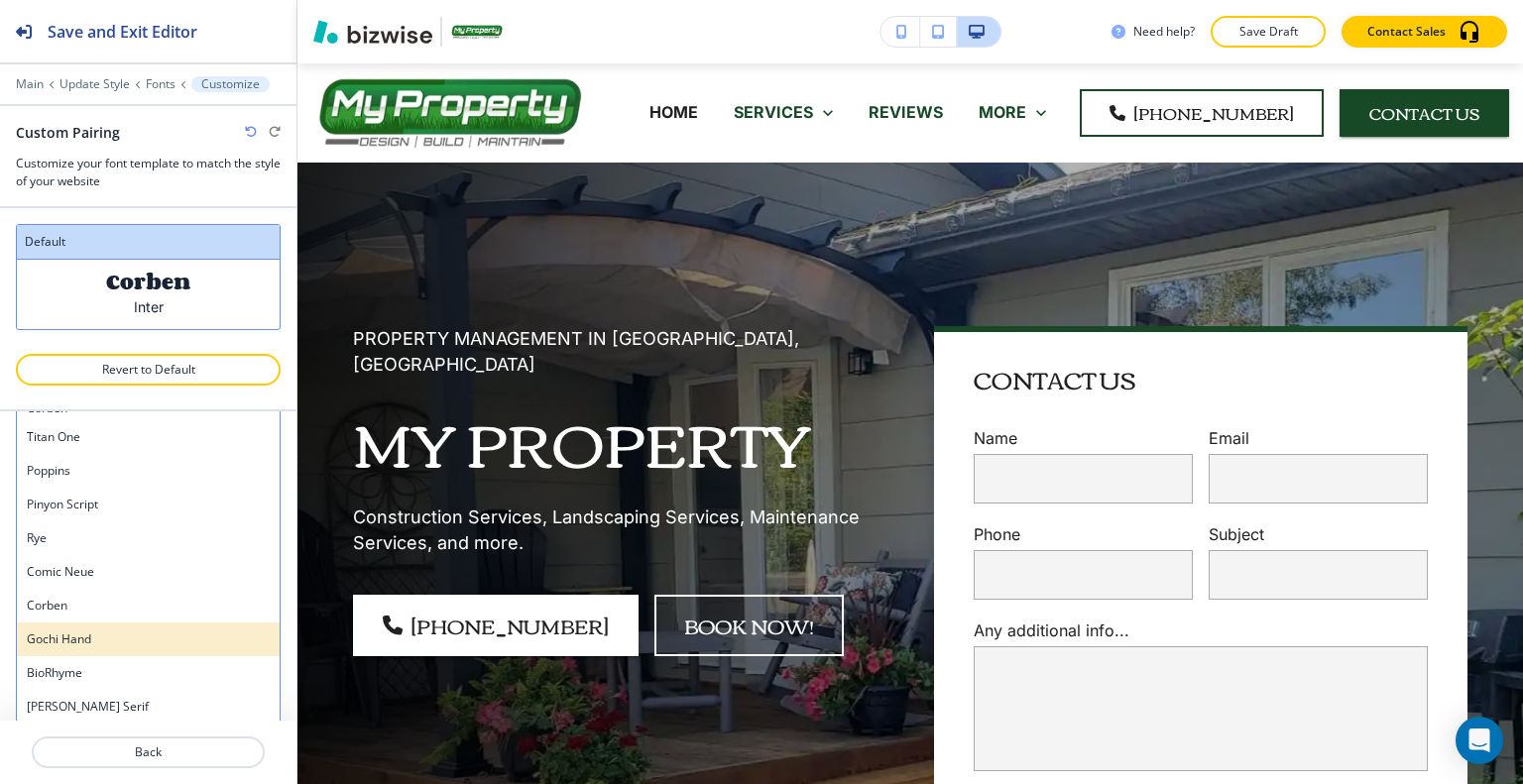 click on "Gochi Hand" at bounding box center [148, 639] 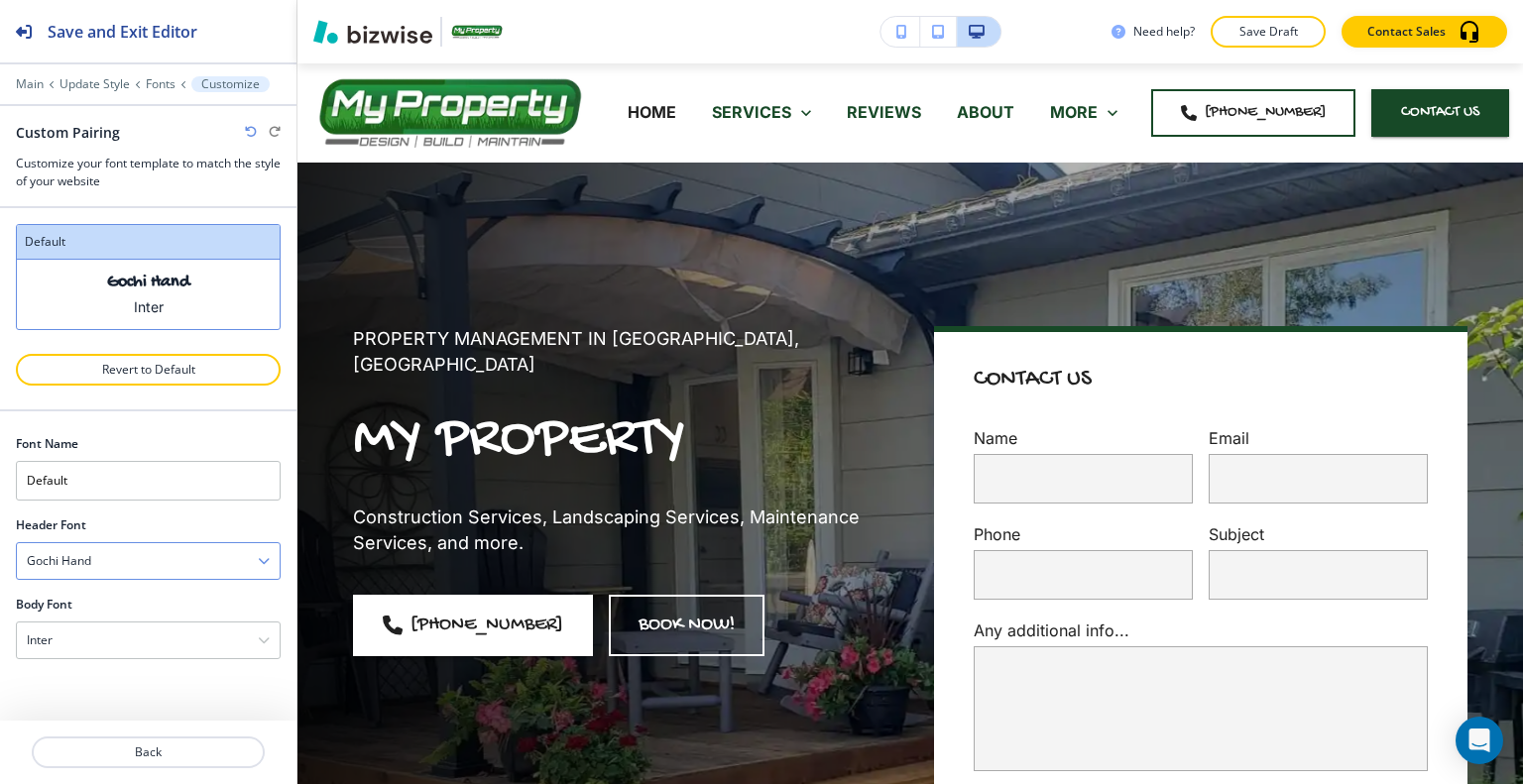 scroll, scrollTop: 0, scrollLeft: 0, axis: both 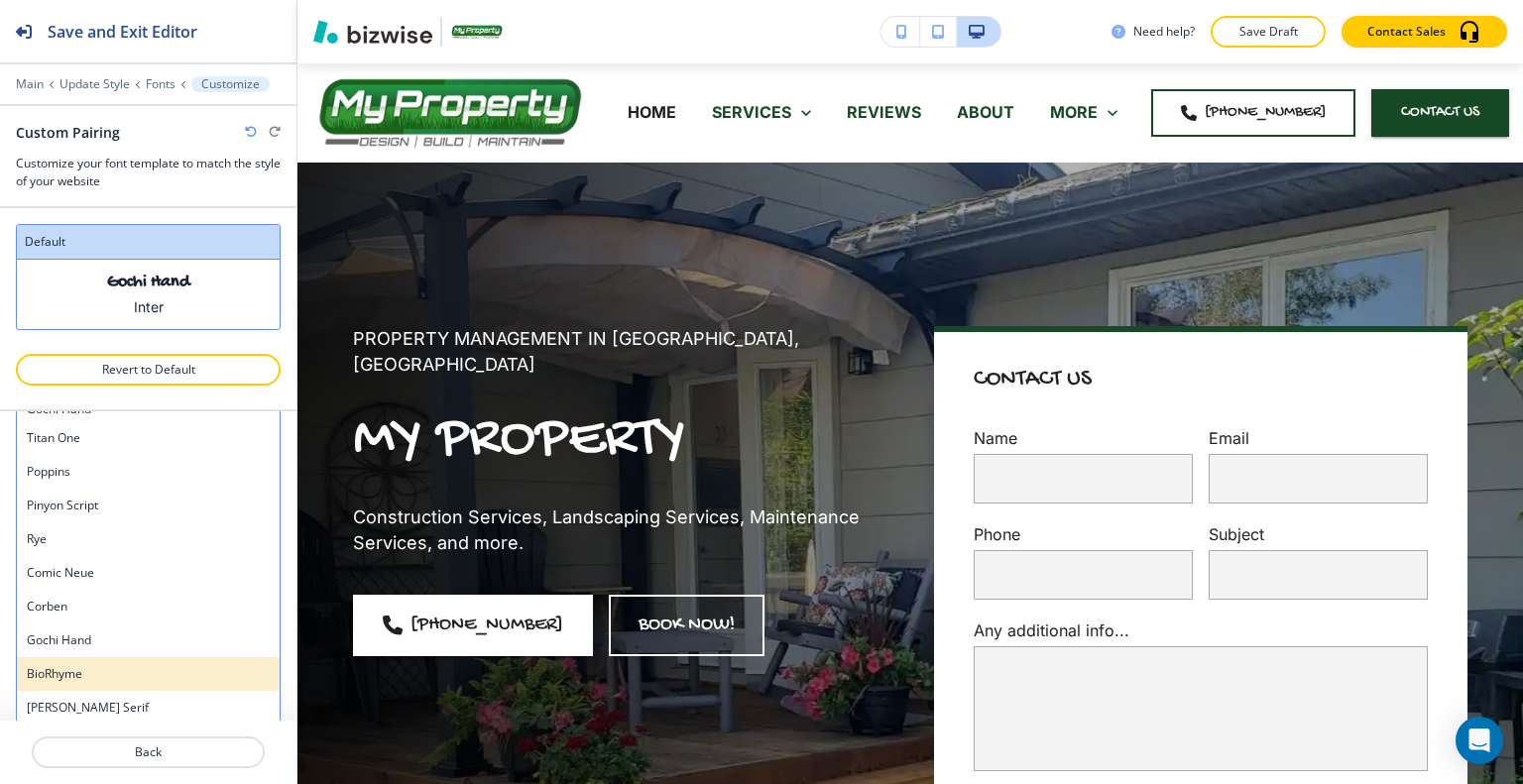 click on "BioRhyme" at bounding box center [148, 674] 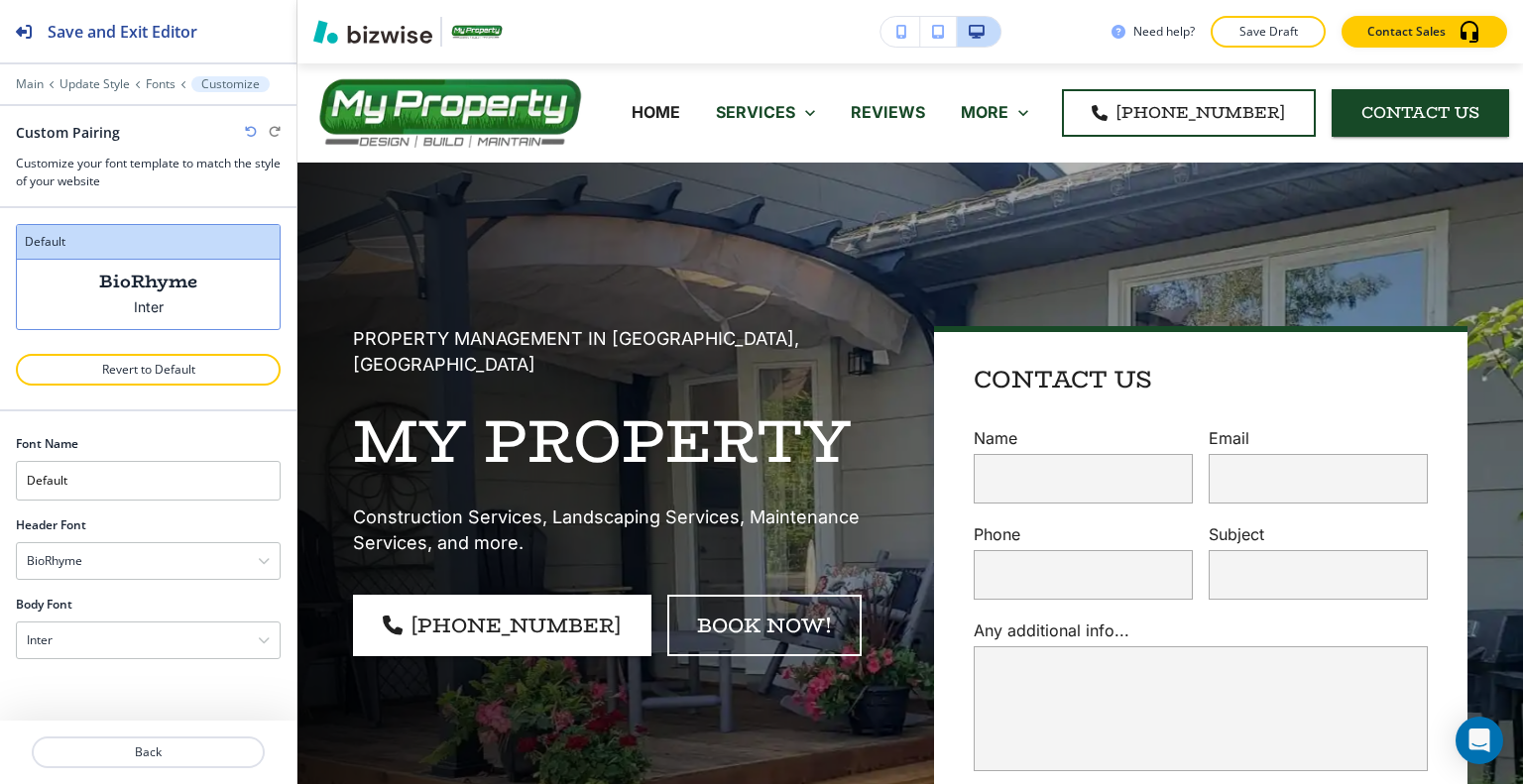 scroll, scrollTop: 0, scrollLeft: 0, axis: both 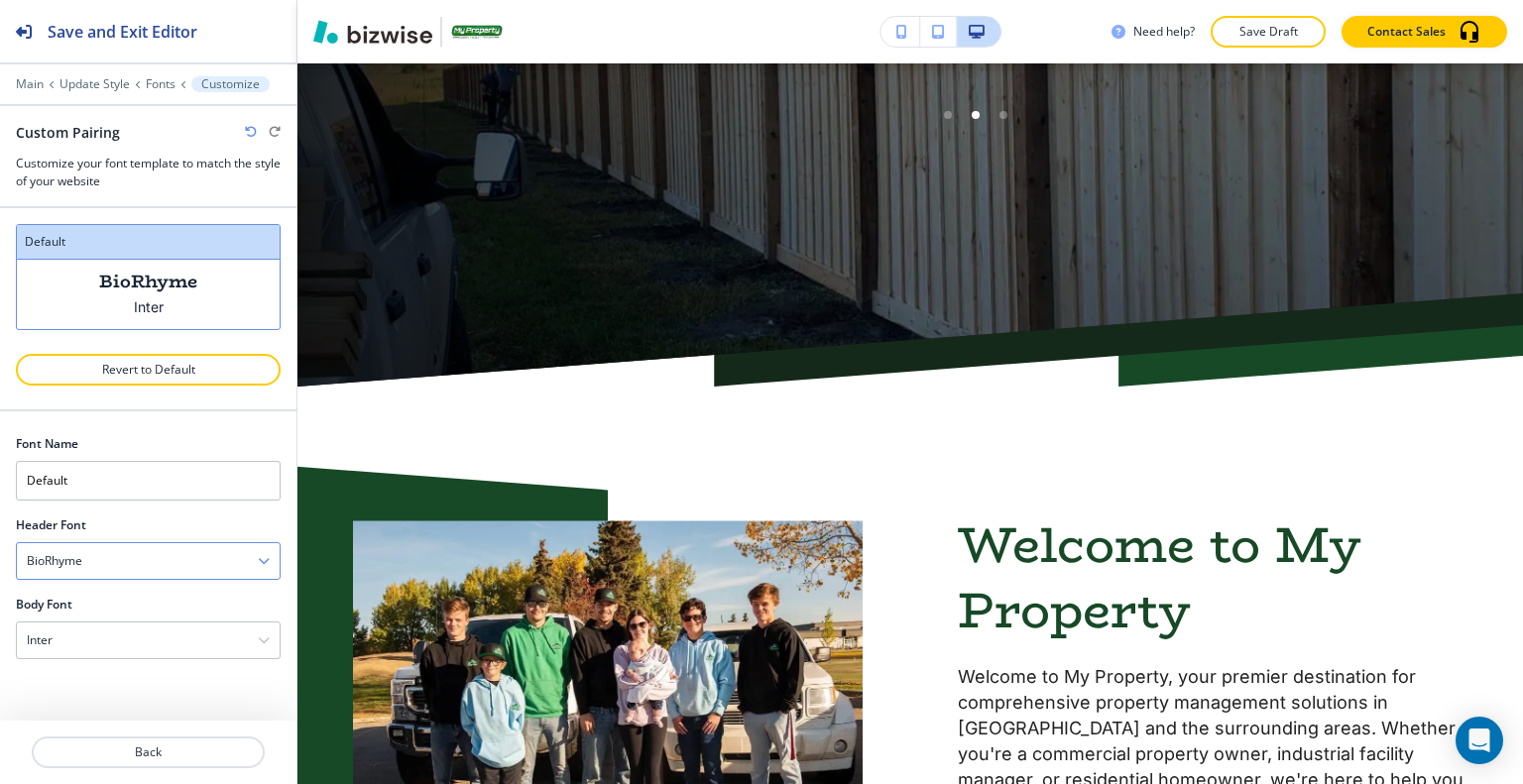 click on "BioRhyme" at bounding box center (148, 561) 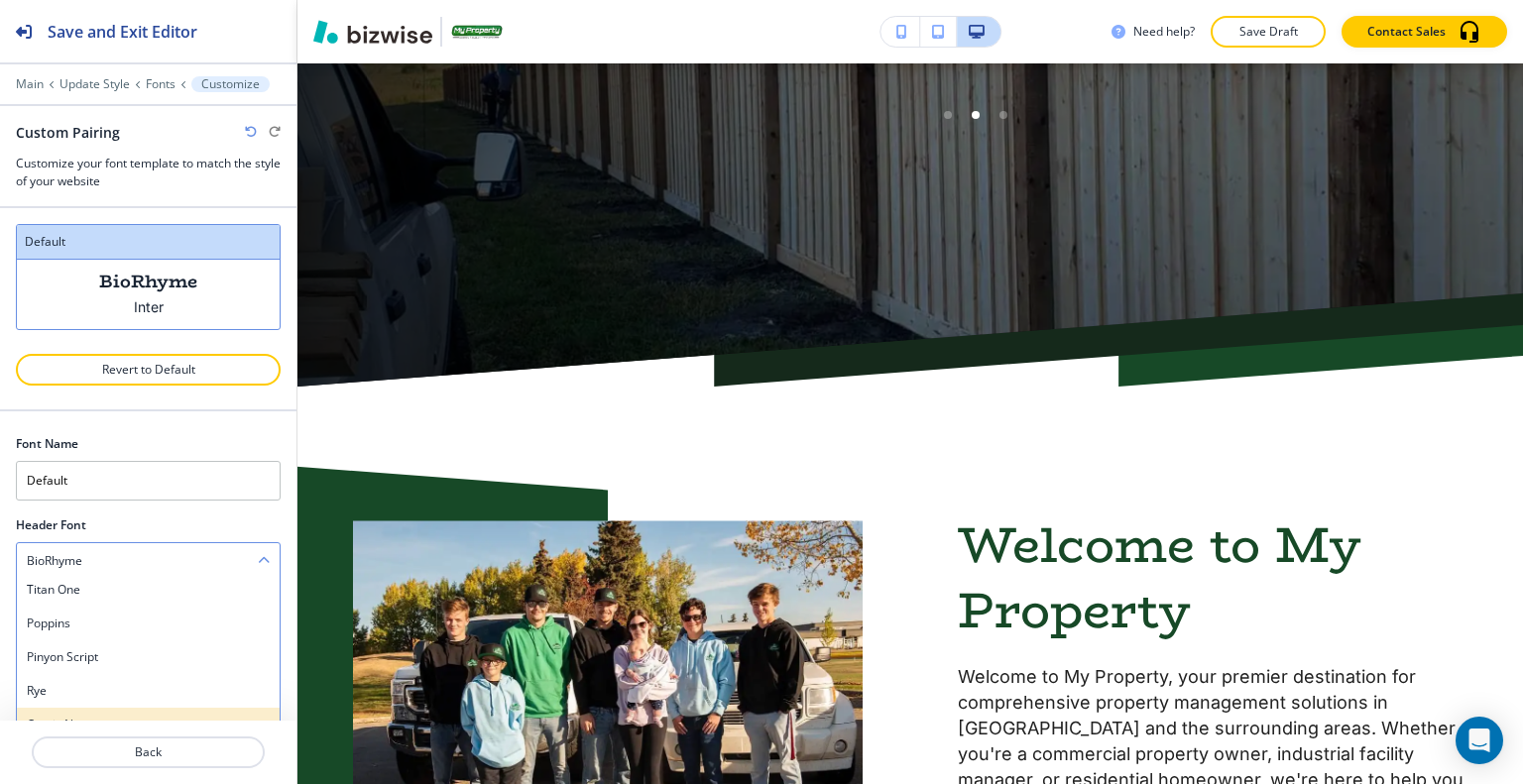 scroll, scrollTop: 153, scrollLeft: 0, axis: vertical 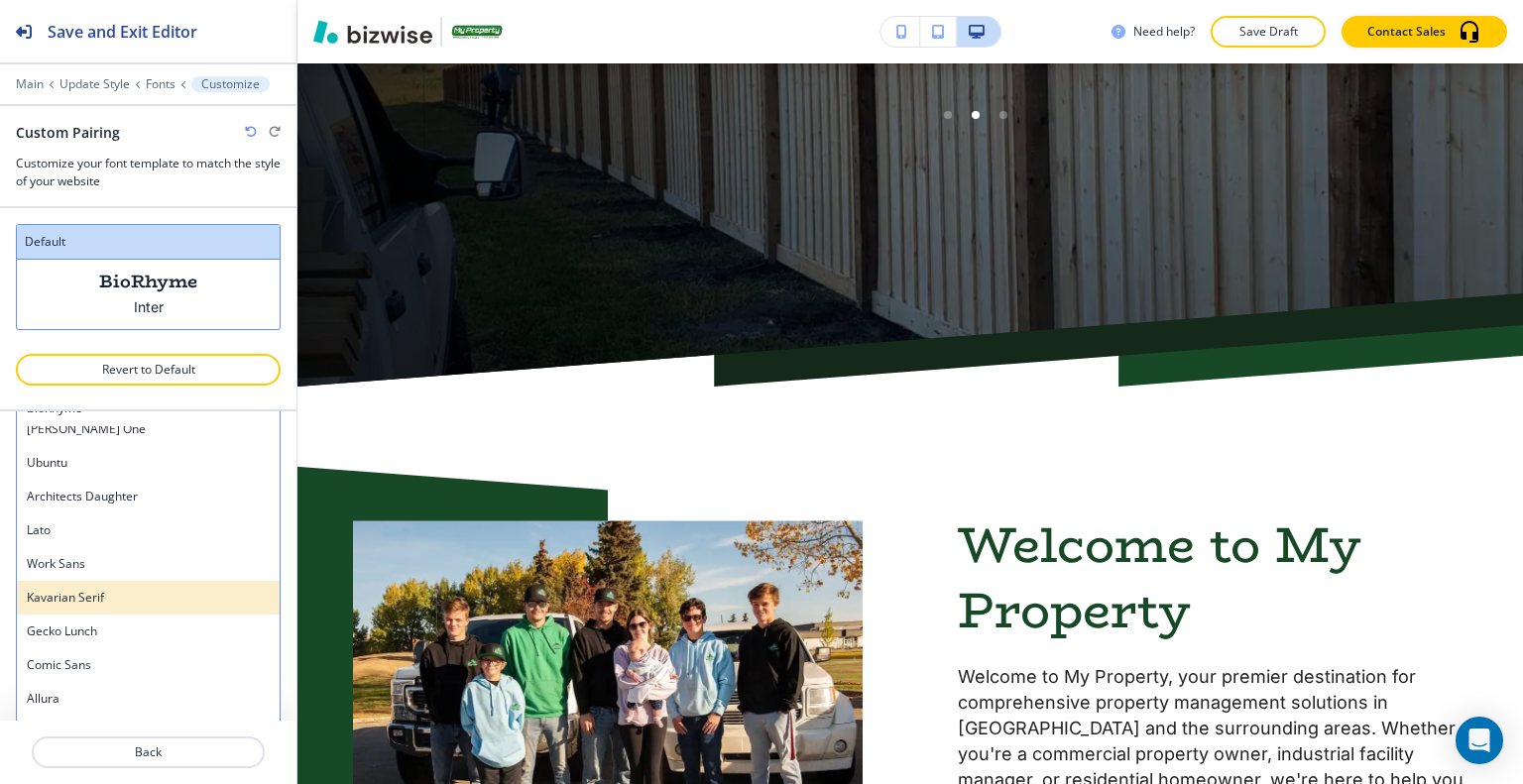 click on "Kavarian Serif" at bounding box center (148, 598) 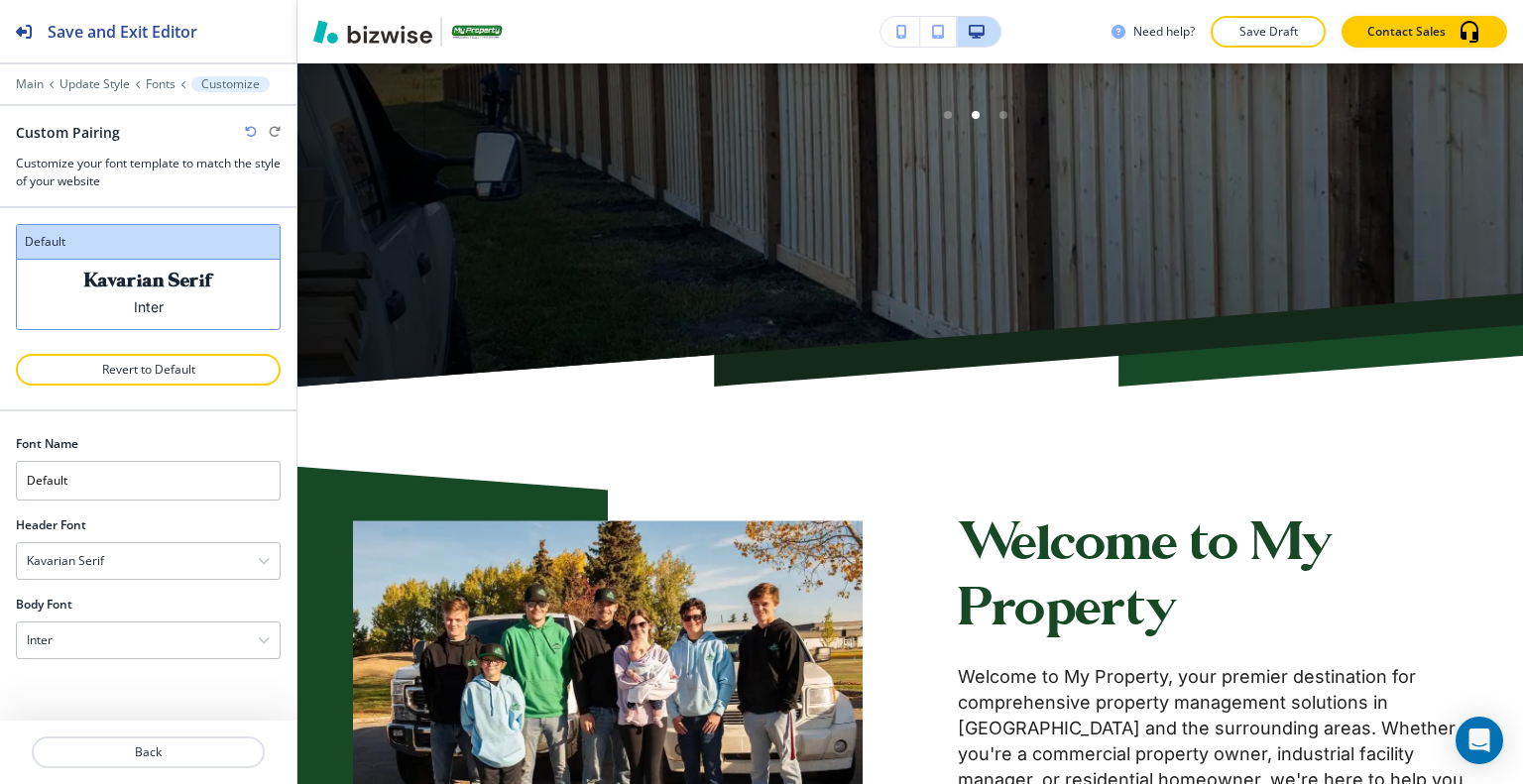 scroll, scrollTop: 0, scrollLeft: 0, axis: both 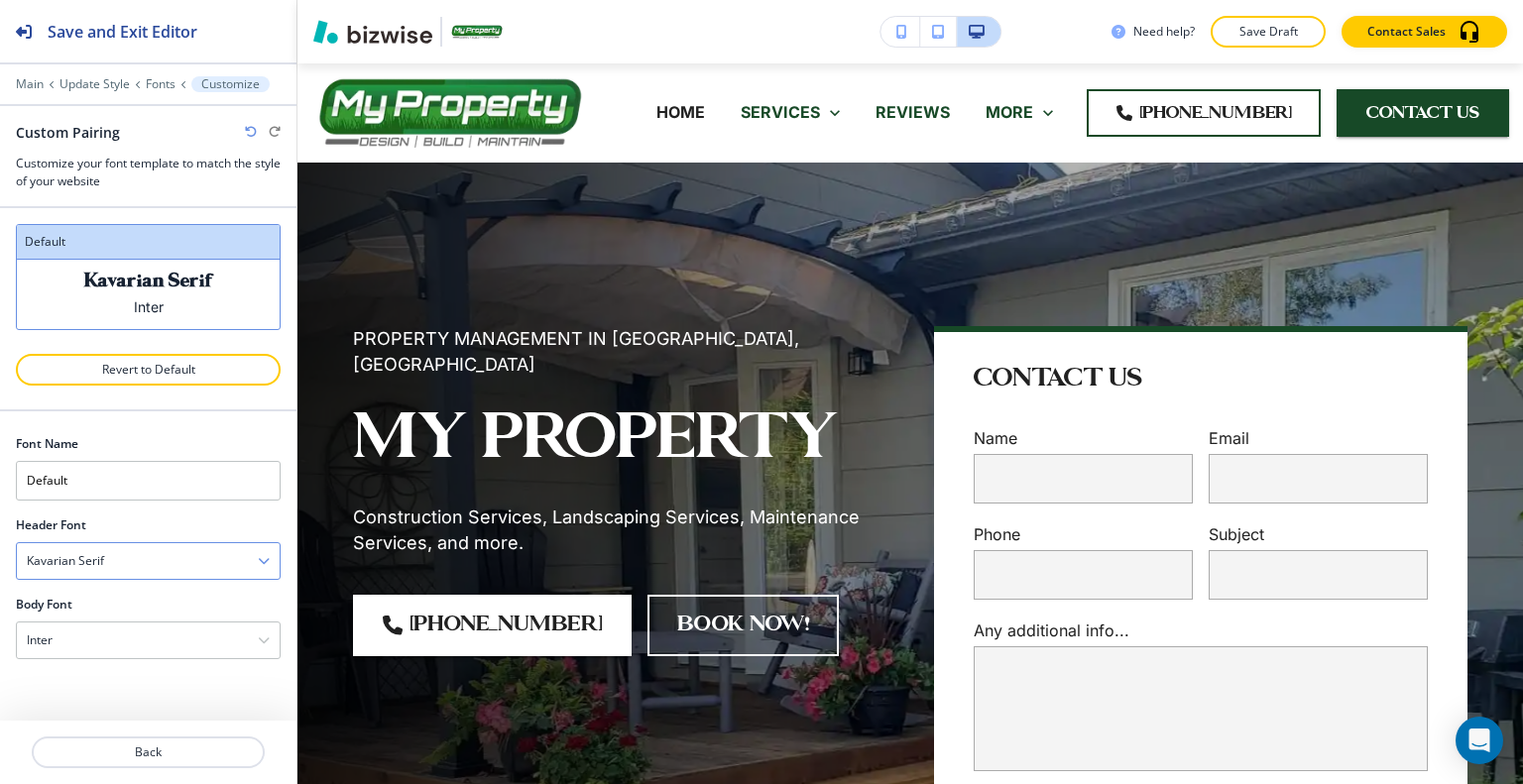 click on "Kavarian Serif" at bounding box center (148, 561) 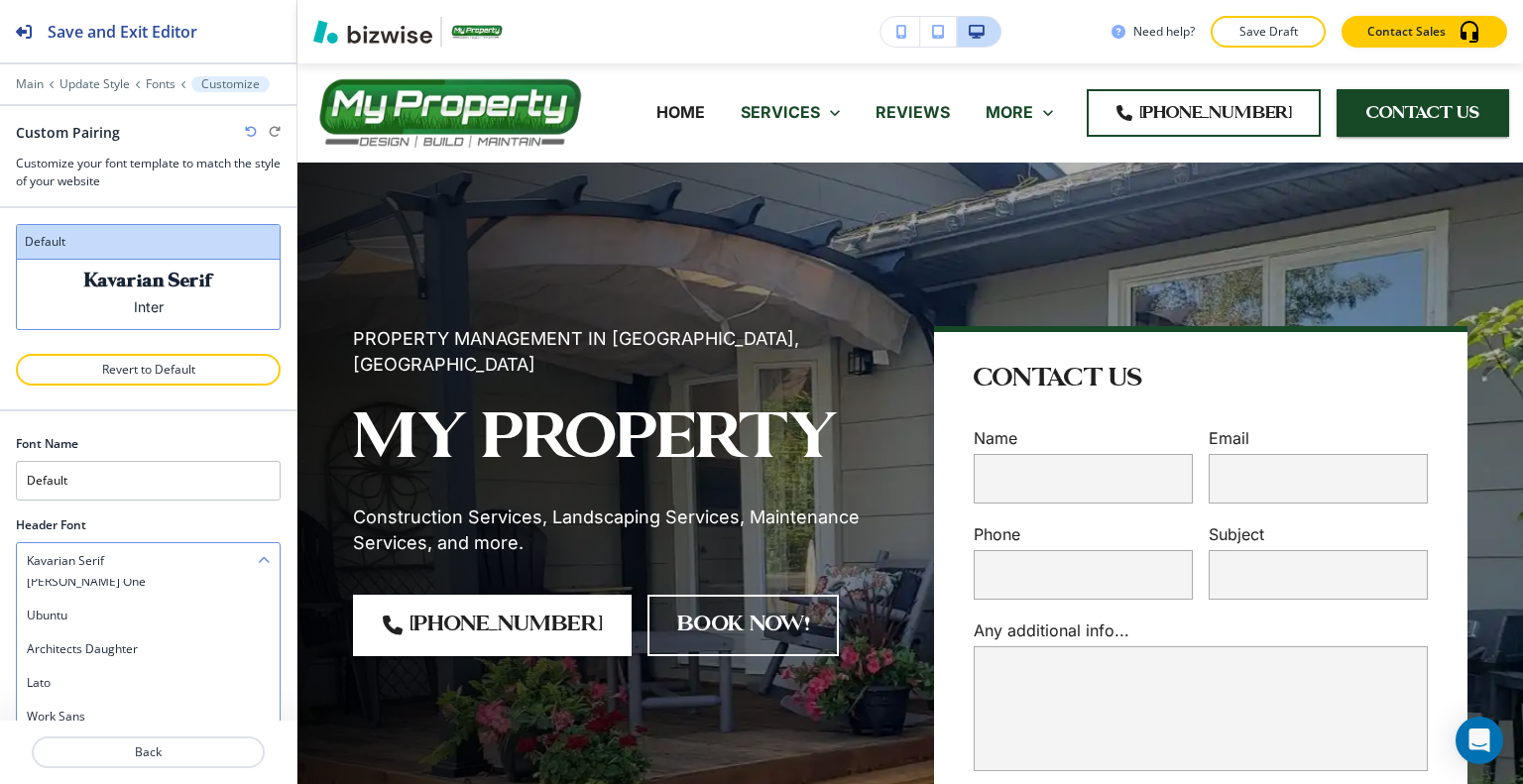scroll, scrollTop: 153, scrollLeft: 0, axis: vertical 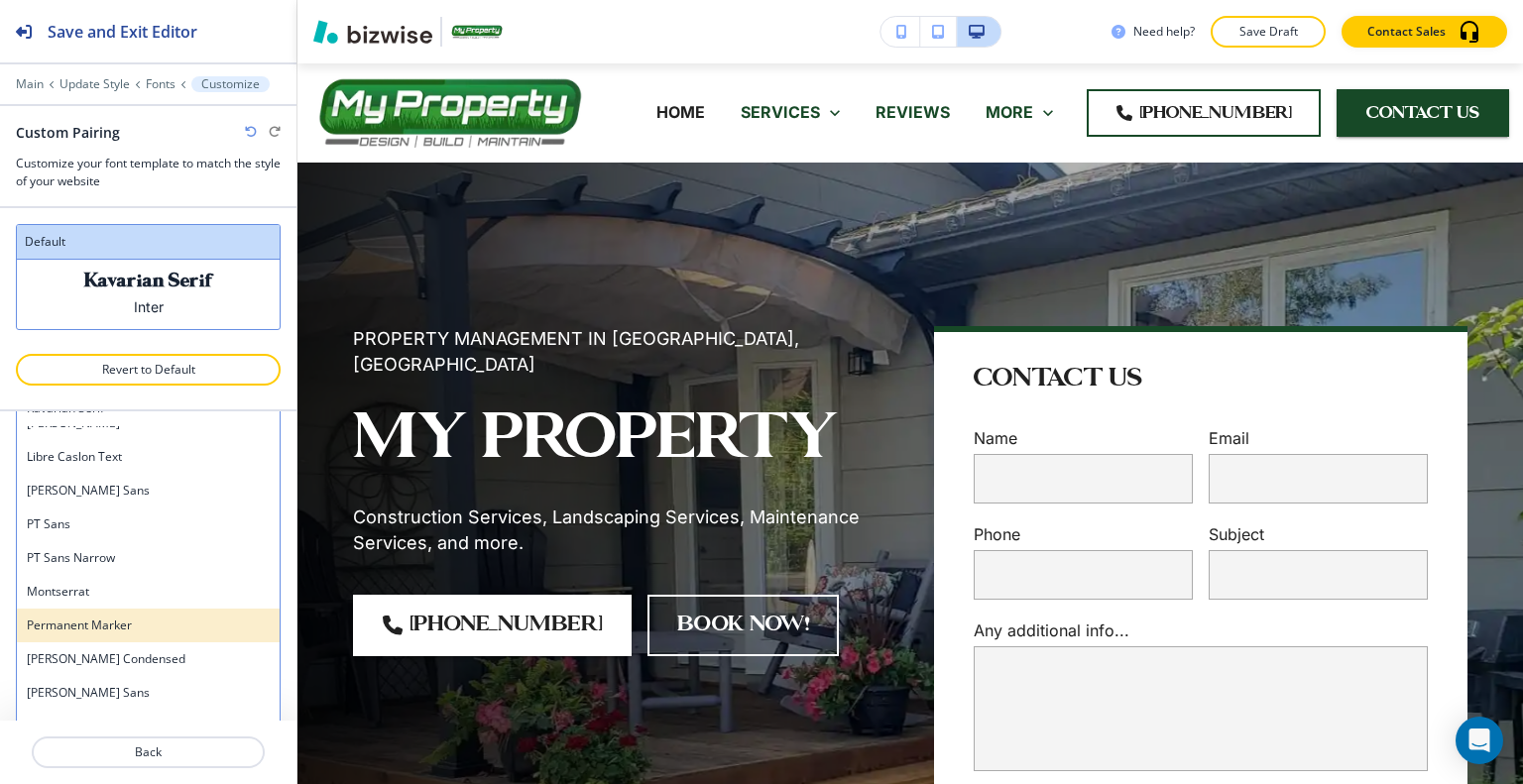 click on "Permanent Marker" at bounding box center [148, 625] 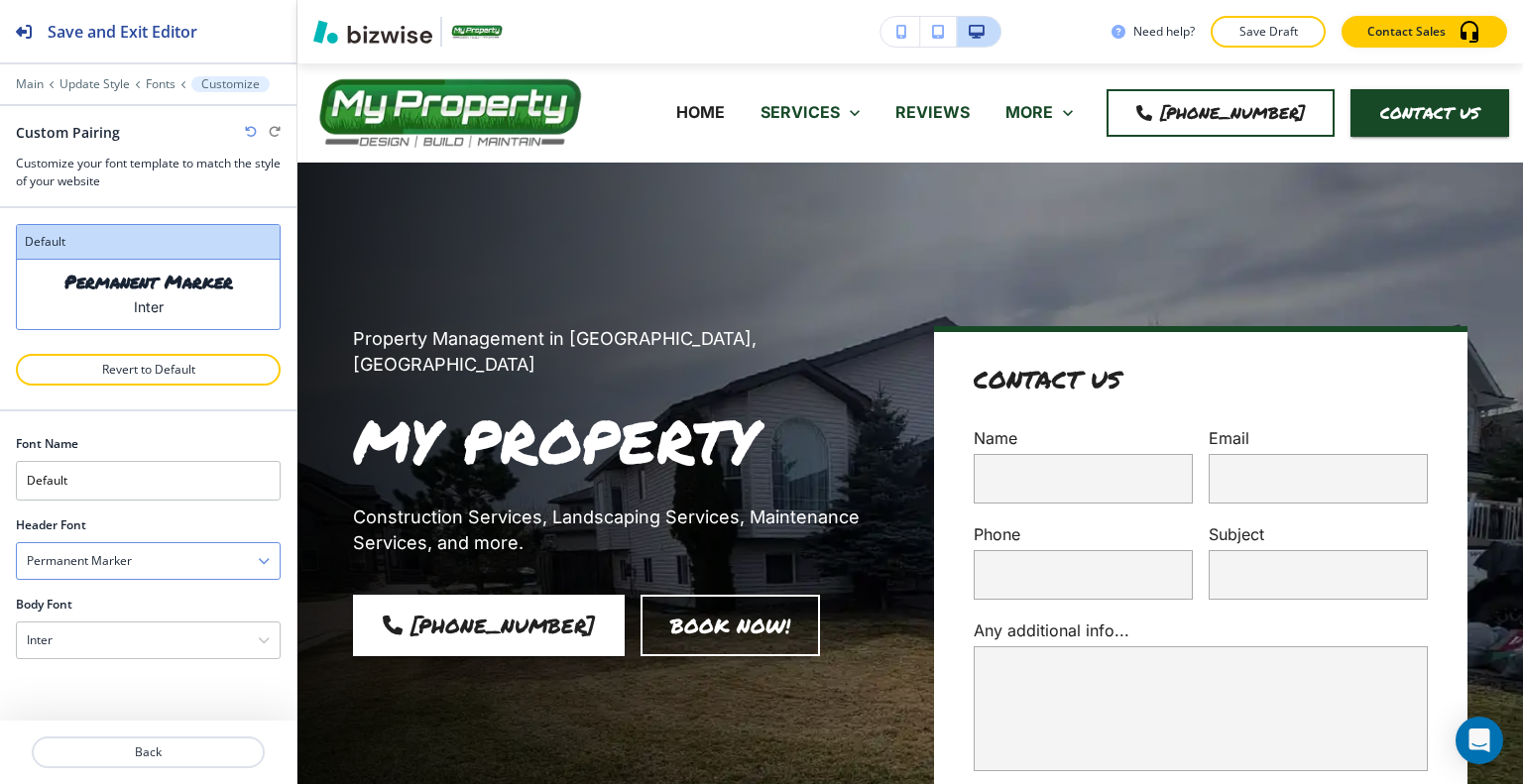 scroll, scrollTop: 0, scrollLeft: 0, axis: both 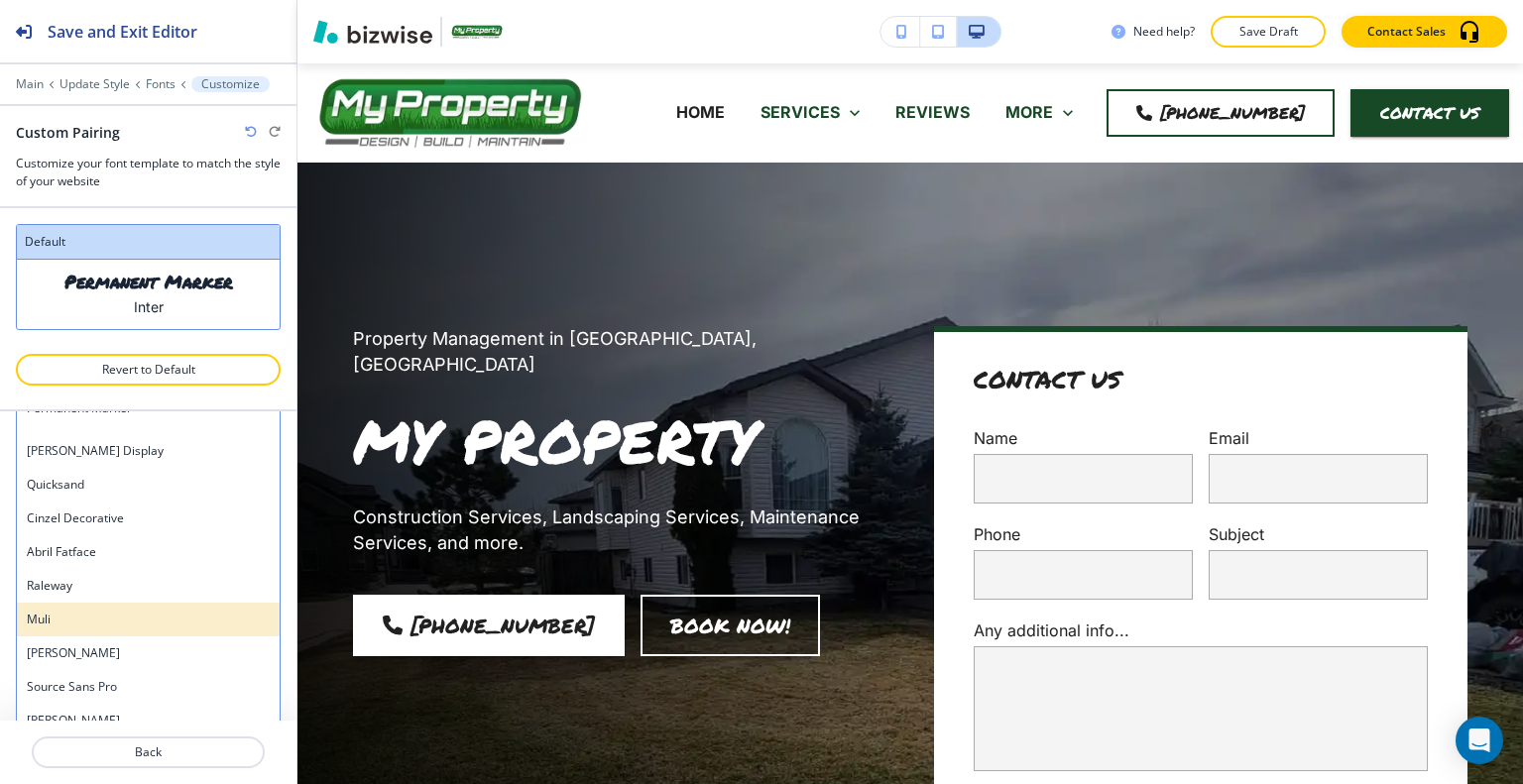click on "Muli" at bounding box center [148, 619] 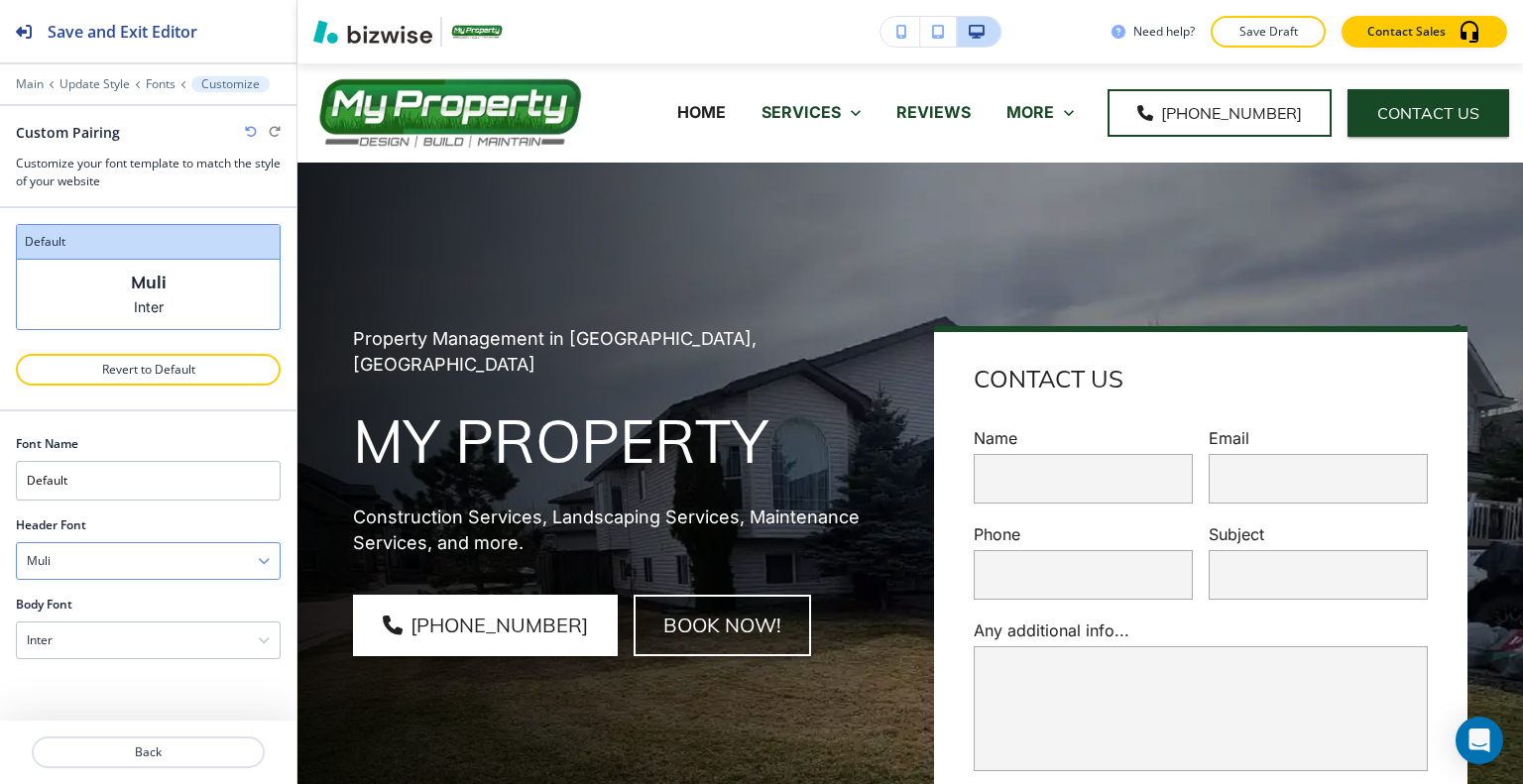 scroll, scrollTop: 0, scrollLeft: 0, axis: both 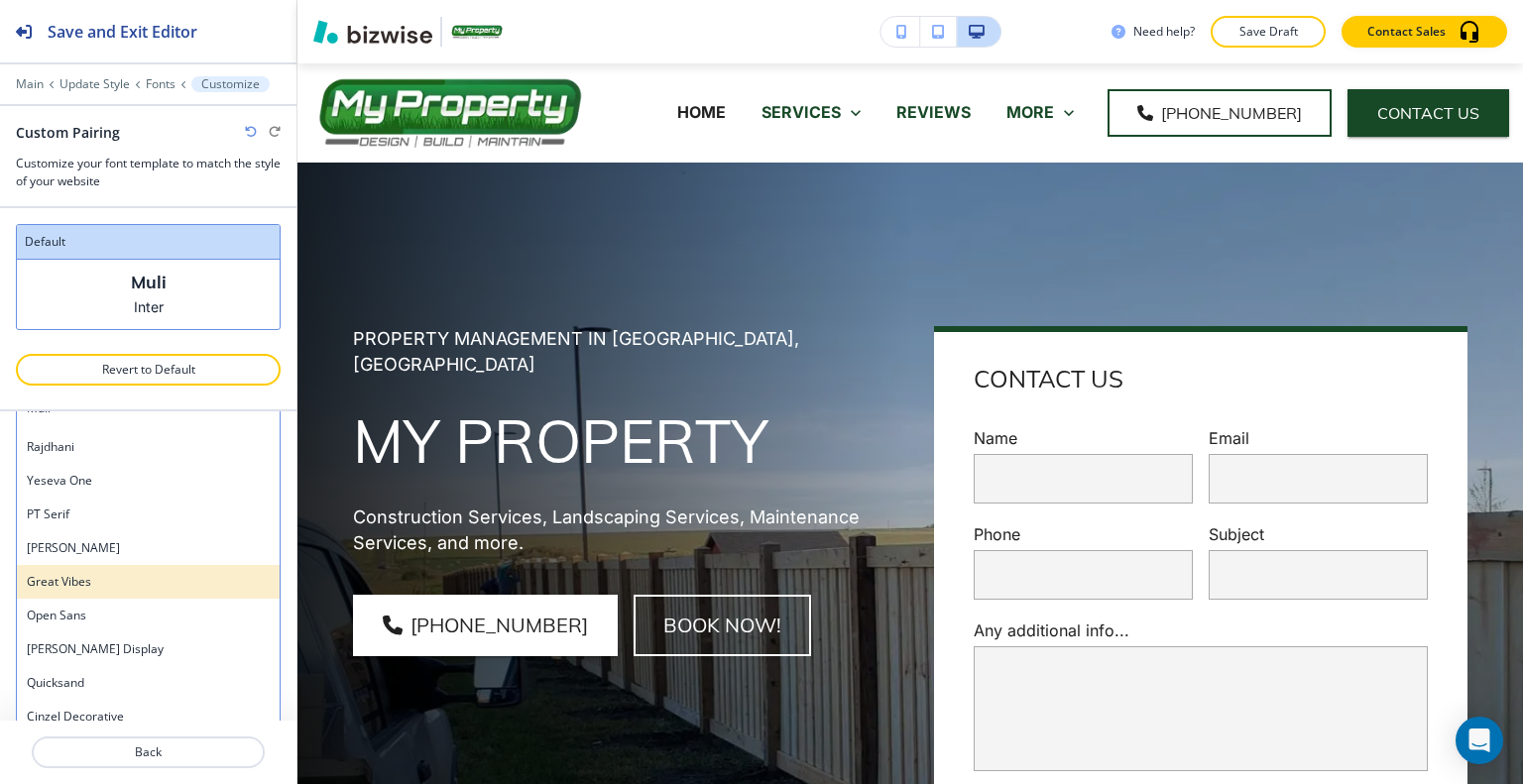 click on "Great Vibes" at bounding box center [148, 582] 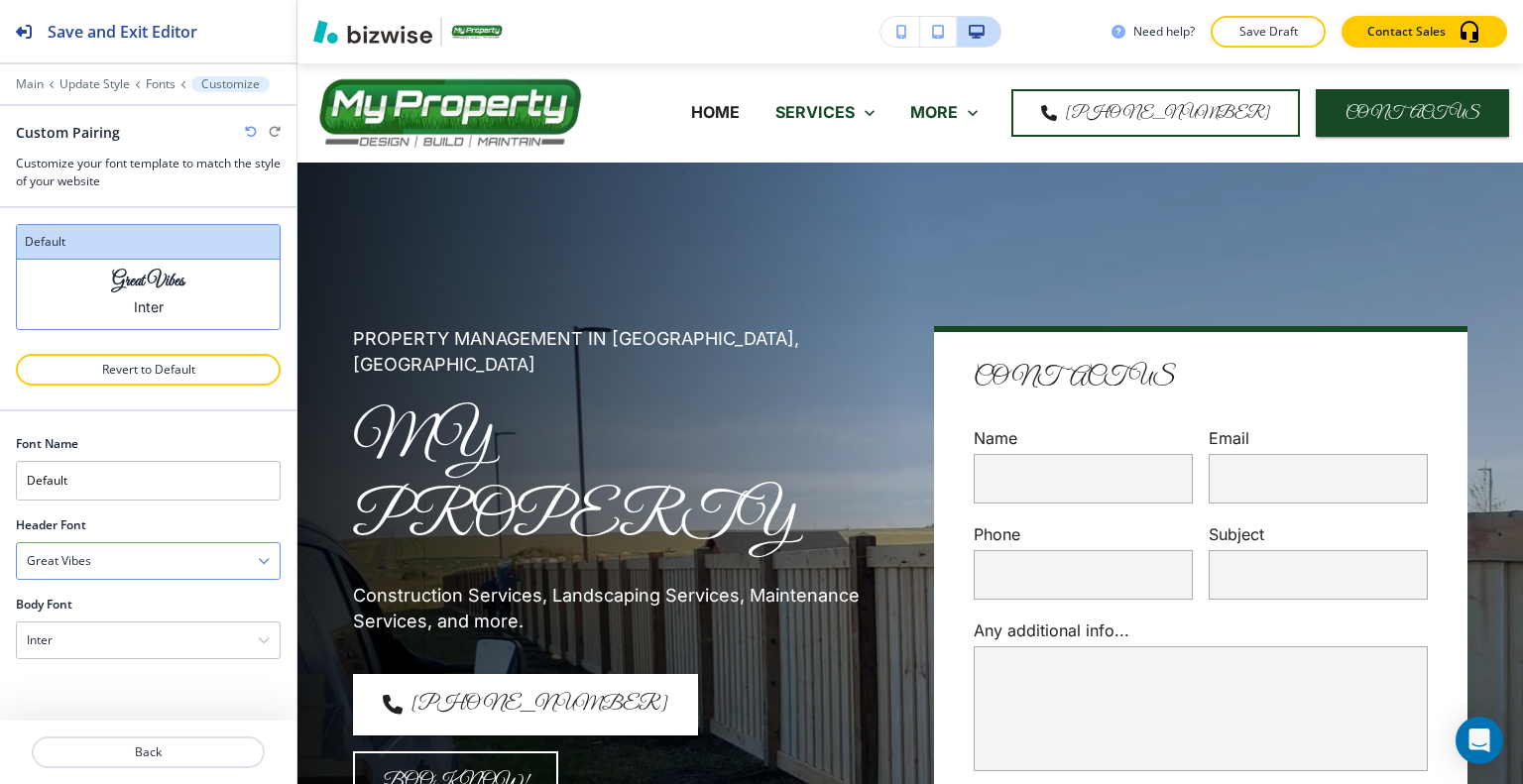 click on "Great Vibes" at bounding box center [148, 561] 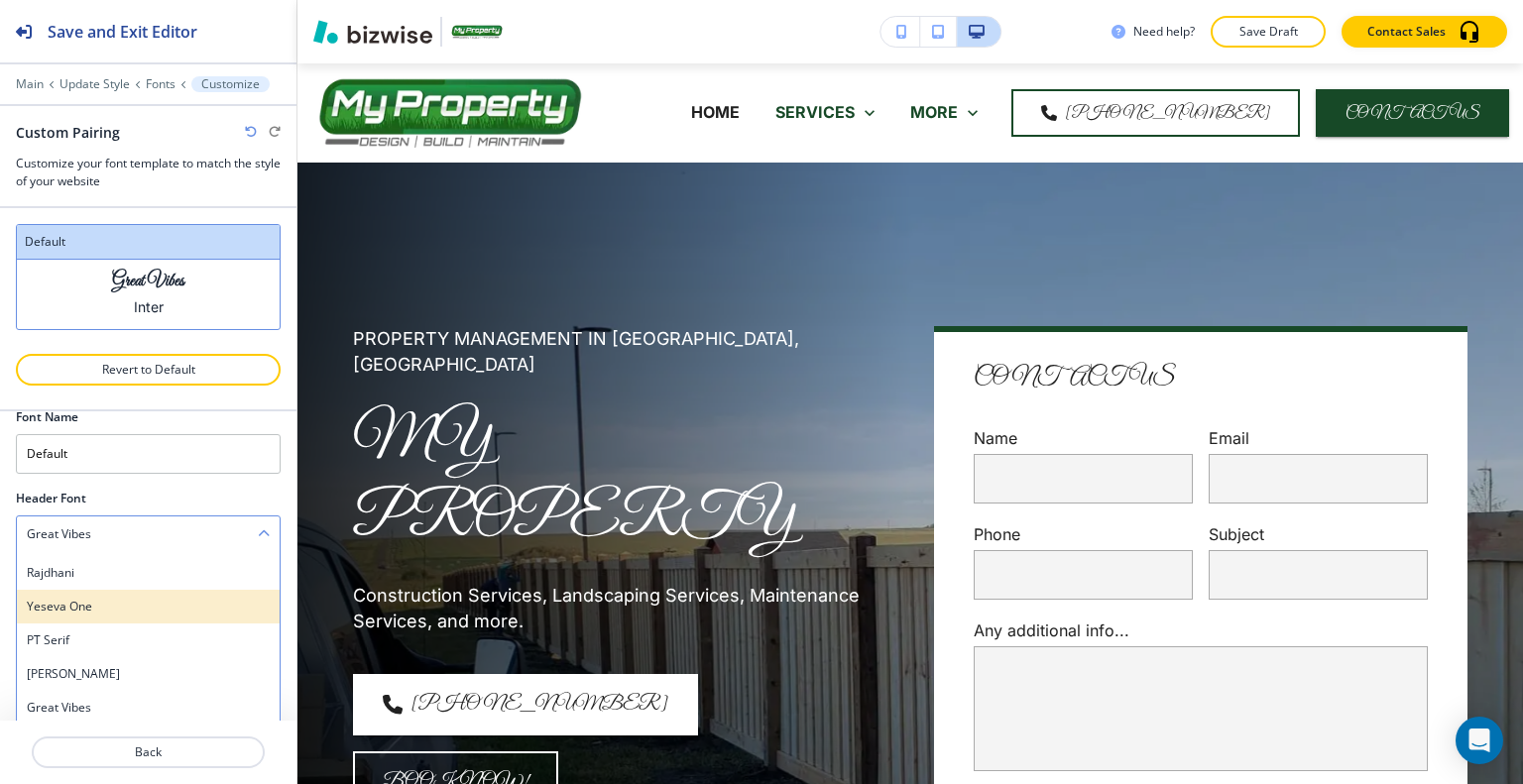 click on "Yeseva One" at bounding box center (148, 607) 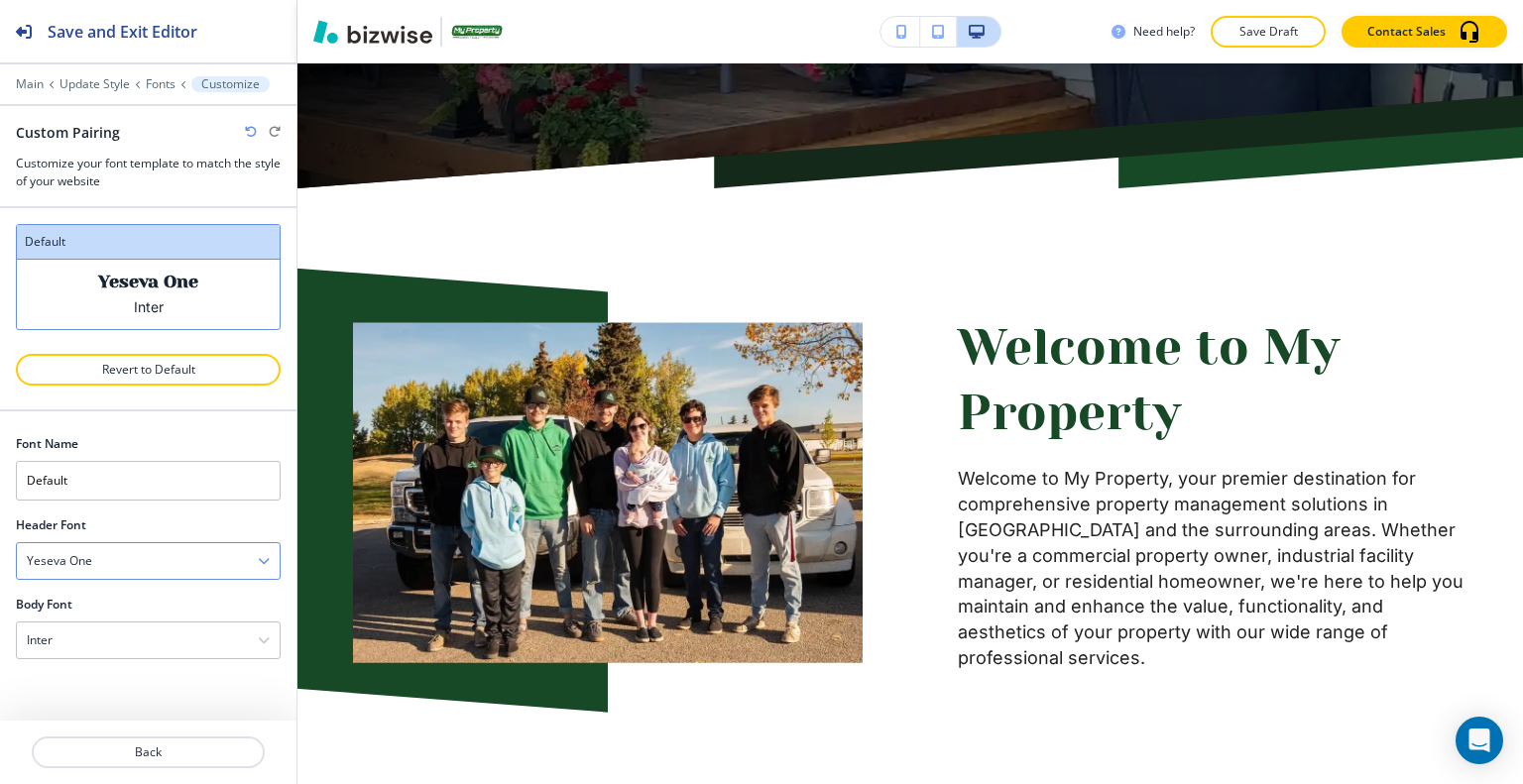 click on "Yeseva One" at bounding box center [148, 561] 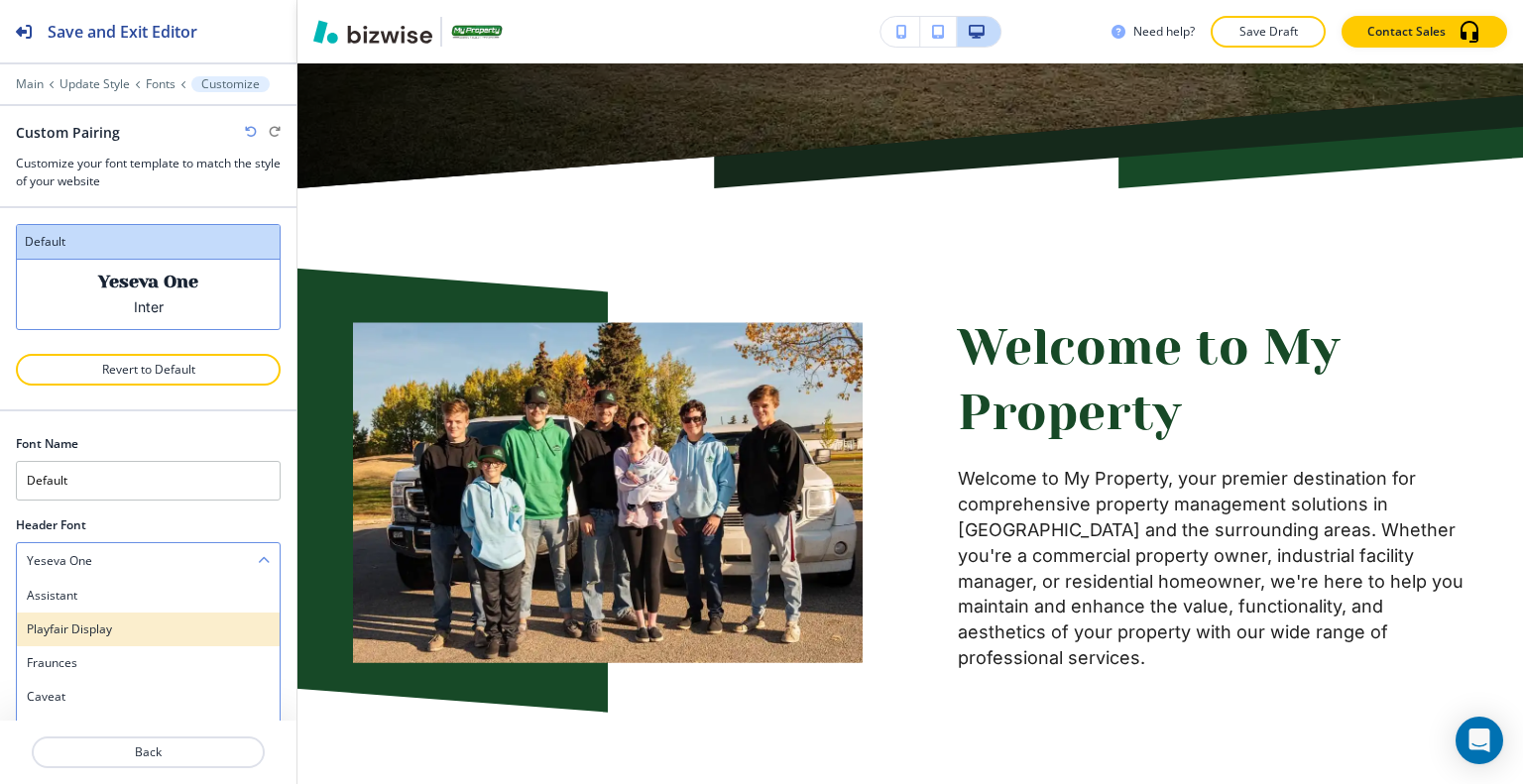 click on "Playfair Display" at bounding box center (148, 629) 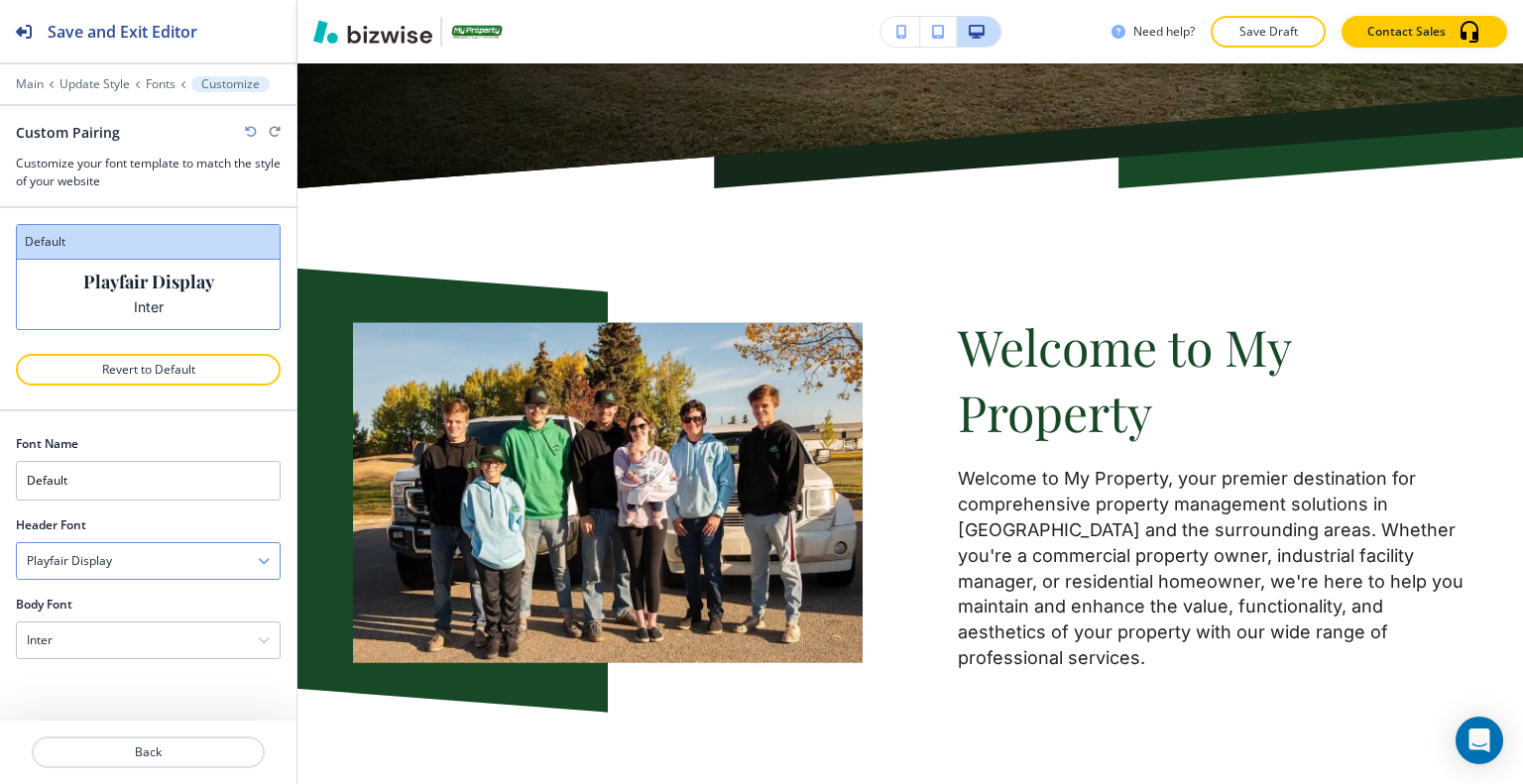 click on "Playfair Display" at bounding box center [148, 561] 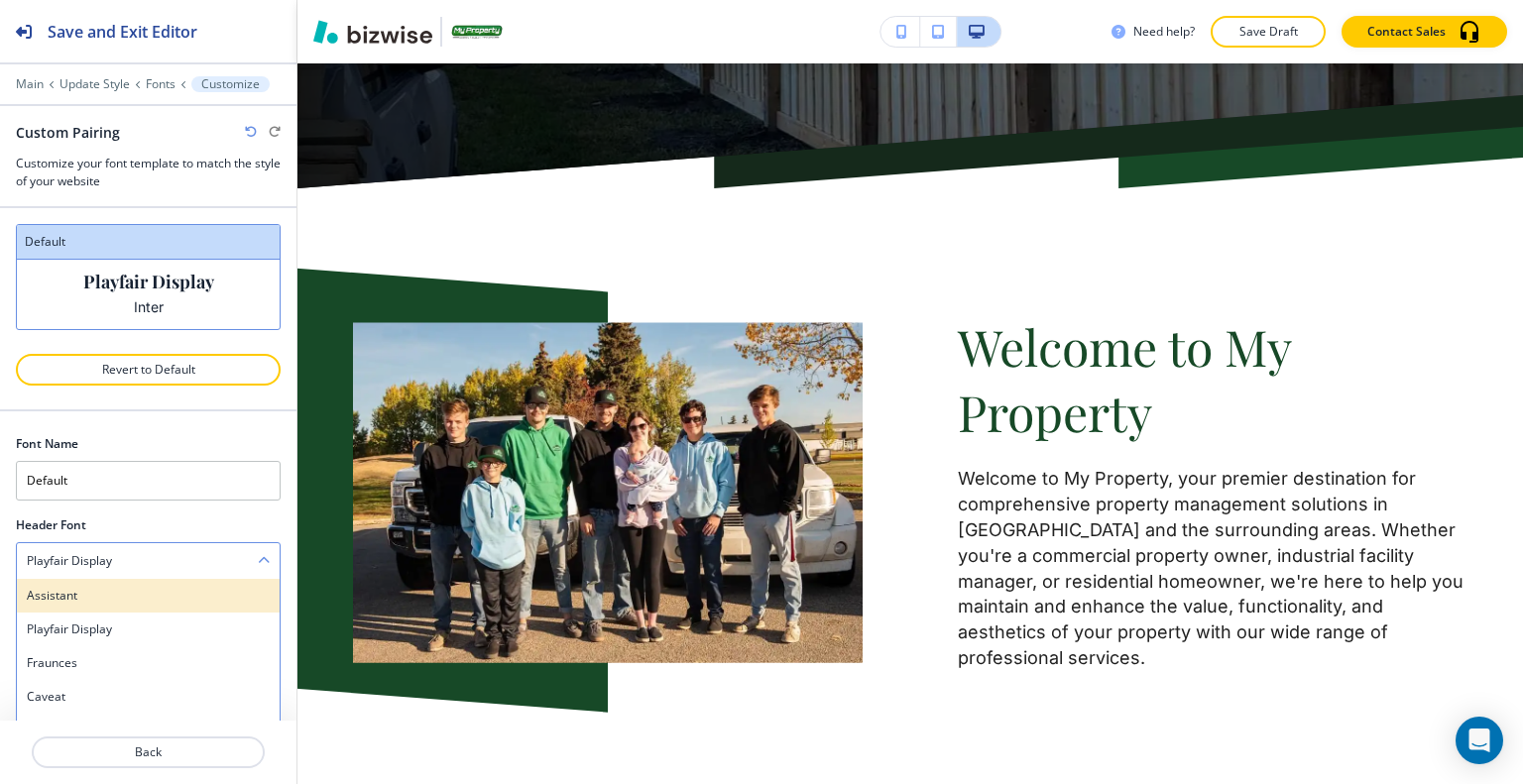 click on "Assistant" at bounding box center [148, 596] 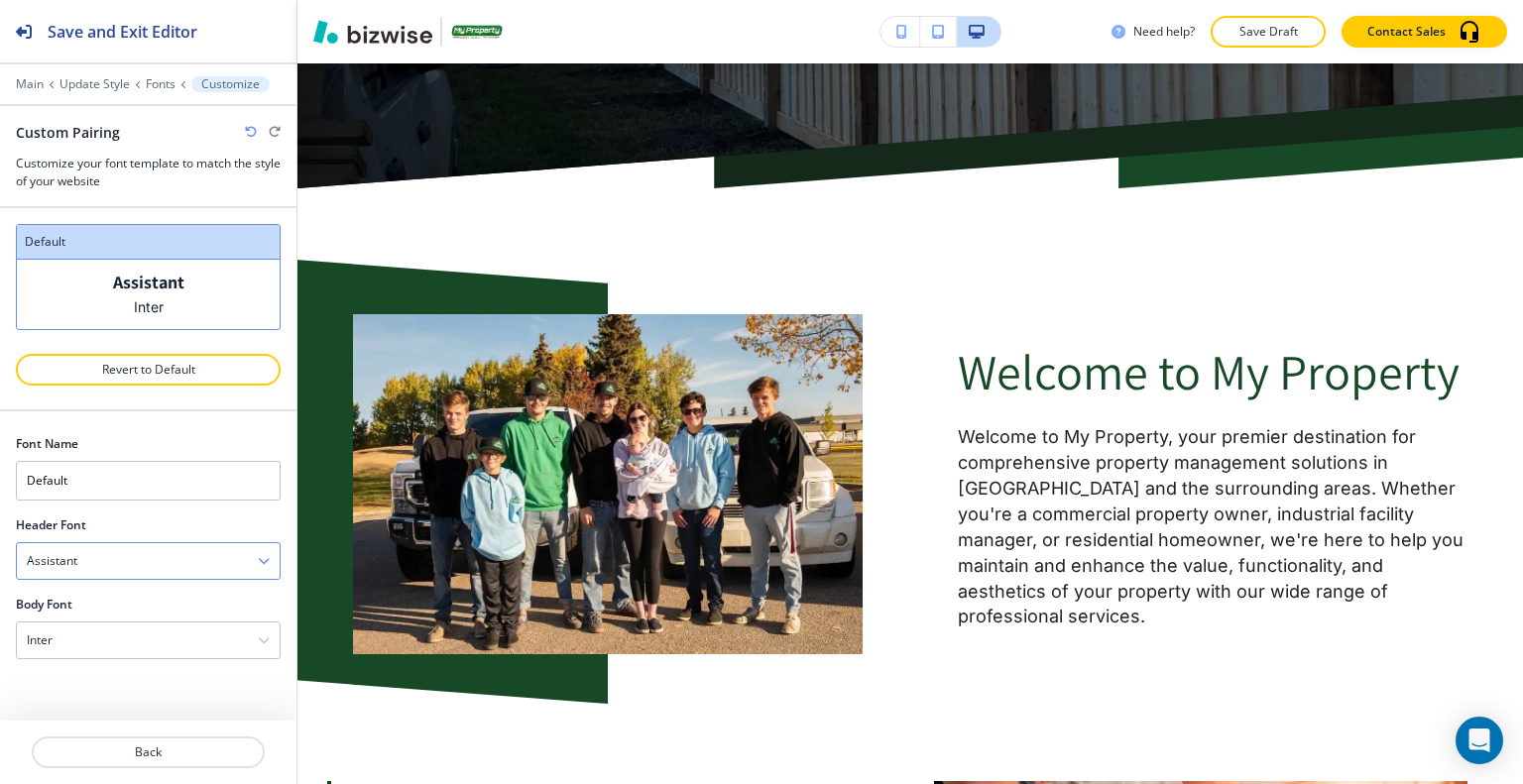 click on "Assistant" at bounding box center [148, 561] 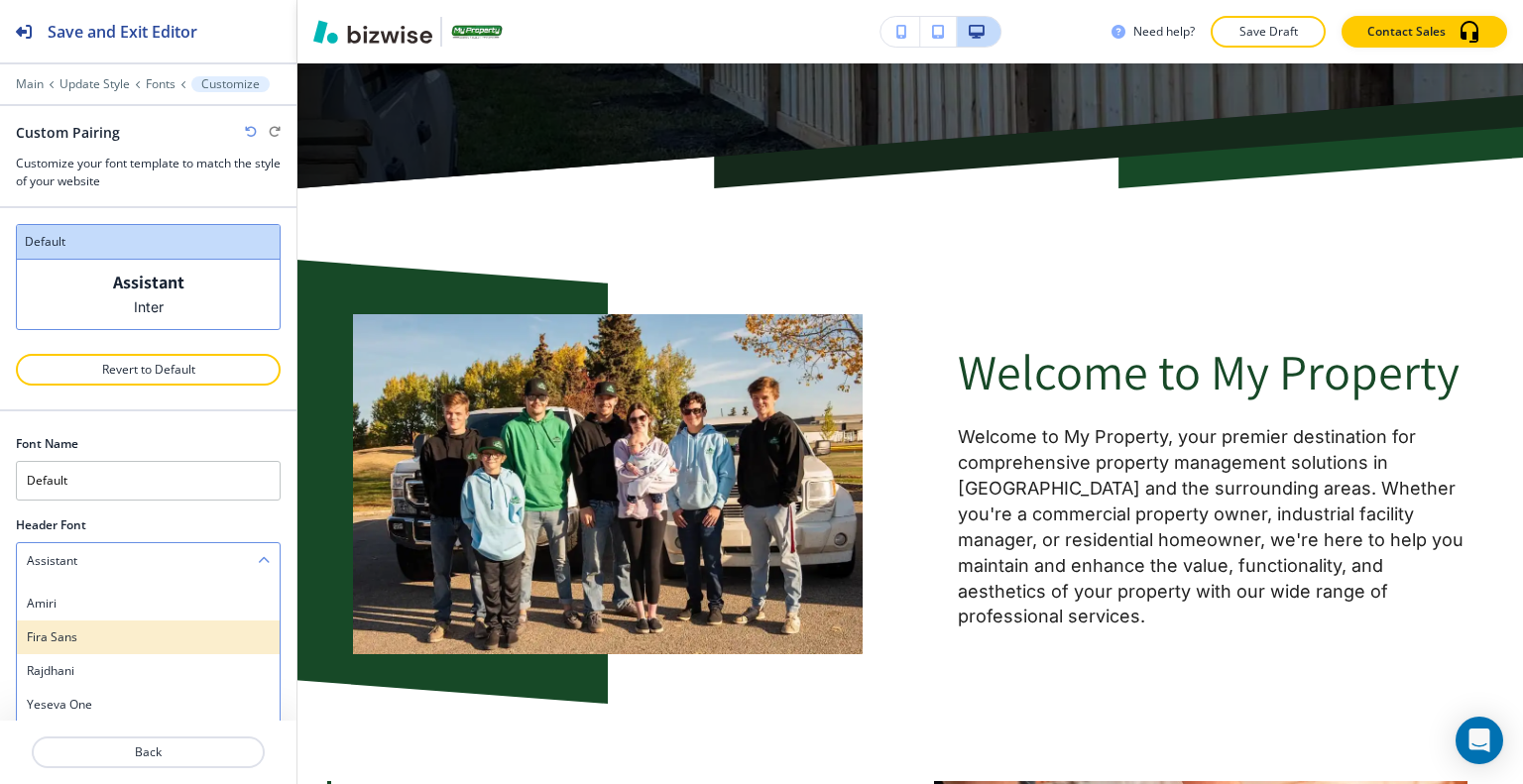 click on "Fira Sans" at bounding box center [148, 637] 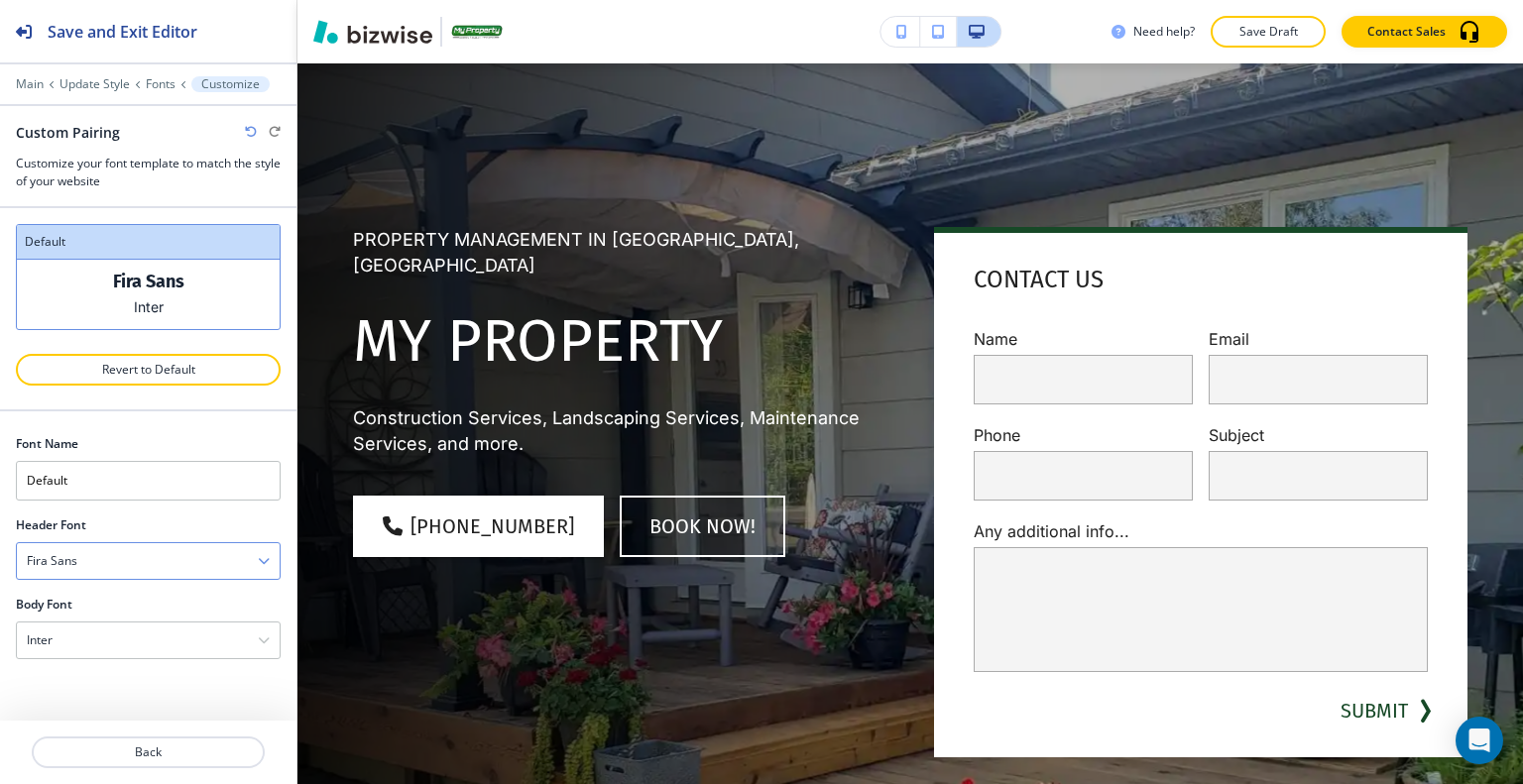 click on "Fira Sans" at bounding box center (148, 561) 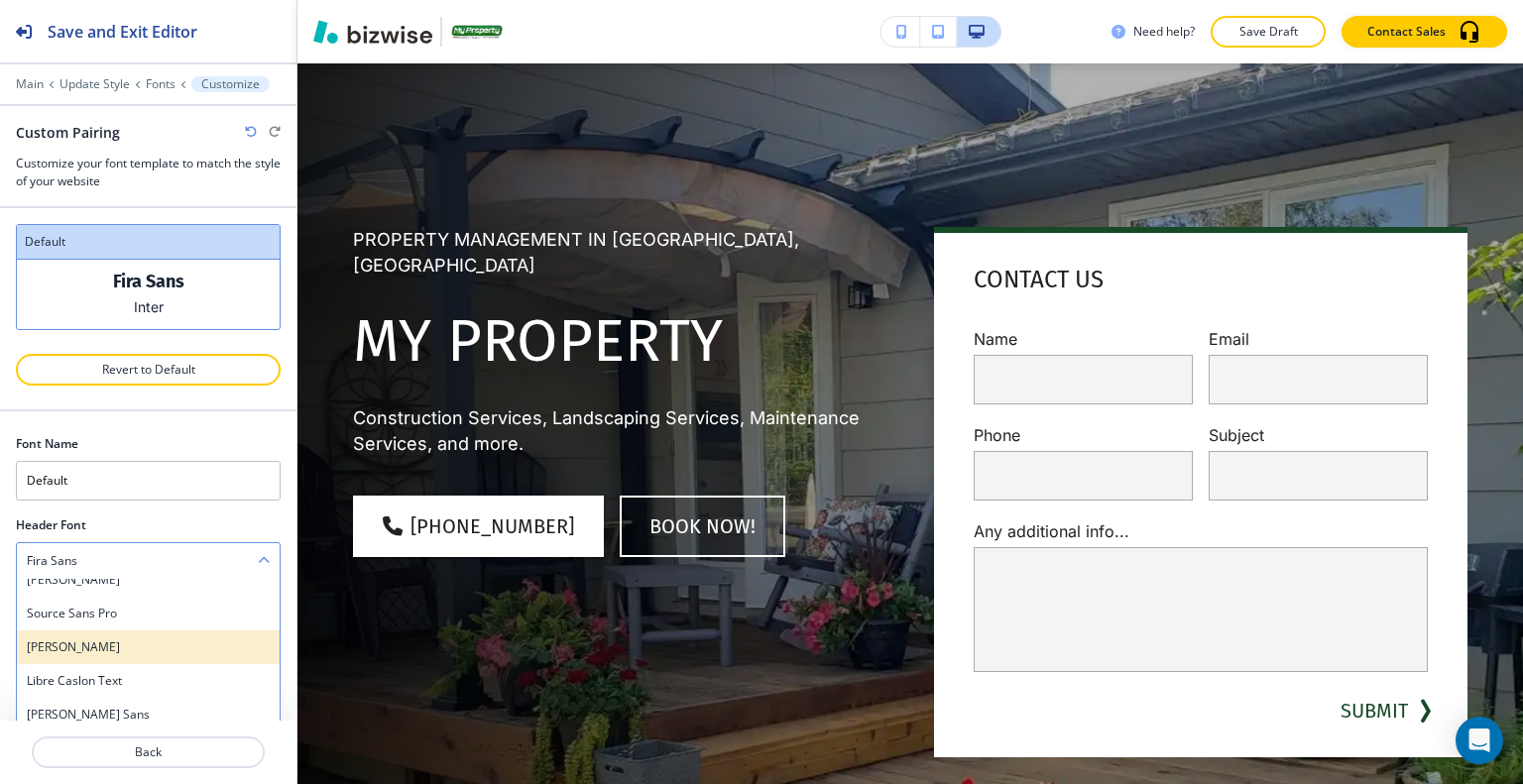scroll, scrollTop: 991, scrollLeft: 0, axis: vertical 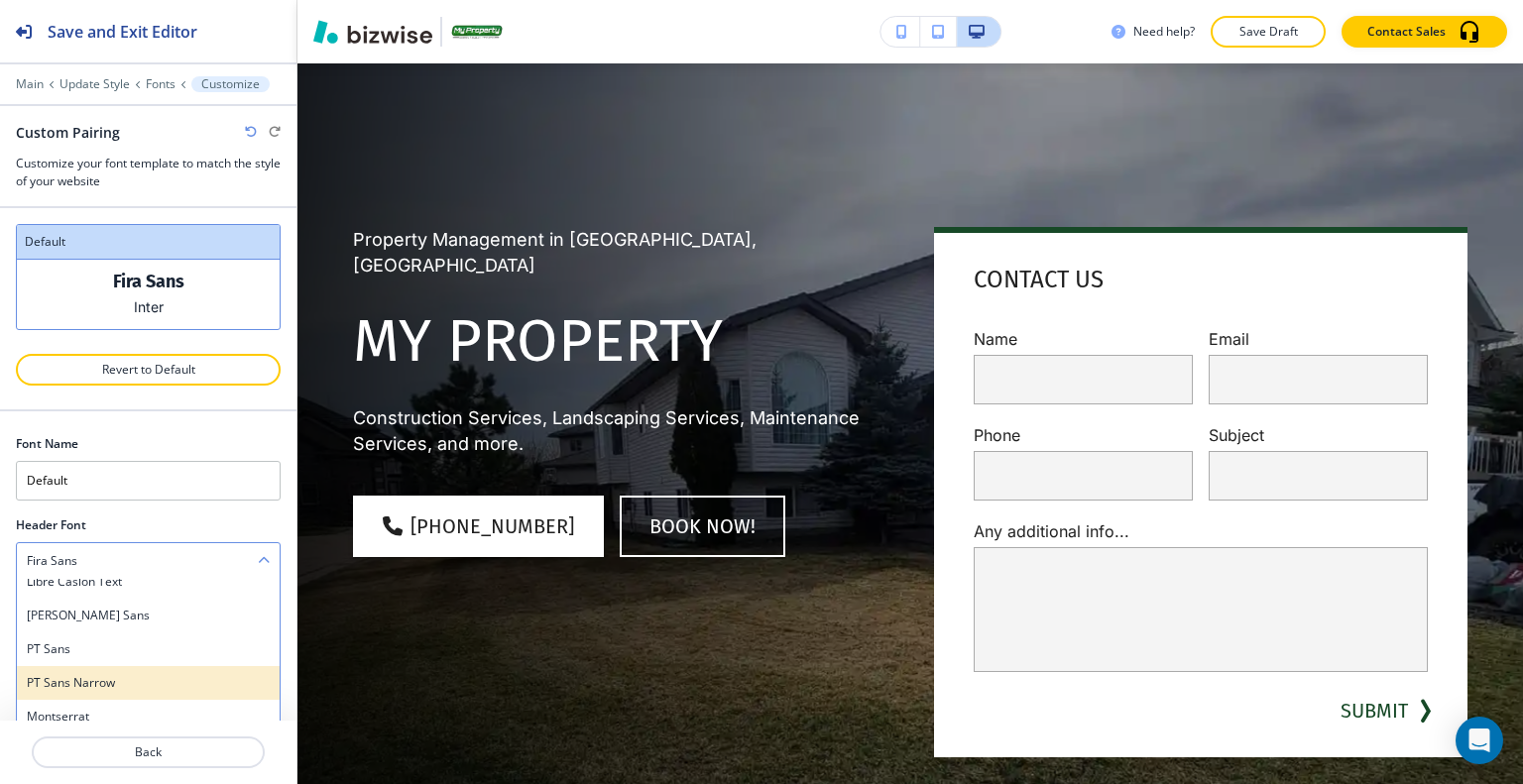 click on "PT Sans Narrow" at bounding box center (148, 683) 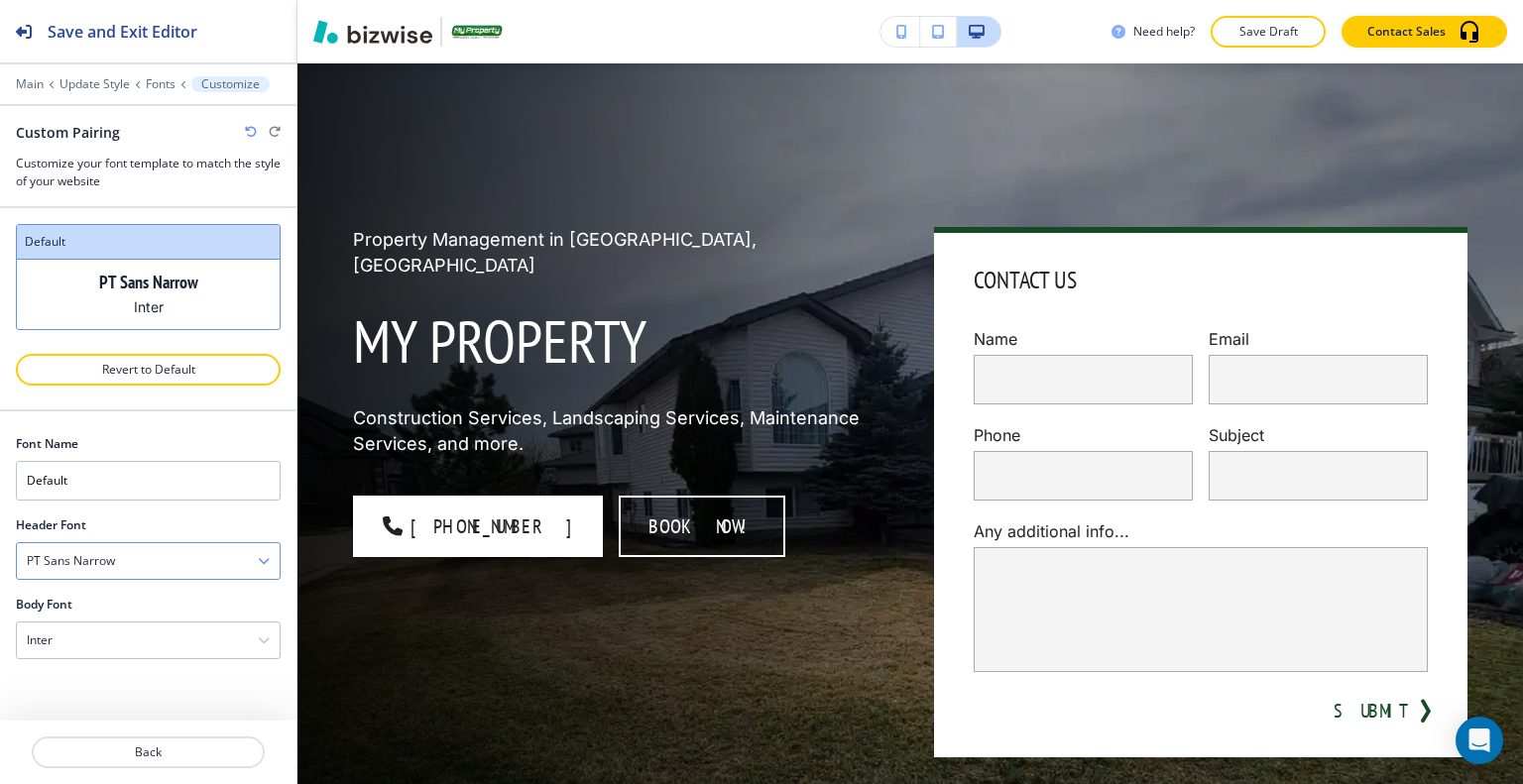 click on "PT Sans Narrow" at bounding box center [148, 561] 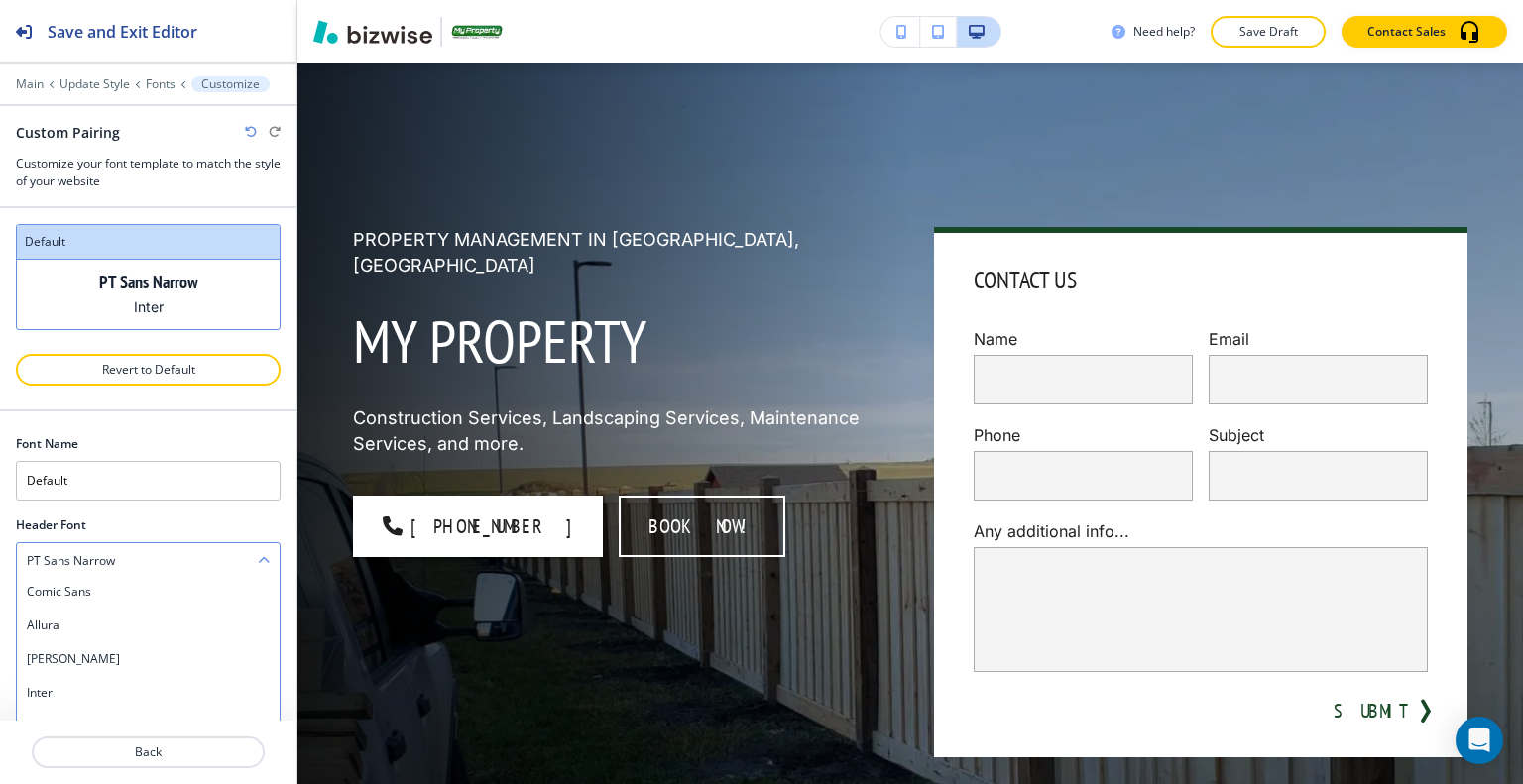 scroll, scrollTop: 1657, scrollLeft: 0, axis: vertical 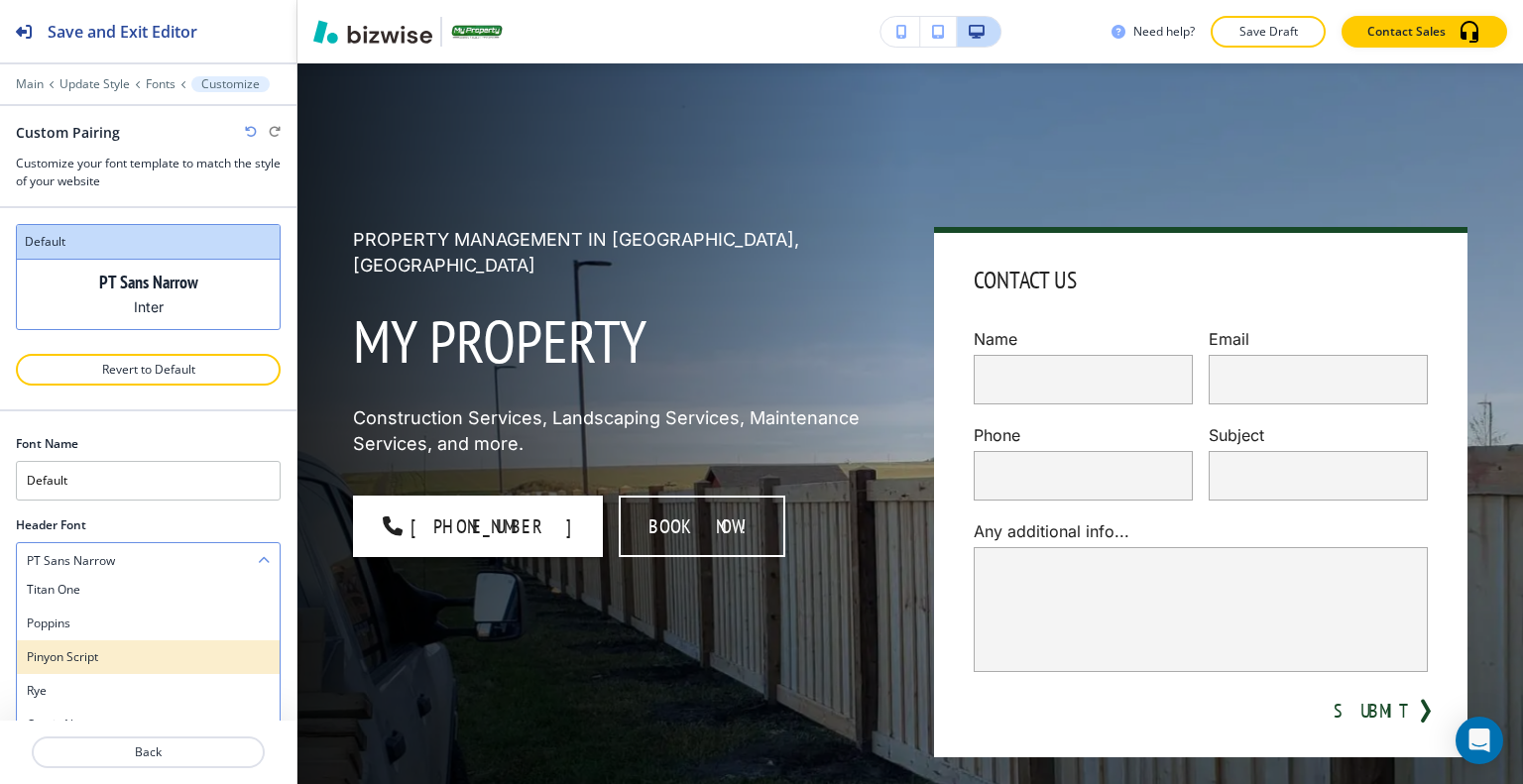 click on "Pinyon Script" at bounding box center (148, 657) 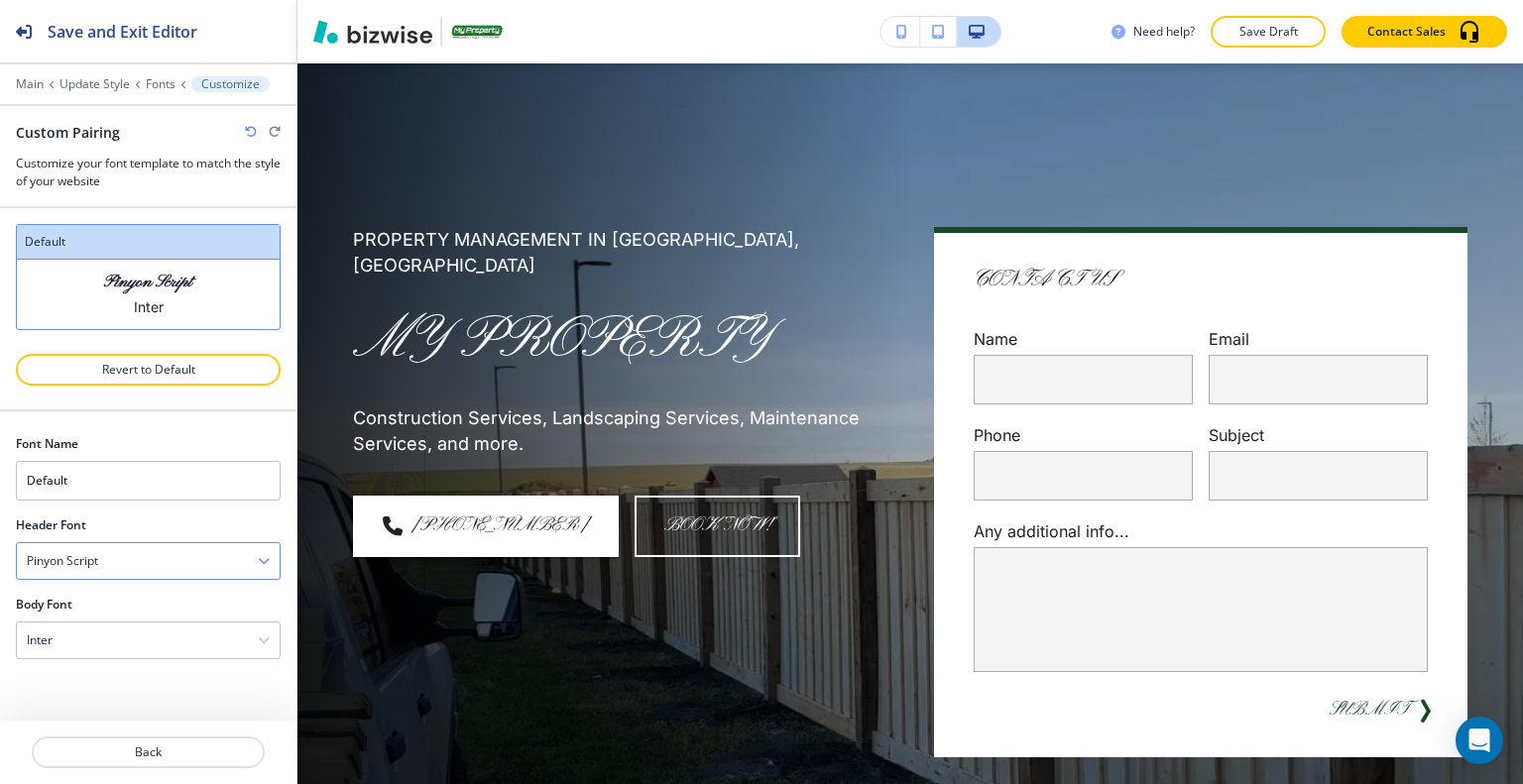 click on "Pinyon Script" at bounding box center [148, 561] 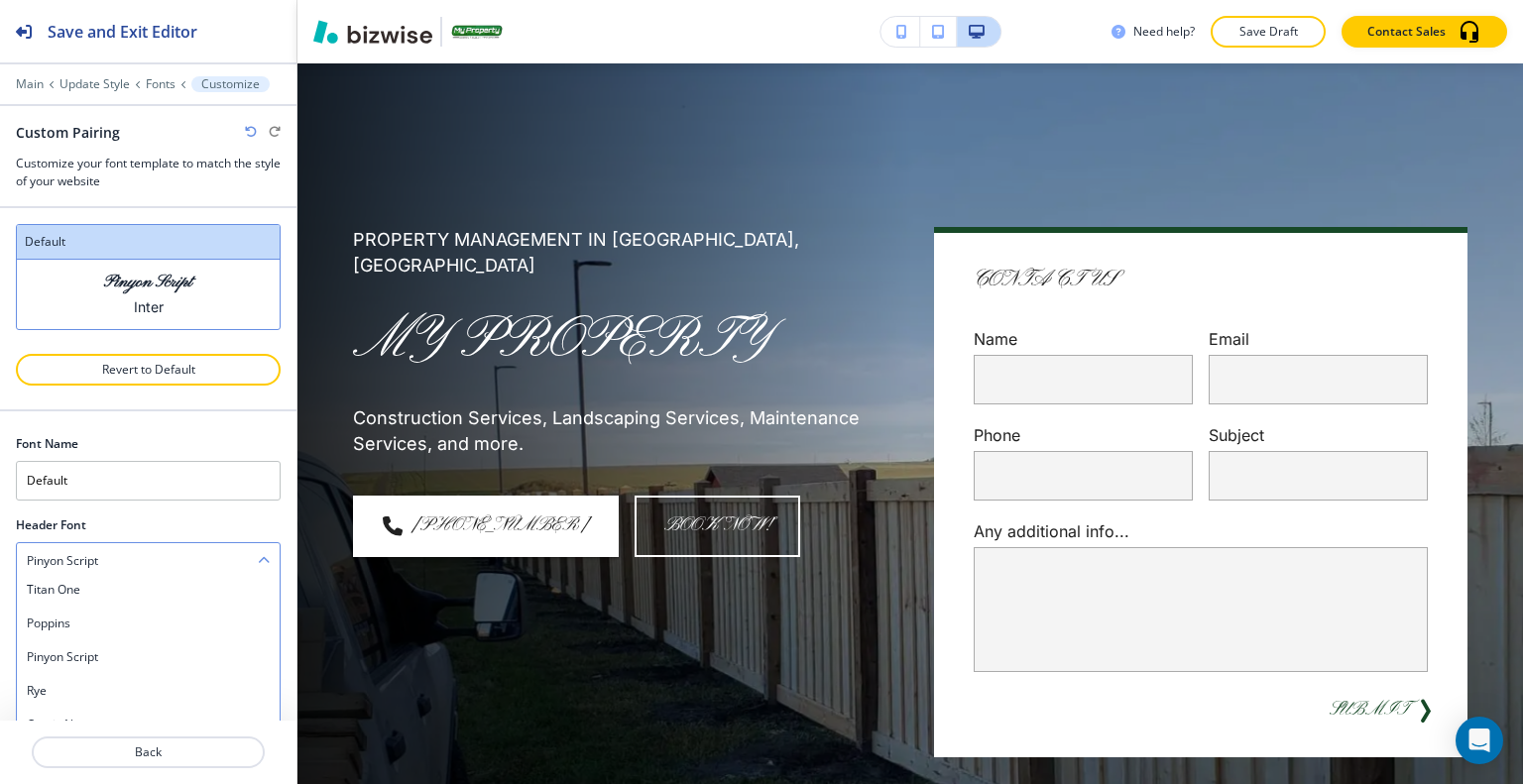 scroll, scrollTop: 152, scrollLeft: 0, axis: vertical 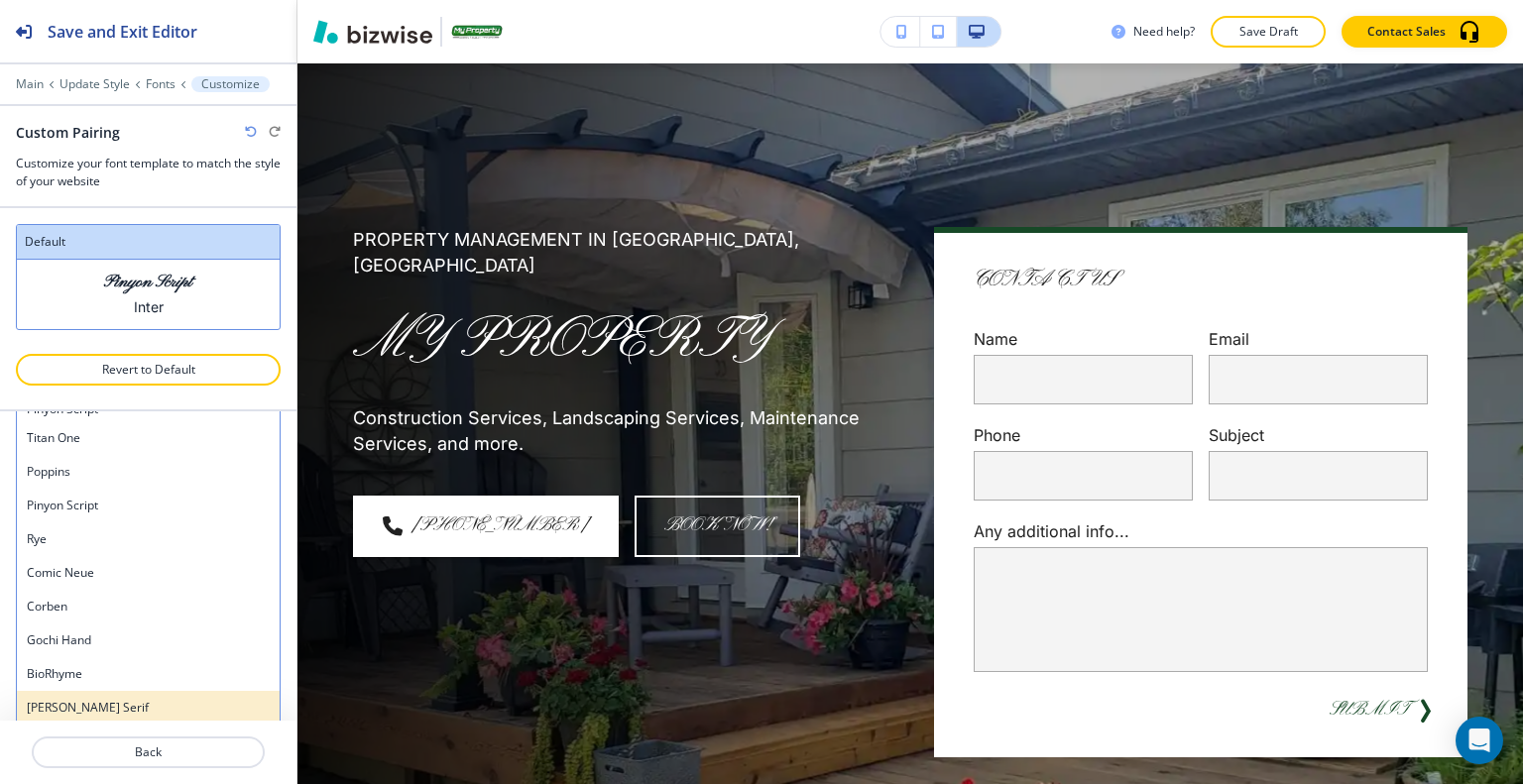 click on "Noto Serif" at bounding box center (148, 708) 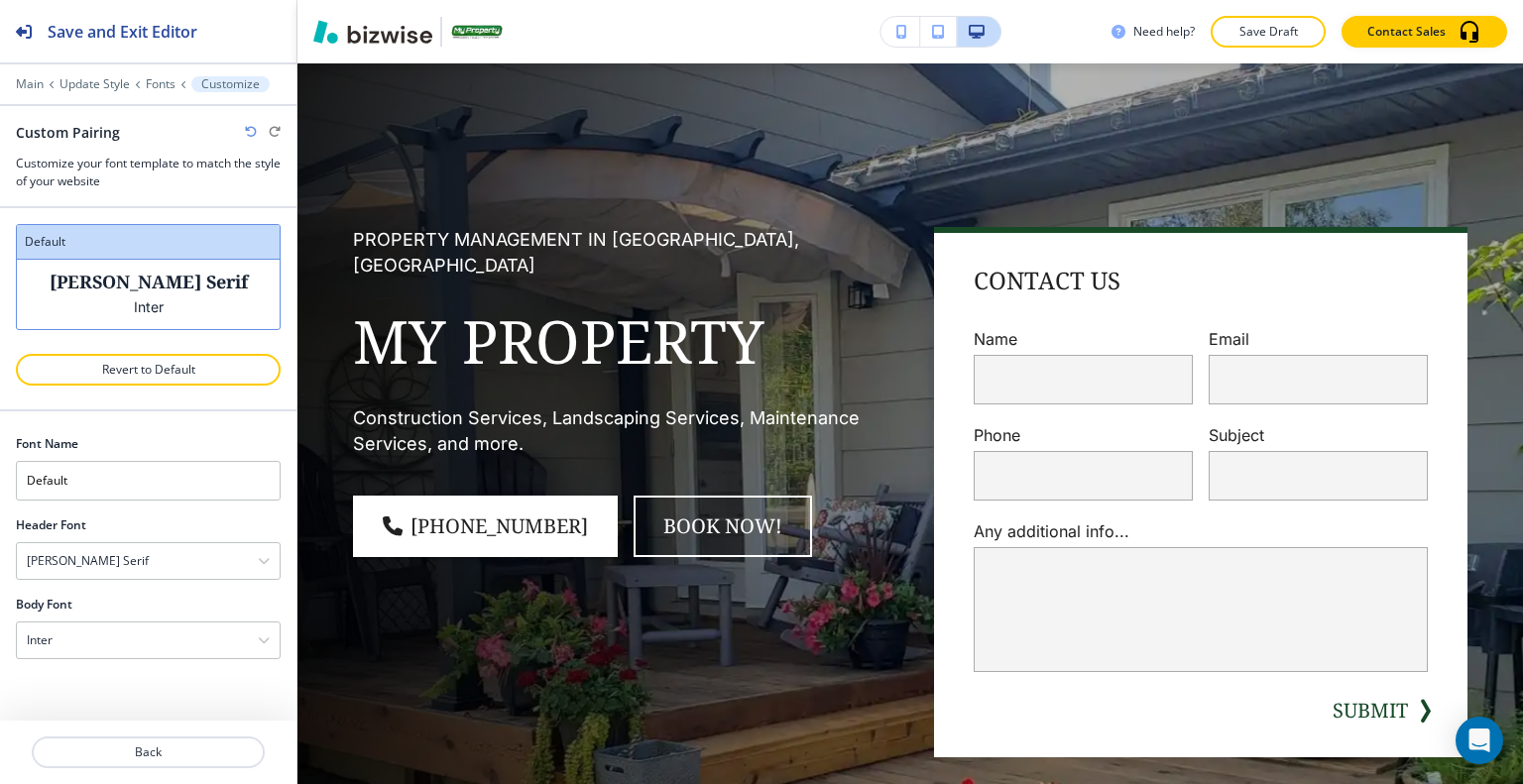 scroll, scrollTop: 0, scrollLeft: 0, axis: both 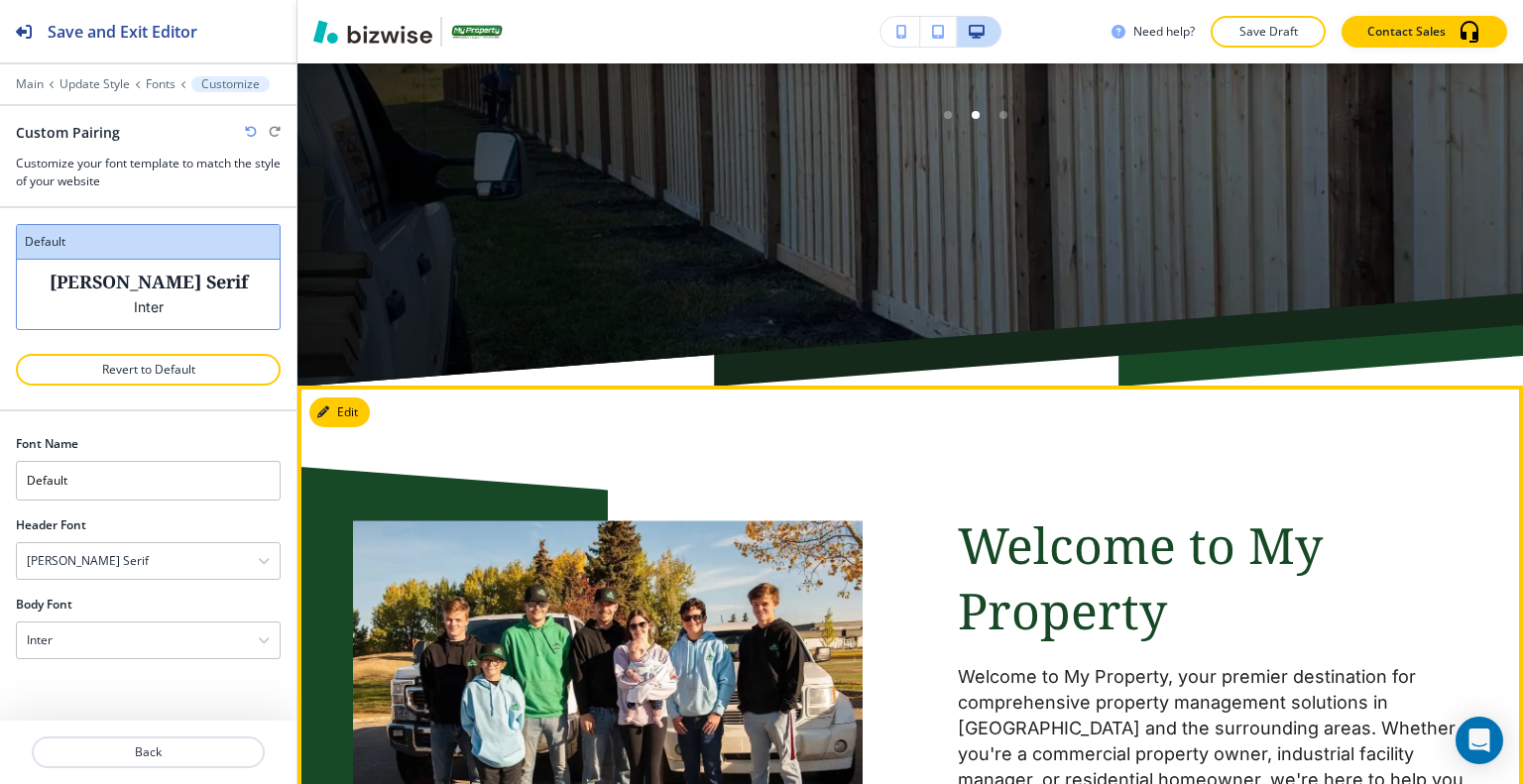 click on "Edit" at bounding box center (339, 412) 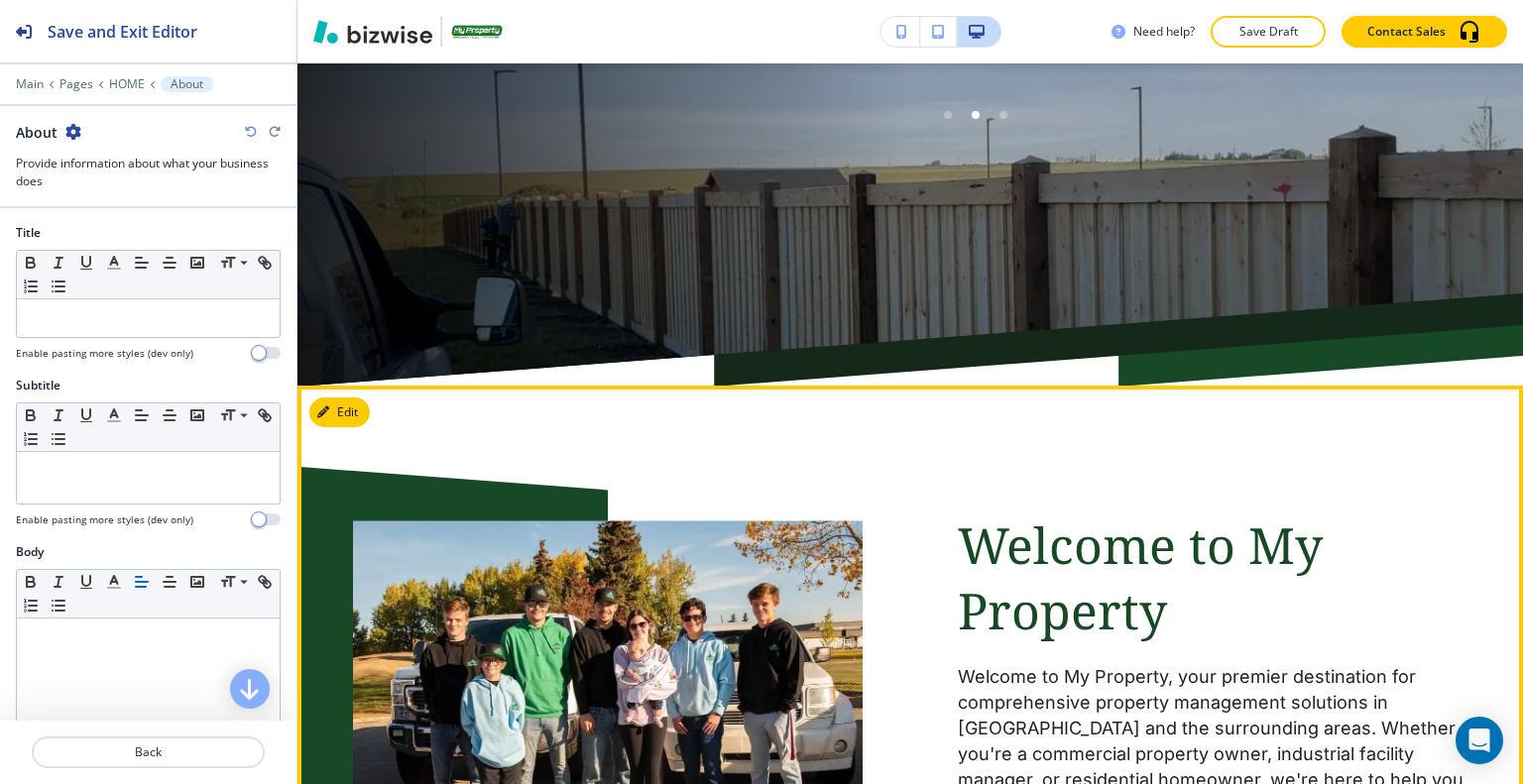 scroll, scrollTop: 1114, scrollLeft: 0, axis: vertical 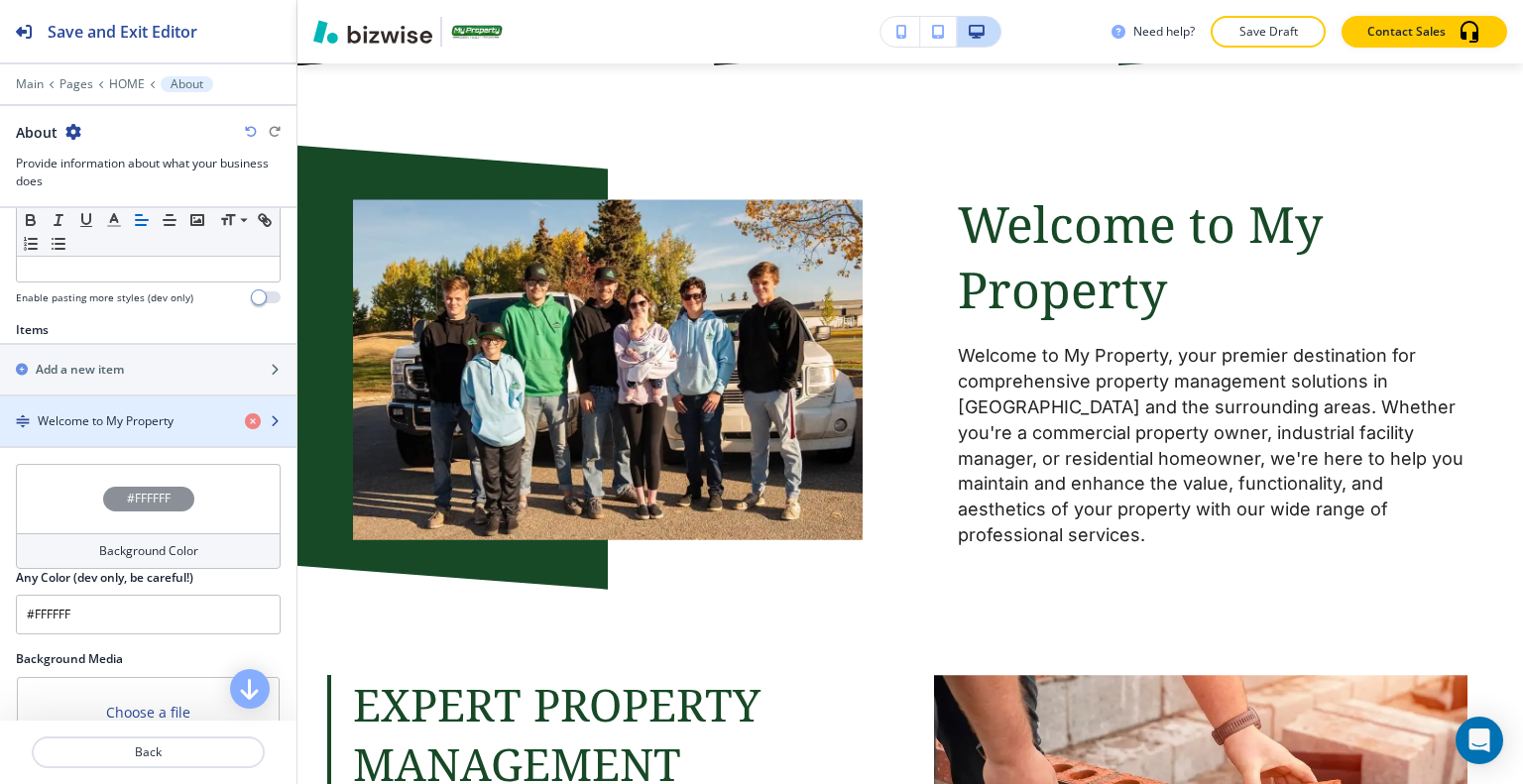 click at bounding box center (148, 438) 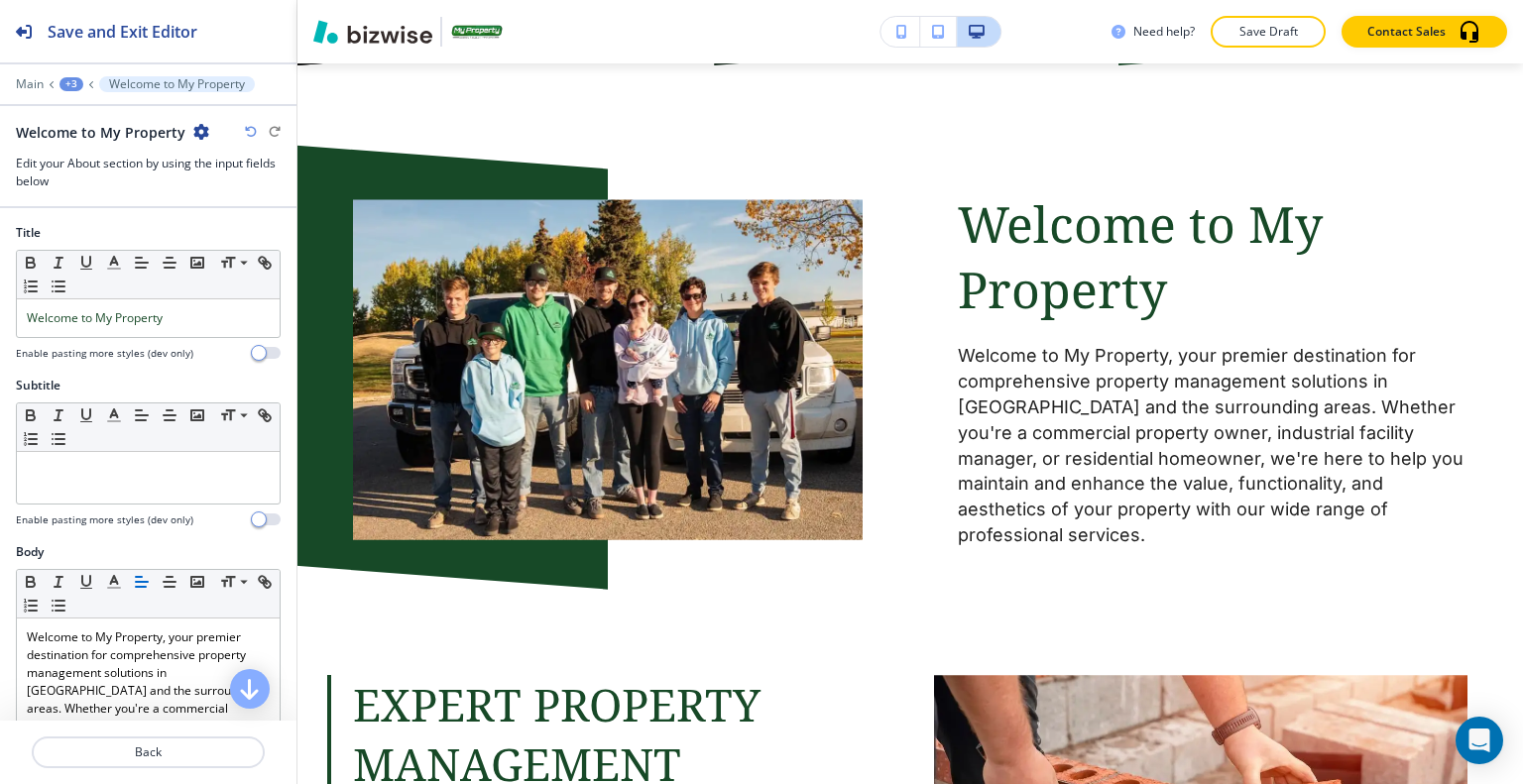 scroll, scrollTop: 1146, scrollLeft: 0, axis: vertical 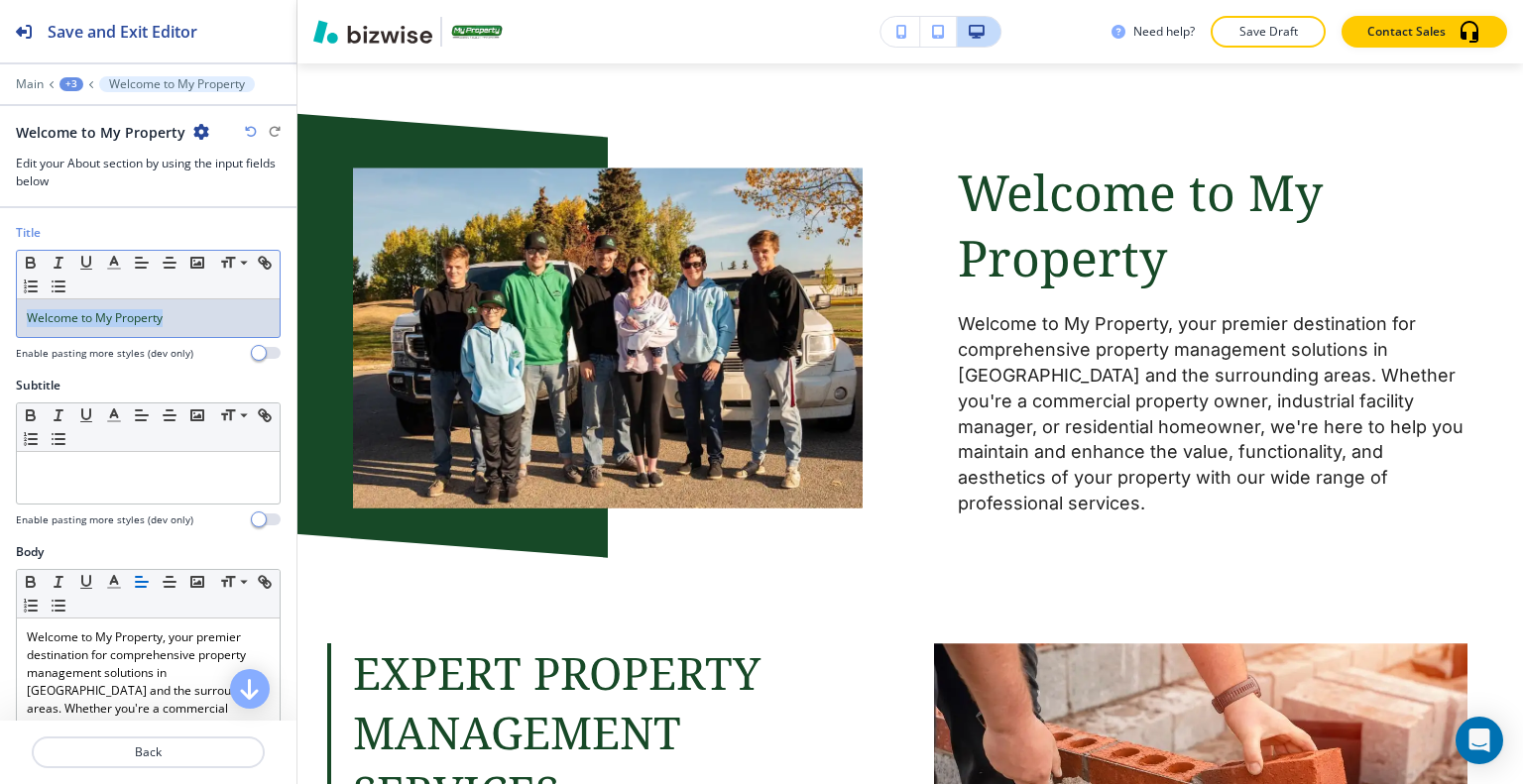 drag, startPoint x: 198, startPoint y: 326, endPoint x: 2, endPoint y: 336, distance: 196.25494 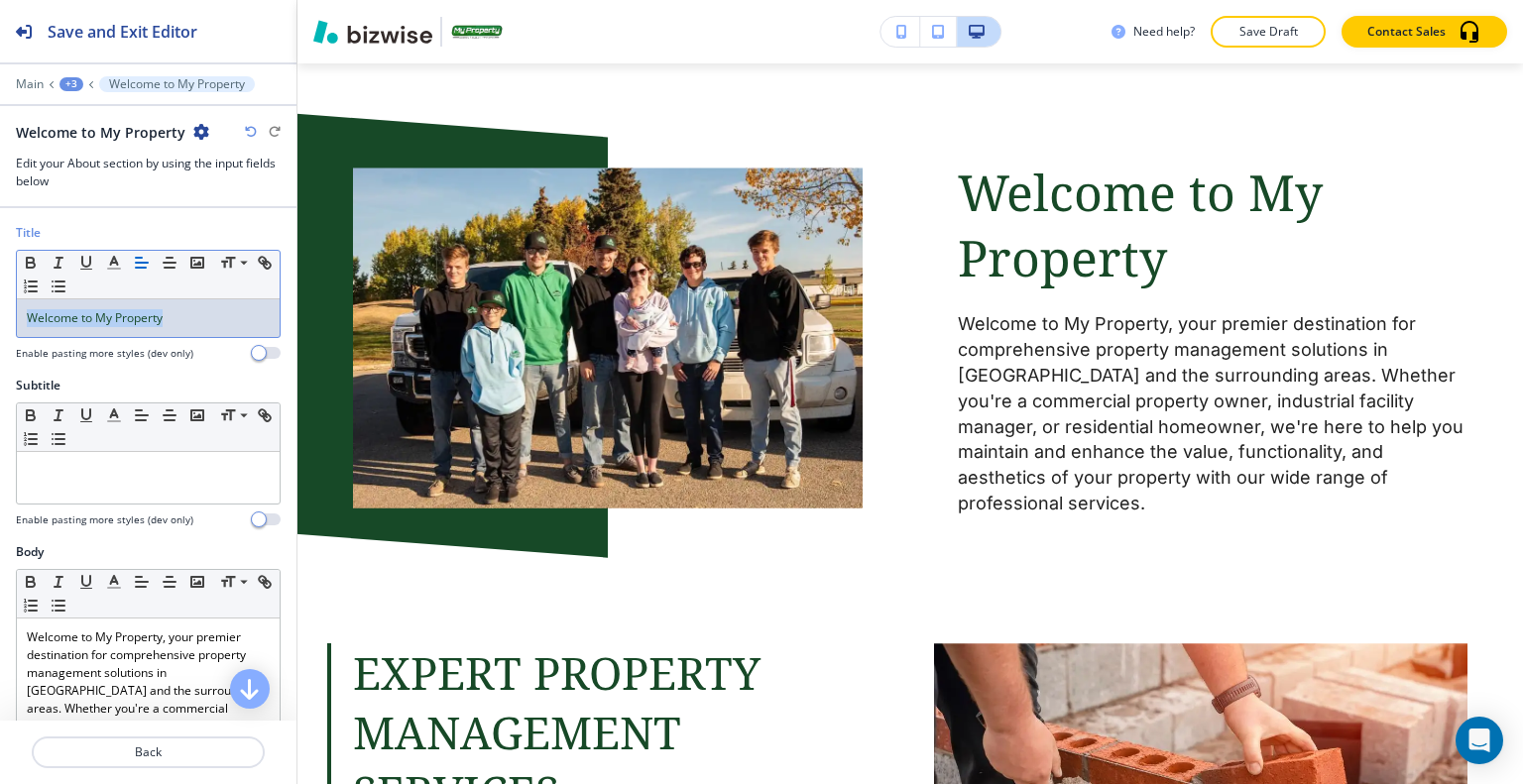 type 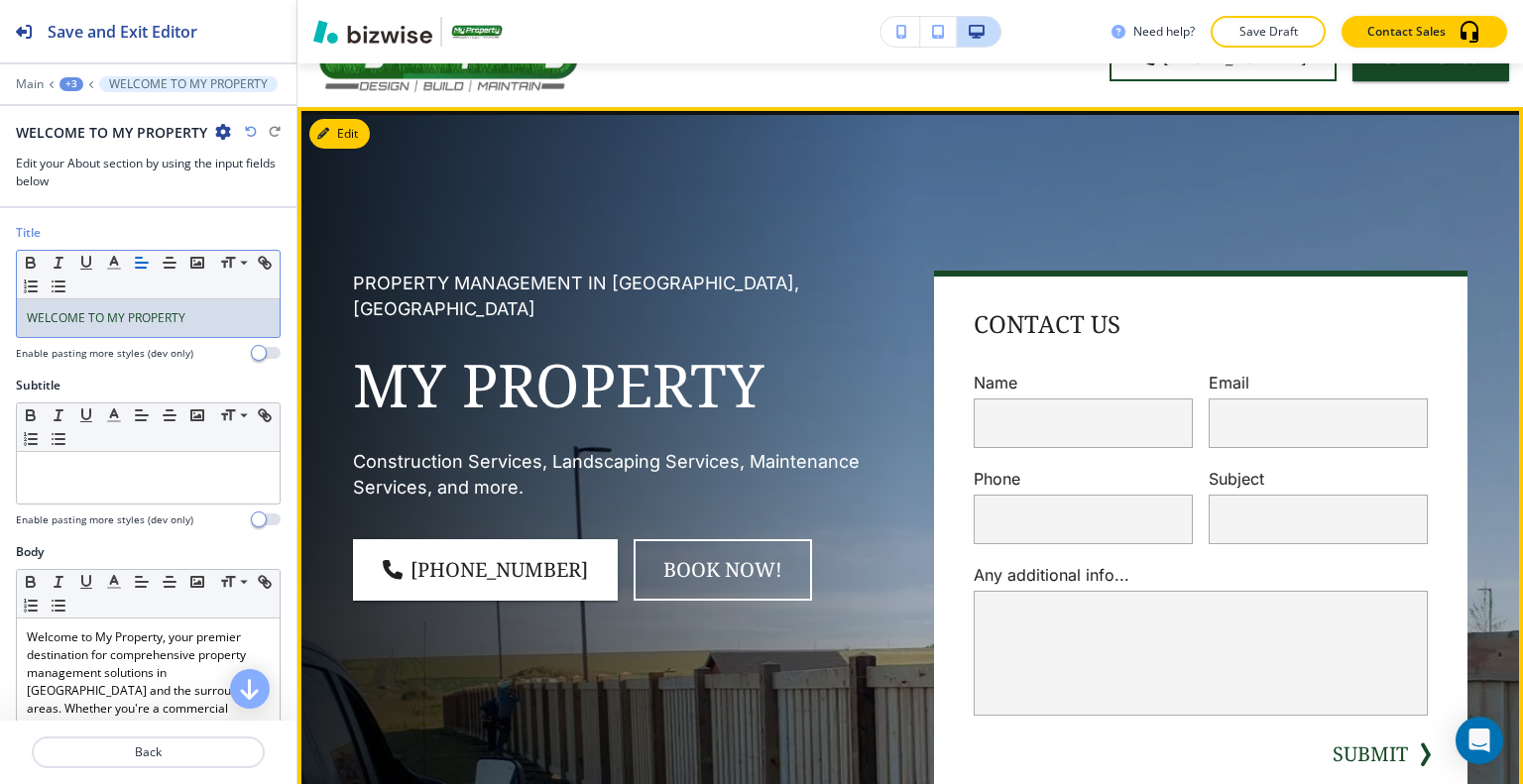 scroll, scrollTop: 551, scrollLeft: 0, axis: vertical 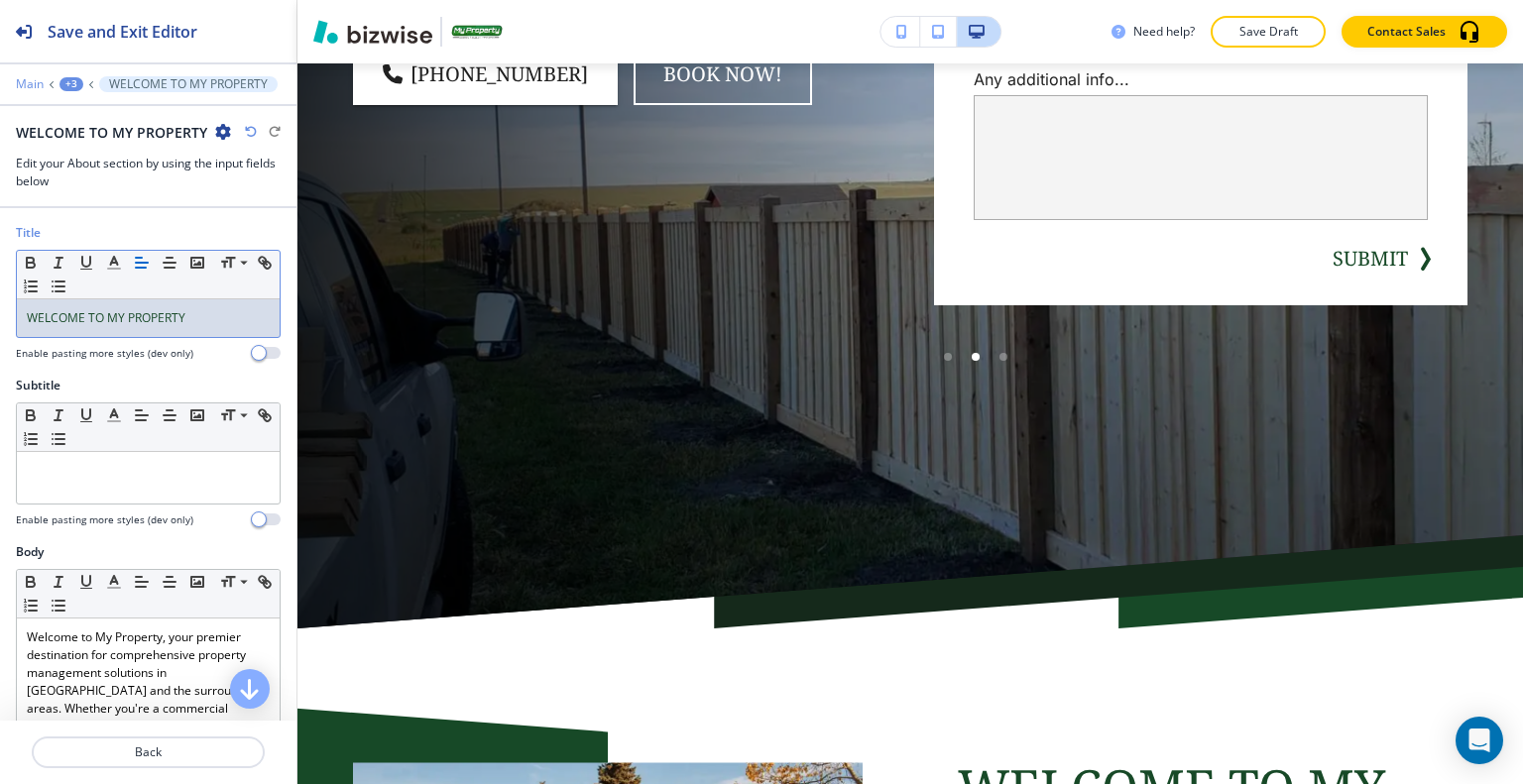 click on "Main" at bounding box center (30, 84) 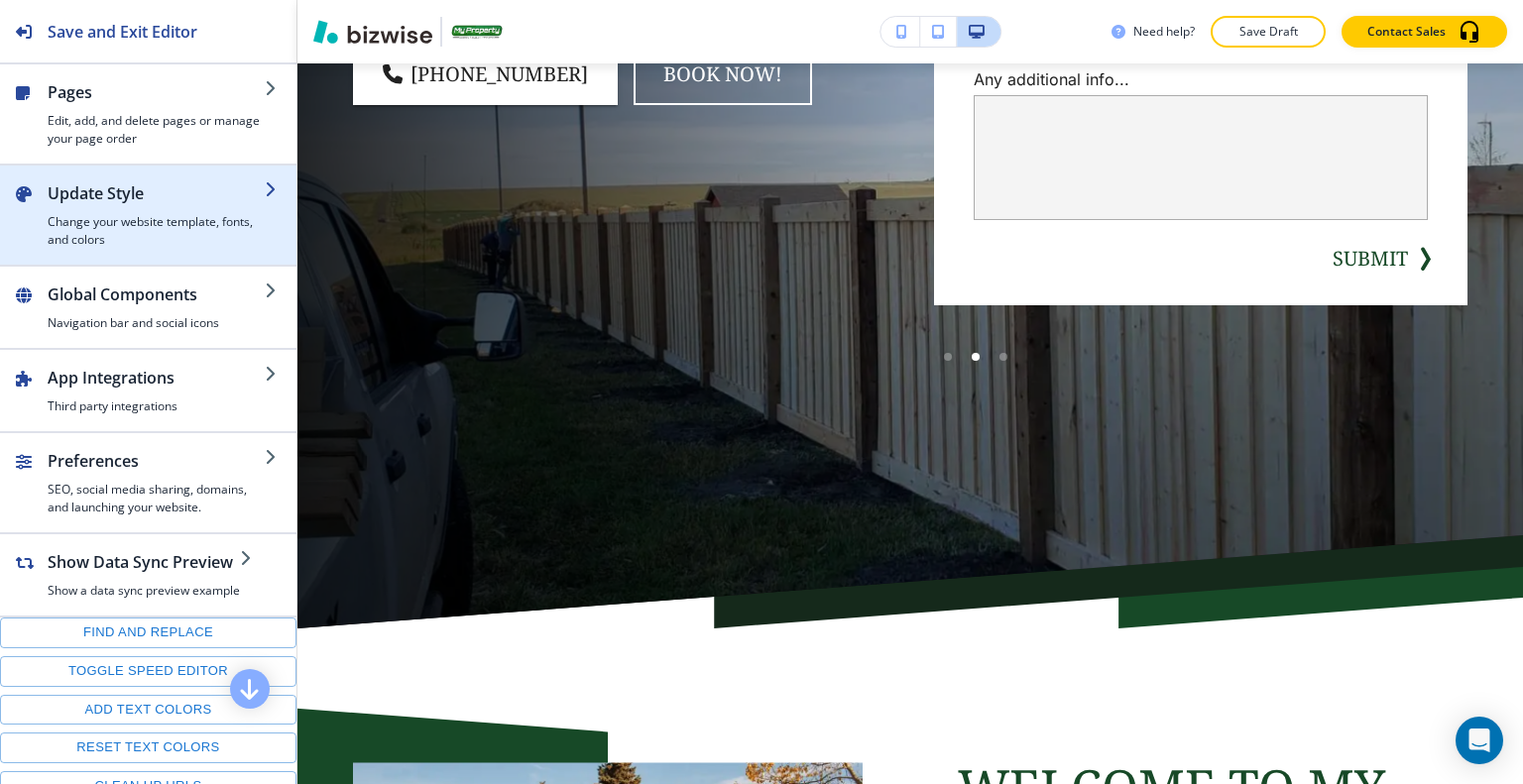 click on "Change your website template, fonts, and colors" at bounding box center (156, 231) 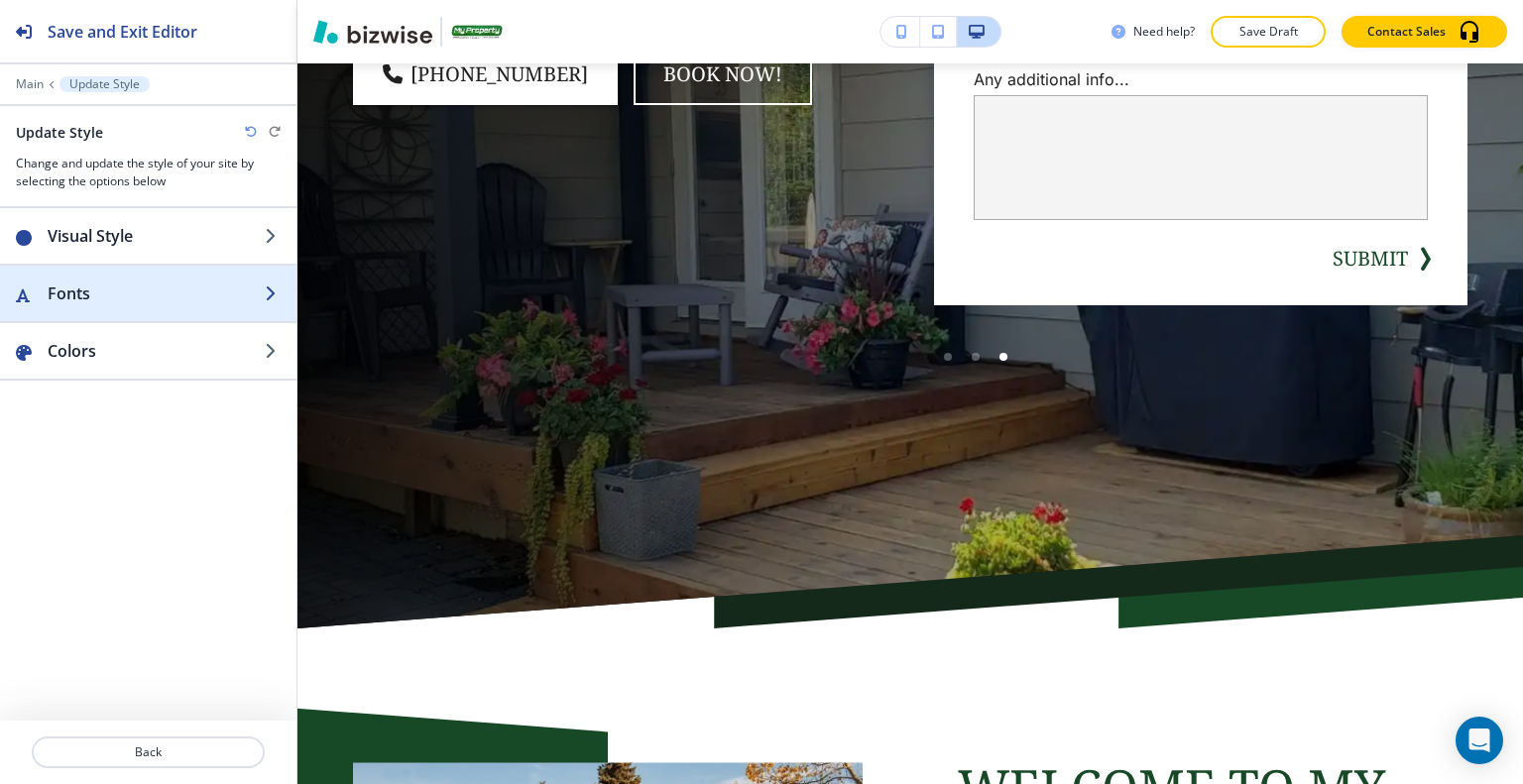 click on "Fonts" at bounding box center [156, 293] 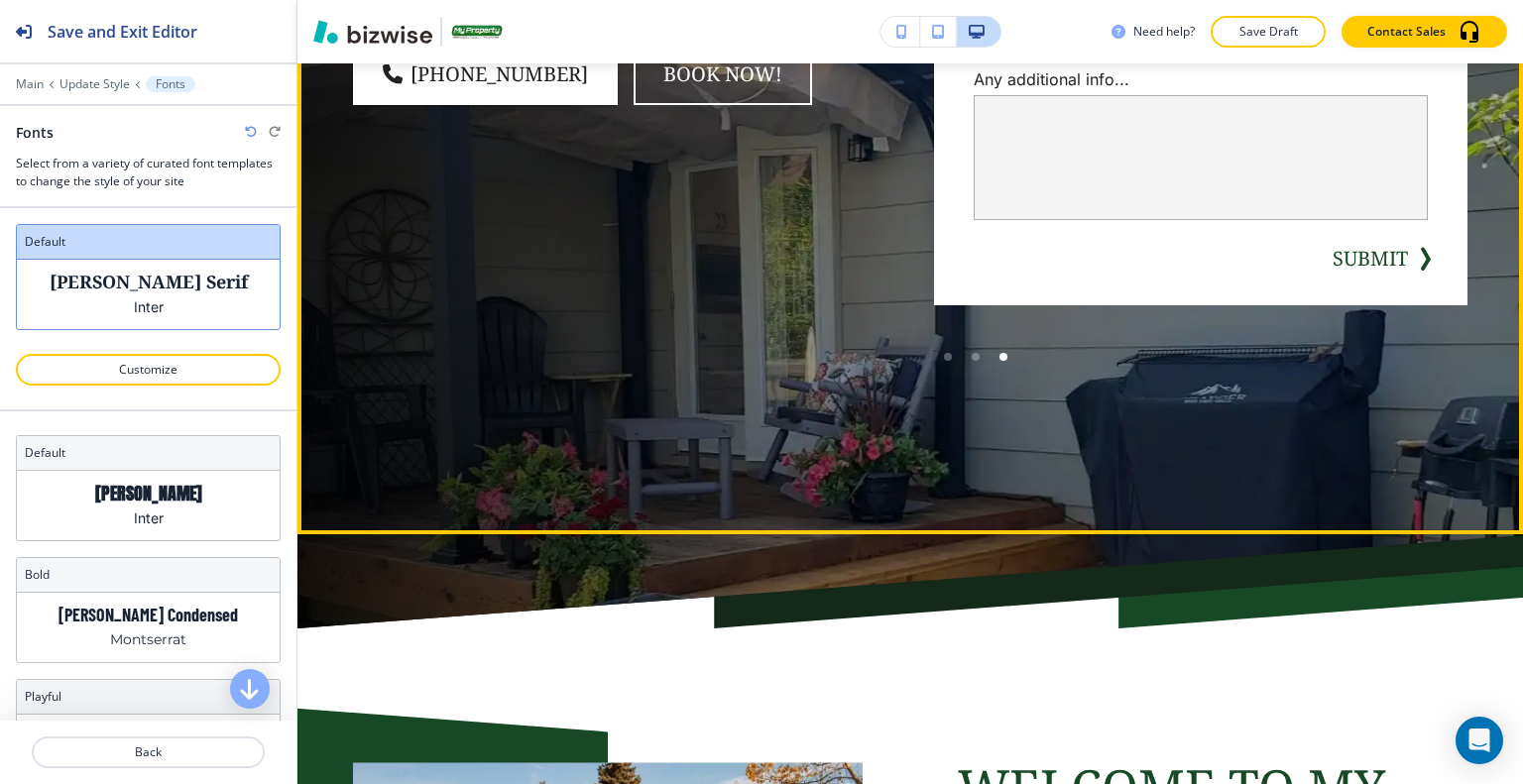 scroll, scrollTop: 948, scrollLeft: 0, axis: vertical 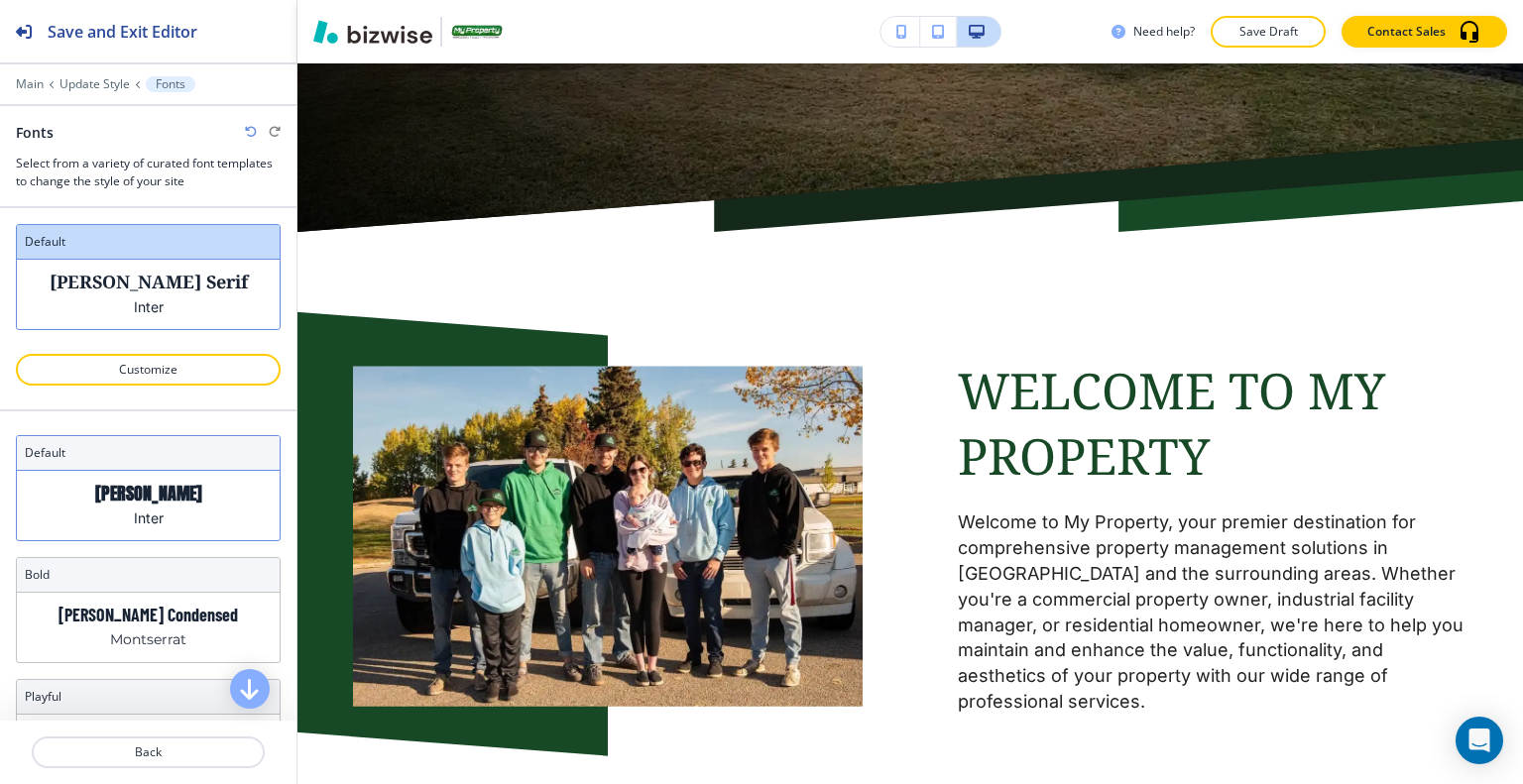 click on "Anton" at bounding box center (149, 493) 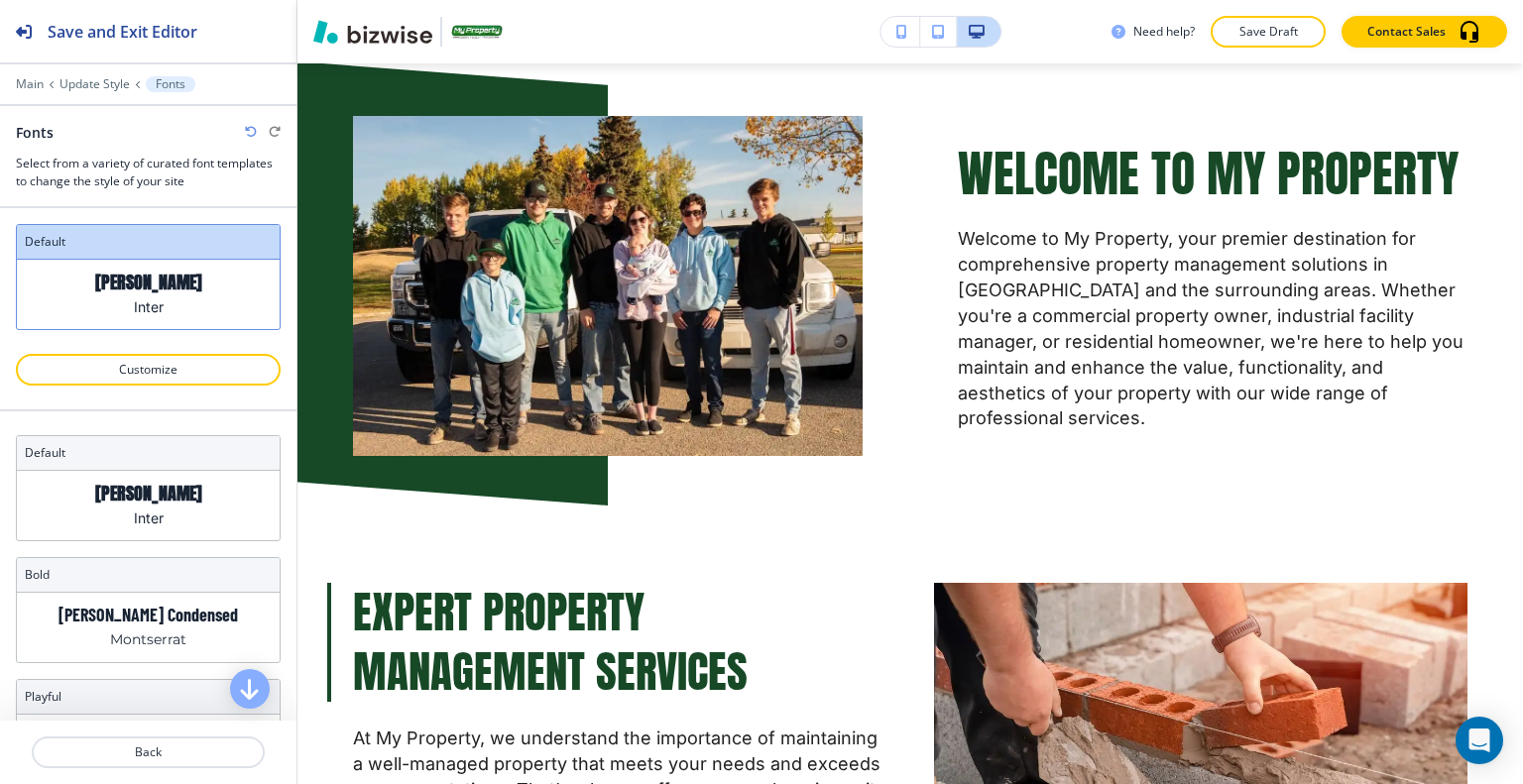 scroll, scrollTop: 1586, scrollLeft: 0, axis: vertical 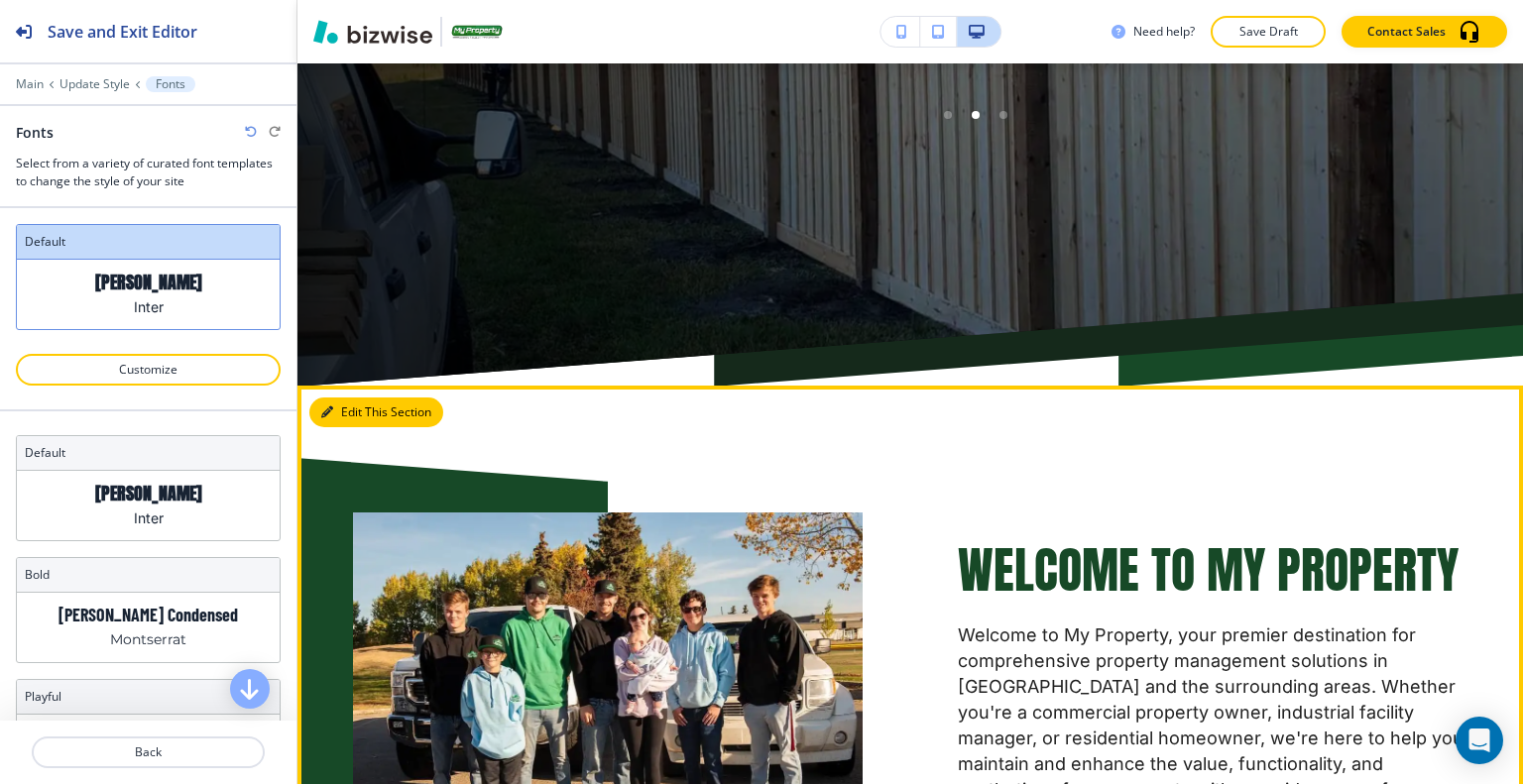 click on "Edit This Section" at bounding box center [376, 412] 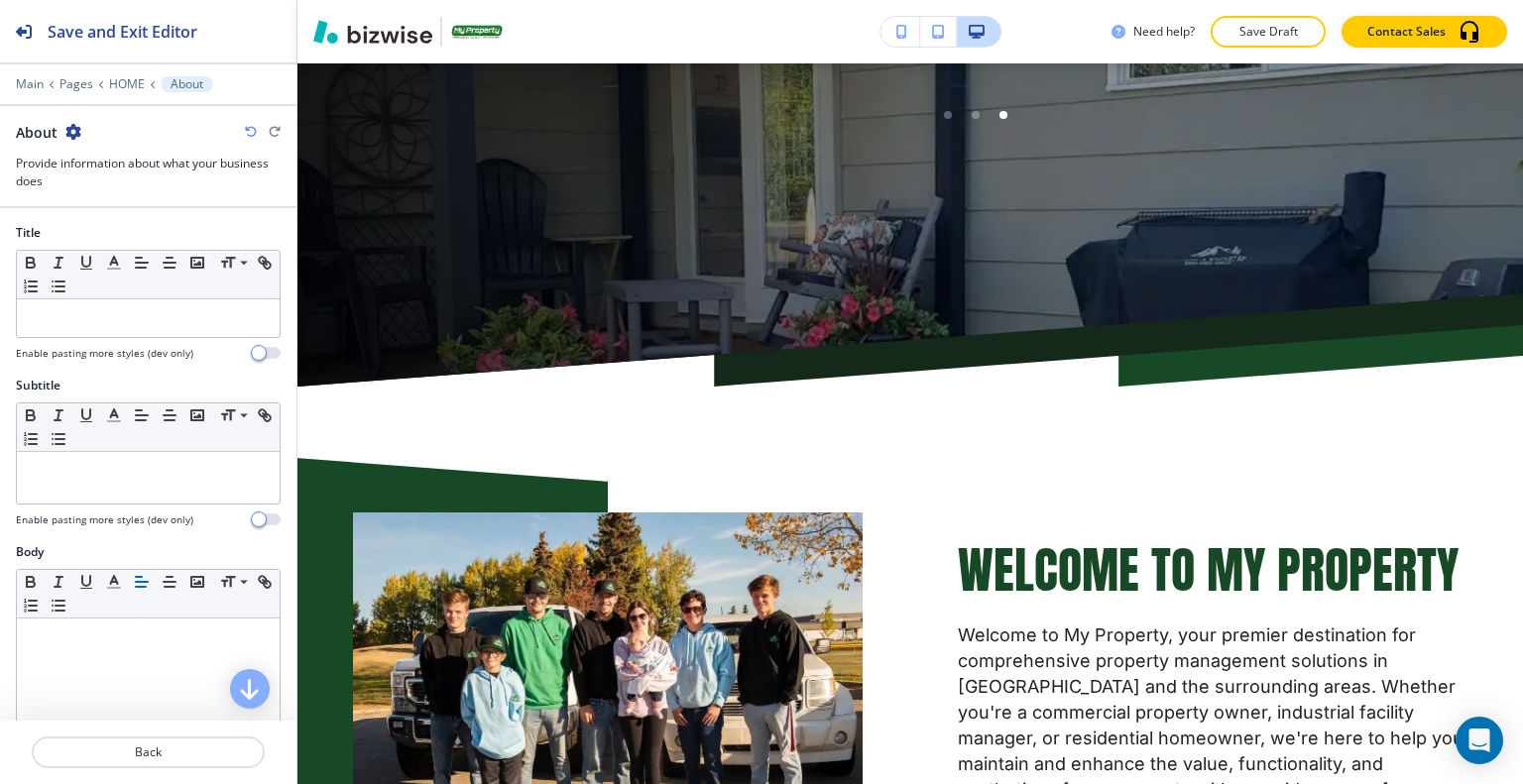 scroll, scrollTop: 1114, scrollLeft: 0, axis: vertical 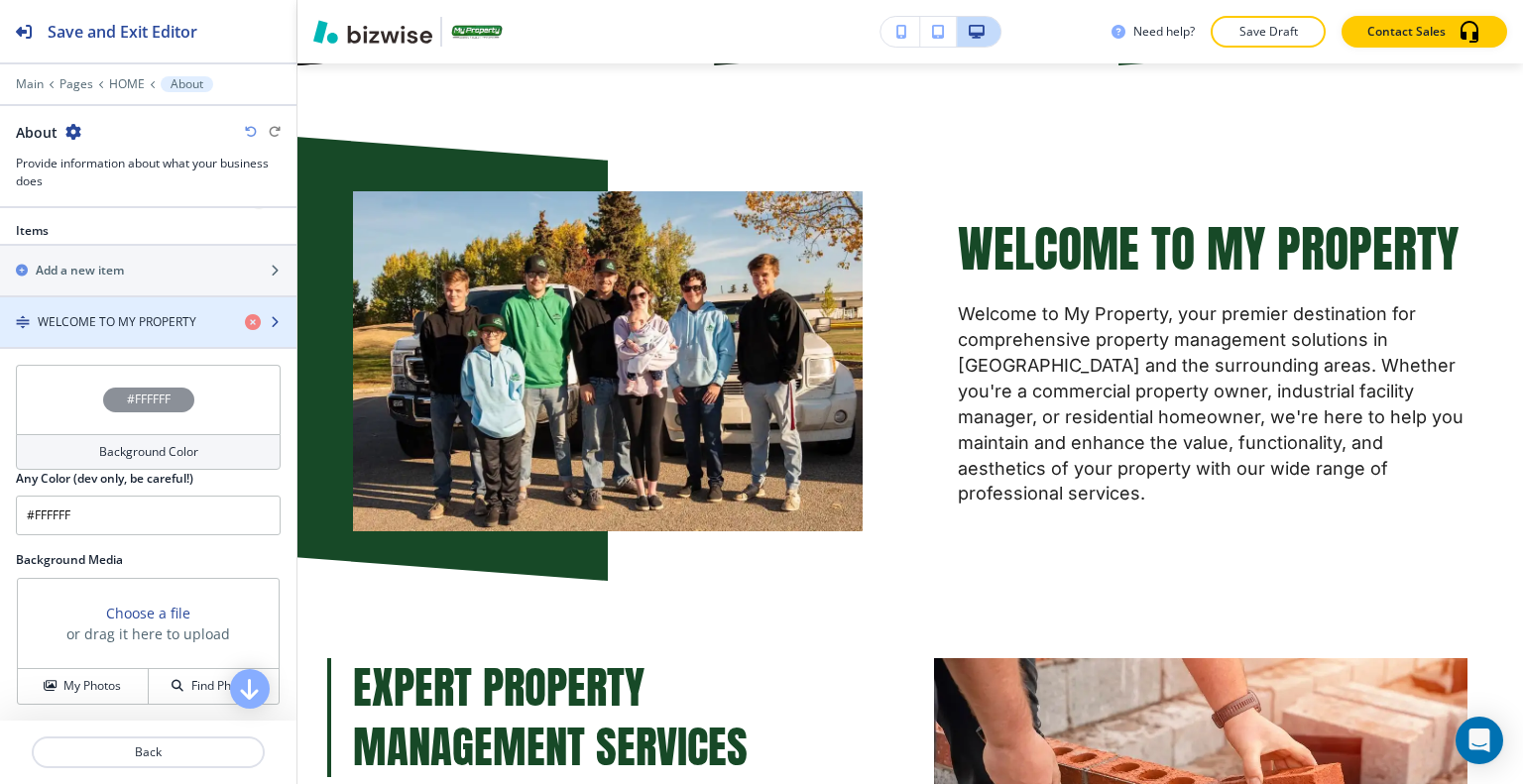 click at bounding box center (148, 339) 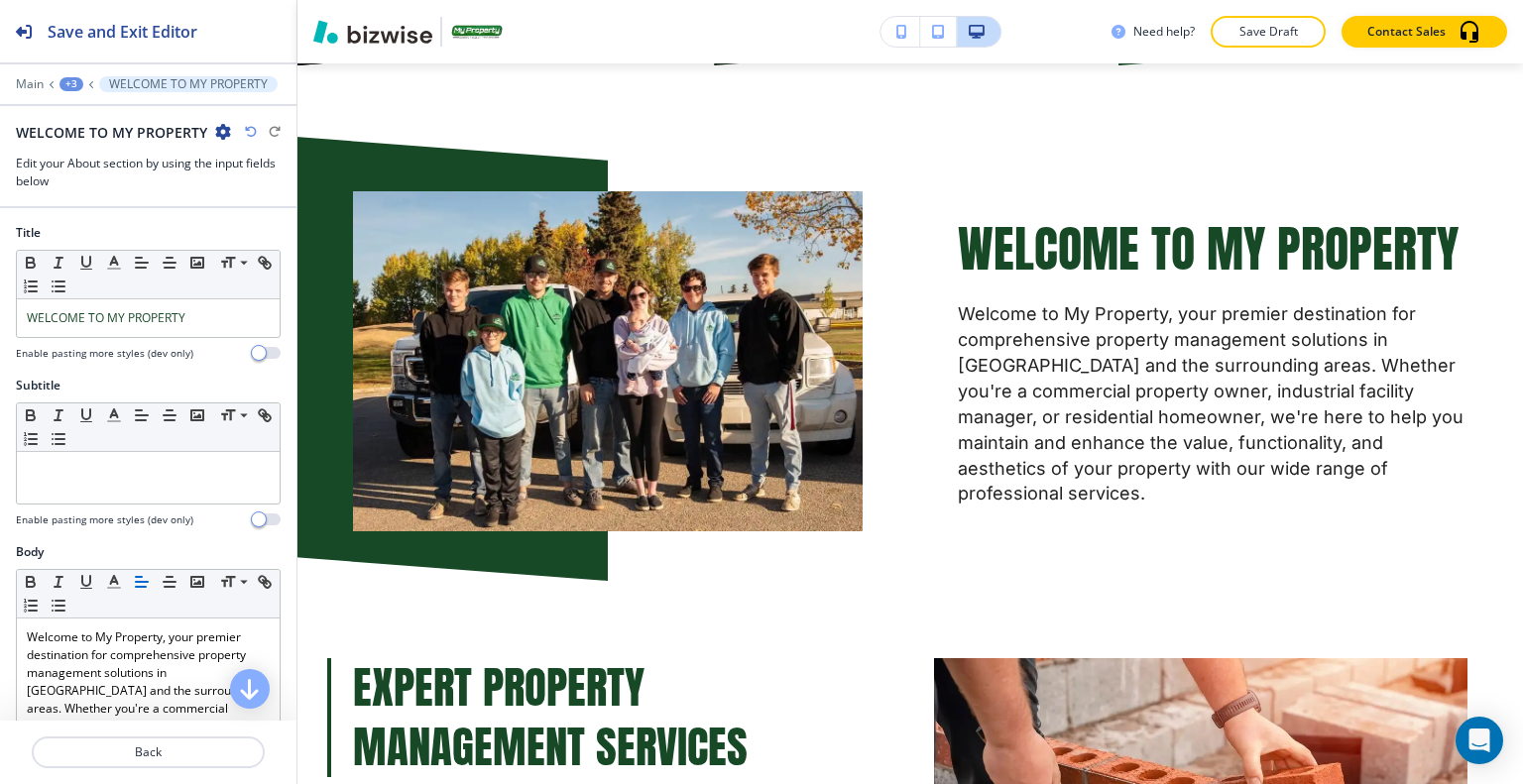 scroll, scrollTop: 1146, scrollLeft: 0, axis: vertical 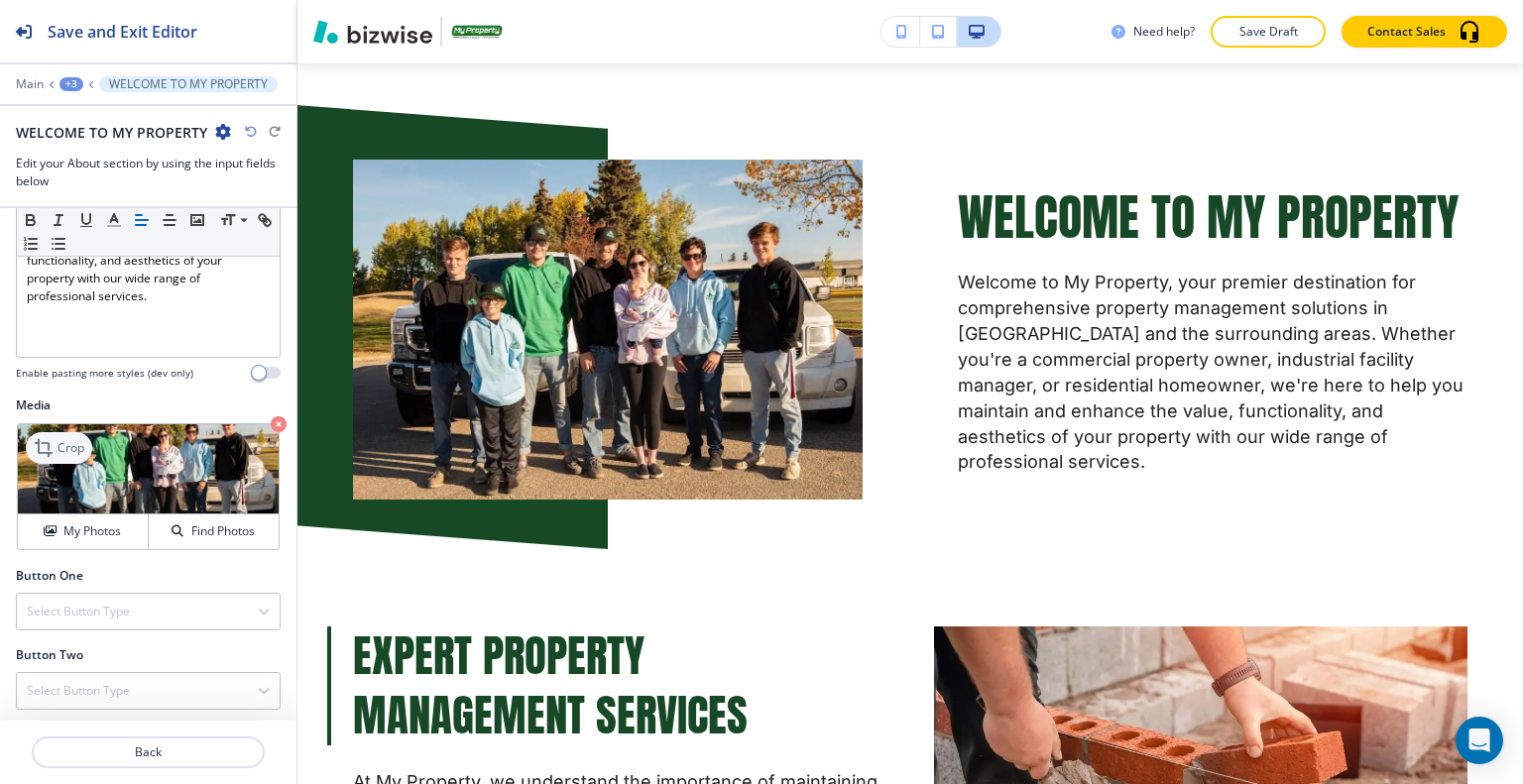click on "Crop" at bounding box center [70, 448] 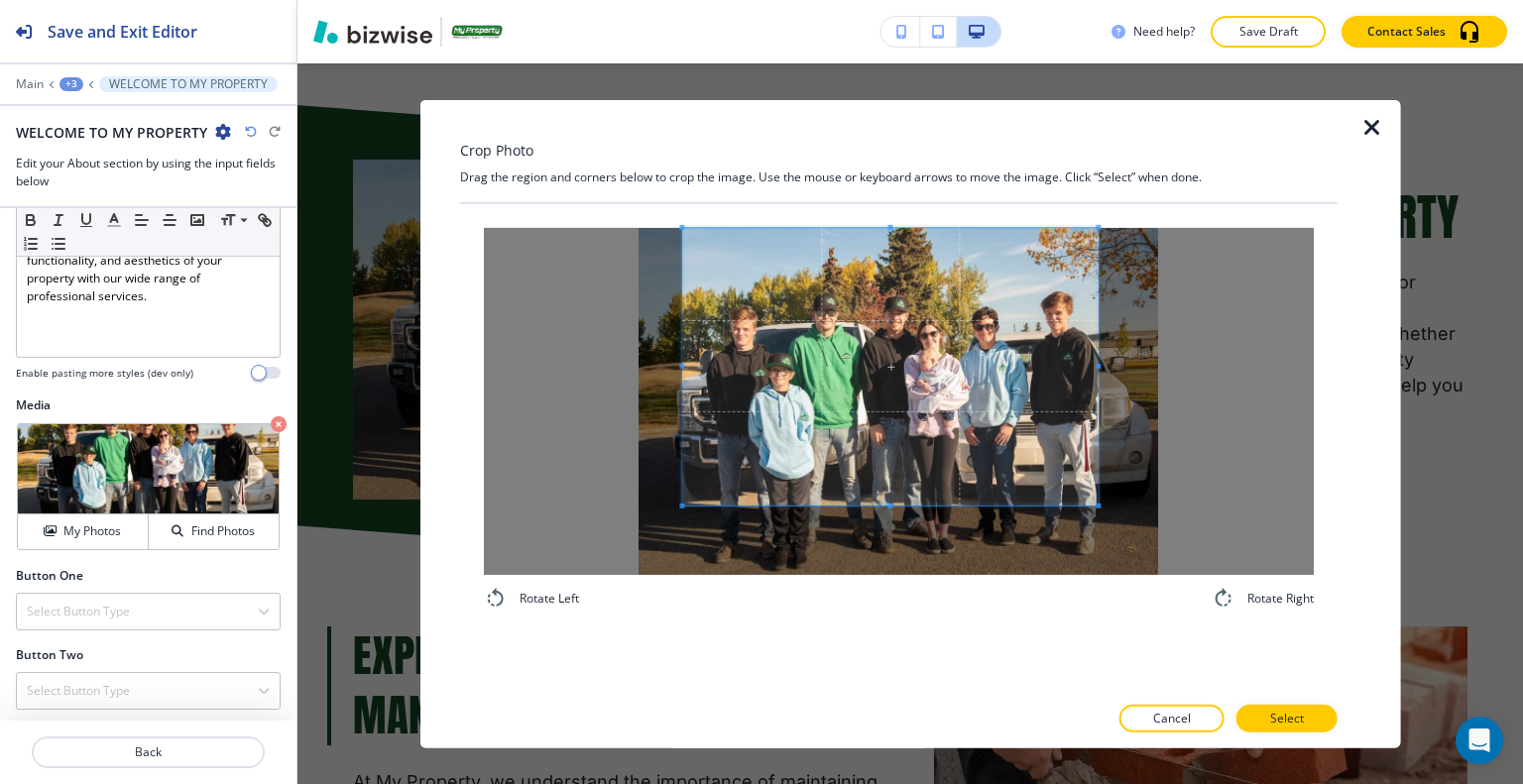 click at bounding box center [889, 366] 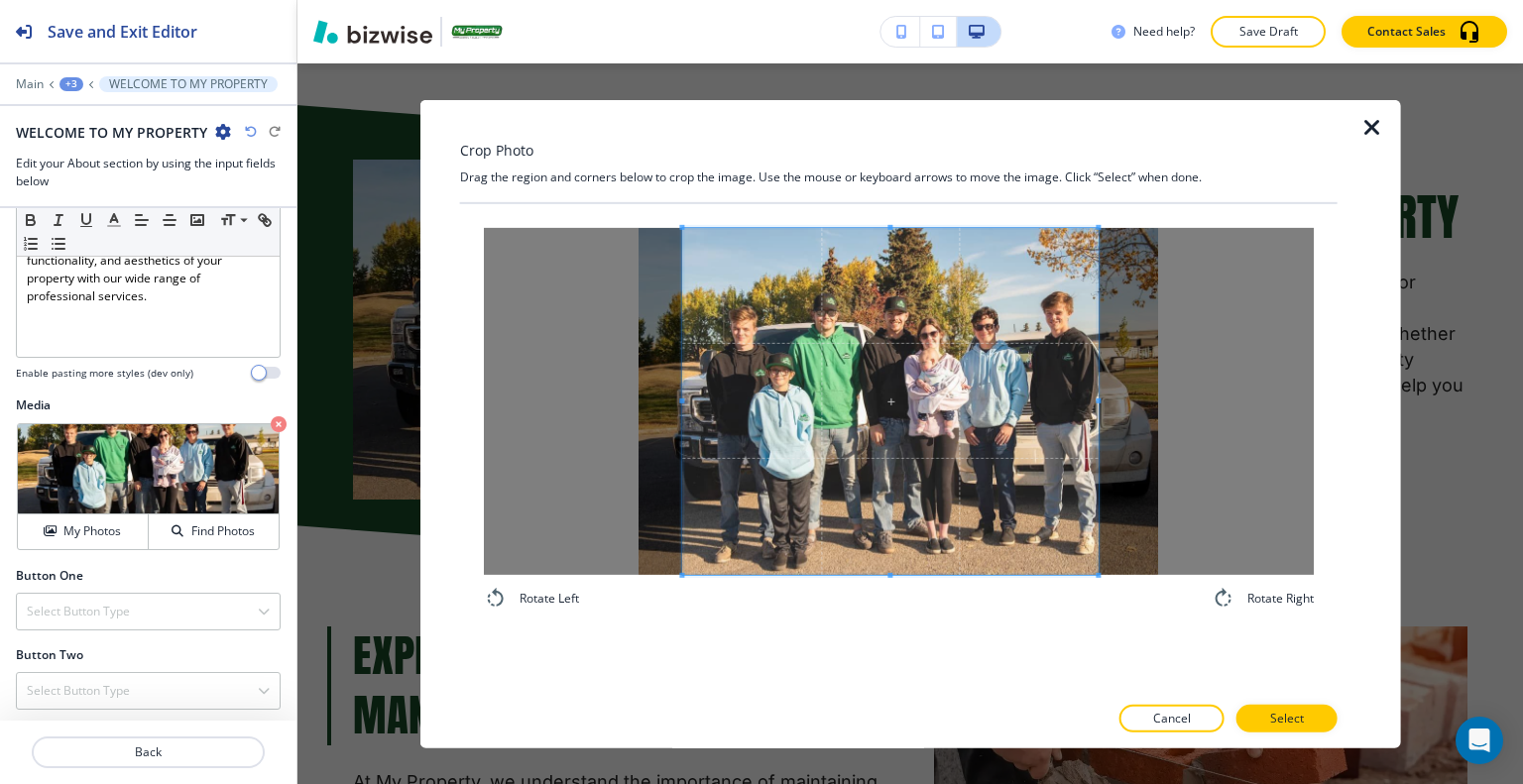 click on "Rotate Left Rotate Right" at bounding box center [898, 418] 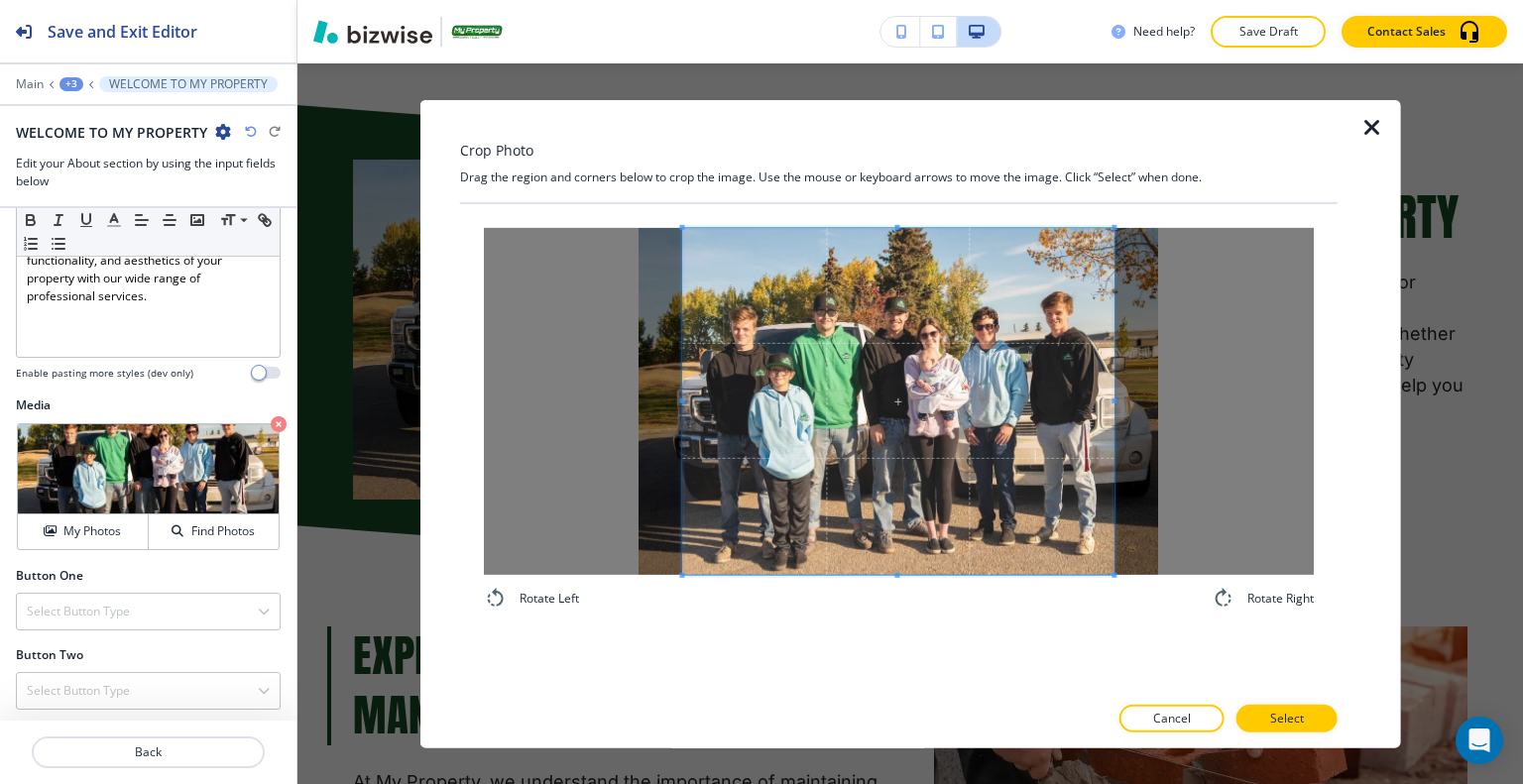 click at bounding box center [897, 400] 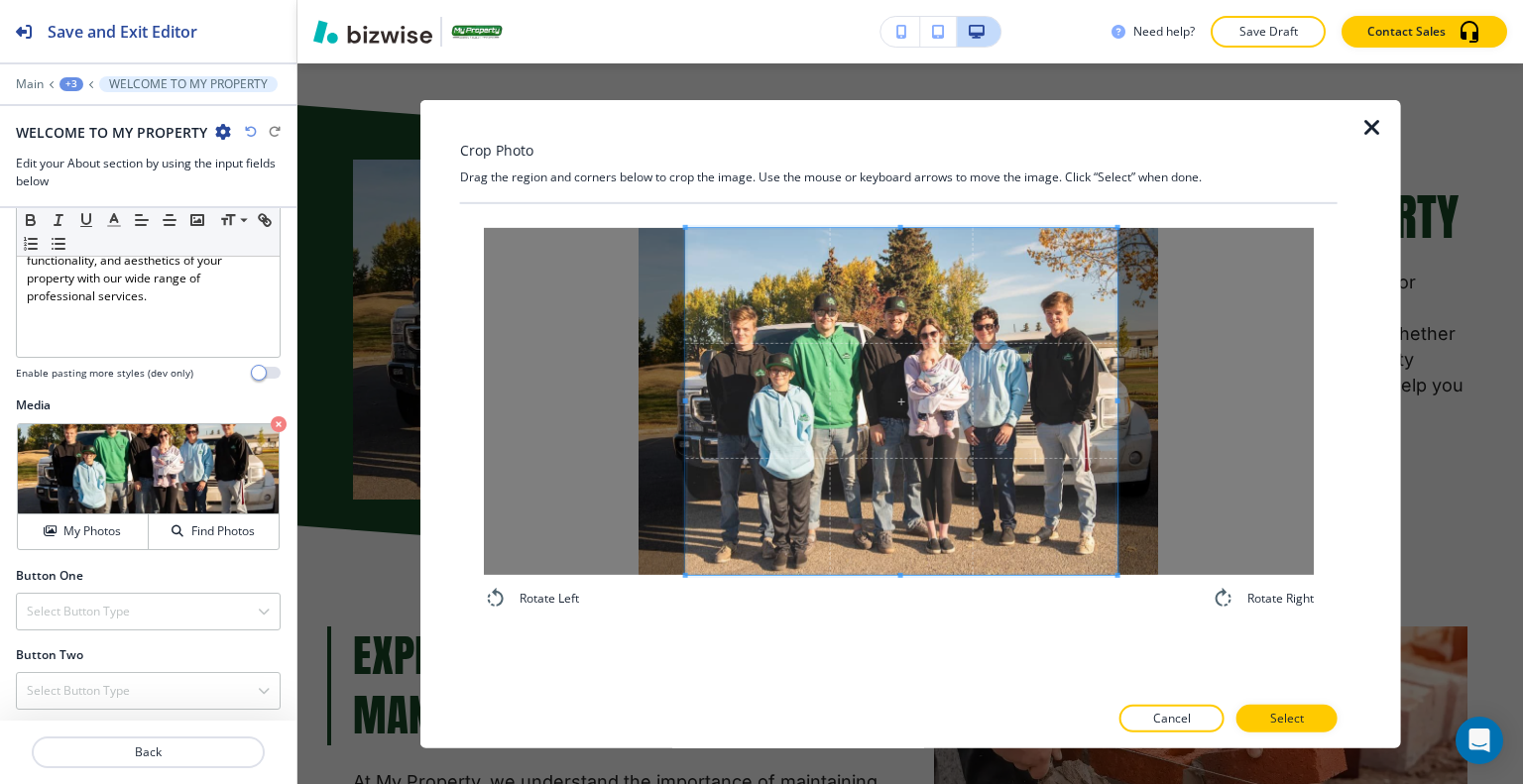 click at bounding box center (901, 400) 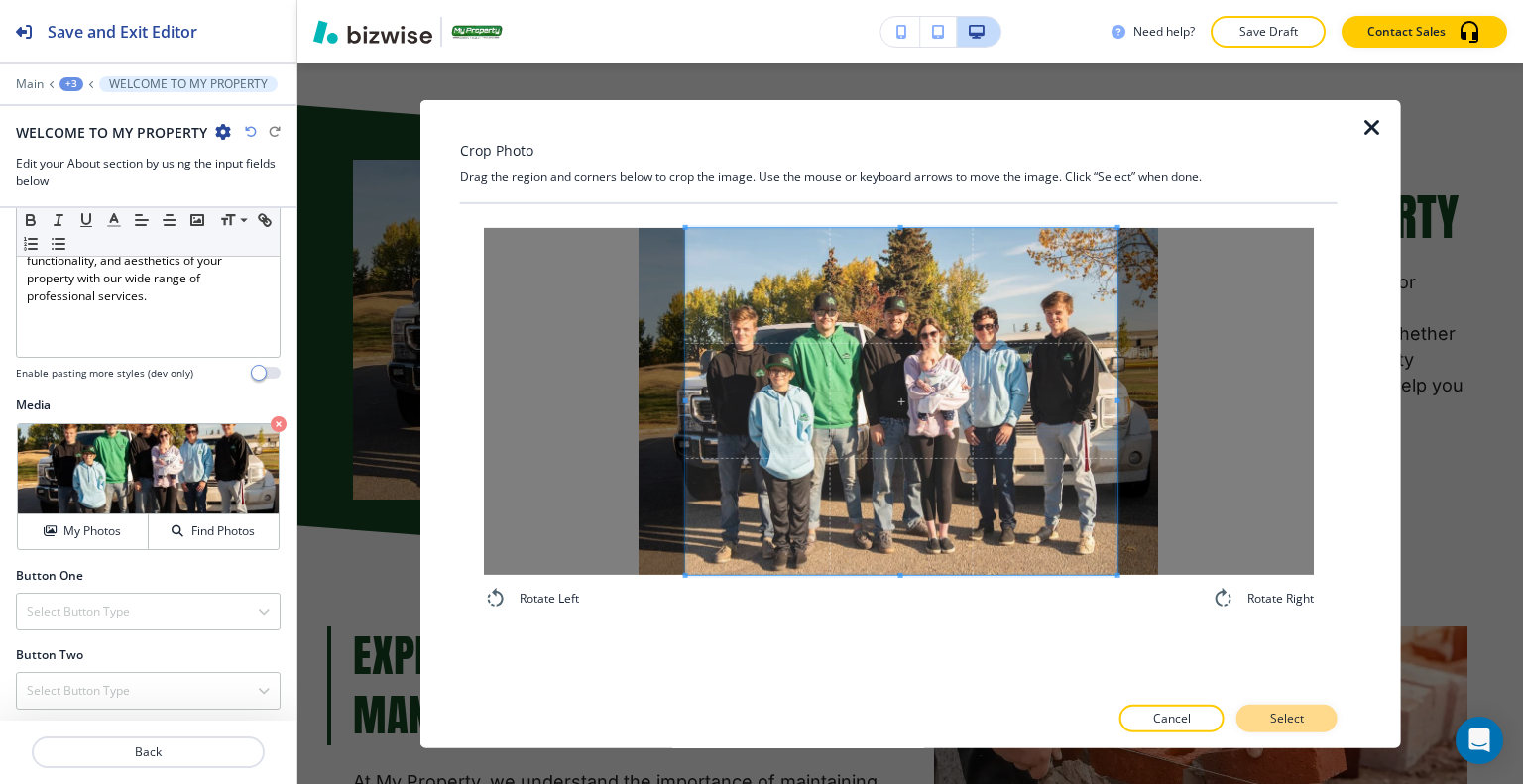 click on "Select" at bounding box center [1287, 719] 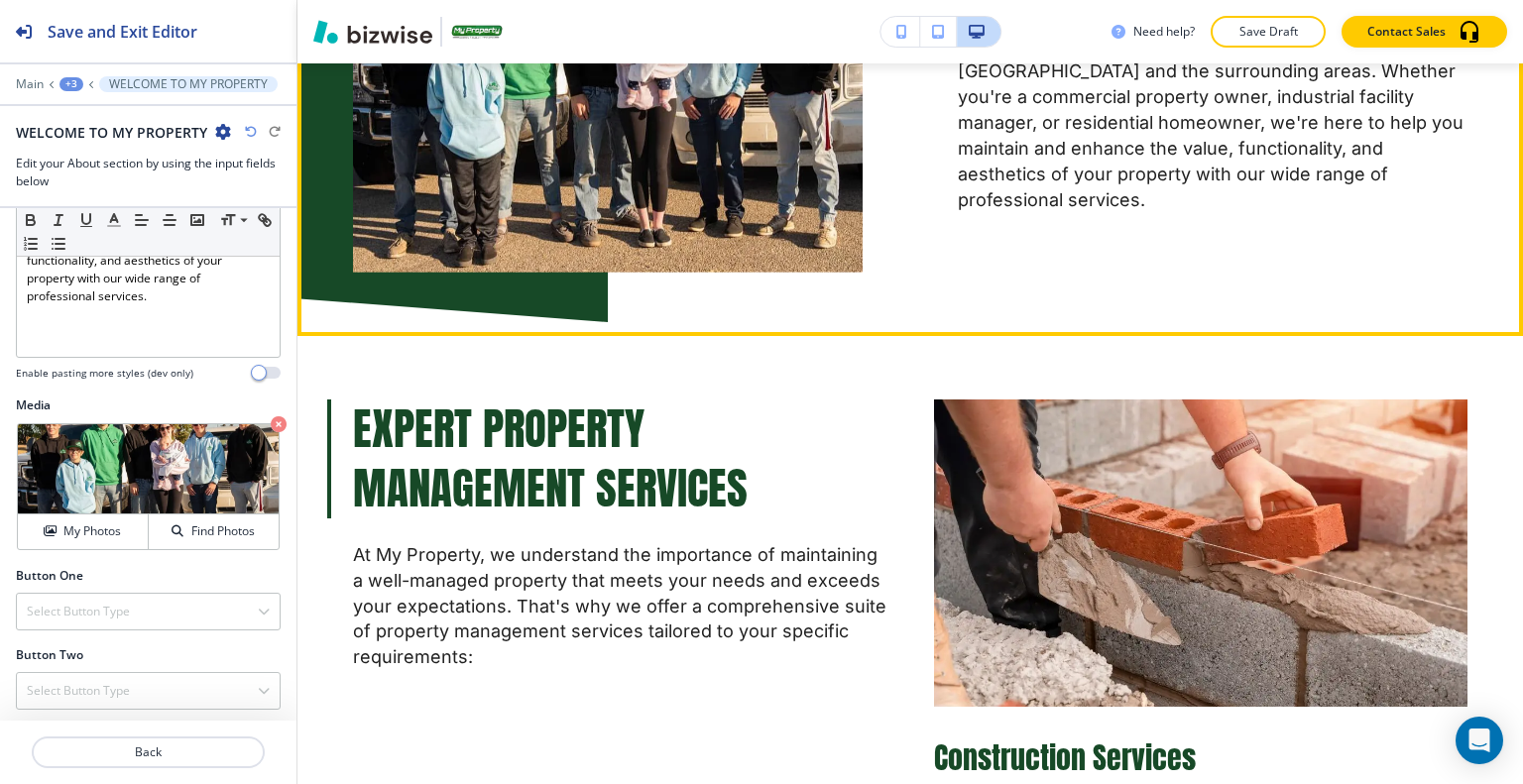 scroll, scrollTop: 1641, scrollLeft: 0, axis: vertical 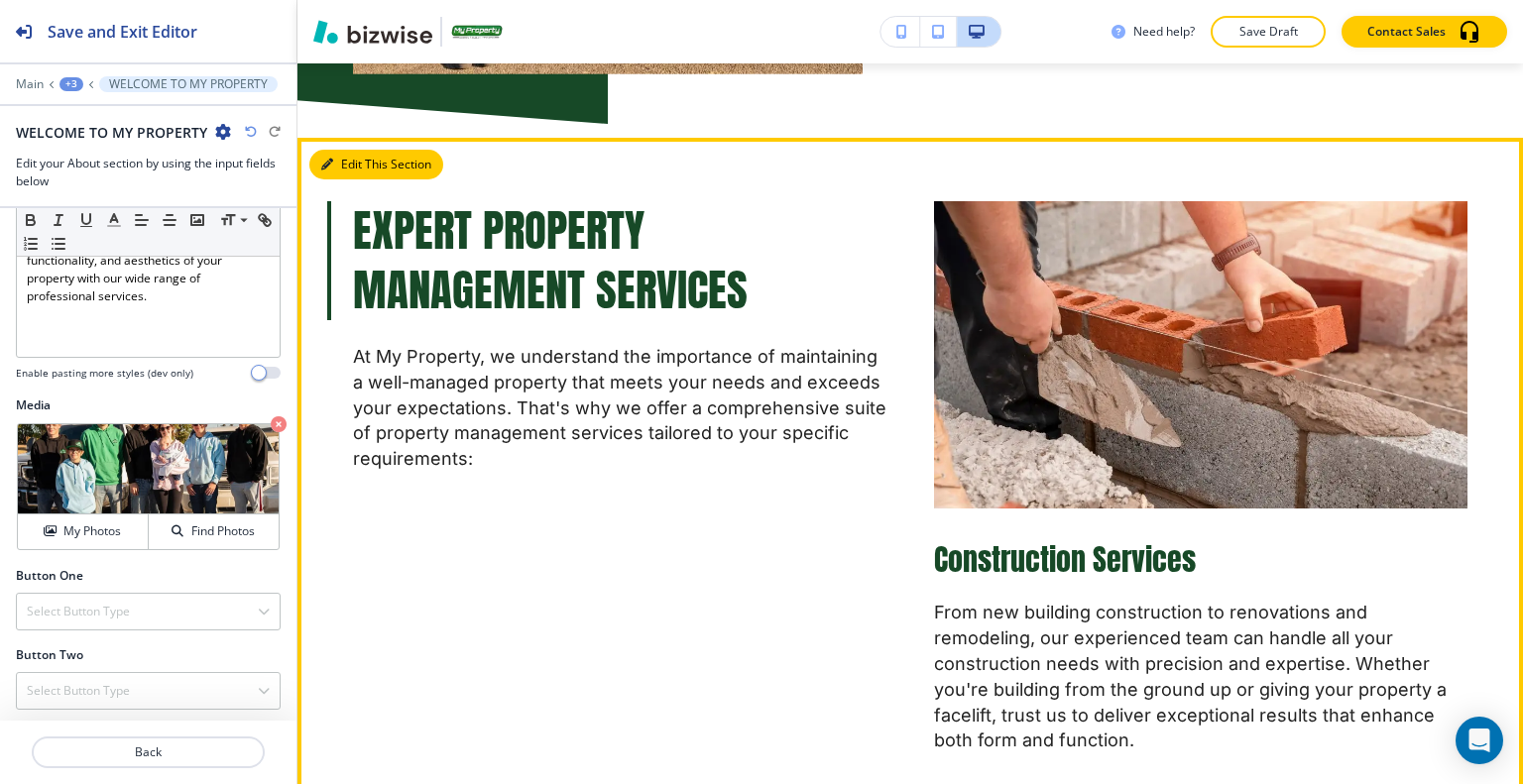 click on "Edit This Section" at bounding box center (376, 165) 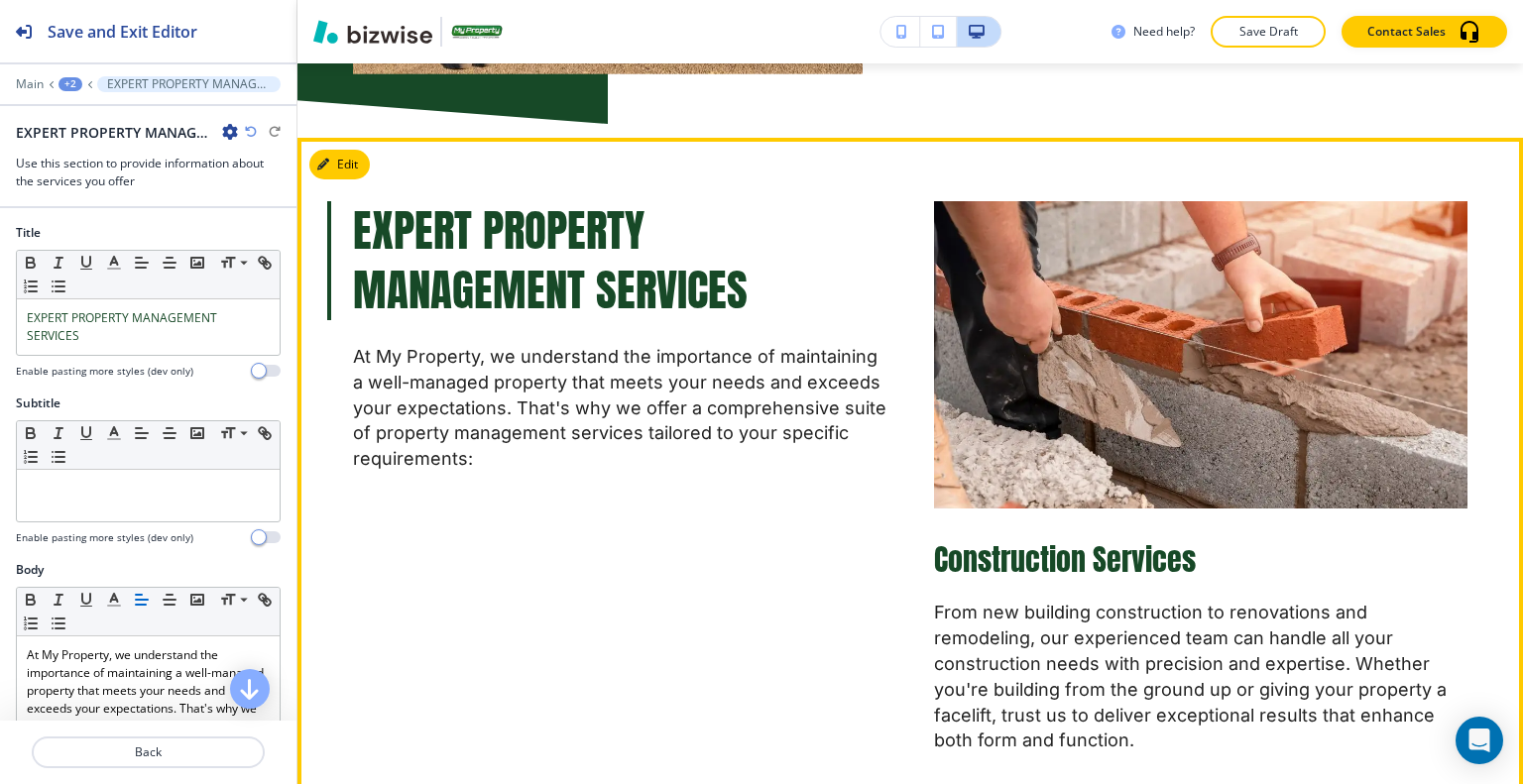 scroll, scrollTop: 1709, scrollLeft: 0, axis: vertical 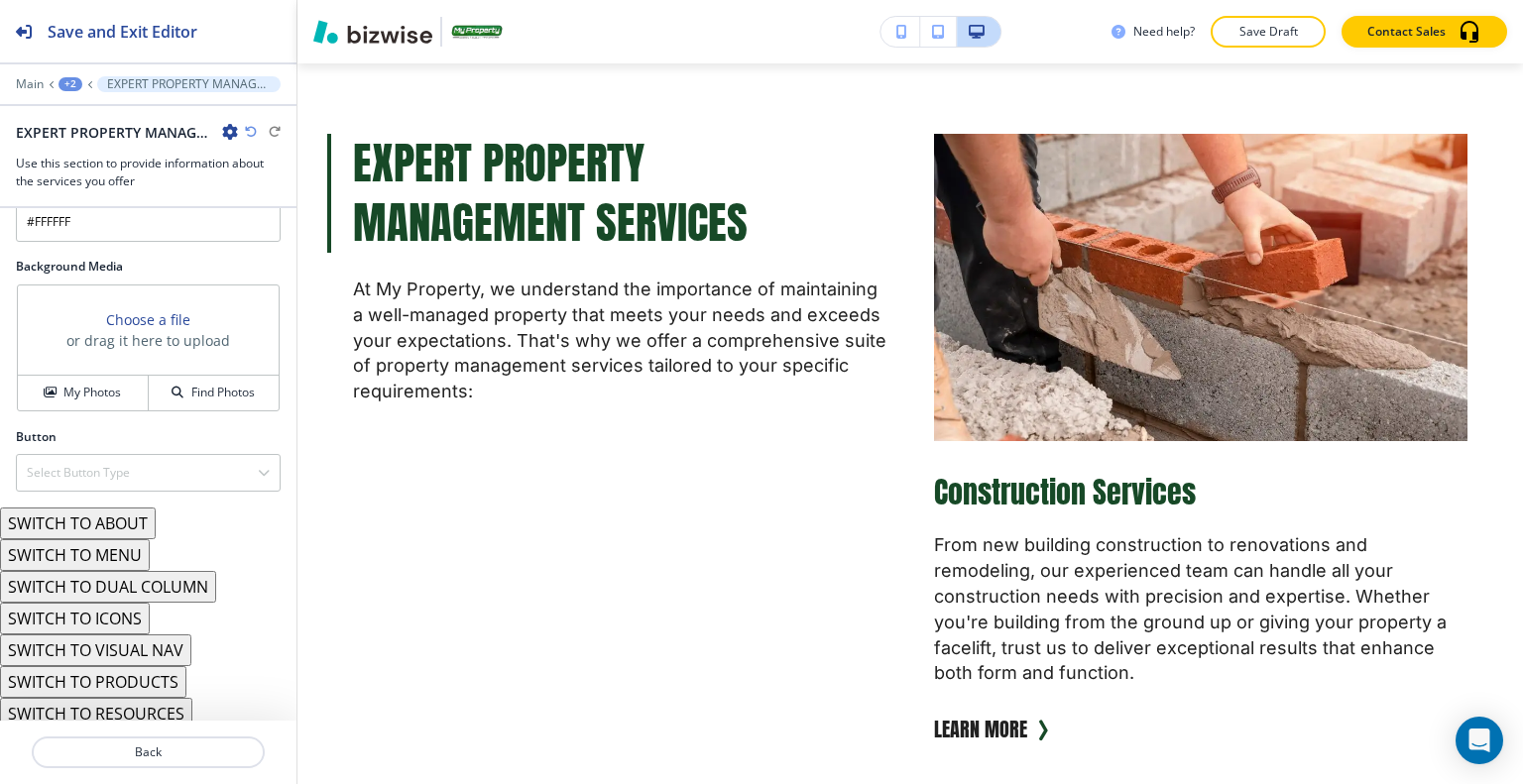 click on "Background Media Choose a file or drag it here to upload My Photos Find Photos" at bounding box center (148, 343) 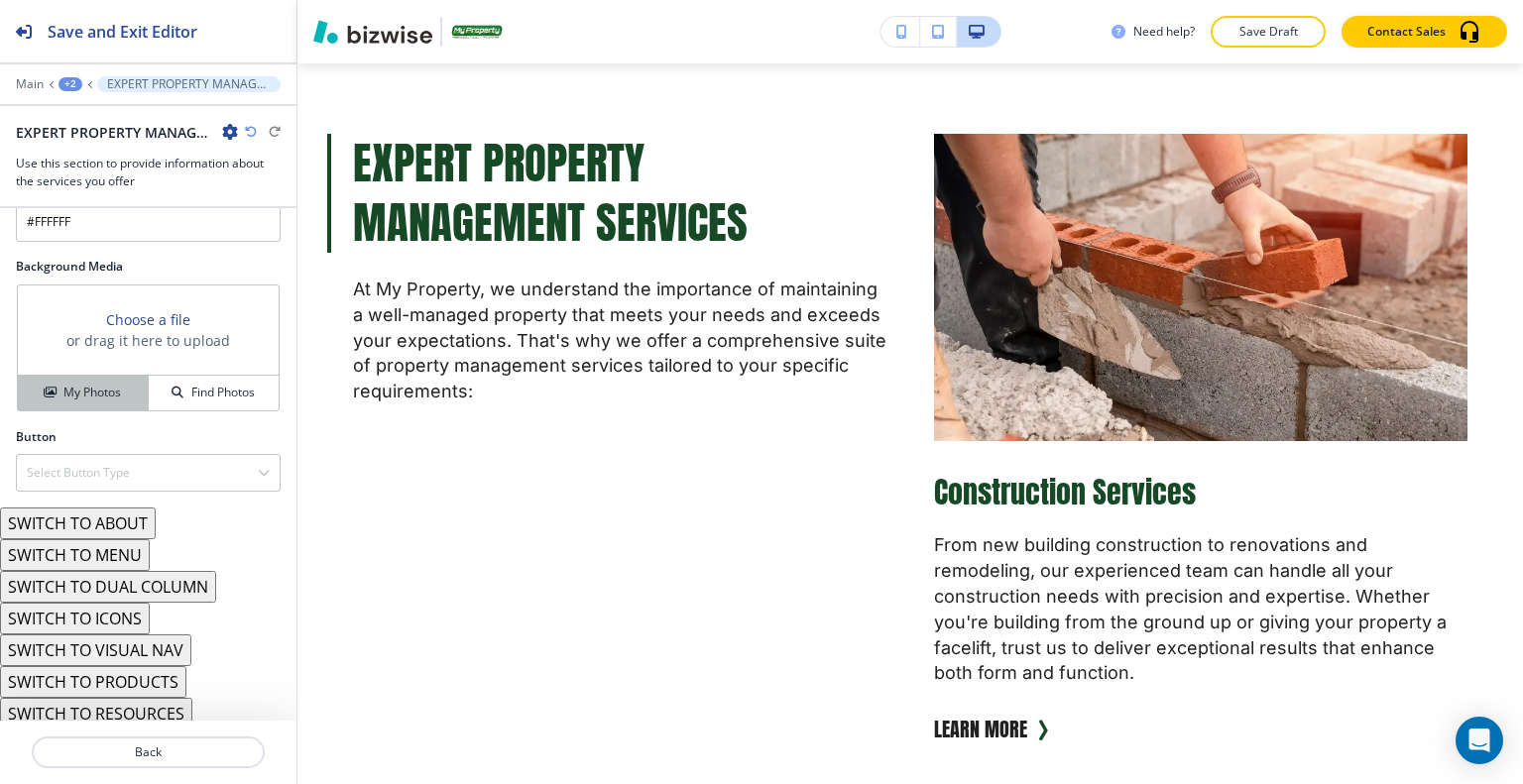 click on "My Photos" at bounding box center (92, 392) 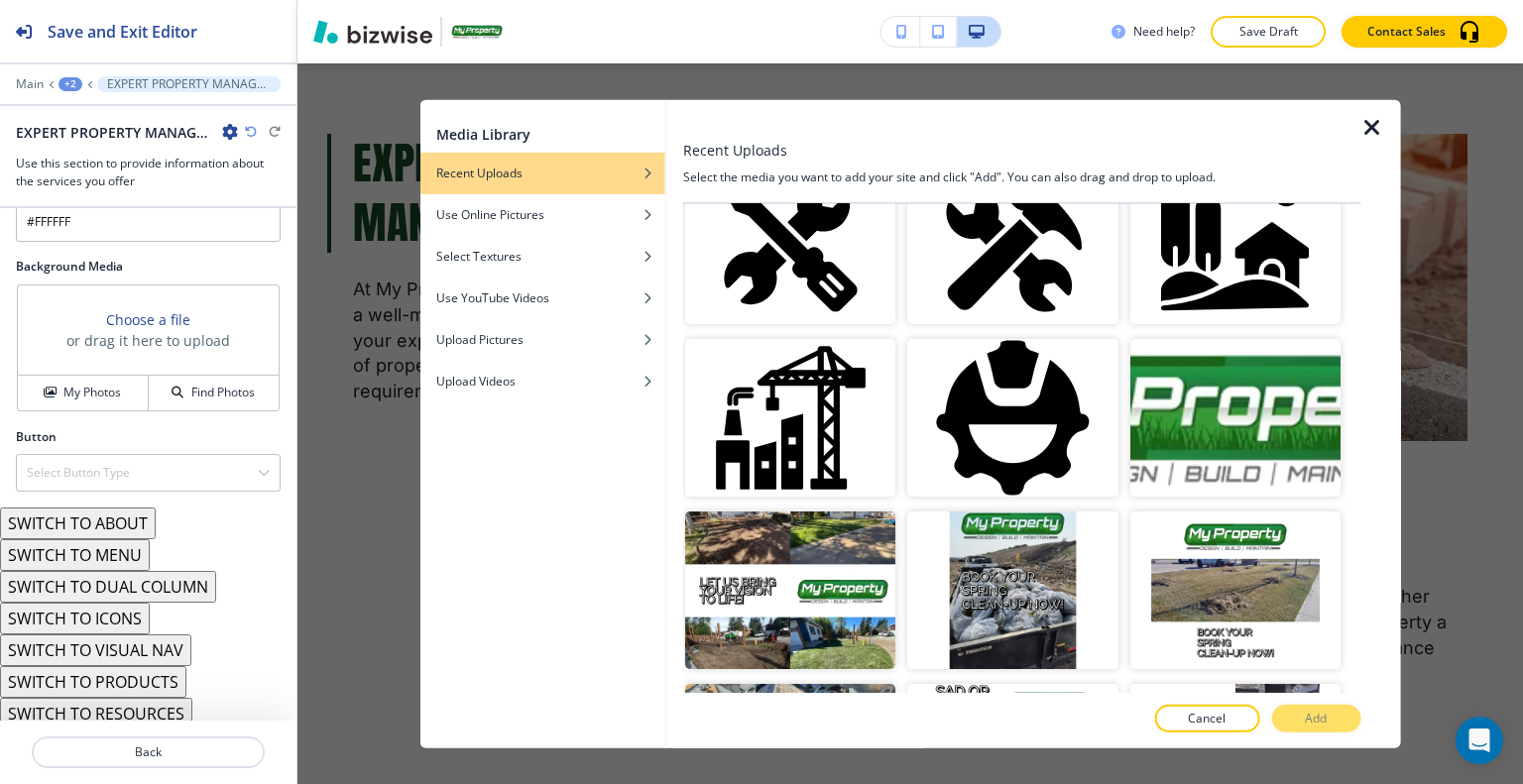 scroll, scrollTop: 694, scrollLeft: 0, axis: vertical 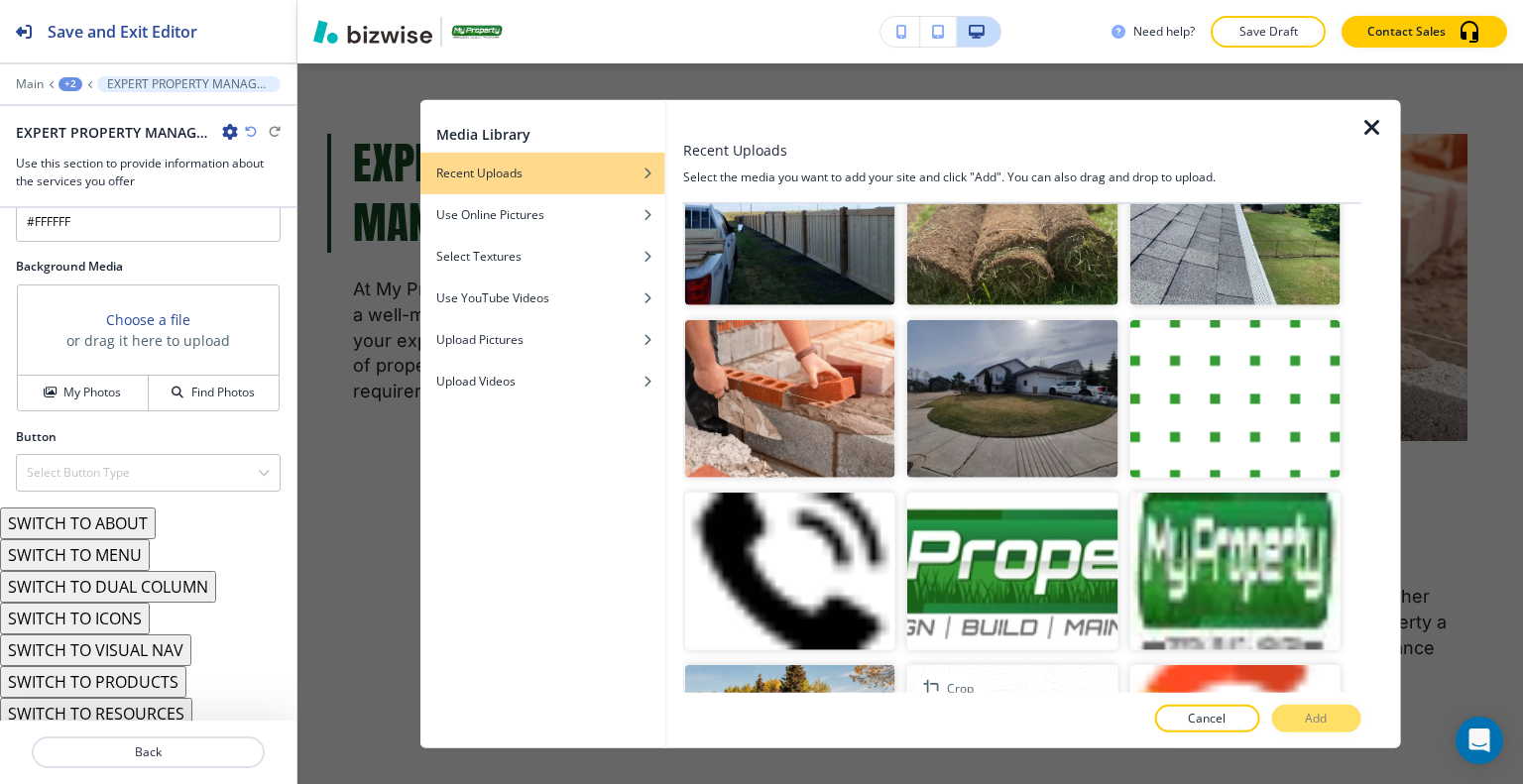 click at bounding box center [1012, 743] 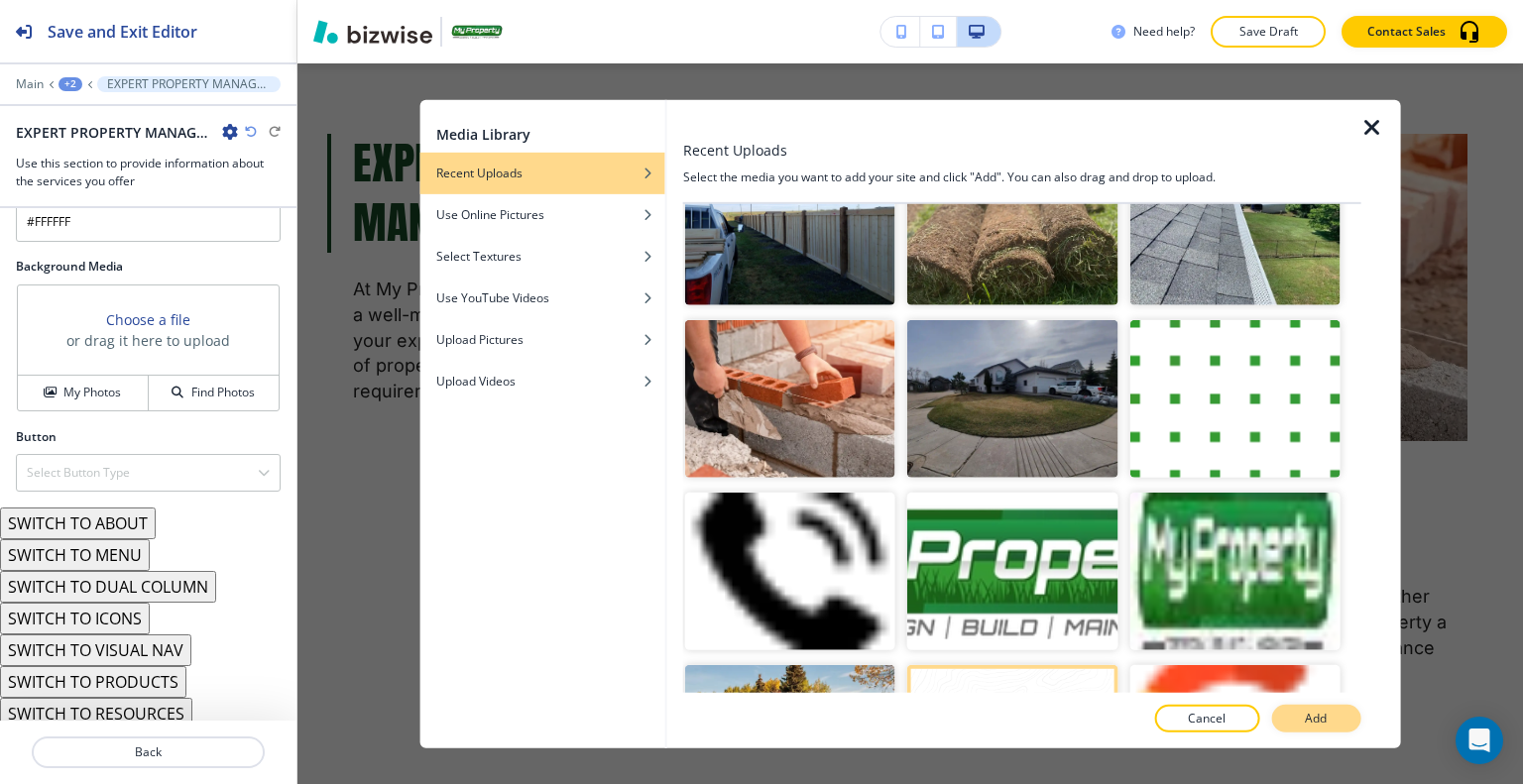 click on "Add" at bounding box center (1316, 719) 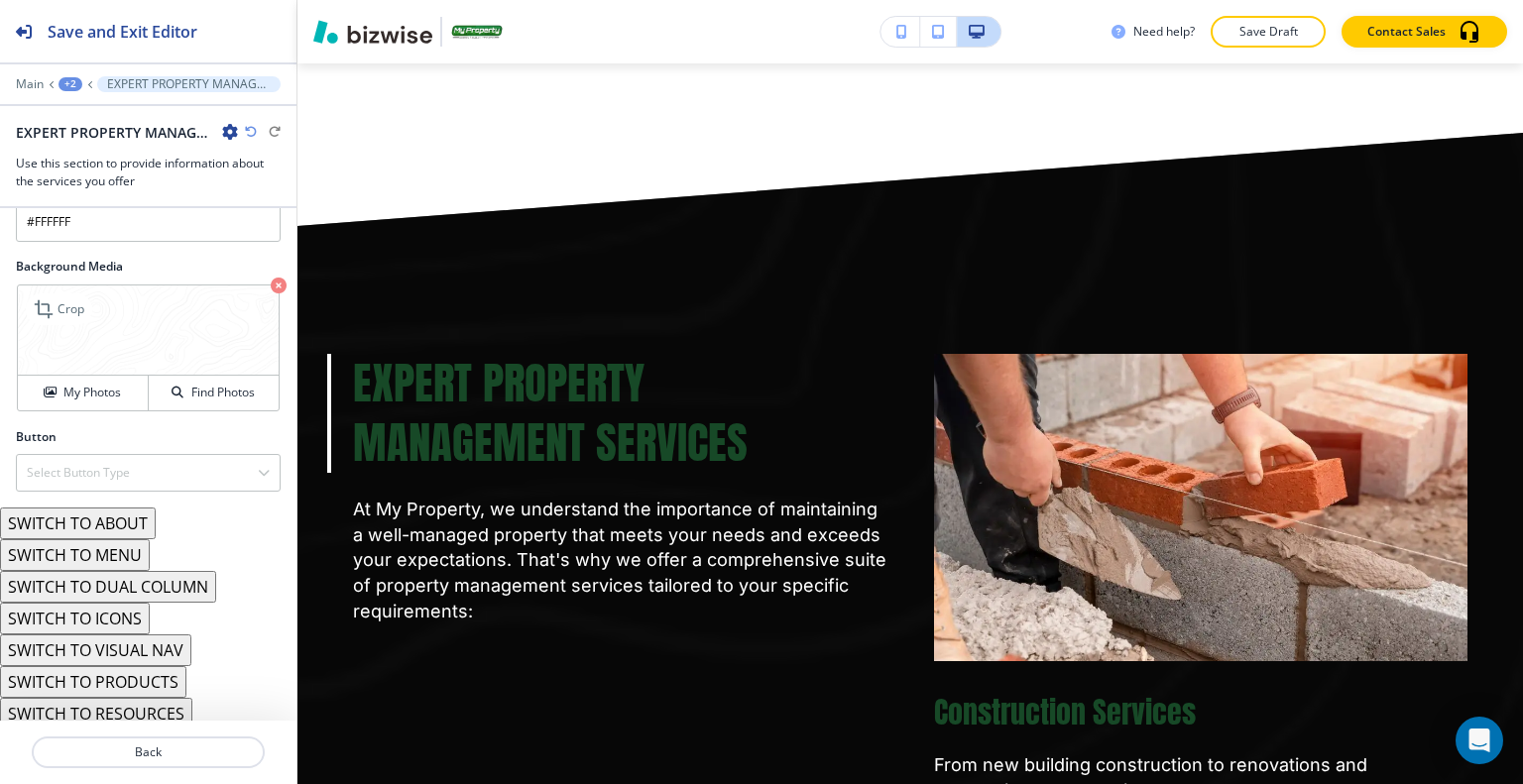 click at bounding box center [279, 285] 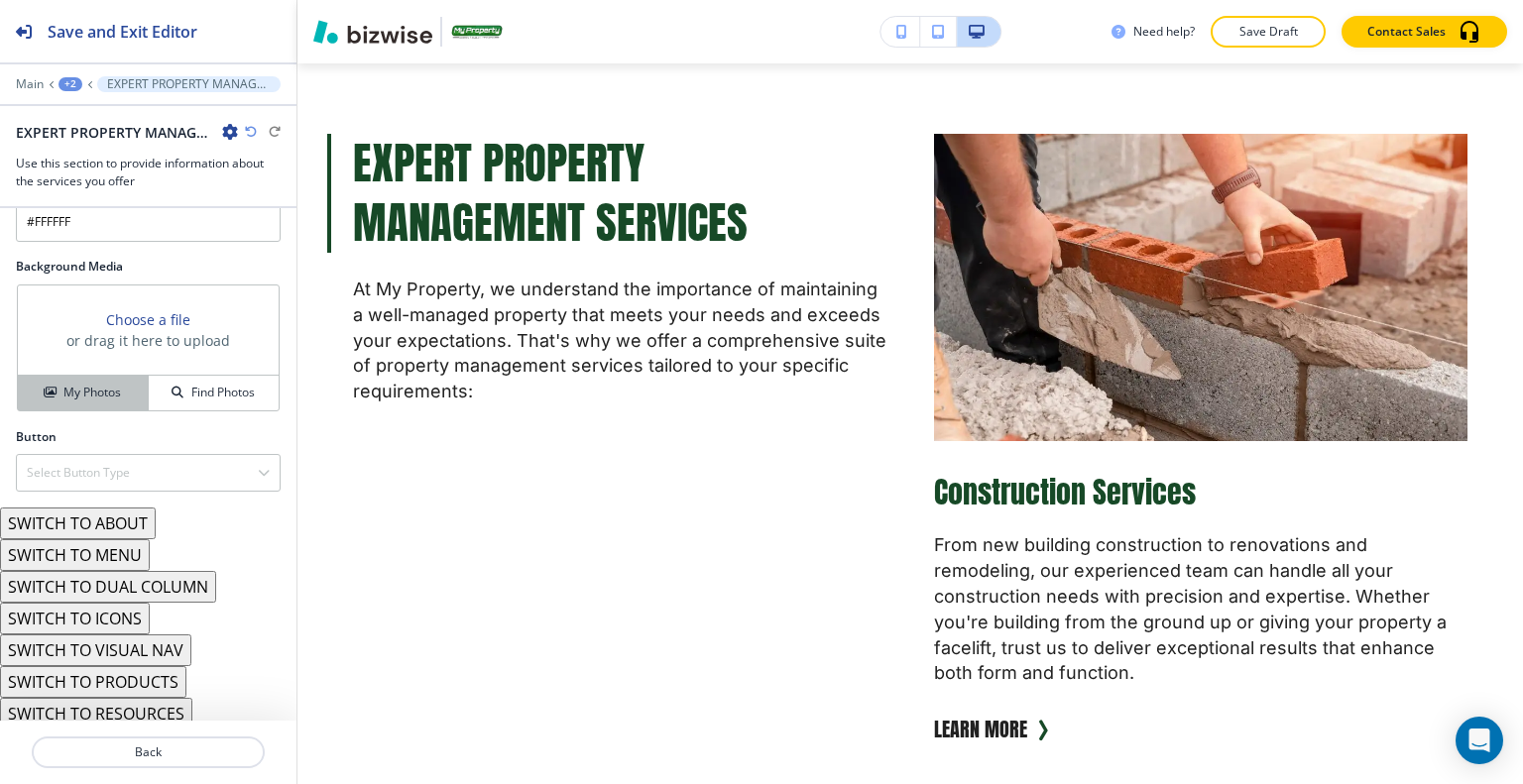 click on "My Photos" at bounding box center [92, 392] 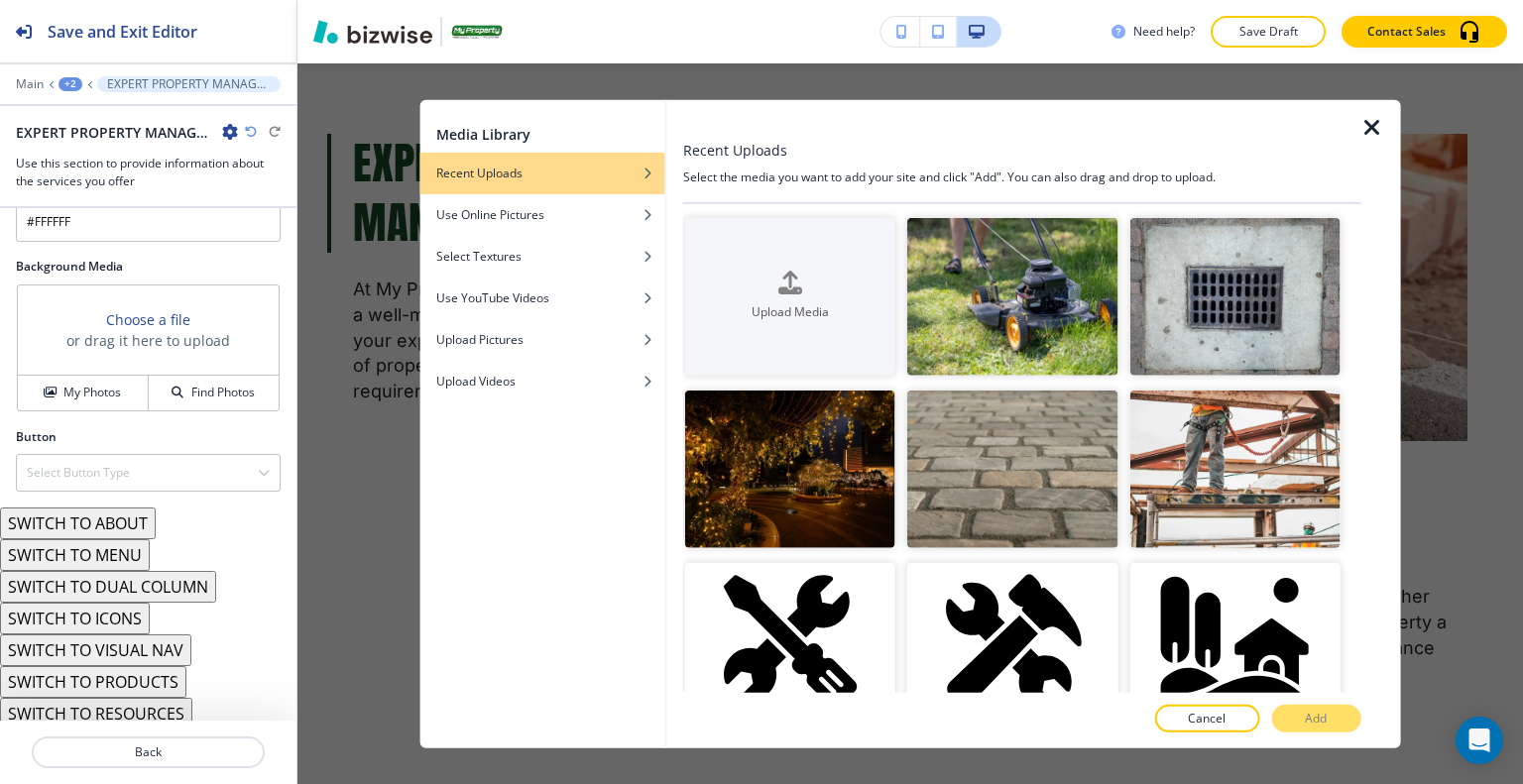 scroll, scrollTop: 353, scrollLeft: 0, axis: vertical 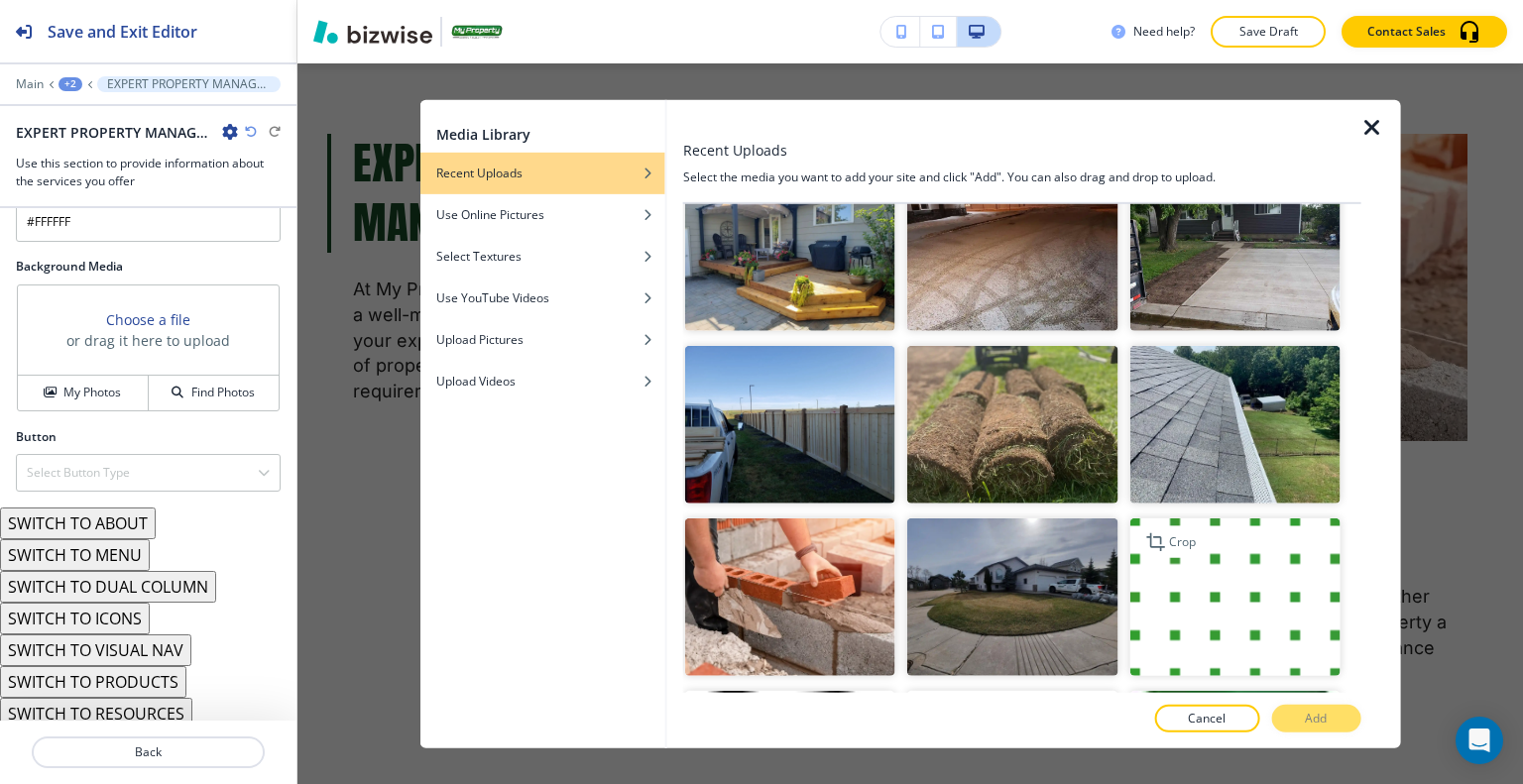 click at bounding box center [1234, 597] 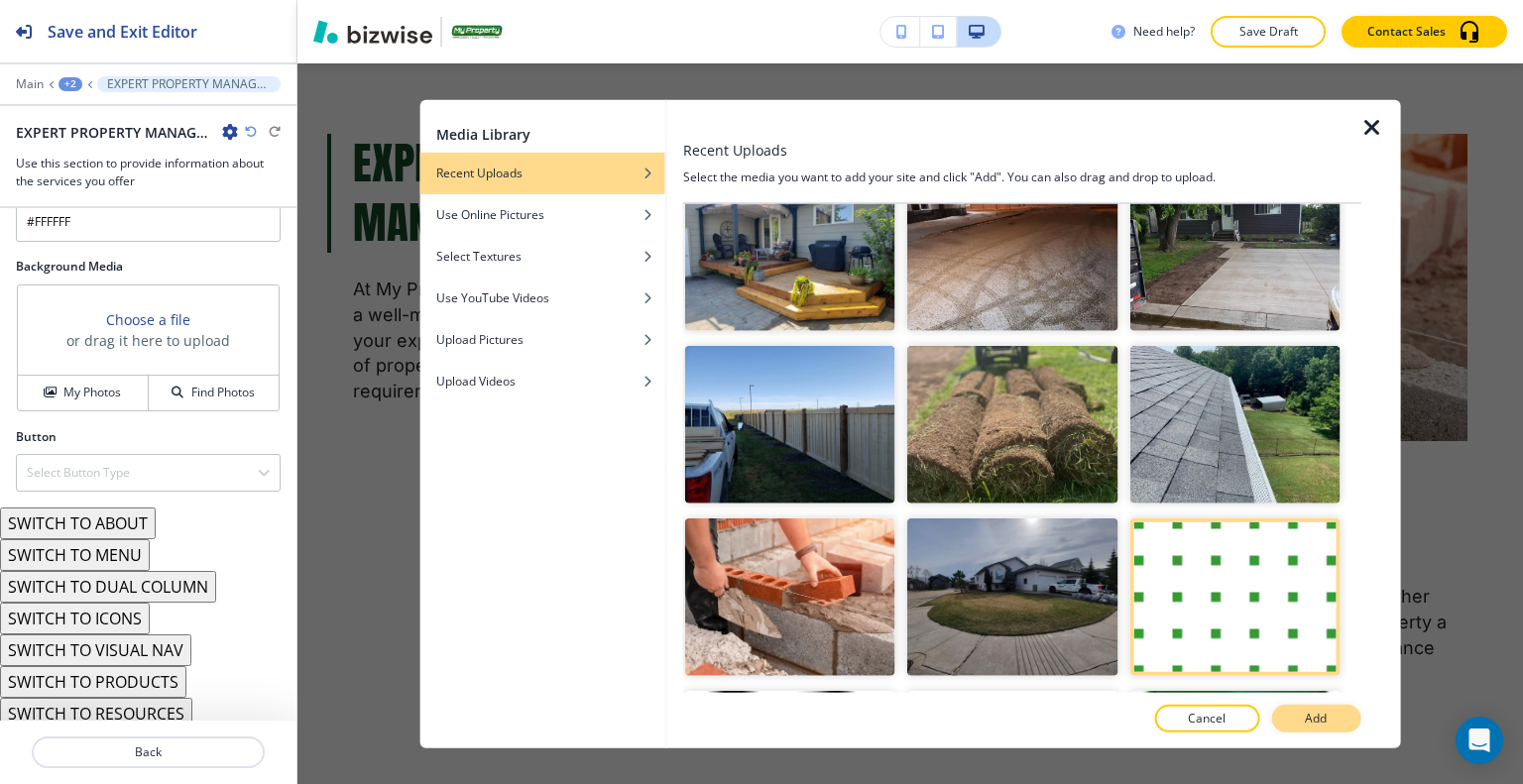 click on "Add" at bounding box center [1316, 719] 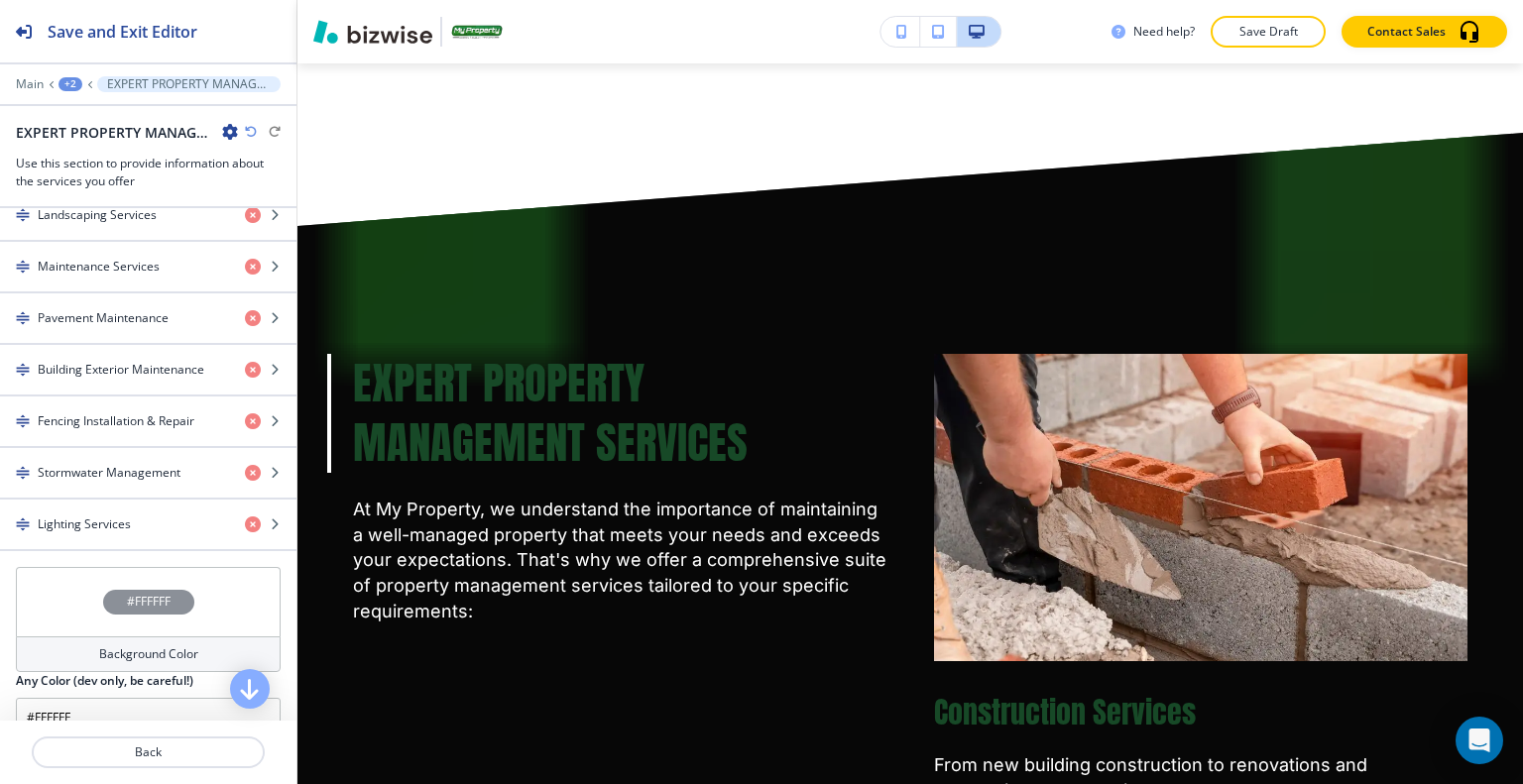 scroll, scrollTop: 1068, scrollLeft: 0, axis: vertical 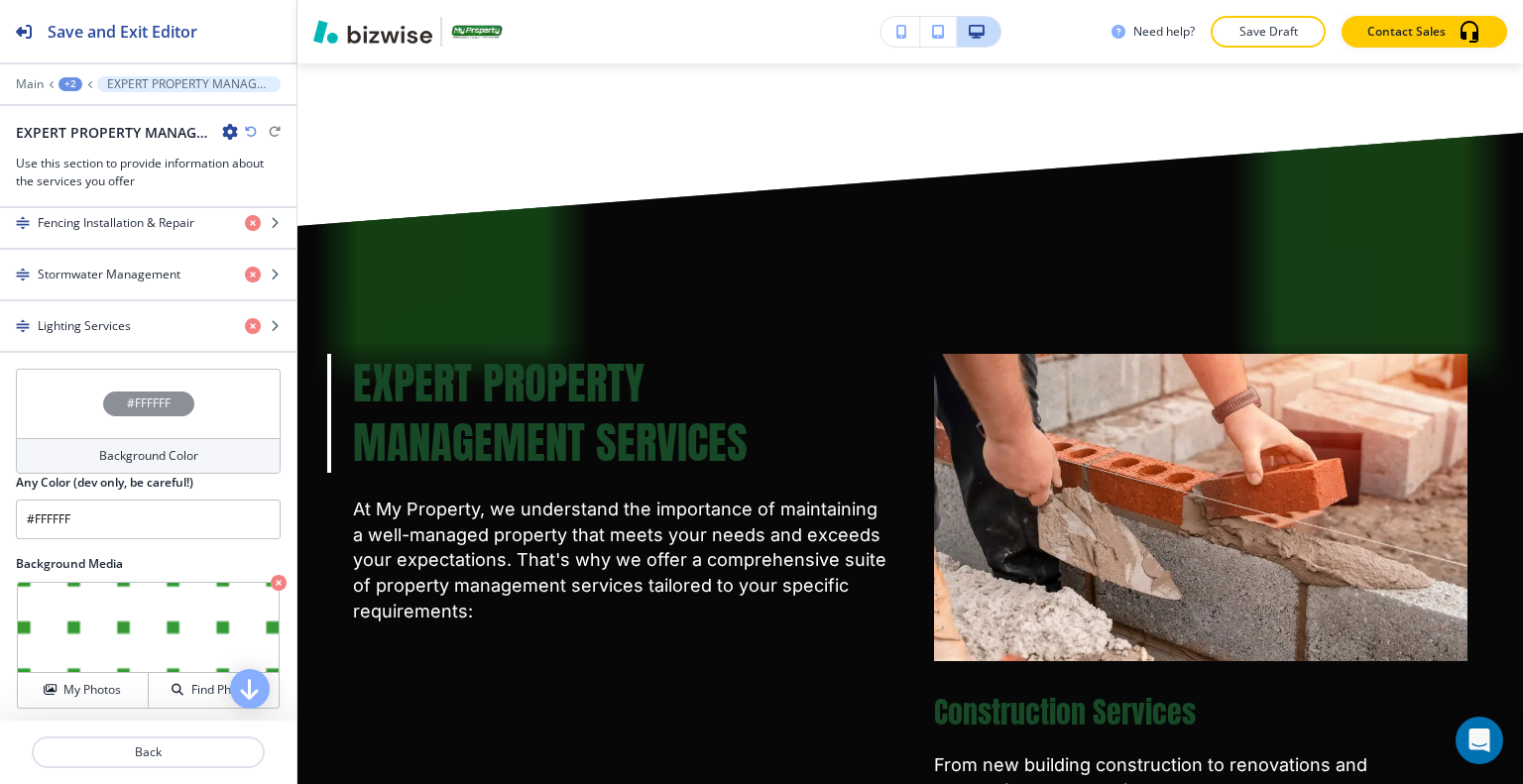 click on "#FFFFFF" at bounding box center (148, 403) 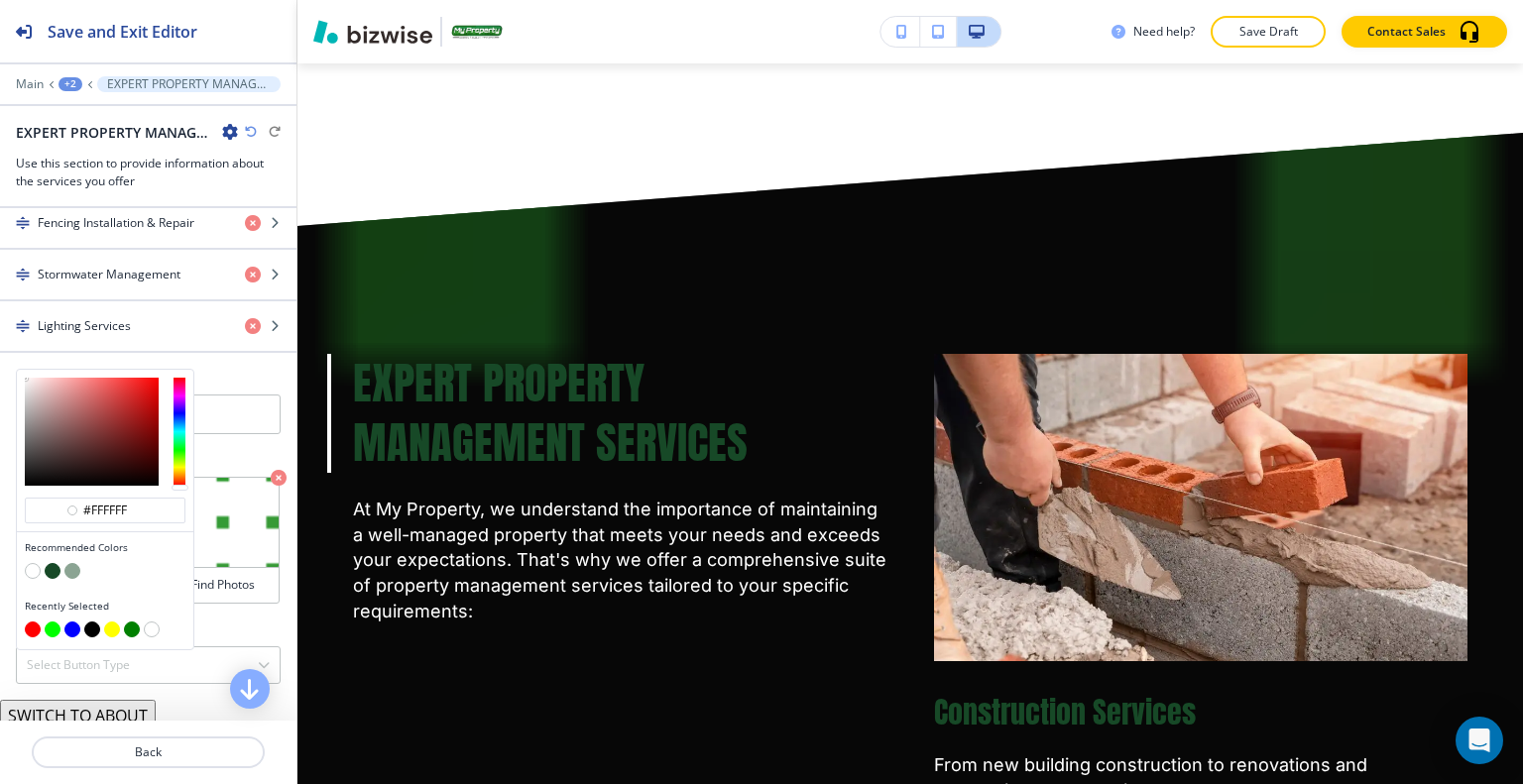 scroll, scrollTop: 1261, scrollLeft: 0, axis: vertical 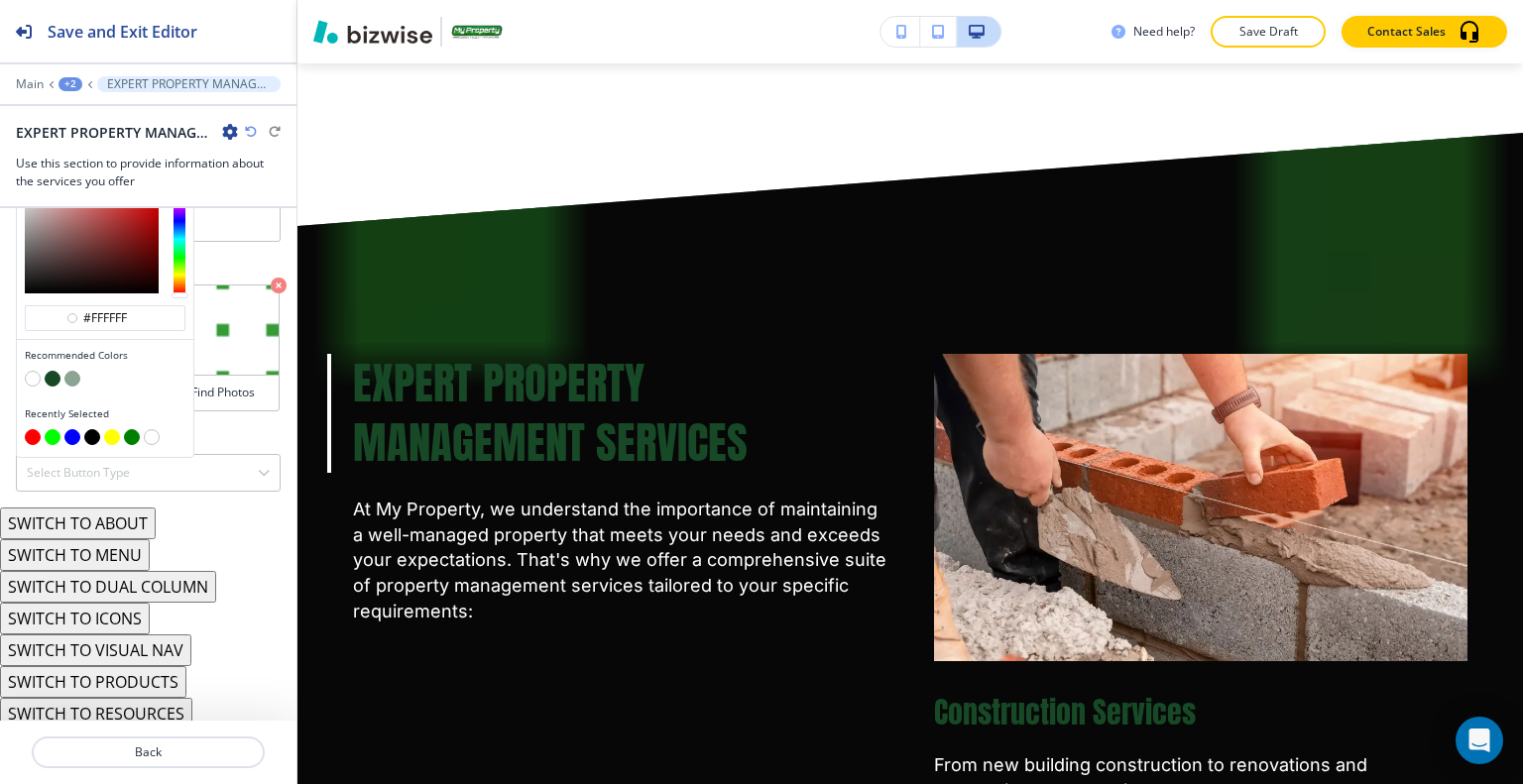 click at bounding box center (33, 379) 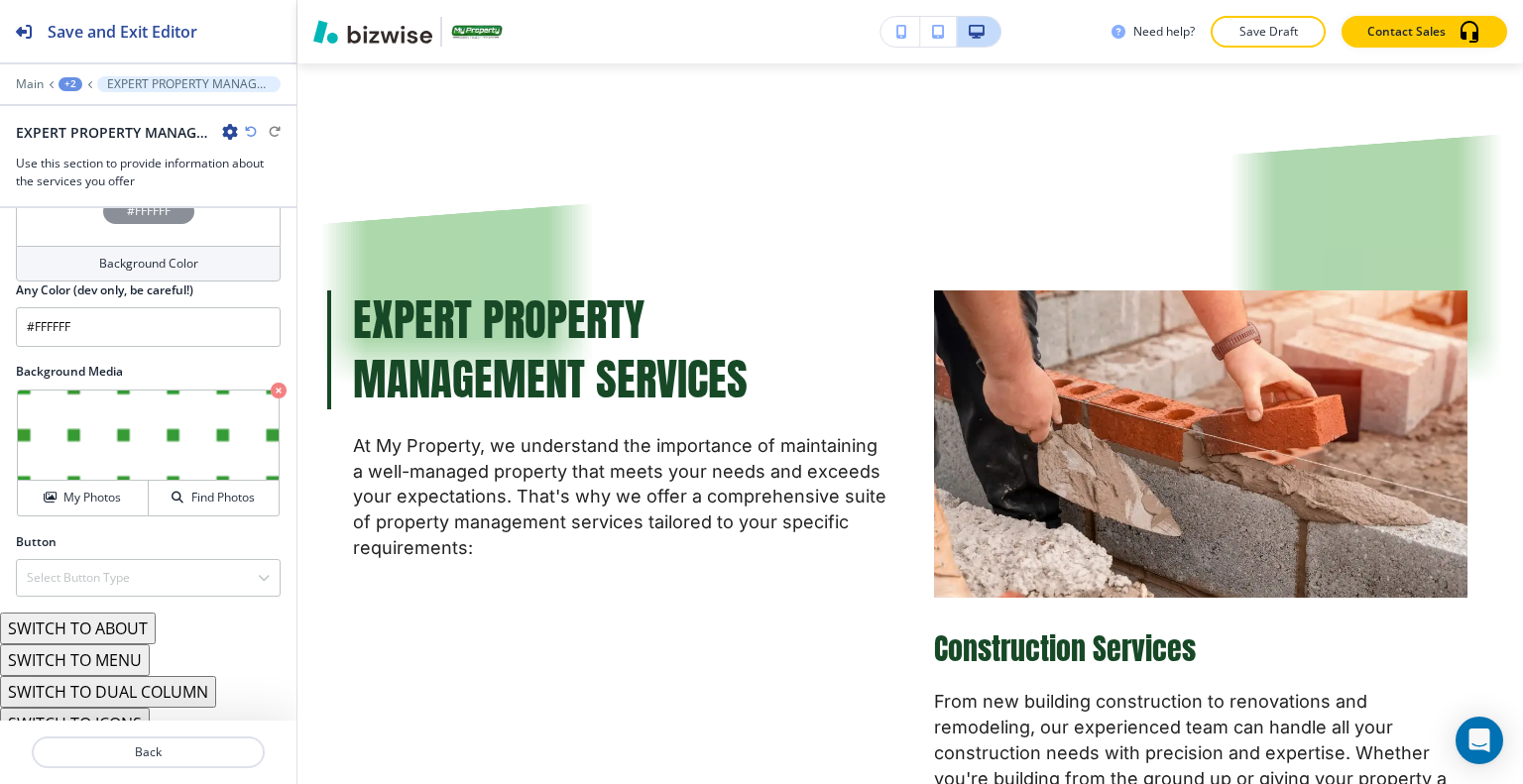 scroll, scrollTop: 1366, scrollLeft: 0, axis: vertical 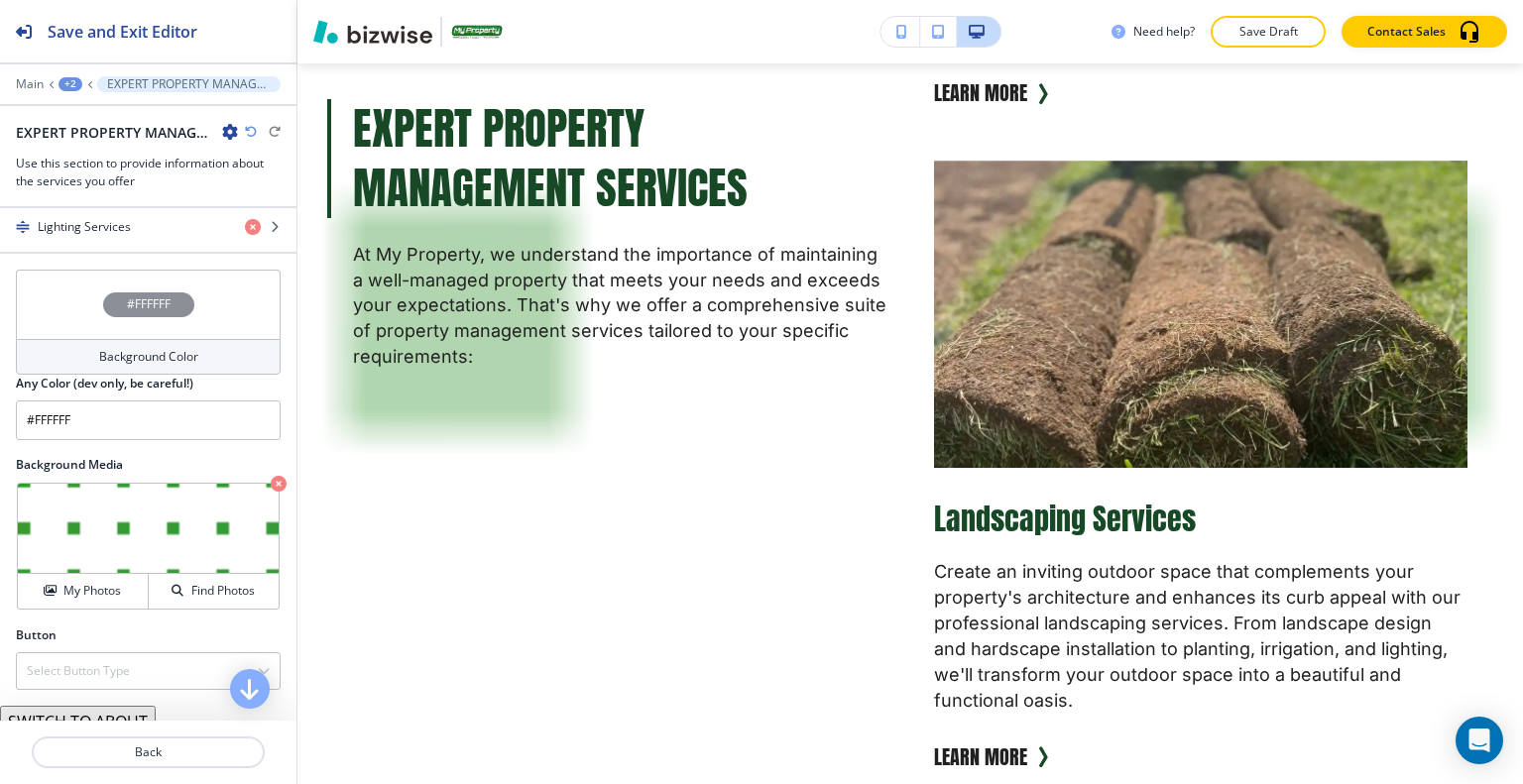 click at bounding box center [279, 484] 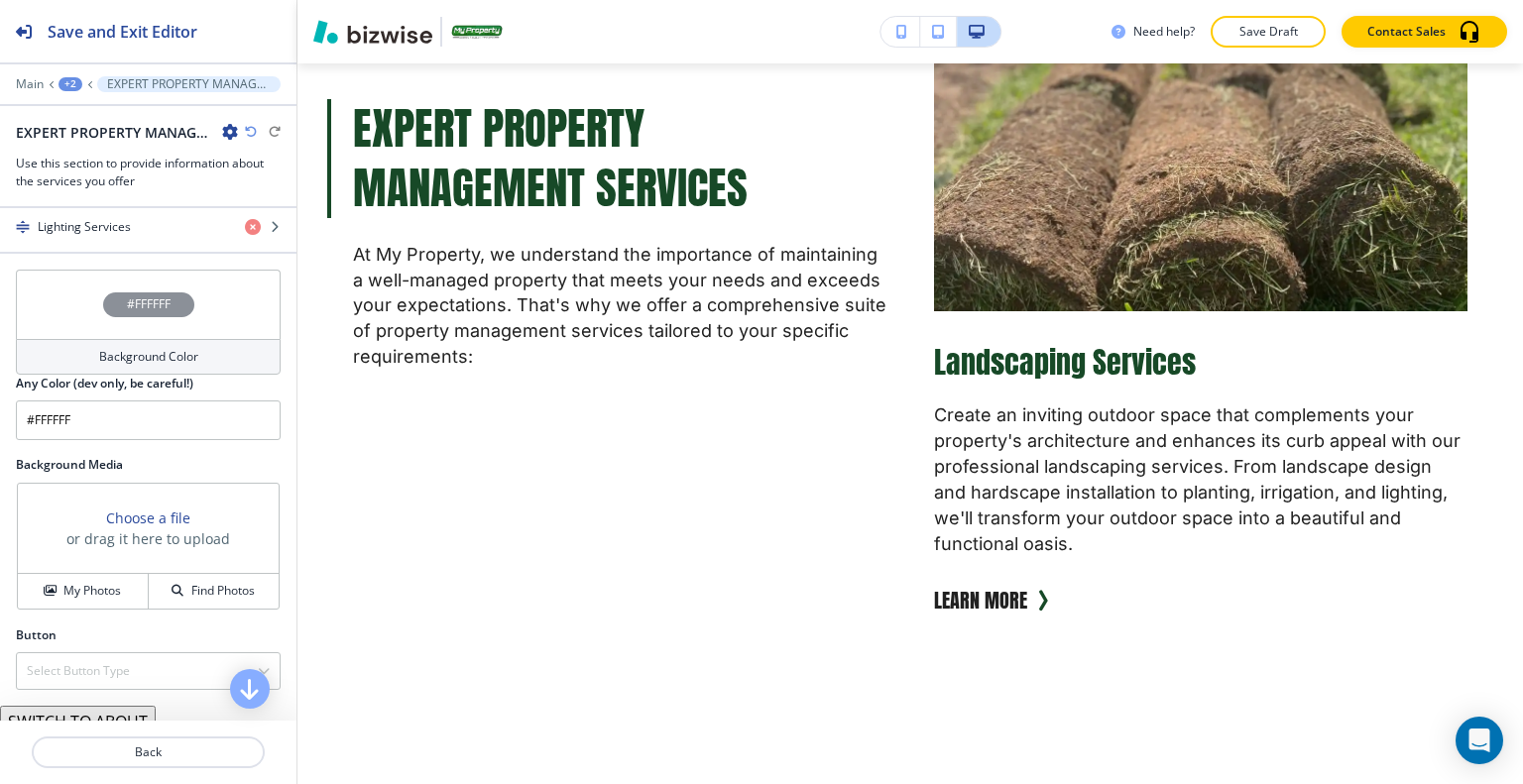 scroll, scrollTop: 2346, scrollLeft: 0, axis: vertical 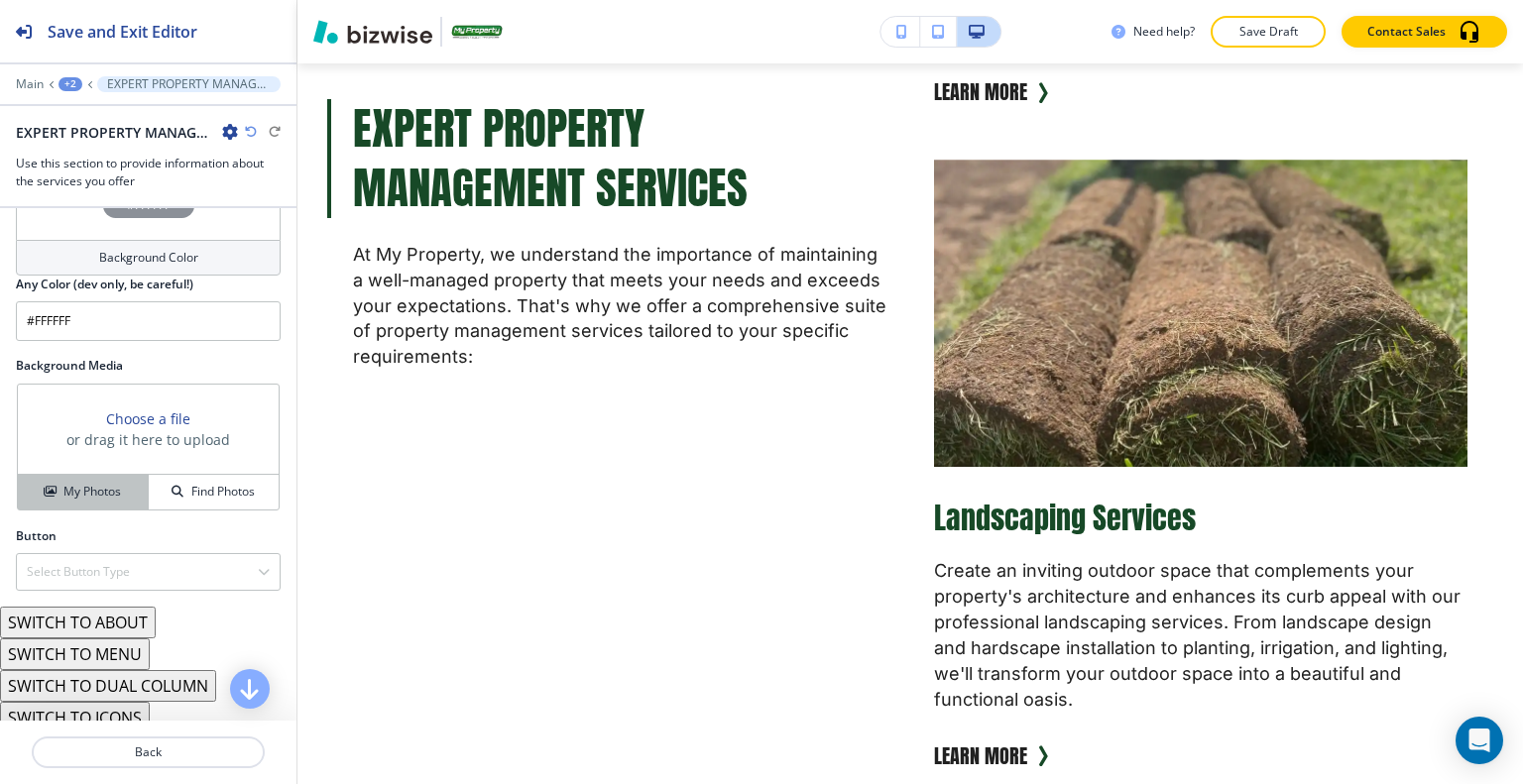 click on "My Photos" at bounding box center (92, 492) 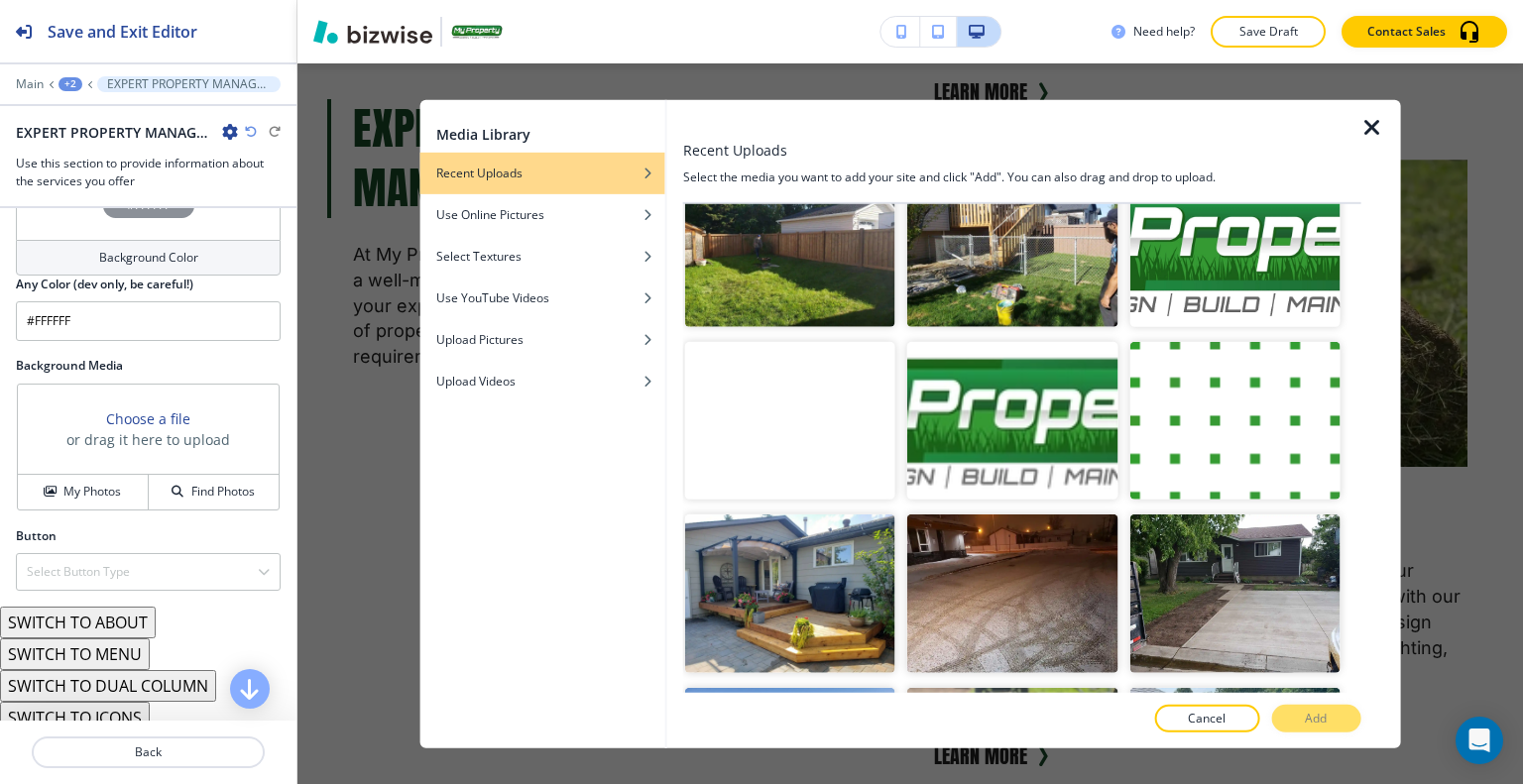 scroll, scrollTop: 4857, scrollLeft: 0, axis: vertical 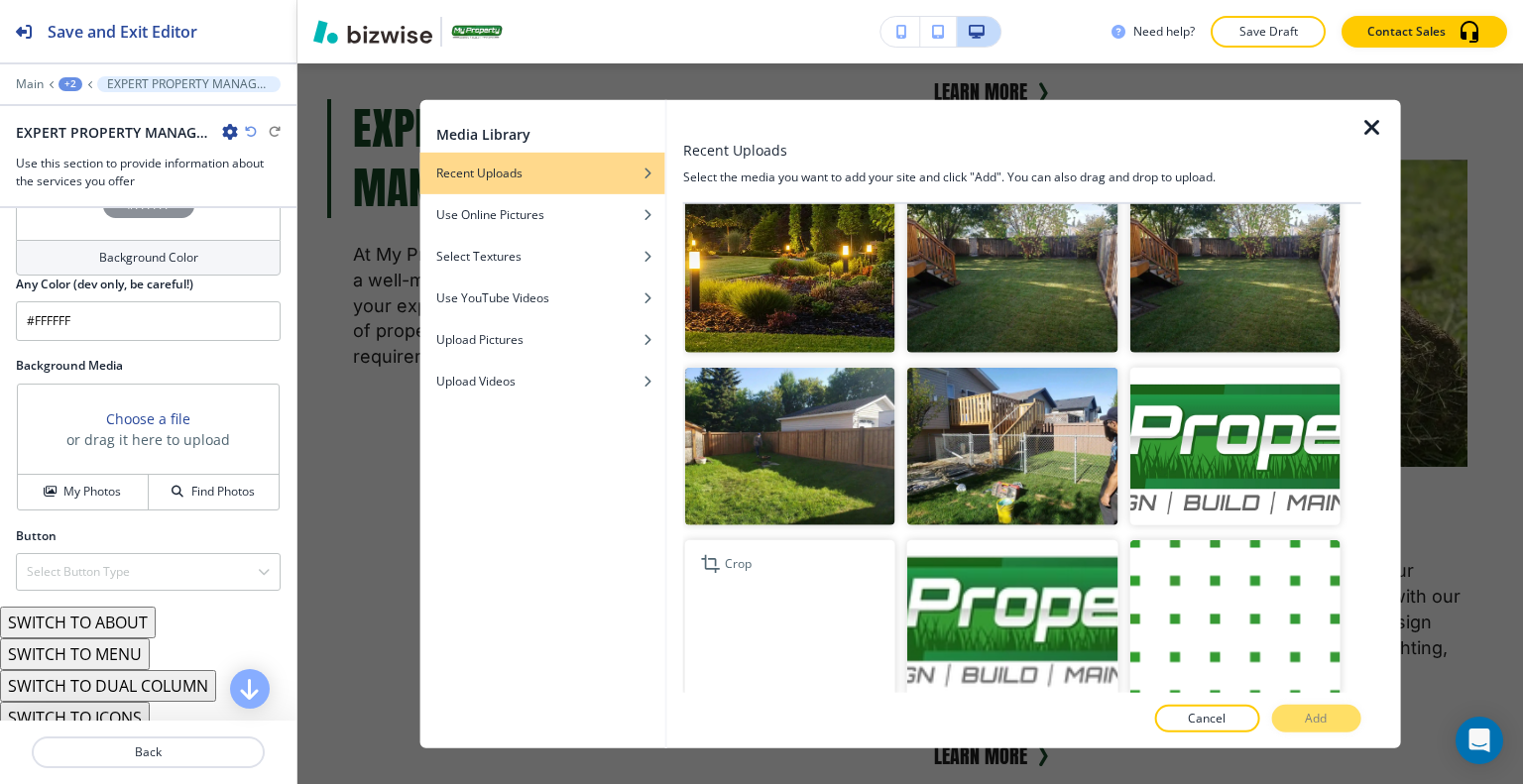 click at bounding box center [790, 618] 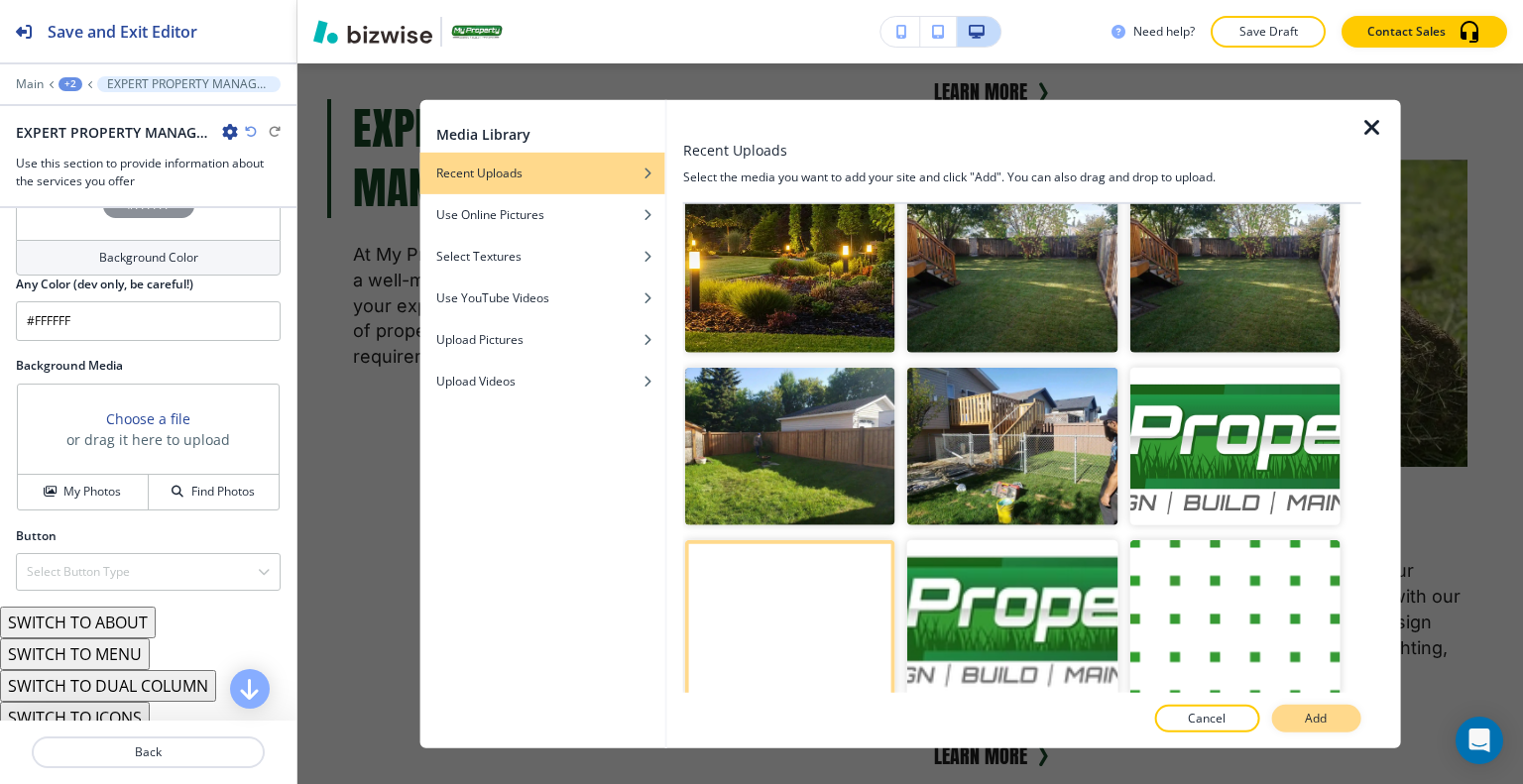 click on "Add" at bounding box center (1316, 719) 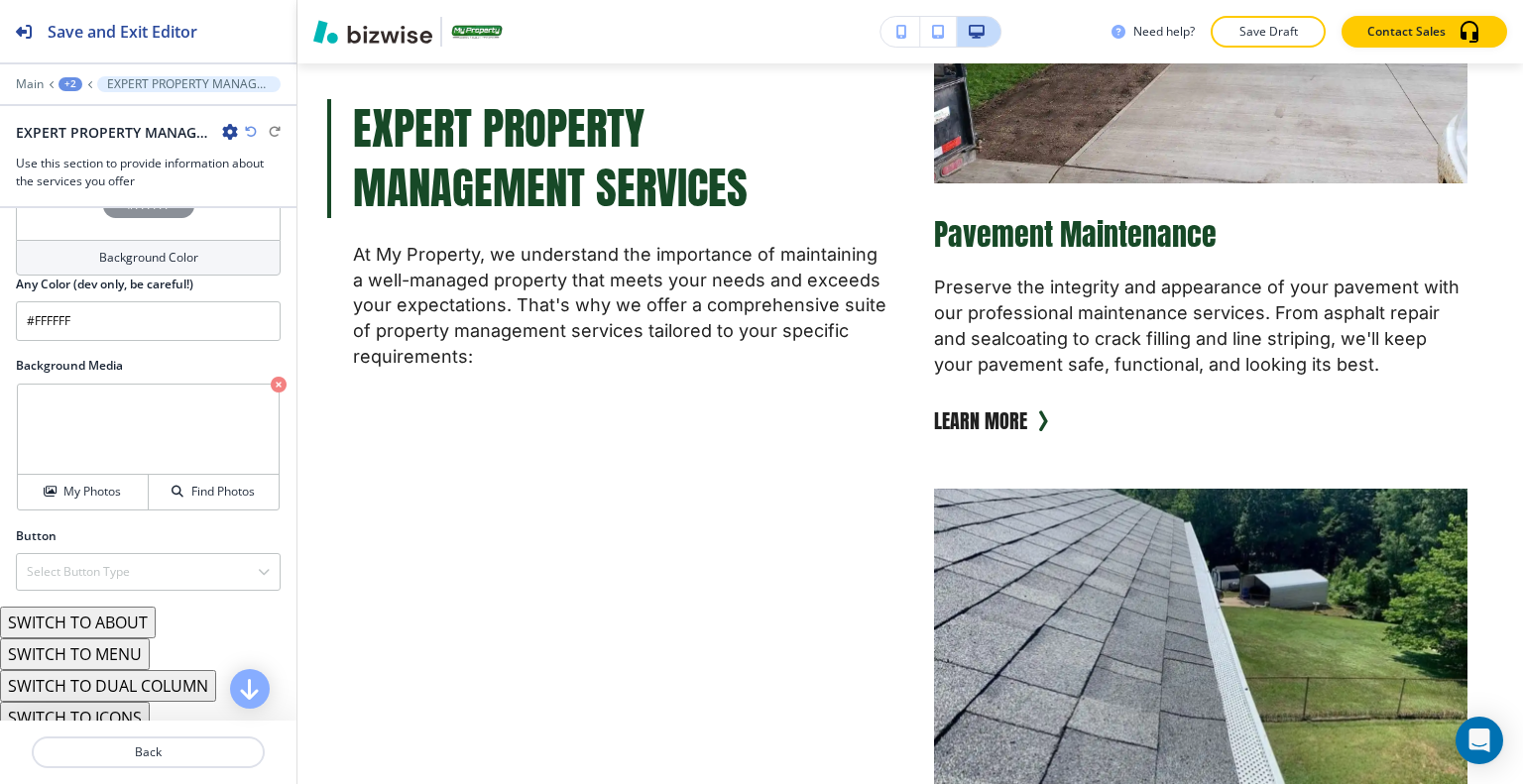 scroll, scrollTop: 3493, scrollLeft: 0, axis: vertical 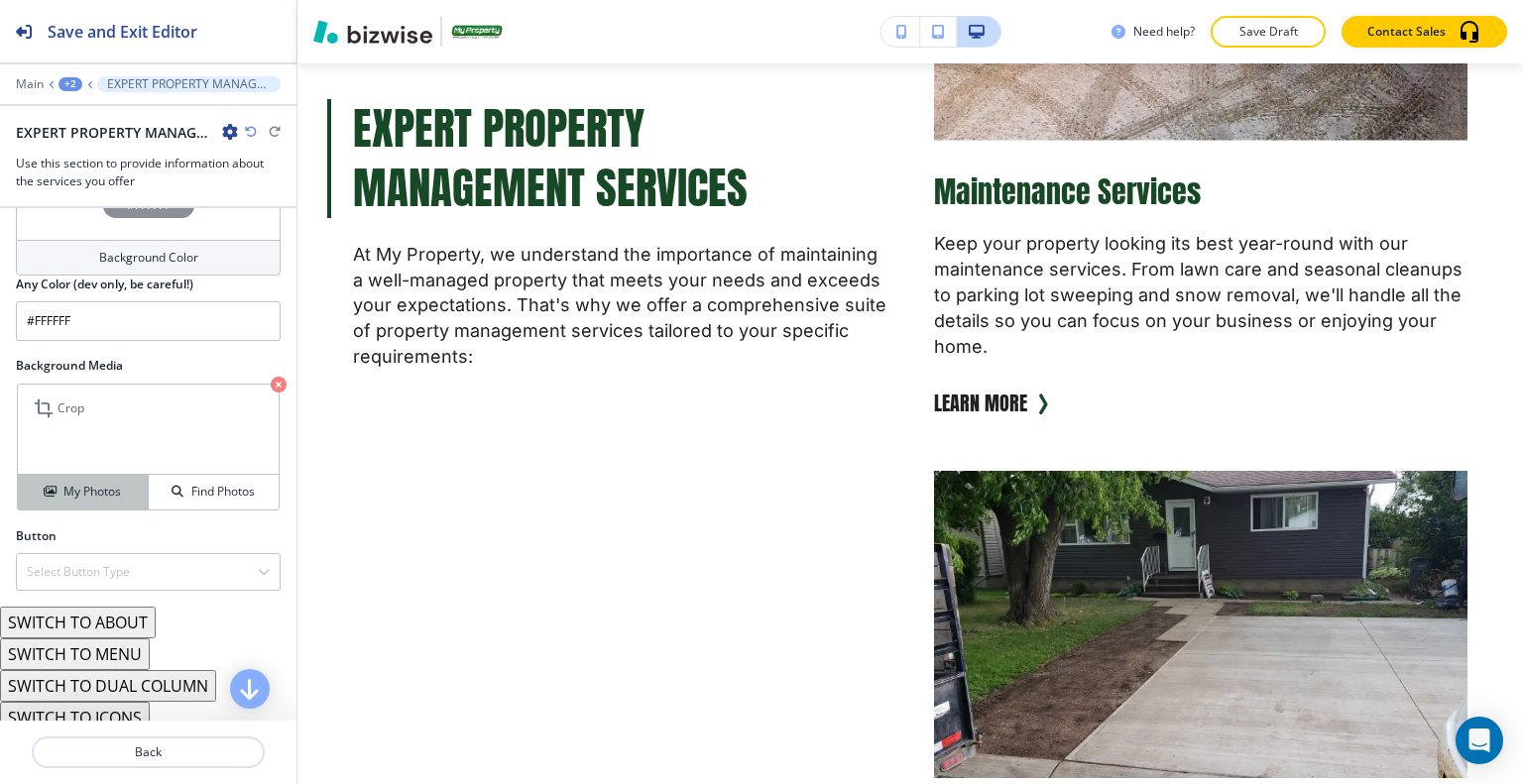 click on "My Photos" at bounding box center [92, 492] 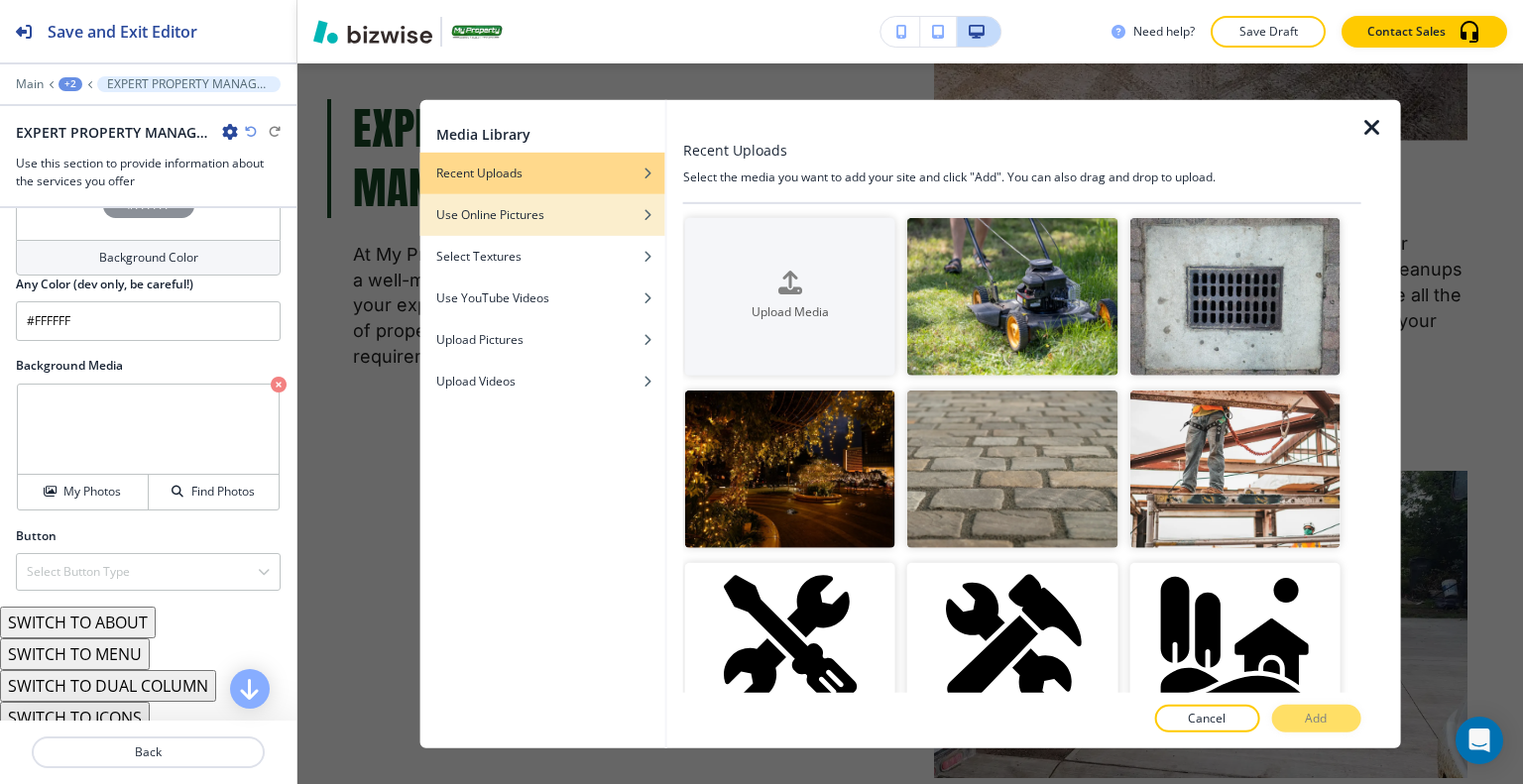 click on "Use Online Pictures" at bounding box center (490, 214) 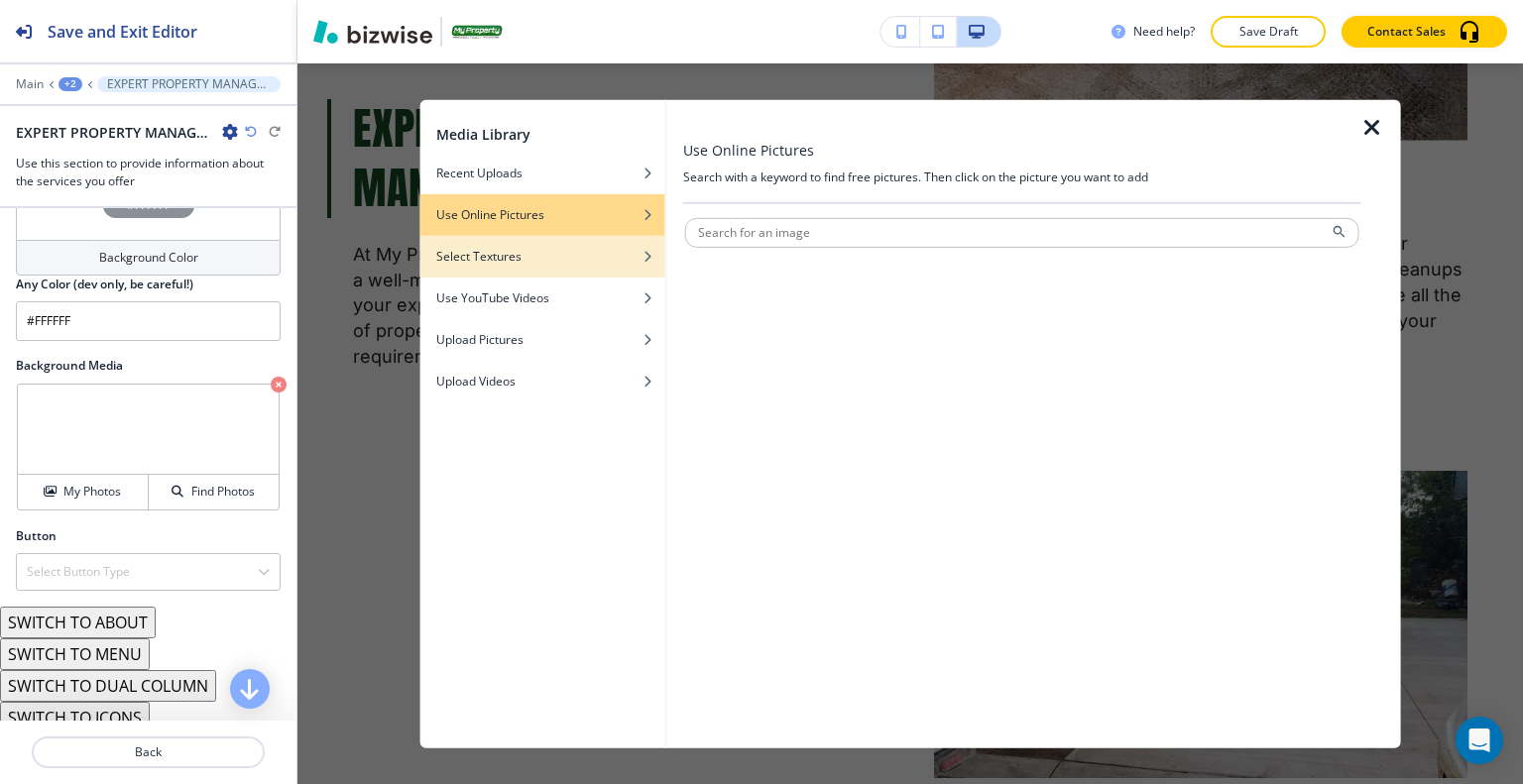 click at bounding box center (542, 241) 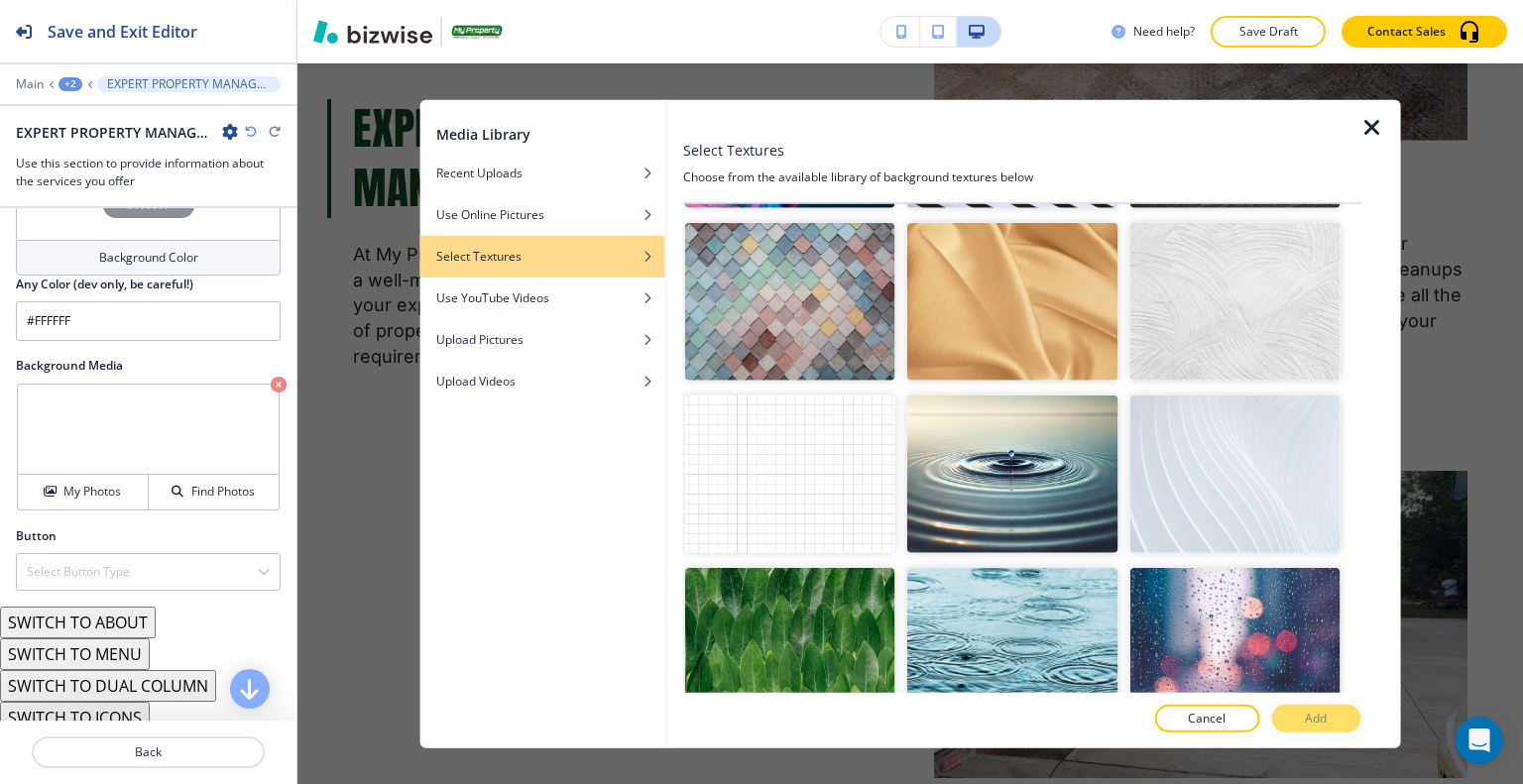 scroll, scrollTop: 1288, scrollLeft: 0, axis: vertical 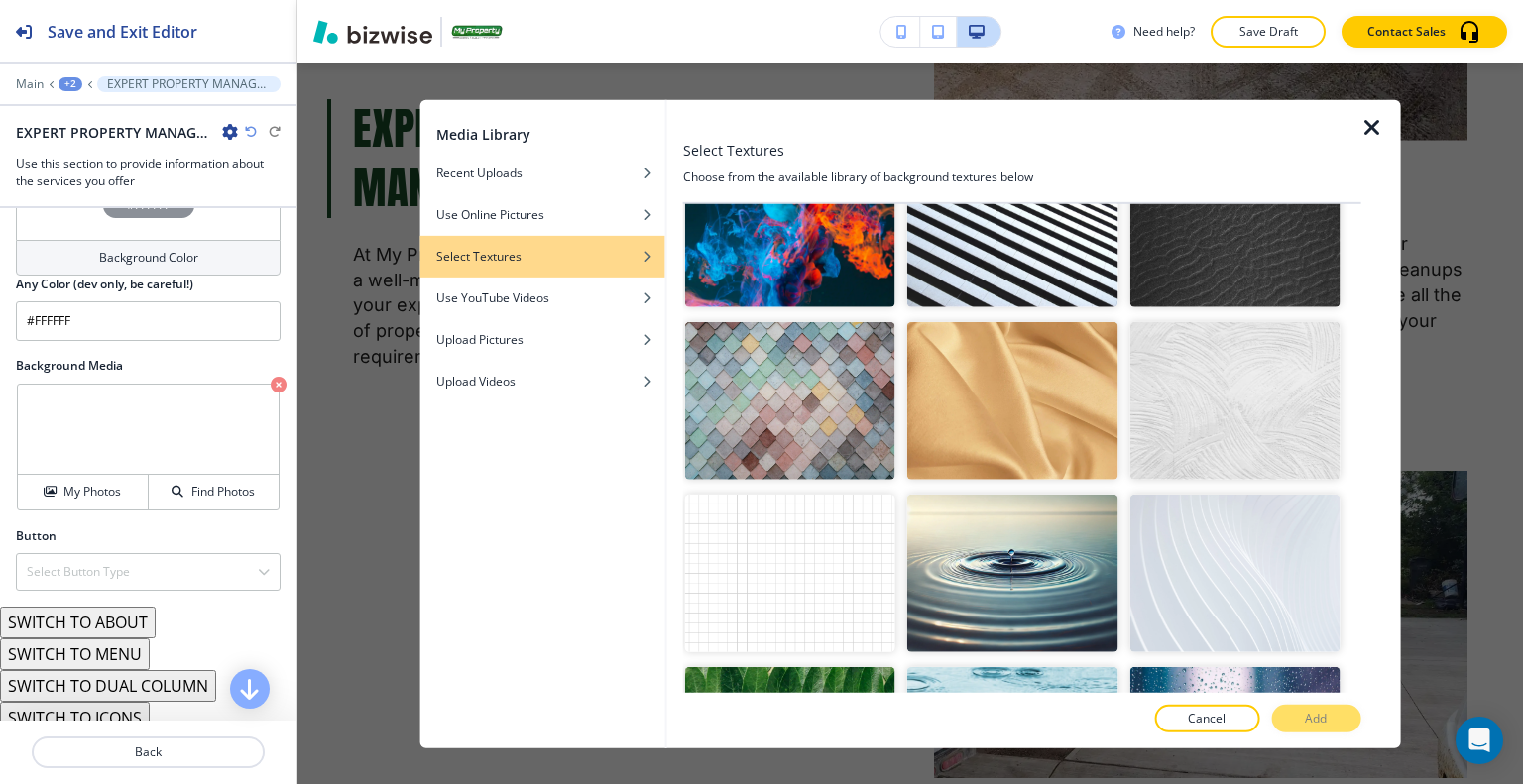 click at bounding box center [1234, 400] 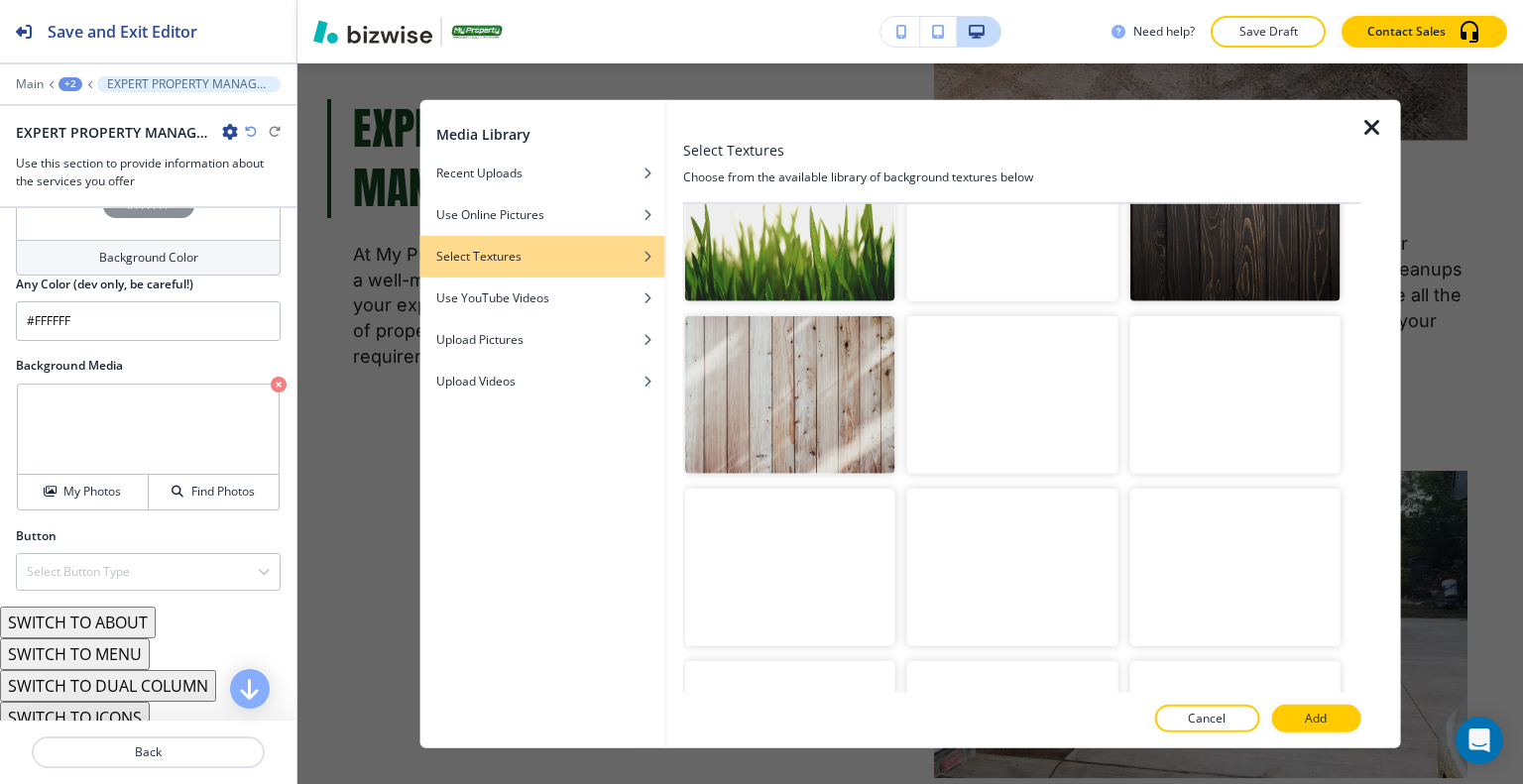scroll, scrollTop: 2909, scrollLeft: 0, axis: vertical 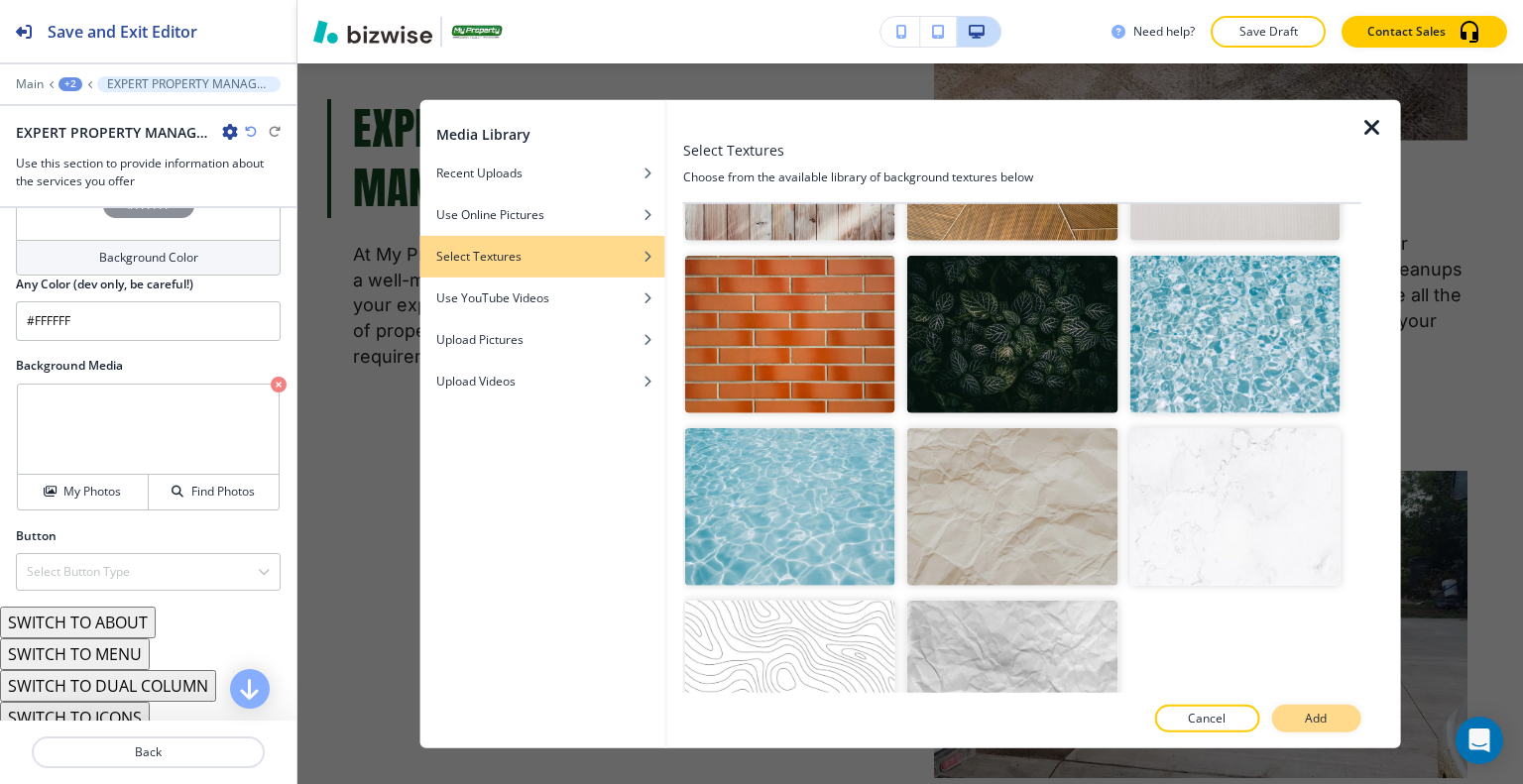 click on "Add" at bounding box center [1316, 719] 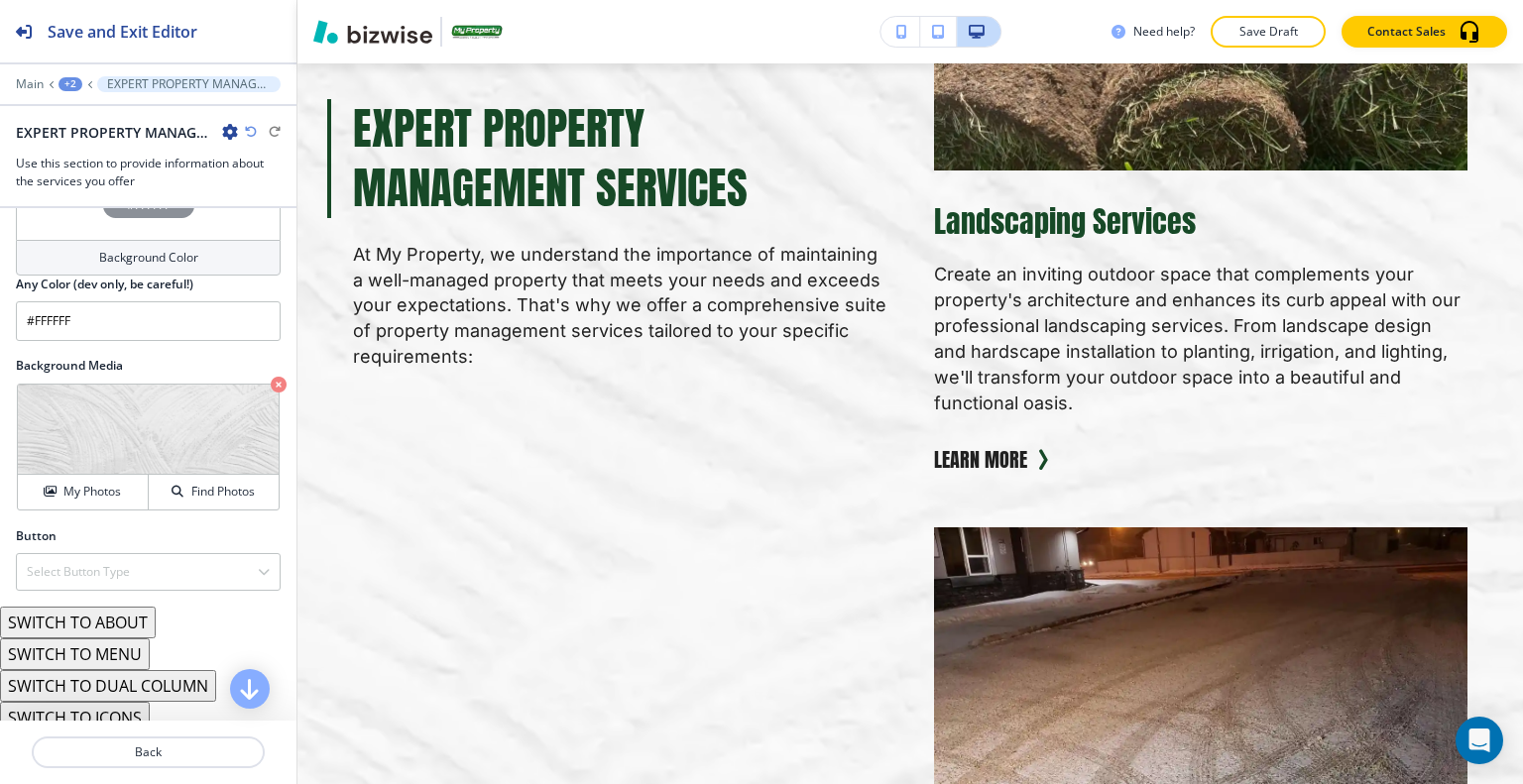 scroll, scrollTop: 2601, scrollLeft: 0, axis: vertical 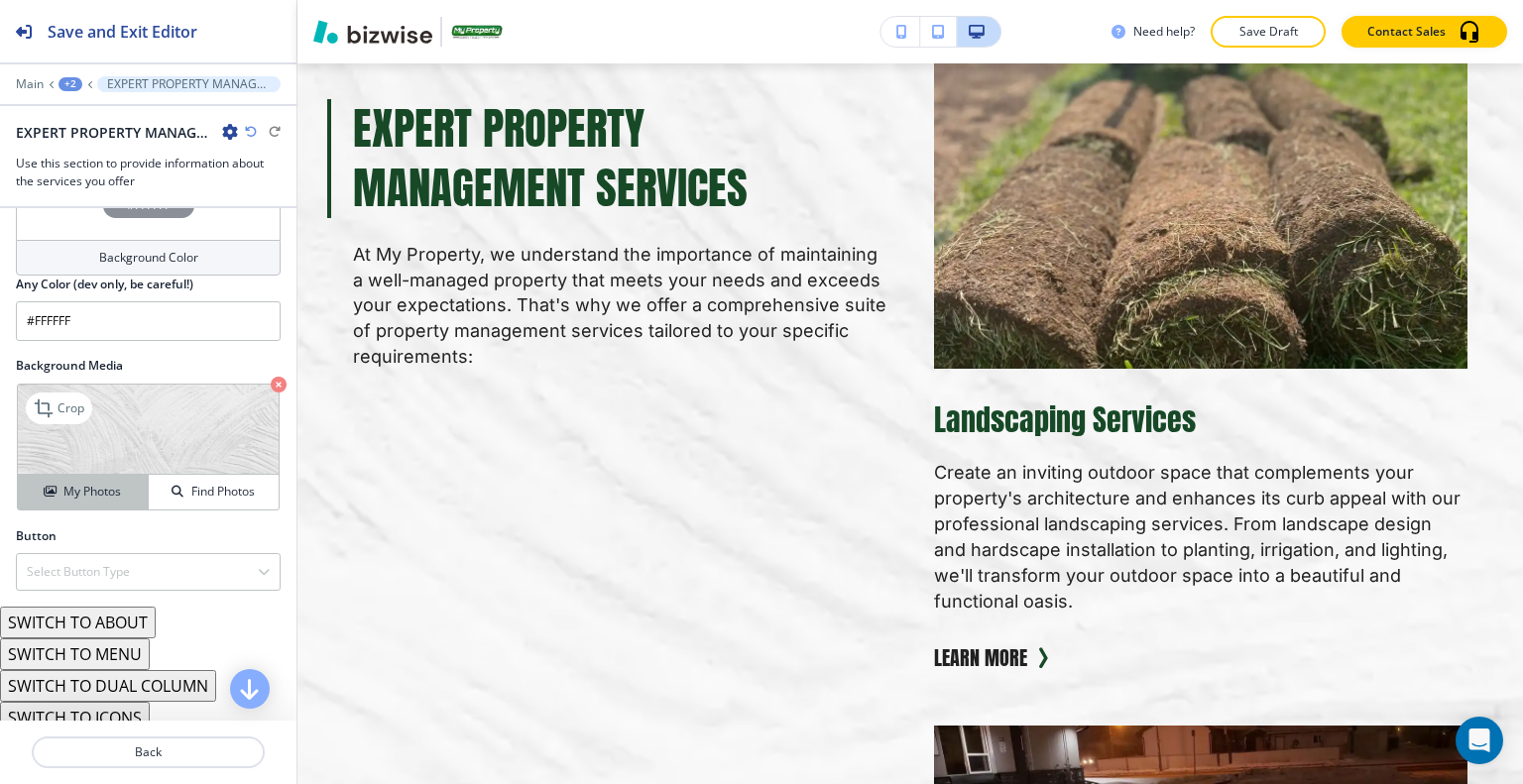 click on "My Photos" at bounding box center [92, 492] 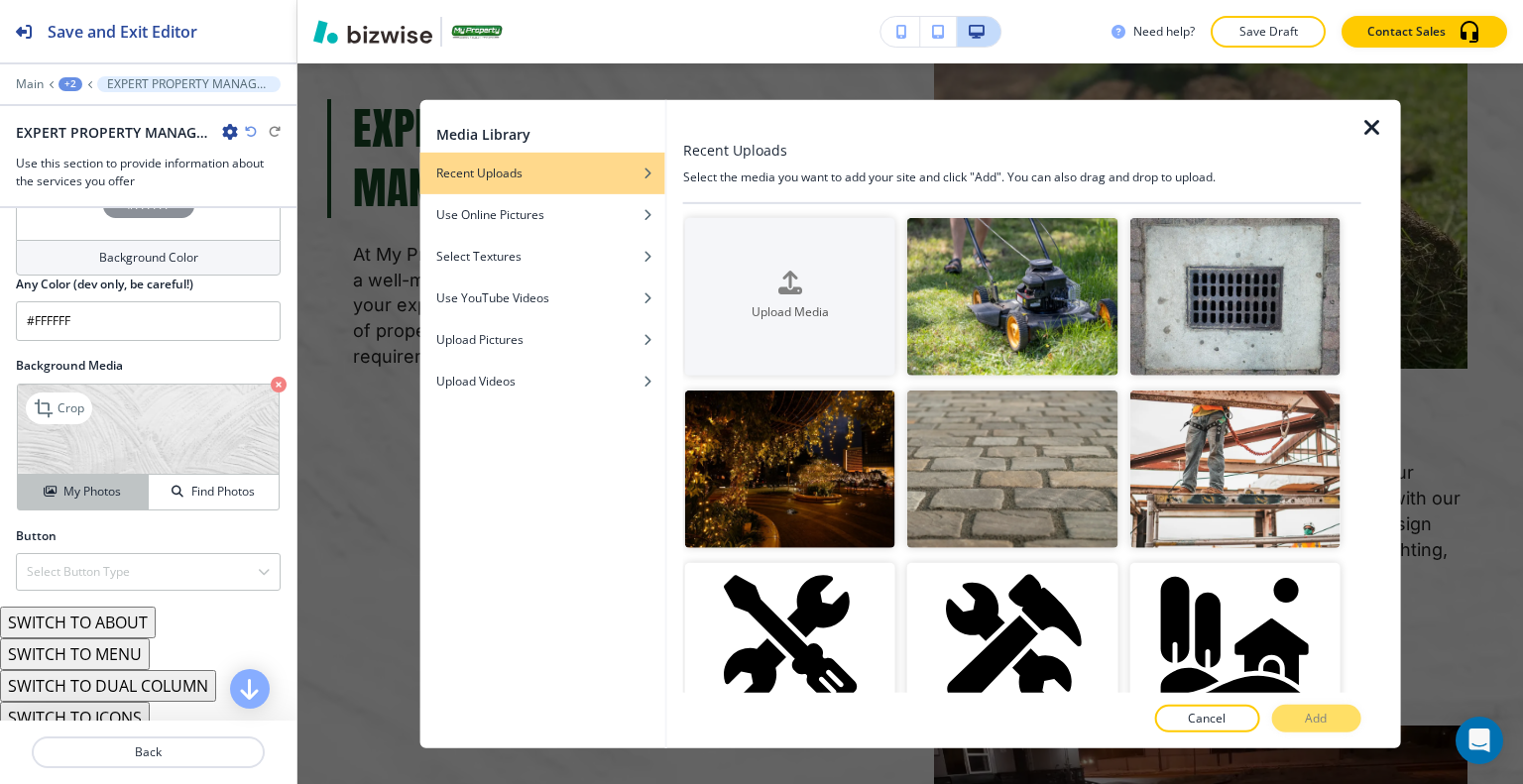 click on "My Photos" at bounding box center [82, 492] 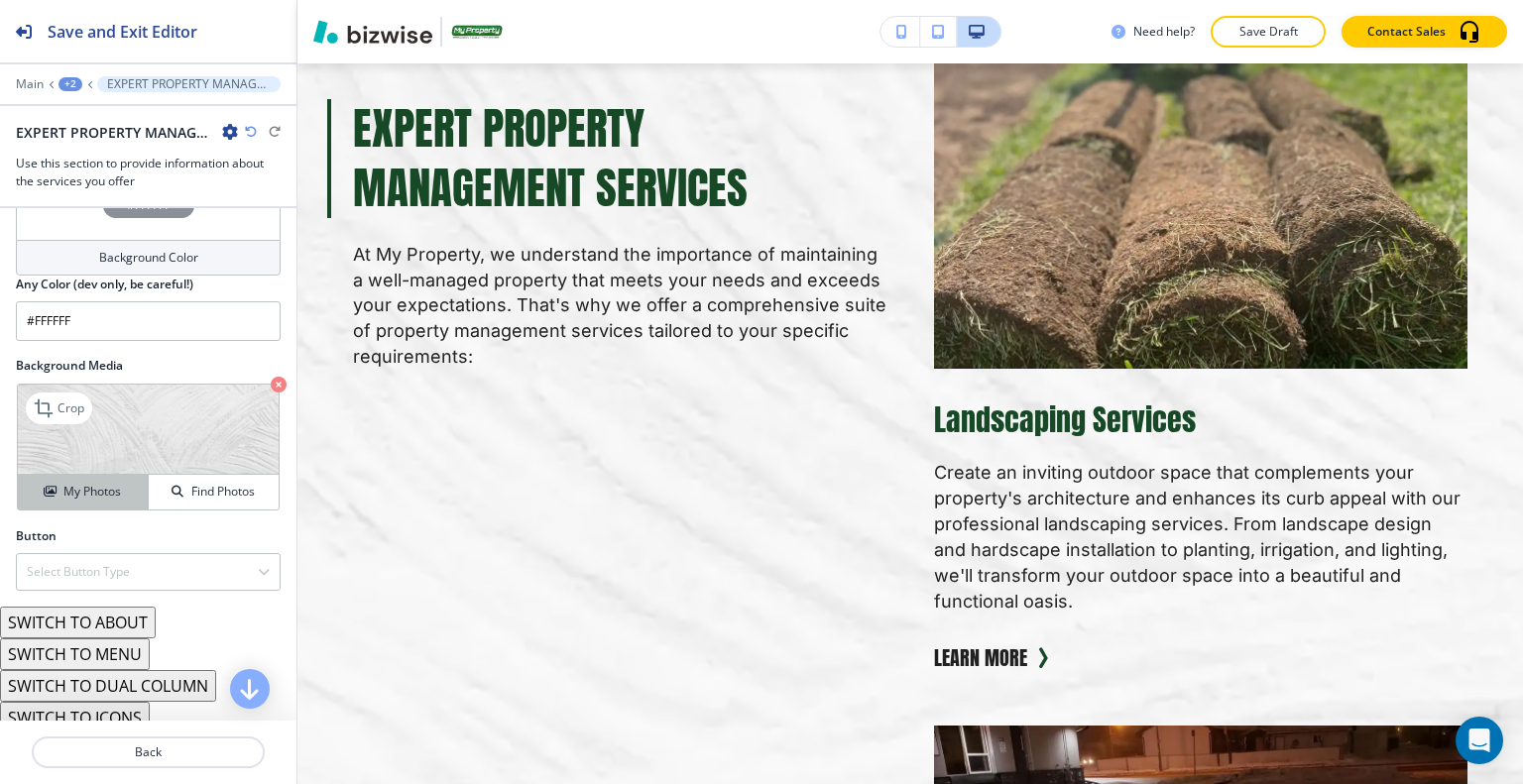 click on "My Photos" at bounding box center (82, 492) 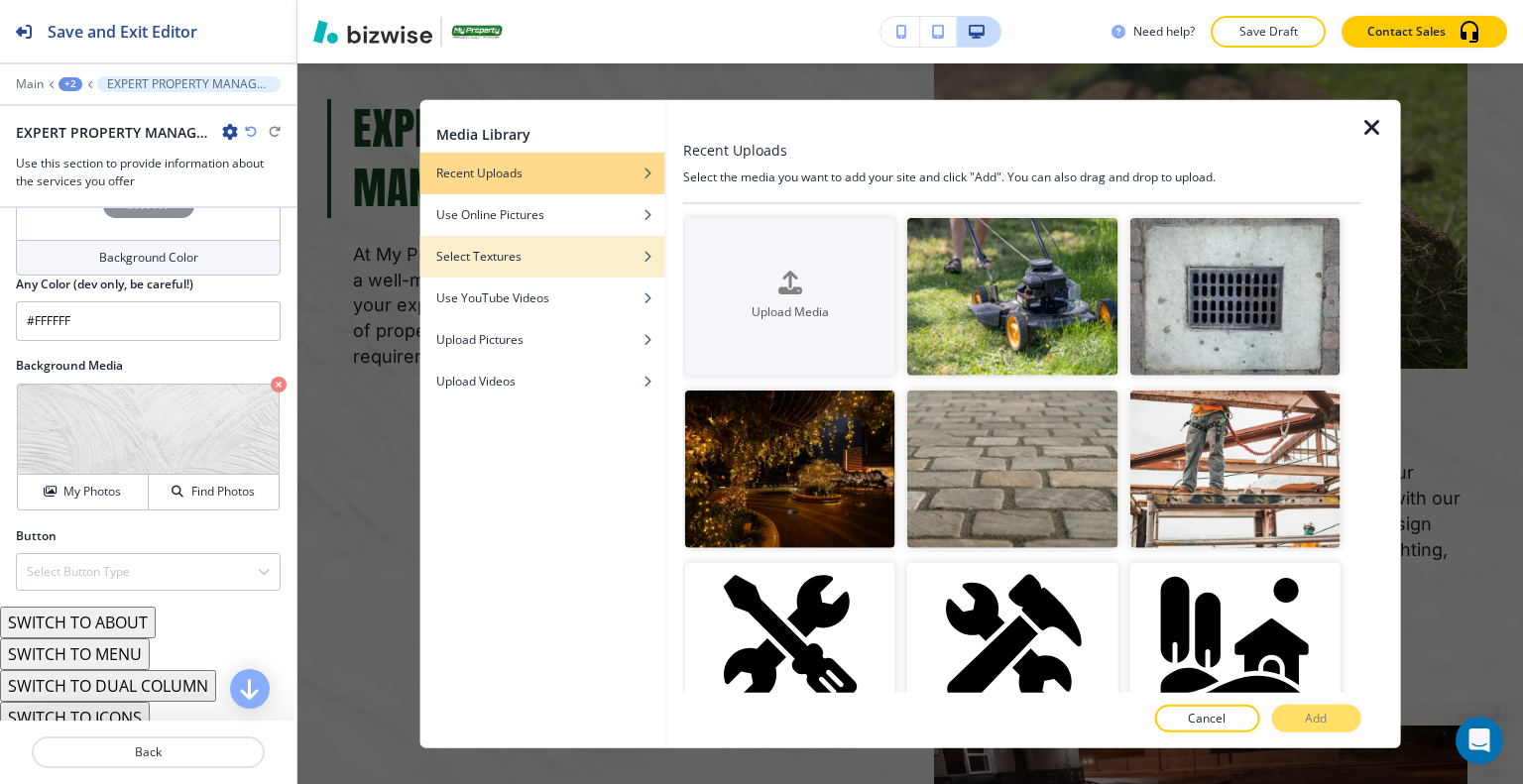 click on "Select Textures" at bounding box center (542, 256) 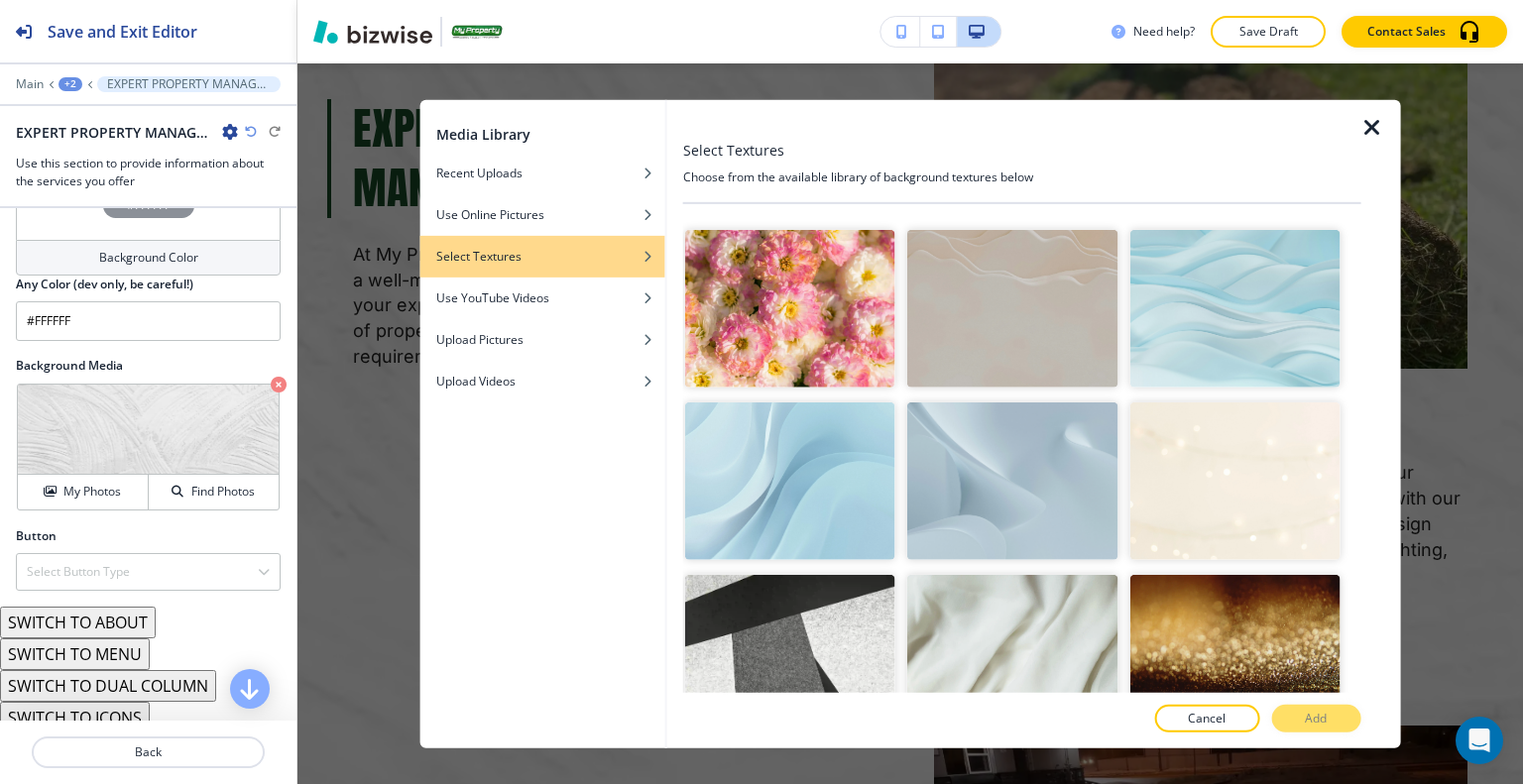 scroll, scrollTop: 198, scrollLeft: 0, axis: vertical 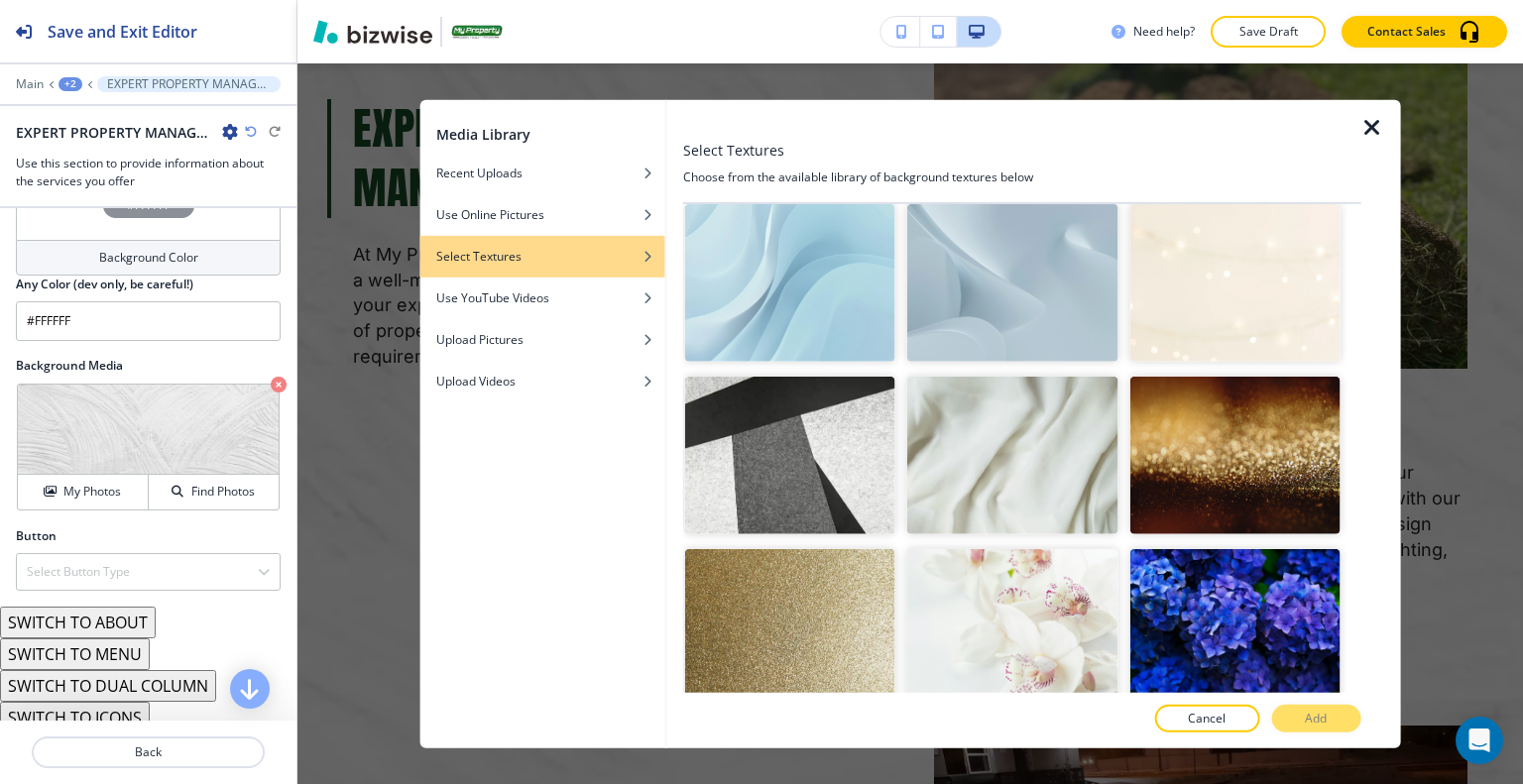 click at bounding box center [1012, 282] 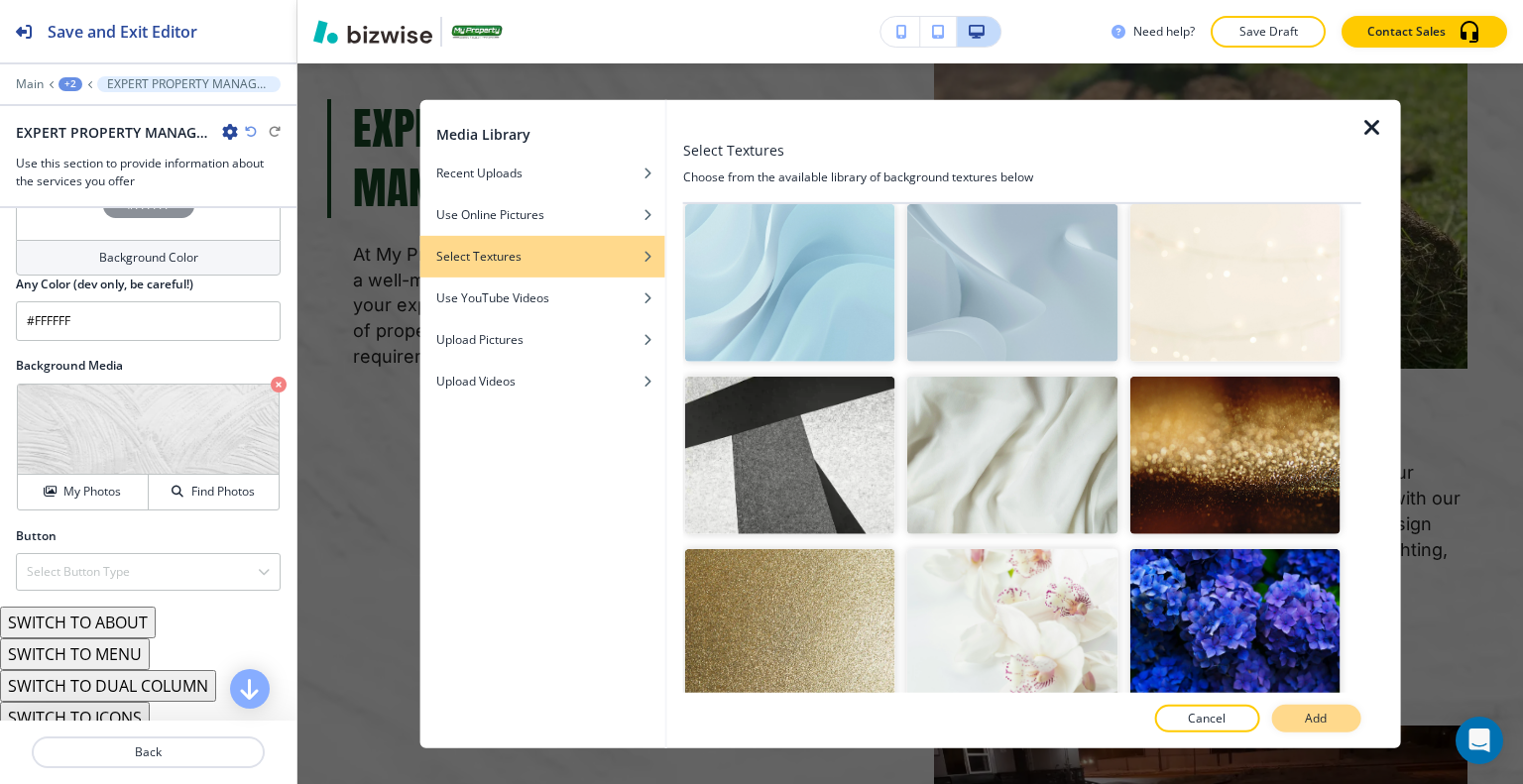 click on "Add" at bounding box center [1316, 719] 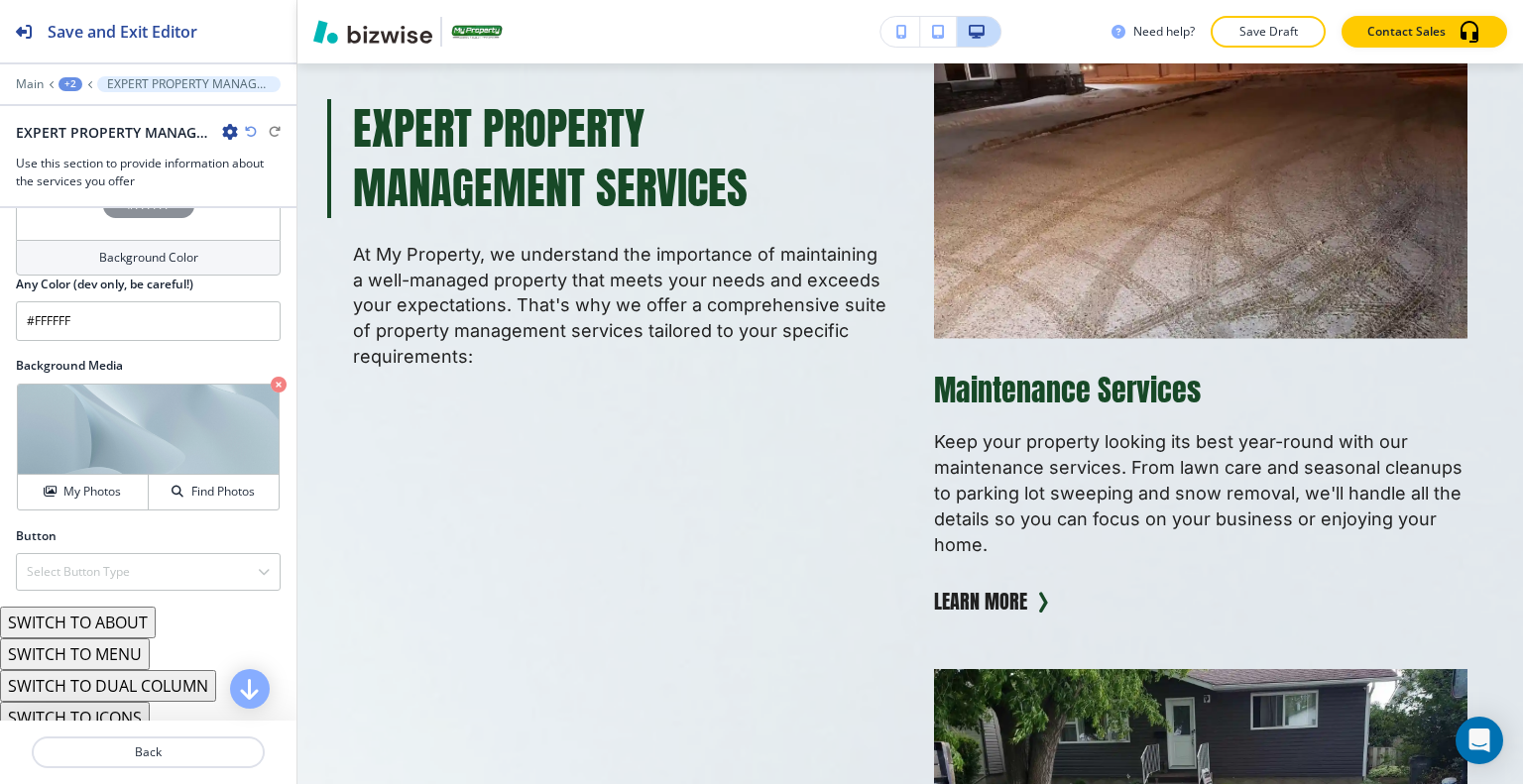 scroll, scrollTop: 2799, scrollLeft: 0, axis: vertical 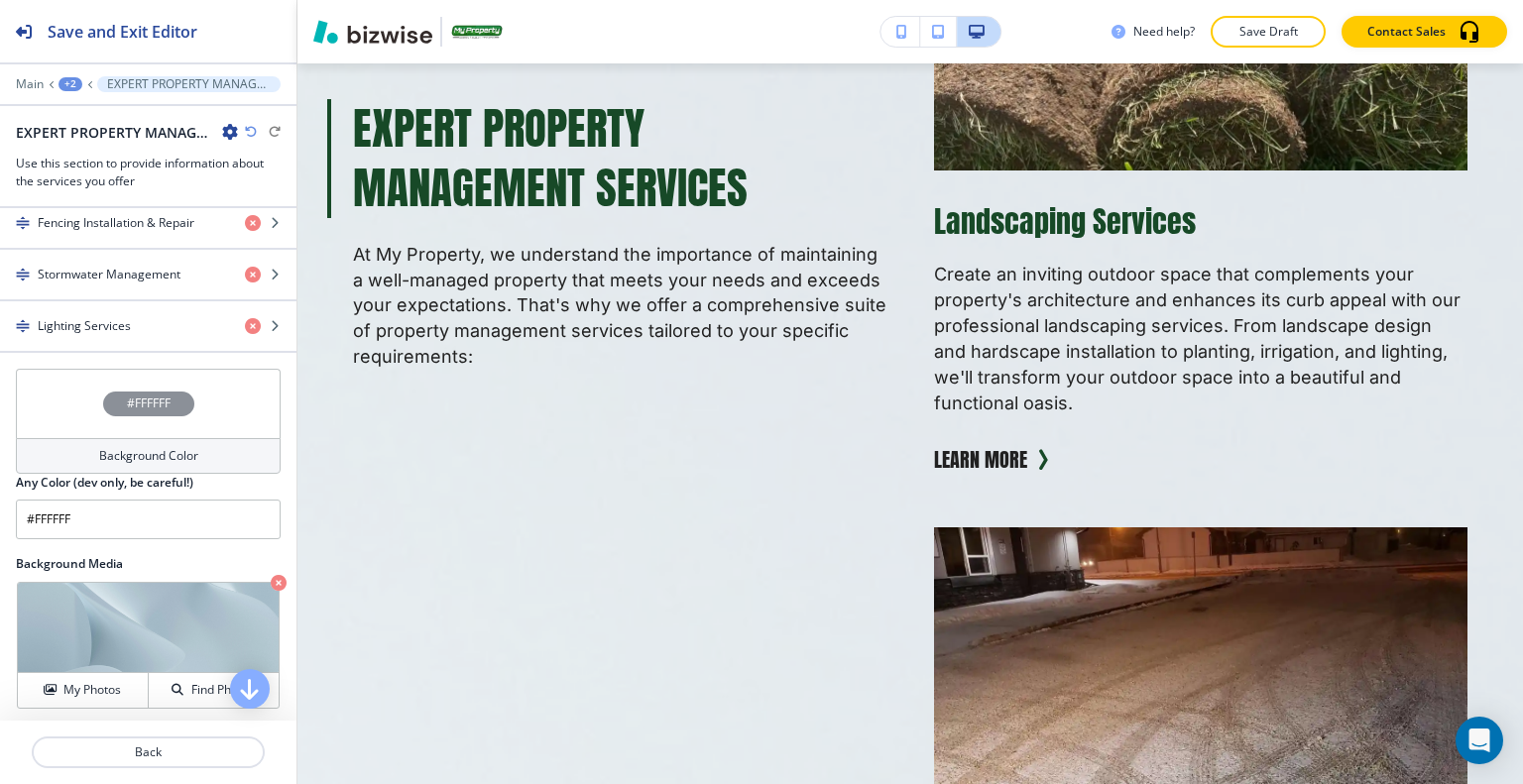 click on "#FFFFFF" at bounding box center [148, 403] 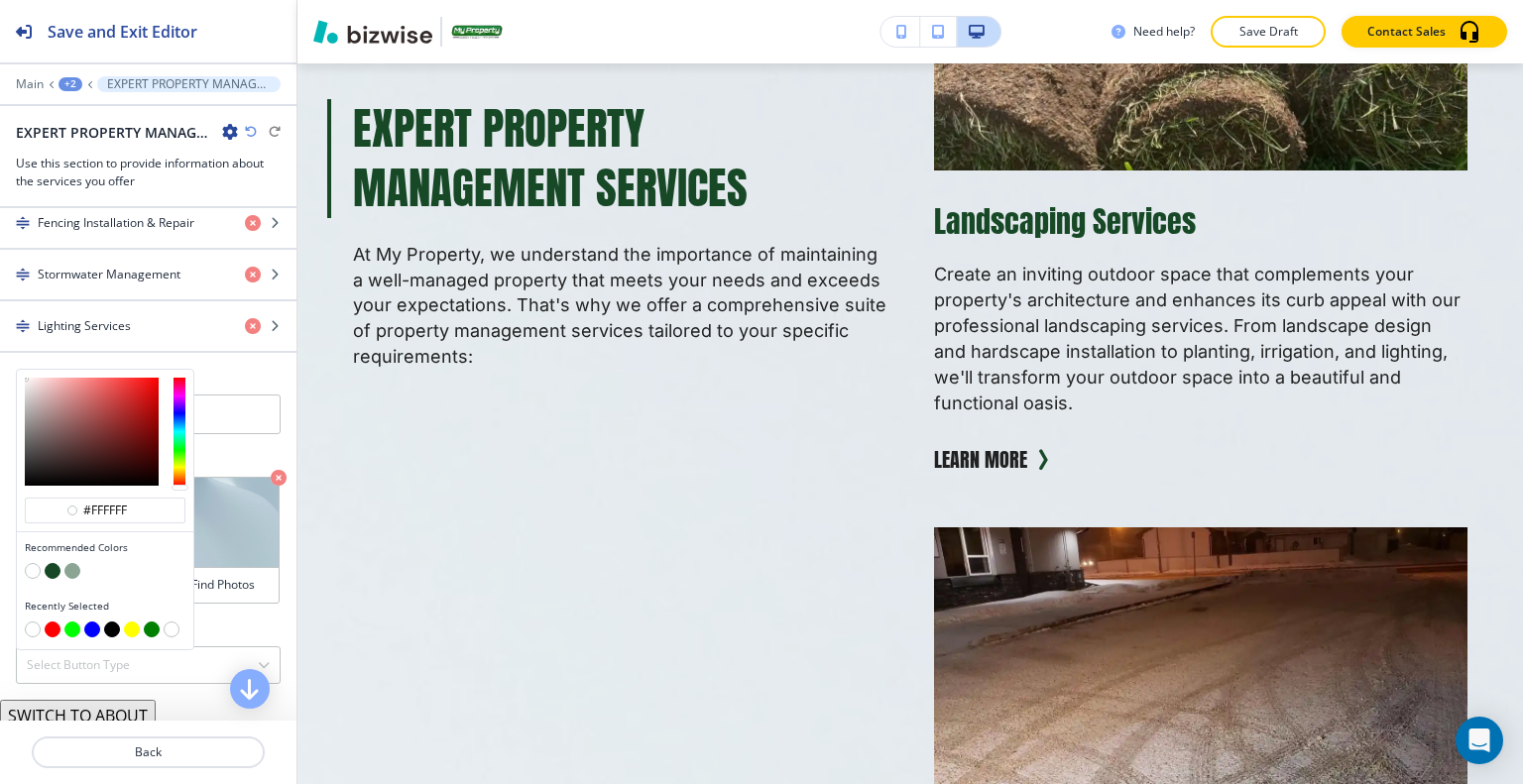 click at bounding box center [72, 571] 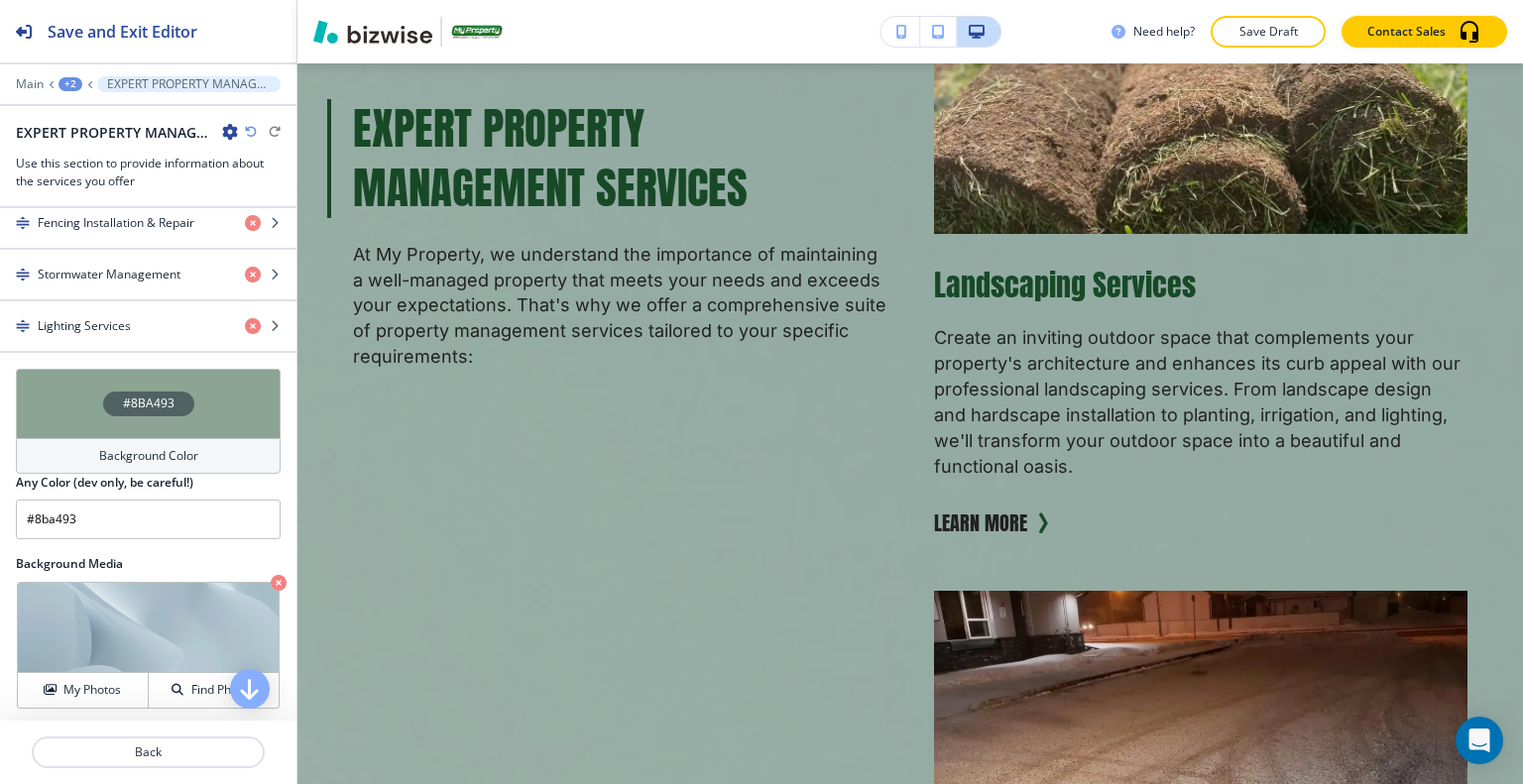 click on "#8BA493" at bounding box center (148, 403) 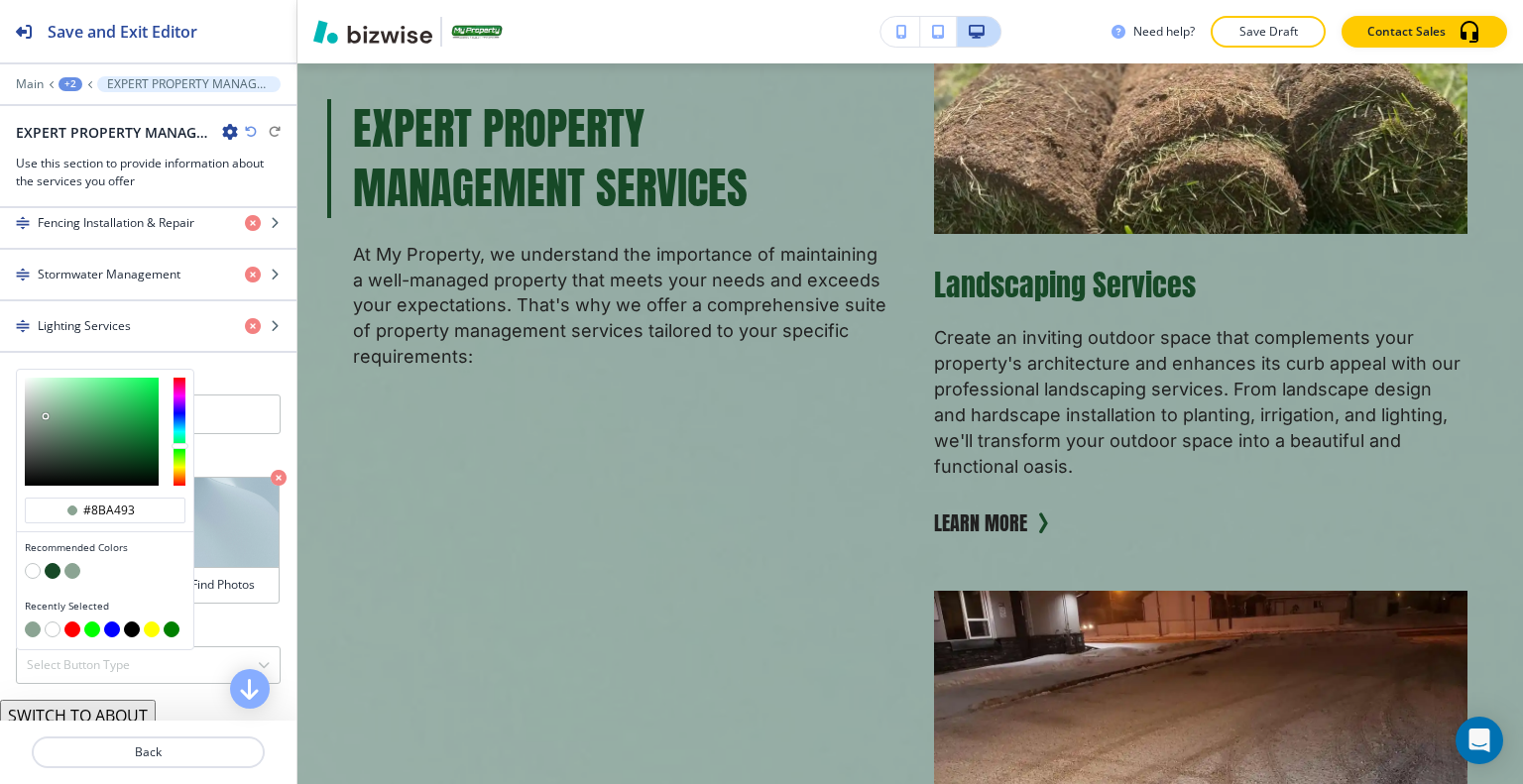 type on "#ddf1e4" 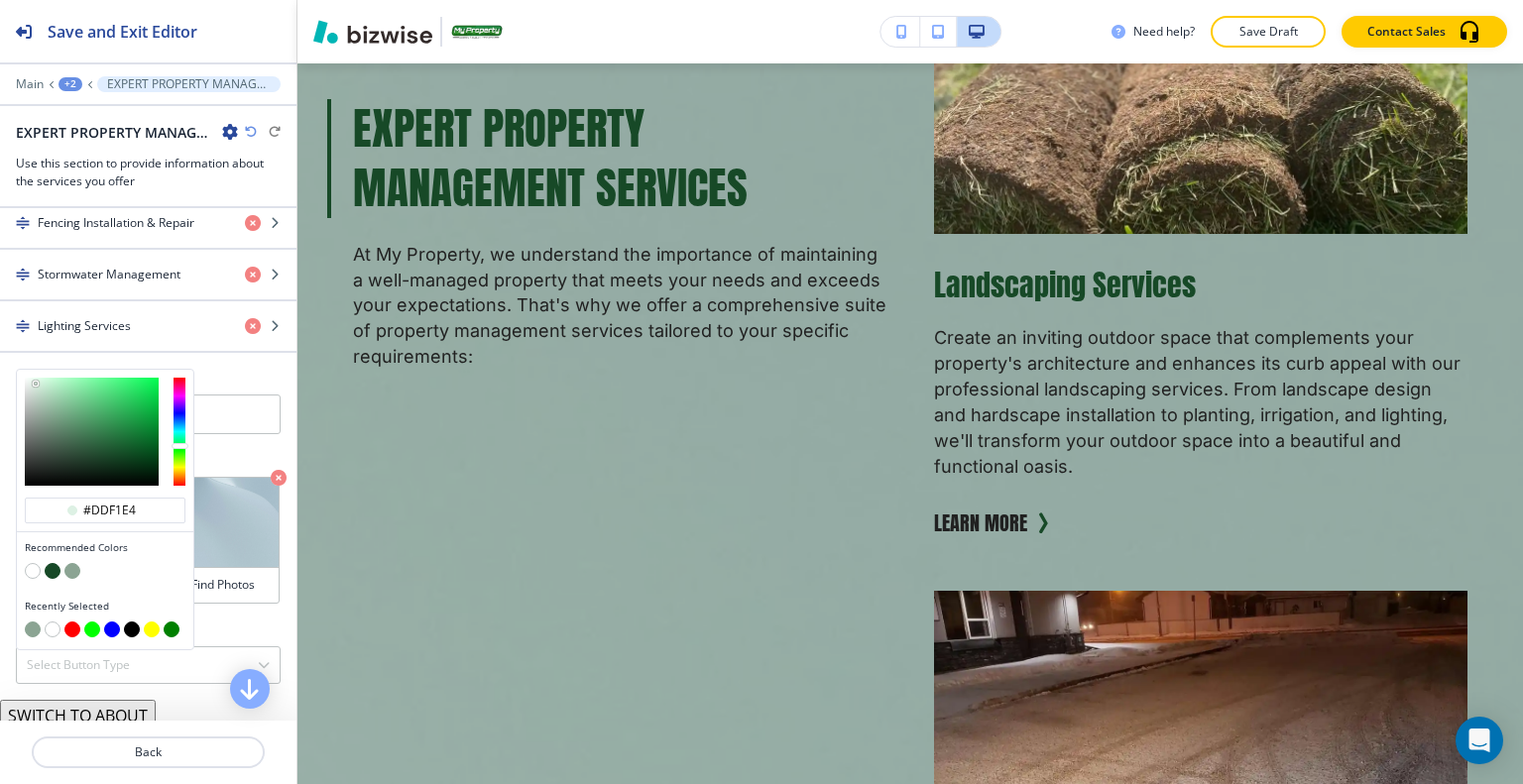 click at bounding box center [91, 431] 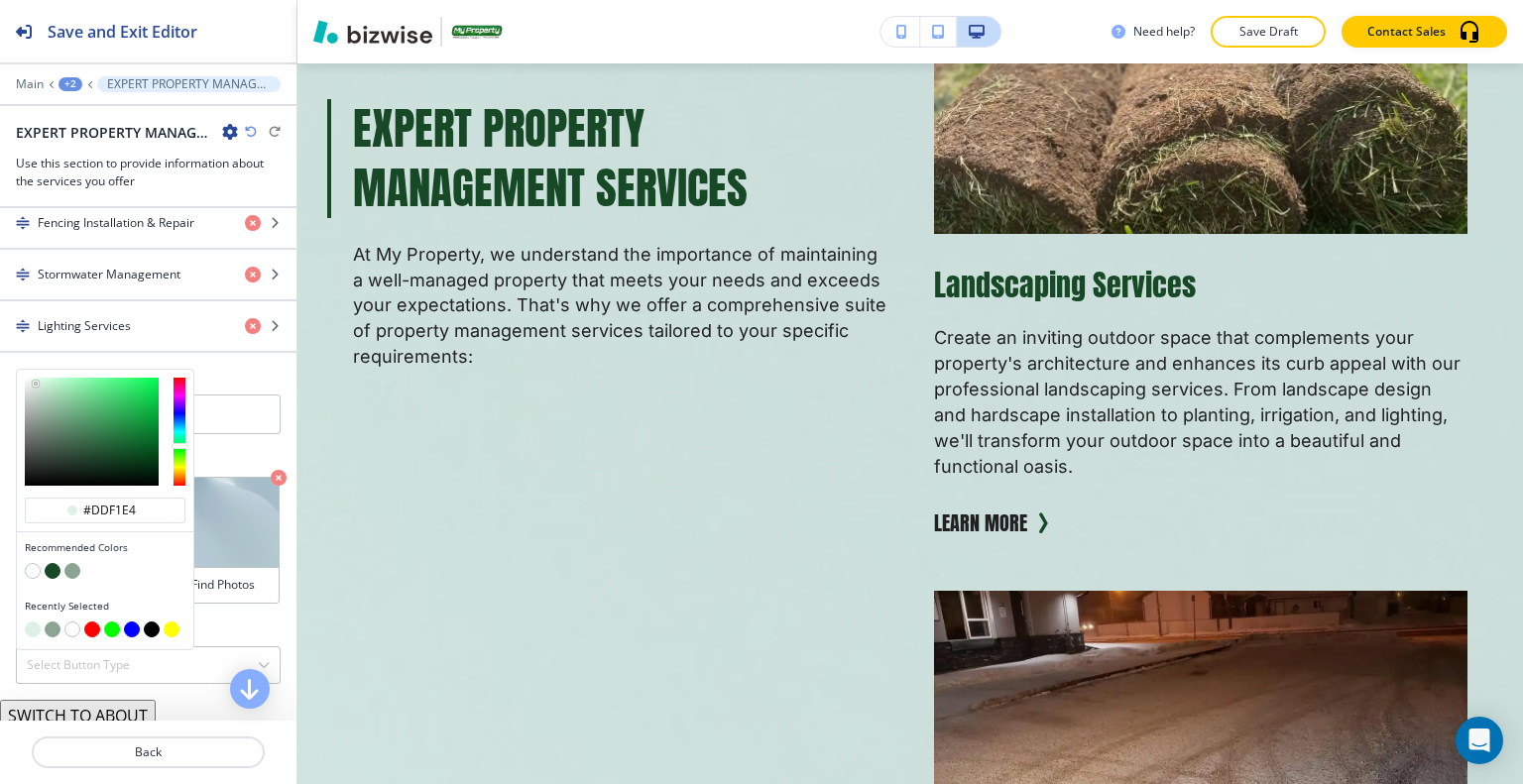 click at bounding box center (105, 431) 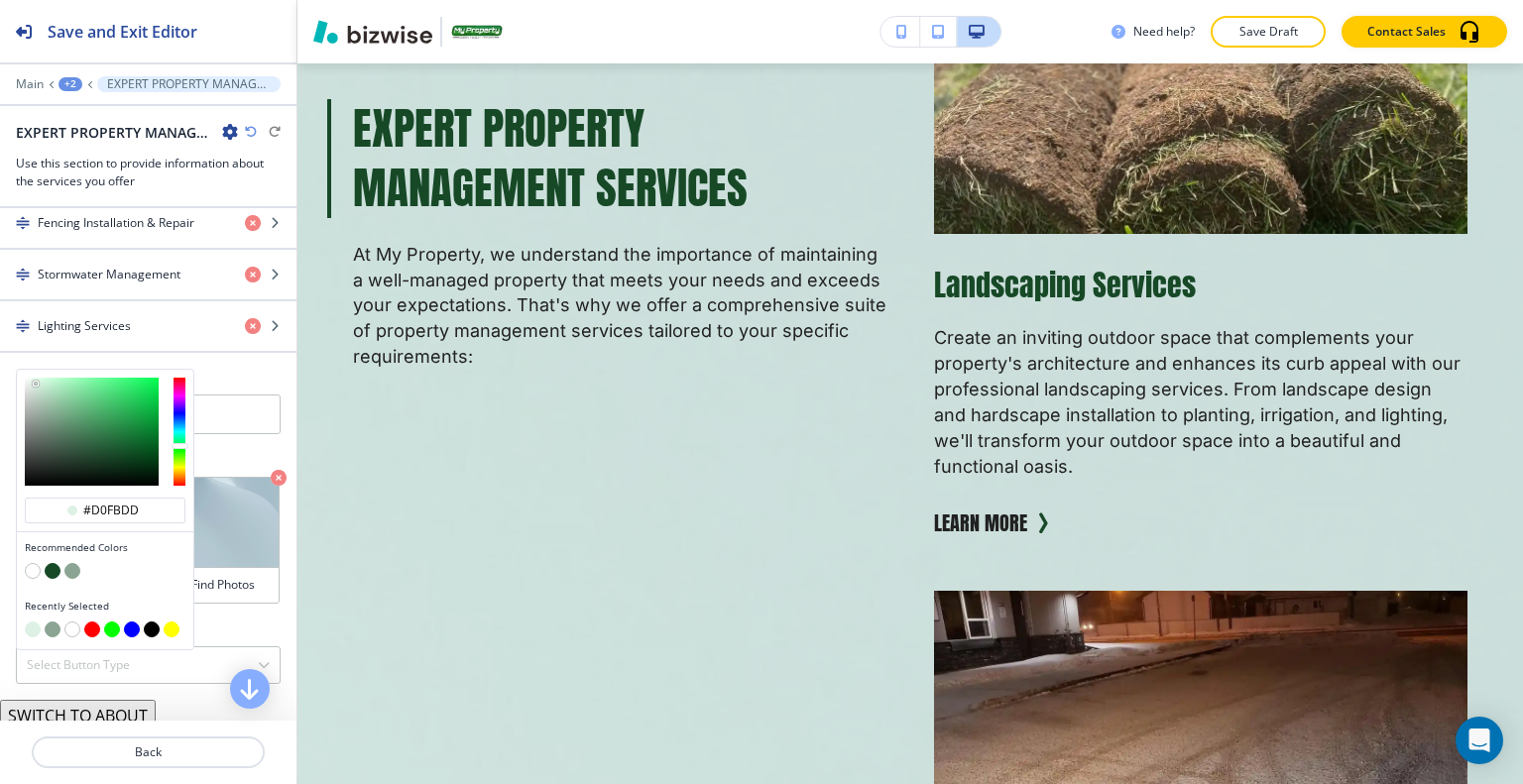click at bounding box center (91, 431) 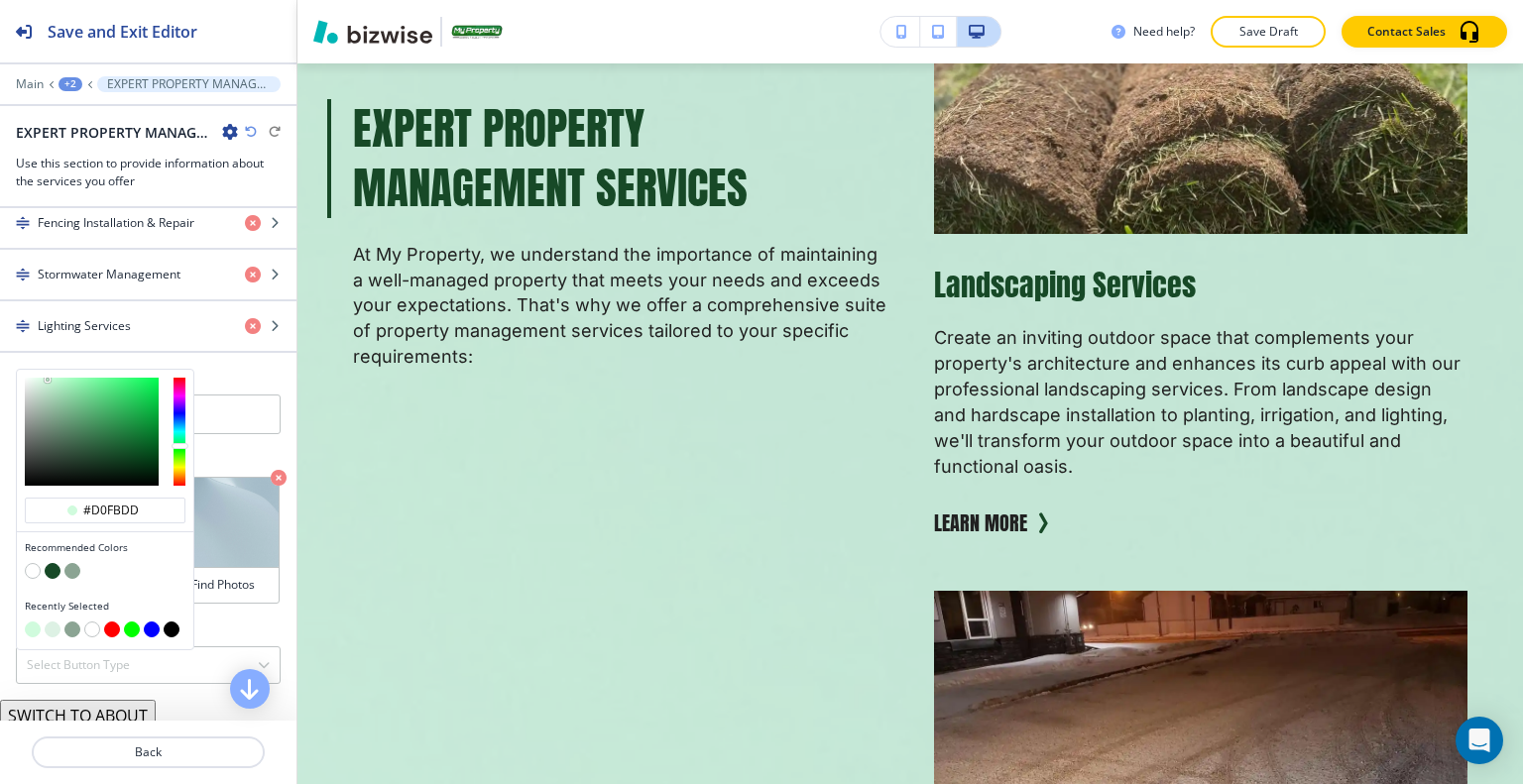 click at bounding box center (105, 431) 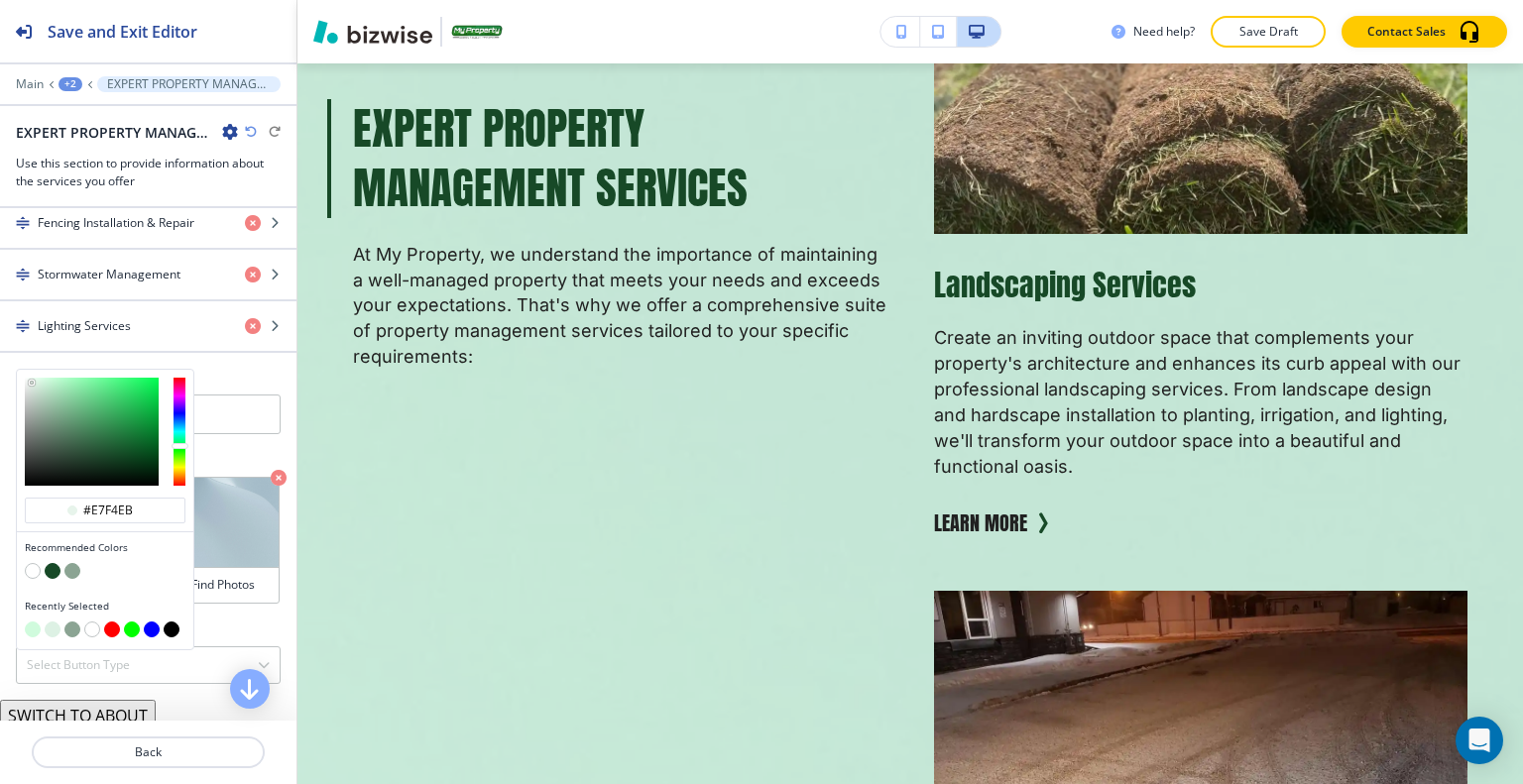 click at bounding box center (91, 431) 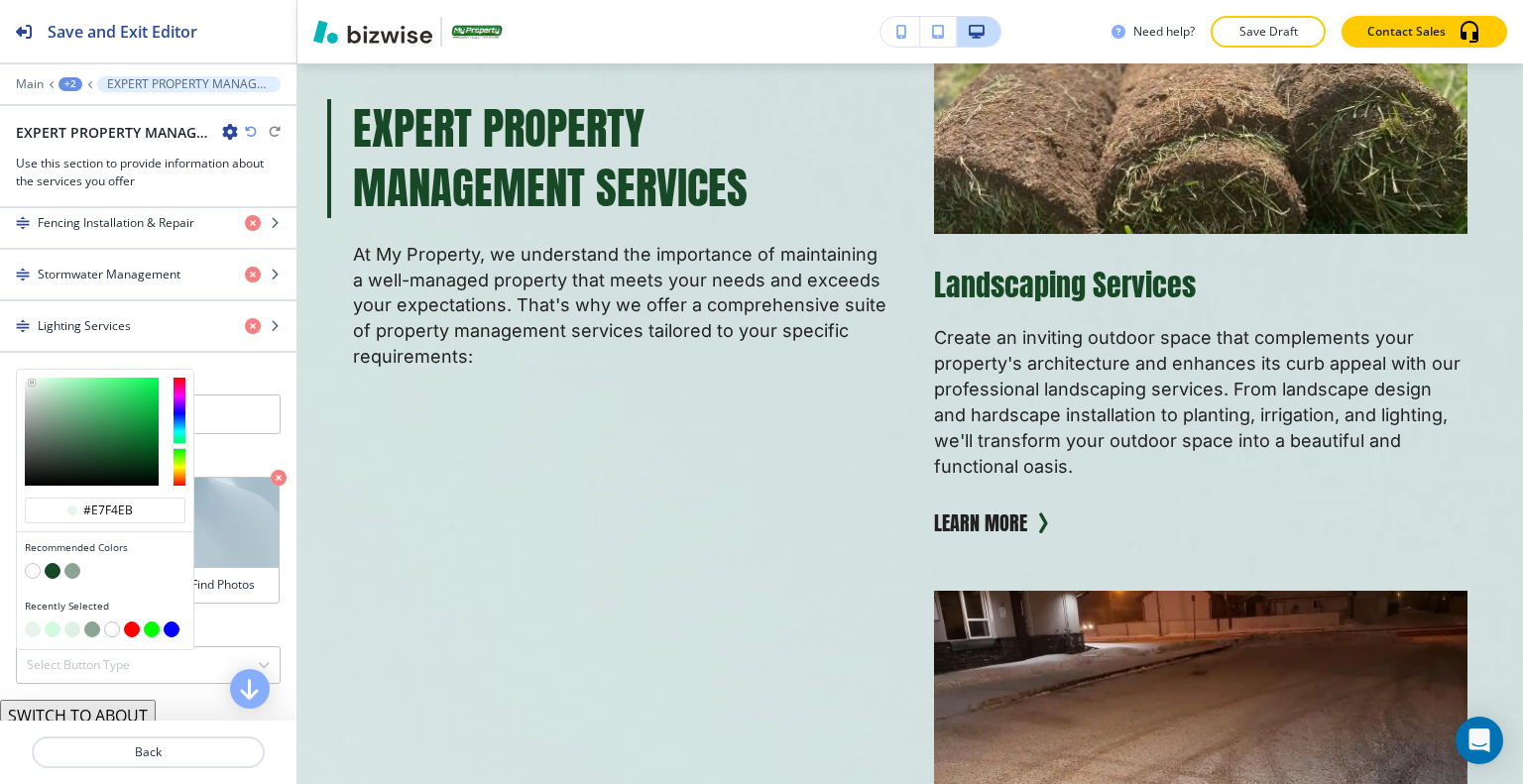 type on "#e2efe6" 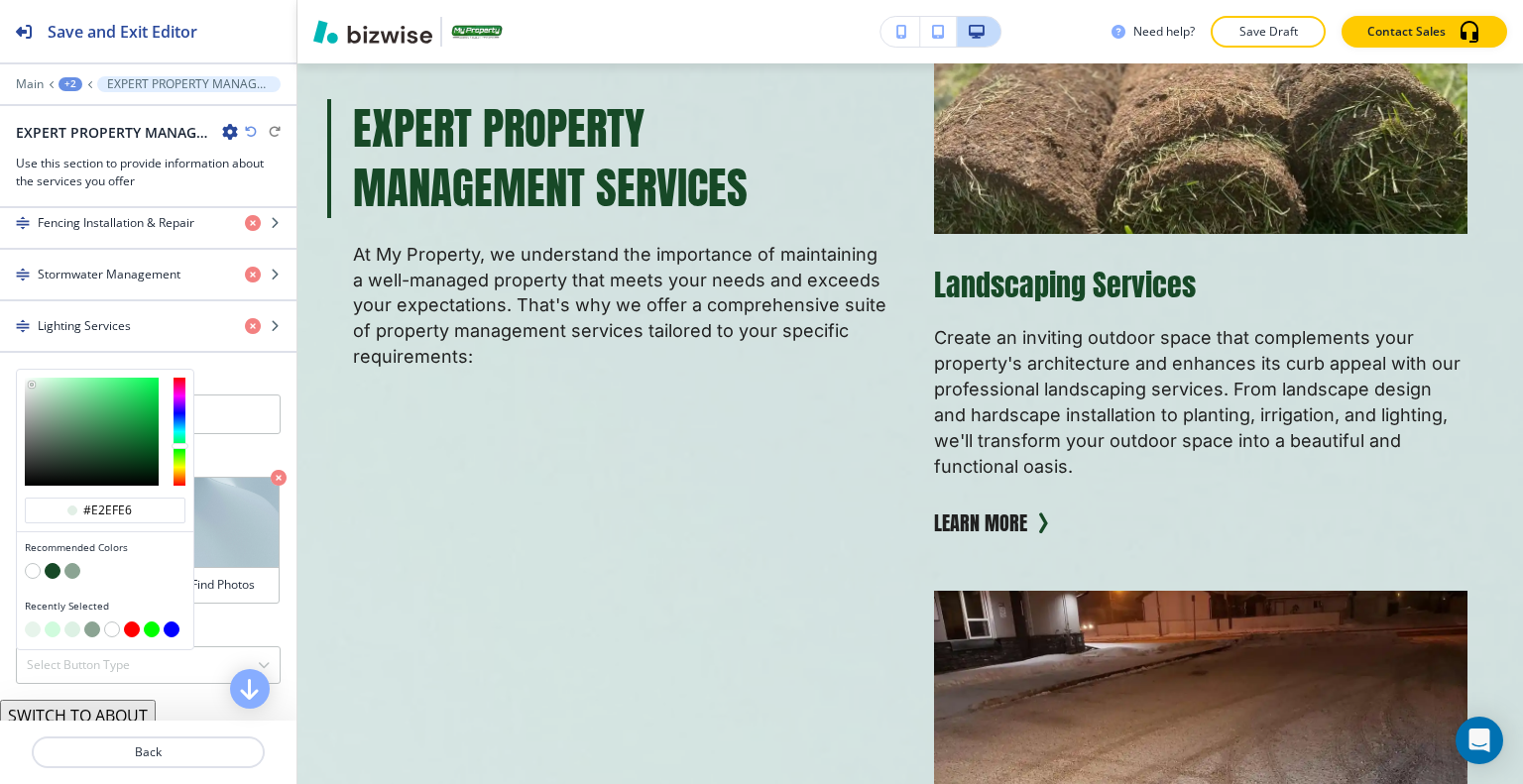 click at bounding box center (34, 387) 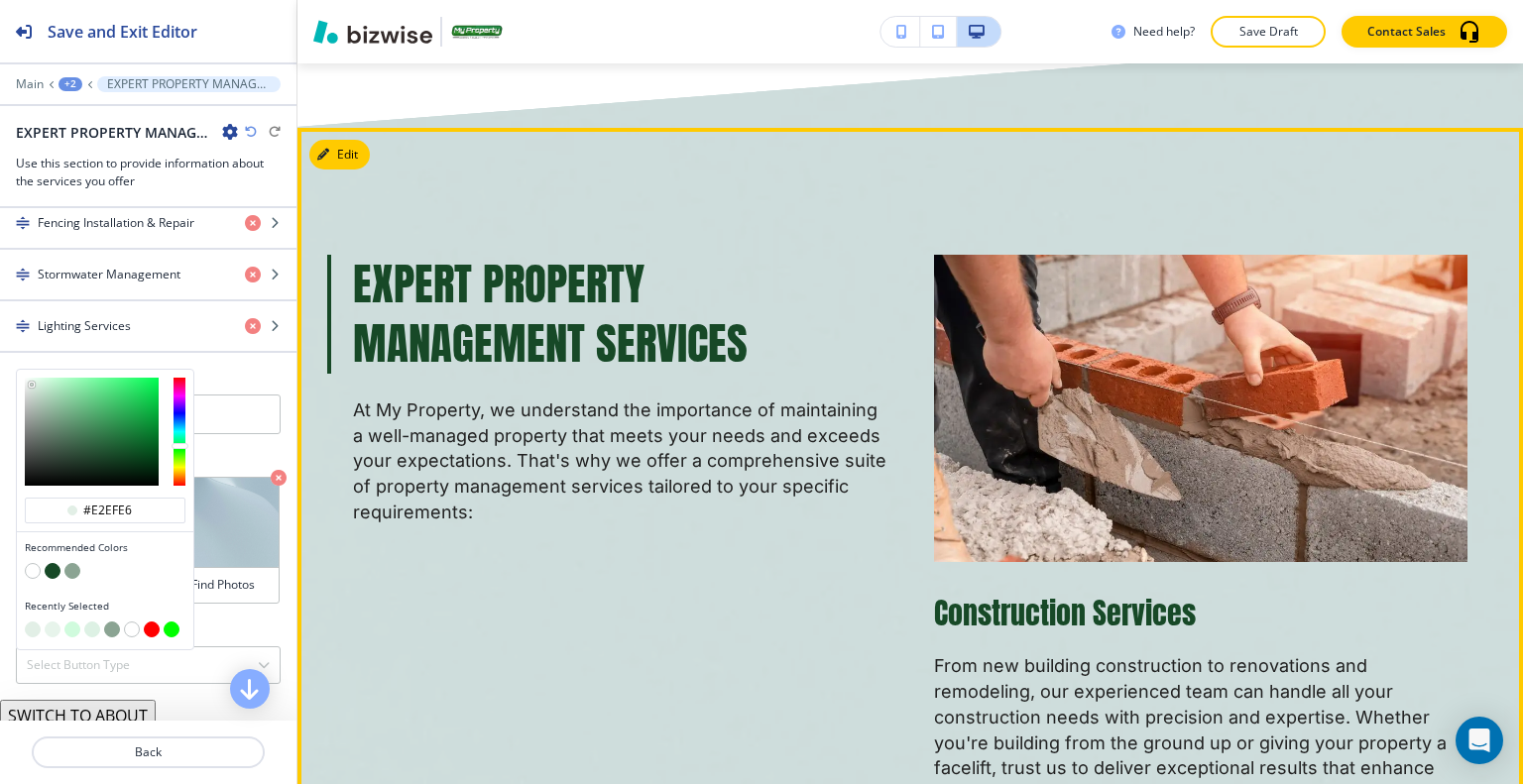 scroll, scrollTop: 1709, scrollLeft: 0, axis: vertical 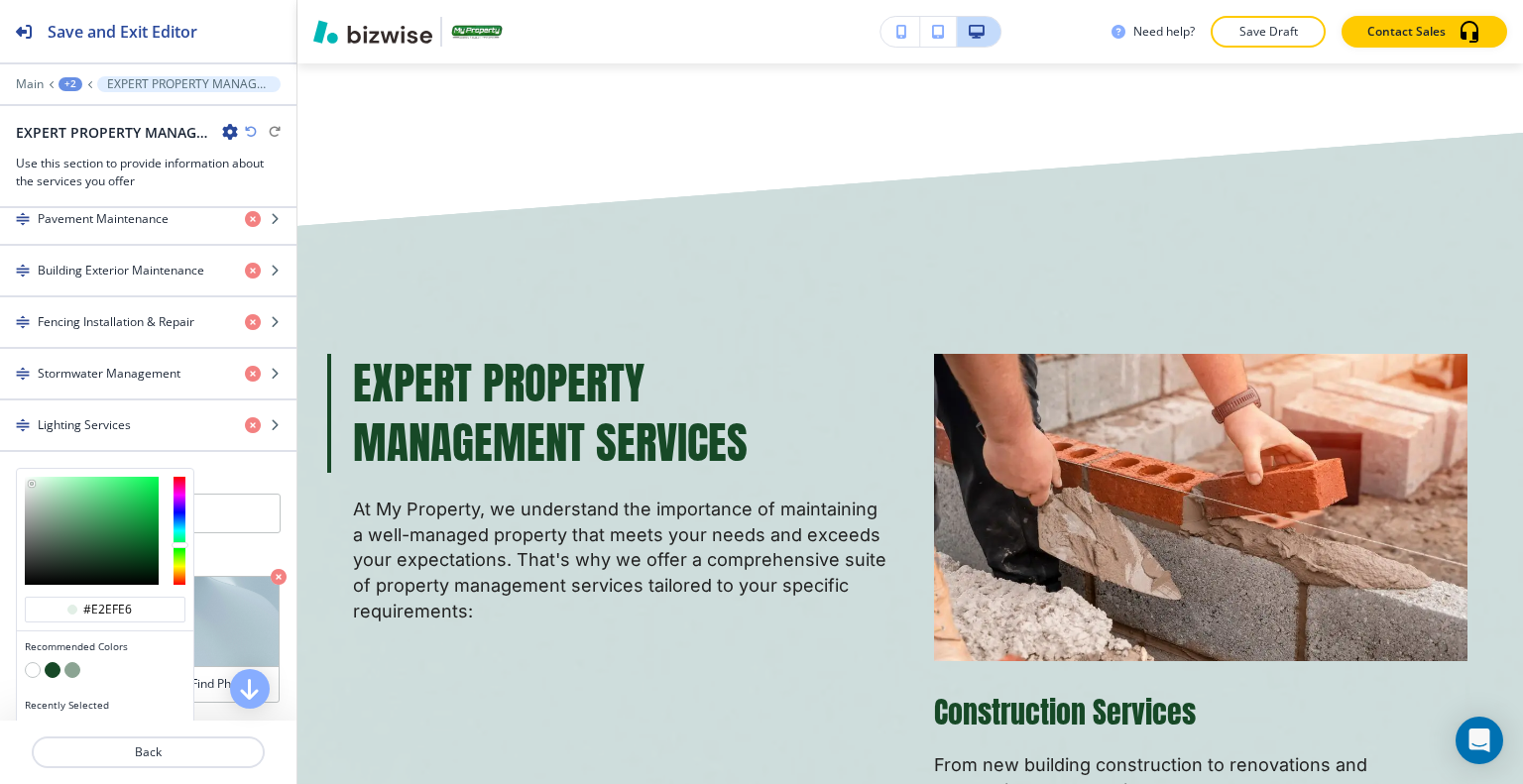 type on "#e7f6ec" 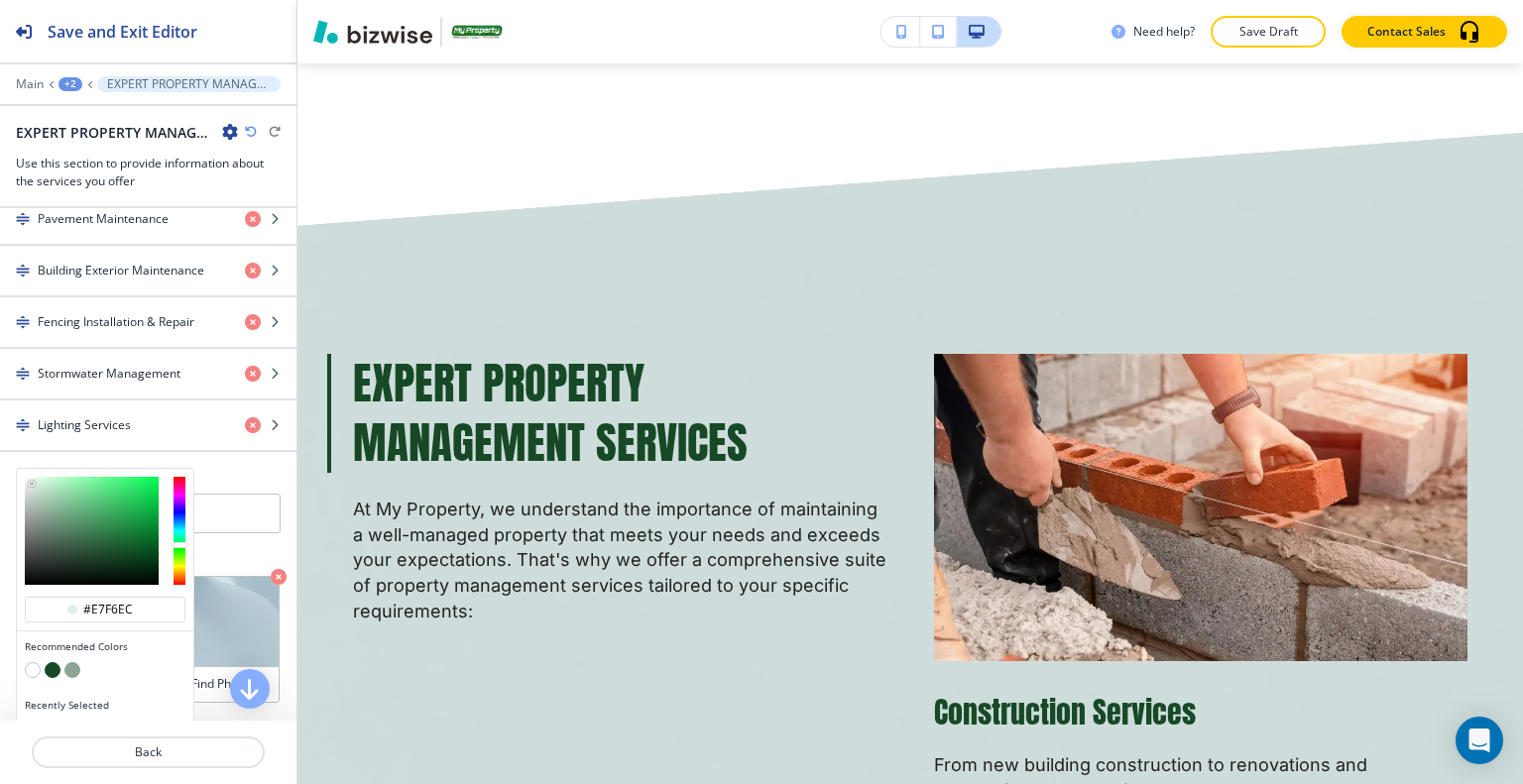 click at bounding box center (91, 530) 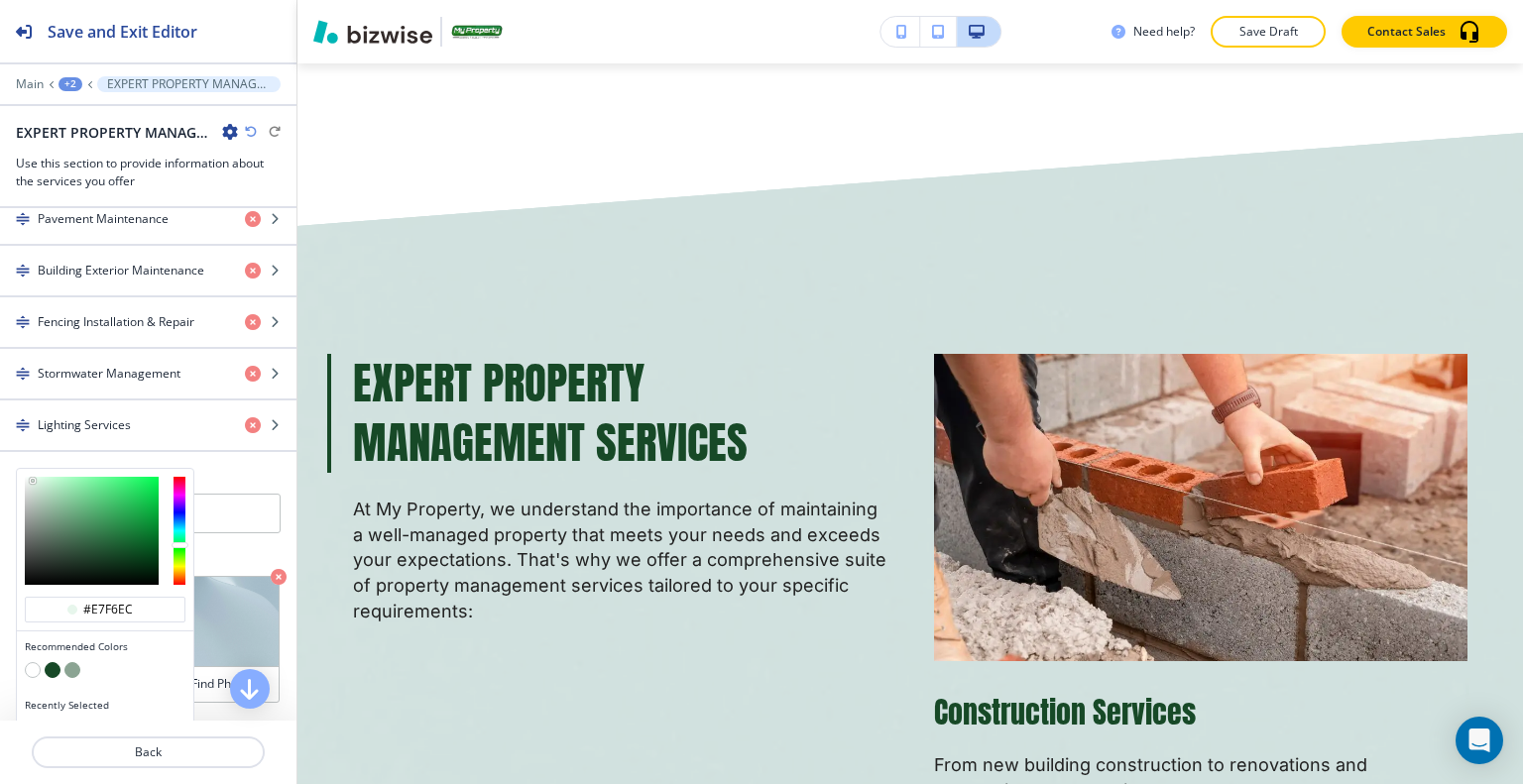 type on "#effbf3" 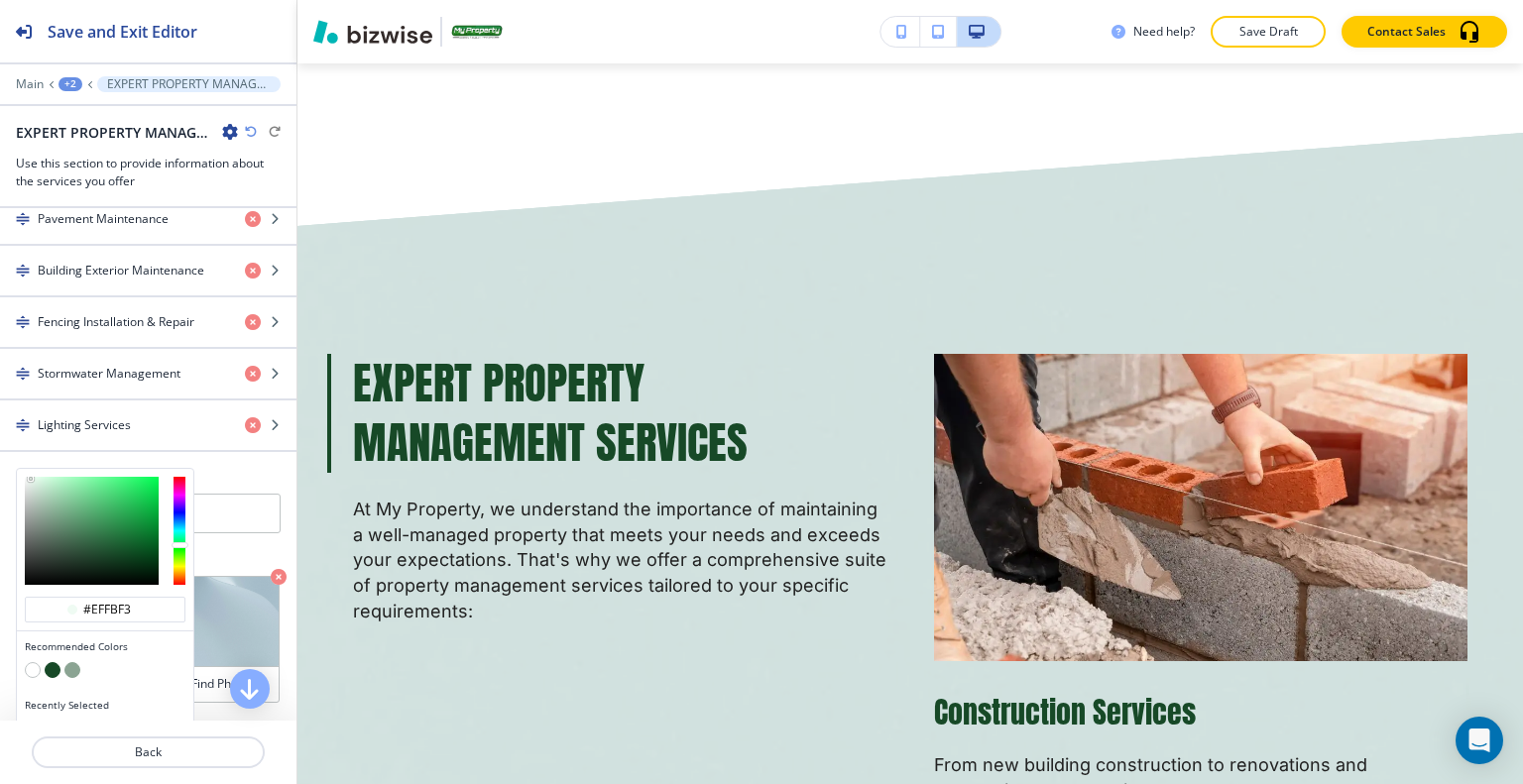 click at bounding box center [31, 479] 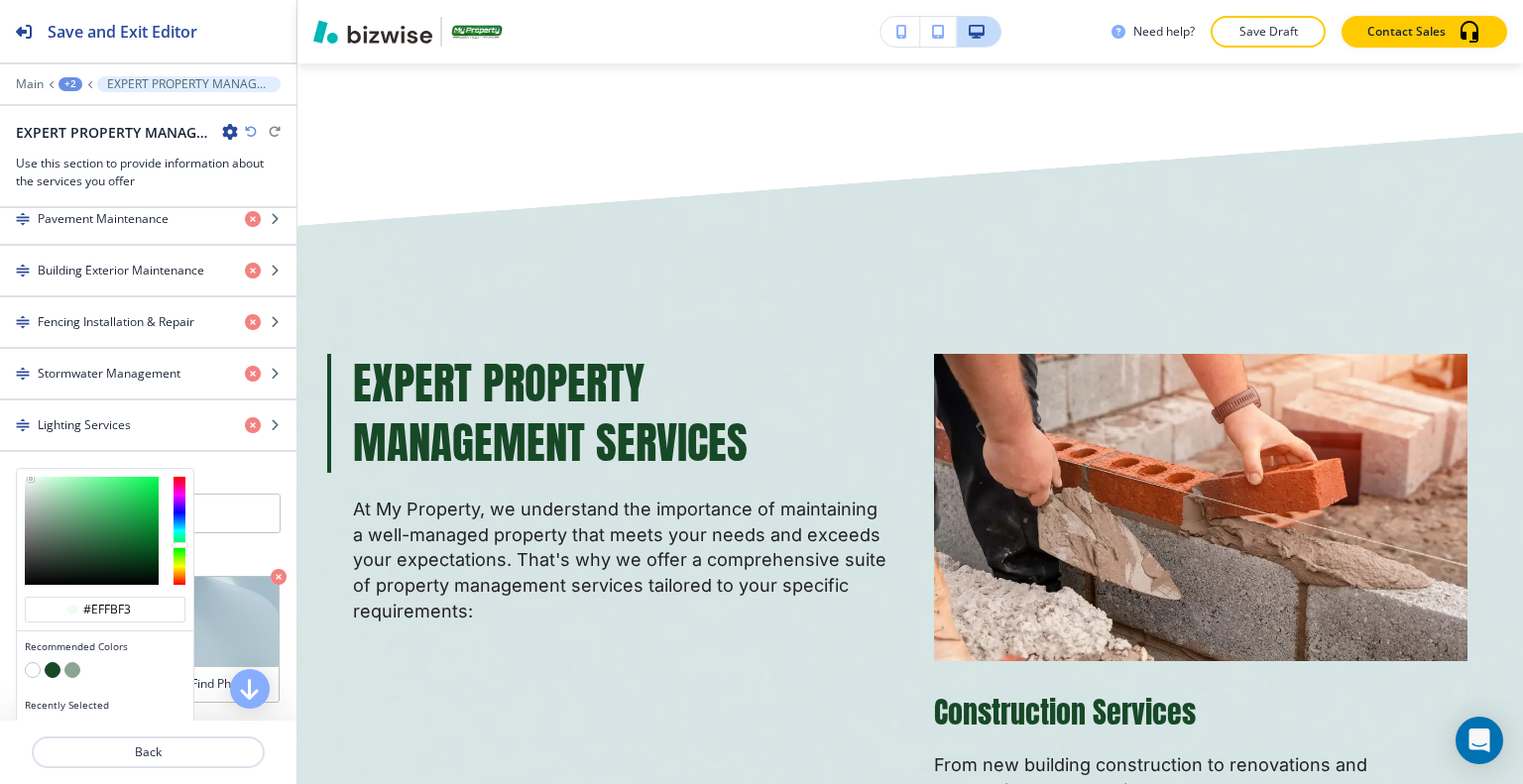 type on "#f5fbf7" 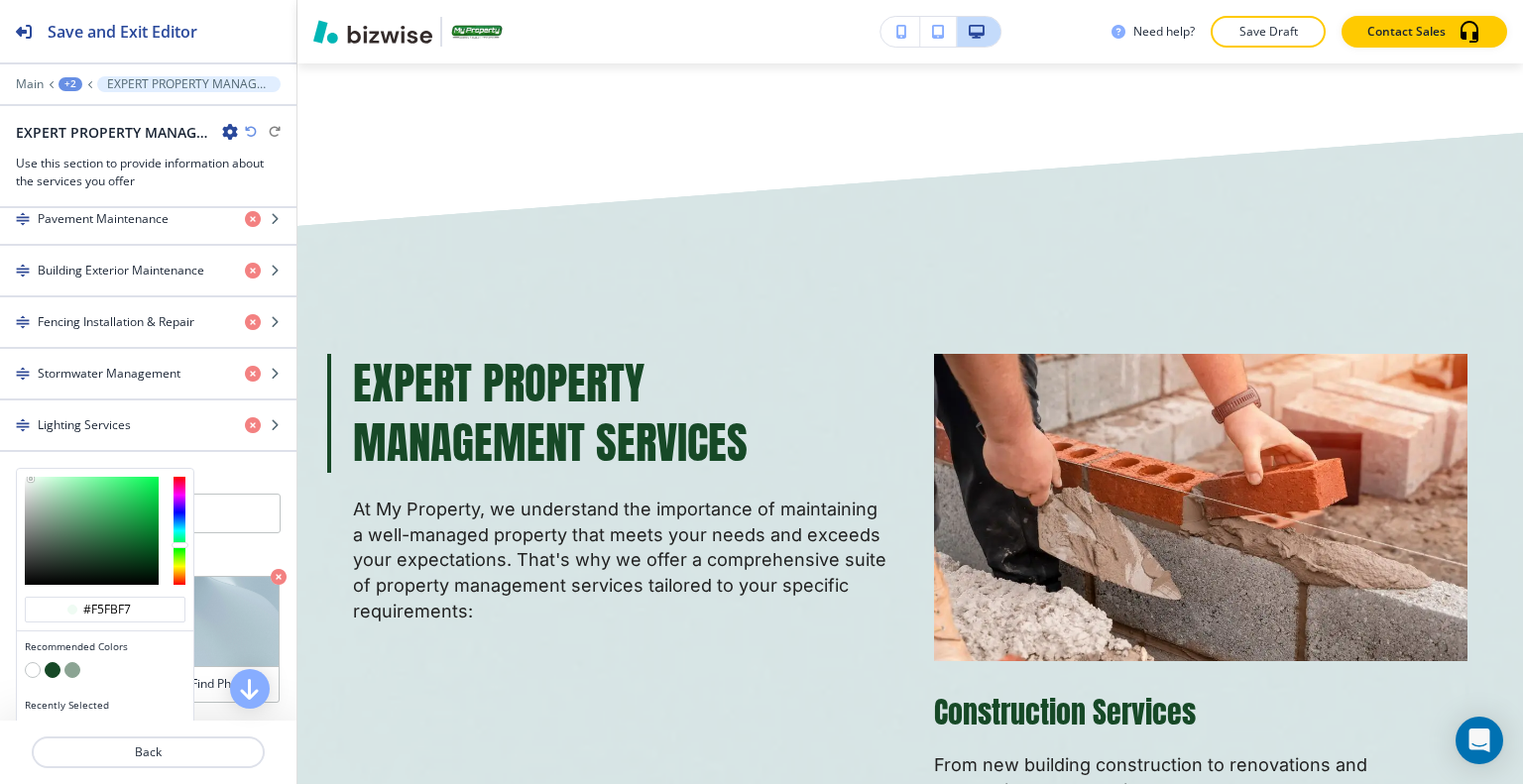 click at bounding box center [91, 530] 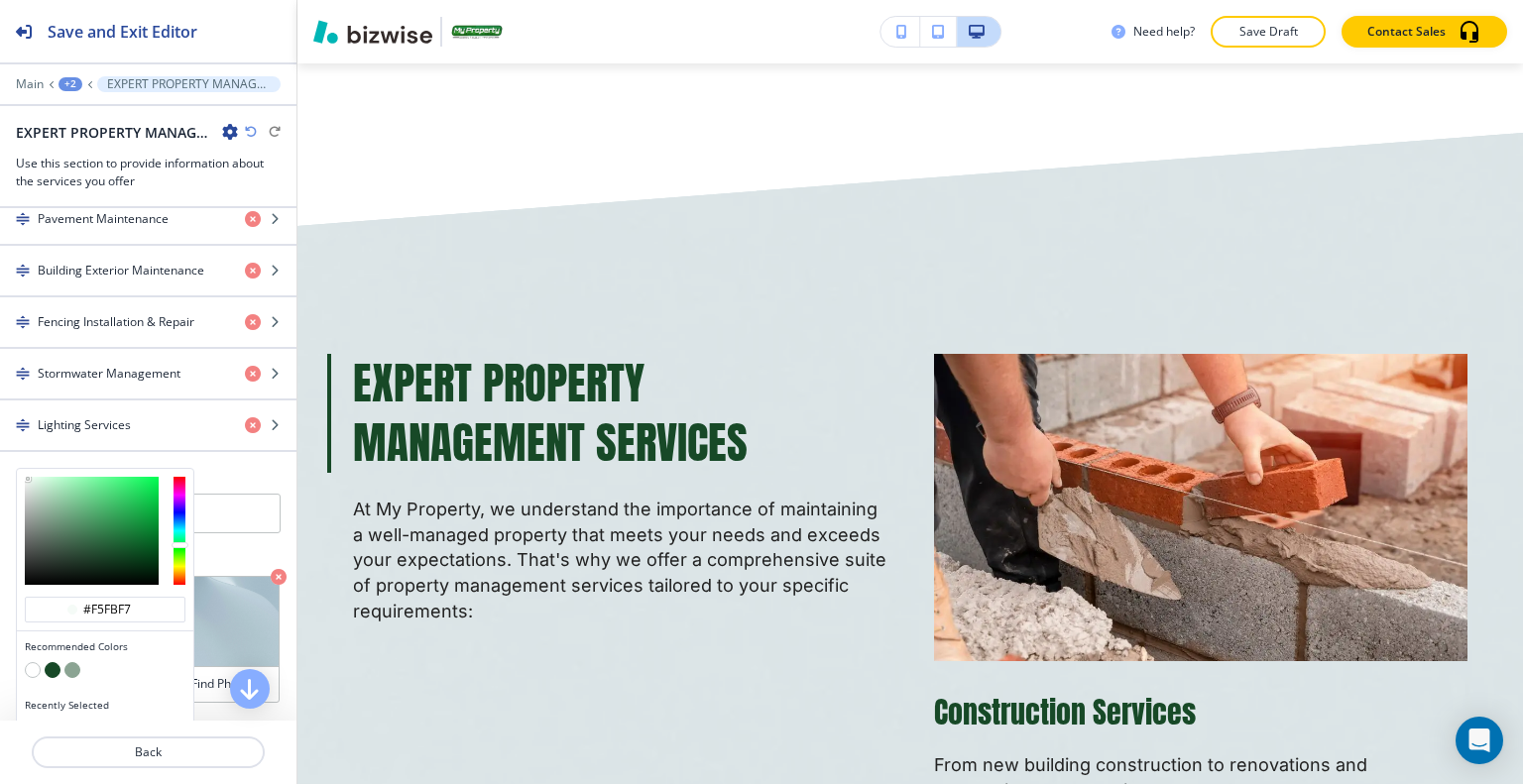 type on "#ddf1e4" 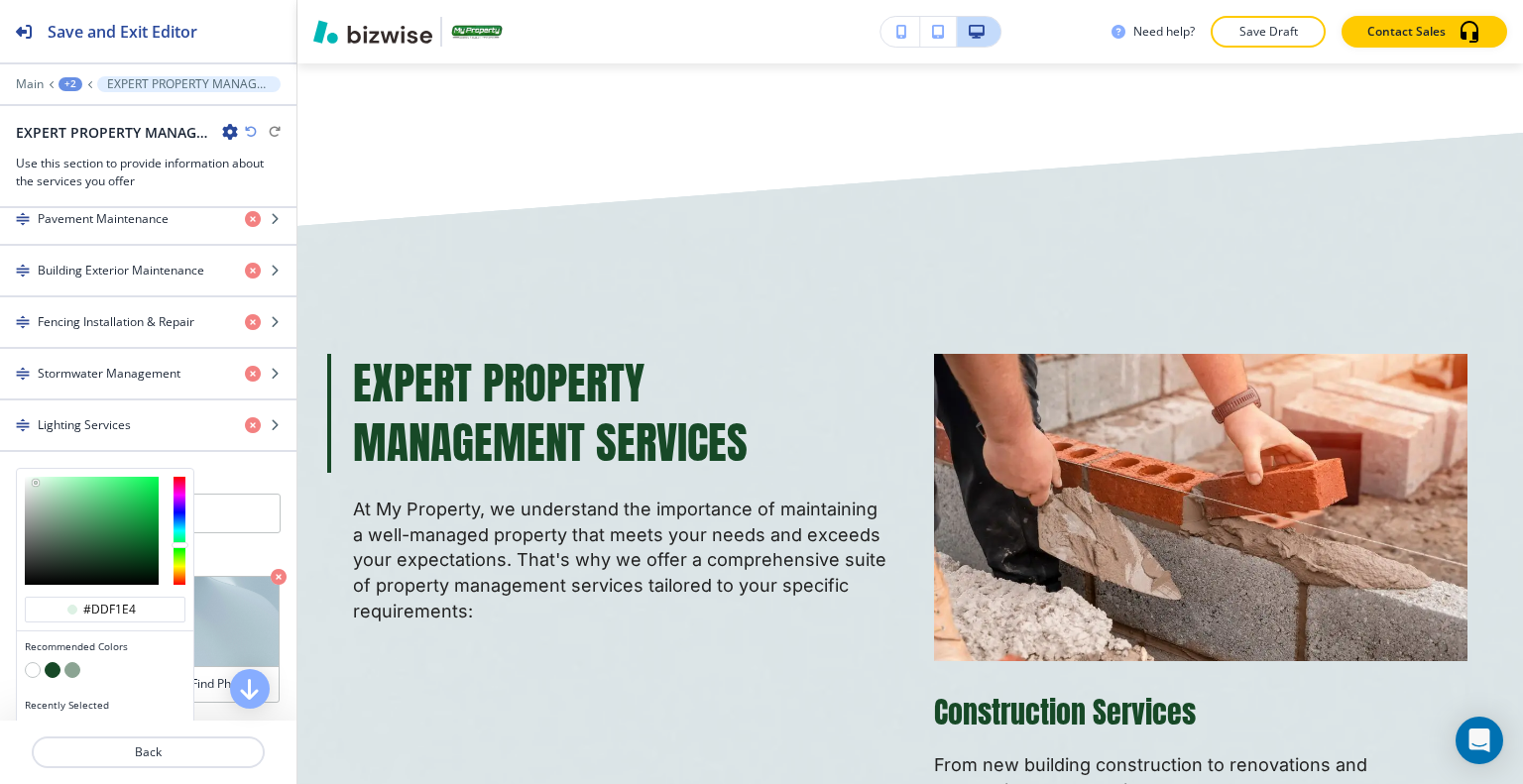 click at bounding box center (91, 530) 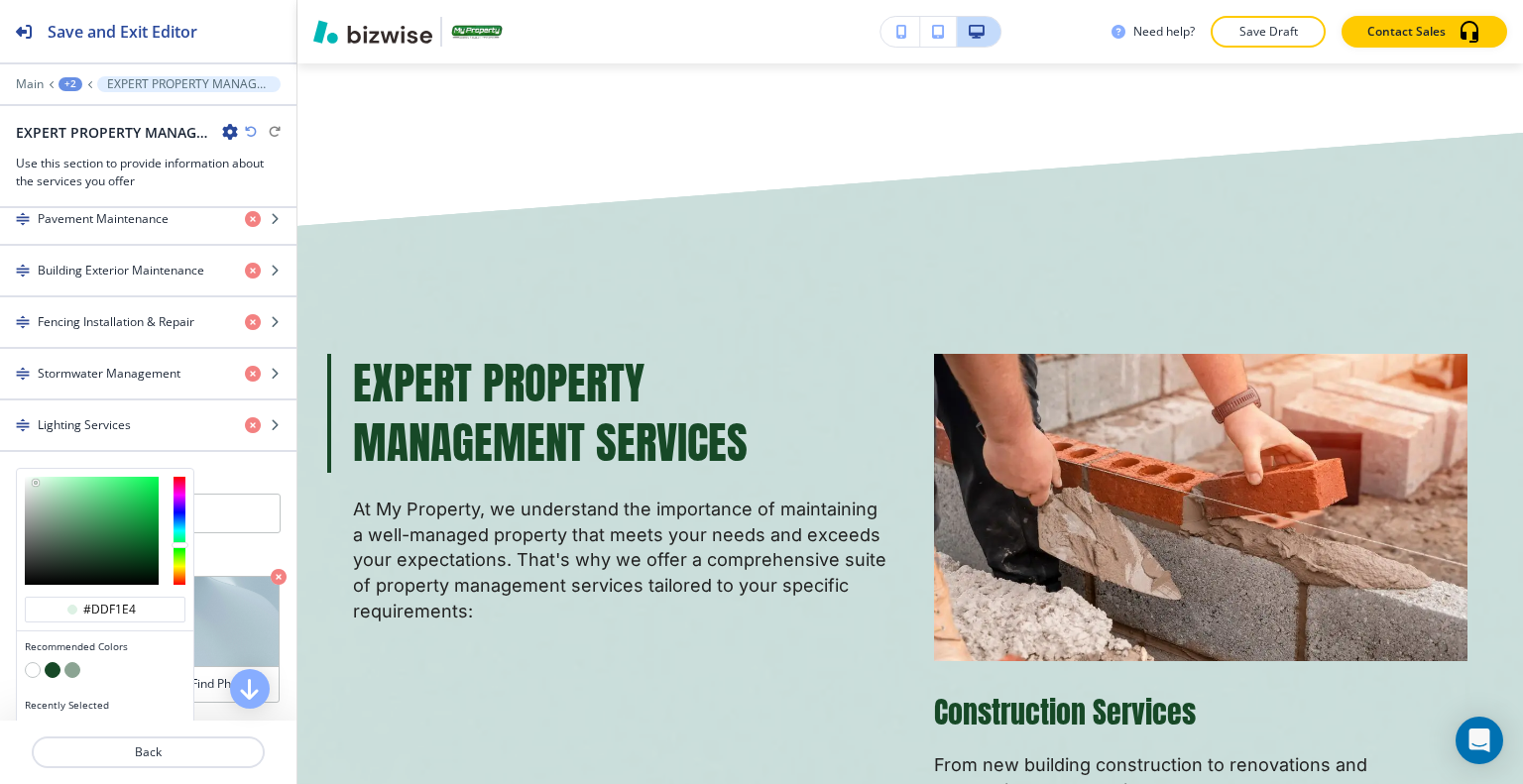 type on "#e7f4eb" 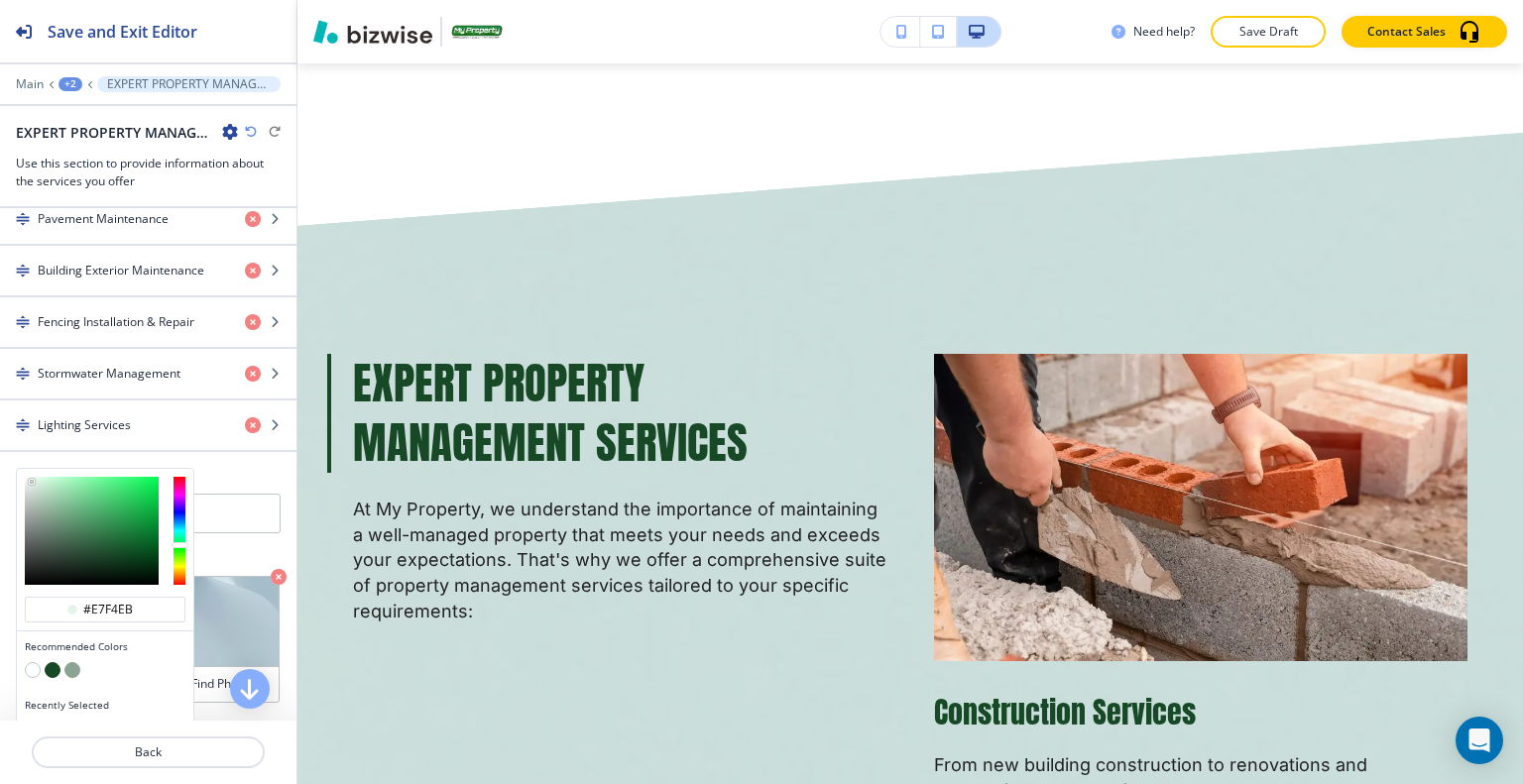 click at bounding box center [91, 530] 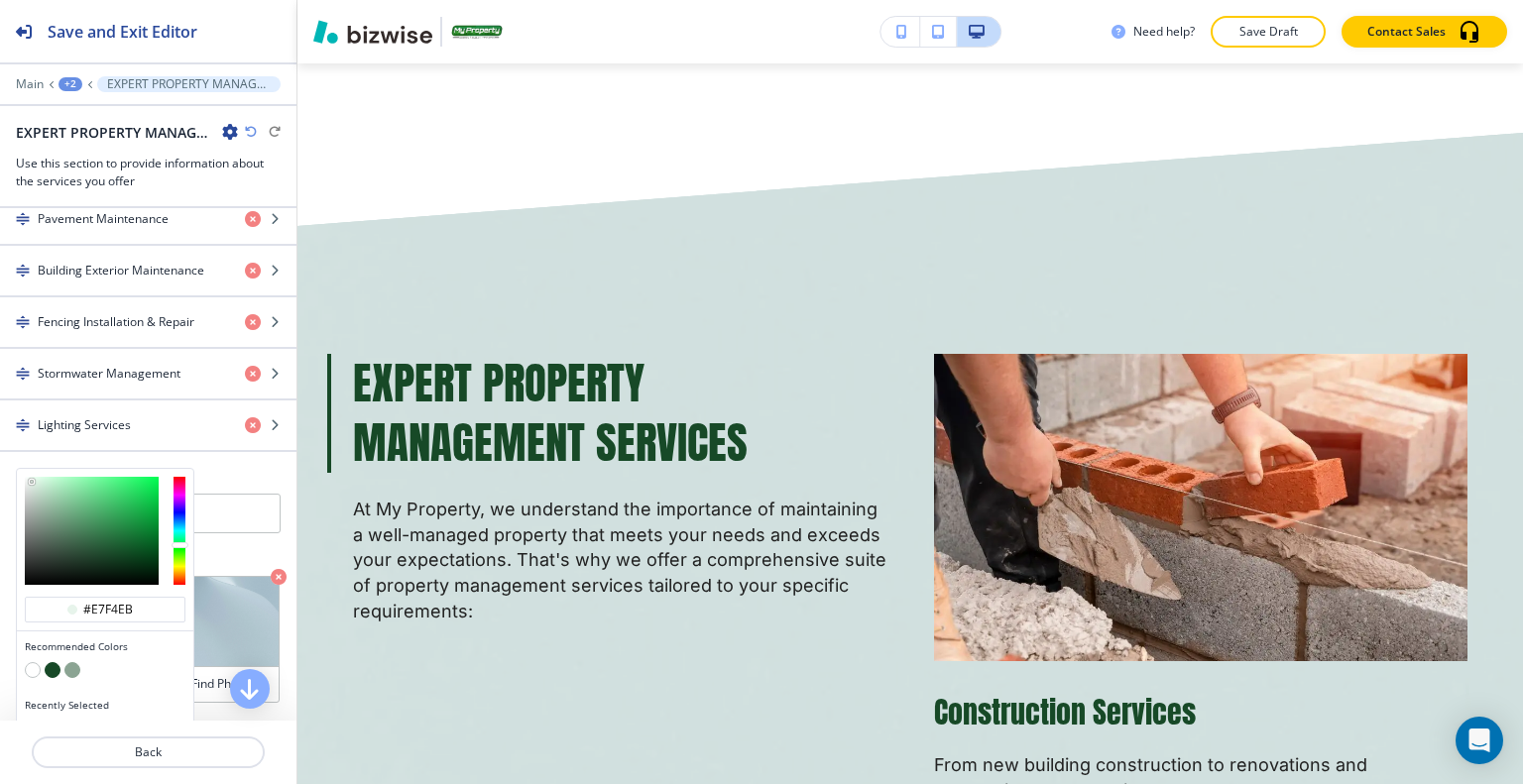 type on "#daf4e2" 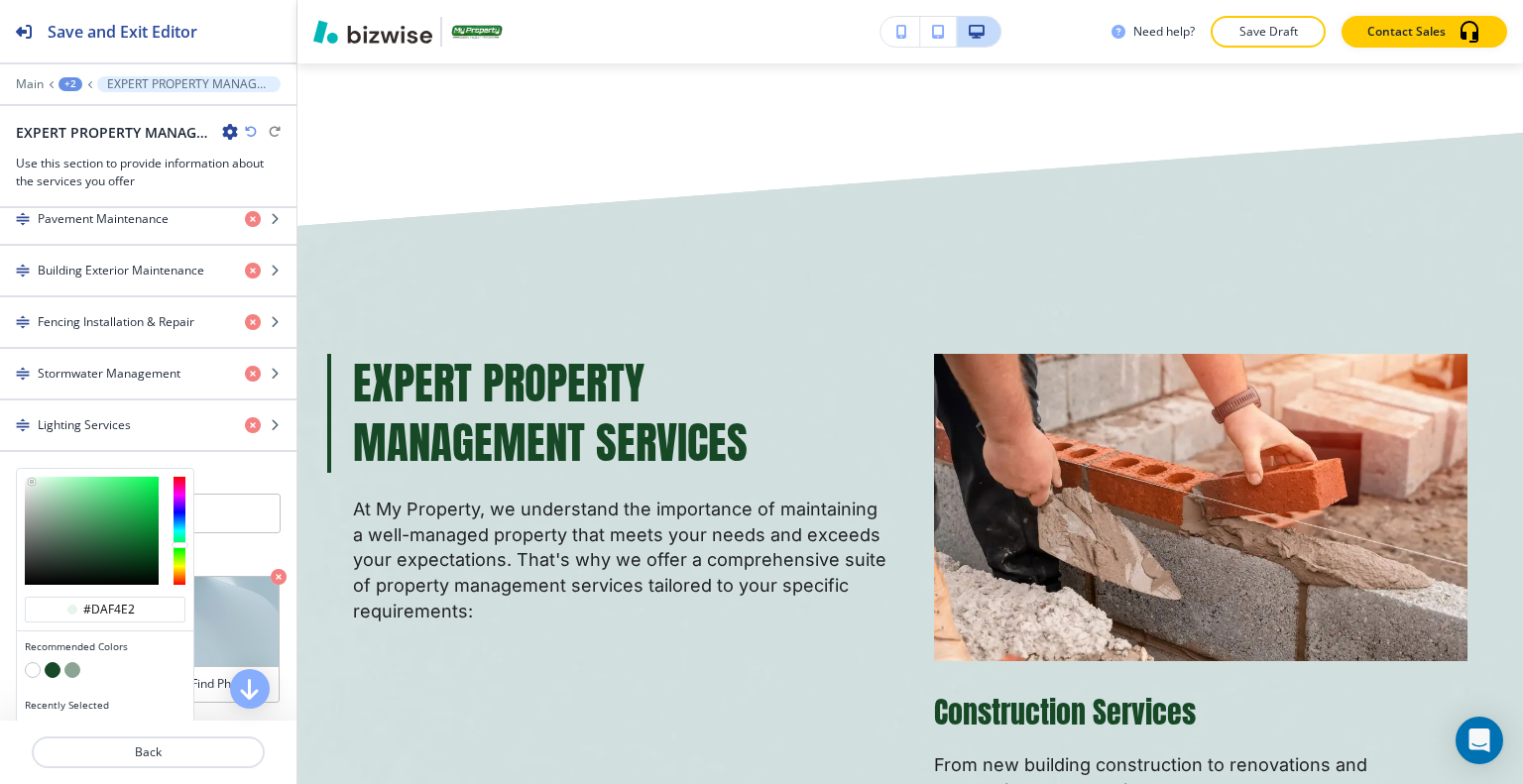 click at bounding box center [91, 530] 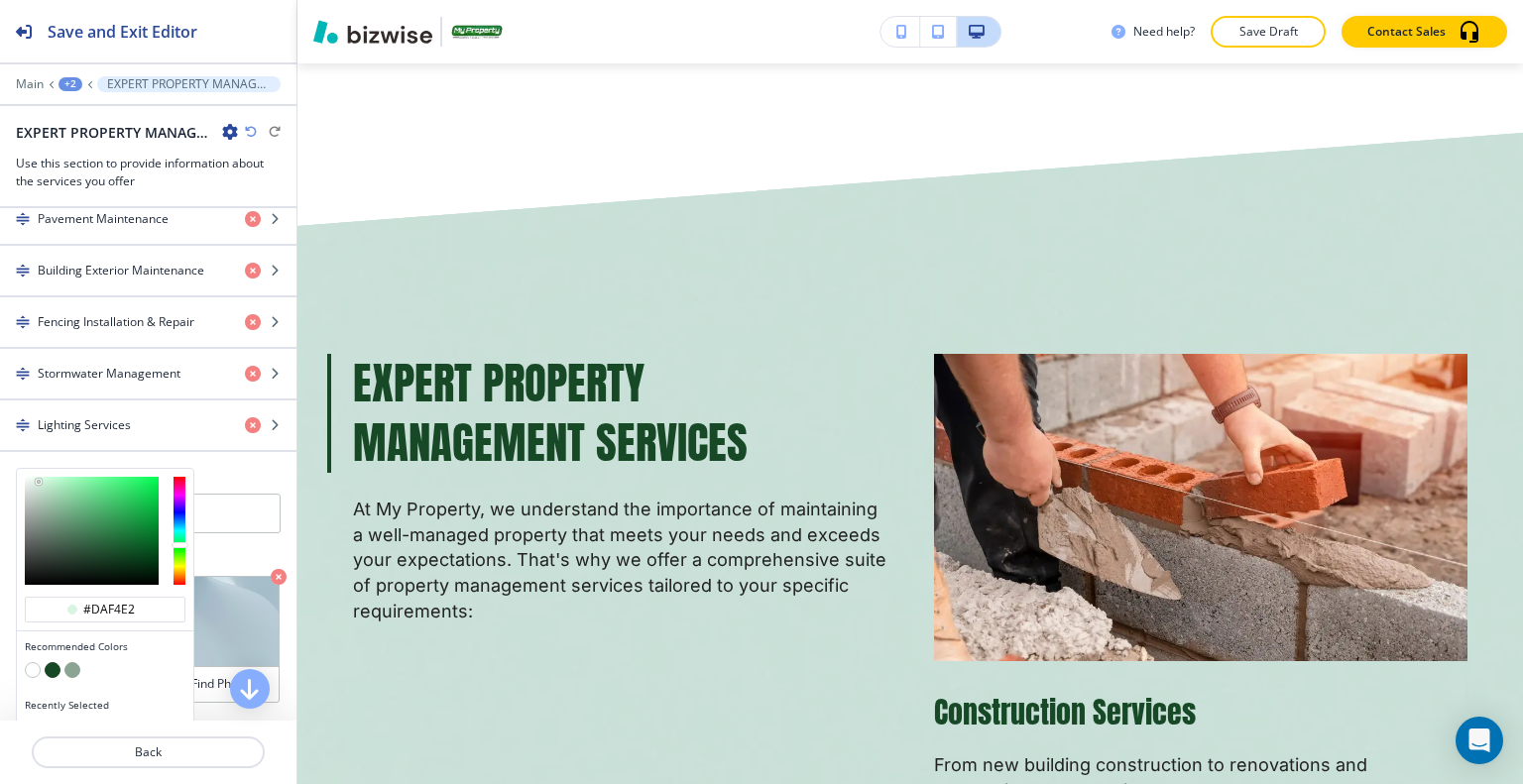 type on "#d3dfd7" 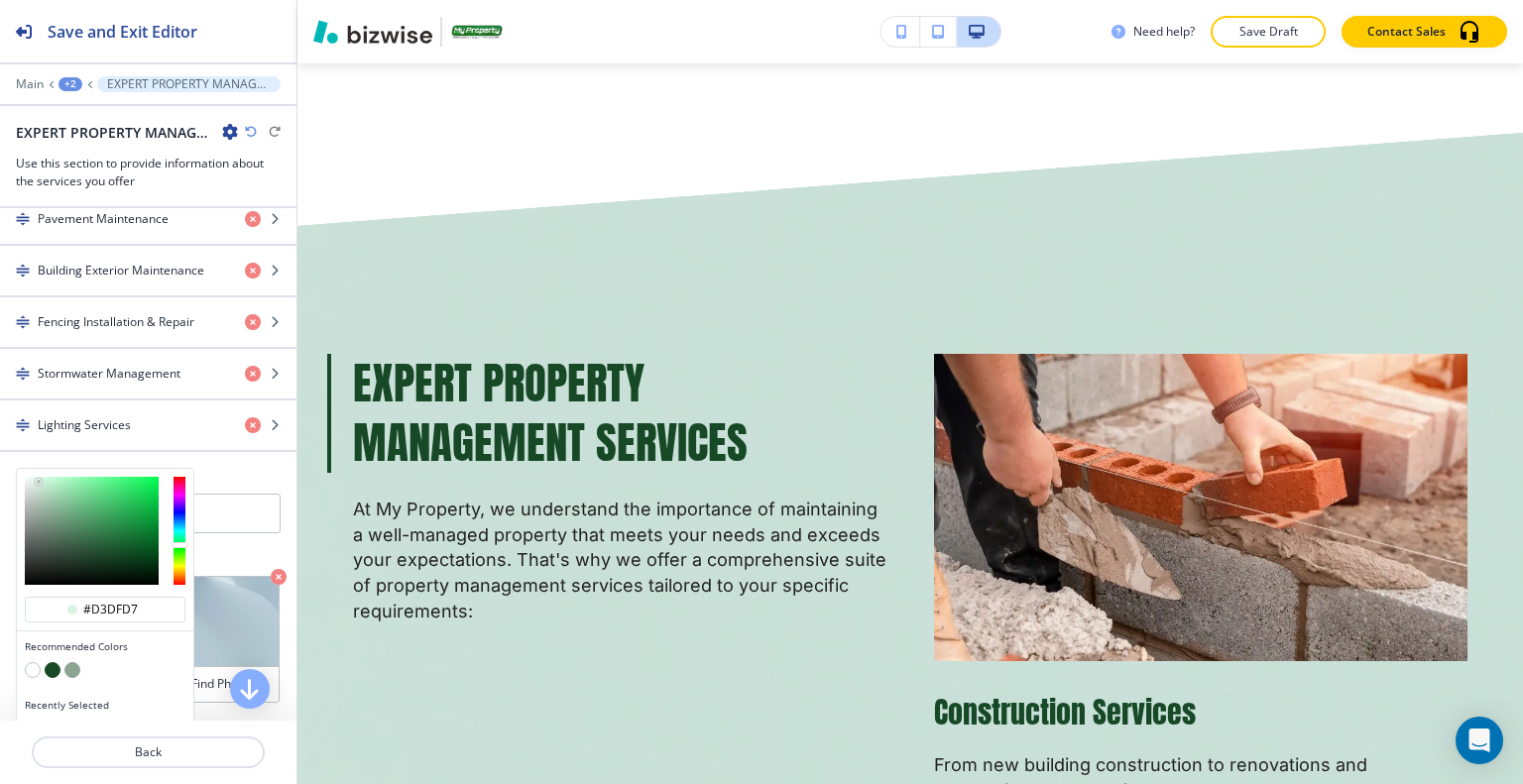 click at bounding box center [91, 530] 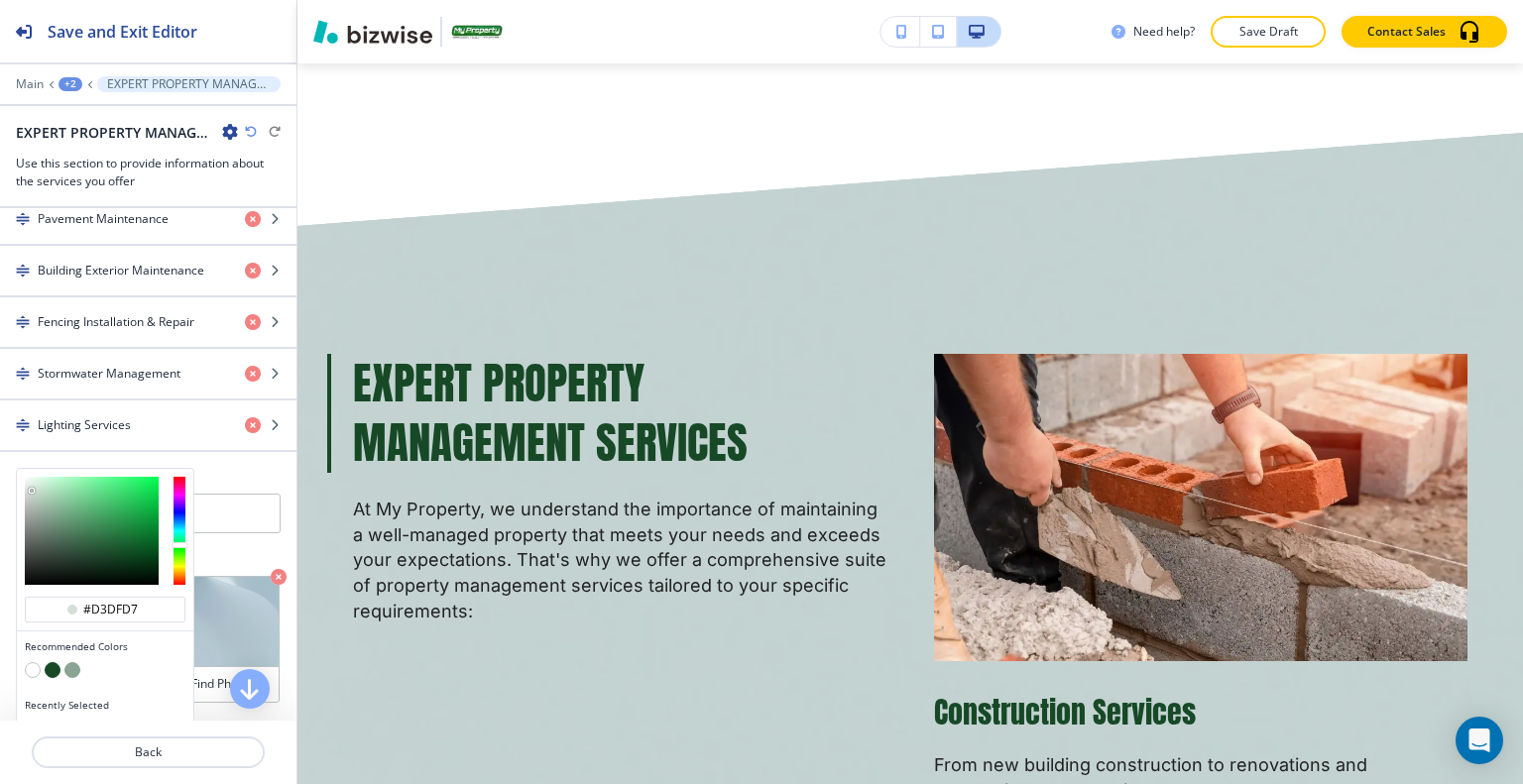 type on "#d9dfdb" 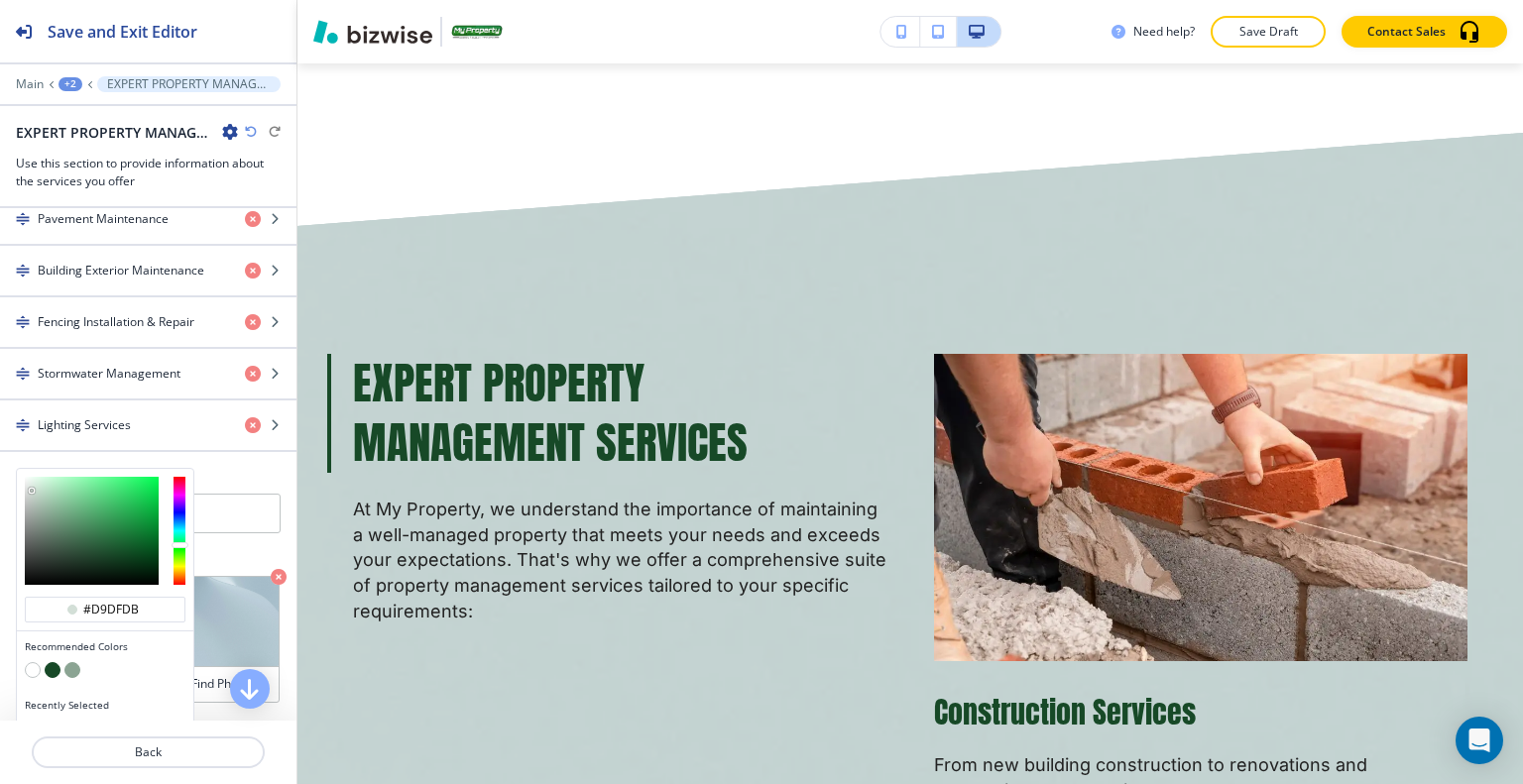click at bounding box center (91, 530) 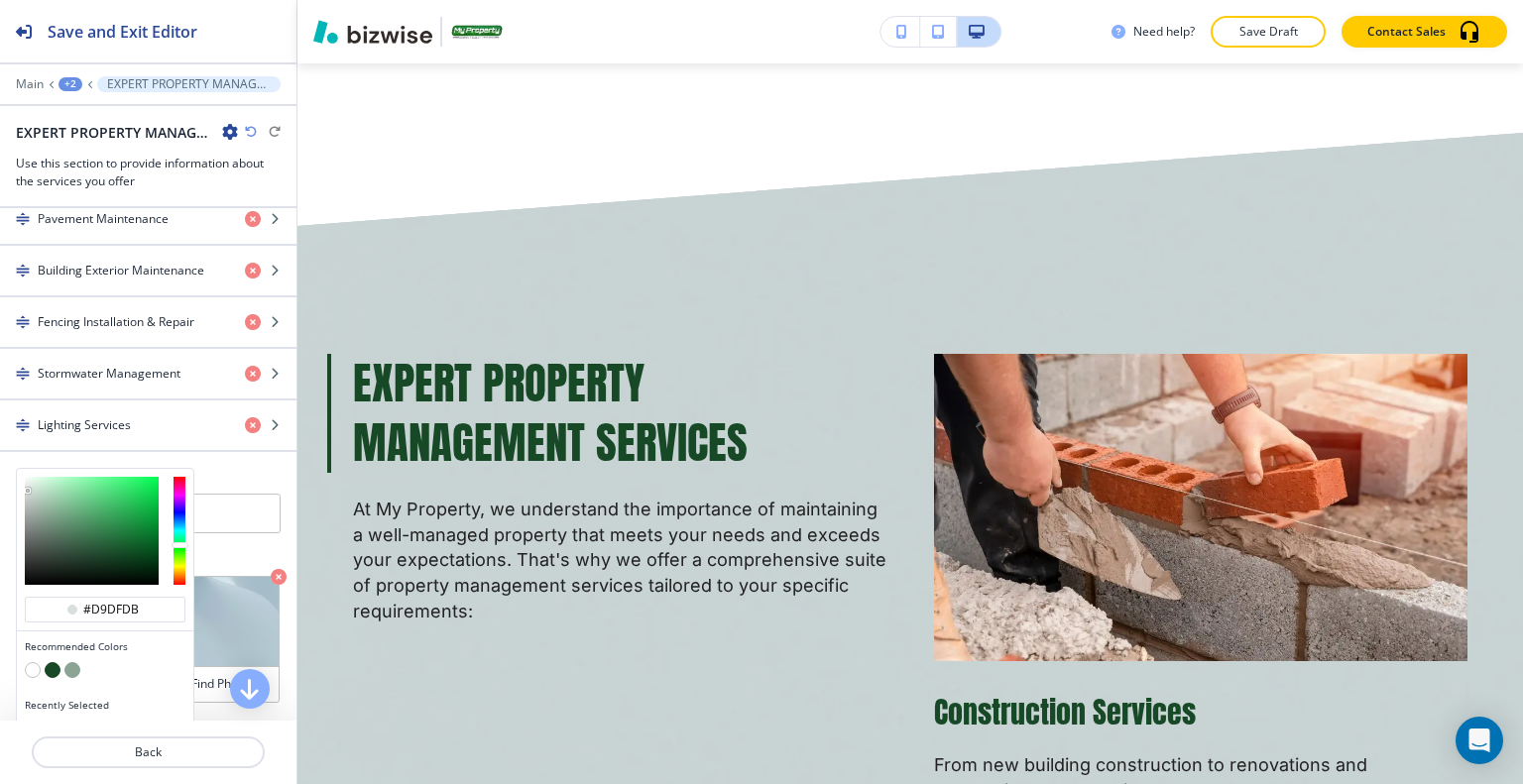 type on "#ccd5cf" 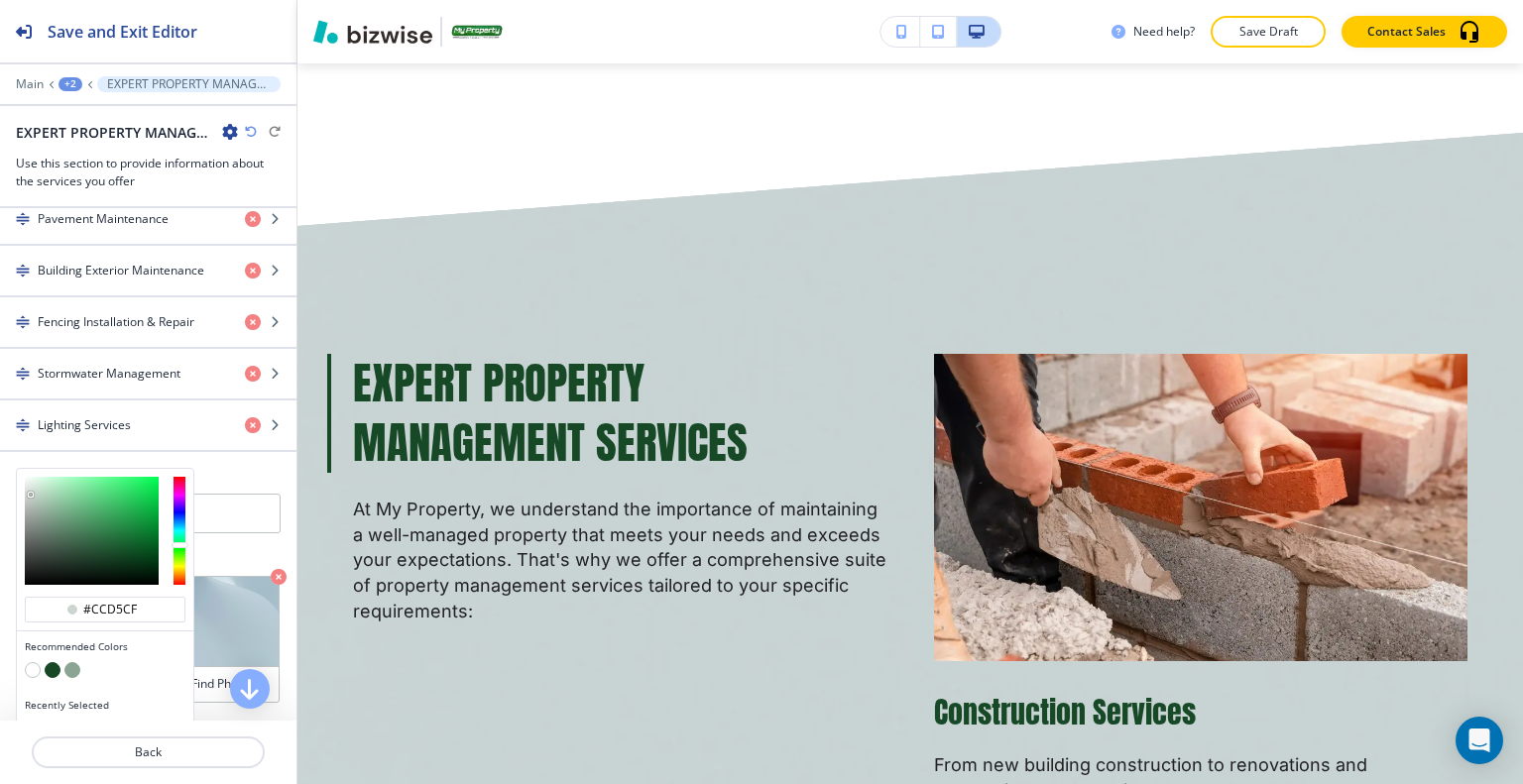 click at bounding box center (91, 530) 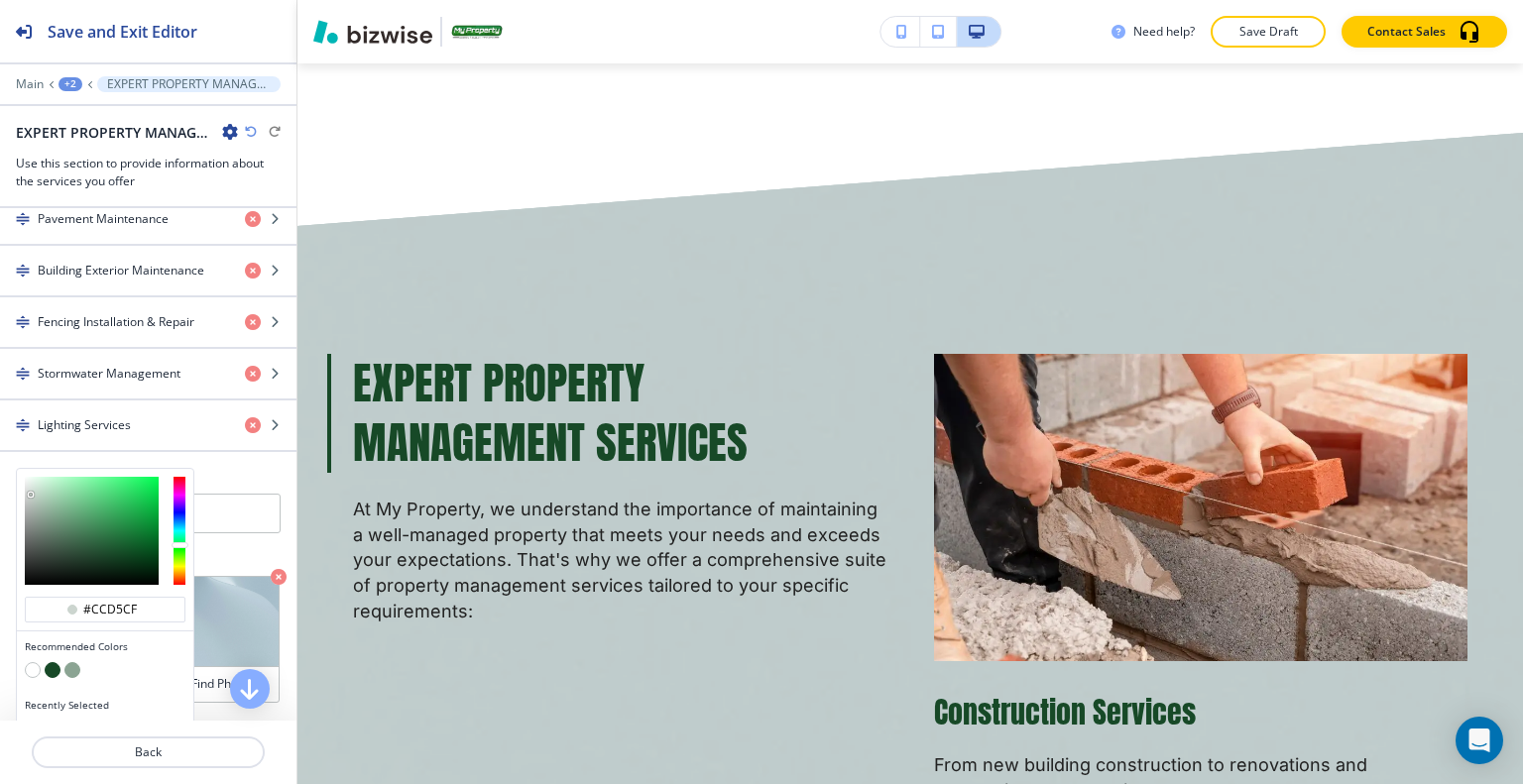type on "#bed3c5" 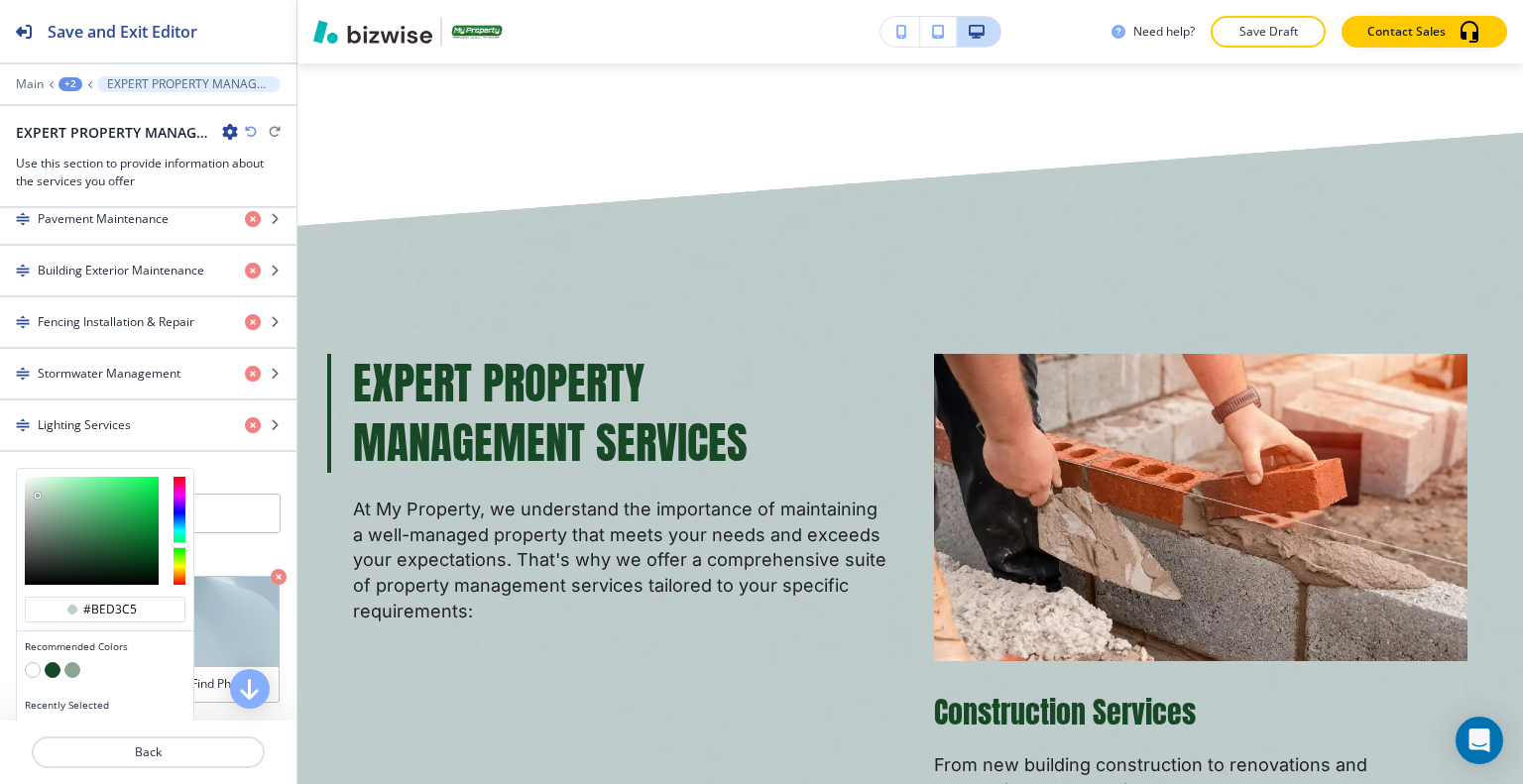 click at bounding box center (91, 530) 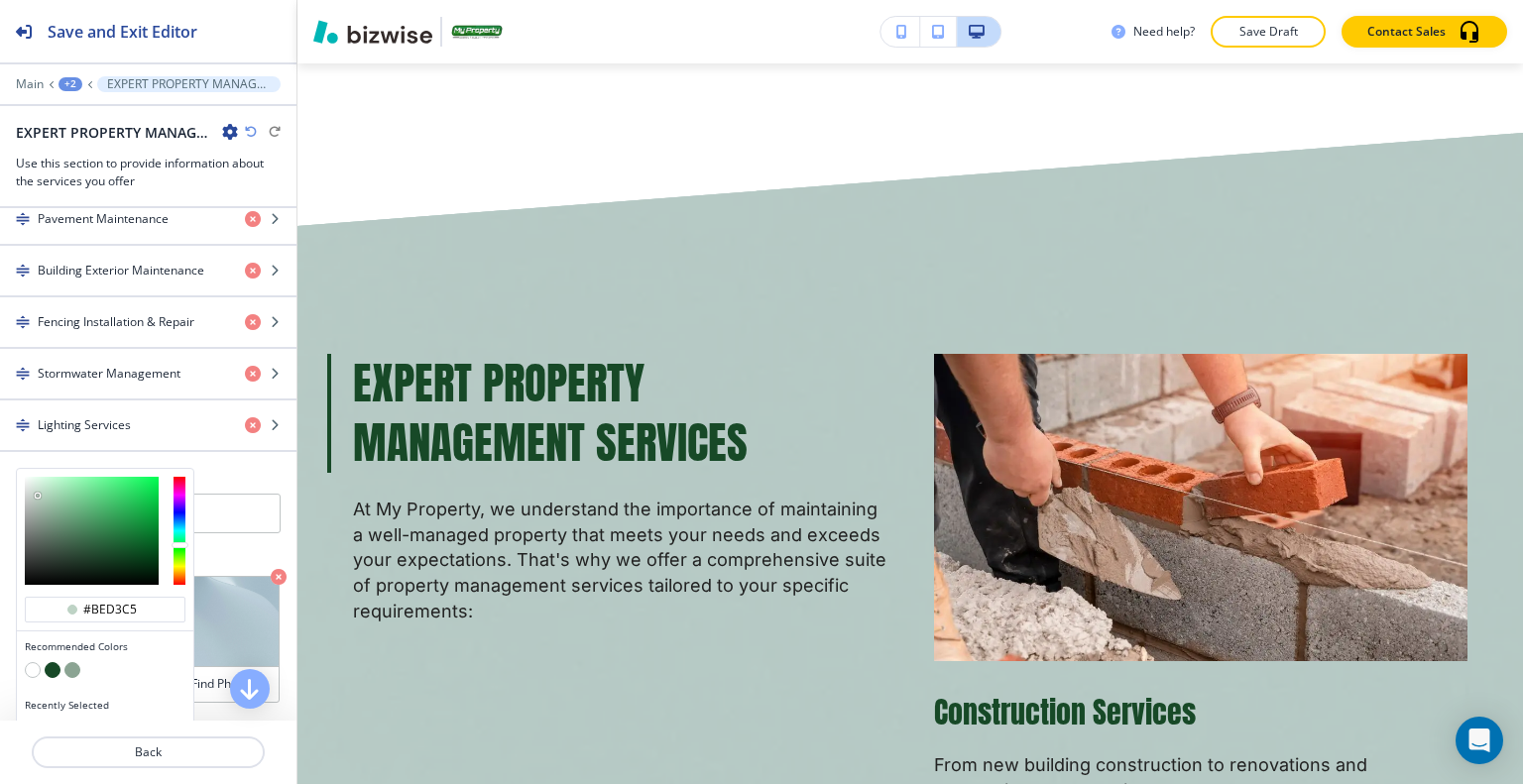 type on "#cfe6d6" 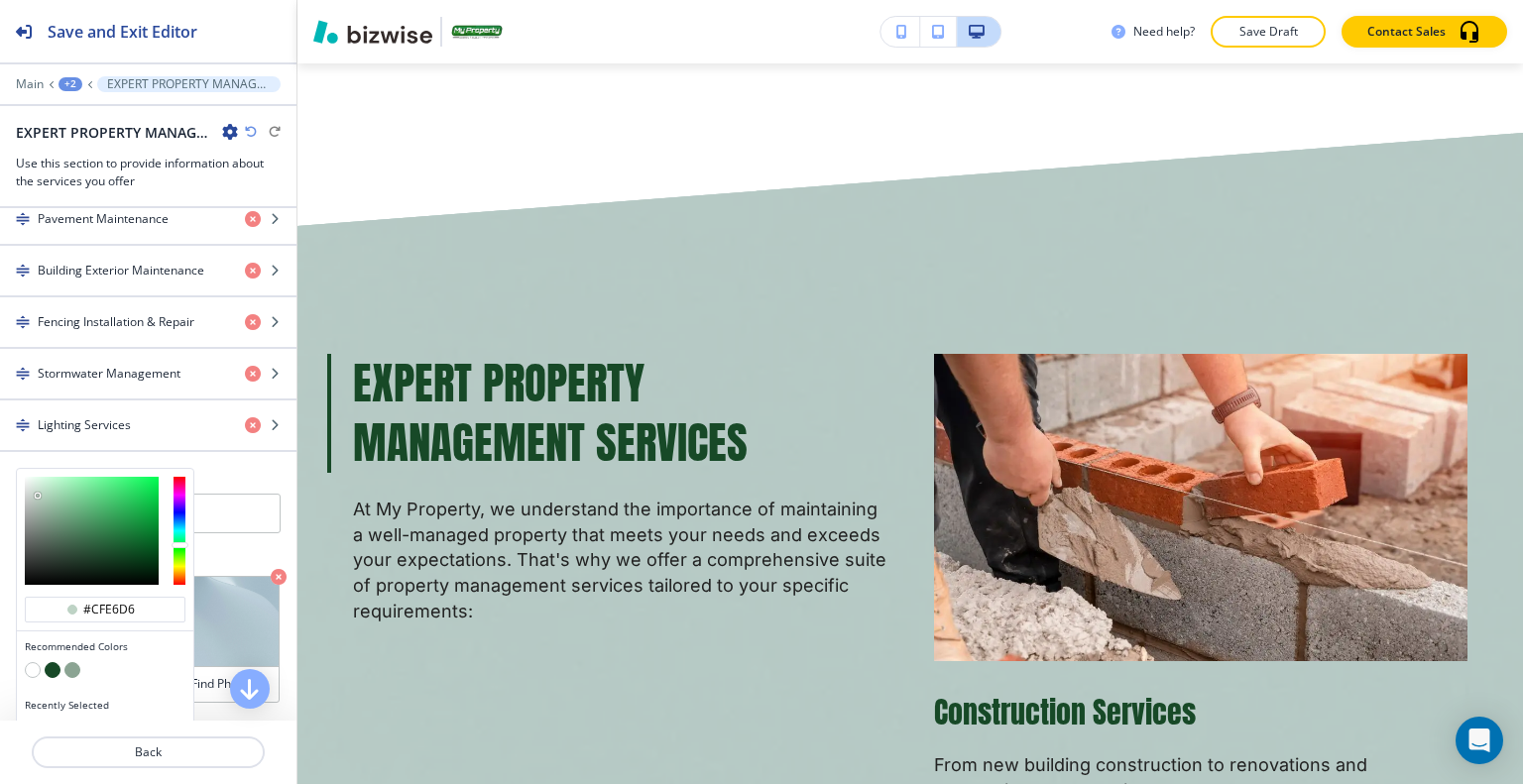 click at bounding box center [91, 530] 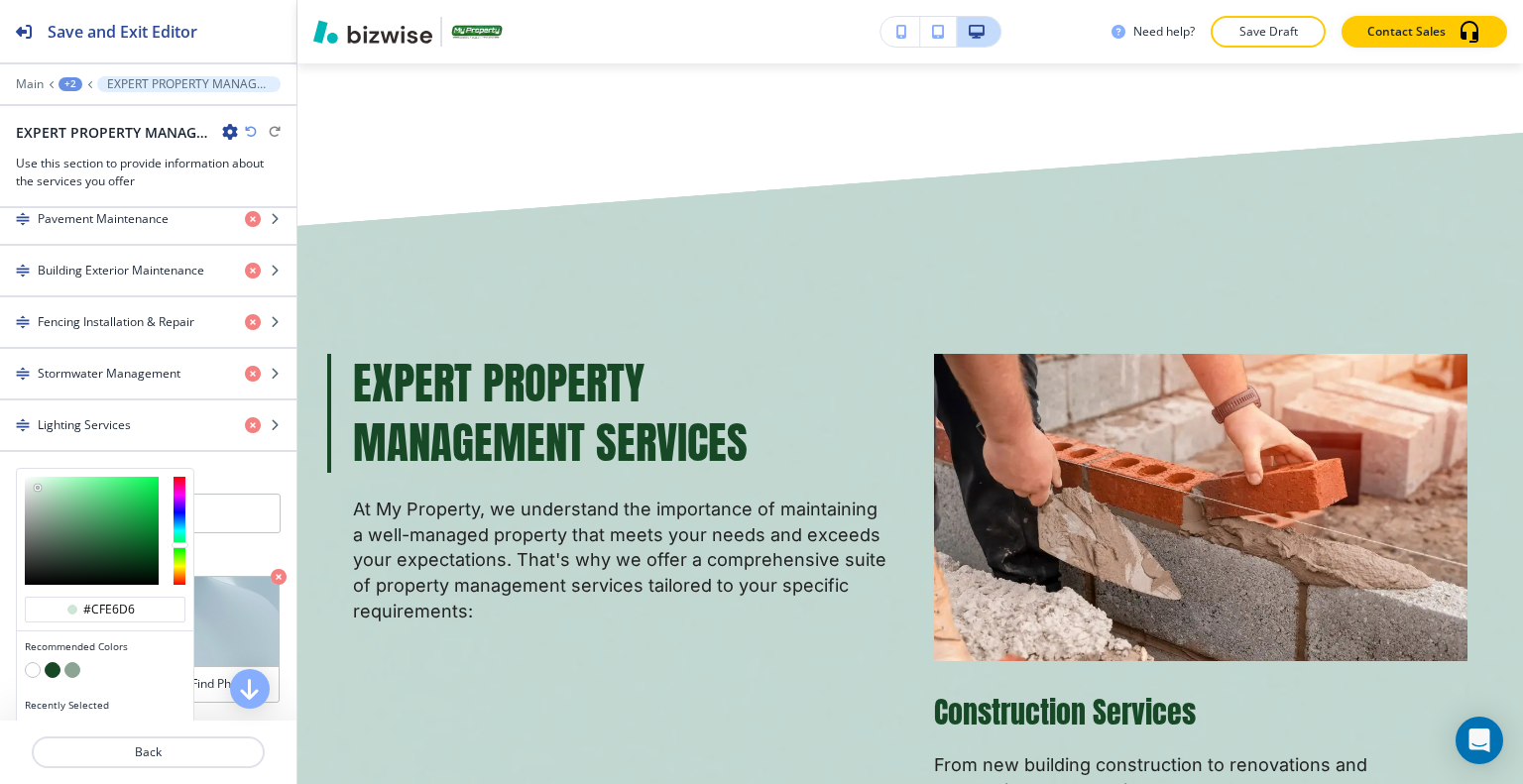 type on "#d2eada" 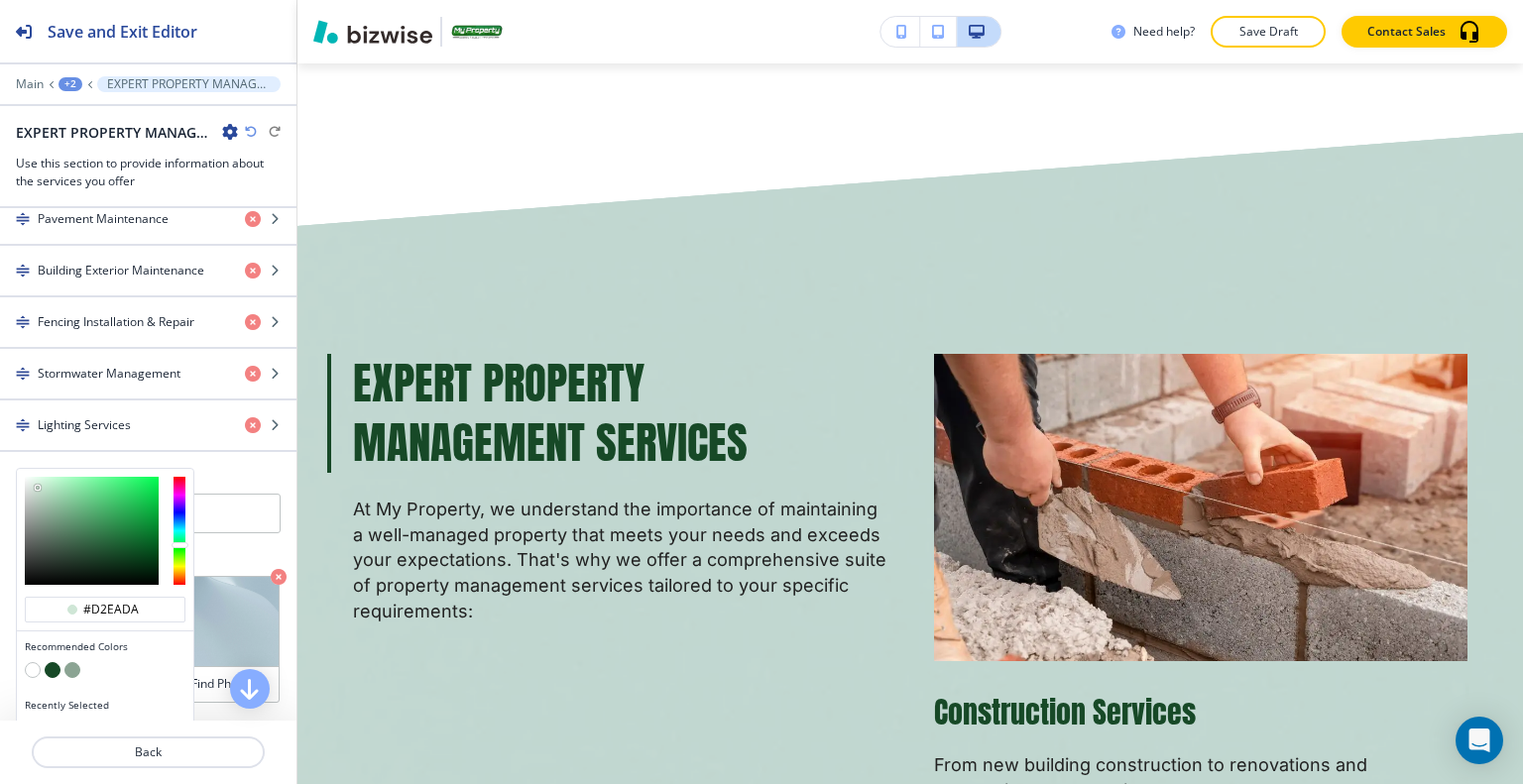 click at bounding box center [38, 488] 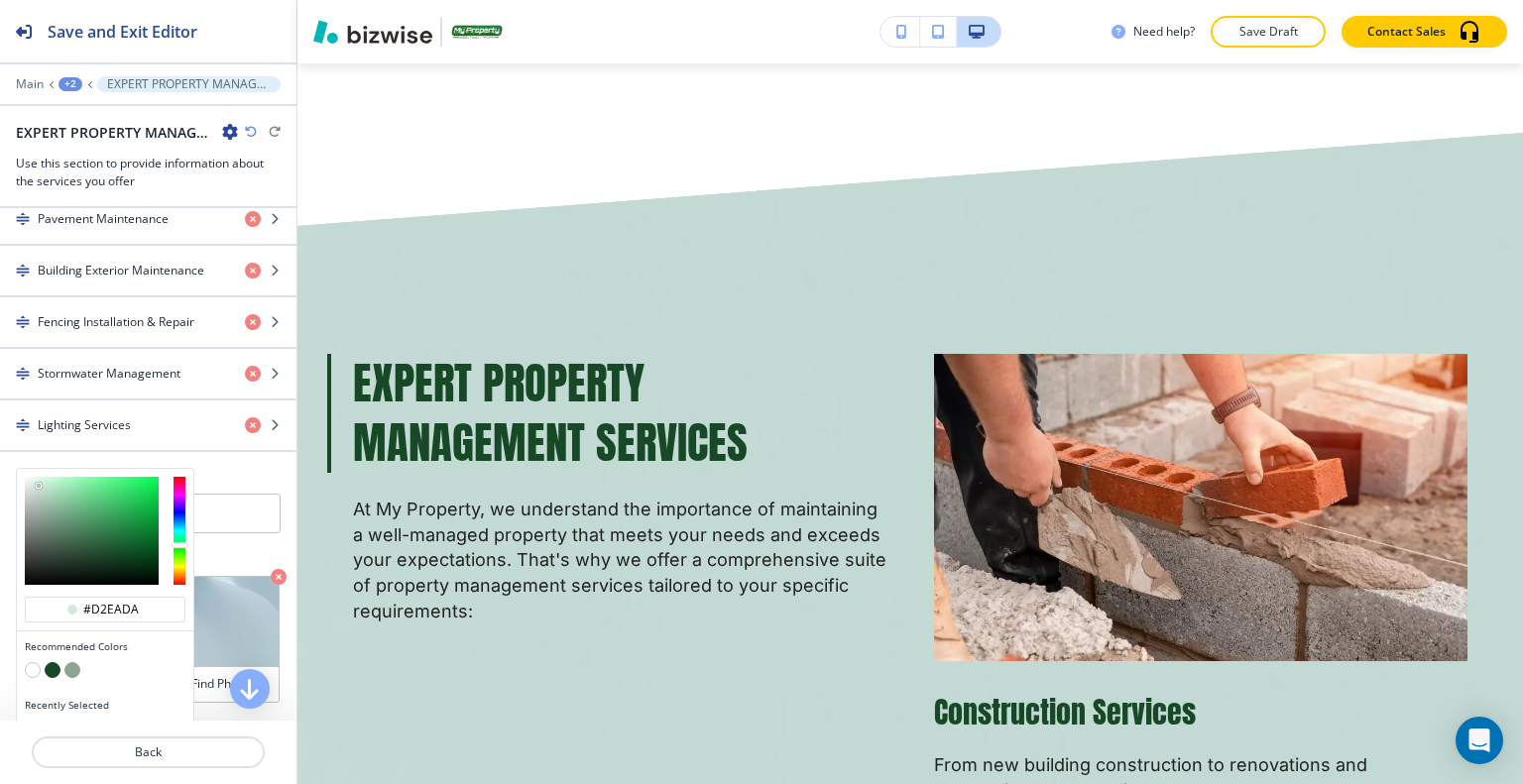 type on "#e0fbe9" 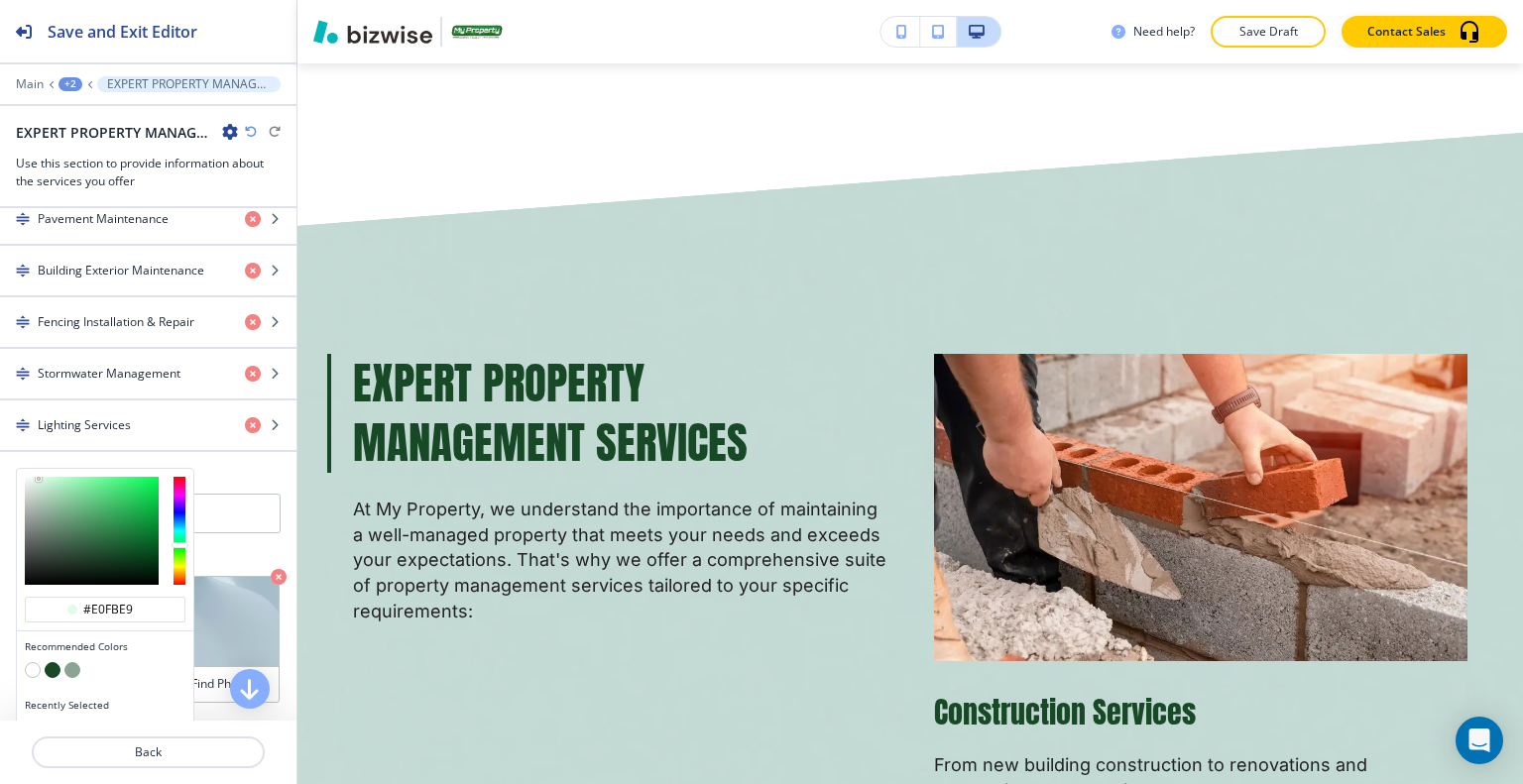 click at bounding box center (91, 530) 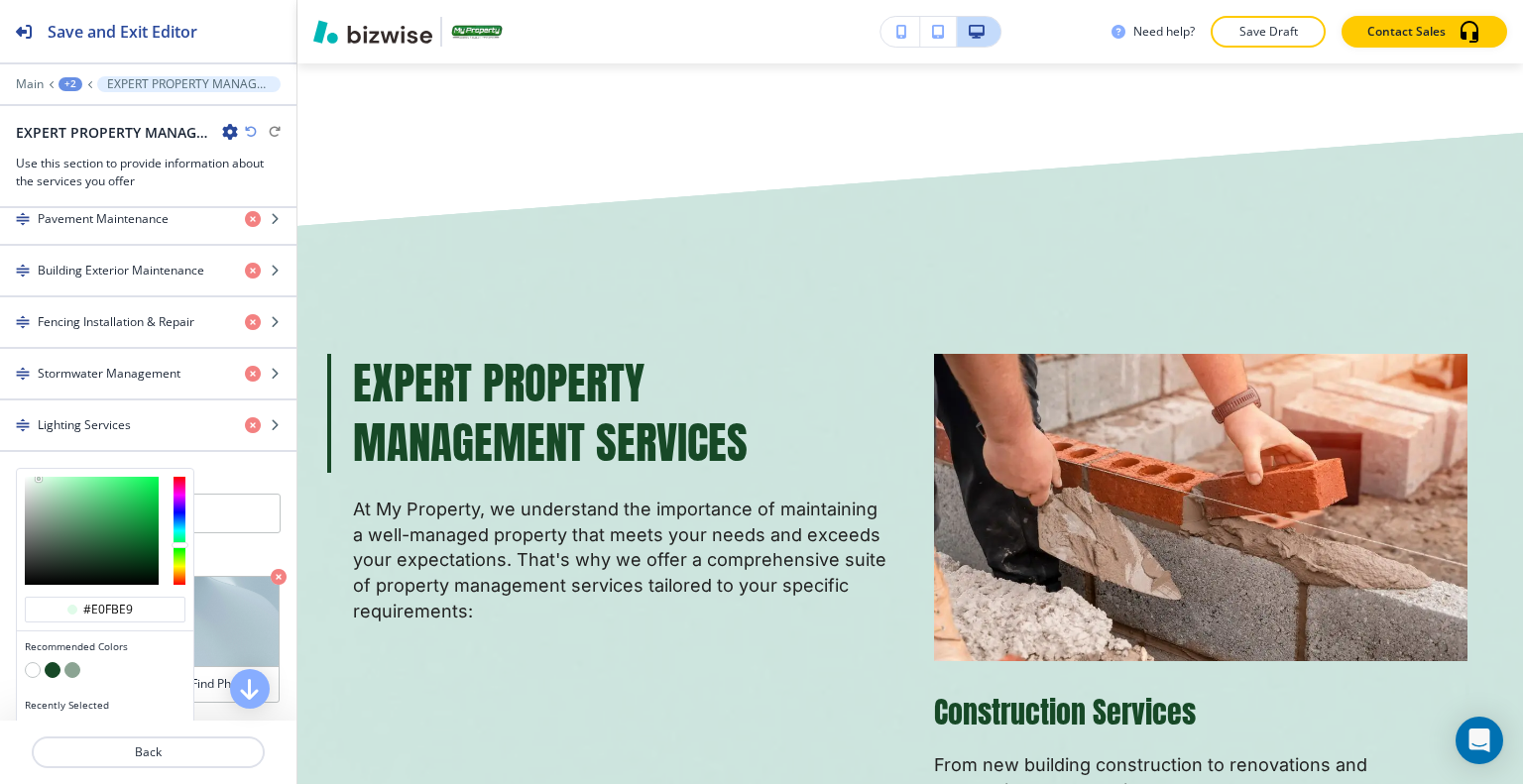 type on "#e6fbed" 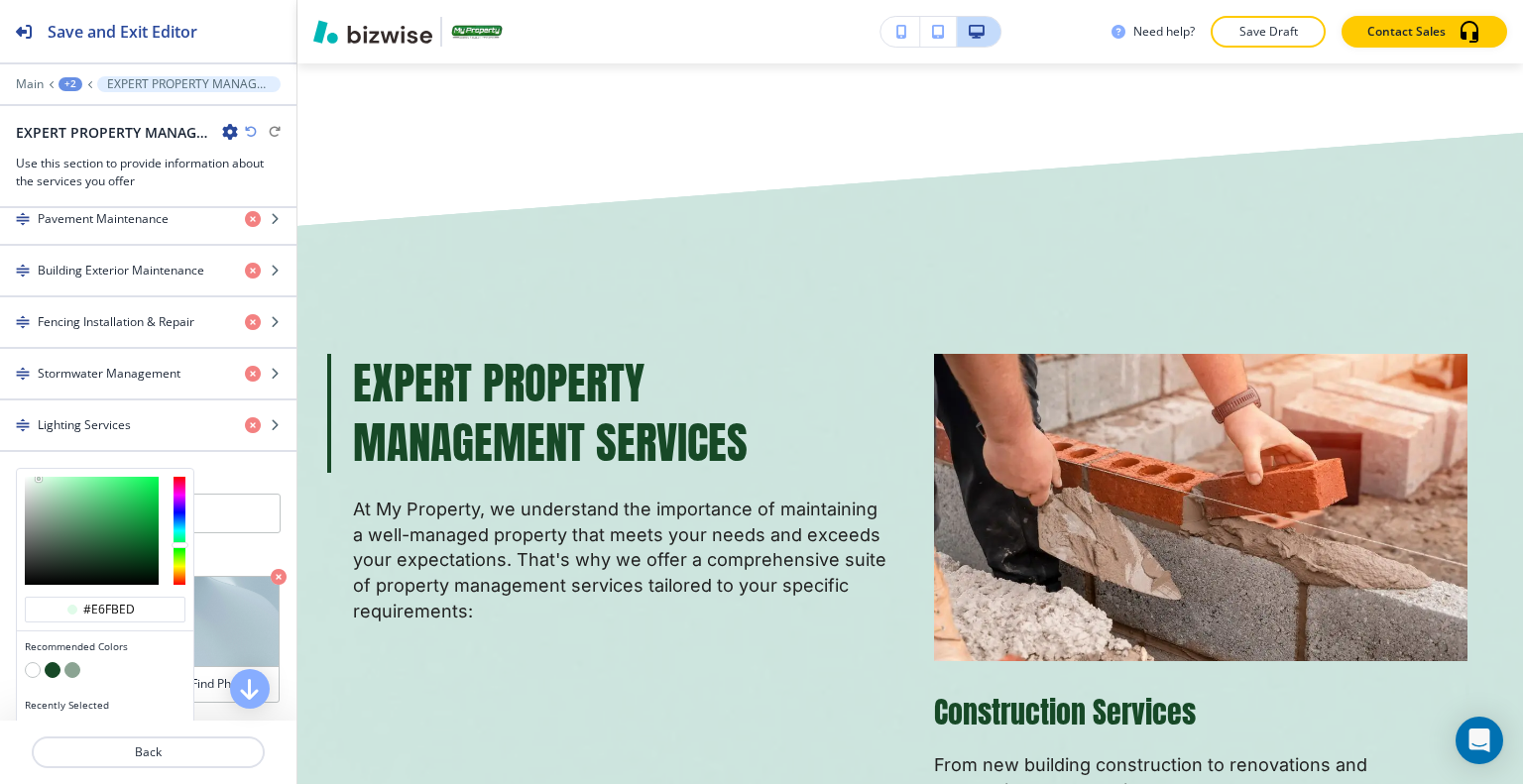 click at bounding box center [91, 530] 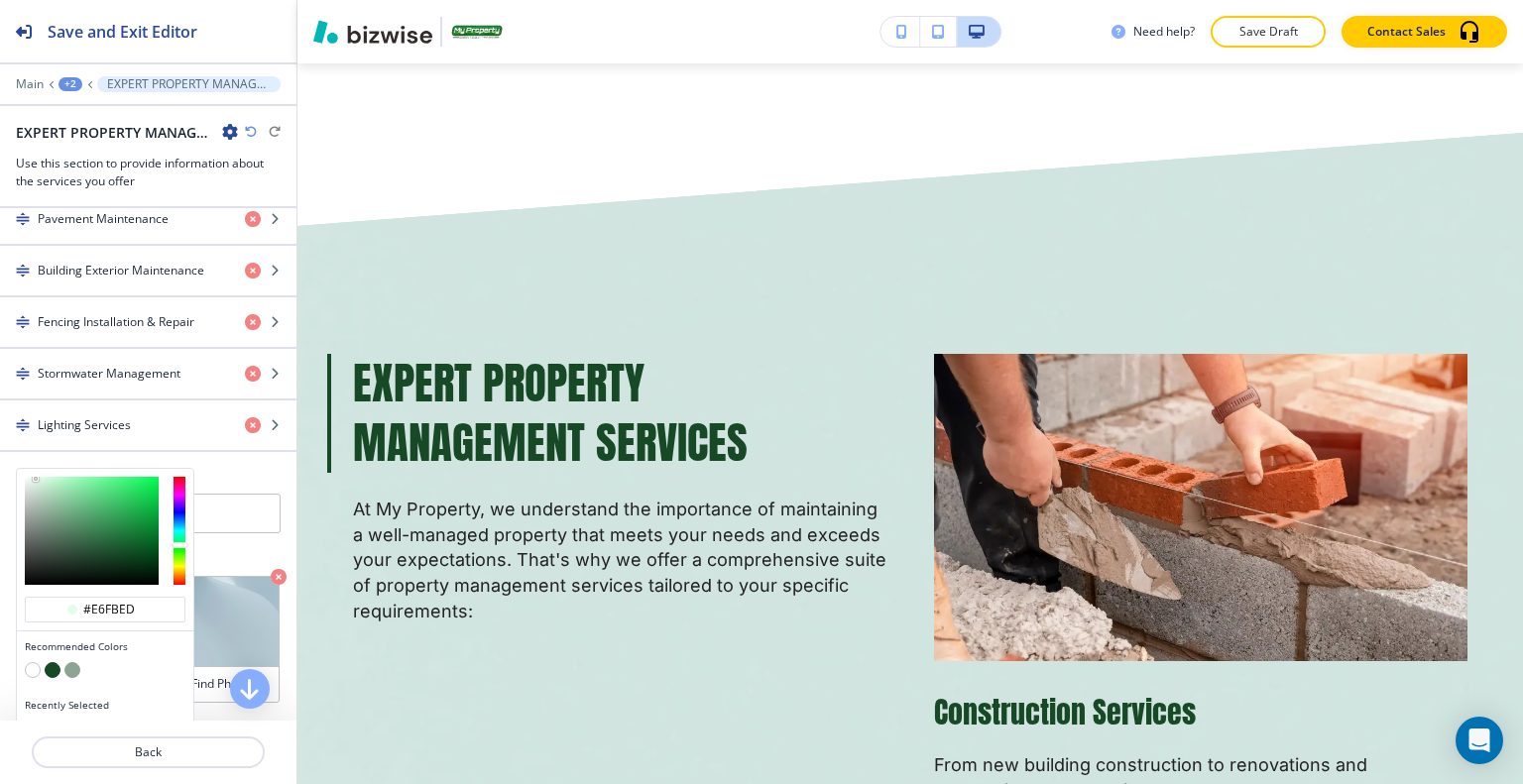 type on "#d6f1df" 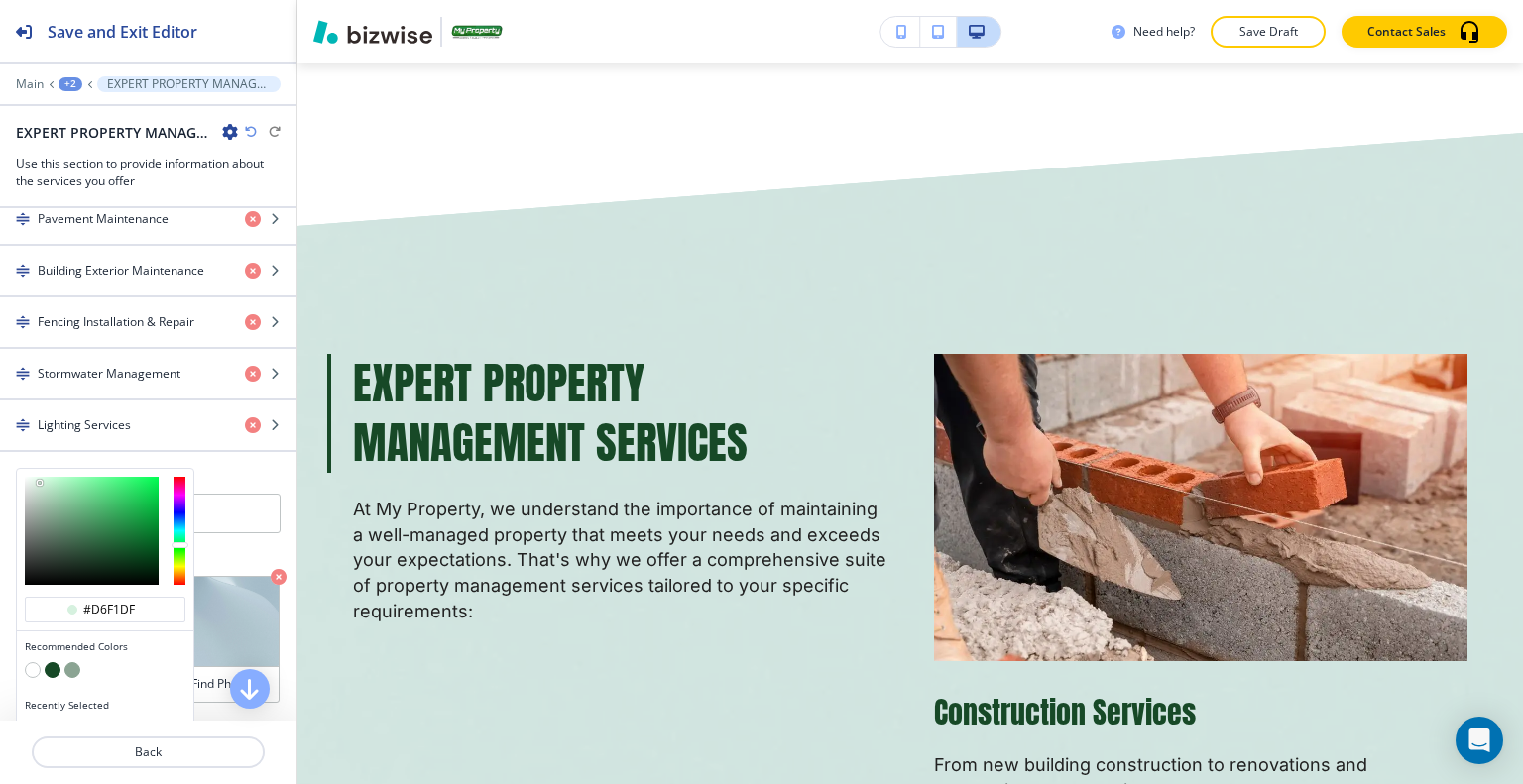 click at bounding box center [91, 530] 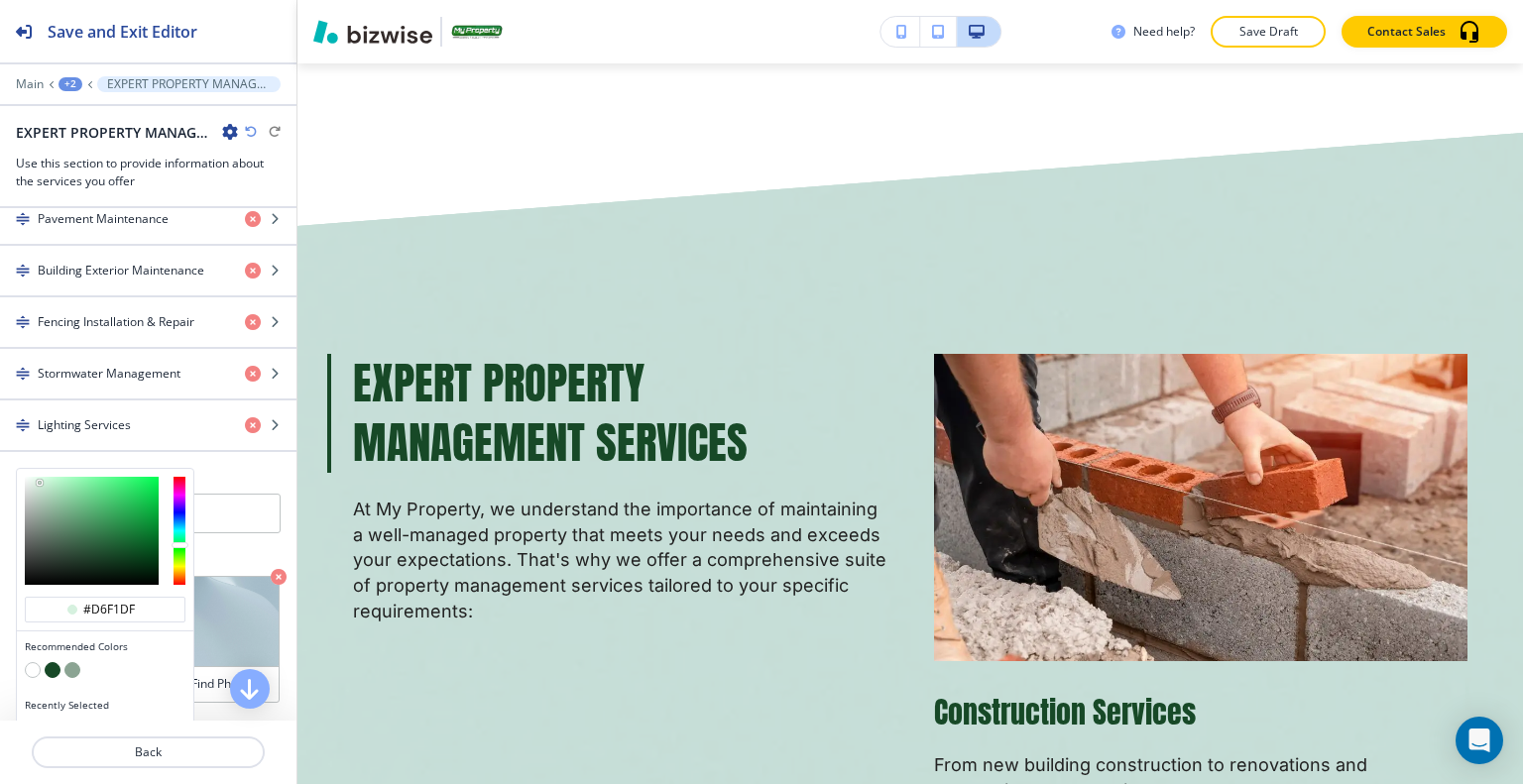 type on "#e2fbea" 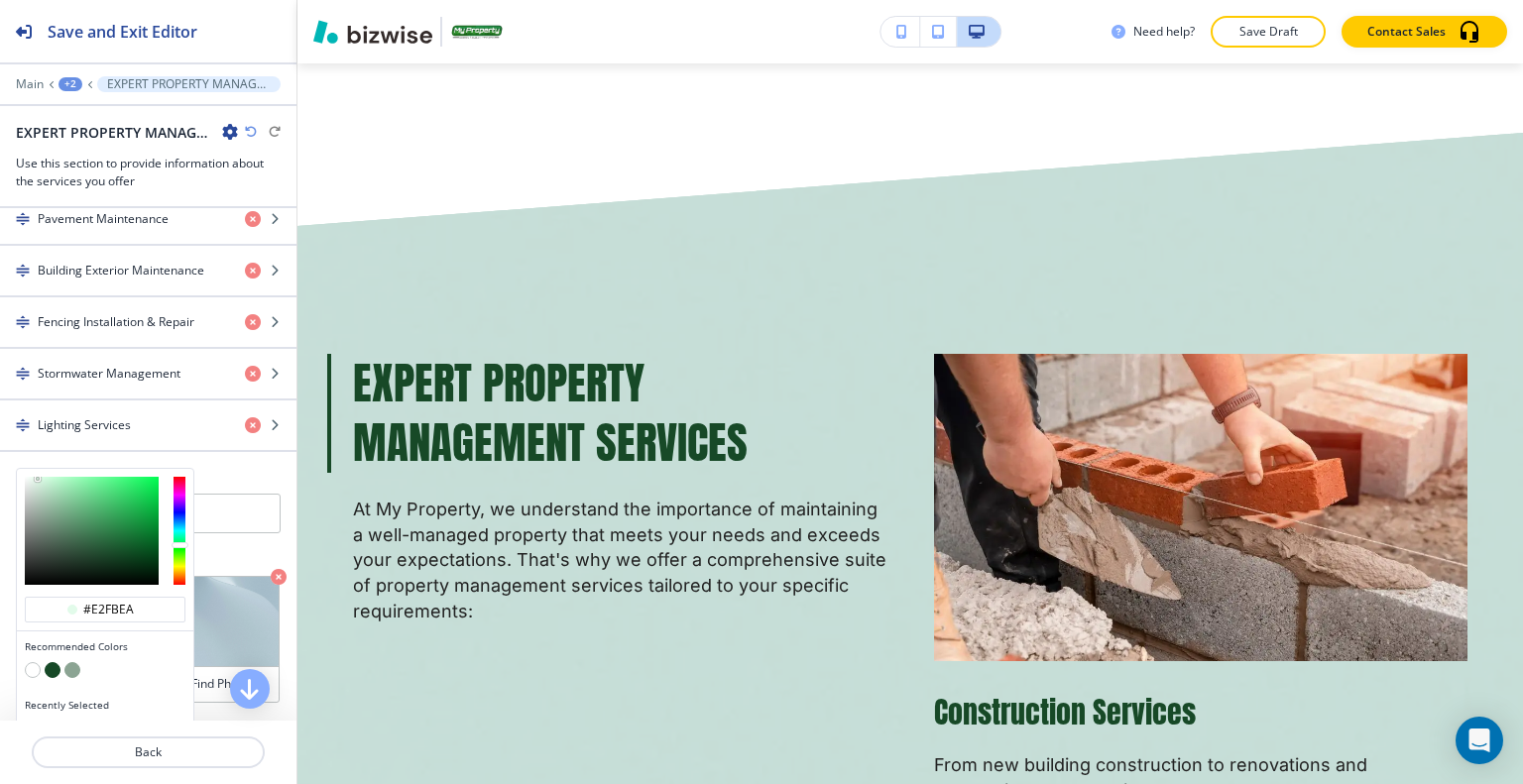 click at bounding box center [91, 530] 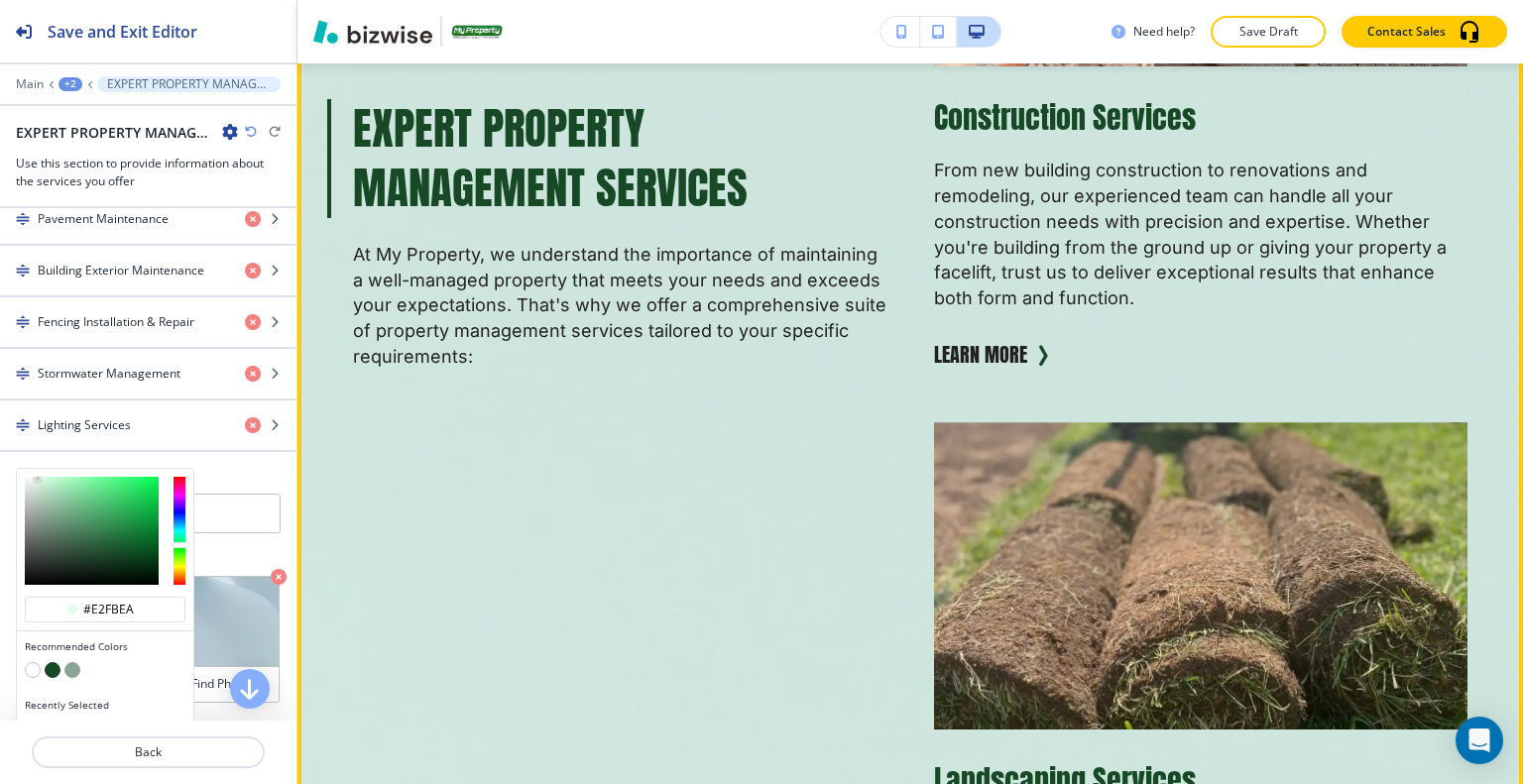 scroll, scrollTop: 2700, scrollLeft: 0, axis: vertical 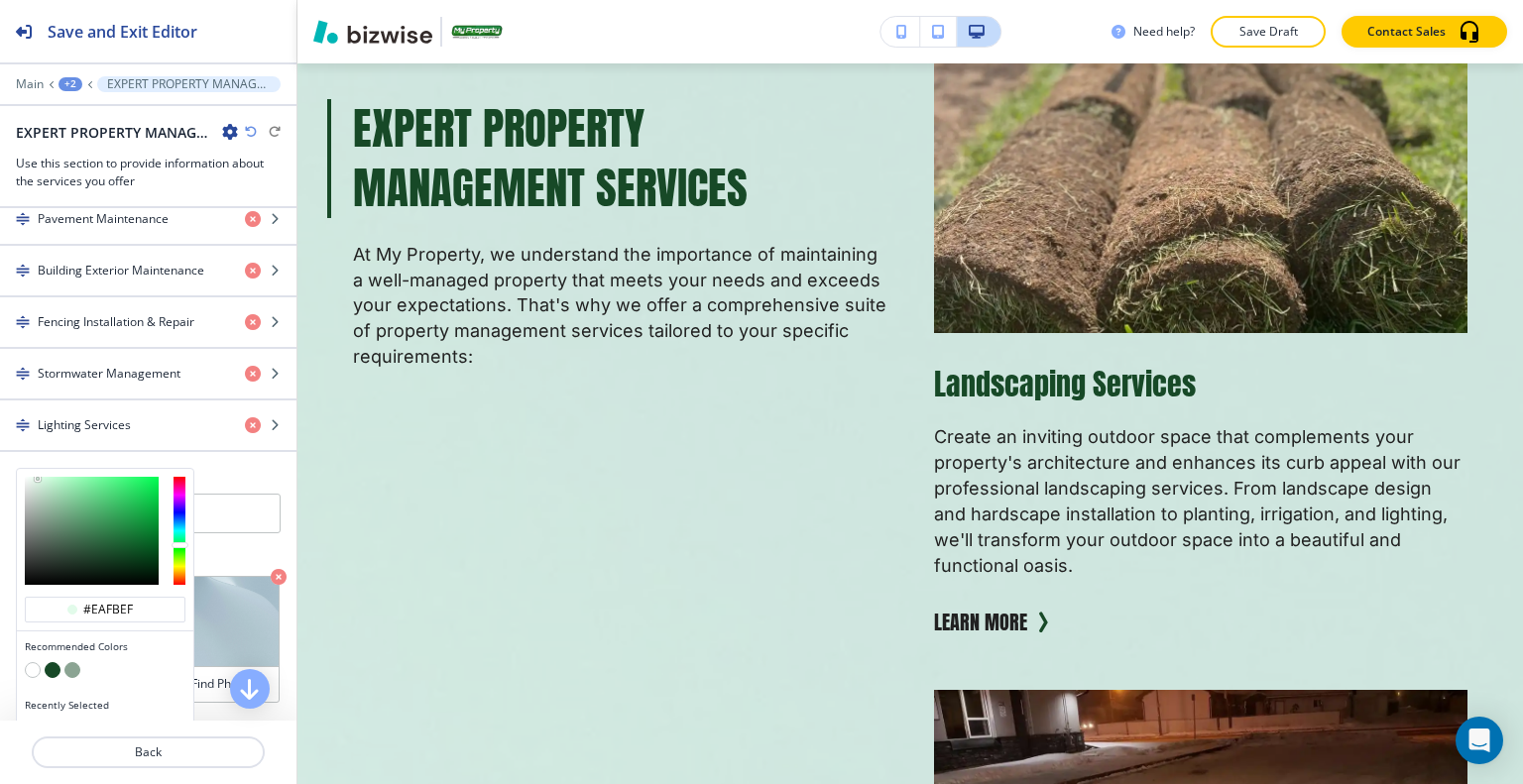 type on "#ecfbf0" 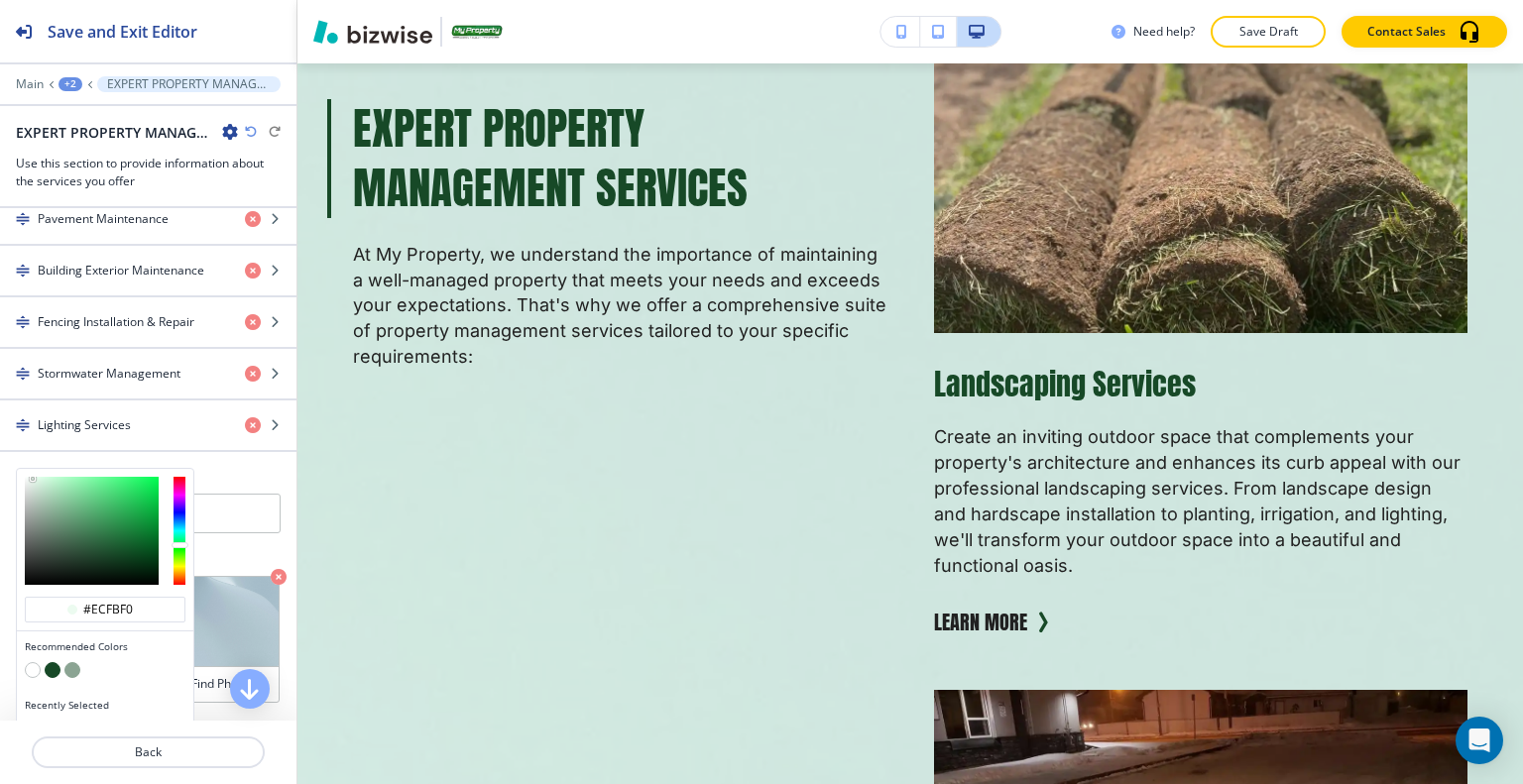 click at bounding box center (91, 530) 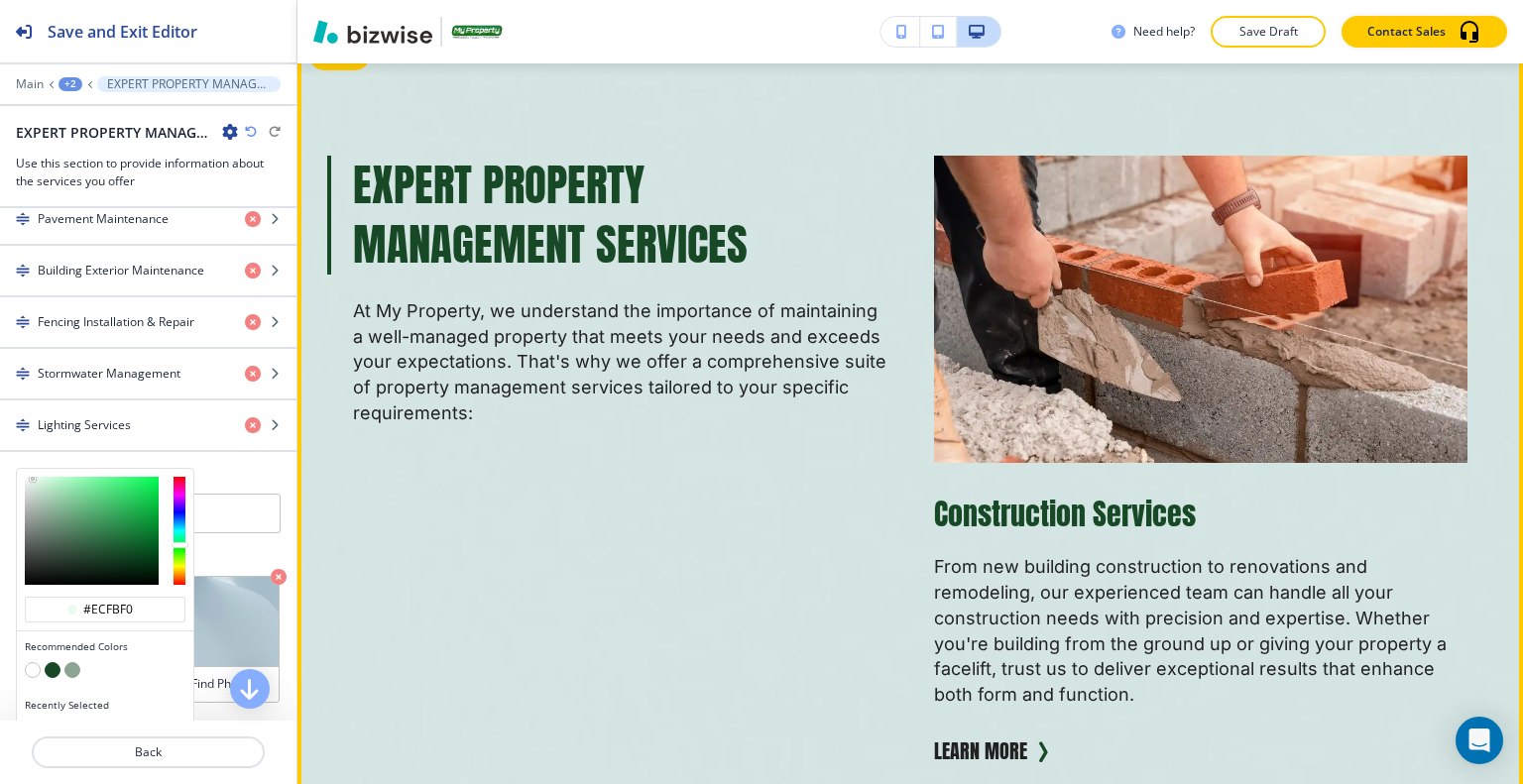 scroll, scrollTop: 1610, scrollLeft: 0, axis: vertical 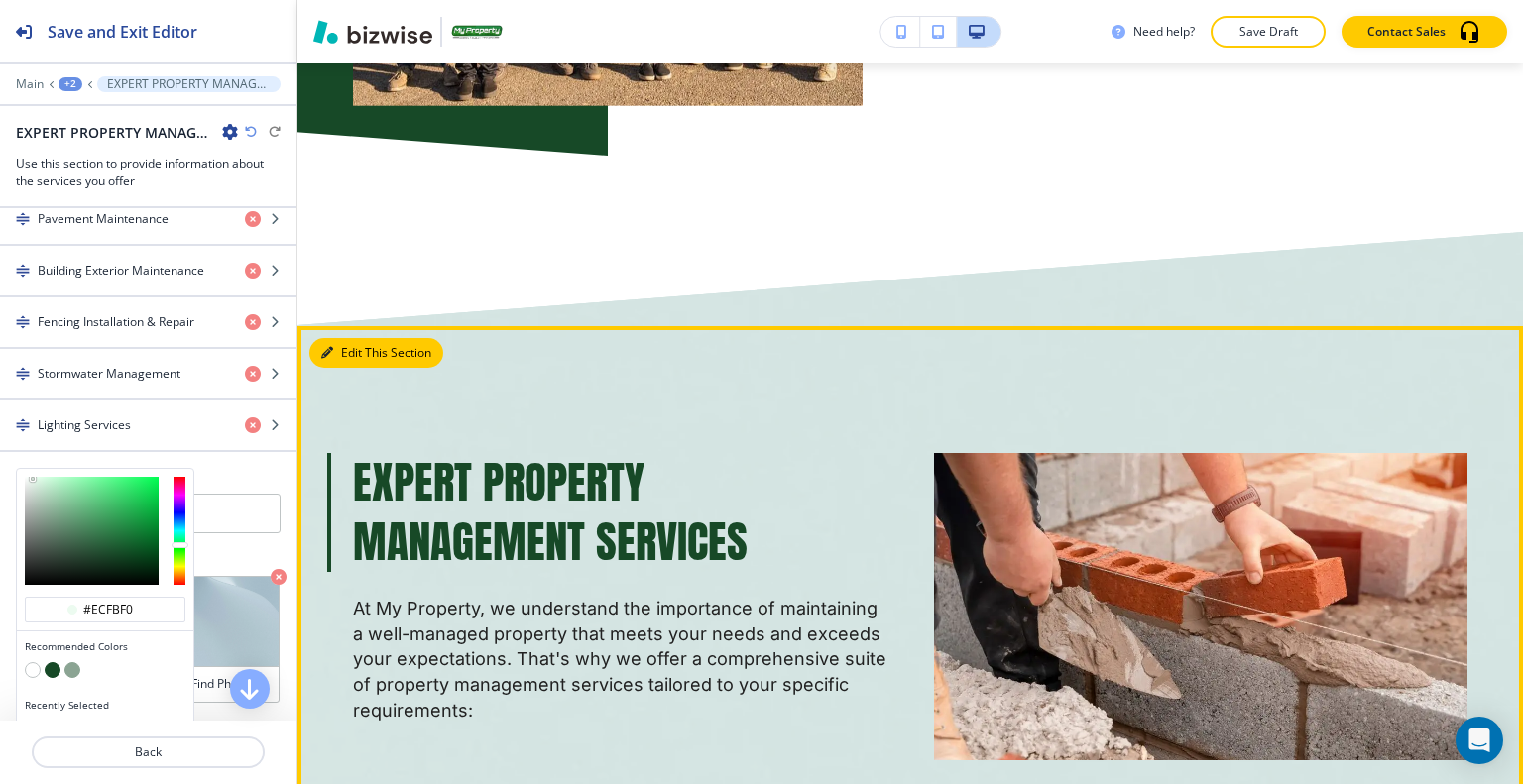 click on "Edit This Section" at bounding box center (376, 353) 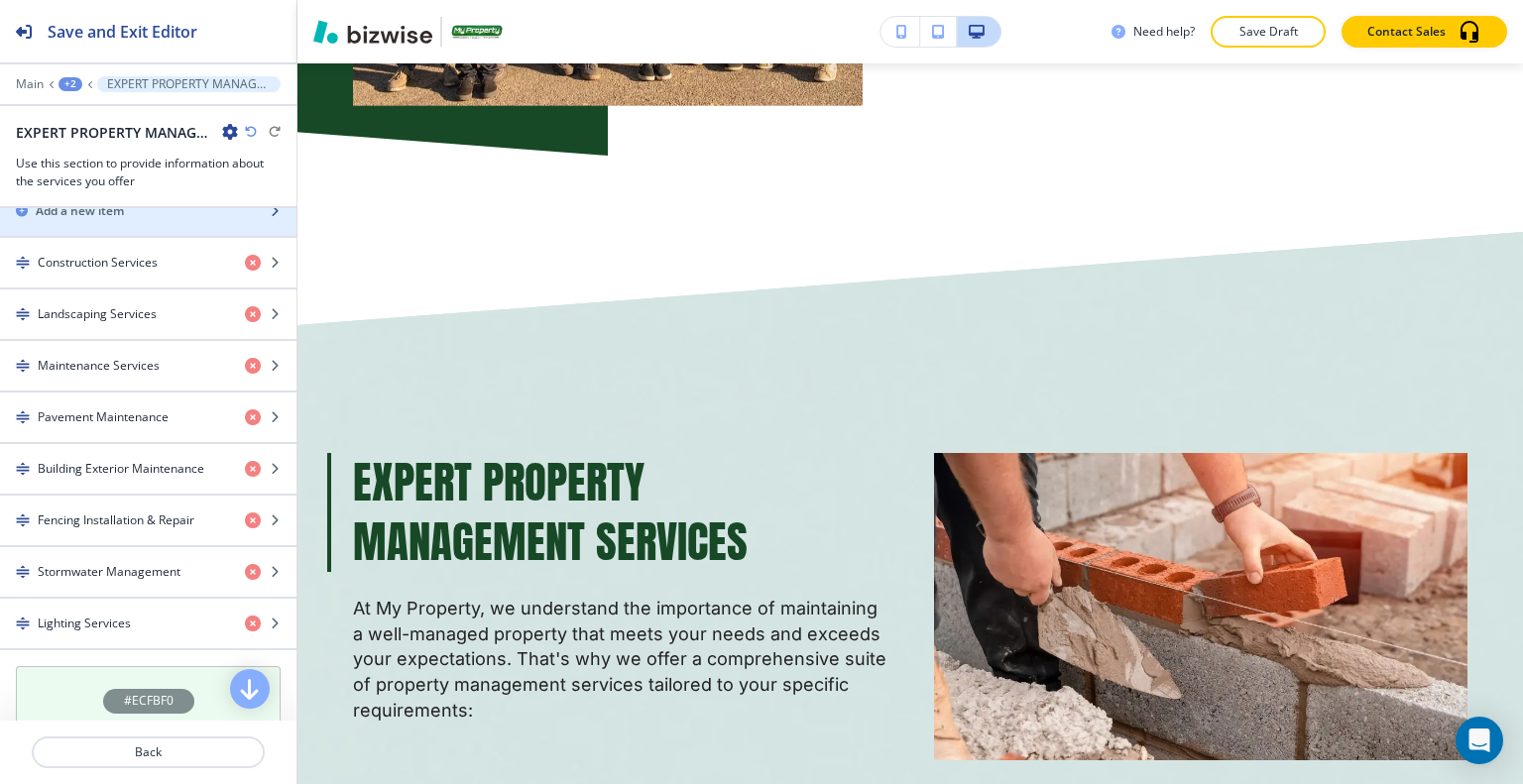 scroll, scrollTop: 672, scrollLeft: 0, axis: vertical 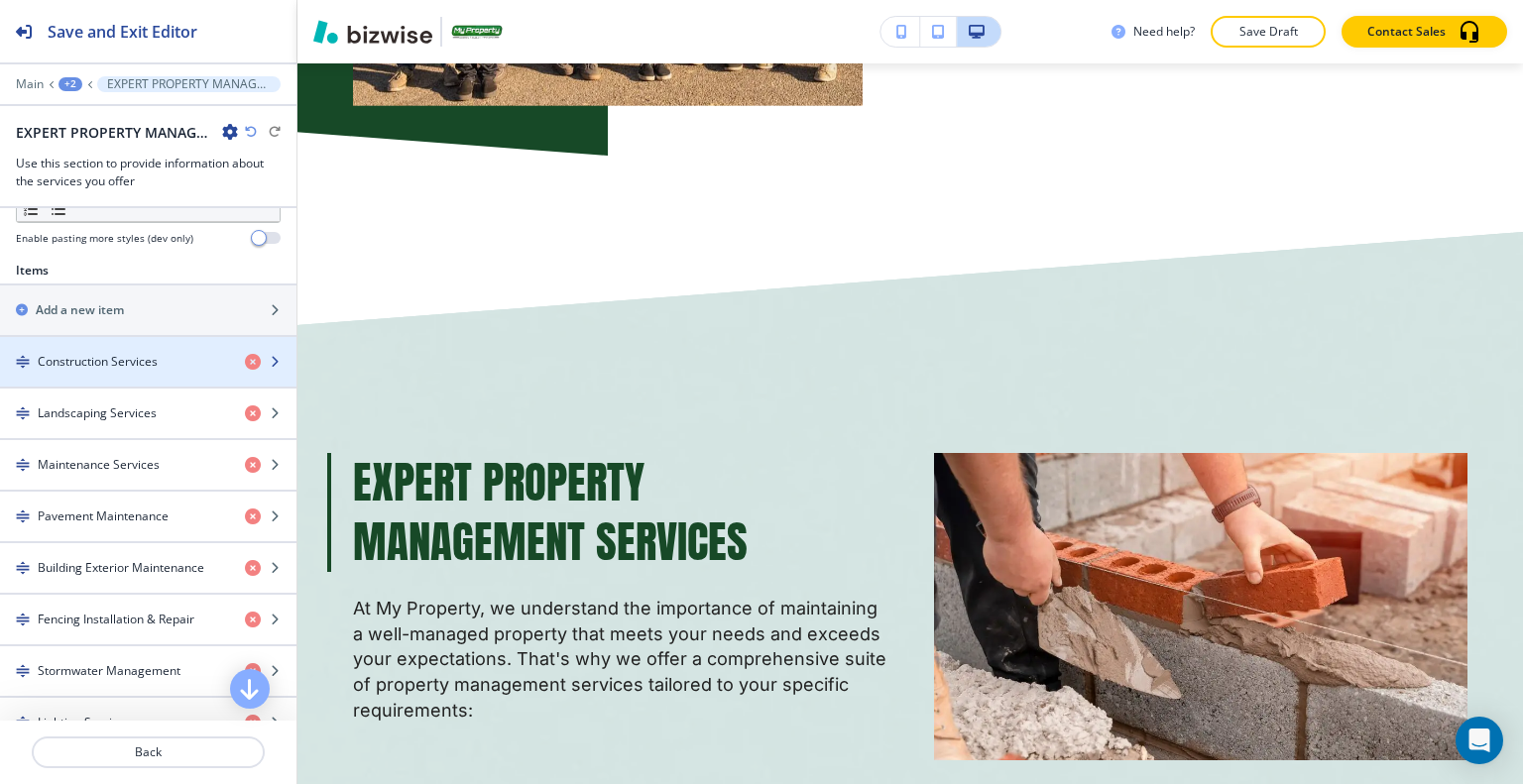 click on "Construction Services" at bounding box center [97, 362] 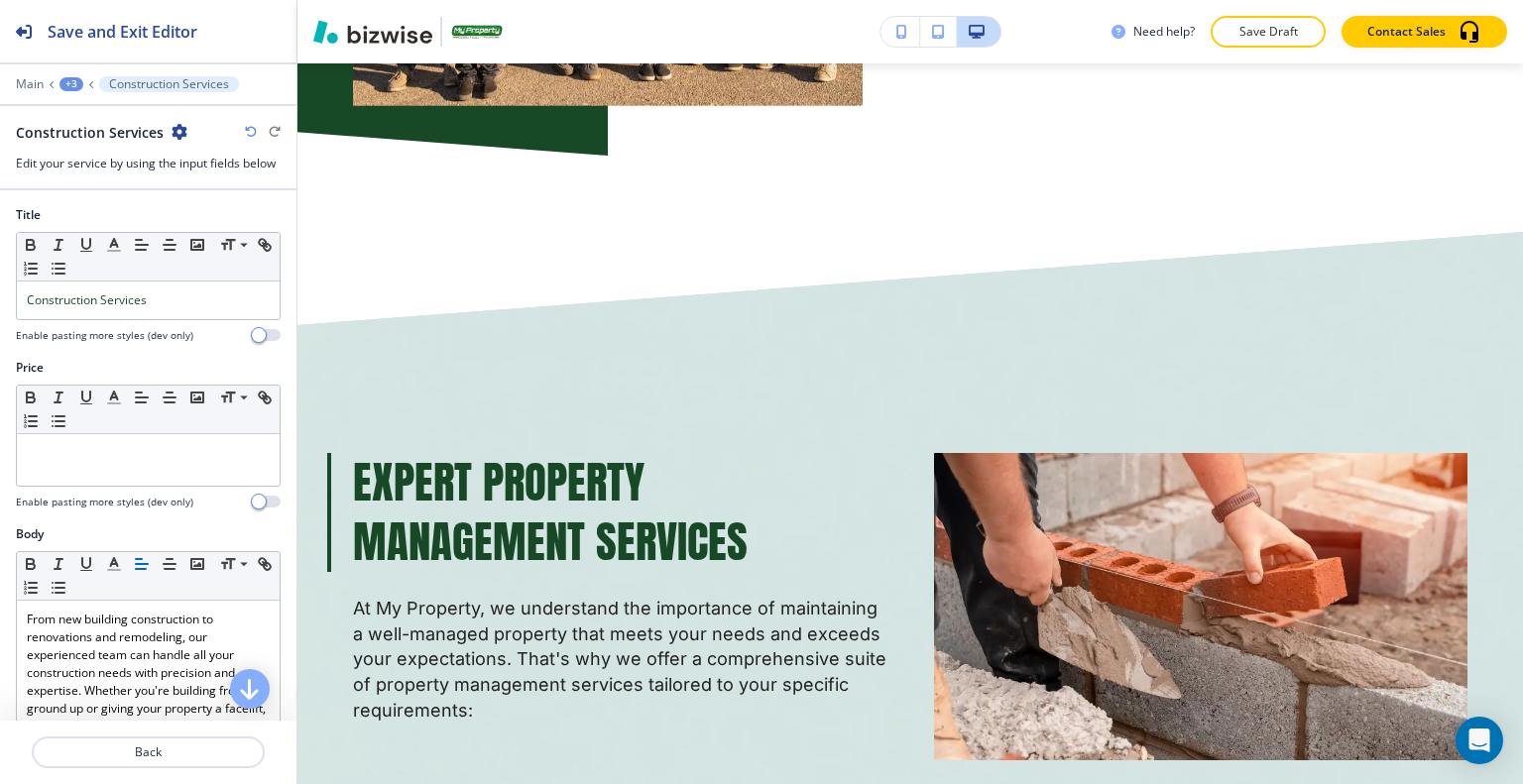 scroll, scrollTop: 607, scrollLeft: 0, axis: vertical 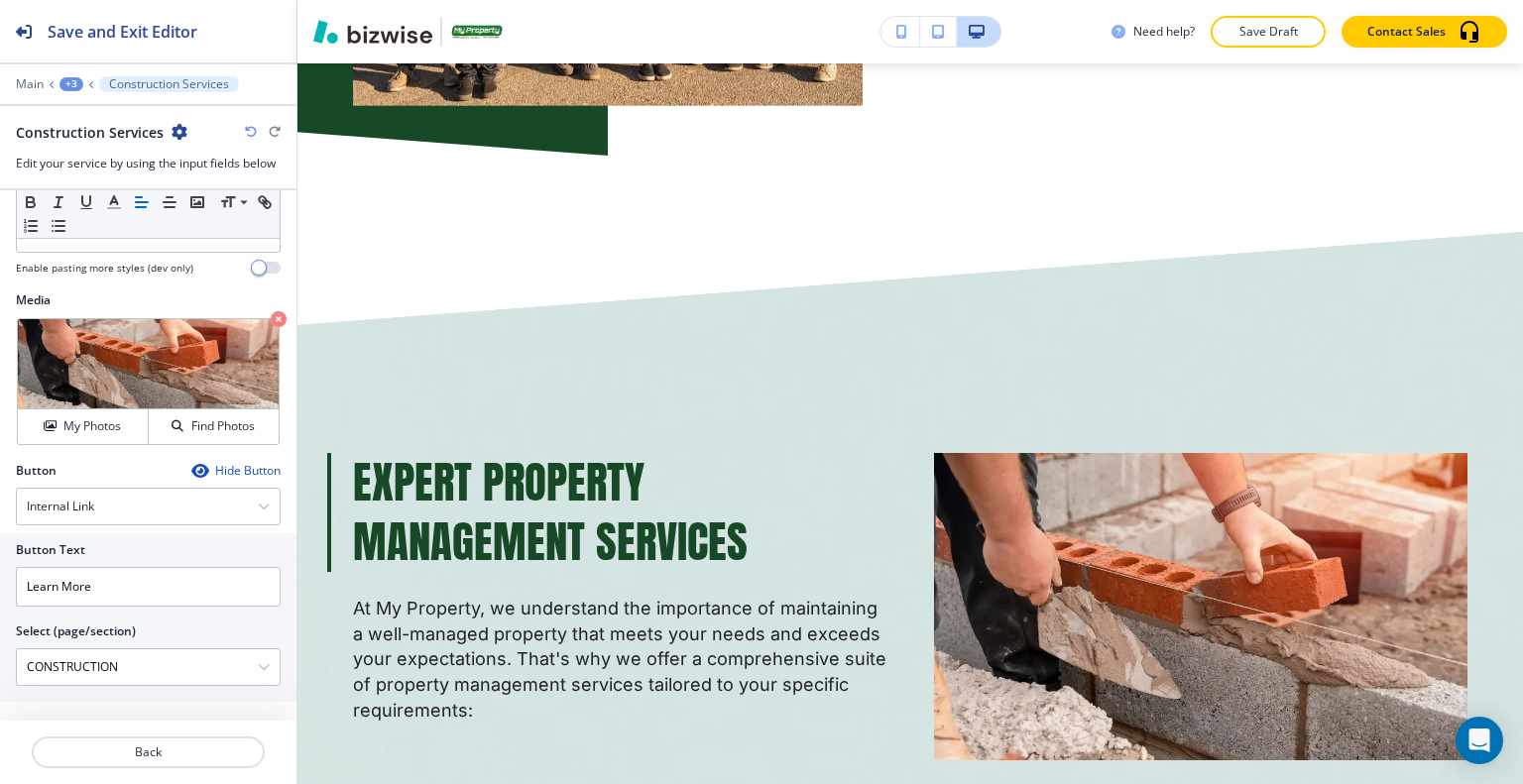 click at bounding box center (148, 728) 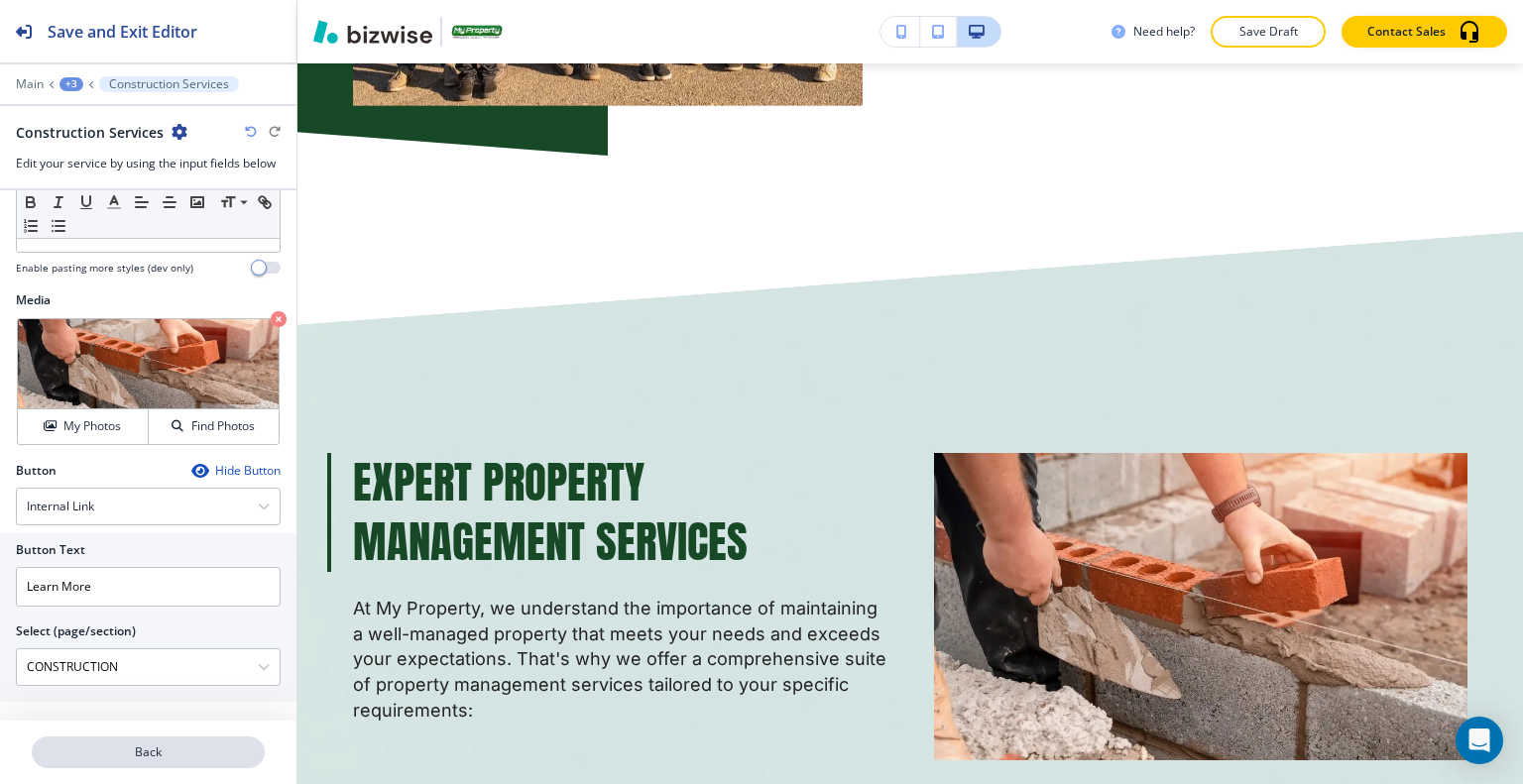 click on "Back" at bounding box center (148, 752) 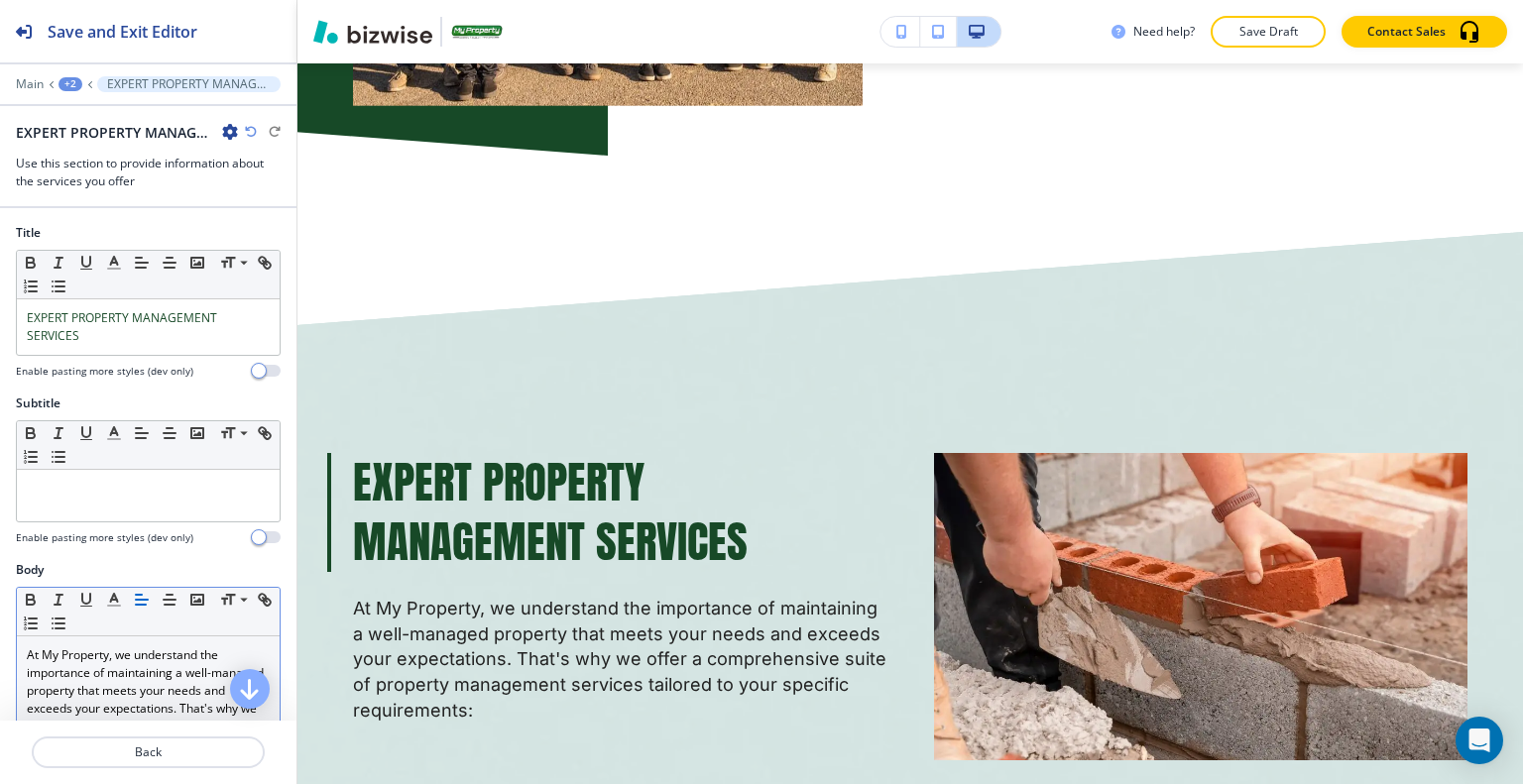 scroll, scrollTop: 1865, scrollLeft: 0, axis: vertical 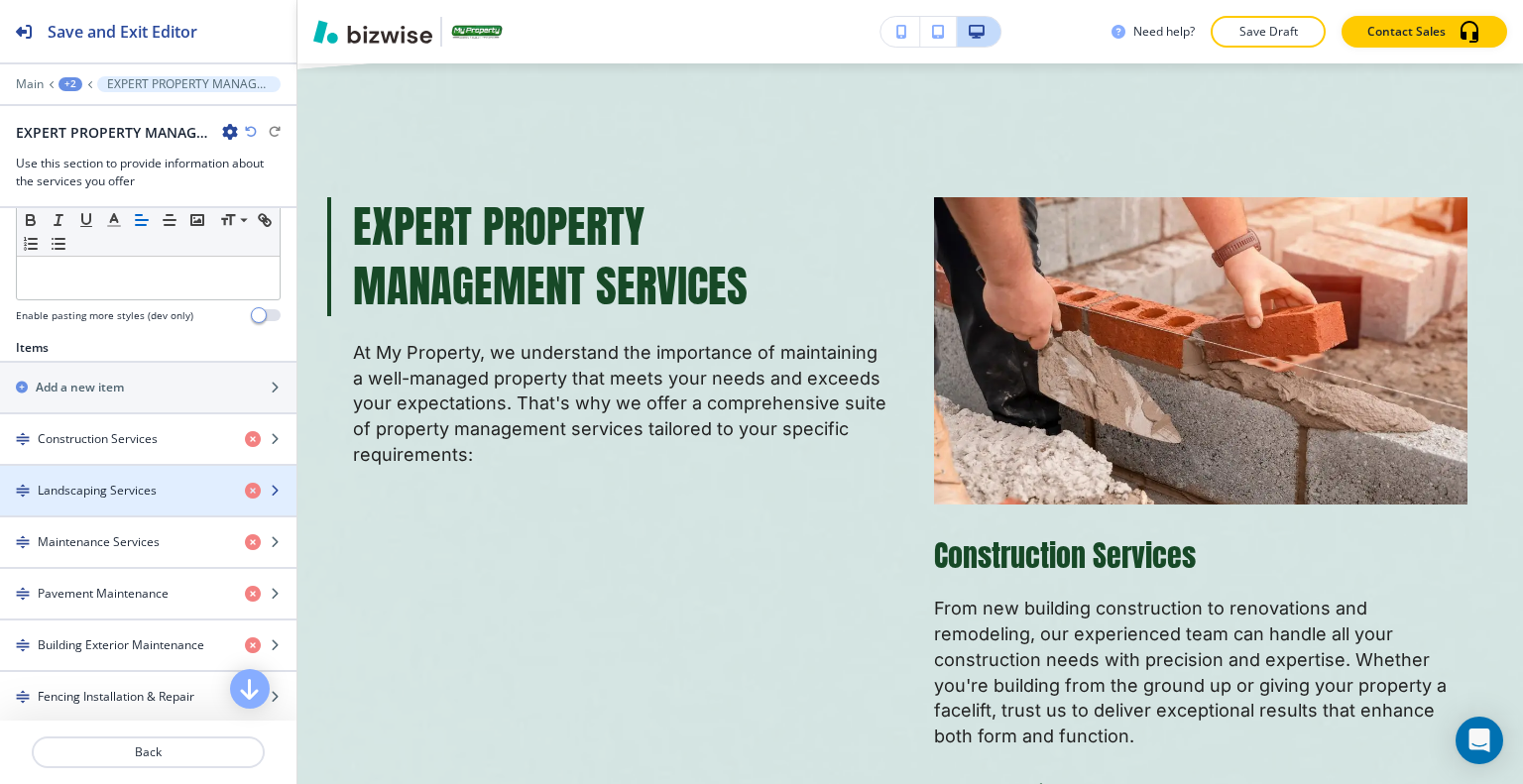 click at bounding box center (148, 507) 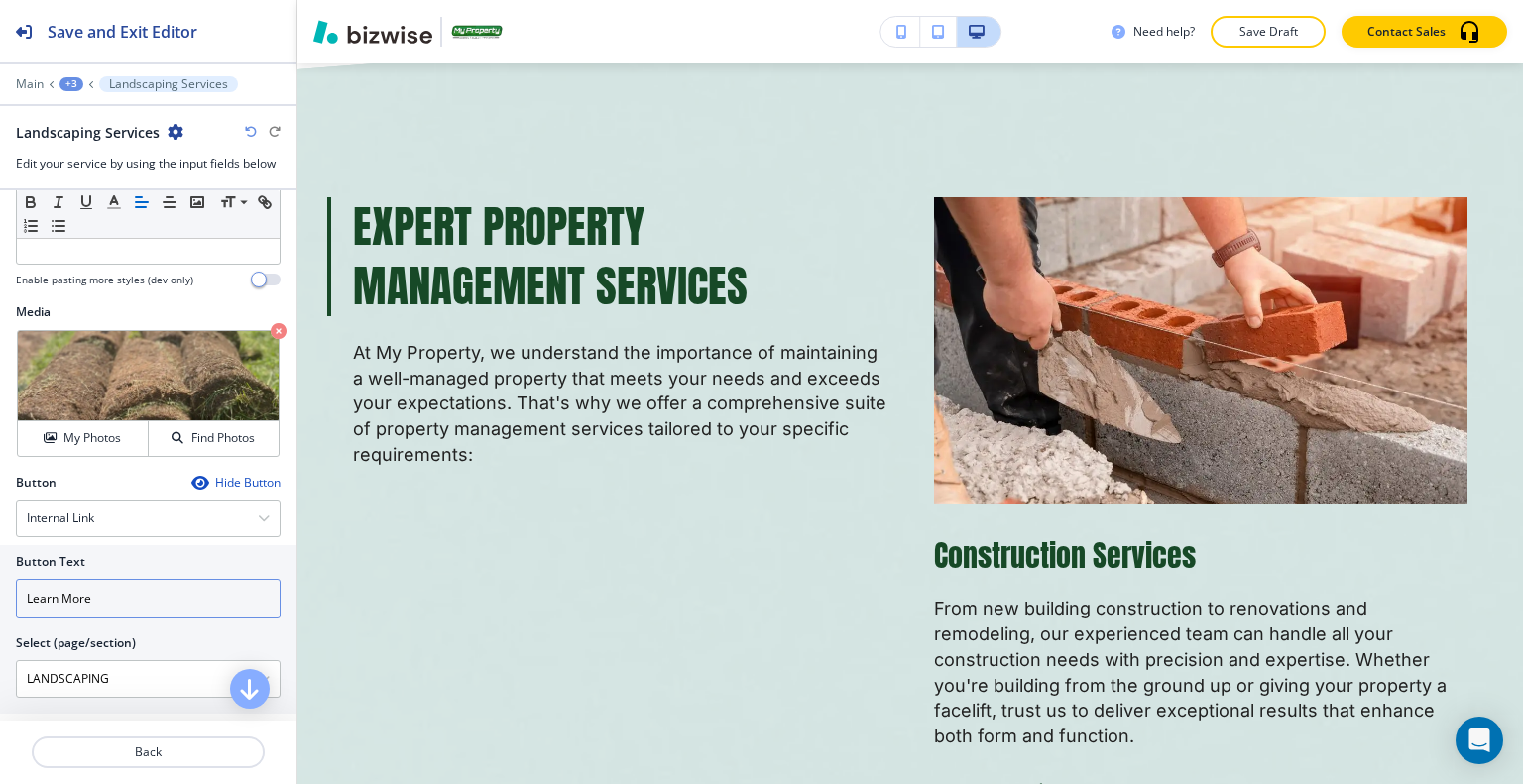 scroll, scrollTop: 607, scrollLeft: 0, axis: vertical 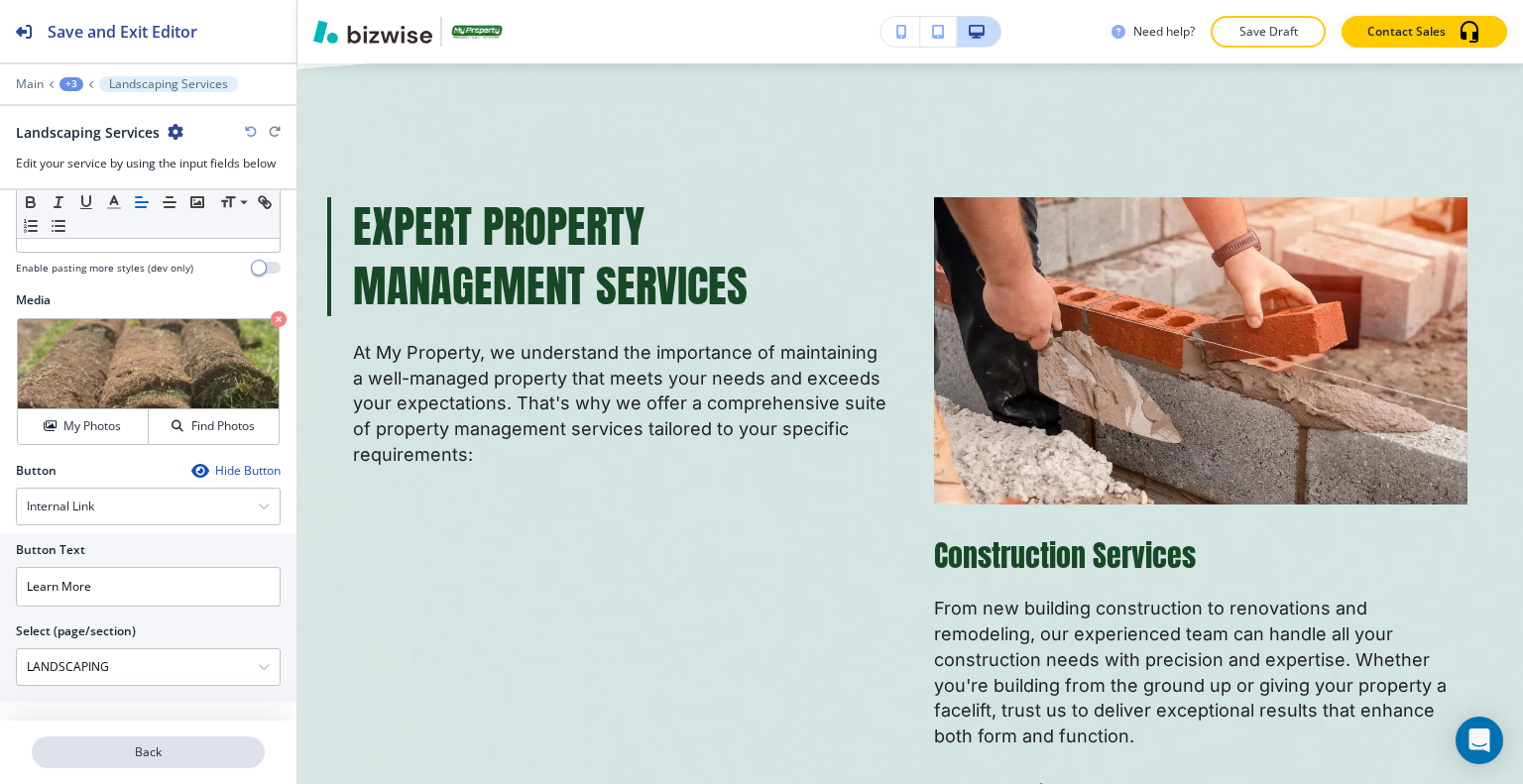 click on "Back" at bounding box center (148, 752) 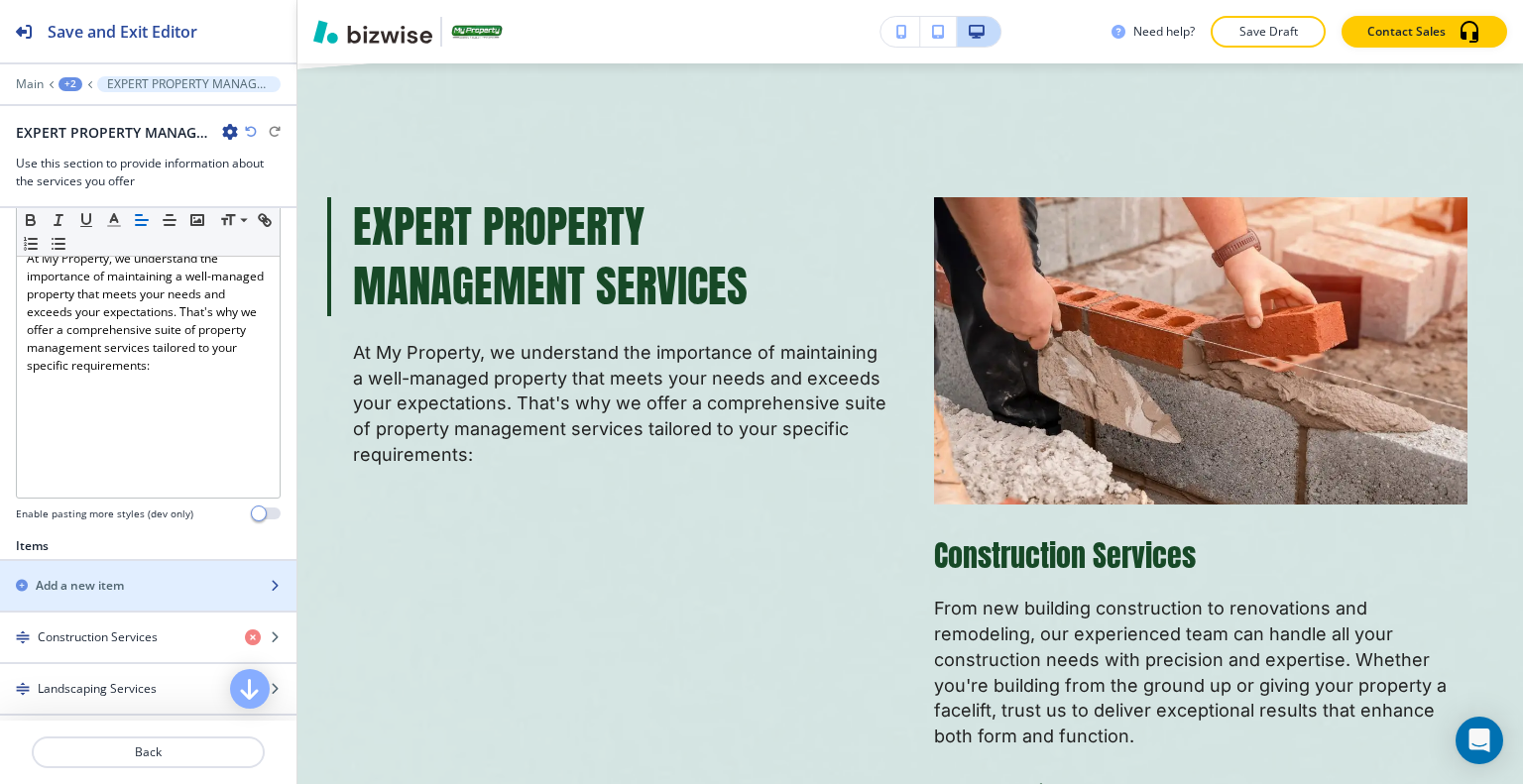 scroll, scrollTop: 496, scrollLeft: 0, axis: vertical 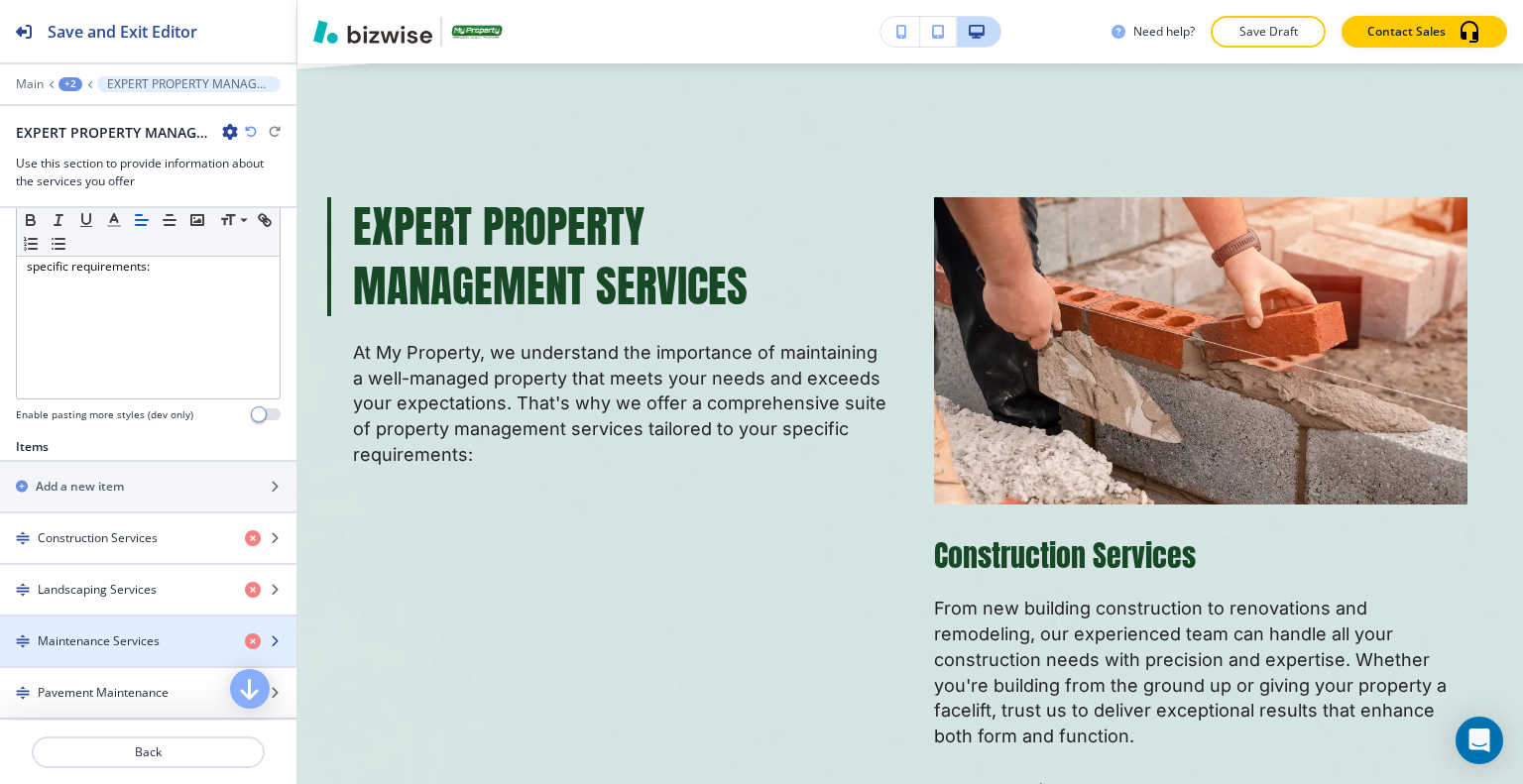 click at bounding box center (148, 624) 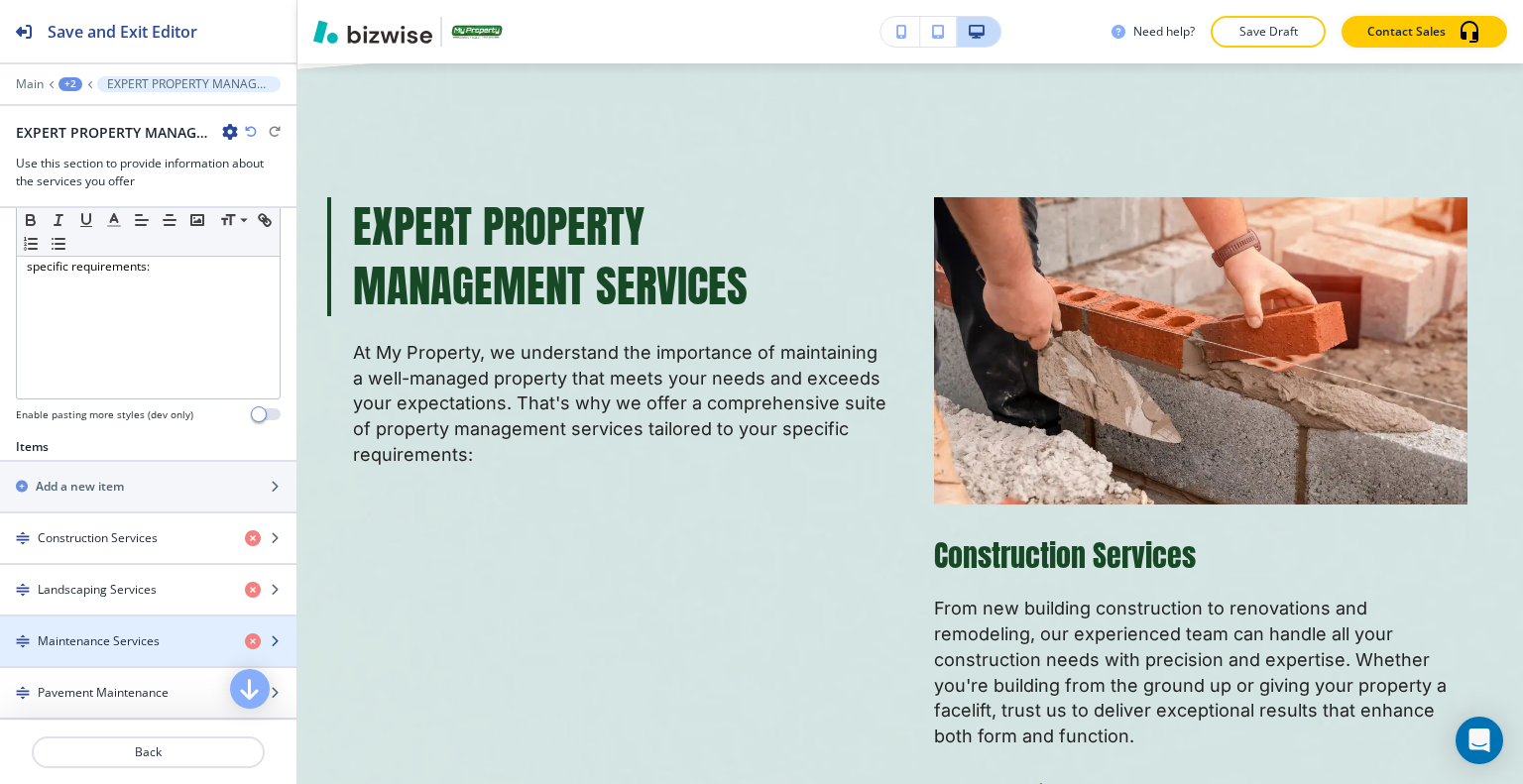 click at bounding box center (148, 624) 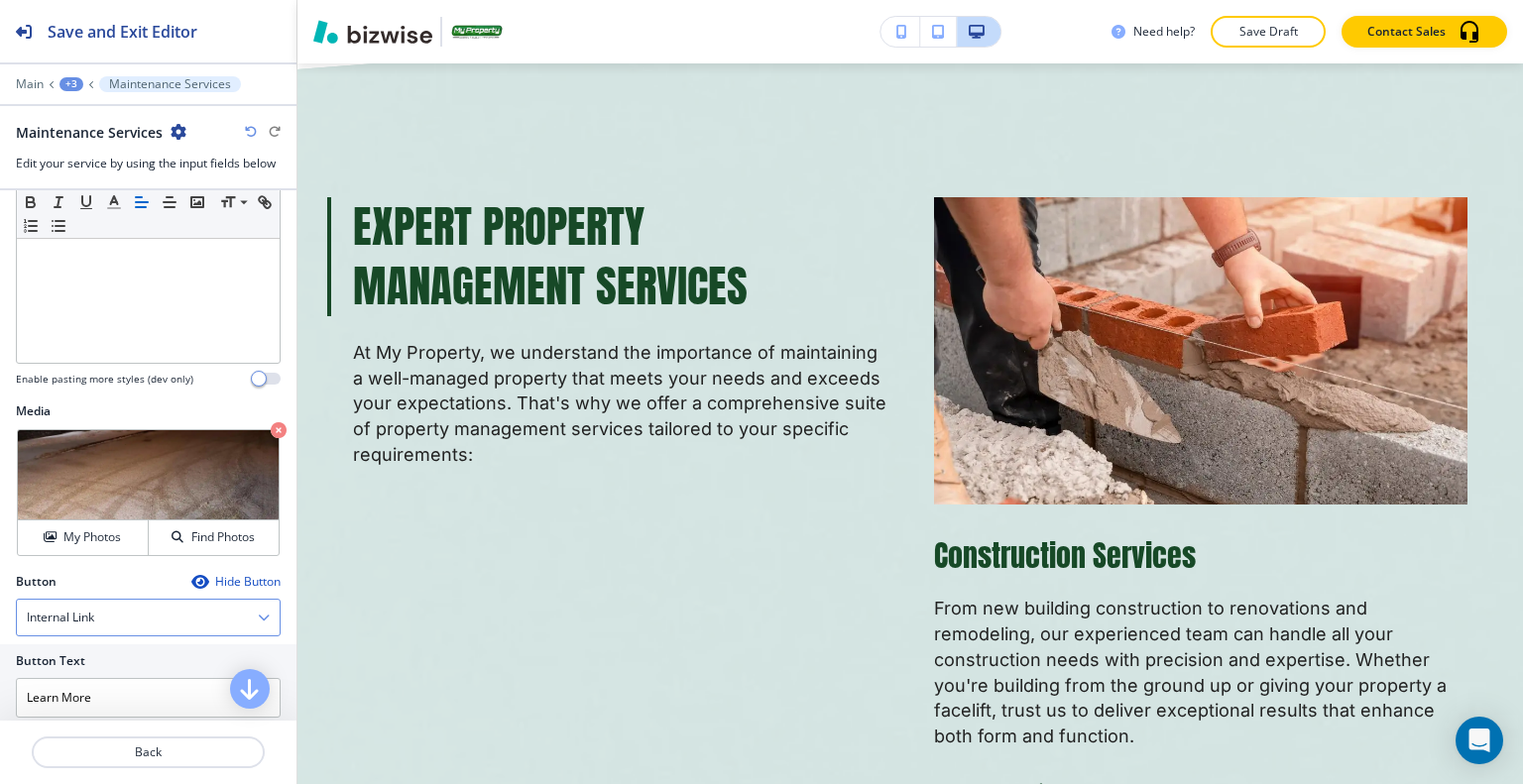scroll, scrollTop: 595, scrollLeft: 0, axis: vertical 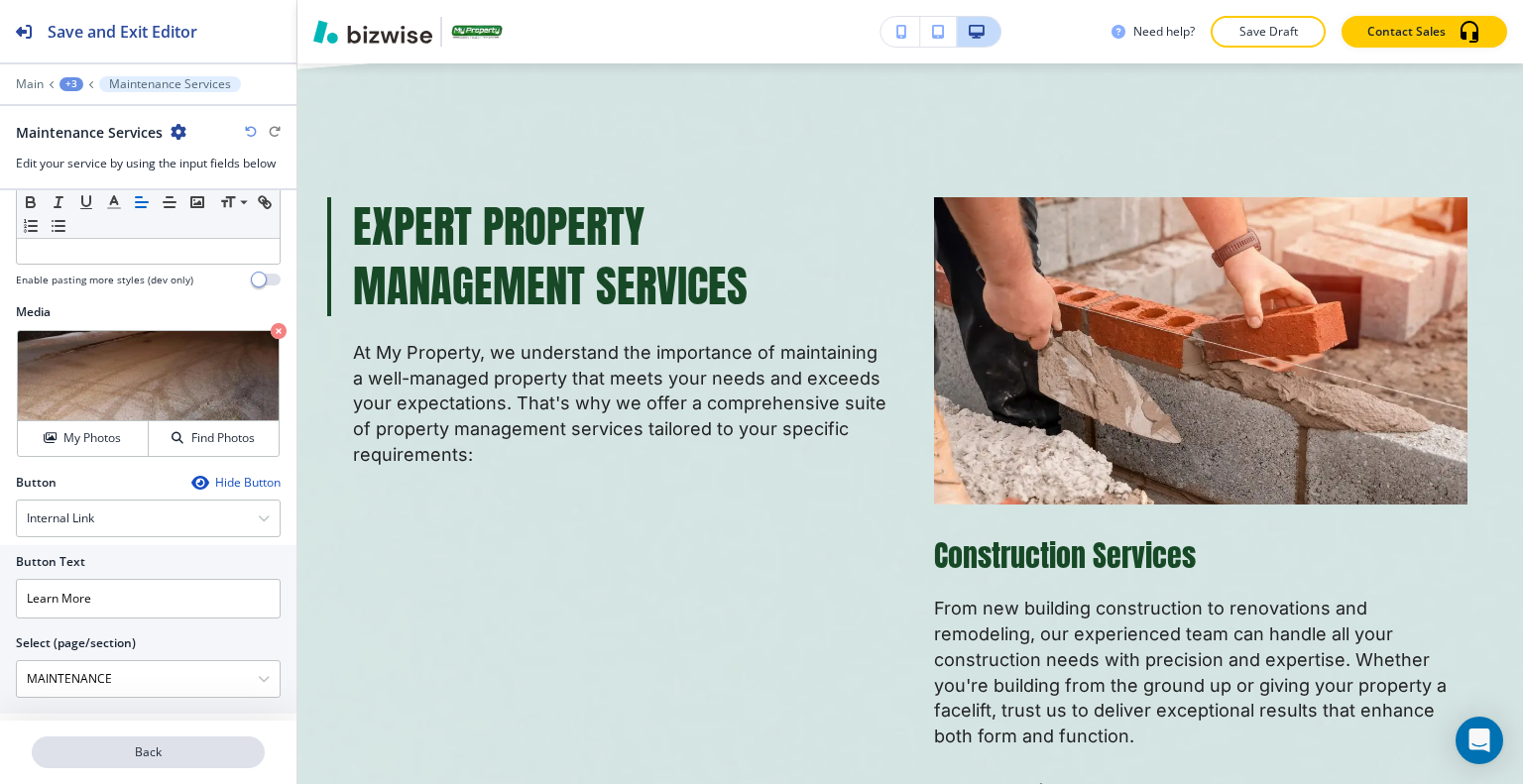click on "Back" at bounding box center [148, 752] 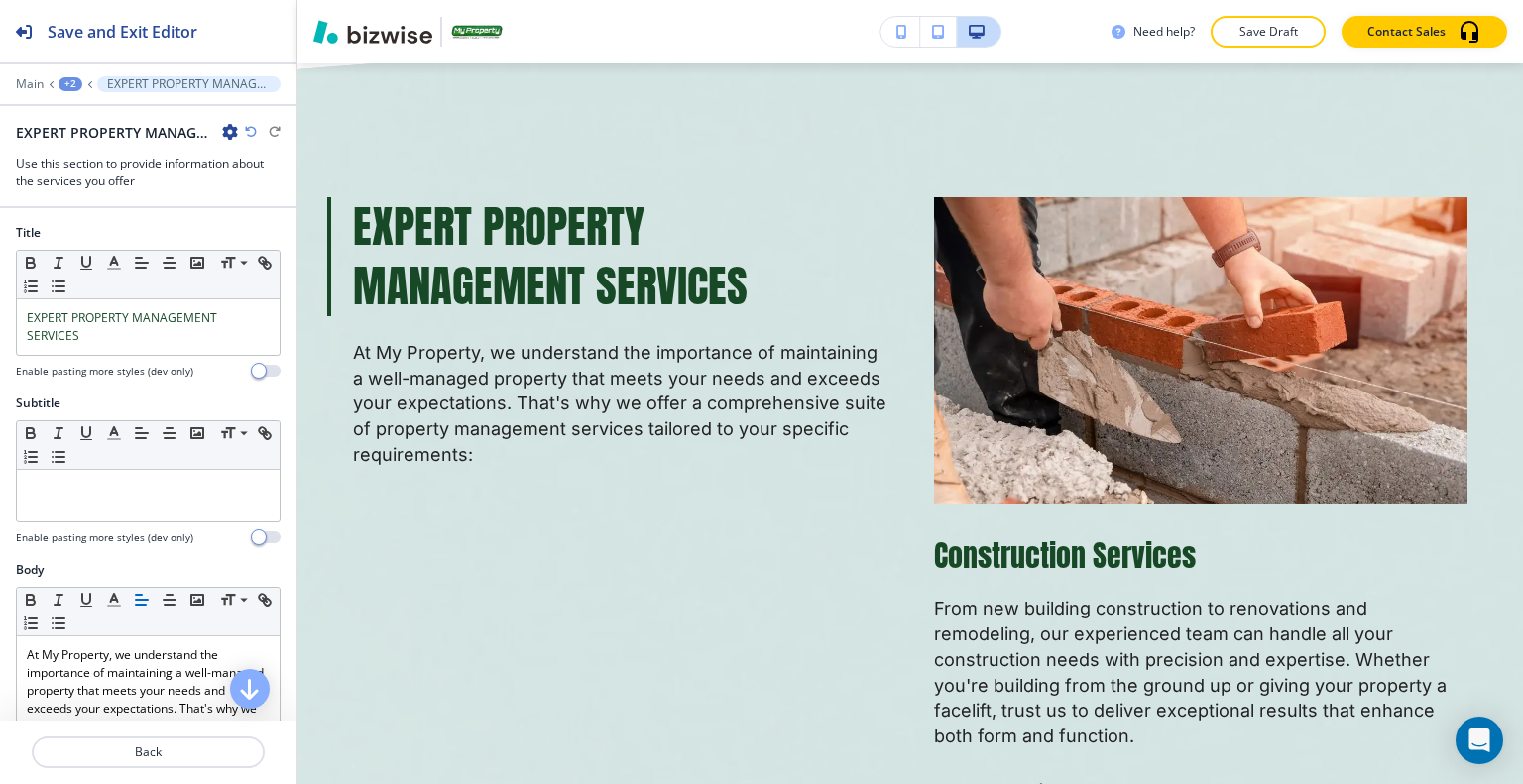 scroll, scrollTop: 595, scrollLeft: 0, axis: vertical 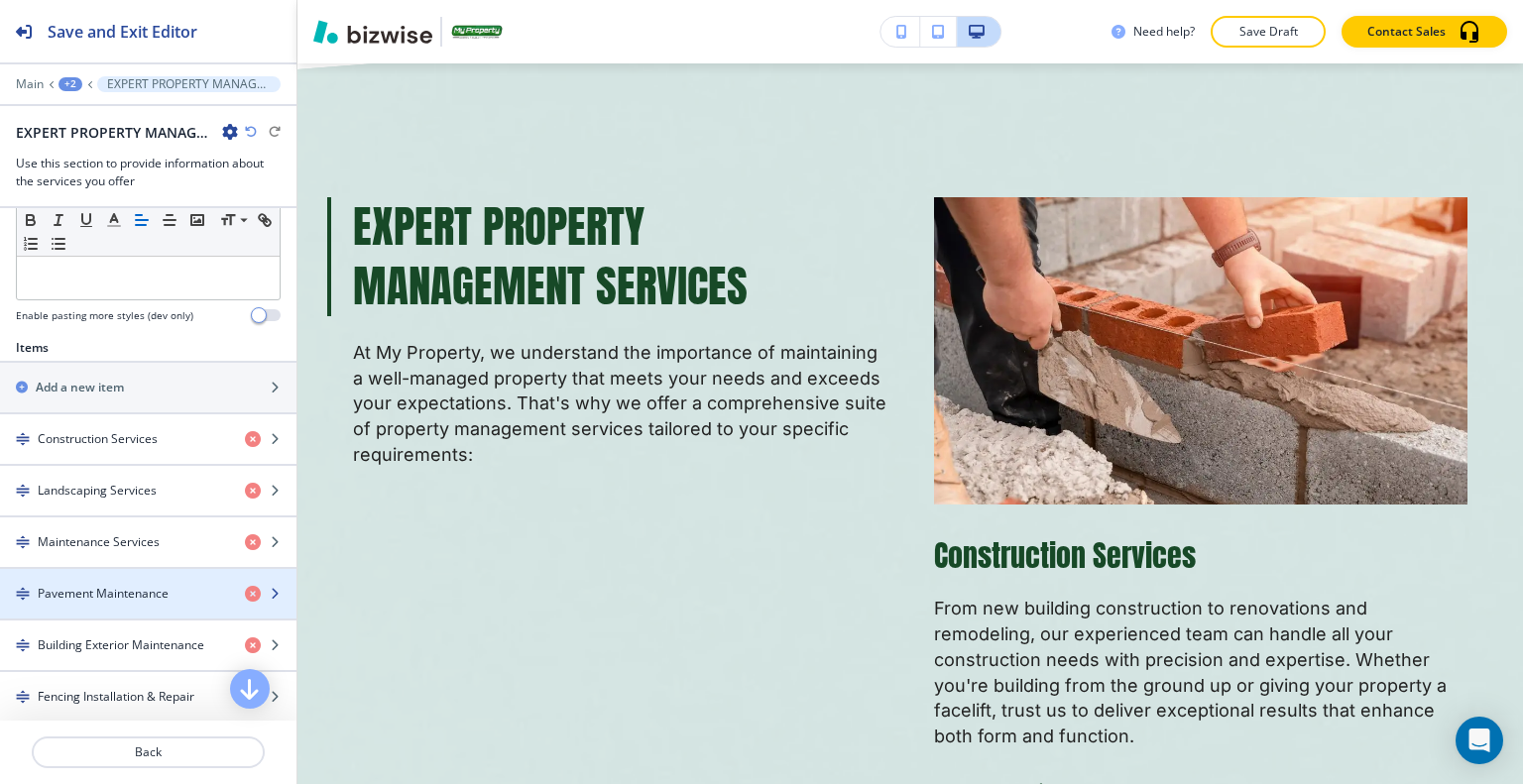 click on "Pavement Maintenance" at bounding box center [103, 594] 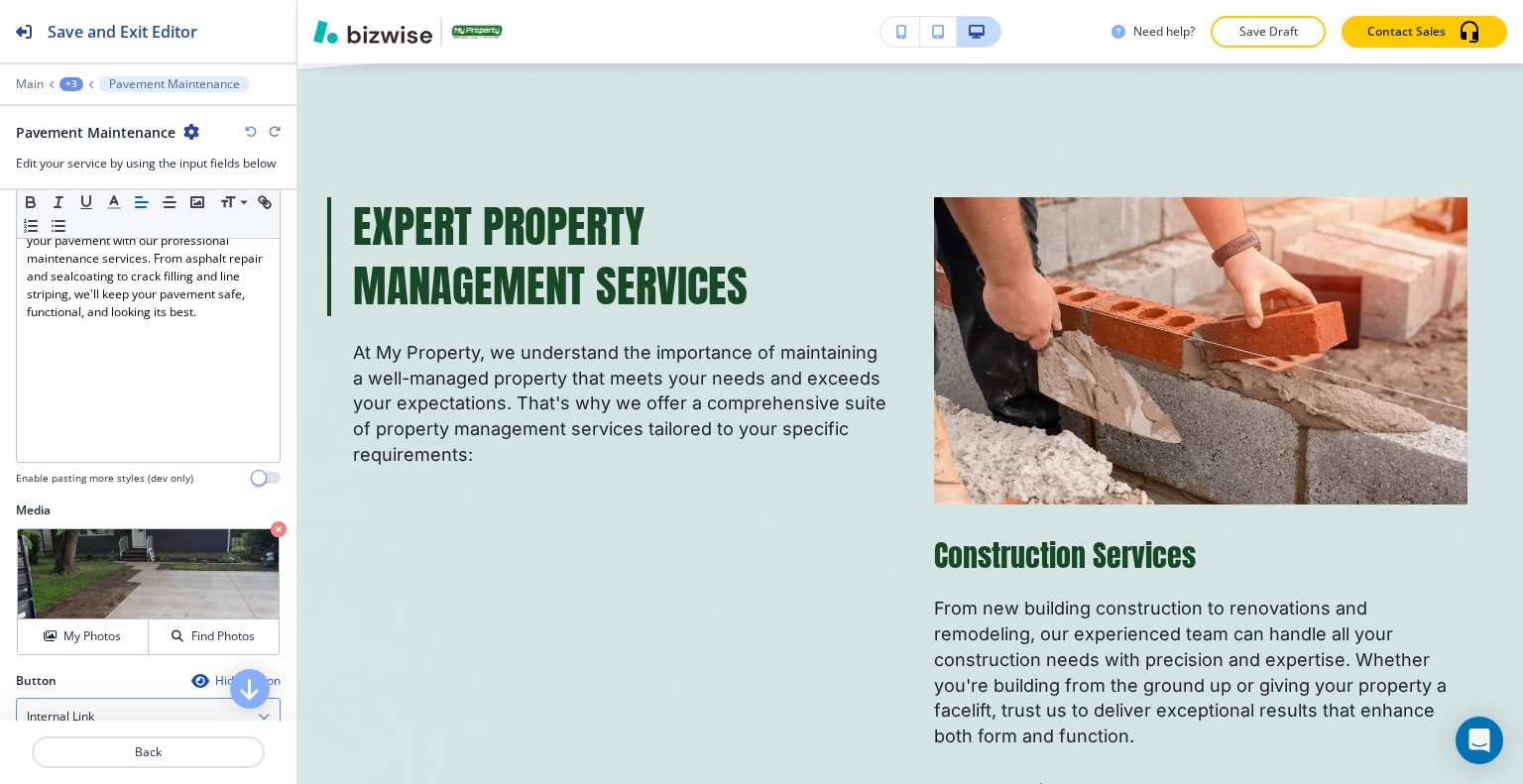 scroll, scrollTop: 595, scrollLeft: 0, axis: vertical 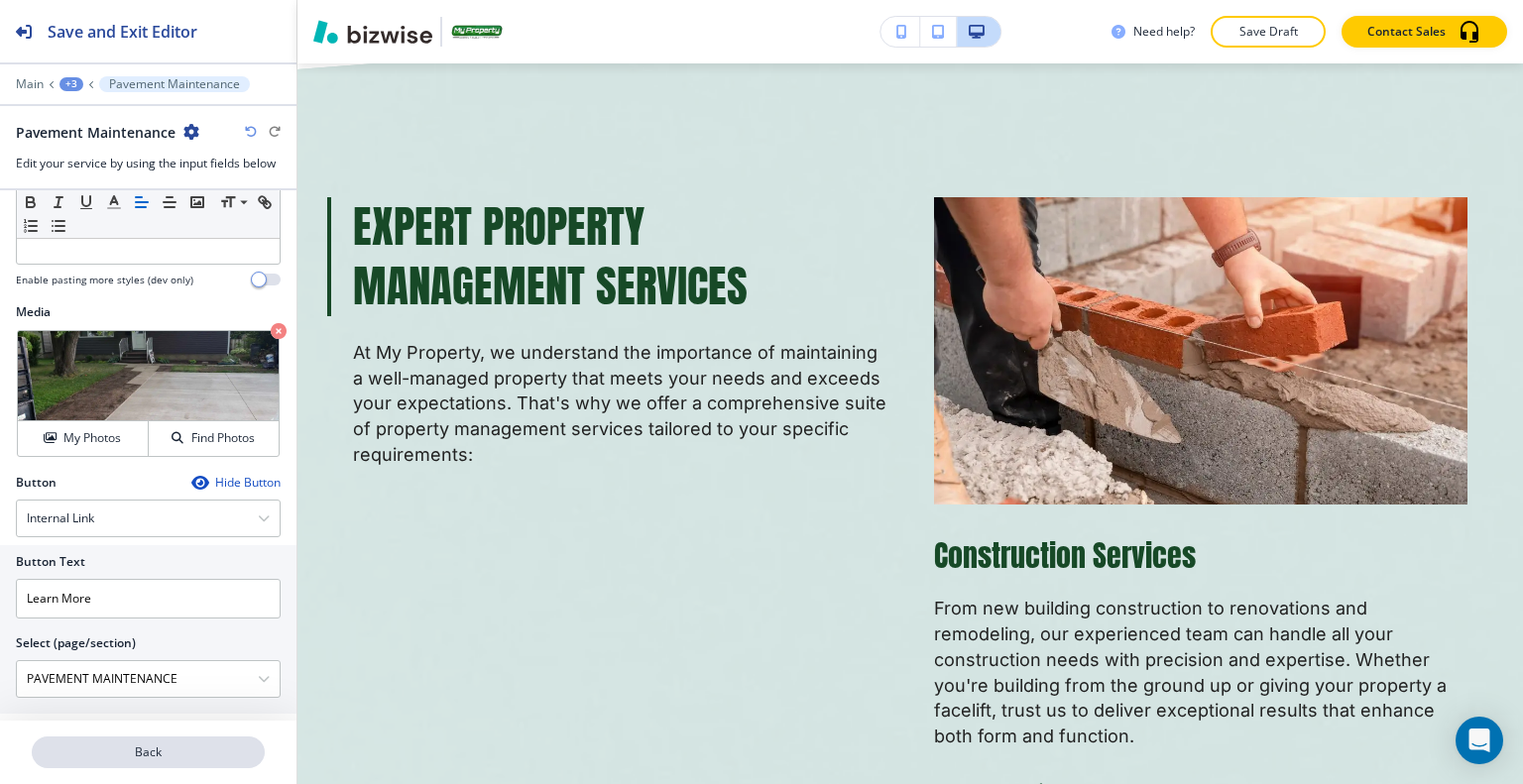 click on "Back" at bounding box center (148, 752) 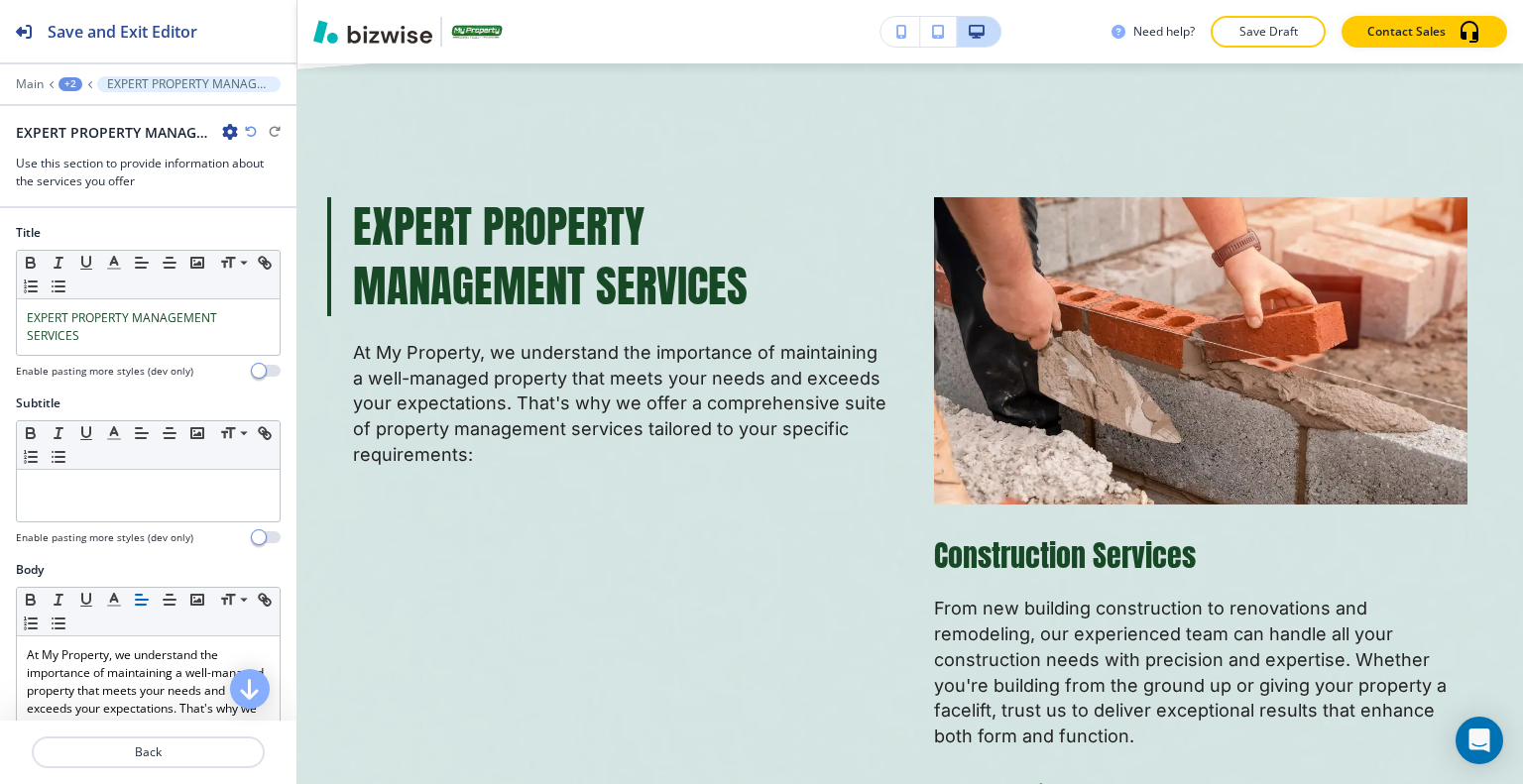 scroll, scrollTop: 793, scrollLeft: 0, axis: vertical 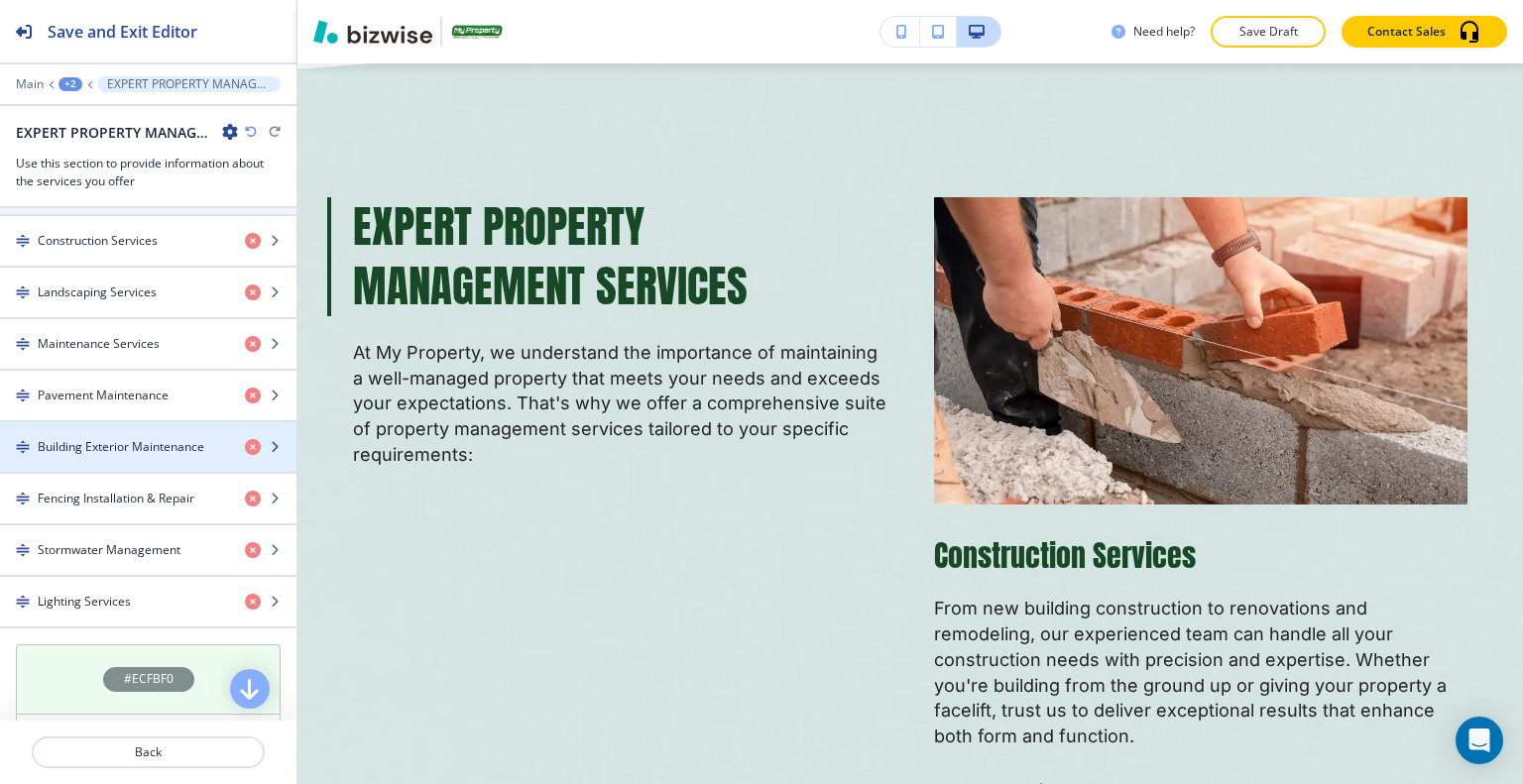 click at bounding box center (148, 464) 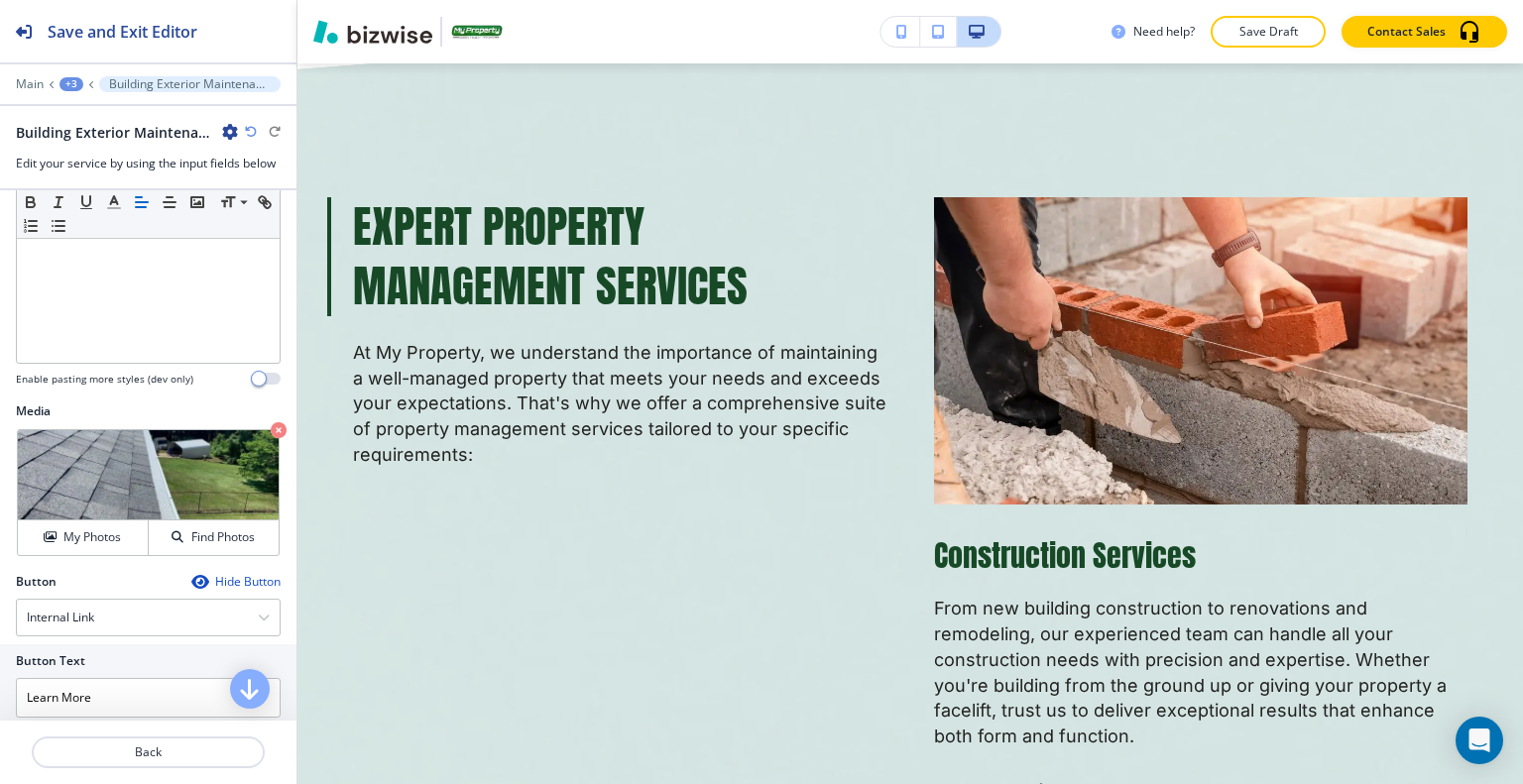 scroll, scrollTop: 607, scrollLeft: 0, axis: vertical 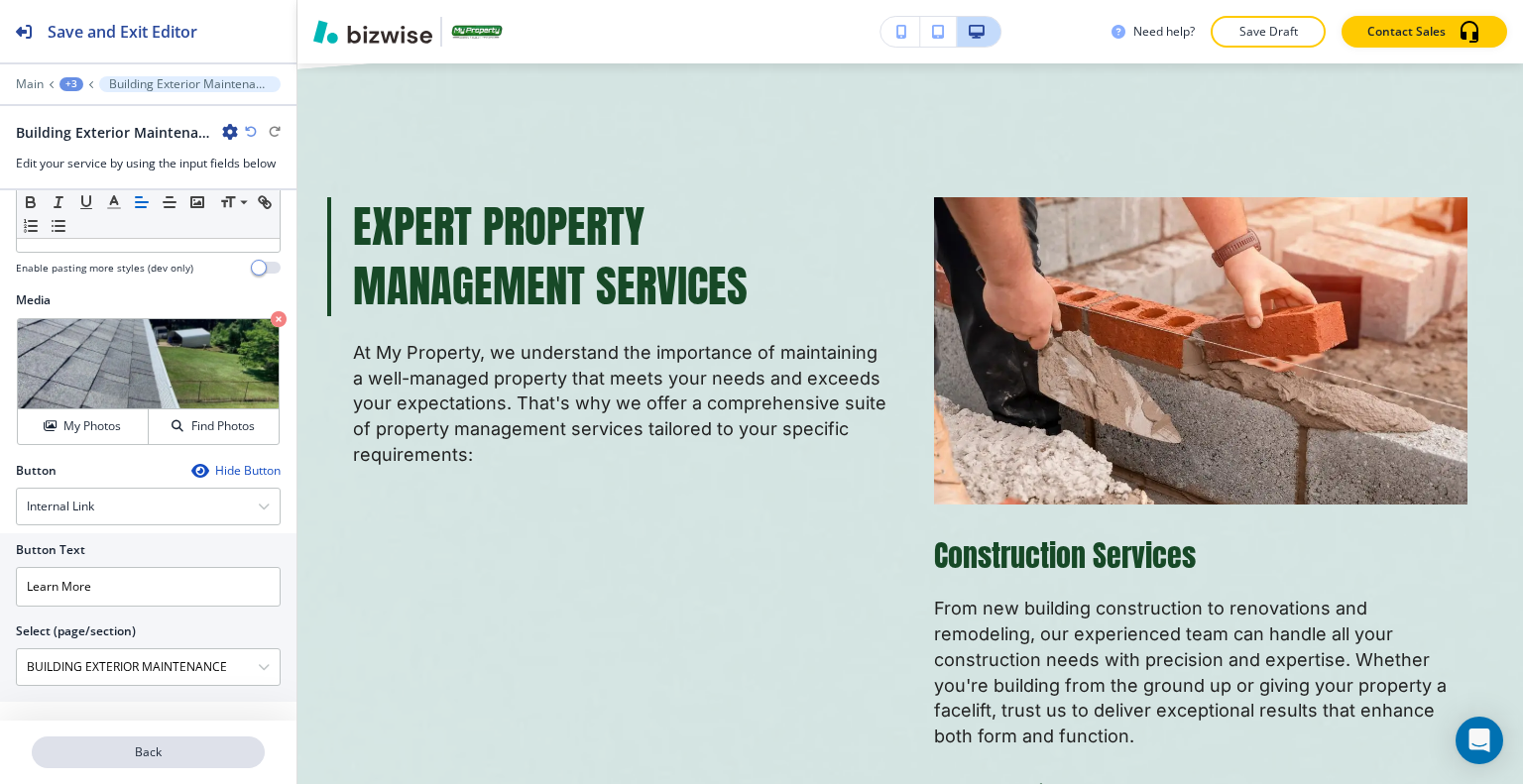 click on "Back" at bounding box center [148, 752] 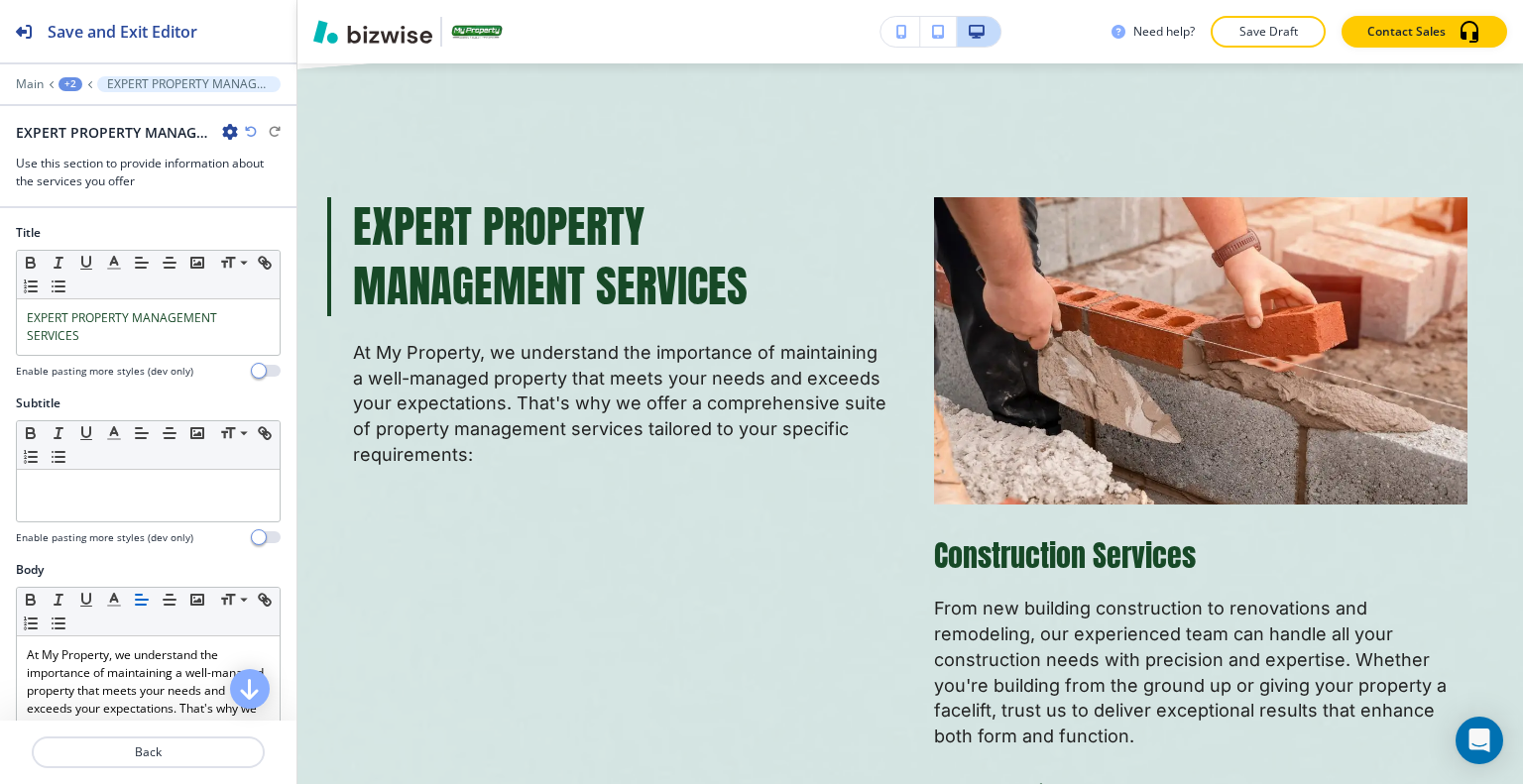 scroll, scrollTop: 694, scrollLeft: 0, axis: vertical 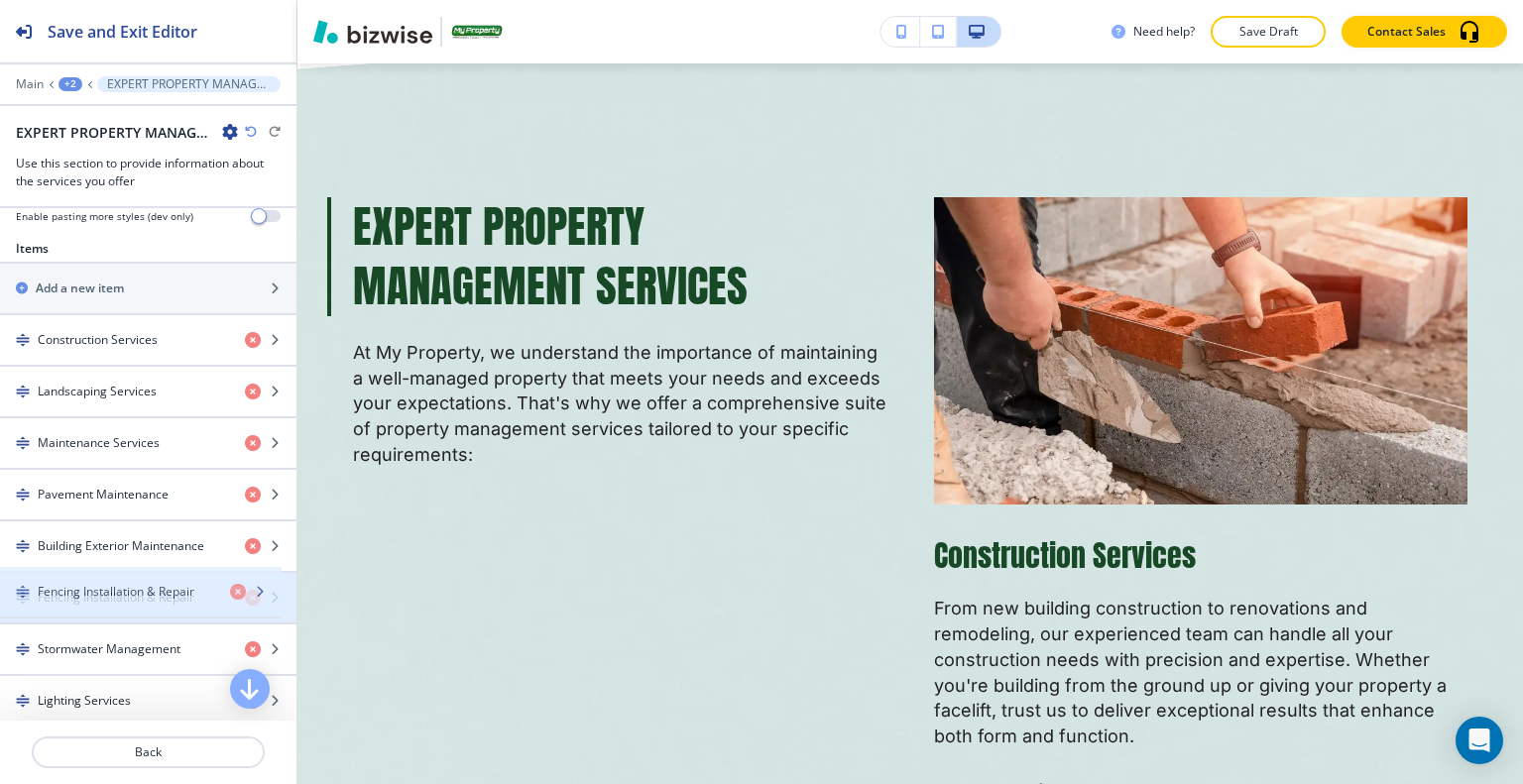 click on "Fencing Installation & Repair" at bounding box center [148, 598] 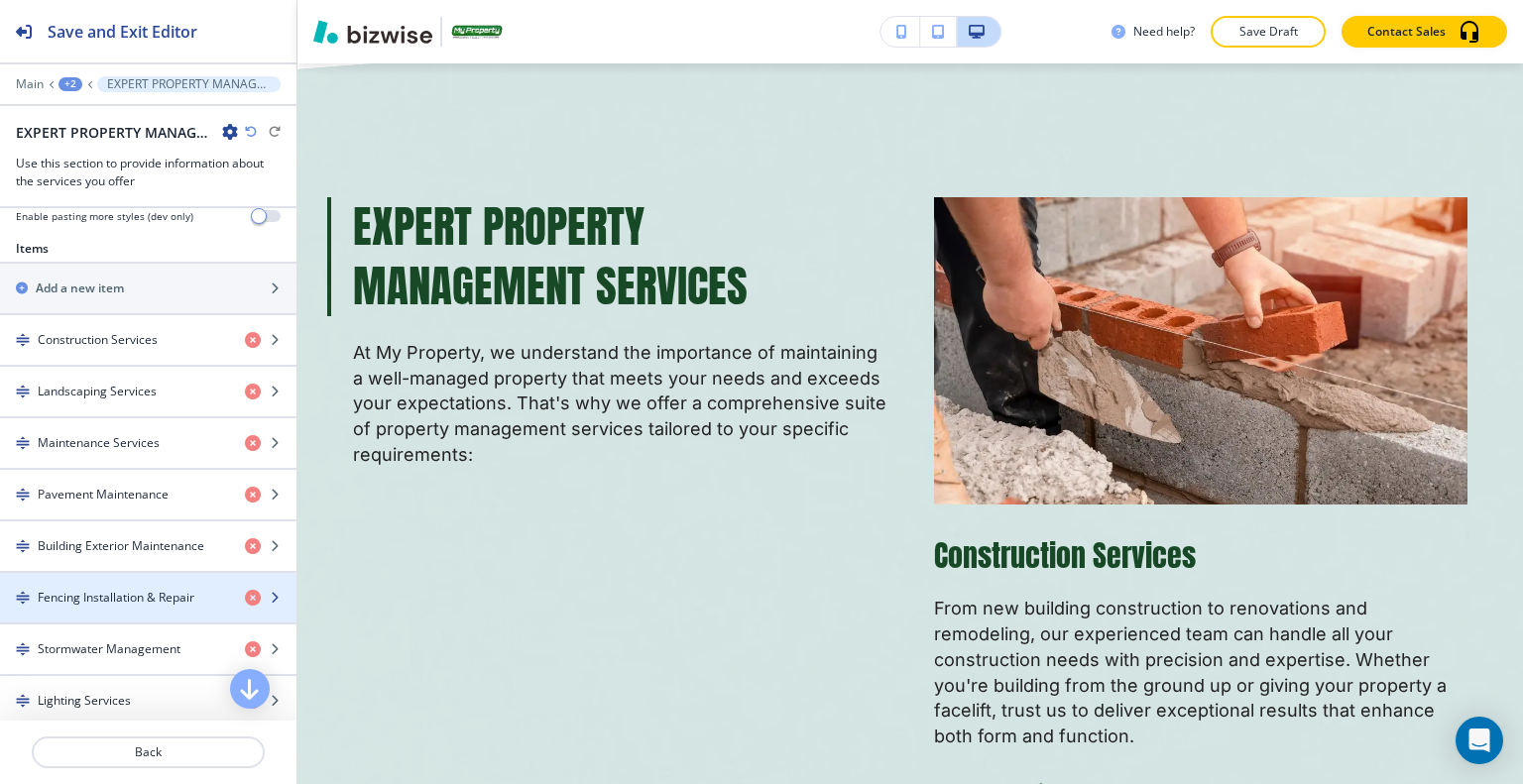 click on "Fencing Installation & Repair" at bounding box center [116, 598] 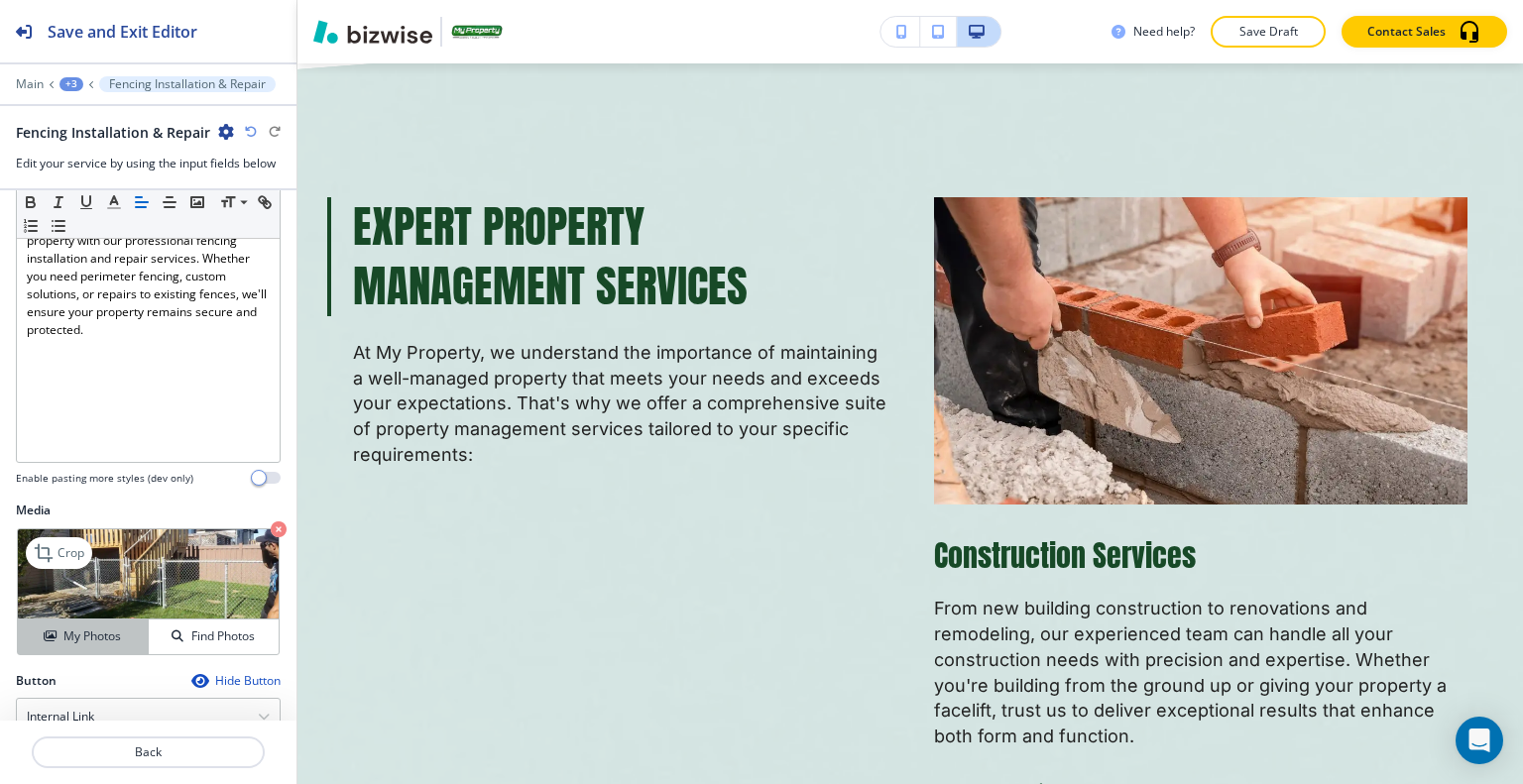 scroll, scrollTop: 595, scrollLeft: 0, axis: vertical 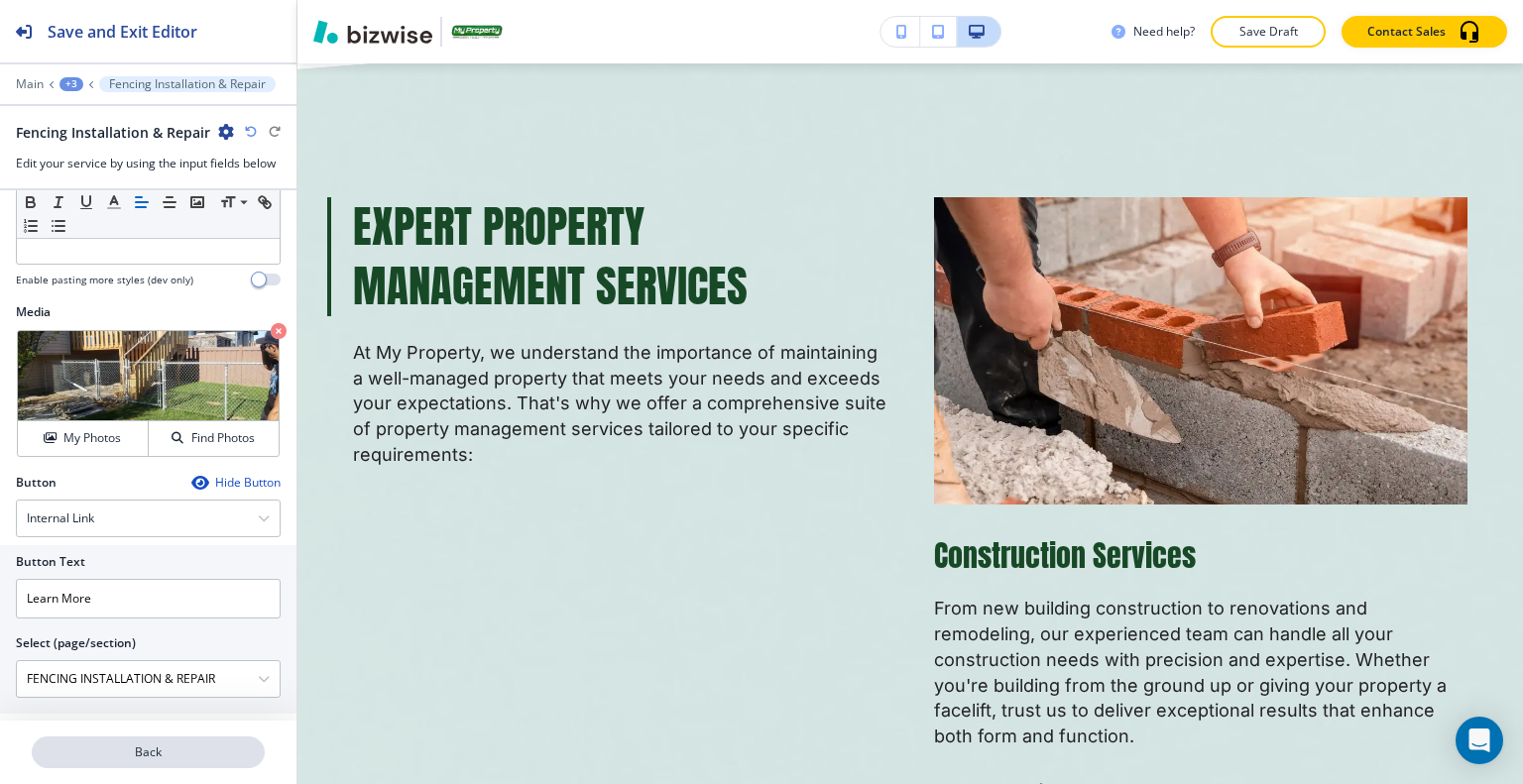 click on "Back" at bounding box center [148, 752] 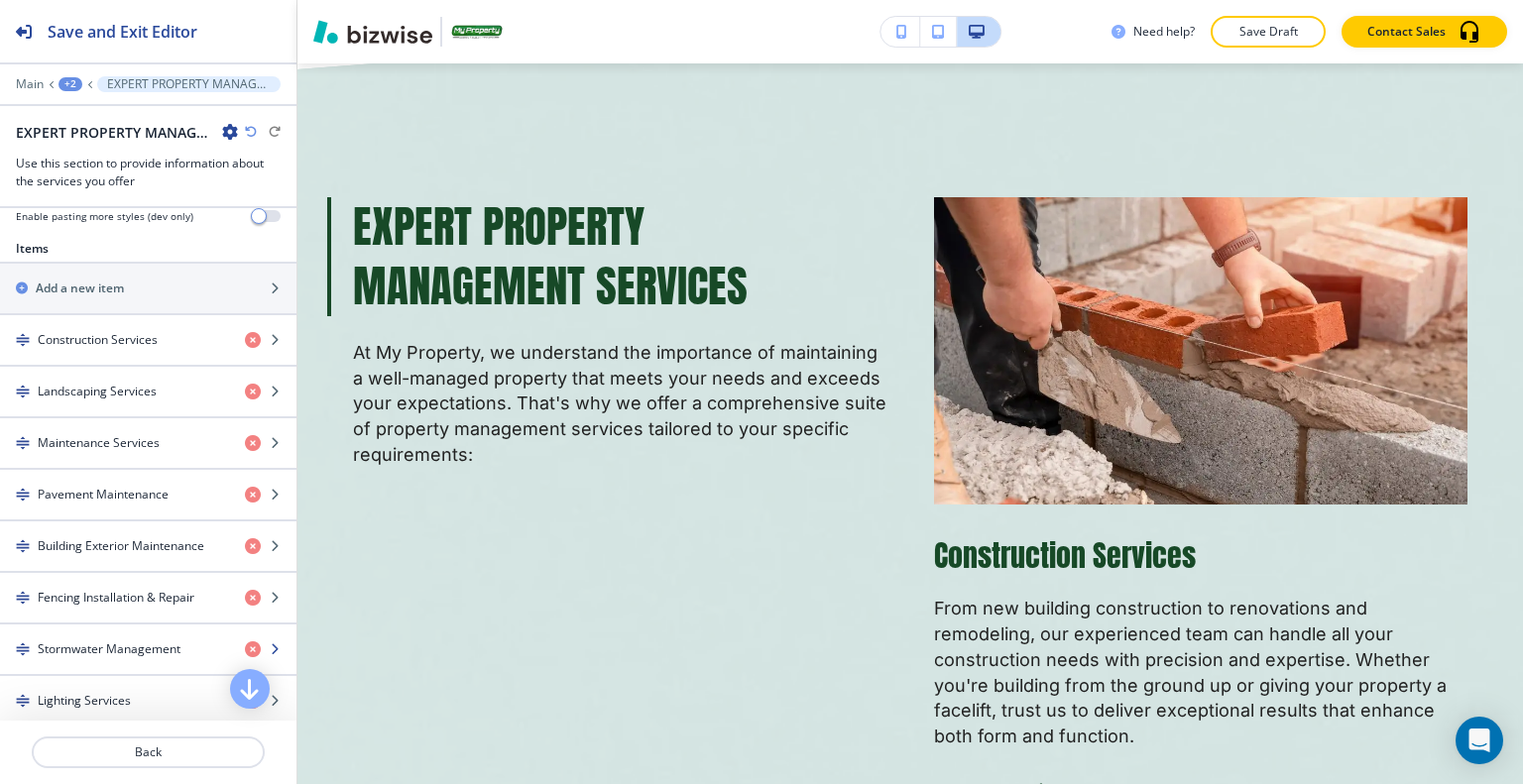 scroll, scrollTop: 892, scrollLeft: 0, axis: vertical 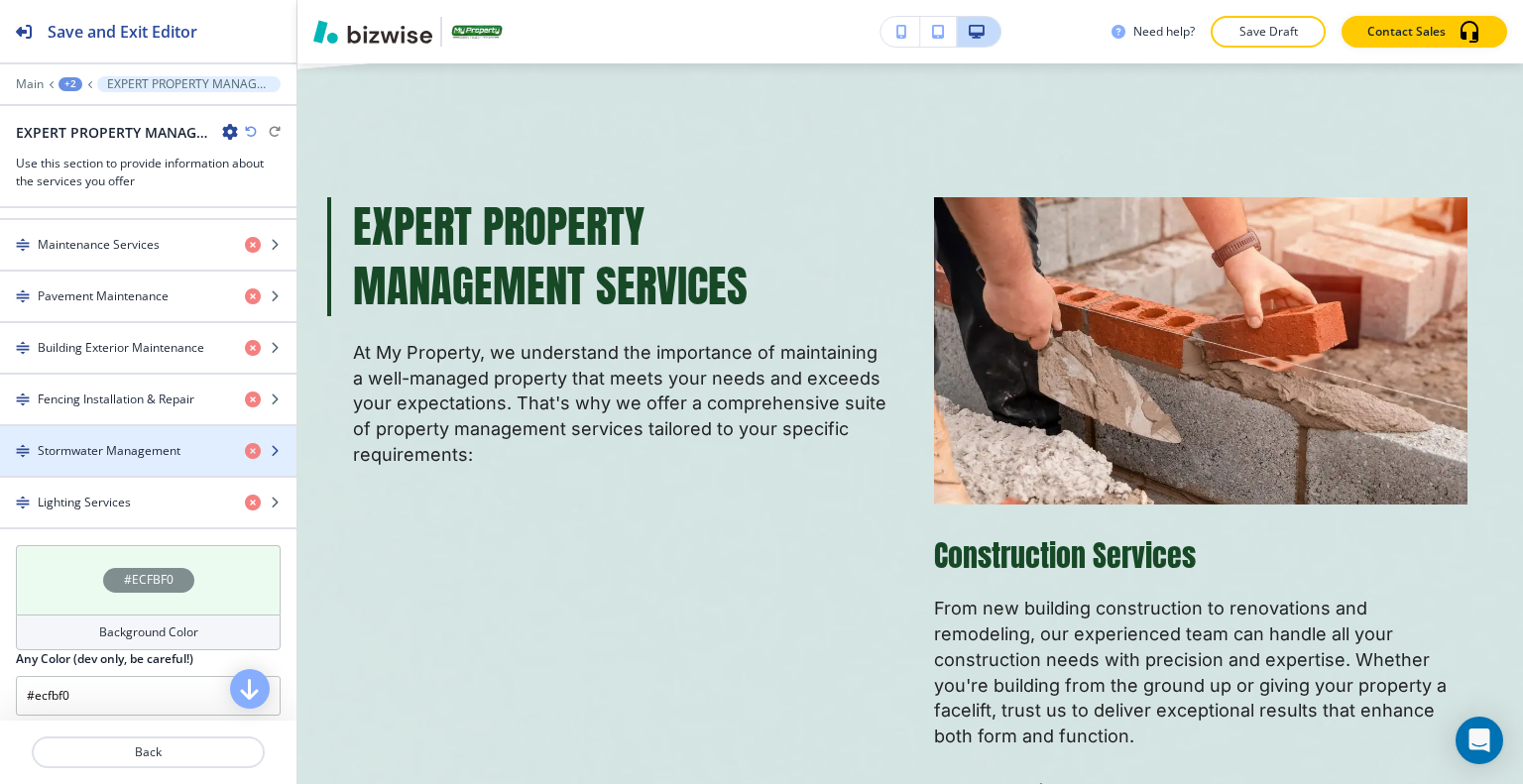 click on "Stormwater Management" at bounding box center (109, 451) 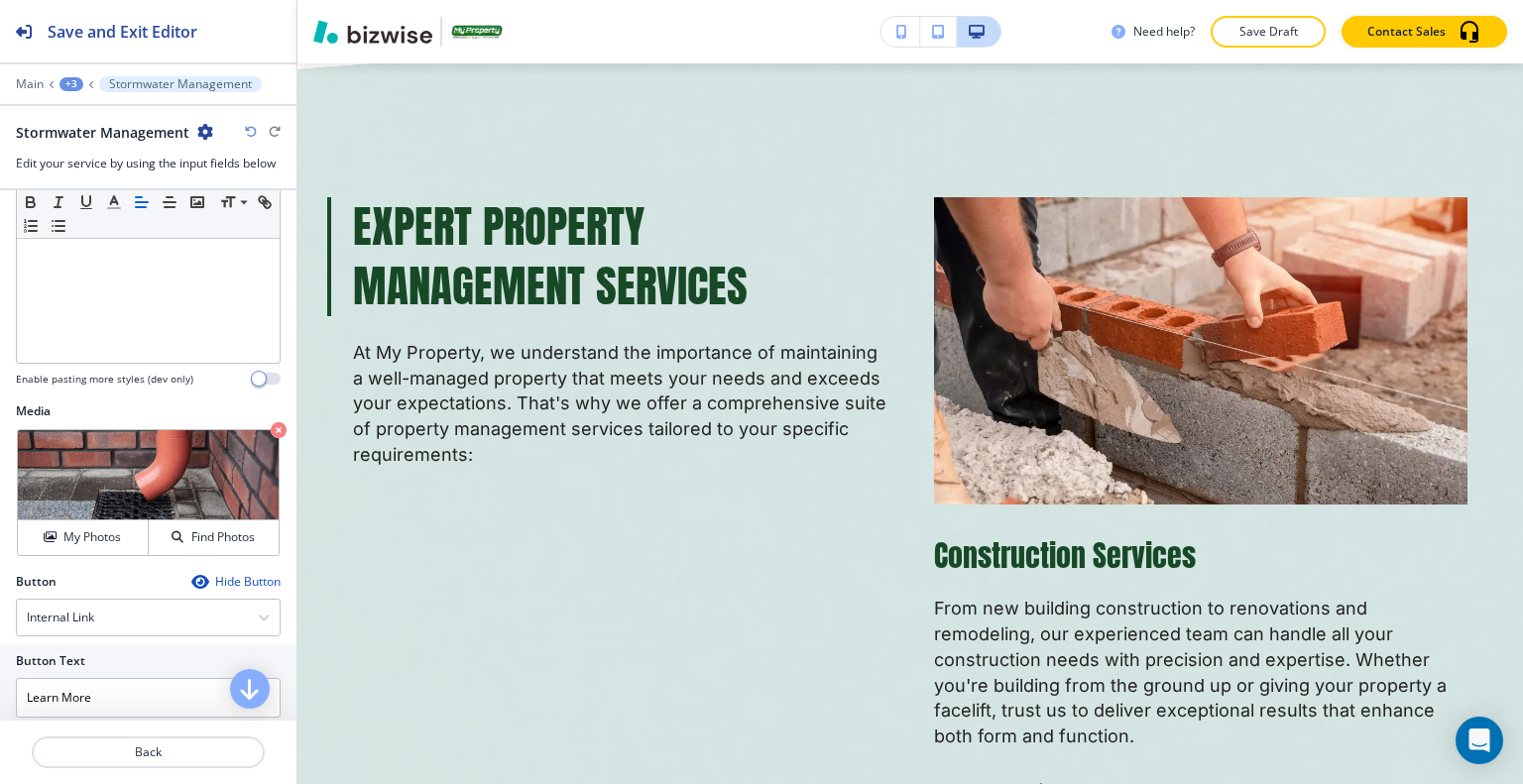 scroll, scrollTop: 595, scrollLeft: 0, axis: vertical 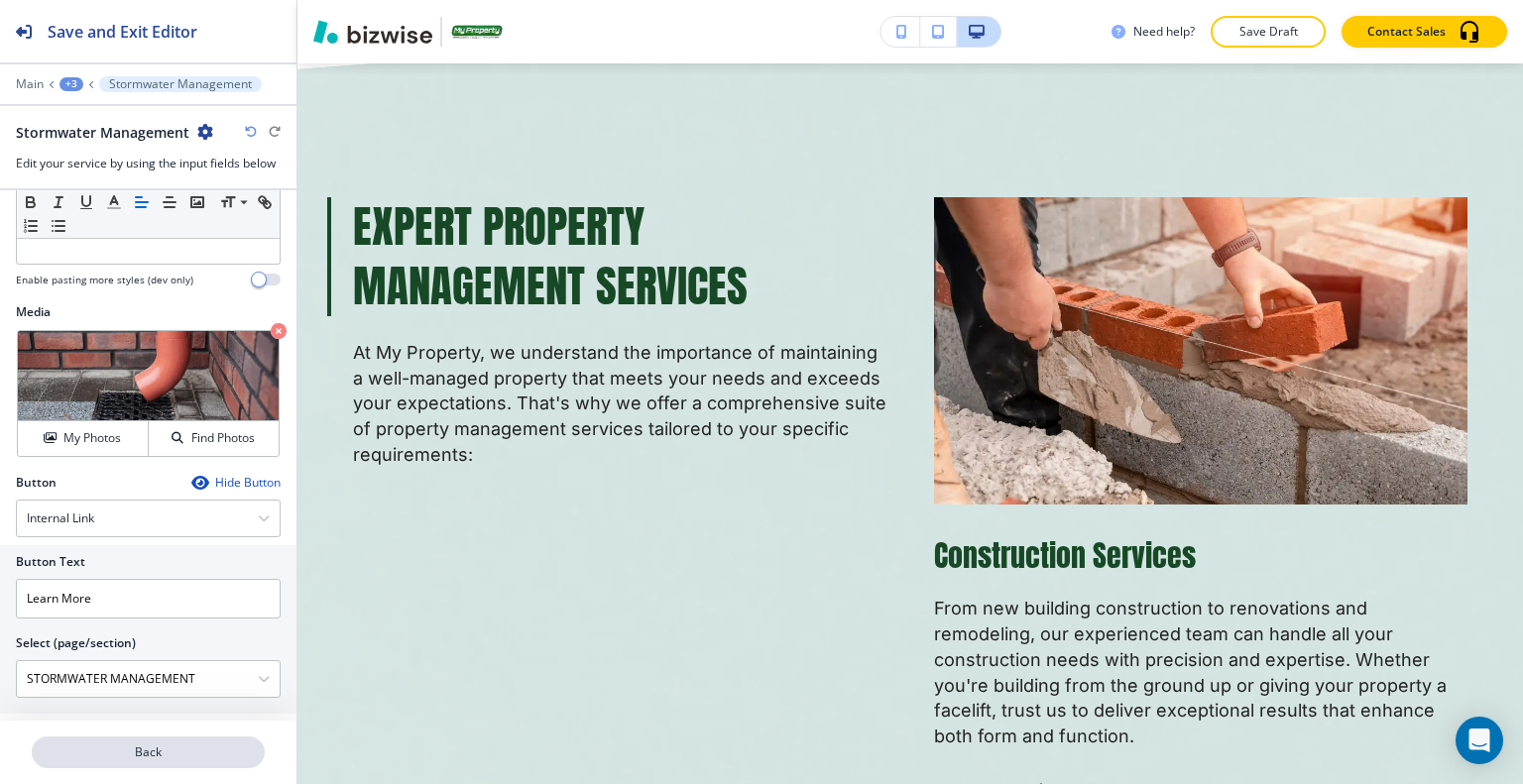 click on "Back" at bounding box center [148, 752] 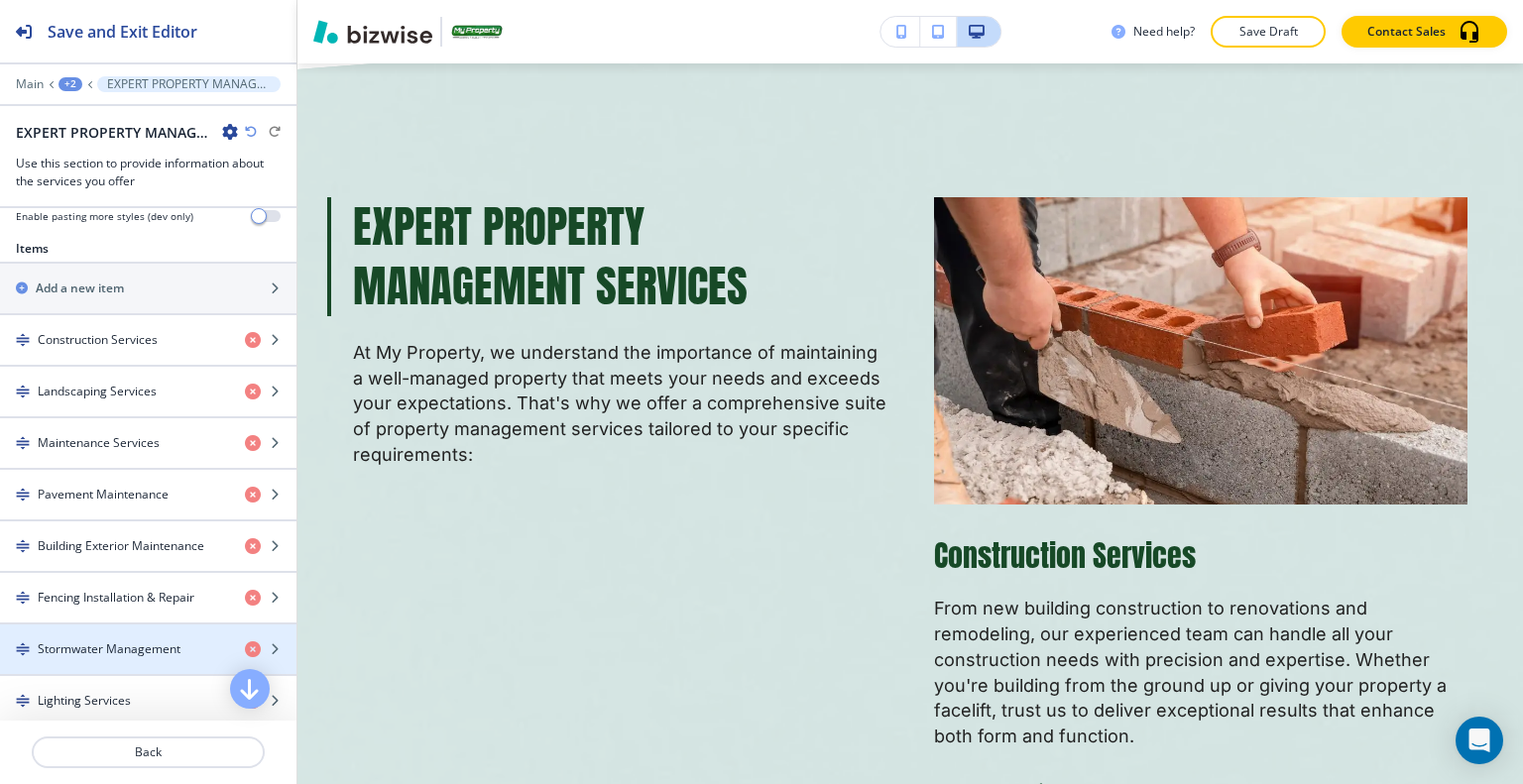 scroll, scrollTop: 793, scrollLeft: 0, axis: vertical 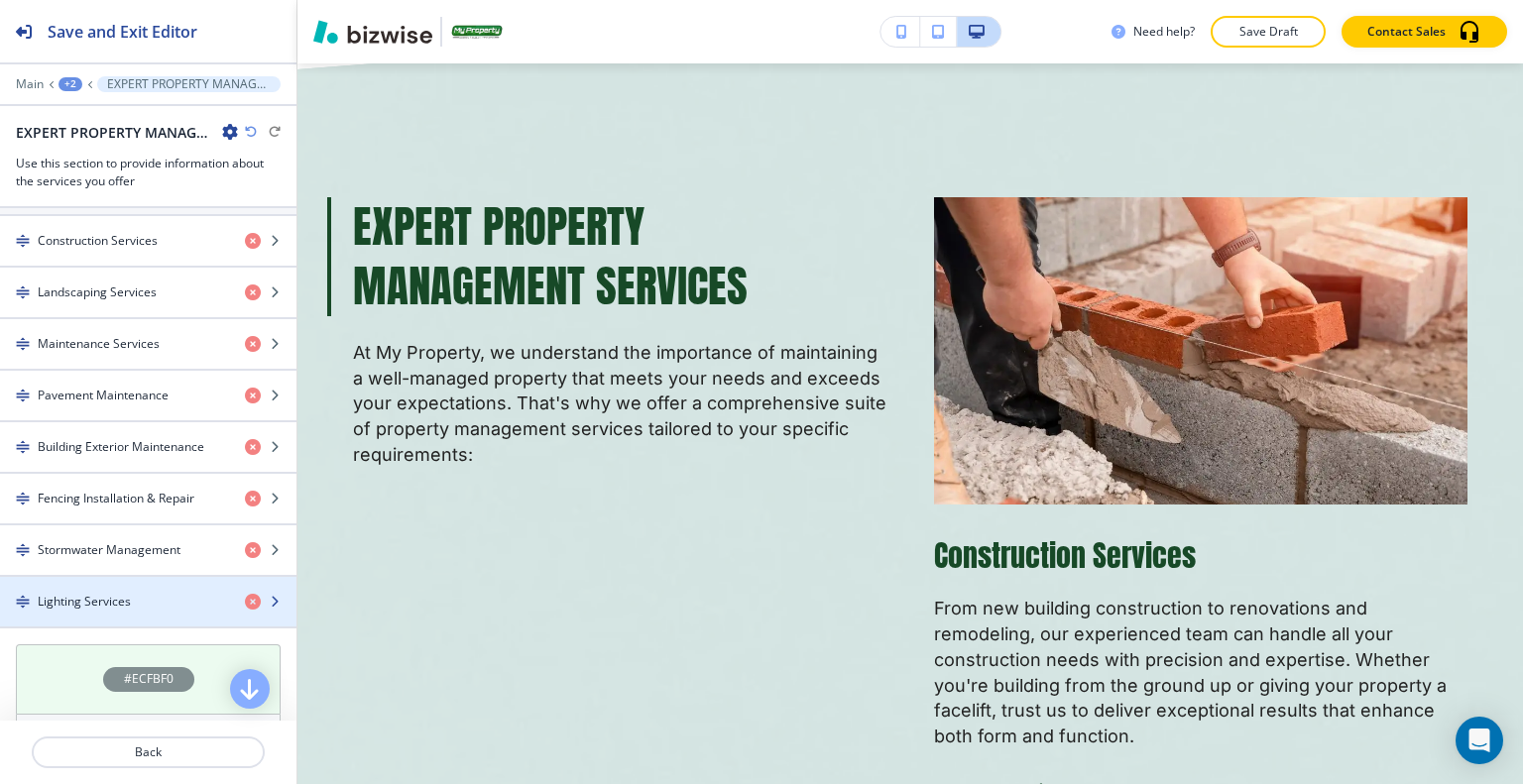 click on "Lighting Services" at bounding box center (84, 602) 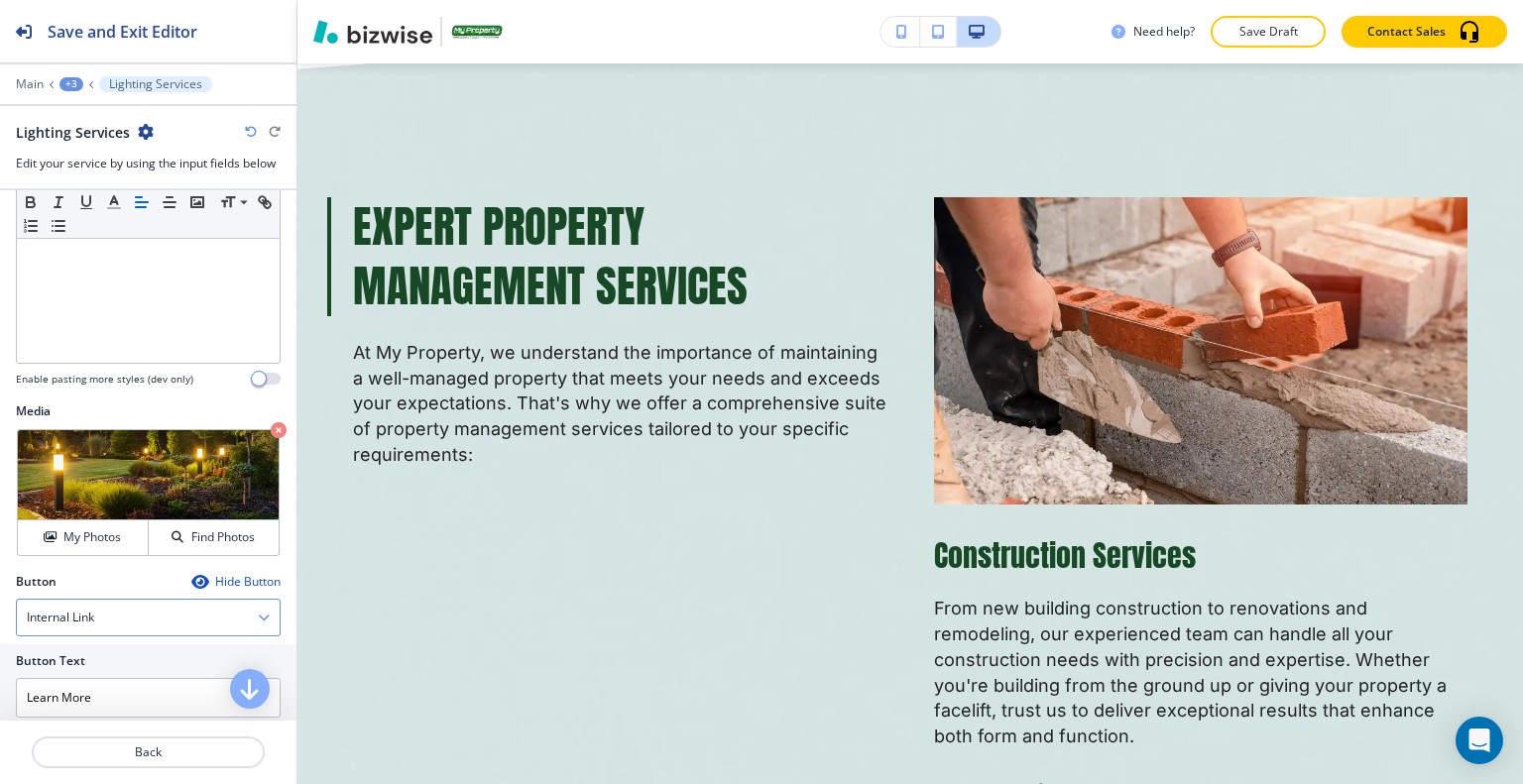 scroll, scrollTop: 607, scrollLeft: 0, axis: vertical 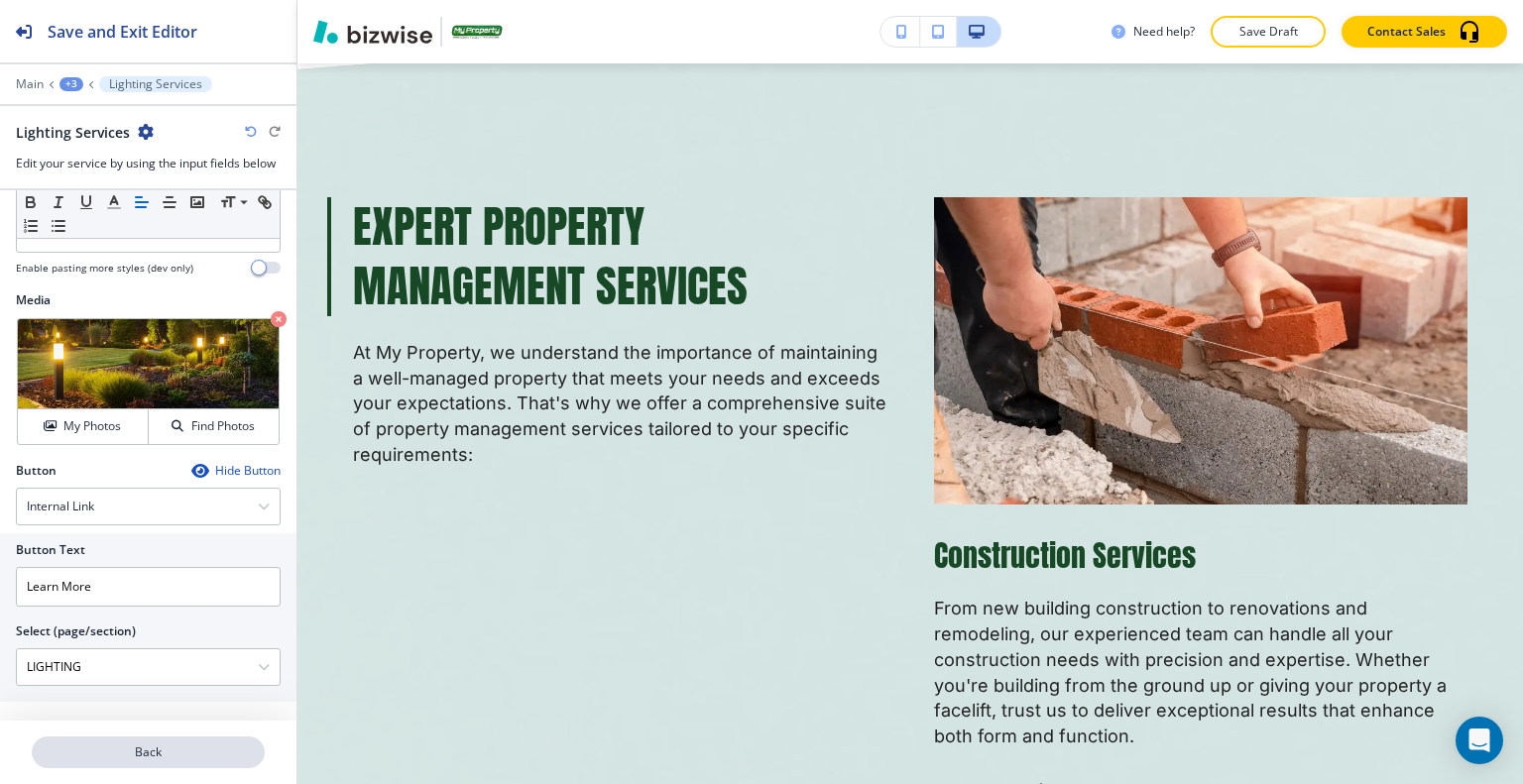 click on "Back" at bounding box center (148, 752) 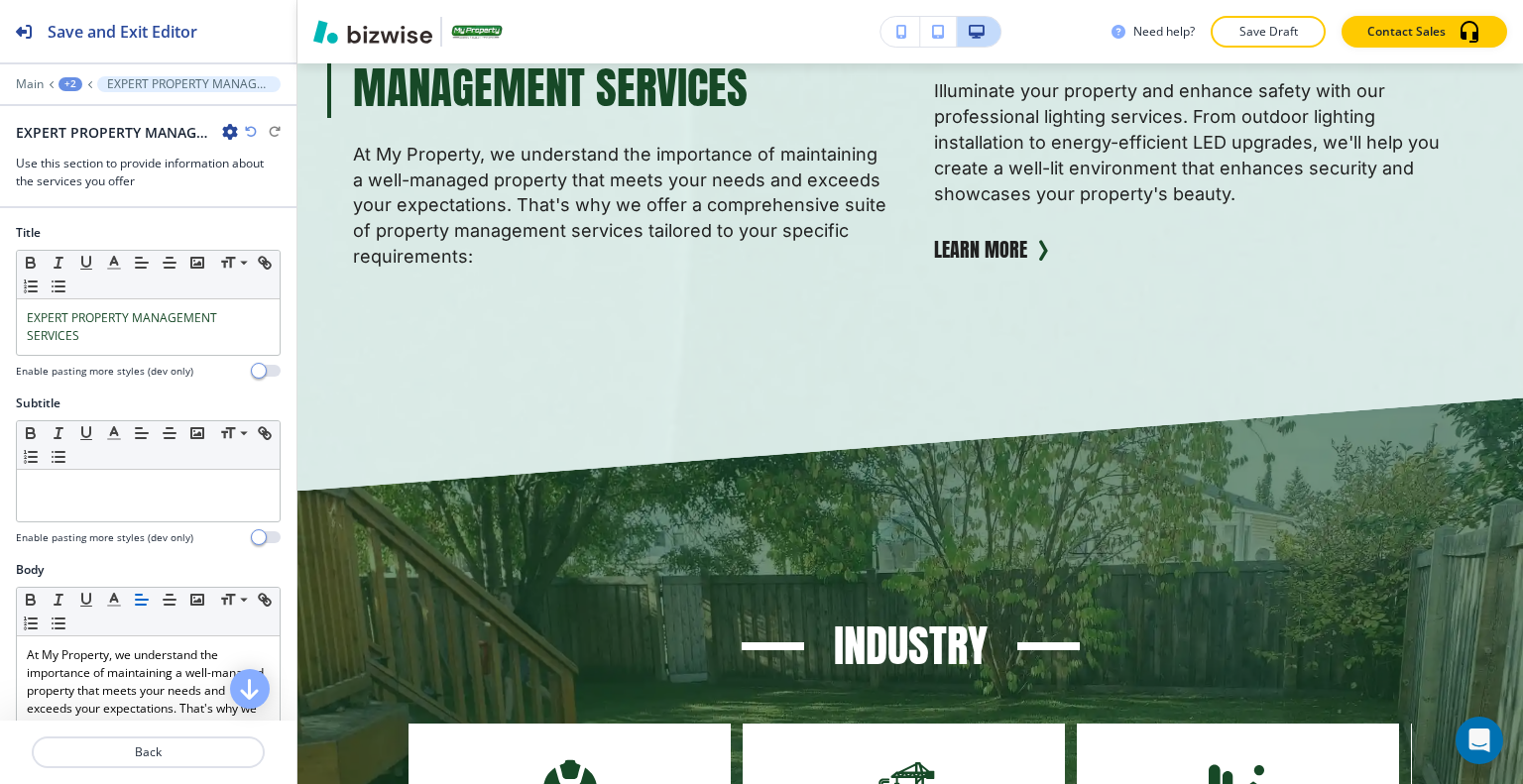 scroll, scrollTop: 7218, scrollLeft: 0, axis: vertical 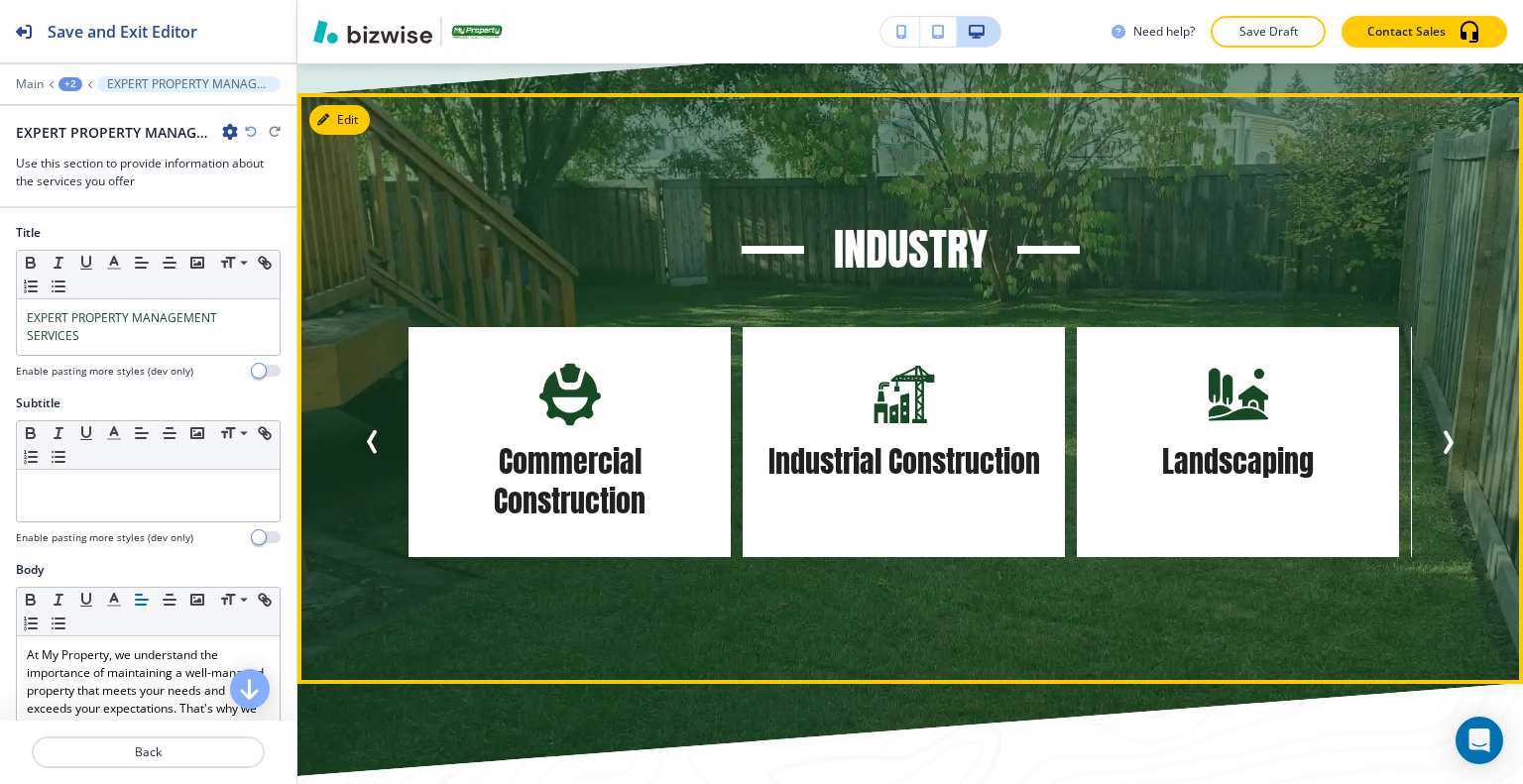 click 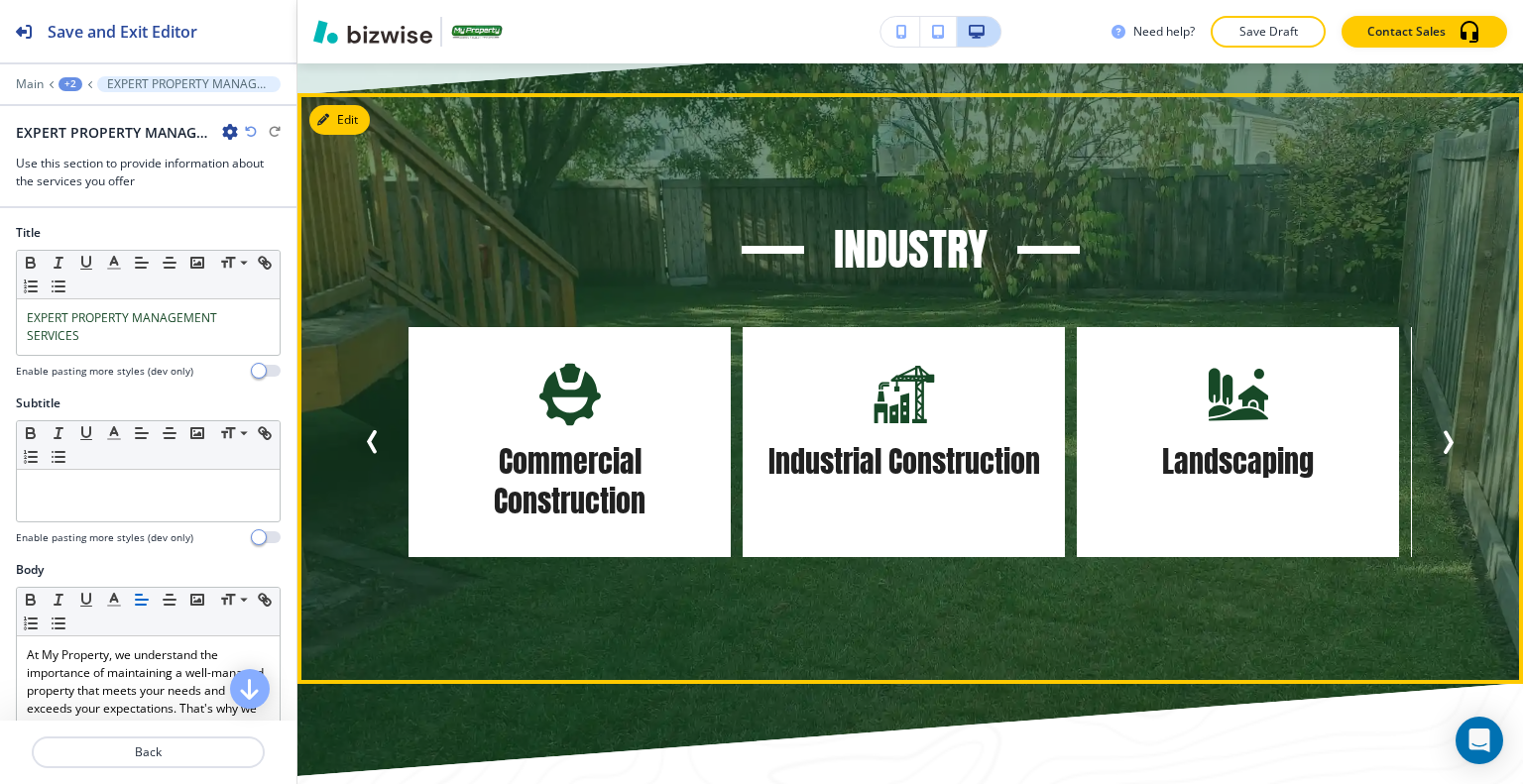 click 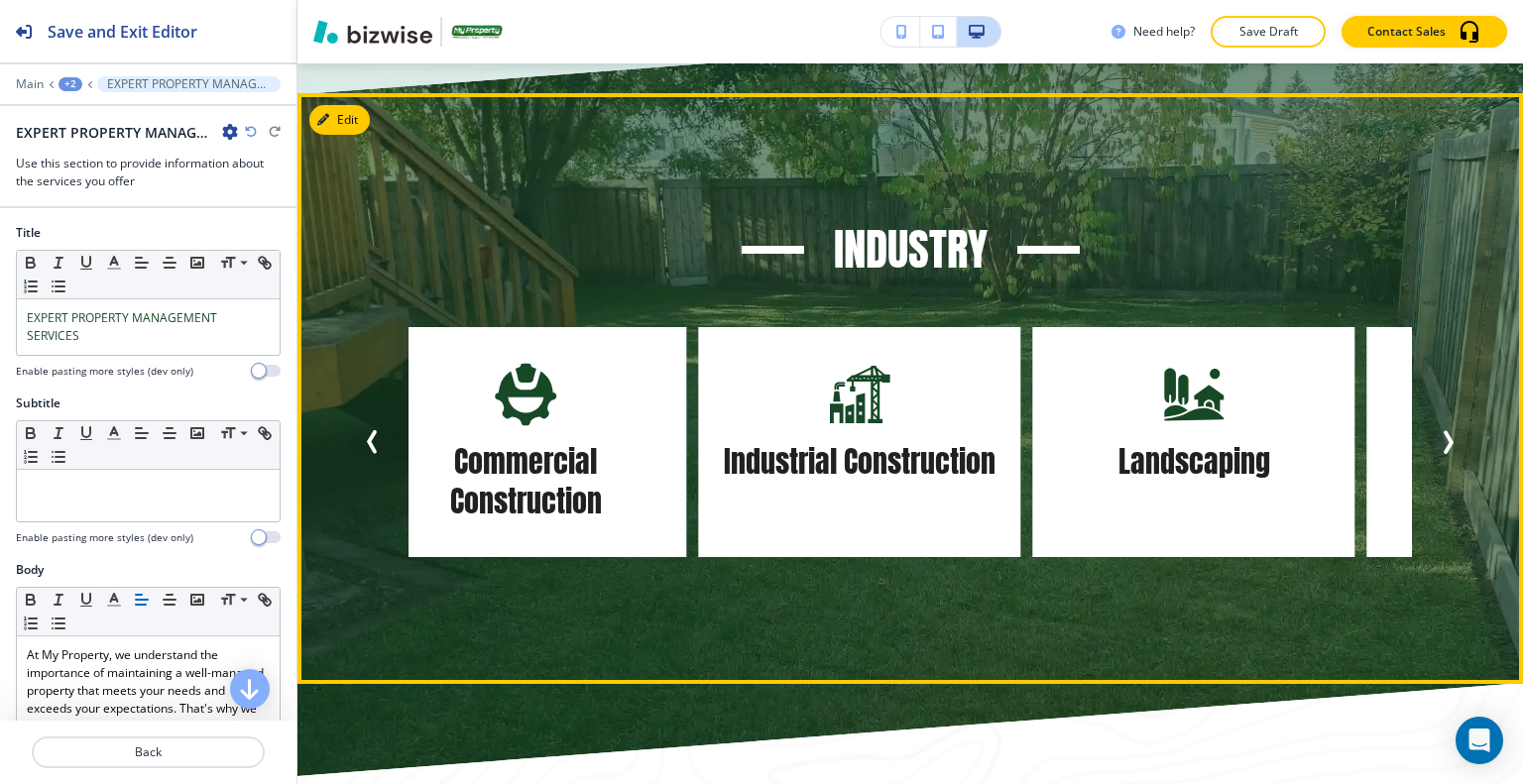 click 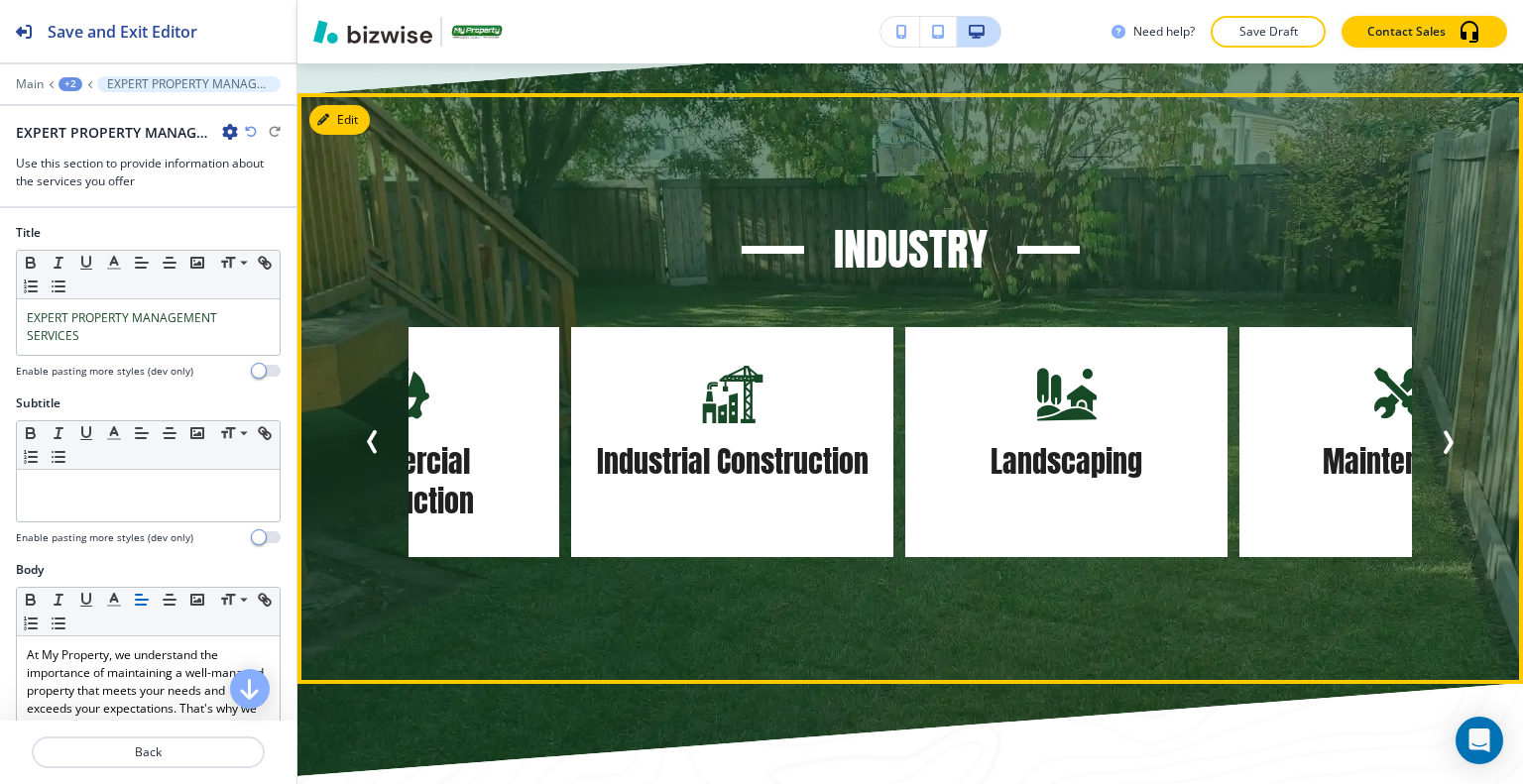 click 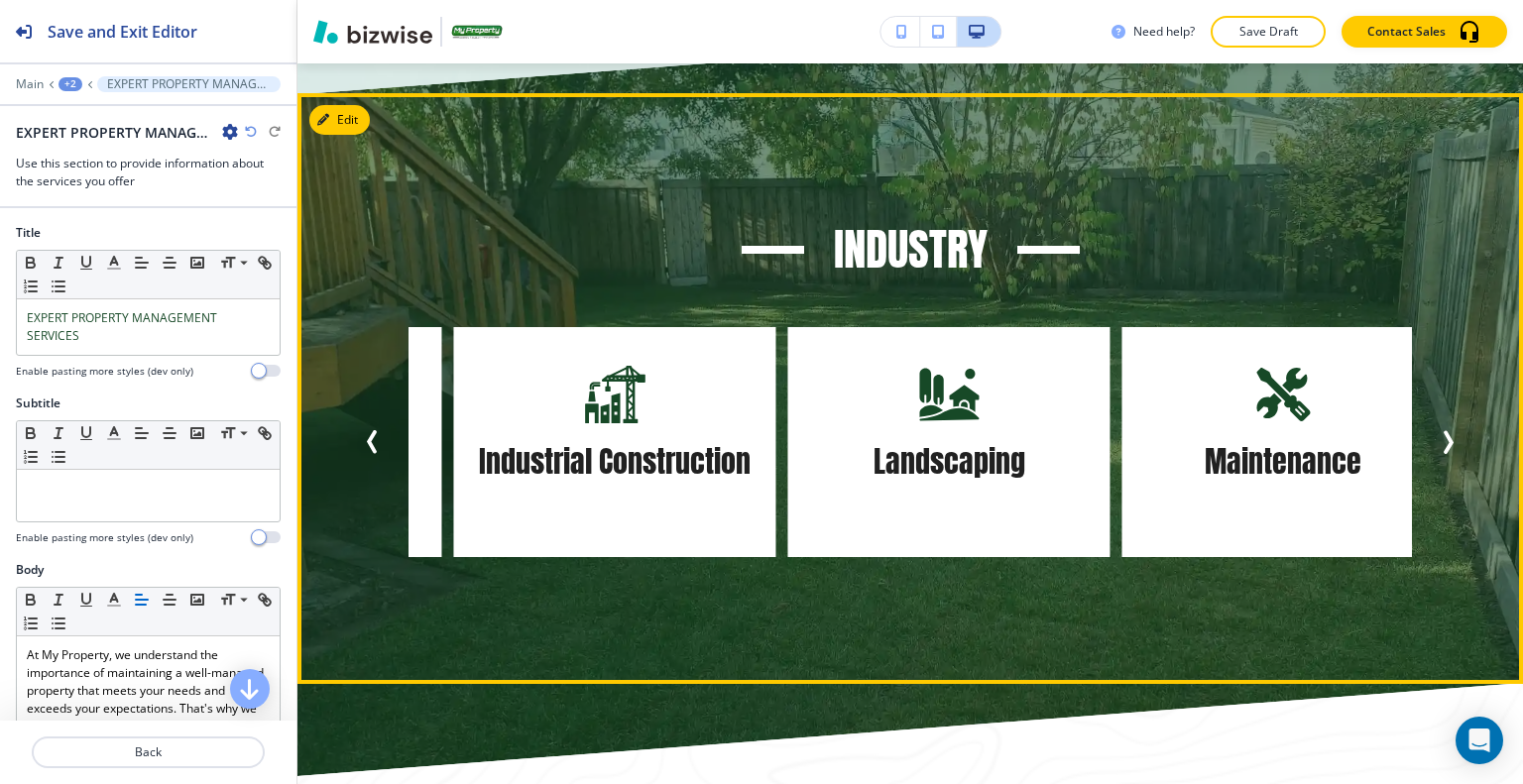 click 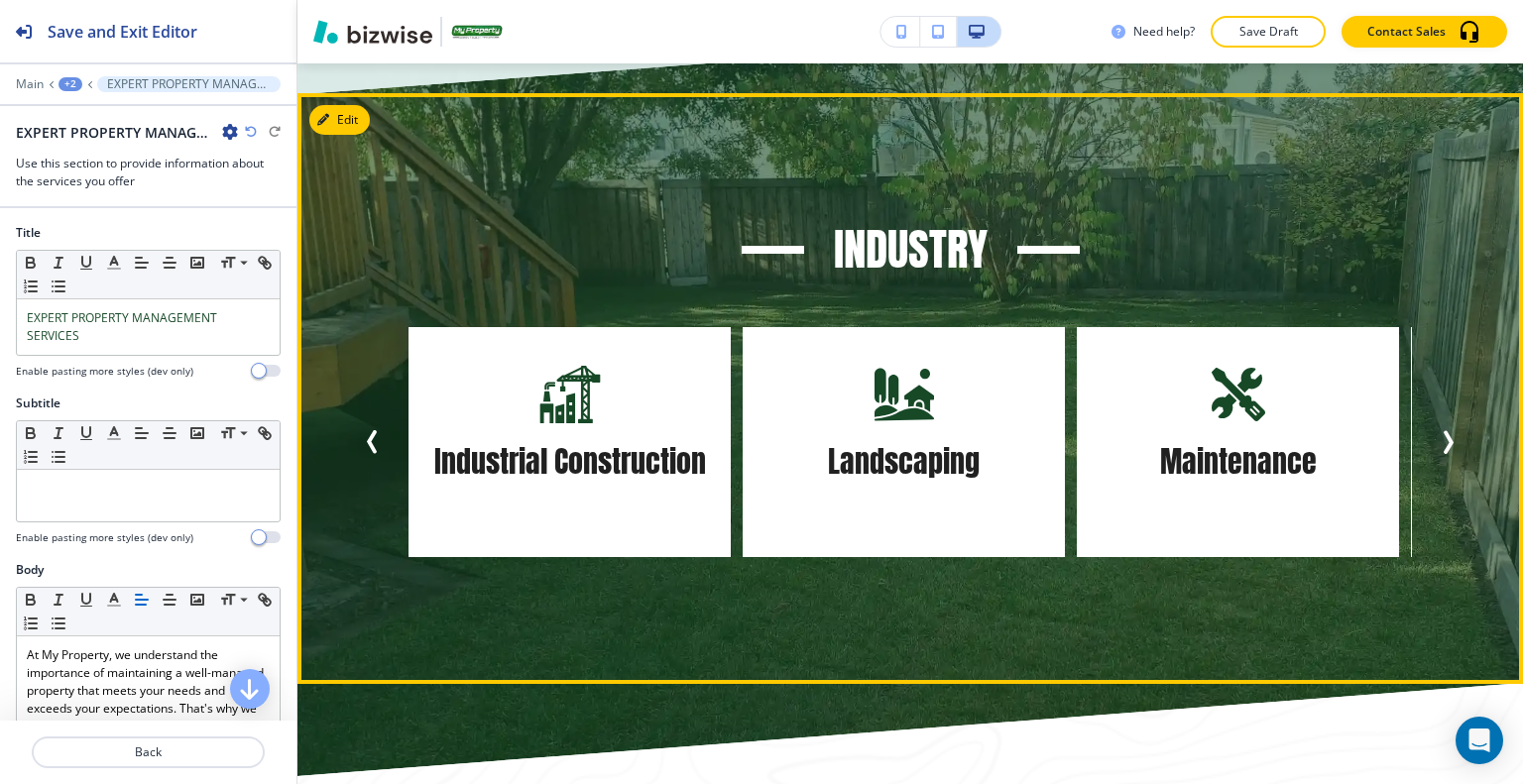 click 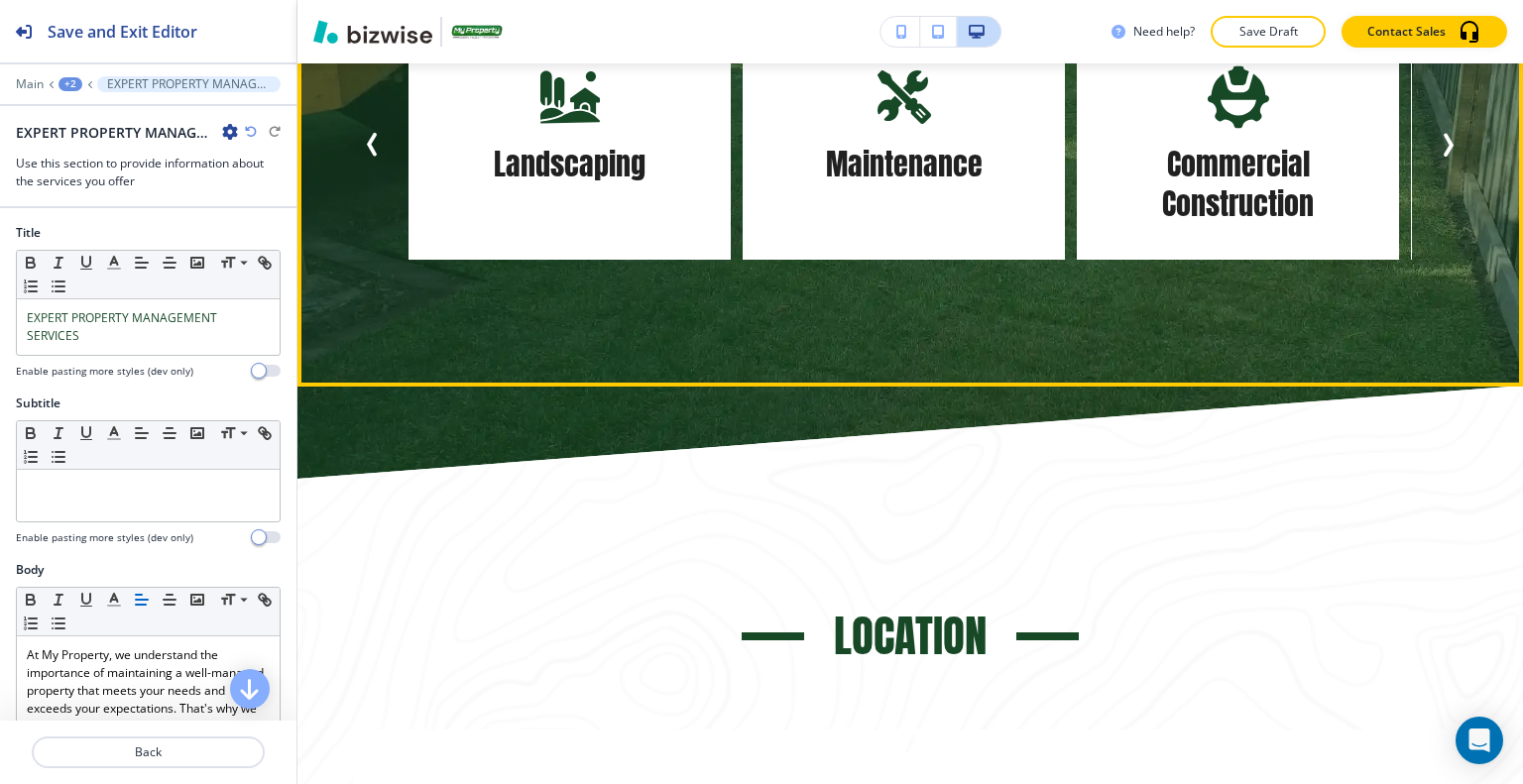 scroll, scrollTop: 7218, scrollLeft: 0, axis: vertical 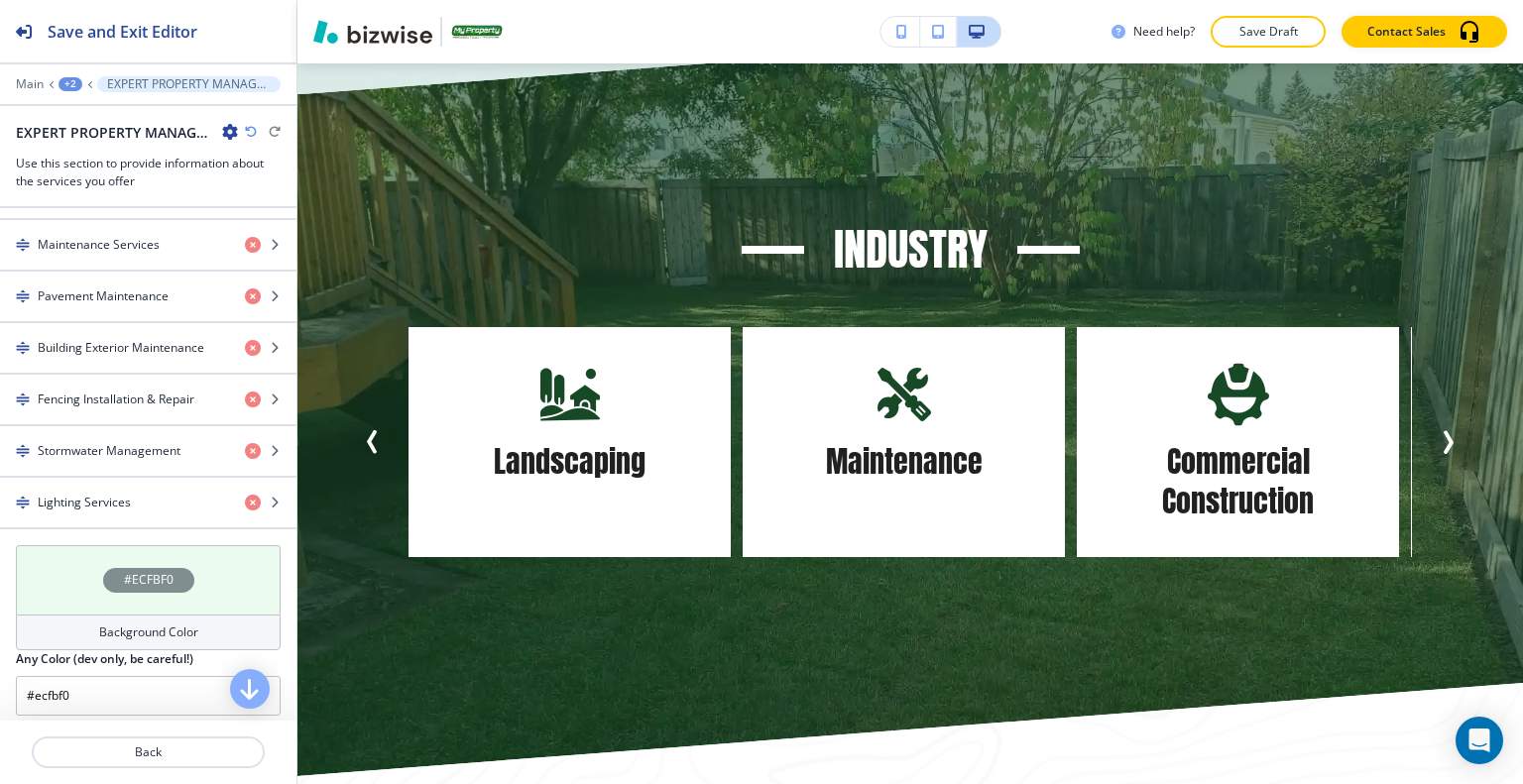 click on "#ECFBF0" at bounding box center (148, 580) 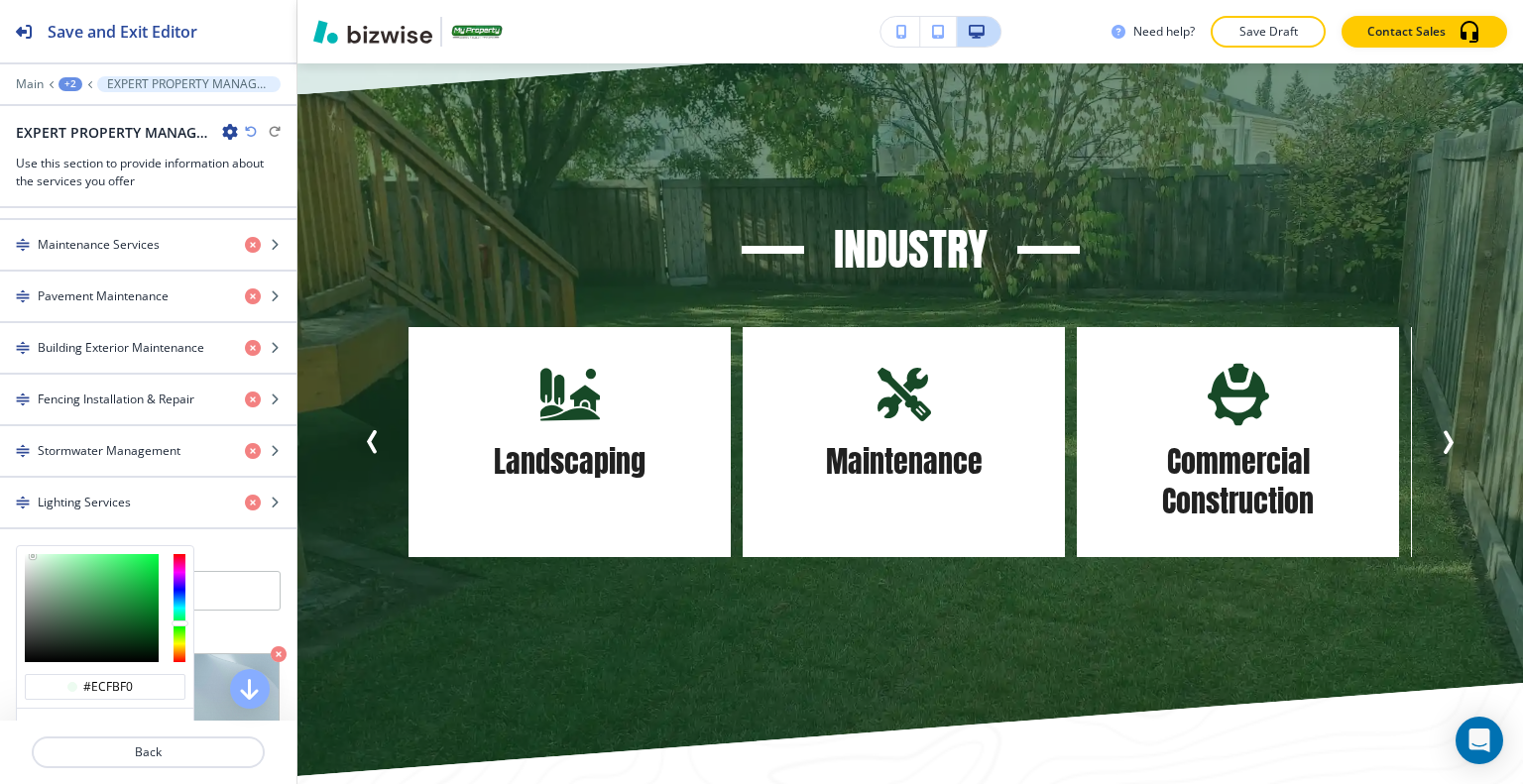 scroll, scrollTop: 1261, scrollLeft: 0, axis: vertical 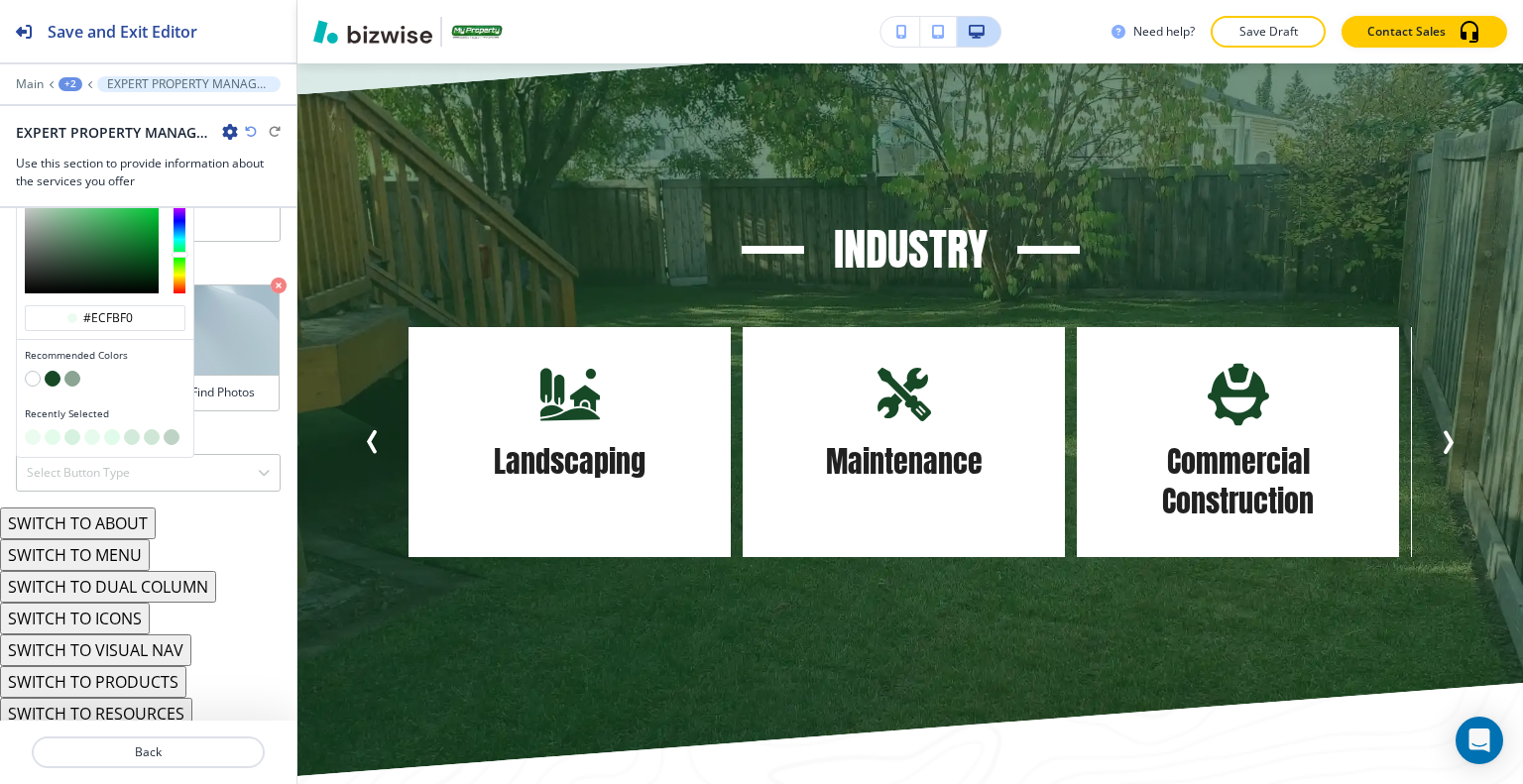 click at bounding box center (53, 379) 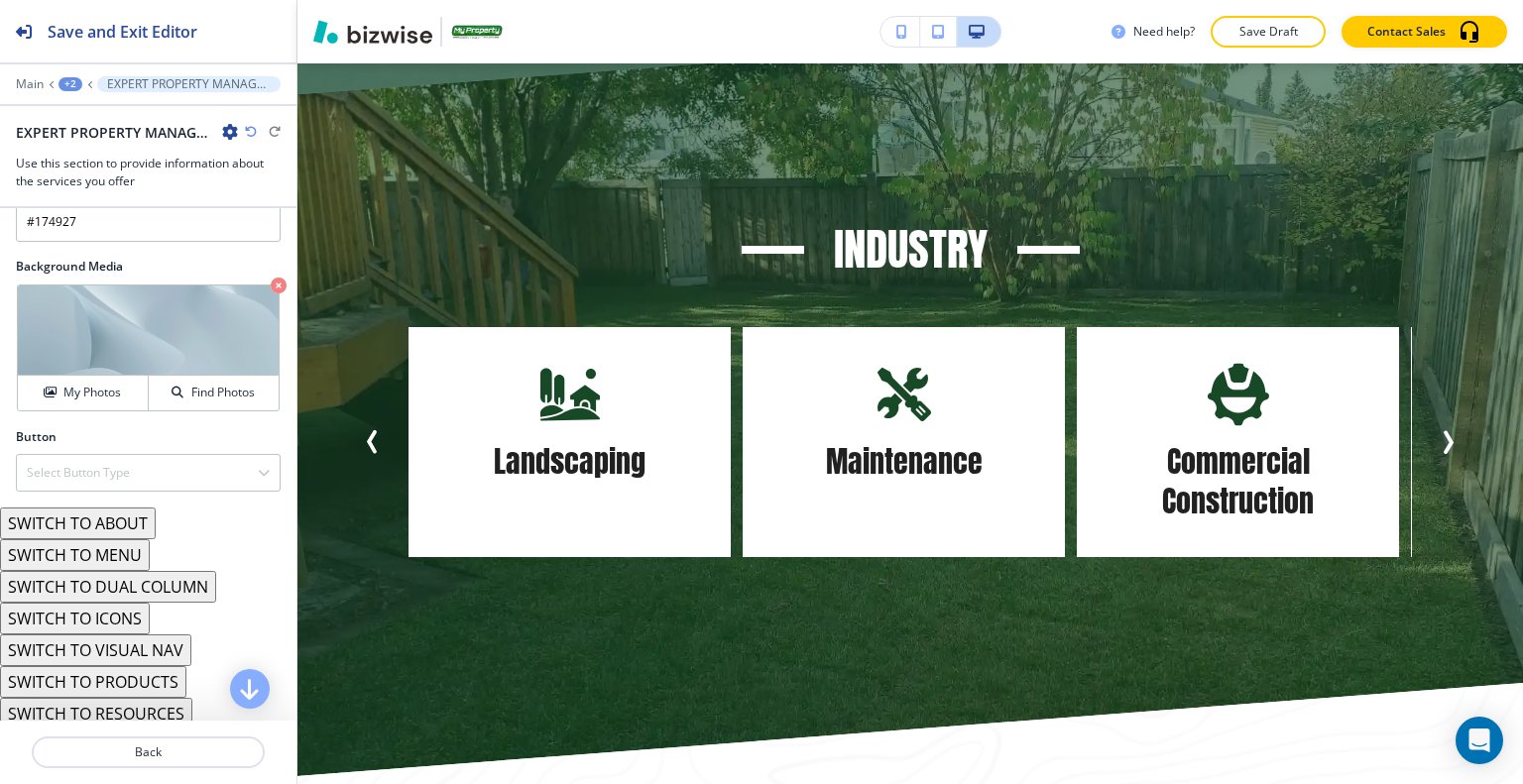 scroll, scrollTop: 1068, scrollLeft: 0, axis: vertical 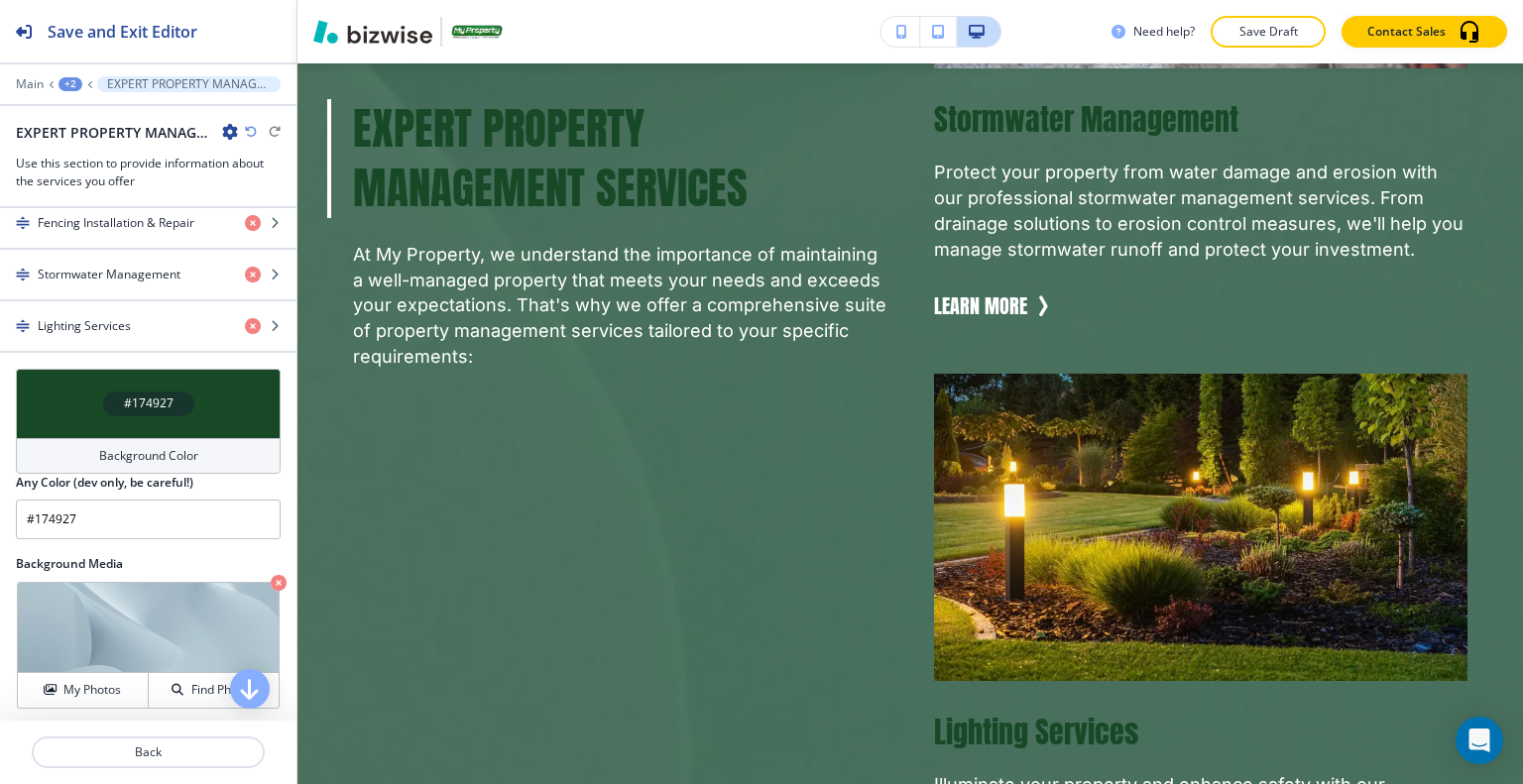 click at bounding box center [251, 132] 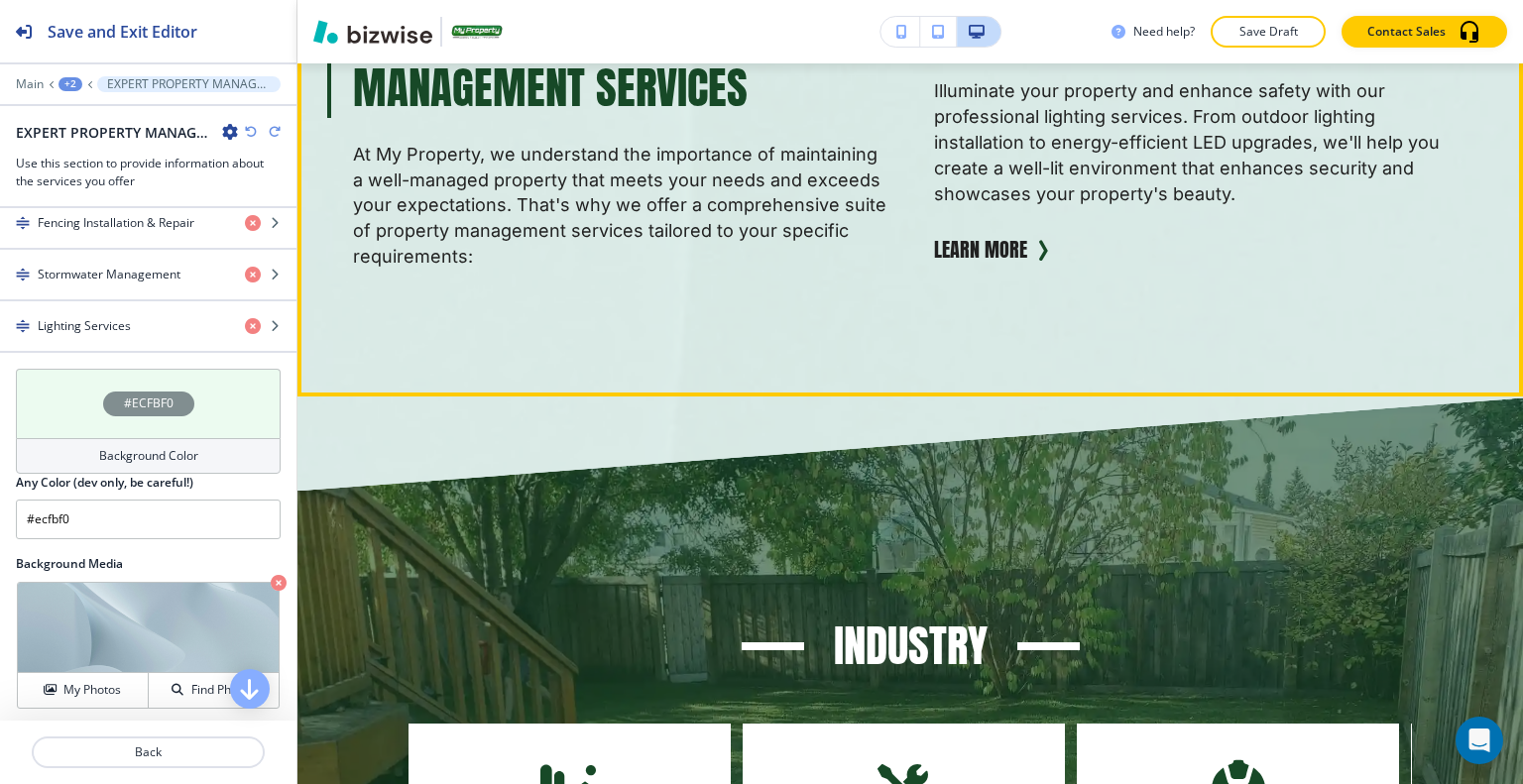 scroll, scrollTop: 7118, scrollLeft: 0, axis: vertical 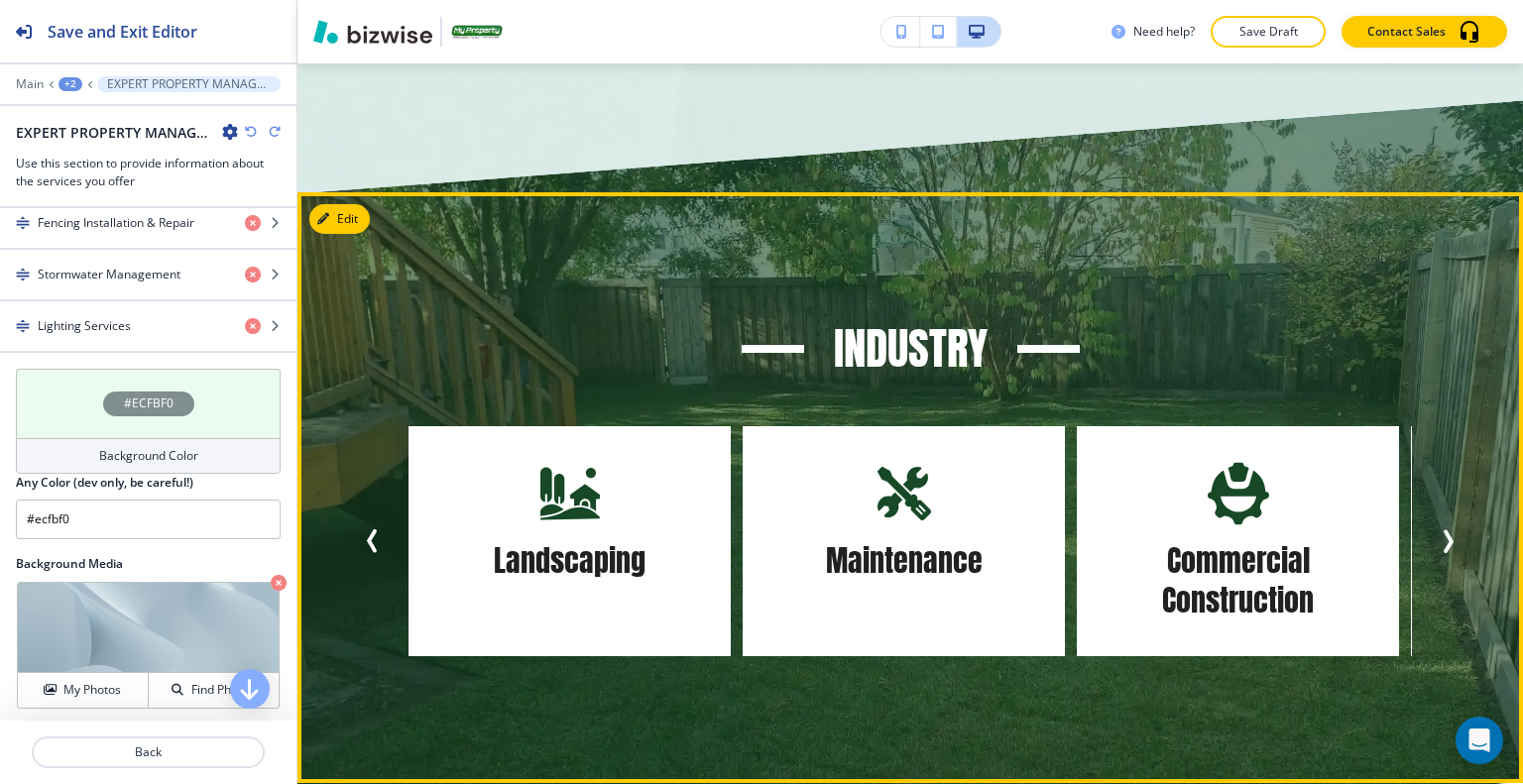 click on "Industry Industrial Construction Landscaping Maintenance Commercial Construction Industrial Construction Landscaping Maintenance Commercial Construction Industrial Construction Landscaping" at bounding box center [910, 488] 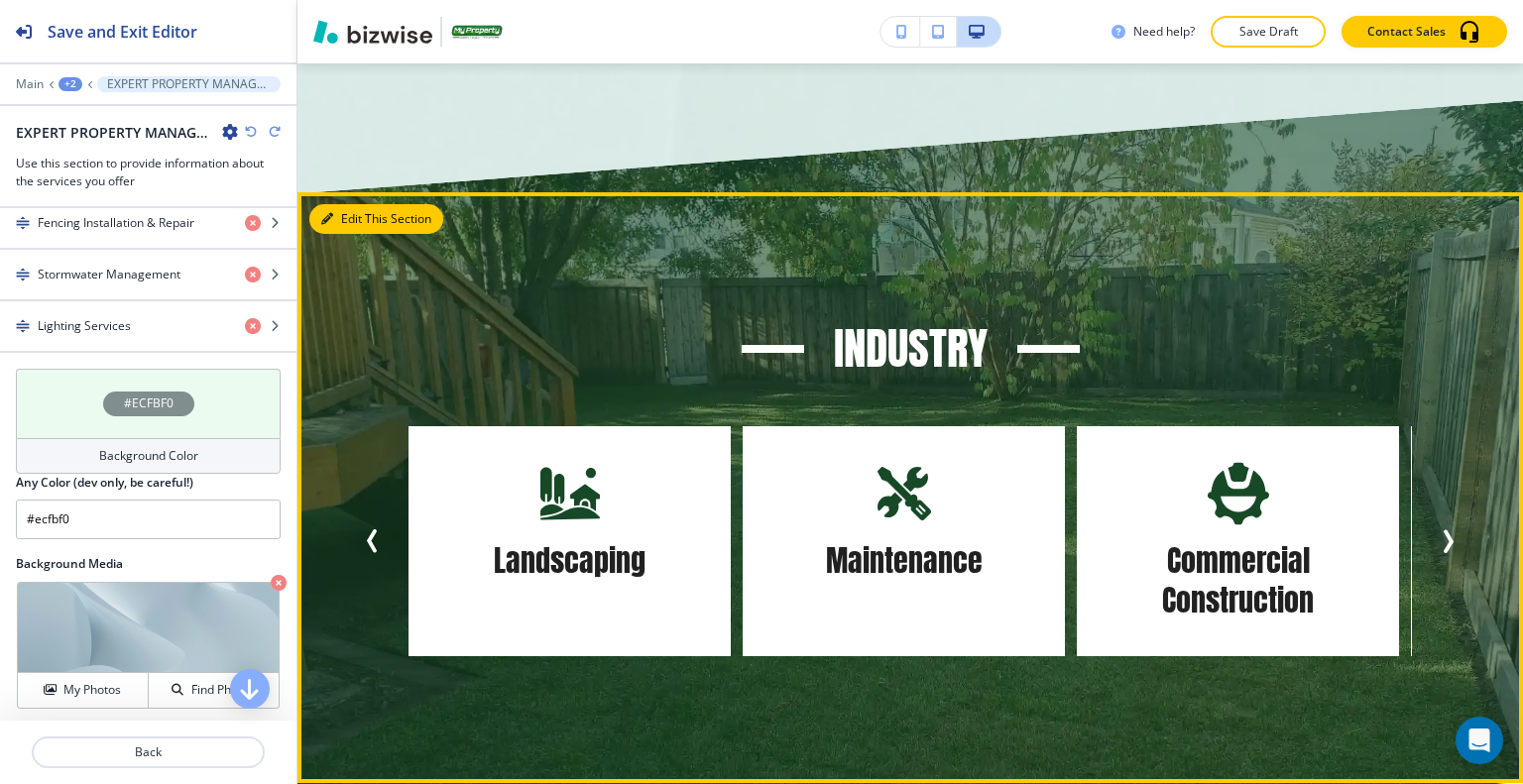 click on "Edit This Section" at bounding box center [376, 219] 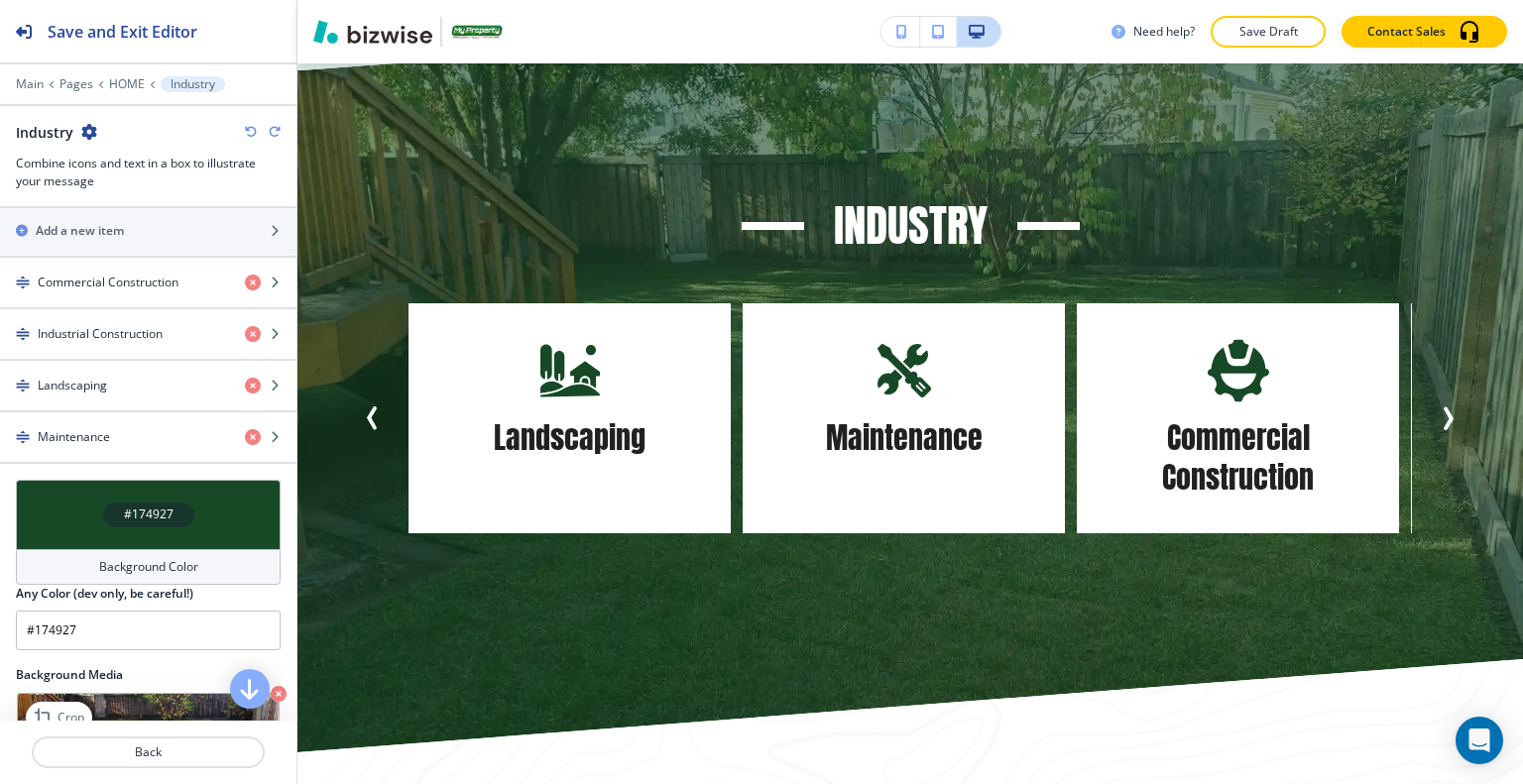 scroll, scrollTop: 1090, scrollLeft: 0, axis: vertical 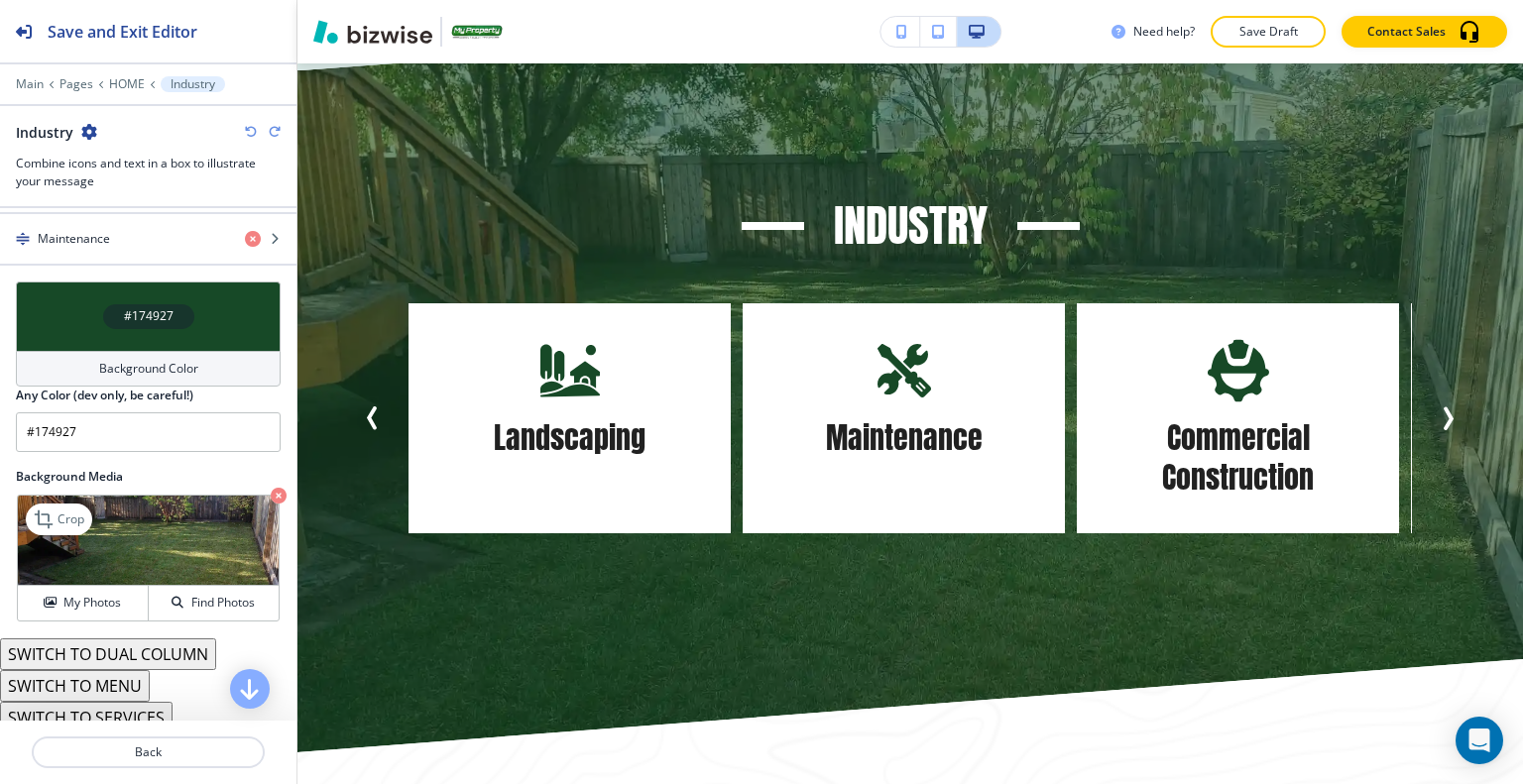 click at bounding box center [279, 496] 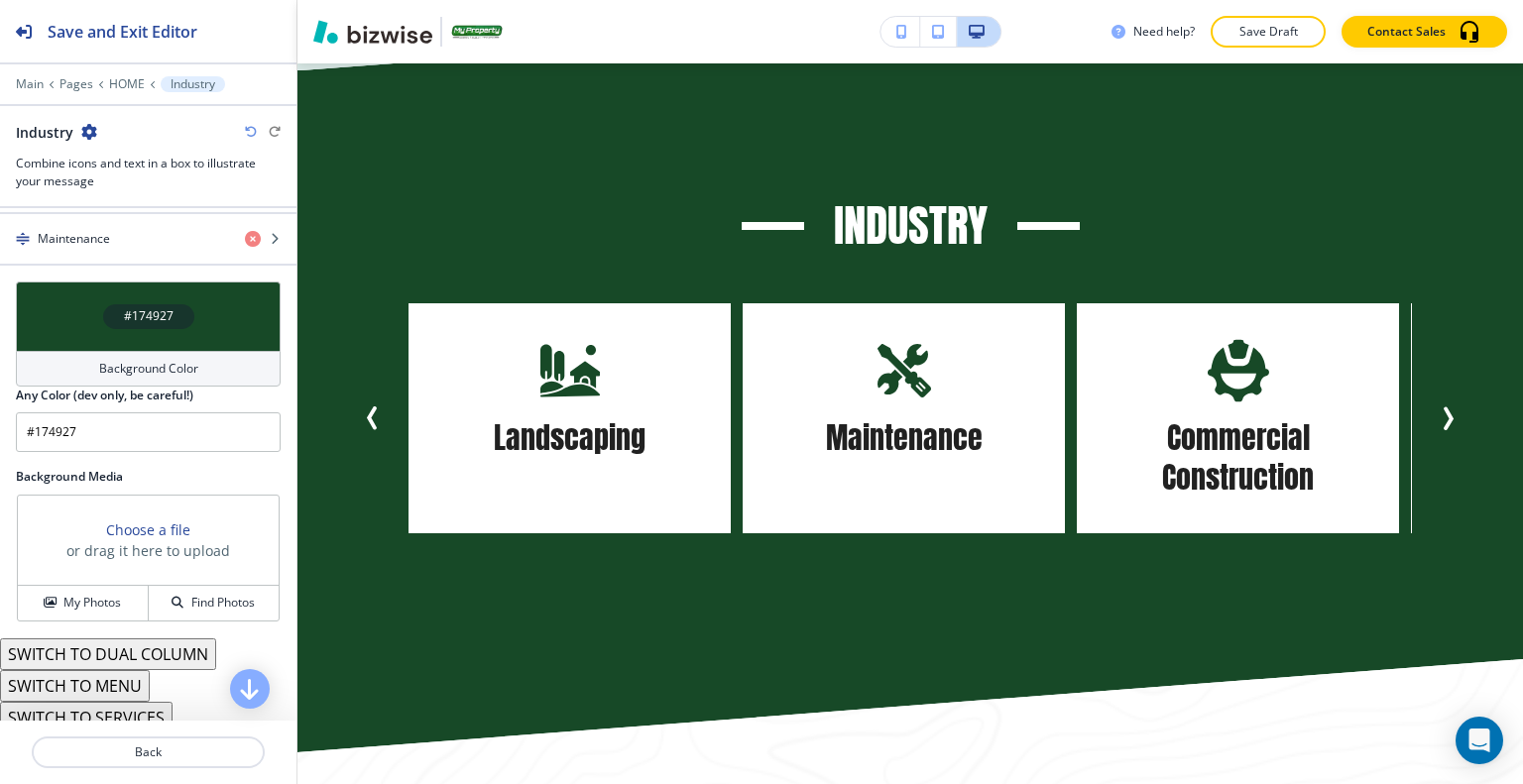 click at bounding box center (251, 132) 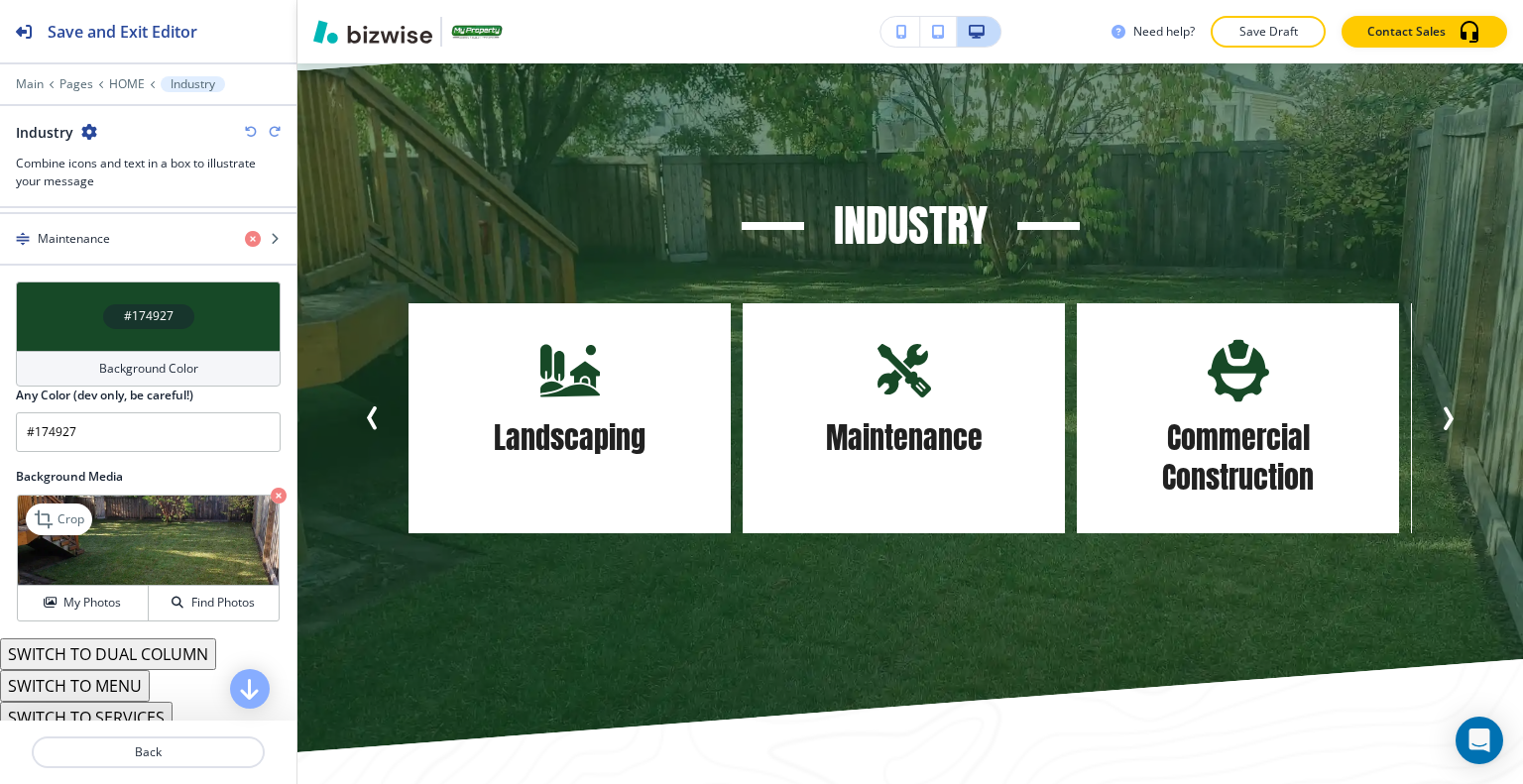 click on "#174927" at bounding box center (149, 316) 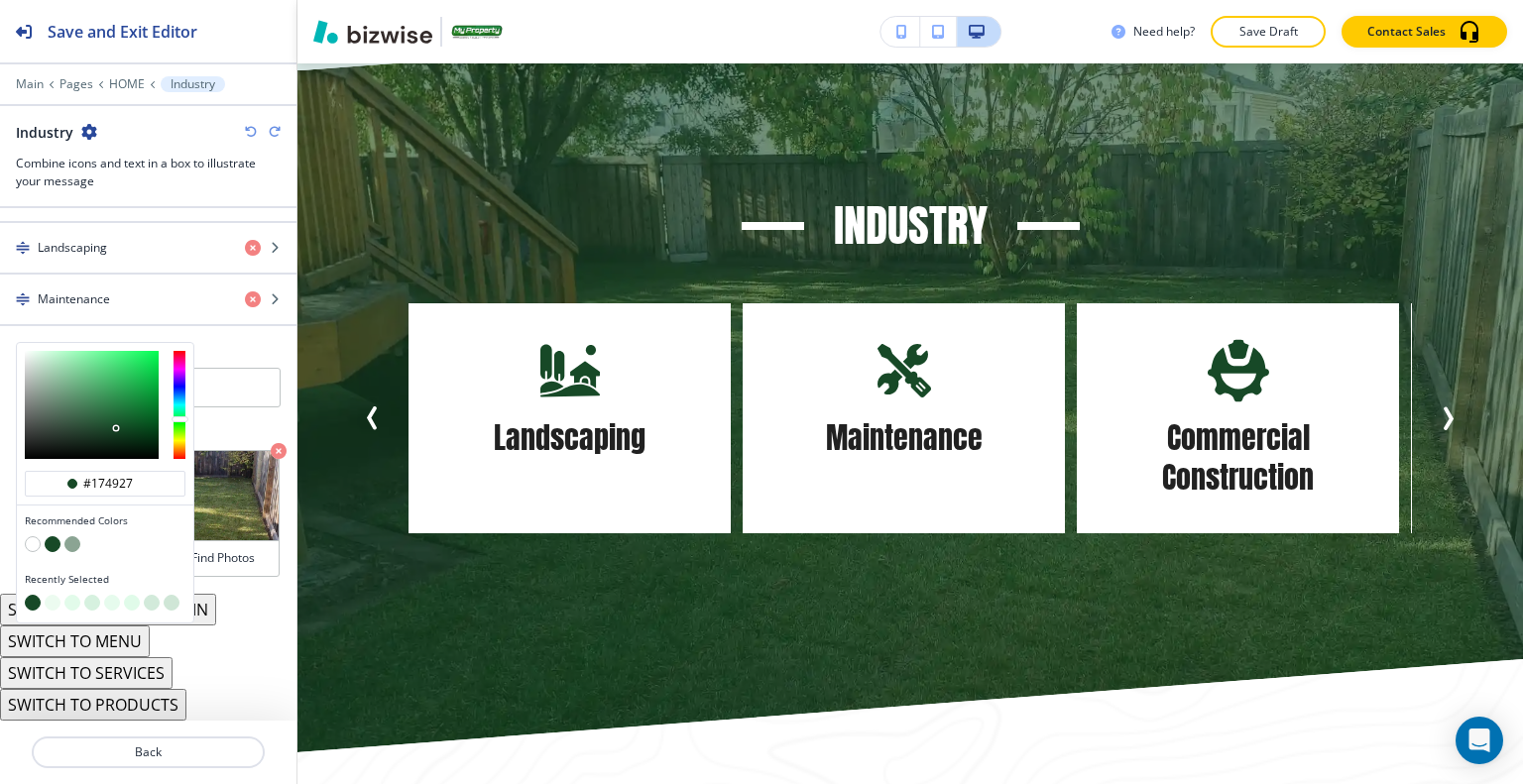 scroll, scrollTop: 1023, scrollLeft: 0, axis: vertical 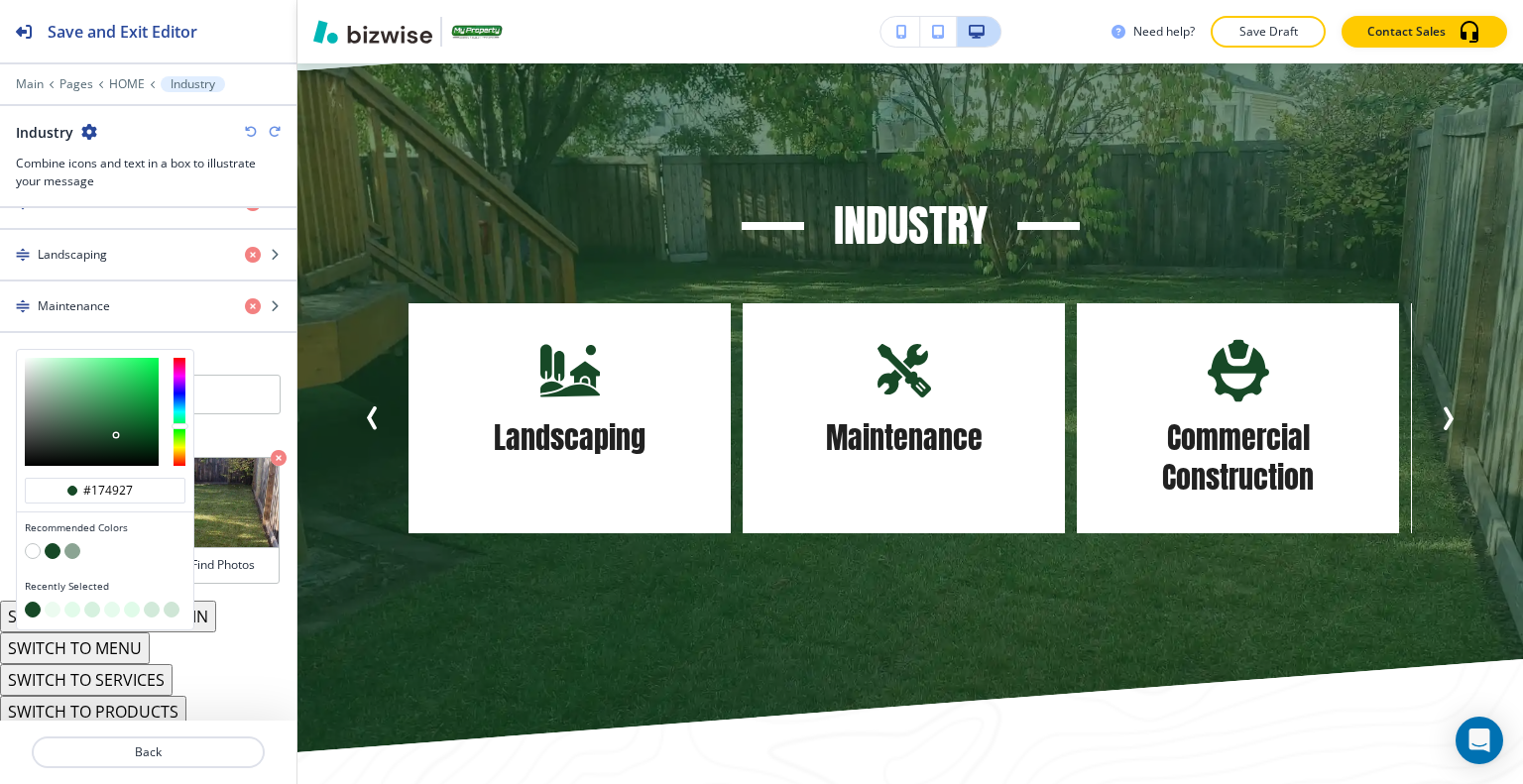 click at bounding box center [53, 551] 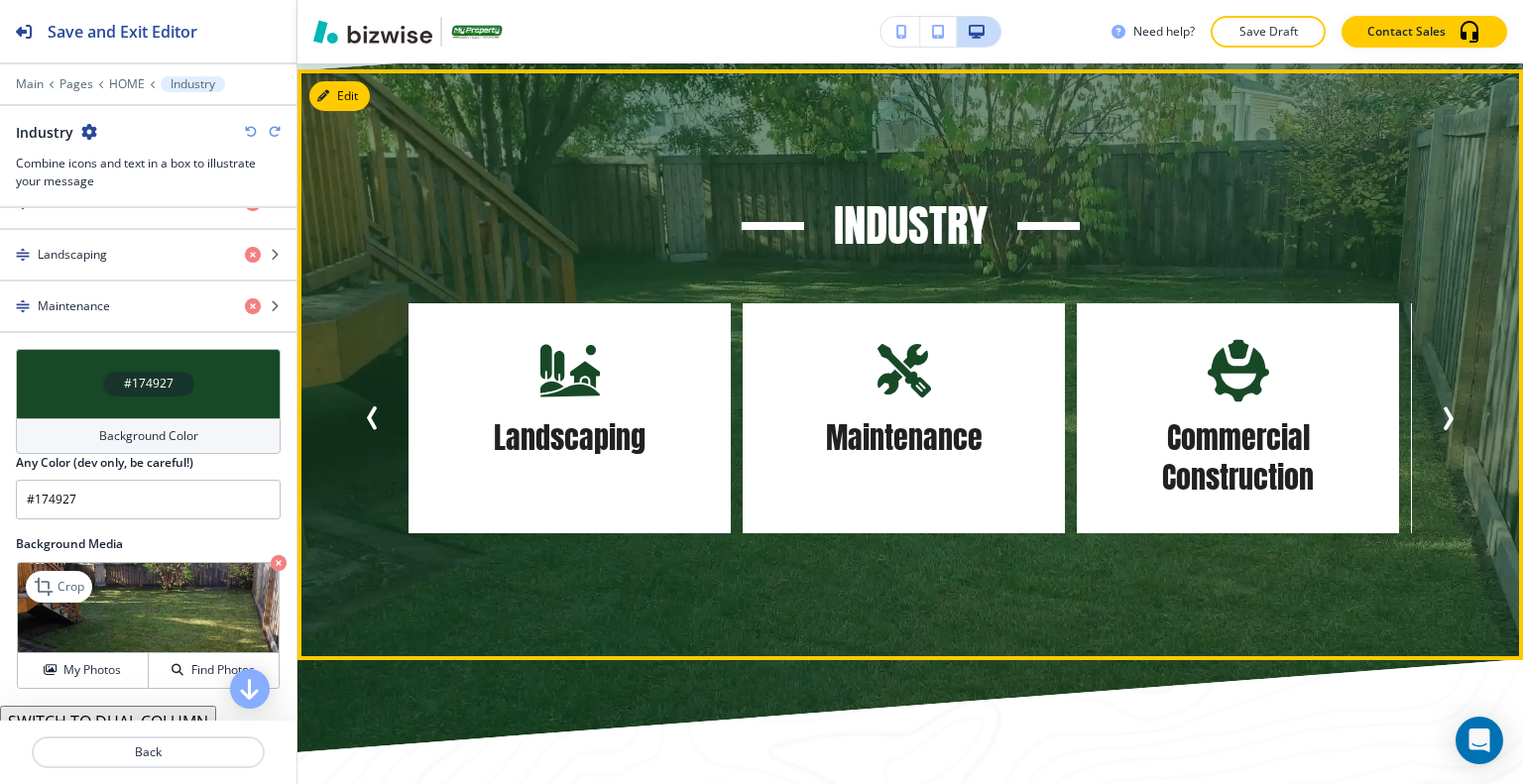 click on "Industrial Construction Landscaping Maintenance Commercial Construction Industrial Construction Landscaping Maintenance Commercial Construction Industrial Construction Landscaping" at bounding box center (910, 418) 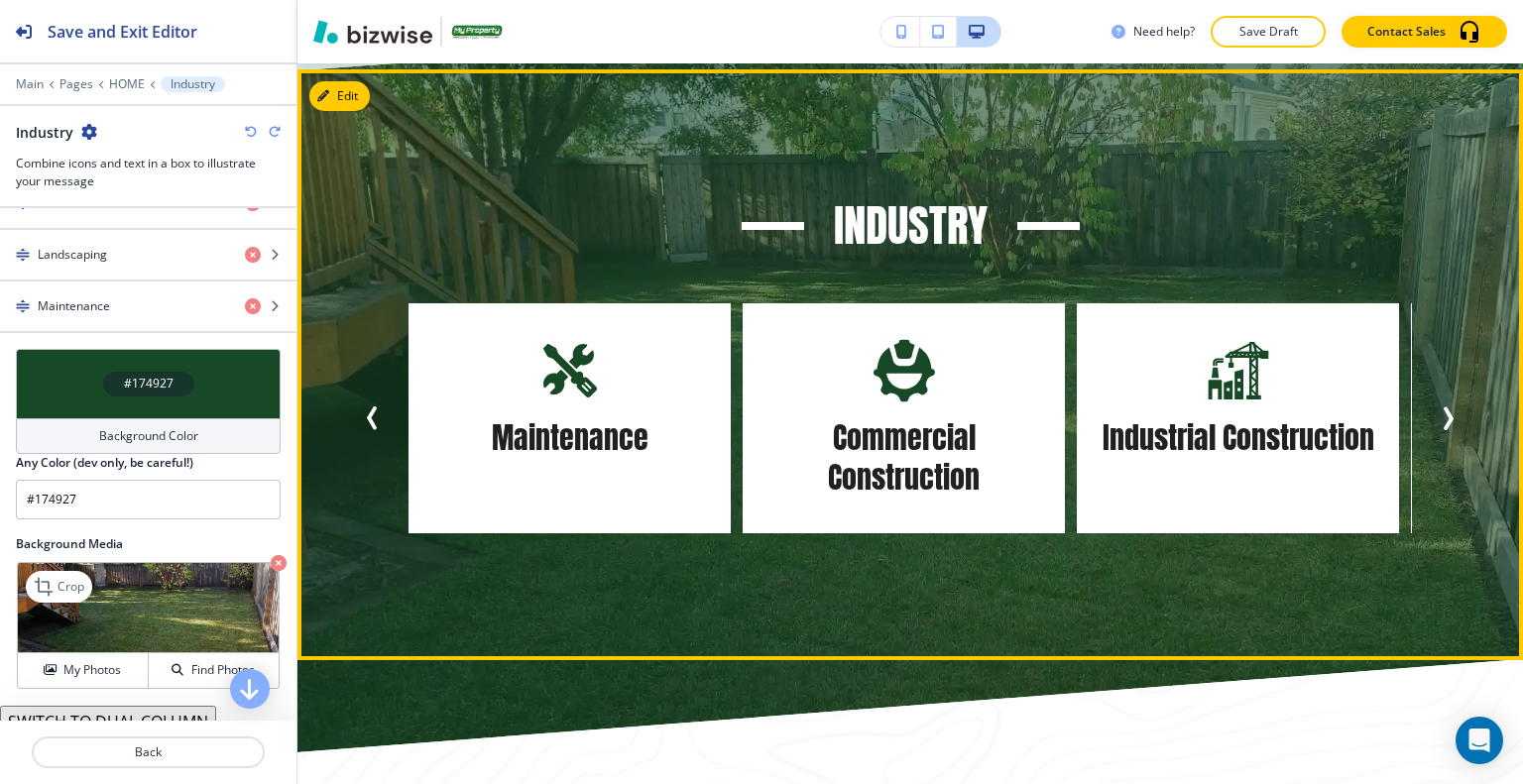 click 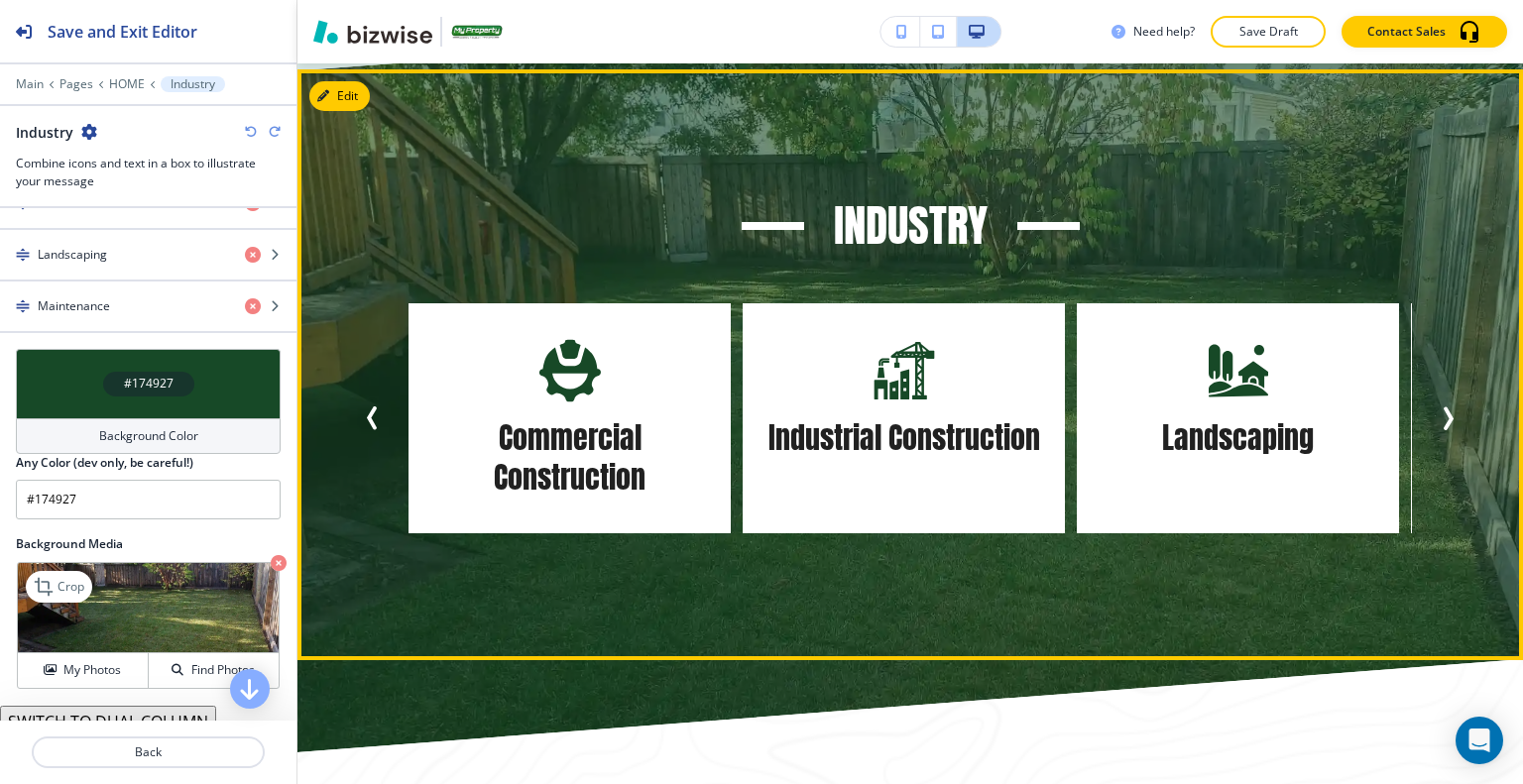 click 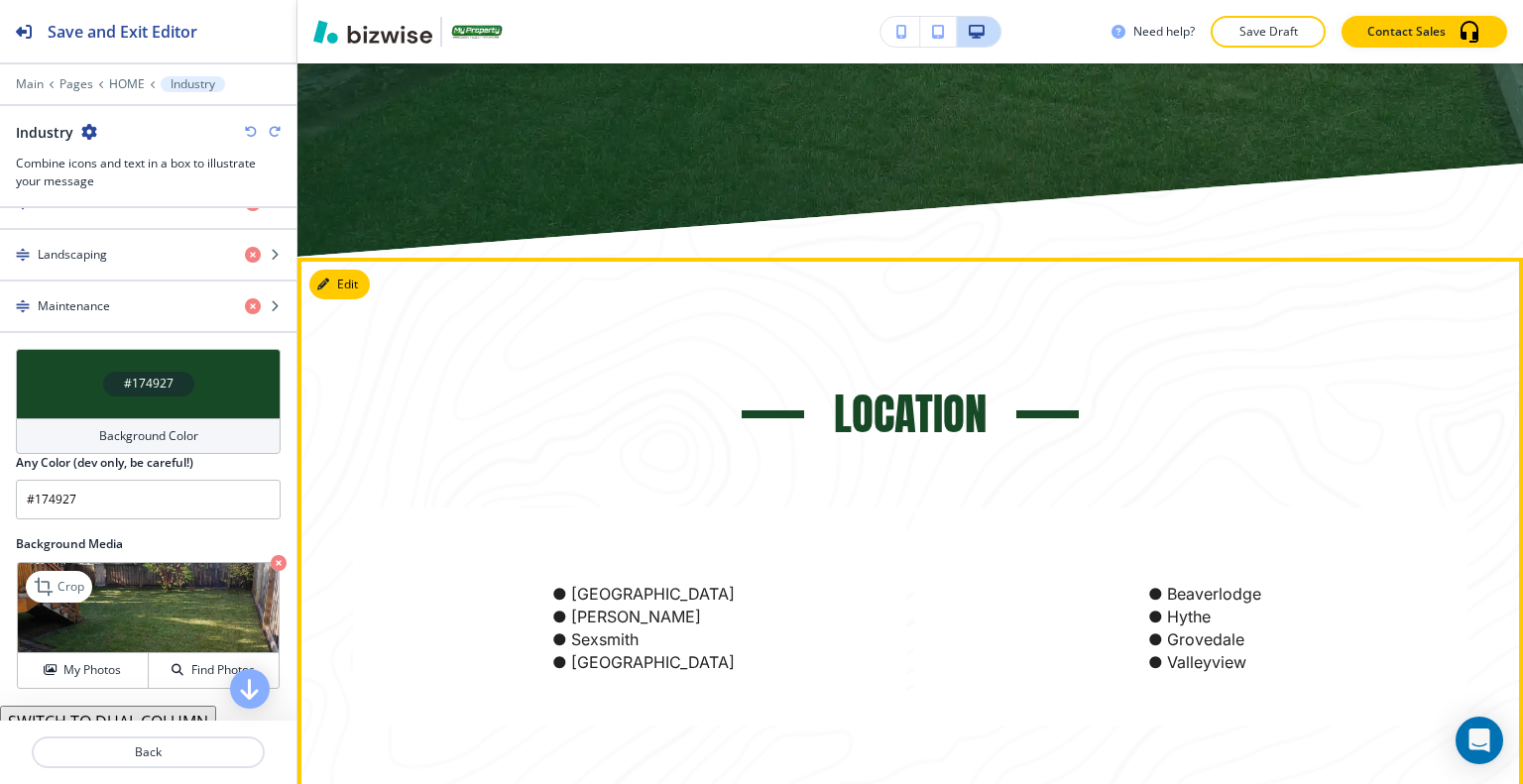 scroll, scrollTop: 7836, scrollLeft: 0, axis: vertical 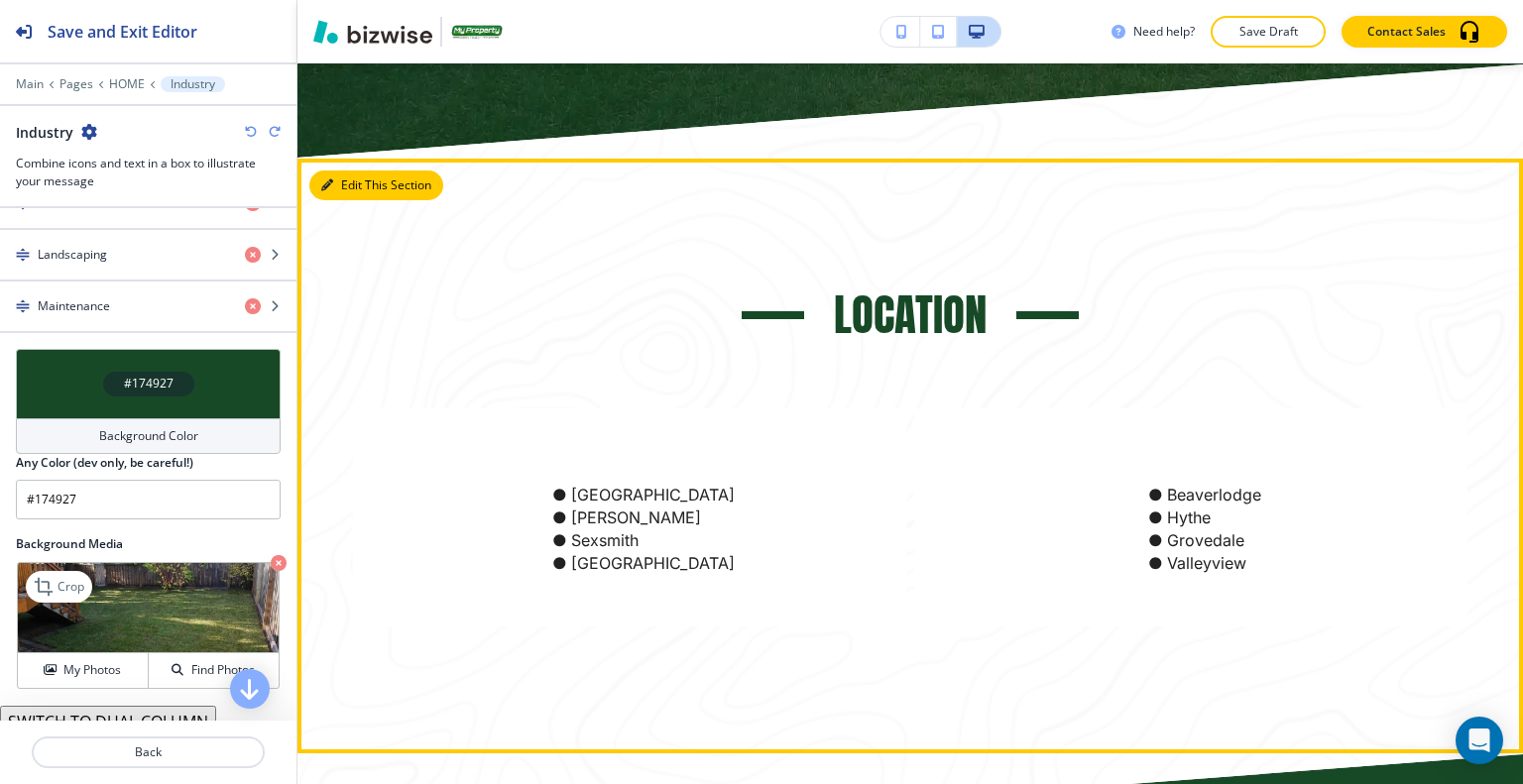 click on "Edit This Section" at bounding box center [376, 185] 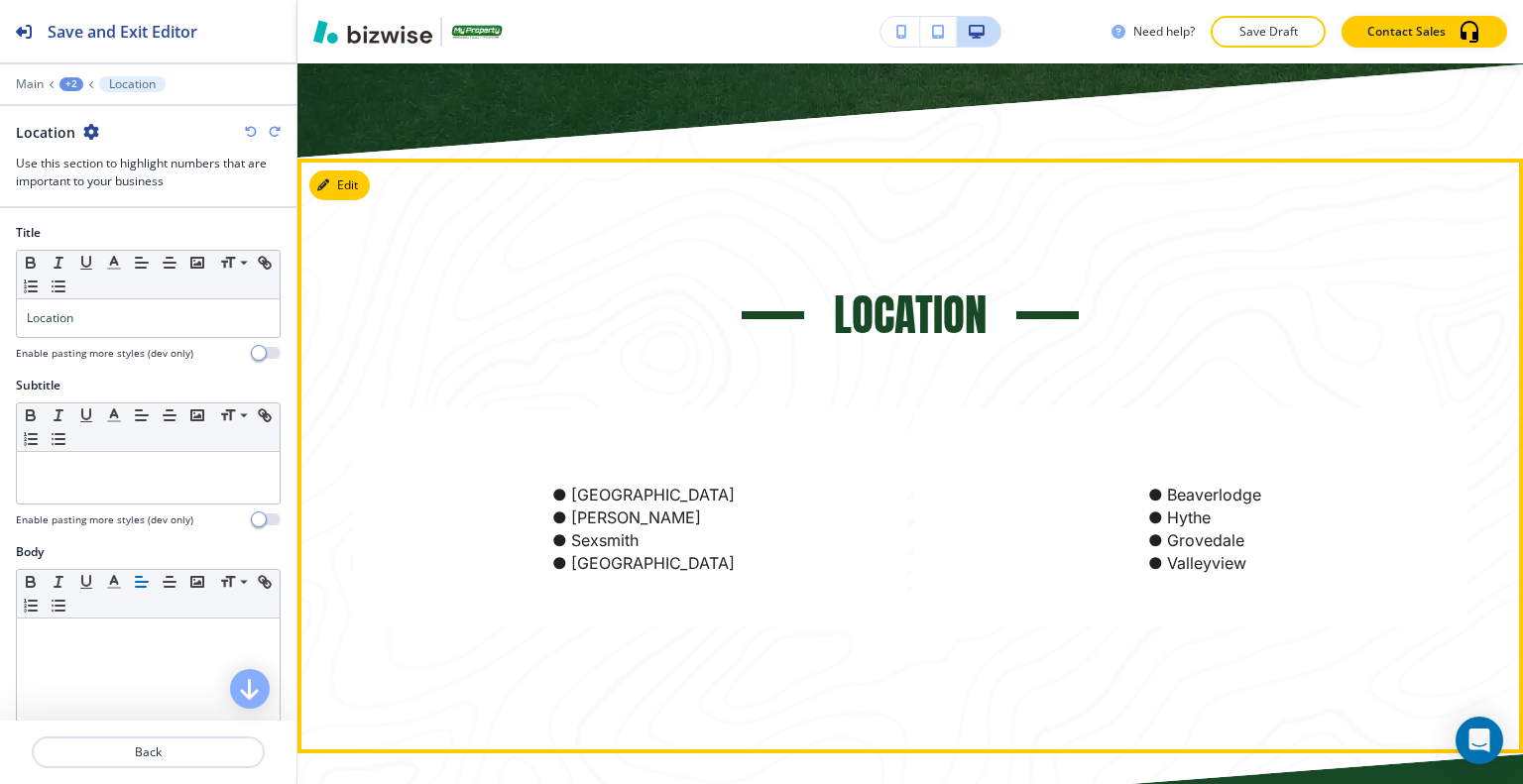 scroll, scrollTop: 7925, scrollLeft: 0, axis: vertical 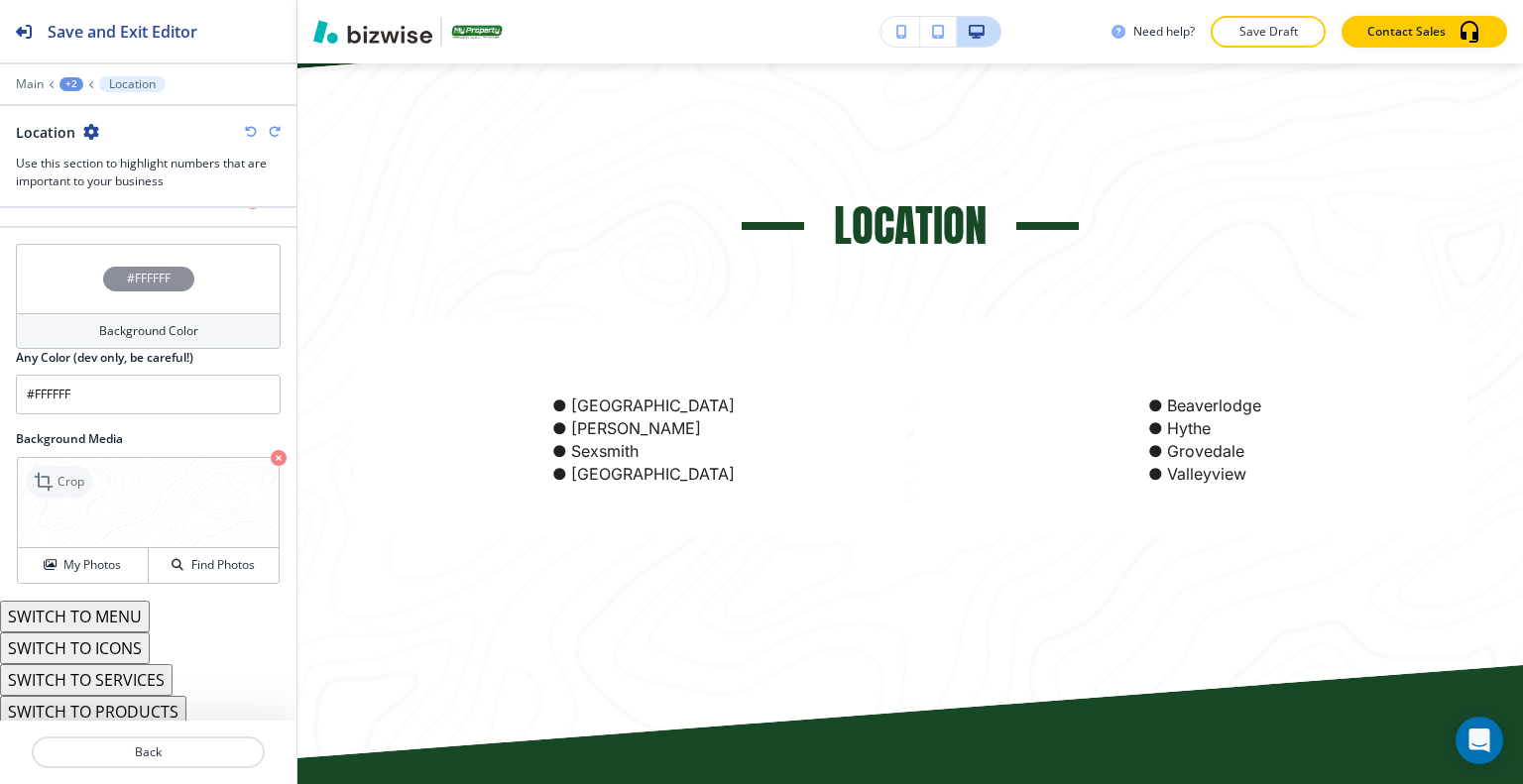 click on "Crop" at bounding box center (70, 482) 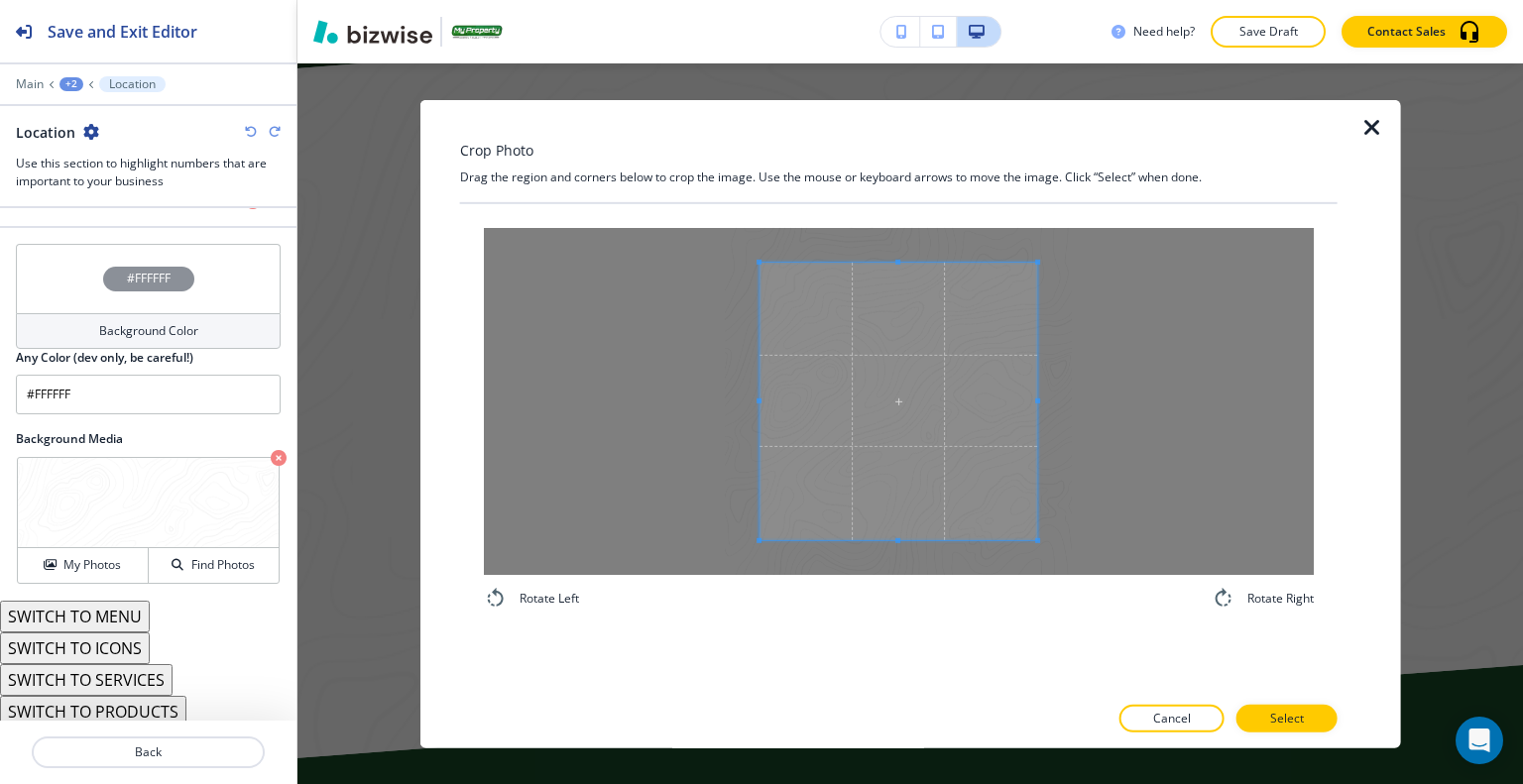 click at bounding box center [1372, 127] 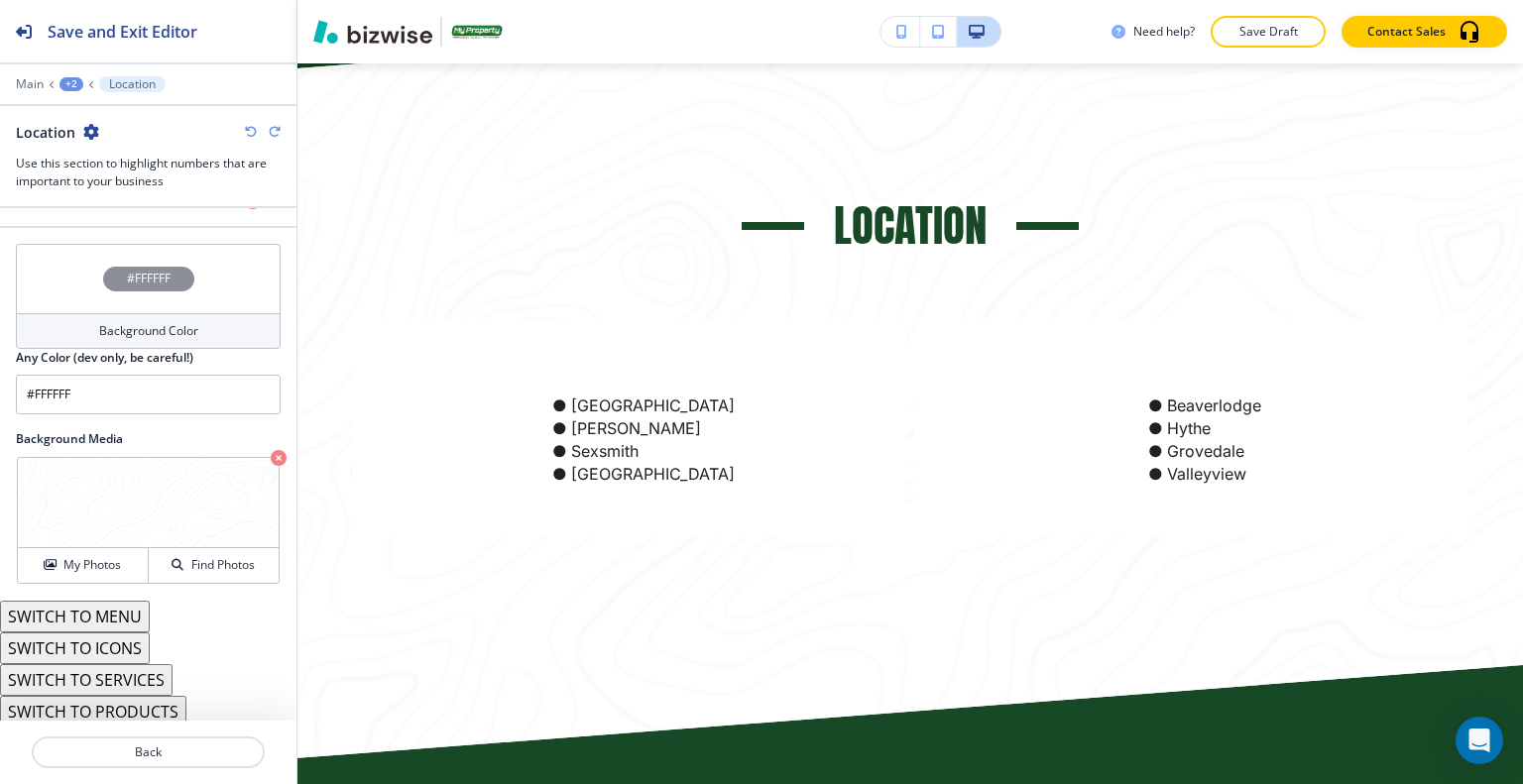 scroll, scrollTop: 7727, scrollLeft: 0, axis: vertical 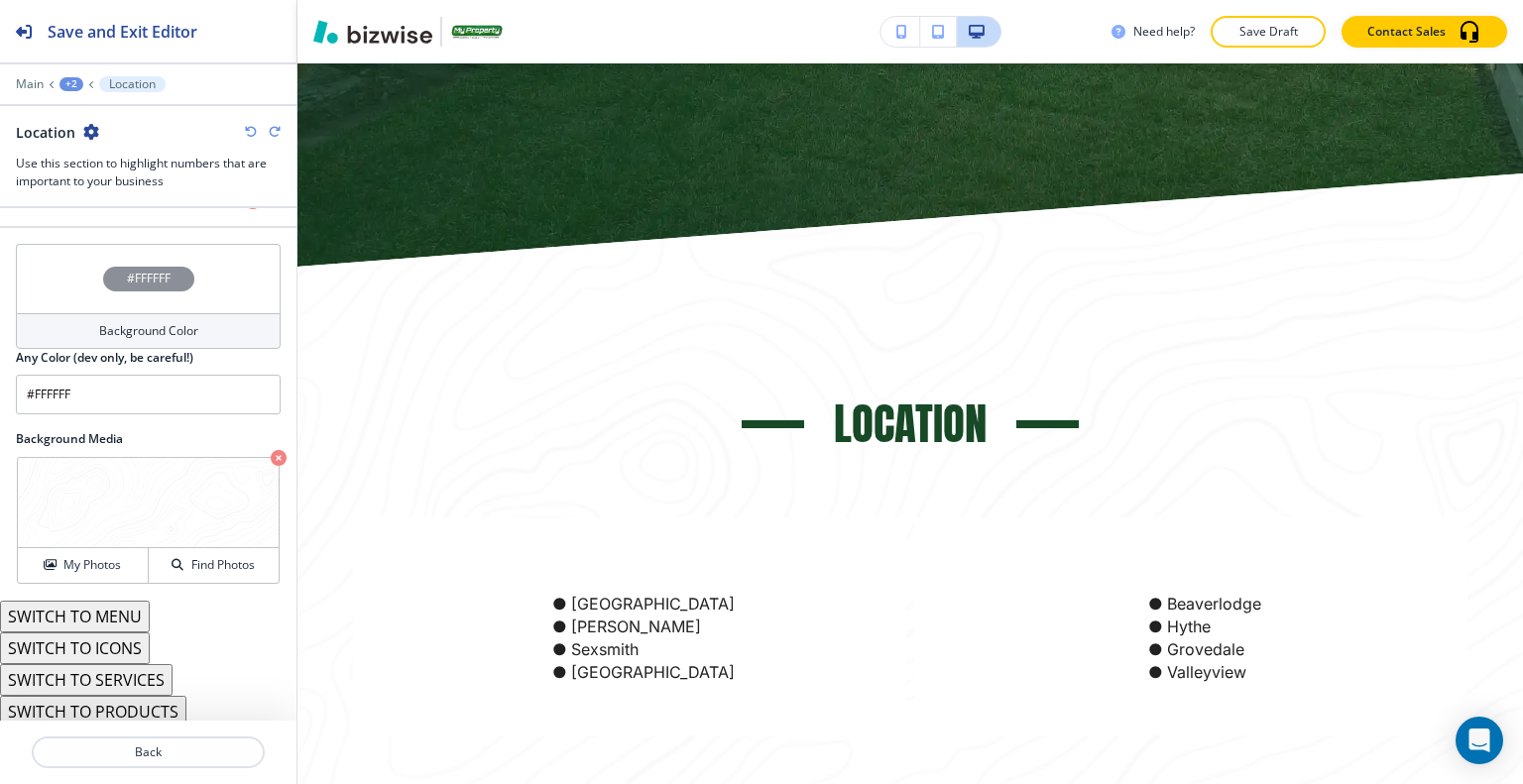 click on "SWITCH TO ICONS" at bounding box center (74, 648) 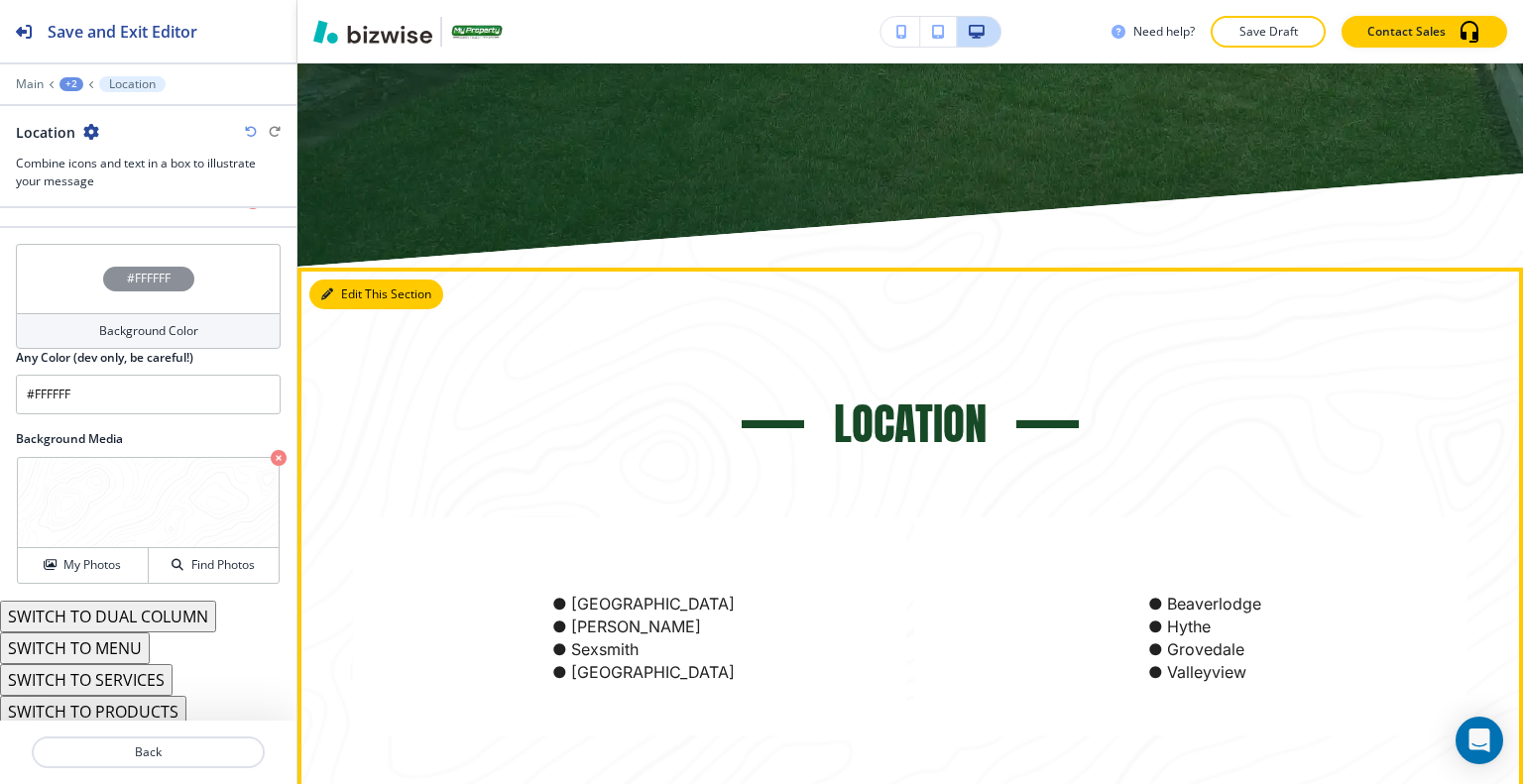 click on "Edit This Section" at bounding box center [376, 294] 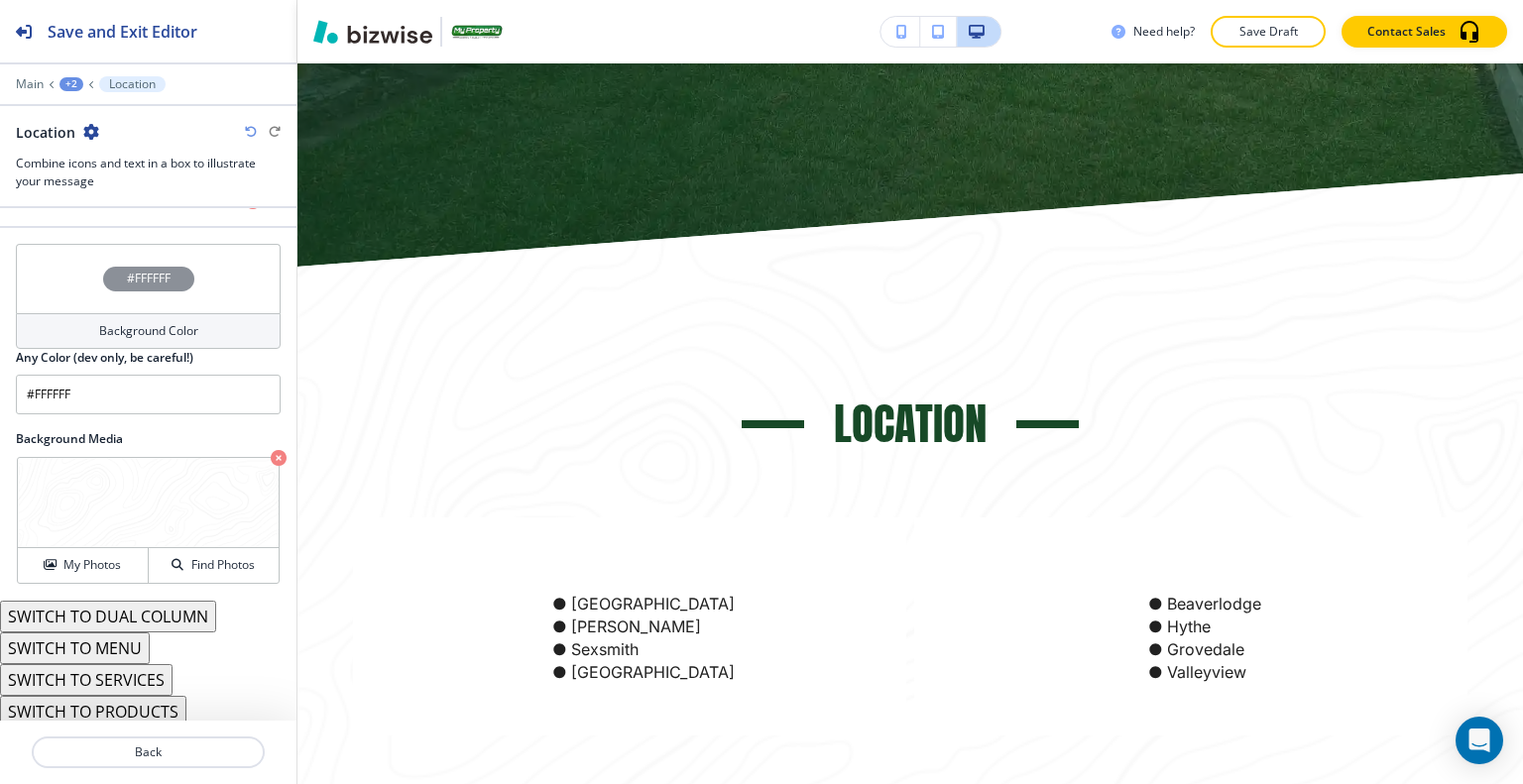 scroll, scrollTop: 628, scrollLeft: 0, axis: vertical 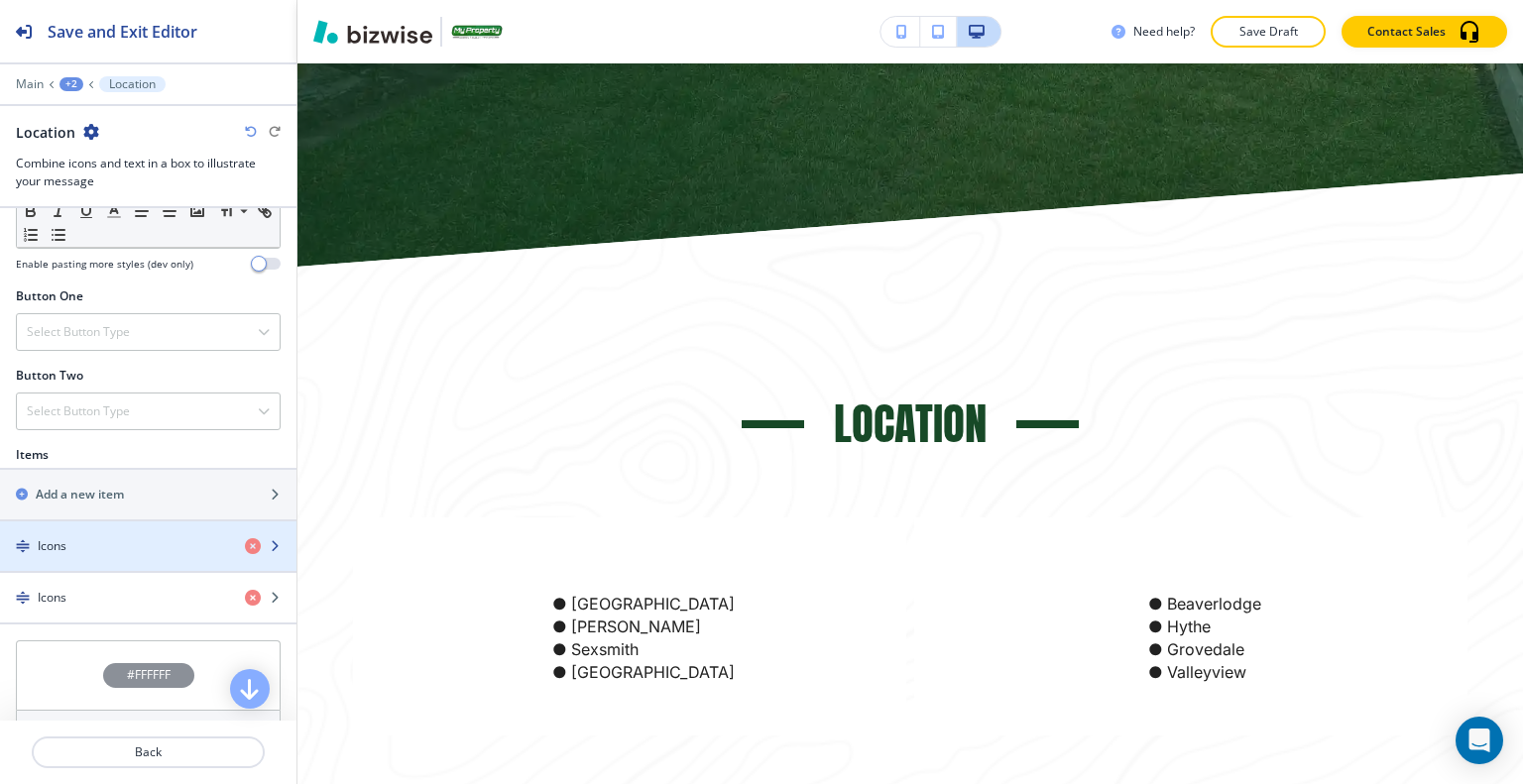 click at bounding box center (148, 529) 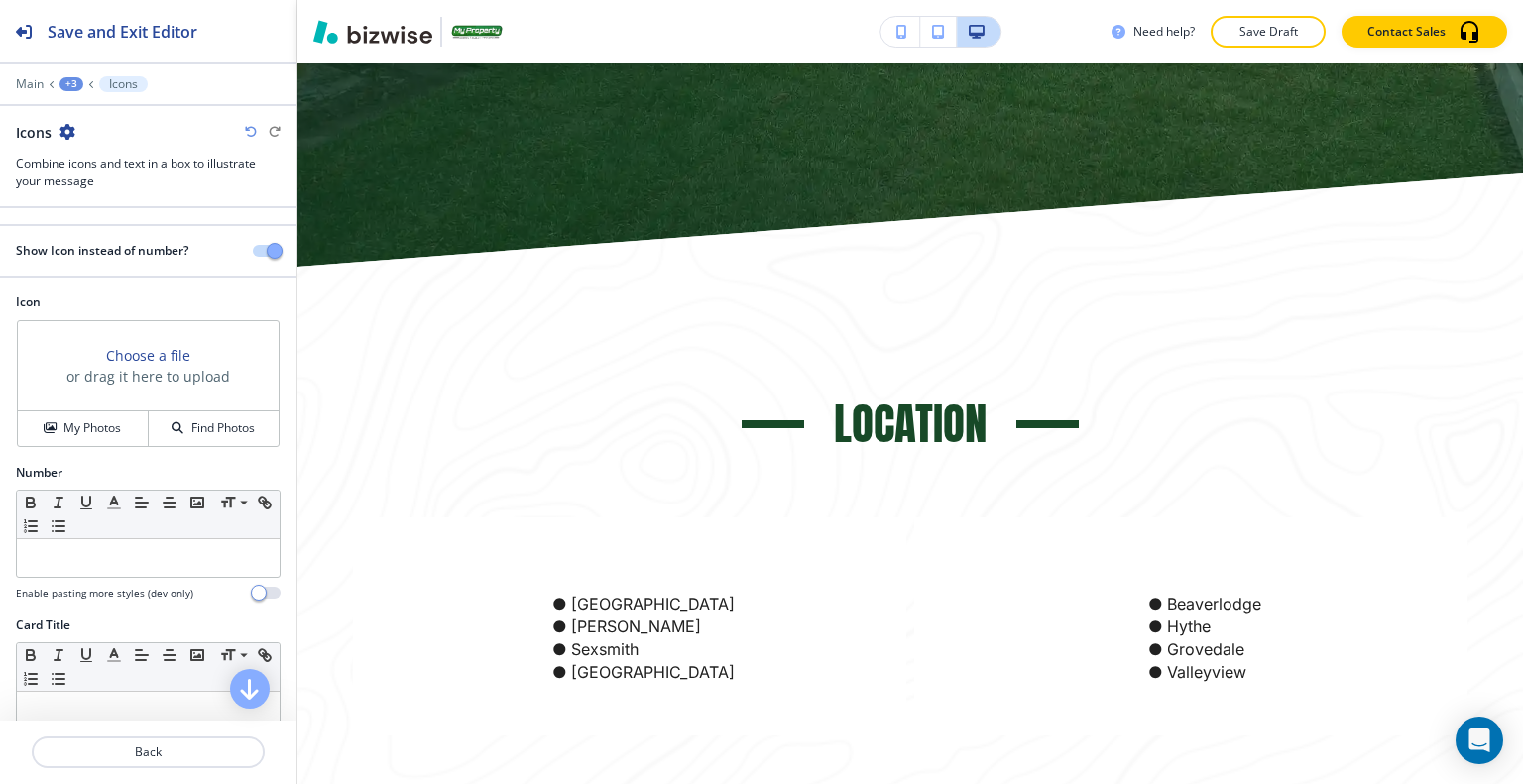 scroll, scrollTop: 396, scrollLeft: 0, axis: vertical 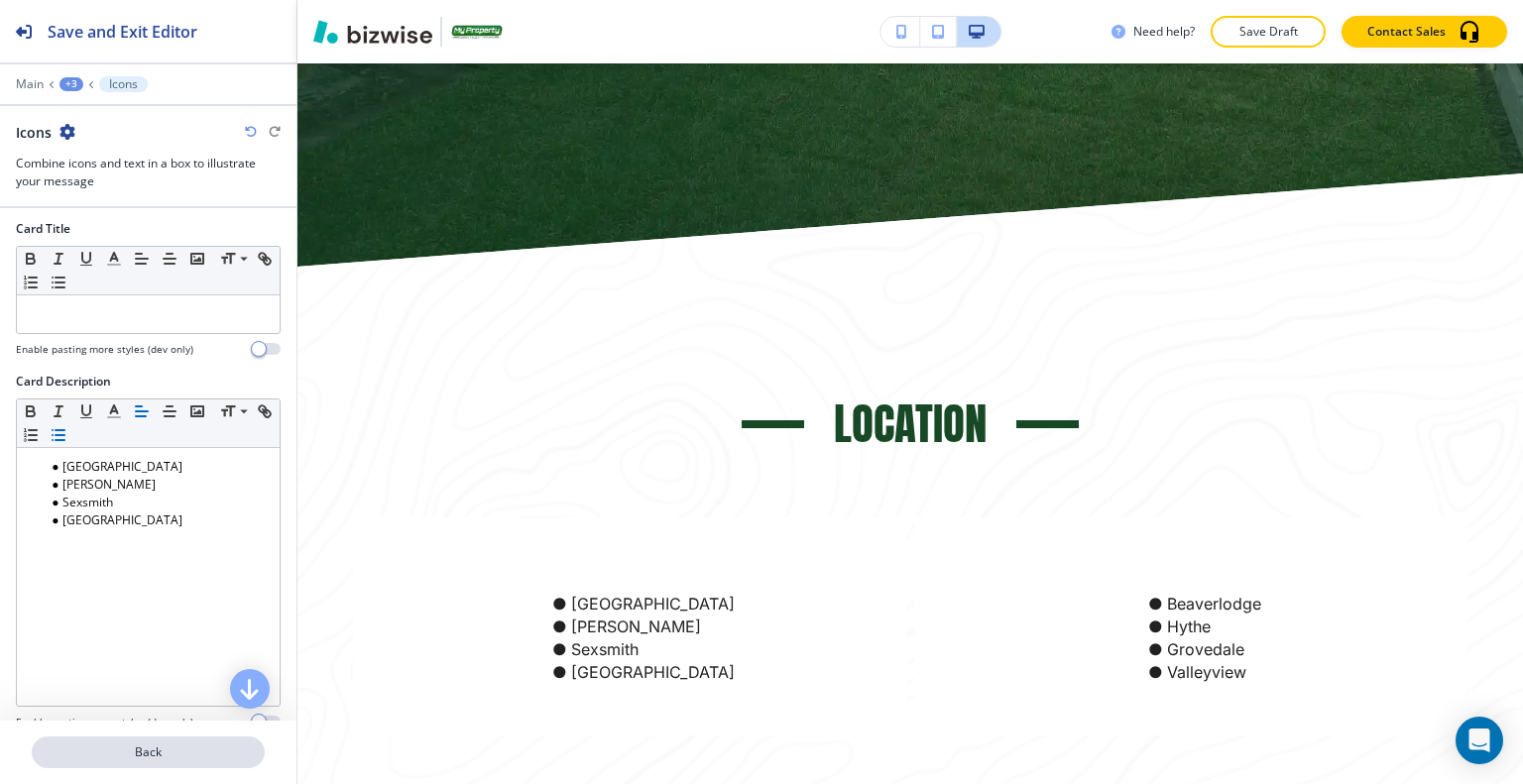 click on "Back" at bounding box center [148, 752] 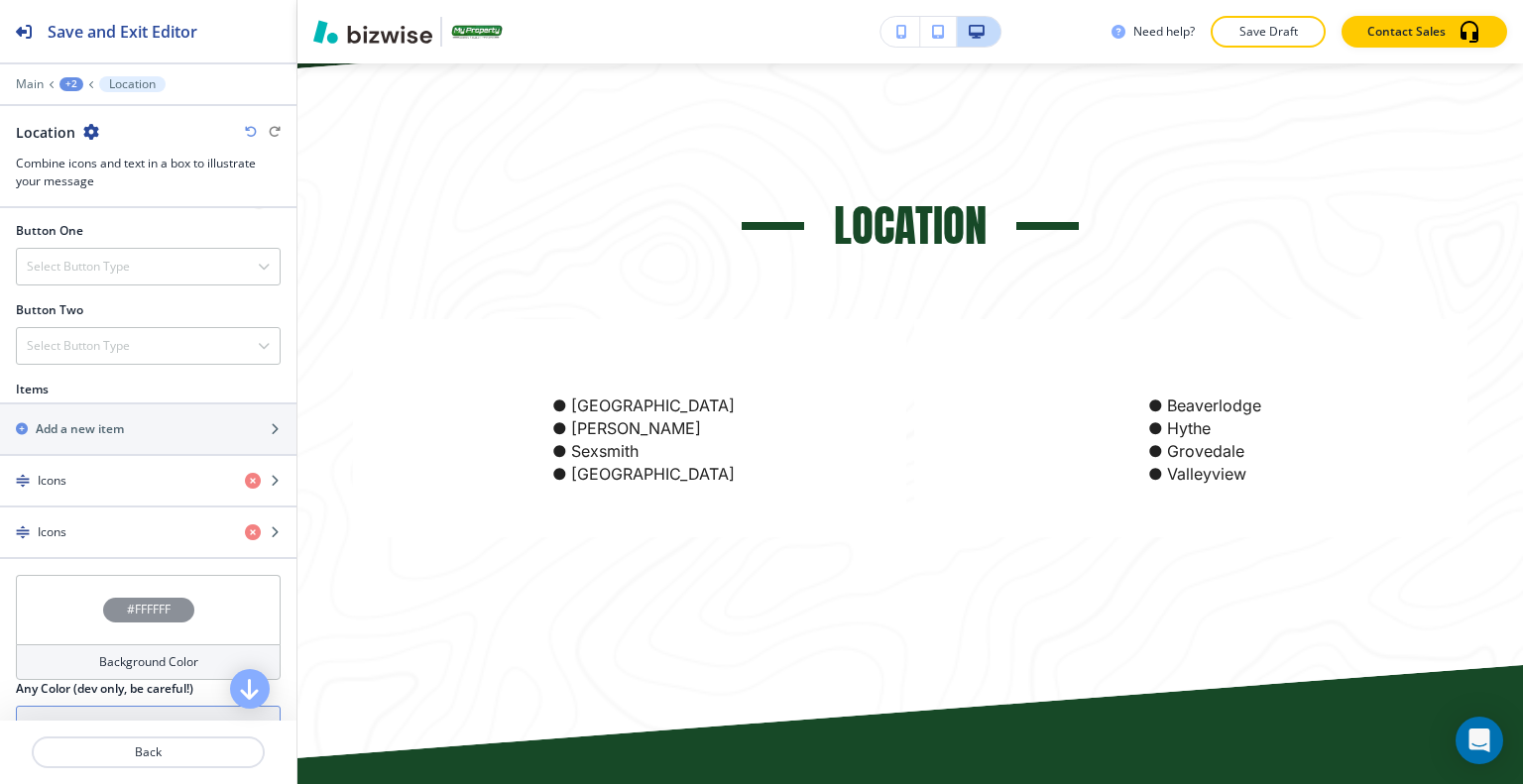 scroll, scrollTop: 892, scrollLeft: 0, axis: vertical 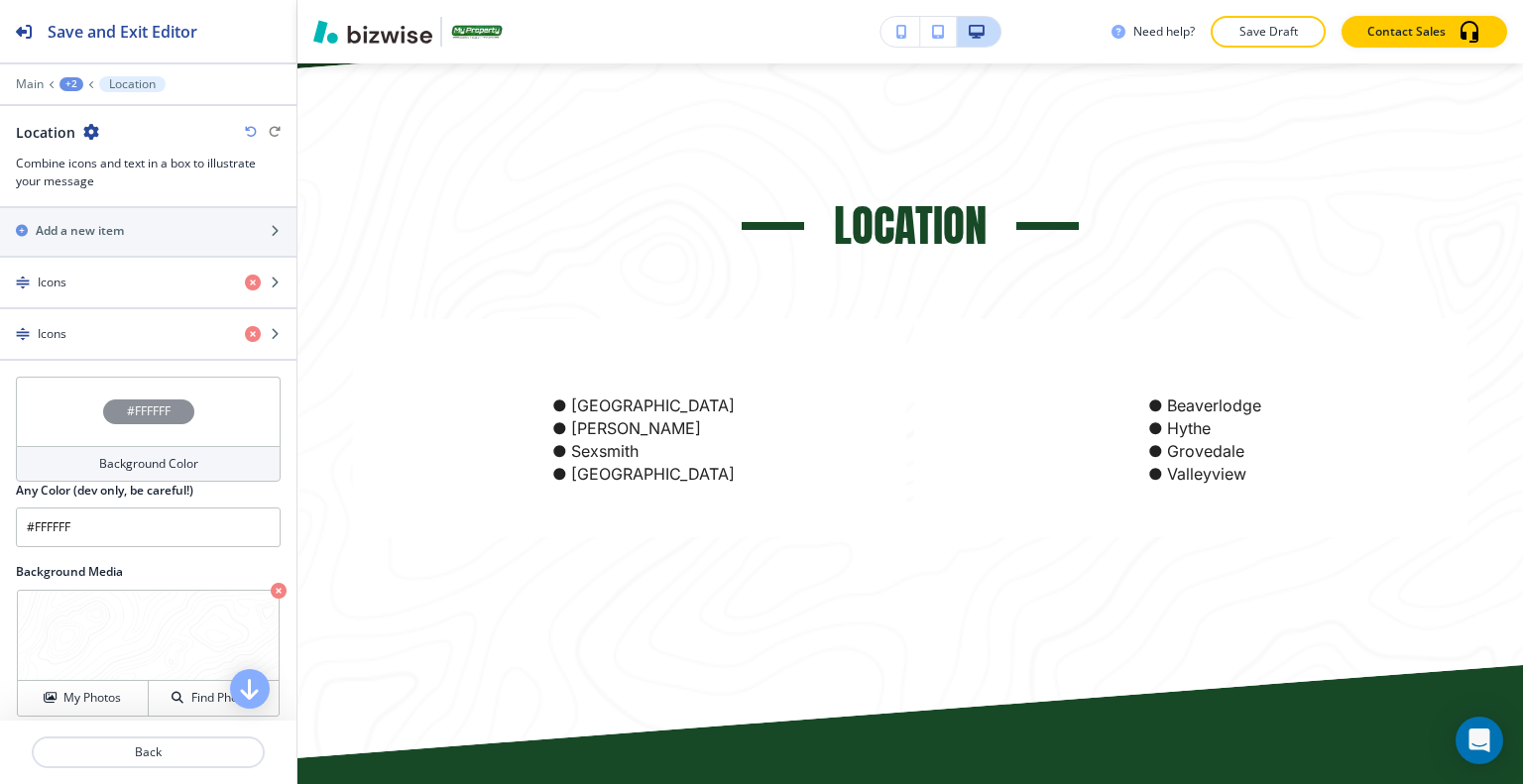 click on "#FFFFFF" at bounding box center (148, 411) 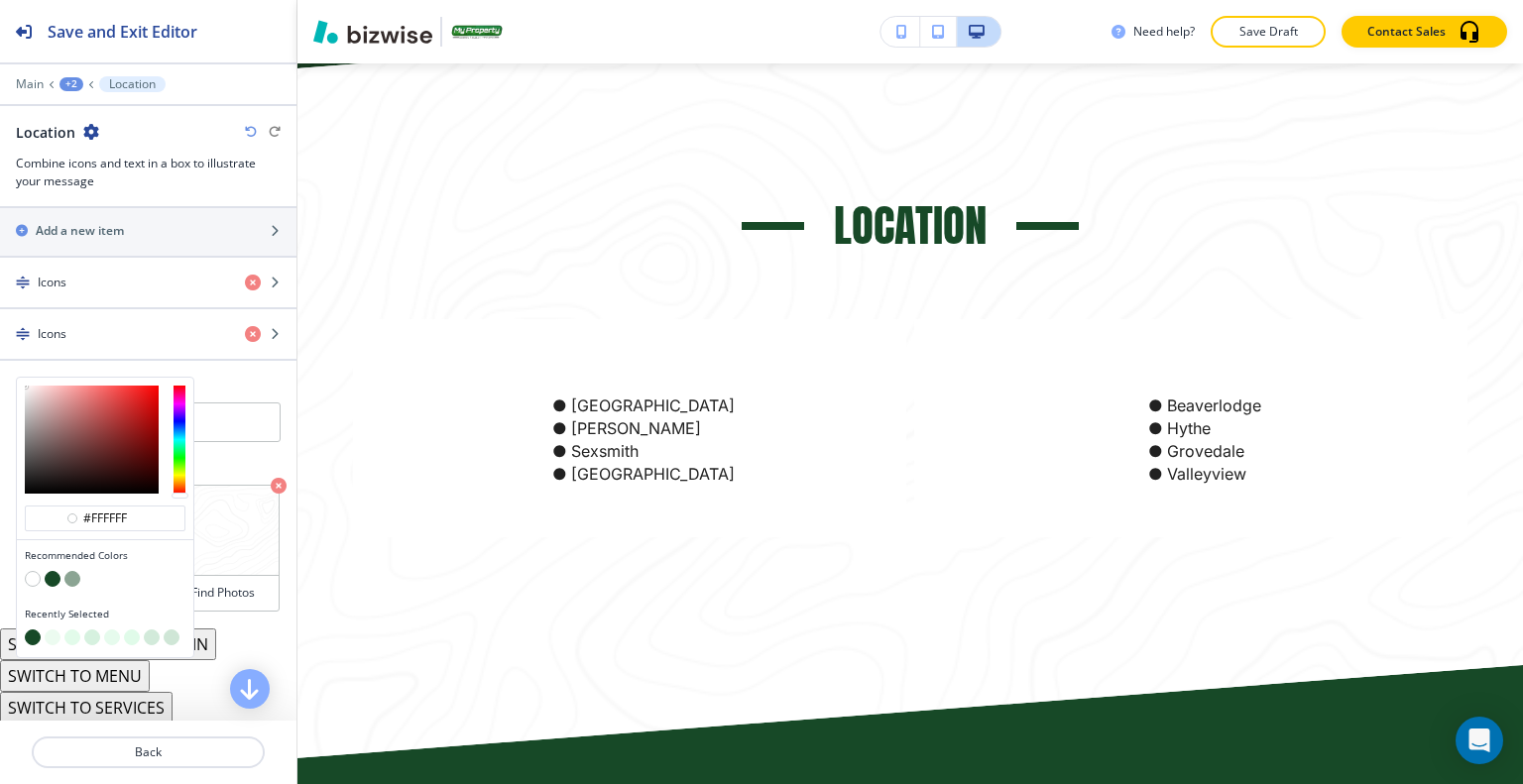 click at bounding box center (53, 637) 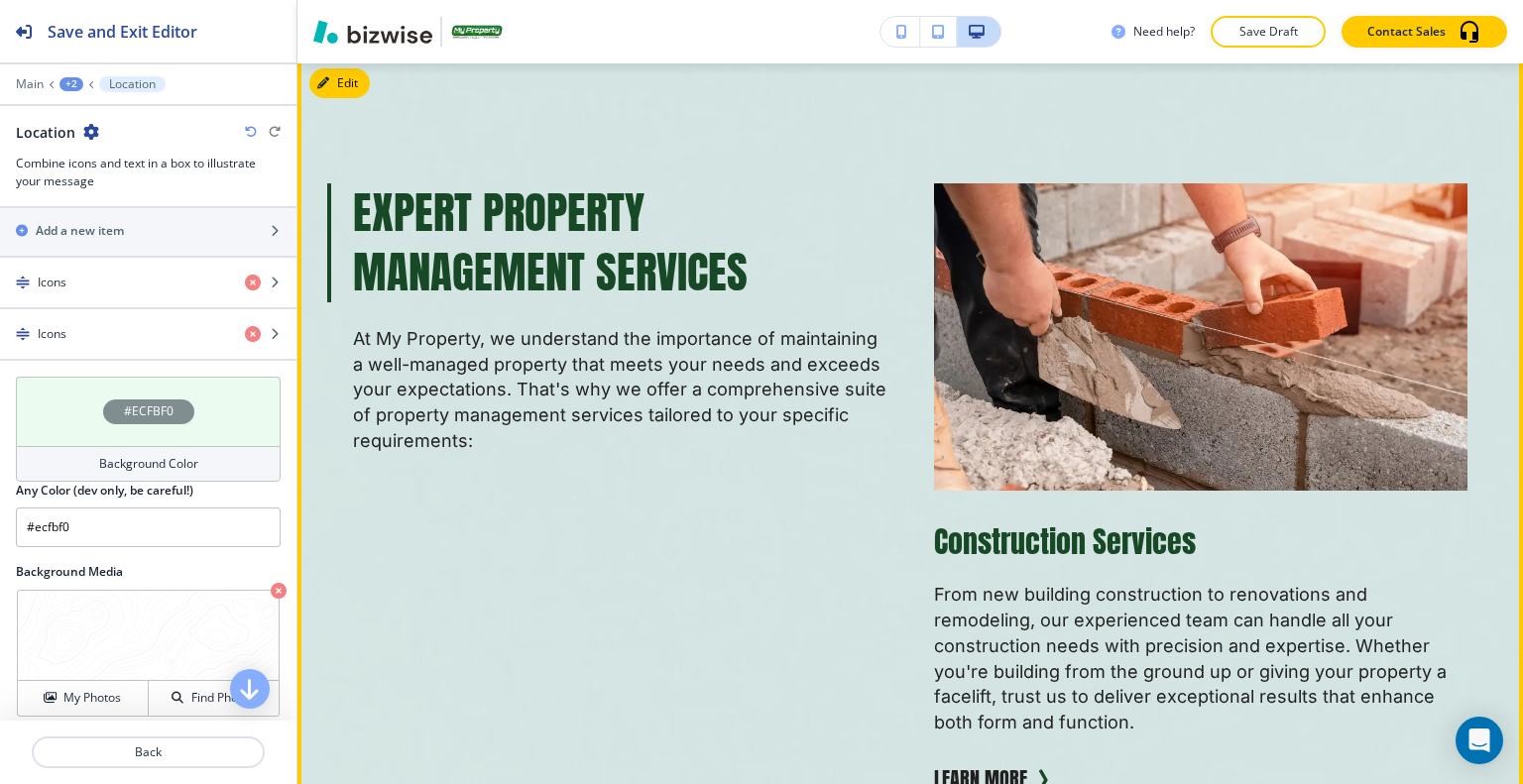 scroll, scrollTop: 1681, scrollLeft: 0, axis: vertical 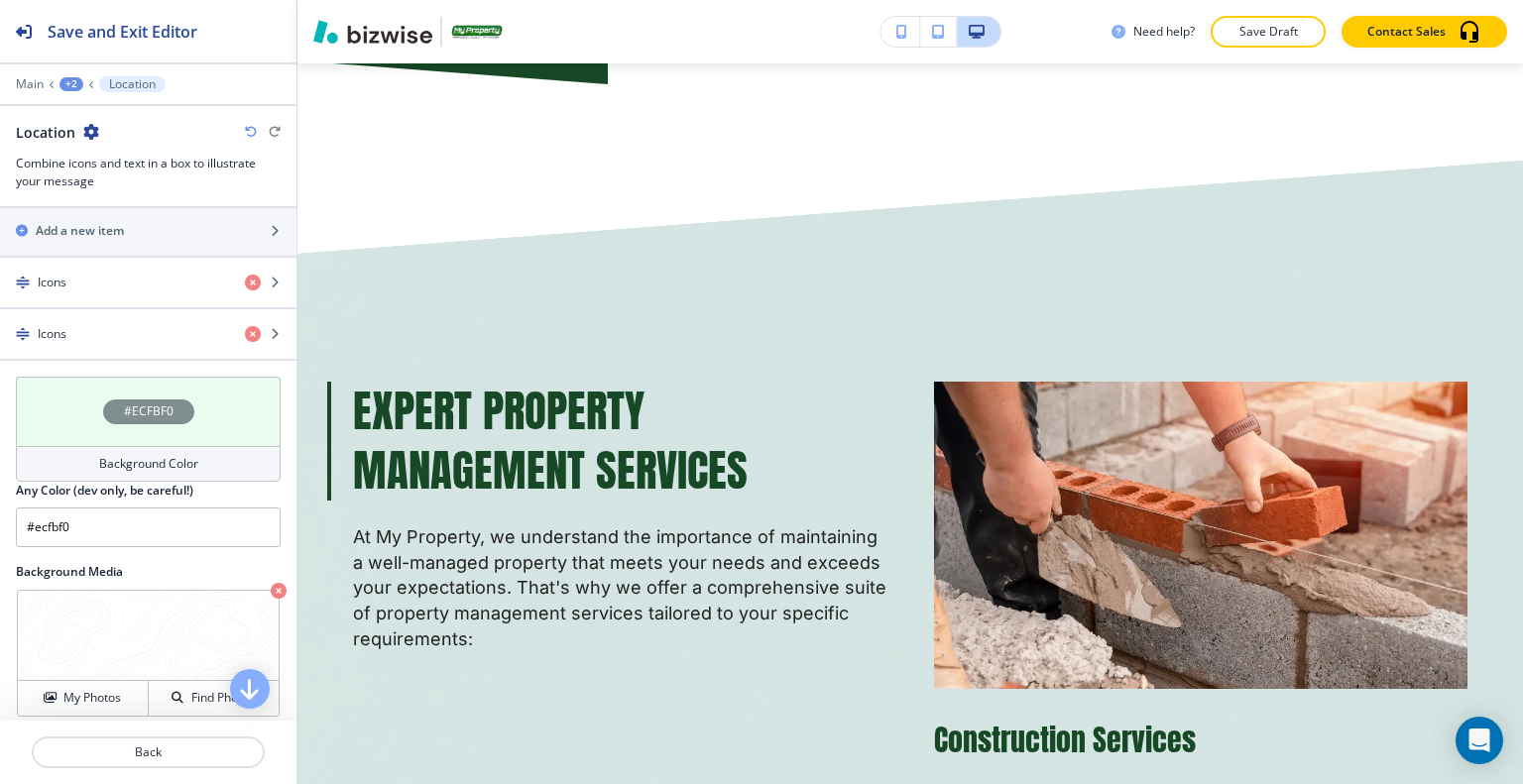 click on "#ECFBF0" at bounding box center [148, 411] 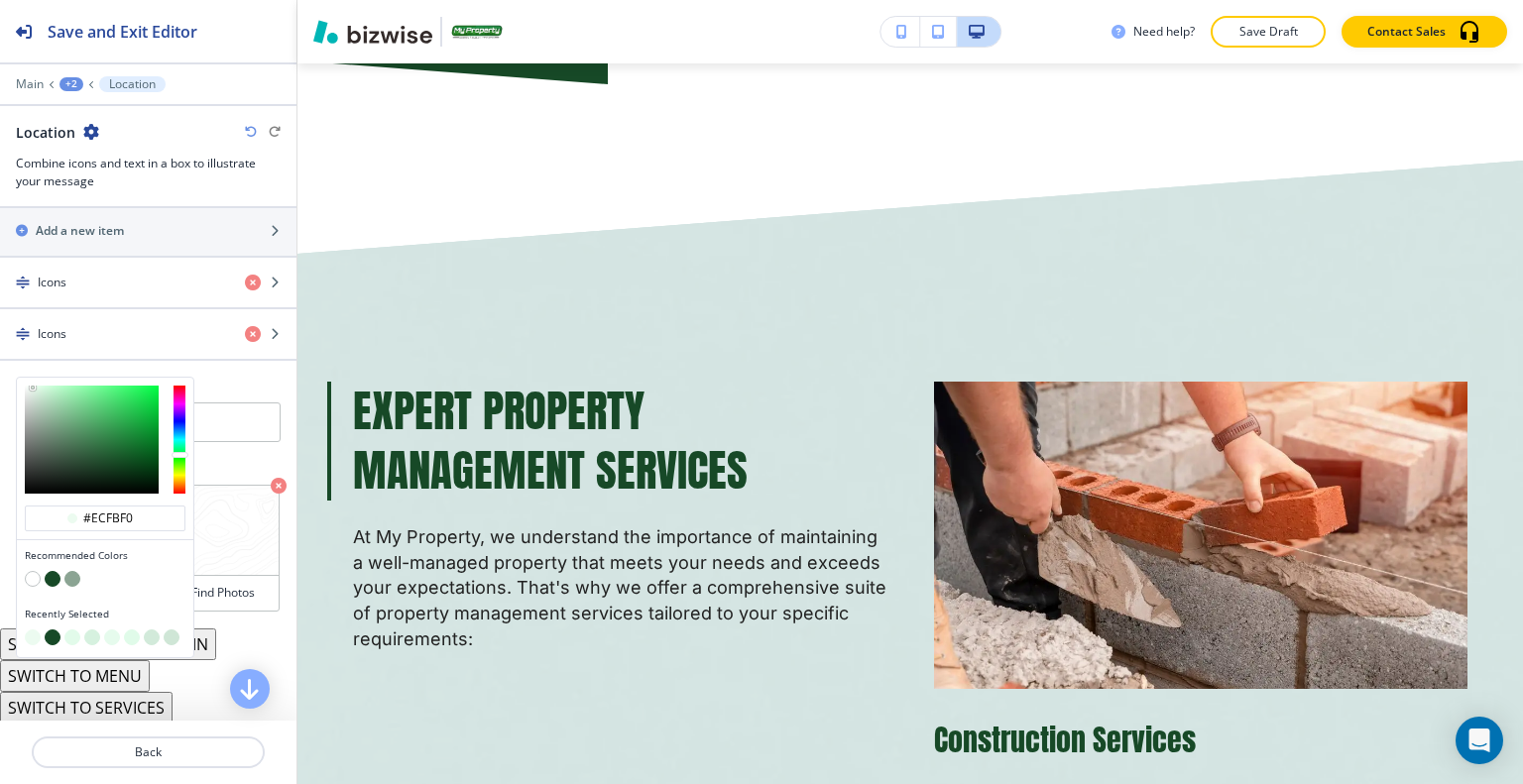 click at bounding box center [53, 579] 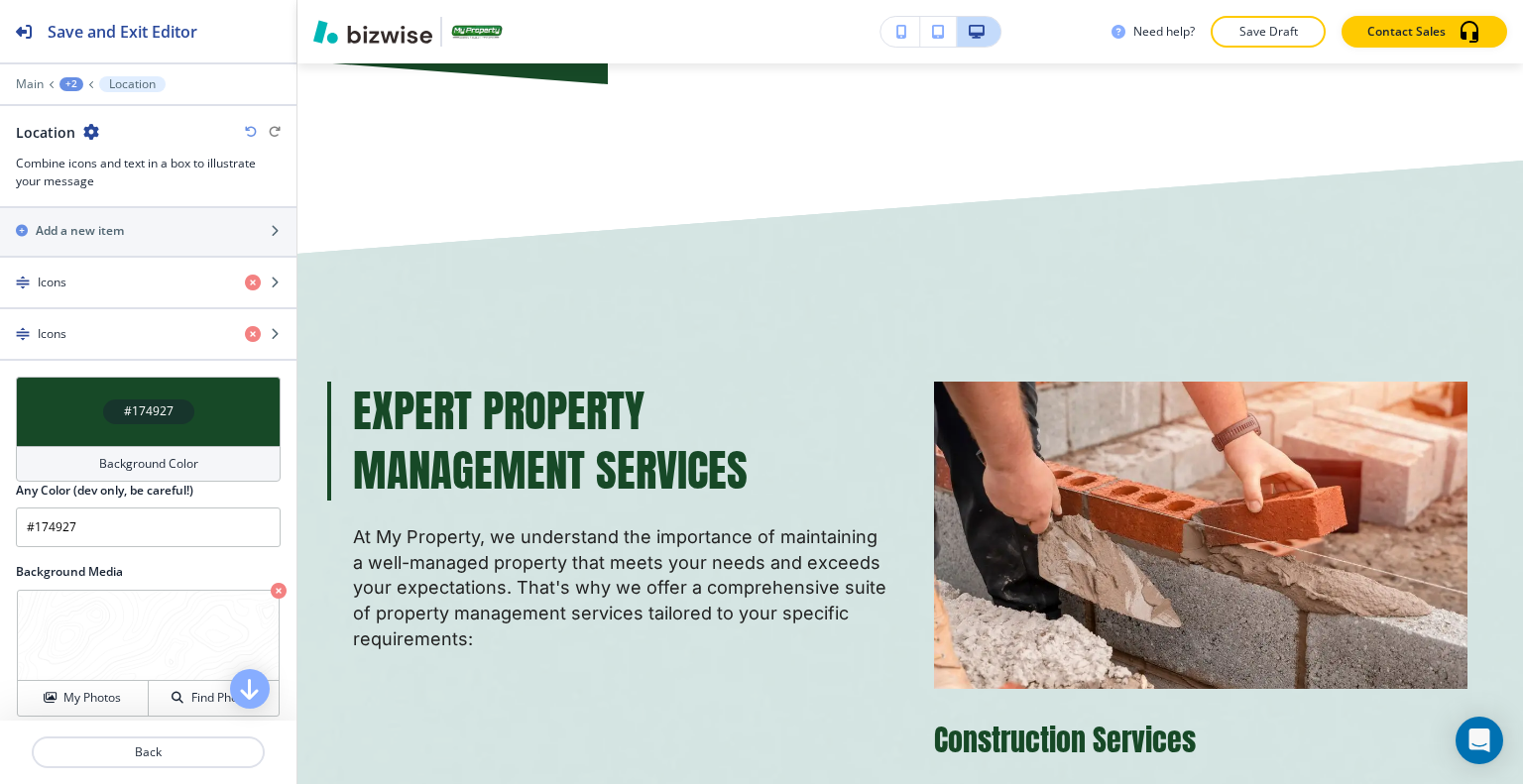 click at bounding box center [251, 132] 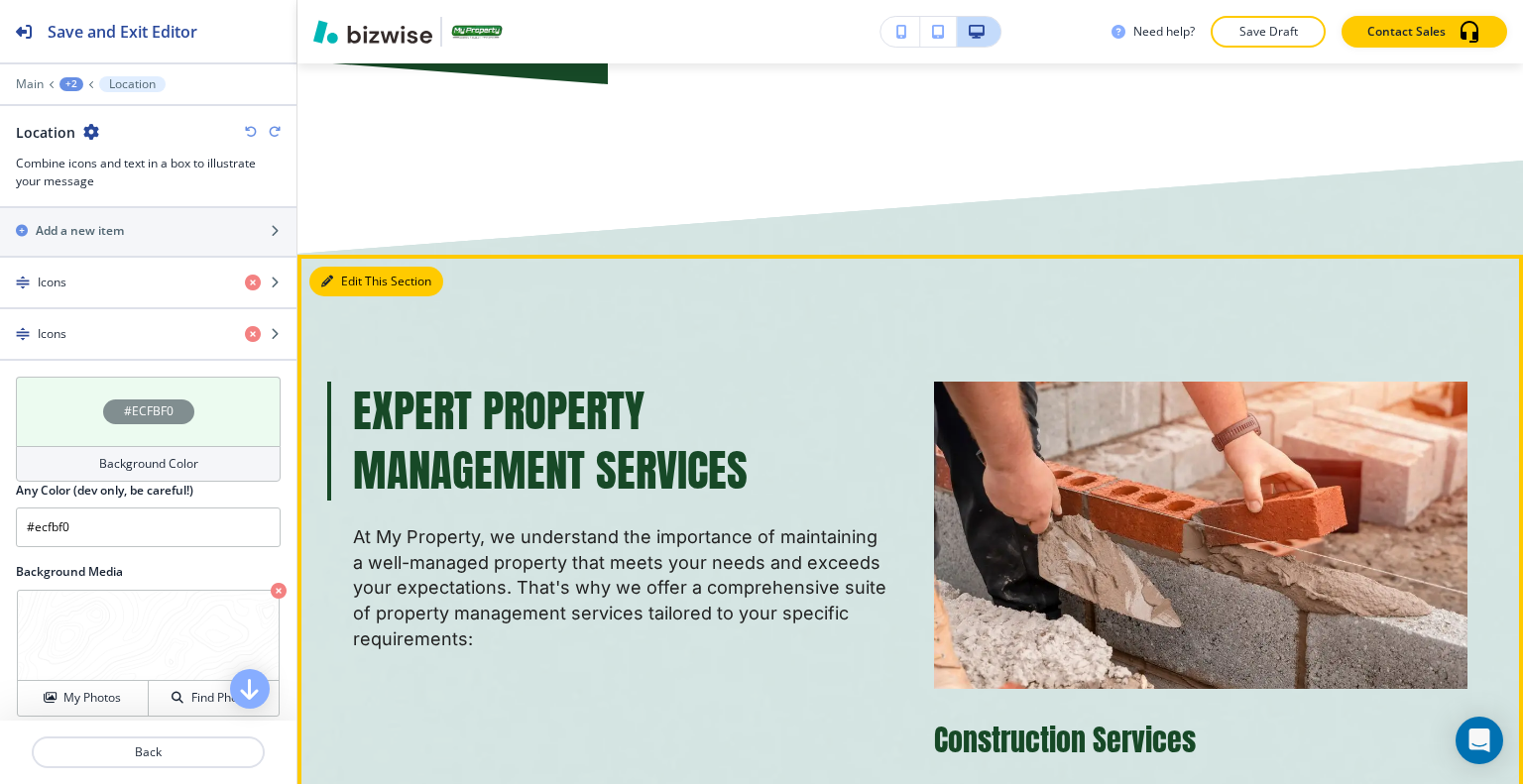 click on "Edit This Section" at bounding box center (376, 281) 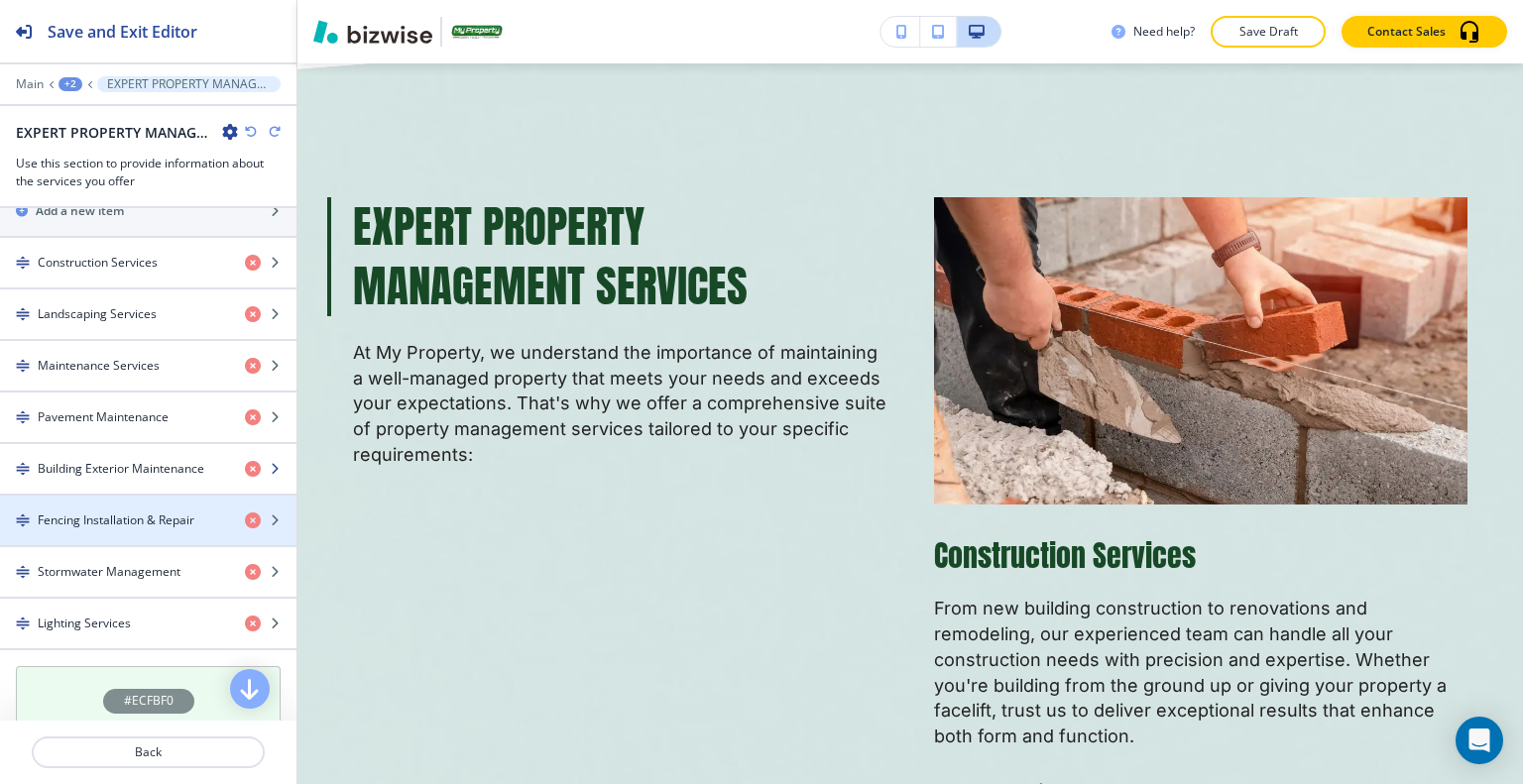 scroll, scrollTop: 1168, scrollLeft: 0, axis: vertical 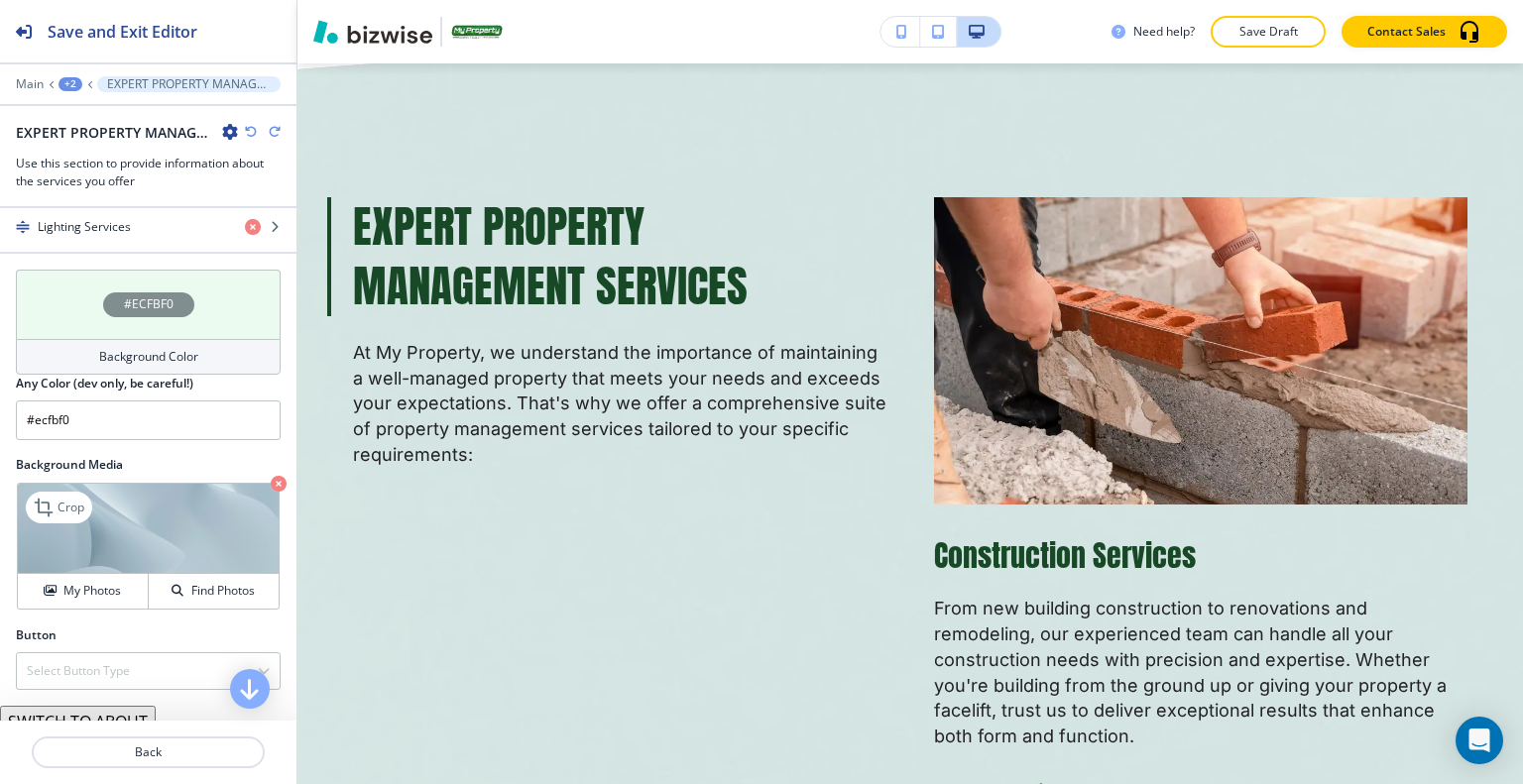 click at bounding box center [279, 484] 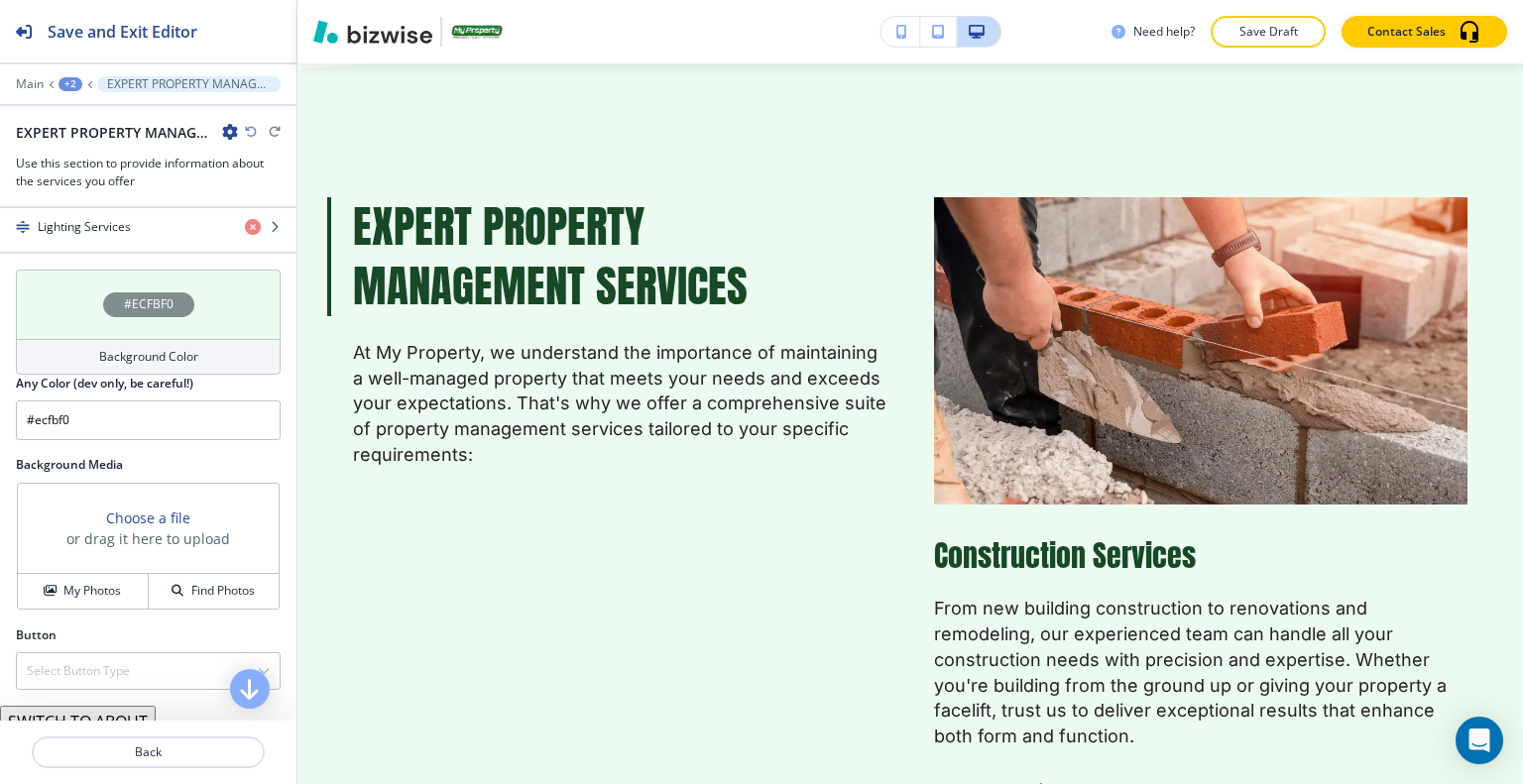 click on "#ECFBF0" at bounding box center (148, 304) 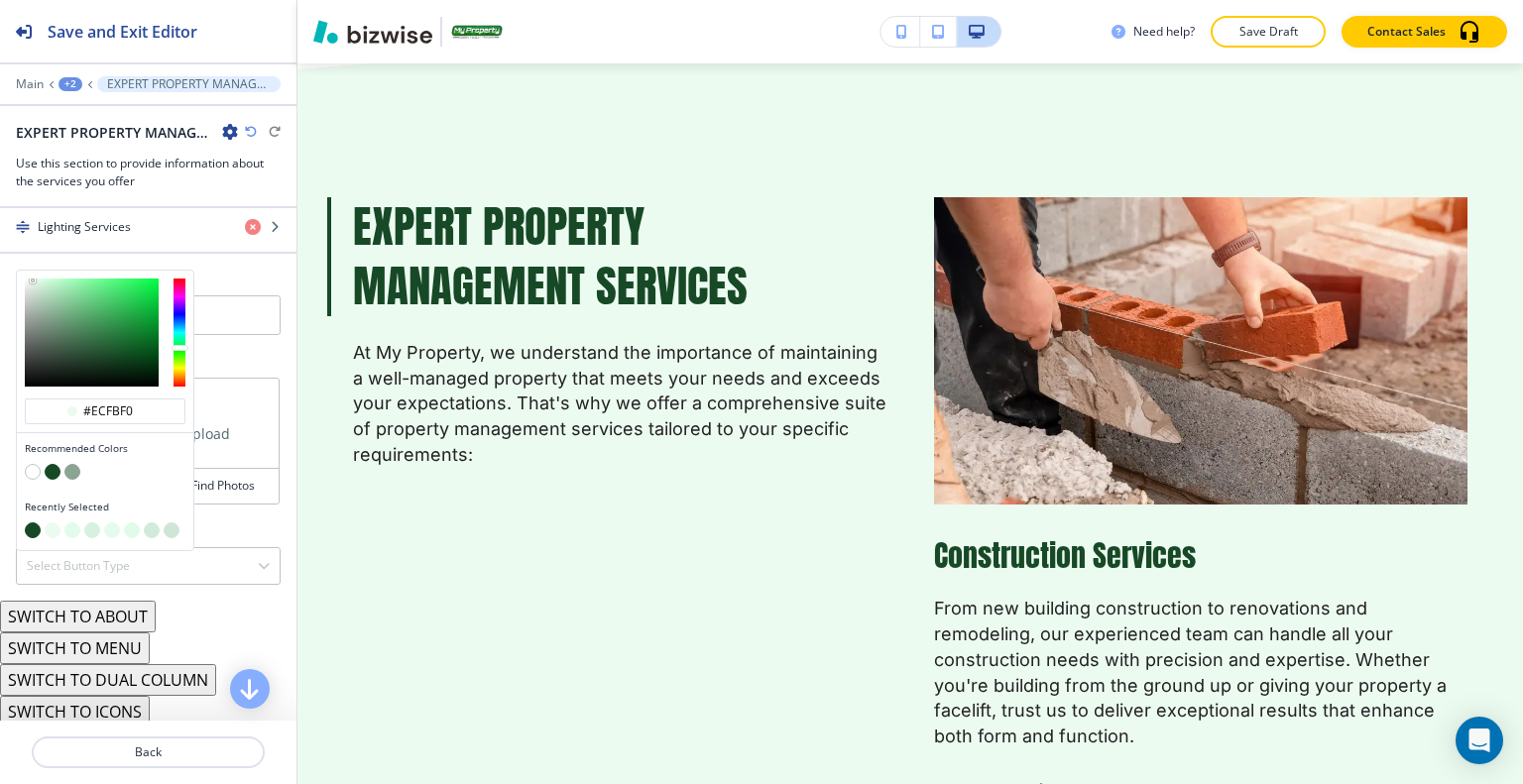 click at bounding box center (53, 472) 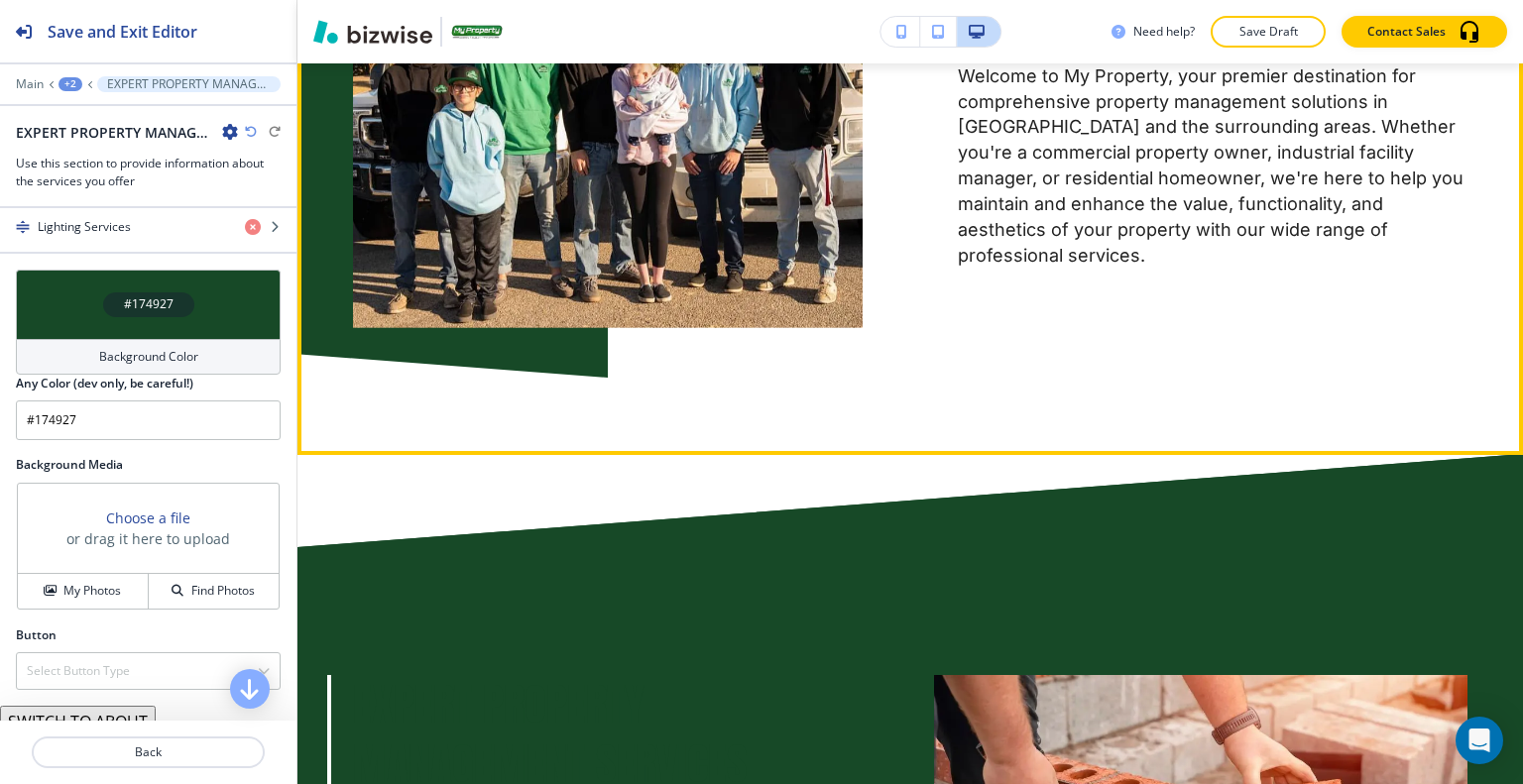 scroll, scrollTop: 1784, scrollLeft: 0, axis: vertical 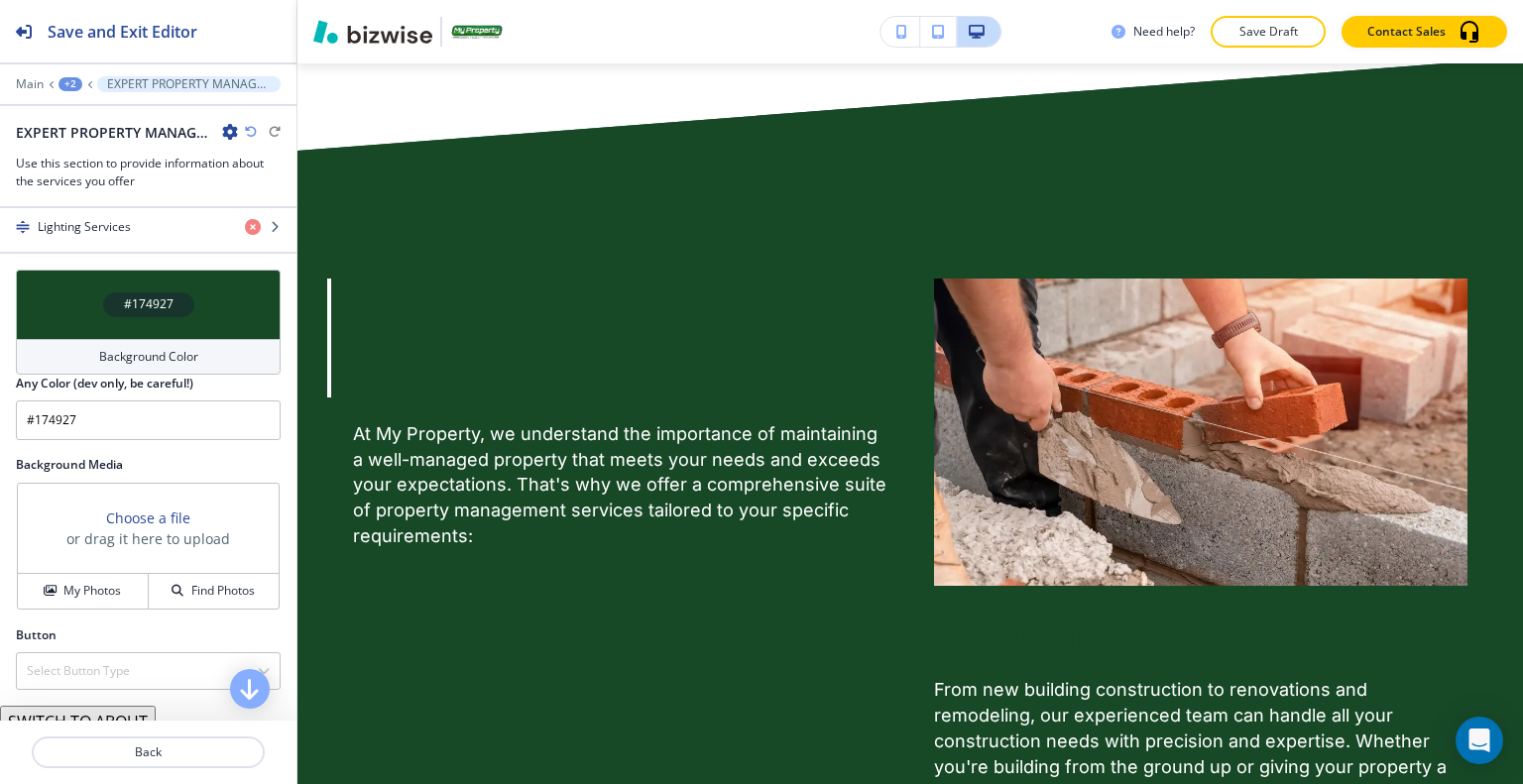 click at bounding box center (251, 132) 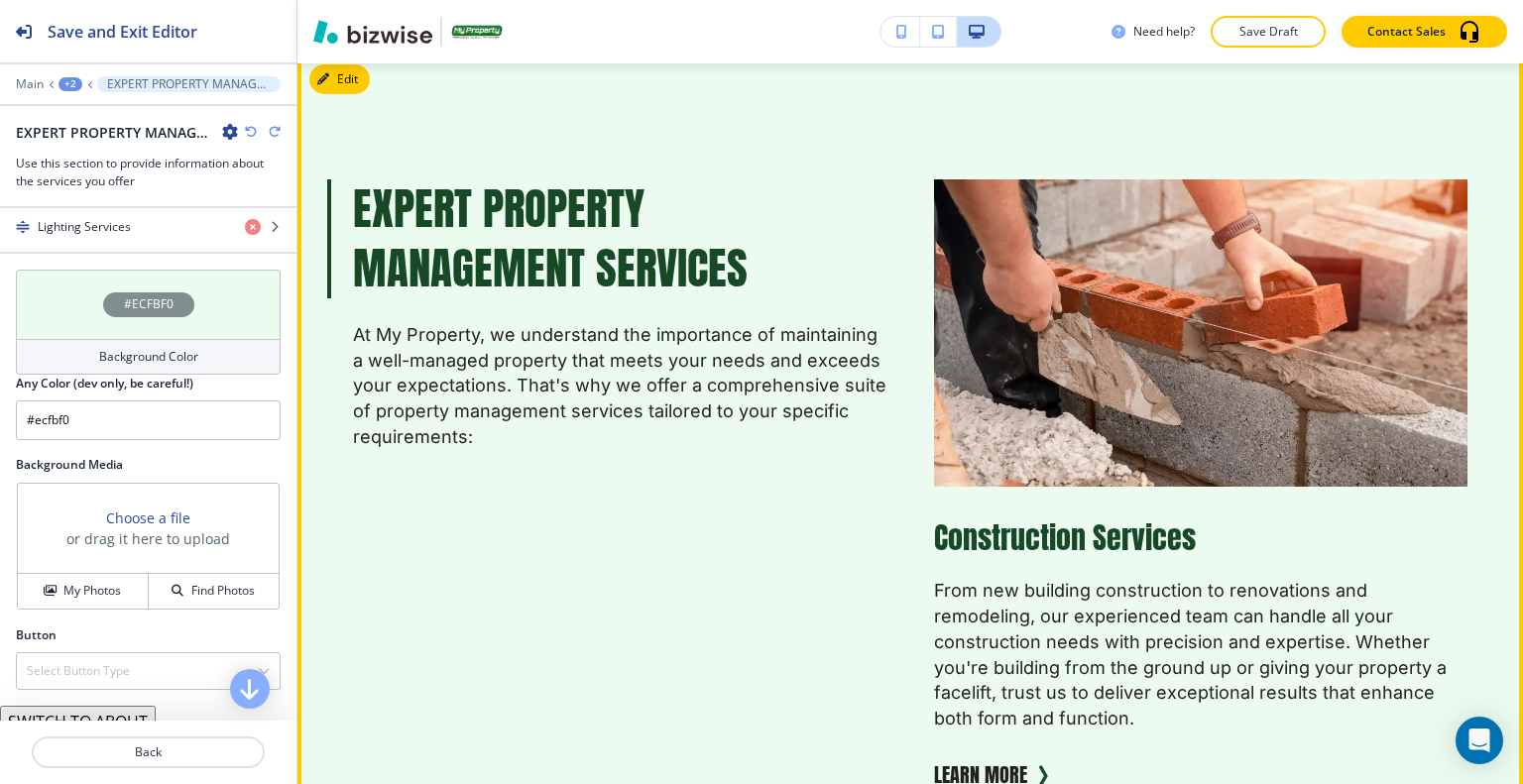 scroll, scrollTop: 1685, scrollLeft: 0, axis: vertical 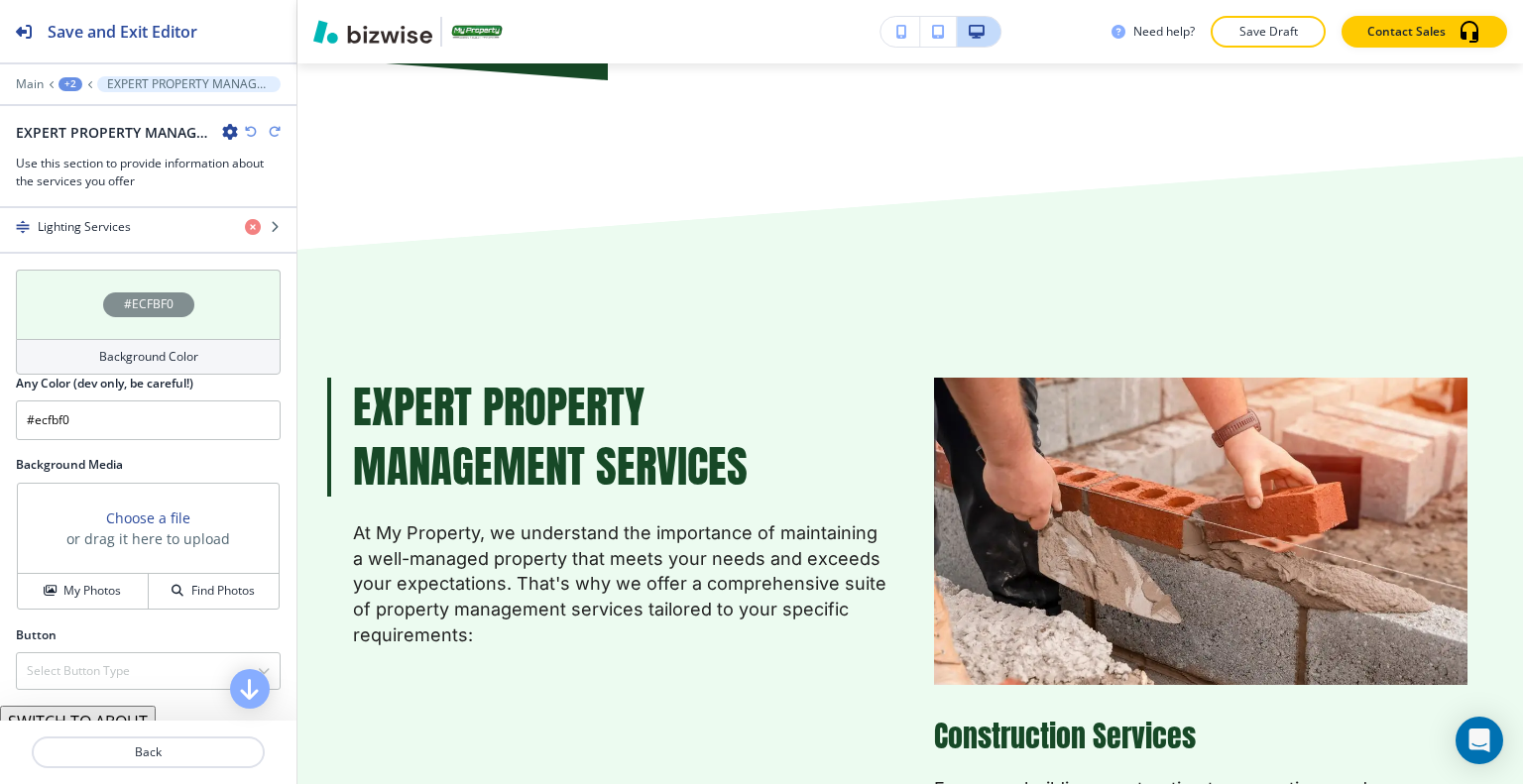 click at bounding box center [251, 132] 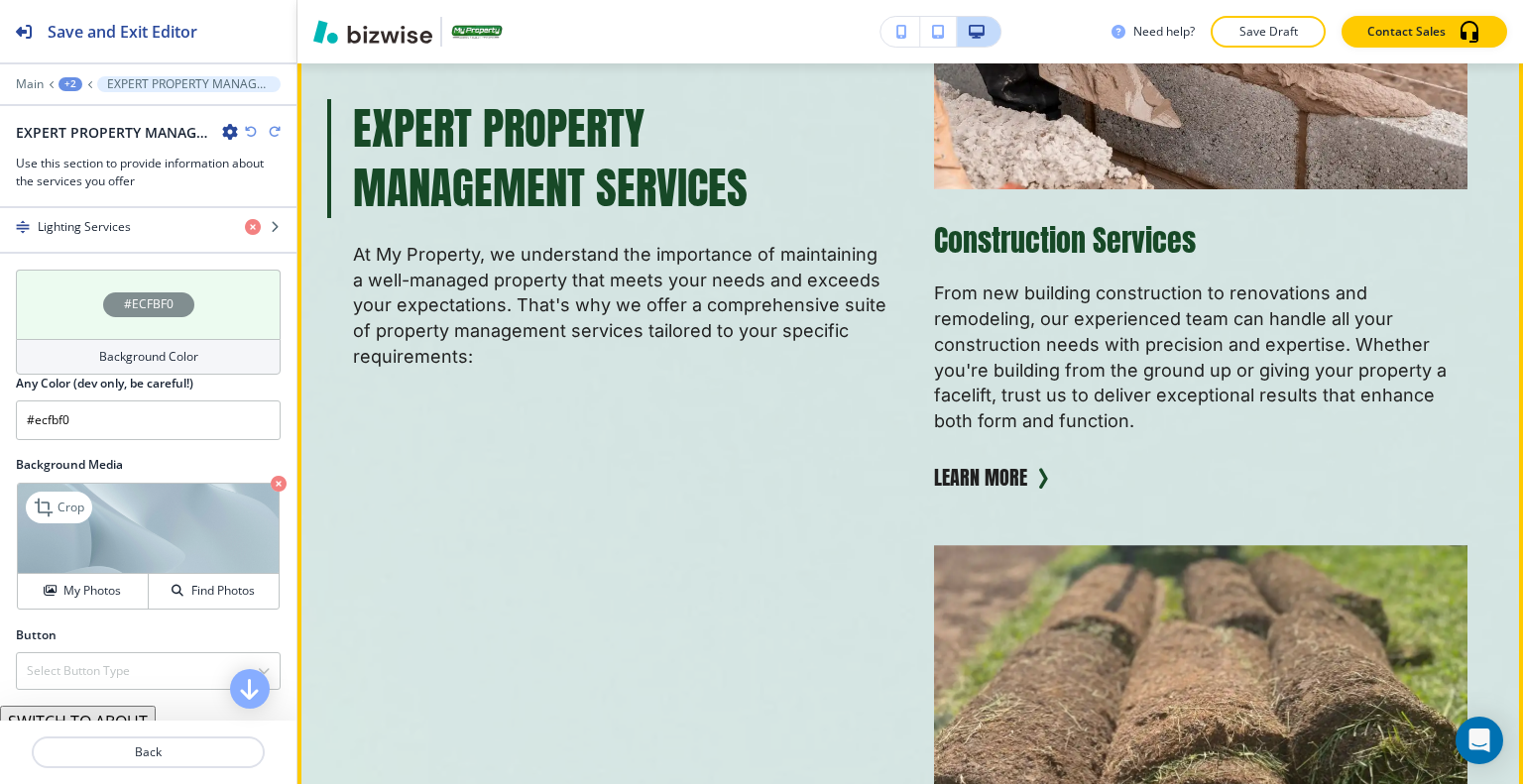 scroll, scrollTop: 1883, scrollLeft: 0, axis: vertical 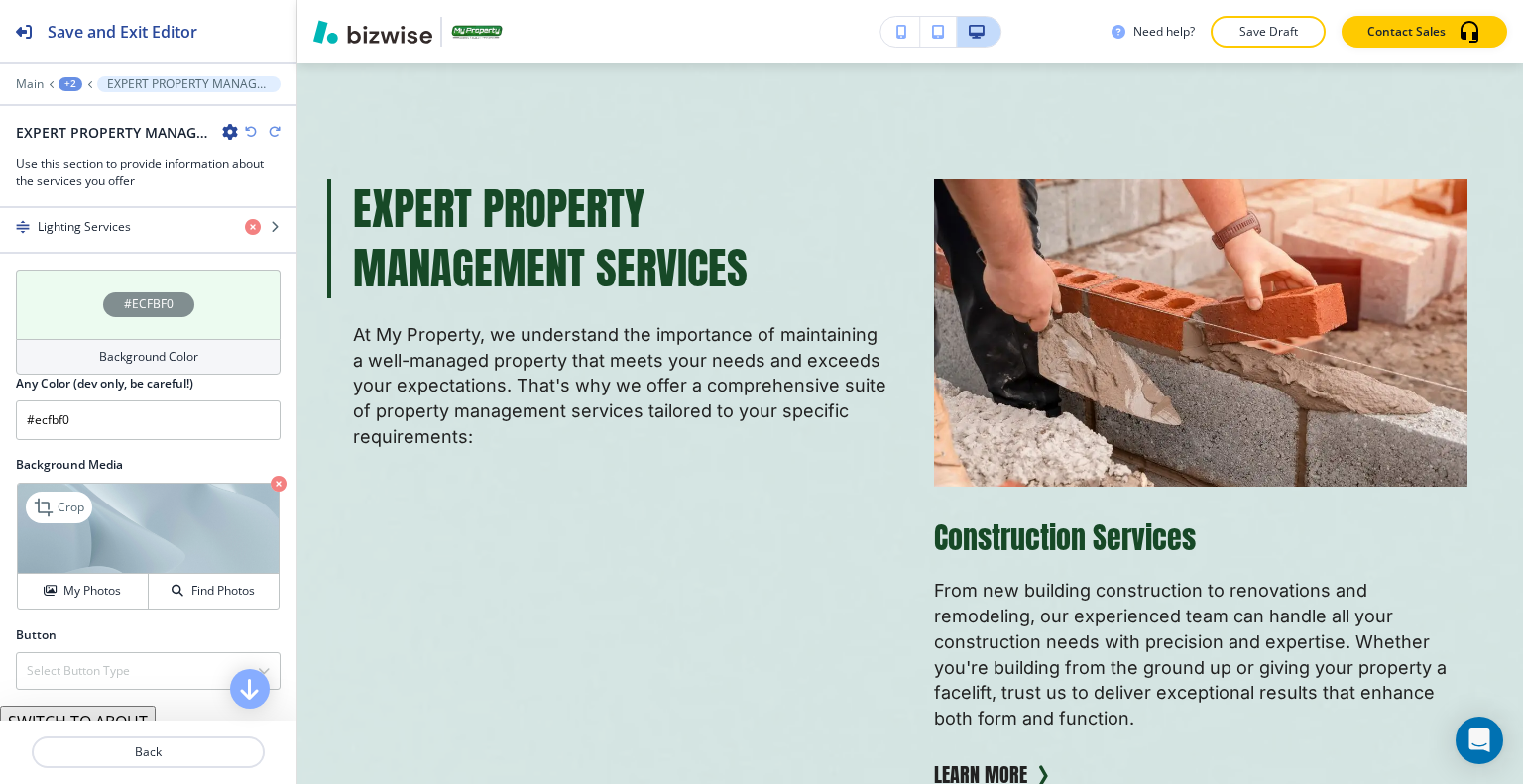 click at bounding box center [251, 132] 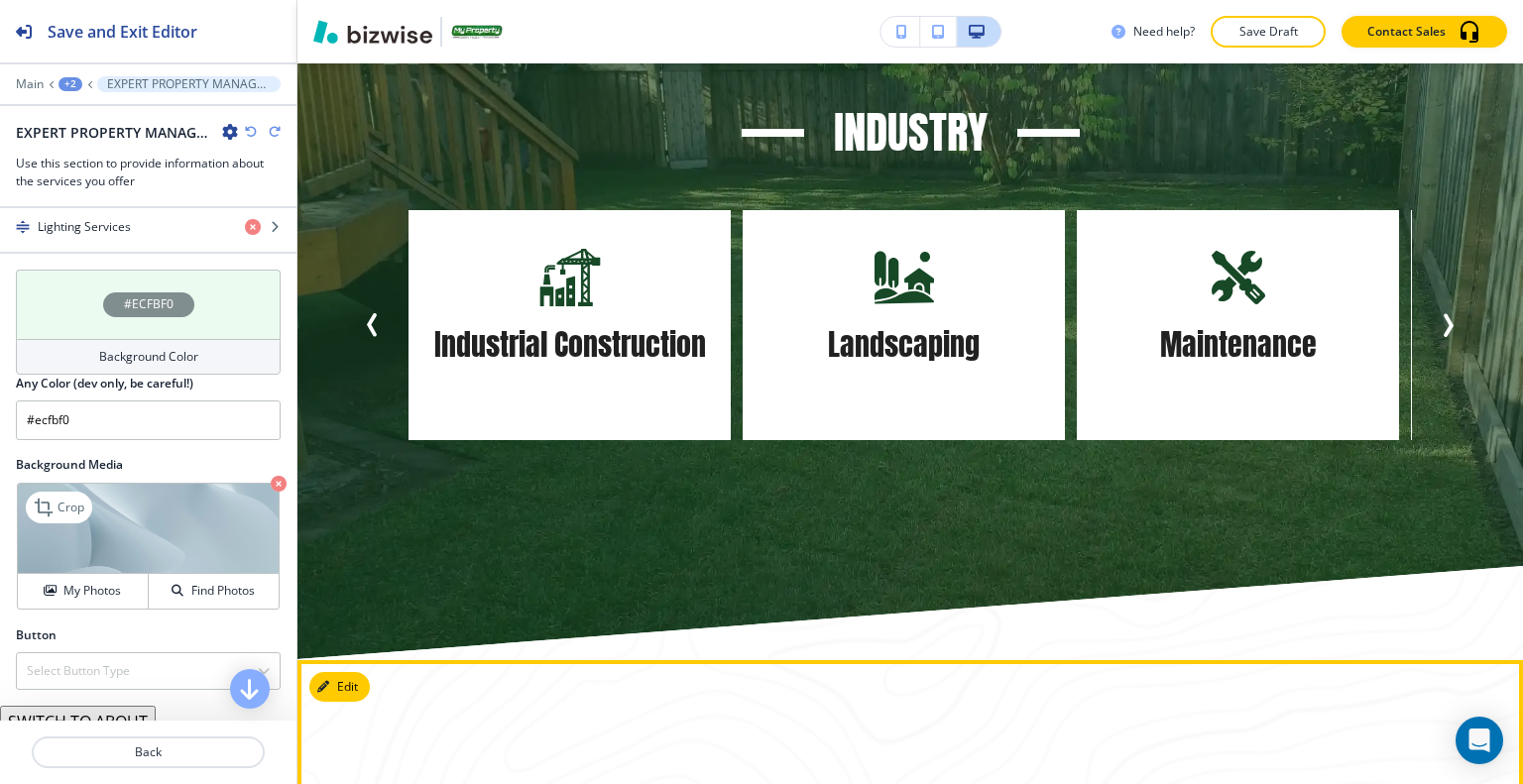 scroll, scrollTop: 7830, scrollLeft: 0, axis: vertical 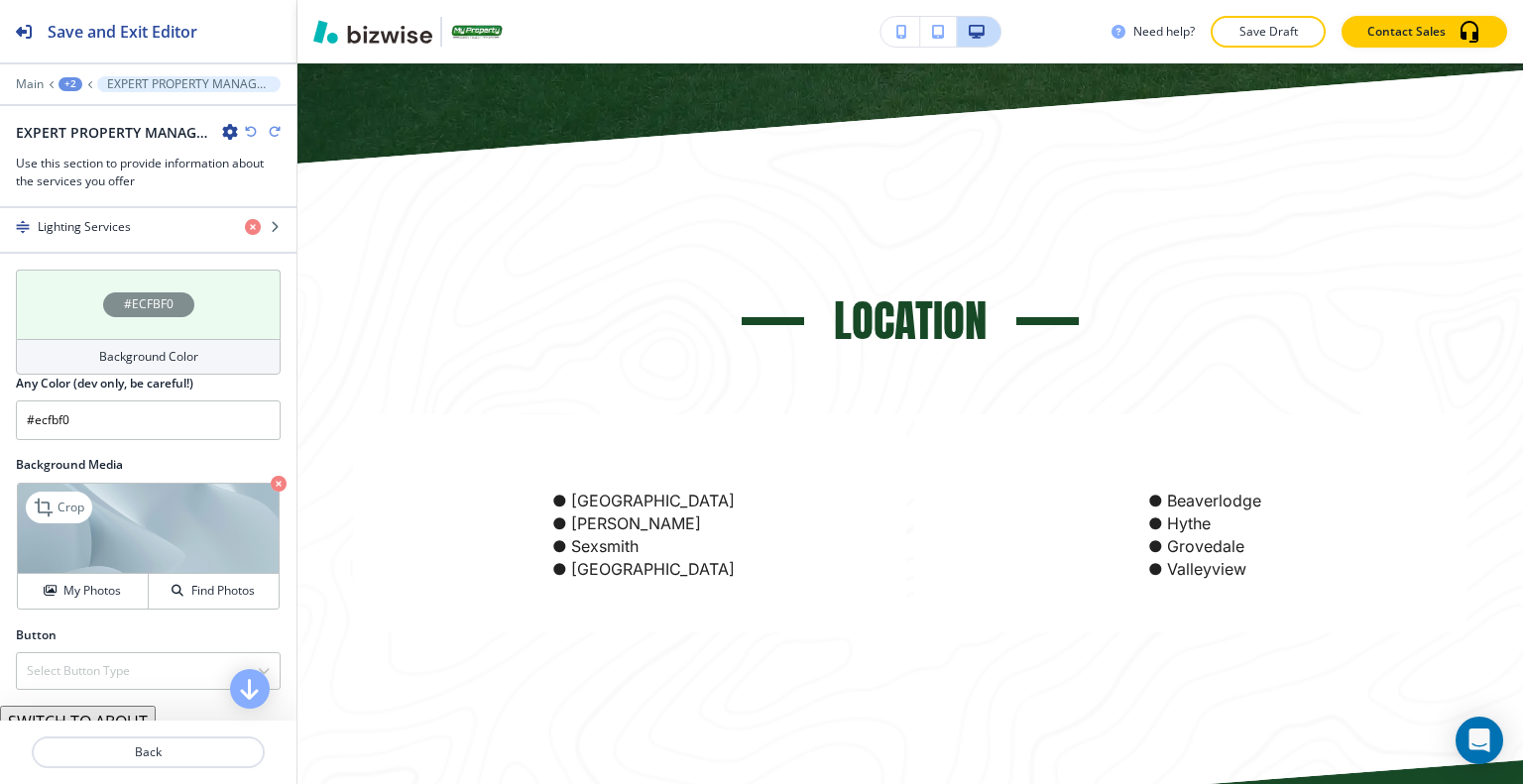 click at bounding box center [251, 132] 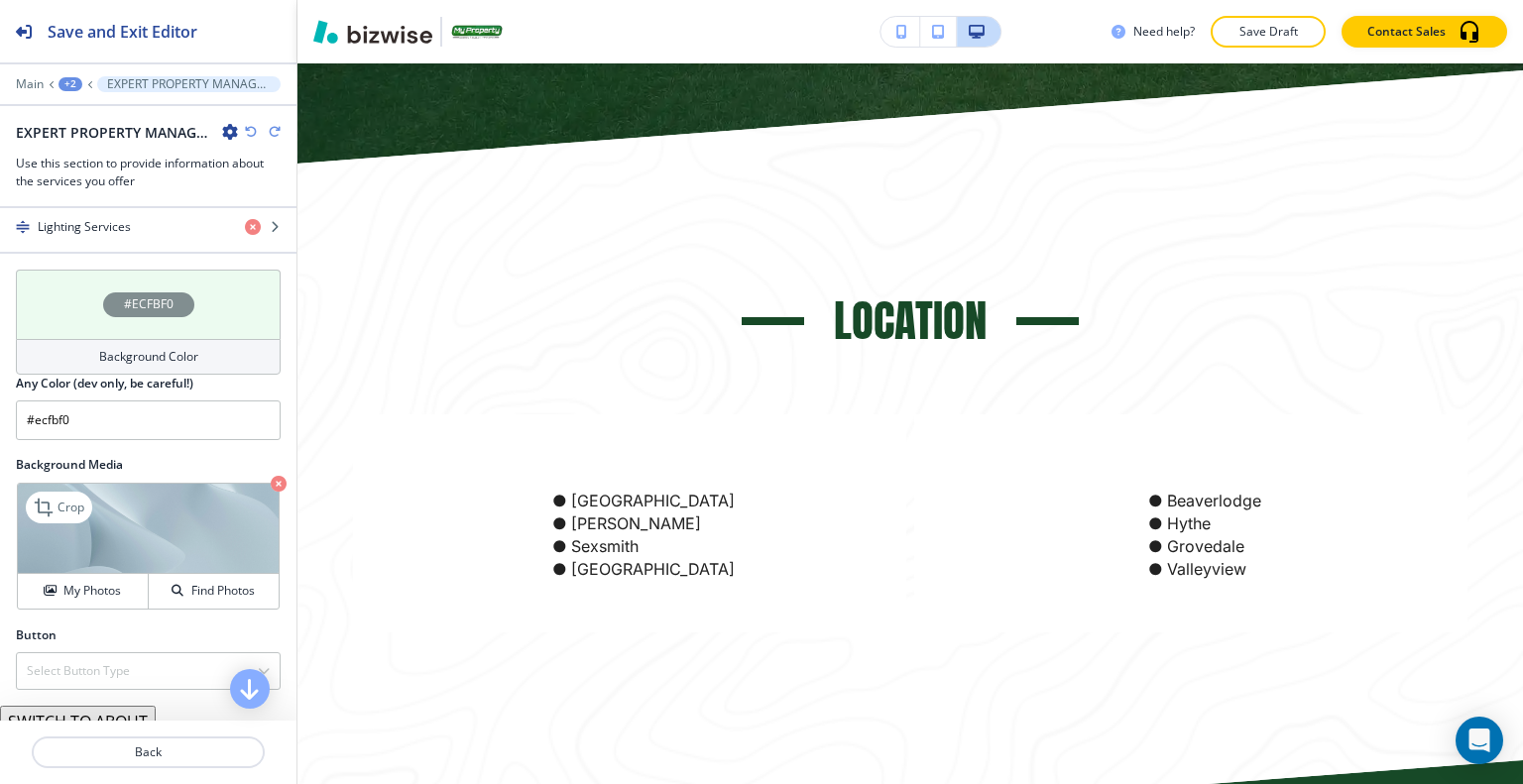 click at bounding box center (275, 132) 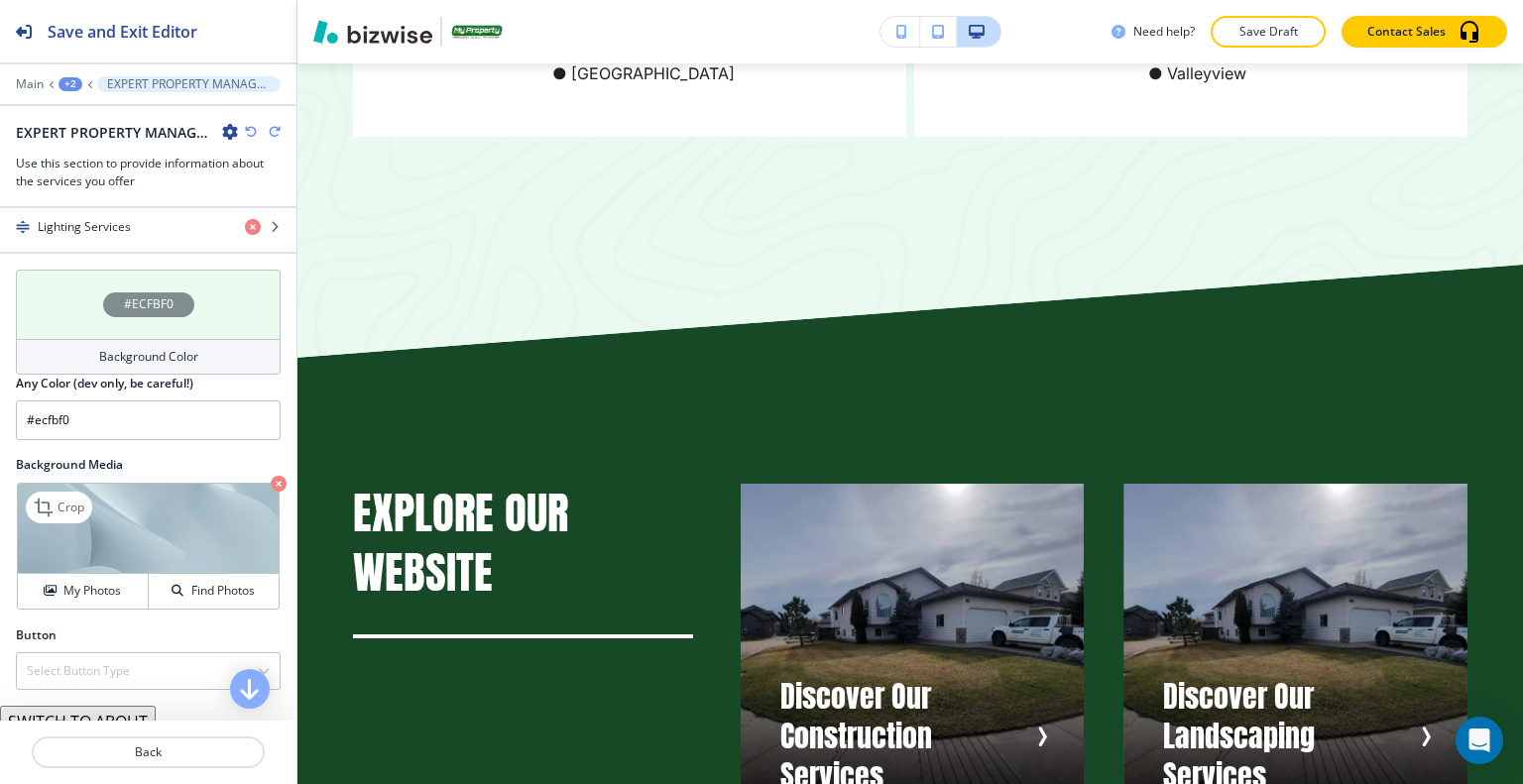 scroll, scrollTop: 8425, scrollLeft: 0, axis: vertical 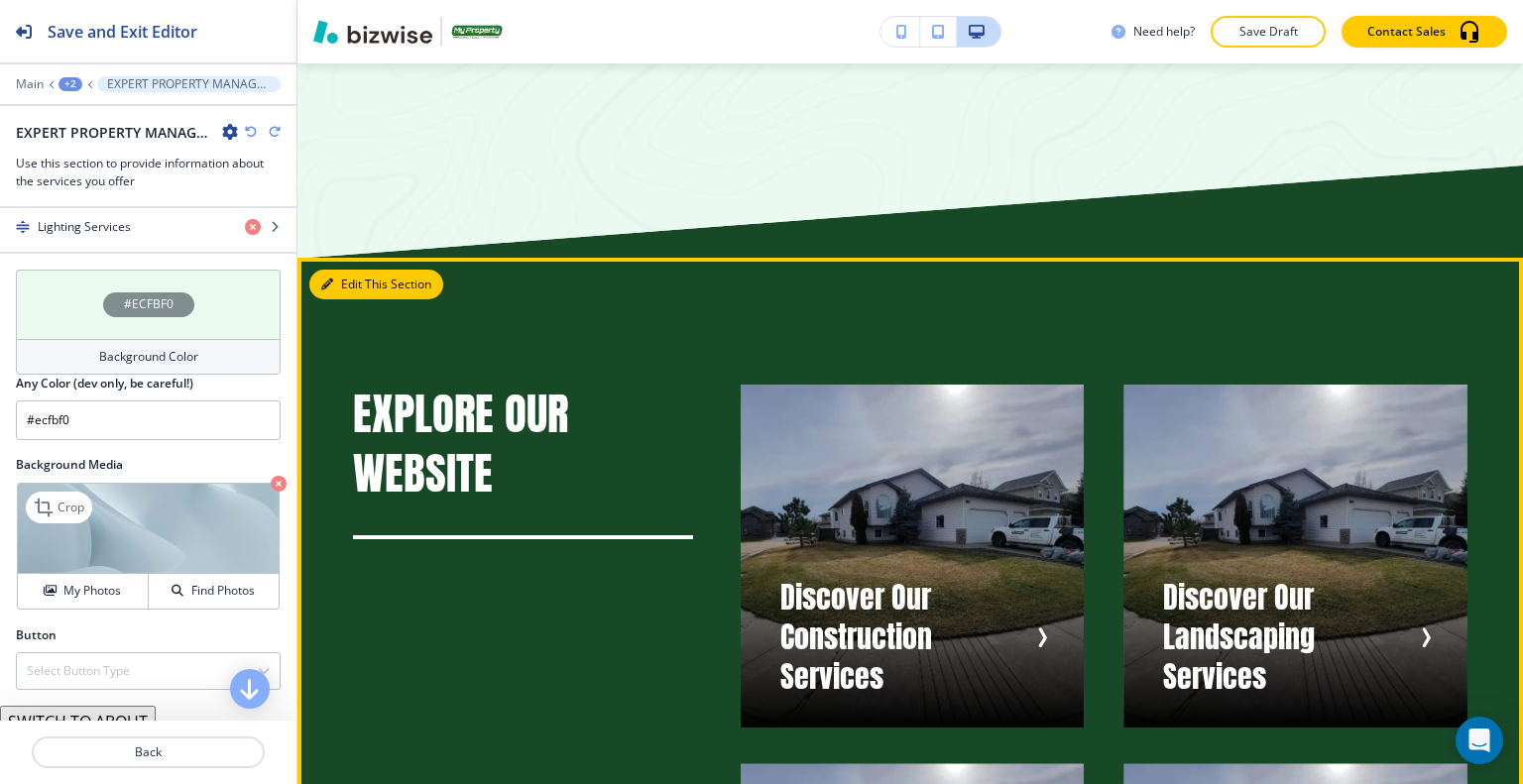 click on "Edit This Section" at bounding box center (376, 284) 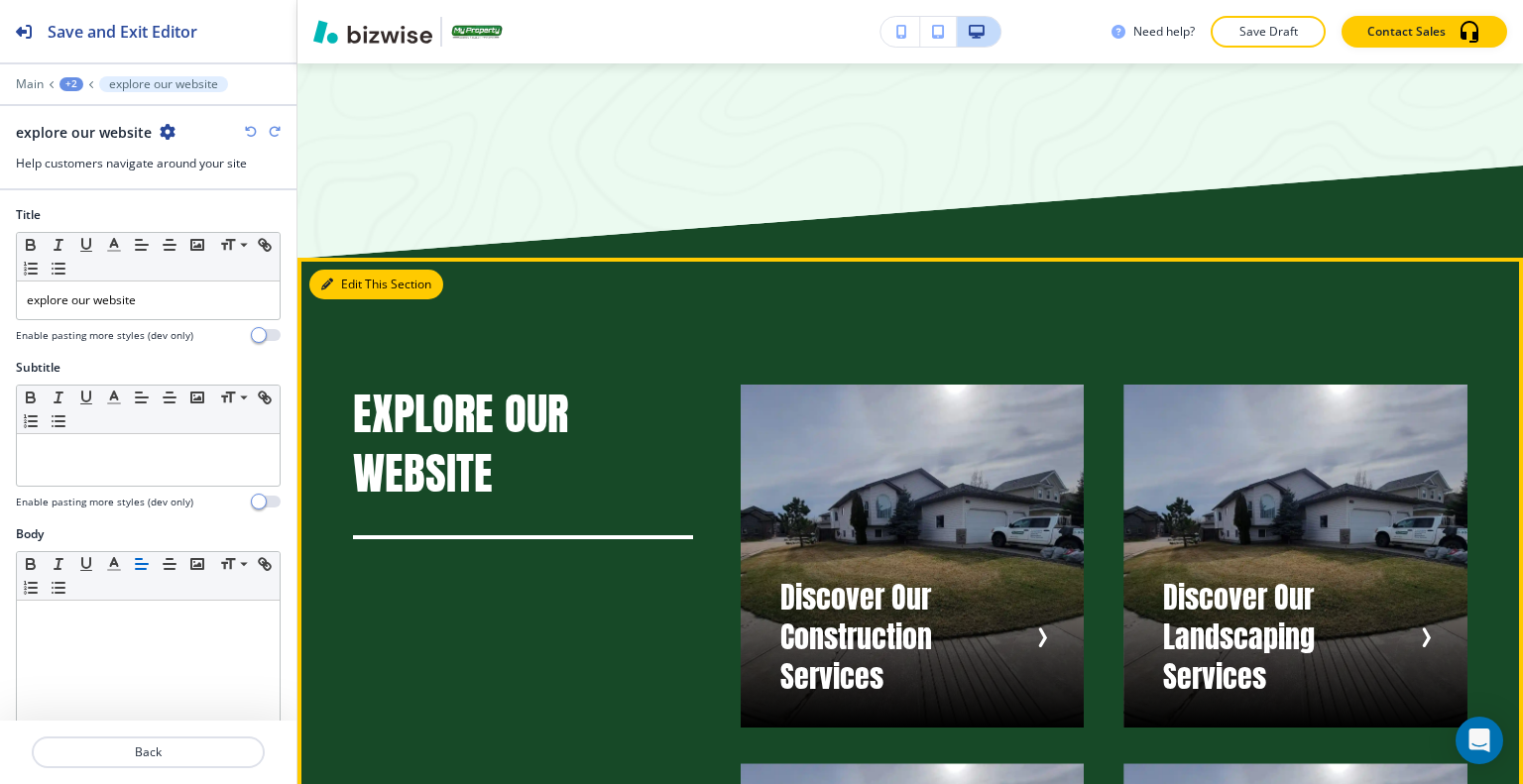 scroll, scrollTop: 8612, scrollLeft: 0, axis: vertical 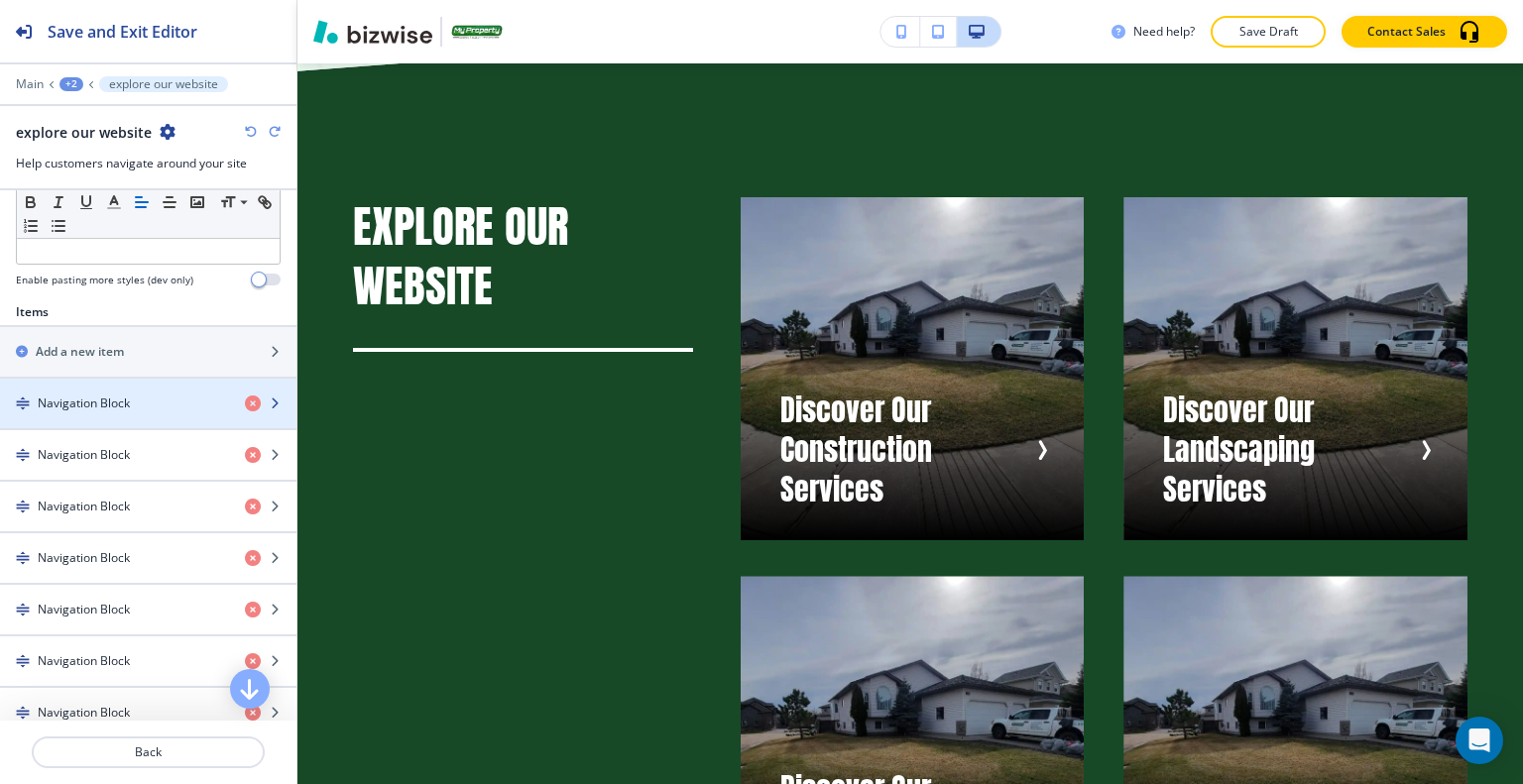 click at bounding box center (148, 420) 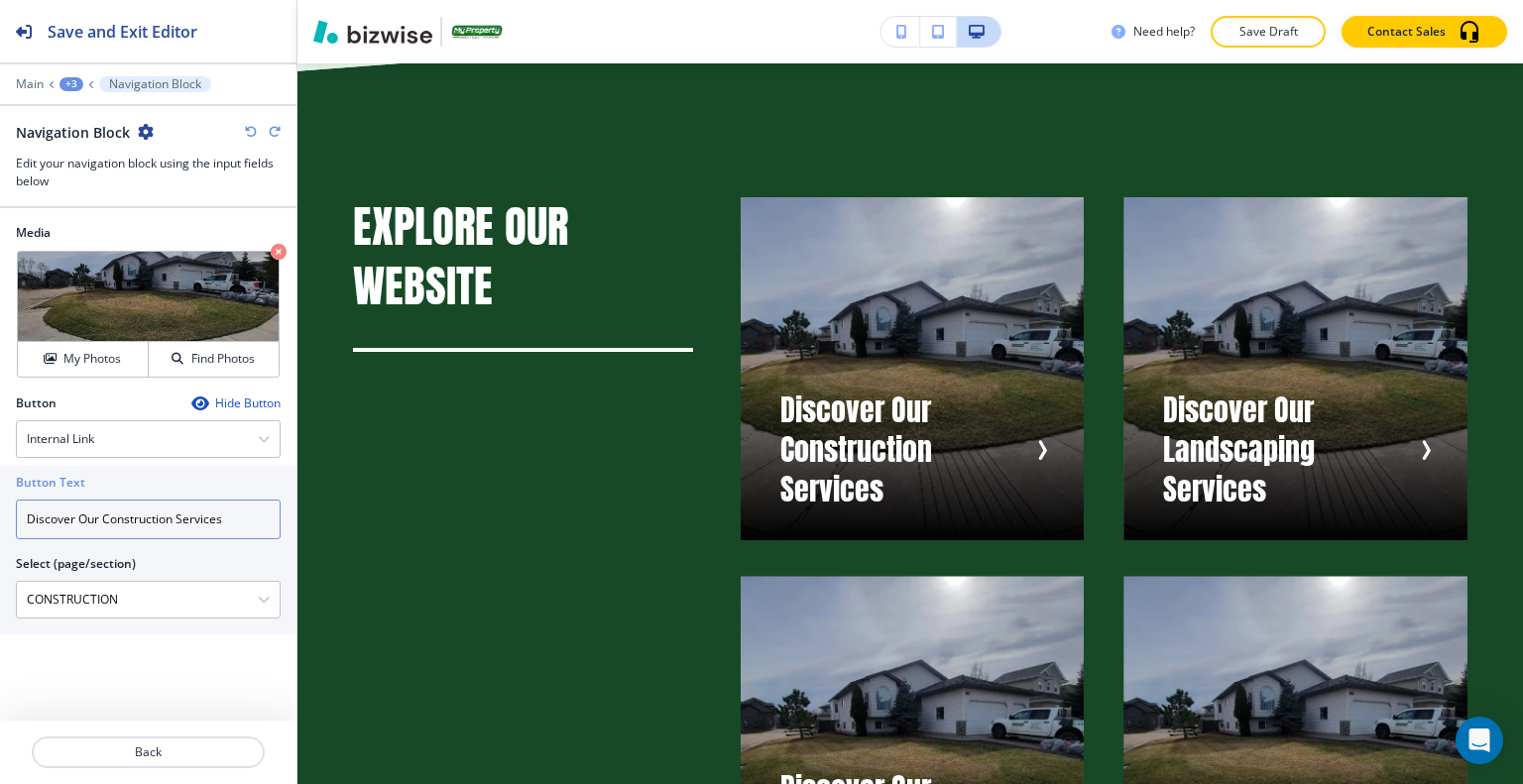 drag, startPoint x: 103, startPoint y: 518, endPoint x: 0, endPoint y: 518, distance: 103 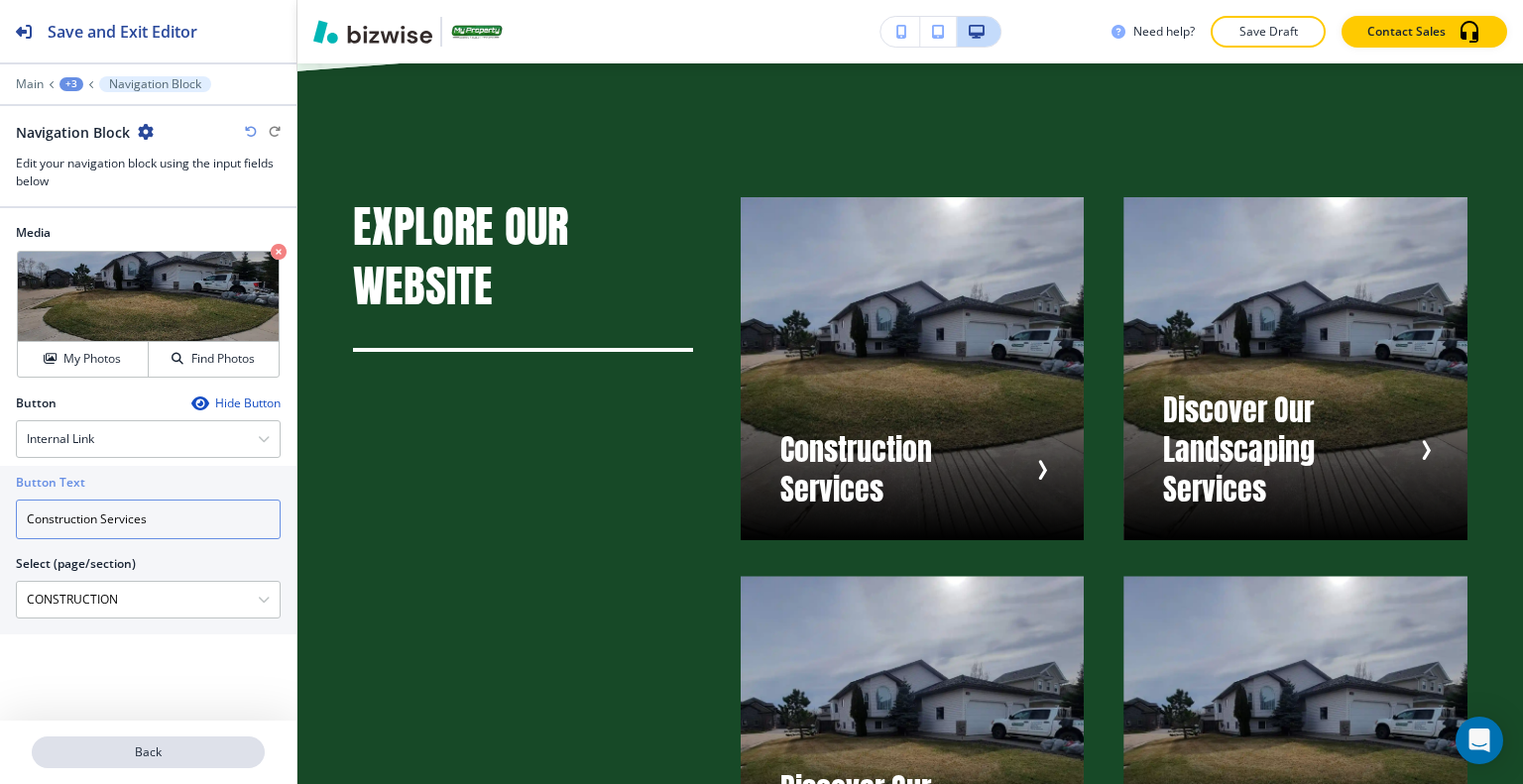 type on "Construction Services" 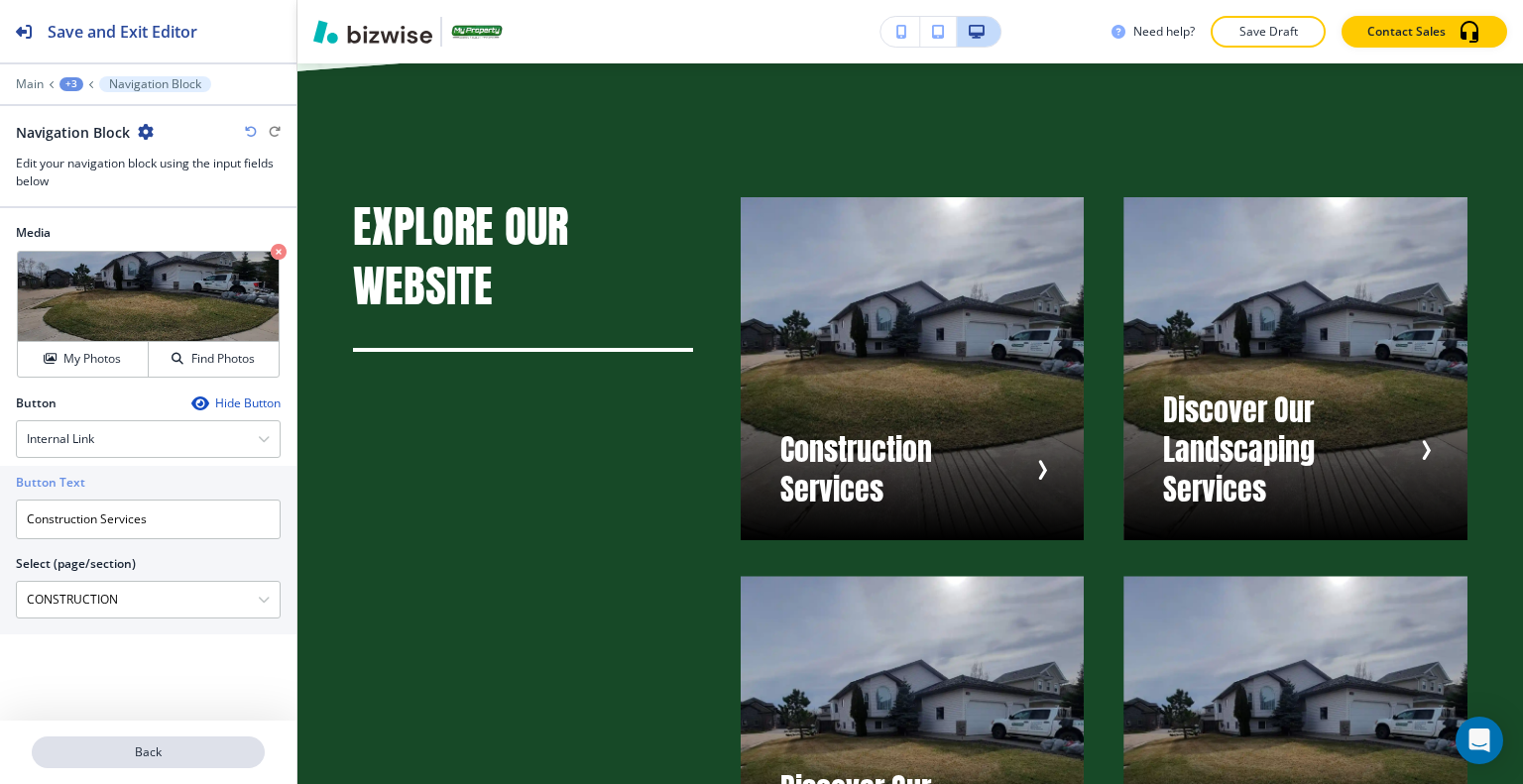 click on "Back" at bounding box center [148, 752] 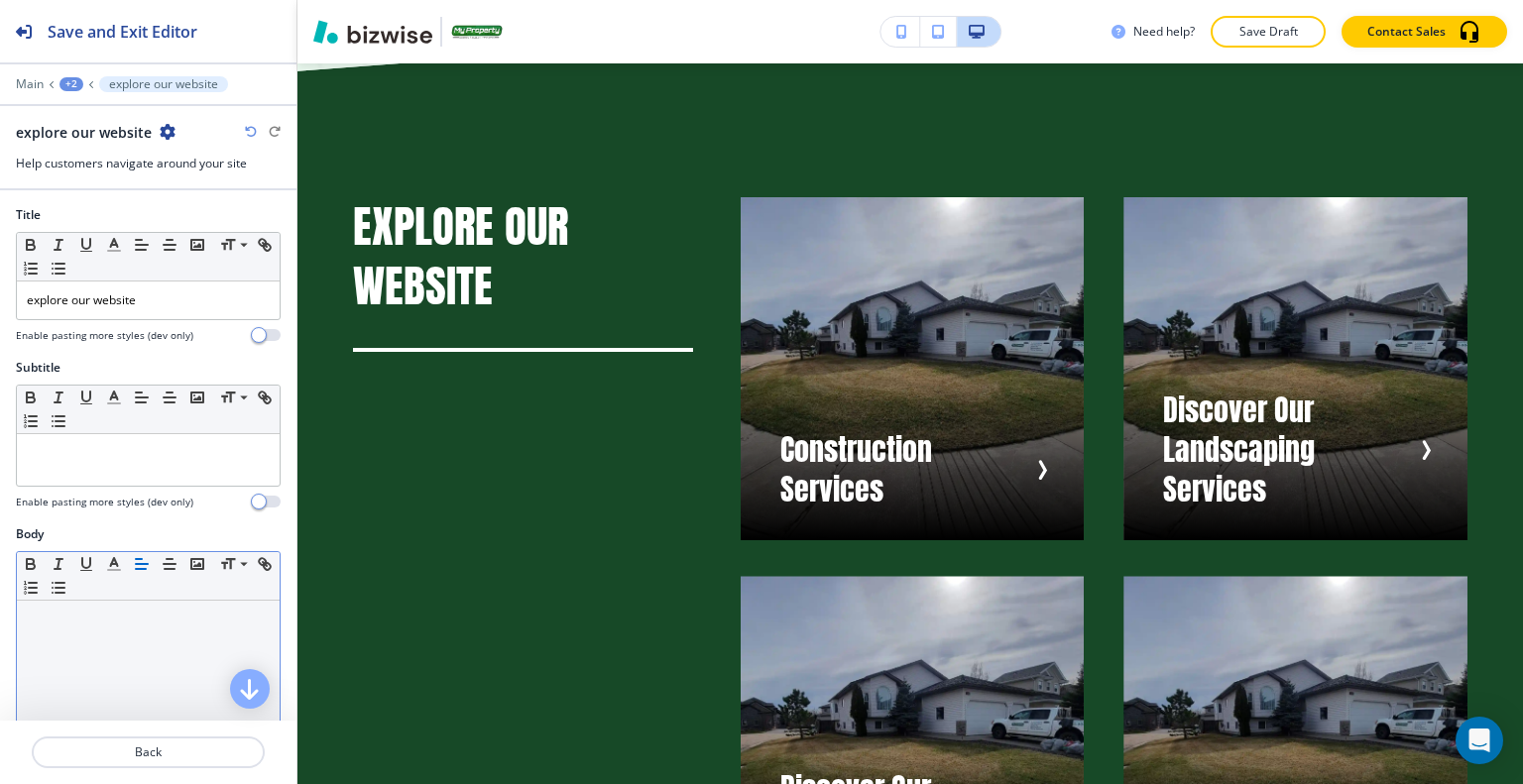 scroll, scrollTop: 496, scrollLeft: 0, axis: vertical 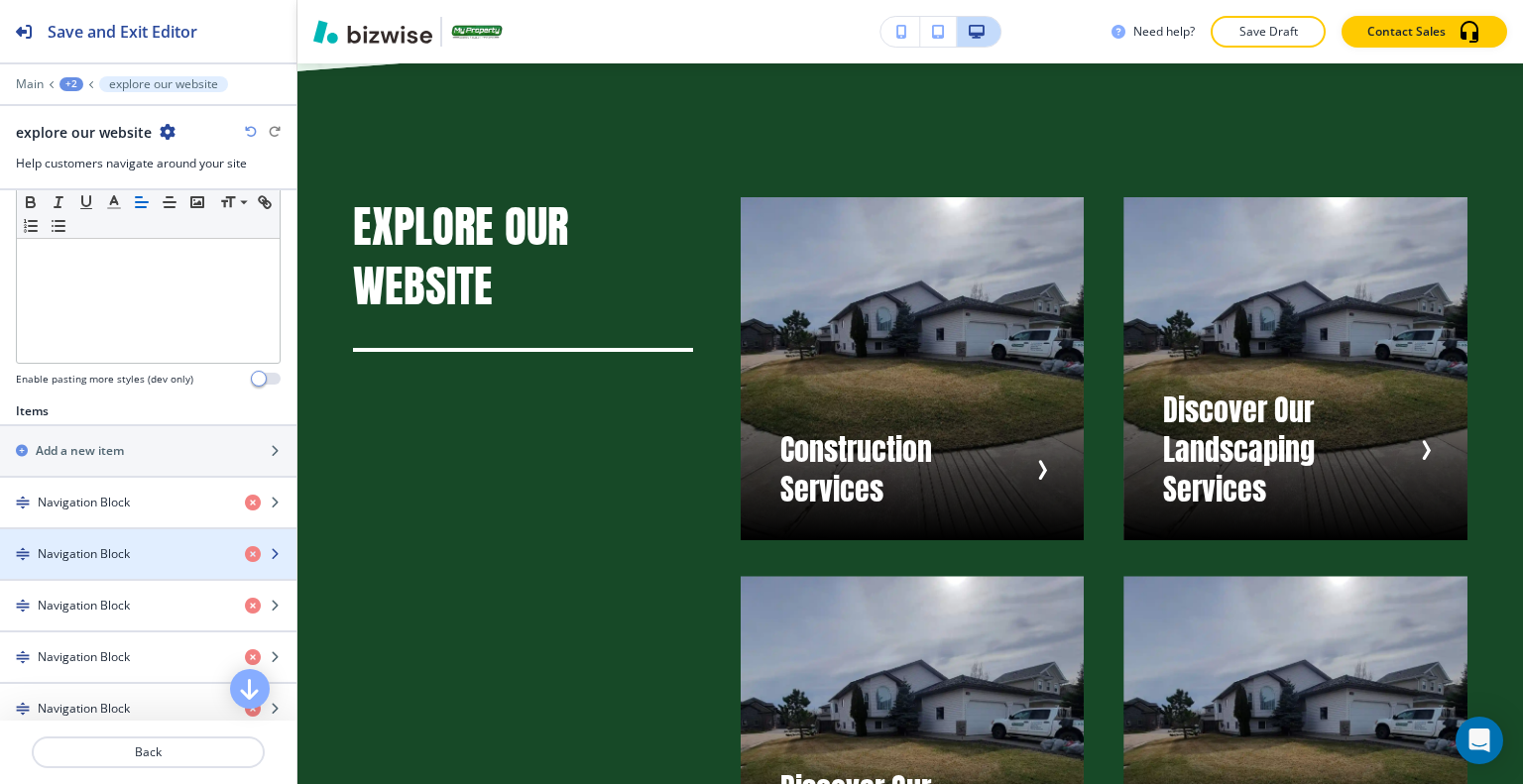 click on "Navigation Block" at bounding box center [83, 554] 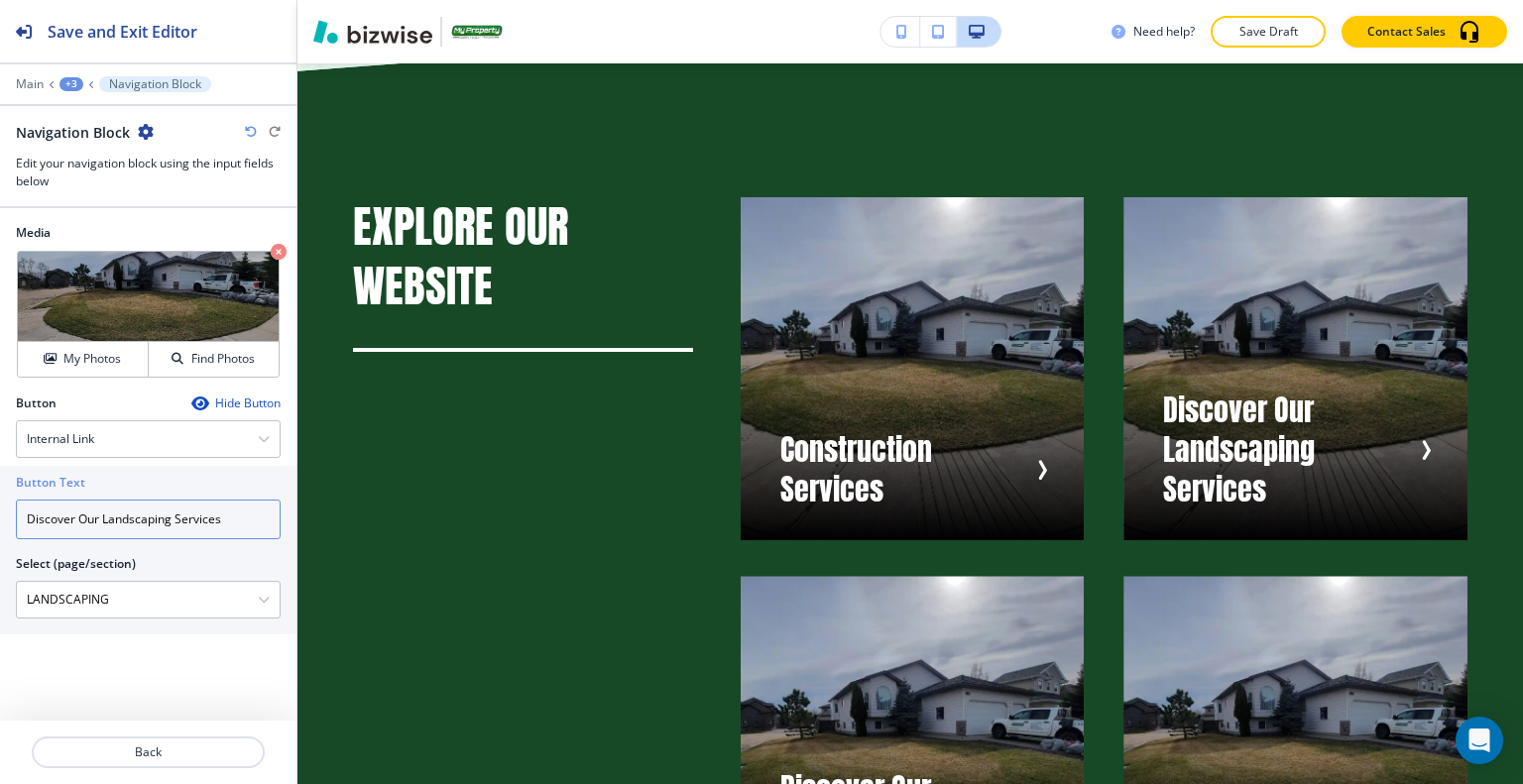 drag, startPoint x: 103, startPoint y: 521, endPoint x: 0, endPoint y: 506, distance: 104.086502 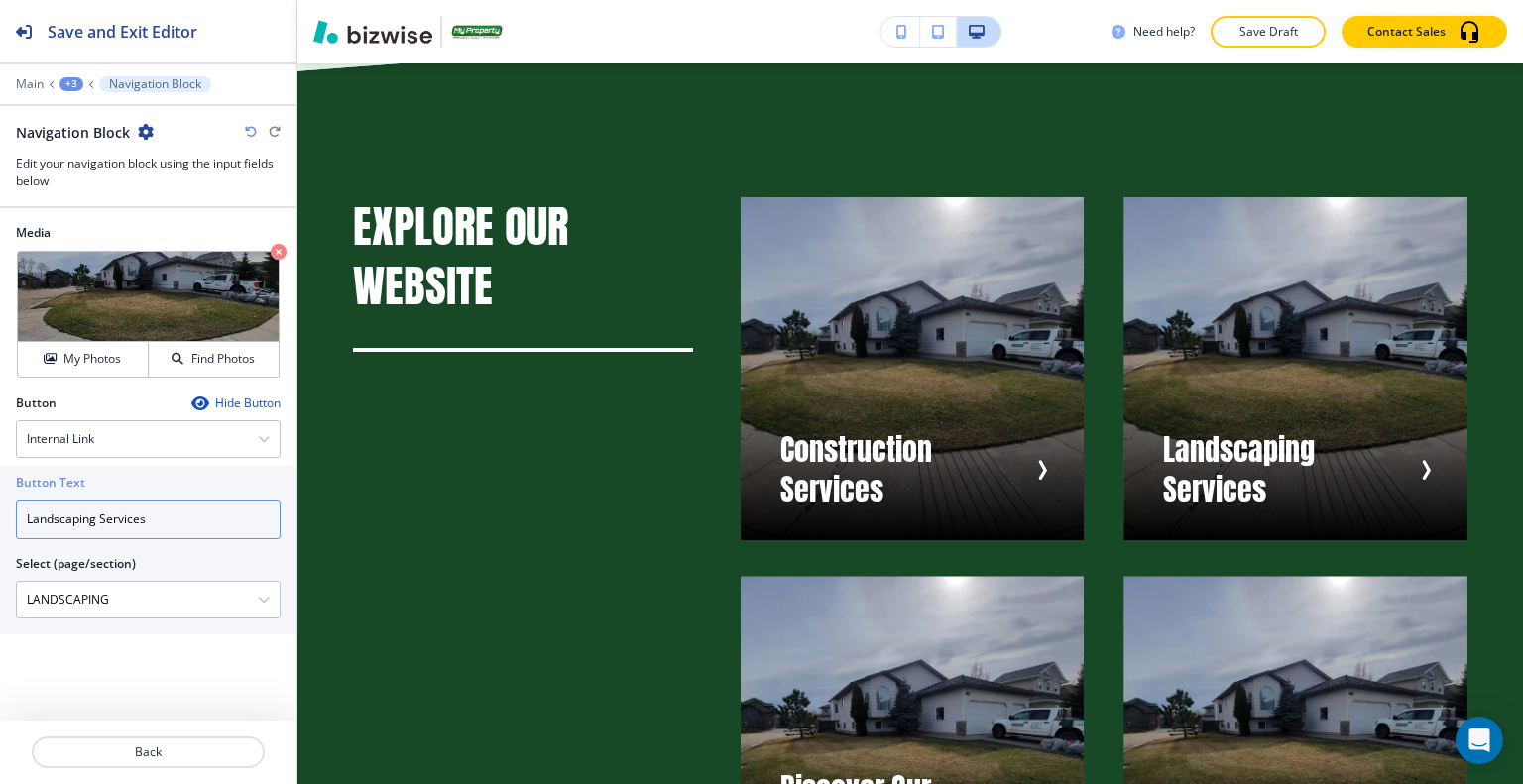 type on "Landscaping Services" 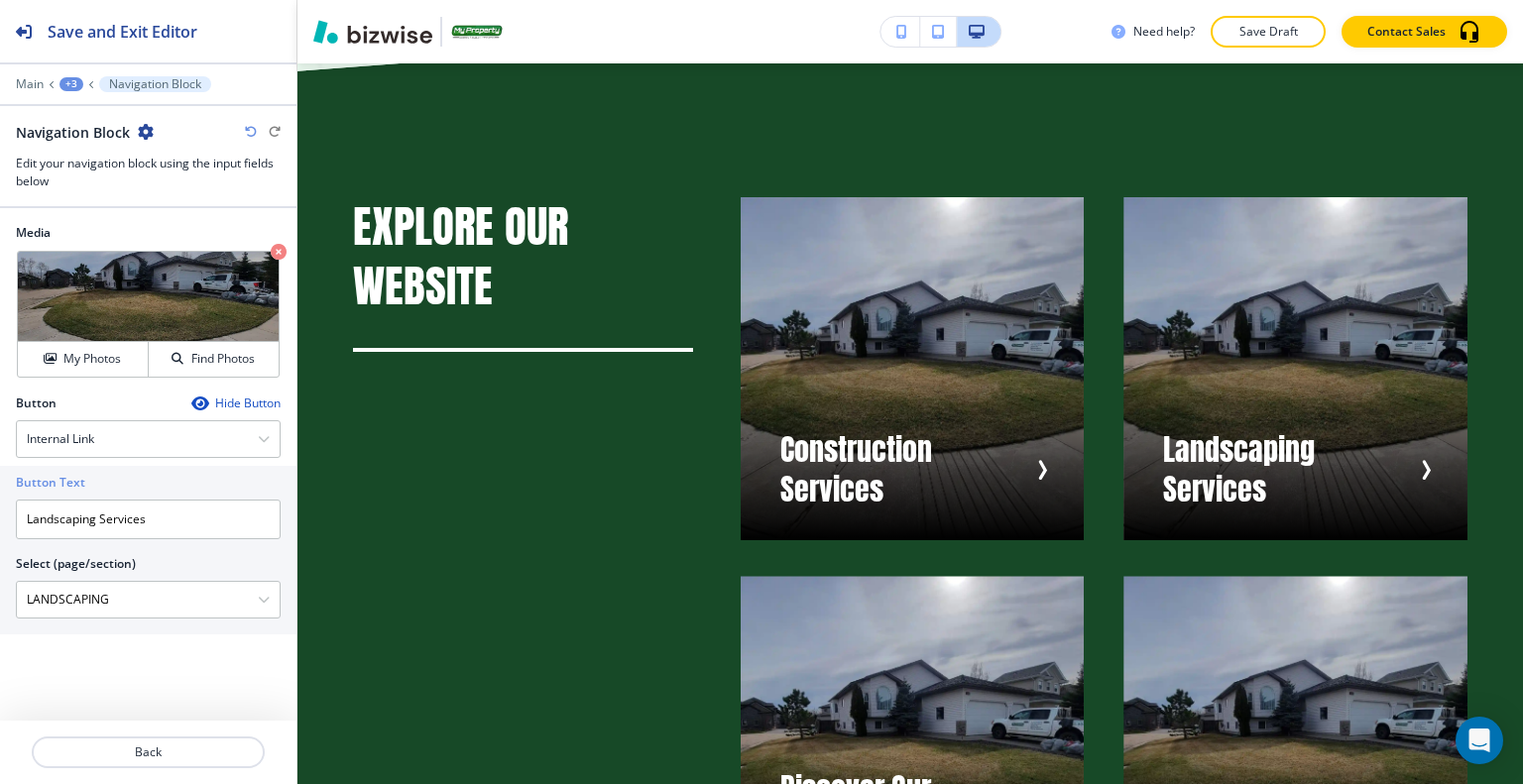 click at bounding box center (148, 728) 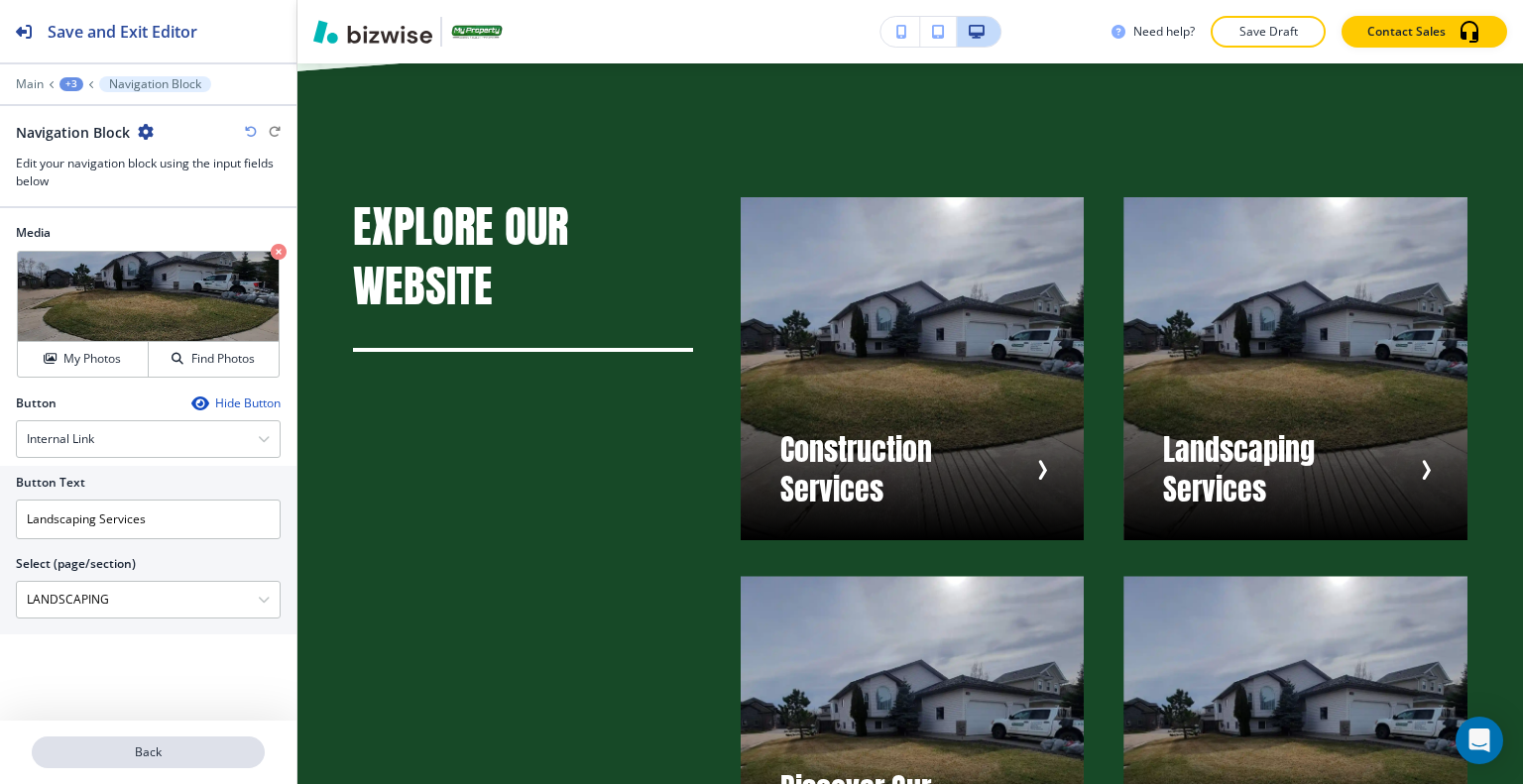 click on "Back" at bounding box center [148, 752] 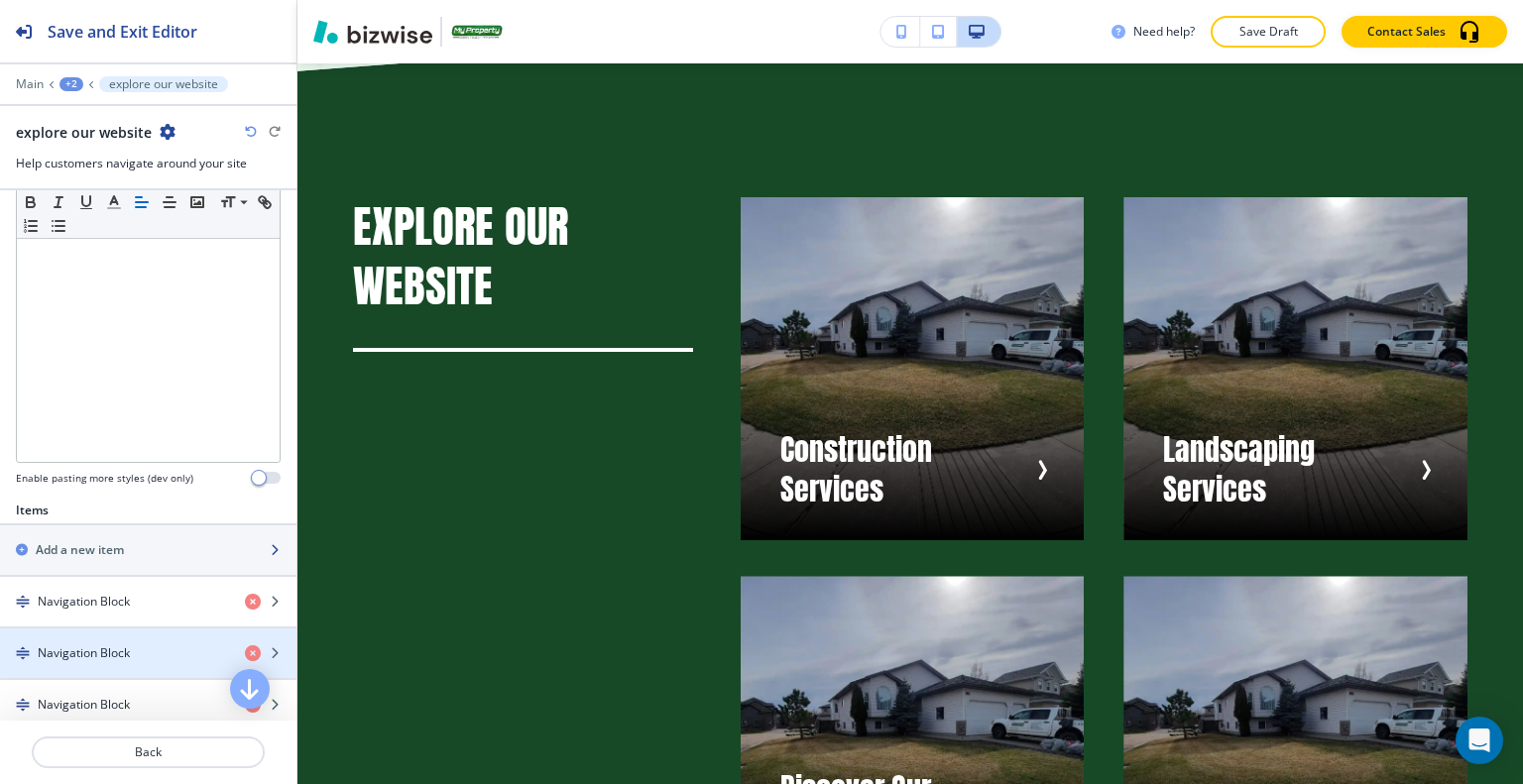 scroll, scrollTop: 496, scrollLeft: 0, axis: vertical 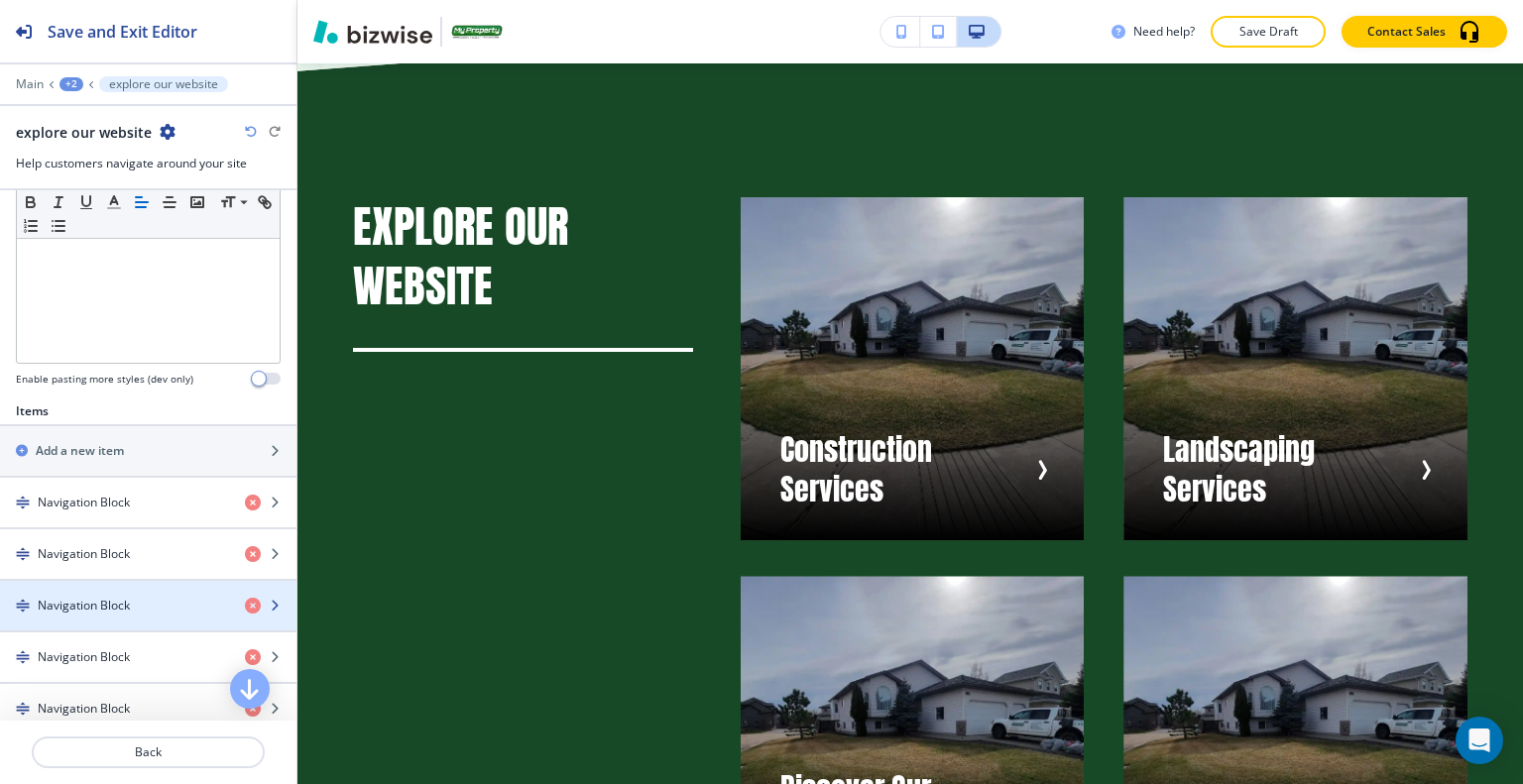click on "Navigation Block" at bounding box center [114, 606] 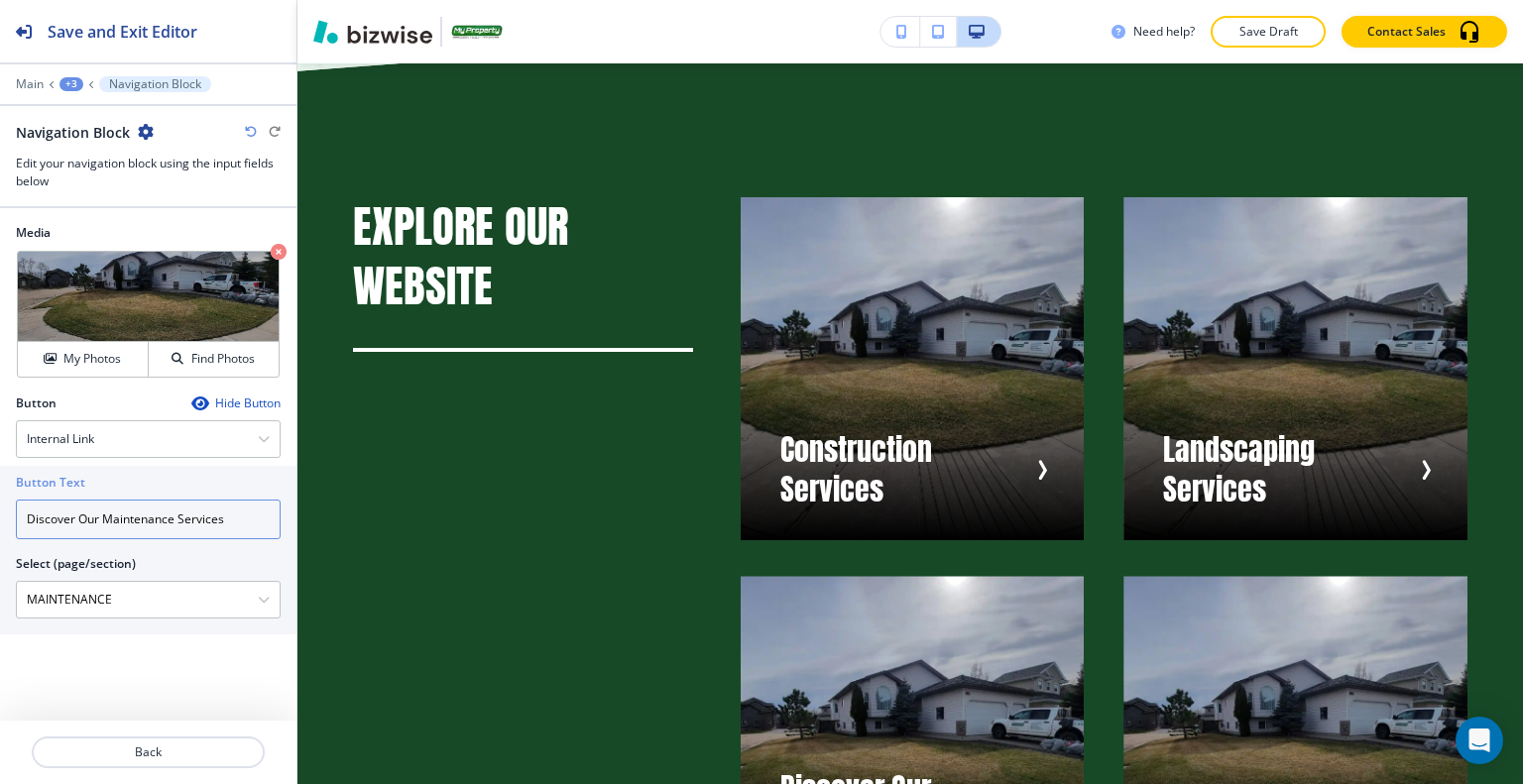 drag, startPoint x: 107, startPoint y: 518, endPoint x: 0, endPoint y: 503, distance: 108.04629 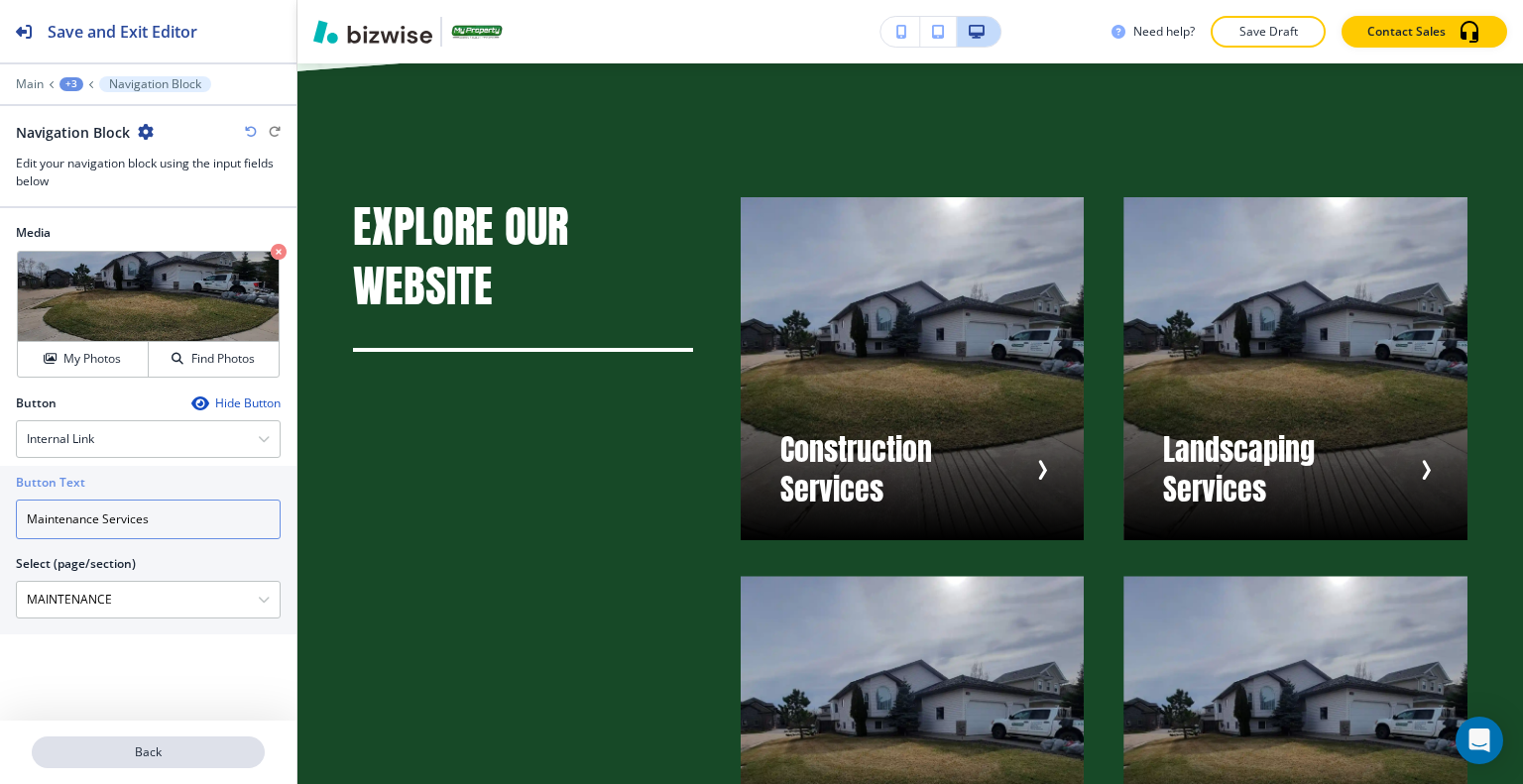 type on "Maintenance Services" 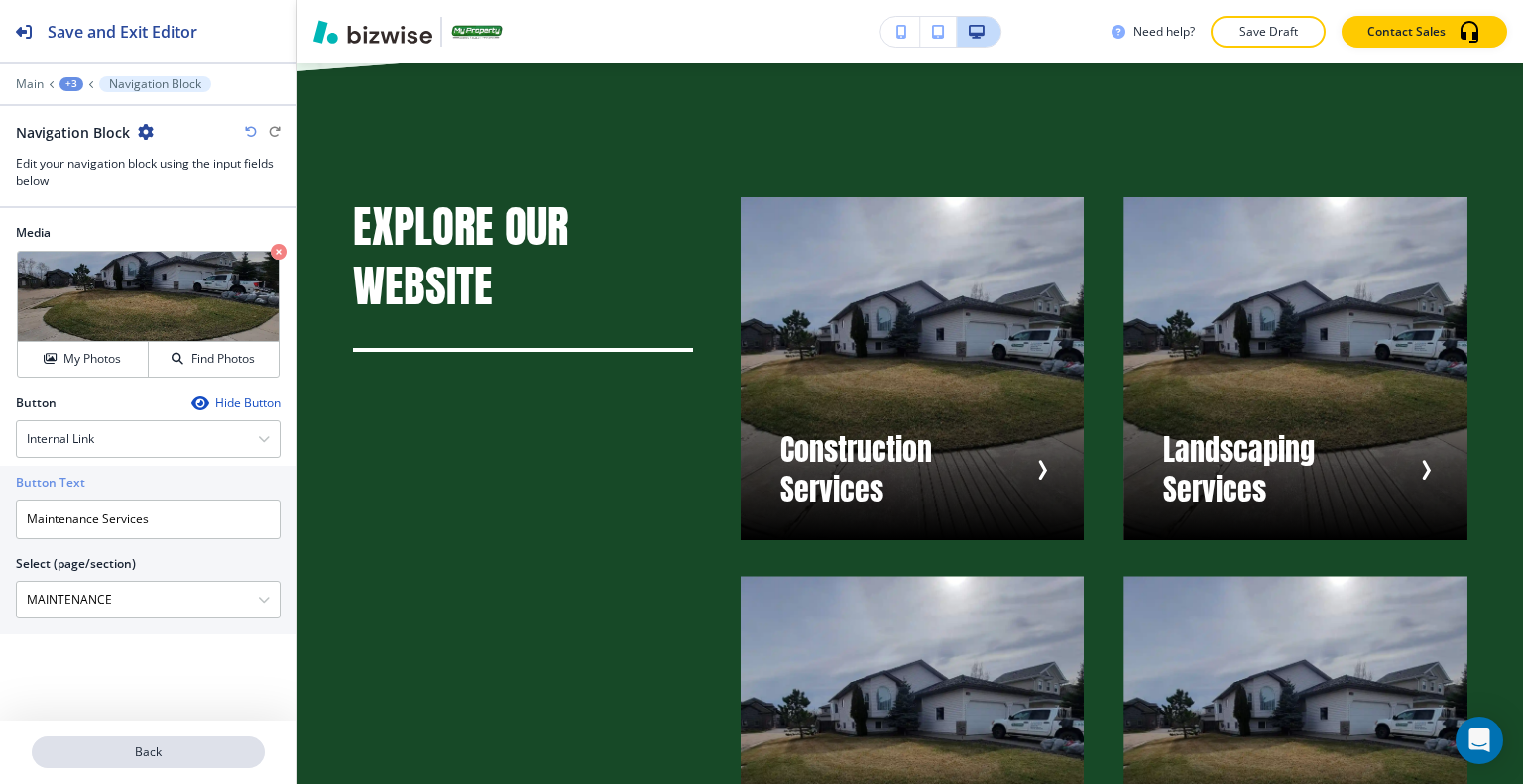 click on "Back" at bounding box center [148, 752] 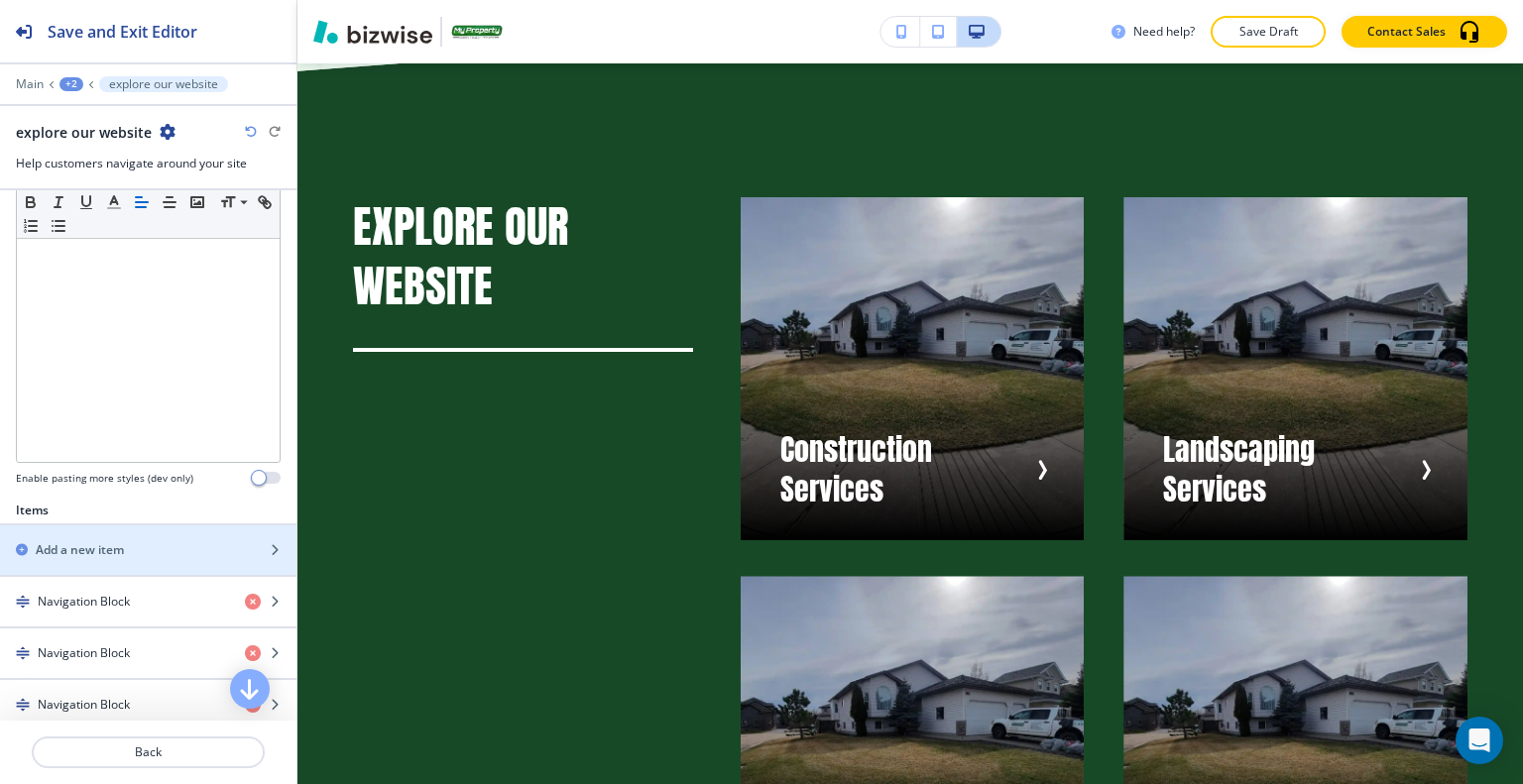 scroll, scrollTop: 694, scrollLeft: 0, axis: vertical 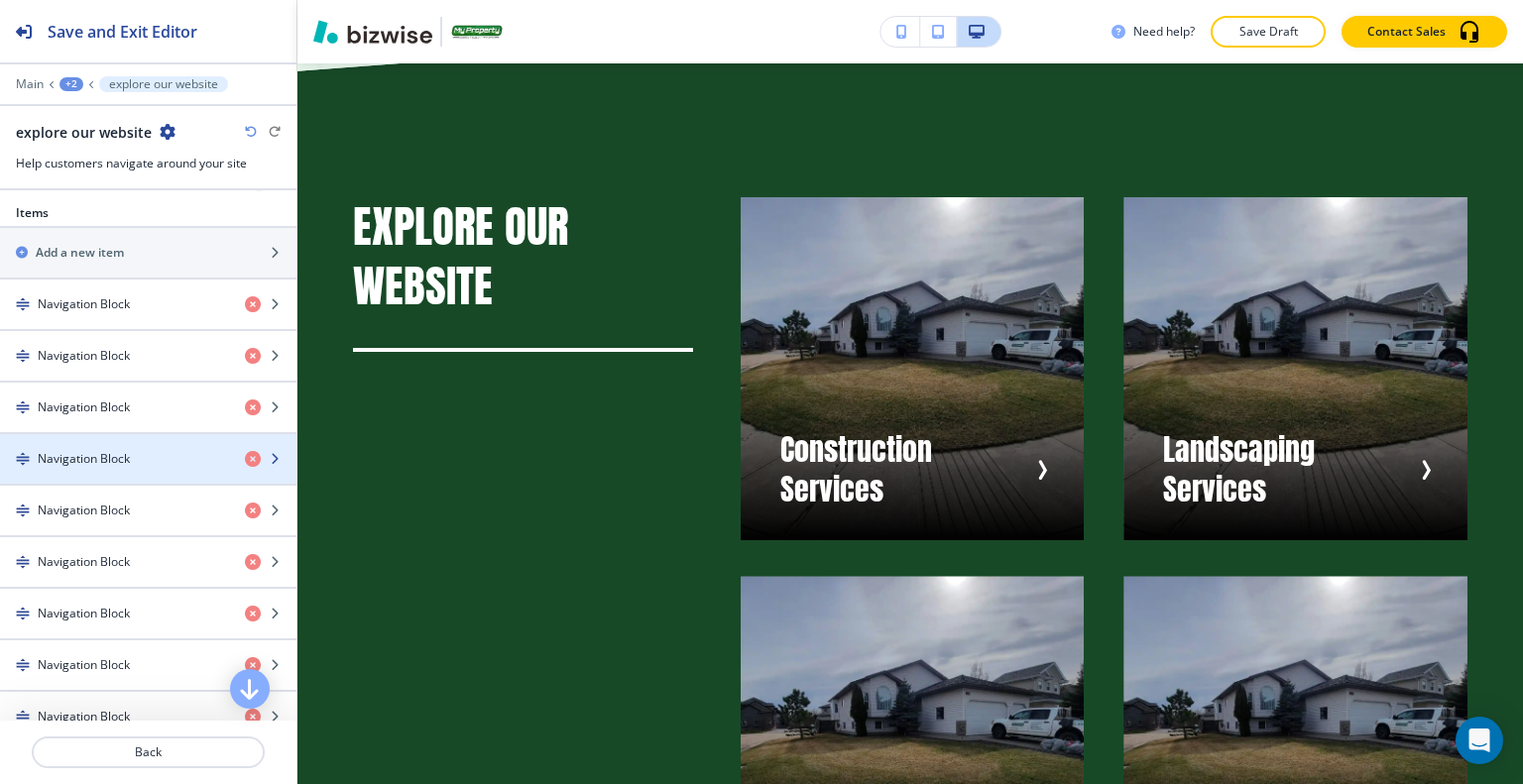 click on "Navigation Block" at bounding box center [83, 459] 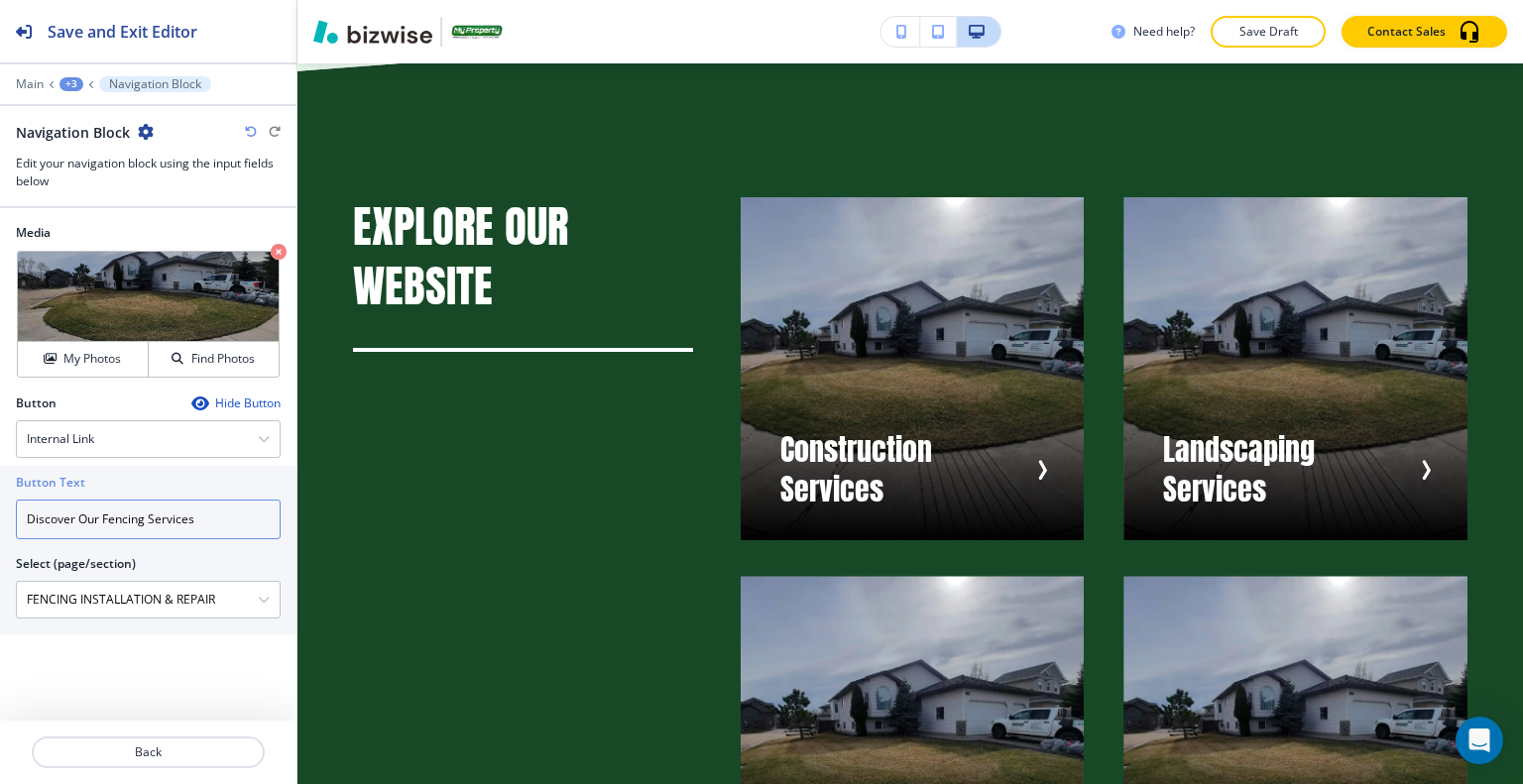 drag, startPoint x: 103, startPoint y: 516, endPoint x: 0, endPoint y: 504, distance: 103.69667 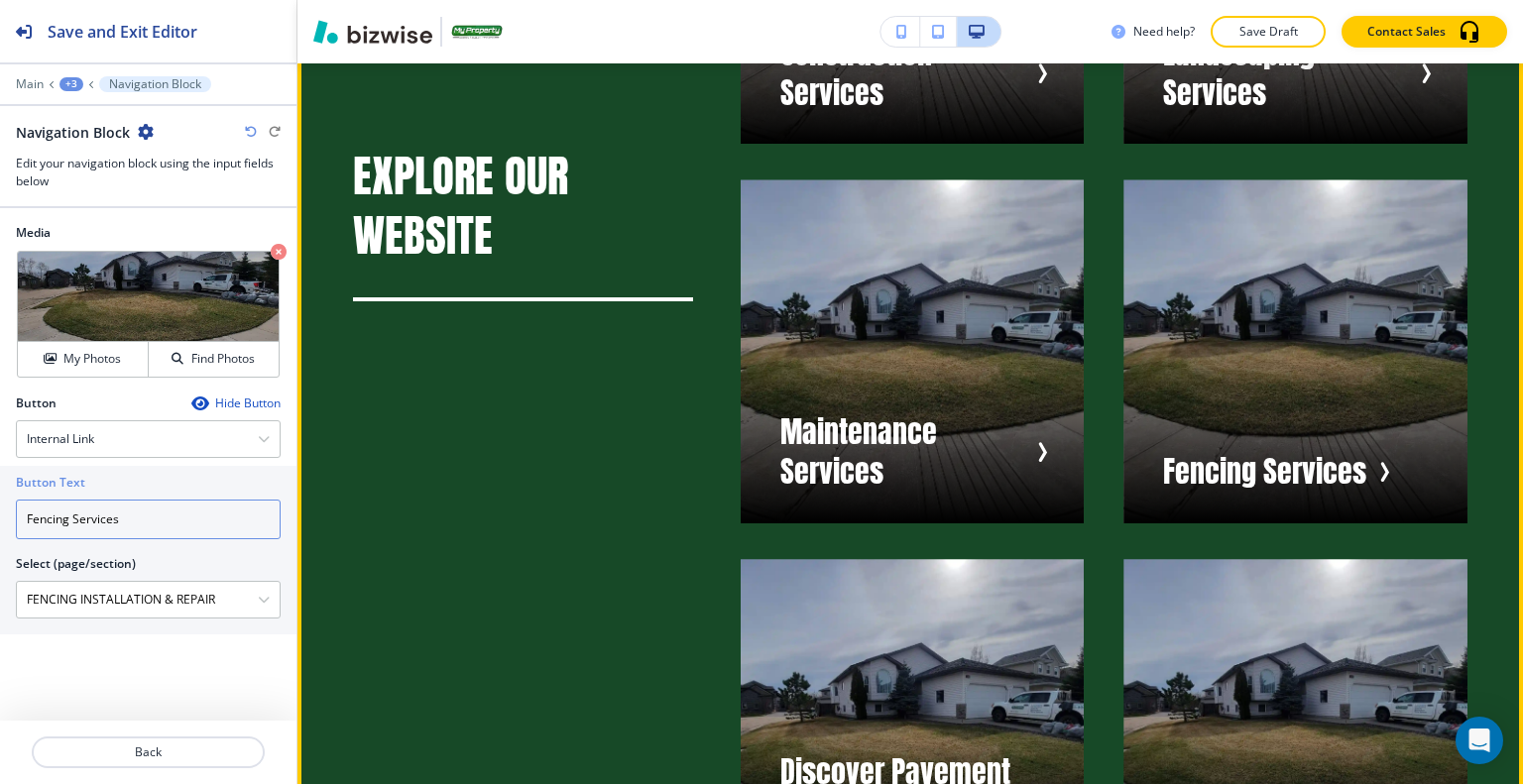 scroll, scrollTop: 9405, scrollLeft: 0, axis: vertical 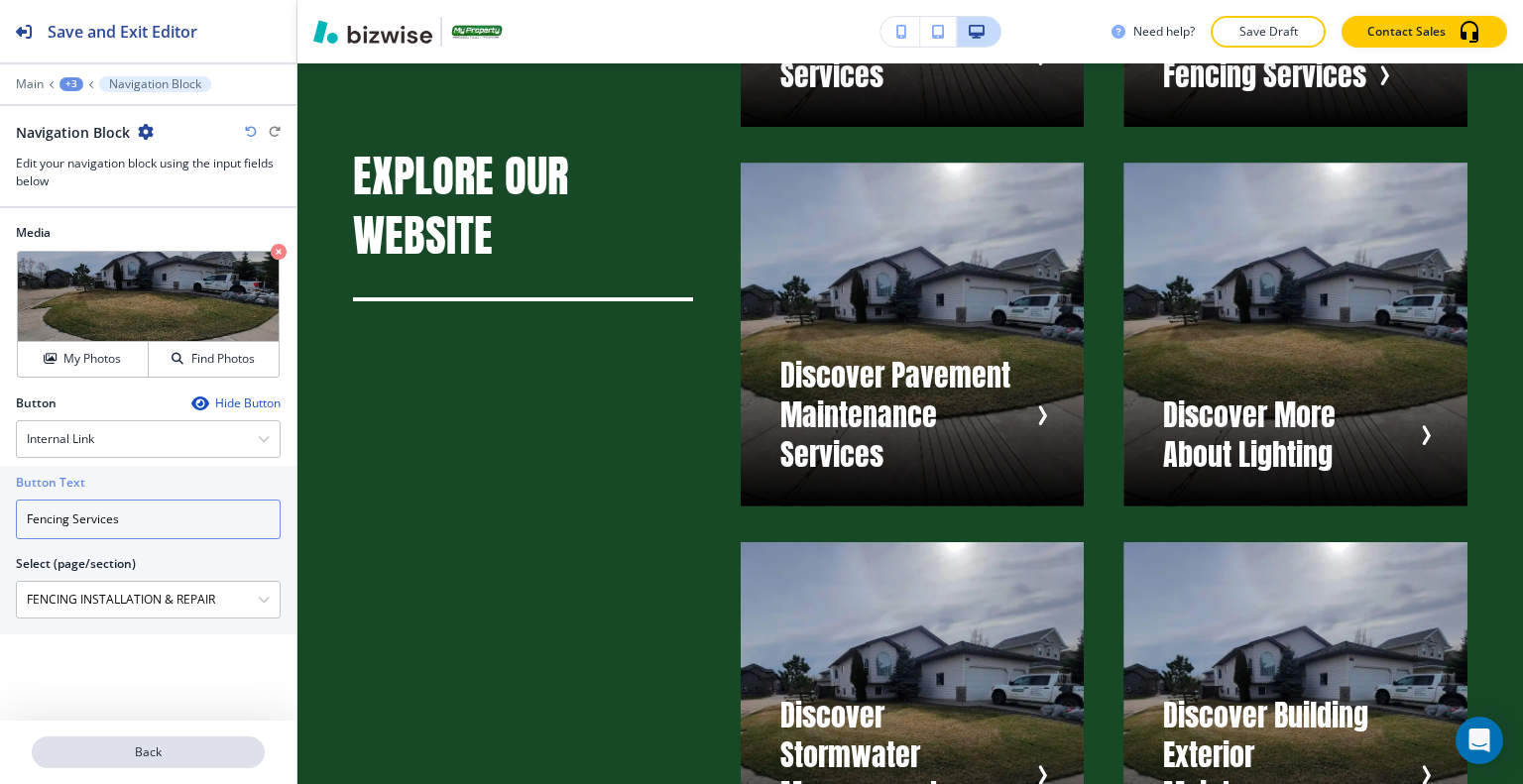 type on "Fencing Services" 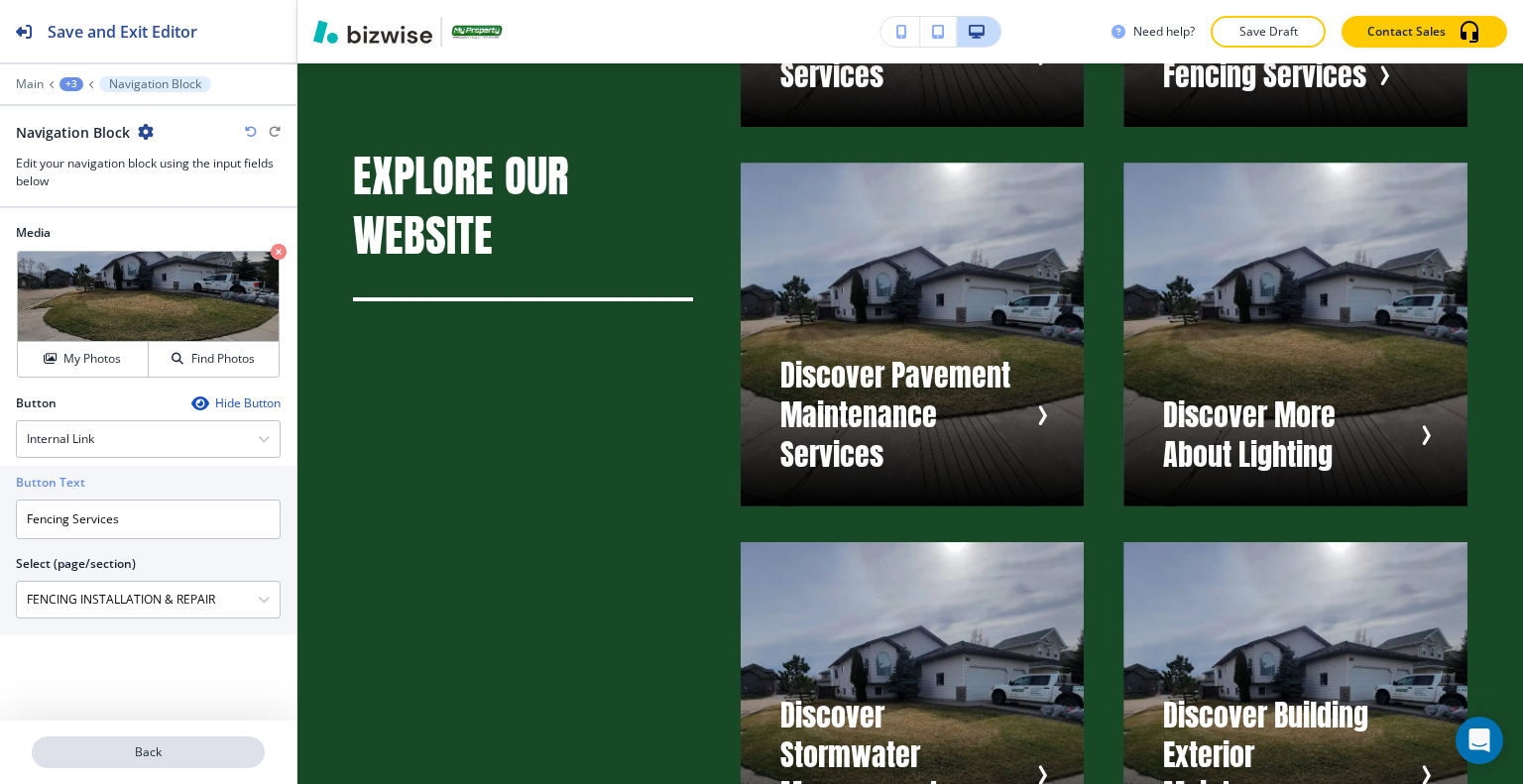 click on "Back" at bounding box center (148, 752) 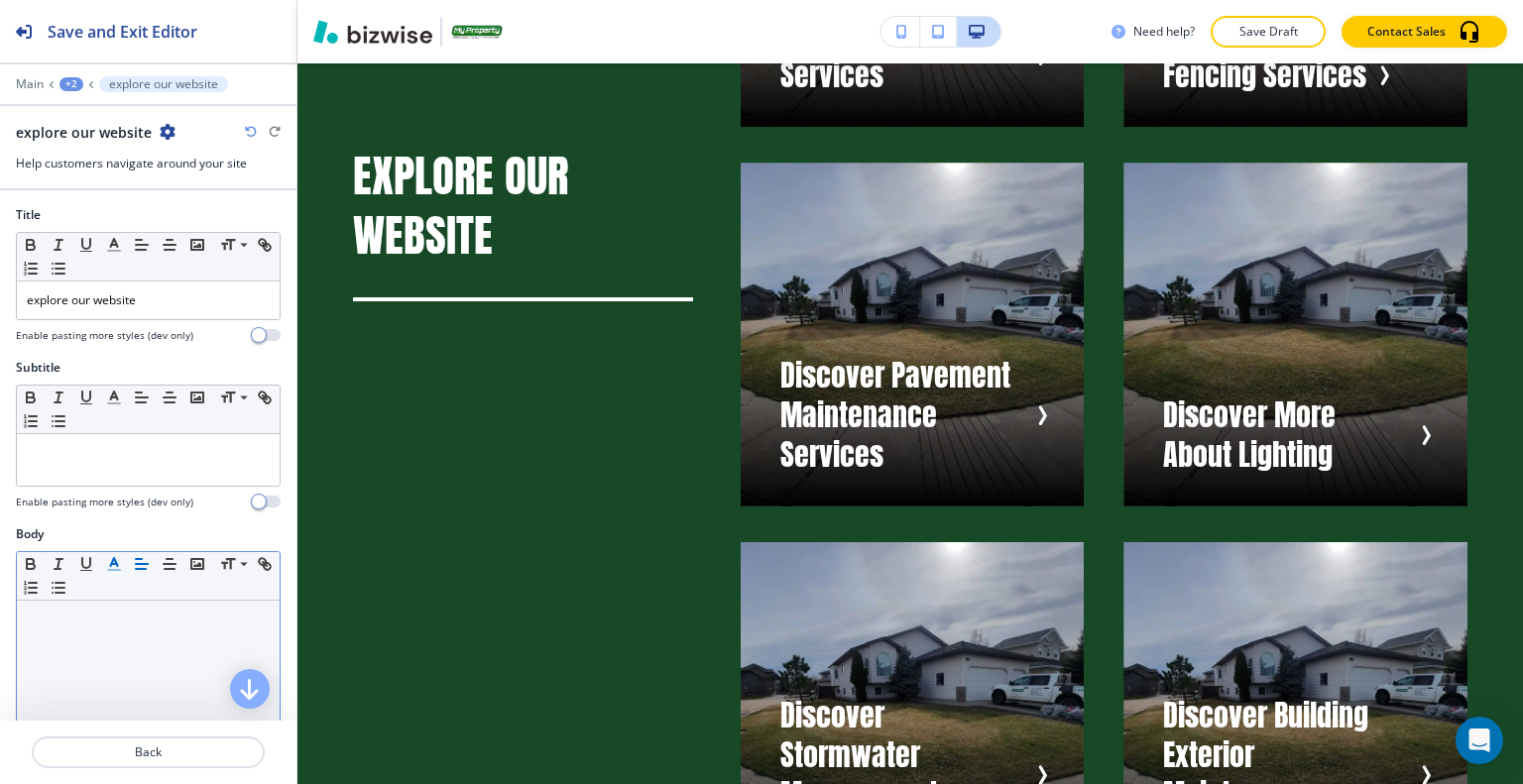 scroll, scrollTop: 8612, scrollLeft: 0, axis: vertical 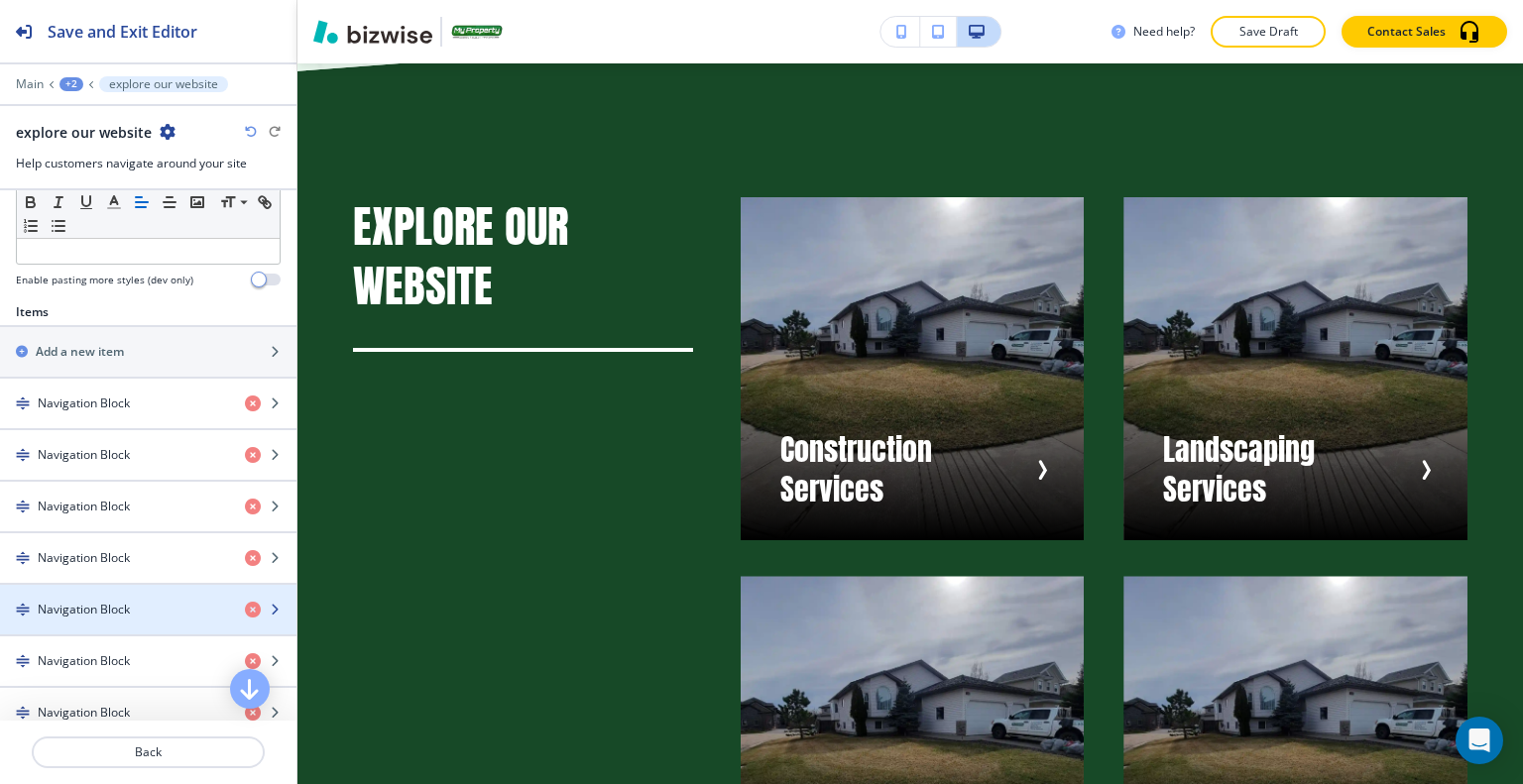 click at bounding box center [148, 593] 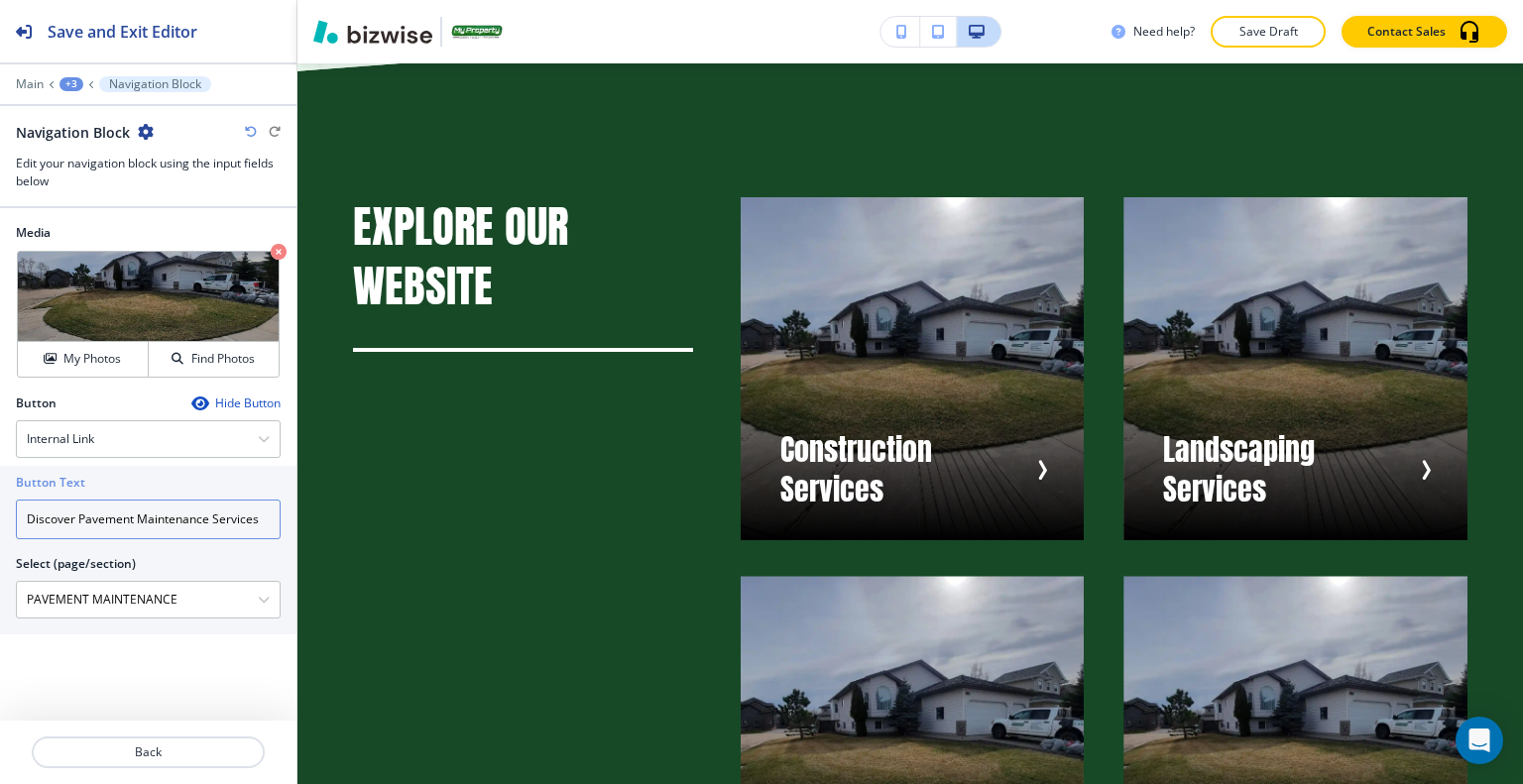 click on "Discover Pavement Maintenance Services" at bounding box center (148, 519) 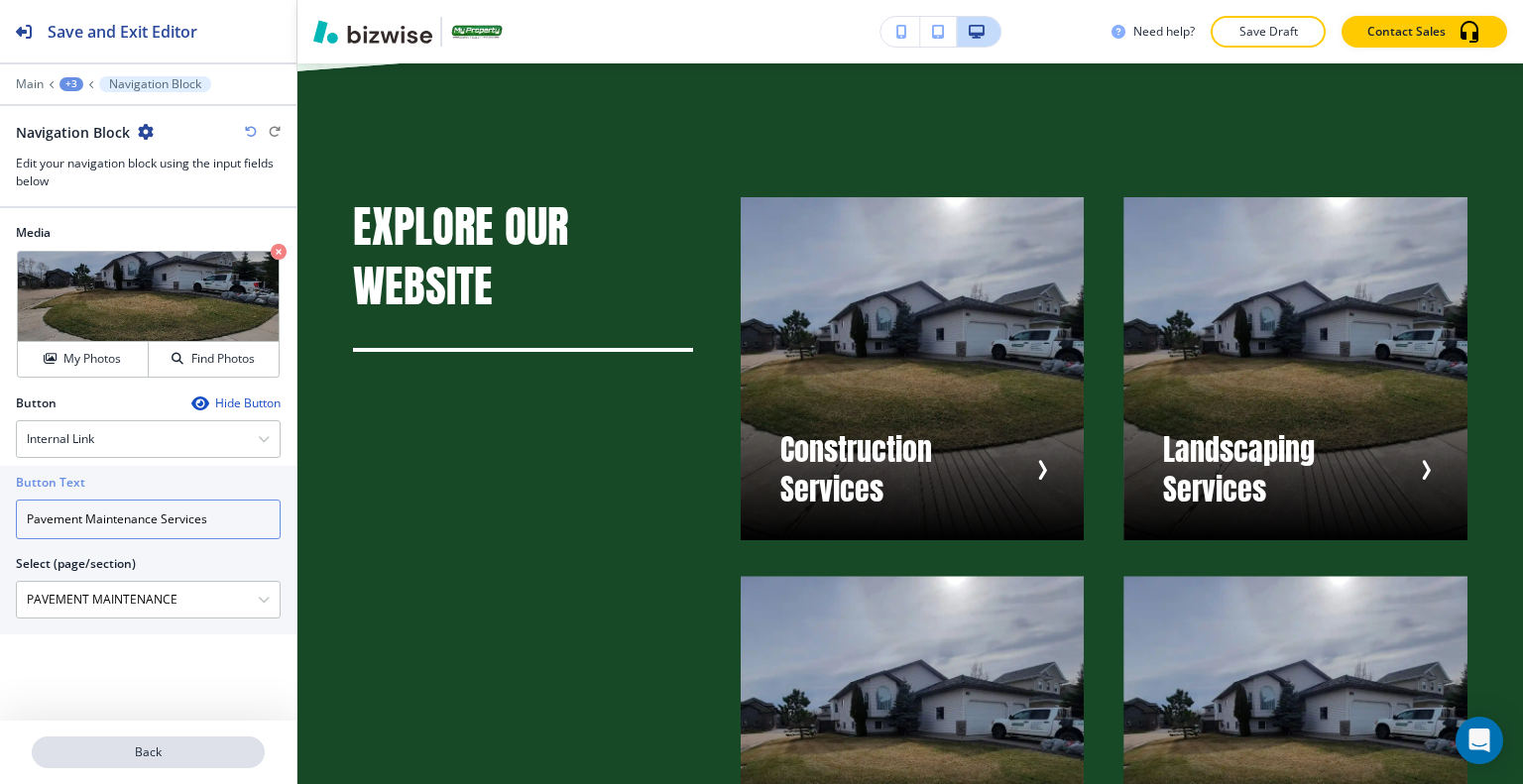 type on "Pavement Maintenance Services" 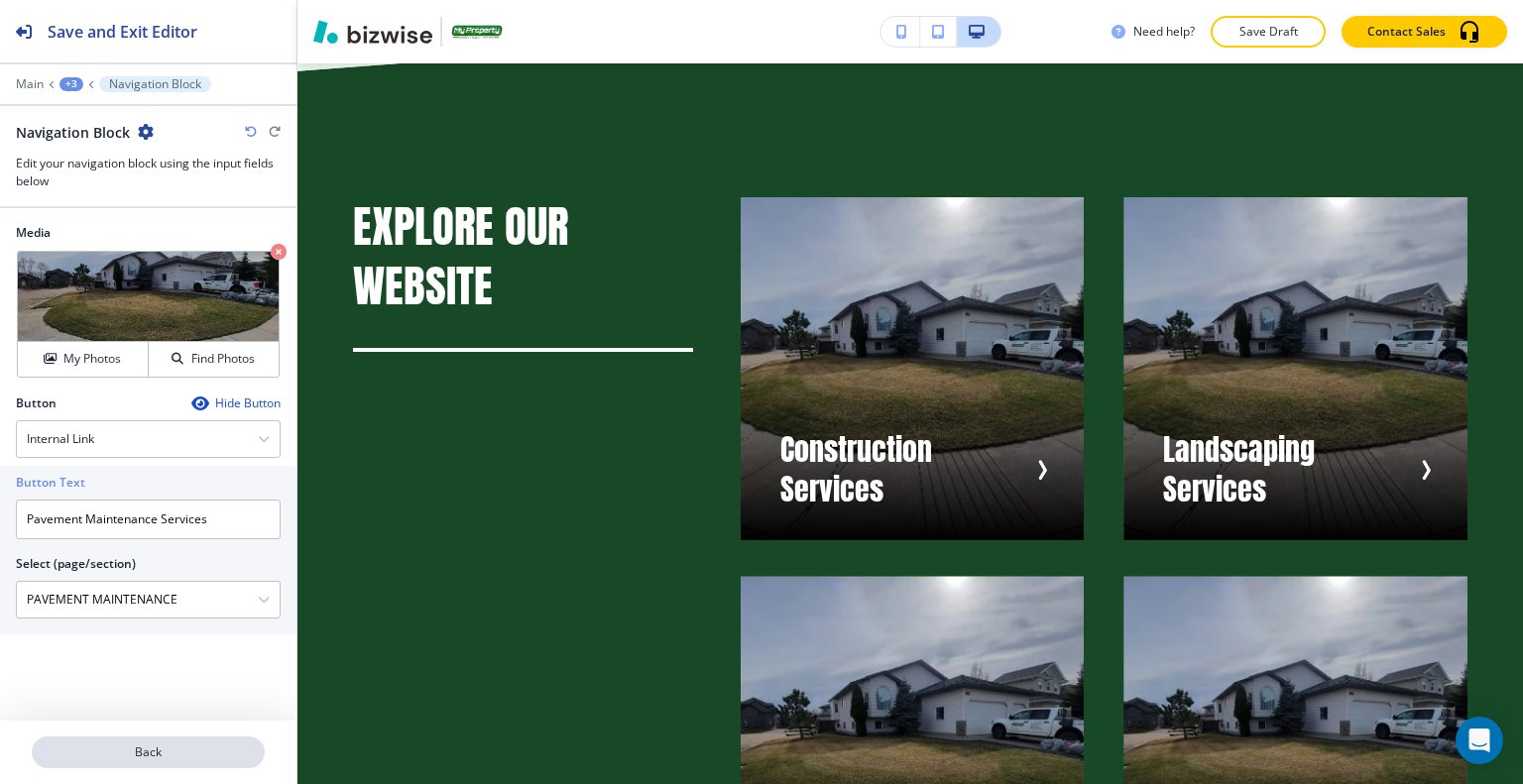click on "Back" at bounding box center [148, 752] 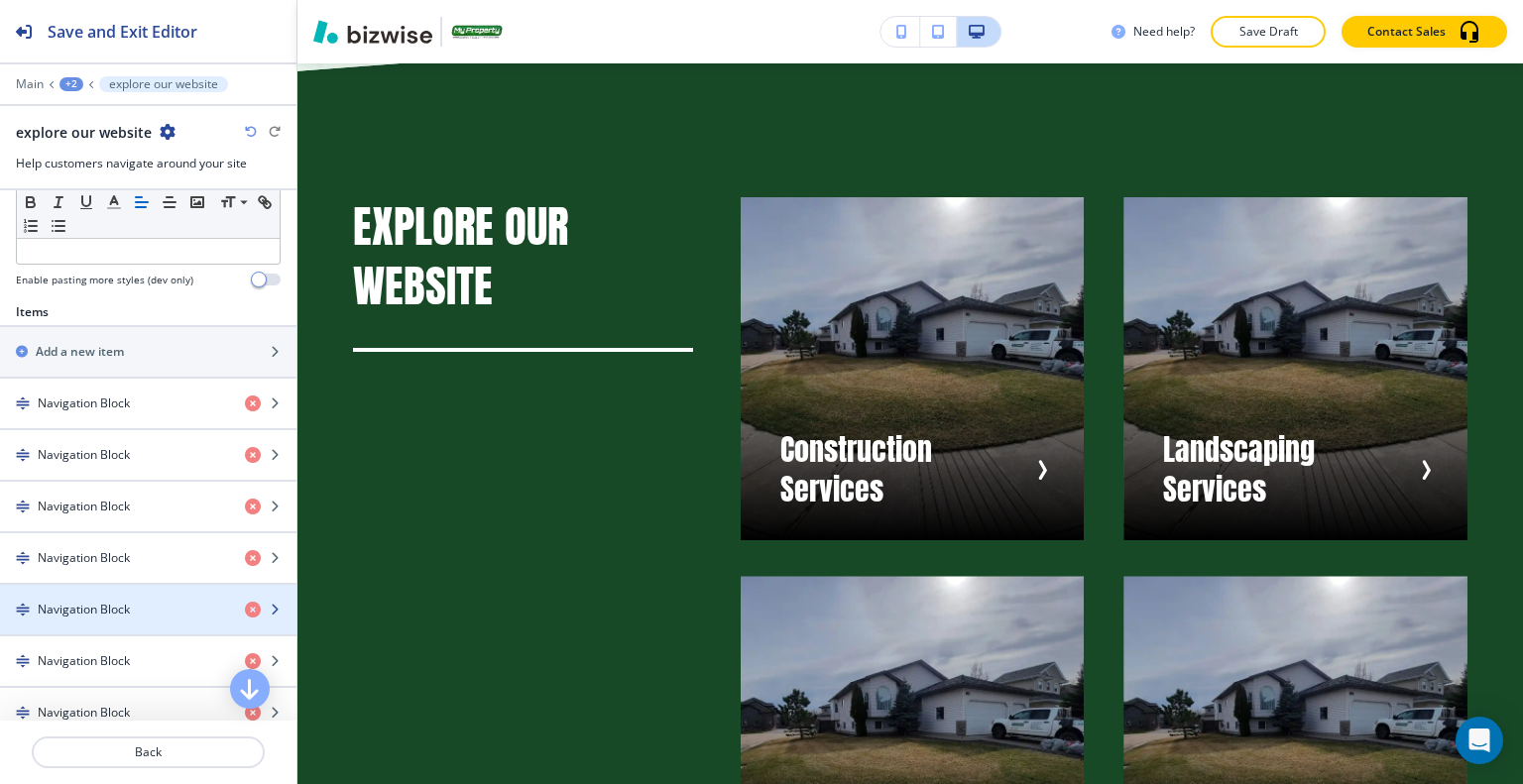 scroll, scrollTop: 892, scrollLeft: 0, axis: vertical 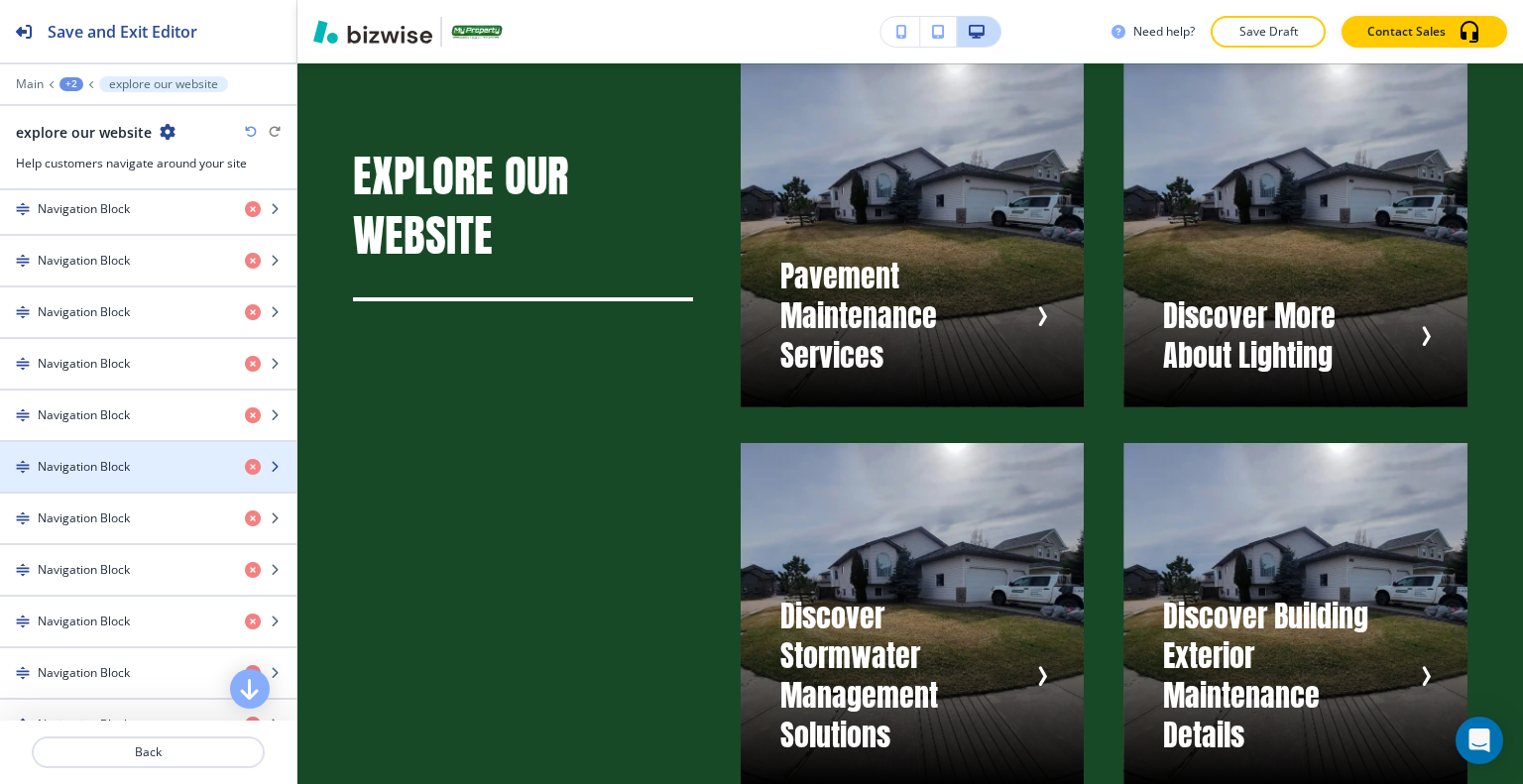 click at bounding box center (148, 484) 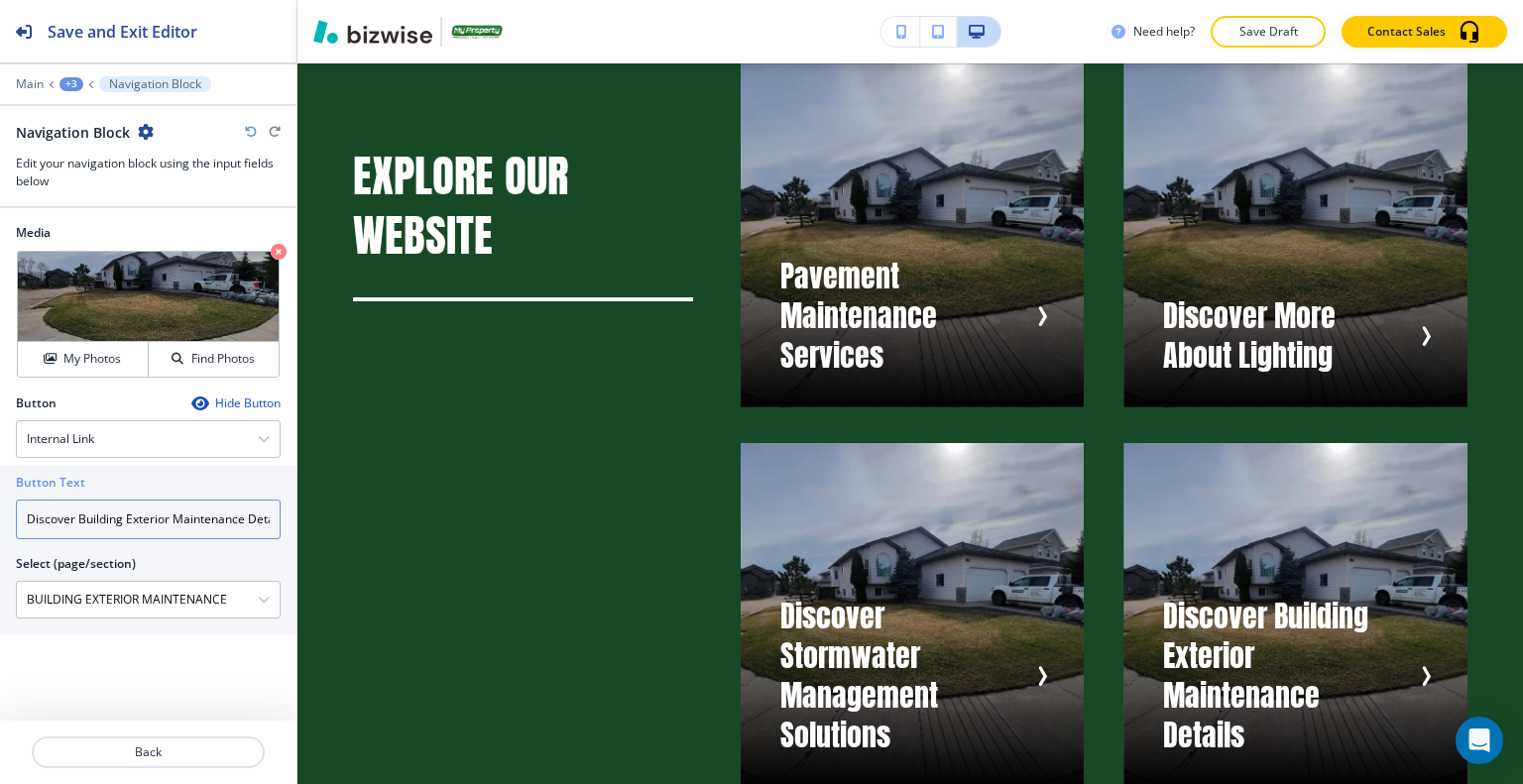 drag, startPoint x: 81, startPoint y: 518, endPoint x: 59, endPoint y: 515, distance: 22.203603 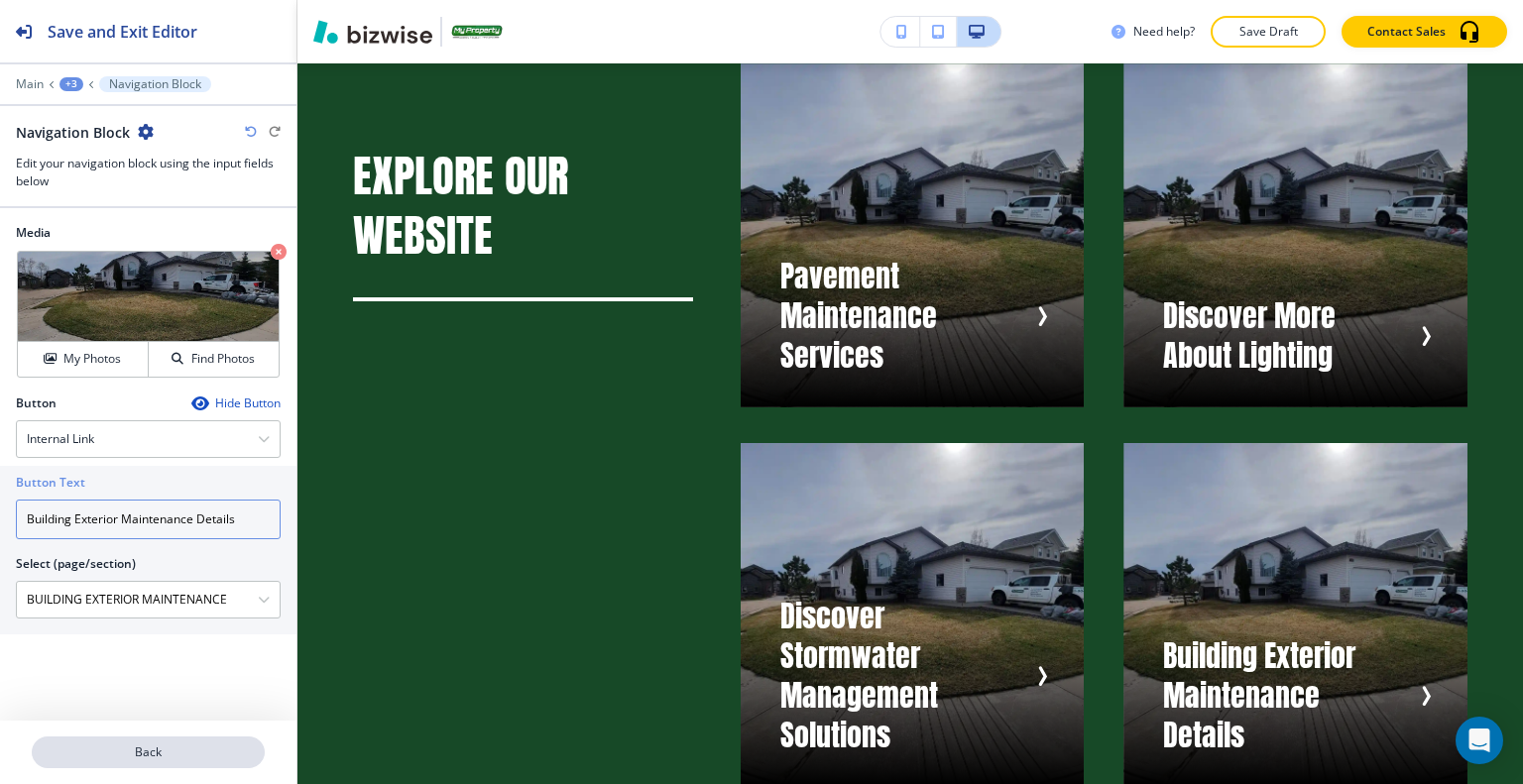 type on "Building Exterior Maintenance Details" 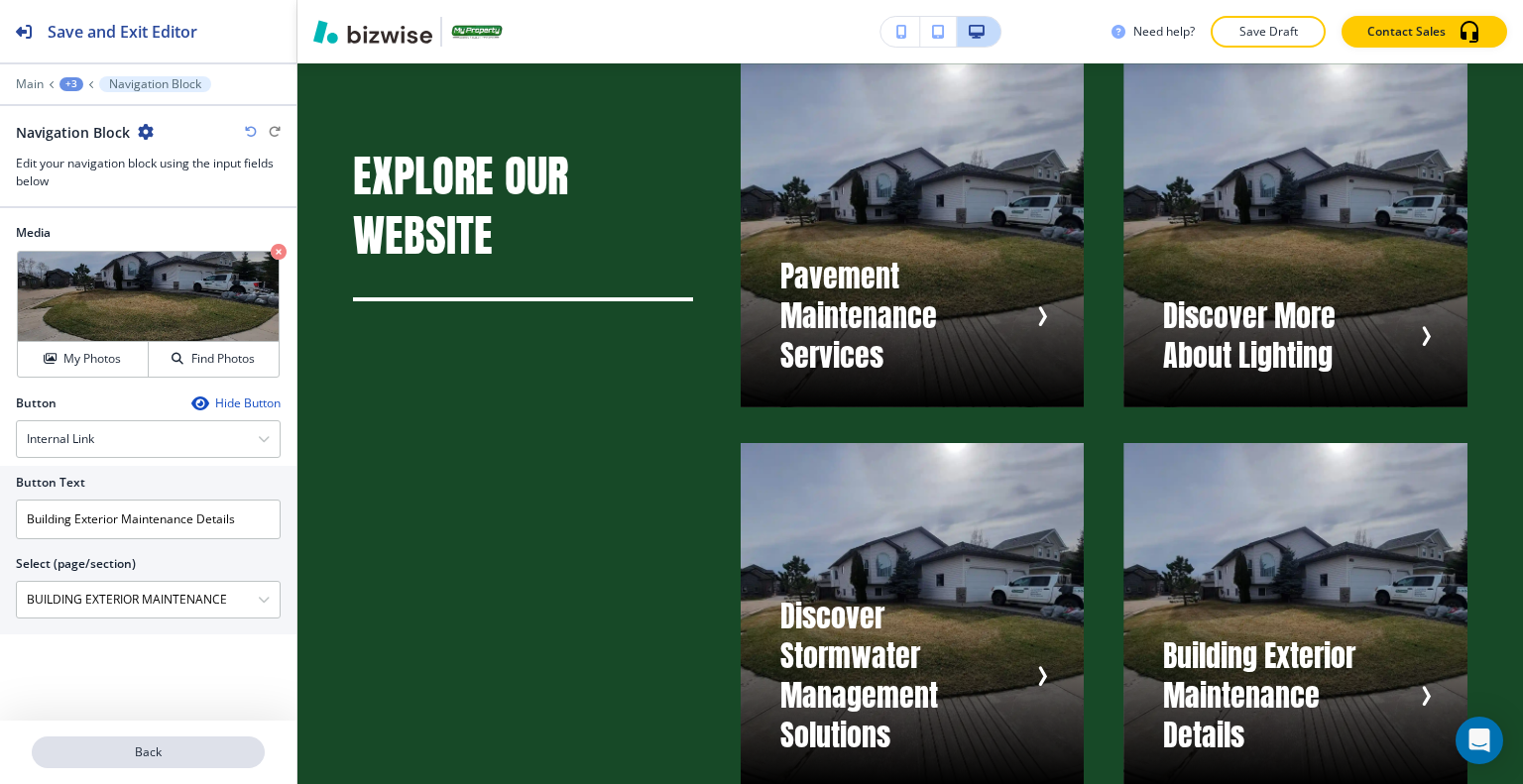 click on "Back" at bounding box center [148, 752] 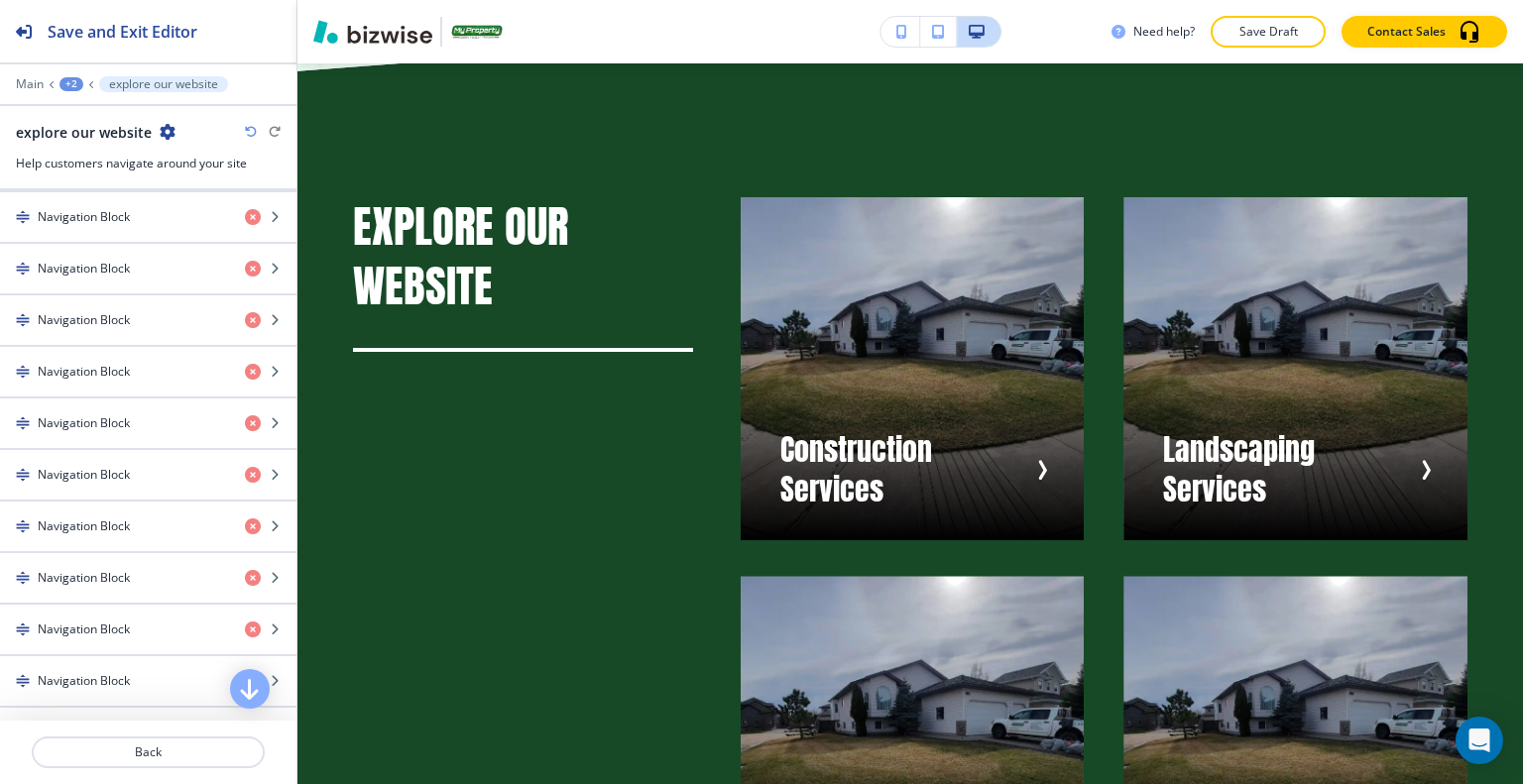 scroll, scrollTop: 1288, scrollLeft: 0, axis: vertical 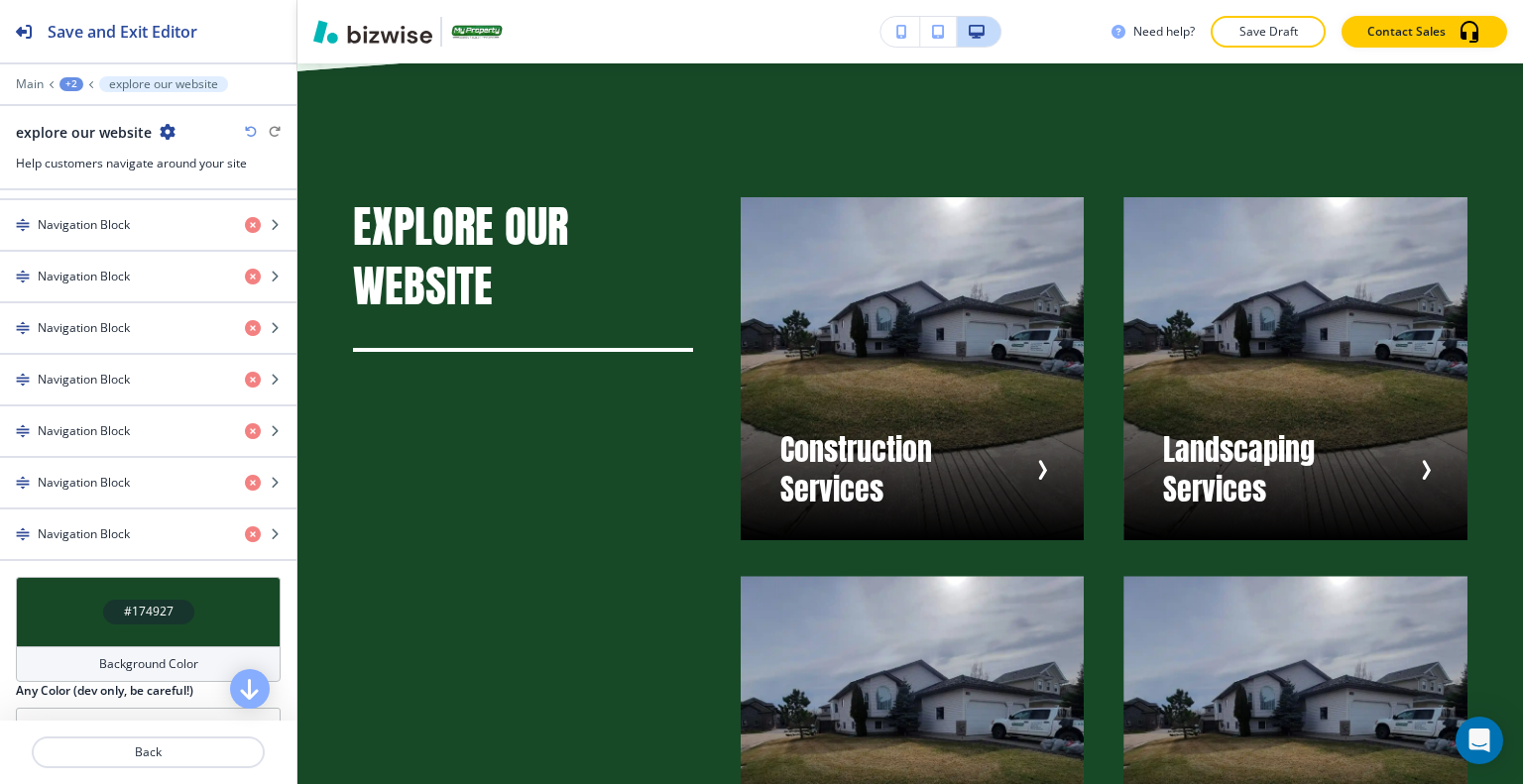 click on "Items Add a new item Navigation Block Navigation Block Navigation Block Navigation Block Navigation Block Navigation Block Navigation Block Navigation Block Navigation Block Navigation Block Navigation Block Navigation Block Navigation Block Navigation Block Navigation Block Navigation Block Navigation Block" at bounding box center (148, 93) 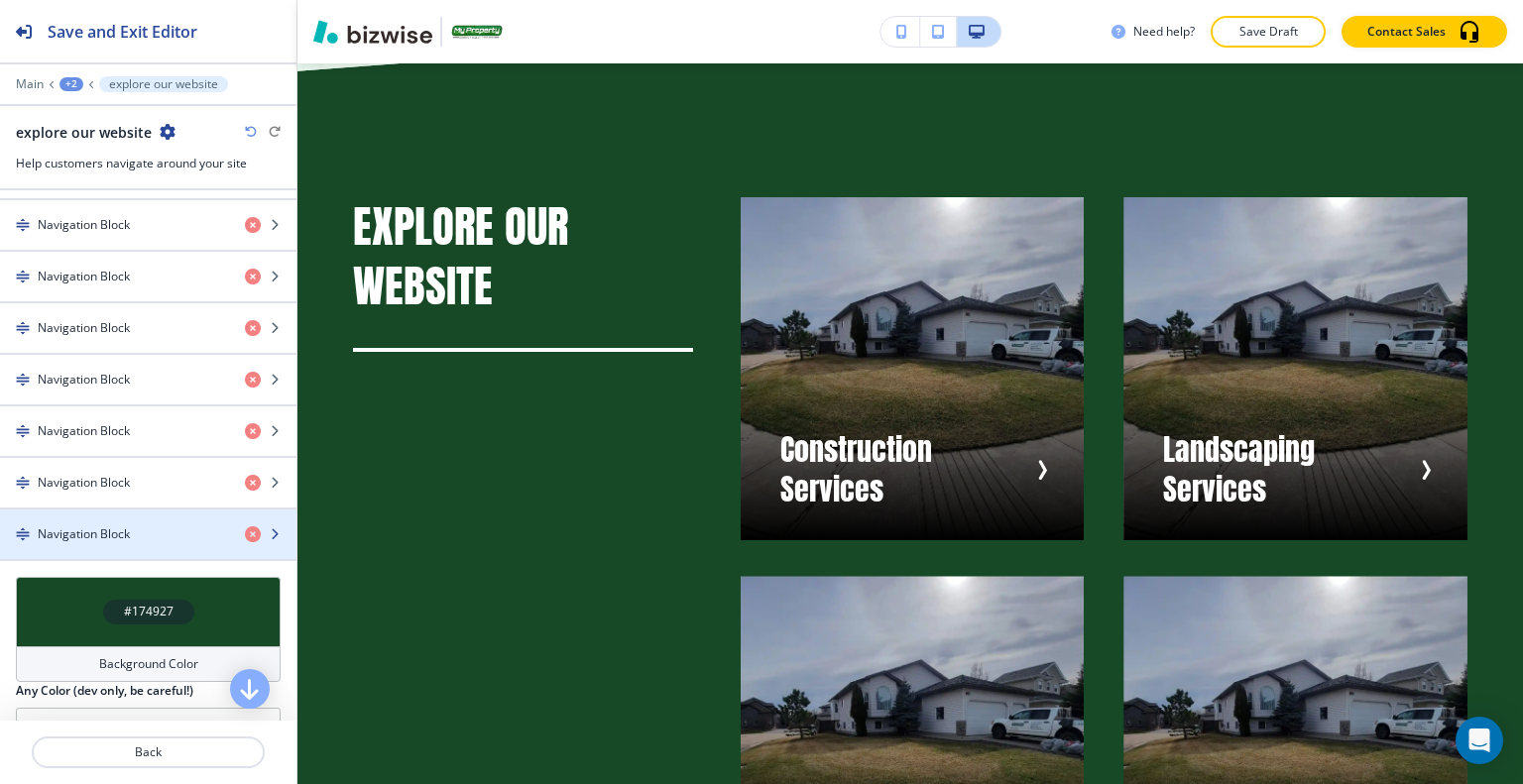 click at bounding box center (148, 551) 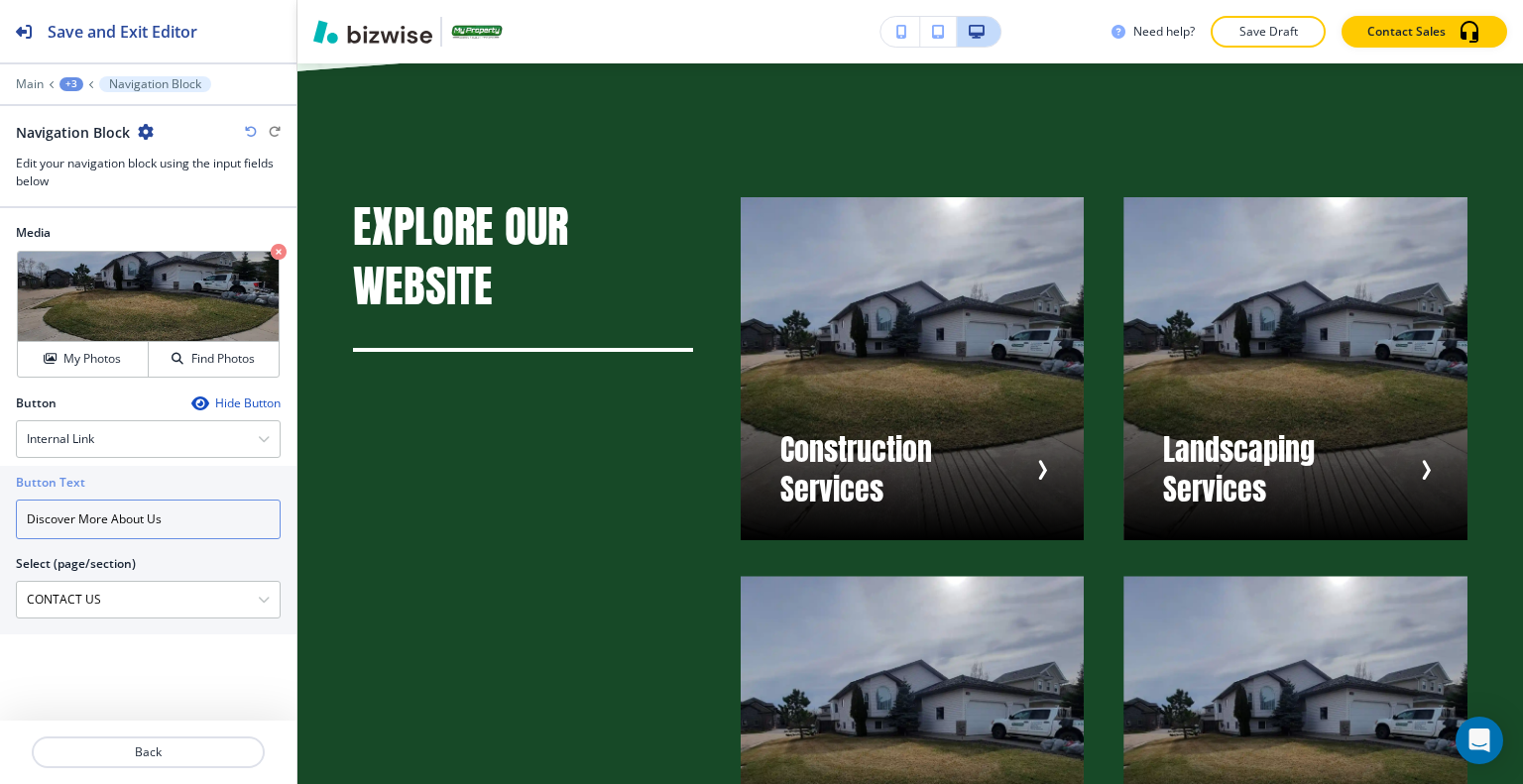 click on "Discover More About Us" at bounding box center (148, 519) 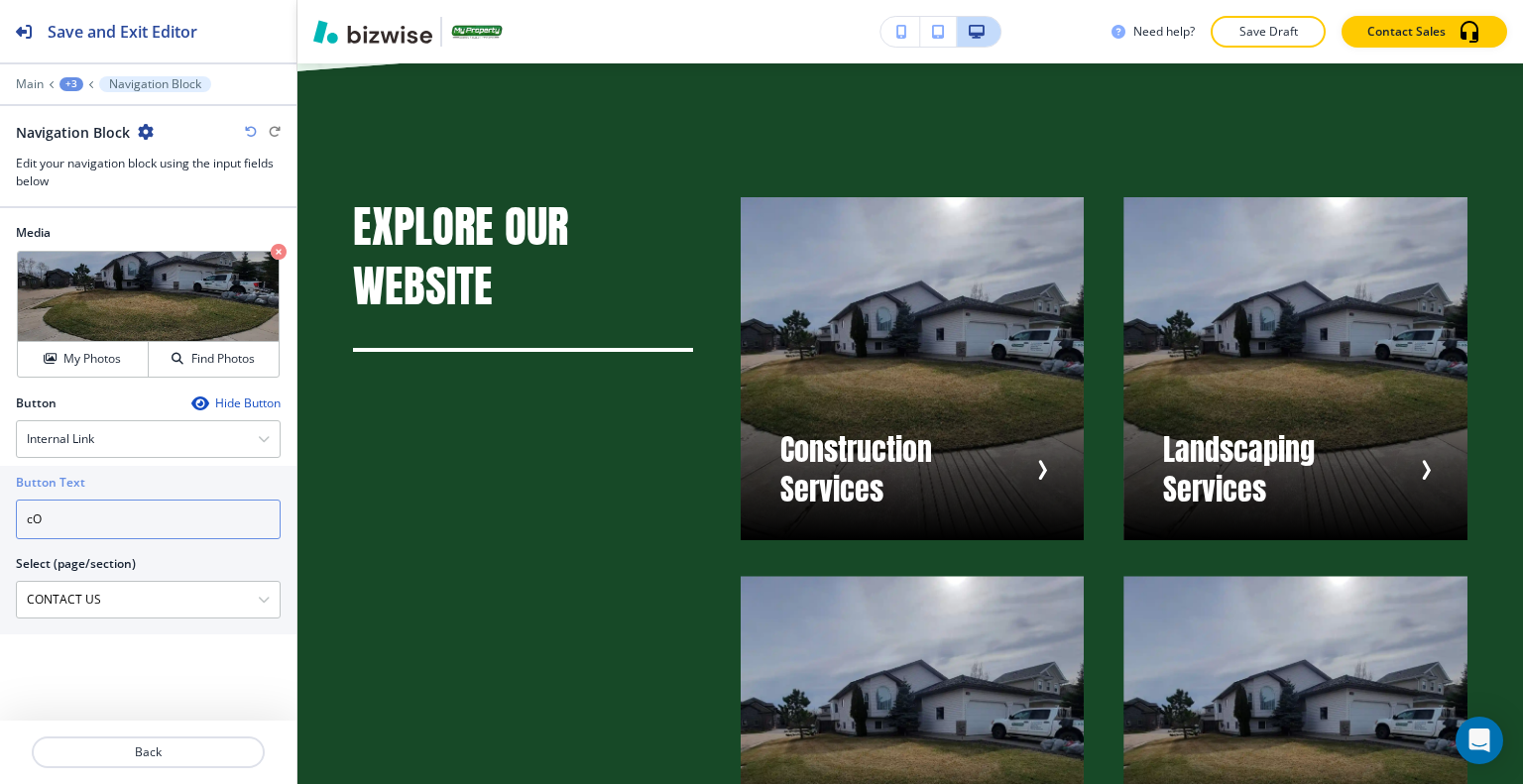 type on "c" 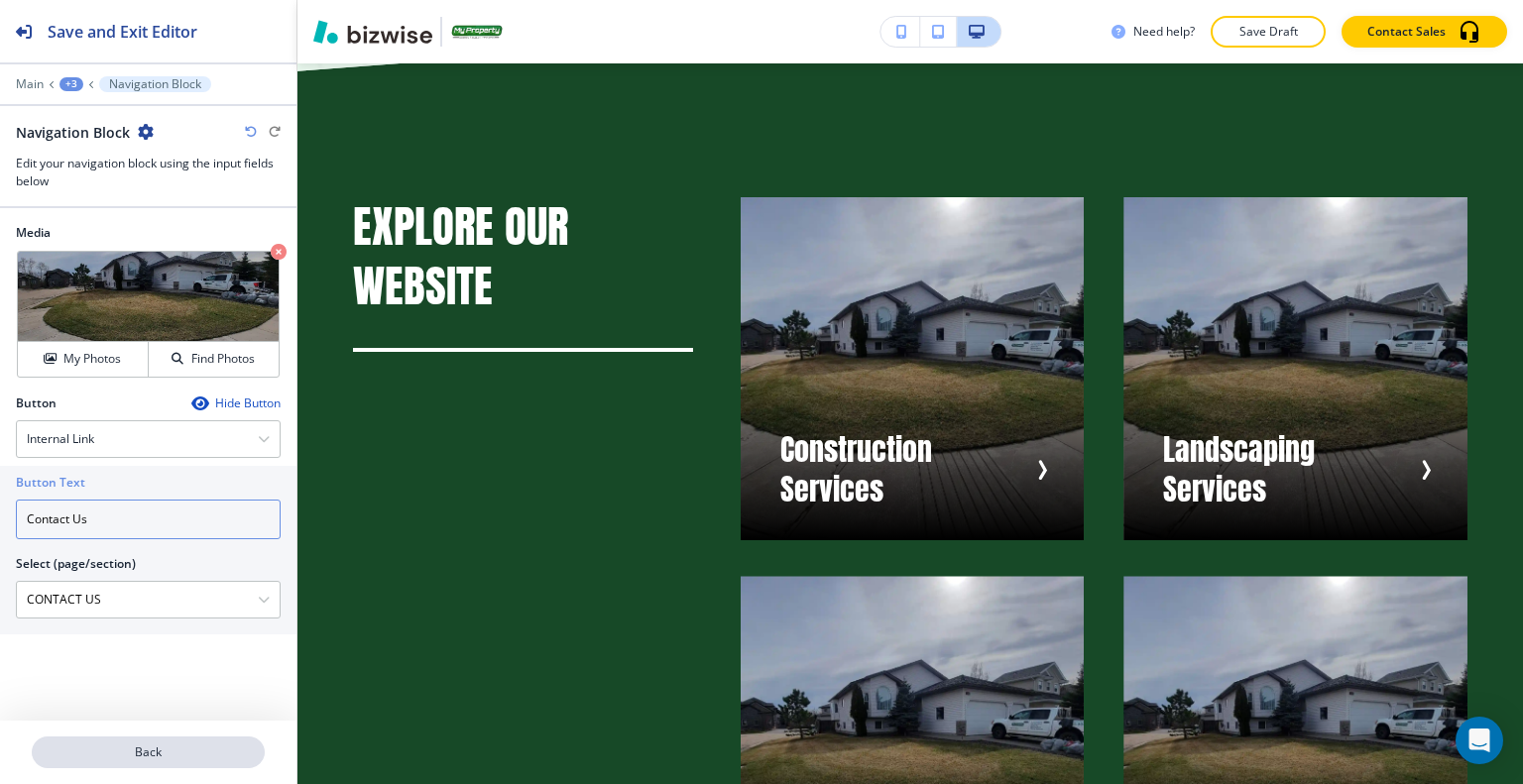 type on "Contact Us" 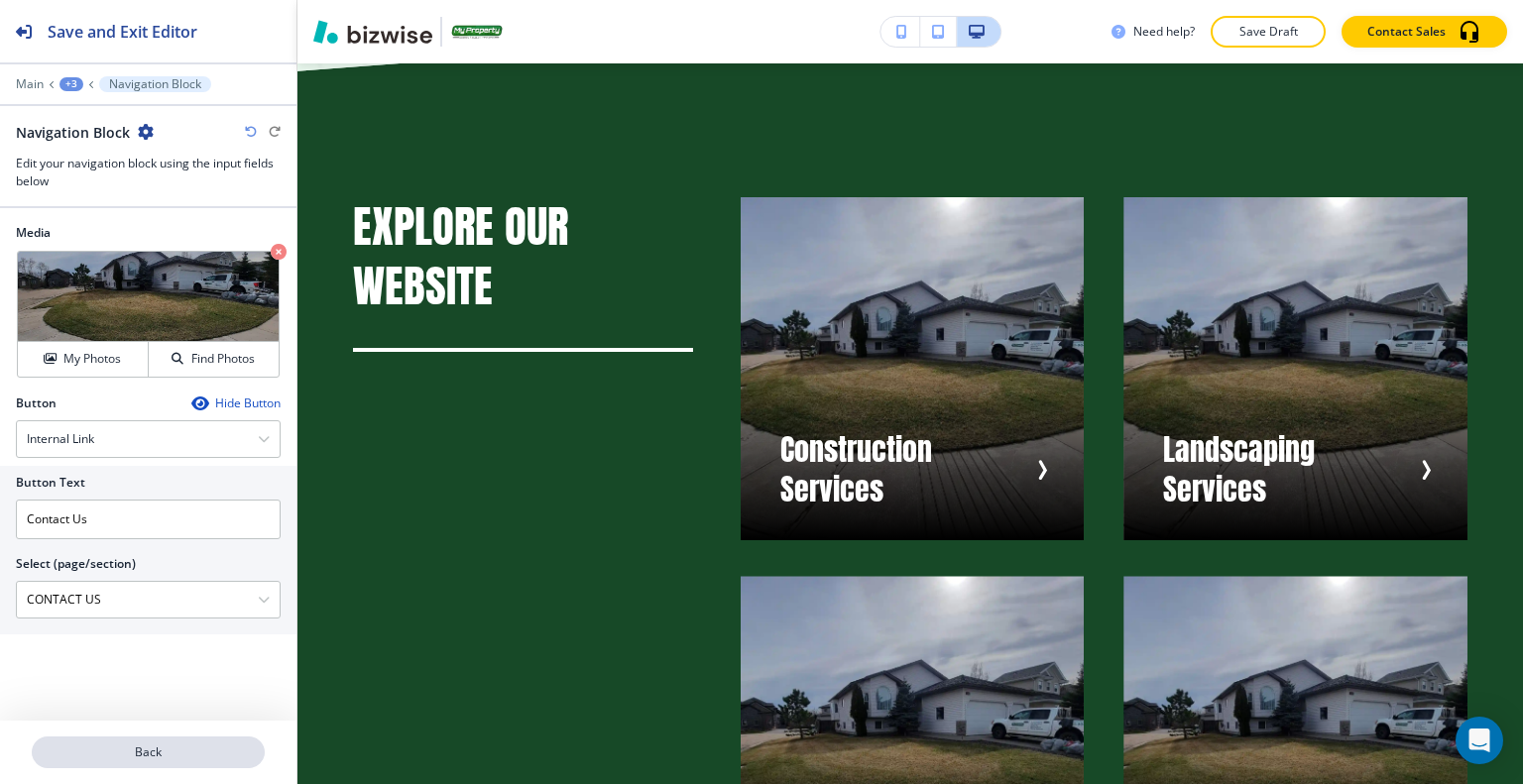 click on "Back" at bounding box center (148, 752) 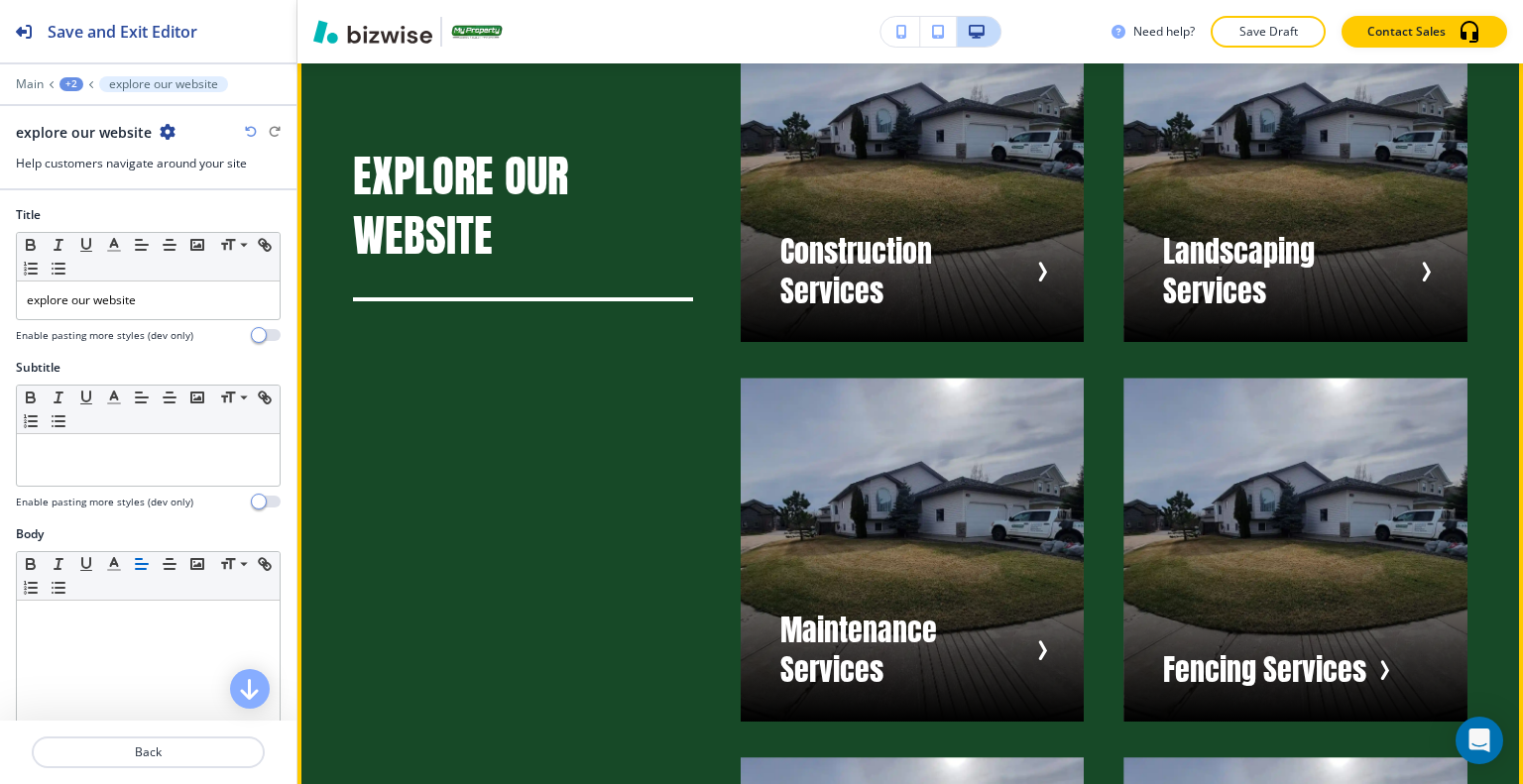 scroll, scrollTop: 8414, scrollLeft: 0, axis: vertical 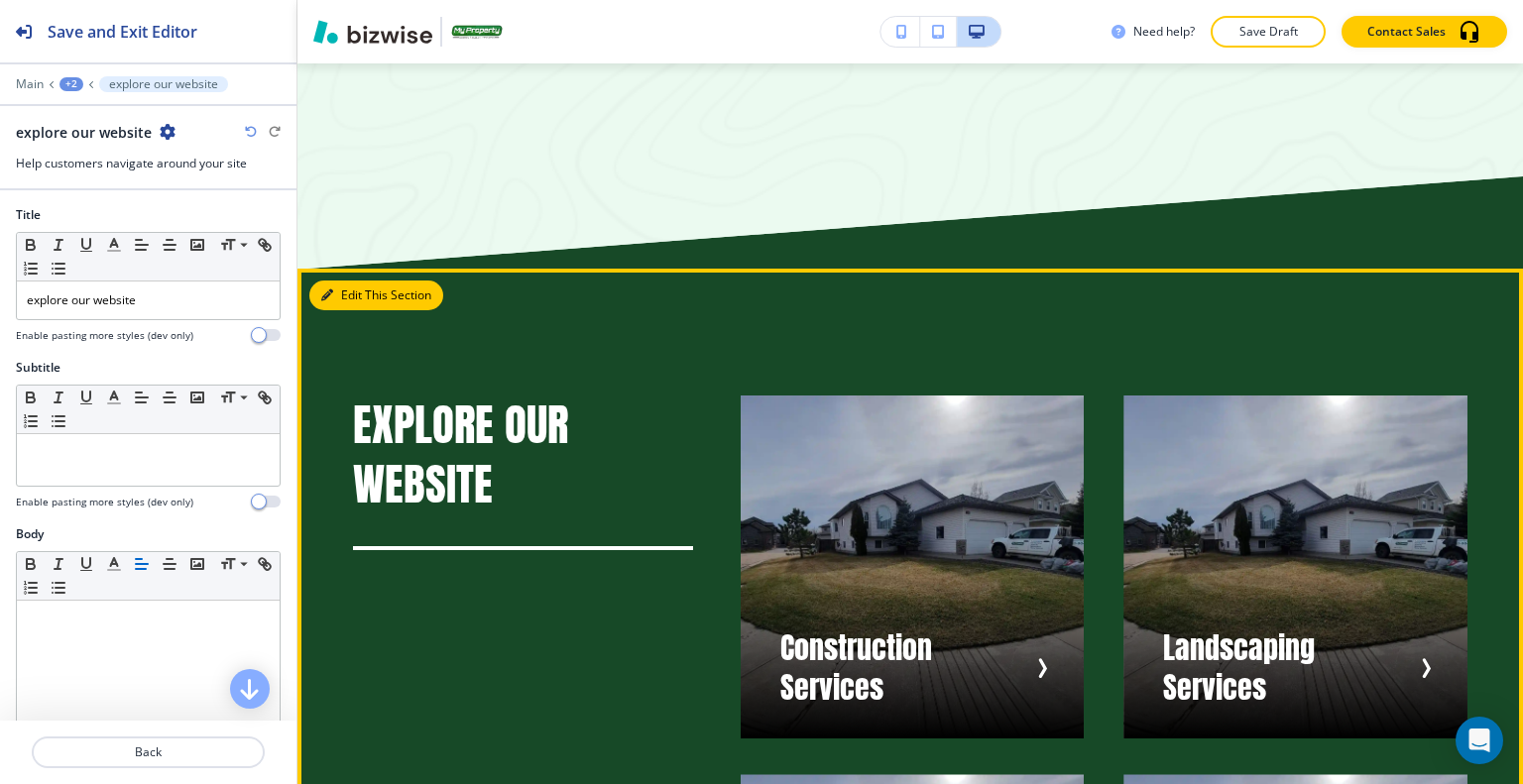 click on "Edit This Section" at bounding box center (376, 295) 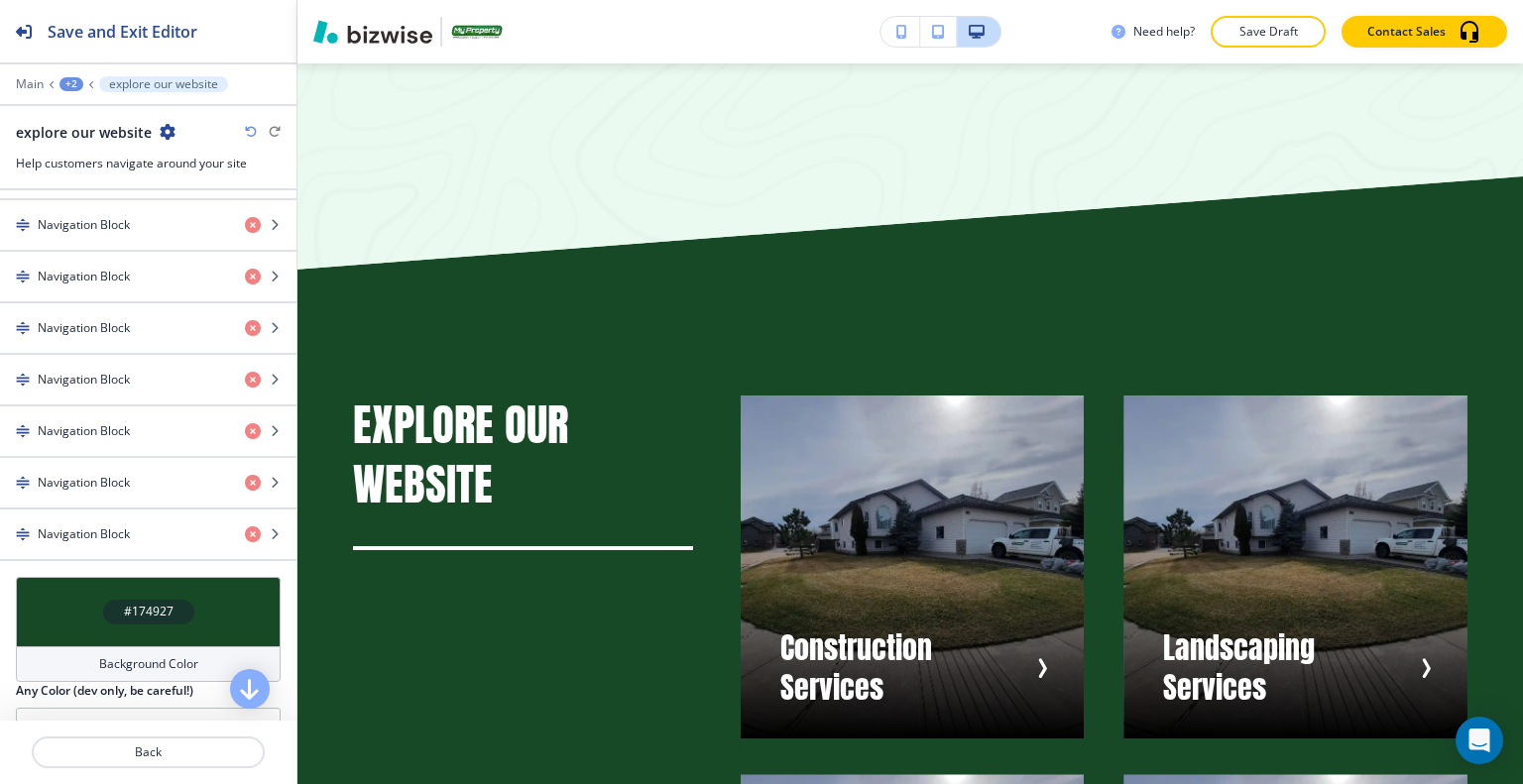 scroll, scrollTop: 1576, scrollLeft: 0, axis: vertical 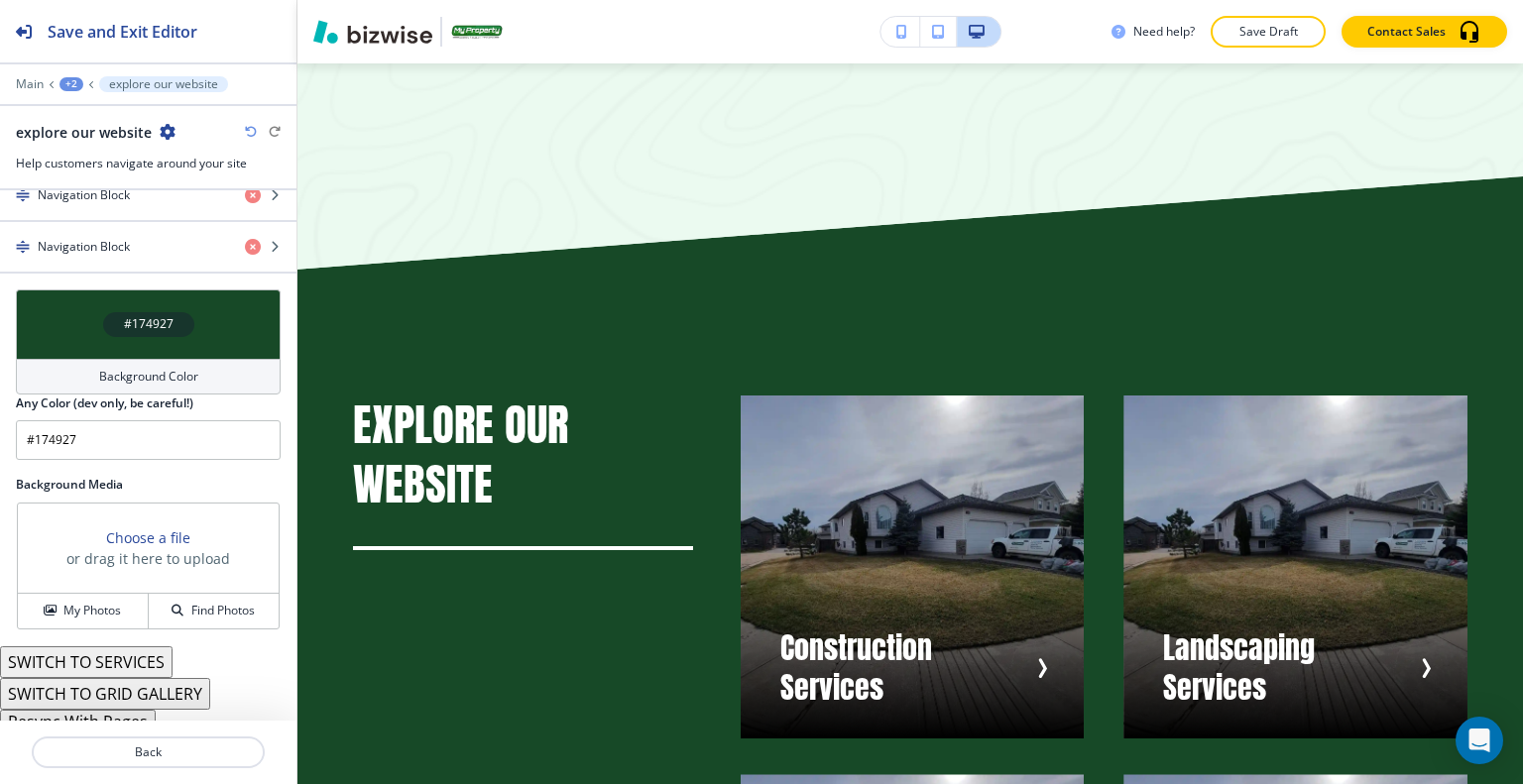 click on "Resync With Pages" at bounding box center [77, 722] 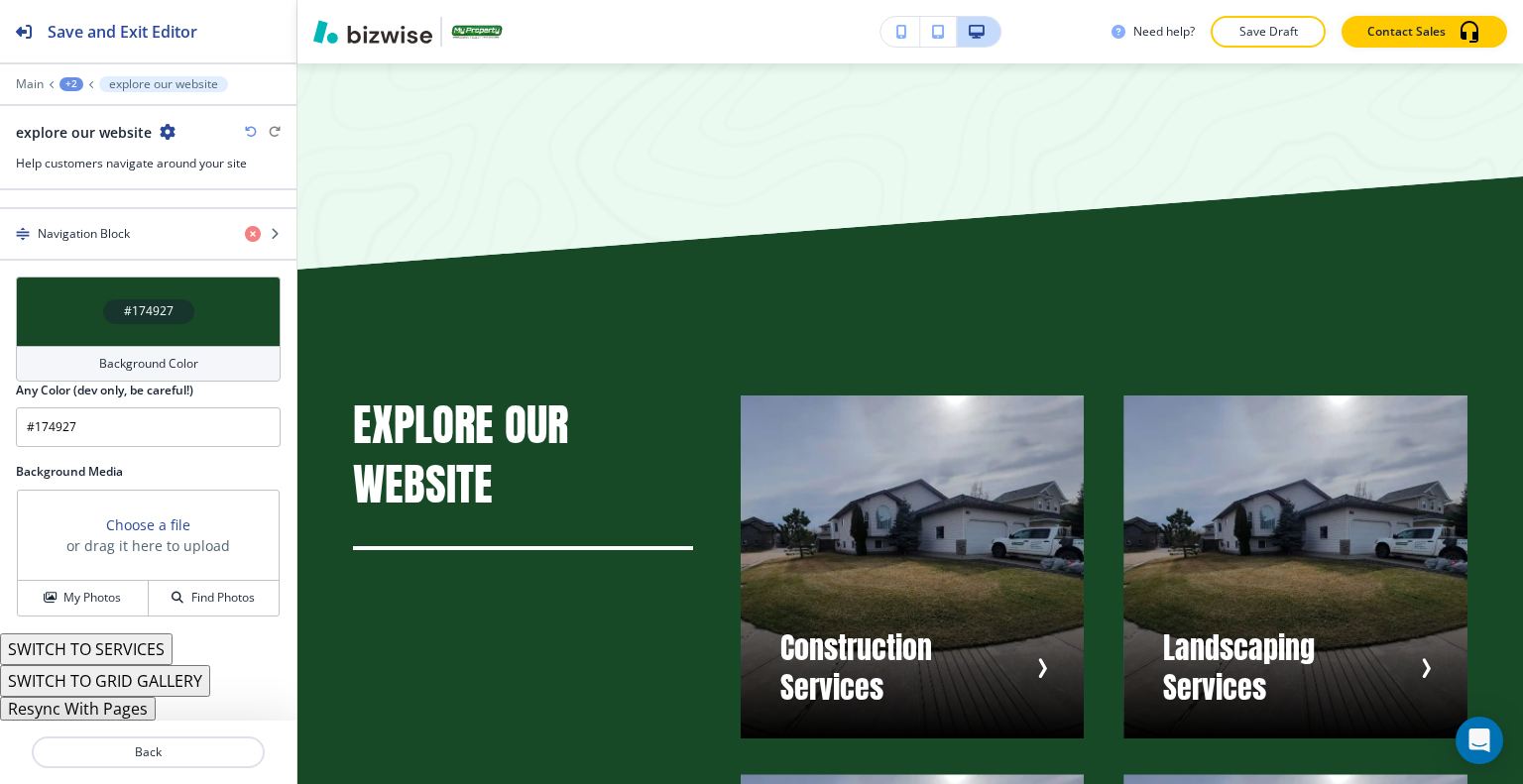 scroll, scrollTop: 1525, scrollLeft: 0, axis: vertical 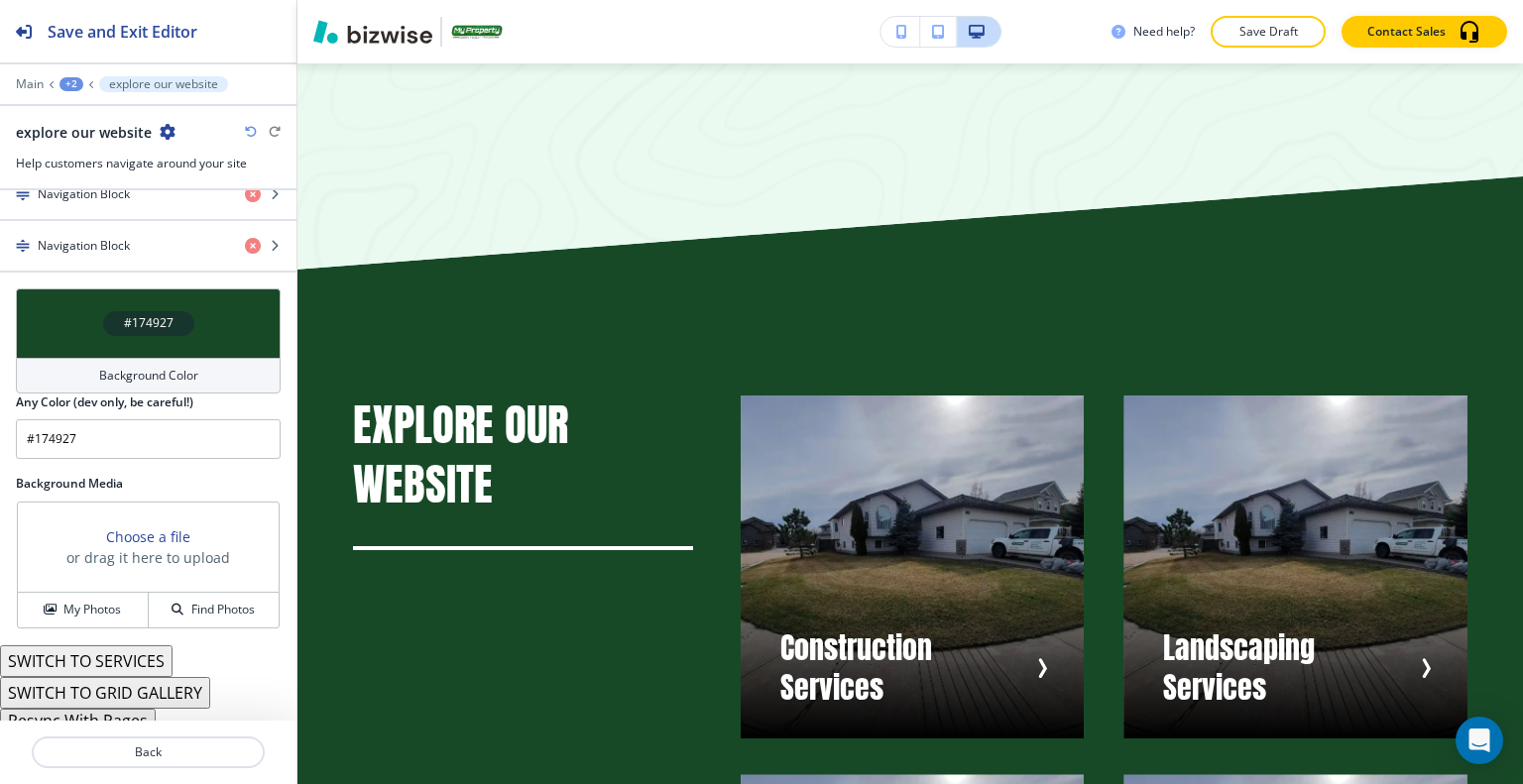 click on "Resync With Pages" at bounding box center [77, 721] 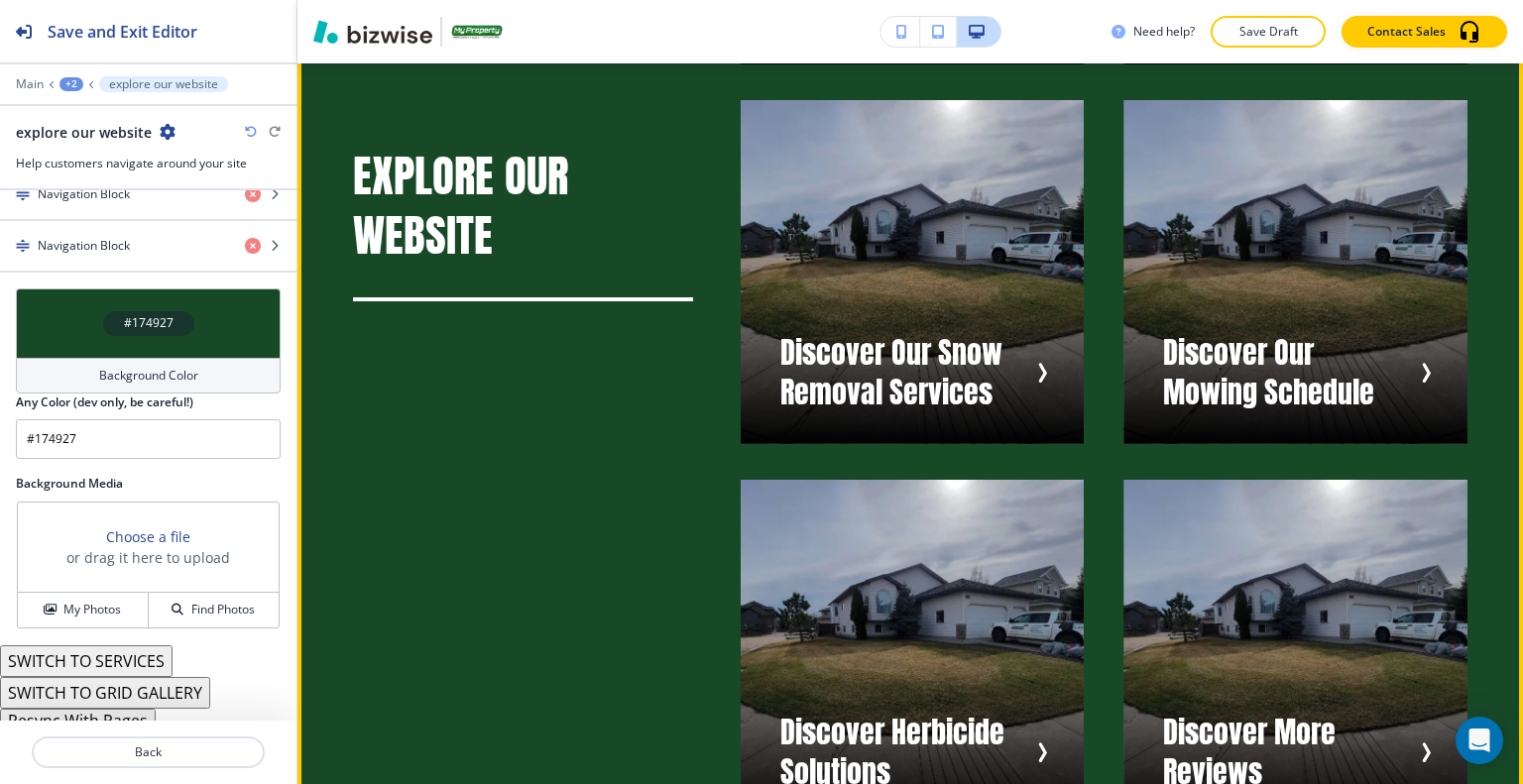 scroll, scrollTop: 10506, scrollLeft: 0, axis: vertical 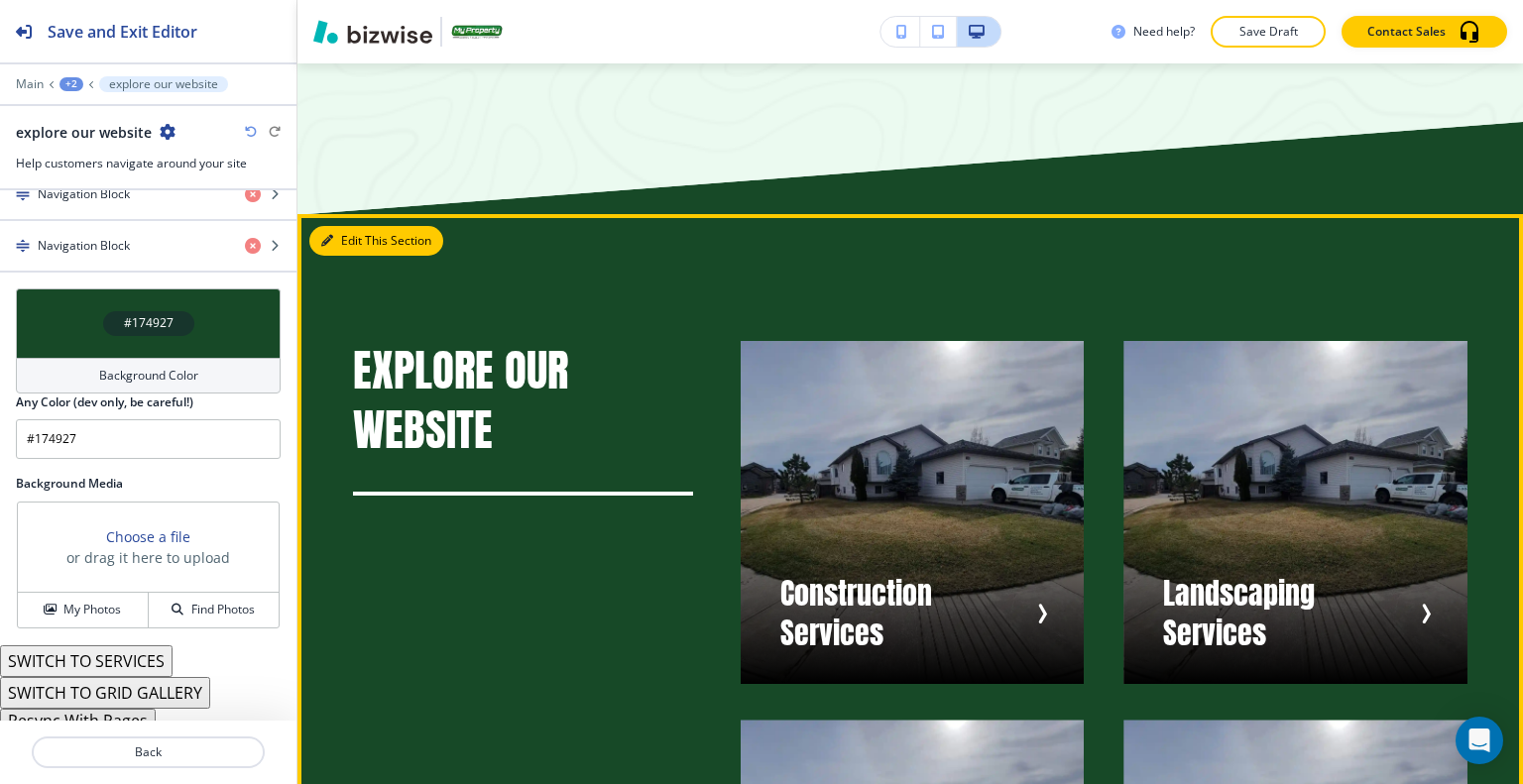 click on "Edit This Section" at bounding box center [376, 241] 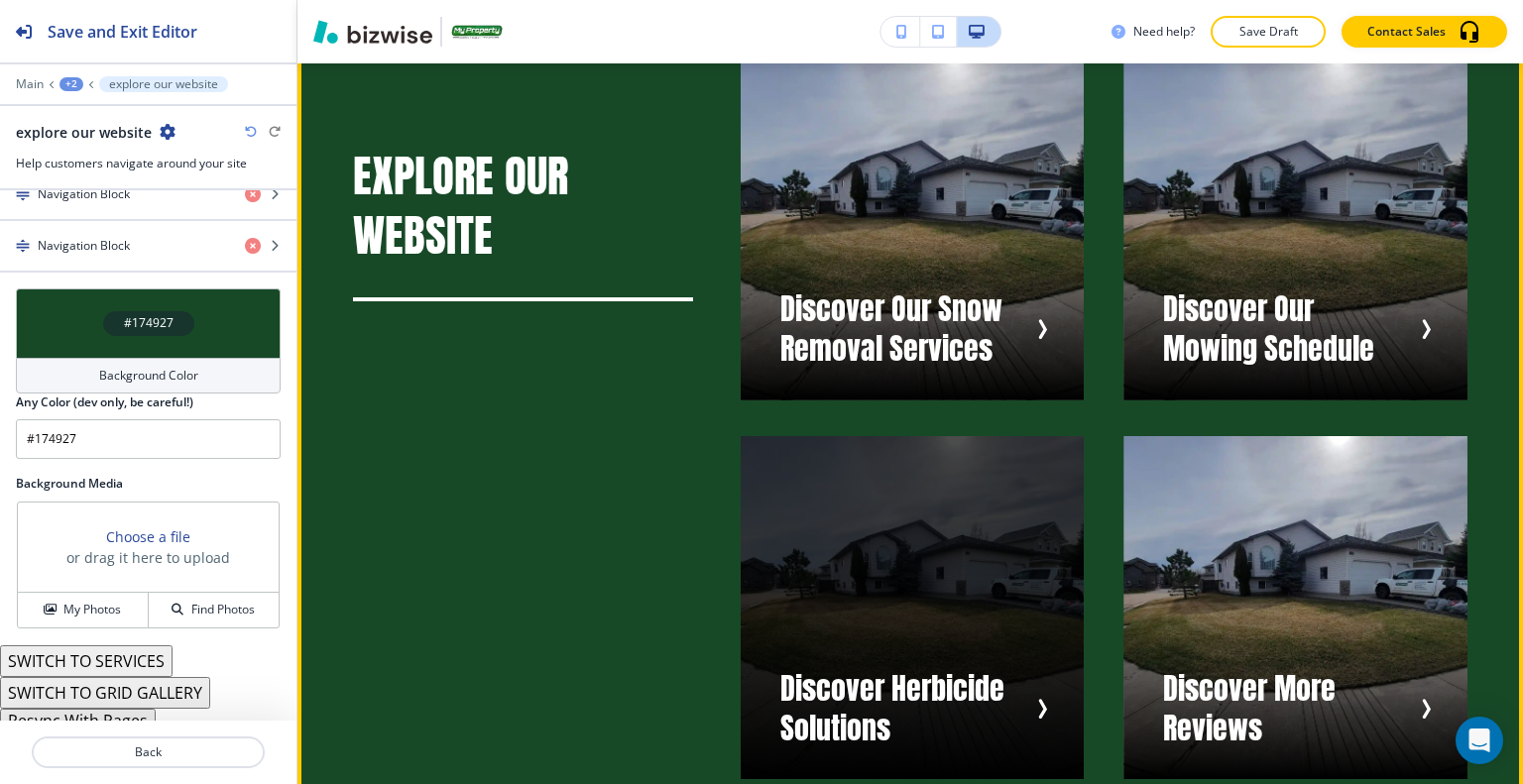 scroll, scrollTop: 11343, scrollLeft: 0, axis: vertical 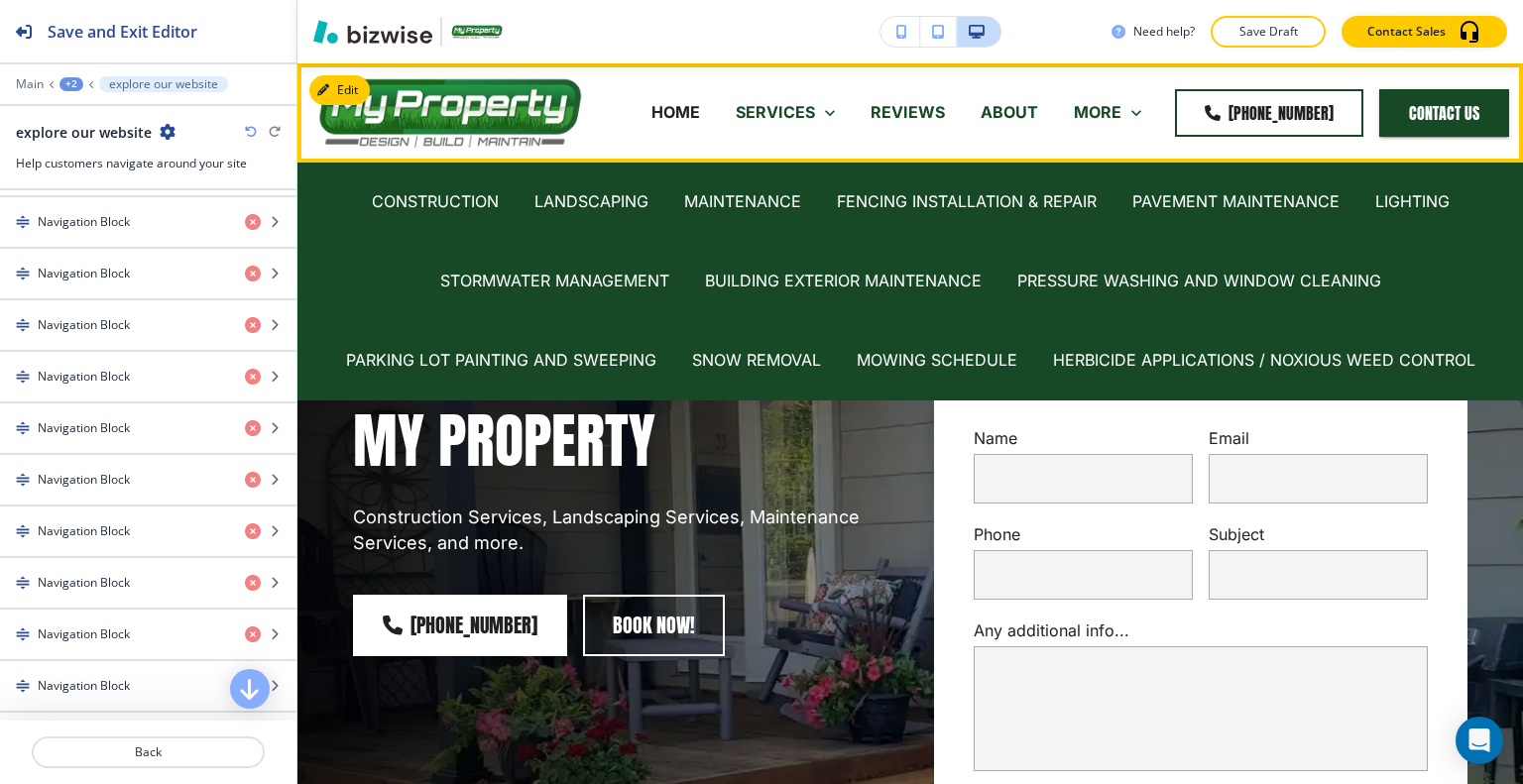 click on "SERVICES" at bounding box center (775, 112) 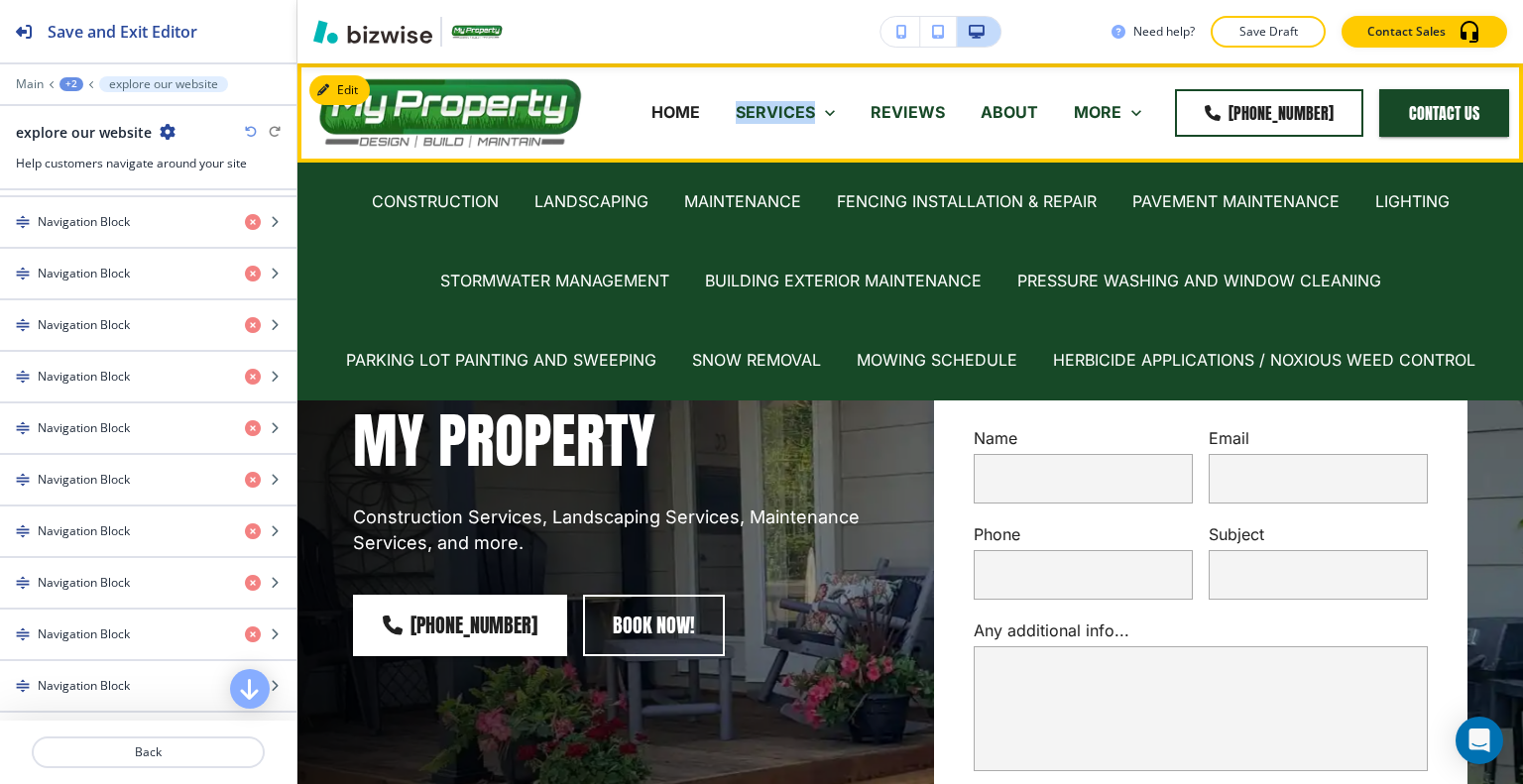 click on "SERVICES" at bounding box center (775, 112) 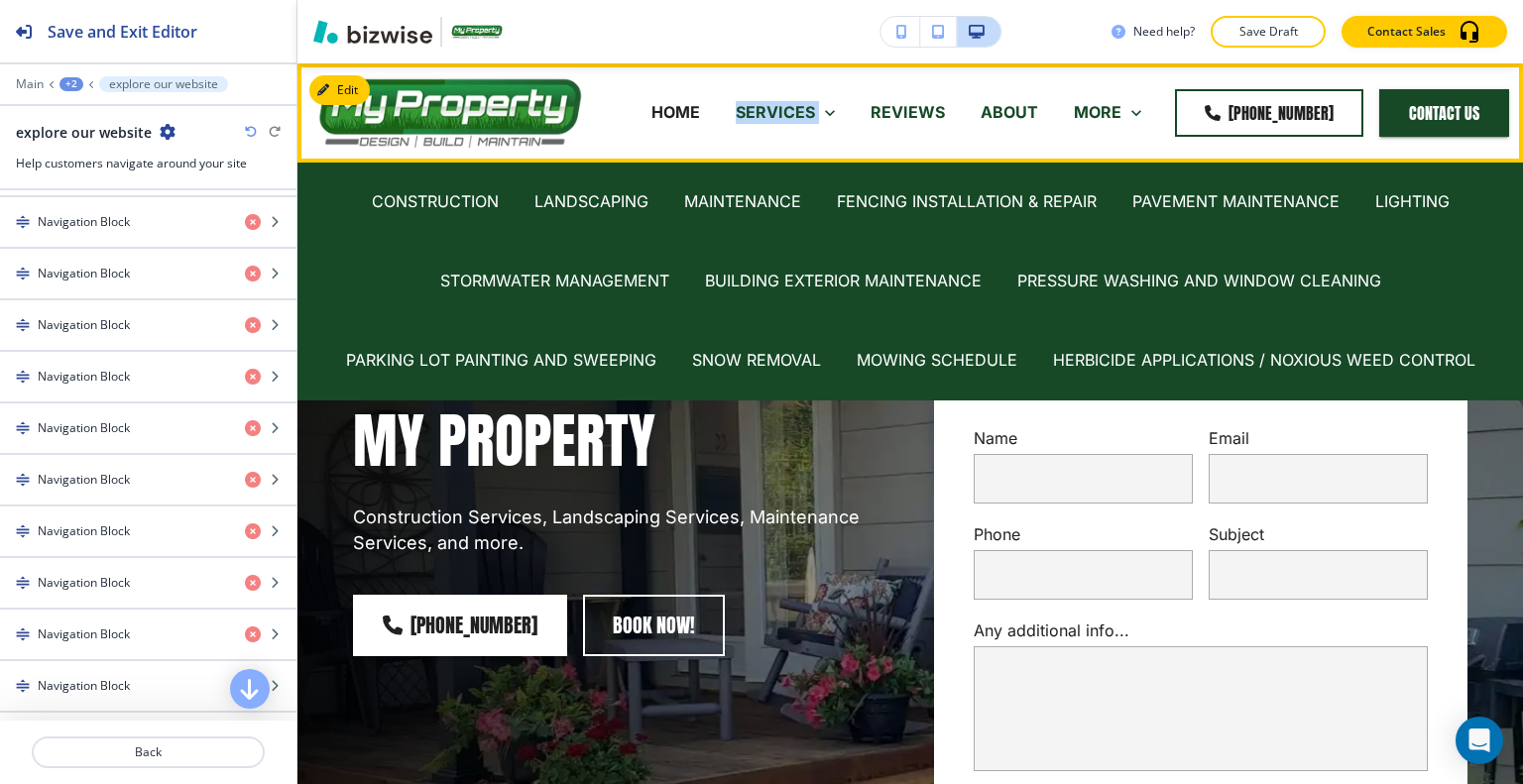 click on "SERVICES" at bounding box center [775, 112] 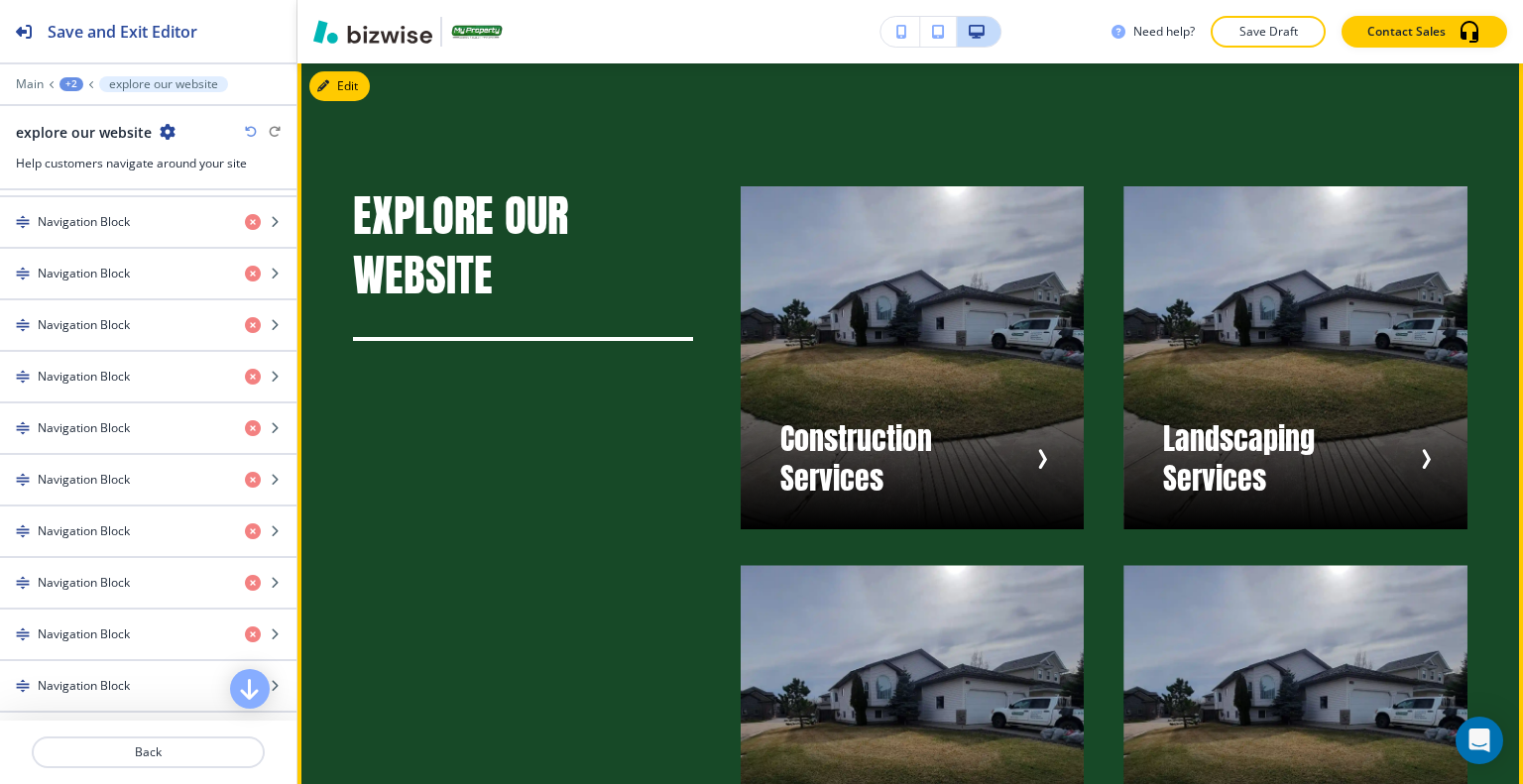 scroll, scrollTop: 8425, scrollLeft: 0, axis: vertical 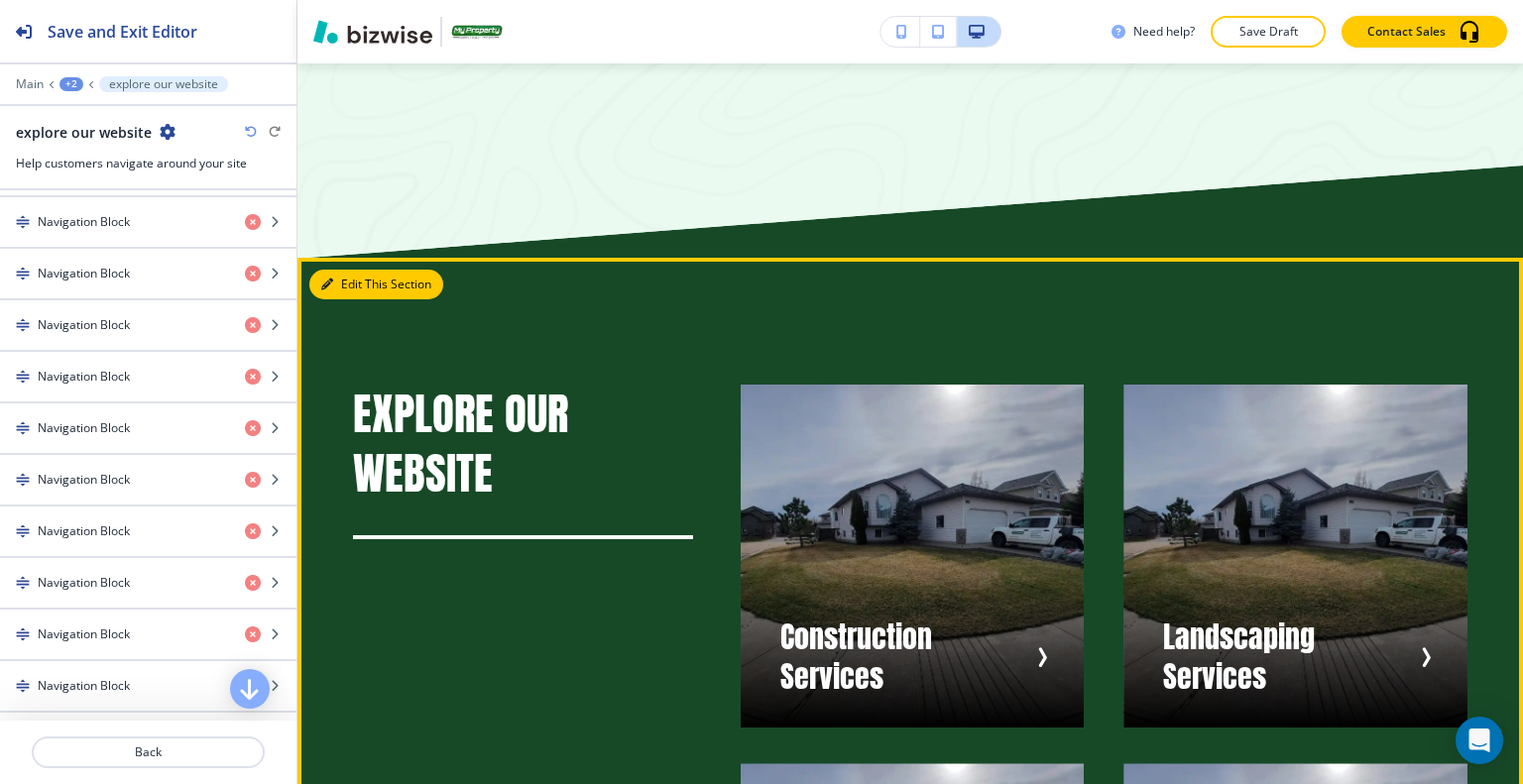click on "Edit This Section" at bounding box center [376, 284] 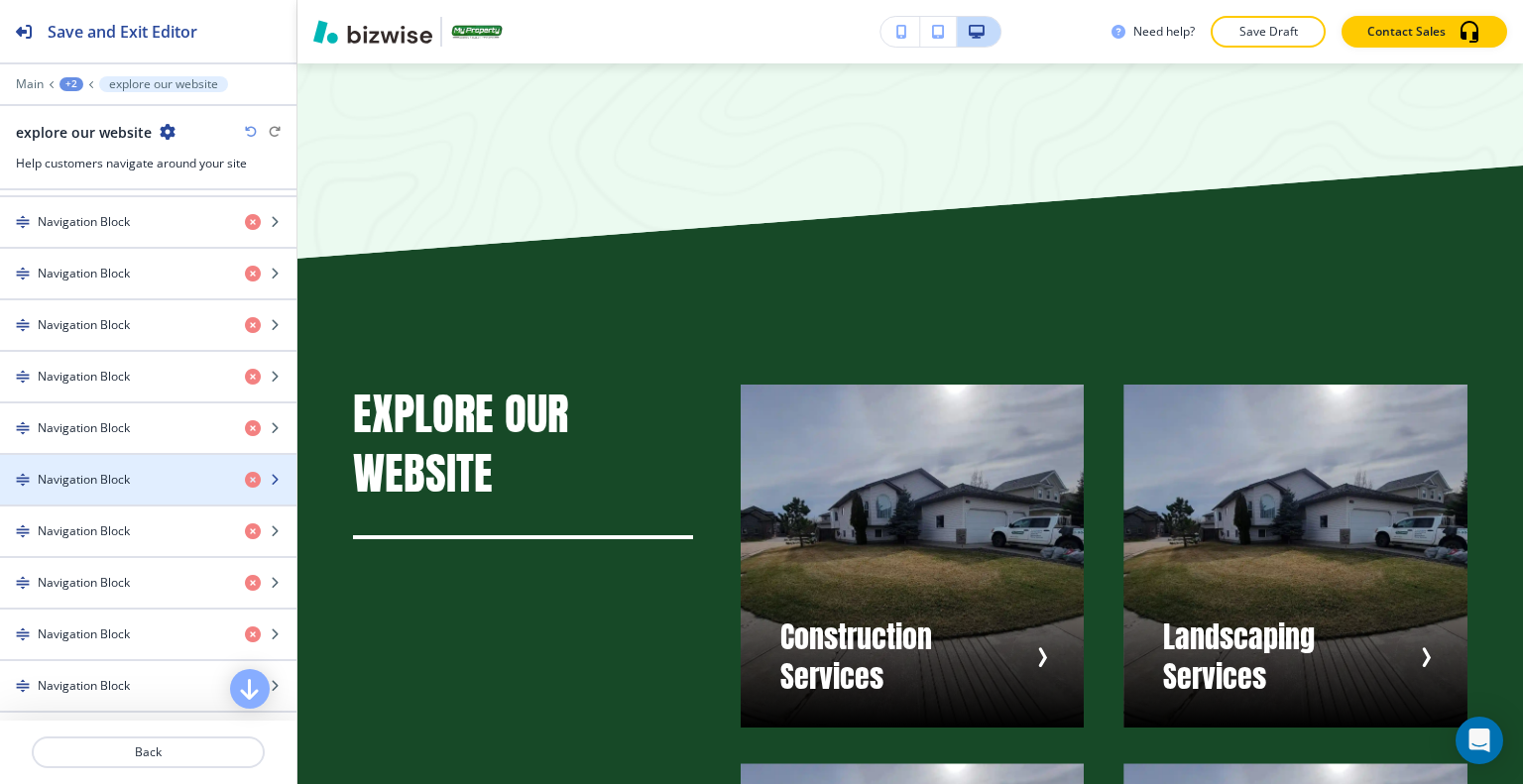 scroll, scrollTop: 1030, scrollLeft: 0, axis: vertical 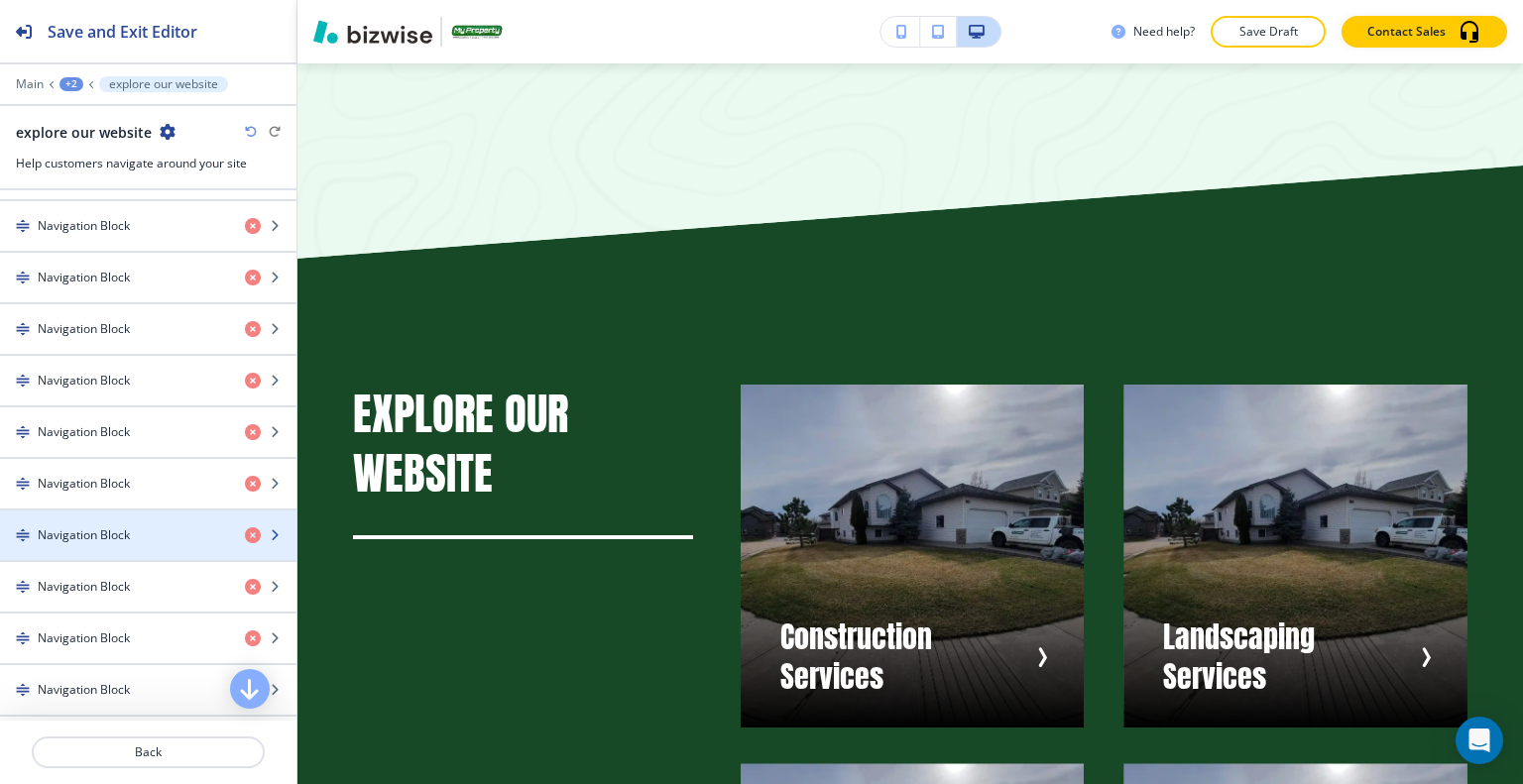 click at bounding box center (148, 518) 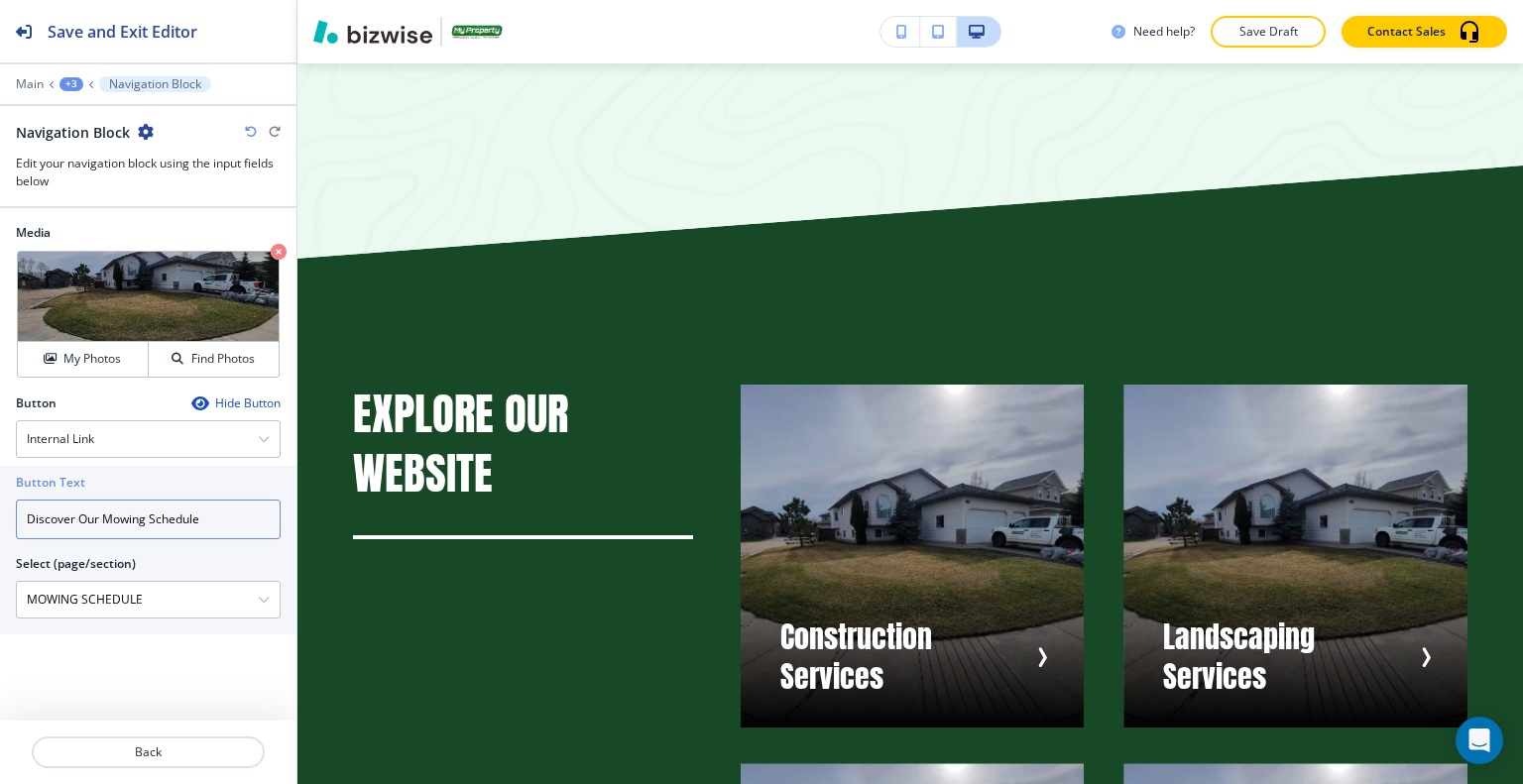 drag, startPoint x: 103, startPoint y: 514, endPoint x: 0, endPoint y: 508, distance: 103.174609 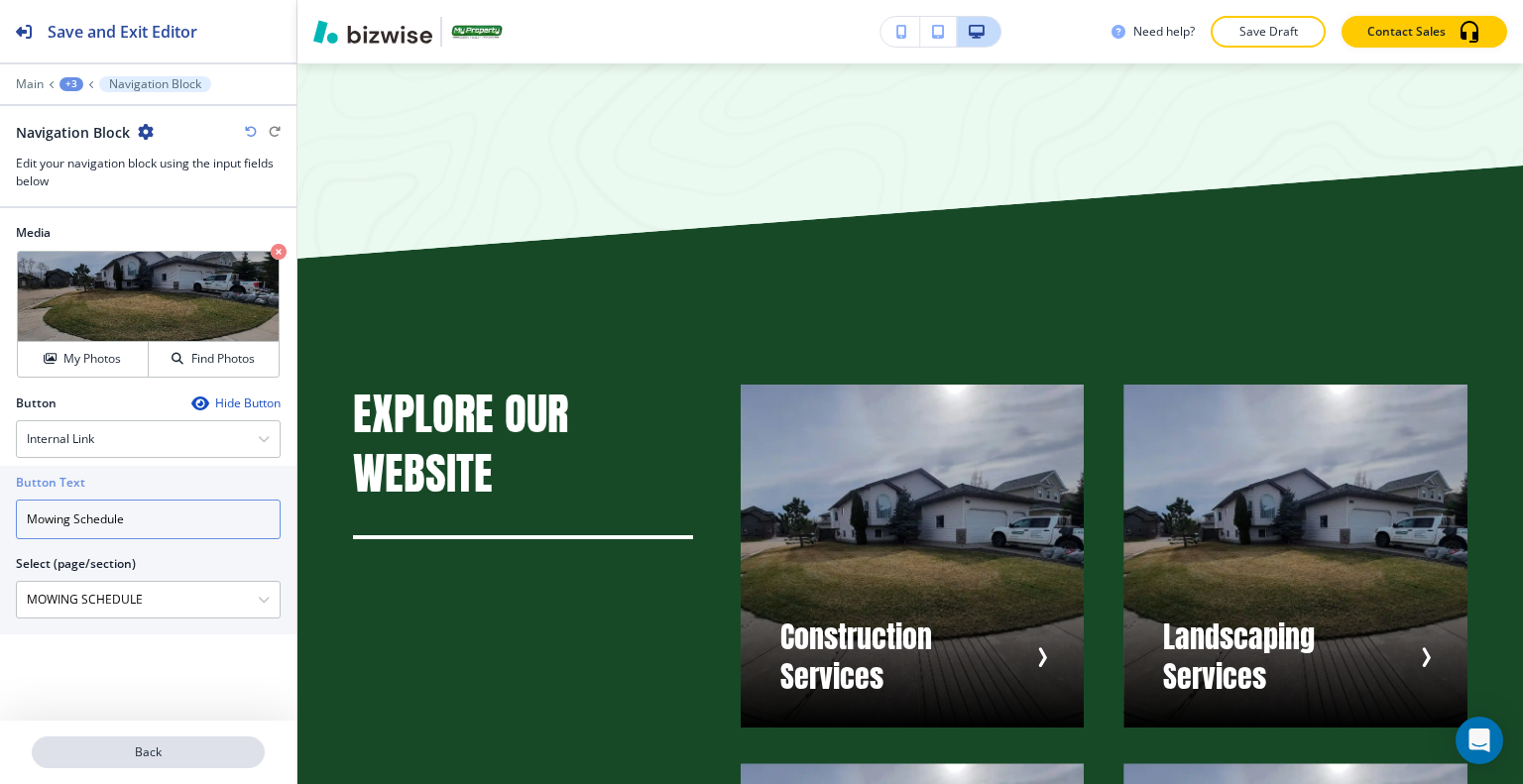 type on "Mowing Schedule" 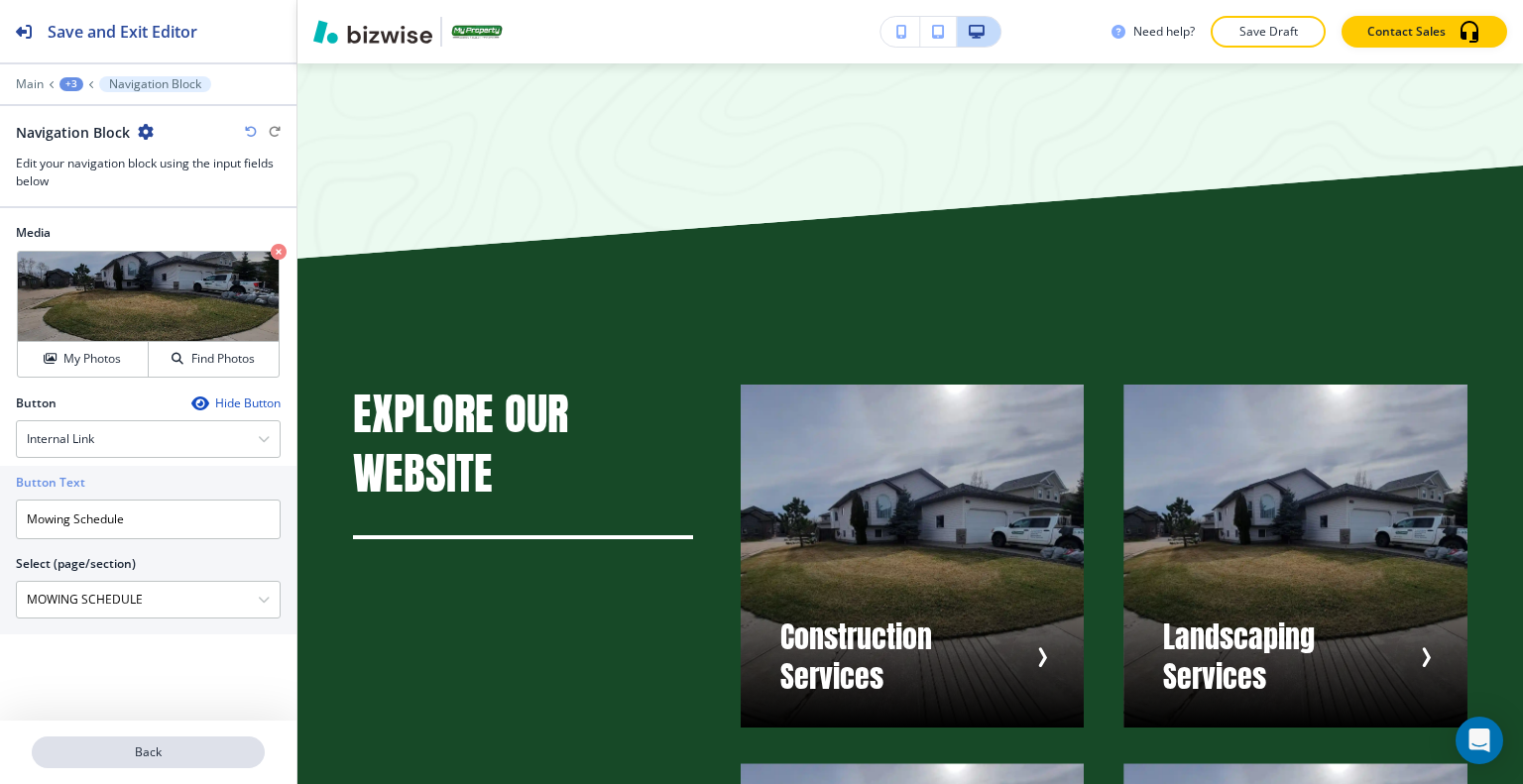 click on "Back" at bounding box center (148, 752) 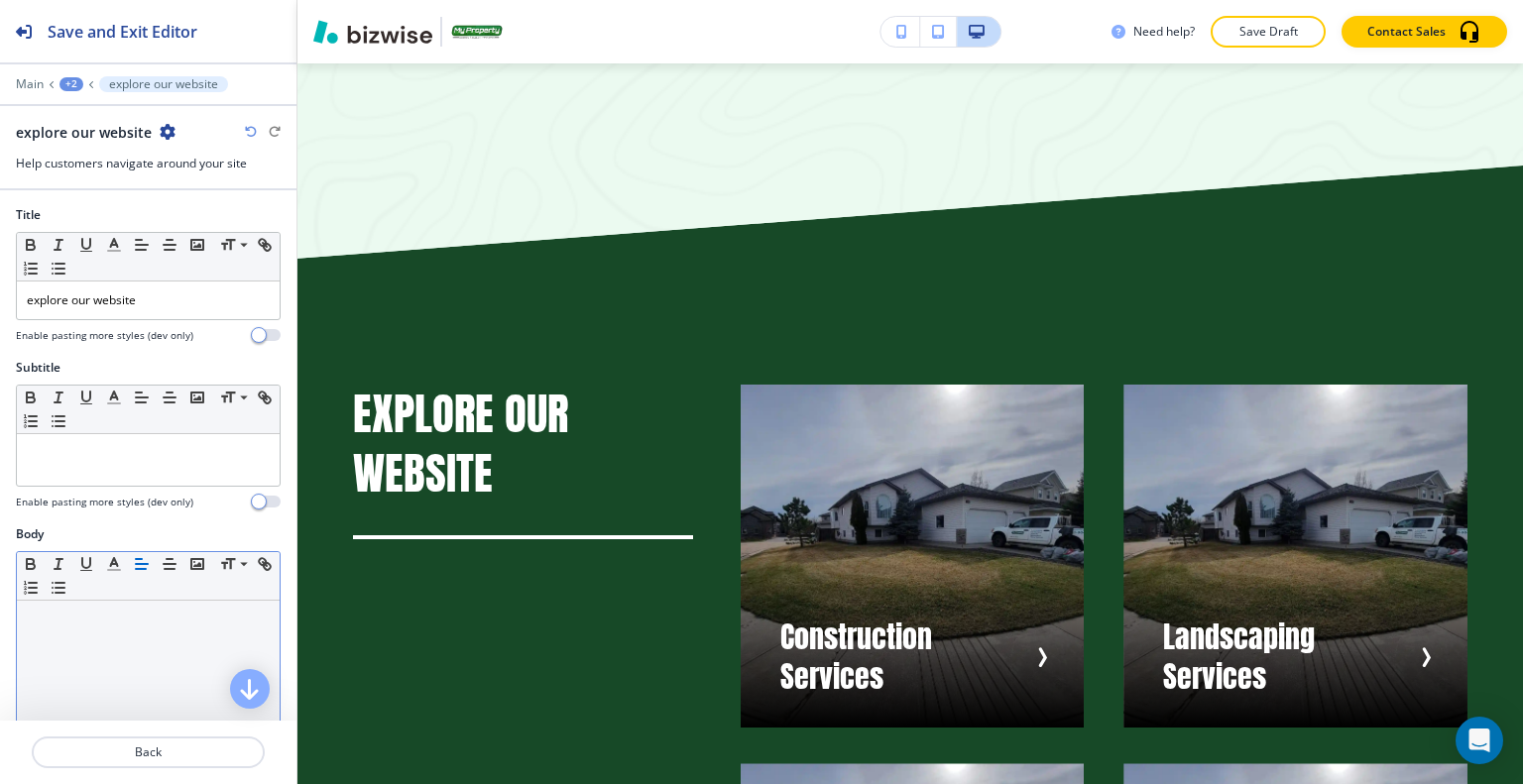 scroll, scrollTop: 8612, scrollLeft: 0, axis: vertical 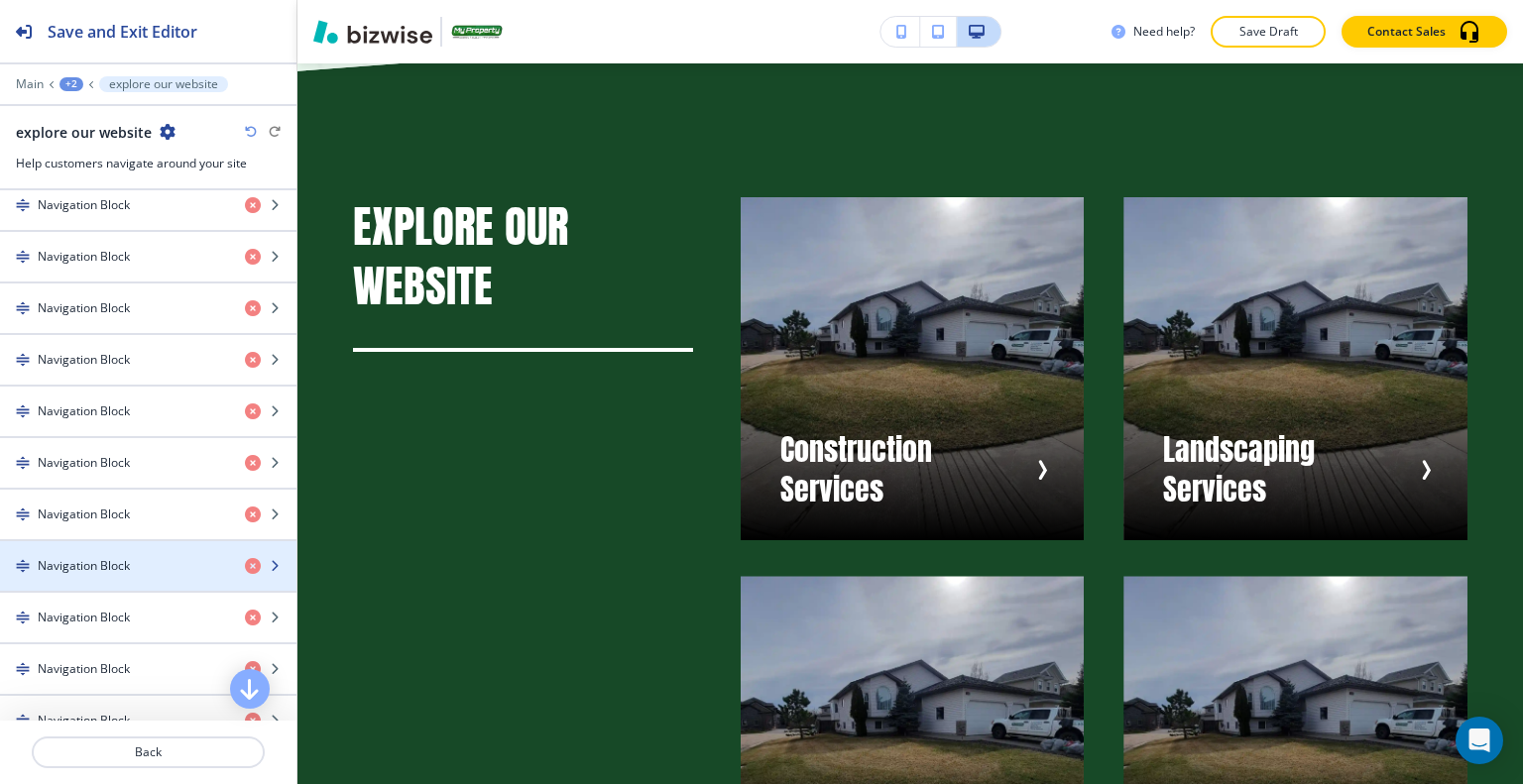 click on "Navigation Block" at bounding box center (83, 566) 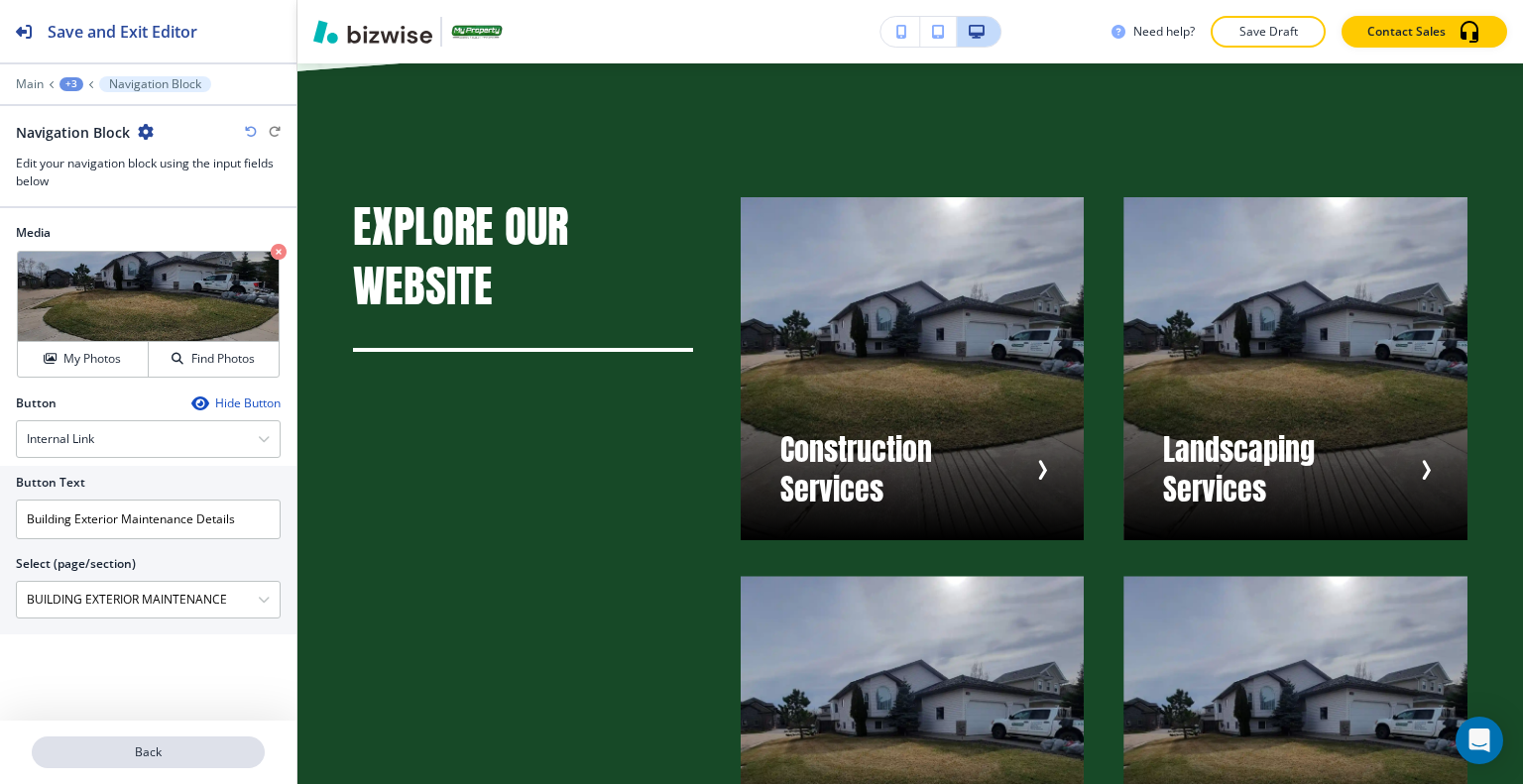 click on "Back" at bounding box center (148, 752) 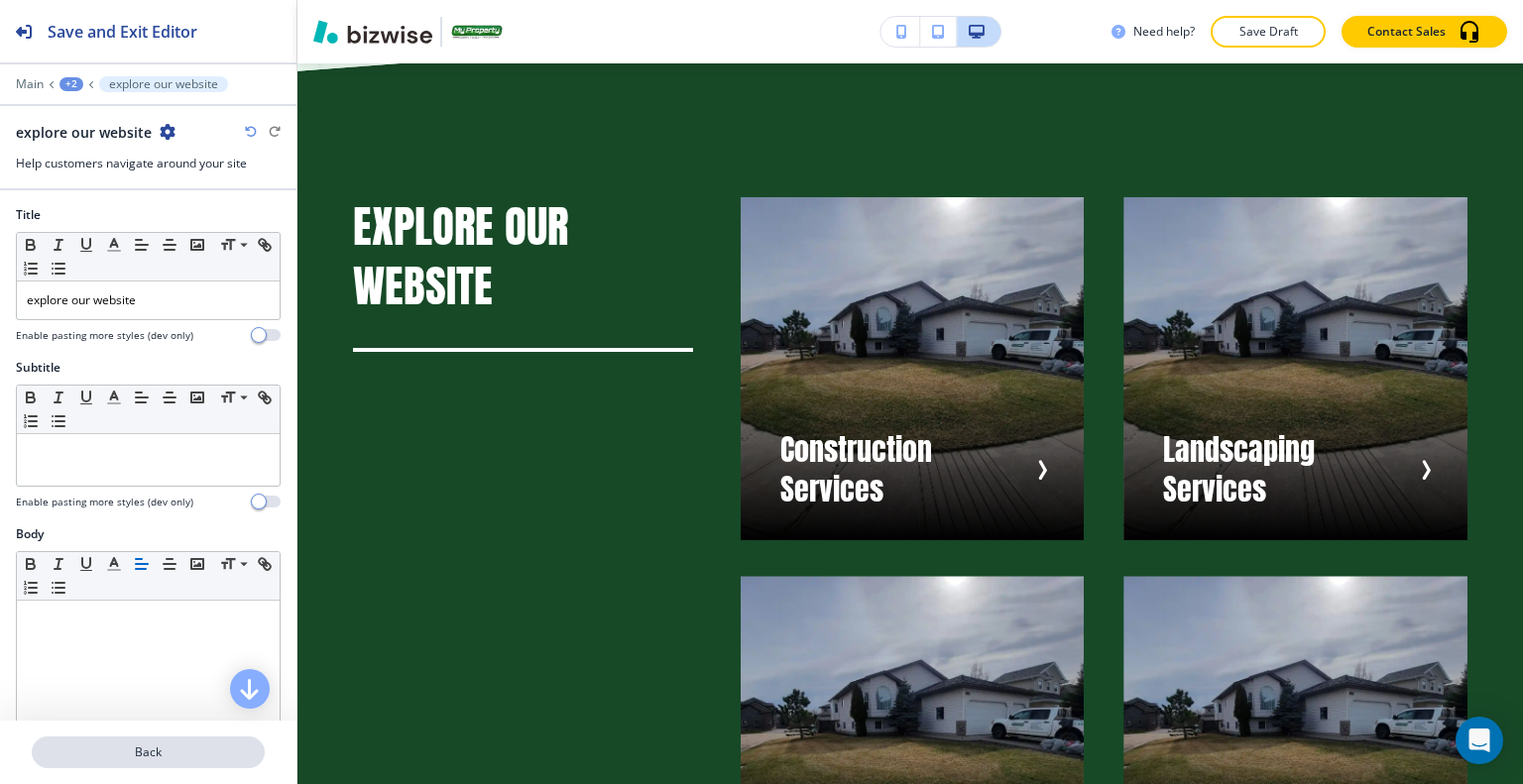 click on "Back" at bounding box center (148, 752) 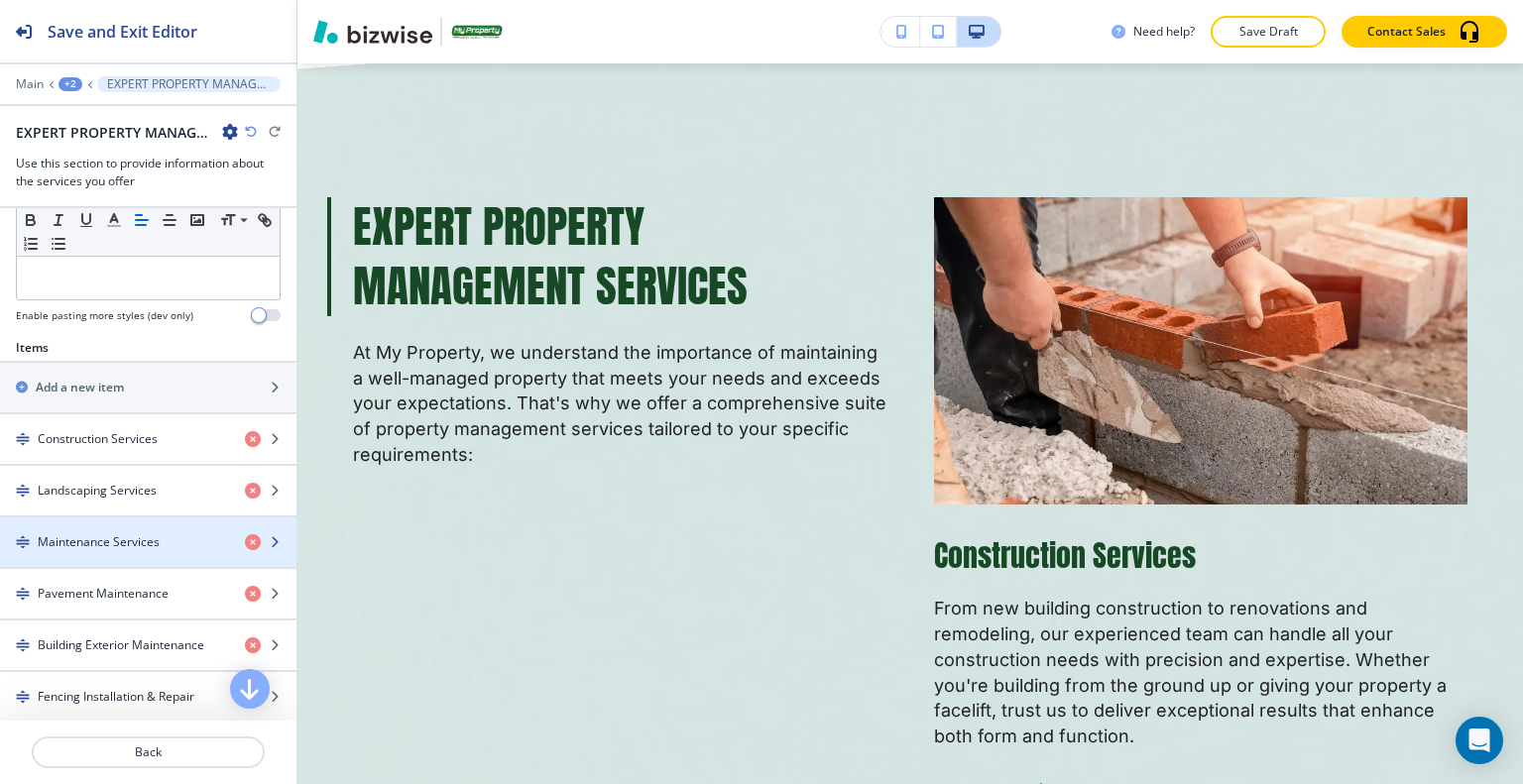 scroll, scrollTop: 694, scrollLeft: 0, axis: vertical 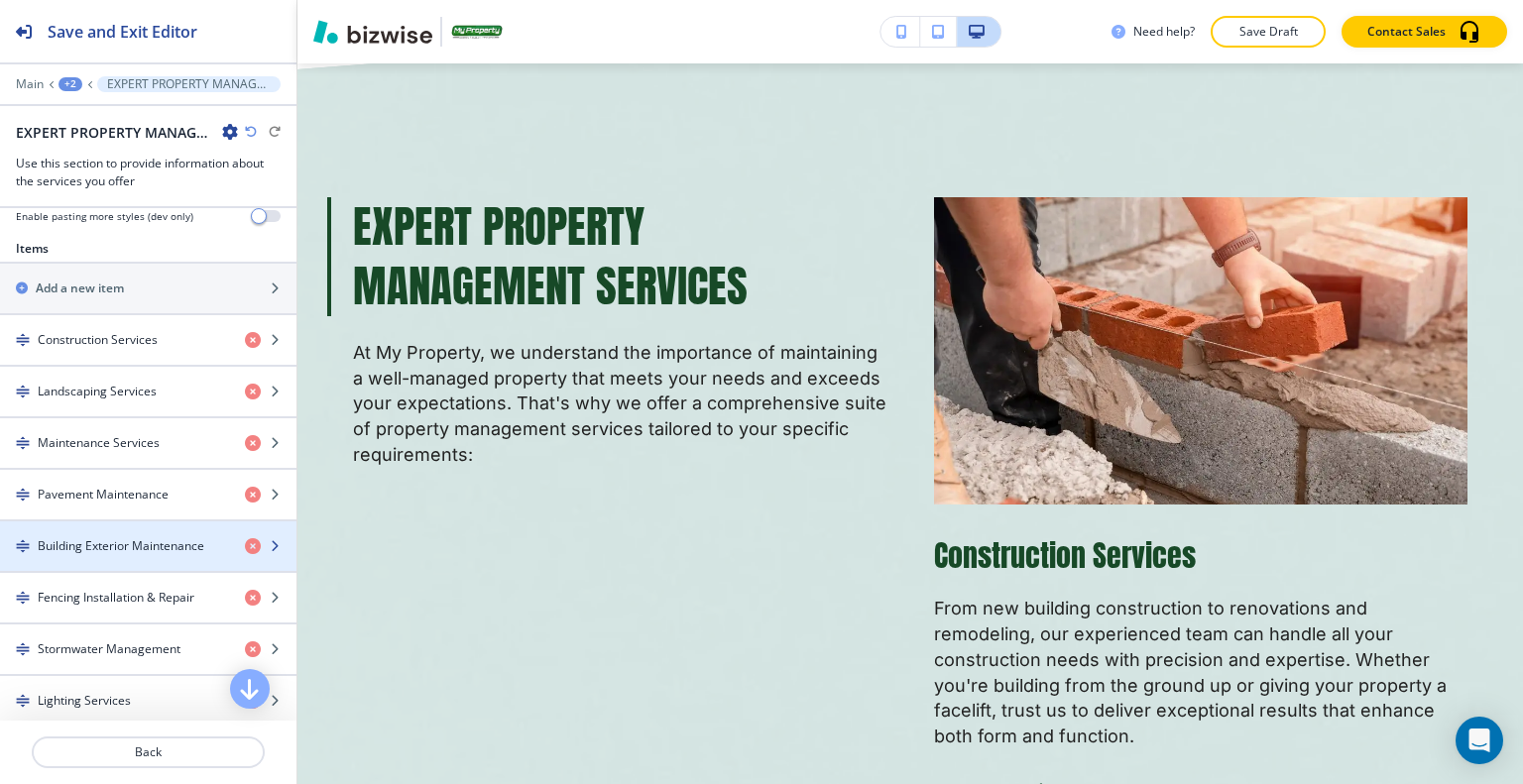 click at bounding box center (148, 563) 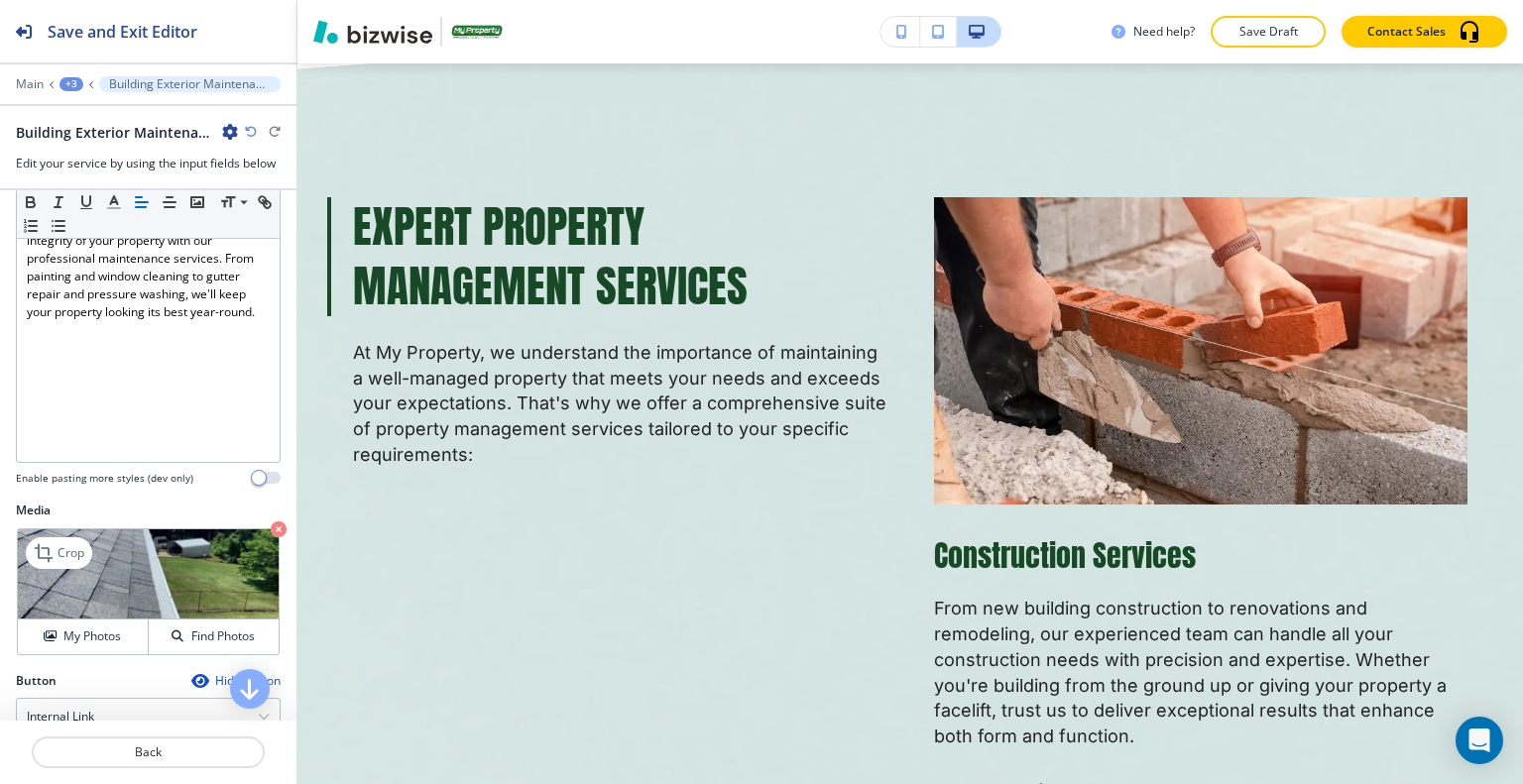 scroll, scrollTop: 607, scrollLeft: 0, axis: vertical 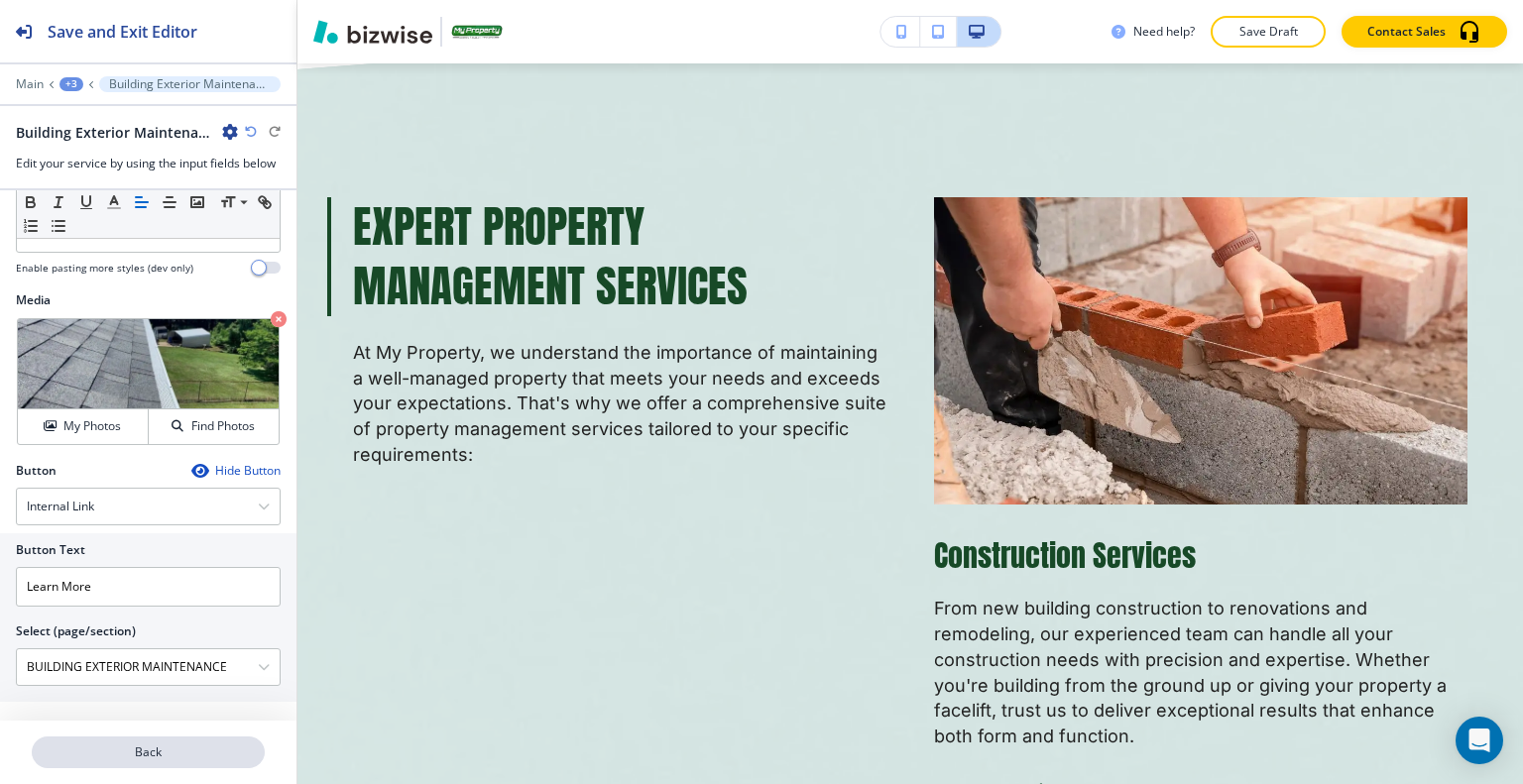 click on "Back" at bounding box center (148, 752) 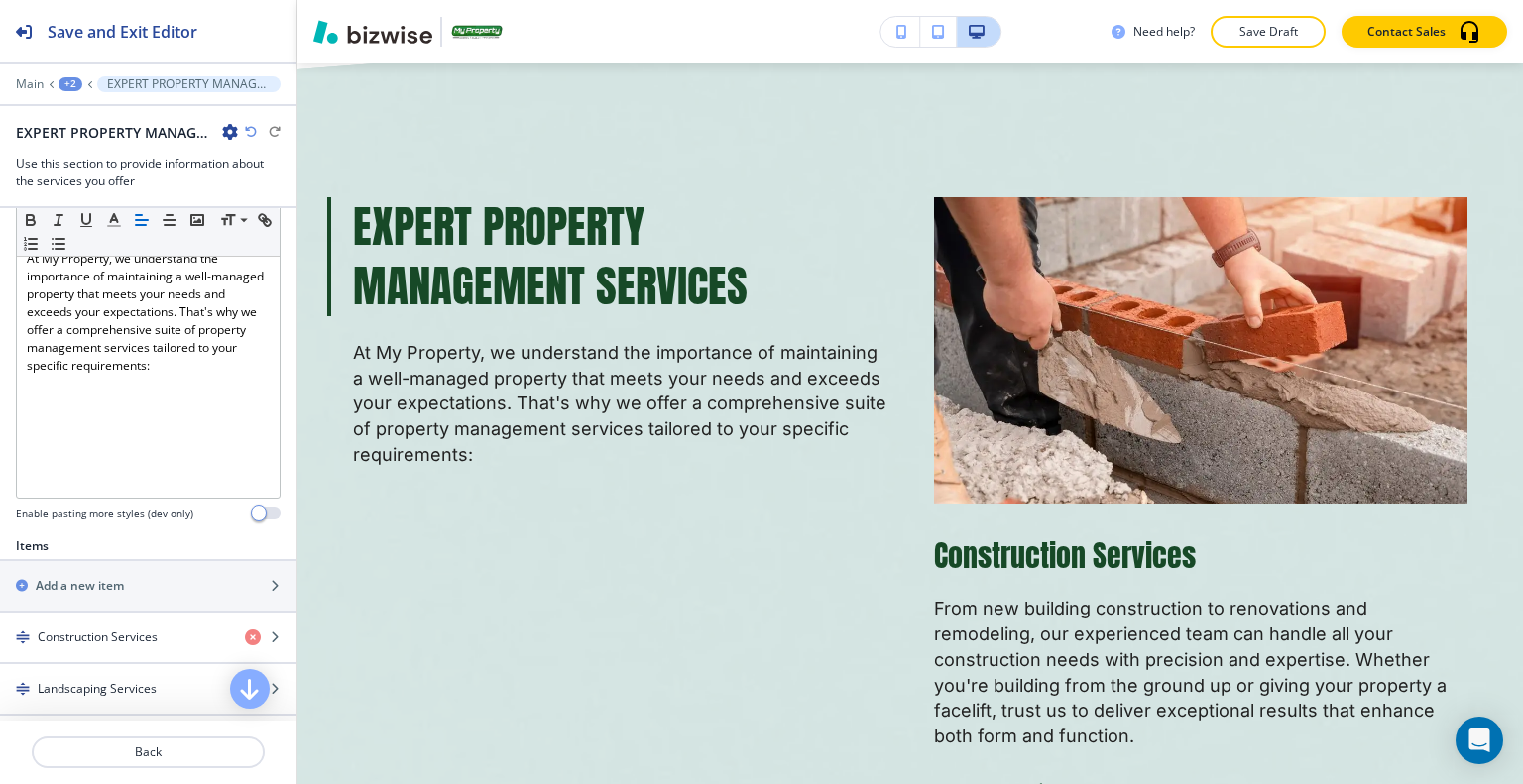 scroll, scrollTop: 793, scrollLeft: 0, axis: vertical 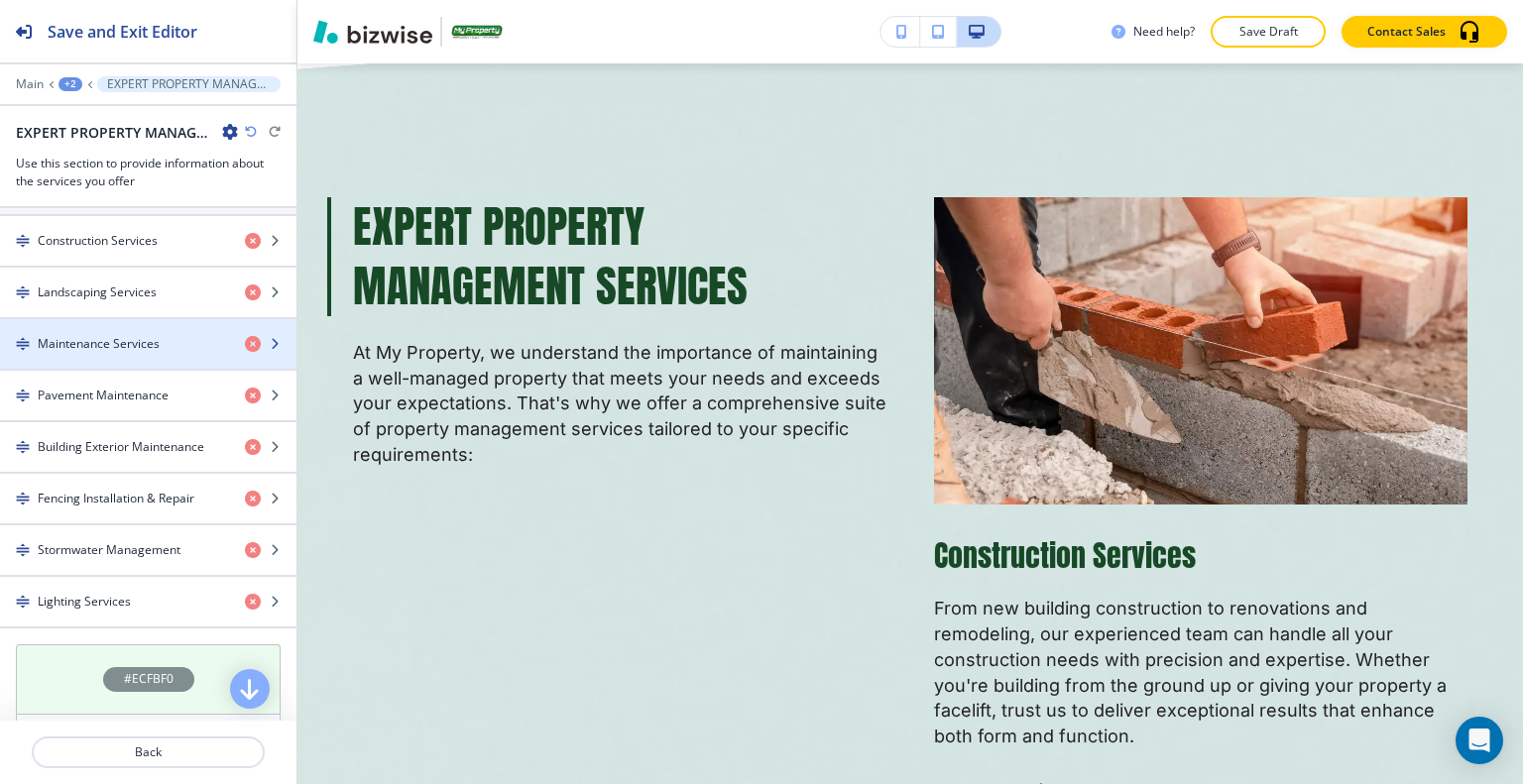 click on "Maintenance Services" at bounding box center (98, 344) 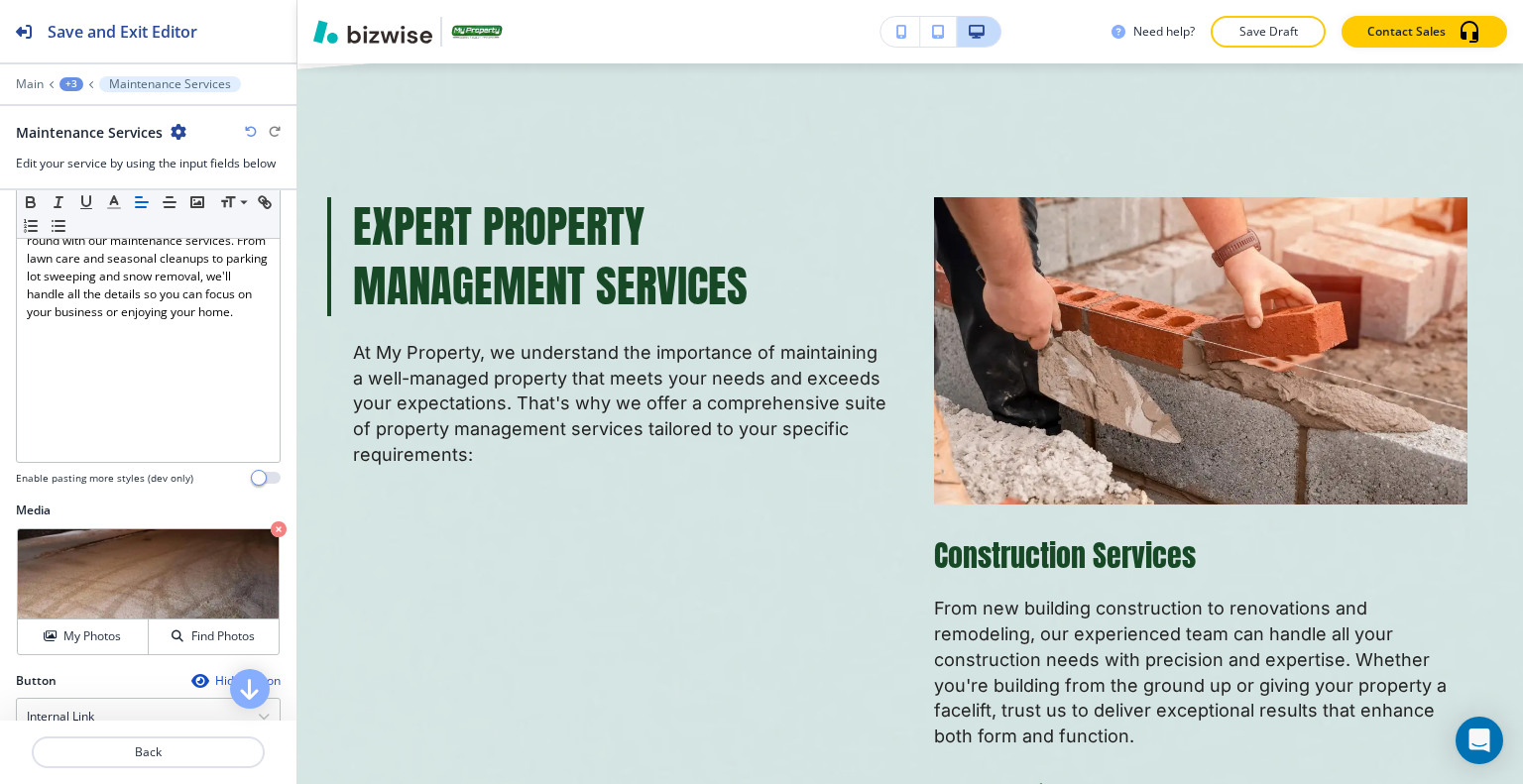 scroll, scrollTop: 607, scrollLeft: 0, axis: vertical 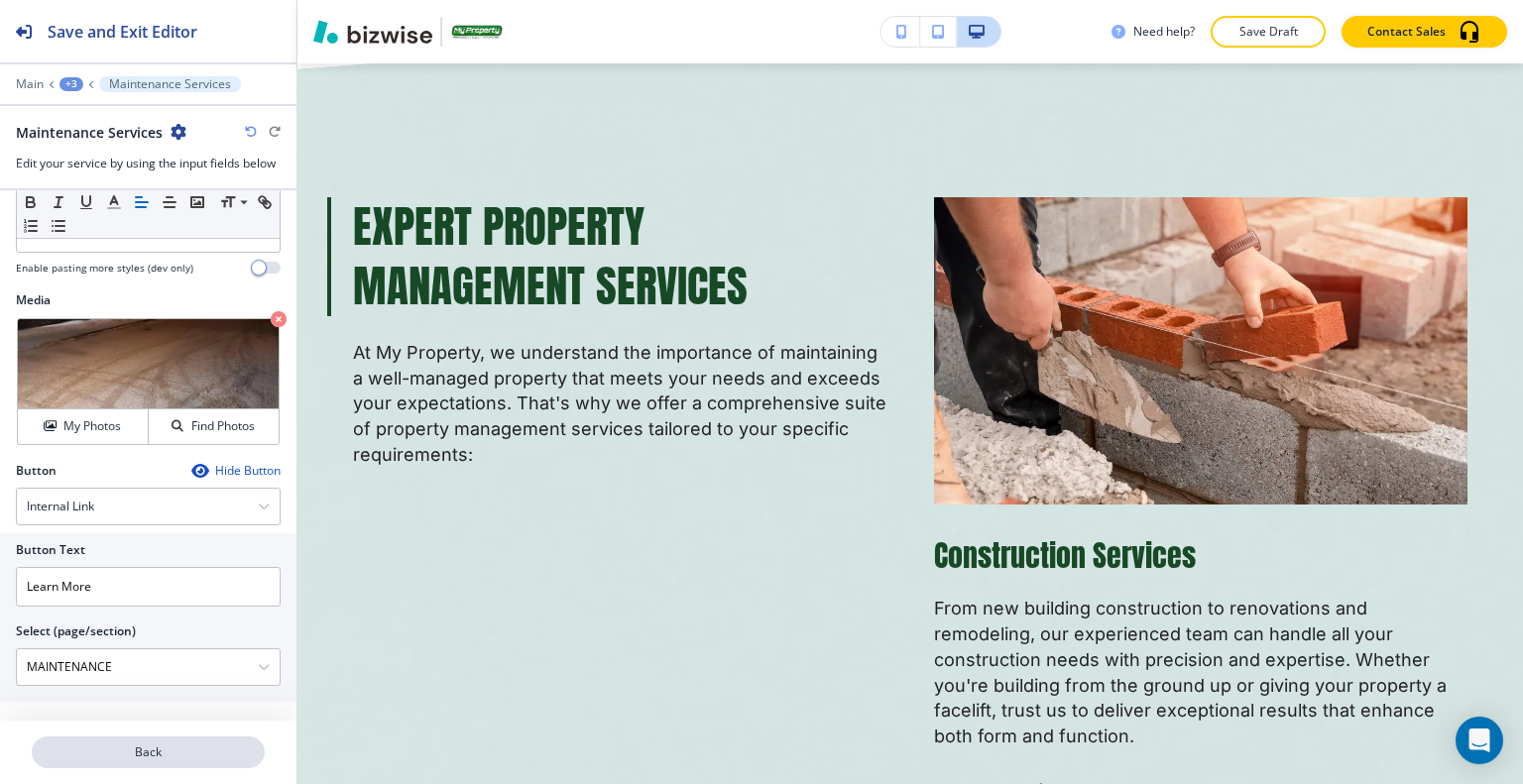 click on "Back" at bounding box center [148, 752] 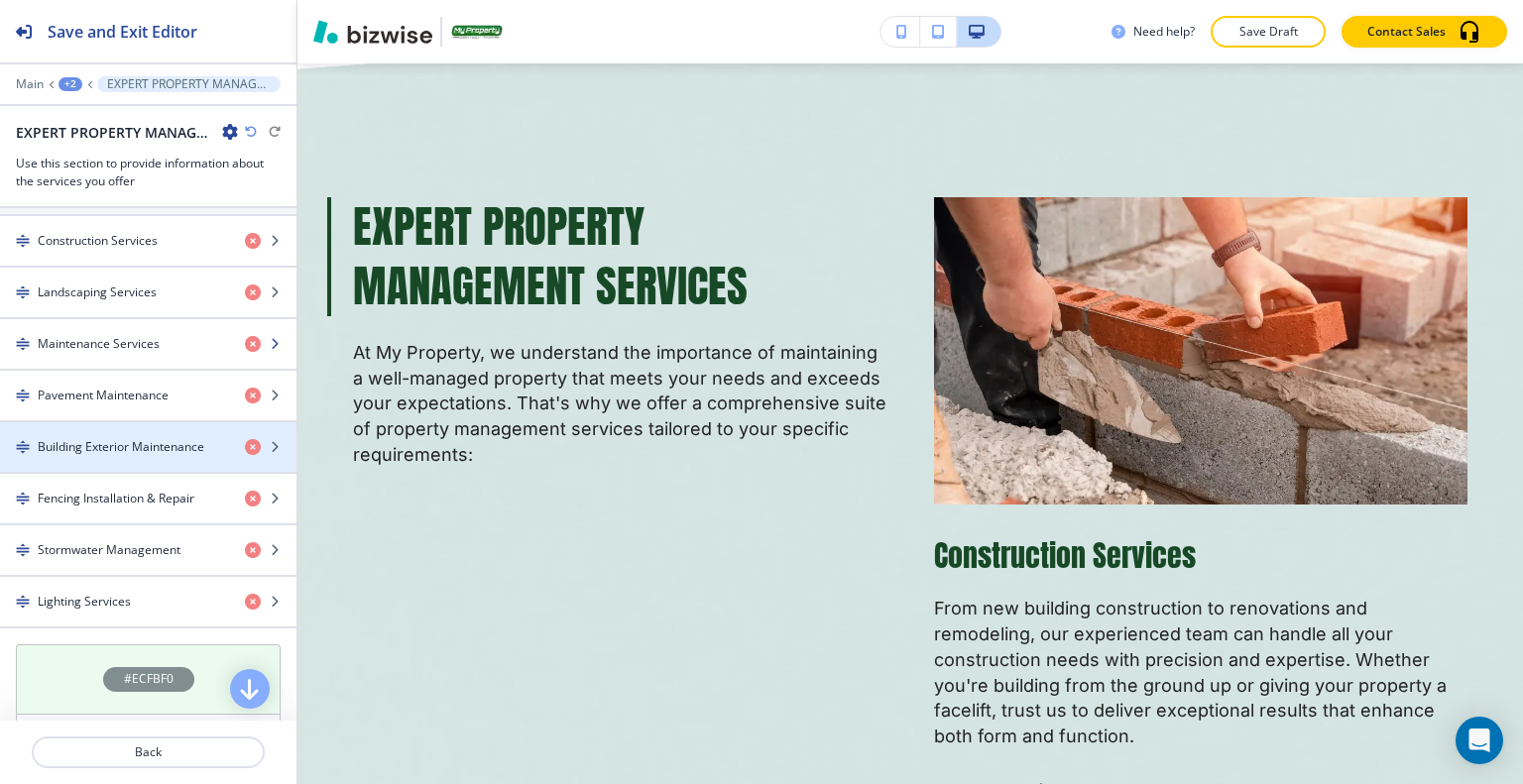 scroll, scrollTop: 694, scrollLeft: 0, axis: vertical 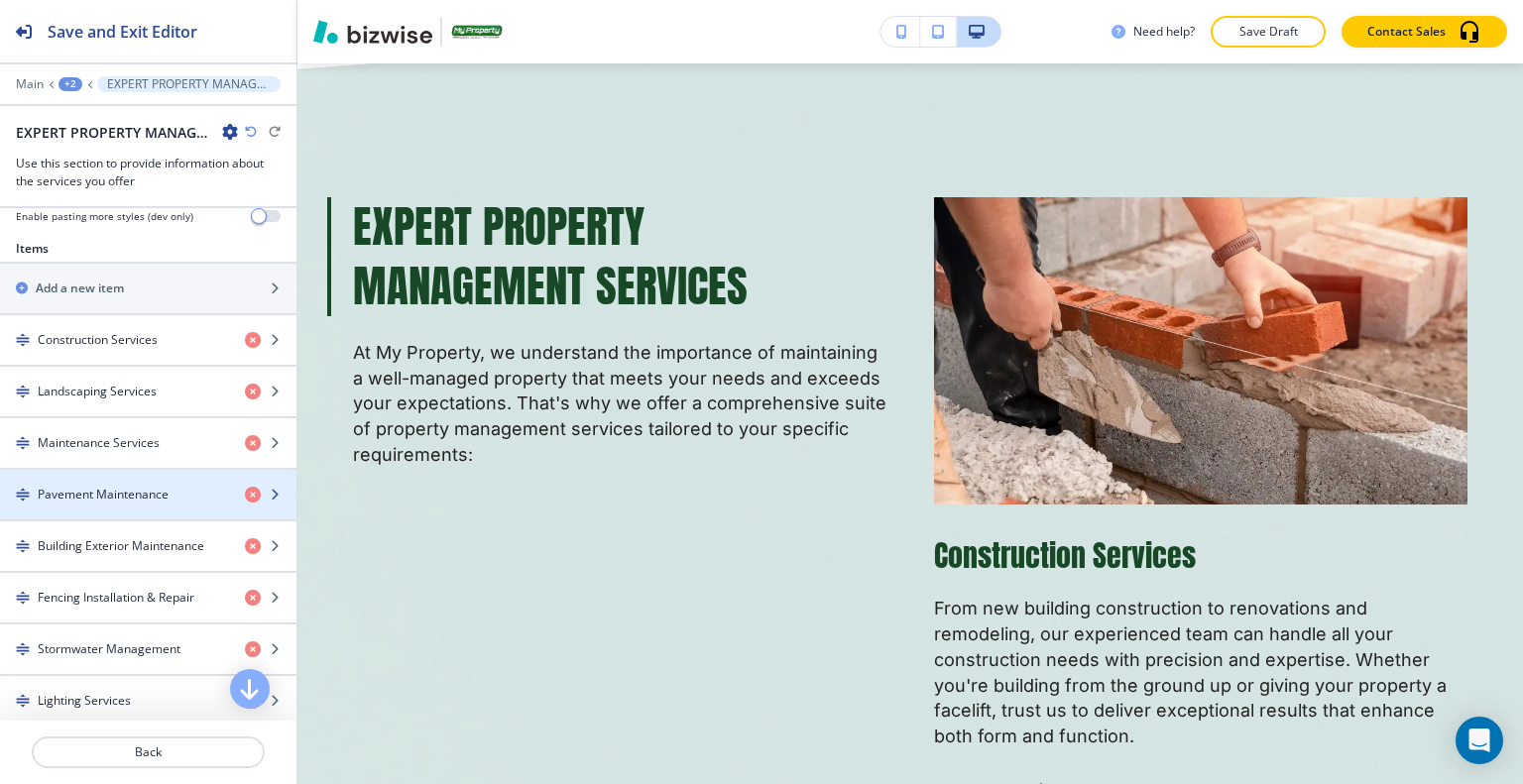 click at bounding box center [148, 511] 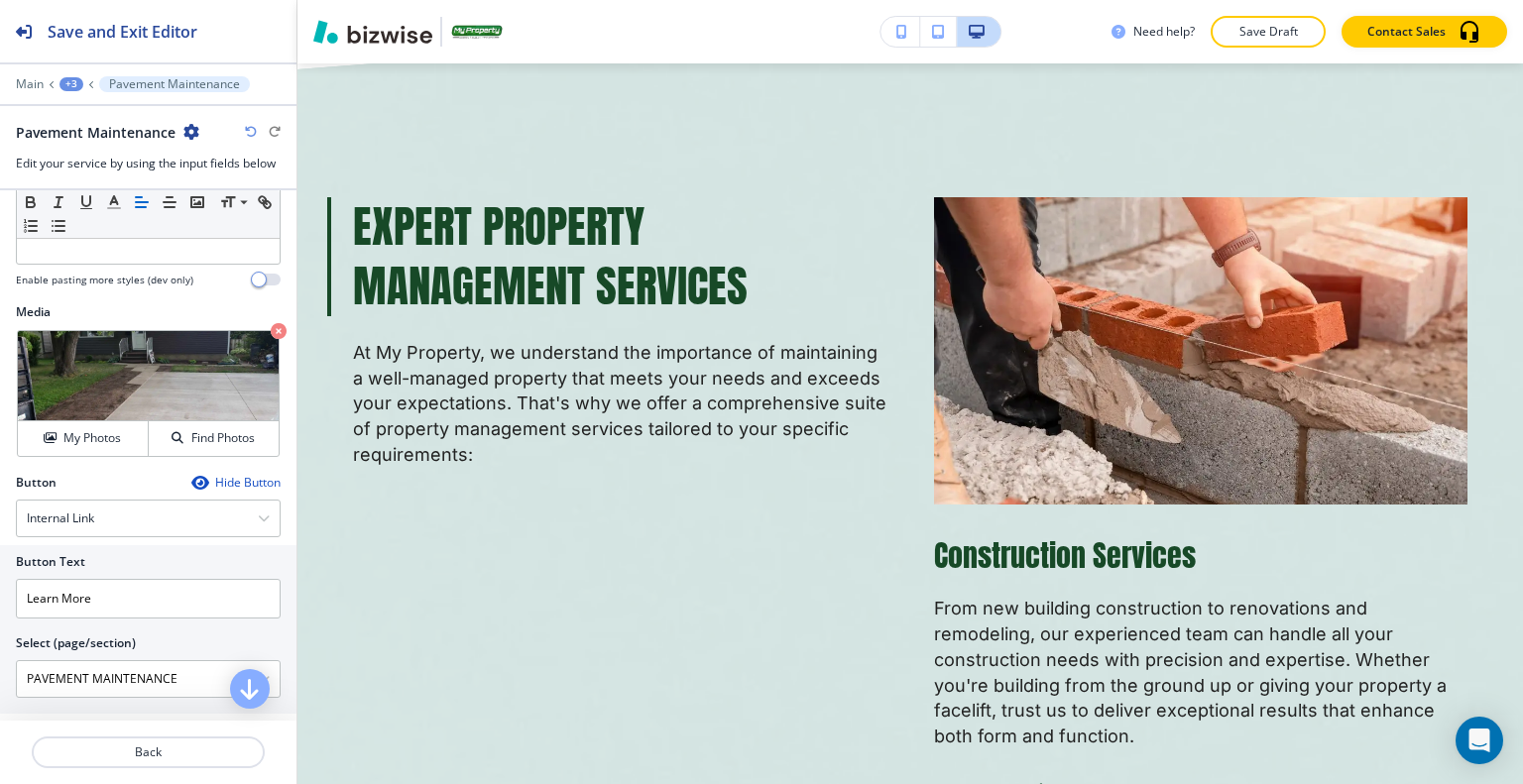 scroll, scrollTop: 607, scrollLeft: 0, axis: vertical 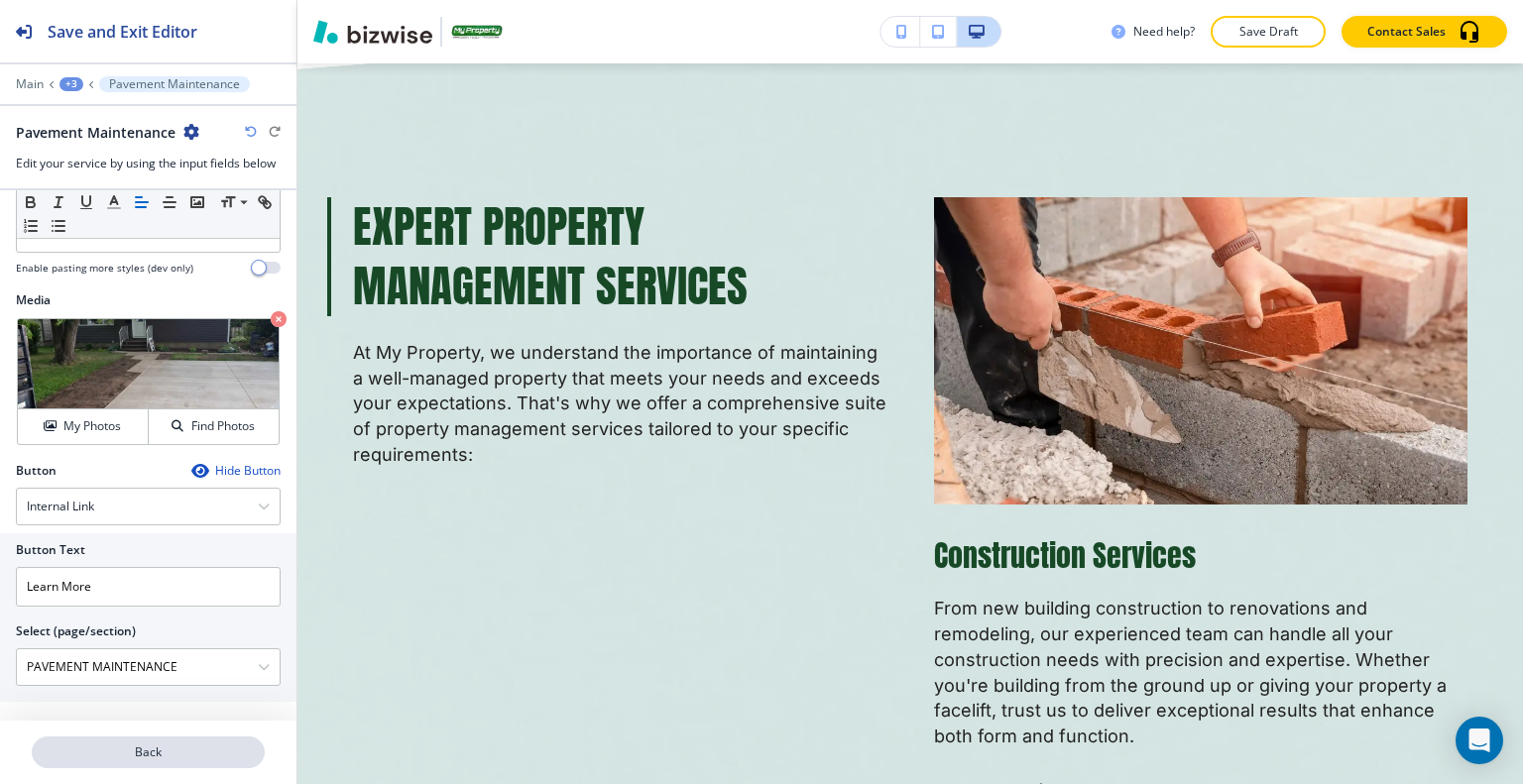 click on "Back" at bounding box center [148, 752] 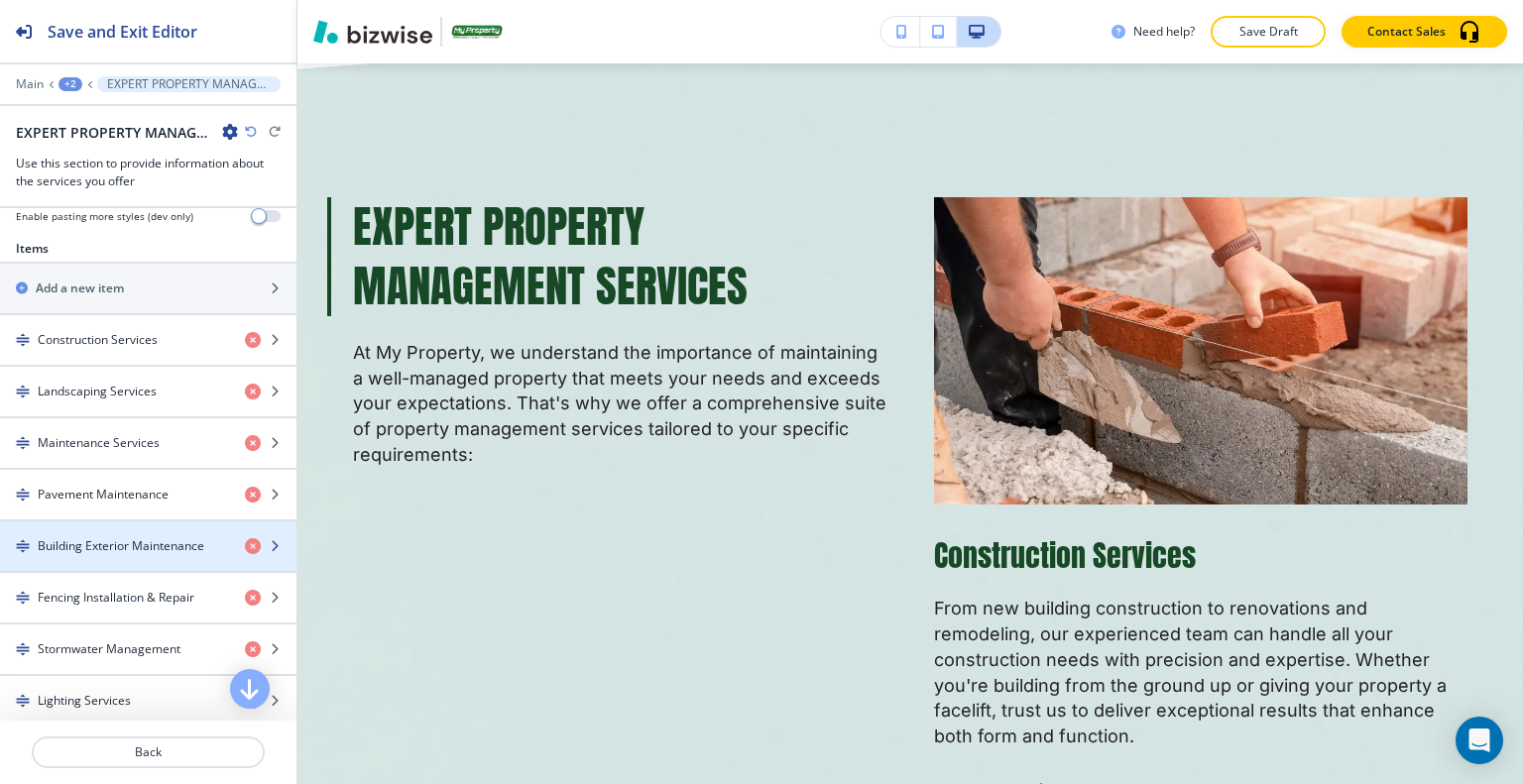 scroll, scrollTop: 496, scrollLeft: 0, axis: vertical 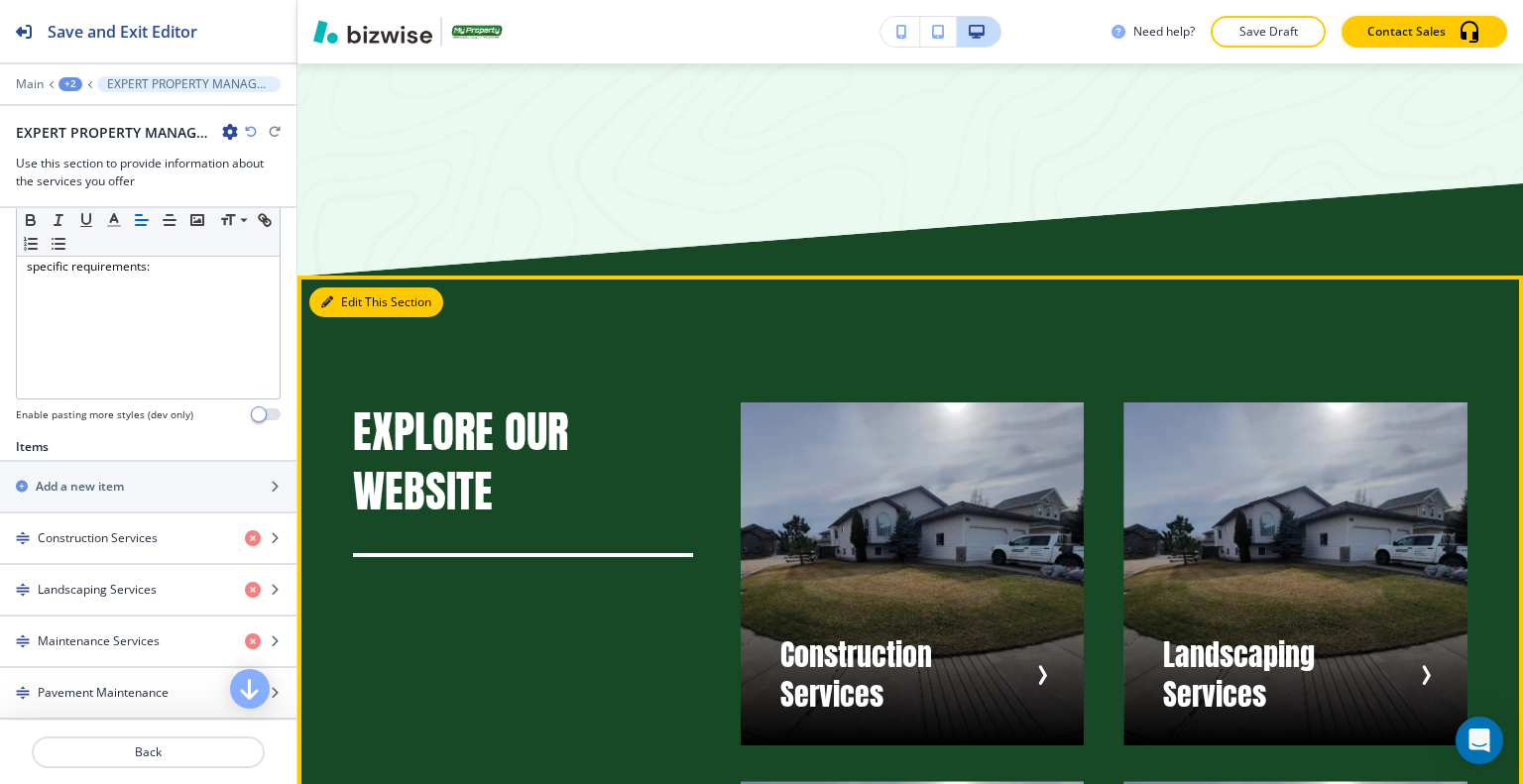 click on "Edit This Section" at bounding box center [376, 302] 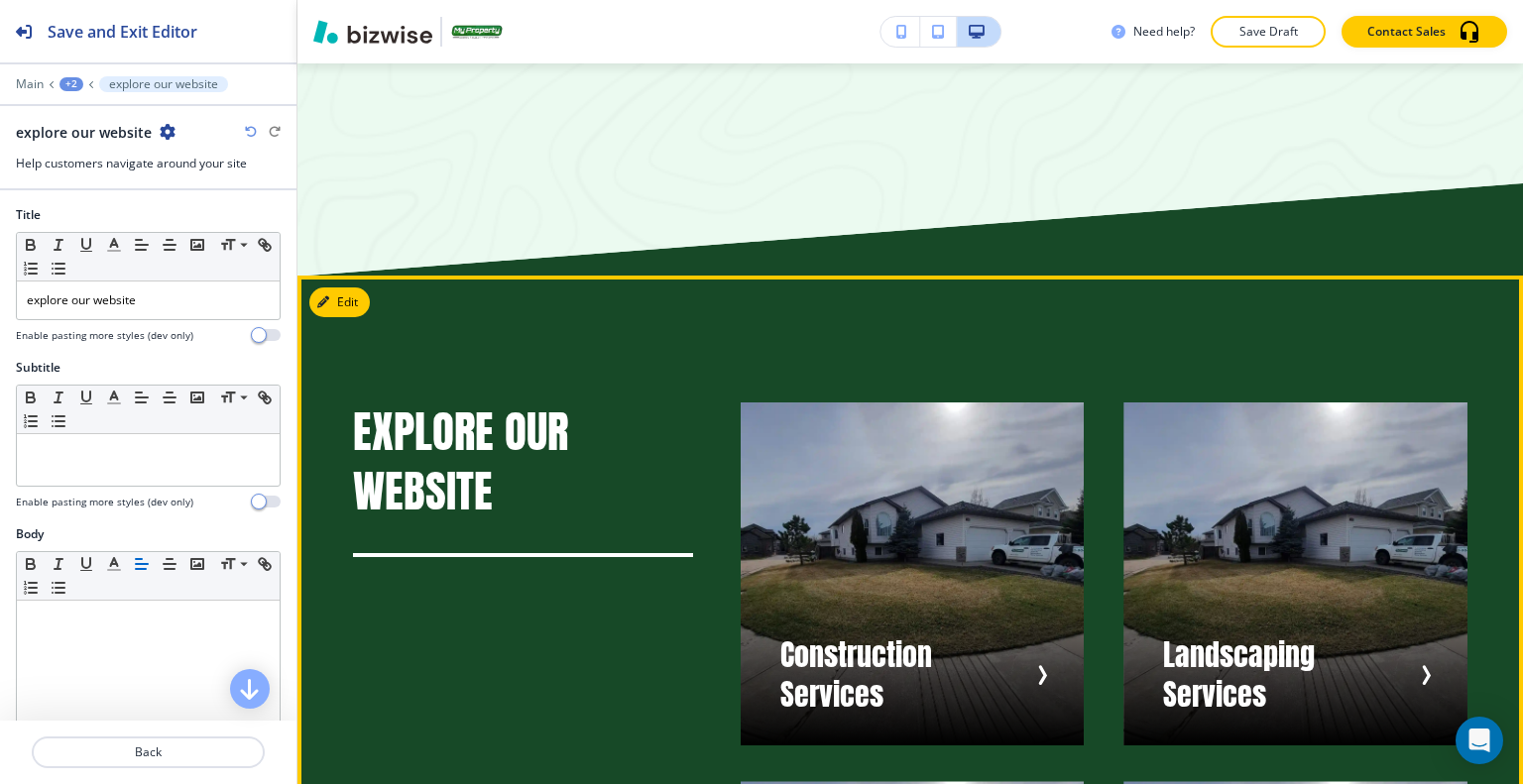 scroll, scrollTop: 8612, scrollLeft: 0, axis: vertical 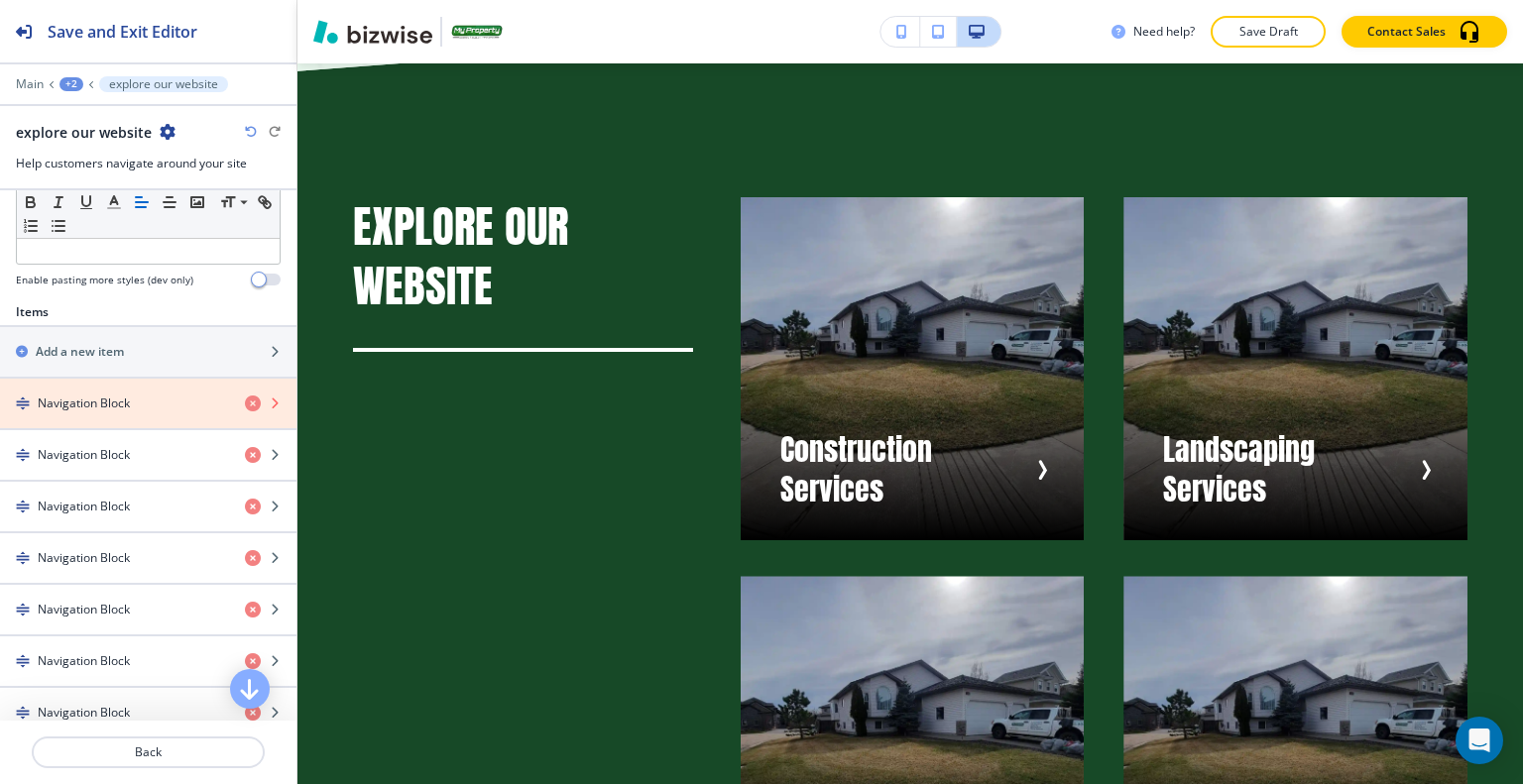 click at bounding box center [253, 403] 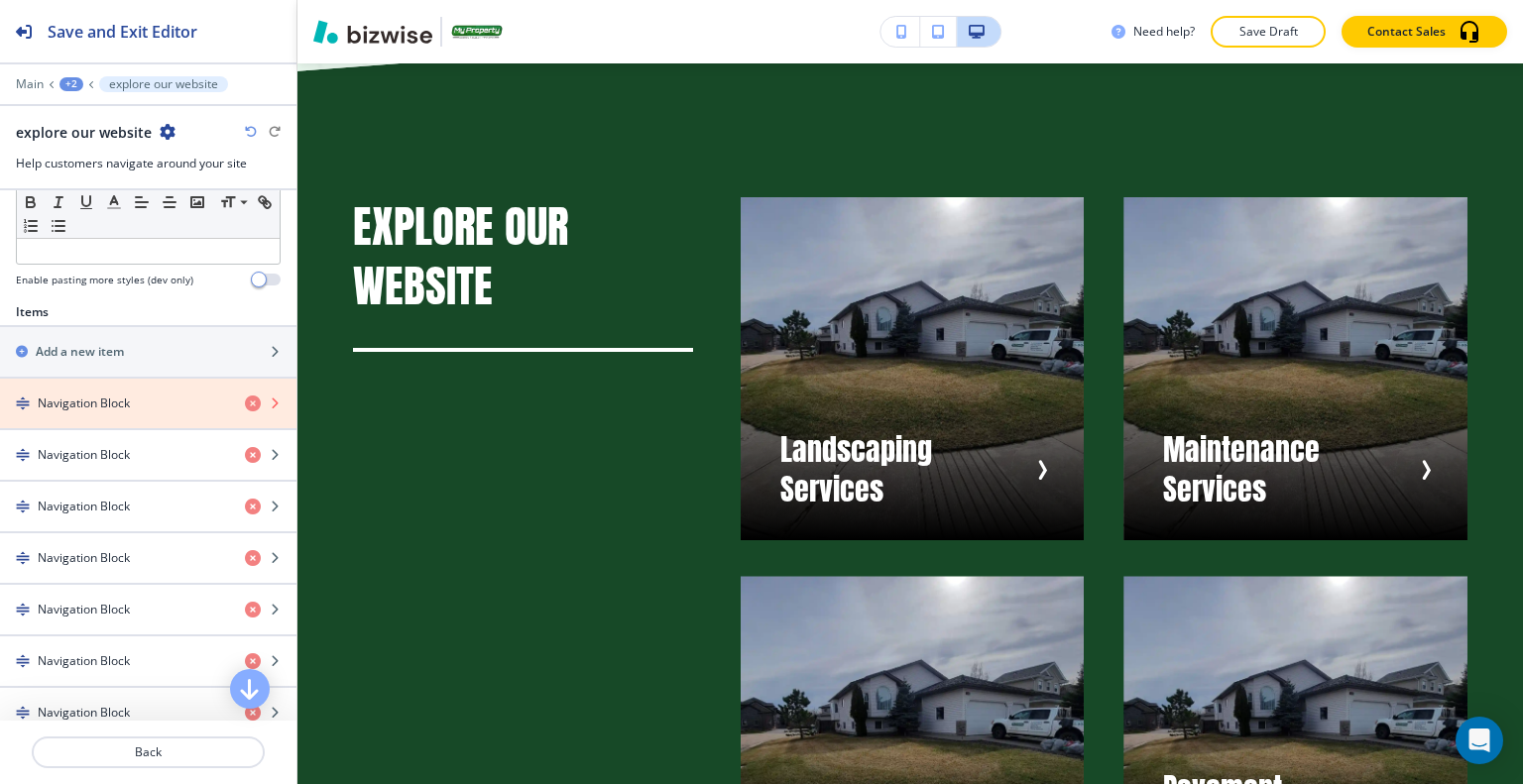 click at bounding box center (253, 403) 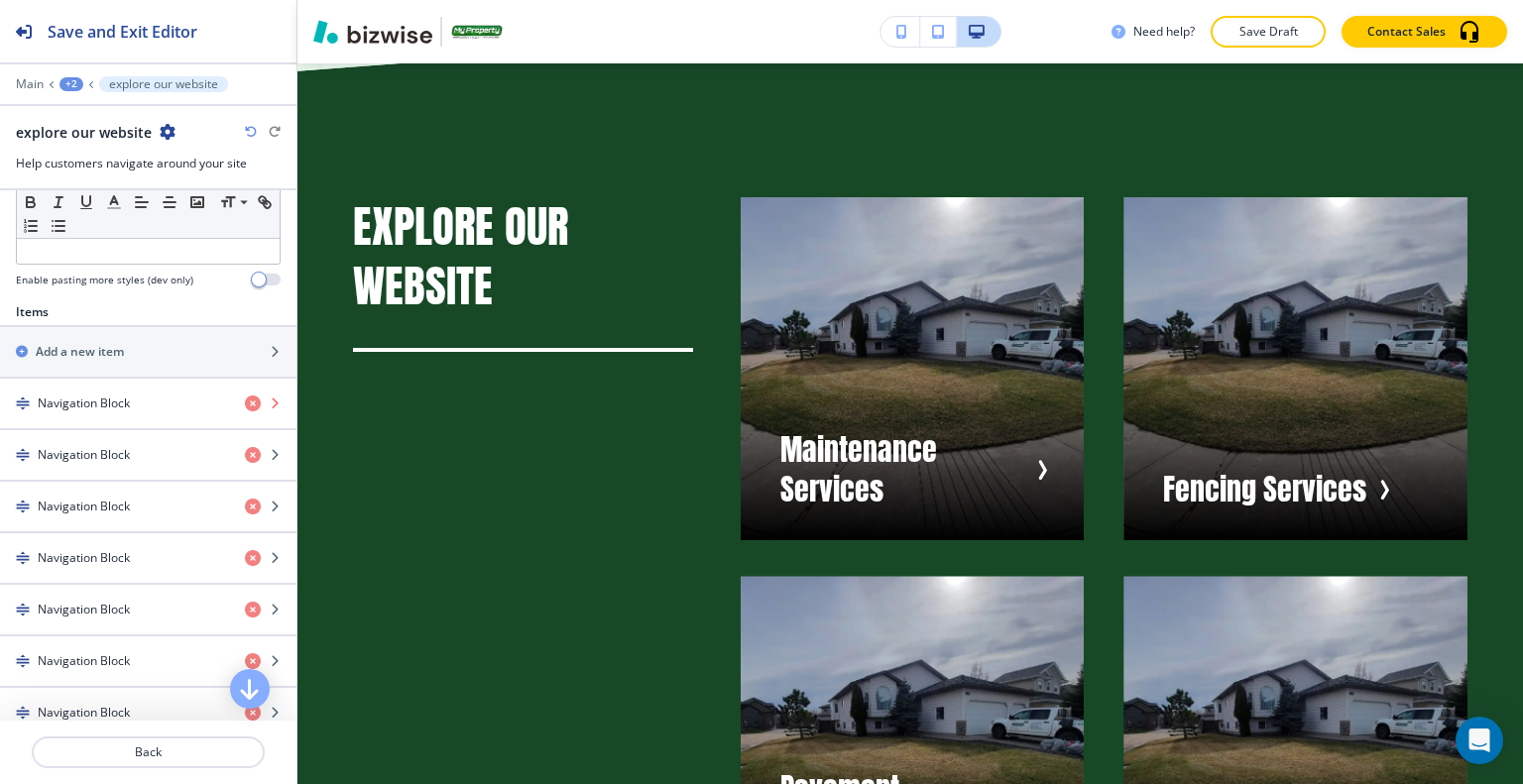 click at bounding box center [253, 403] 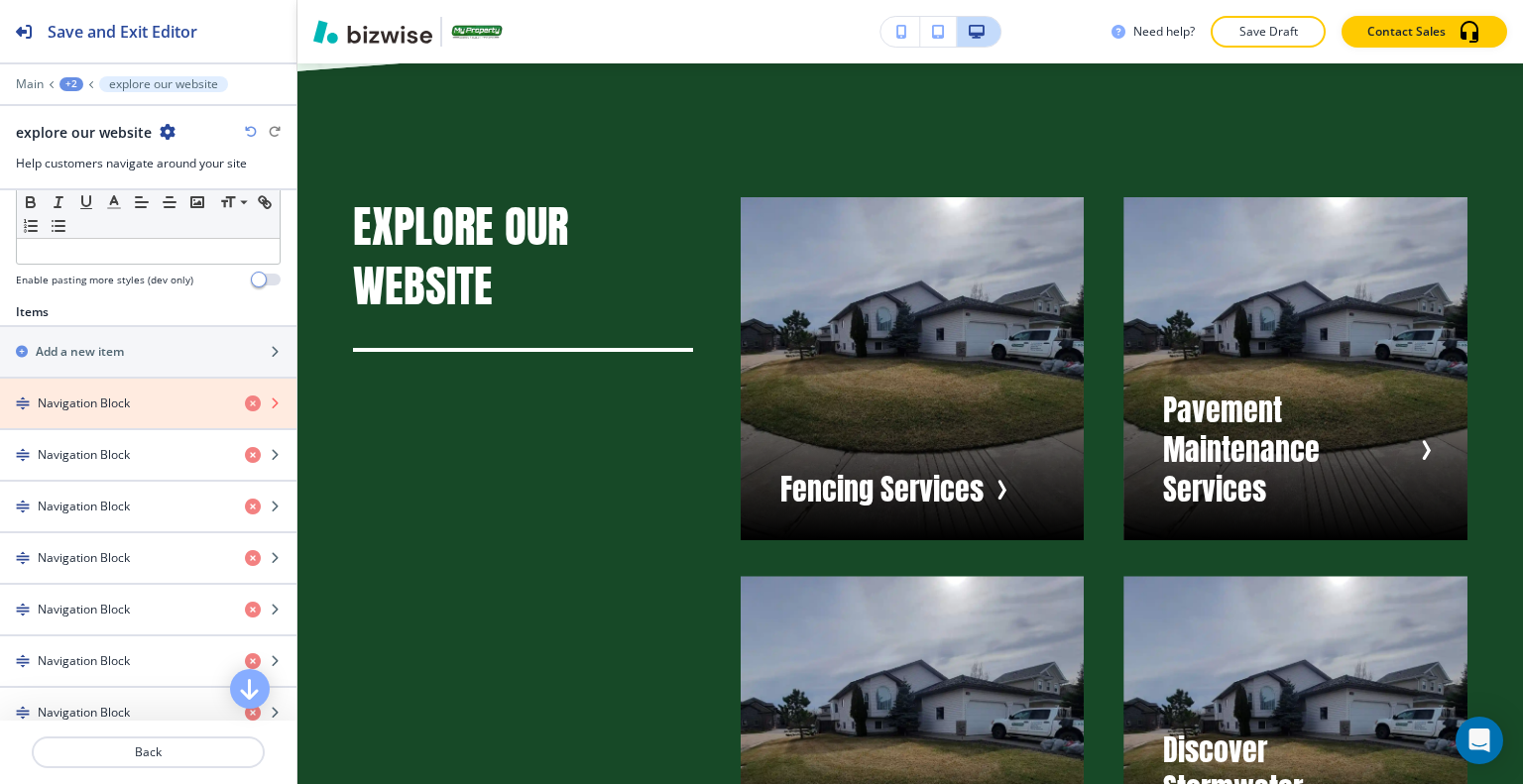 click at bounding box center [253, 403] 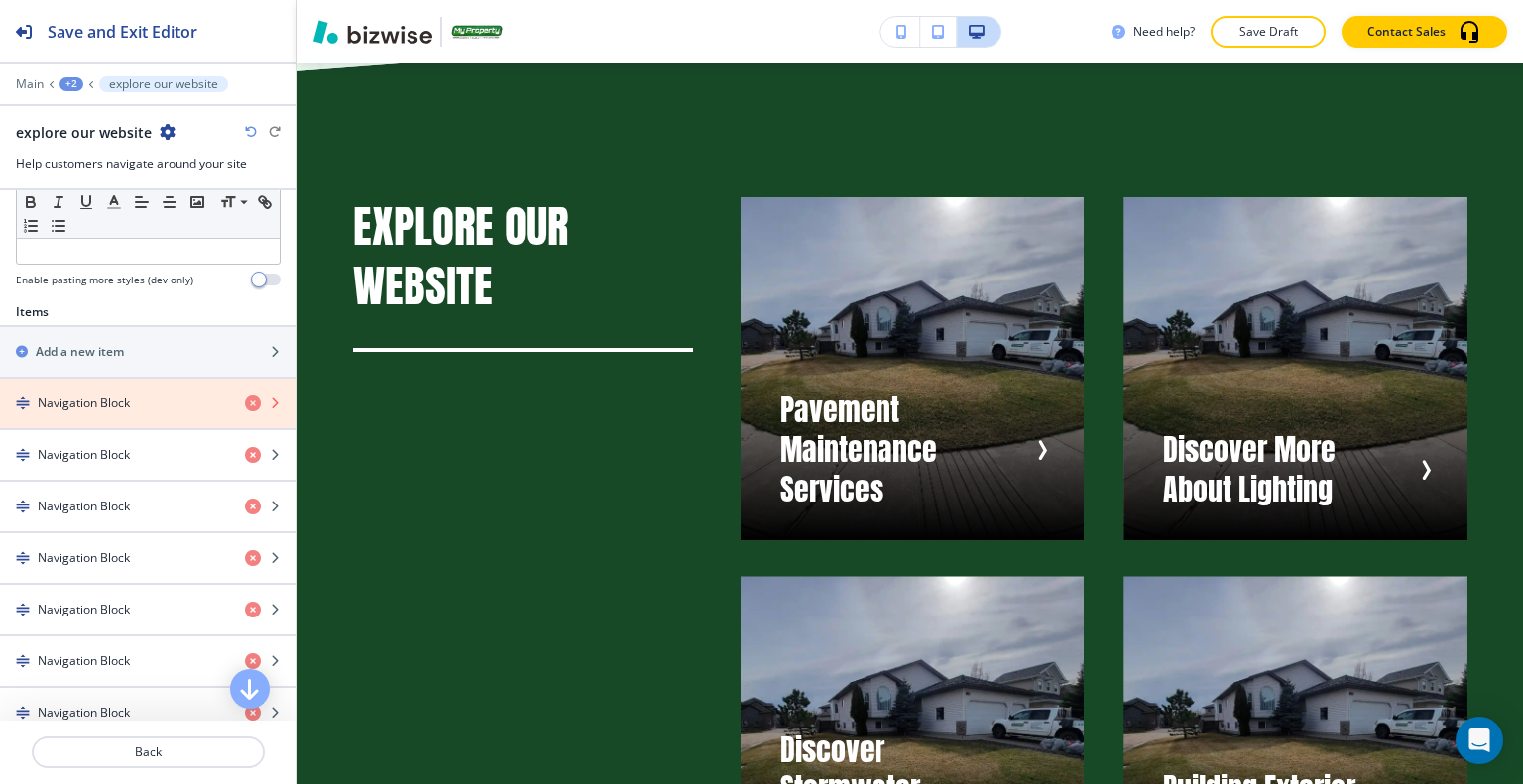 click at bounding box center [253, 403] 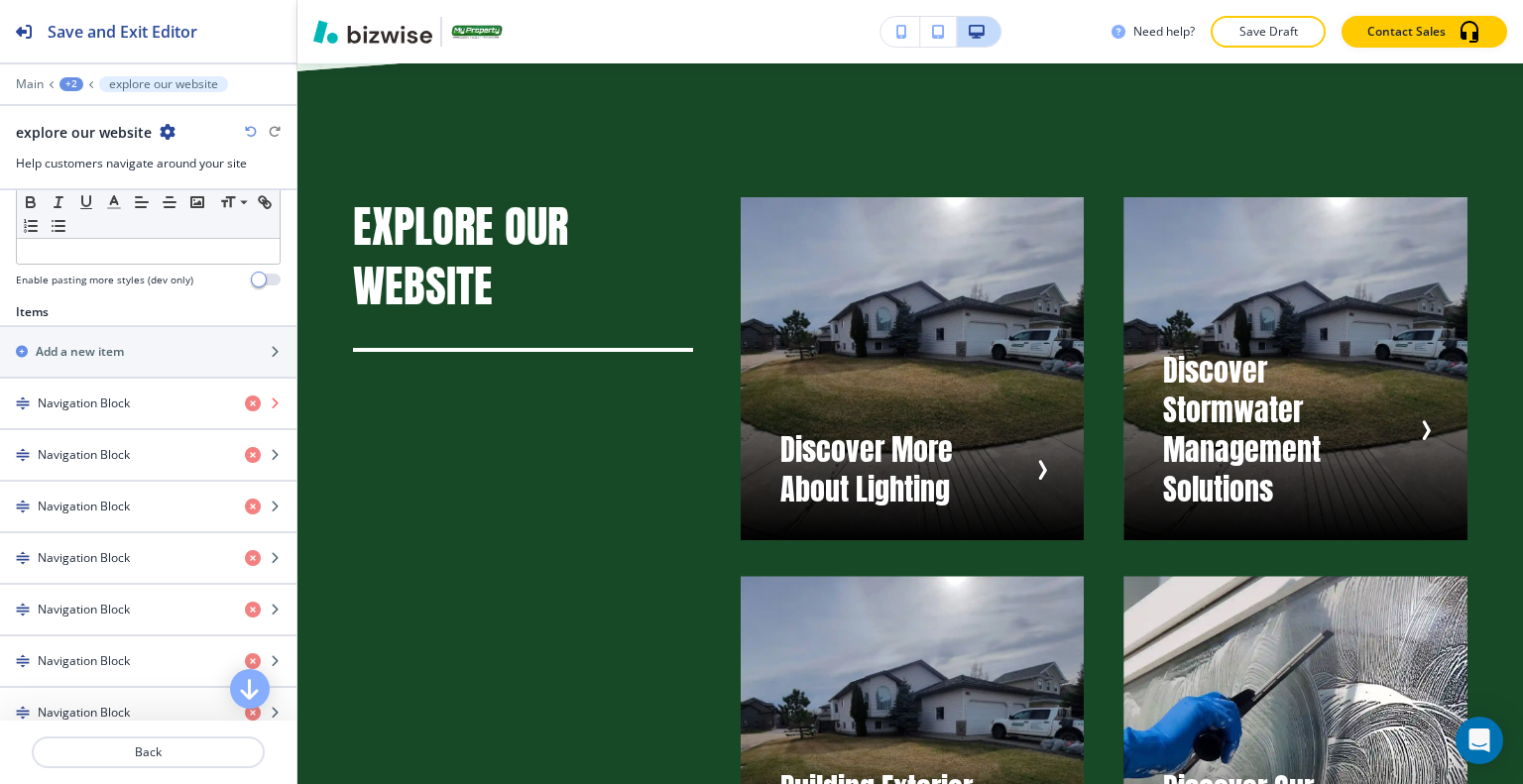 click at bounding box center [253, 403] 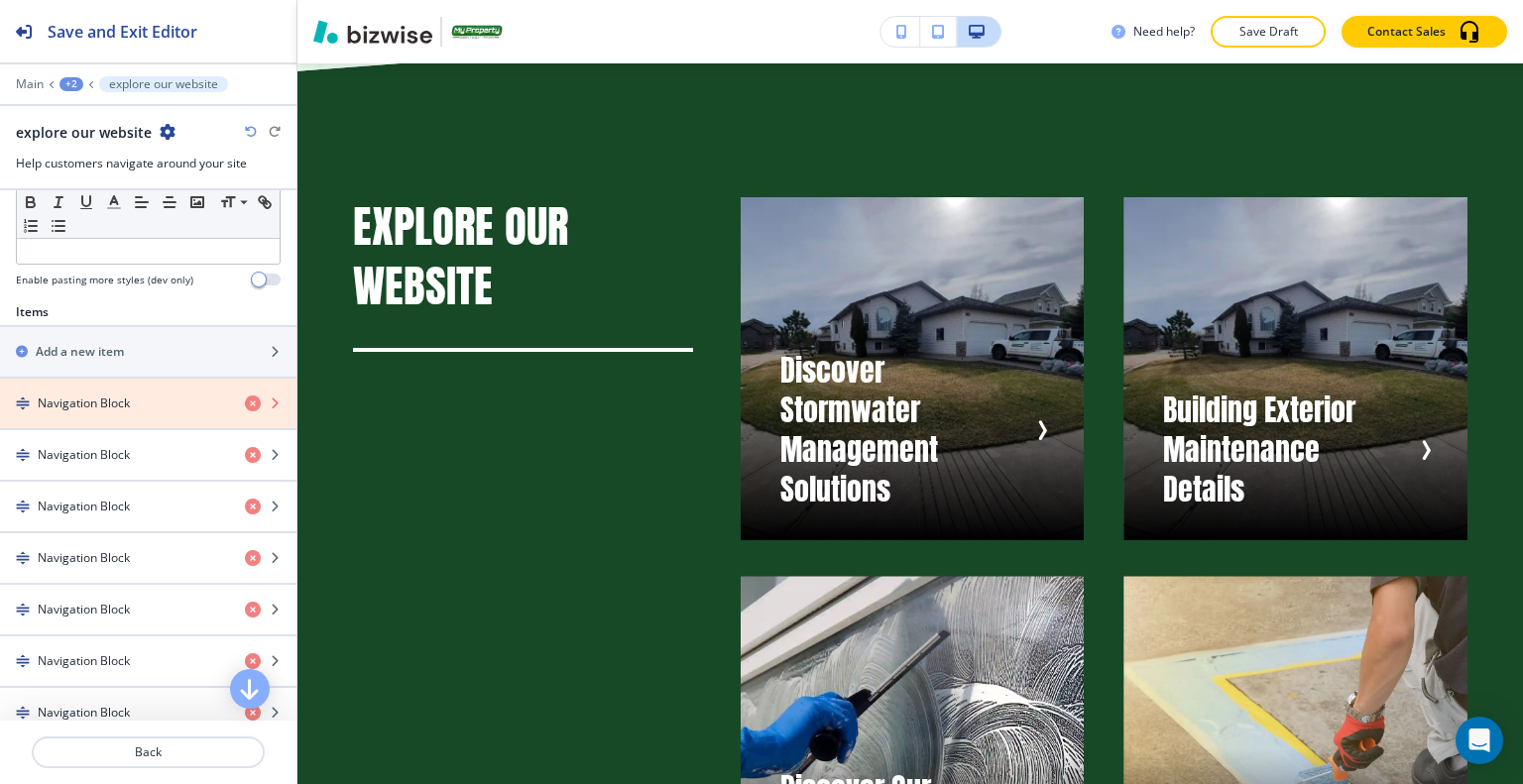 click at bounding box center [253, 403] 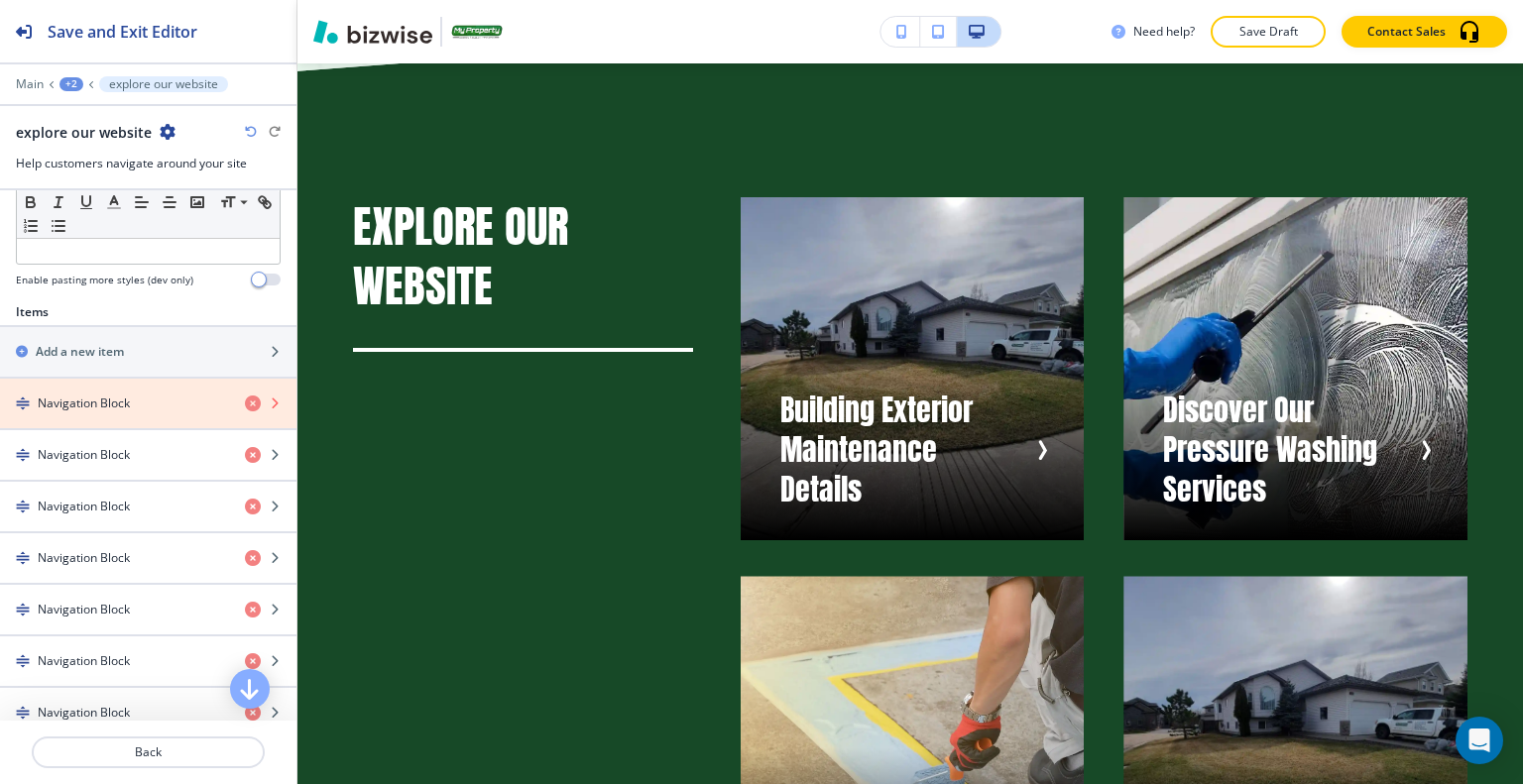click at bounding box center (253, 403) 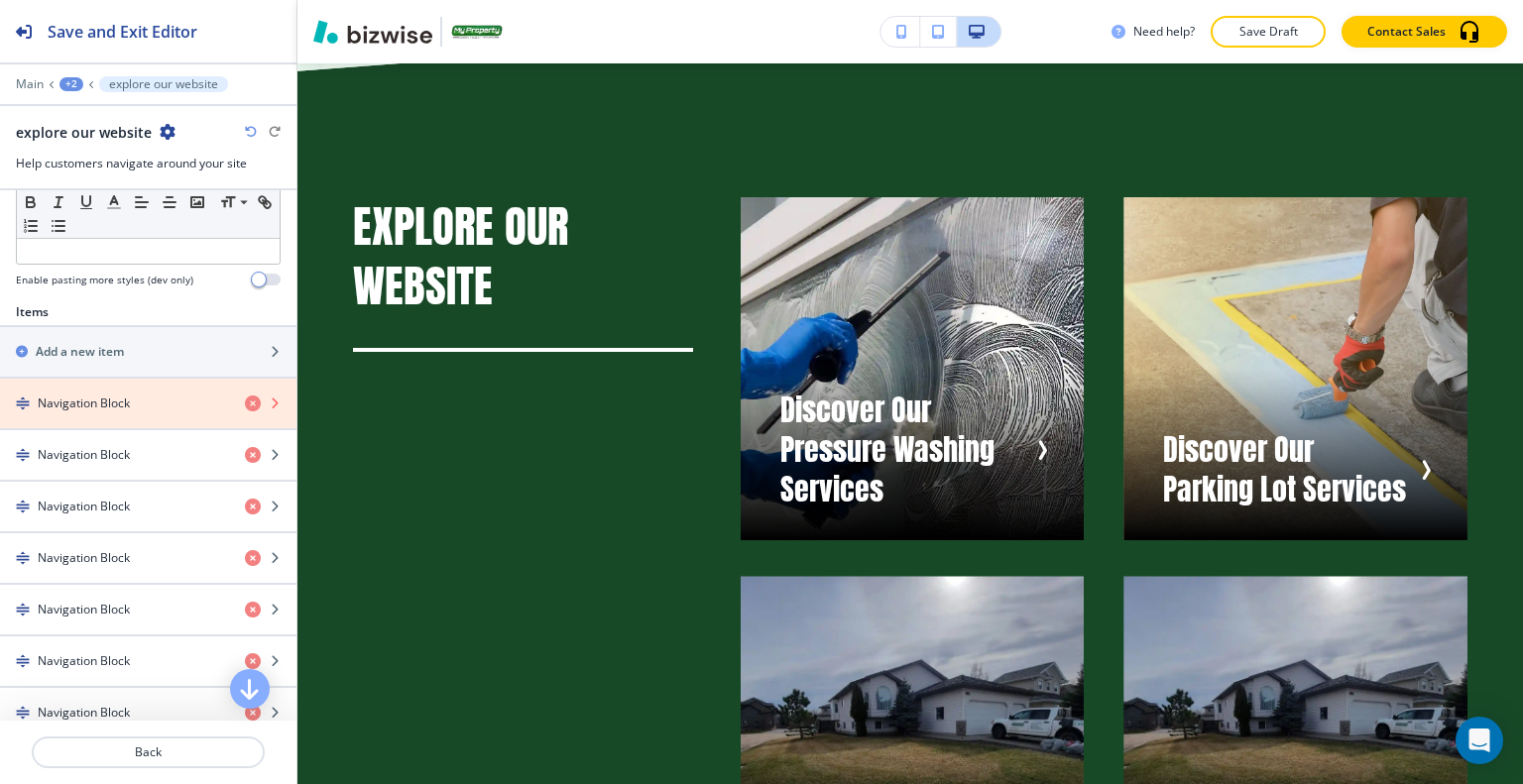 click at bounding box center (253, 403) 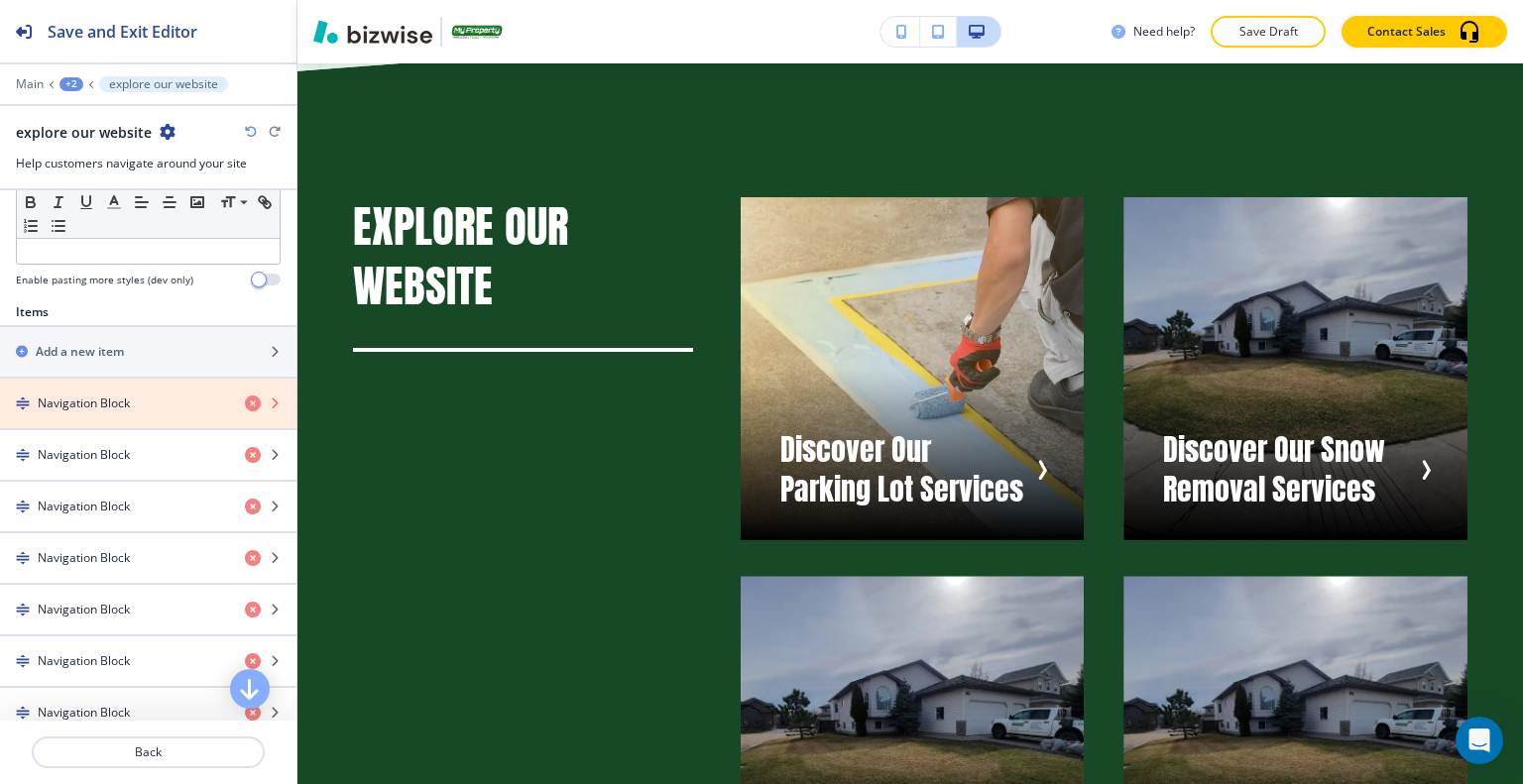 click at bounding box center (253, 403) 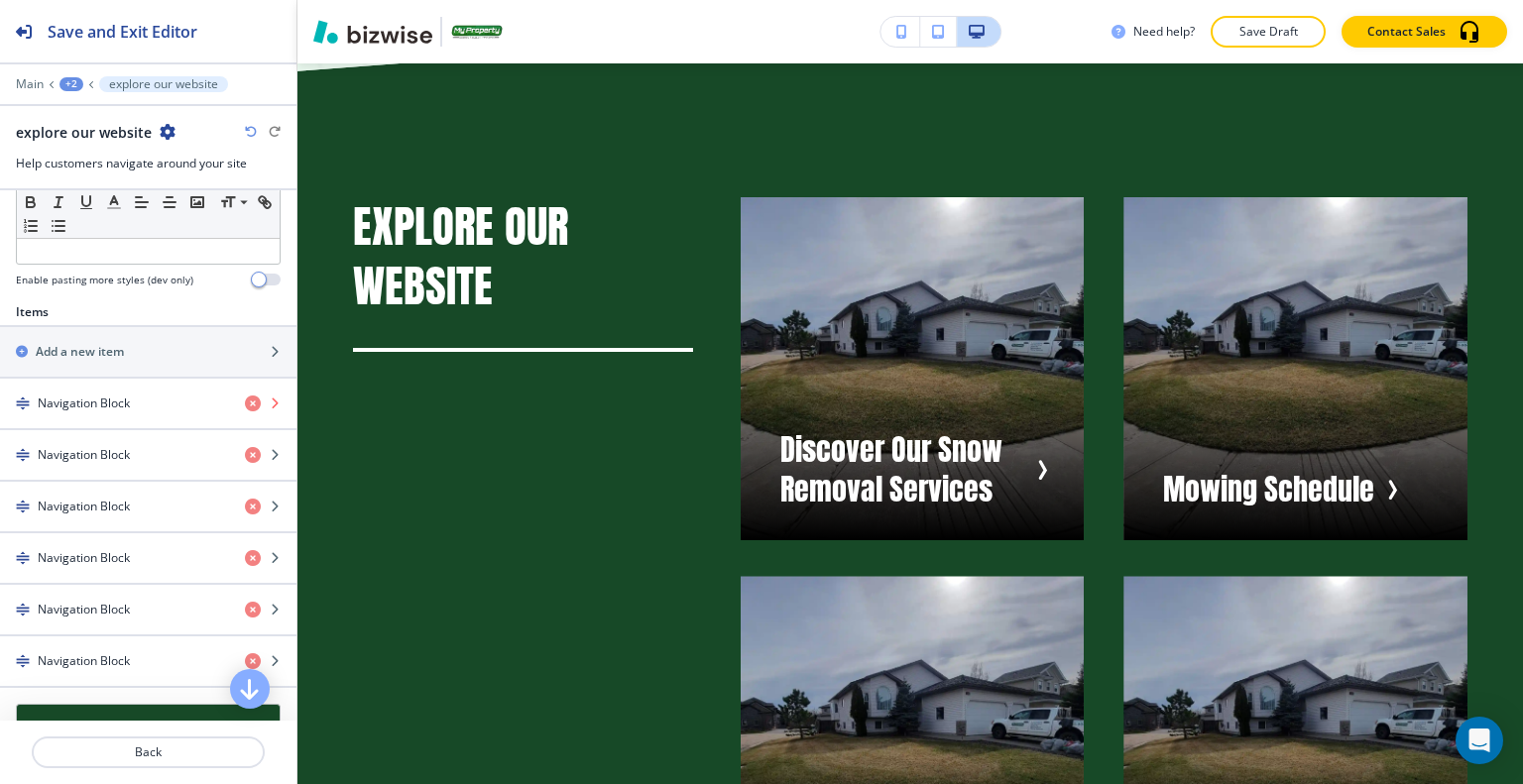 click at bounding box center (253, 403) 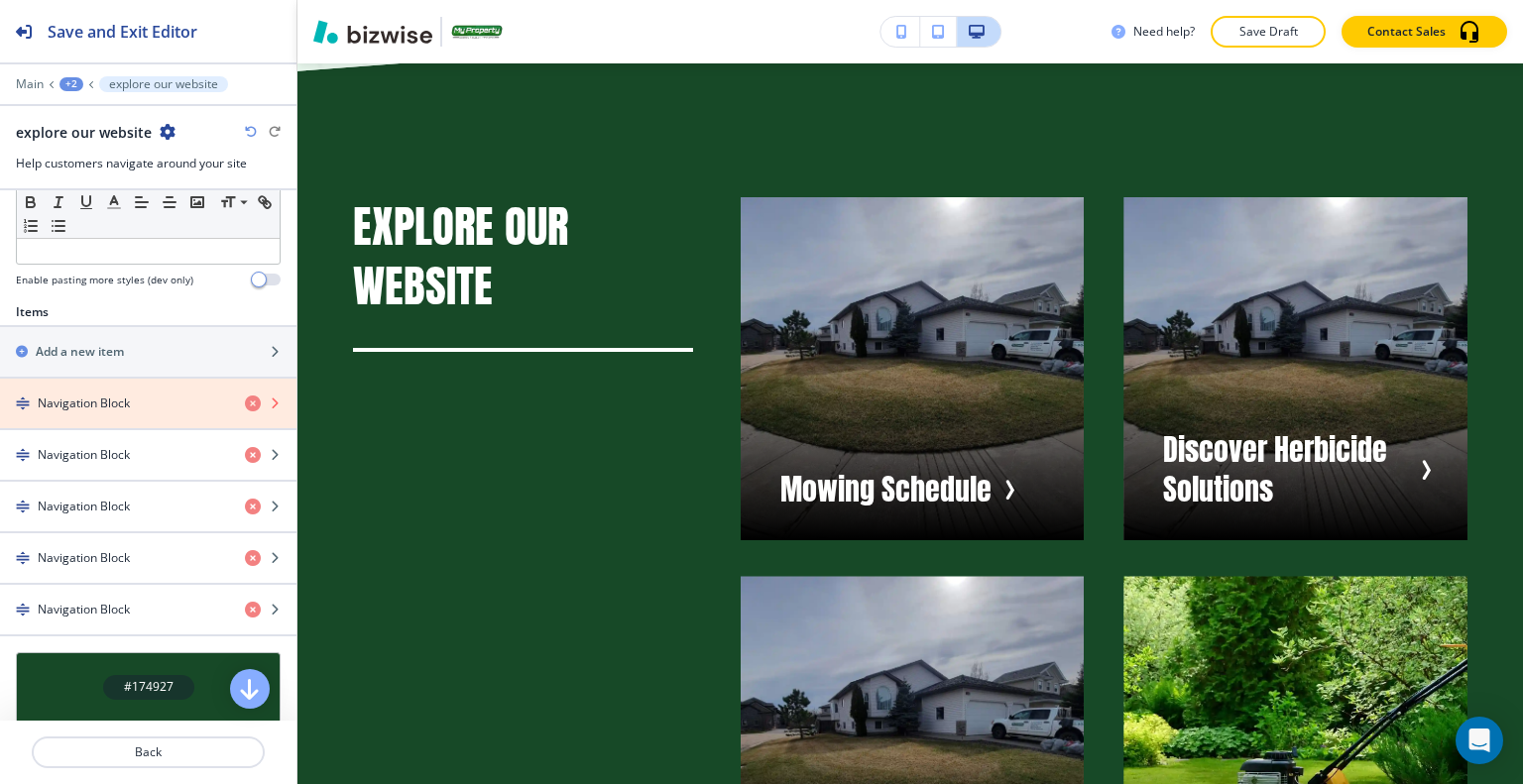 click at bounding box center (253, 403) 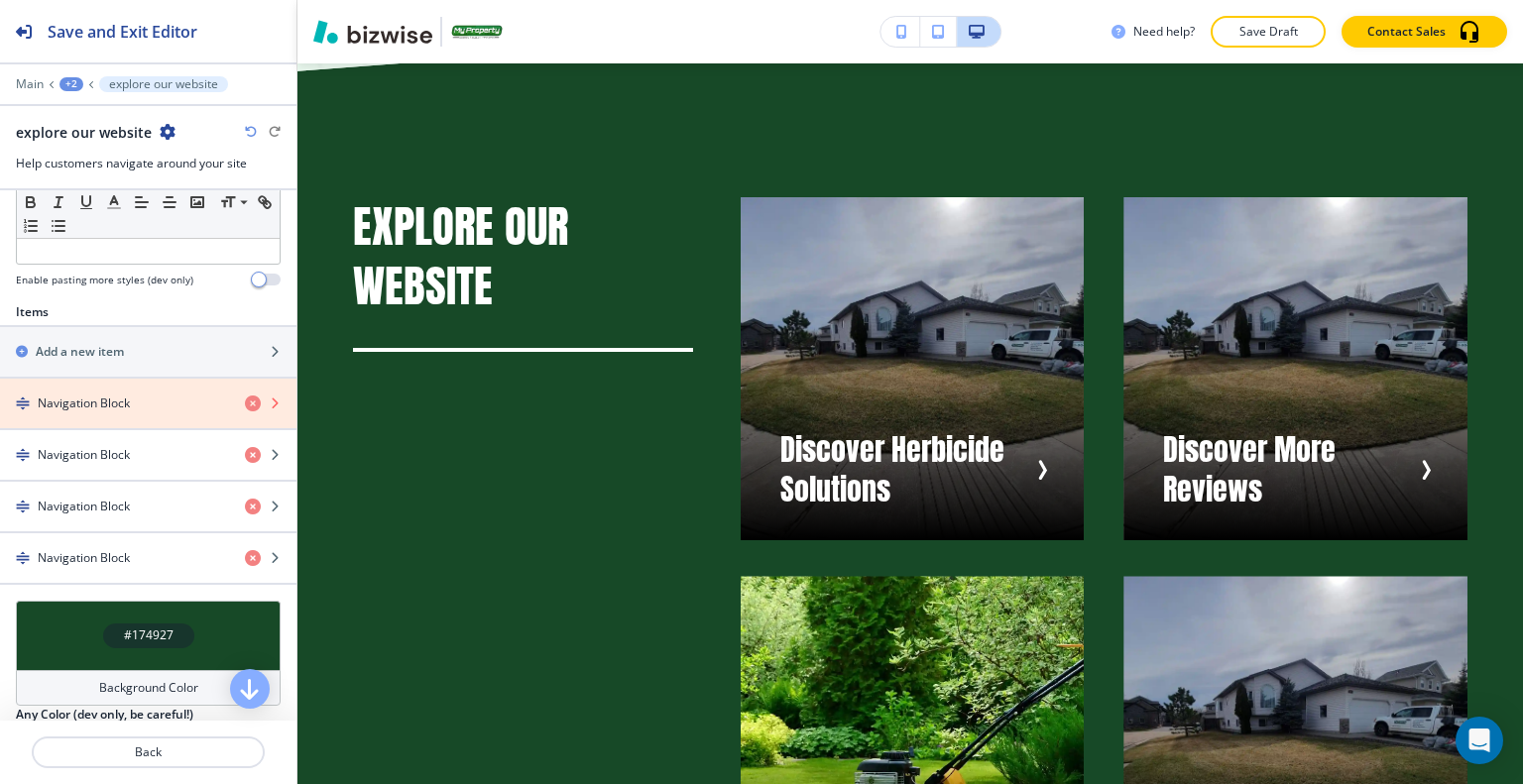 click at bounding box center [253, 403] 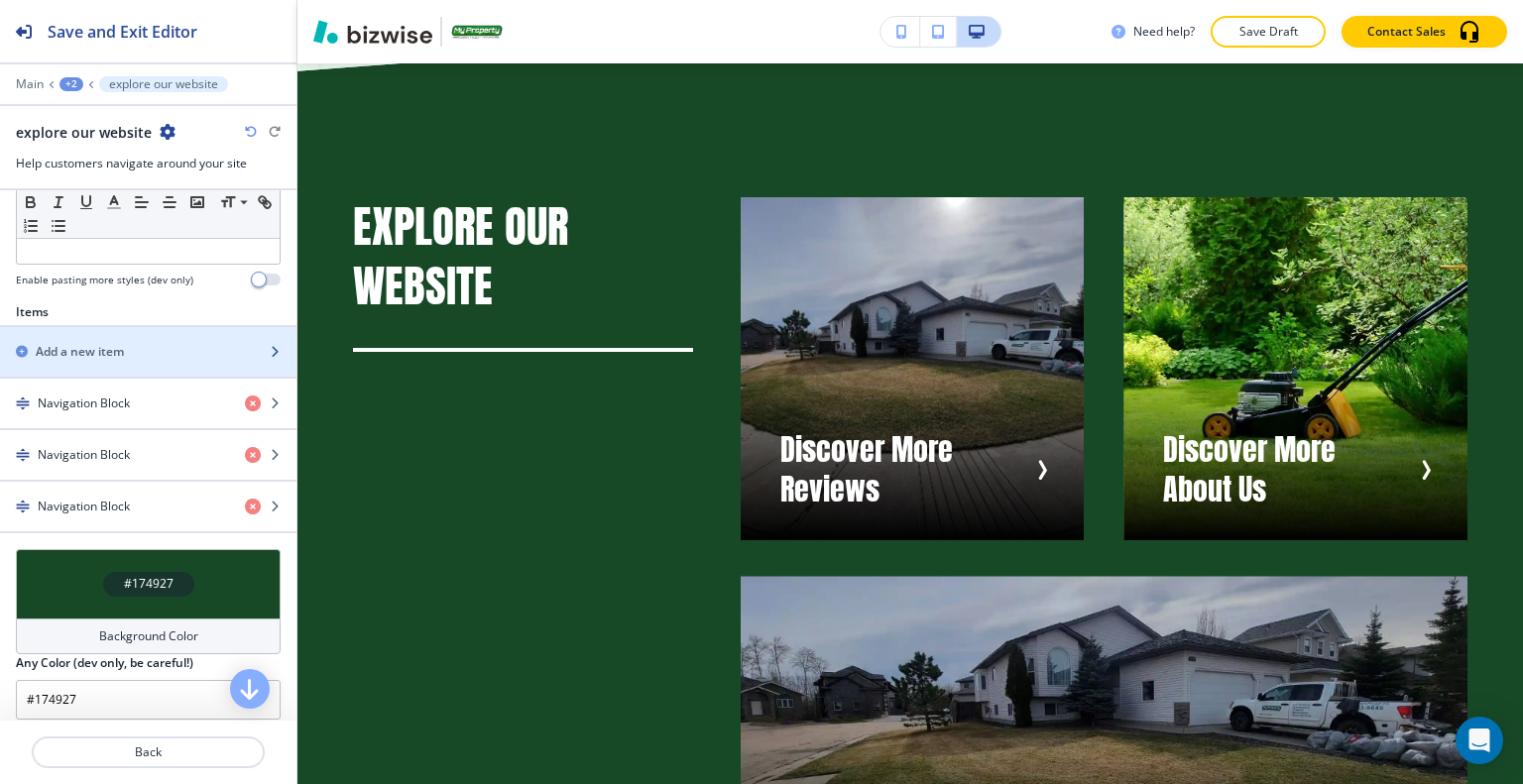 click on "Add a new item" at bounding box center [126, 352] 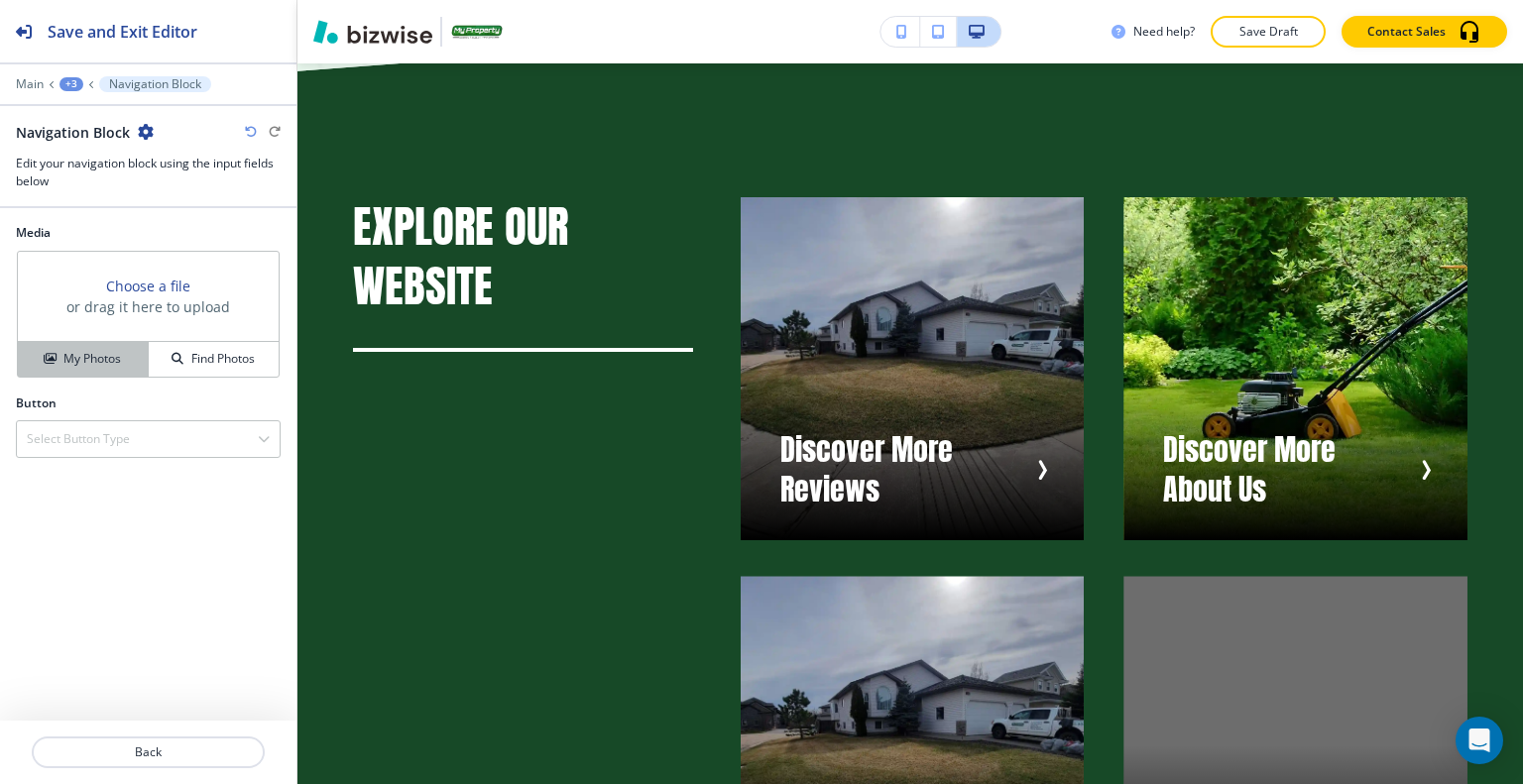 click on "My Photos" at bounding box center [92, 359] 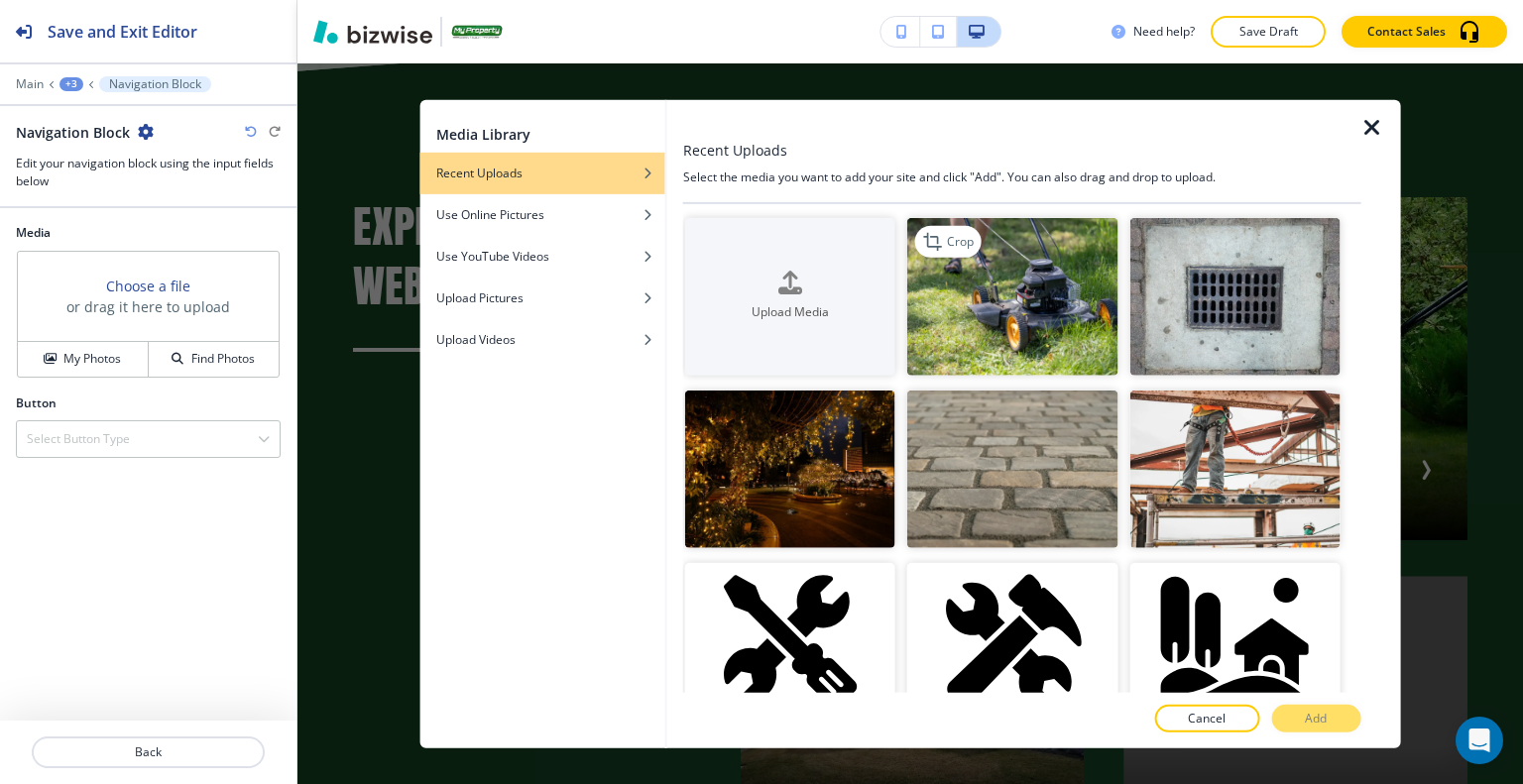 click at bounding box center [1012, 295] 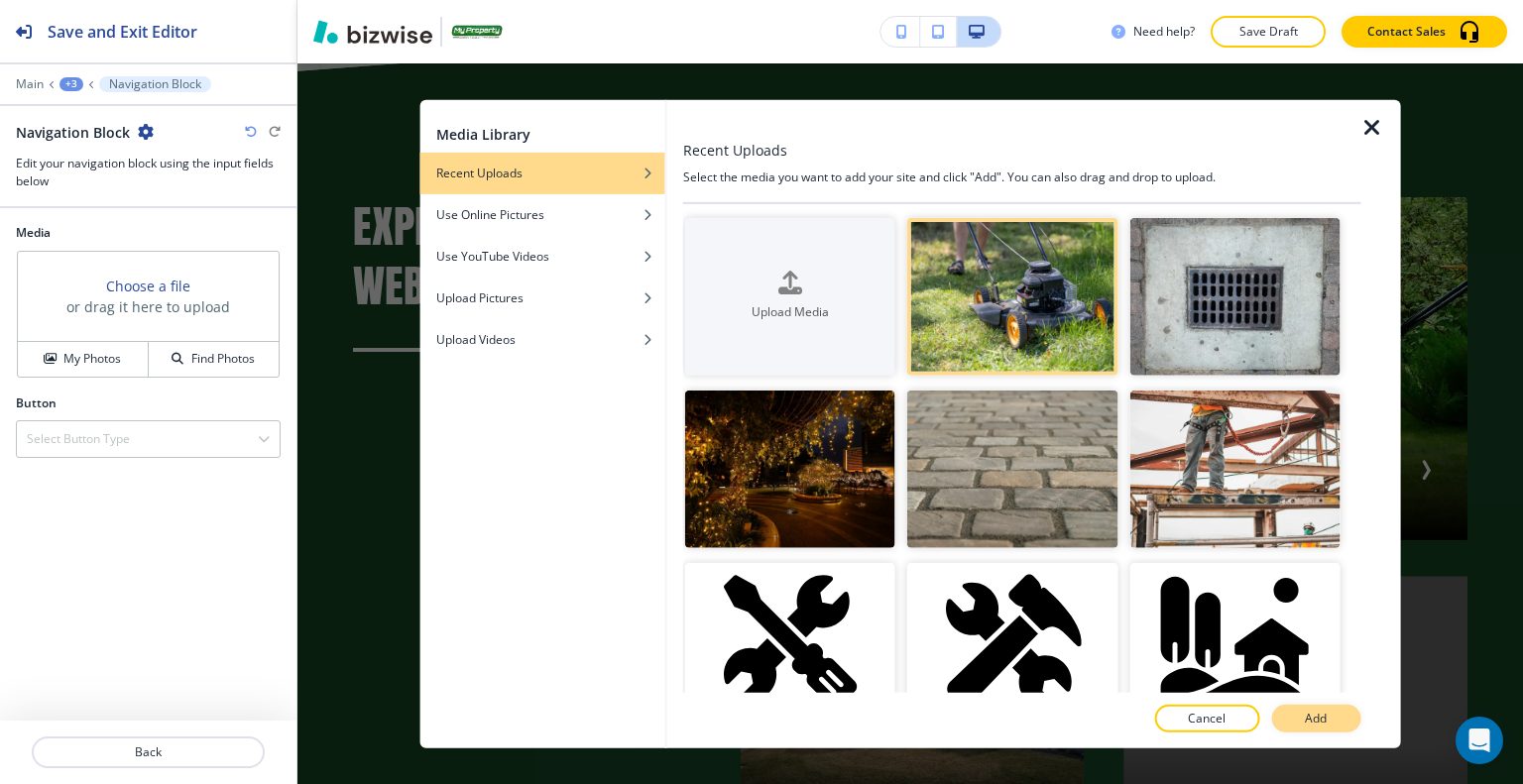 click on "Add" at bounding box center [1316, 719] 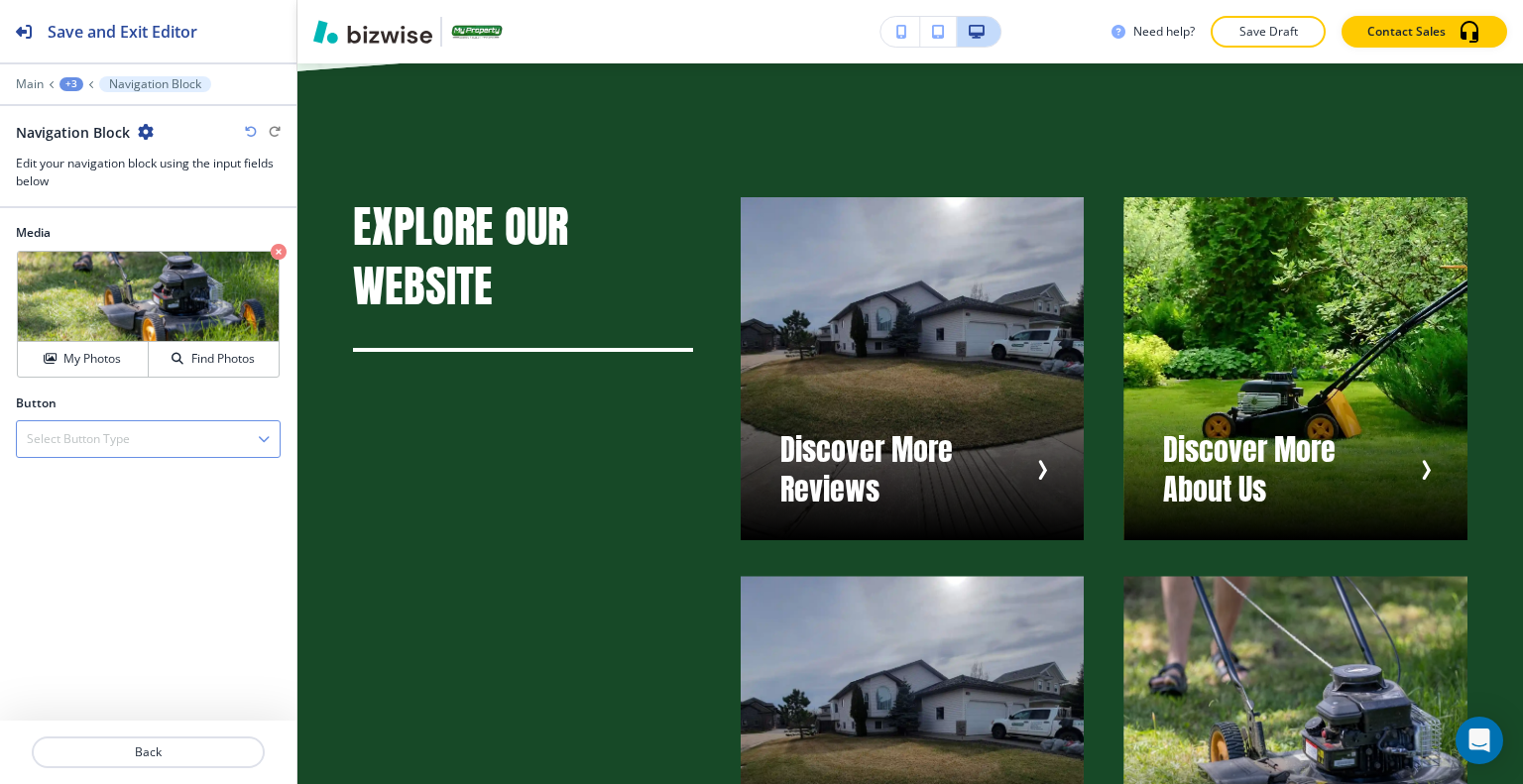 click on "Select Button Type" at bounding box center (148, 439) 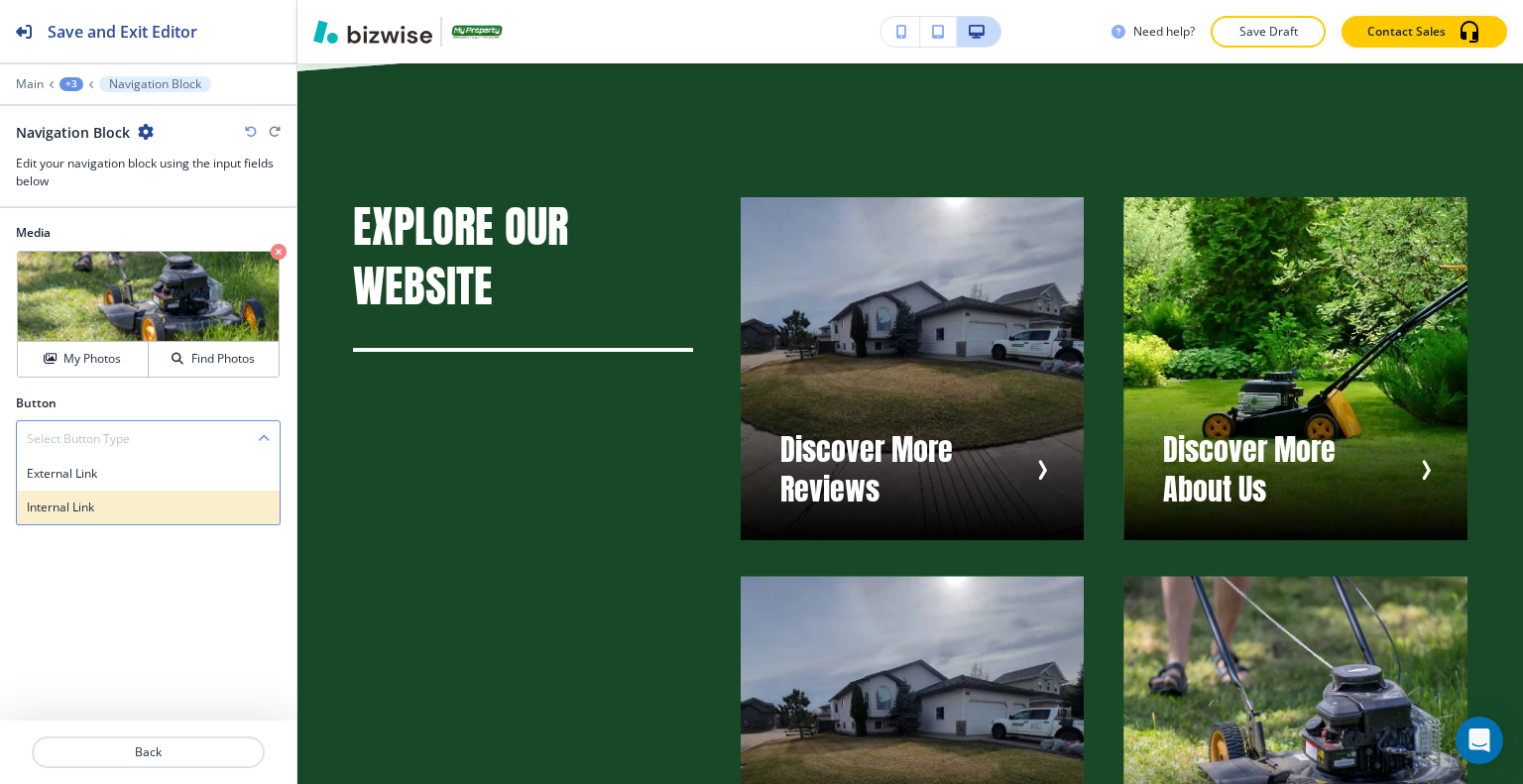 click on "Internal Link" at bounding box center (148, 507) 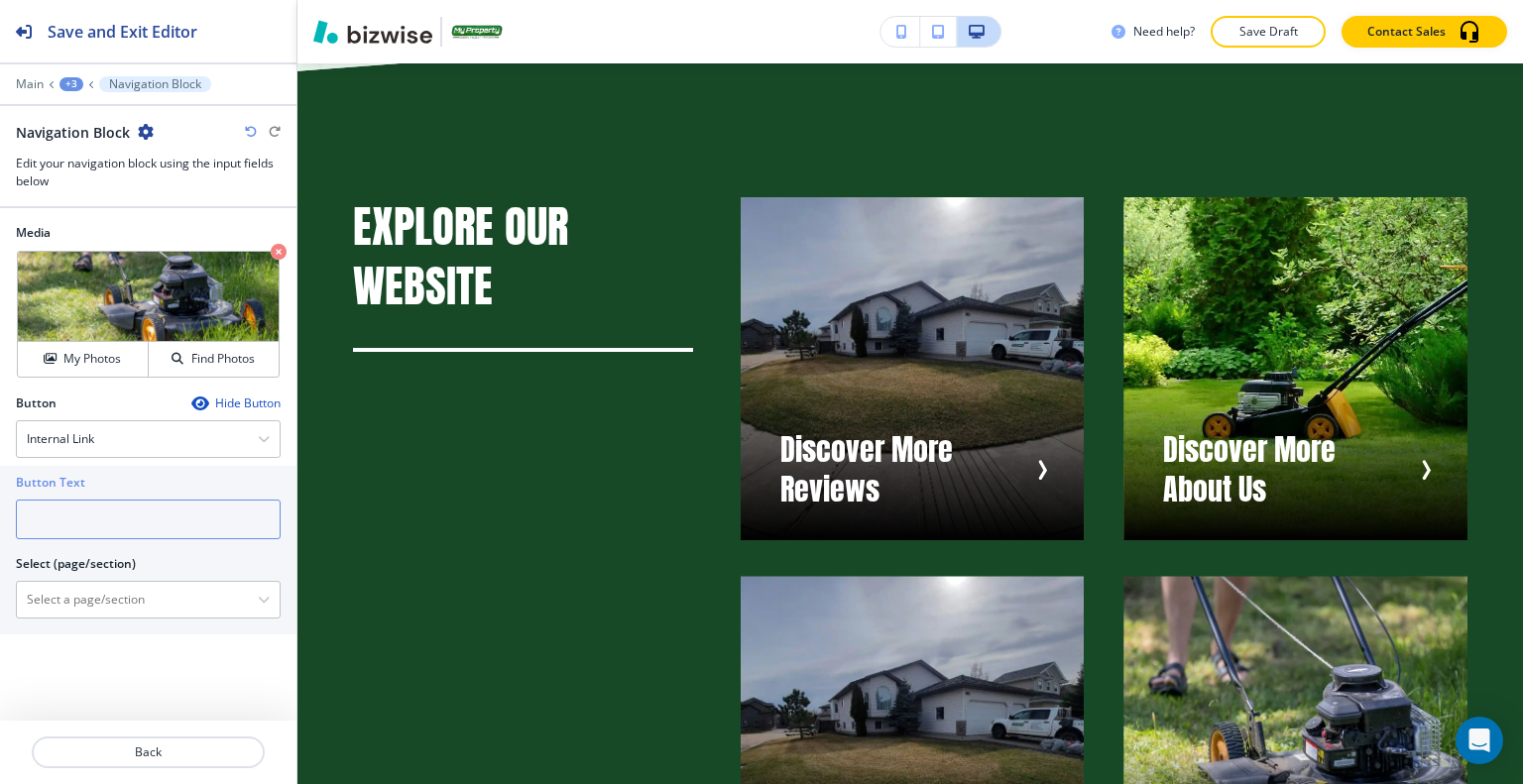 click at bounding box center (148, 519) 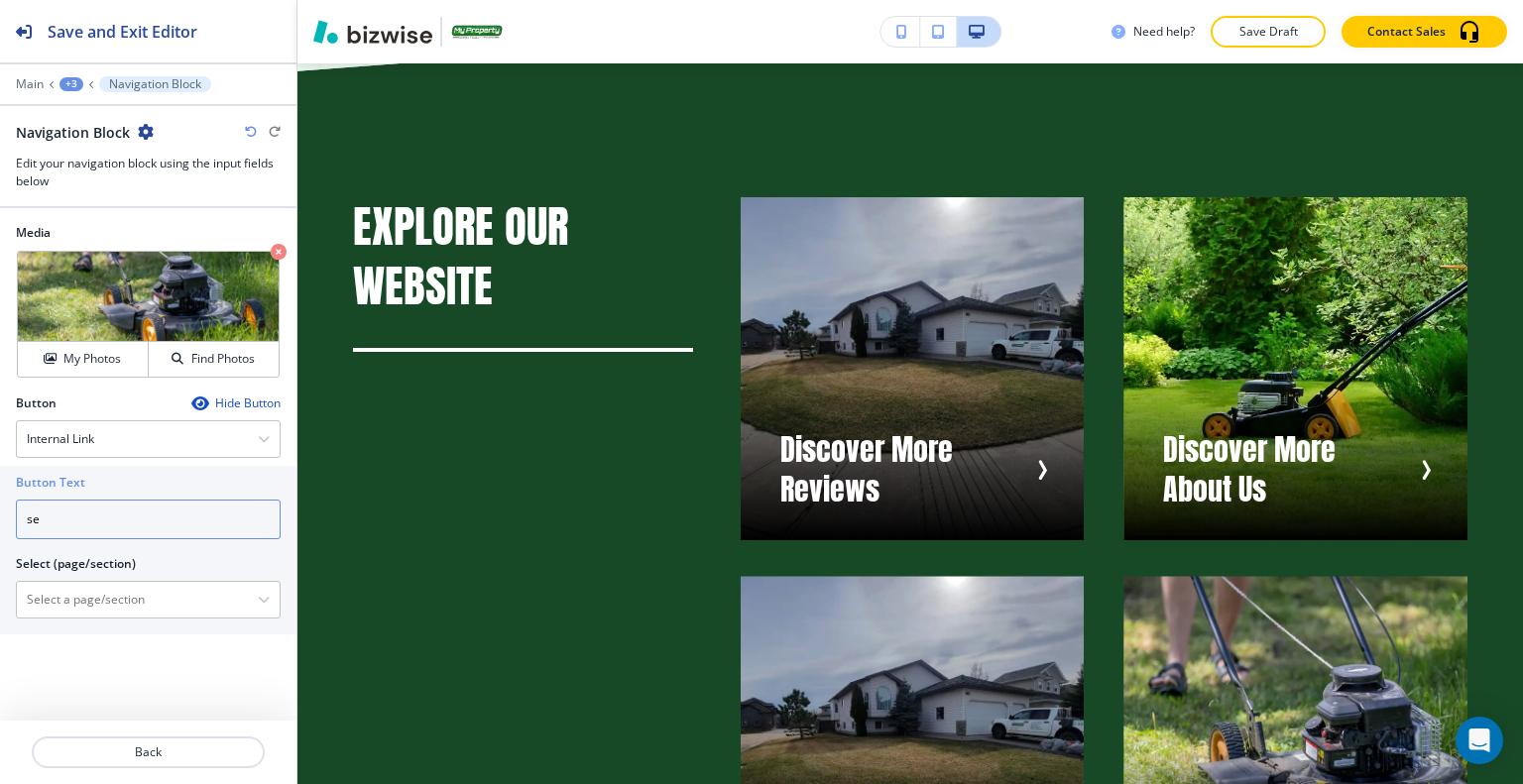 type on "s" 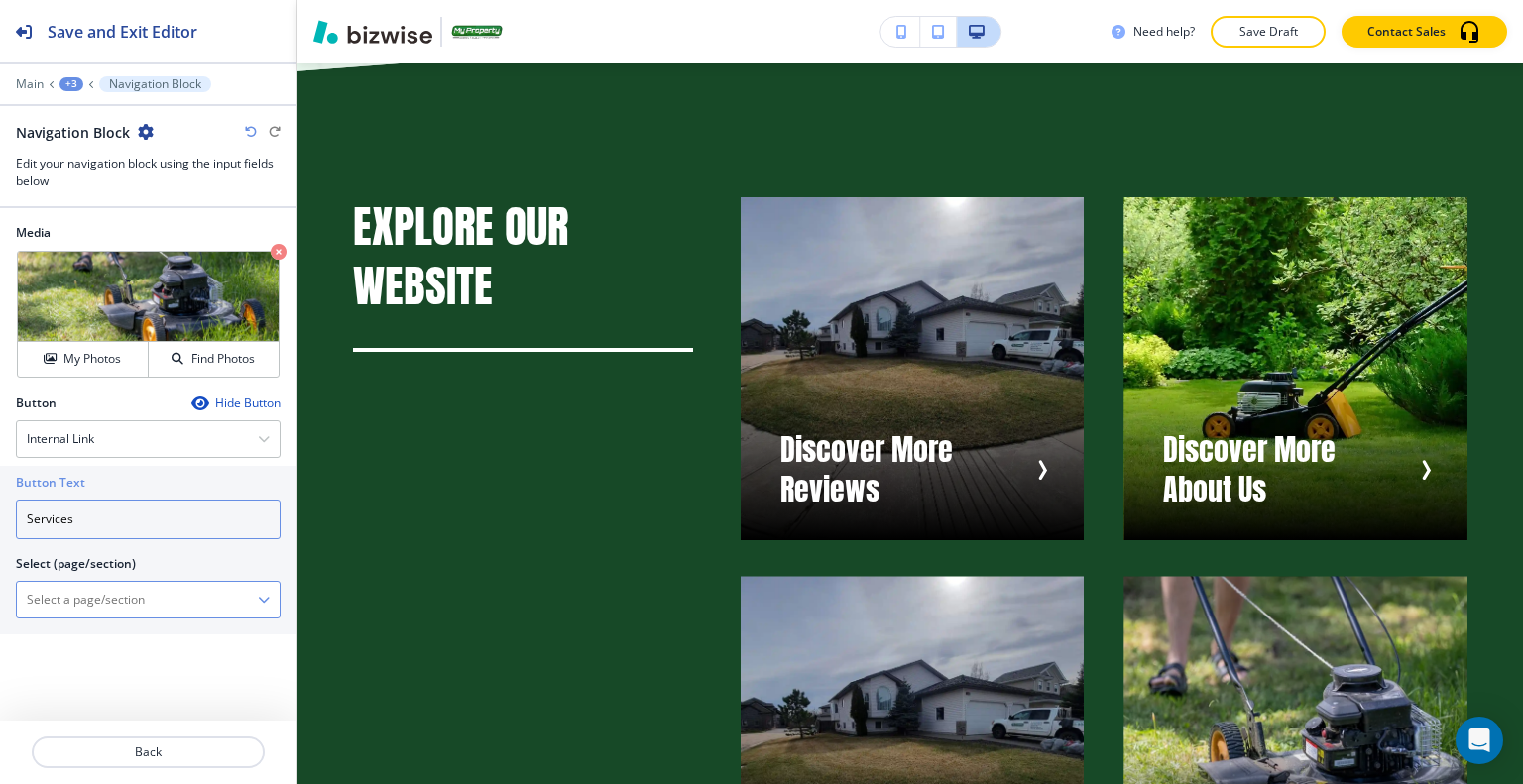 type on "Services" 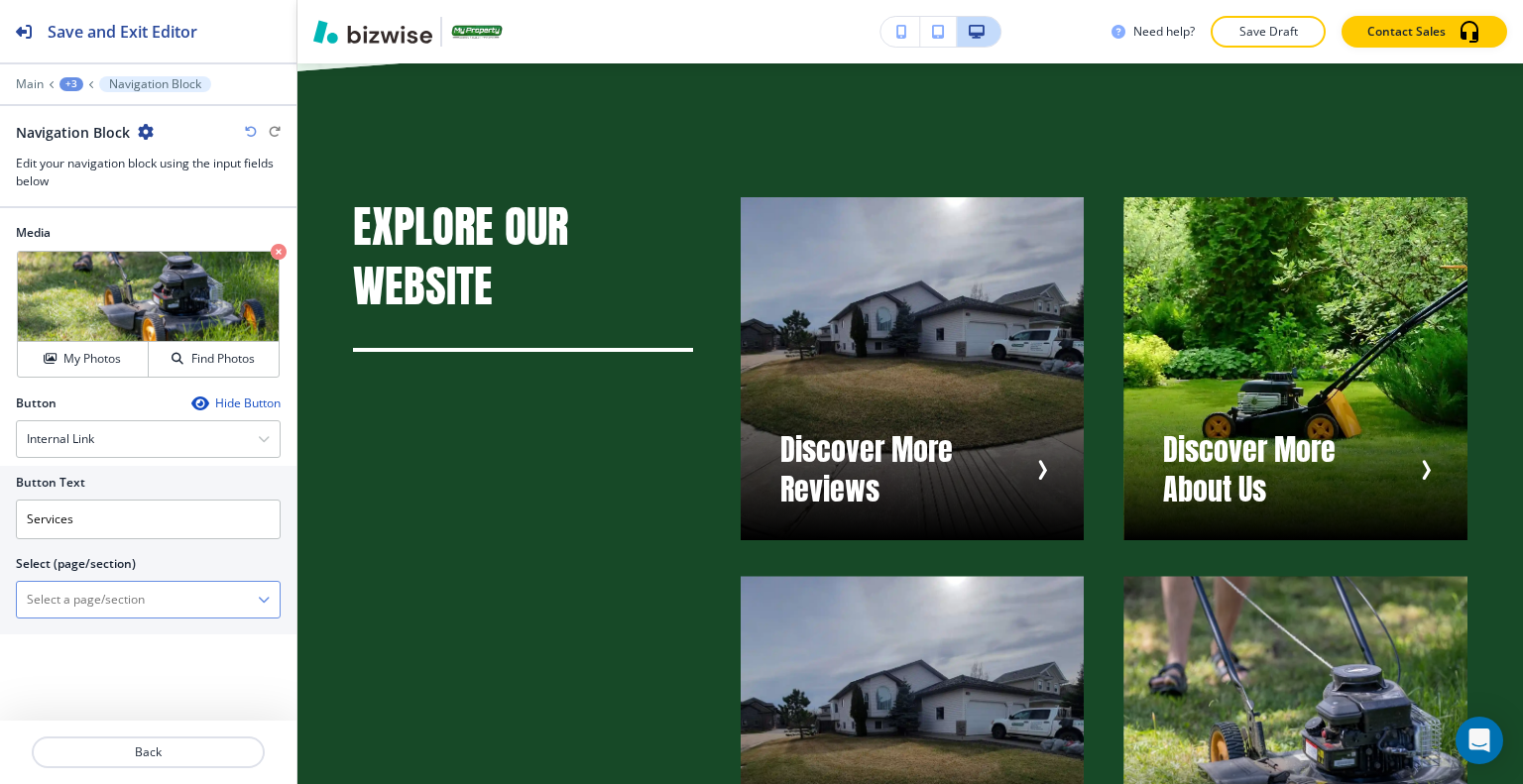 click at bounding box center (137, 600) 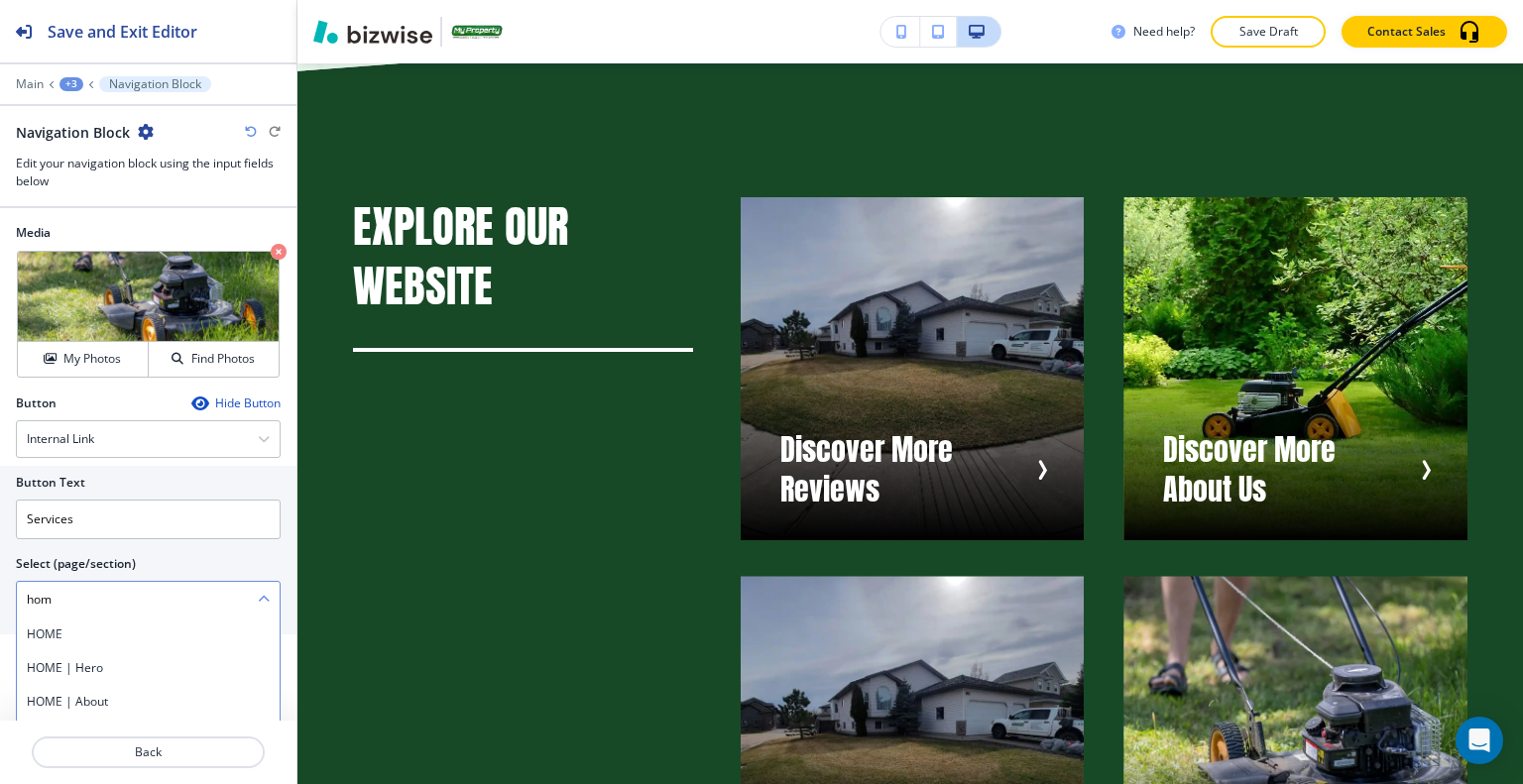 scroll, scrollTop: 99, scrollLeft: 0, axis: vertical 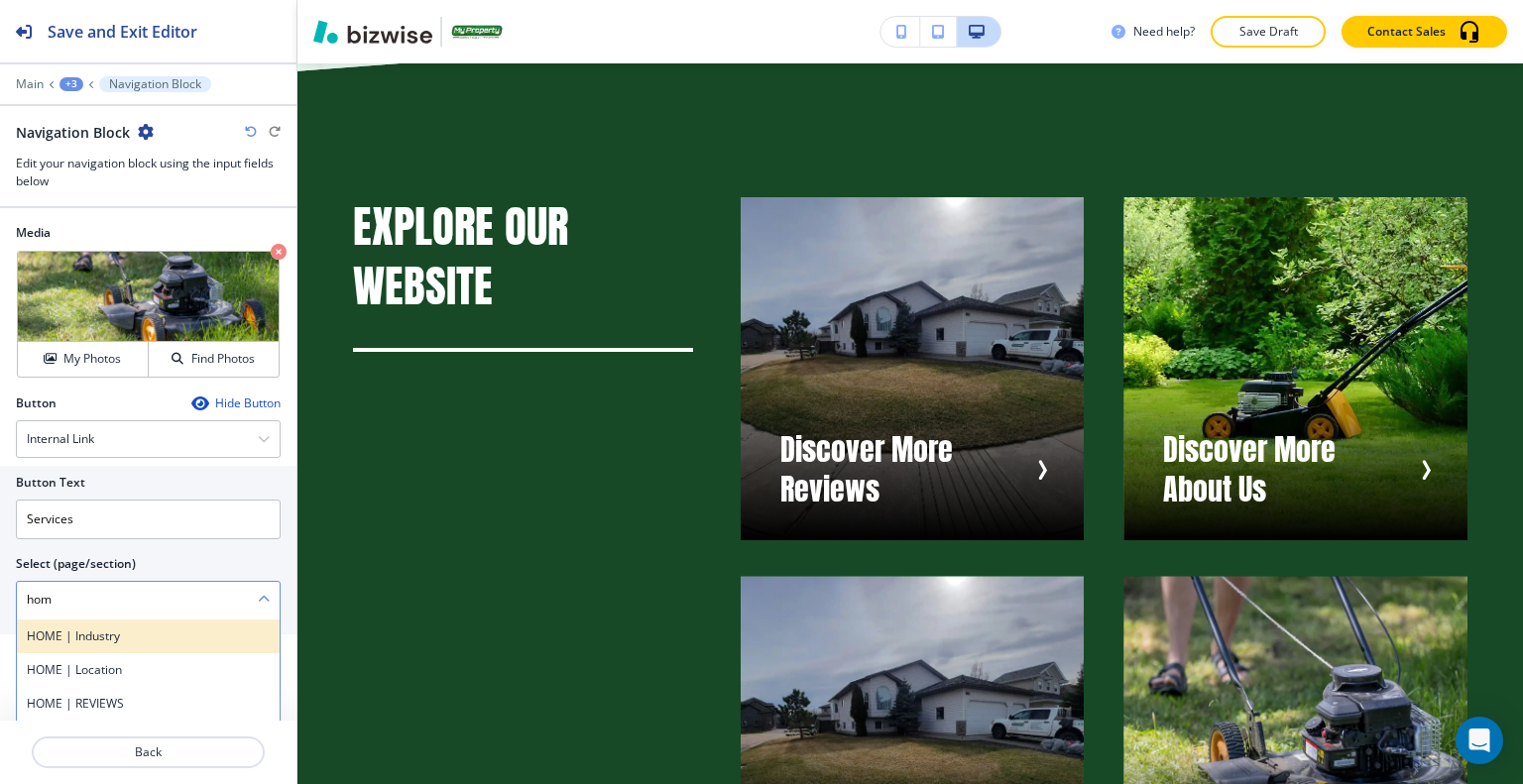 click on "HOME | Industry" at bounding box center [148, 636] 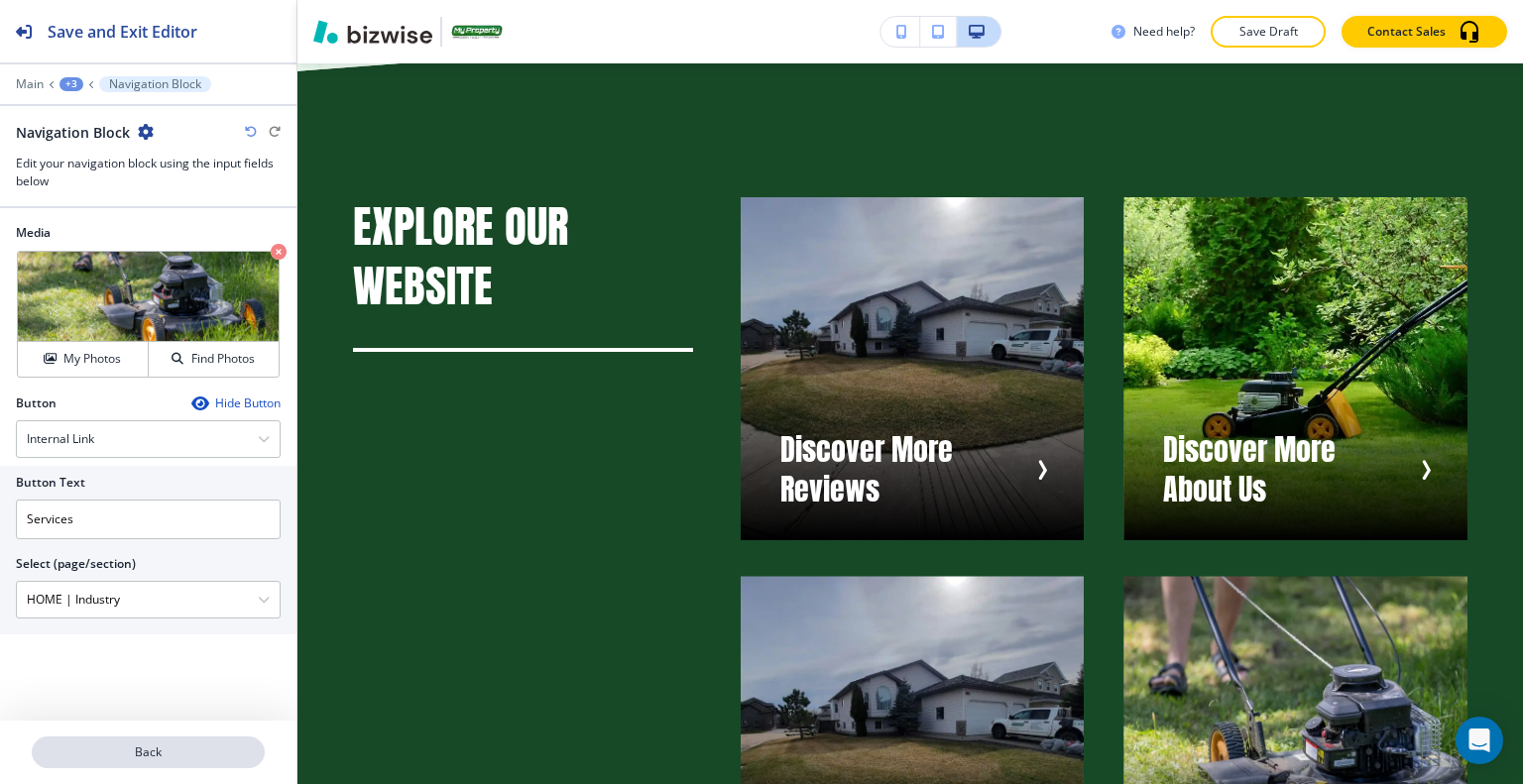 click on "Back" at bounding box center [148, 752] 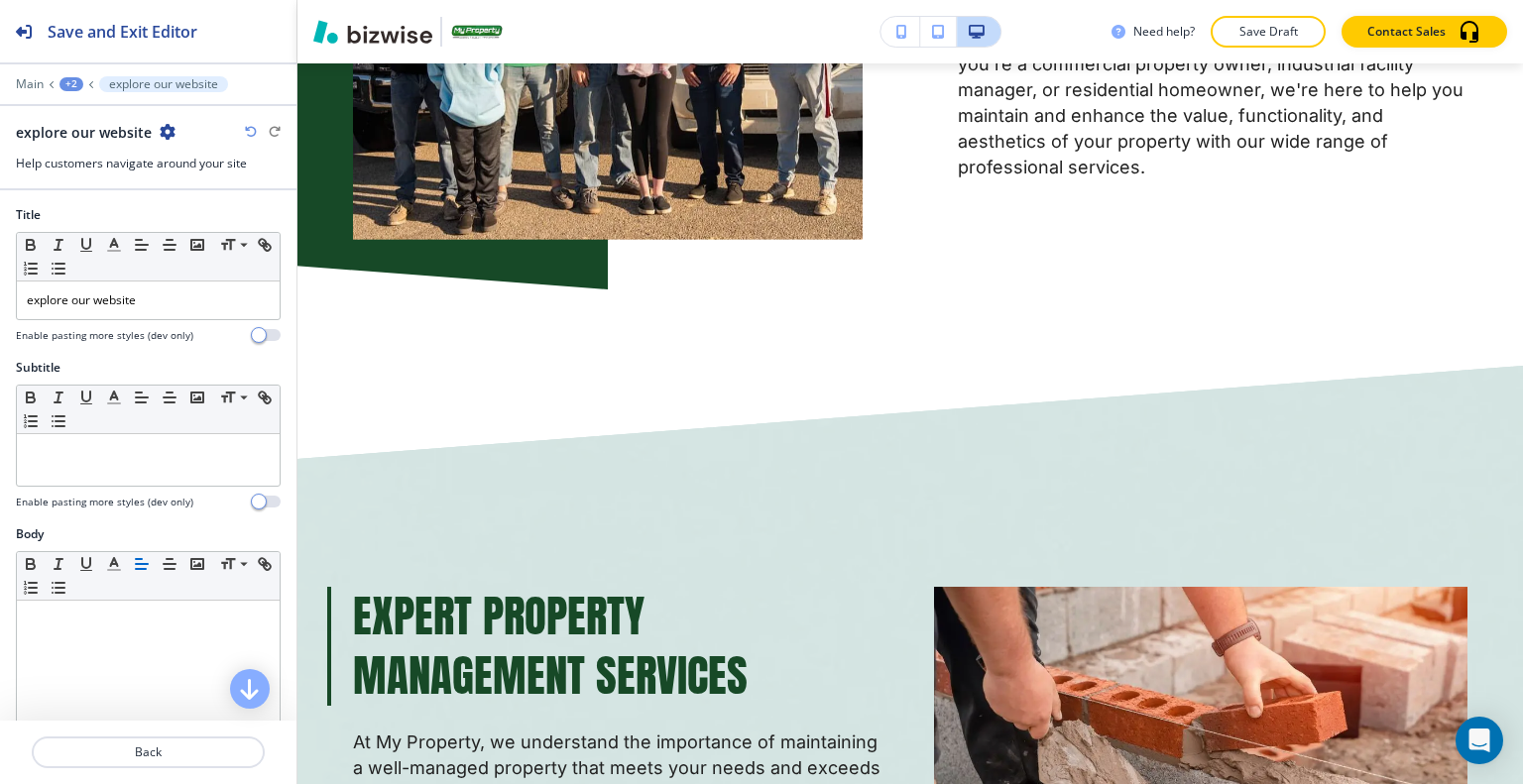 scroll, scrollTop: 1773, scrollLeft: 0, axis: vertical 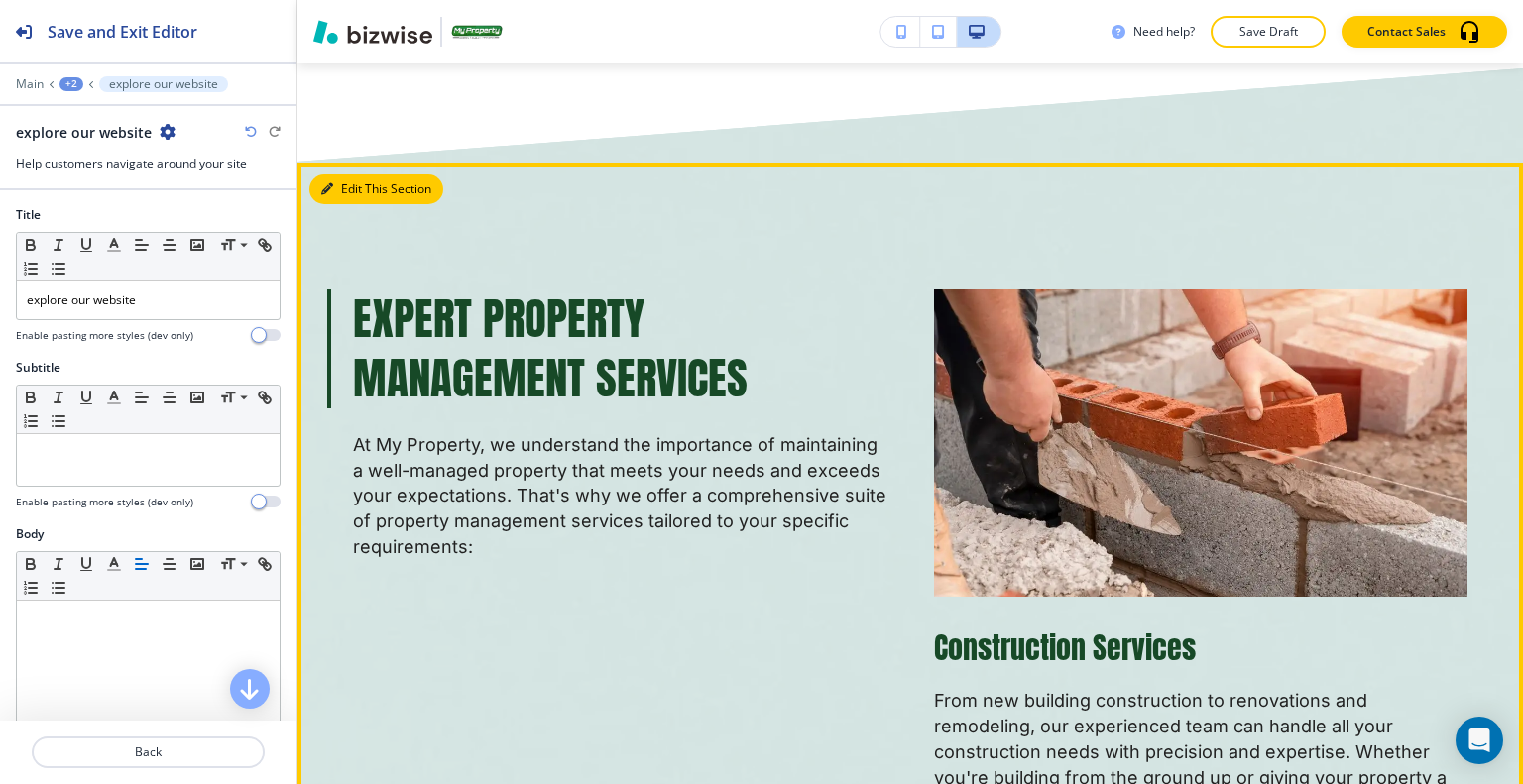 click on "Edit This Section" at bounding box center [376, 189] 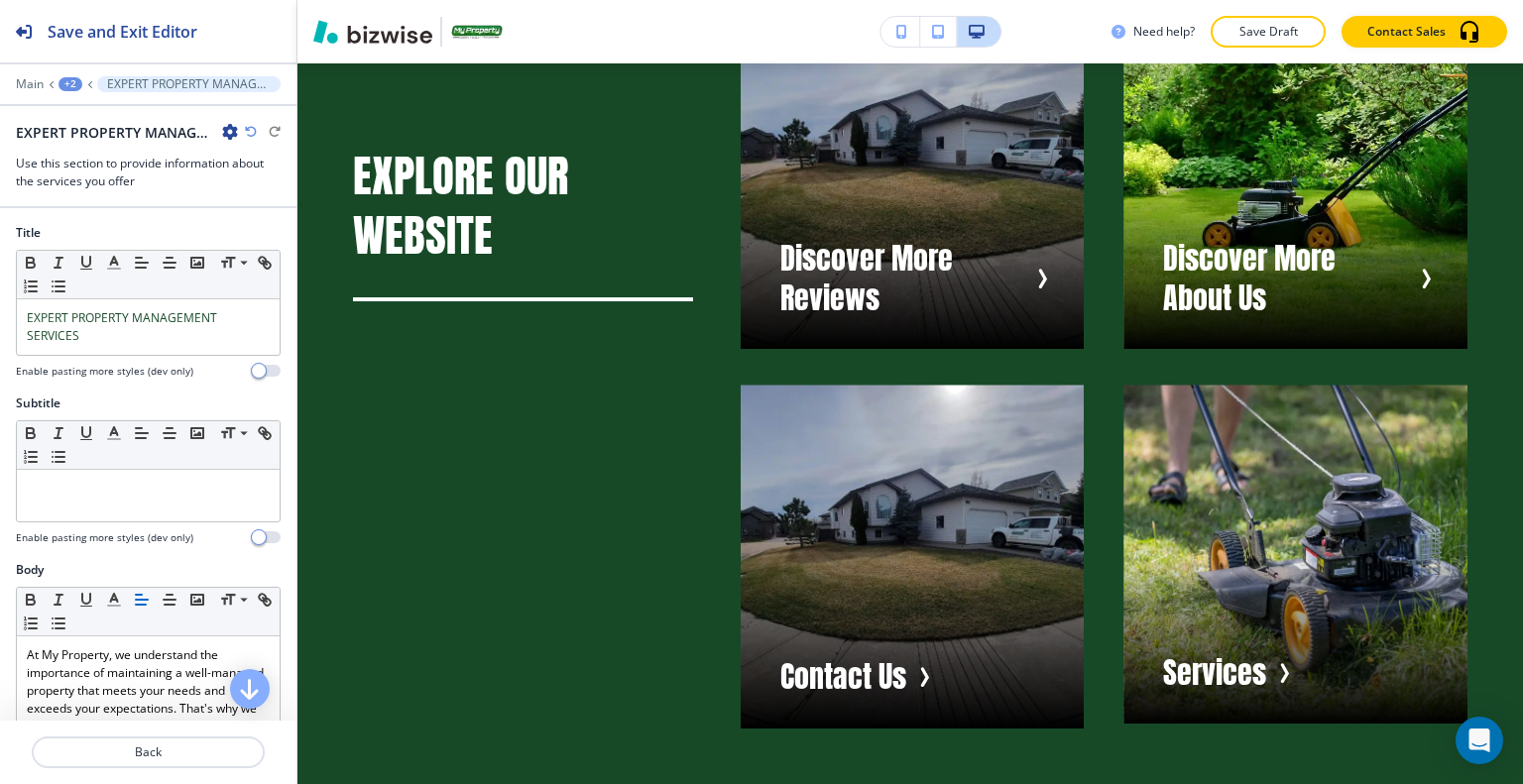 scroll, scrollTop: 8407, scrollLeft: 0, axis: vertical 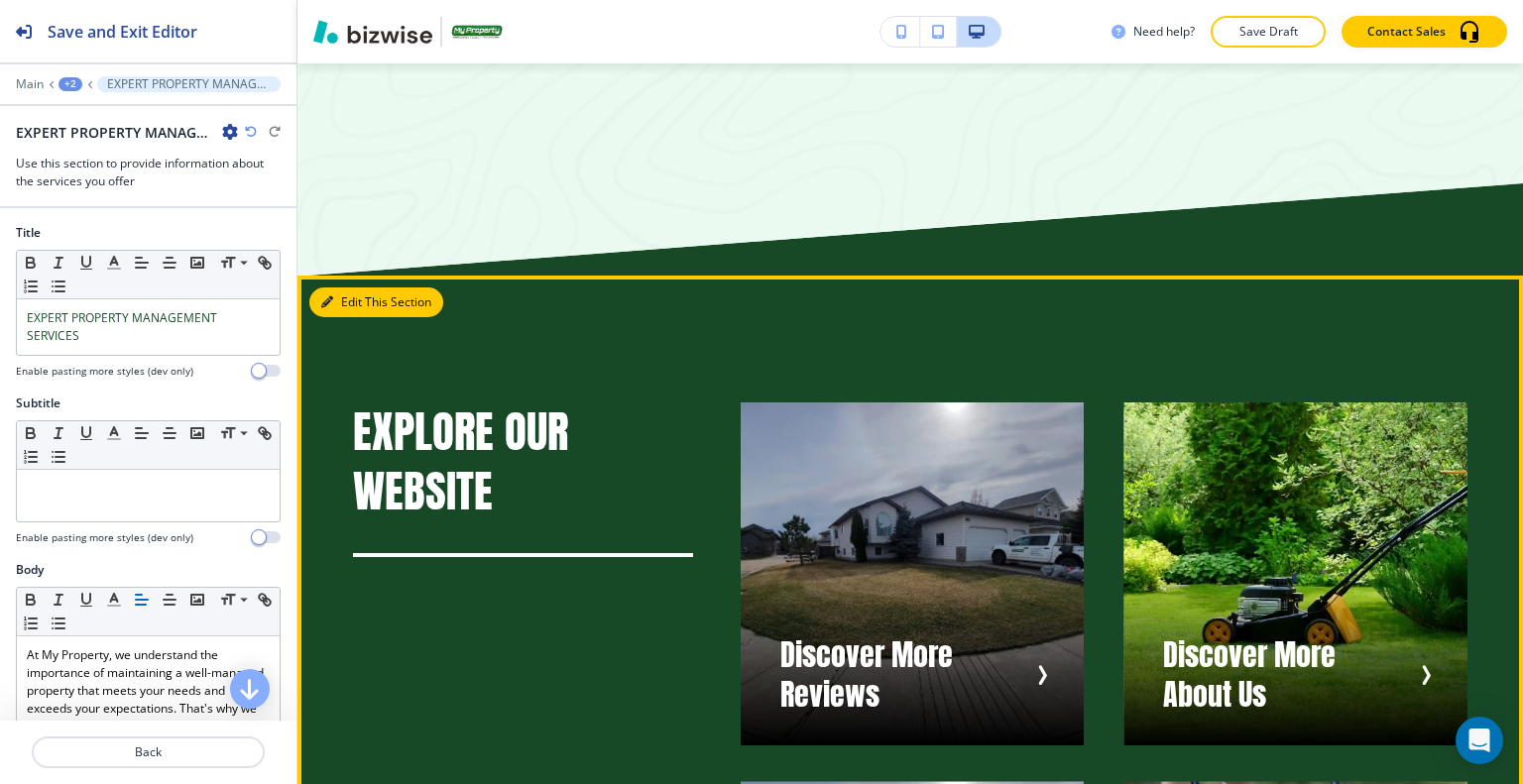 click on "Edit This Section" at bounding box center (376, 302) 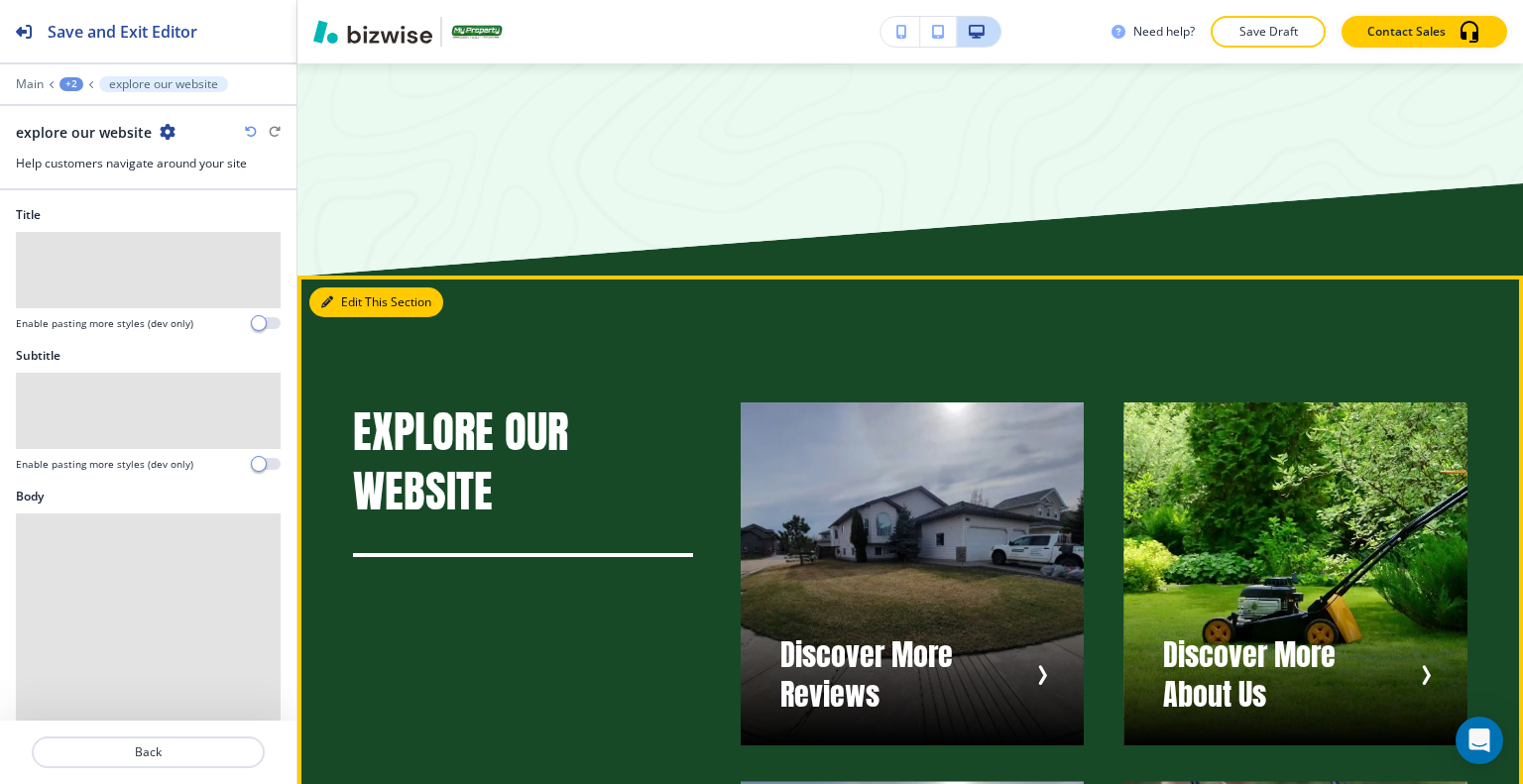 scroll, scrollTop: 8612, scrollLeft: 0, axis: vertical 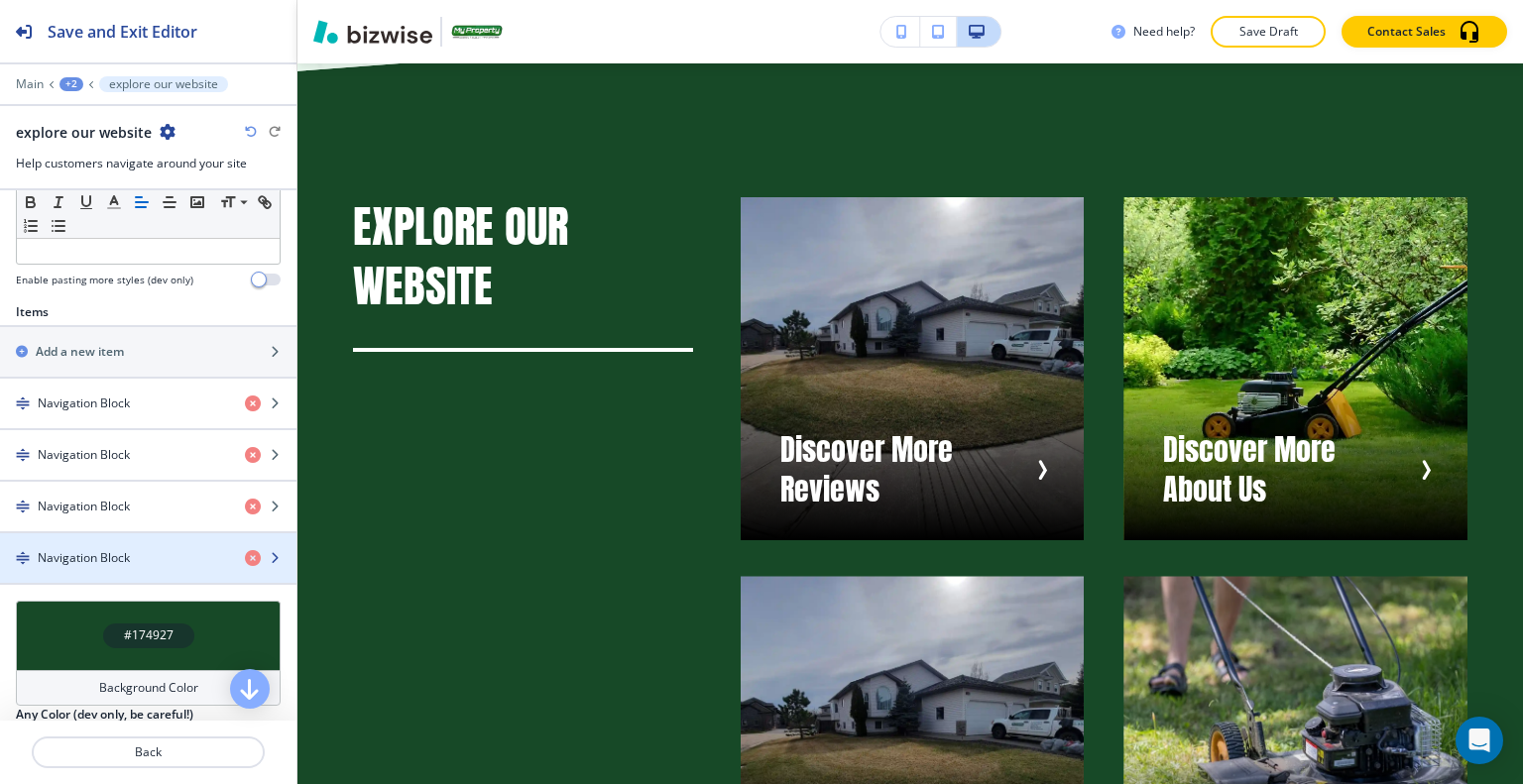 type 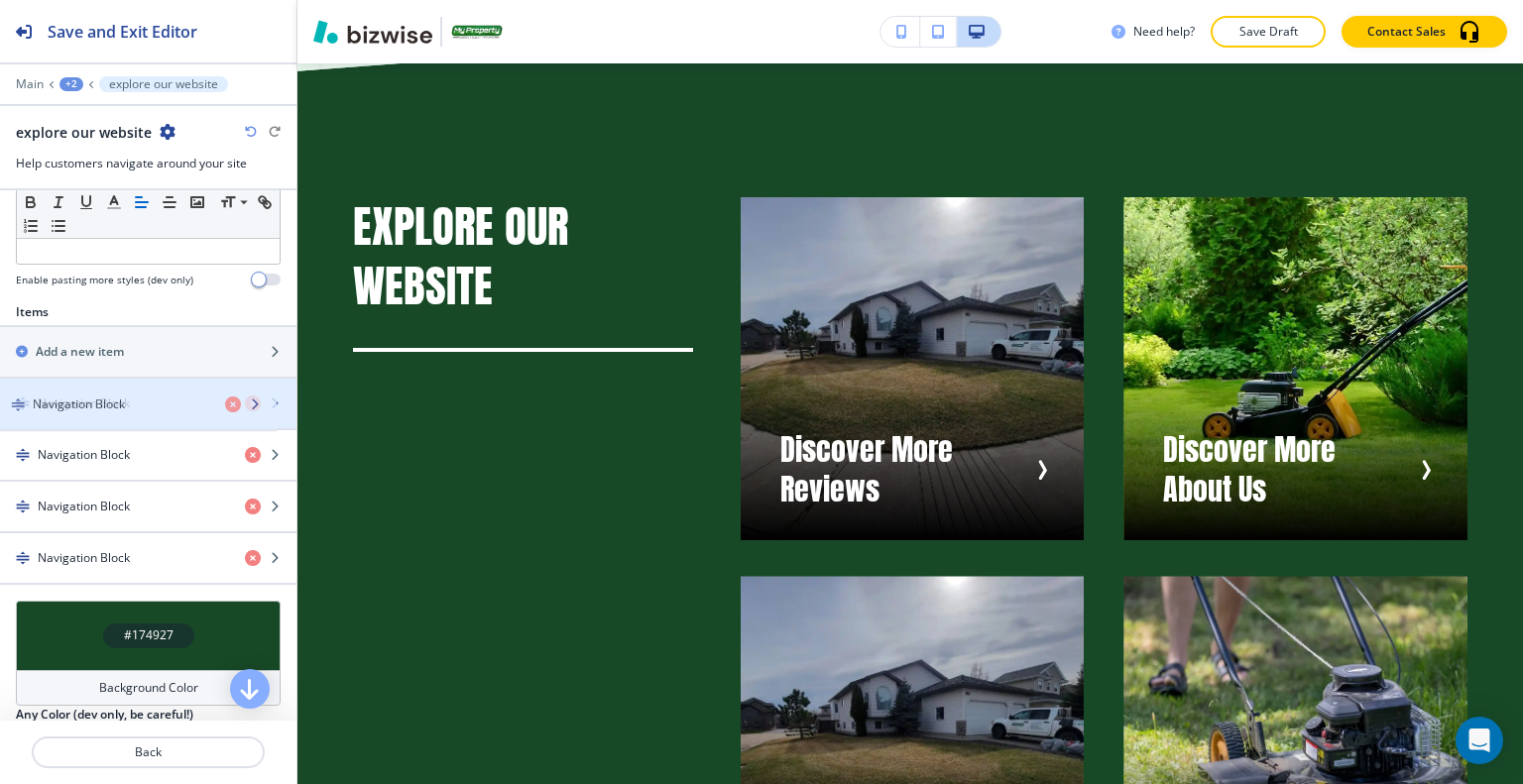 drag, startPoint x: 124, startPoint y: 548, endPoint x: 119, endPoint y: 399, distance: 149.08387 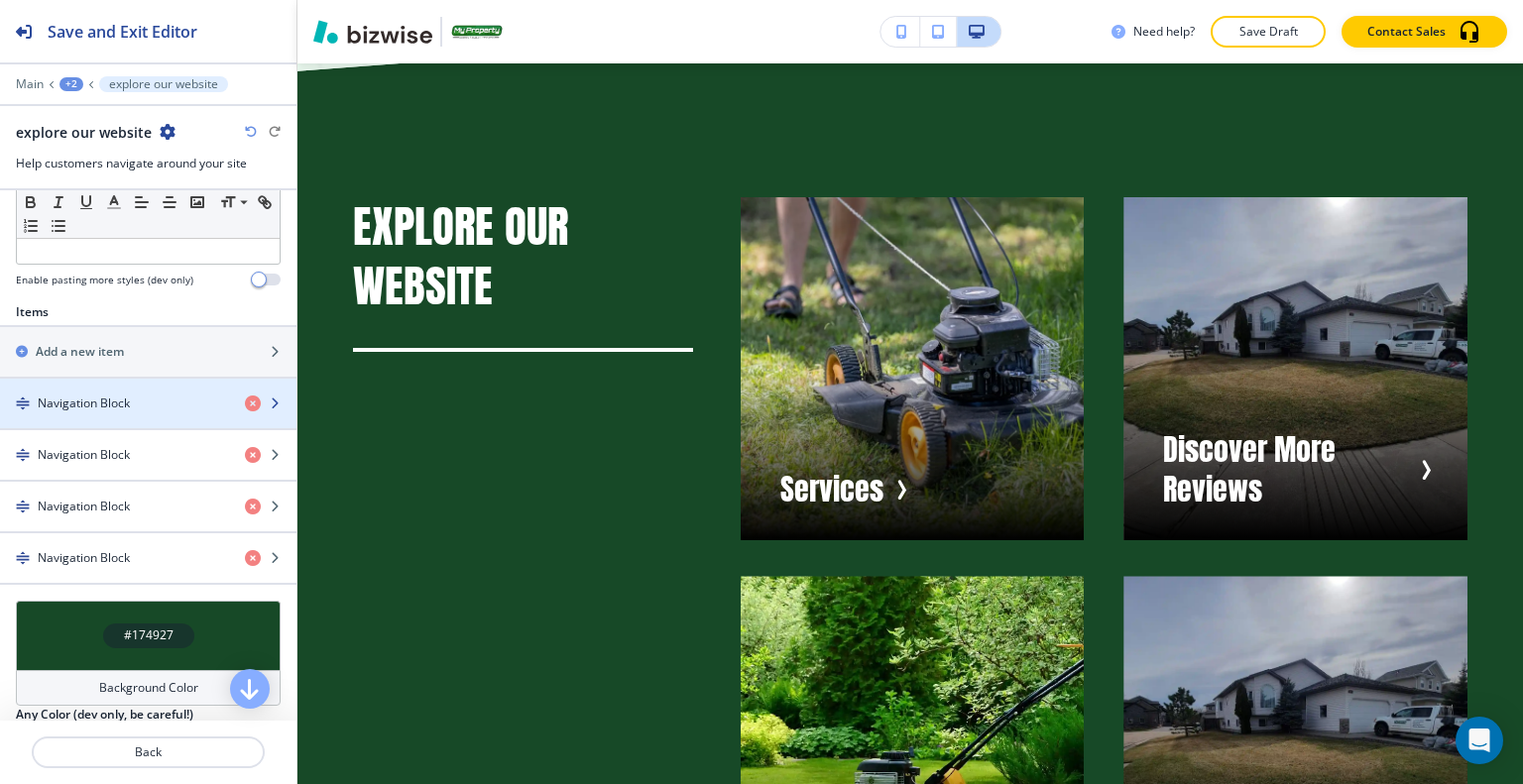 click on "Navigation Block" at bounding box center (114, 403) 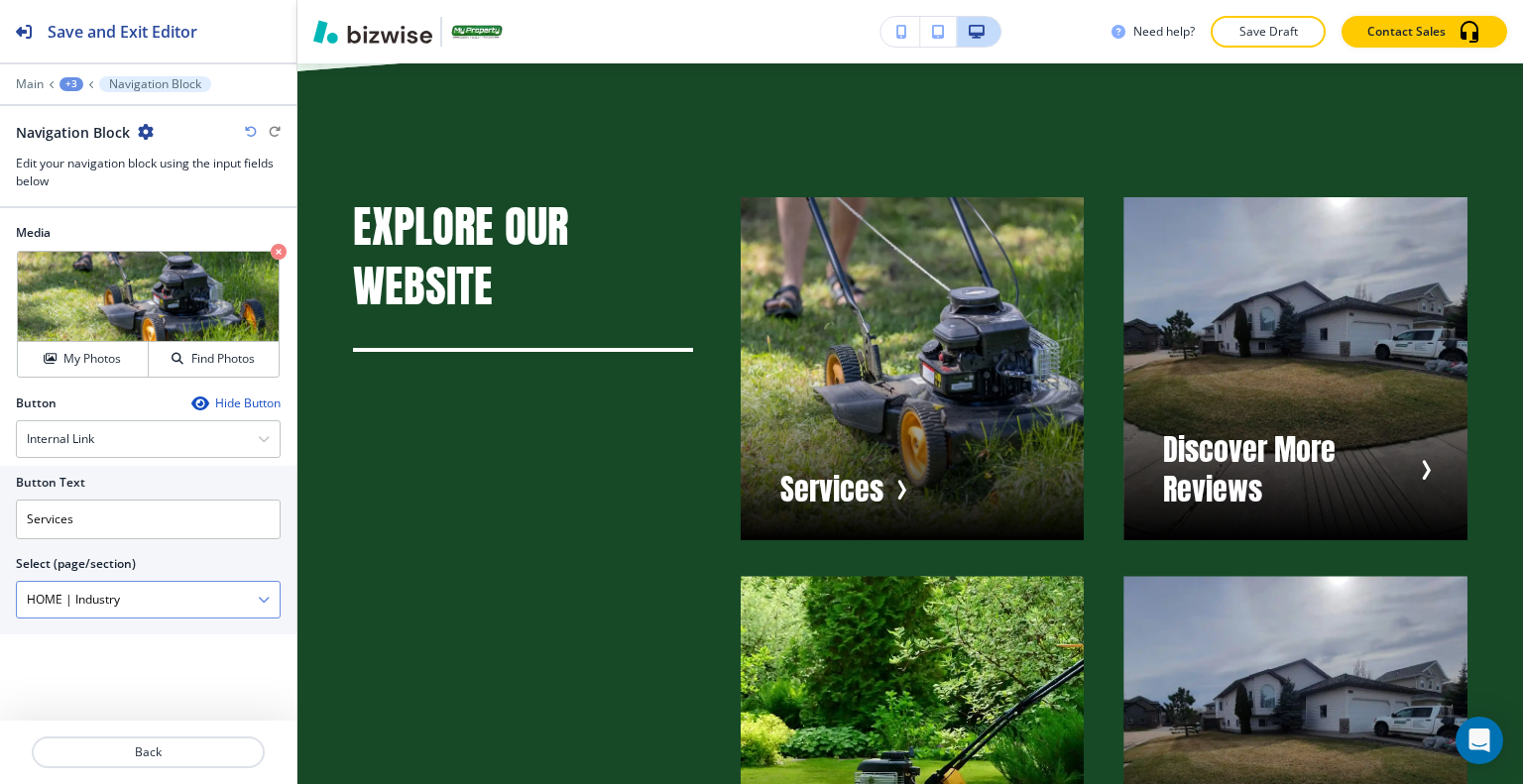 click at bounding box center [264, 600] 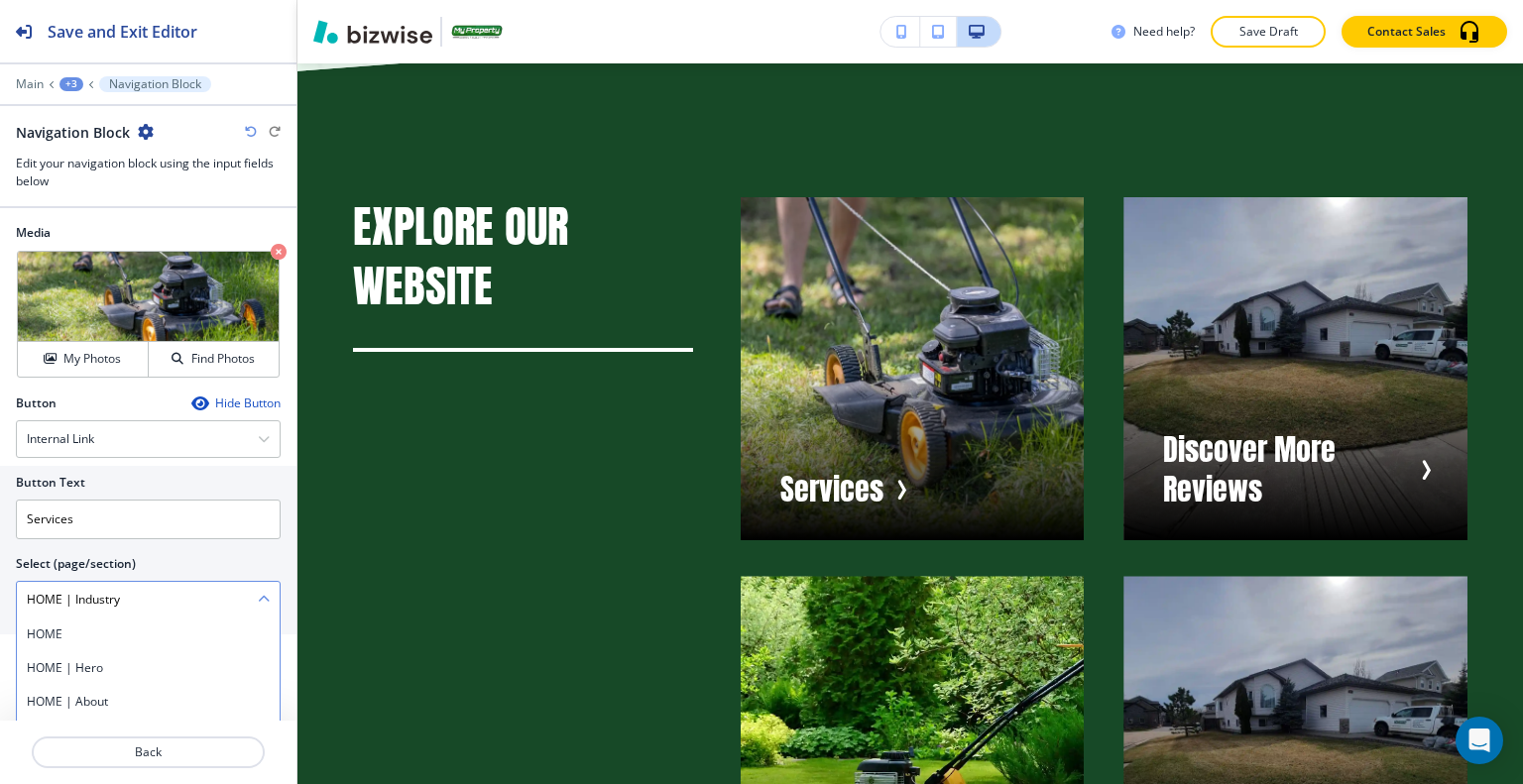 scroll, scrollTop: 191, scrollLeft: 0, axis: vertical 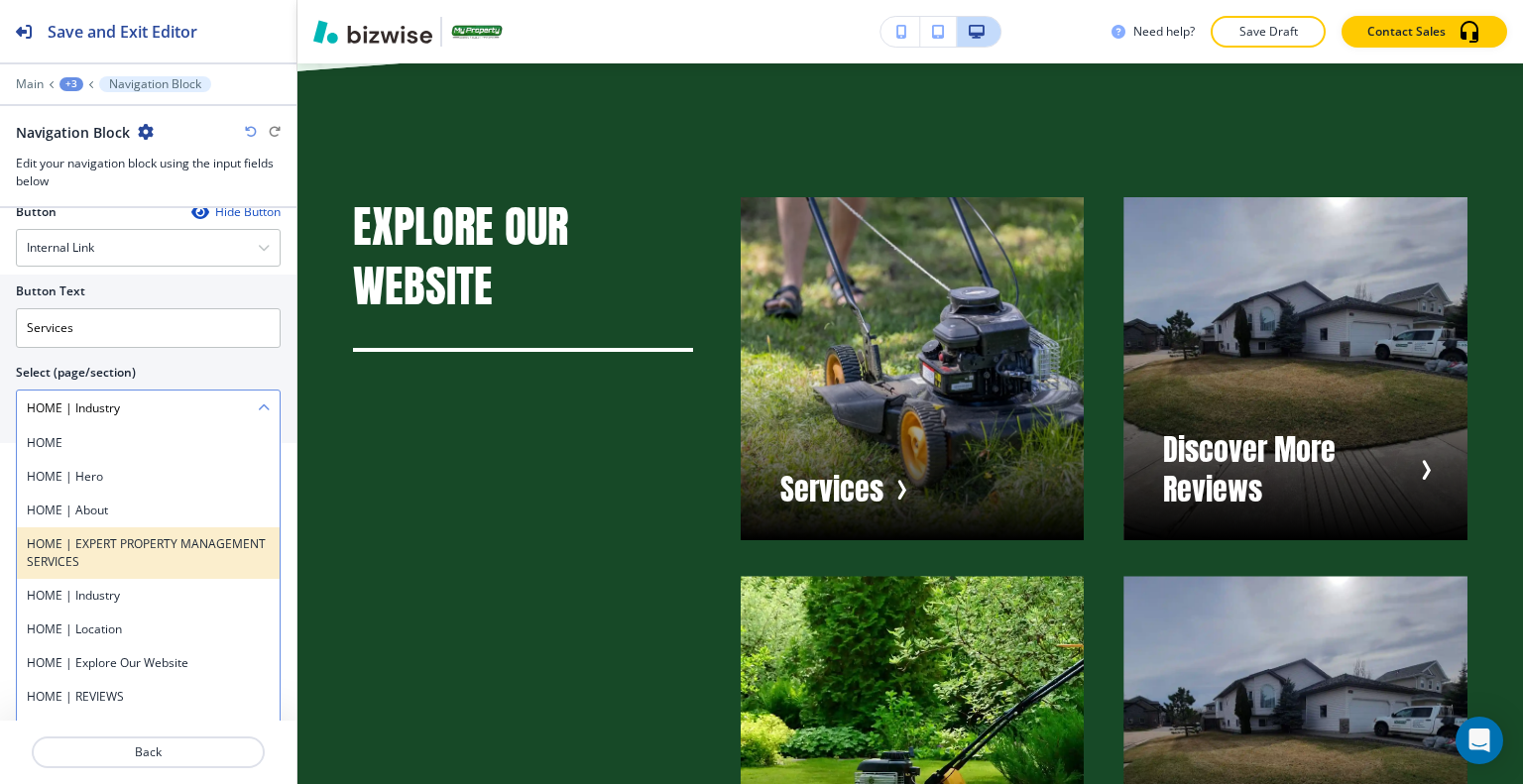 click on "HOME | EXPERT PROPERTY MANAGEMENT SERVICES" at bounding box center [148, 553] 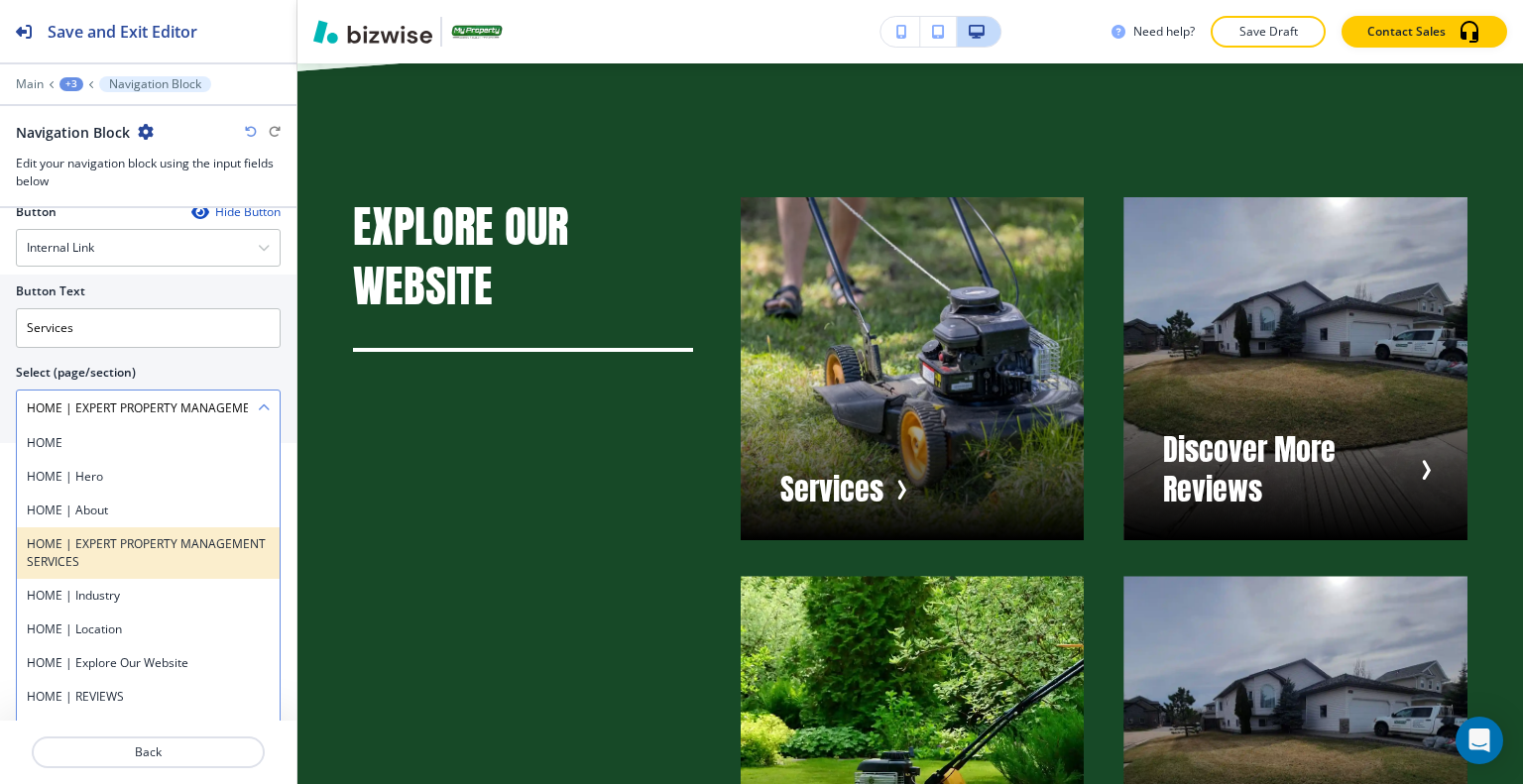scroll, scrollTop: 0, scrollLeft: 0, axis: both 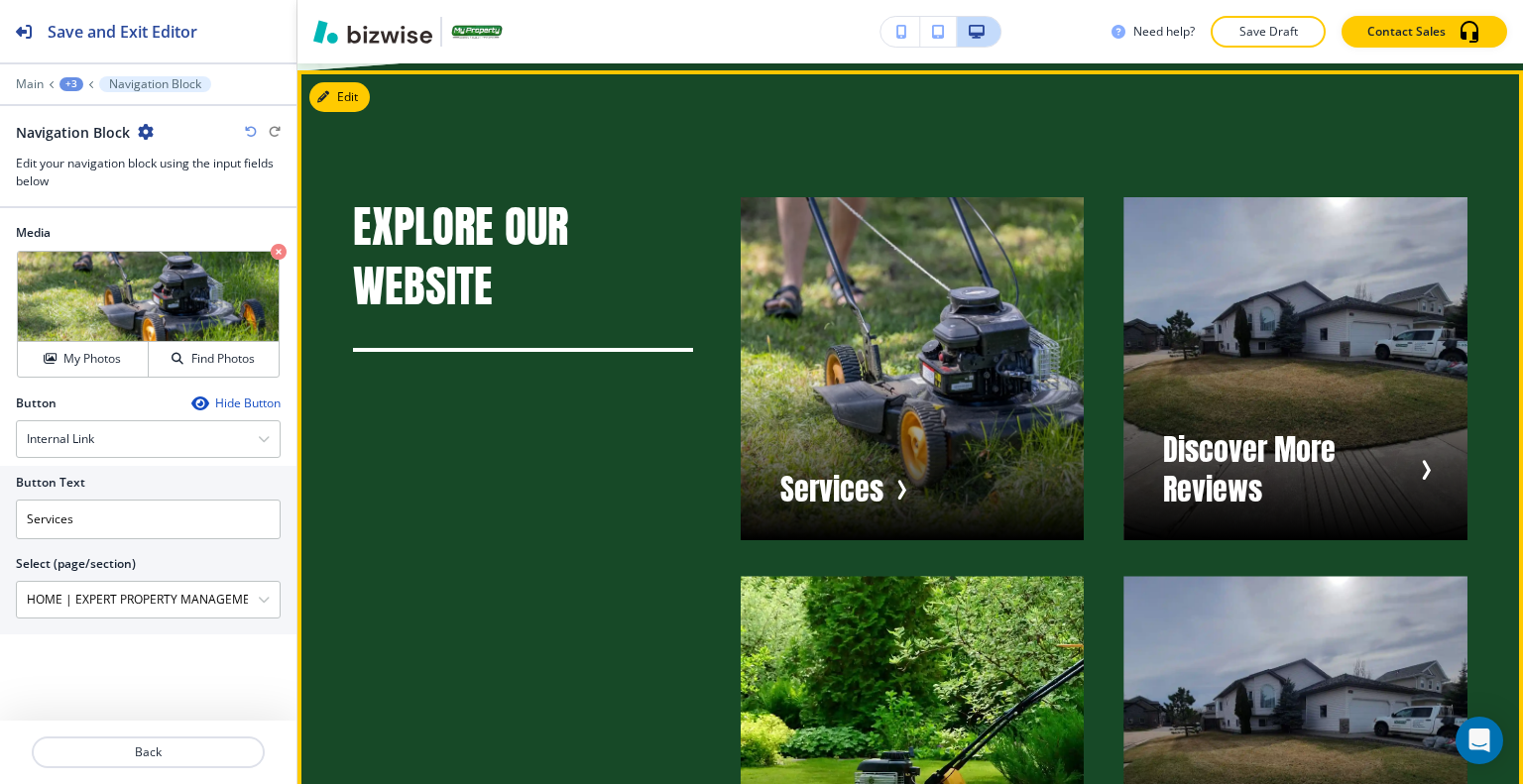 click on "explore our website Services Discover More Reviews Discover More About Us Contact Us" at bounding box center [886, 534] 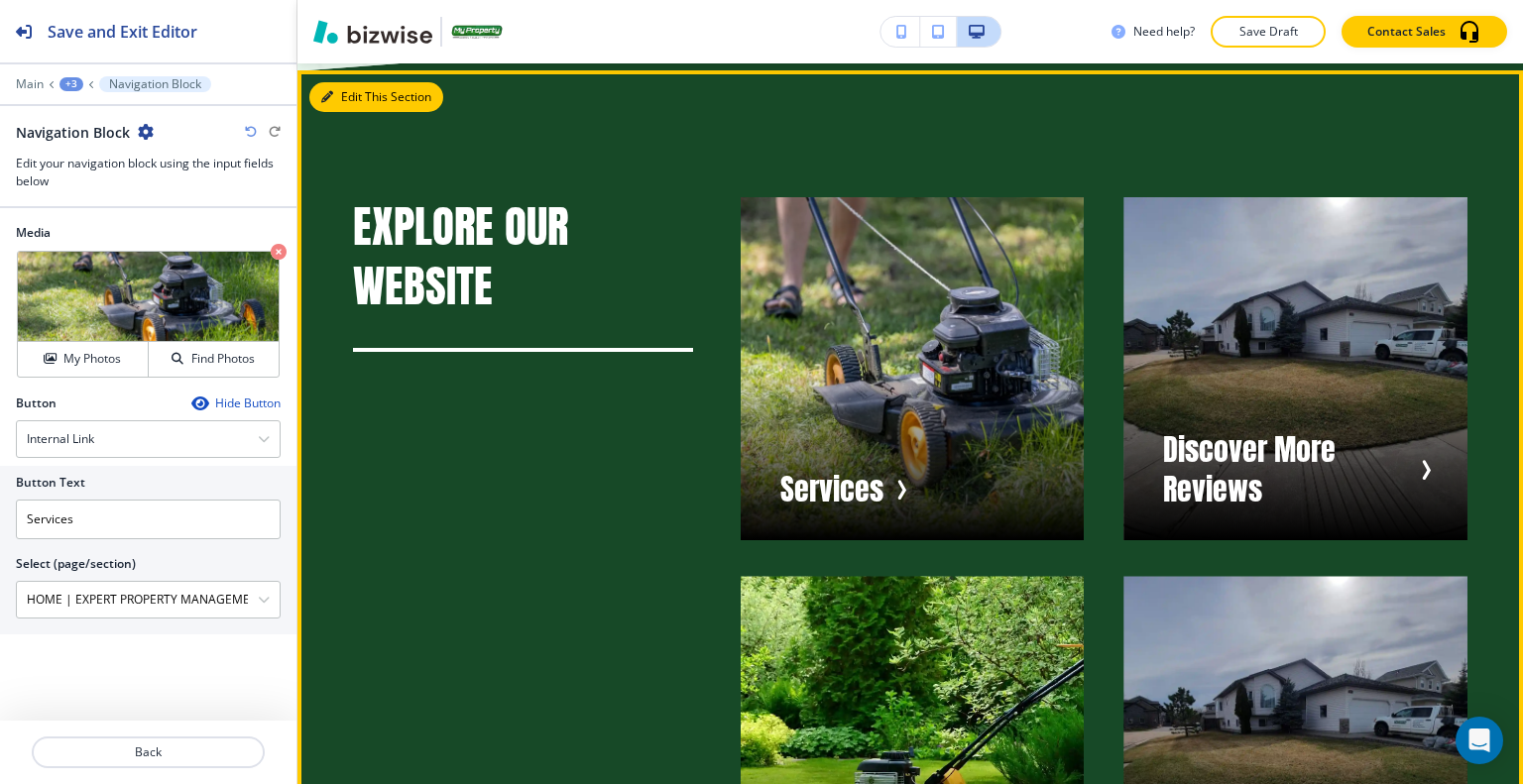 click on "Edit This Section" at bounding box center (376, 97) 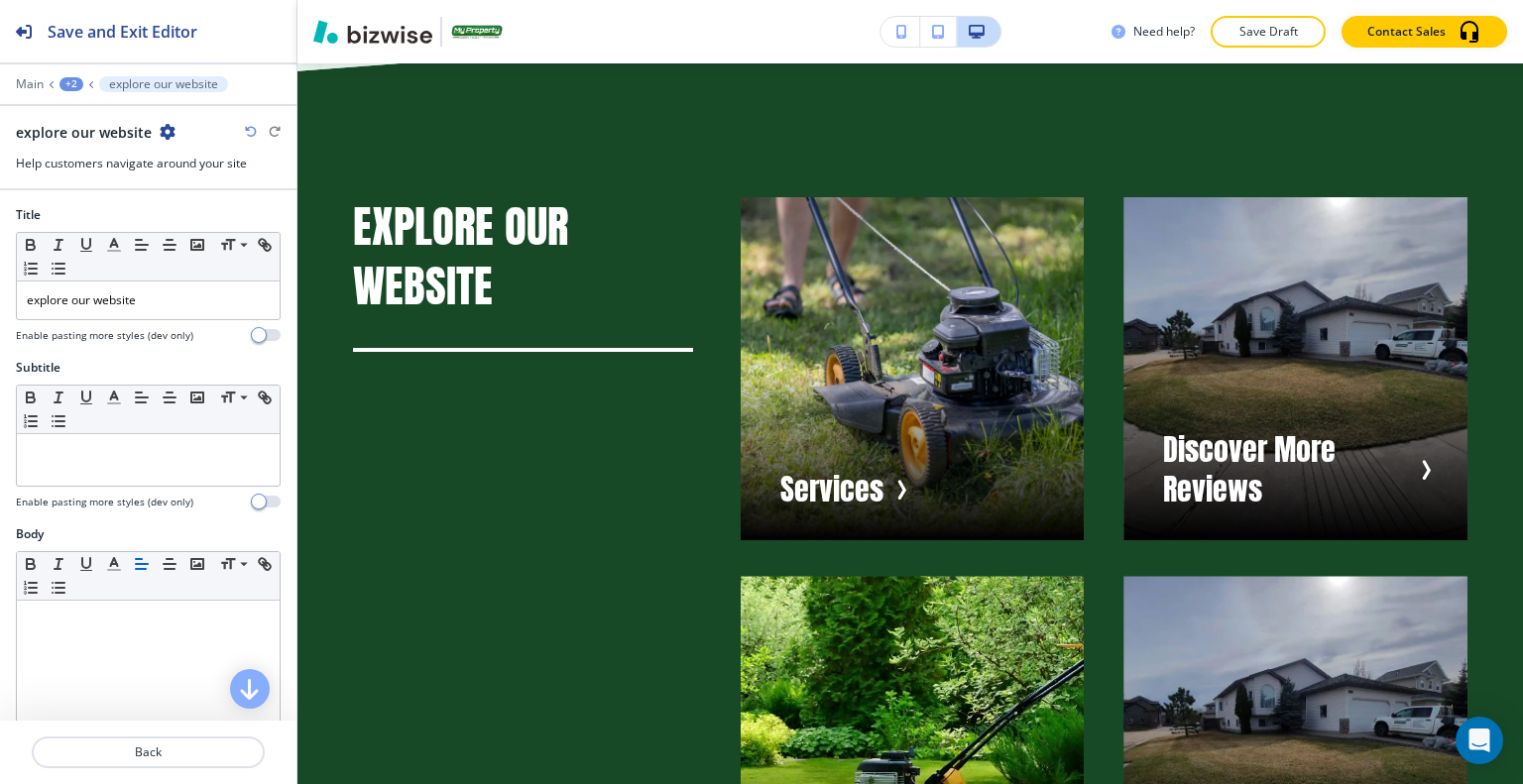 scroll, scrollTop: 595, scrollLeft: 0, axis: vertical 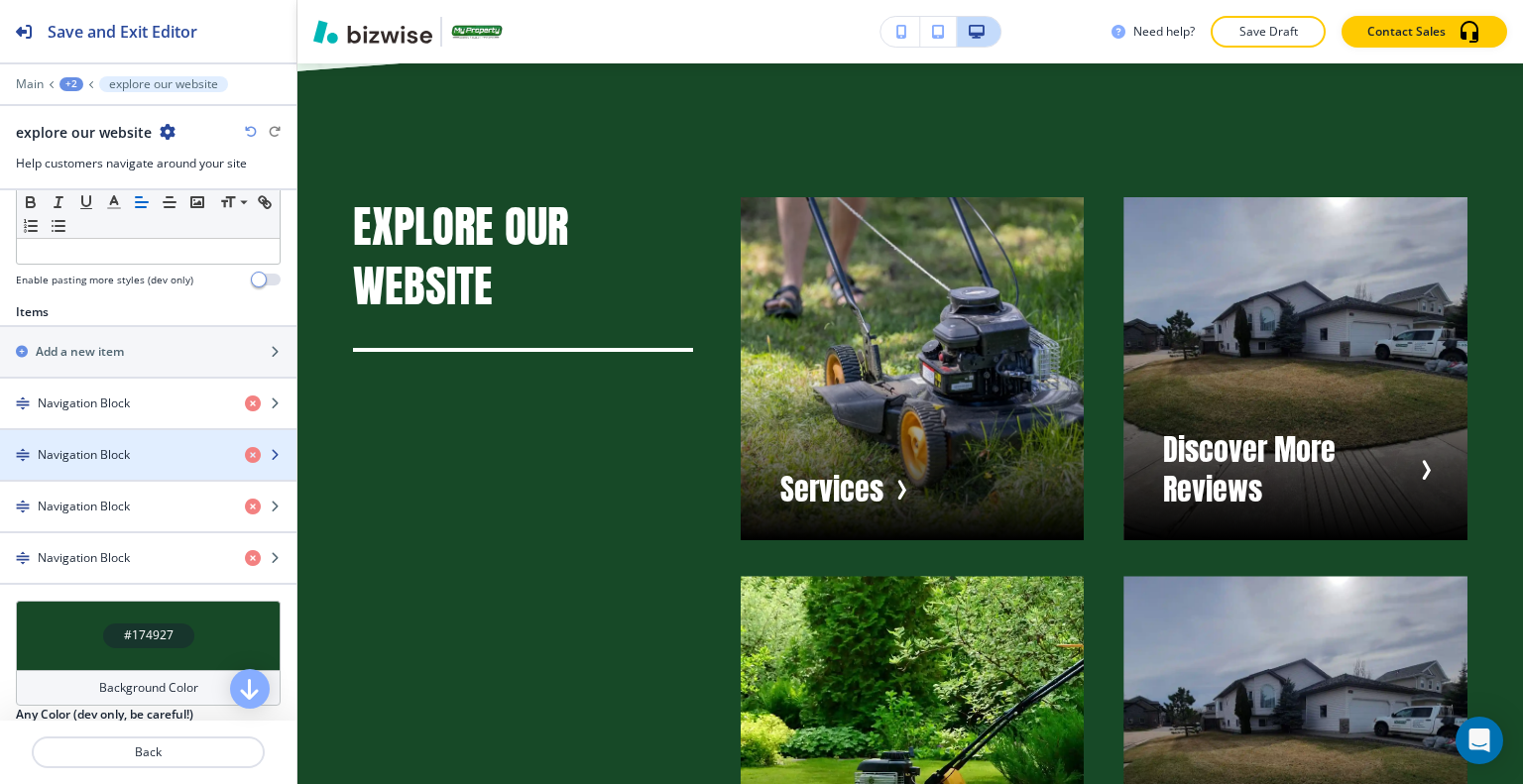 click at bounding box center [148, 438] 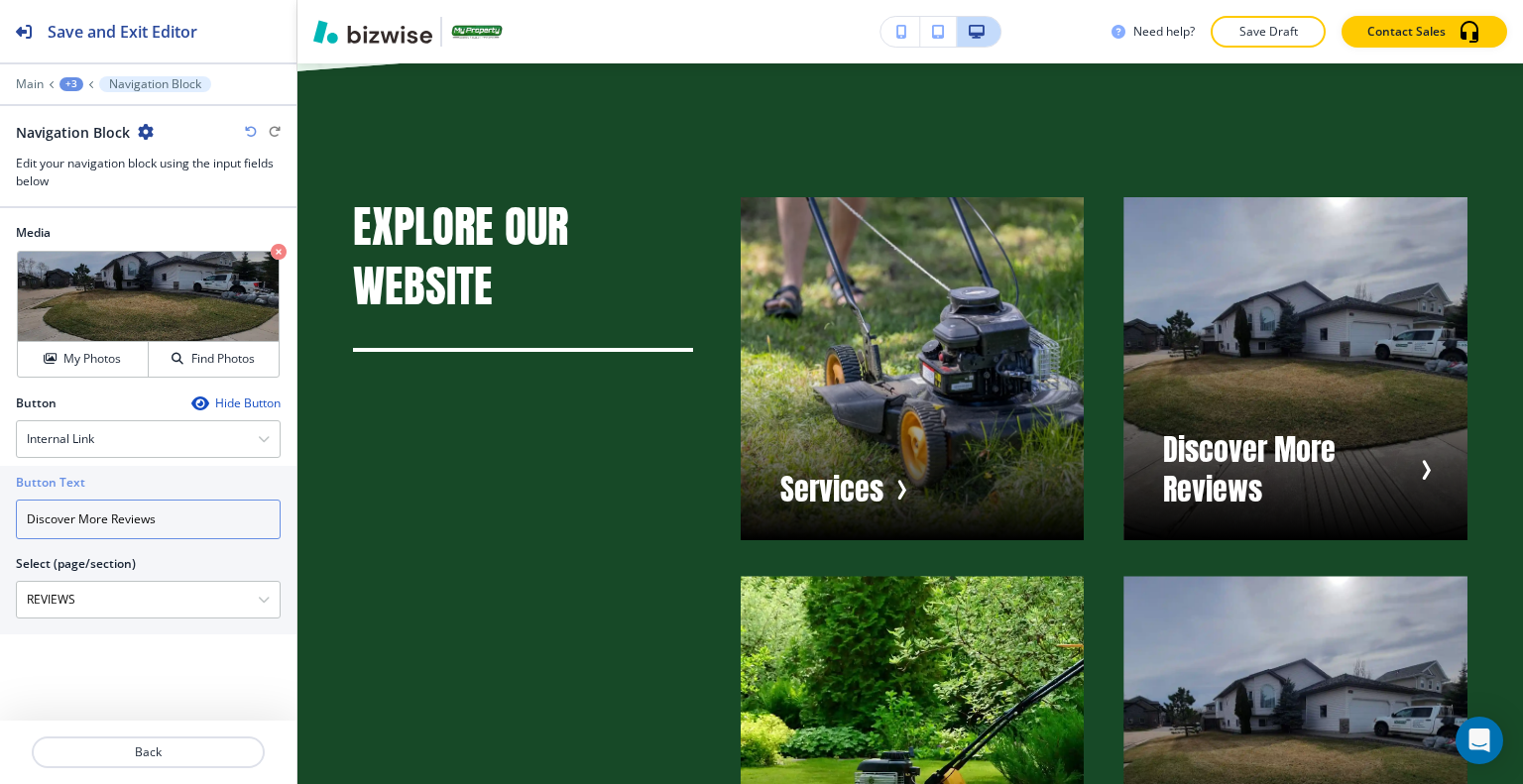 drag, startPoint x: 112, startPoint y: 519, endPoint x: 0, endPoint y: 514, distance: 112.111552 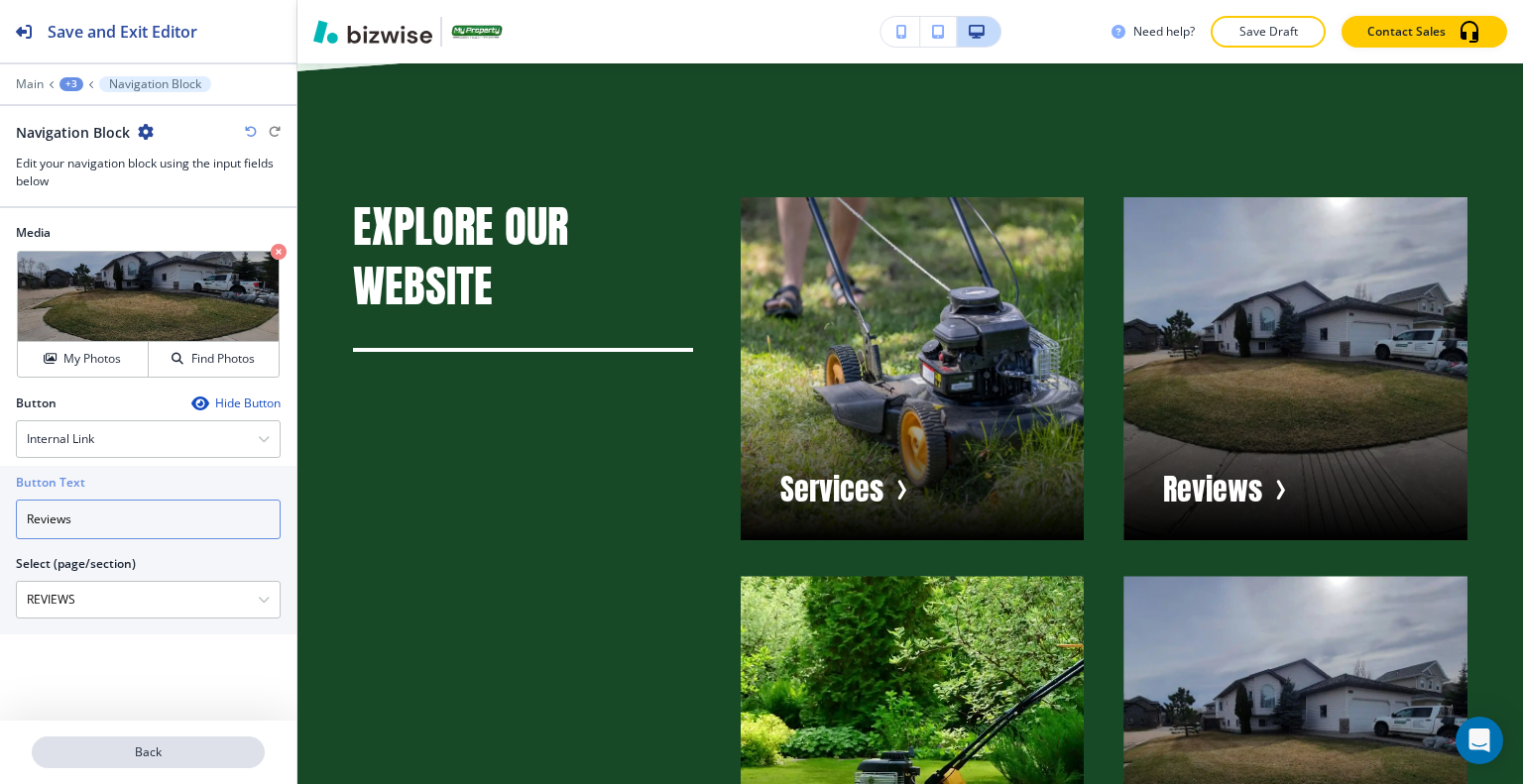 type on "Reviews" 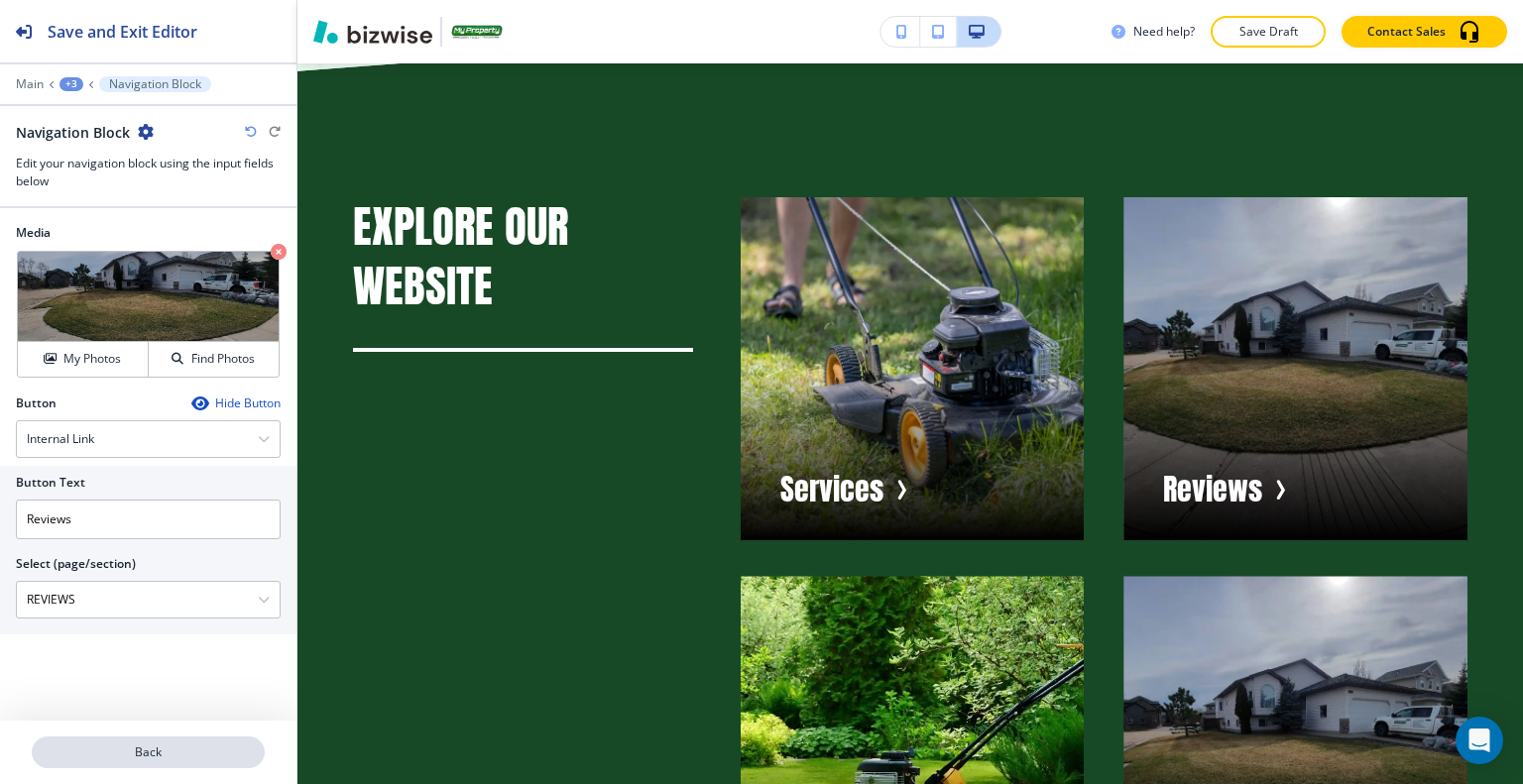 click on "Back" at bounding box center [148, 752] 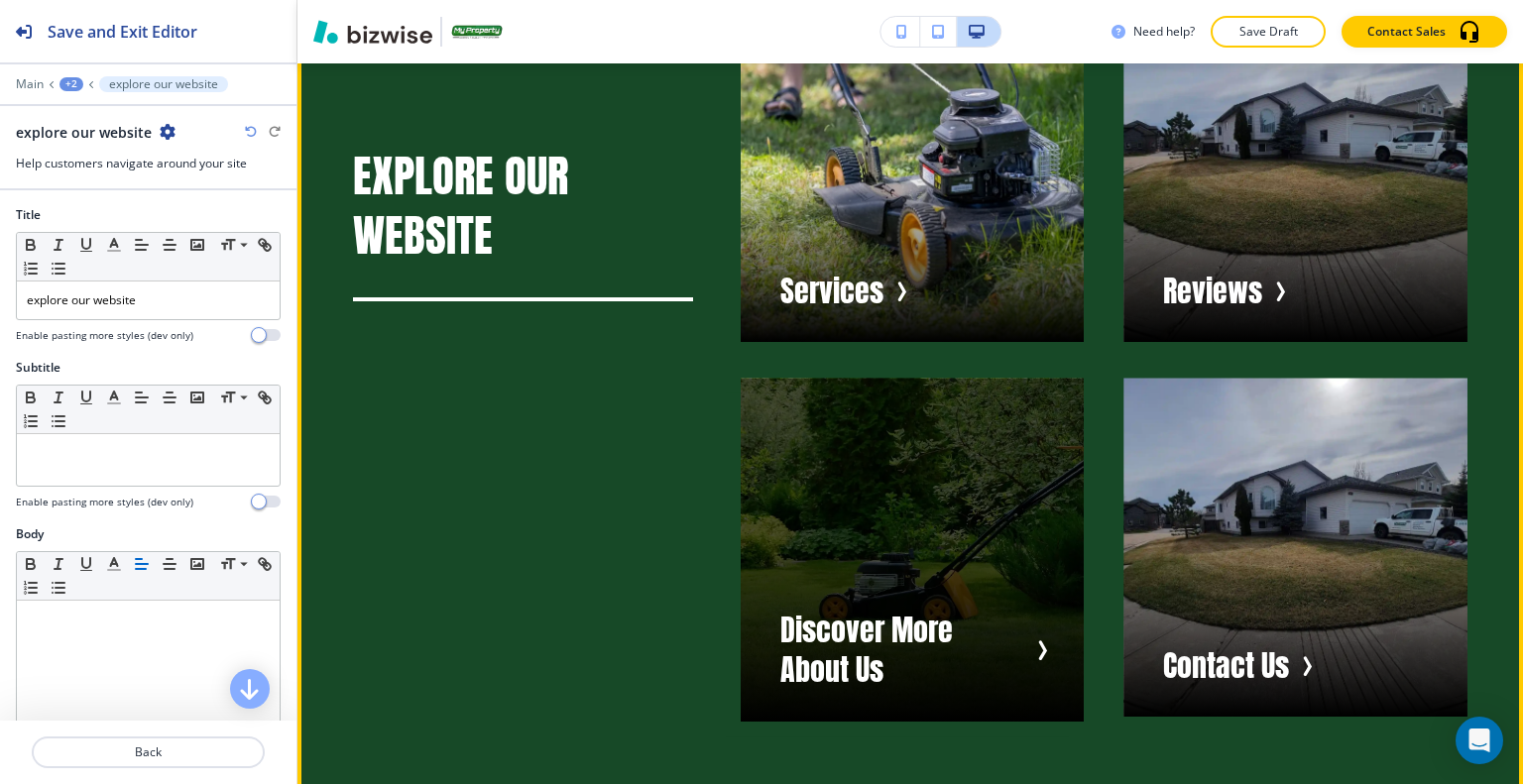 scroll, scrollTop: 8909, scrollLeft: 0, axis: vertical 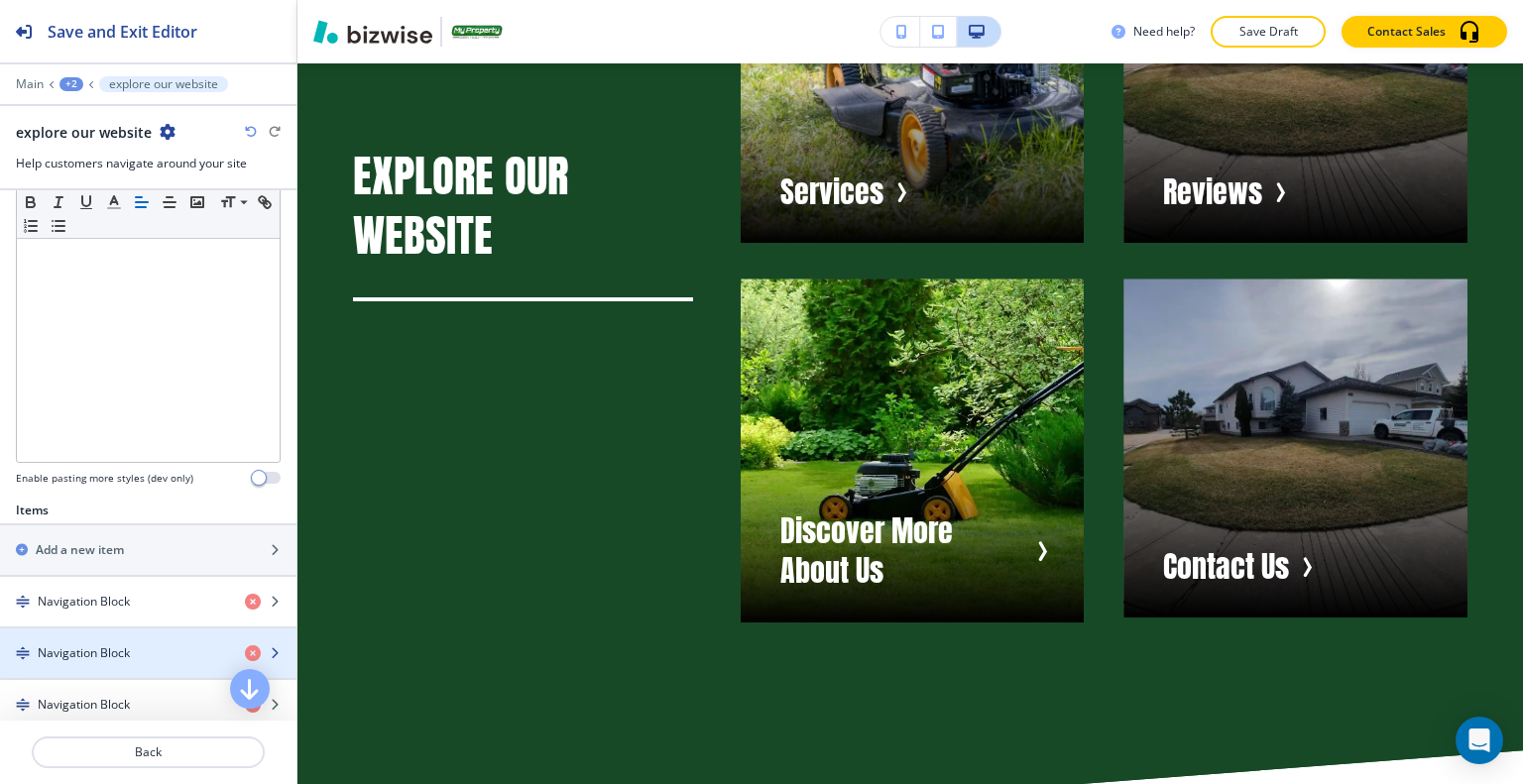 click on "Navigation Block" at bounding box center [114, 653] 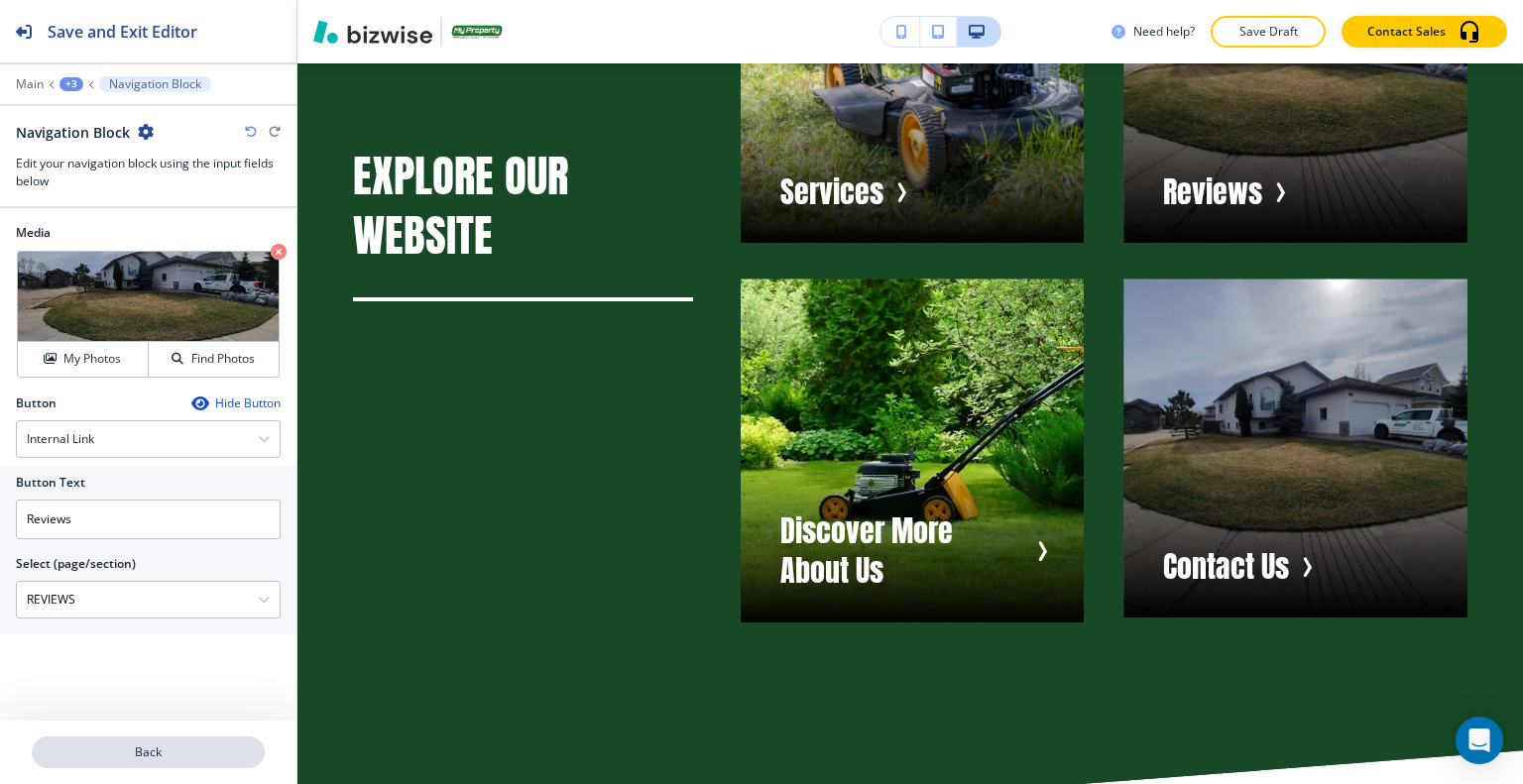 click on "Back" at bounding box center (148, 752) 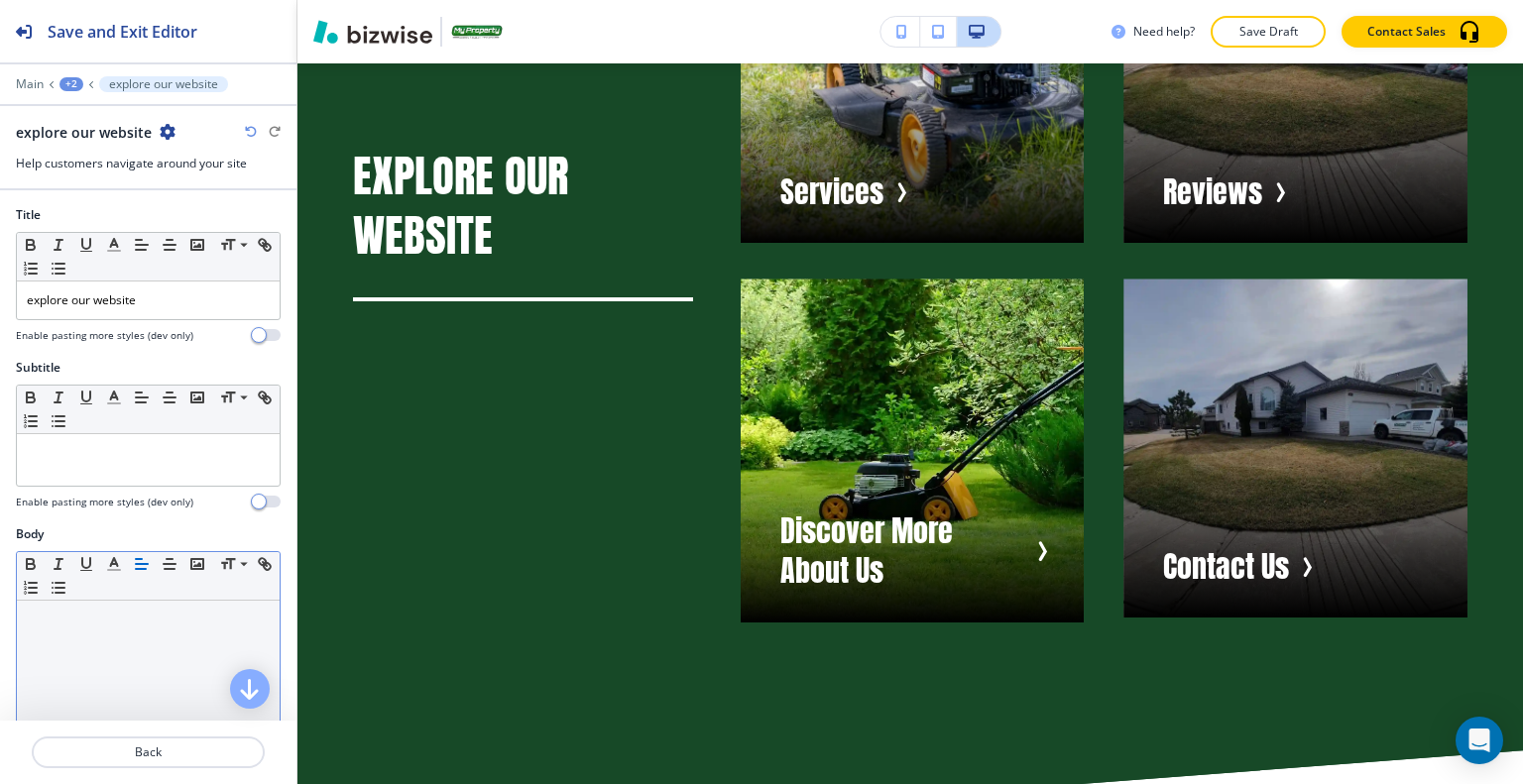 scroll, scrollTop: 8612, scrollLeft: 0, axis: vertical 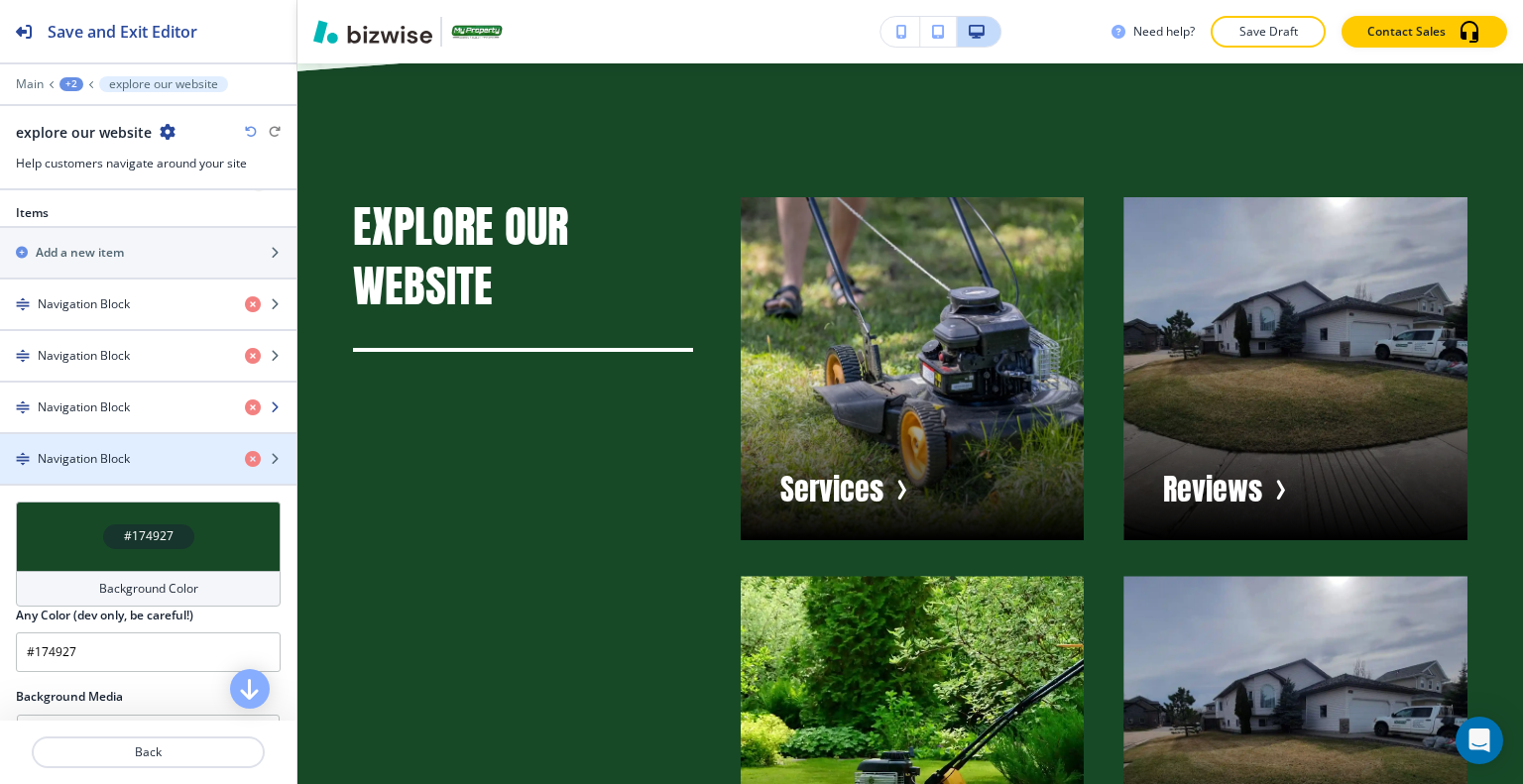 click on "Navigation Block" at bounding box center (114, 407) 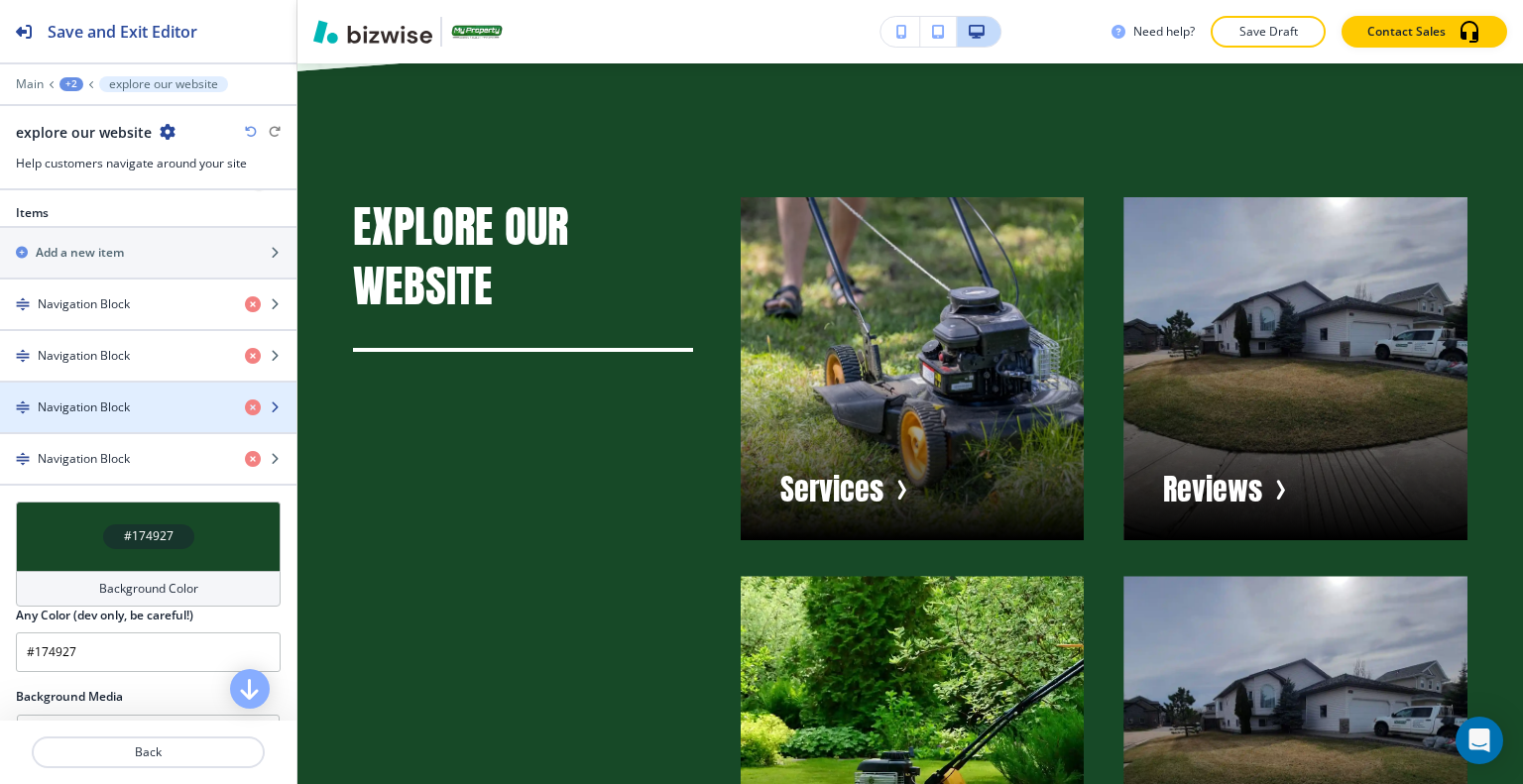 click on "Navigation Block" at bounding box center [83, 407] 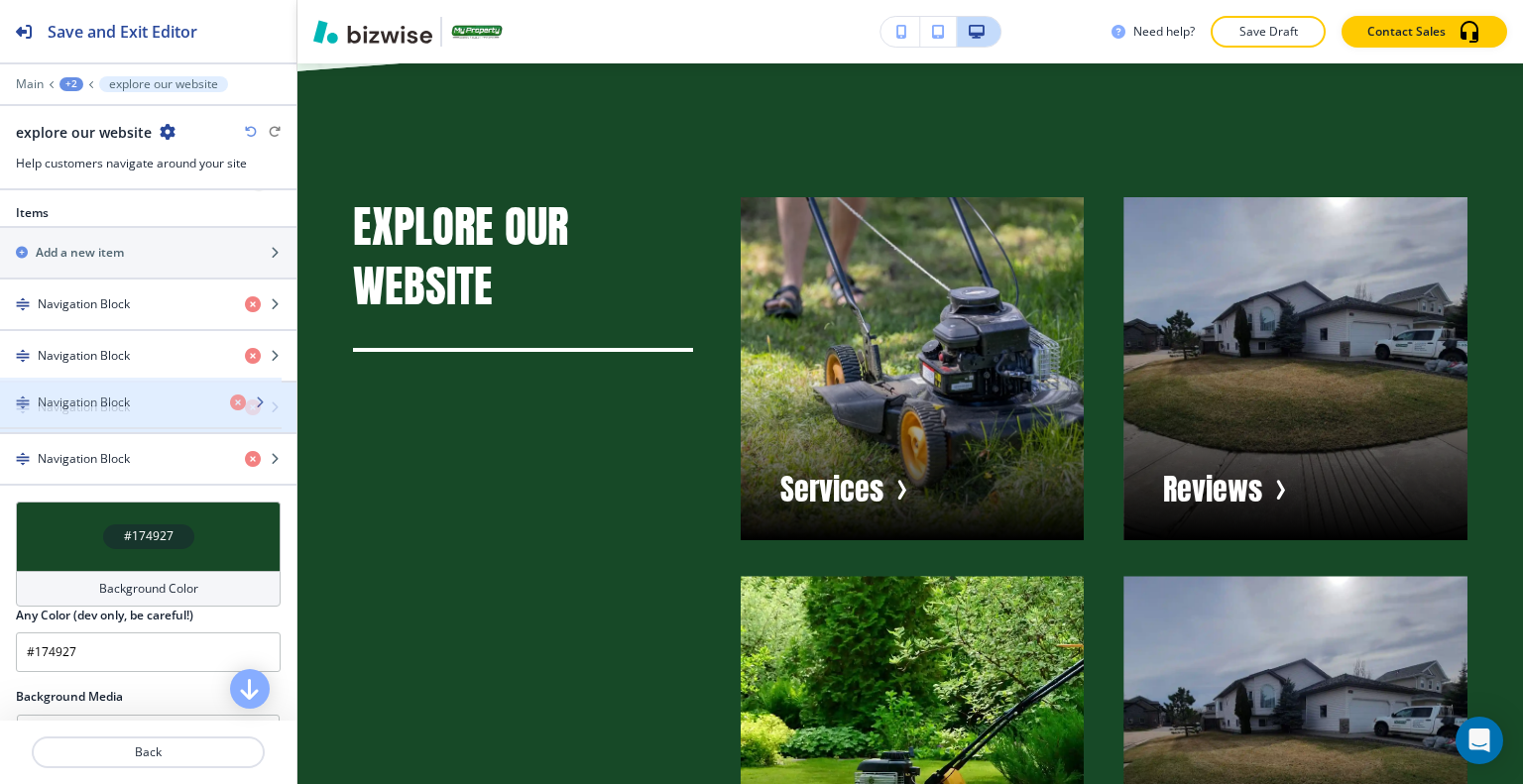 click on "Navigation Block" at bounding box center [83, 407] 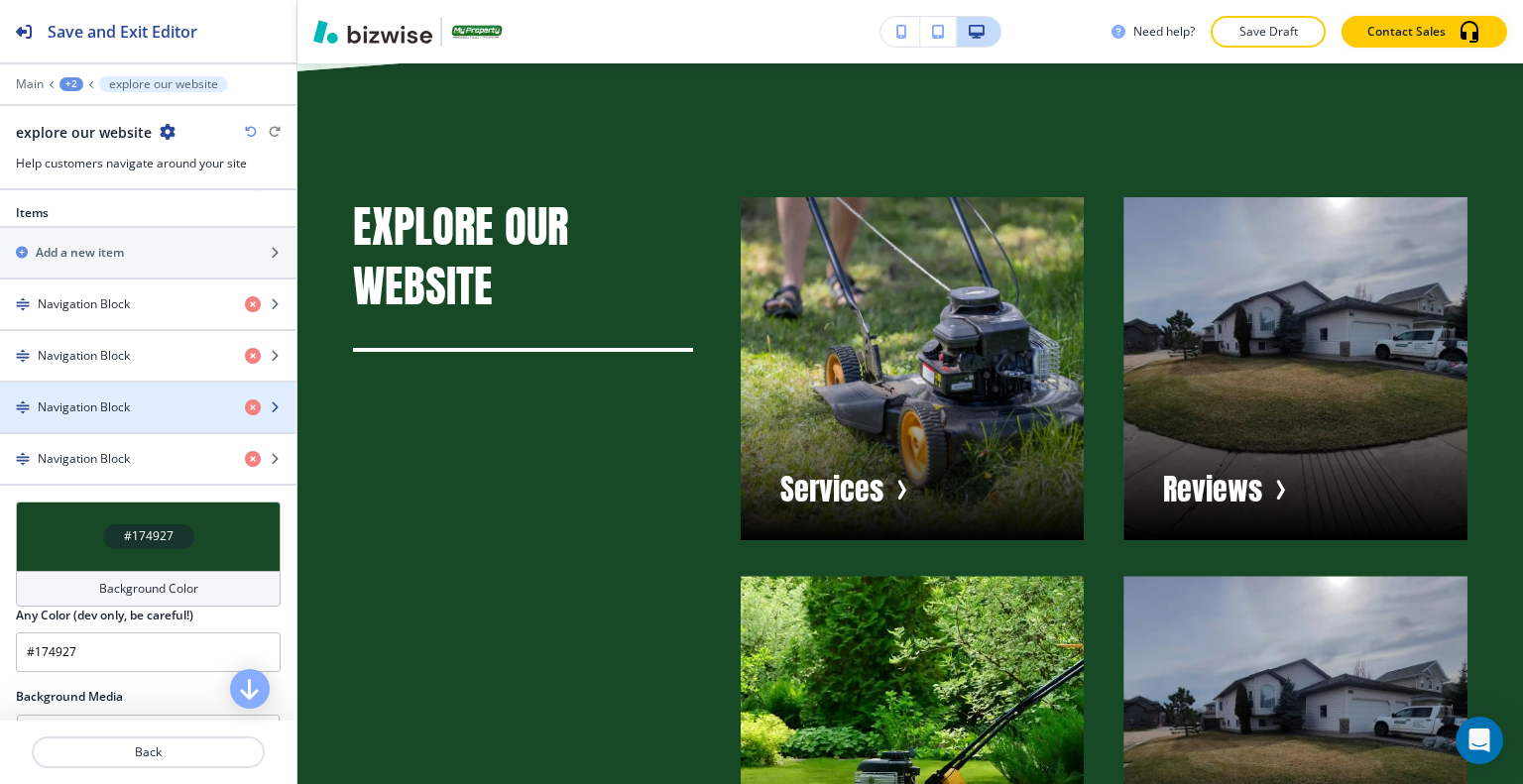 click on "Navigation Block" at bounding box center (114, 407) 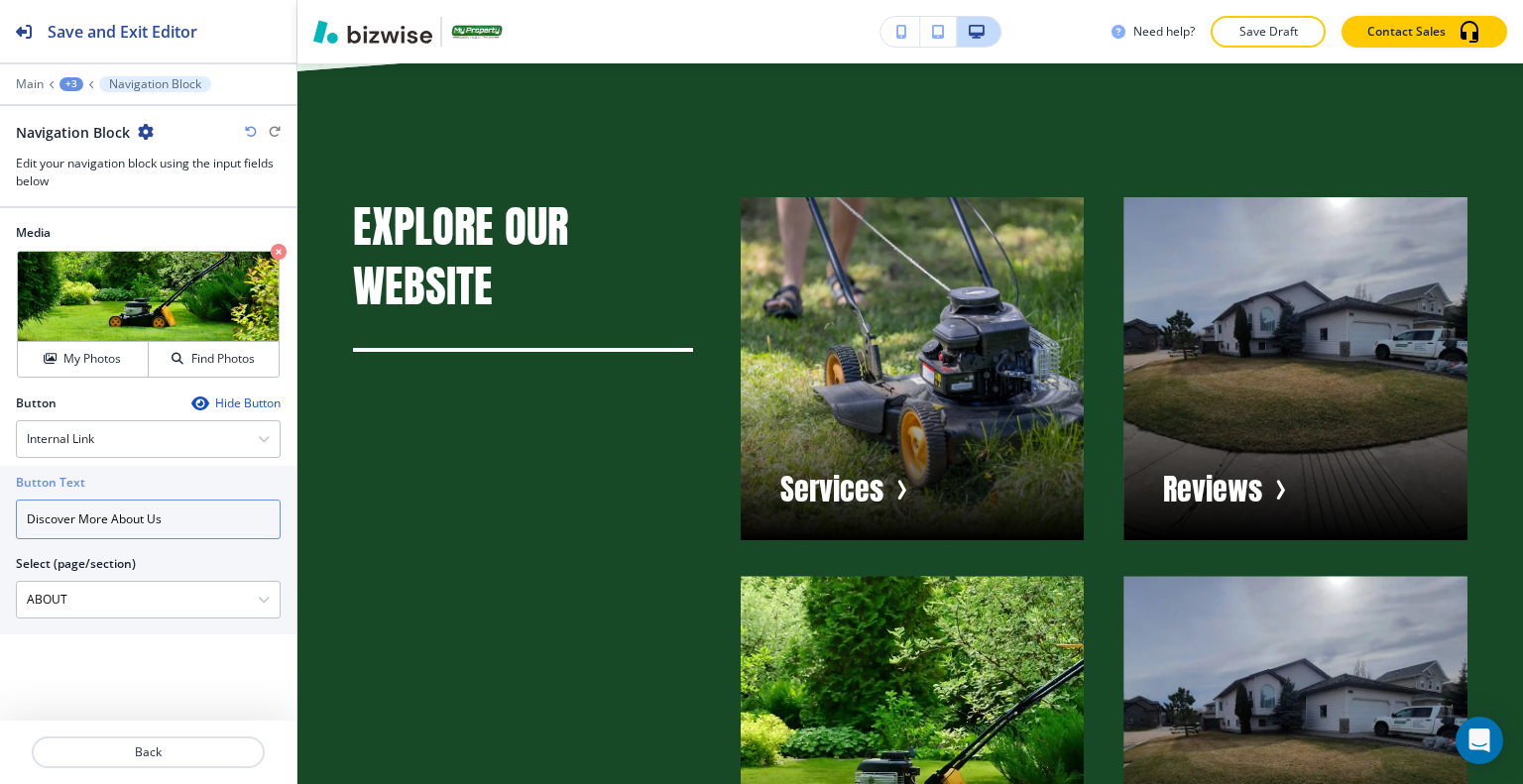drag, startPoint x: 111, startPoint y: 521, endPoint x: 0, endPoint y: 523, distance: 111.01802 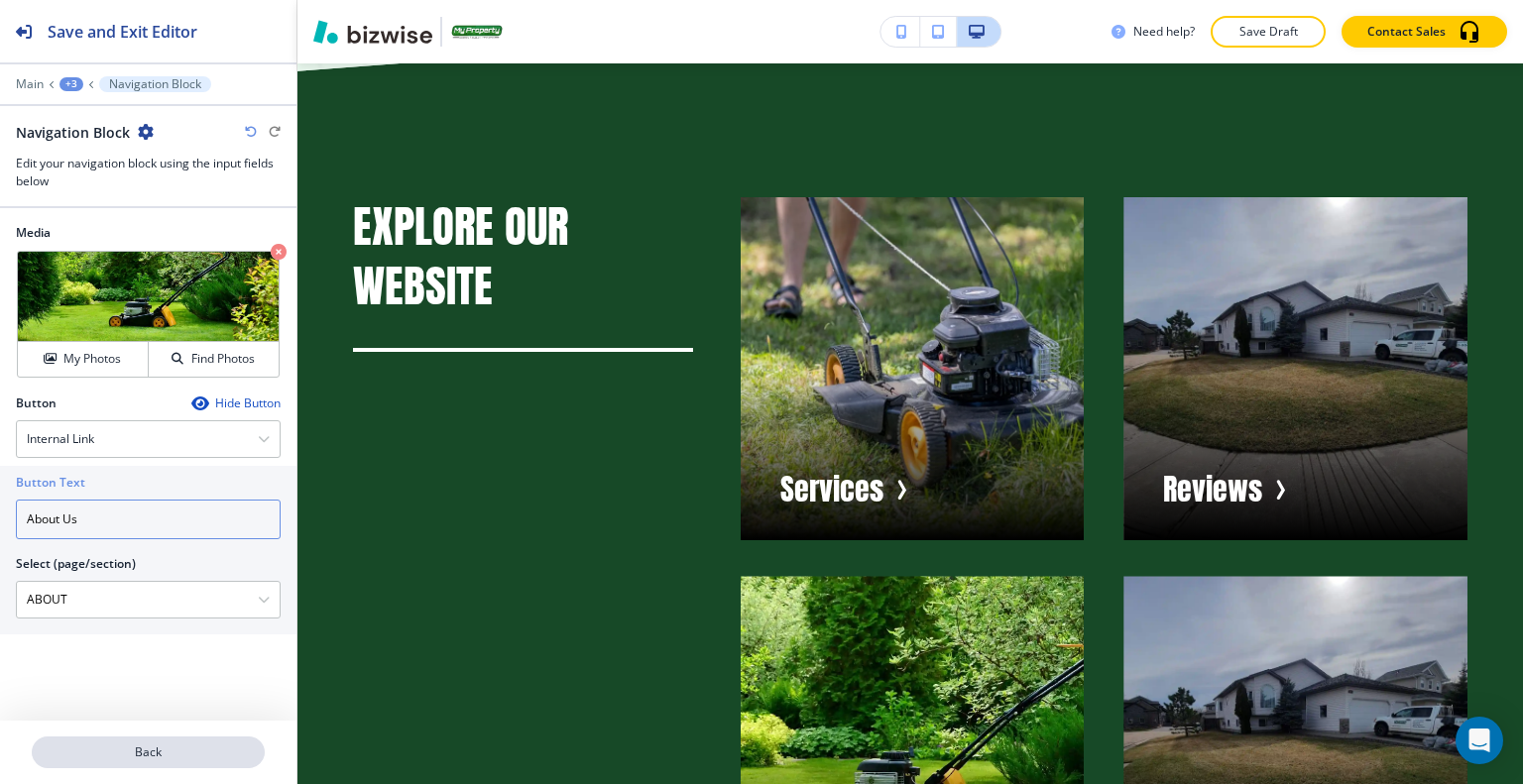 type on "About Us" 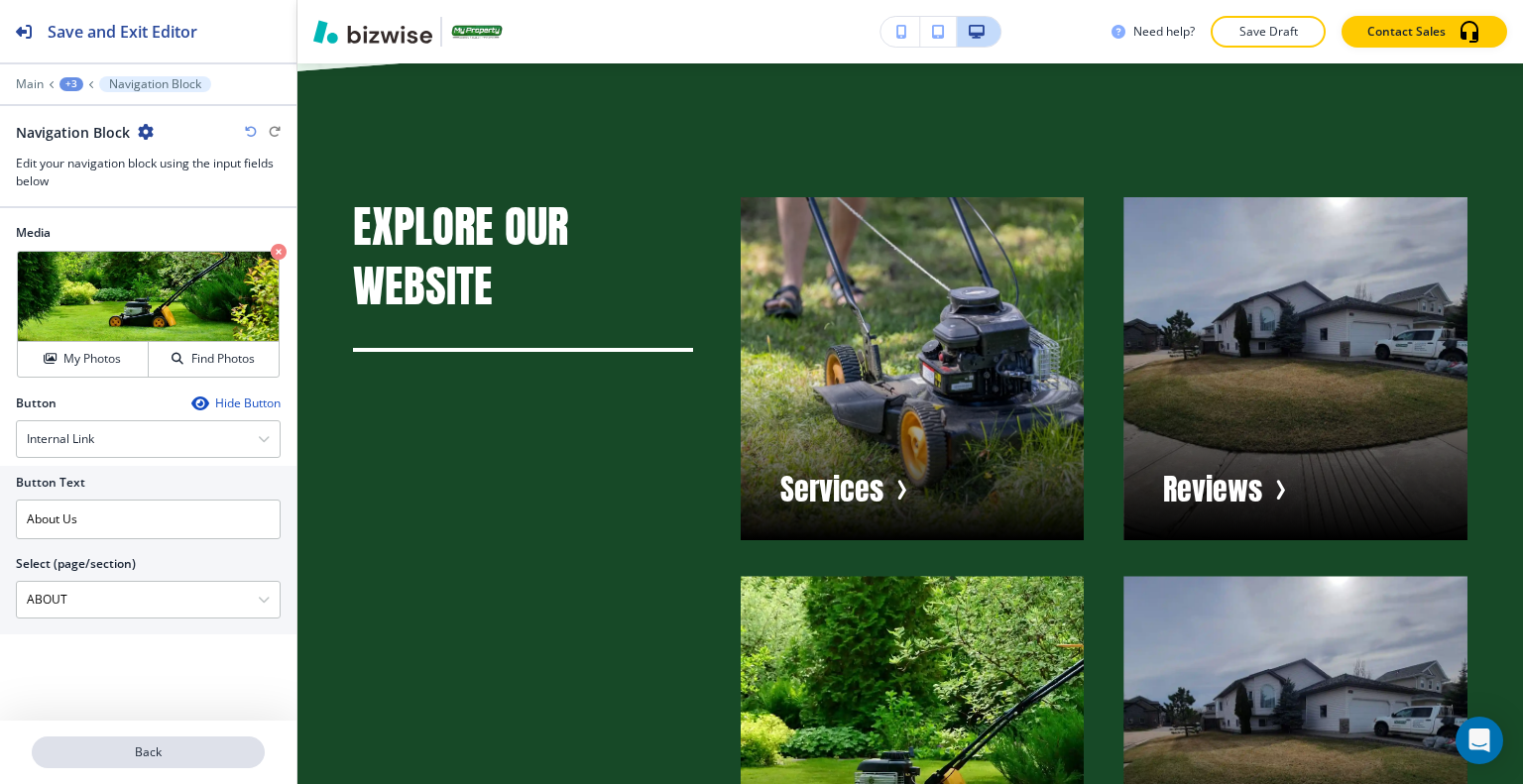 click on "Back" at bounding box center (148, 752) 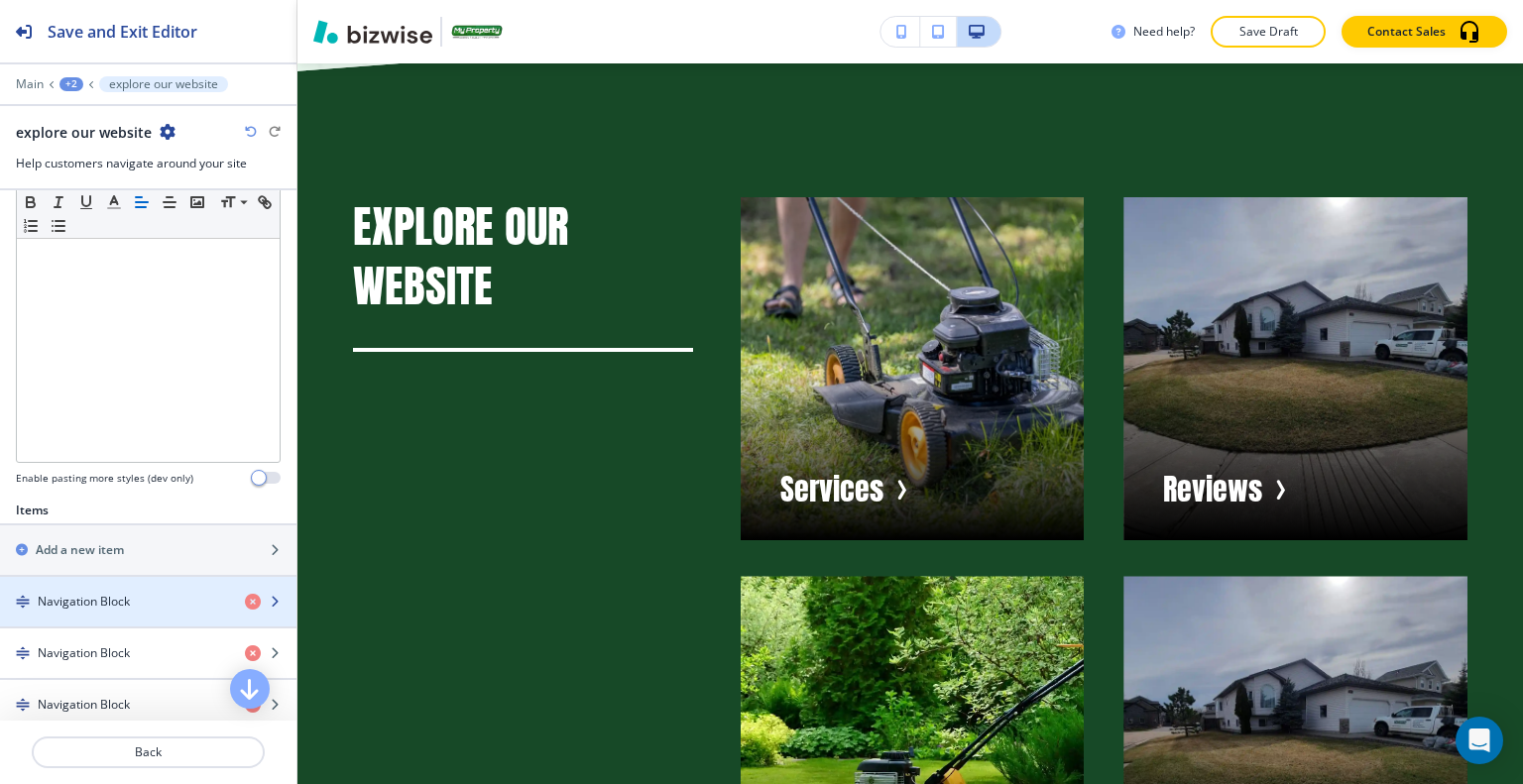 scroll, scrollTop: 595, scrollLeft: 0, axis: vertical 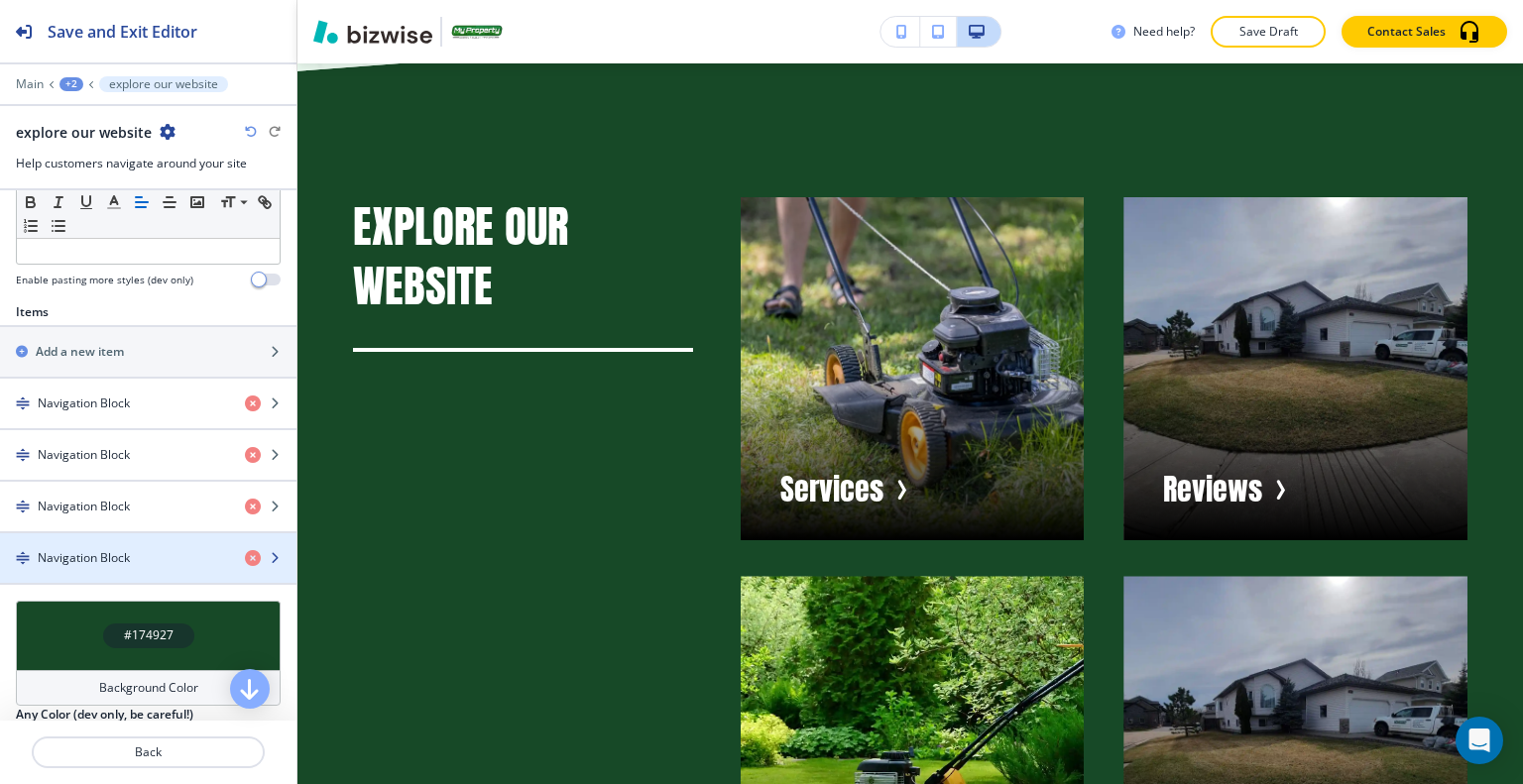 click on "Navigation Block" at bounding box center (114, 558) 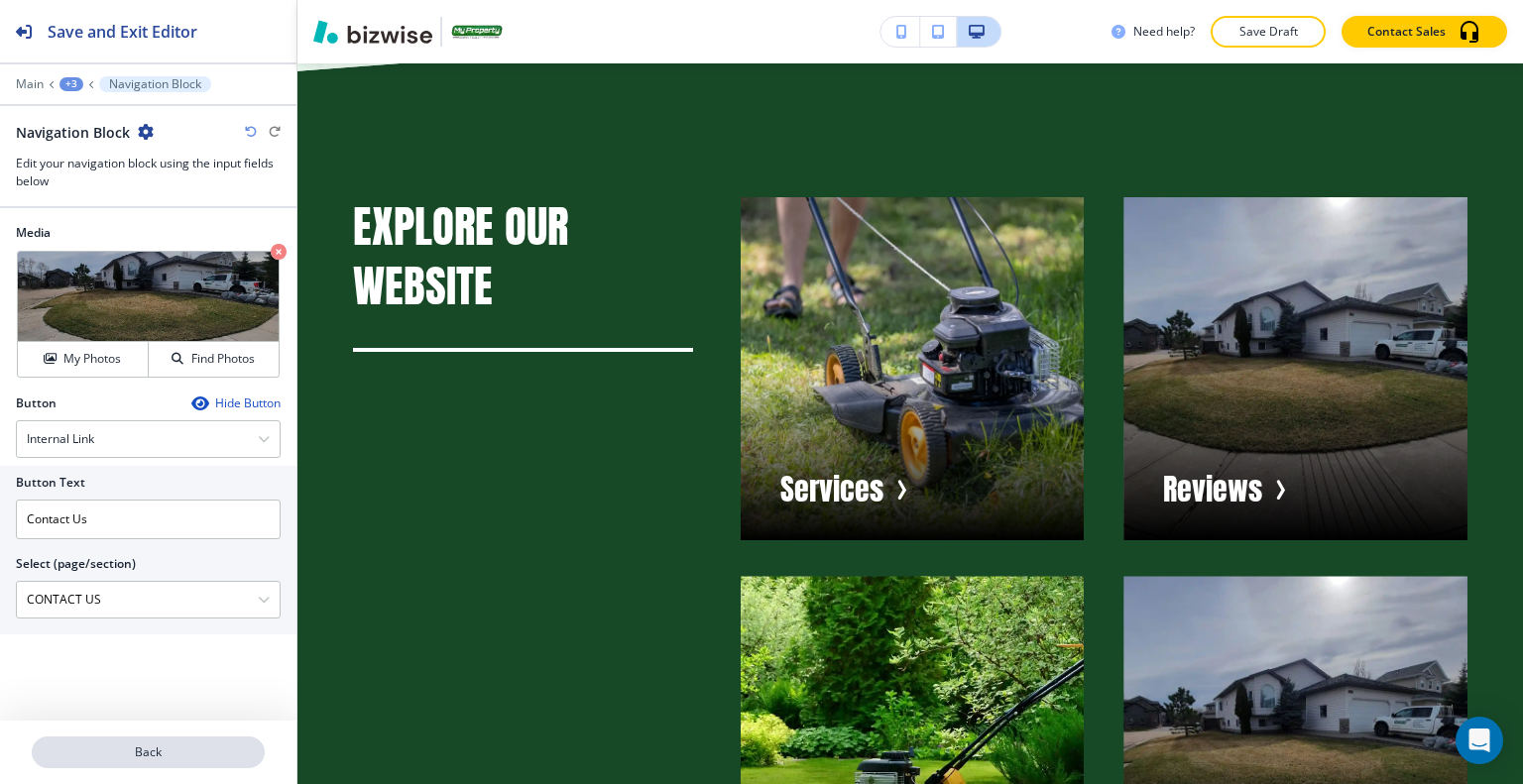 click on "Back" at bounding box center [148, 752] 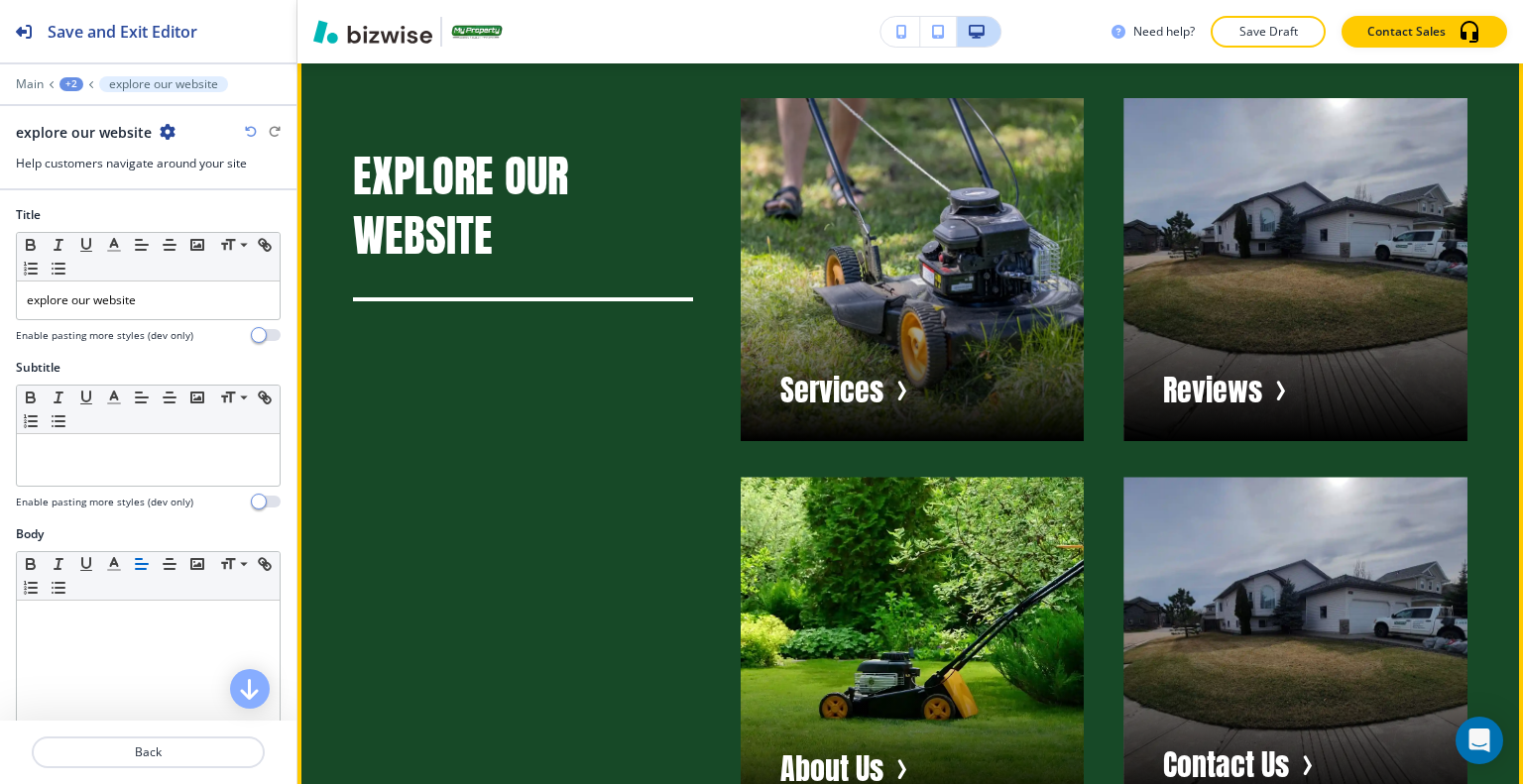 scroll, scrollTop: 8612, scrollLeft: 0, axis: vertical 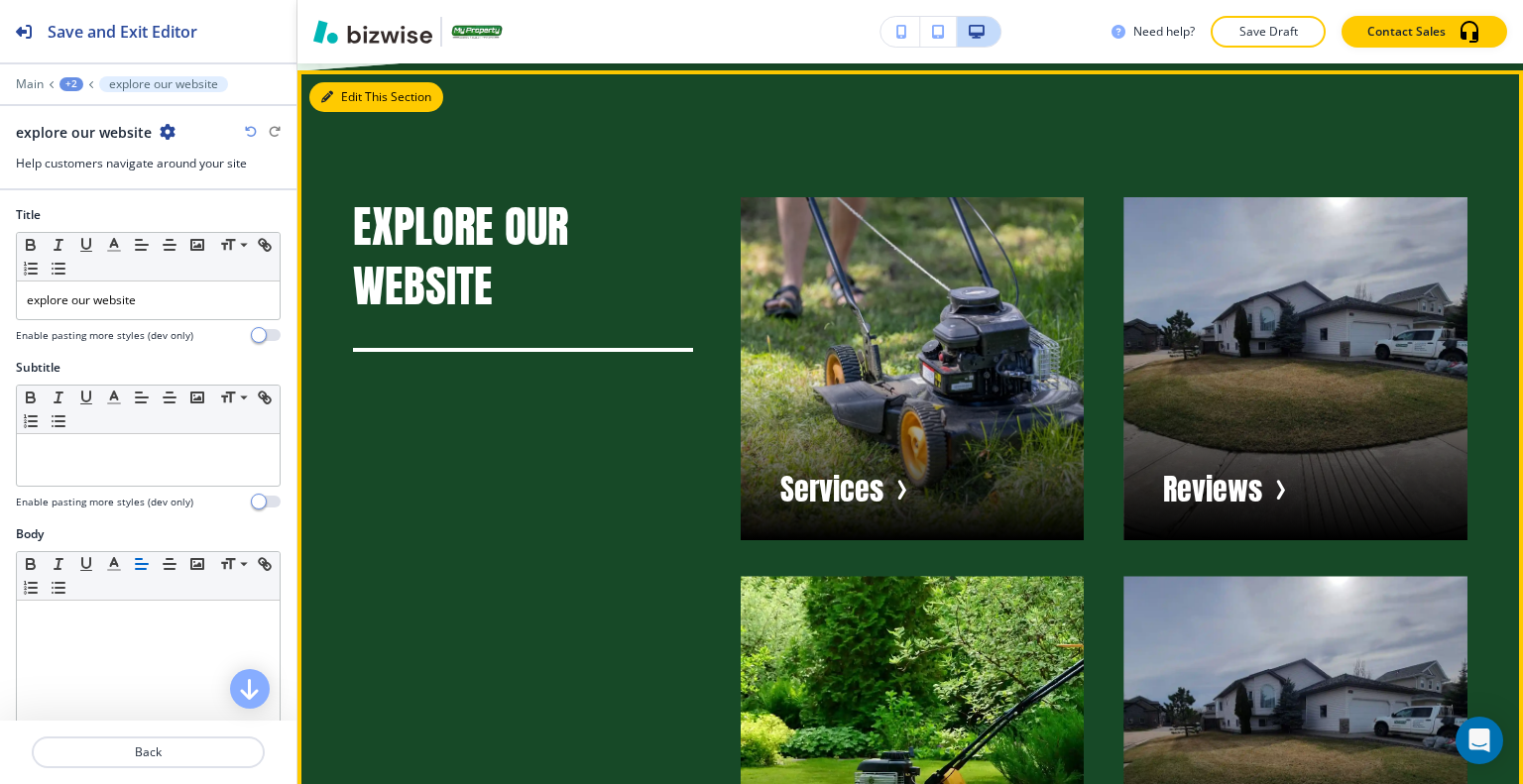 click on "Edit This Section" at bounding box center (376, 97) 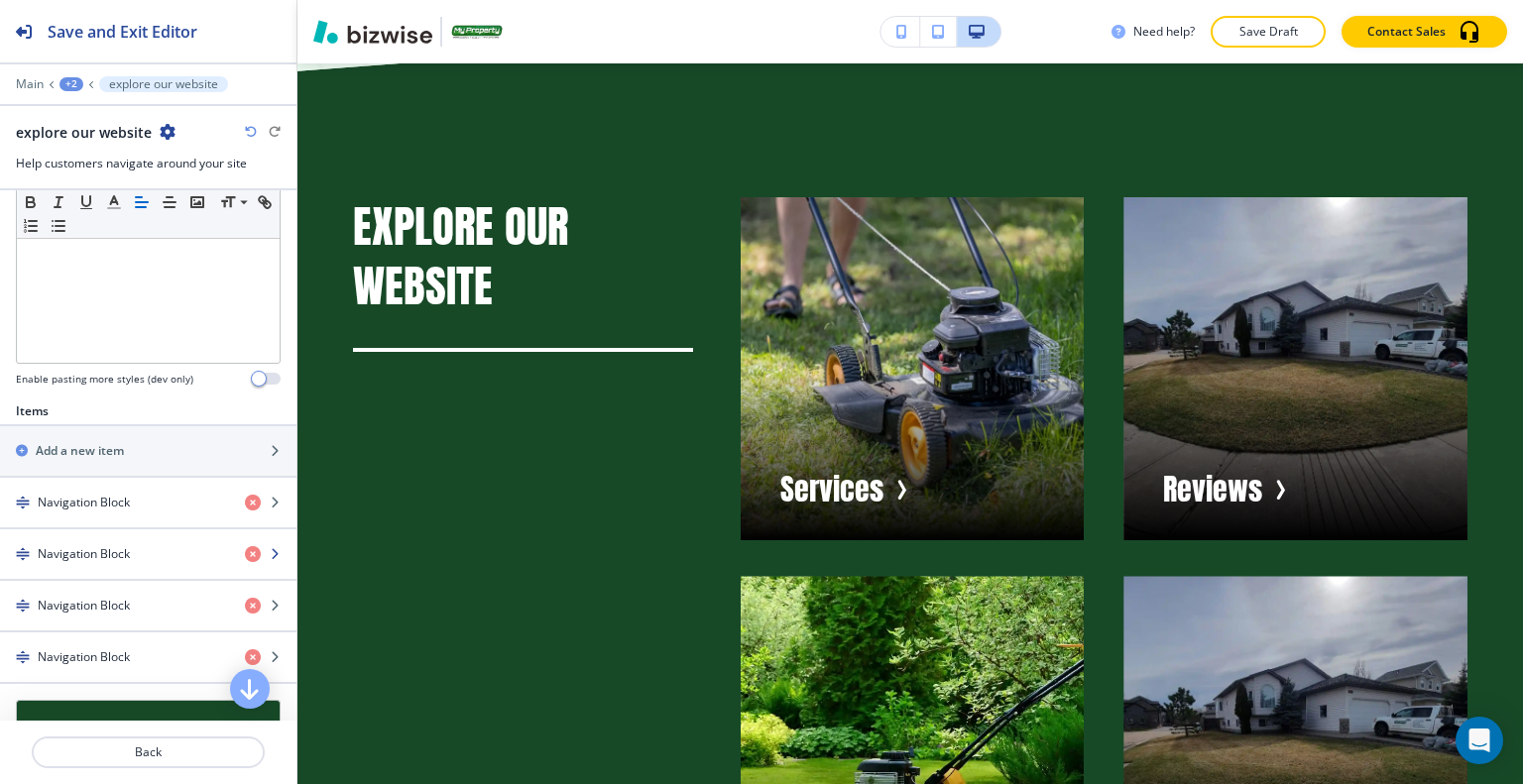 scroll, scrollTop: 595, scrollLeft: 0, axis: vertical 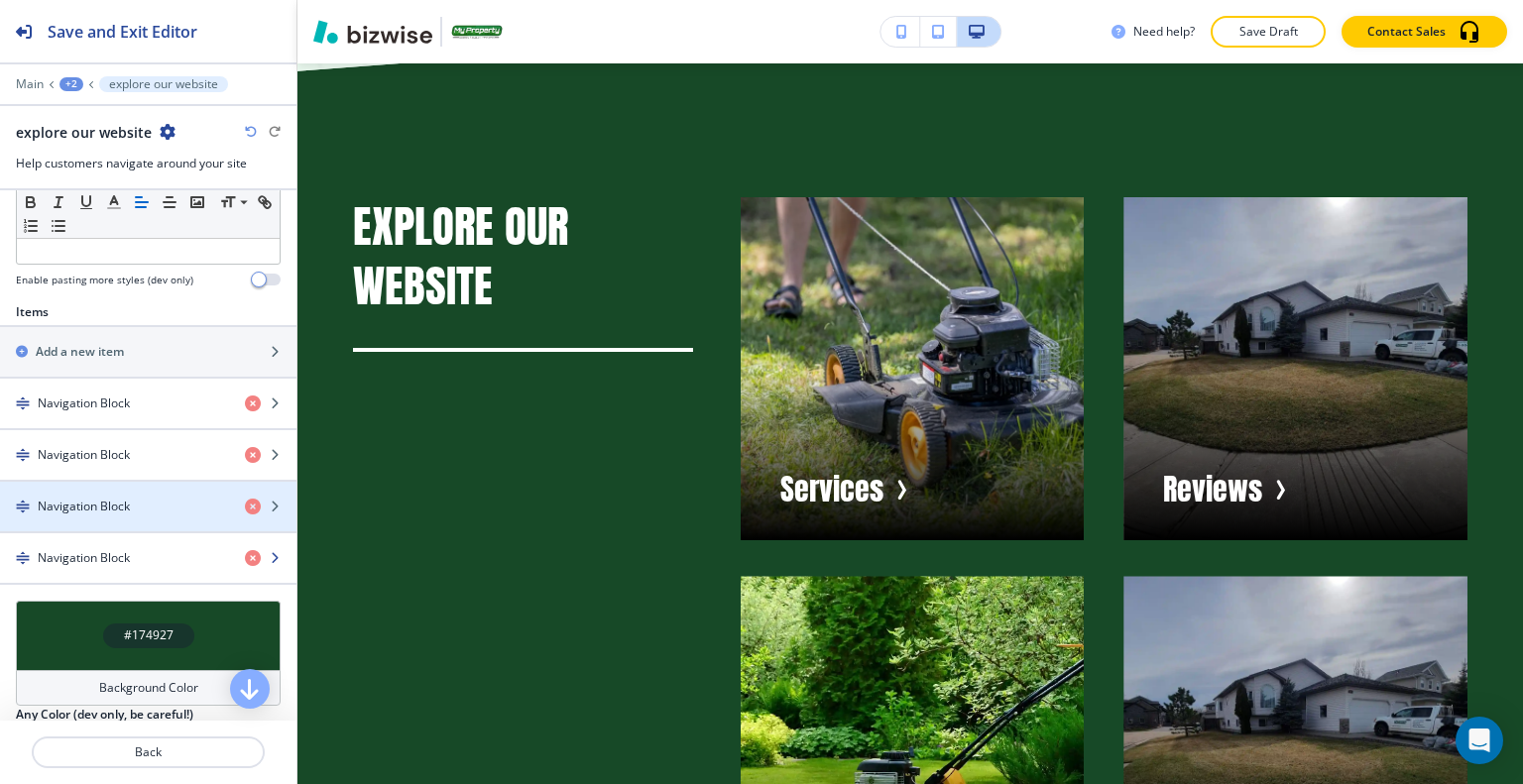 click on "Navigation Block" at bounding box center (83, 558) 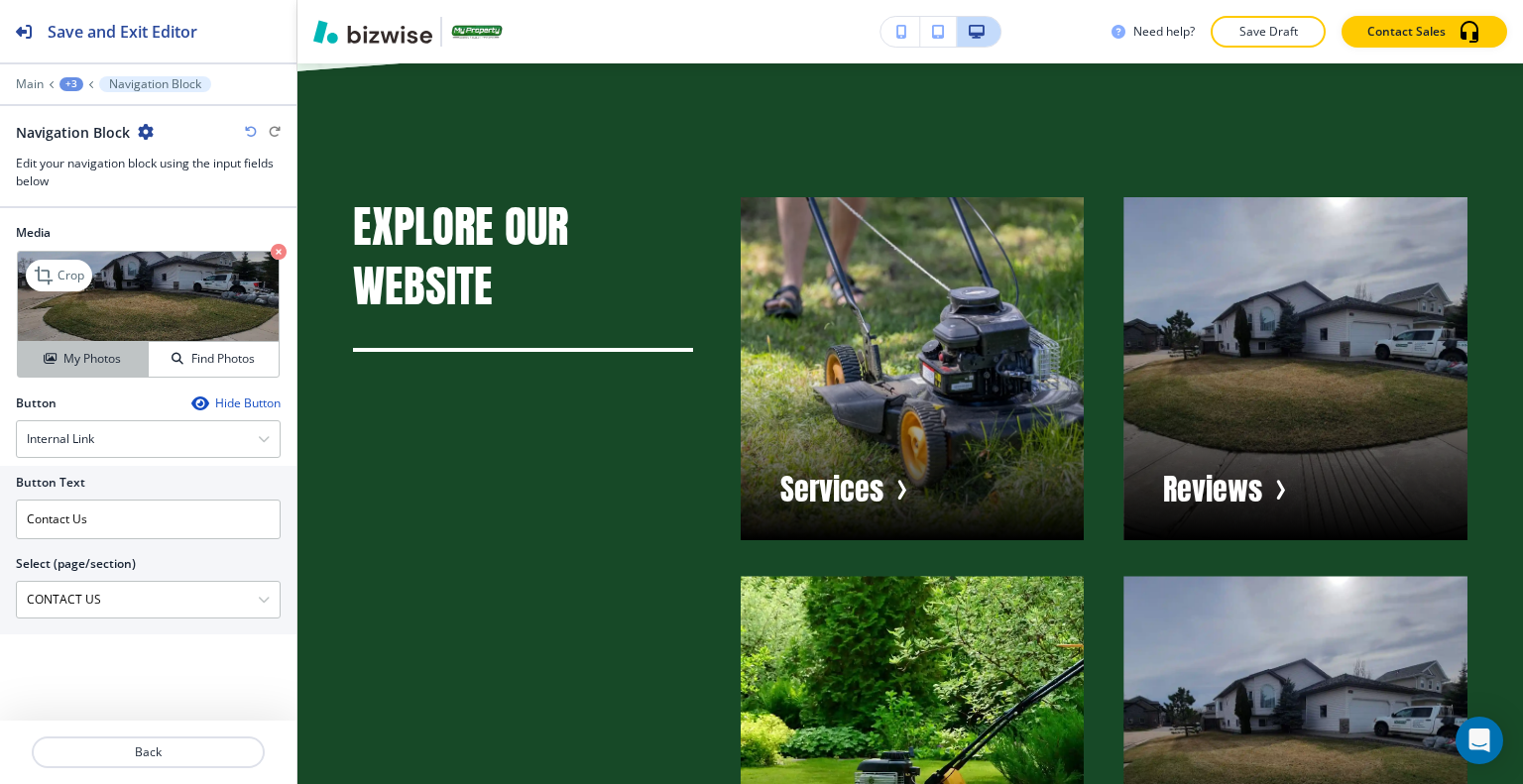 click on "My Photos" at bounding box center (82, 359) 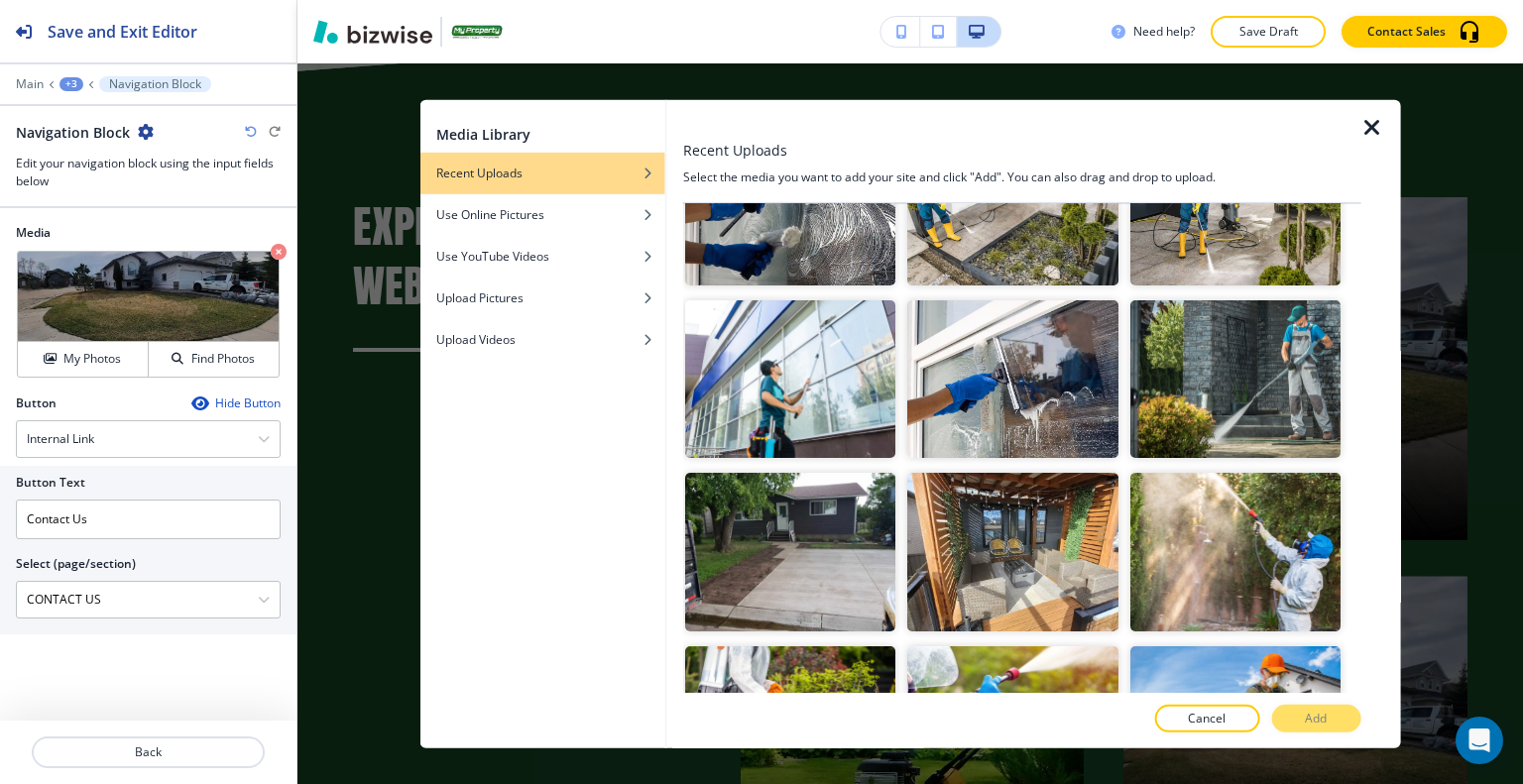 scroll, scrollTop: 2973, scrollLeft: 0, axis: vertical 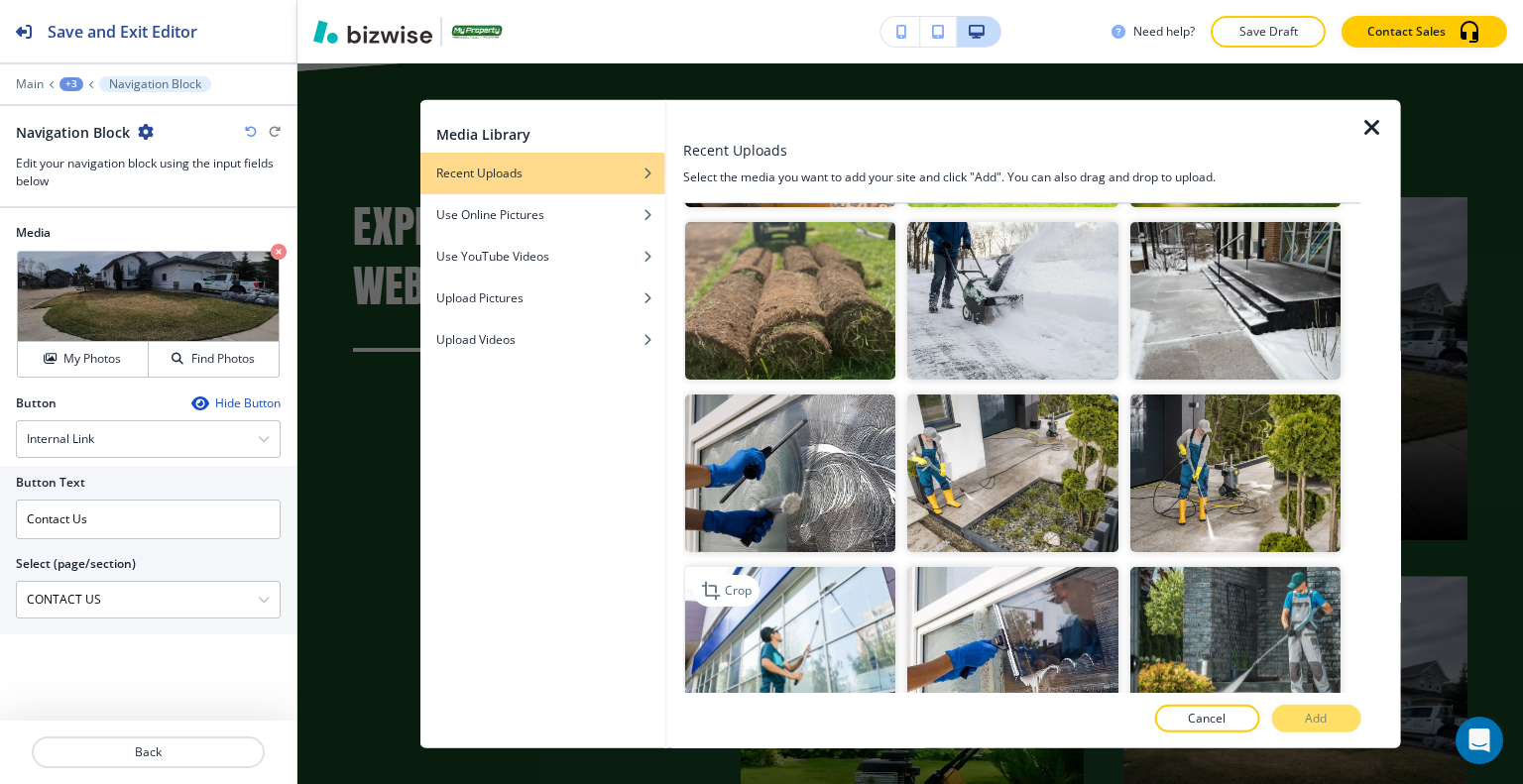 click at bounding box center (790, 645) 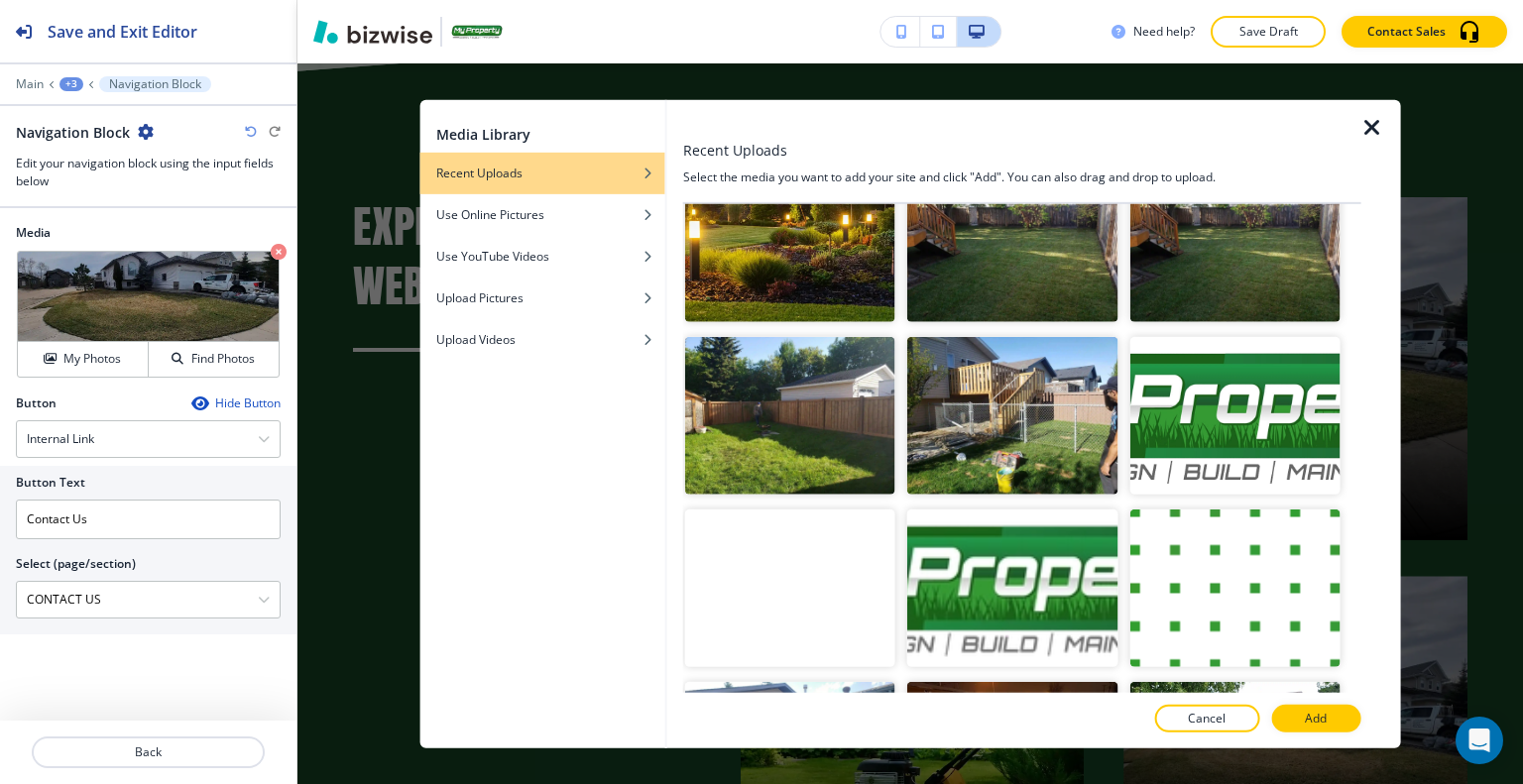 scroll, scrollTop: 4590, scrollLeft: 0, axis: vertical 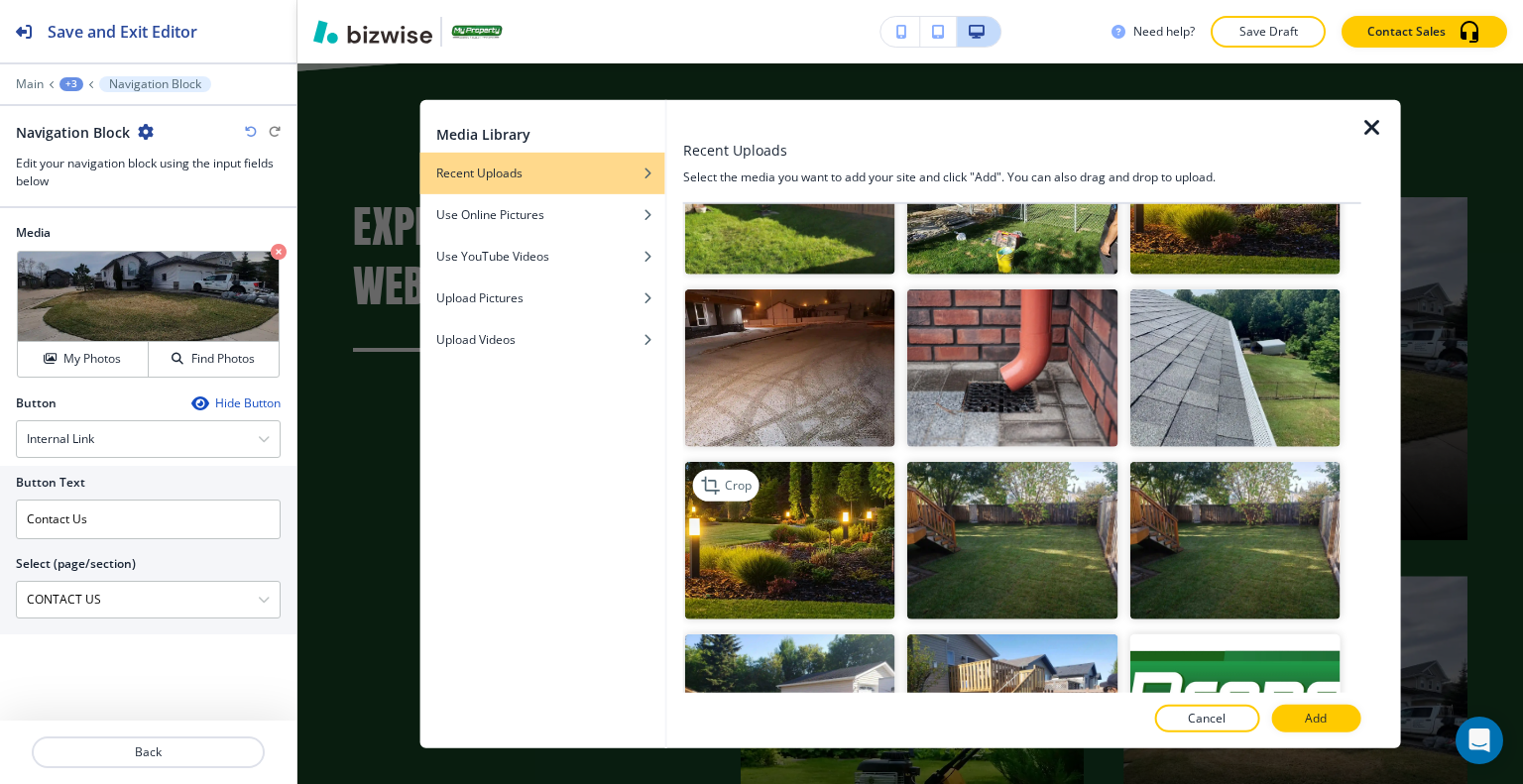 click at bounding box center [790, 540] 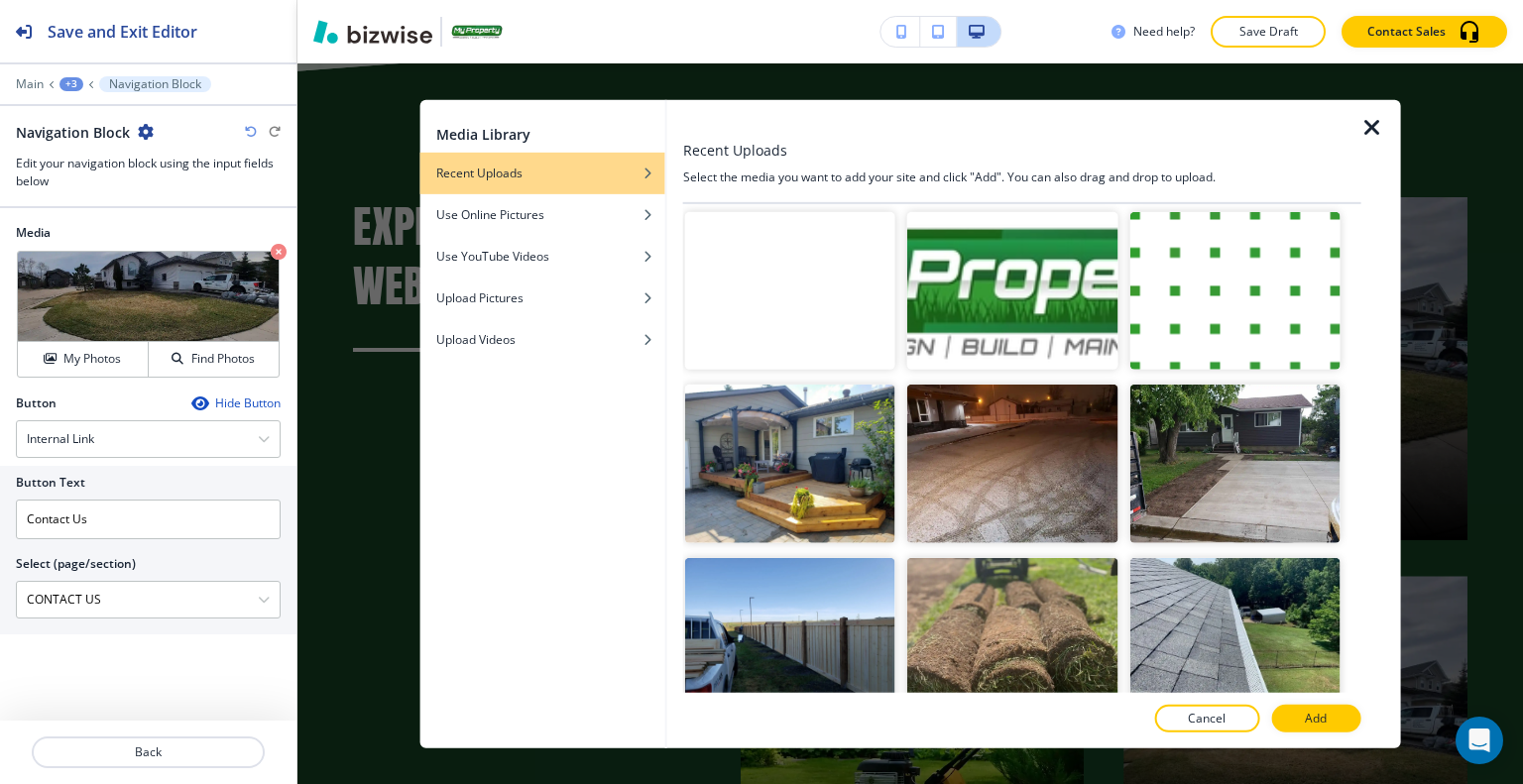 scroll, scrollTop: 5482, scrollLeft: 0, axis: vertical 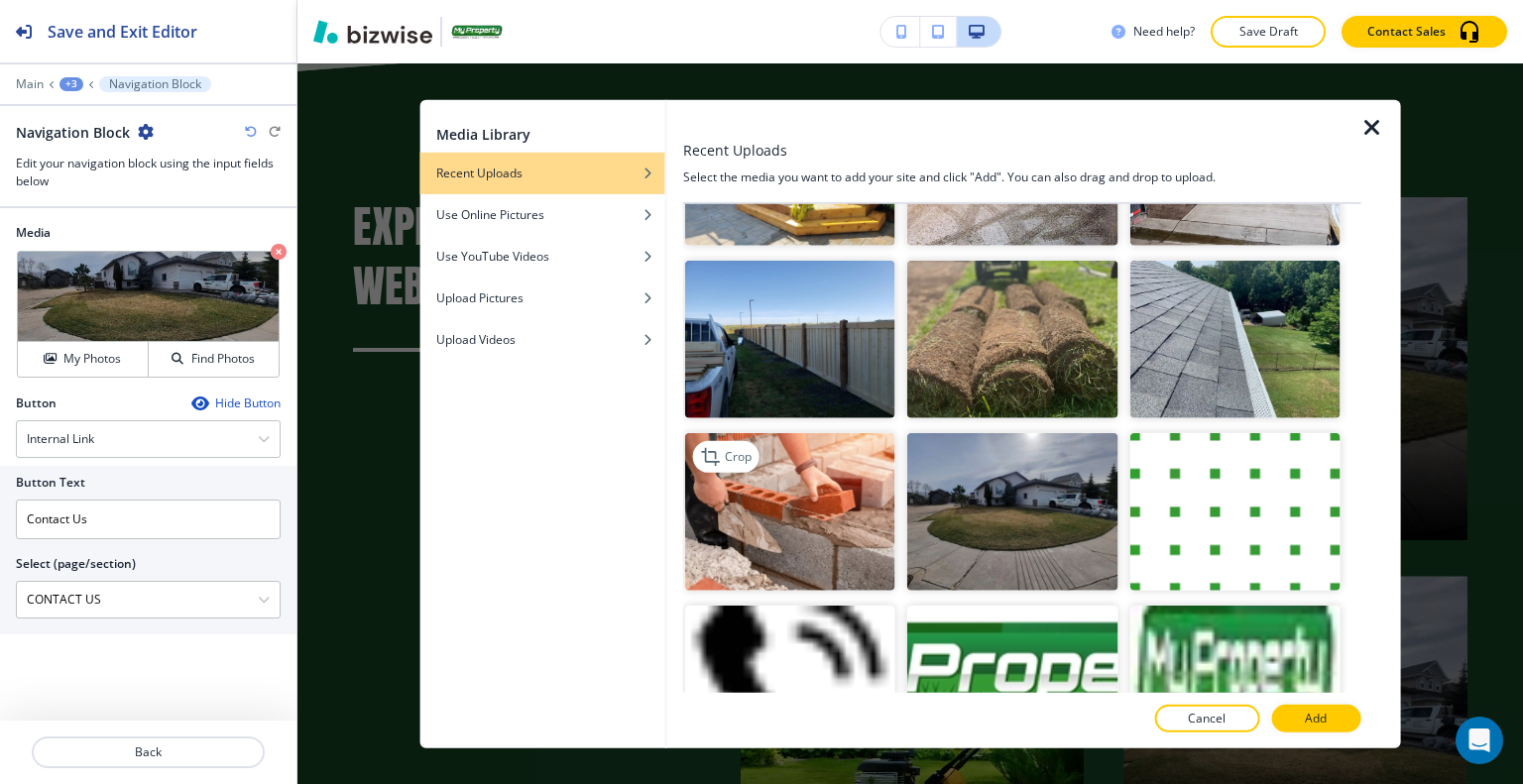click at bounding box center (790, 511) 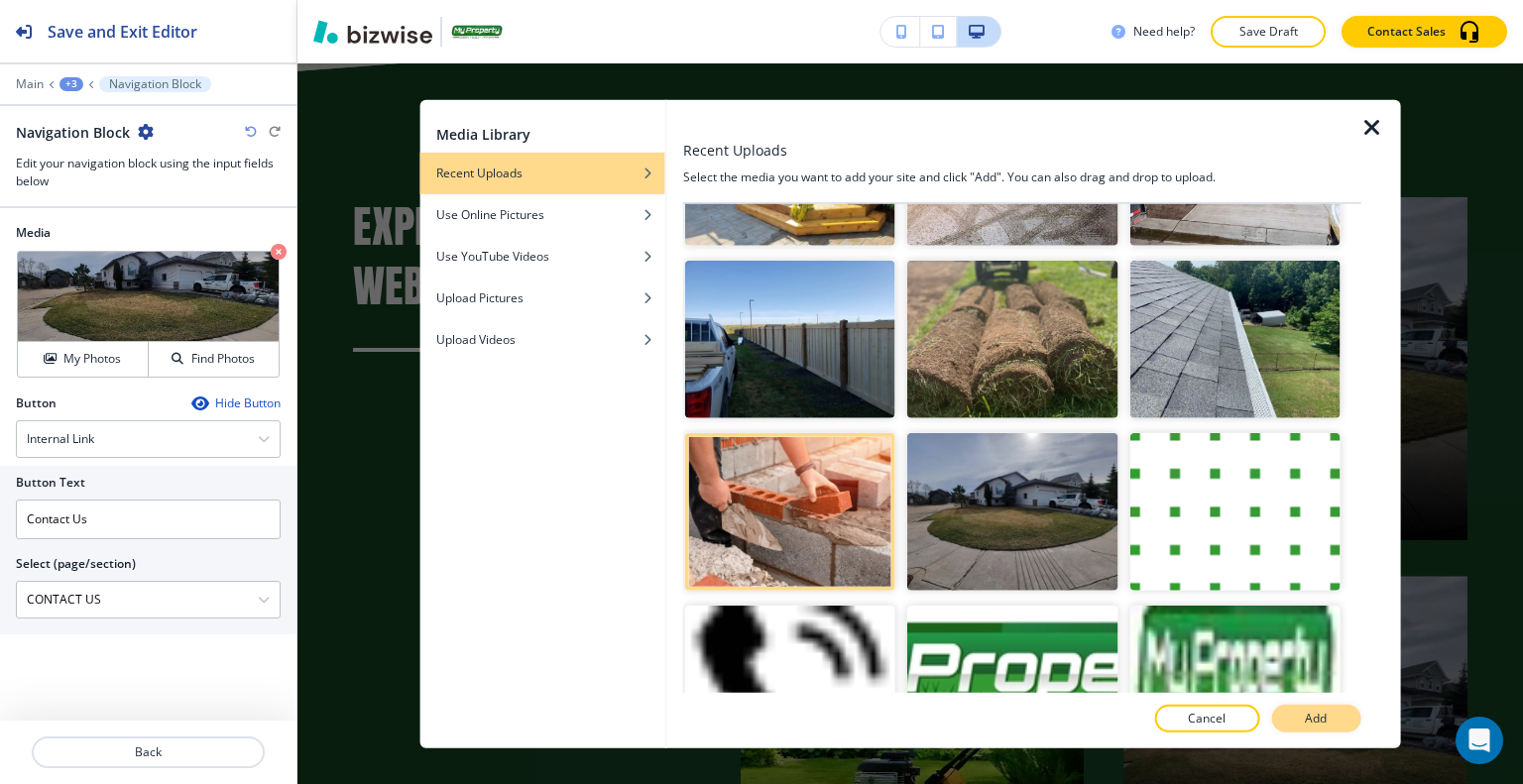 click on "Add" at bounding box center [1316, 719] 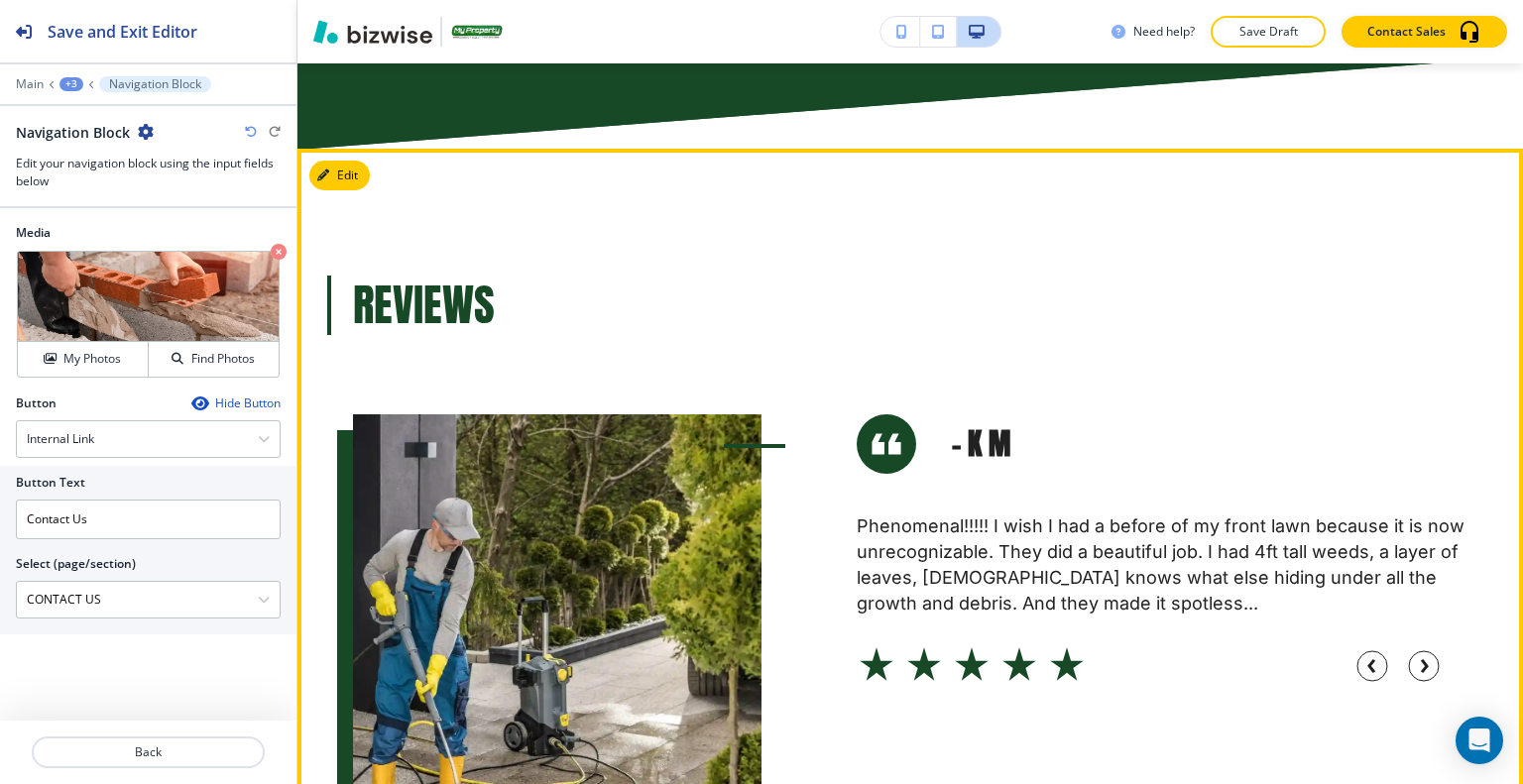 scroll, scrollTop: 9801, scrollLeft: 0, axis: vertical 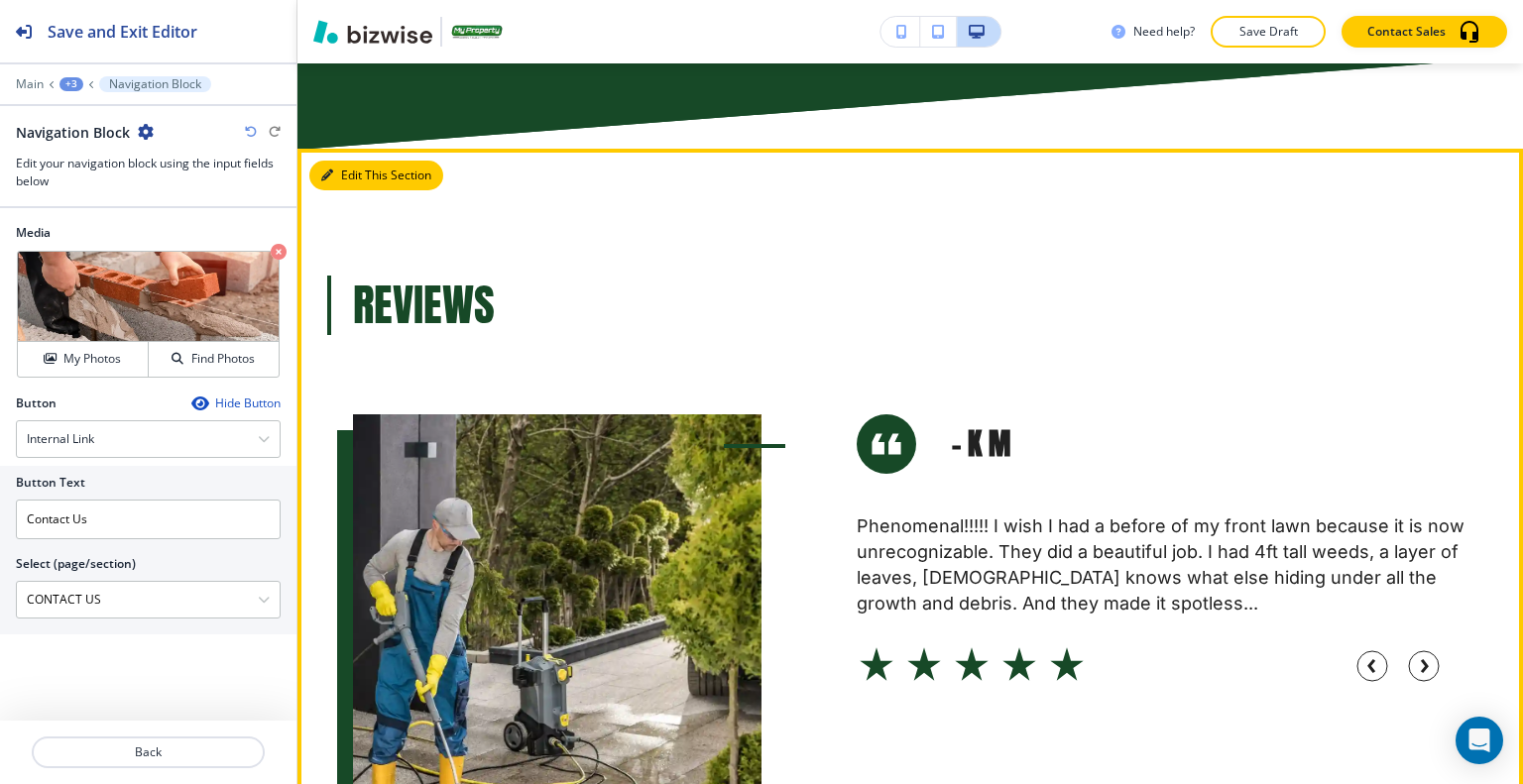 click on "Edit This Section" at bounding box center (376, 175) 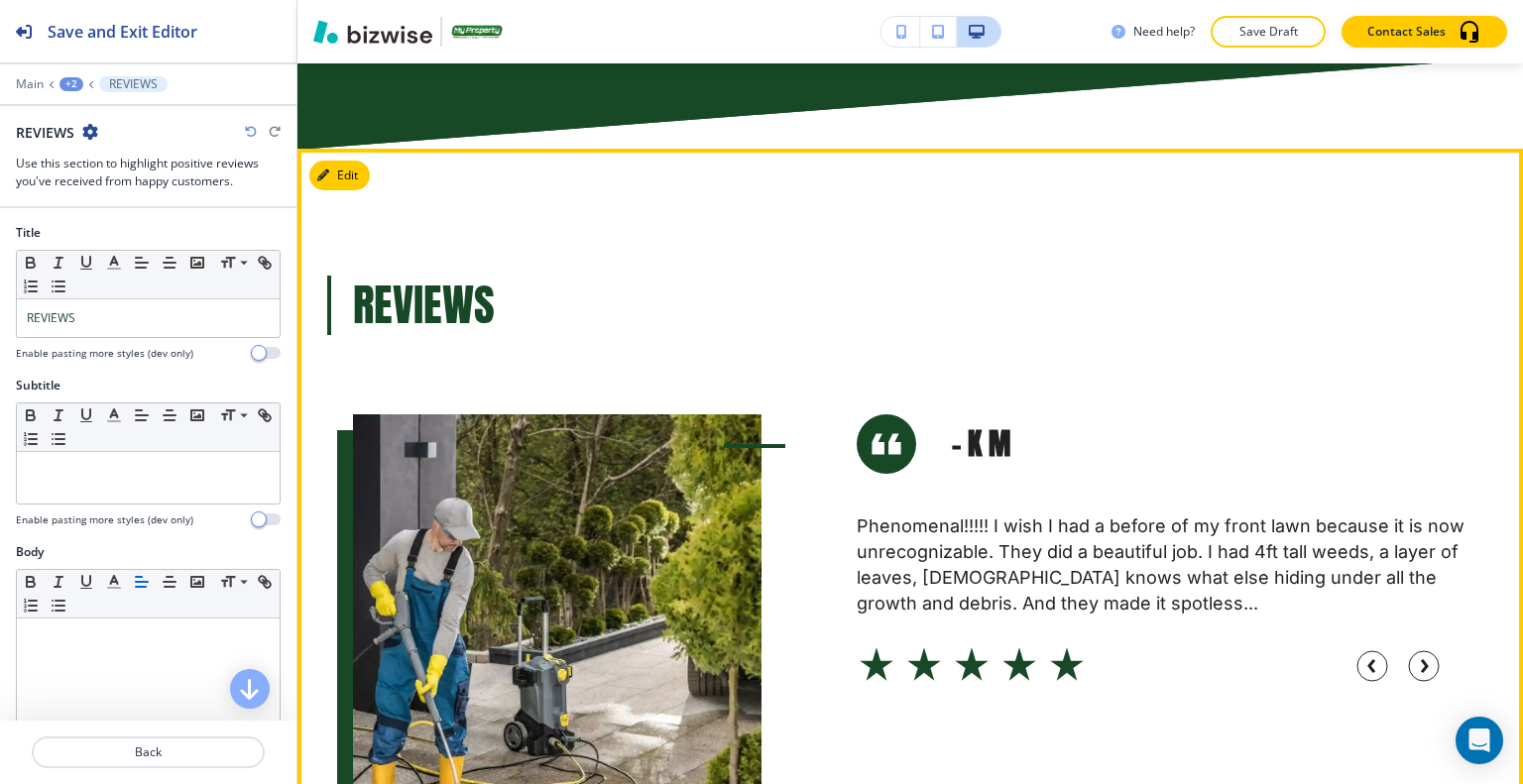 scroll, scrollTop: 9673, scrollLeft: 0, axis: vertical 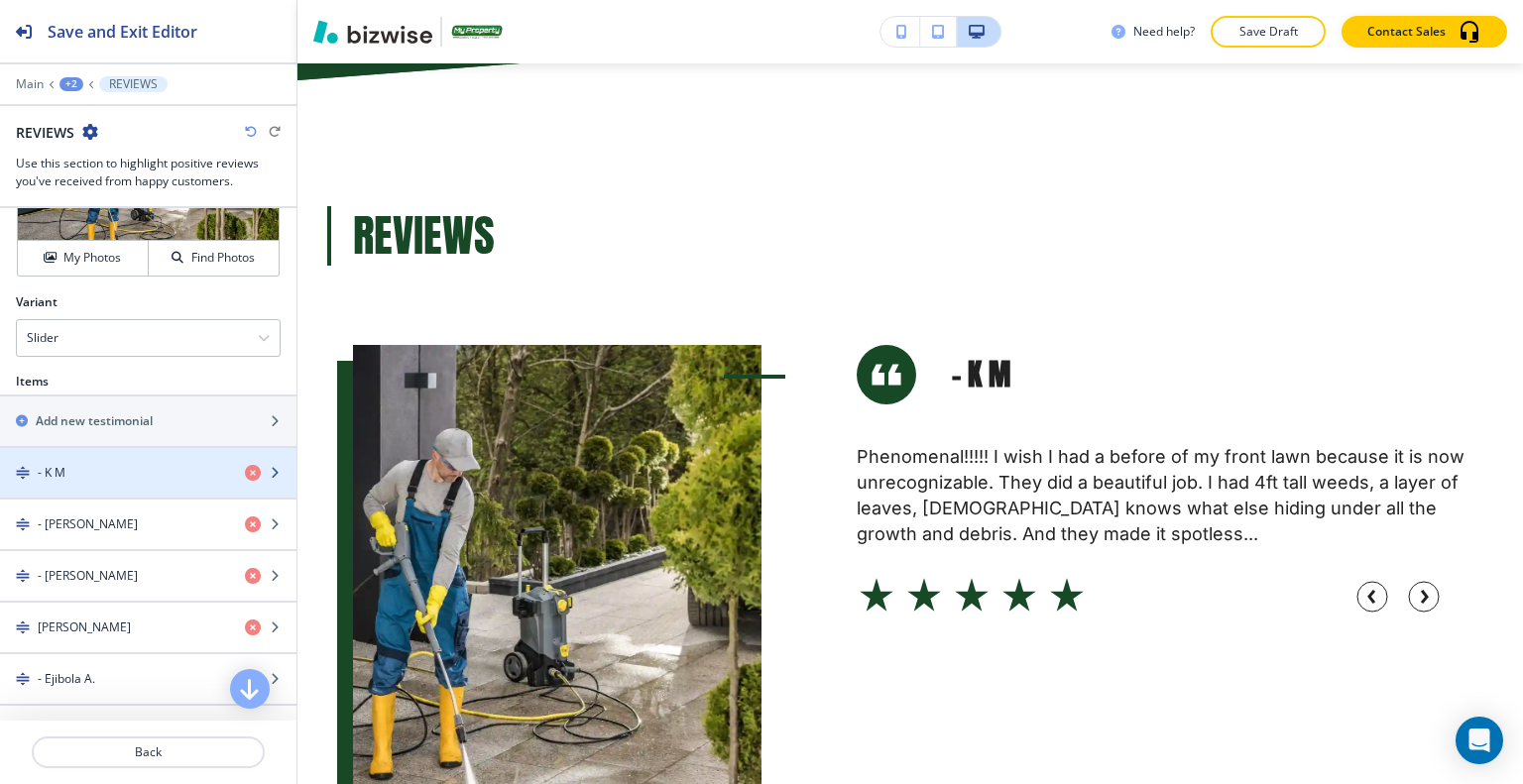 click on "- K M" at bounding box center (114, 473) 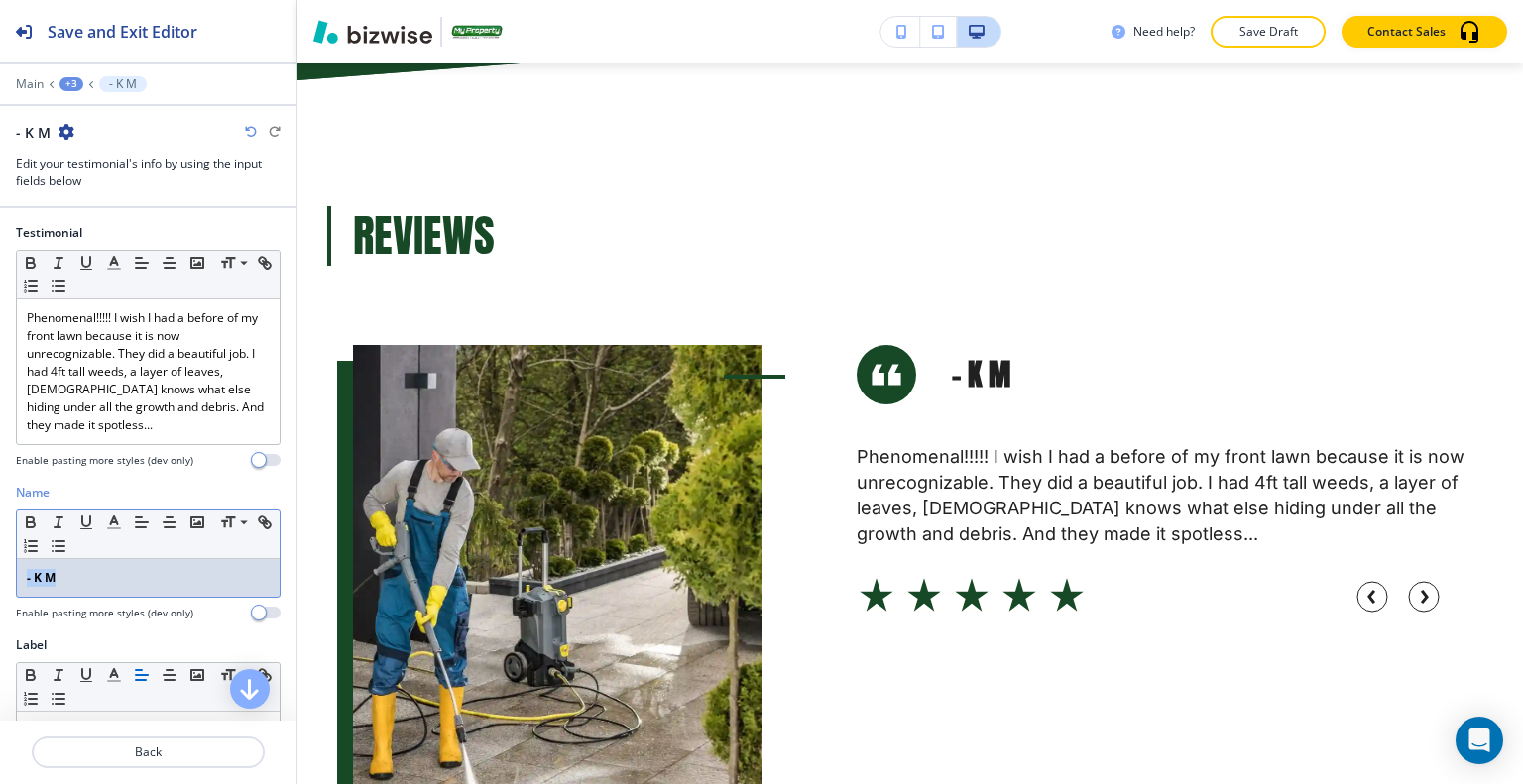 drag, startPoint x: 72, startPoint y: 565, endPoint x: 7, endPoint y: 554, distance: 65.924199 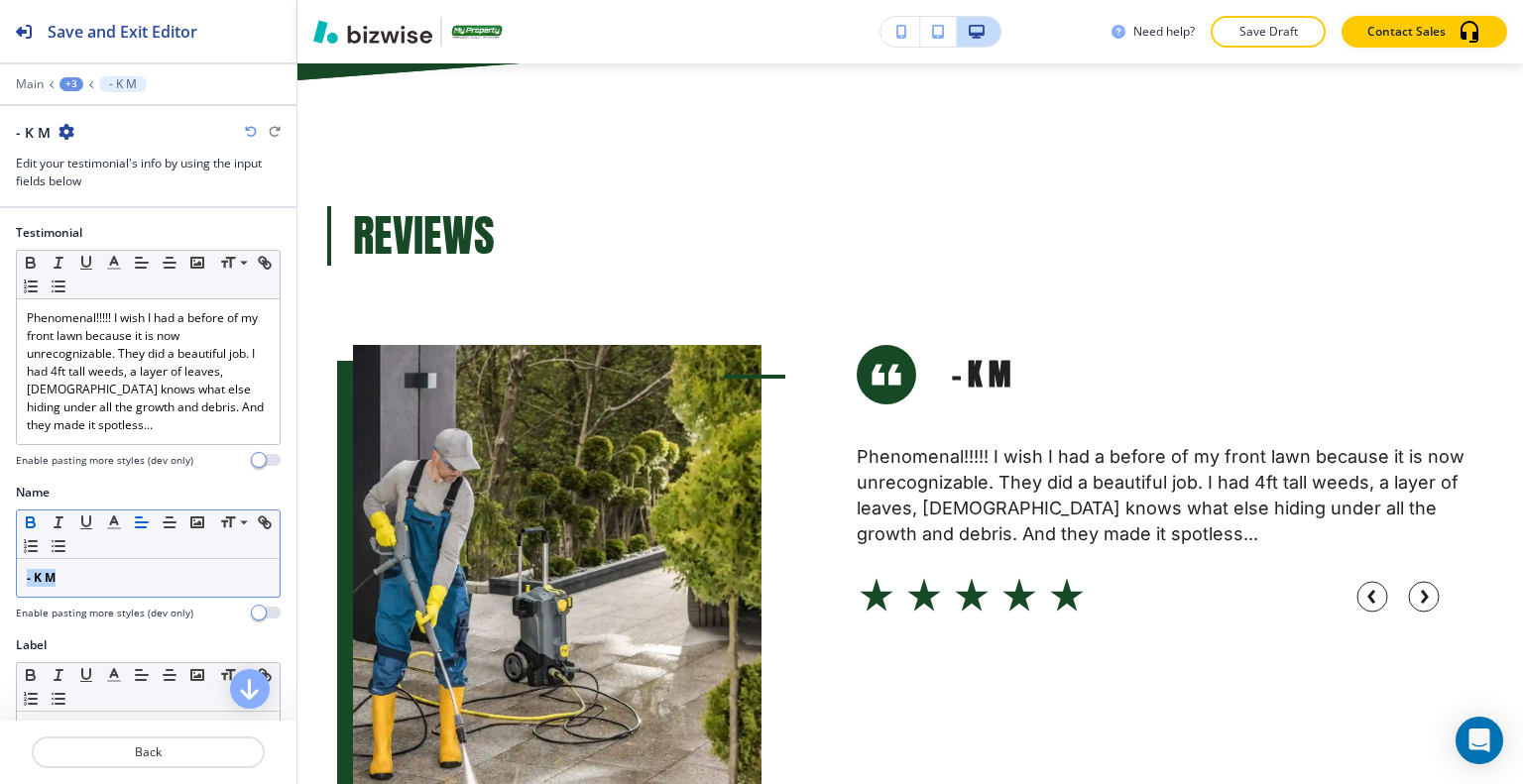 click 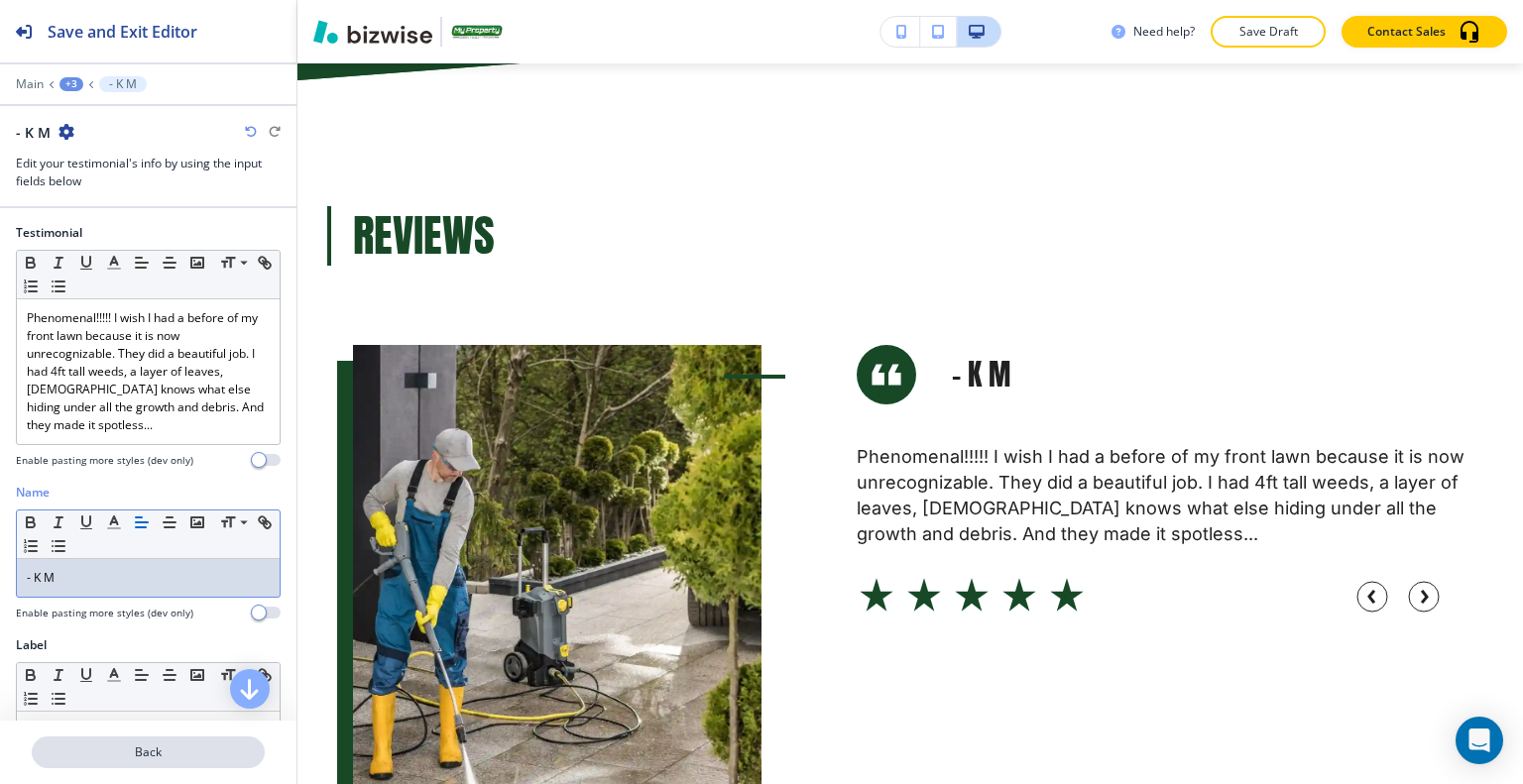 click on "Back" at bounding box center (148, 752) 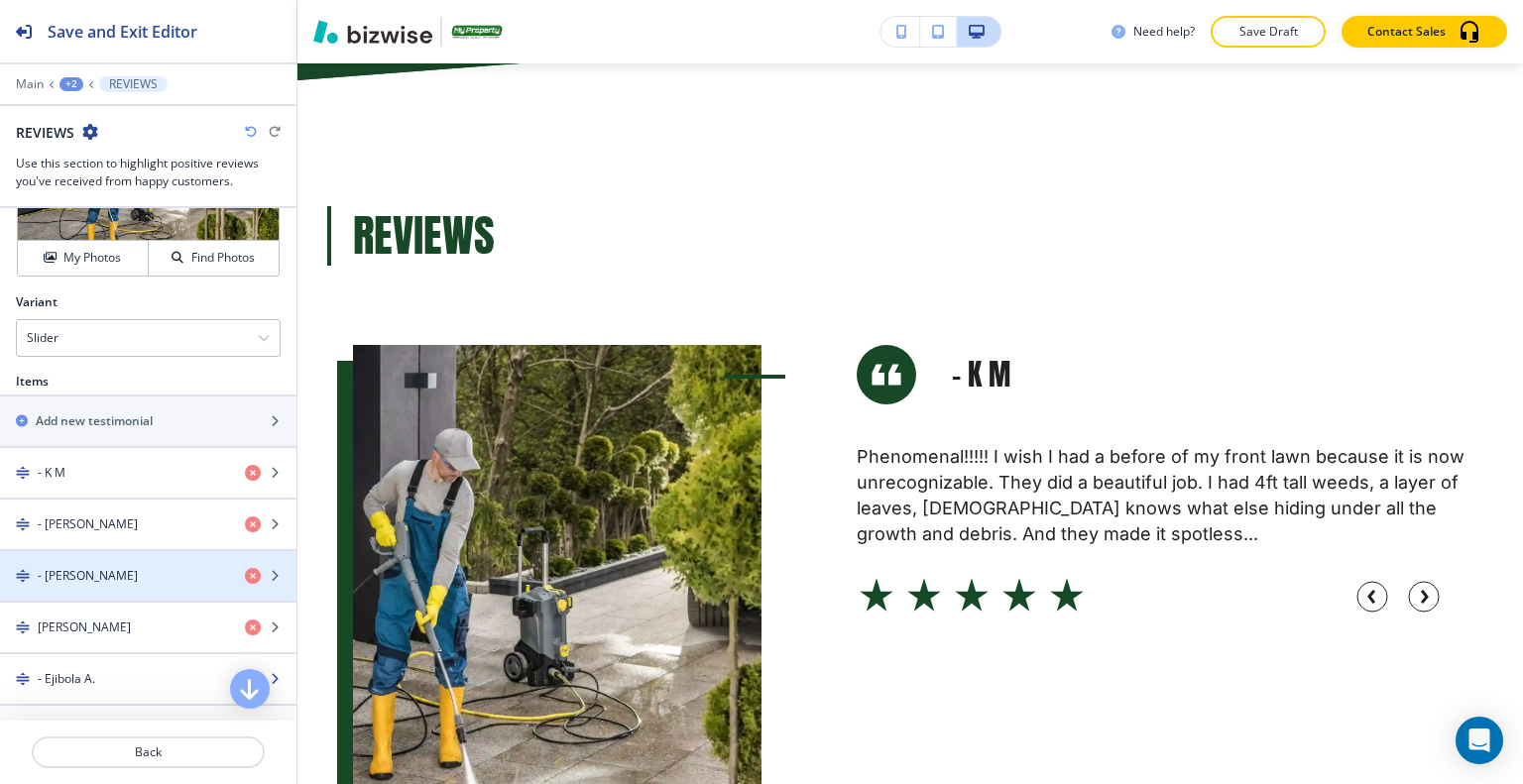 scroll, scrollTop: 892, scrollLeft: 0, axis: vertical 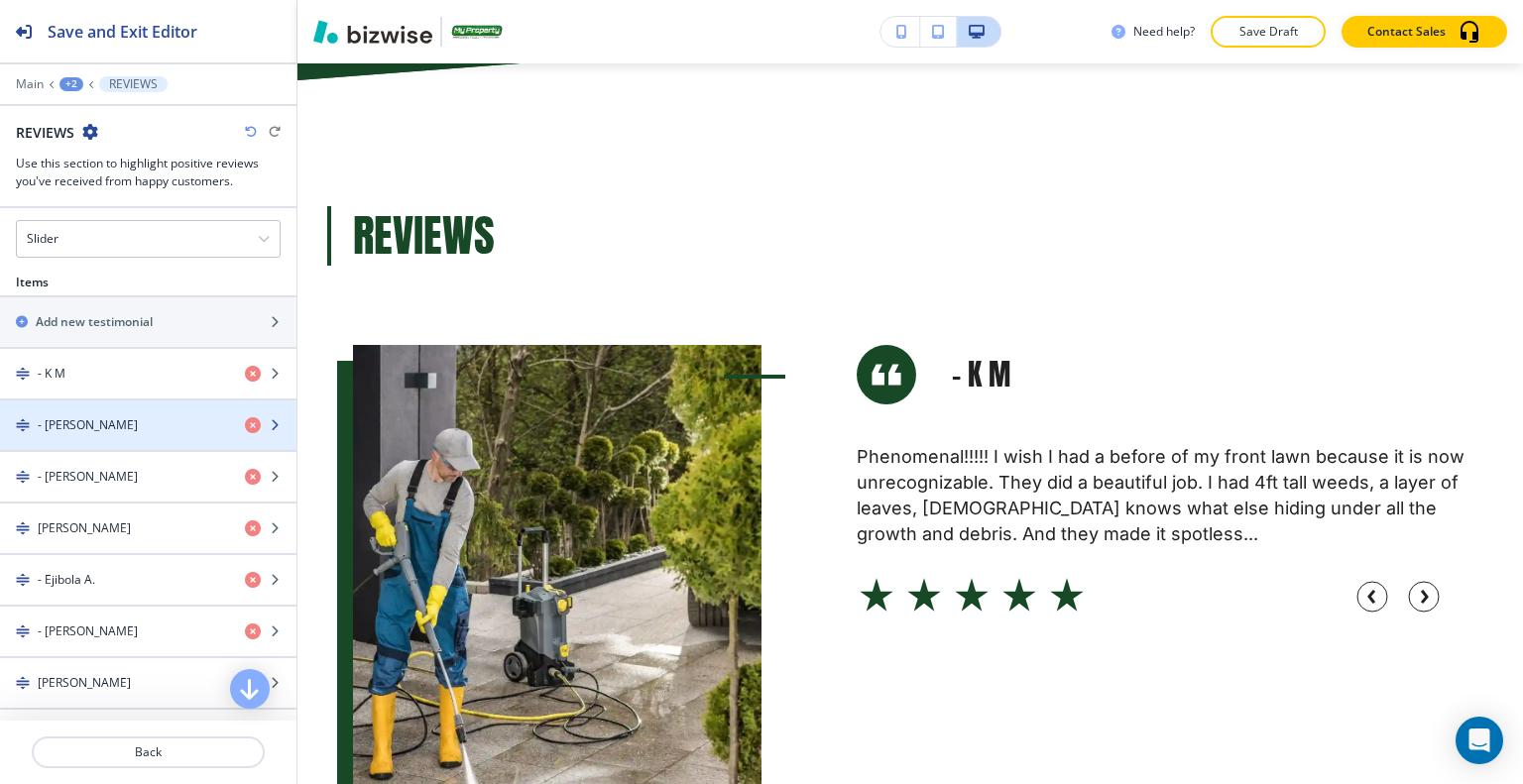 click on "- Trevor P." at bounding box center (114, 425) 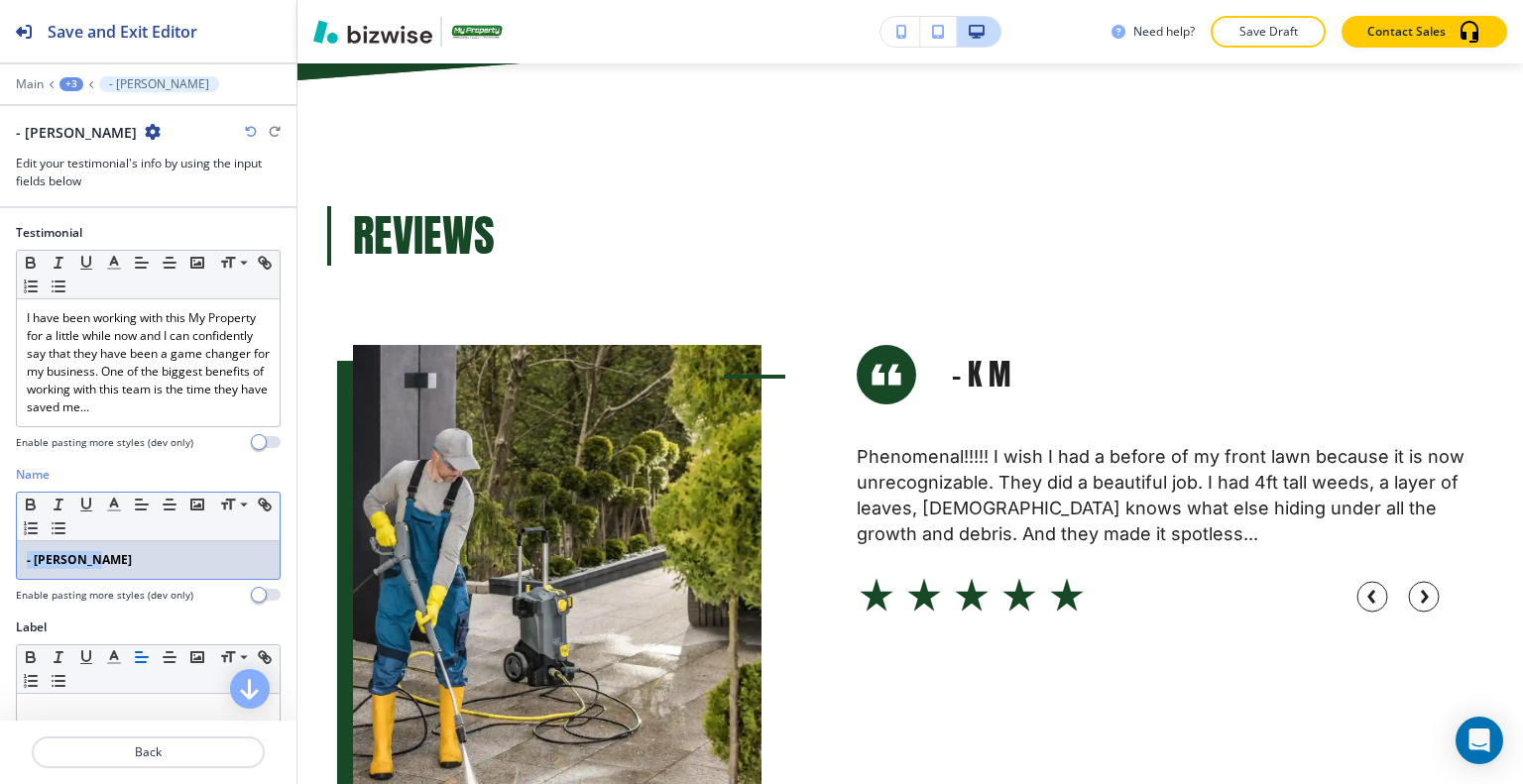 drag, startPoint x: 107, startPoint y: 559, endPoint x: 40, endPoint y: 504, distance: 86.683332 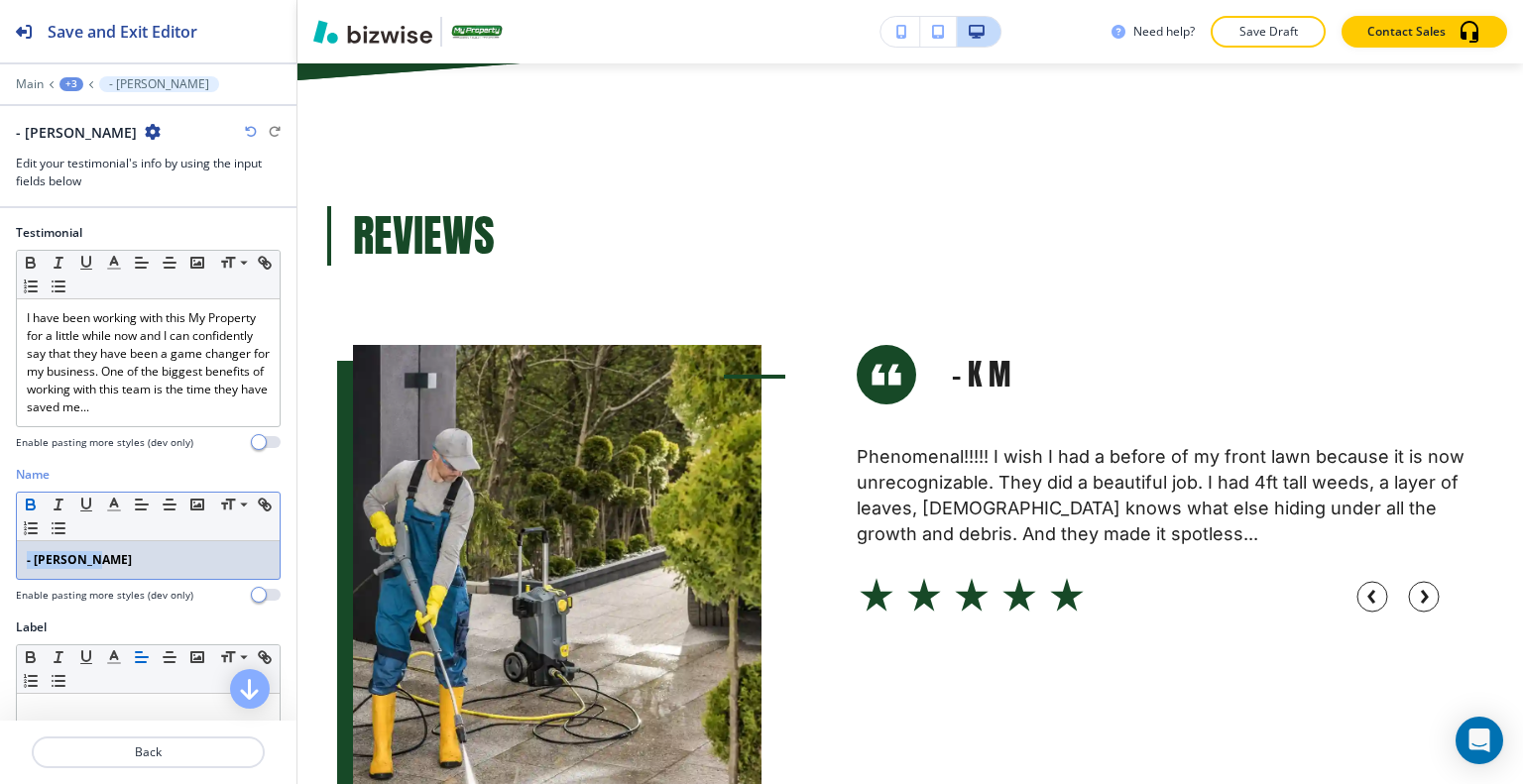 click on "Name                                                   Small Normal Large Huge                                       - Trevor P. Enable pasting more styles (dev only)" at bounding box center [148, 542] 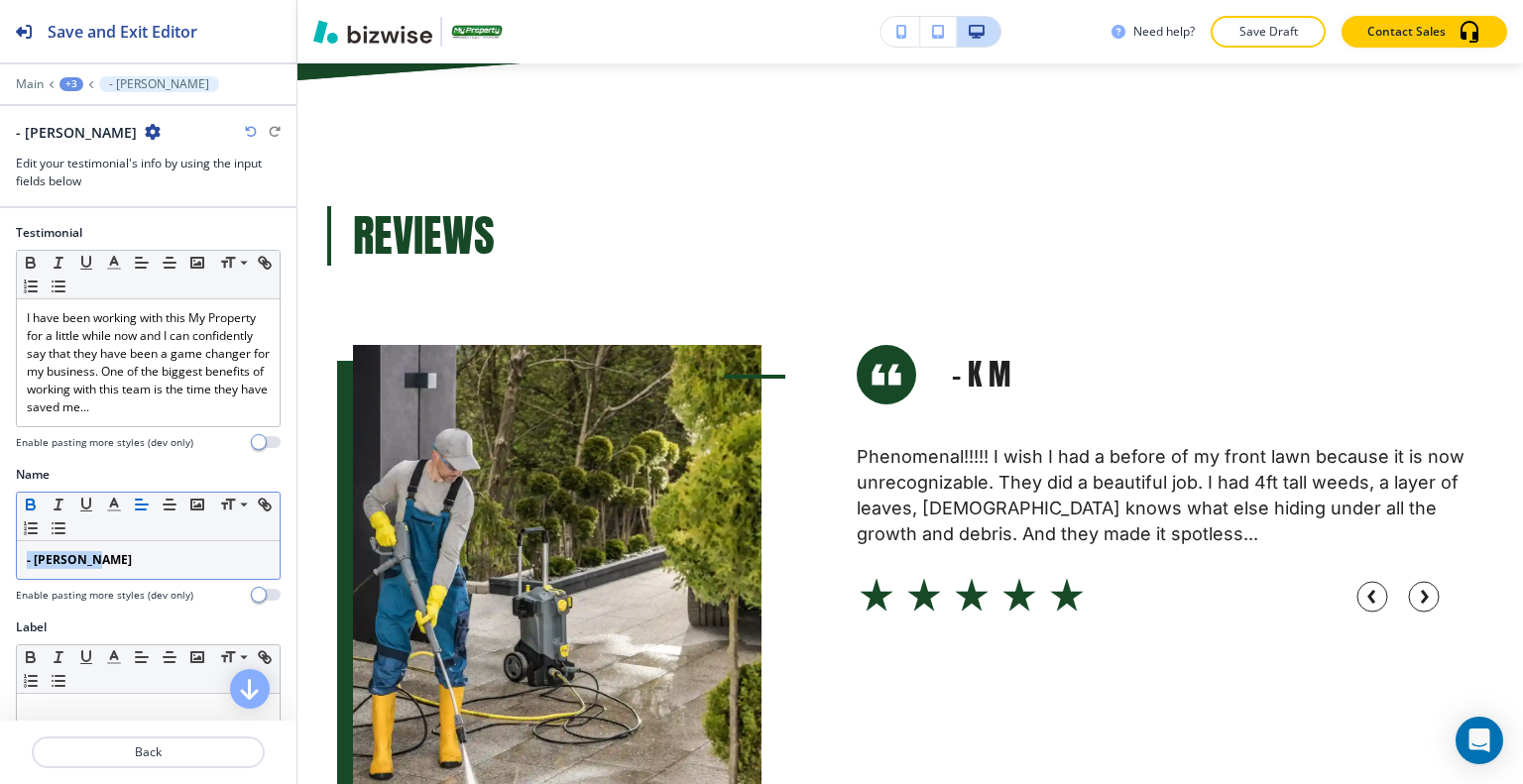 click 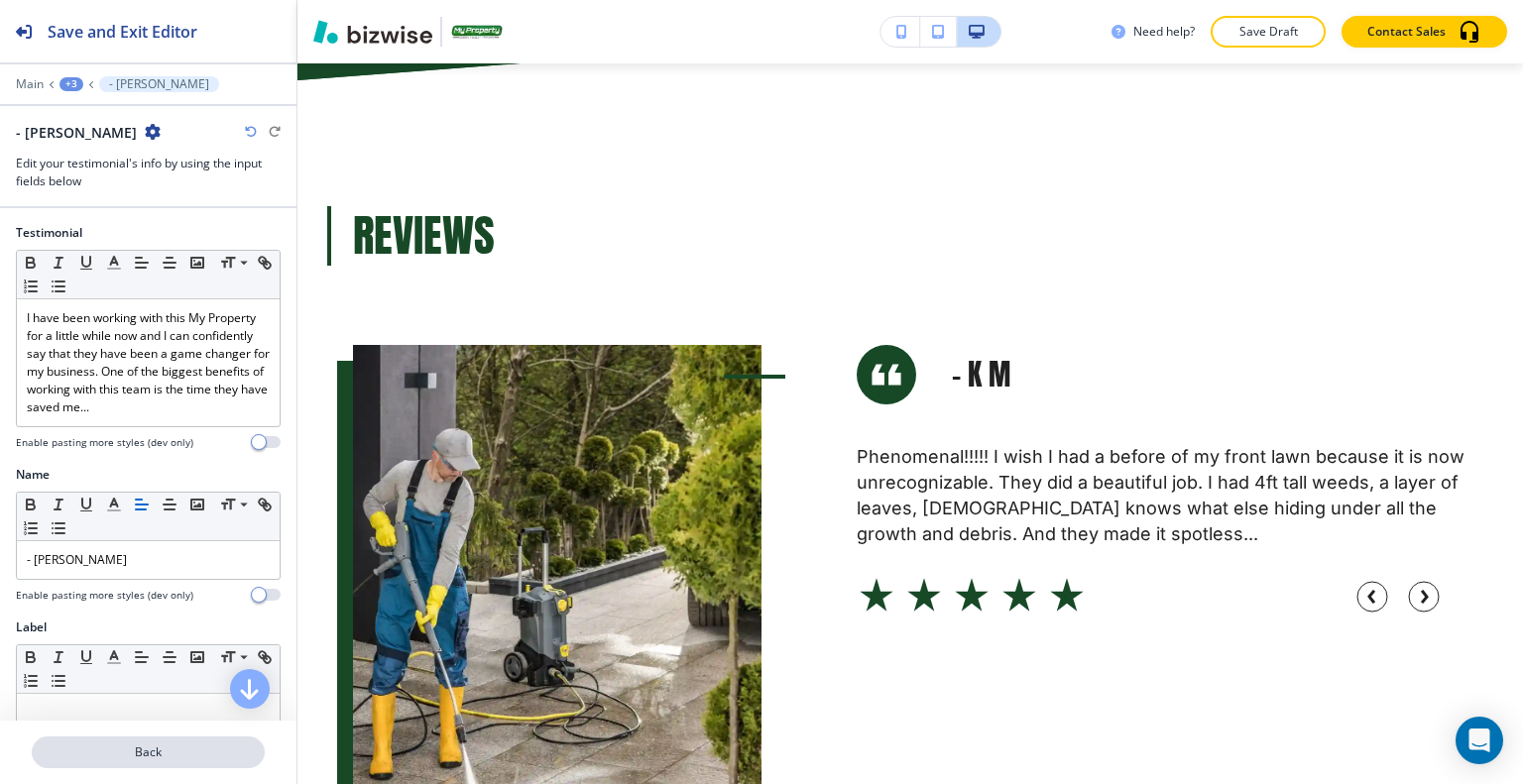 click on "Back" at bounding box center (148, 752) 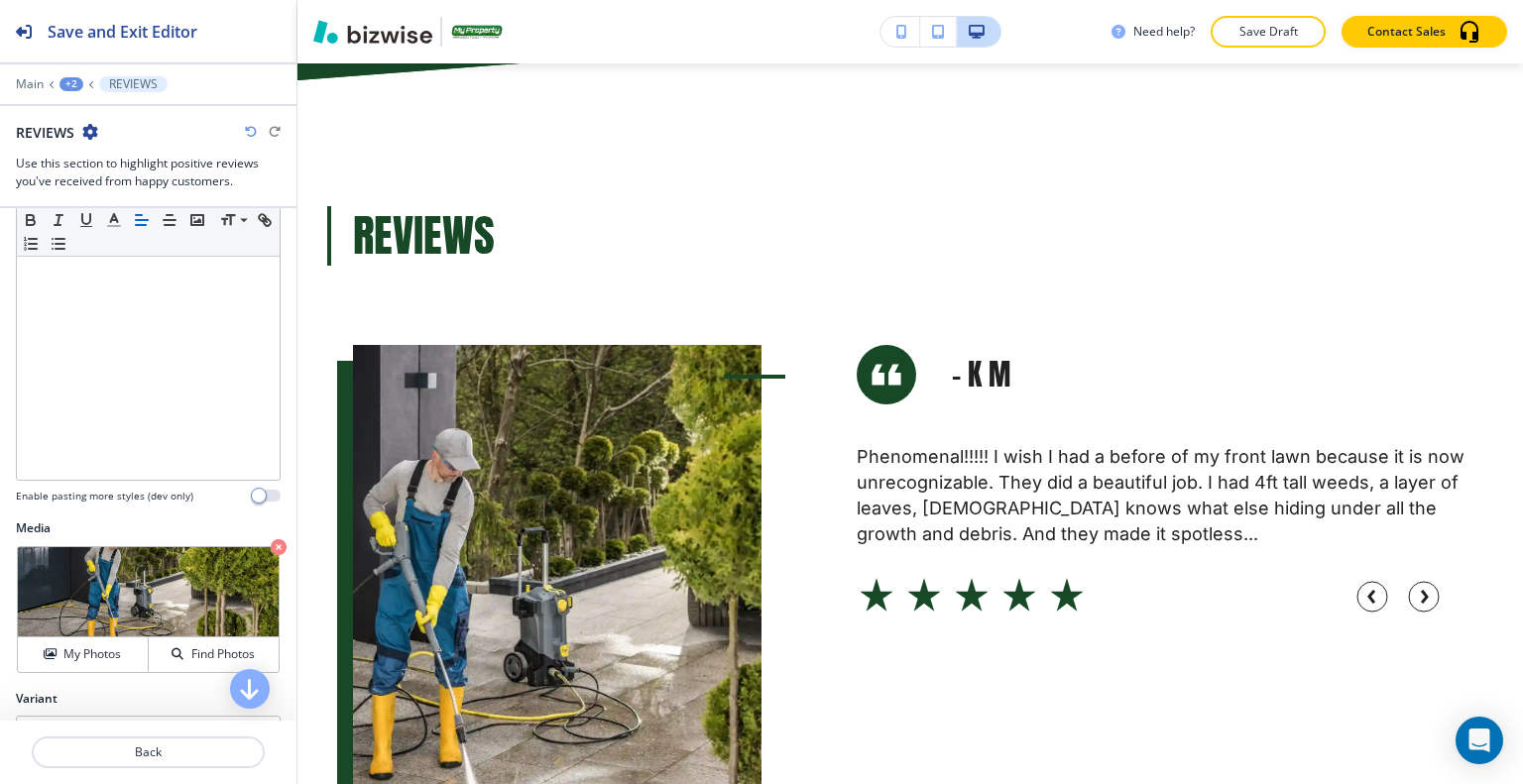 scroll, scrollTop: 793, scrollLeft: 0, axis: vertical 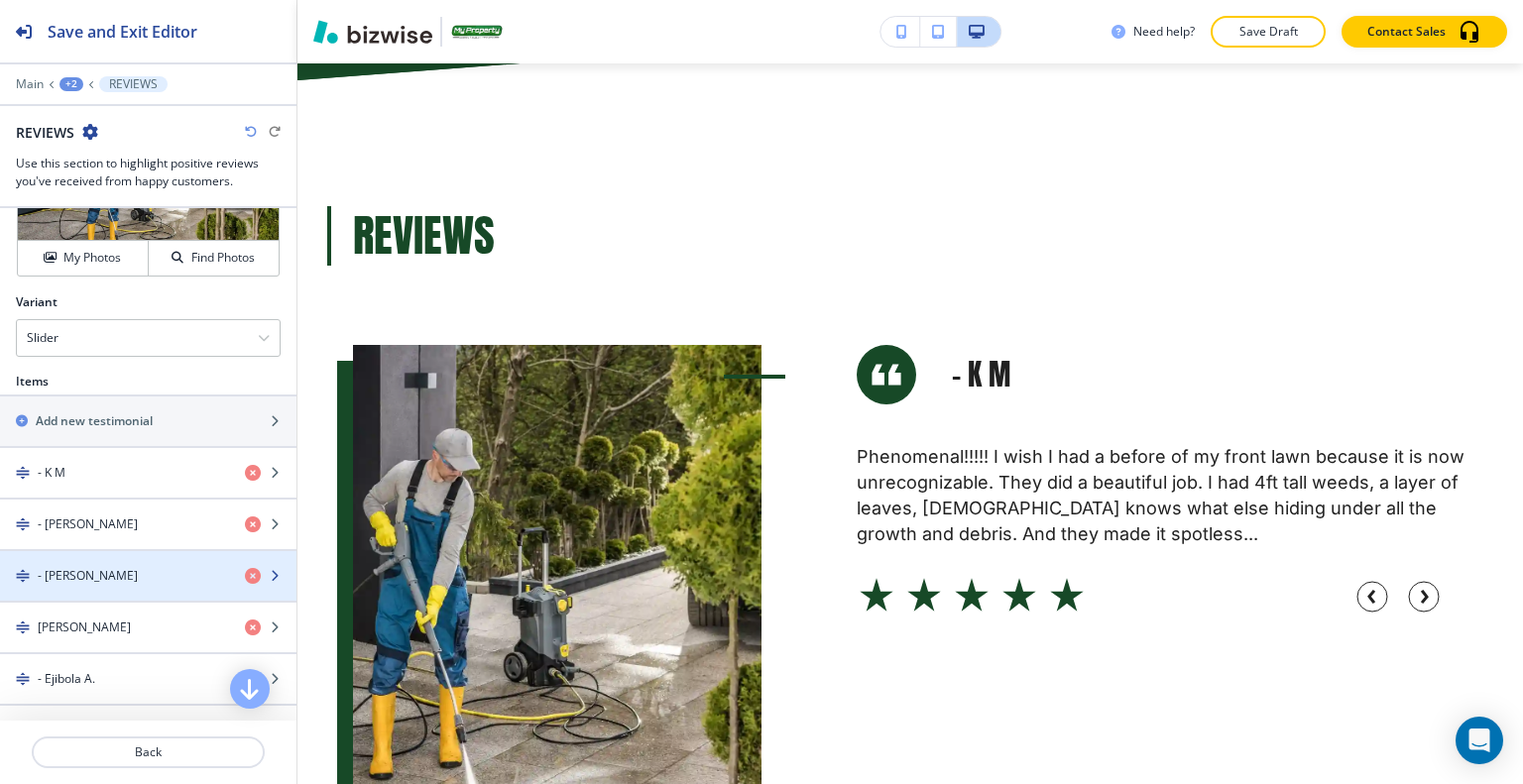 click at bounding box center (148, 559) 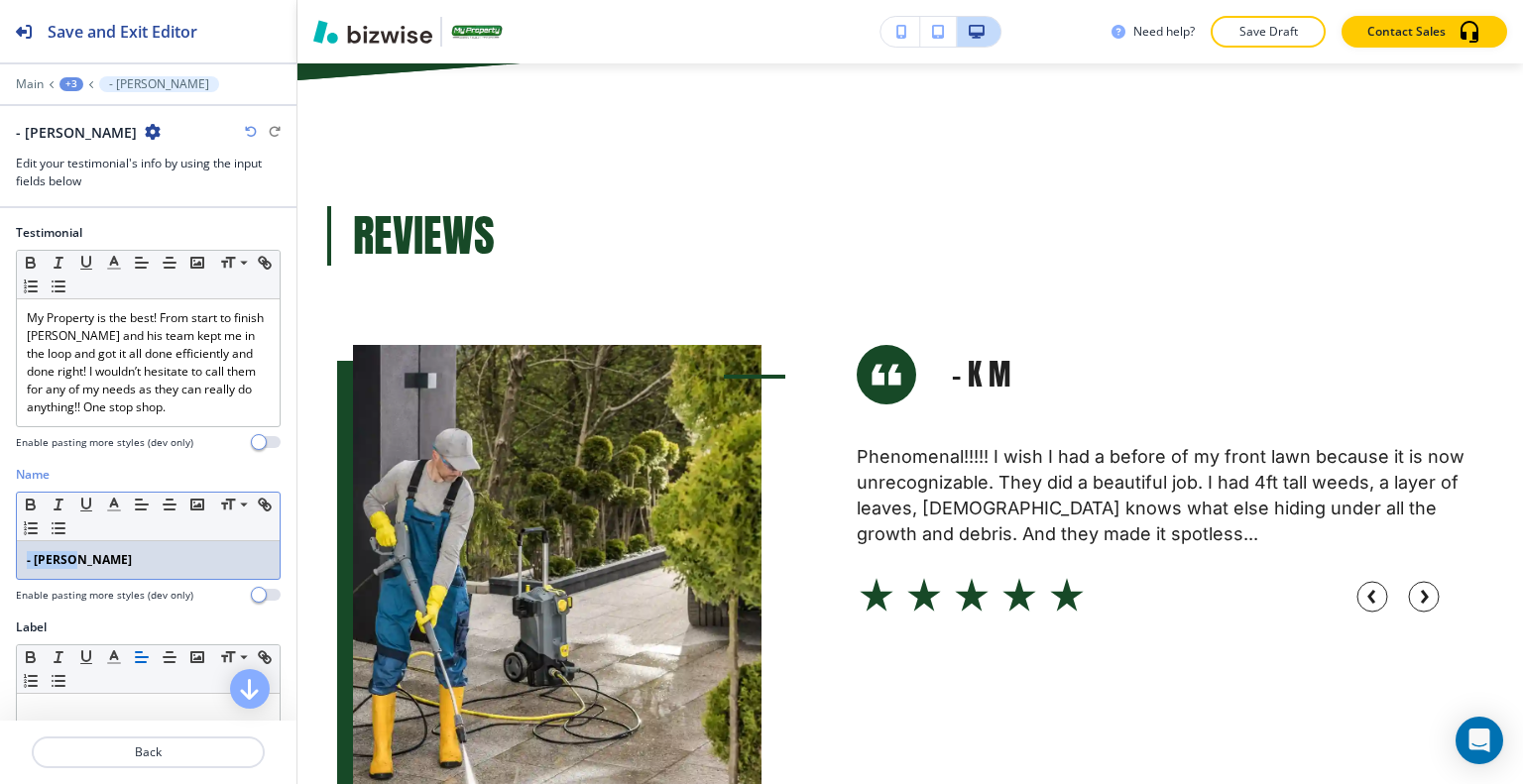 drag, startPoint x: 126, startPoint y: 550, endPoint x: 0, endPoint y: 527, distance: 128.082 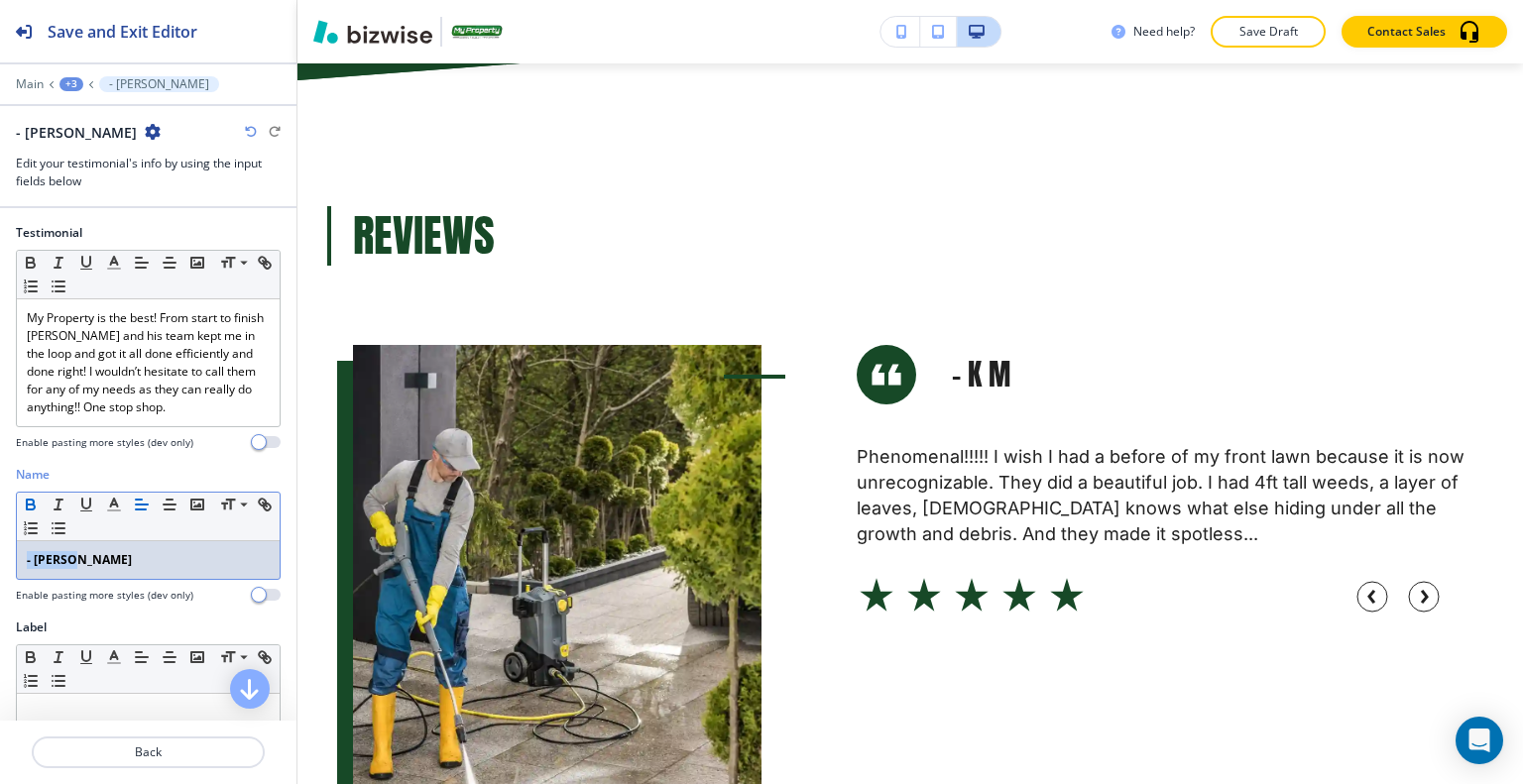 click 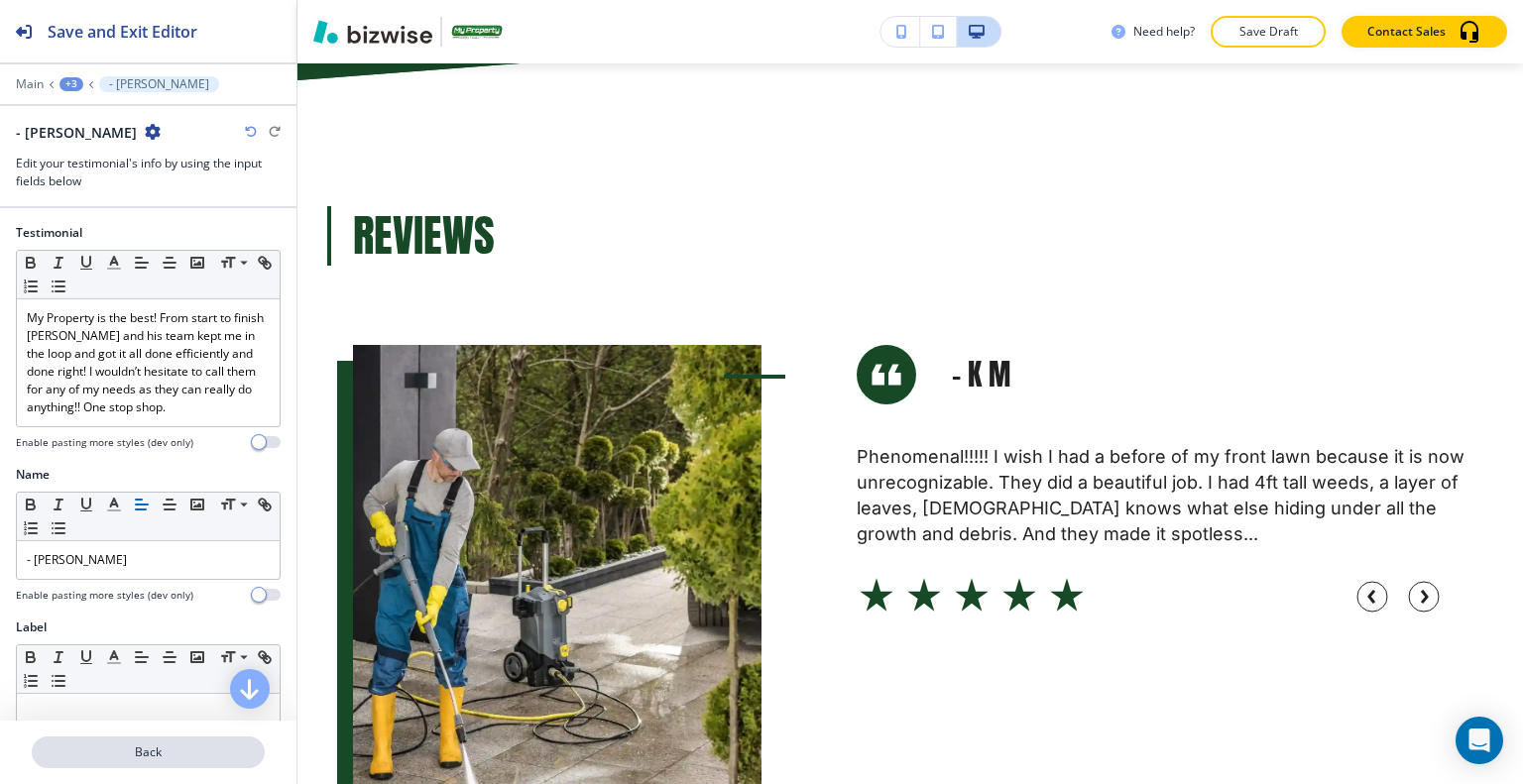 click on "Back" at bounding box center [148, 752] 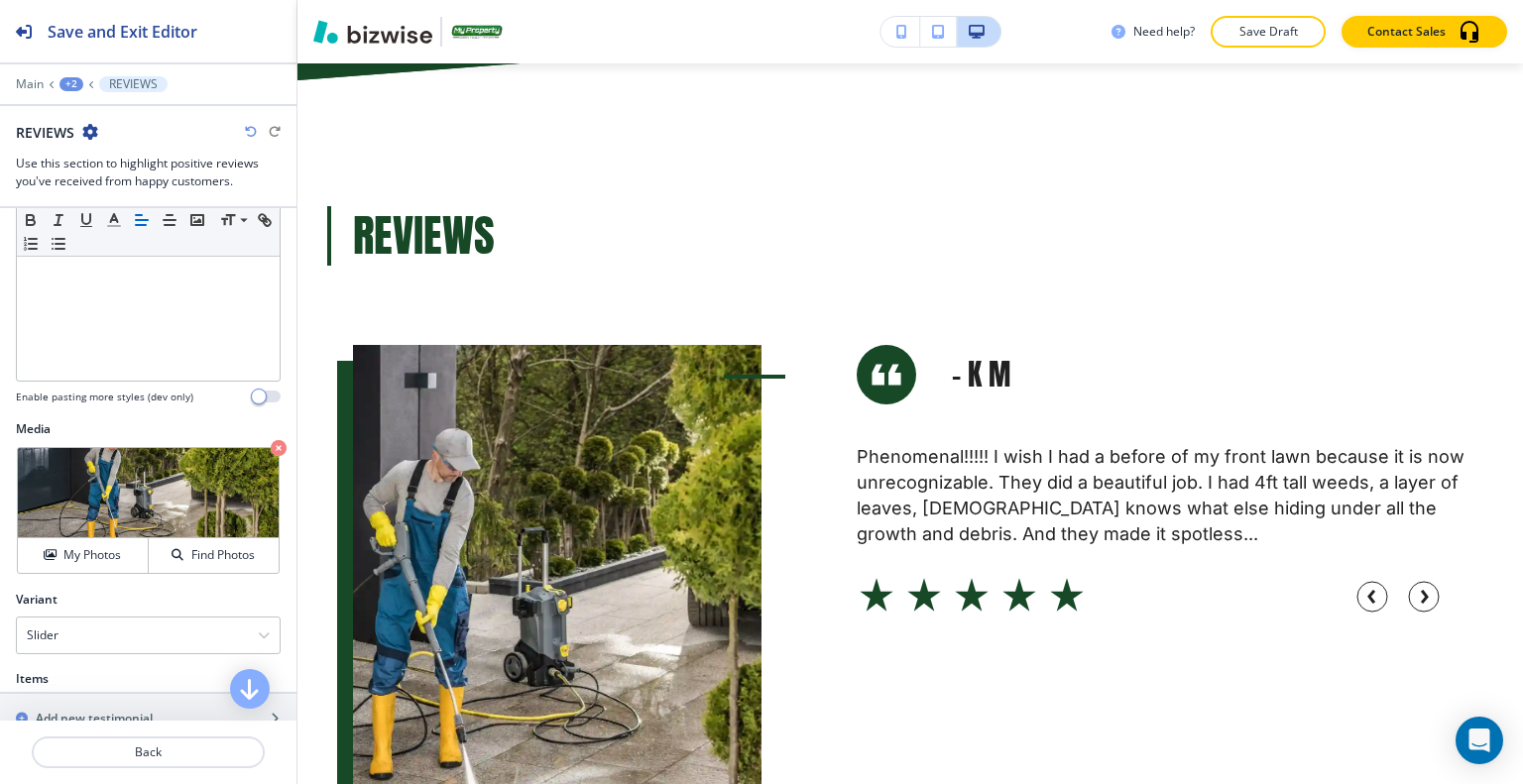 scroll, scrollTop: 892, scrollLeft: 0, axis: vertical 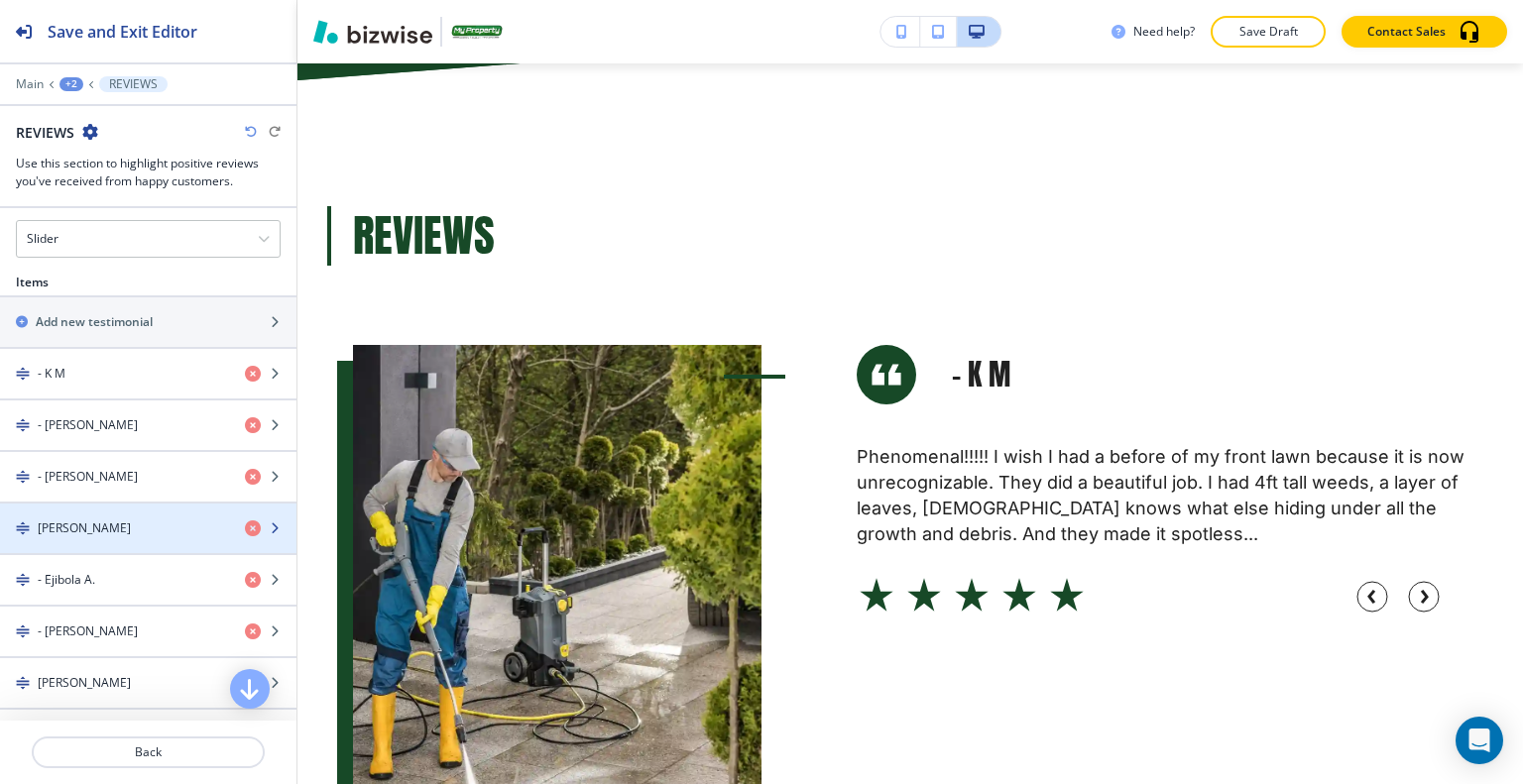 click on "Jennifer F." at bounding box center (114, 528) 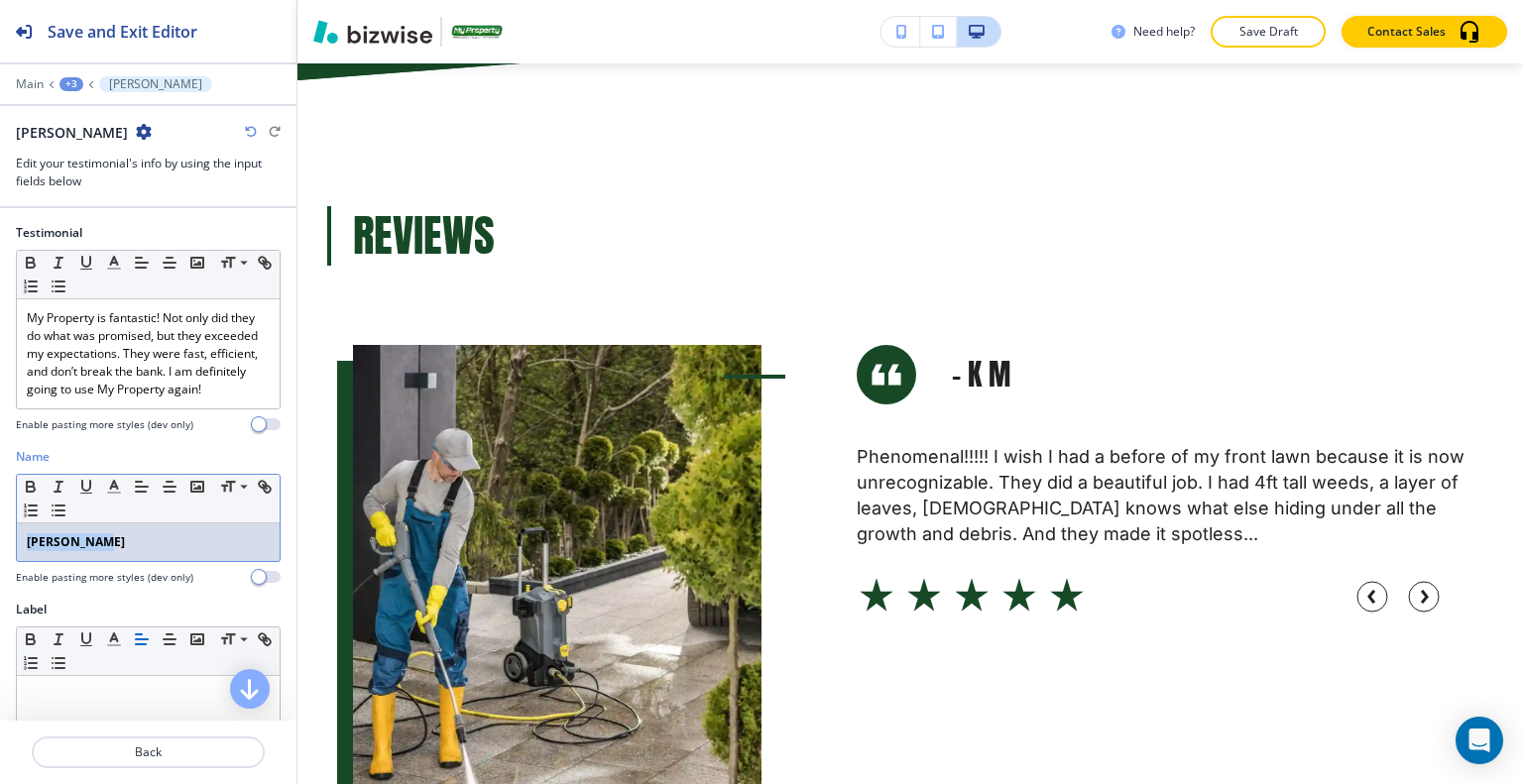 drag, startPoint x: 109, startPoint y: 558, endPoint x: 0, endPoint y: 554, distance: 109.0734 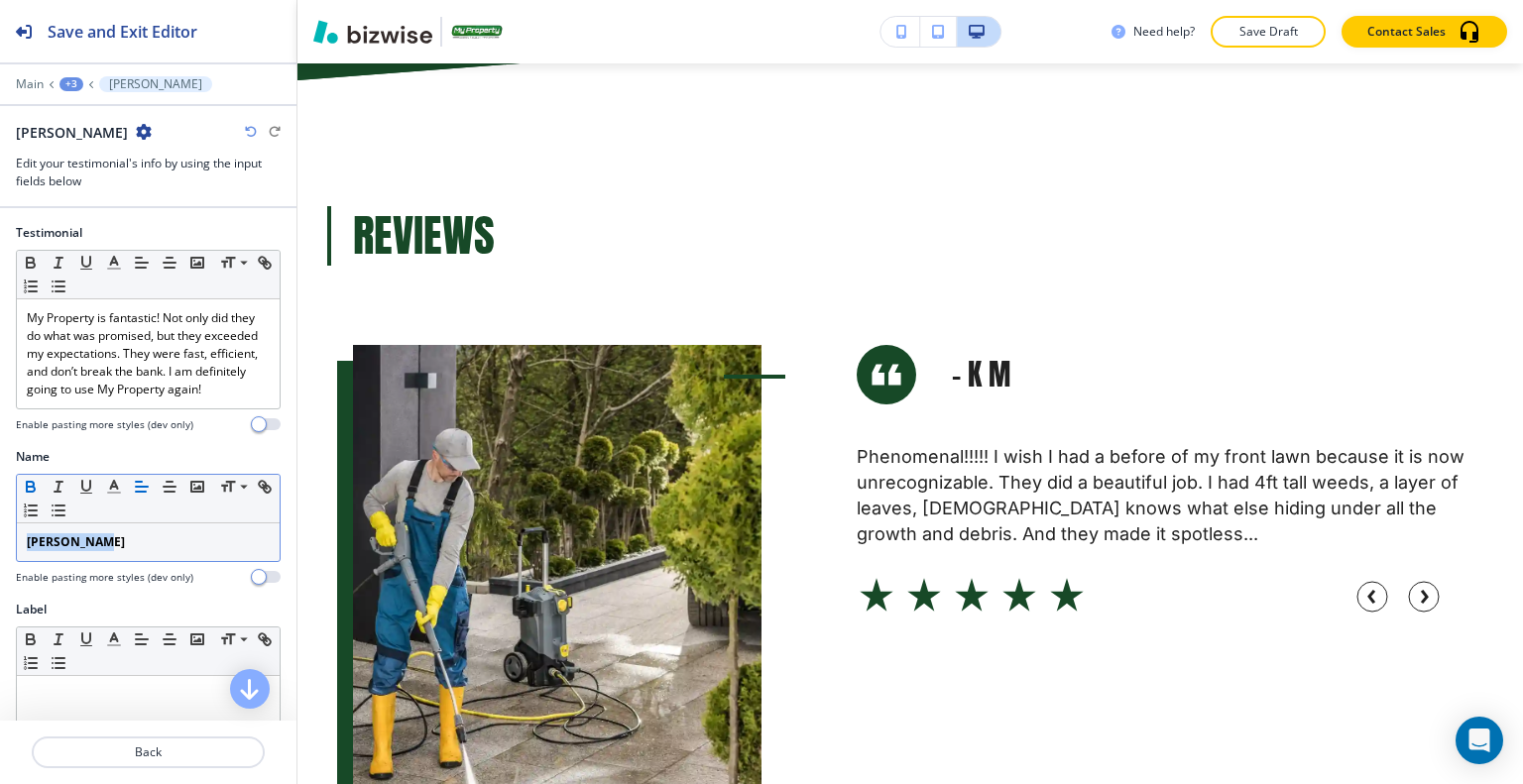 click 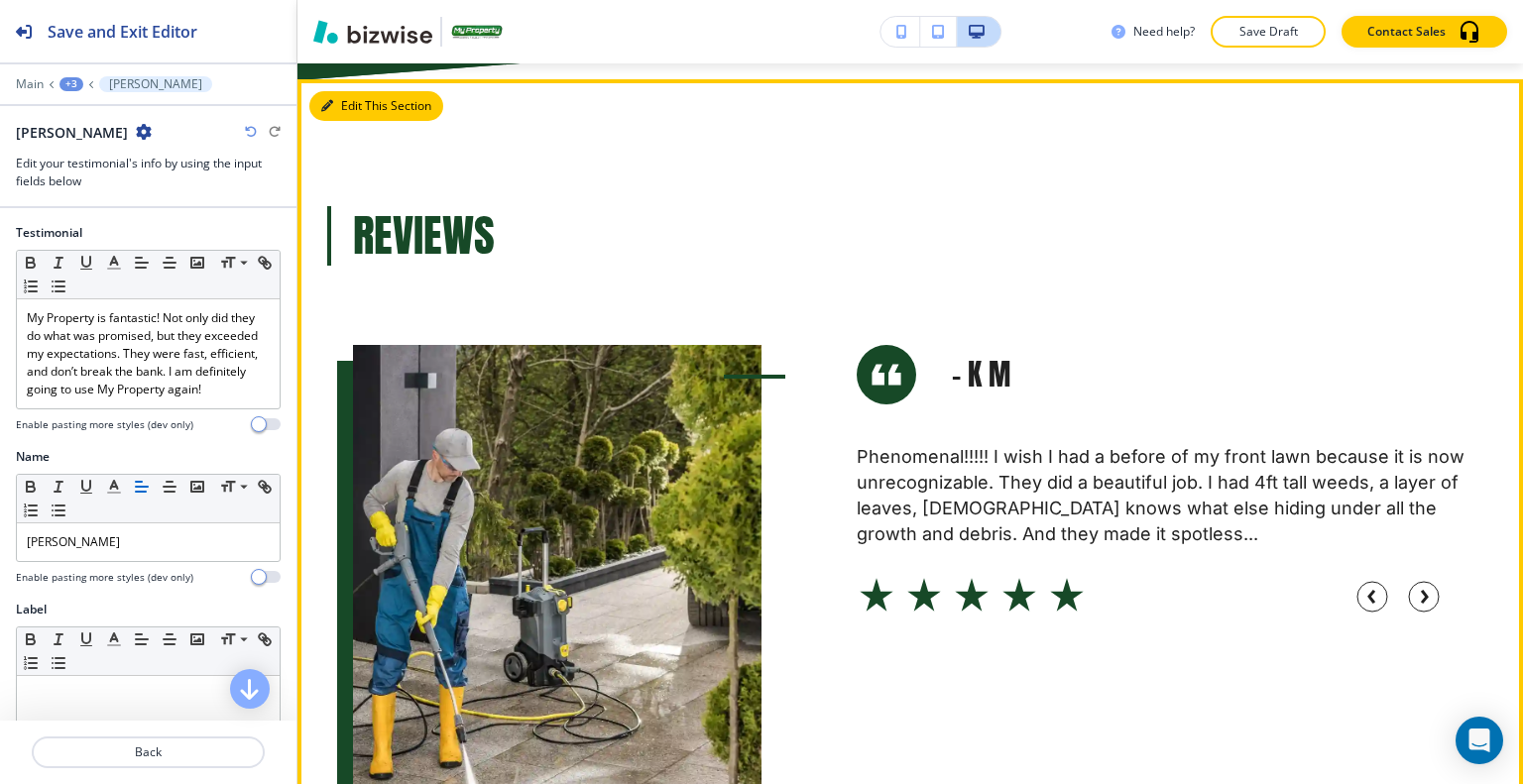 click on "Edit This Section" at bounding box center [376, 106] 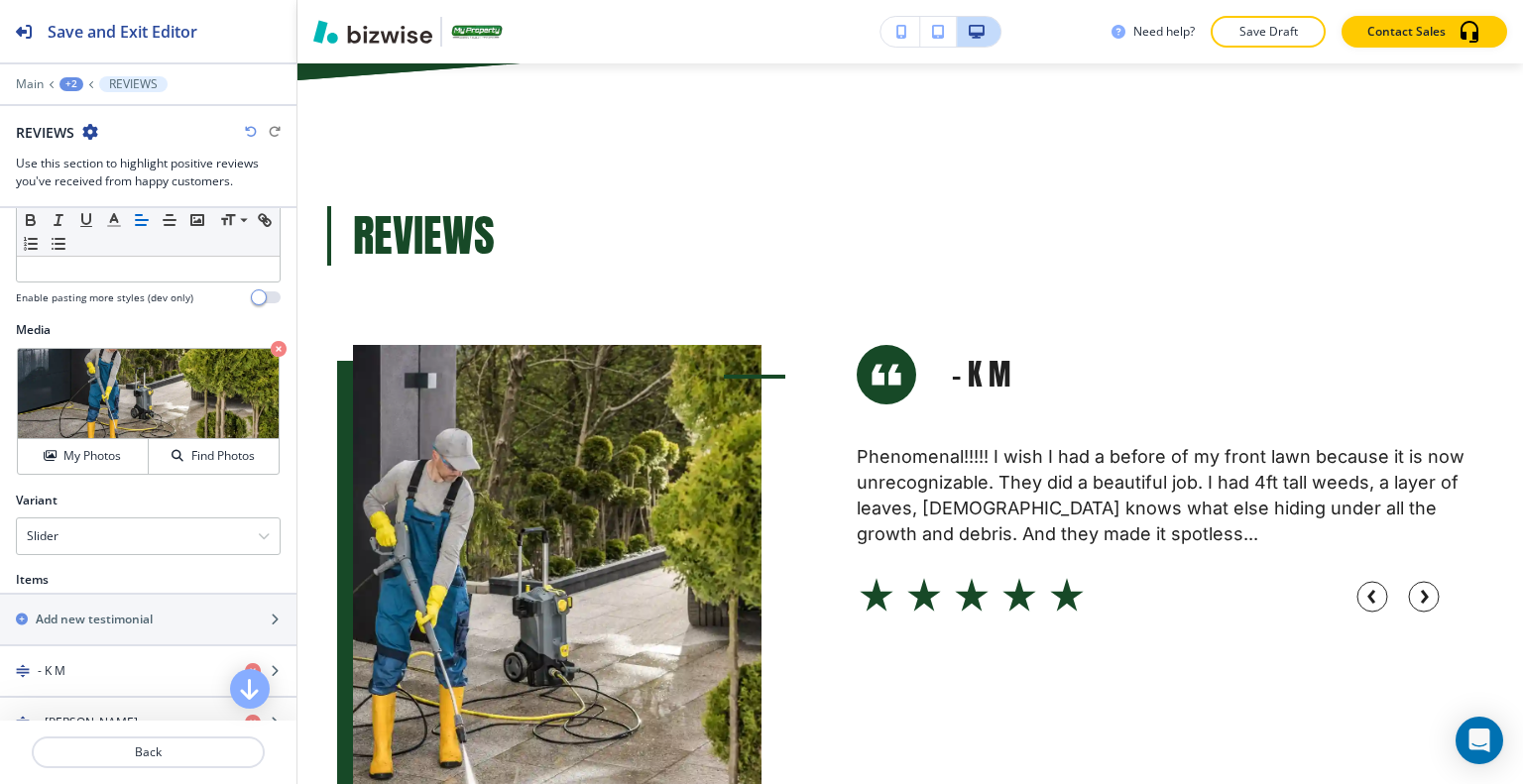 scroll, scrollTop: 991, scrollLeft: 0, axis: vertical 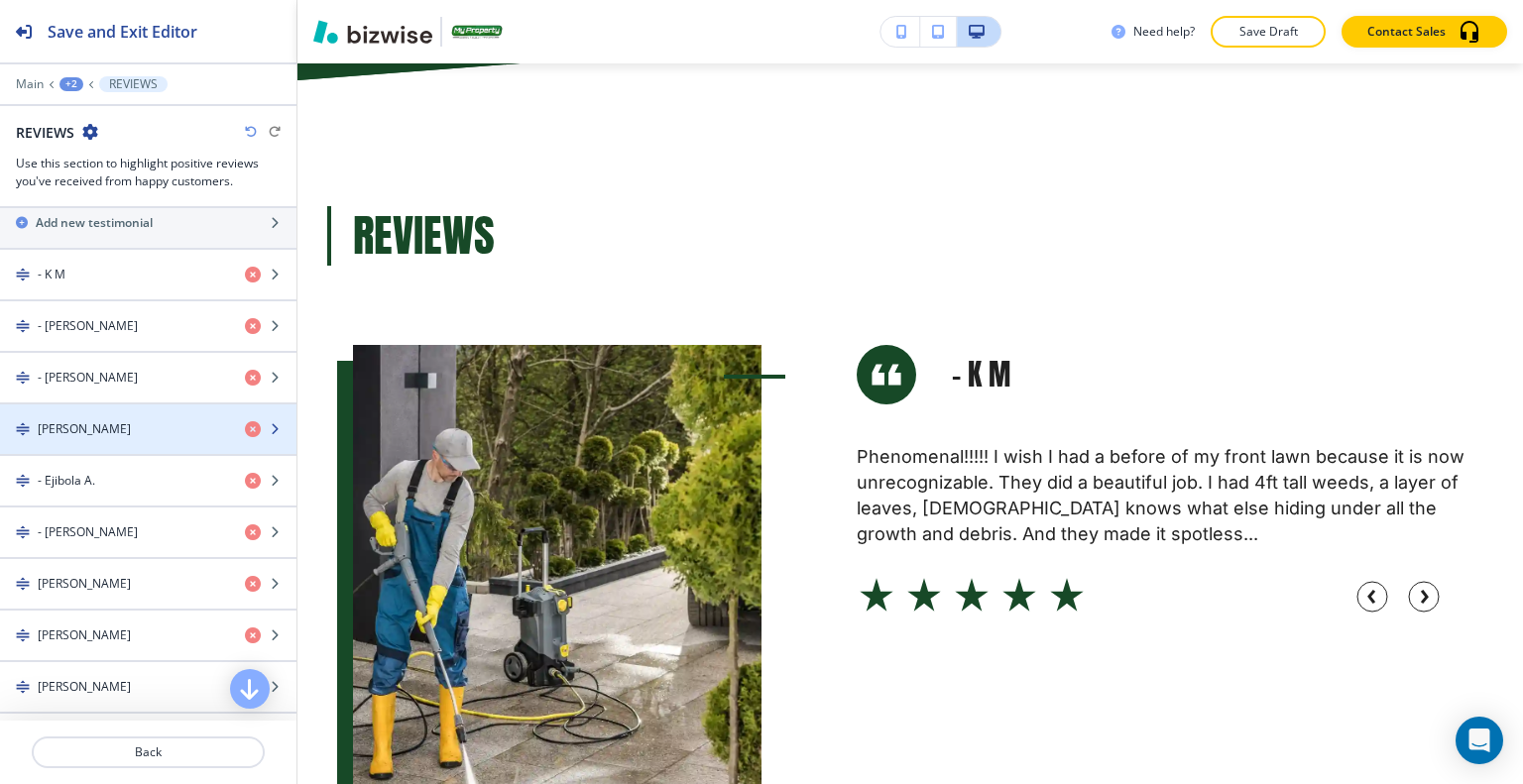 click at bounding box center [148, 446] 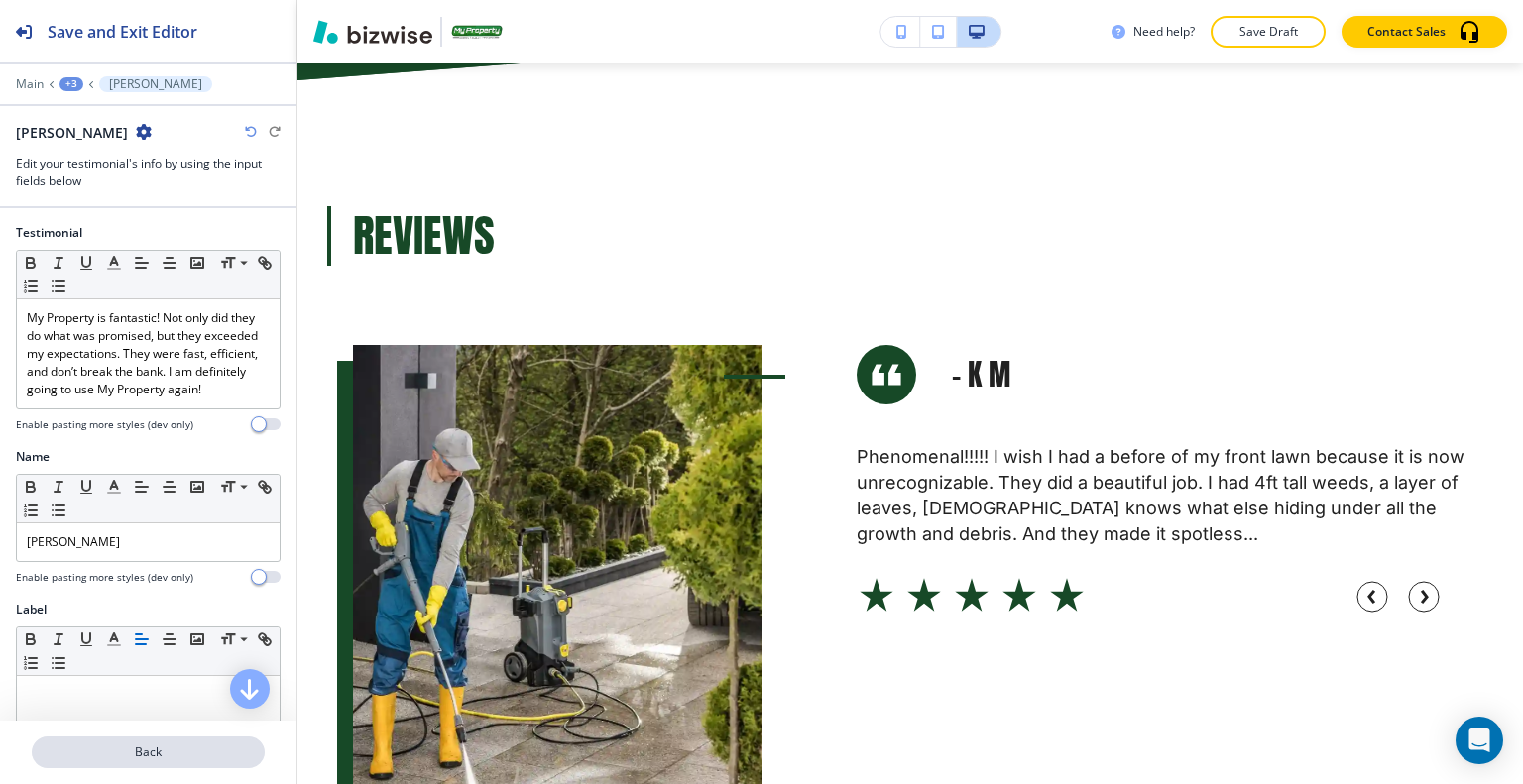 click on "Back" at bounding box center (148, 752) 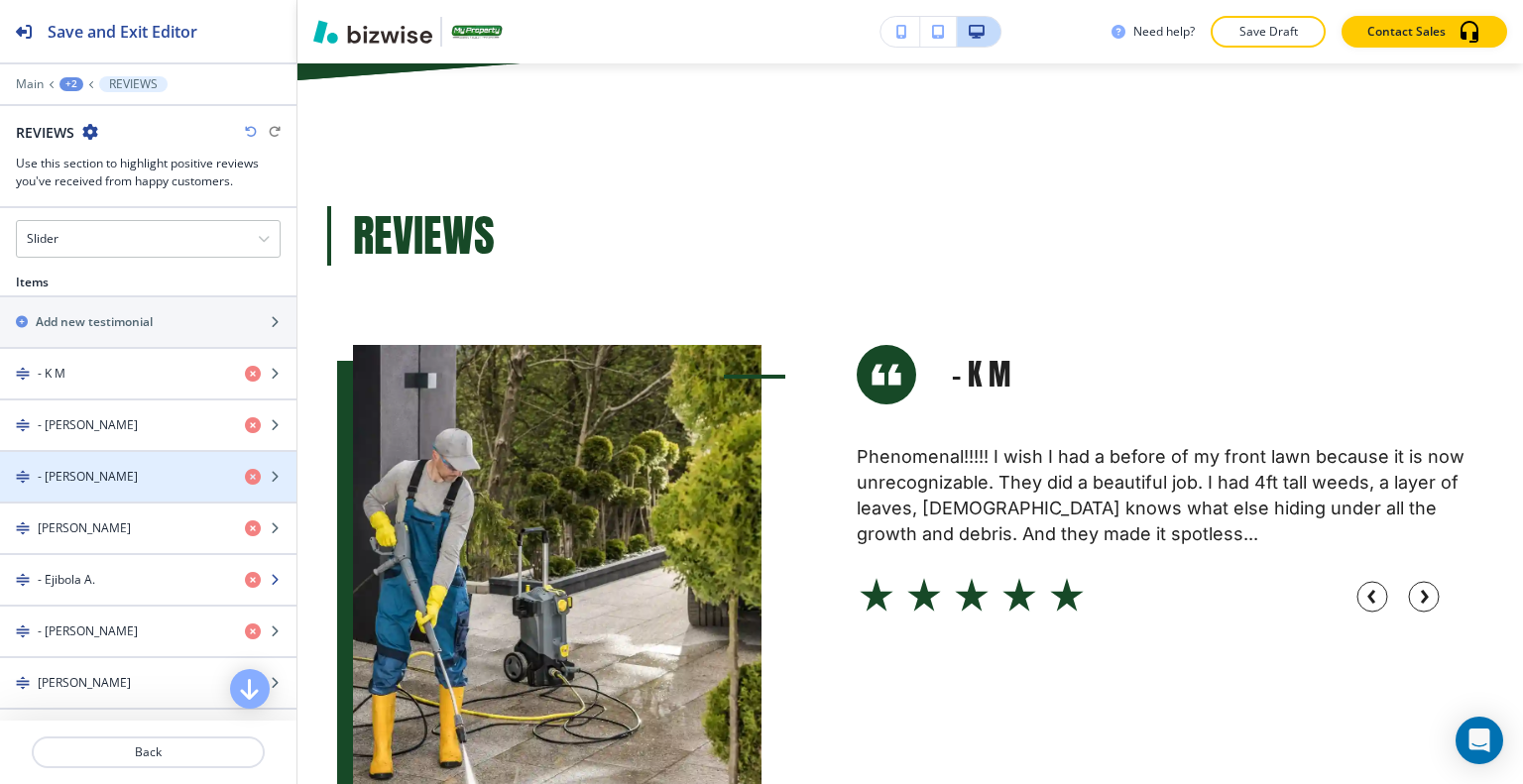 scroll, scrollTop: 991, scrollLeft: 0, axis: vertical 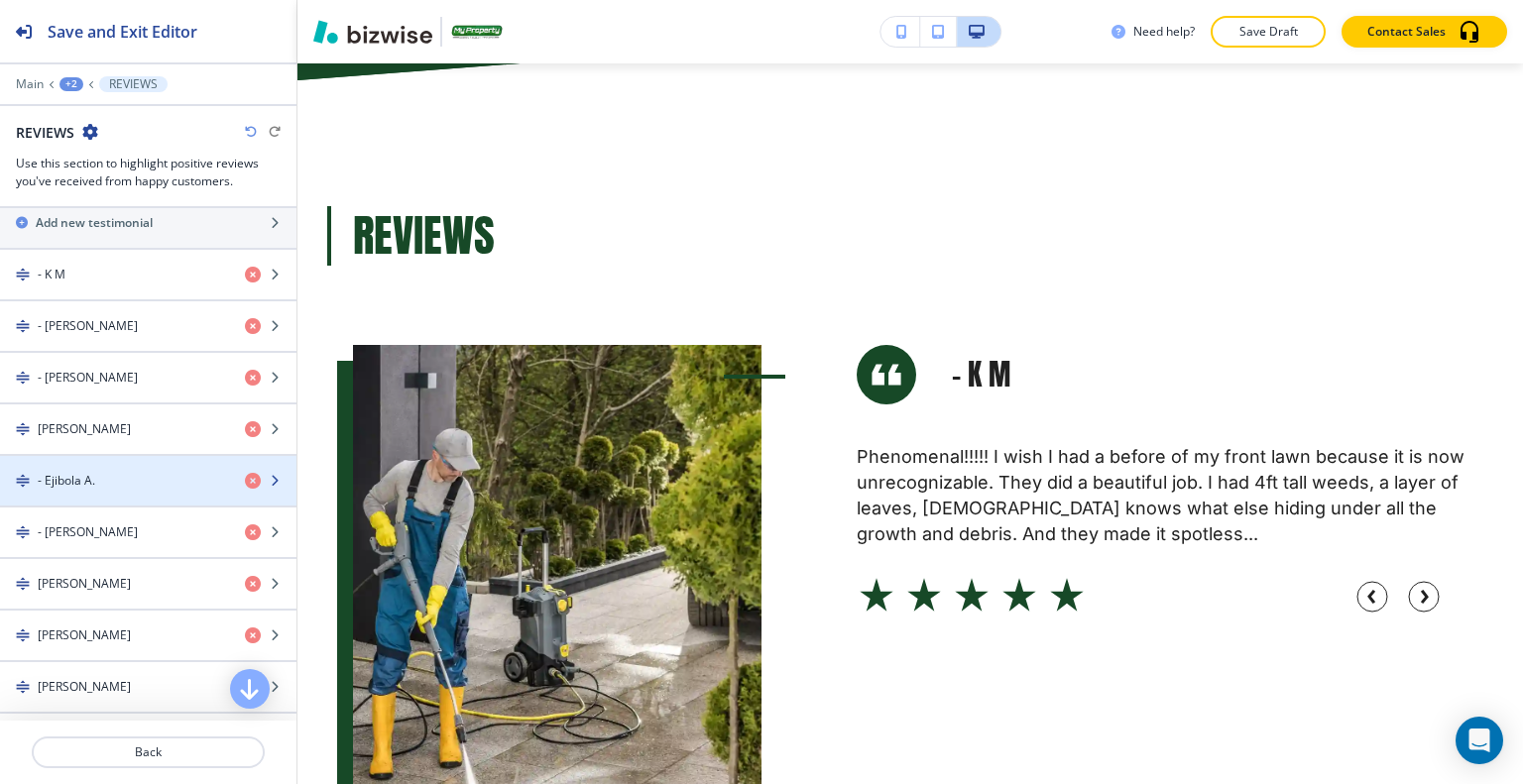 click on "- Ejibola A." at bounding box center (114, 481) 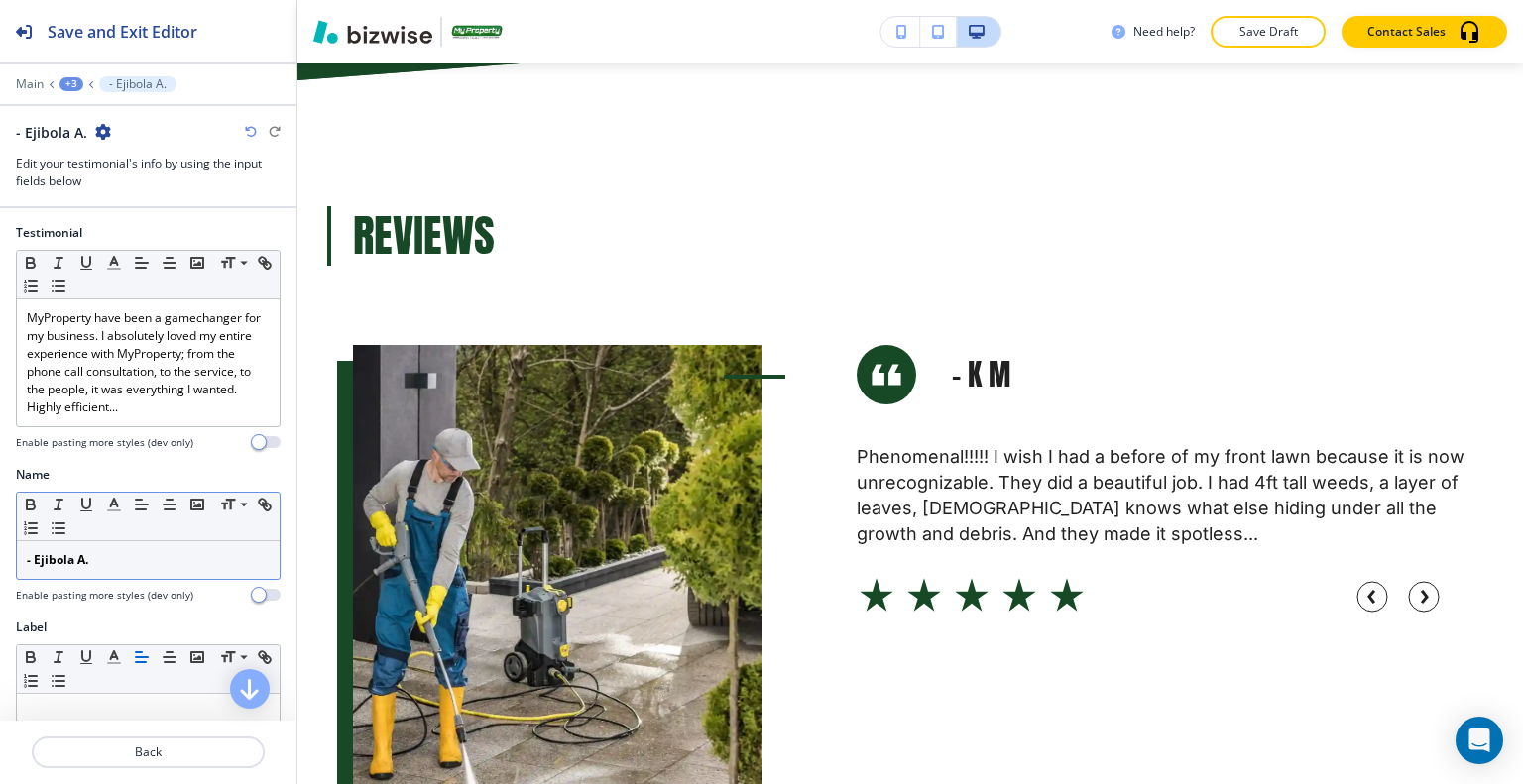 click on "- Ejibola A." at bounding box center (148, 560) 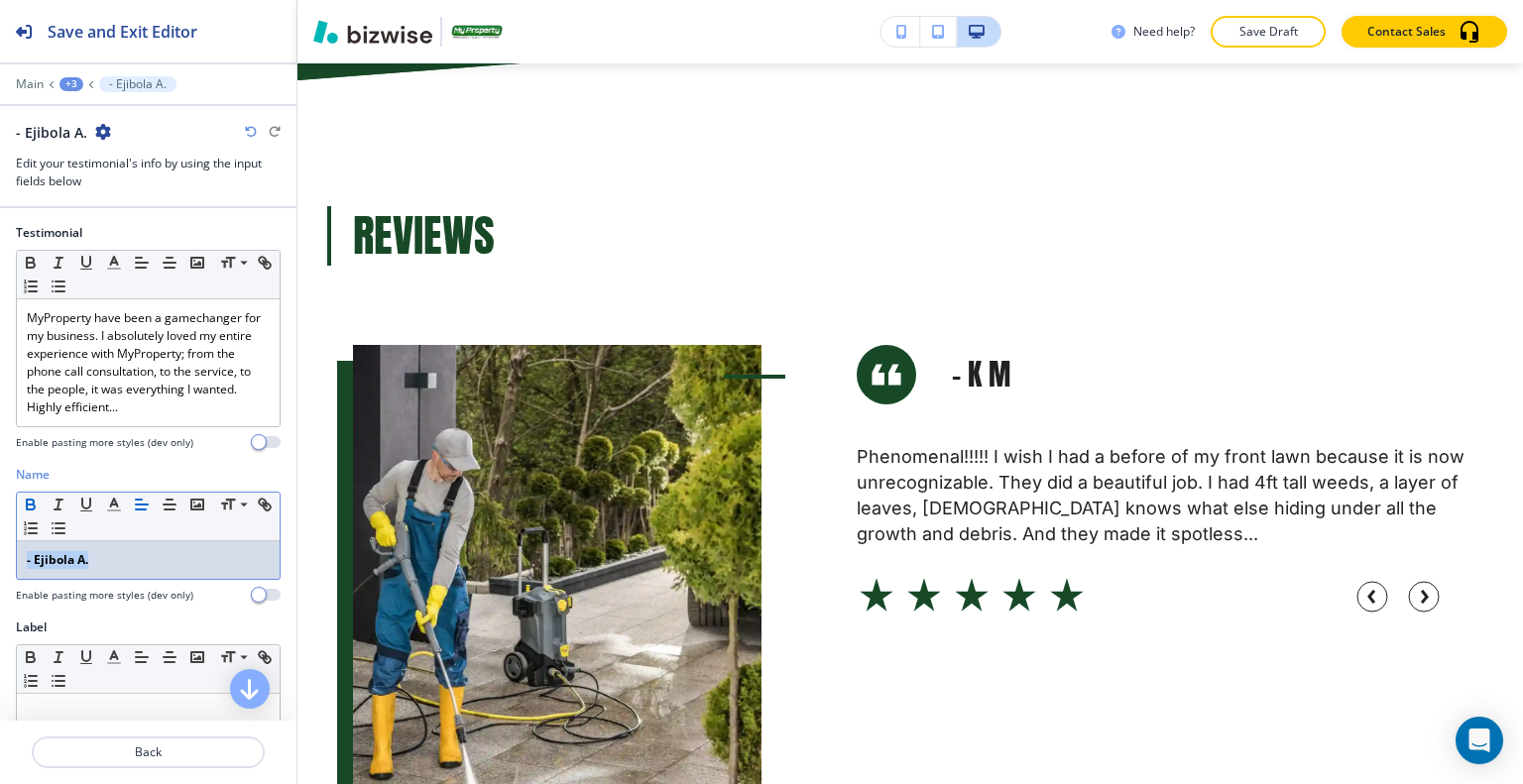 drag, startPoint x: 100, startPoint y: 559, endPoint x: 0, endPoint y: 548, distance: 100.603181 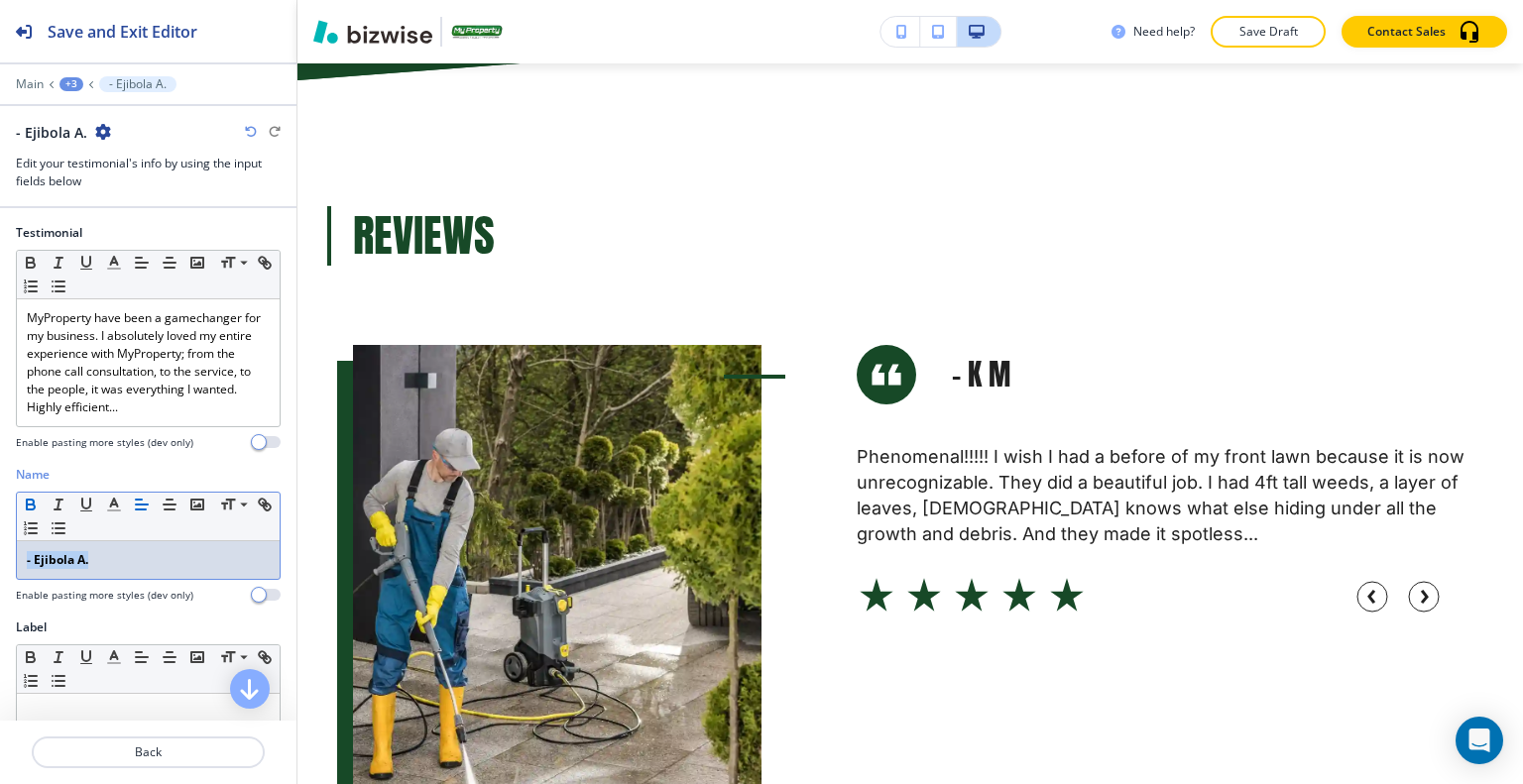 click 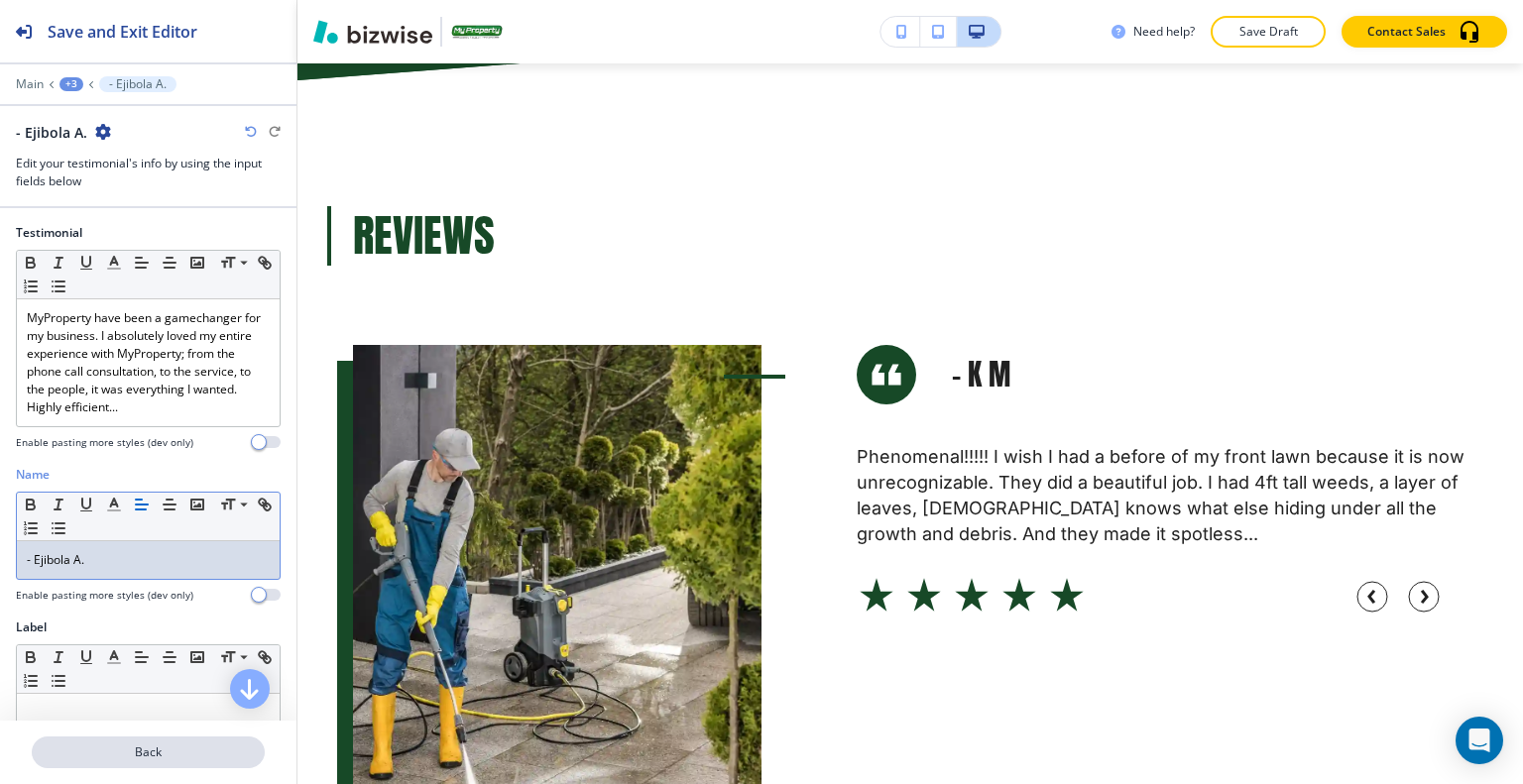 click on "Back" at bounding box center (148, 752) 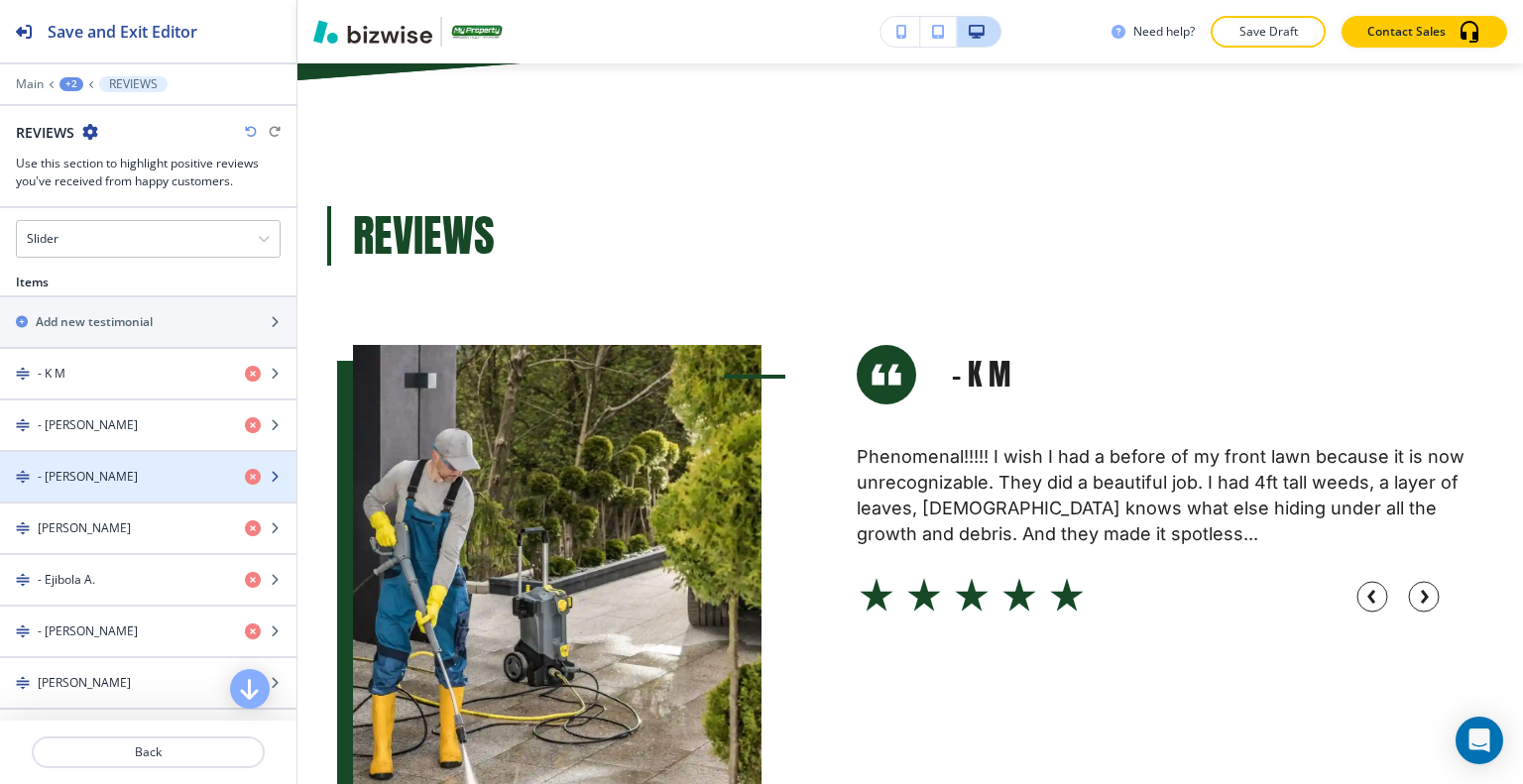 scroll, scrollTop: 991, scrollLeft: 0, axis: vertical 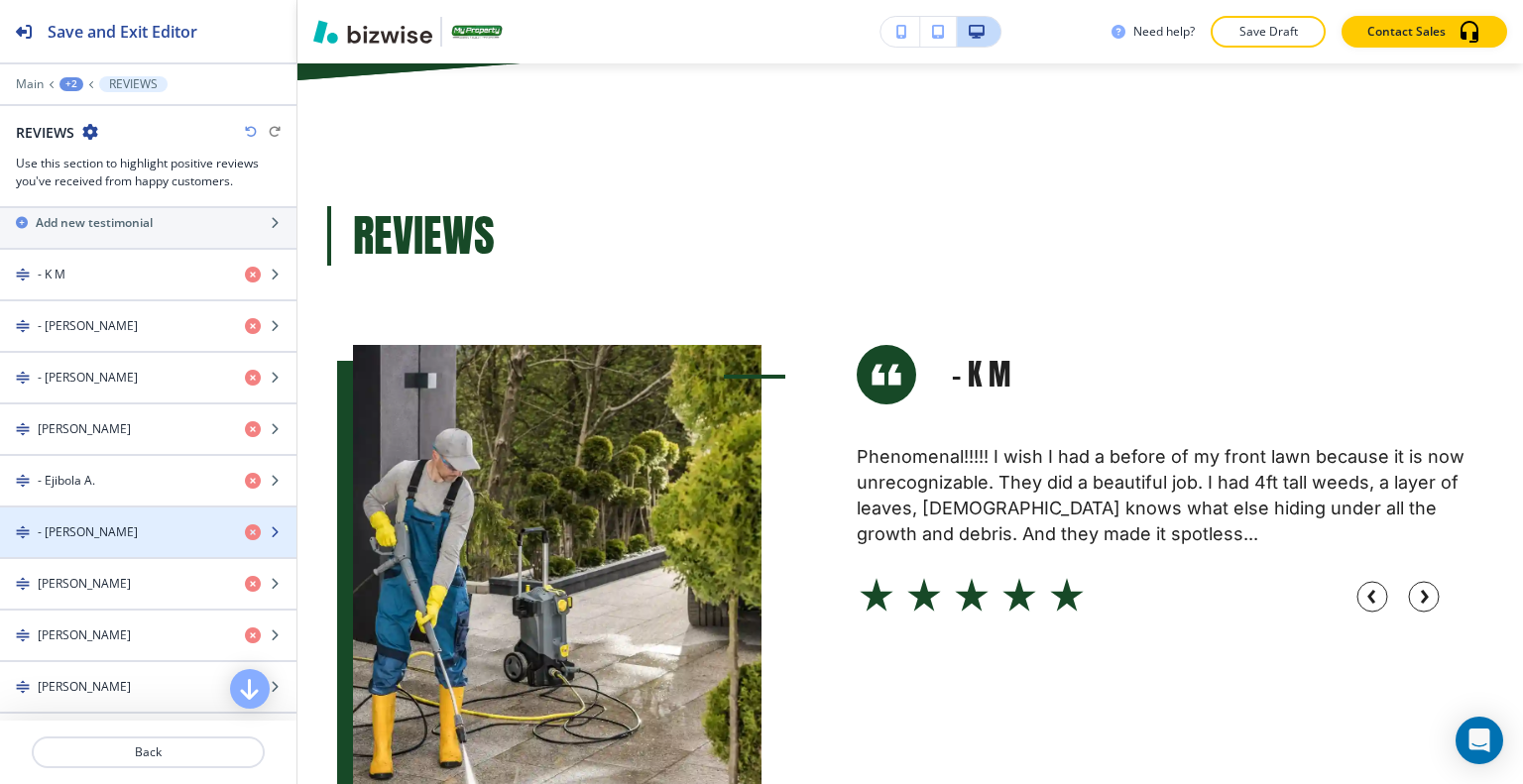 click at bounding box center (148, 549) 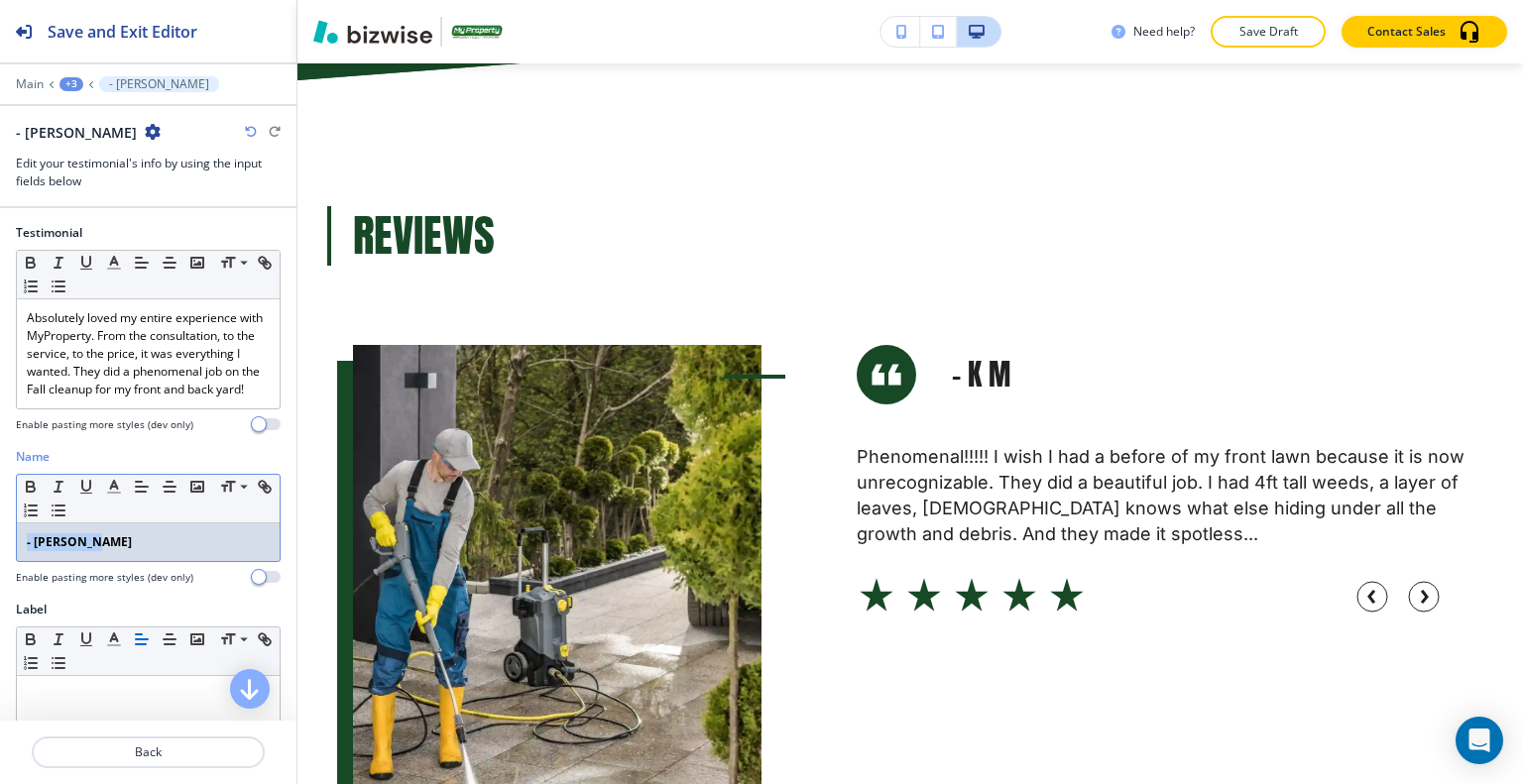 drag, startPoint x: 124, startPoint y: 545, endPoint x: 0, endPoint y: 530, distance: 124.90396 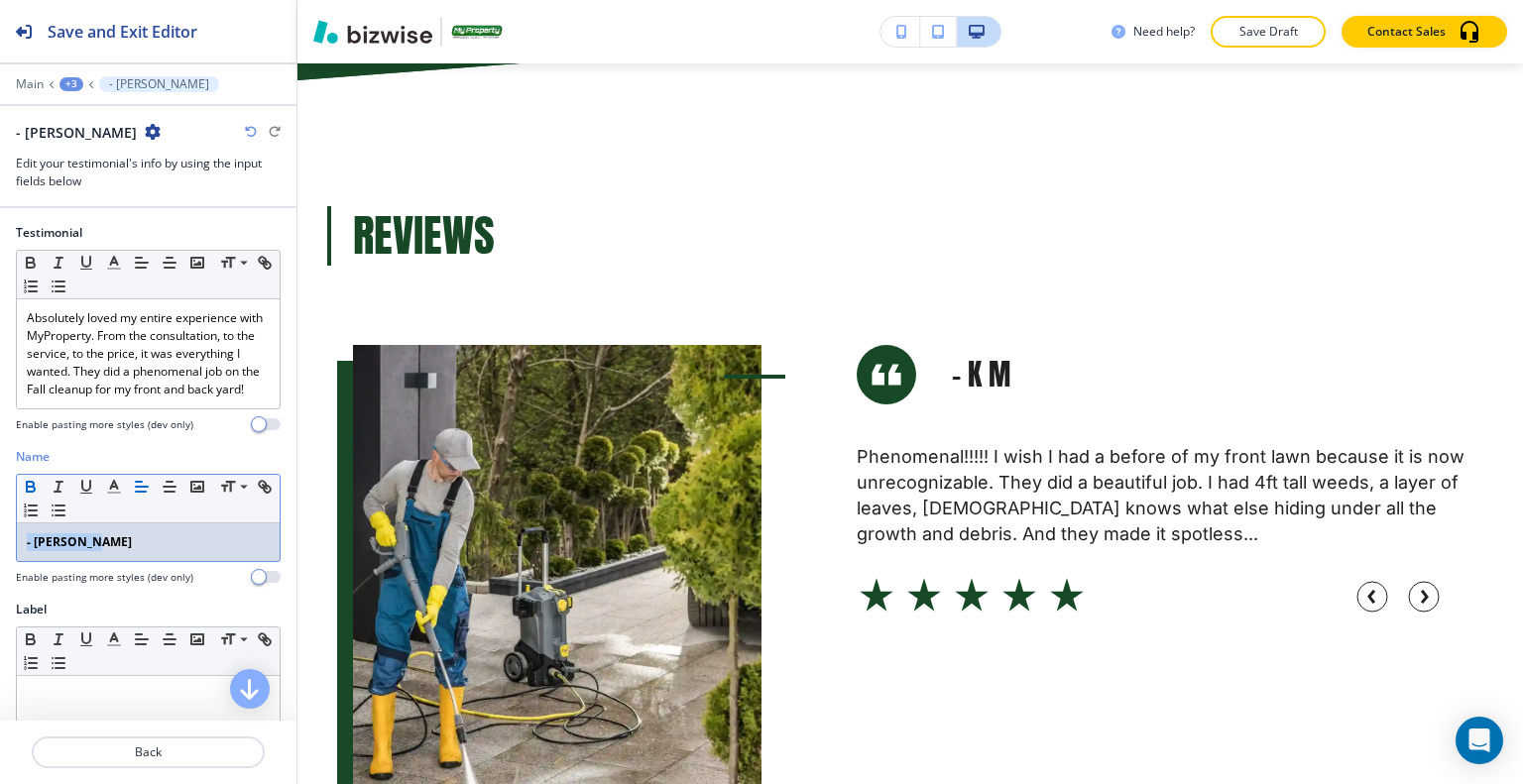 click 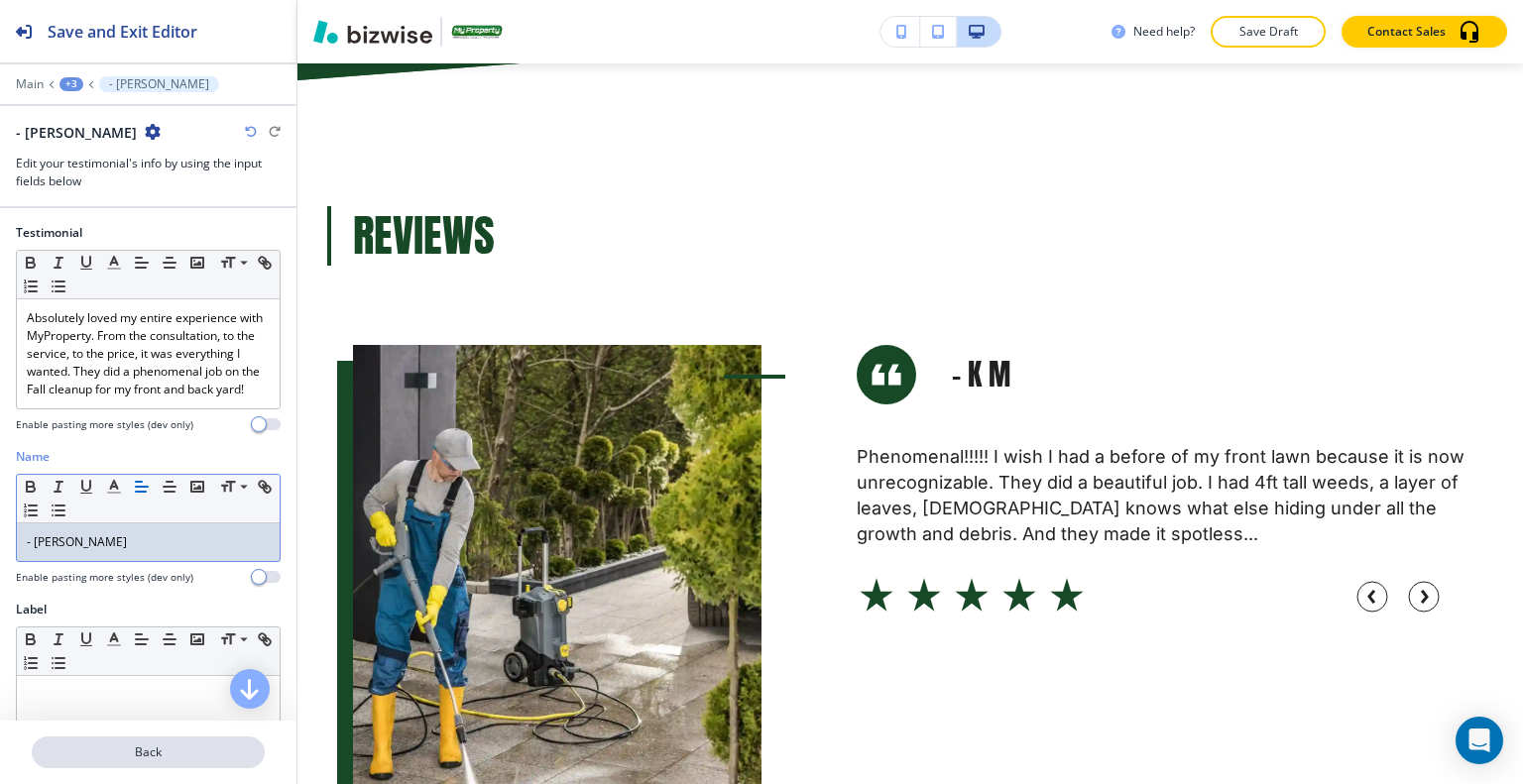 click on "Back" at bounding box center (148, 752) 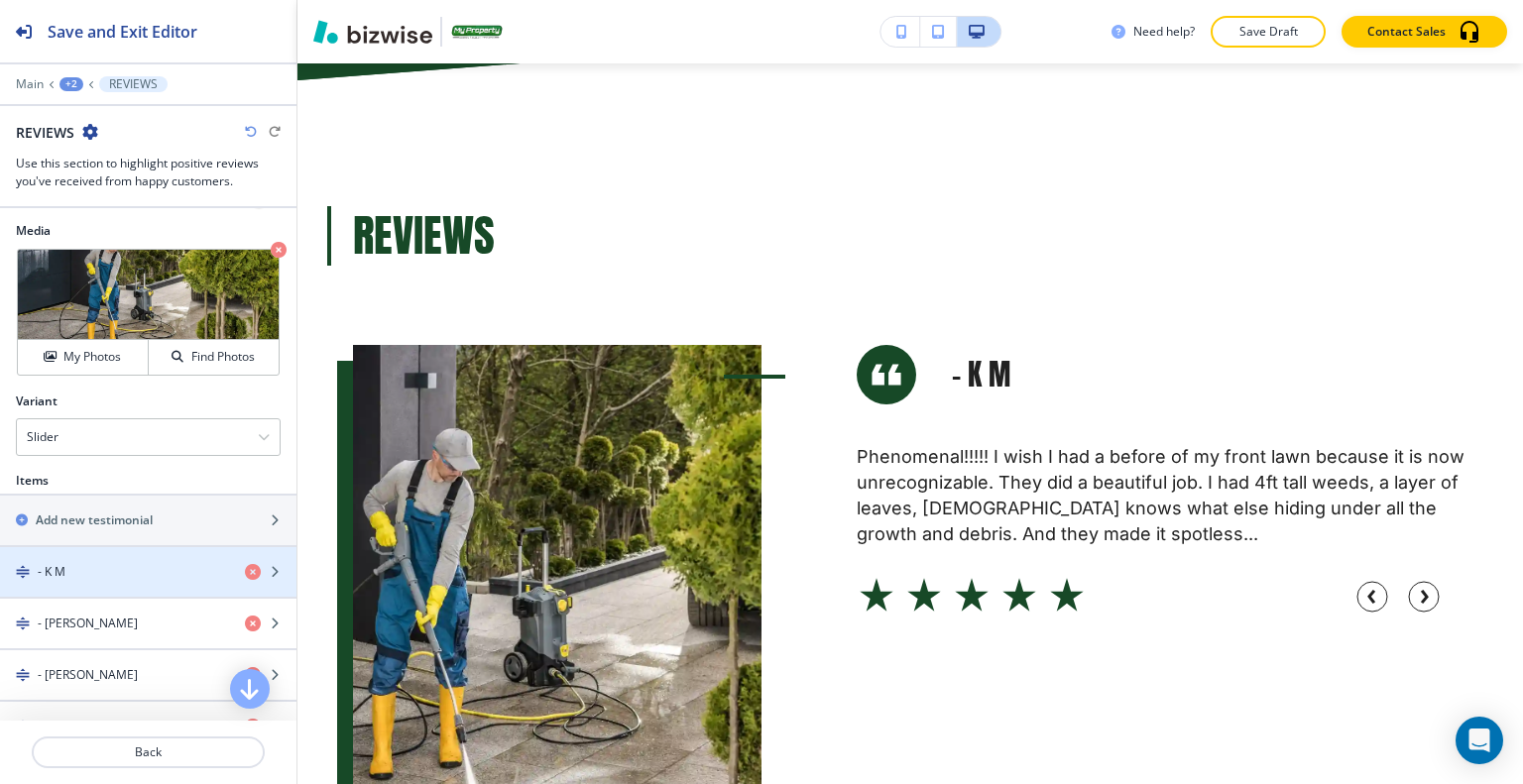 scroll, scrollTop: 991, scrollLeft: 0, axis: vertical 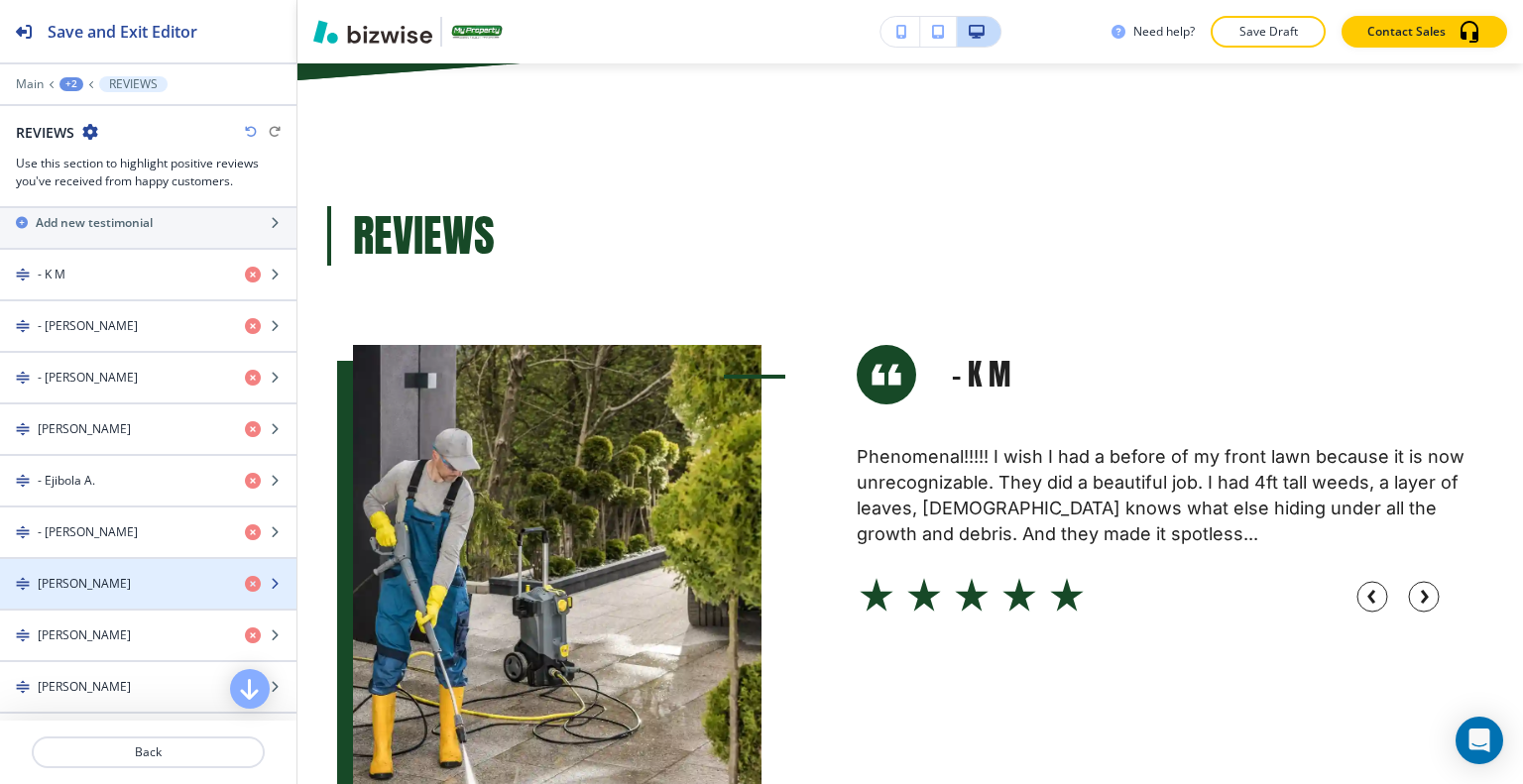 click on "Lisa M." at bounding box center [114, 584] 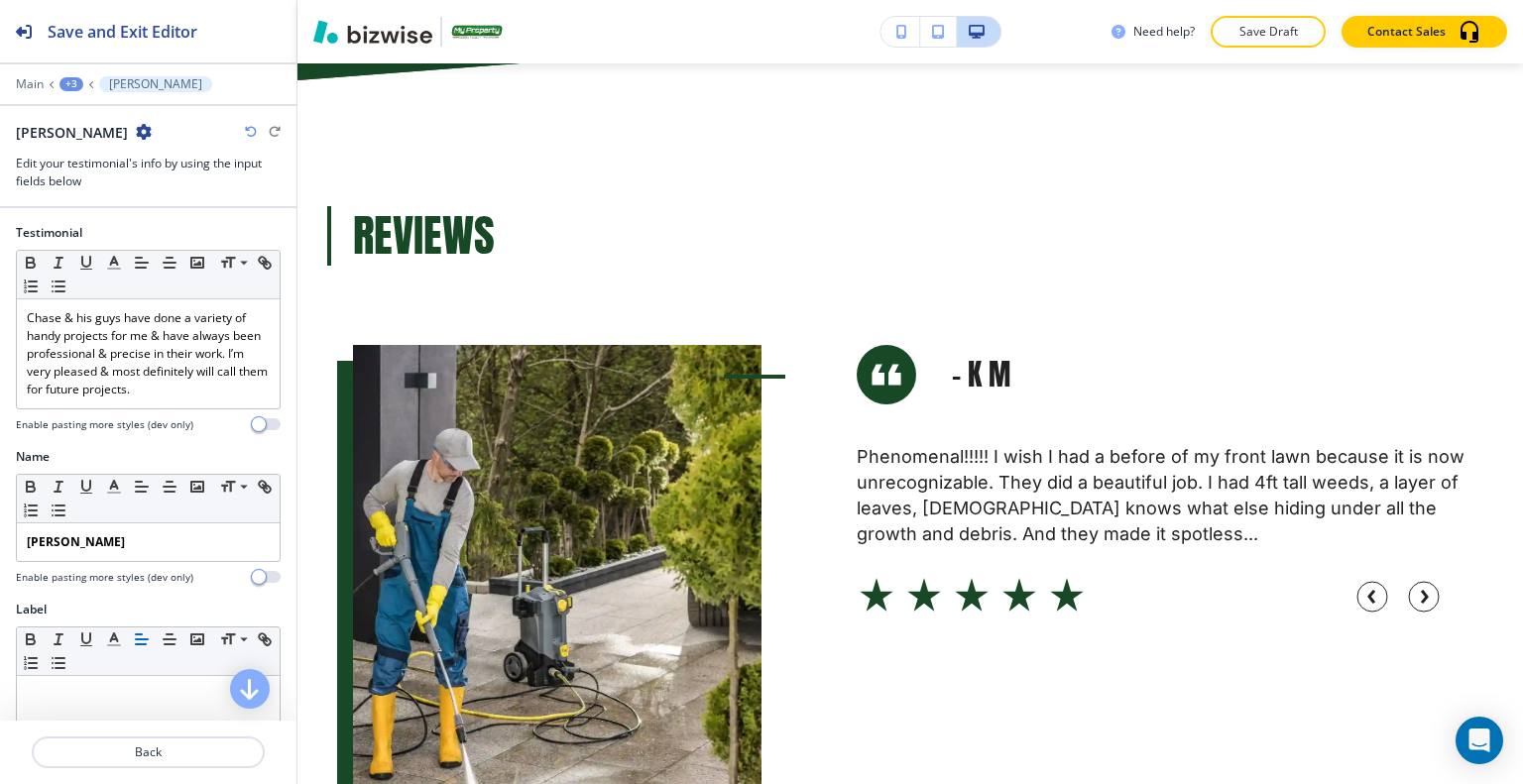 click at bounding box center (148, 566) 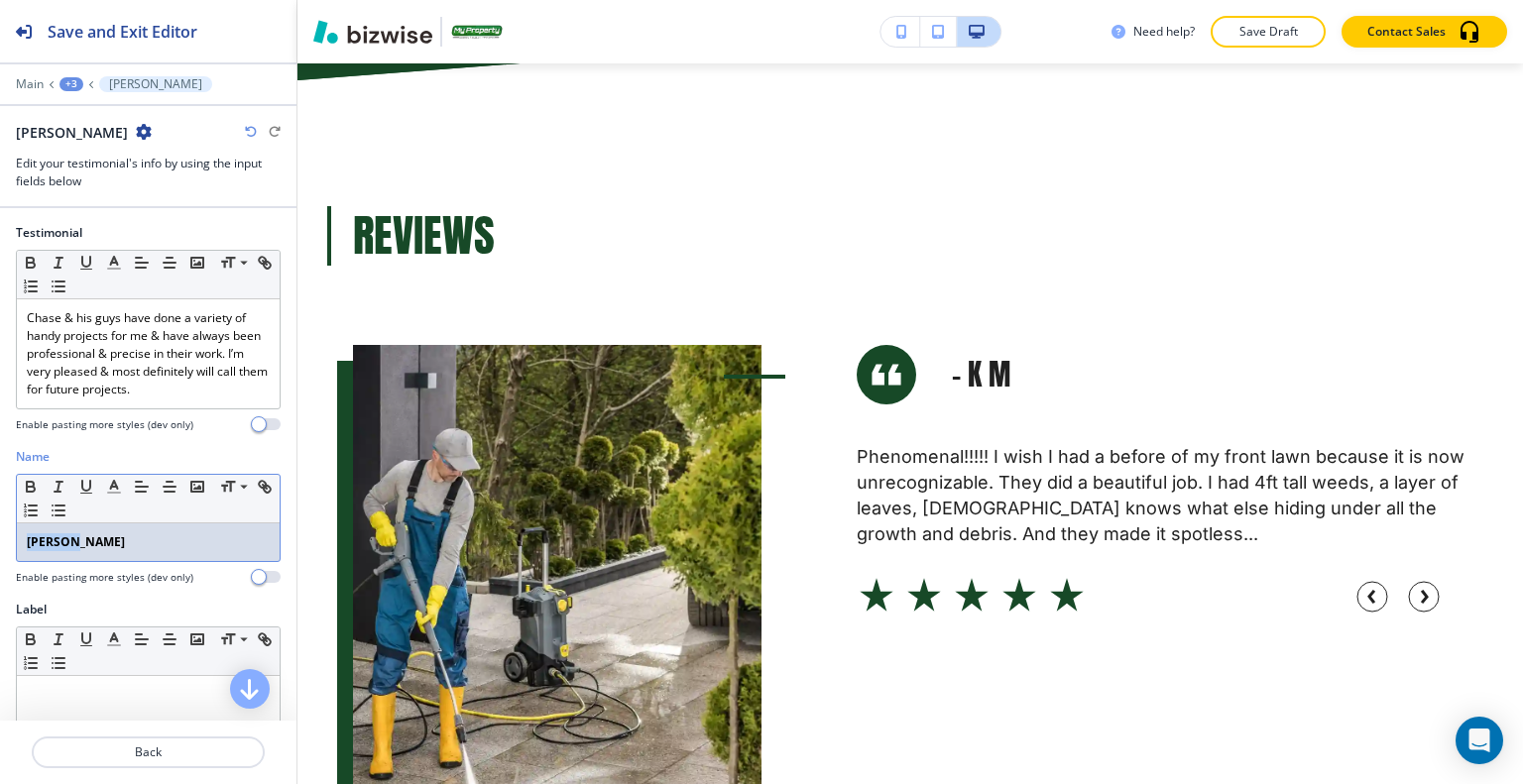 drag, startPoint x: 99, startPoint y: 546, endPoint x: 0, endPoint y: 536, distance: 99.50377 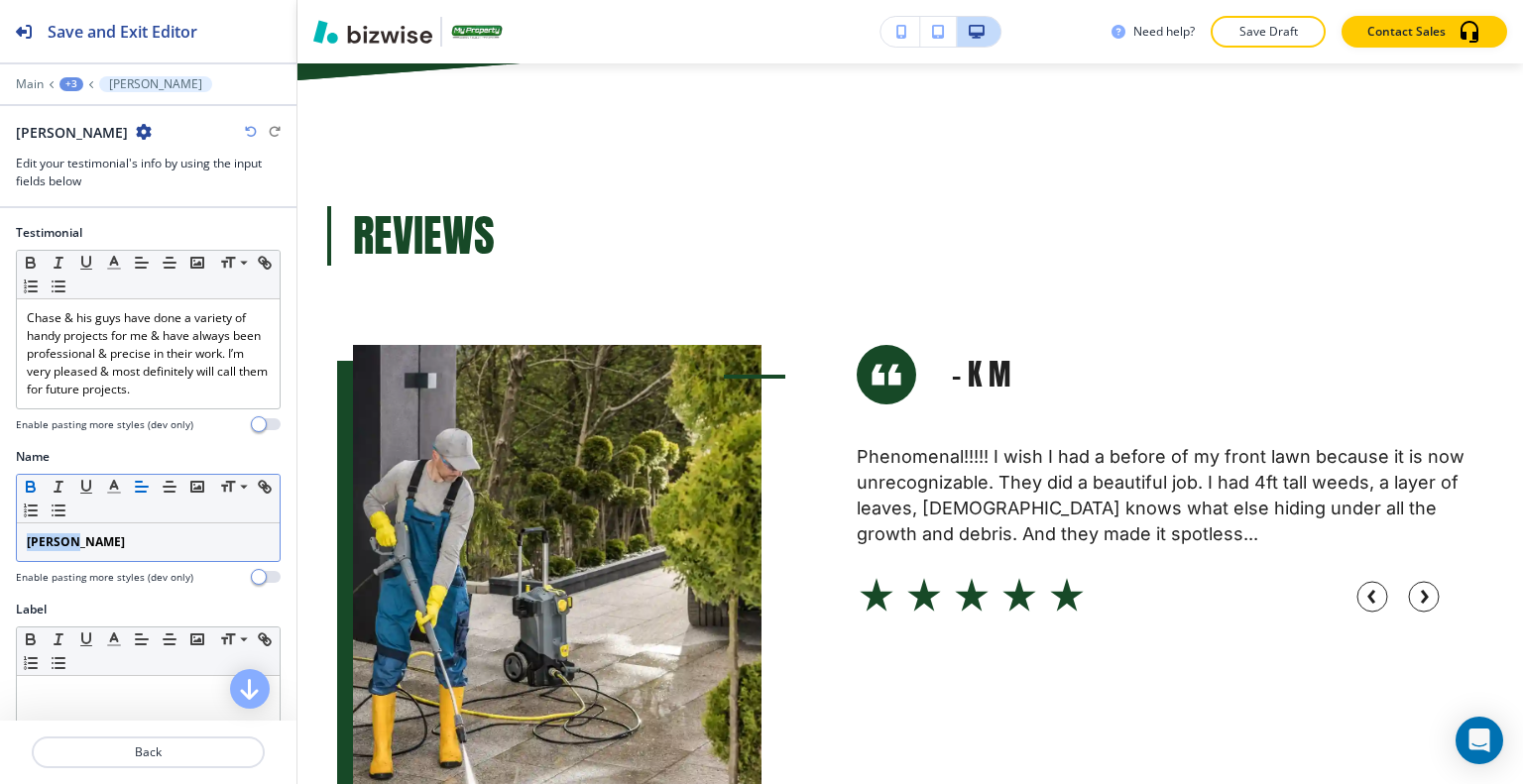 click 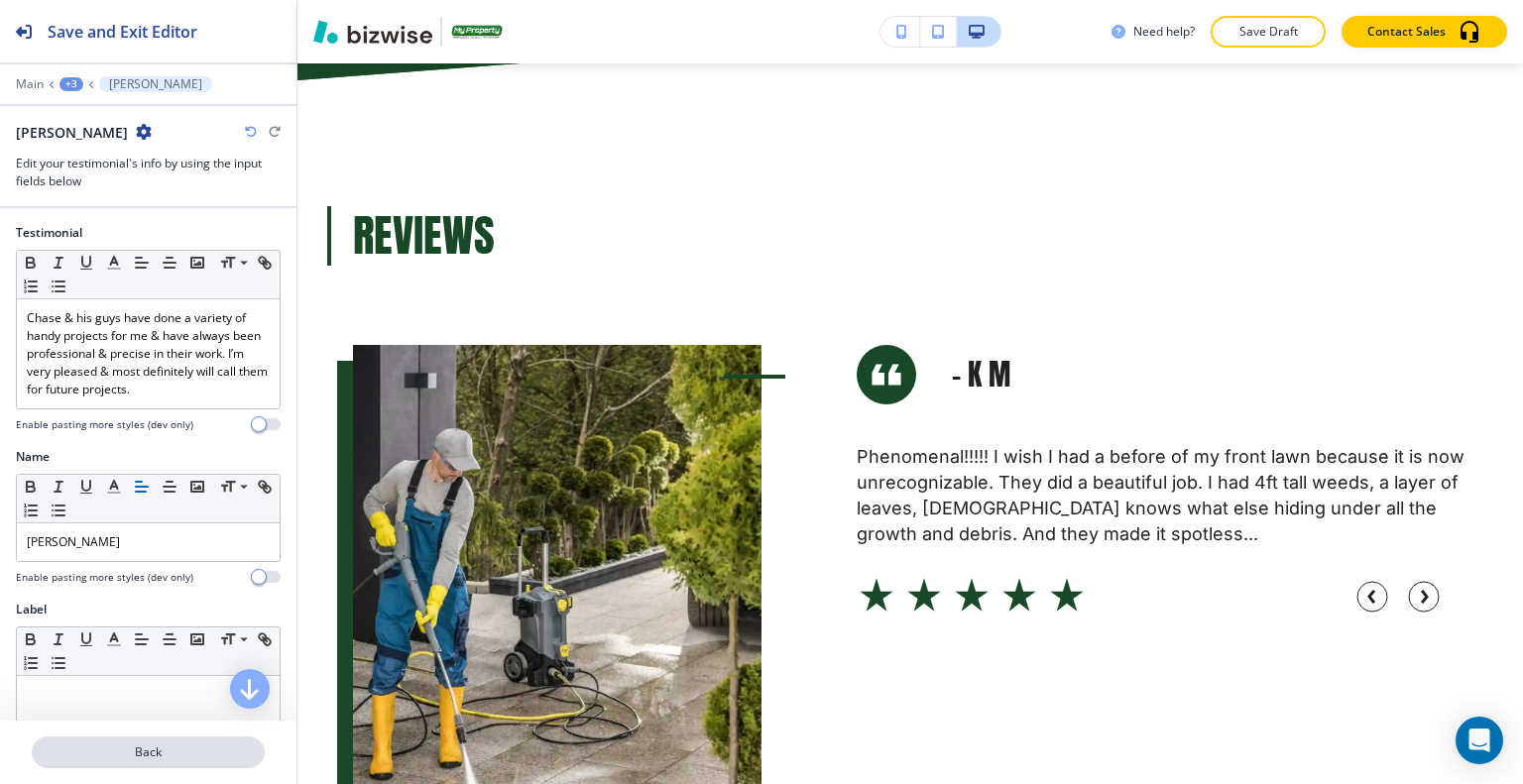 click on "Back" at bounding box center [148, 752] 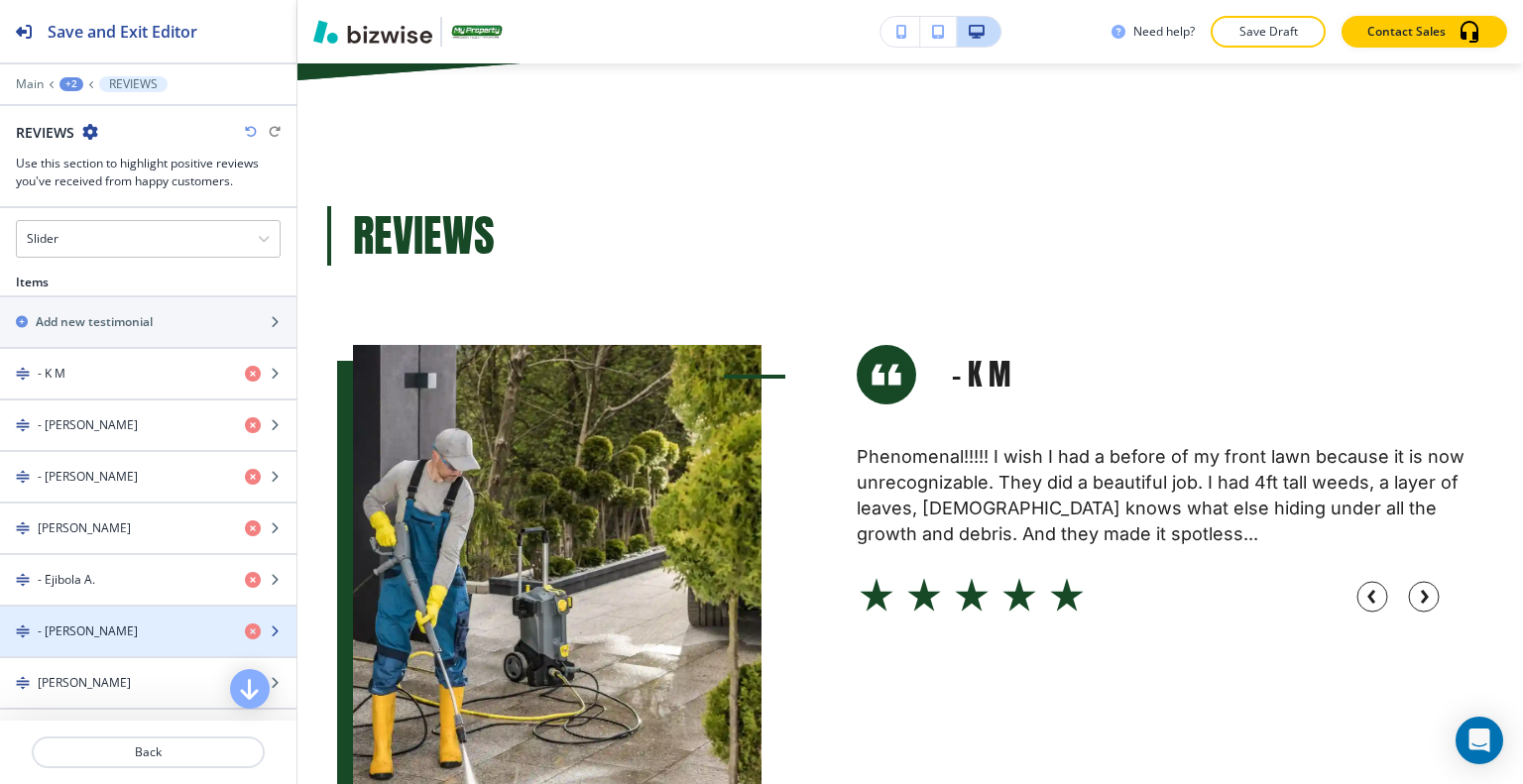 scroll, scrollTop: 991, scrollLeft: 0, axis: vertical 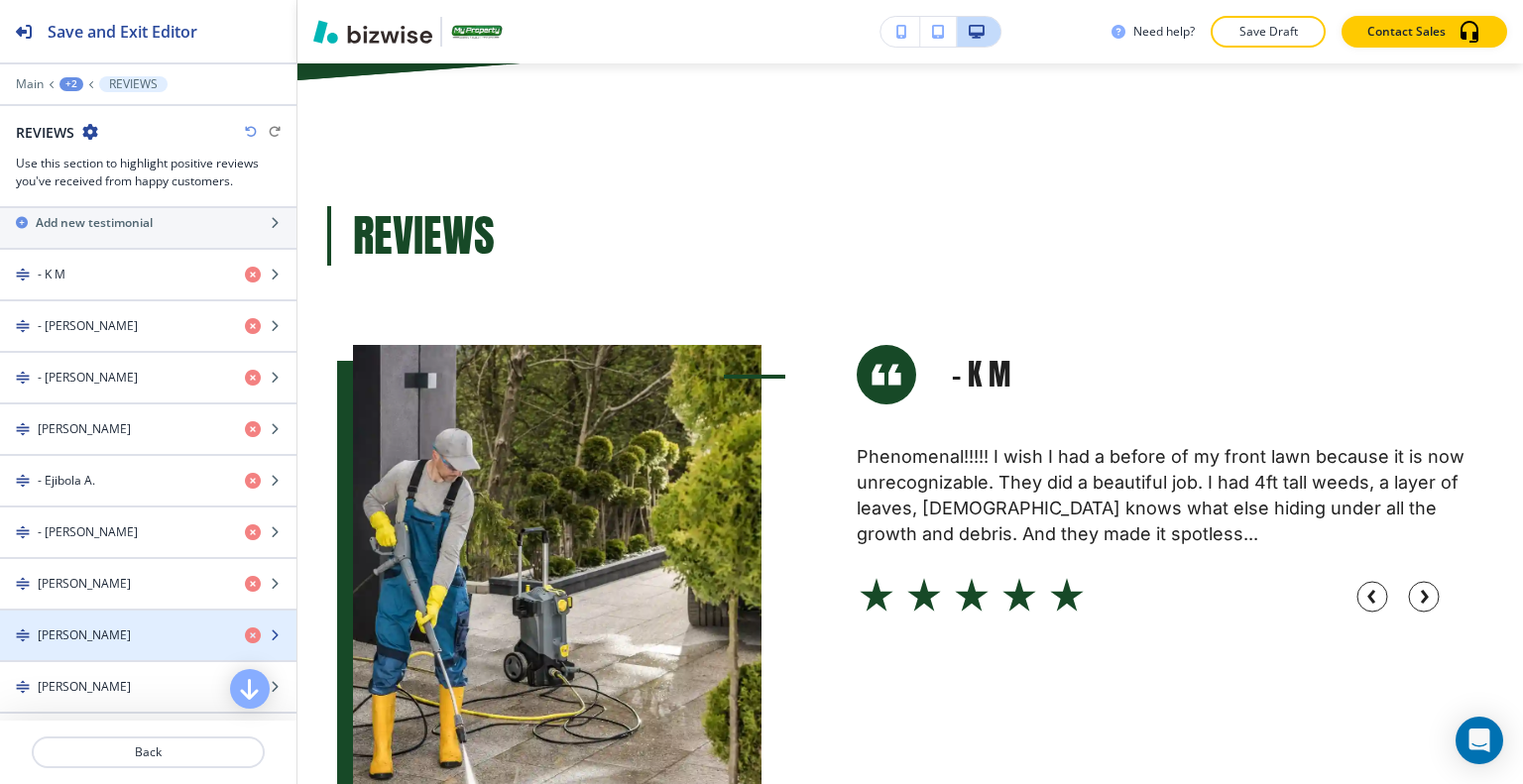 click on "Dave D." at bounding box center [114, 635] 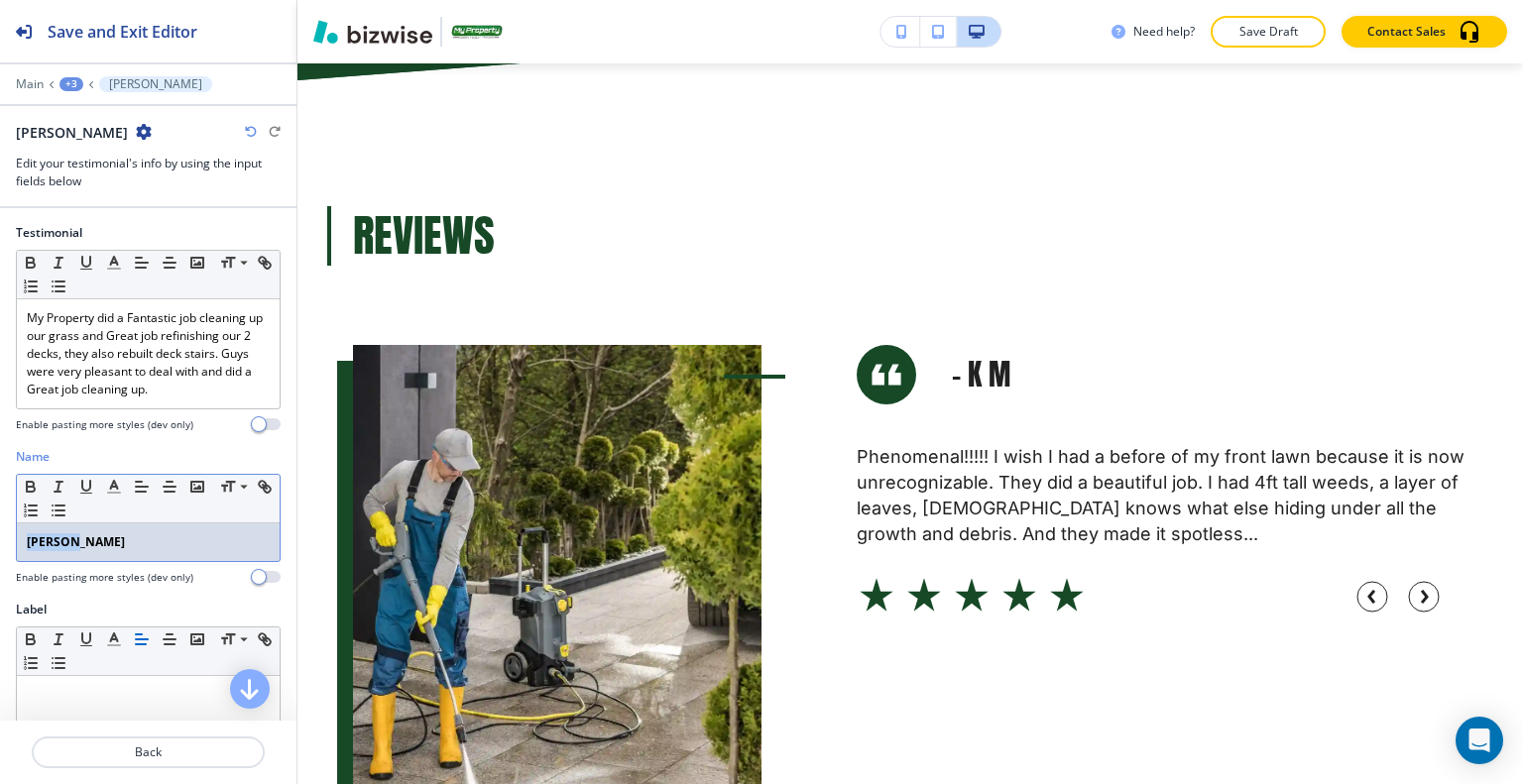 drag, startPoint x: 92, startPoint y: 541, endPoint x: 9, endPoint y: 534, distance: 83.29466 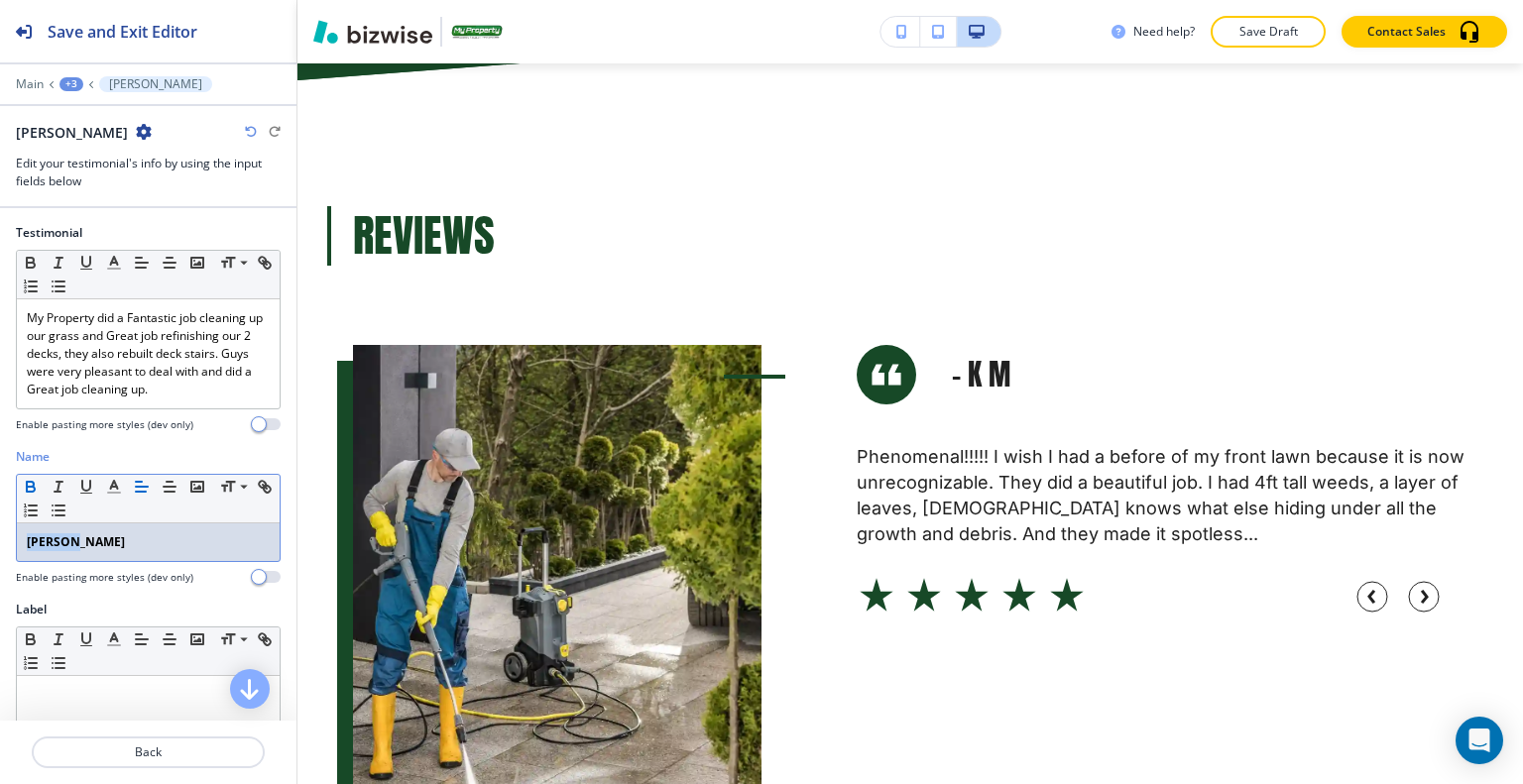 click at bounding box center (31, 487) 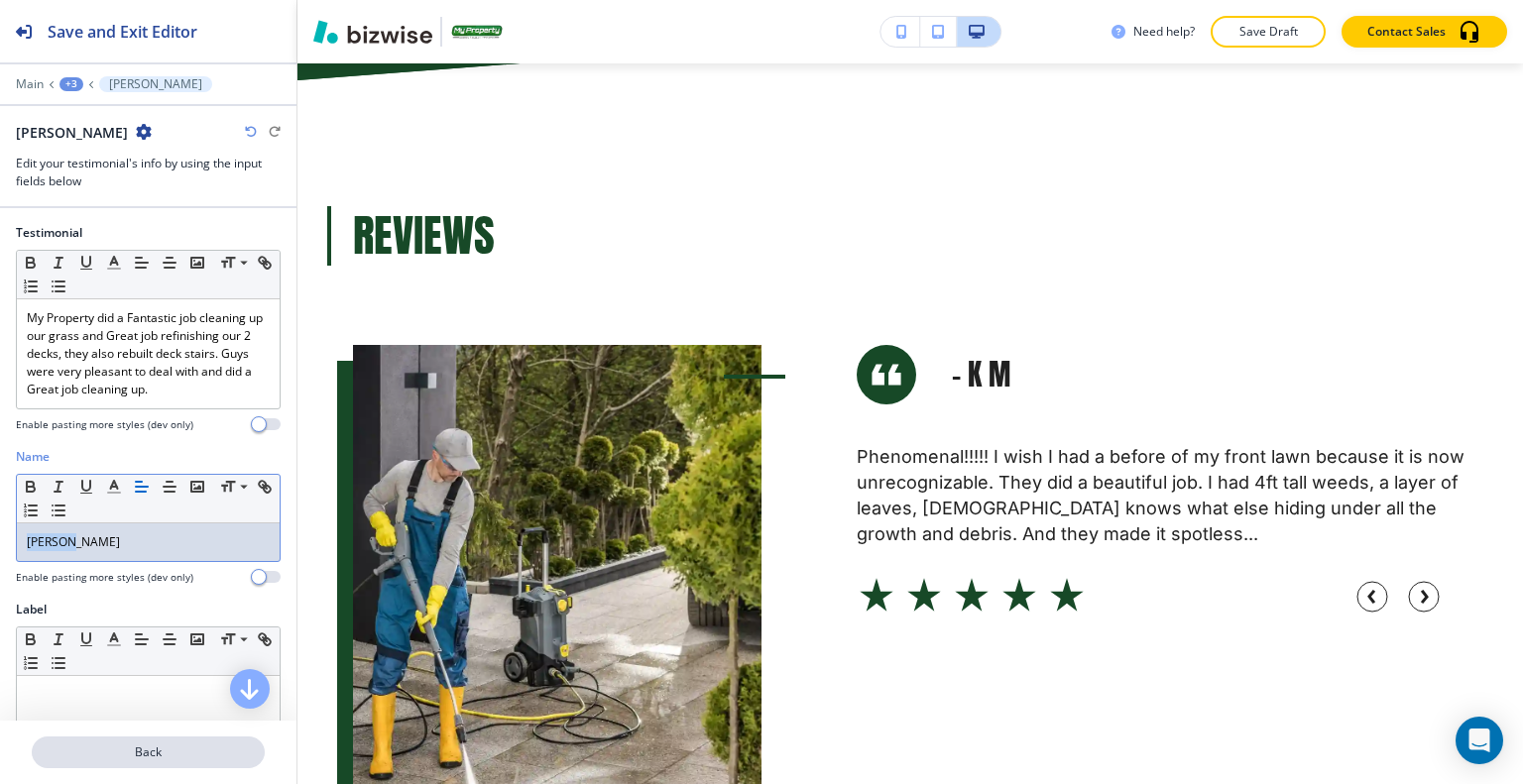 click on "Back" at bounding box center (148, 752) 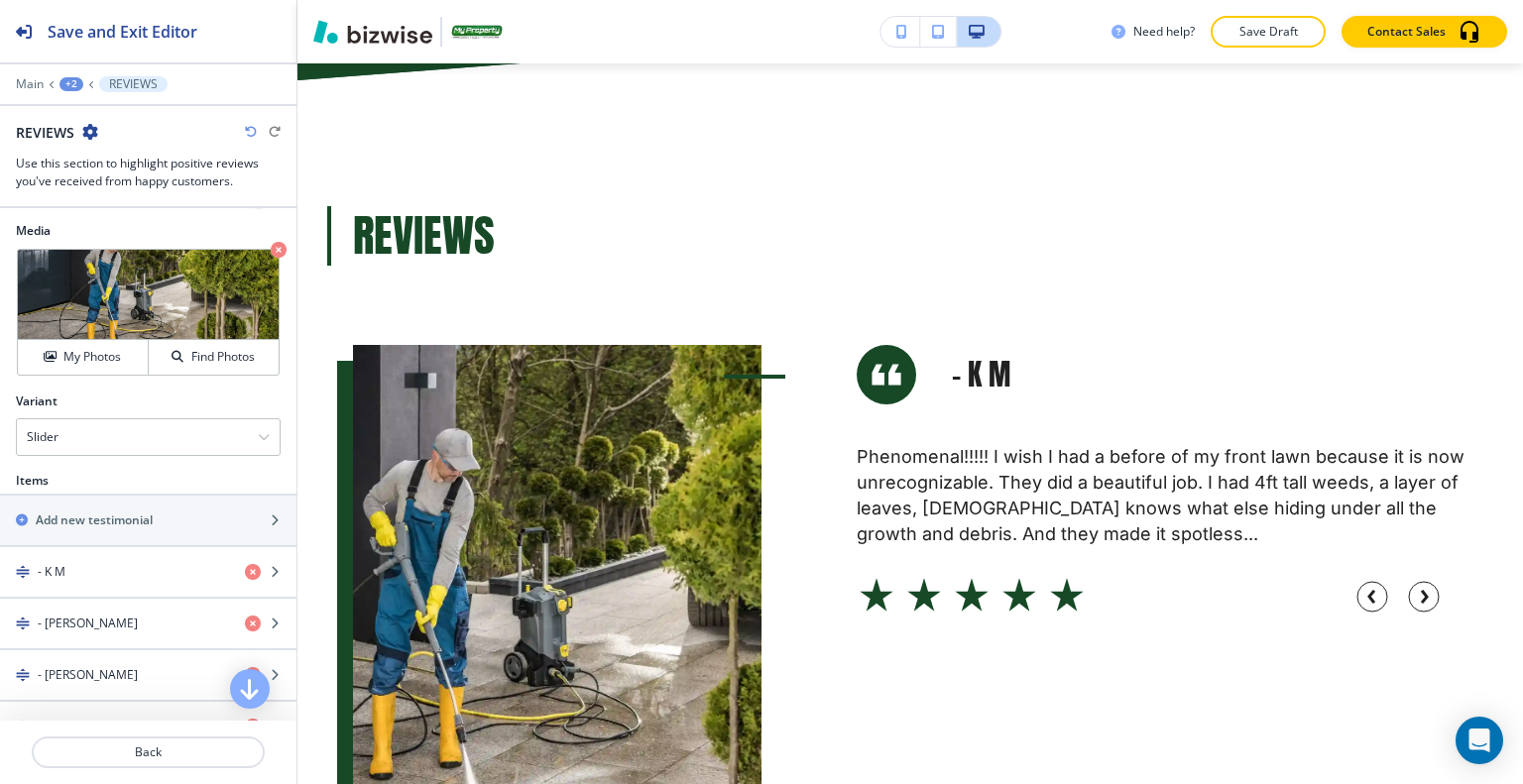 scroll, scrollTop: 1090, scrollLeft: 0, axis: vertical 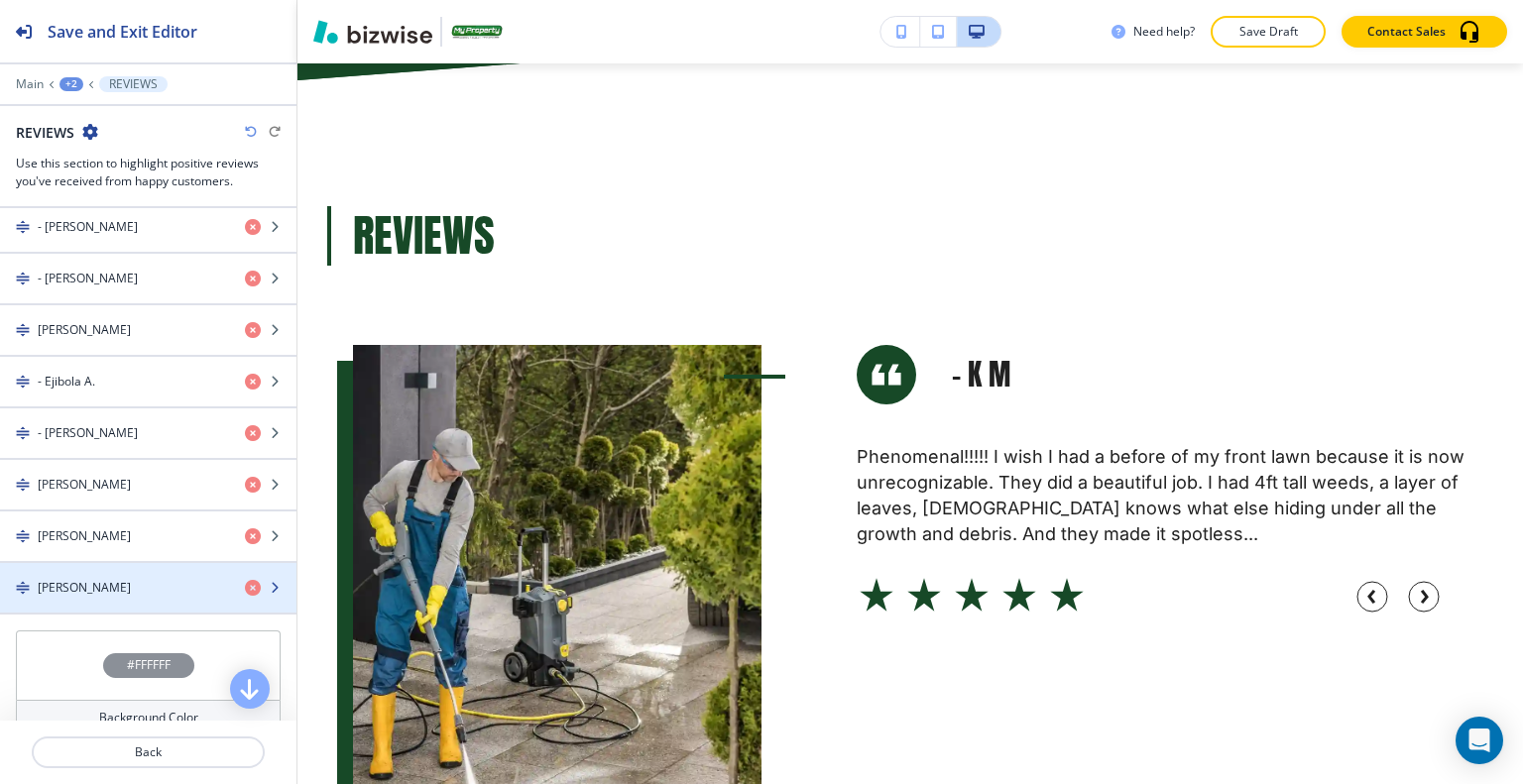 click at bounding box center [148, 605] 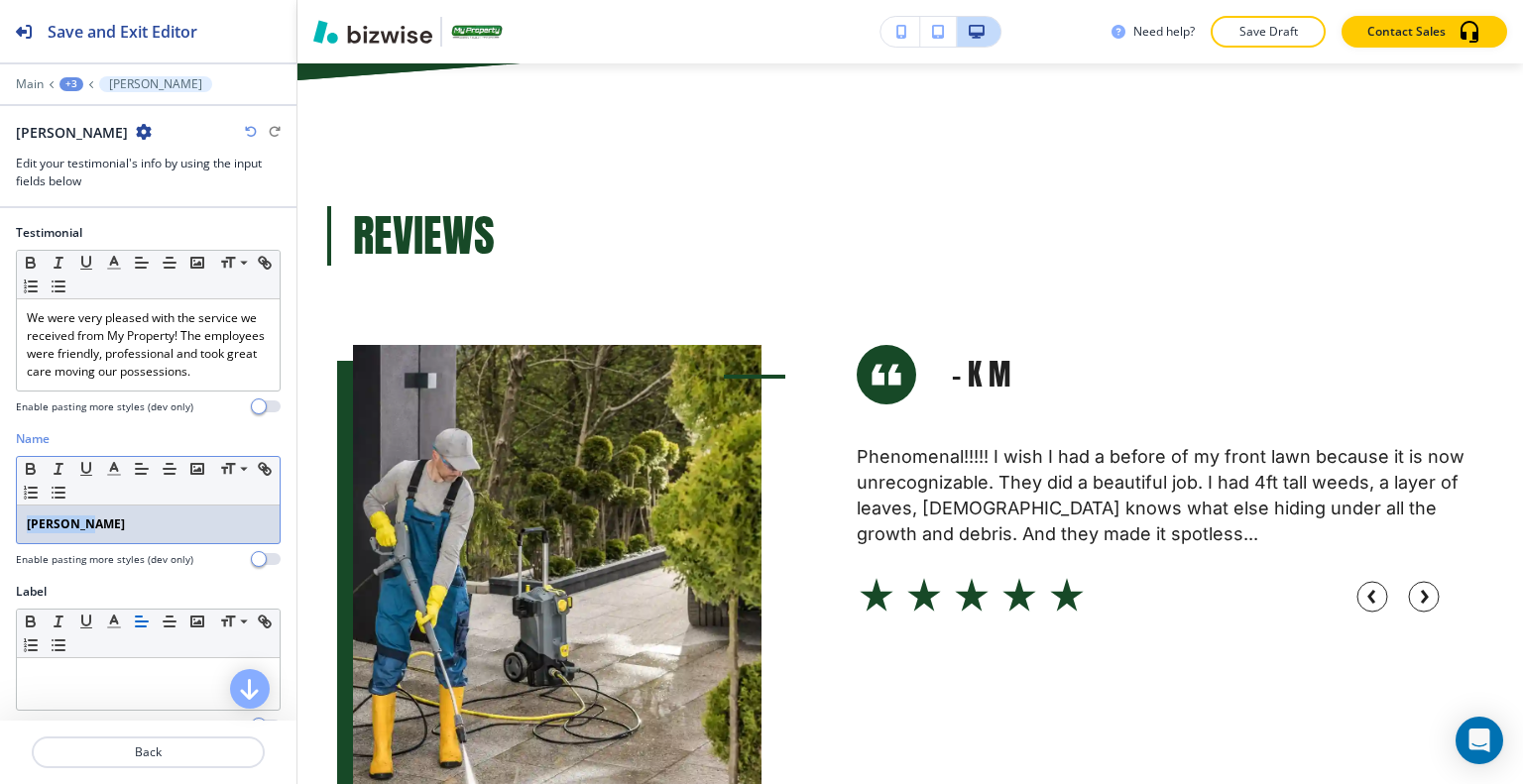 drag, startPoint x: 109, startPoint y: 545, endPoint x: 12, endPoint y: 493, distance: 110.05908 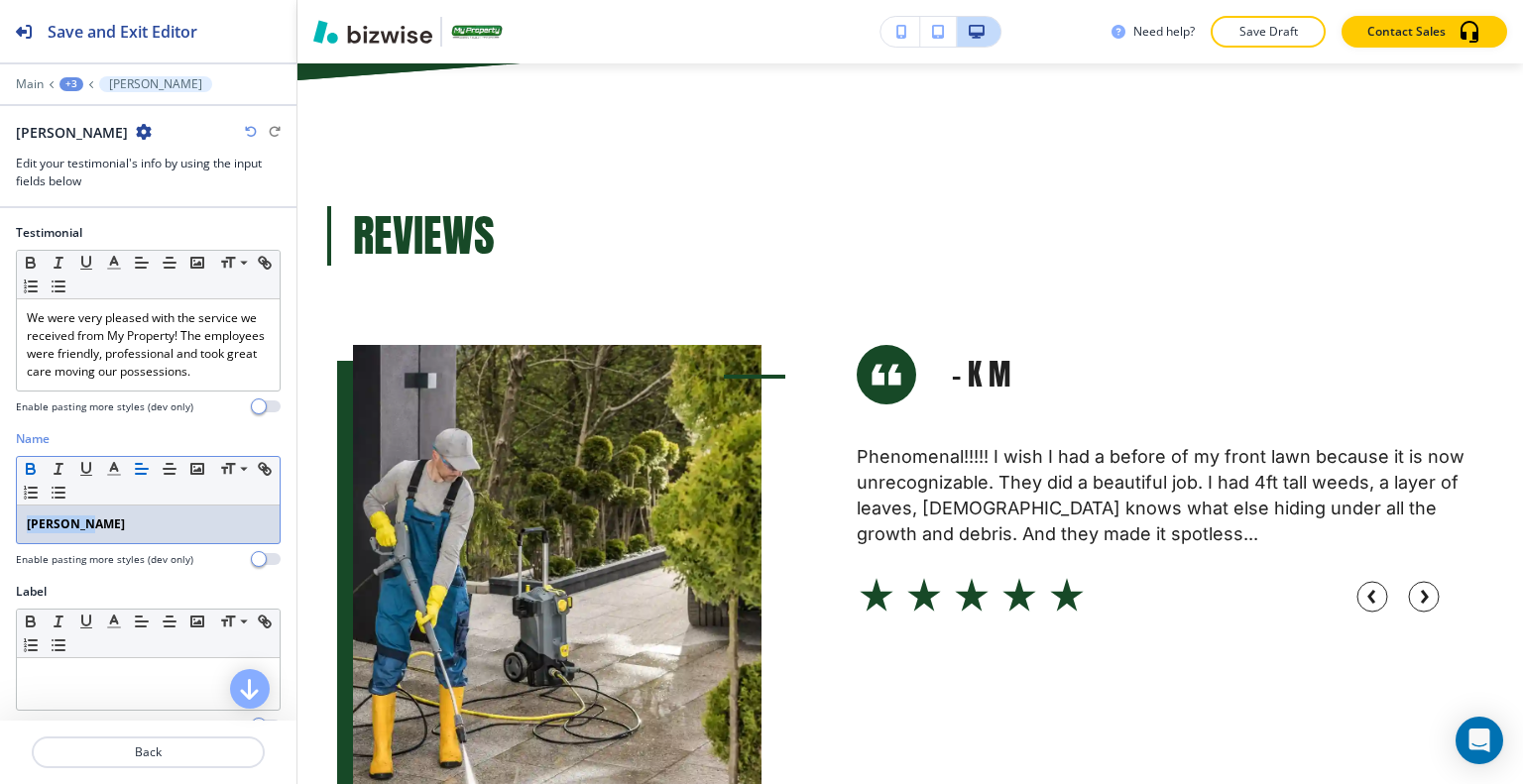 click 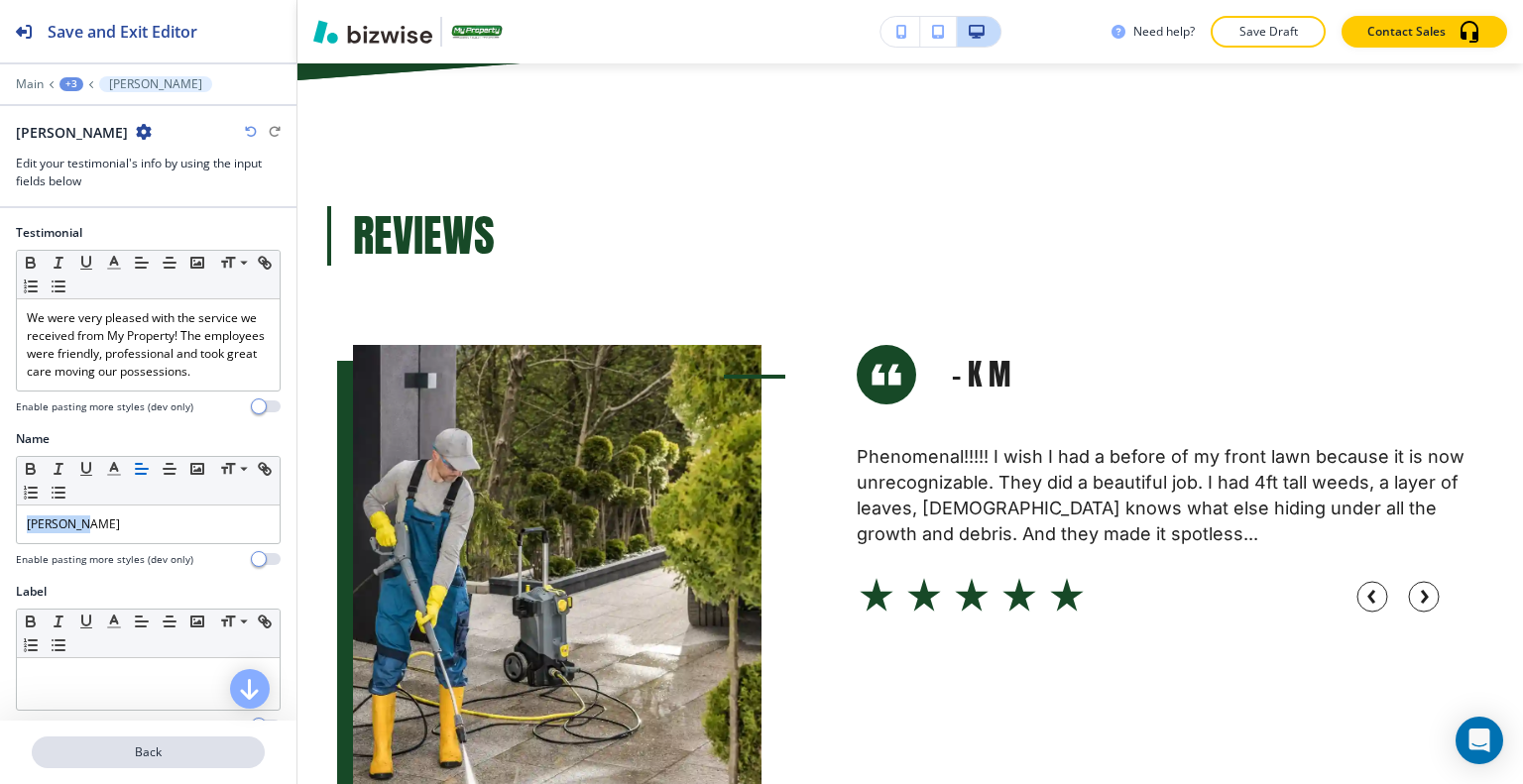click on "Back" at bounding box center (148, 752) 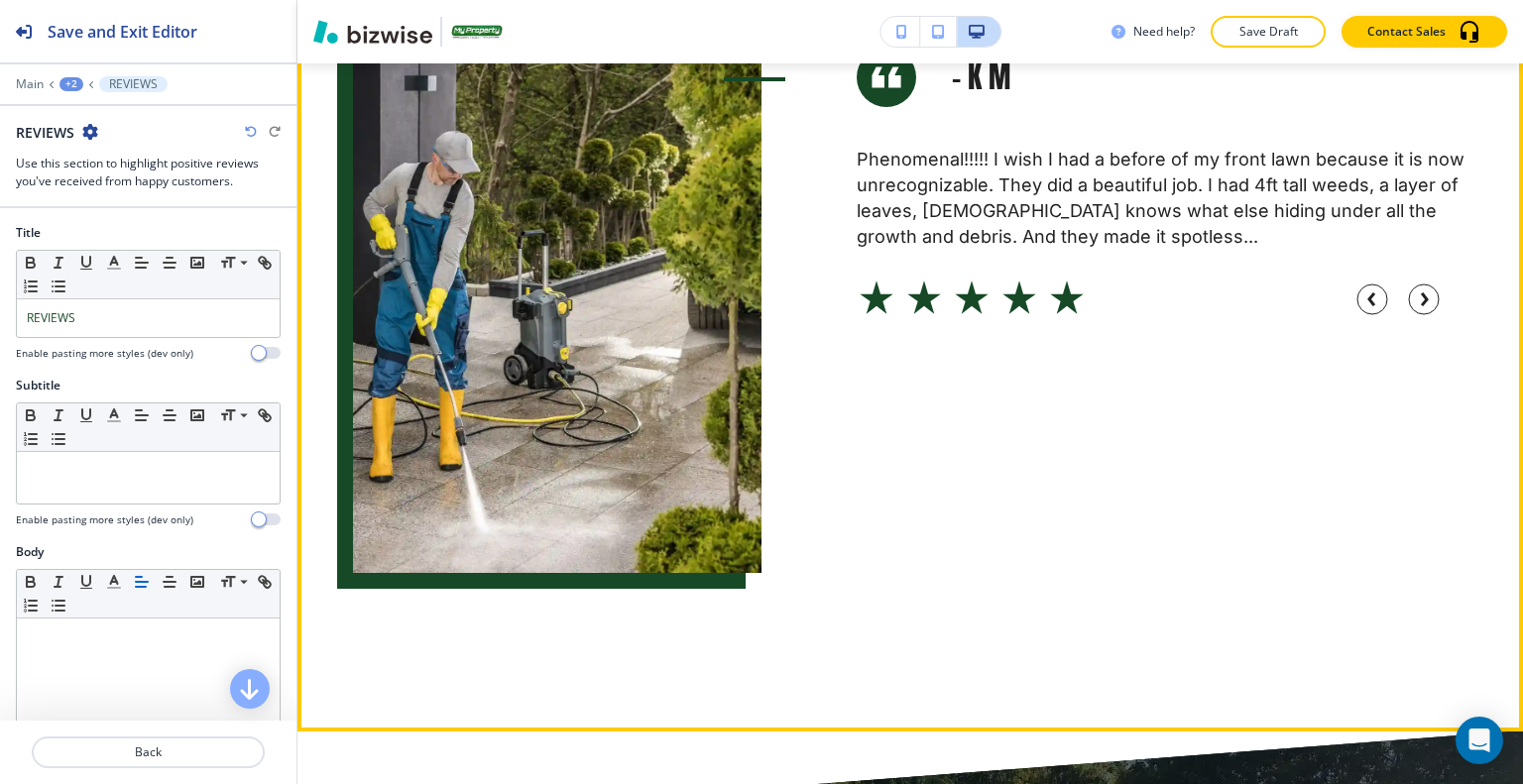 scroll, scrollTop: 9871, scrollLeft: 0, axis: vertical 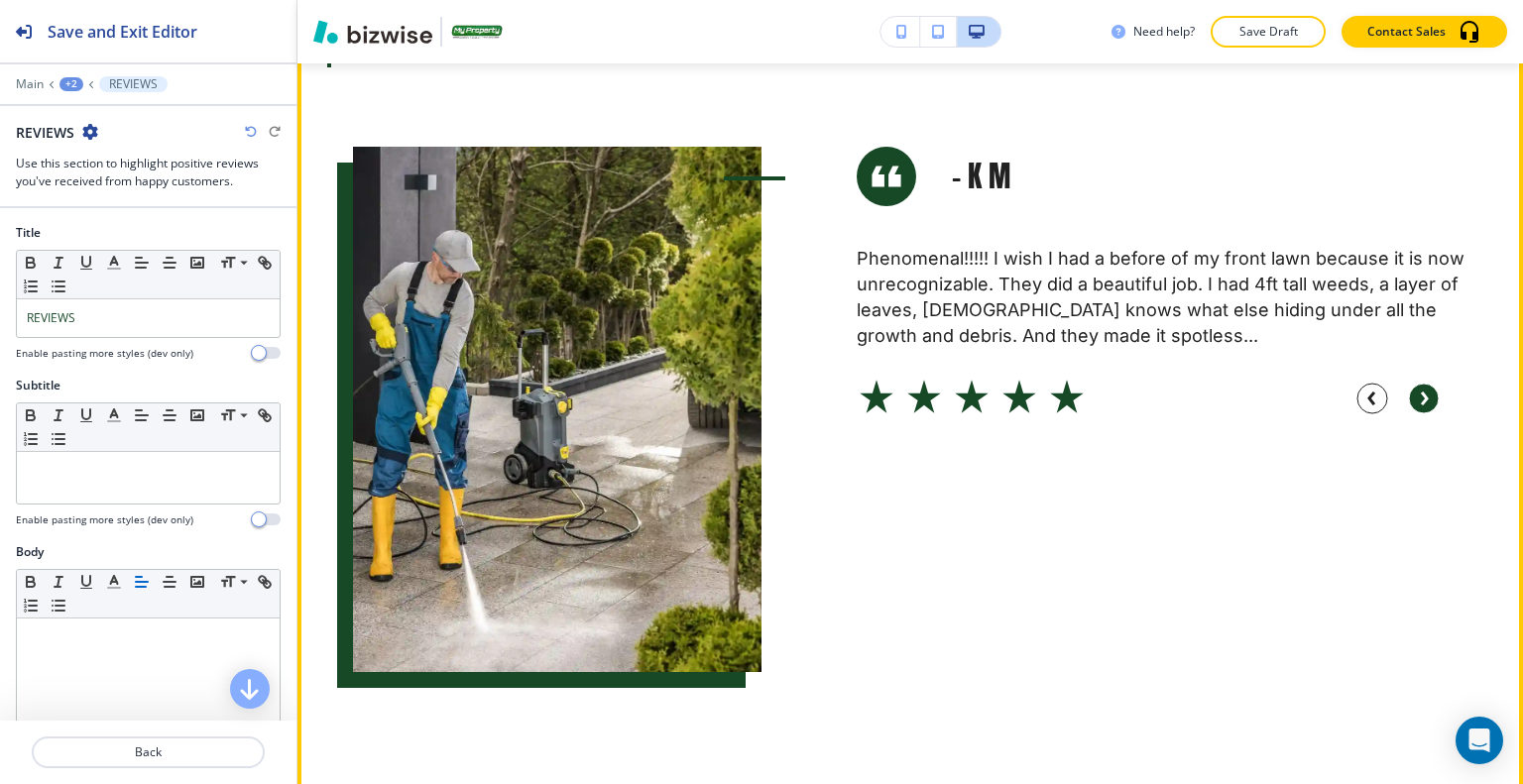 click 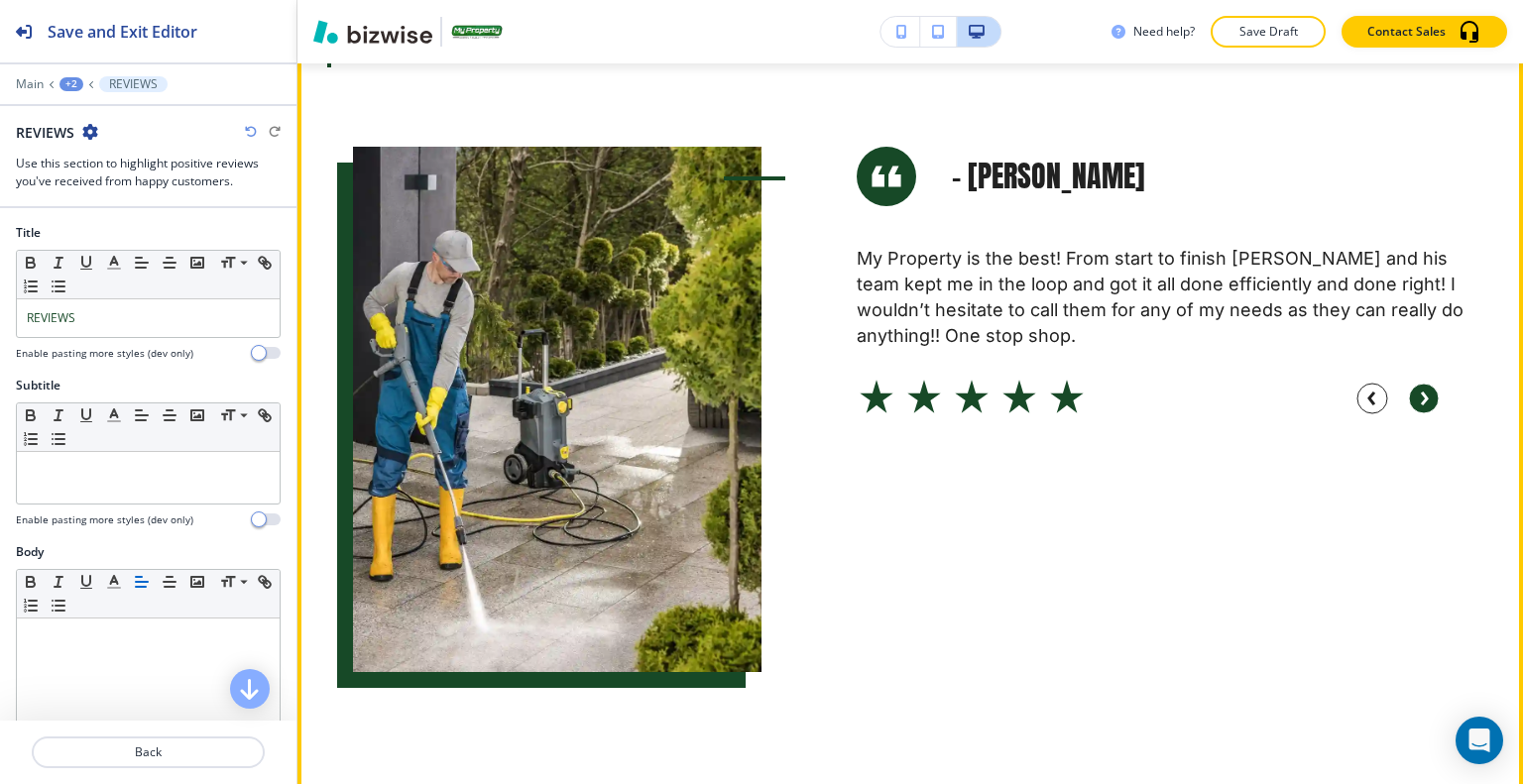 click 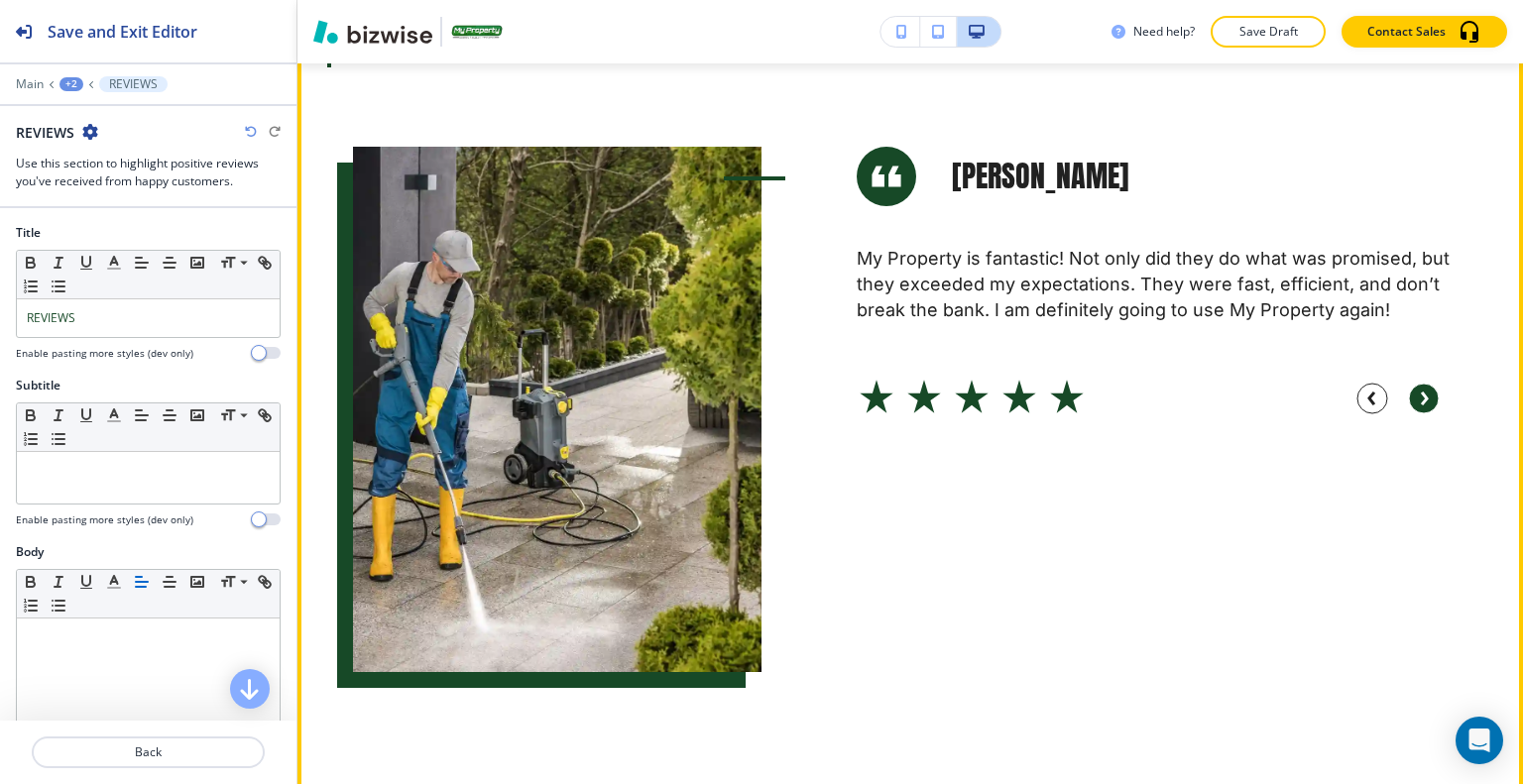 click 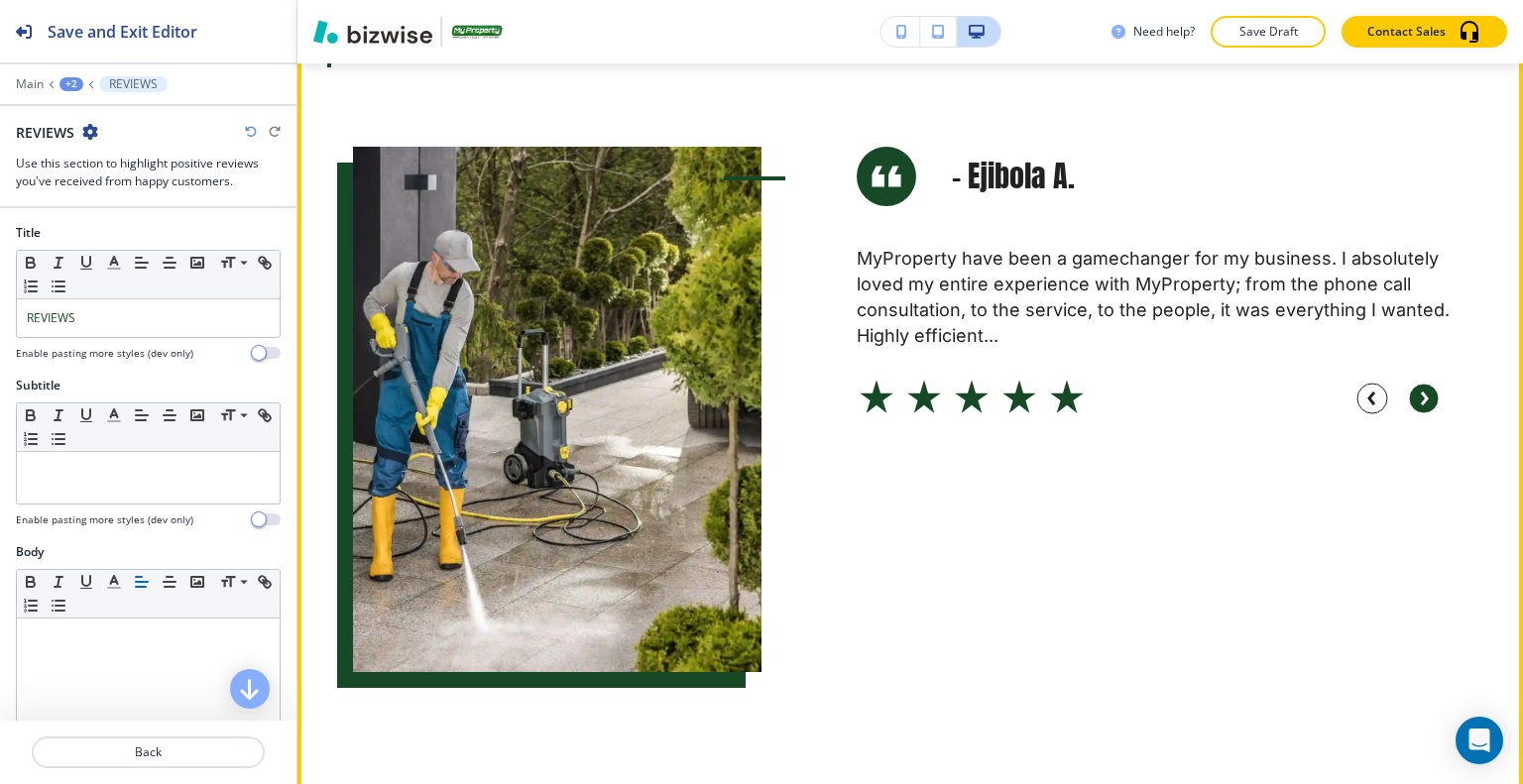 click 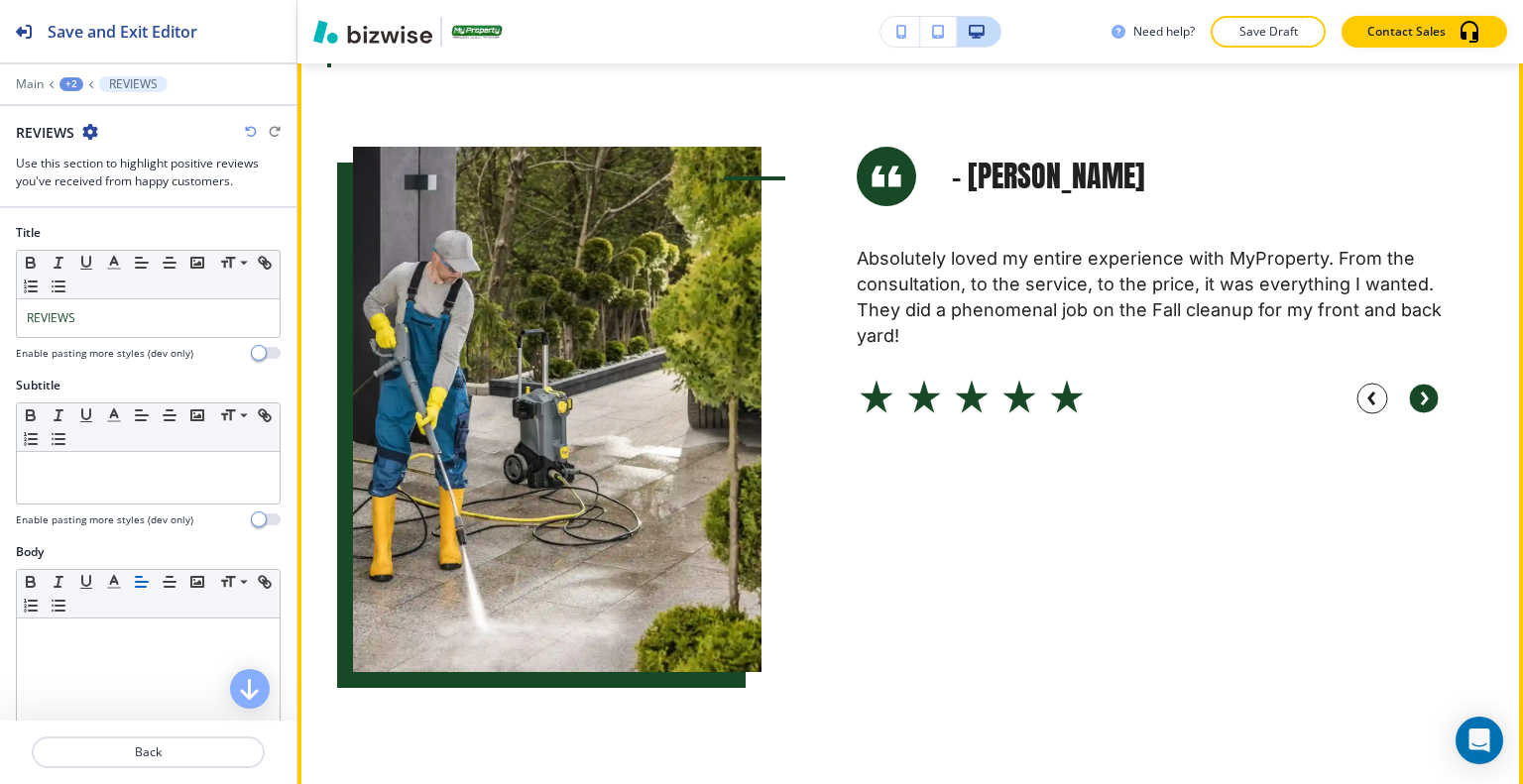 click 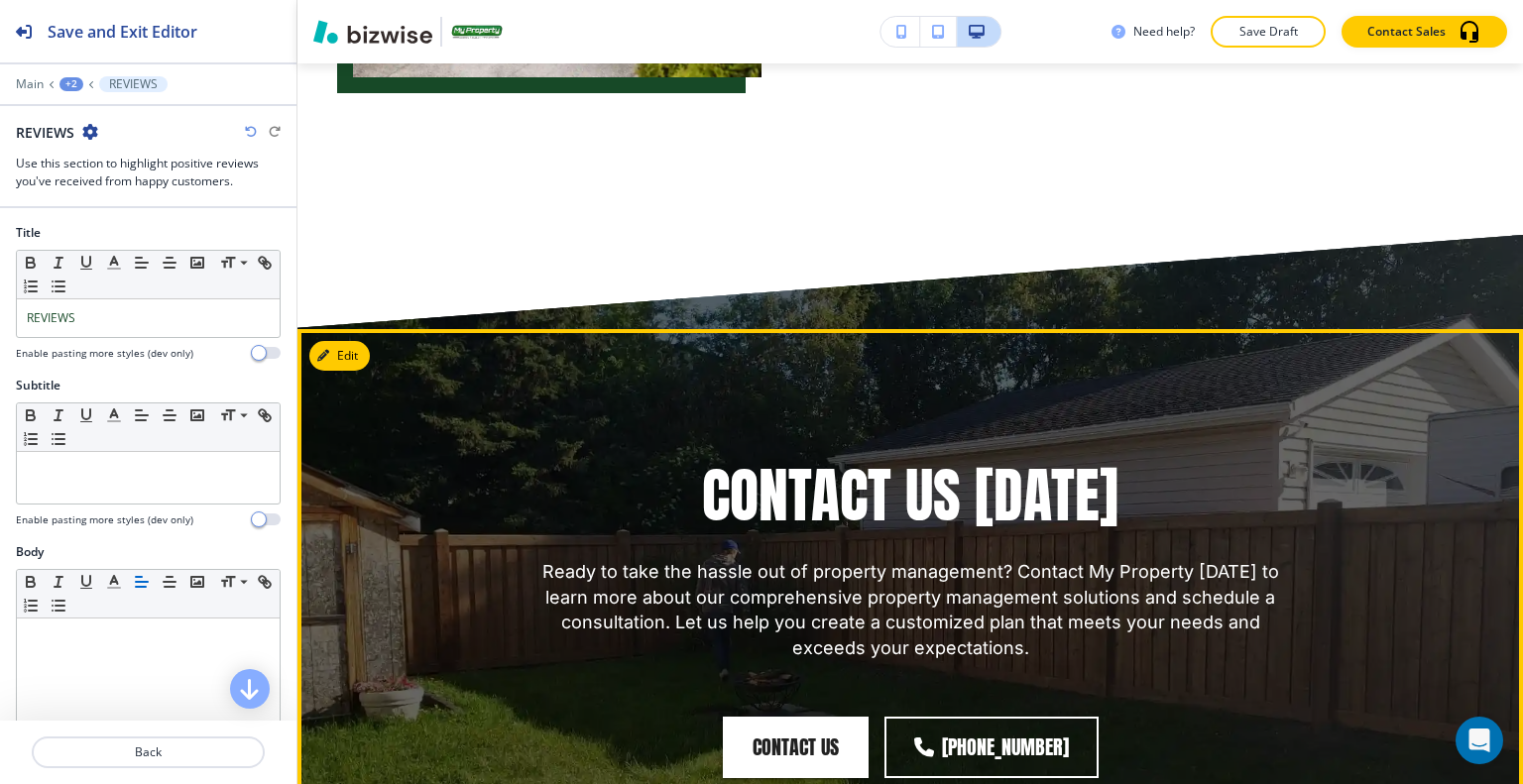 scroll, scrollTop: 10763, scrollLeft: 0, axis: vertical 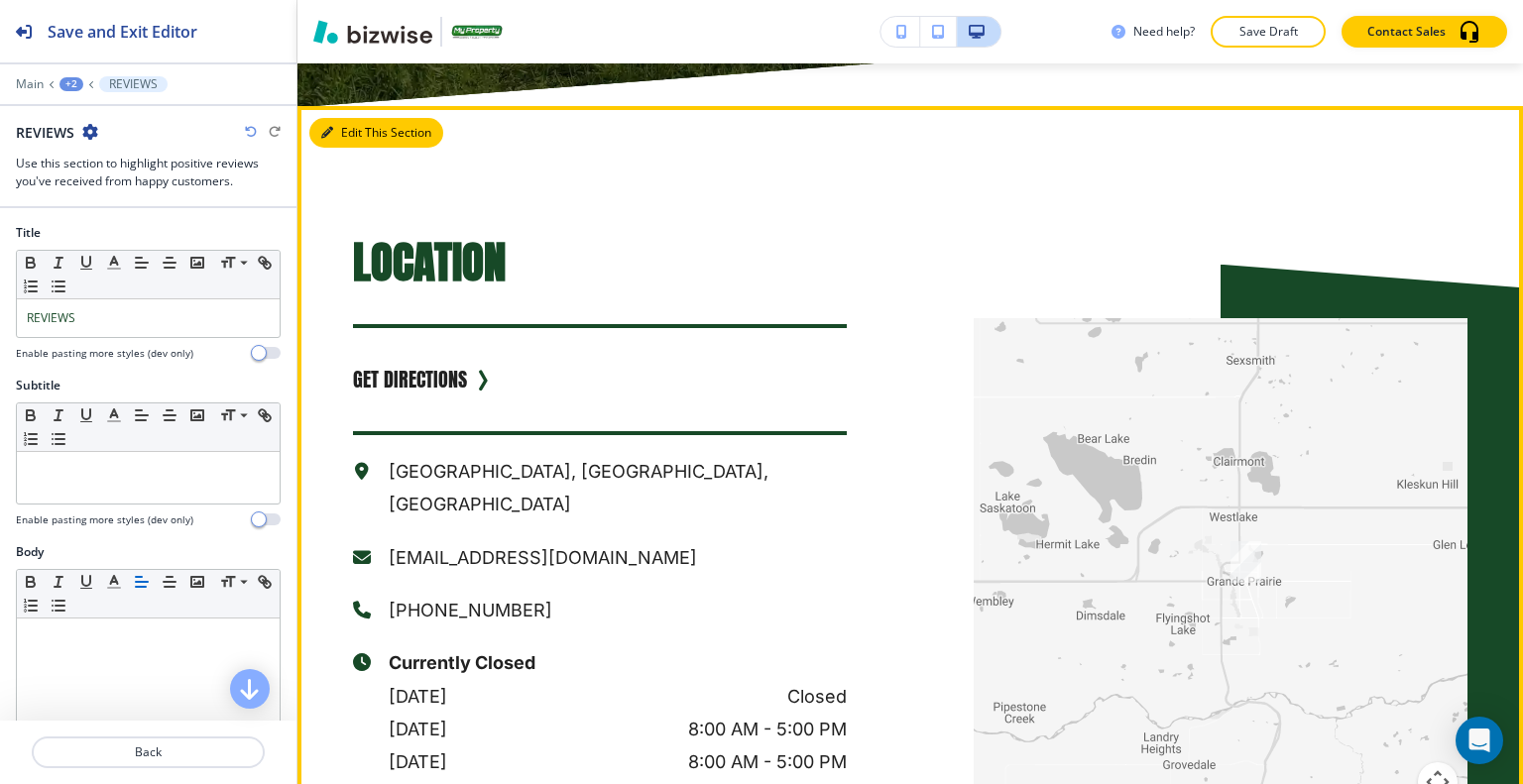 click on "Edit This Section" at bounding box center (376, 133) 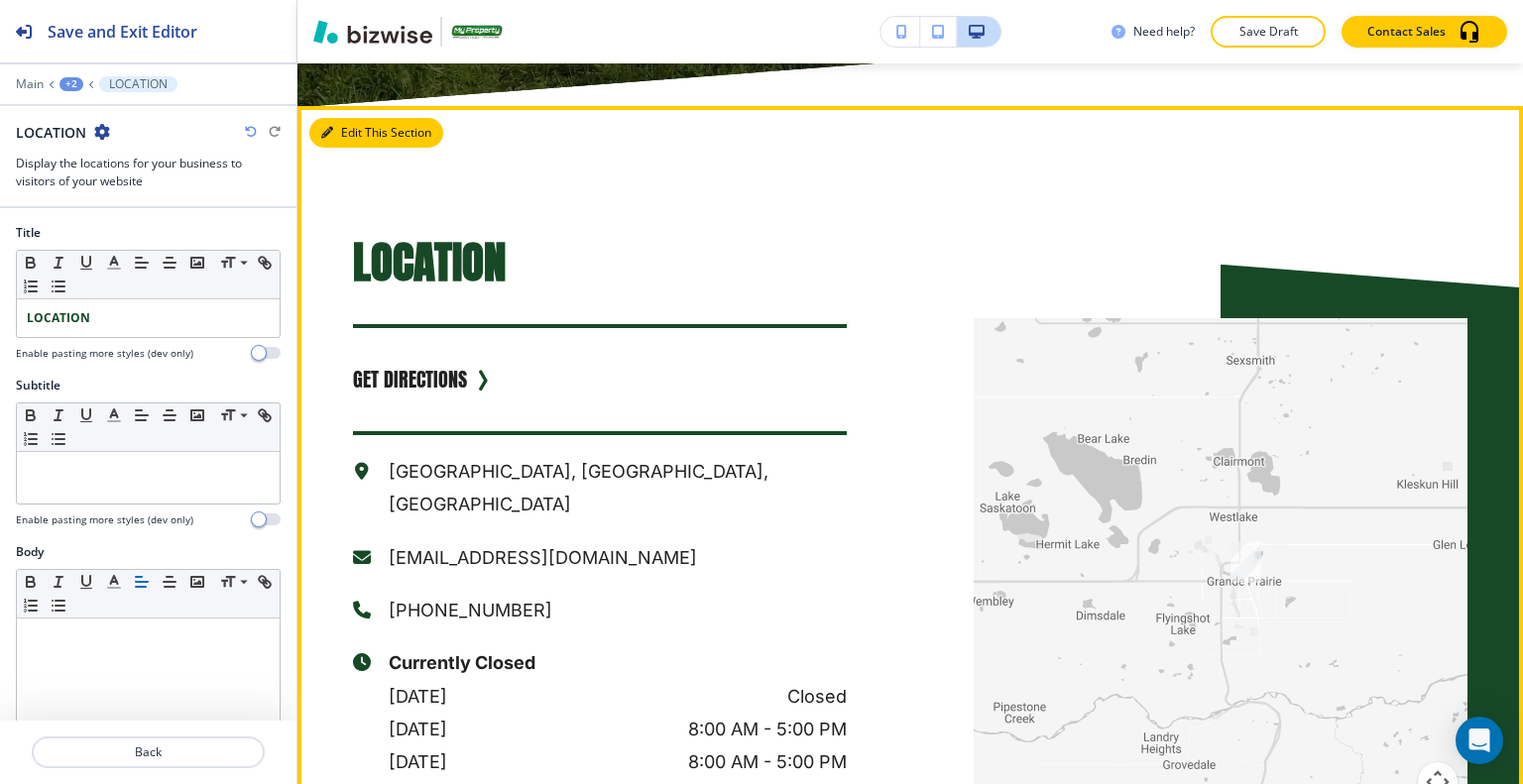 scroll, scrollTop: 11383, scrollLeft: 0, axis: vertical 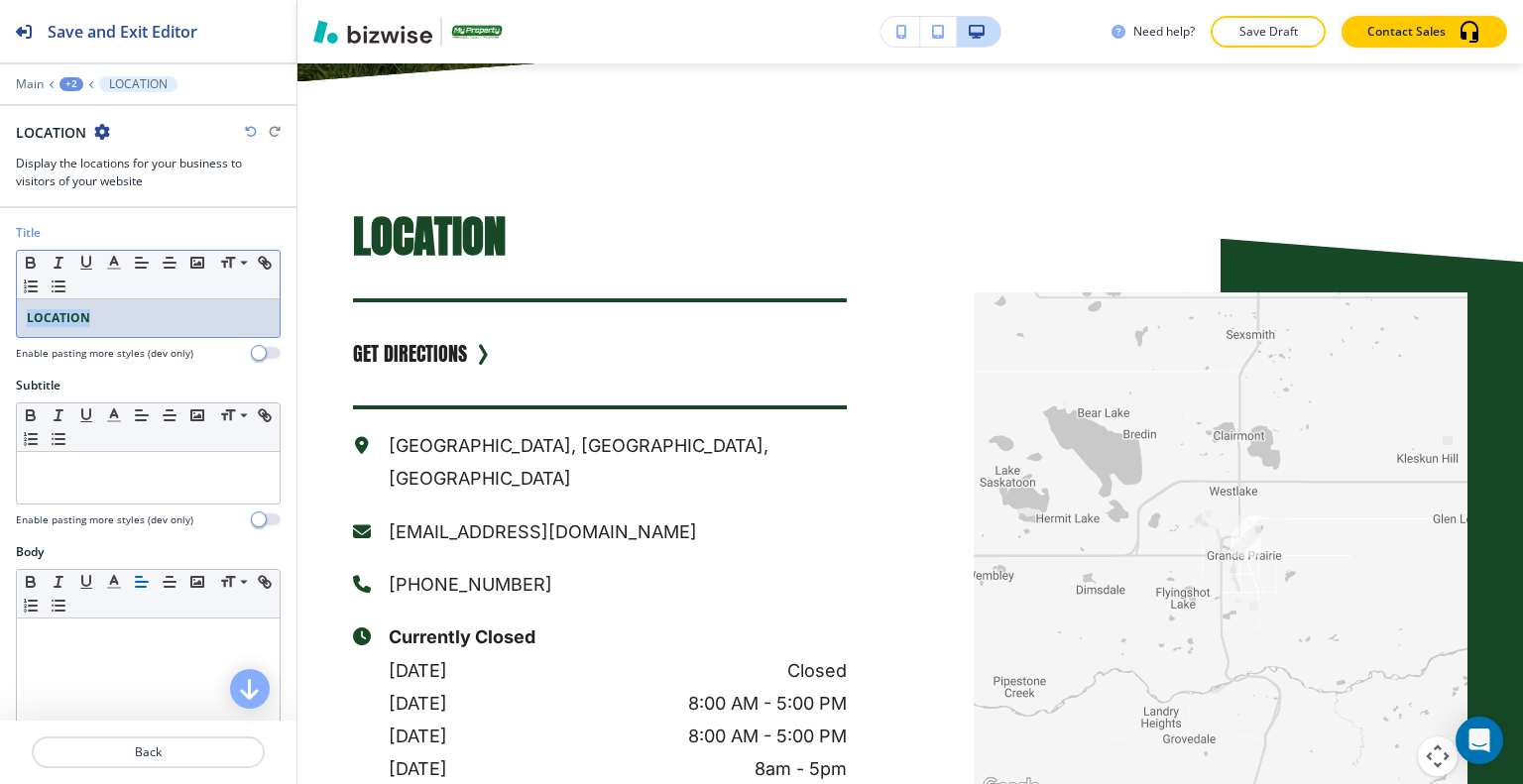 drag, startPoint x: 113, startPoint y: 308, endPoint x: 0, endPoint y: 309, distance: 113.00442 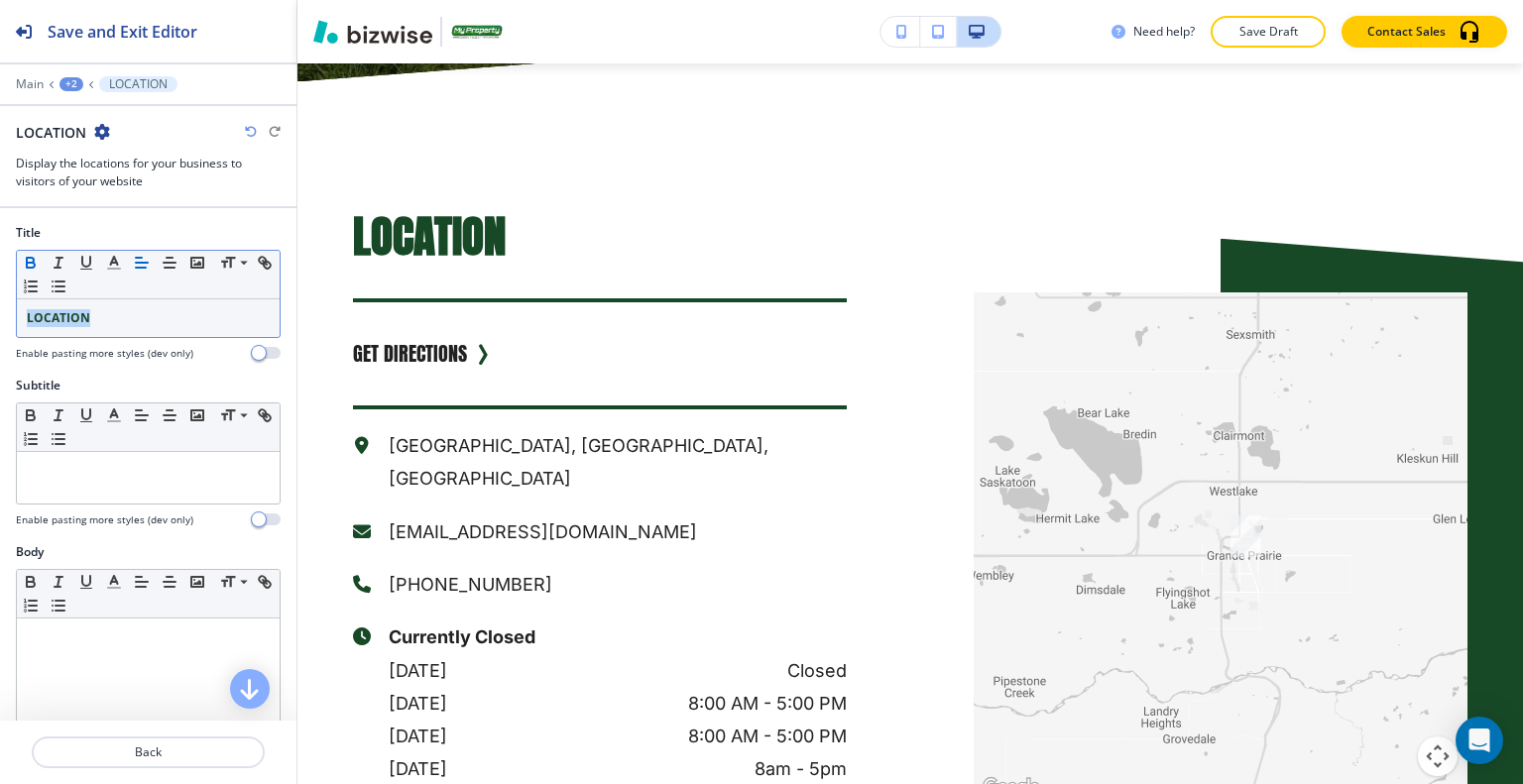 click 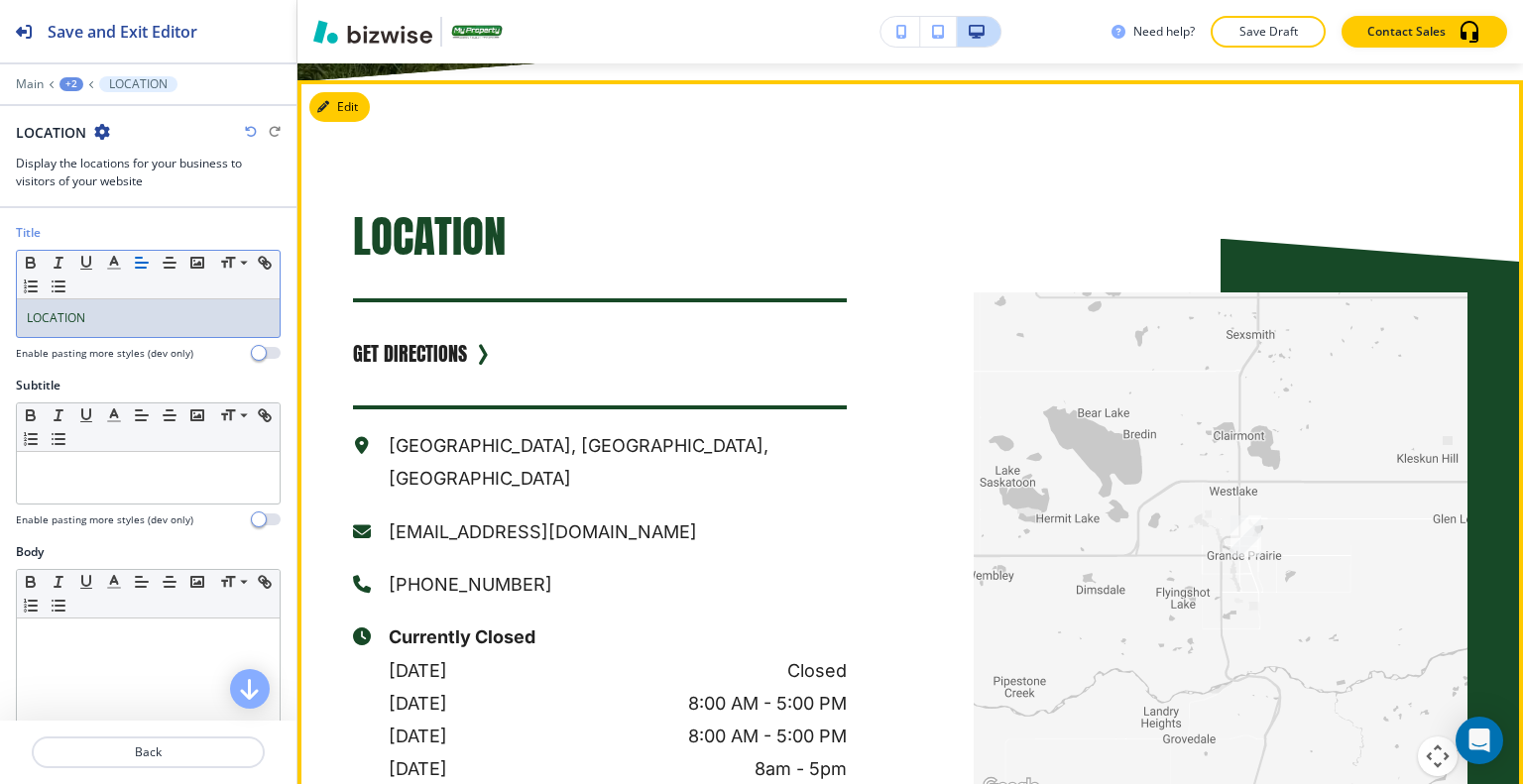 click on "LOCATION" at bounding box center (600, 237) 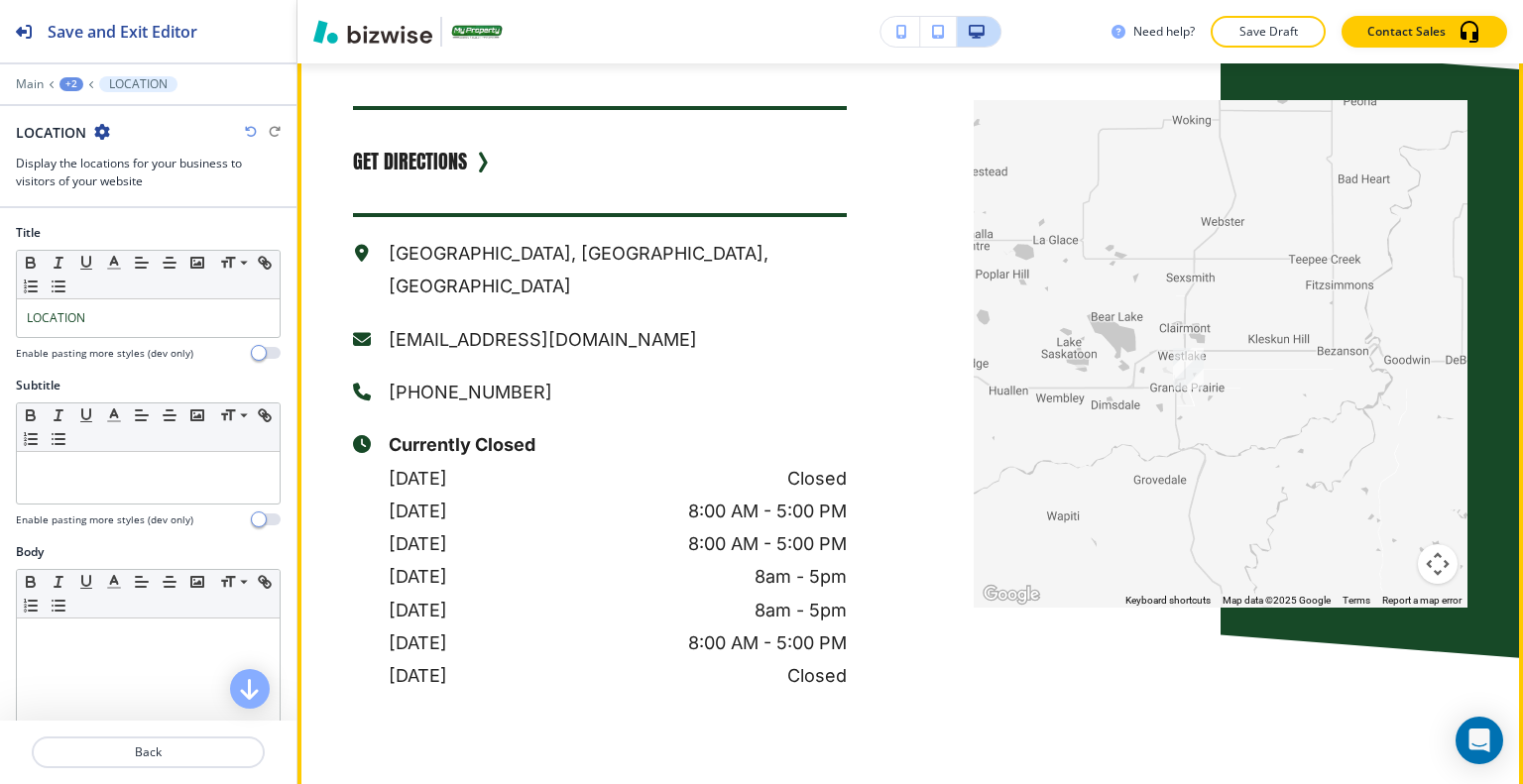 scroll, scrollTop: 11377, scrollLeft: 0, axis: vertical 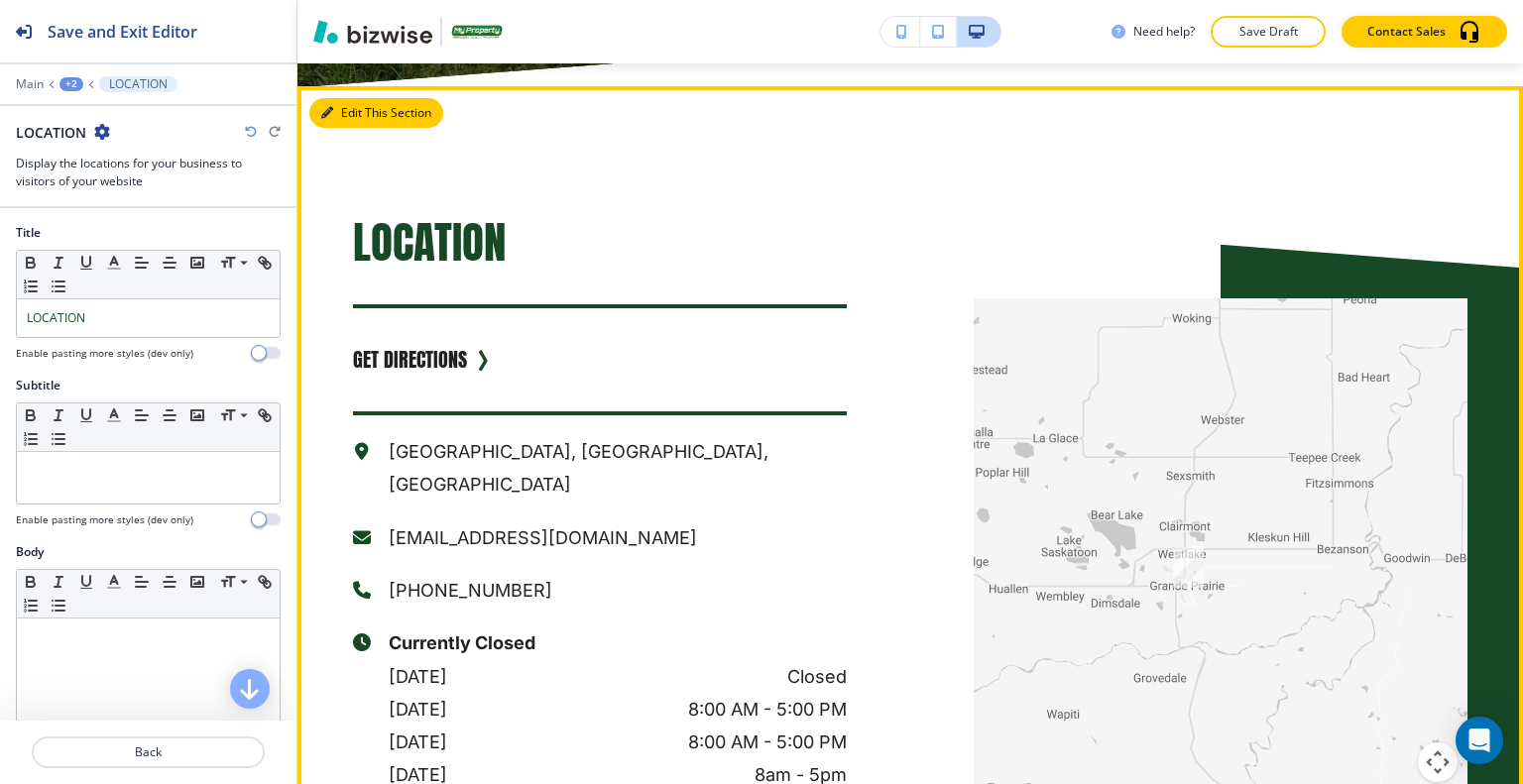 click on "Edit This Section" at bounding box center [376, 113] 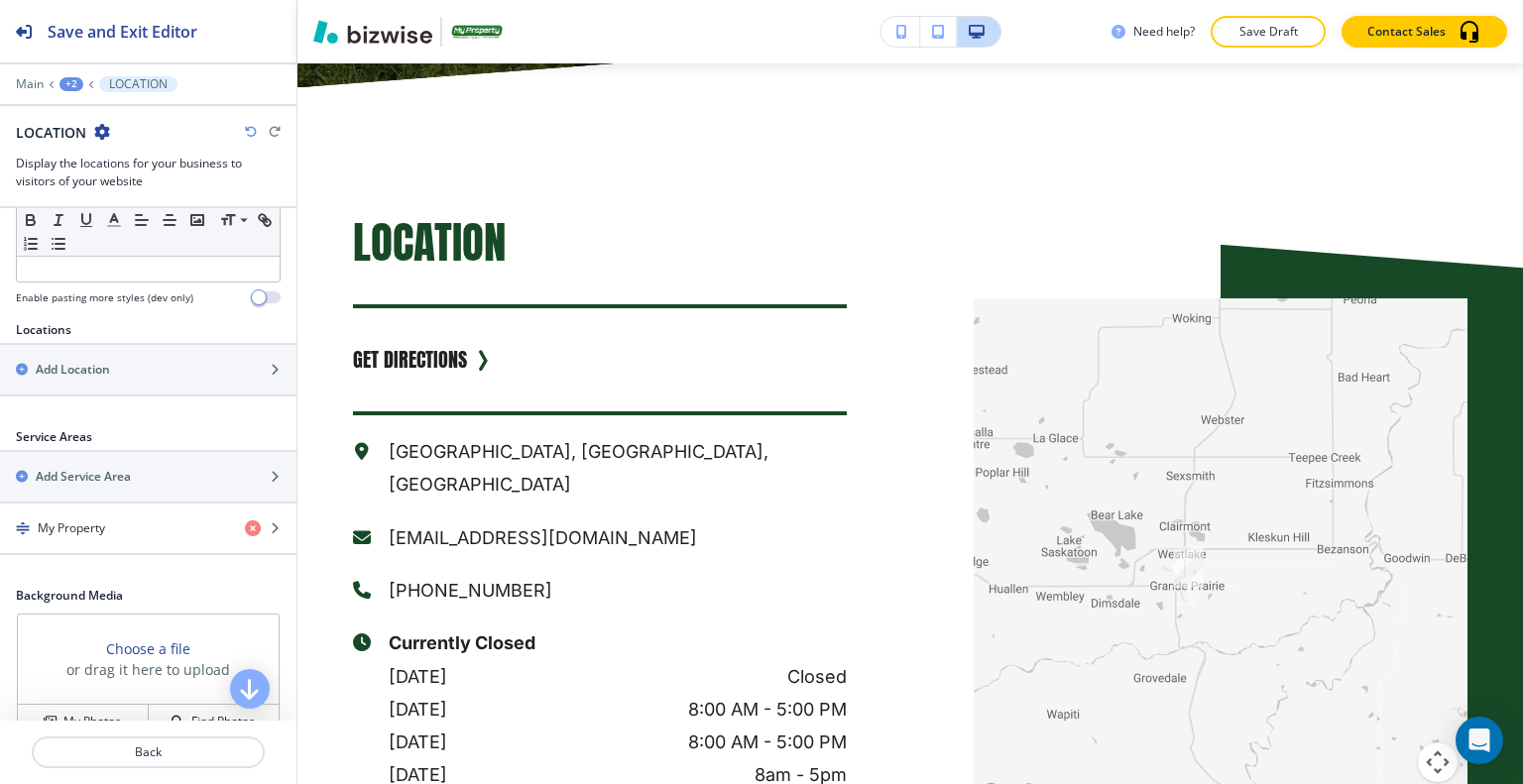 scroll, scrollTop: 694, scrollLeft: 0, axis: vertical 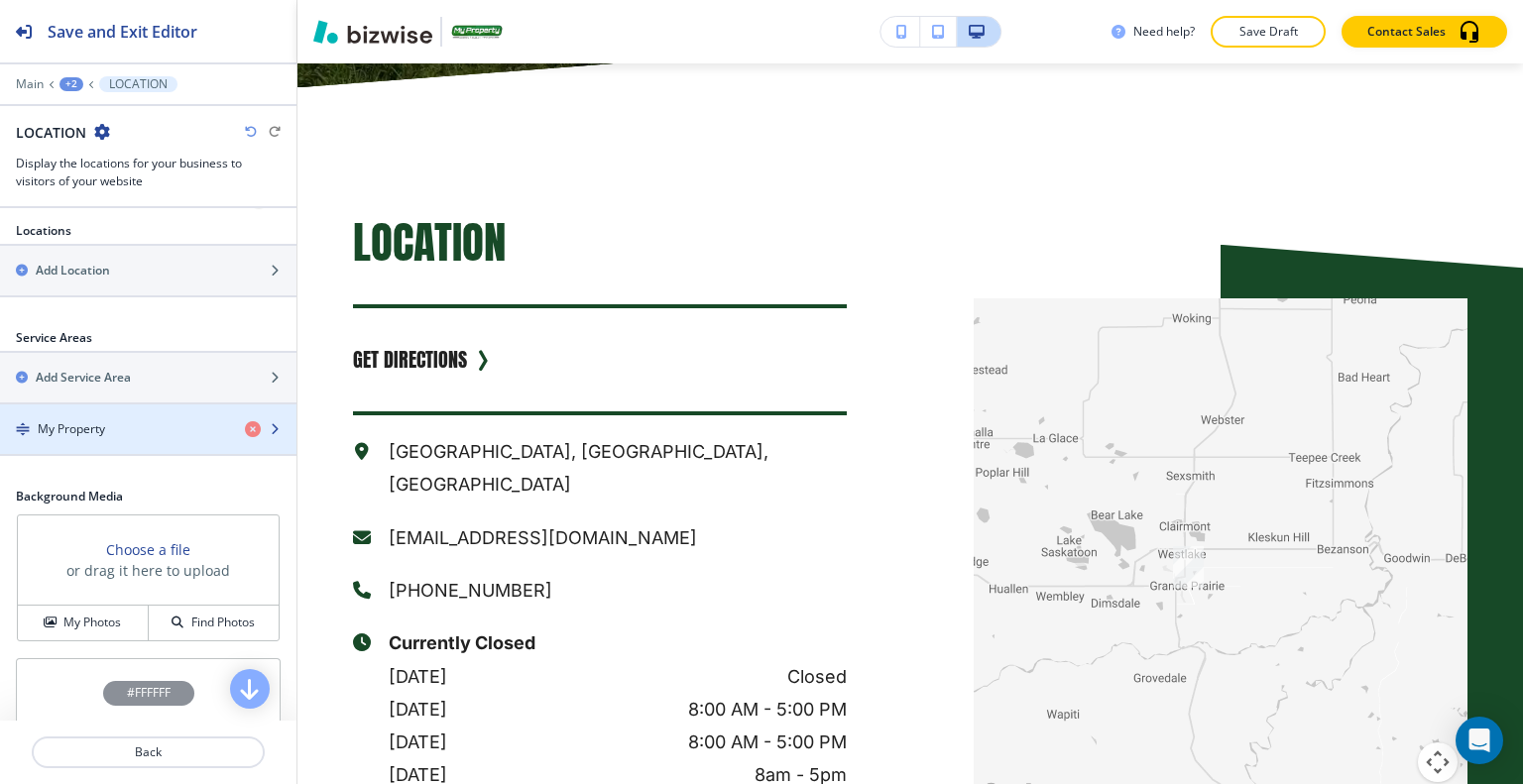 click at bounding box center (148, 446) 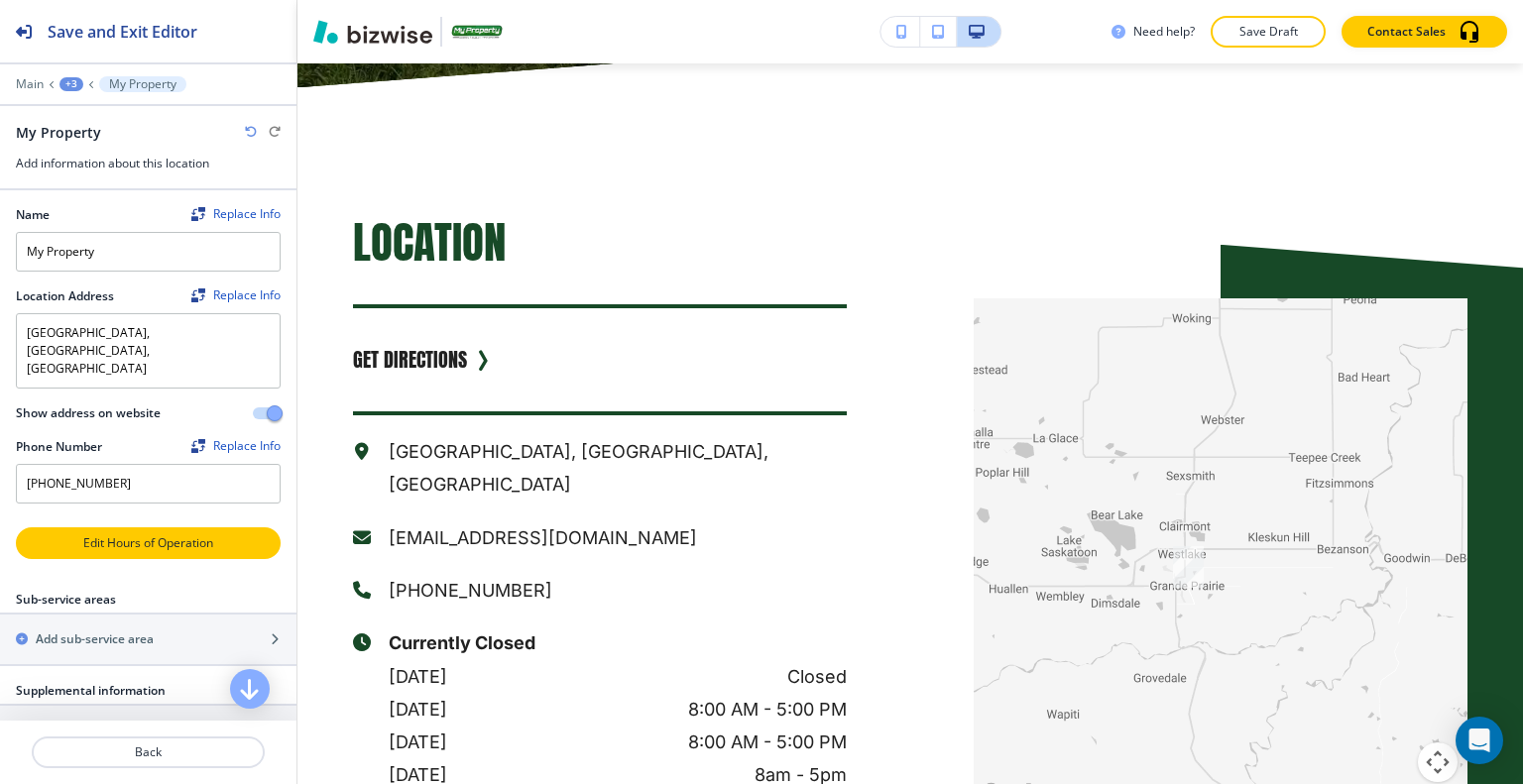 scroll, scrollTop: 63, scrollLeft: 0, axis: vertical 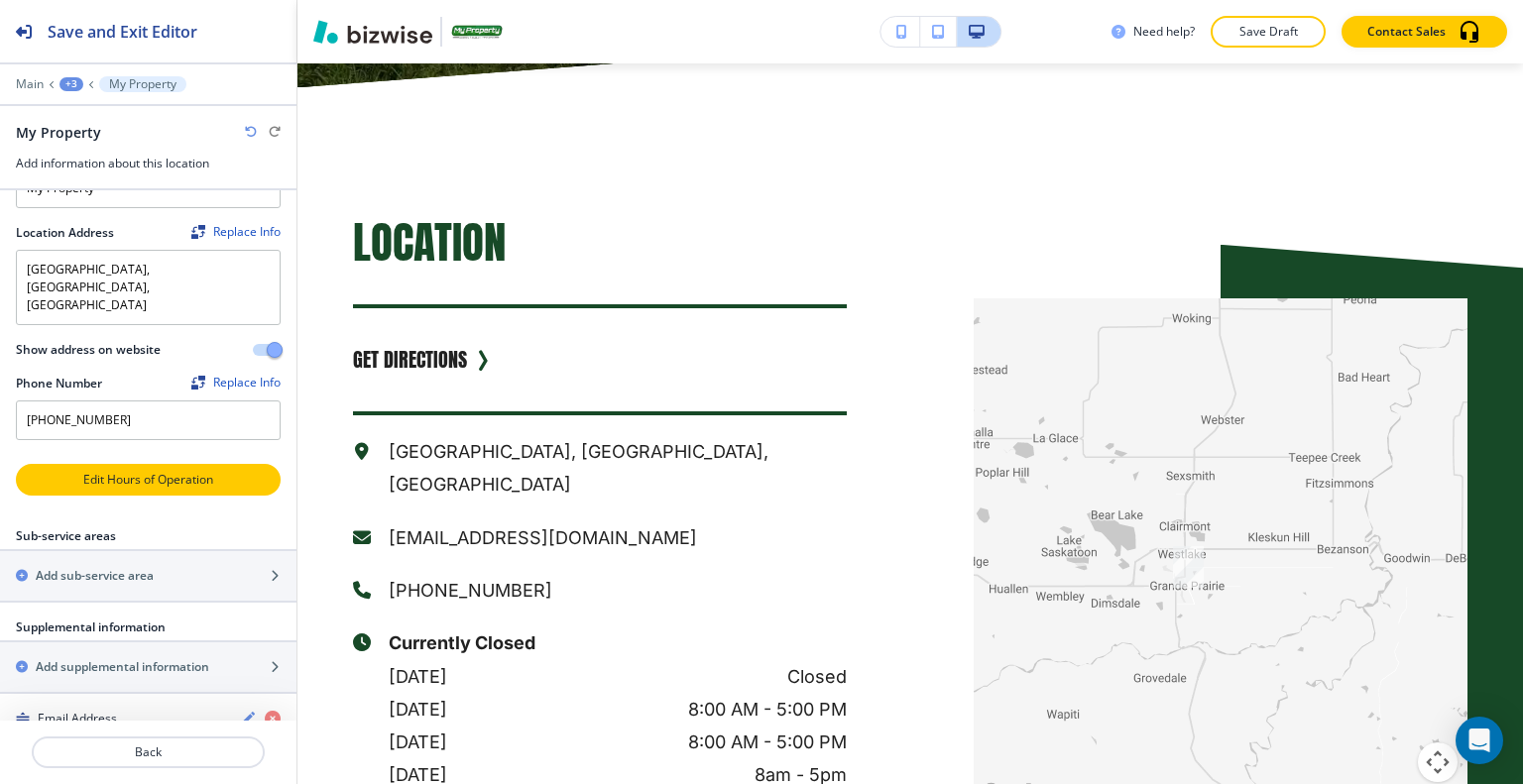 click on "Edit Hours of Operation" at bounding box center (148, 480) 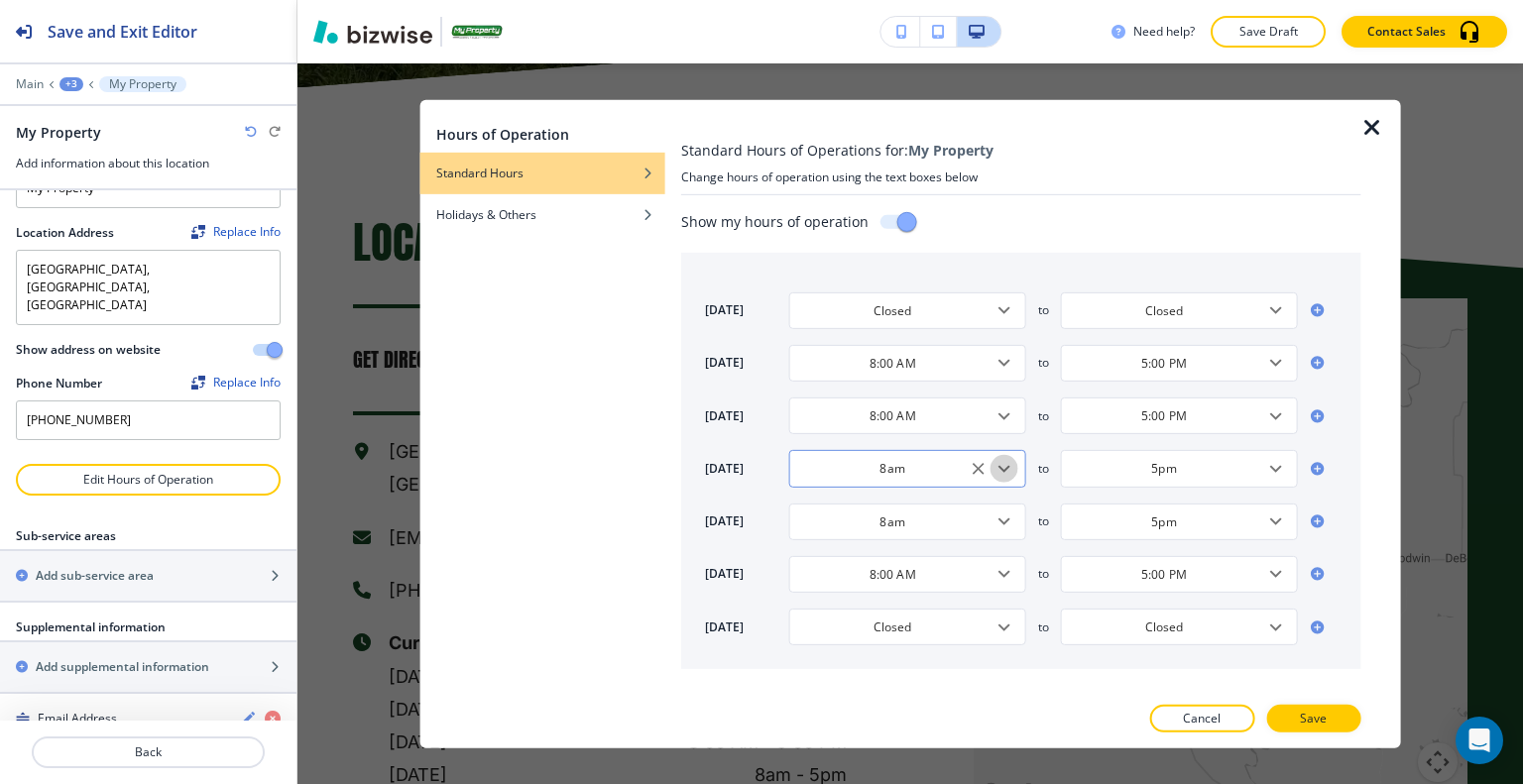 click 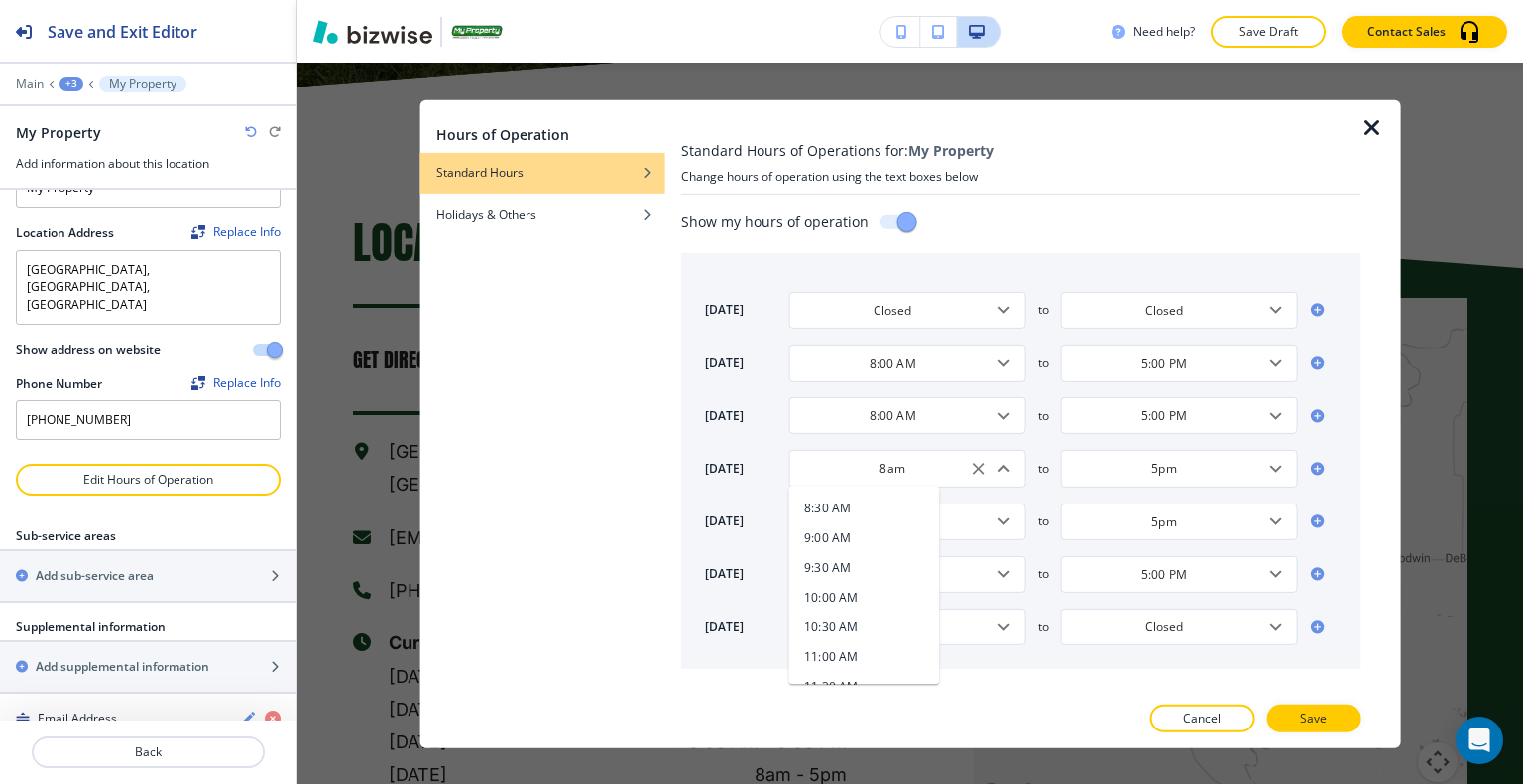scroll, scrollTop: 496, scrollLeft: 0, axis: vertical 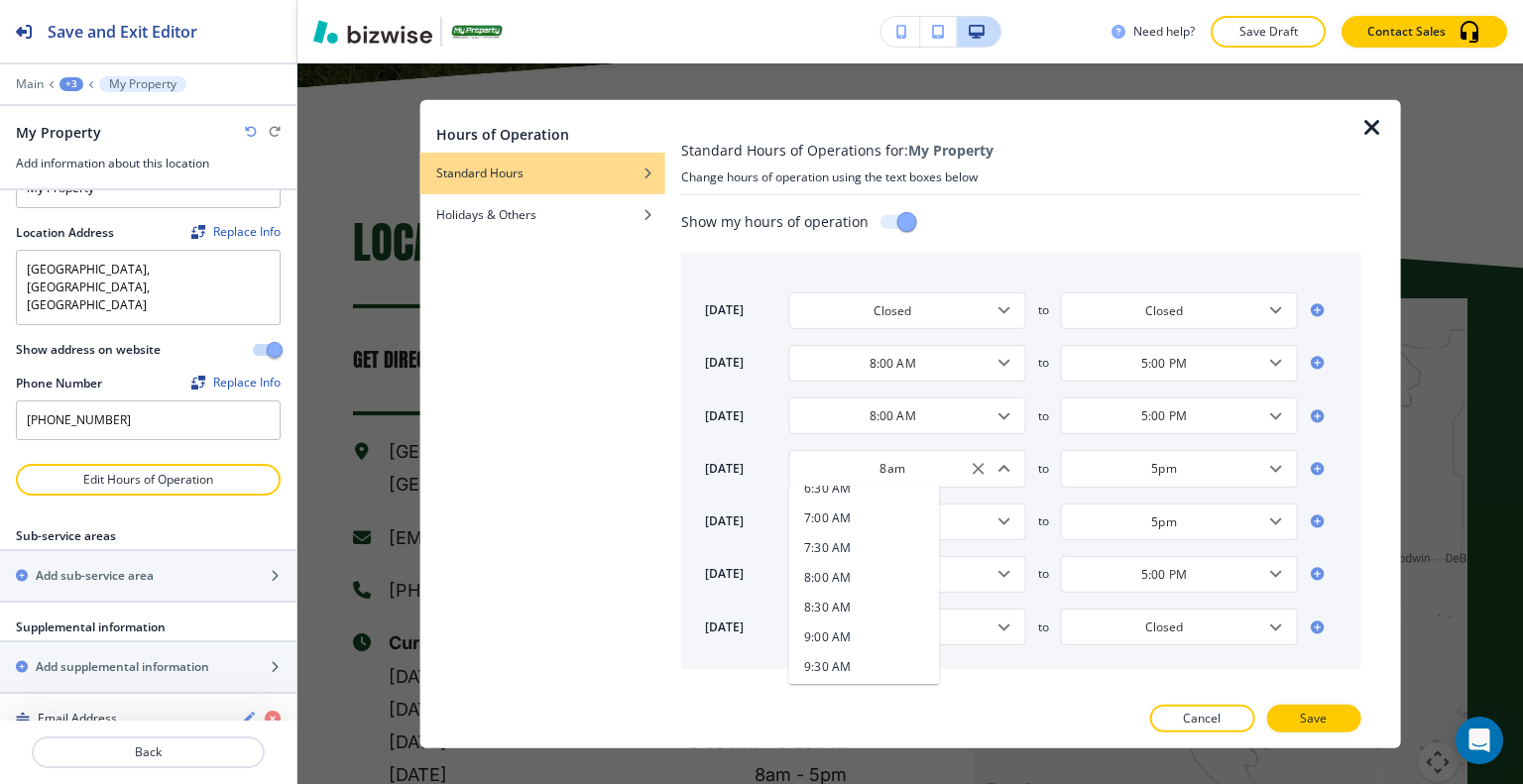 click on "8:00 AM" at bounding box center (865, 578) 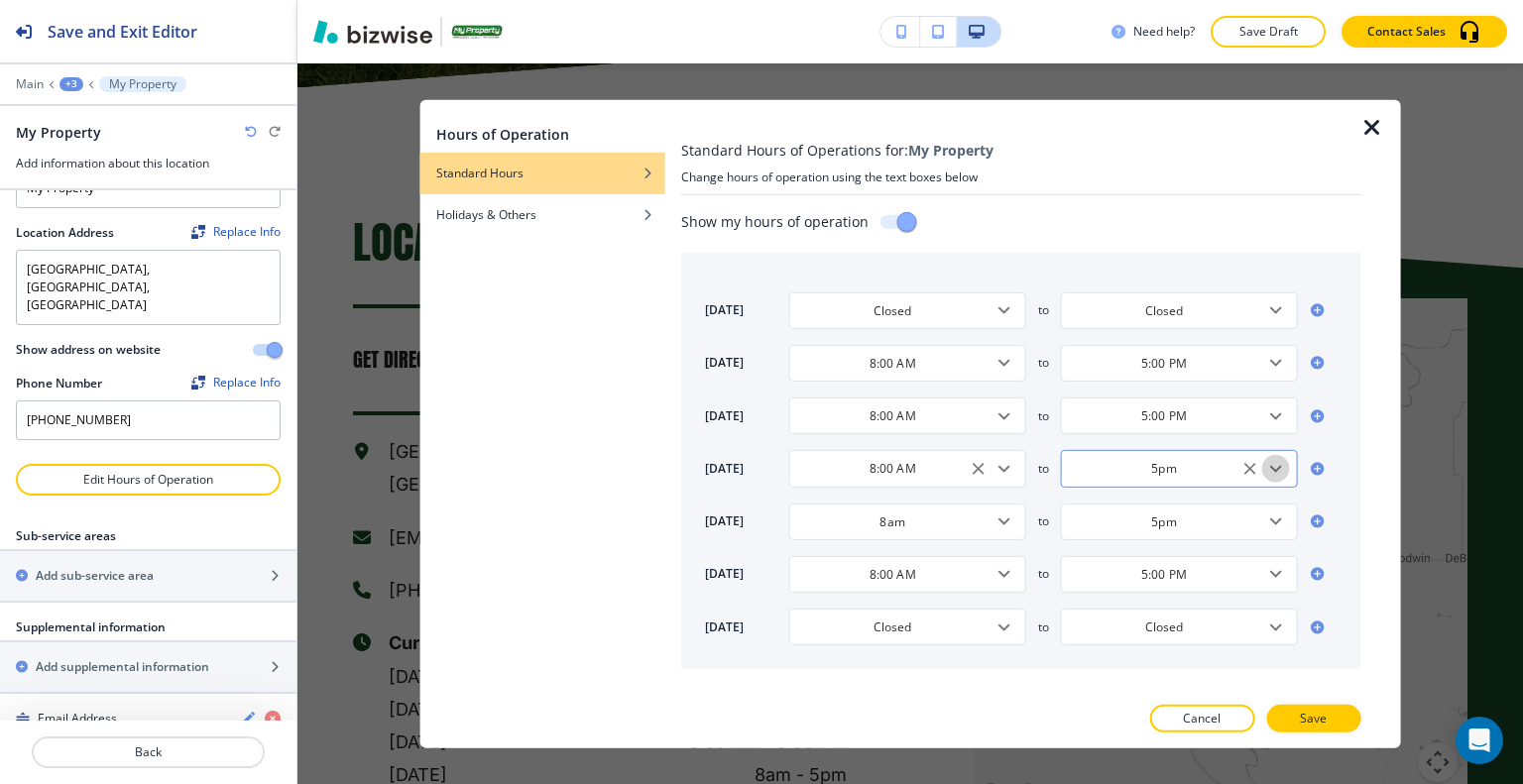 click 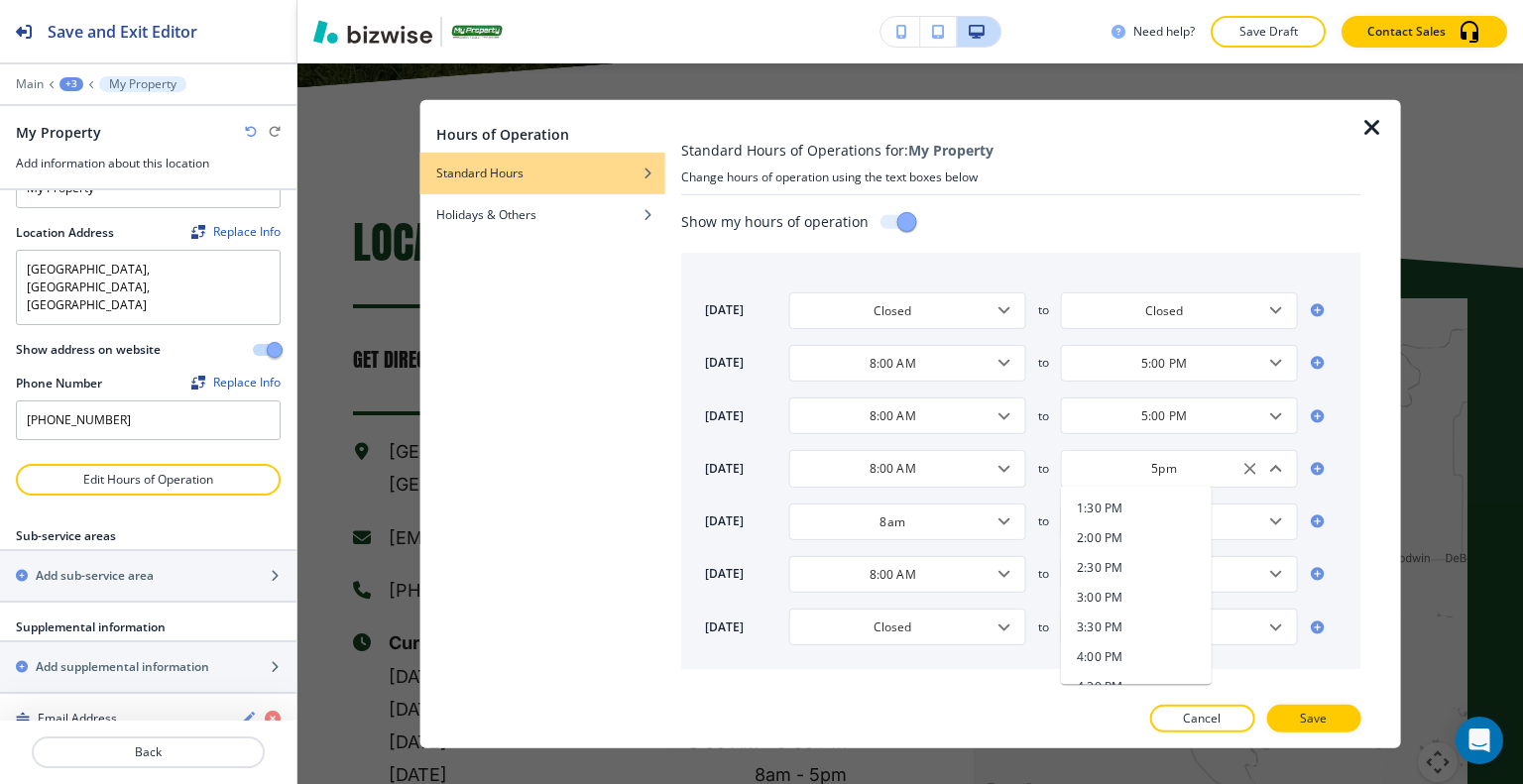 scroll, scrollTop: 1090, scrollLeft: 0, axis: vertical 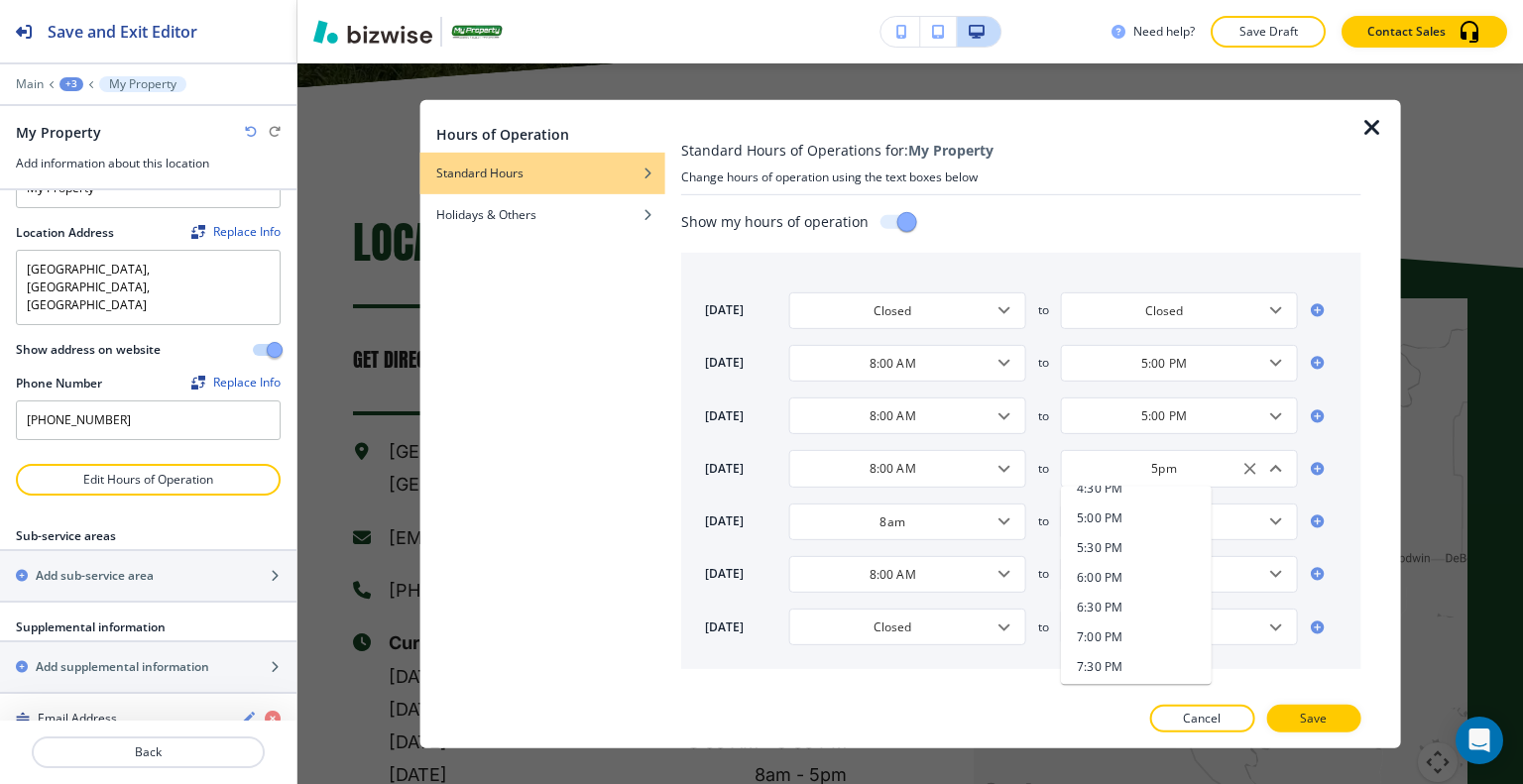 click on "5:00 PM" at bounding box center (1136, 518) 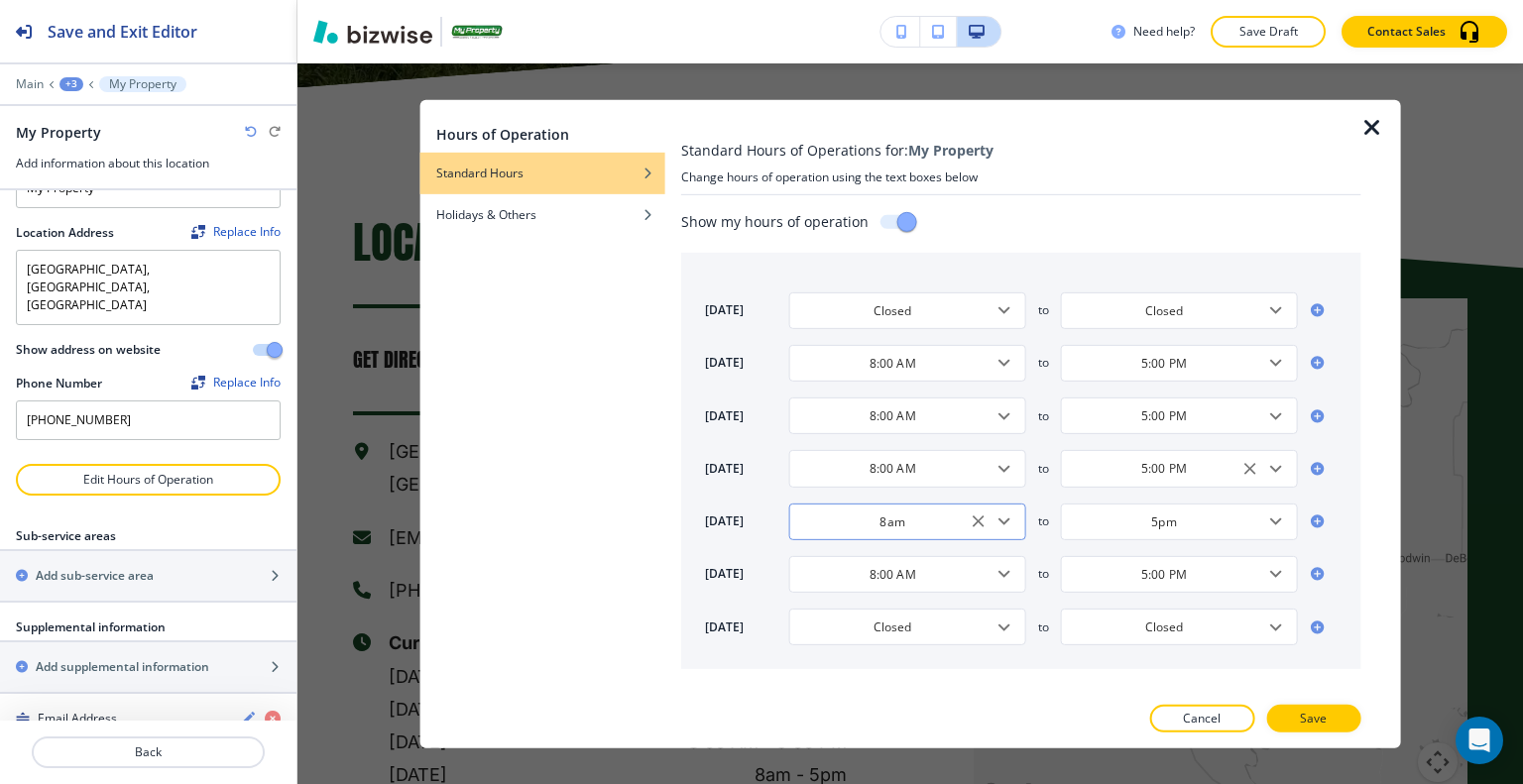 click 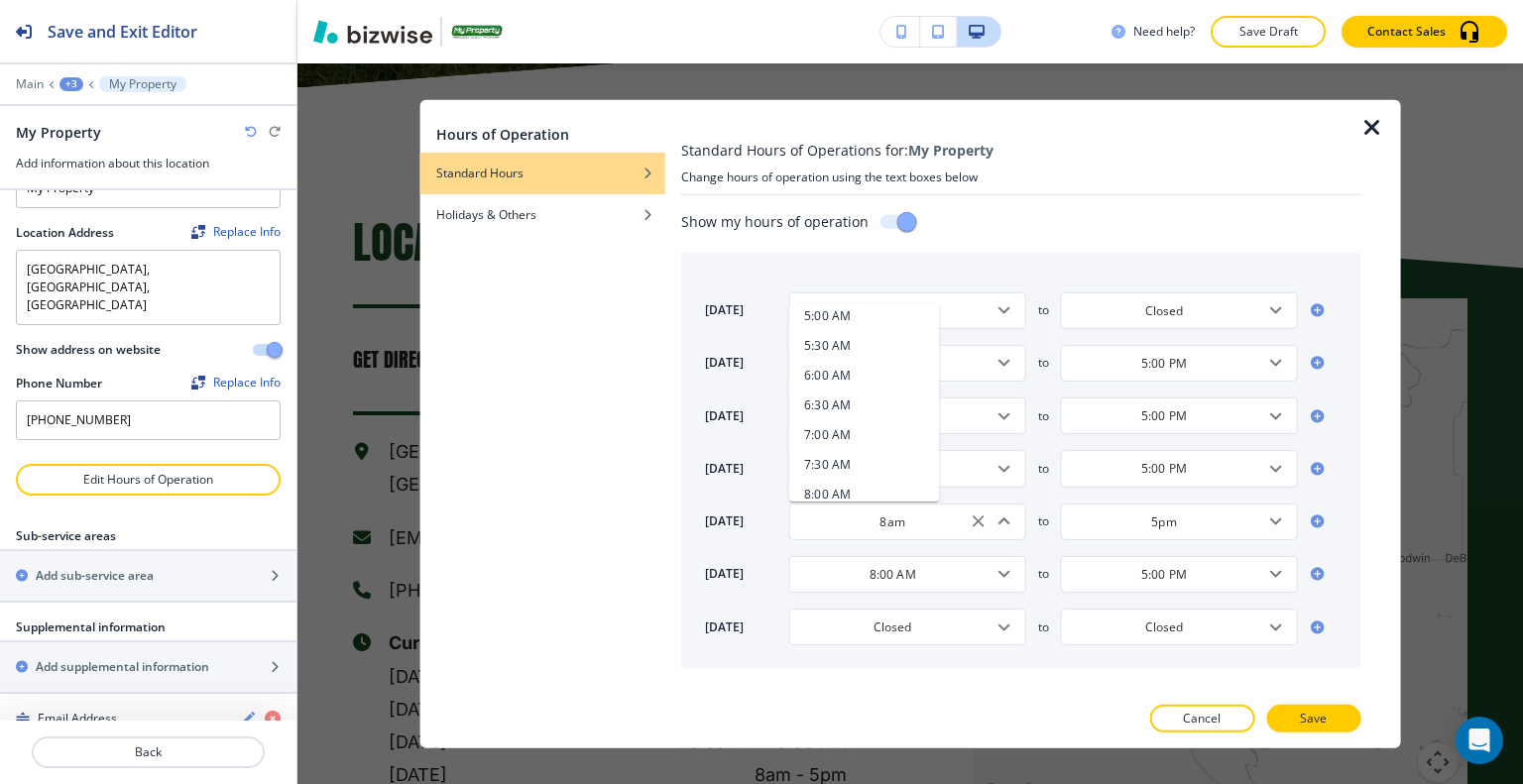 scroll, scrollTop: 496, scrollLeft: 0, axis: vertical 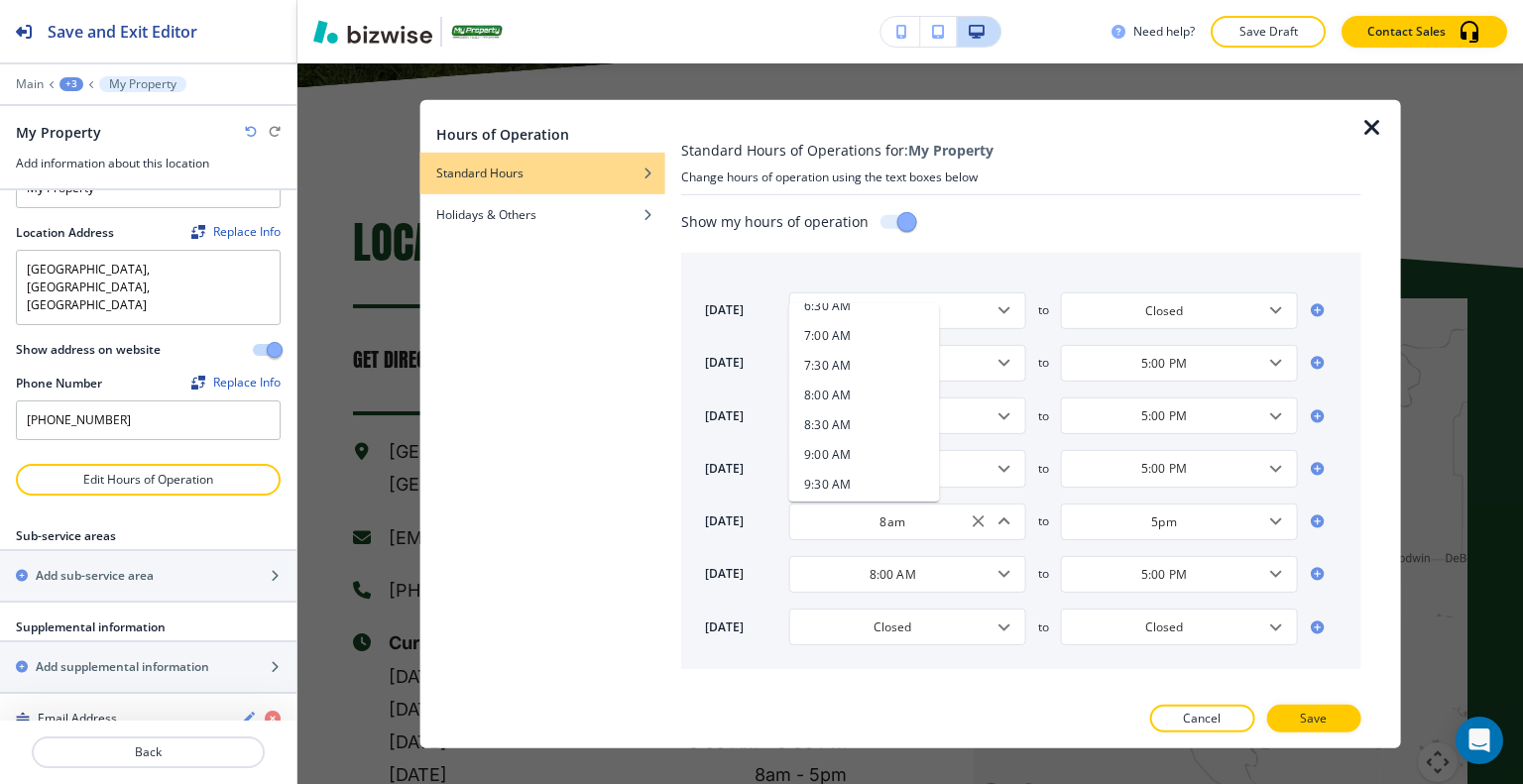 click on "8:00 AM" at bounding box center (828, 395) 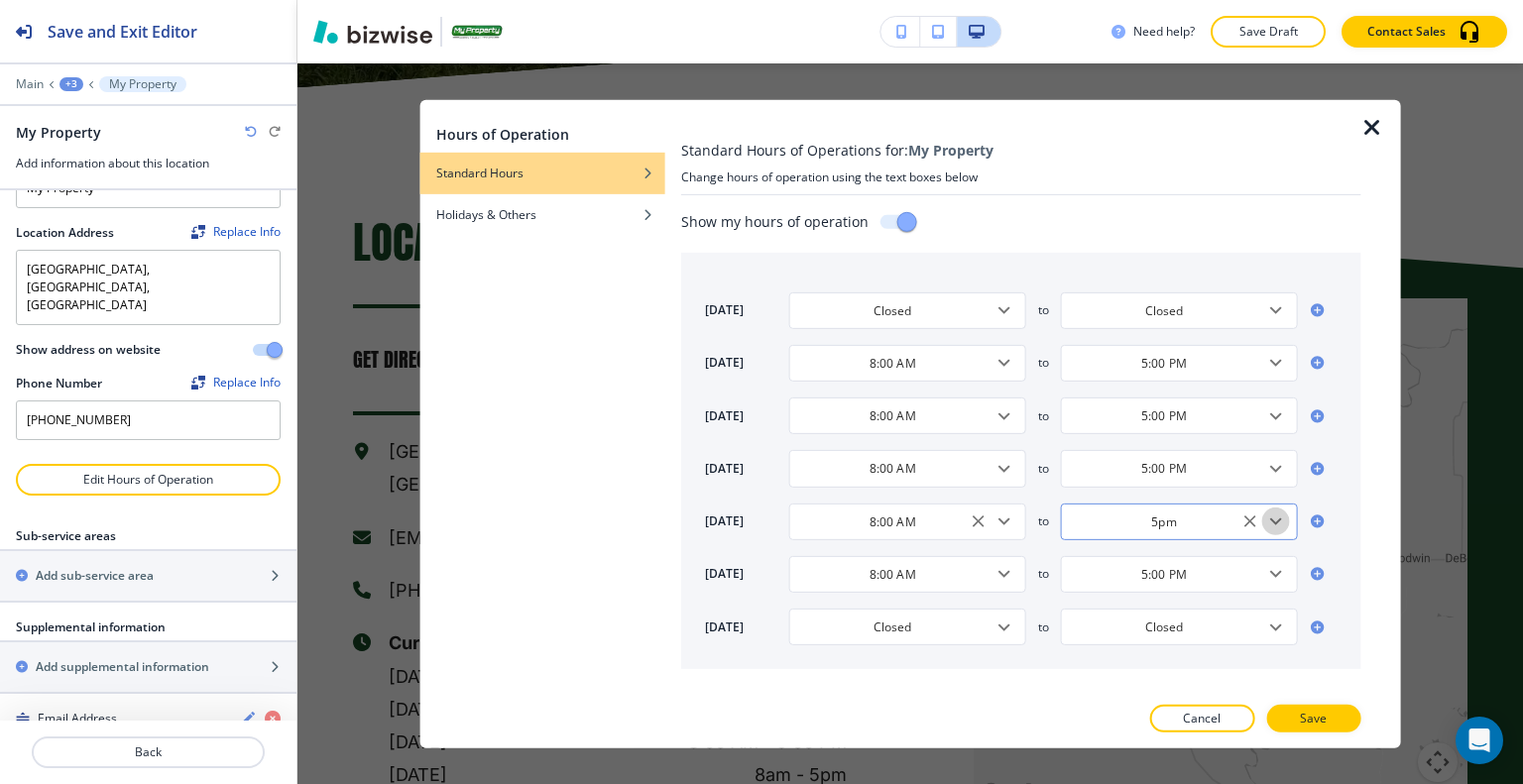 click 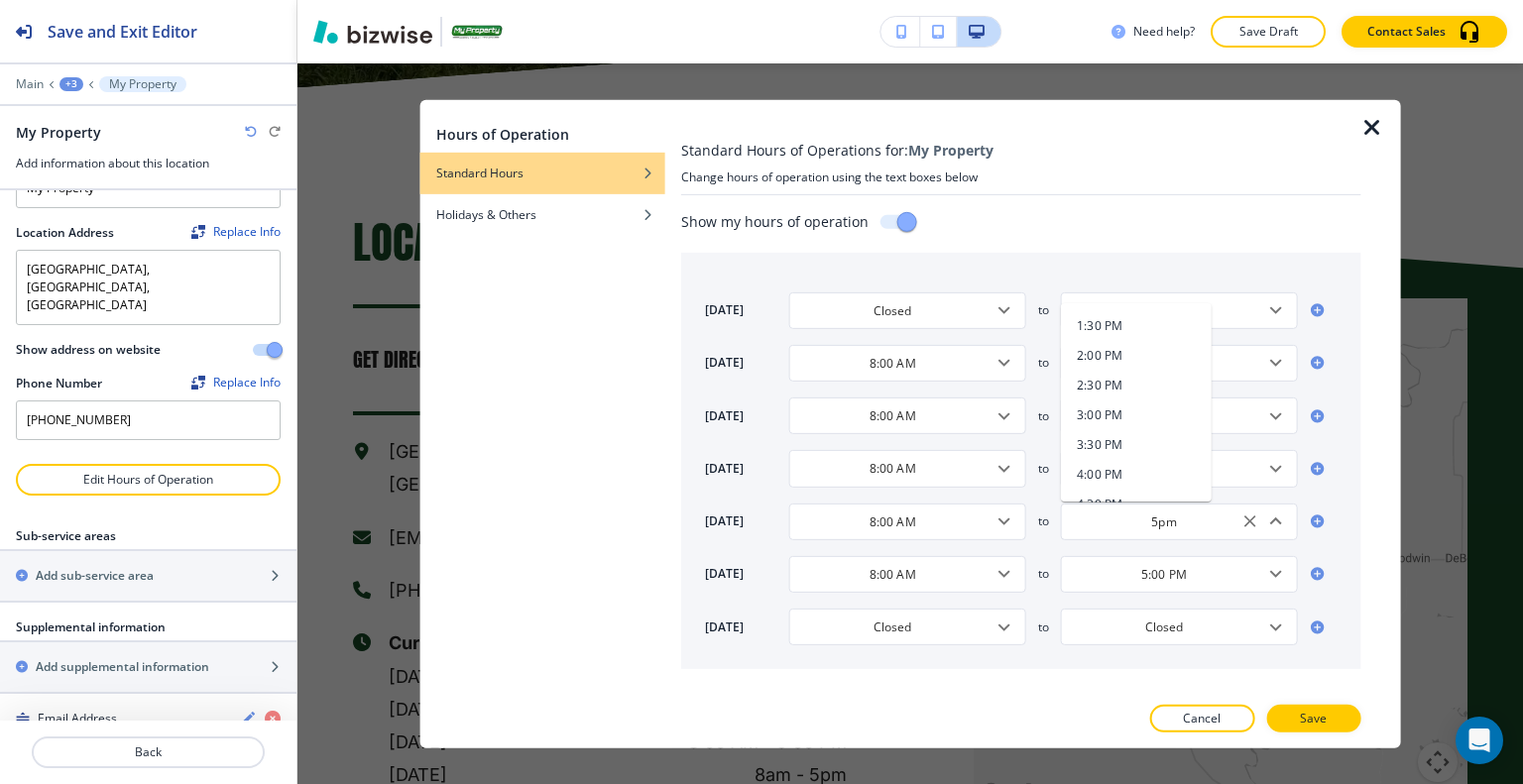 scroll, scrollTop: 1090, scrollLeft: 0, axis: vertical 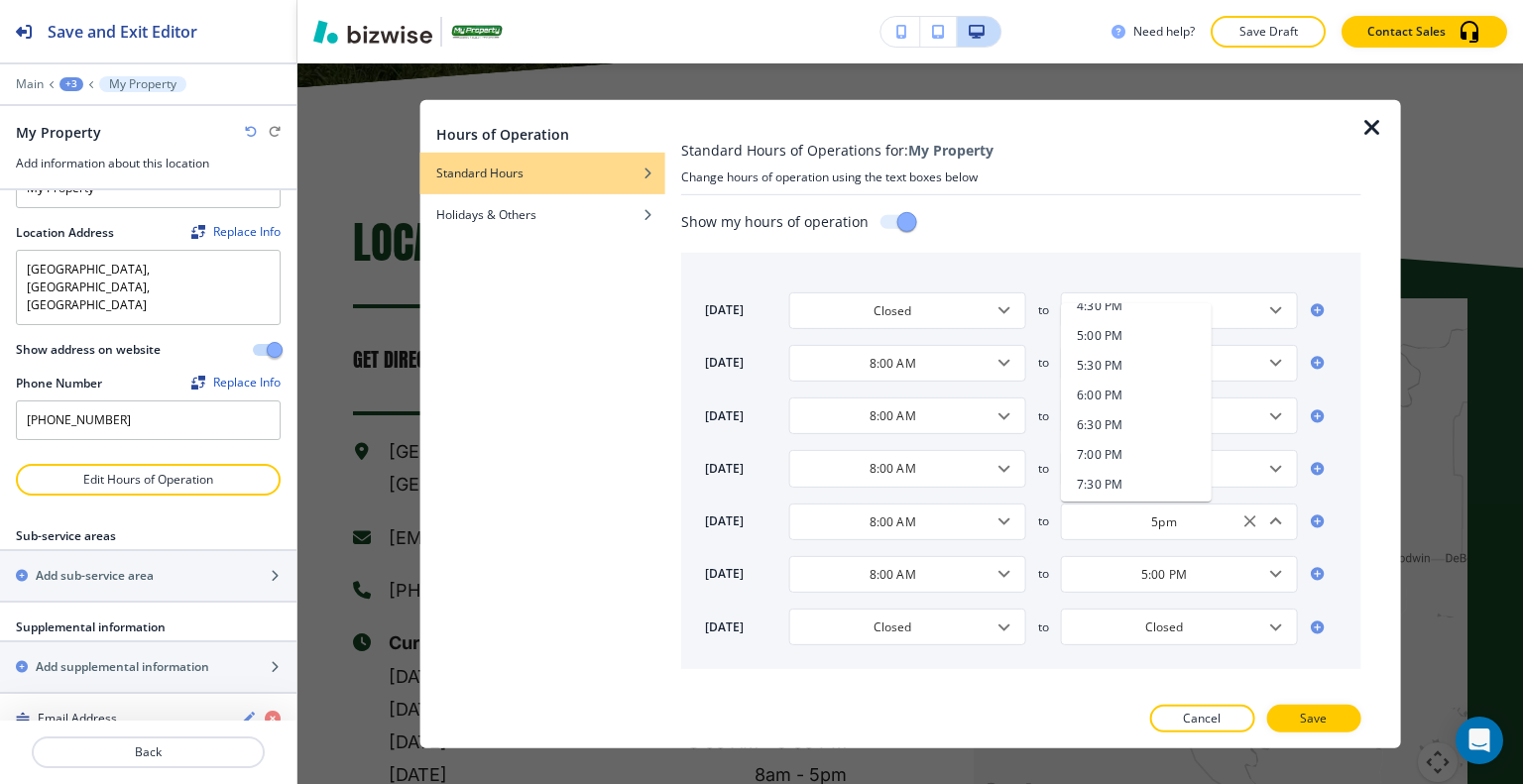 click on "5:00 PM" at bounding box center [1136, 336] 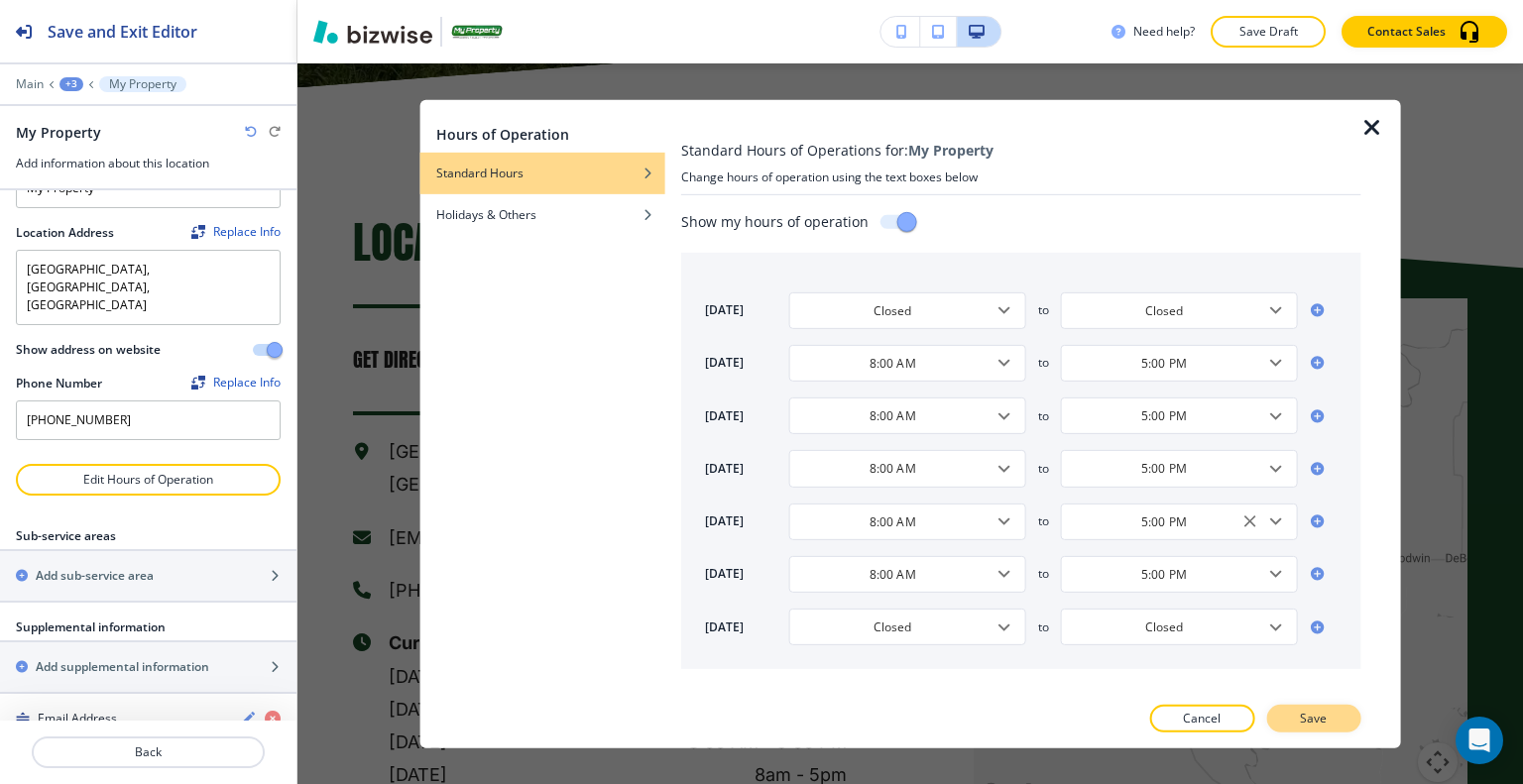 click on "Save" at bounding box center [1313, 719] 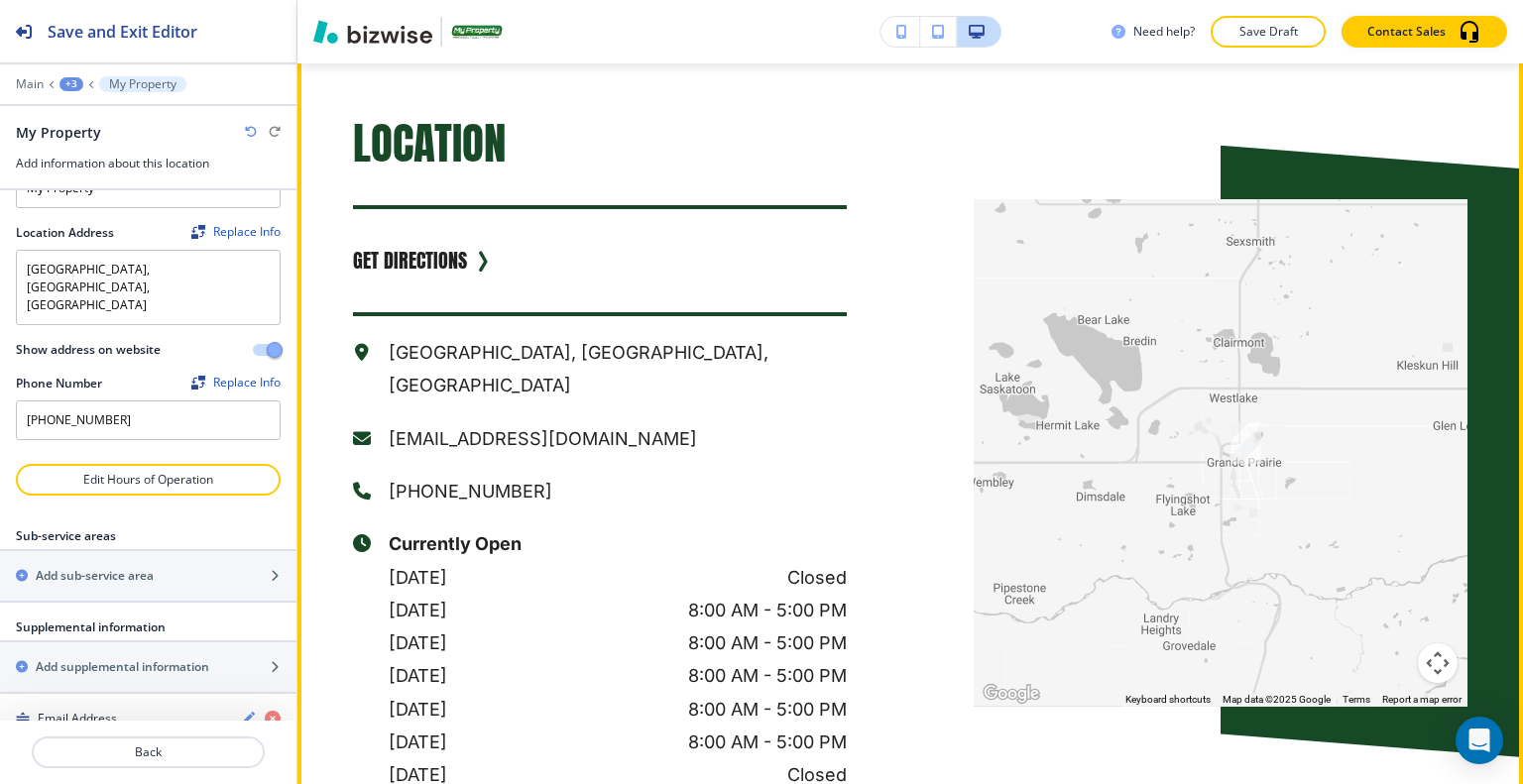 scroll, scrollTop: 11179, scrollLeft: 0, axis: vertical 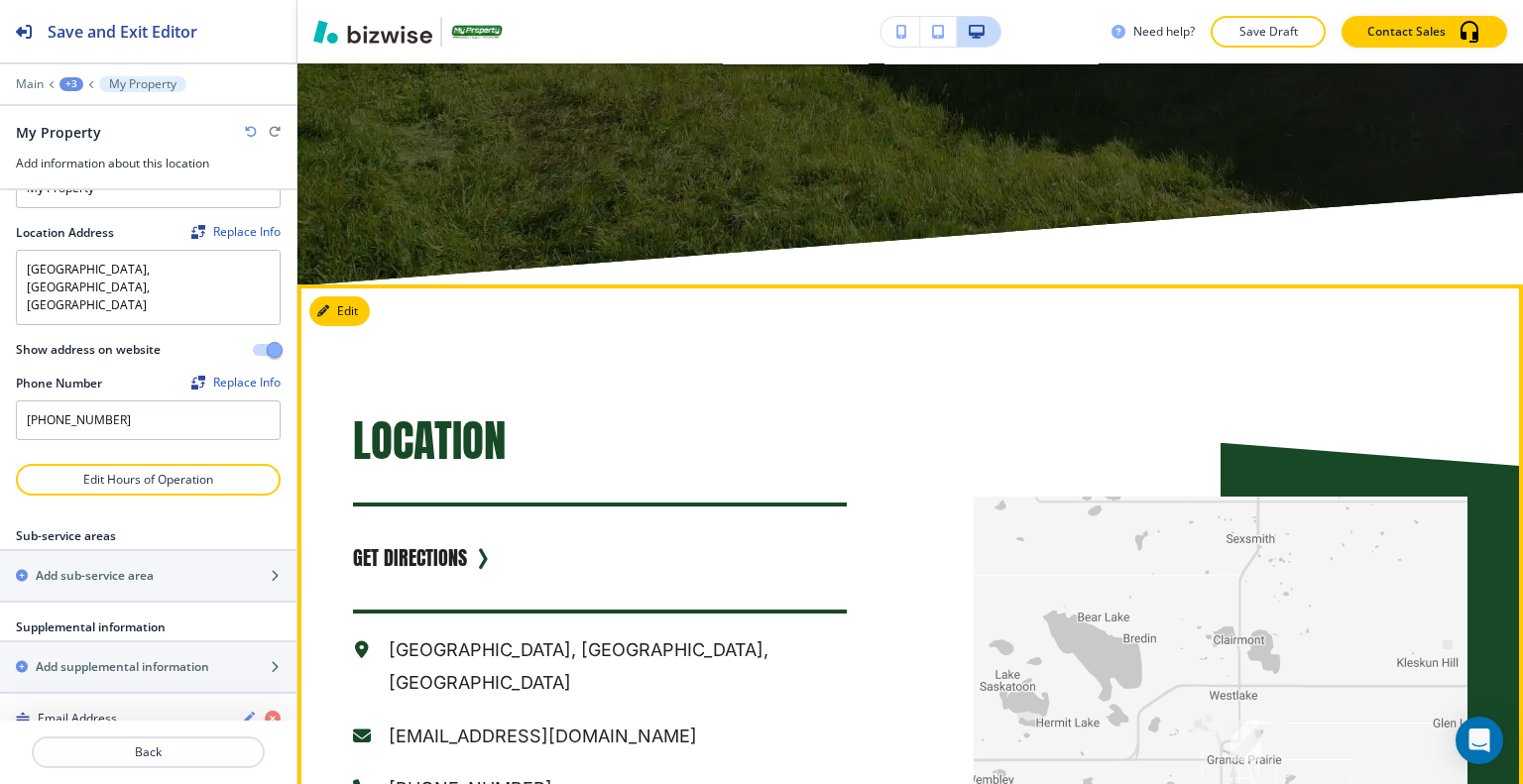 click on "LOCATION GET DIRECTIONS Grande Prairie, AB, Canada info@mypropertygp.ca (867) 877-2202 Currently Open sunday Closed monday 8:00 AM - 5:00 PM tuesday 8:00 AM - 5:00 PM wednesday 8:00 AM - 5:00 PM thursday 8:00 AM - 5:00 PM friday 8:00 AM - 5:00 PM saturday Closed" at bounding box center (536, 686) 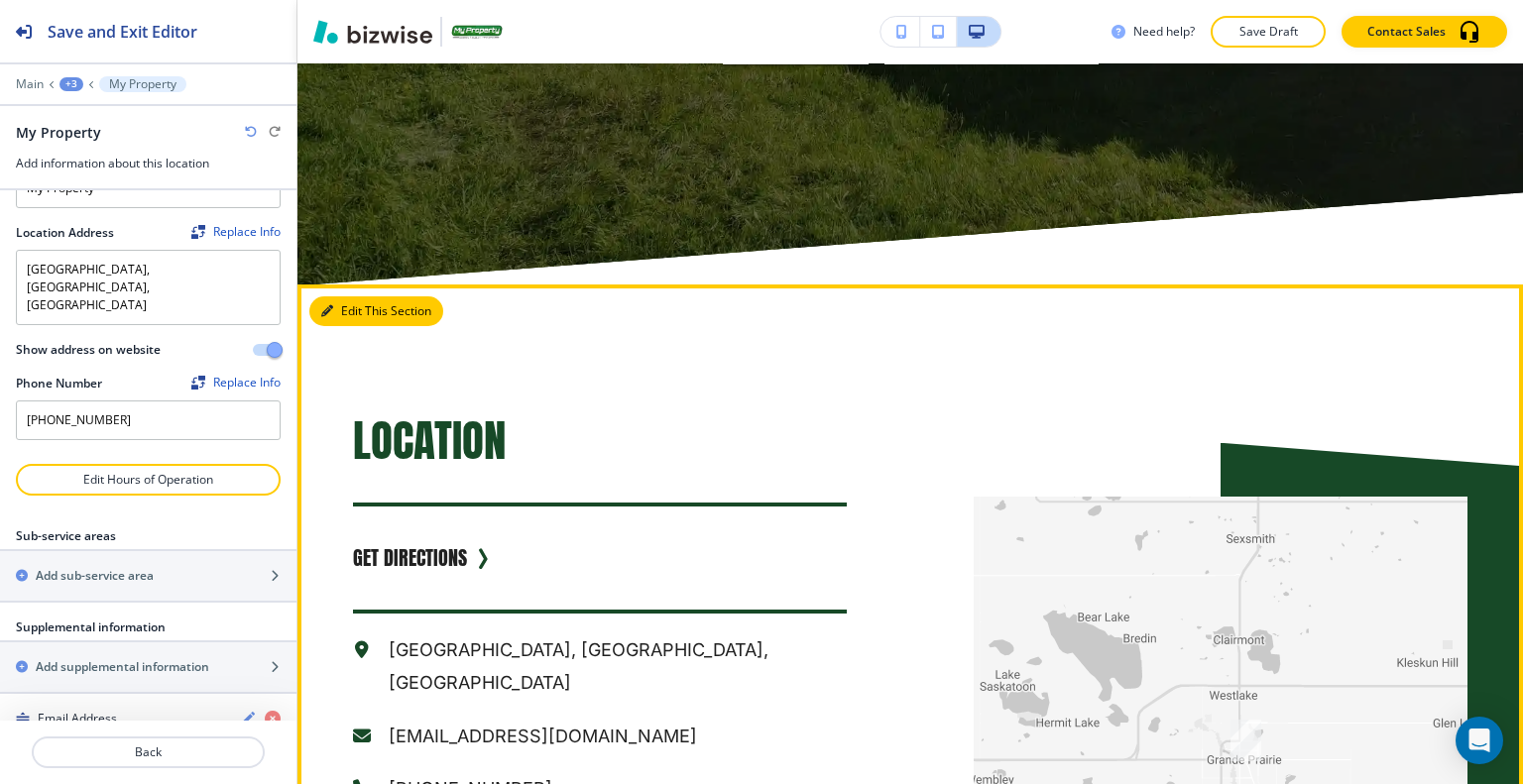click on "Edit This Section" at bounding box center [376, 311] 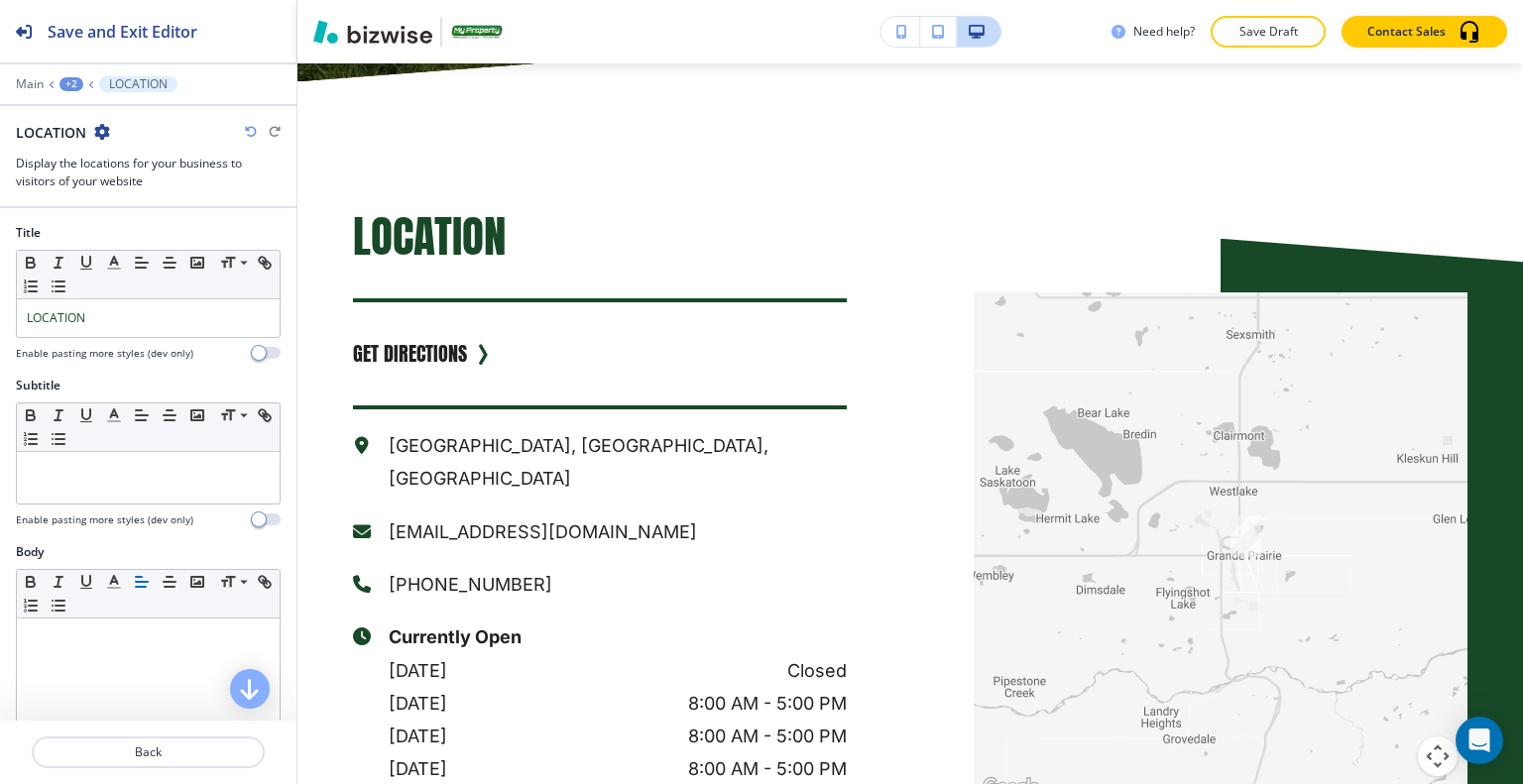 scroll, scrollTop: 595, scrollLeft: 0, axis: vertical 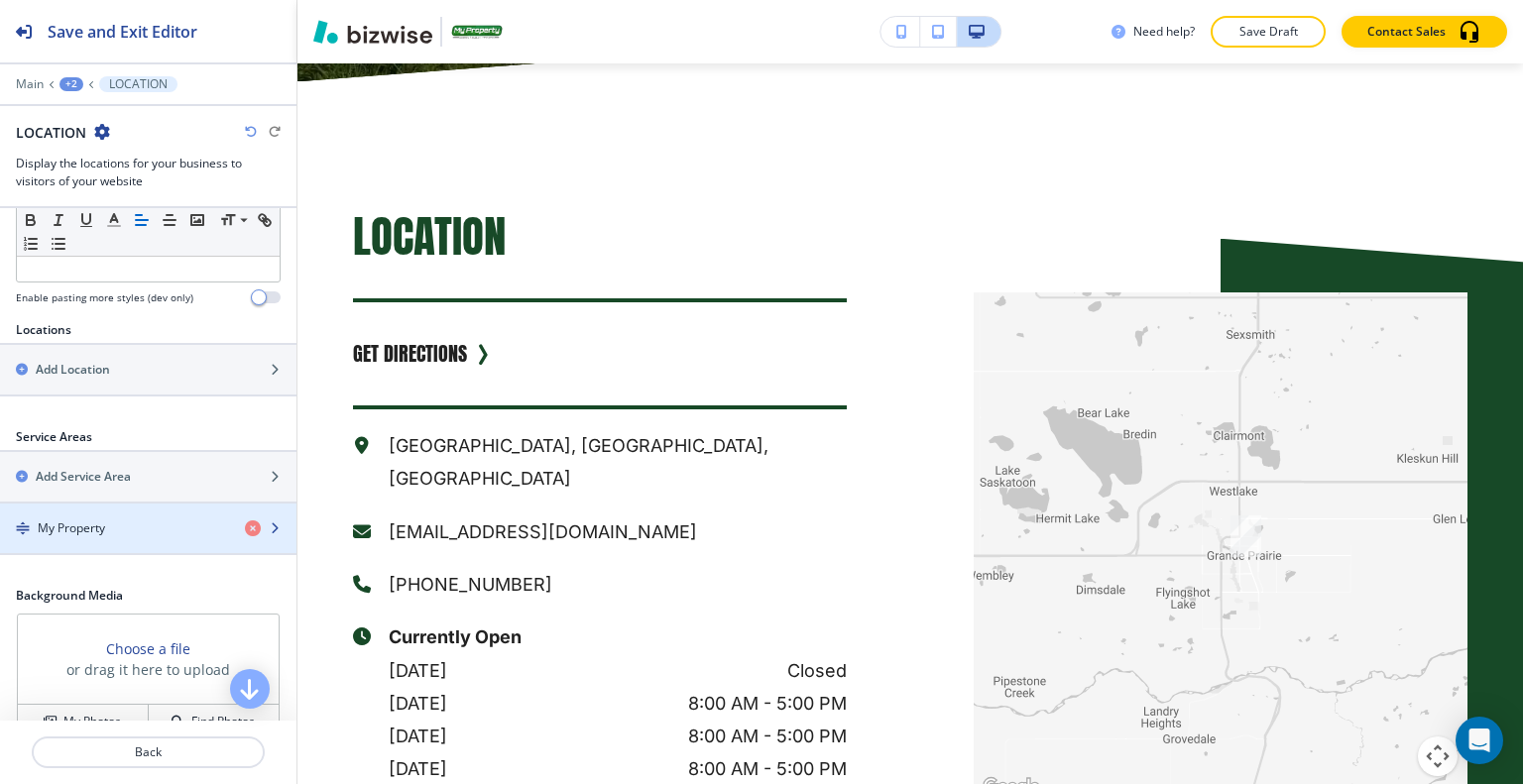 click on "My Property" at bounding box center [71, 528] 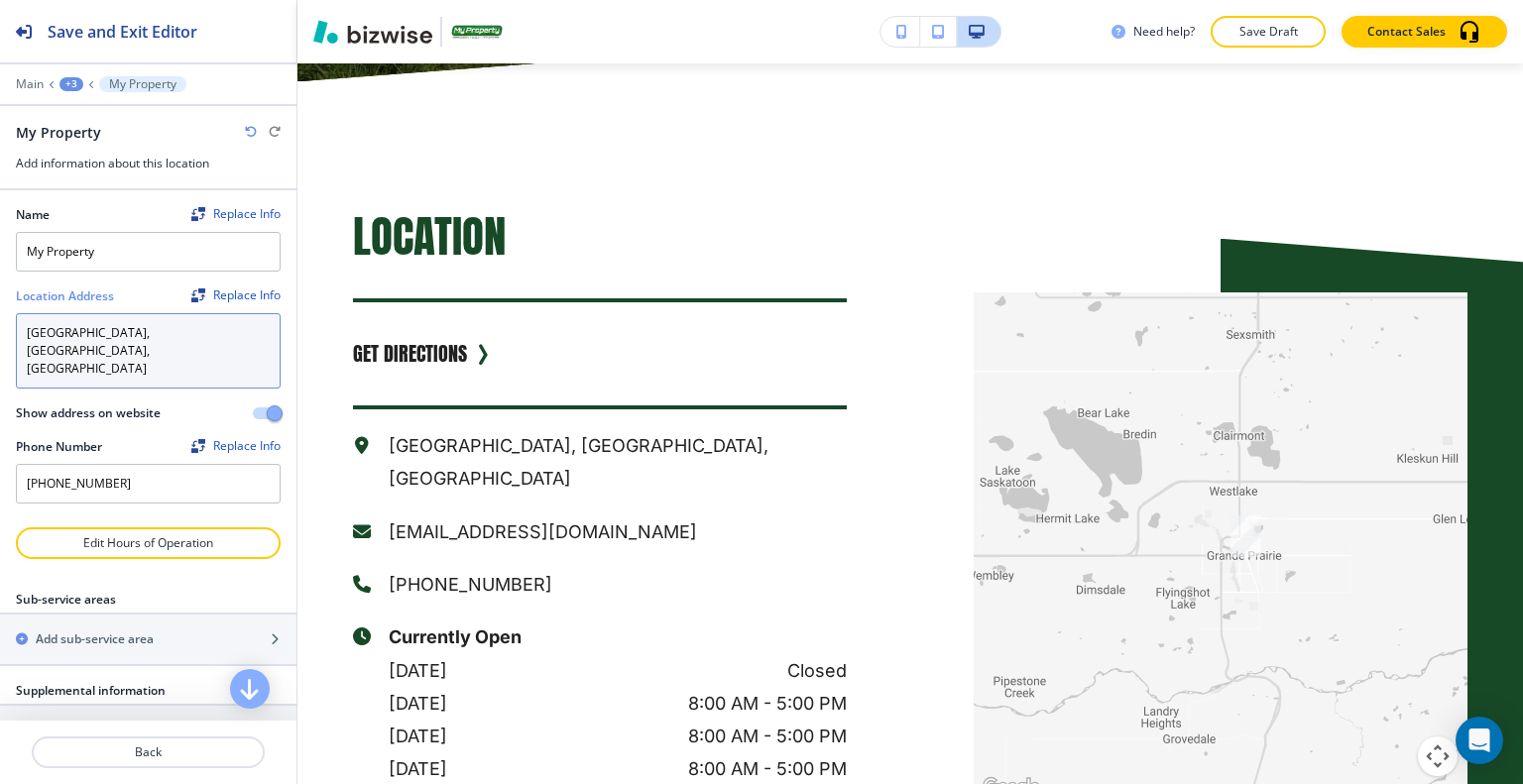 drag, startPoint x: 193, startPoint y: 329, endPoint x: 0, endPoint y: 329, distance: 193 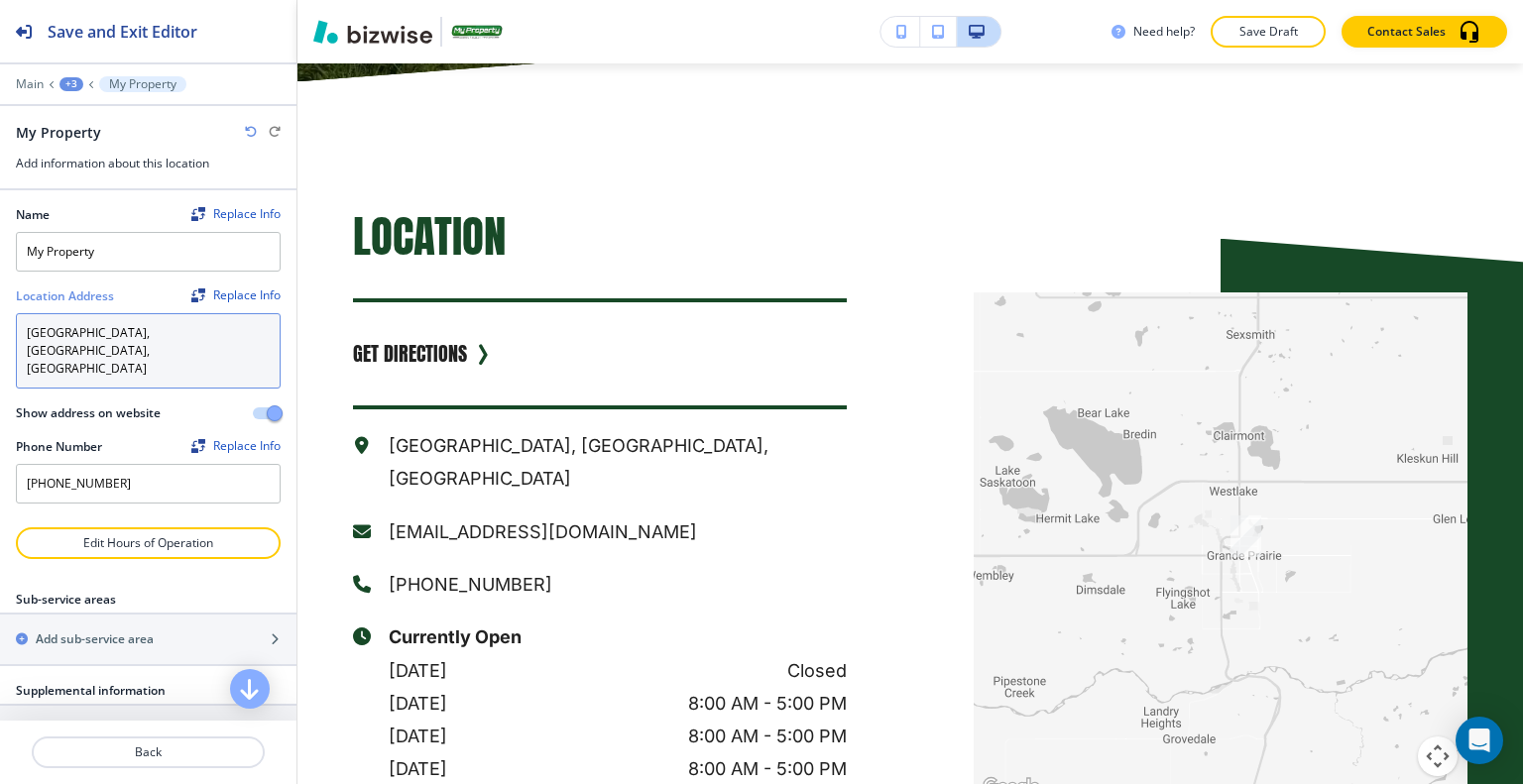 paste on "lbert" 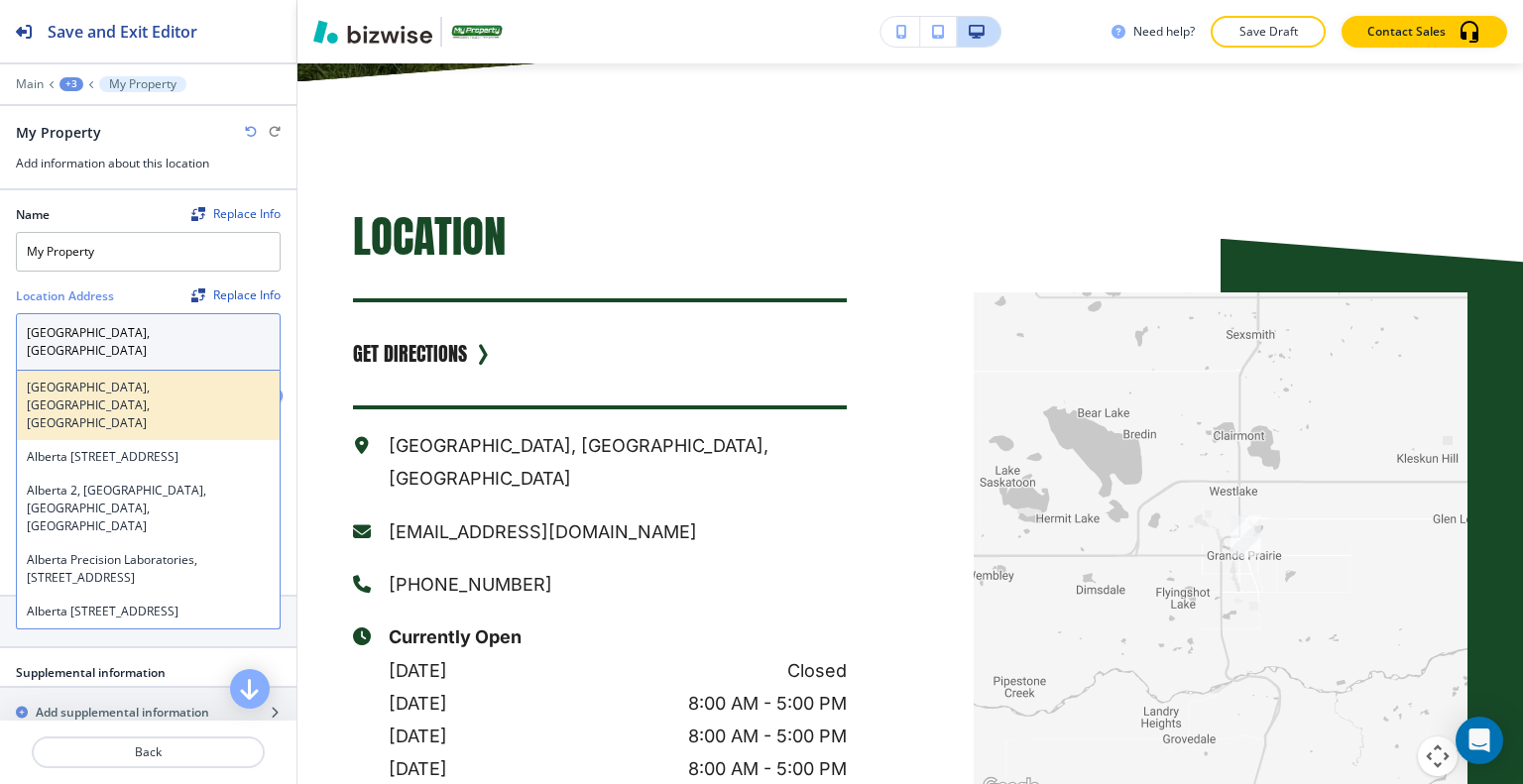 click on "Grande Prairie, Alberta, Canada" at bounding box center (148, 405) 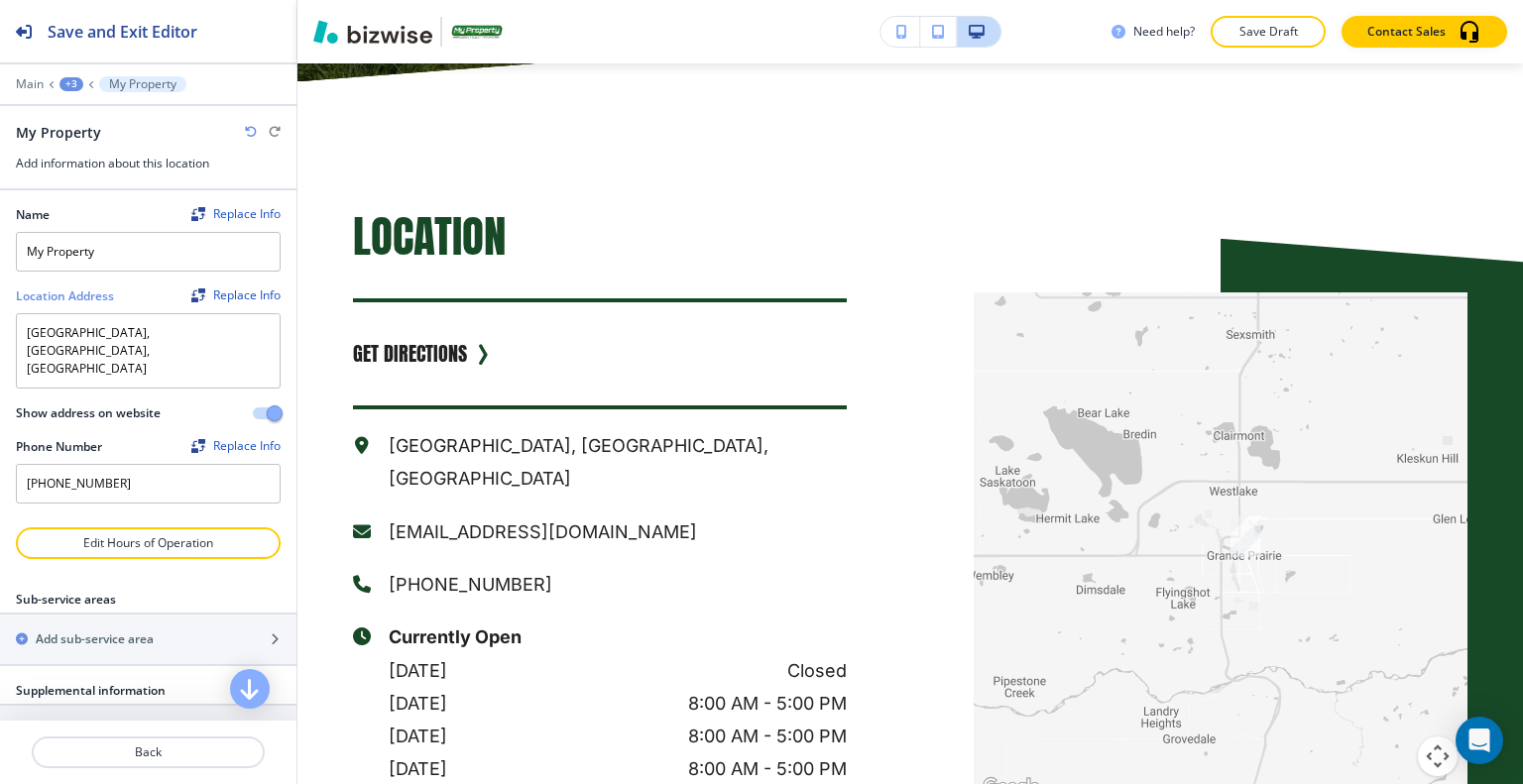 click on "Back" at bounding box center [148, 752] 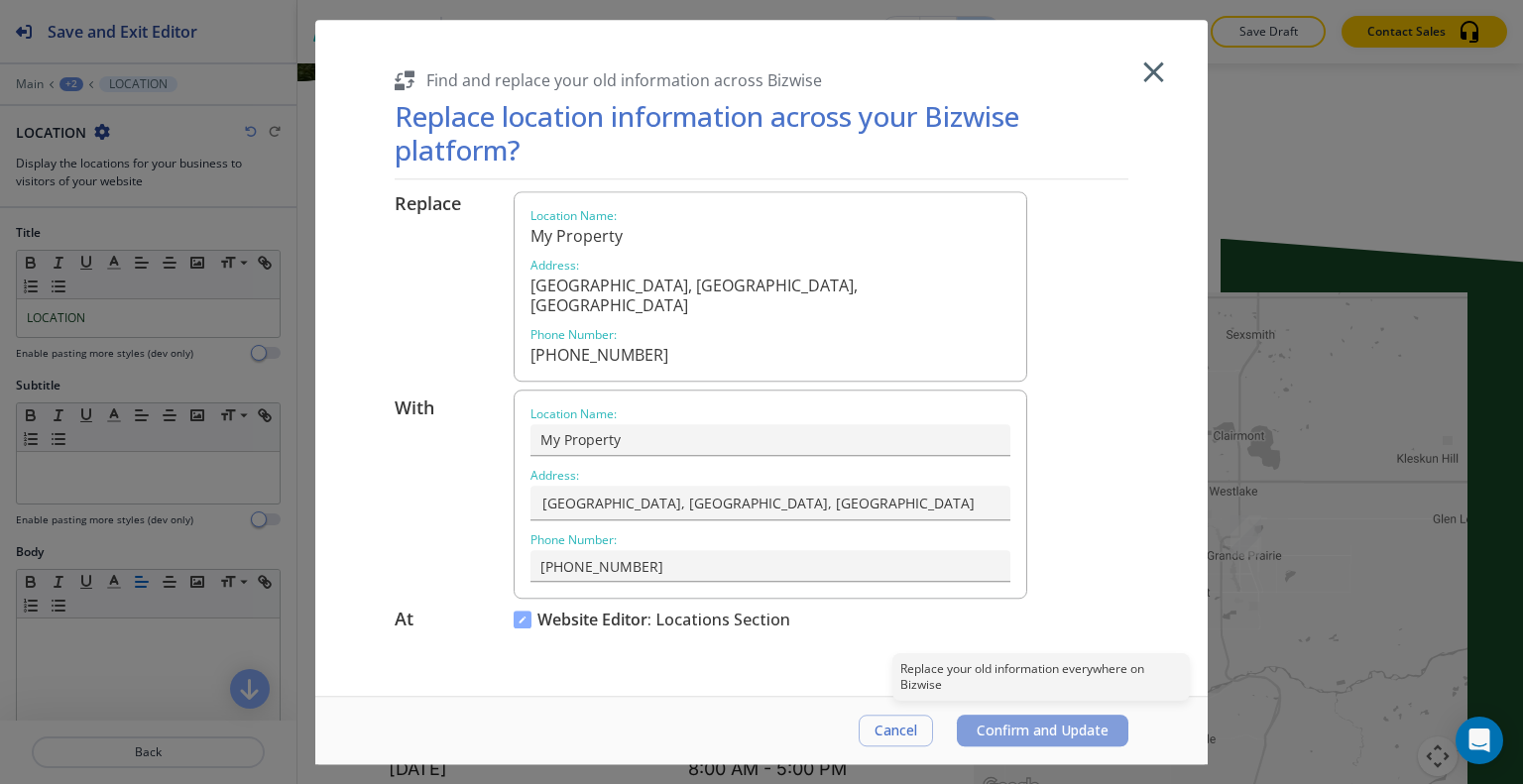 click on "Confirm and Update" at bounding box center (1042, 730) 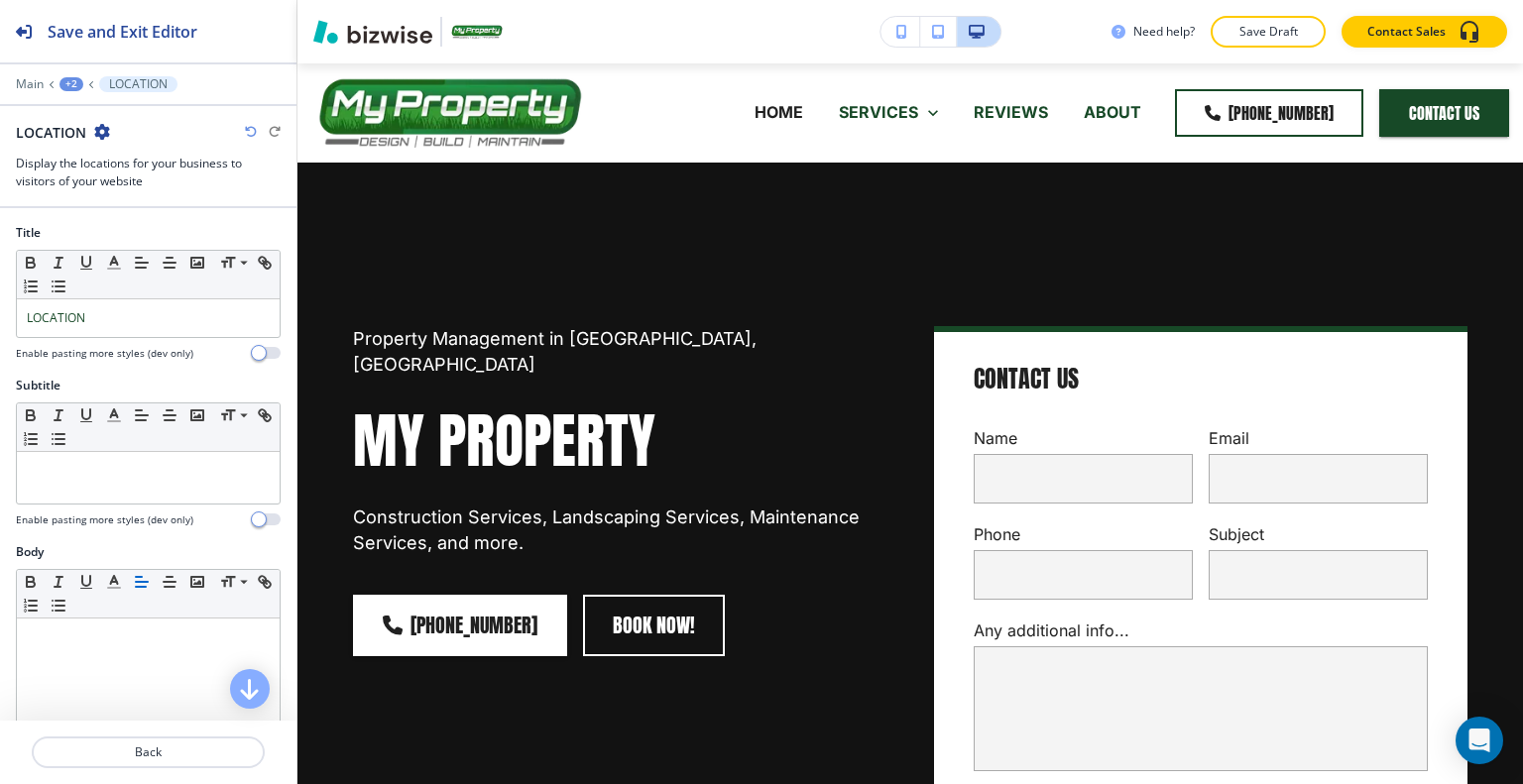 scroll, scrollTop: 0, scrollLeft: 0, axis: both 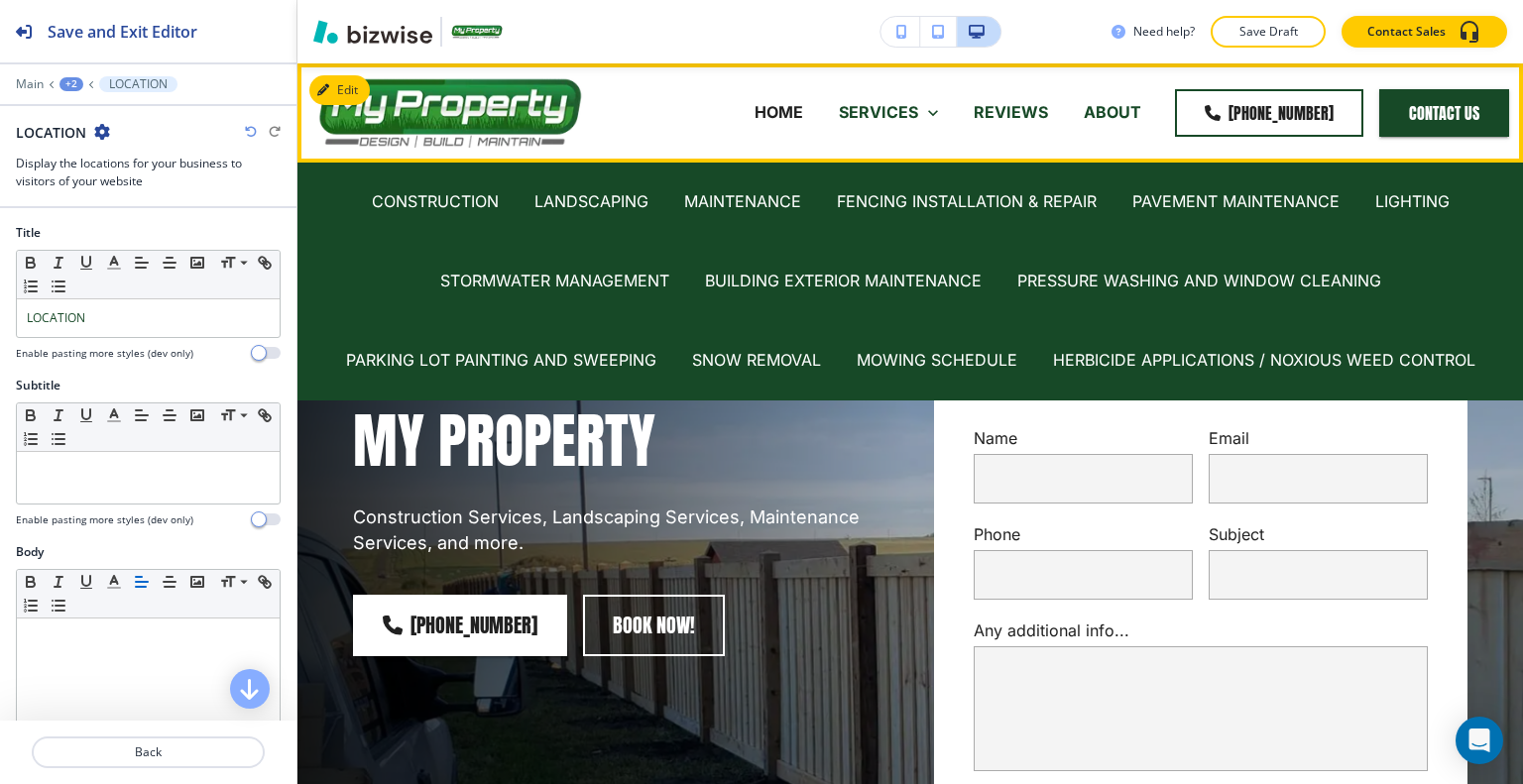 click on "SERVICES" at bounding box center [879, 112] 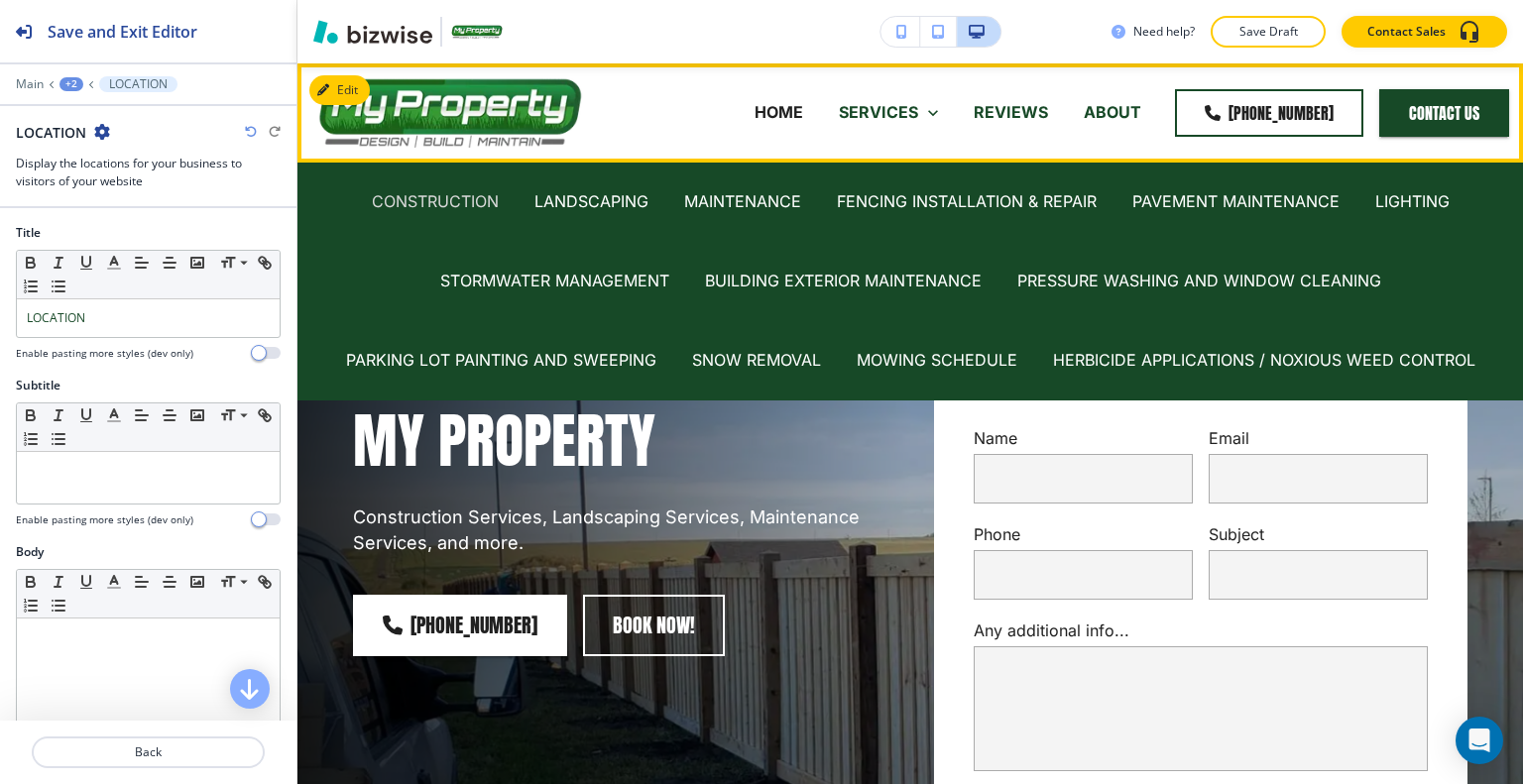 click on "CONSTRUCTION" at bounding box center [435, 201] 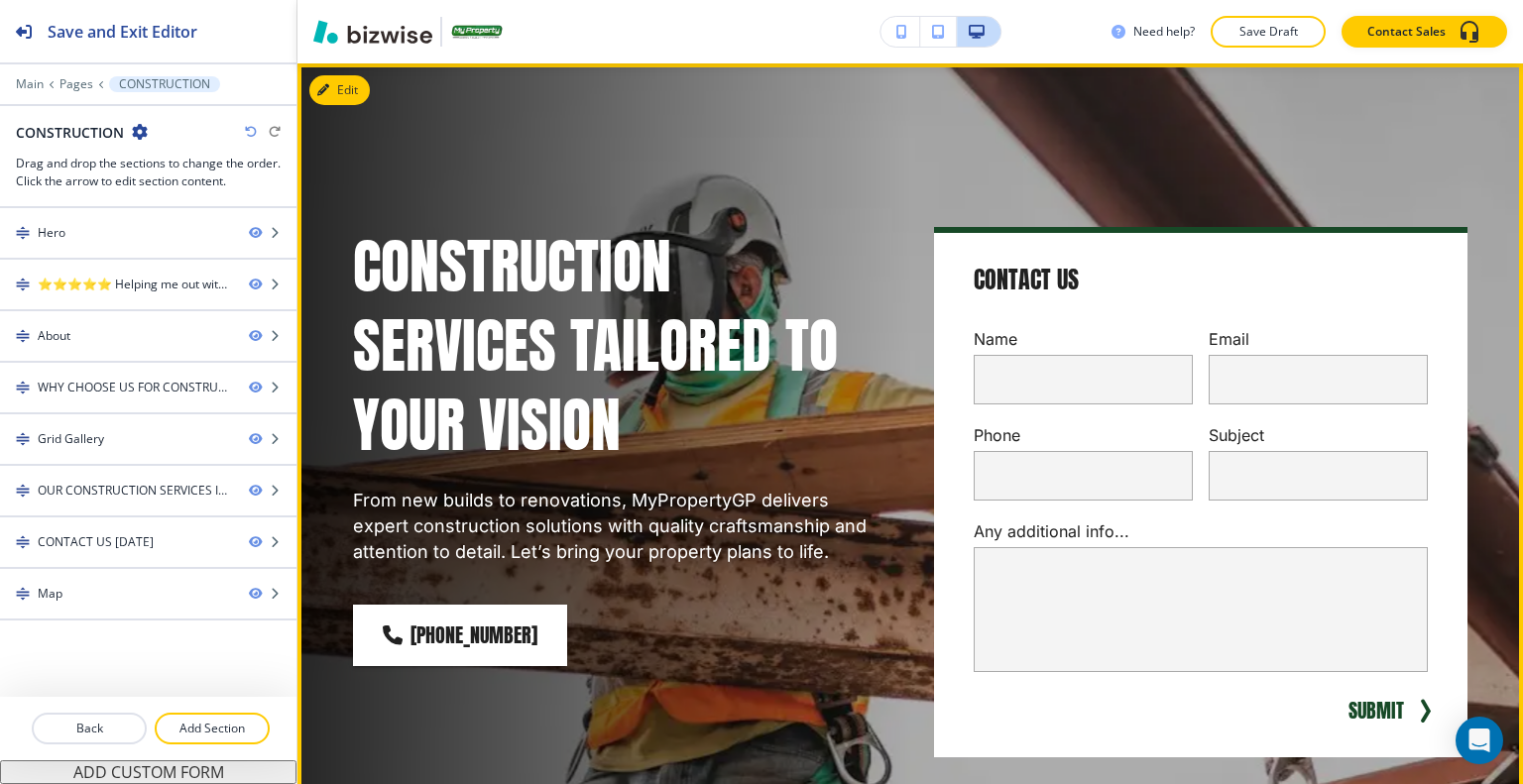scroll, scrollTop: 0, scrollLeft: 0, axis: both 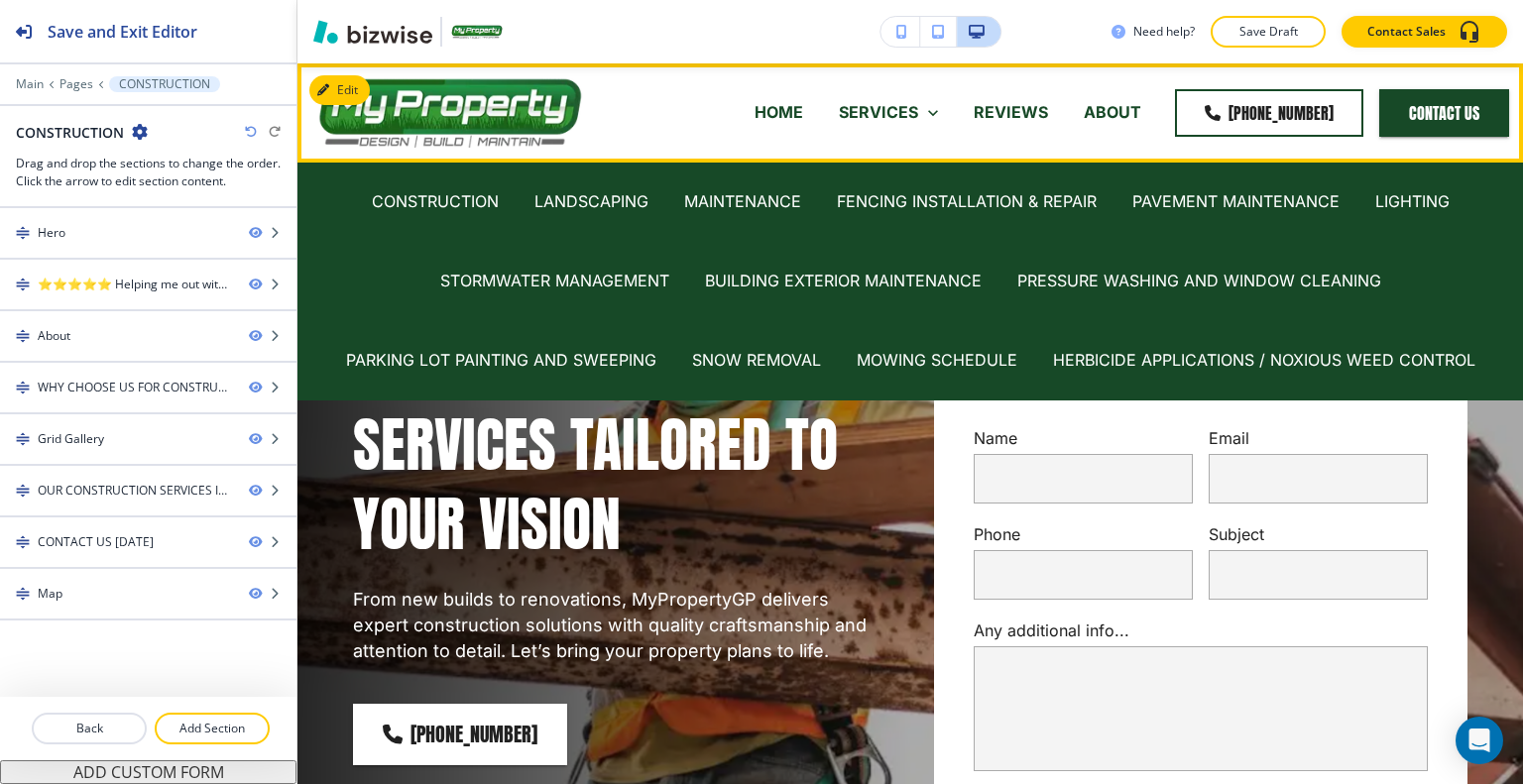 click on "SERVICES" at bounding box center [879, 112] 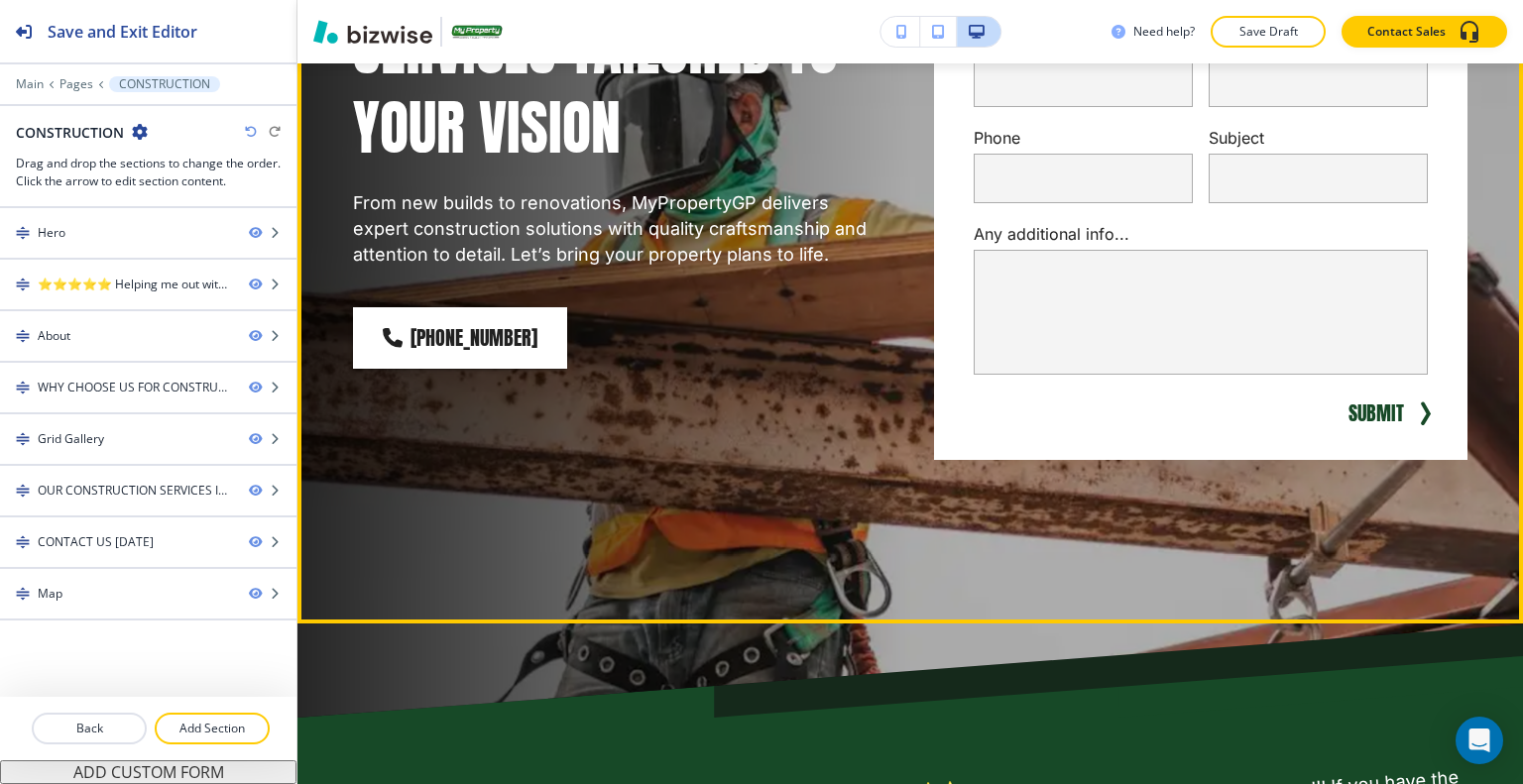 scroll, scrollTop: 892, scrollLeft: 0, axis: vertical 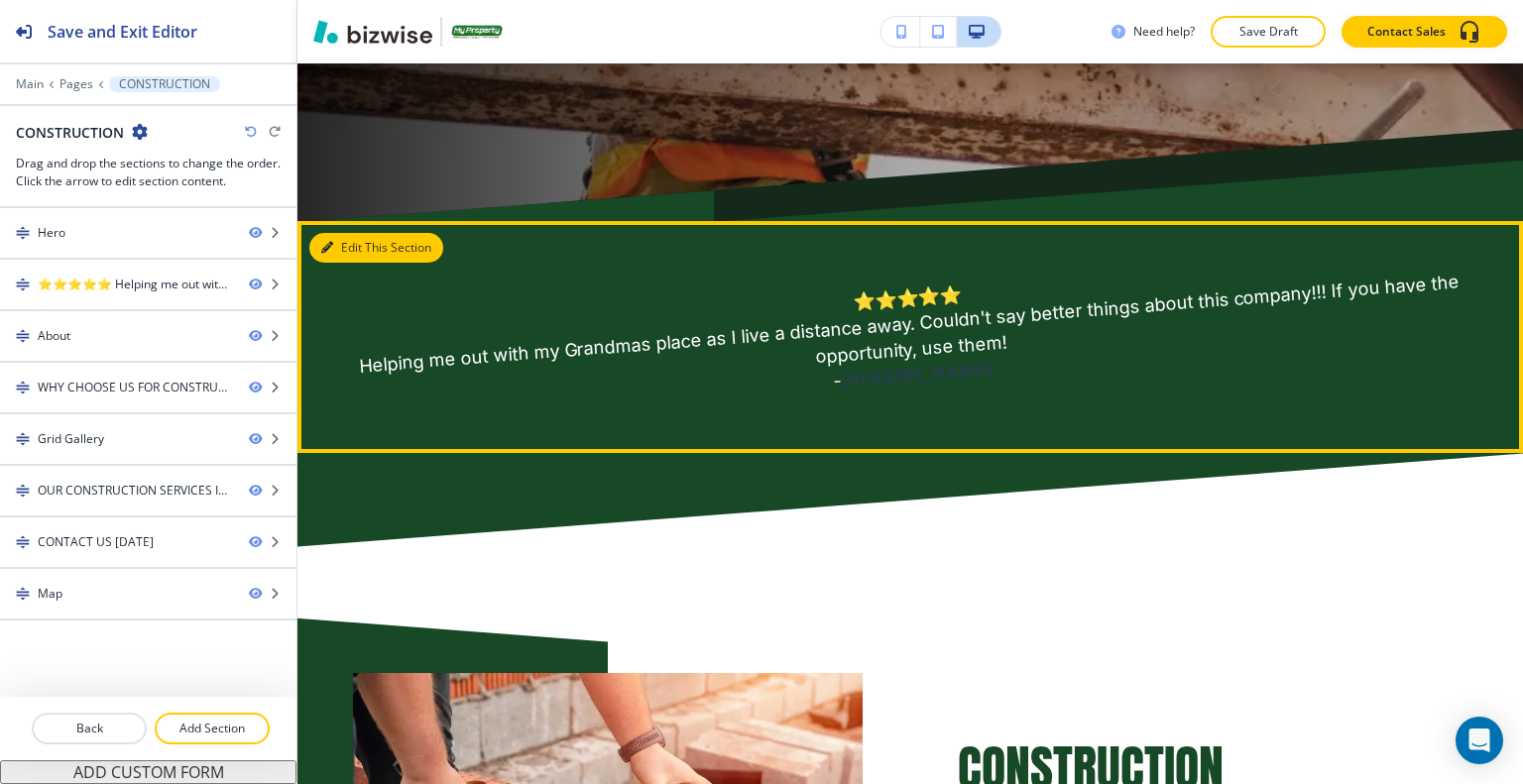 click on "Edit This Section" at bounding box center (376, 248) 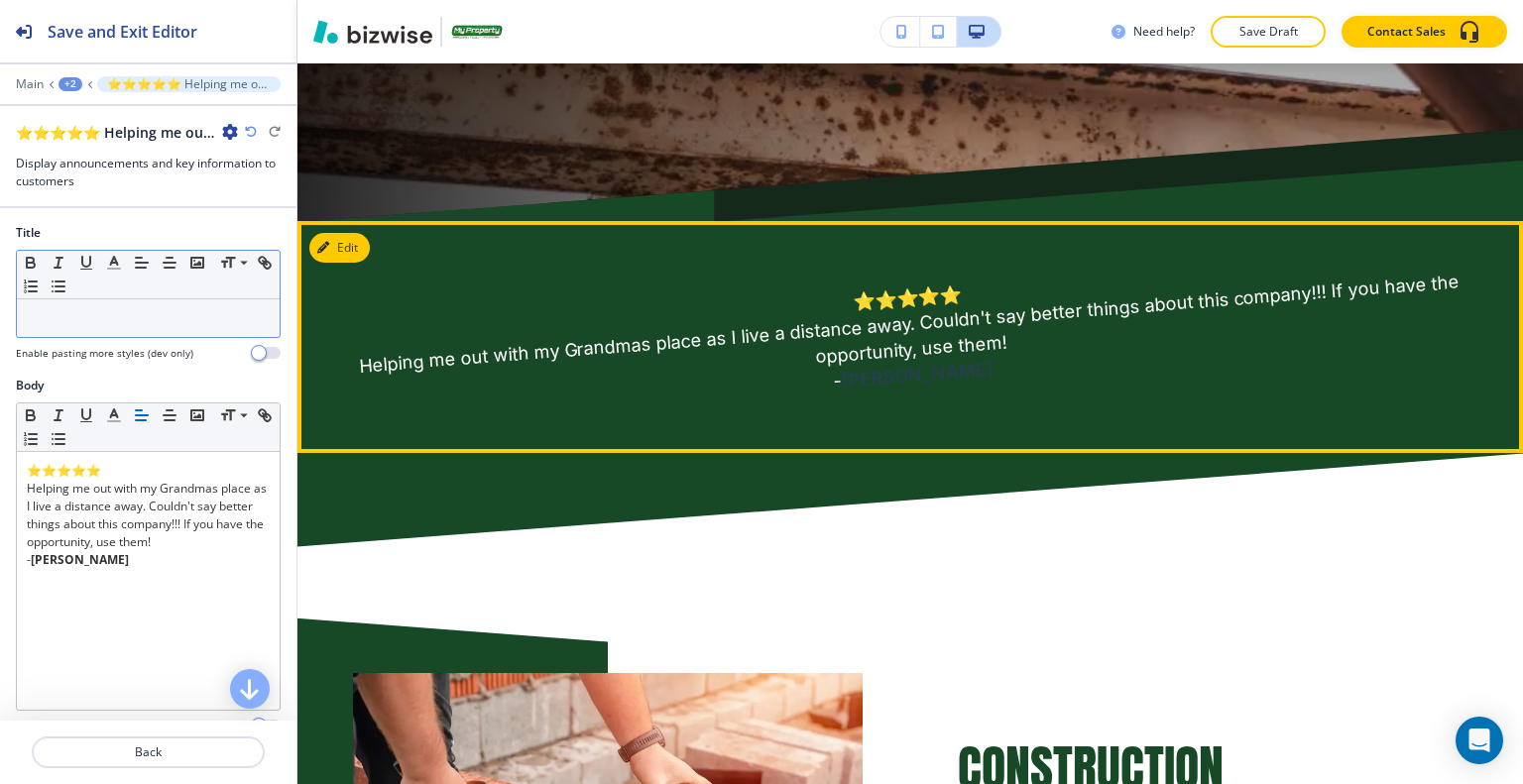 scroll, scrollTop: 1049, scrollLeft: 0, axis: vertical 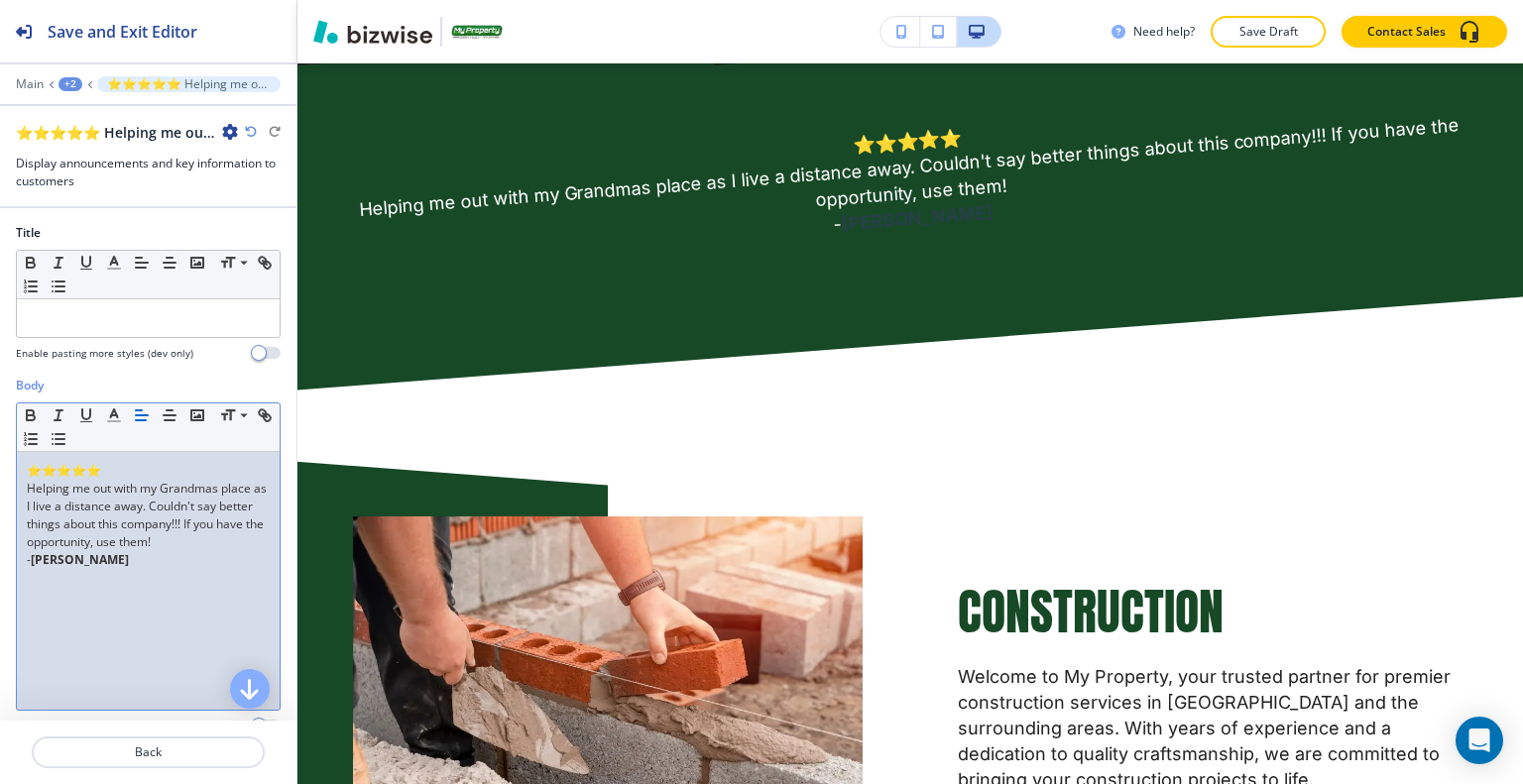 click on "Helping me out with my Grandmas place as I live a distance away. Couldn't say better things about this company!!! If you have the opportunity, use them!" at bounding box center [148, 515] 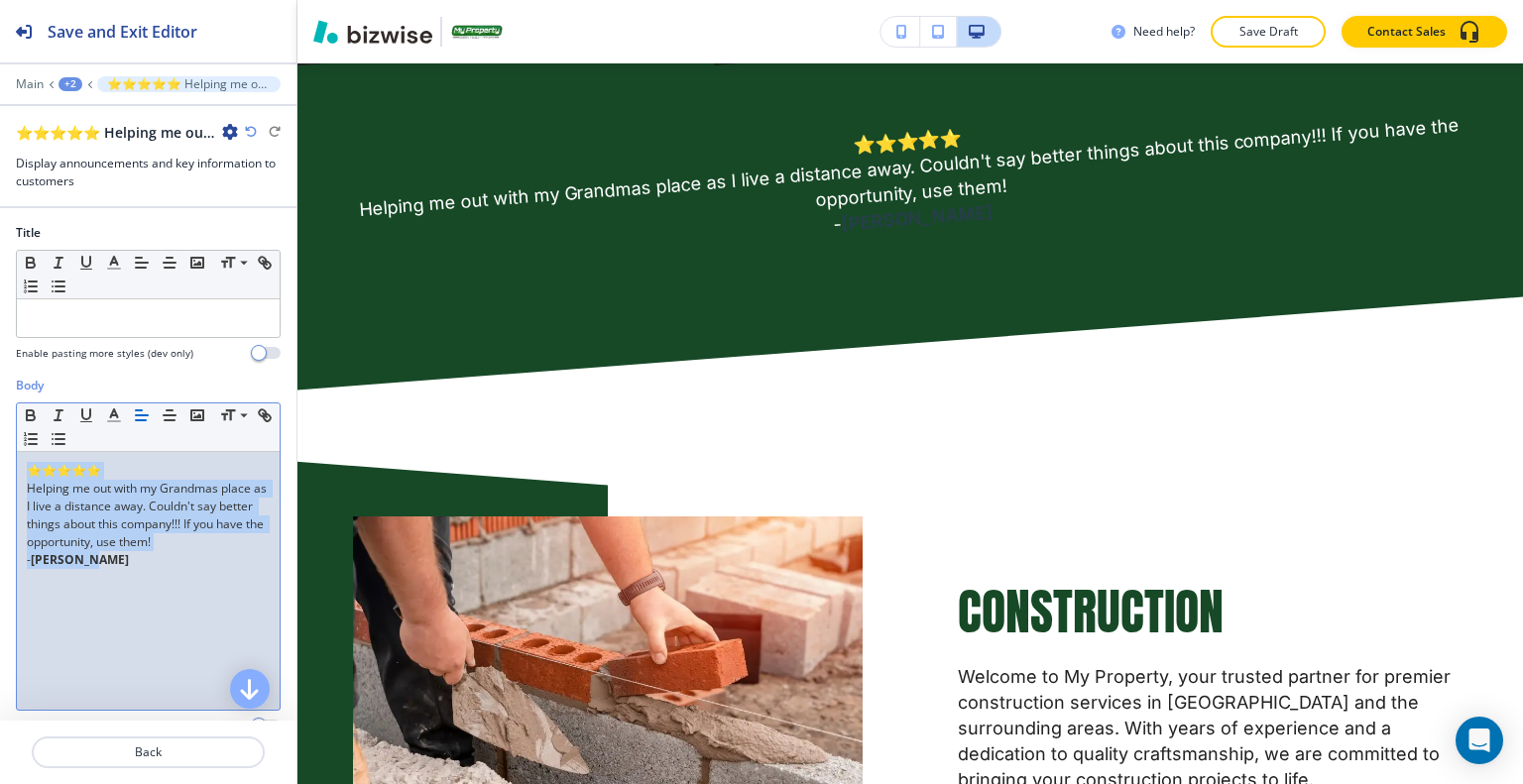 drag, startPoint x: 106, startPoint y: 568, endPoint x: 0, endPoint y: 463, distance: 149.2012 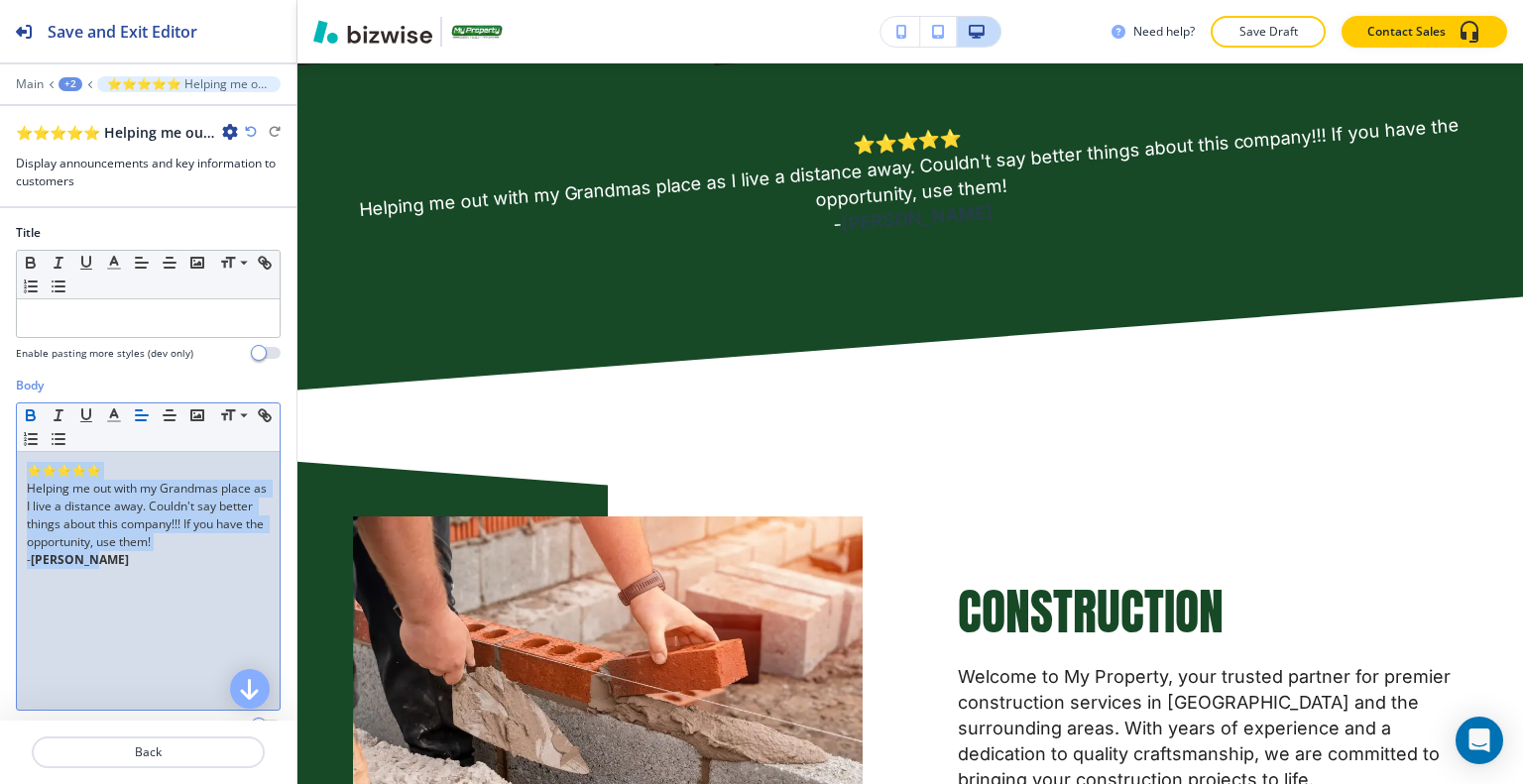 click 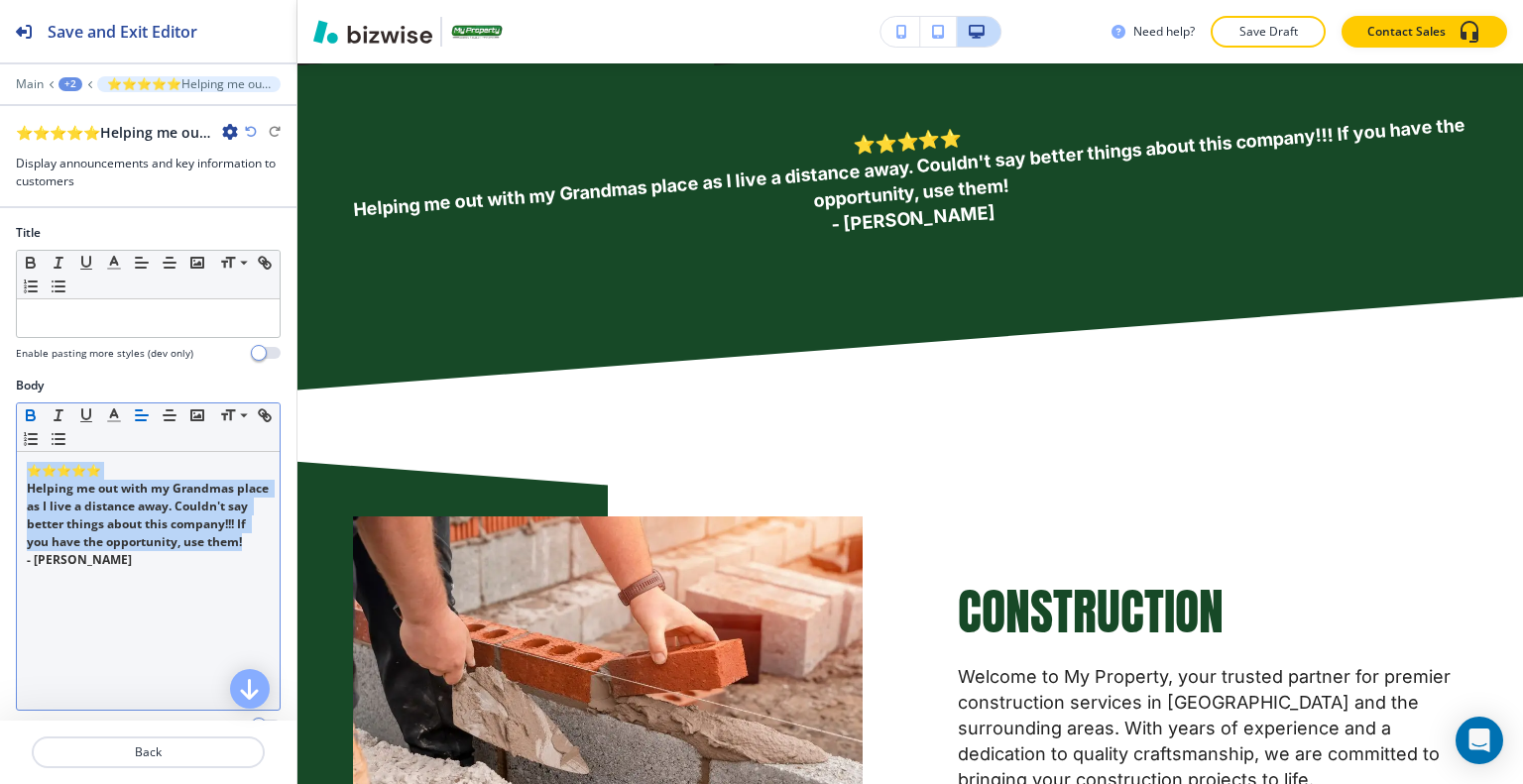 click 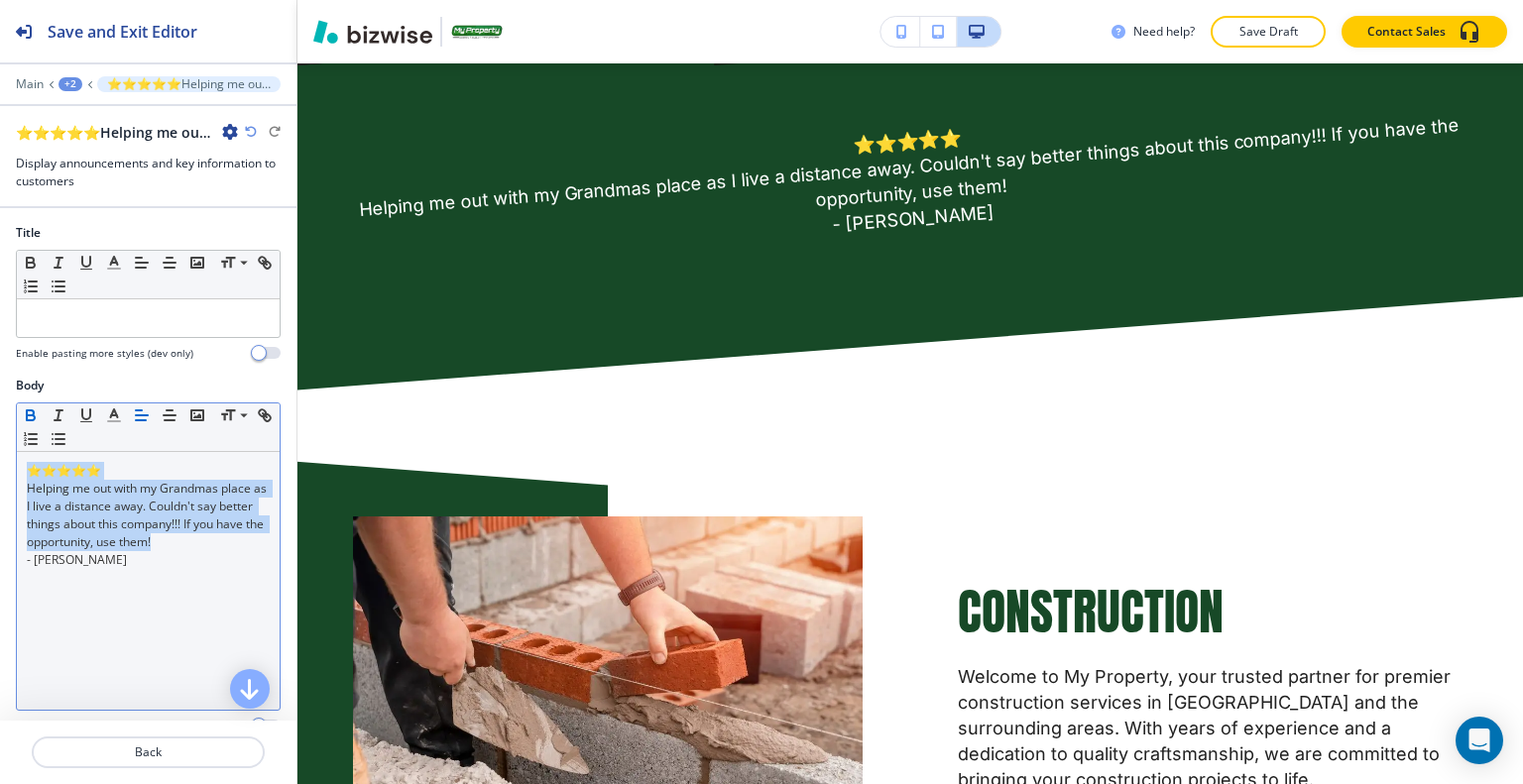 click 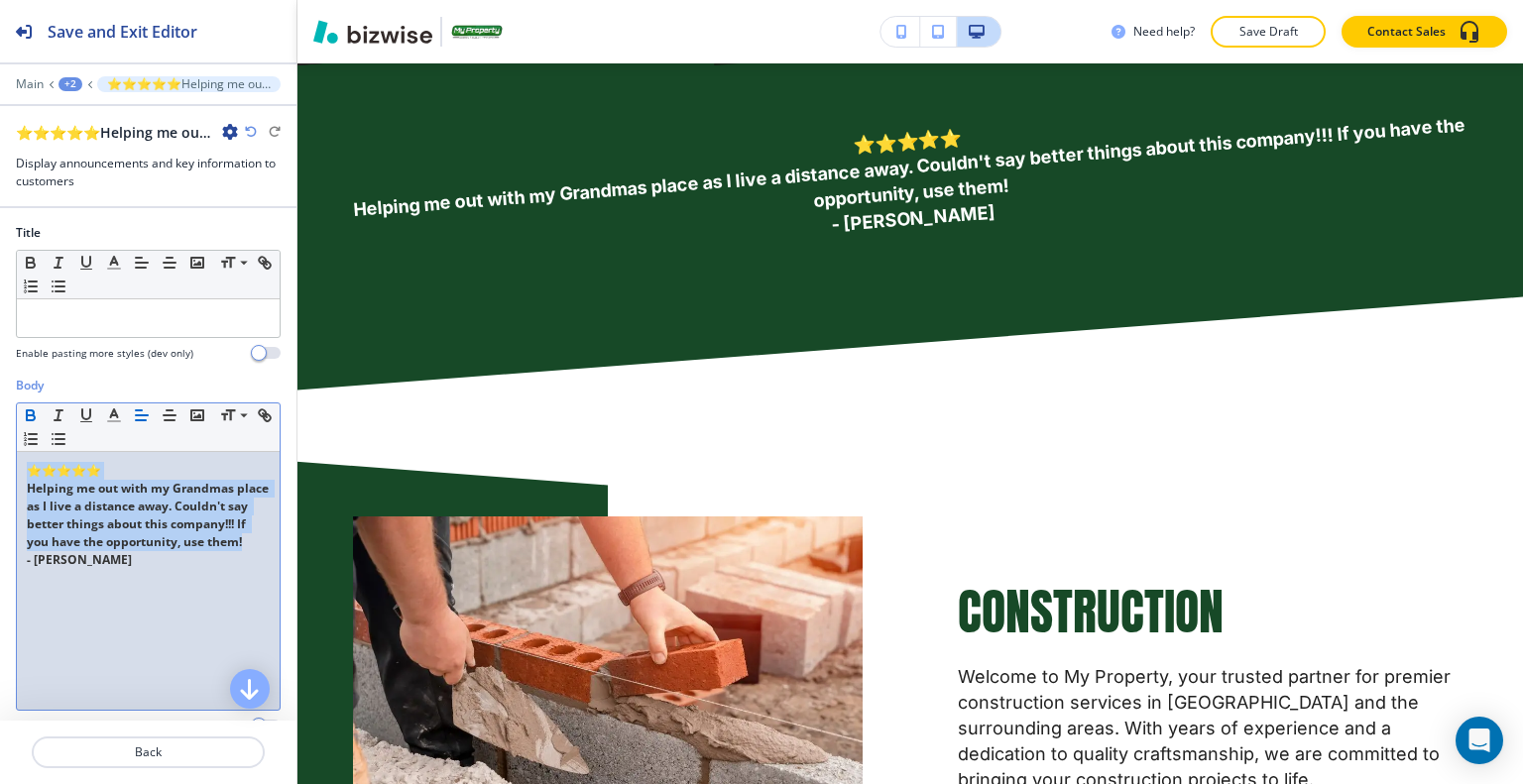 click 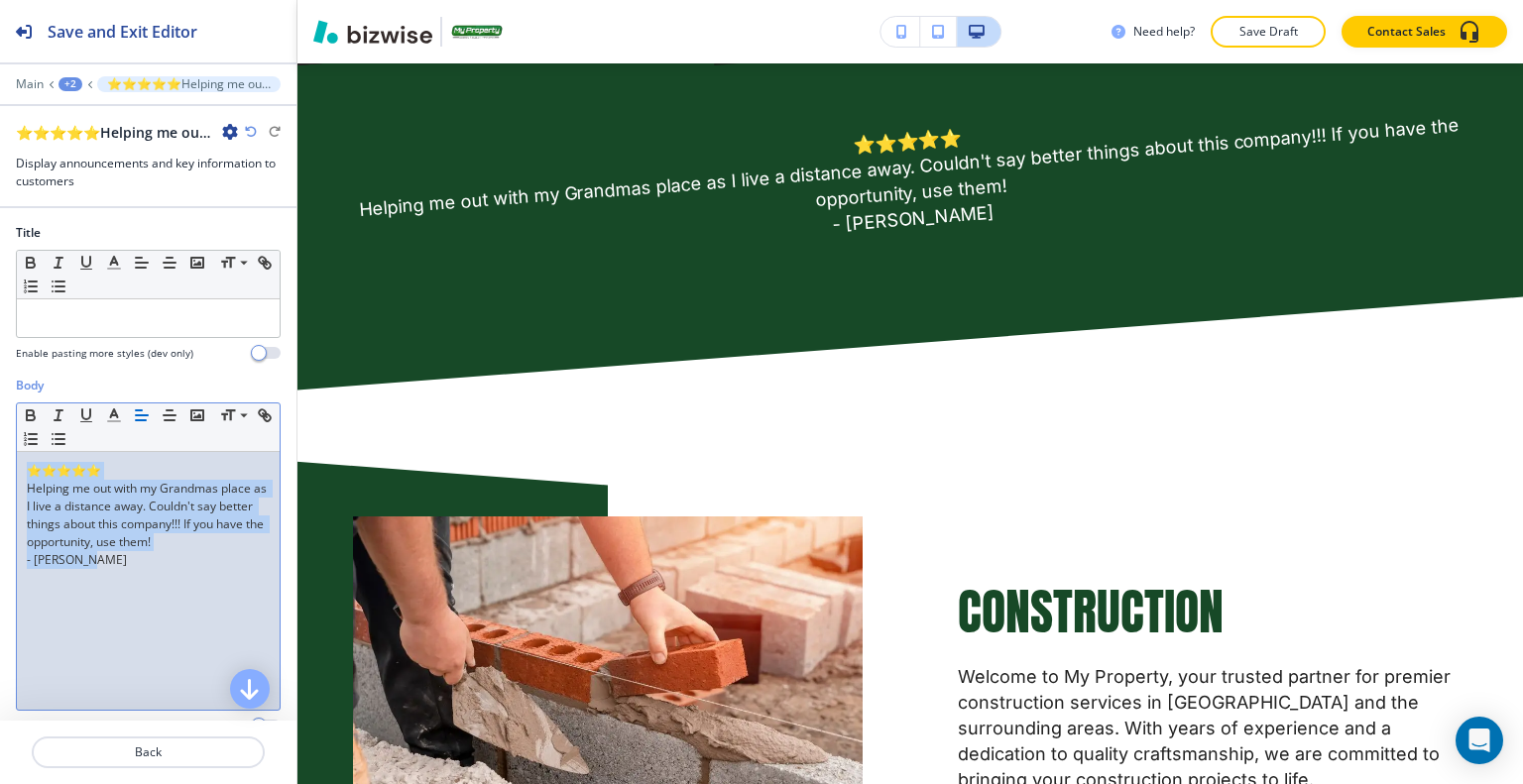 scroll, scrollTop: 1346, scrollLeft: 0, axis: vertical 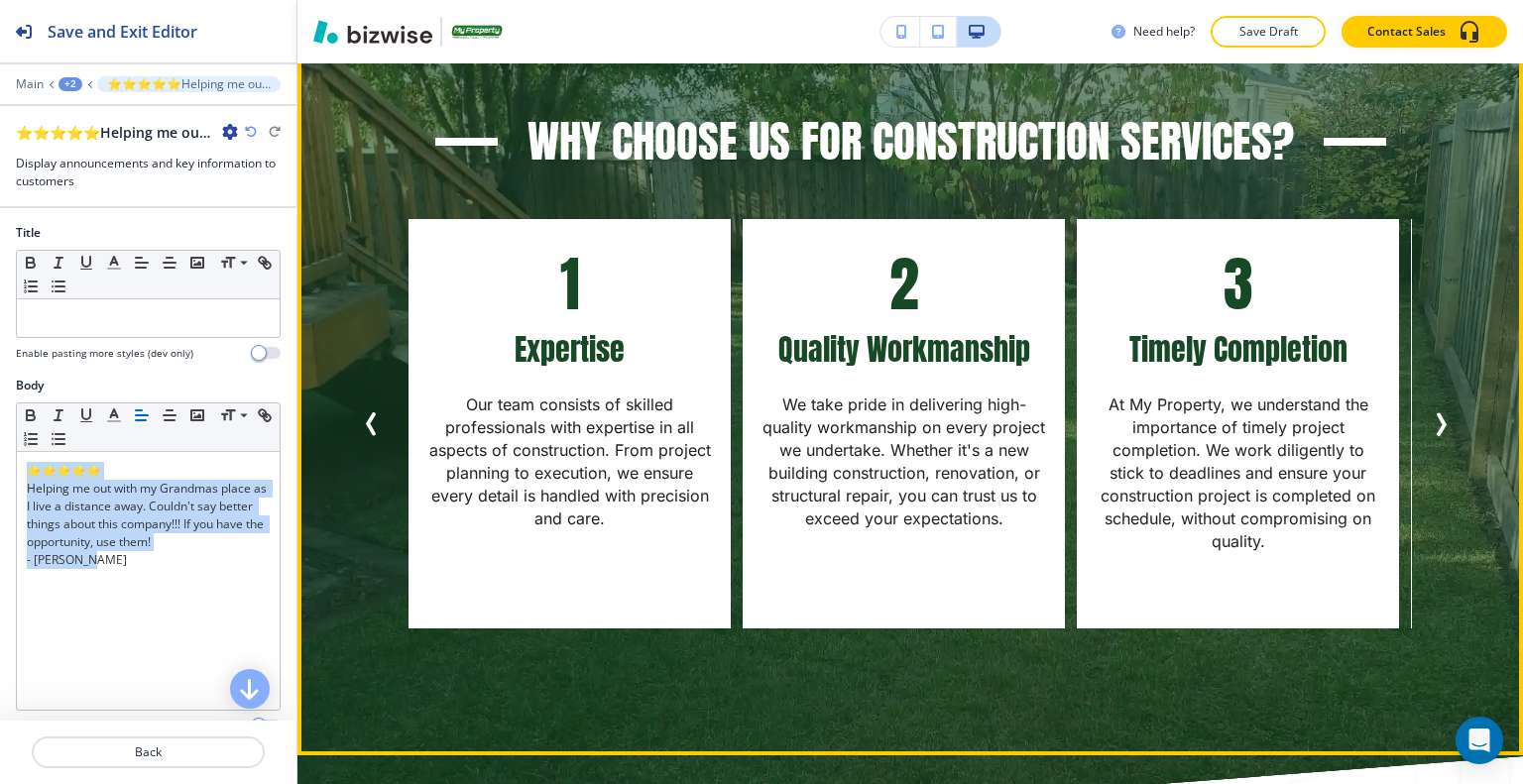 click at bounding box center (1445, 424) 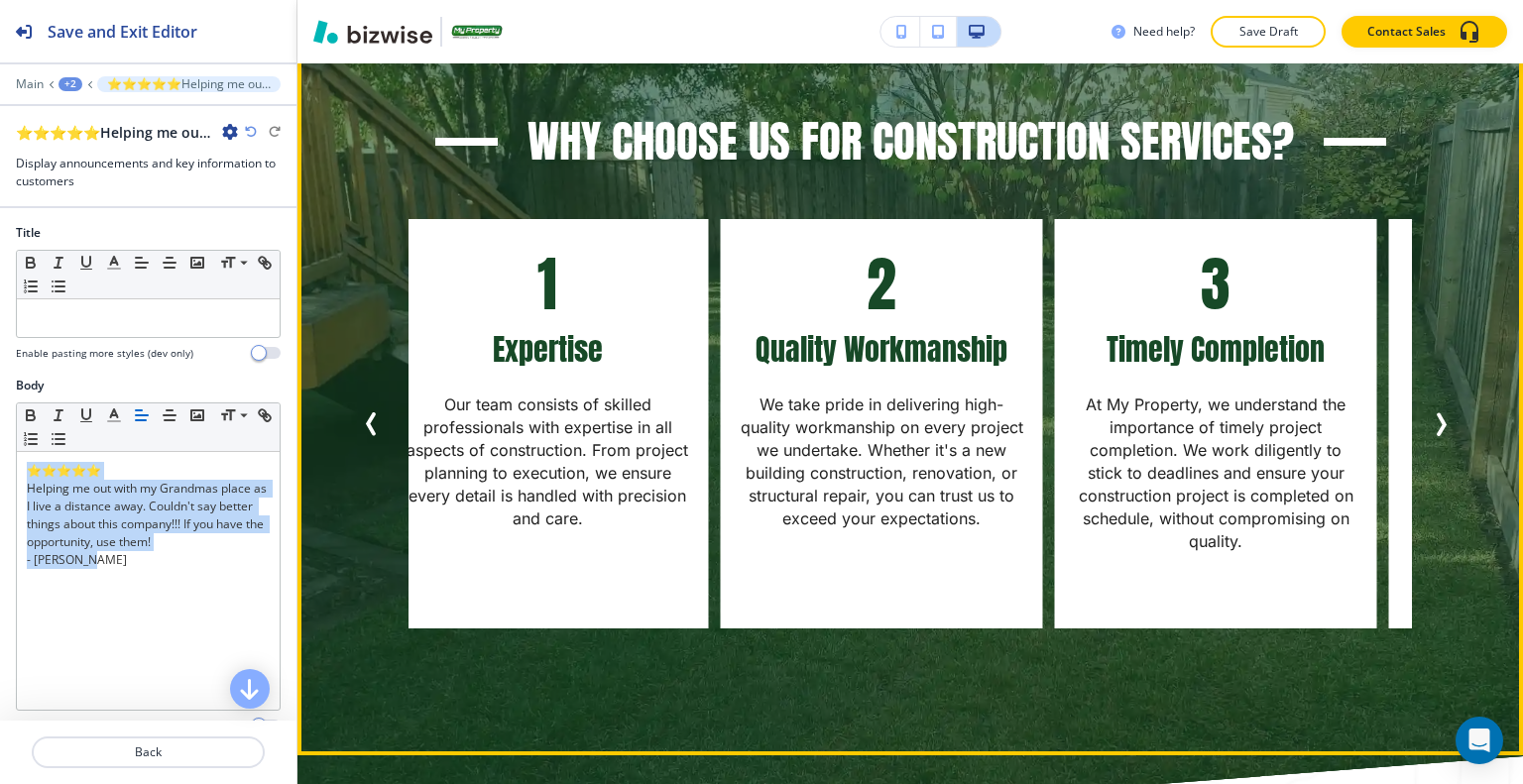click at bounding box center (1445, 424) 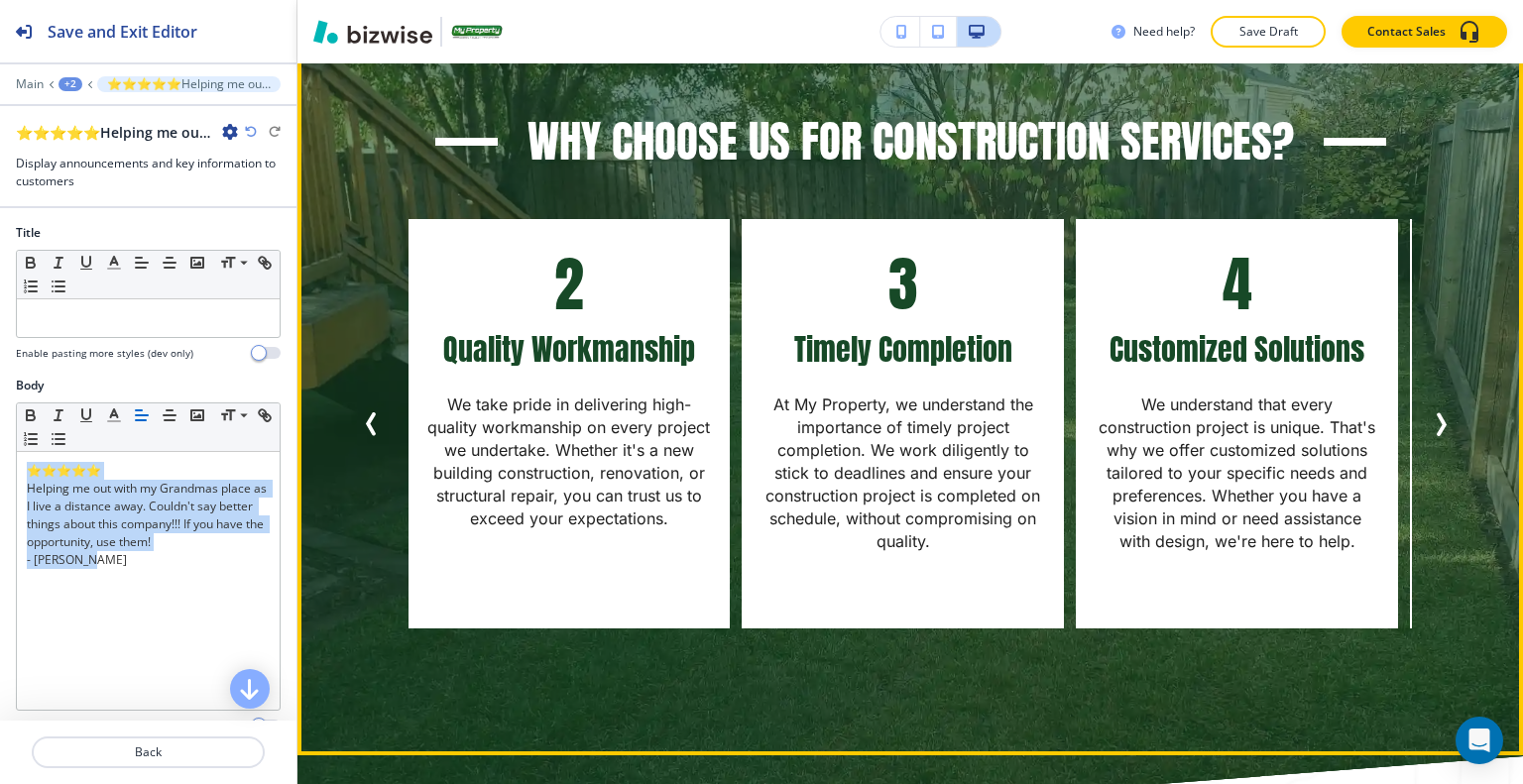 click at bounding box center [1445, 424] 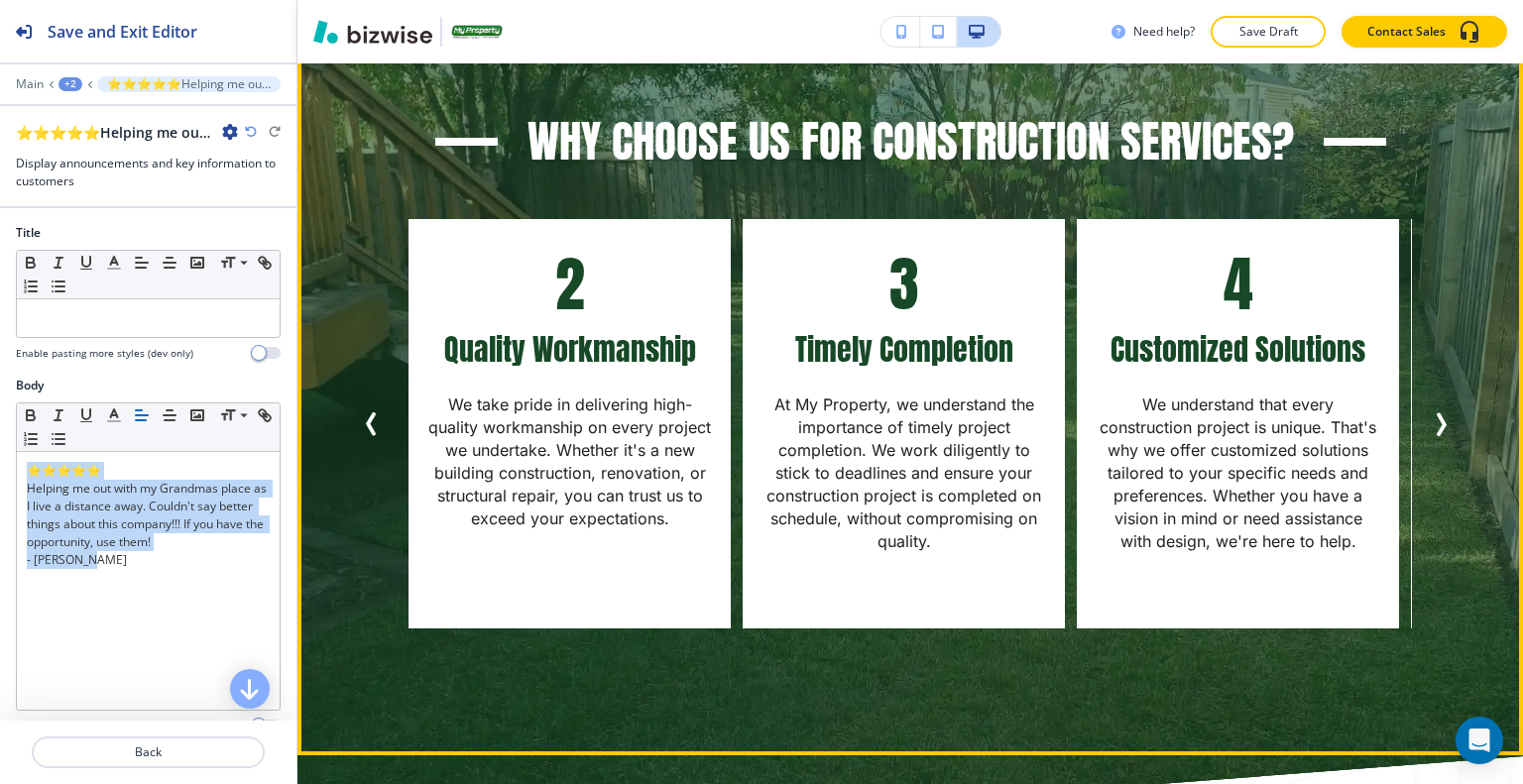 click 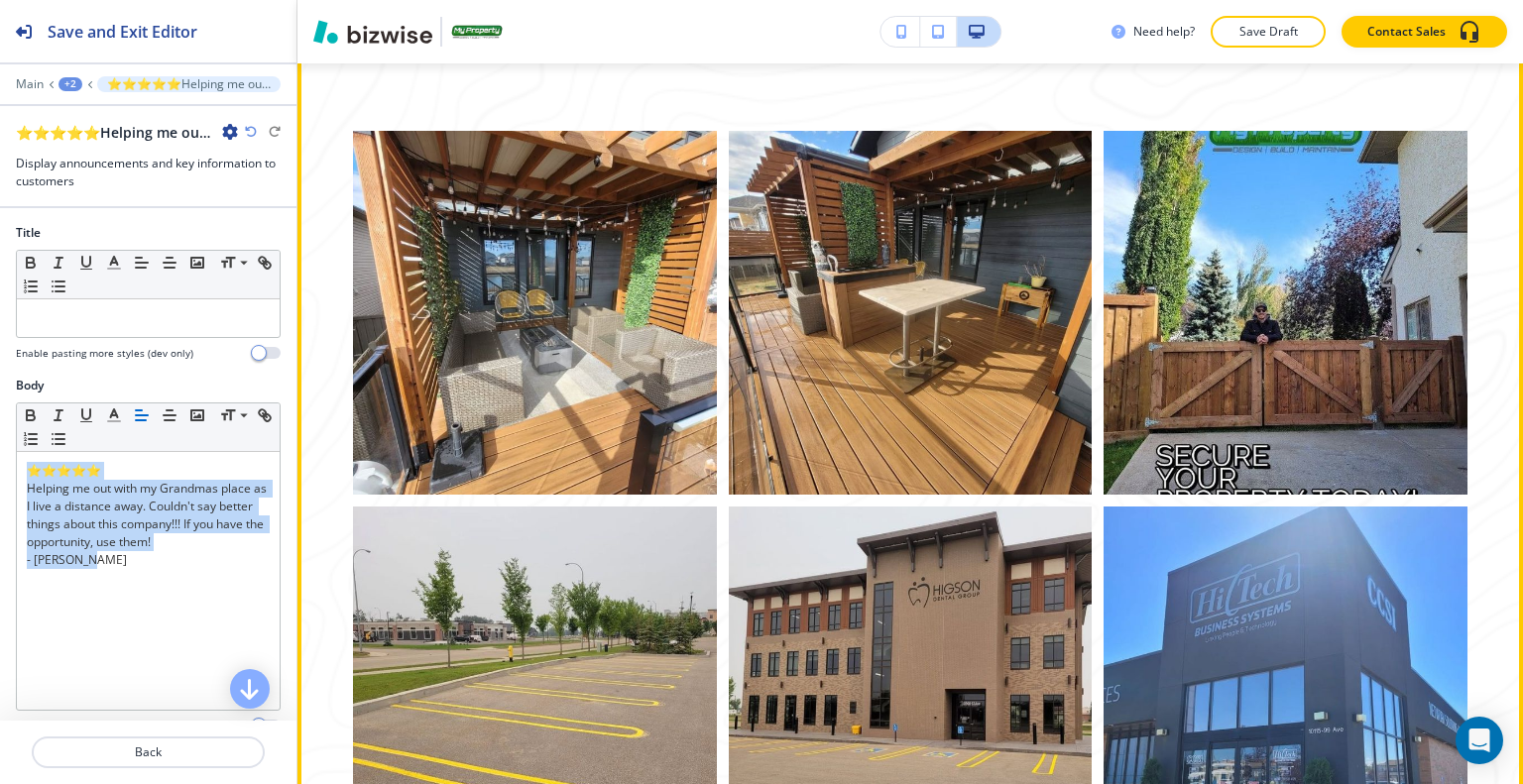 scroll, scrollTop: 2833, scrollLeft: 0, axis: vertical 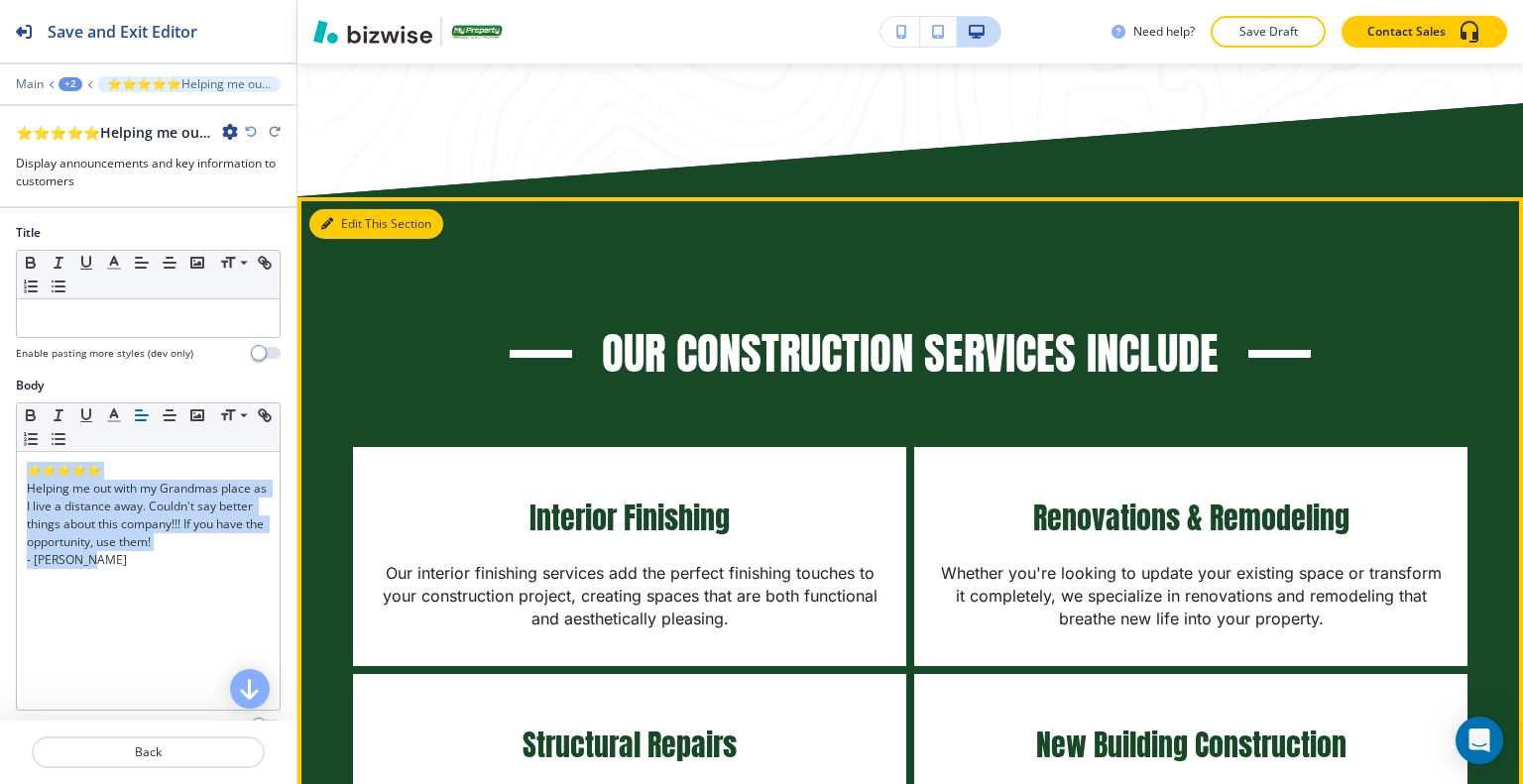 click on "Edit This Section" at bounding box center (376, 224) 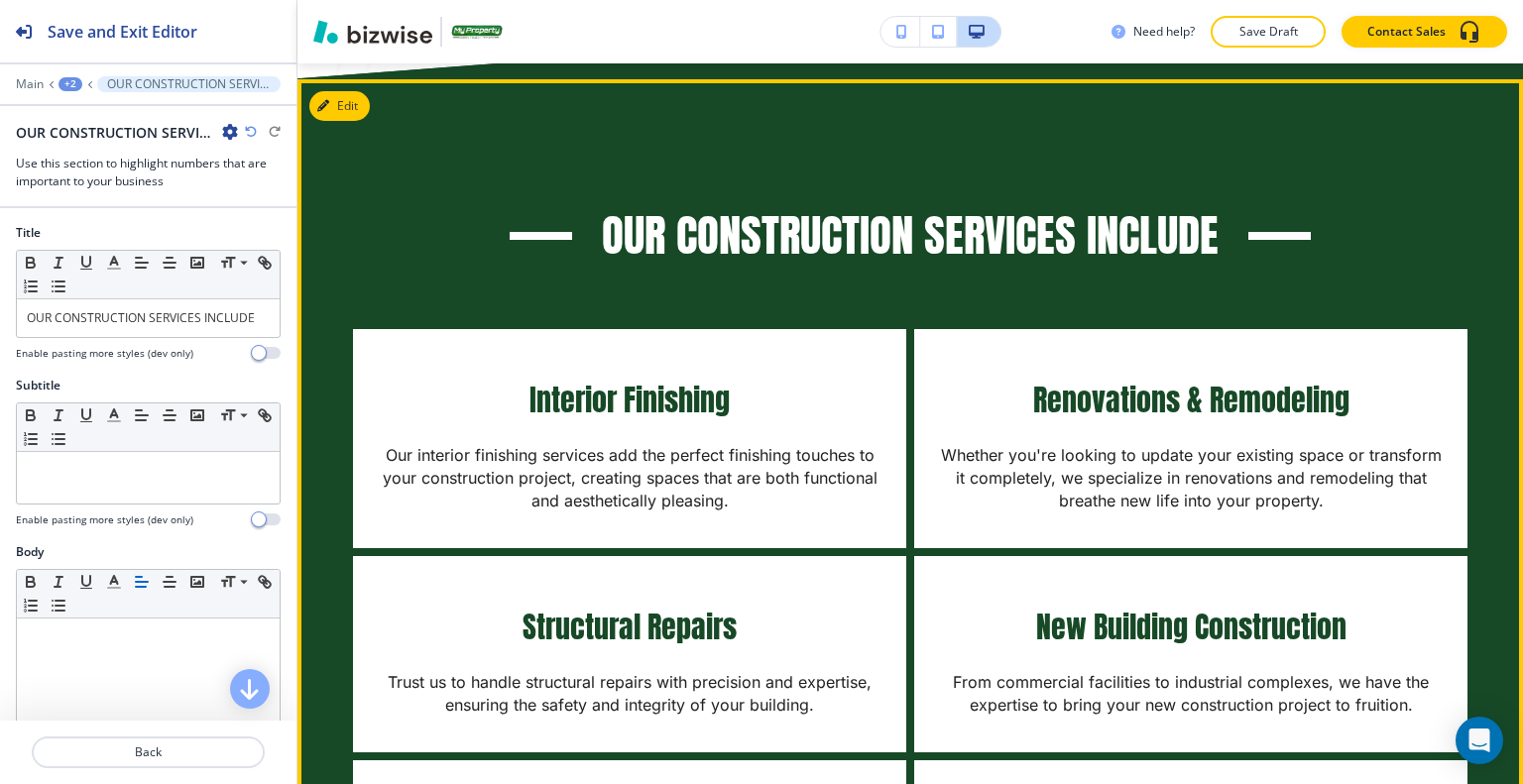 scroll, scrollTop: 4140, scrollLeft: 0, axis: vertical 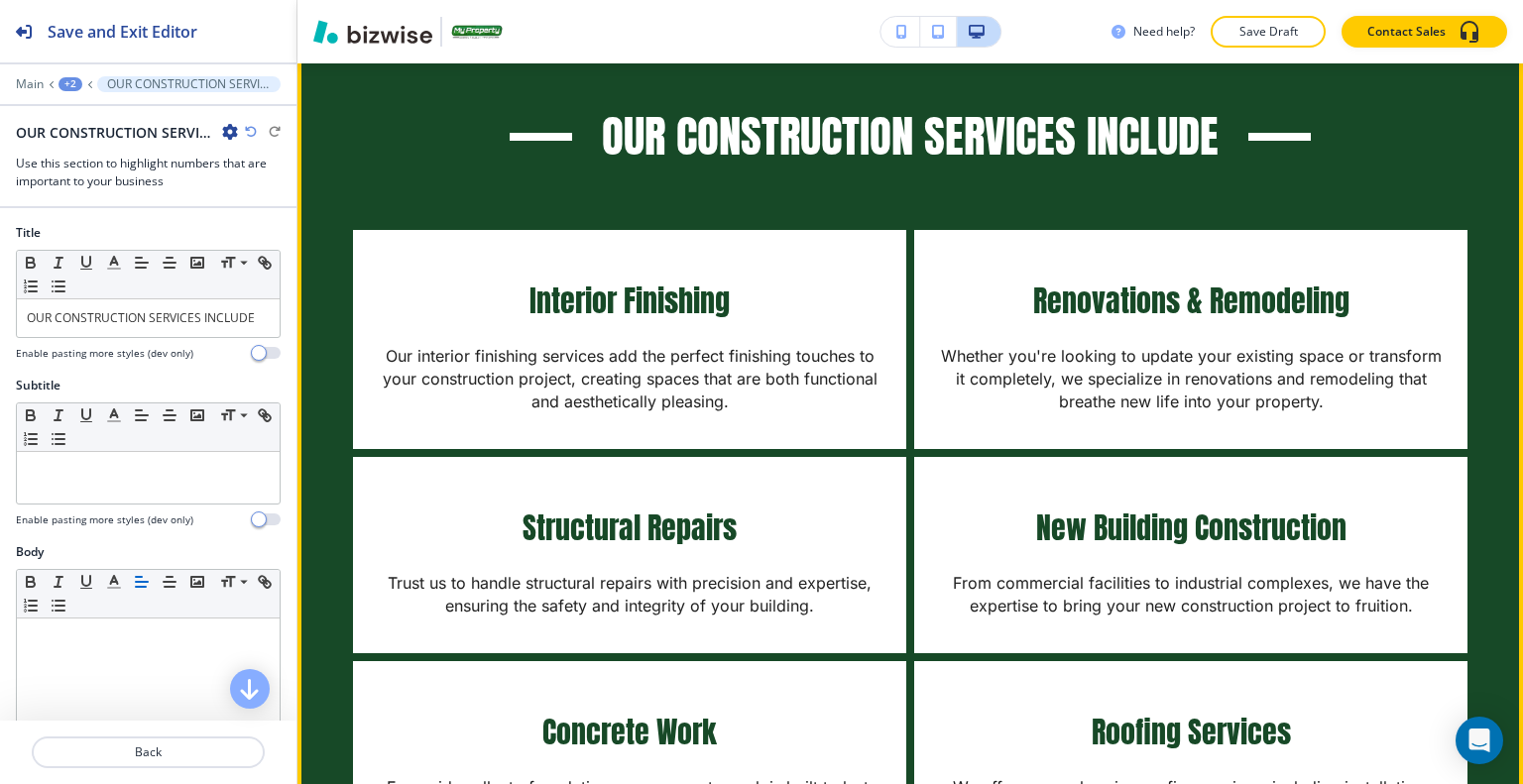 type 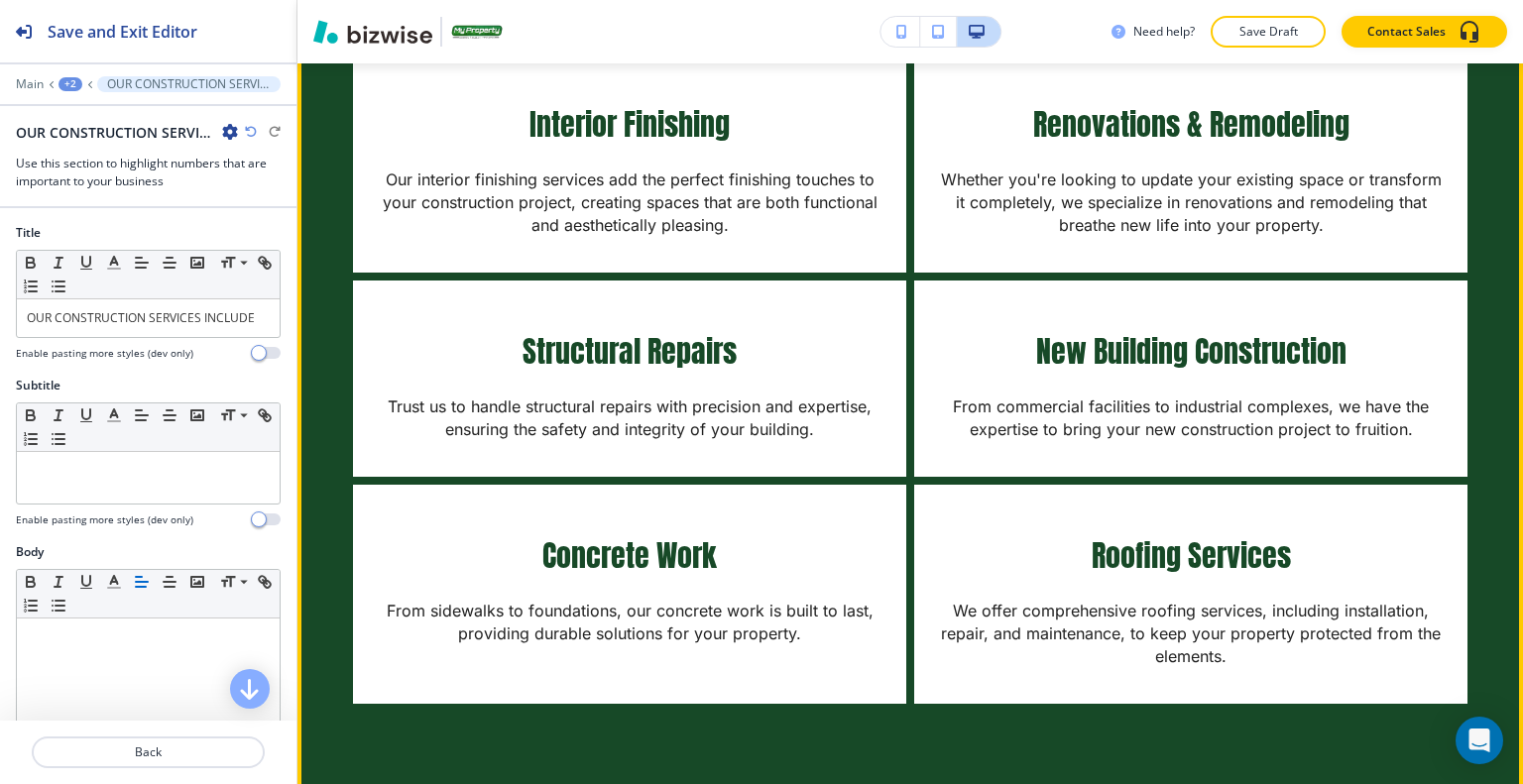 scroll, scrollTop: 3920, scrollLeft: 0, axis: vertical 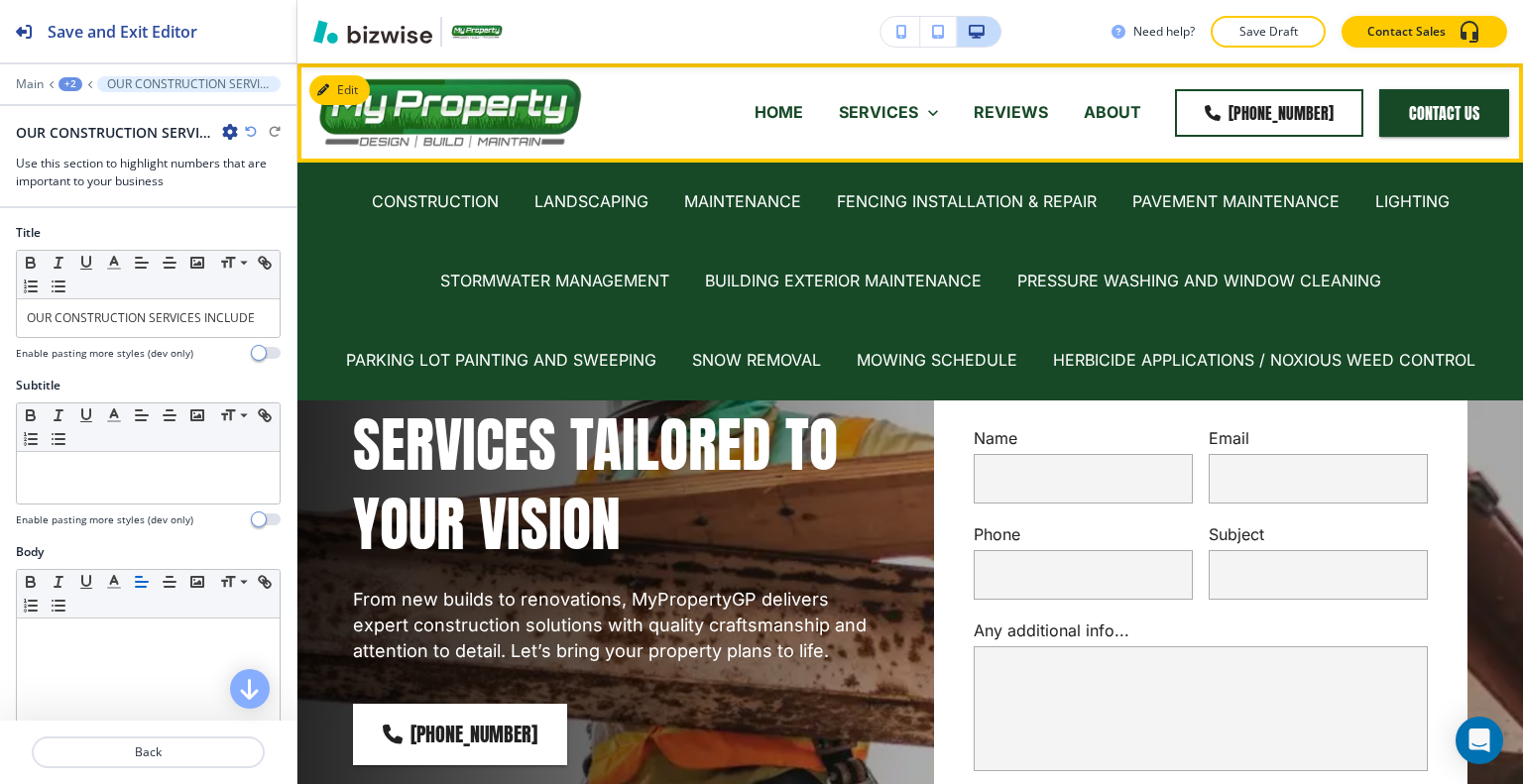 click on "SERVICES CONSTRUCTION LANDSCAPING MAINTENANCE FENCING INSTALLATION & REPAIR PAVEMENT MAINTENANCE LIGHTING STORMWATER MANAGEMENT BUILDING EXTERIOR MAINTENANCE PRESSURE WASHING AND WINDOW CLEANING PARKING LOT PAINTING AND SWEEPING SNOW REMOVAL MOWING SCHEDULE HERBICIDE APPLICATIONS / NOXIOUS WEED CONTROL" at bounding box center (888, 112) 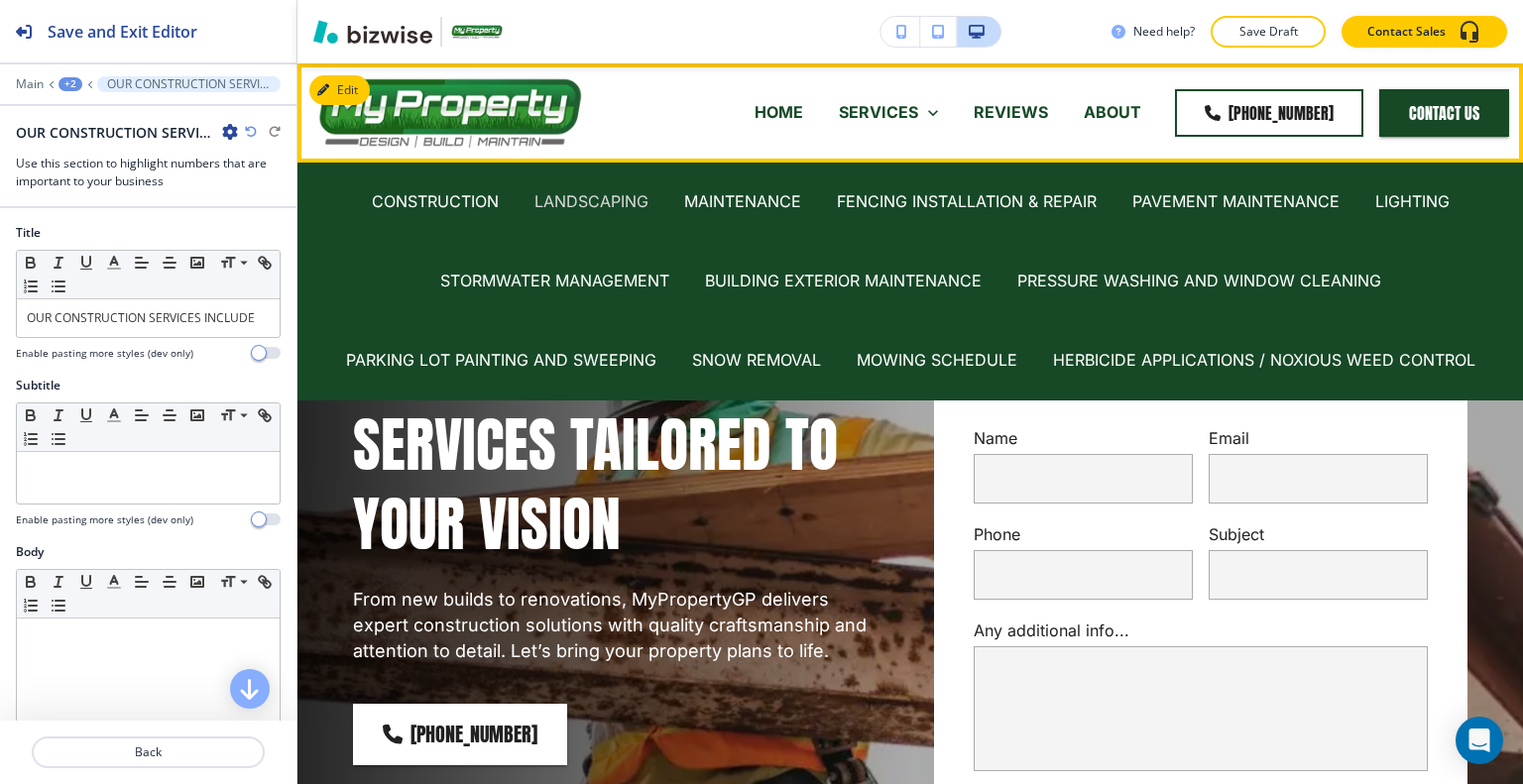 click on "LANDSCAPING" at bounding box center [591, 201] 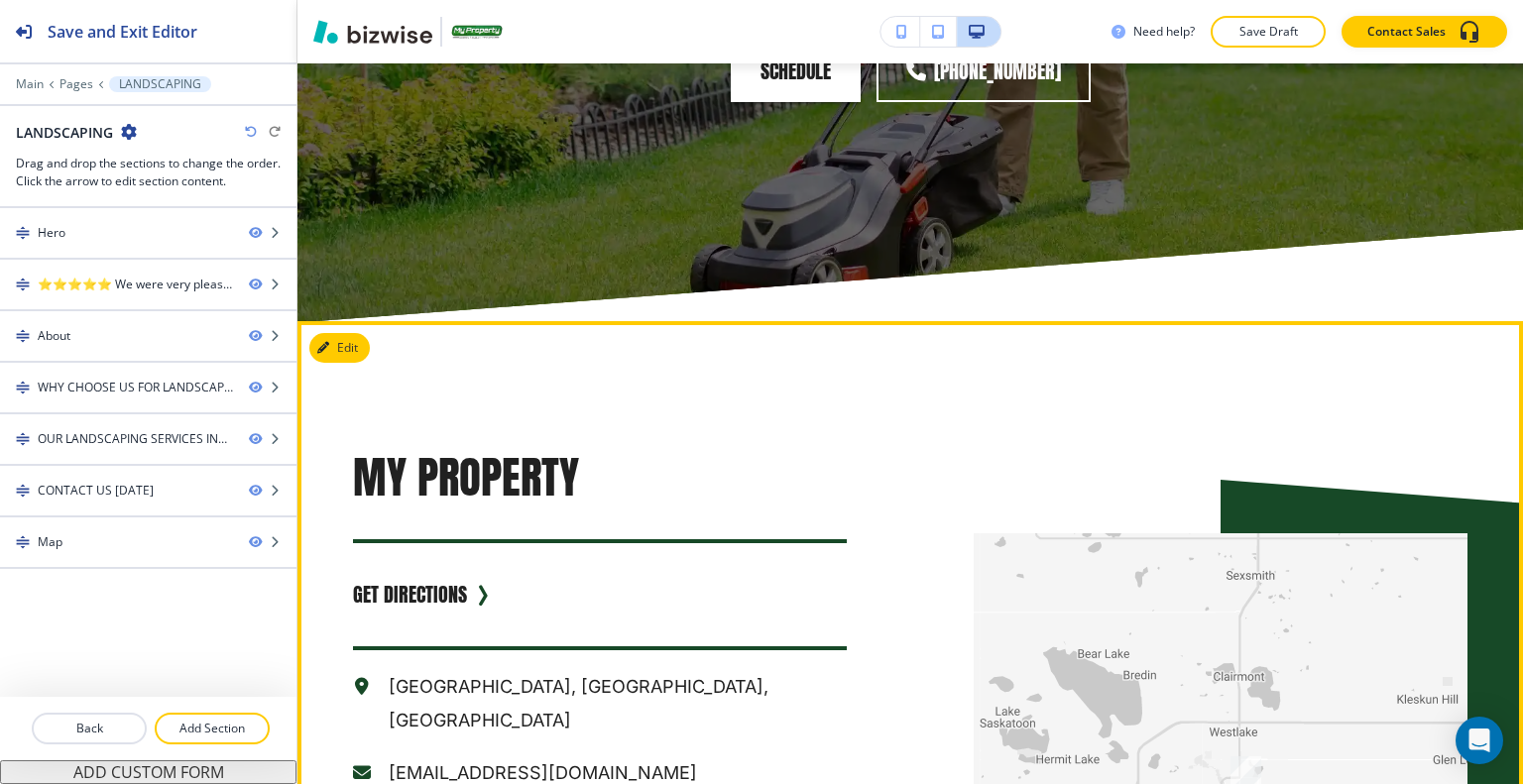 scroll, scrollTop: 4956, scrollLeft: 0, axis: vertical 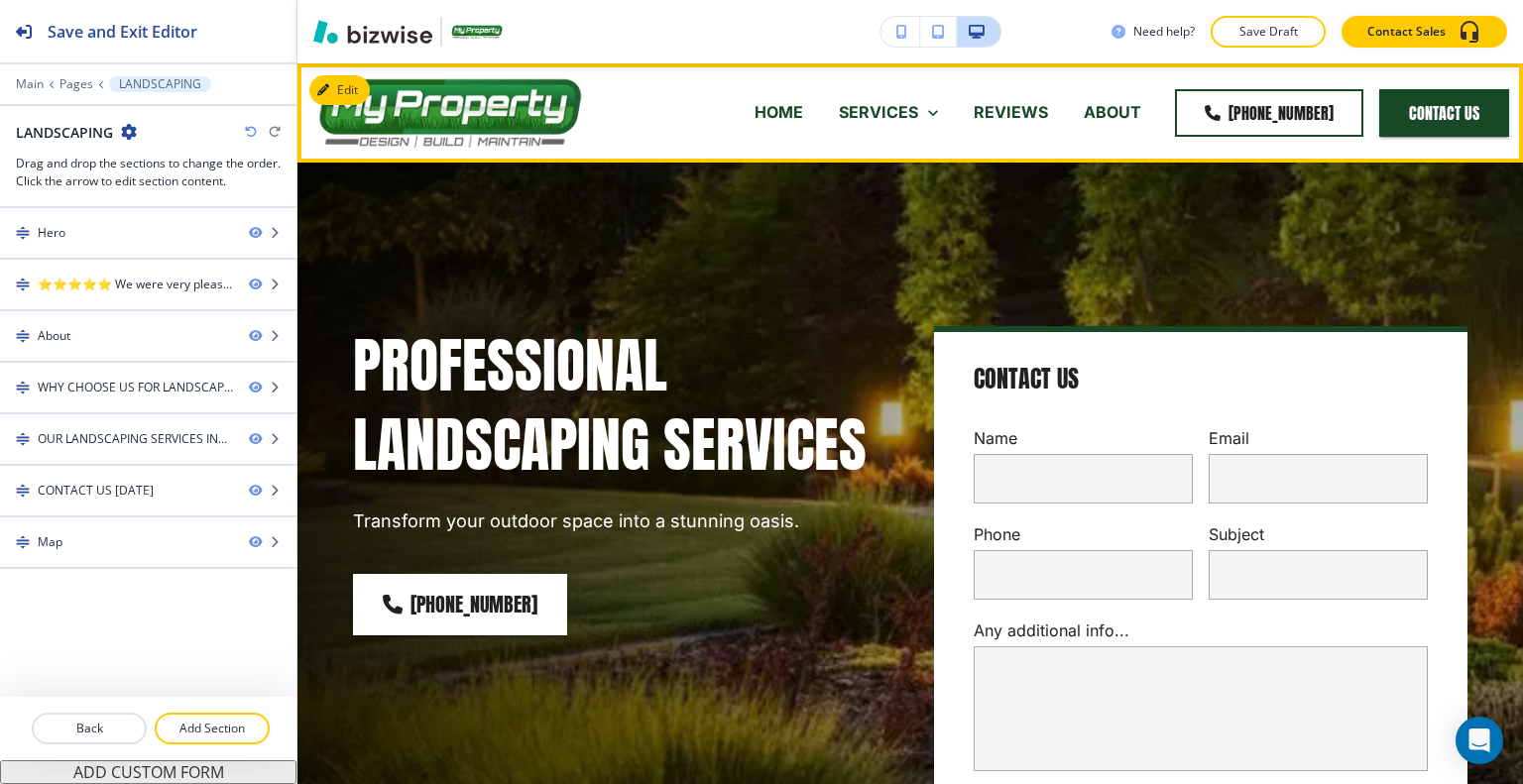 click on "SERVICES" at bounding box center (879, 112) 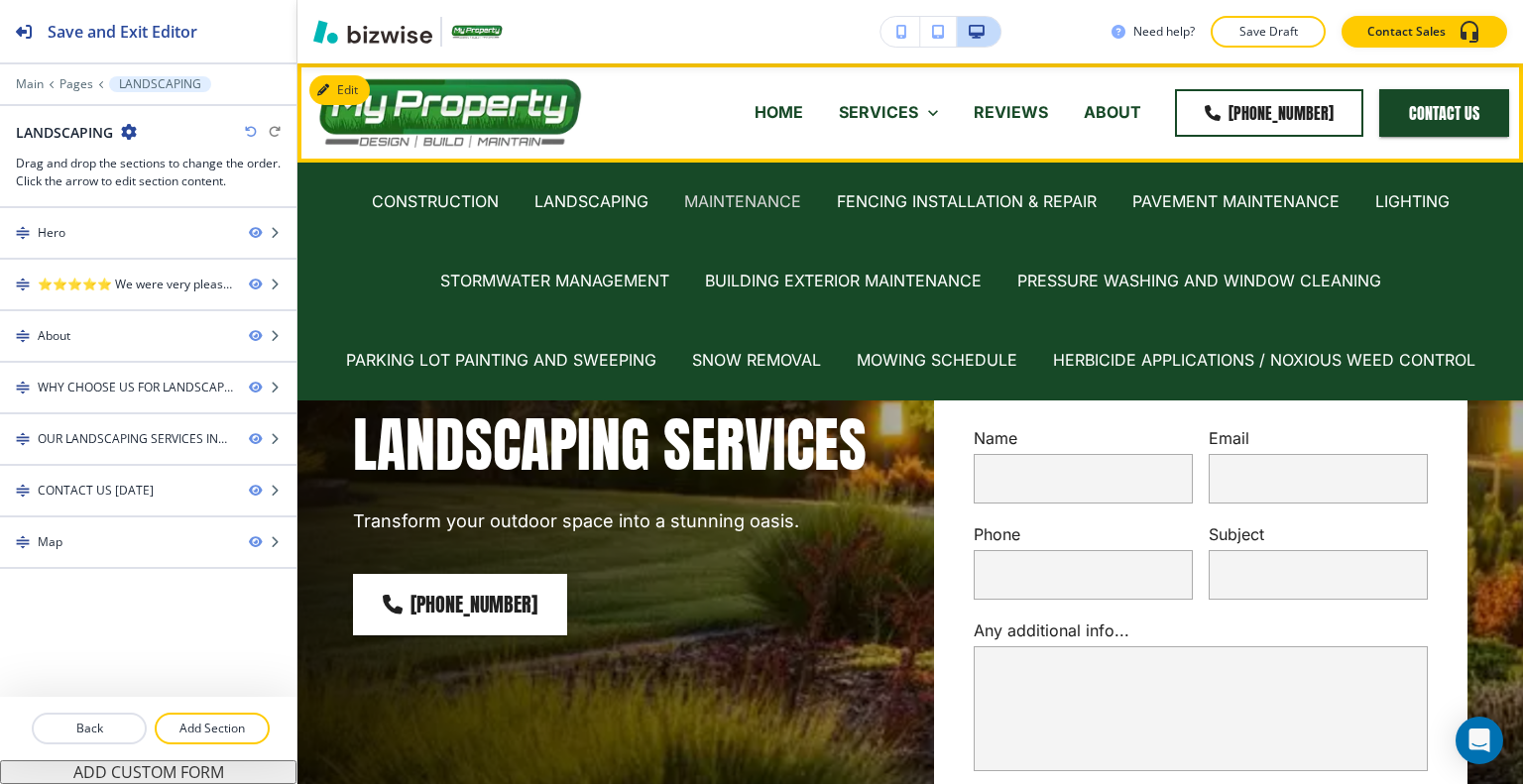 click on "MAINTENANCE" at bounding box center (743, 201) 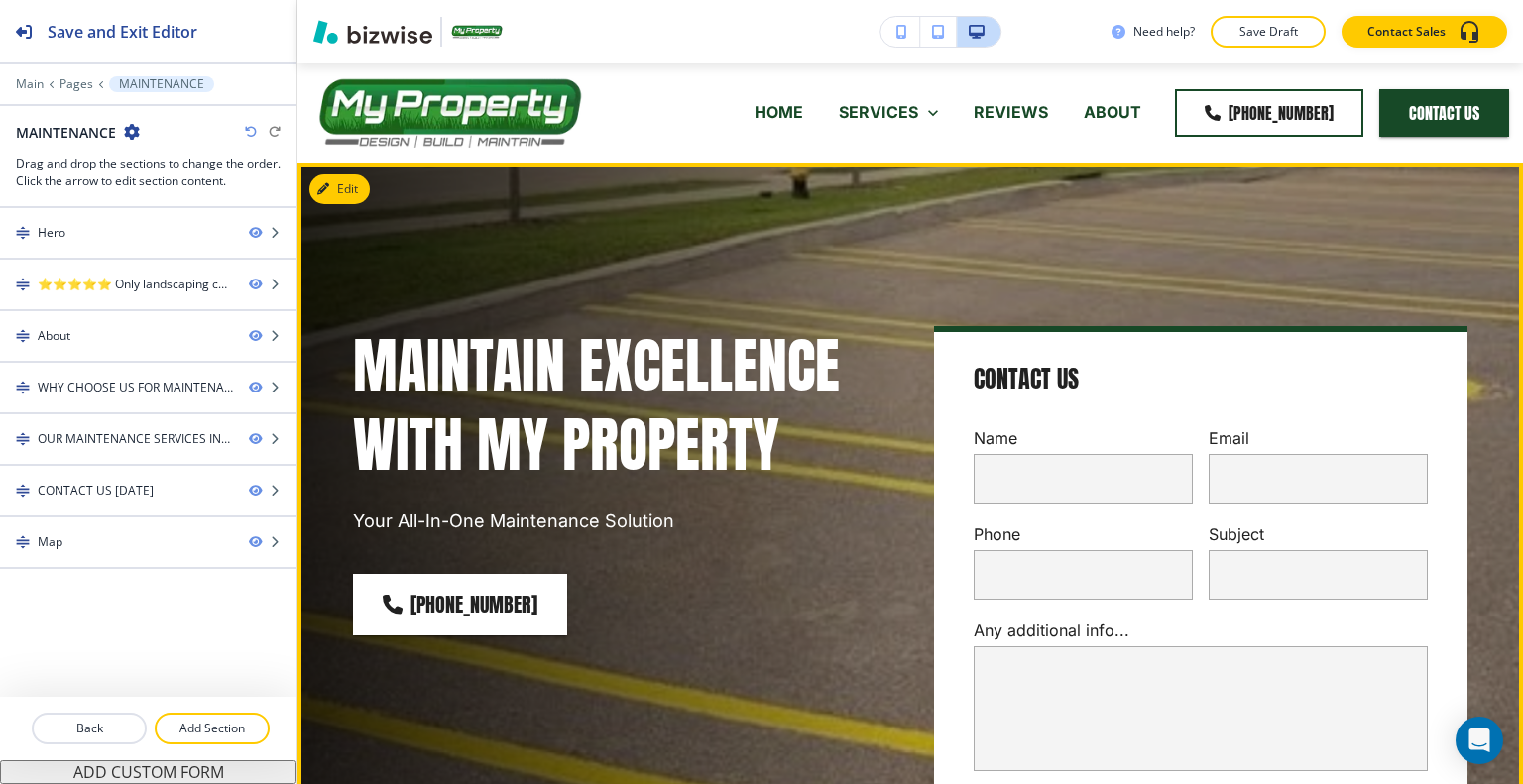 click on "Maintain Excellence with My Property Your All-In-One Maintenance Solution" at bounding box center [620, 430] 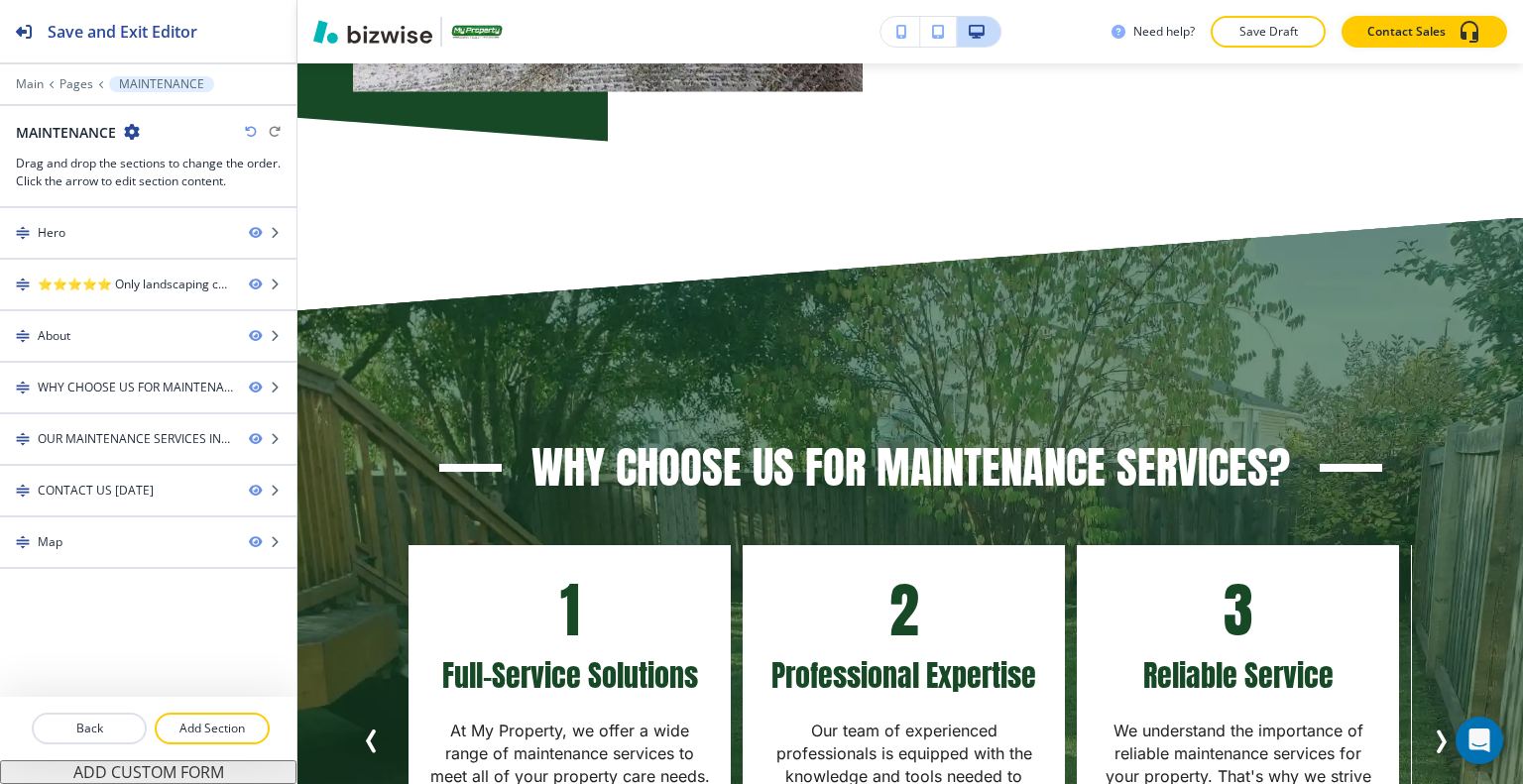 scroll, scrollTop: 2181, scrollLeft: 0, axis: vertical 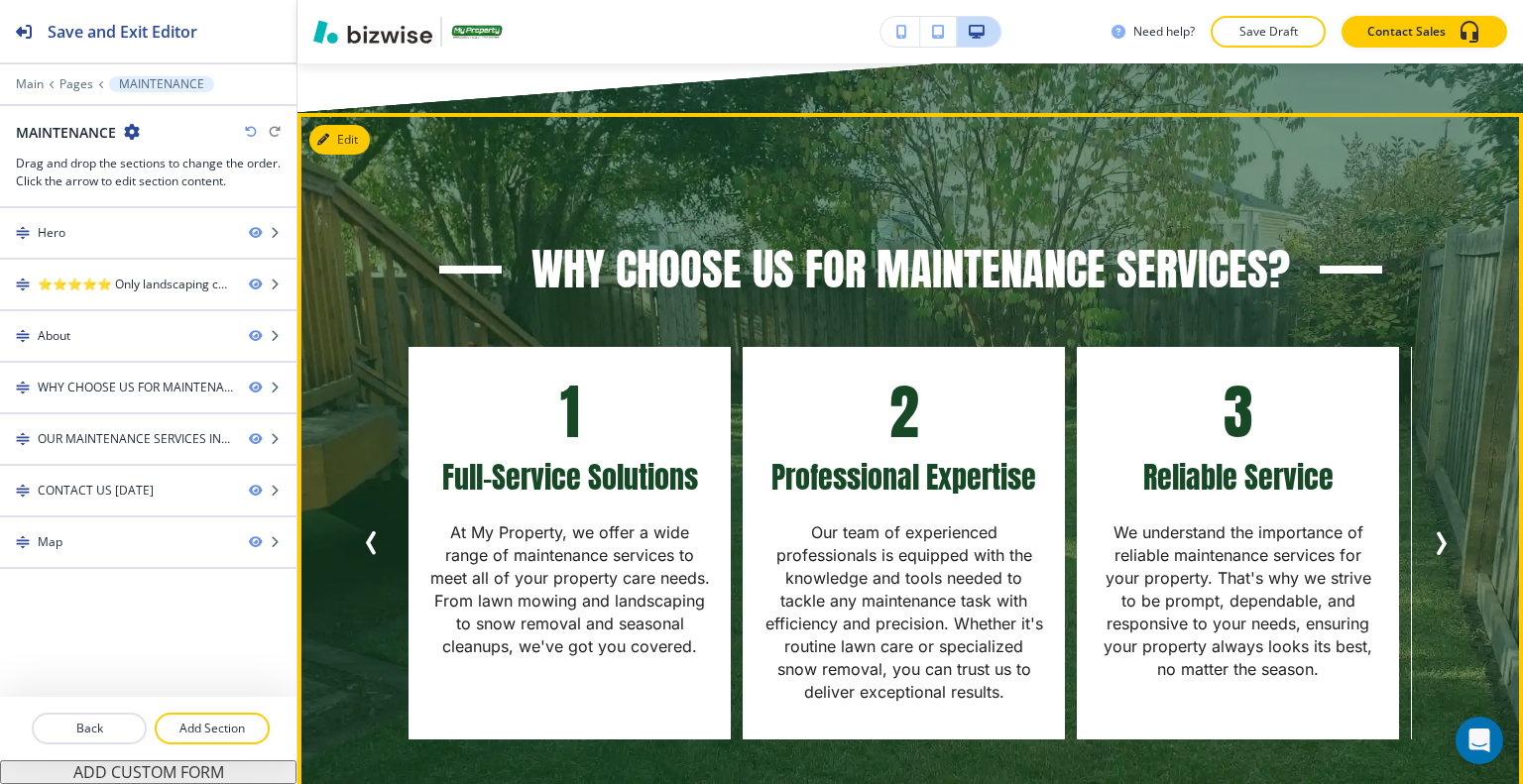 click 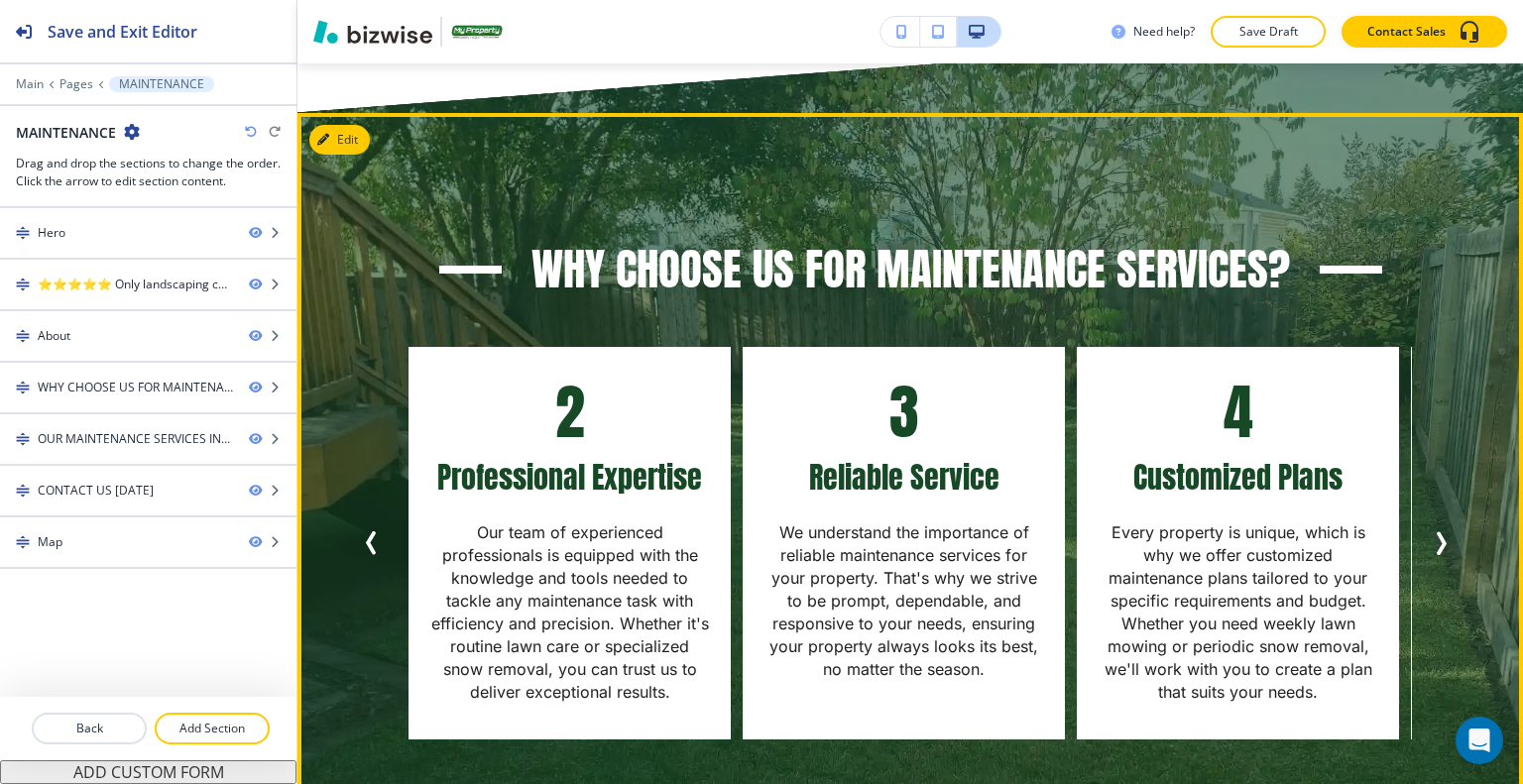click 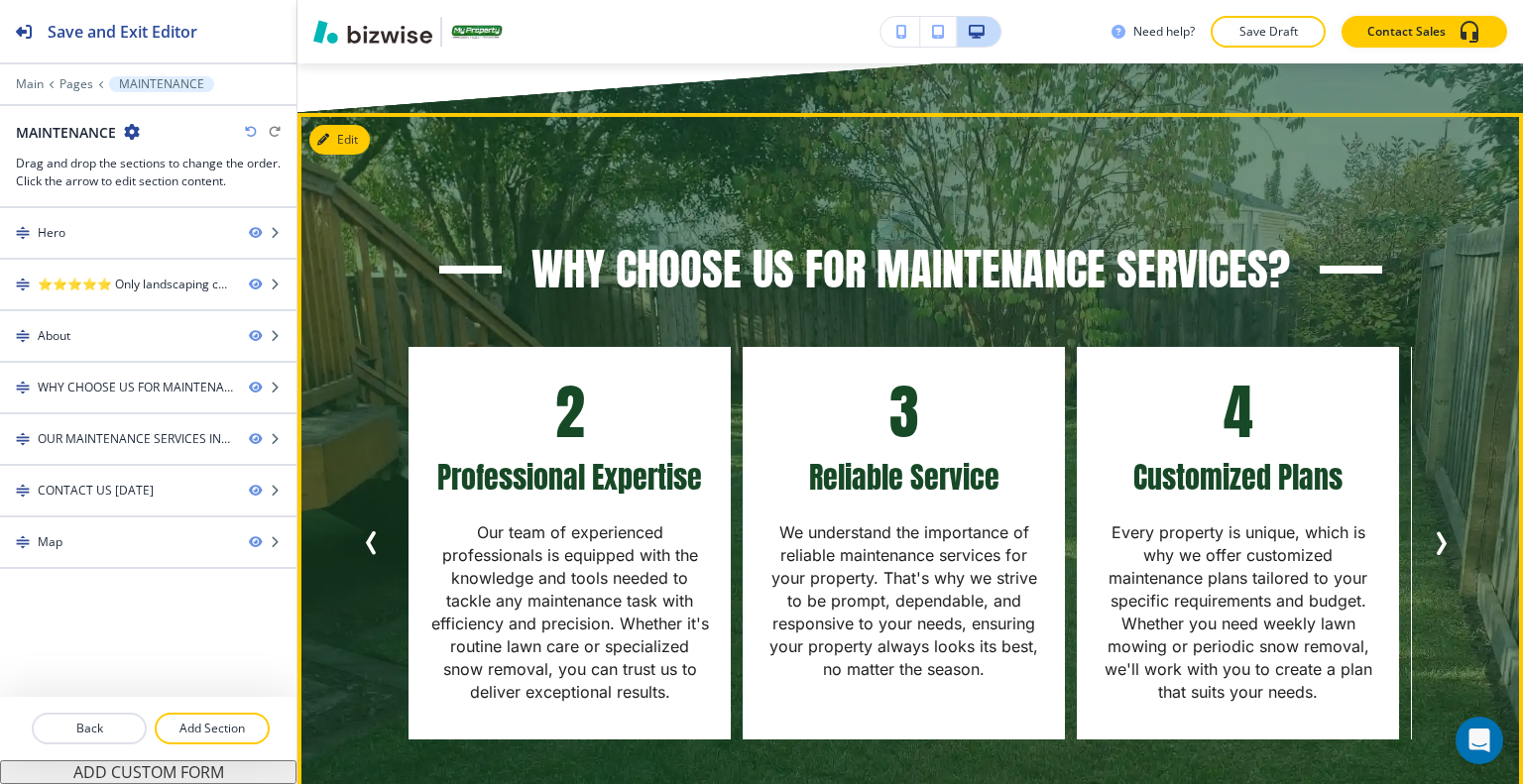 click 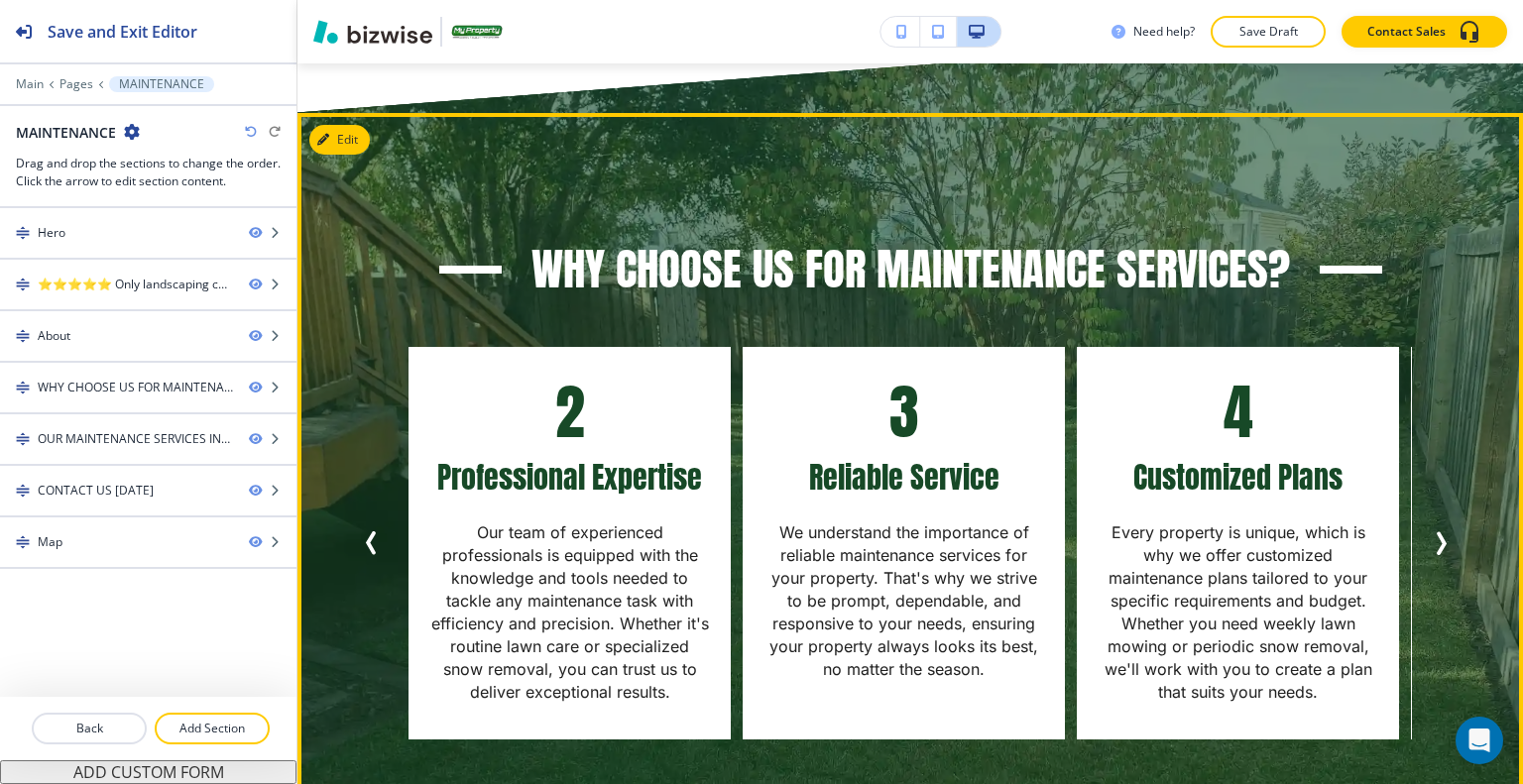 click 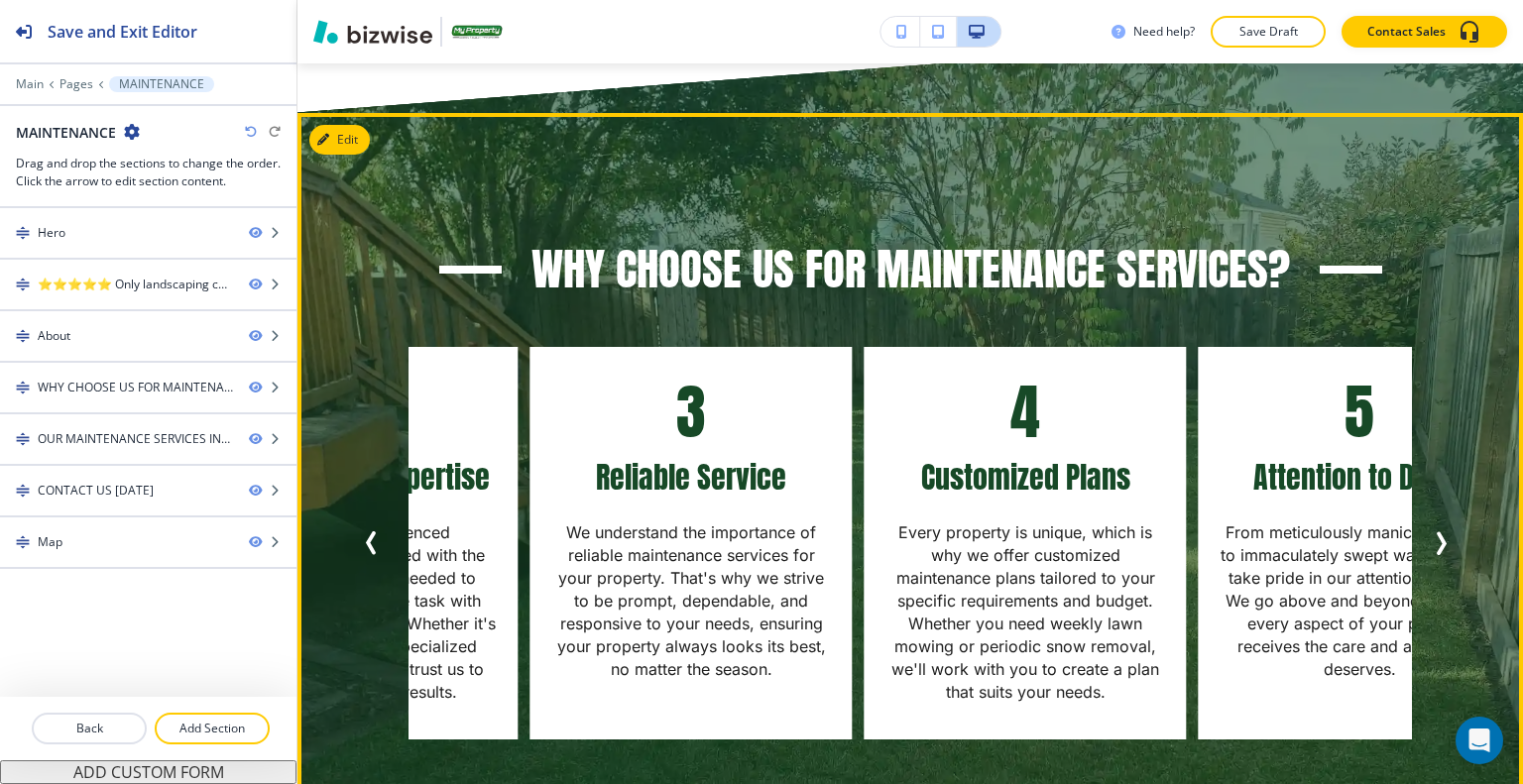 click 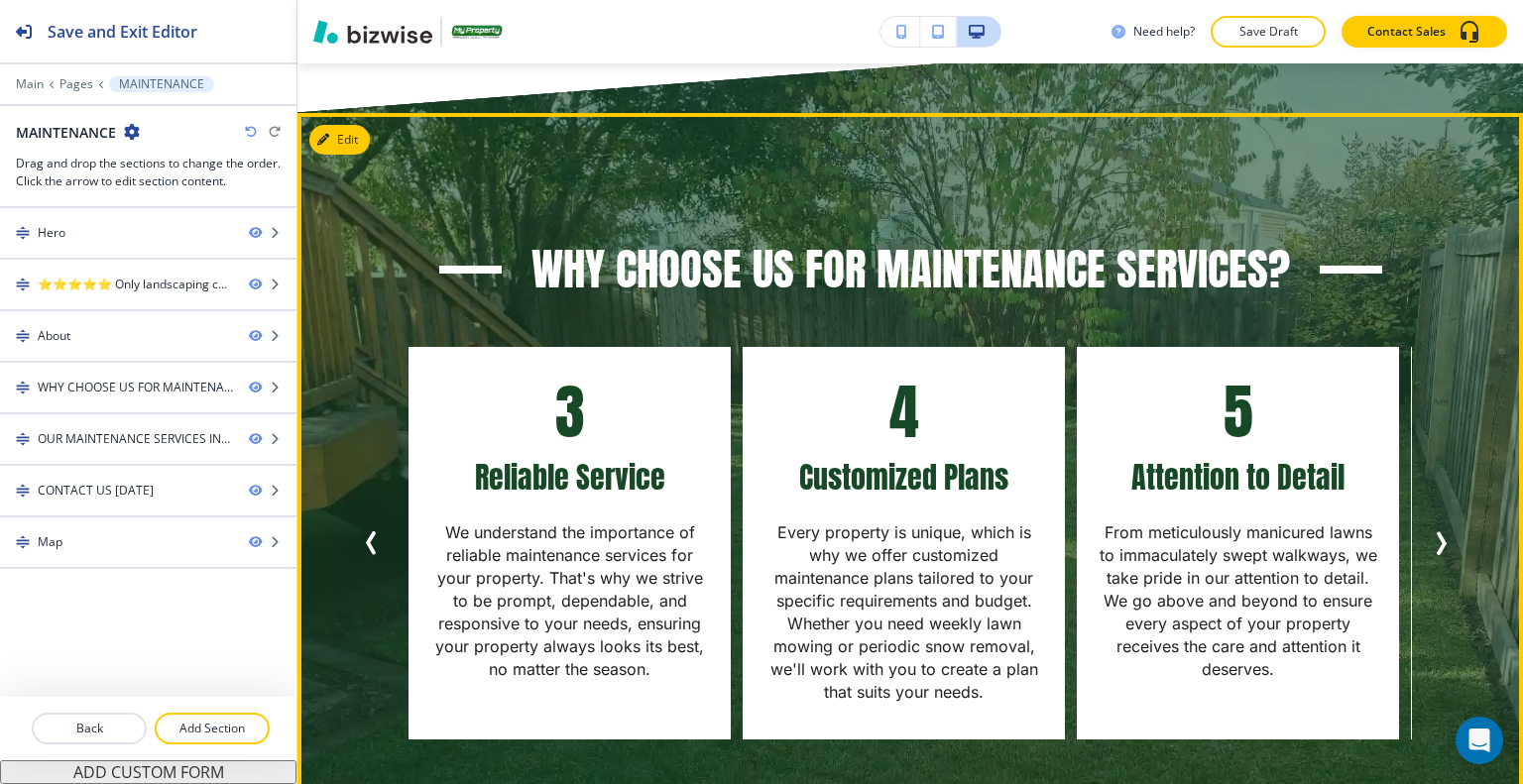 click 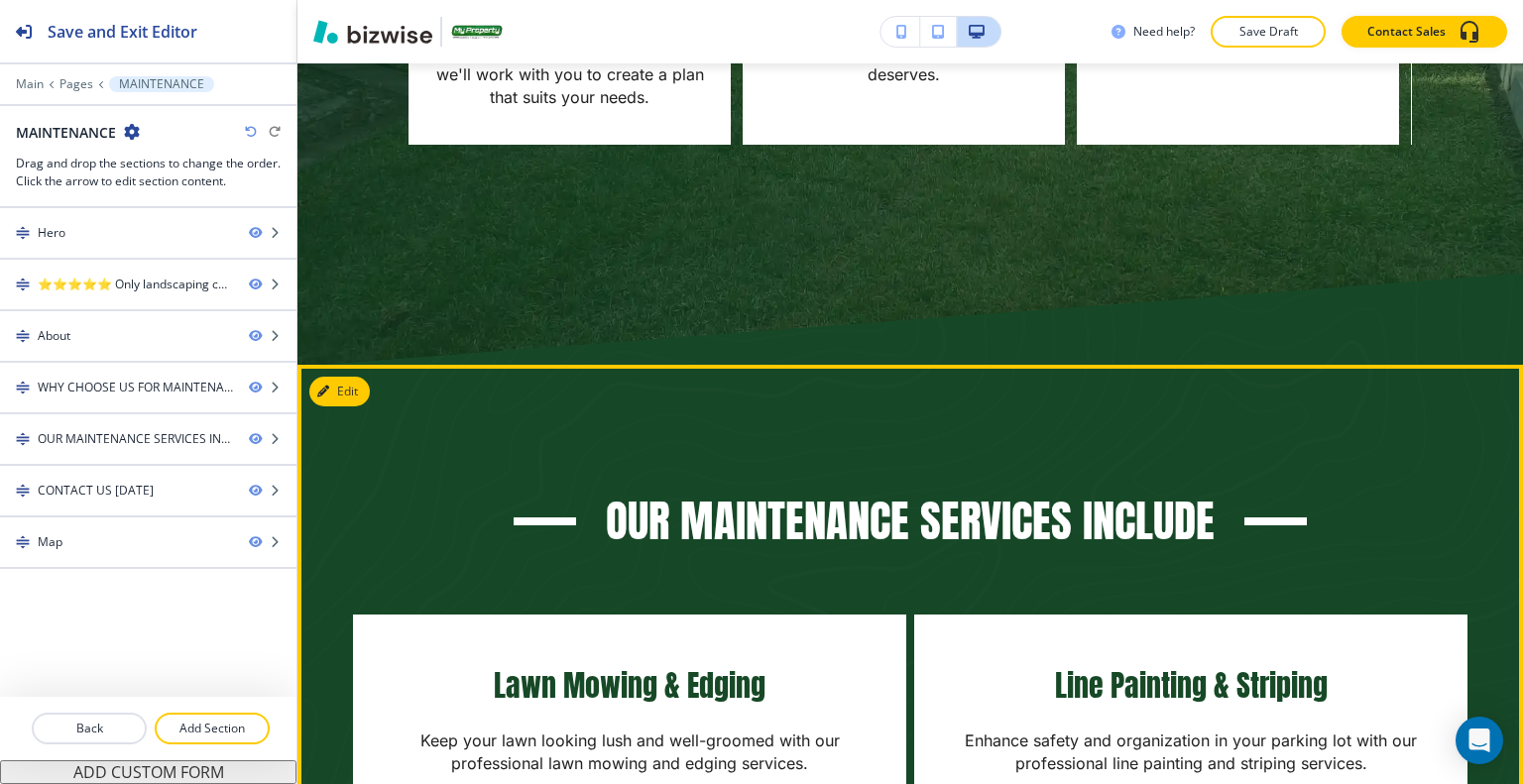 scroll, scrollTop: 2379, scrollLeft: 0, axis: vertical 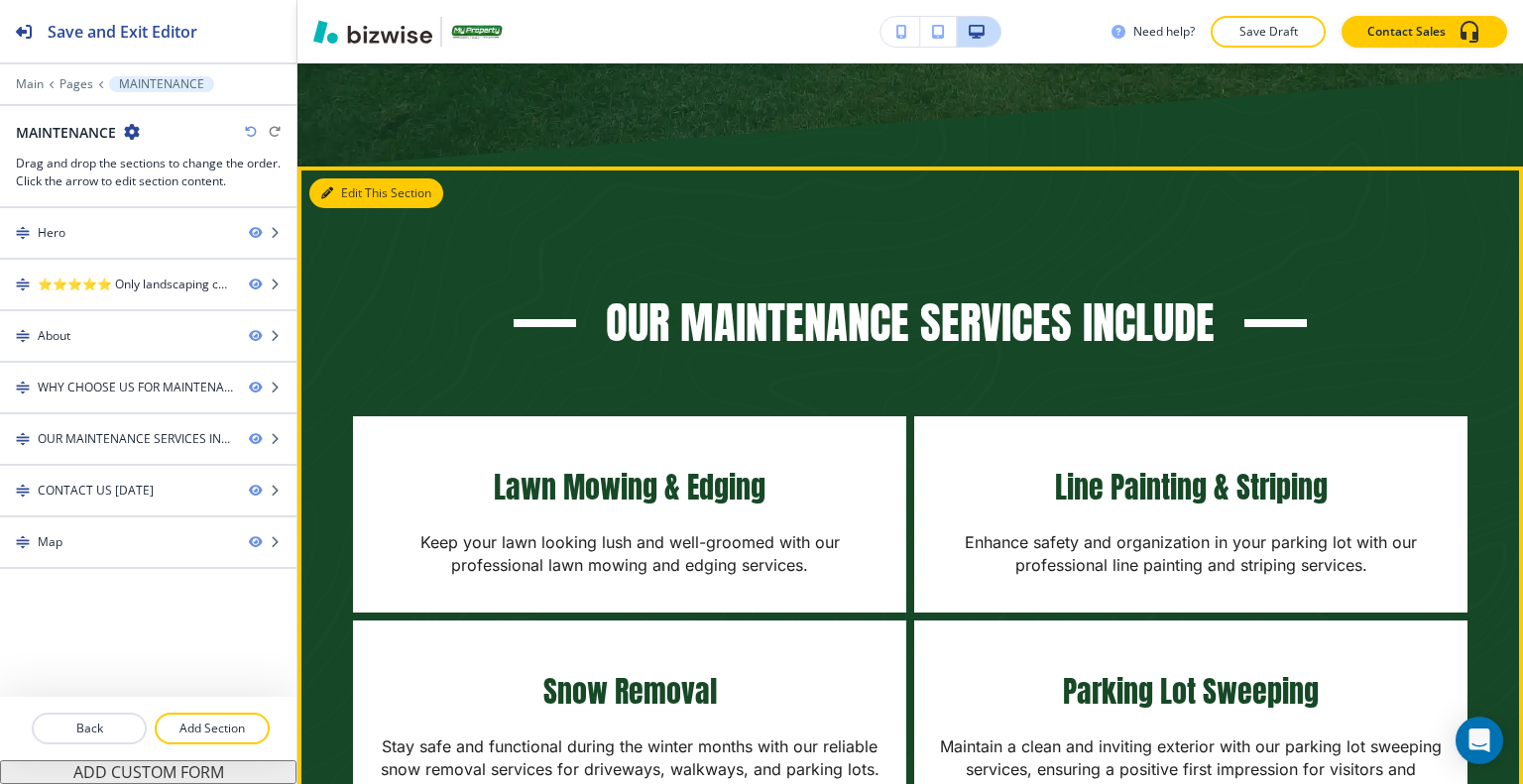 click on "Edit This Section" at bounding box center (376, 193) 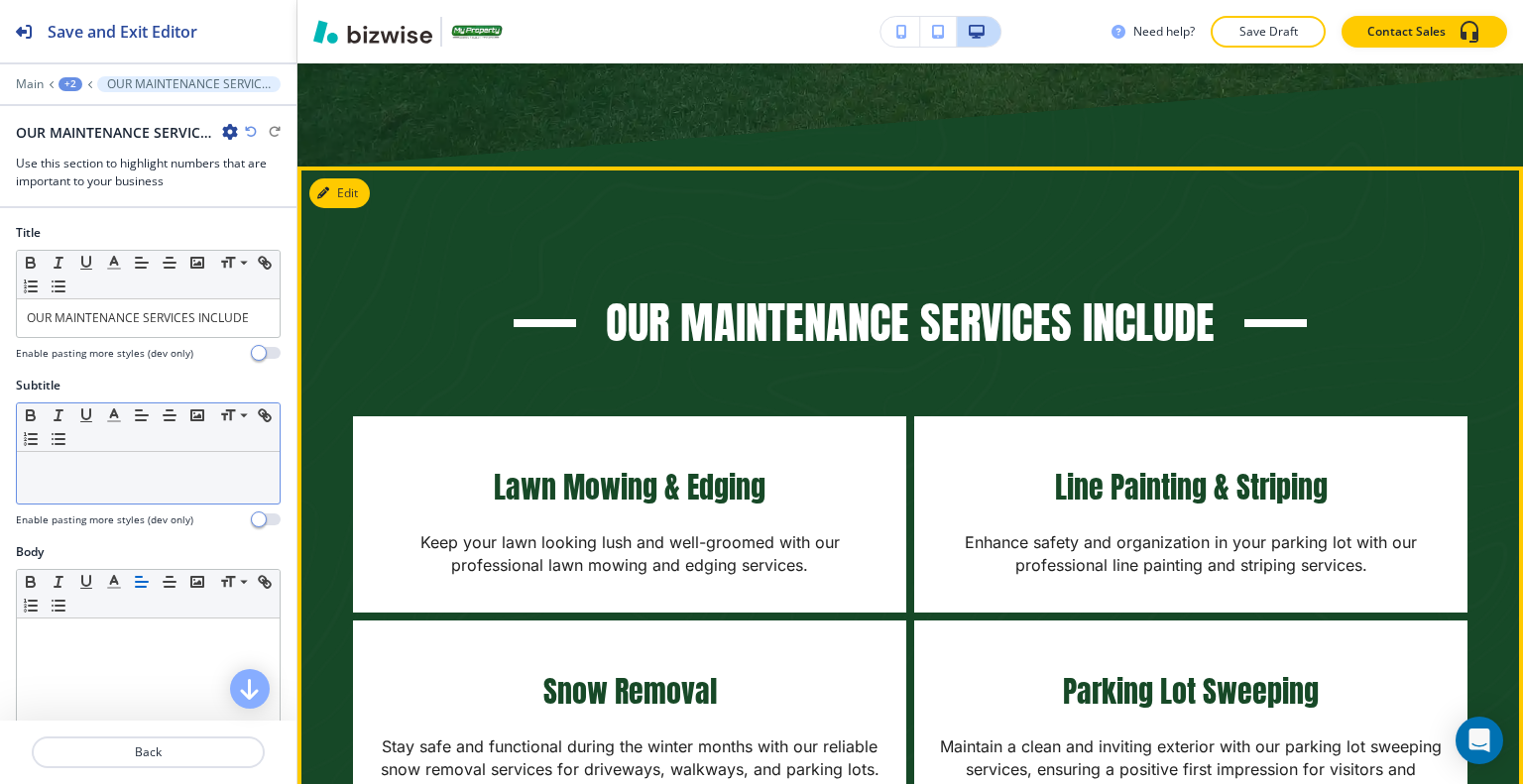 scroll, scrollTop: 3069, scrollLeft: 0, axis: vertical 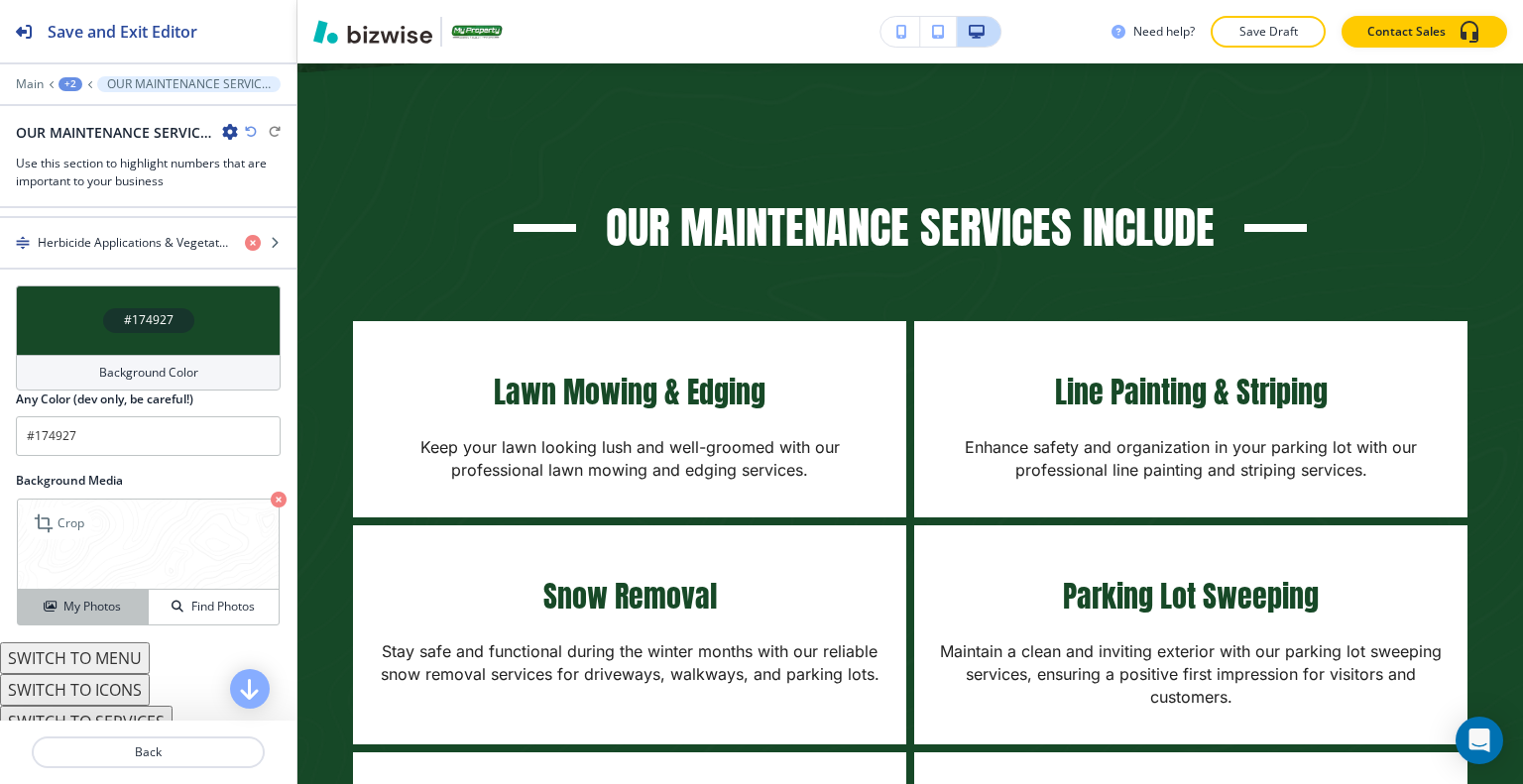 click on "My Photos" at bounding box center (92, 607) 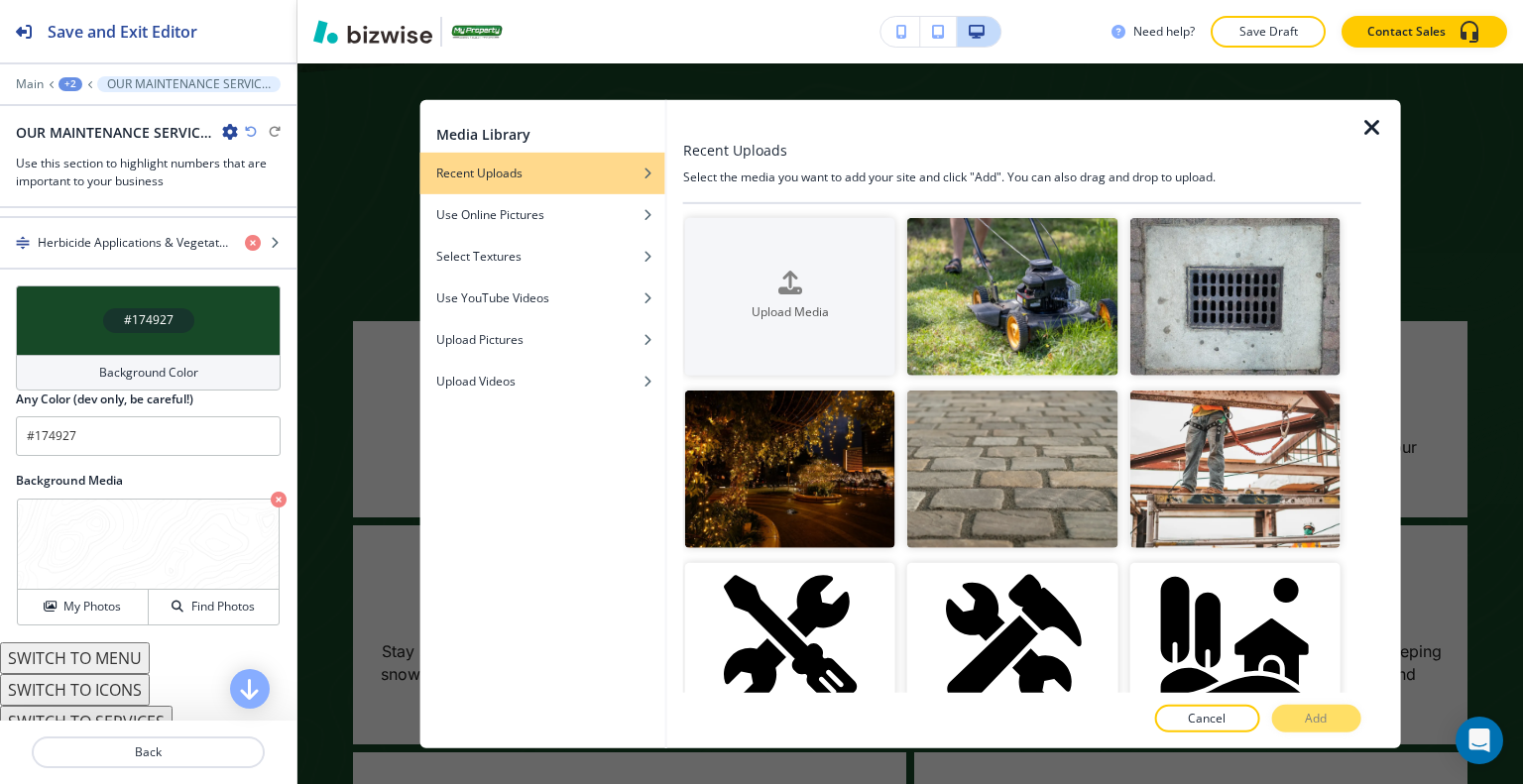 click at bounding box center (1372, 127) 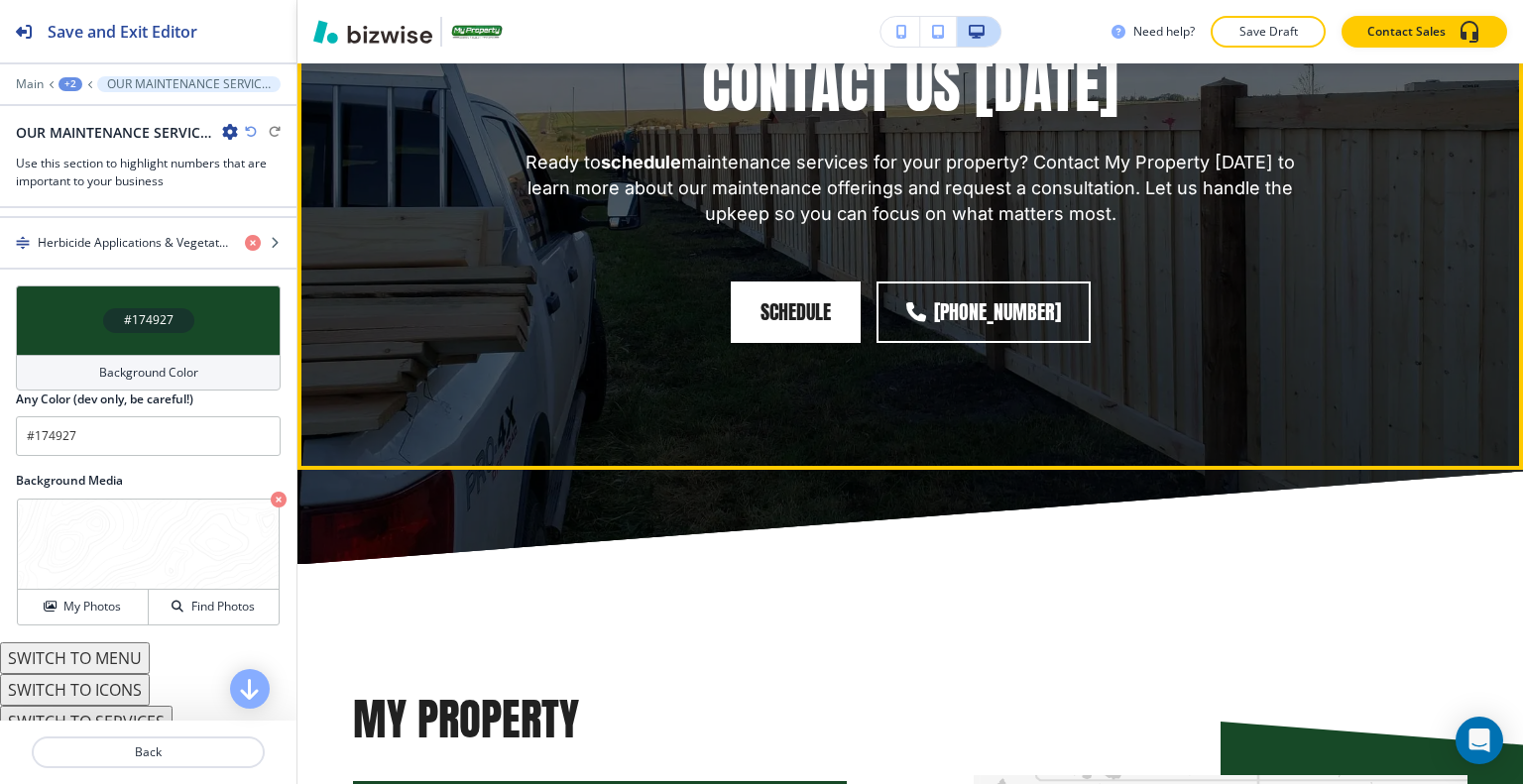scroll, scrollTop: 4159, scrollLeft: 0, axis: vertical 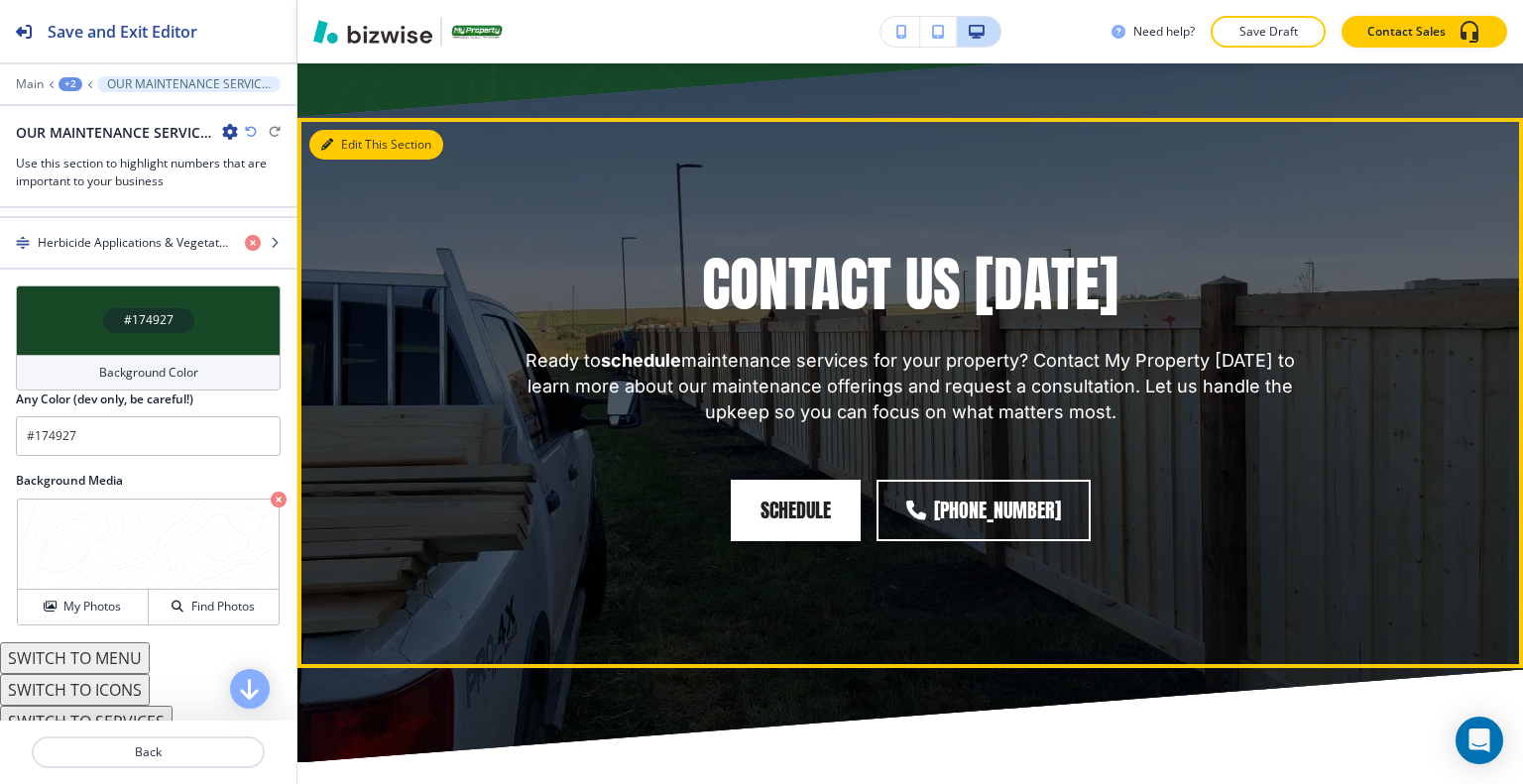 click on "Edit This Section" at bounding box center [376, 145] 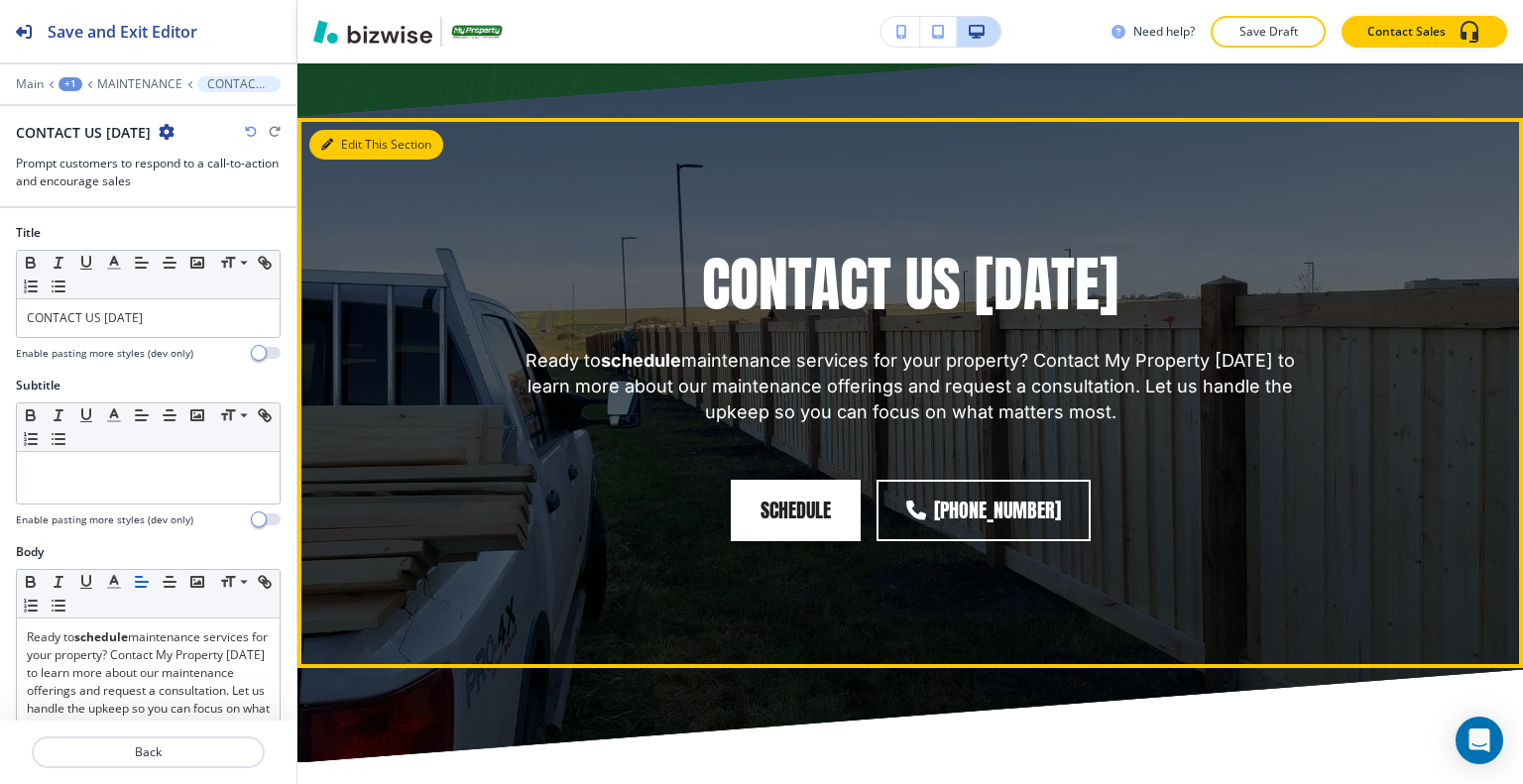 scroll, scrollTop: 4205, scrollLeft: 0, axis: vertical 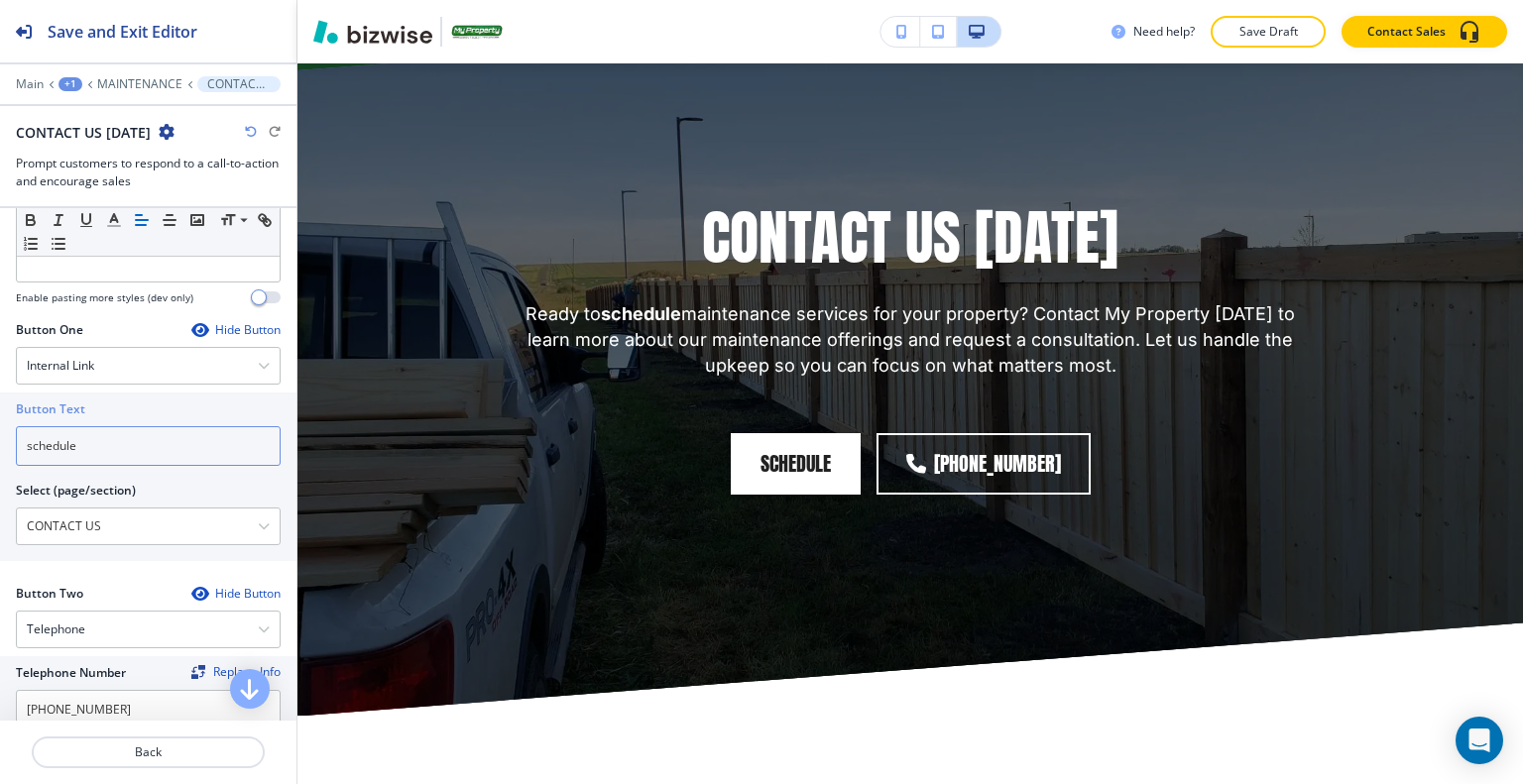 click on "schedule" at bounding box center [148, 446] 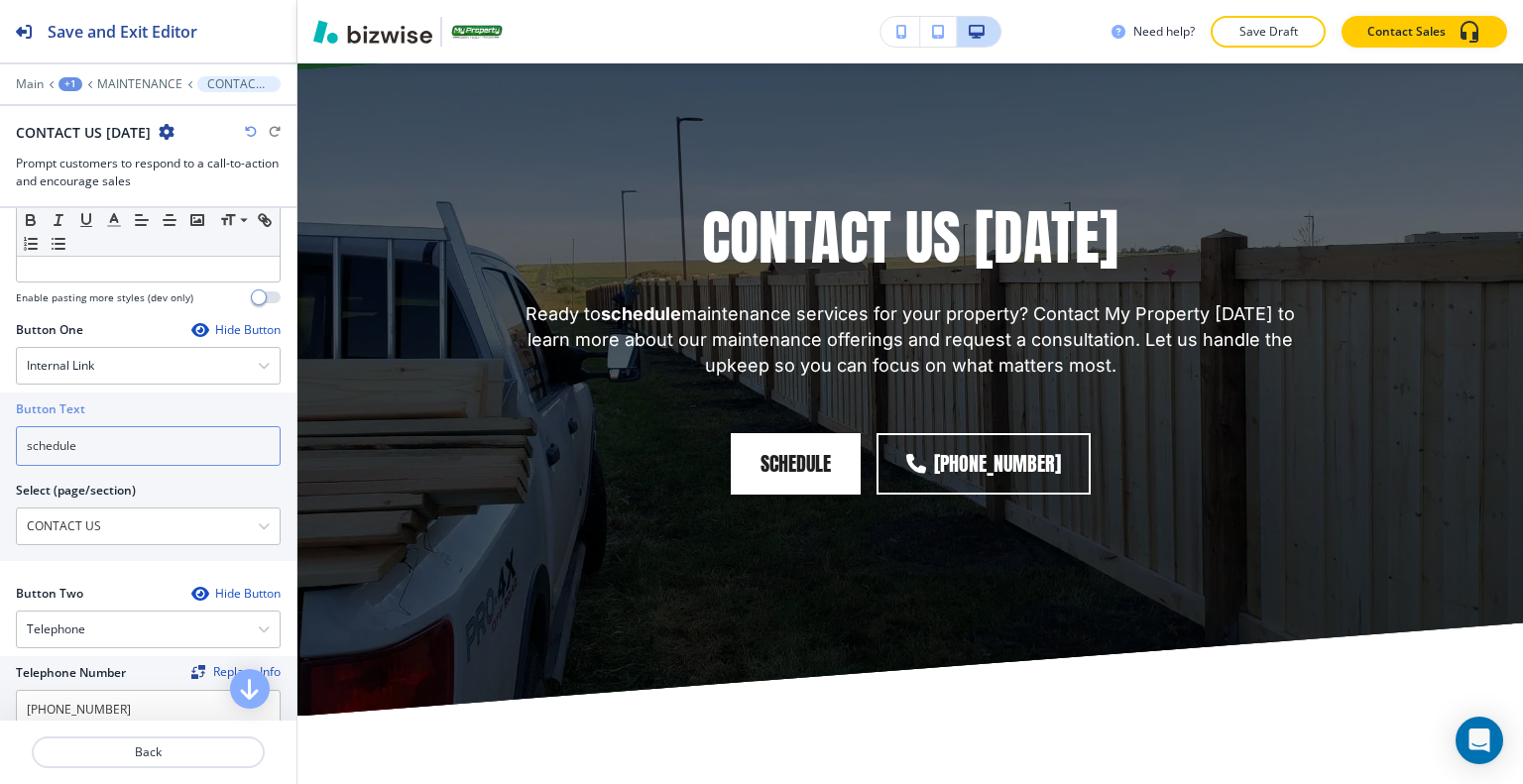 drag, startPoint x: 167, startPoint y: 443, endPoint x: 18, endPoint y: 433, distance: 149.33519 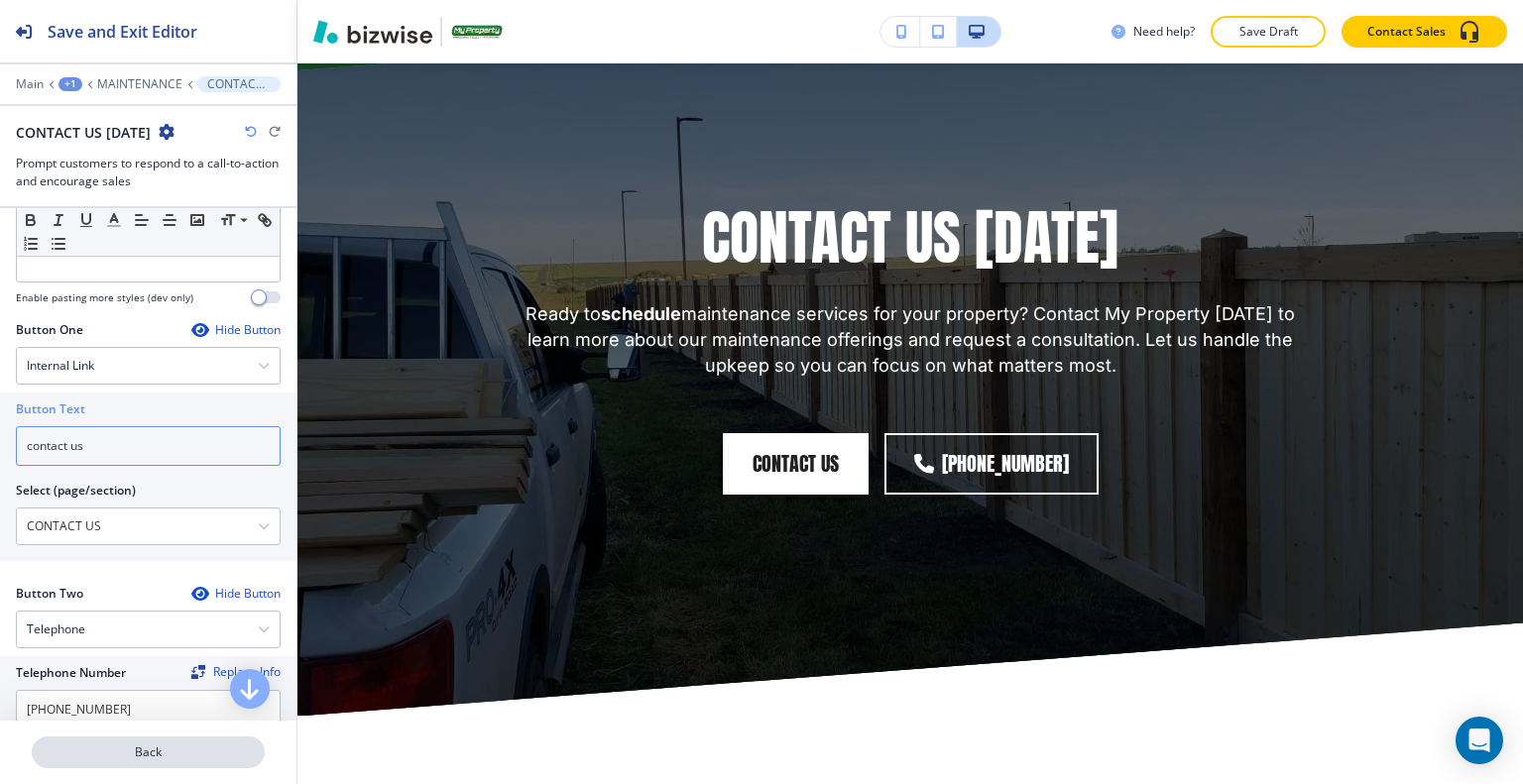 type on "contact us" 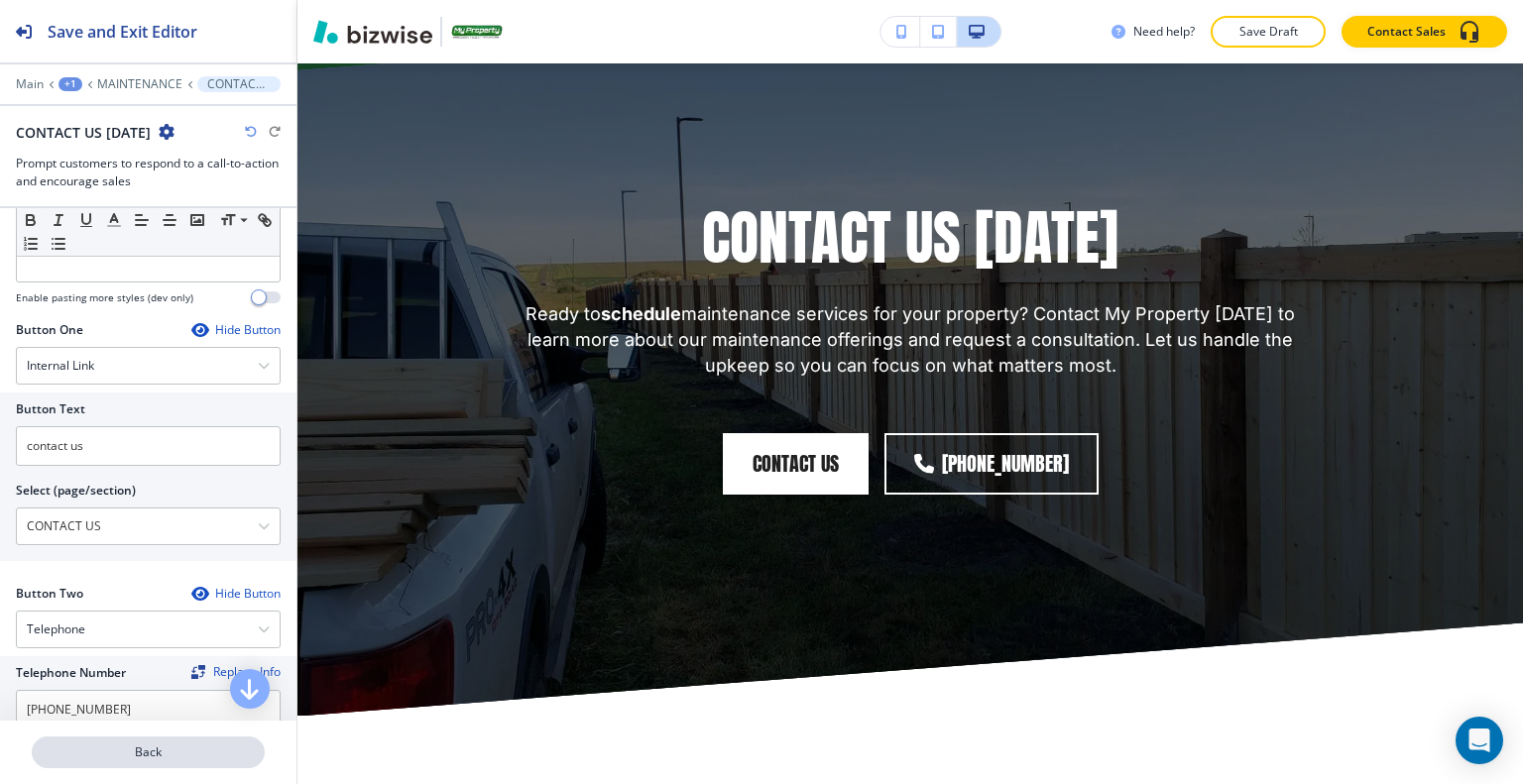 click on "Back" at bounding box center (148, 752) 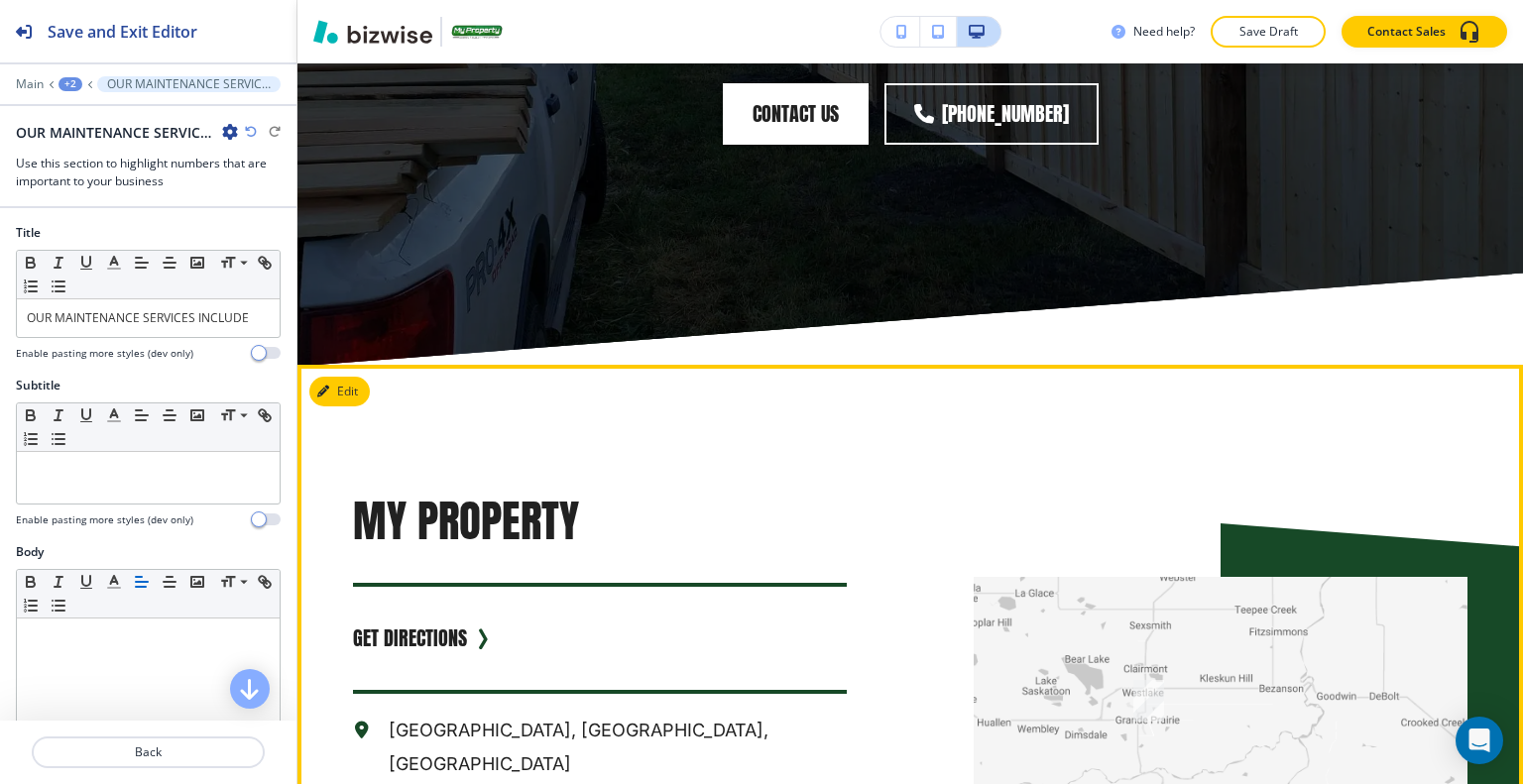 scroll, scrollTop: 4654, scrollLeft: 0, axis: vertical 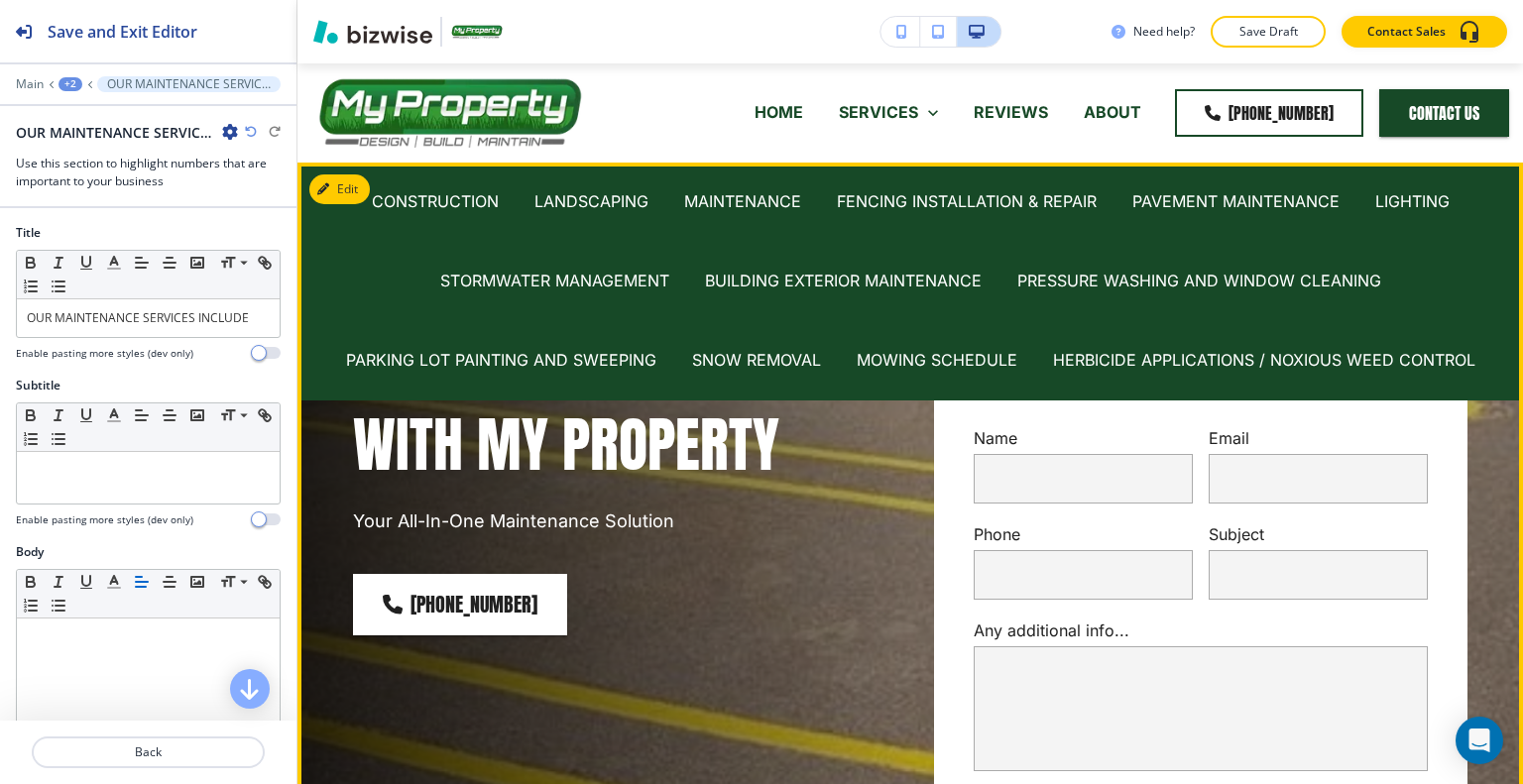 click on "Maintain Excellence with My Property" at bounding box center (620, 405) 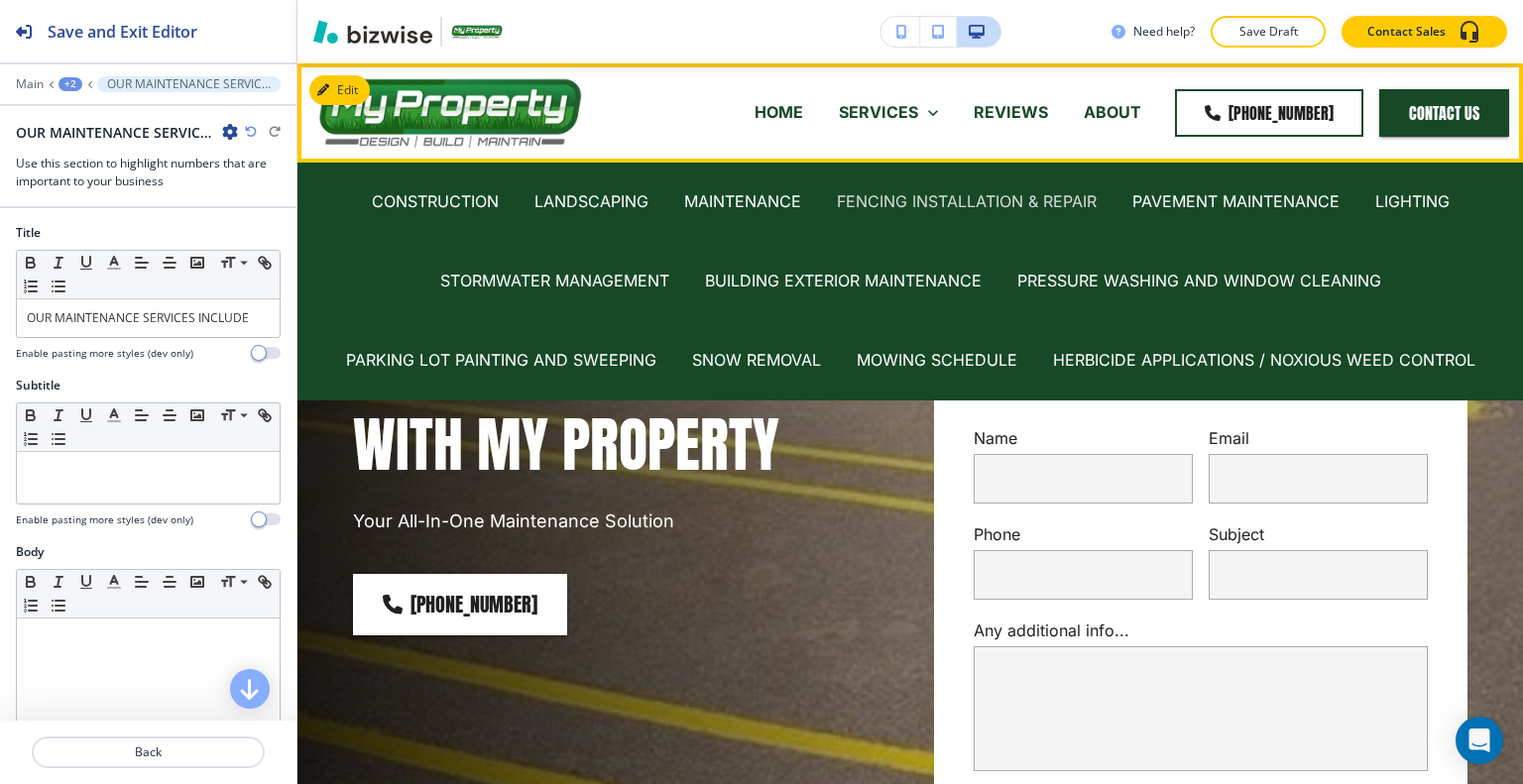 click on "FENCING INSTALLATION & REPAIR" at bounding box center (967, 201) 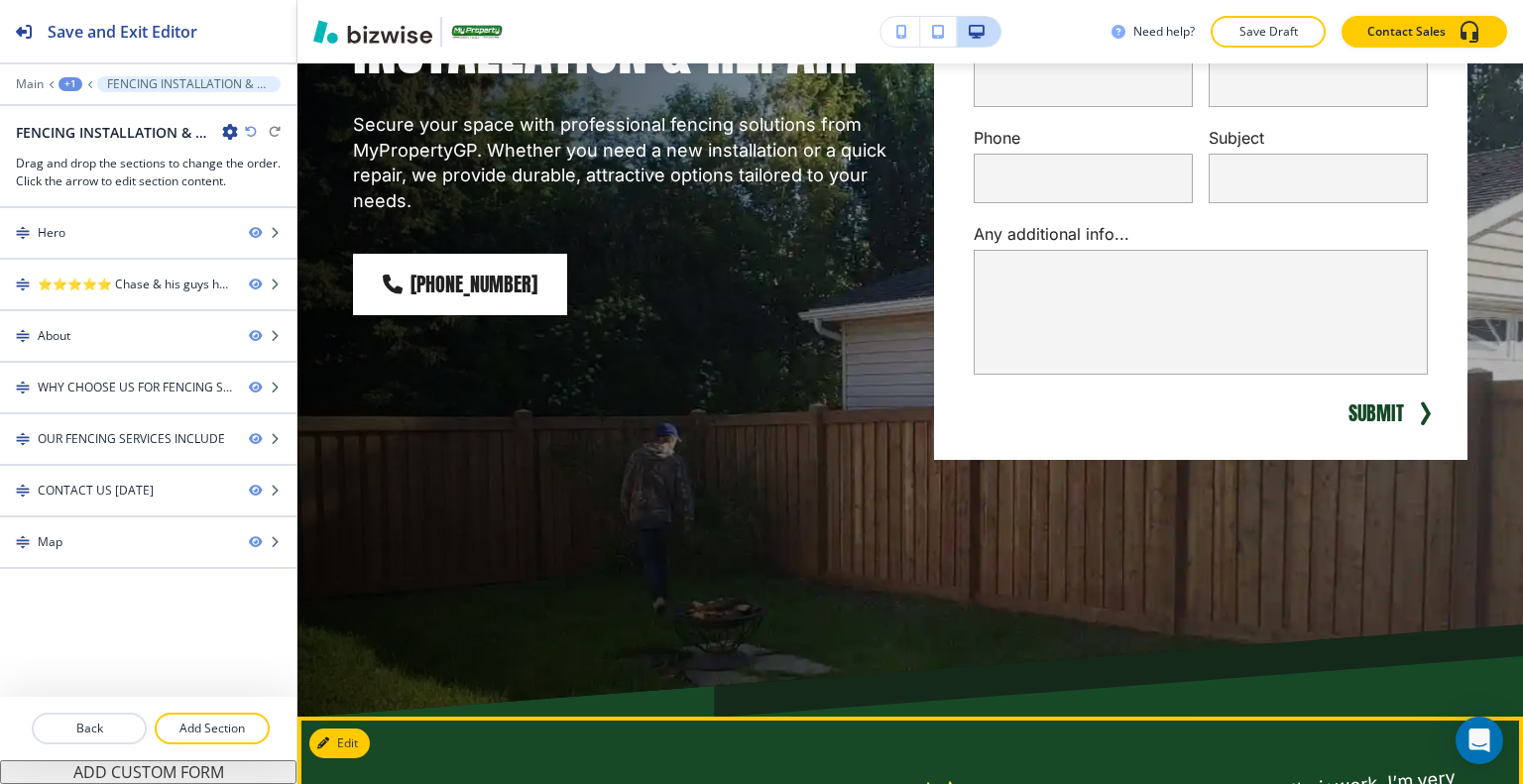 scroll, scrollTop: 892, scrollLeft: 0, axis: vertical 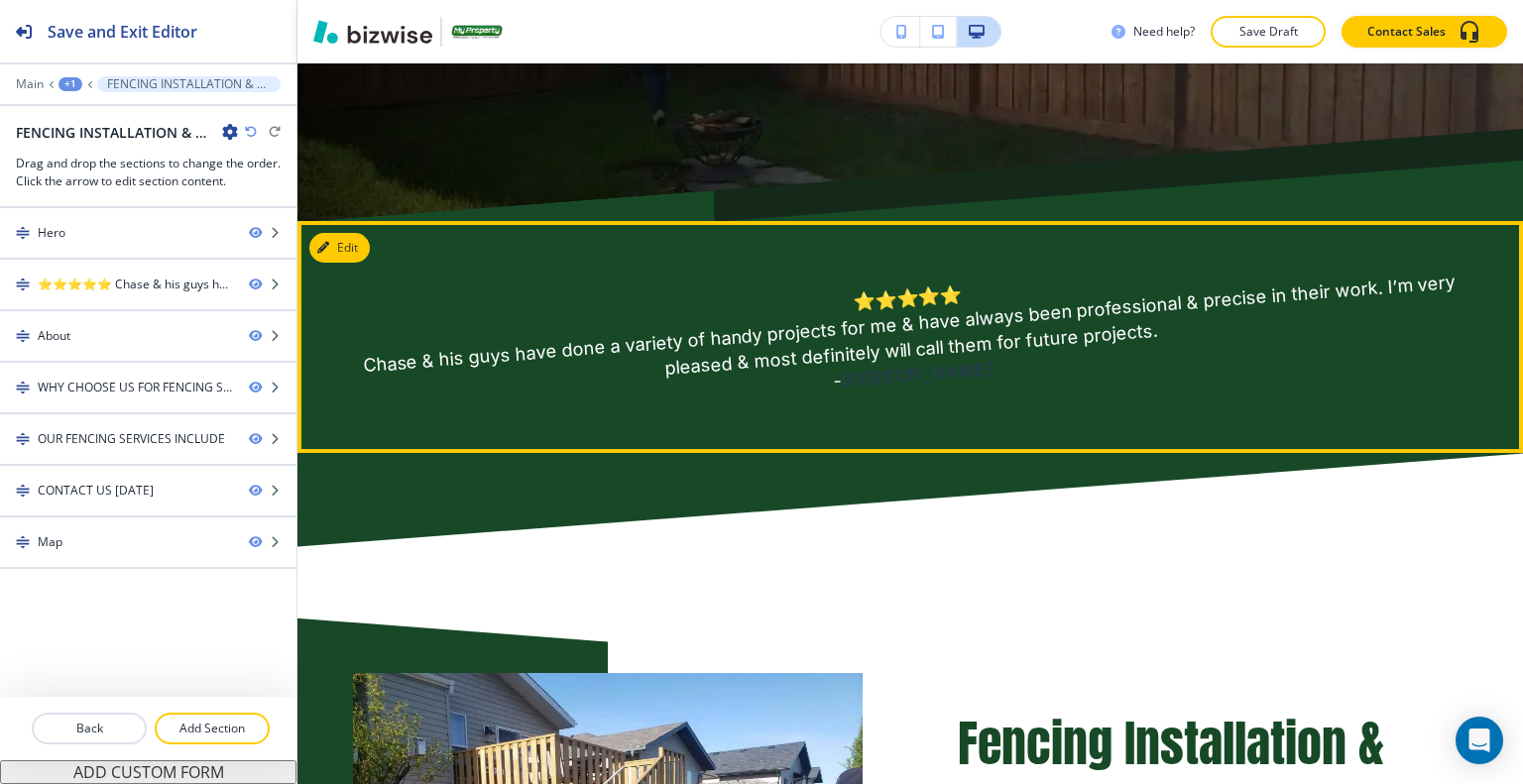 click on "Edit" at bounding box center (339, 248) 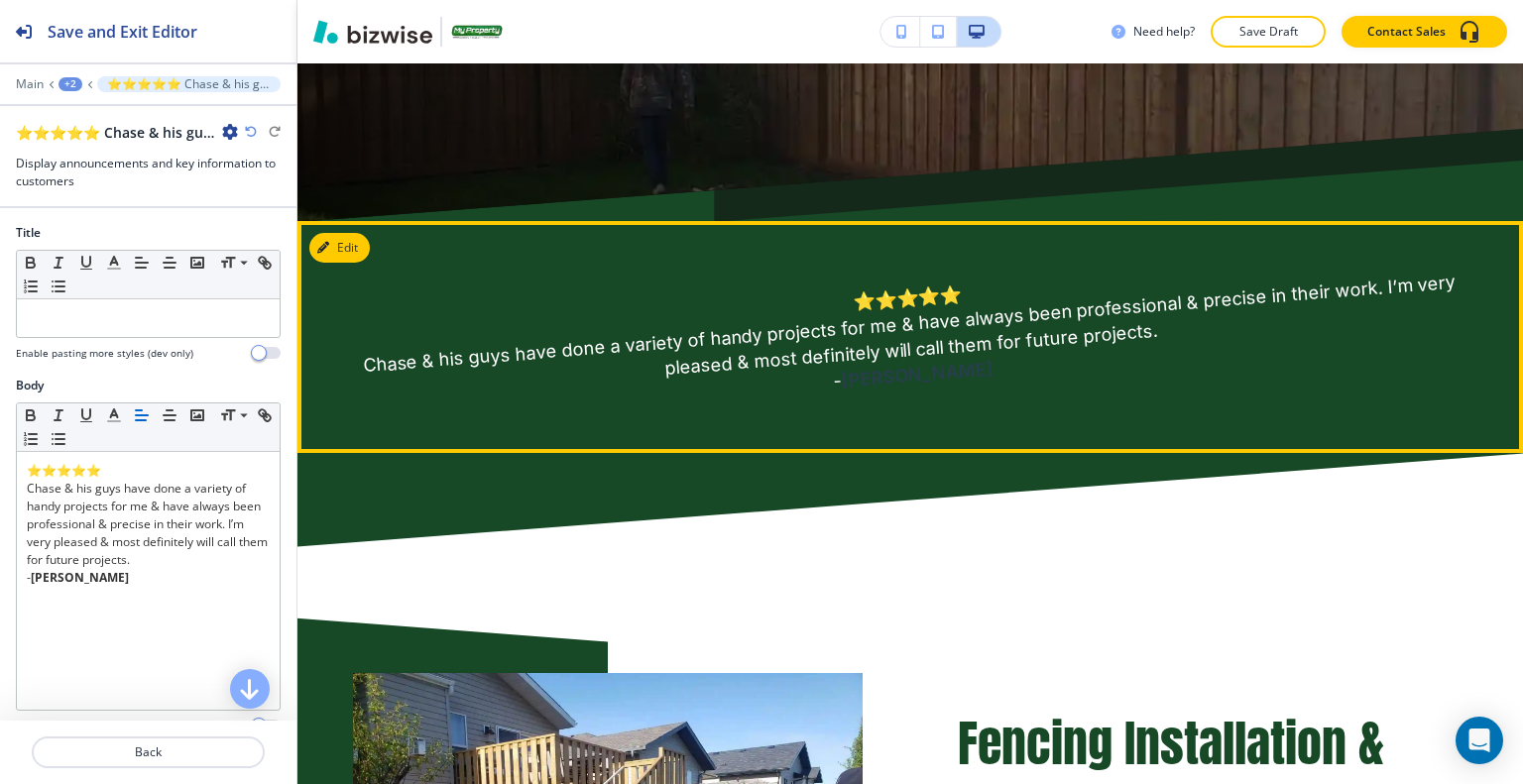 scroll, scrollTop: 1049, scrollLeft: 0, axis: vertical 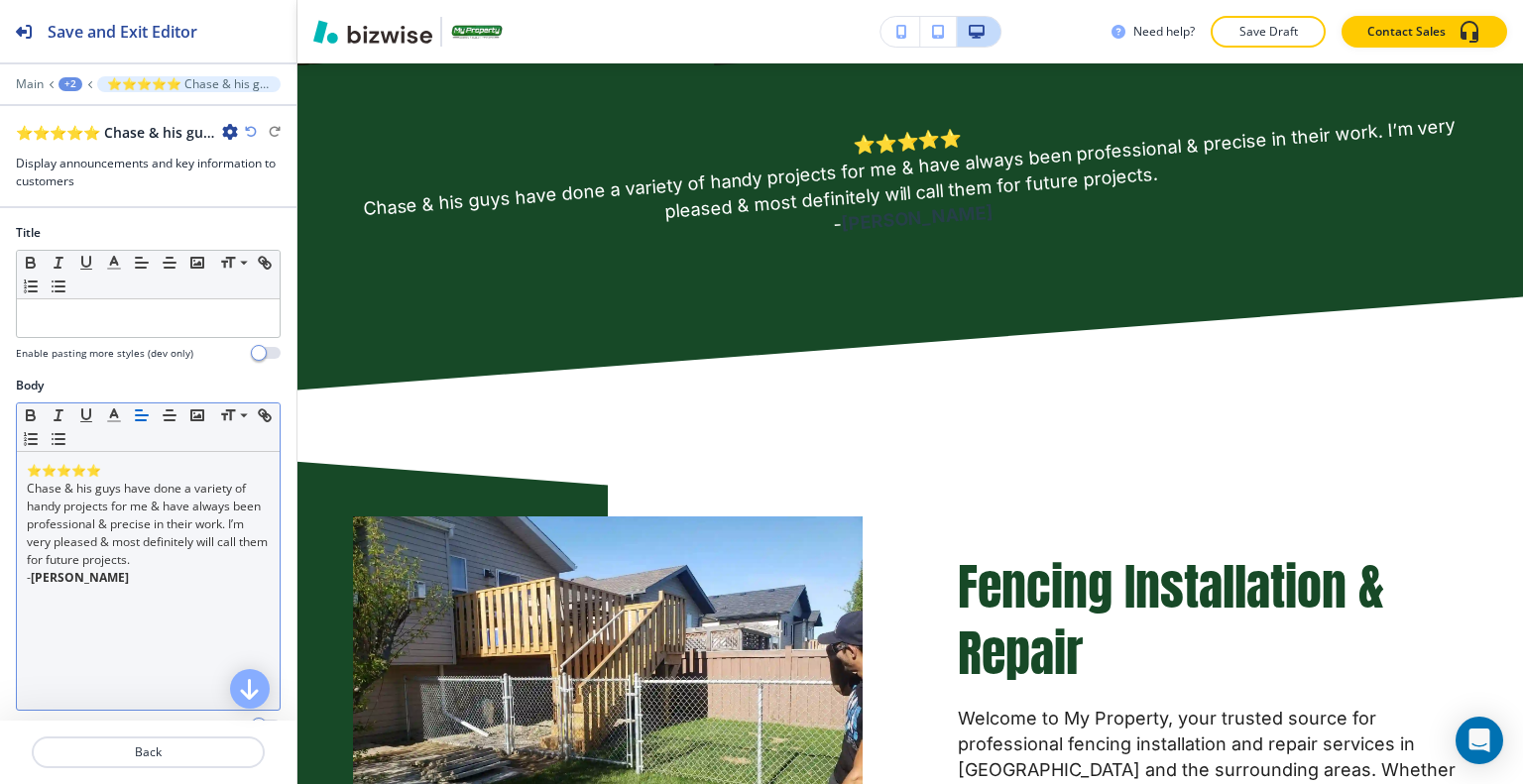 click on "-  Lisa M." at bounding box center [148, 578] 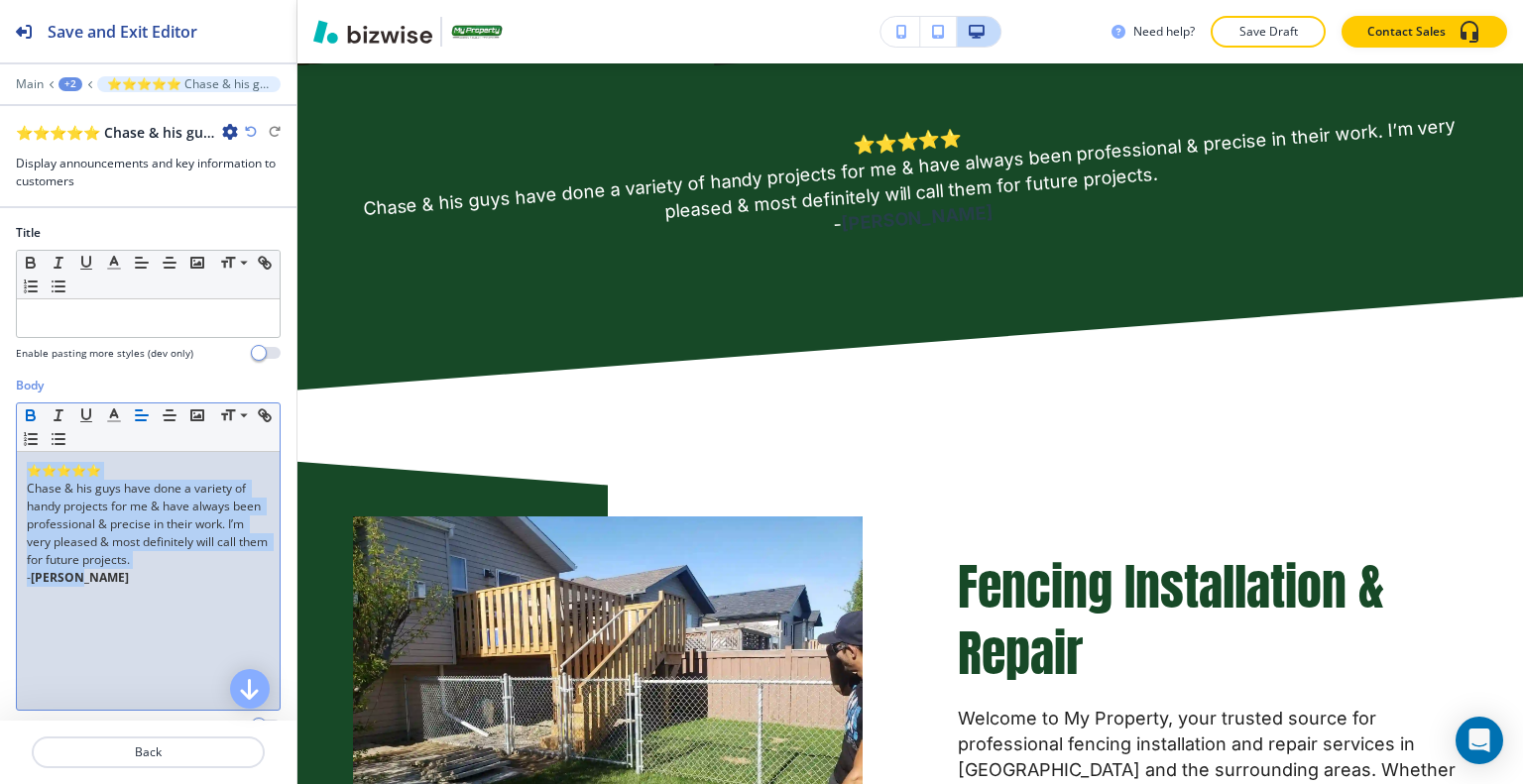 drag, startPoint x: 127, startPoint y: 578, endPoint x: 9, endPoint y: 434, distance: 186.17196 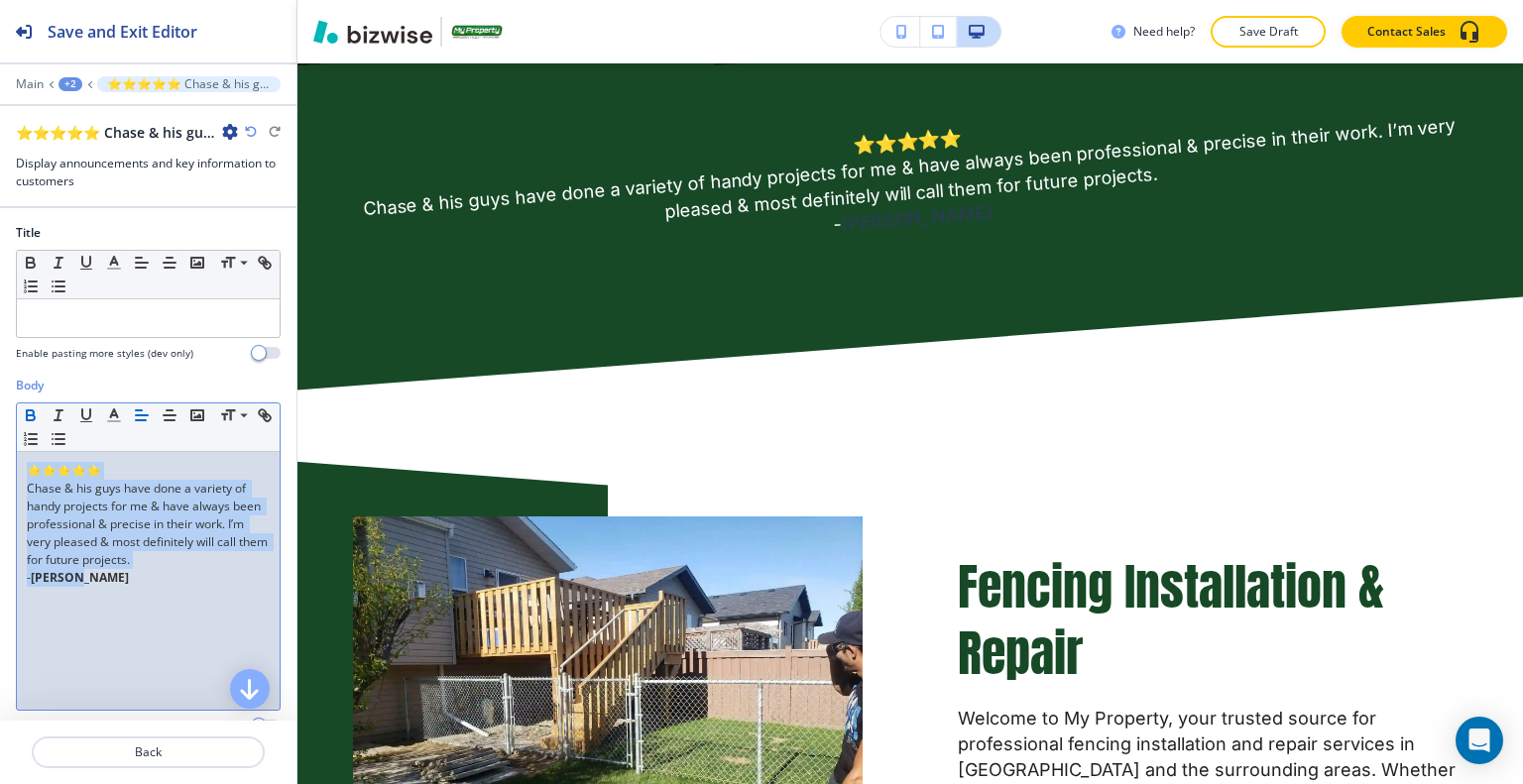 click 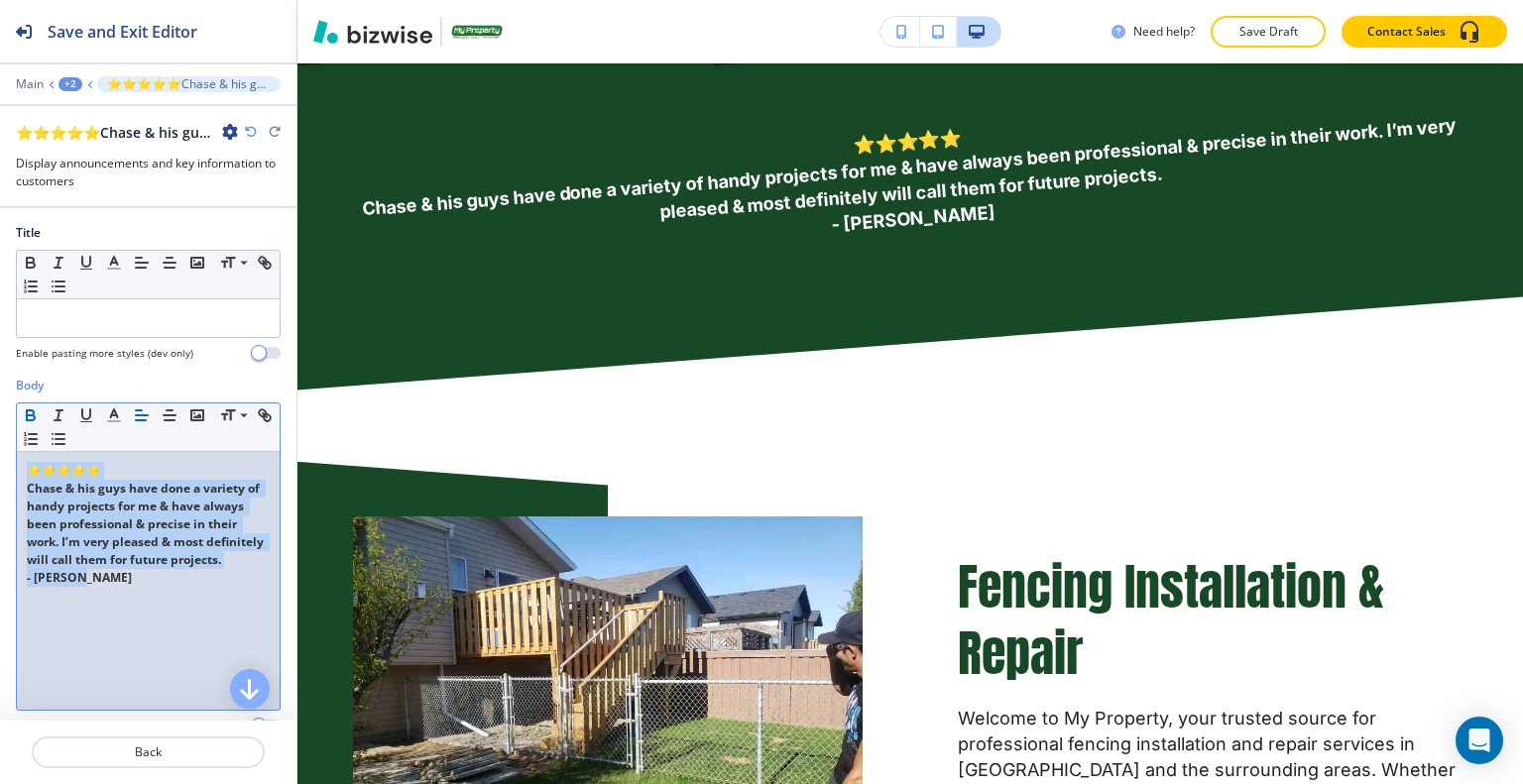click 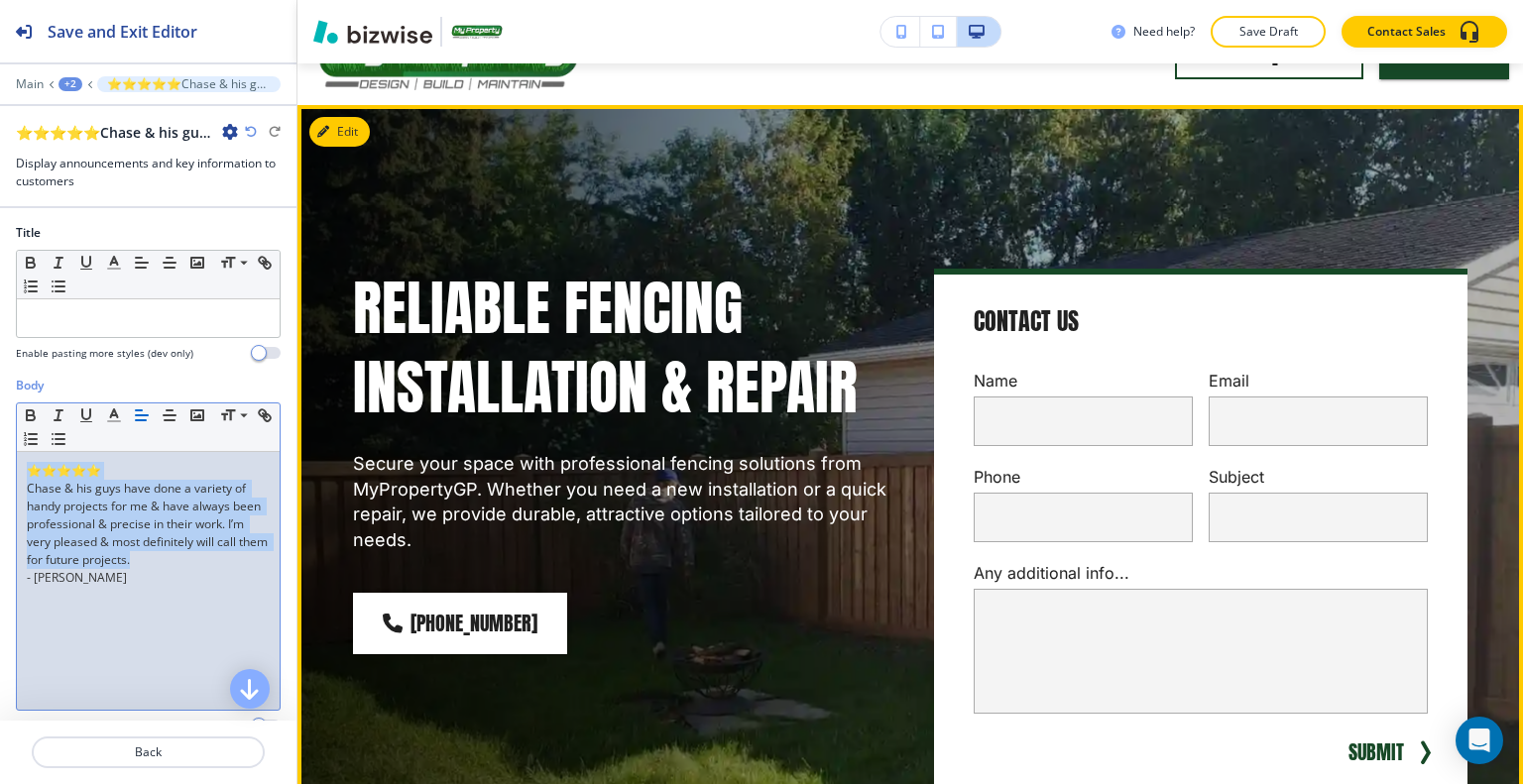 scroll, scrollTop: 0, scrollLeft: 0, axis: both 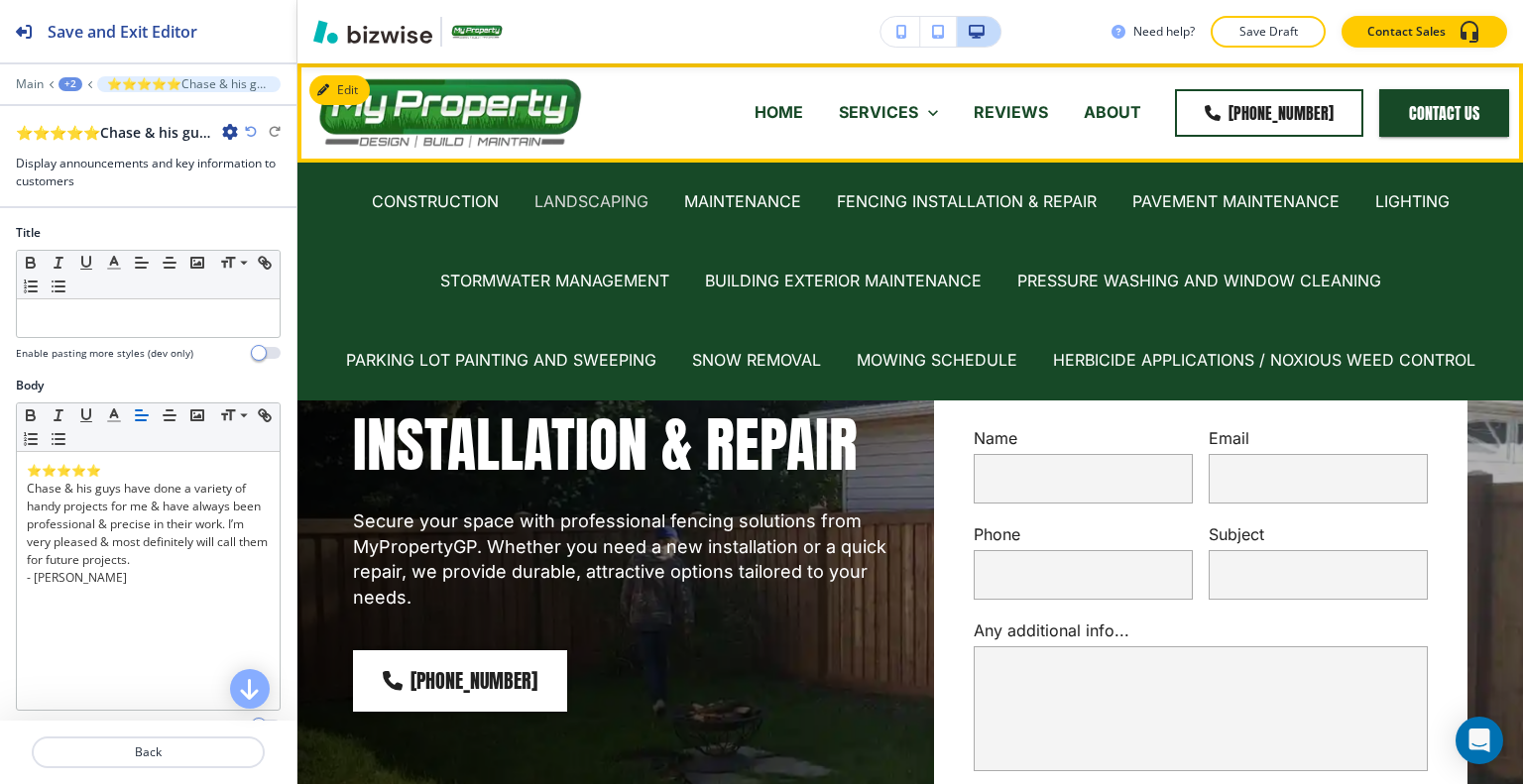 click on "LANDSCAPING" at bounding box center [591, 201] 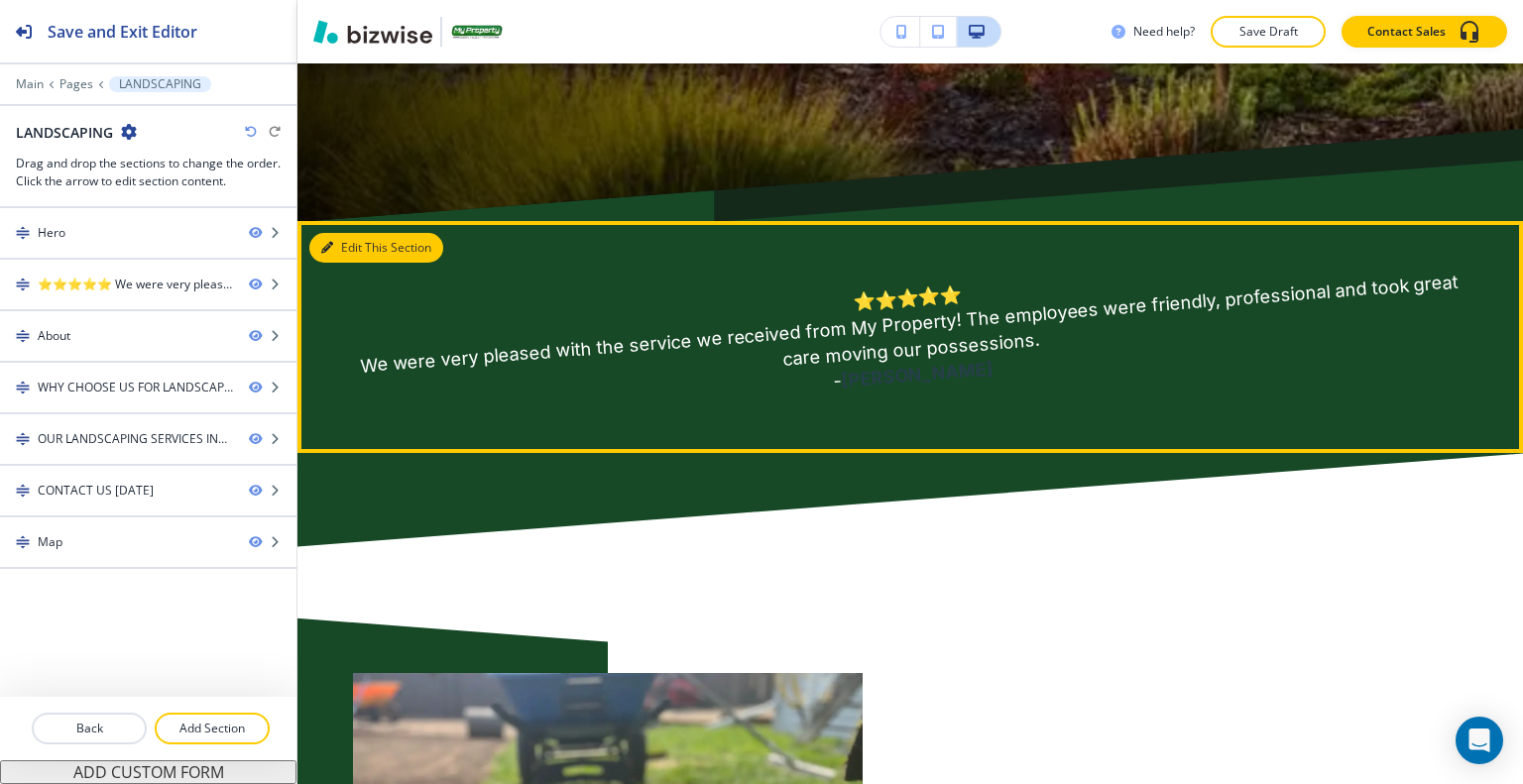 click on "Edit This Section" at bounding box center [376, 248] 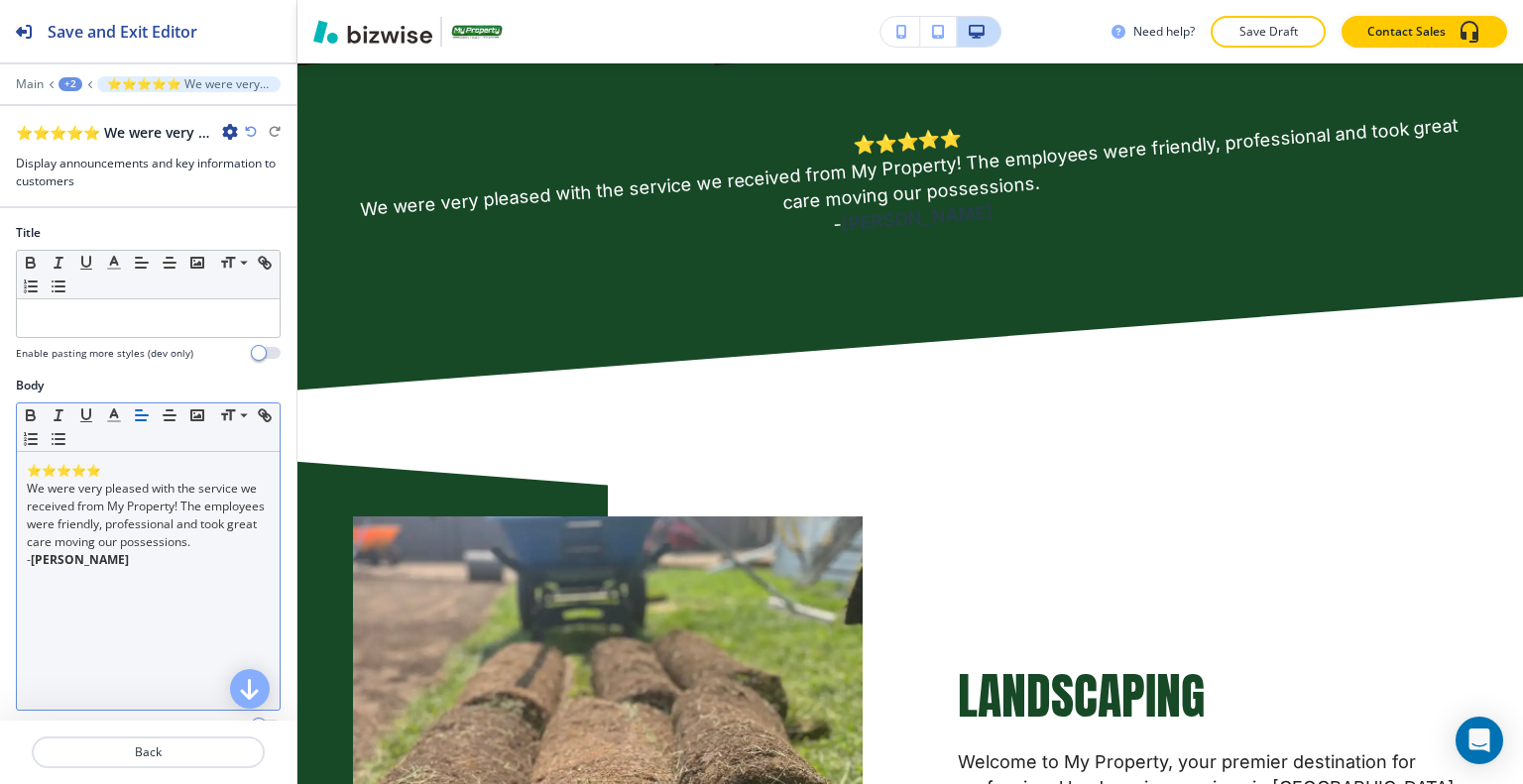 click on "We were very pleased with the service we received from My Property! The employees were friendly, professional and took great care moving our possessions." at bounding box center [148, 515] 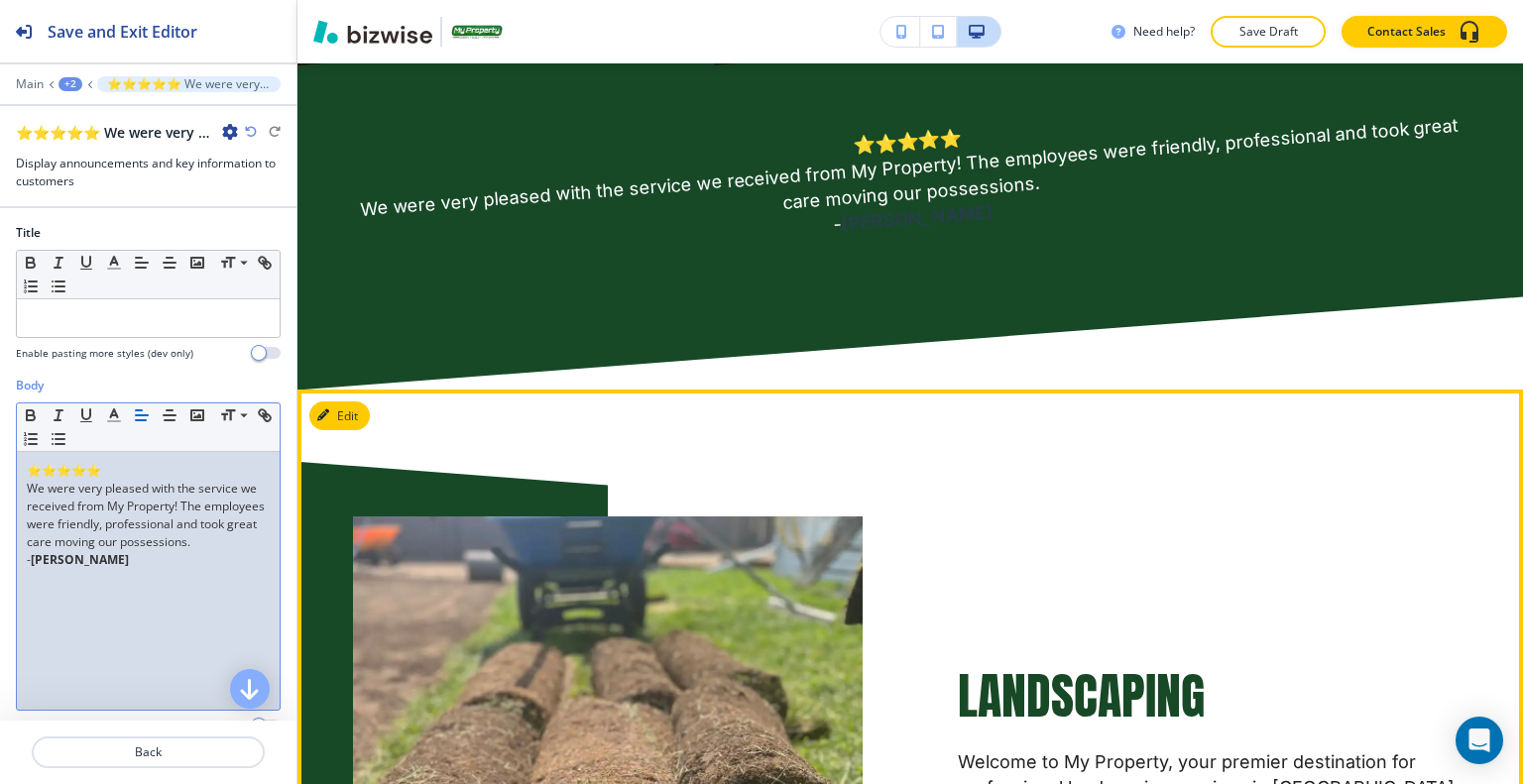 scroll, scrollTop: 950, scrollLeft: 0, axis: vertical 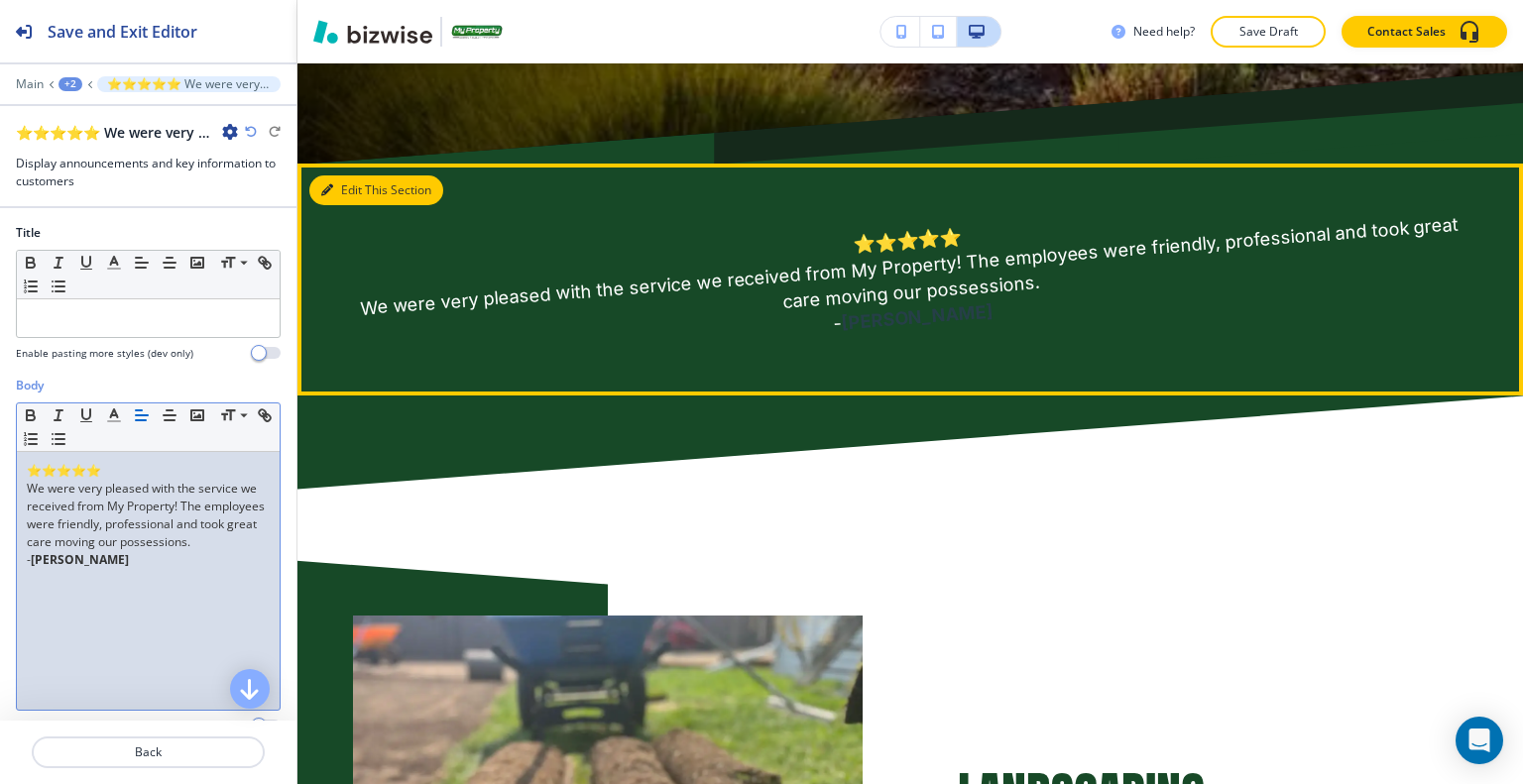 click on "Edit This Section" at bounding box center (376, 190) 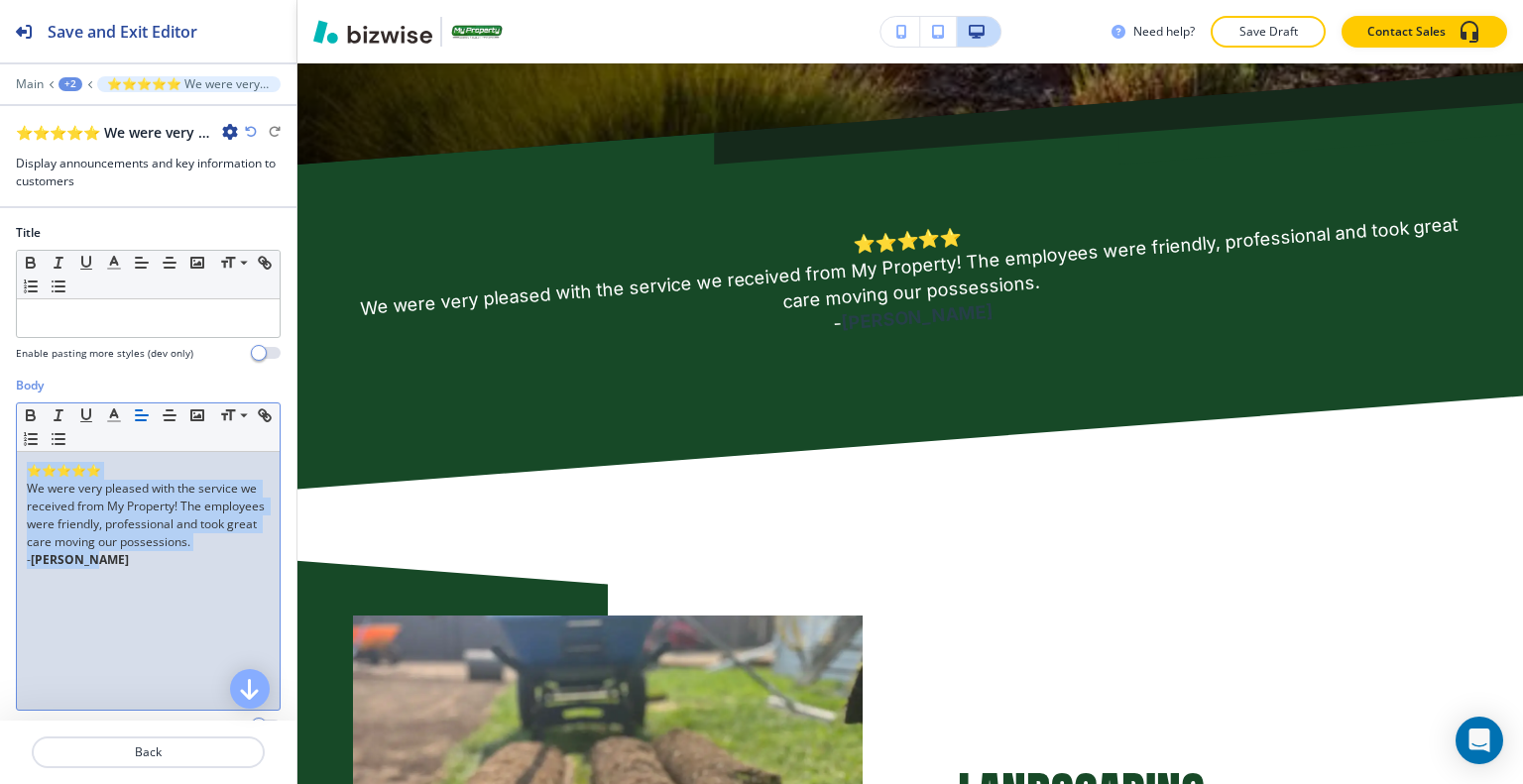 drag, startPoint x: 148, startPoint y: 571, endPoint x: 0, endPoint y: 461, distance: 184.40174 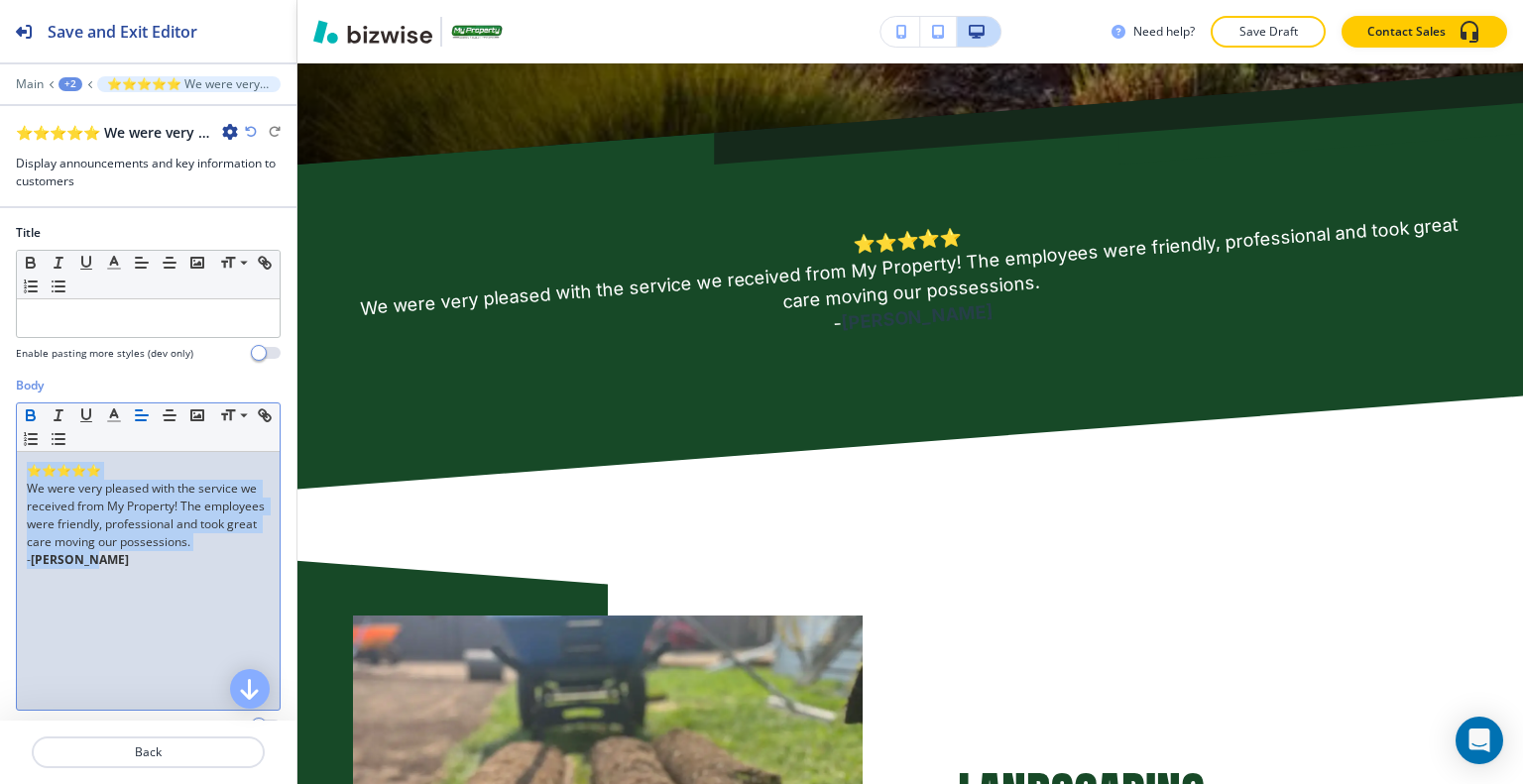 click 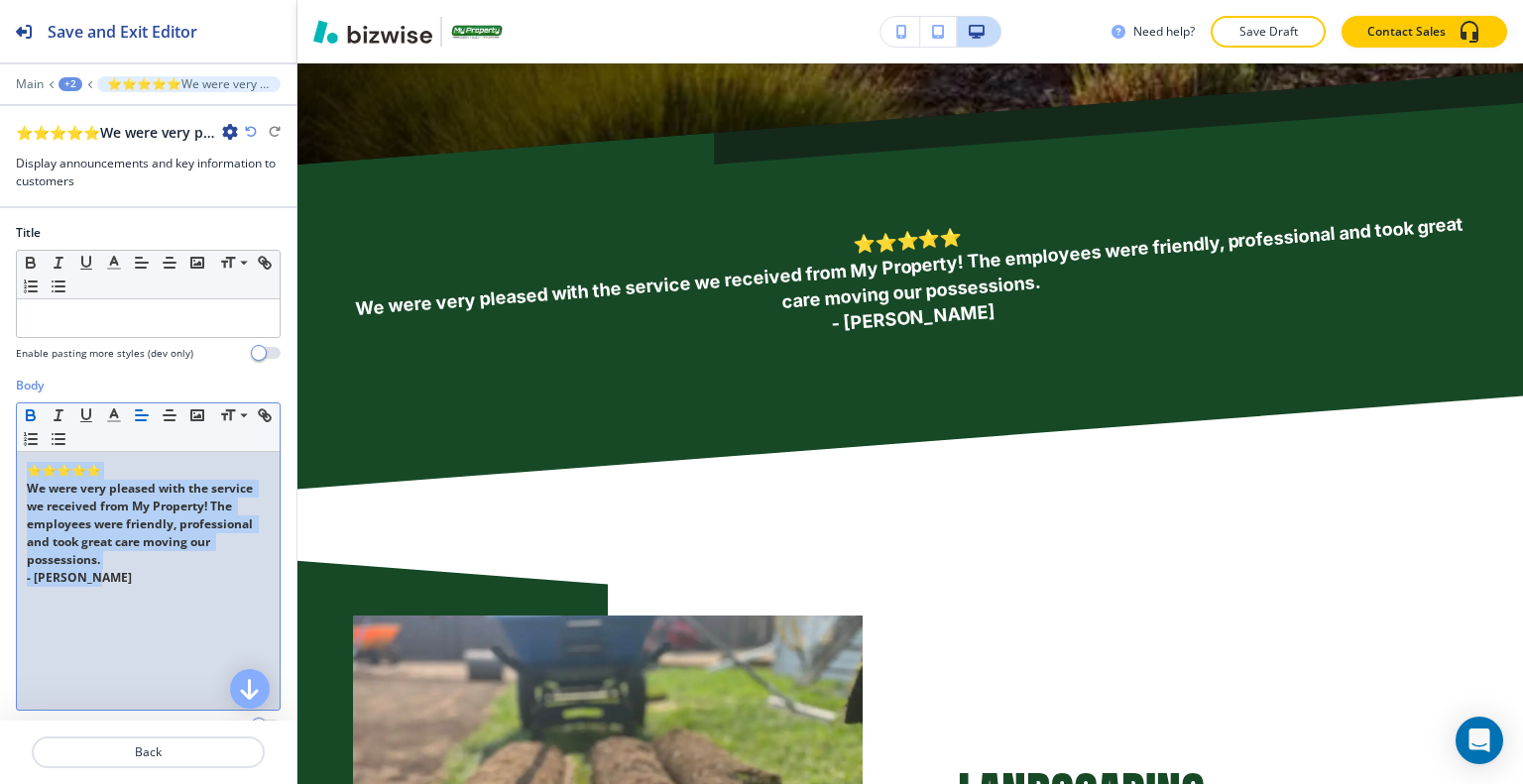 click 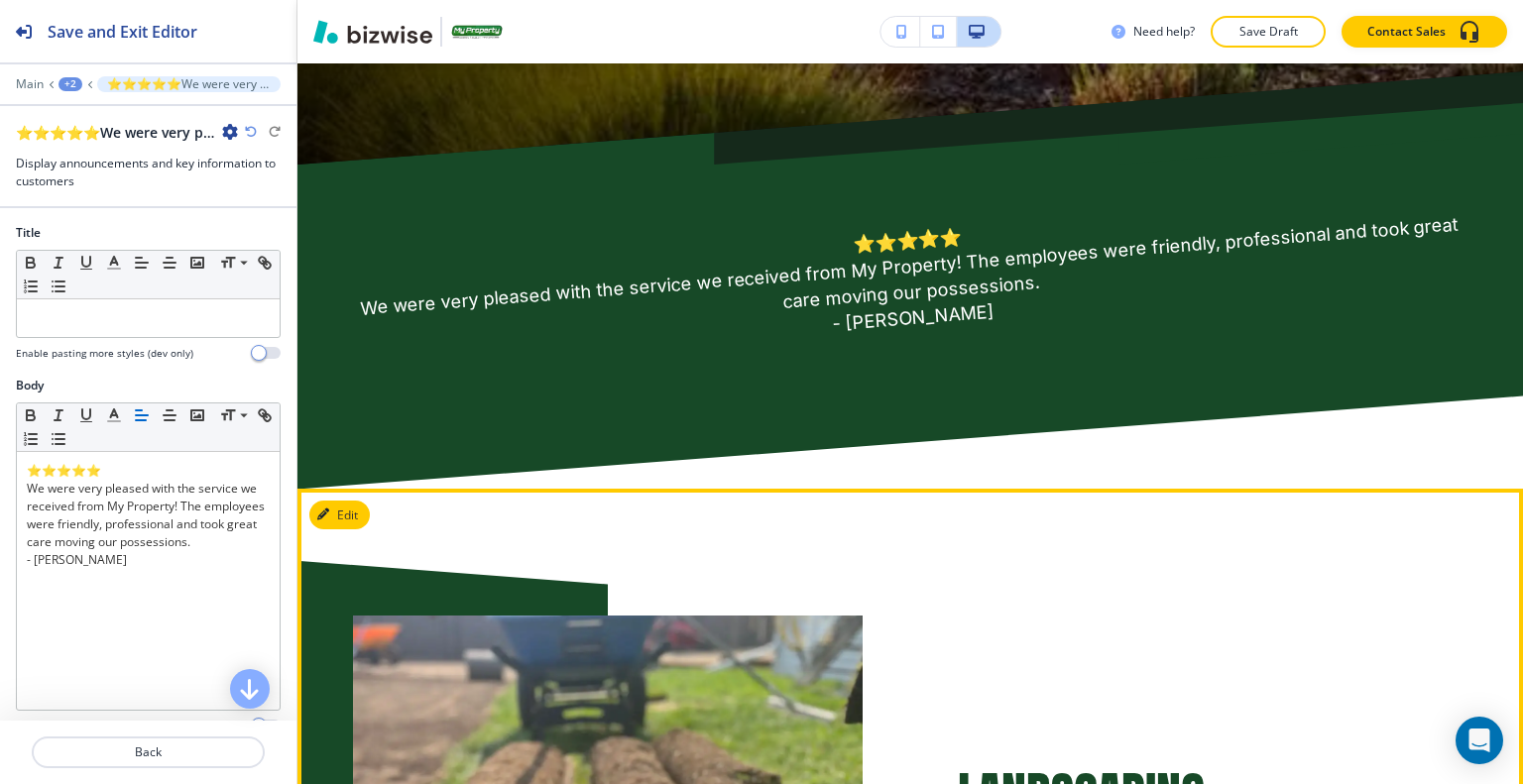 click on "LANDSCAPING Welcome to My Property, your premier destination for professional landscaping services in Grande Prairie and the surrounding areas. With our expertise and dedication to creating stunning outdoor spaces, we're here to turn your landscaping dreams into reality." at bounding box center (910, 870) 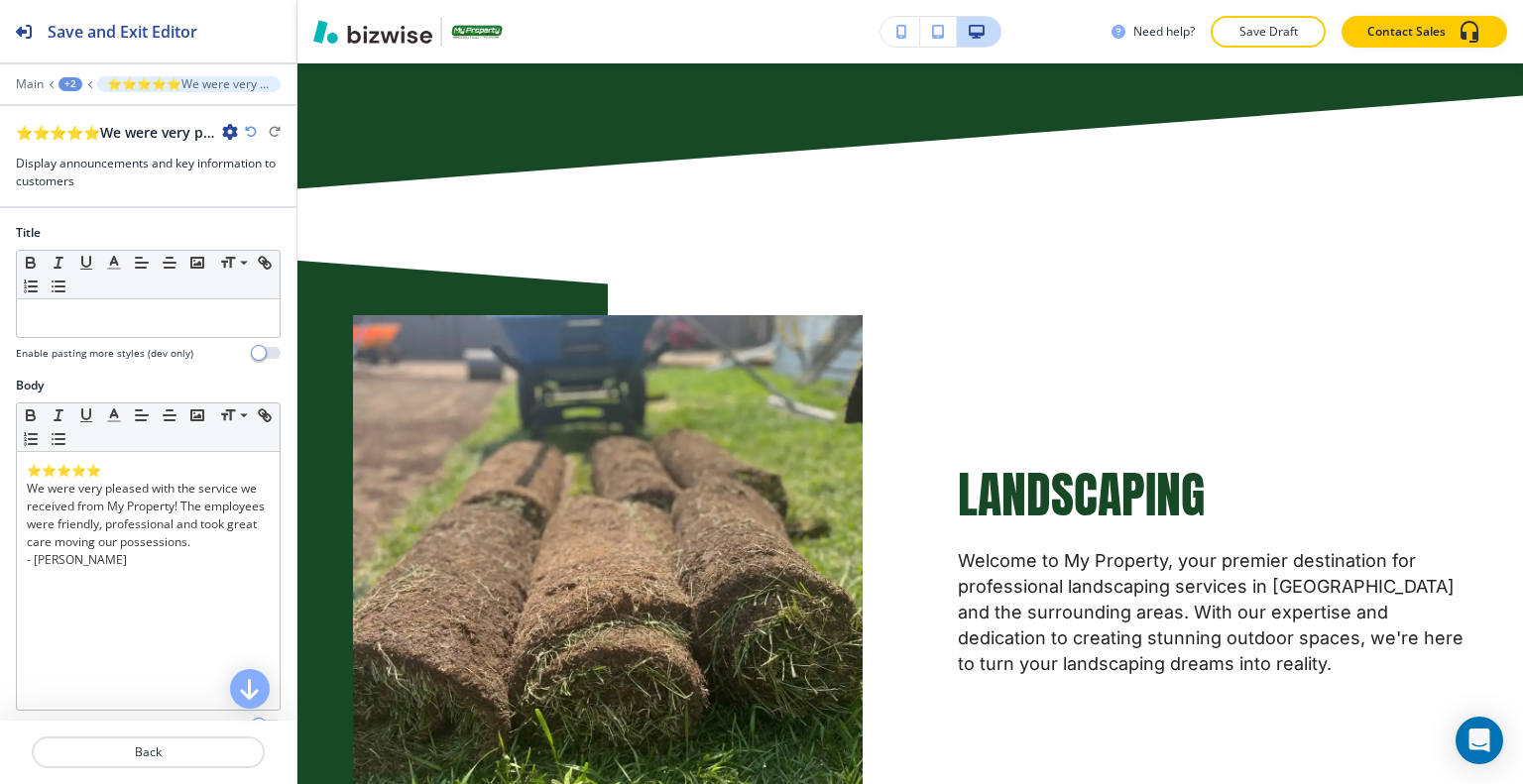 scroll, scrollTop: 0, scrollLeft: 0, axis: both 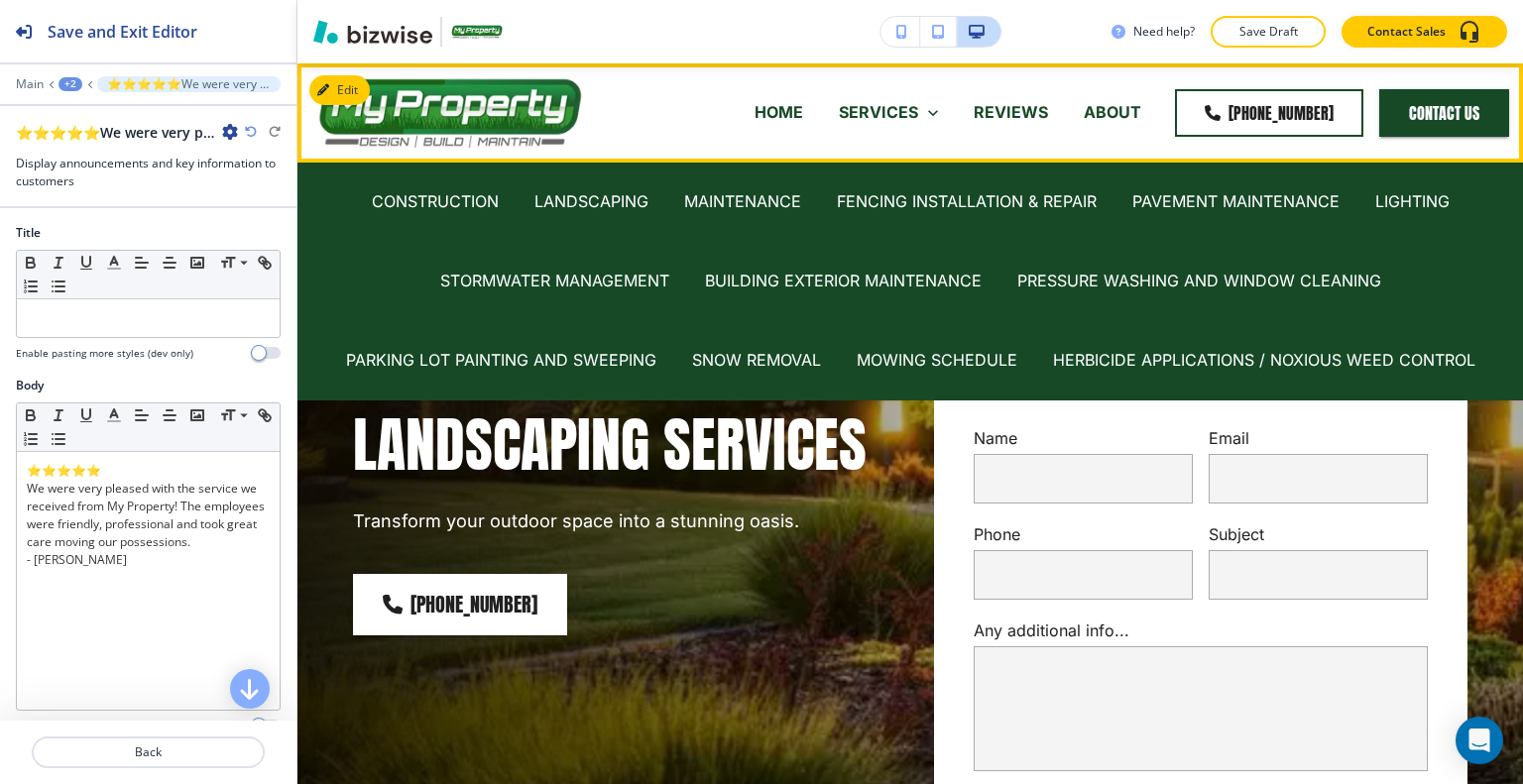 click on "HOME" at bounding box center (778, 112) 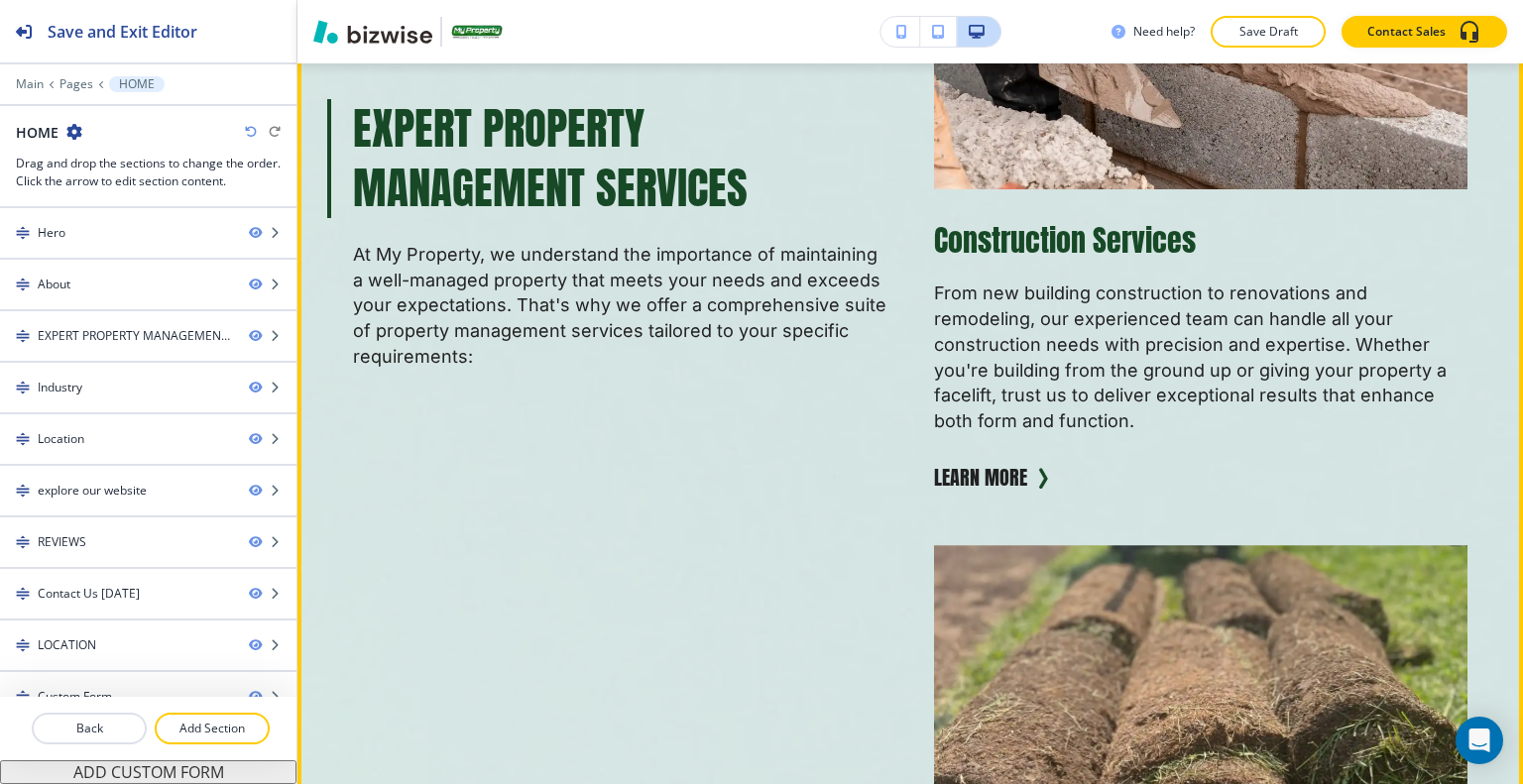 scroll, scrollTop: 1685, scrollLeft: 0, axis: vertical 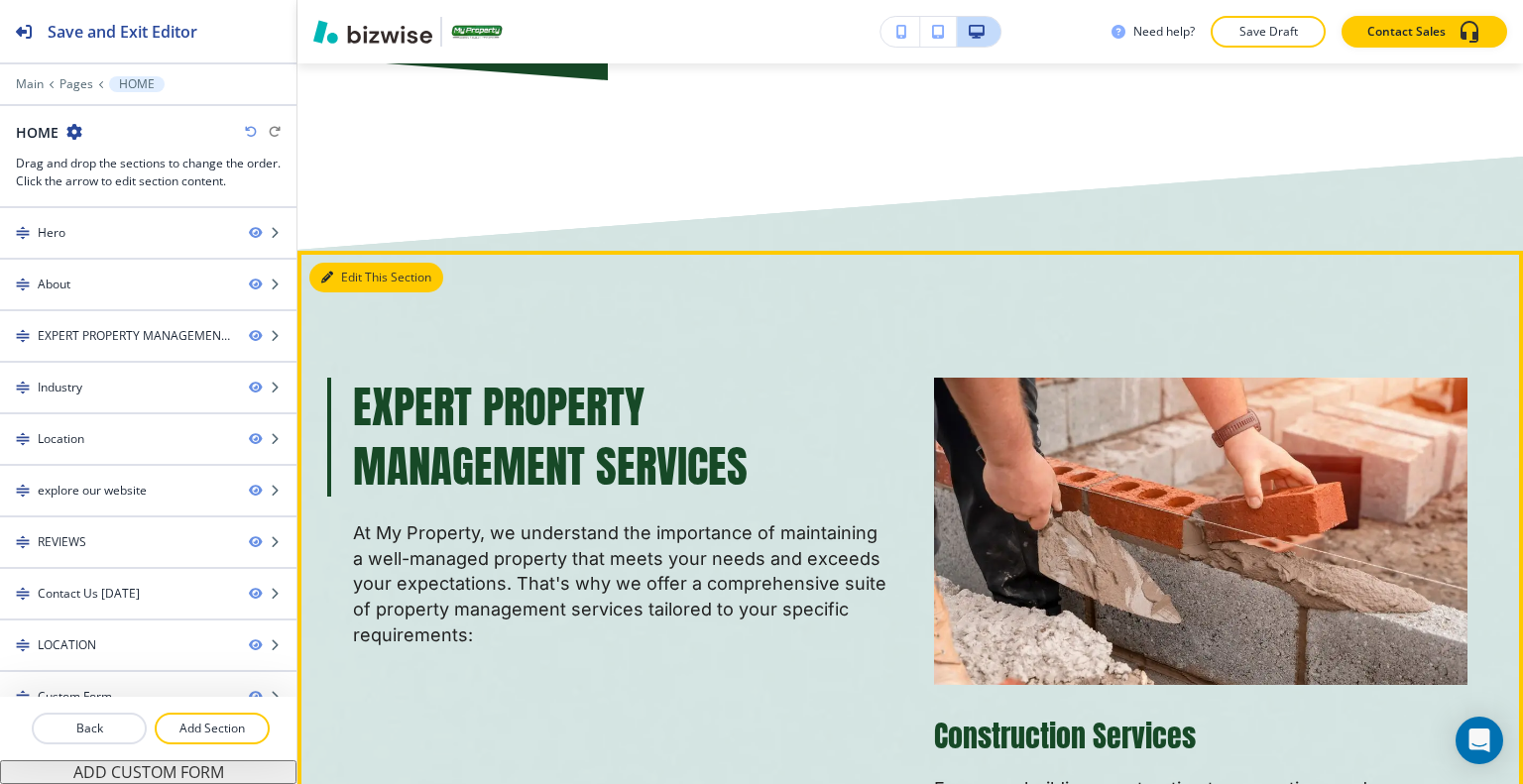 click on "Edit This Section" at bounding box center (376, 278) 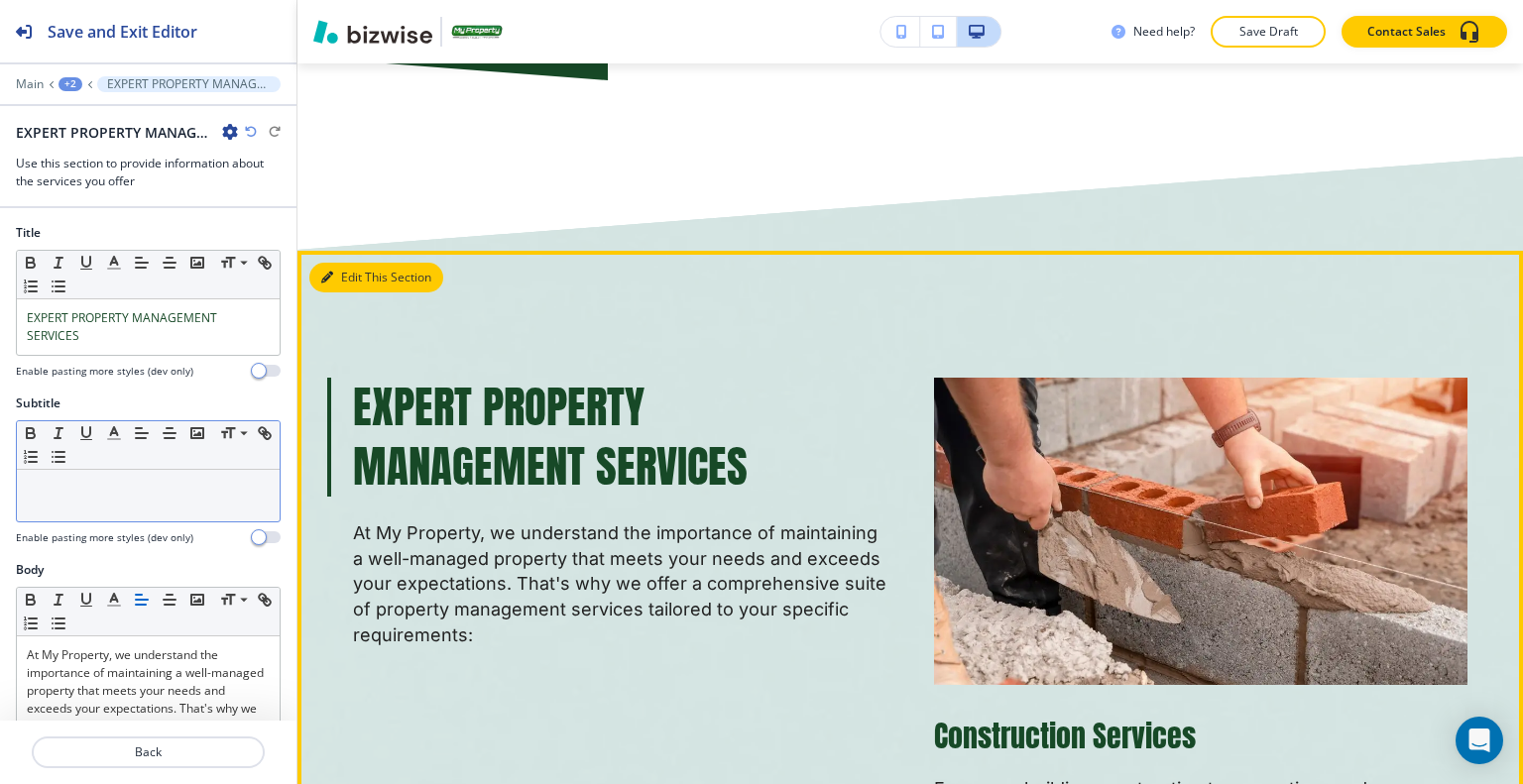 scroll, scrollTop: 1865, scrollLeft: 0, axis: vertical 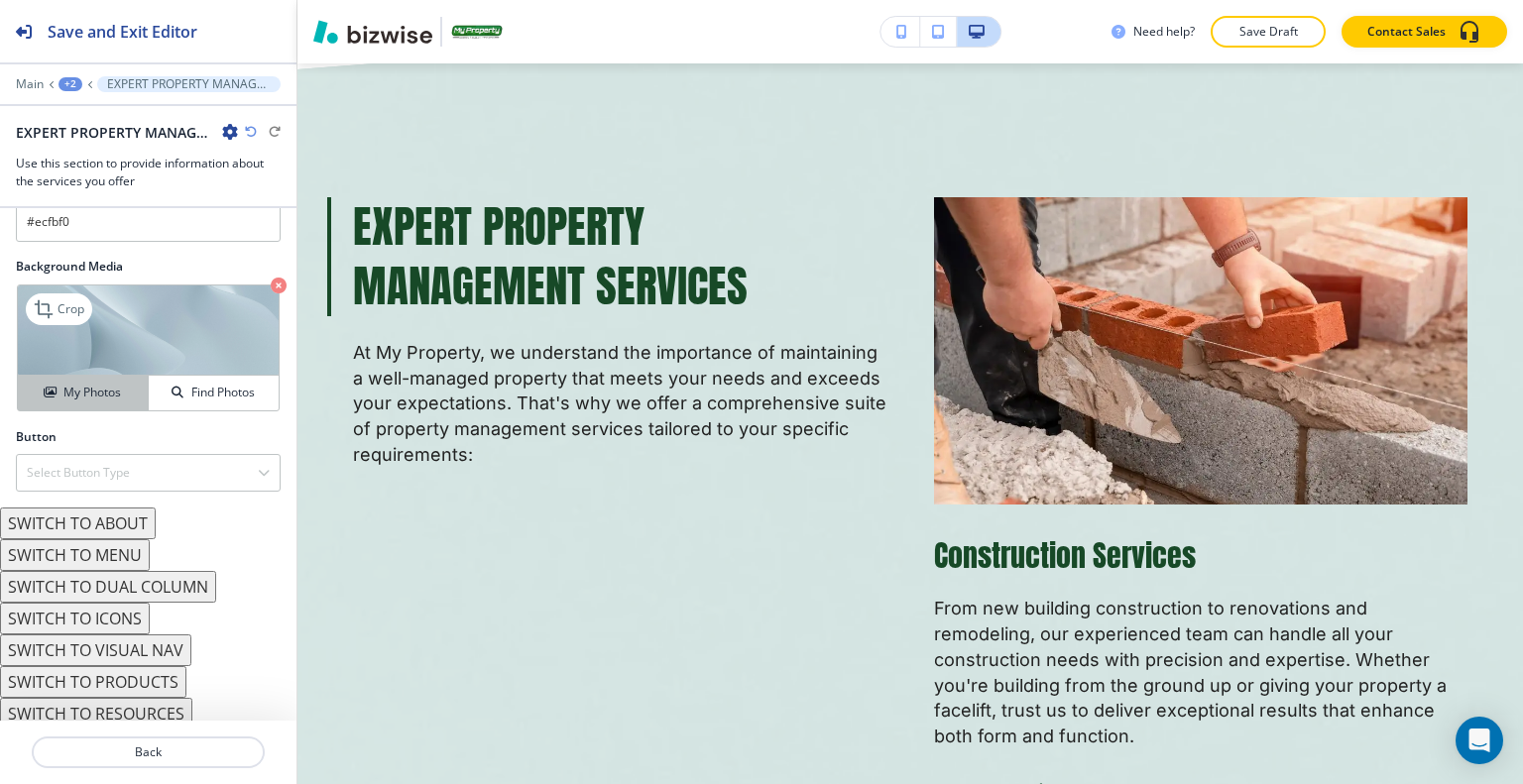 click on "My Photos" at bounding box center (83, 392) 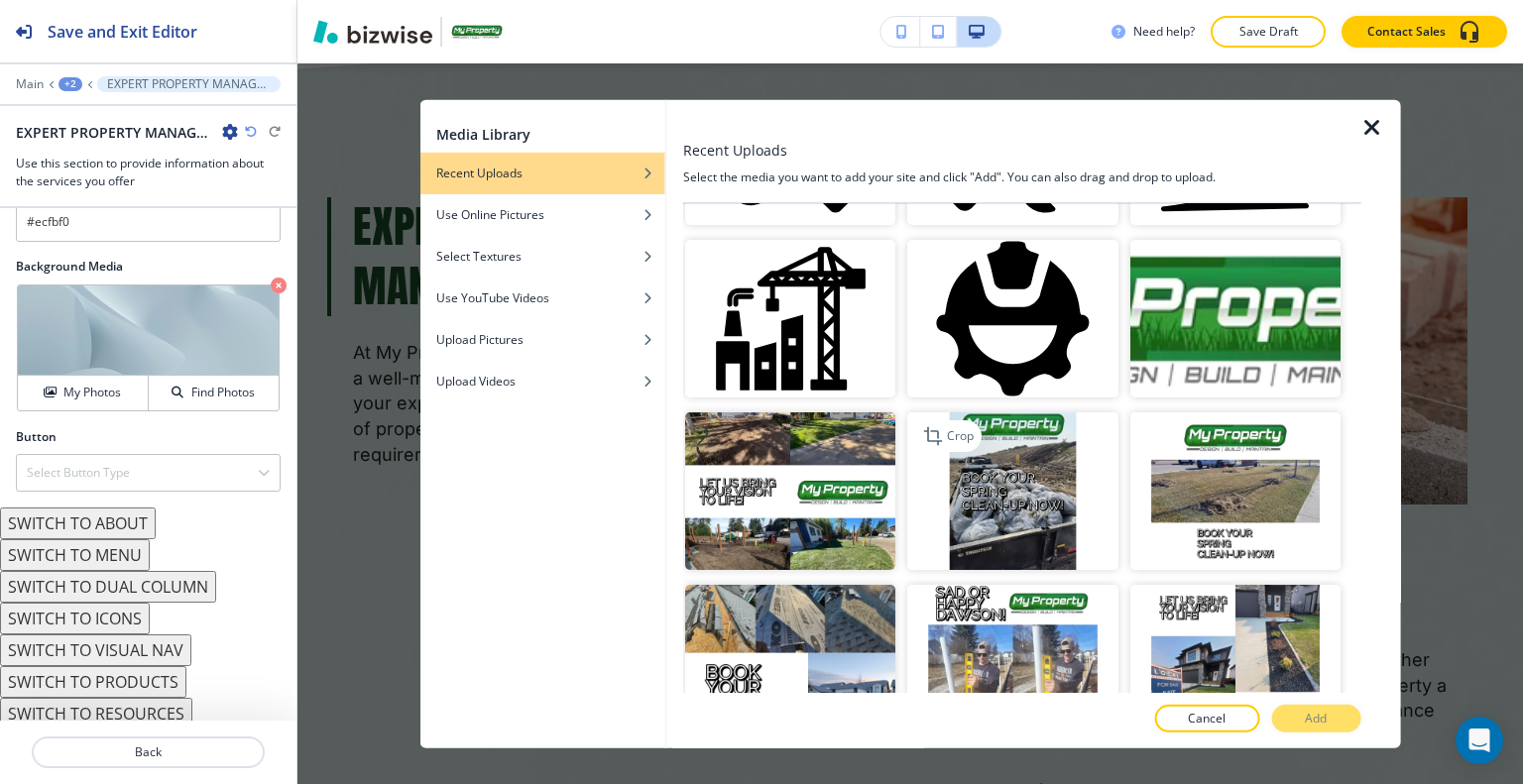 scroll, scrollTop: 694, scrollLeft: 0, axis: vertical 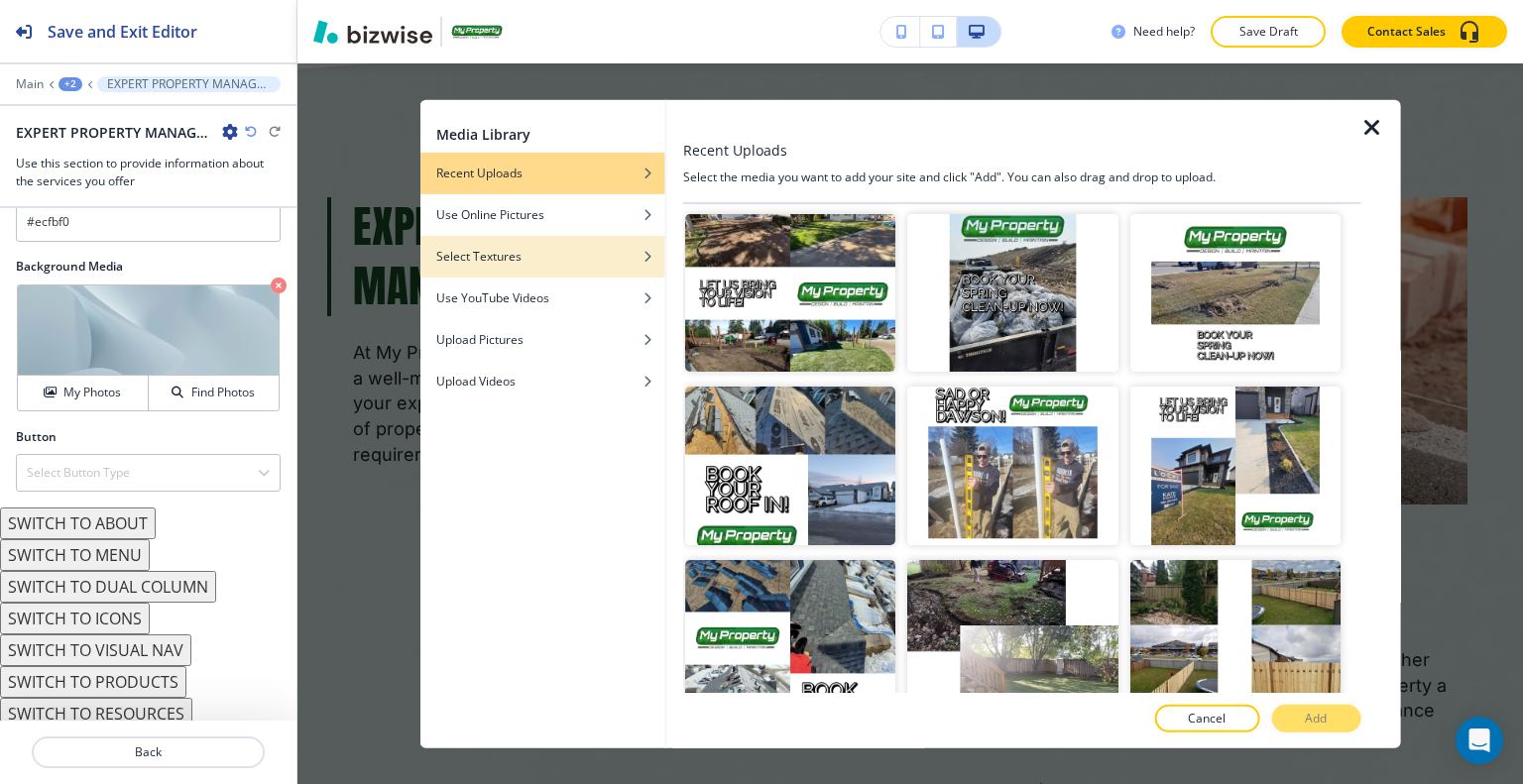 click at bounding box center [542, 271] 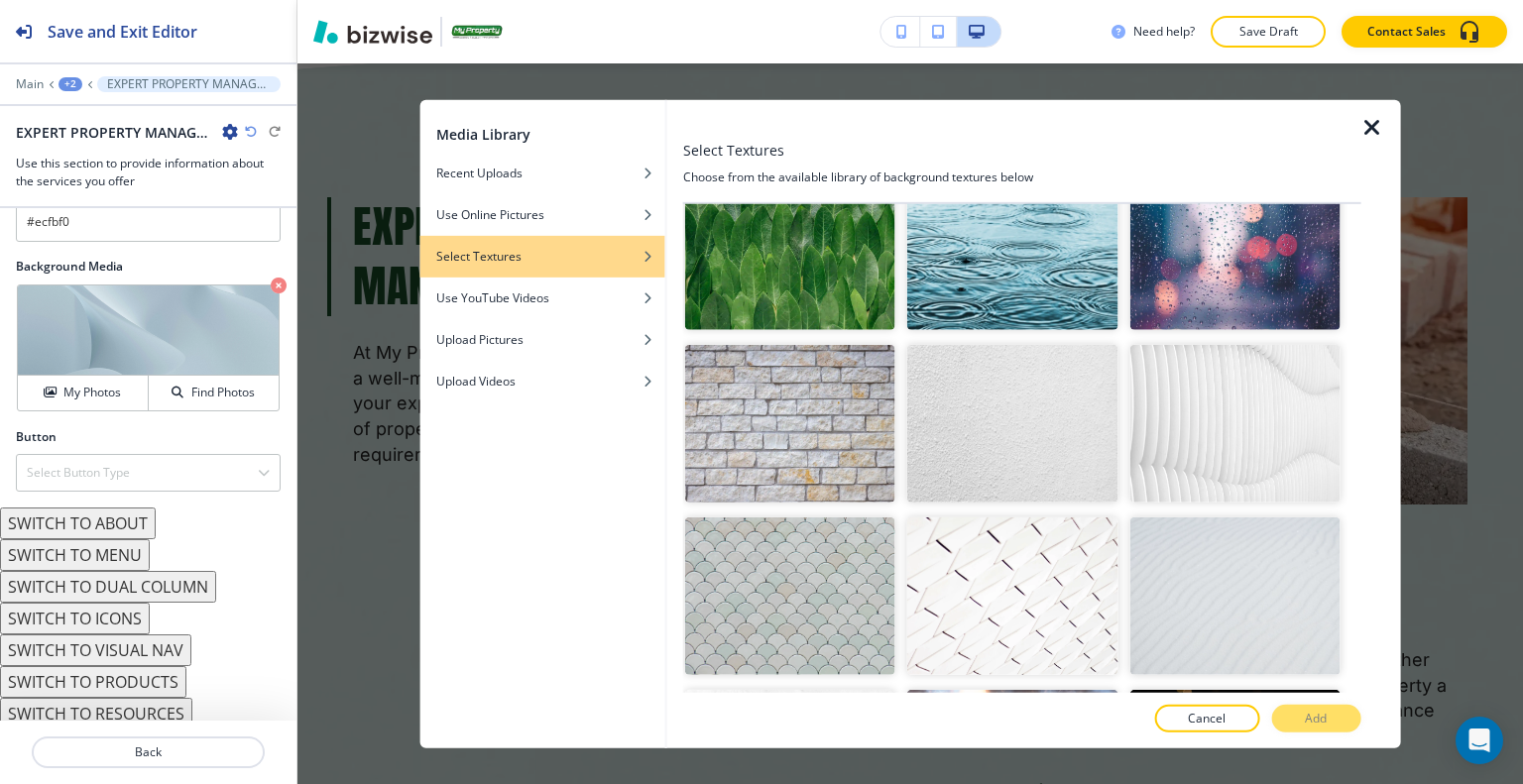 scroll, scrollTop: 2081, scrollLeft: 0, axis: vertical 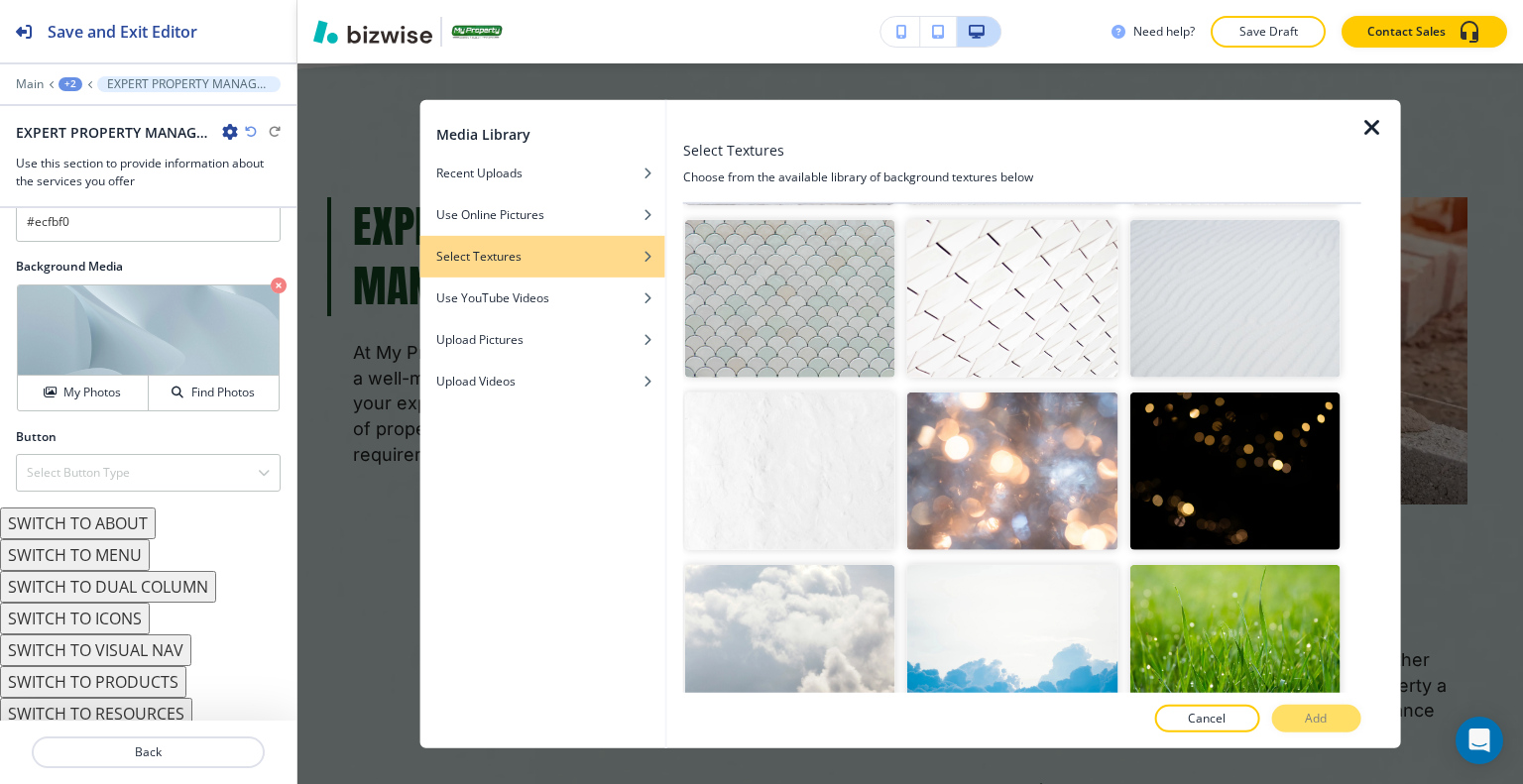 click at bounding box center (790, 471) 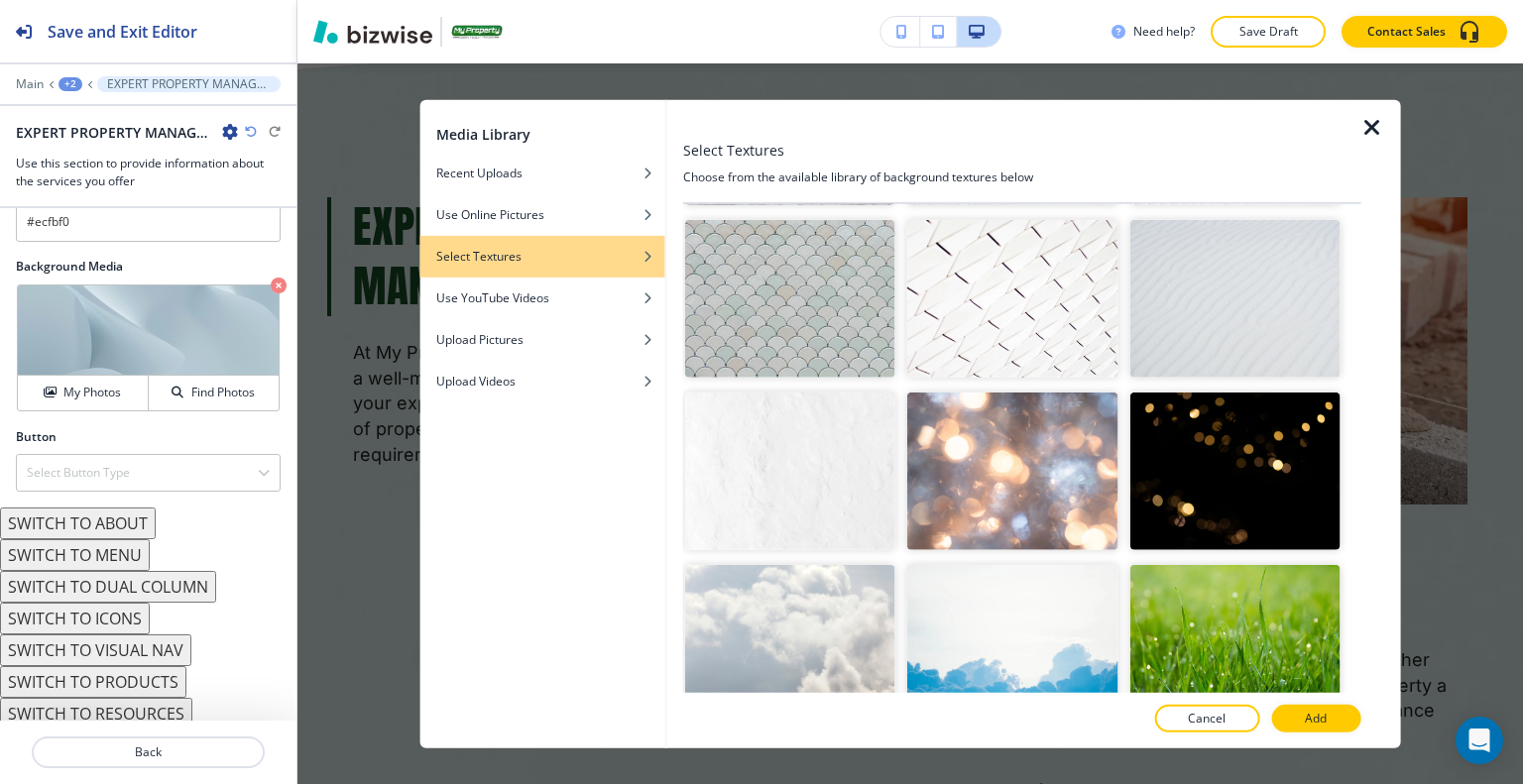 click at bounding box center [790, 471] 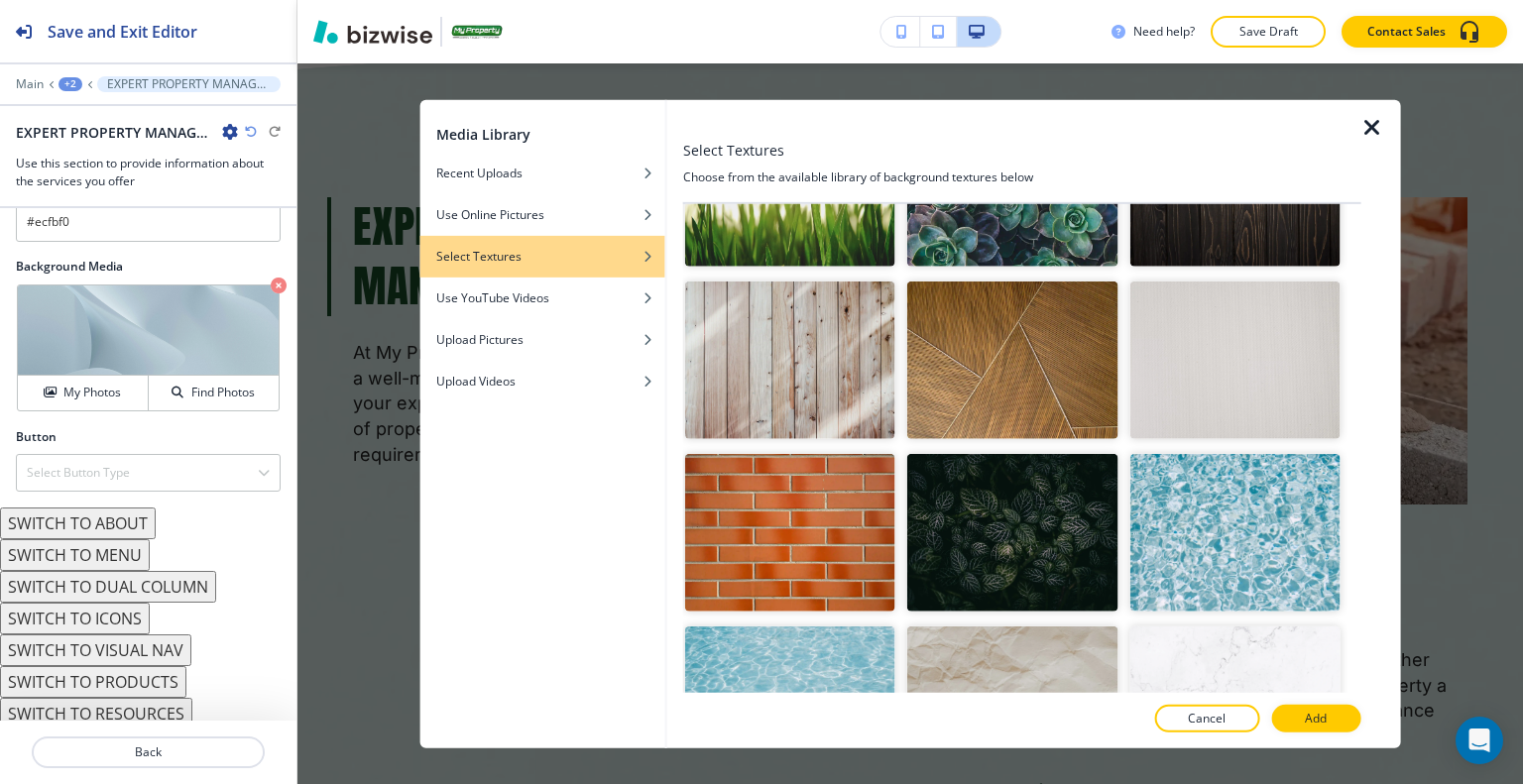 scroll, scrollTop: 2612, scrollLeft: 0, axis: vertical 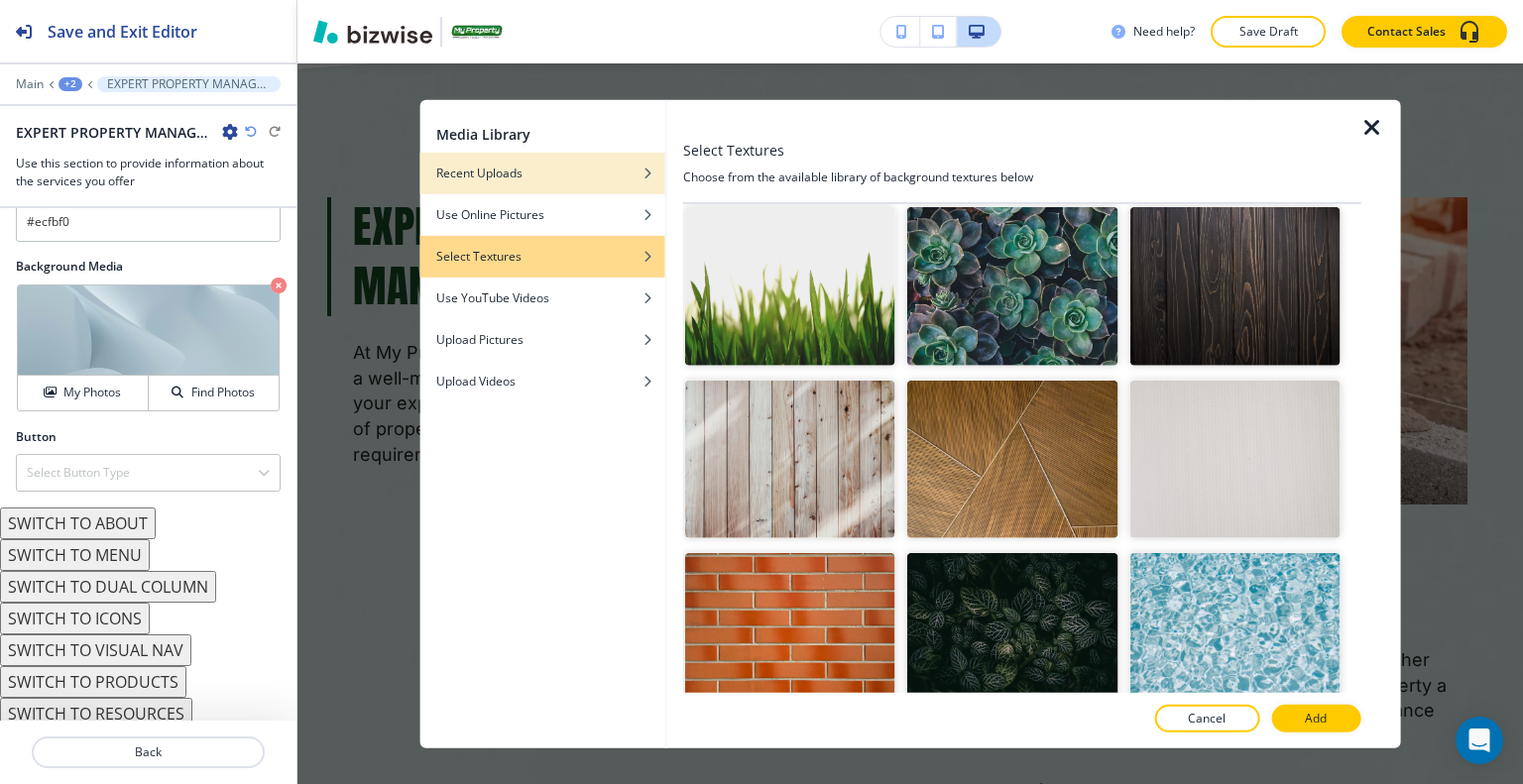 click at bounding box center (542, 158) 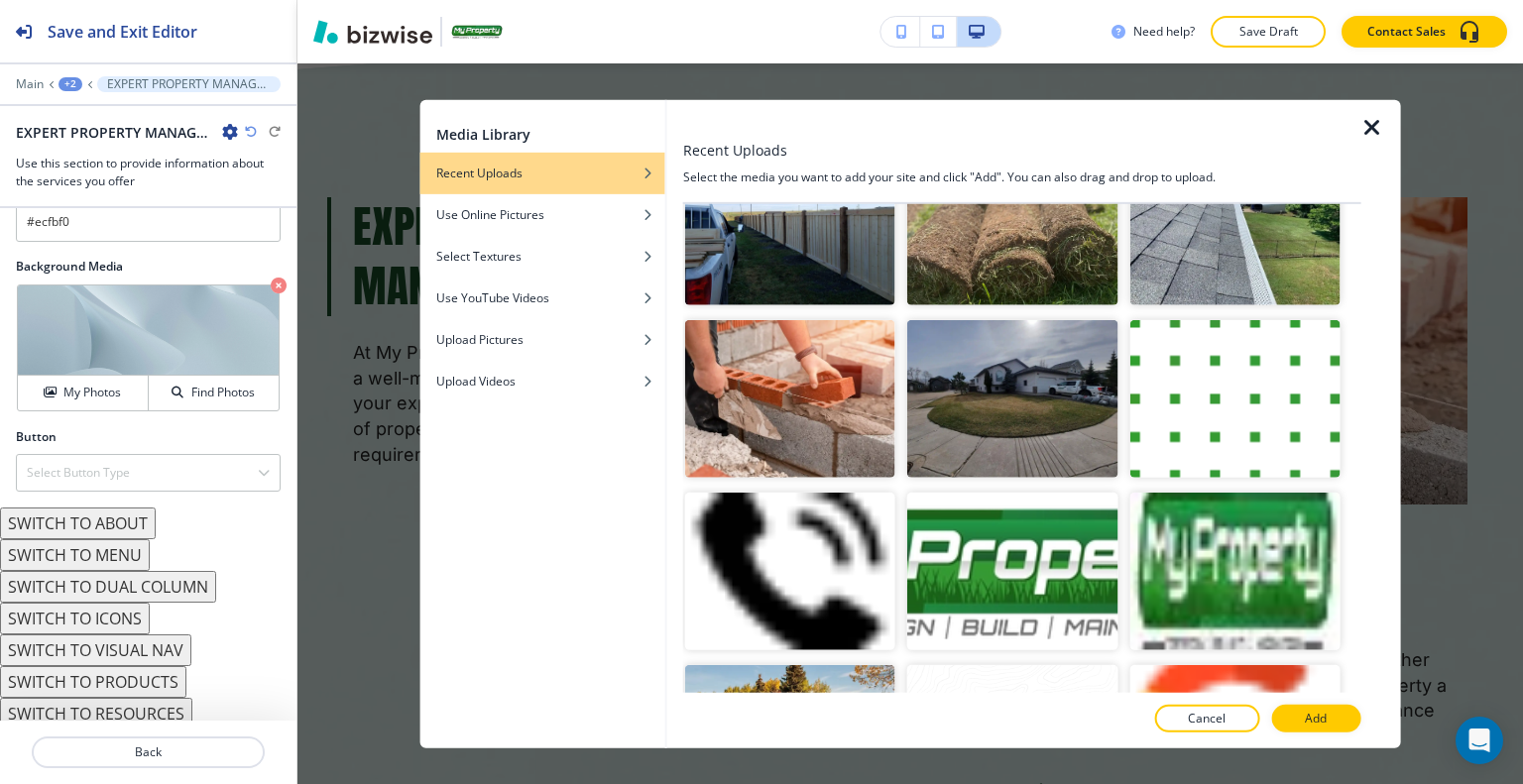 scroll, scrollTop: 5000, scrollLeft: 0, axis: vertical 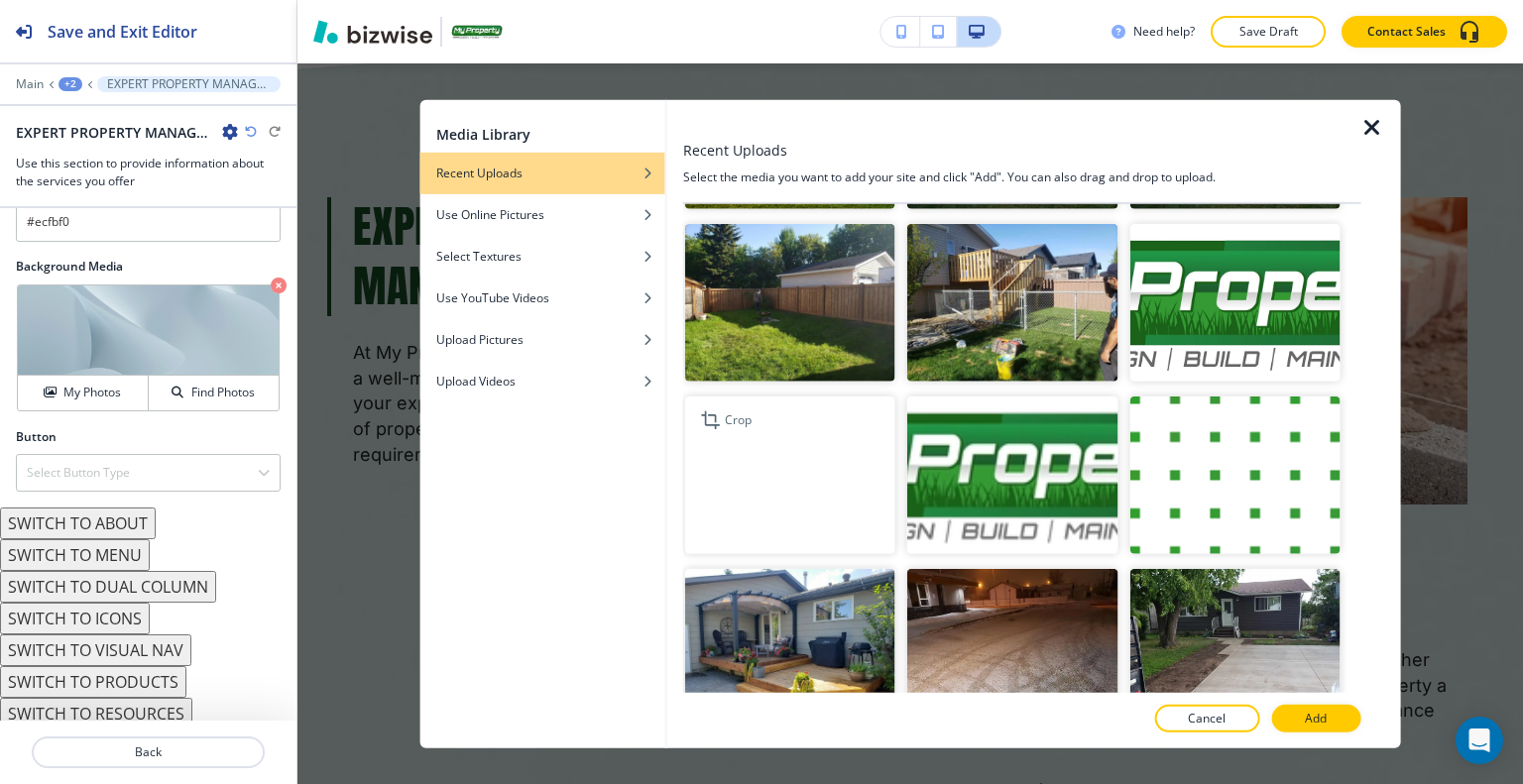 click at bounding box center (790, 475) 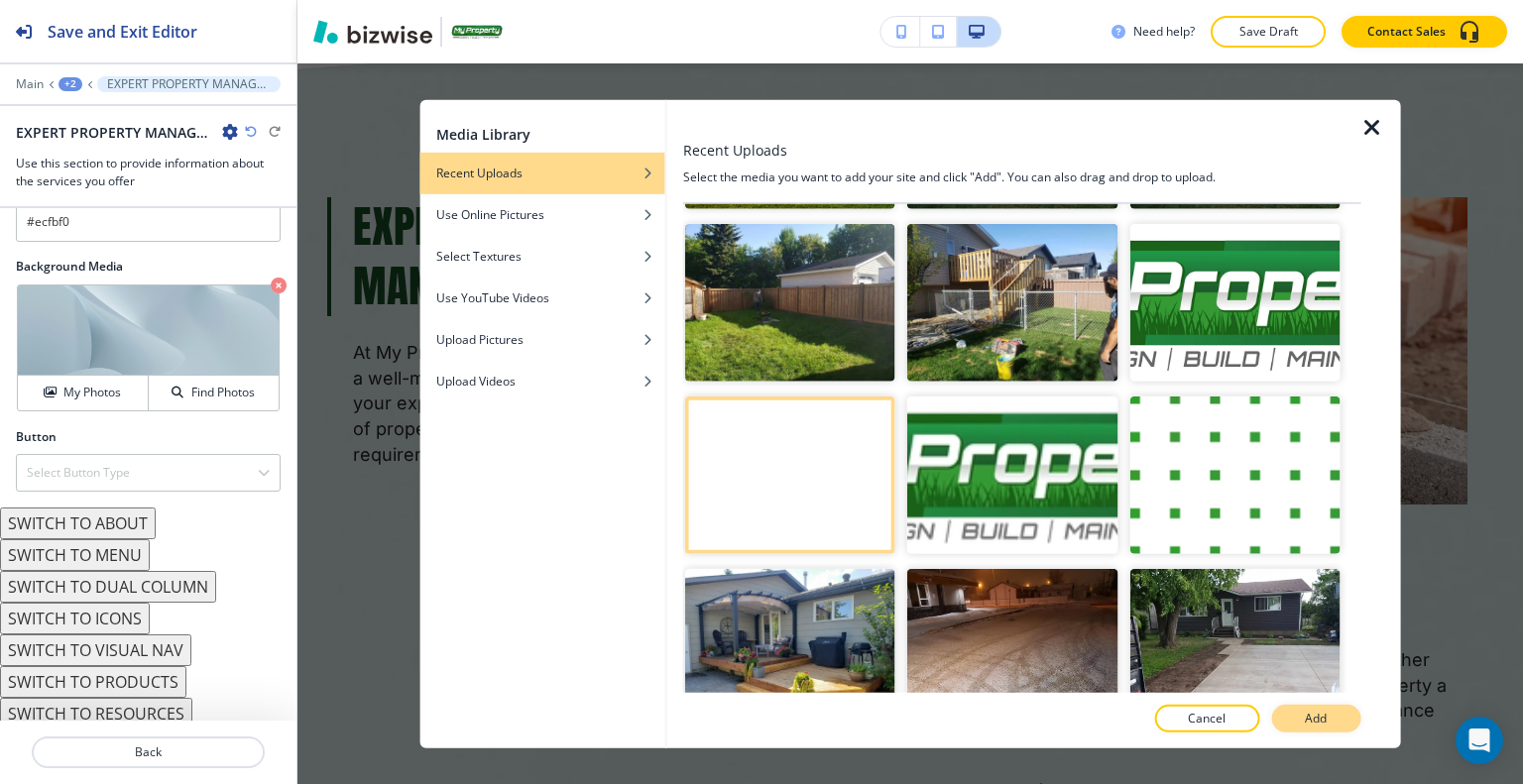 click on "Add" at bounding box center (1316, 719) 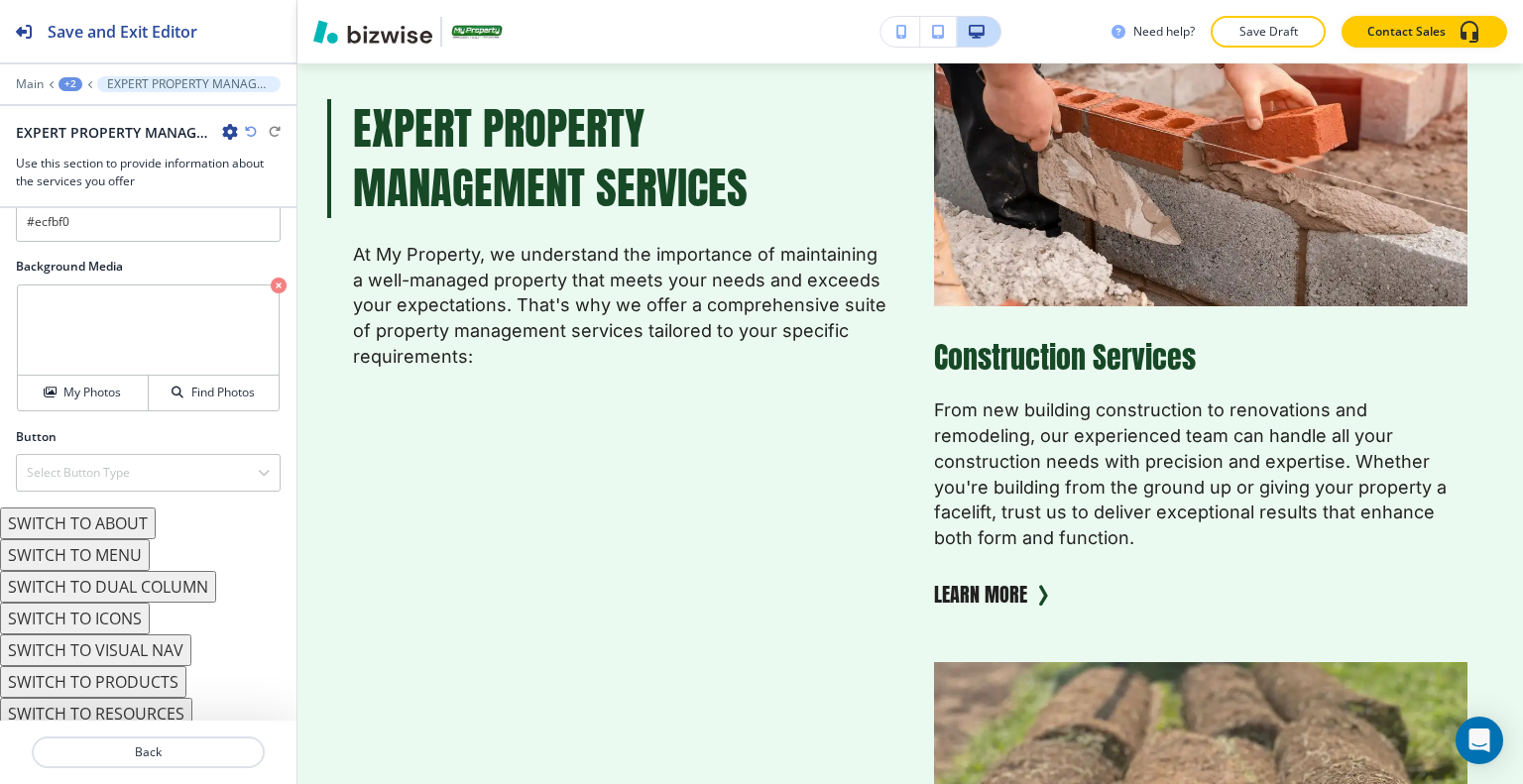 scroll, scrollTop: 1667, scrollLeft: 0, axis: vertical 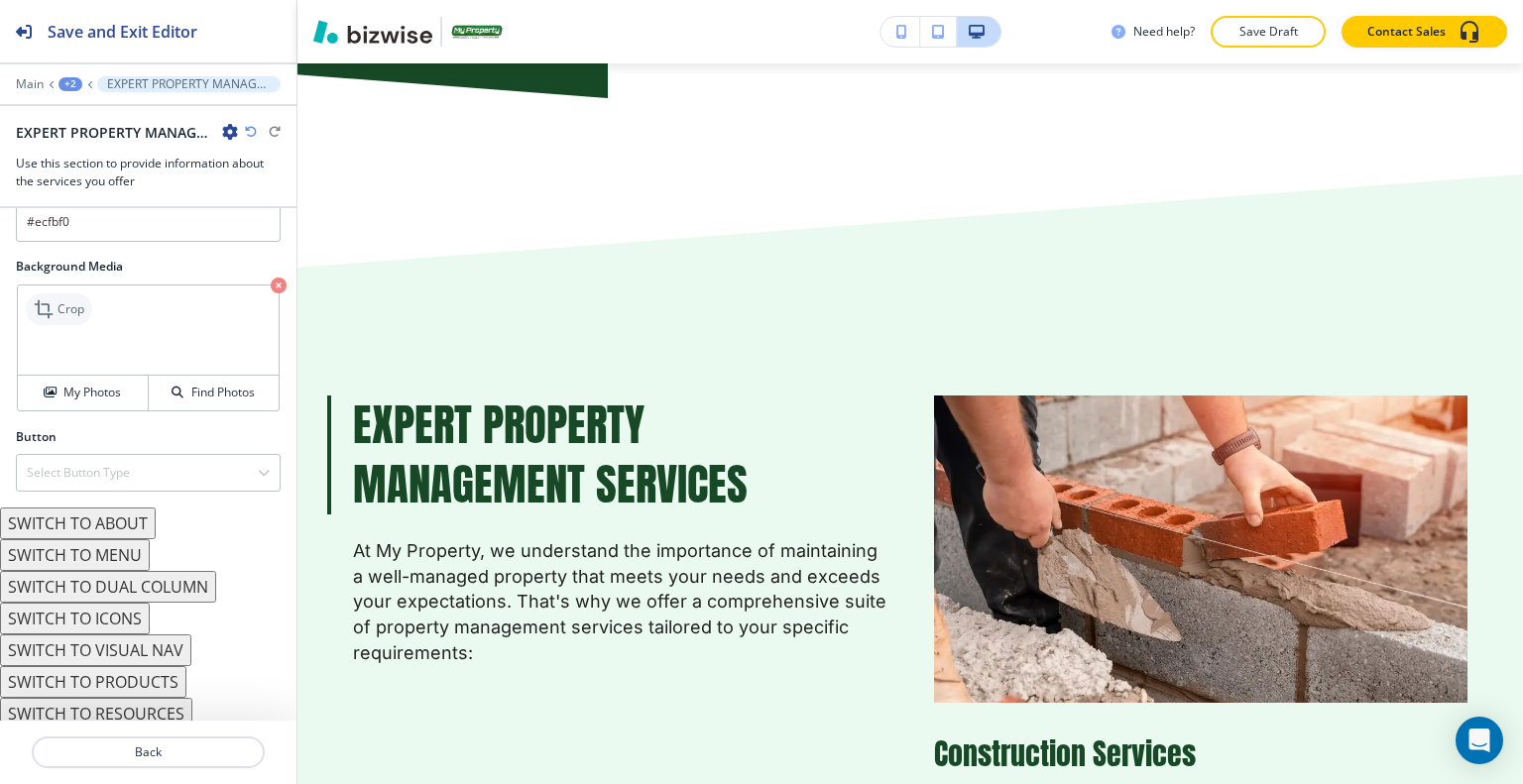 click on "Crop" at bounding box center [70, 309] 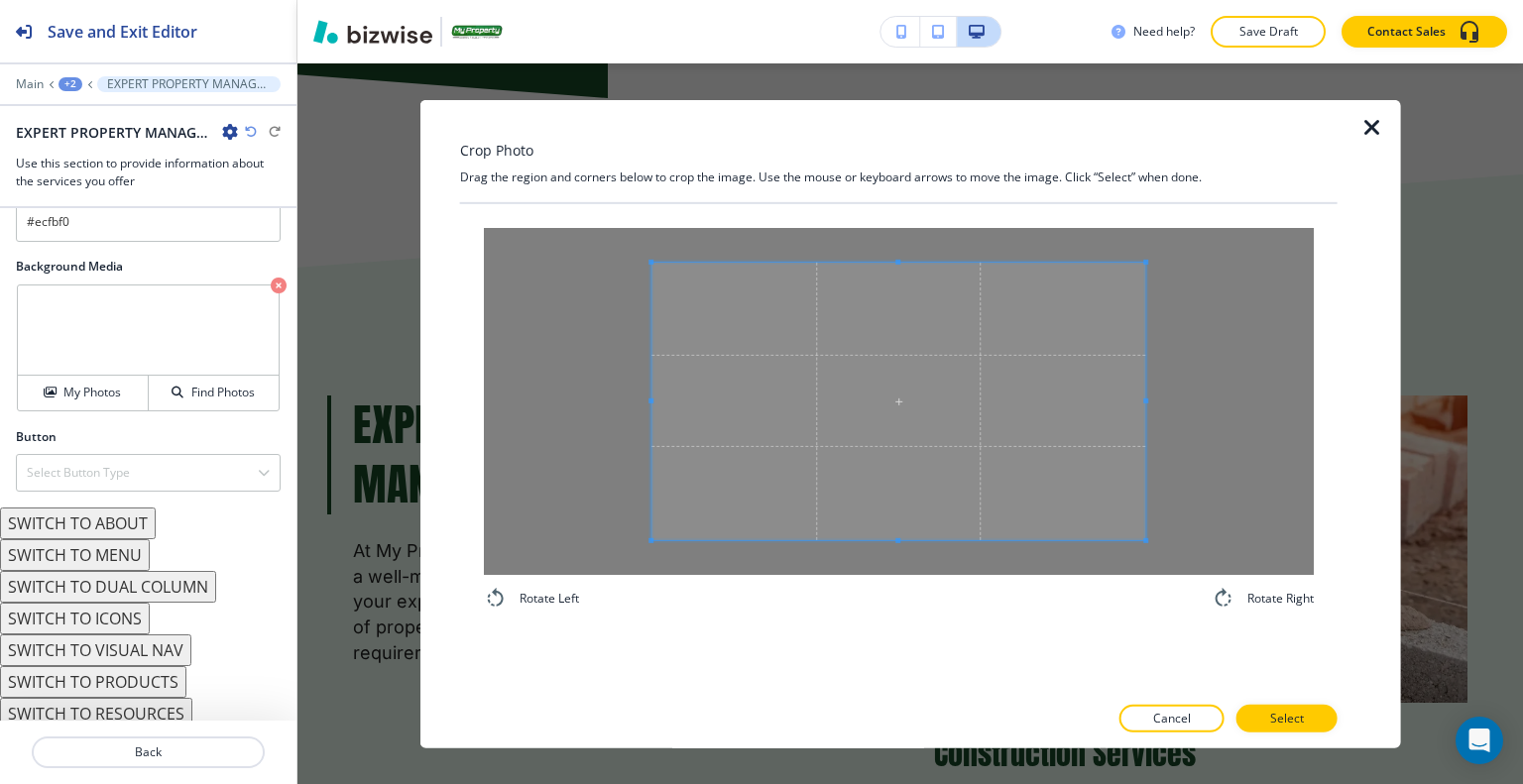 click at bounding box center [1372, 127] 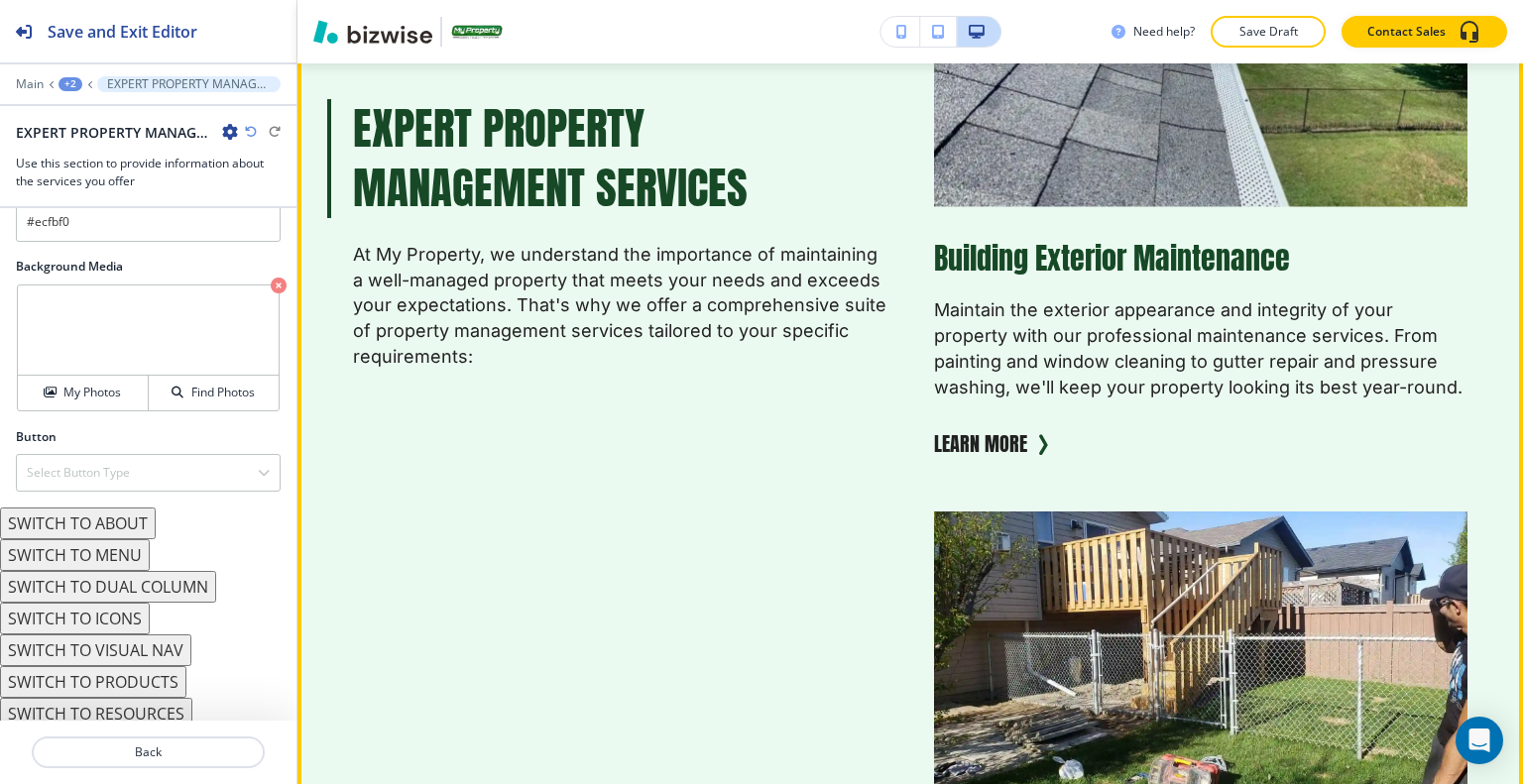 scroll, scrollTop: 5136, scrollLeft: 0, axis: vertical 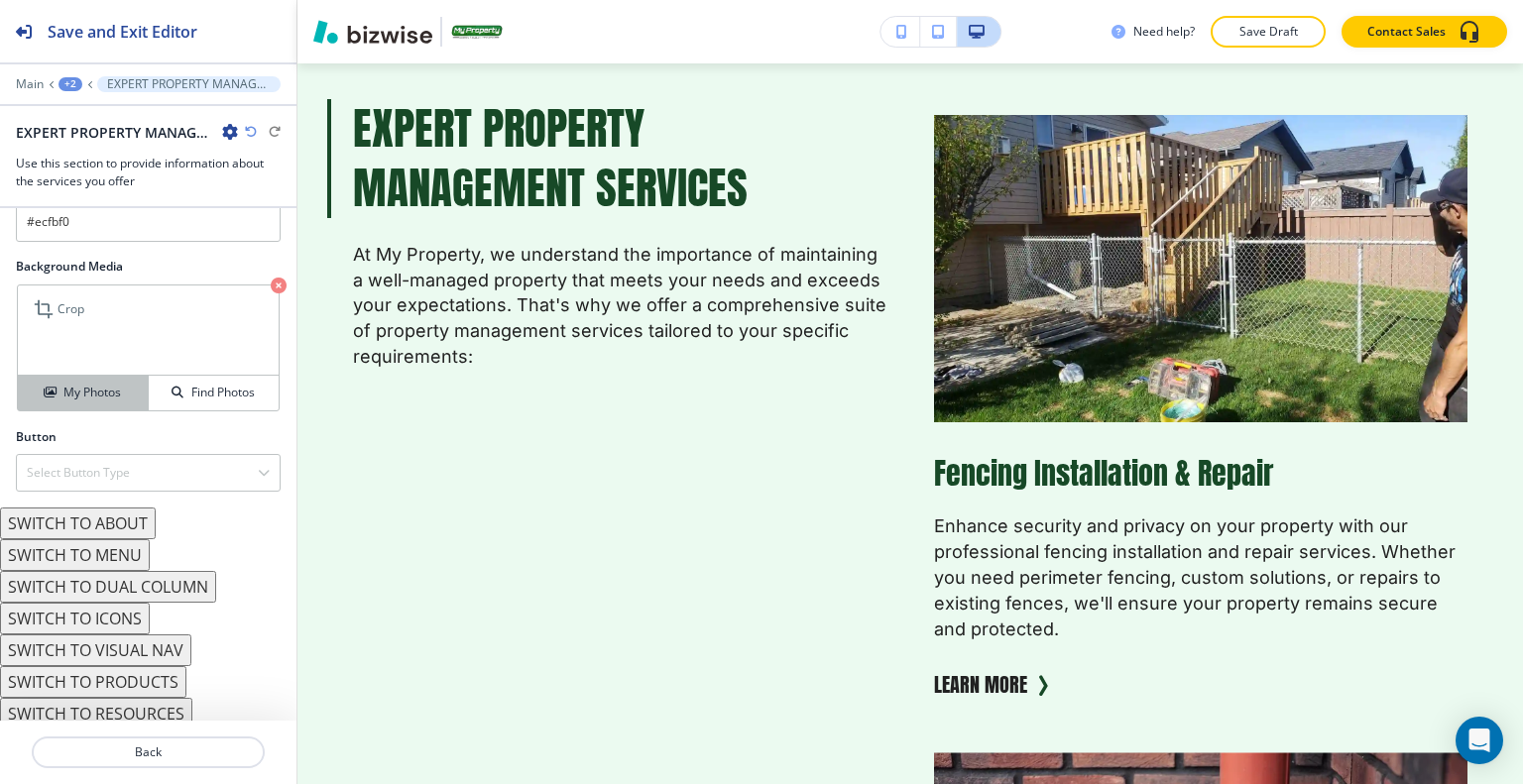 click on "My Photos" at bounding box center [83, 392] 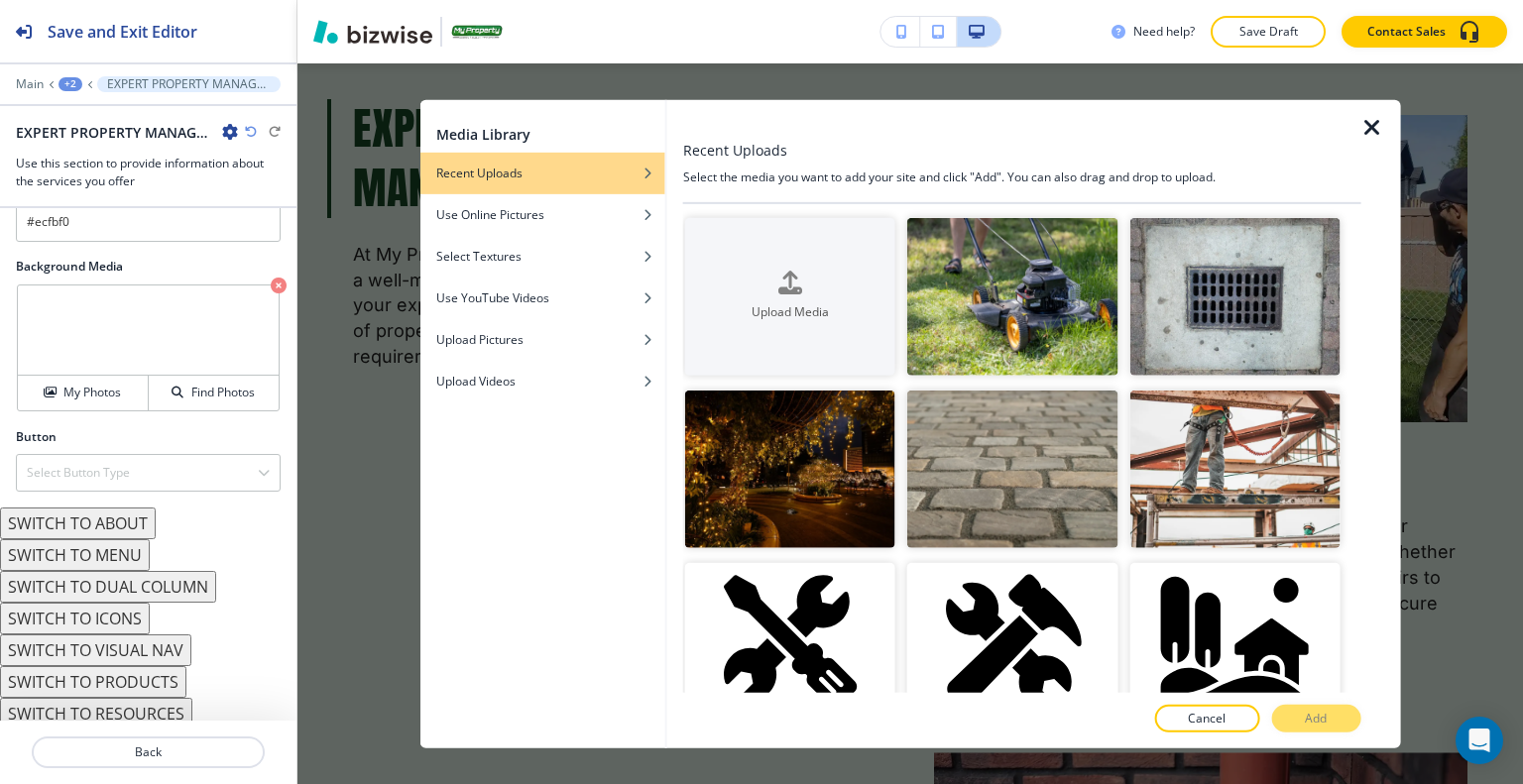 scroll, scrollTop: 793, scrollLeft: 0, axis: vertical 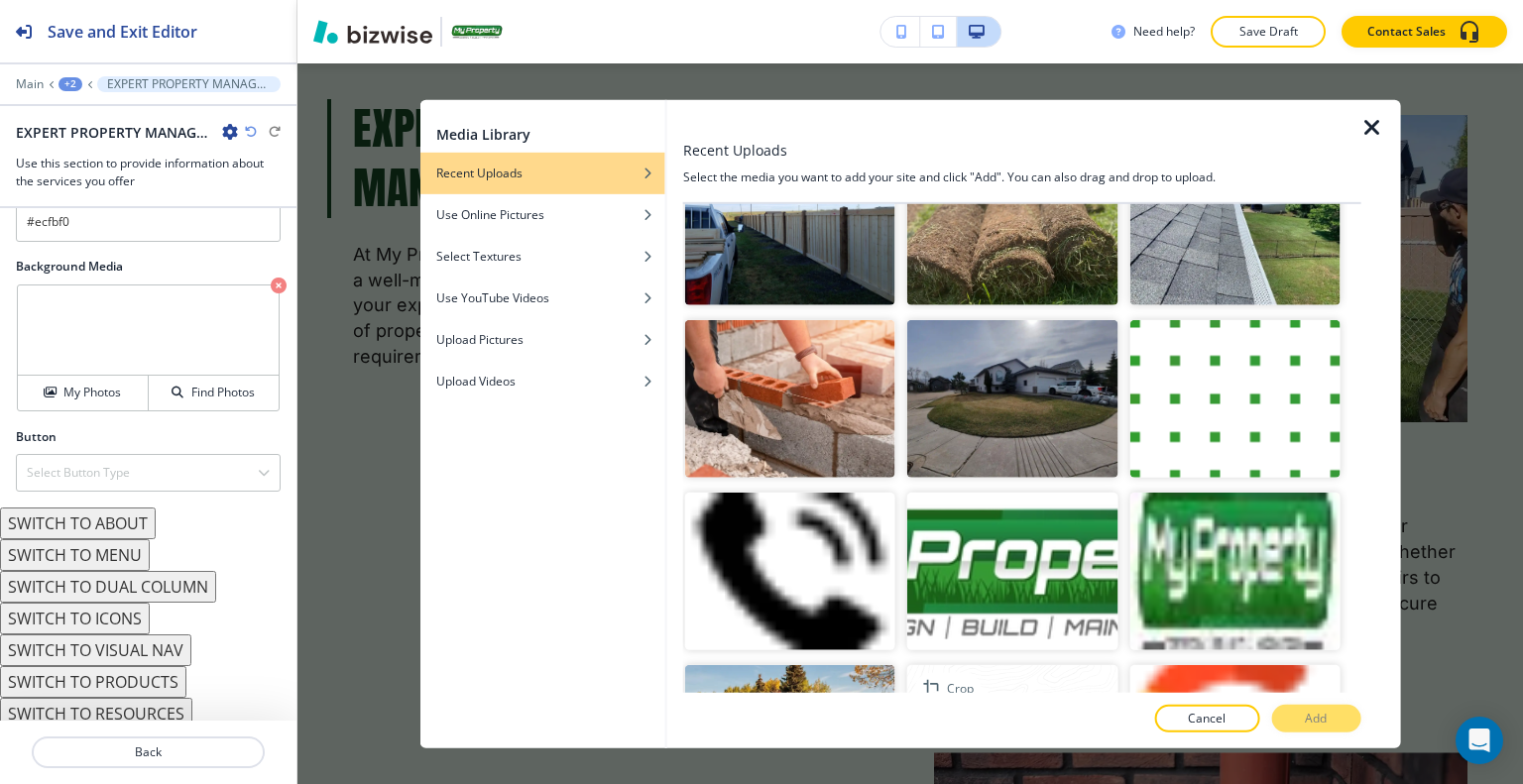 click at bounding box center (1012, 743) 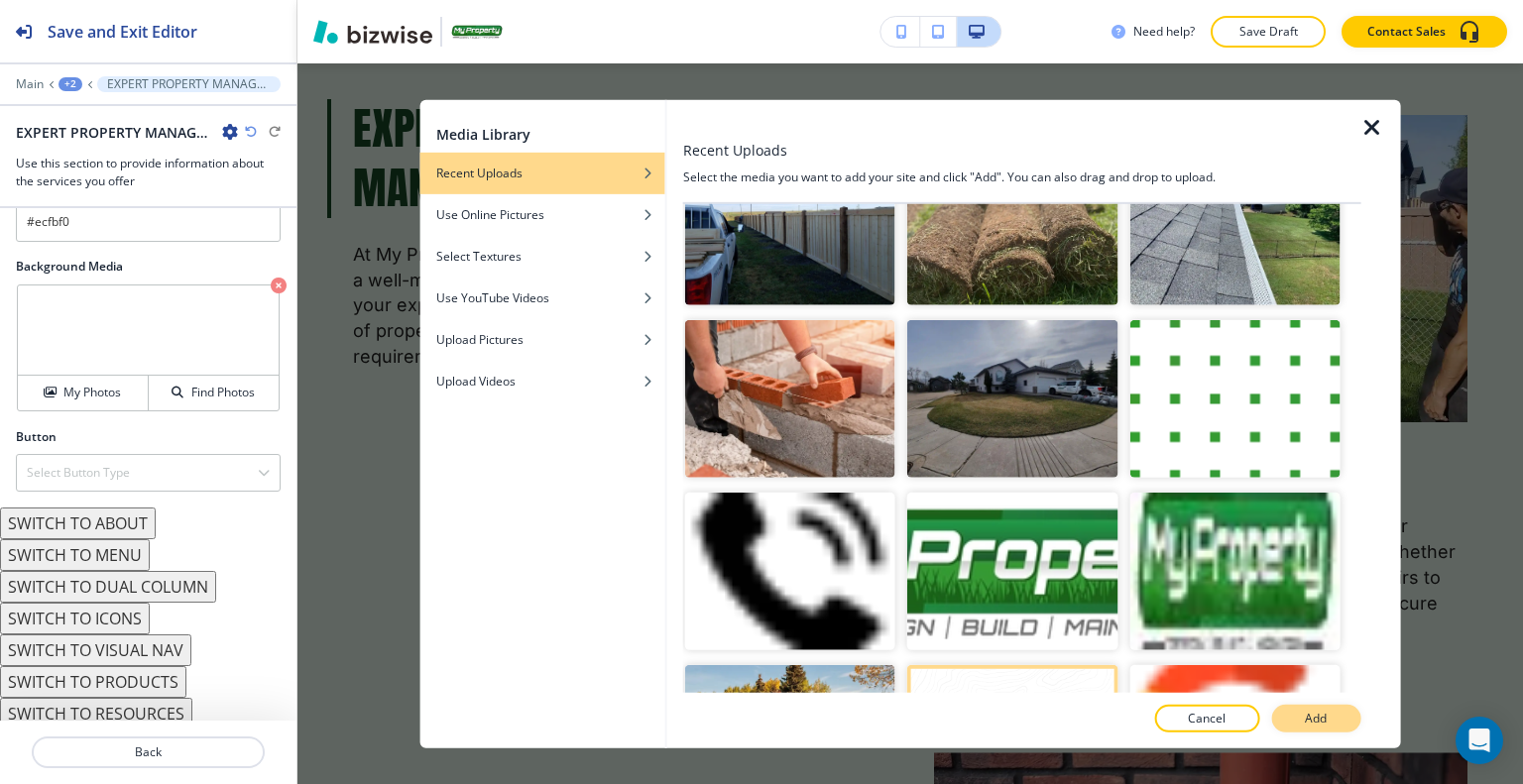 click on "Add" at bounding box center (1316, 719) 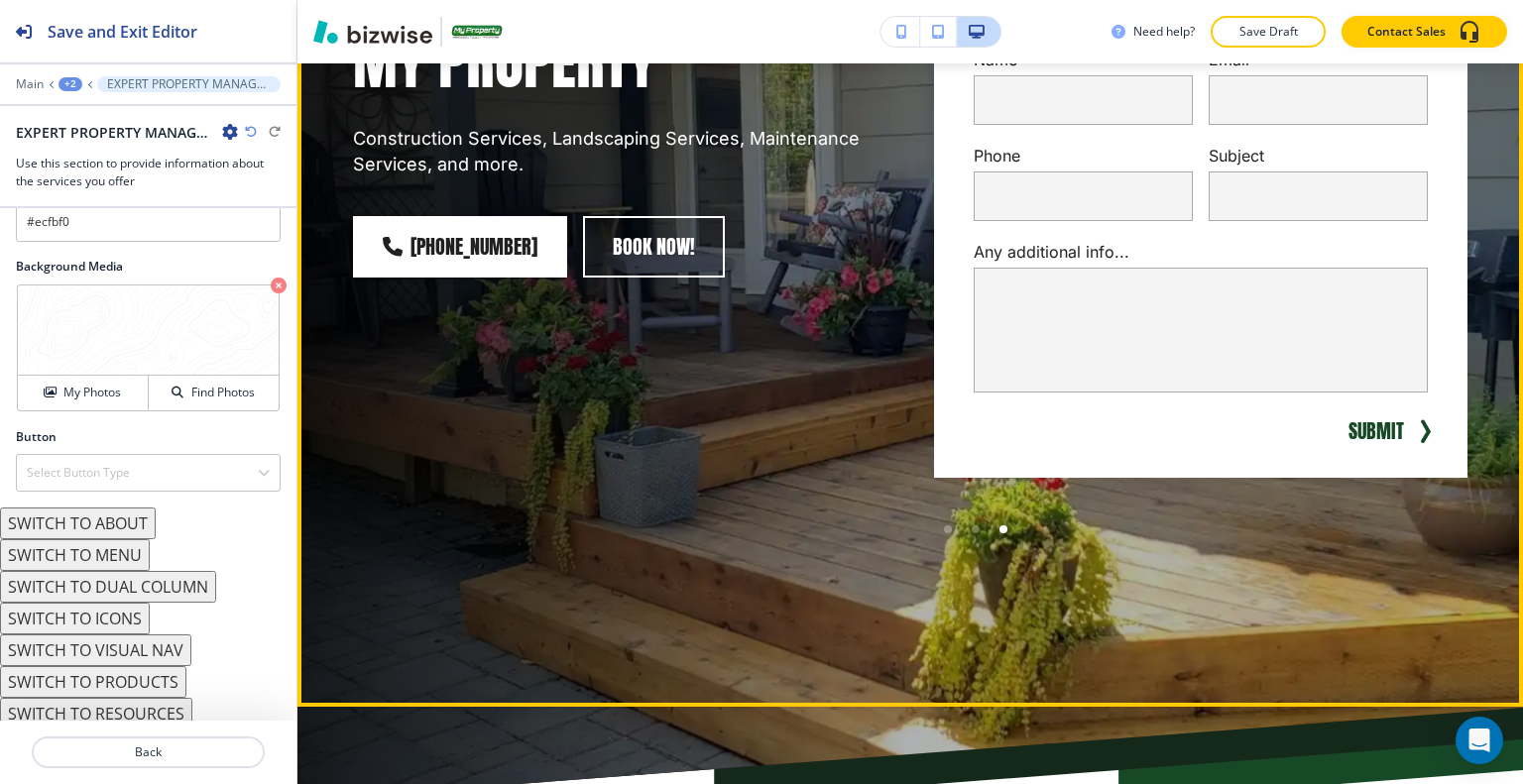 scroll, scrollTop: 0, scrollLeft: 0, axis: both 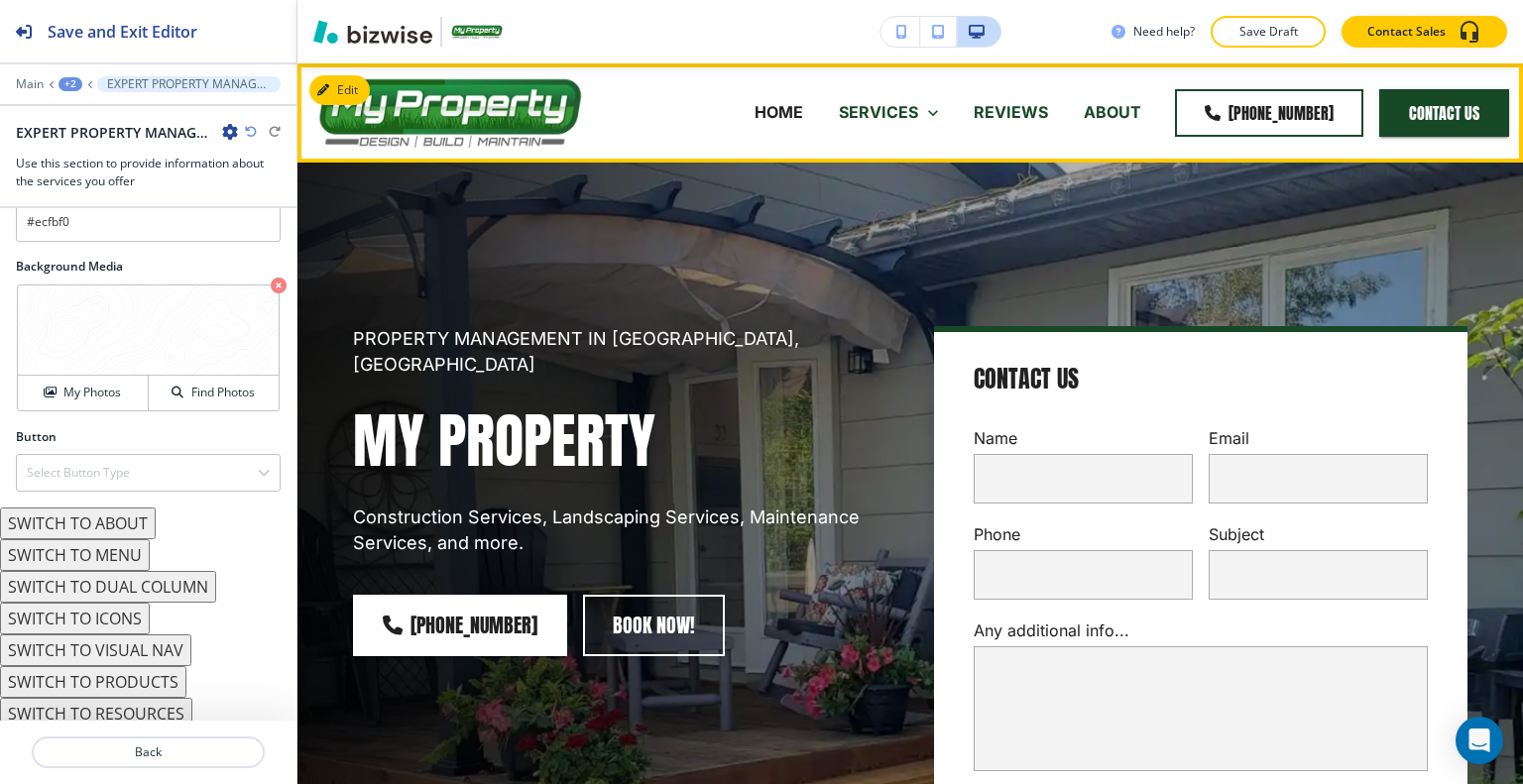 click on "REVIEWS" at bounding box center (1010, 112) 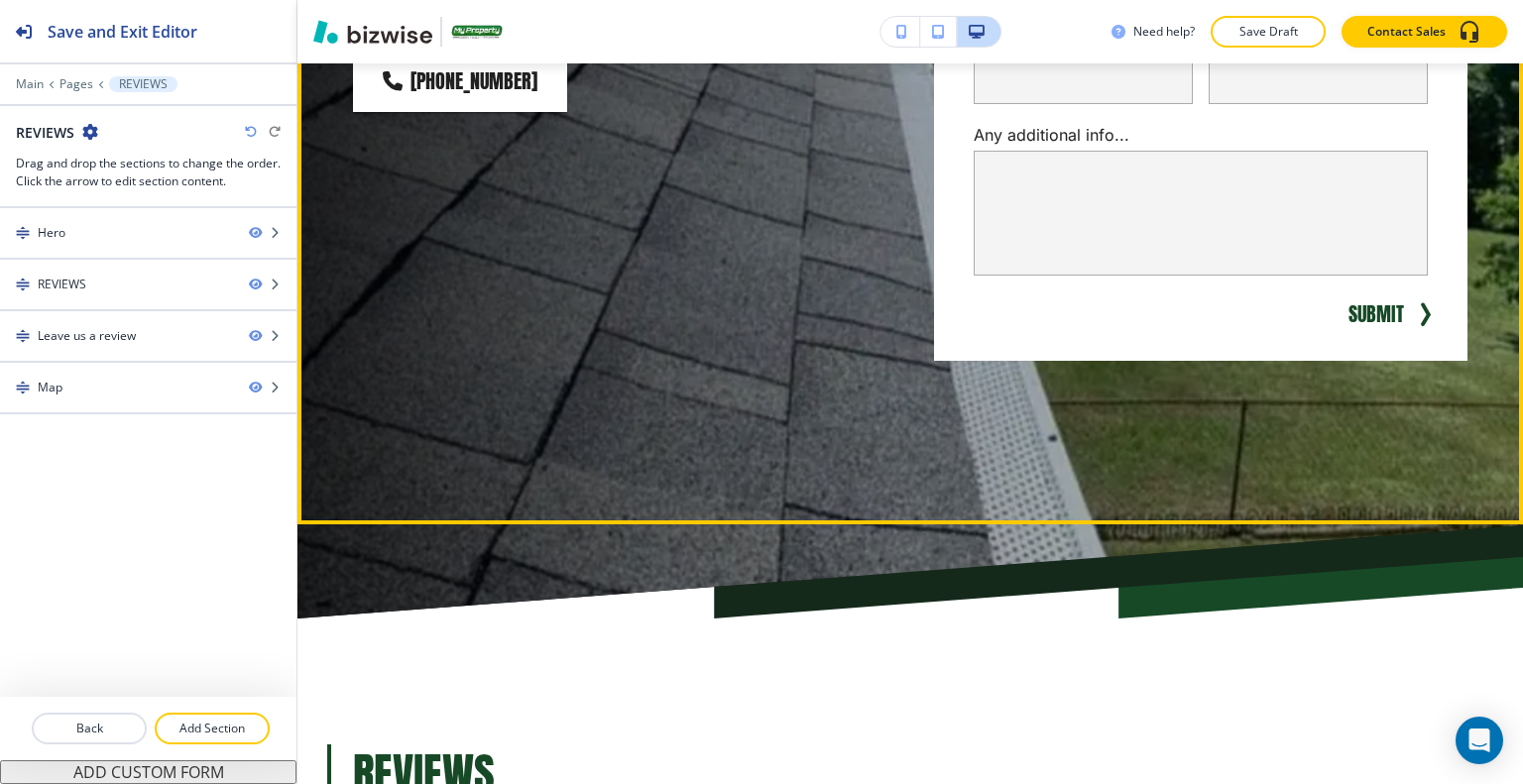 scroll, scrollTop: 0, scrollLeft: 0, axis: both 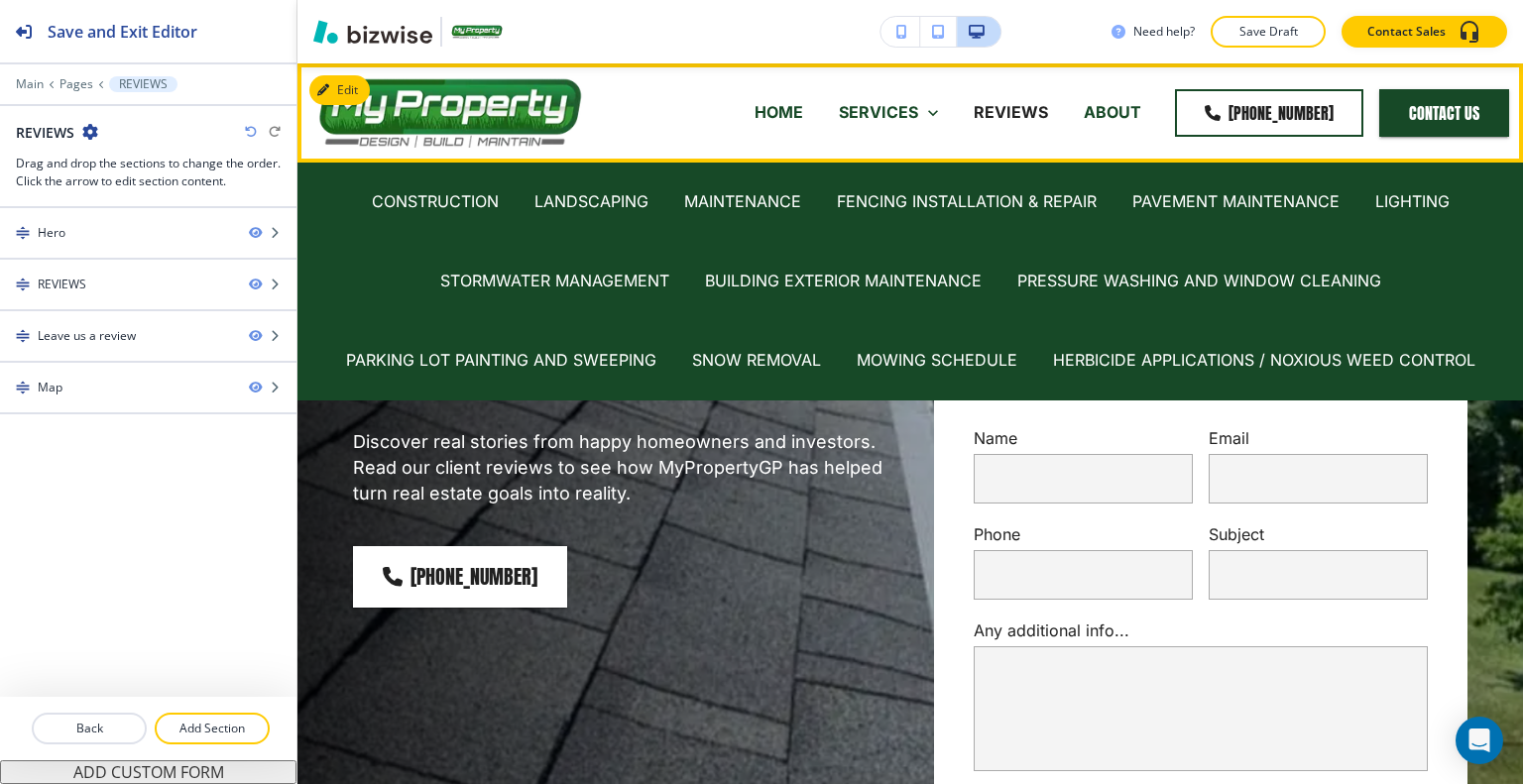 click 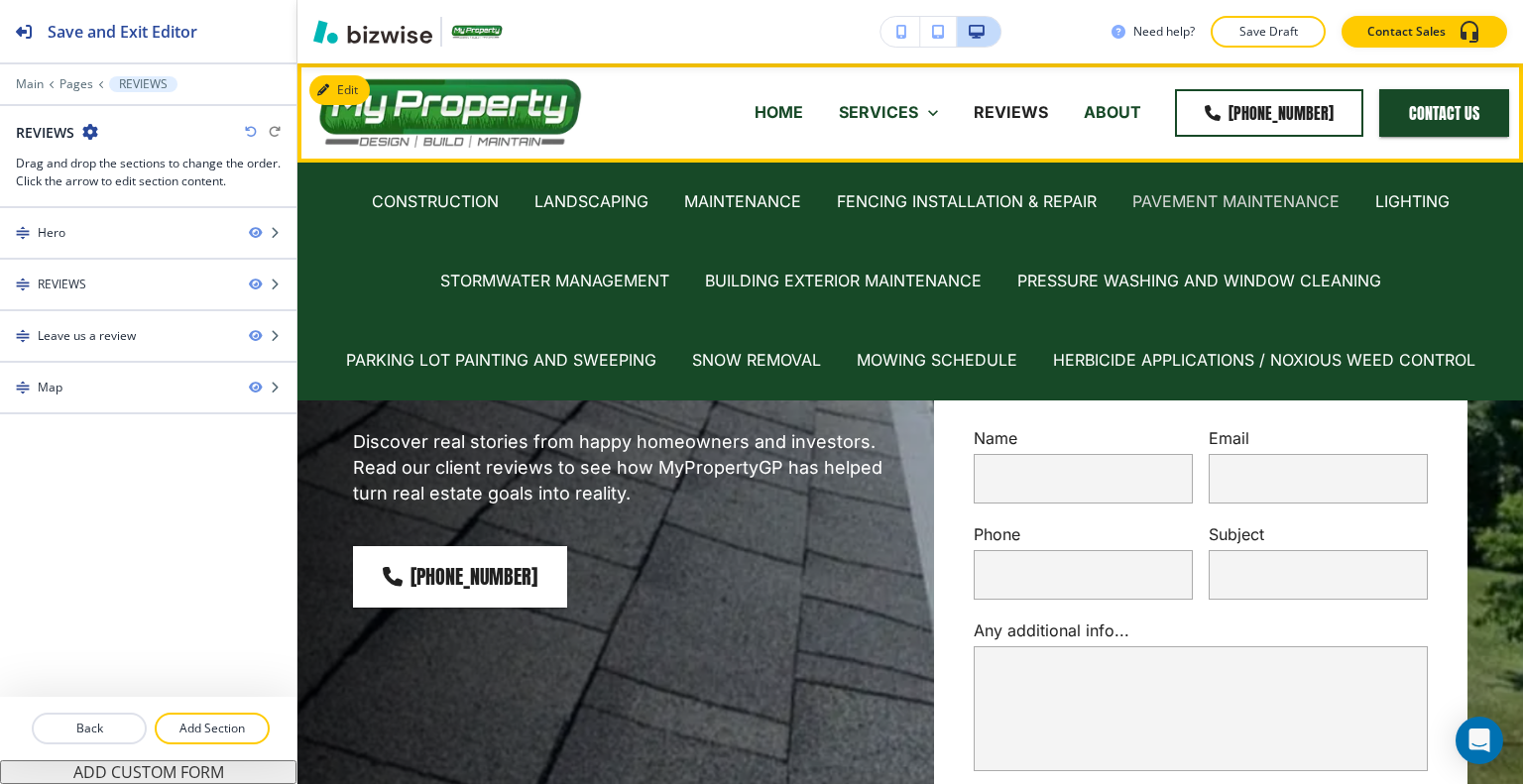 click on "PAVEMENT MAINTENANCE" at bounding box center (1235, 201) 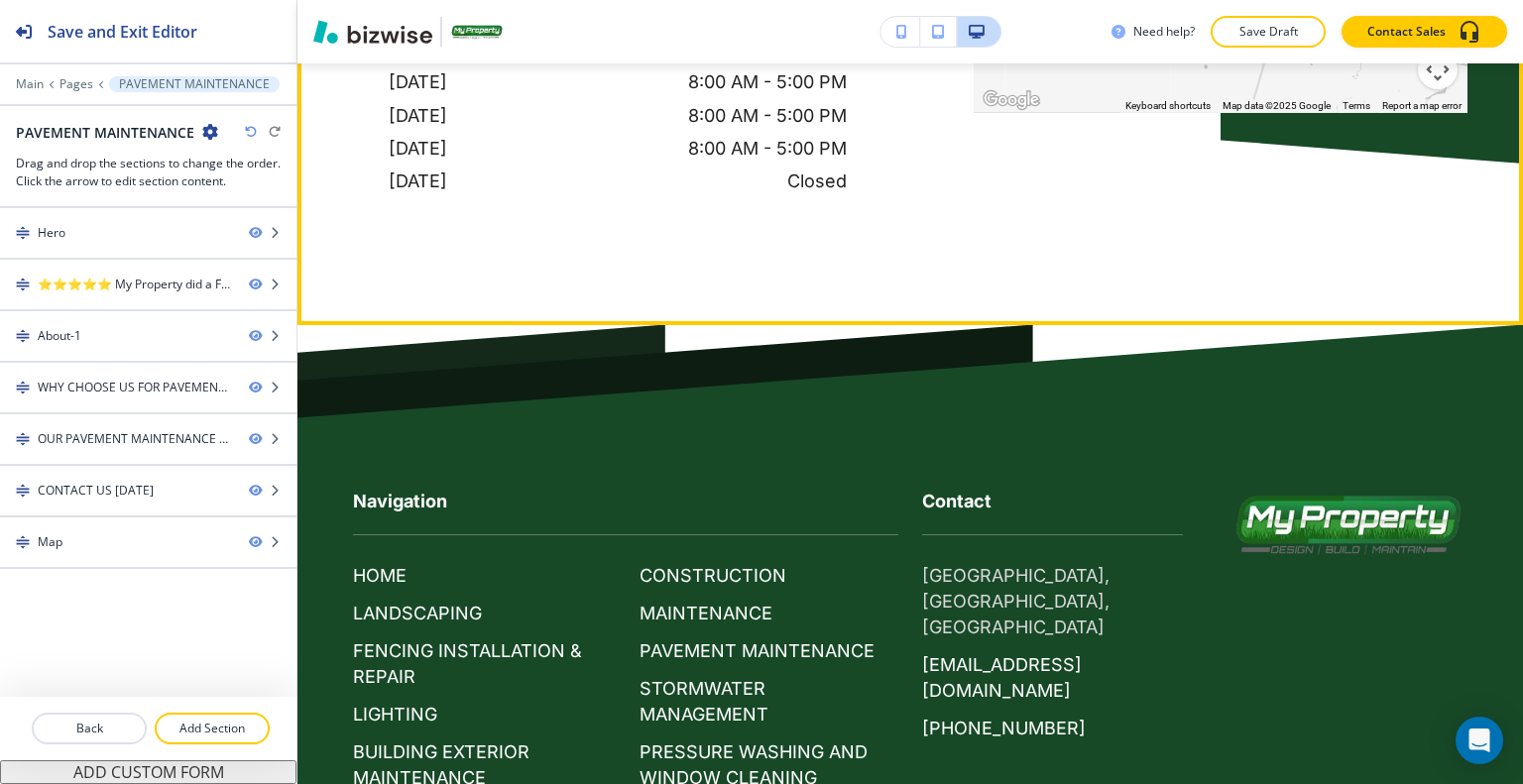 scroll, scrollTop: 5665, scrollLeft: 0, axis: vertical 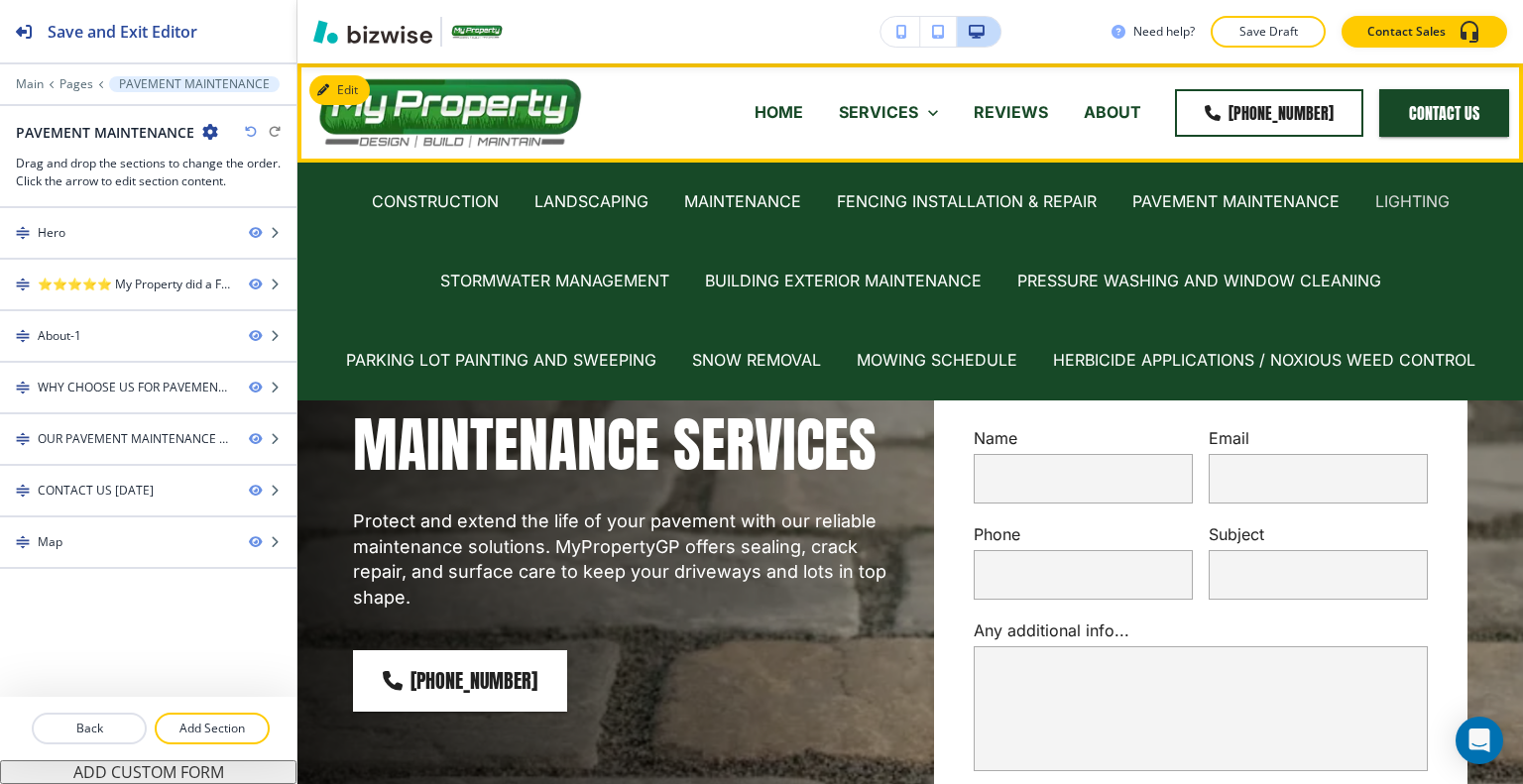 click on "LIGHTING" at bounding box center [1412, 201] 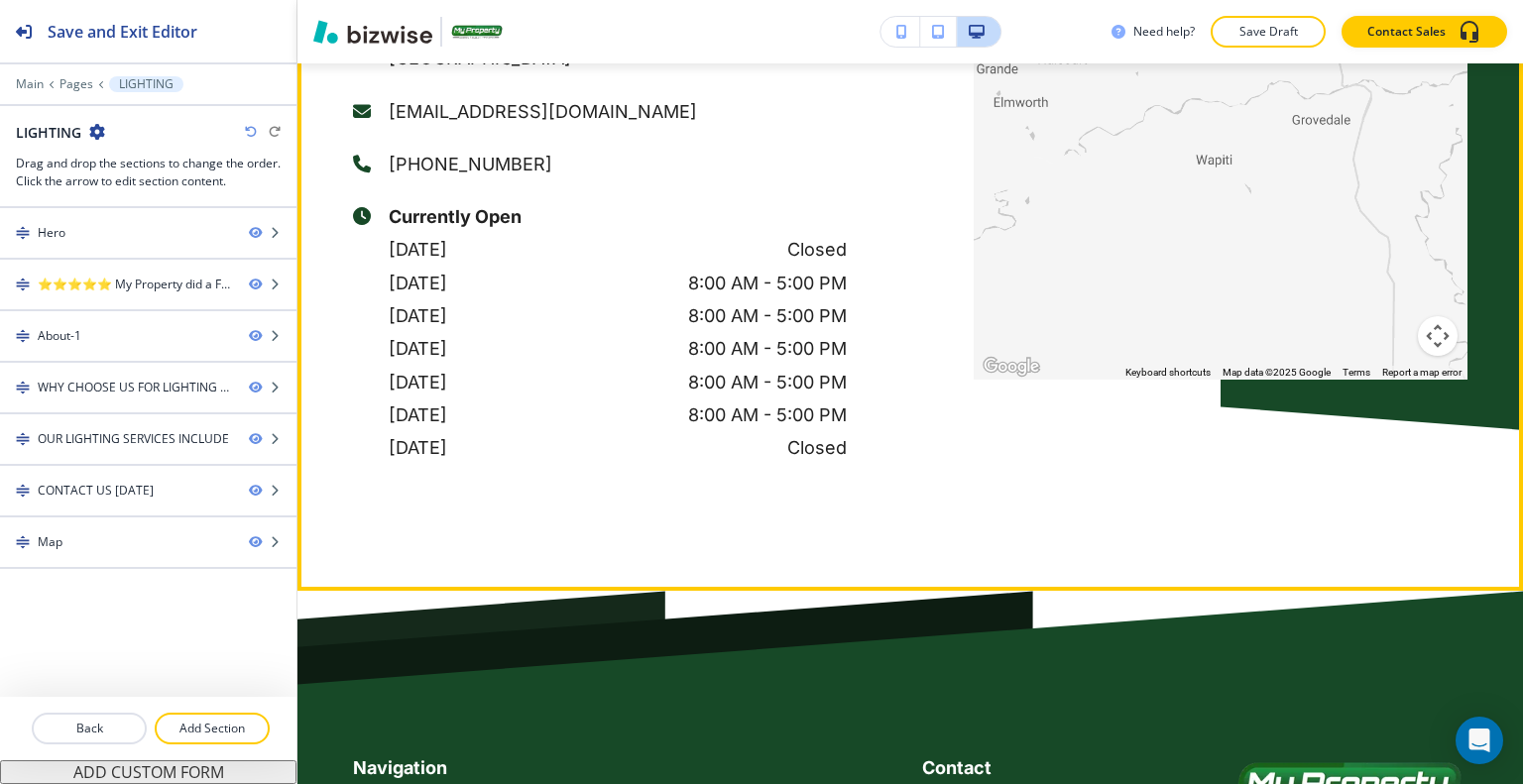 scroll, scrollTop: 4758, scrollLeft: 0, axis: vertical 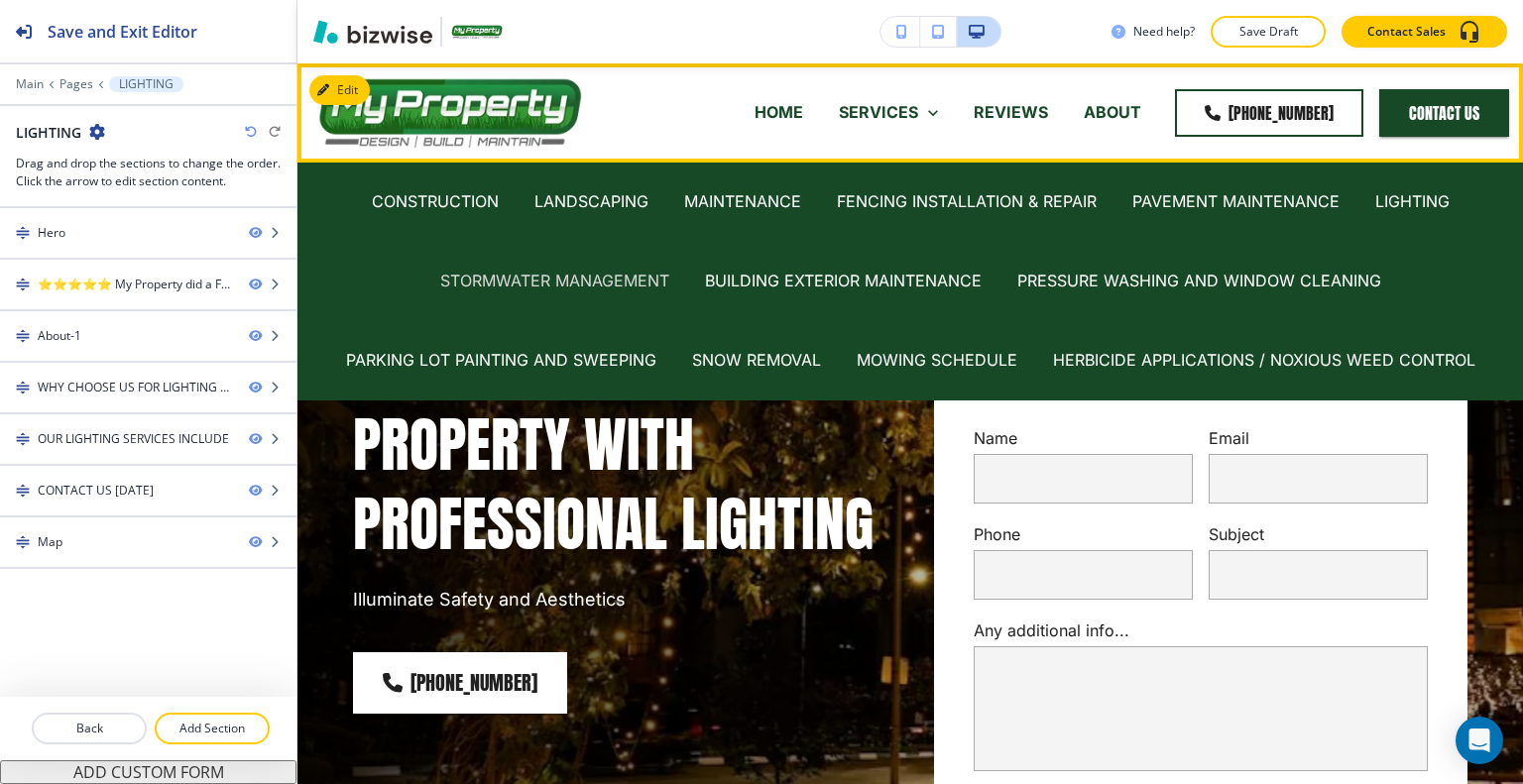 click on "STORMWATER MANAGEMENT" at bounding box center (554, 280) 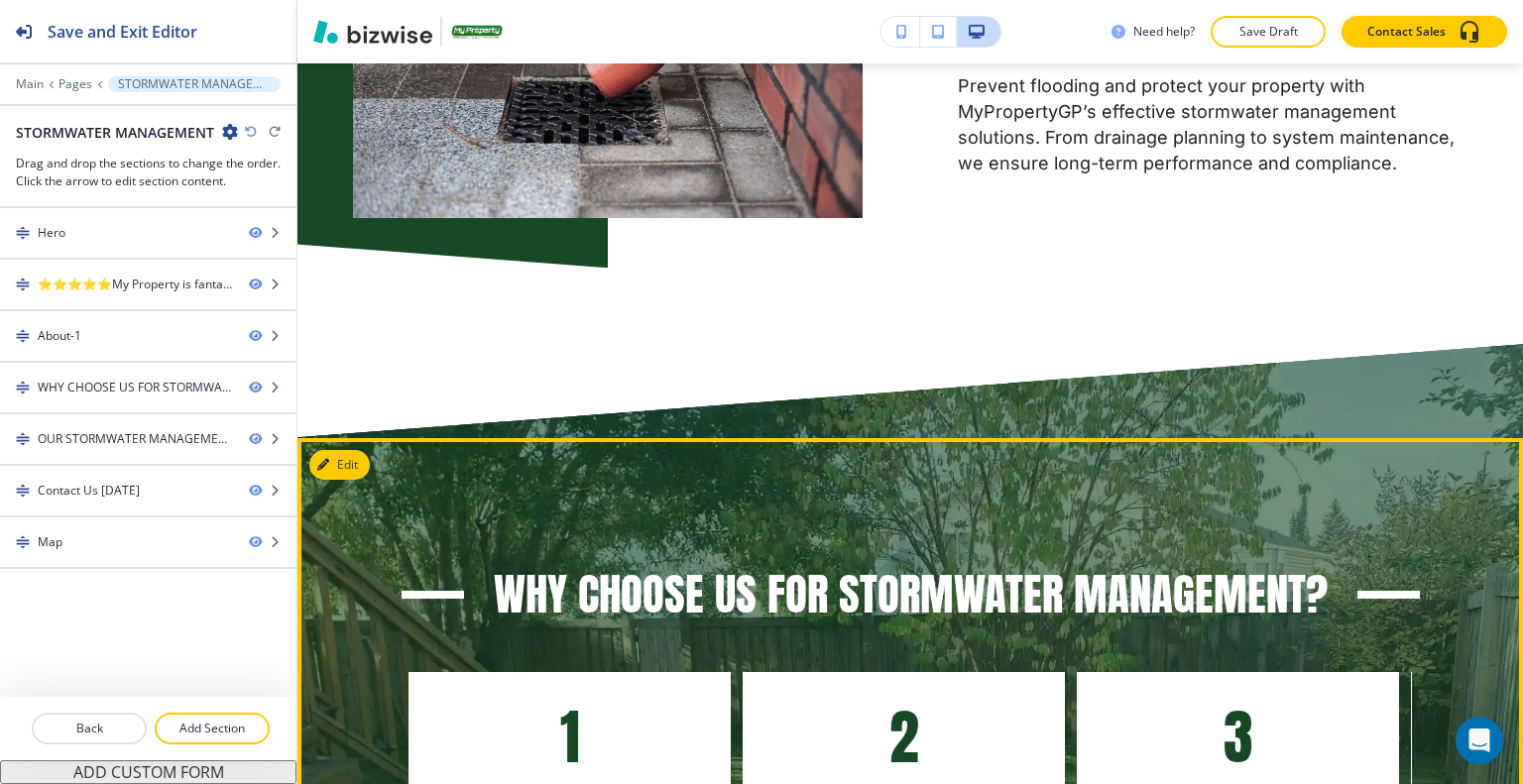 scroll, scrollTop: 2081, scrollLeft: 0, axis: vertical 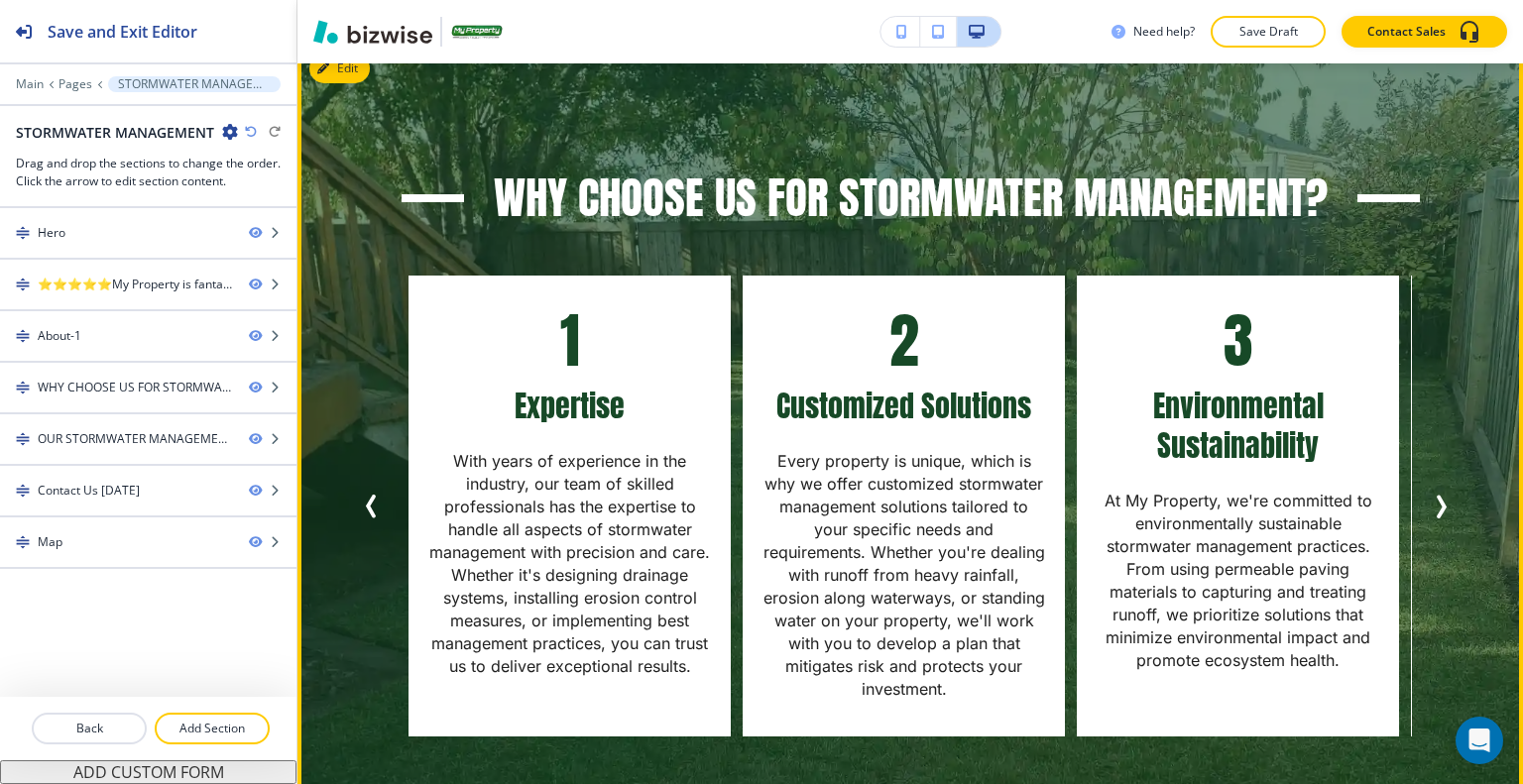 click 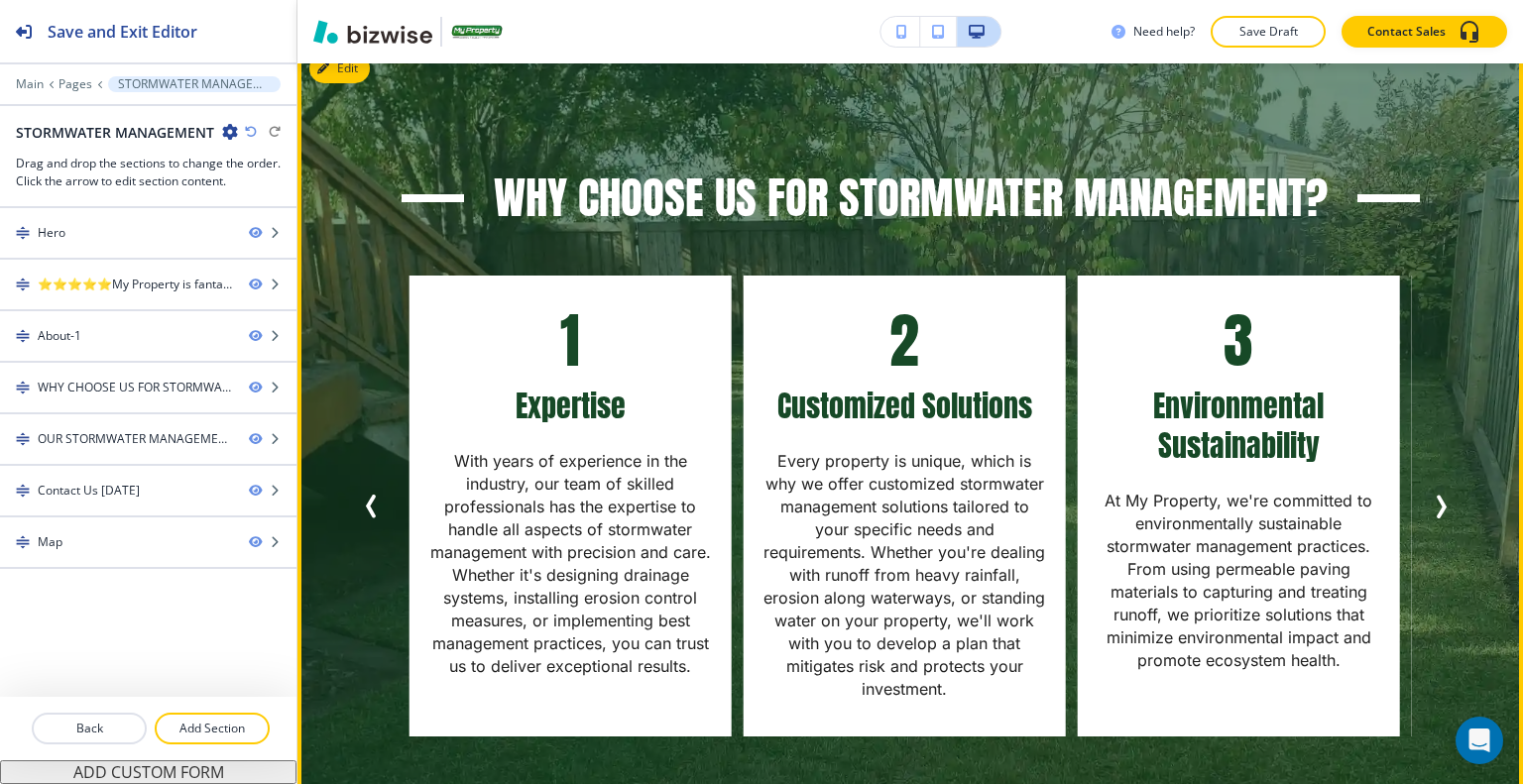 click 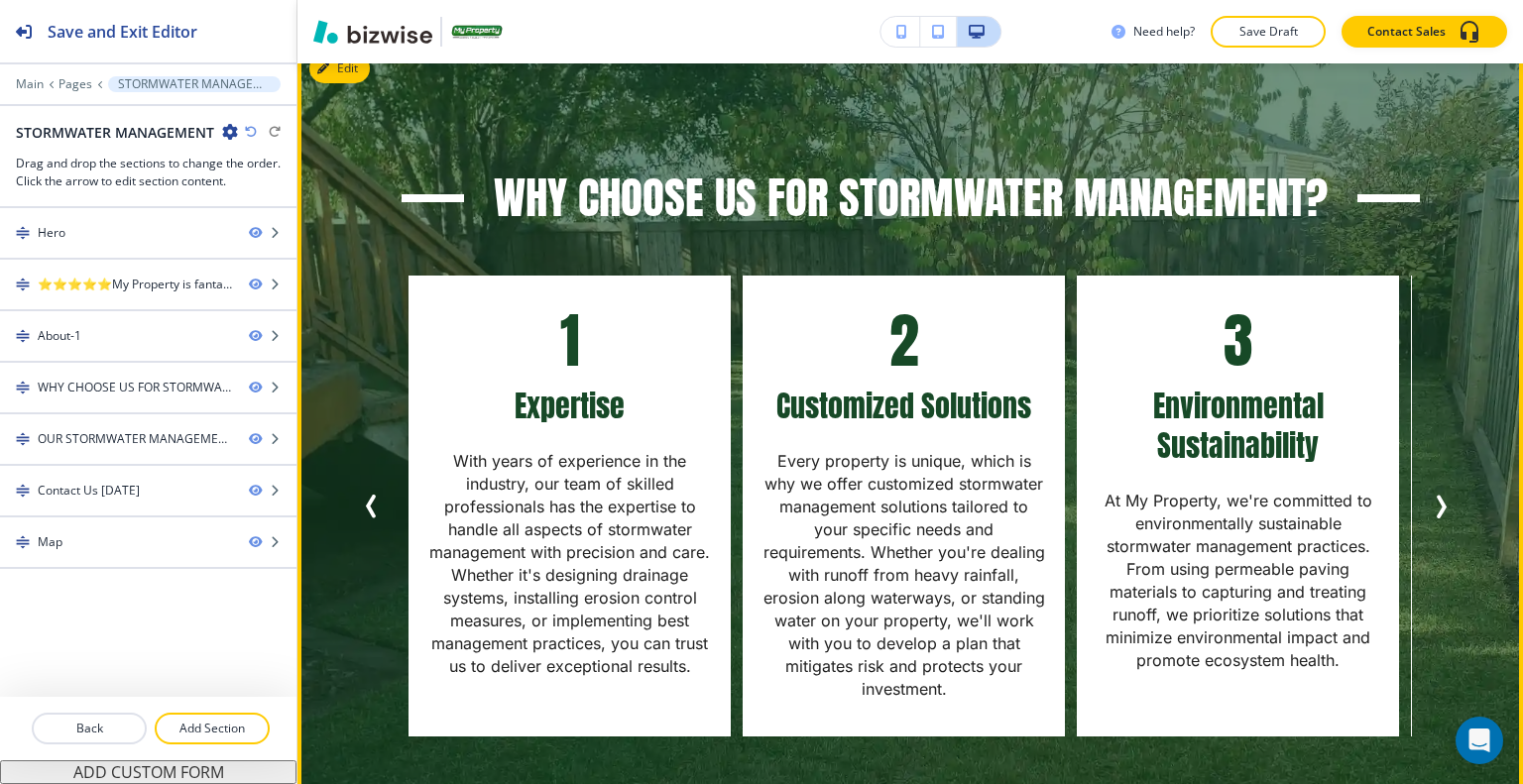 click 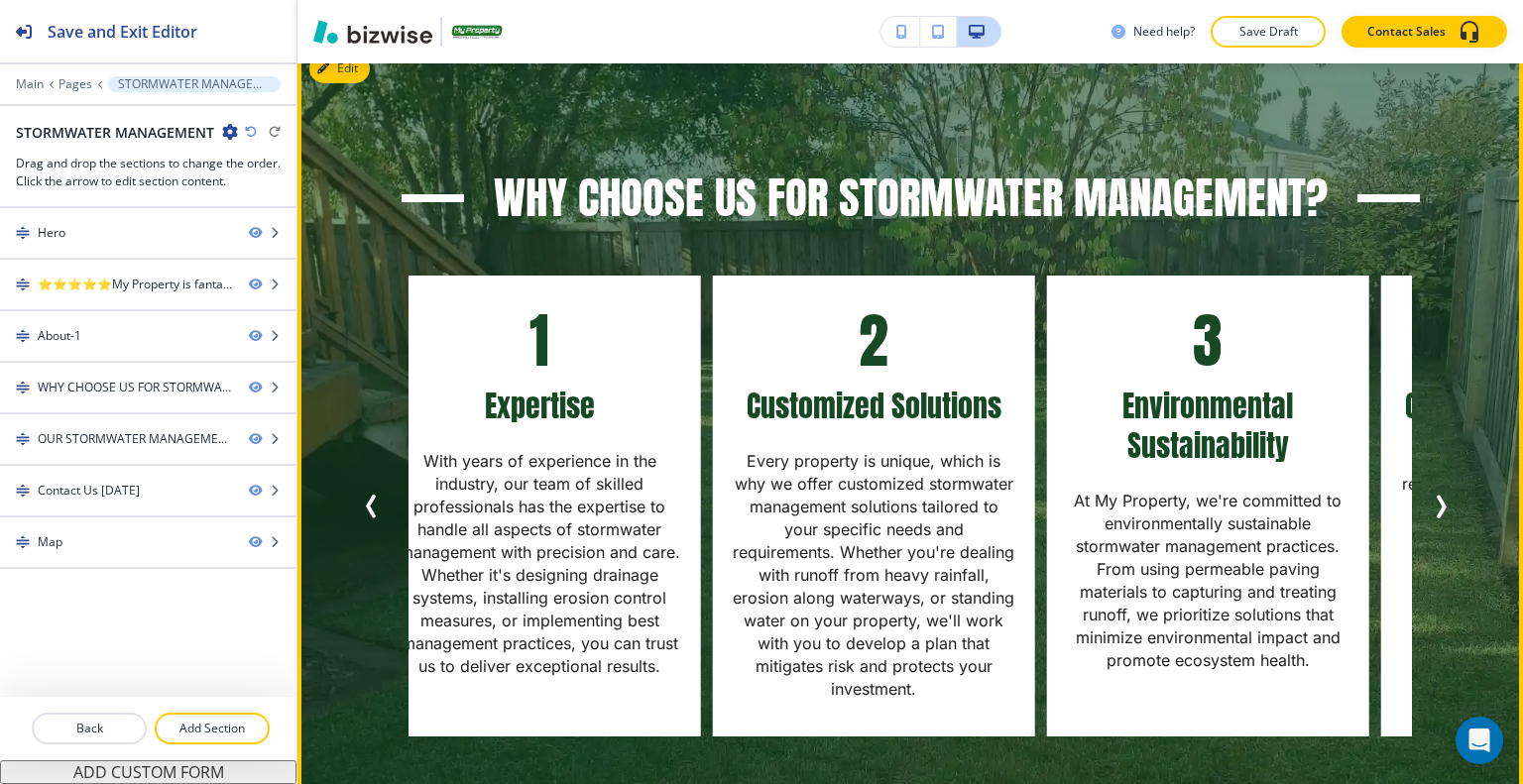 click 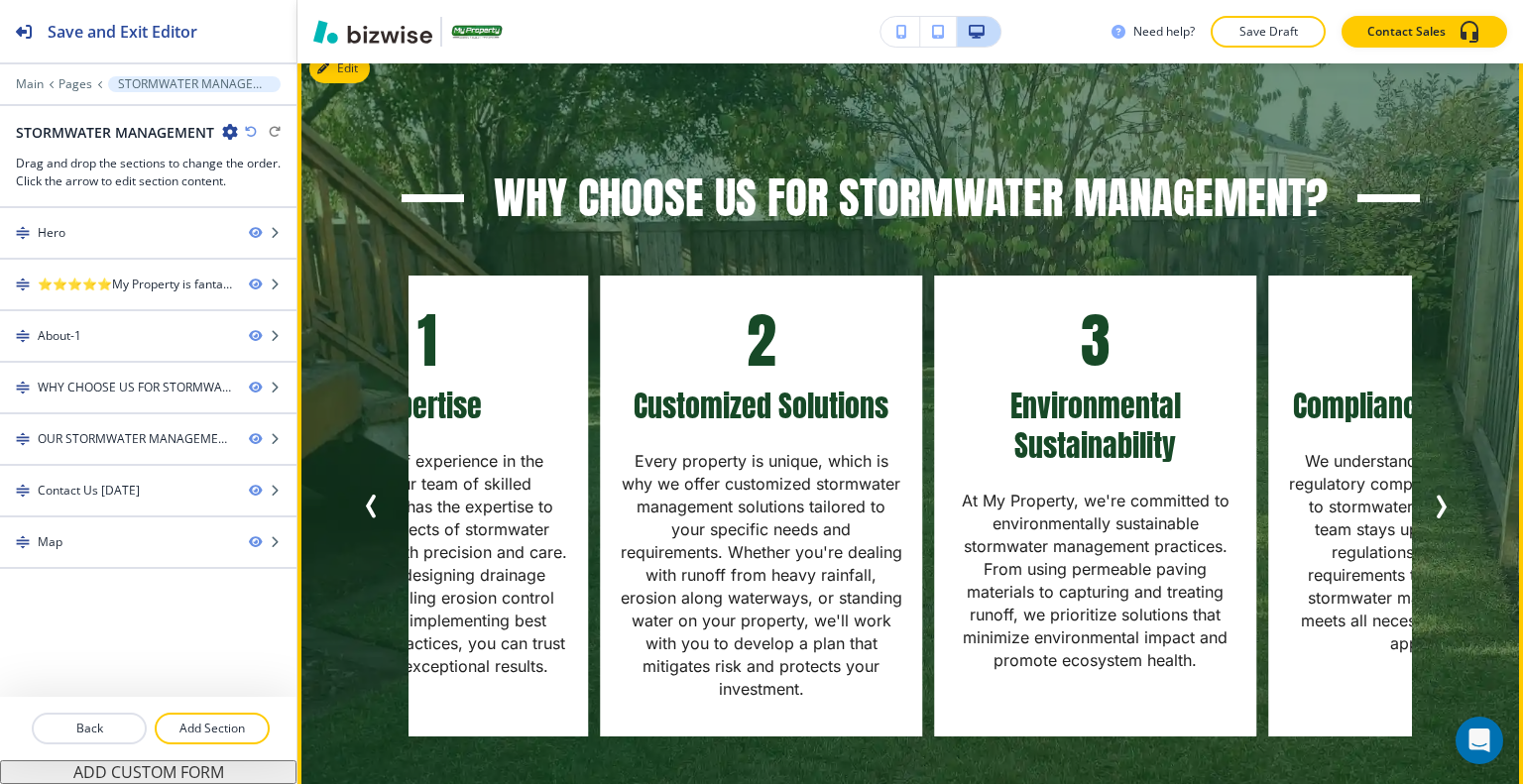 click 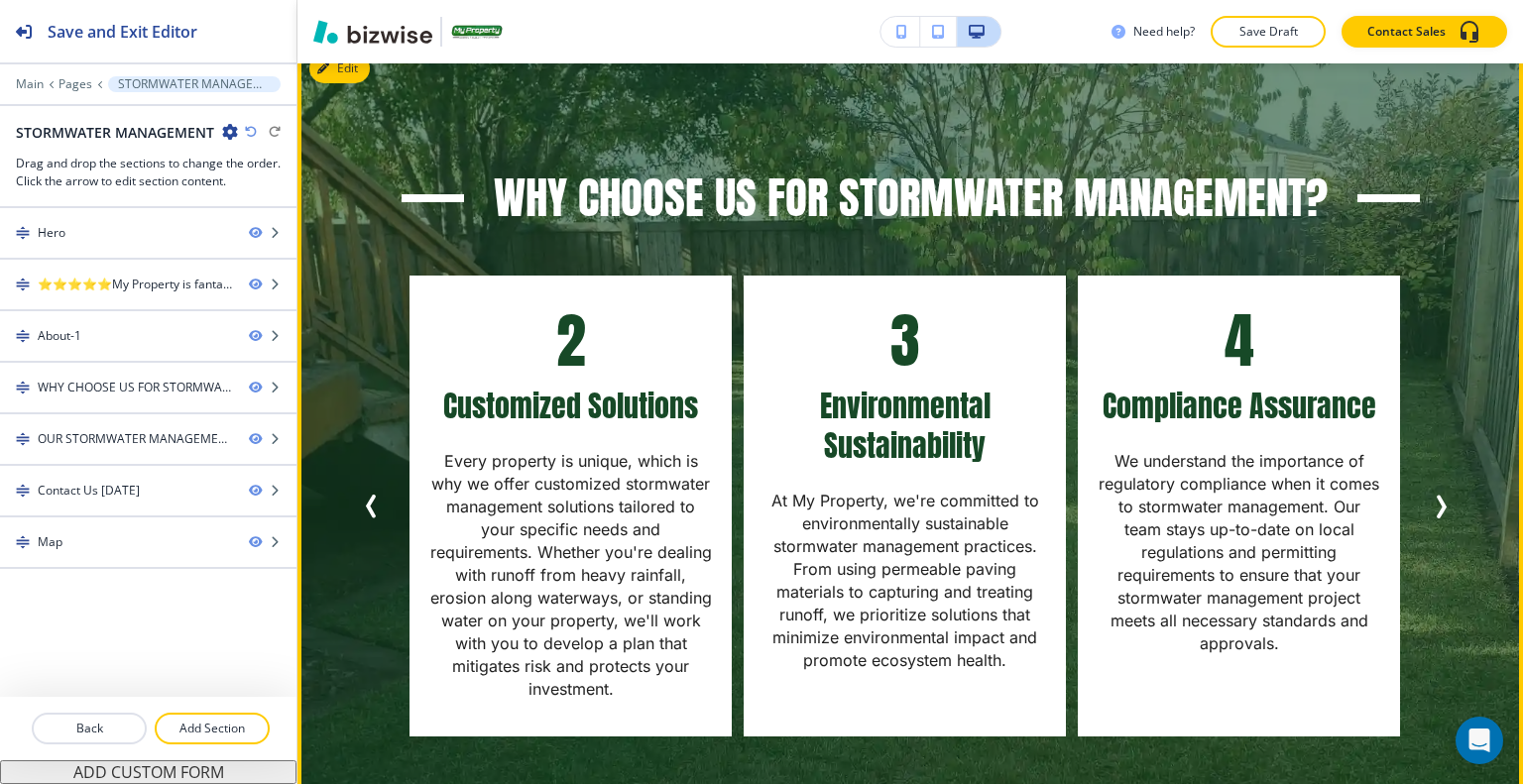 click 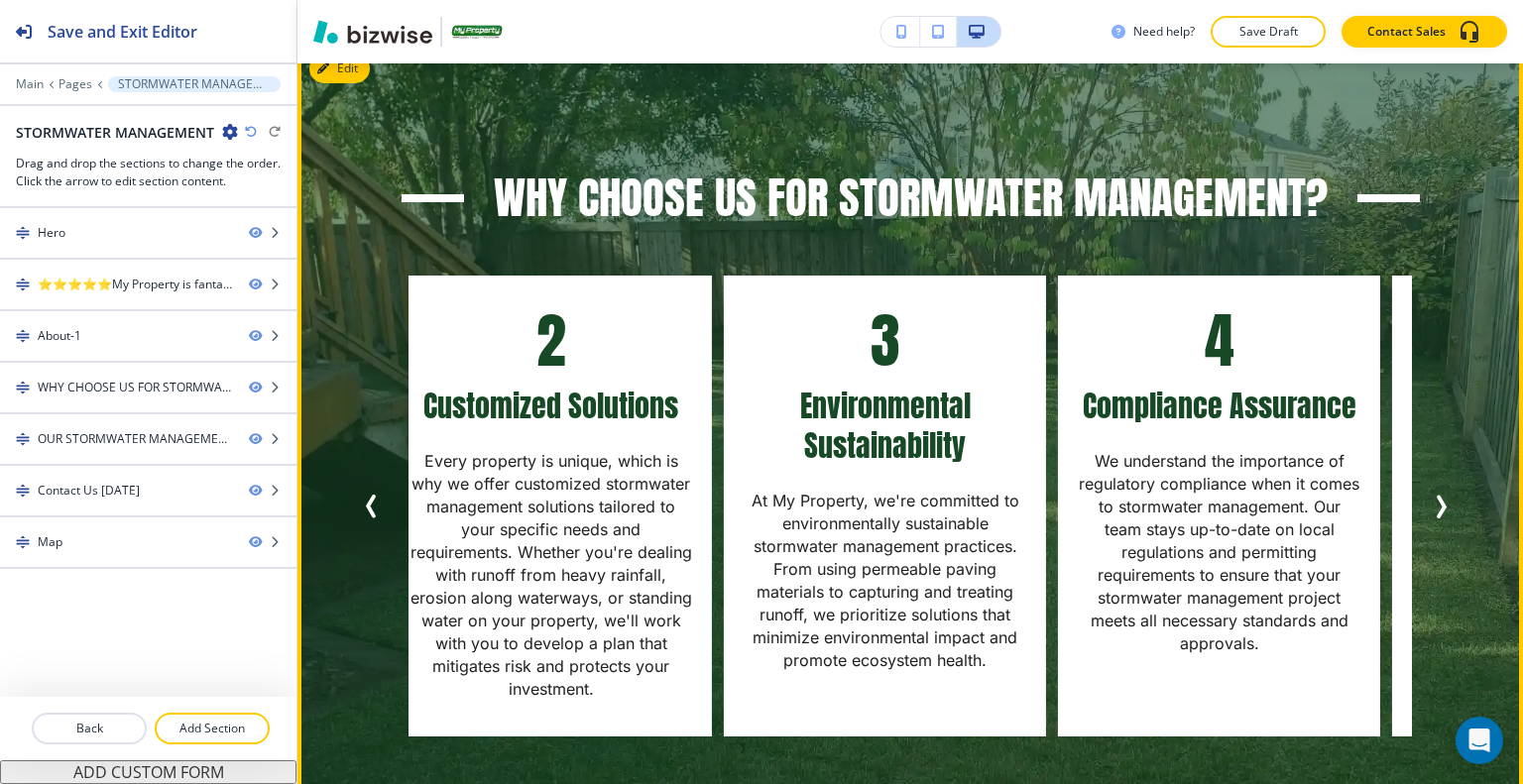 click 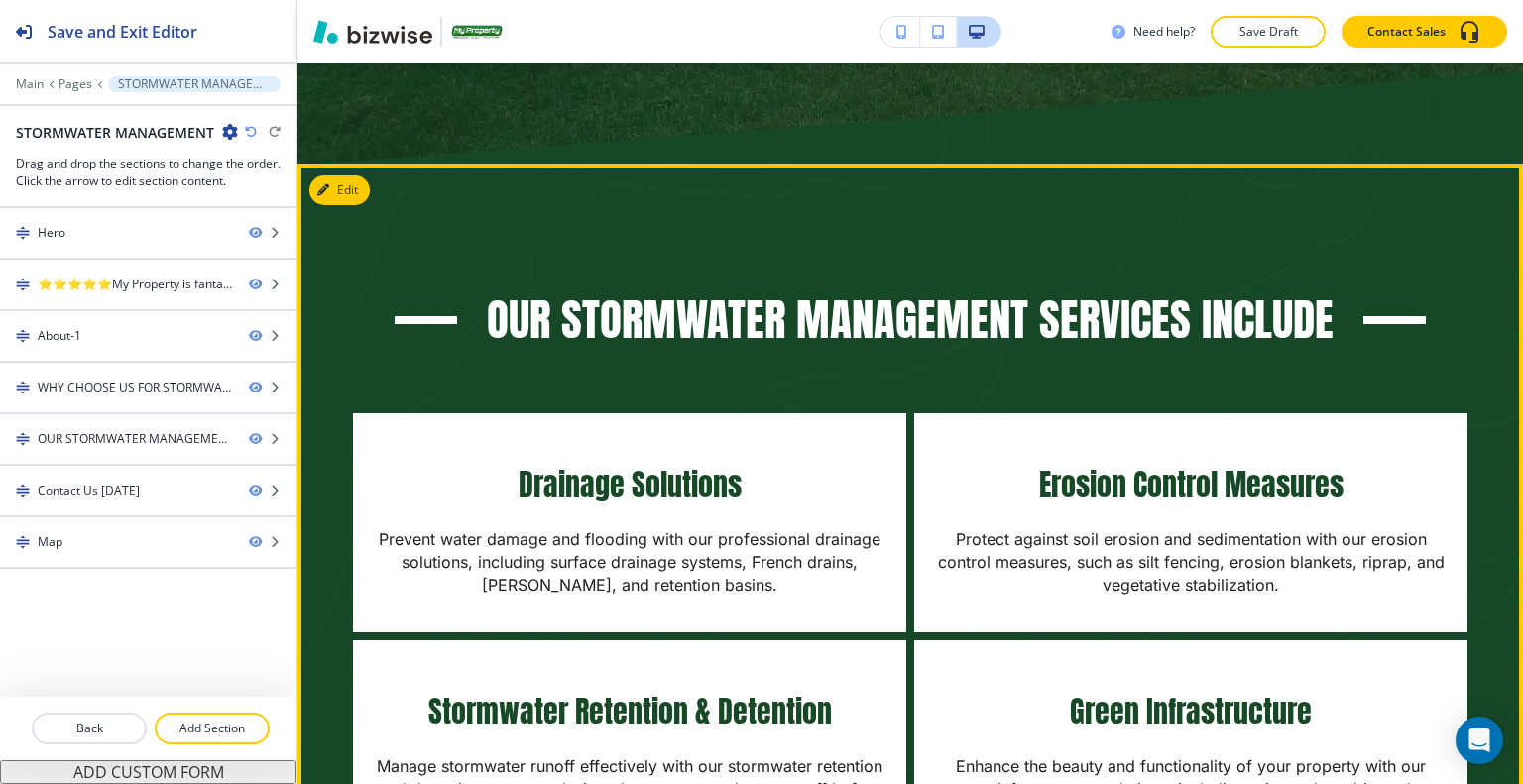 scroll, scrollTop: 3271, scrollLeft: 0, axis: vertical 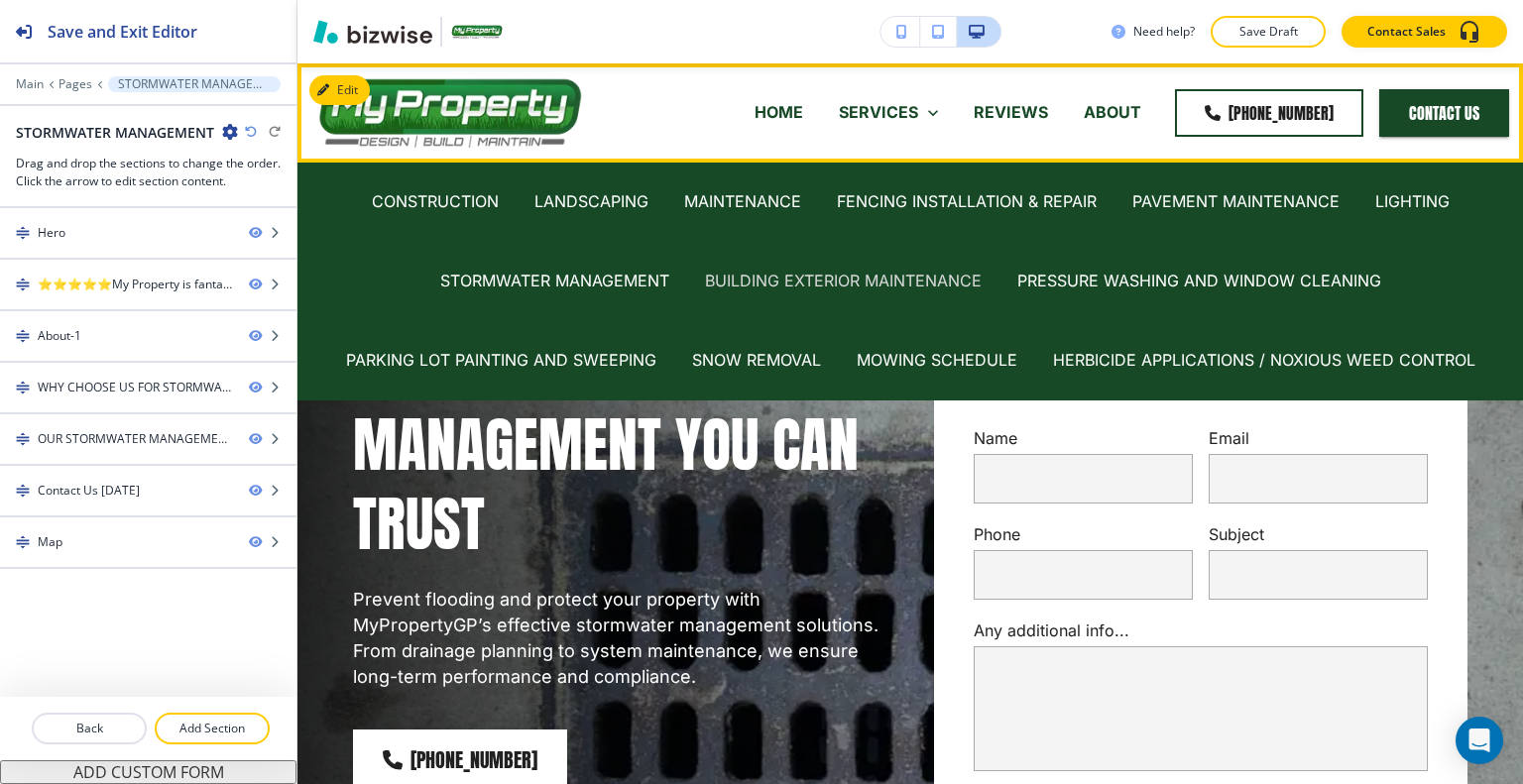 click on "BUILDING EXTERIOR MAINTENANCE" at bounding box center [843, 280] 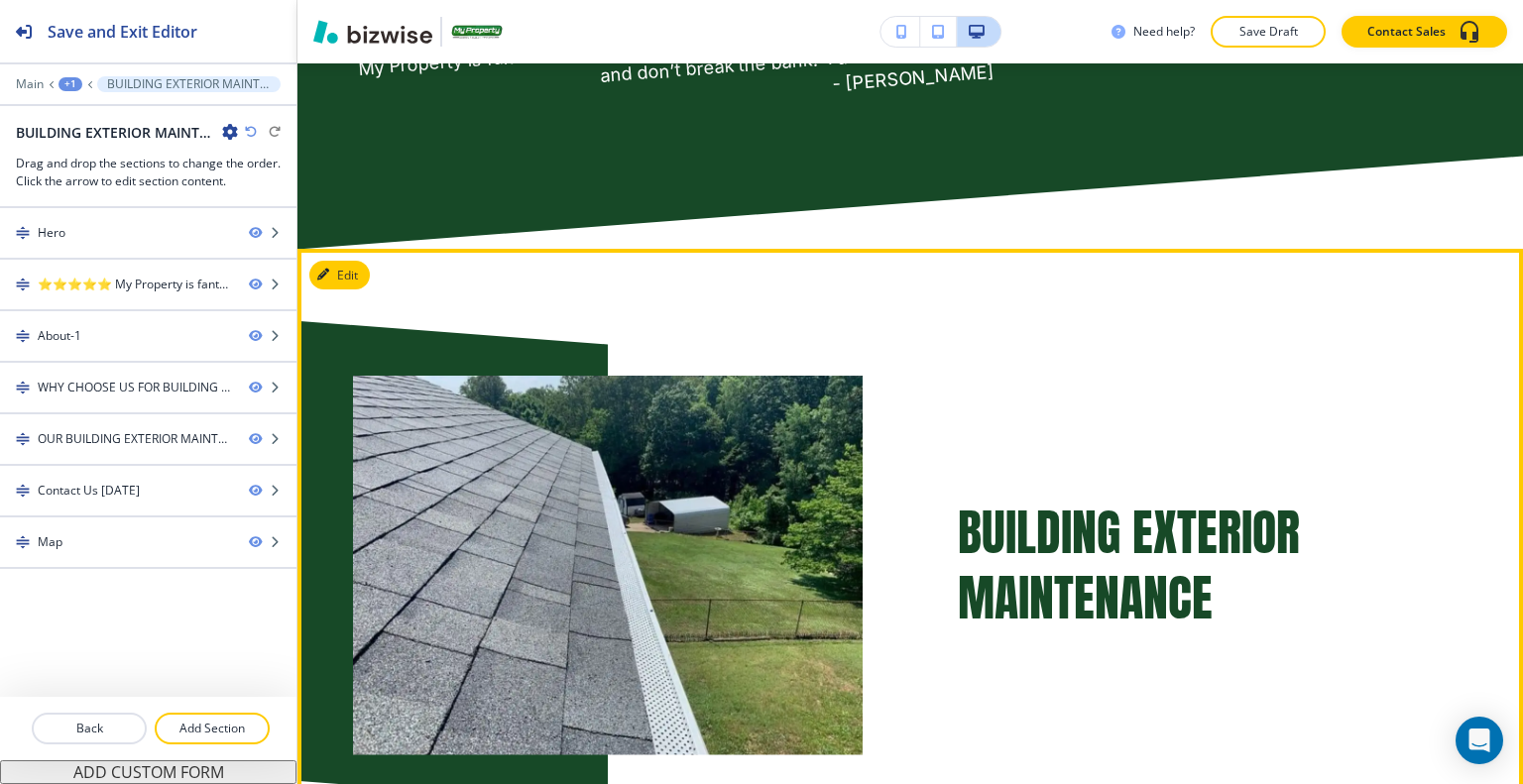 scroll, scrollTop: 1288, scrollLeft: 0, axis: vertical 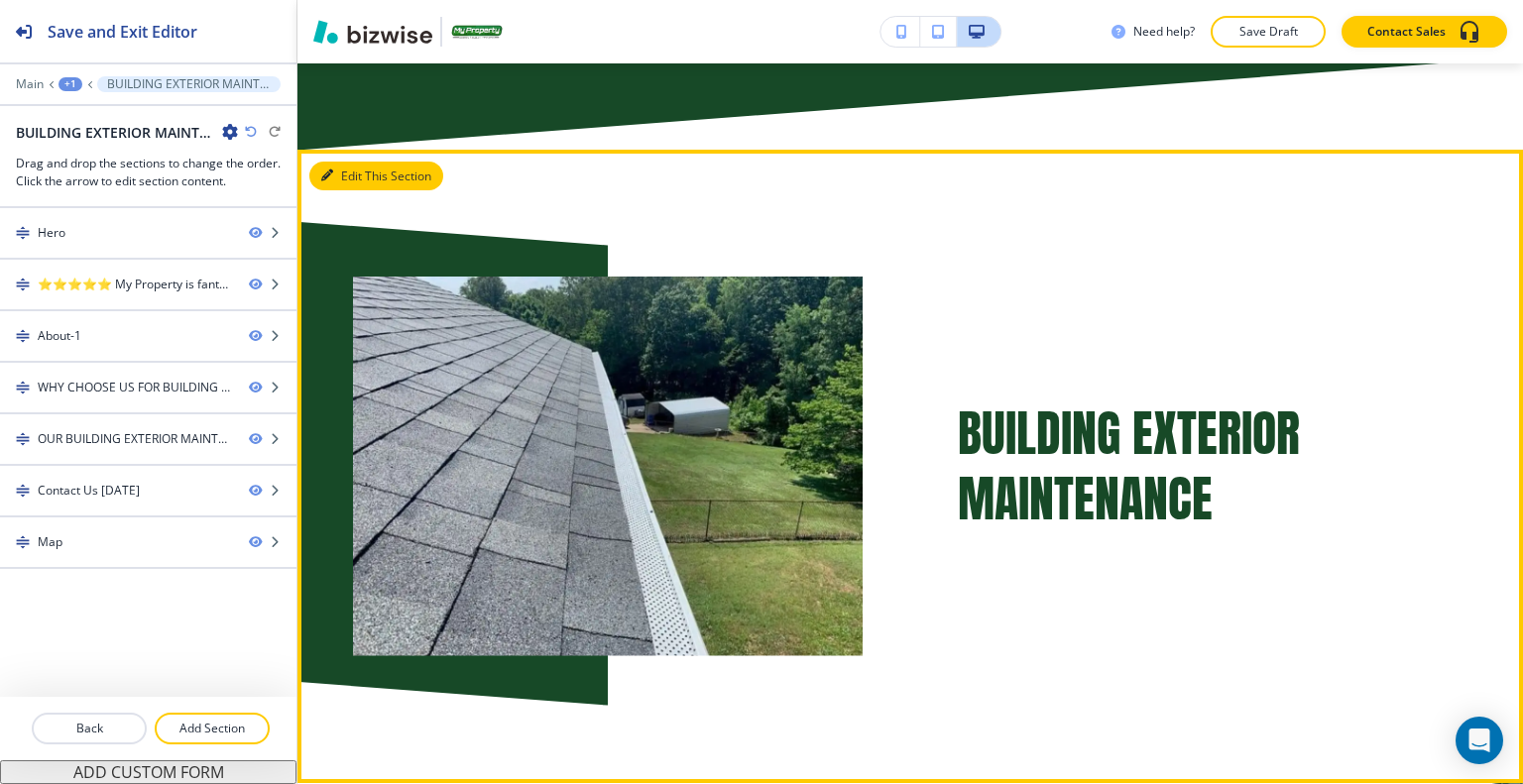 click on "Edit This Section" at bounding box center [376, 176] 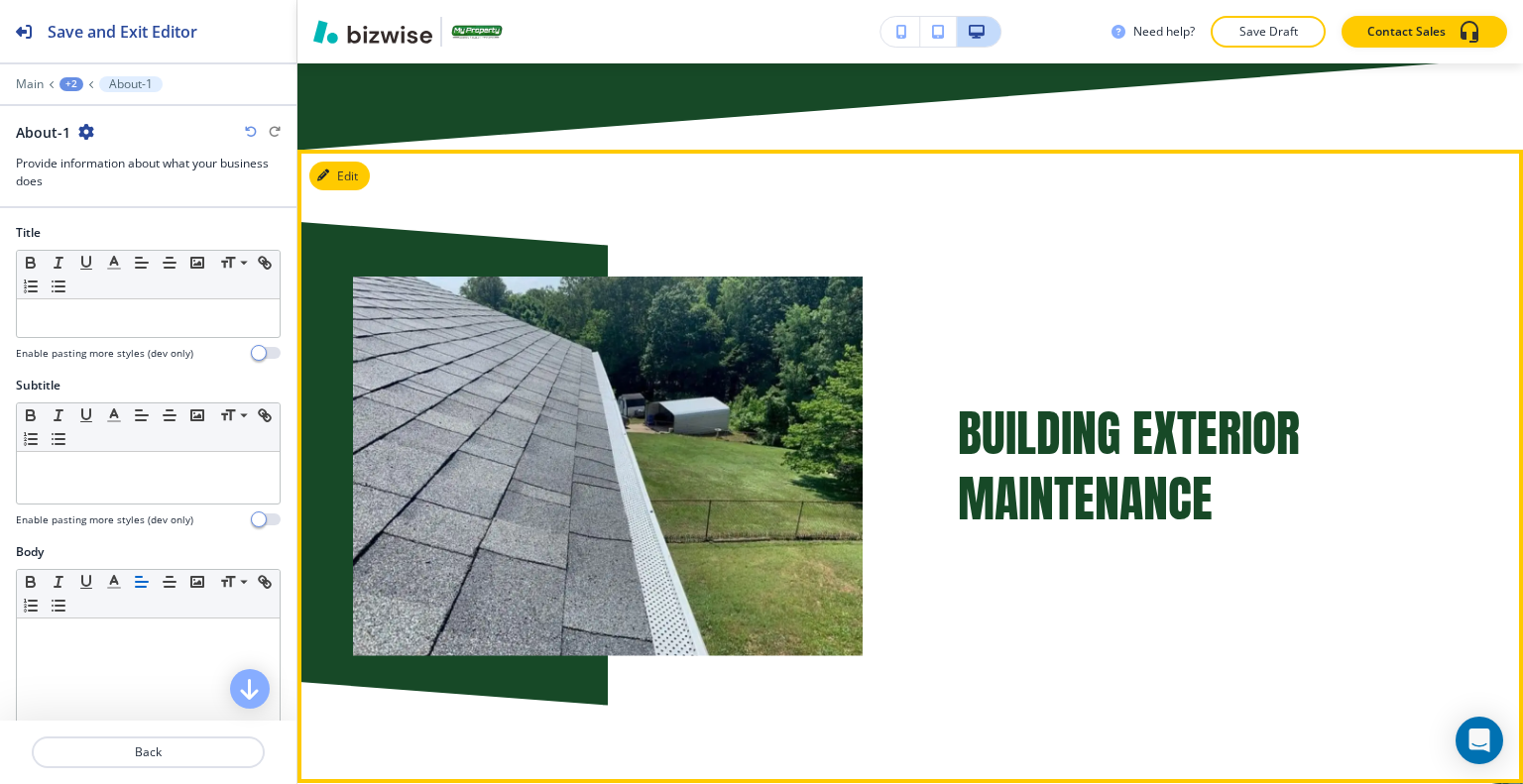 scroll, scrollTop: 1374, scrollLeft: 0, axis: vertical 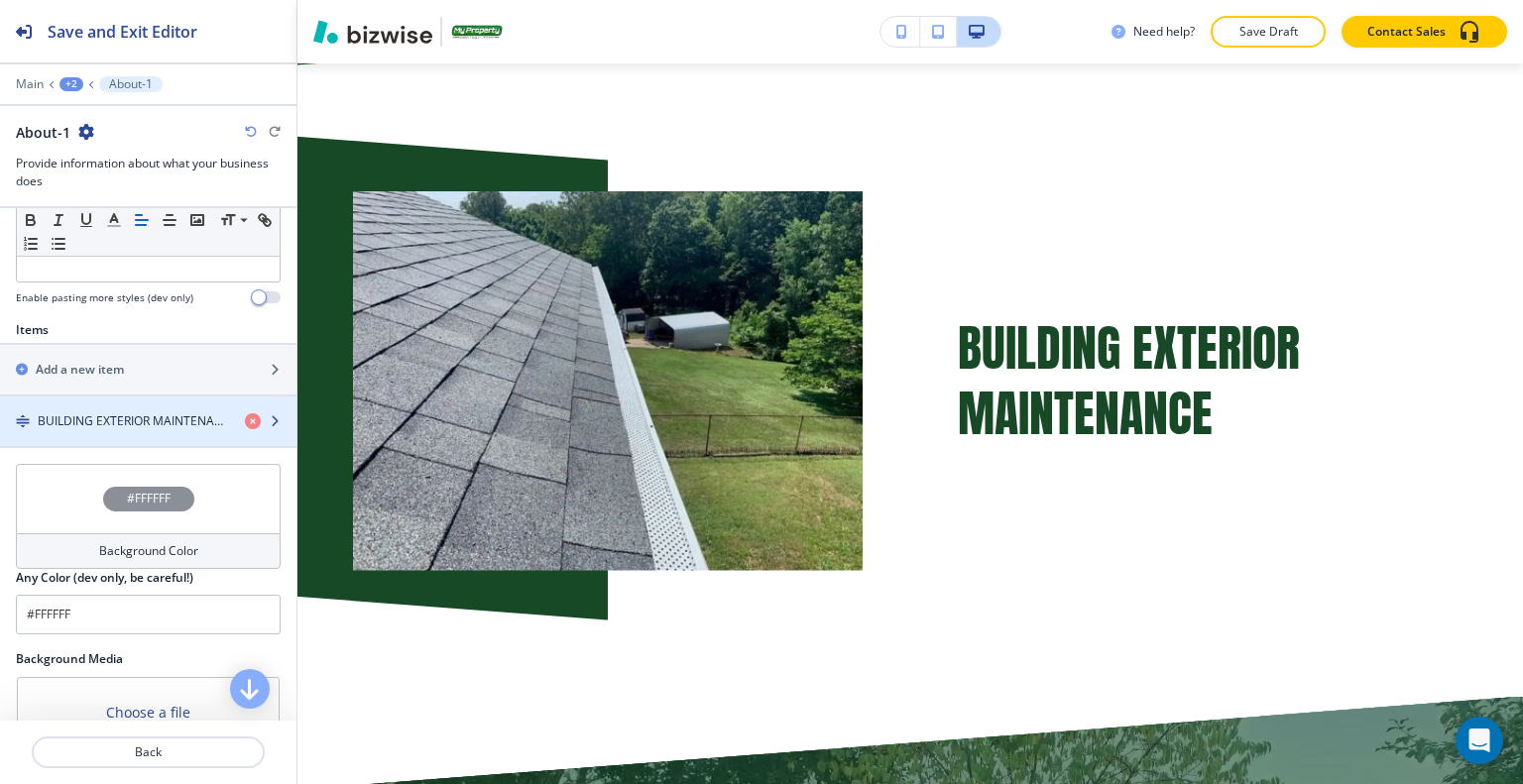 click on "BUILDING EXTERIOR MAINTENANCE" at bounding box center (133, 421) 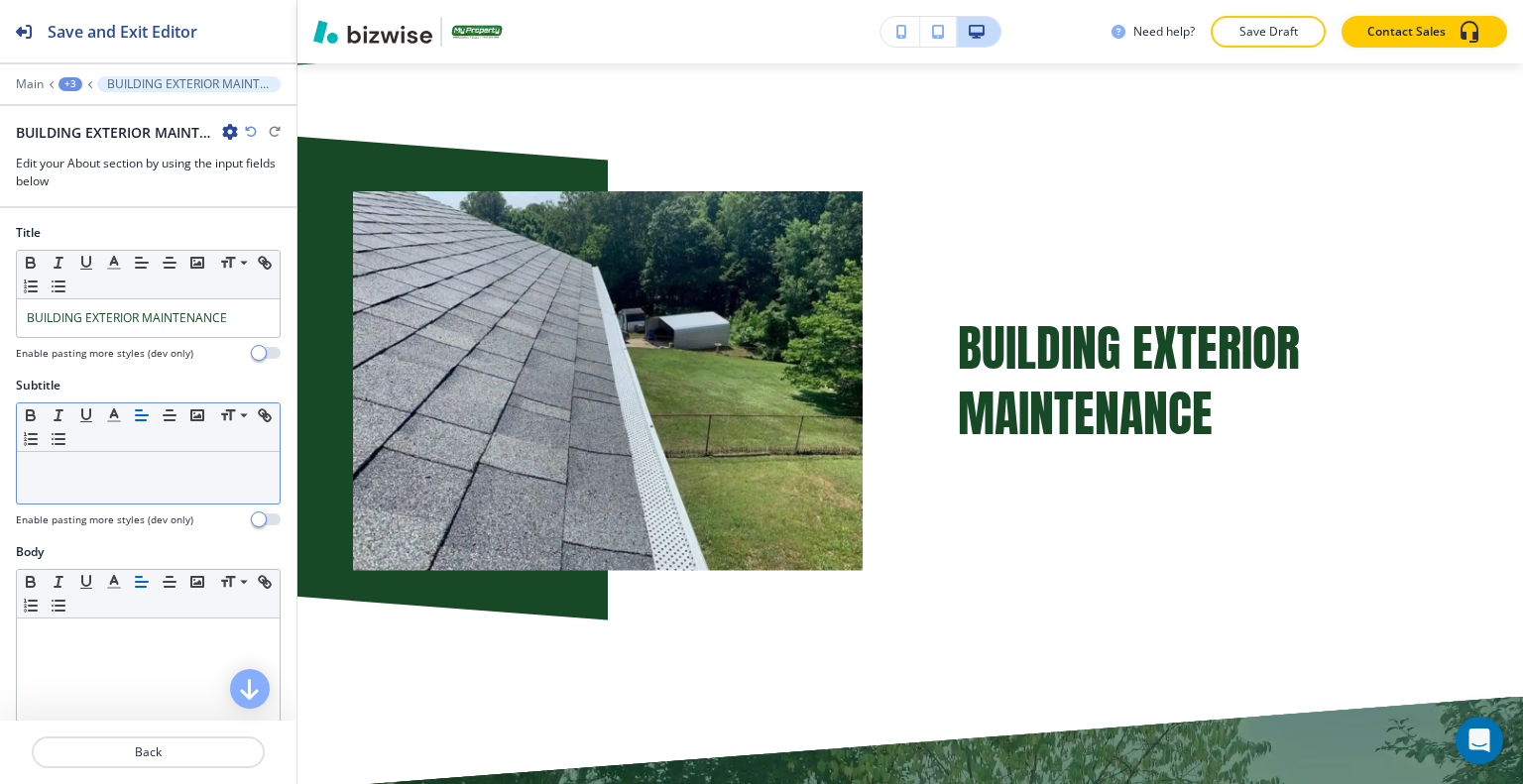 scroll, scrollTop: 1405, scrollLeft: 0, axis: vertical 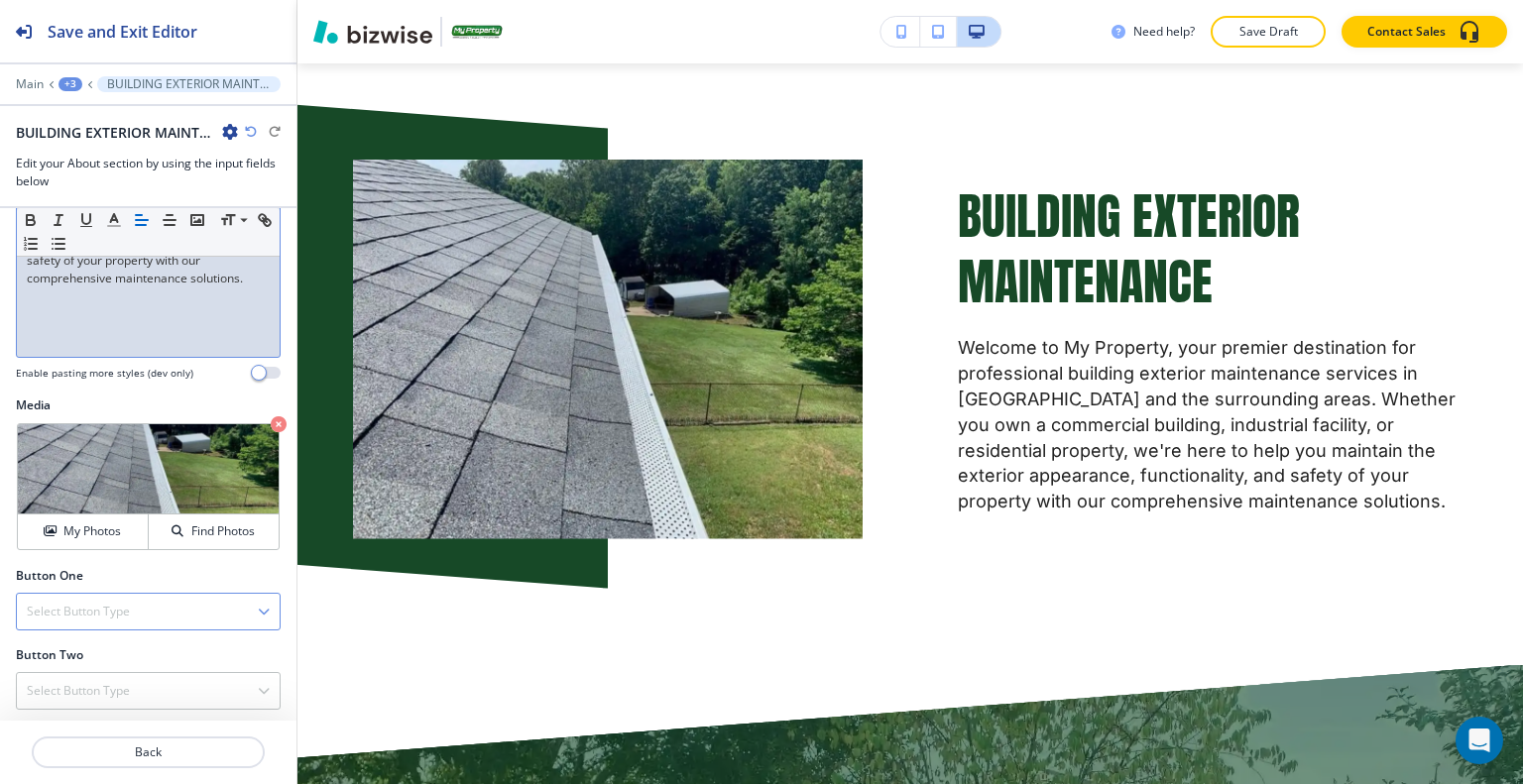click on "Select Button Type" at bounding box center (78, 612) 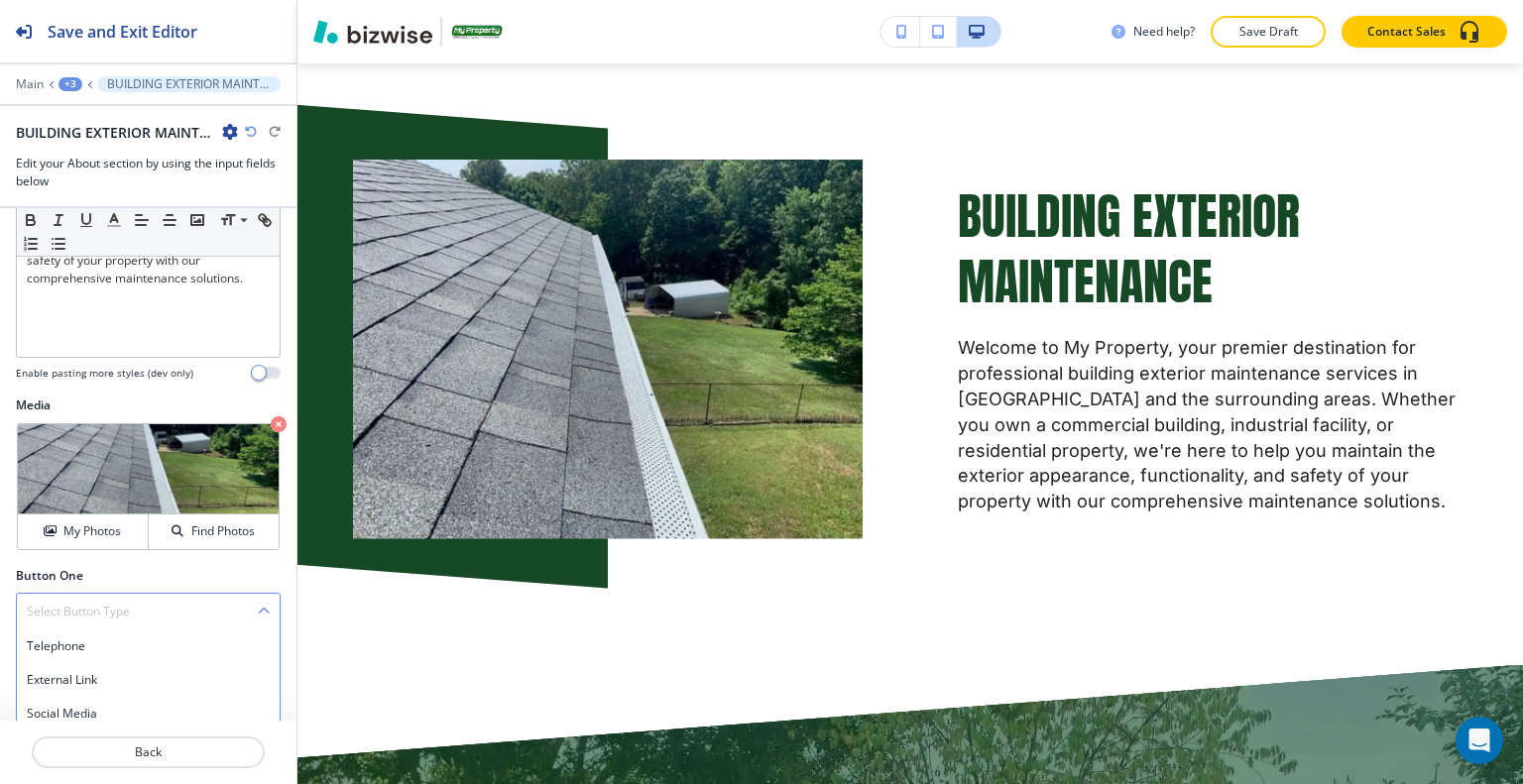 scroll, scrollTop: 626, scrollLeft: 0, axis: vertical 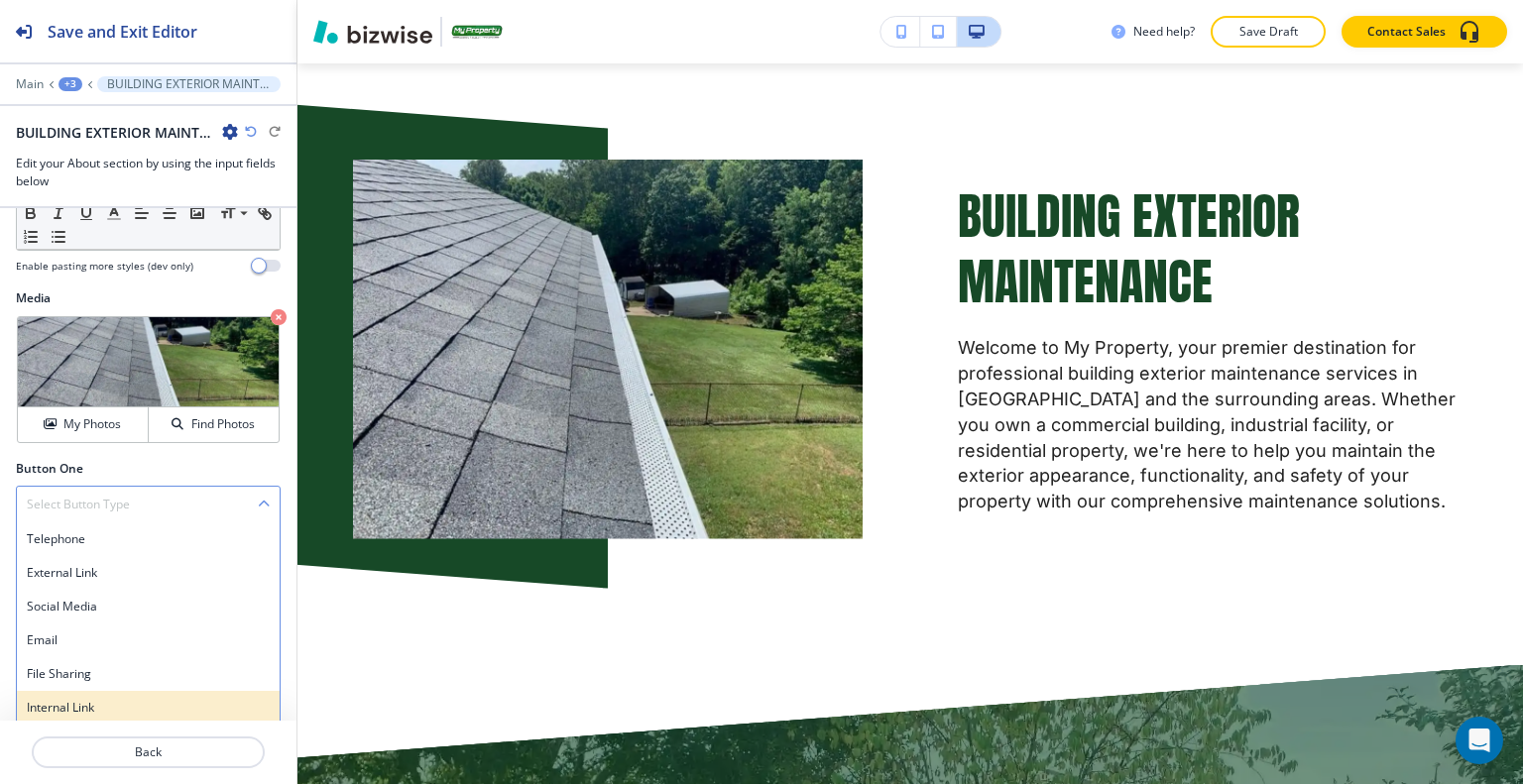 click on "Internal Link" at bounding box center [148, 708] 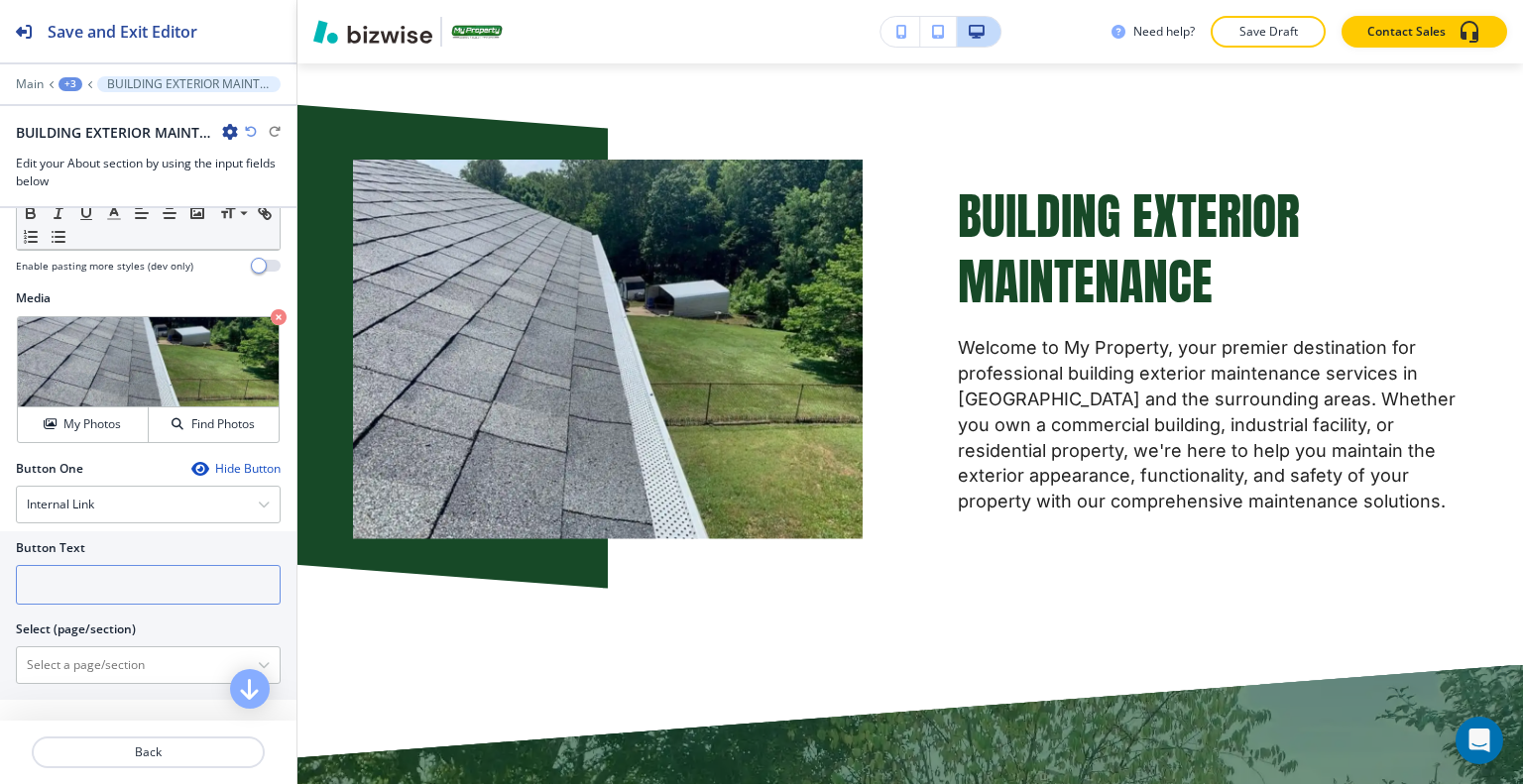 click at bounding box center (148, 585) 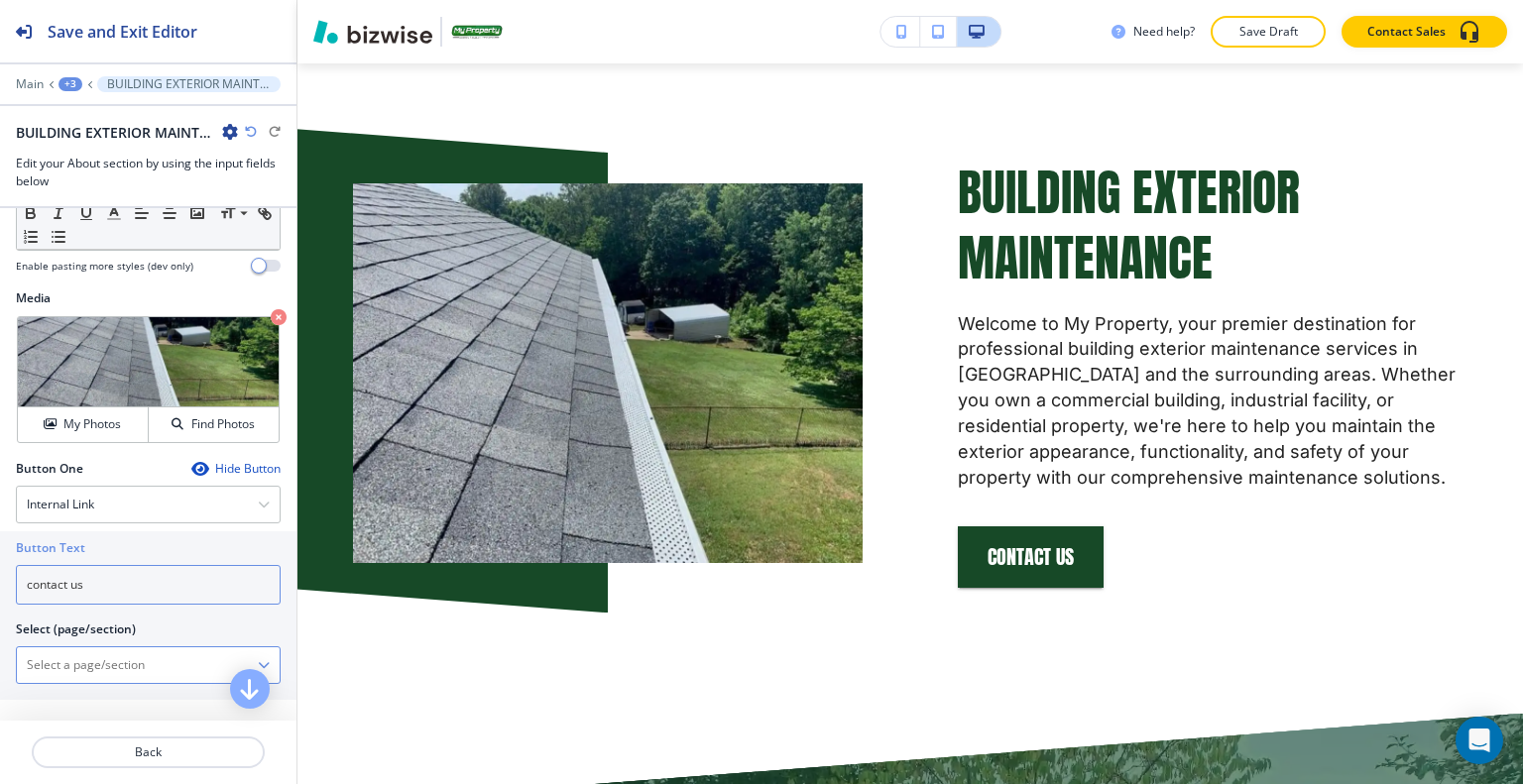 type on "contact us" 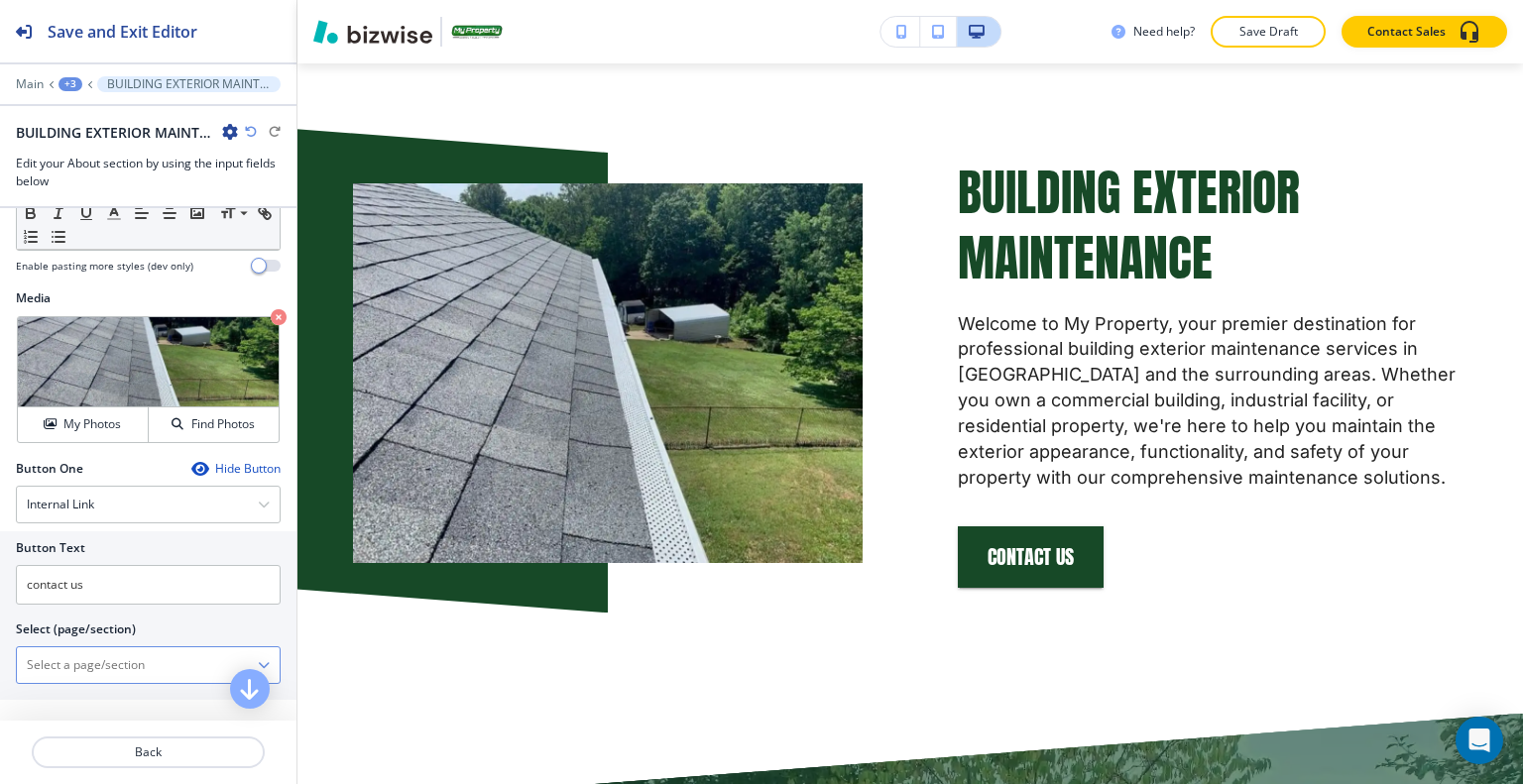 click at bounding box center [137, 665] 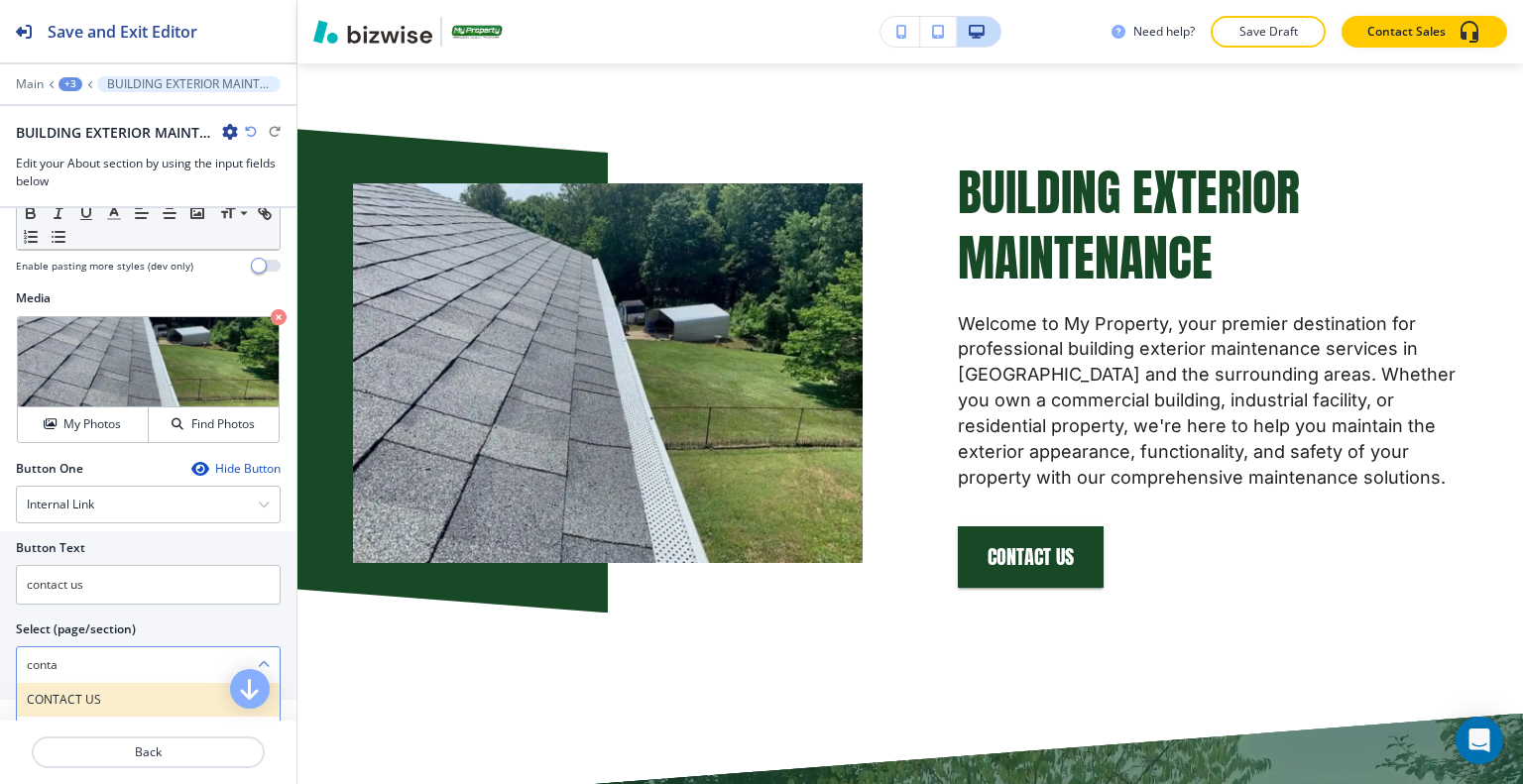click on "CONTACT US" at bounding box center [148, 700] 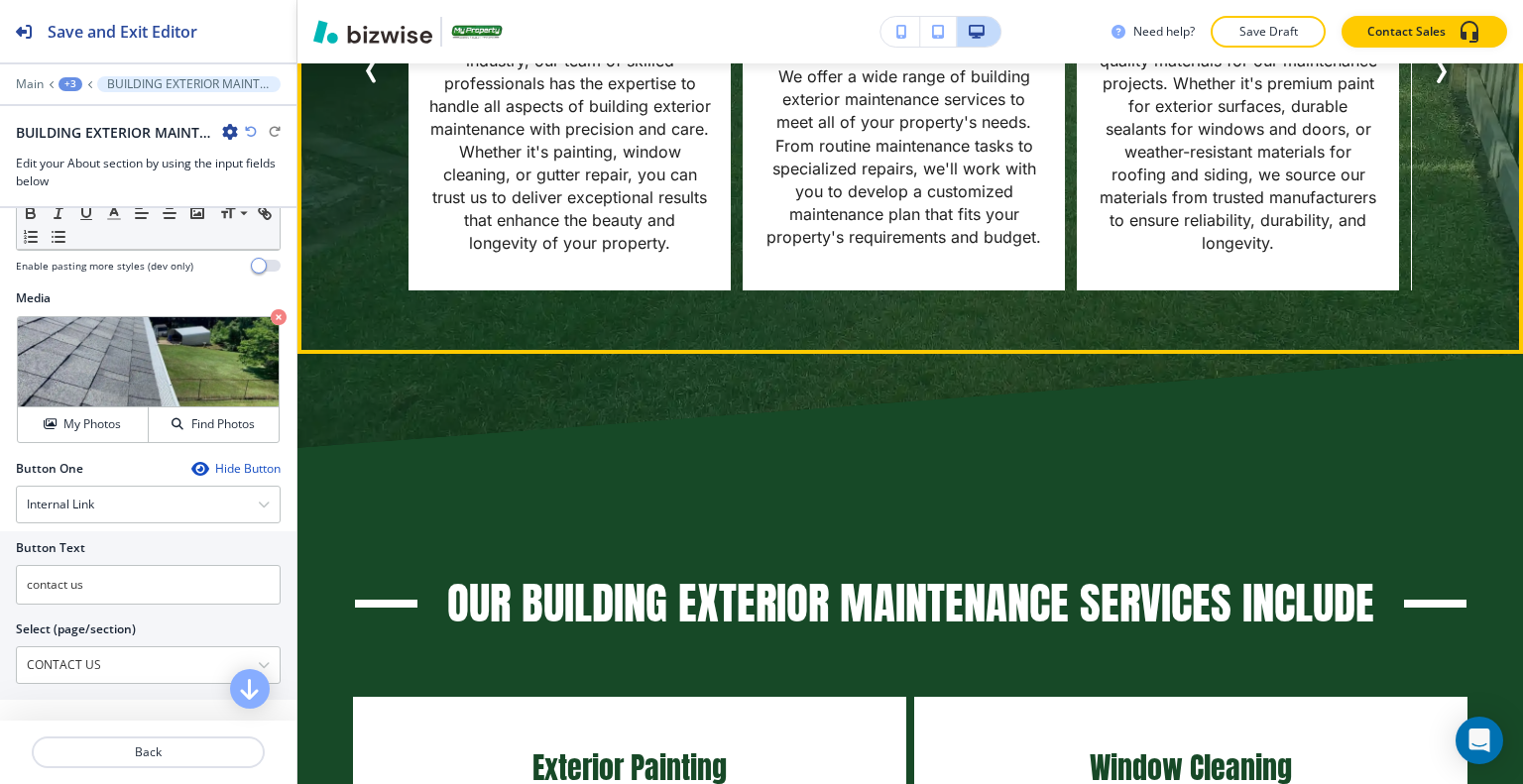scroll, scrollTop: 2198, scrollLeft: 0, axis: vertical 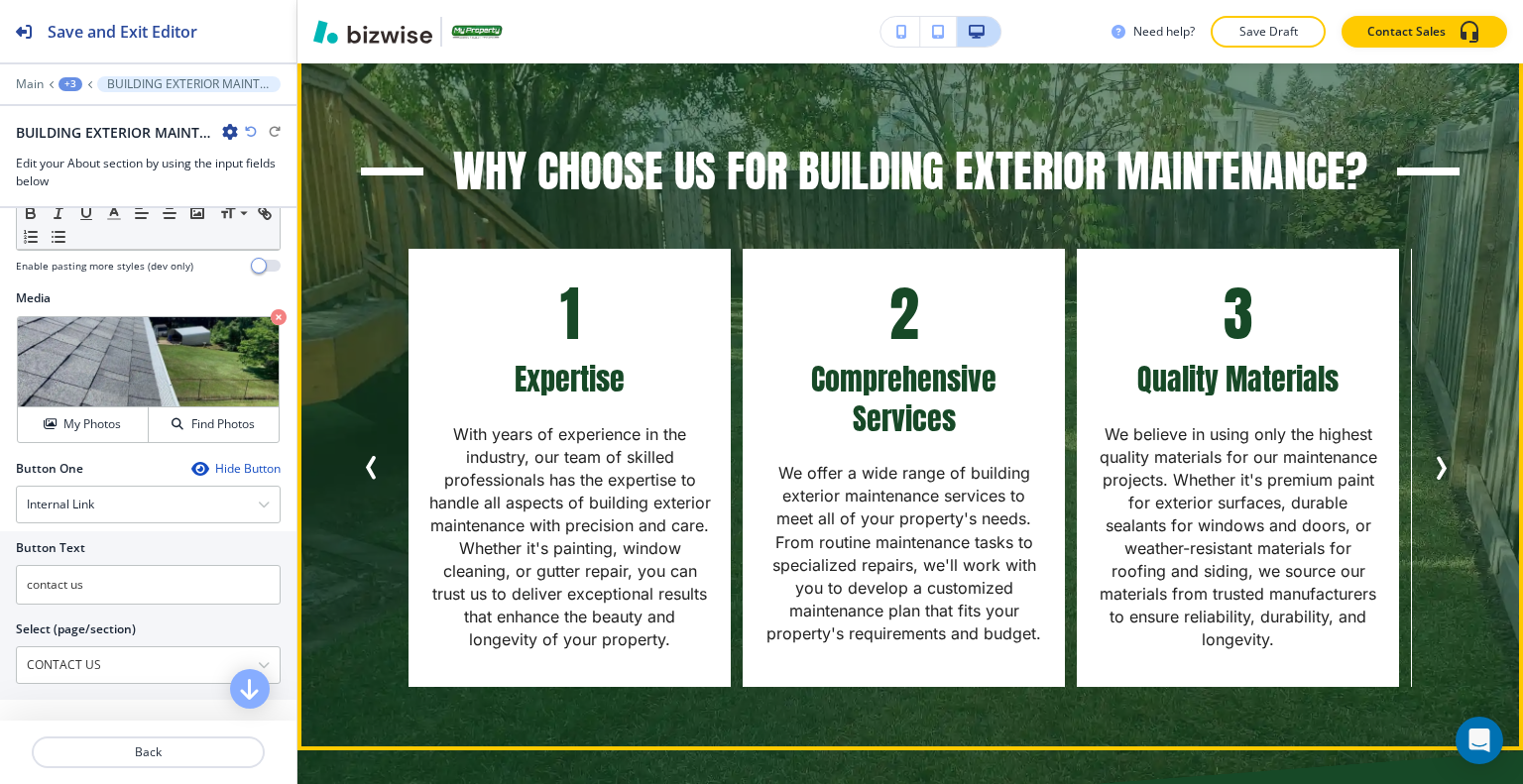 click 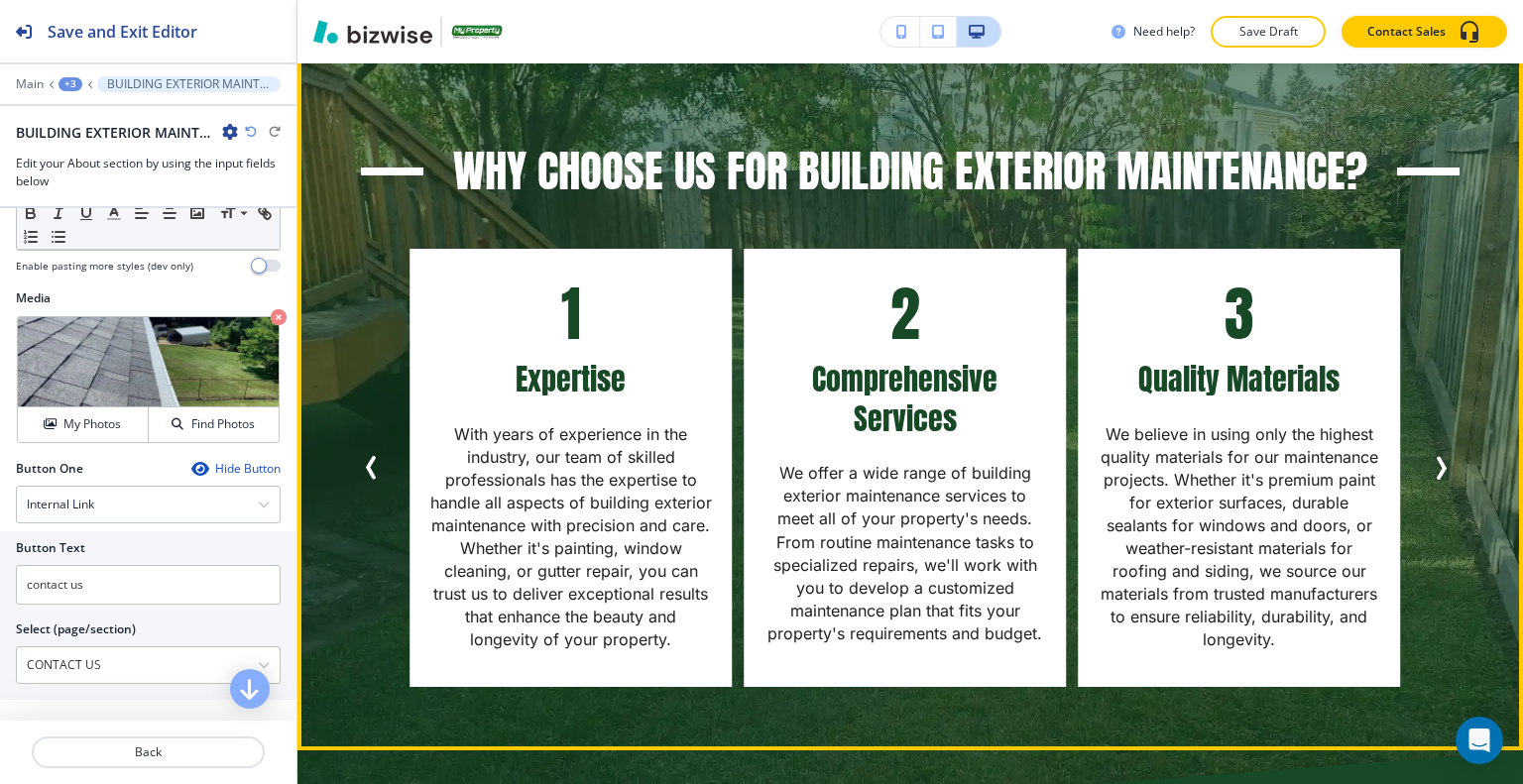 click at bounding box center [1445, 468] 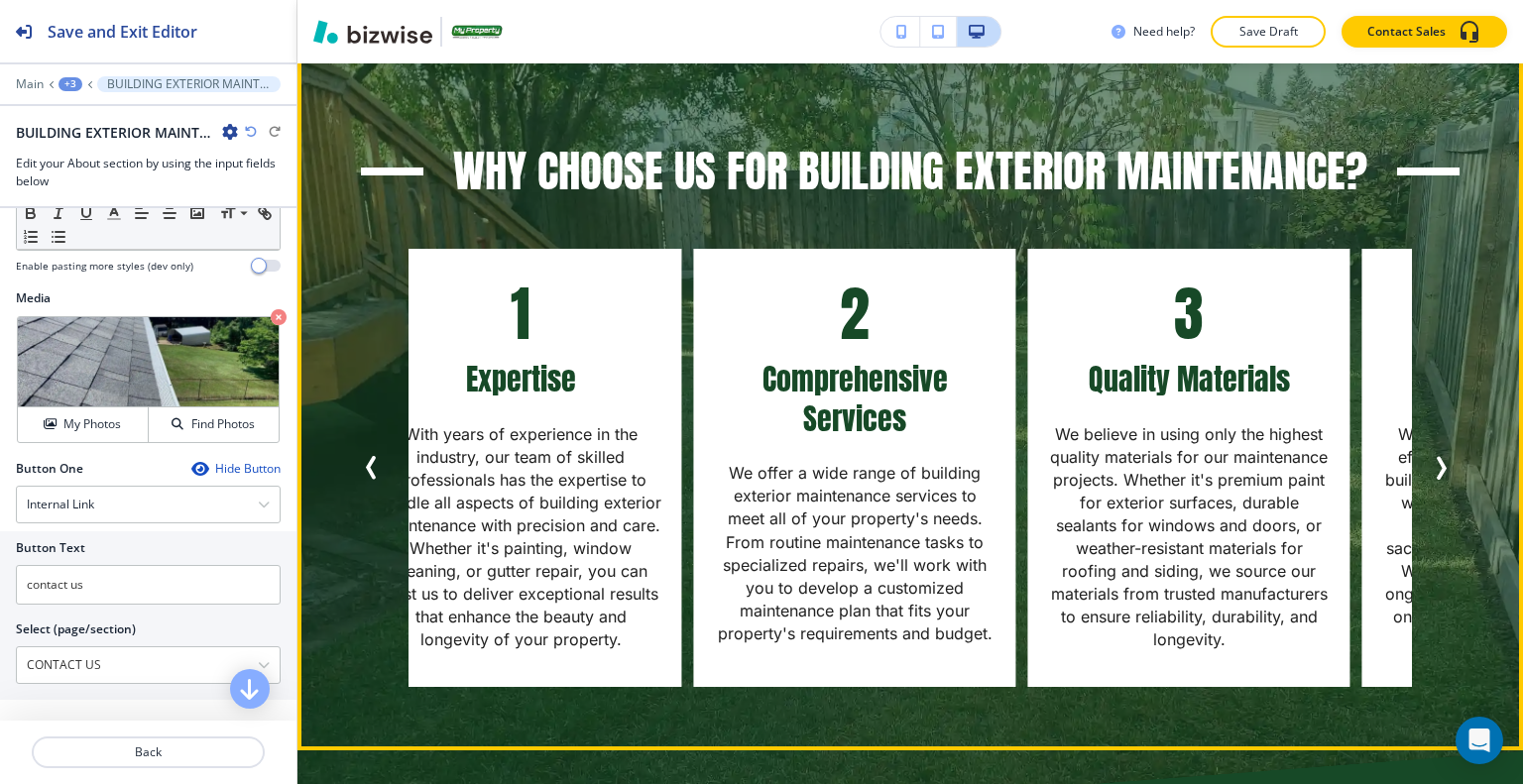 click at bounding box center [1445, 468] 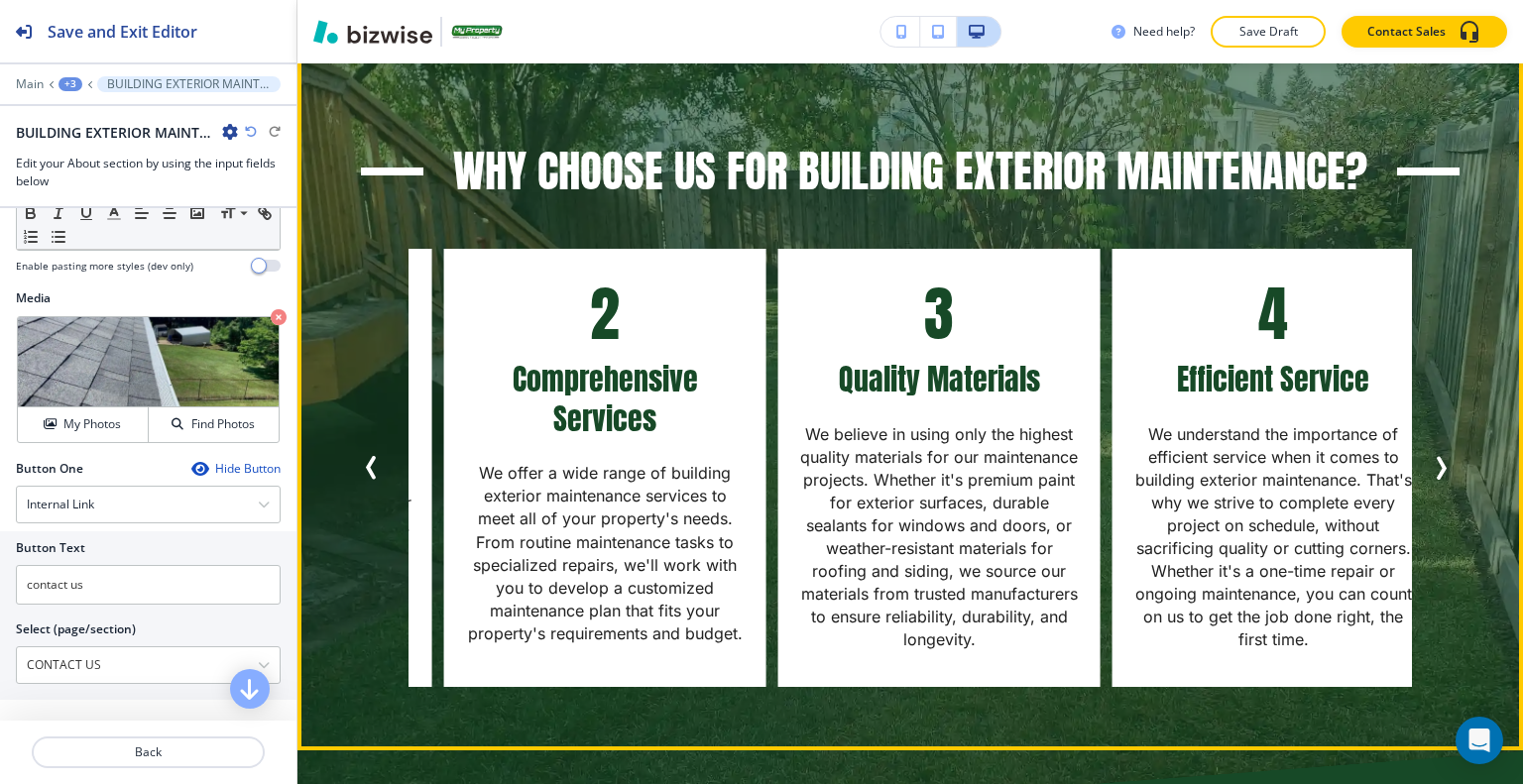 click at bounding box center (1445, 468) 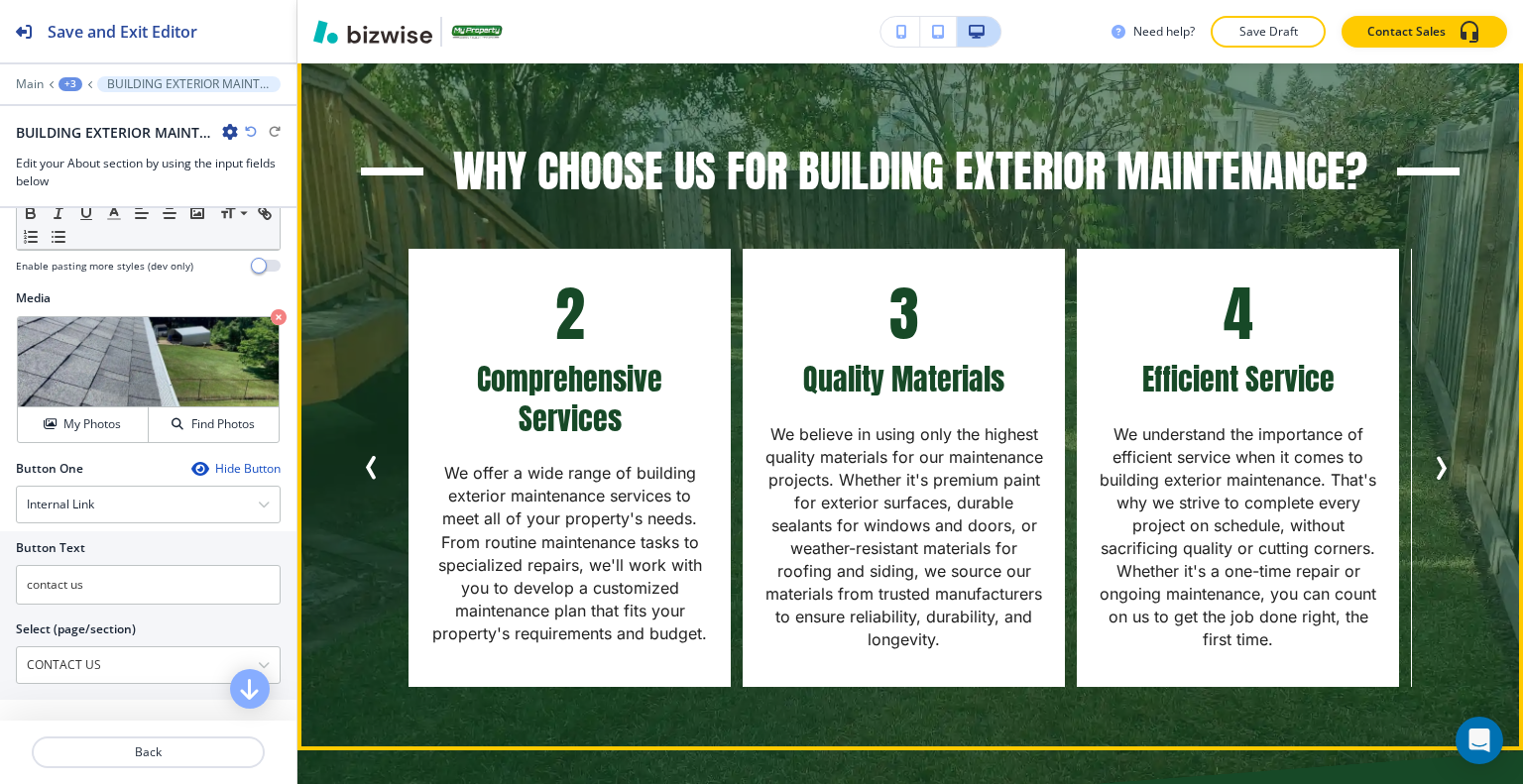 click at bounding box center [1445, 468] 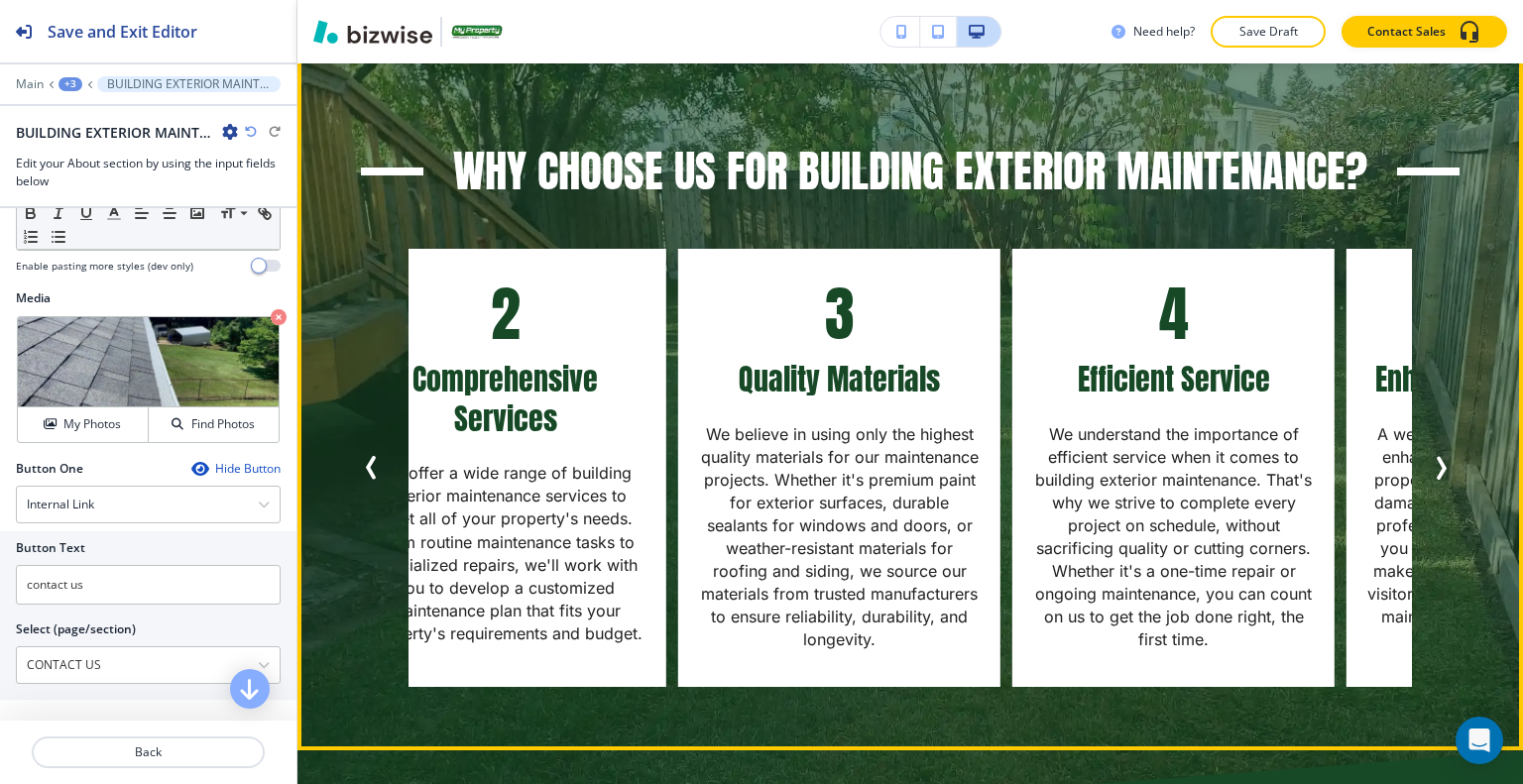 click at bounding box center [1445, 468] 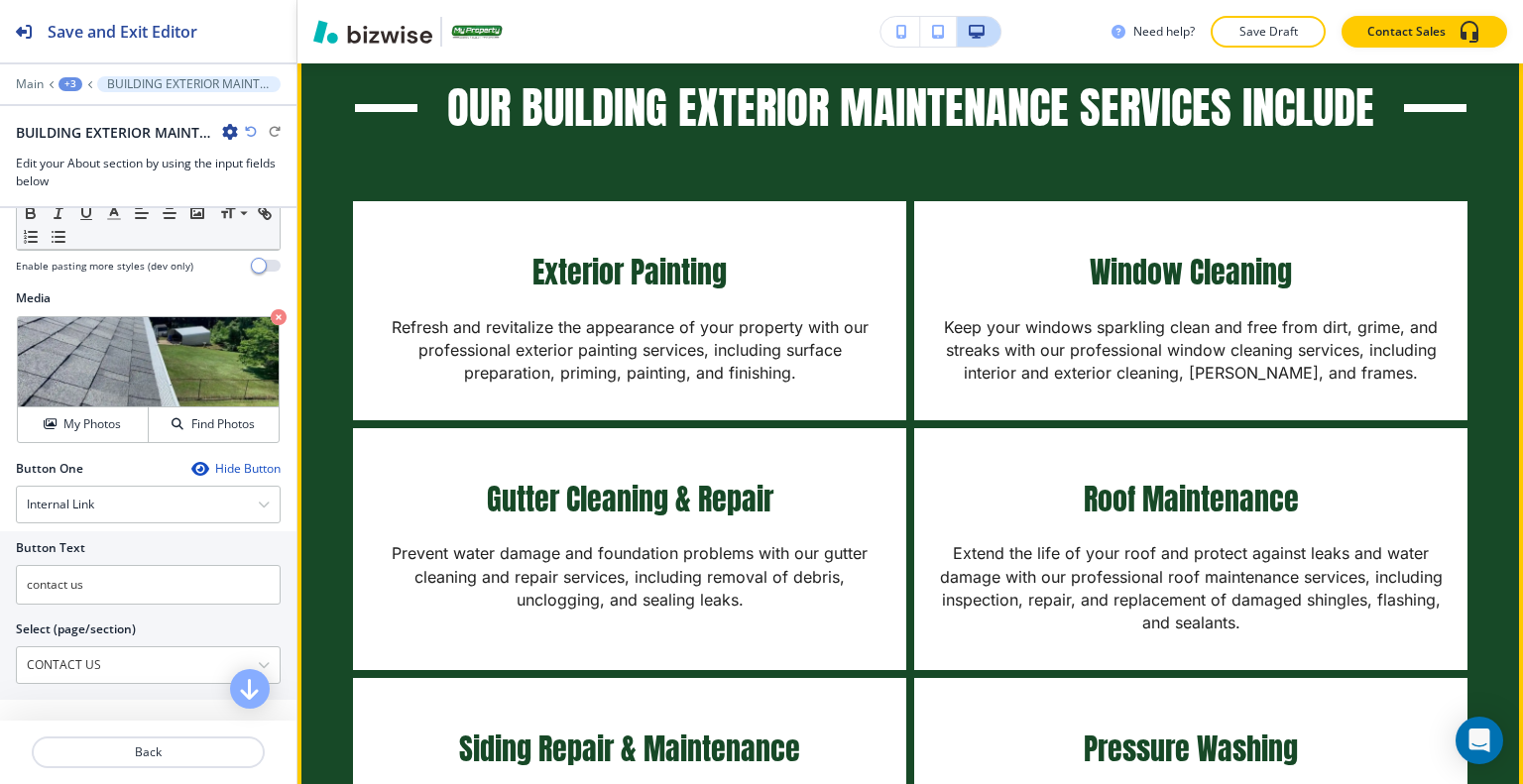 scroll, scrollTop: 3487, scrollLeft: 0, axis: vertical 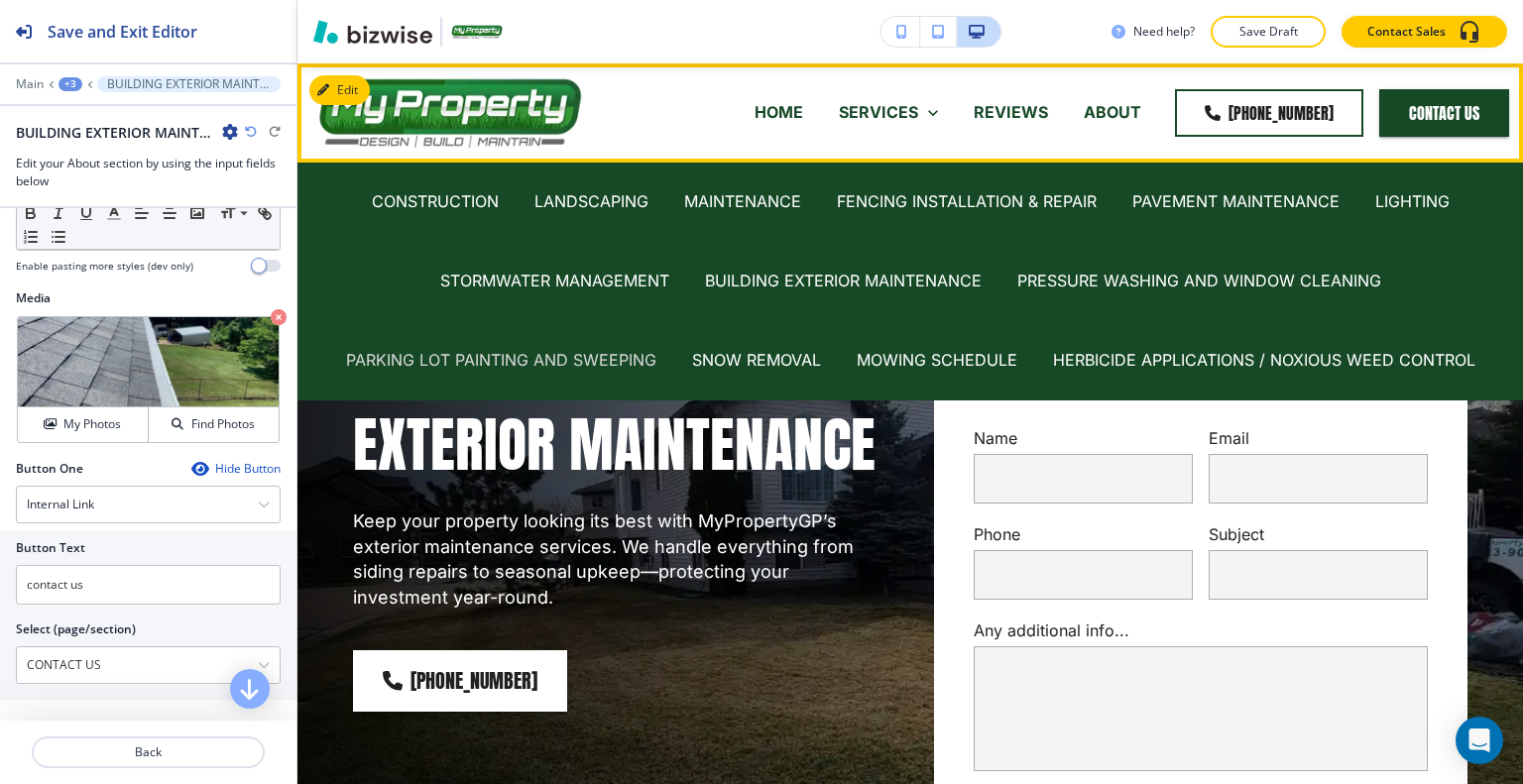 click on "PARKING LOT PAINTING AND SWEEPING" at bounding box center [501, 360] 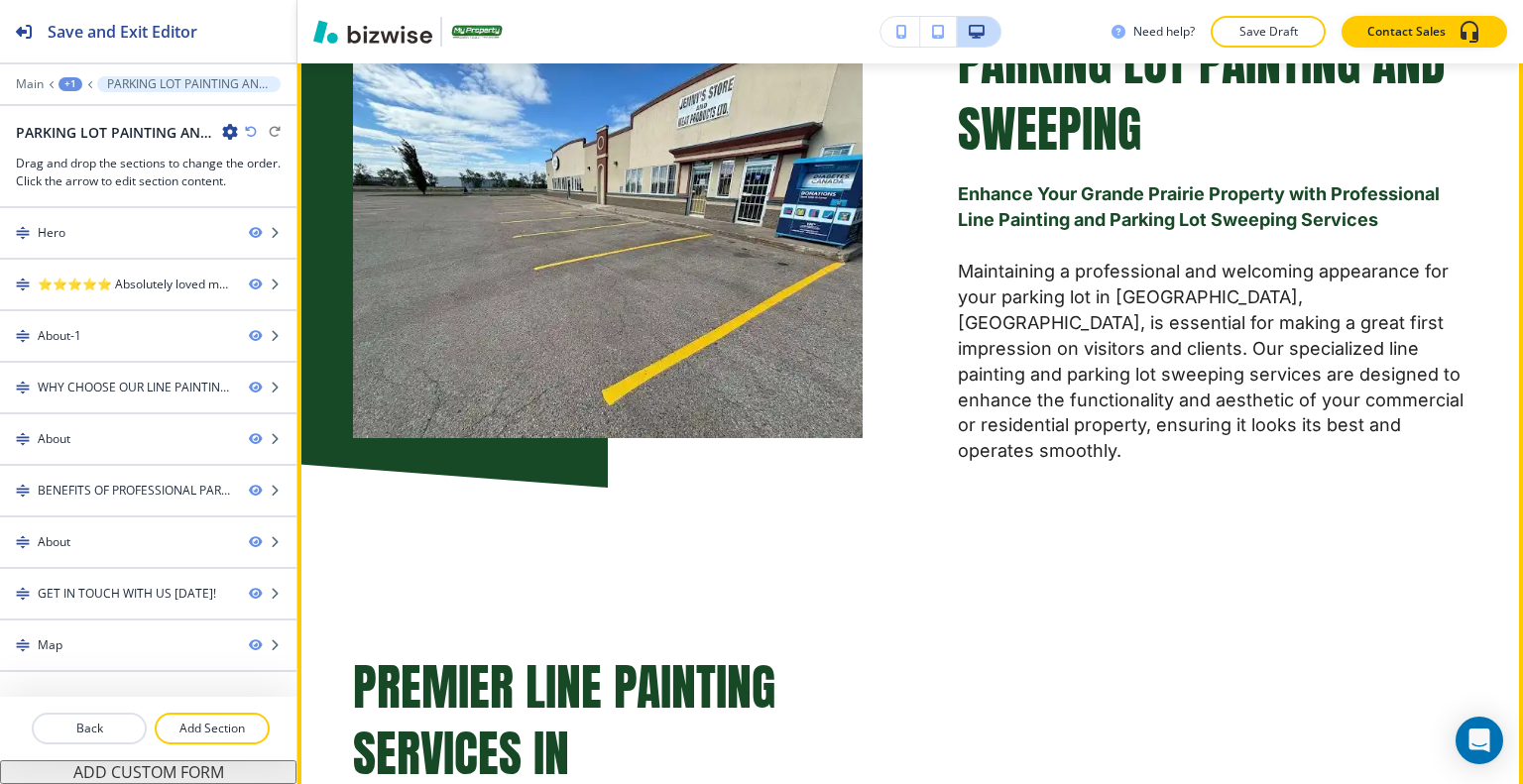 scroll, scrollTop: 1288, scrollLeft: 0, axis: vertical 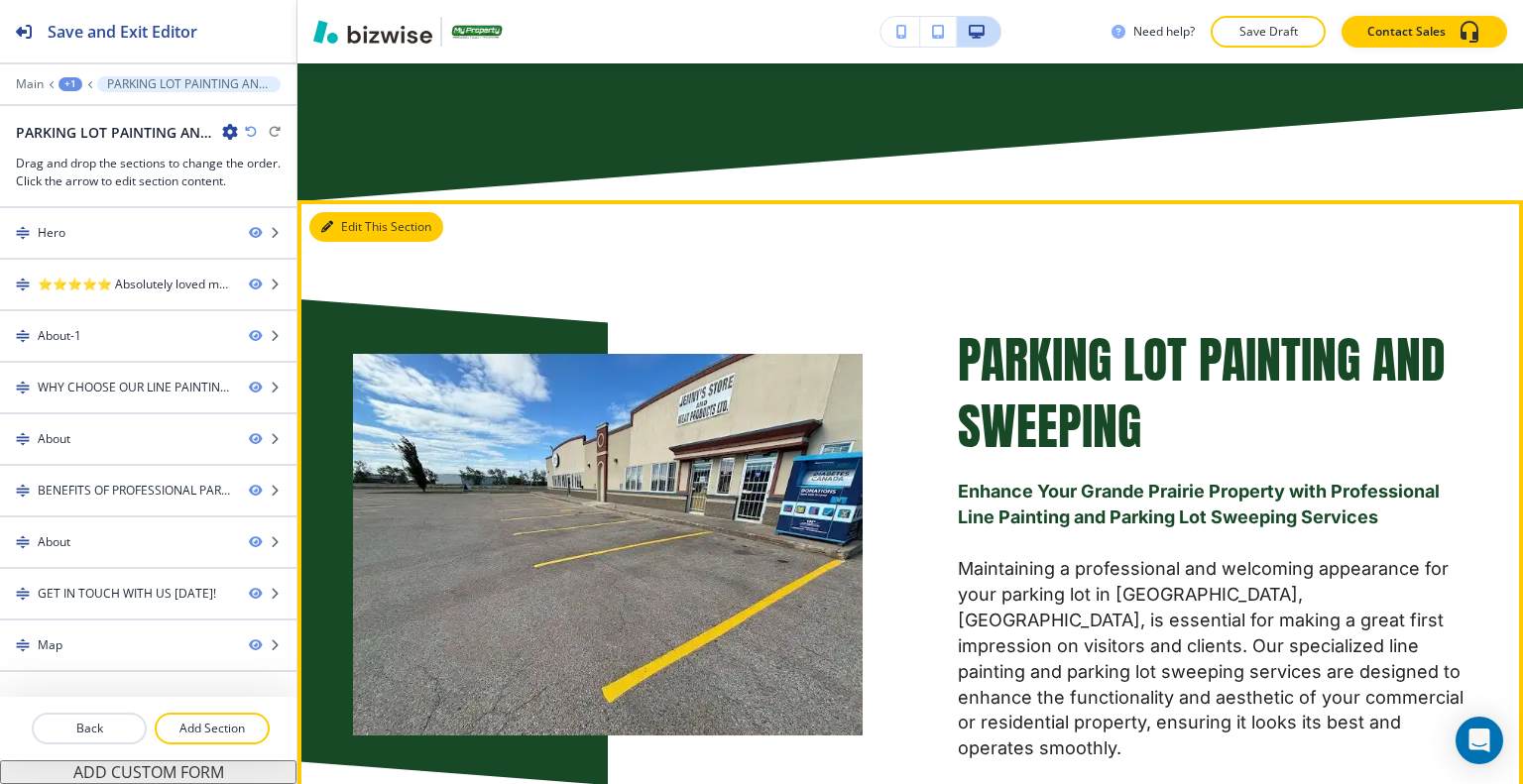 click on "Edit This Section" at bounding box center [376, 227] 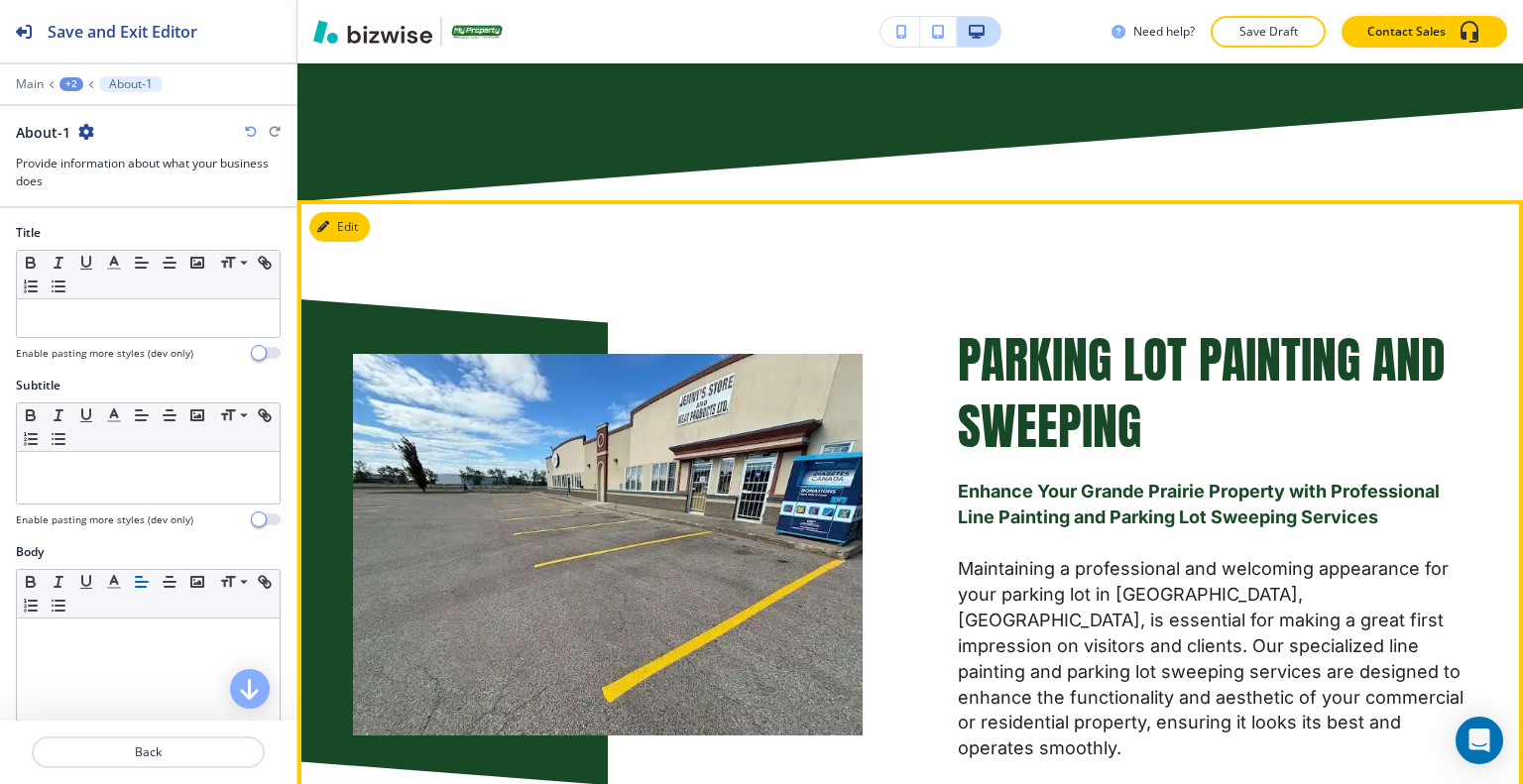 scroll, scrollTop: 1425, scrollLeft: 0, axis: vertical 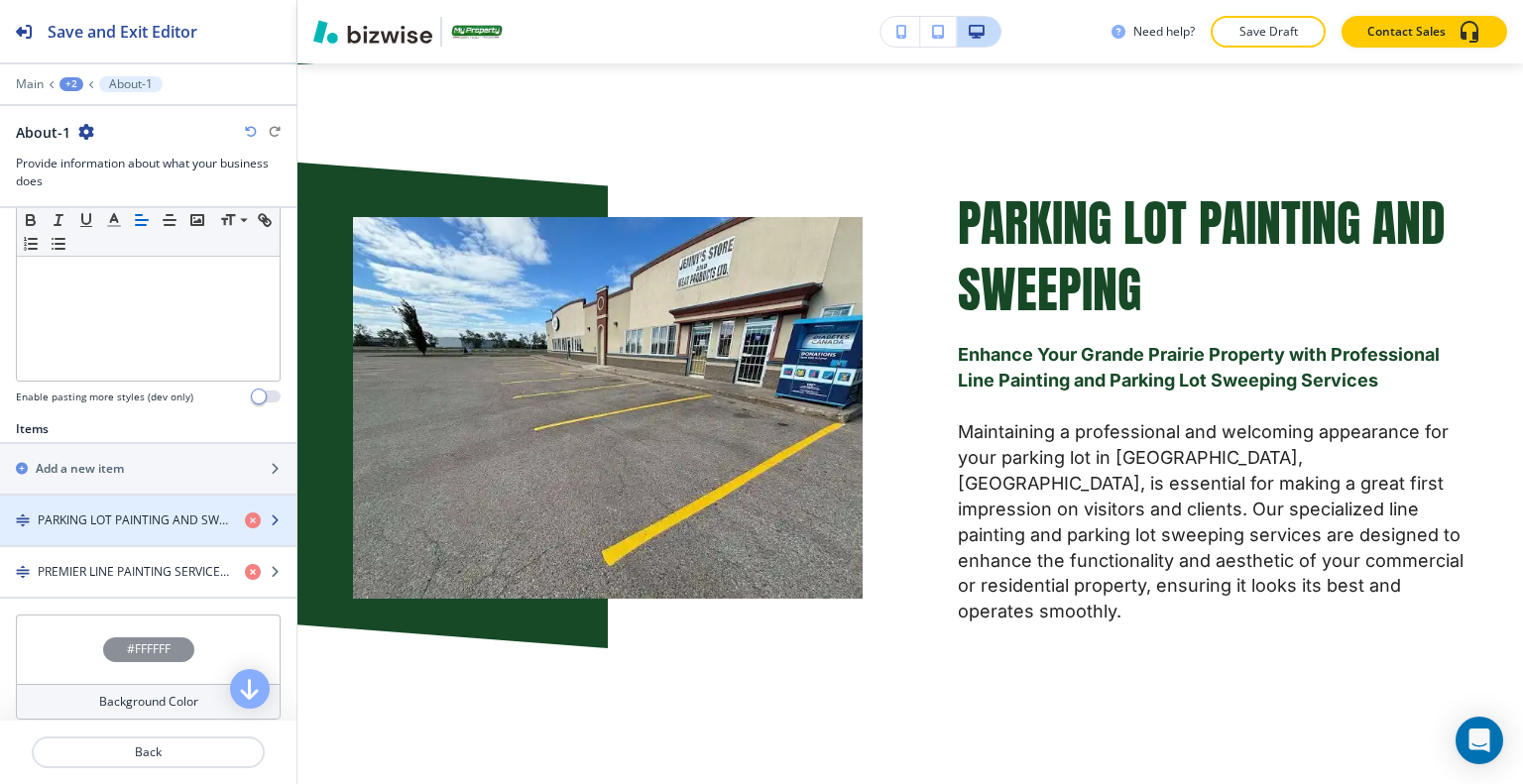 click at bounding box center (148, 504) 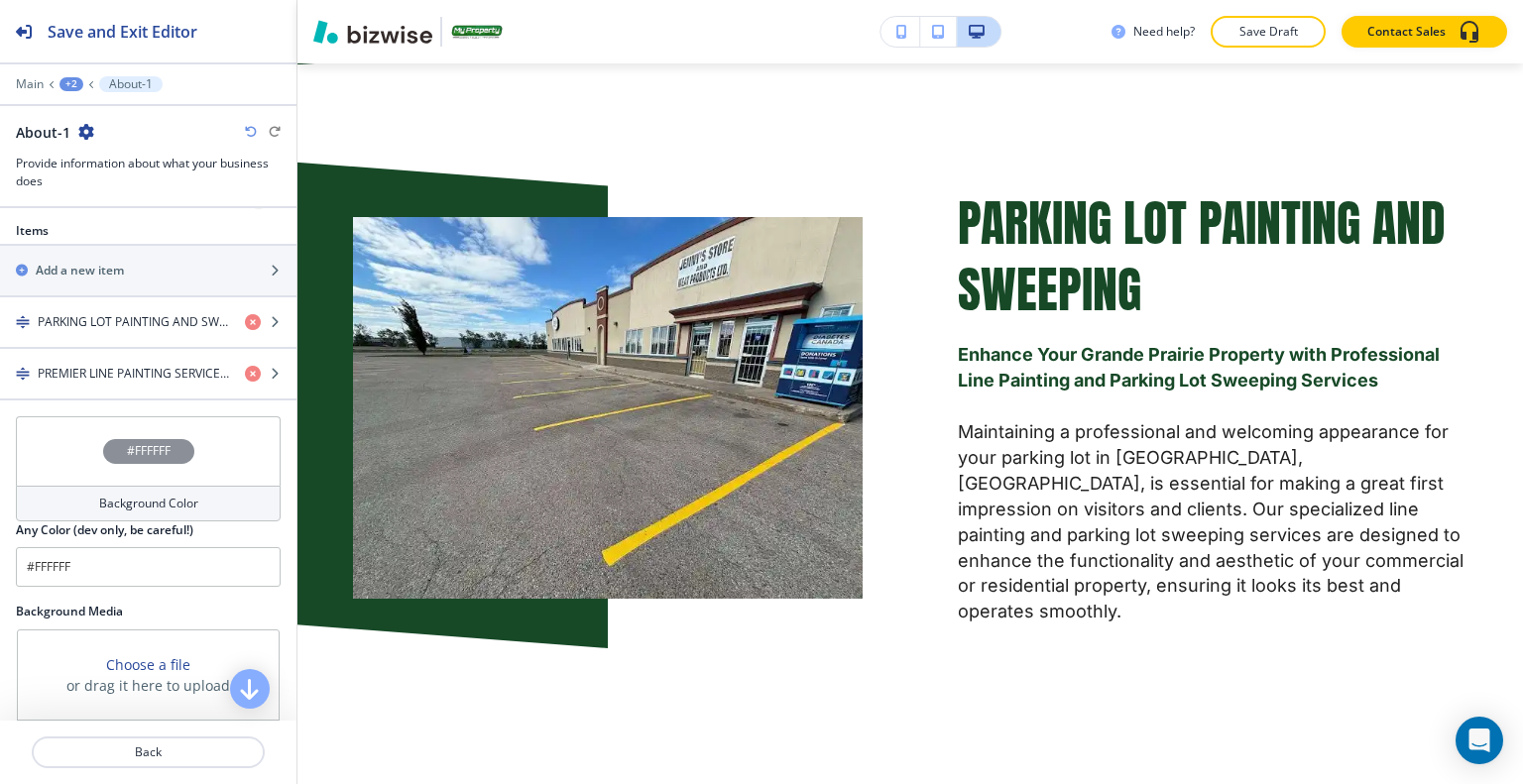 scroll, scrollTop: 595, scrollLeft: 0, axis: vertical 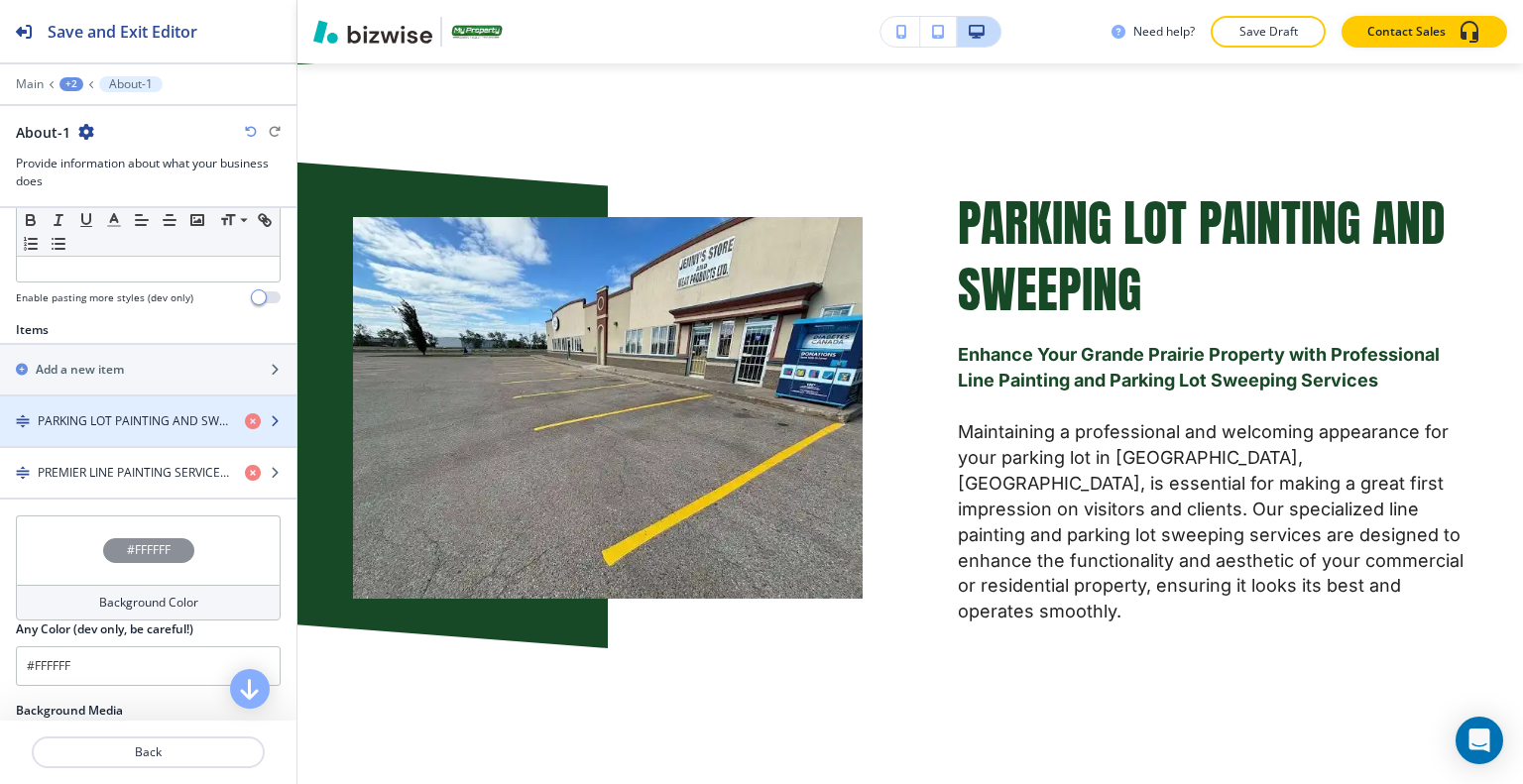 click on "PARKING LOT PAINTING AND SWEEPING" at bounding box center [133, 421] 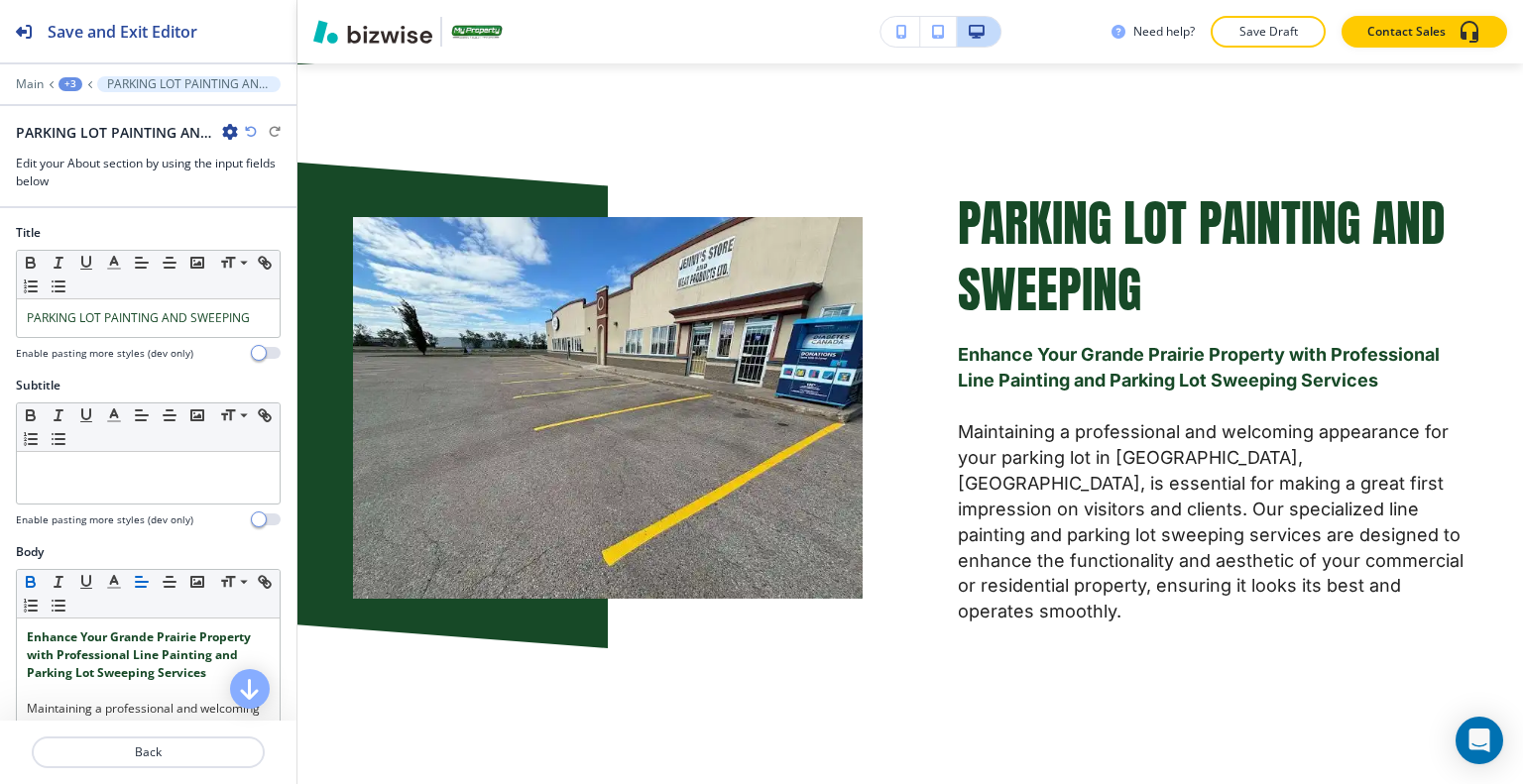 scroll, scrollTop: 1457, scrollLeft: 0, axis: vertical 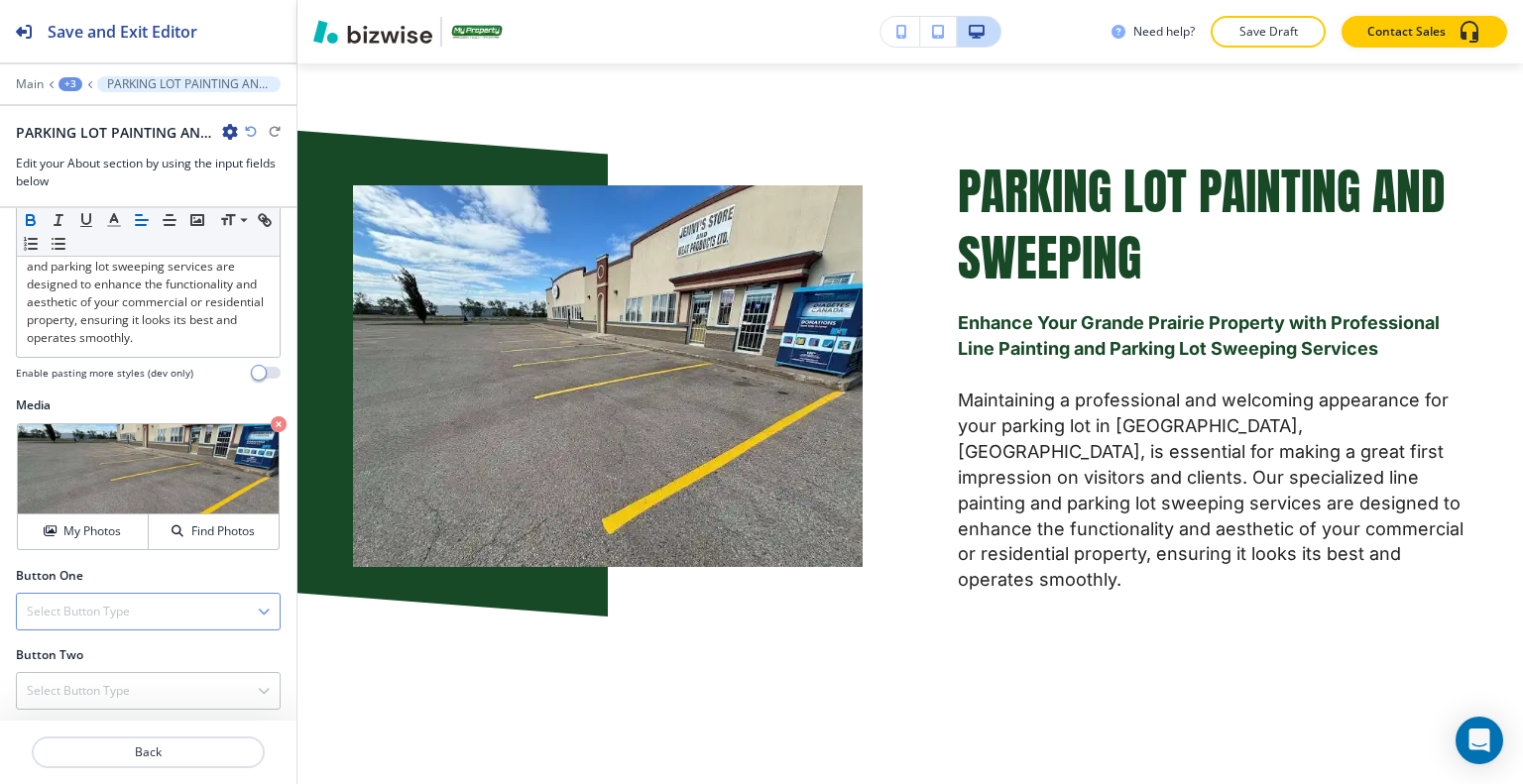 click on "Select Button Type" at bounding box center [148, 612] 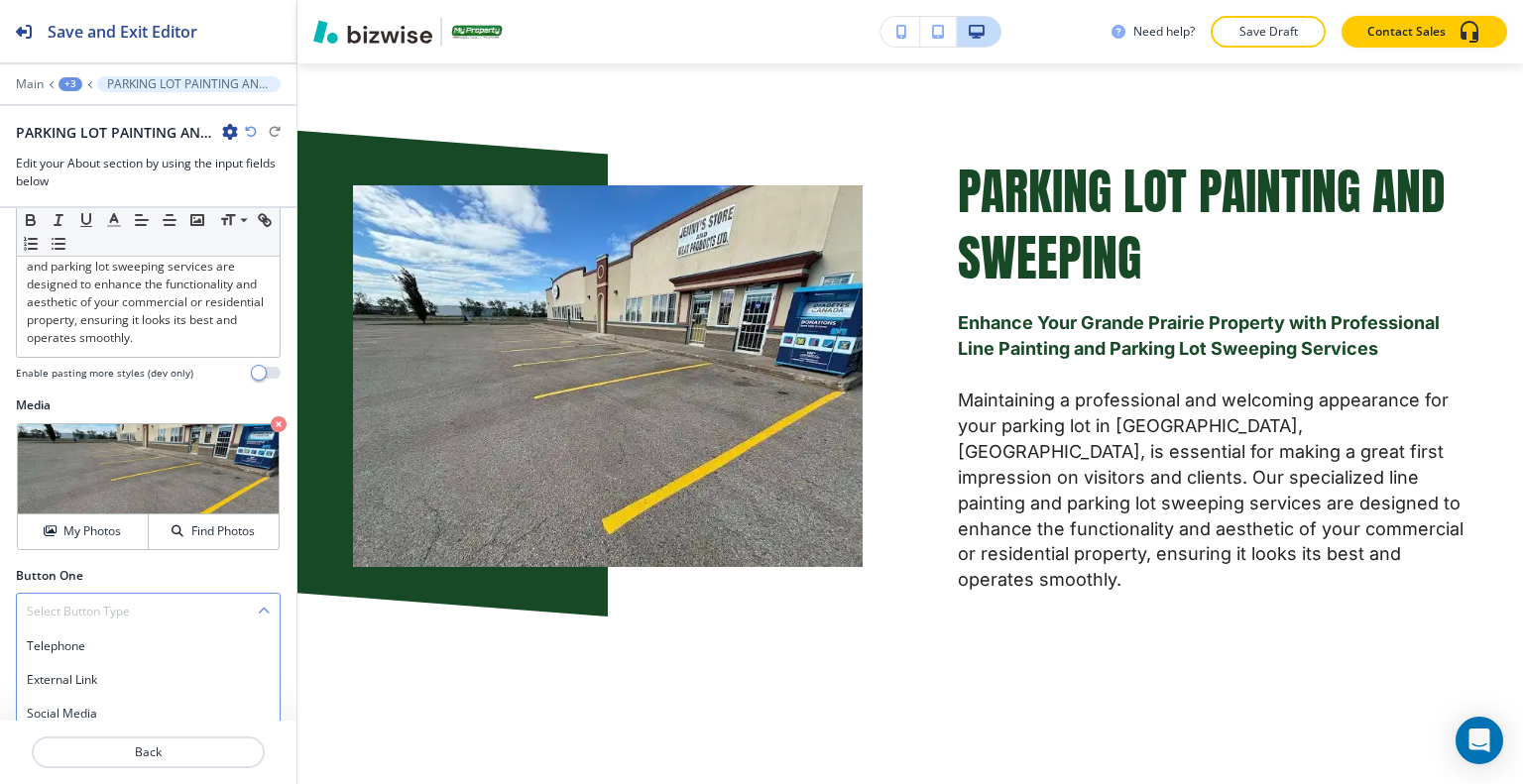 scroll, scrollTop: 657, scrollLeft: 0, axis: vertical 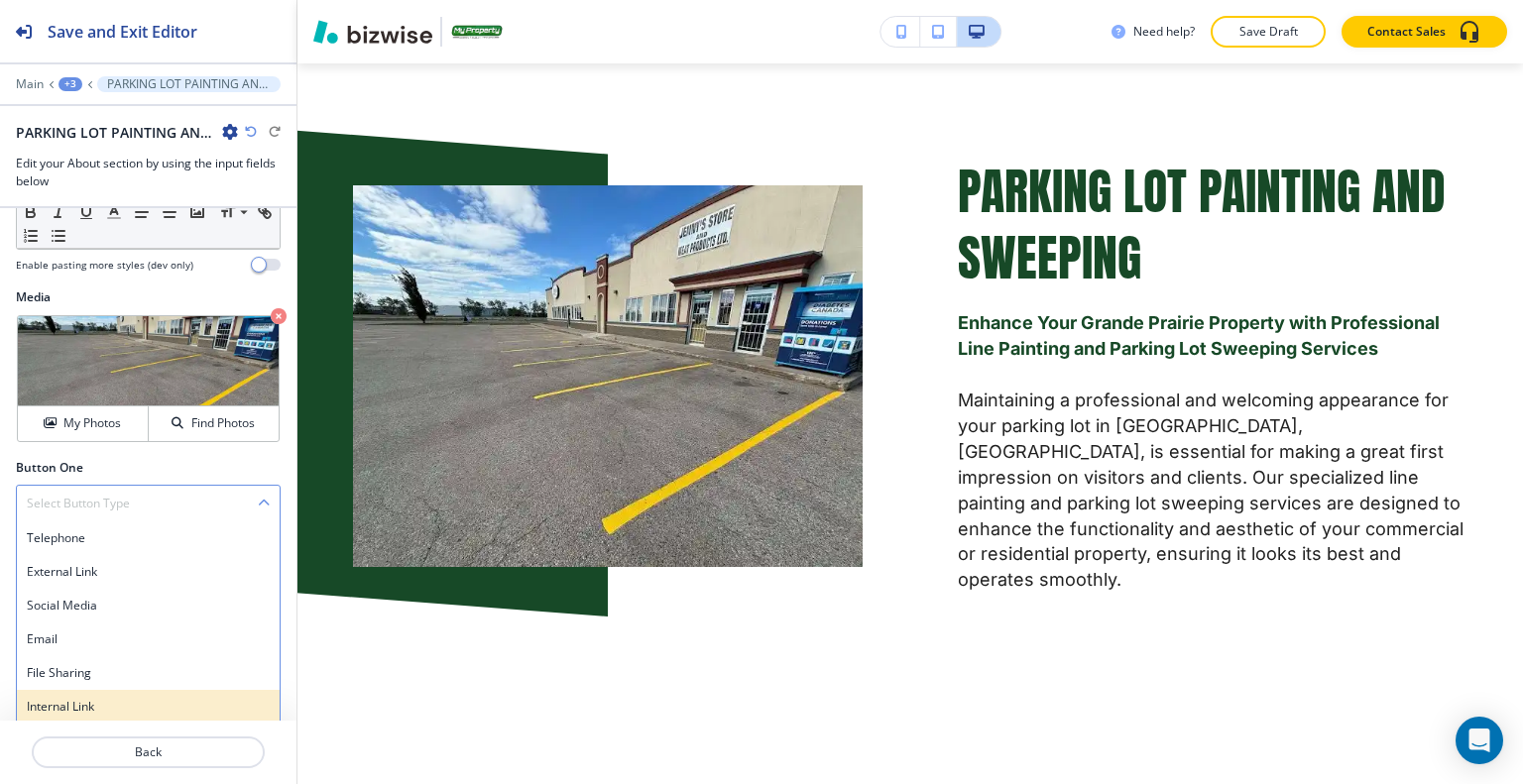click on "Internal Link" at bounding box center (148, 707) 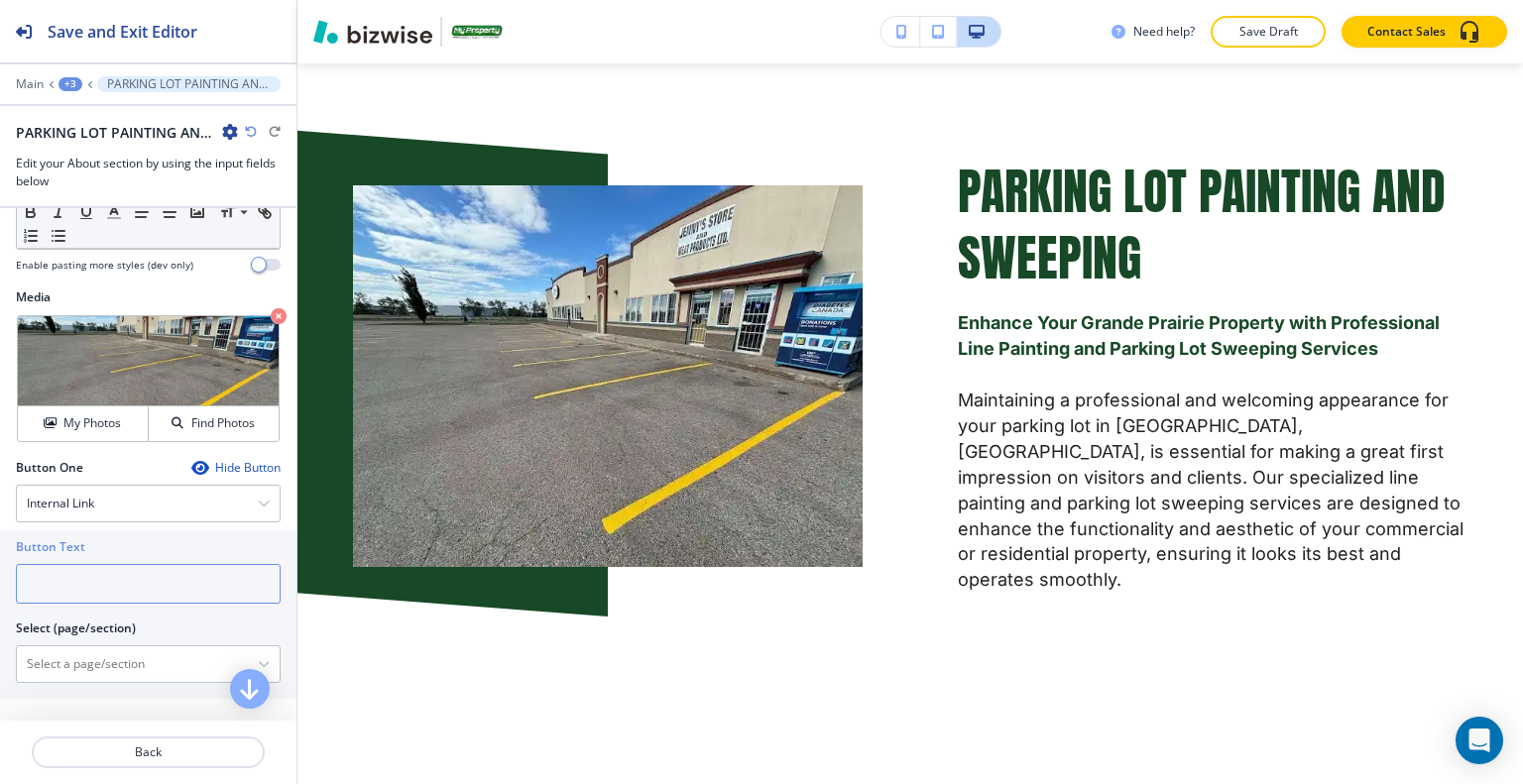 click at bounding box center [148, 584] 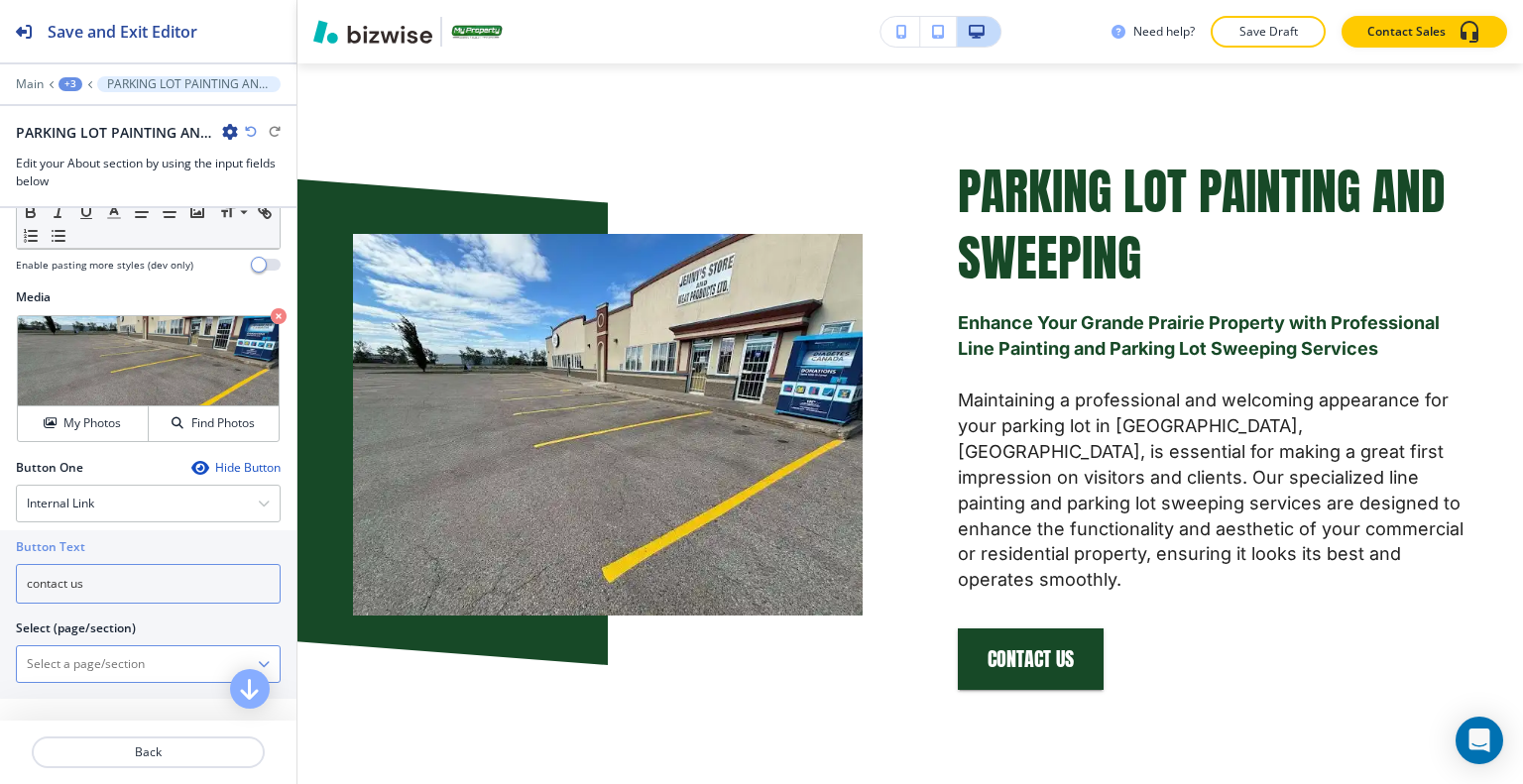 type on "contact us" 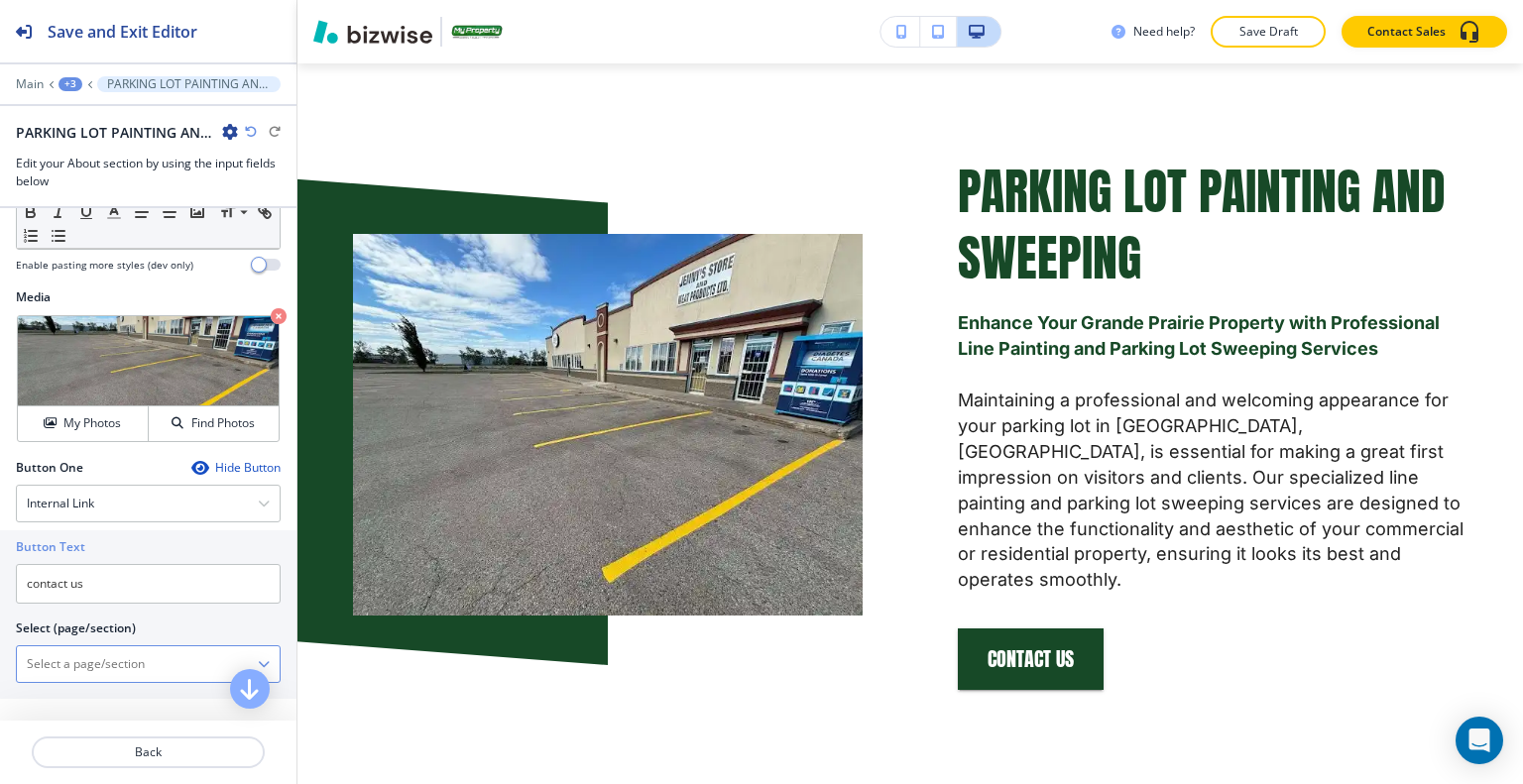 click at bounding box center [137, 664] 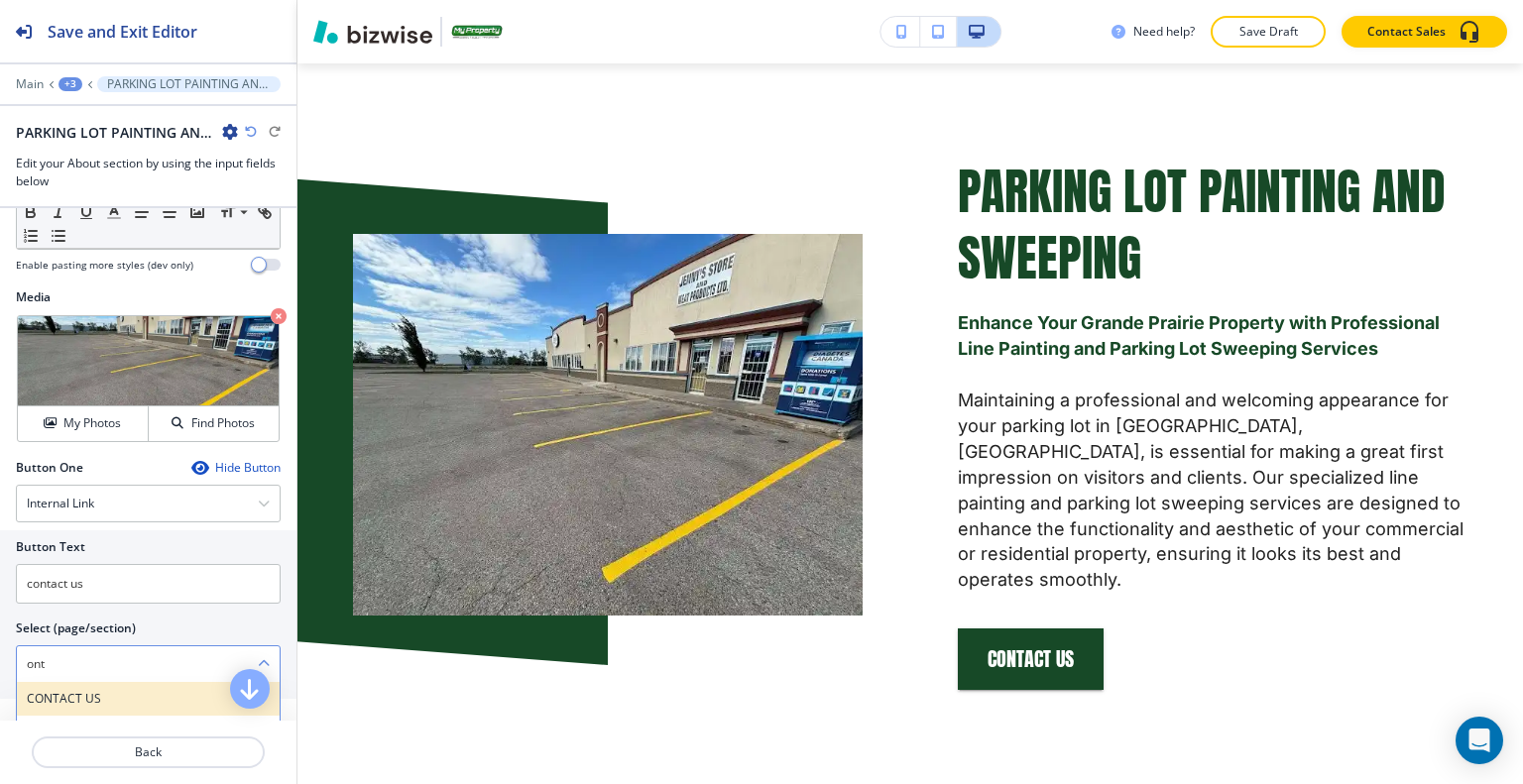 click on "CONTACT US" at bounding box center [148, 699] 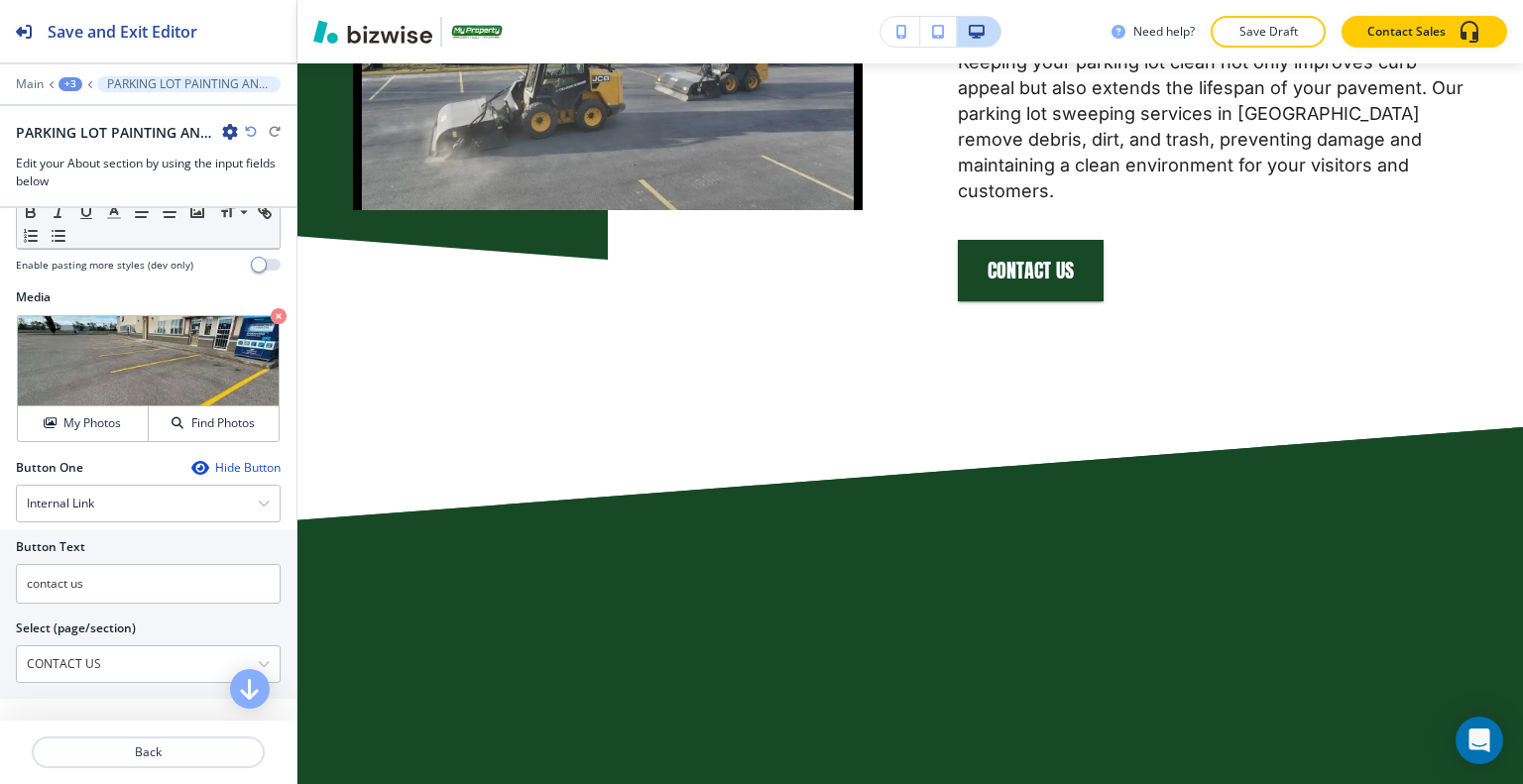 scroll, scrollTop: 3737, scrollLeft: 0, axis: vertical 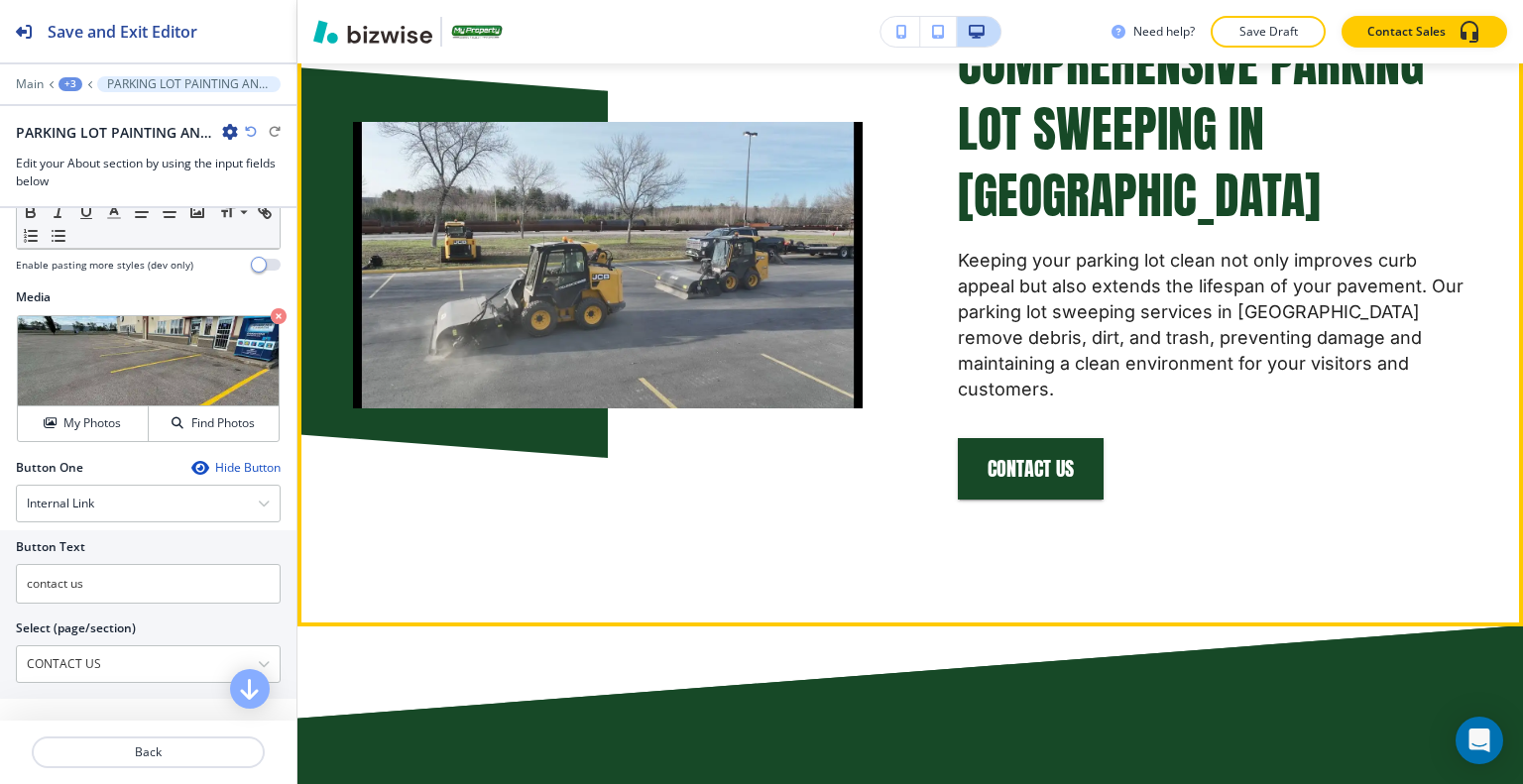 click on "Edit This Section" at bounding box center (376, -69) 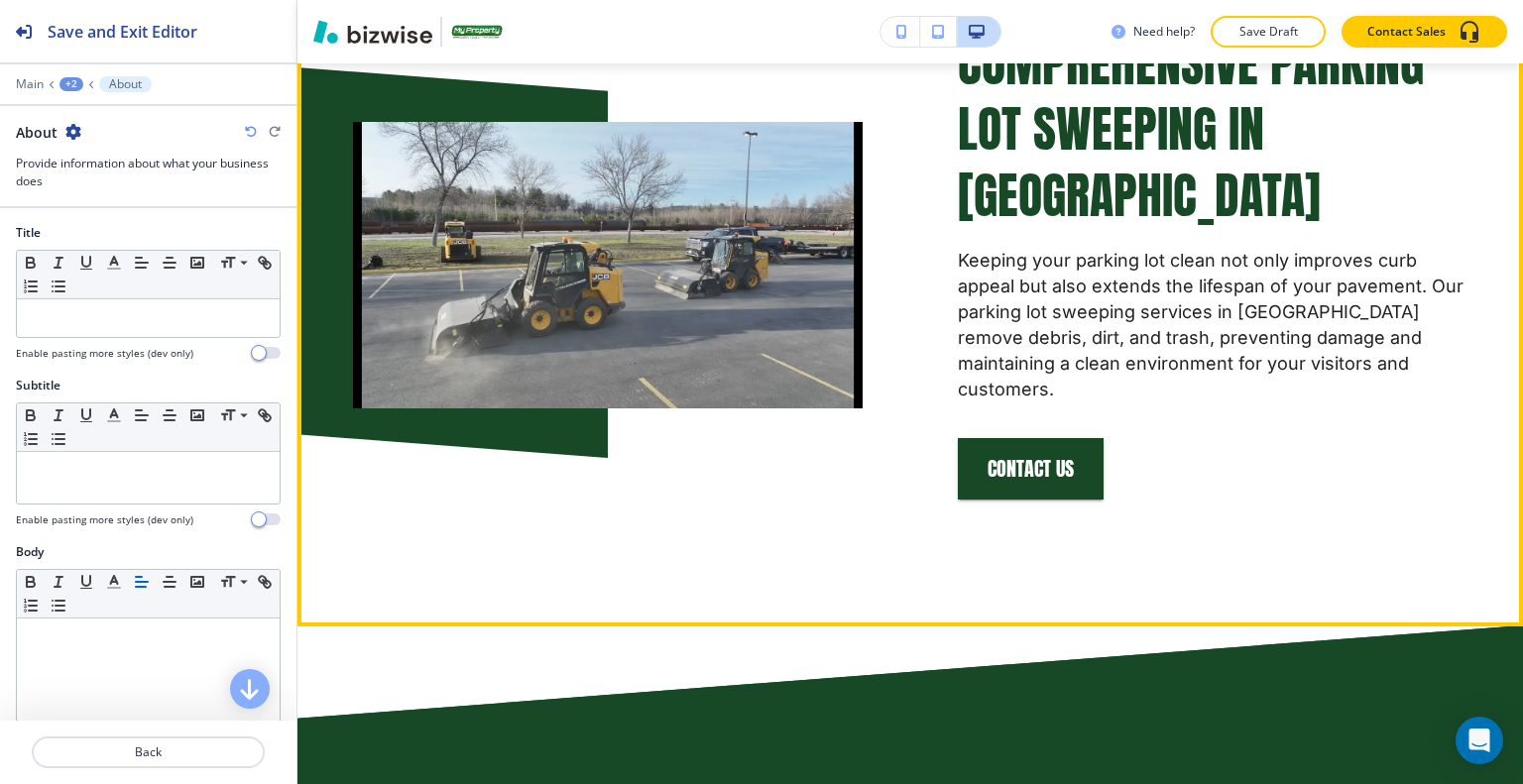 scroll, scrollTop: 3794, scrollLeft: 0, axis: vertical 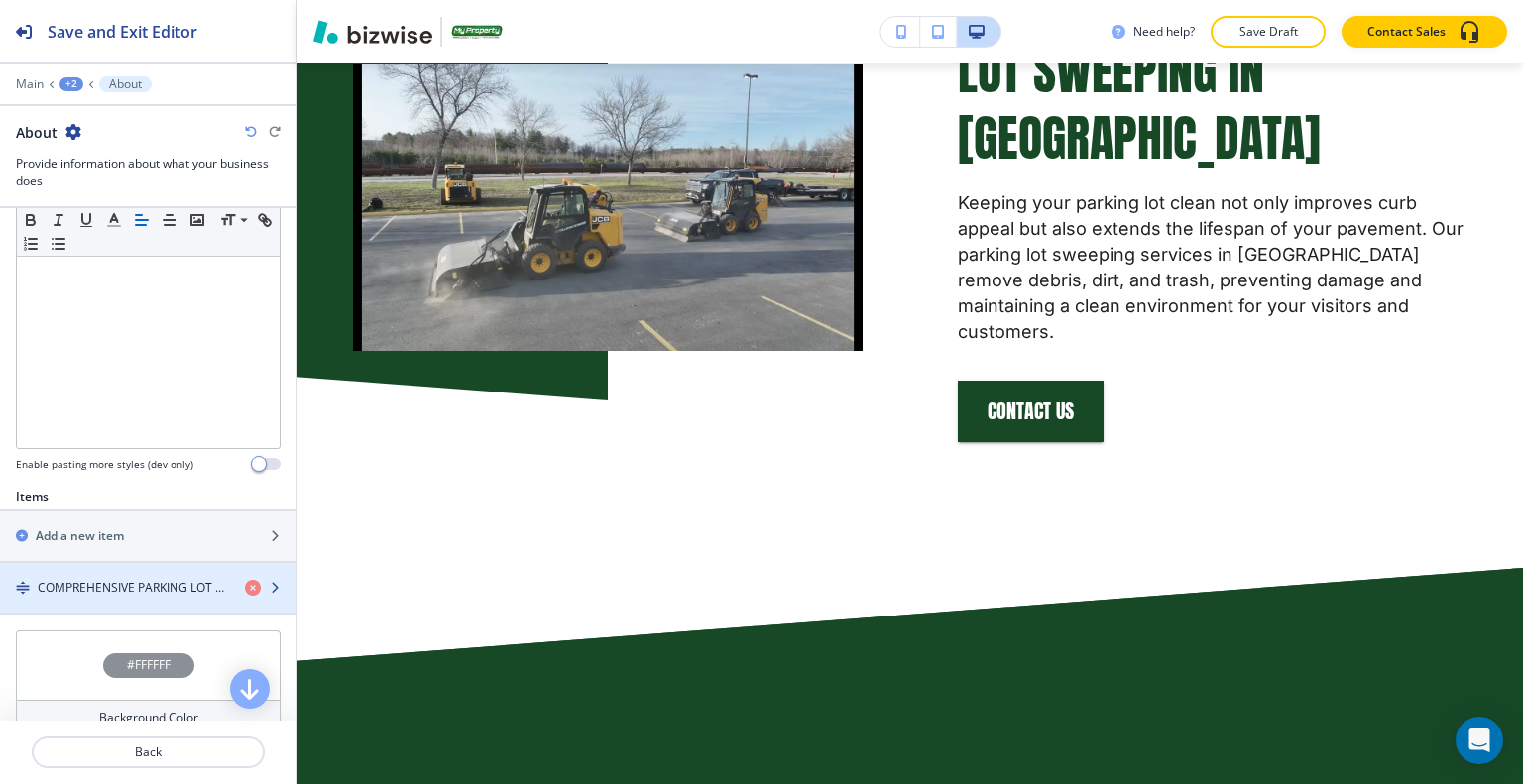 click on "COMPREHENSIVE PARKING LOT SWEEPING IN GRANDE PRAIRIE" at bounding box center (133, 588) 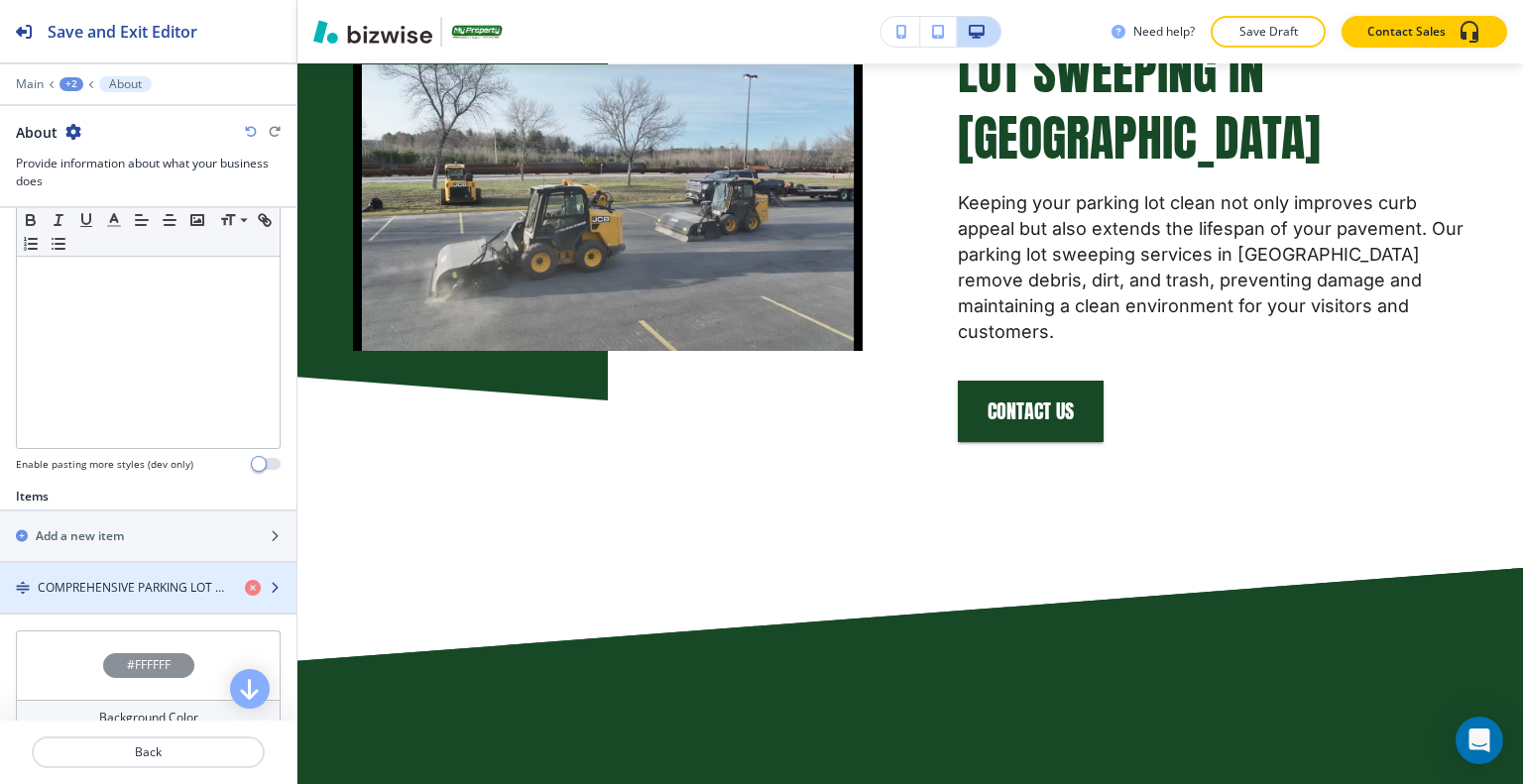 click at bounding box center (148, 571) 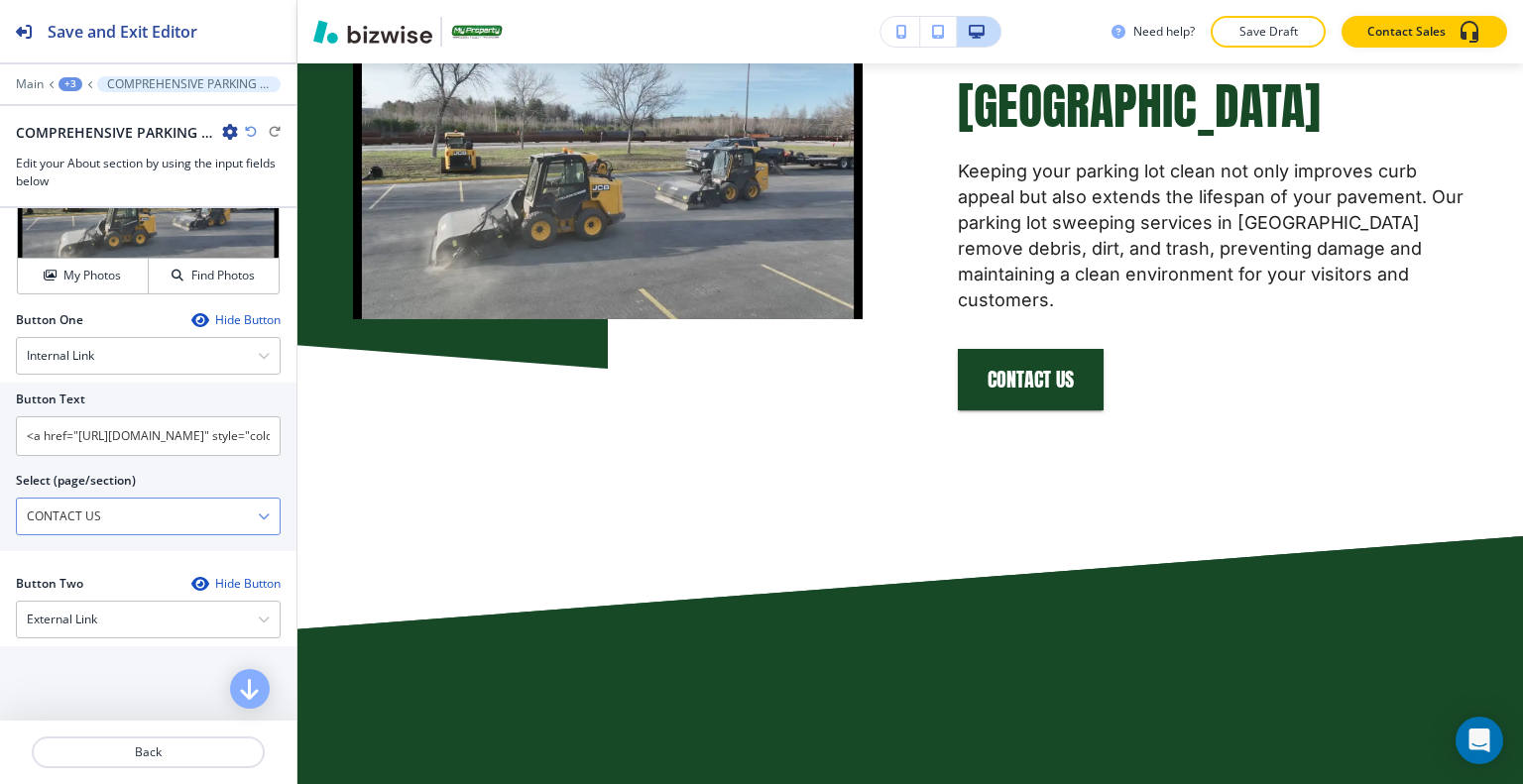 scroll, scrollTop: 694, scrollLeft: 0, axis: vertical 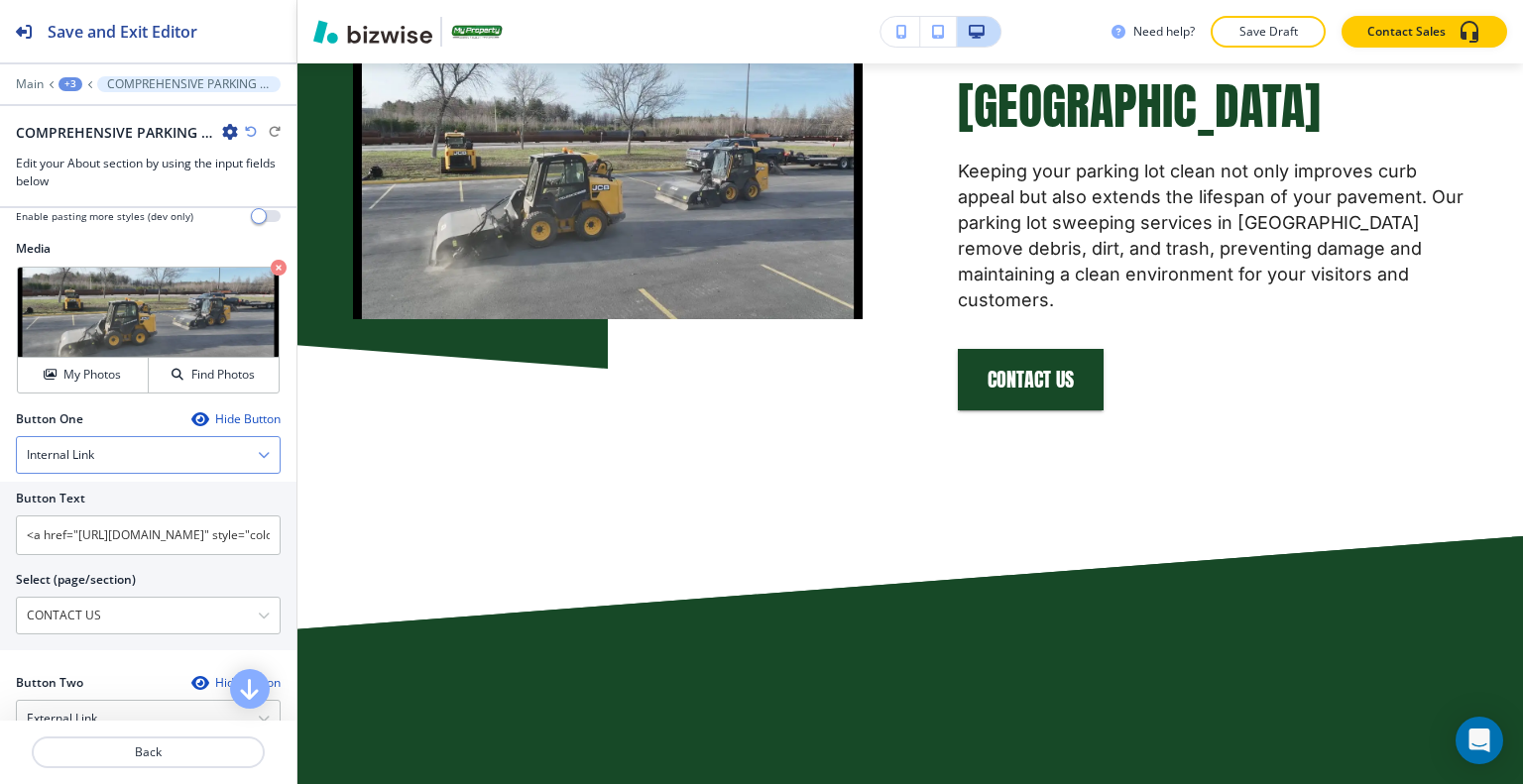 click on "Internal Link" at bounding box center [148, 455] 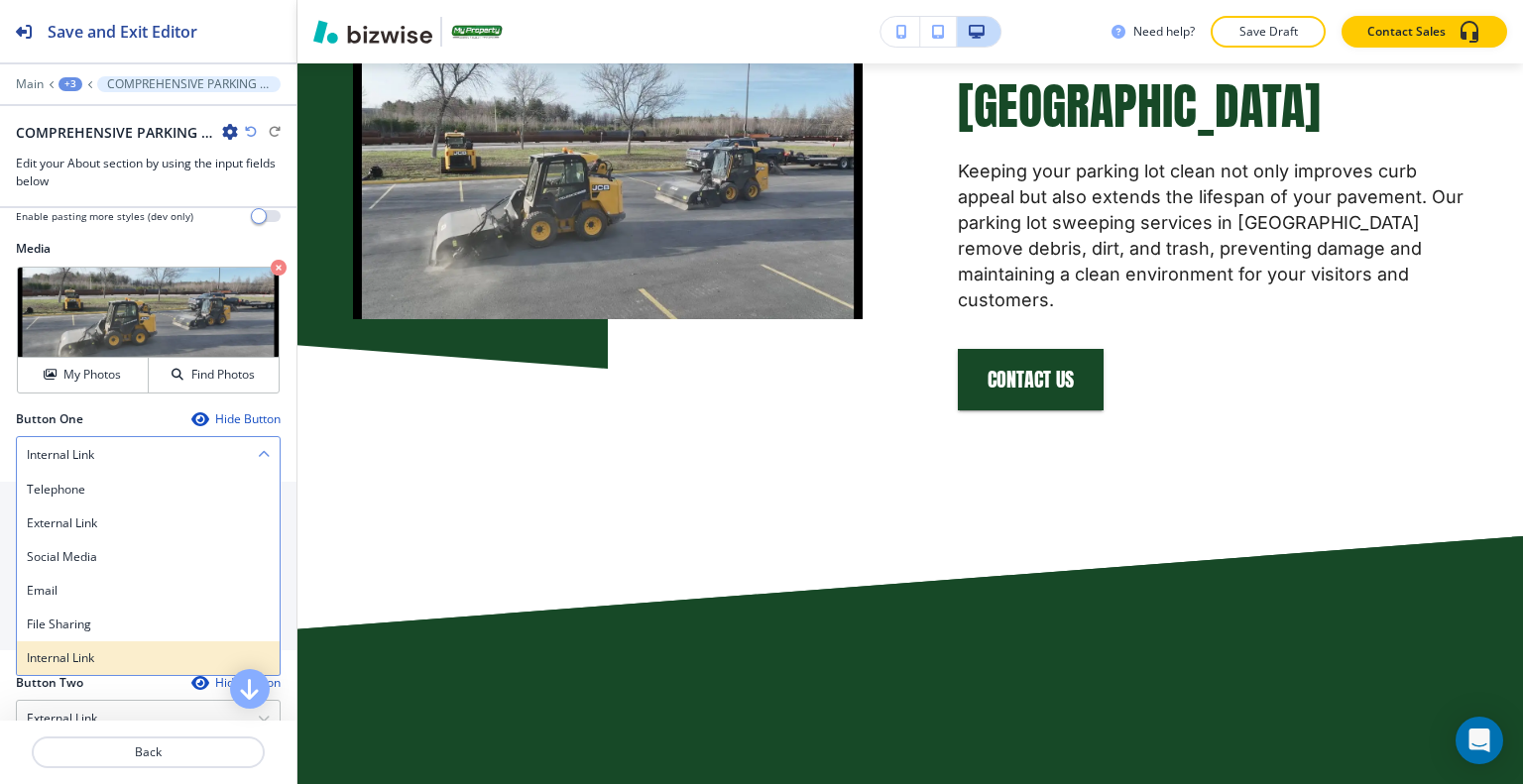 click on "Internal Link" at bounding box center [148, 658] 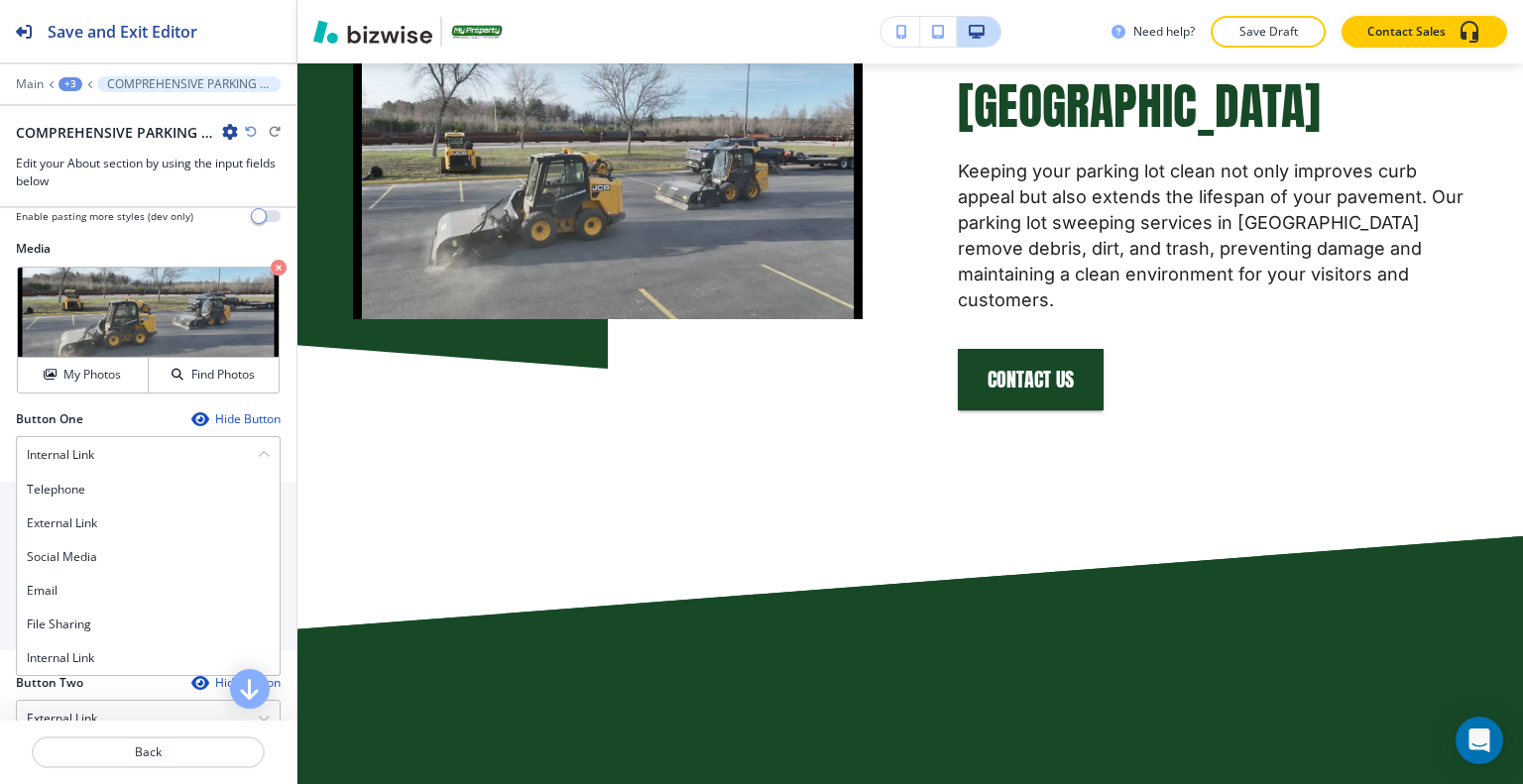 type 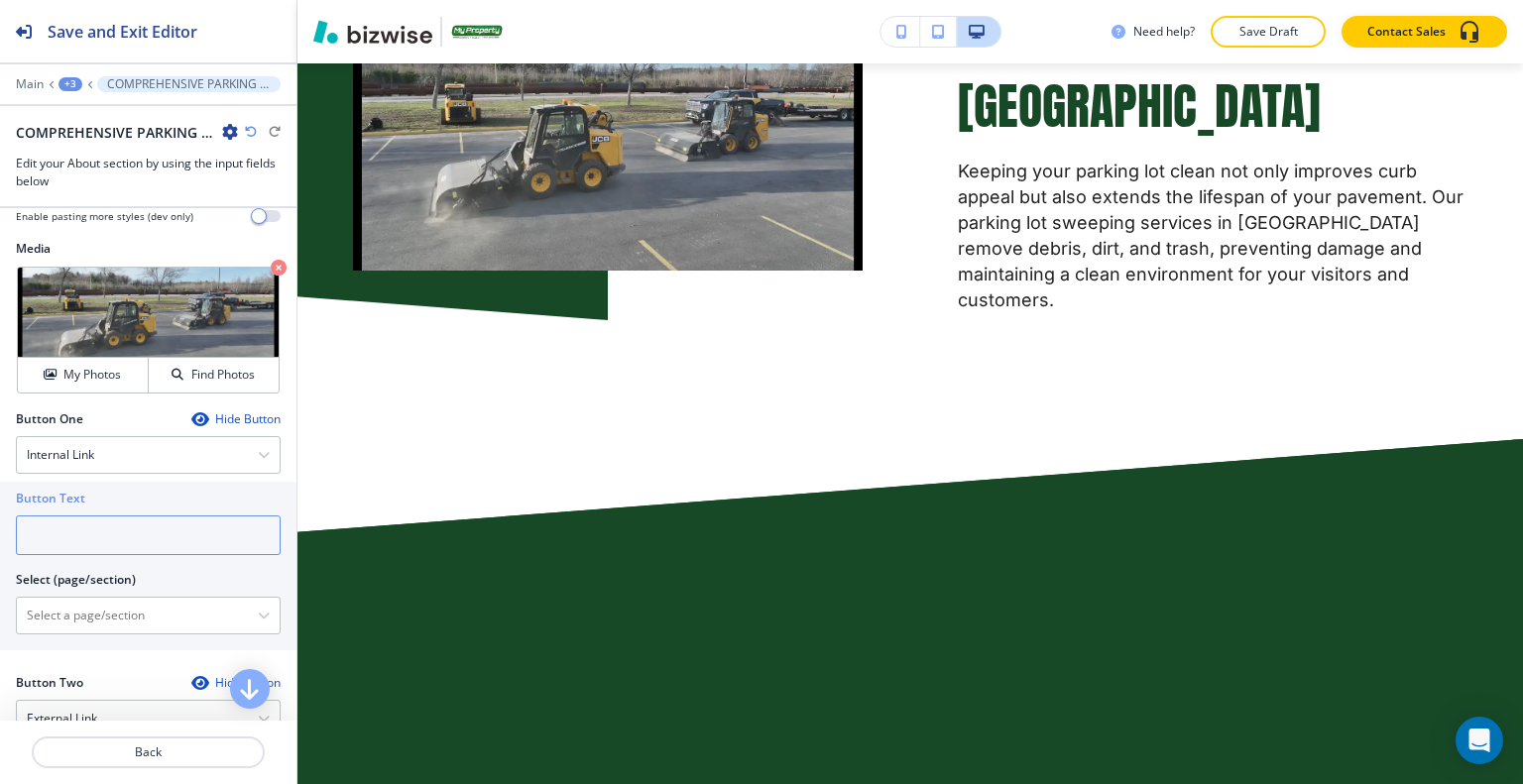 click at bounding box center (148, 535) 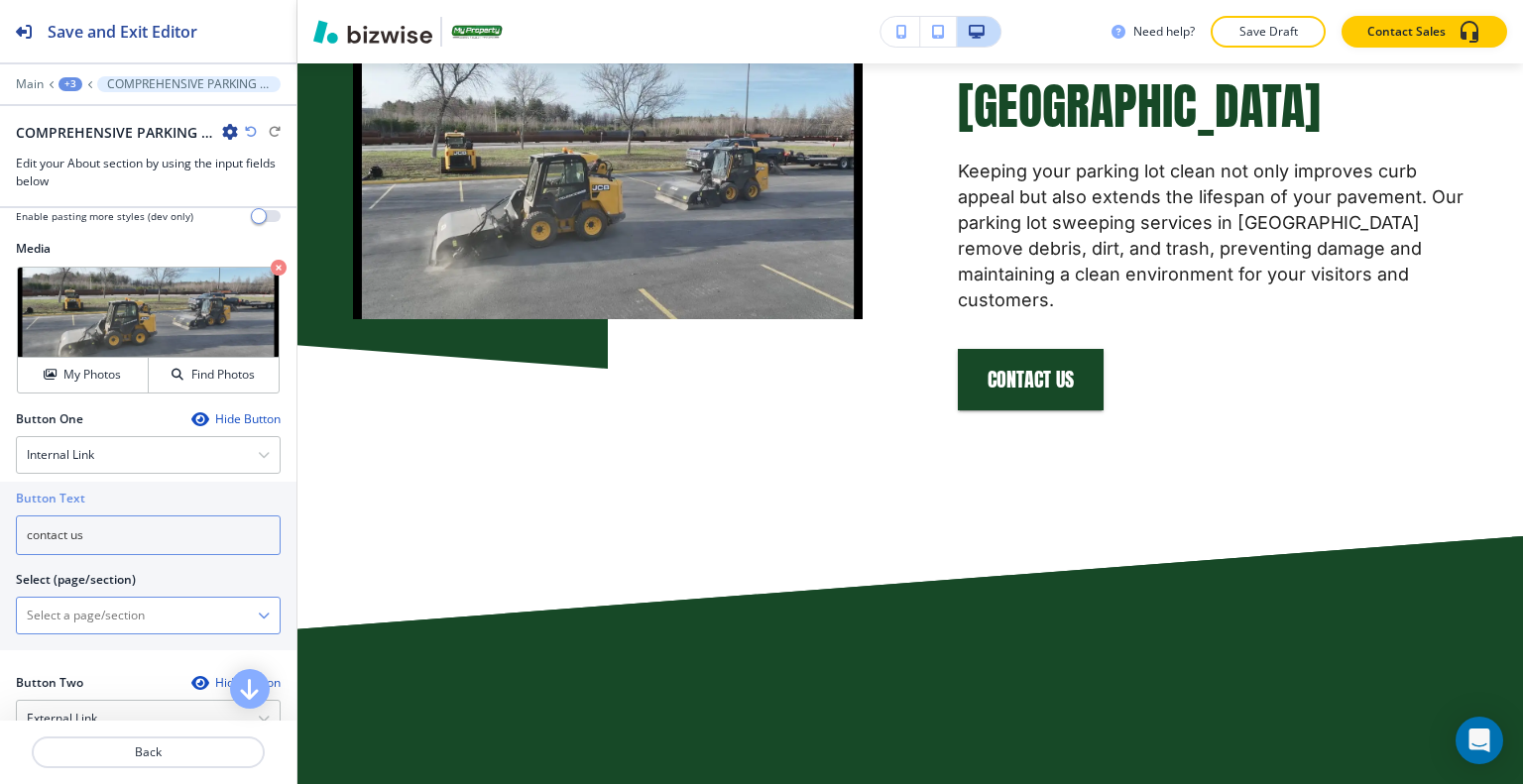 type on "contact us" 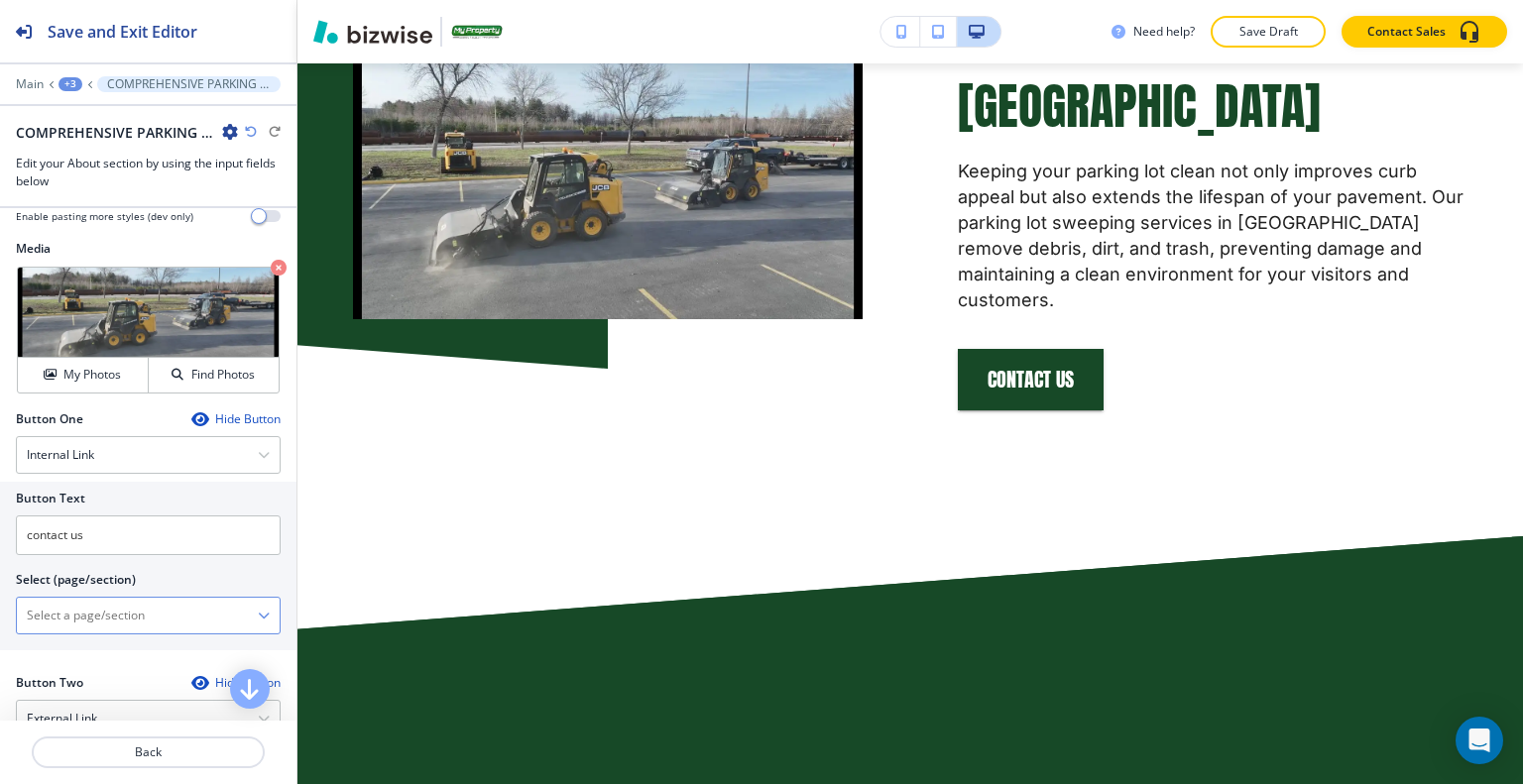 click at bounding box center (137, 616) 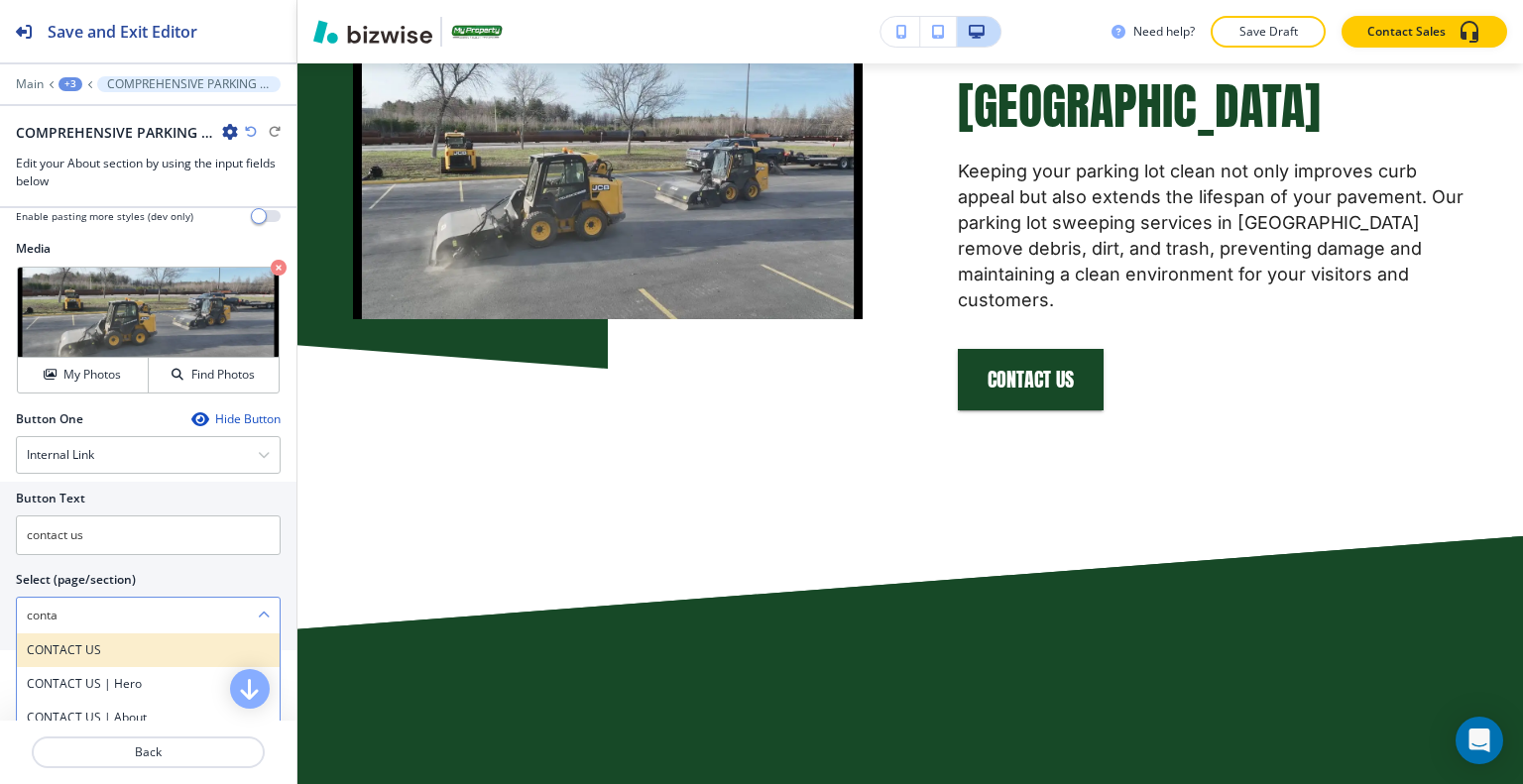 click on "CONTACT US" at bounding box center (148, 650) 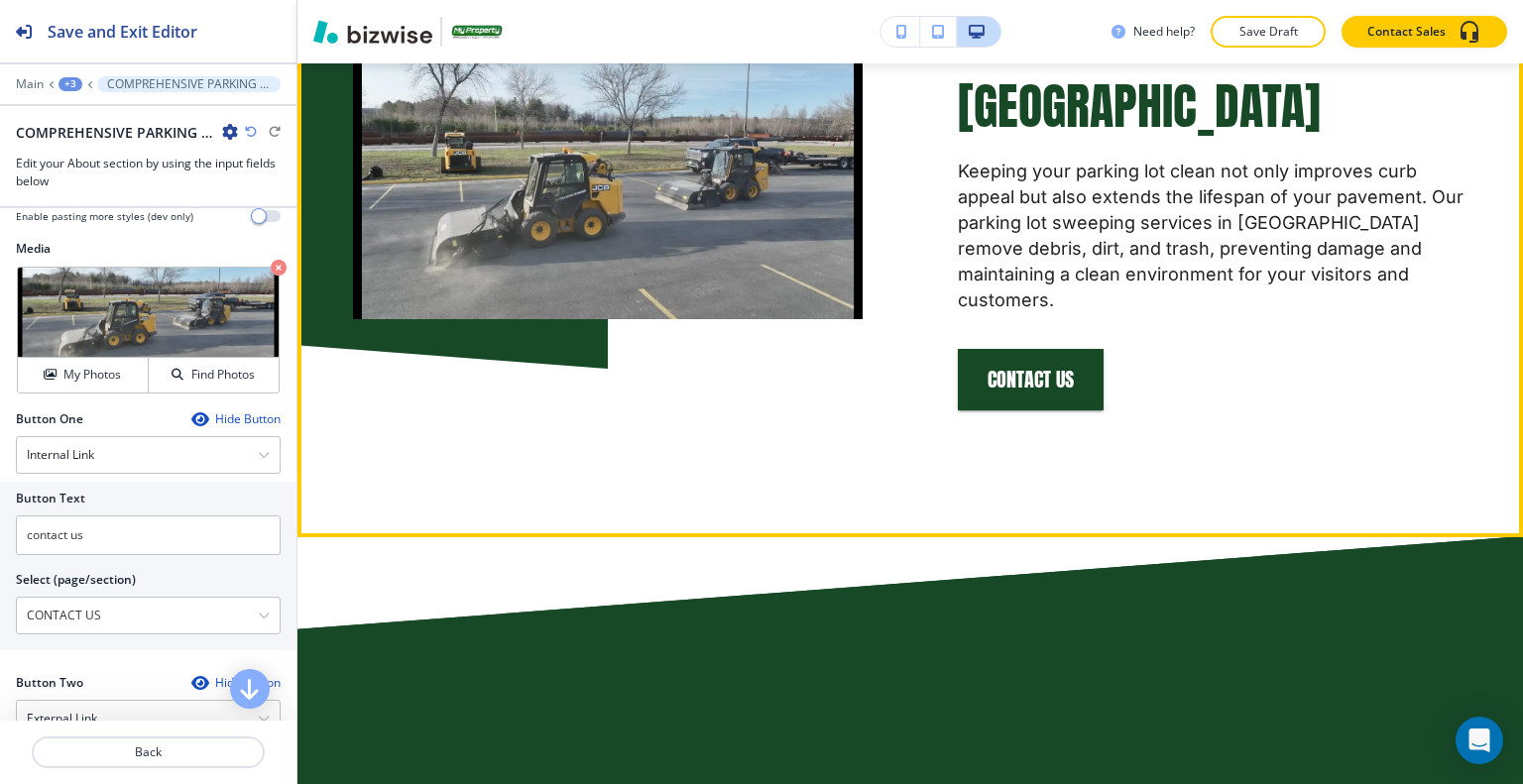 scroll, scrollTop: 3628, scrollLeft: 0, axis: vertical 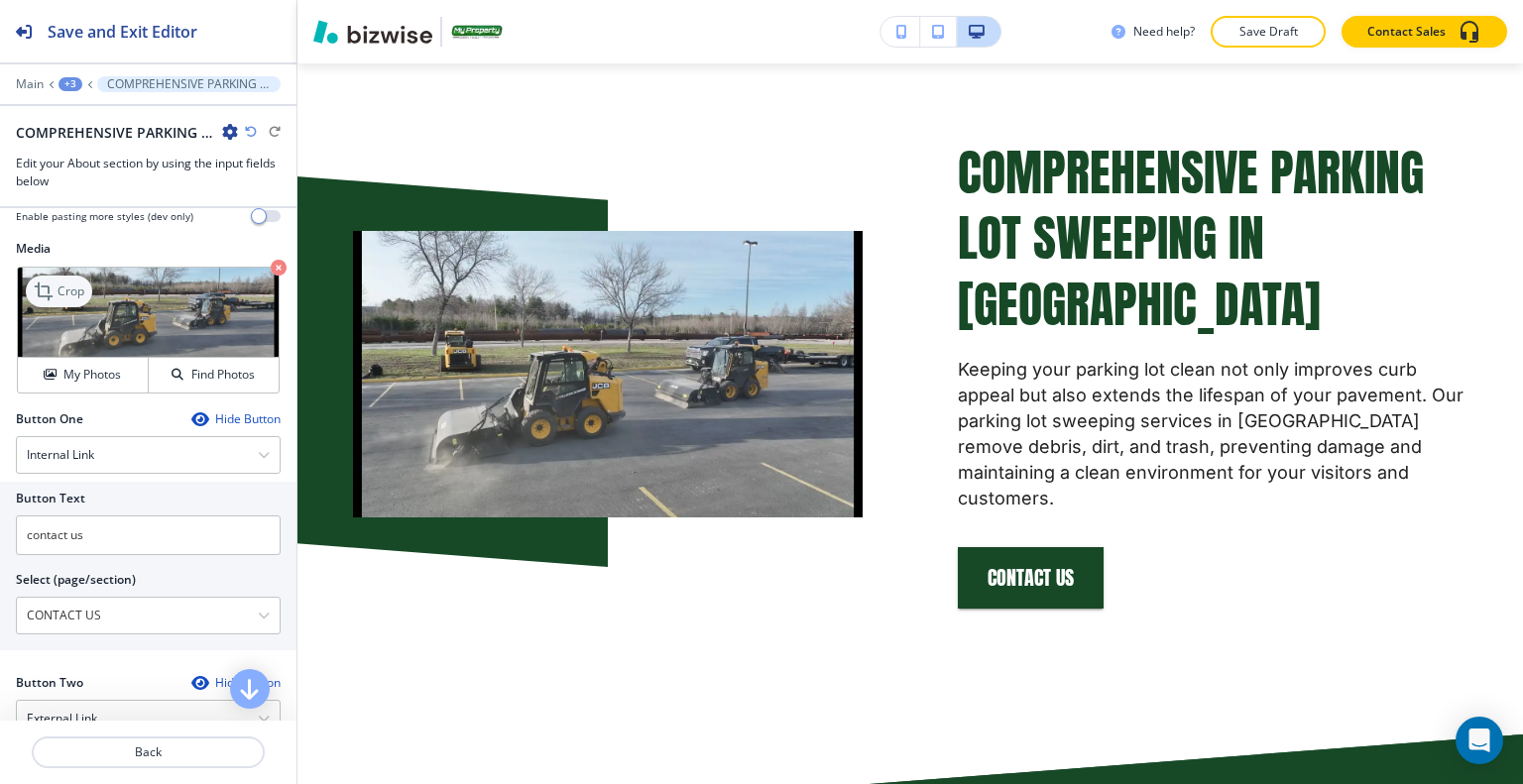 click on "Crop" at bounding box center [70, 291] 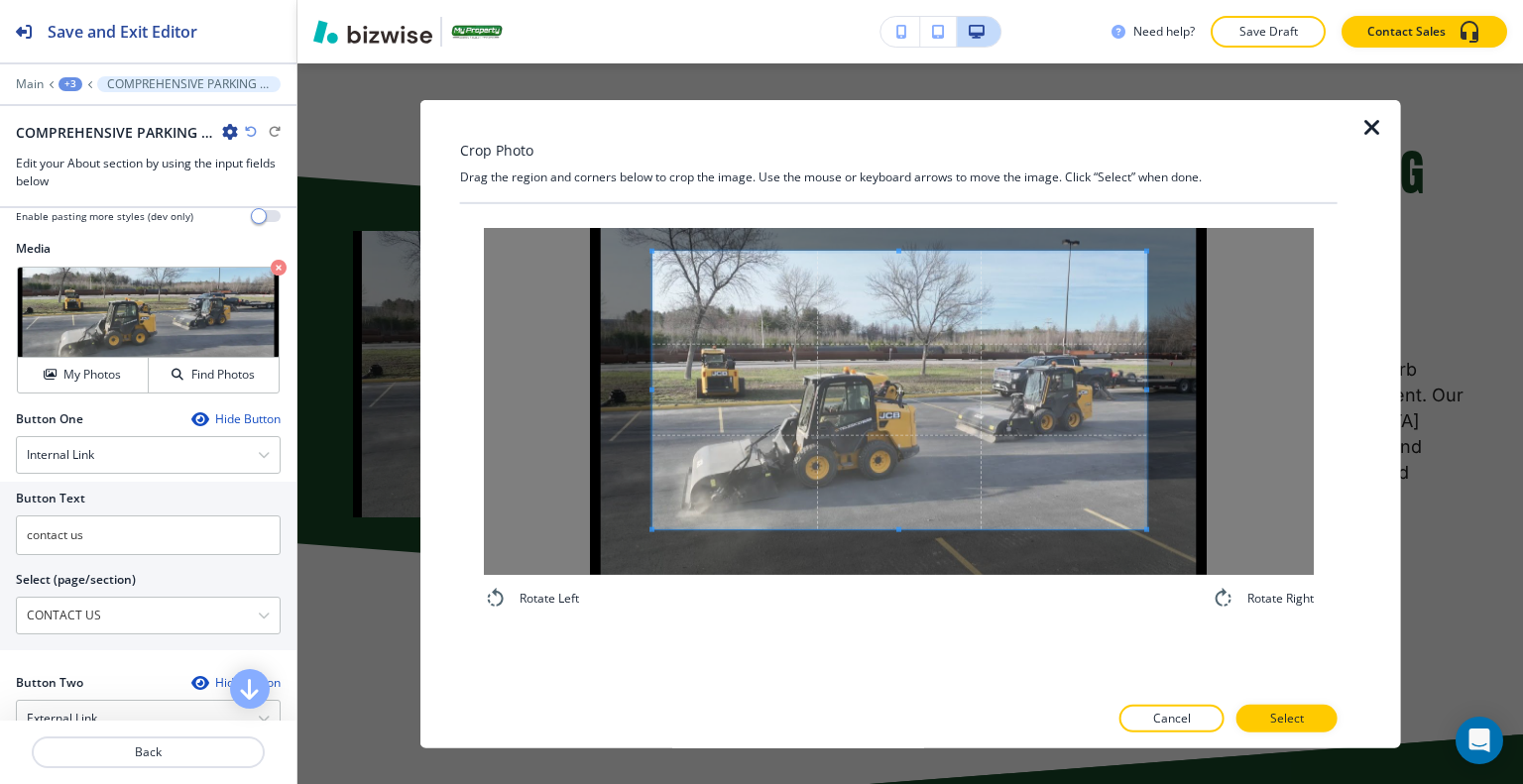 click at bounding box center [899, 390] 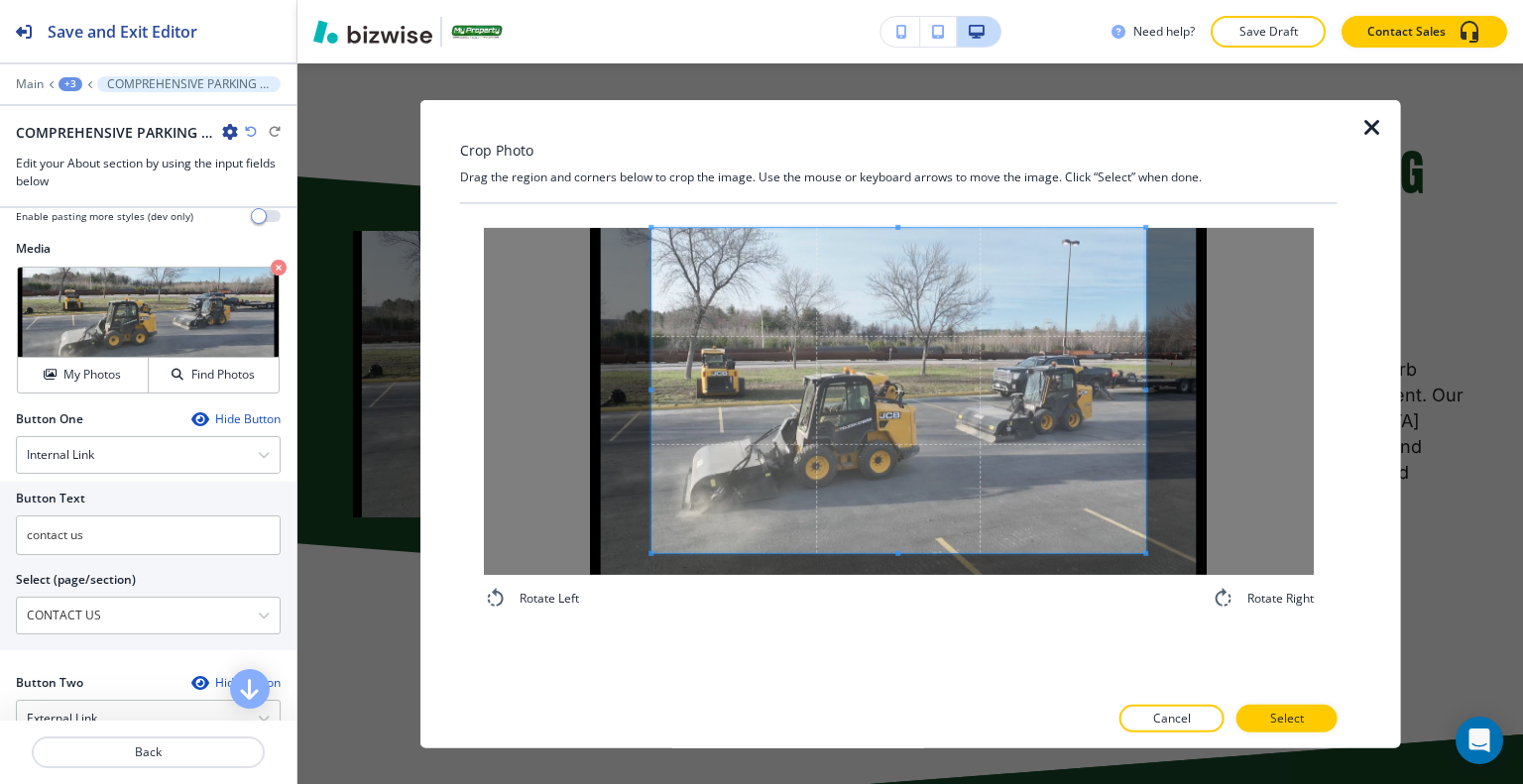 click on "Rotate Left Rotate Right" at bounding box center (898, 418) 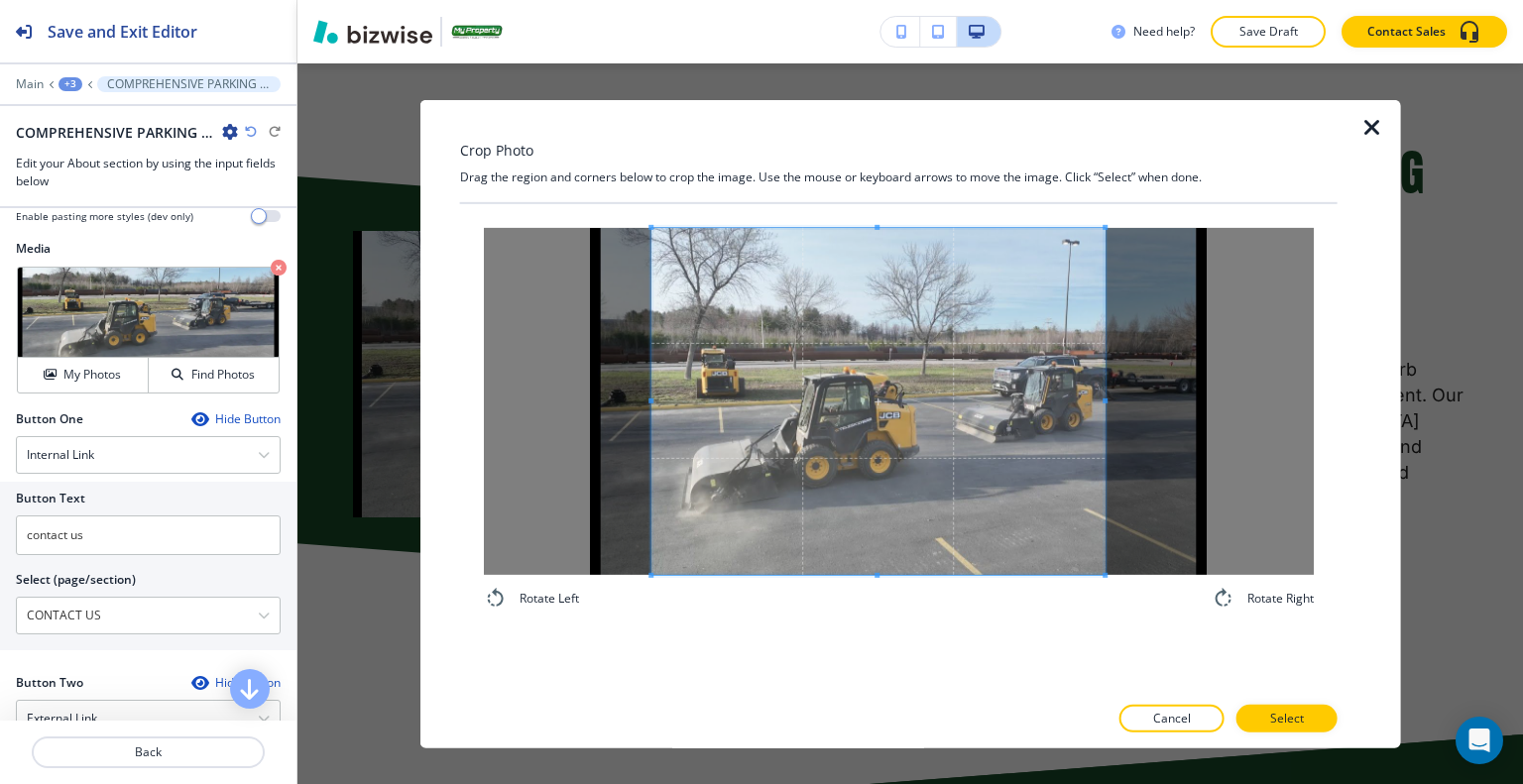 click at bounding box center (878, 400) 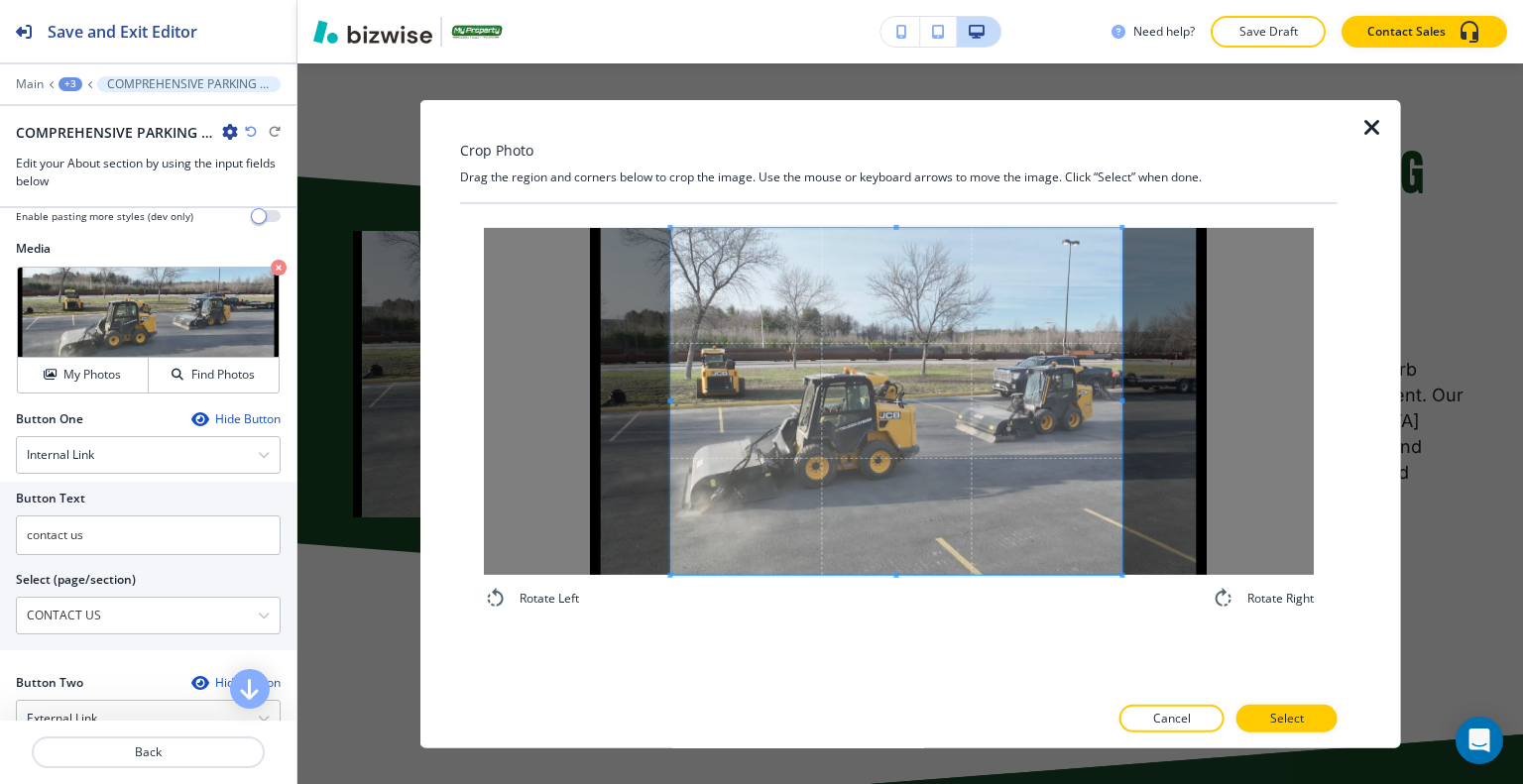 click at bounding box center [895, 400] 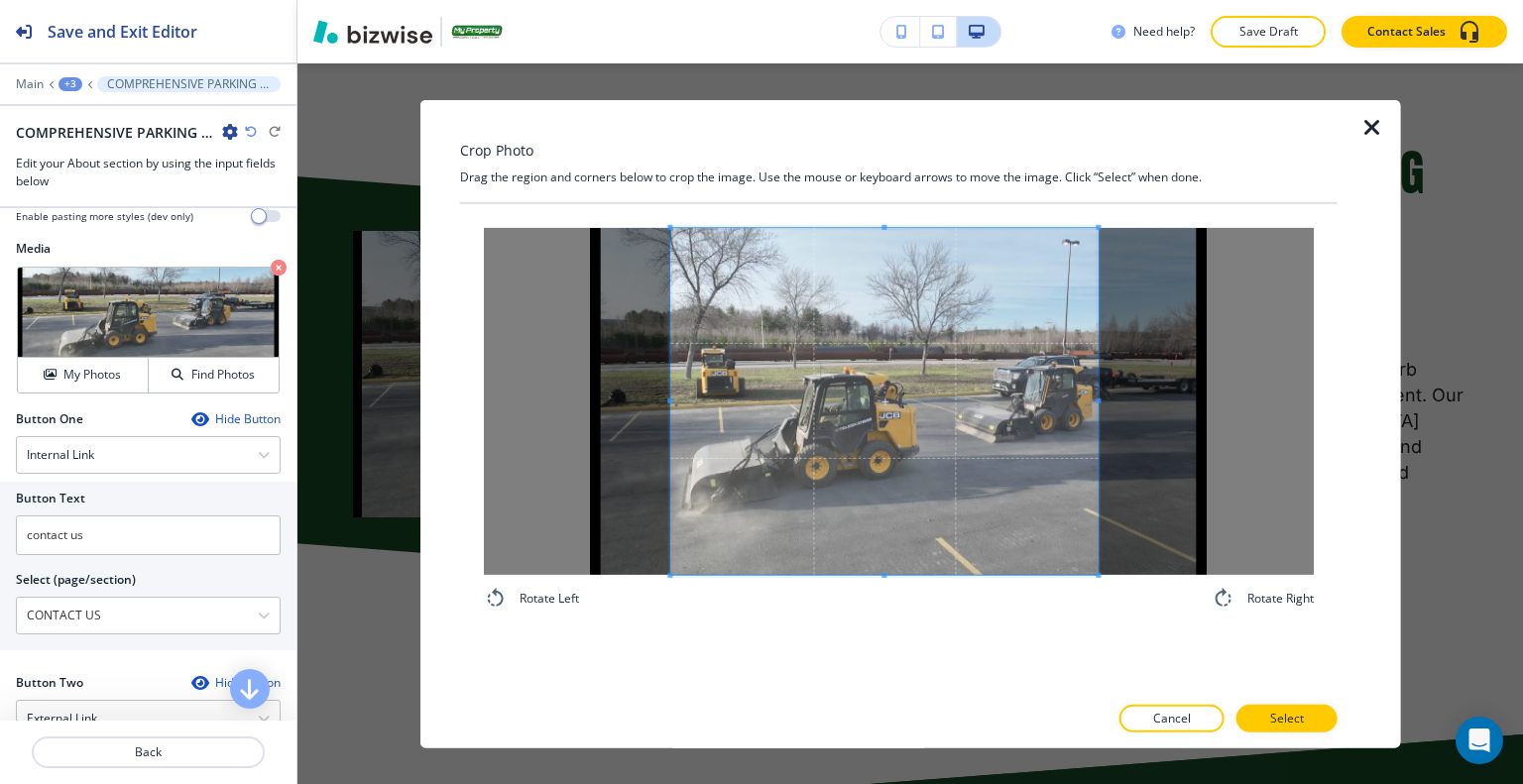 click at bounding box center (1099, 400) 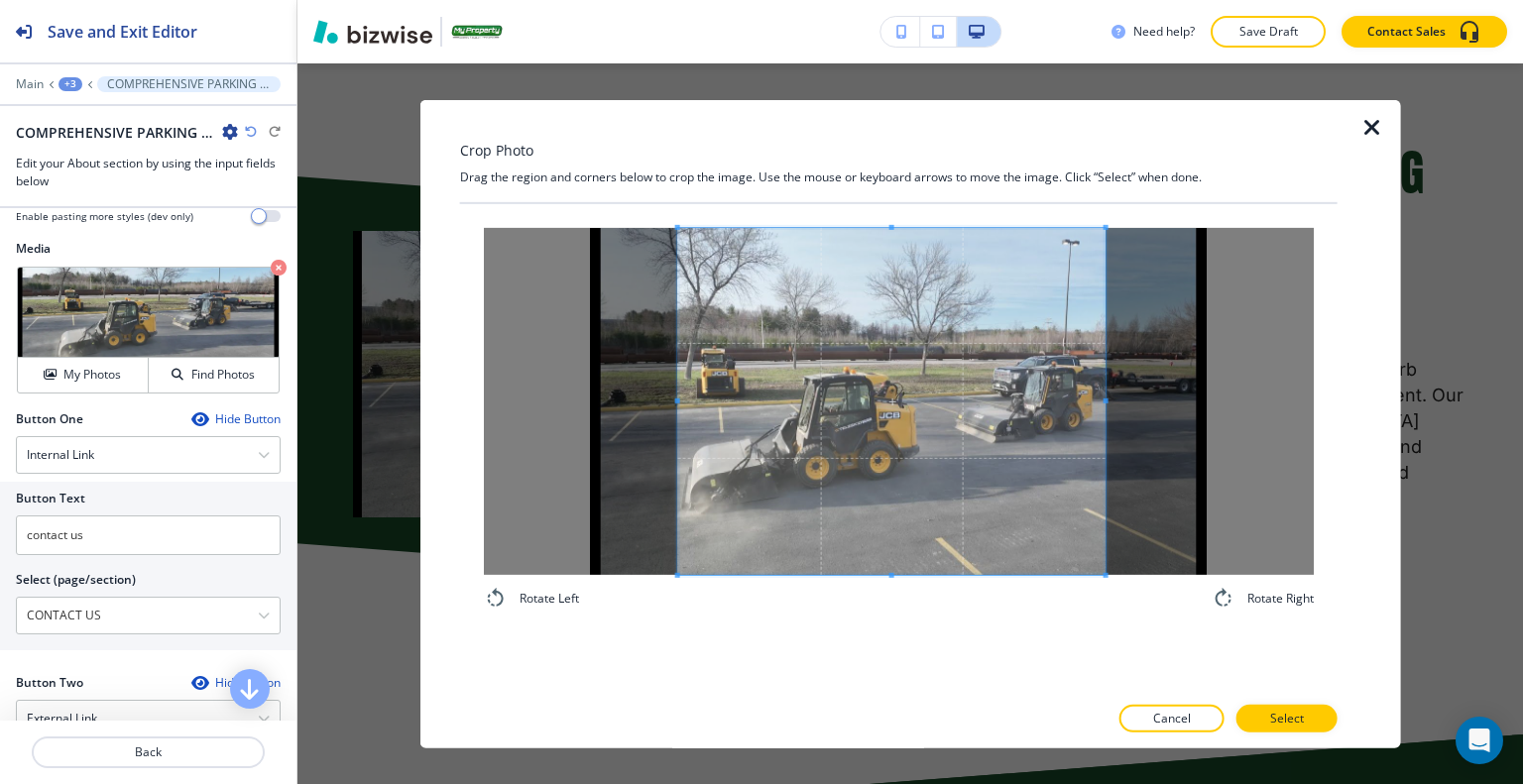 click at bounding box center [891, 400] 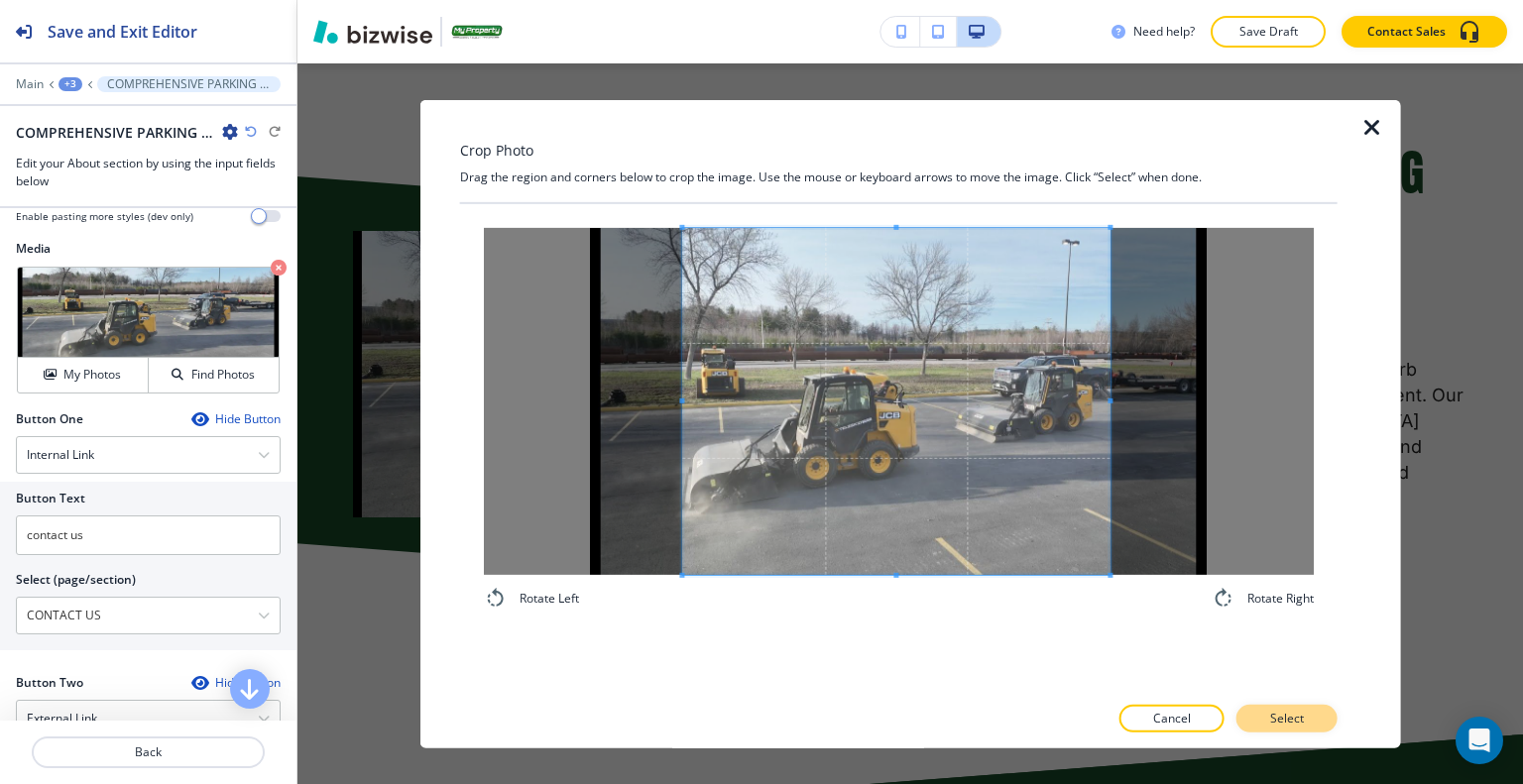 click on "Select" at bounding box center (1287, 719) 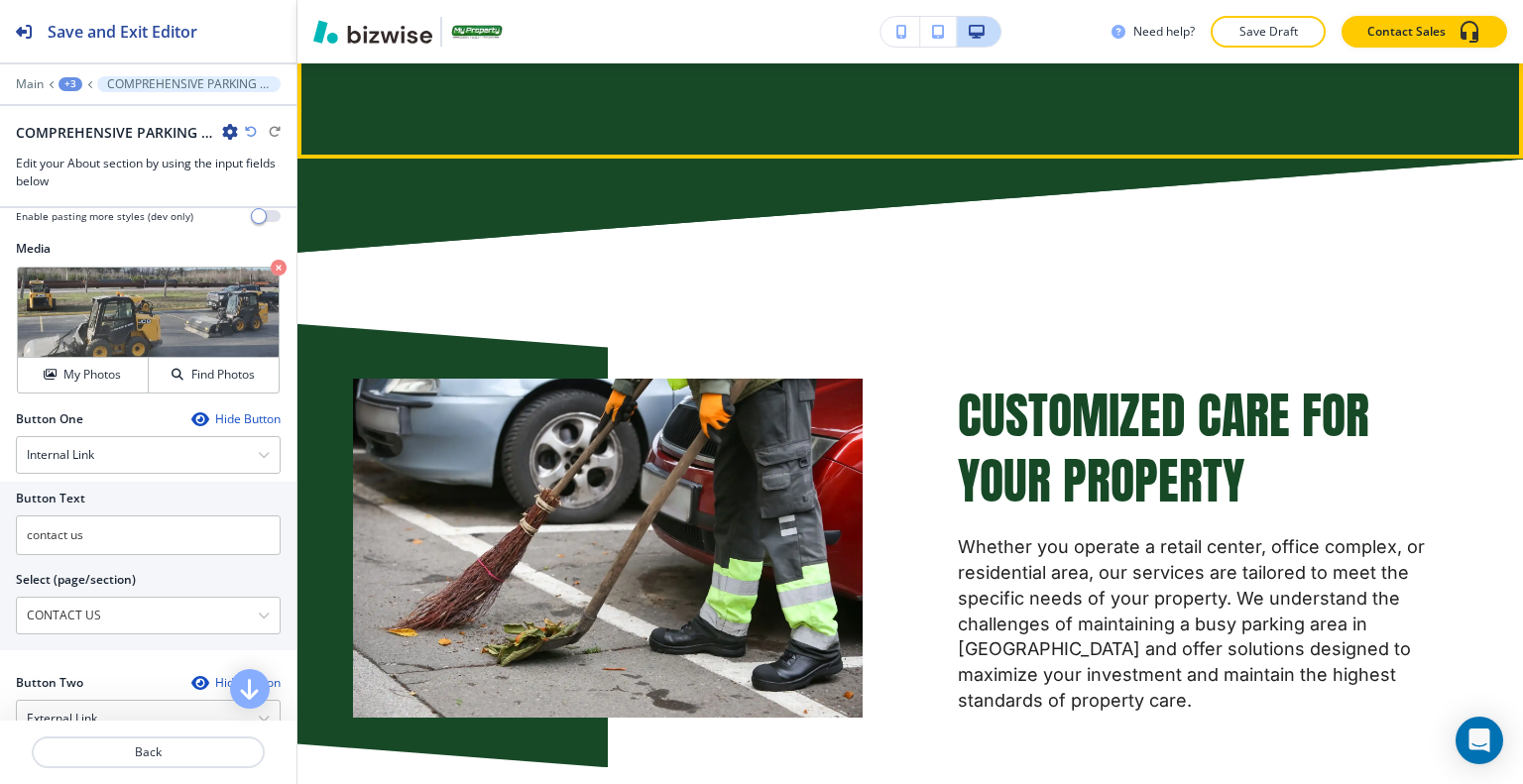 scroll, scrollTop: 5213, scrollLeft: 0, axis: vertical 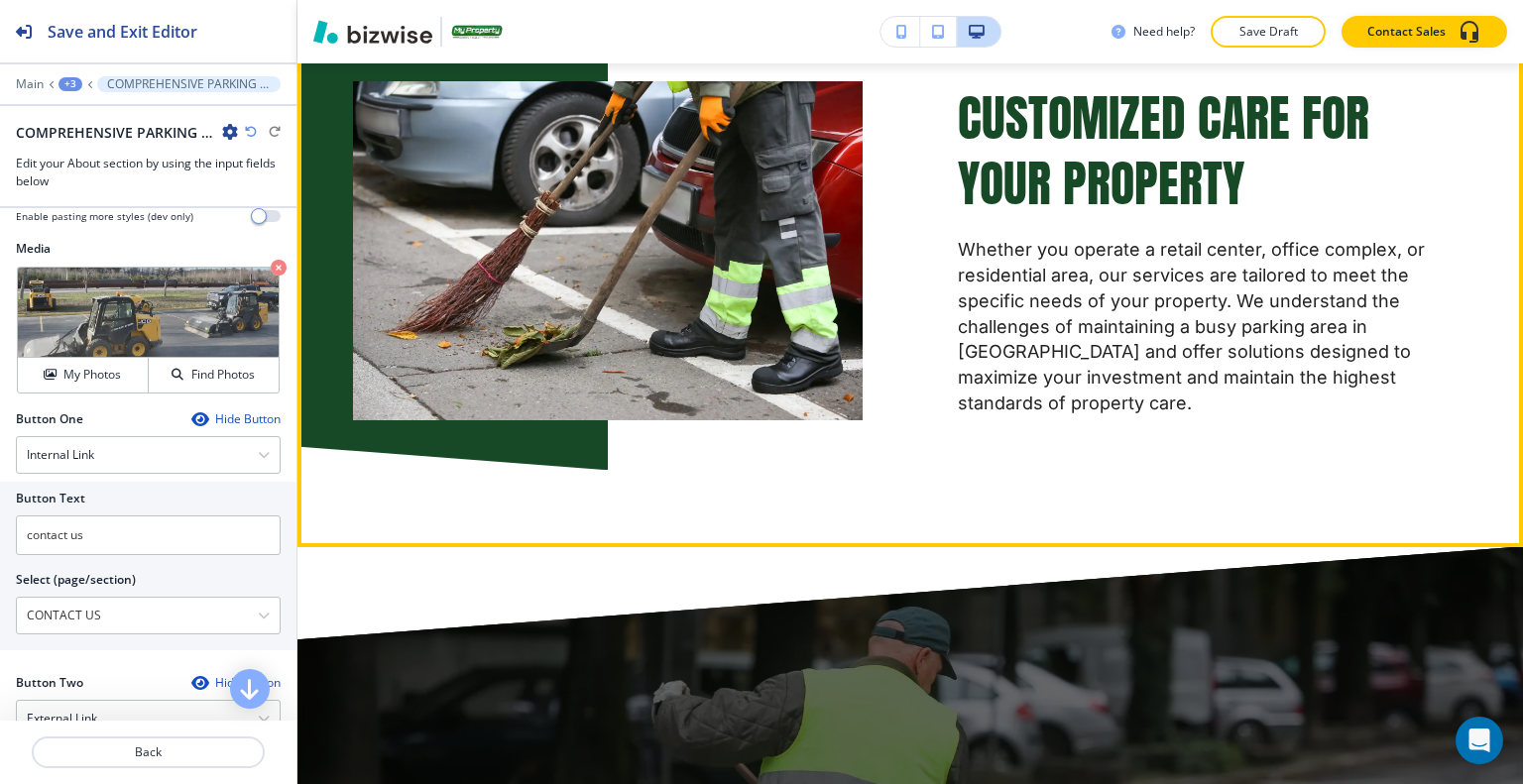 click on "Edit This Section" at bounding box center (376, -19) 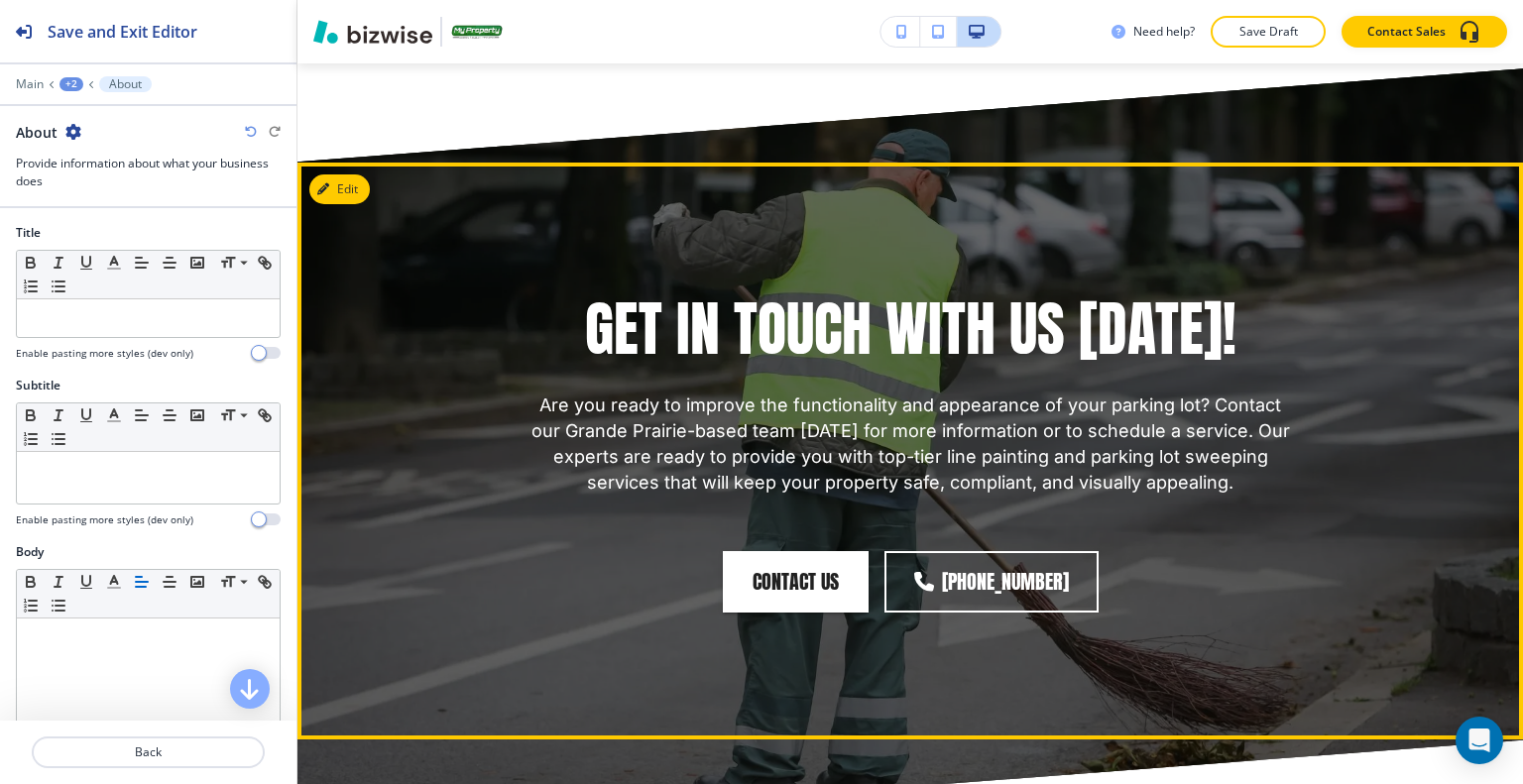 scroll, scrollTop: 5790, scrollLeft: 0, axis: vertical 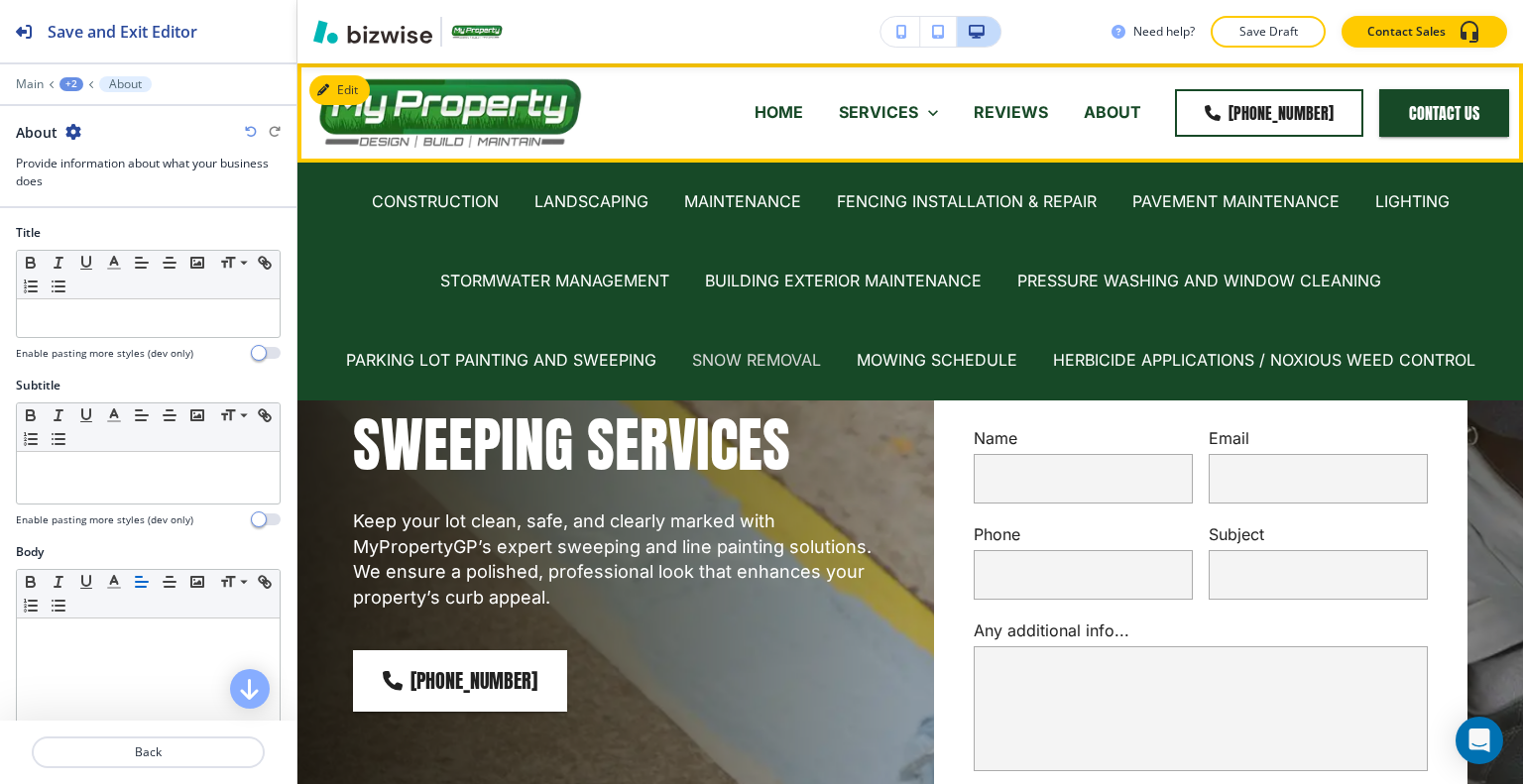 click on "SNOW REMOVAL" at bounding box center [757, 360] 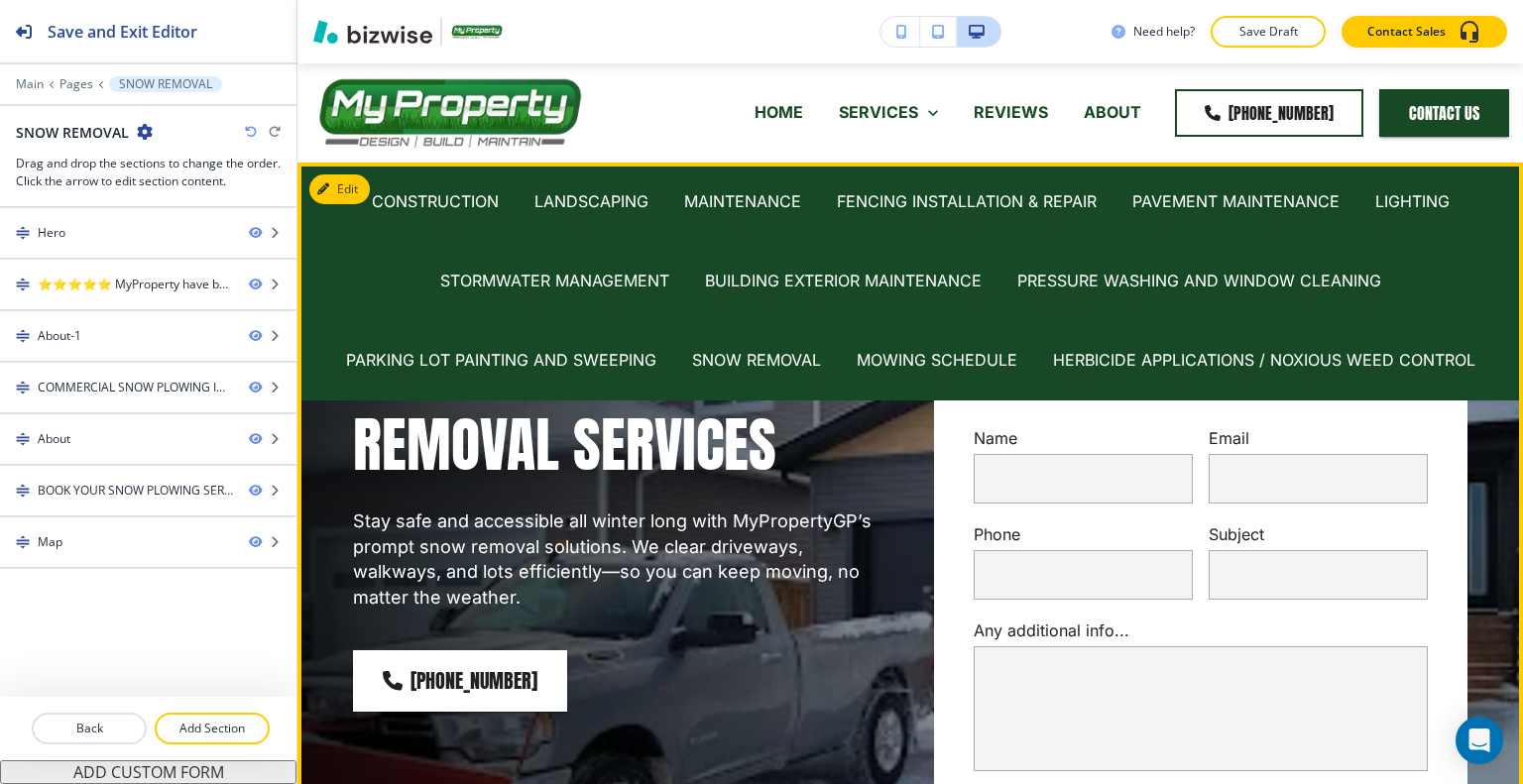 click on "Stay safe and accessible all winter long with MyPropertyGP’s prompt snow removal solutions. We clear driveways, walkways, and lots efficiently—so you can keep moving, no matter the weather." at bounding box center [620, 560] 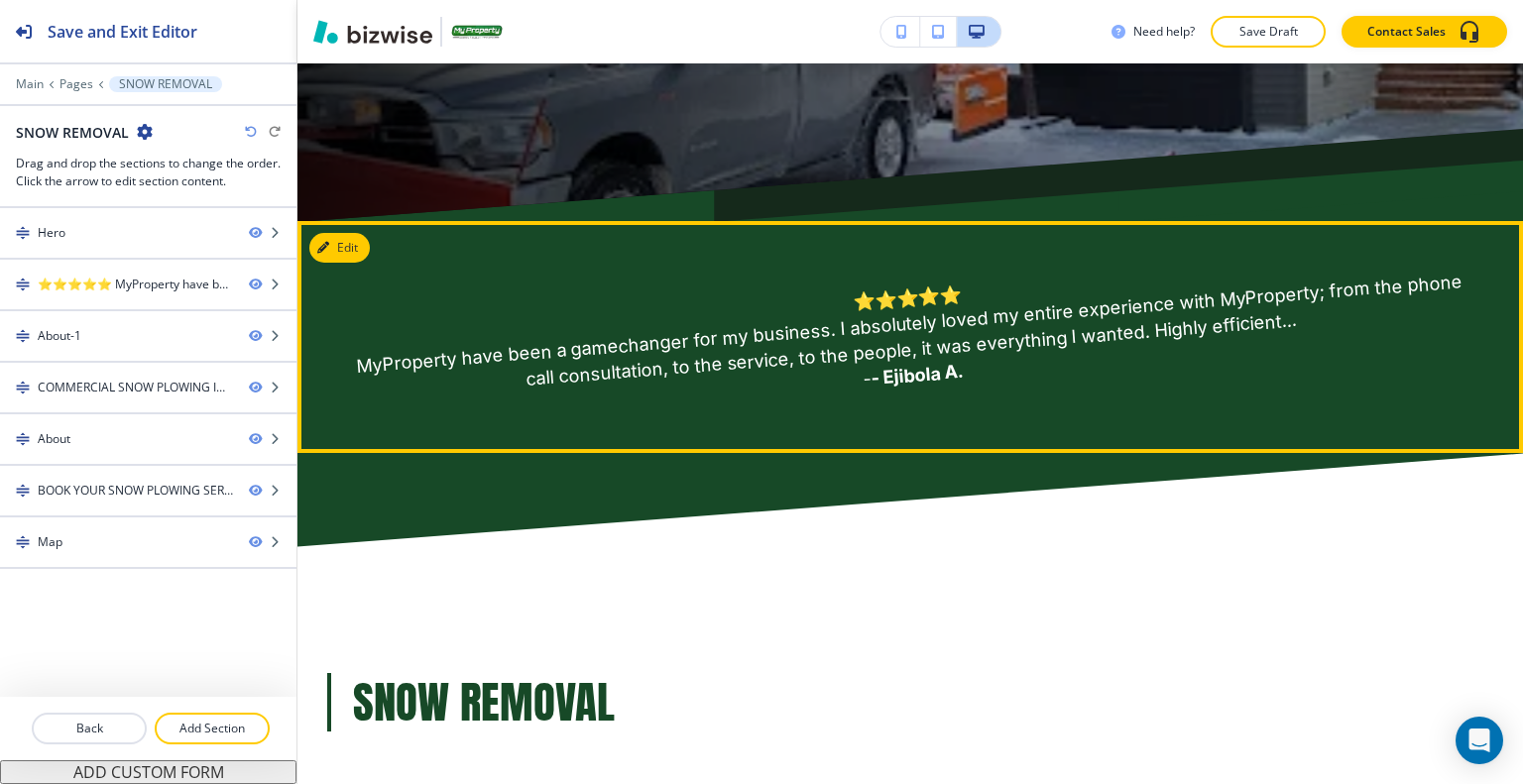 scroll, scrollTop: 1288, scrollLeft: 0, axis: vertical 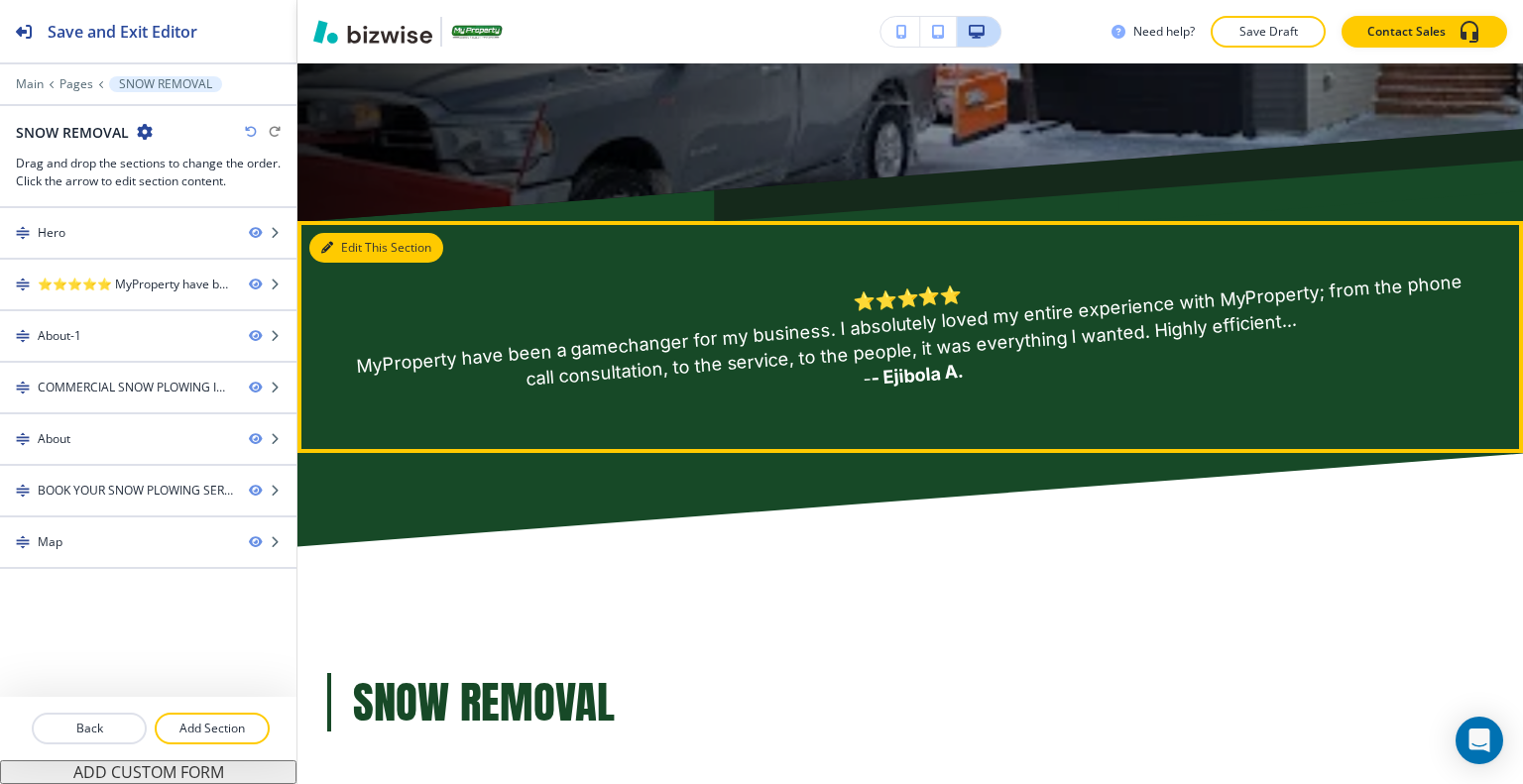 click on "Edit This Section" at bounding box center [376, 248] 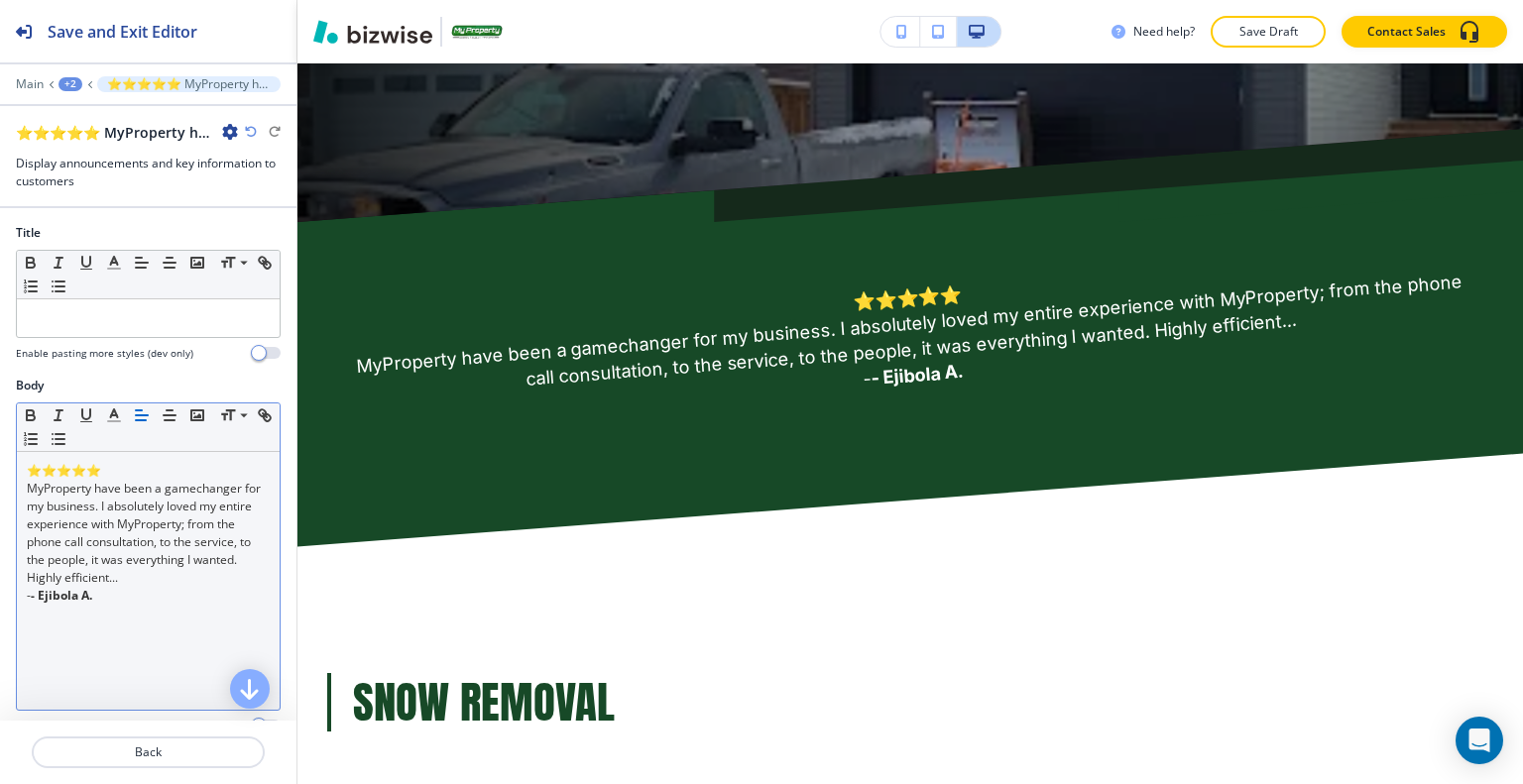 scroll, scrollTop: 1049, scrollLeft: 0, axis: vertical 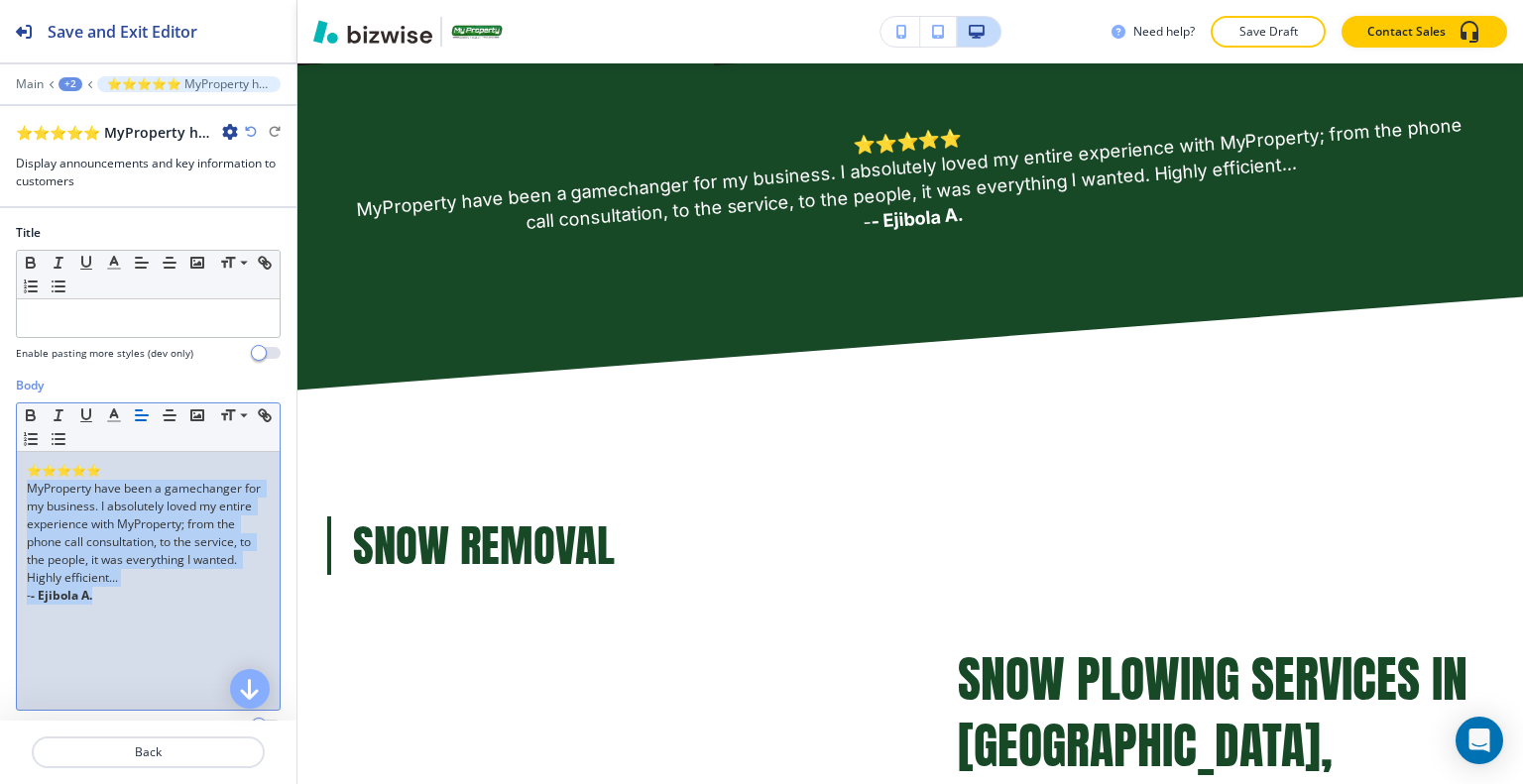 drag, startPoint x: 141, startPoint y: 612, endPoint x: 7, endPoint y: 464, distance: 199.64969 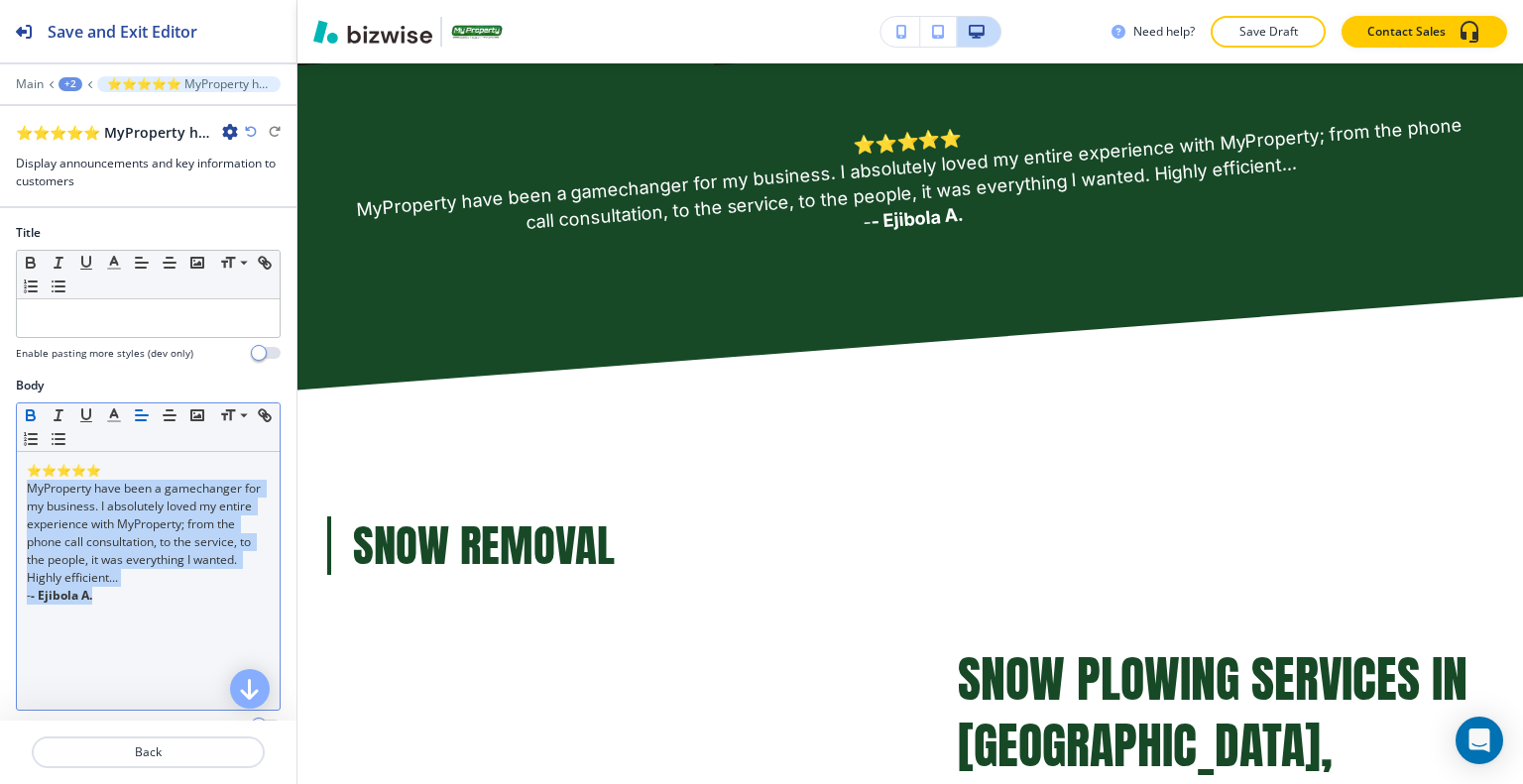 click 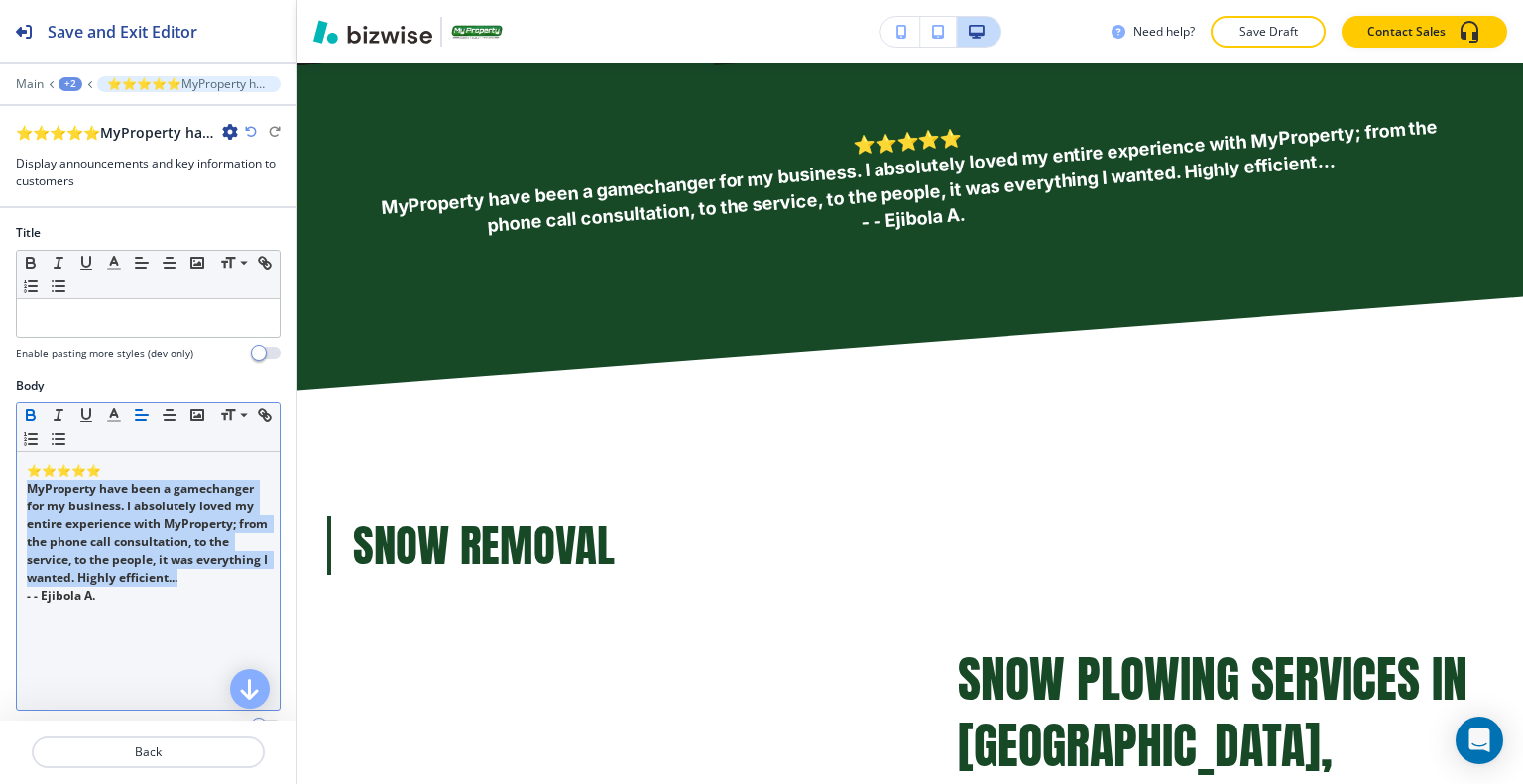 click 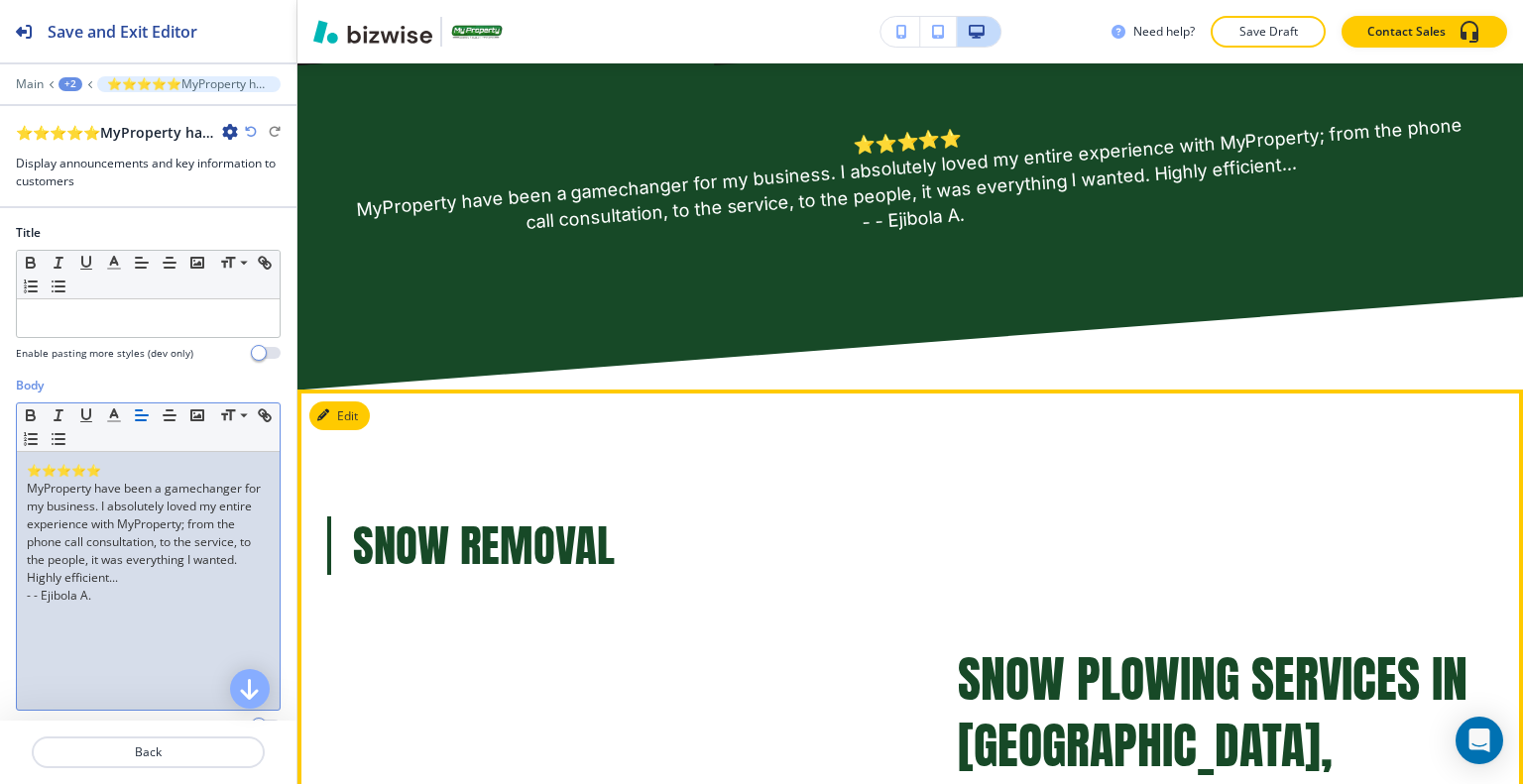 click on "SNOW REMOVAL SNOW PLOWING SERVICES IN GRAND PRAIRIE, ALBERTA | MY PROPERTY At My Property, we offer professional snow plowing services throughout Grand Prairie, Alberta. Whether it's for commercial parking lots or residential sidewalks, we provide efficient, reliable, and affordable solutions to keep your property safe during the winter months. Our experienced team is dedicated to providing high-quality services that ensure clear, ice-free surfaces for both businesses and homeowners." at bounding box center (910, 826) 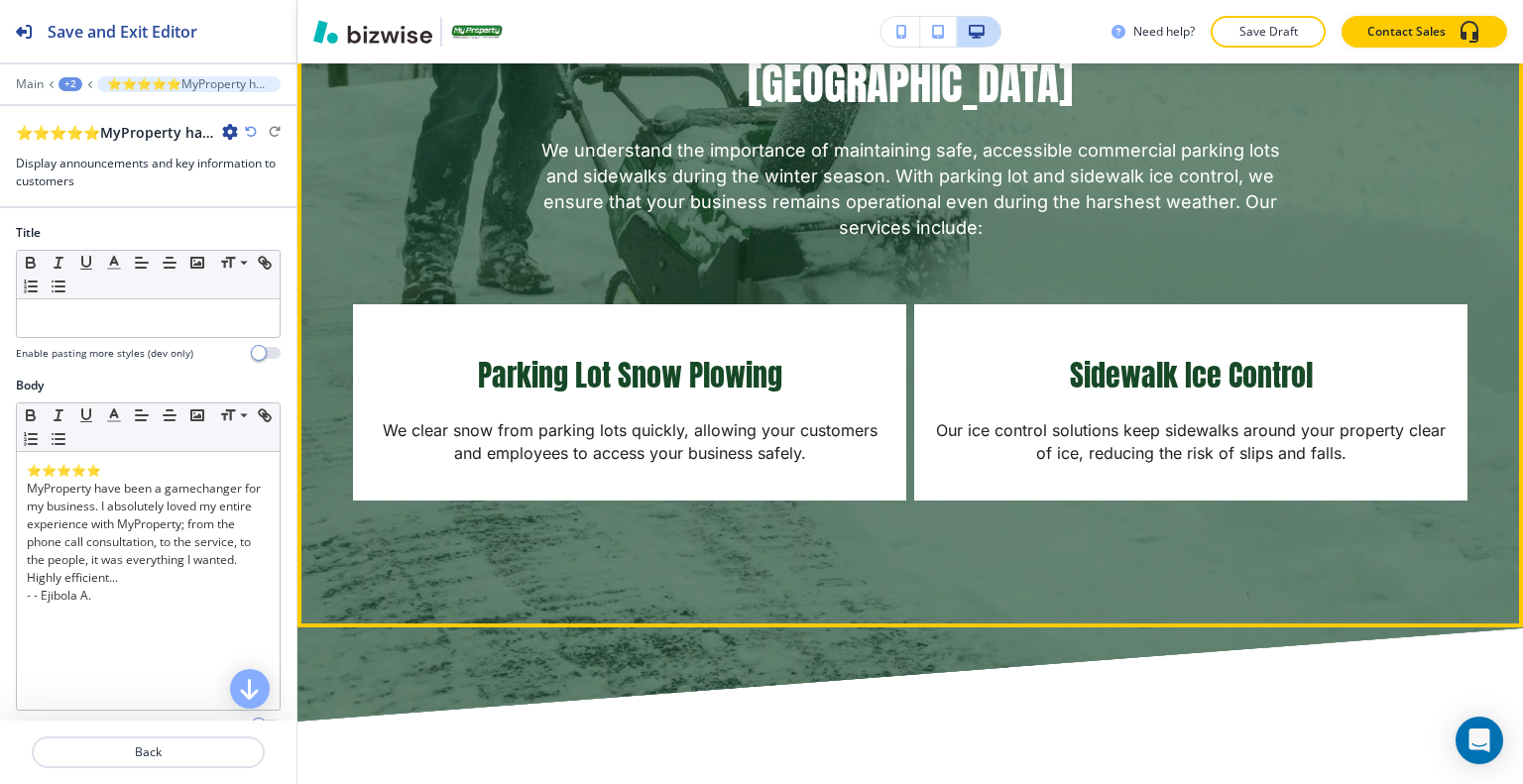 scroll, scrollTop: 2436, scrollLeft: 0, axis: vertical 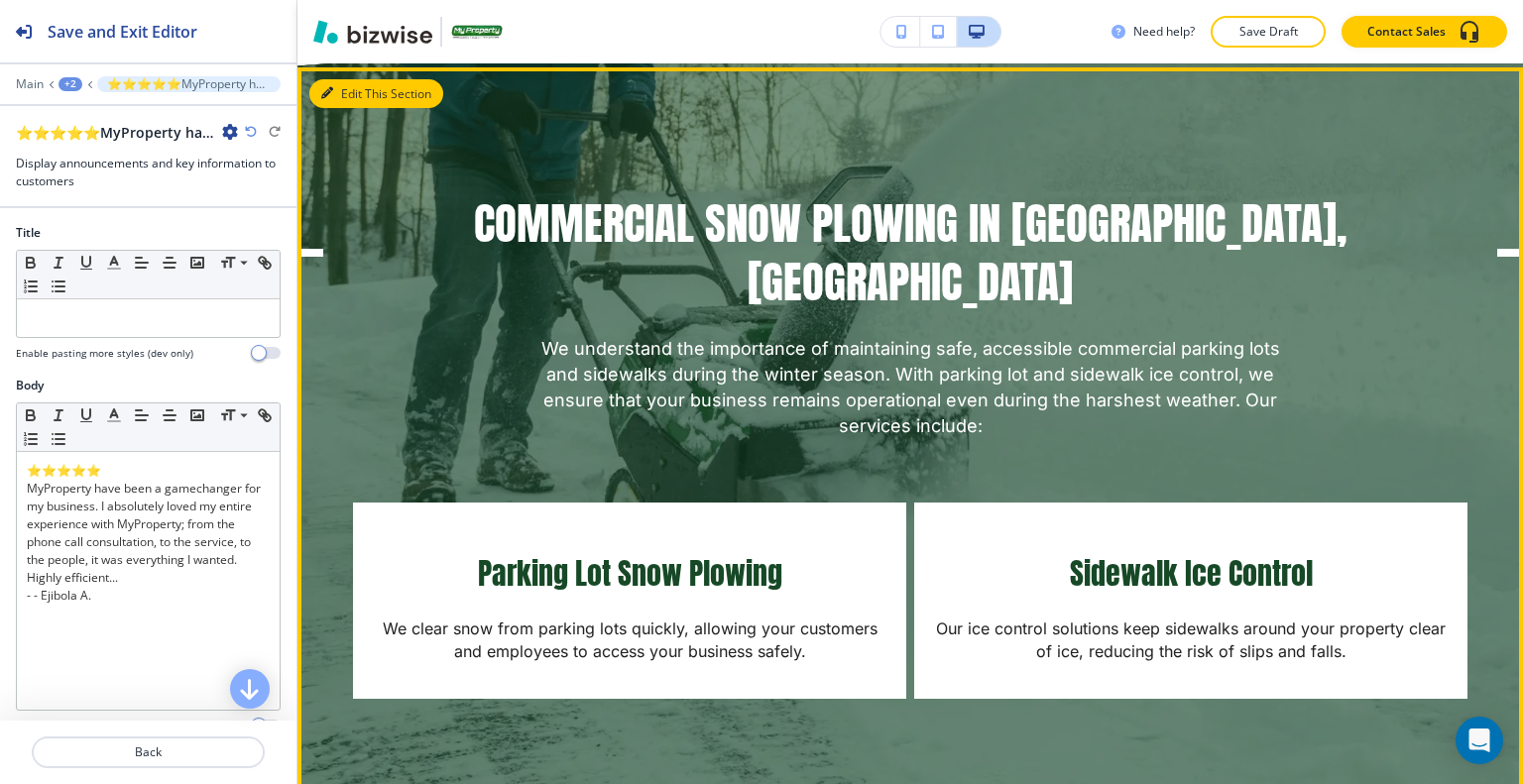 click on "Edit This Section" at bounding box center [376, 94] 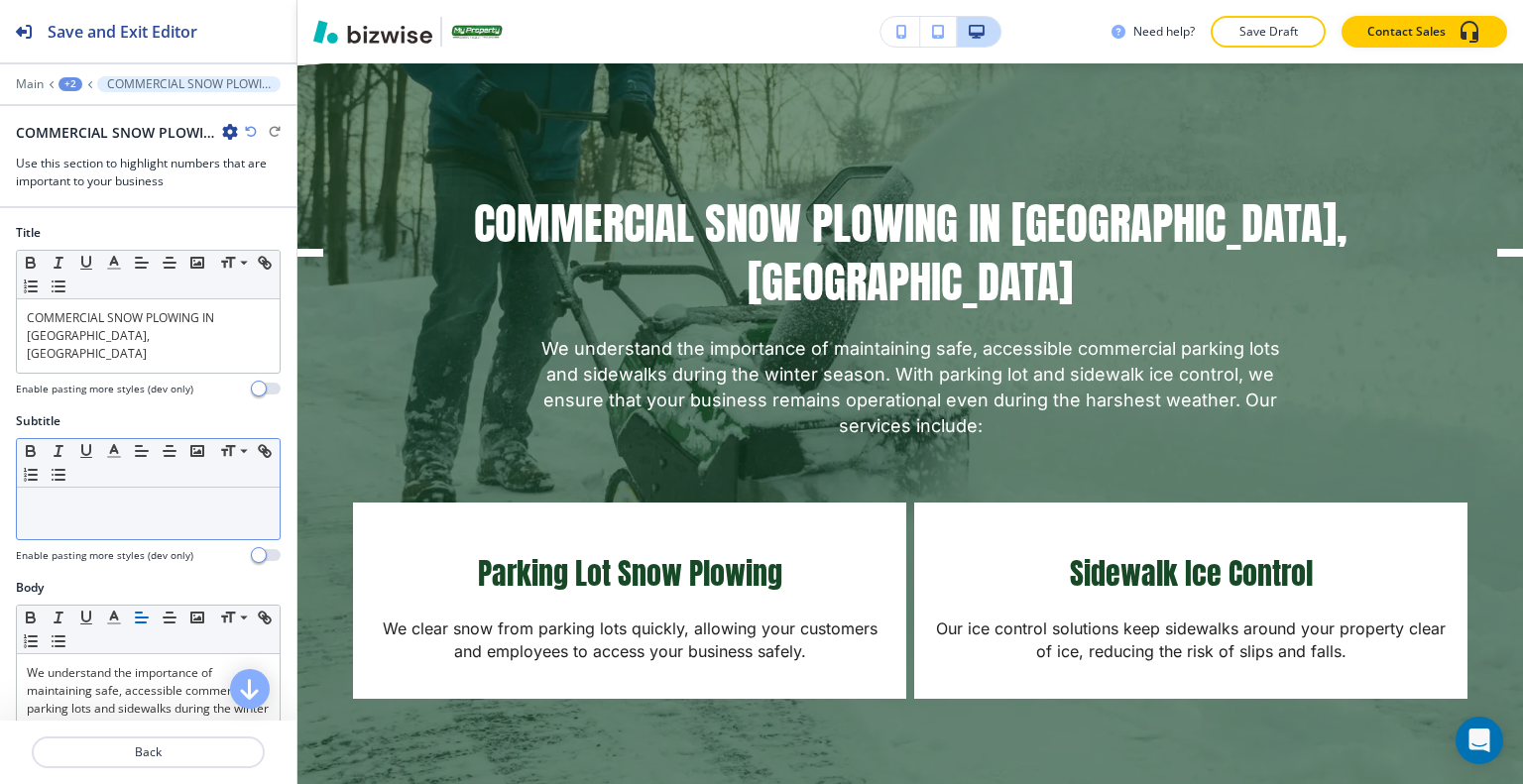 scroll, scrollTop: 2520, scrollLeft: 0, axis: vertical 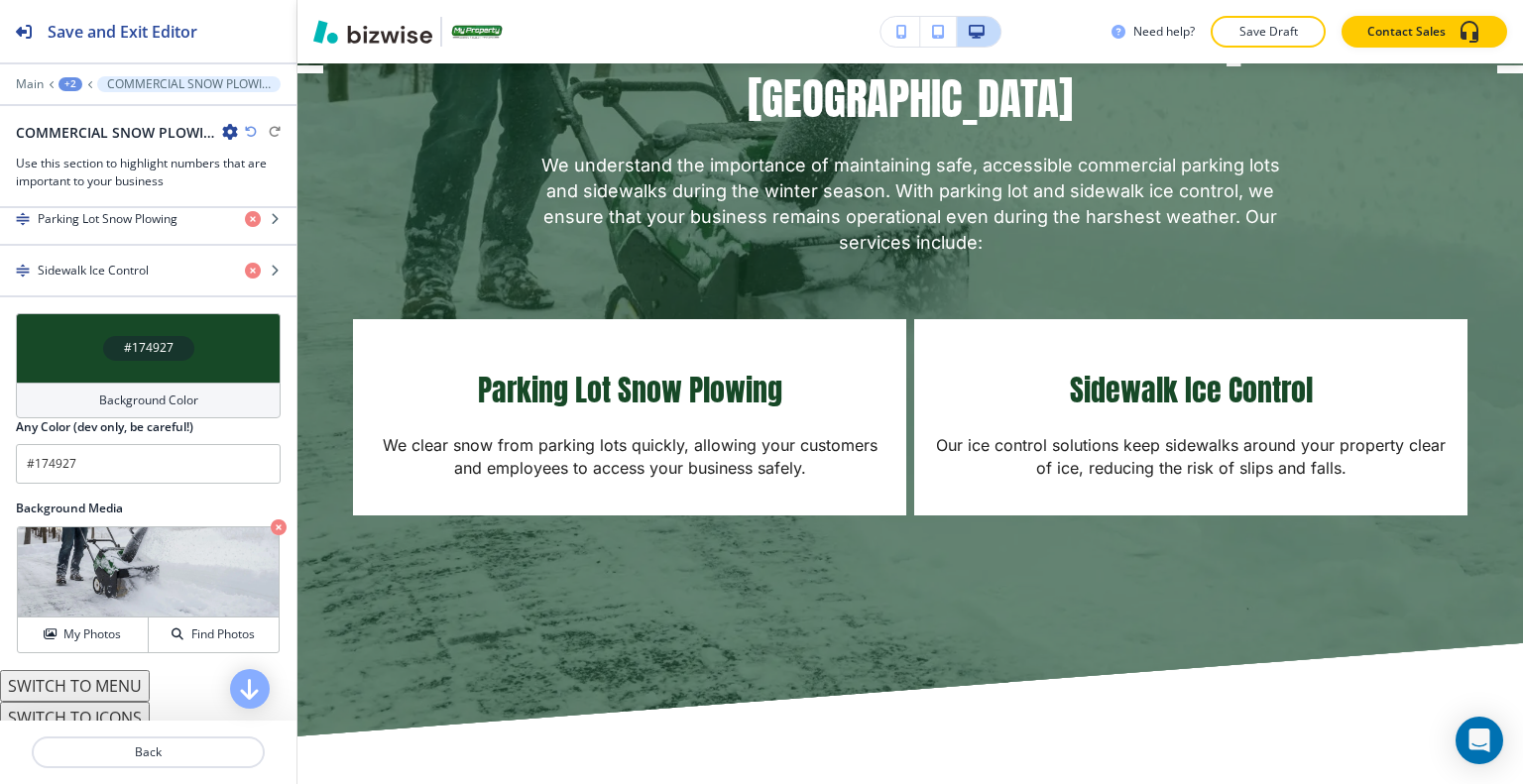 click on "#174927" at bounding box center (148, 348) 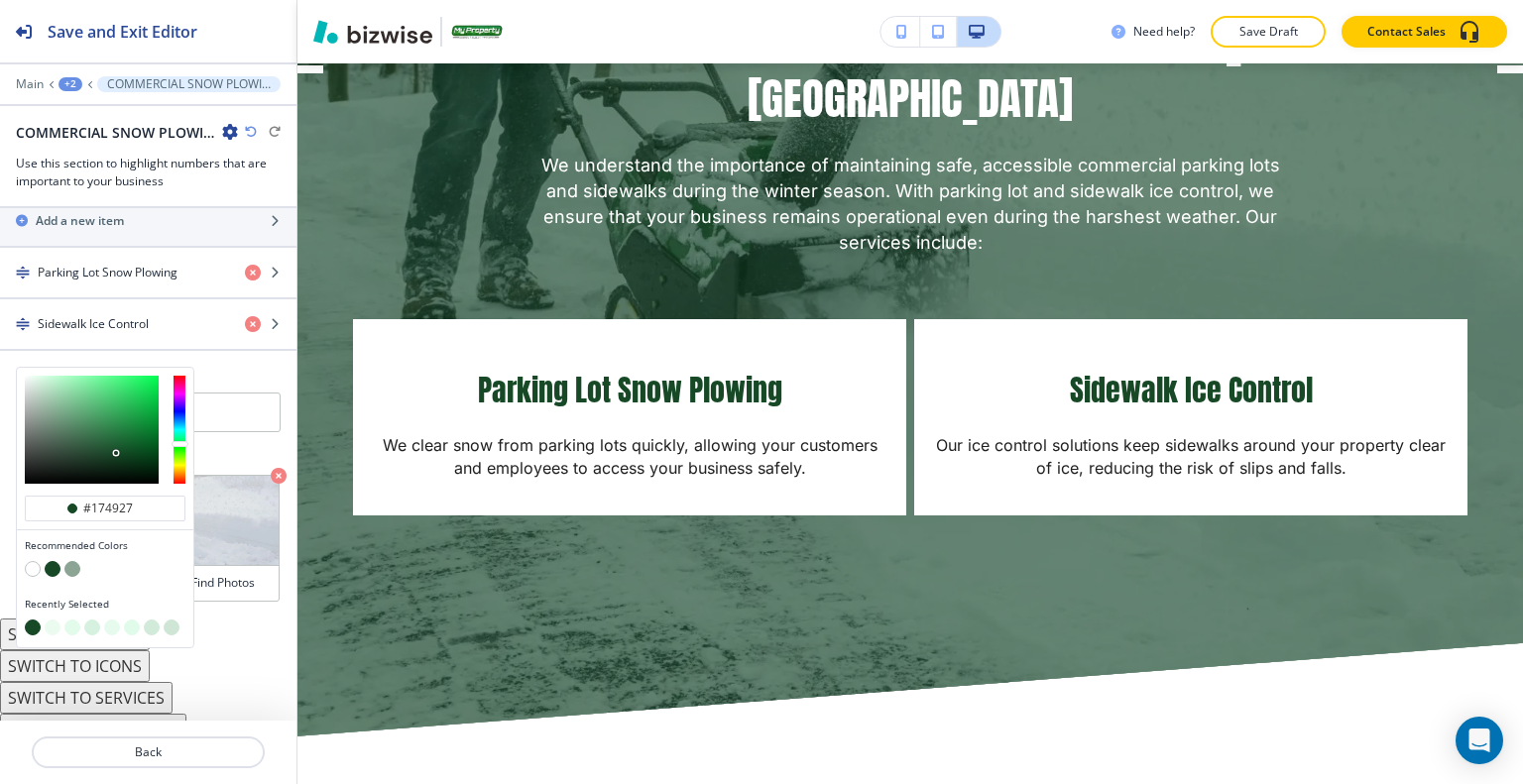 click at bounding box center [53, 569] 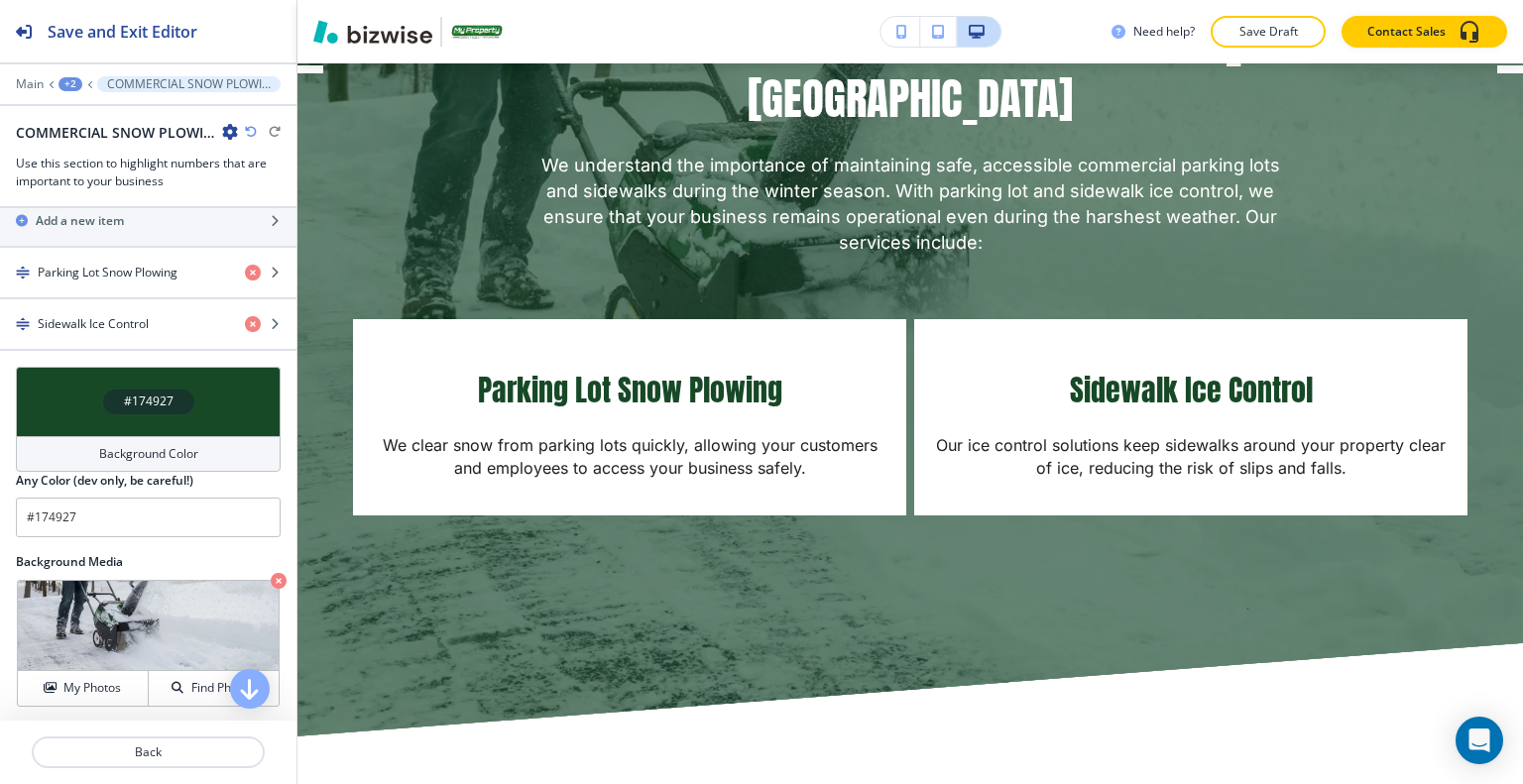 click on "#174927" at bounding box center (148, 401) 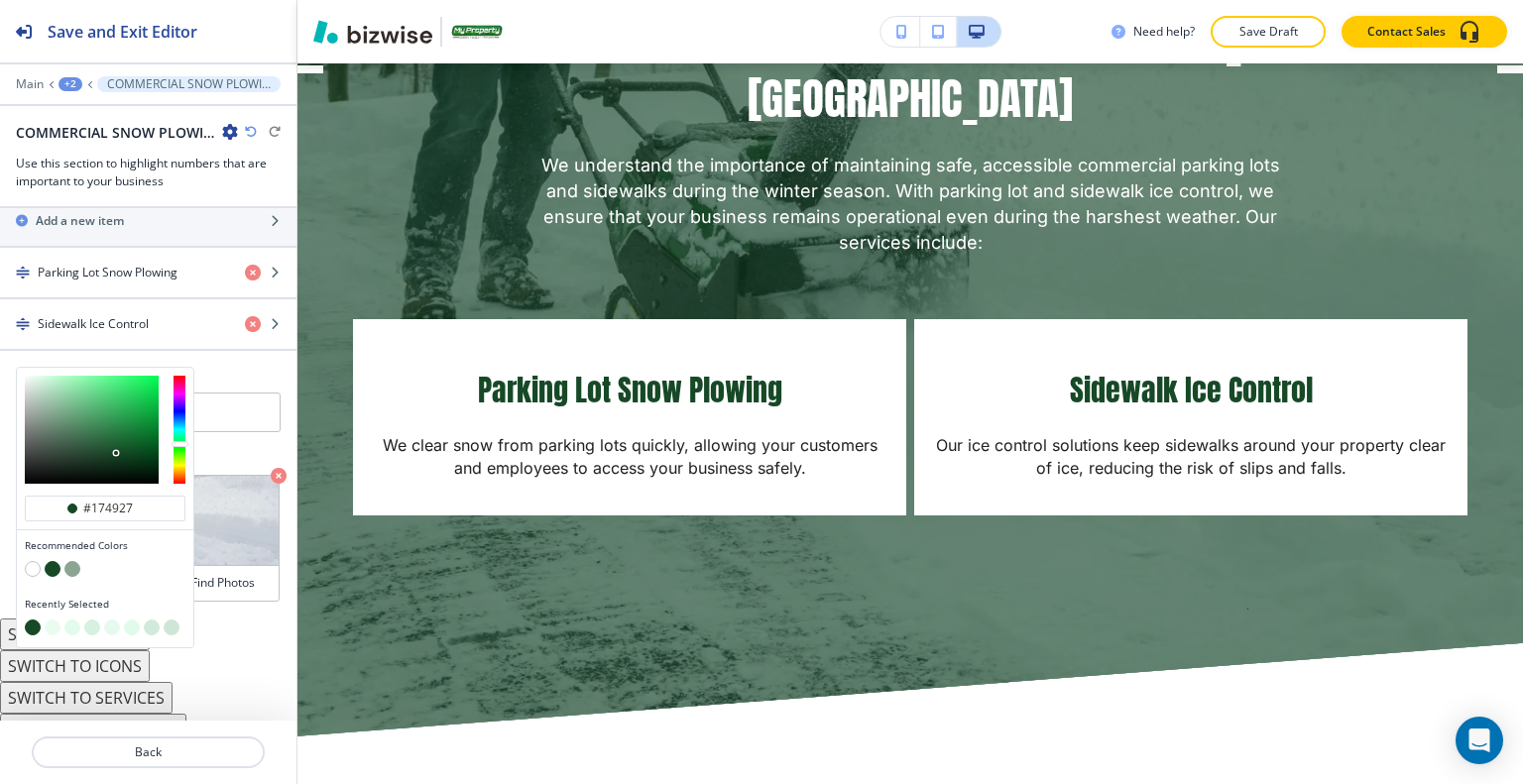 click at bounding box center (33, 627) 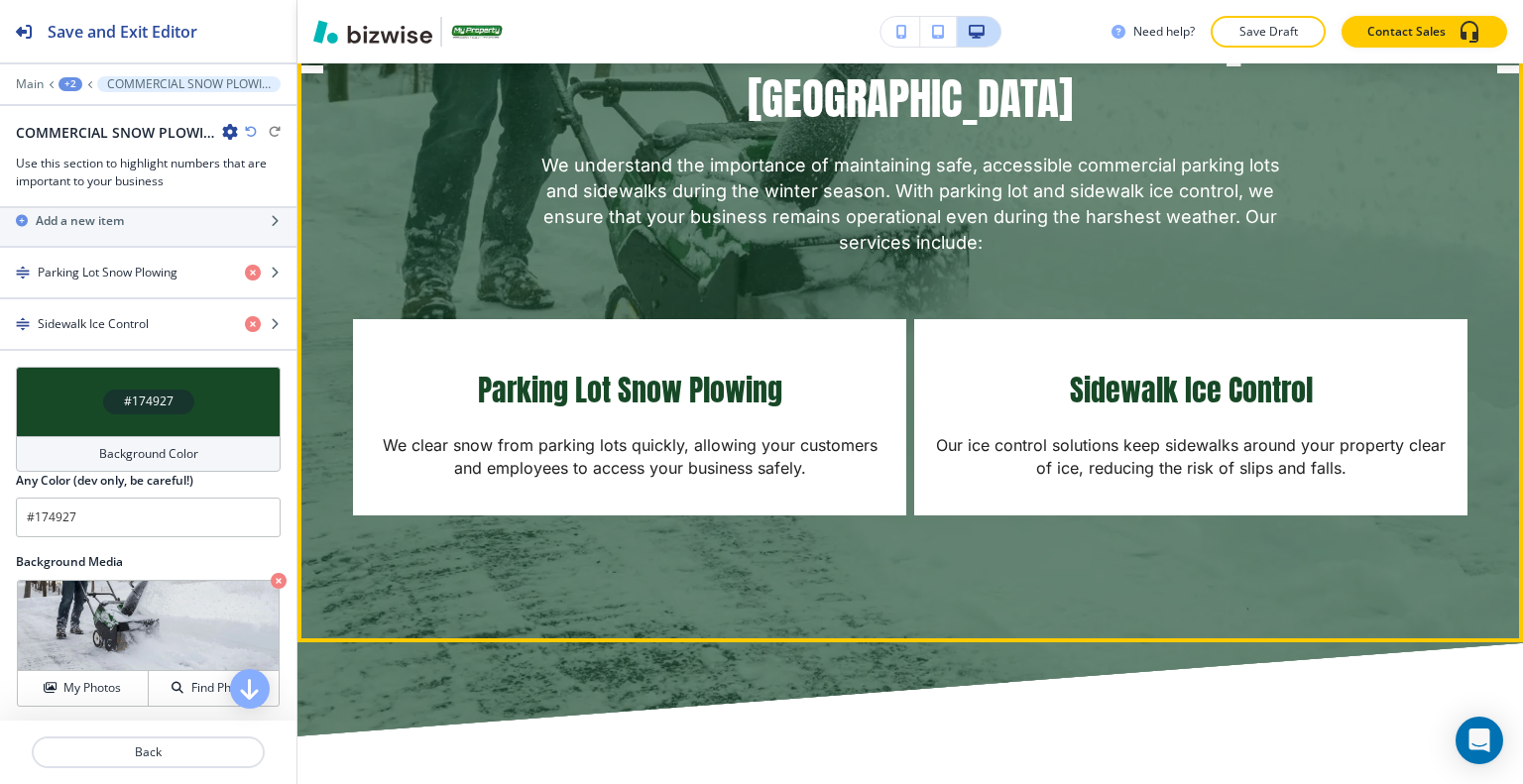 scroll, scrollTop: 2421, scrollLeft: 0, axis: vertical 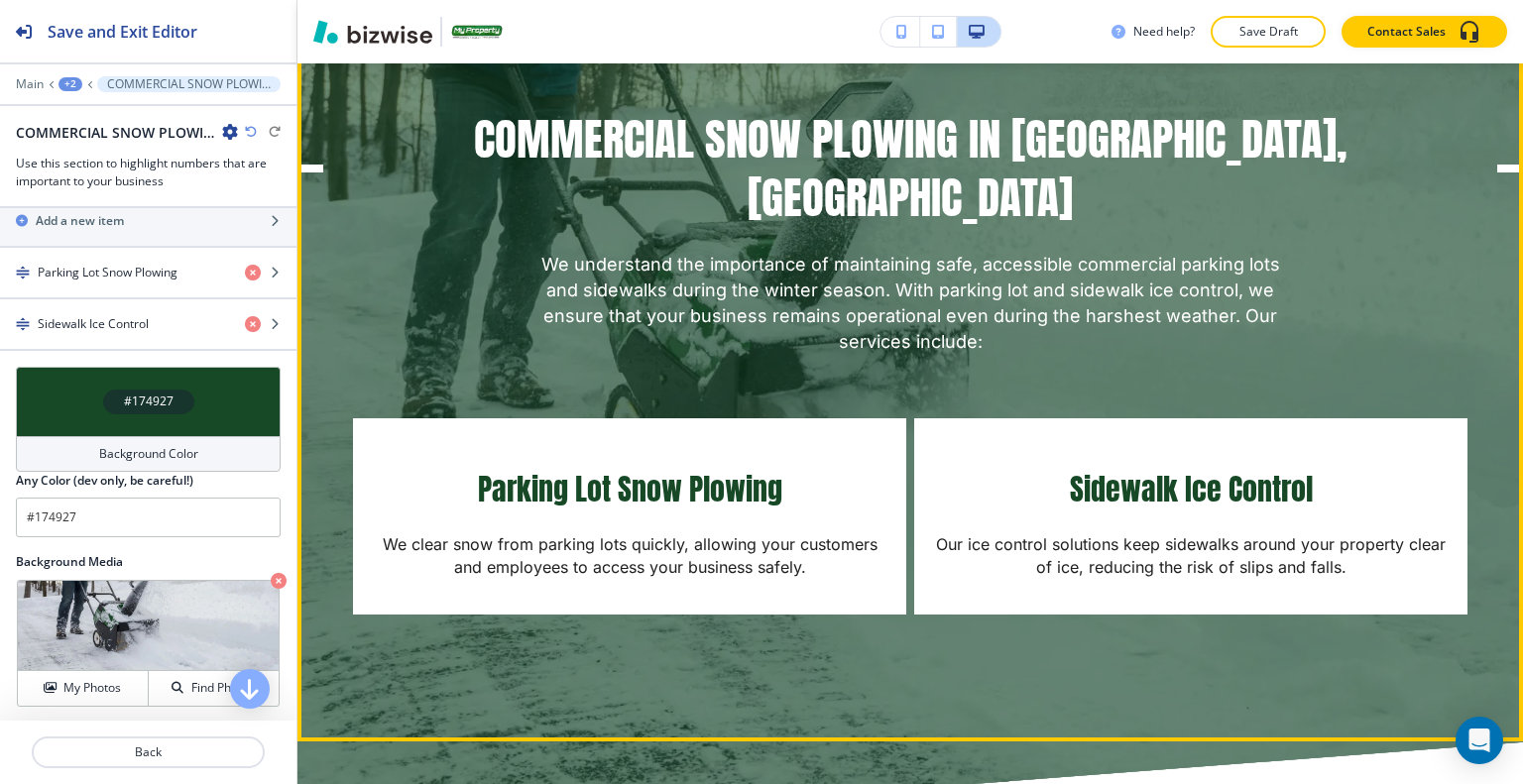 click on "Edit This Section" at bounding box center [376, 10] 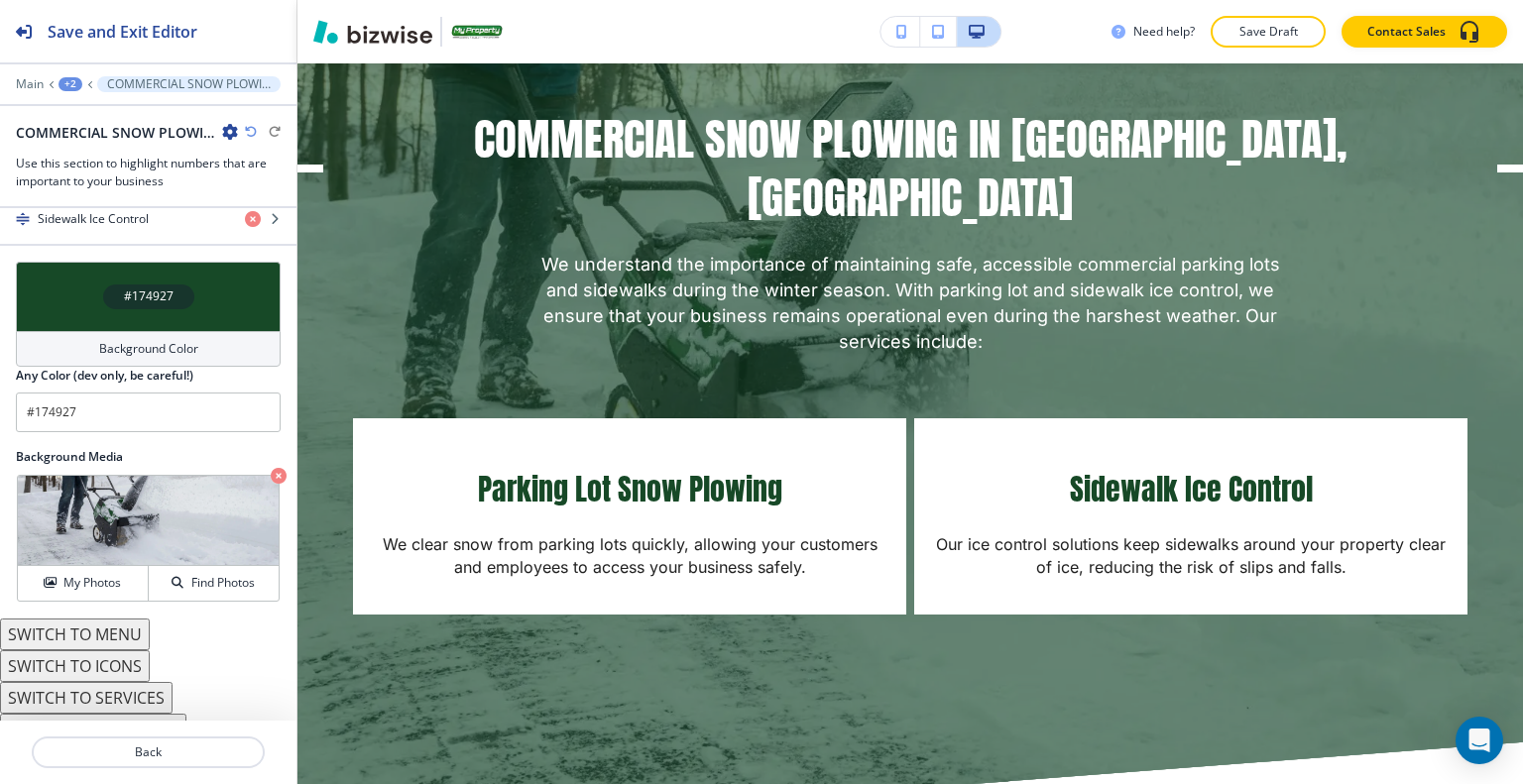 scroll, scrollTop: 745, scrollLeft: 0, axis: vertical 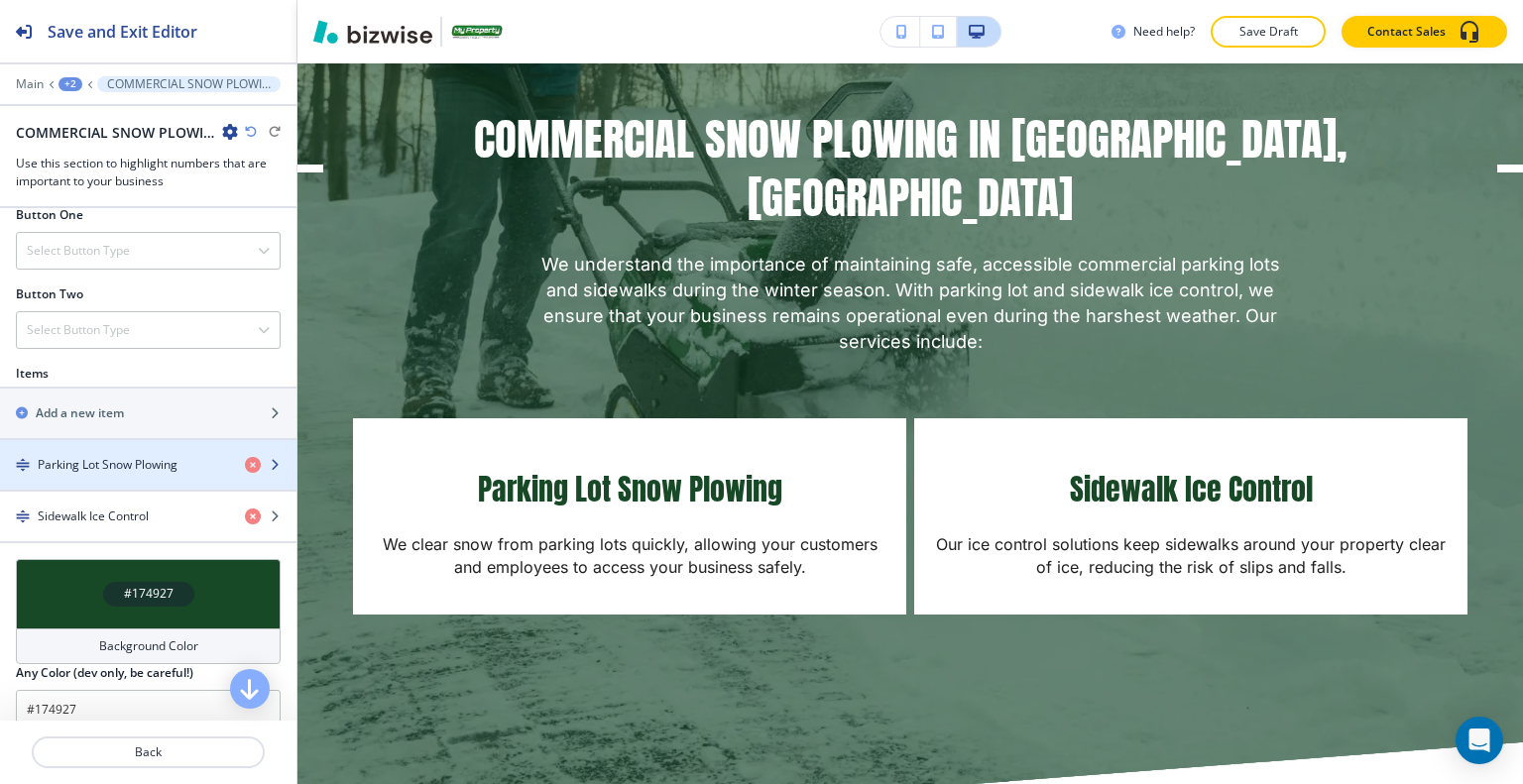 click at bounding box center (148, 482) 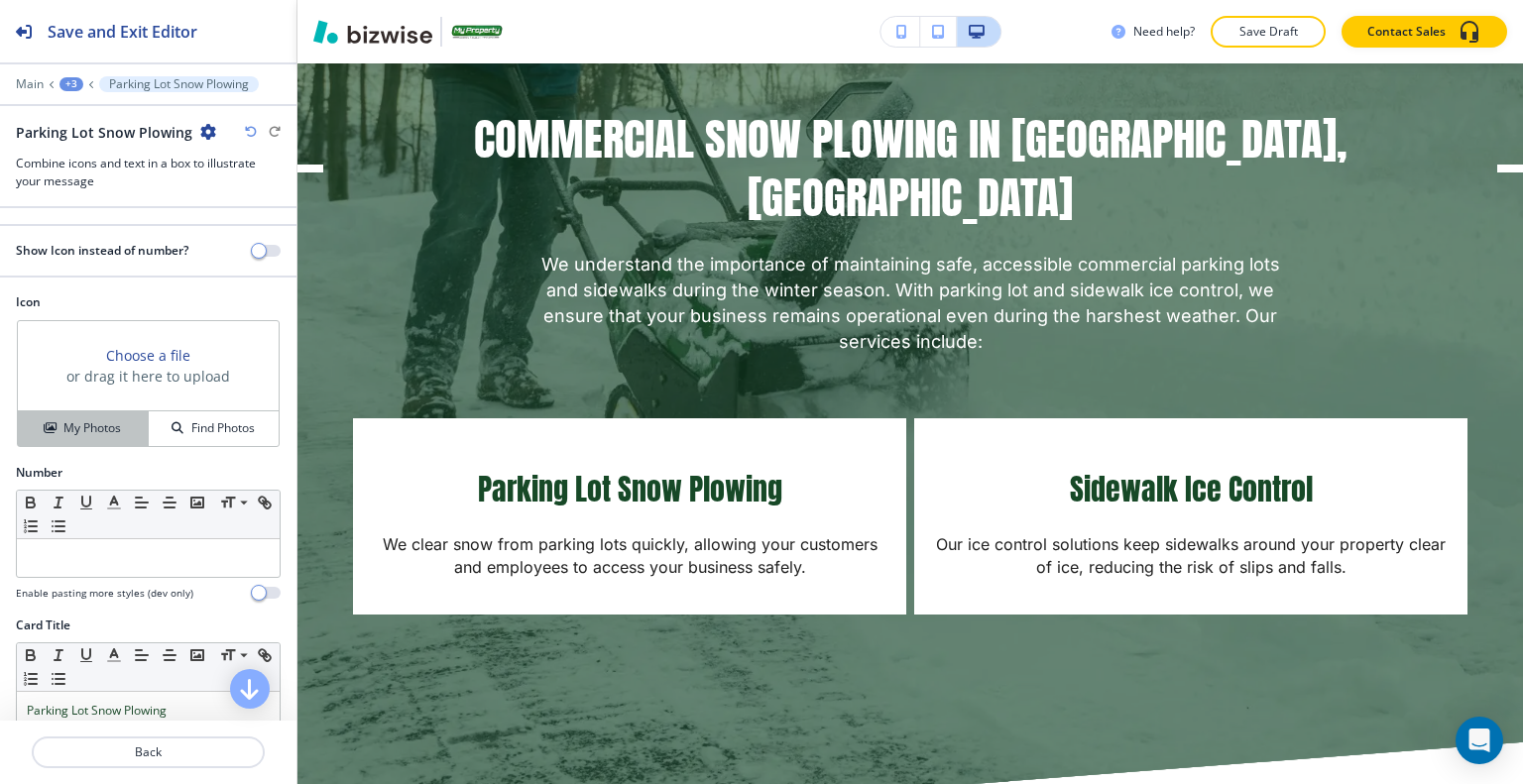 click on "My Photos" at bounding box center [92, 428] 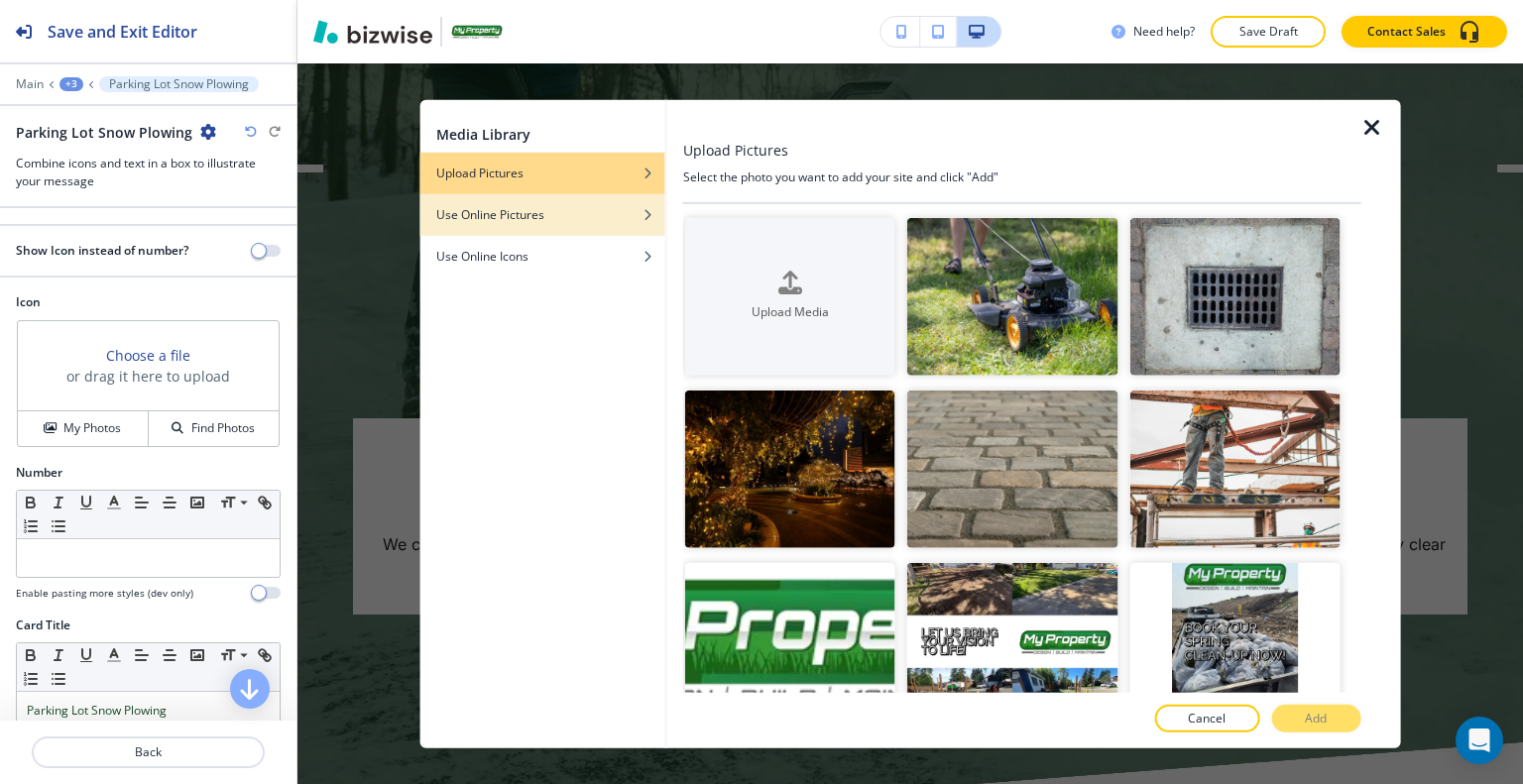 click on "Use Online Pictures" at bounding box center (490, 214) 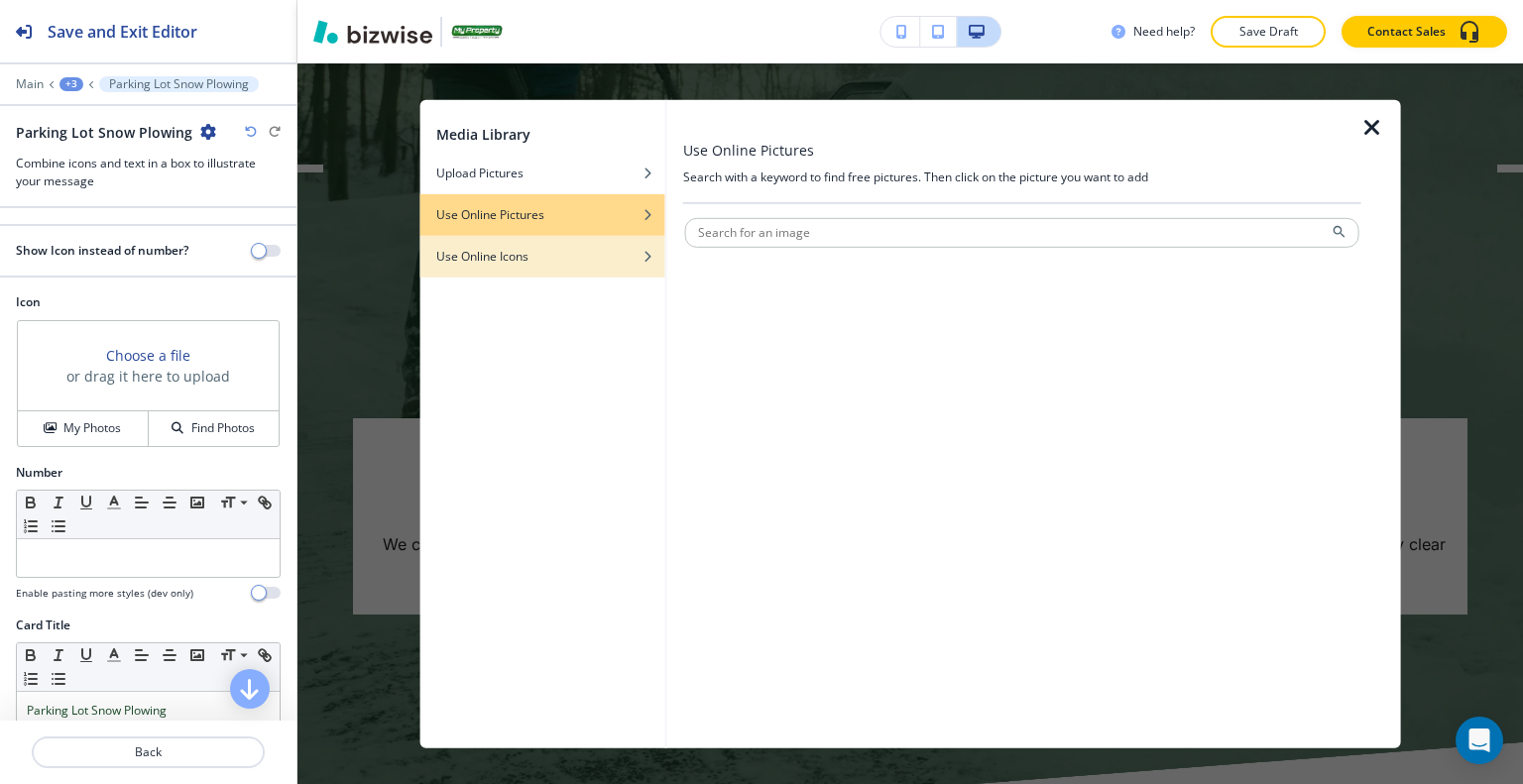 click on "Use Online Icons" at bounding box center (482, 256) 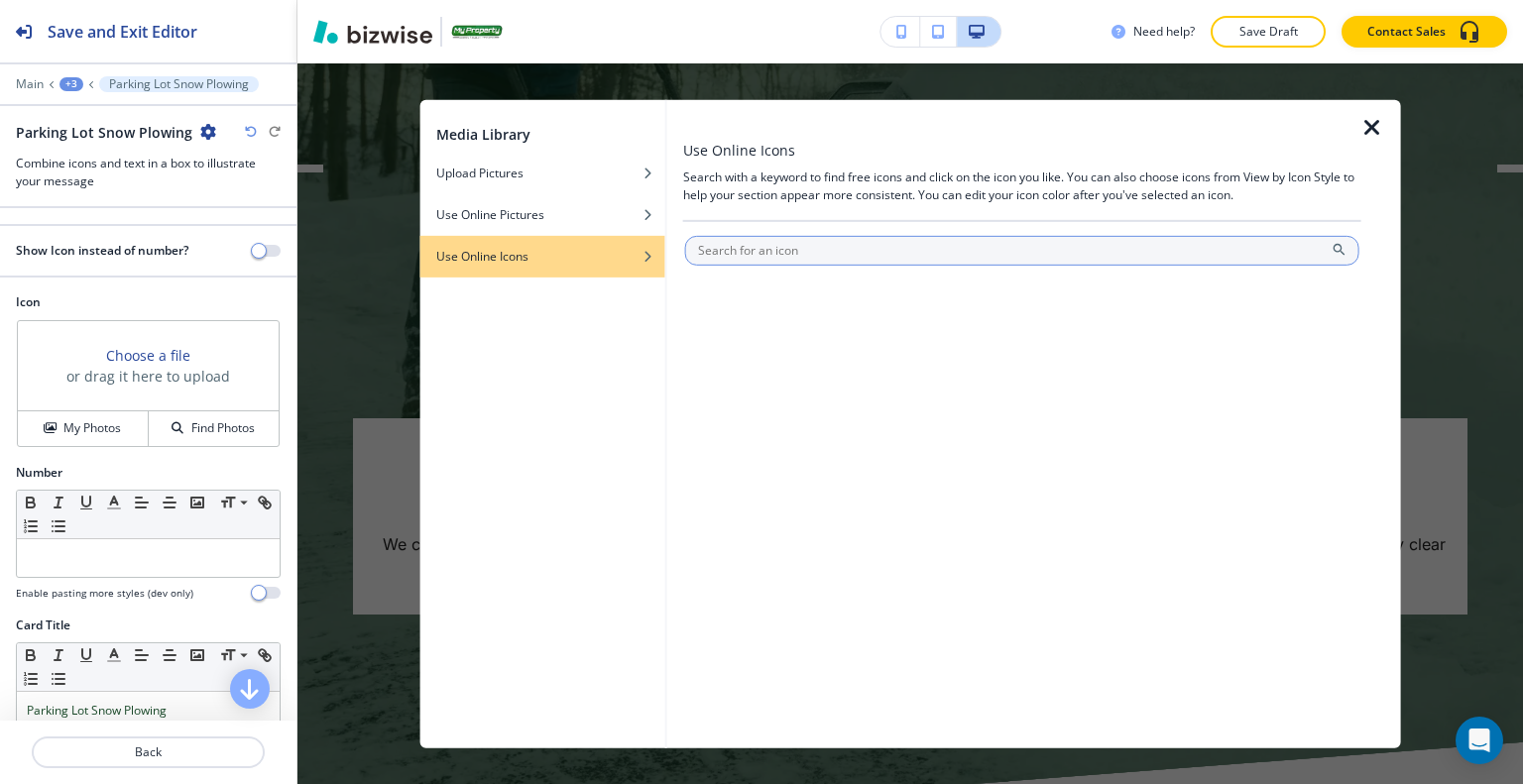 click at bounding box center (1022, 250) 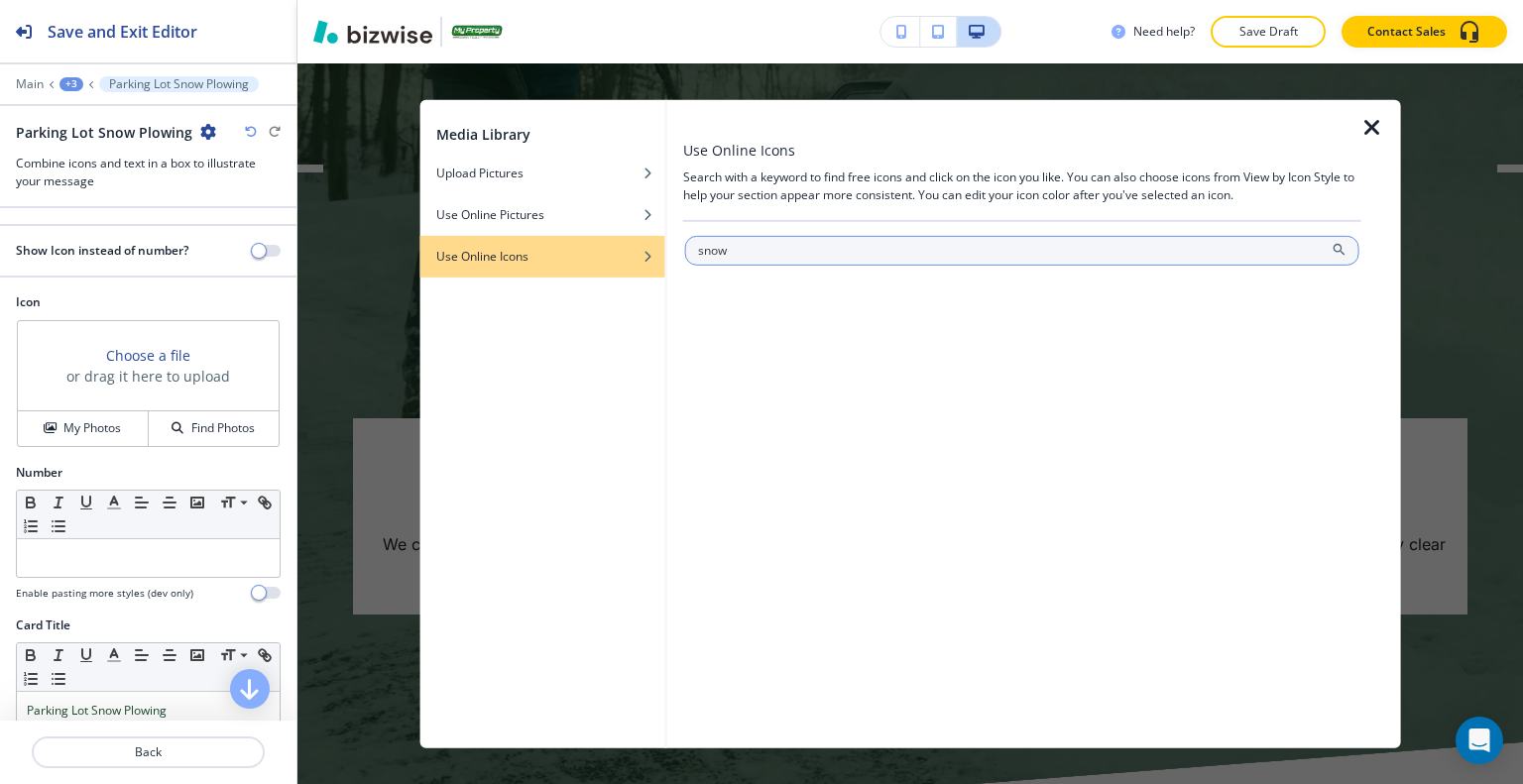 type on "snow" 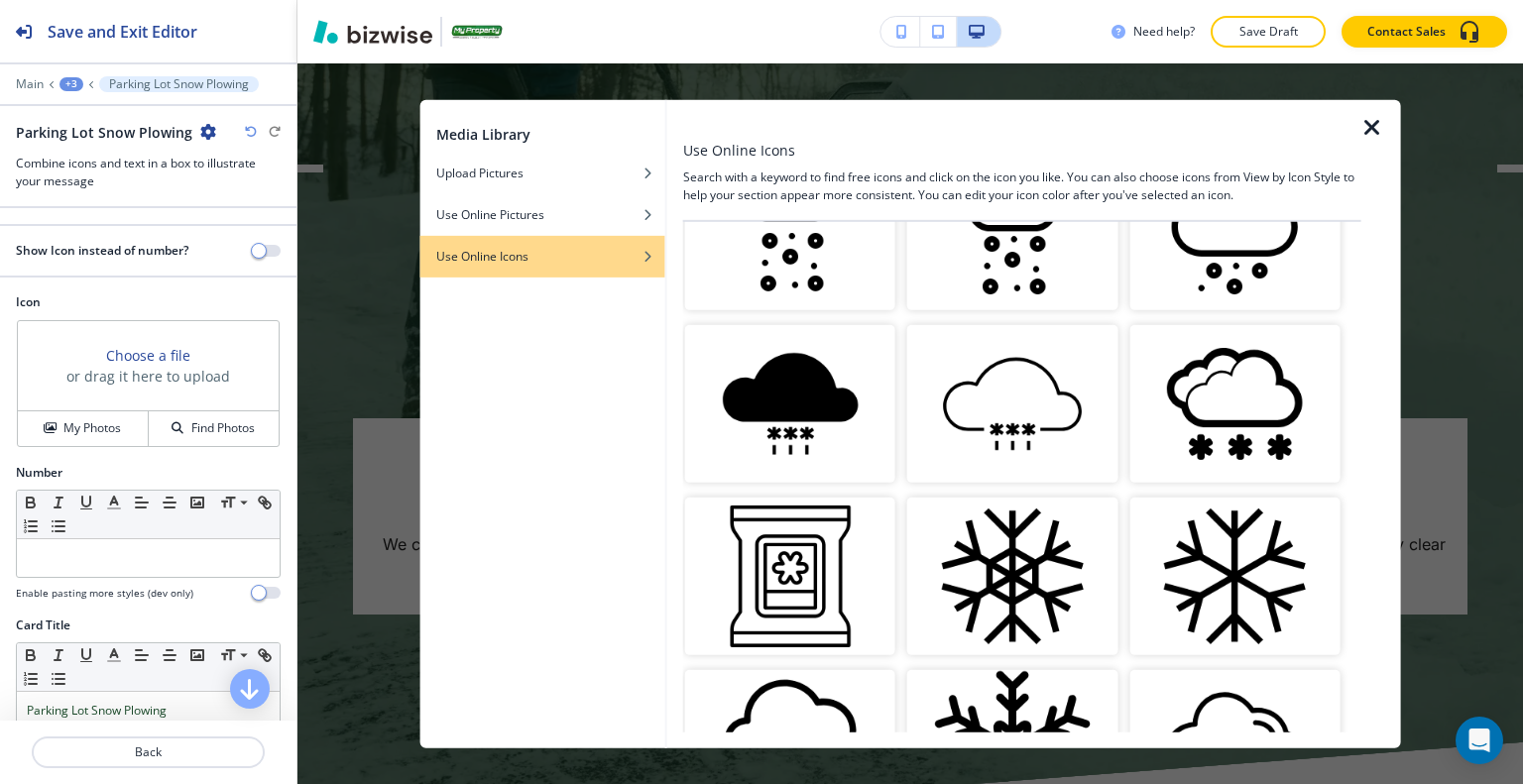 scroll, scrollTop: 595, scrollLeft: 0, axis: vertical 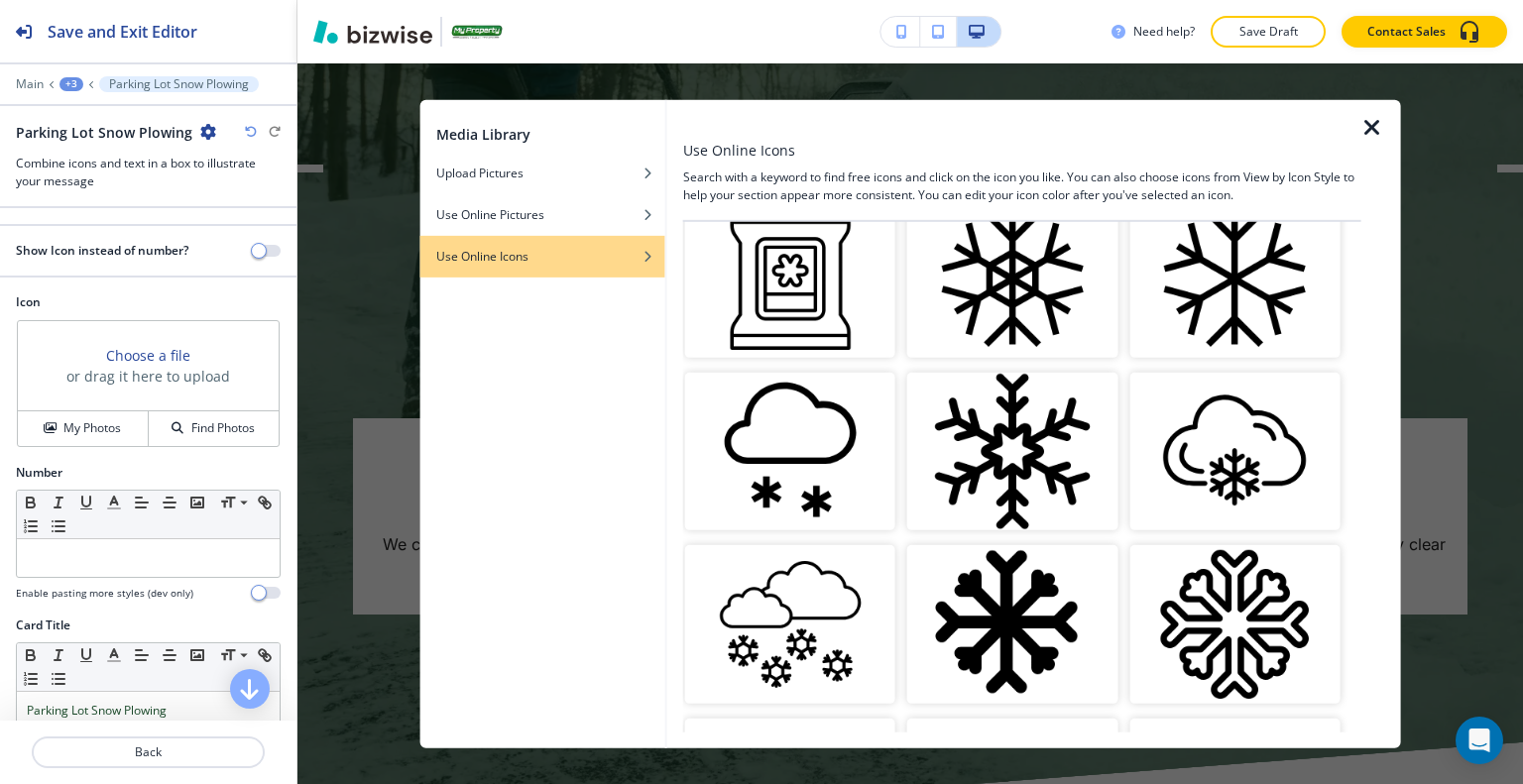 click at bounding box center [1012, 623] 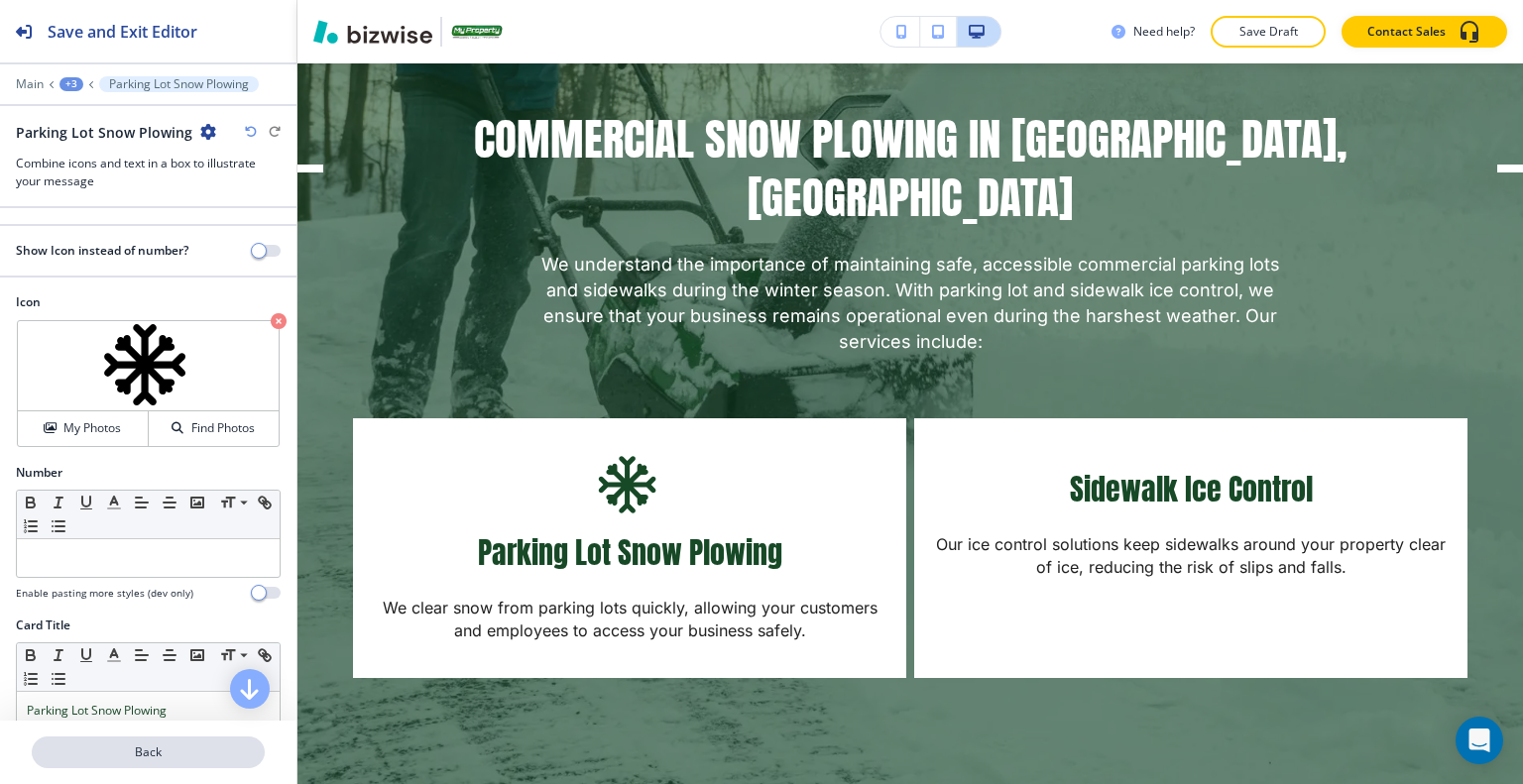 click on "Back" at bounding box center [148, 752] 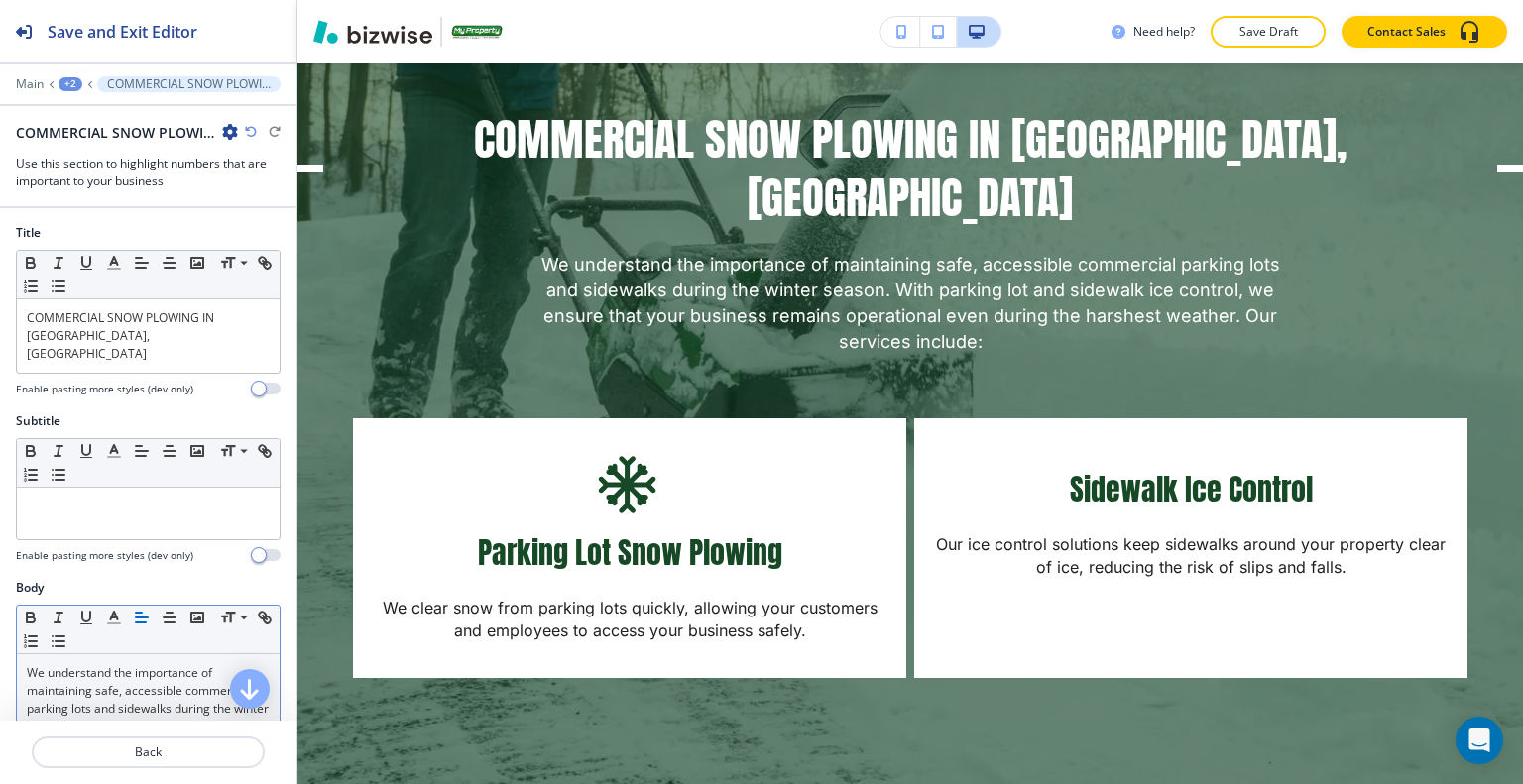 scroll, scrollTop: 2520, scrollLeft: 0, axis: vertical 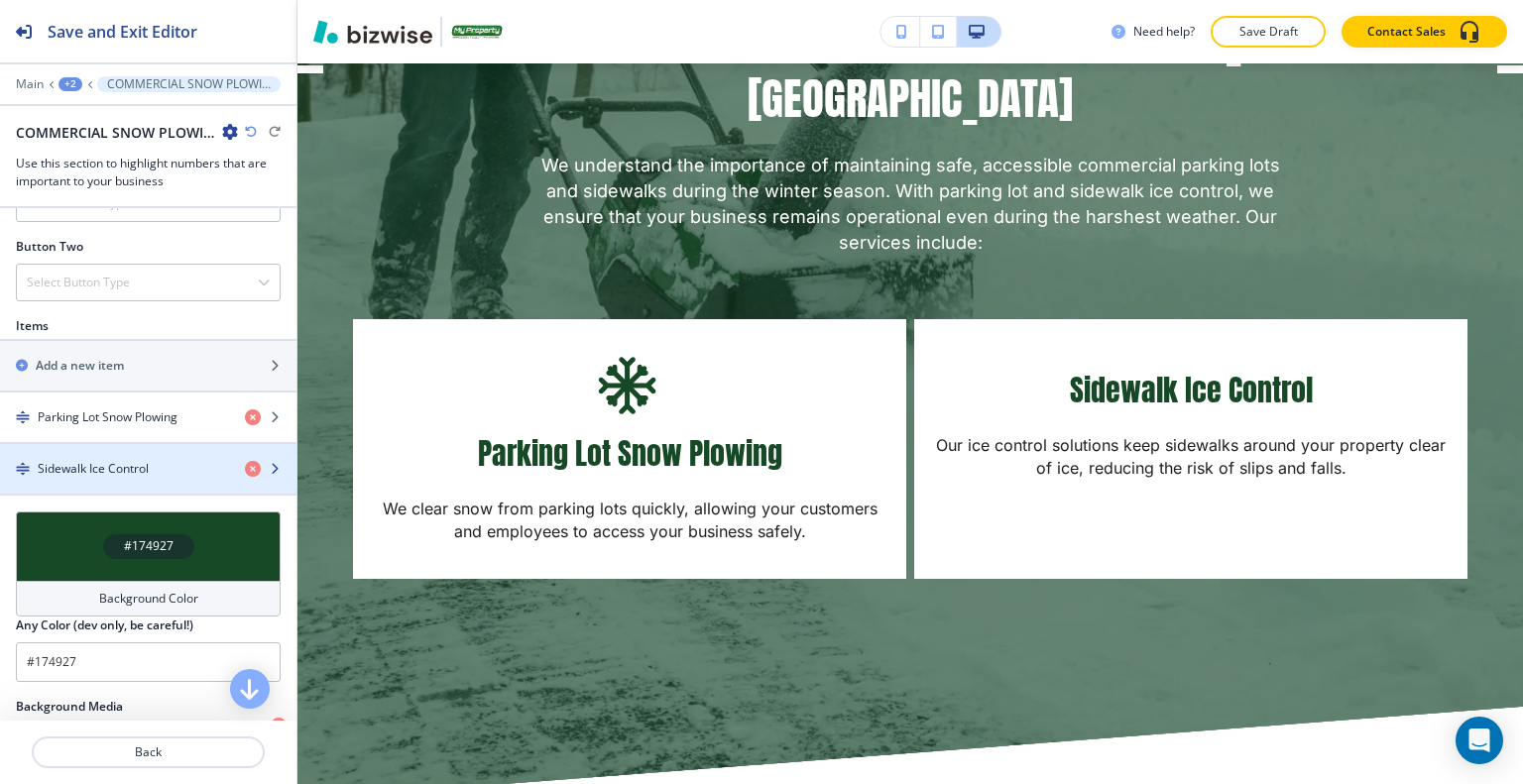 click on "Sidewalk Ice Control" at bounding box center (114, 469) 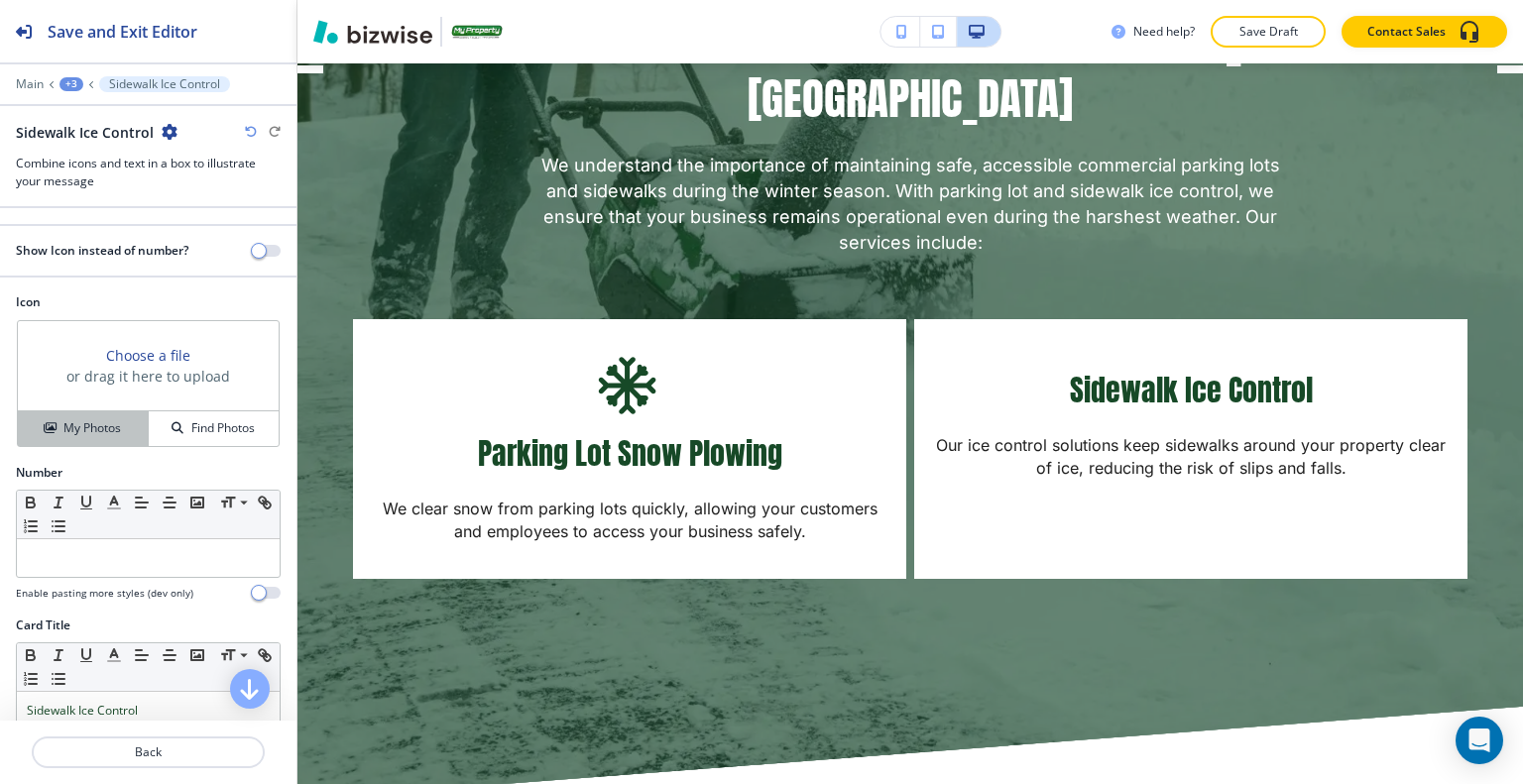 click on "My Photos" at bounding box center (92, 428) 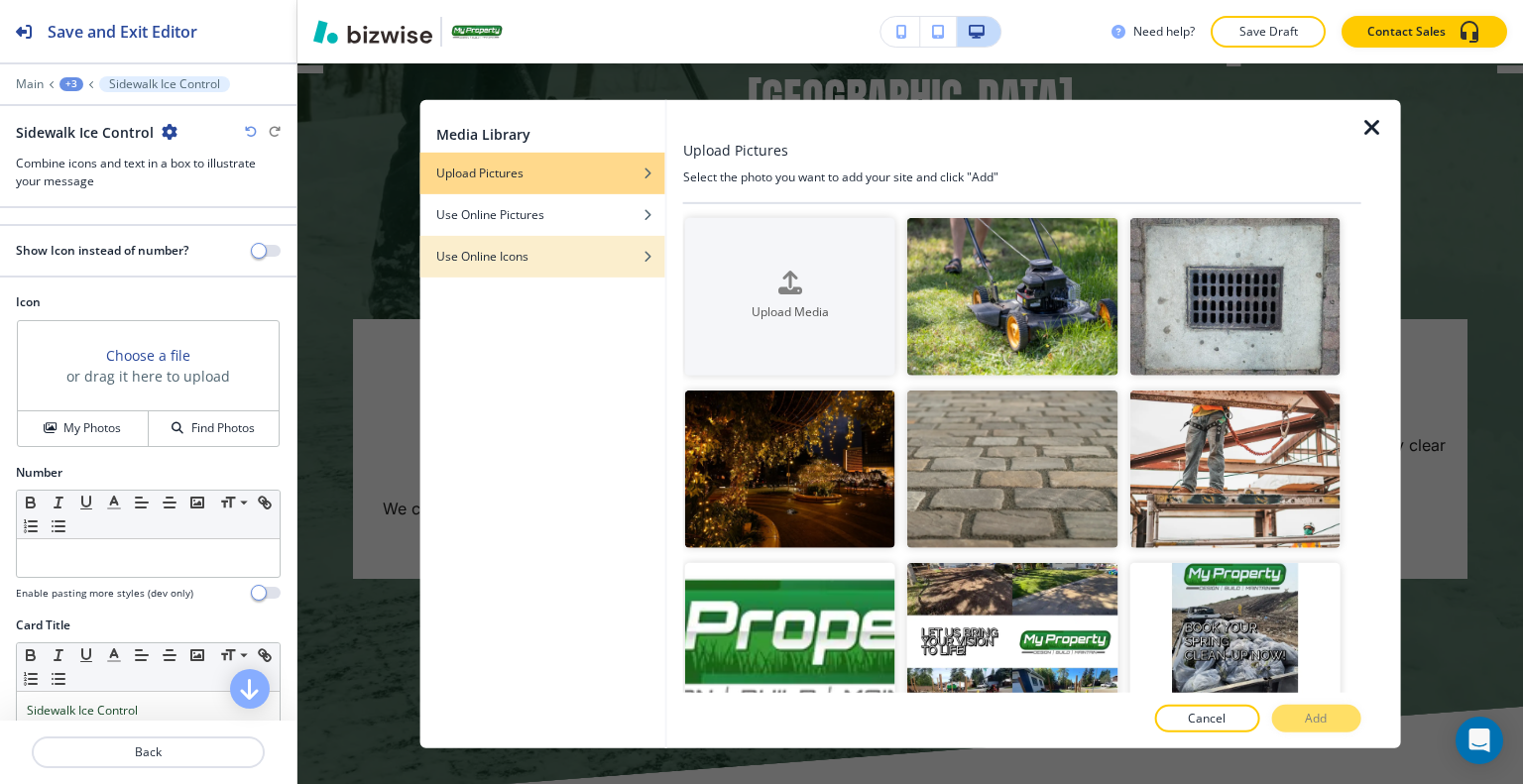 click on "Use Online Icons" at bounding box center (542, 256) 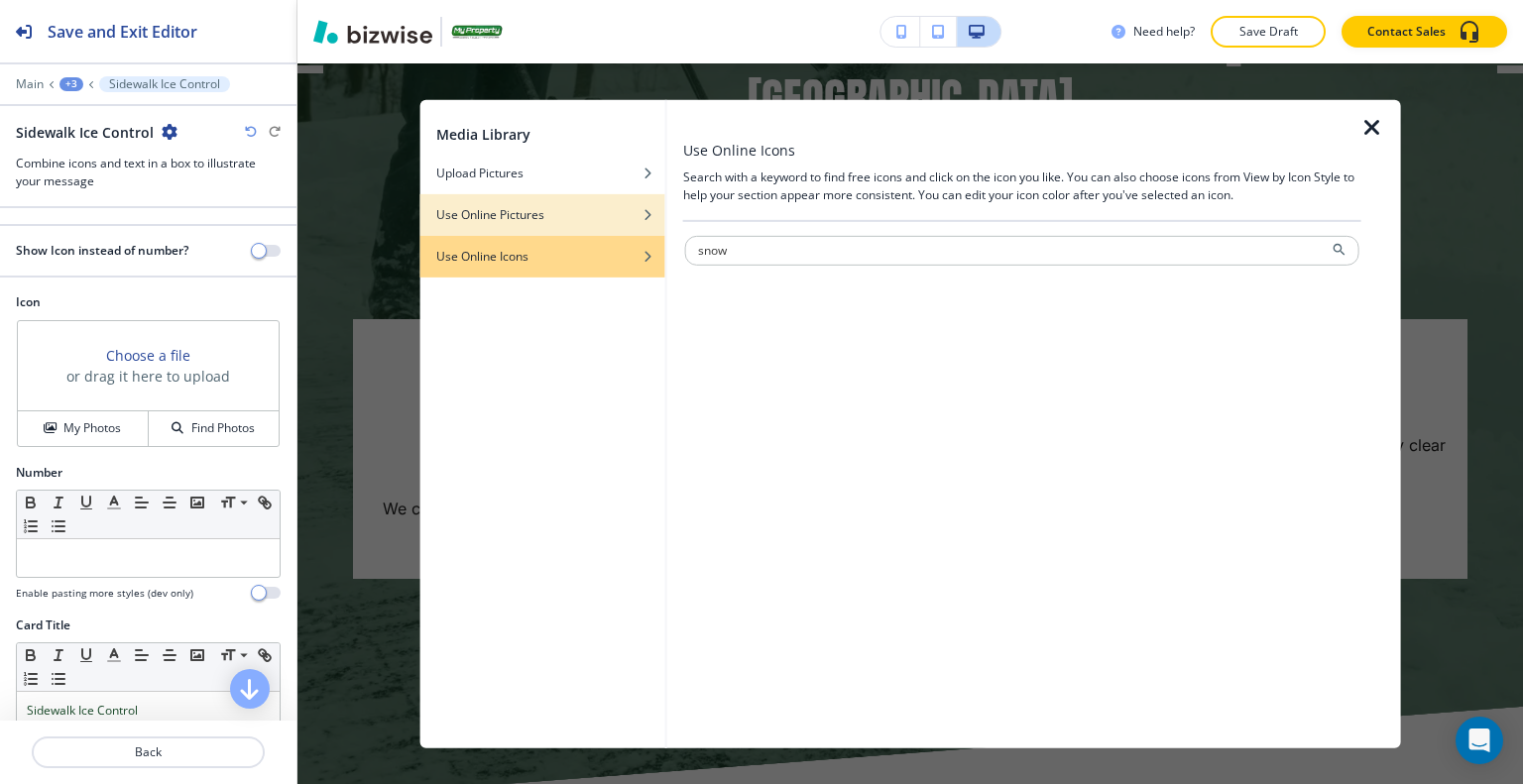 type on "snow" 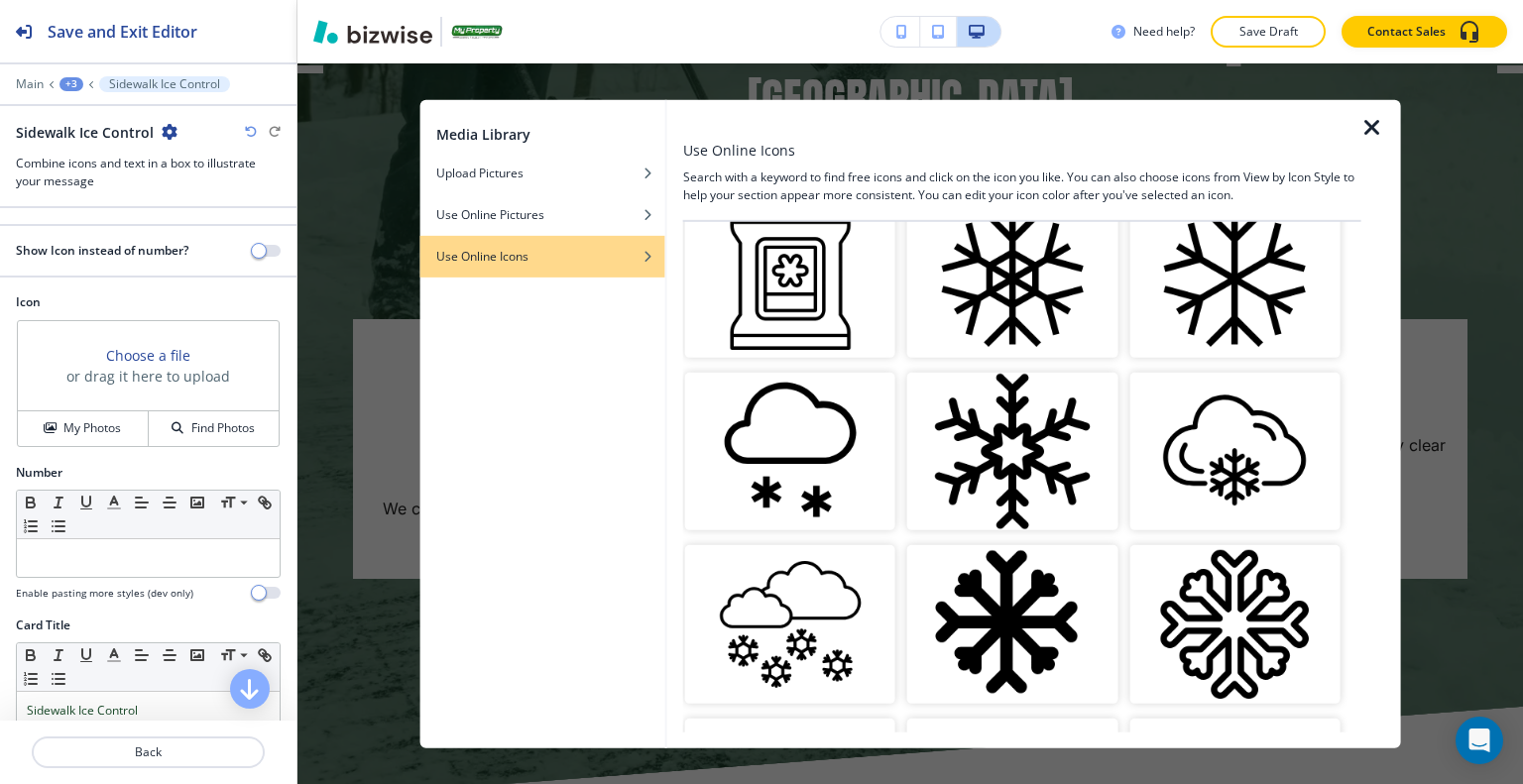 scroll, scrollTop: 694, scrollLeft: 0, axis: vertical 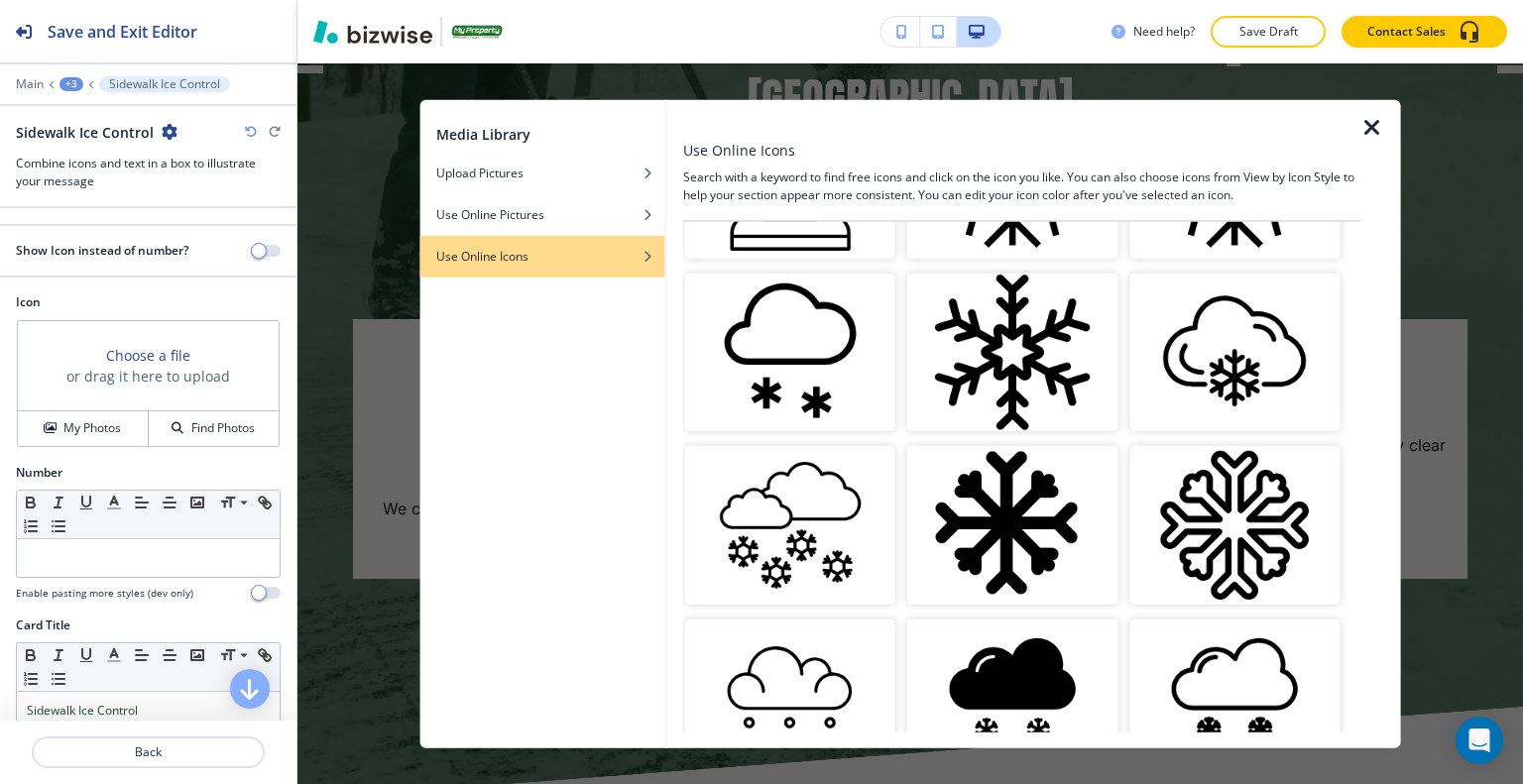 click at bounding box center [1012, 524] 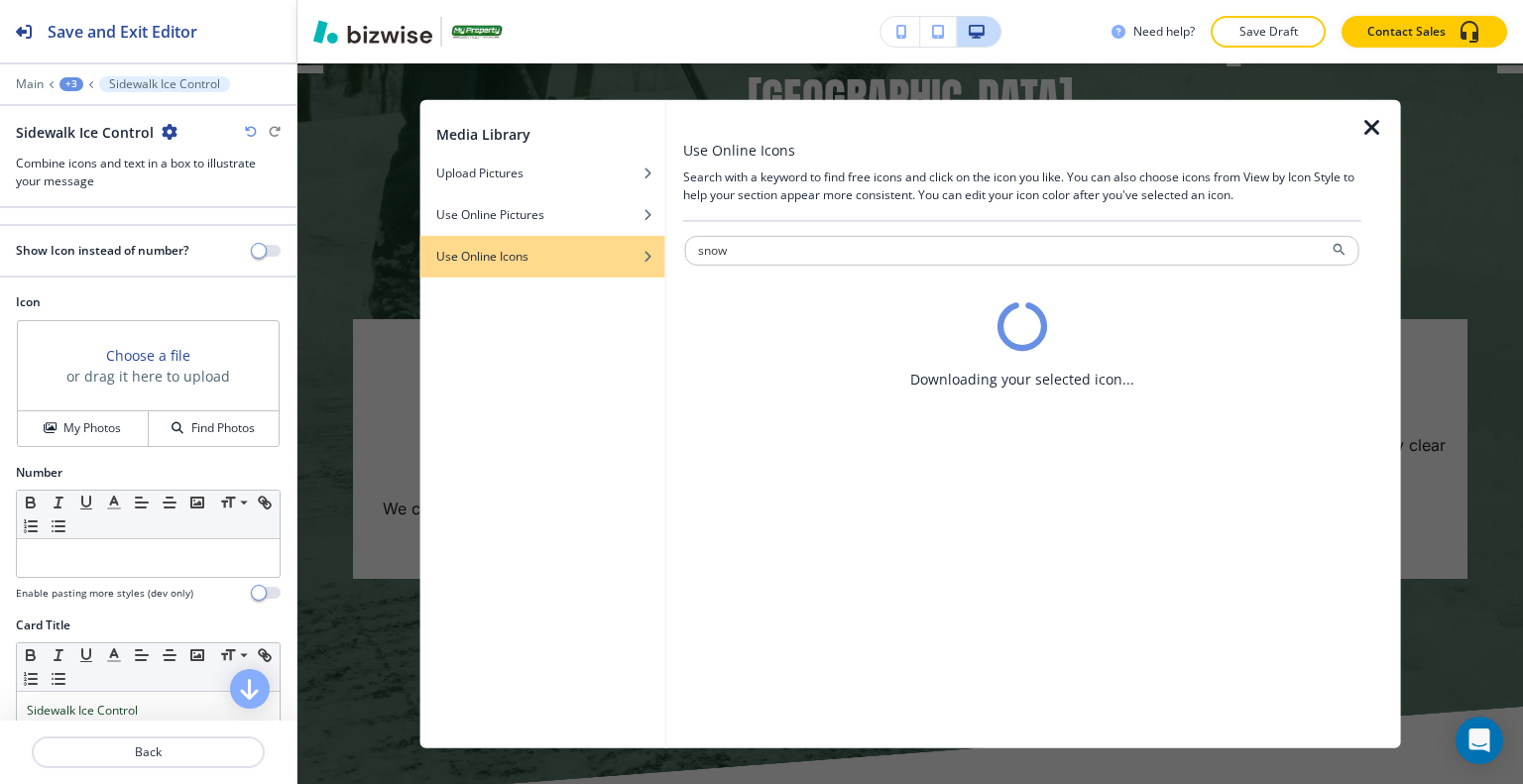 scroll, scrollTop: 0, scrollLeft: 0, axis: both 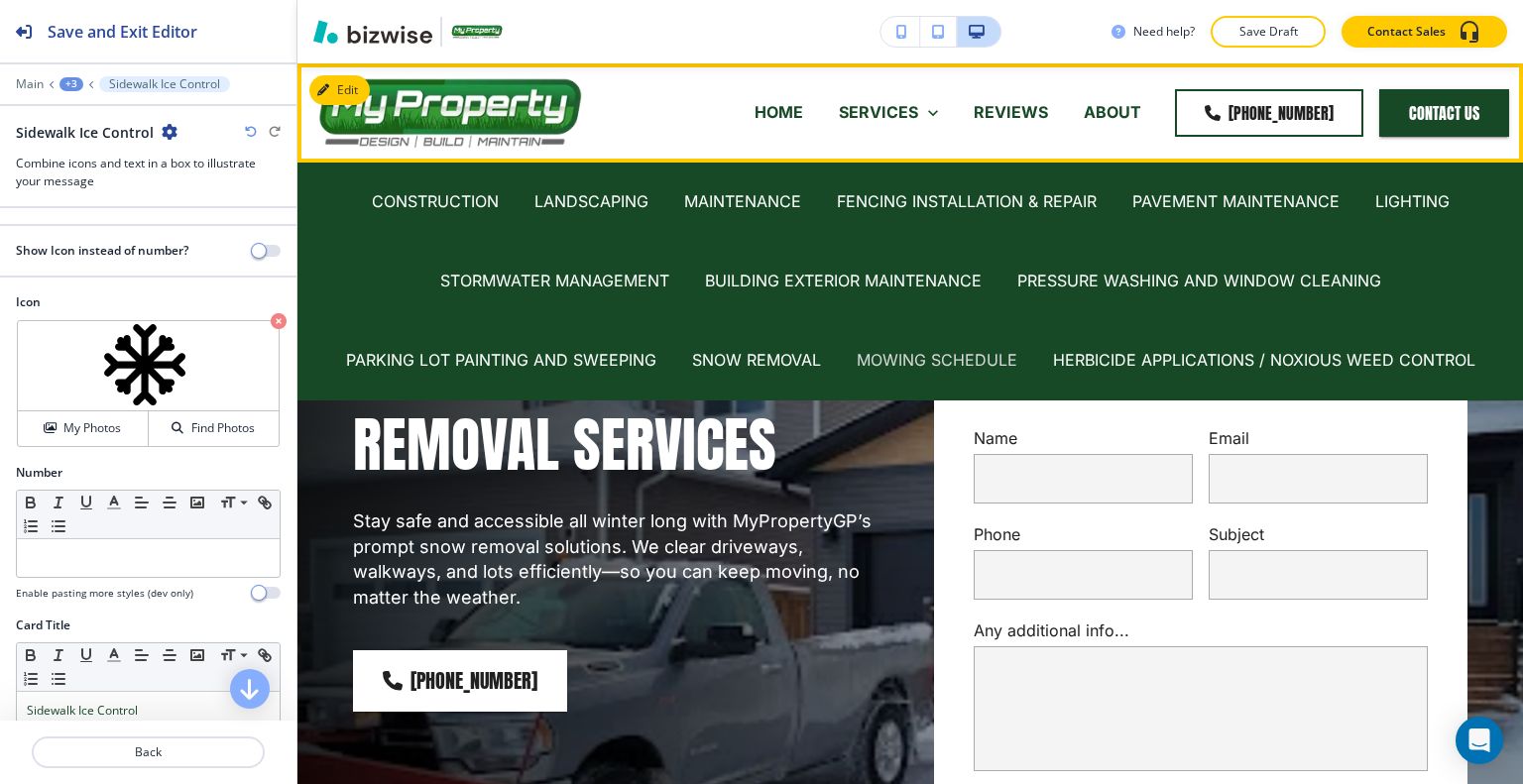 click on "MOWING SCHEDULE" at bounding box center [937, 360] 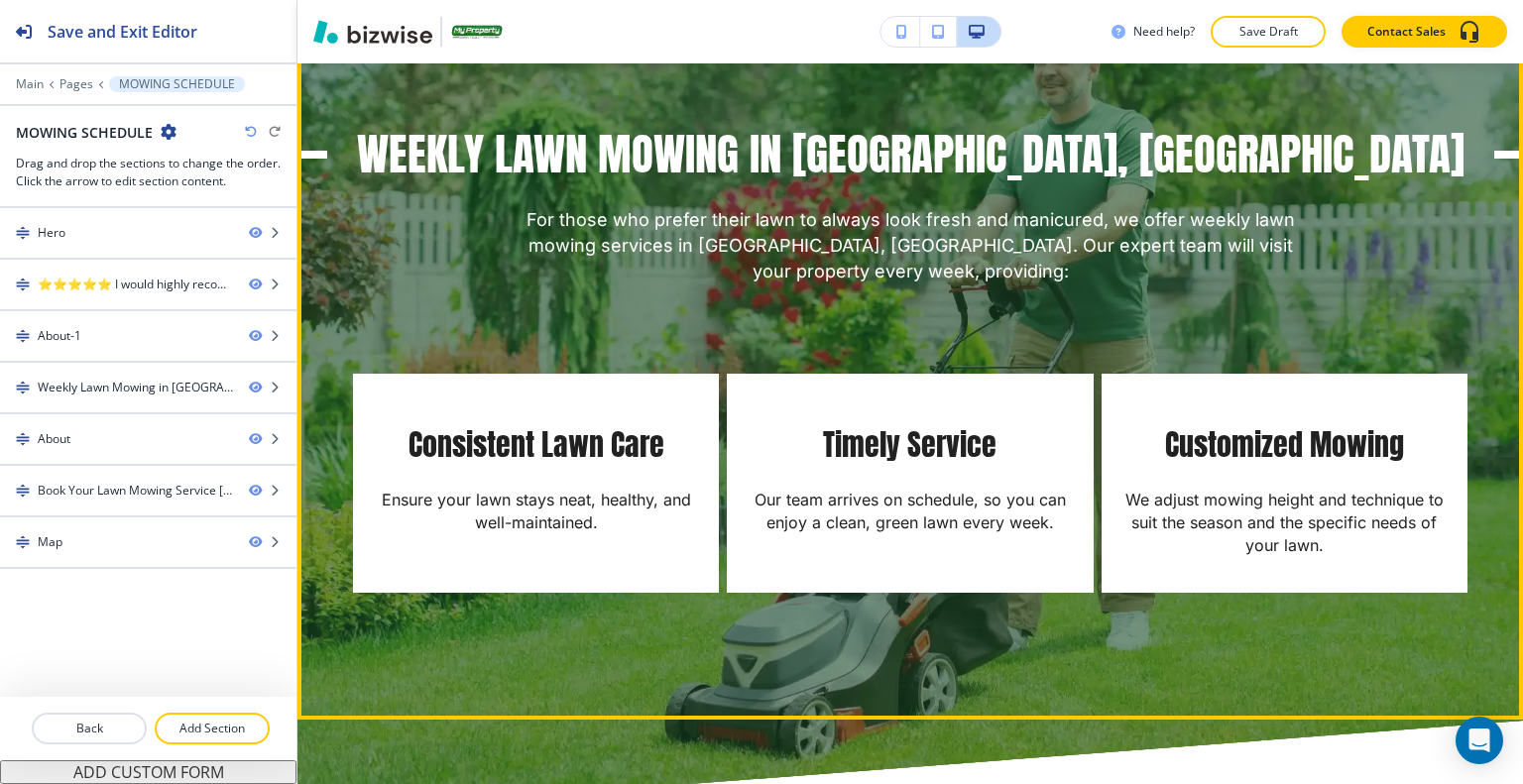 scroll, scrollTop: 2280, scrollLeft: 0, axis: vertical 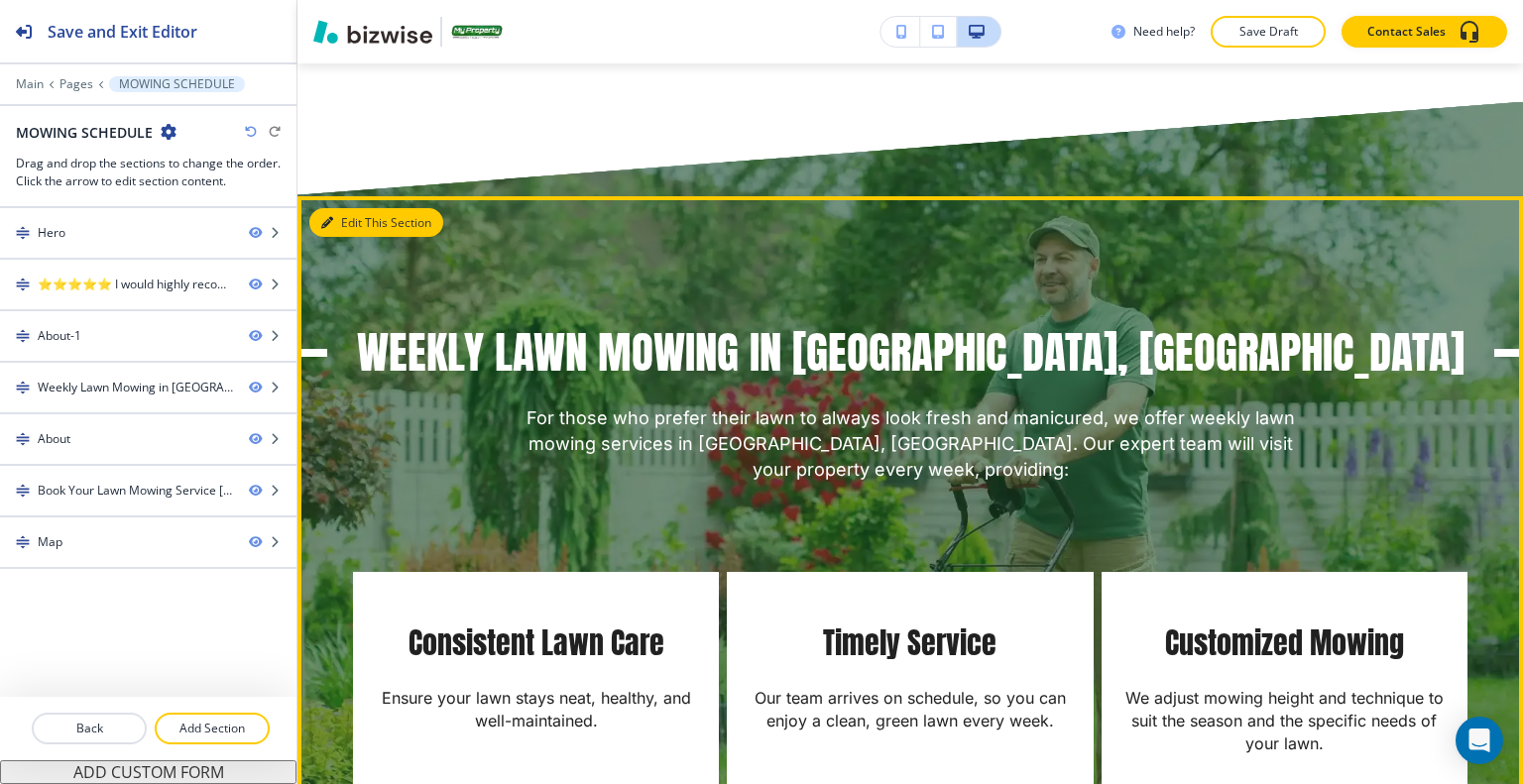 click on "Edit This Section" at bounding box center (376, 223) 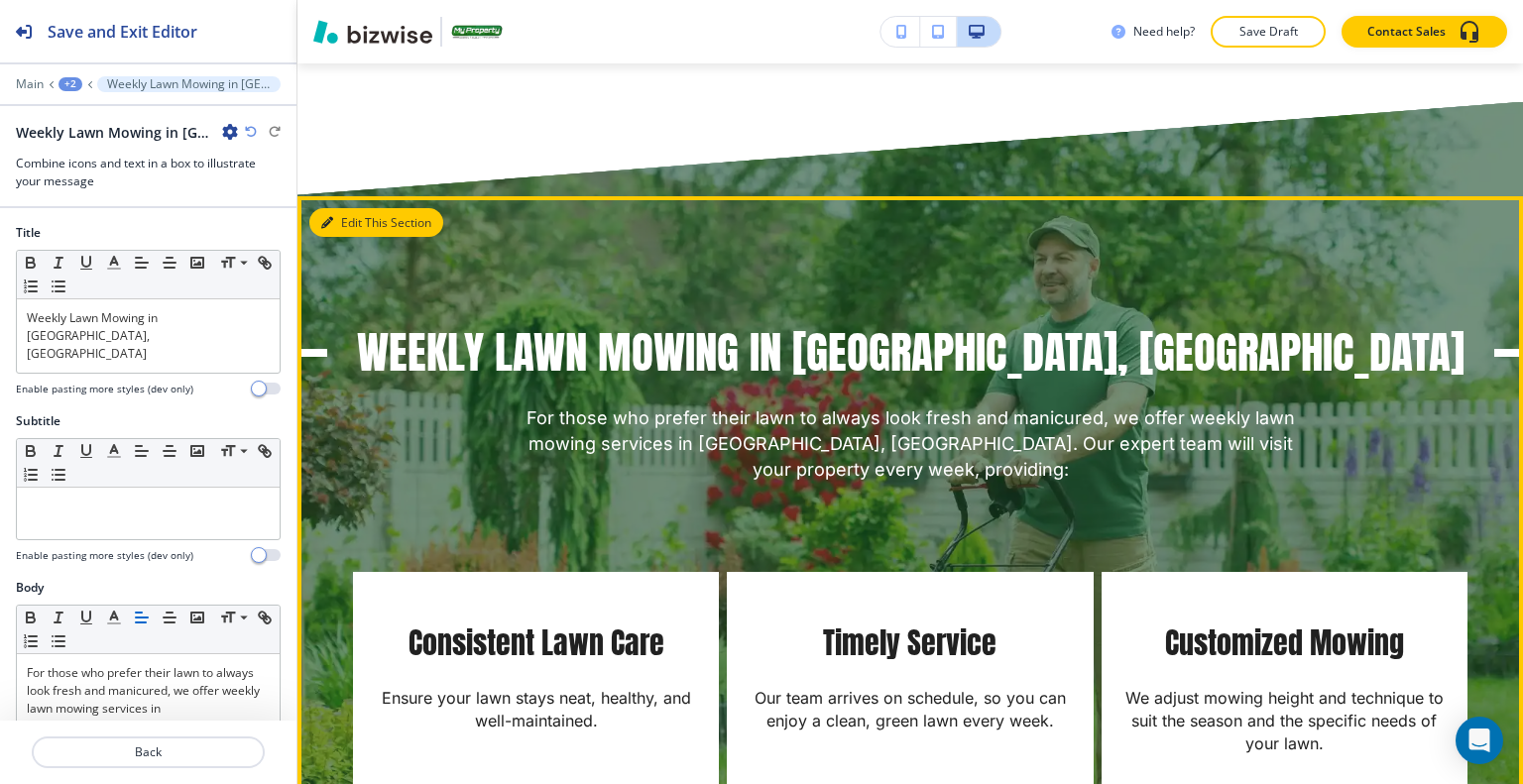 scroll, scrollTop: 2403, scrollLeft: 0, axis: vertical 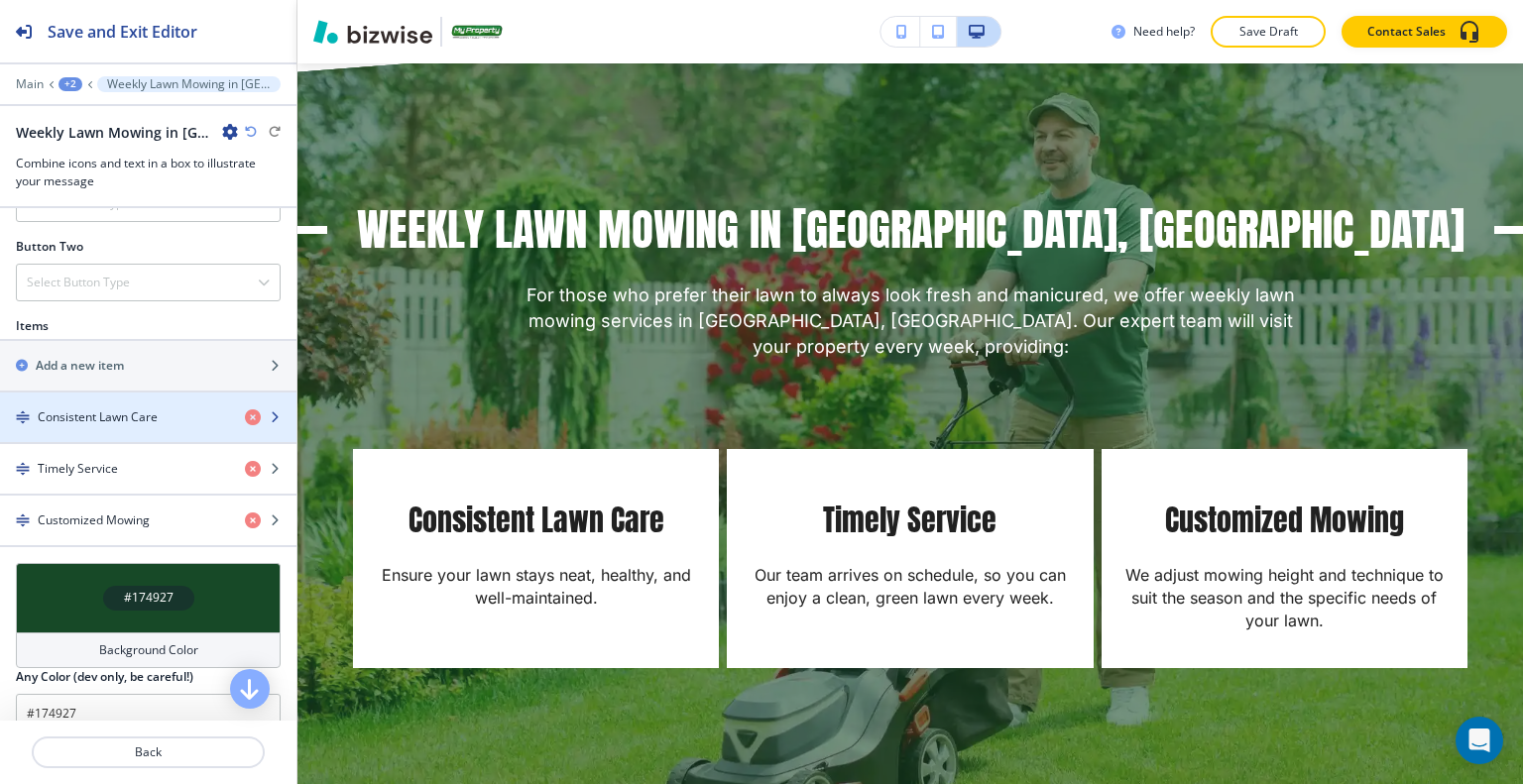 click on "Consistent Lawn Care" at bounding box center [97, 417] 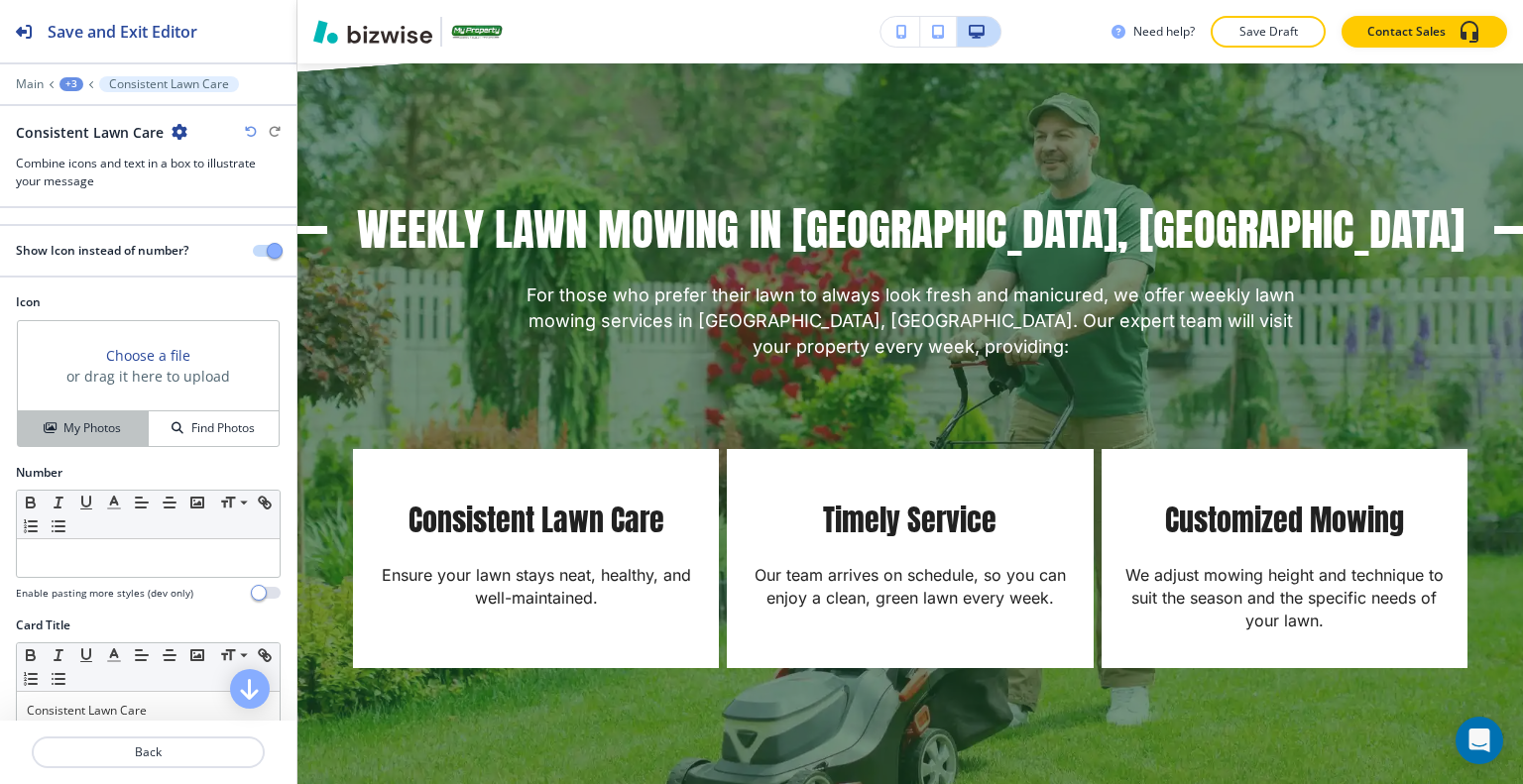 click on "My Photos" at bounding box center (83, 428) 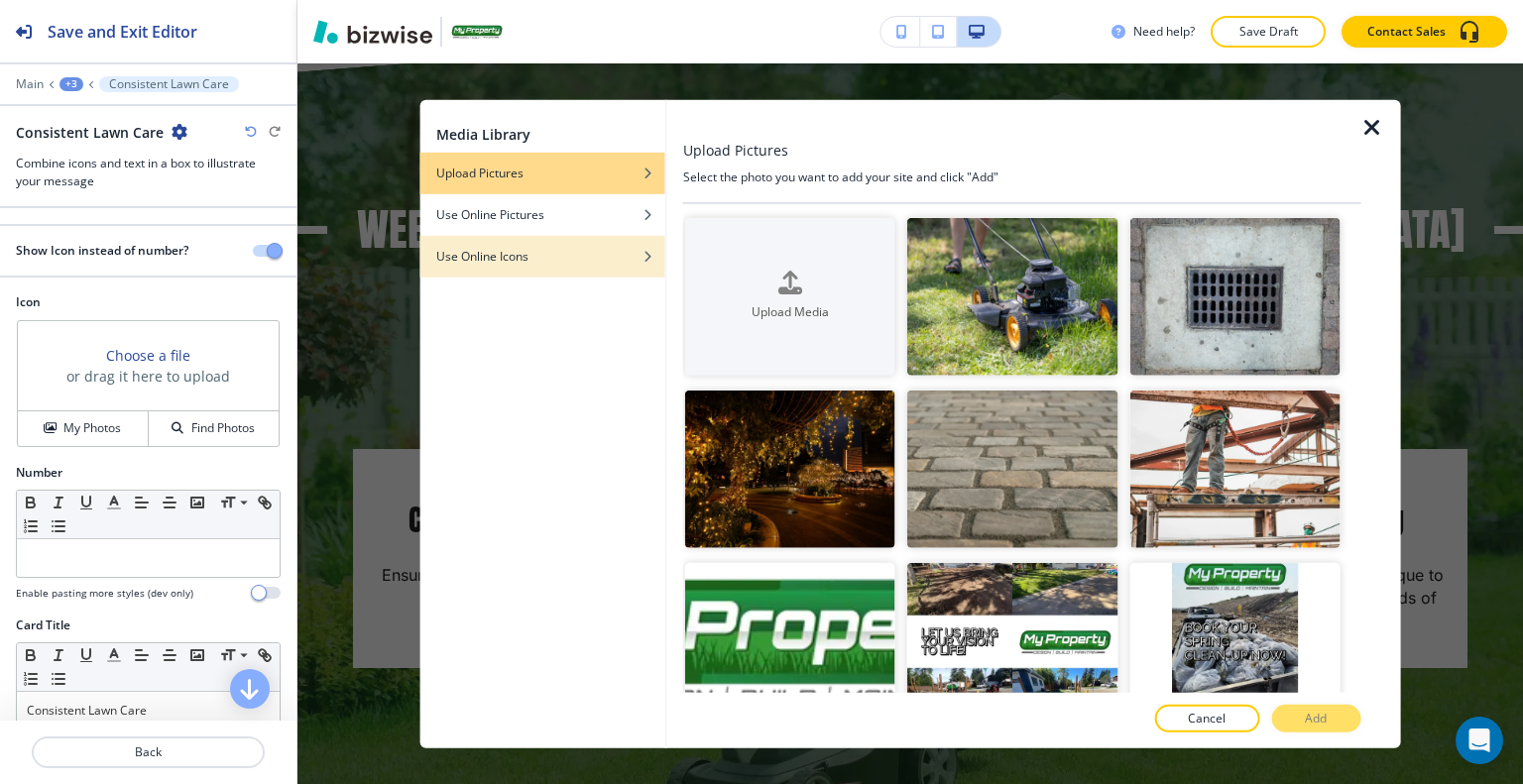 click on "Use Online Icons" at bounding box center [482, 256] 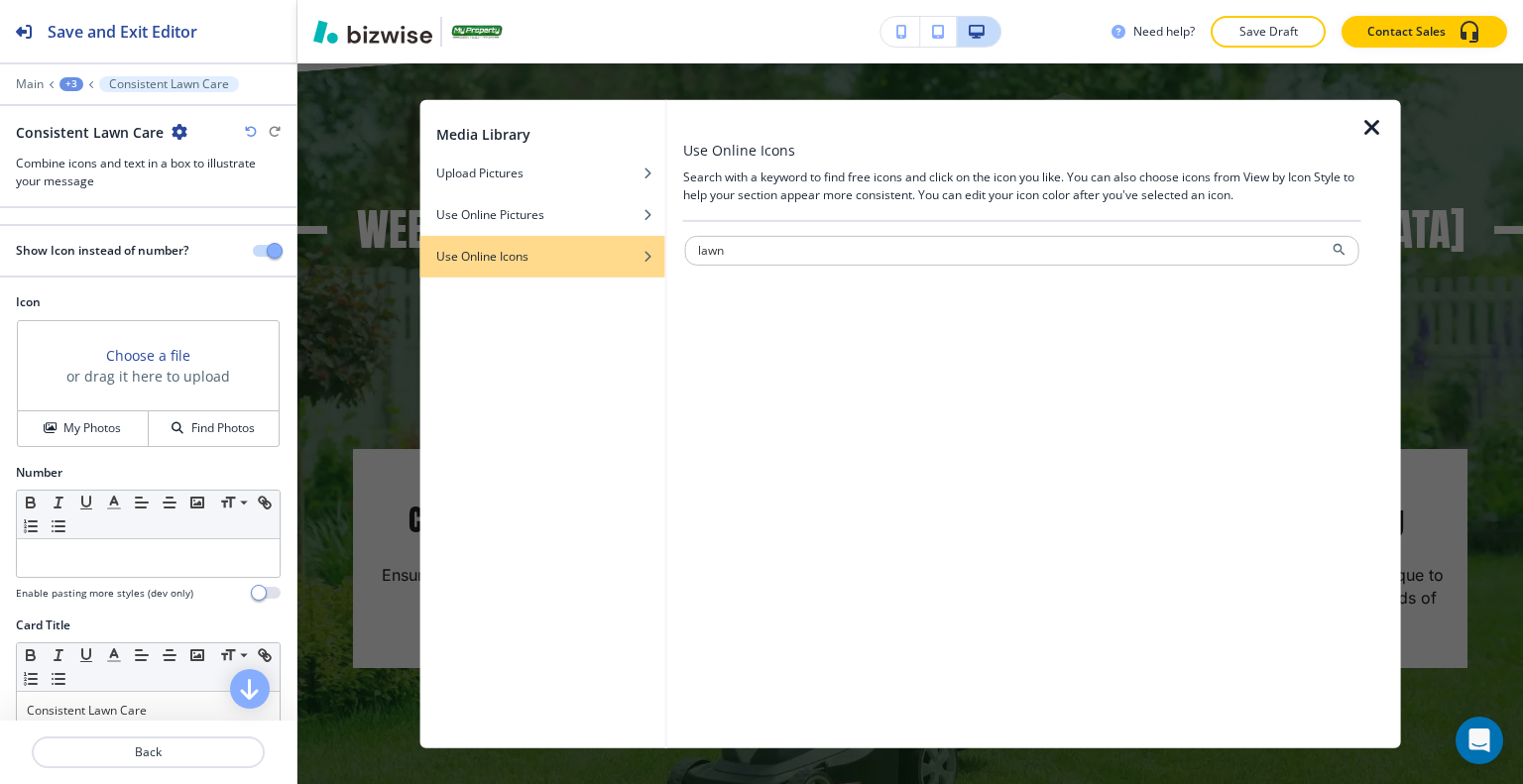 type on "lawn" 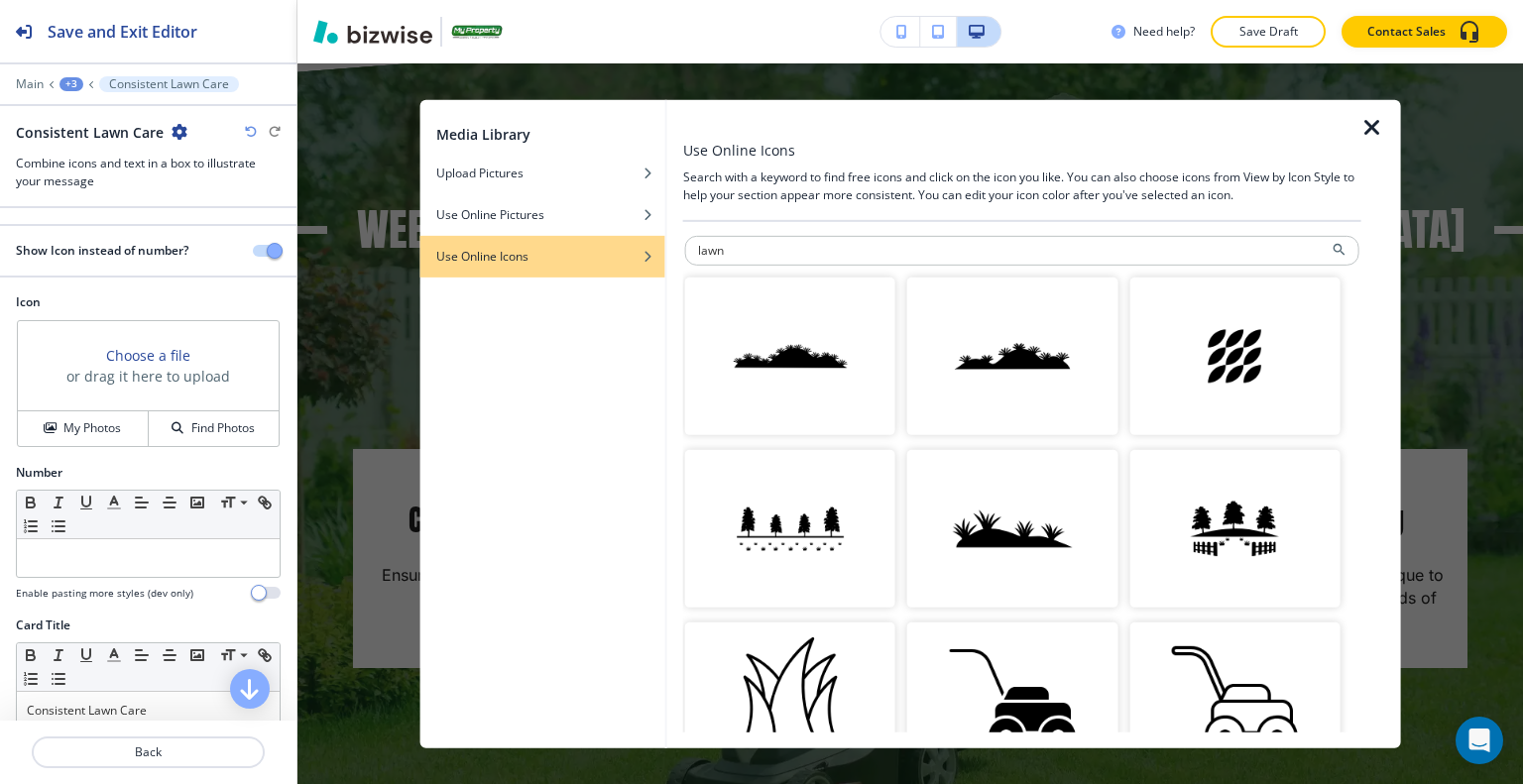 scroll, scrollTop: 198, scrollLeft: 0, axis: vertical 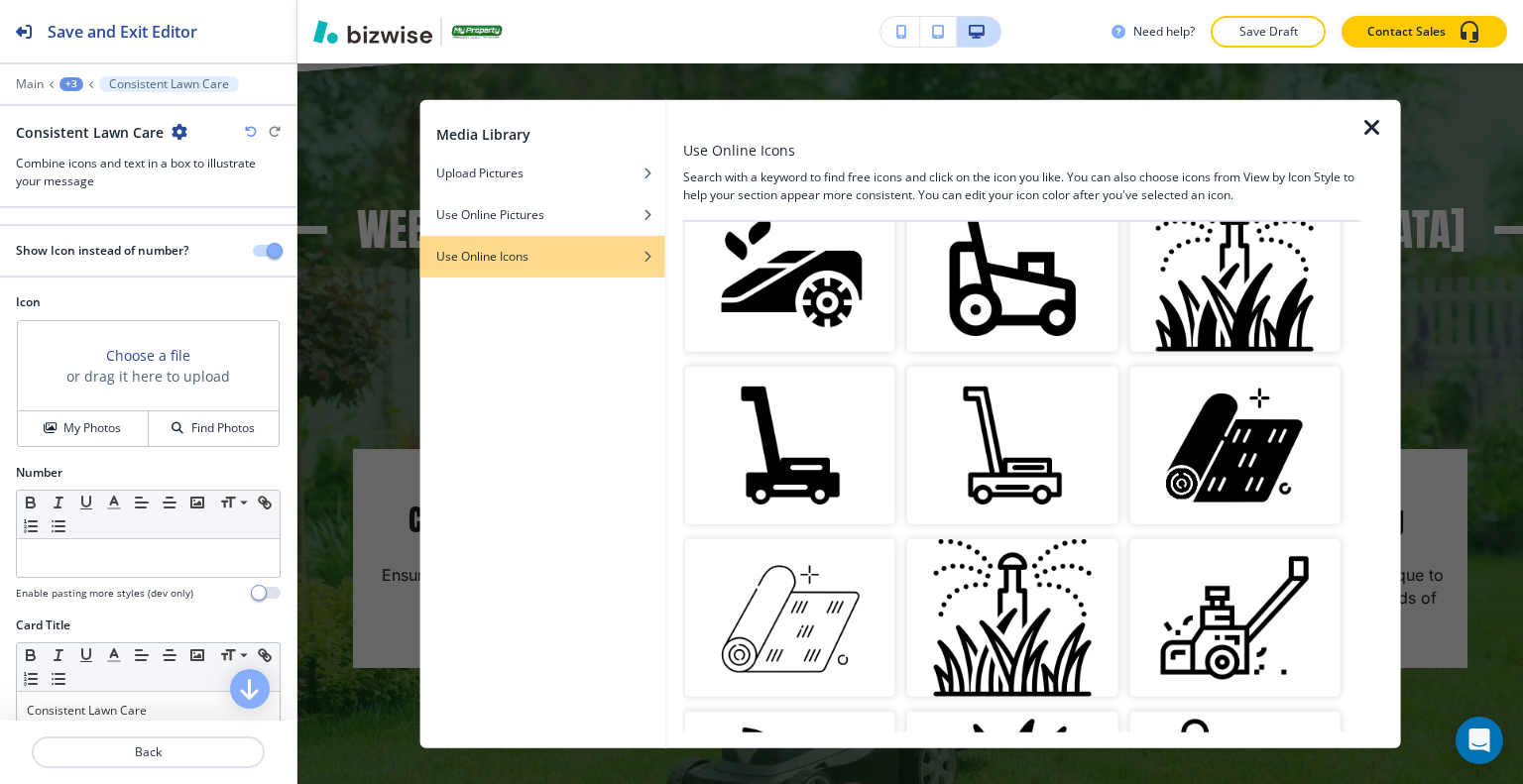 click at bounding box center [790, 445] 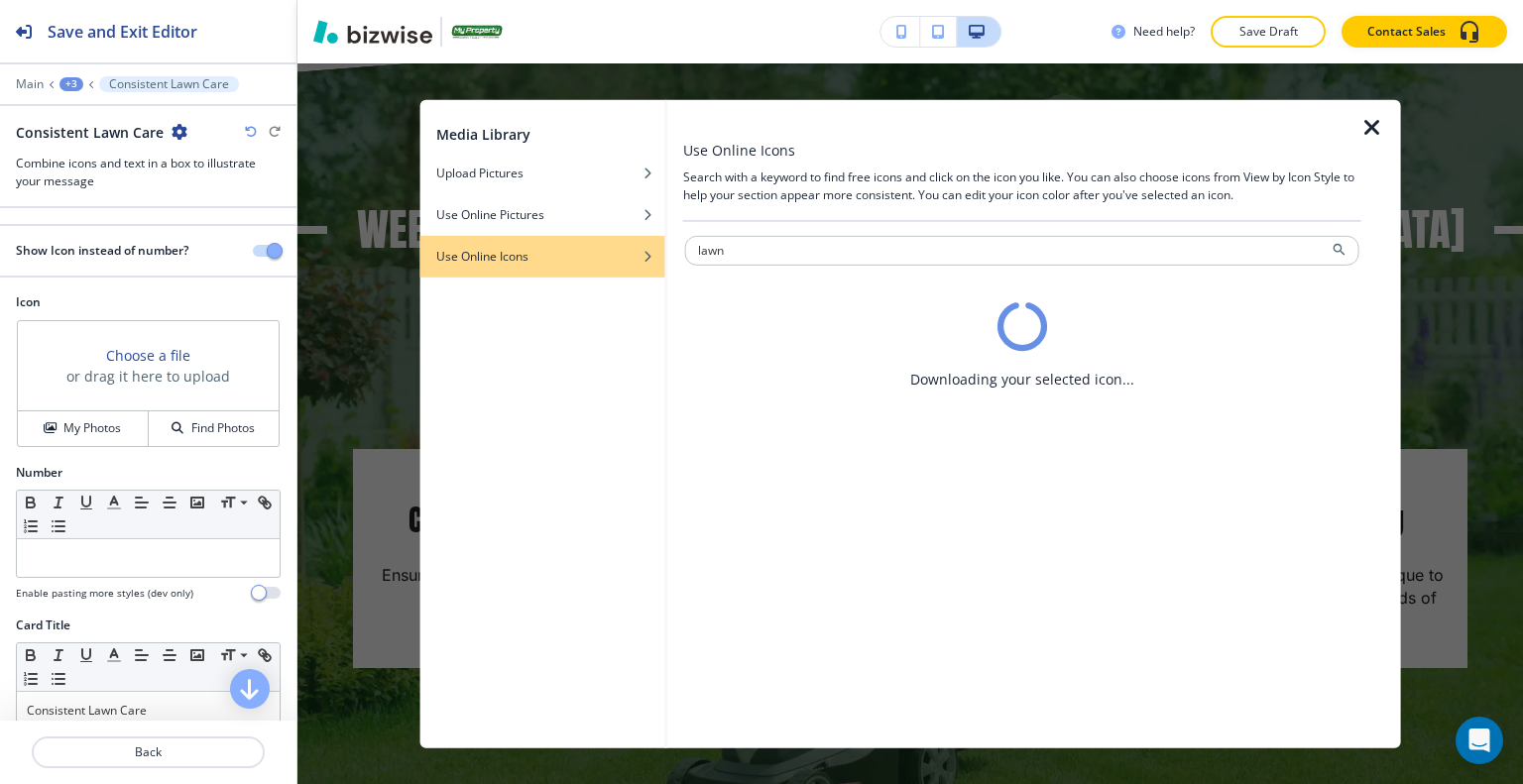 scroll, scrollTop: 0, scrollLeft: 0, axis: both 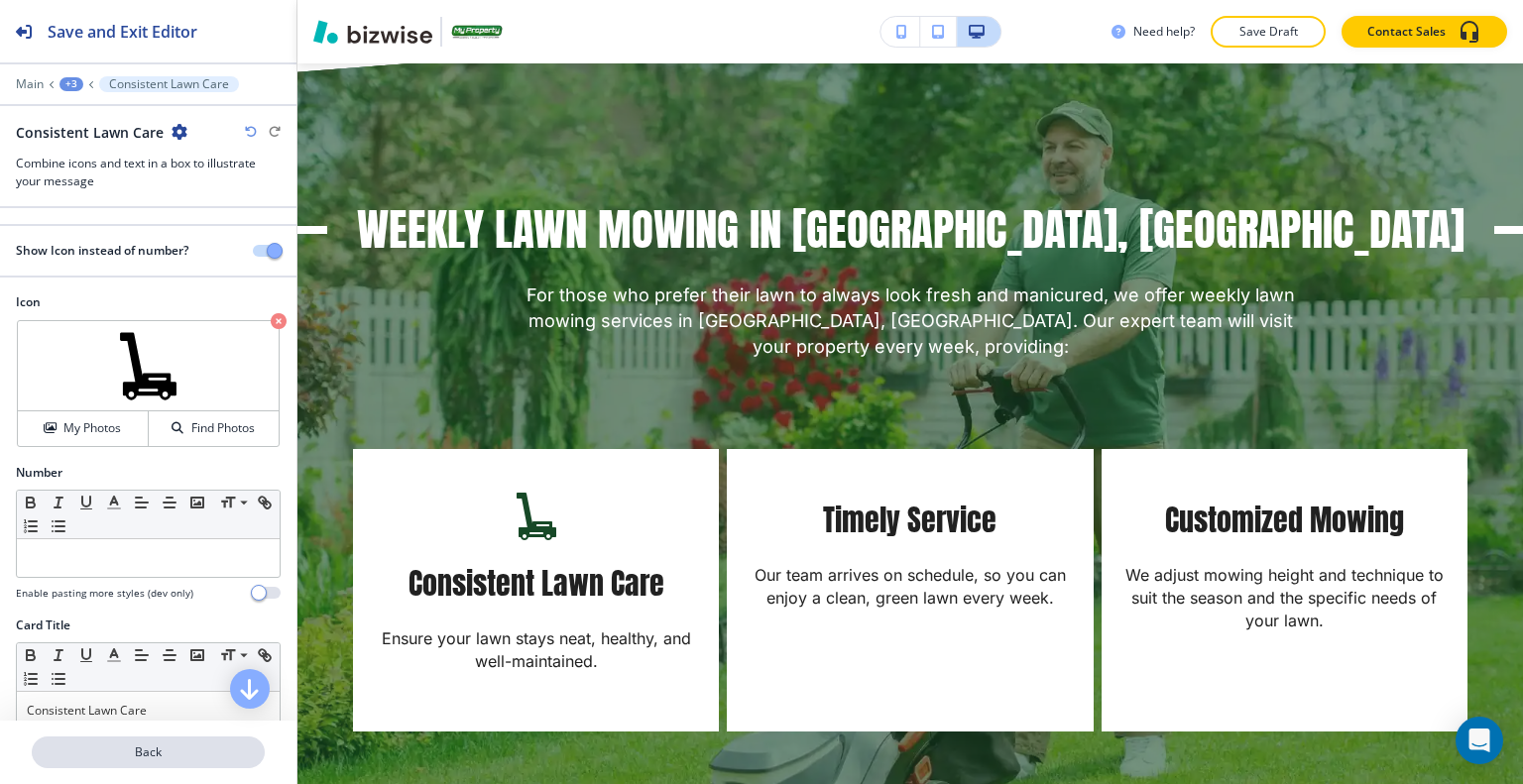 click on "Back" at bounding box center [148, 752] 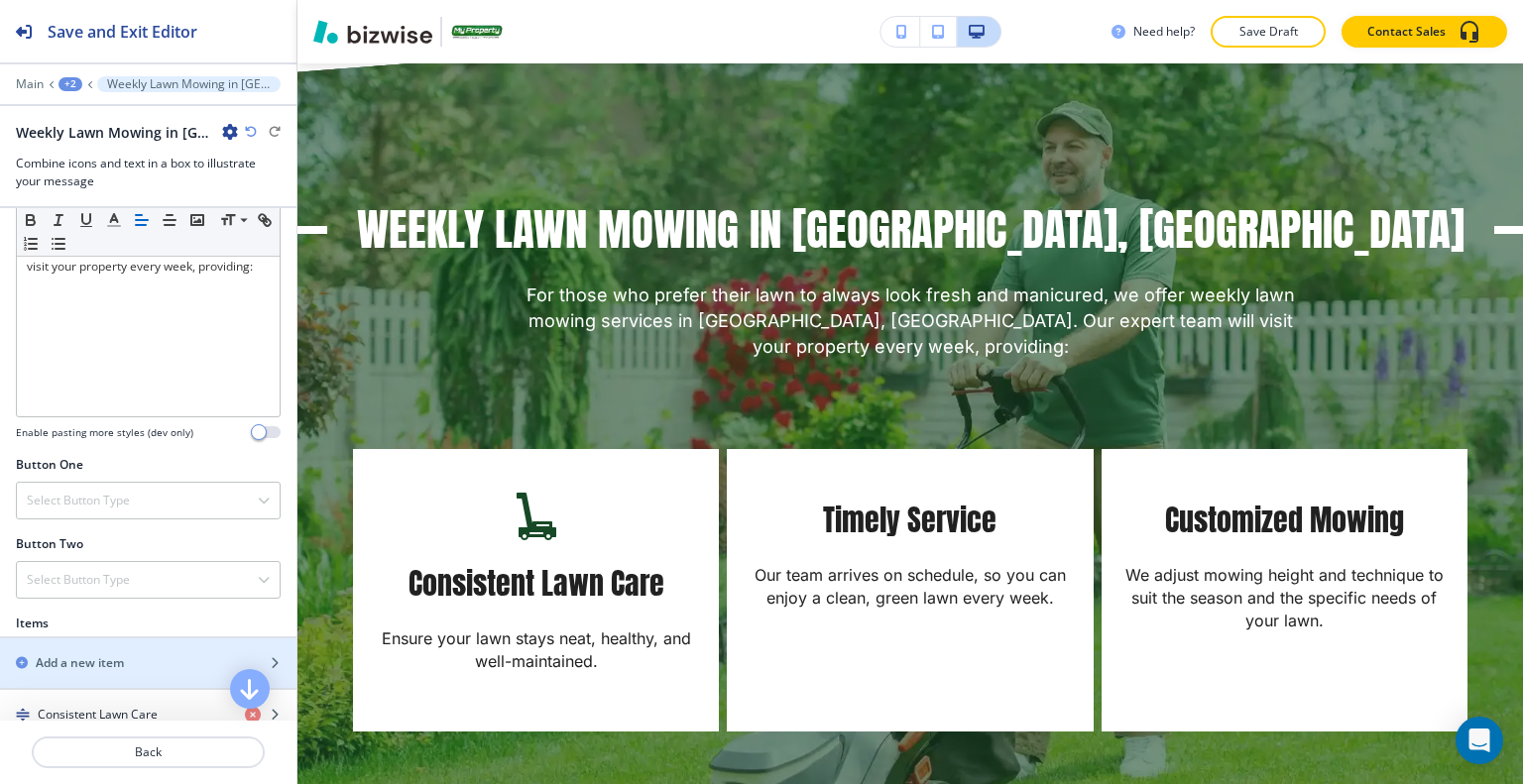 scroll, scrollTop: 595, scrollLeft: 0, axis: vertical 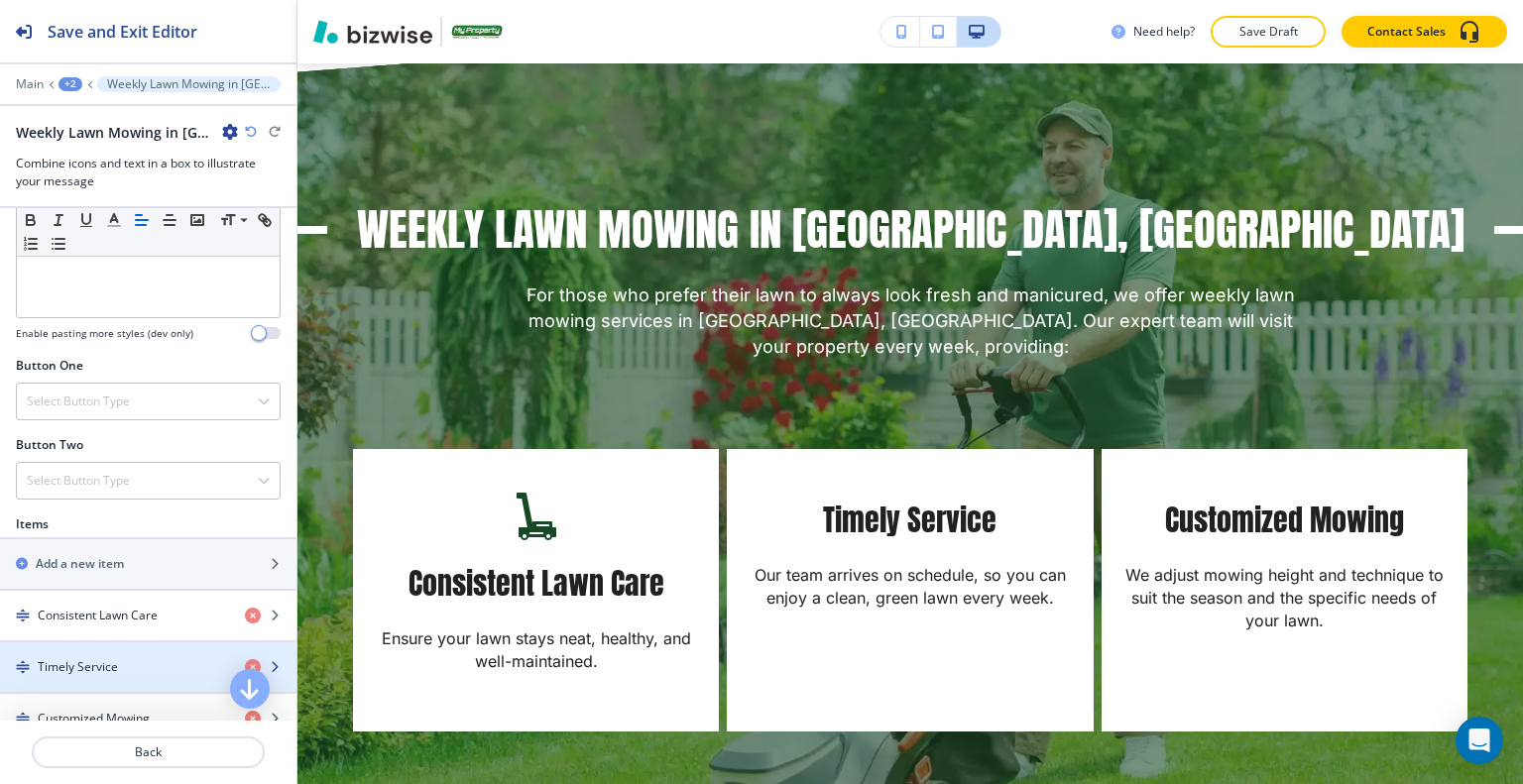 click on "Timely Service" at bounding box center [114, 667] 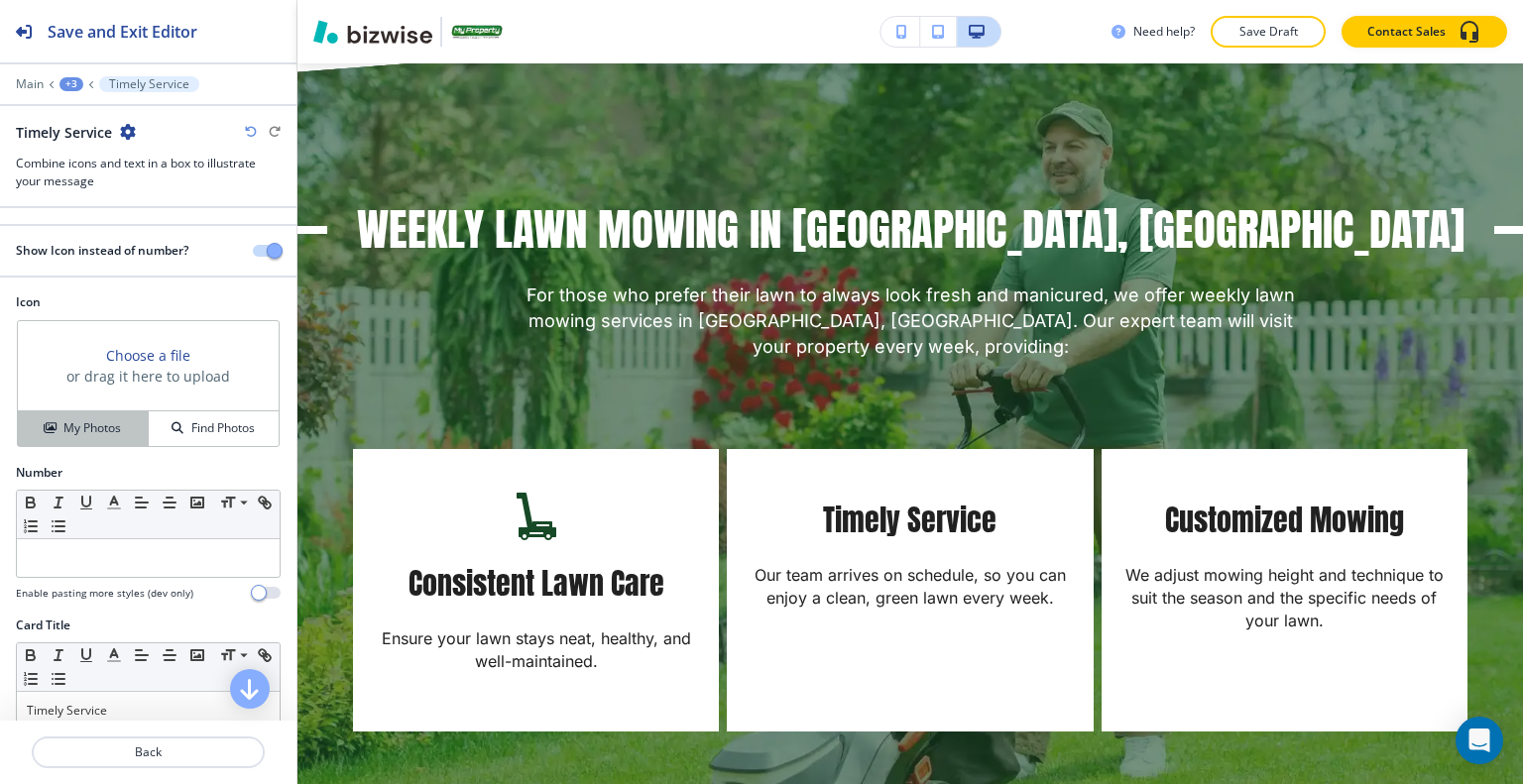 click on "My Photos" at bounding box center [92, 428] 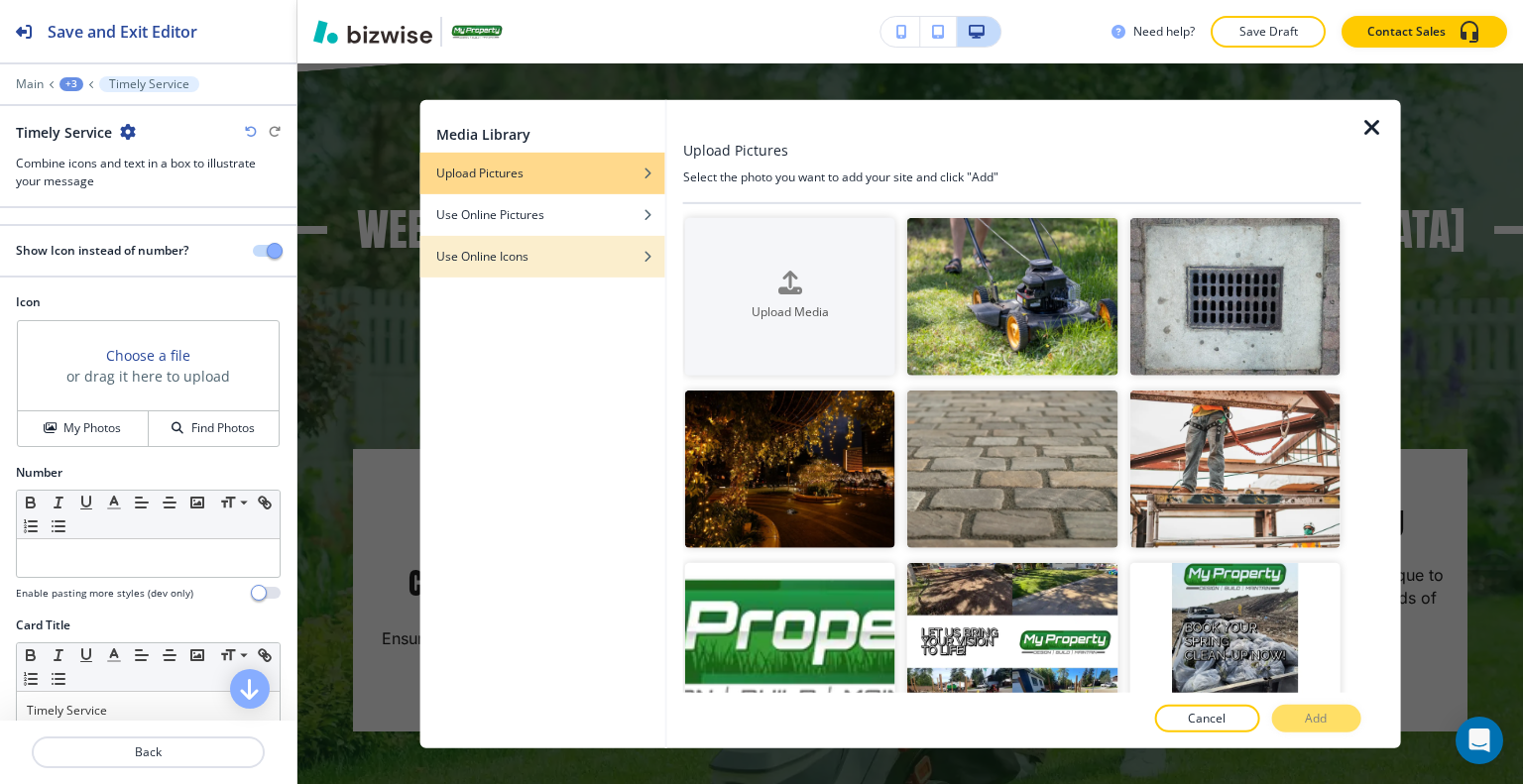 click on "Use Online Icons" at bounding box center [482, 256] 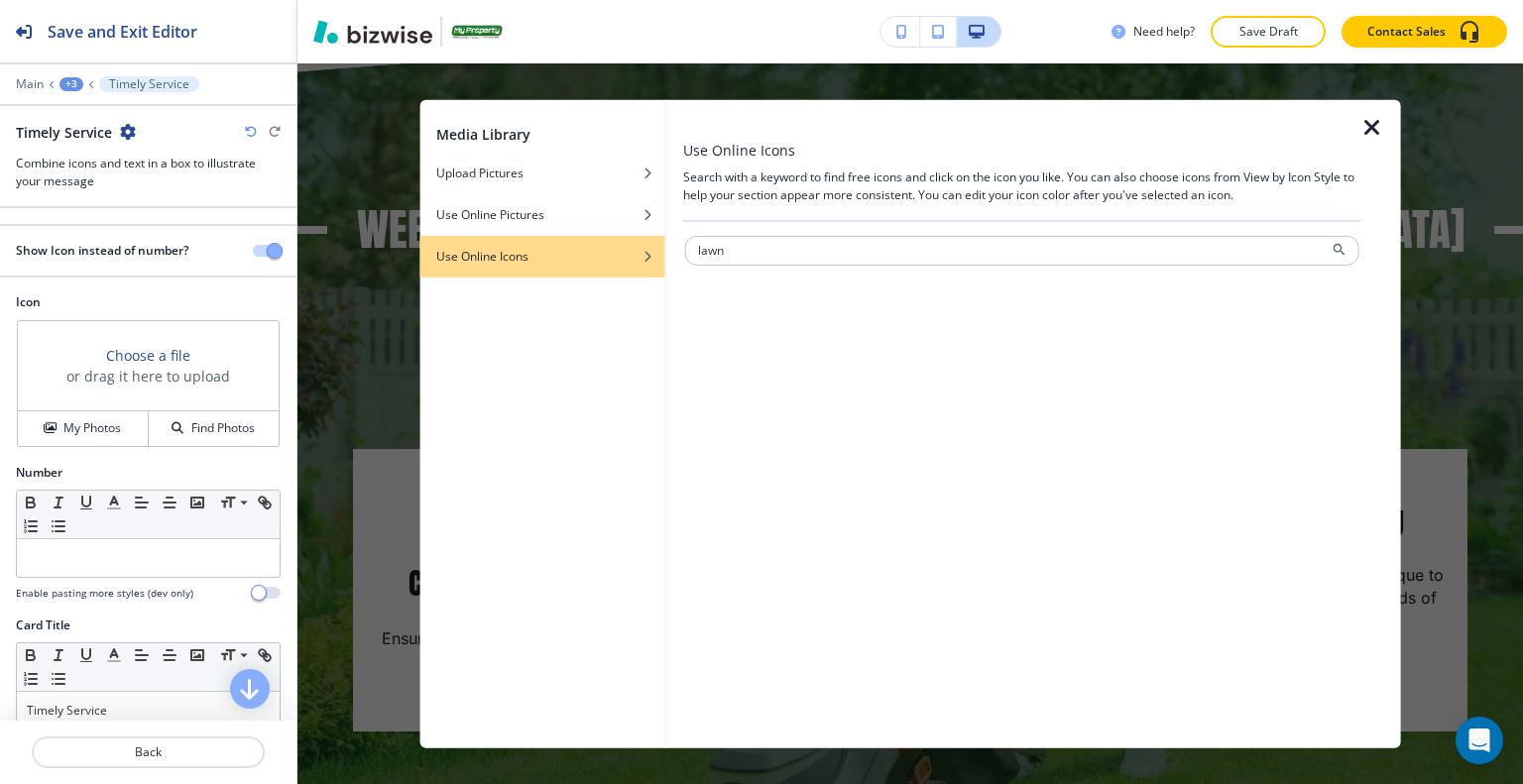 type on "lawn" 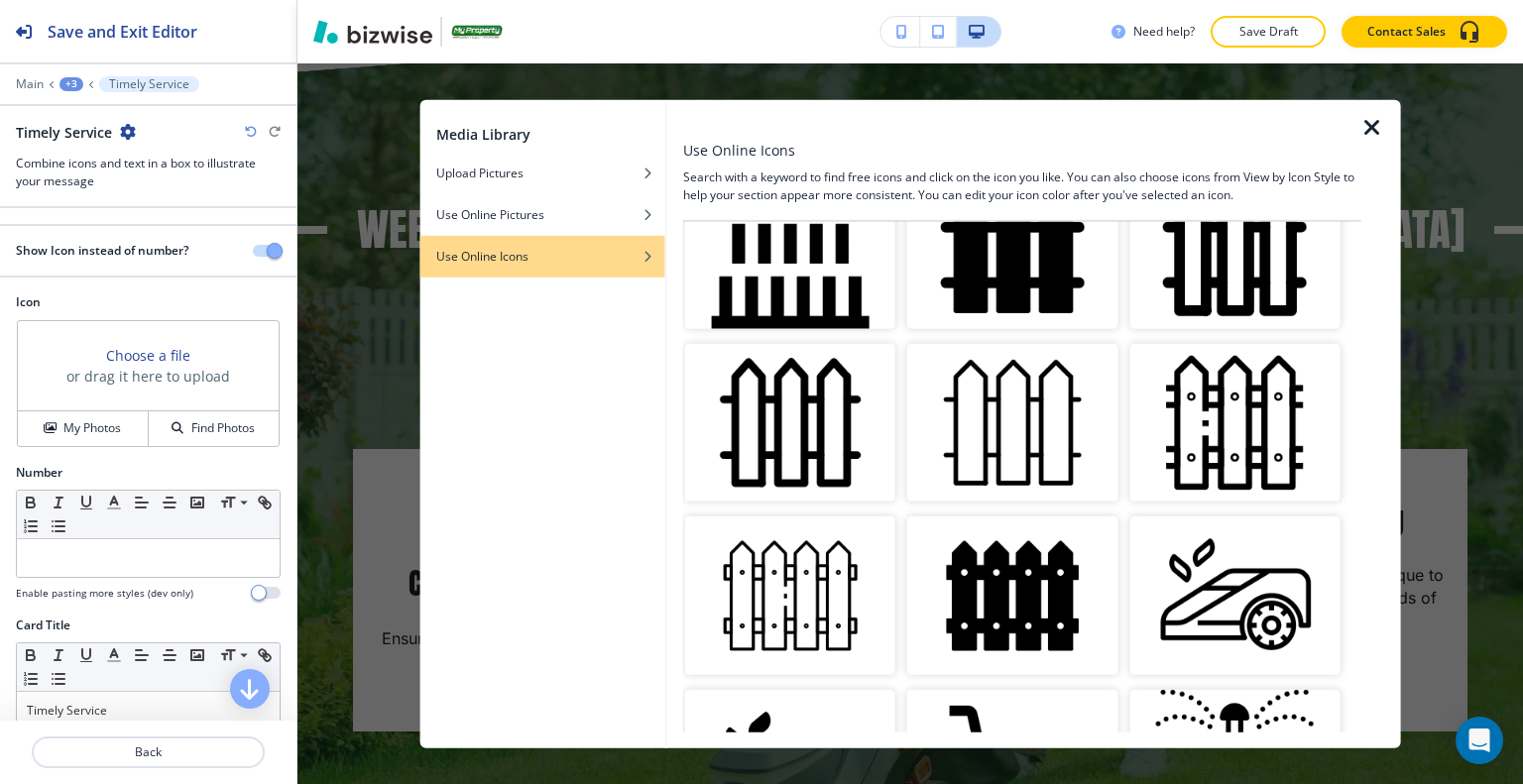 scroll, scrollTop: 2081, scrollLeft: 0, axis: vertical 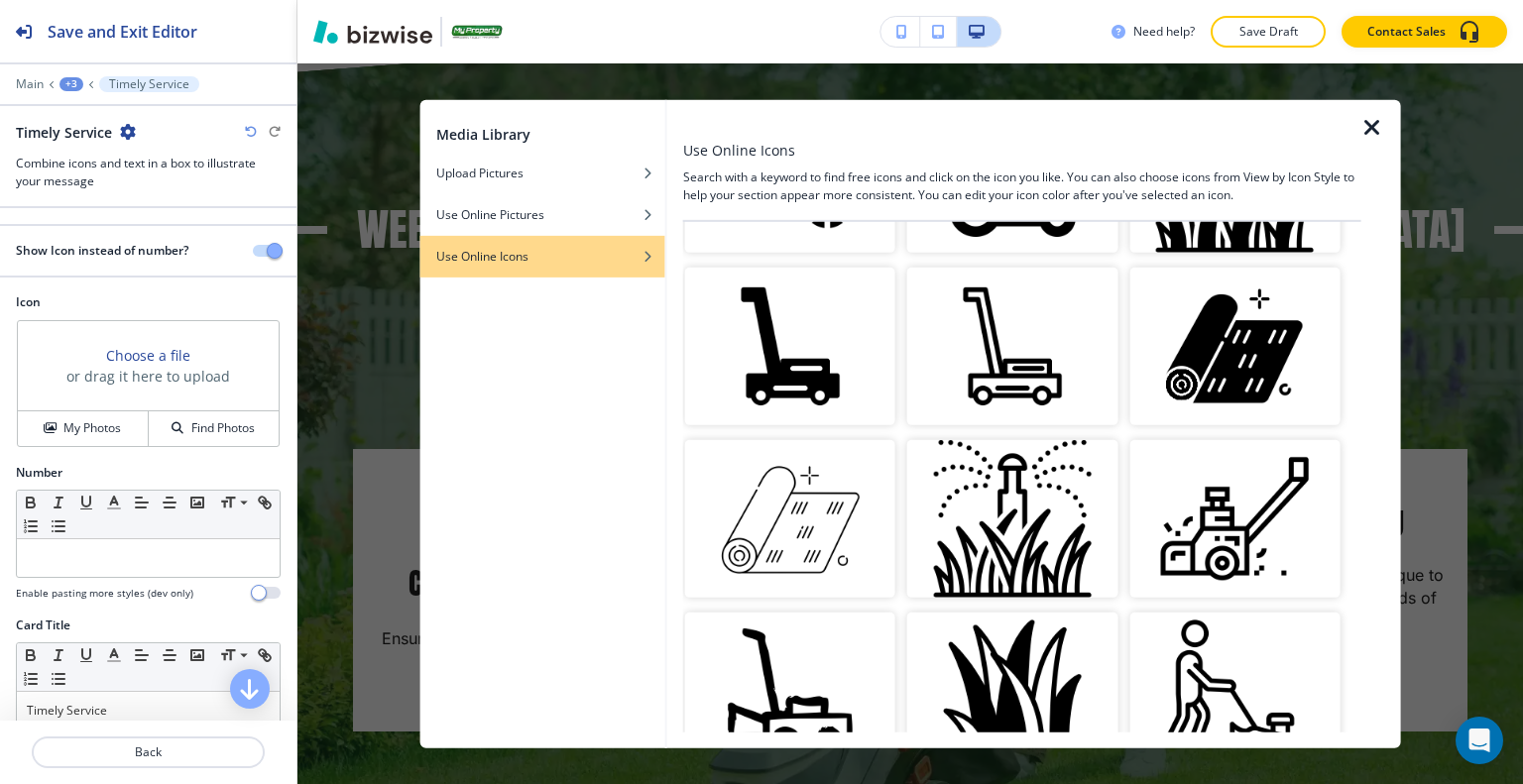click at bounding box center [790, 346] 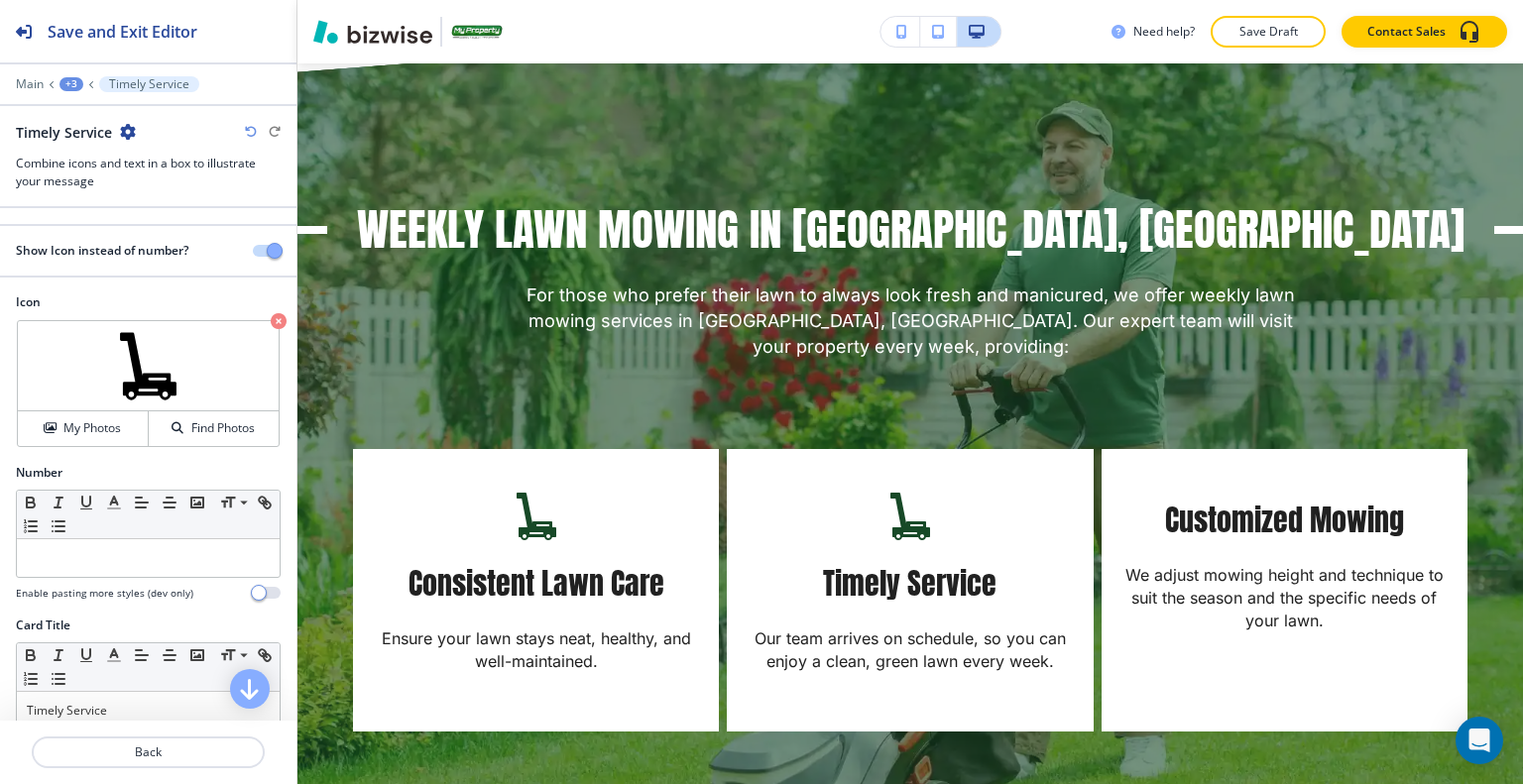 scroll, scrollTop: 2204, scrollLeft: 0, axis: vertical 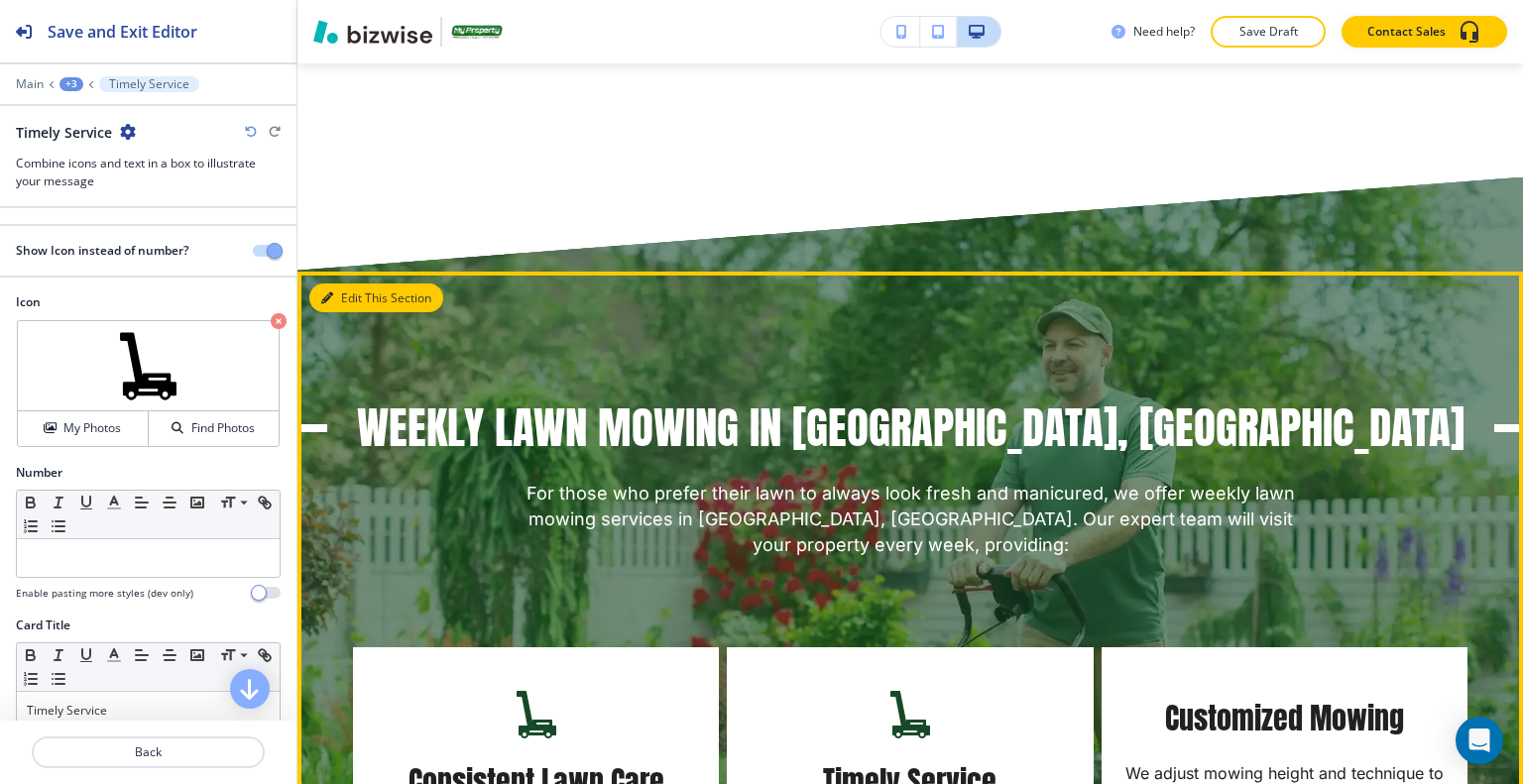 click on "Edit This Section" at bounding box center [376, 298] 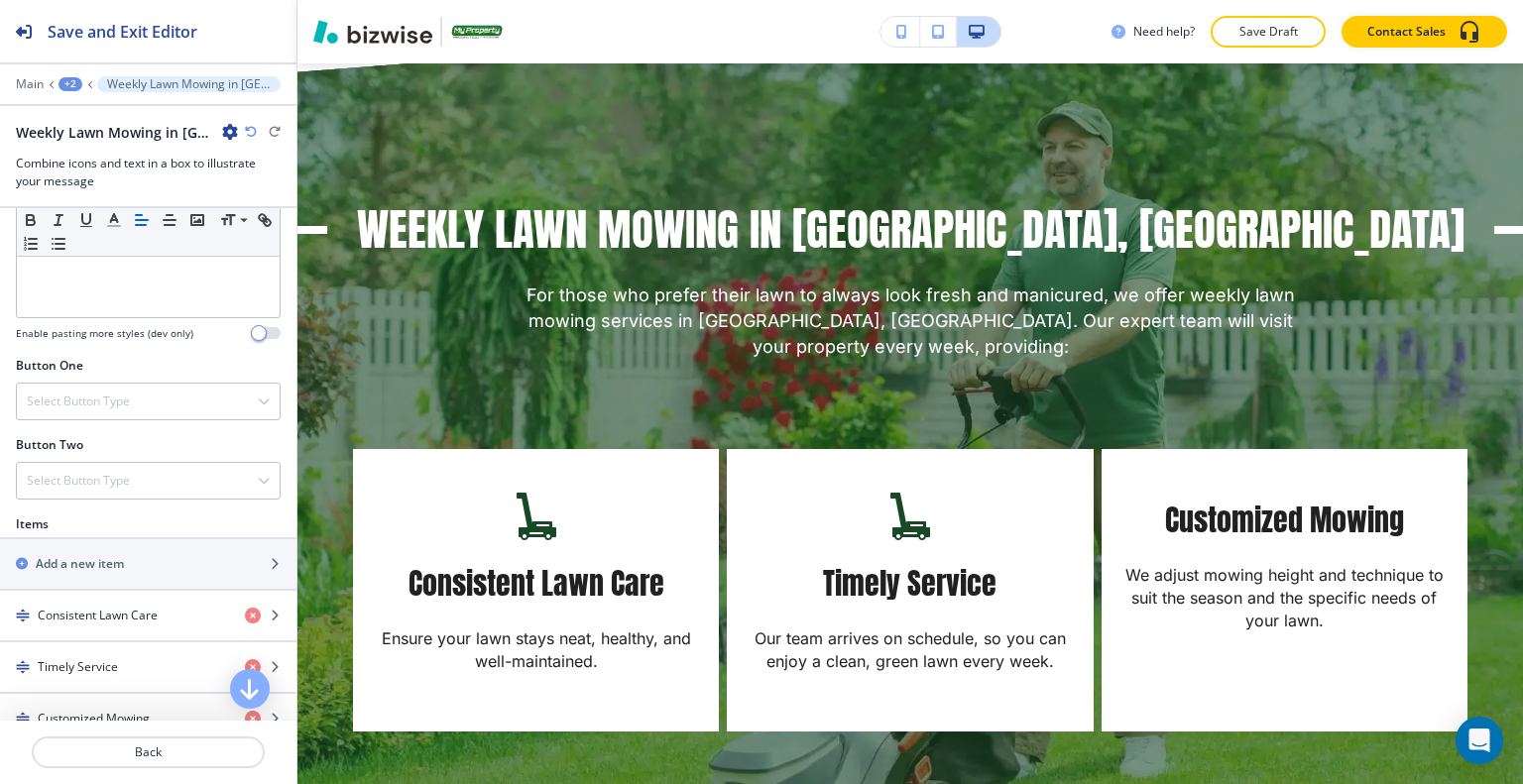 scroll, scrollTop: 694, scrollLeft: 0, axis: vertical 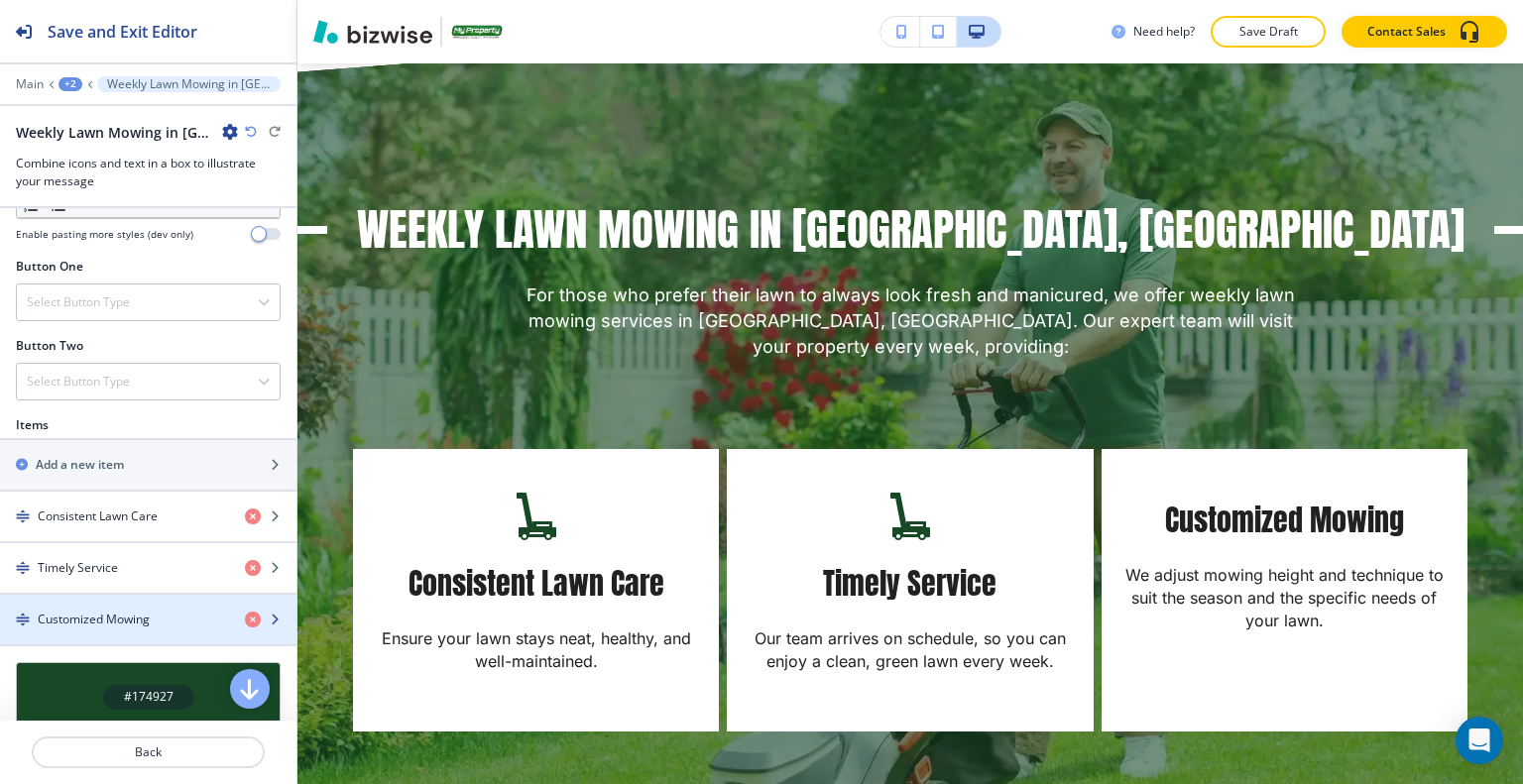 click at bounding box center [148, 603] 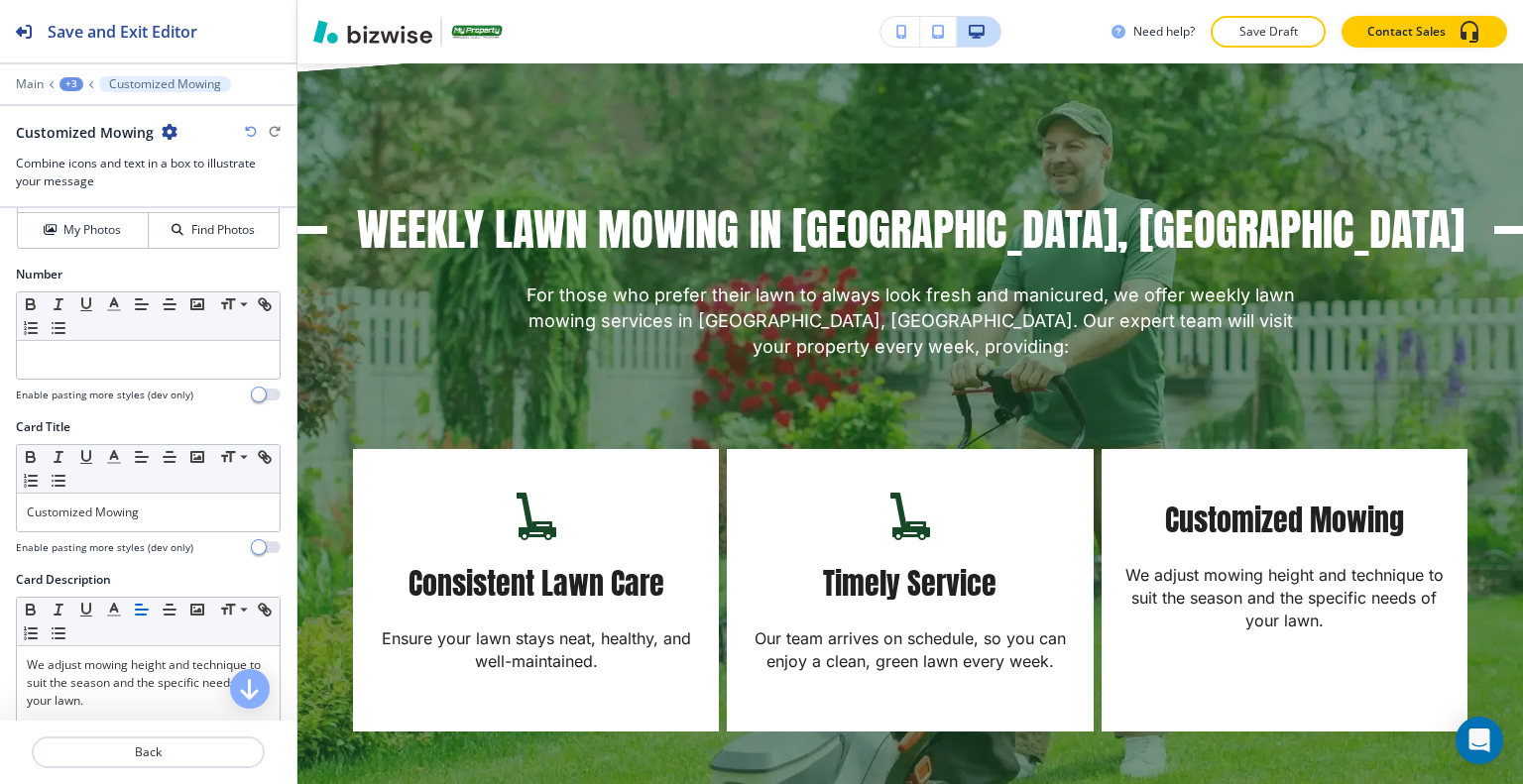scroll, scrollTop: 0, scrollLeft: 0, axis: both 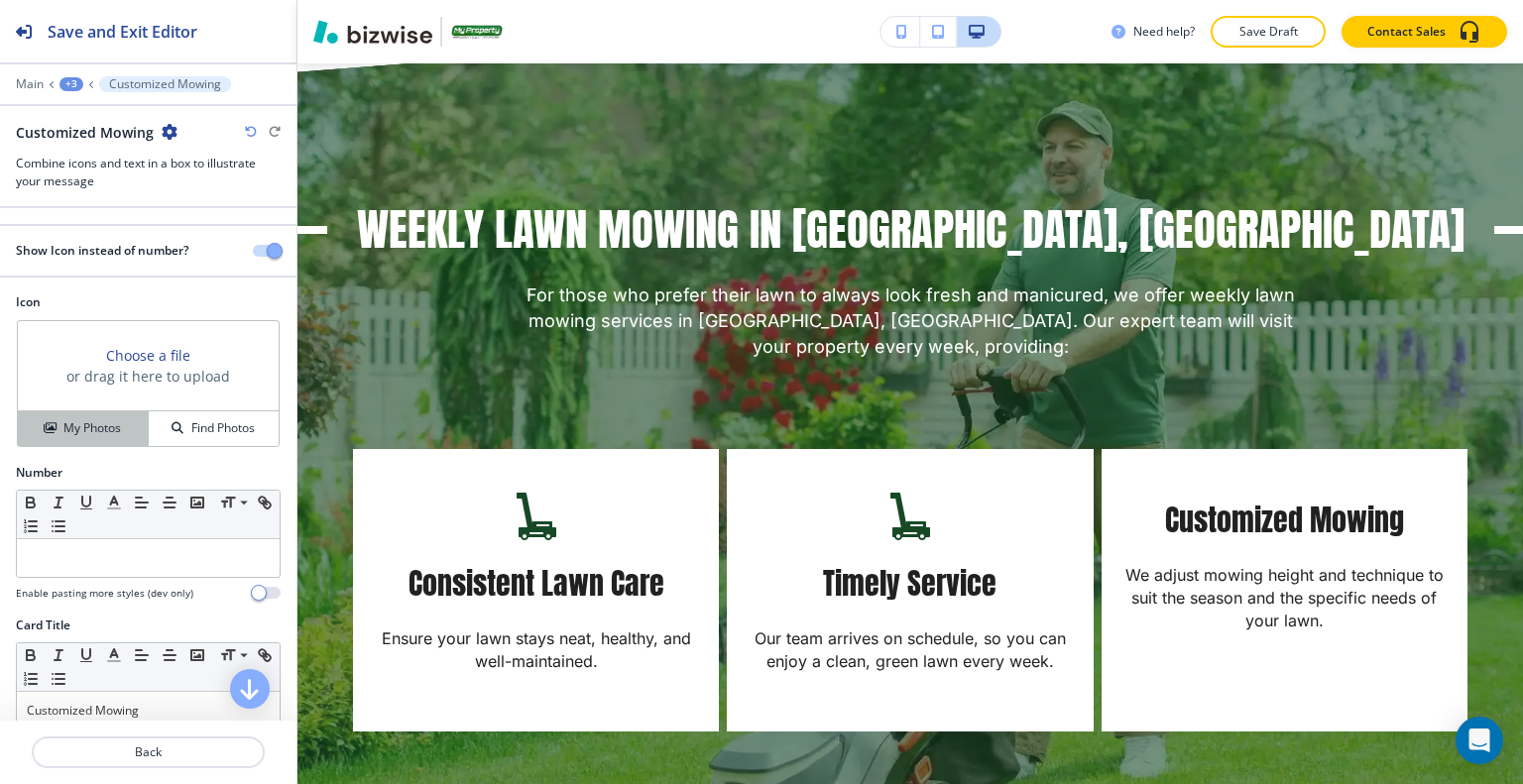 click on "My Photos" at bounding box center (83, 428) 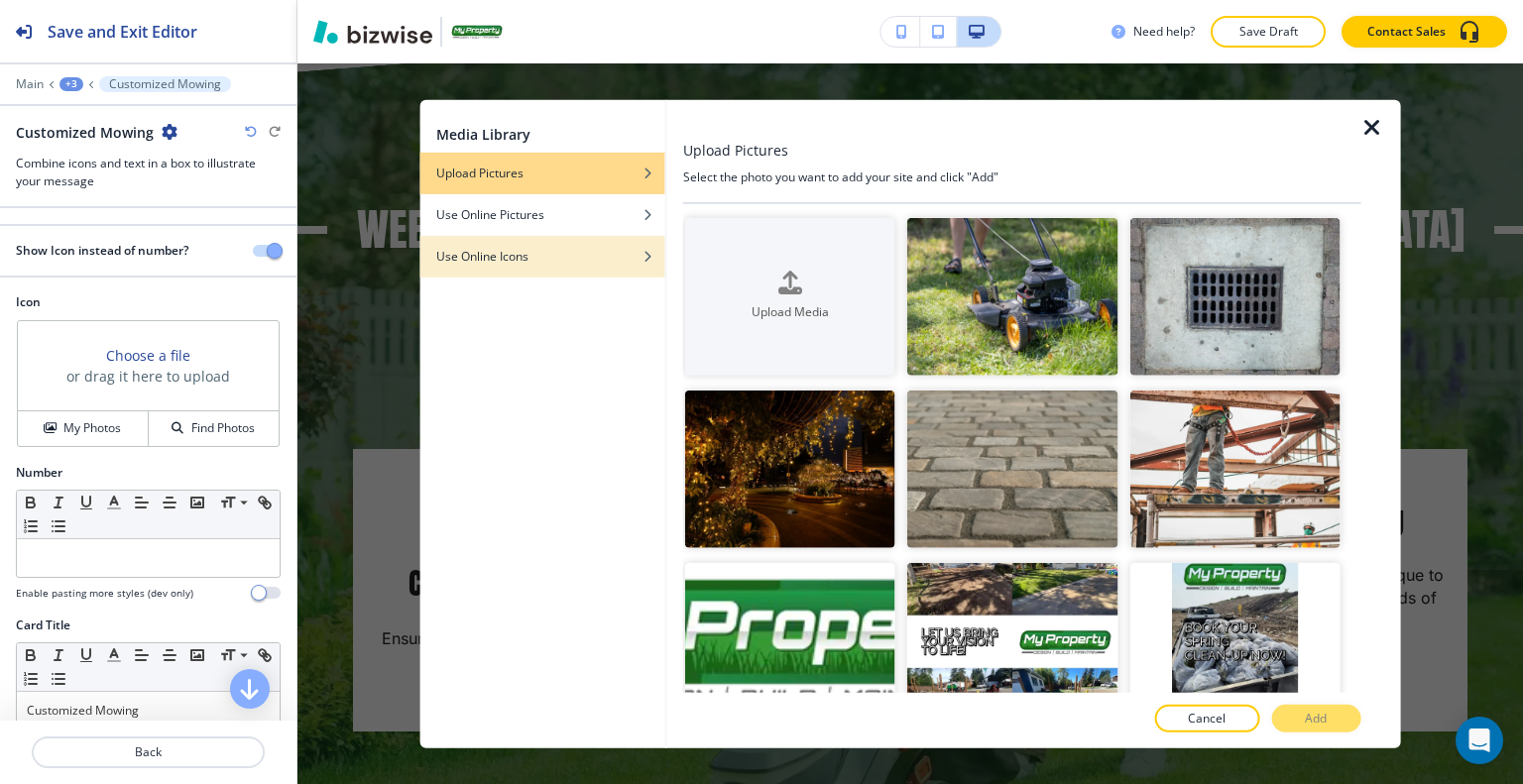 click at bounding box center [542, 271] 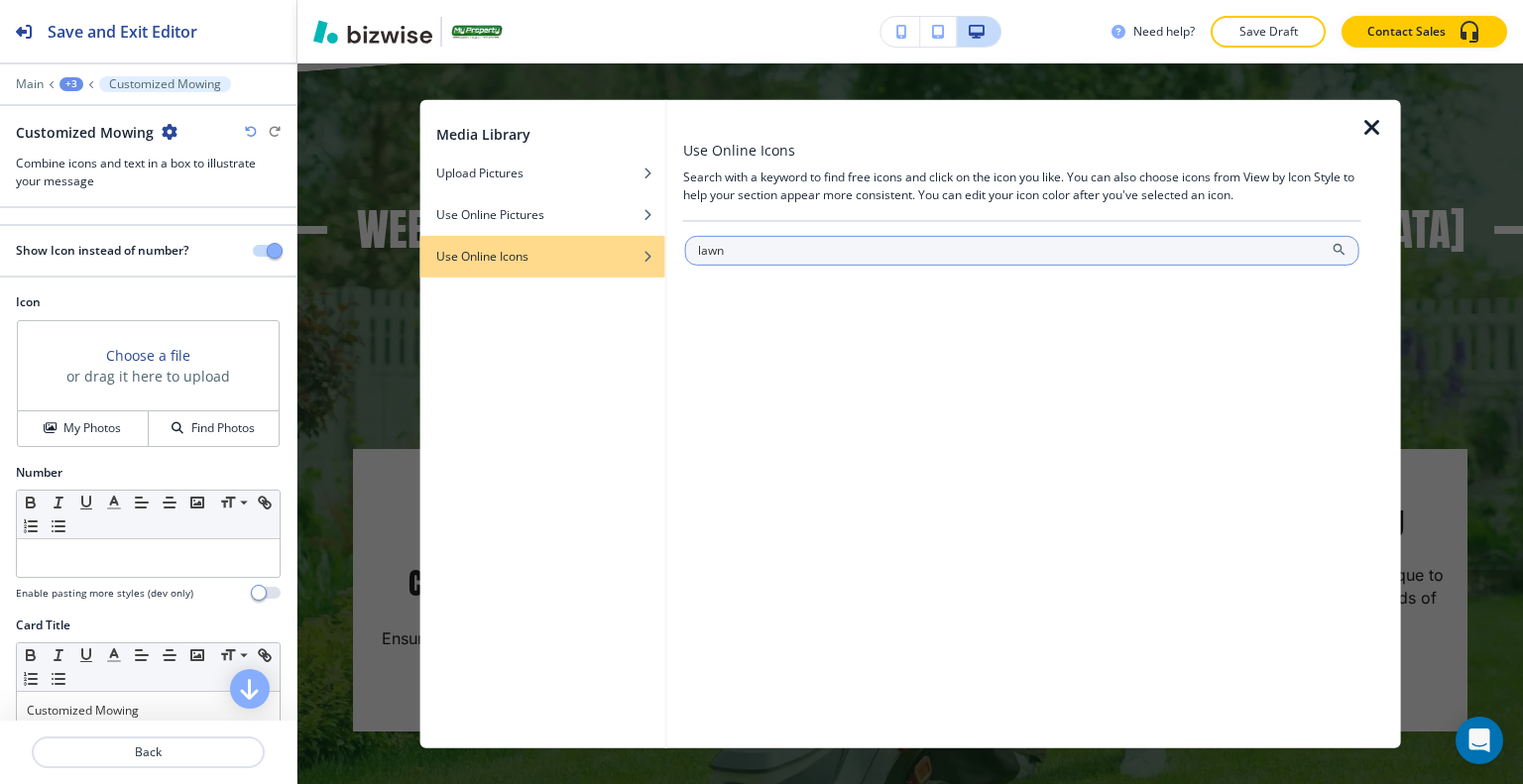 type on "lawn" 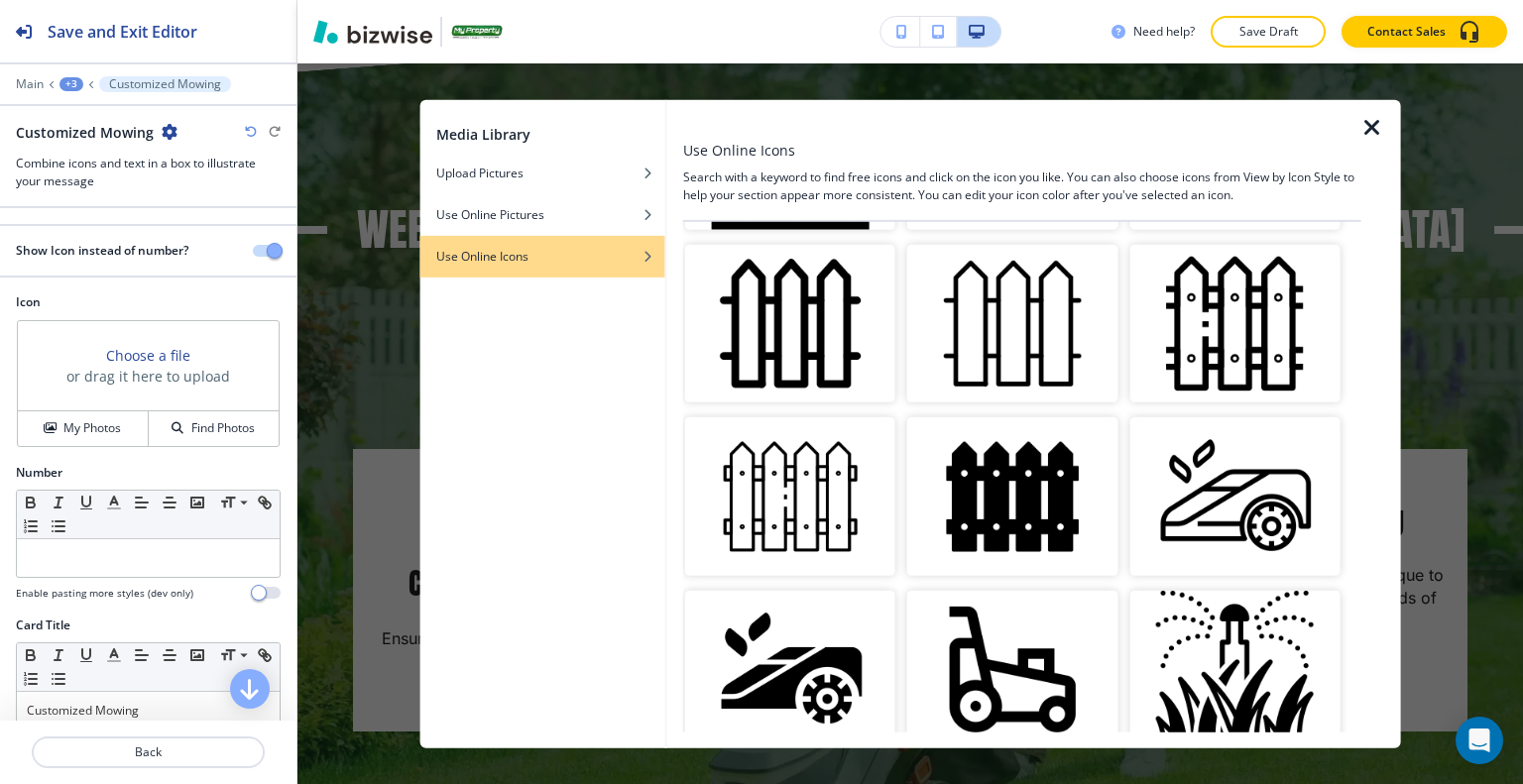scroll, scrollTop: 1883, scrollLeft: 0, axis: vertical 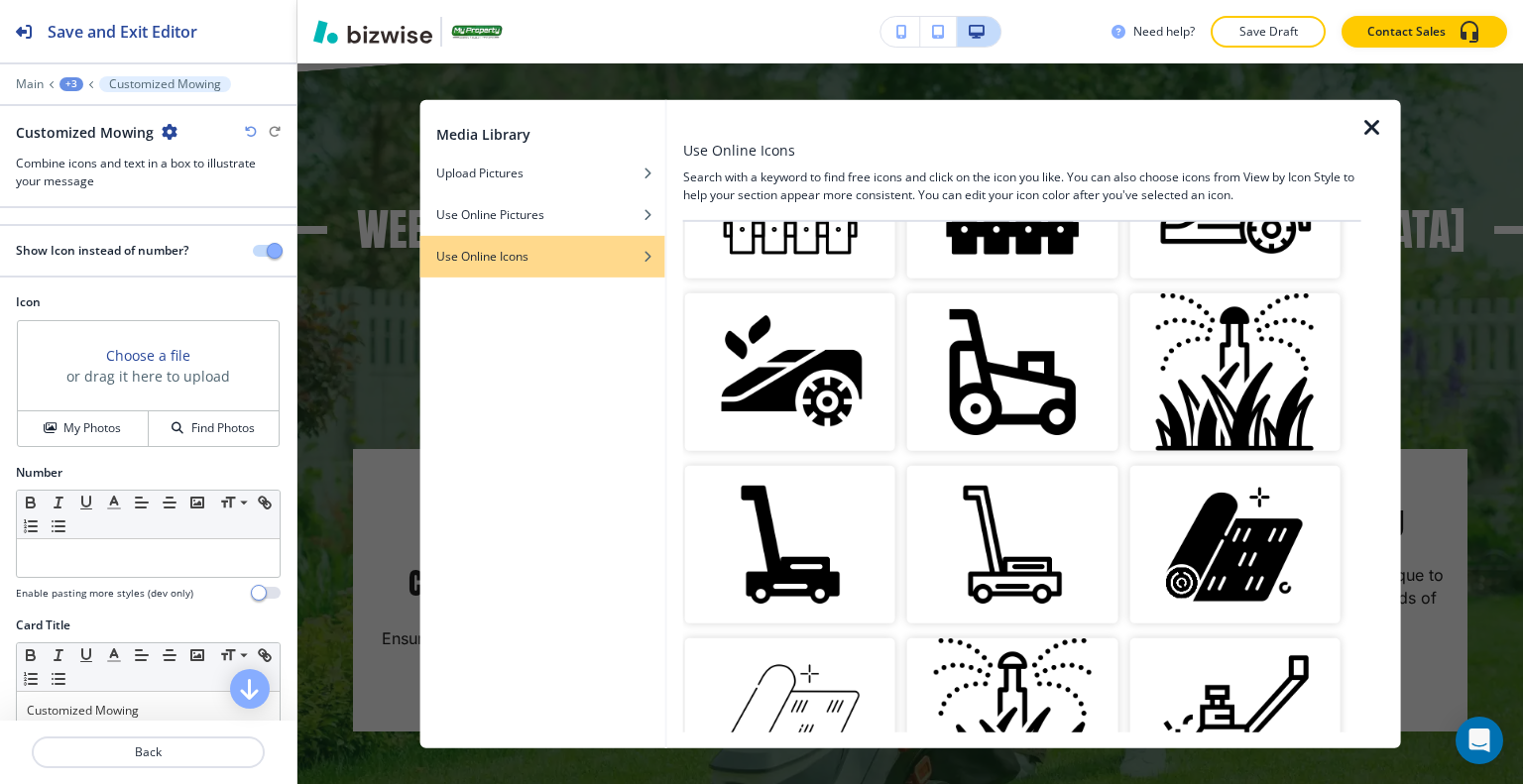 click at bounding box center [790, 544] 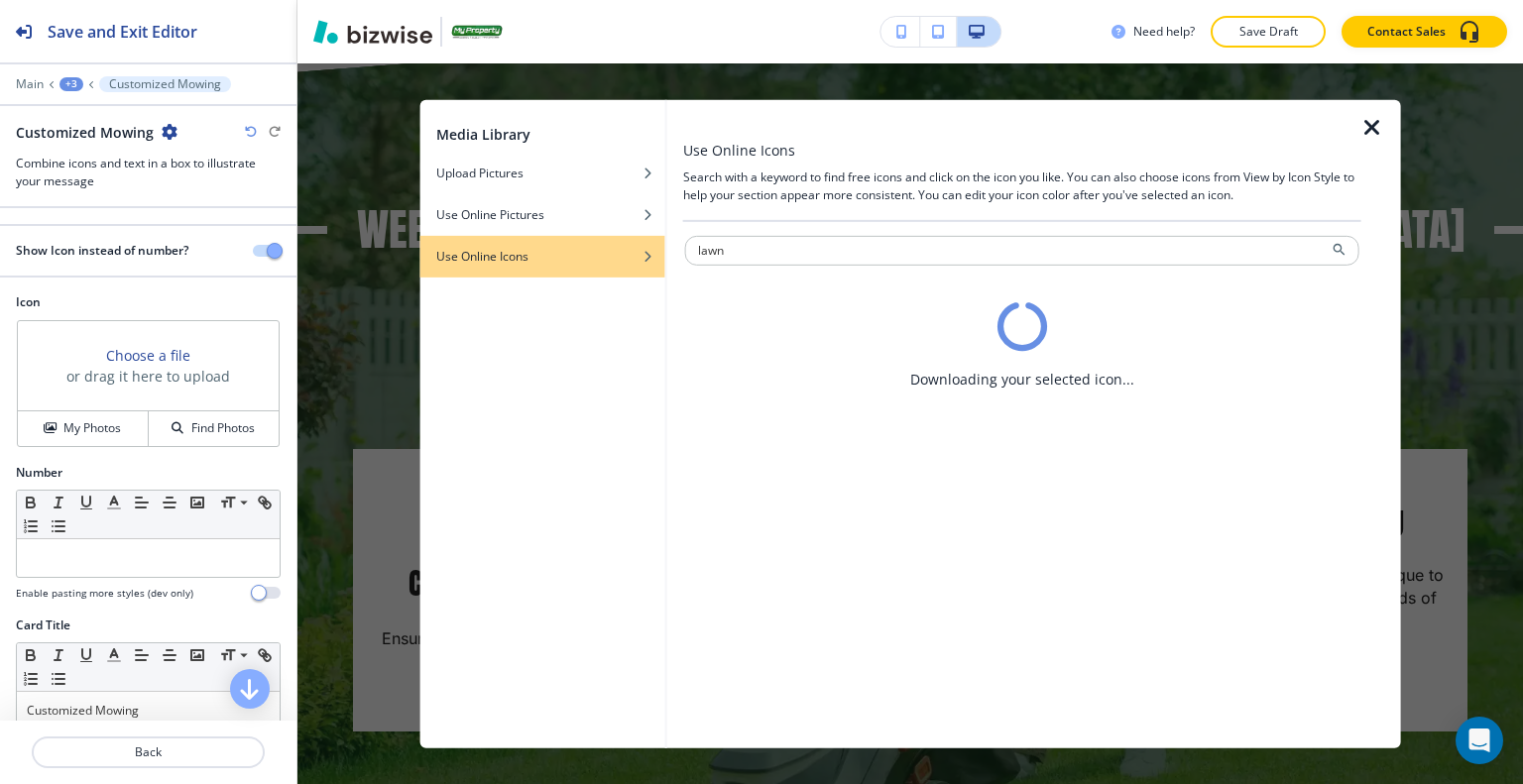 scroll, scrollTop: 0, scrollLeft: 0, axis: both 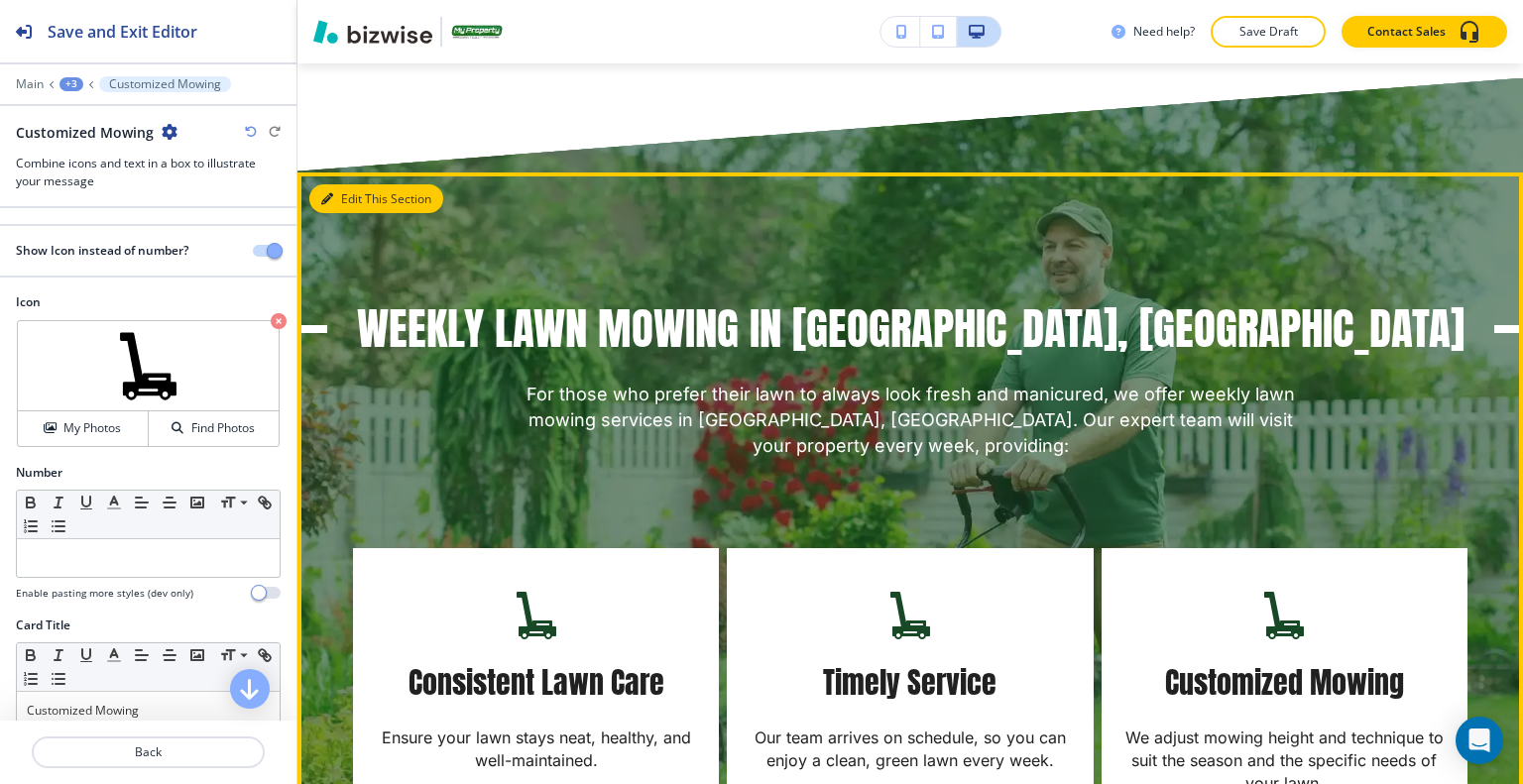 click on "Edit This Section" at bounding box center (376, 199) 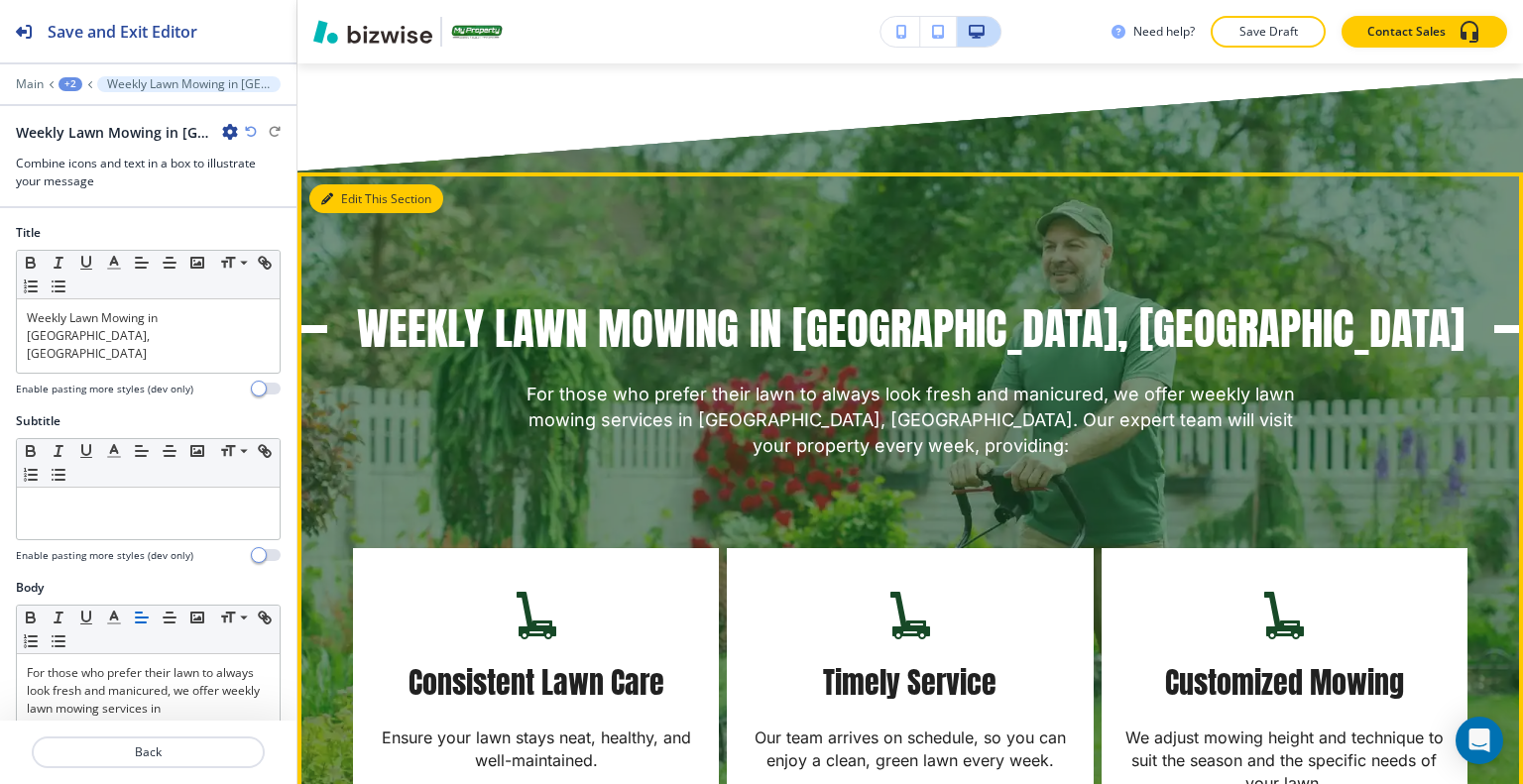 scroll, scrollTop: 2403, scrollLeft: 0, axis: vertical 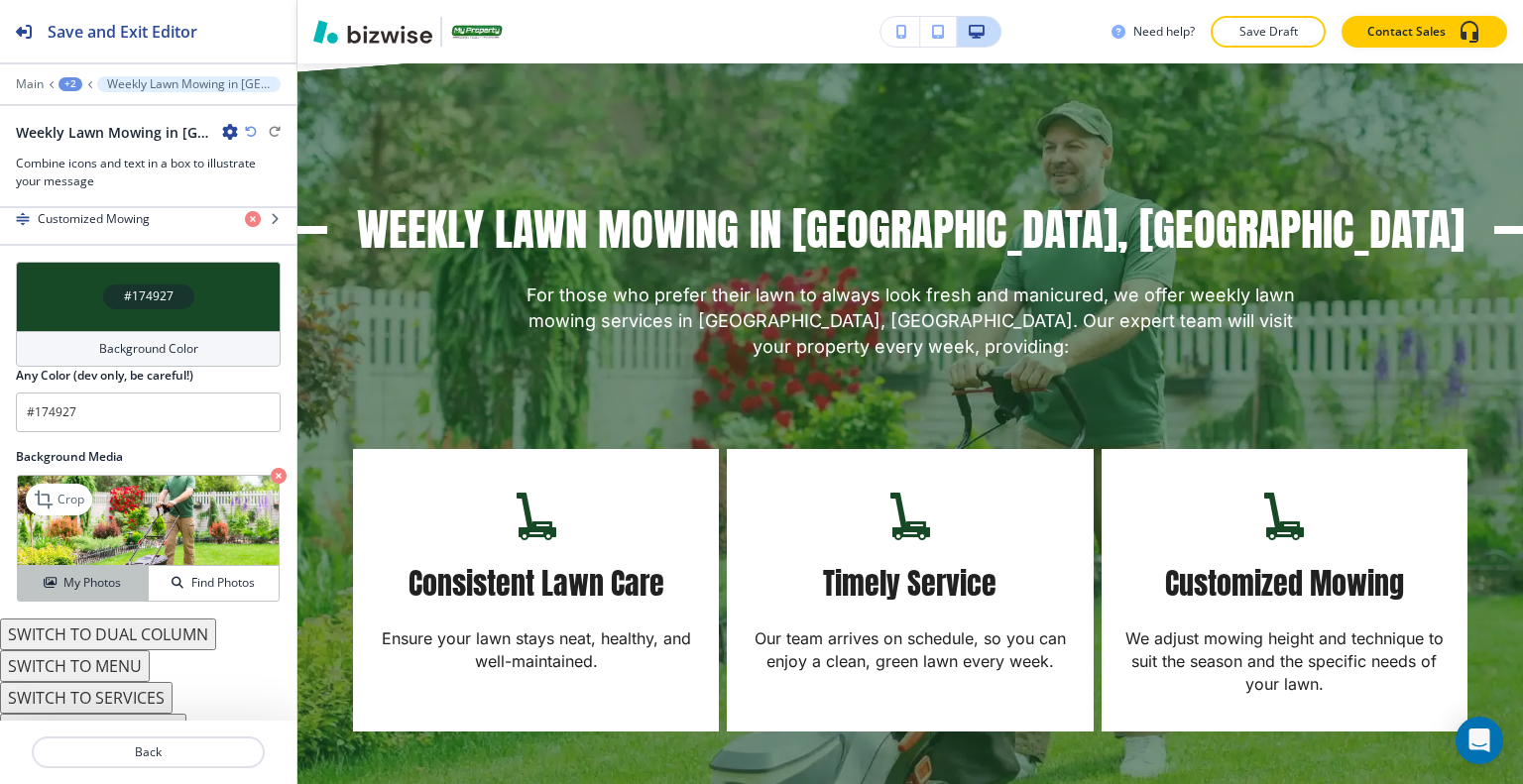 click on "My Photos" at bounding box center (92, 583) 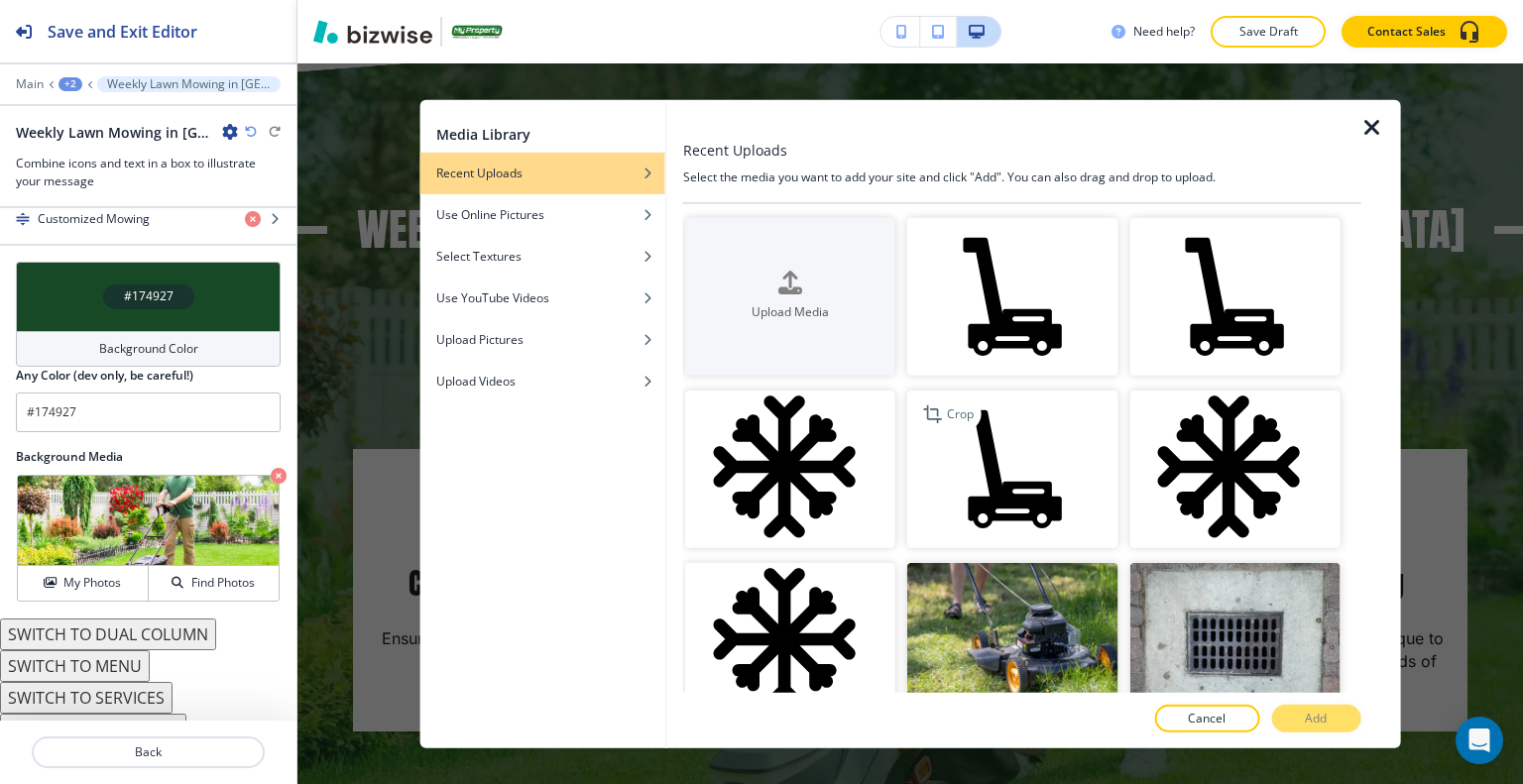 scroll, scrollTop: 297, scrollLeft: 0, axis: vertical 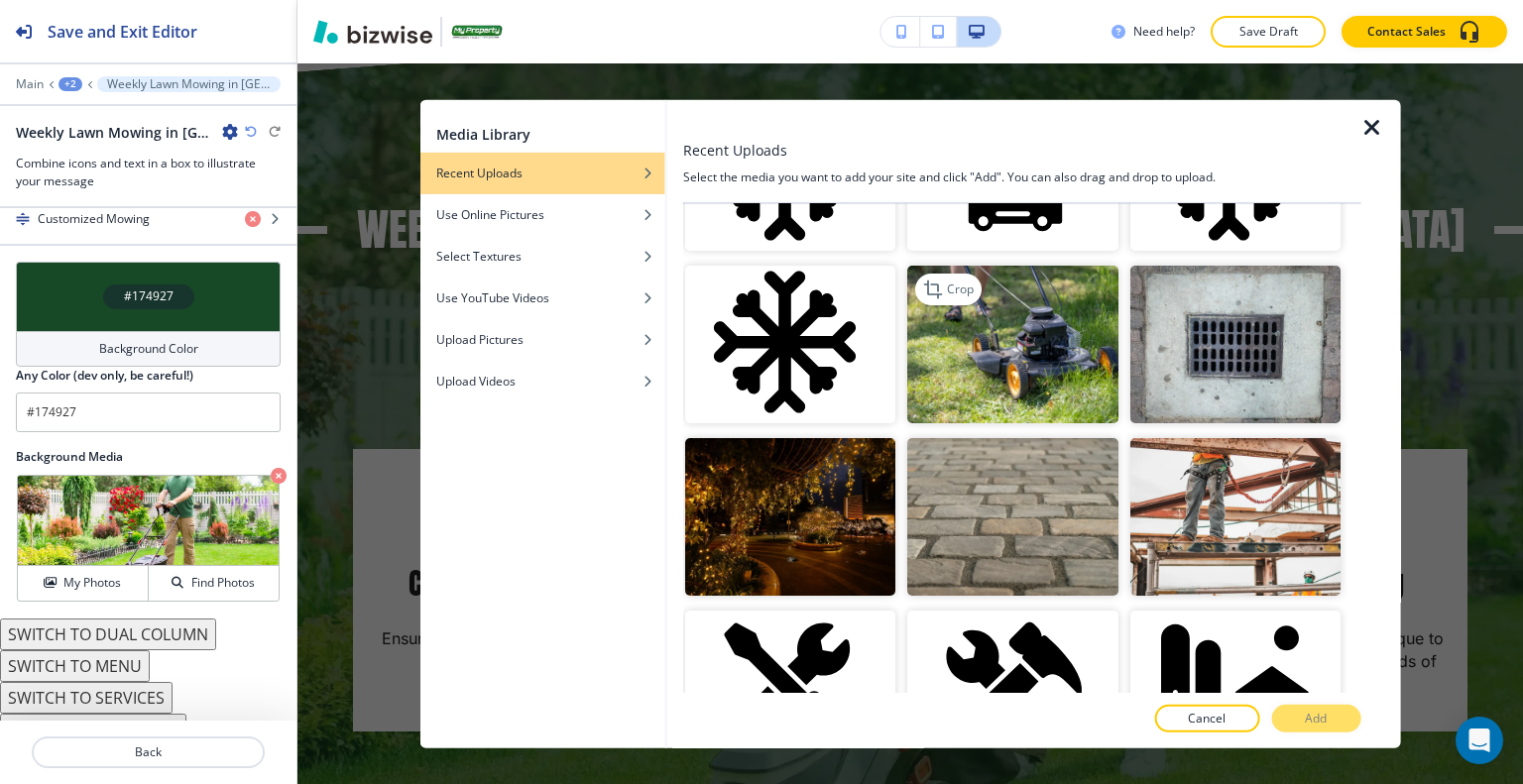 click at bounding box center [1012, 344] 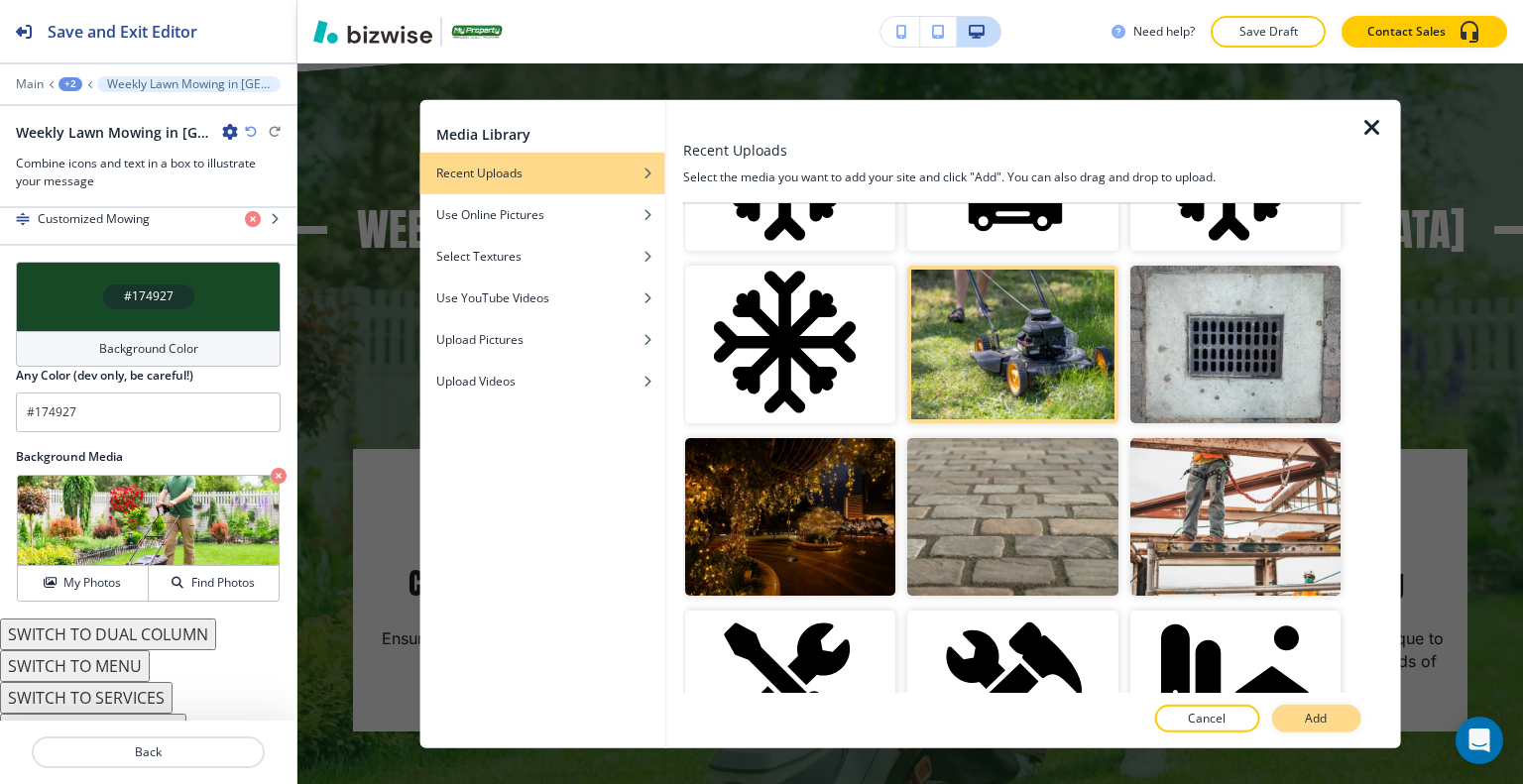 click on "Add" at bounding box center [1316, 719] 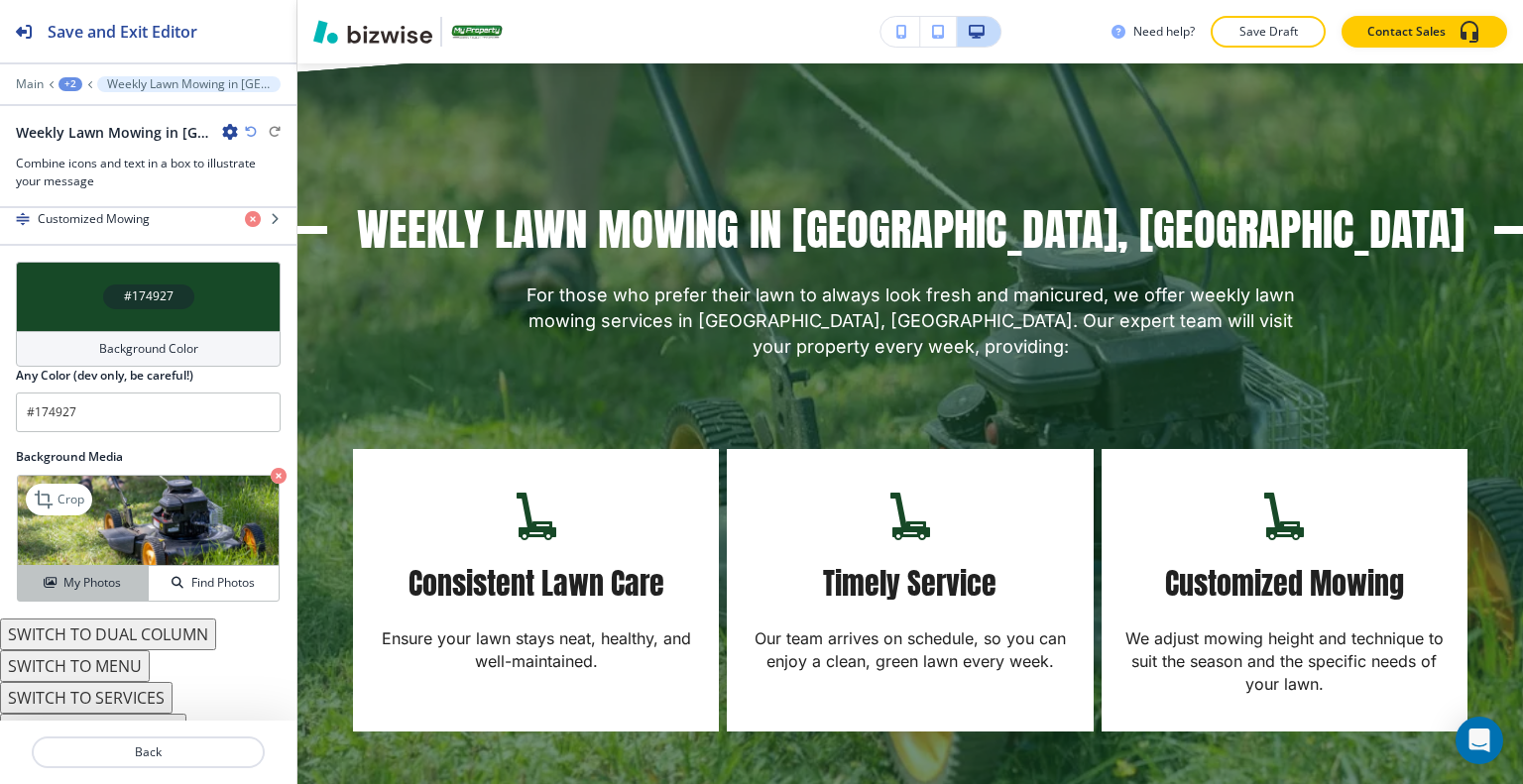 click on "My Photos" at bounding box center [92, 583] 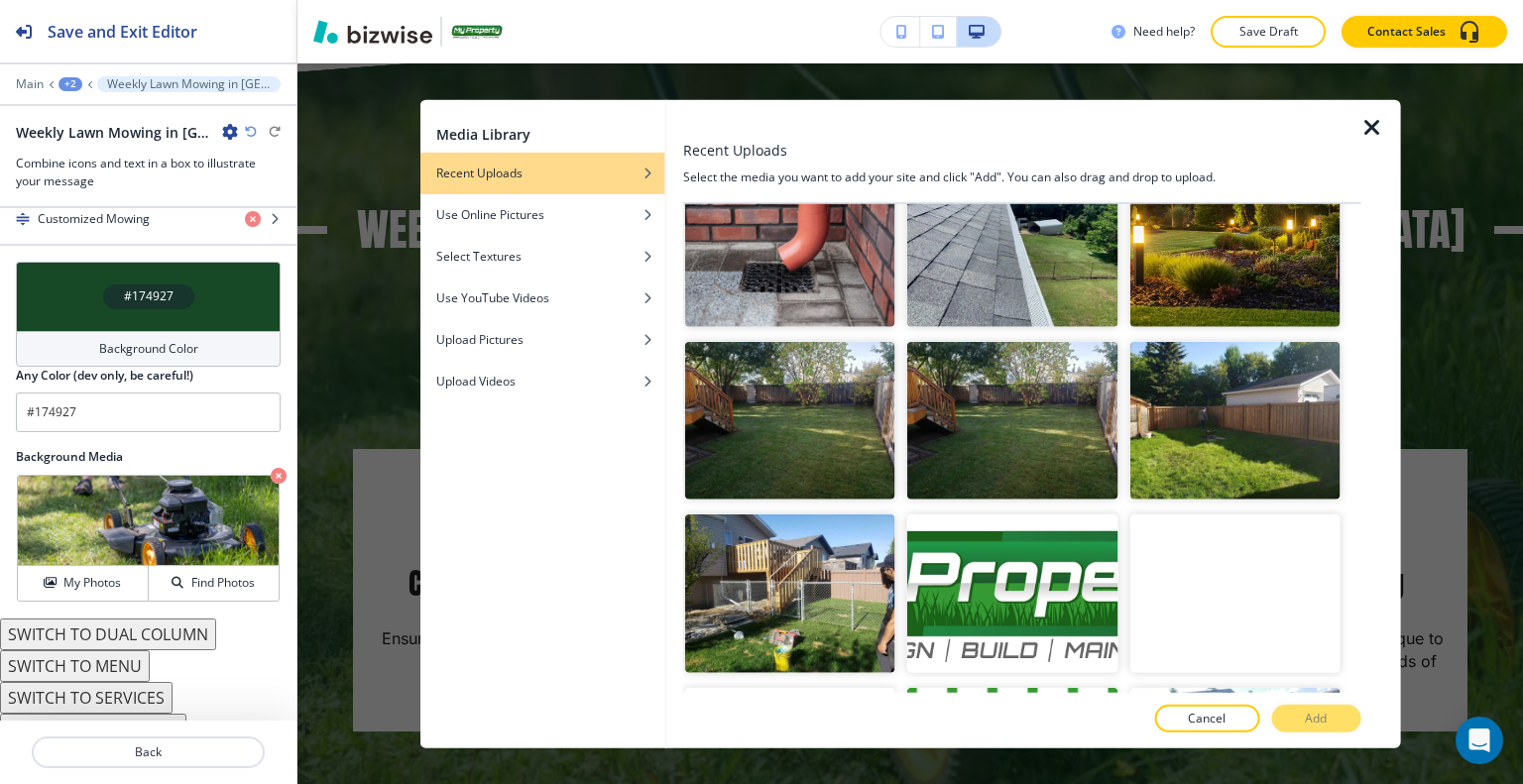 scroll, scrollTop: 4956, scrollLeft: 0, axis: vertical 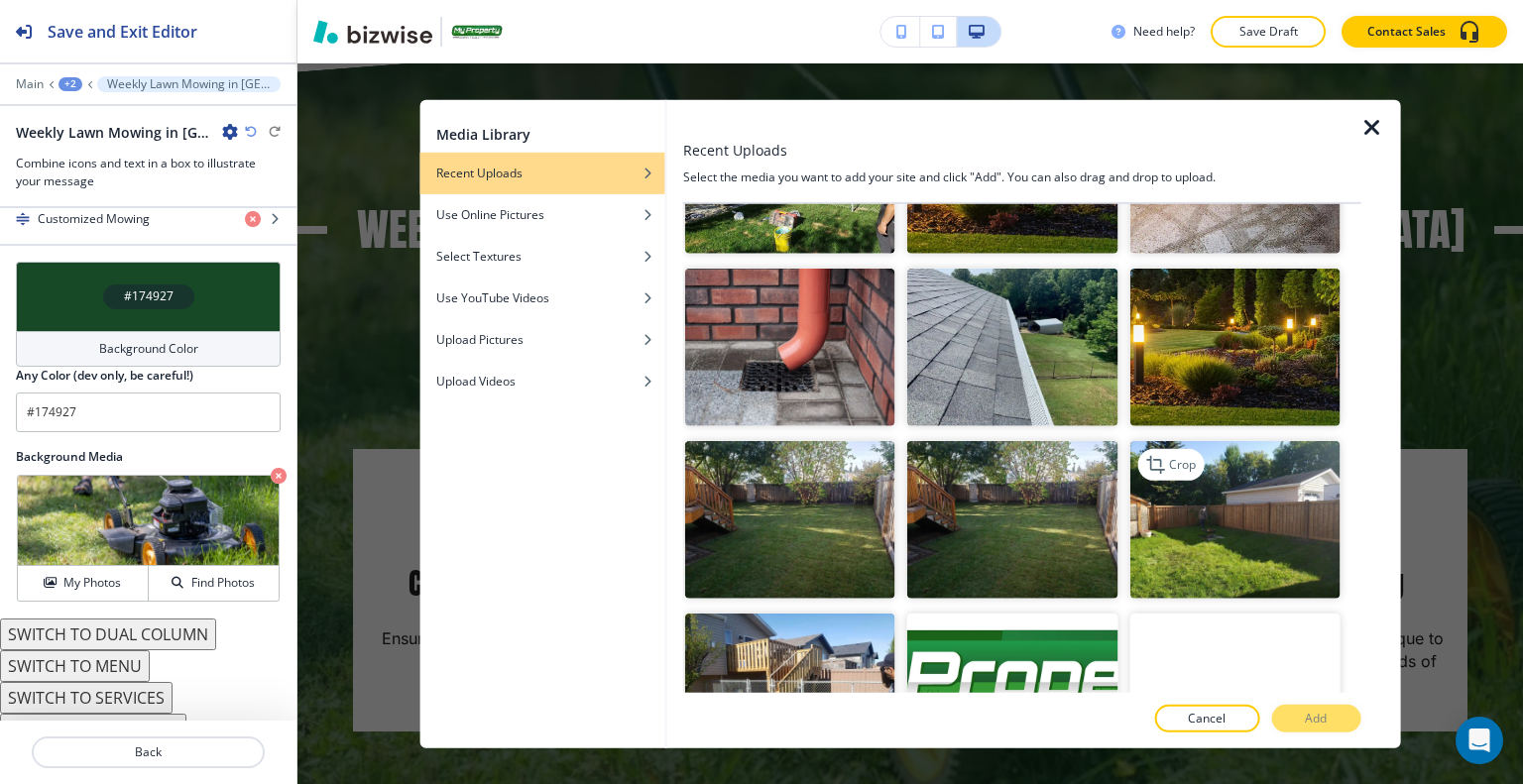 click at bounding box center [1234, 519] 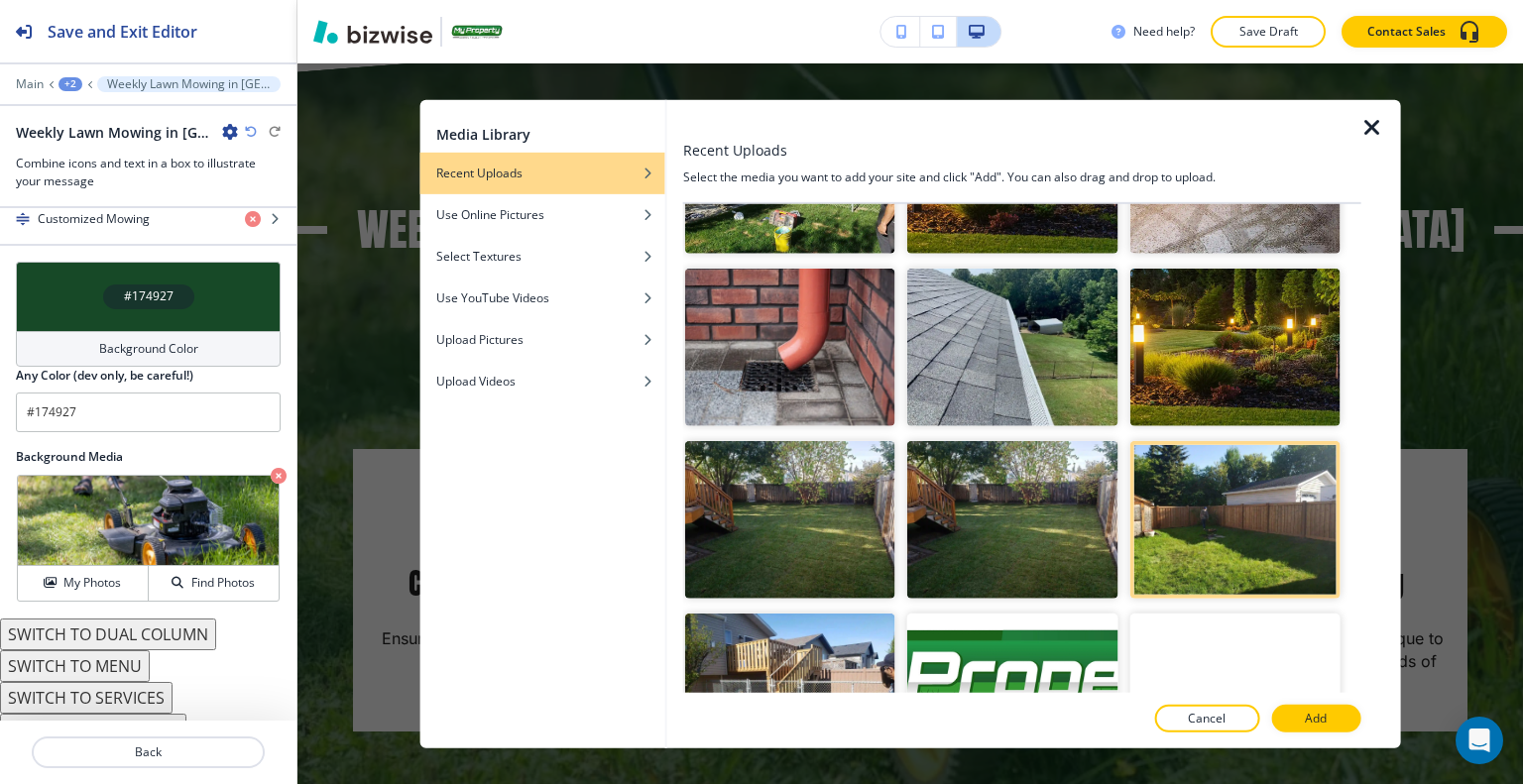 click on "Add" at bounding box center [1316, 719] 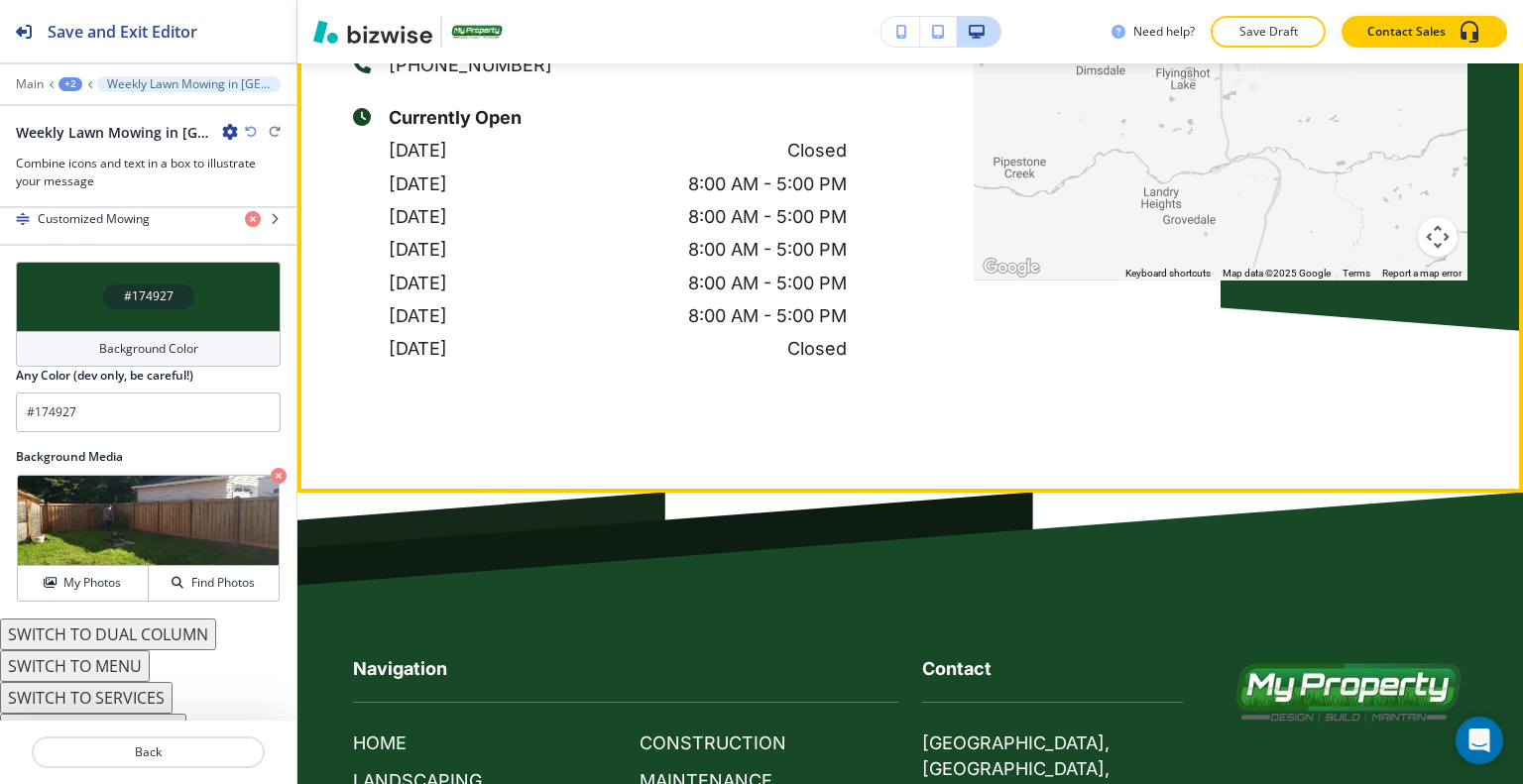 scroll, scrollTop: 7061, scrollLeft: 0, axis: vertical 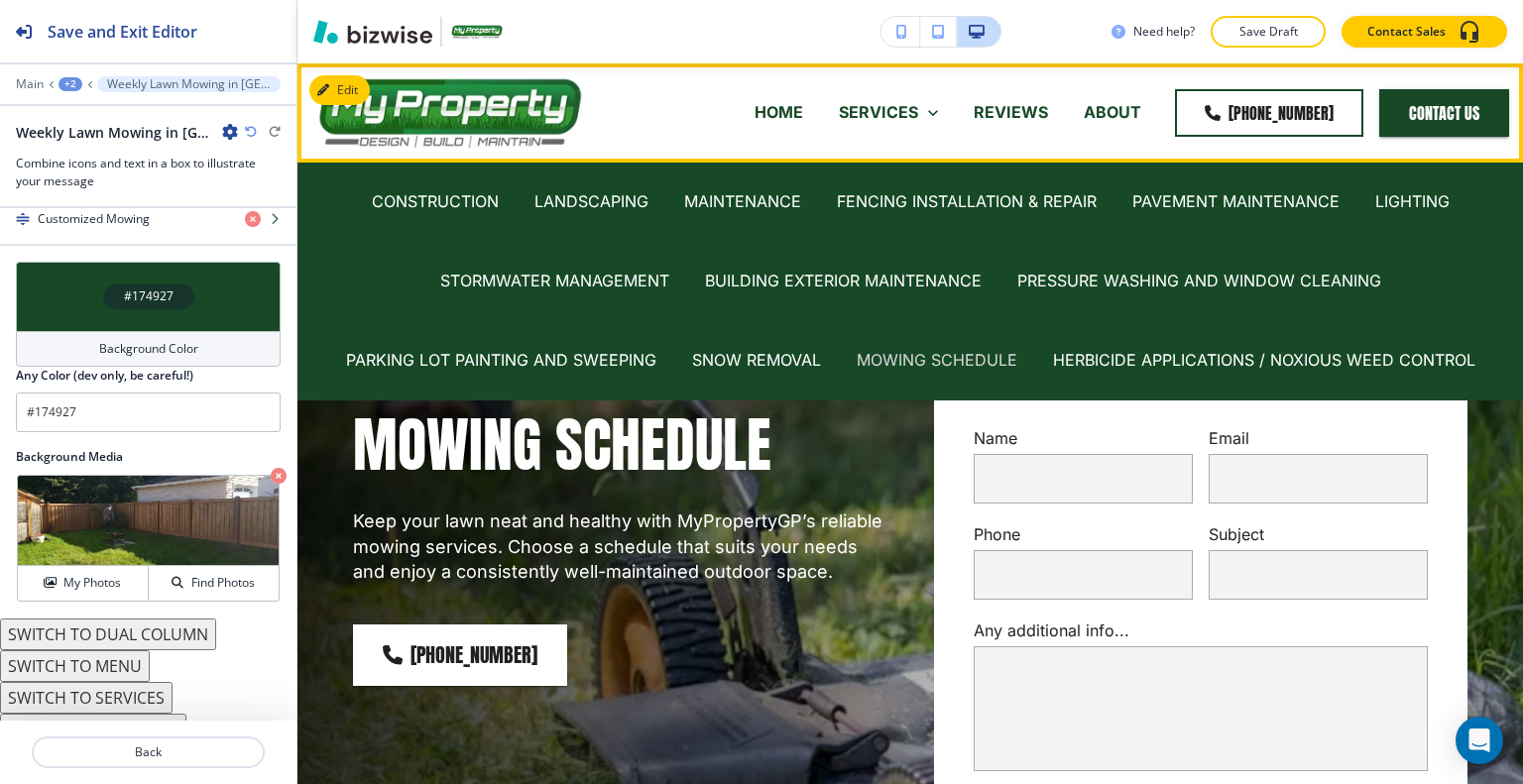 click on "MOWING SCHEDULE" at bounding box center [937, 360] 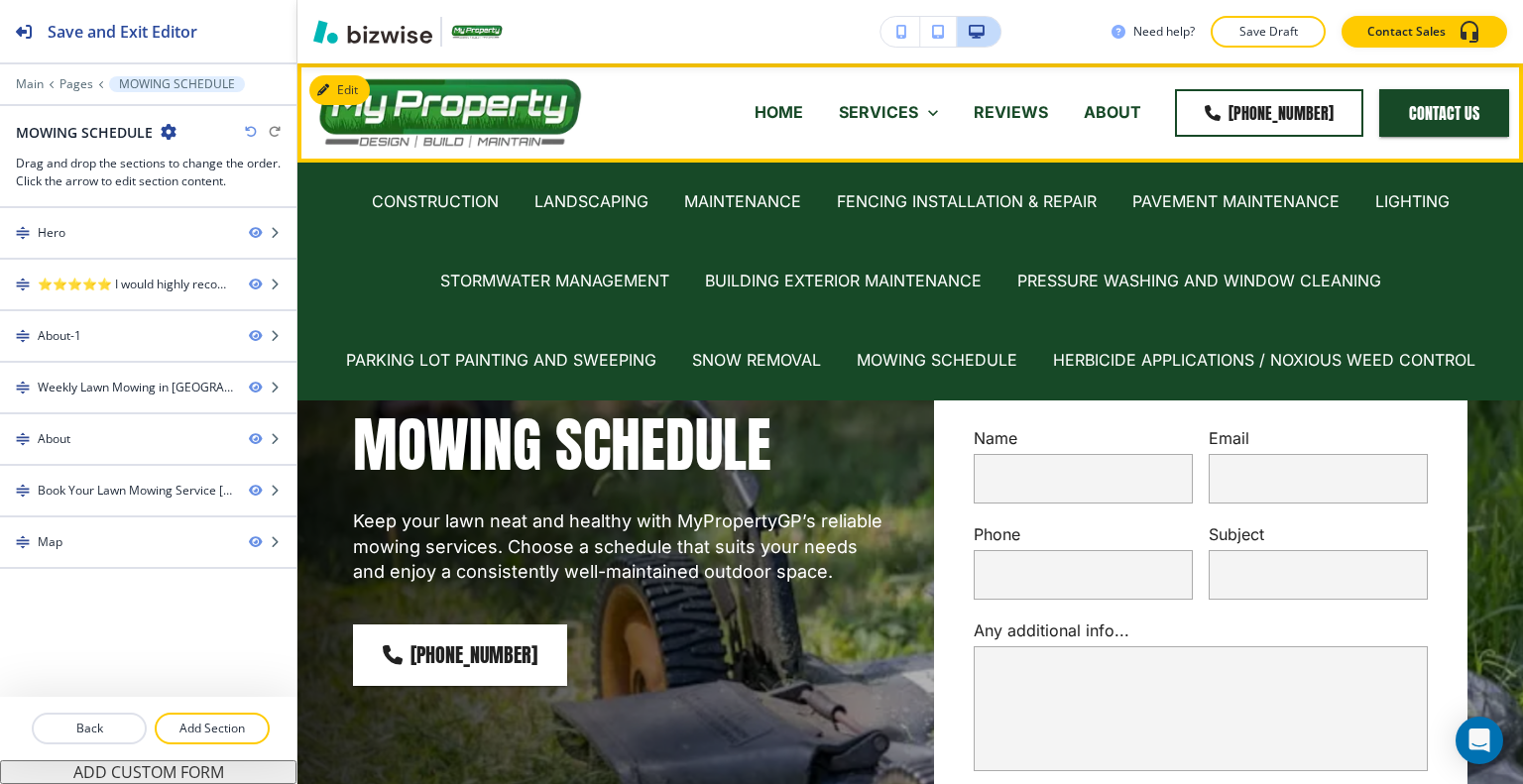 click on "SERVICES" at bounding box center (888, 112) 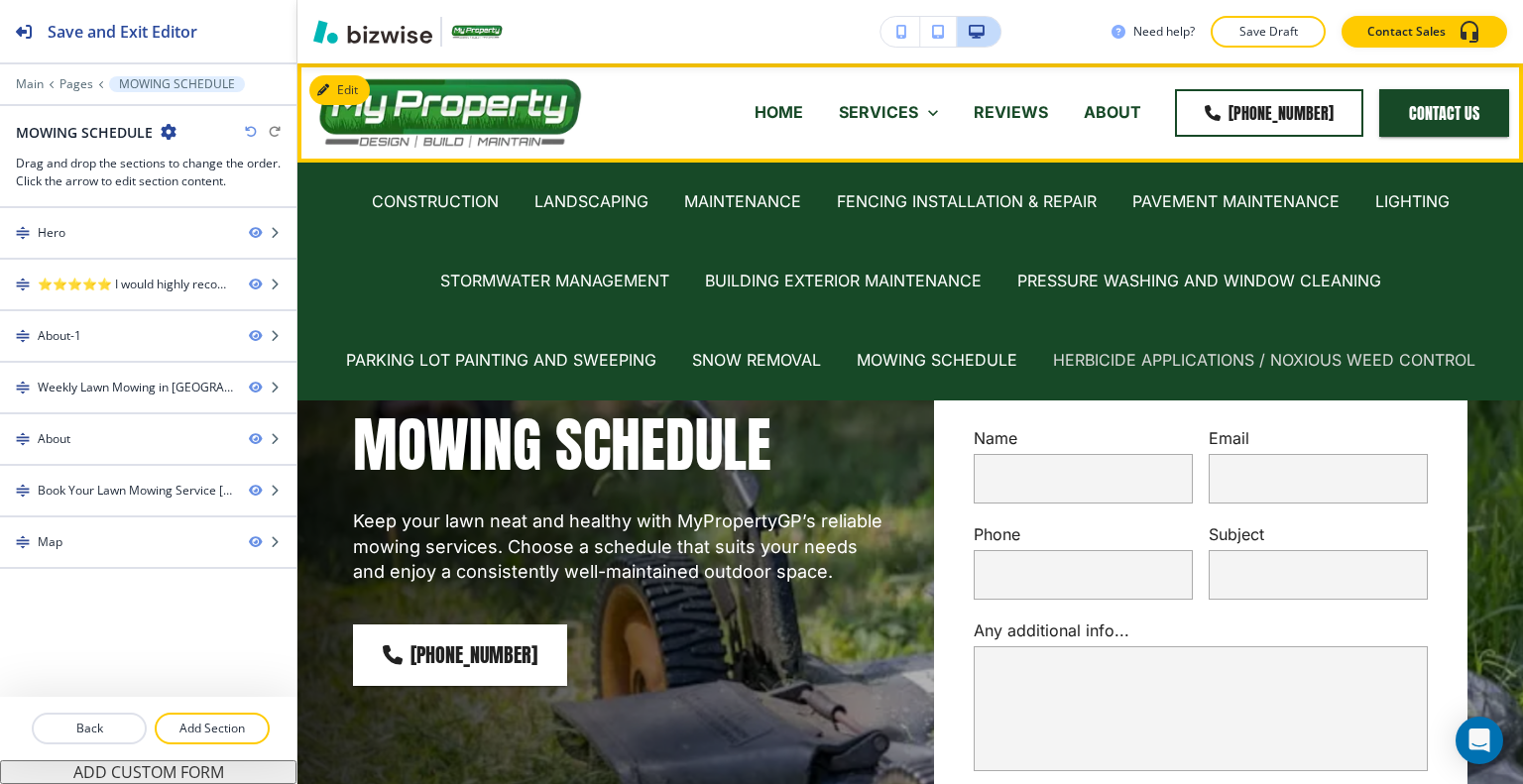 click on "HERBICIDE APPLICATIONS / NOXIOUS WEED CONTROL" at bounding box center (1264, 360) 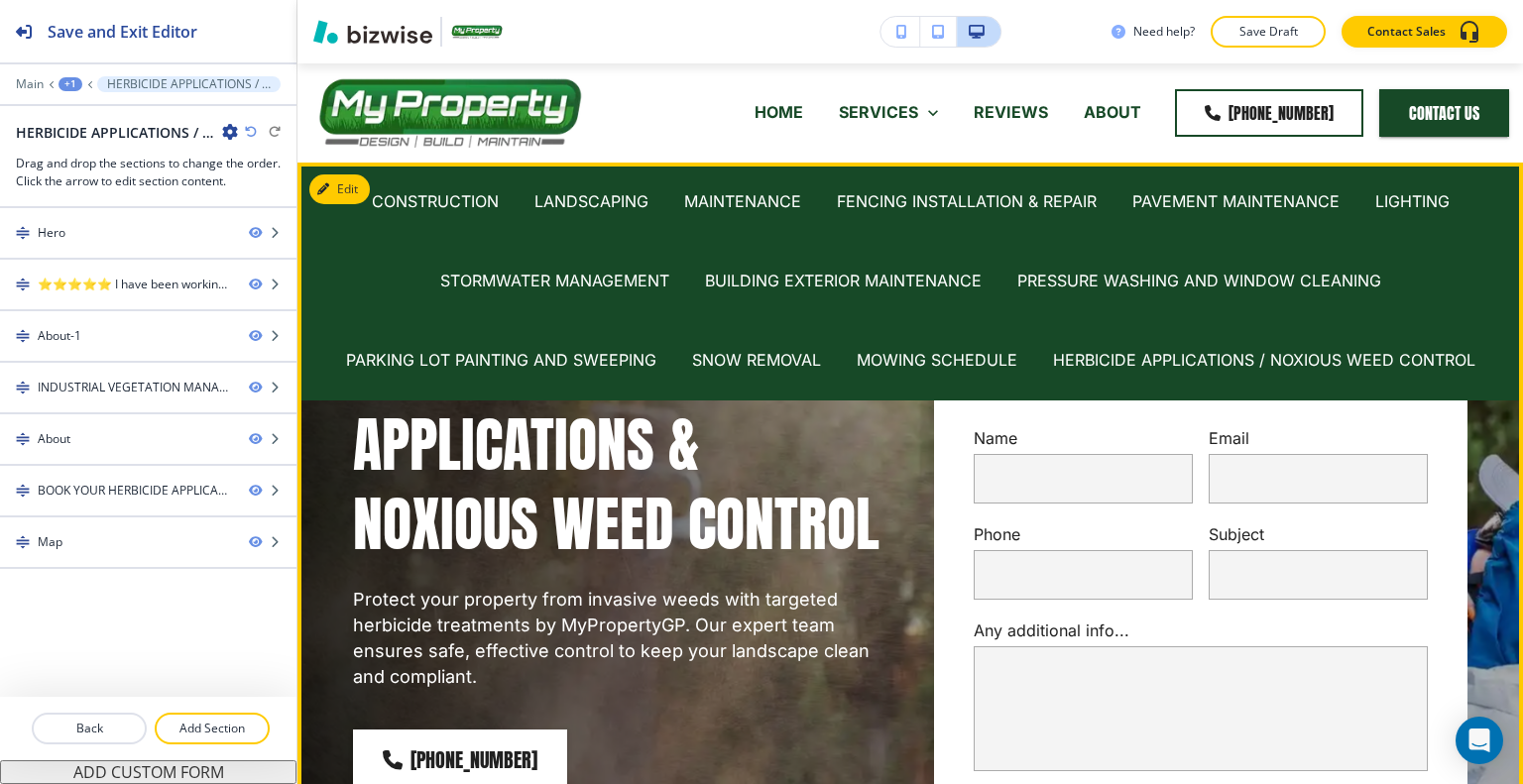 click on "Herbicide Applications & Noxious Weed Control" at bounding box center (620, 444) 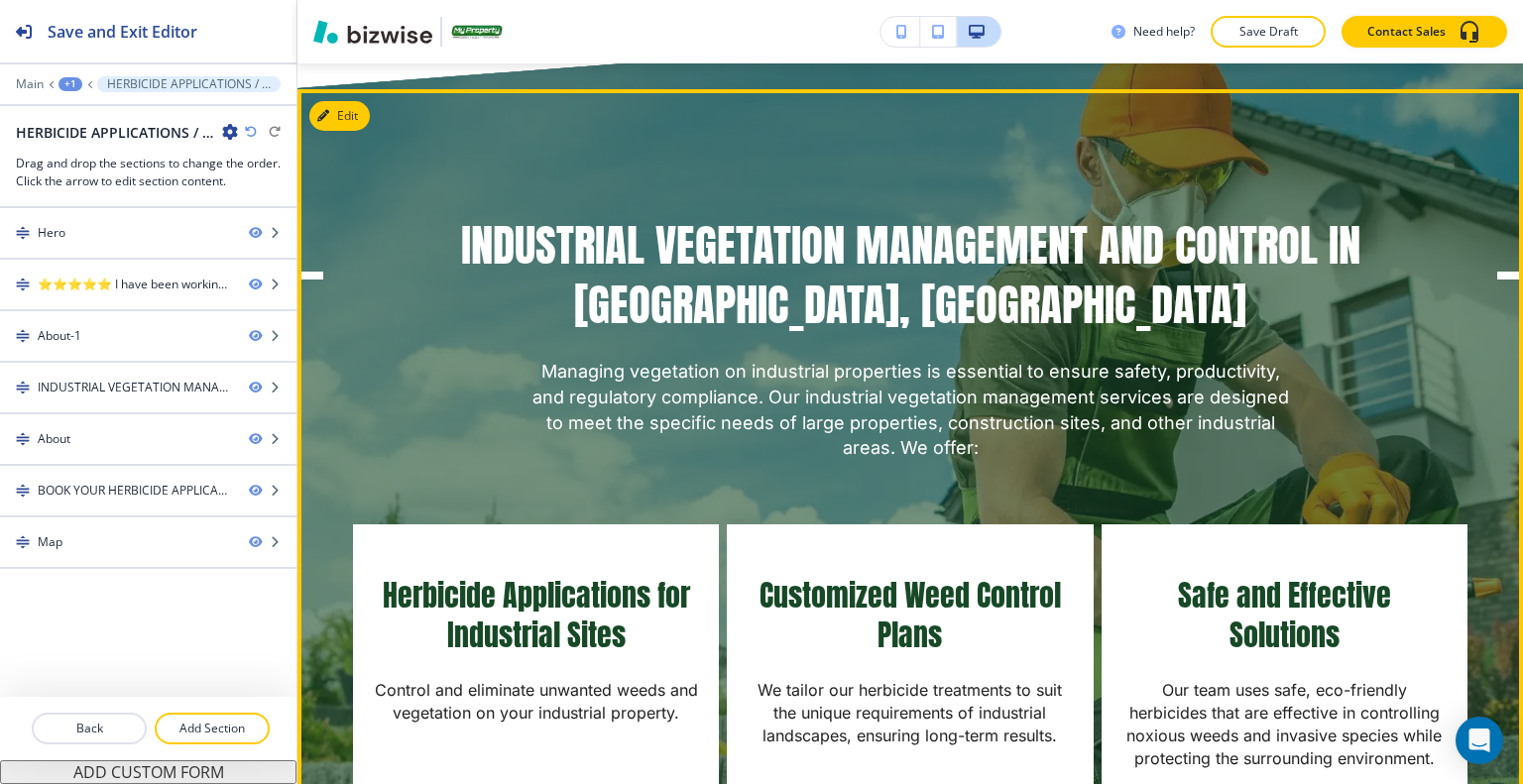 scroll, scrollTop: 2379, scrollLeft: 0, axis: vertical 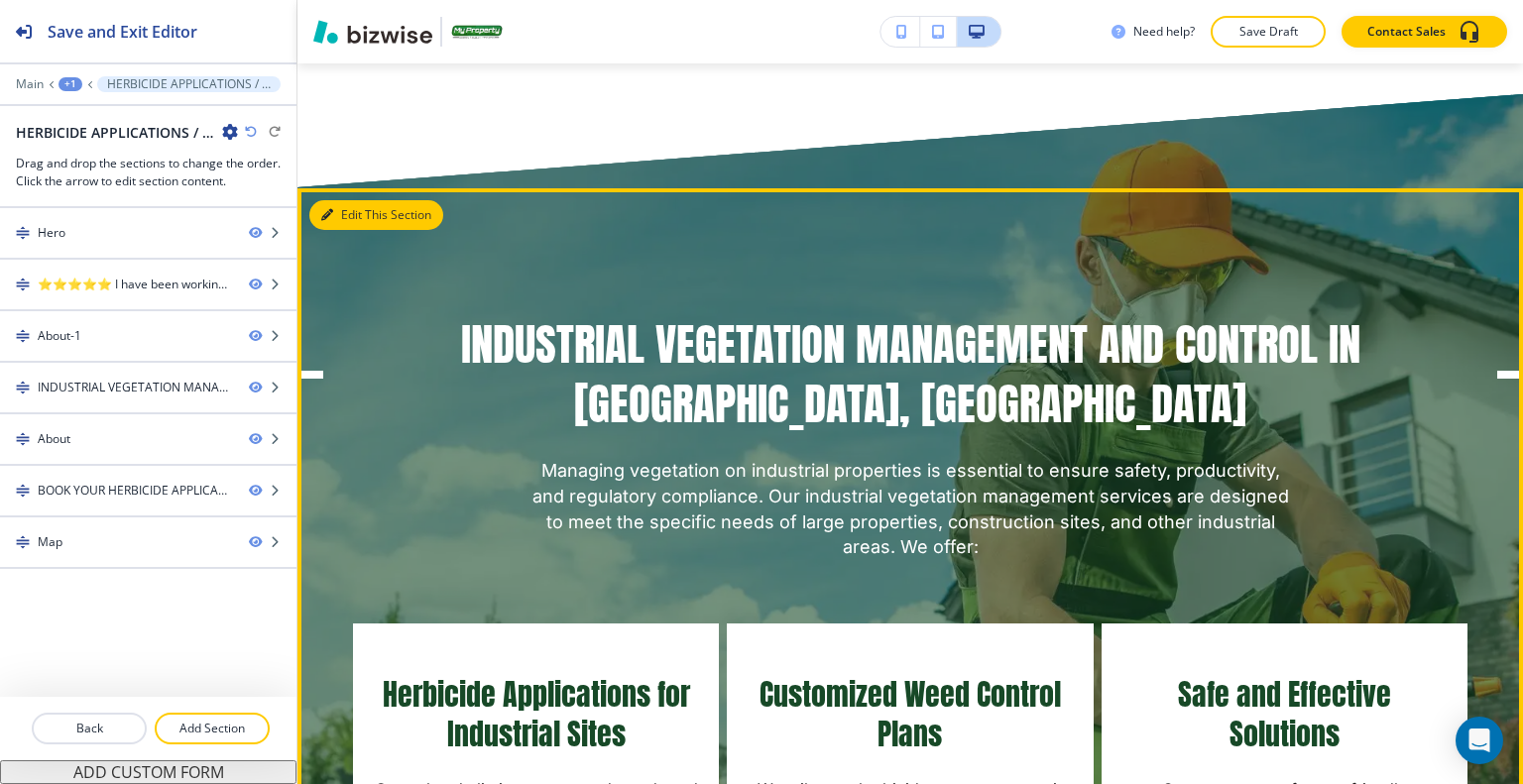 click on "Edit This Section" at bounding box center [376, 215] 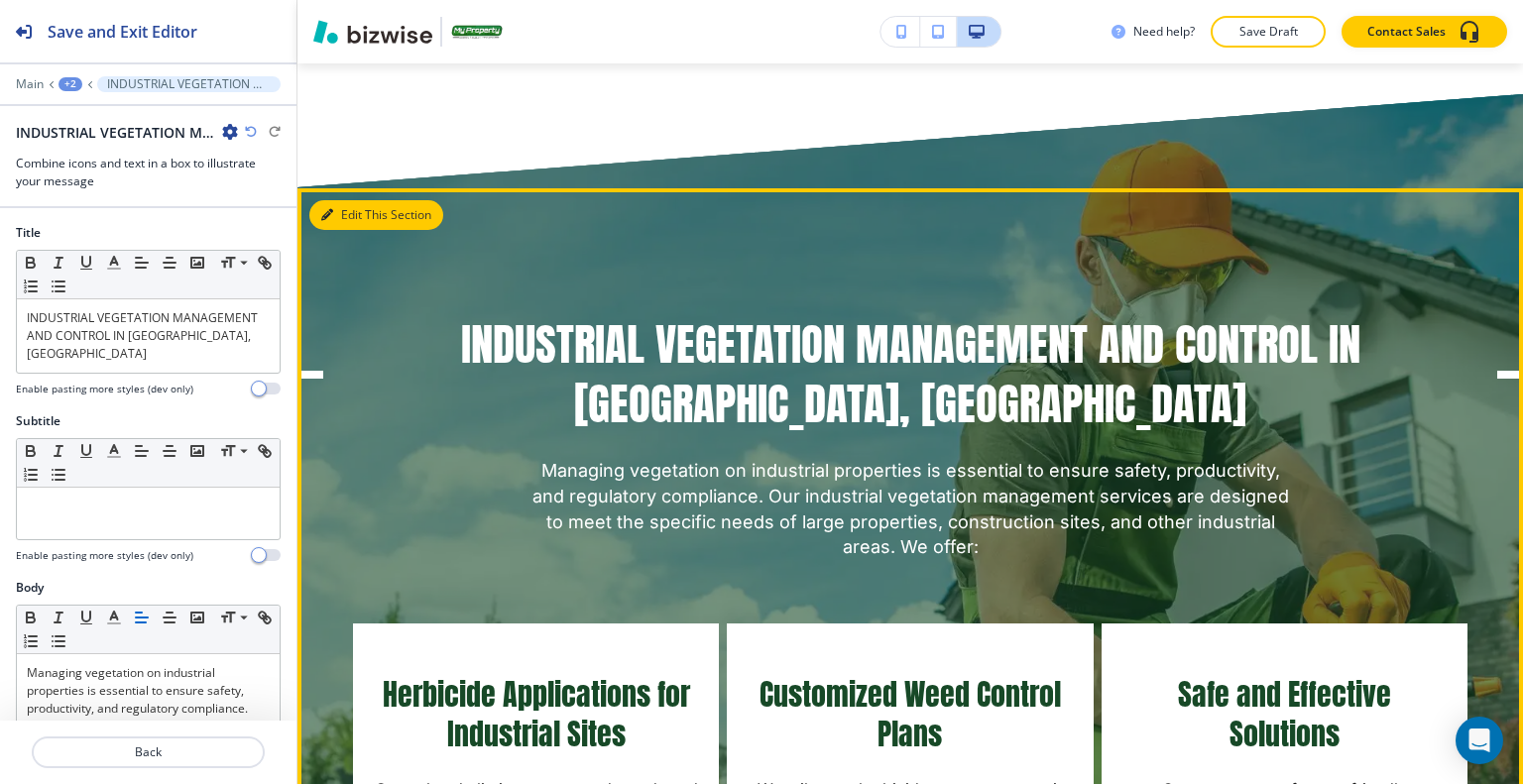 scroll, scrollTop: 2436, scrollLeft: 0, axis: vertical 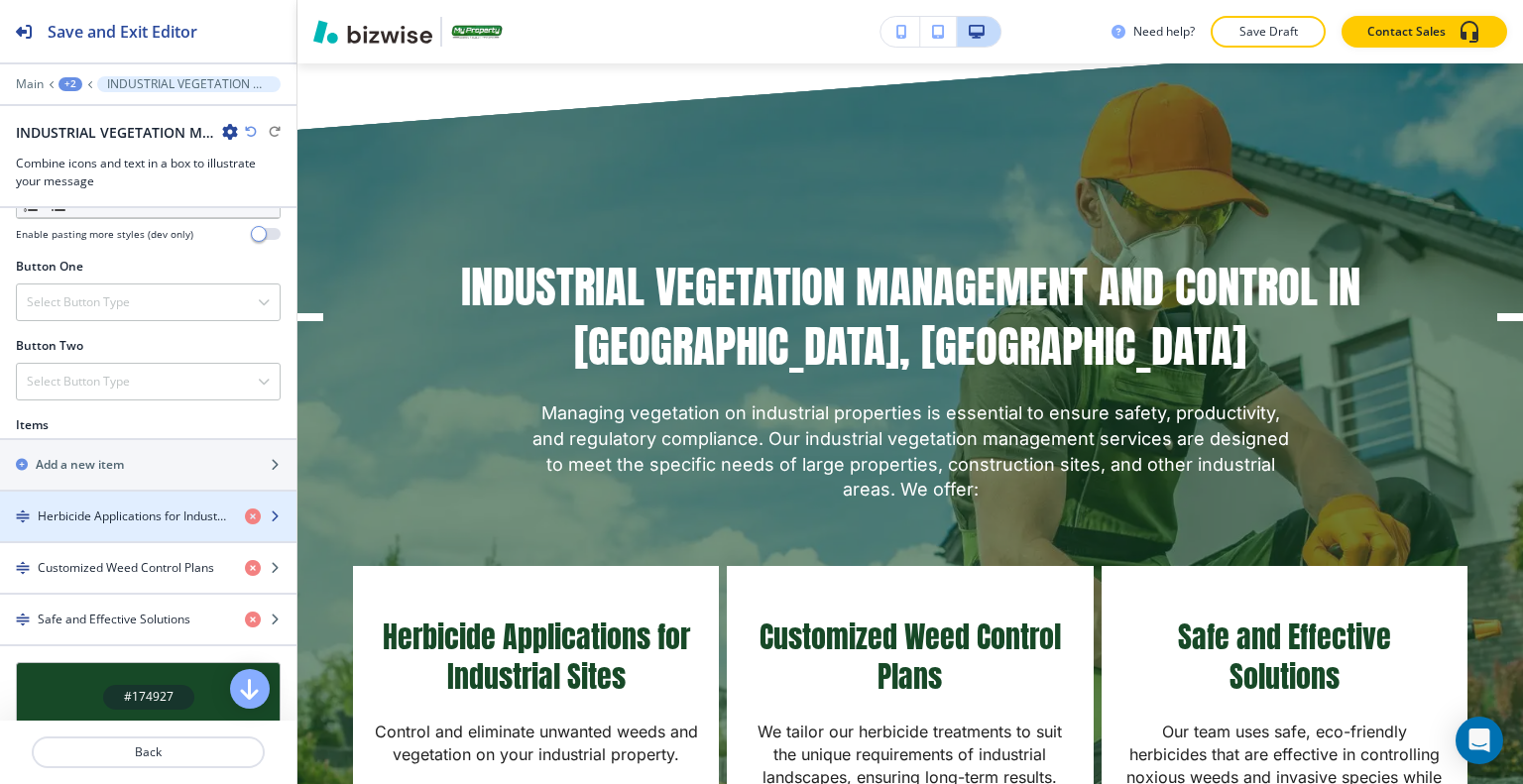 click on "Herbicide Applications for Industrial Sites" at bounding box center [133, 516] 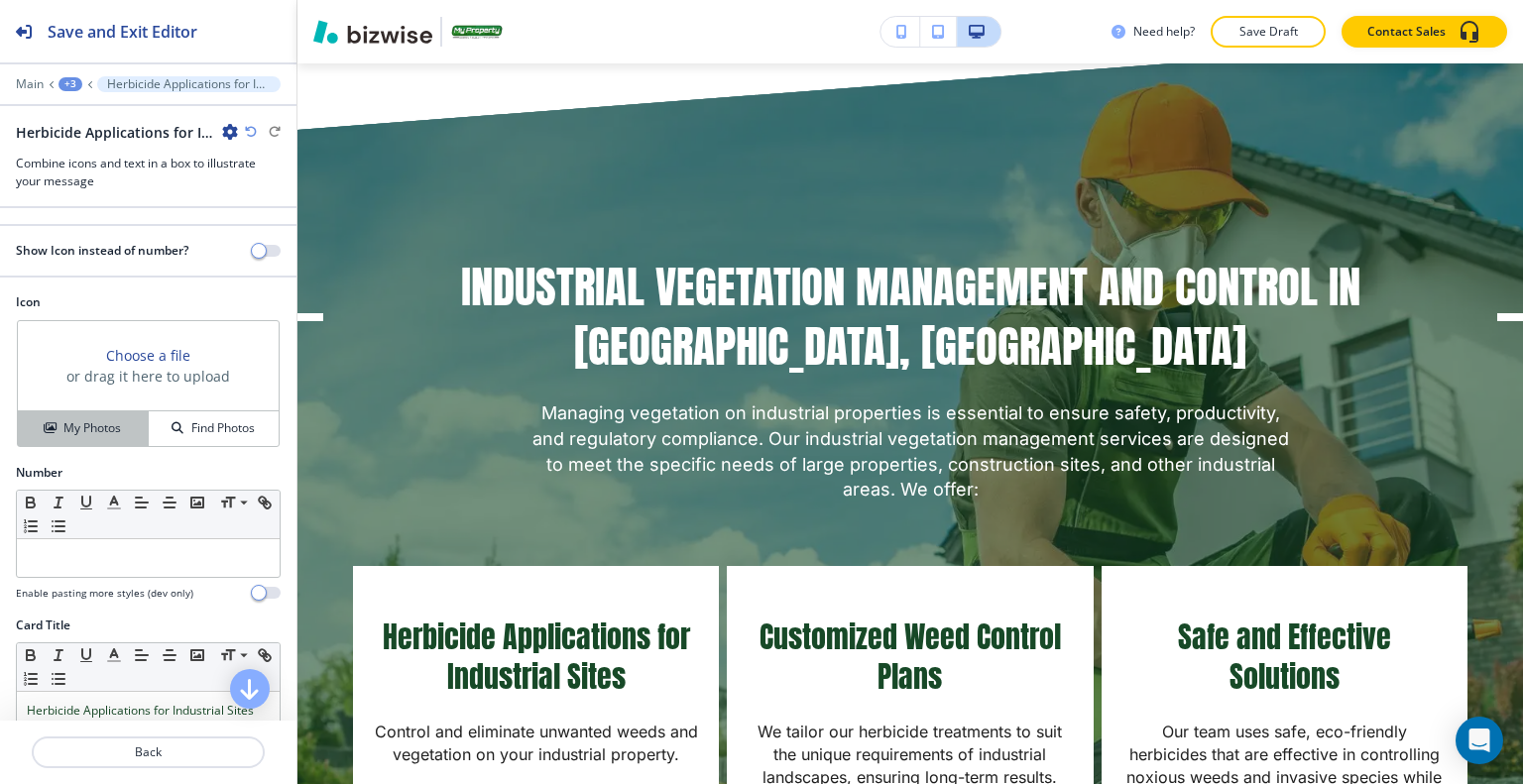 click on "My Photos" at bounding box center (92, 428) 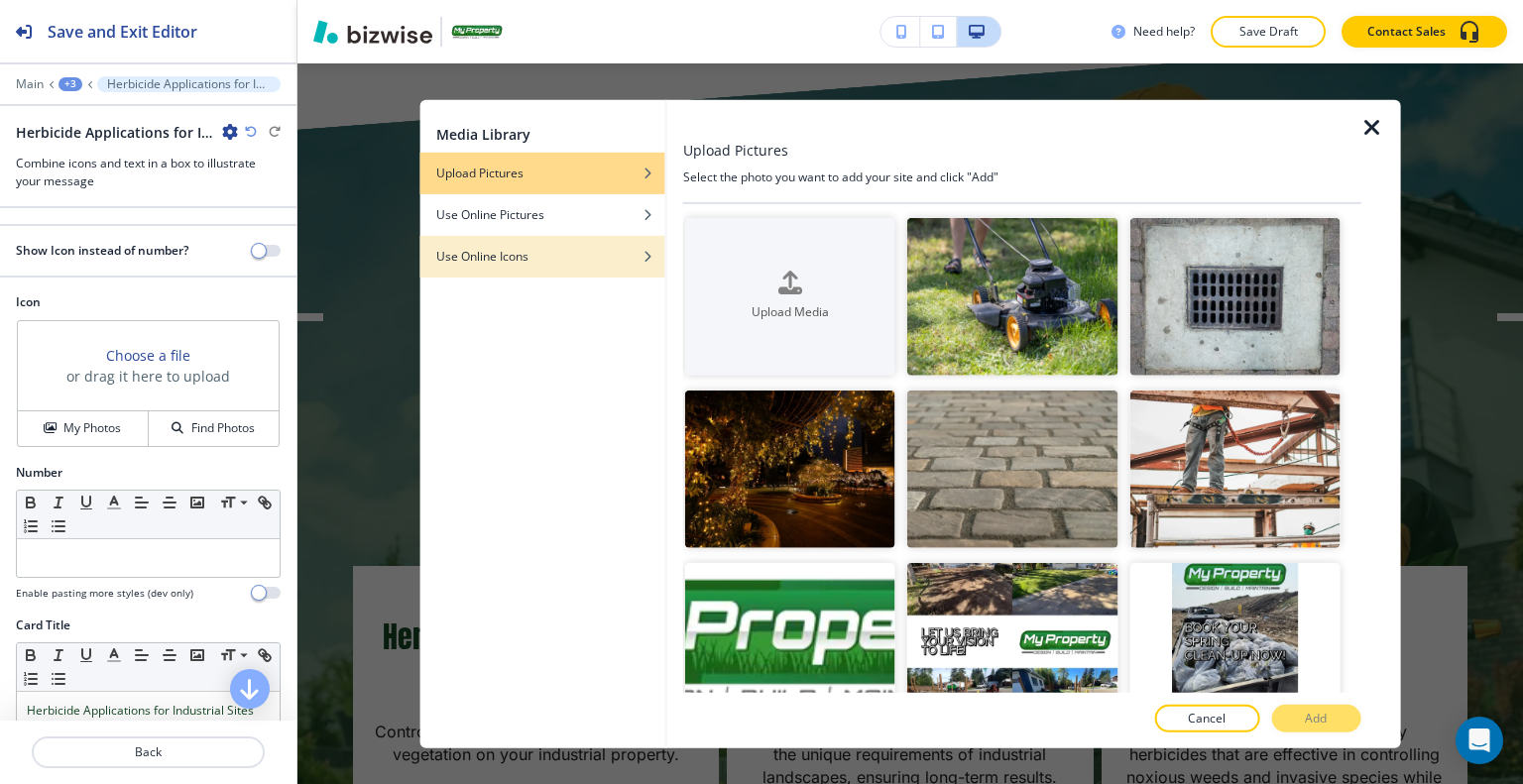 drag, startPoint x: 448, startPoint y: 263, endPoint x: 476, endPoint y: 264, distance: 28.01785 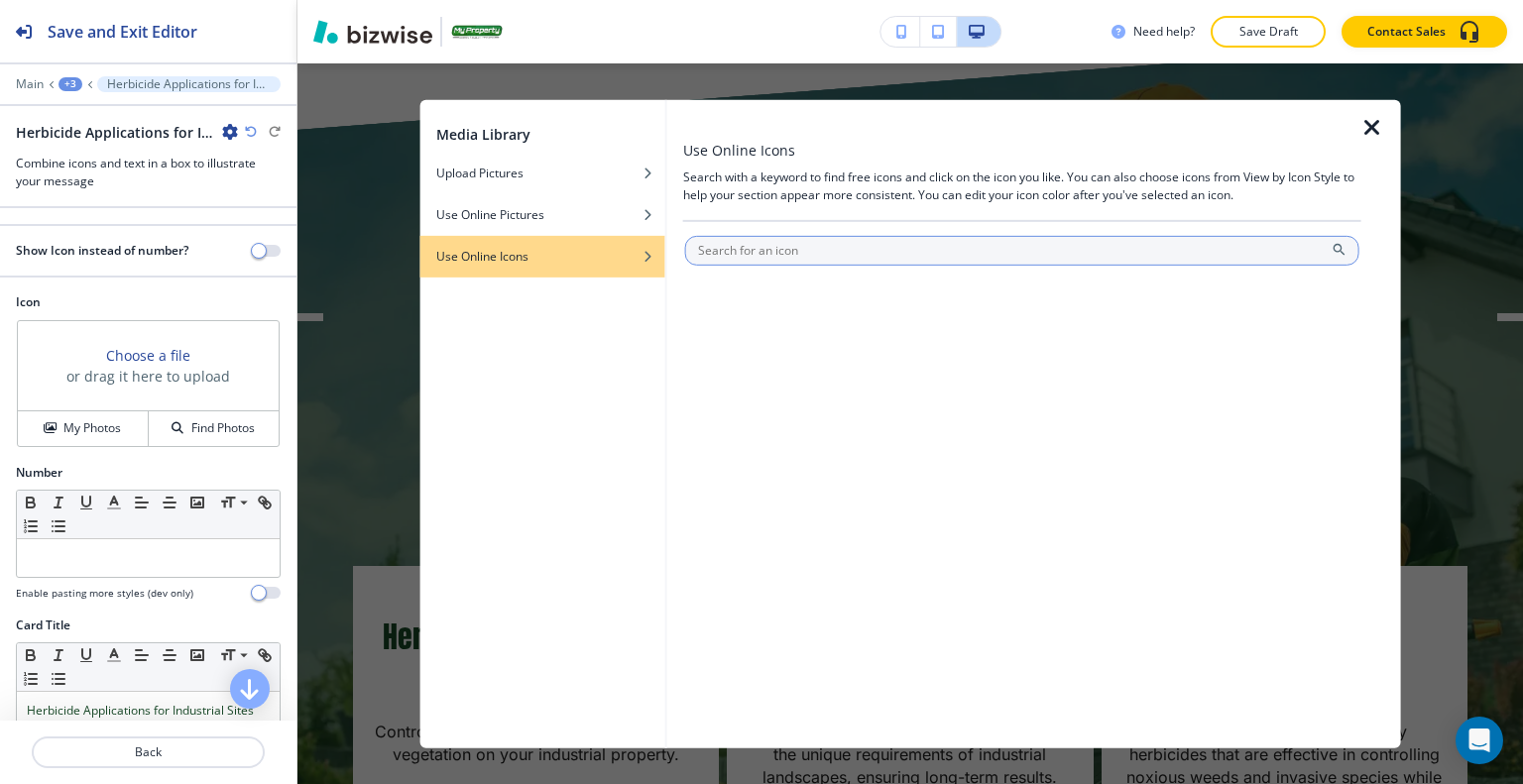 click at bounding box center (1022, 250) 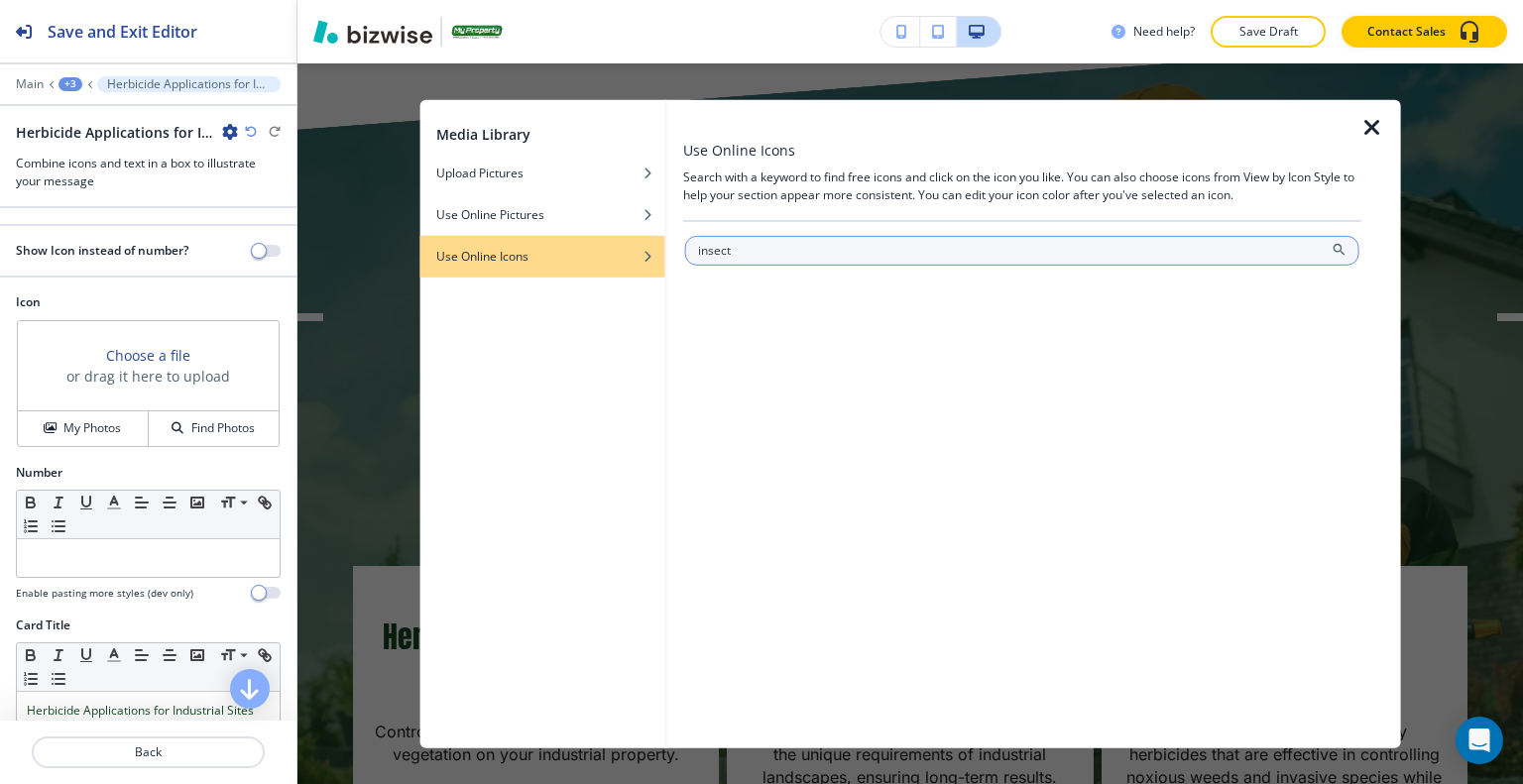 type on "insect" 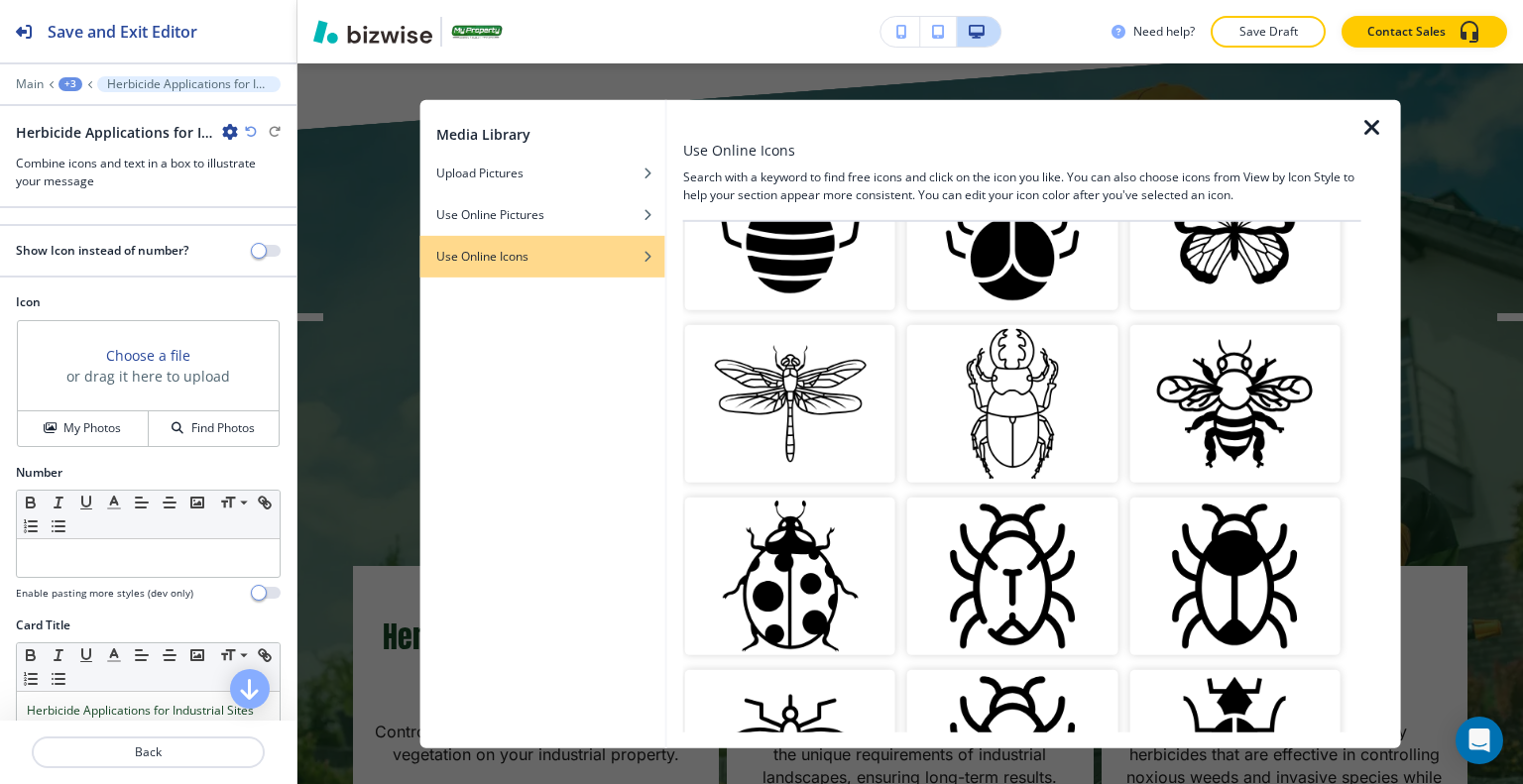 scroll, scrollTop: 396, scrollLeft: 0, axis: vertical 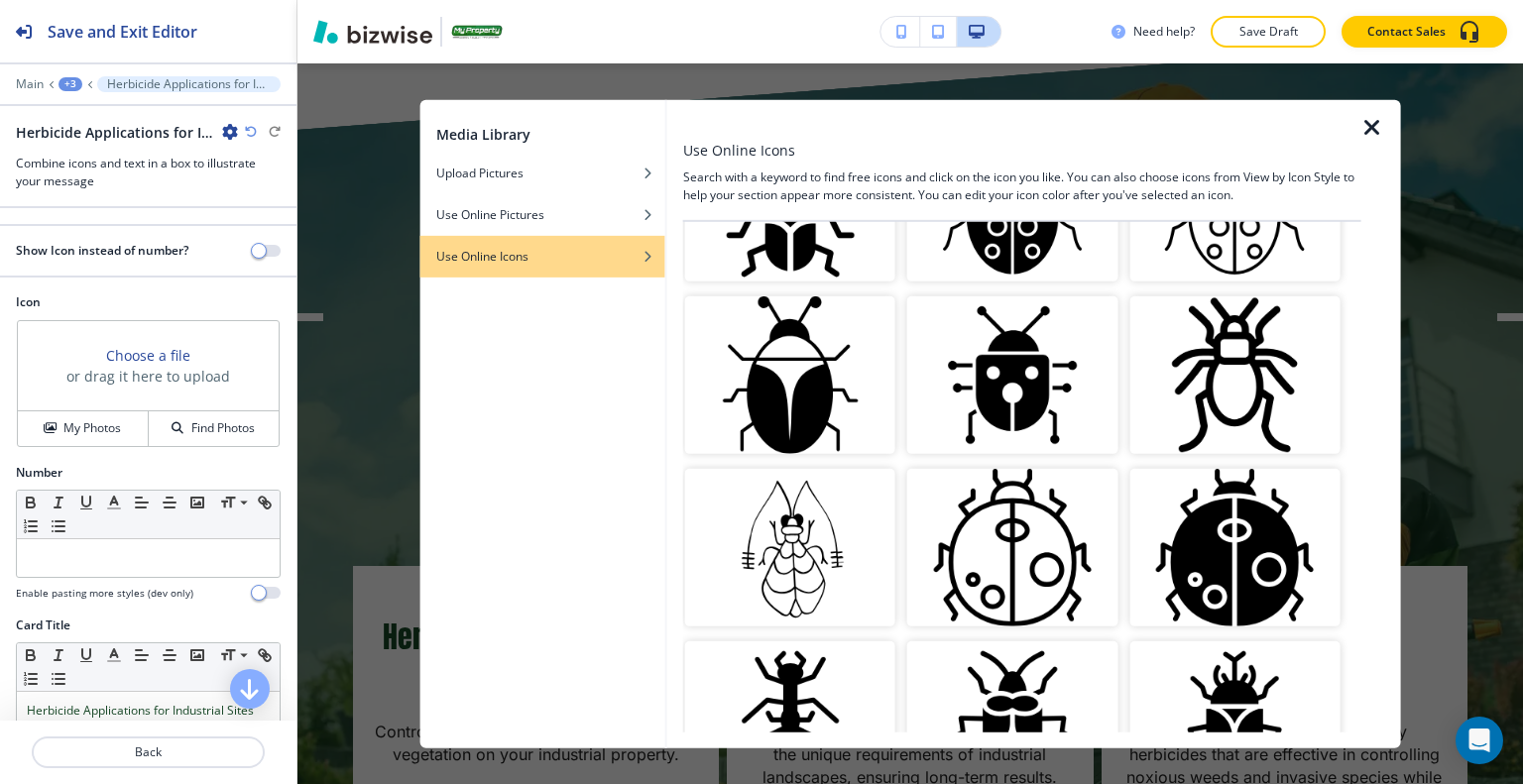 click at bounding box center (1234, 375) 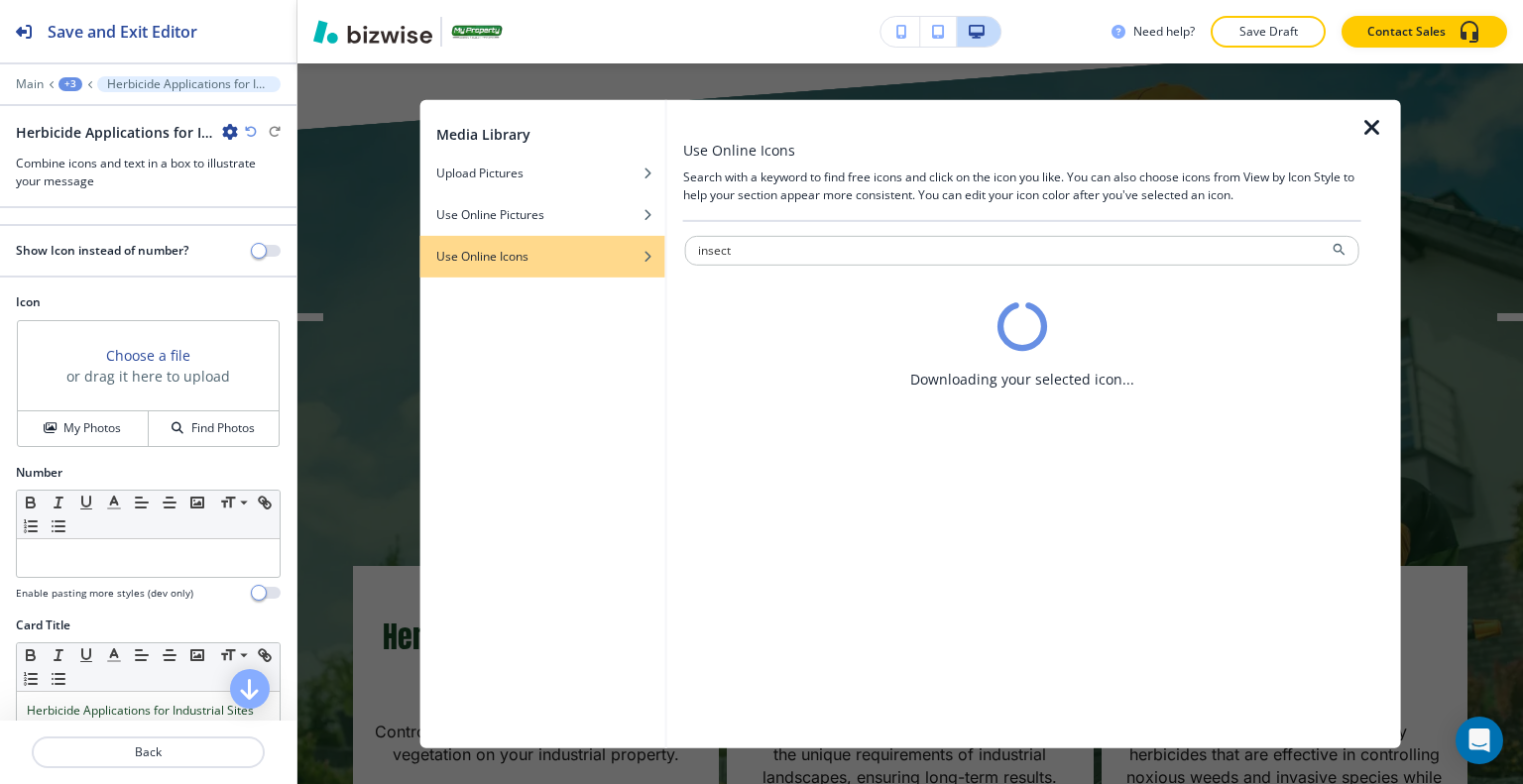 scroll, scrollTop: 0, scrollLeft: 0, axis: both 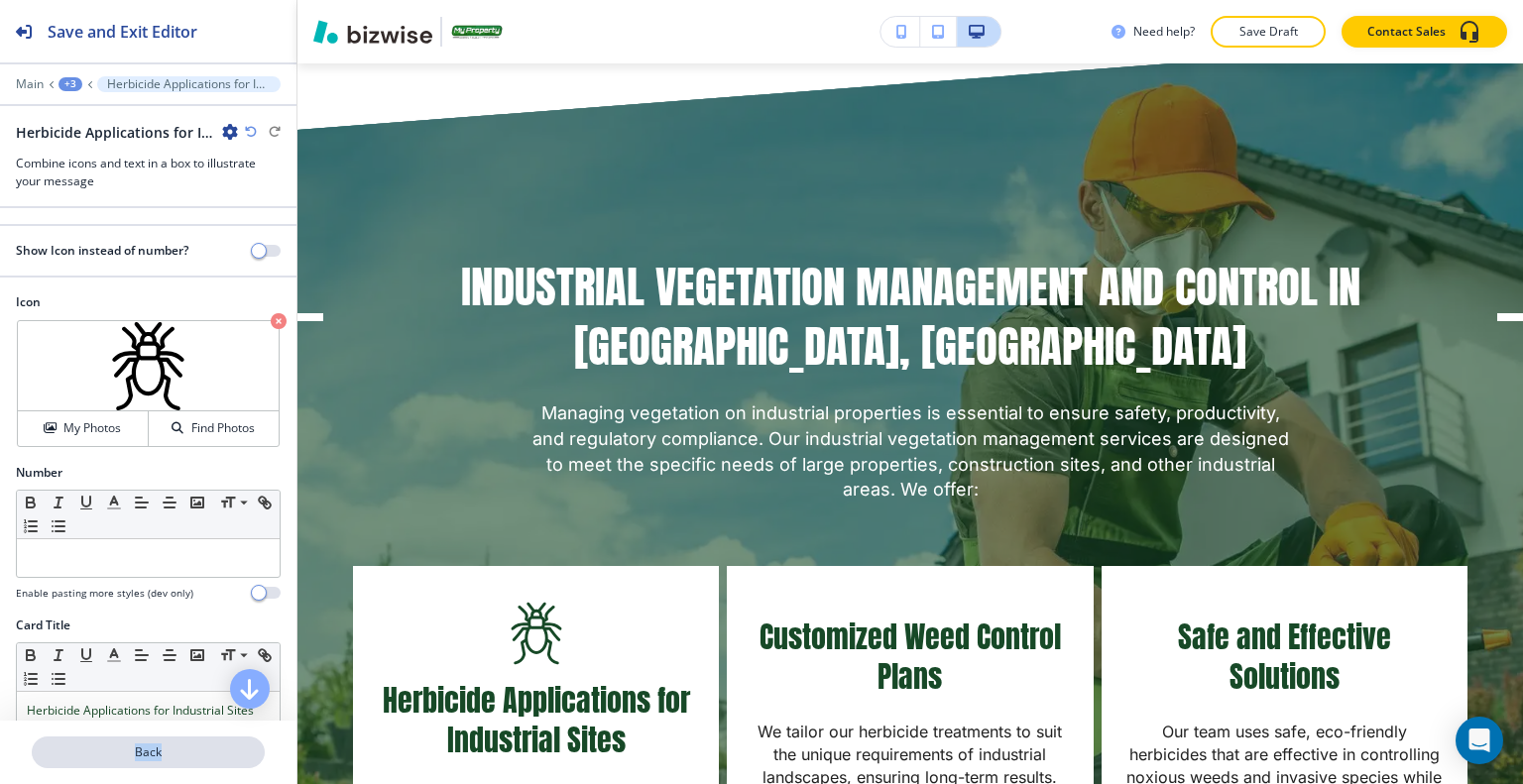 click on "Back" at bounding box center [148, 752] 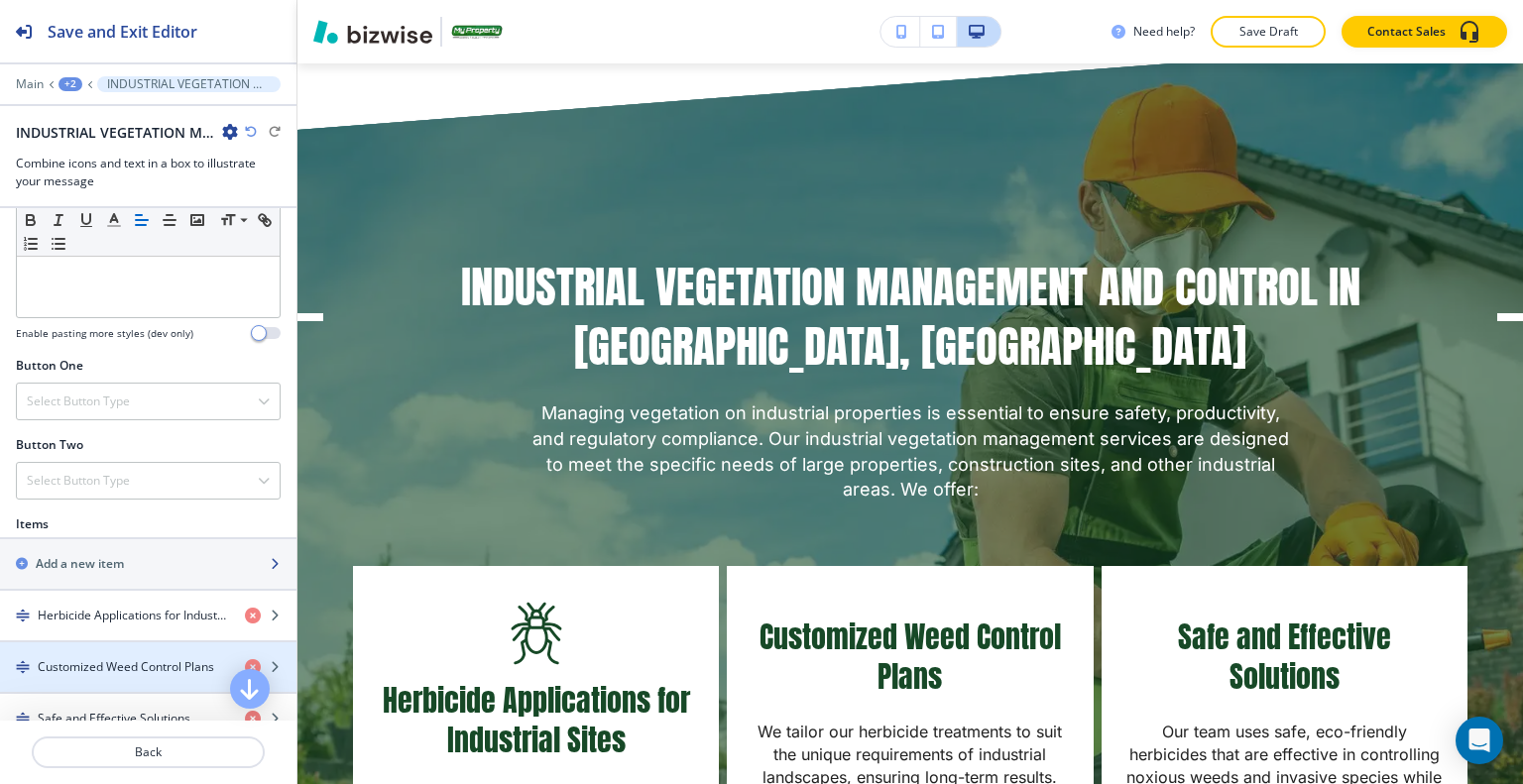 scroll, scrollTop: 694, scrollLeft: 0, axis: vertical 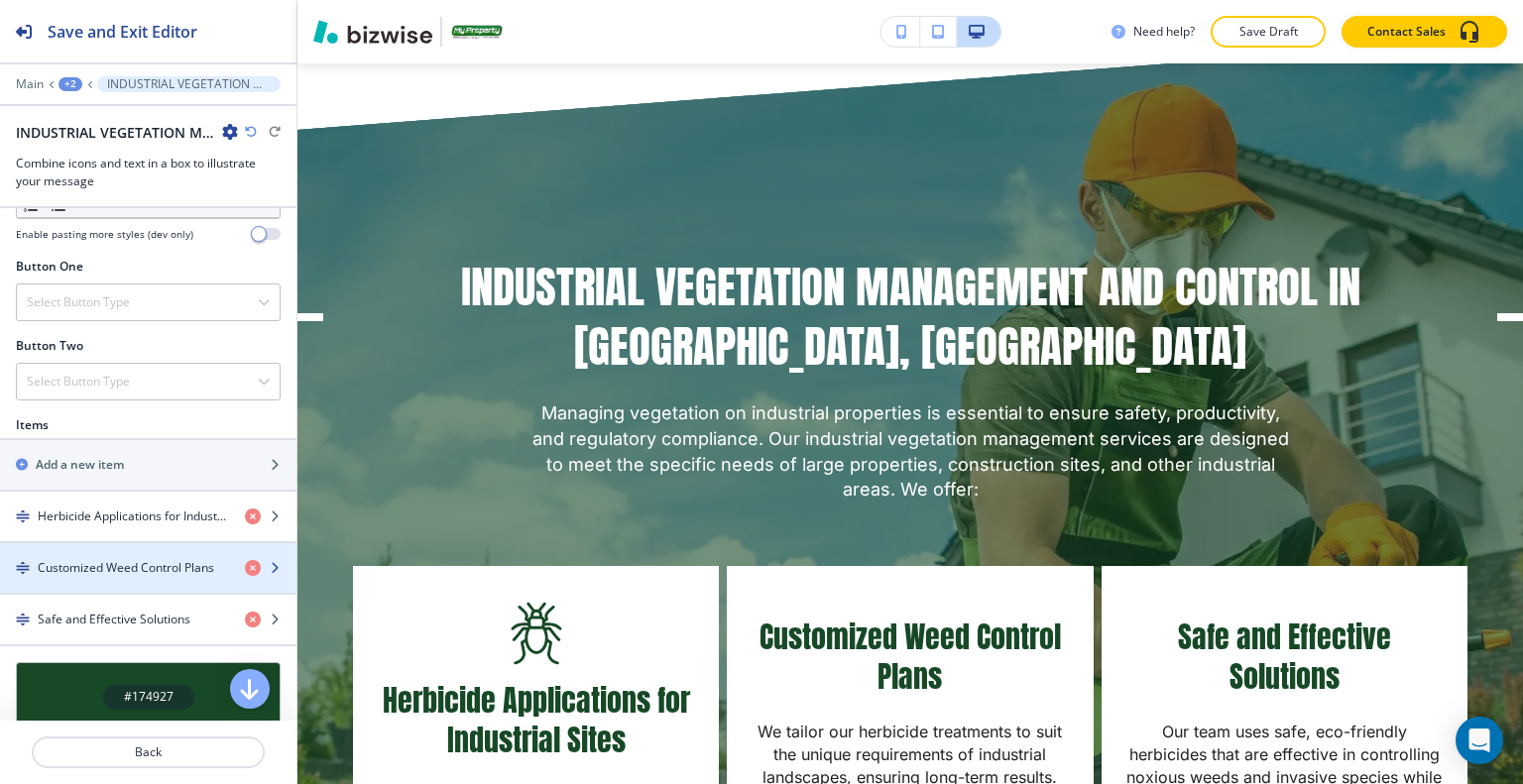 click on "Customized Weed Control Plans" at bounding box center [126, 568] 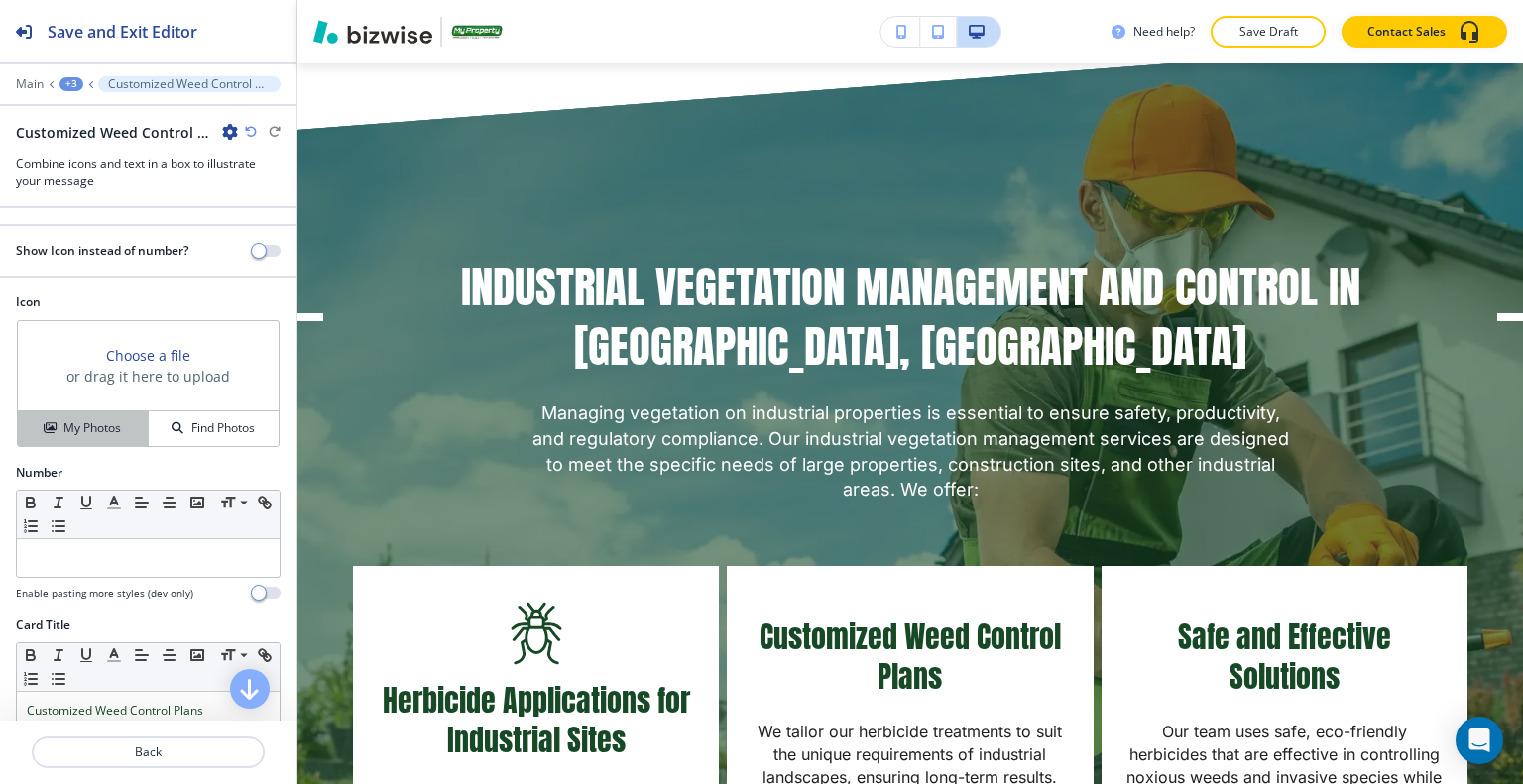 click on "My Photos" at bounding box center [92, 428] 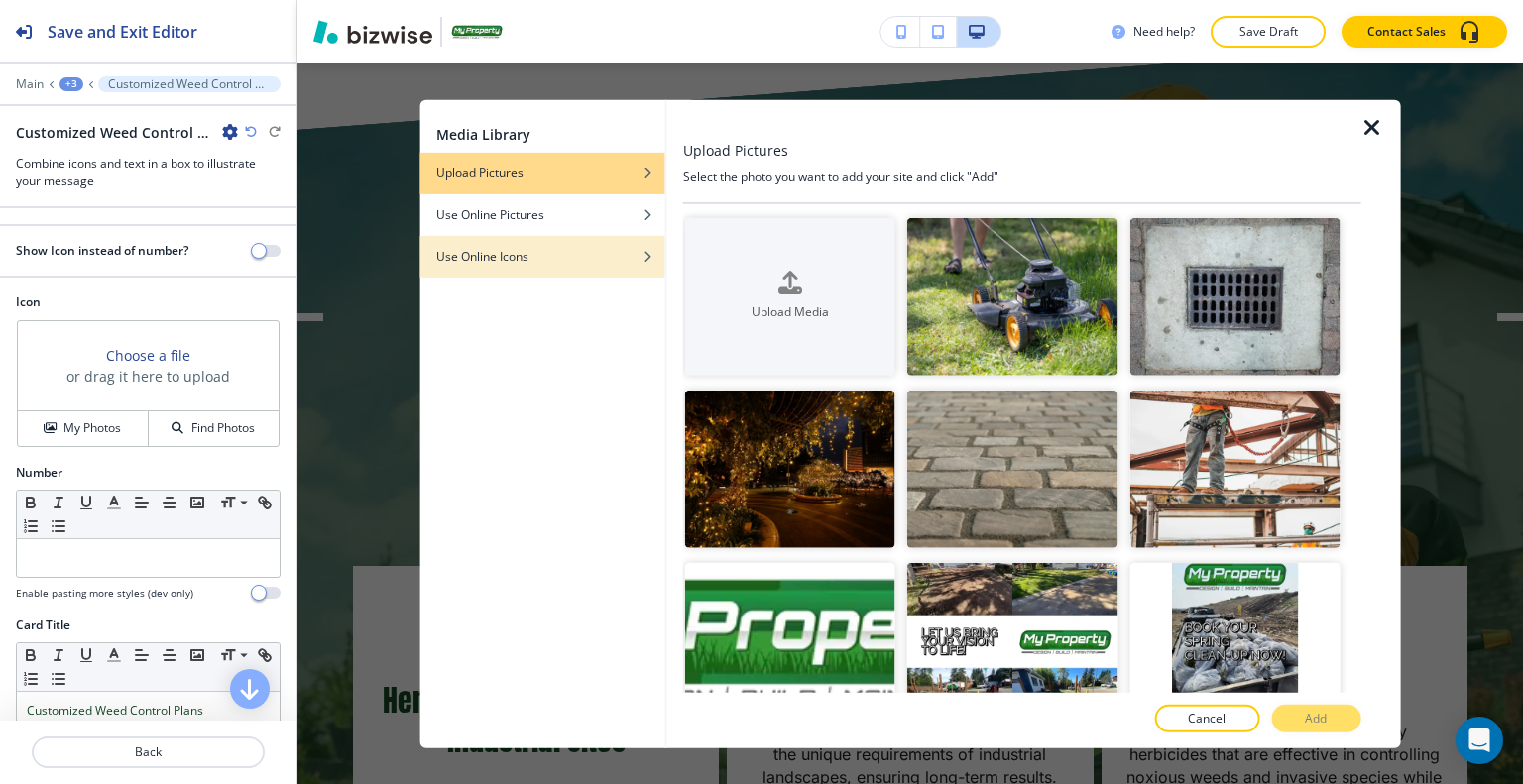 click at bounding box center (542, 271) 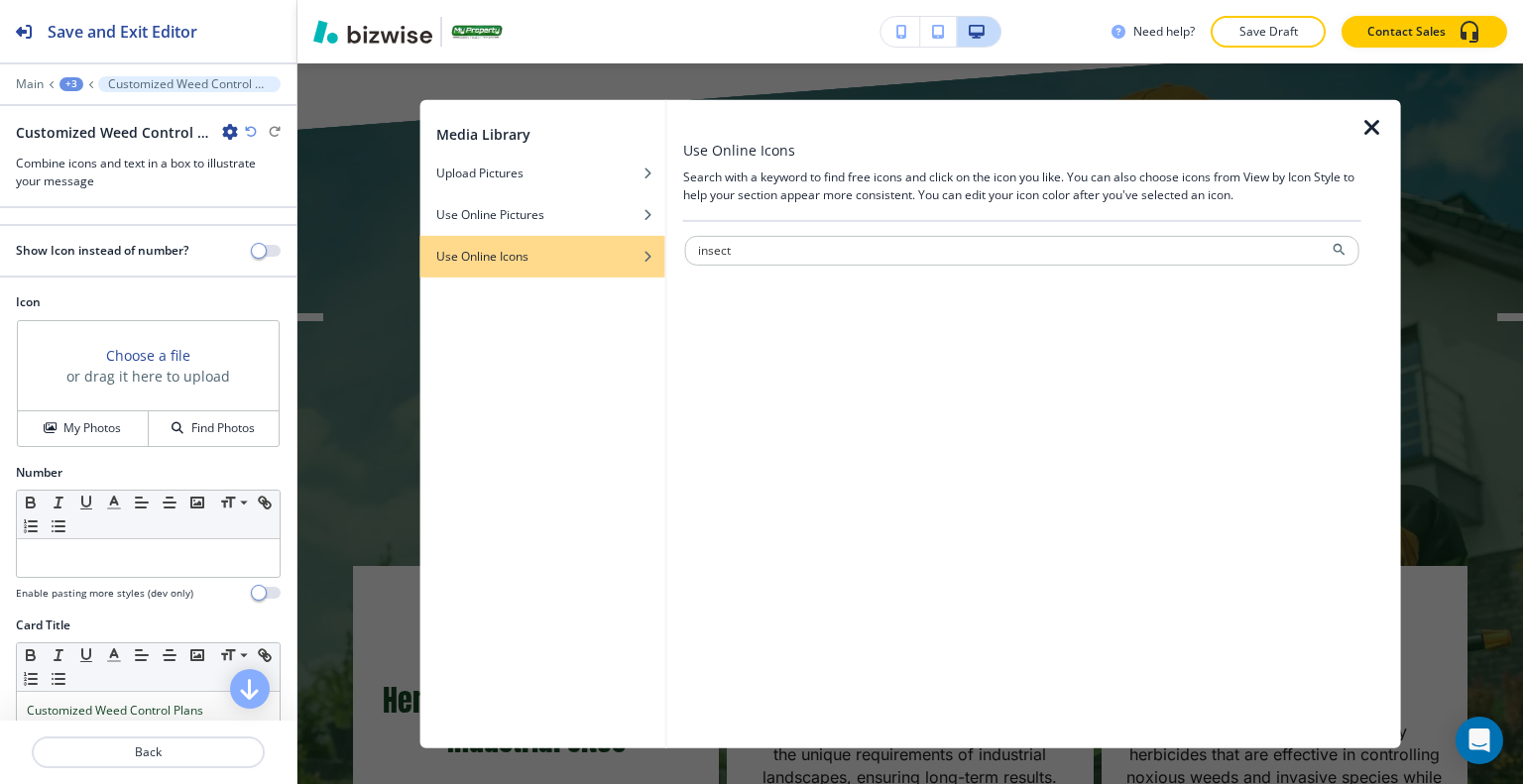 type on "insect" 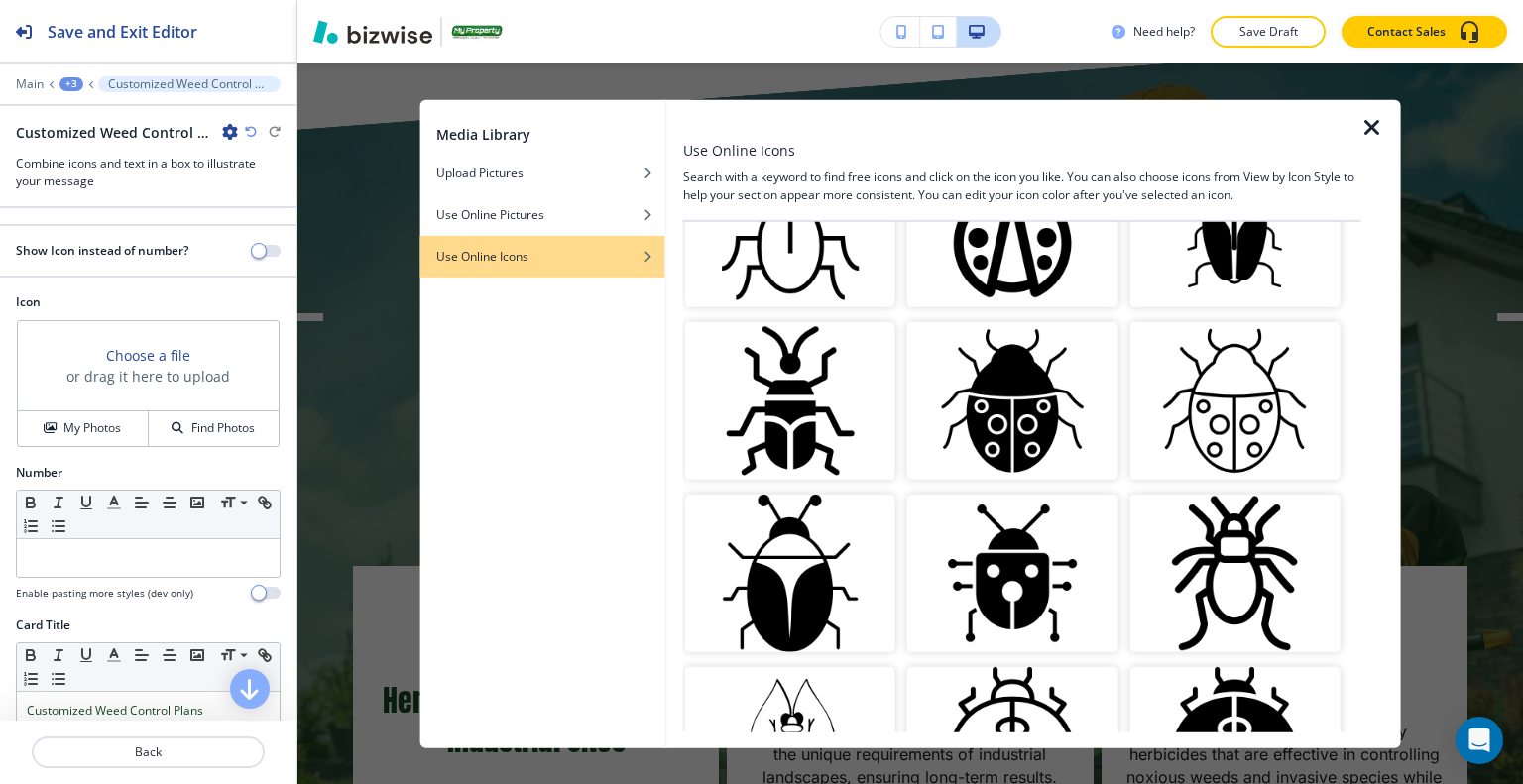 scroll, scrollTop: 1189, scrollLeft: 0, axis: vertical 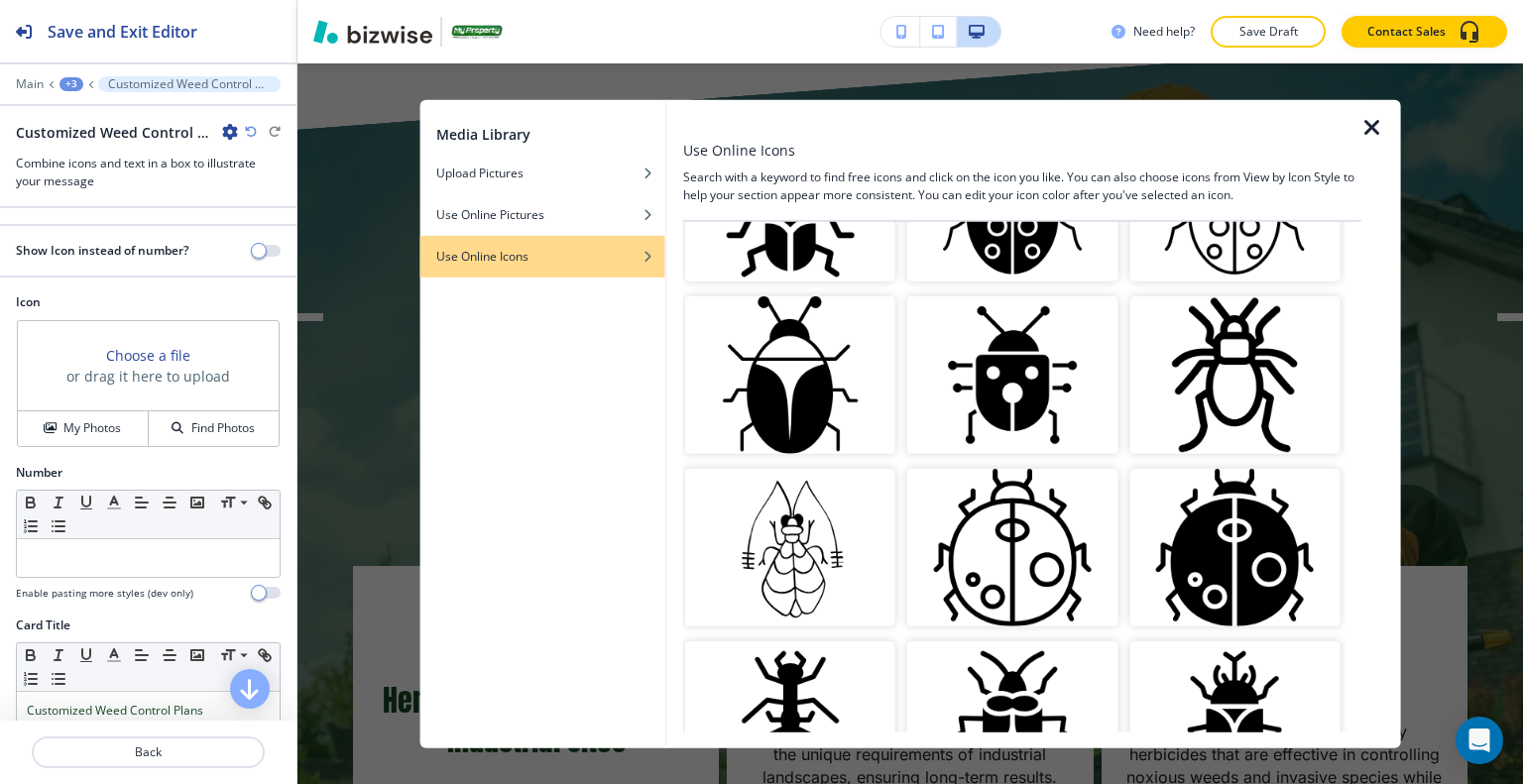 click at bounding box center [1234, 375] 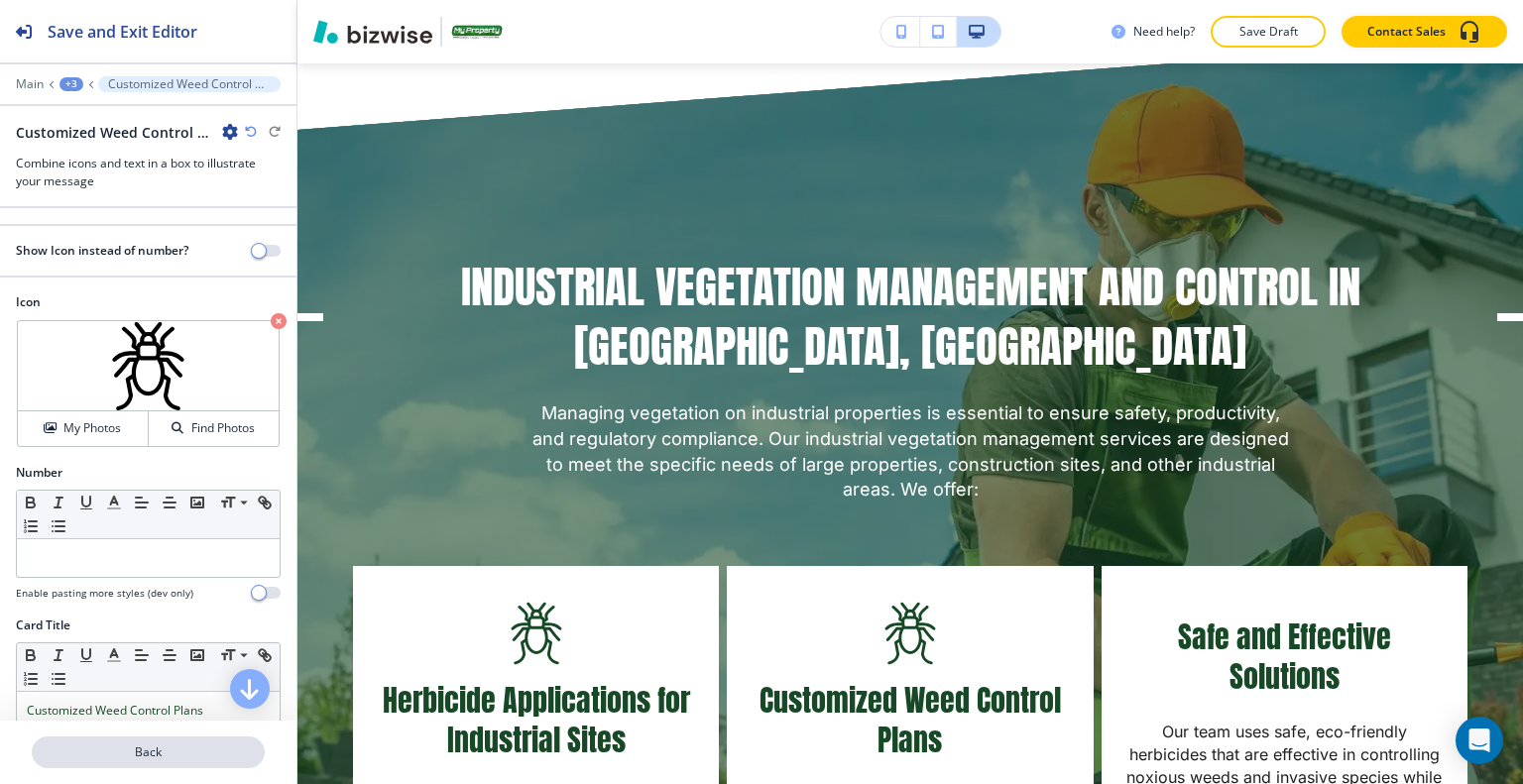 click on "Back" at bounding box center [148, 752] 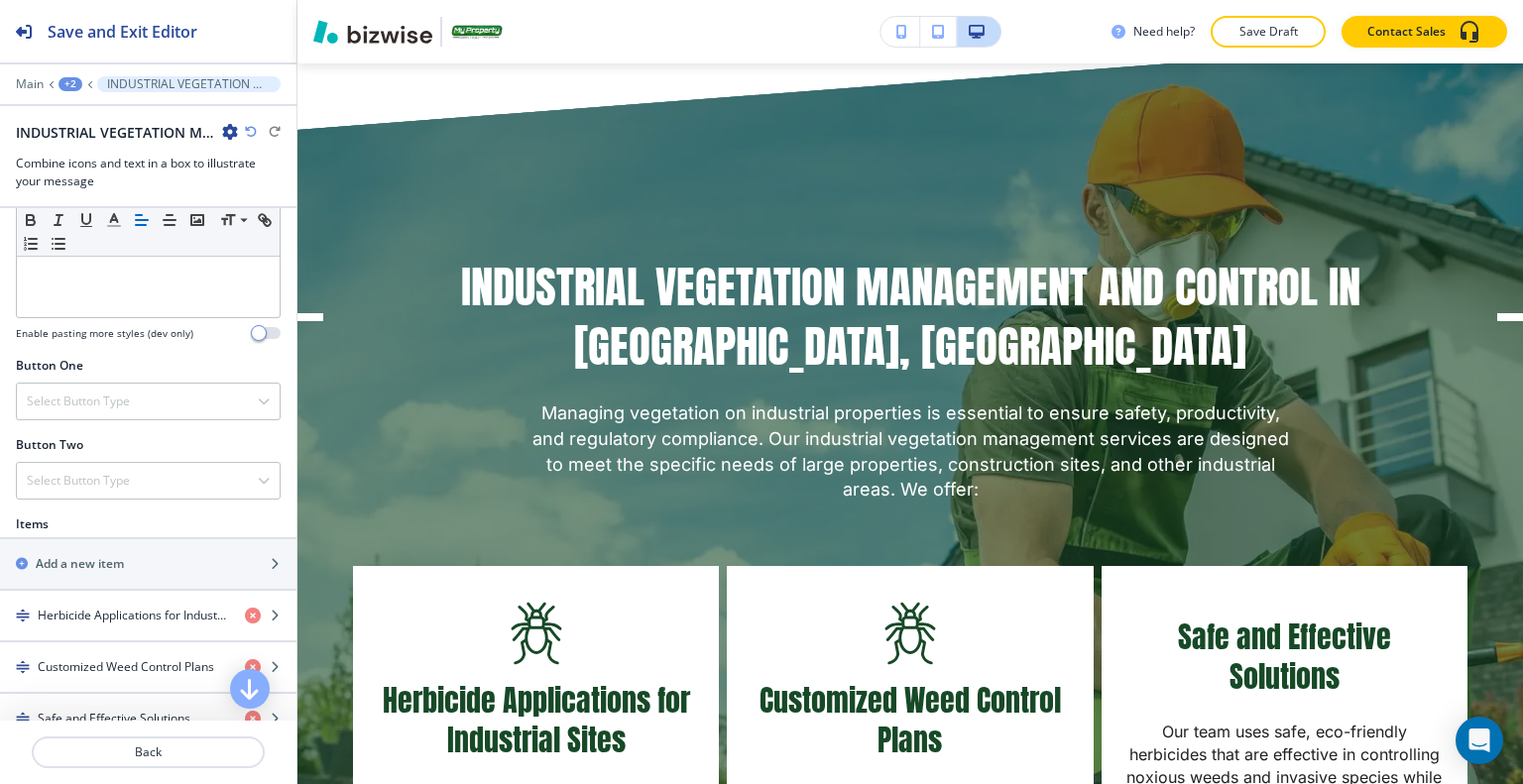 scroll, scrollTop: 793, scrollLeft: 0, axis: vertical 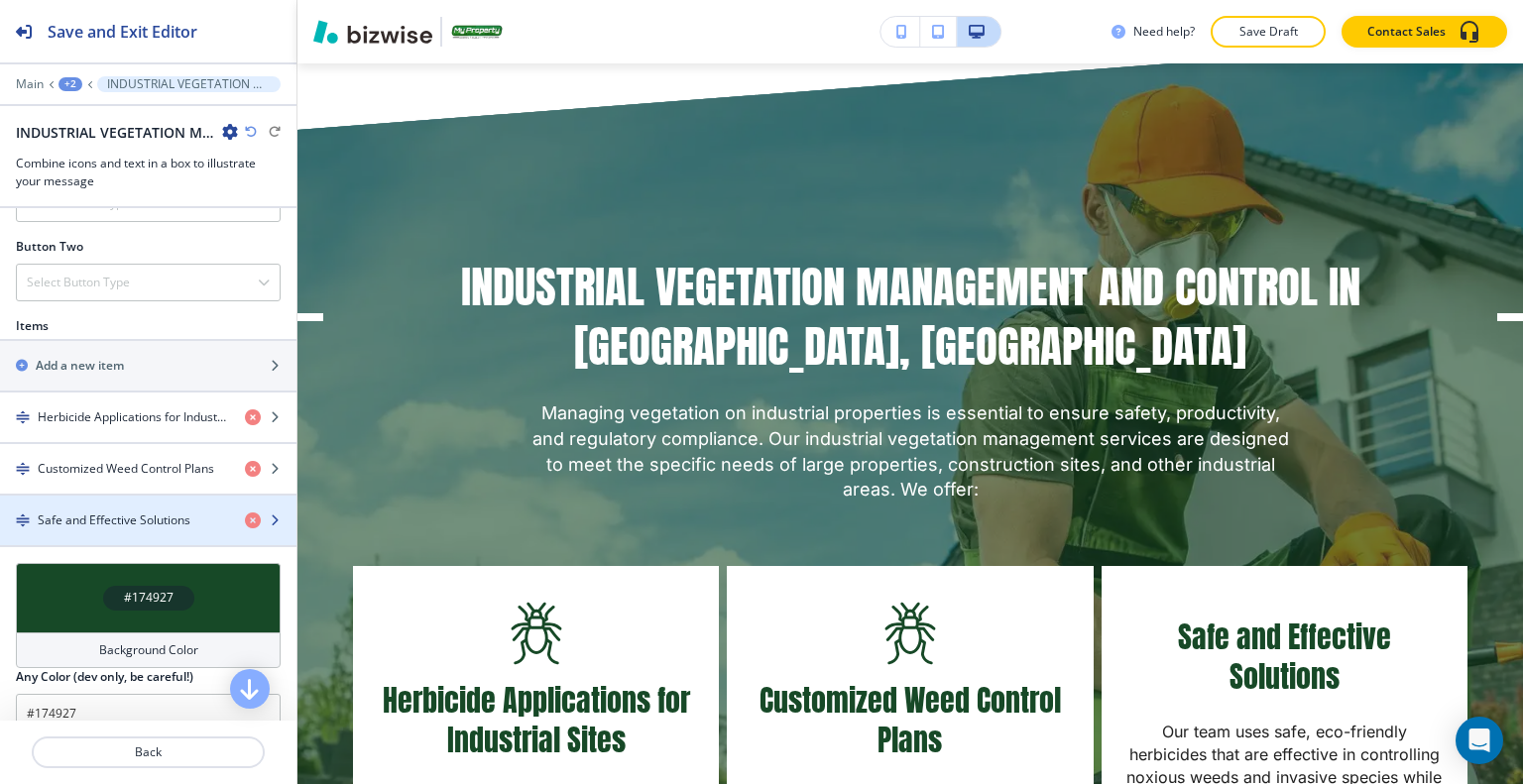 click on "Safe and Effective Solutions" at bounding box center [114, 520] 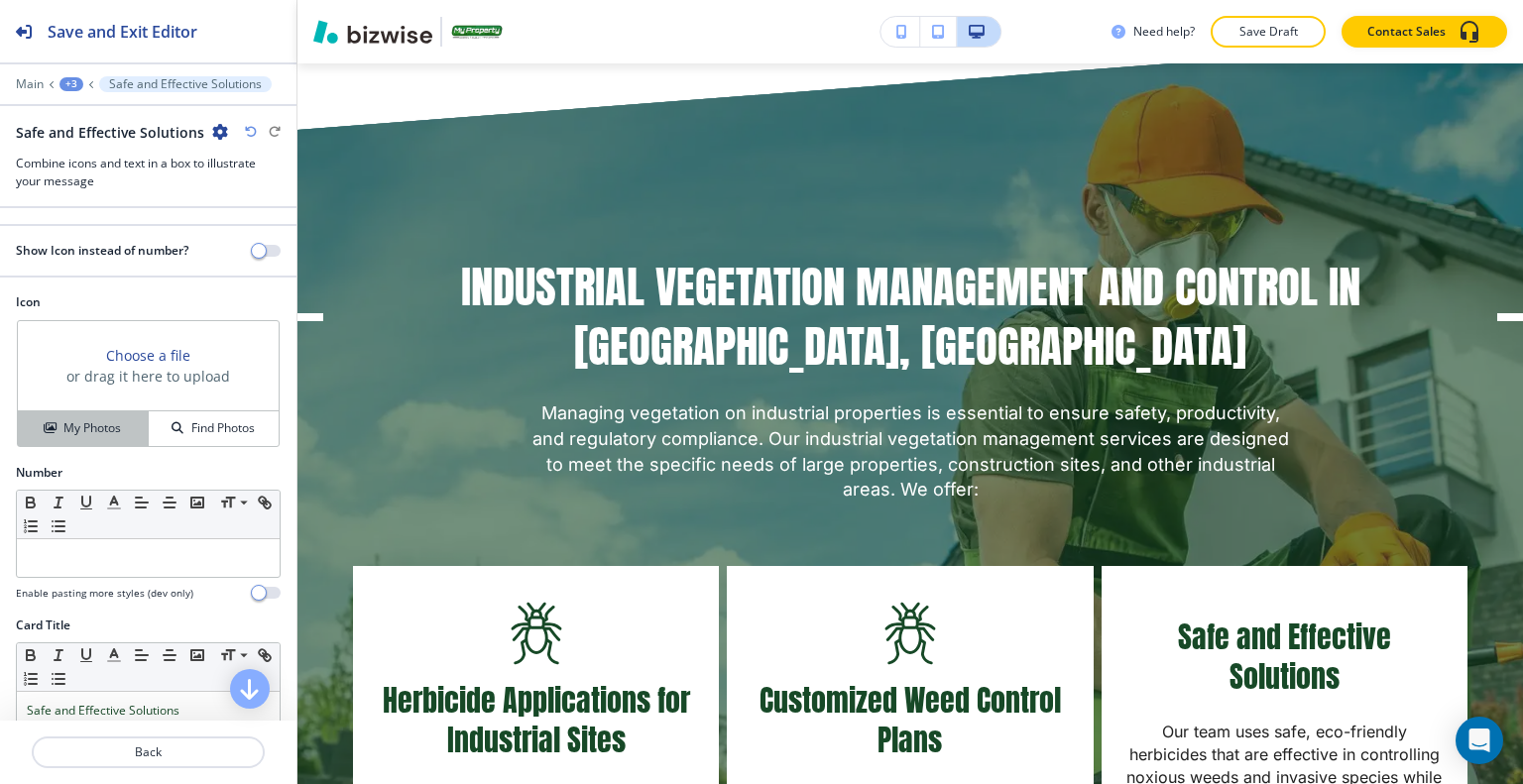 click on "My Photos" at bounding box center (83, 428) 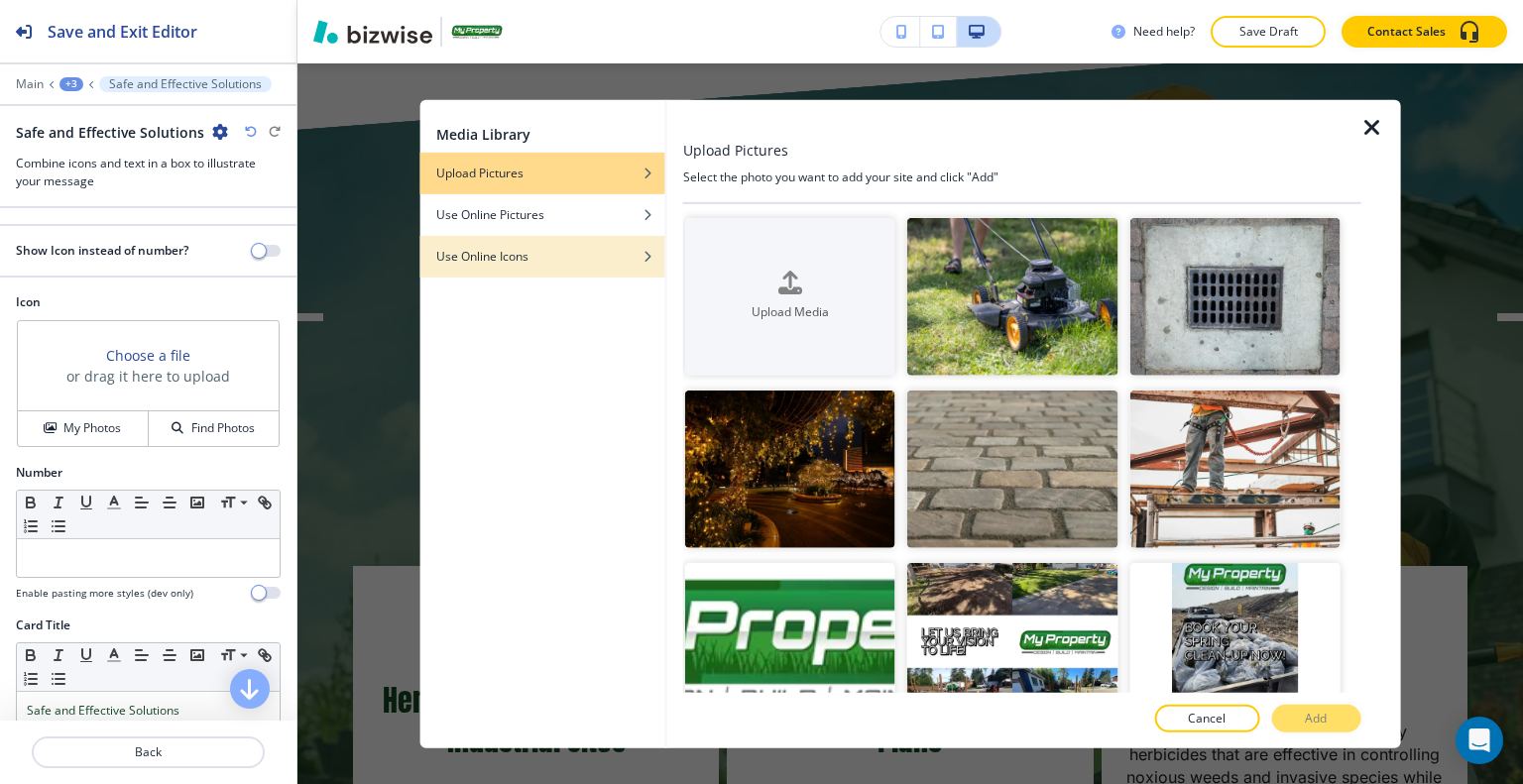 click on "Use Online Icons" at bounding box center [482, 256] 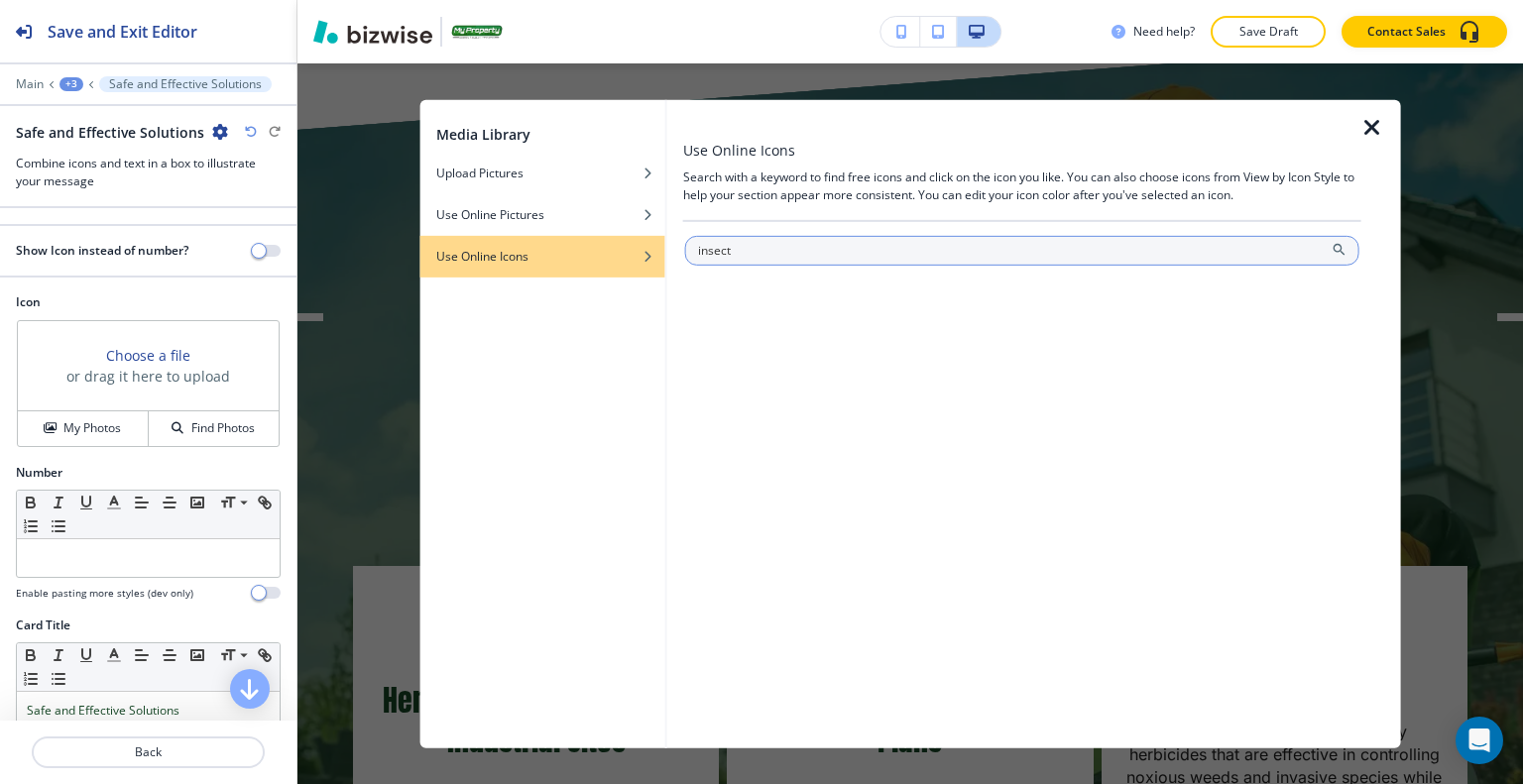 type on "insect" 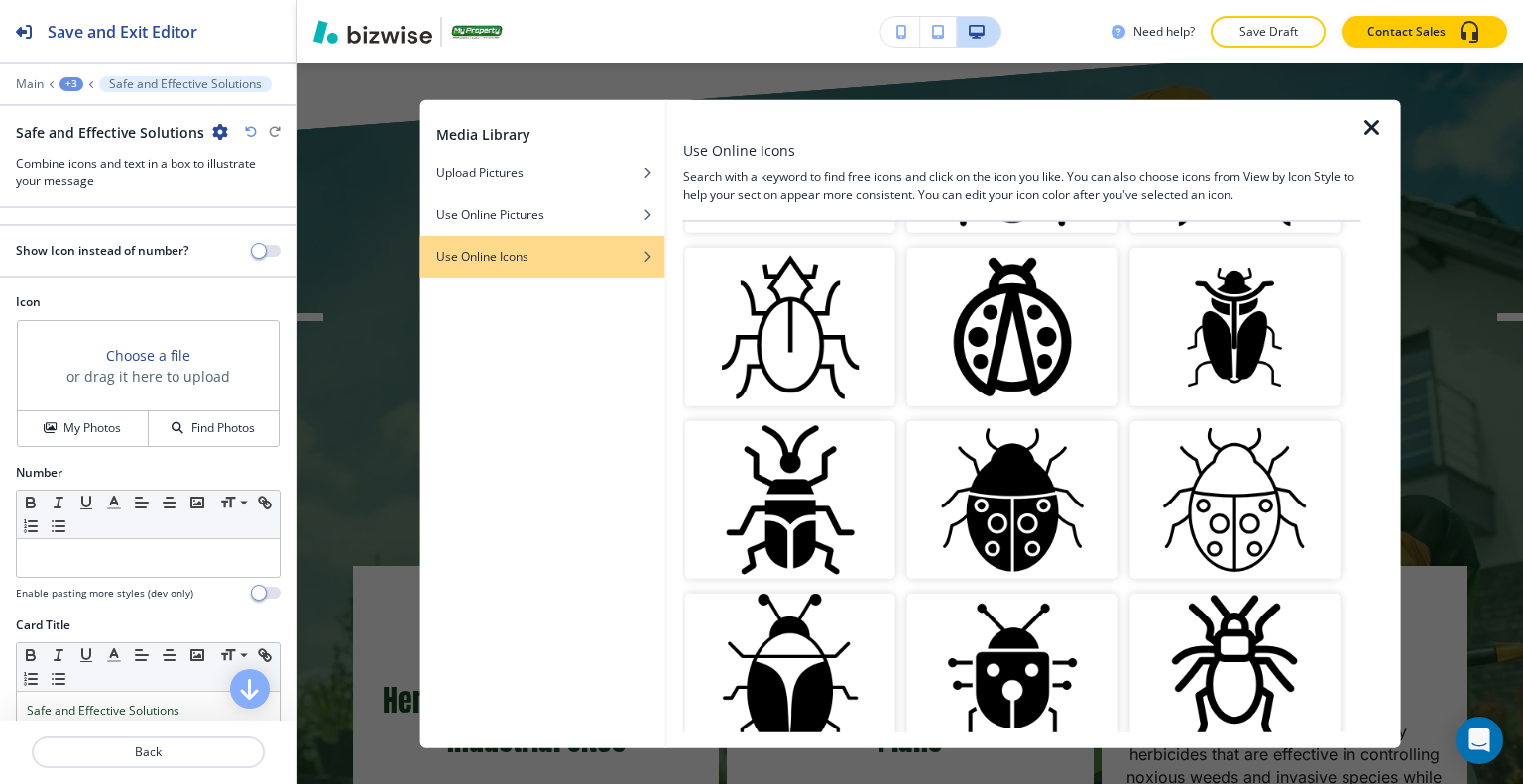 scroll, scrollTop: 991, scrollLeft: 0, axis: vertical 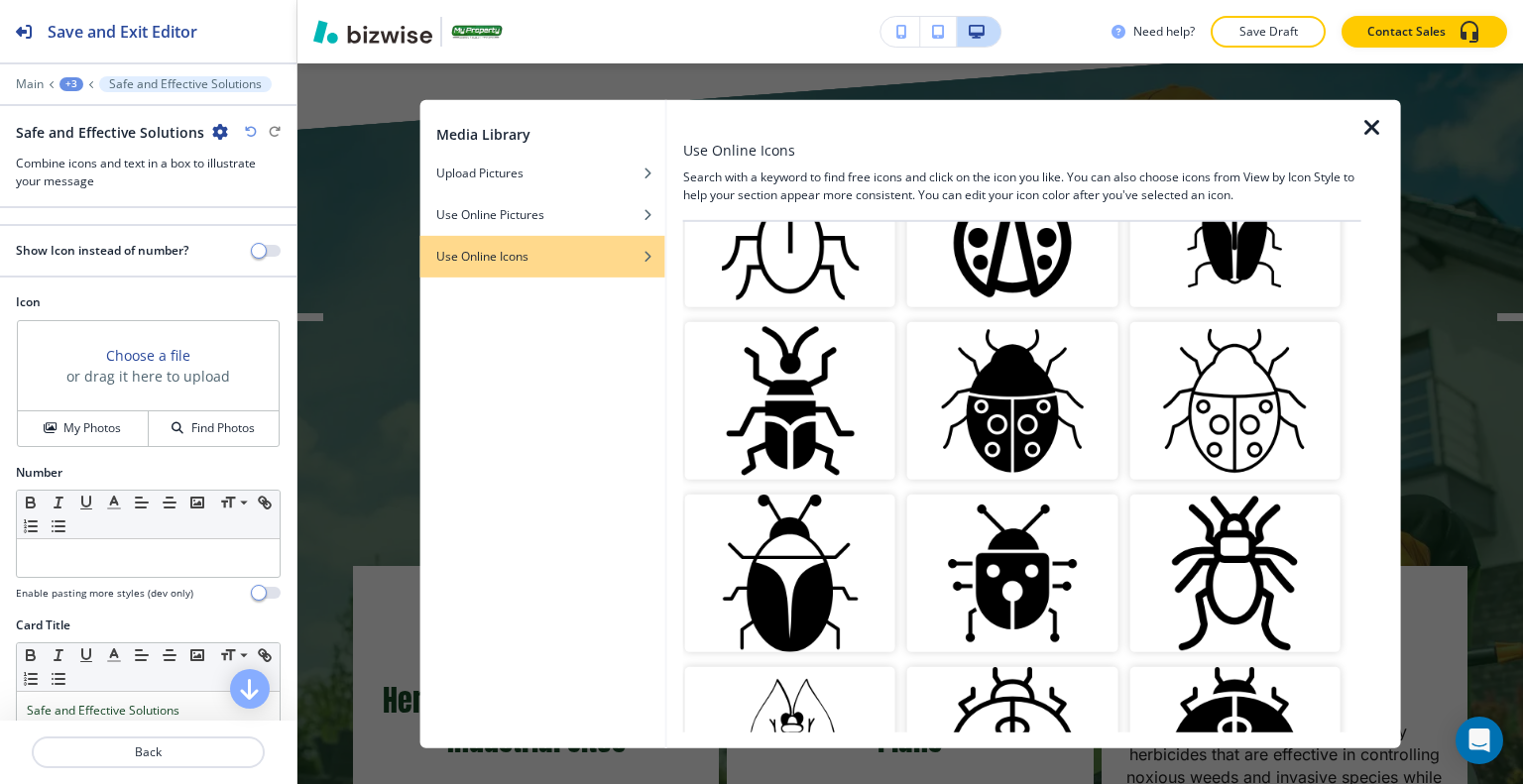 click at bounding box center [1234, 573] 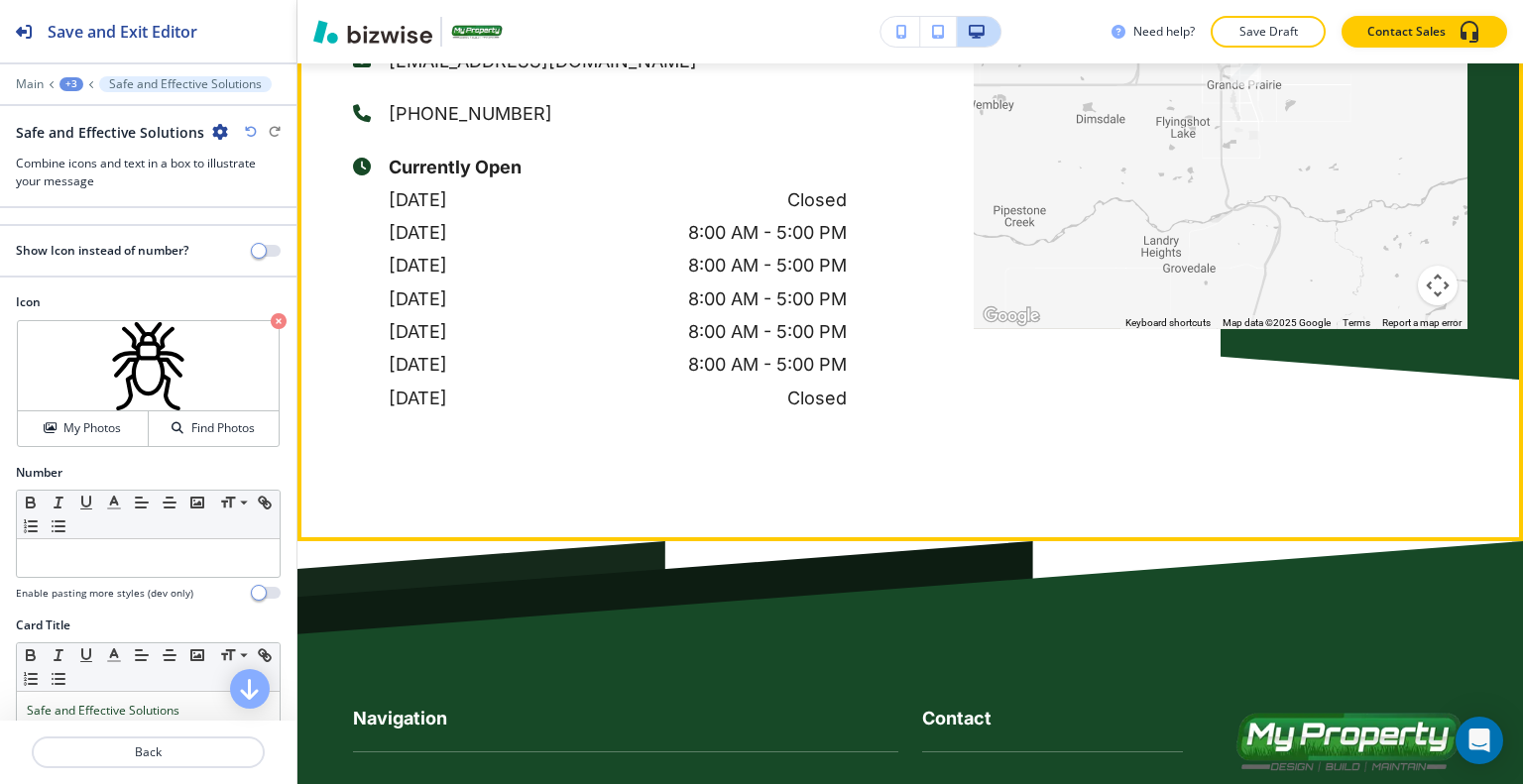 scroll, scrollTop: 7788, scrollLeft: 0, axis: vertical 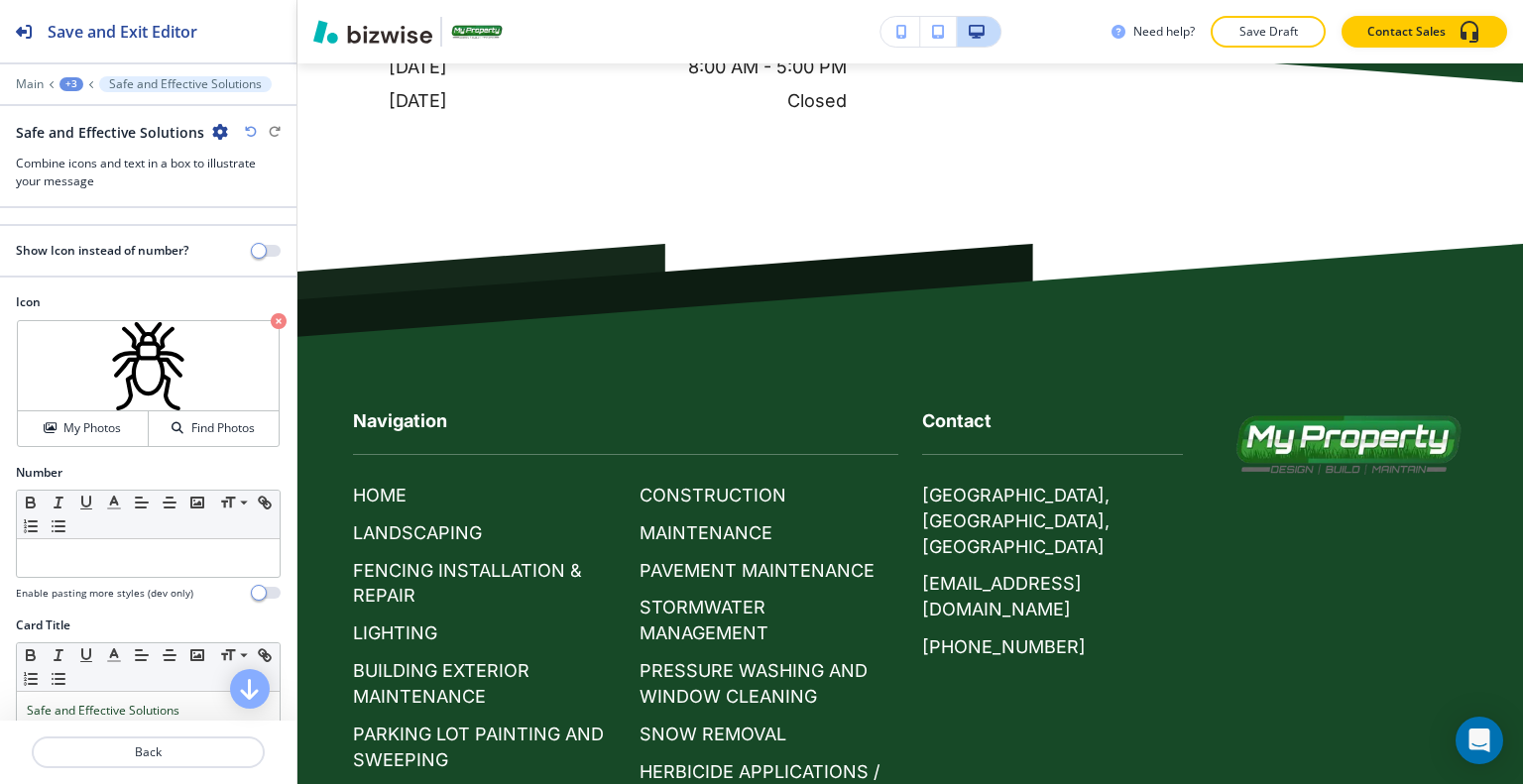 drag, startPoint x: 1506, startPoint y: 703, endPoint x: 1519, endPoint y: 642, distance: 62.369865 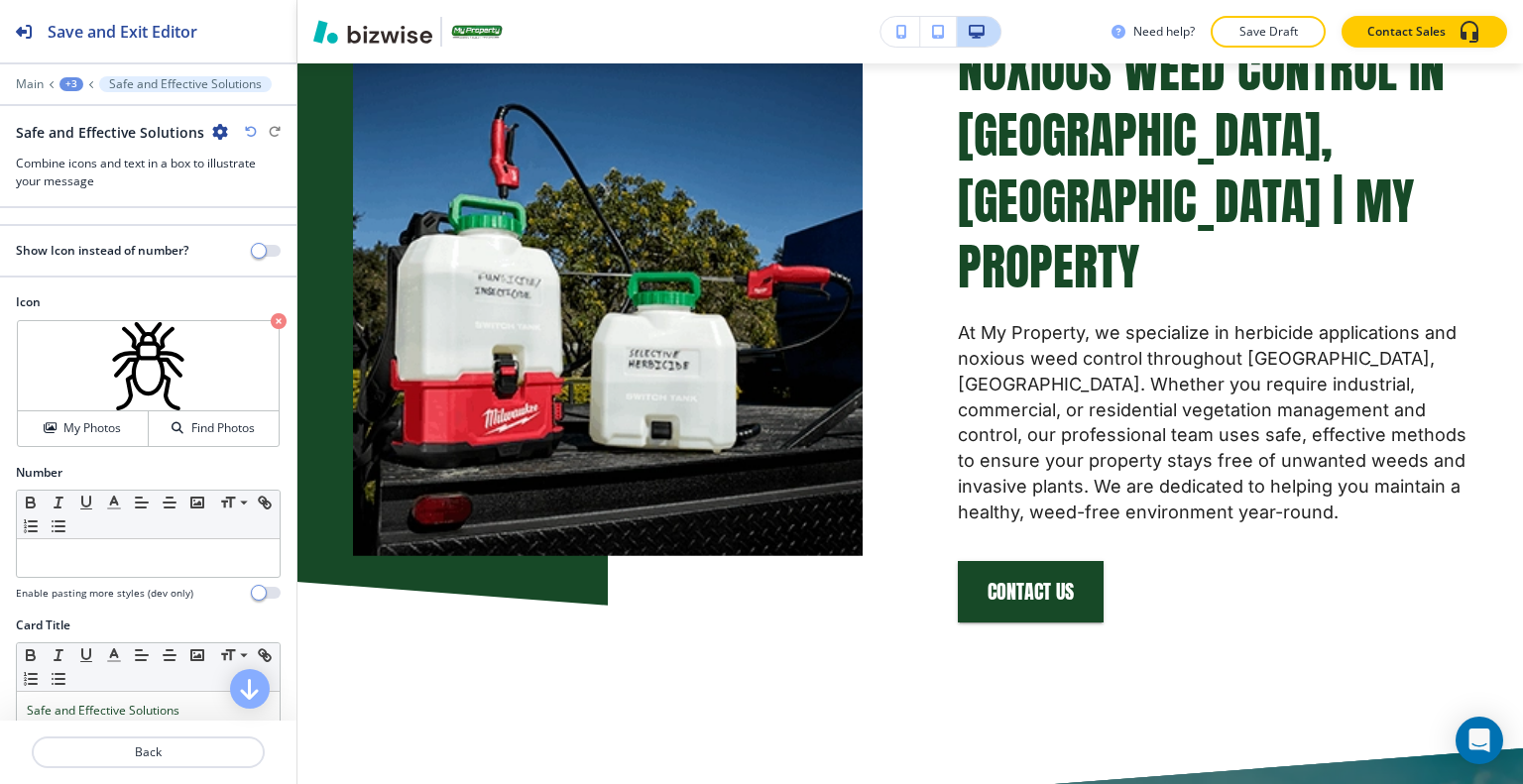 scroll, scrollTop: 1475, scrollLeft: 0, axis: vertical 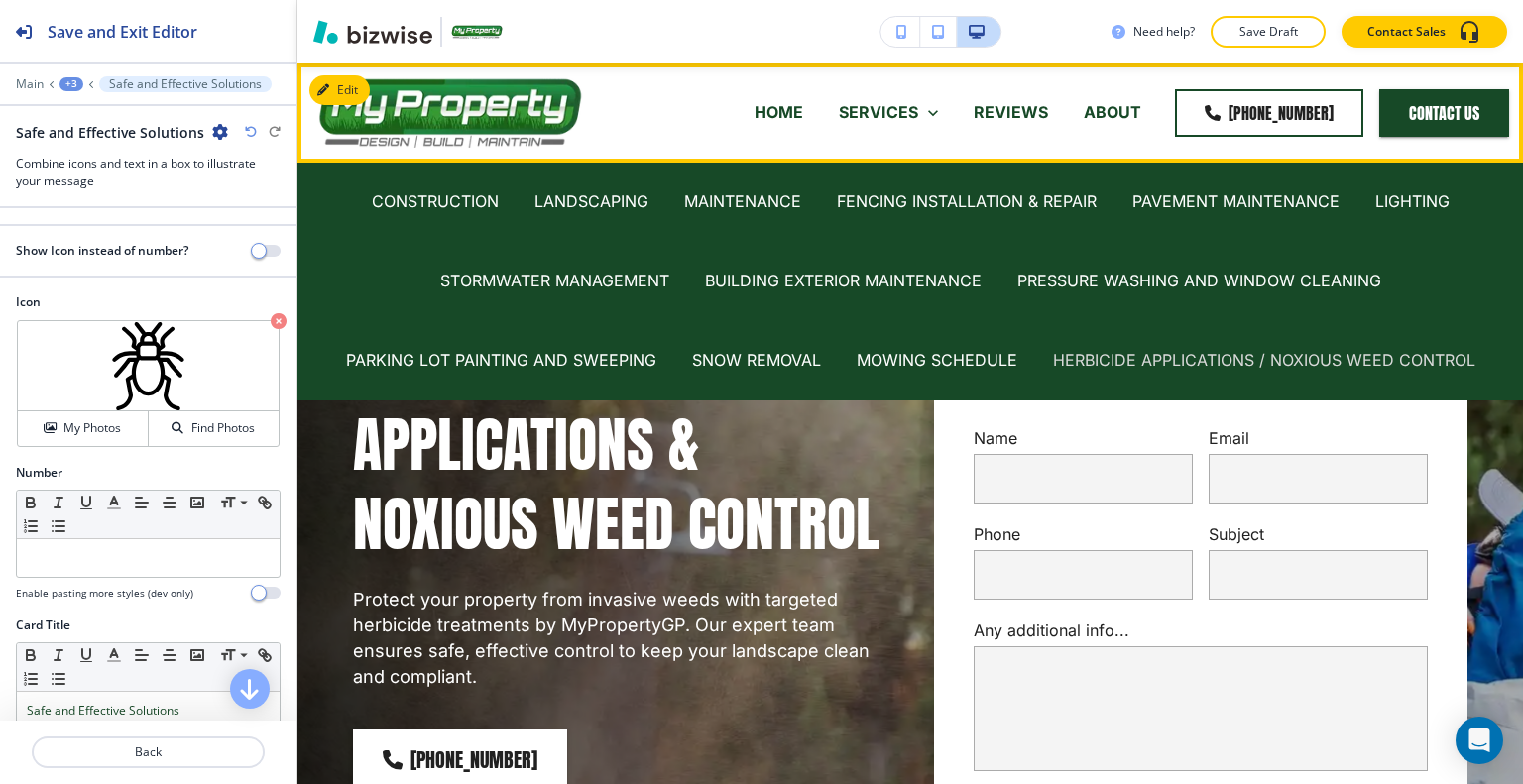 click on "HERBICIDE APPLICATIONS / NOXIOUS WEED CONTROL" at bounding box center (1264, 360) 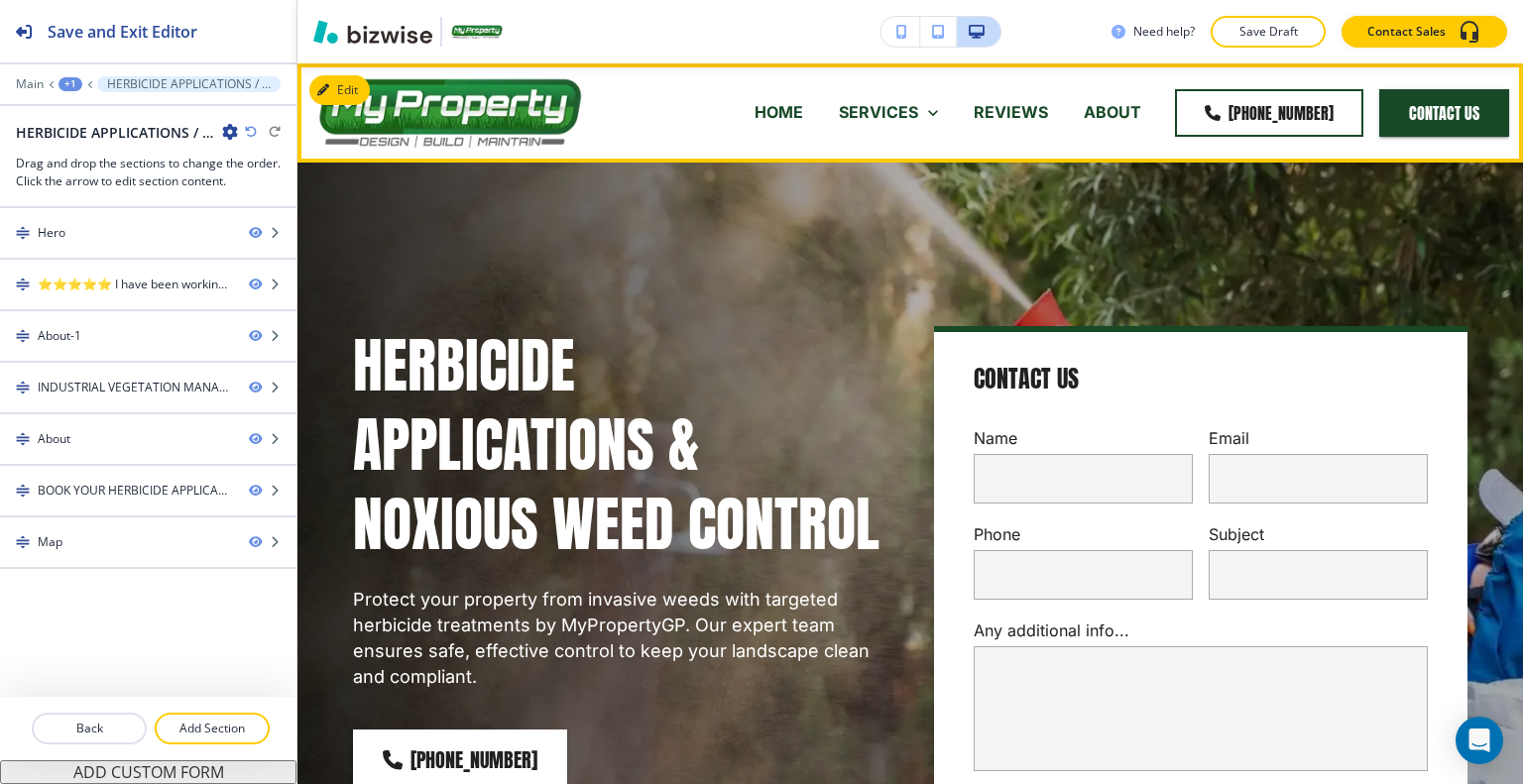 click on "REVIEWS" at bounding box center [1010, 112] 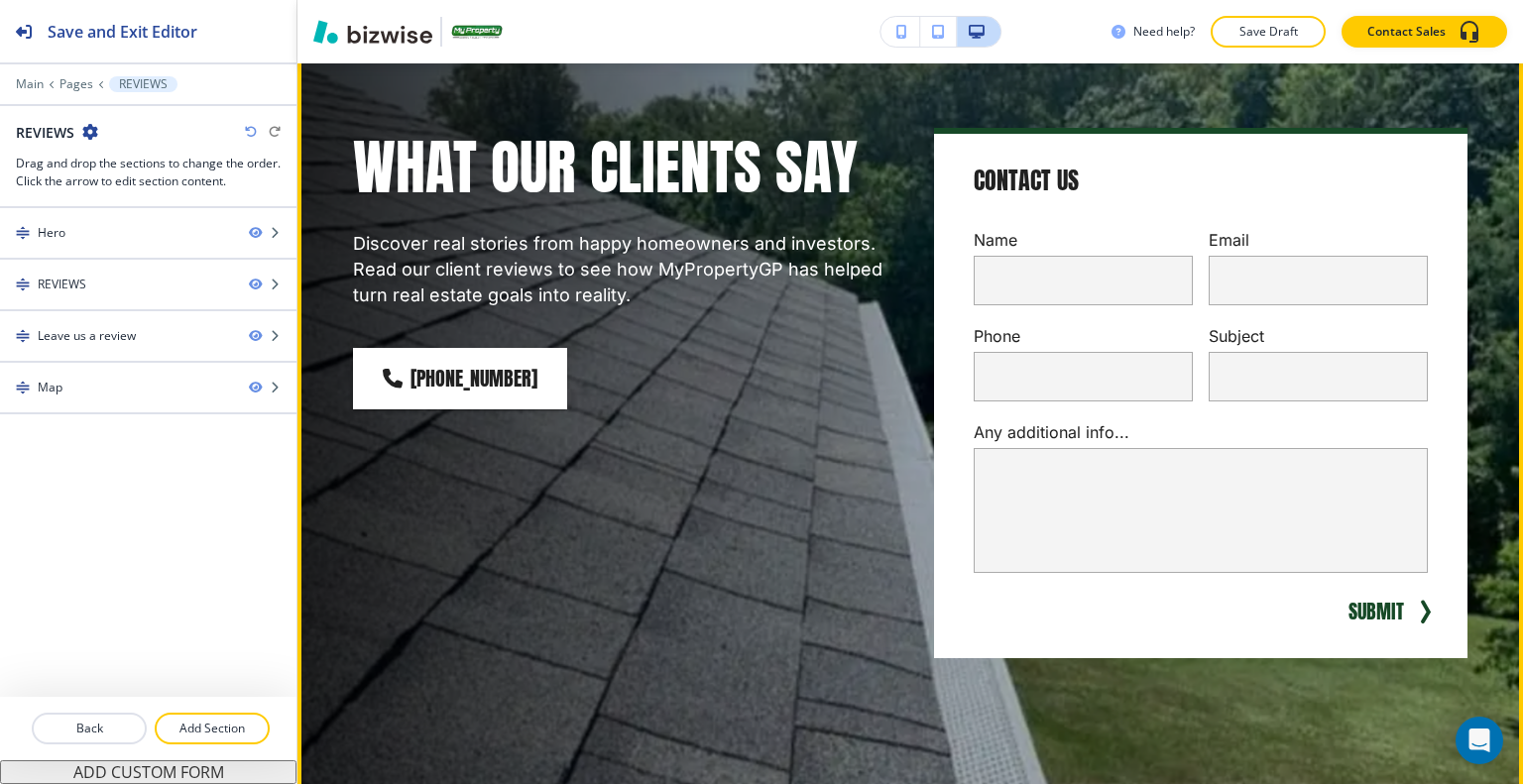 scroll, scrollTop: 99, scrollLeft: 0, axis: vertical 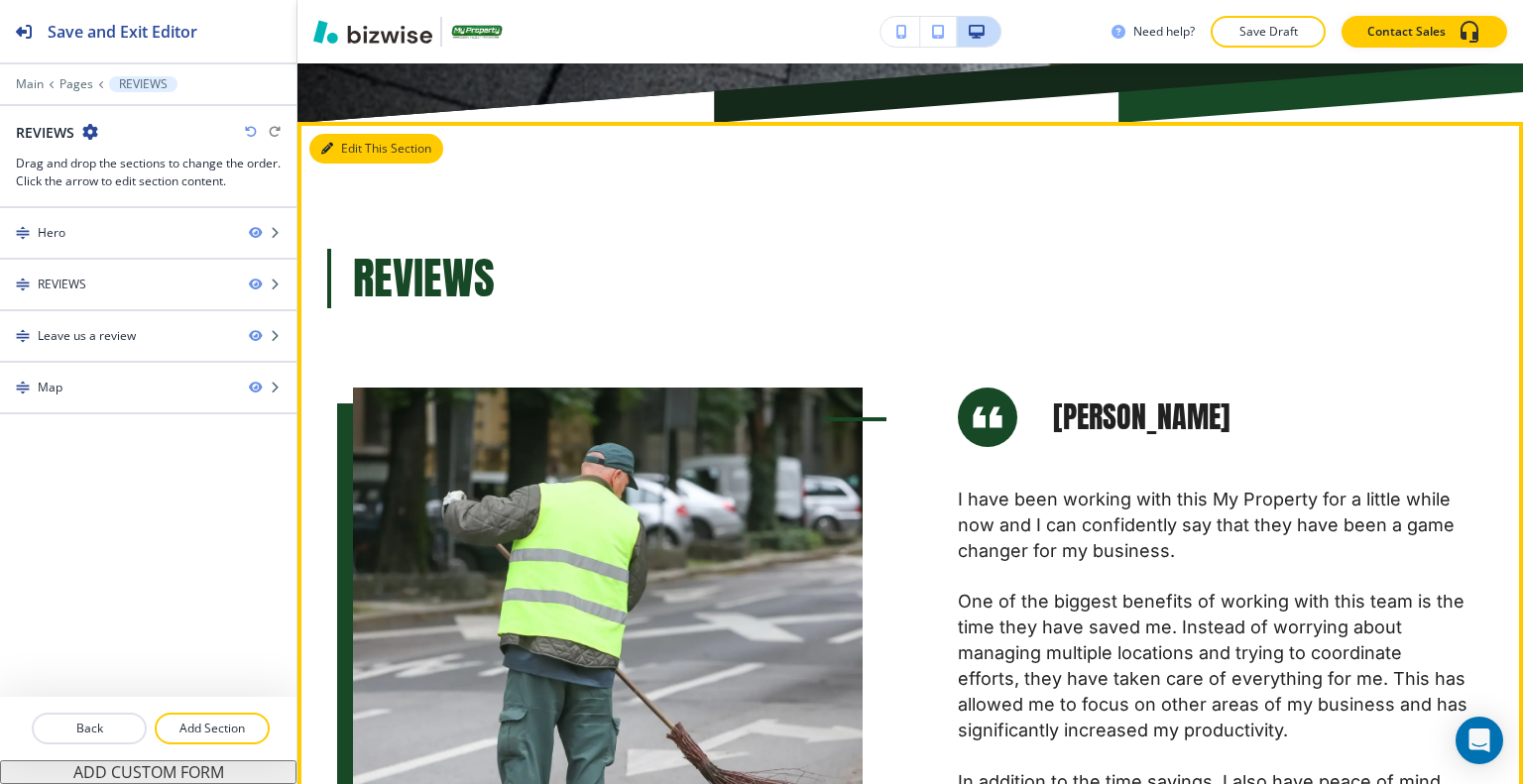 click on "Edit This Section" at bounding box center [376, 149] 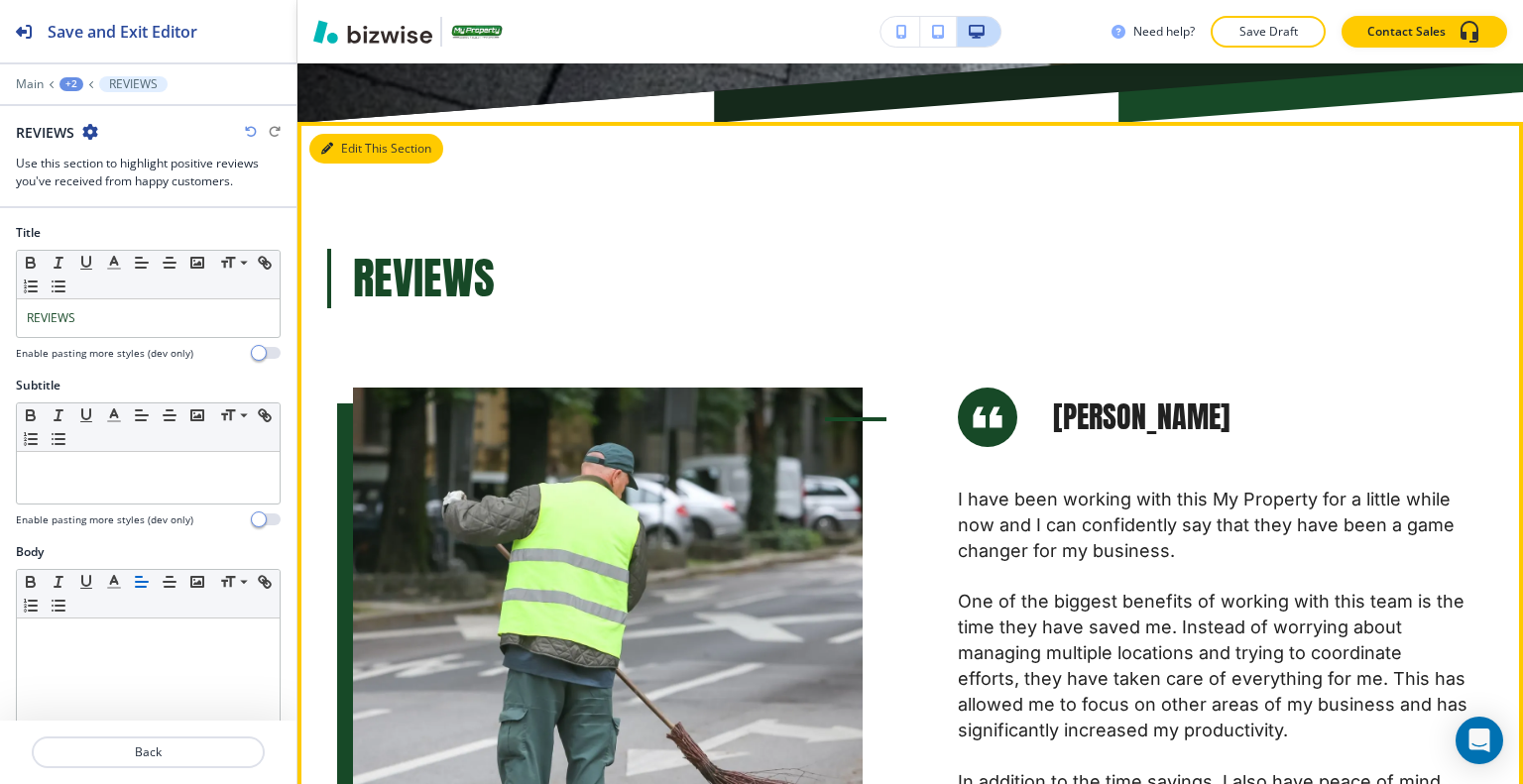 scroll, scrollTop: 1049, scrollLeft: 0, axis: vertical 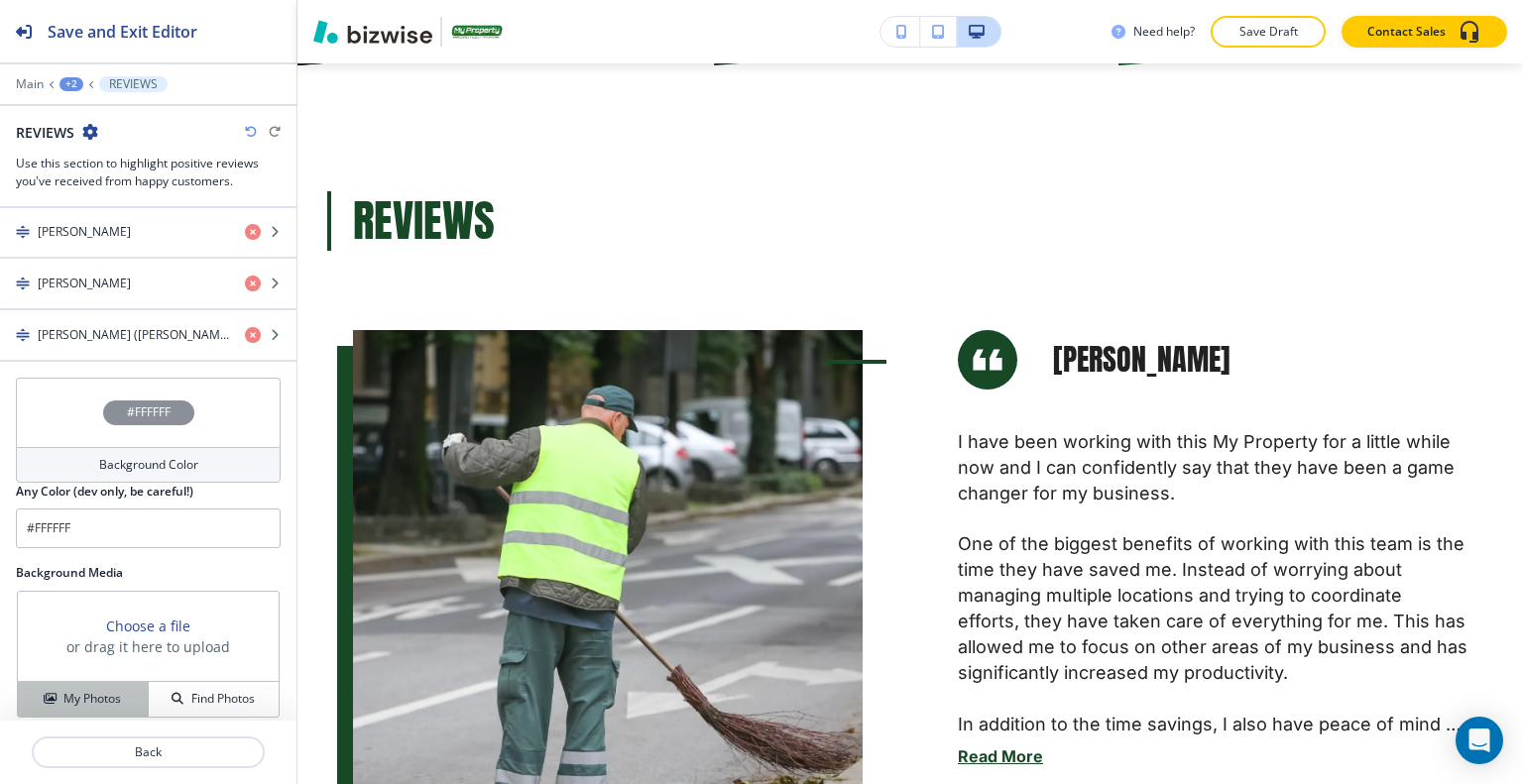 click on "My Photos" at bounding box center [92, 699] 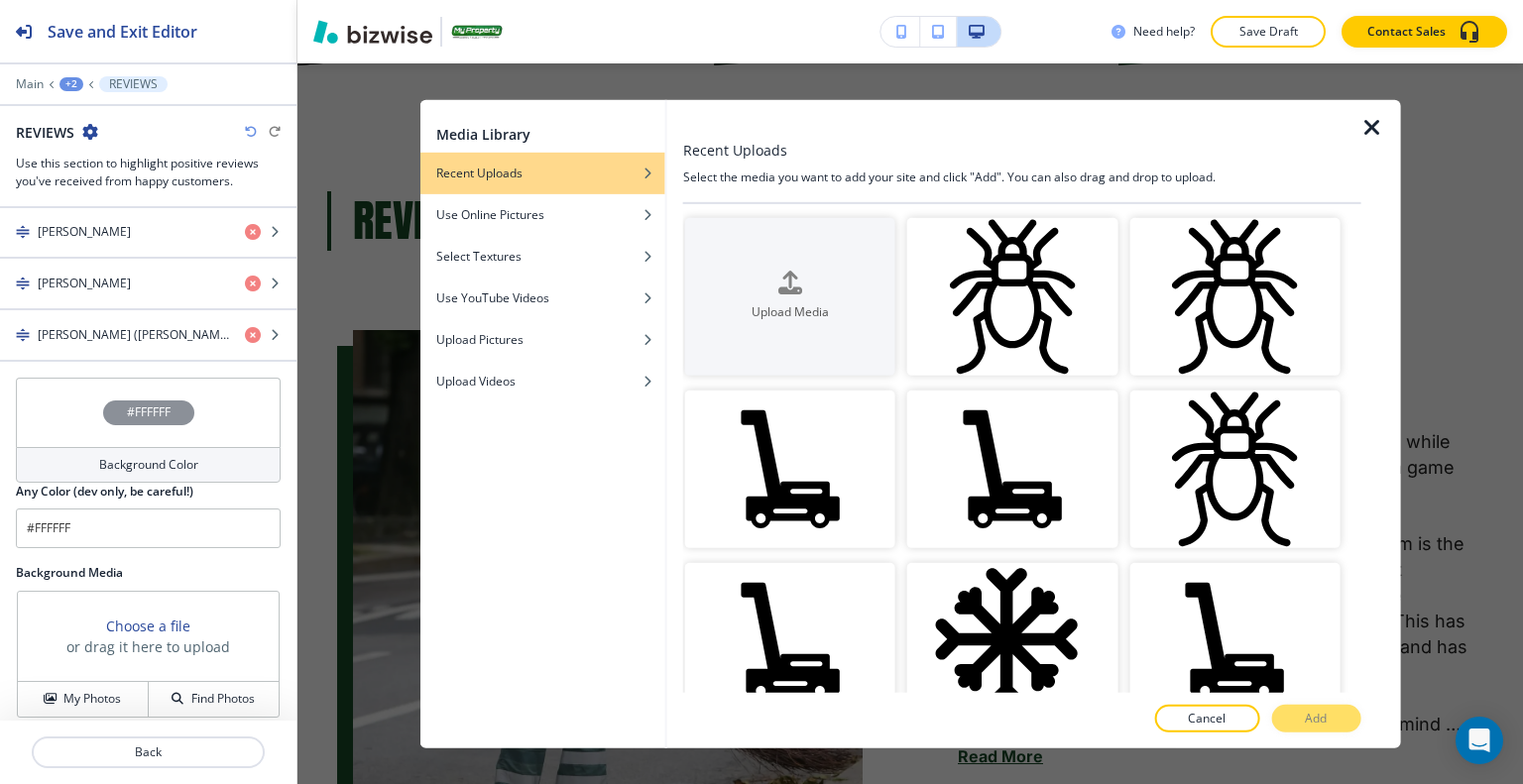 scroll, scrollTop: 793, scrollLeft: 0, axis: vertical 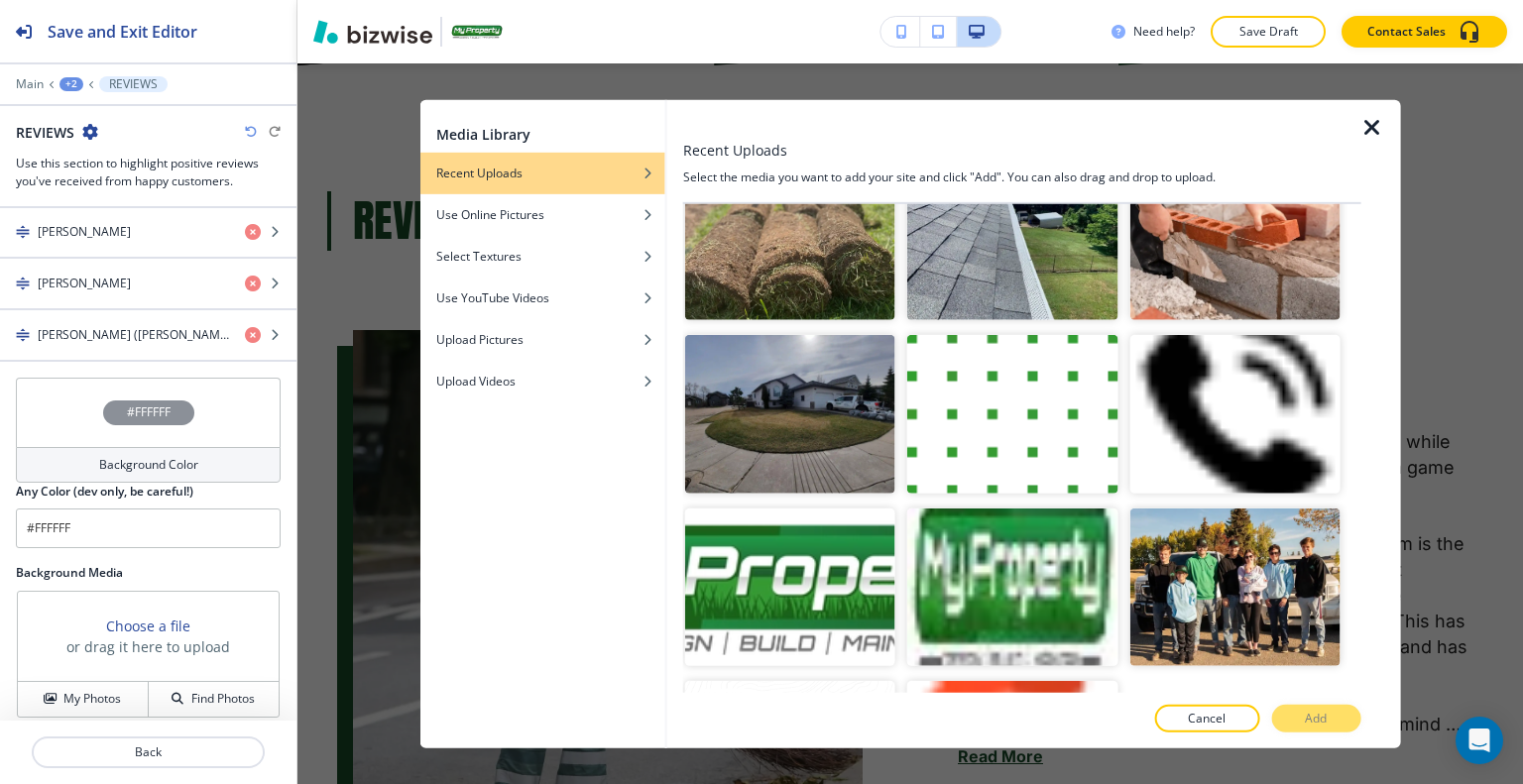 click at bounding box center (790, 759) 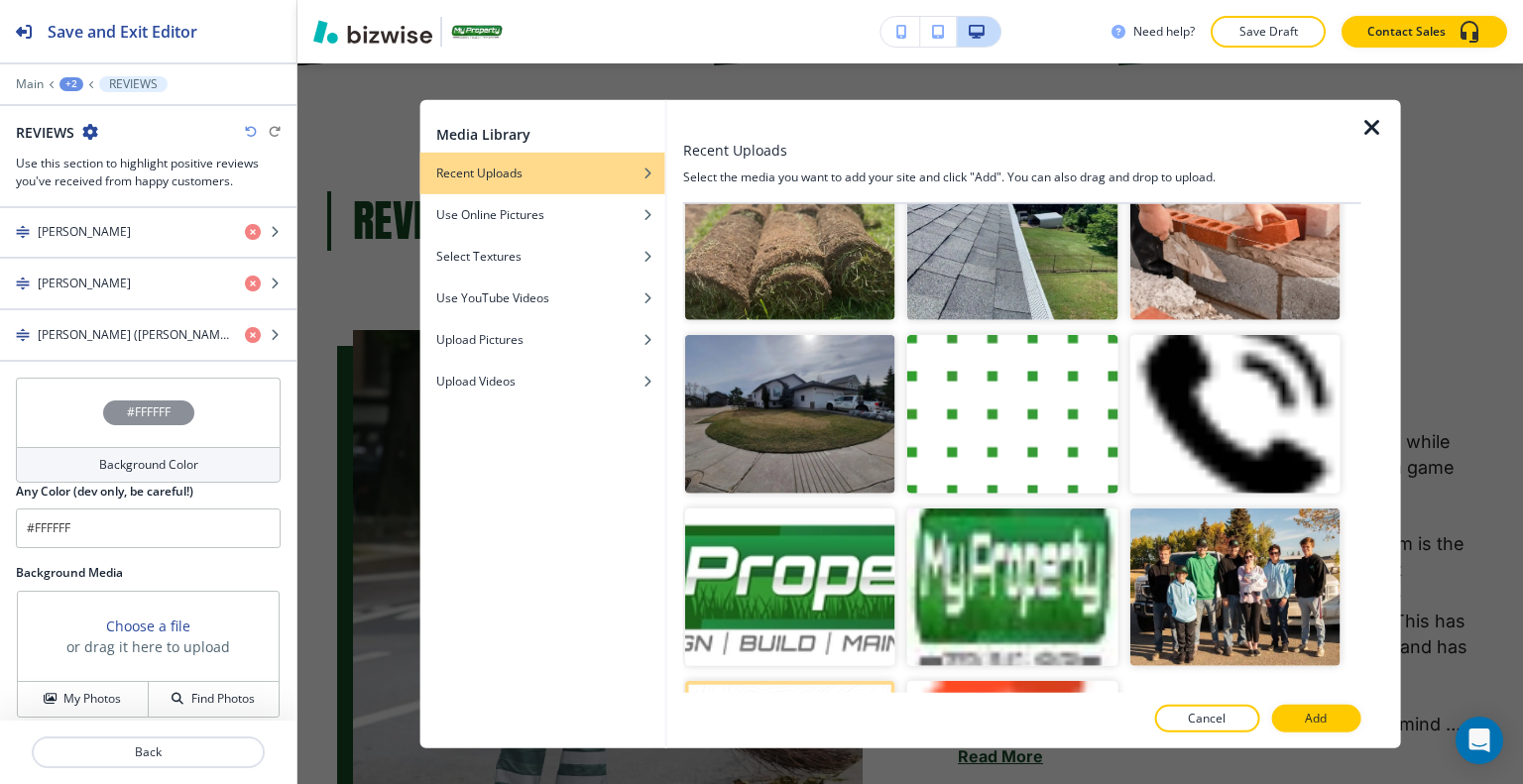 click on "Add" at bounding box center [1316, 719] 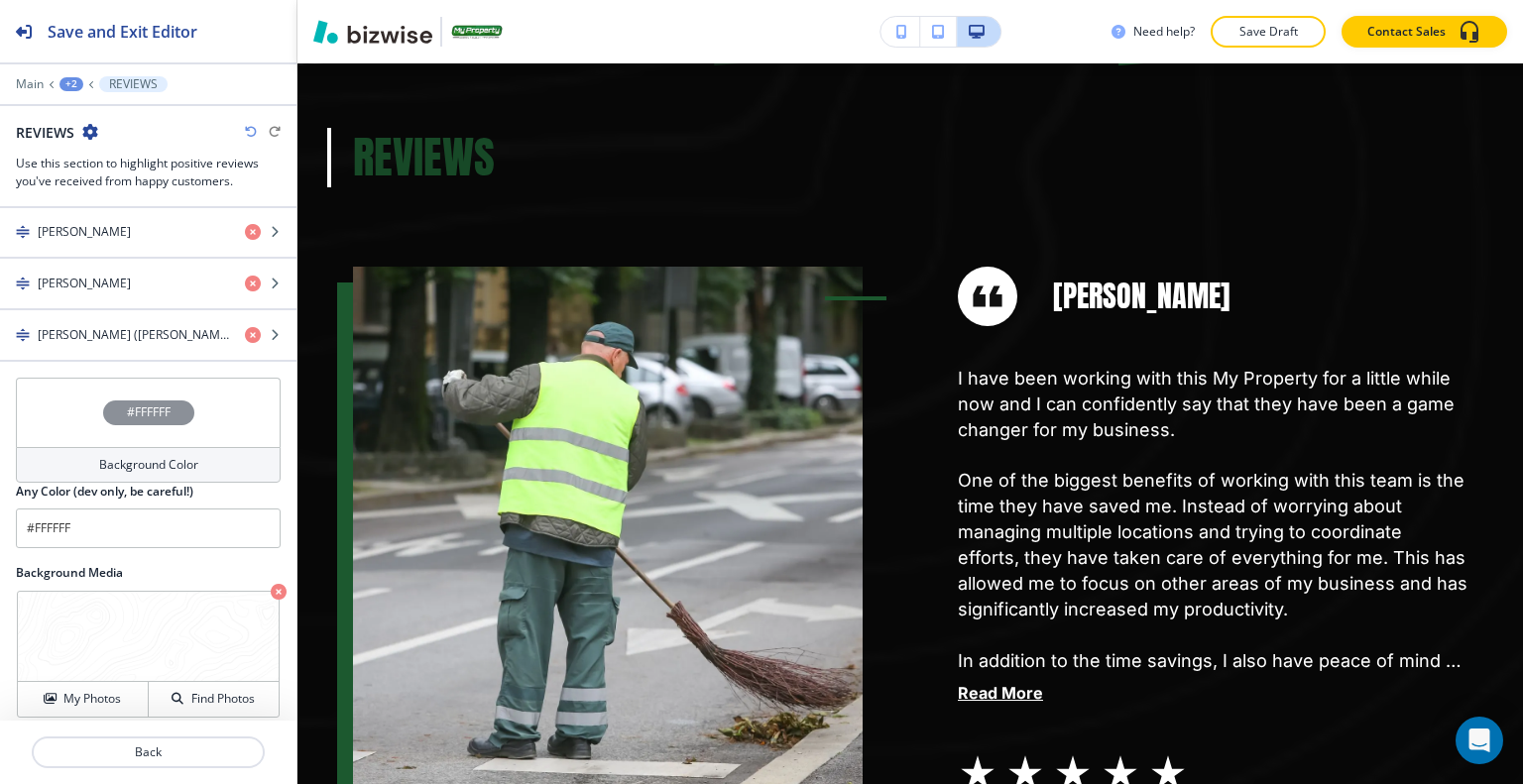 click on "#FFFFFF" at bounding box center [148, 412] 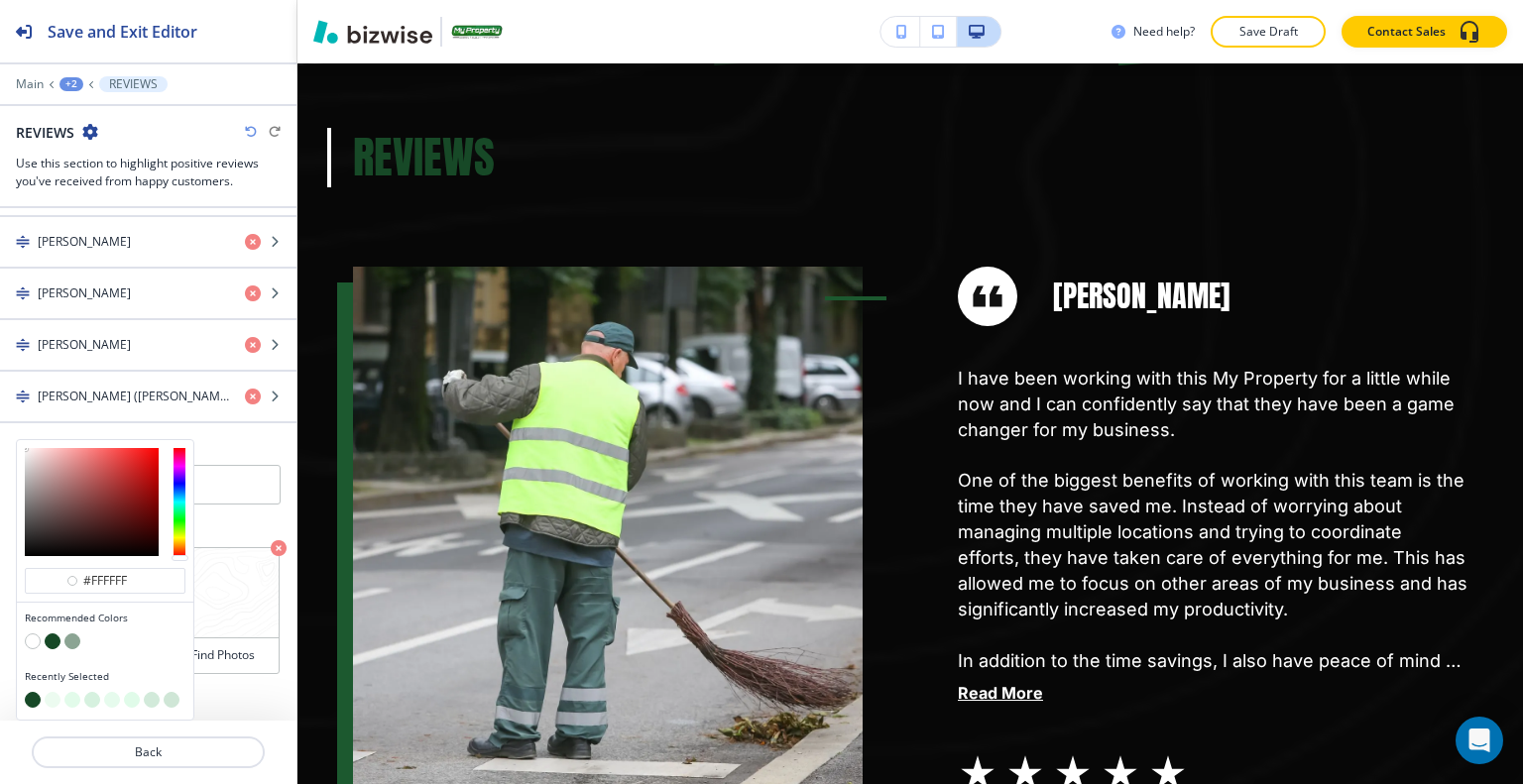scroll, scrollTop: 1835, scrollLeft: 0, axis: vertical 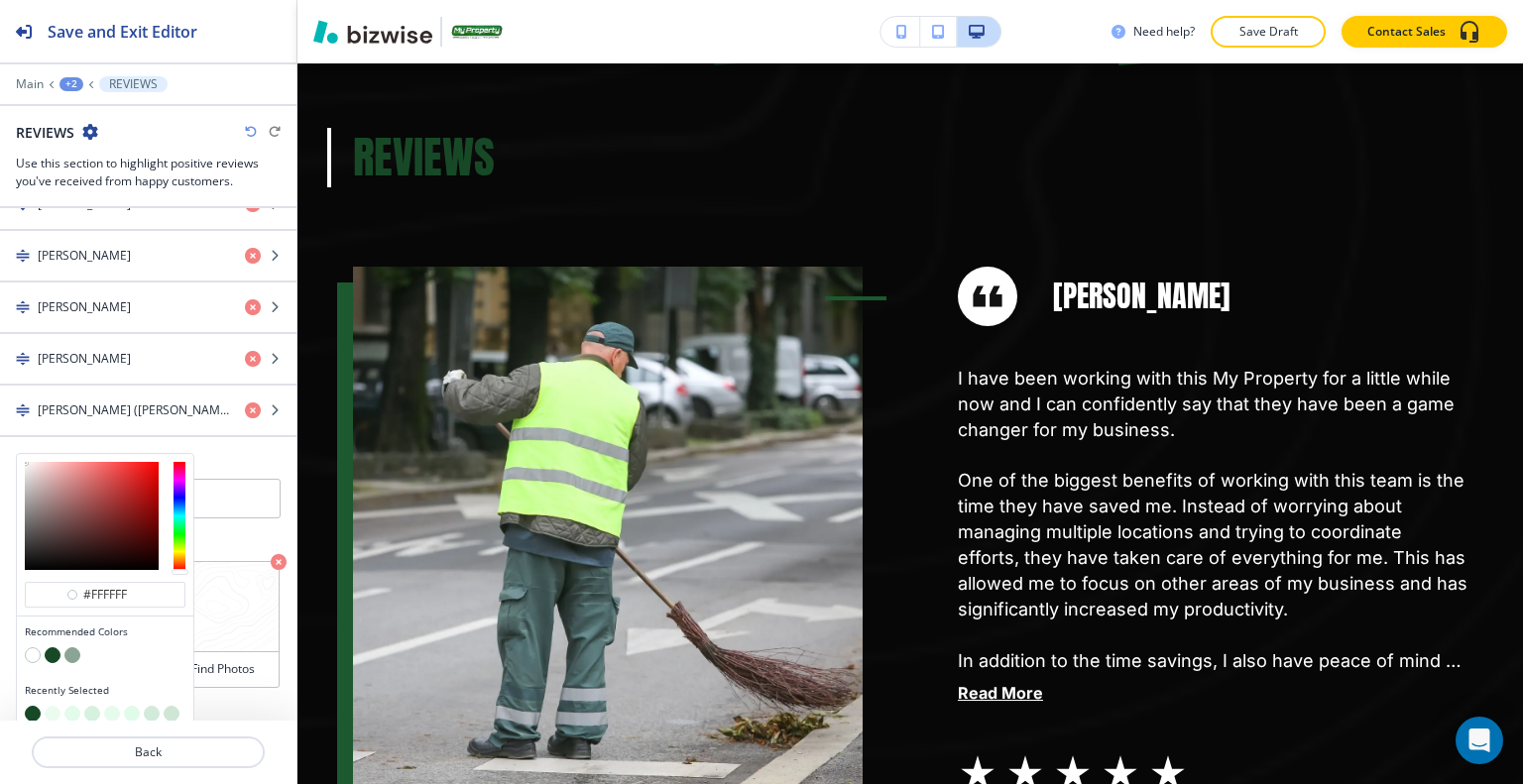 click at bounding box center (33, 655) 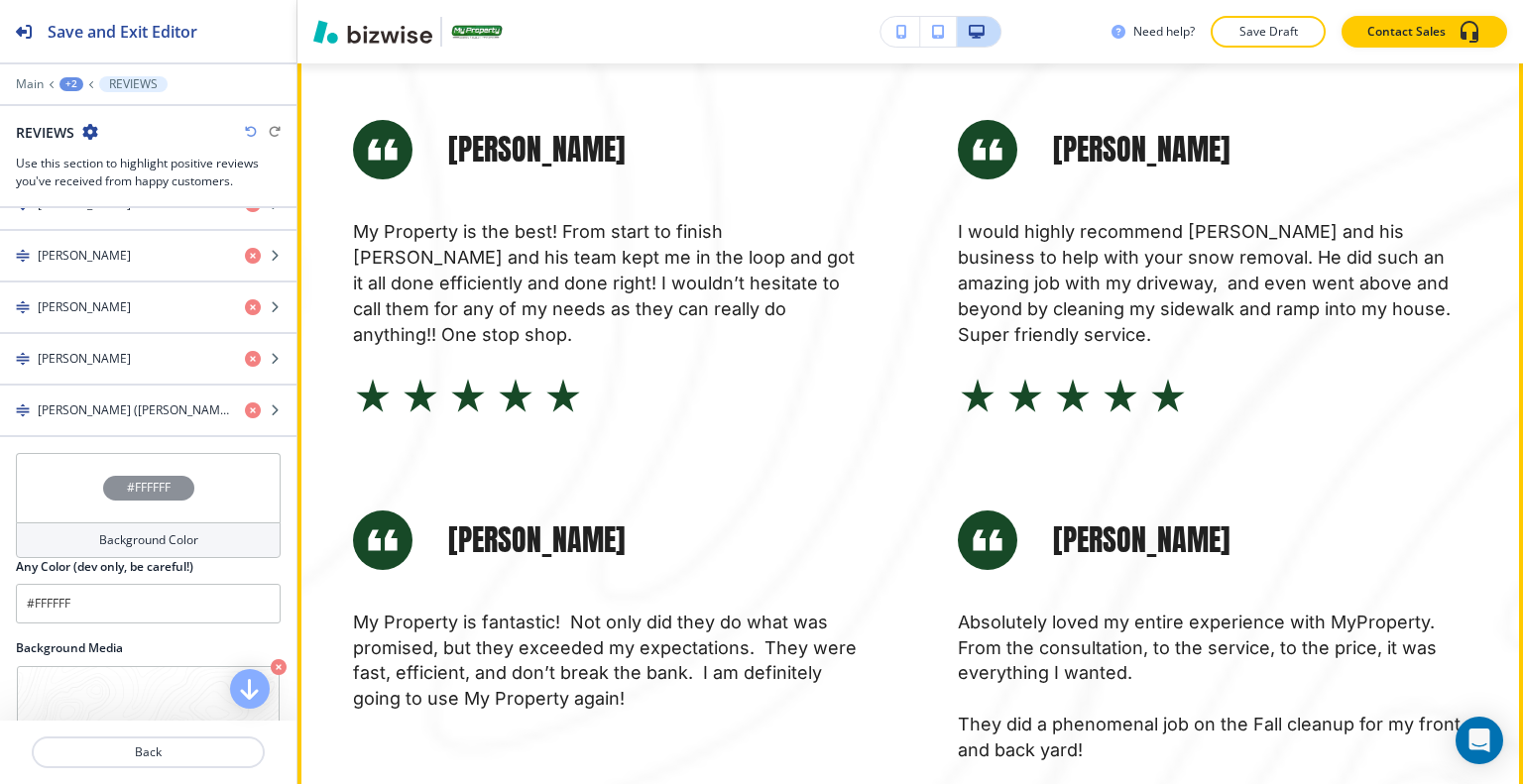 scroll, scrollTop: 2436, scrollLeft: 0, axis: vertical 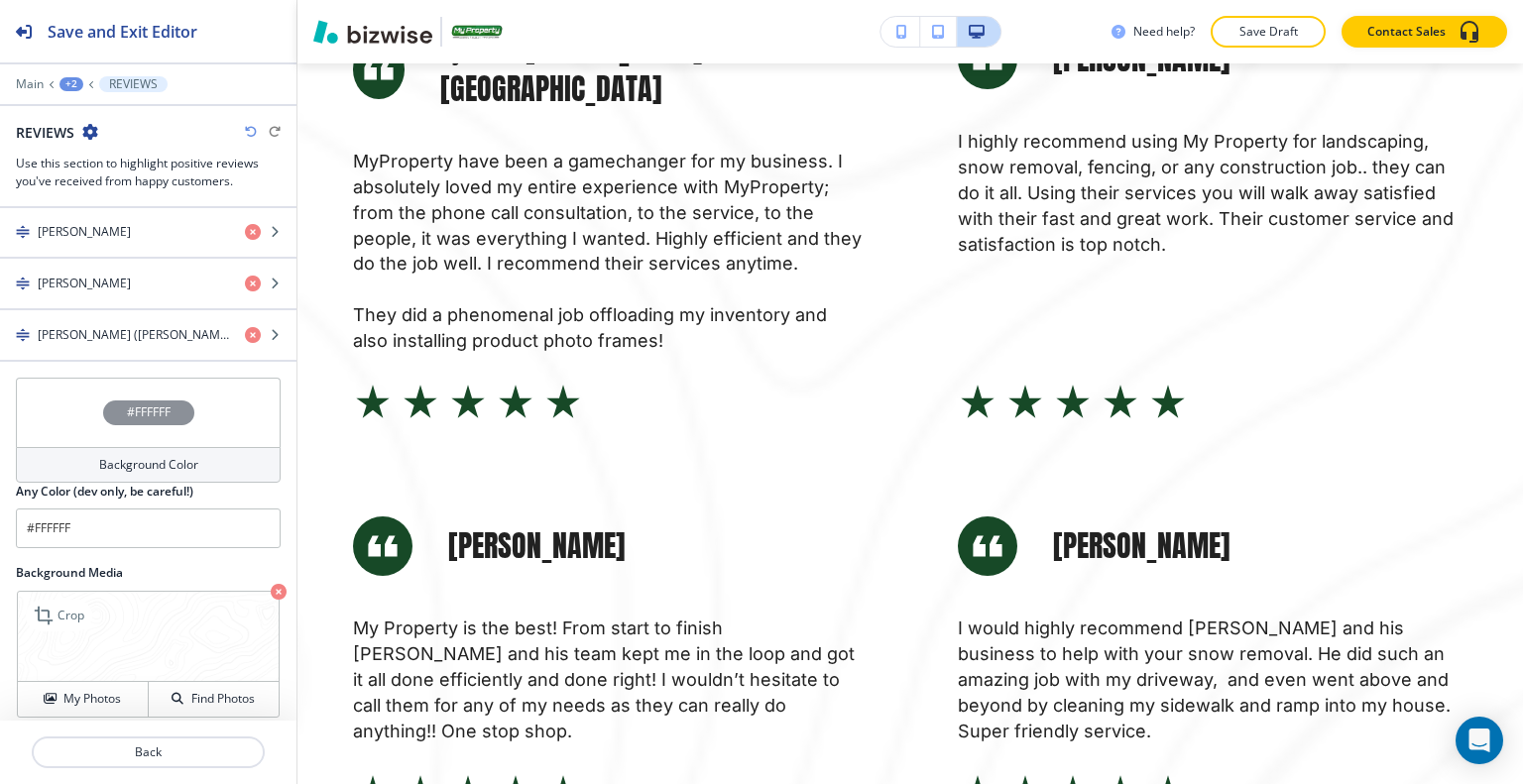 click at bounding box center (279, 592) 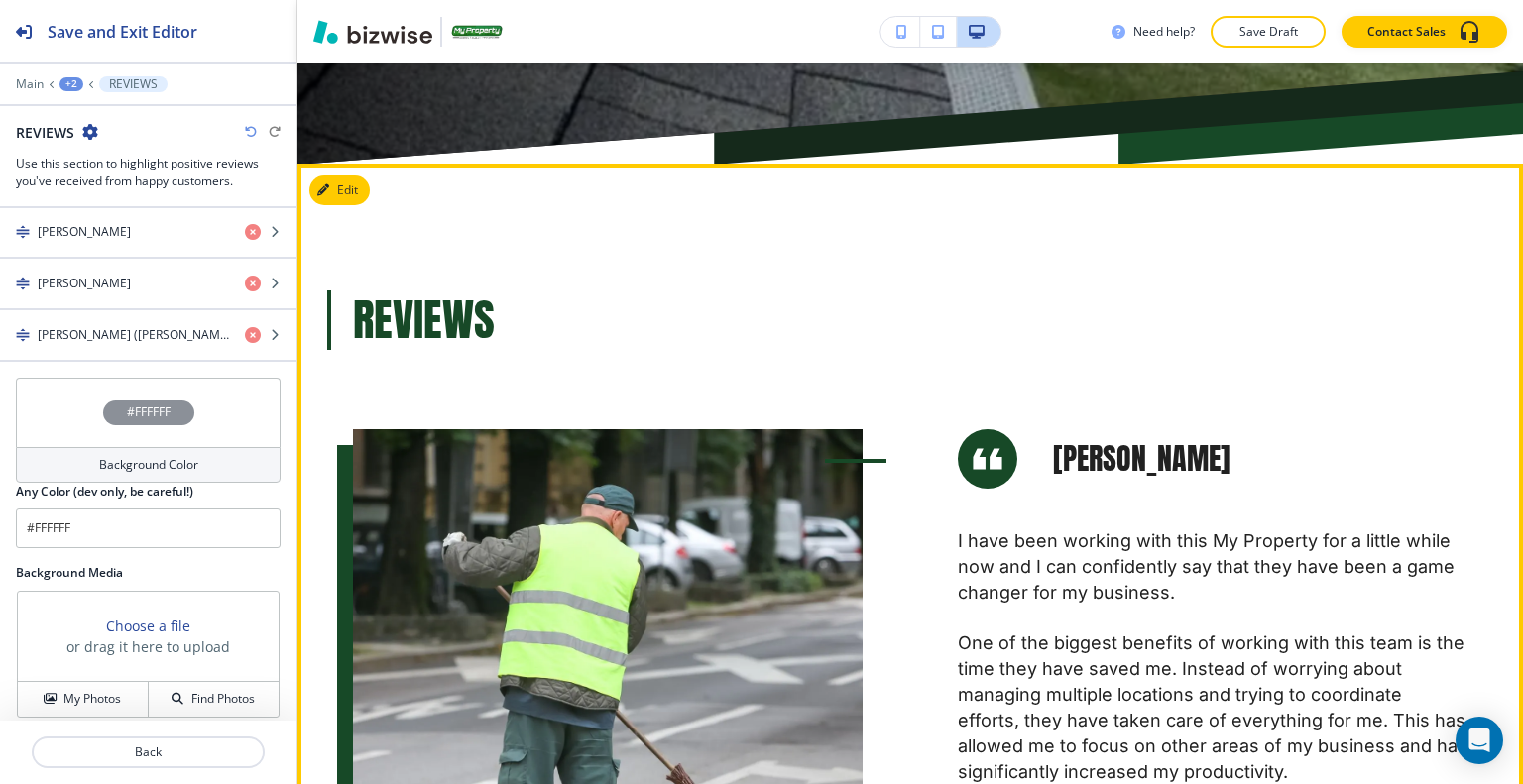 scroll, scrollTop: 850, scrollLeft: 0, axis: vertical 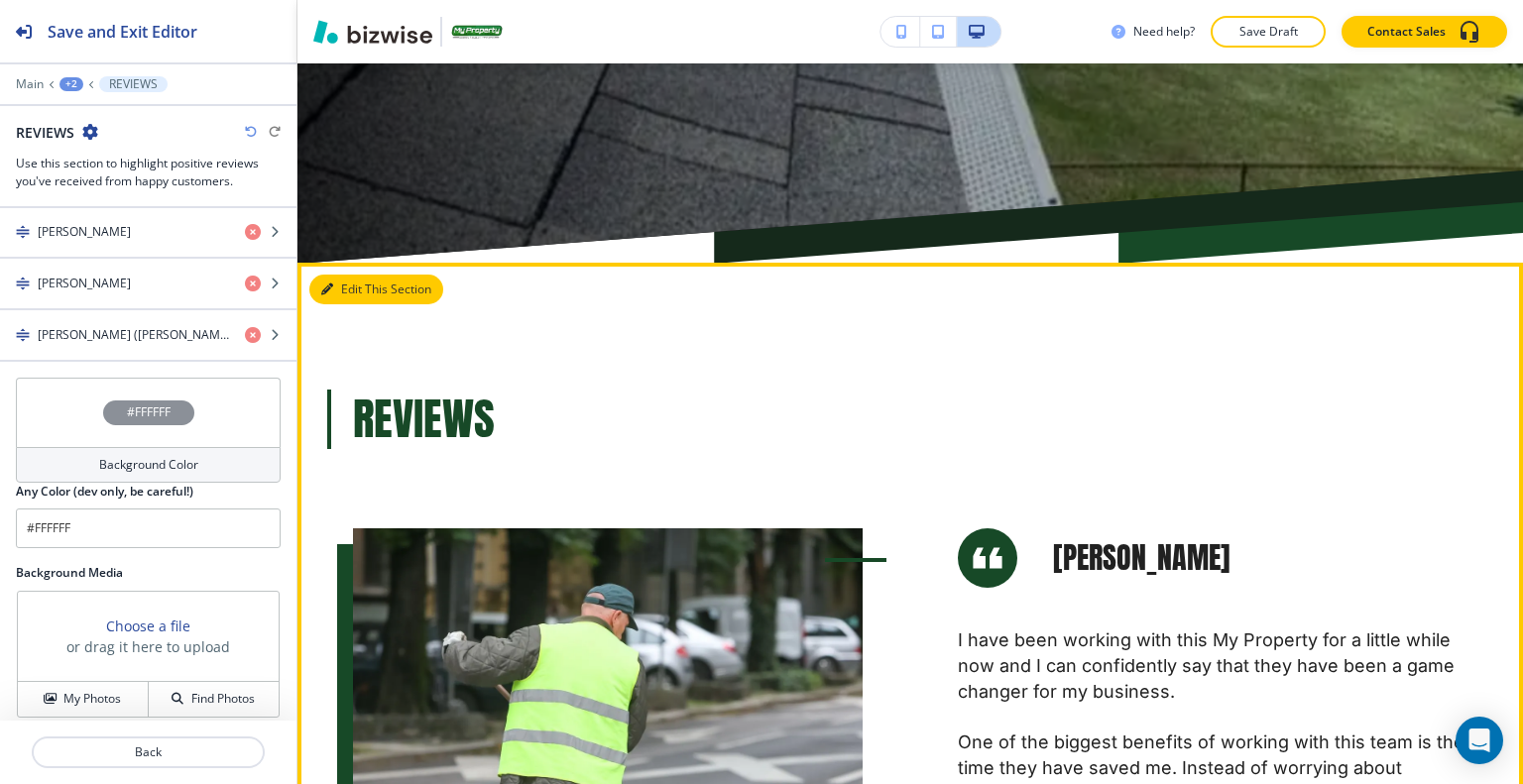 click on "Edit This Section" at bounding box center (376, 289) 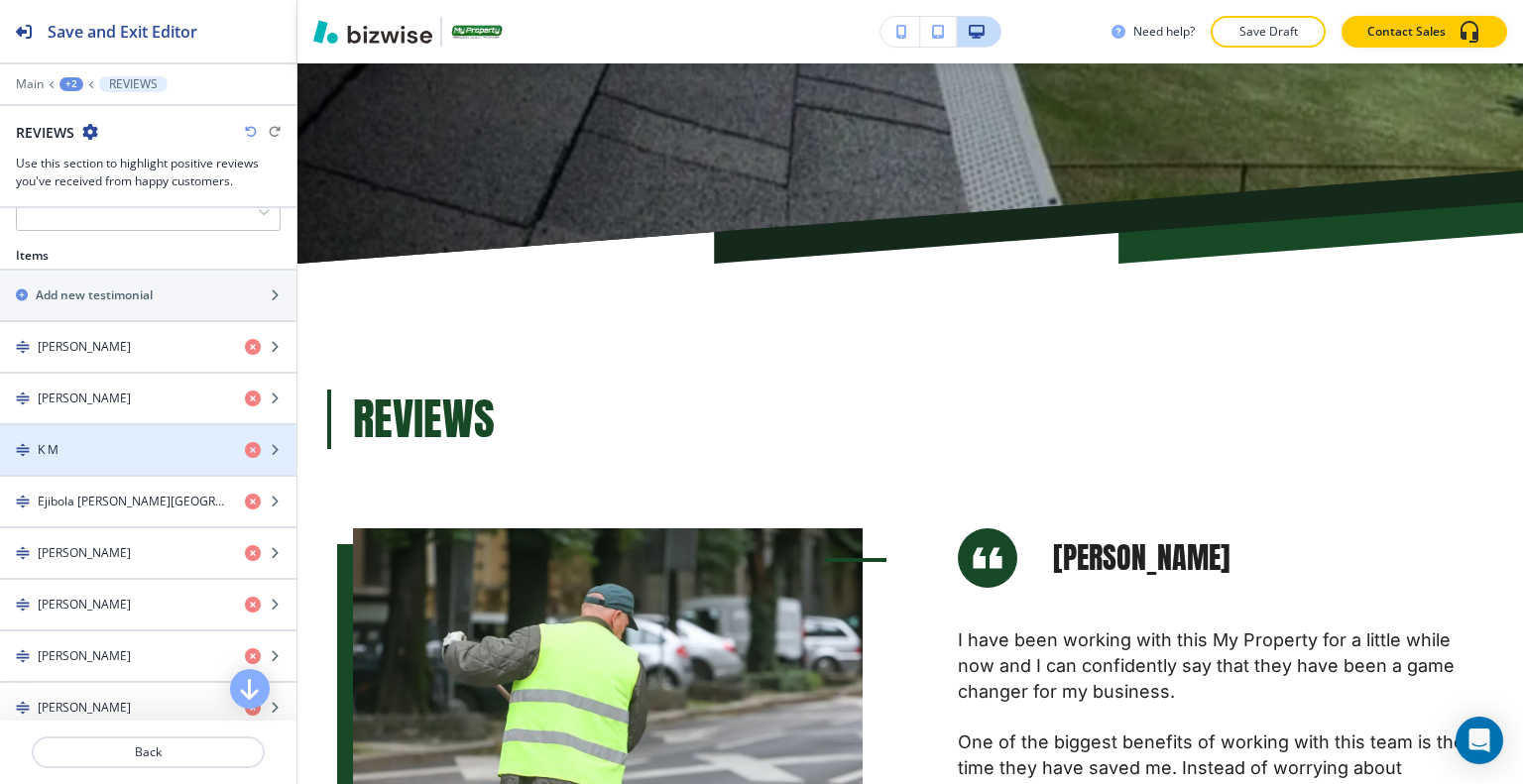 scroll, scrollTop: 621, scrollLeft: 0, axis: vertical 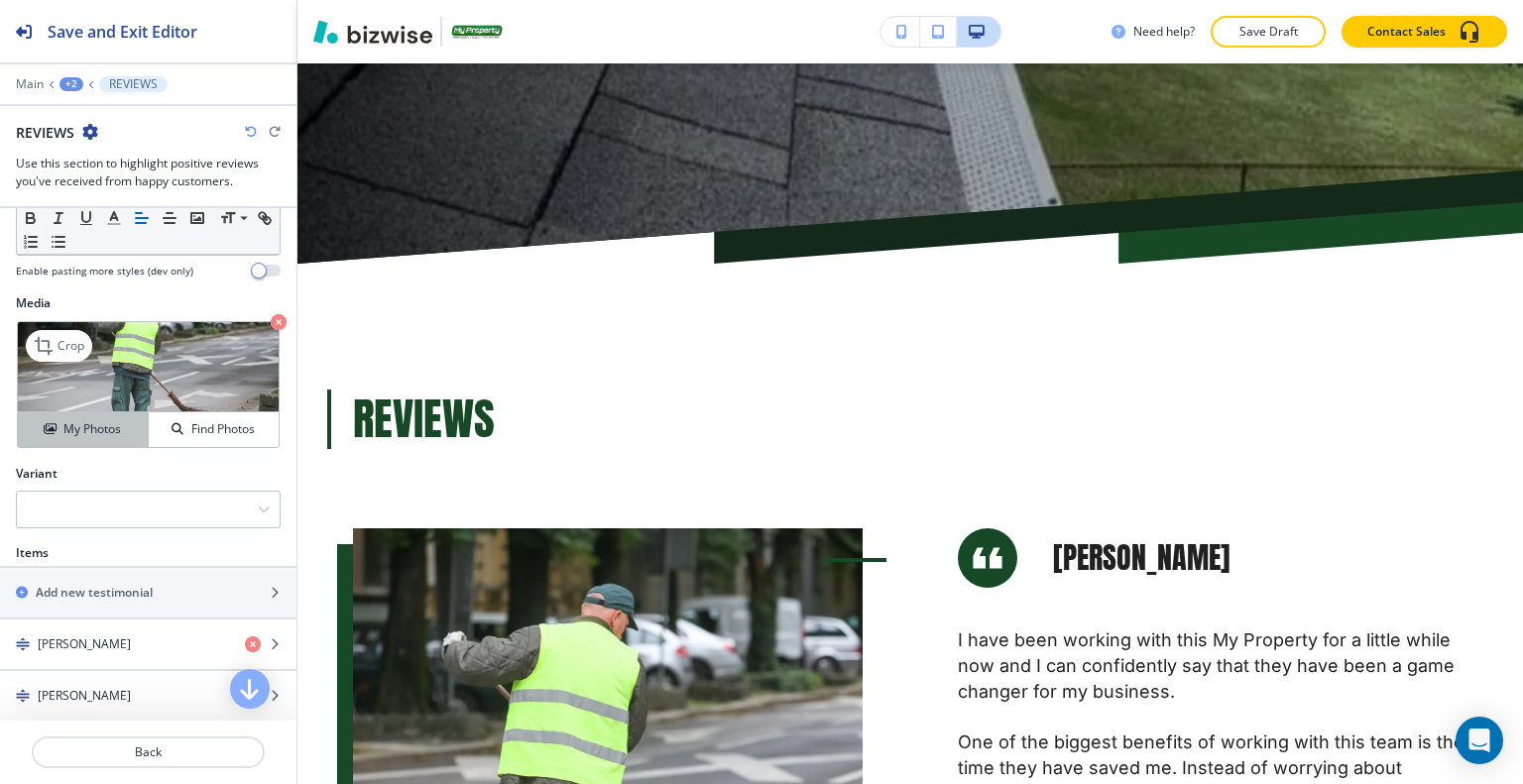 click on "My Photos" at bounding box center [92, 429] 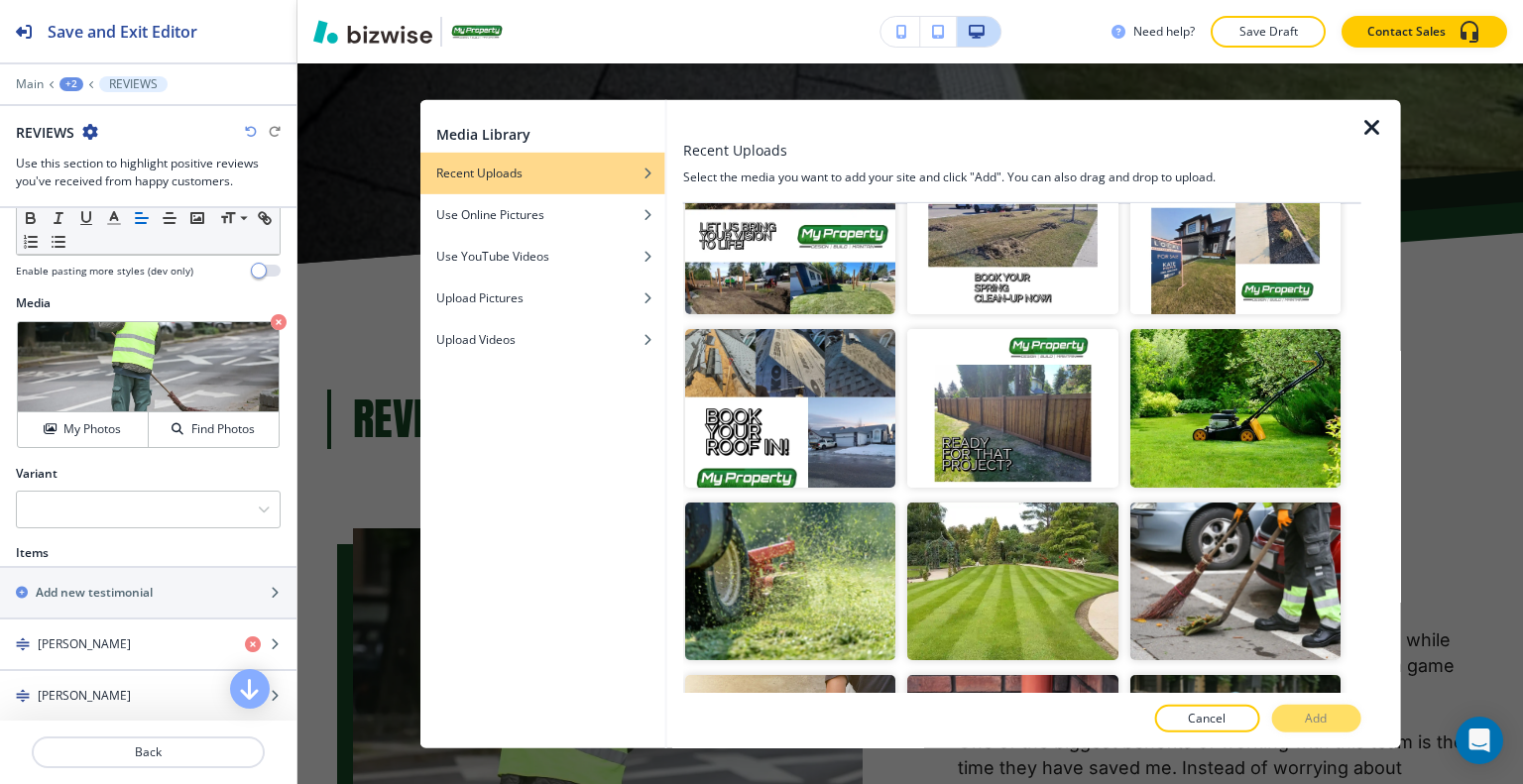 scroll, scrollTop: 2181, scrollLeft: 0, axis: vertical 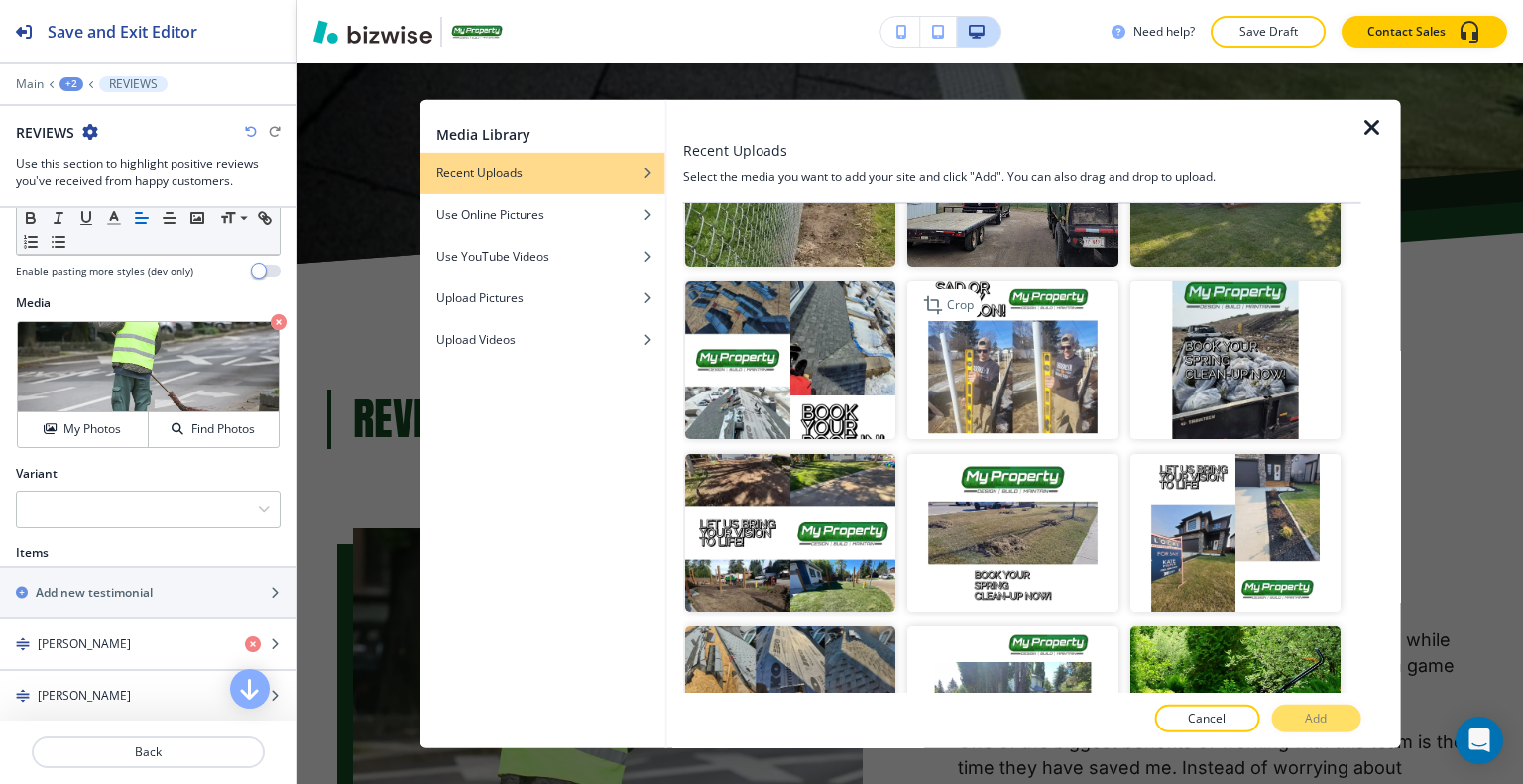 click at bounding box center [1012, 360] 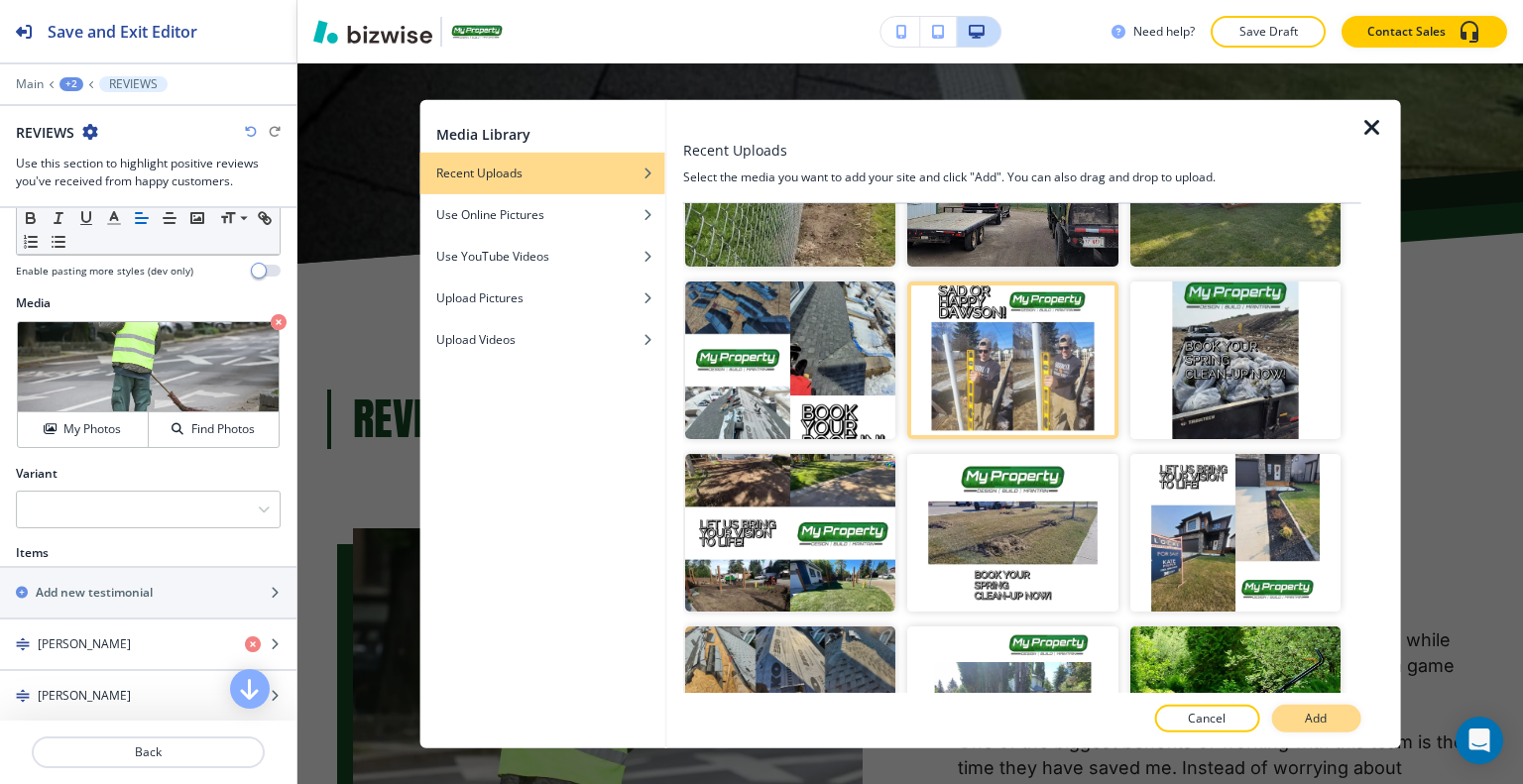 click on "Add" at bounding box center [1316, 719] 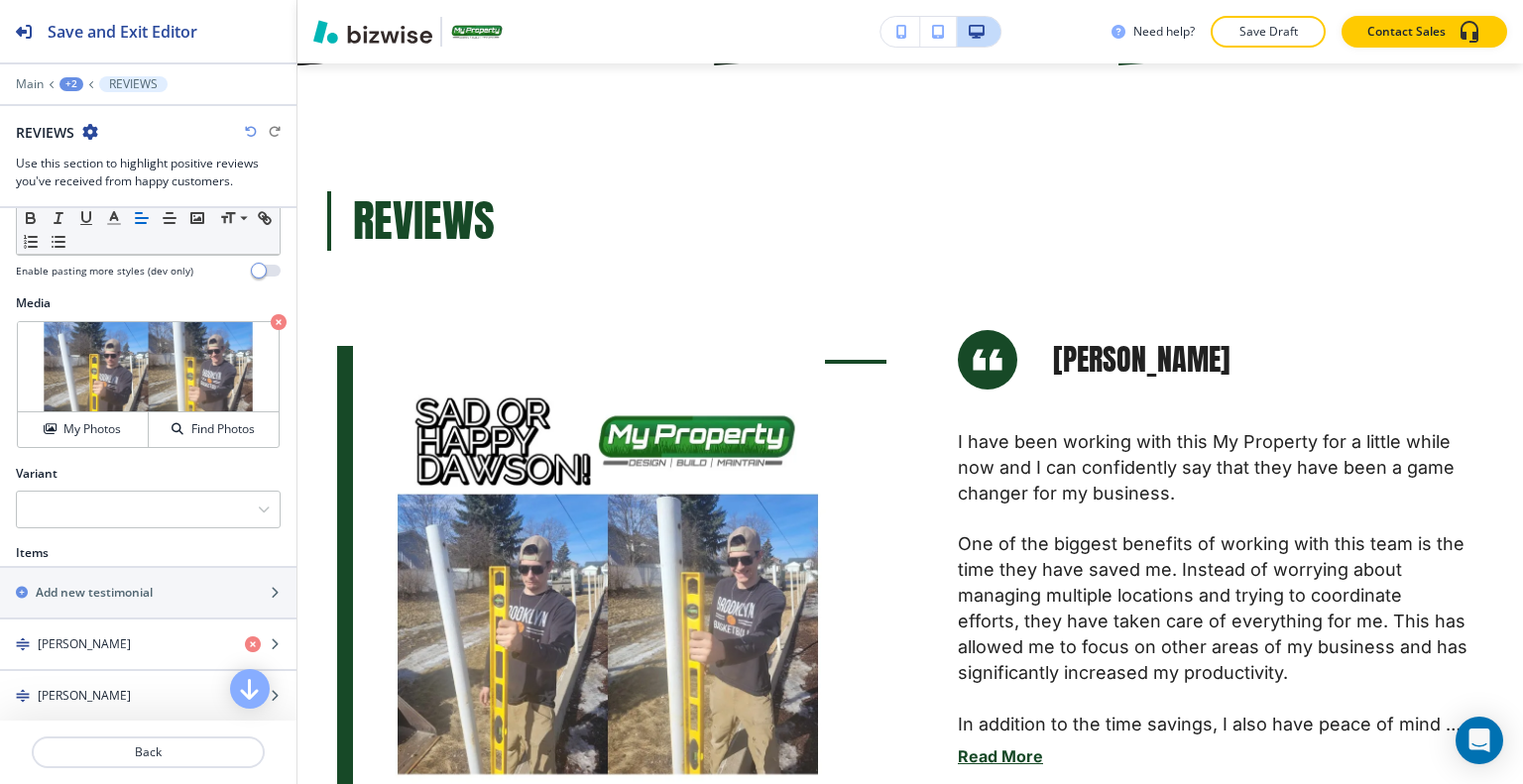 scroll, scrollTop: 1247, scrollLeft: 0, axis: vertical 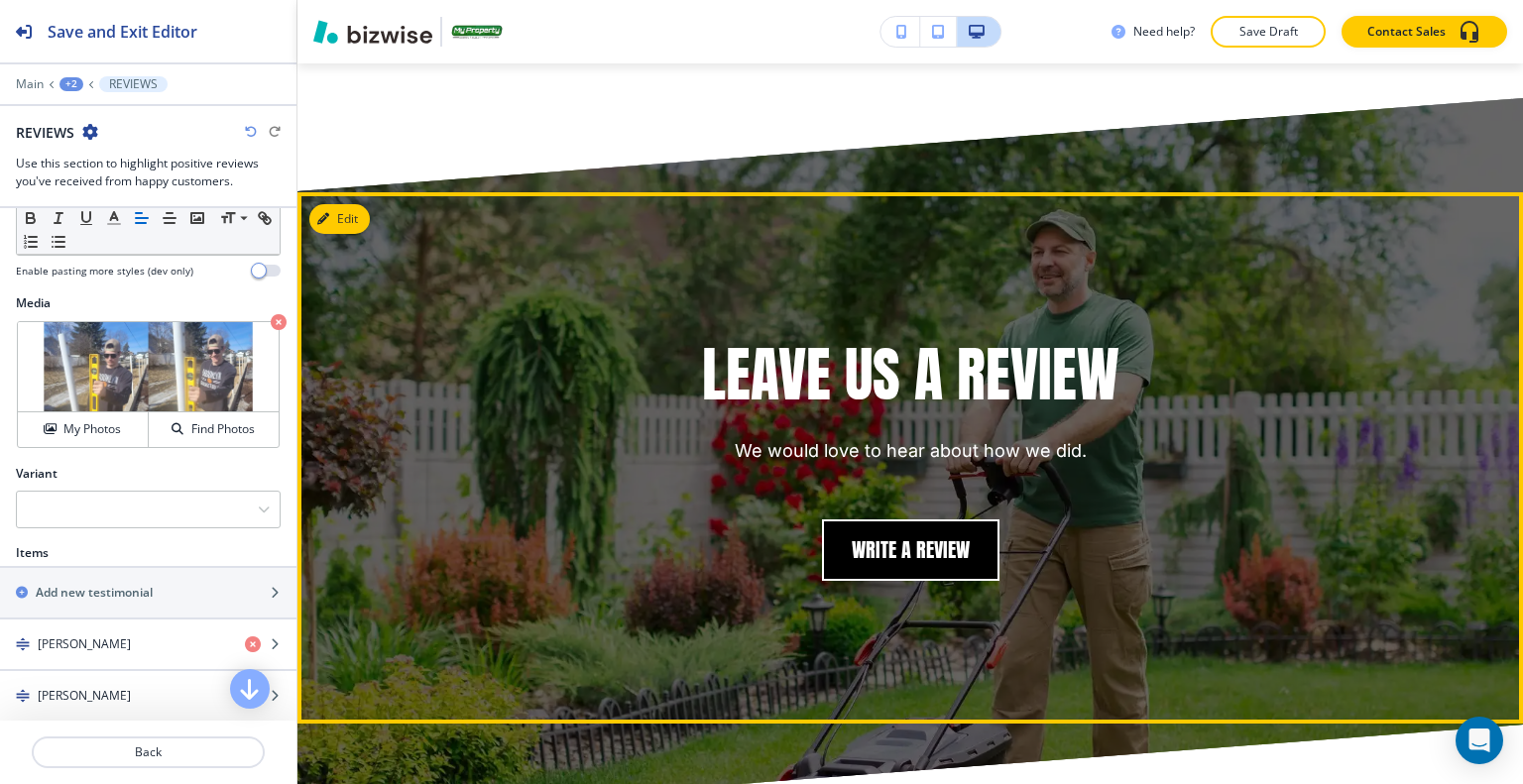 click on "Write a review" at bounding box center [910, 550] 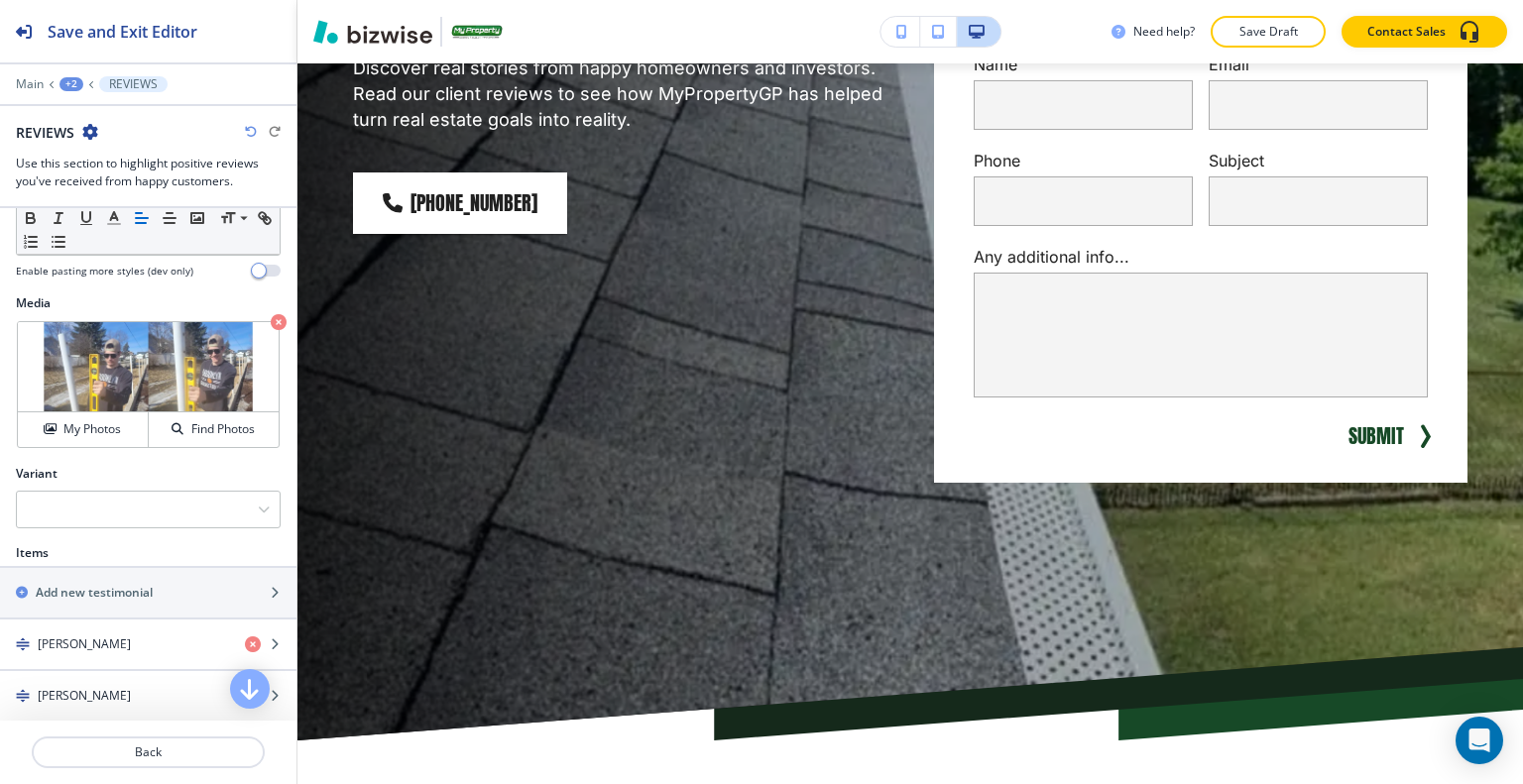 scroll, scrollTop: 0, scrollLeft: 0, axis: both 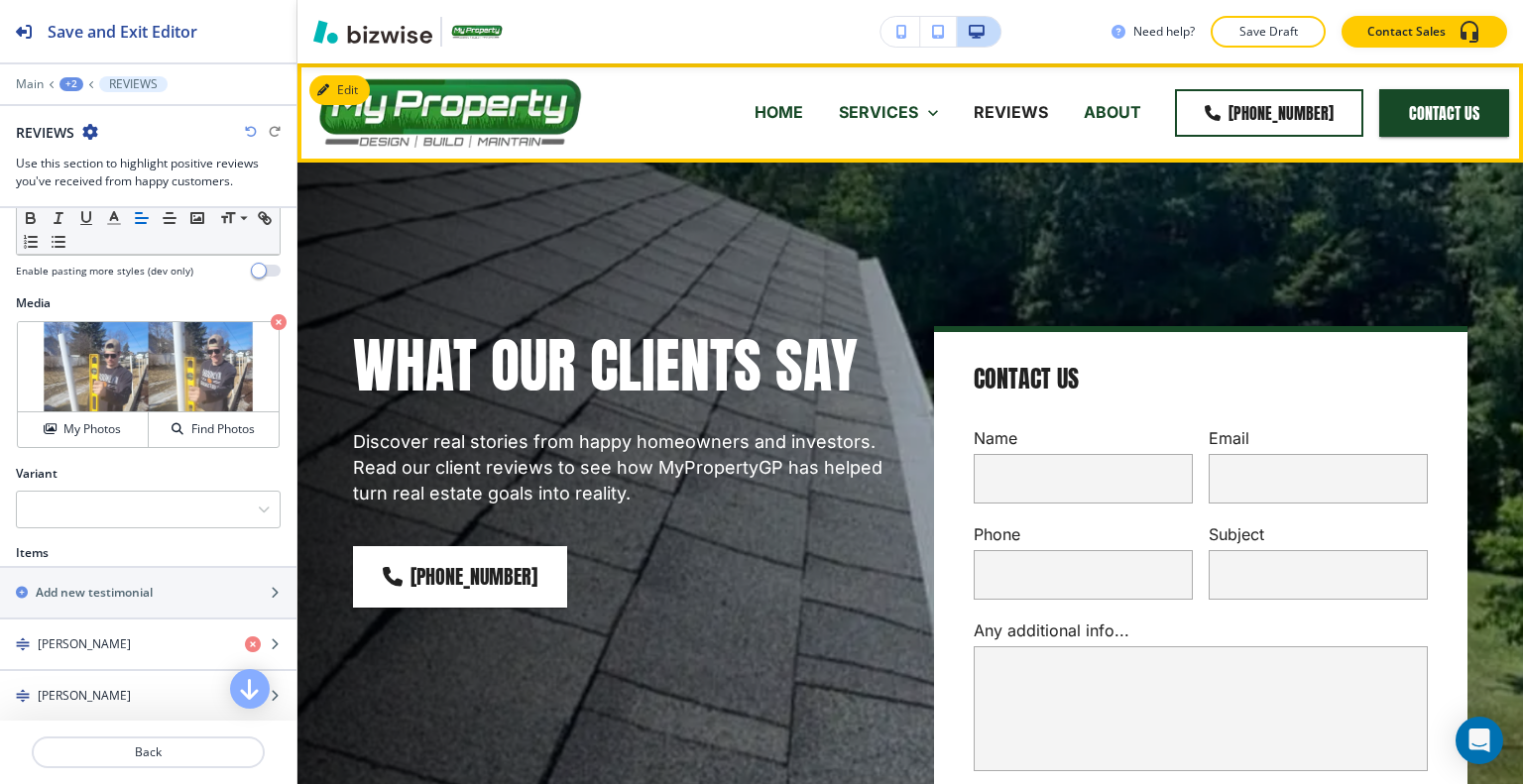 click on "ABOUT" at bounding box center [1113, 112] 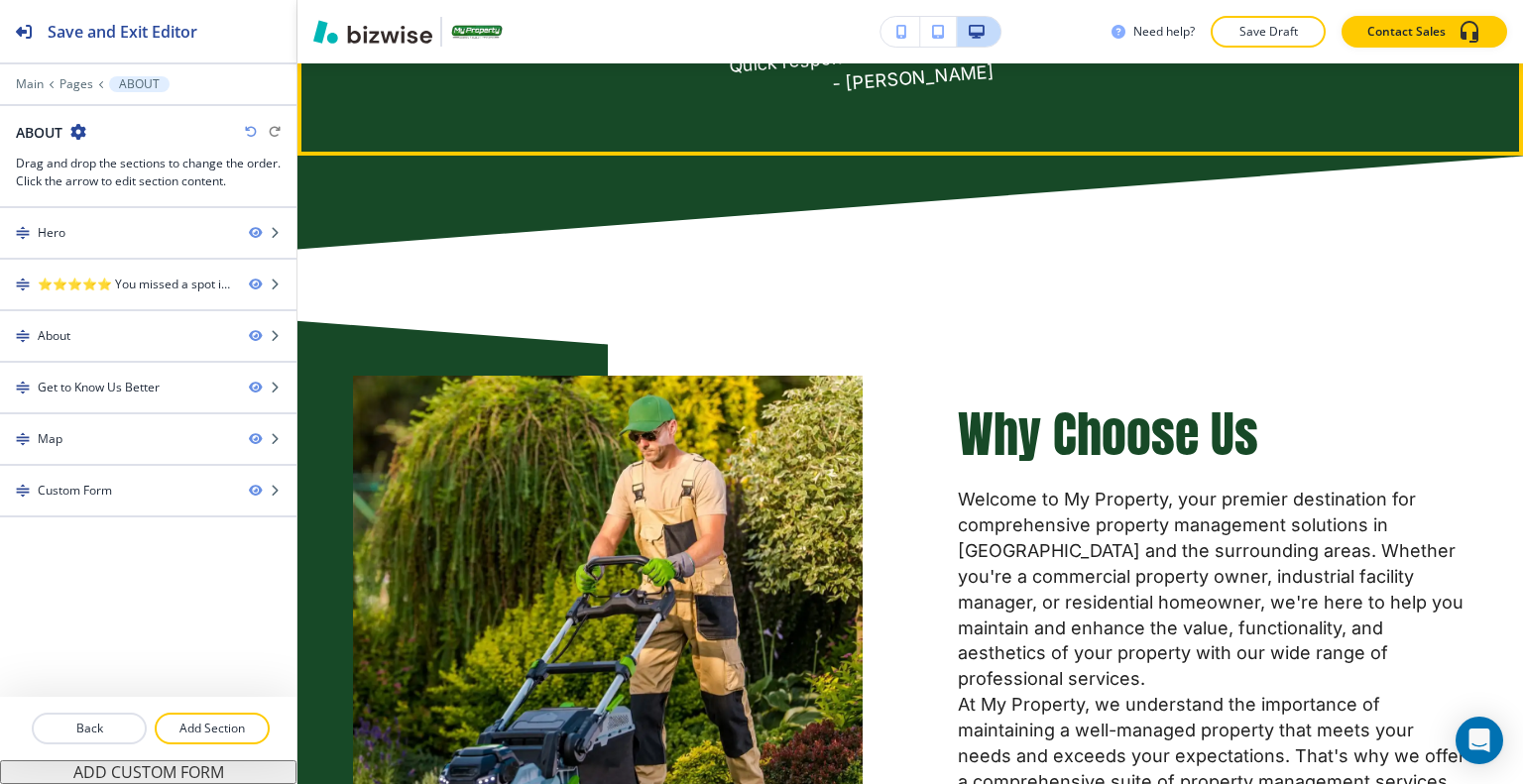 scroll, scrollTop: 1288, scrollLeft: 0, axis: vertical 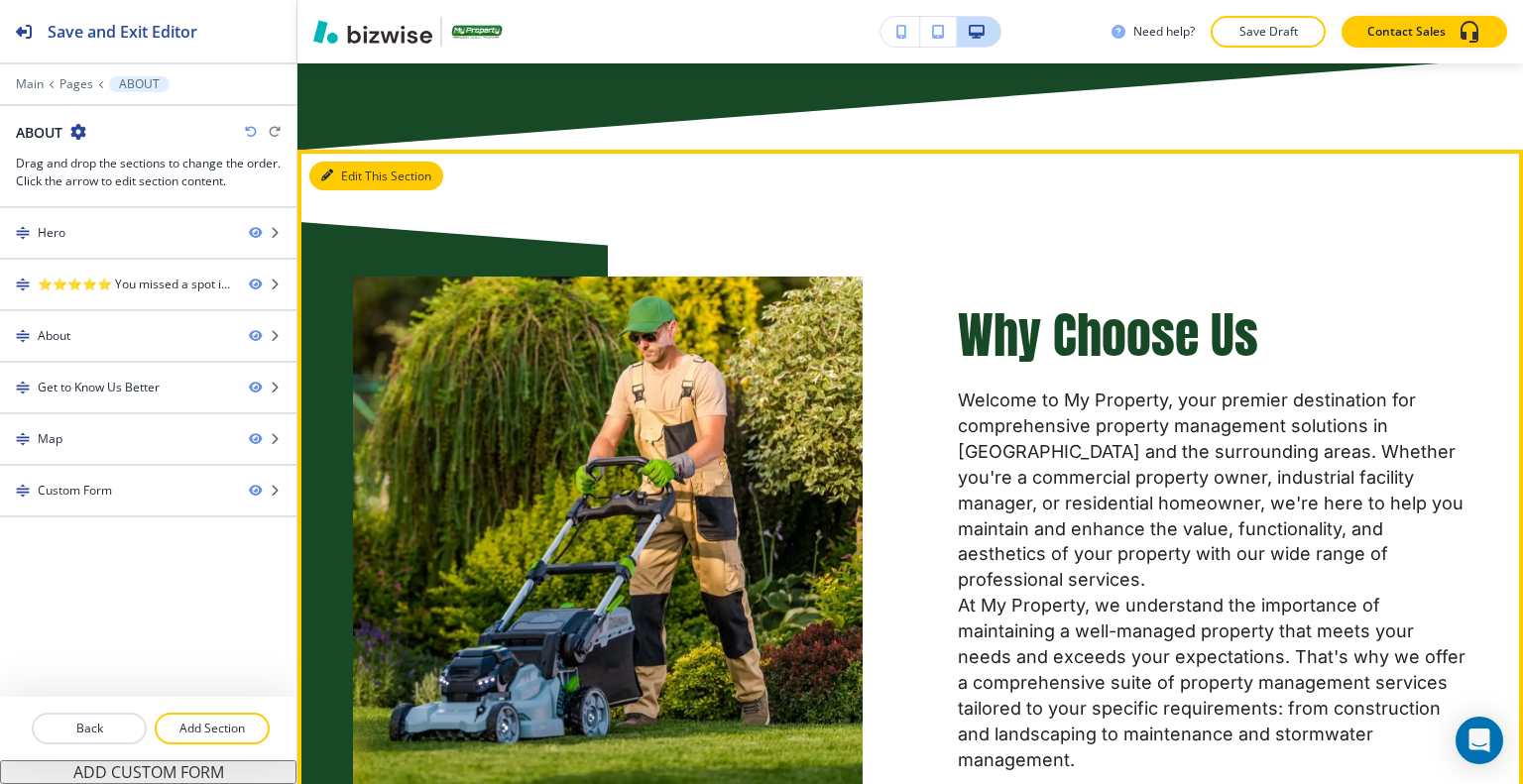 click on "Edit This Section" at bounding box center [376, 176] 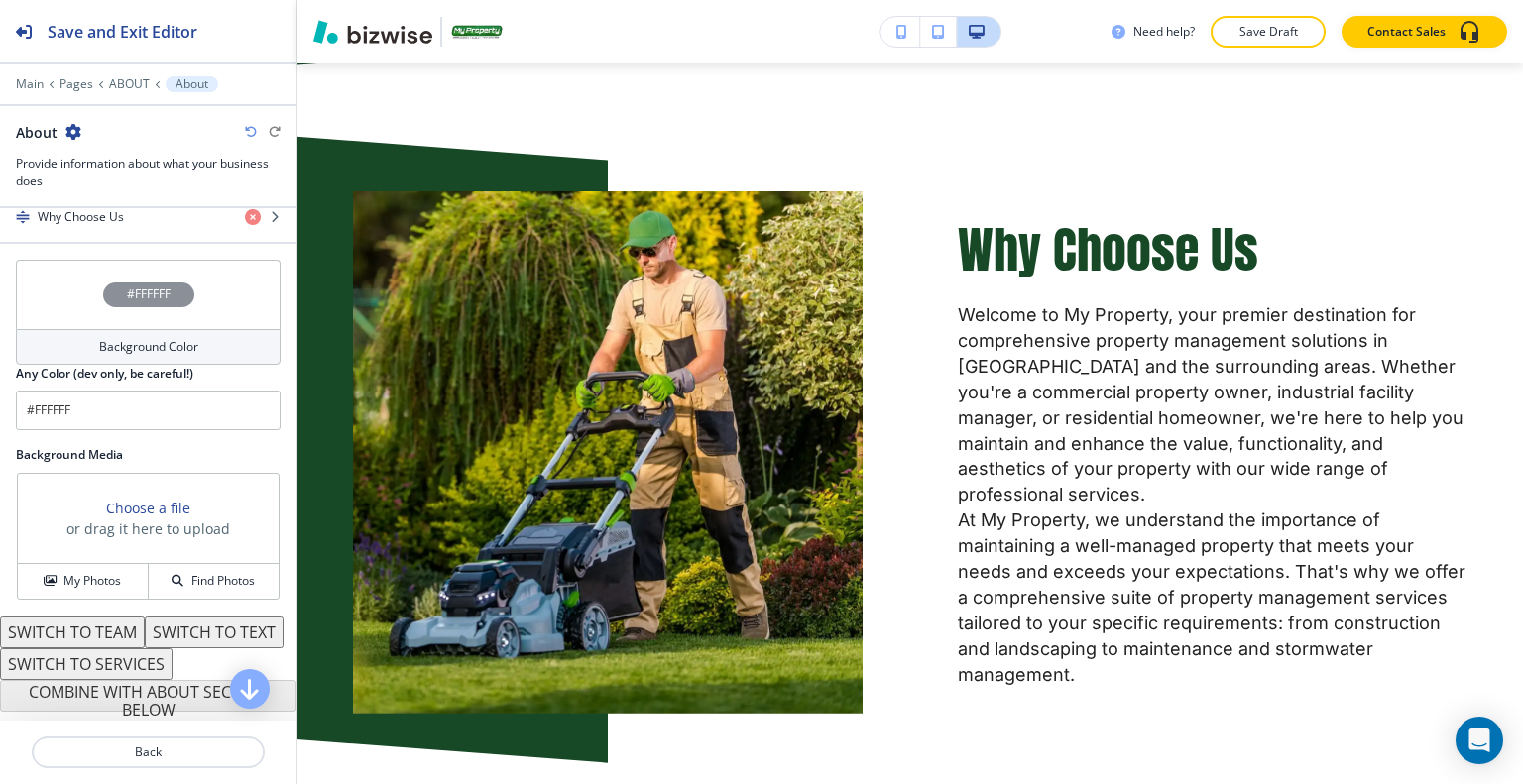 scroll, scrollTop: 626, scrollLeft: 0, axis: vertical 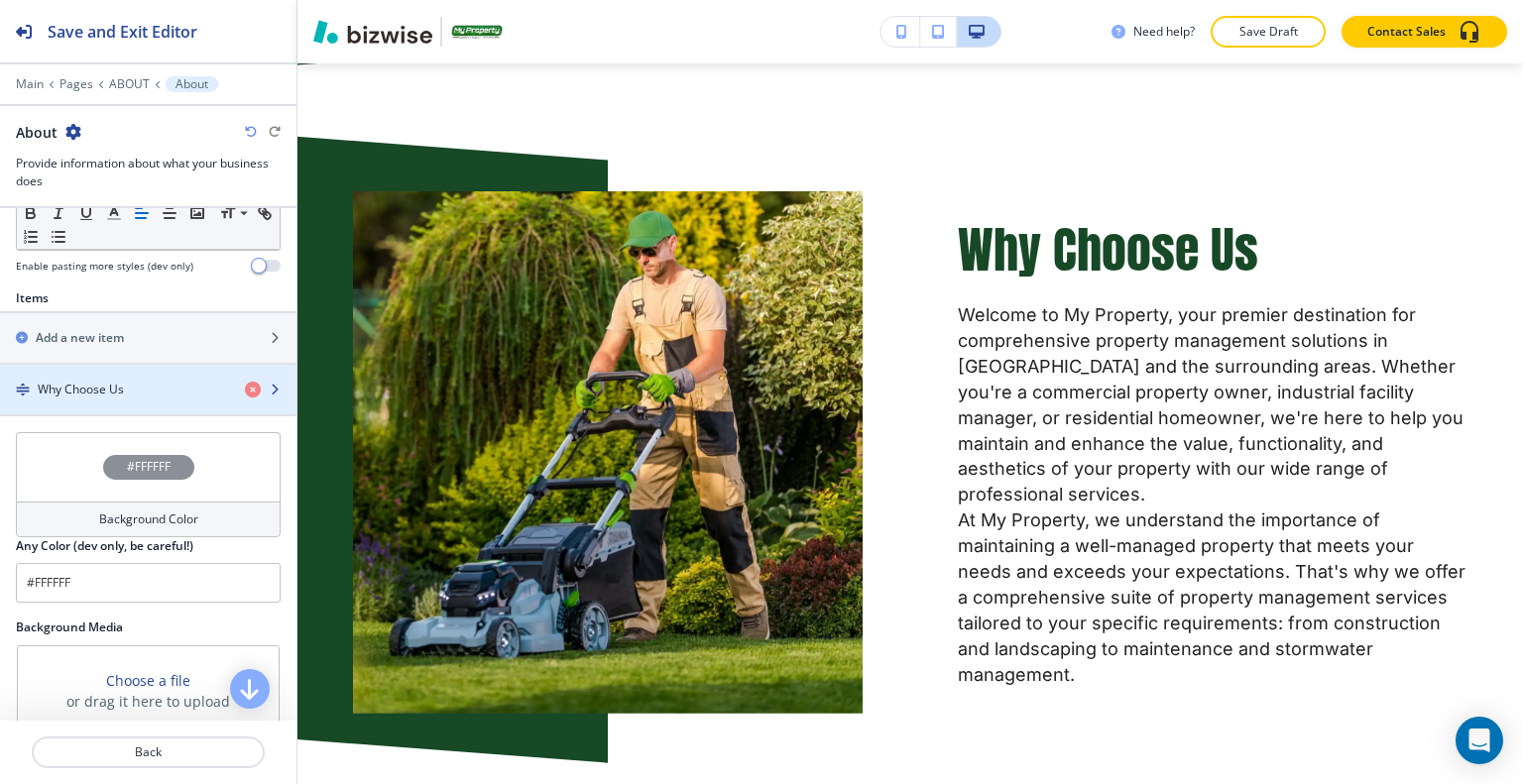 click on "Why Choose Us" at bounding box center [80, 390] 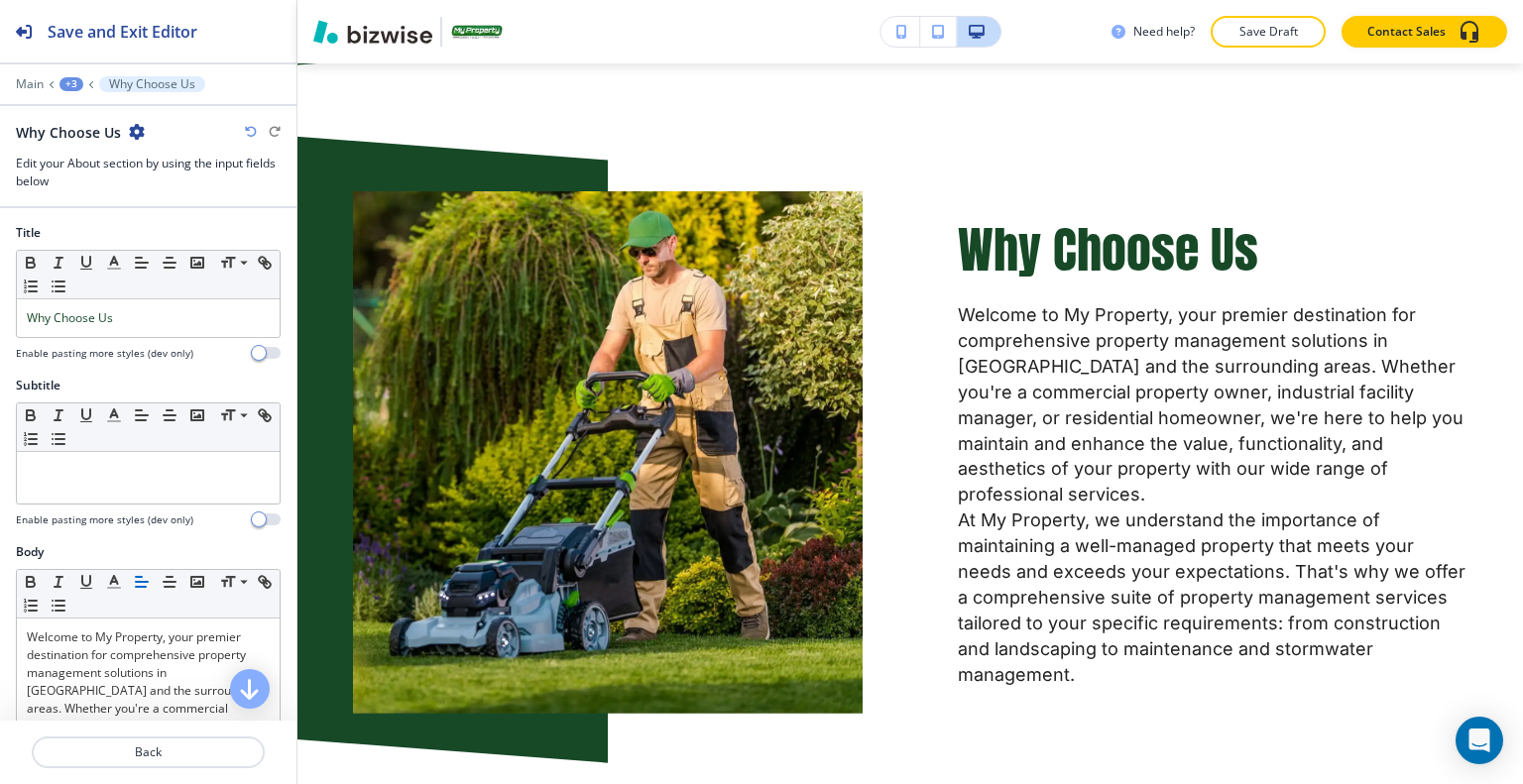 scroll, scrollTop: 1405, scrollLeft: 0, axis: vertical 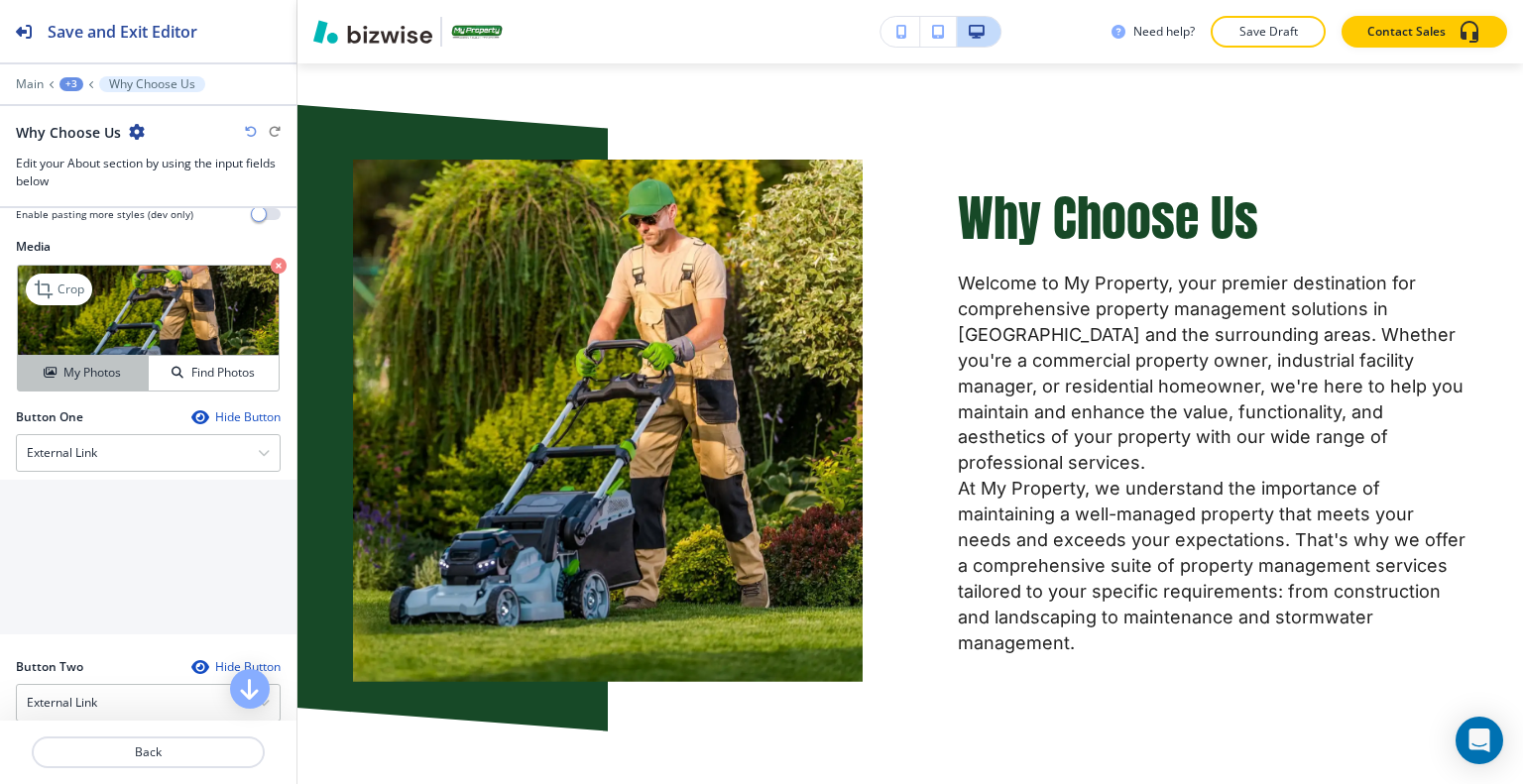 click on "My Photos" at bounding box center (92, 373) 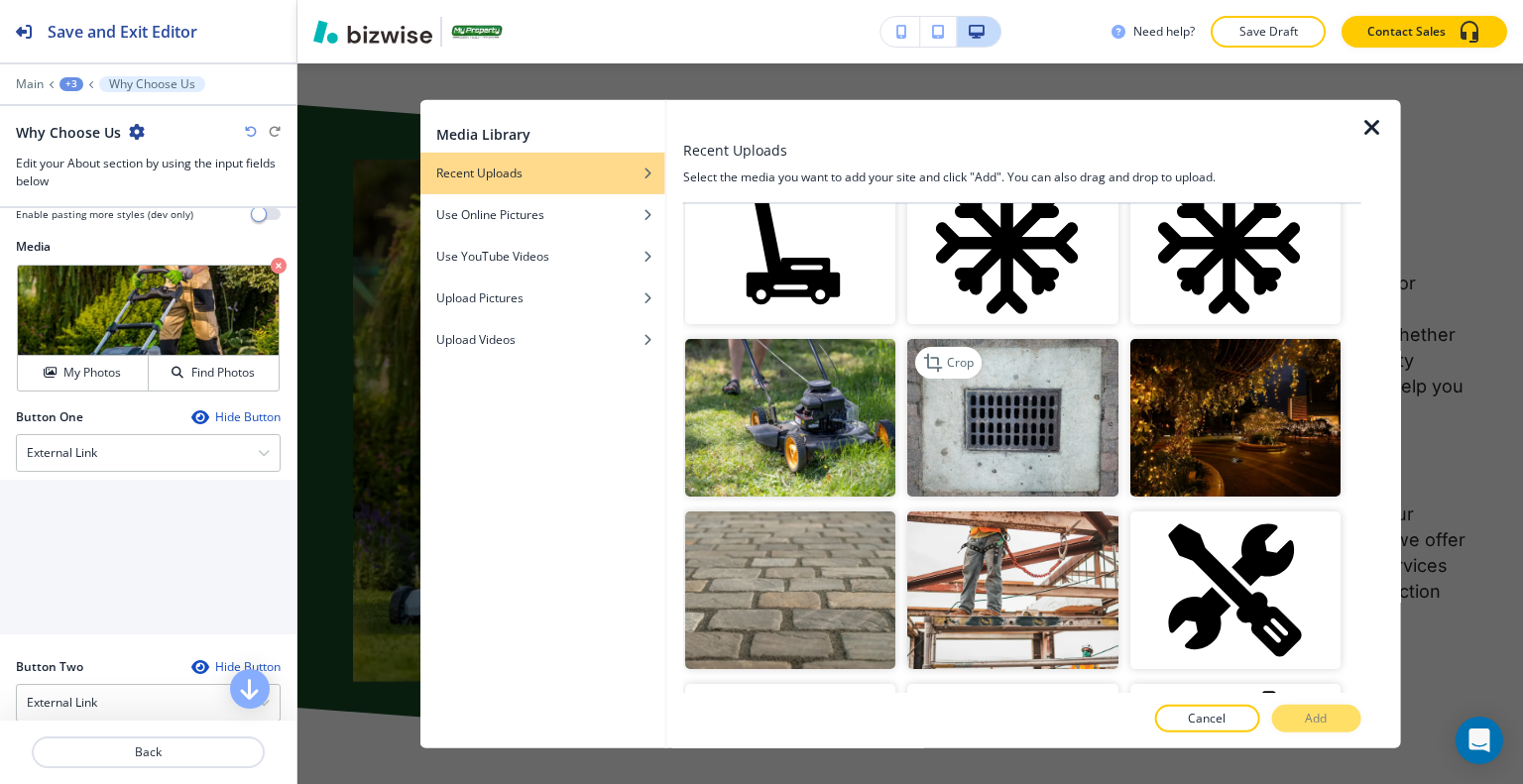 scroll, scrollTop: 496, scrollLeft: 0, axis: vertical 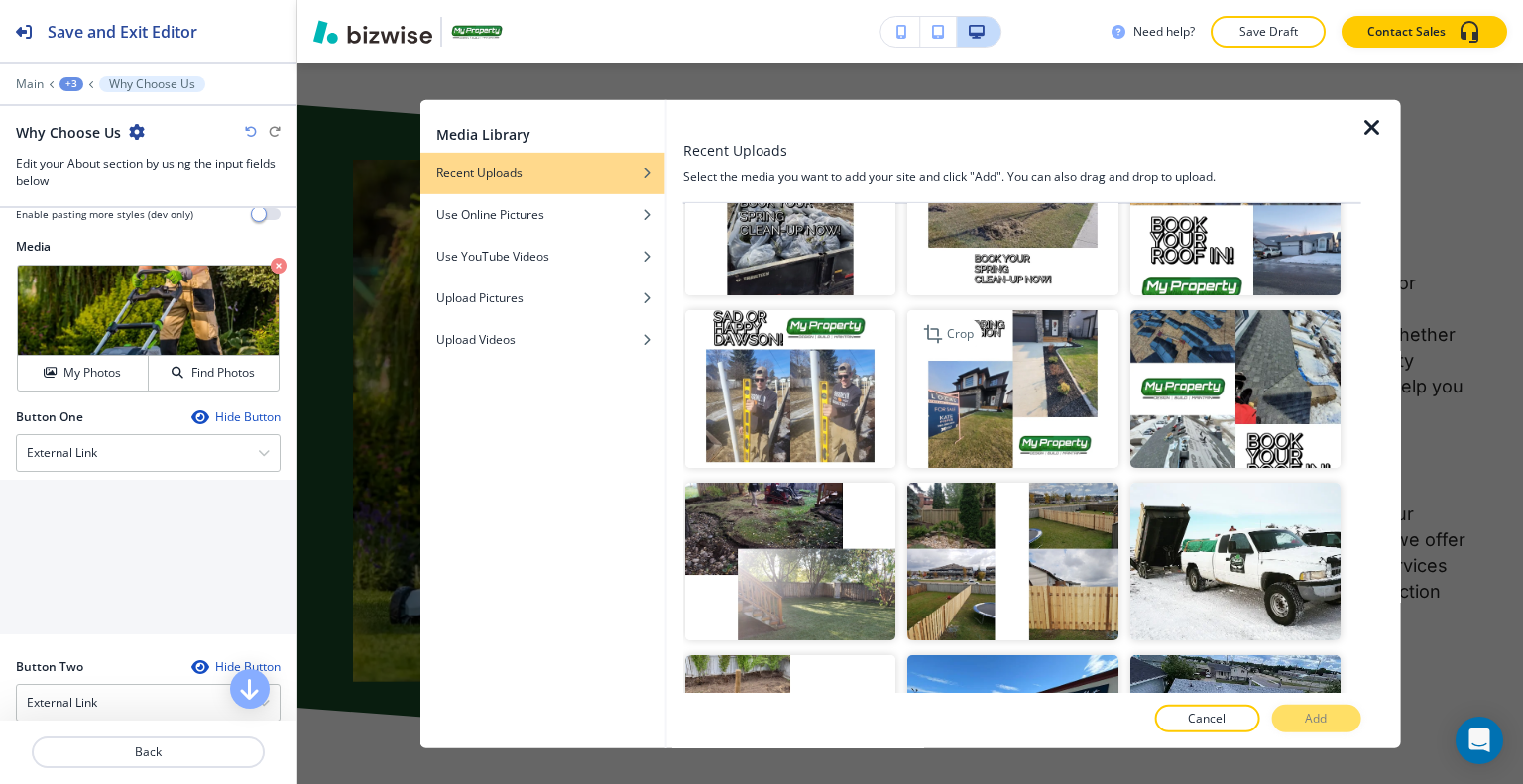 click at bounding box center [1012, 389] 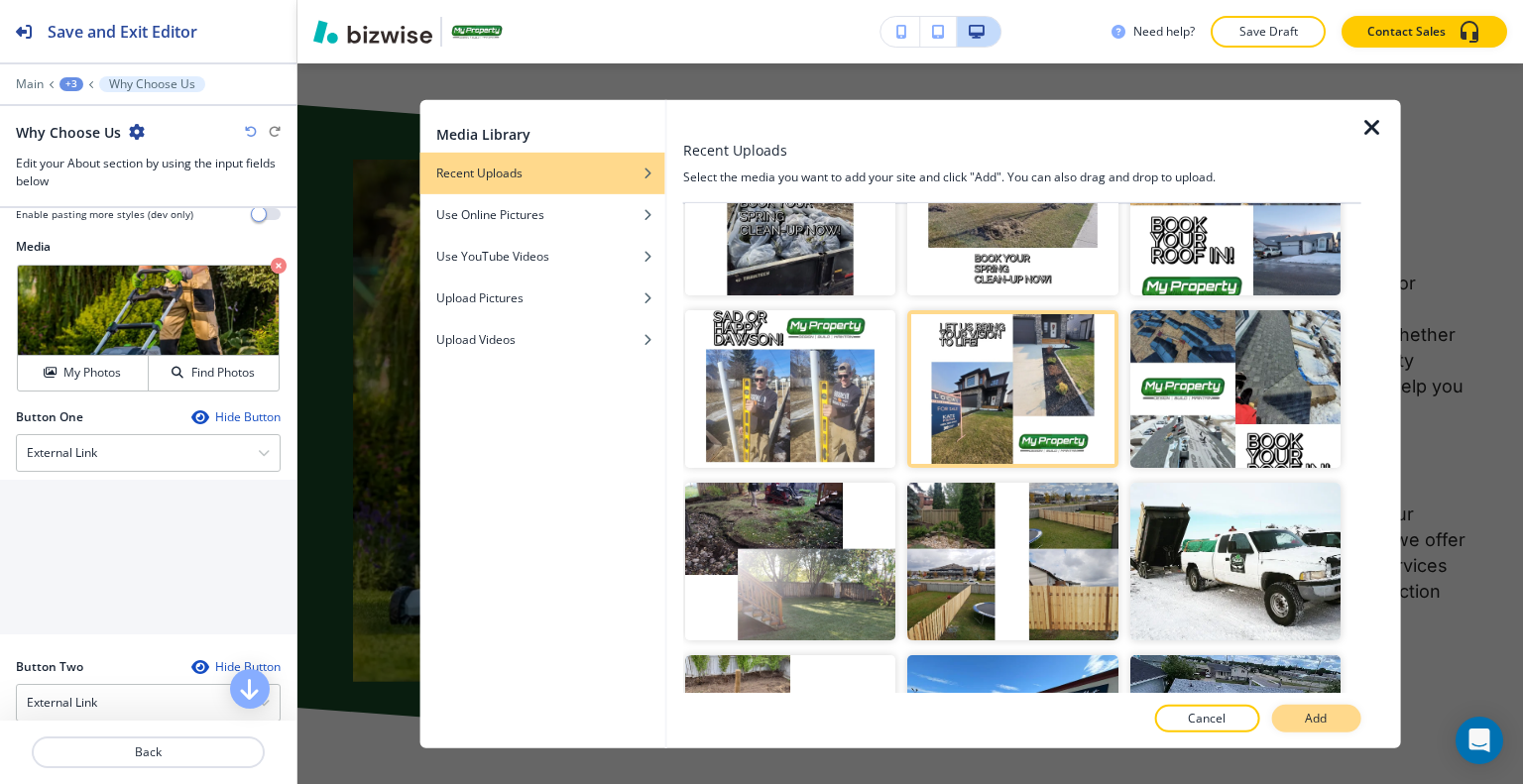 click on "Add" at bounding box center [1316, 719] 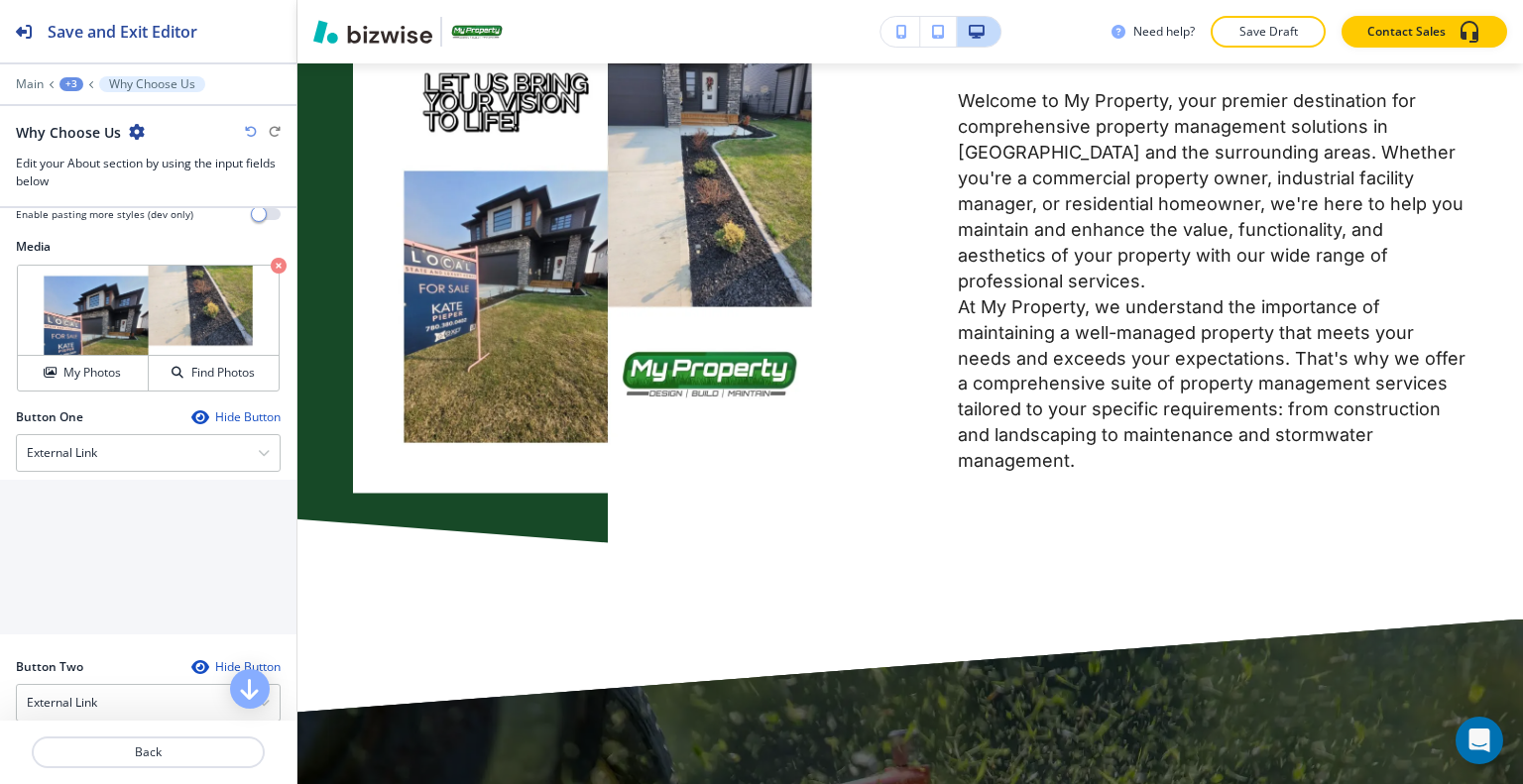 scroll, scrollTop: 1472, scrollLeft: 0, axis: vertical 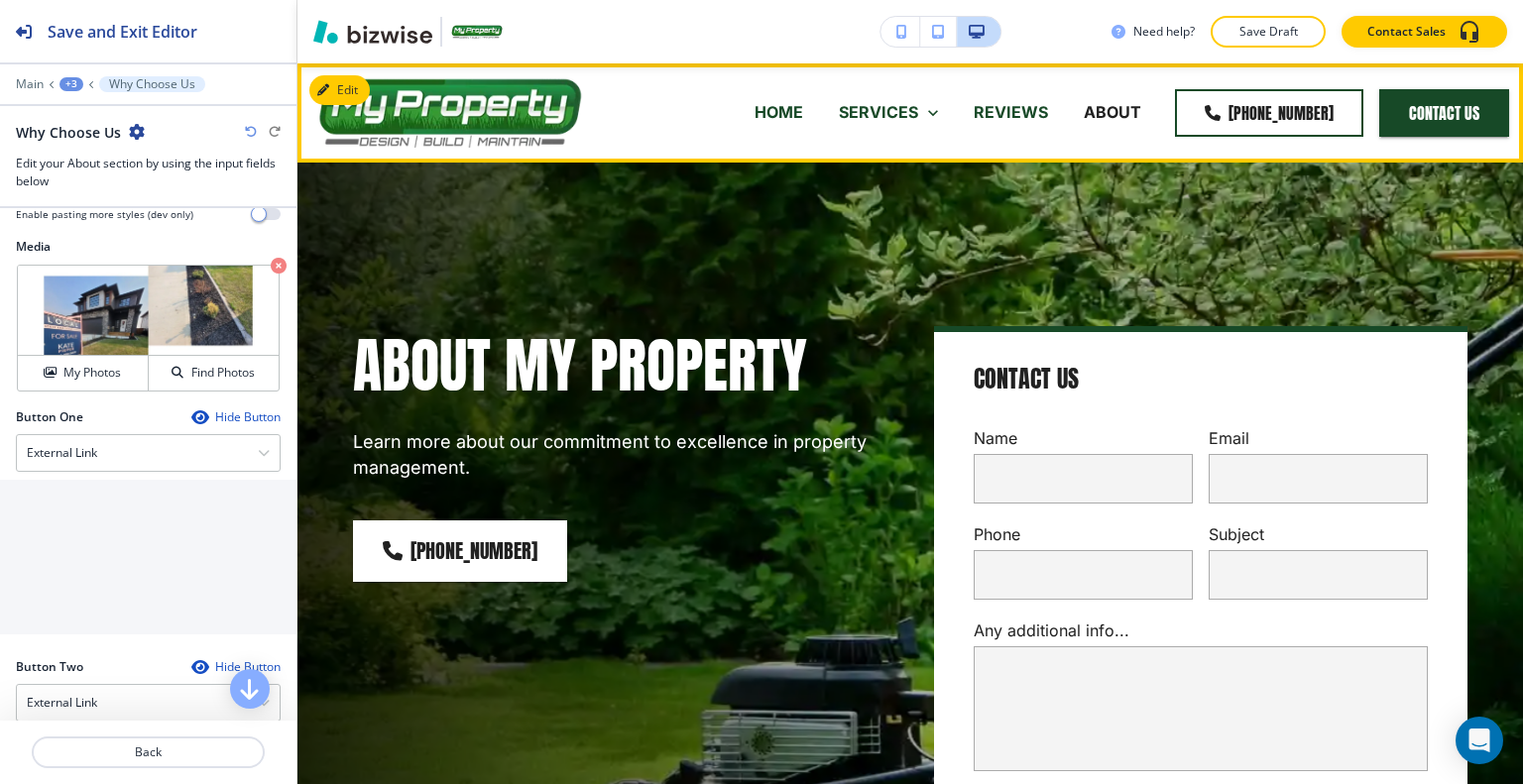 click on "HOME" at bounding box center (778, 112) 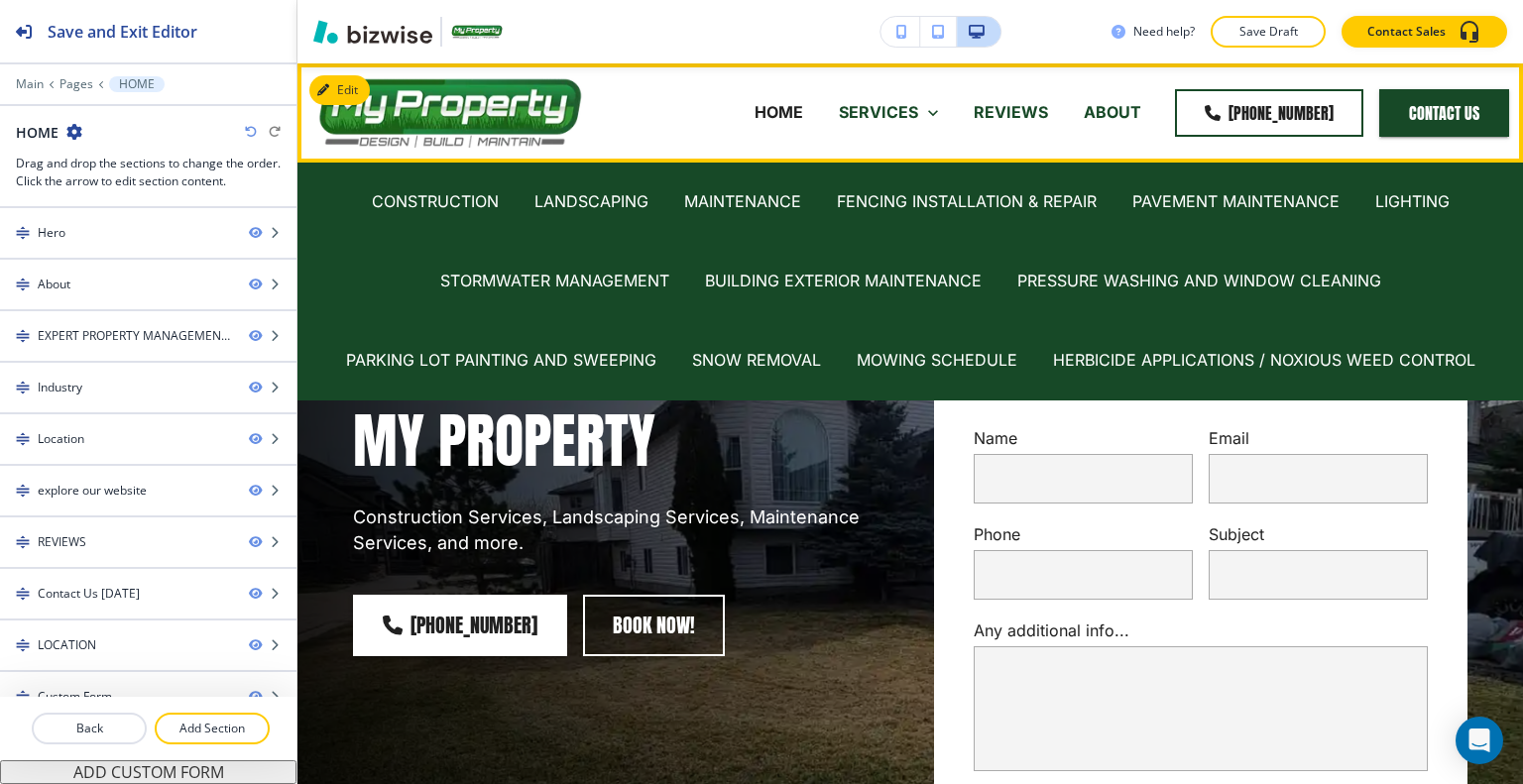 click on "REVIEWS" at bounding box center (1010, 113) 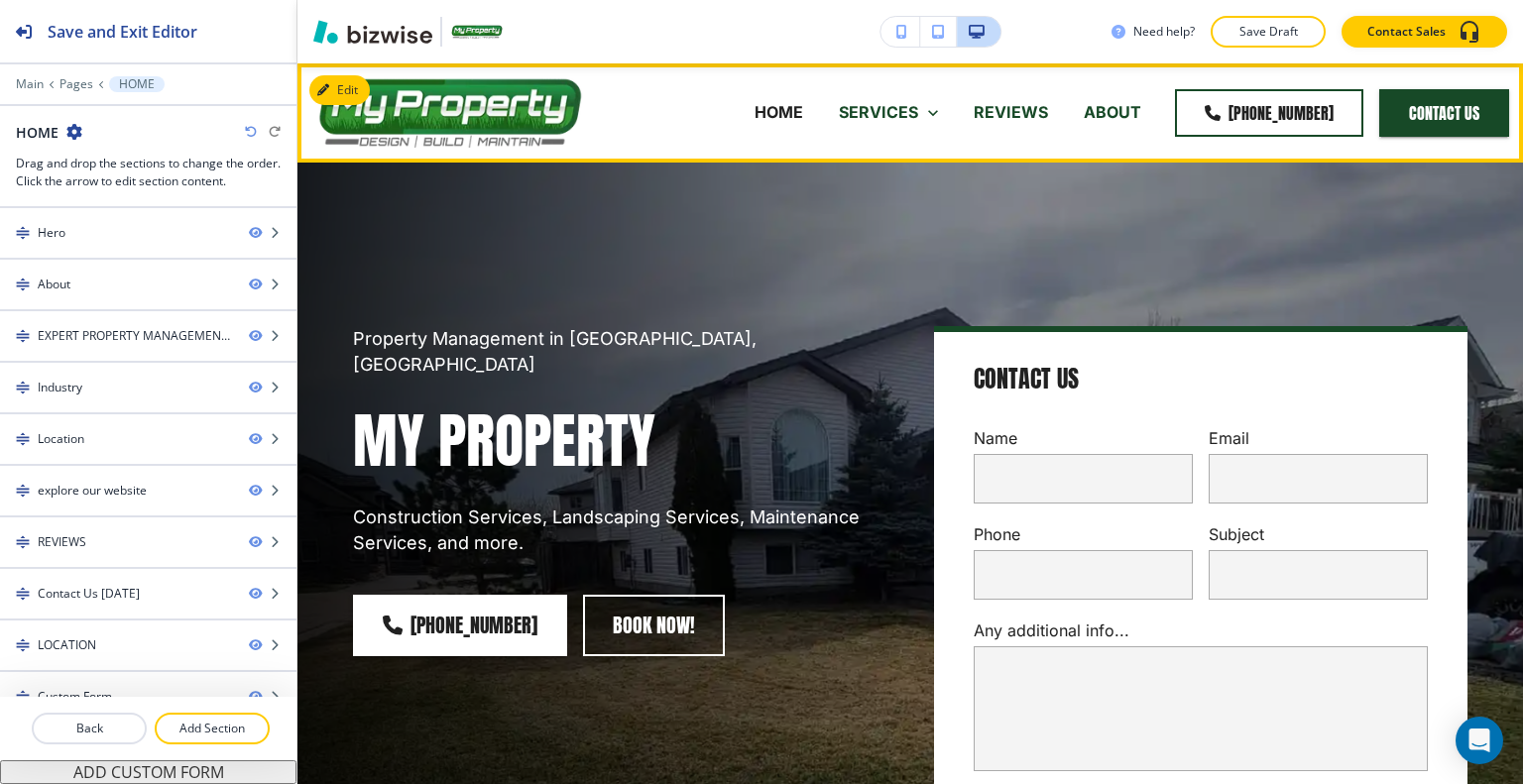 click on "REVIEWS" at bounding box center [1010, 112] 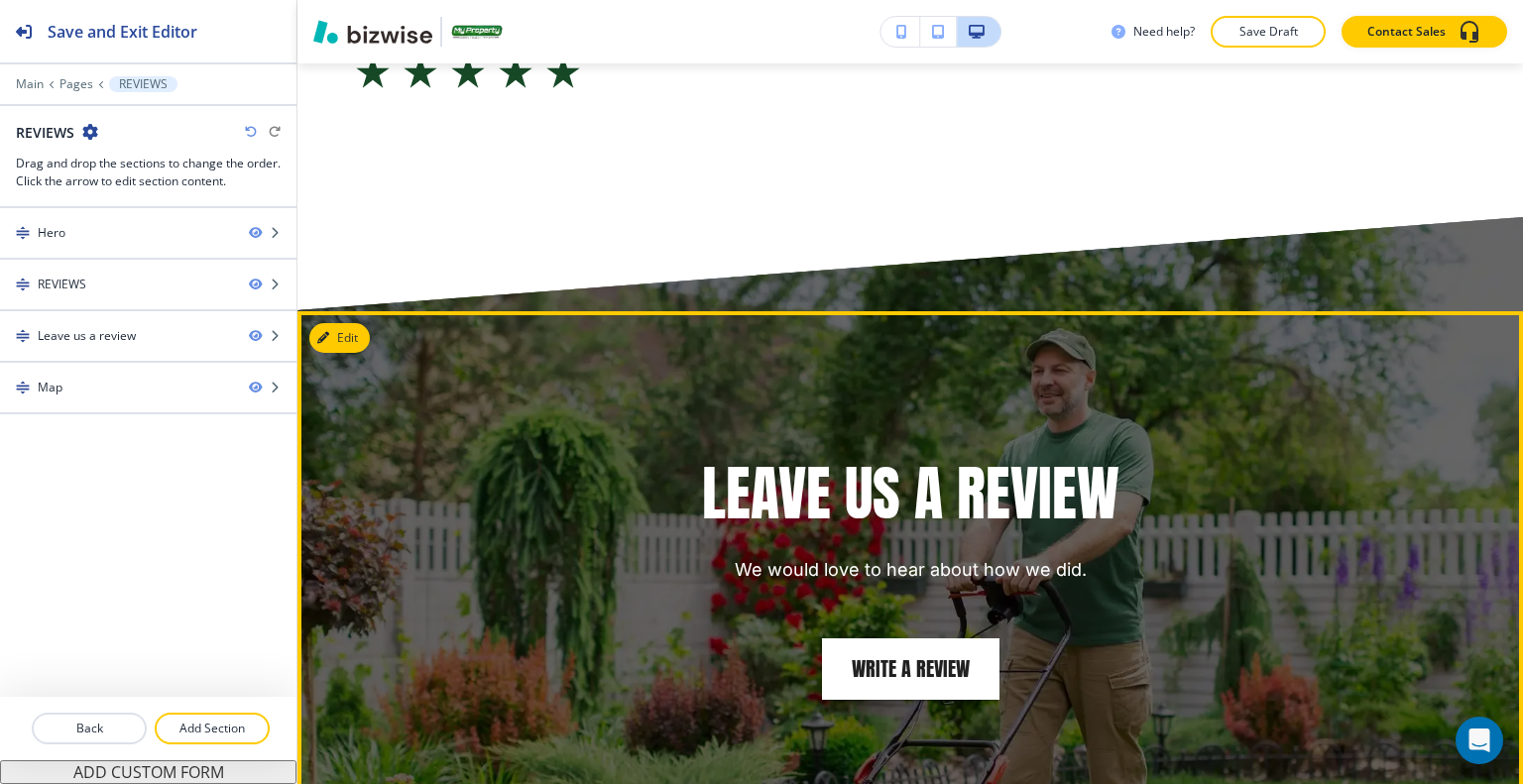 scroll, scrollTop: 5848, scrollLeft: 0, axis: vertical 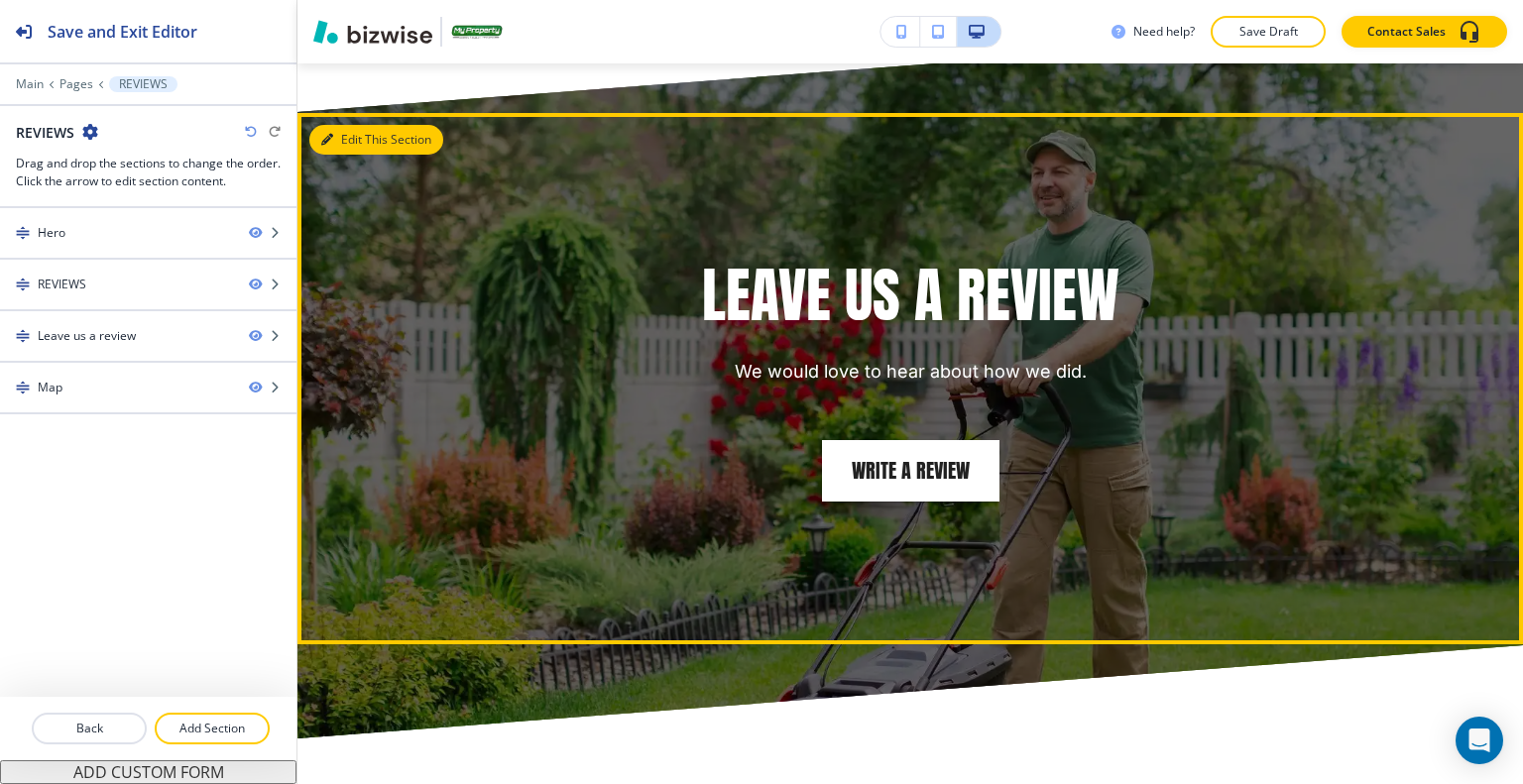 click on "Edit This Section" at bounding box center (376, 140) 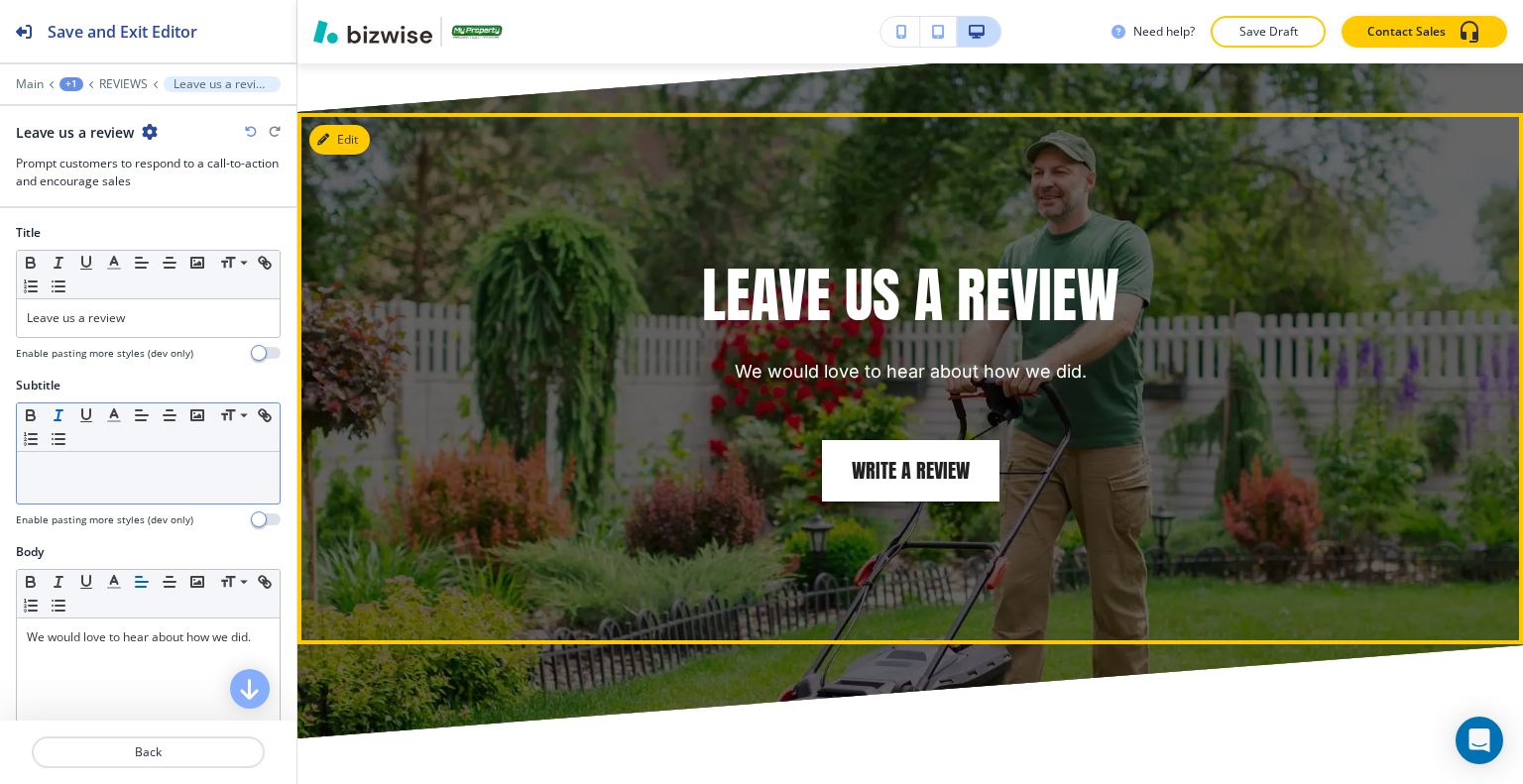 scroll, scrollTop: 5883, scrollLeft: 0, axis: vertical 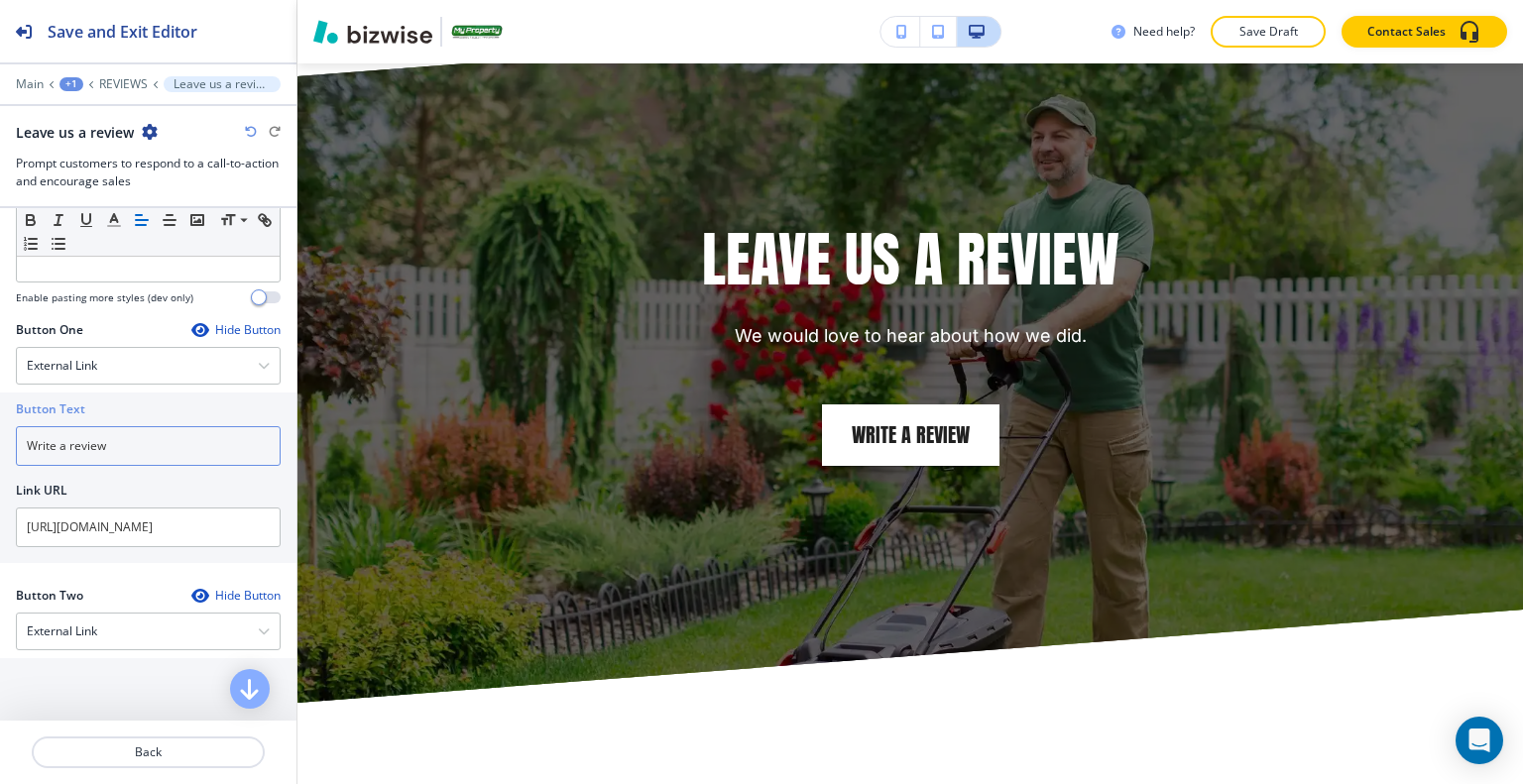 drag, startPoint x: 152, startPoint y: 448, endPoint x: 0, endPoint y: 434, distance: 152.64338 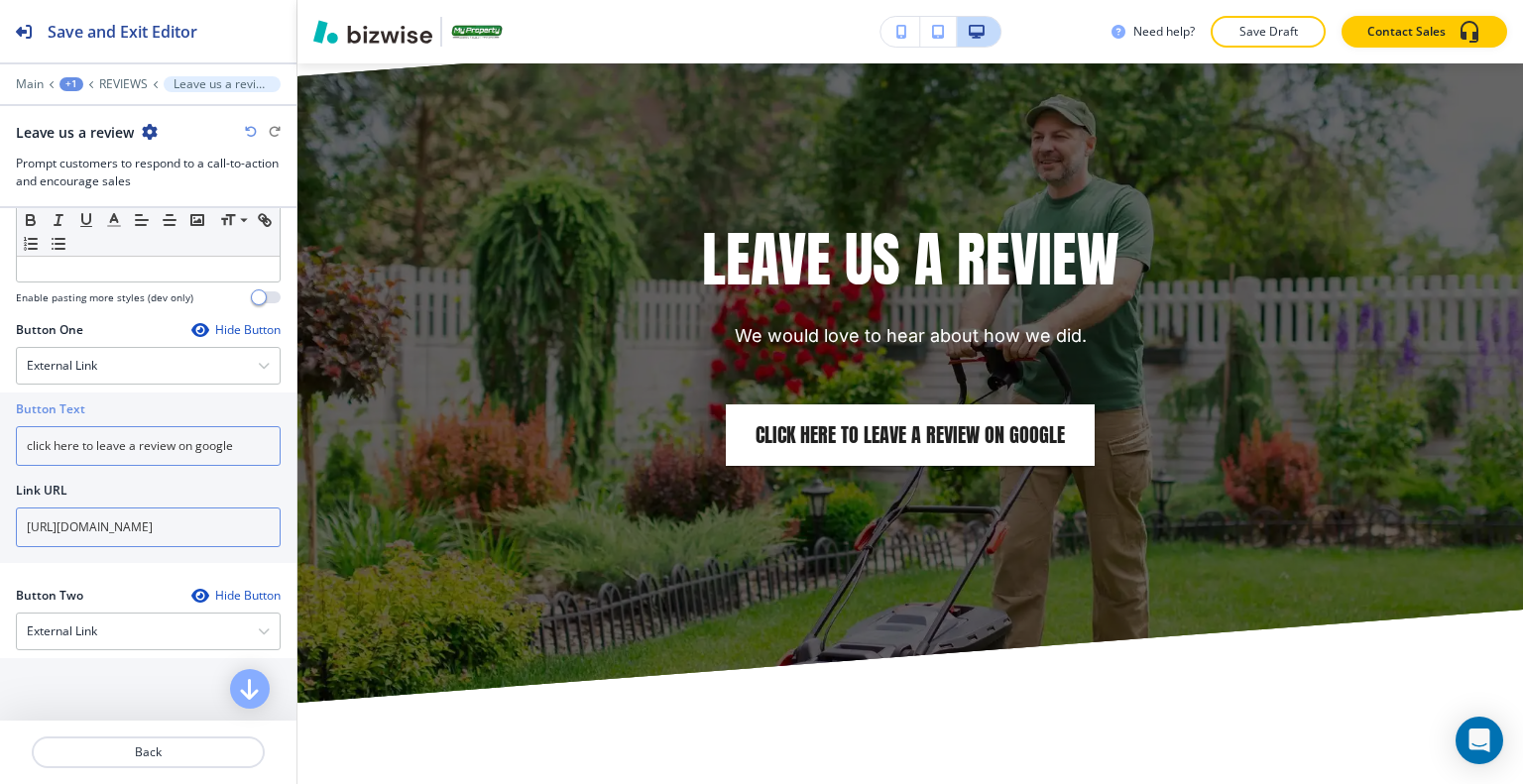 type on "click here to leave a review on google" 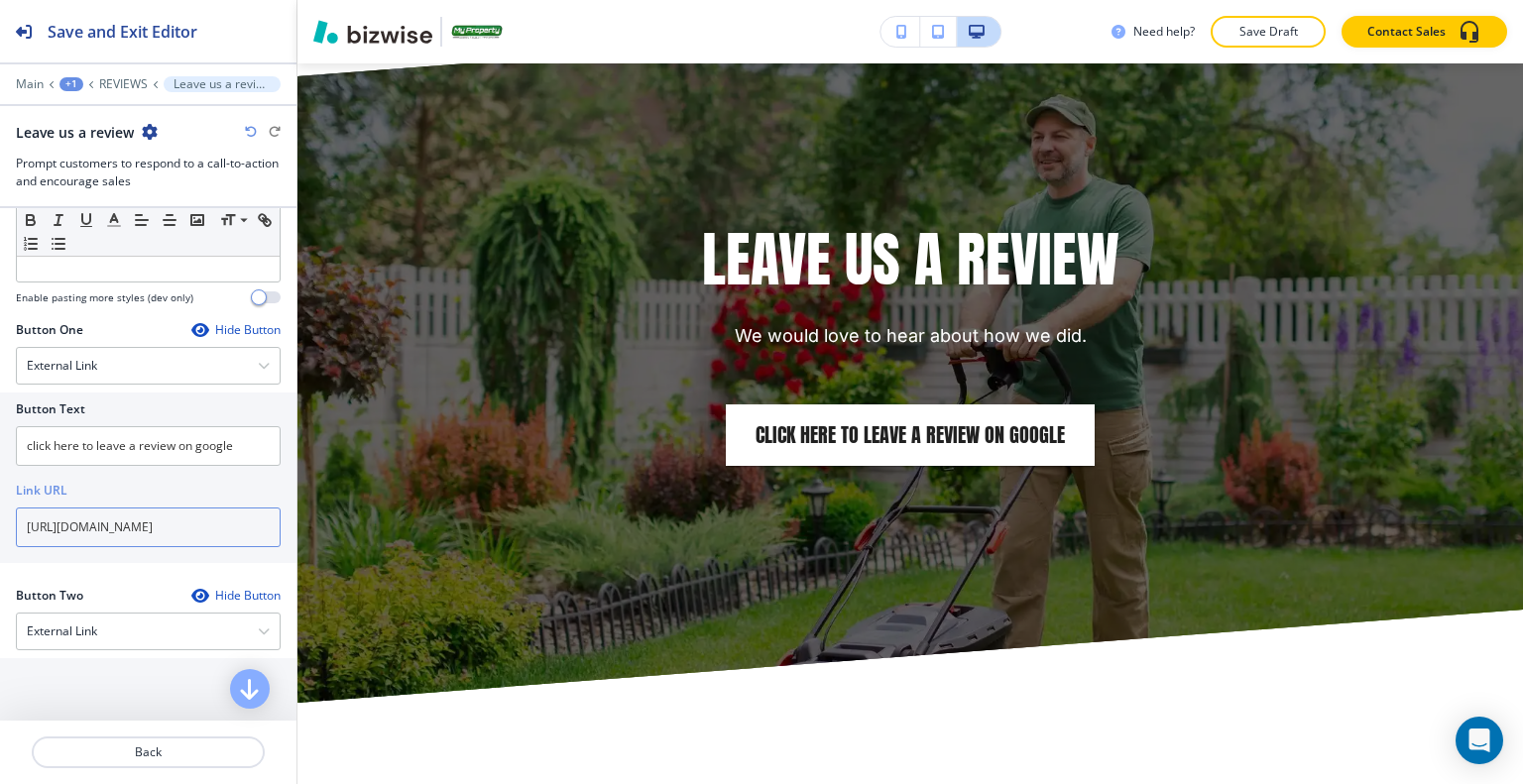 click on "https://facebook.com/mypropertydbm" at bounding box center (148, 527) 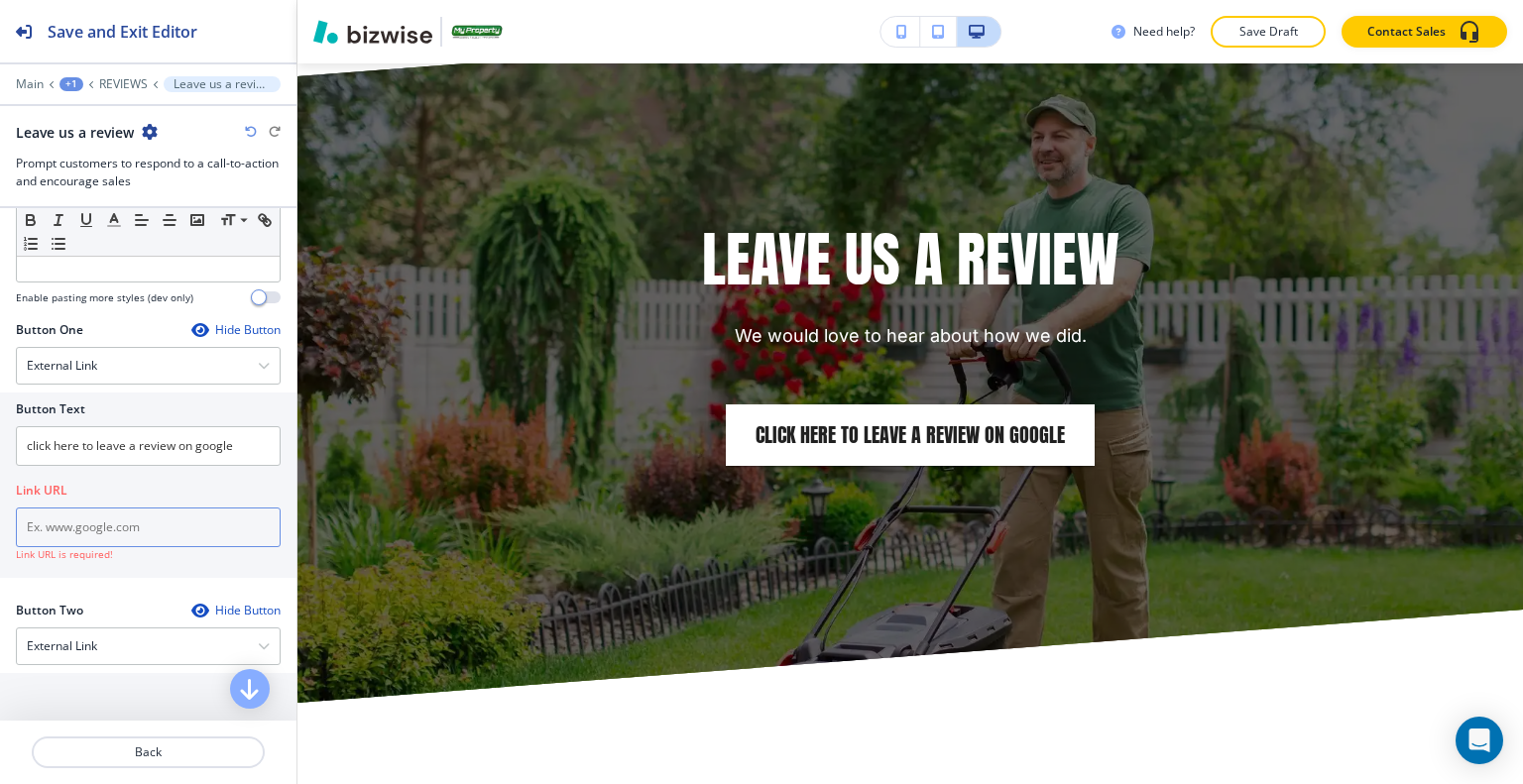 paste on "https://www.google.com/search?hl=en-PH&gl=ph&q=My+Property&ludocid=9751797984481411592&lsig=AB86z5UGwRalNFz-ZmU64ABbMAEl#lrd=0x539091e07fa08485:0x8755589982628208,3" 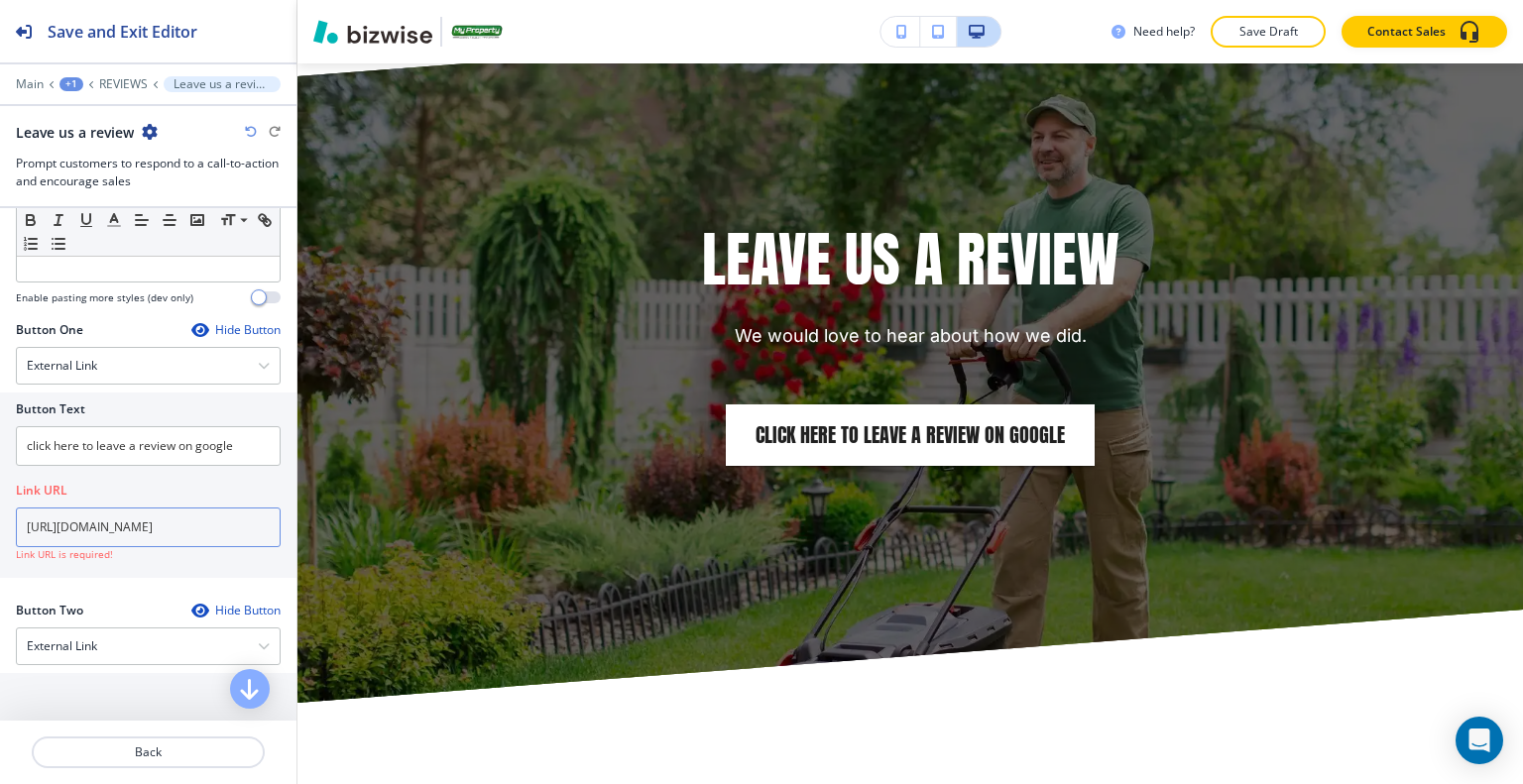 scroll, scrollTop: 0, scrollLeft: 840, axis: horizontal 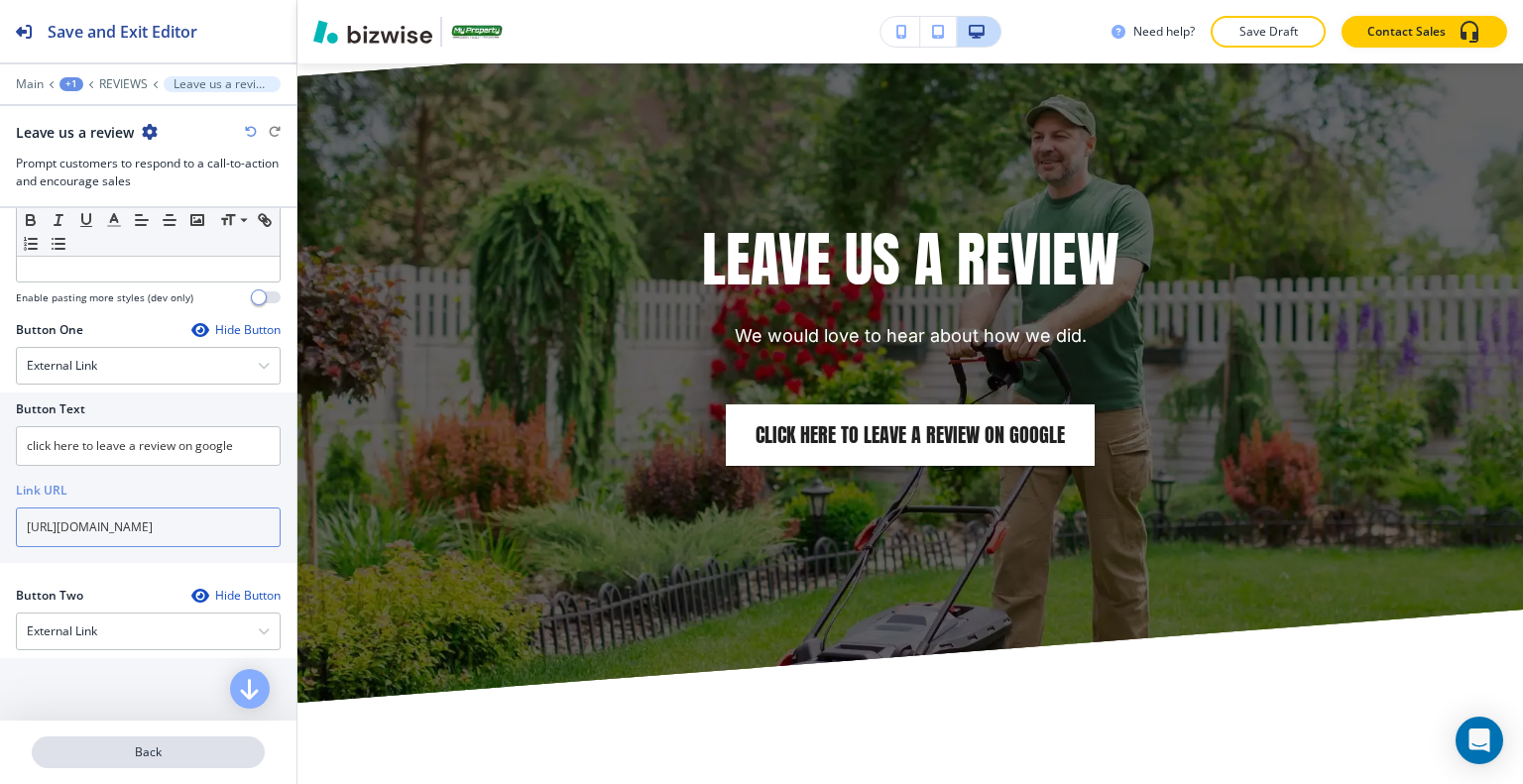 type on "https://www.google.com/search?hl=en-PH&gl=ph&q=My+Property&ludocid=9751797984481411592&lsig=AB86z5UGwRalNFz-ZmU64ABbMAEl#lrd=0x539091e07fa08485:0x8755589982628208,3" 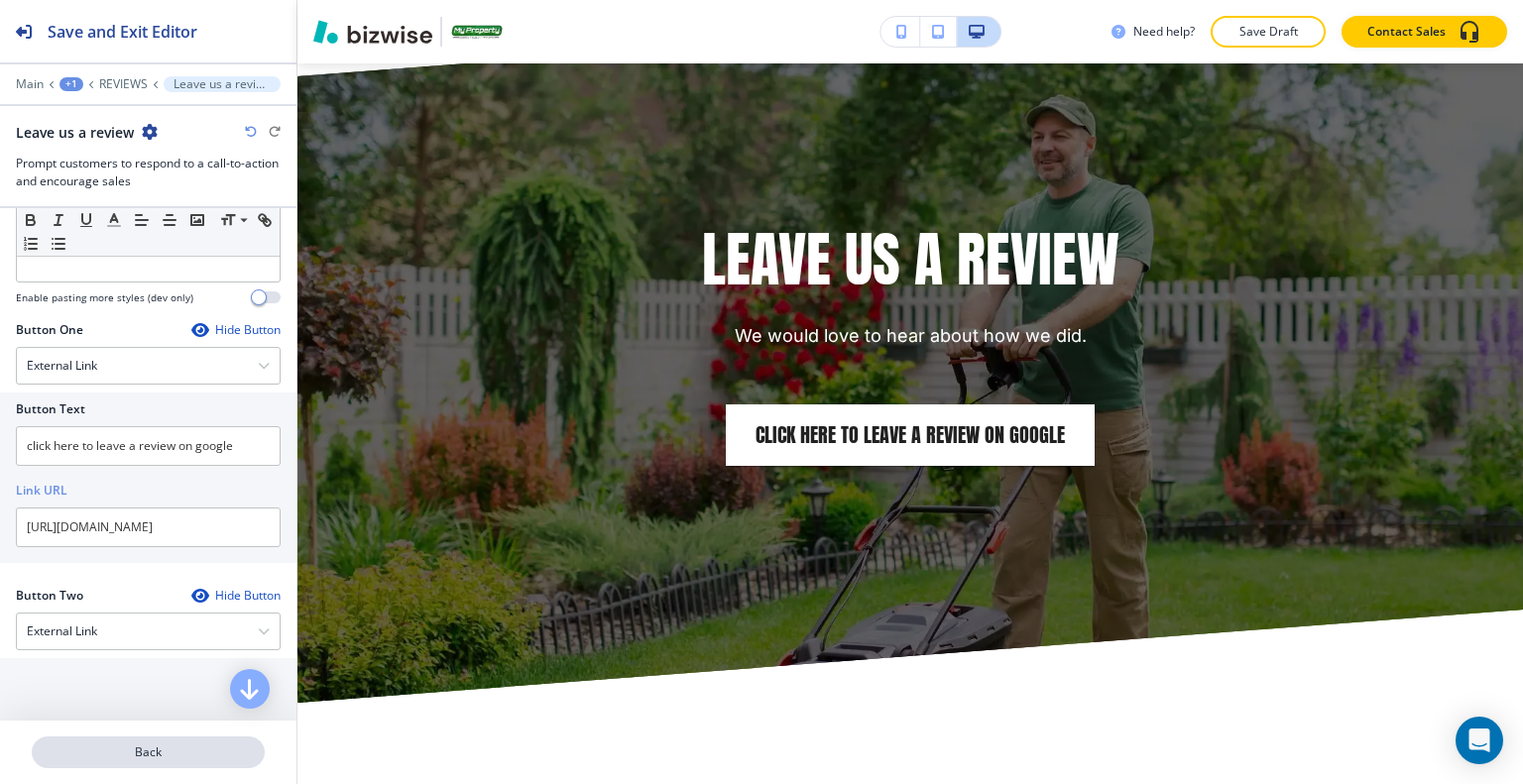 scroll, scrollTop: 0, scrollLeft: 0, axis: both 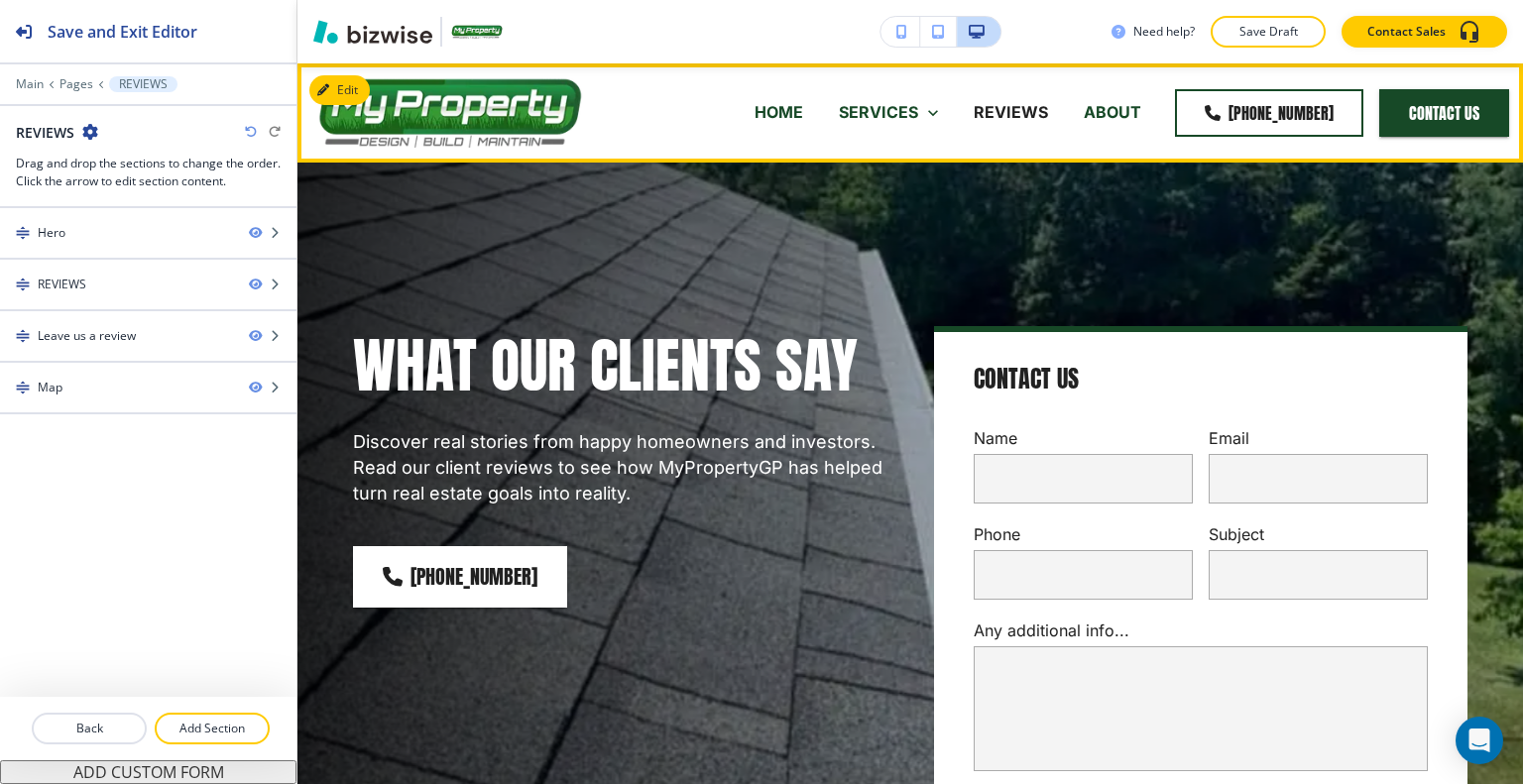 click on "HOME" at bounding box center (778, 112) 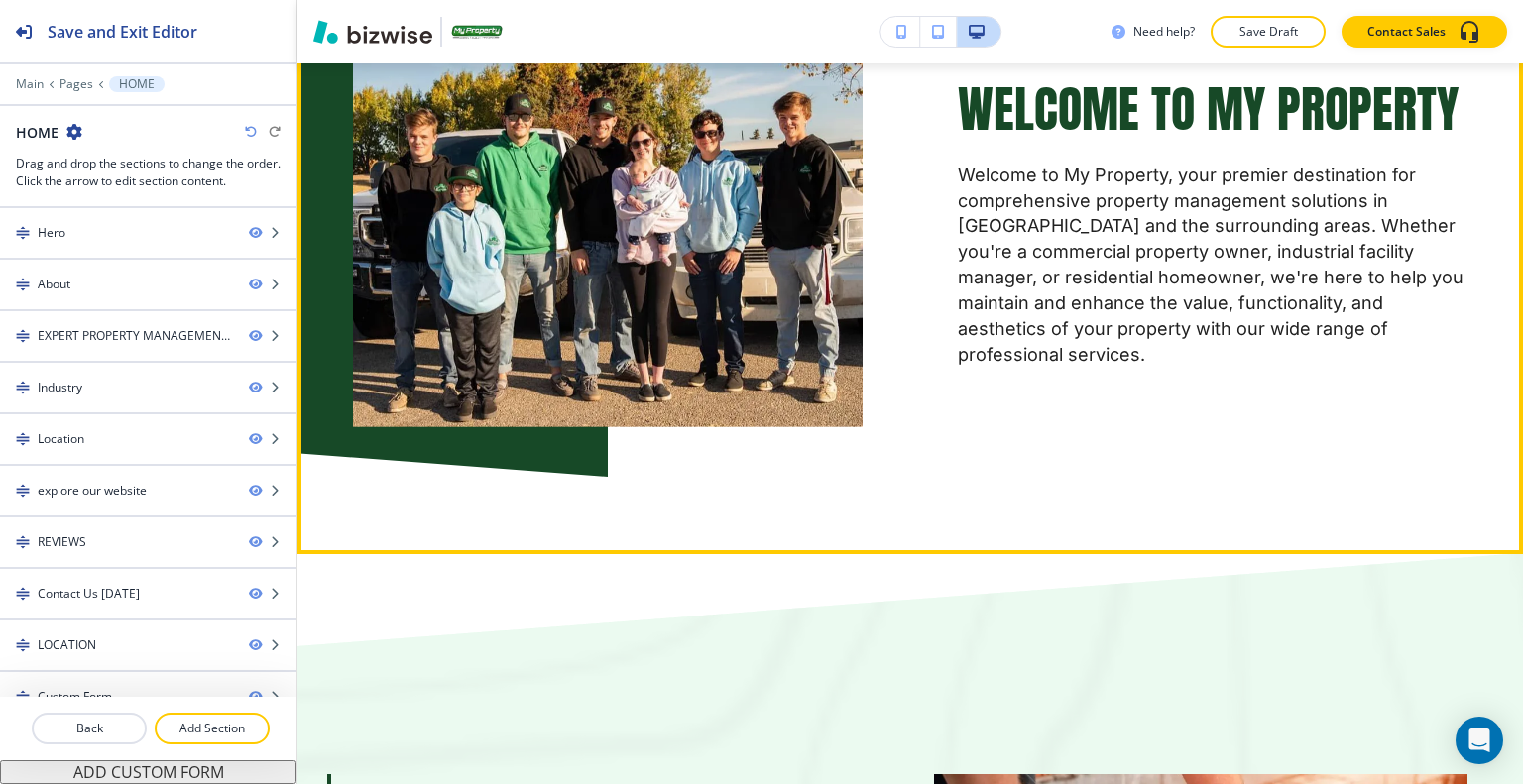 scroll, scrollTop: 1685, scrollLeft: 0, axis: vertical 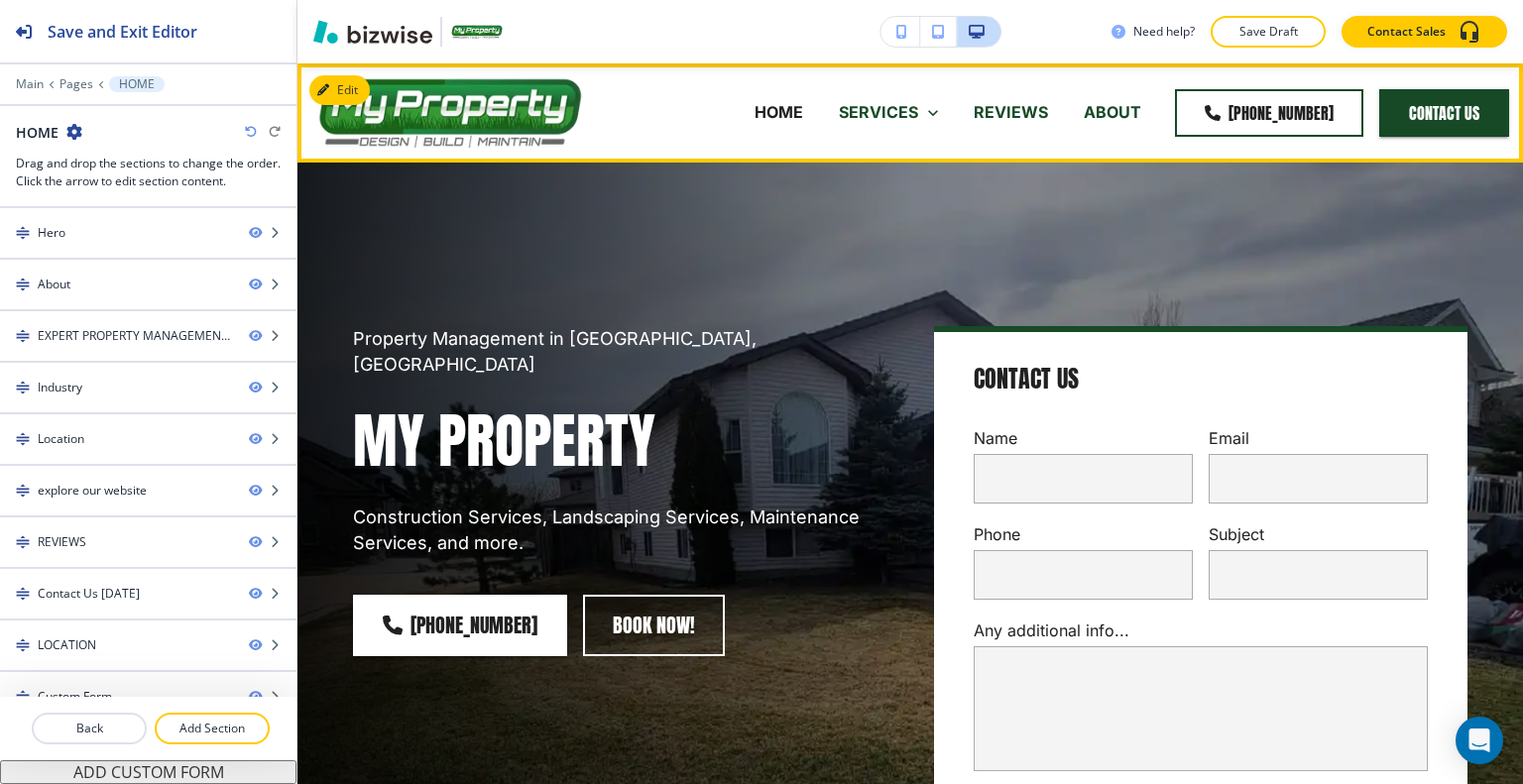 click on "ABOUT" at bounding box center (1113, 112) 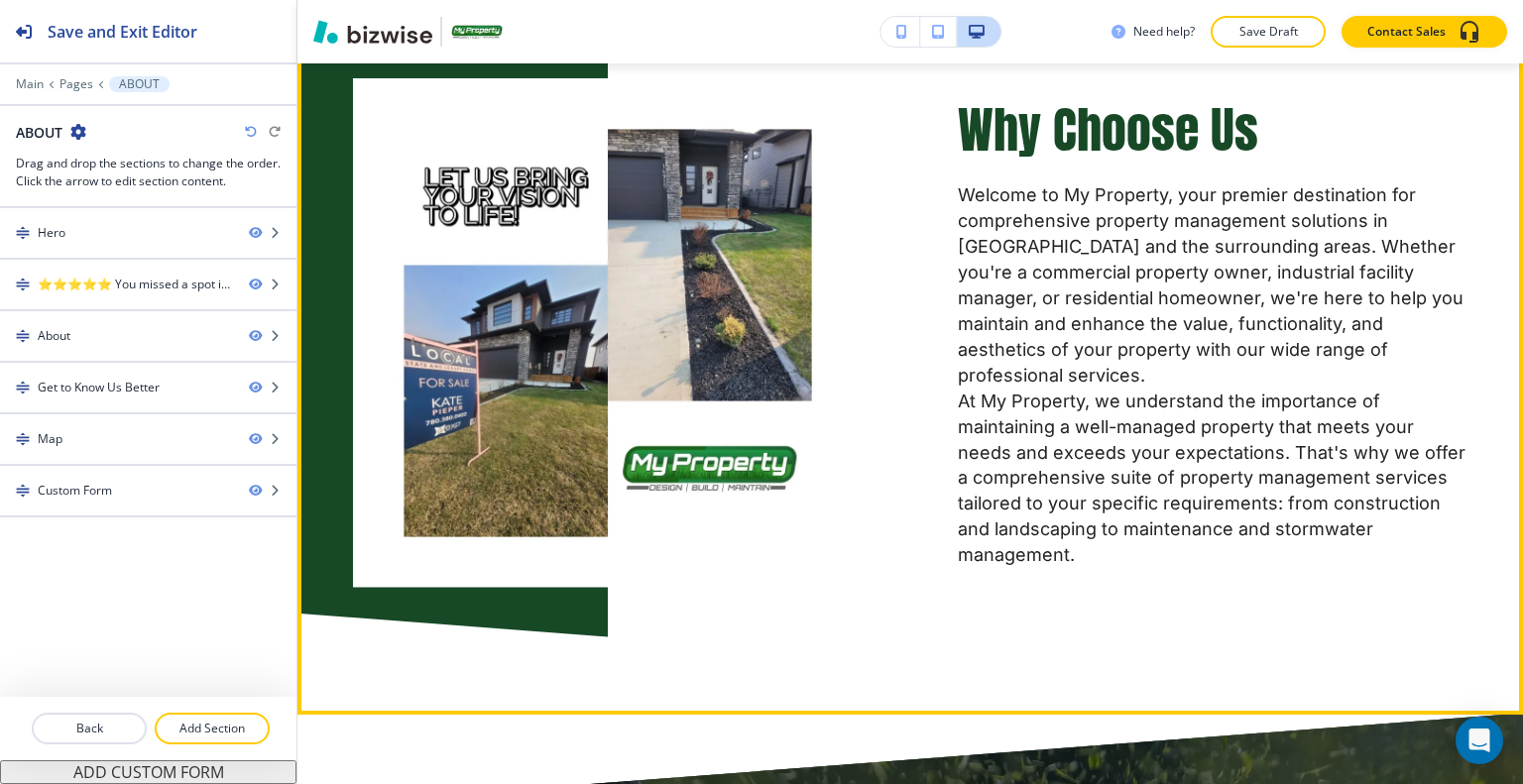 scroll, scrollTop: 1288, scrollLeft: 0, axis: vertical 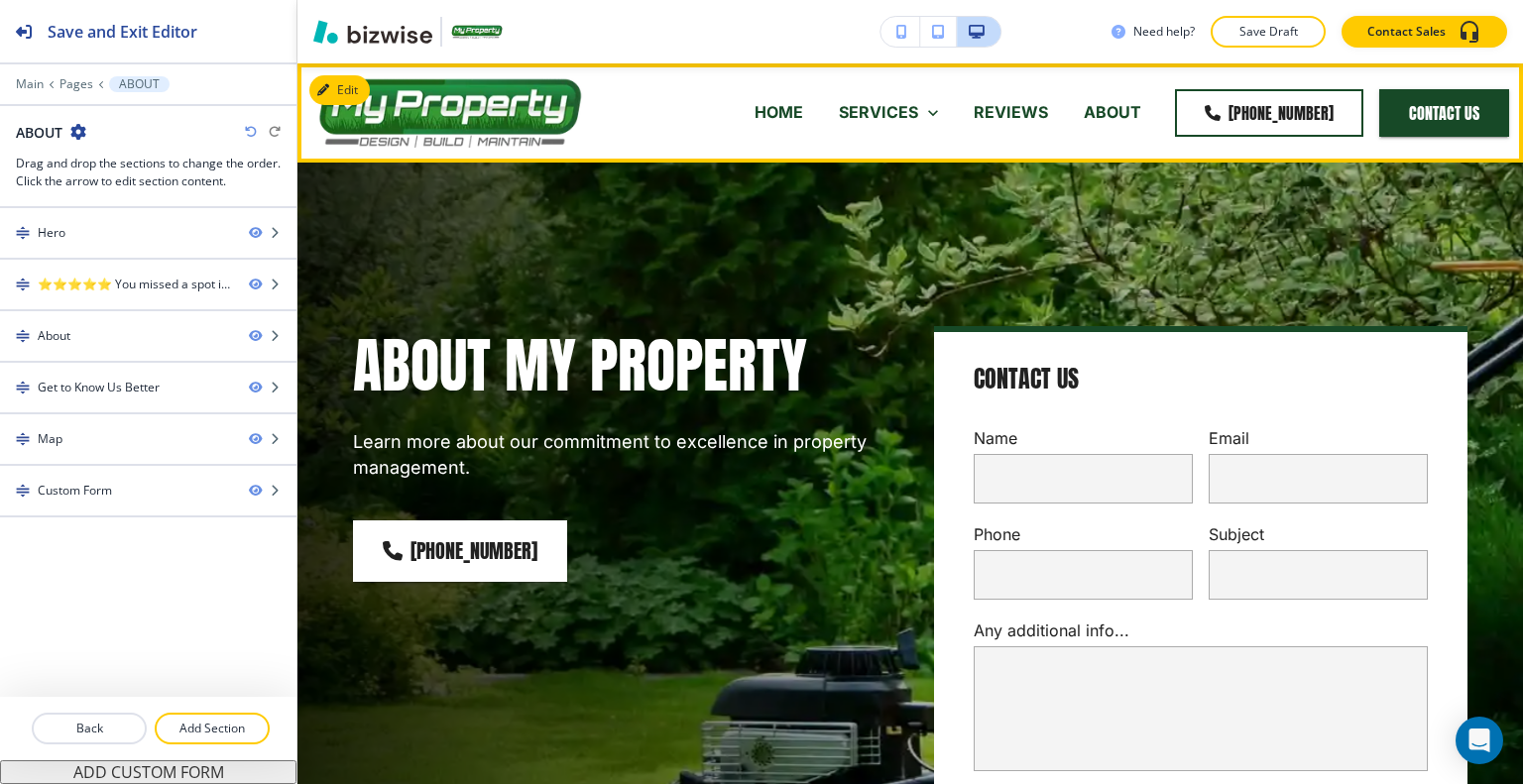 click on "ABOUT" at bounding box center [1113, 112] 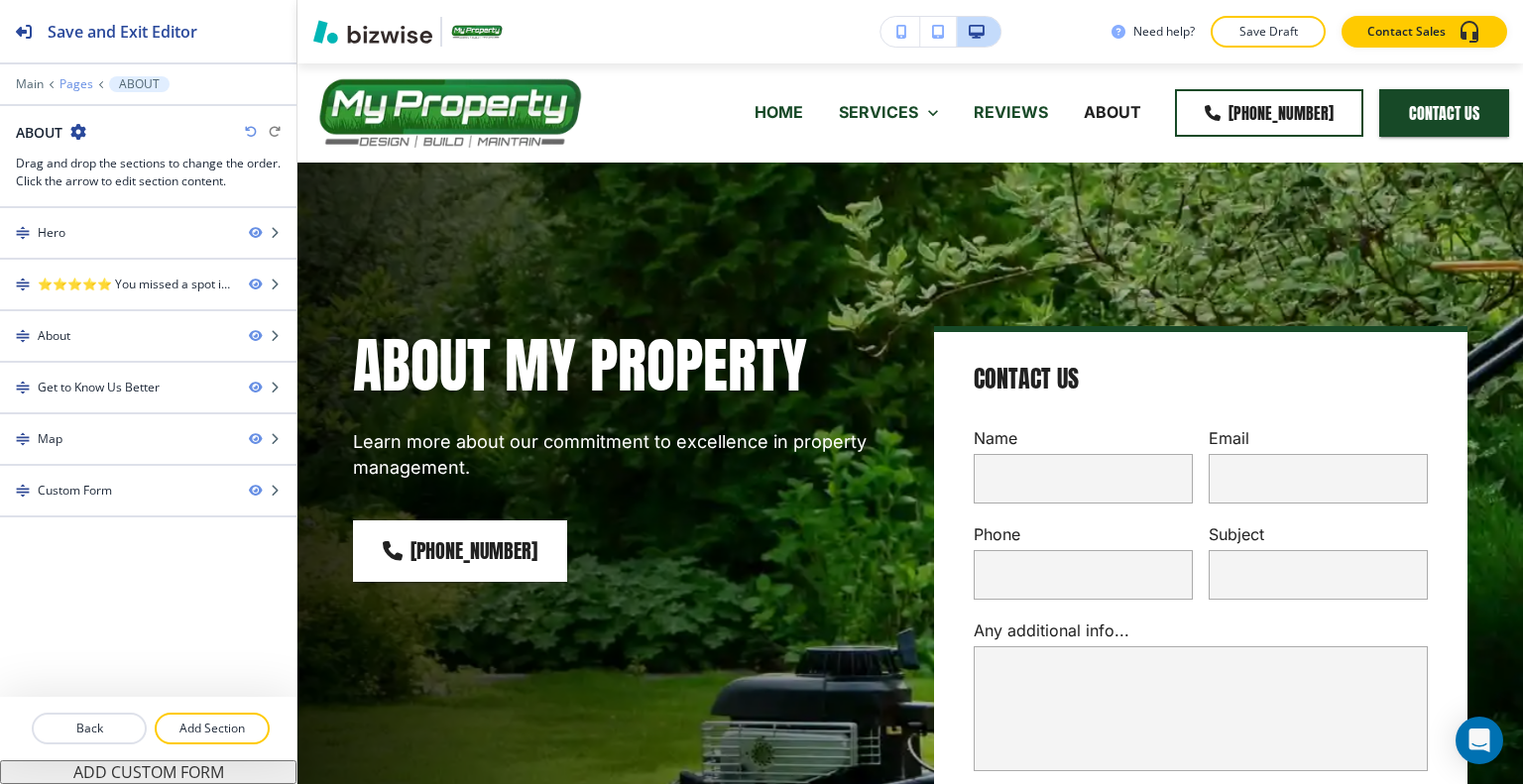 click on "Pages" at bounding box center [76, 84] 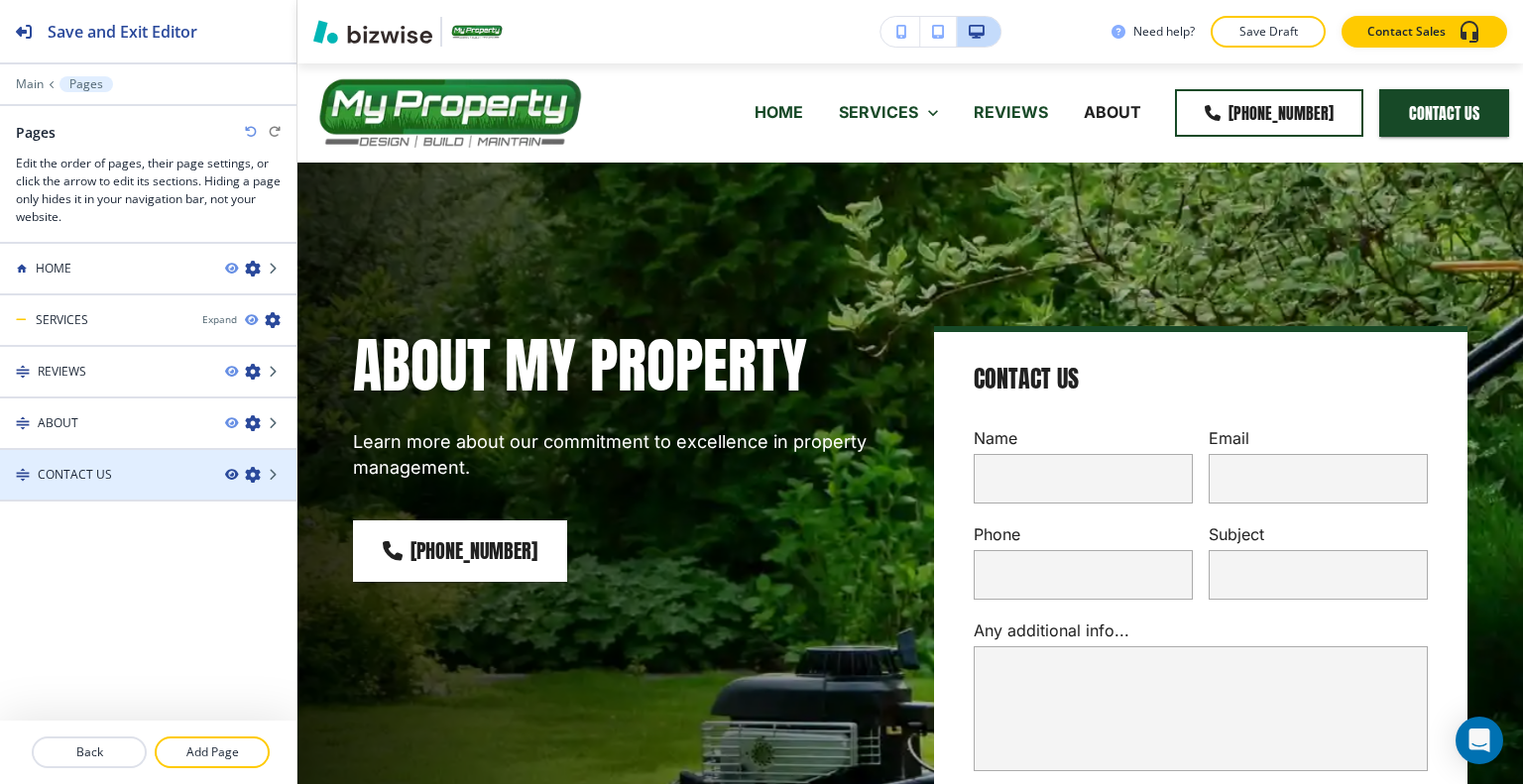 click at bounding box center [231, 475] 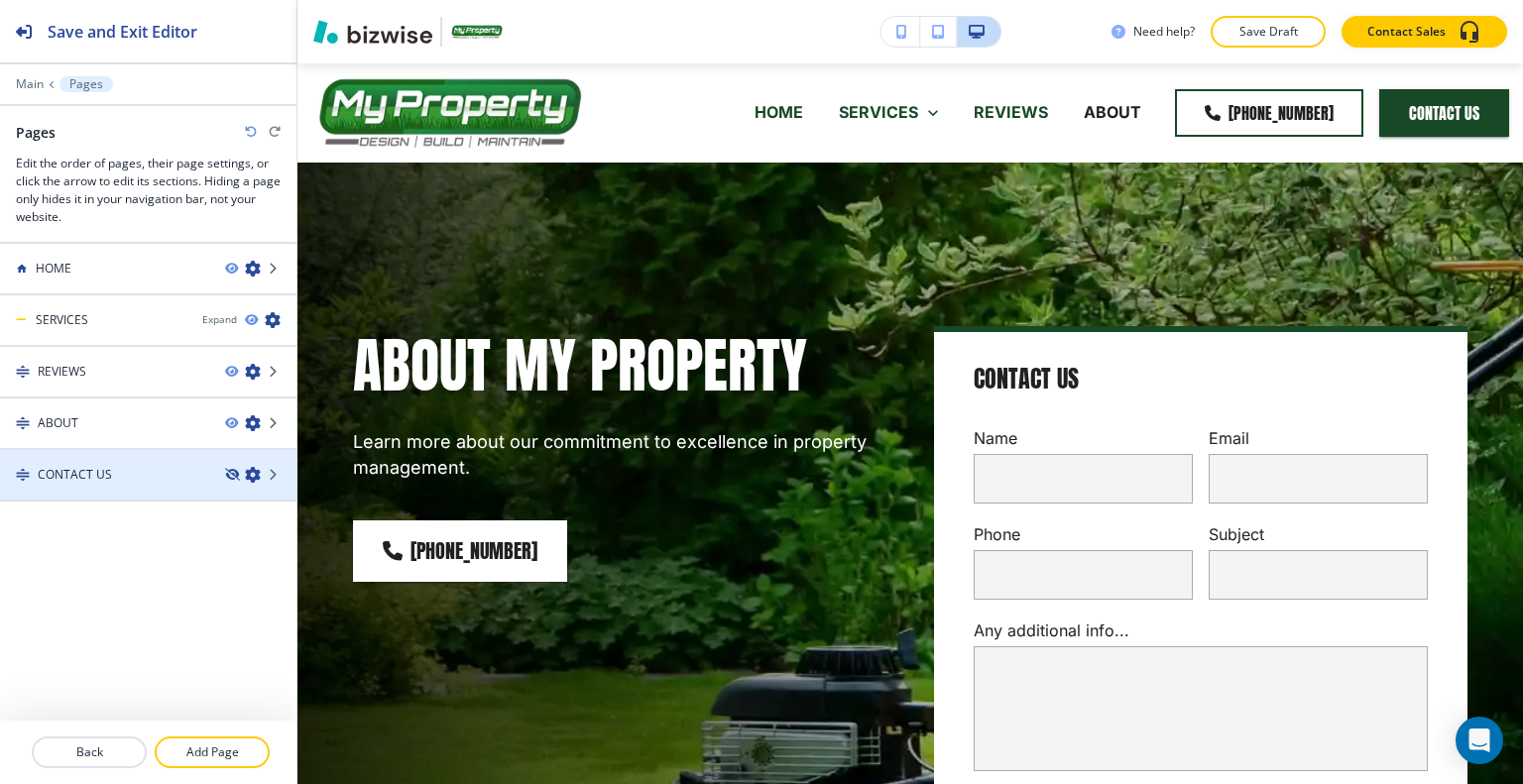 click at bounding box center [231, 475] 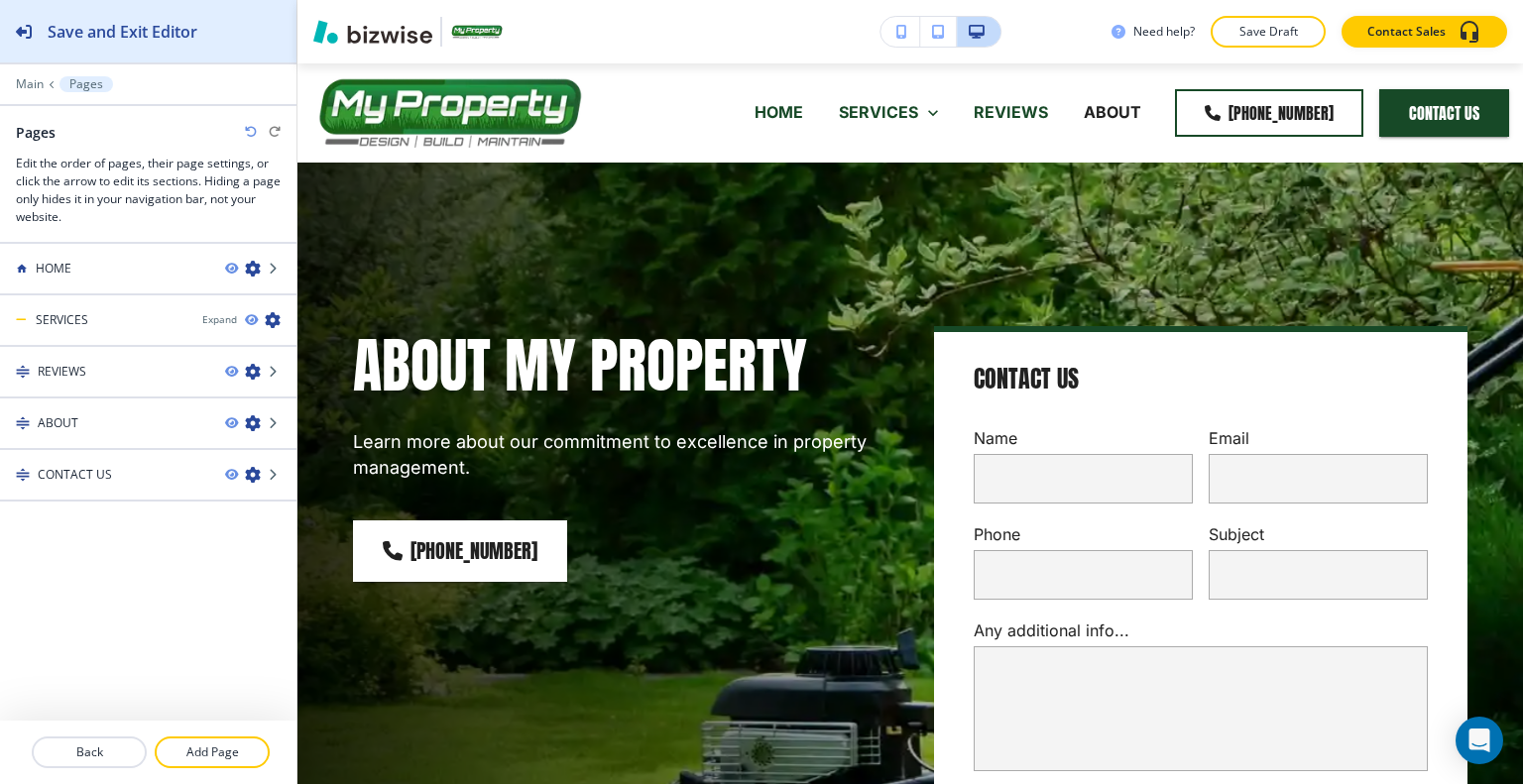 click on "Save and Exit Editor" at bounding box center [122, 32] 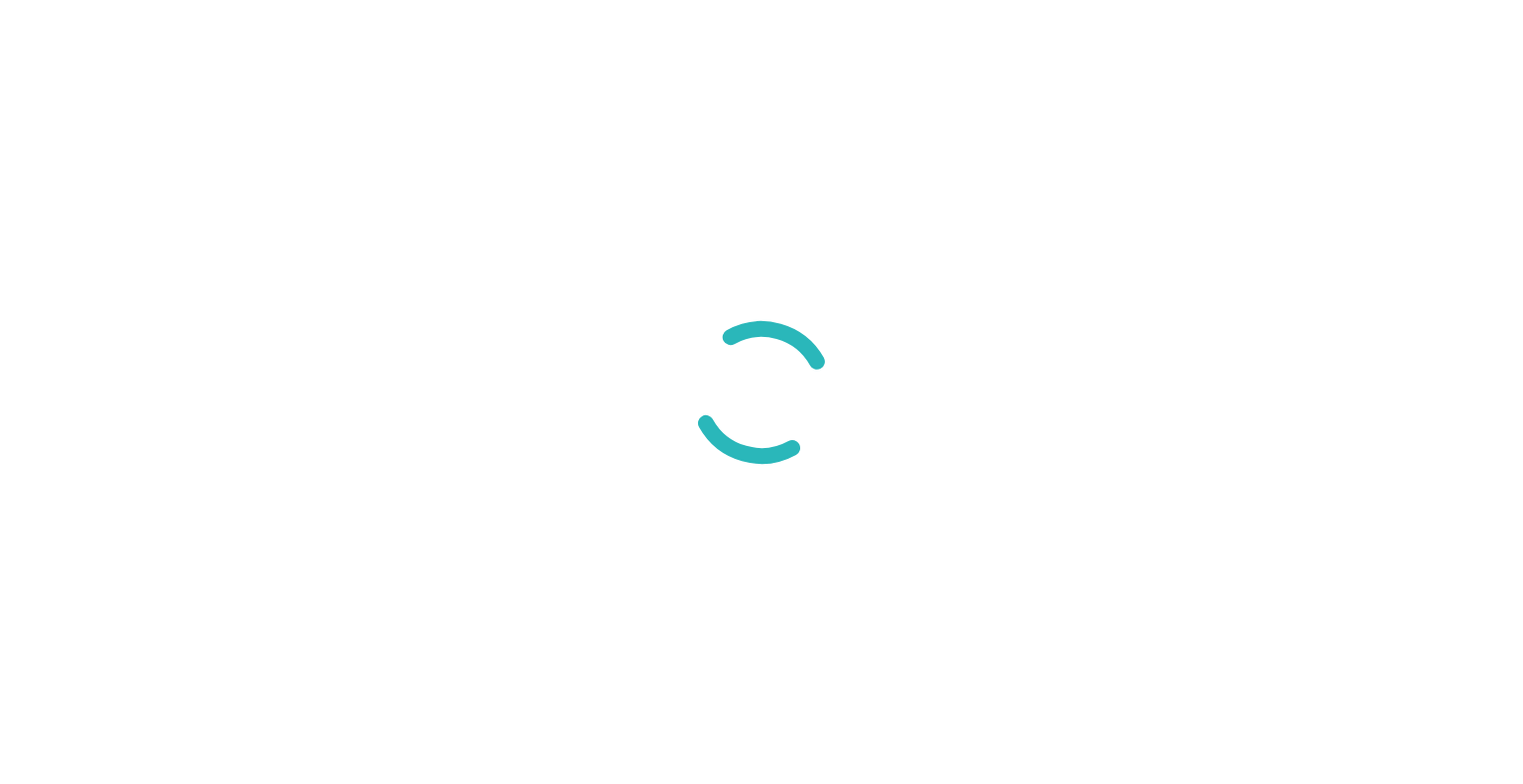 scroll, scrollTop: 0, scrollLeft: 0, axis: both 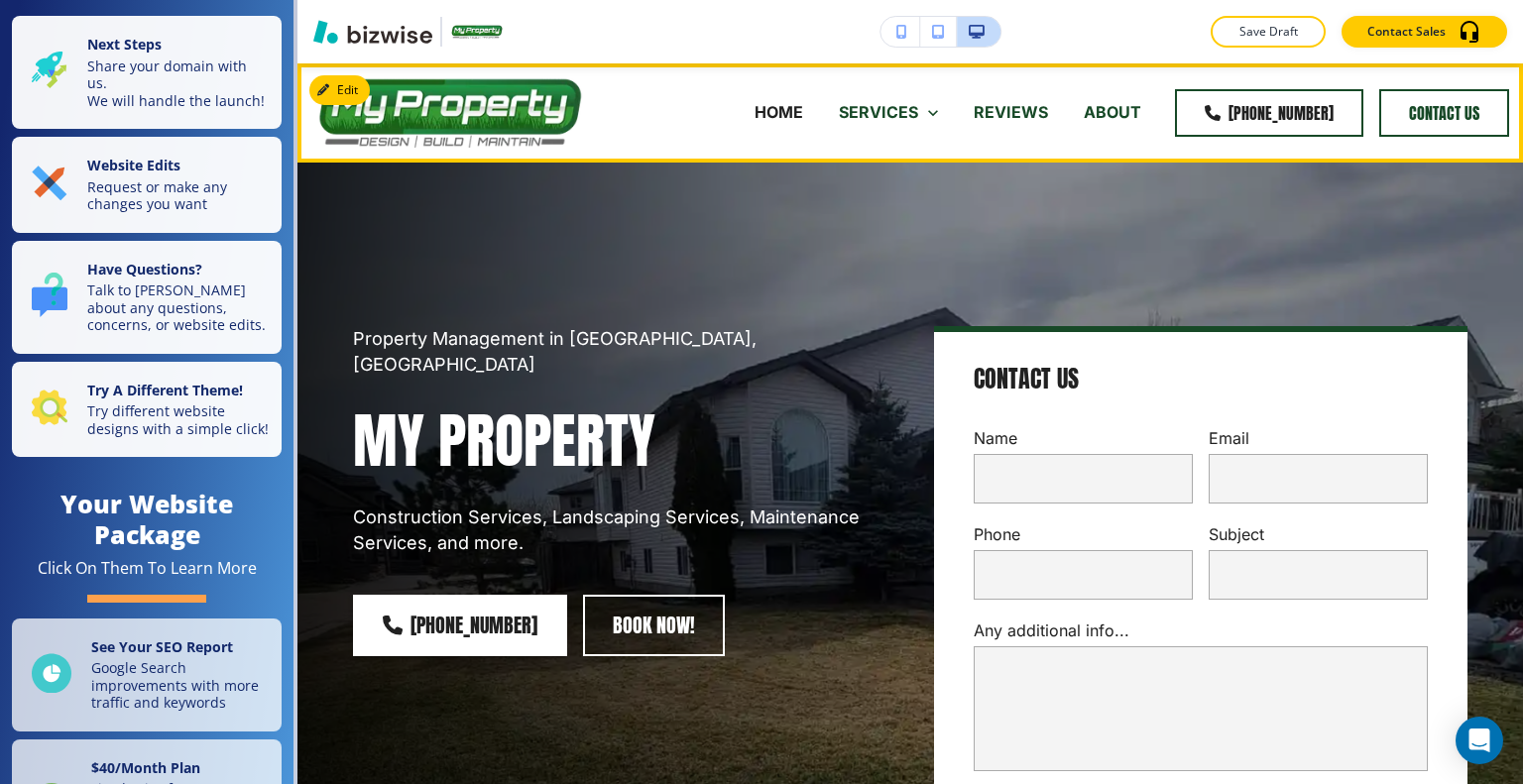 click on "Contact Us" at bounding box center [1444, 113] 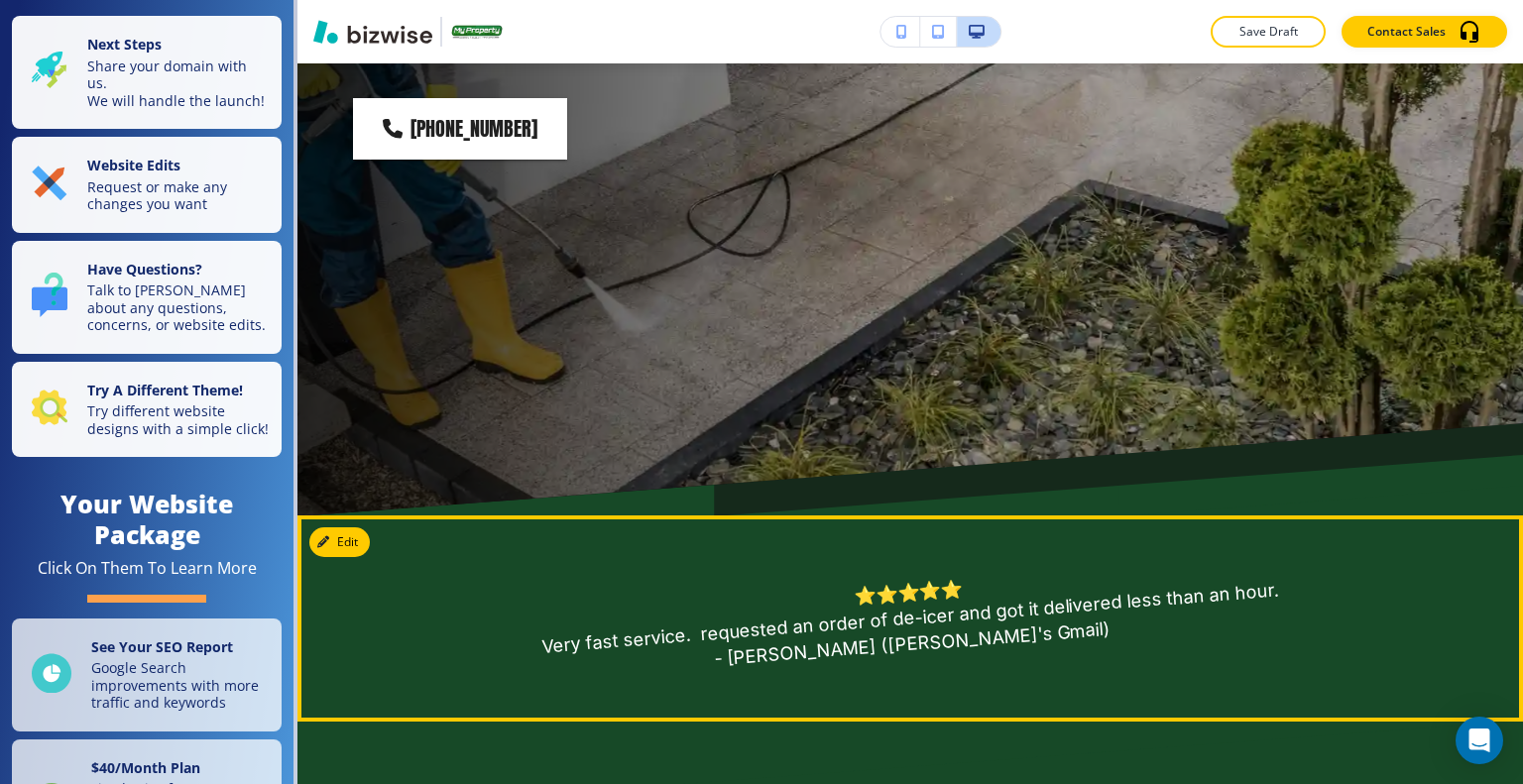 scroll, scrollTop: 0, scrollLeft: 0, axis: both 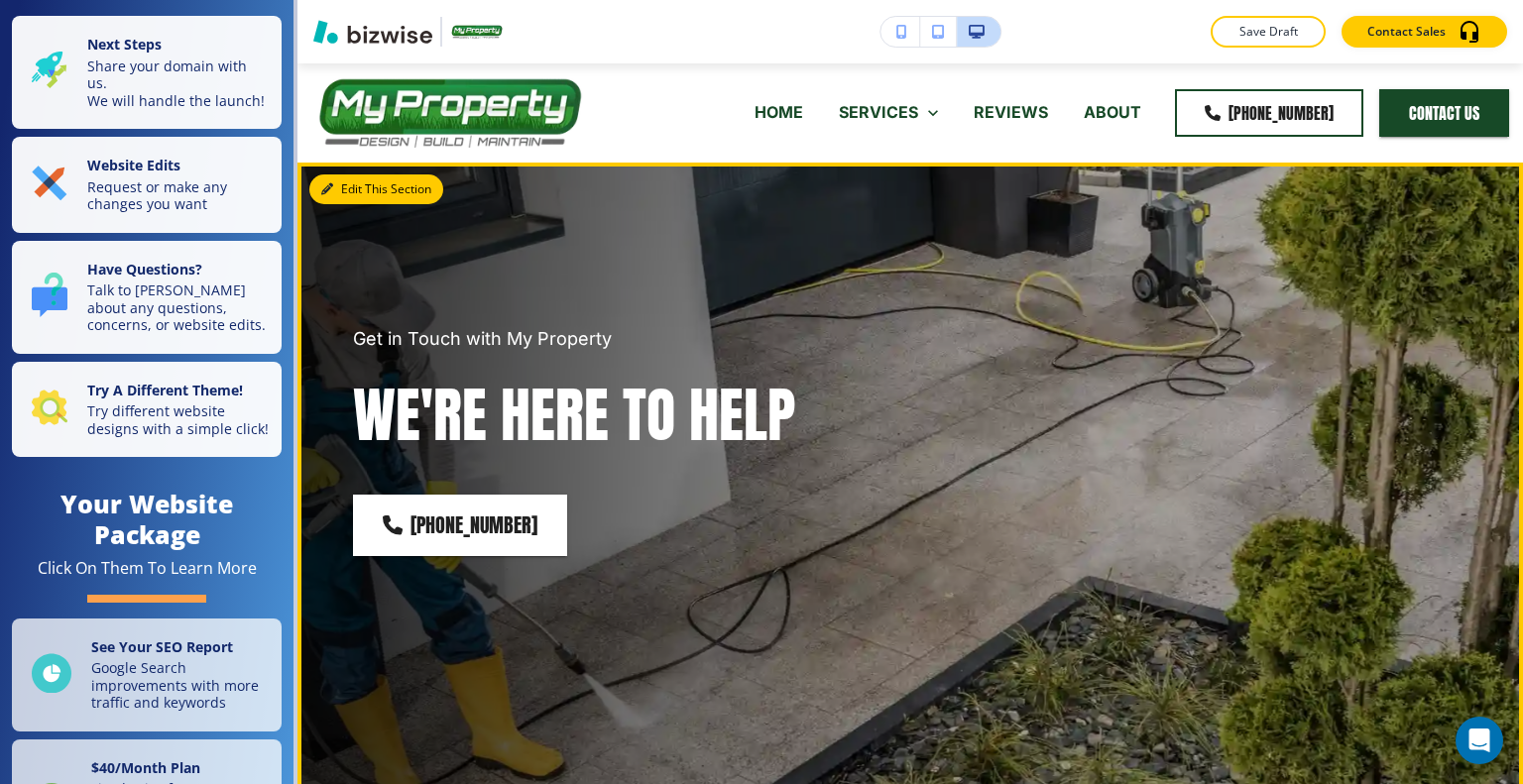 click on "Edit This Section" at bounding box center (376, 189) 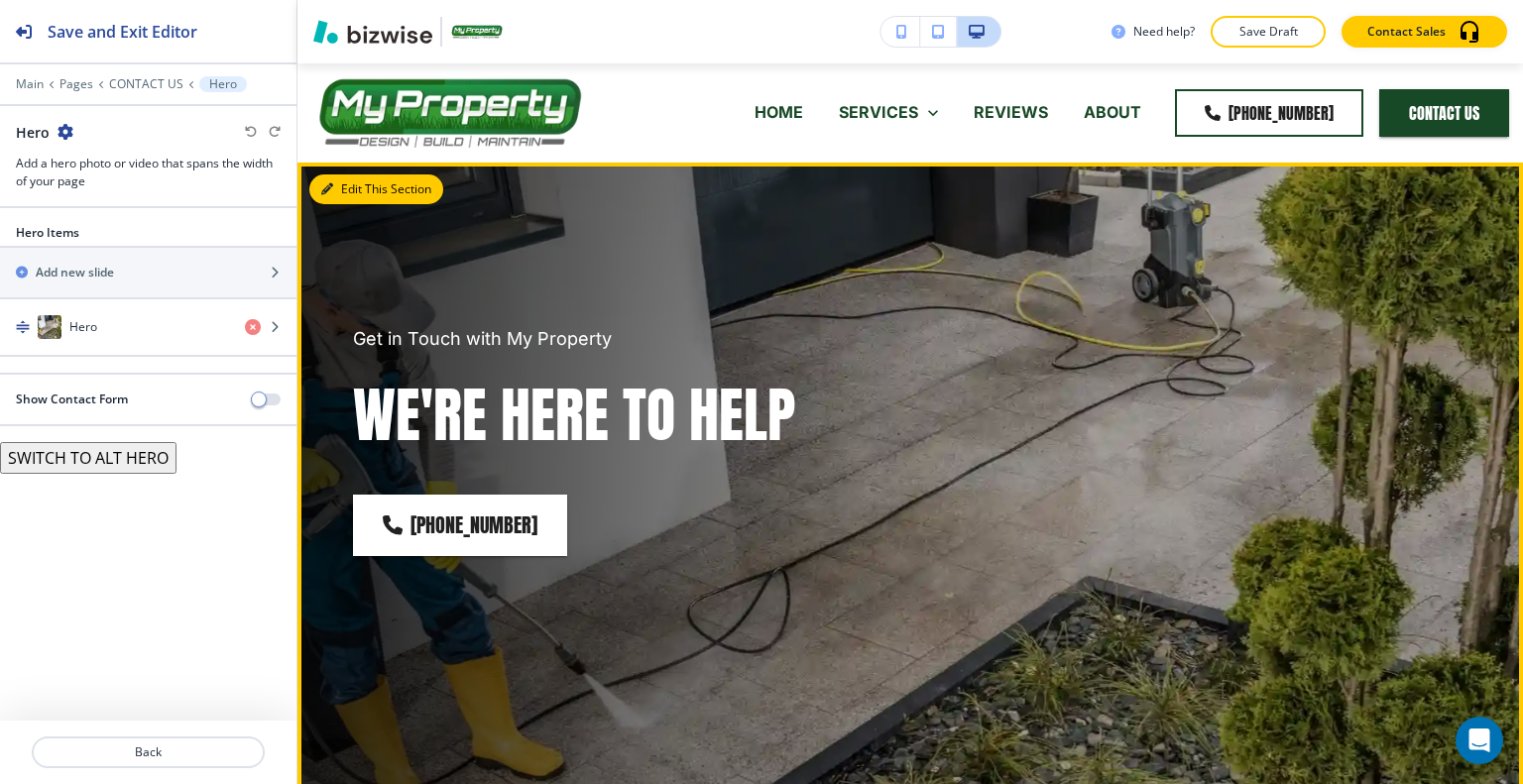 scroll, scrollTop: 99, scrollLeft: 0, axis: vertical 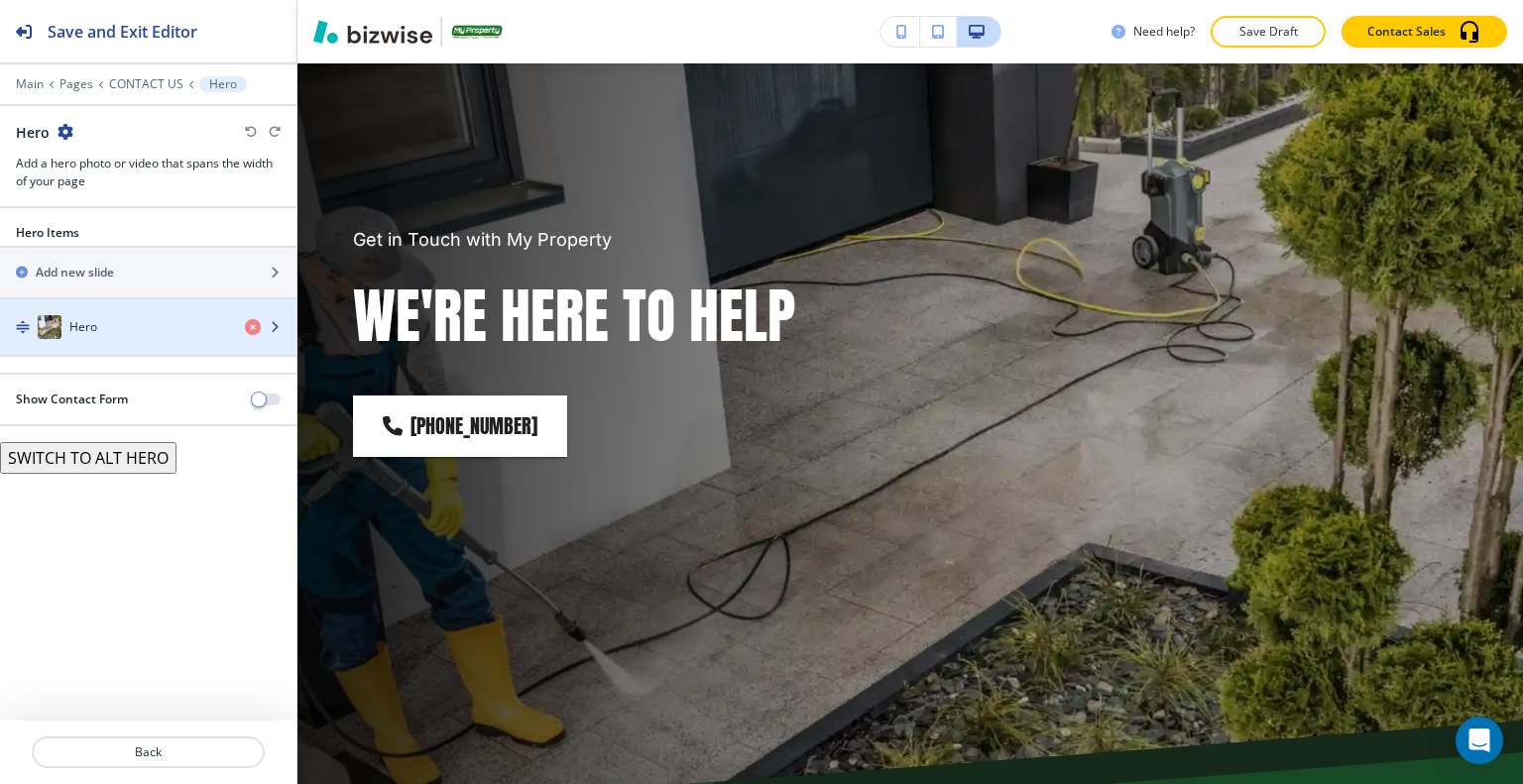 click on "Hero" at bounding box center [114, 327] 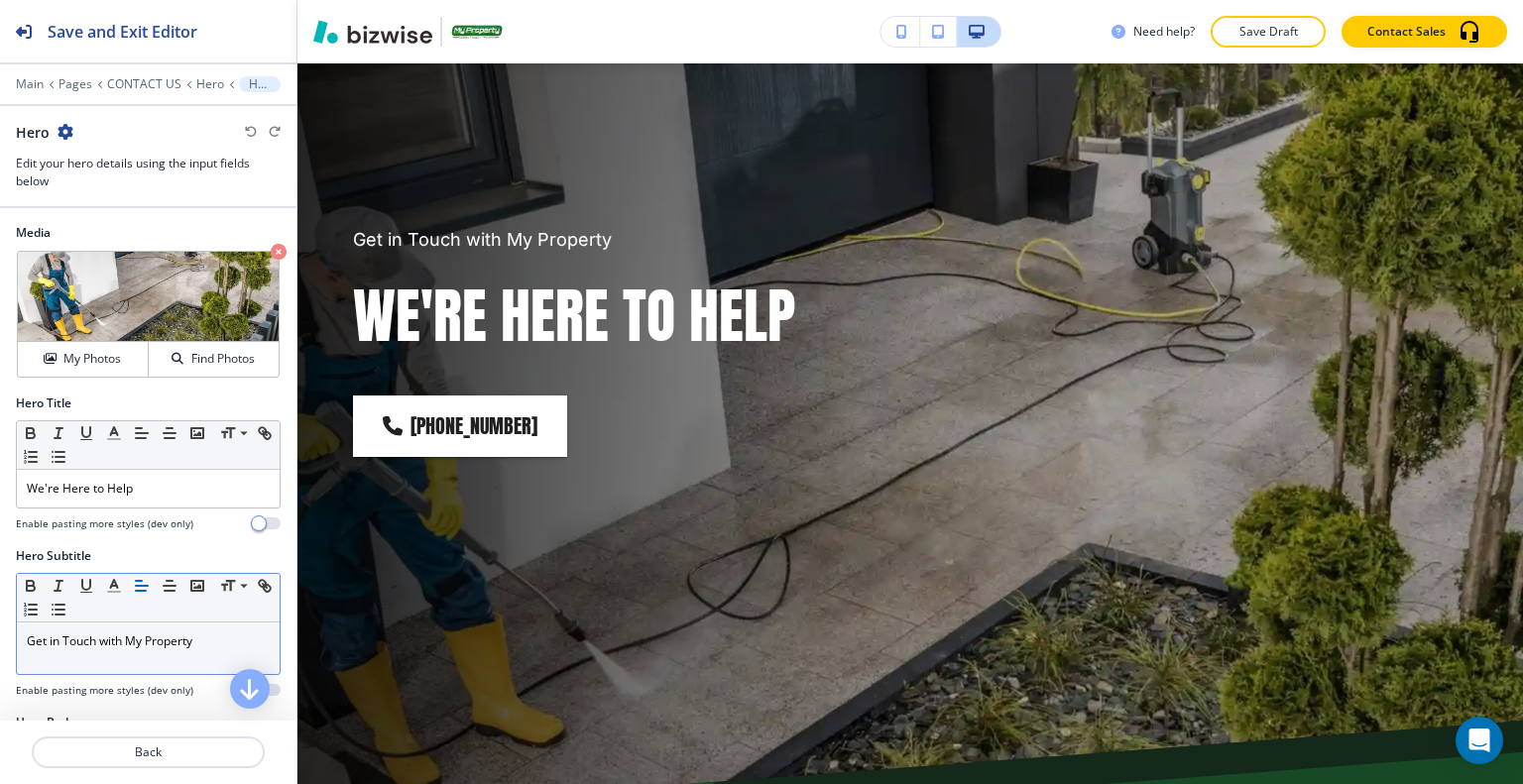 scroll, scrollTop: 99, scrollLeft: 0, axis: vertical 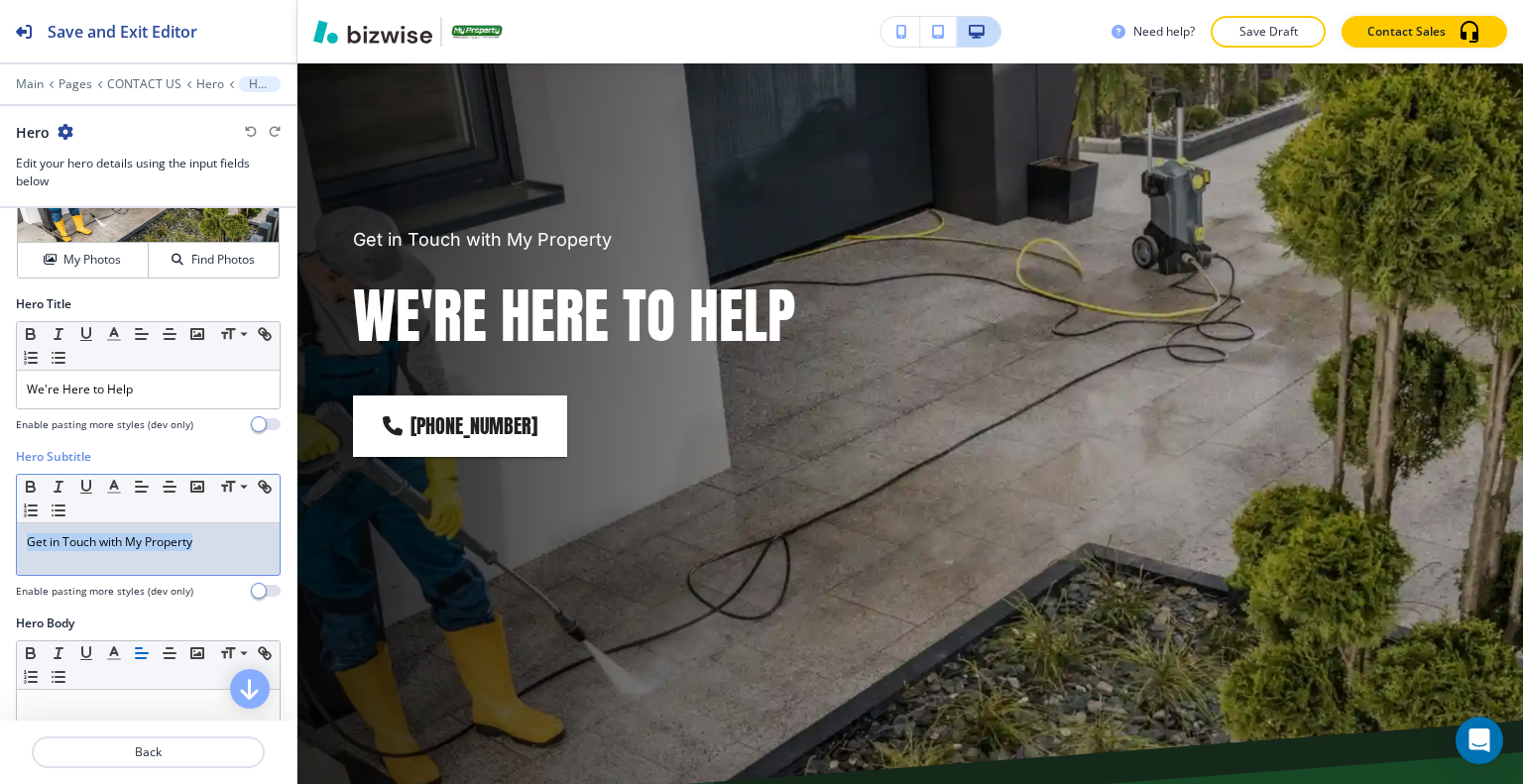 drag, startPoint x: 211, startPoint y: 537, endPoint x: 20, endPoint y: 527, distance: 191.2616 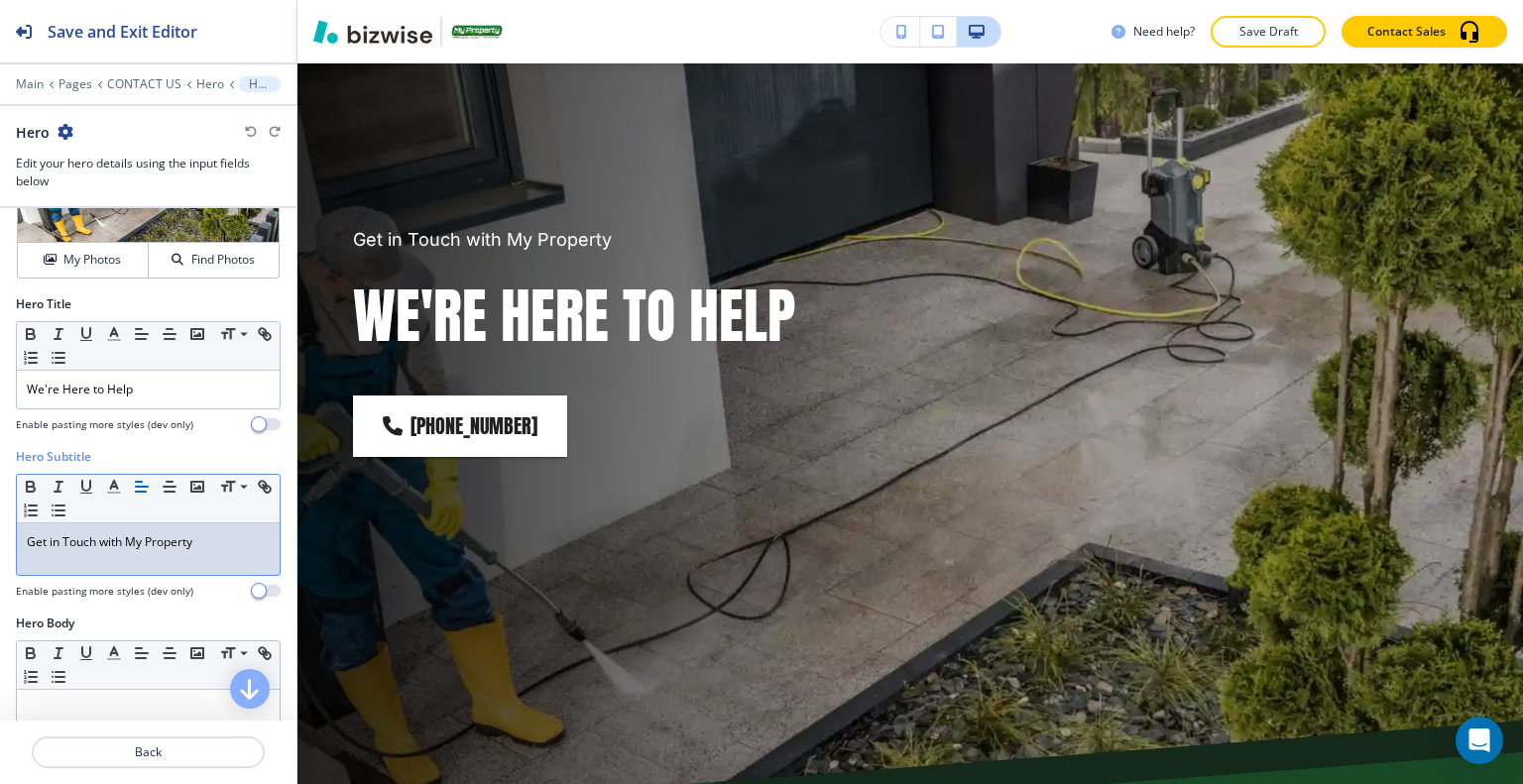drag, startPoint x: 35, startPoint y: 529, endPoint x: 724, endPoint y: 449, distance: 693.6289 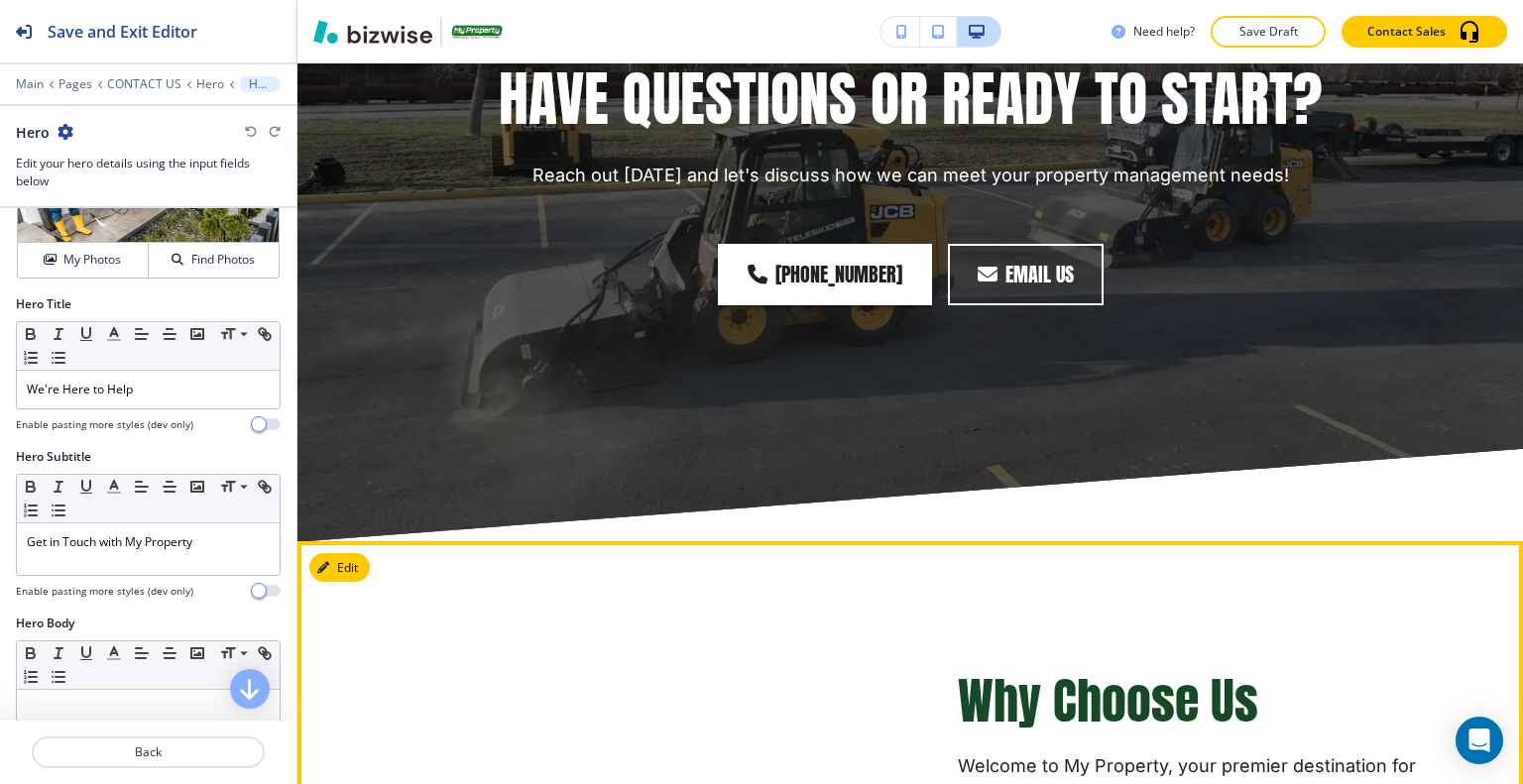 scroll, scrollTop: 4956, scrollLeft: 0, axis: vertical 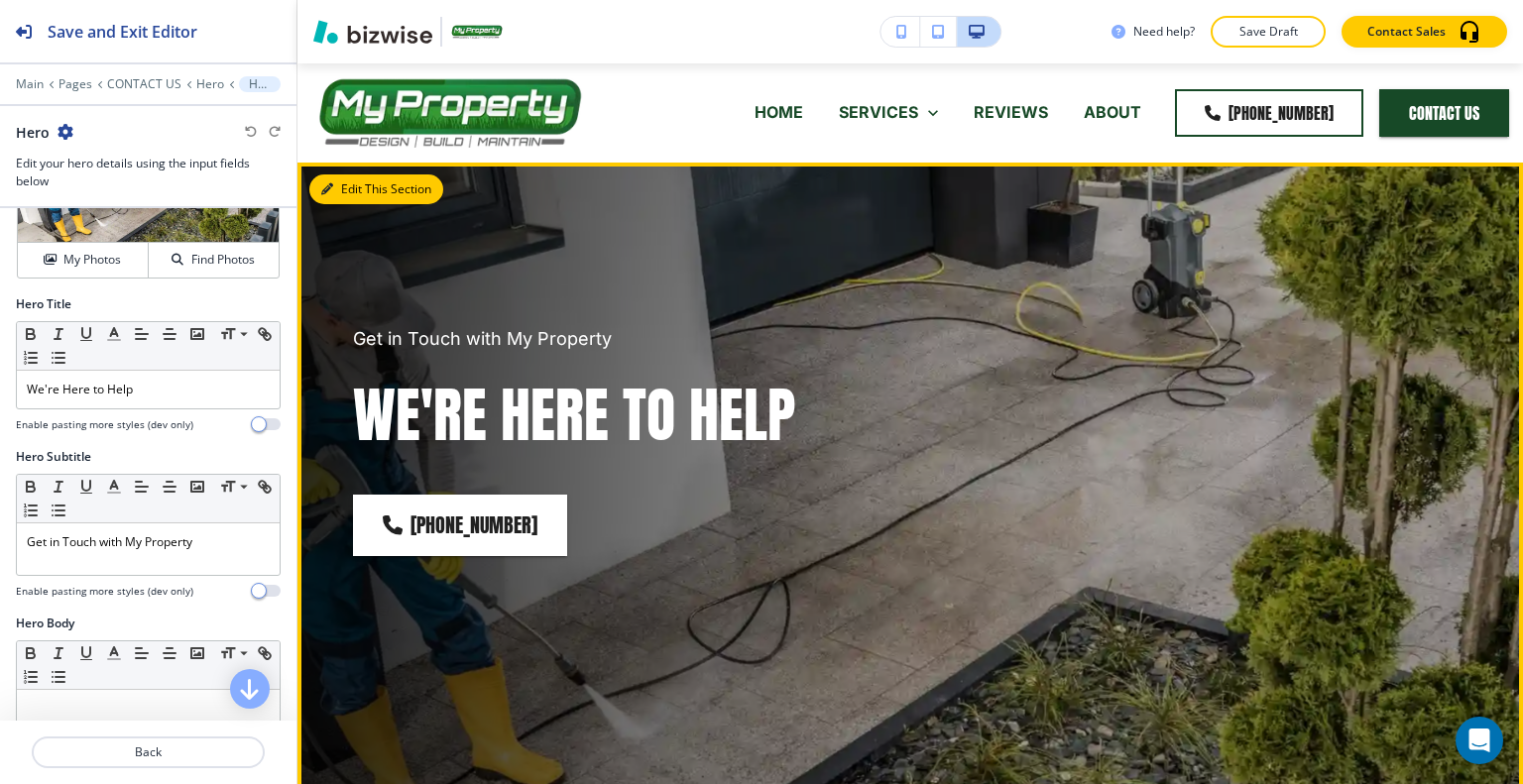 click on "Edit This Section" at bounding box center (376, 189) 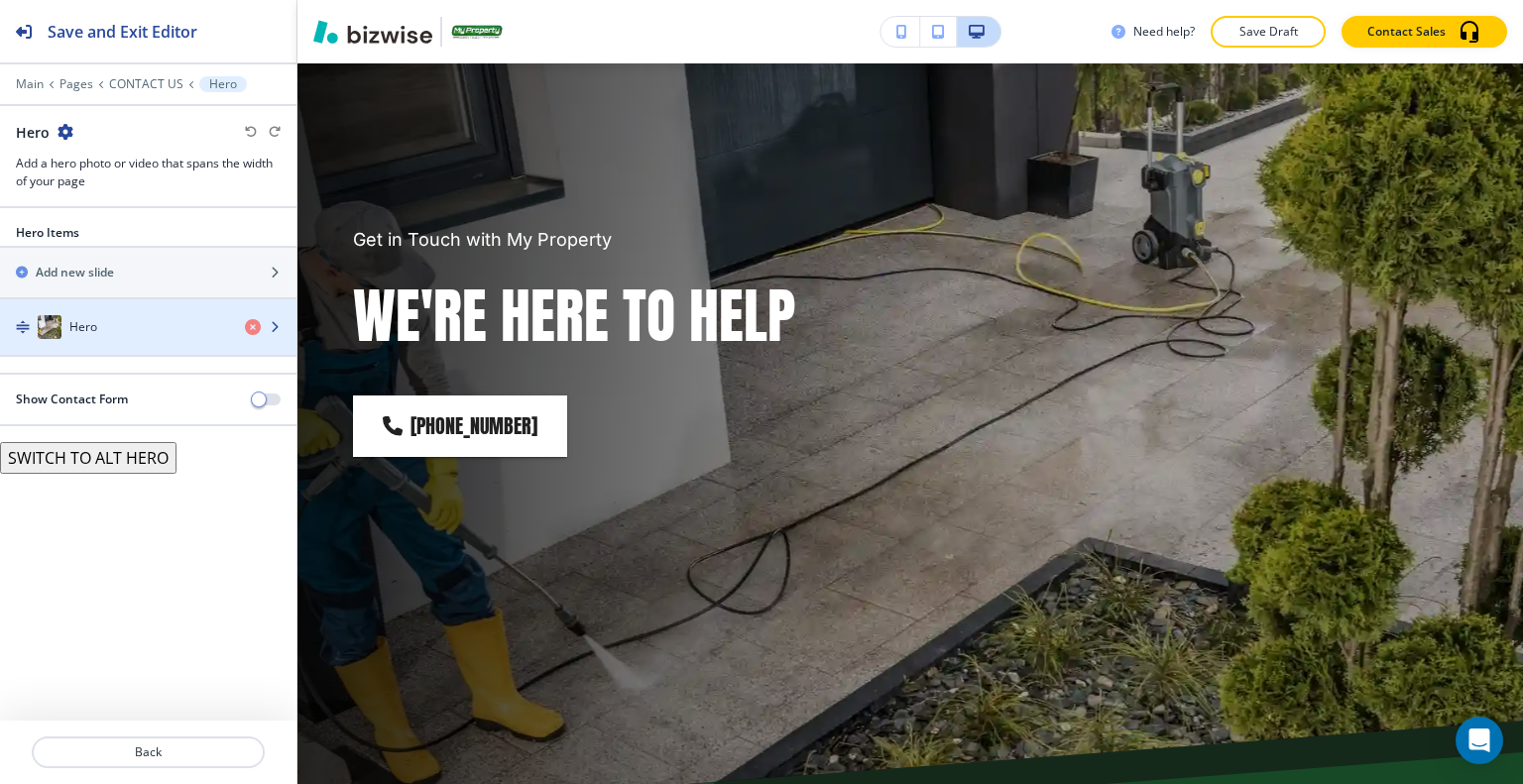 click at bounding box center [148, 307] 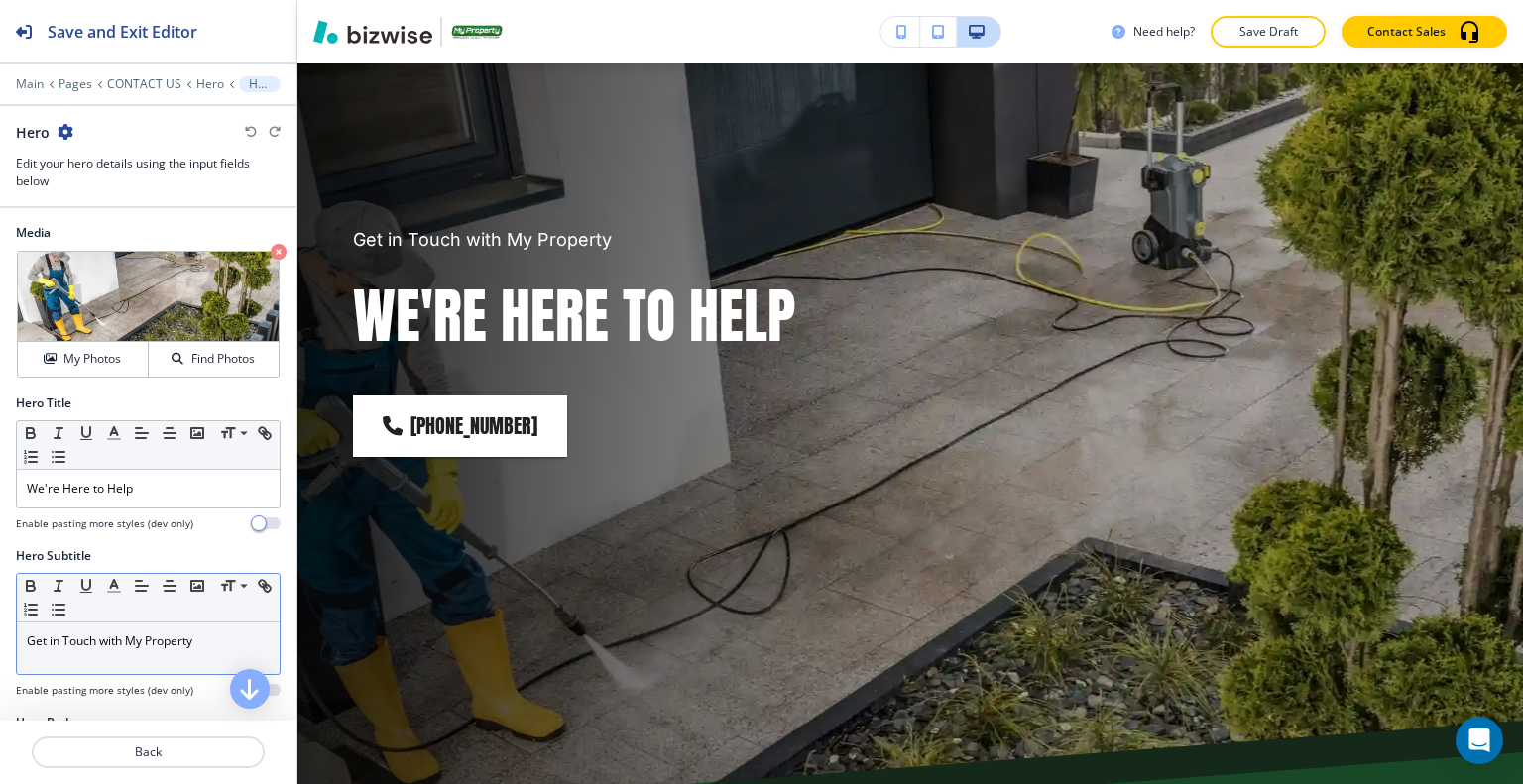 scroll, scrollTop: 99, scrollLeft: 0, axis: vertical 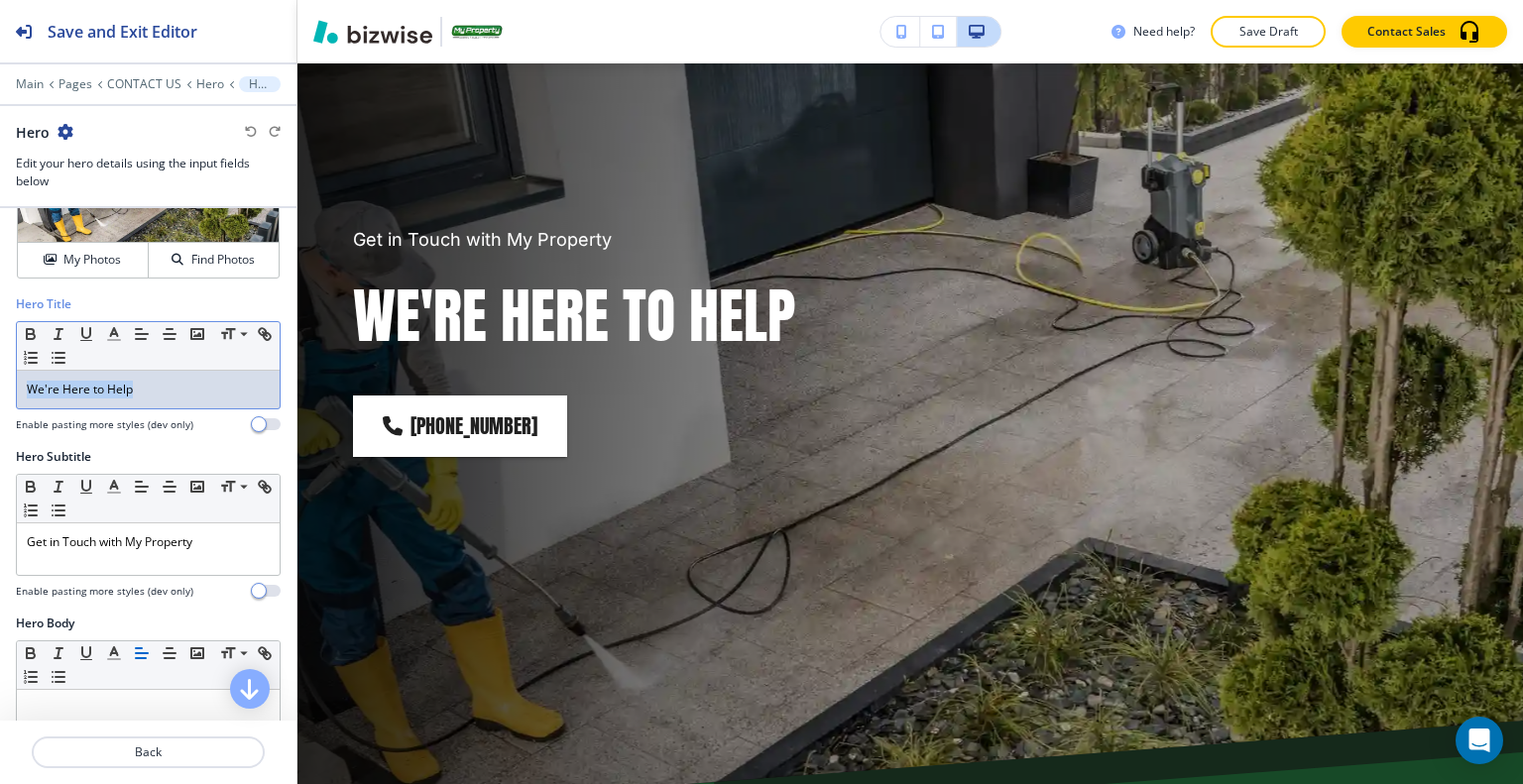 drag, startPoint x: 160, startPoint y: 395, endPoint x: 38, endPoint y: 384, distance: 122.4949 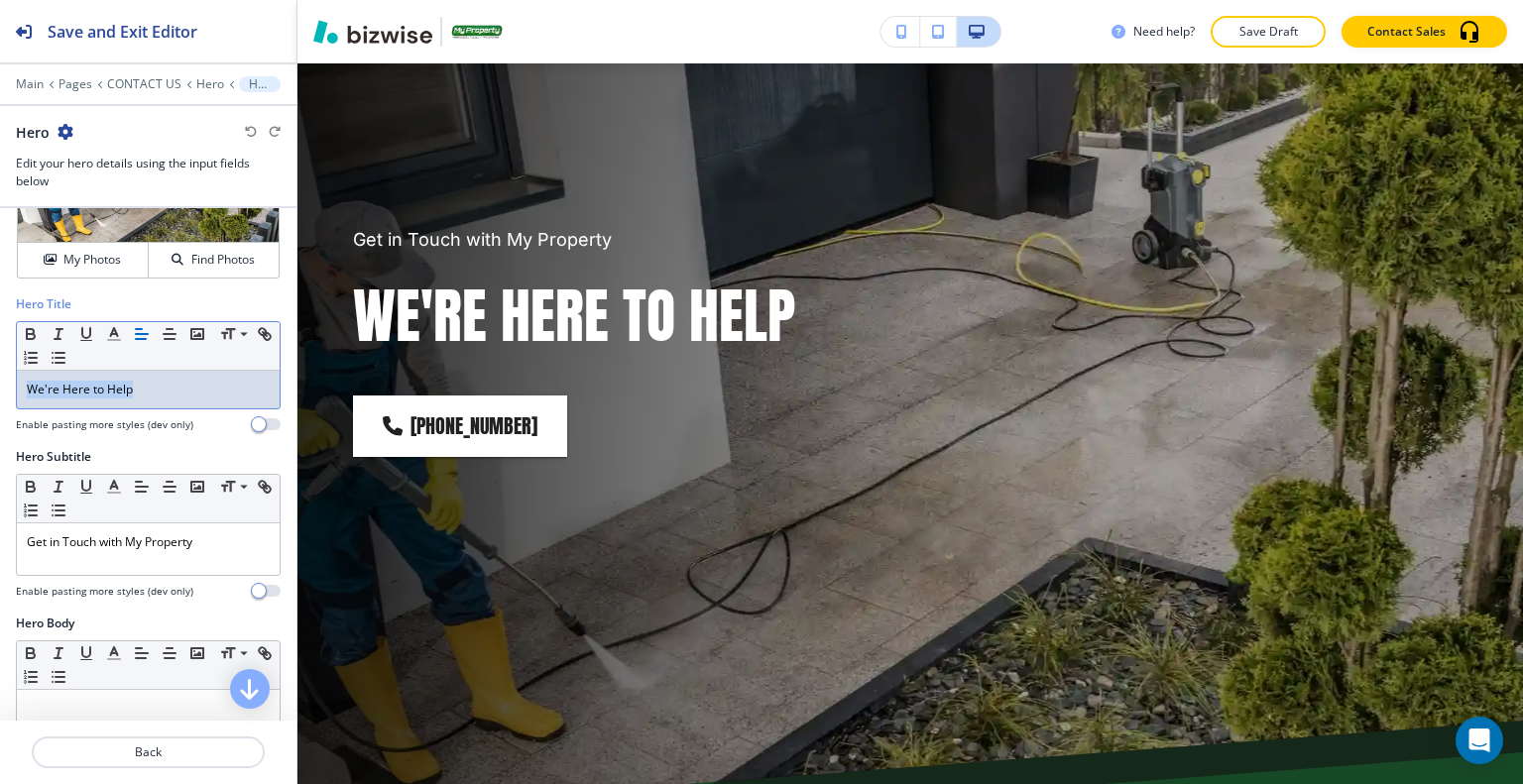 copy on "We're Here to Help" 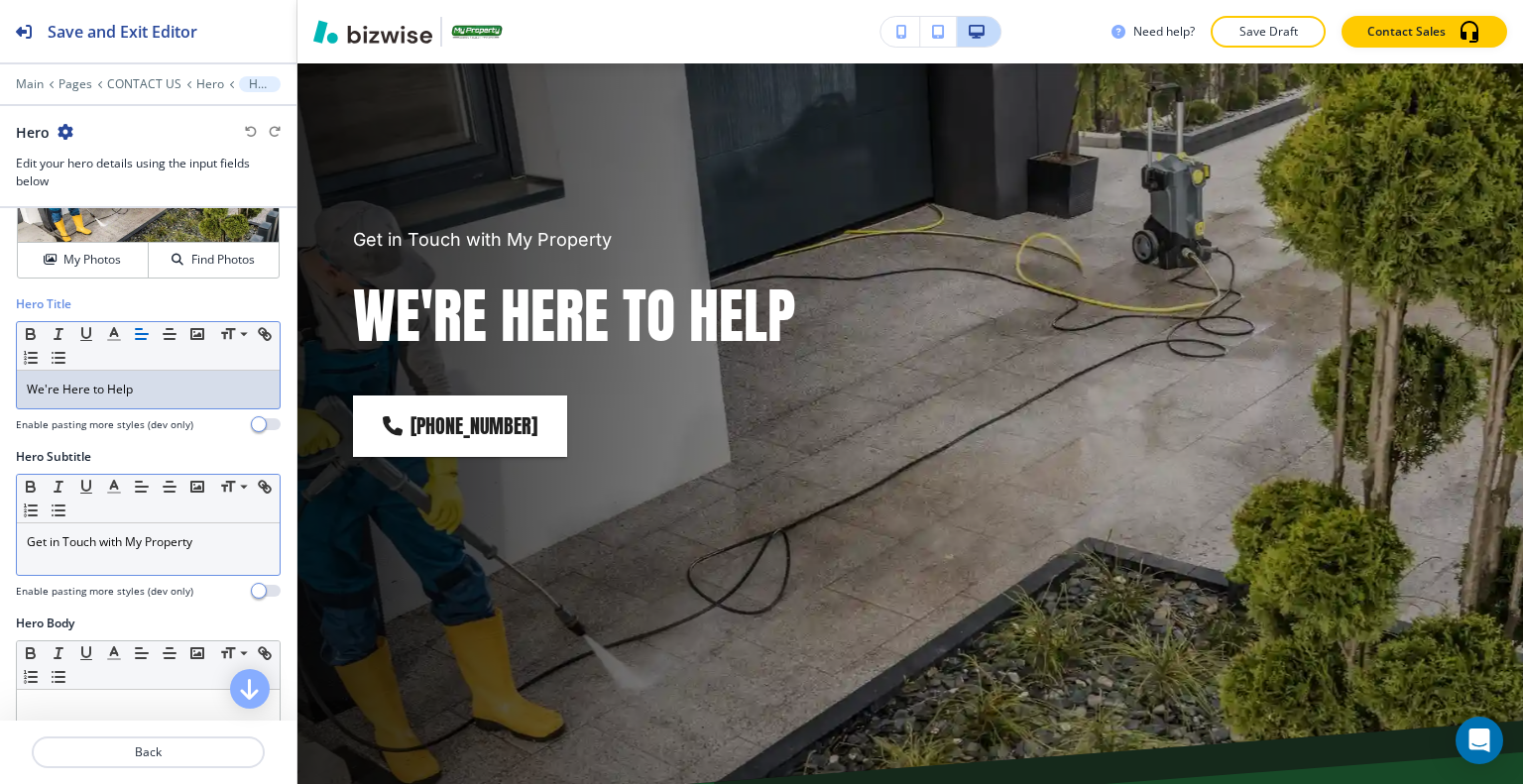 click on "Get in Touch with My Property" at bounding box center [148, 549] 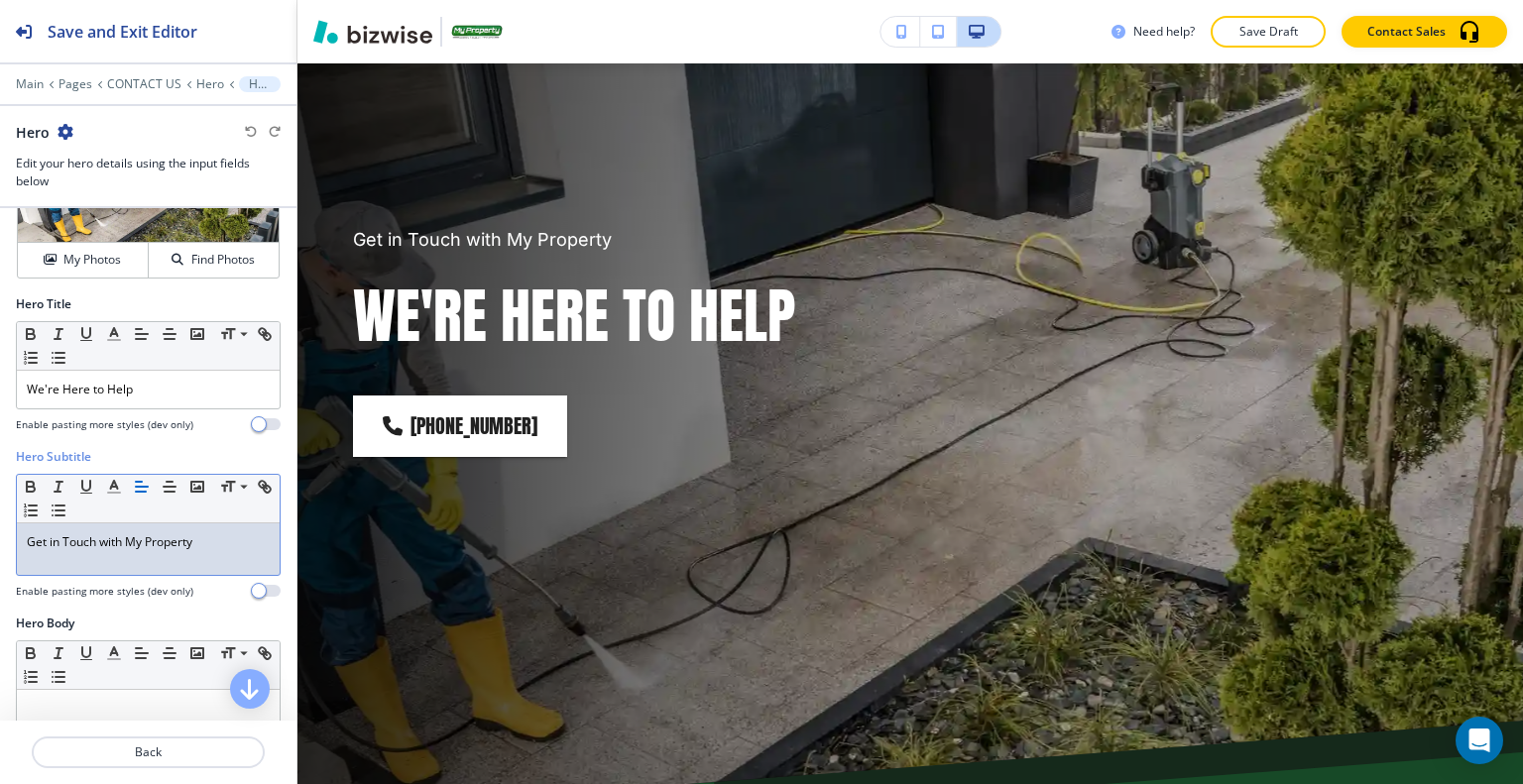 click on "Get in Touch with My Property" at bounding box center (148, 549) 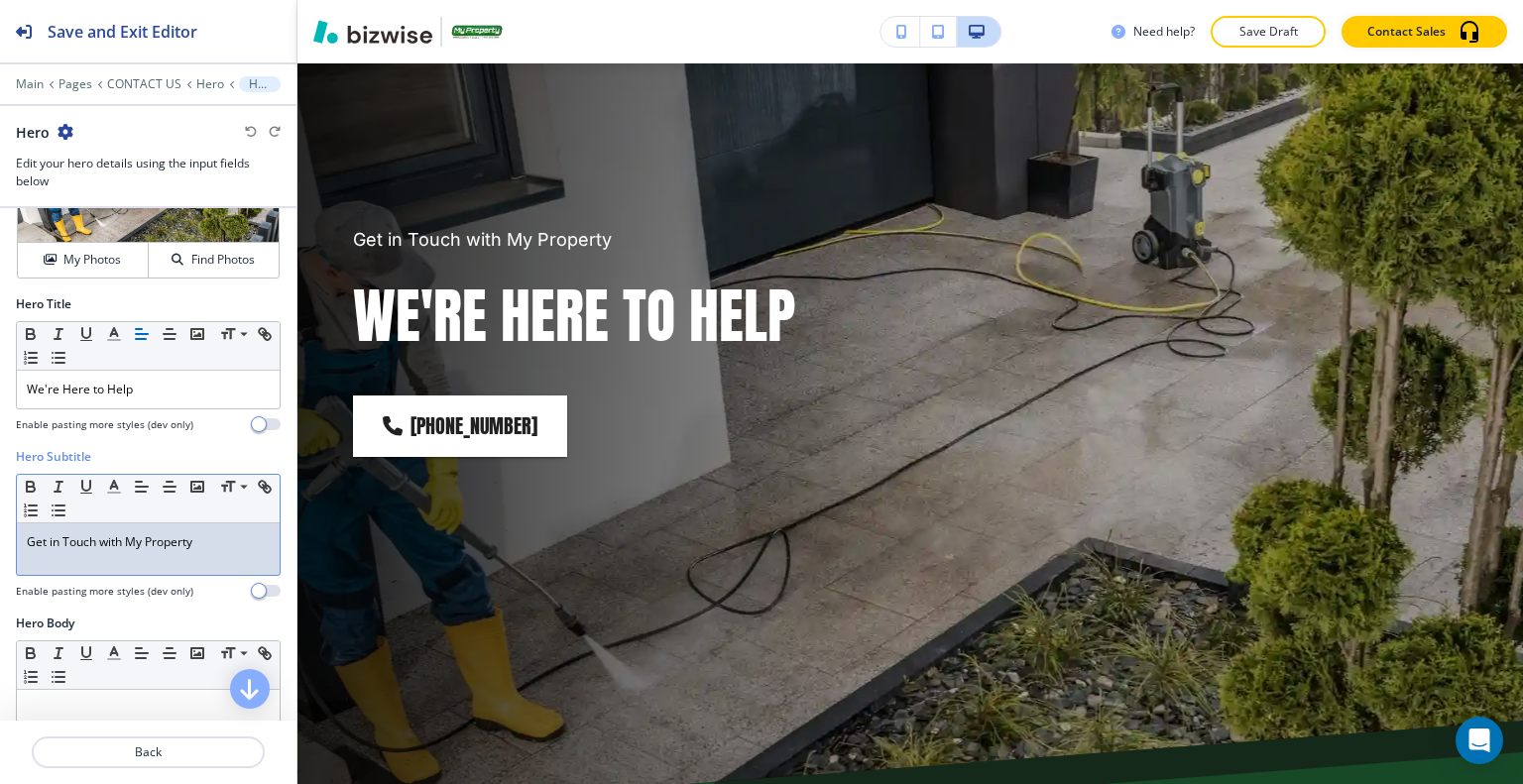 drag, startPoint x: 20, startPoint y: 393, endPoint x: 22, endPoint y: 538, distance: 145.0138 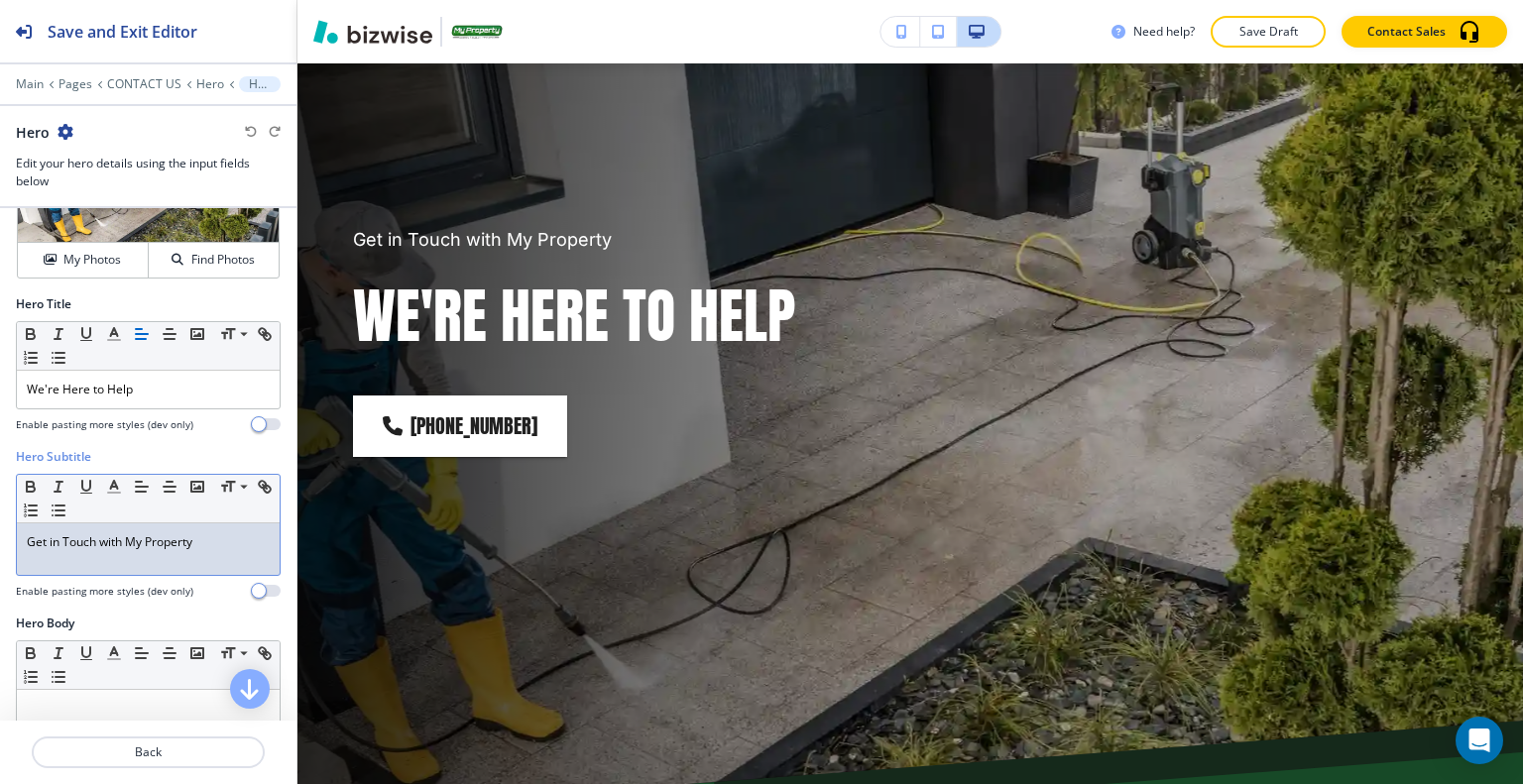 click on "Get in Touch with My Property" at bounding box center [148, 549] 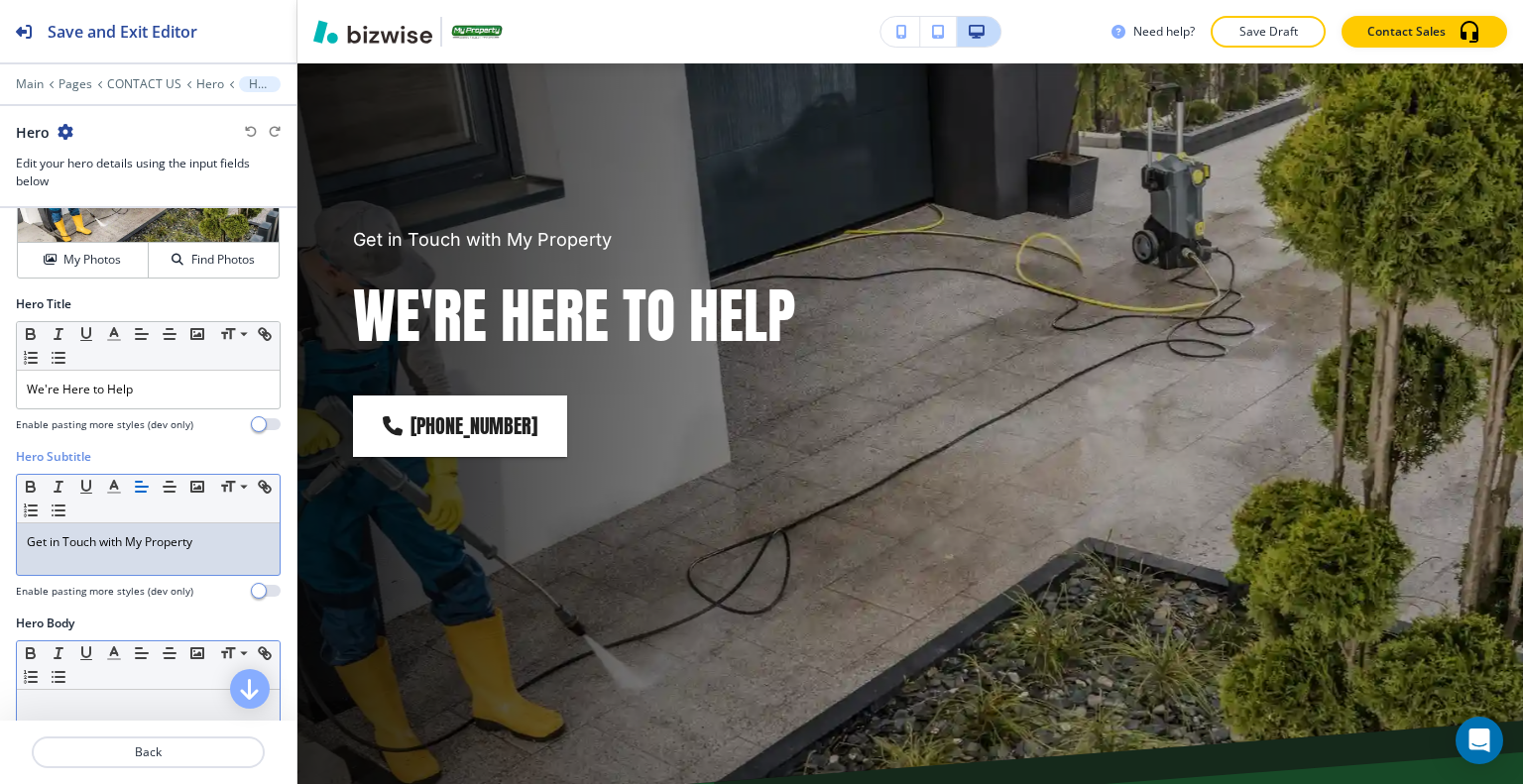 scroll, scrollTop: 198, scrollLeft: 0, axis: vertical 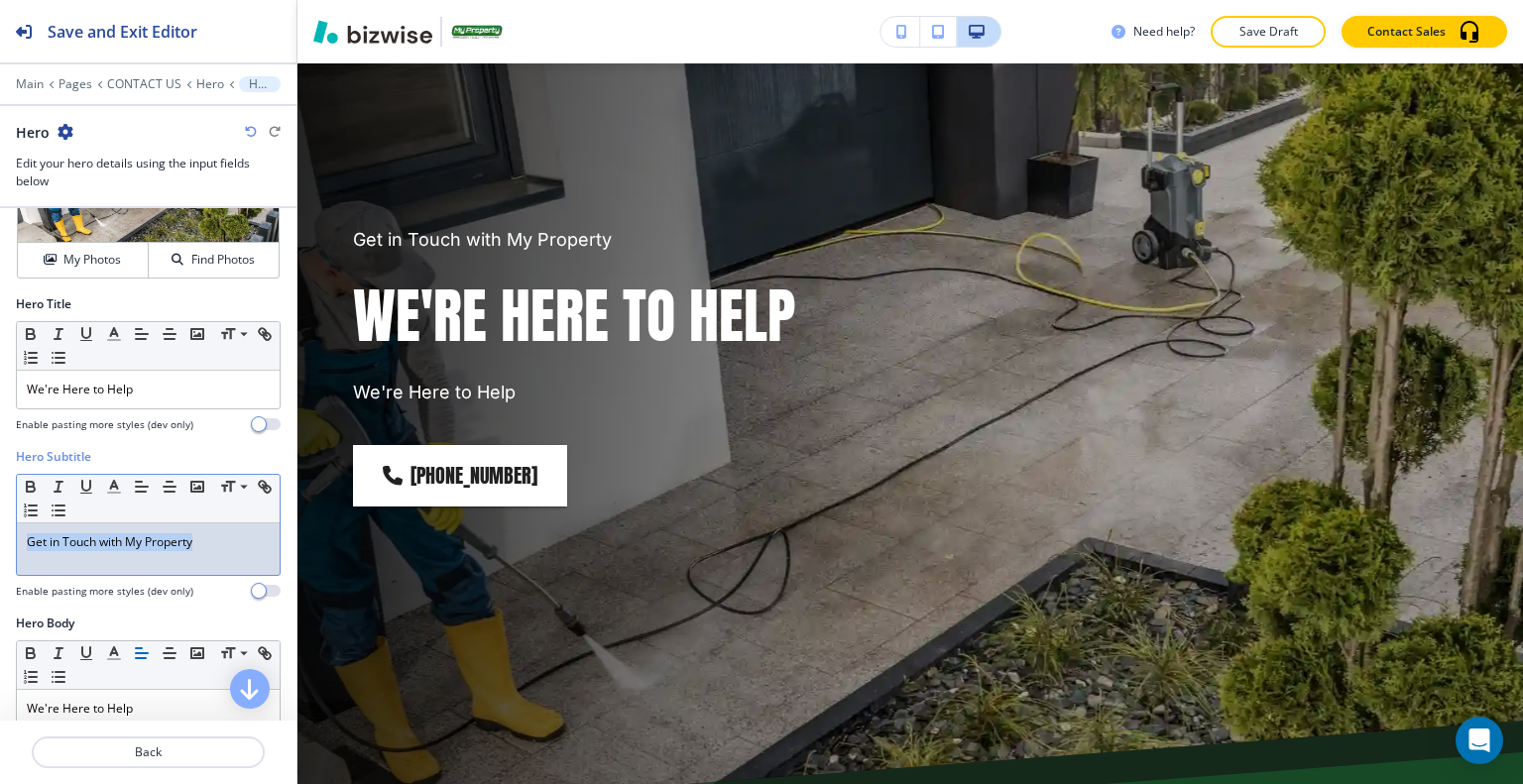 drag, startPoint x: 223, startPoint y: 546, endPoint x: 7, endPoint y: 538, distance: 216.1481 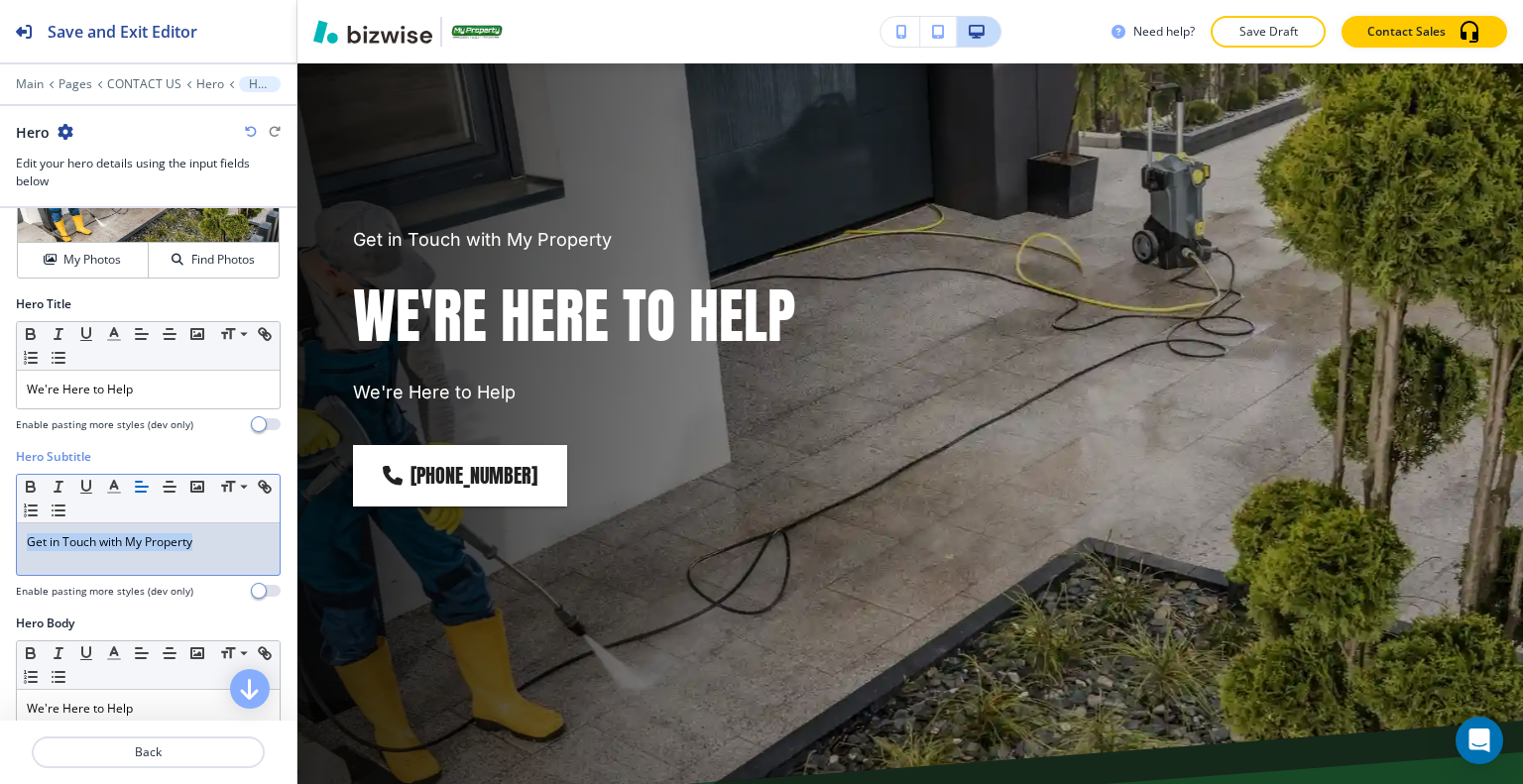 copy on "Get in Touch with My Property" 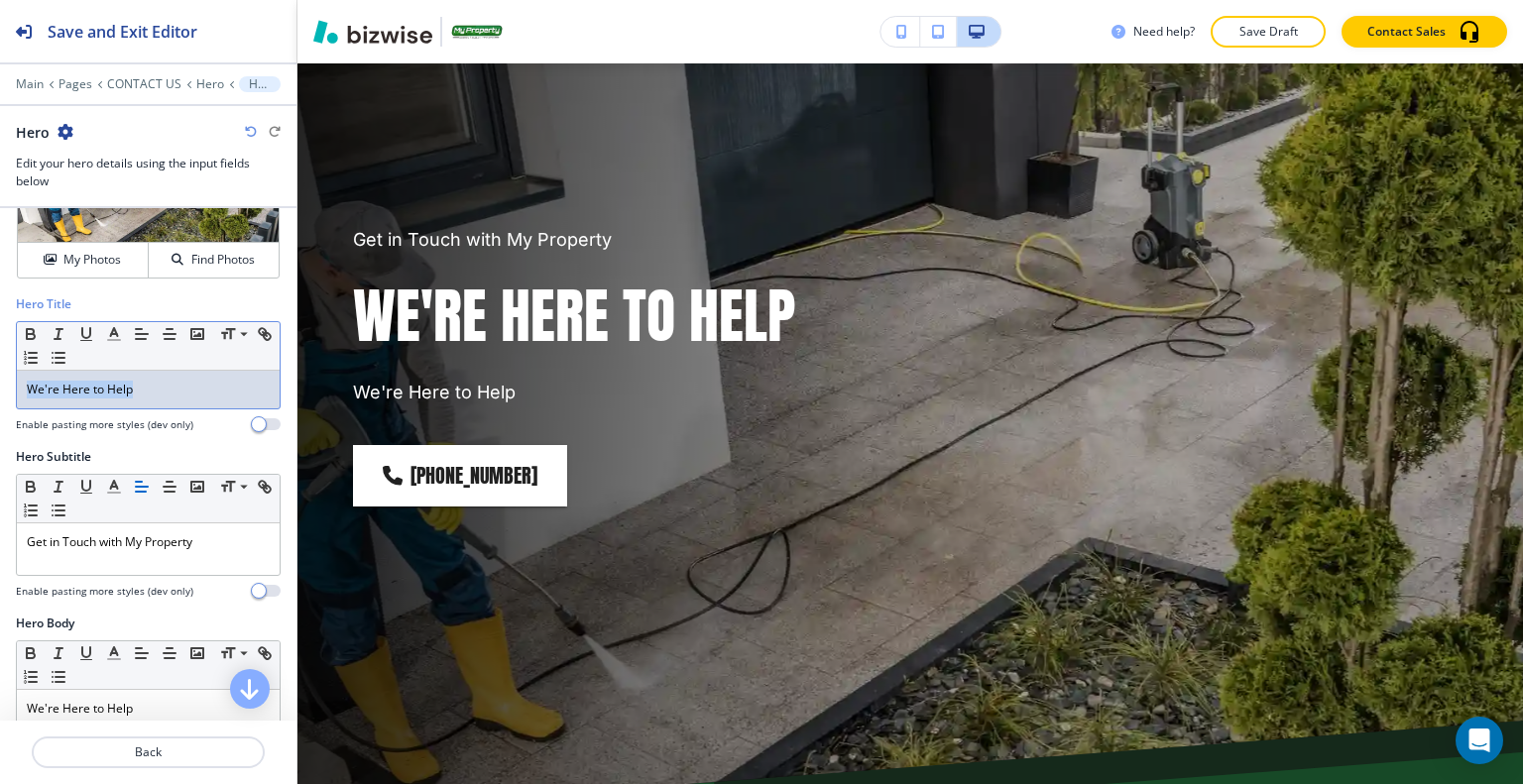 drag, startPoint x: 173, startPoint y: 392, endPoint x: 15, endPoint y: 388, distance: 158.0506 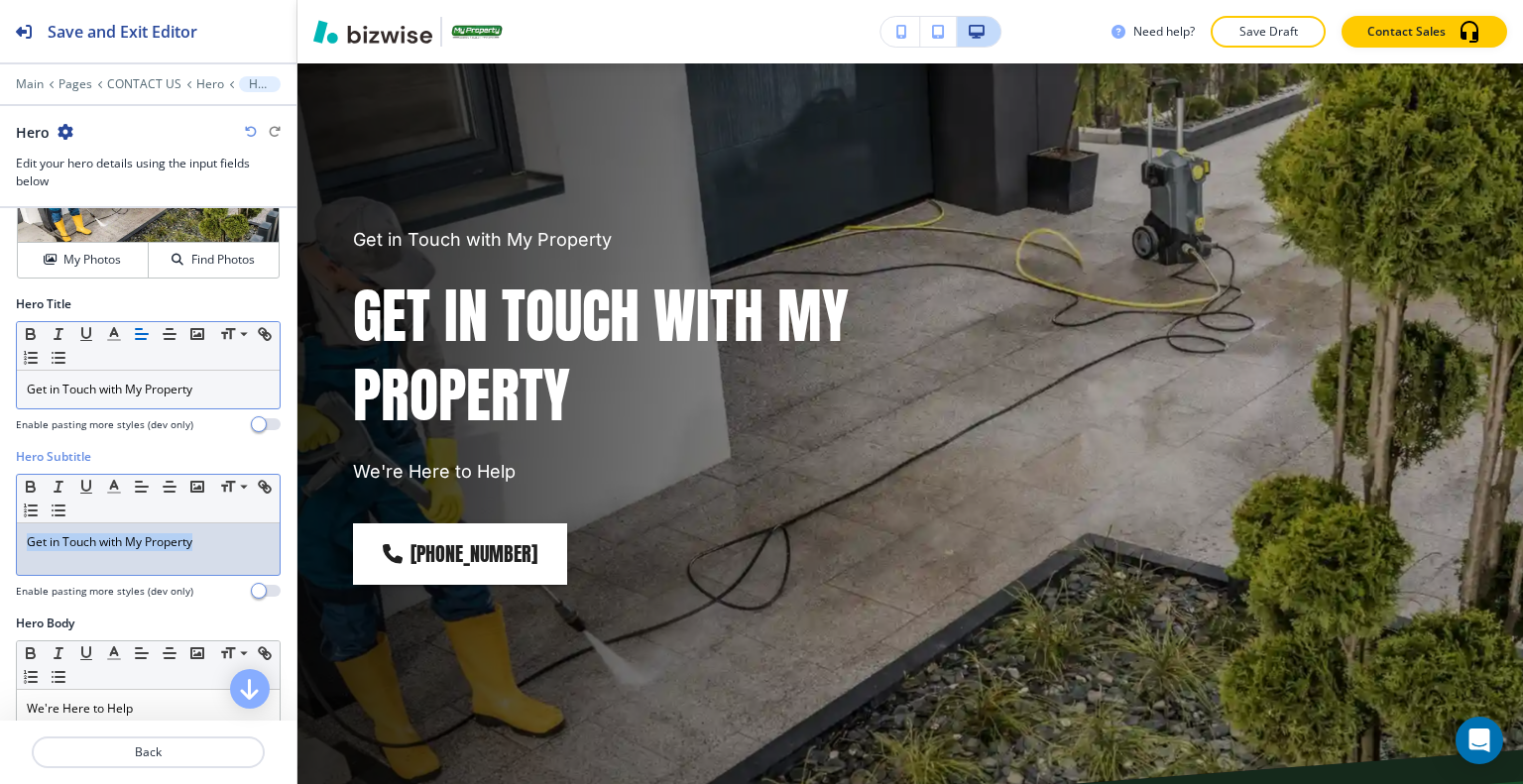 drag, startPoint x: 206, startPoint y: 542, endPoint x: 0, endPoint y: 534, distance: 206.1553 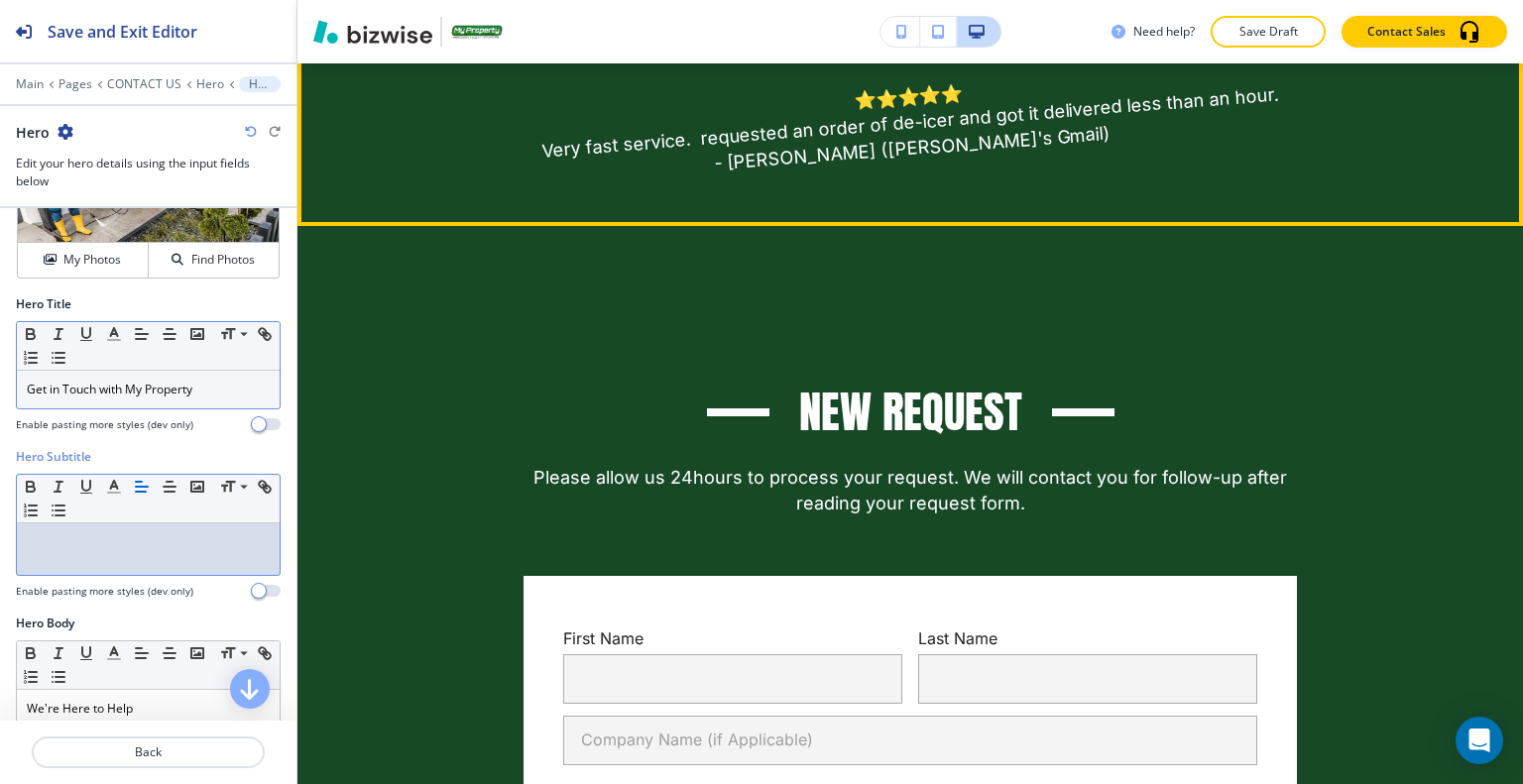 scroll, scrollTop: 694, scrollLeft: 0, axis: vertical 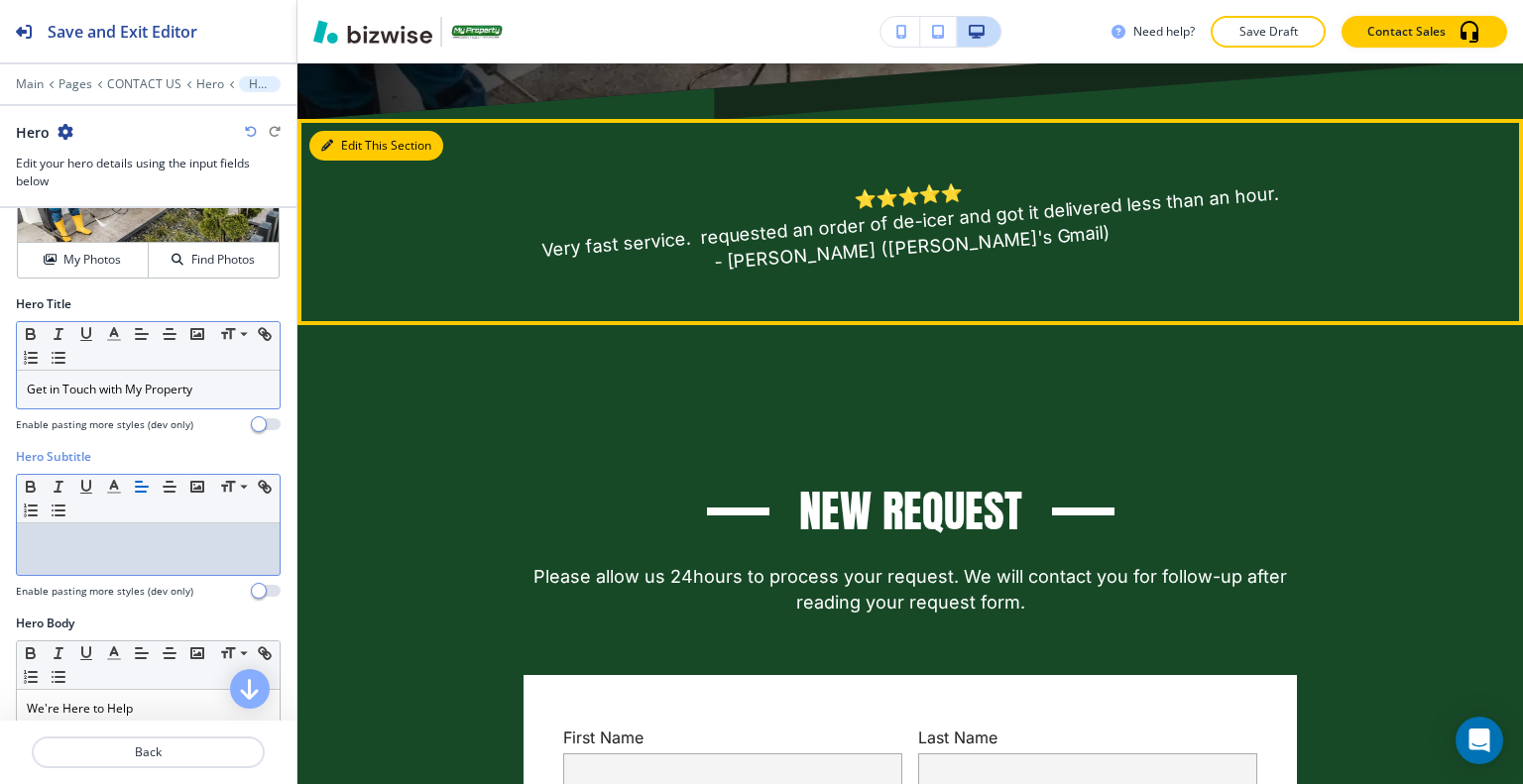 click on "Edit This Section" at bounding box center (376, 146) 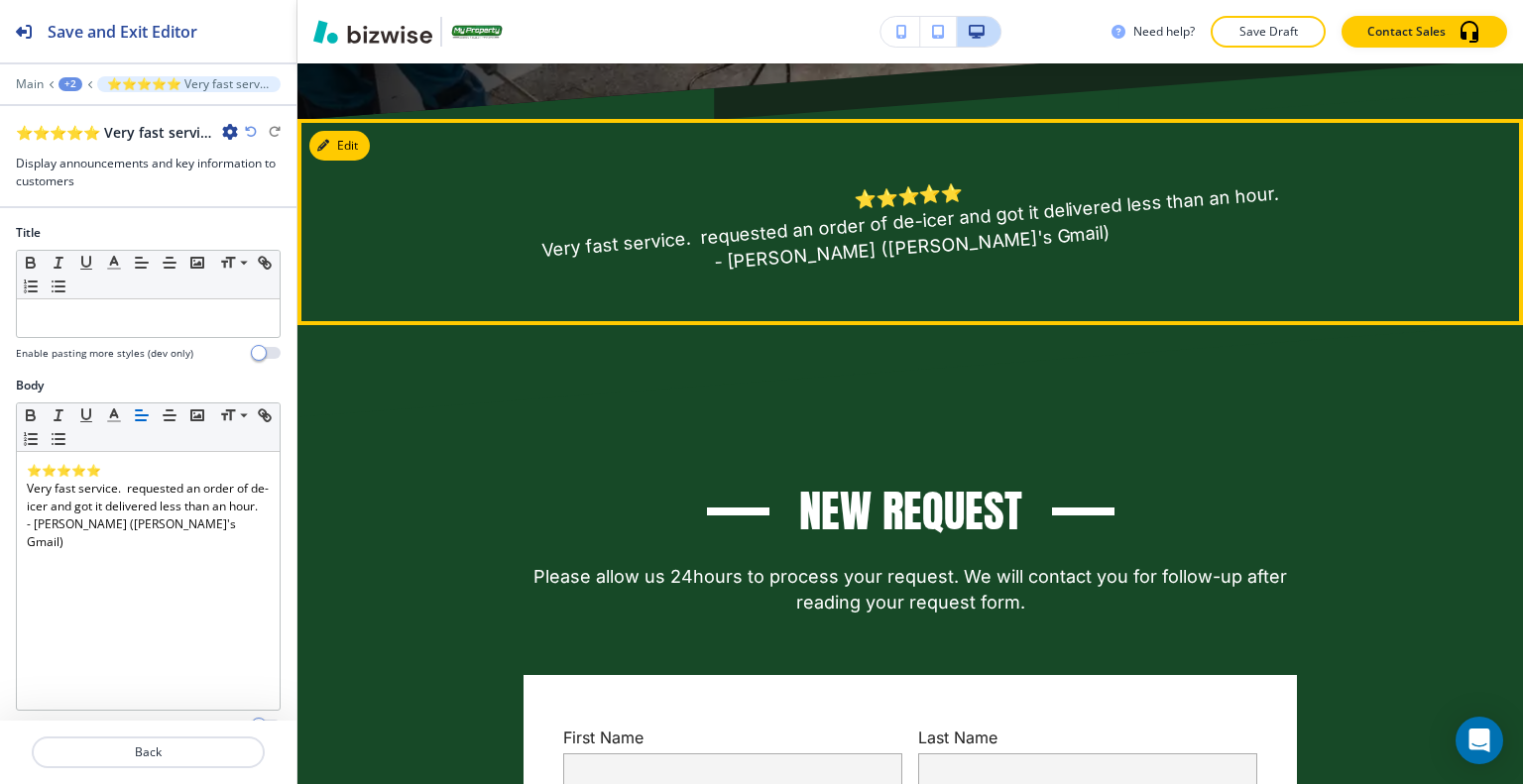 scroll, scrollTop: 848, scrollLeft: 0, axis: vertical 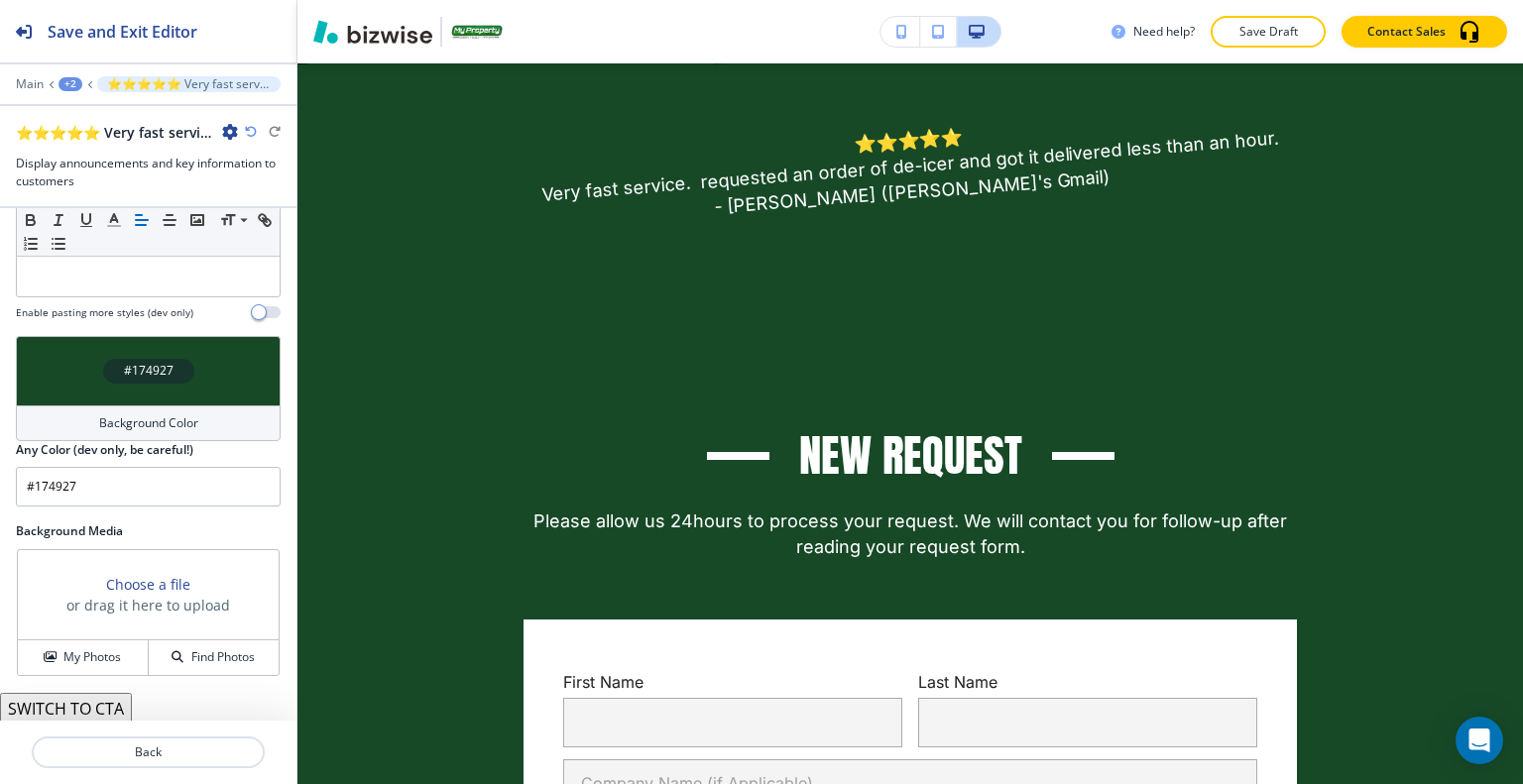 click on "#174927" at bounding box center (148, 371) 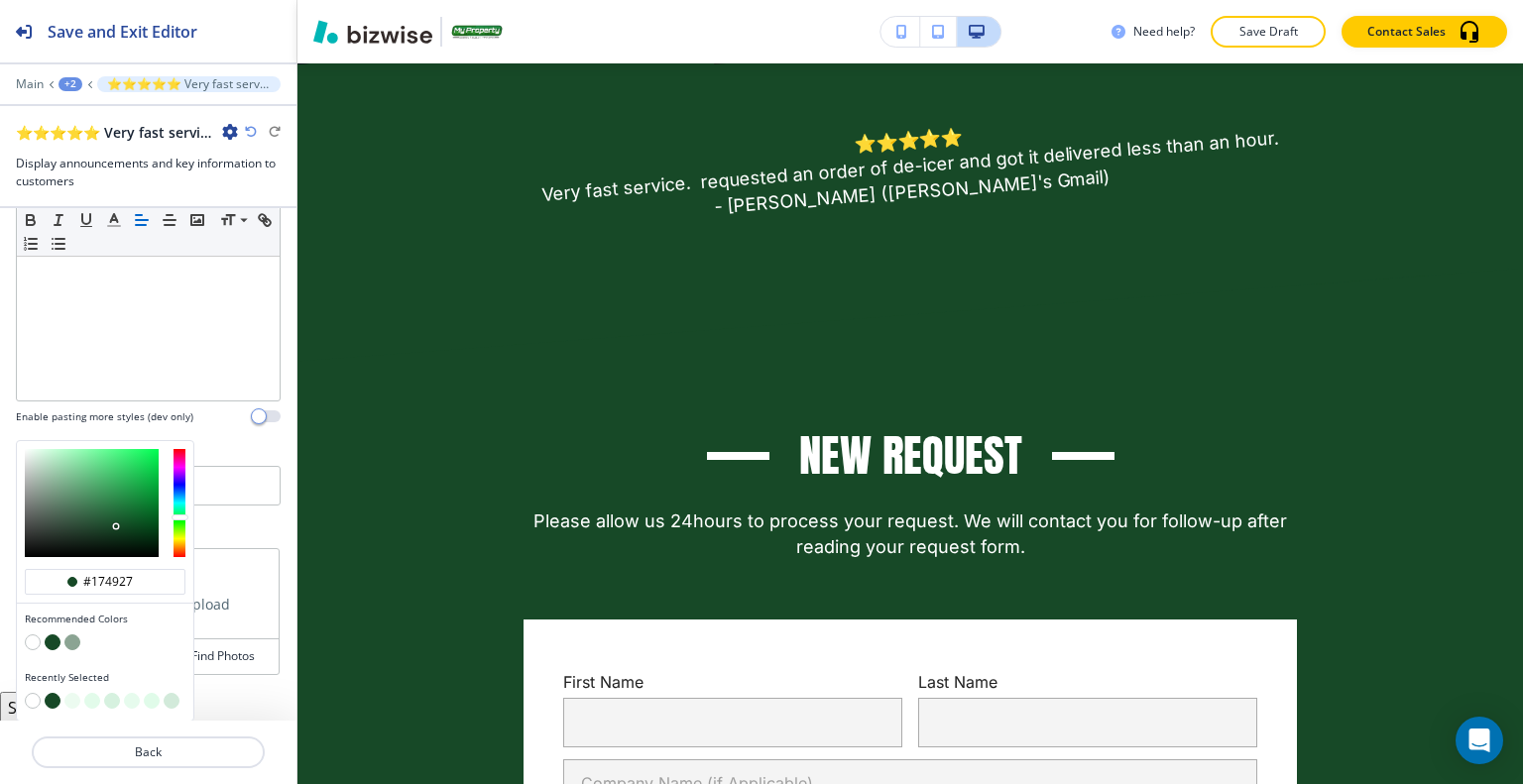 scroll, scrollTop: 308, scrollLeft: 0, axis: vertical 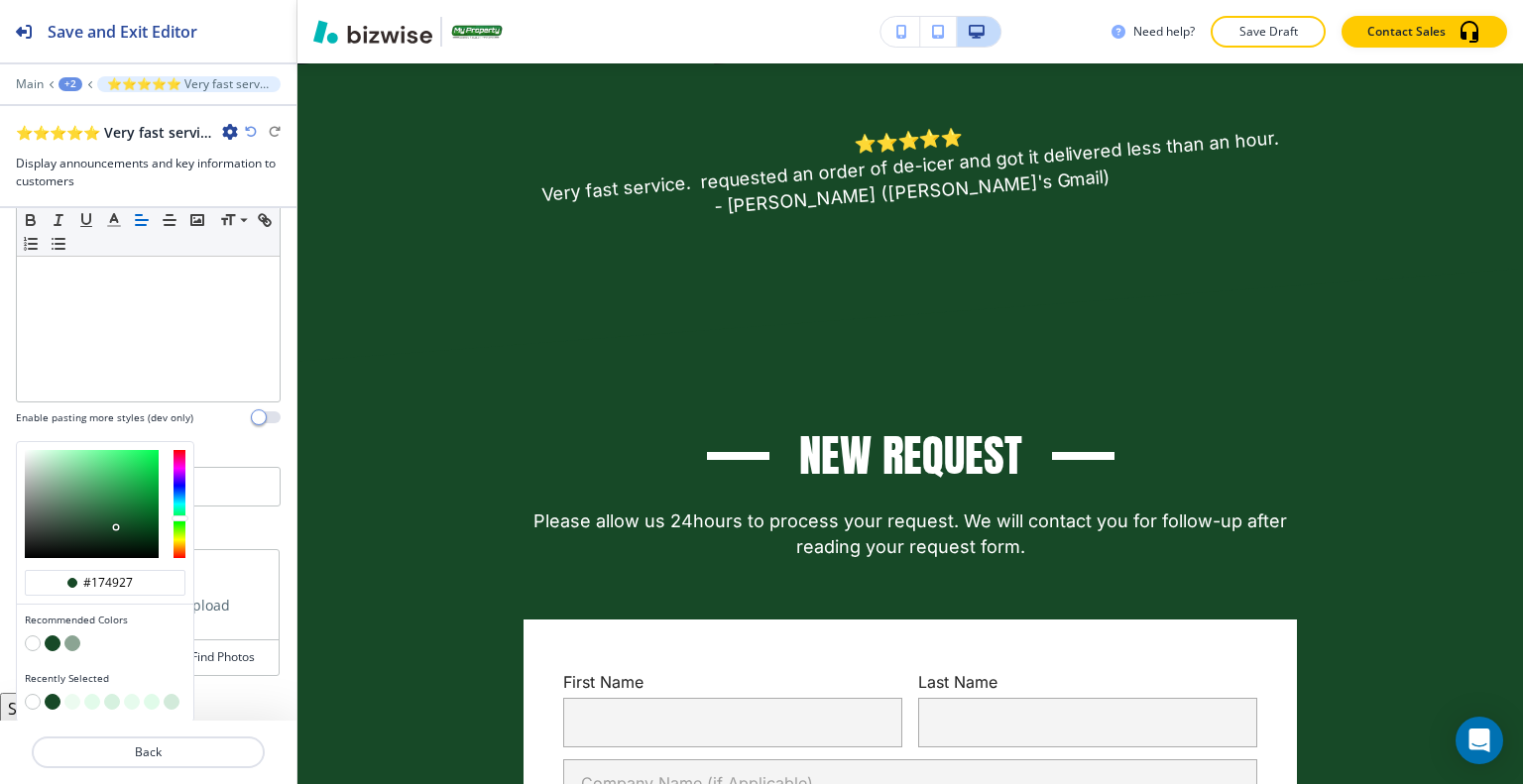 click at bounding box center (112, 702) 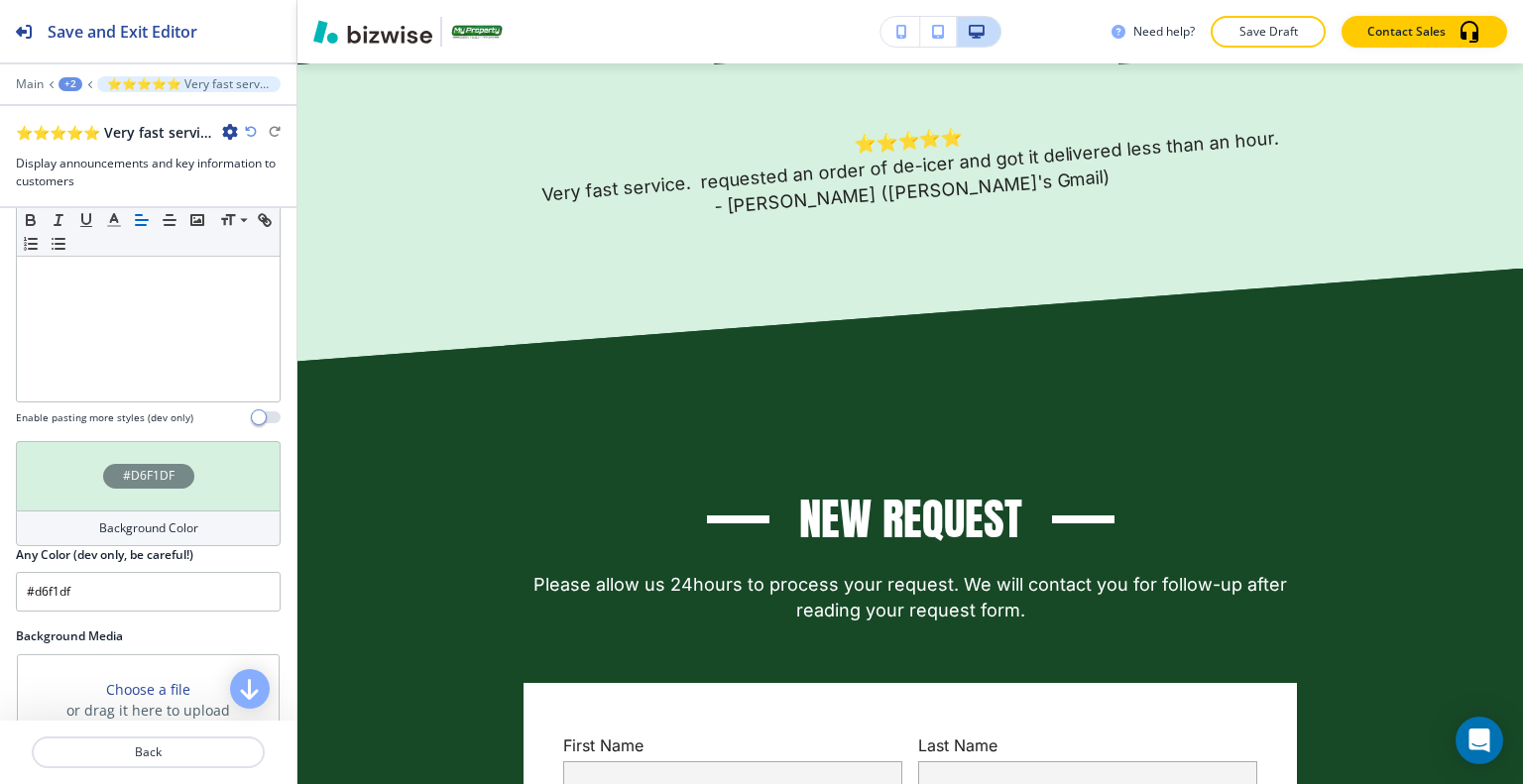 click on "#D6F1DF Background Color" at bounding box center [148, 494] 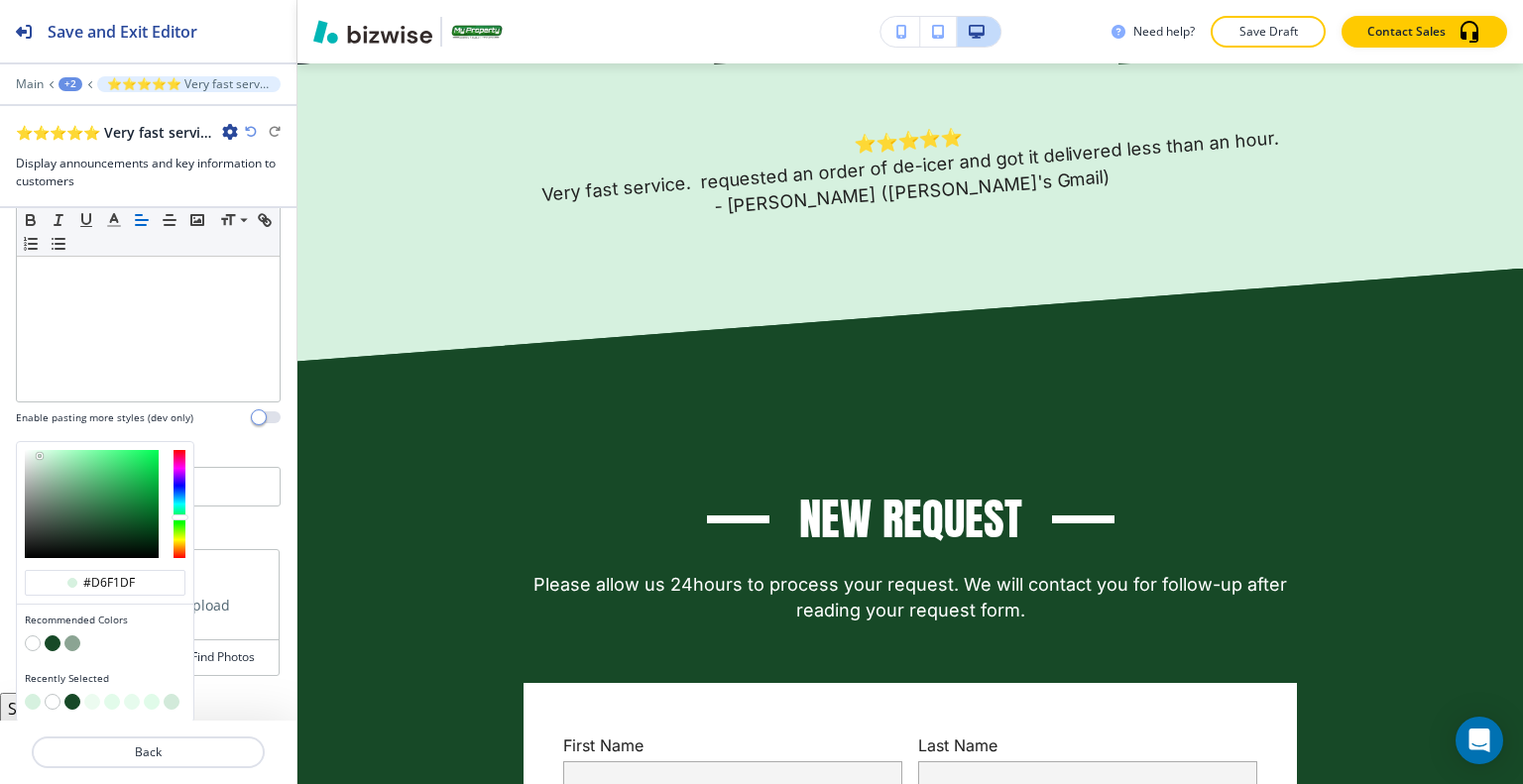 click at bounding box center [172, 702] 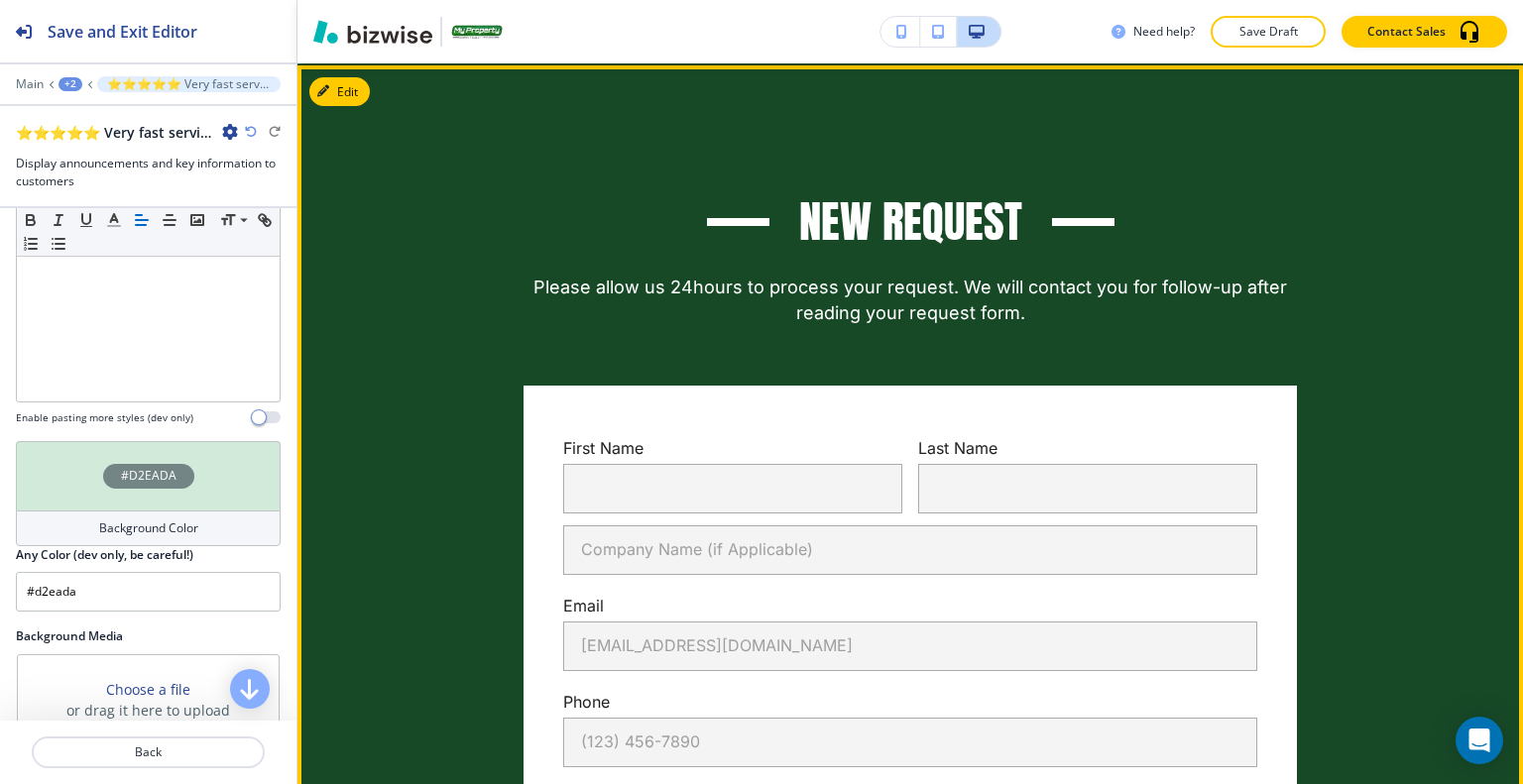 scroll, scrollTop: 1245, scrollLeft: 0, axis: vertical 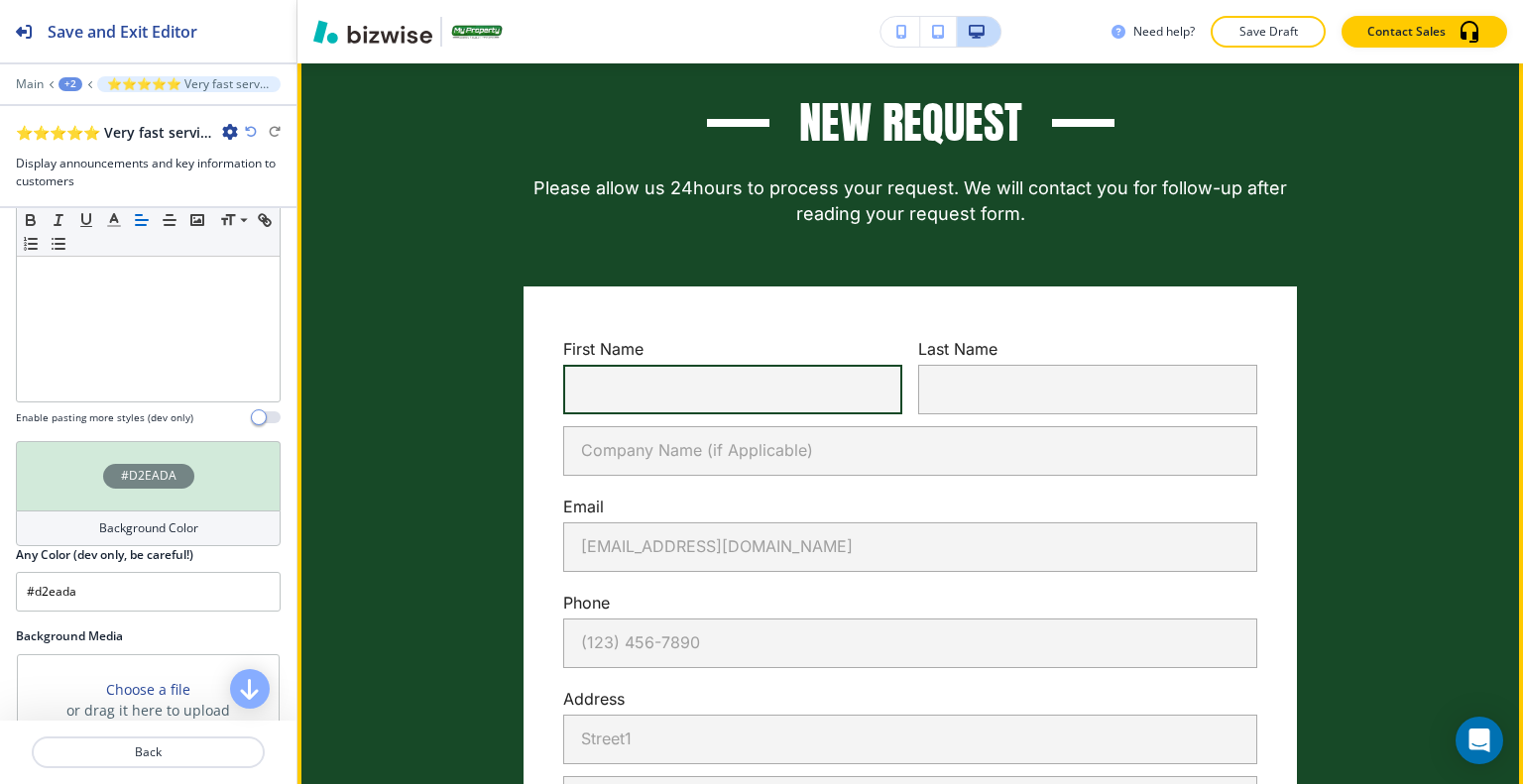 click at bounding box center [733, 390] 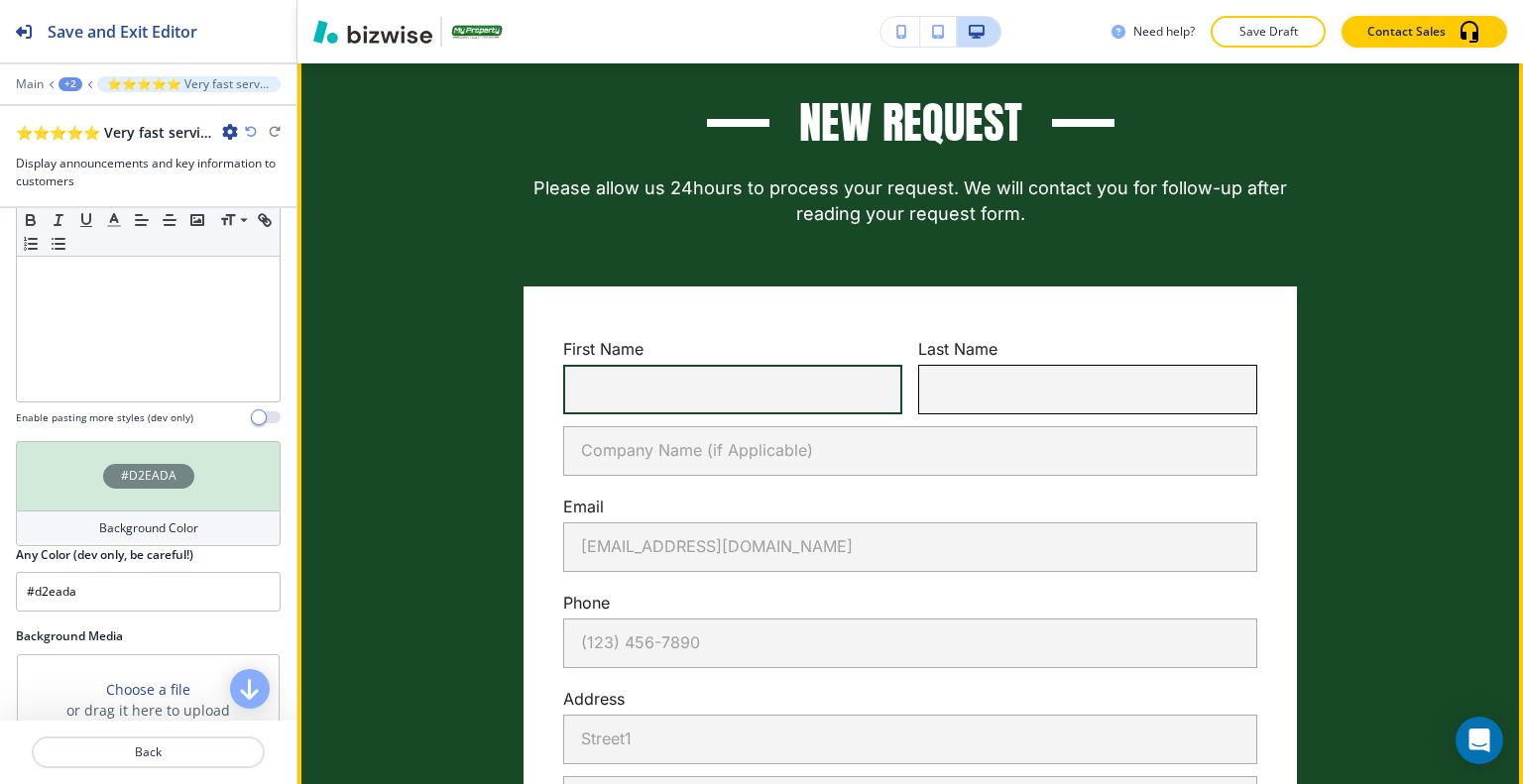 click at bounding box center (1088, 390) 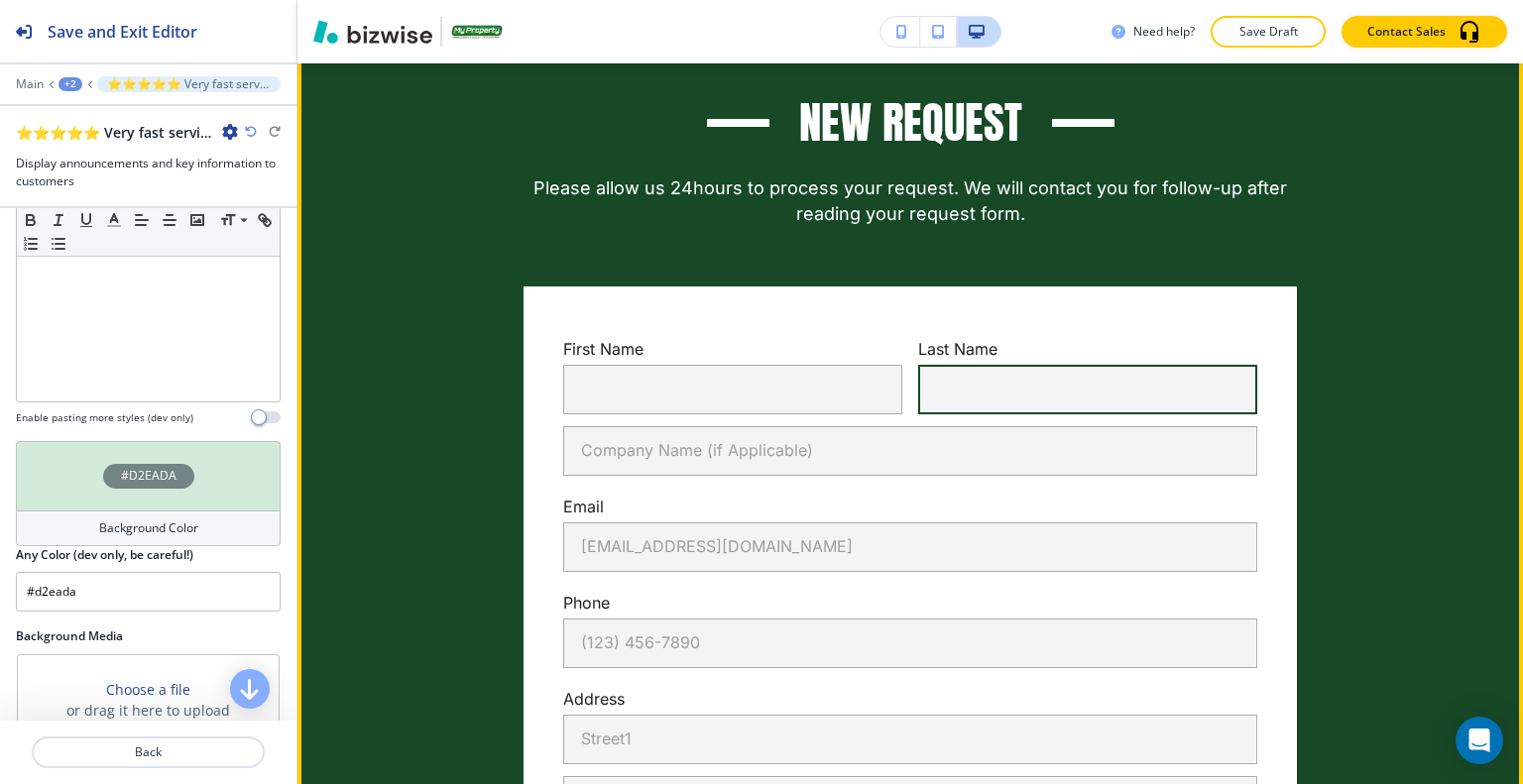 scroll, scrollTop: 1047, scrollLeft: 0, axis: vertical 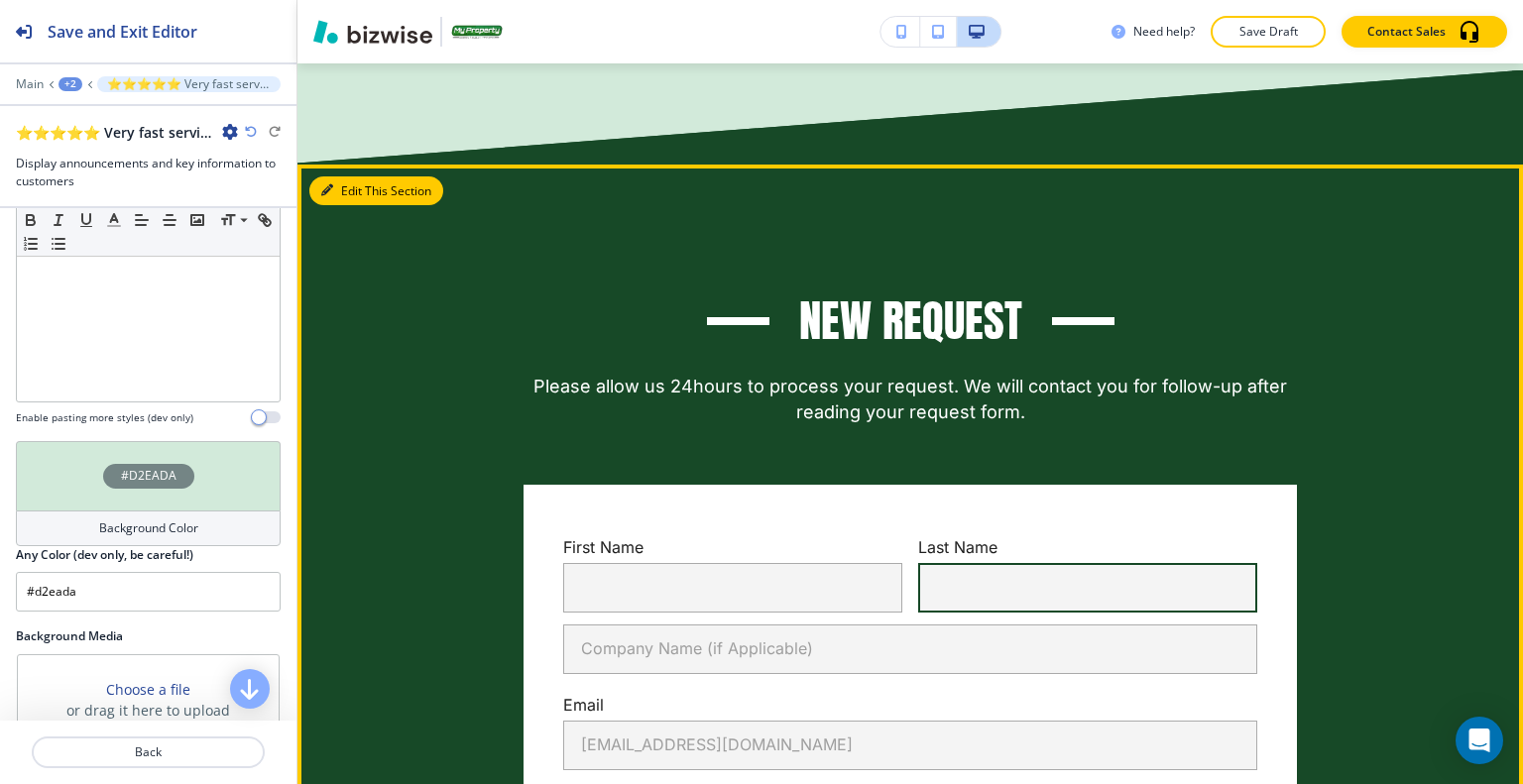 click on "Edit This Section New Request Please allow us 24hours to process your request. We will contact you for follow-up after reading your request form. First Name Last Name Company Name (if Applicable) Company Name (if Applicable) Email [EMAIL_ADDRESS][DOMAIN_NAME] [EMAIL_ADDRESS][DOMAIN_NAME] Phone [PHONE_NUMBER] [PHONE_NUMBER][GEOGRAPHIC_DATA] Province Postal Code Postal Code Service Details How can we help you? Maintenance Programs  → Please describe what you'd like for servicing – We will price our popular services as optional line items to choose from! LANDSCAPING : In-person Afterhours Consultation $100 Fee → [DATE] only (remediation, design, installations) Herbicide / Weed Control / Vegetation Management  → $90 min. application service charge Please provide as much information as you can: x Service Address How did you hear about us? Be specific and we'll reach out! (optional) Next Steps - [PERSON_NAME], [PERSON_NAME] or [PERSON_NAME] will reach out with a phone call! (optional) Upload a File   10" at bounding box center (910, 1220) 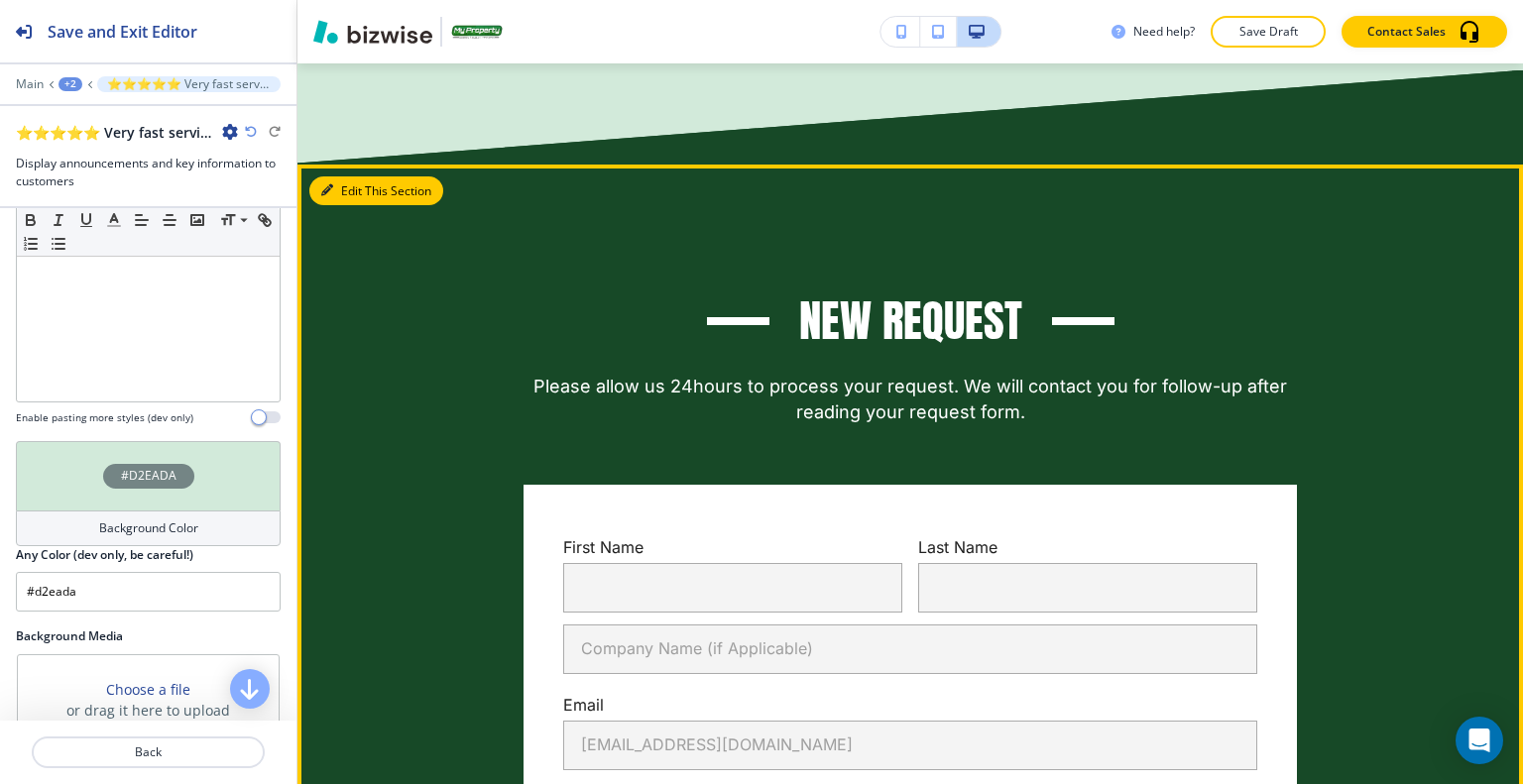 click on "Edit This Section" at bounding box center (376, 191) 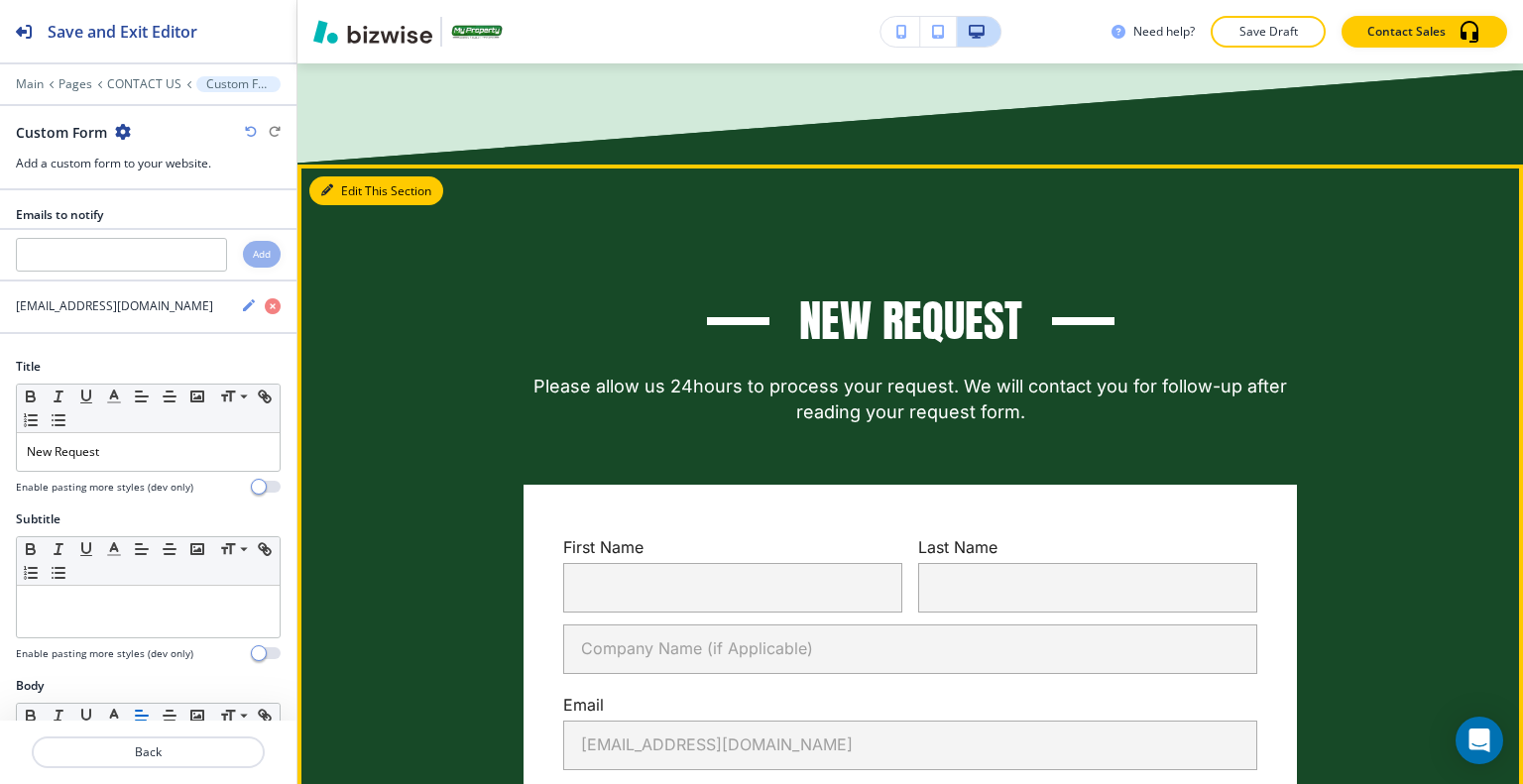 scroll, scrollTop: 1147, scrollLeft: 0, axis: vertical 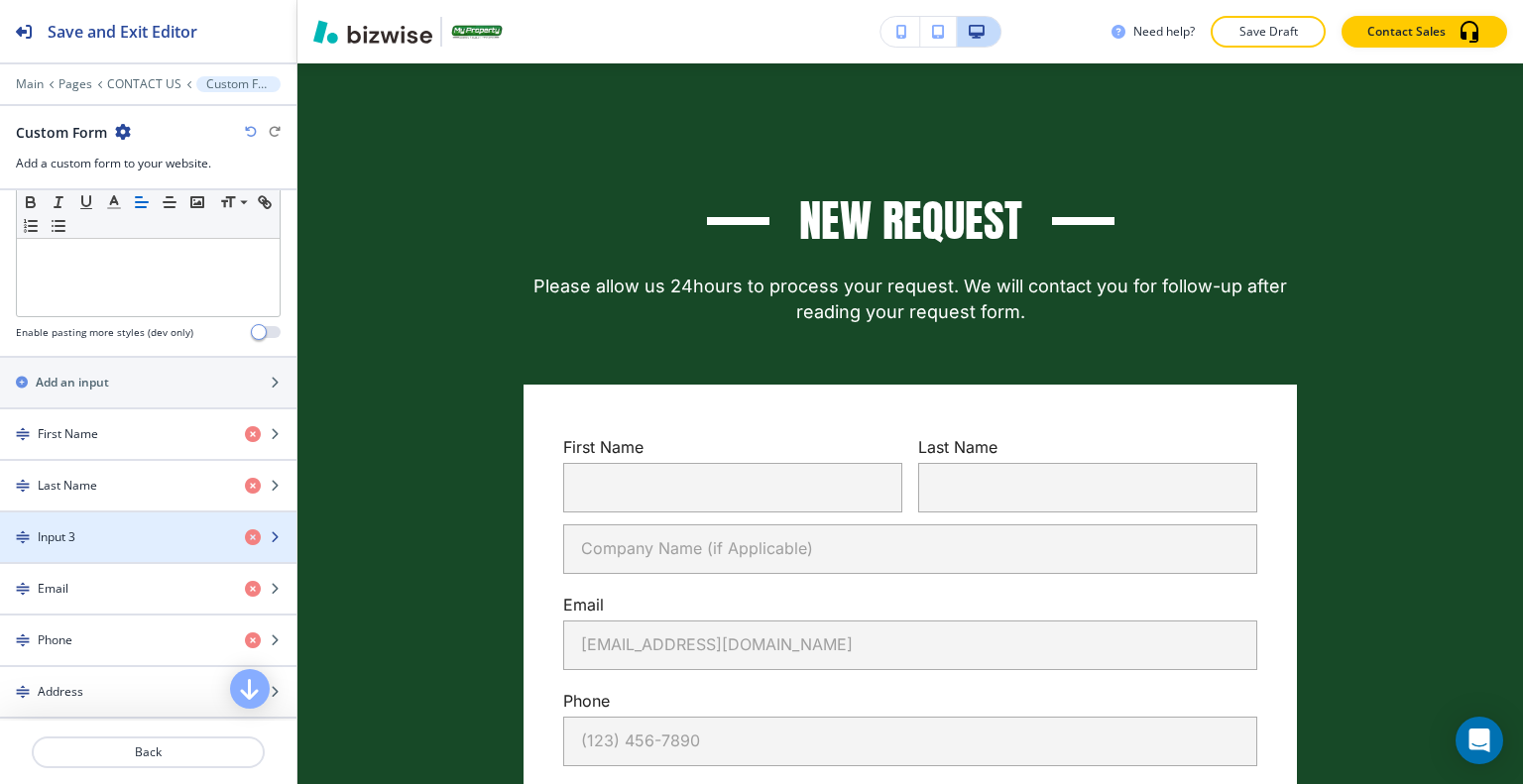 click at bounding box center (148, 554) 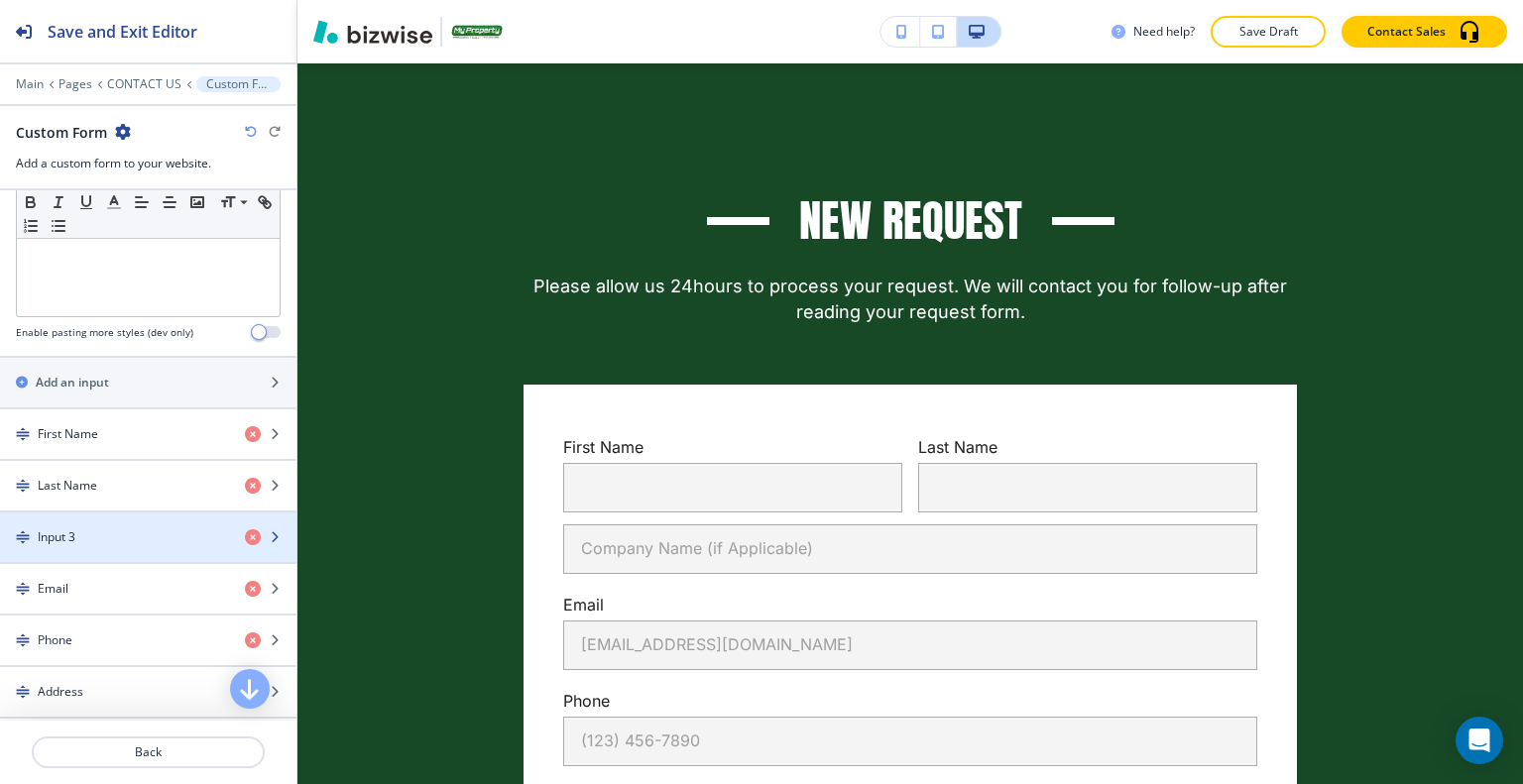 click on "Input 3" at bounding box center (114, 537) 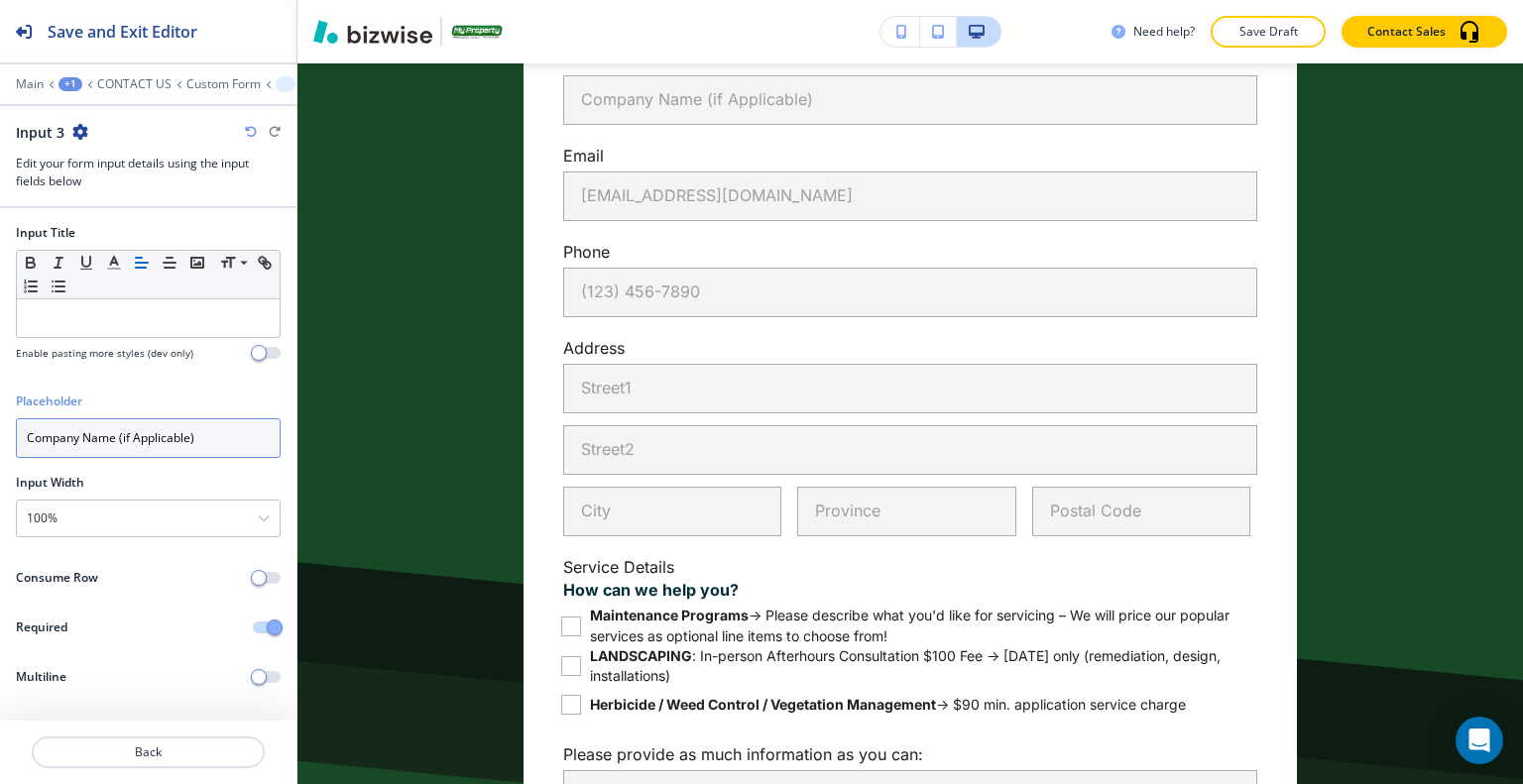click on "Company Name (if Applicable)" at bounding box center (148, 438) 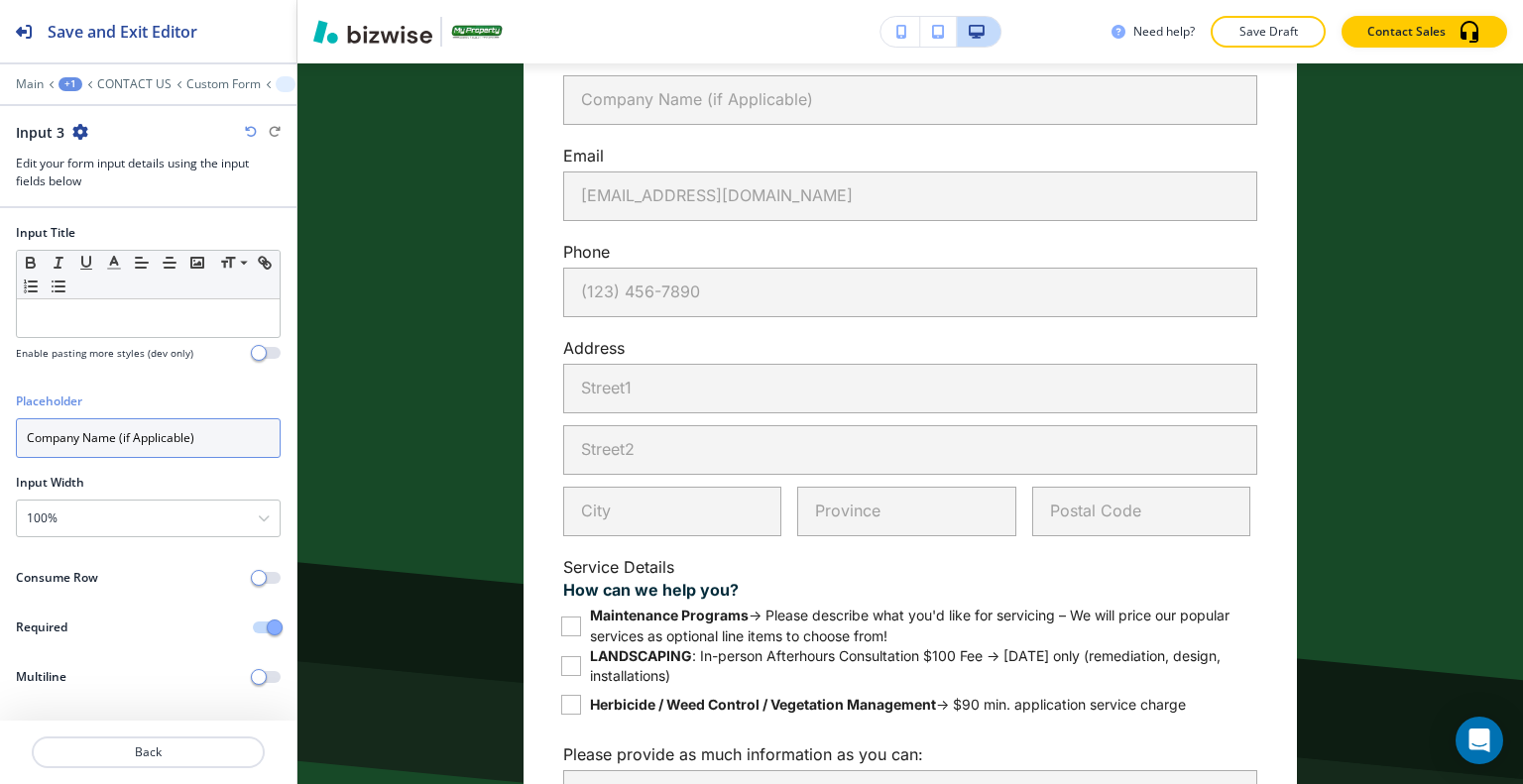 drag, startPoint x: 226, startPoint y: 437, endPoint x: 12, endPoint y: 435, distance: 214.00935 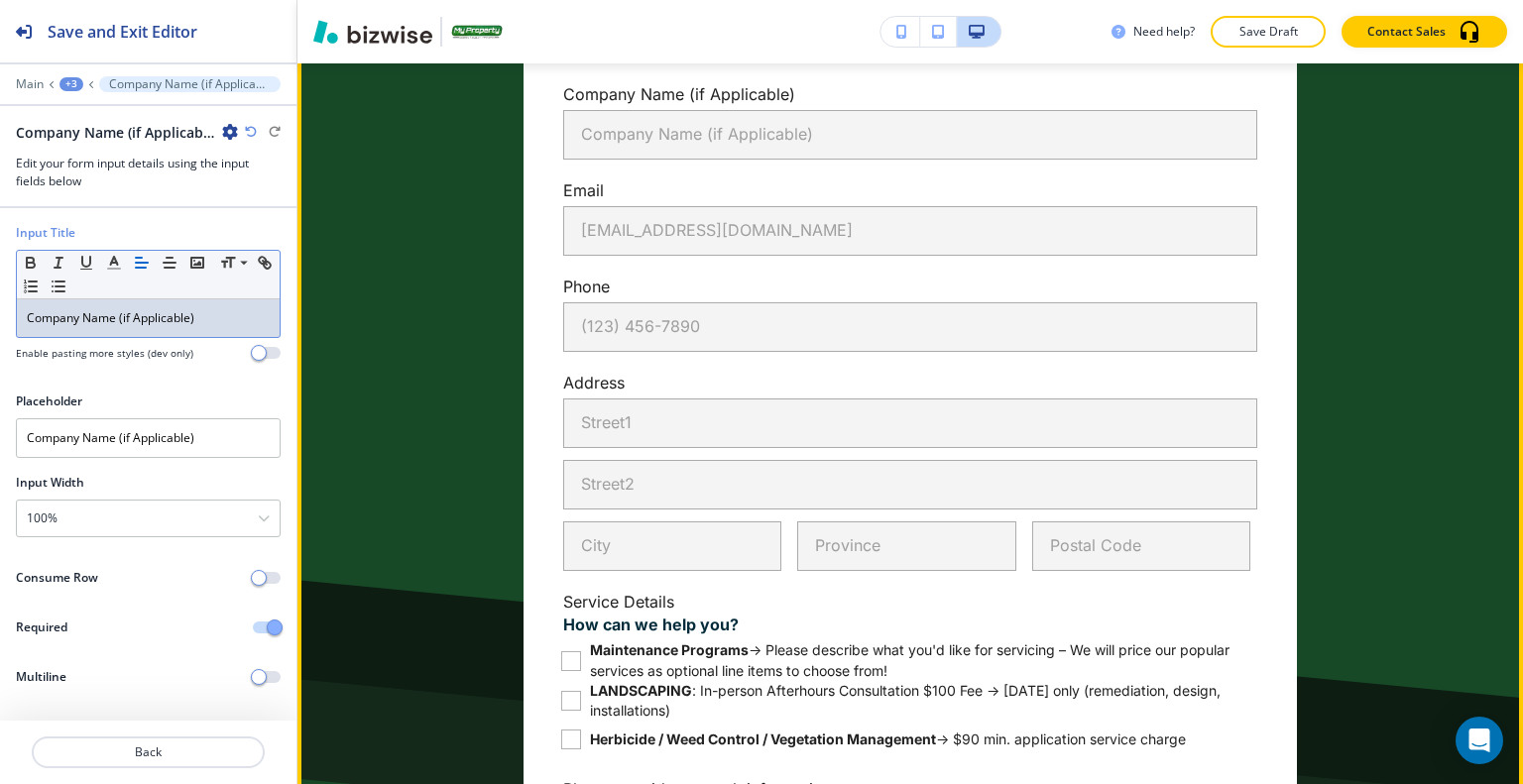 scroll, scrollTop: 1398, scrollLeft: 0, axis: vertical 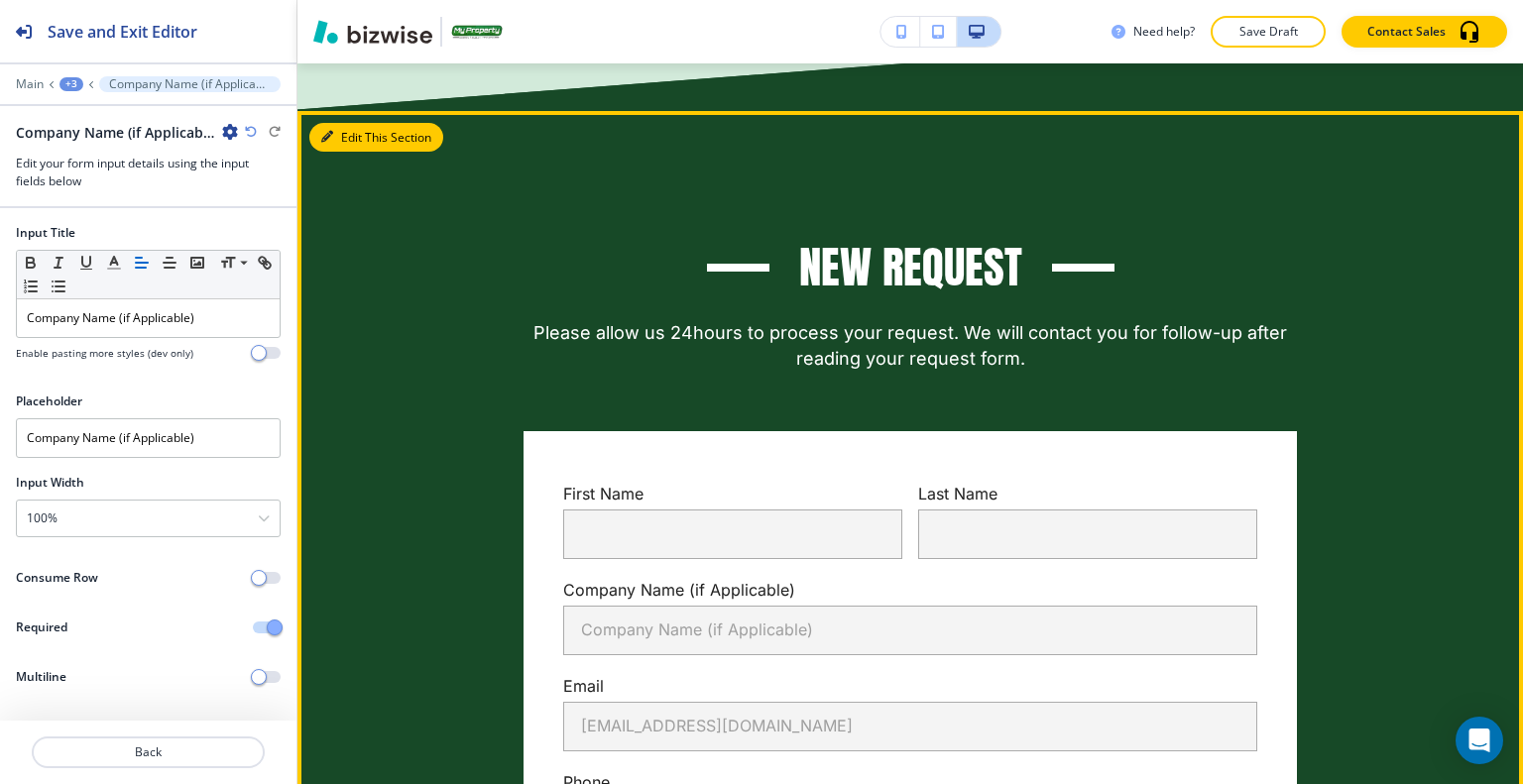click on "Edit This Section" at bounding box center (376, 138) 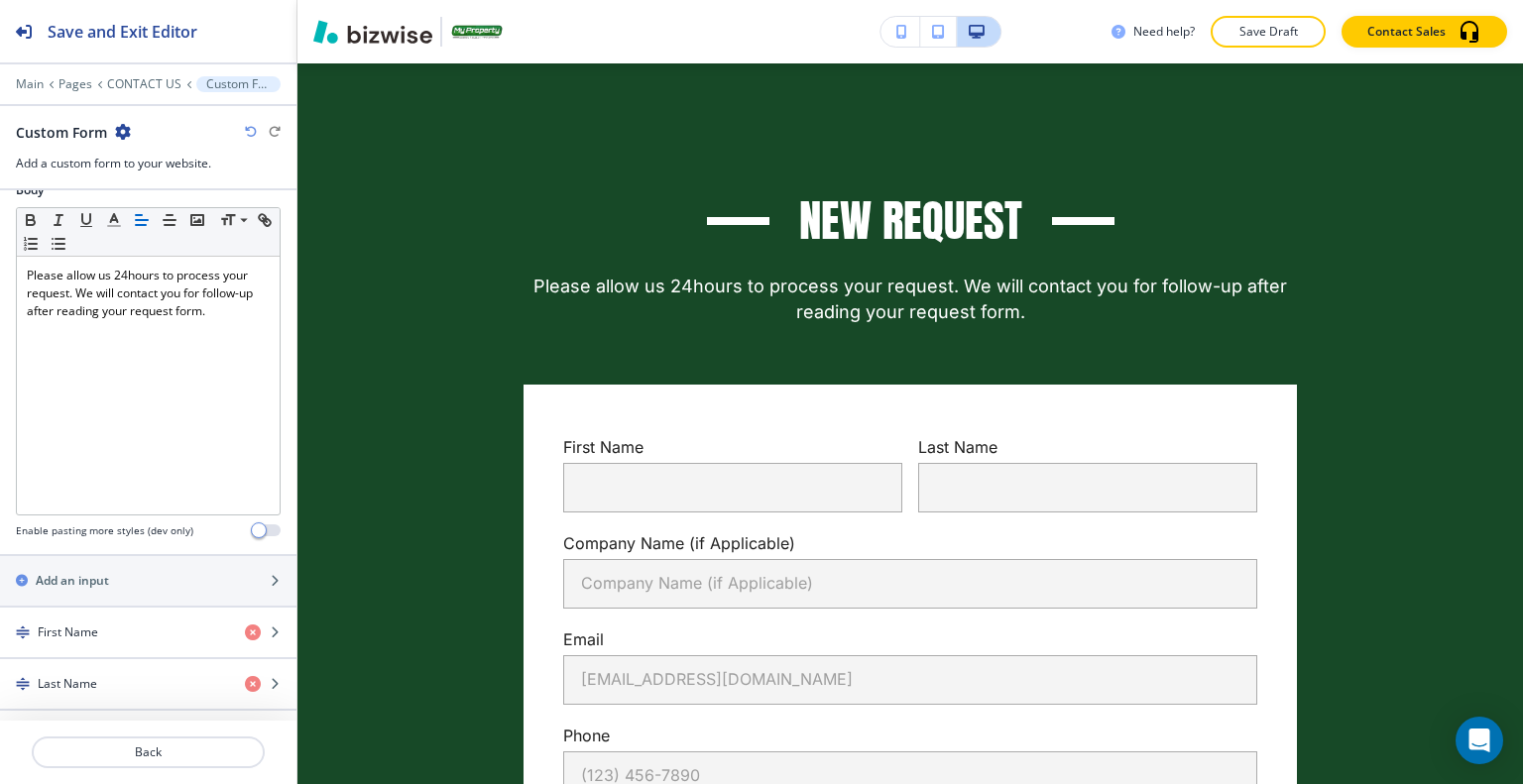 scroll, scrollTop: 892, scrollLeft: 0, axis: vertical 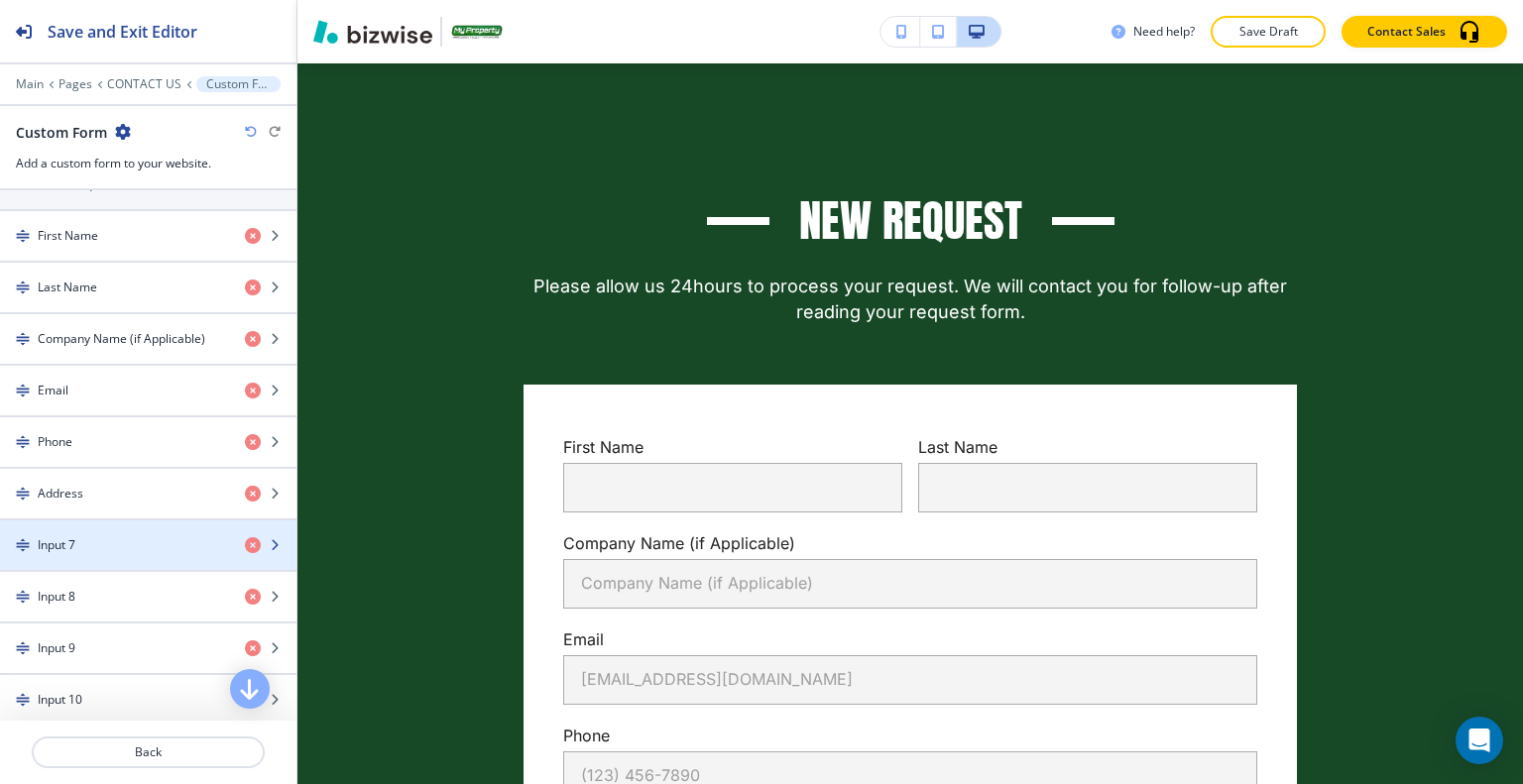 click on "Input 7" at bounding box center (114, 545) 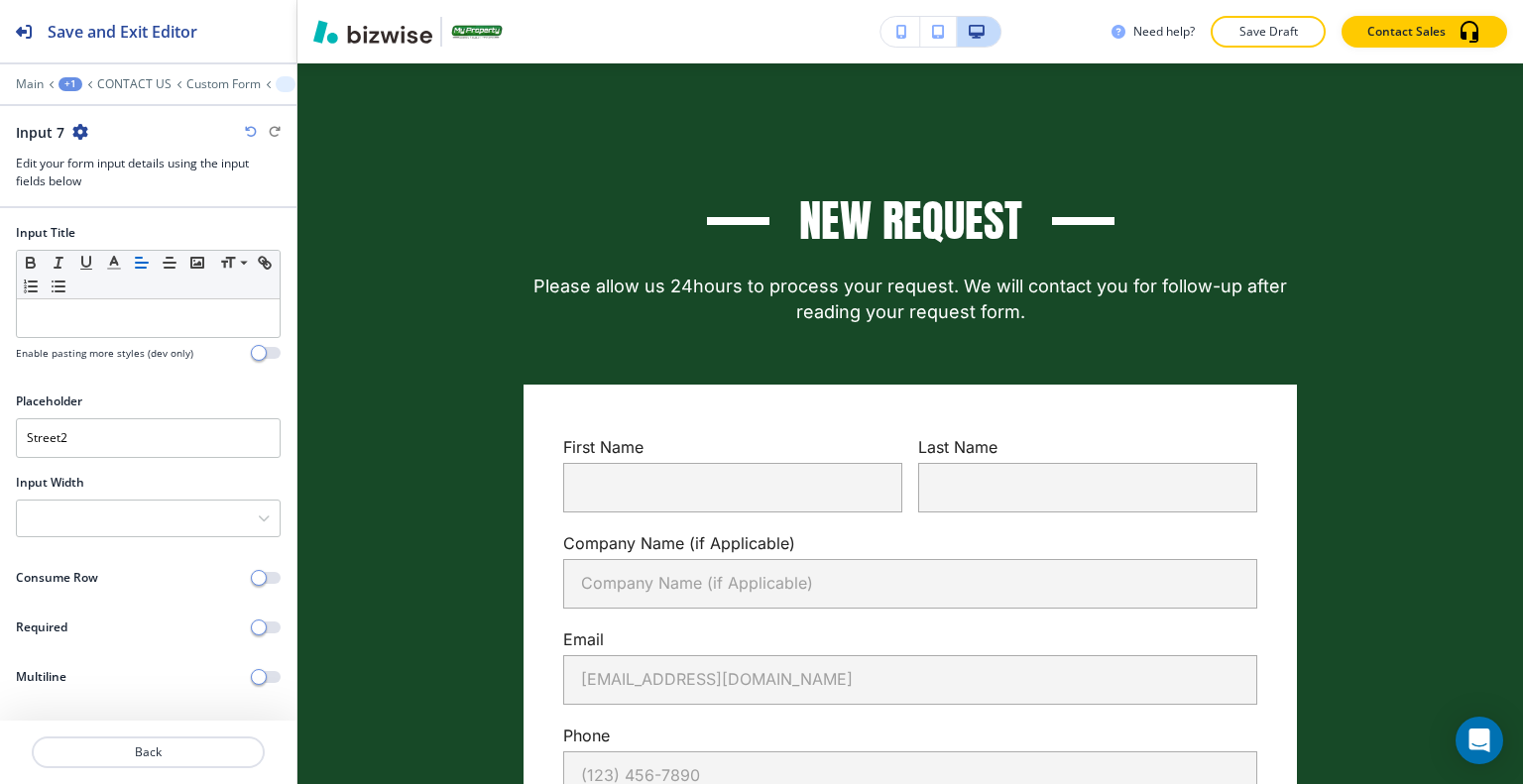 scroll, scrollTop: 1980, scrollLeft: 0, axis: vertical 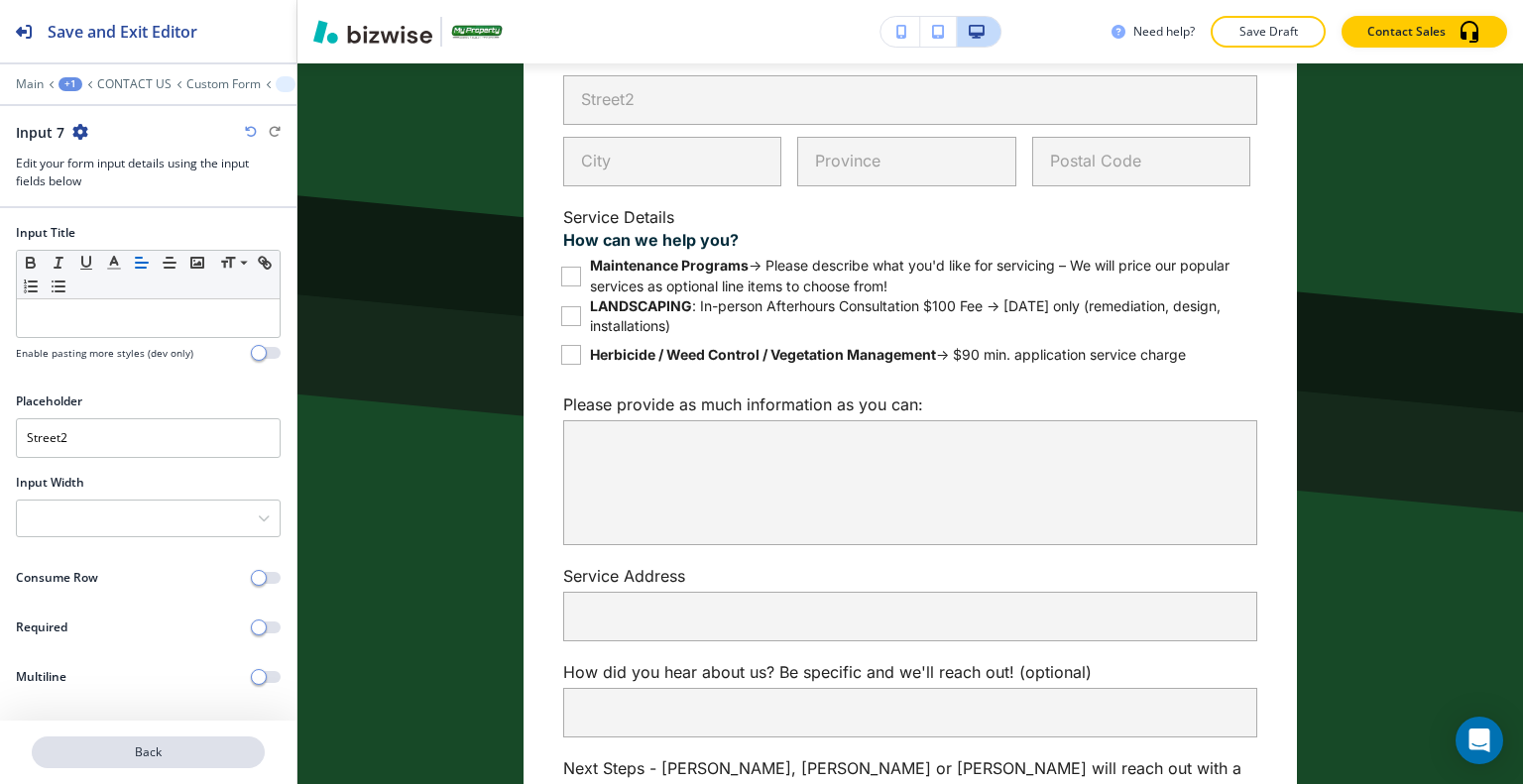 click on "Back" at bounding box center (148, 752) 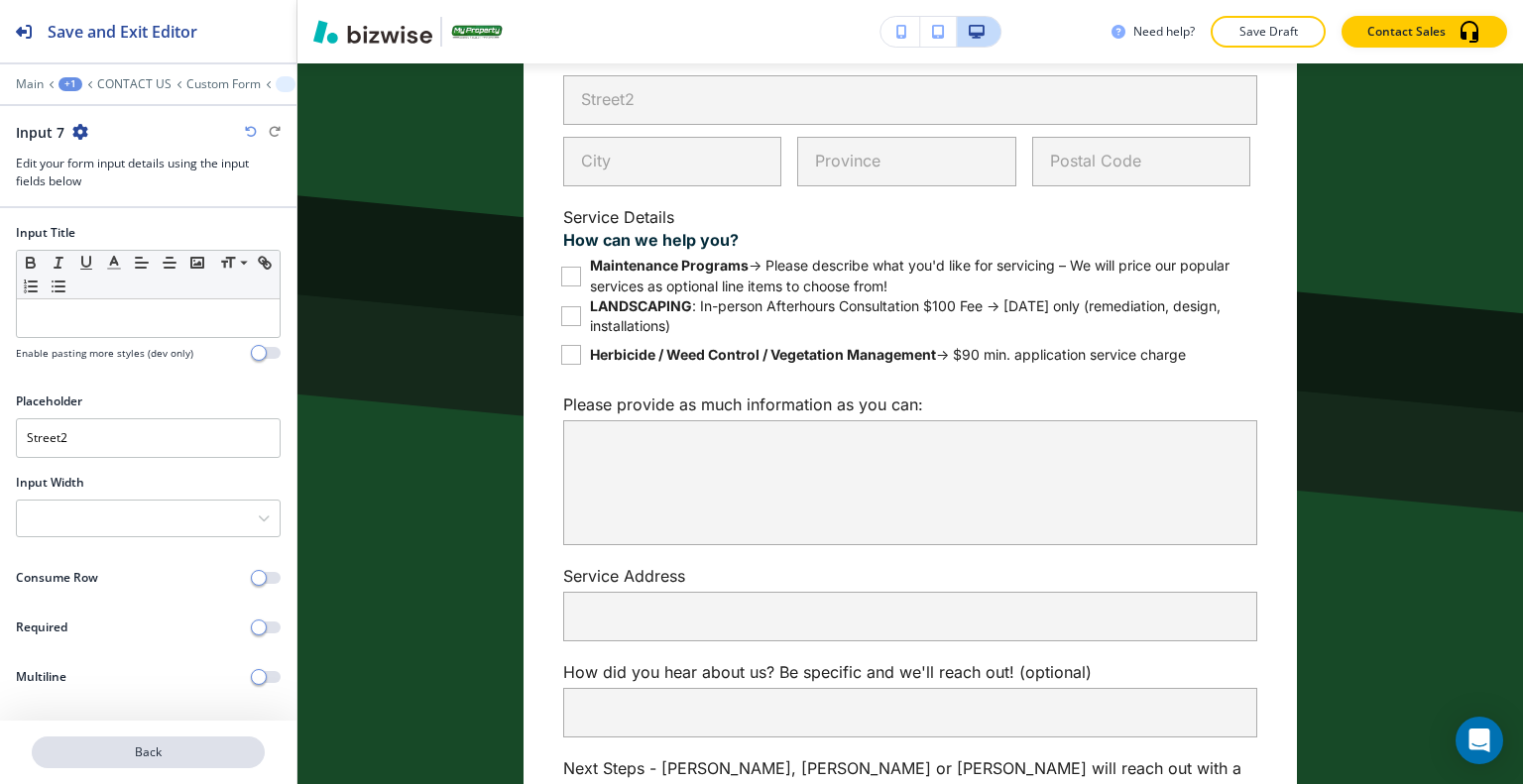 click on "Back" at bounding box center [148, 752] 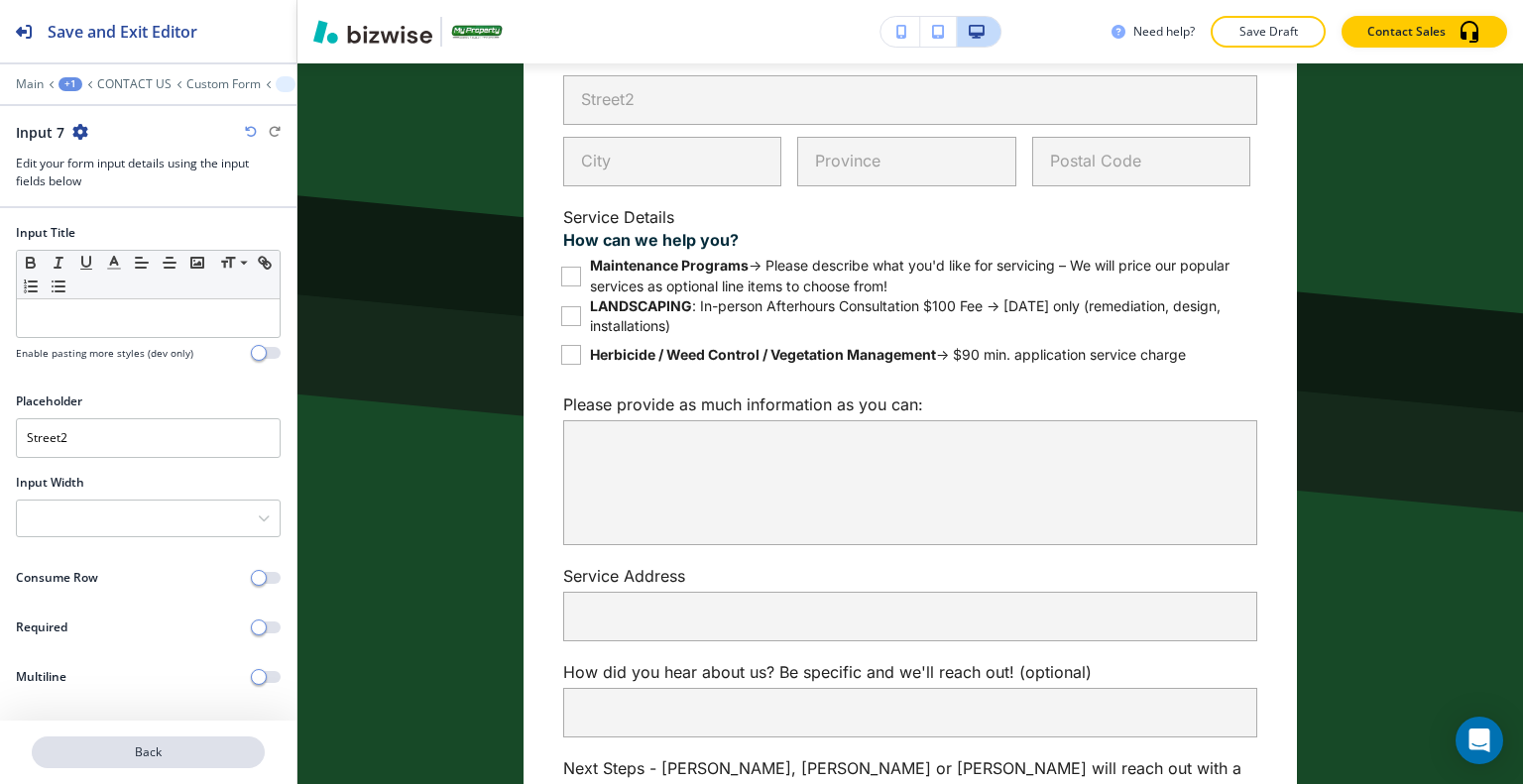scroll, scrollTop: 1147, scrollLeft: 0, axis: vertical 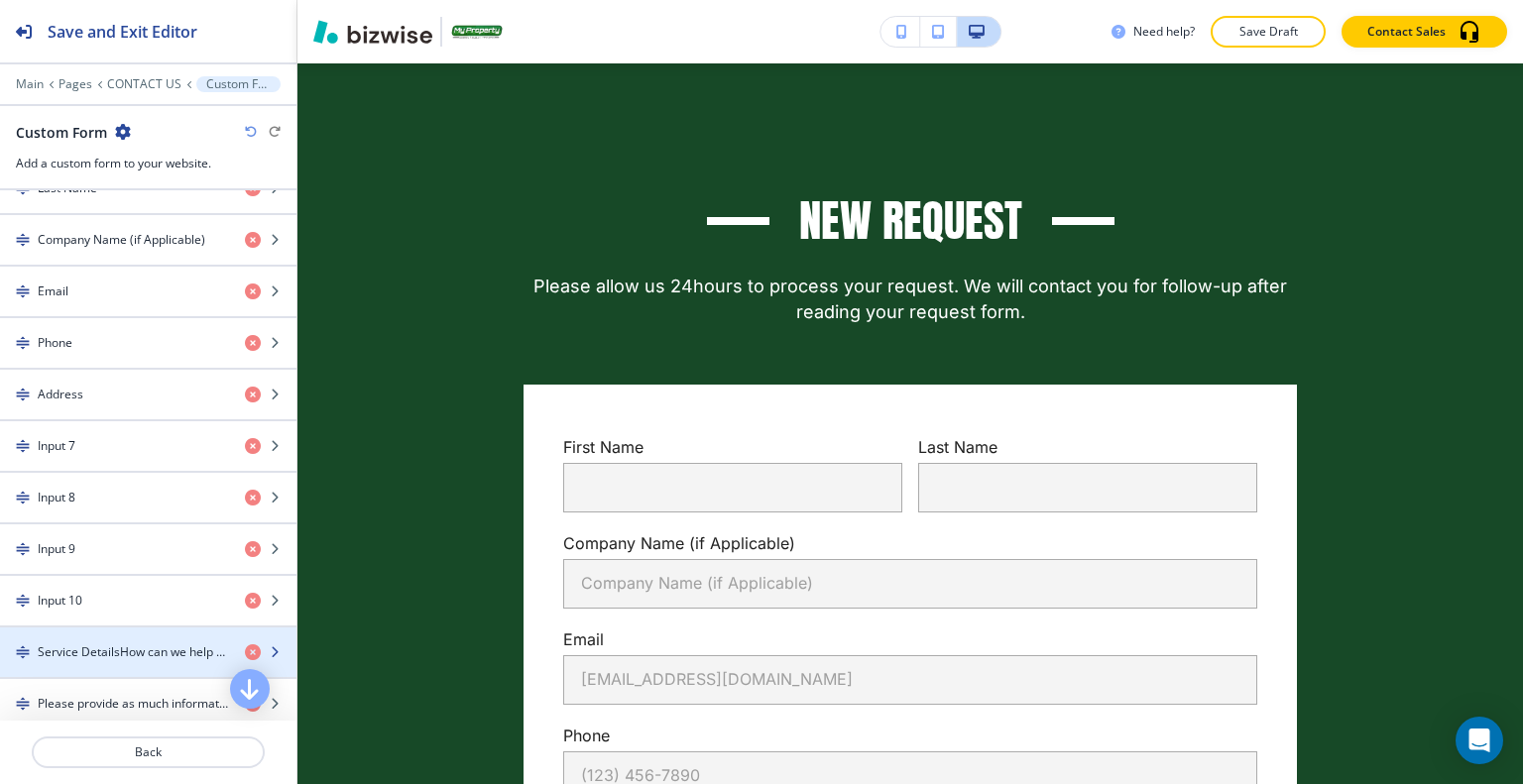 click on "Service DetailsHow can we help you?" at bounding box center [133, 652] 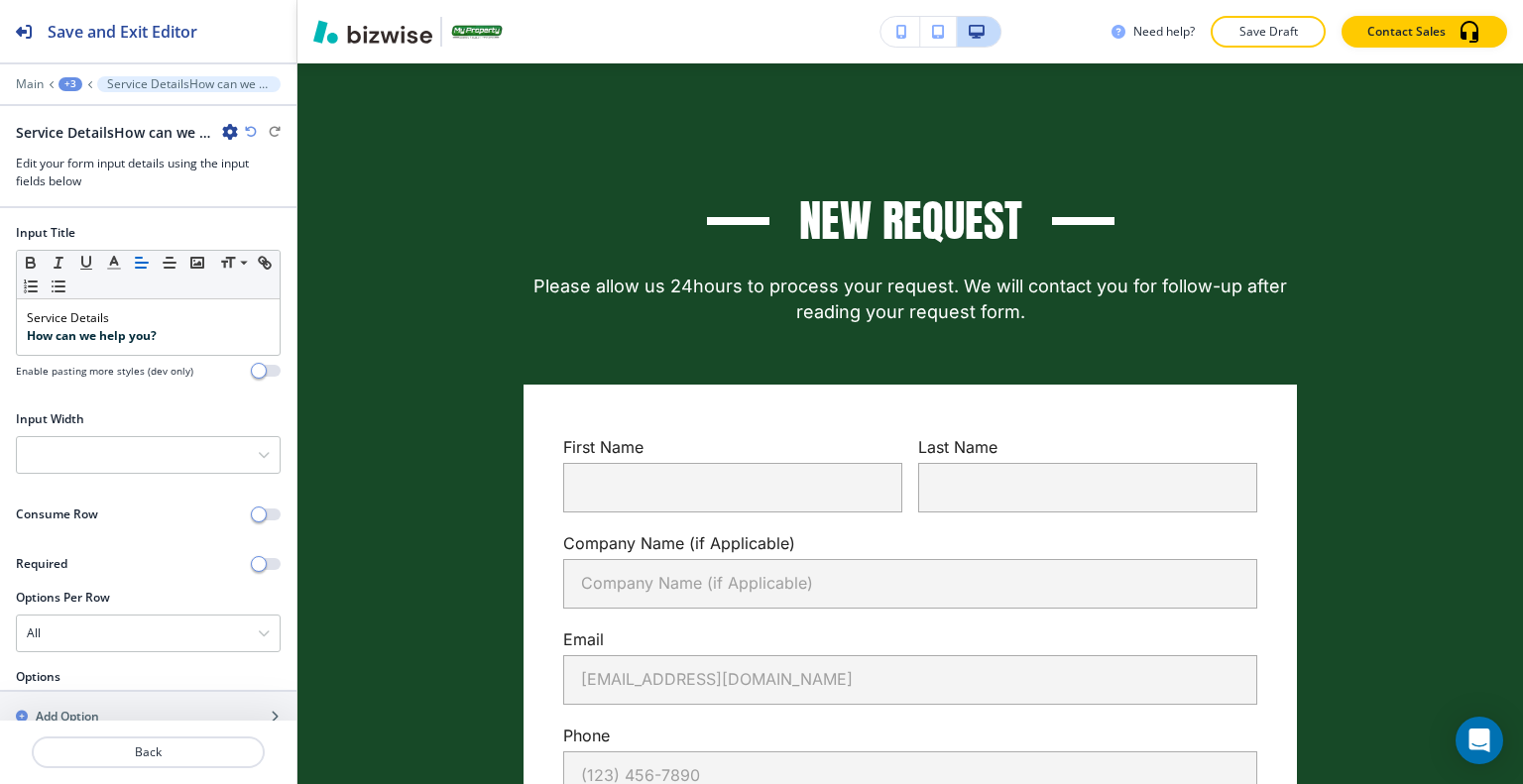 scroll, scrollTop: 2103, scrollLeft: 0, axis: vertical 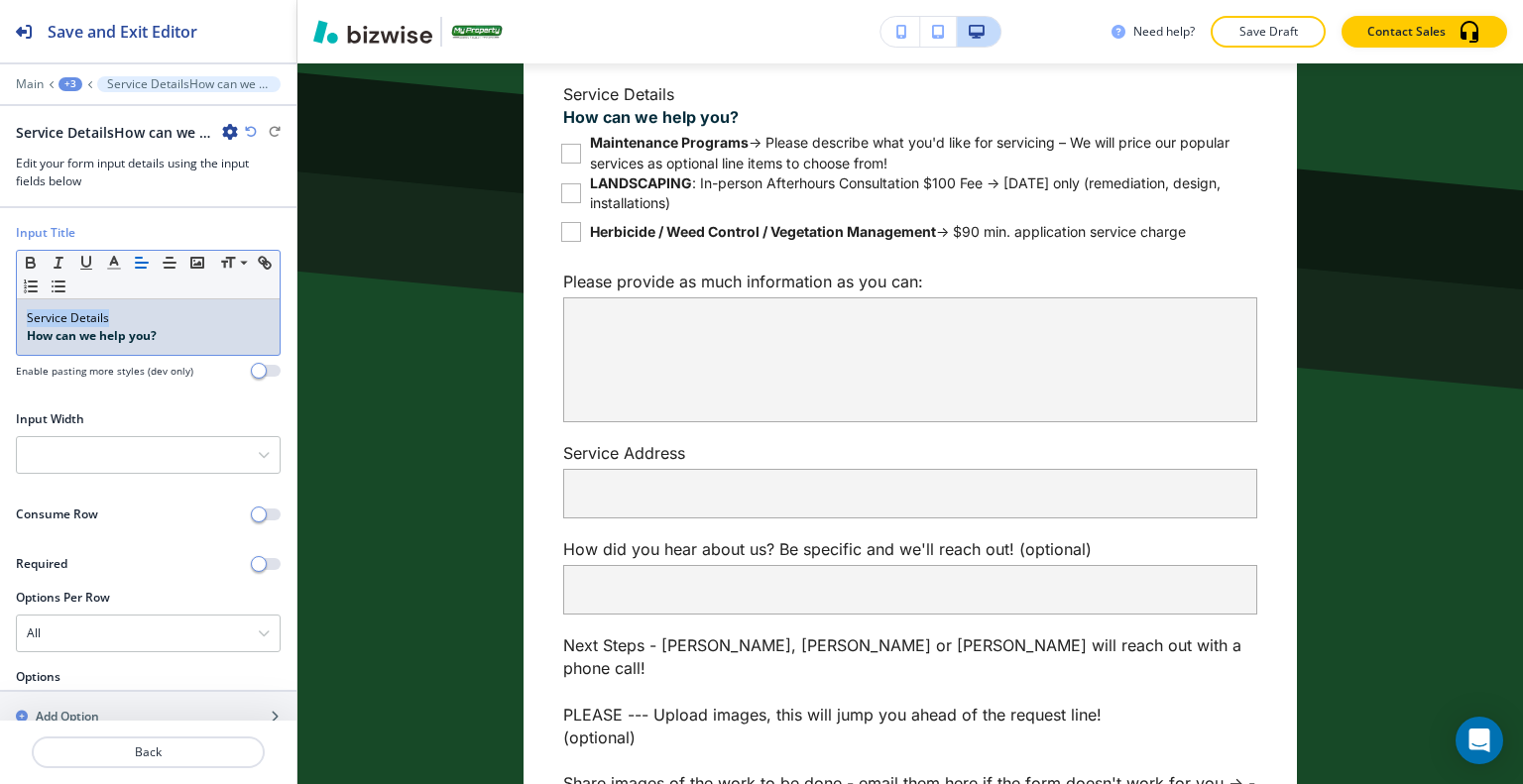 drag, startPoint x: 117, startPoint y: 321, endPoint x: 0, endPoint y: 311, distance: 117.42657 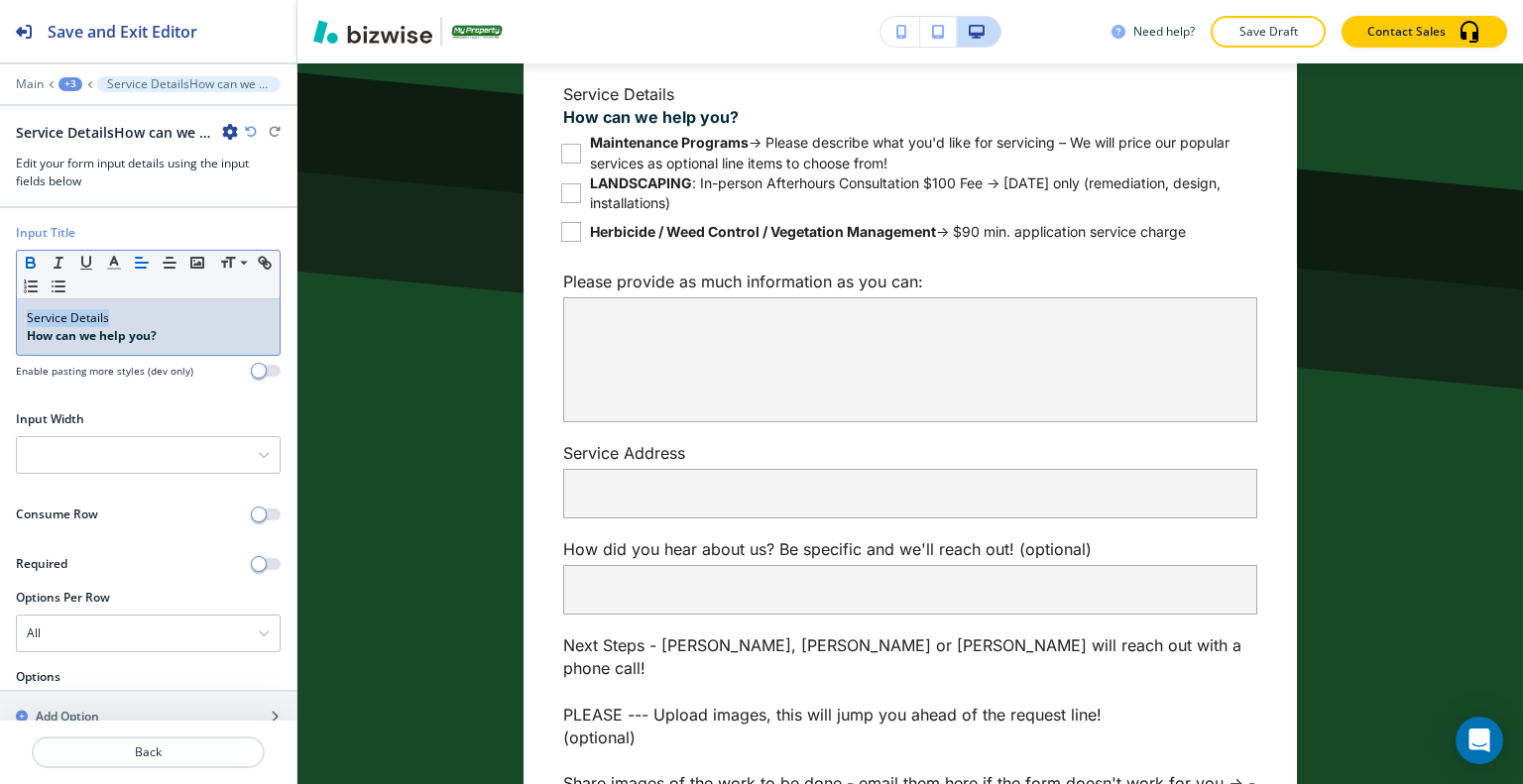 click 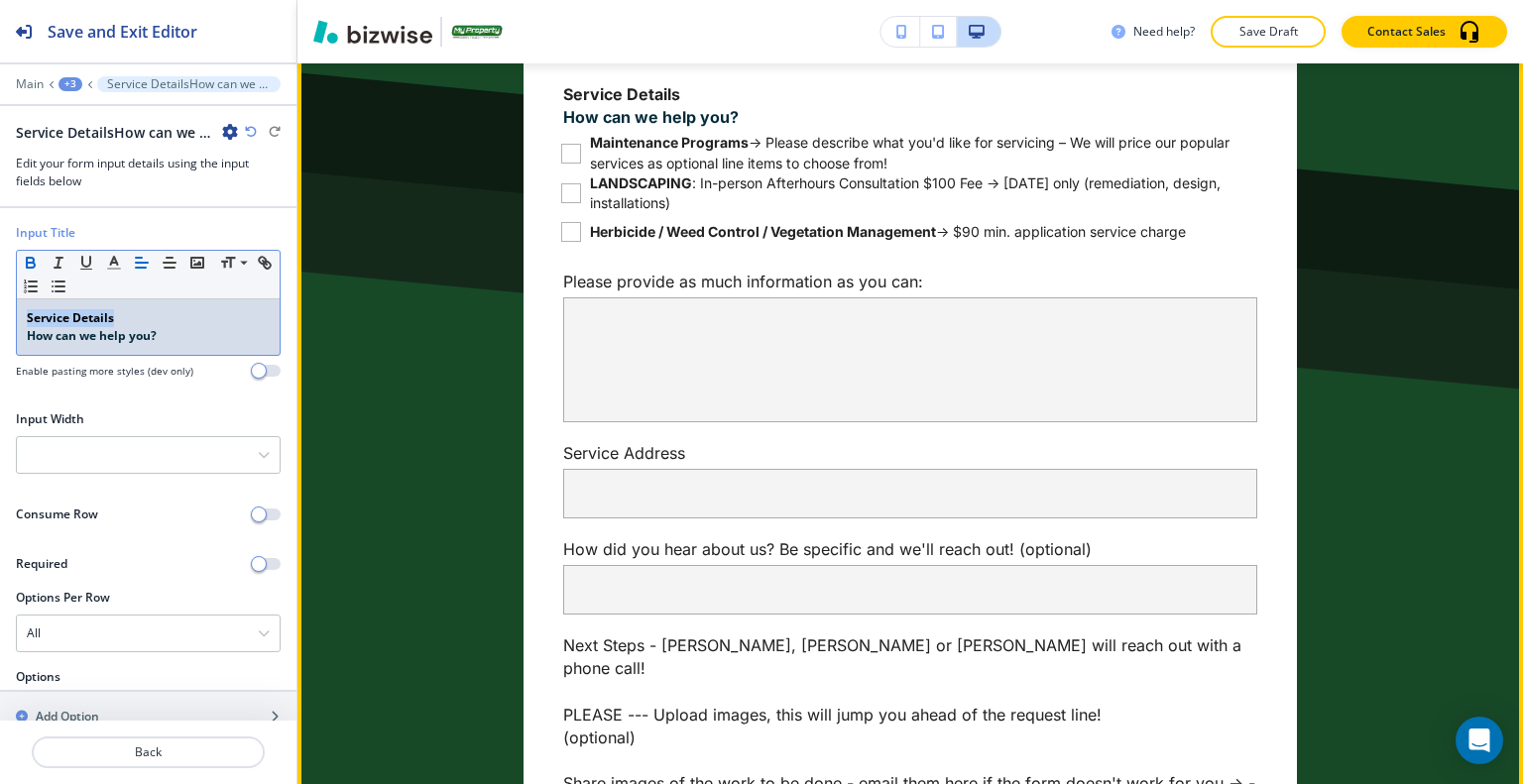 scroll, scrollTop: 1905, scrollLeft: 0, axis: vertical 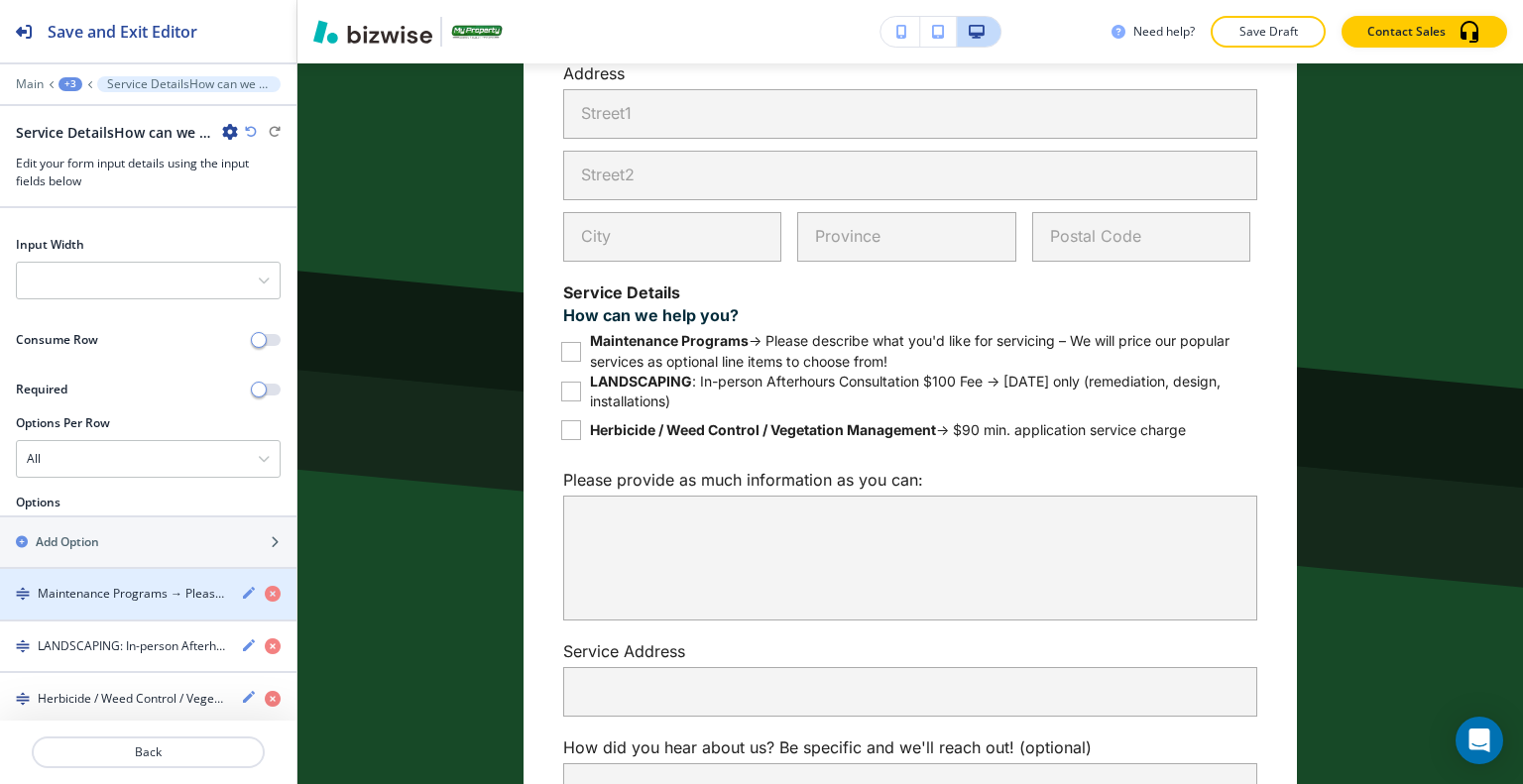 click at bounding box center [148, 577] 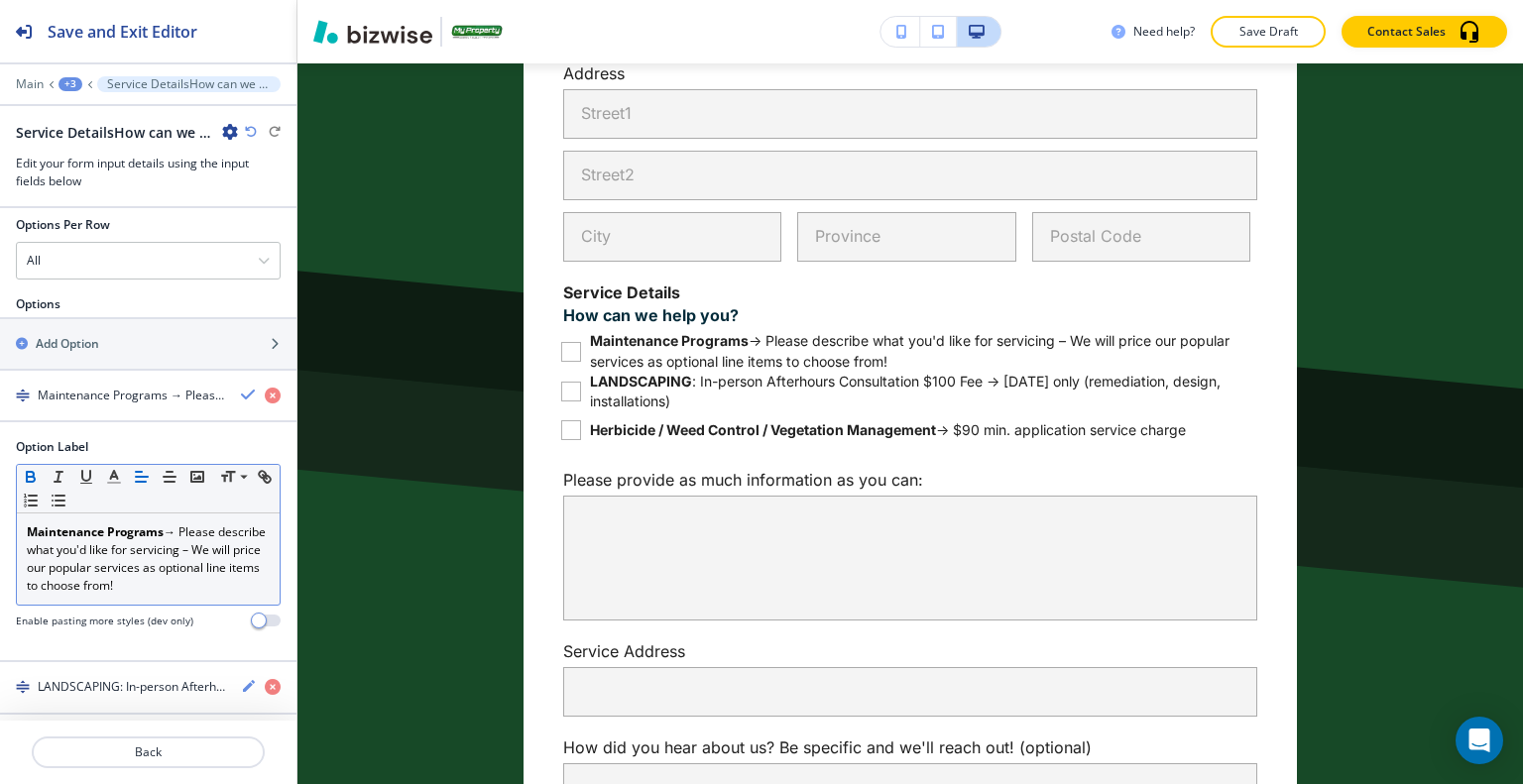 scroll, scrollTop: 412, scrollLeft: 0, axis: vertical 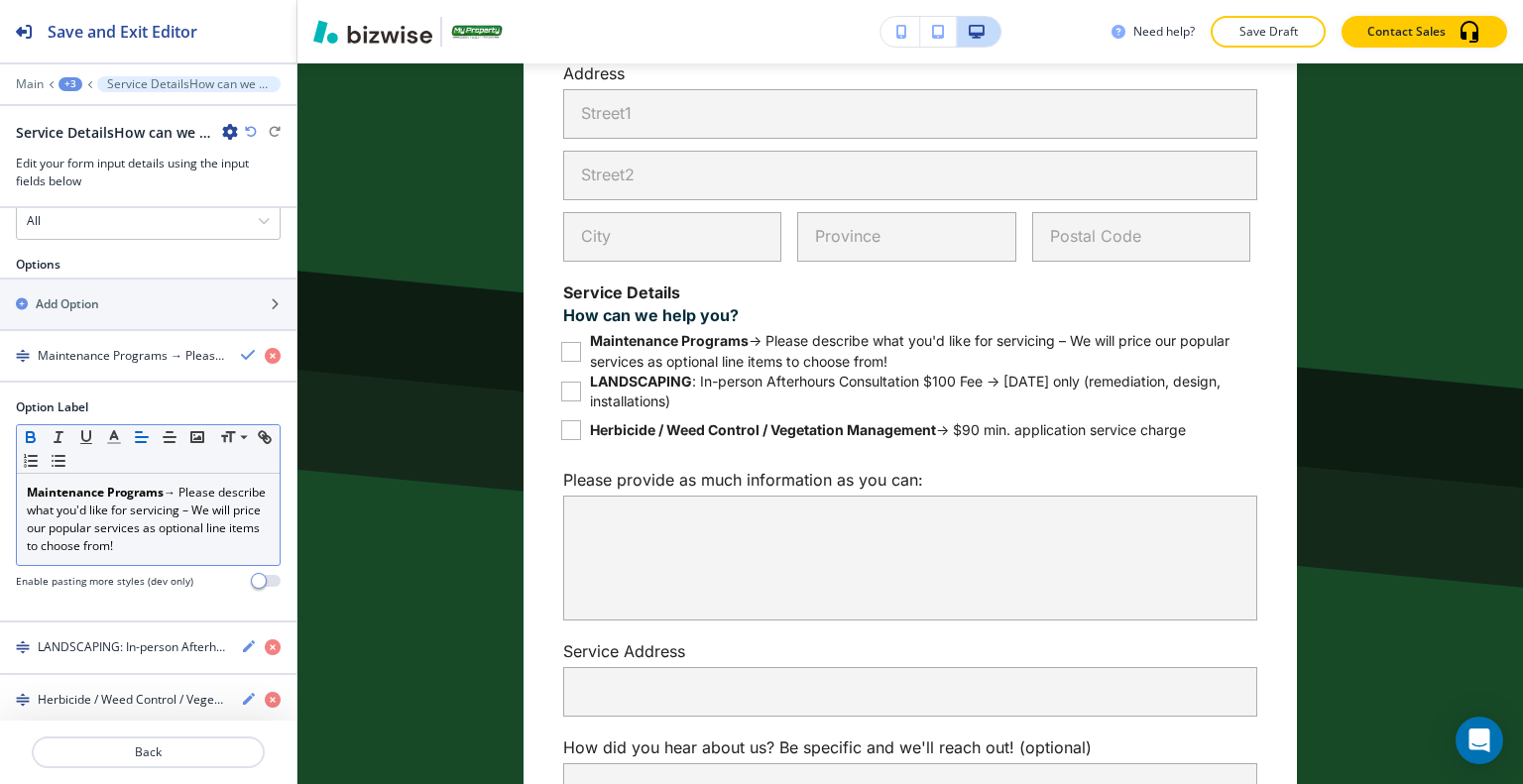 click on "Maintenance Programs  → Please describe what you'd like for servicing – We will price our popular services as optional line items to choose from!" at bounding box center [148, 519] 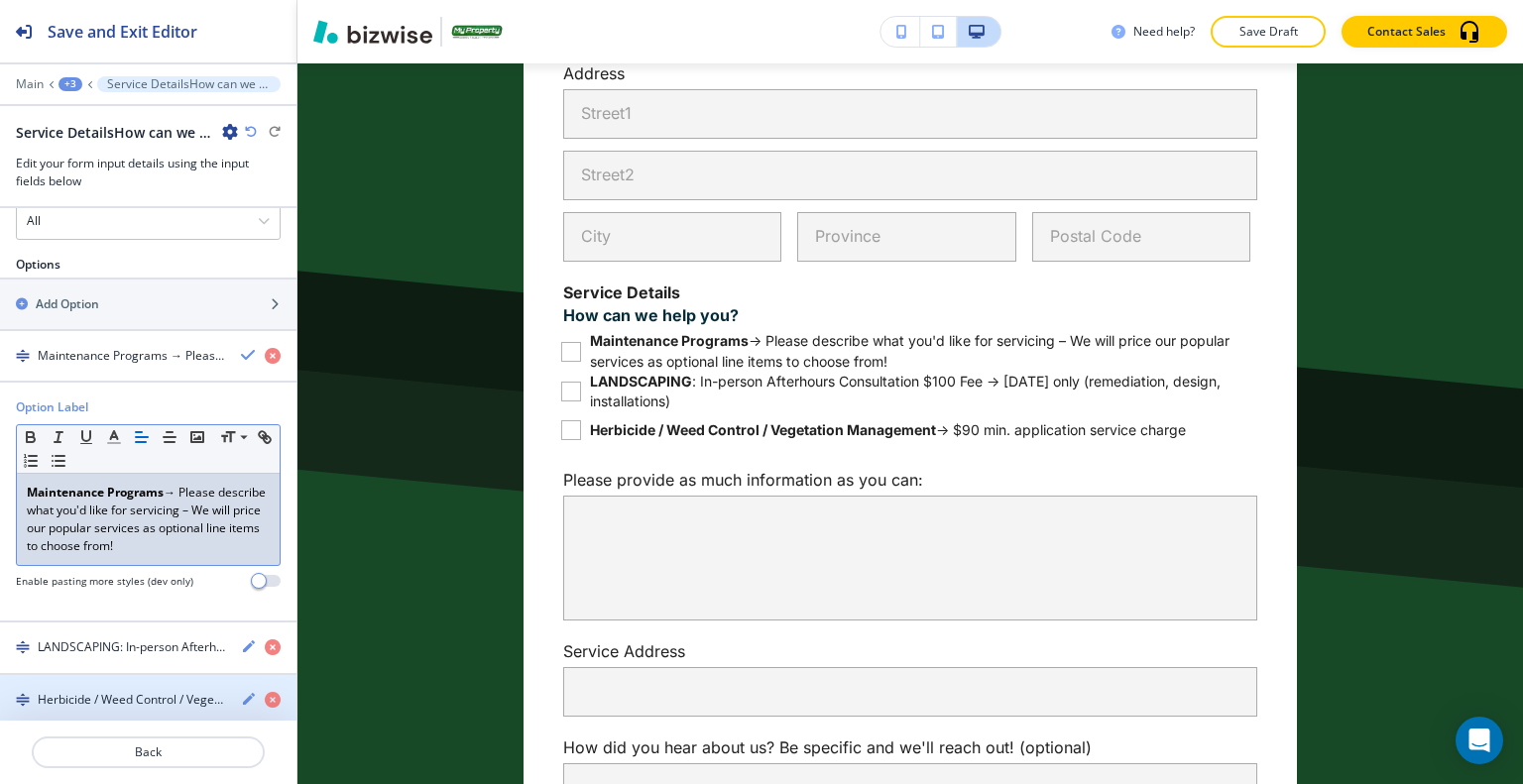 click on "Herbicide / Weed Control / Vegetation Management → $90 min. application service charge" at bounding box center [131, 700] 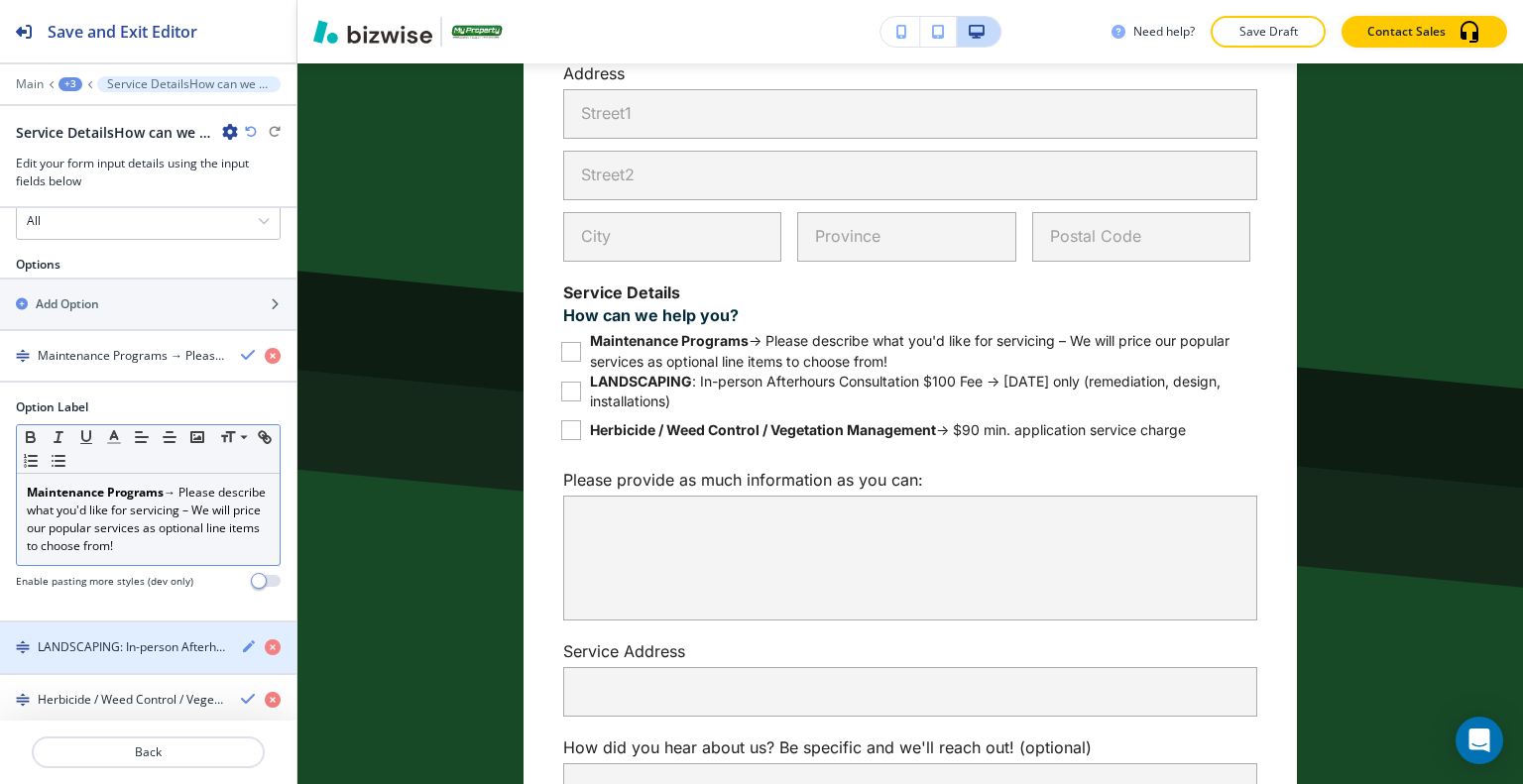 click on "LANDSCAPING: In-person Afterhours Consultation $100 Fee → [DATE] only (remediation, design, installations)" at bounding box center [131, 647] 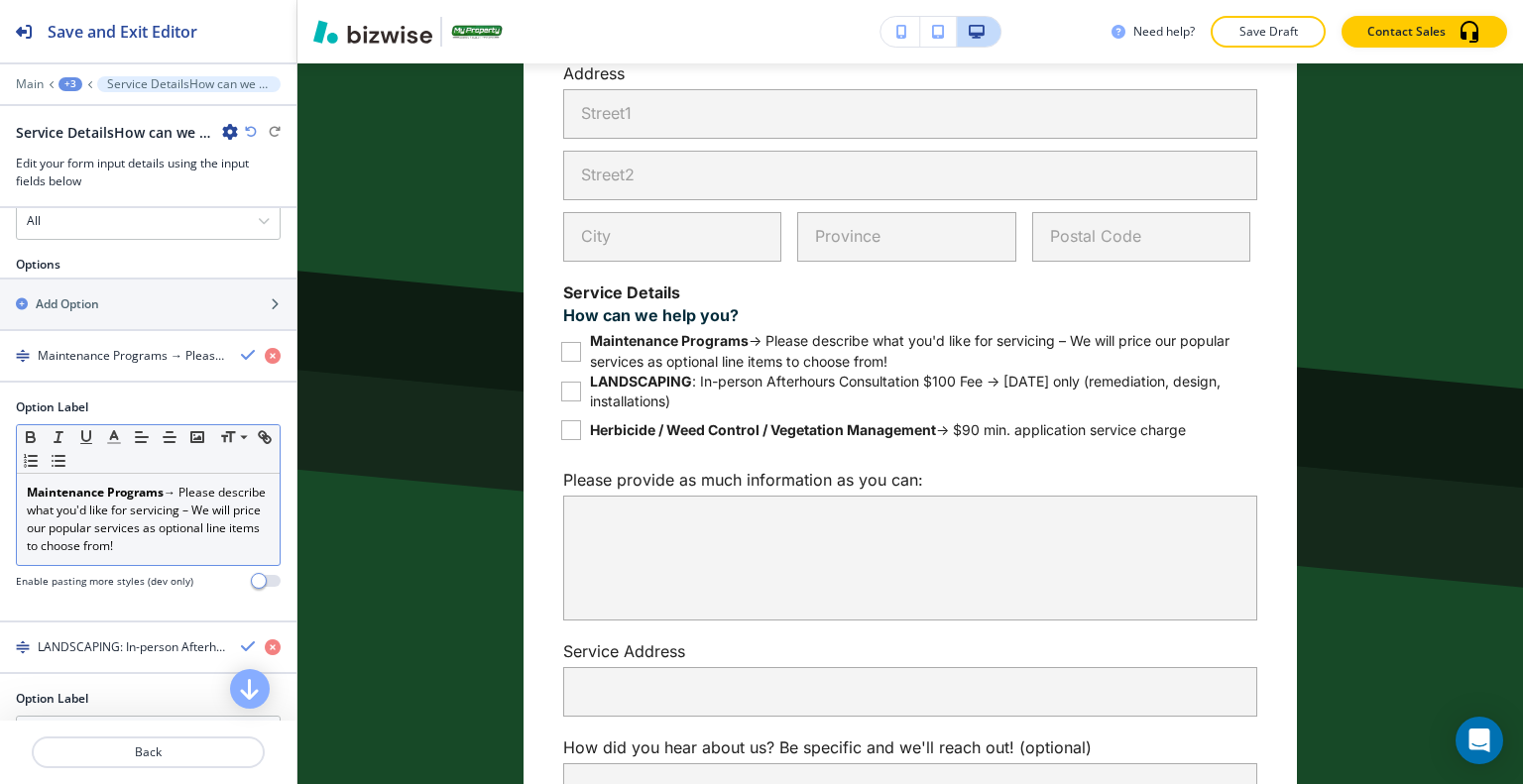 scroll, scrollTop: 611, scrollLeft: 0, axis: vertical 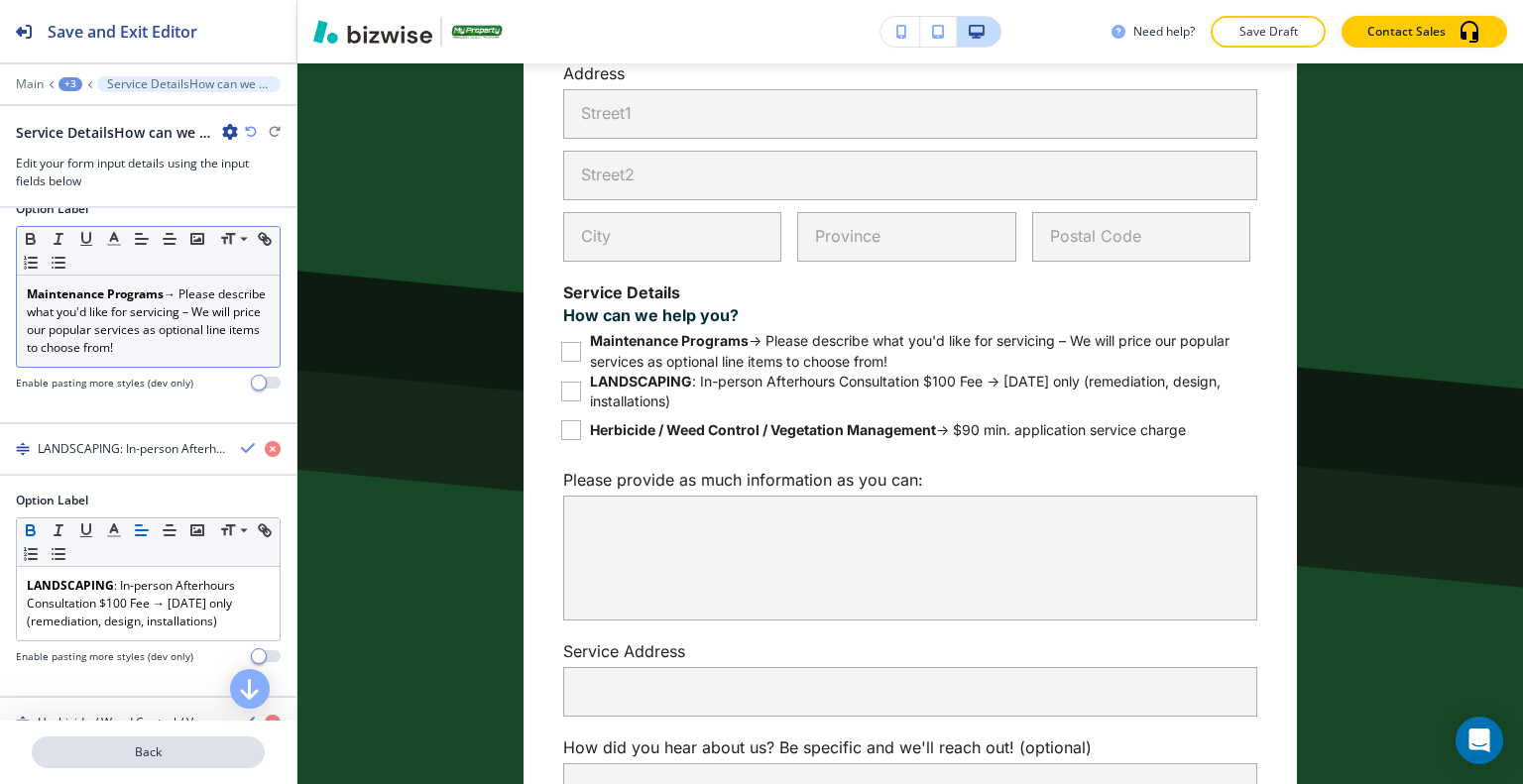 click on "Back" at bounding box center [148, 752] 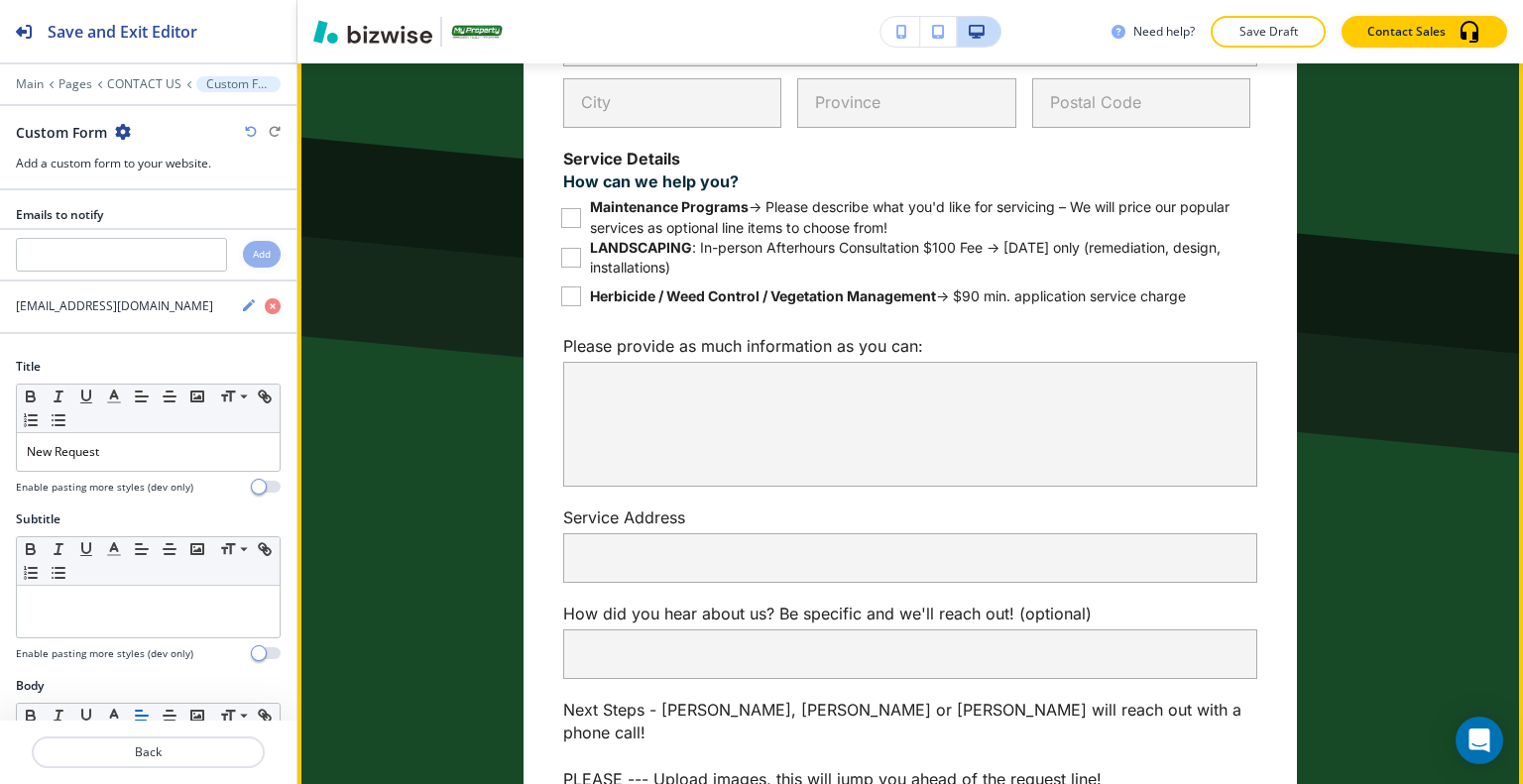 scroll, scrollTop: 2336, scrollLeft: 0, axis: vertical 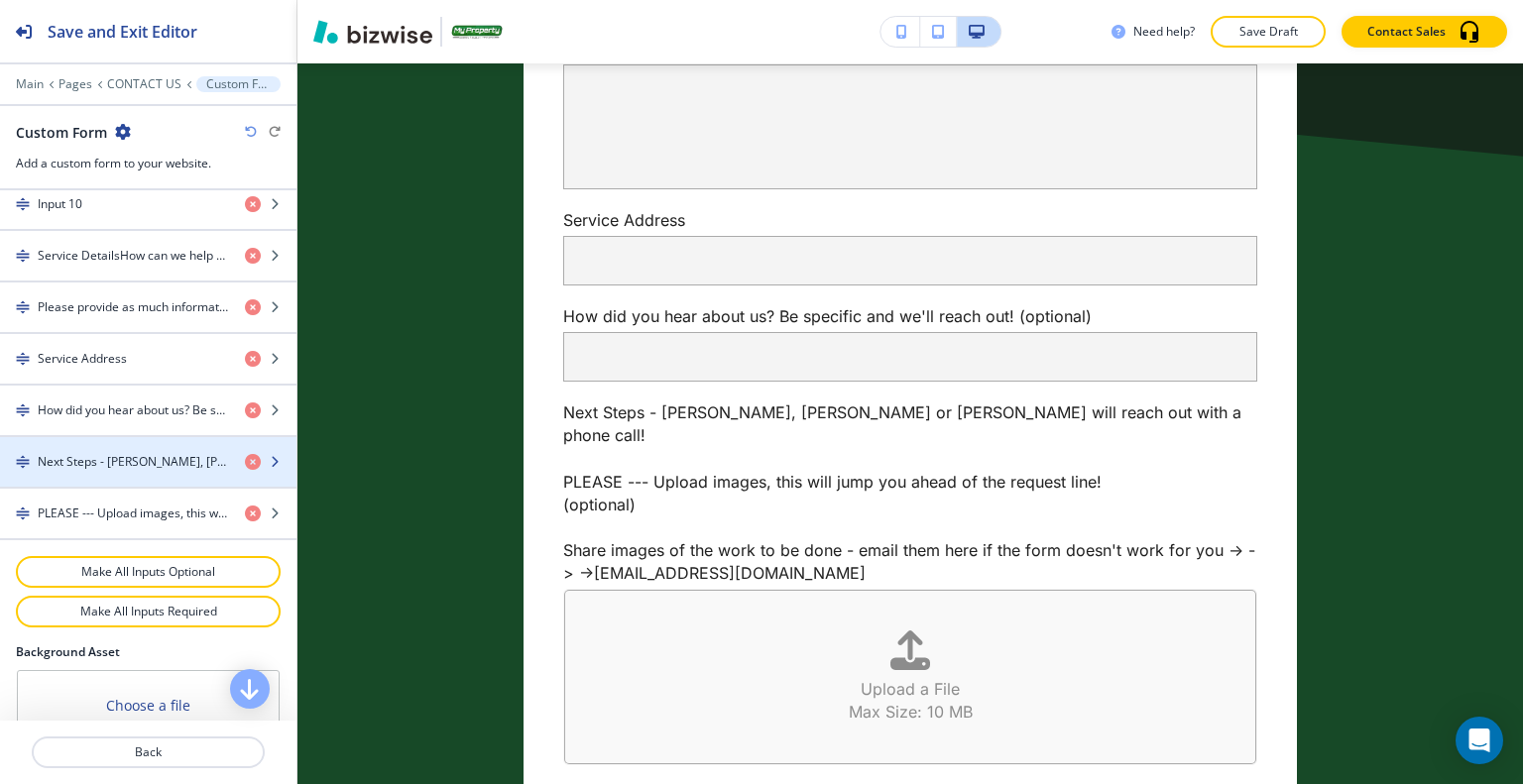 click on "Next Steps - [PERSON_NAME], [PERSON_NAME] or [PERSON_NAME] will reach out with a phone call!" at bounding box center (133, 462) 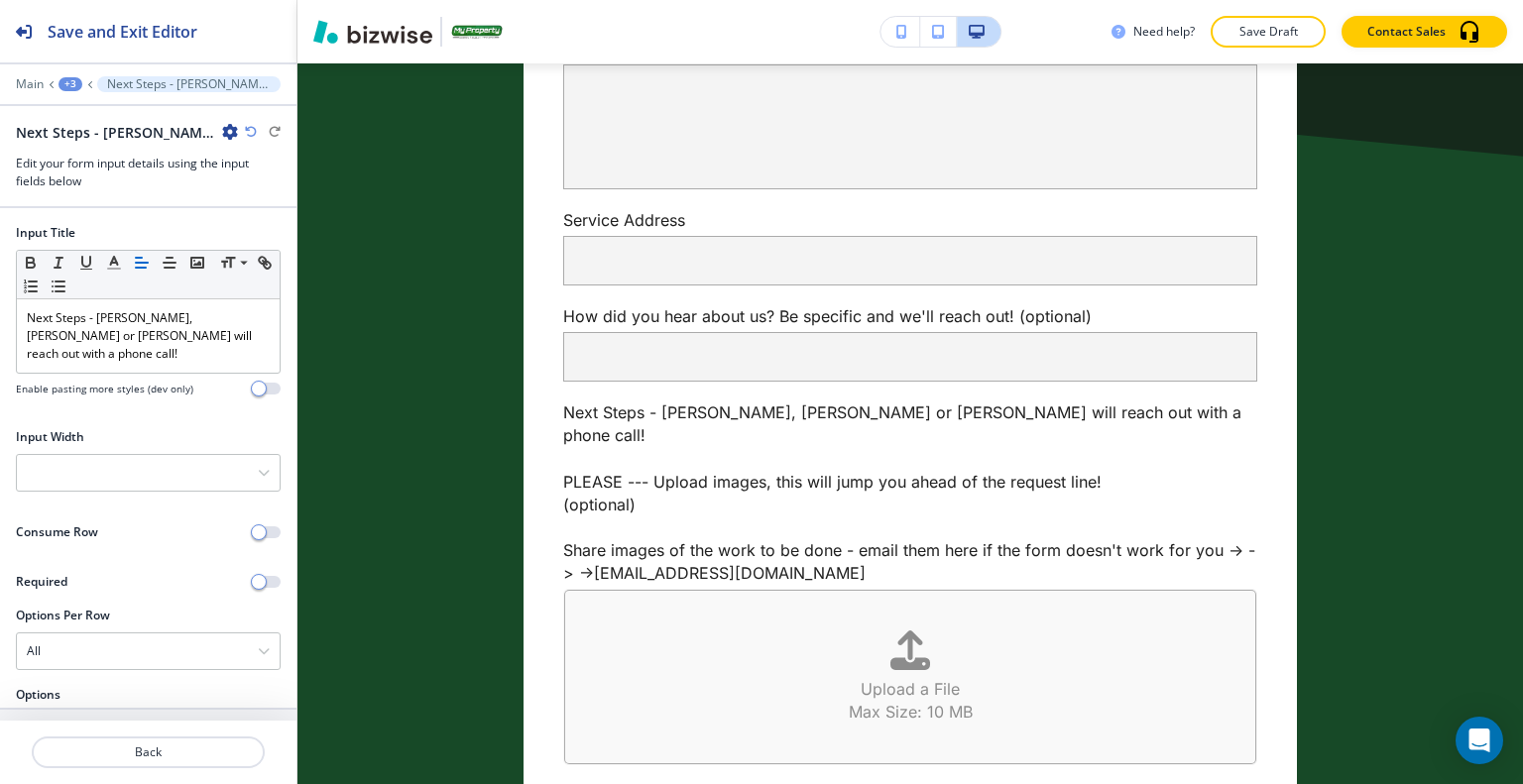 scroll, scrollTop: 2654, scrollLeft: 0, axis: vertical 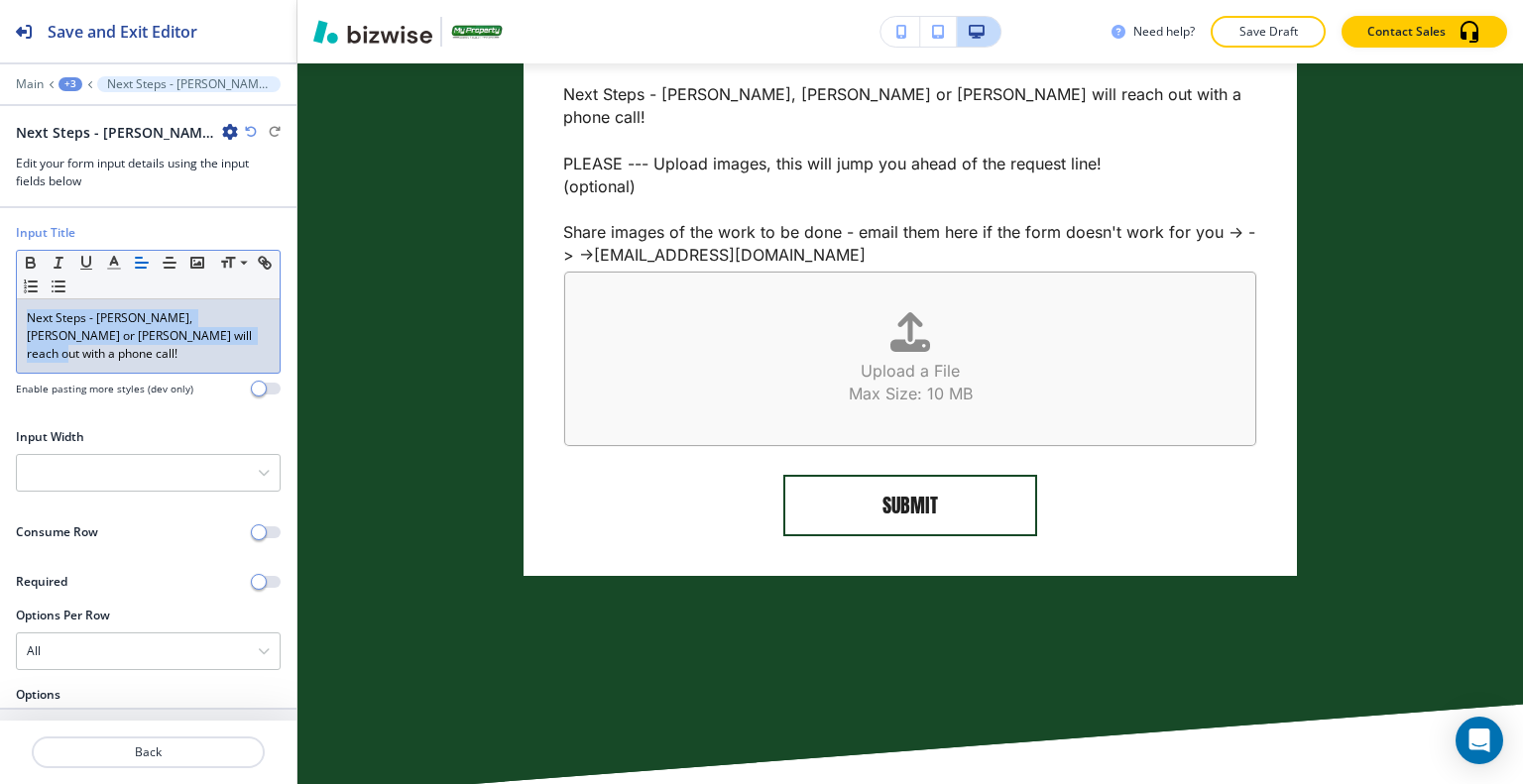 drag, startPoint x: 213, startPoint y: 336, endPoint x: 0, endPoint y: 297, distance: 216.54099 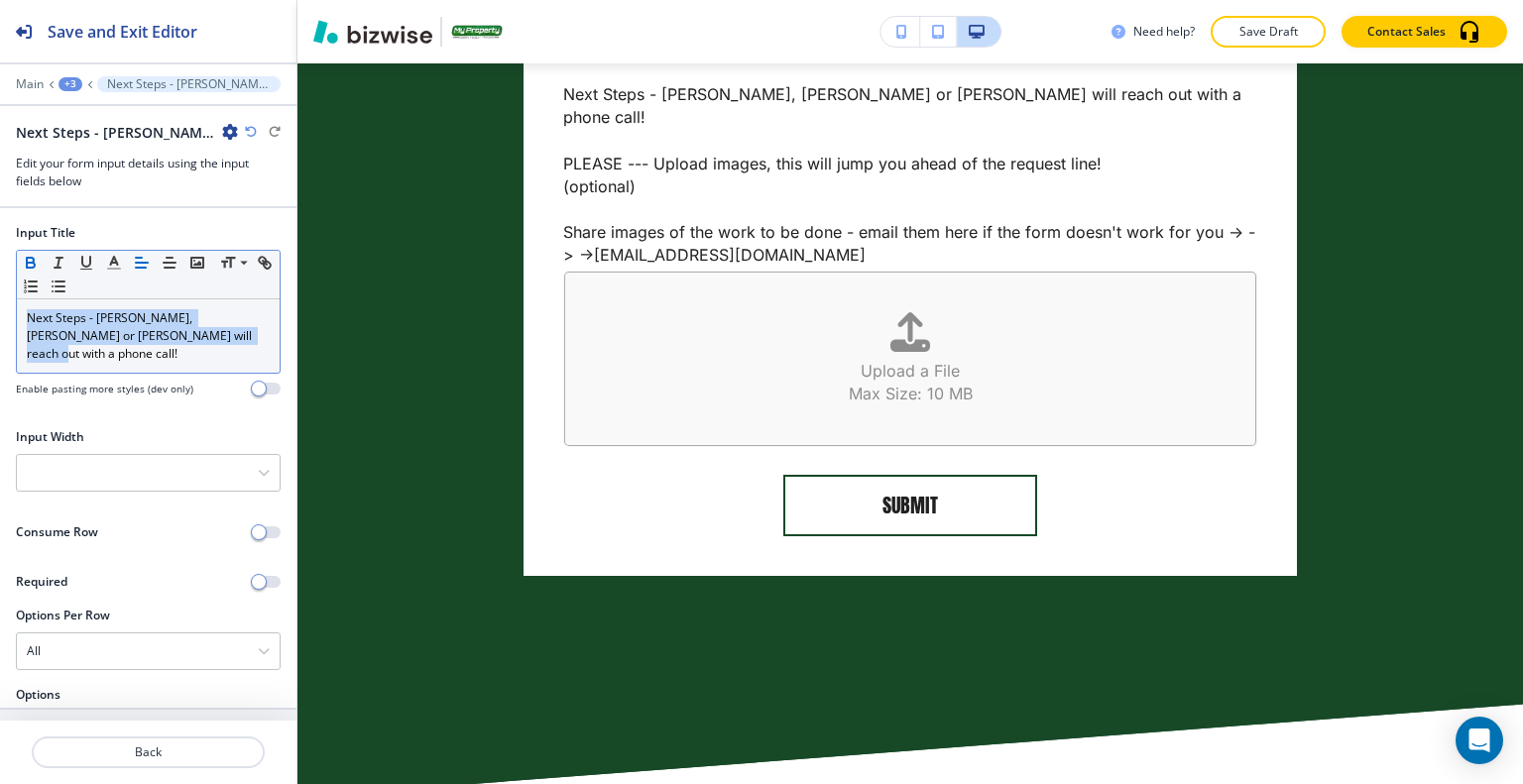 click 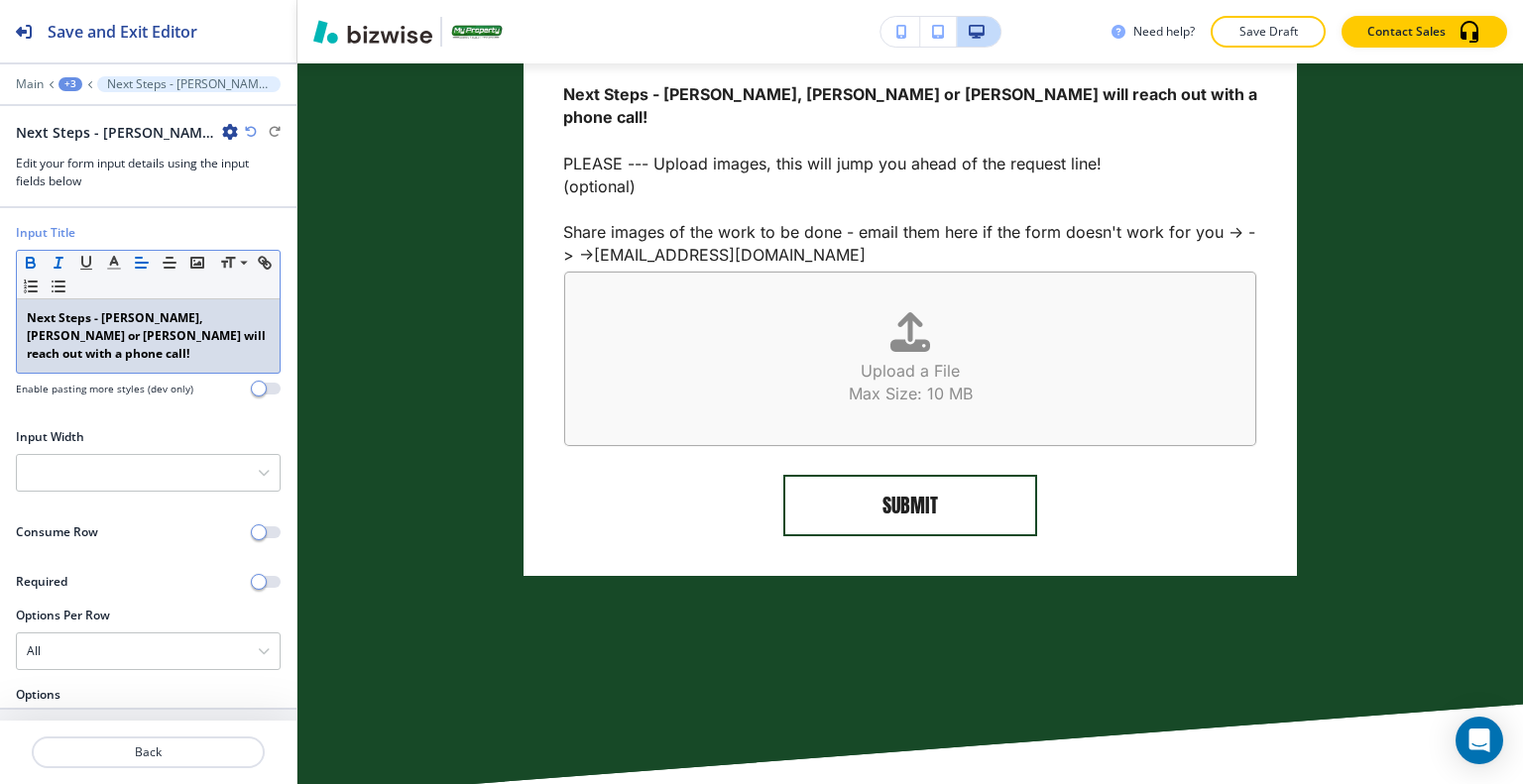 click 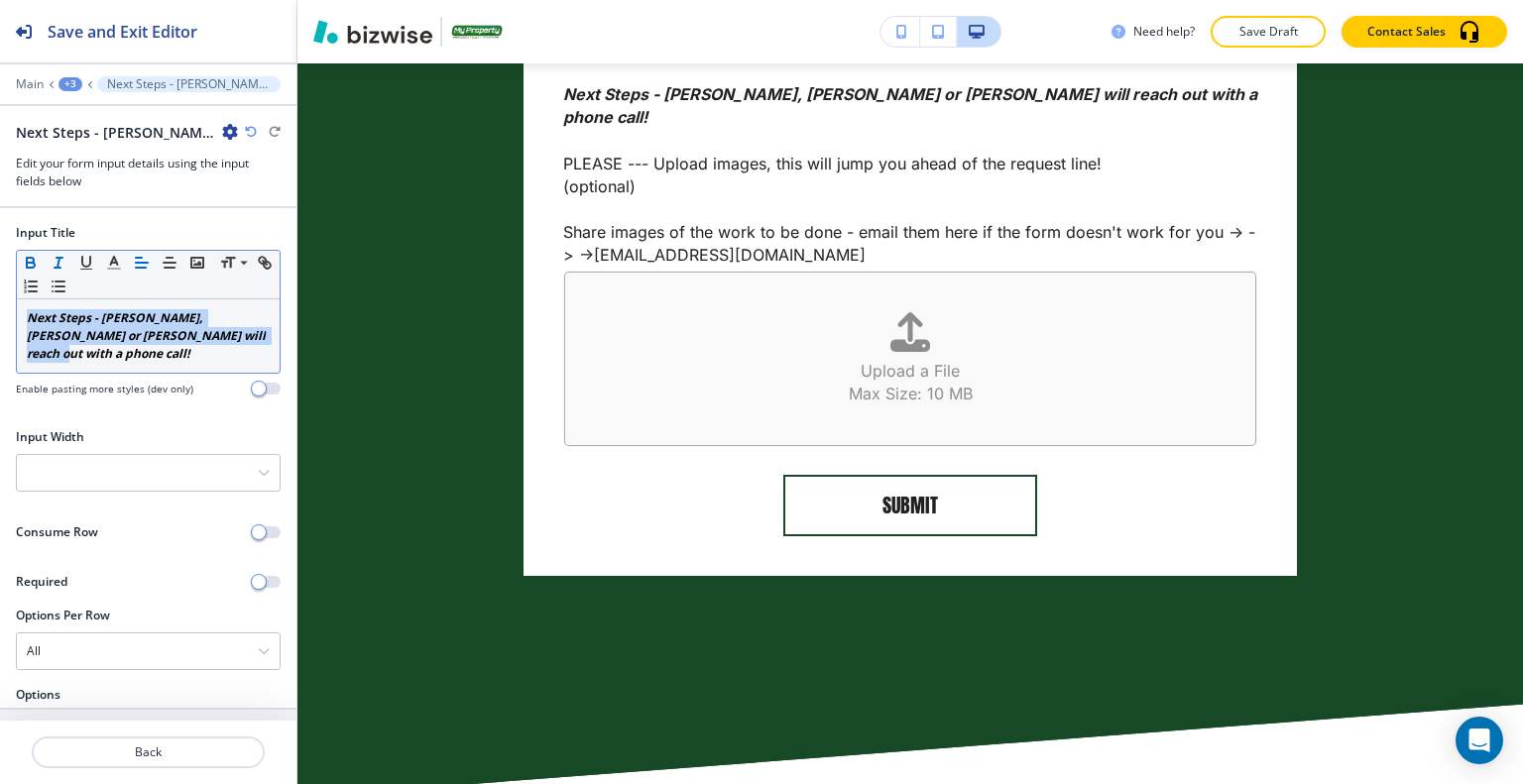 click 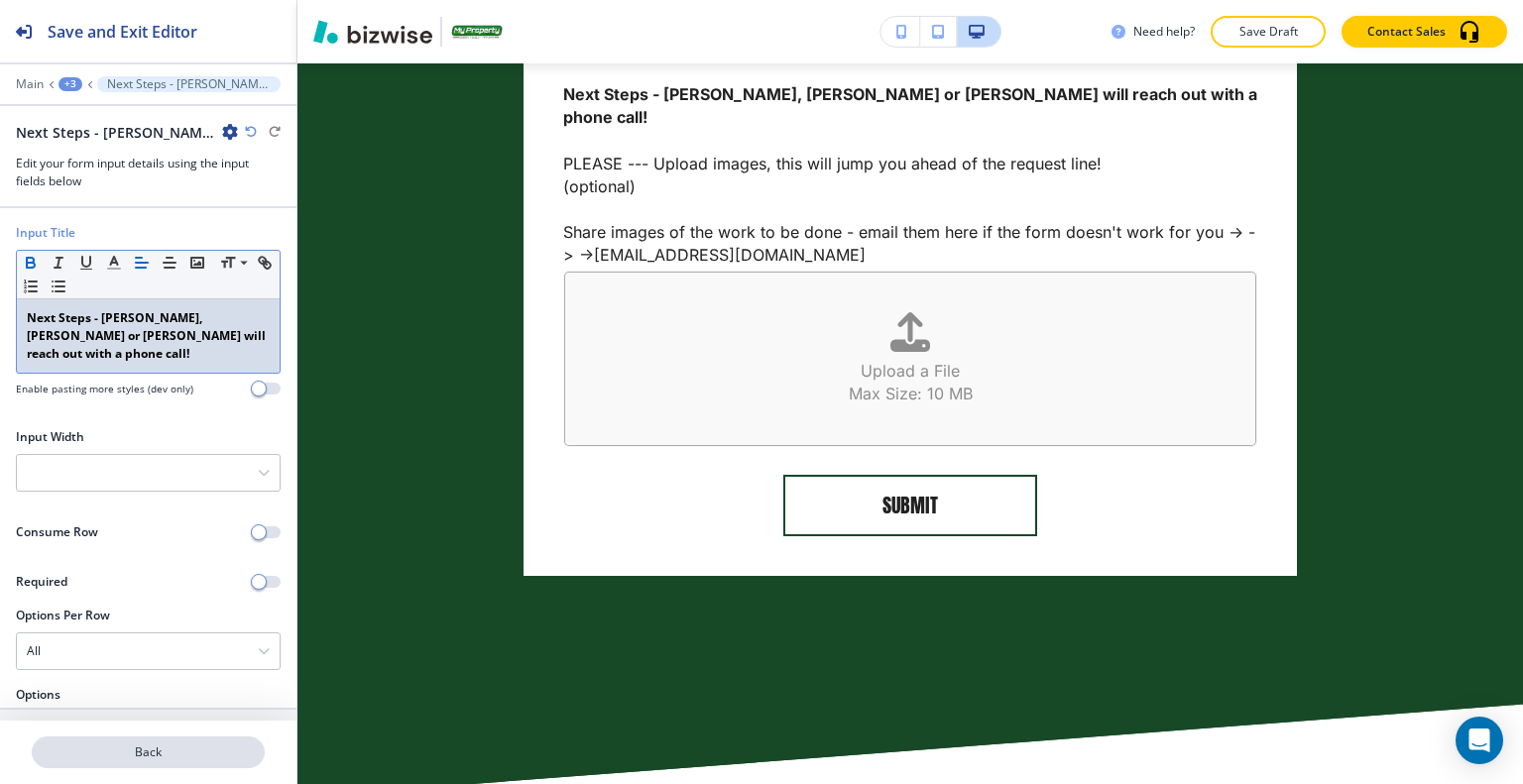 click on "Back" at bounding box center (148, 752) 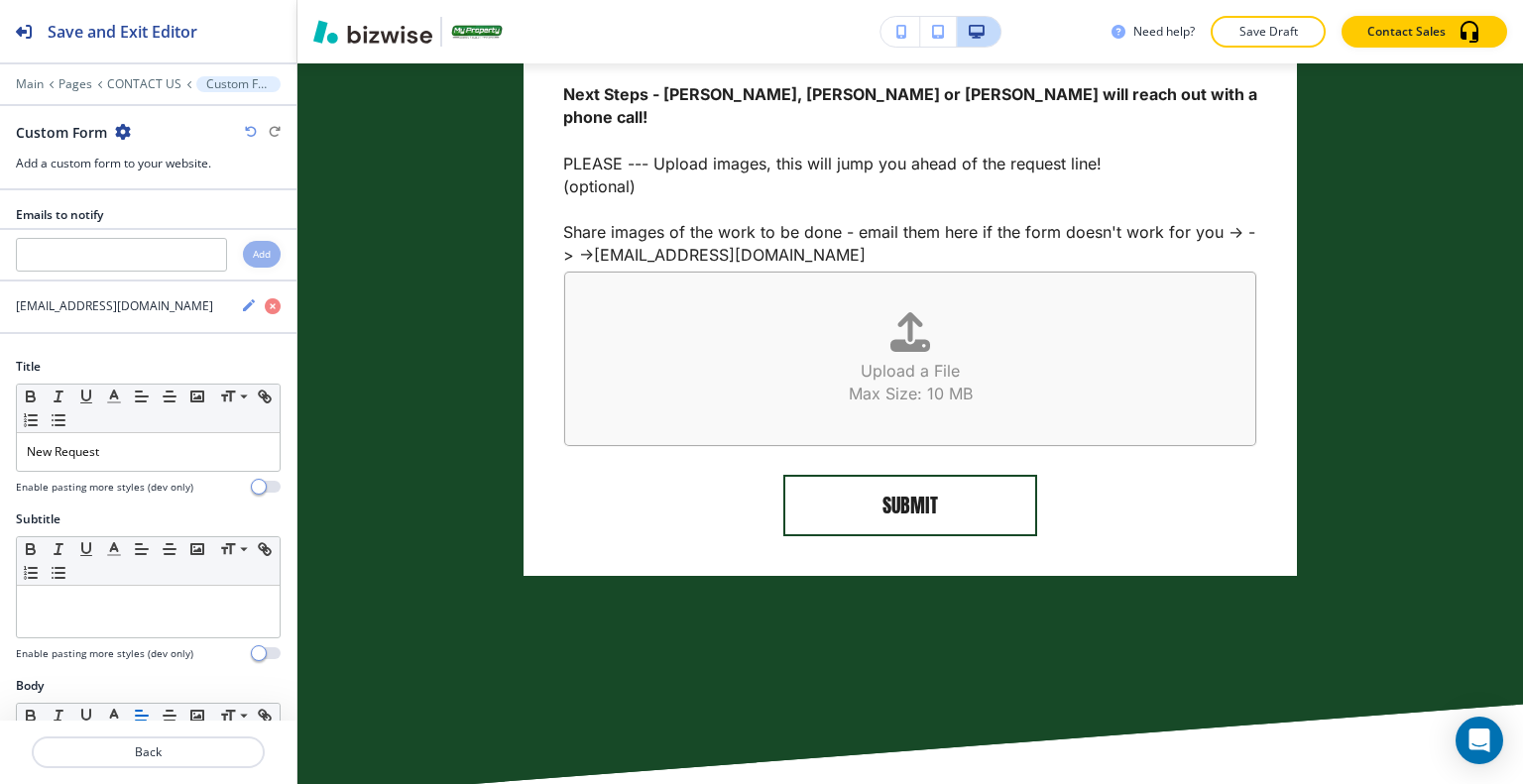 scroll, scrollTop: 1147, scrollLeft: 0, axis: vertical 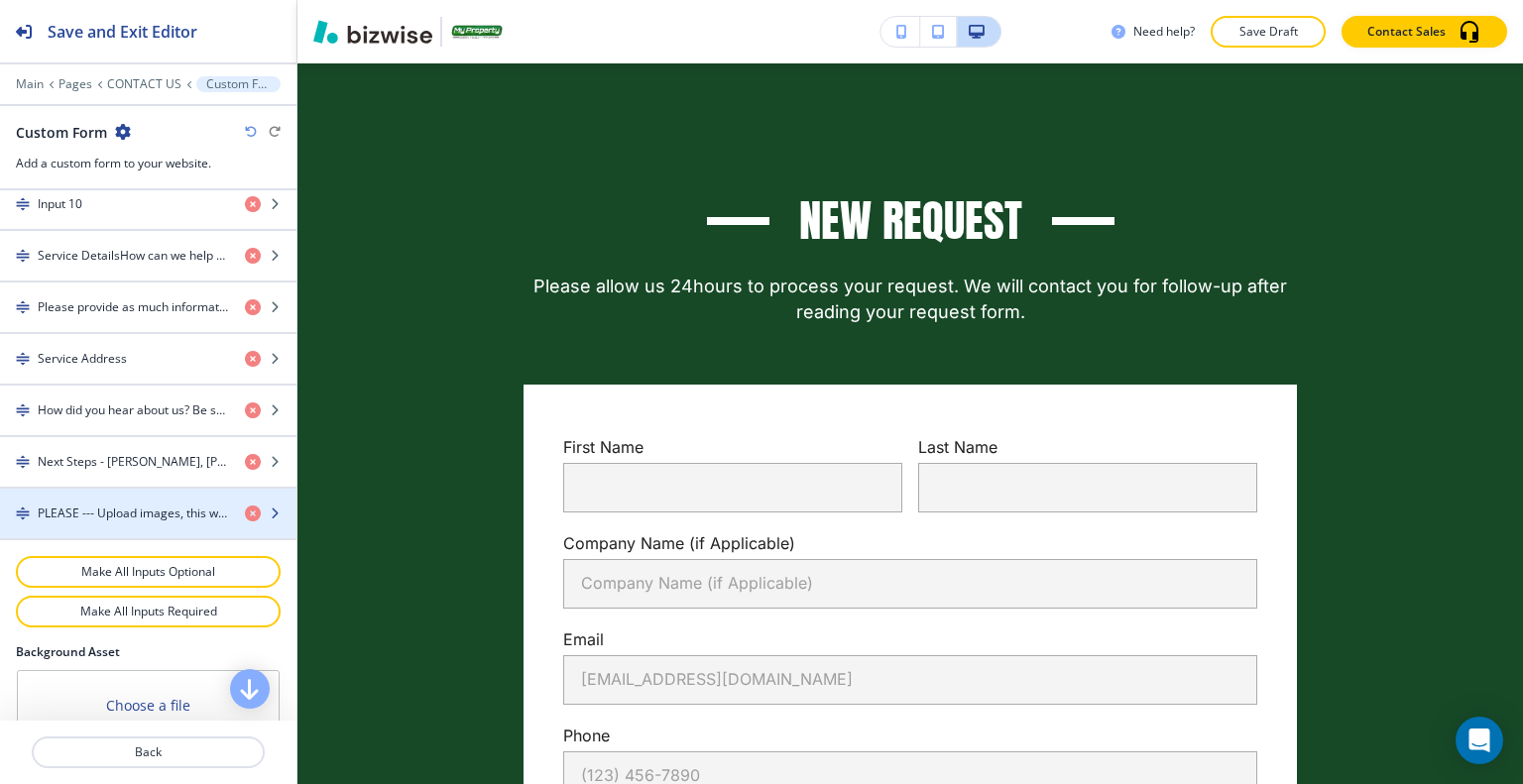 click at bounding box center [148, 530] 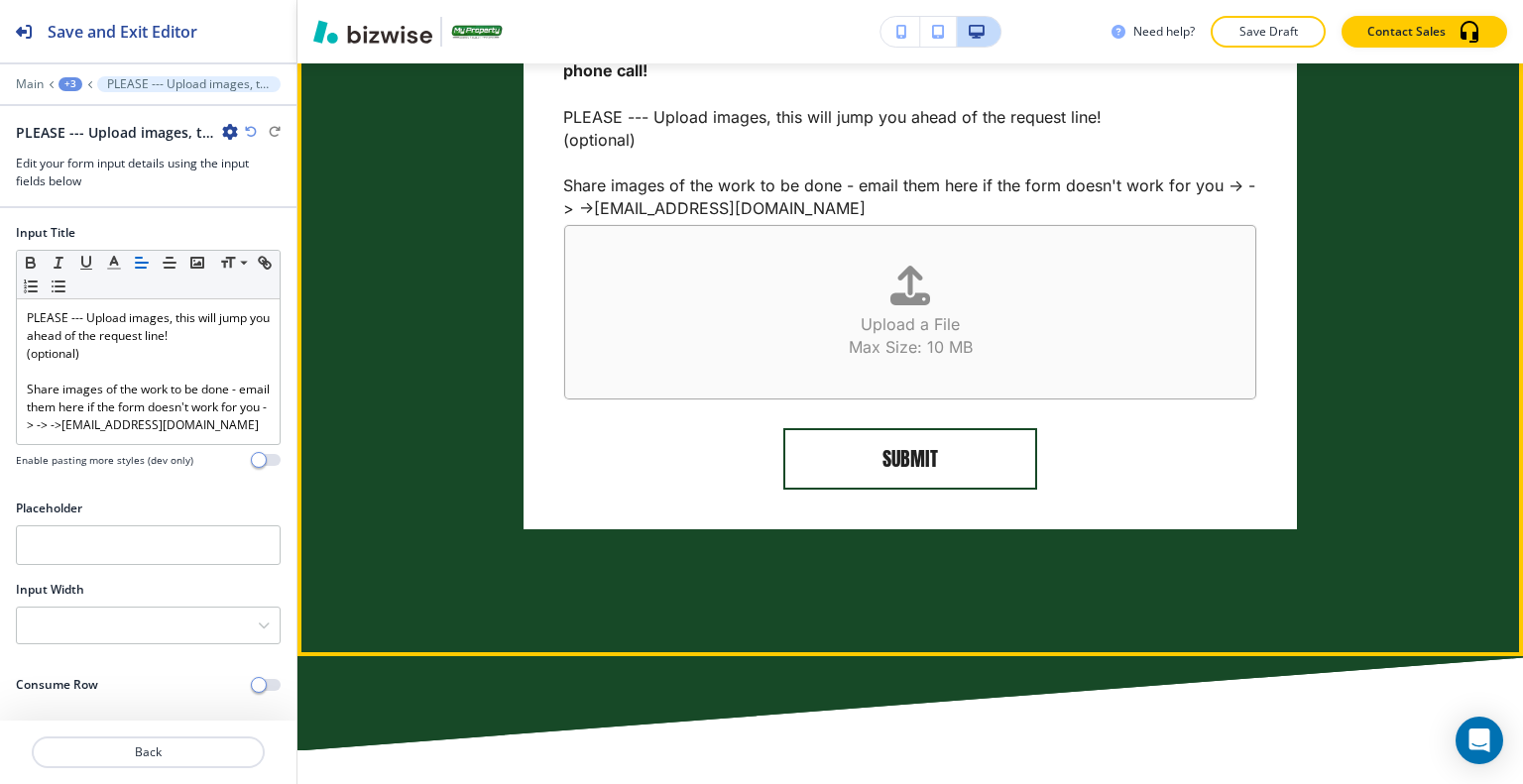 scroll, scrollTop: 2602, scrollLeft: 0, axis: vertical 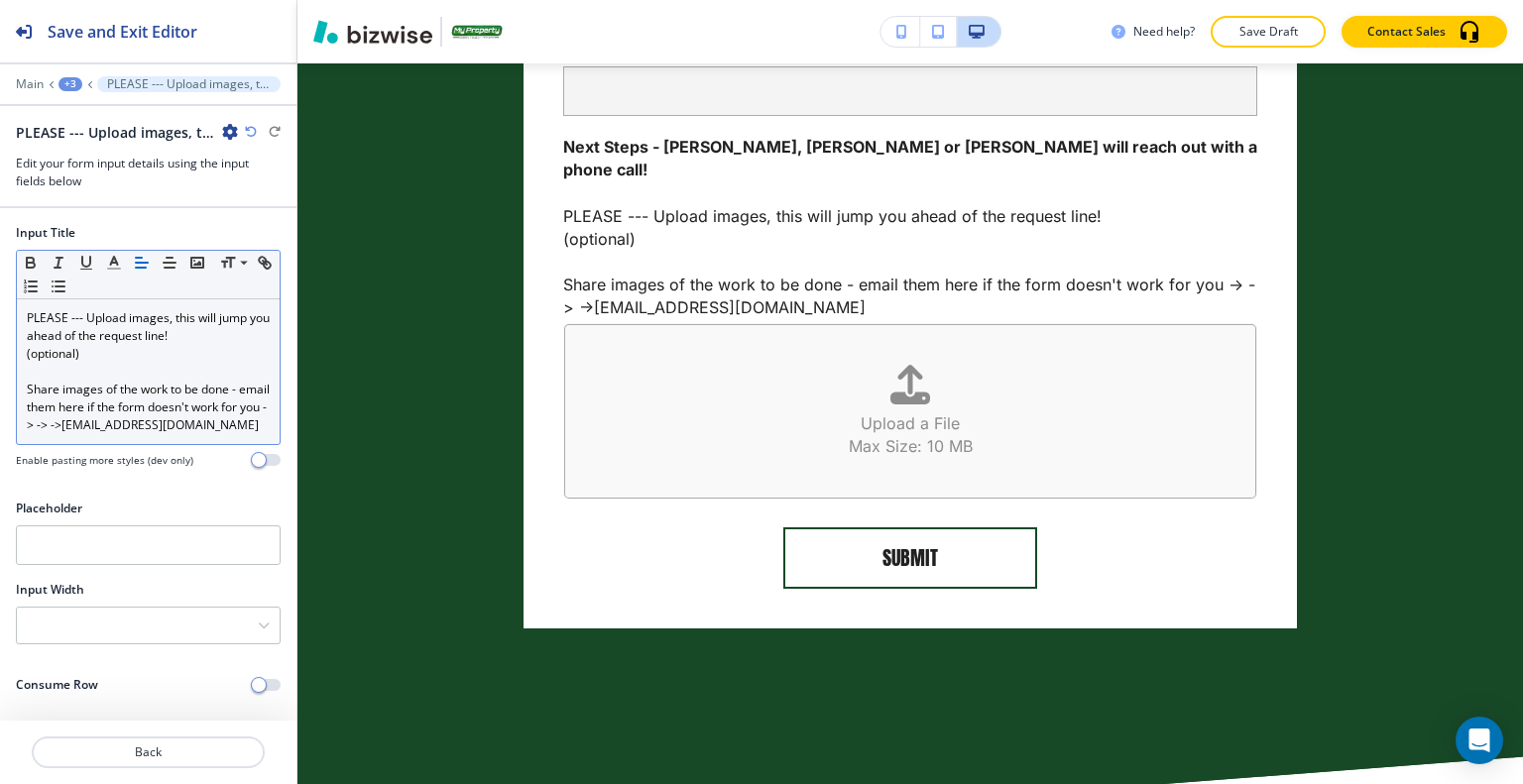 click at bounding box center (148, 372) 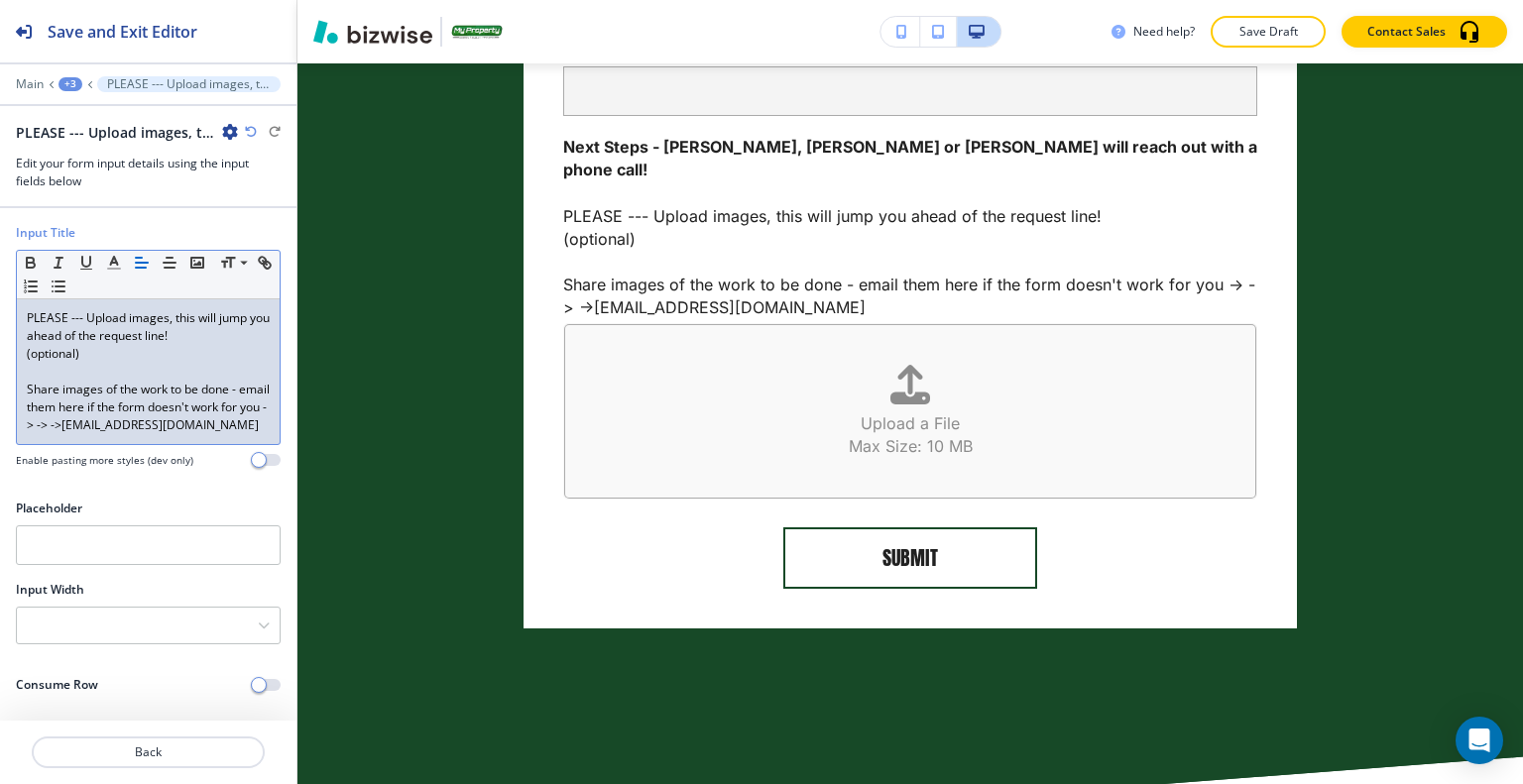 click on "(optional)" at bounding box center [148, 354] 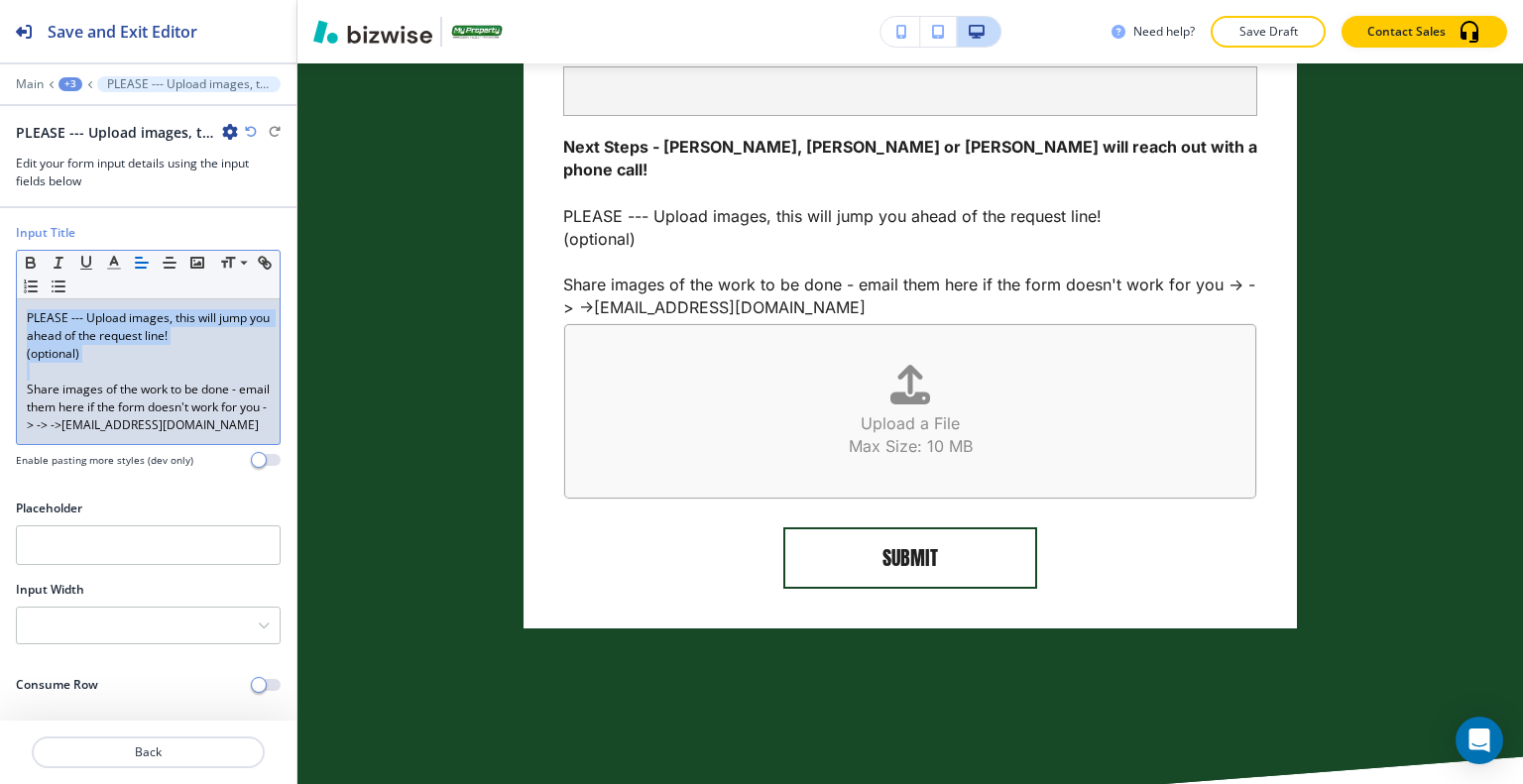 drag, startPoint x: 95, startPoint y: 361, endPoint x: 0, endPoint y: 312, distance: 106.89247 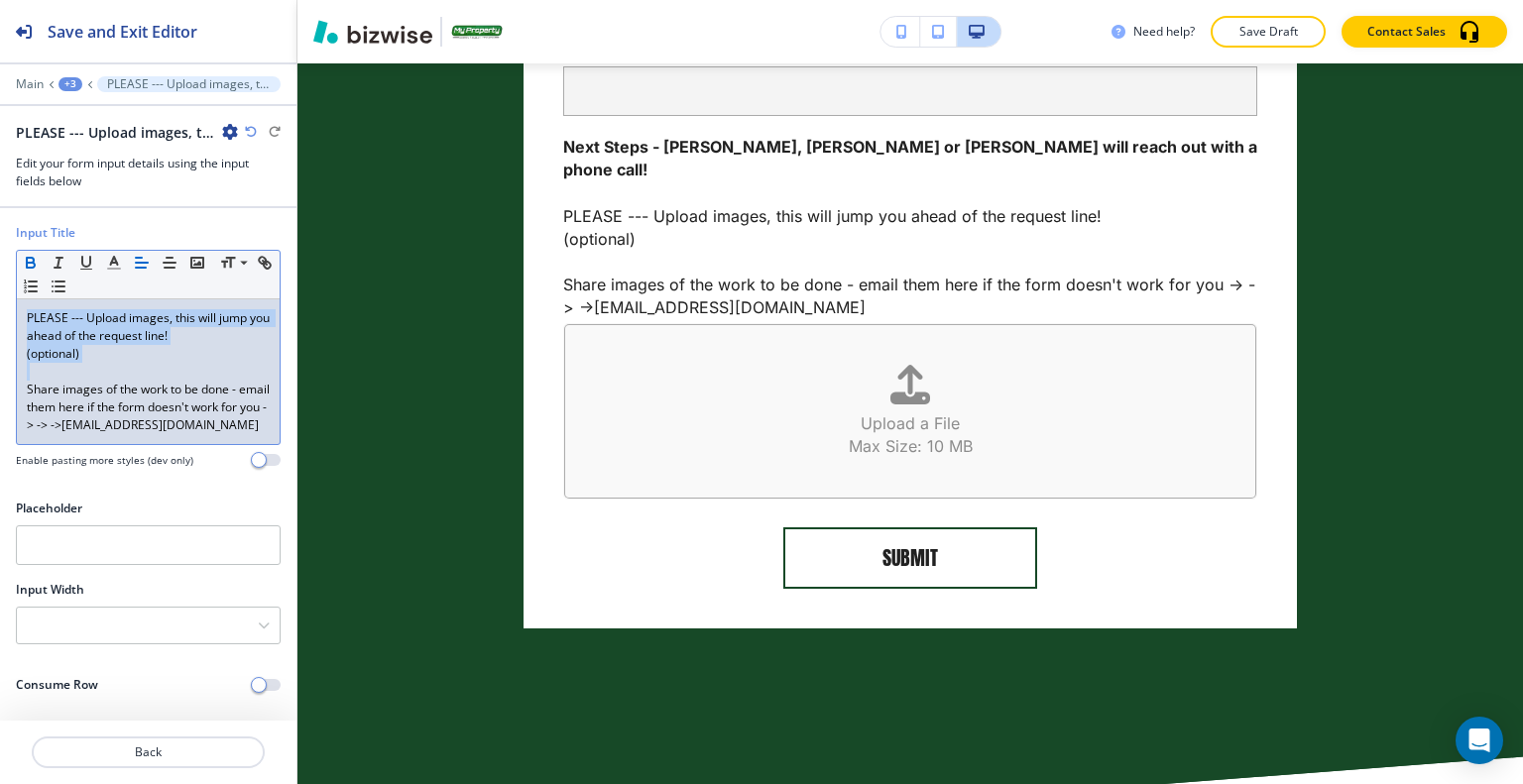 click 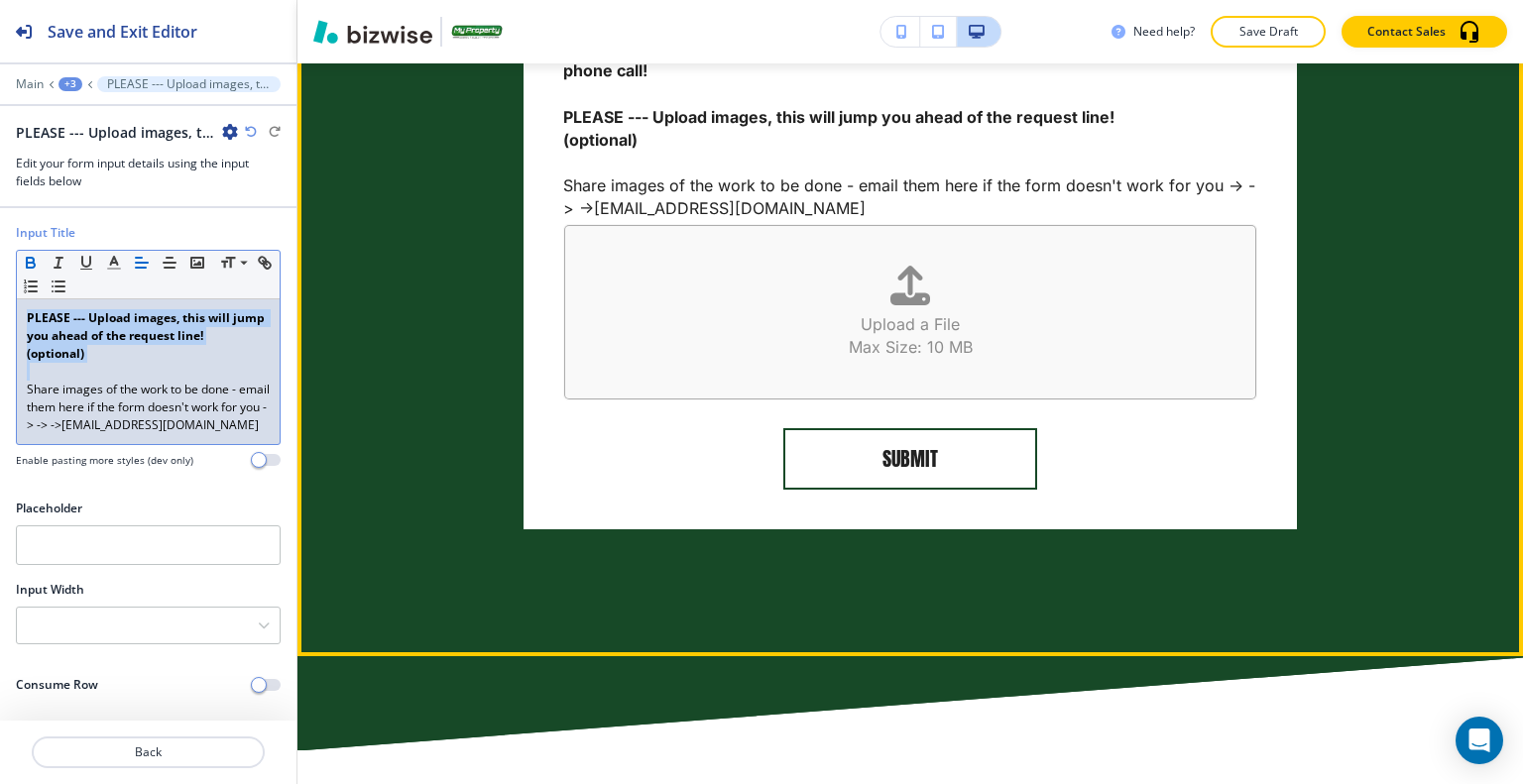 scroll, scrollTop: 3196, scrollLeft: 0, axis: vertical 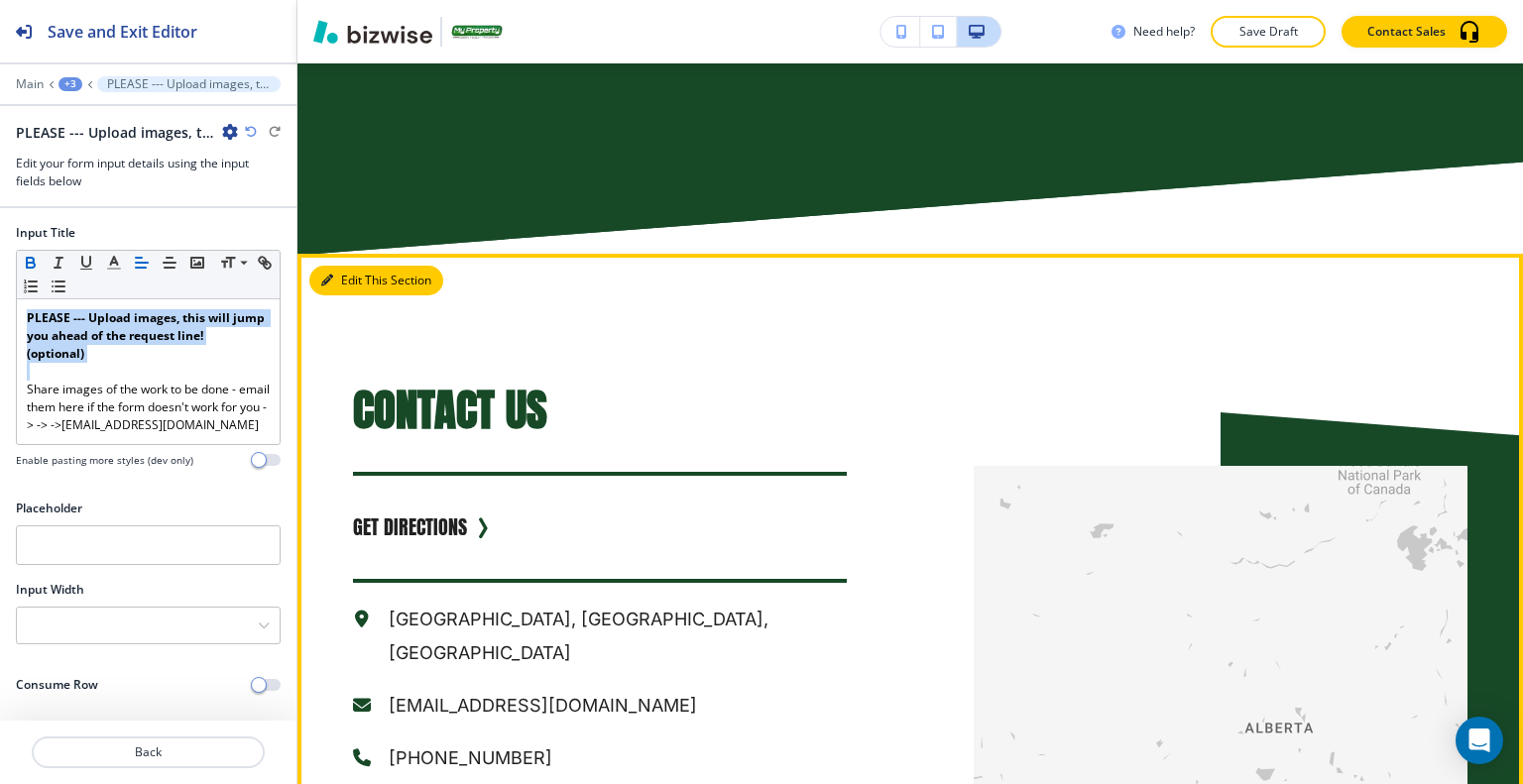 click on "Edit This Section" at bounding box center [376, 280] 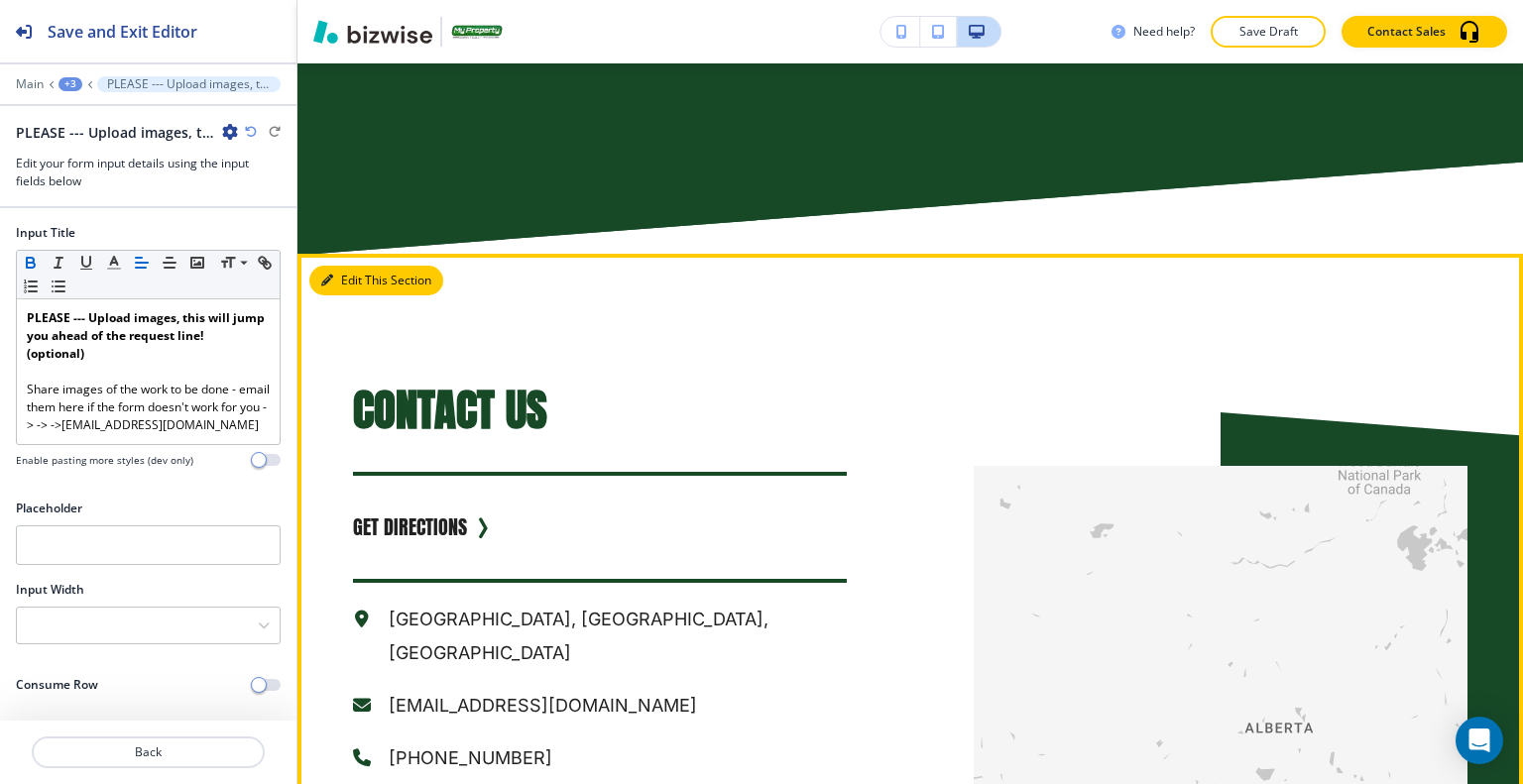 scroll, scrollTop: 3362, scrollLeft: 0, axis: vertical 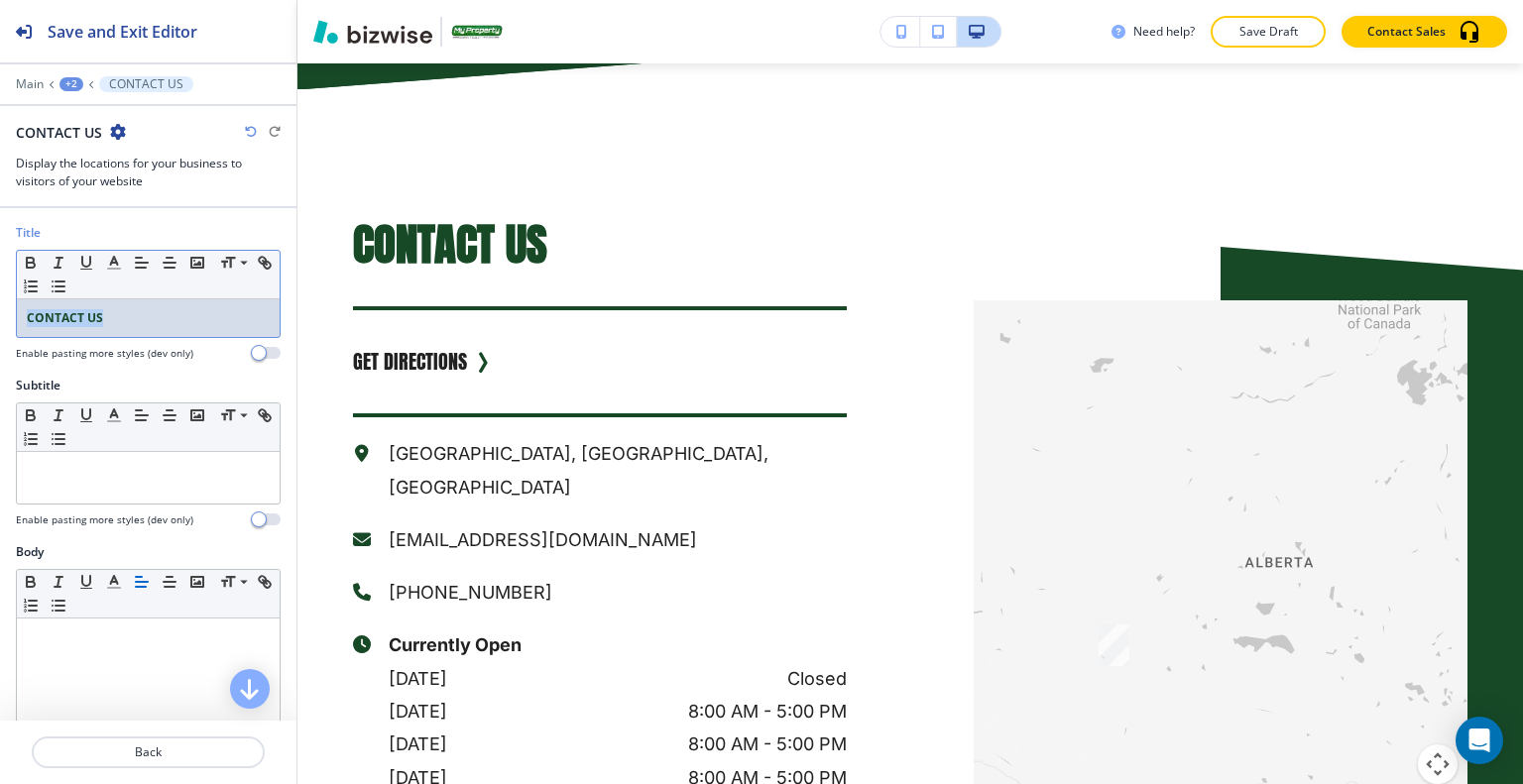 drag, startPoint x: 155, startPoint y: 328, endPoint x: 7, endPoint y: 304, distance: 149.9333 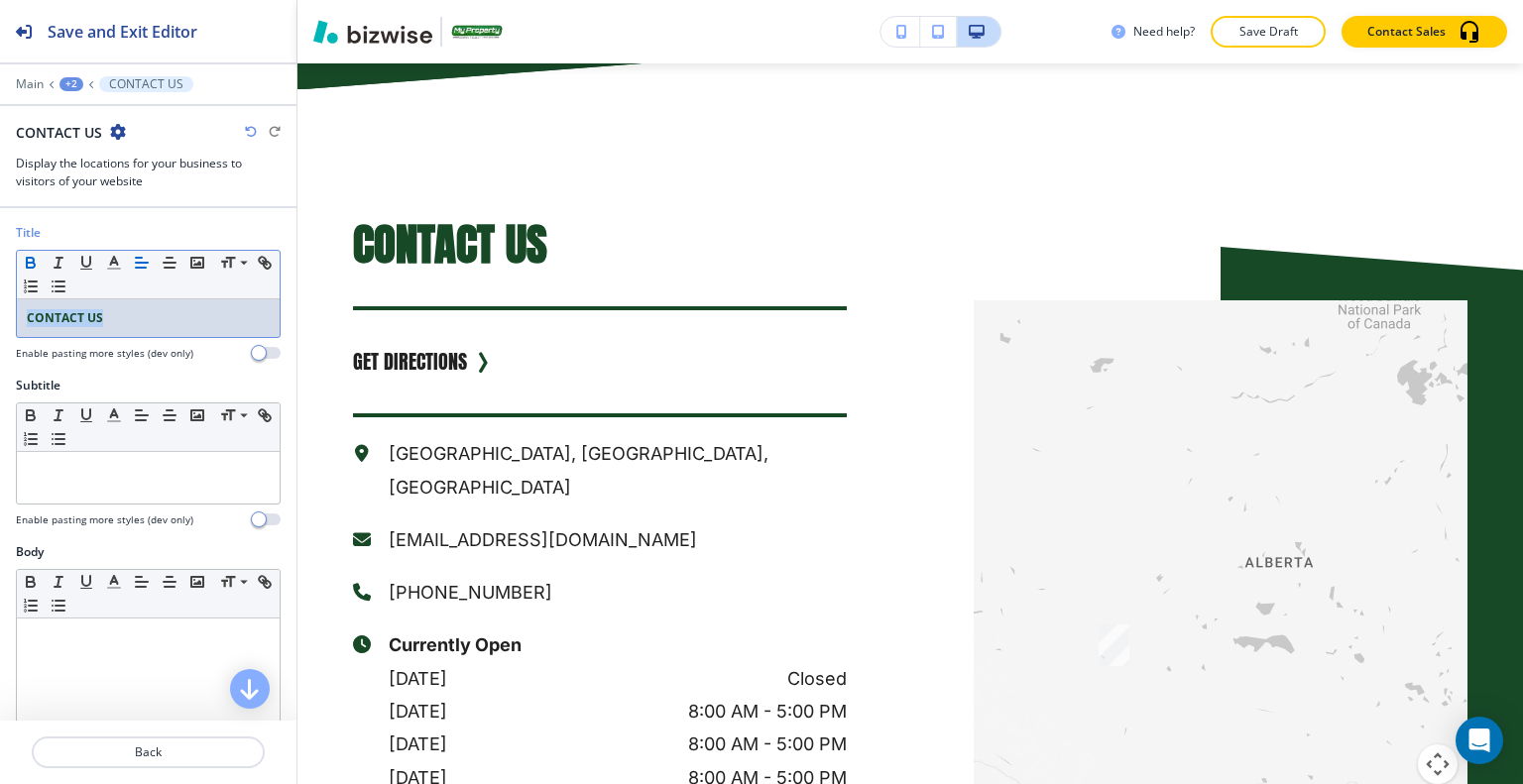 click at bounding box center (31, 263) 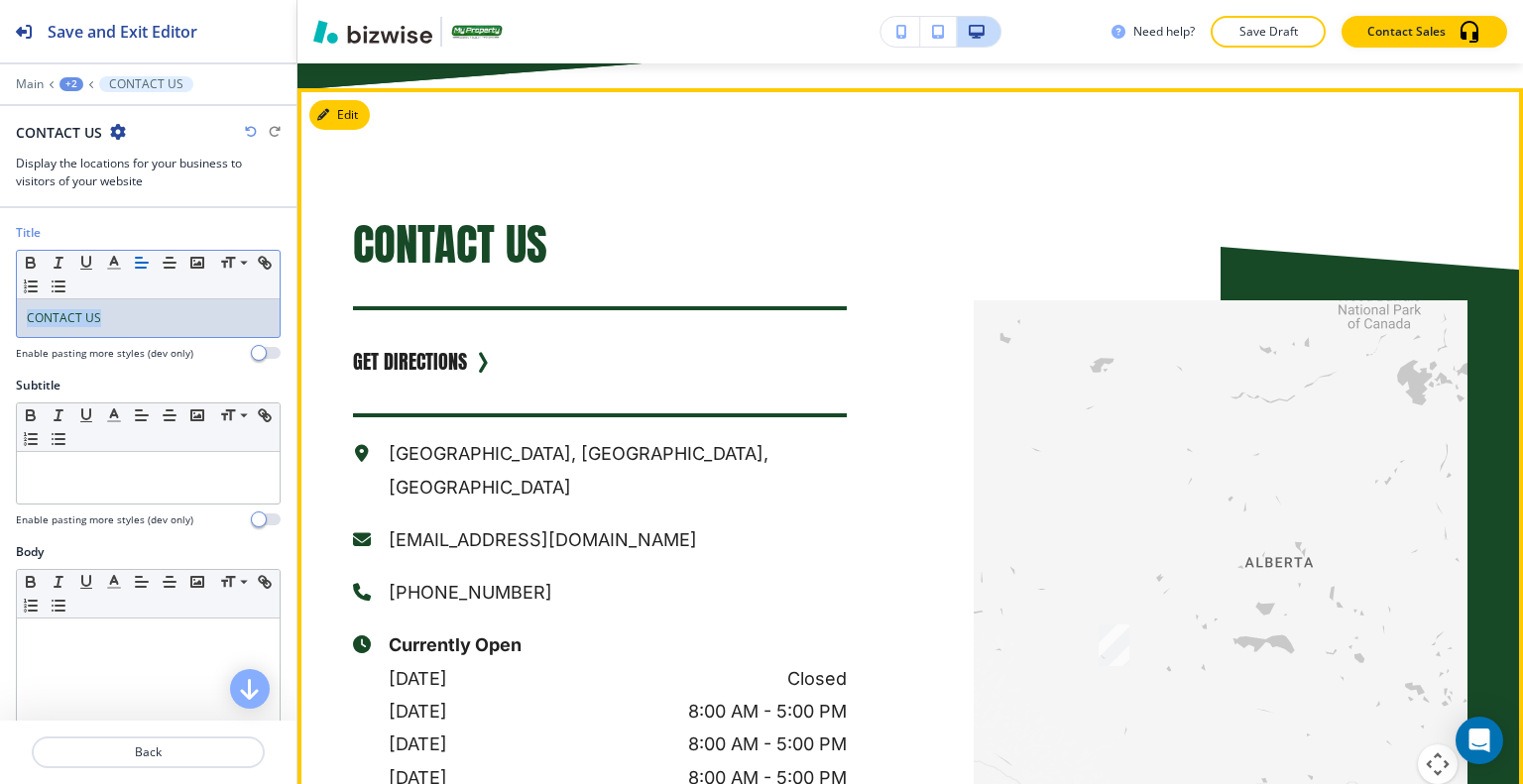 scroll, scrollTop: 4056, scrollLeft: 0, axis: vertical 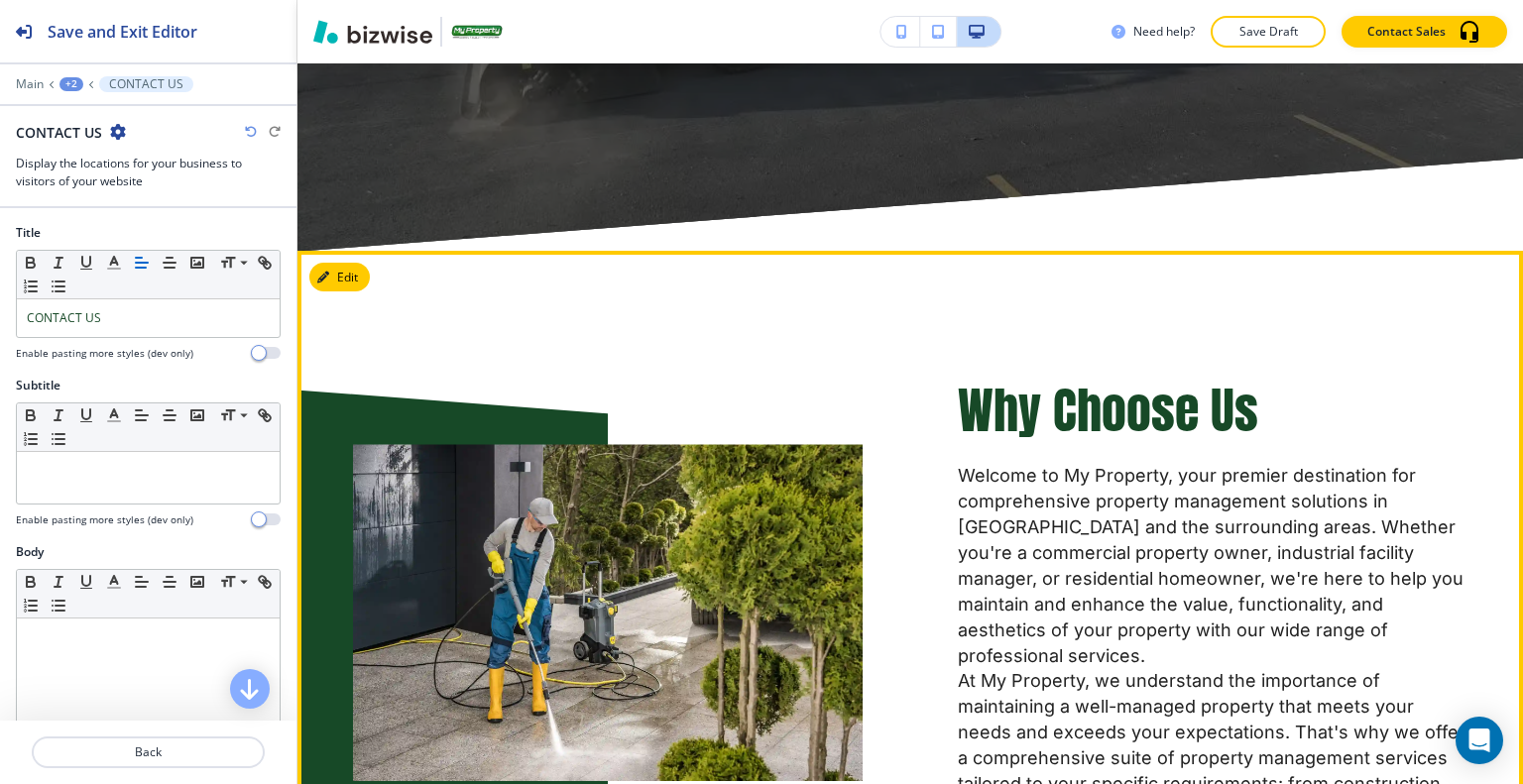 click at bounding box center [560, 565] 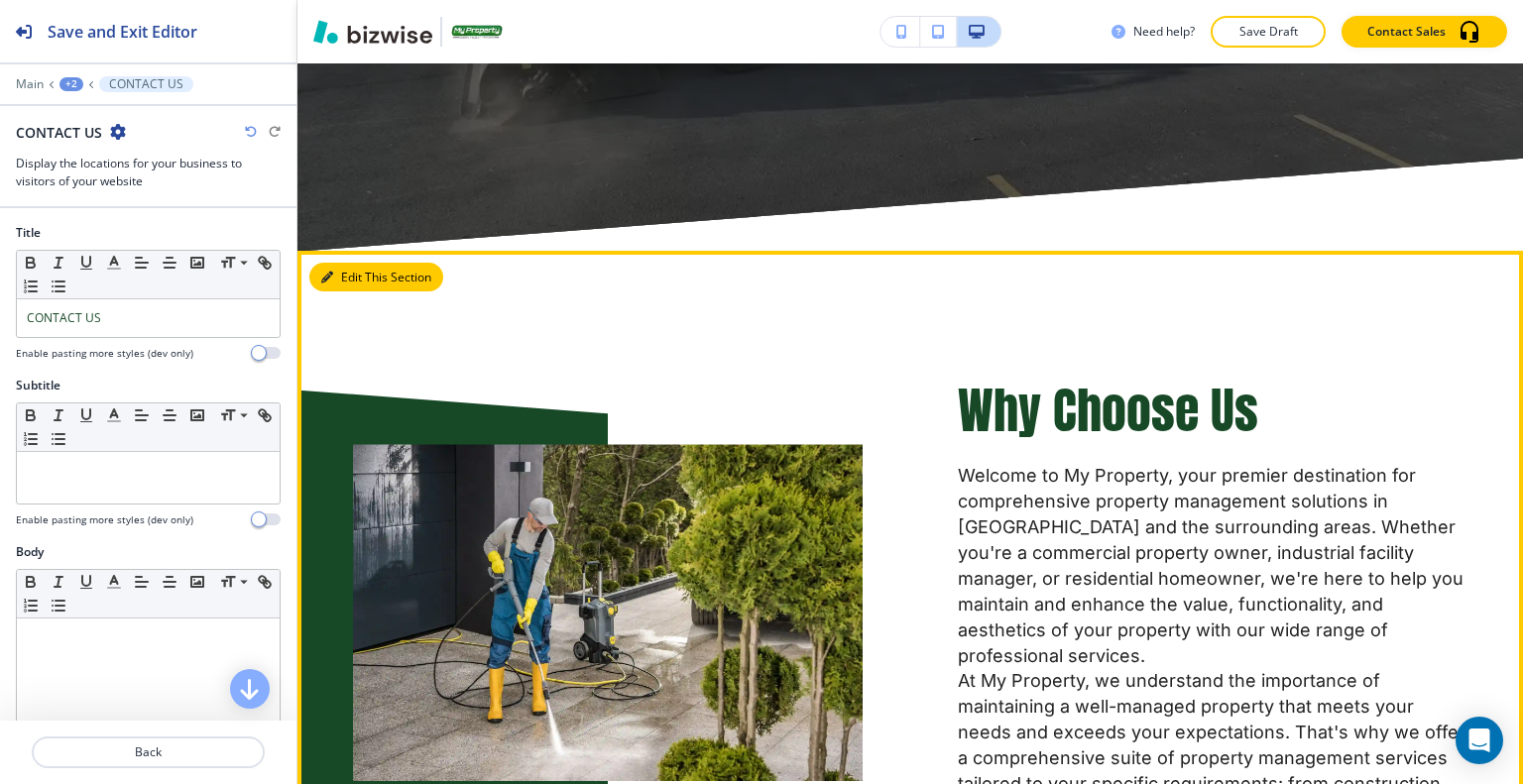 click on "Edit This Section" at bounding box center [376, 278] 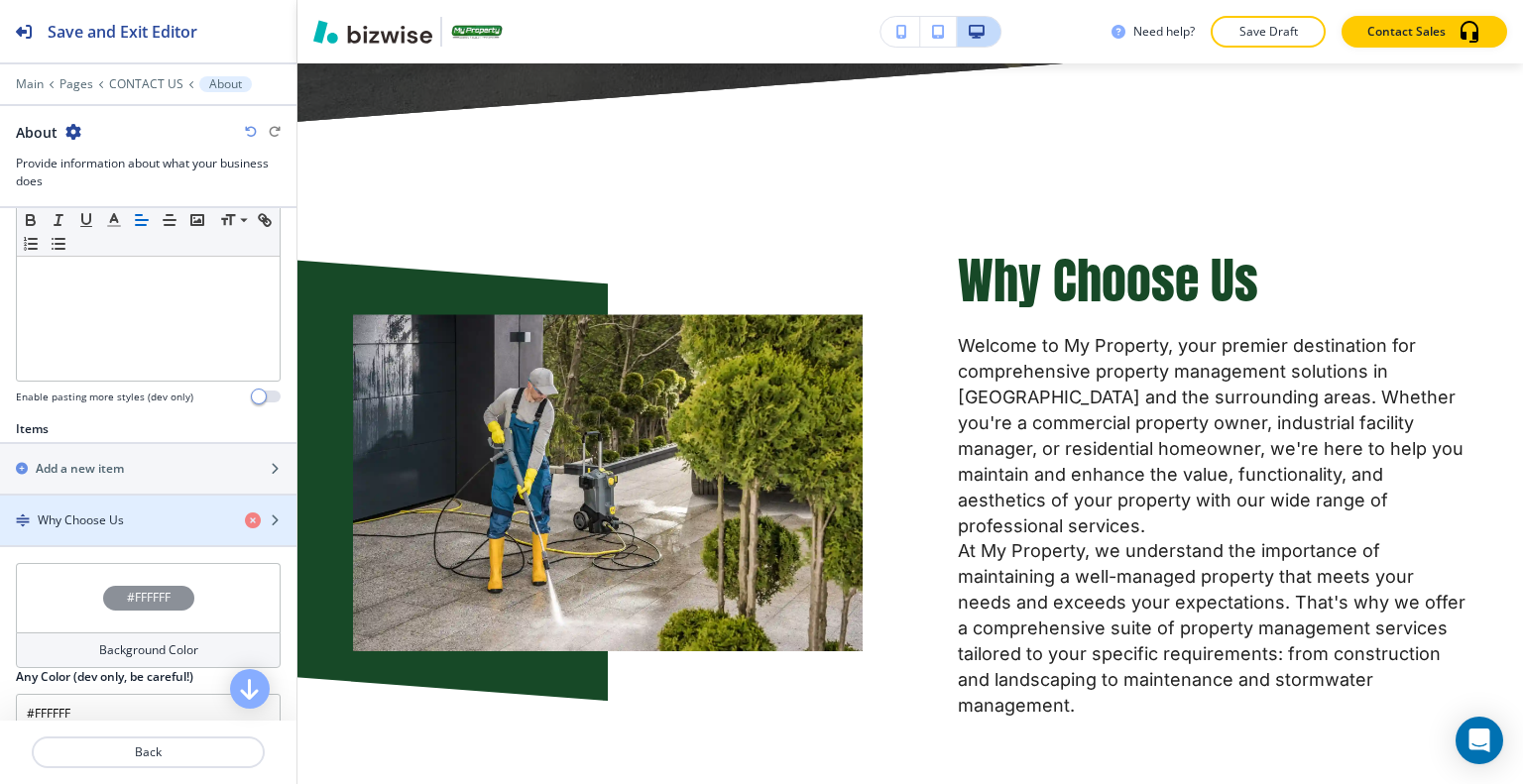 scroll, scrollTop: 694, scrollLeft: 0, axis: vertical 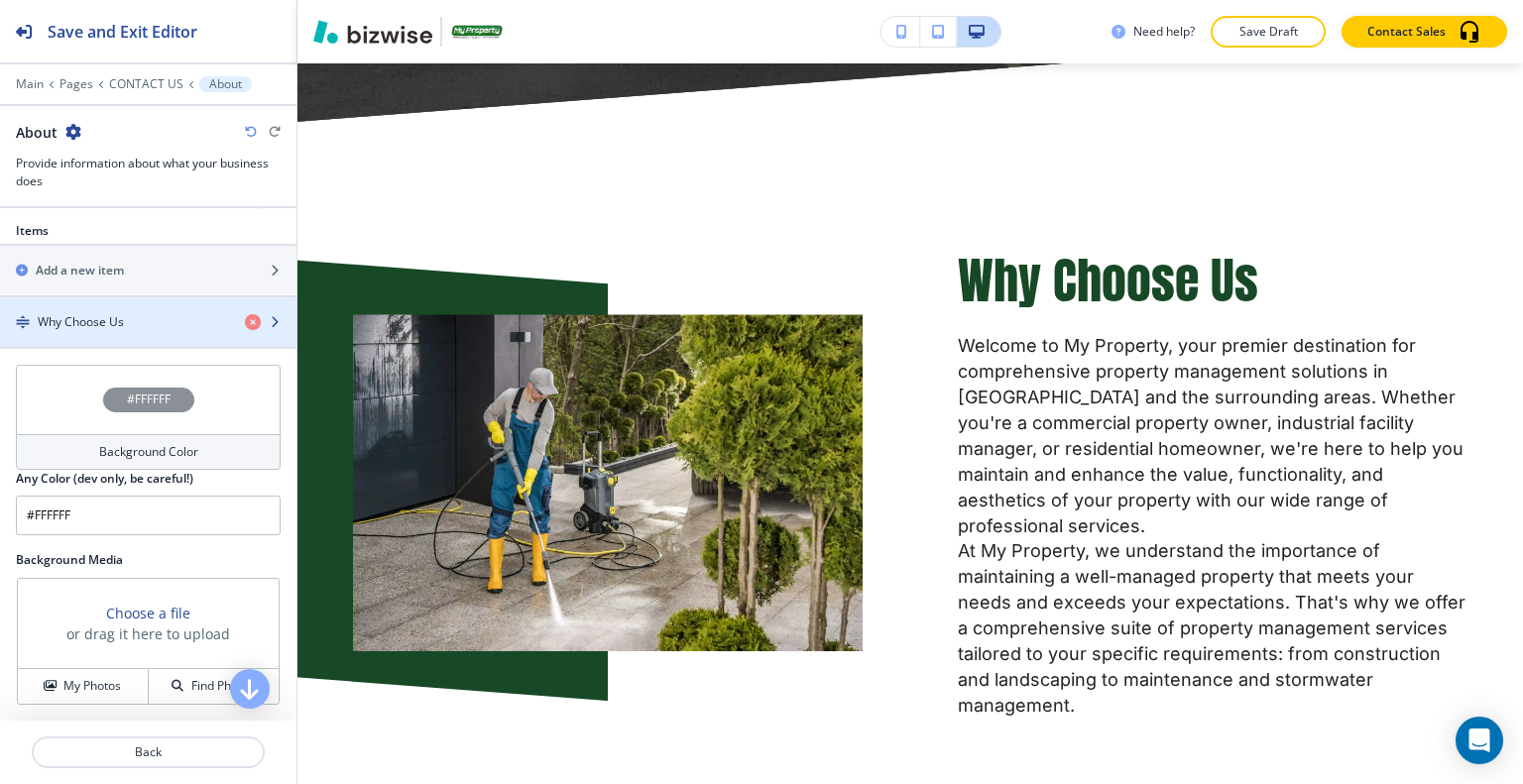 click on "Why Choose Us" at bounding box center [80, 322] 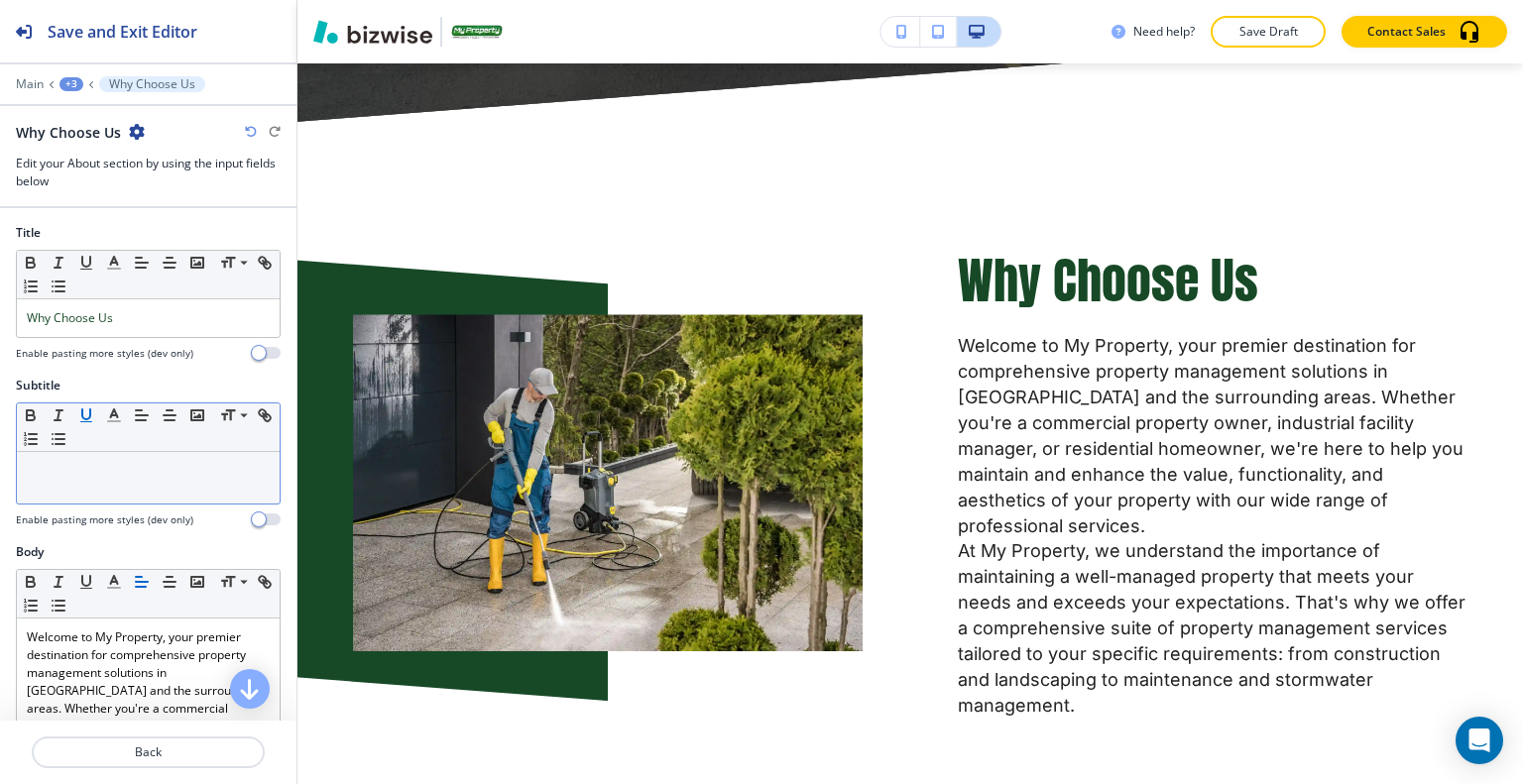 scroll, scrollTop: 5010, scrollLeft: 0, axis: vertical 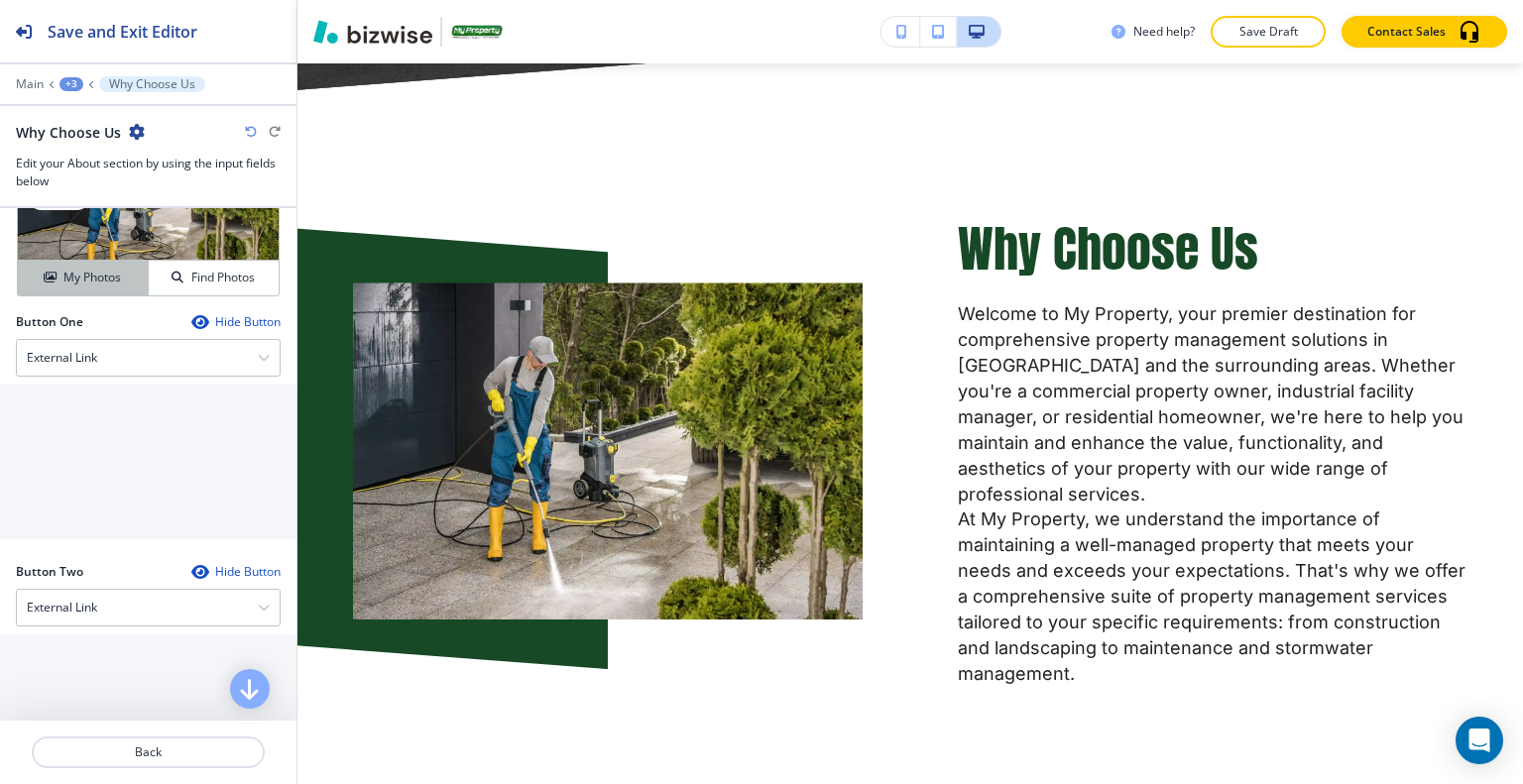 click on "My Photos" at bounding box center (92, 278) 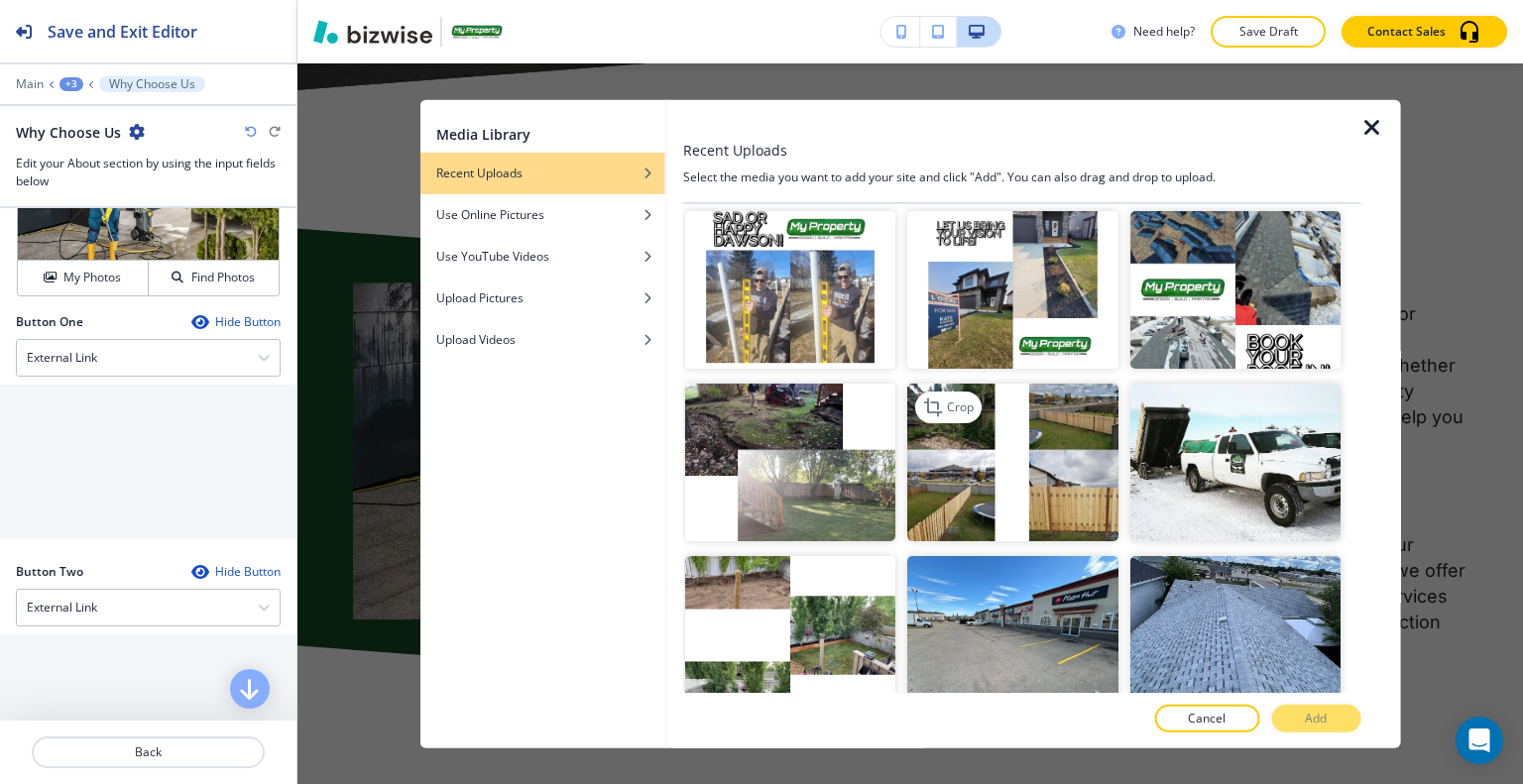 scroll, scrollTop: 1288, scrollLeft: 0, axis: vertical 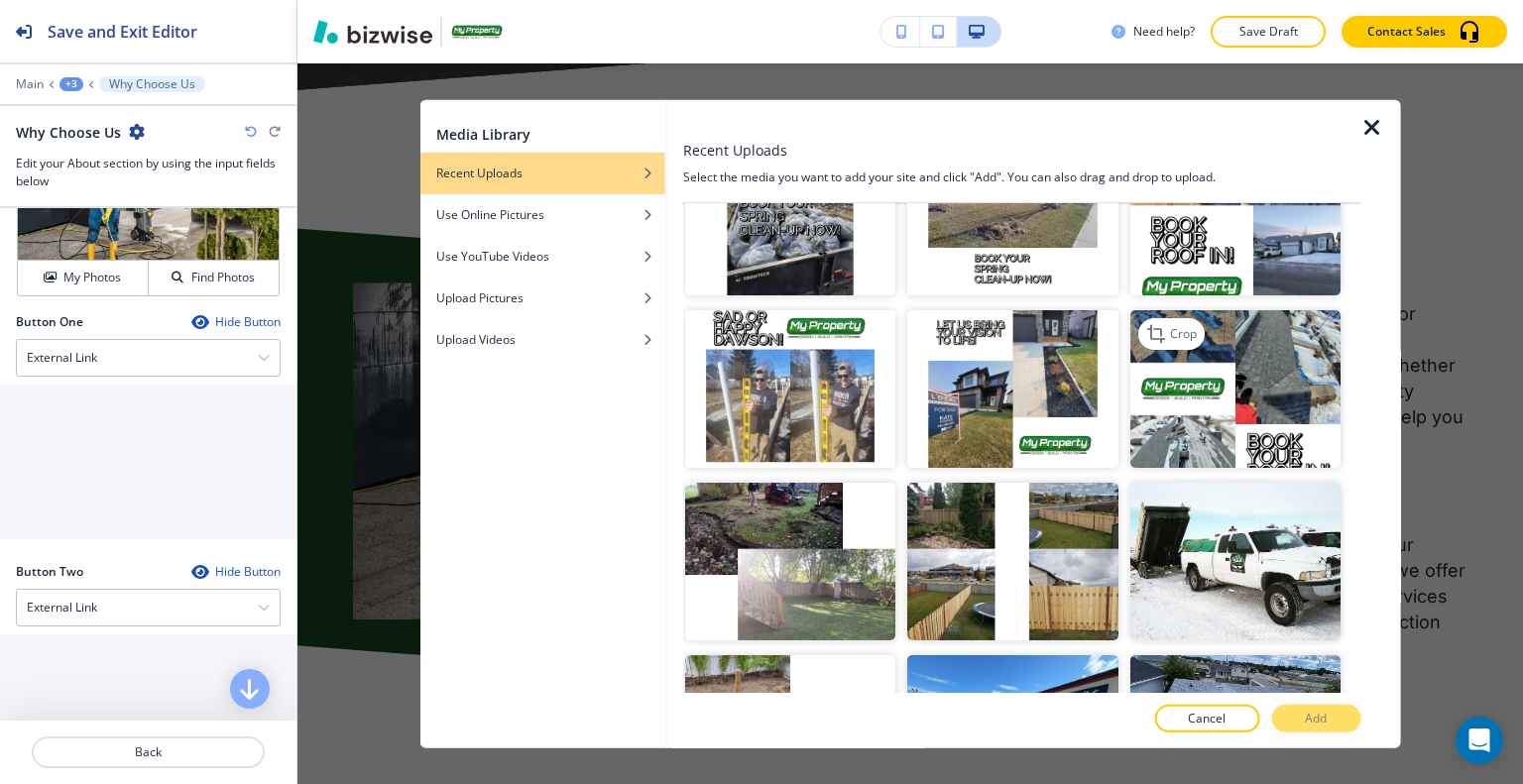 click at bounding box center [1234, 389] 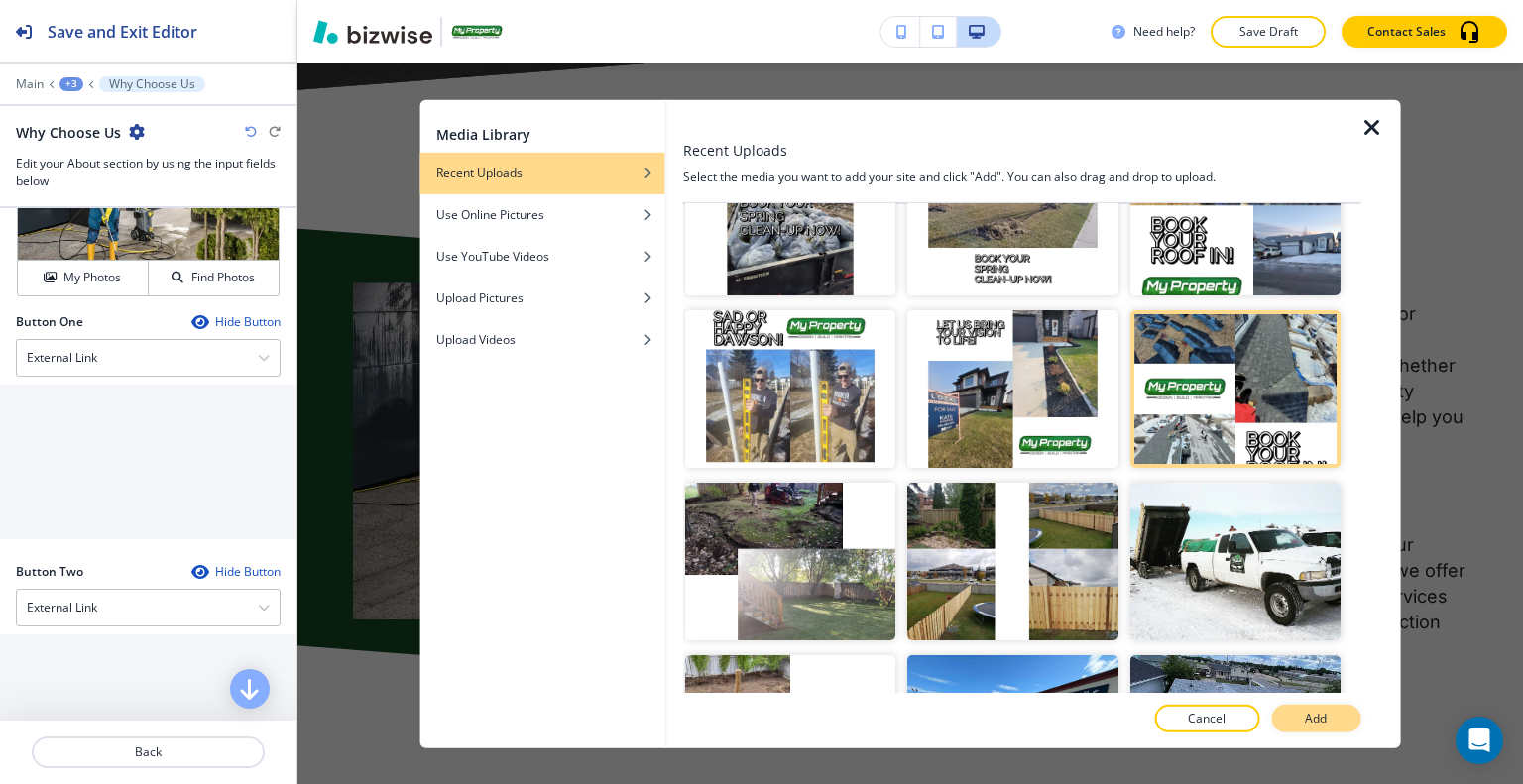click on "Add" at bounding box center [1316, 719] 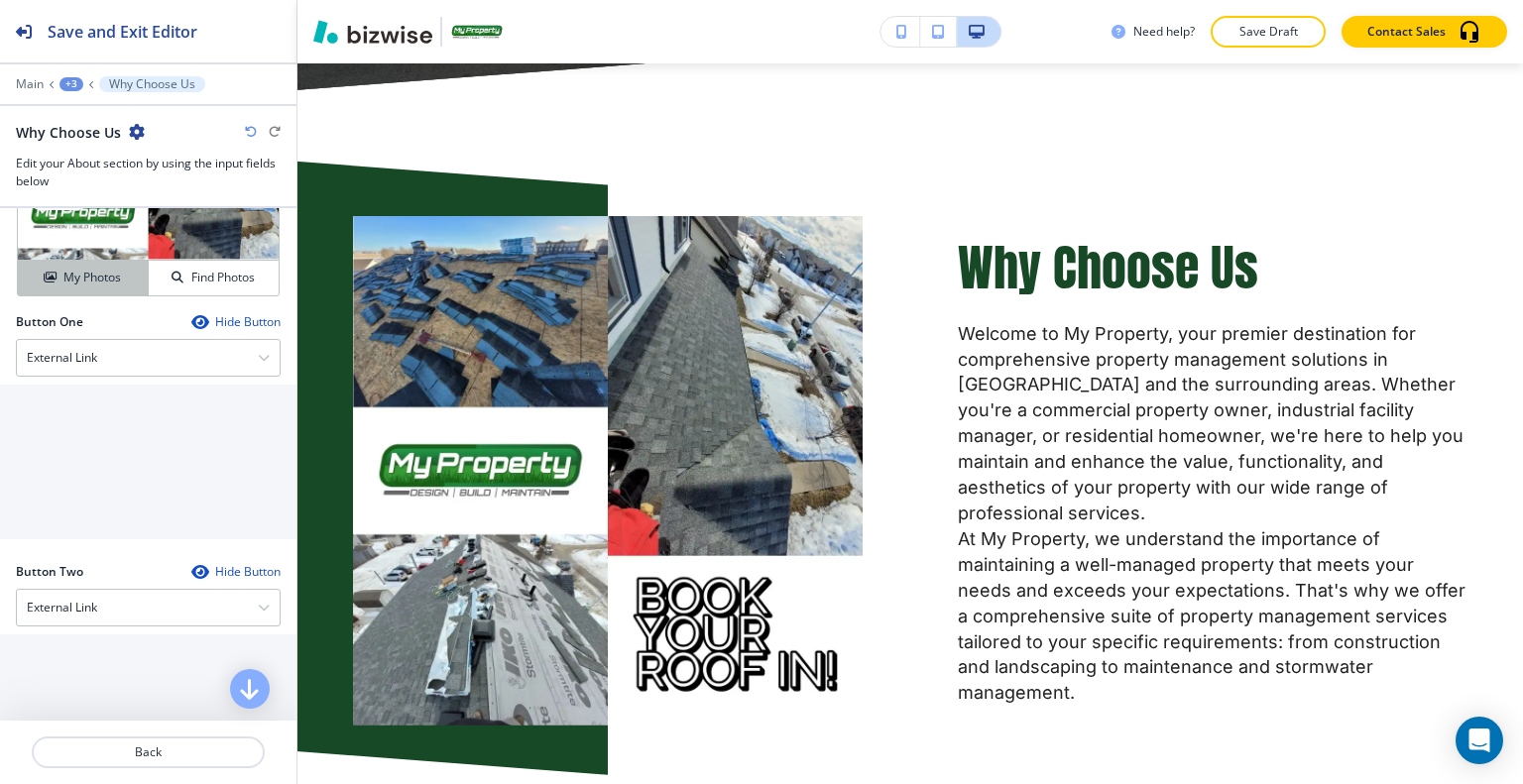 click on "My Photos" at bounding box center (92, 278) 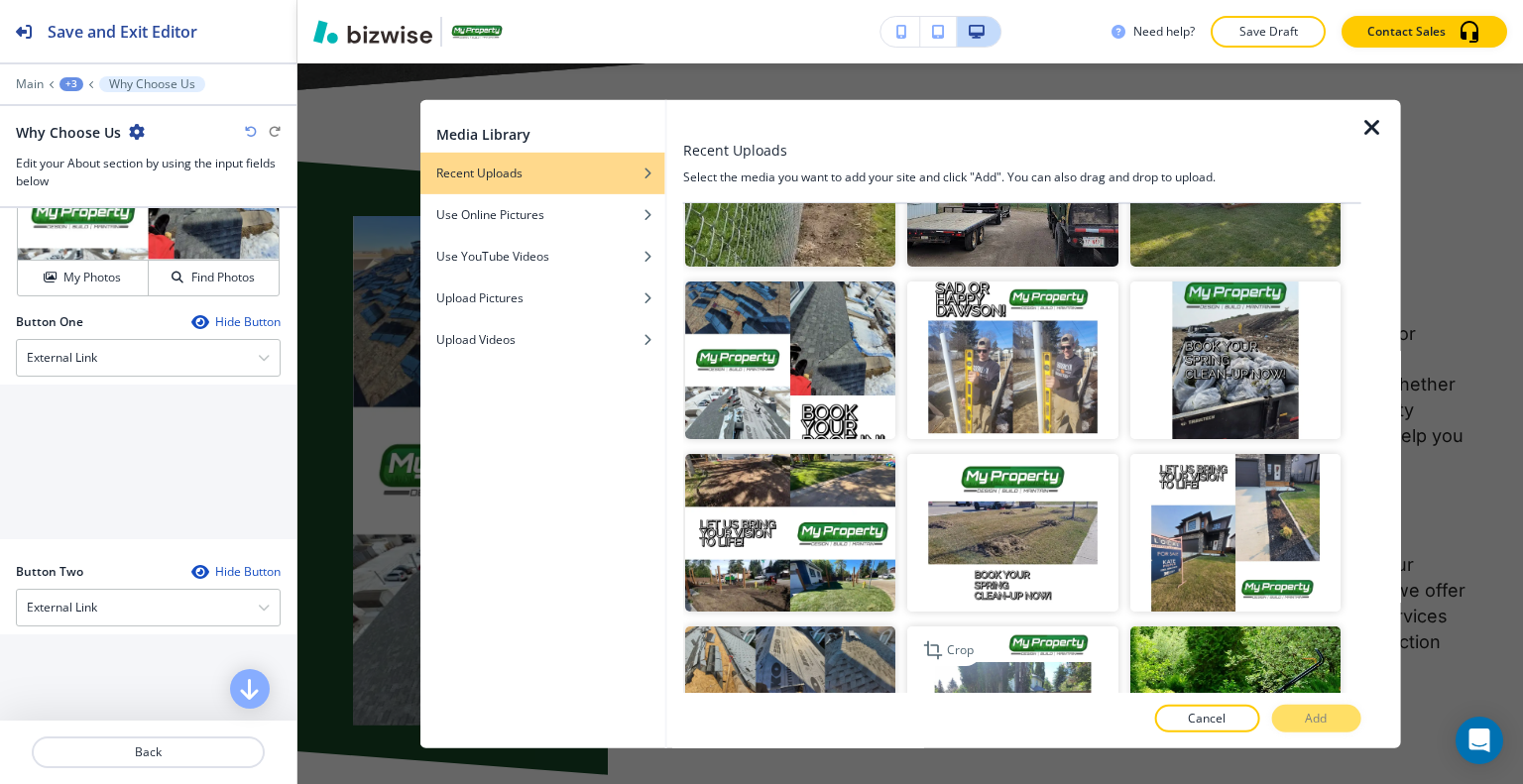 scroll, scrollTop: 2280, scrollLeft: 0, axis: vertical 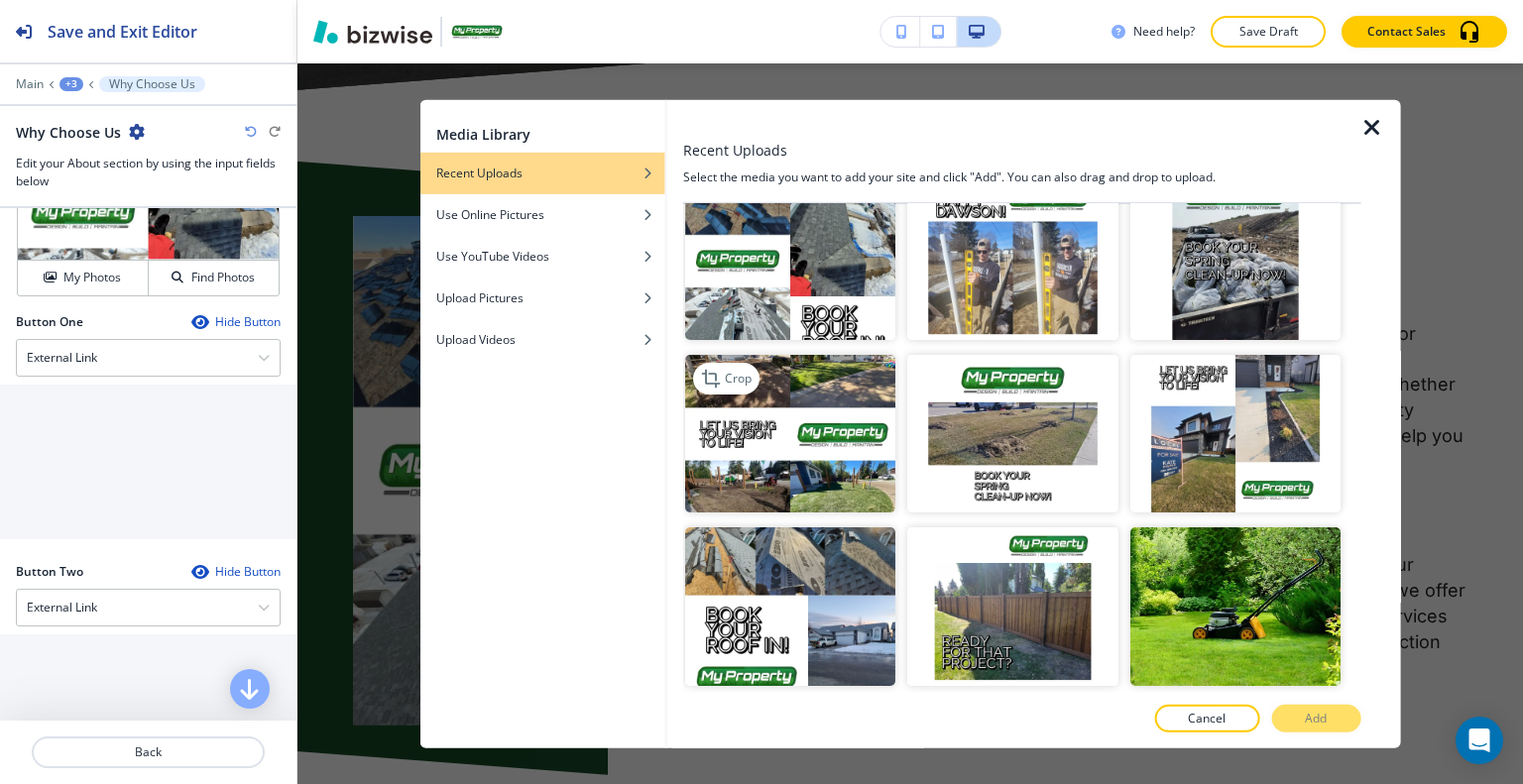 click at bounding box center (790, 433) 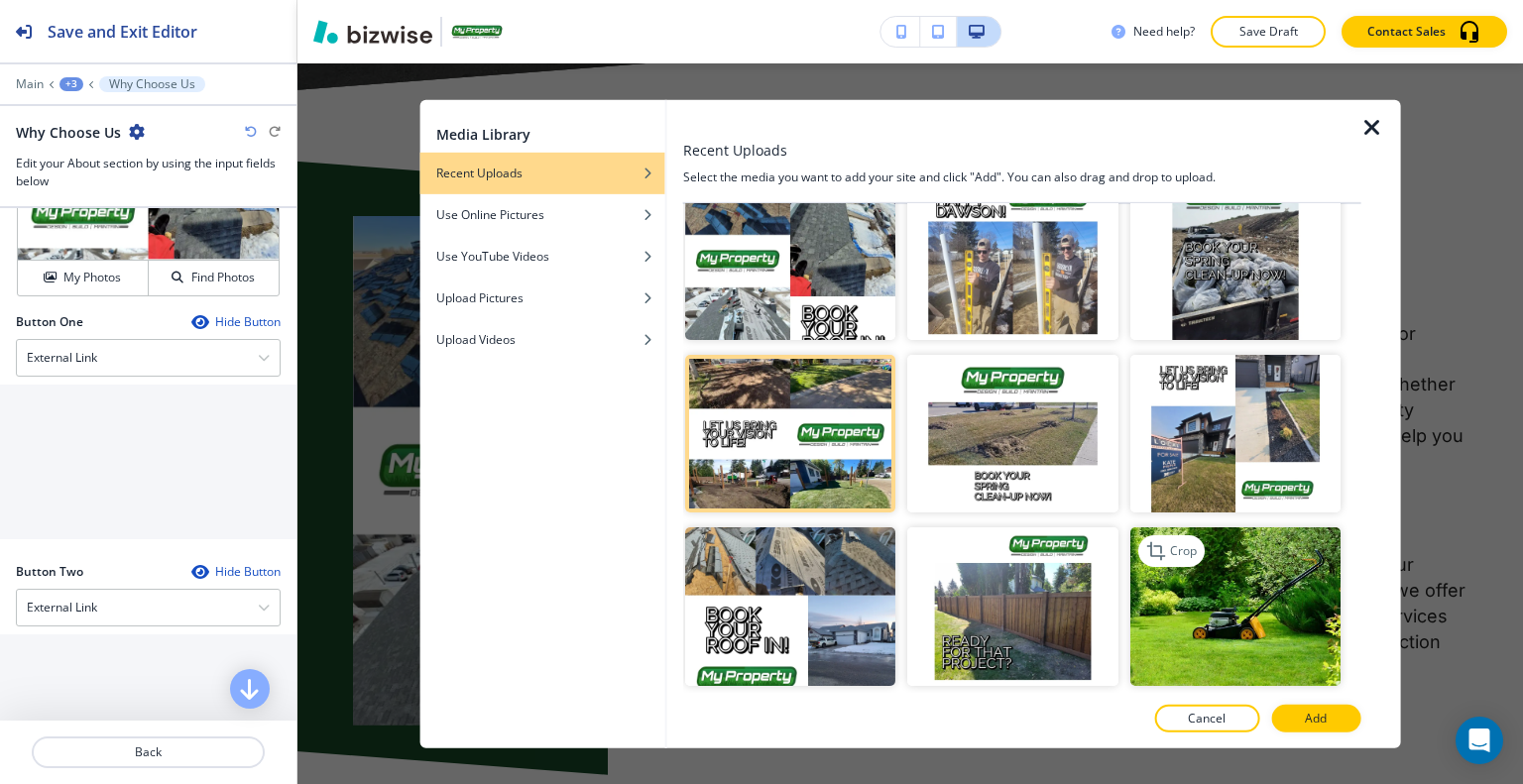 scroll, scrollTop: 2577, scrollLeft: 0, axis: vertical 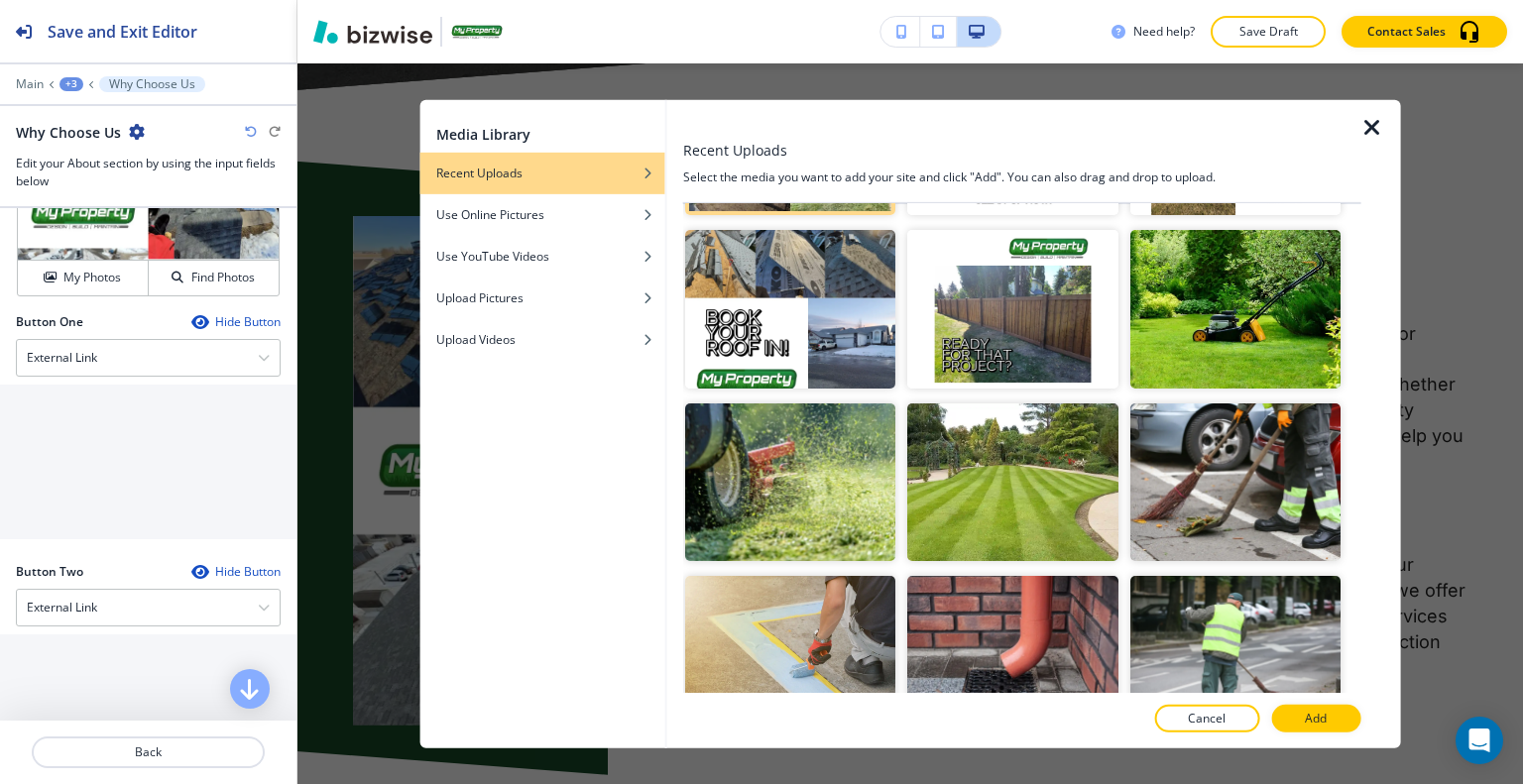 click on "Add" at bounding box center [1316, 719] 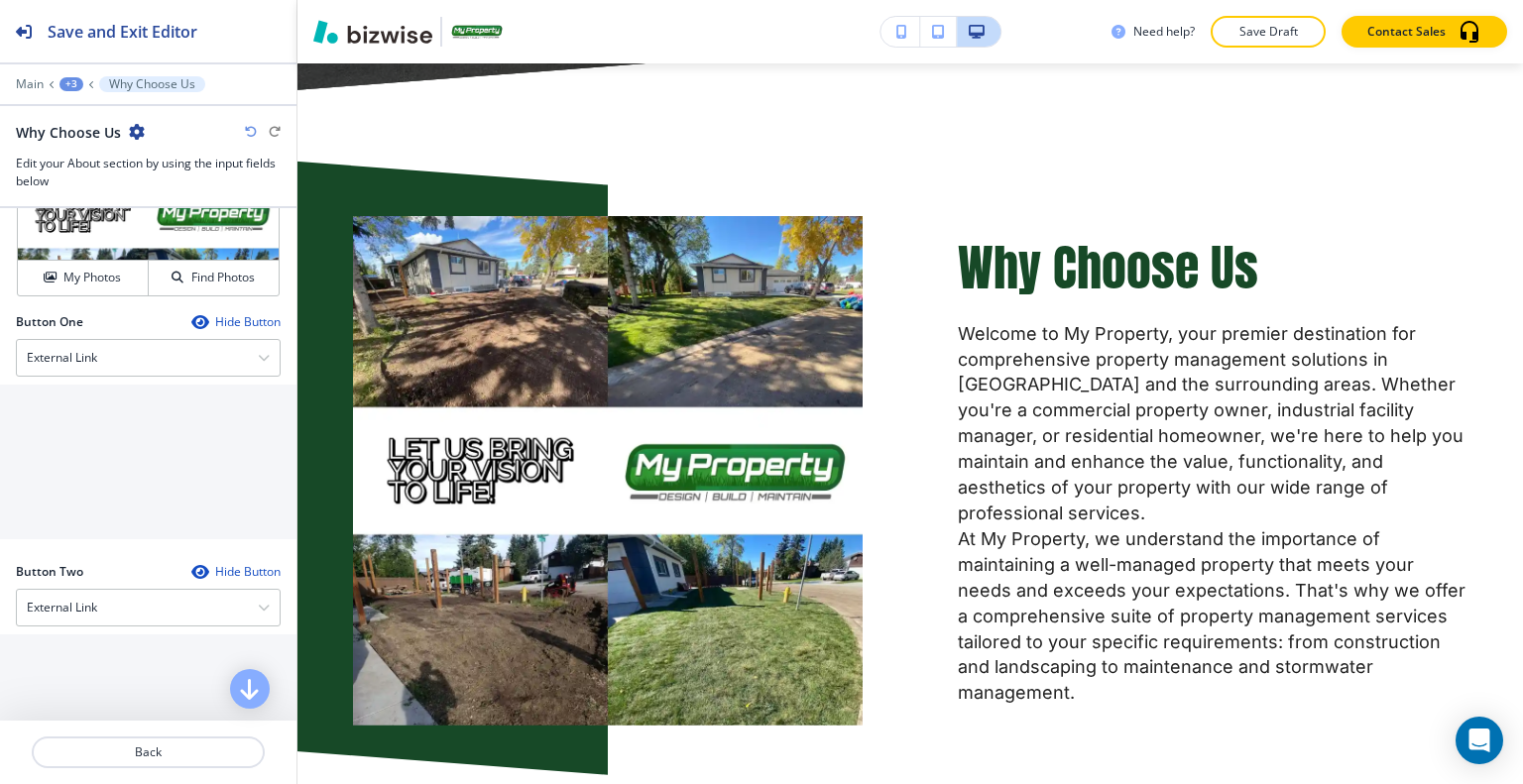 scroll, scrollTop: 5407, scrollLeft: 0, axis: vertical 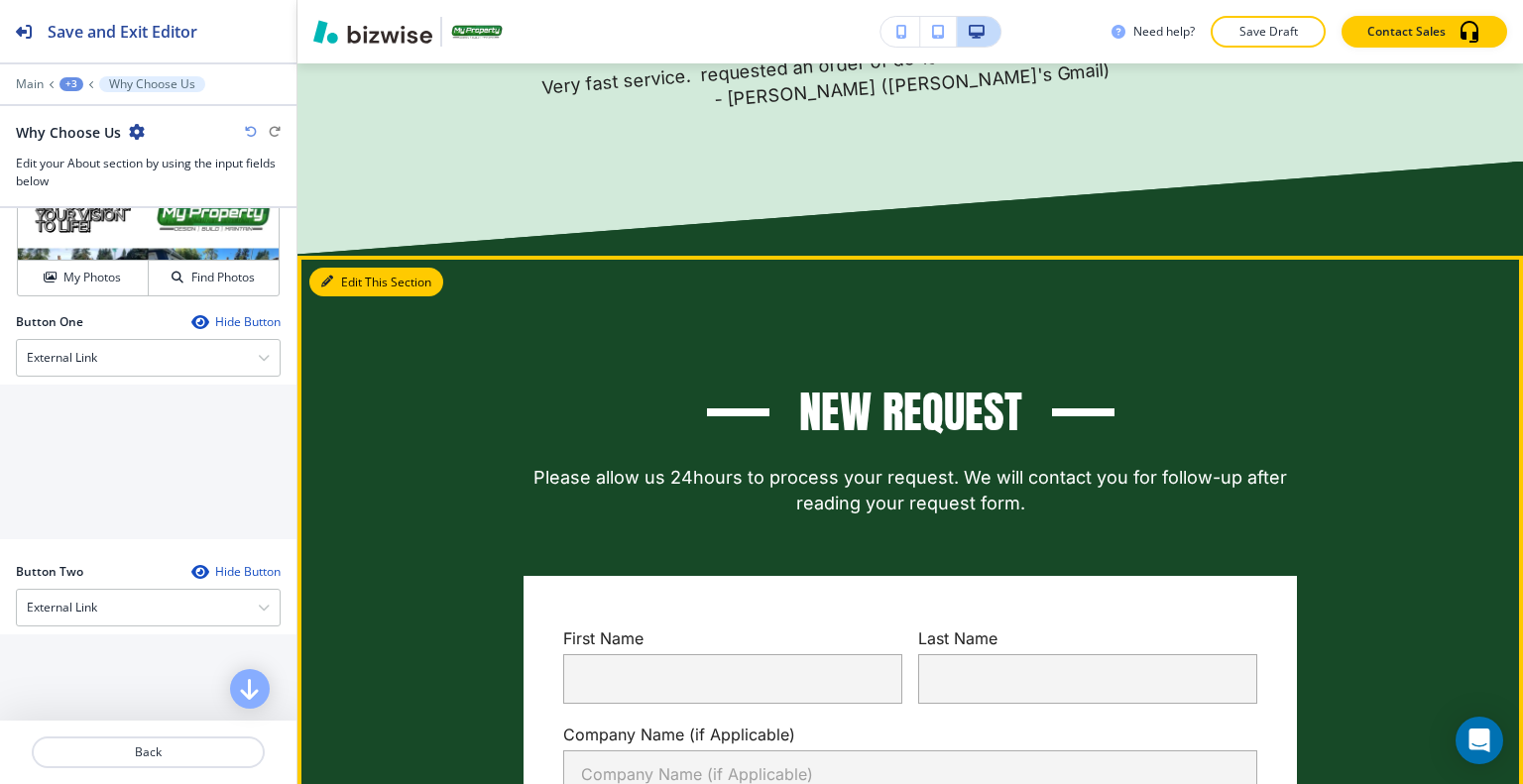click on "Edit This Section" at bounding box center [376, 282] 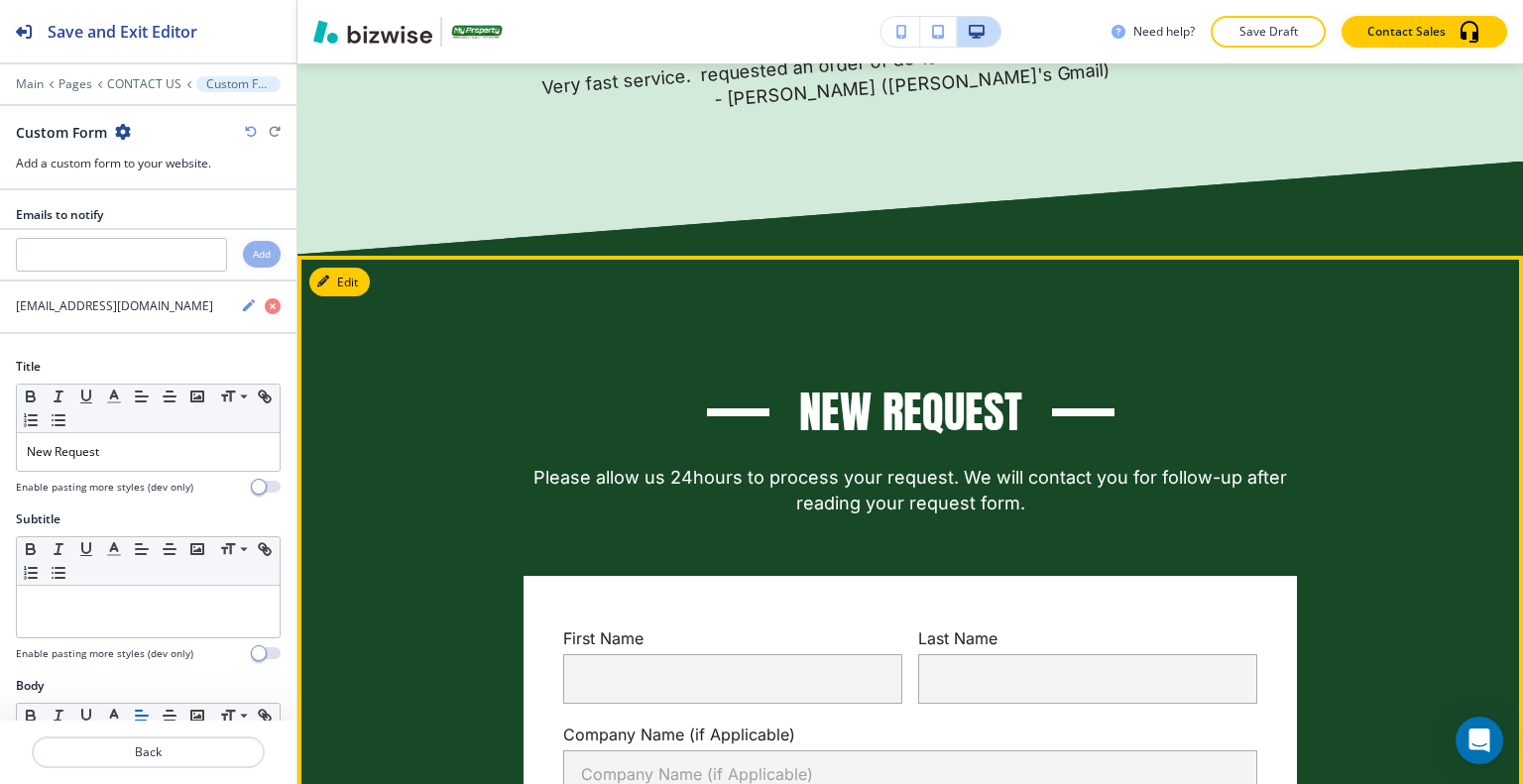 scroll, scrollTop: 1147, scrollLeft: 0, axis: vertical 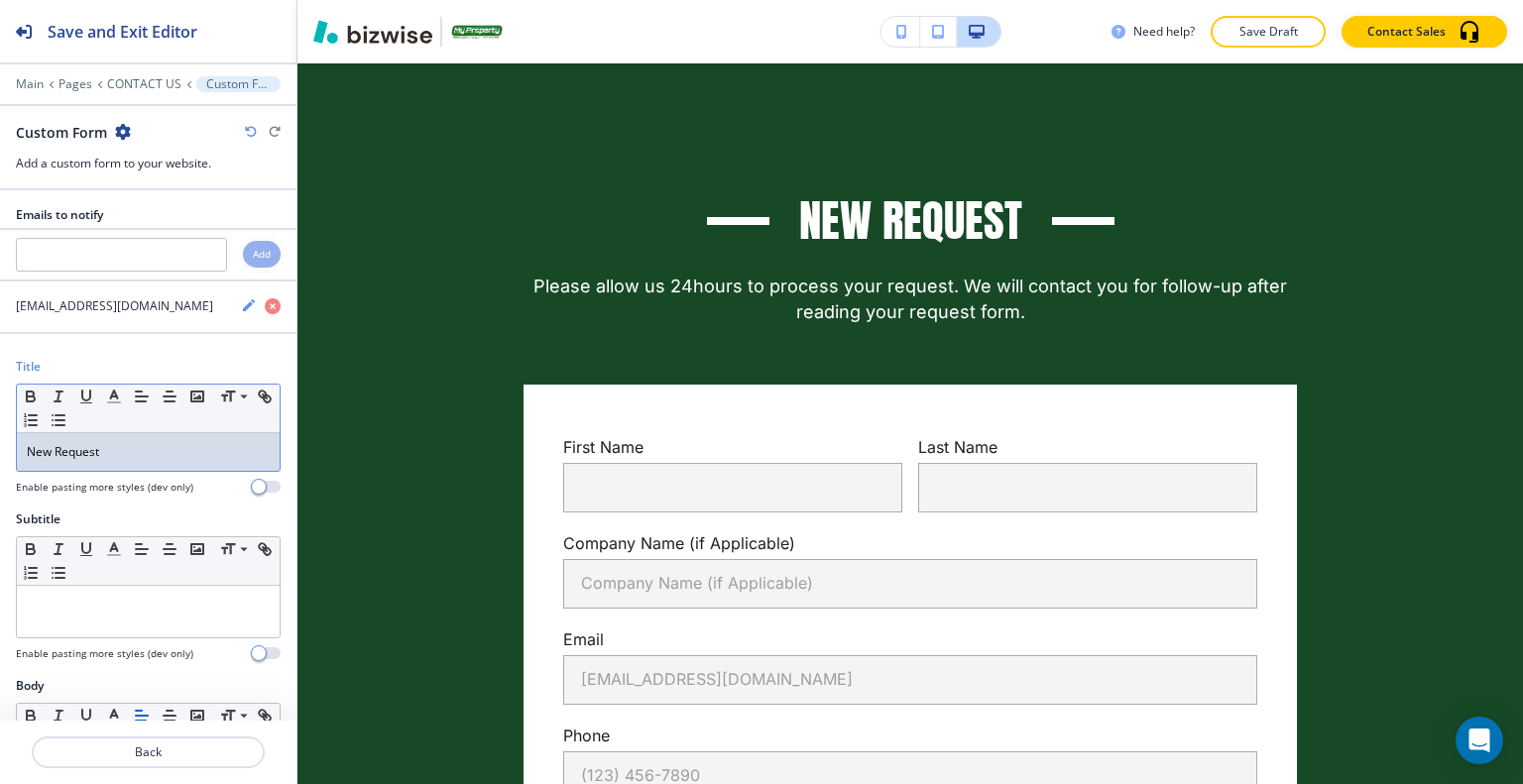 click on "New Request" at bounding box center (148, 452) 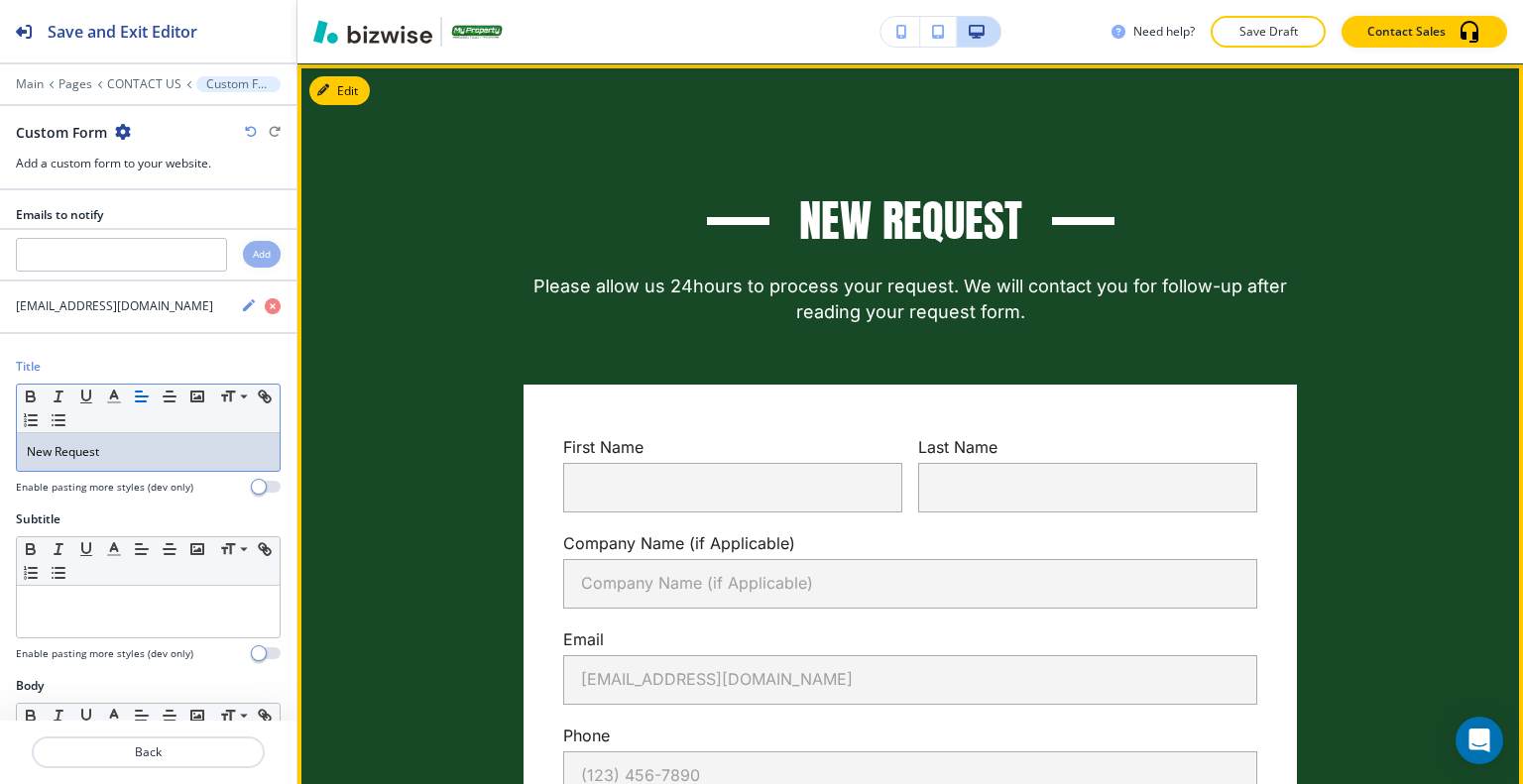 scroll, scrollTop: 949, scrollLeft: 0, axis: vertical 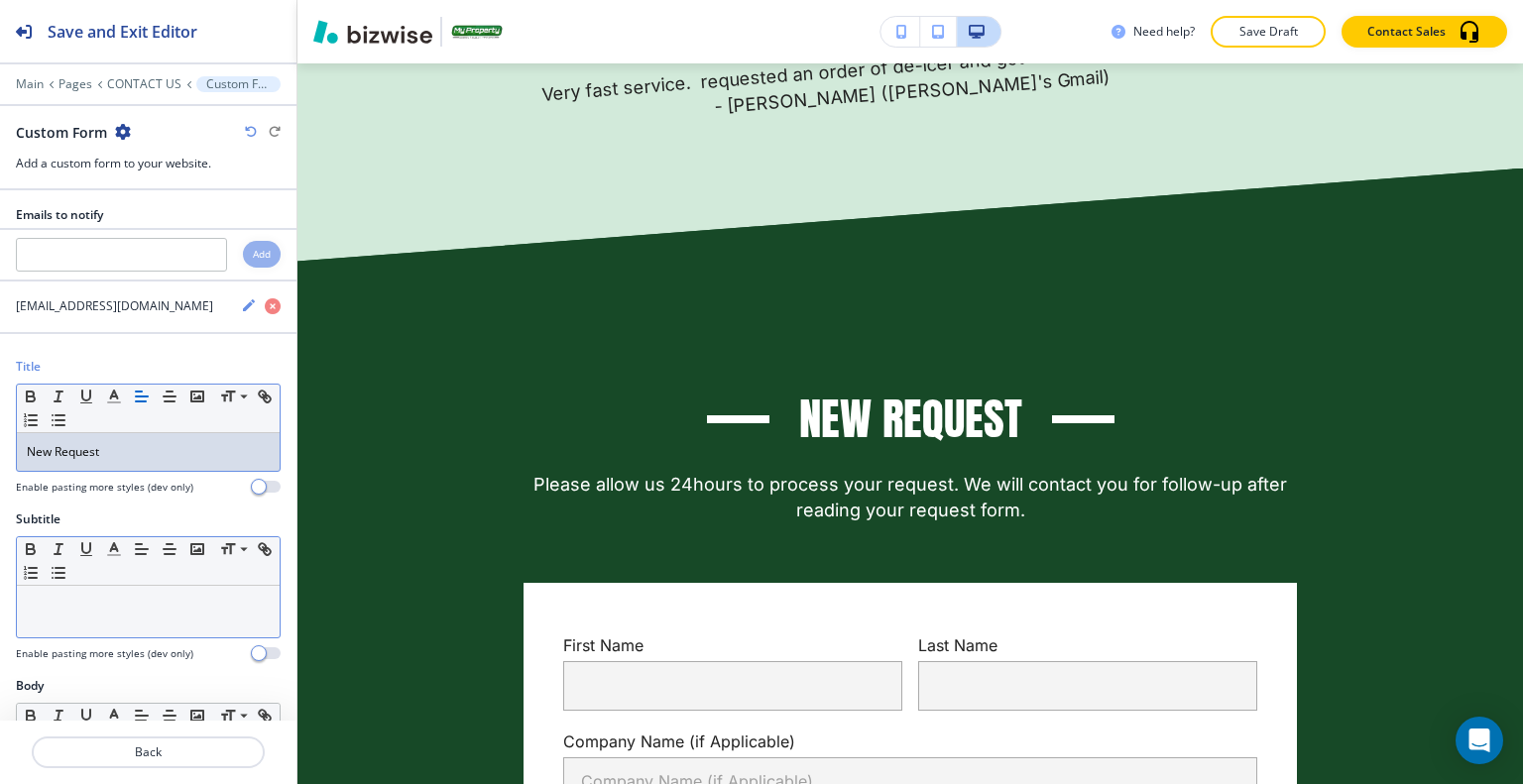 click at bounding box center (148, 605) 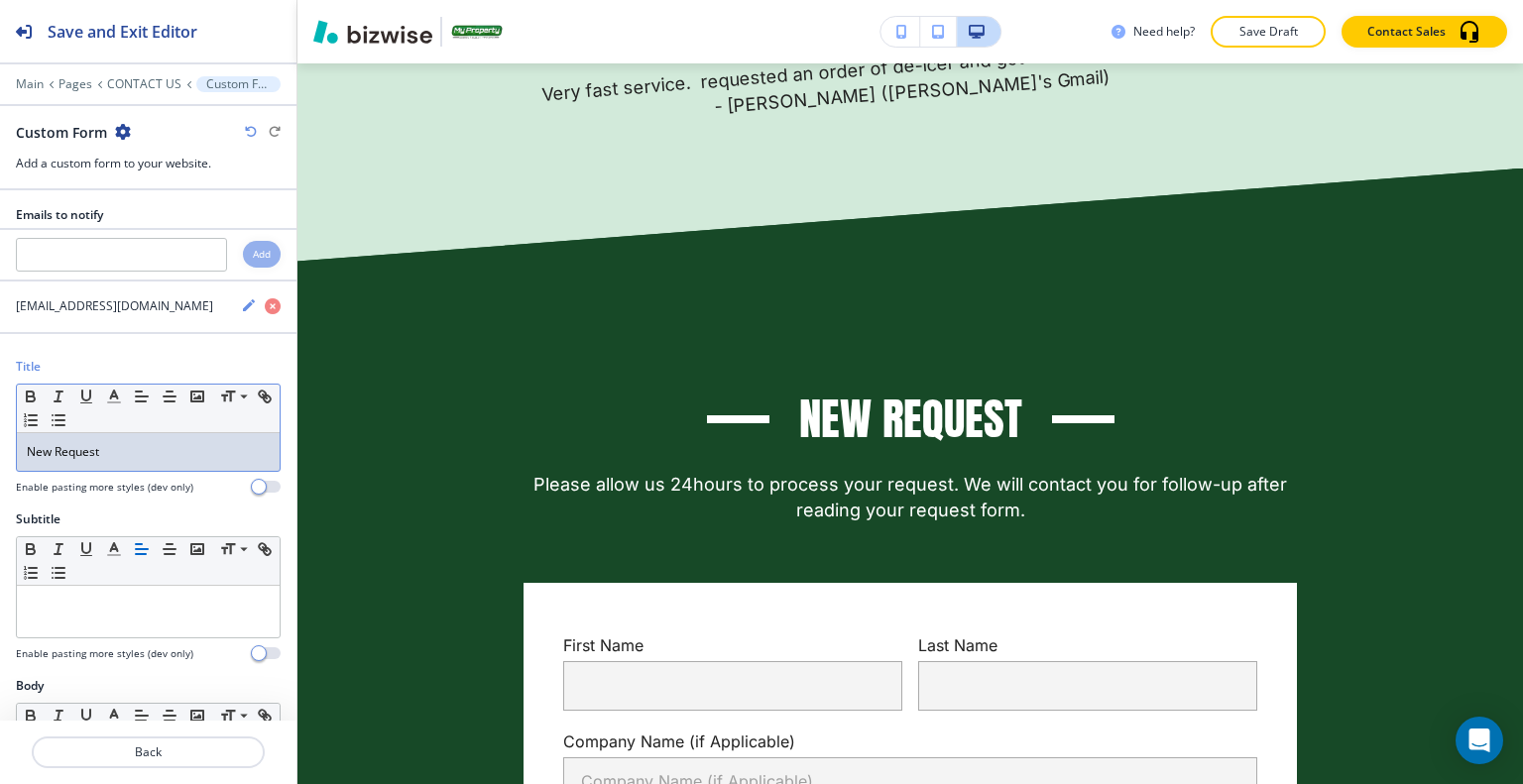 click on "New Request" at bounding box center [148, 452] 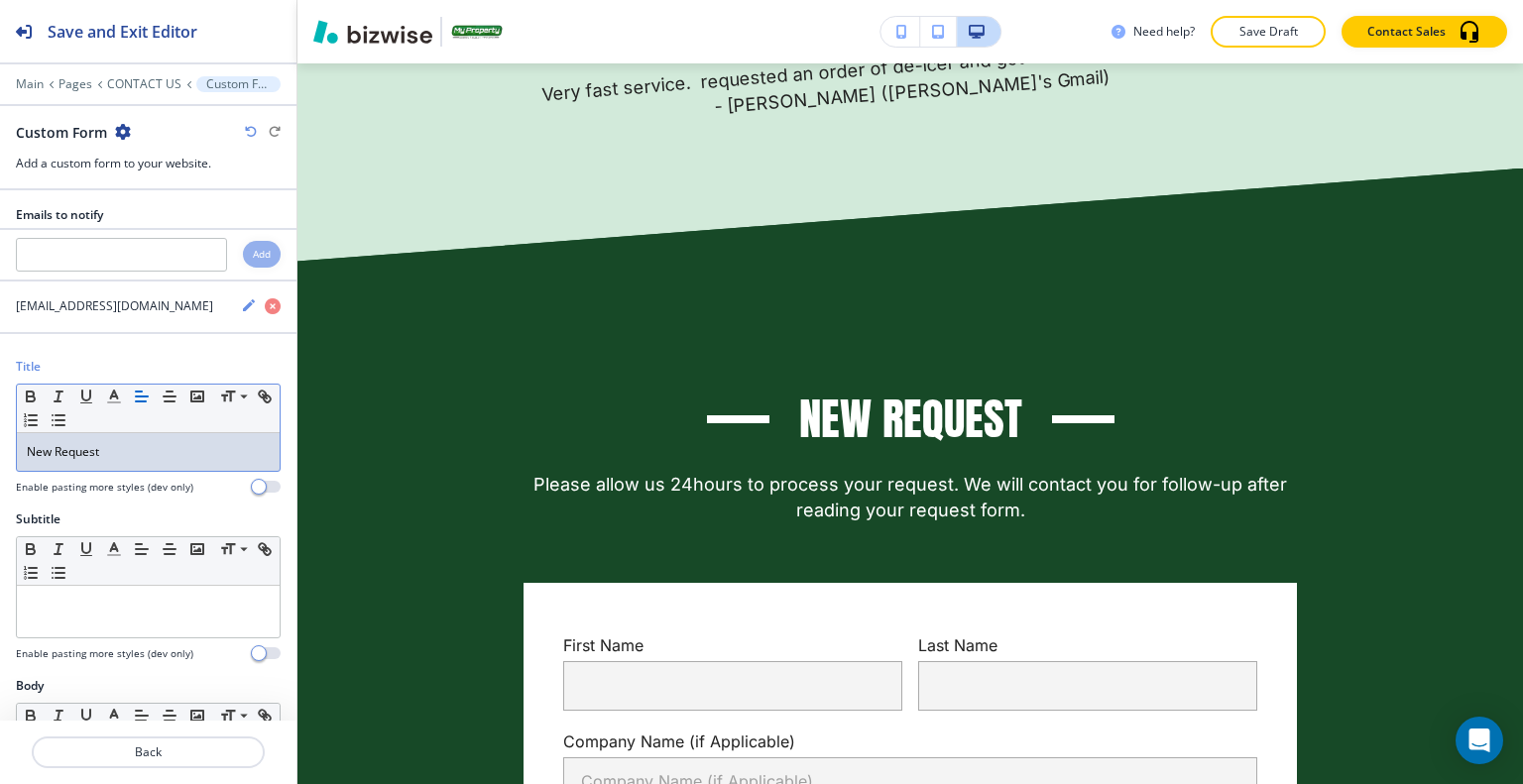 type 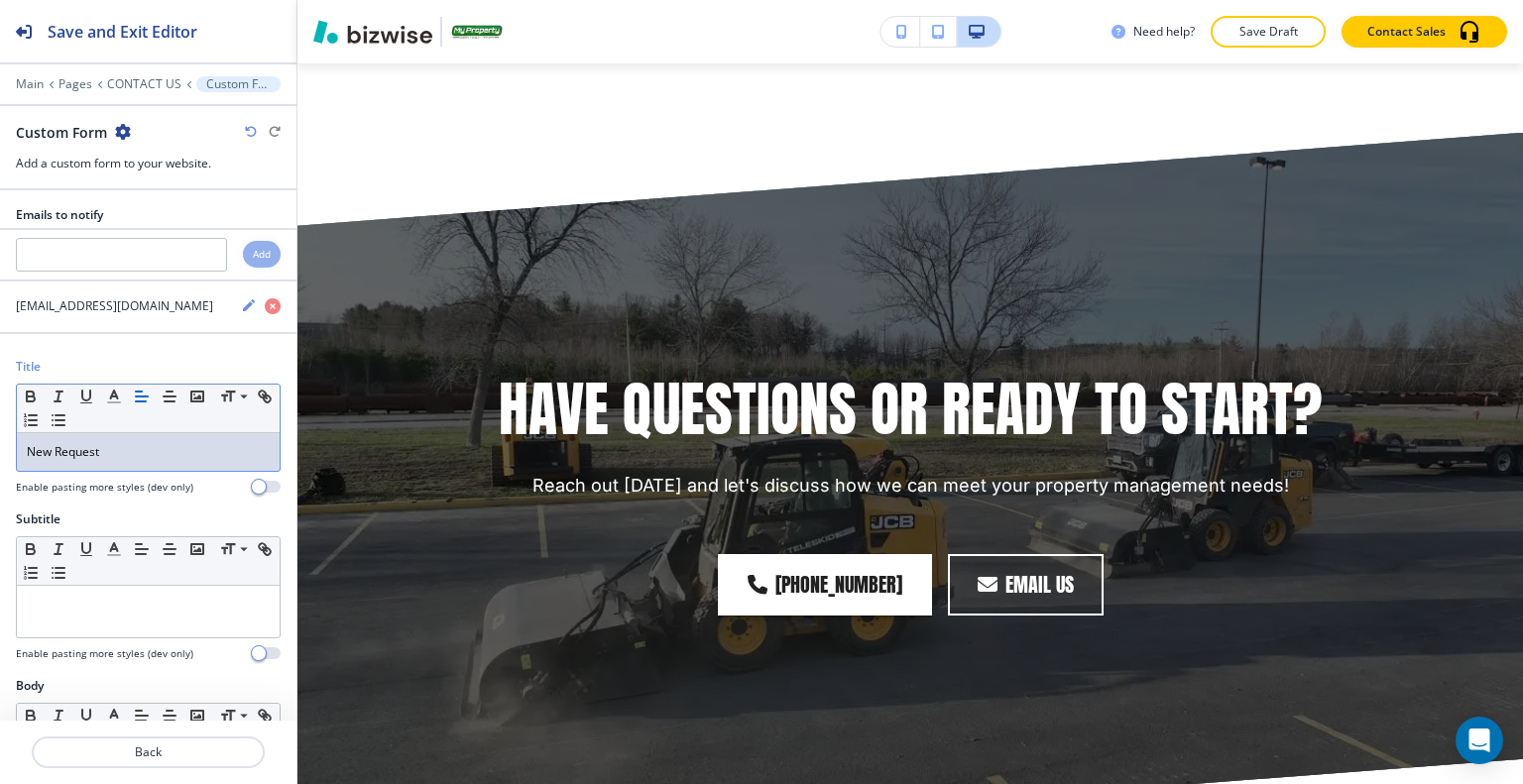 scroll, scrollTop: 4418, scrollLeft: 0, axis: vertical 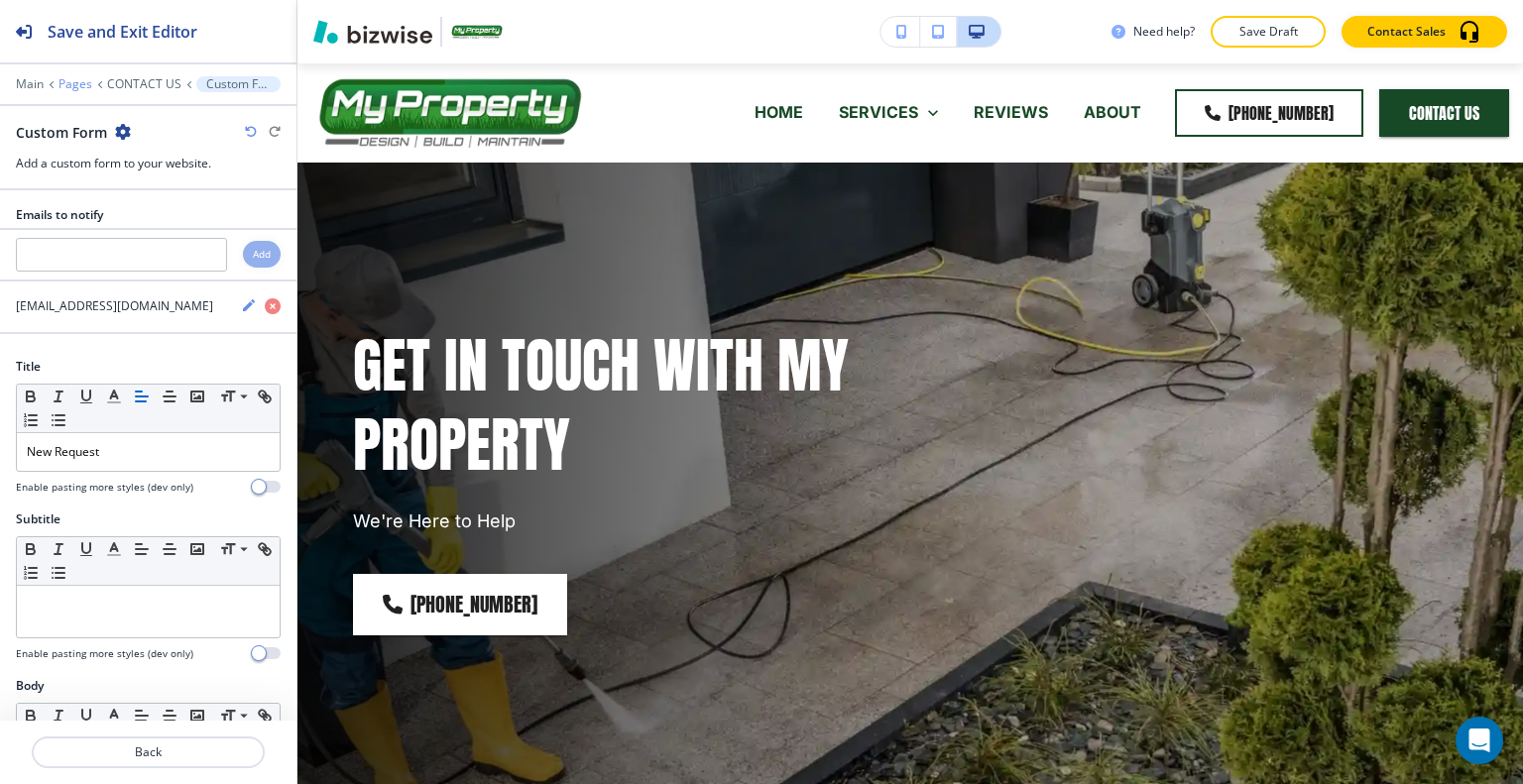 click on "Pages" at bounding box center [75, 84] 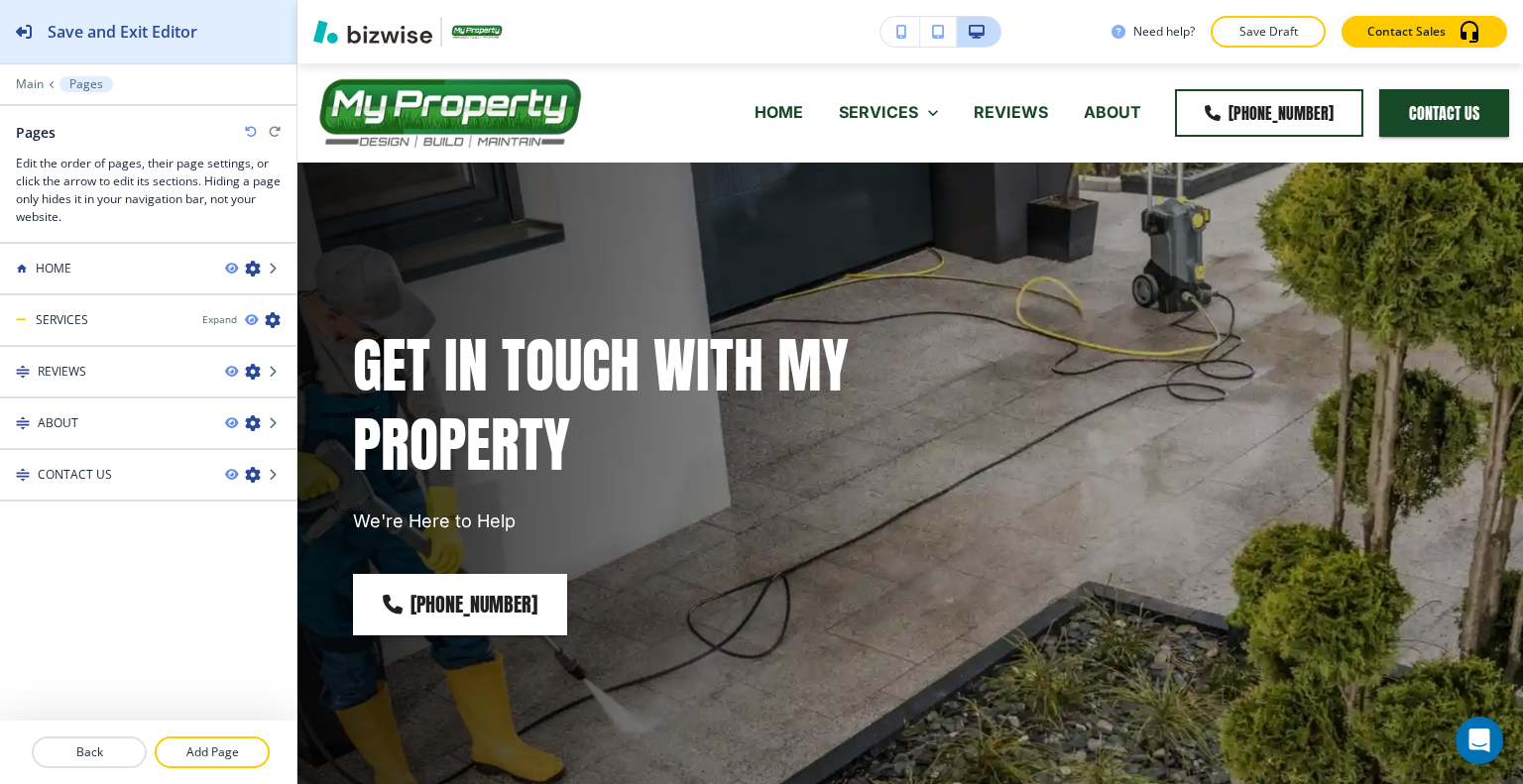 click on "Save and Exit Editor" at bounding box center [122, 32] 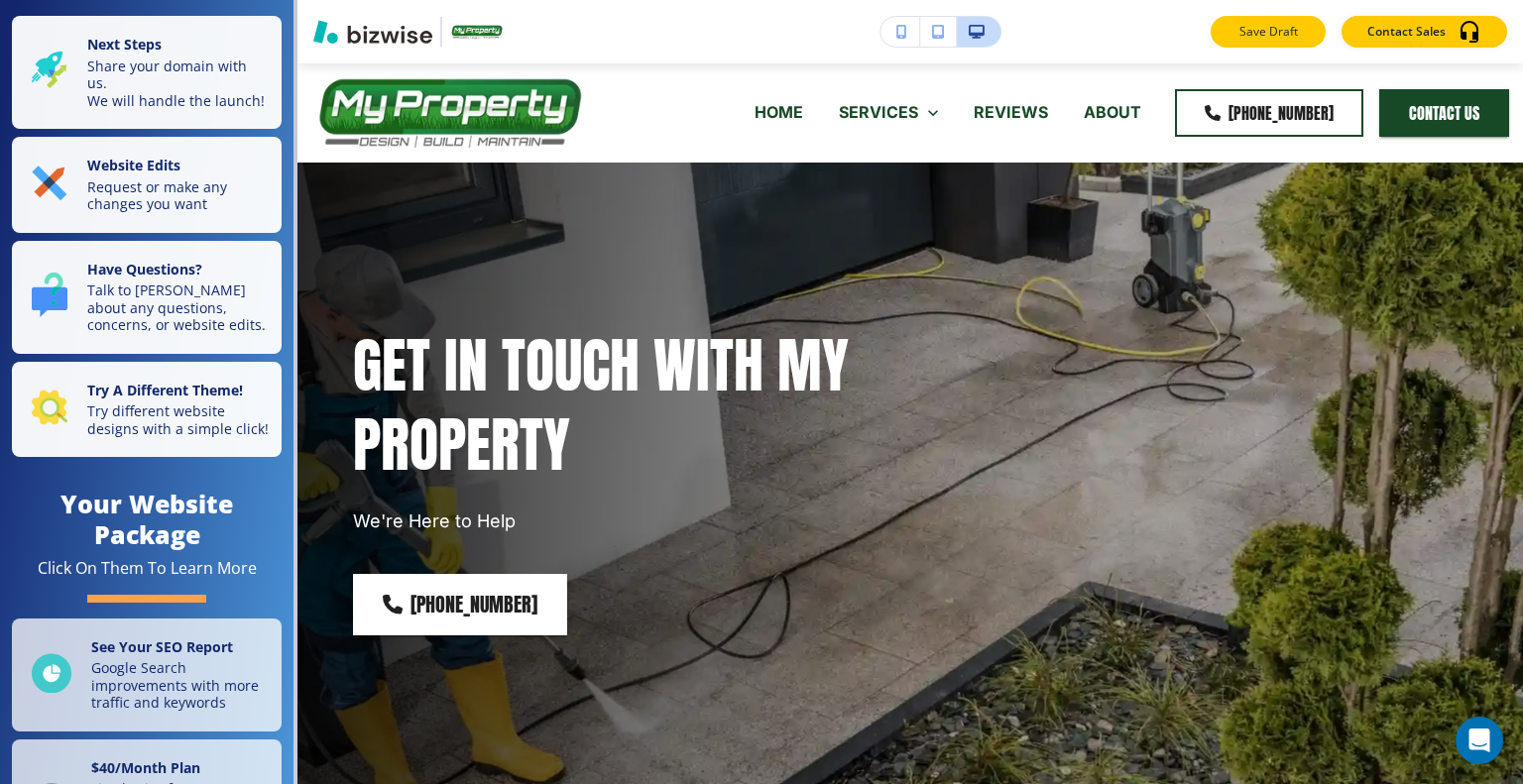 click on "Save Draft" at bounding box center (1268, 32) 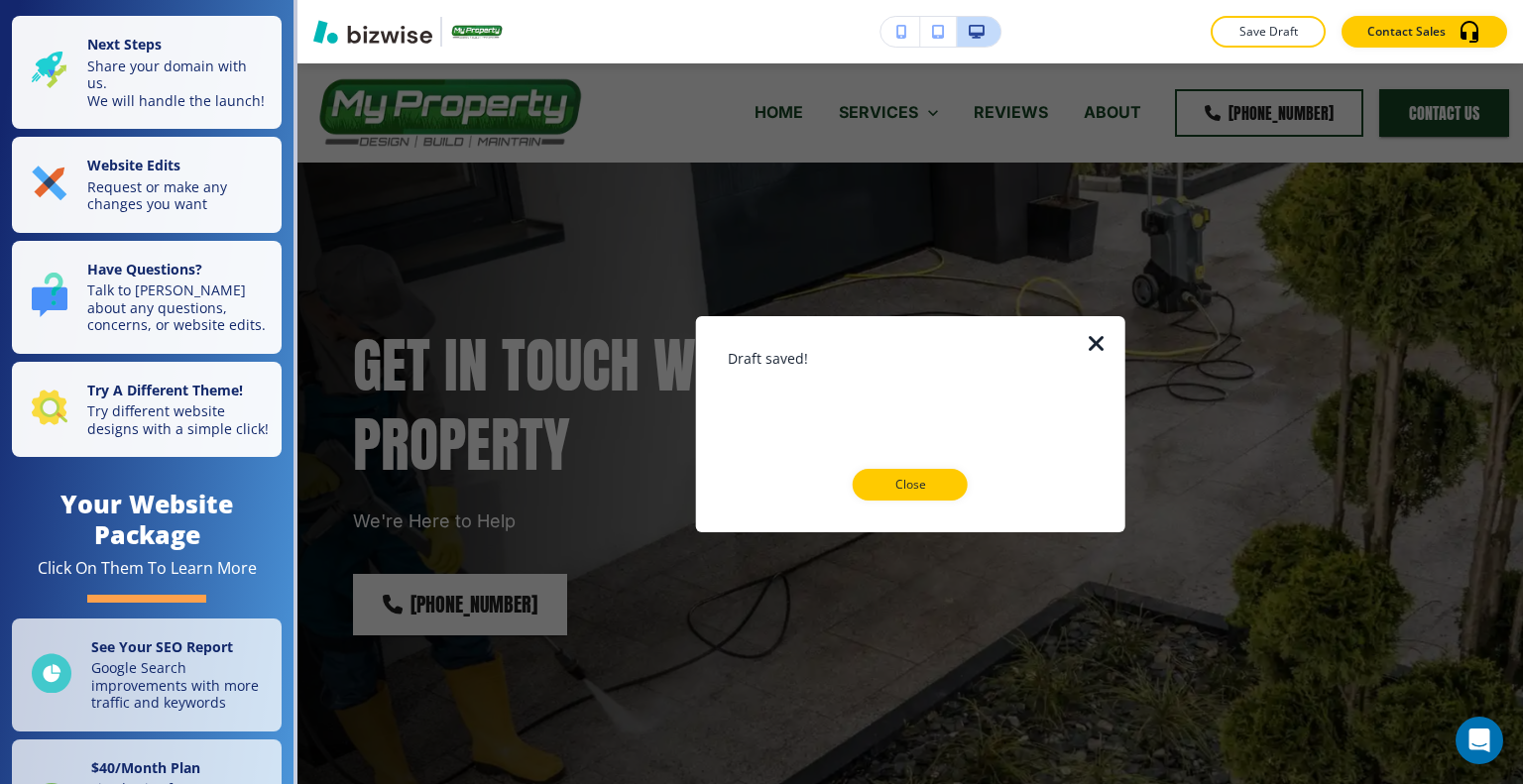 click at bounding box center [1109, 423] 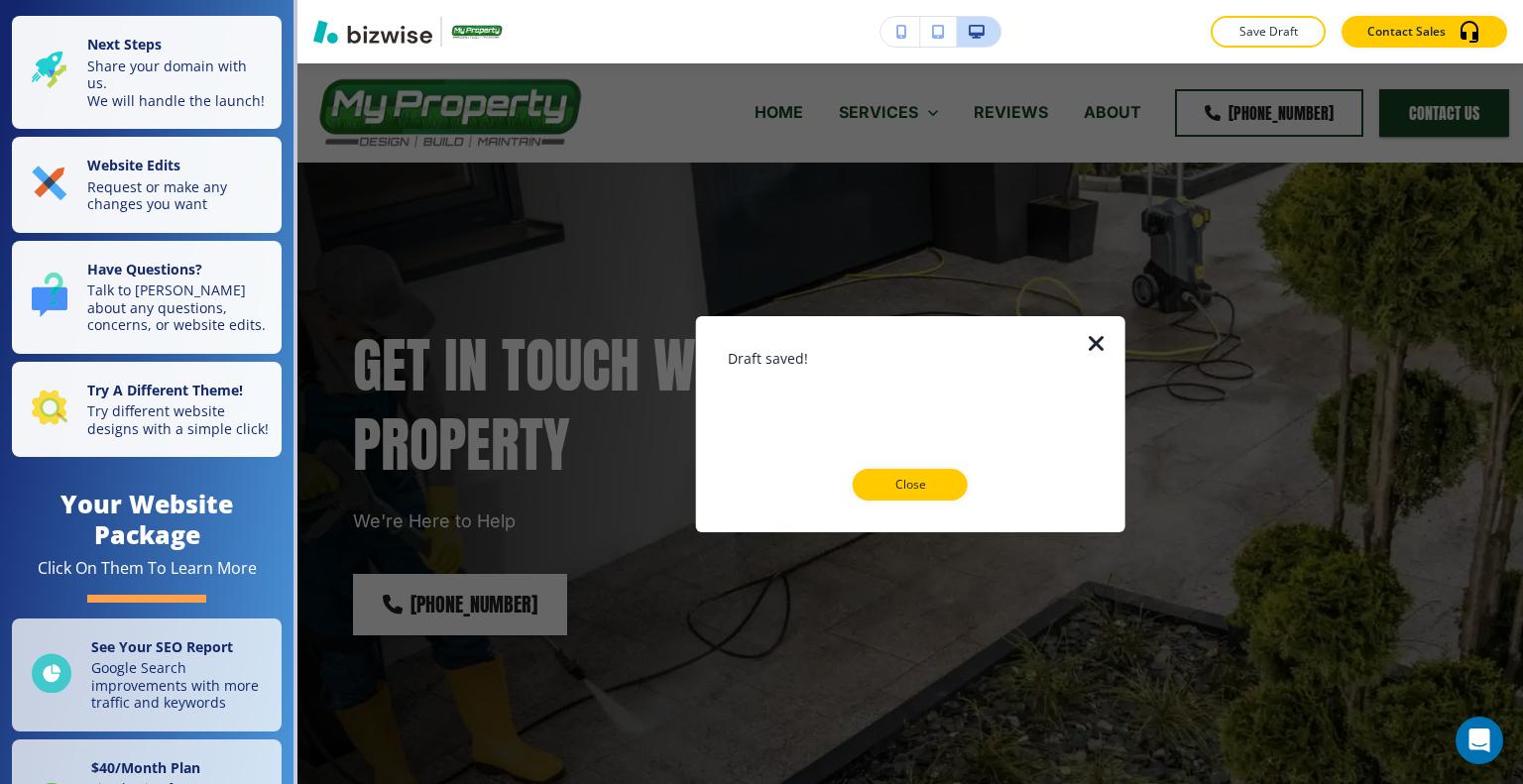 click at bounding box center (1097, 343) 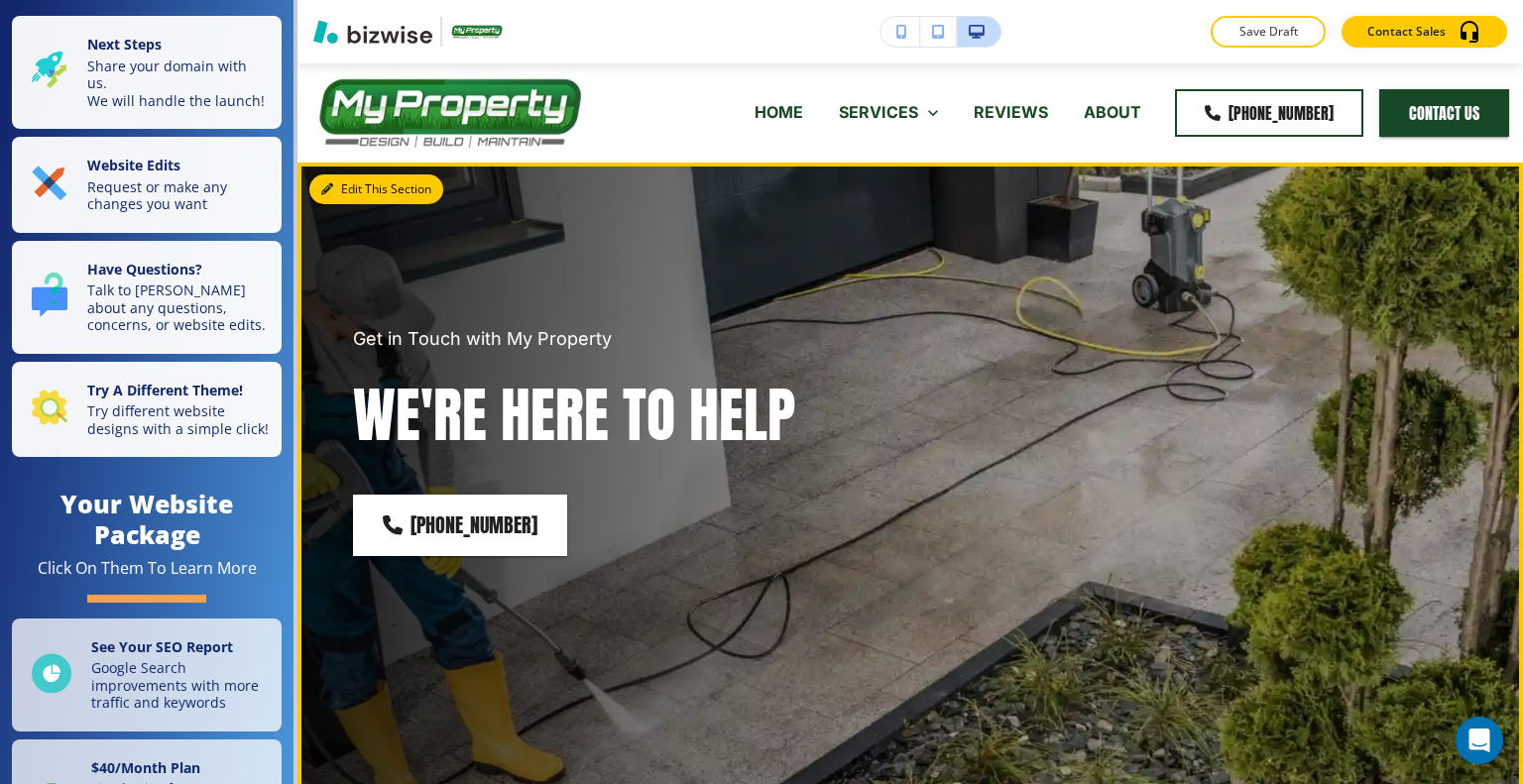 click on "Edit This Section" at bounding box center (376, 189) 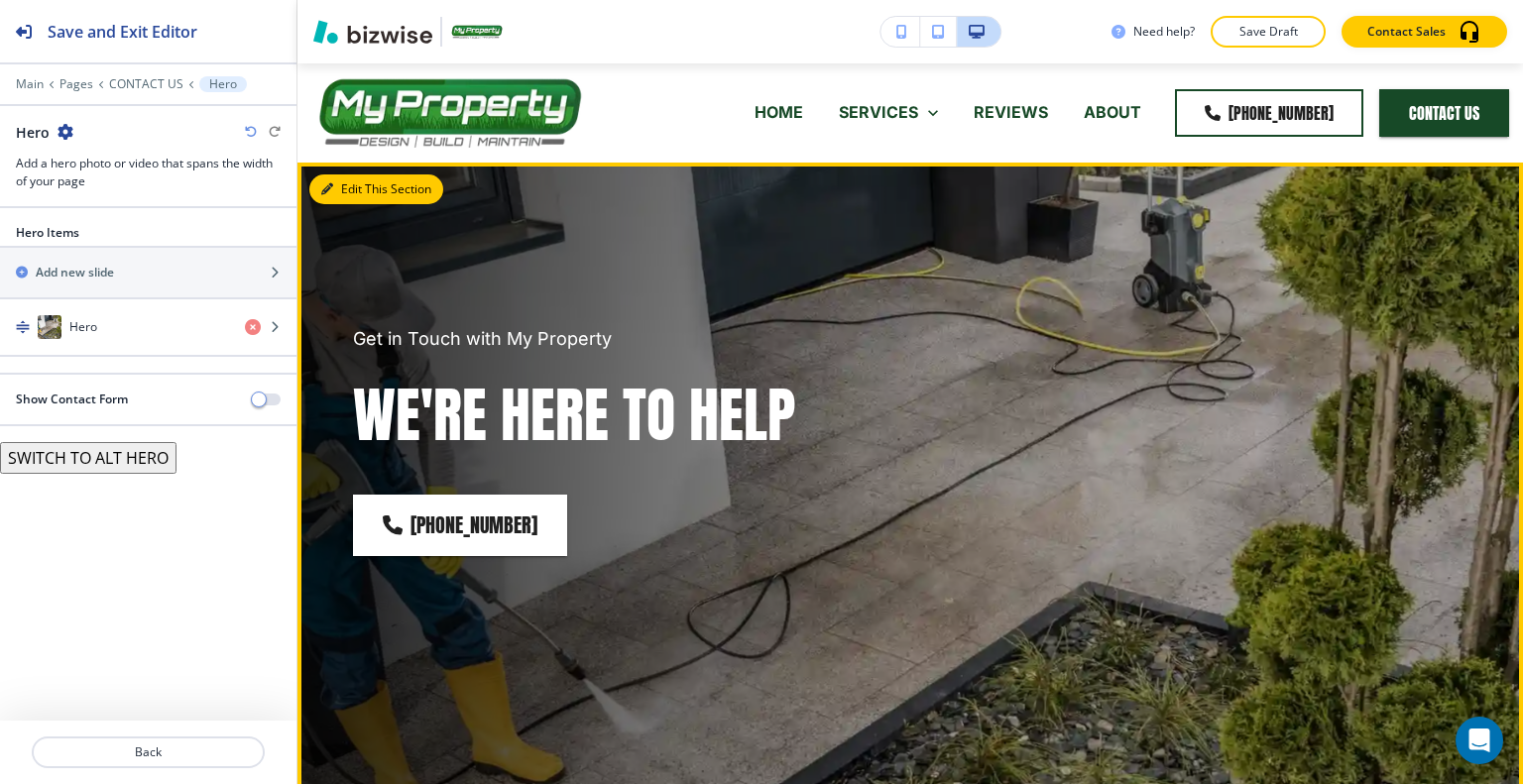scroll, scrollTop: 99, scrollLeft: 0, axis: vertical 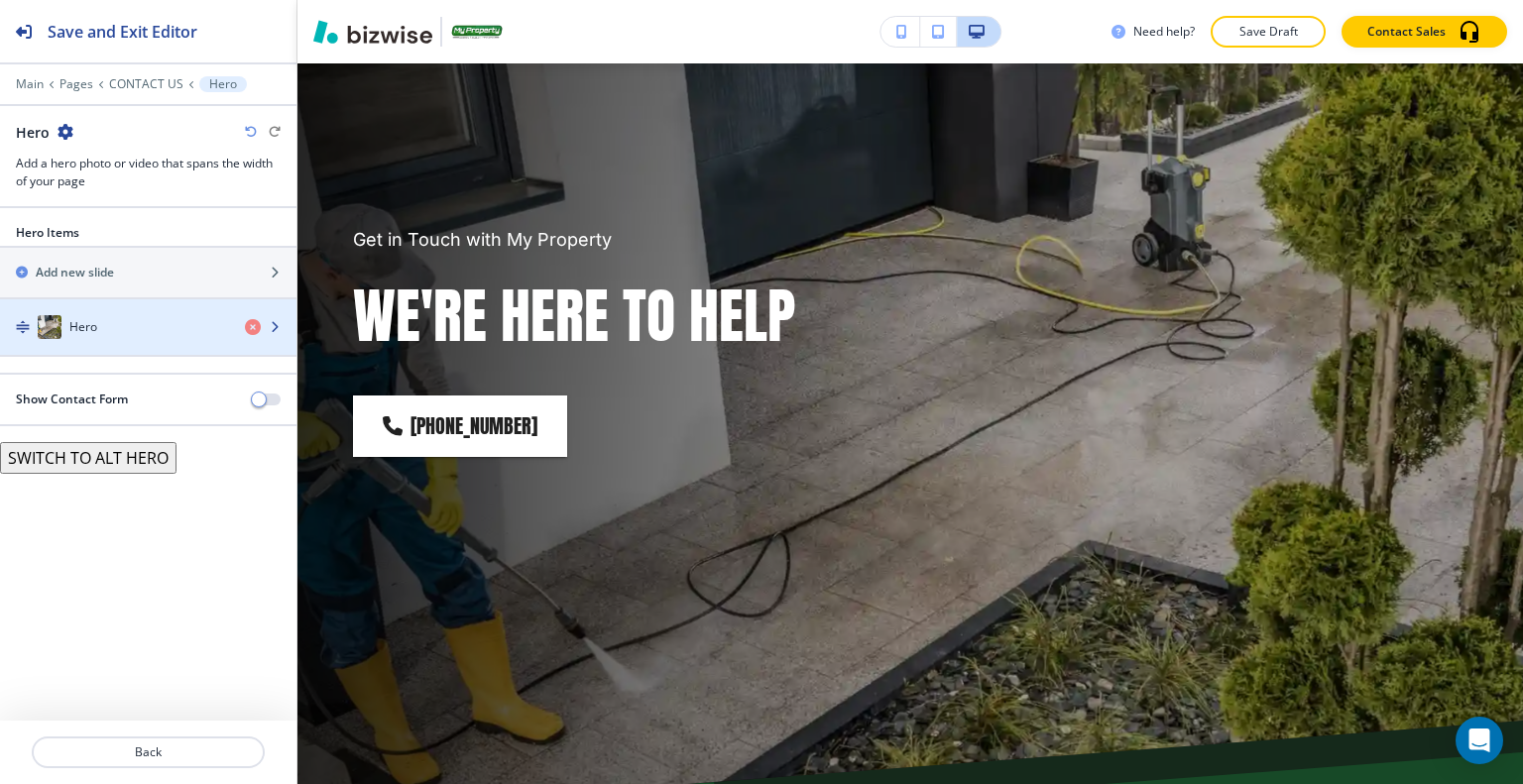 click on "Hero" at bounding box center [114, 327] 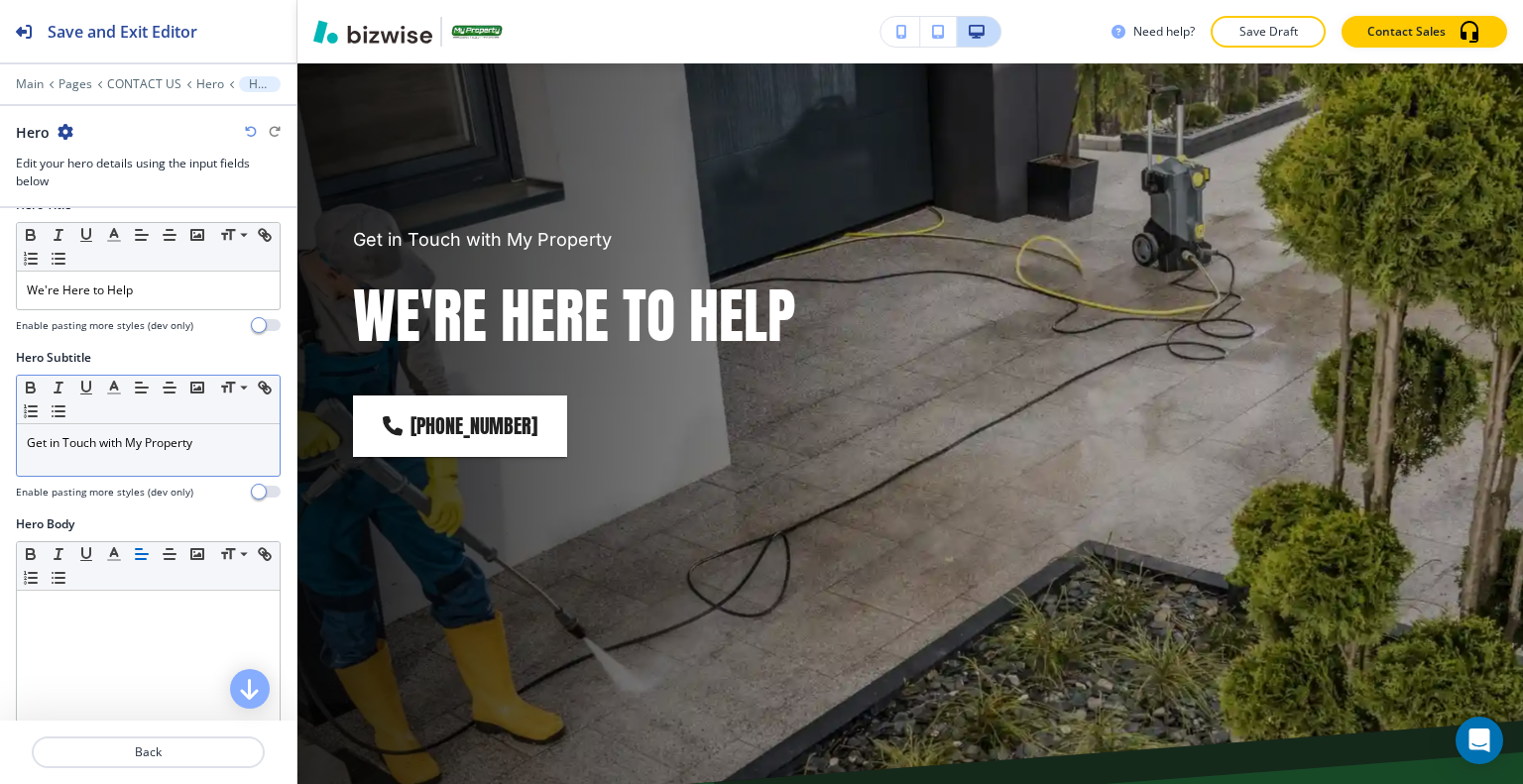 scroll, scrollTop: 99, scrollLeft: 0, axis: vertical 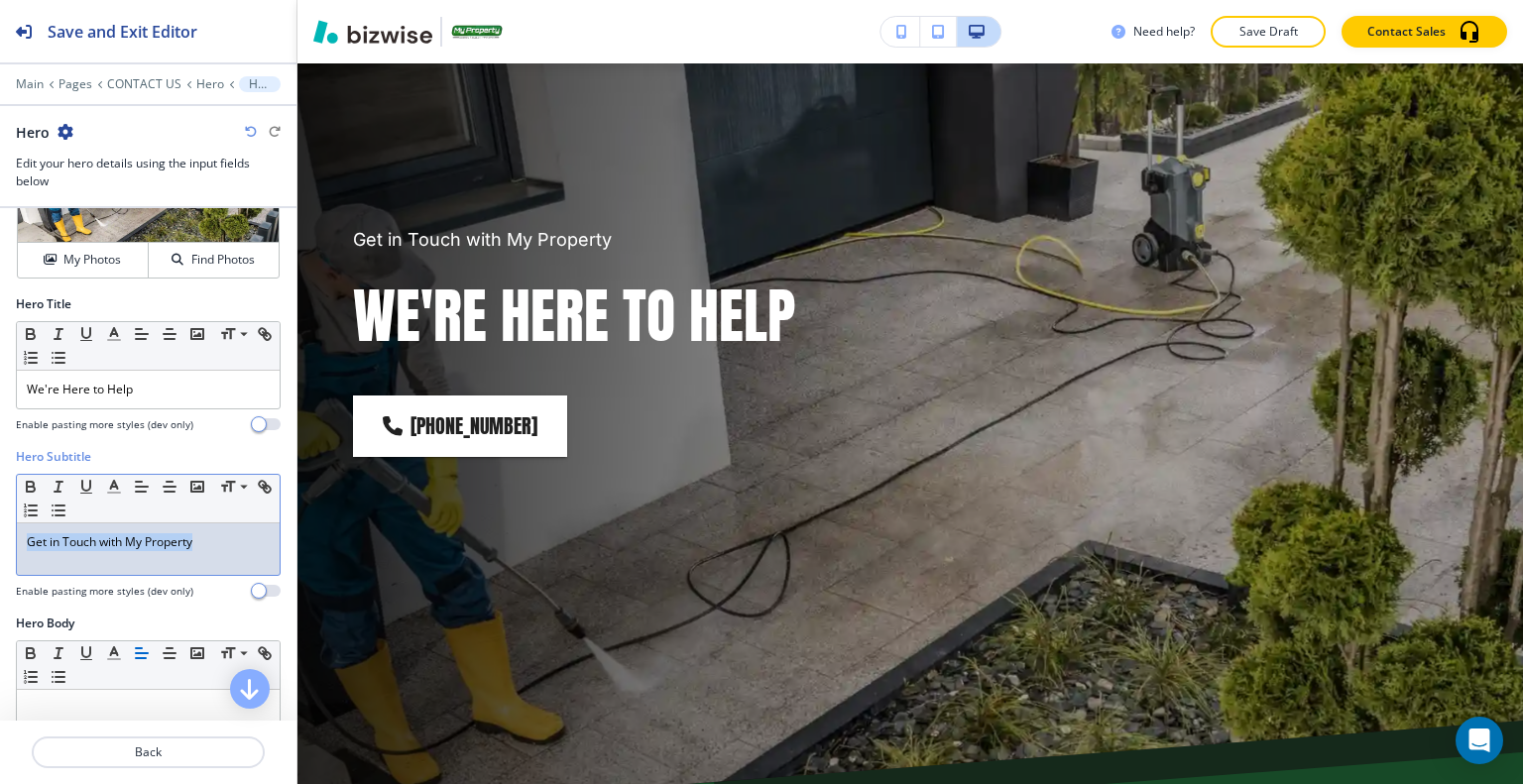 drag, startPoint x: 232, startPoint y: 544, endPoint x: 3, endPoint y: 547, distance: 229.01965 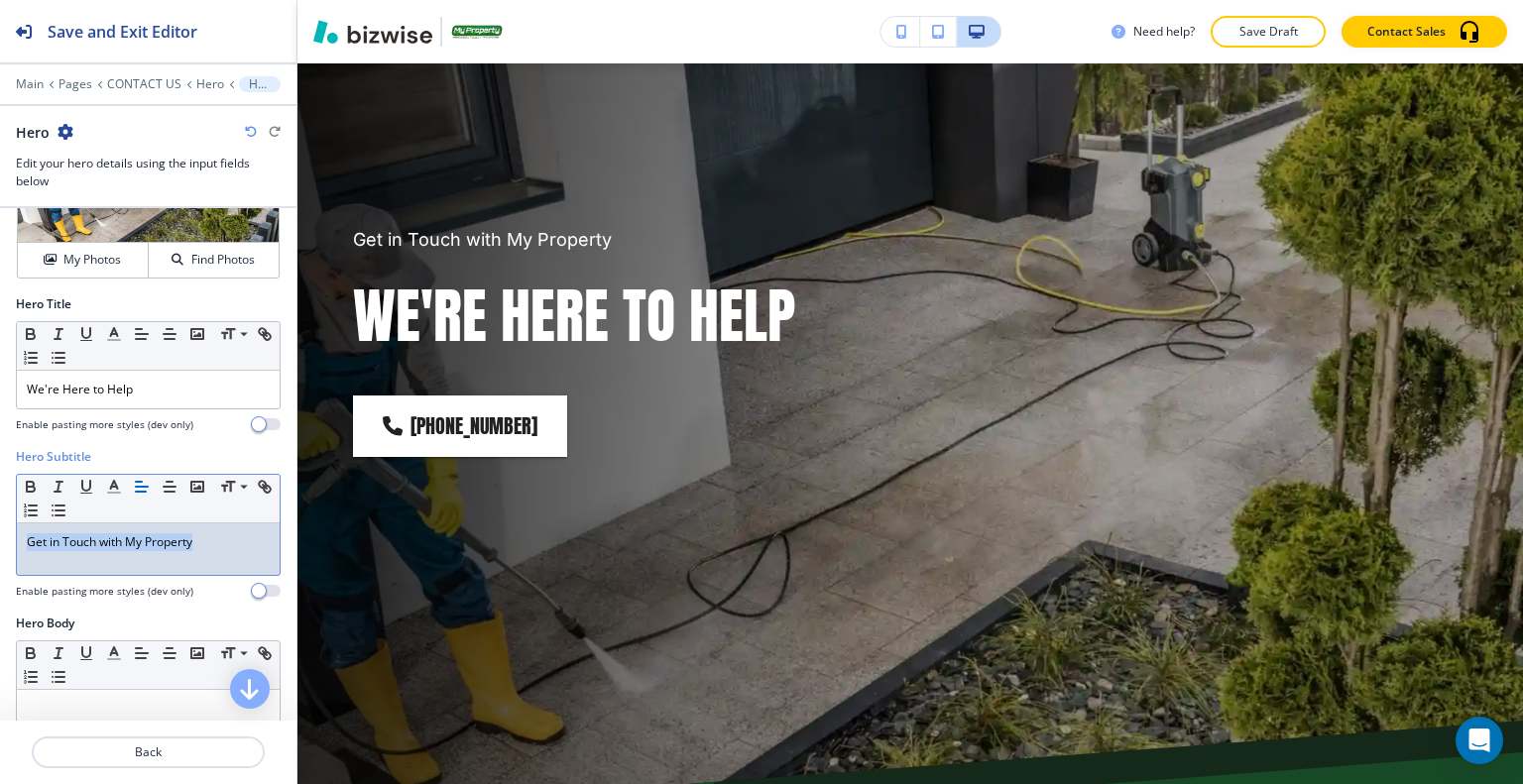 copy on "Get in Touch with My Property" 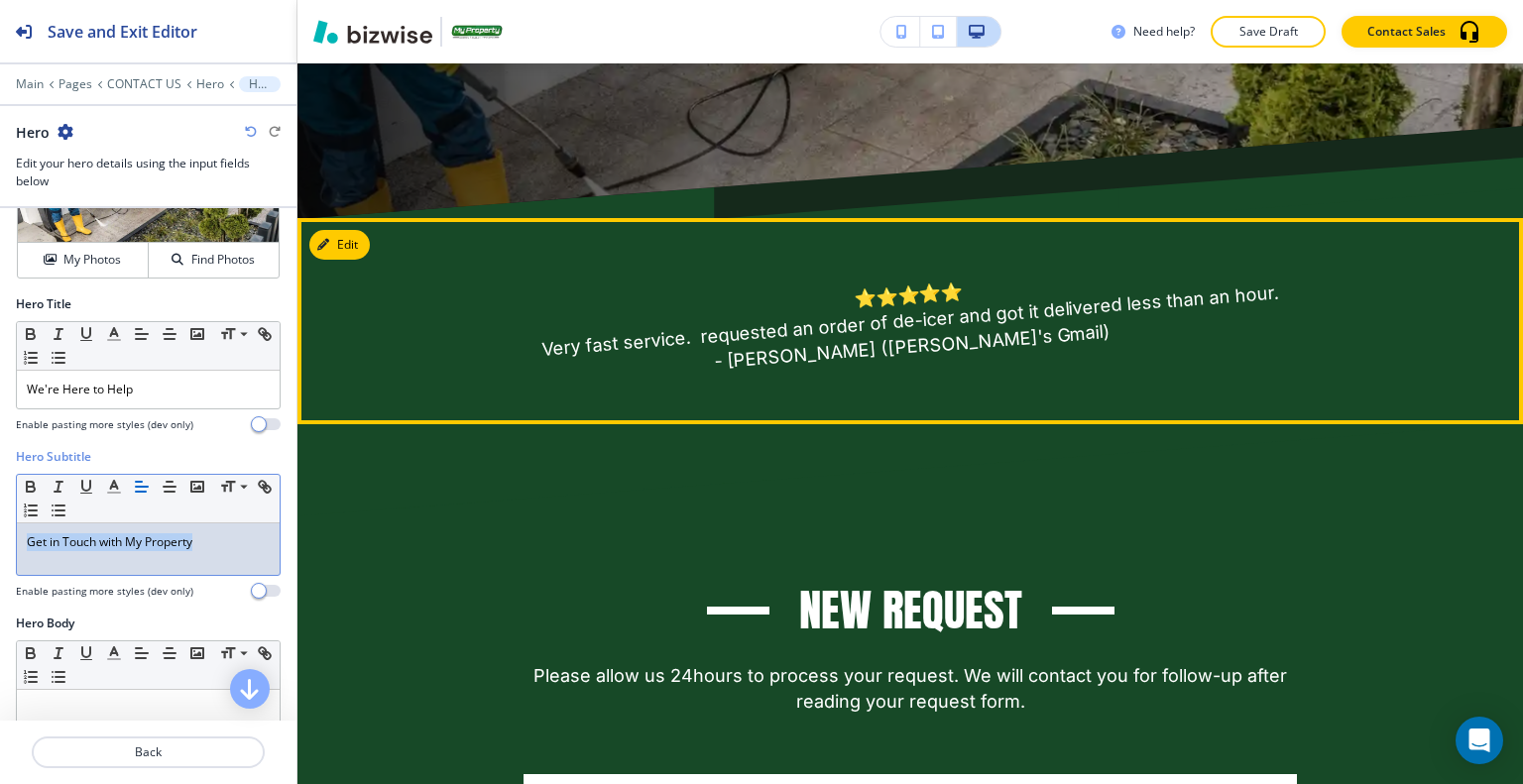 scroll, scrollTop: 297, scrollLeft: 0, axis: vertical 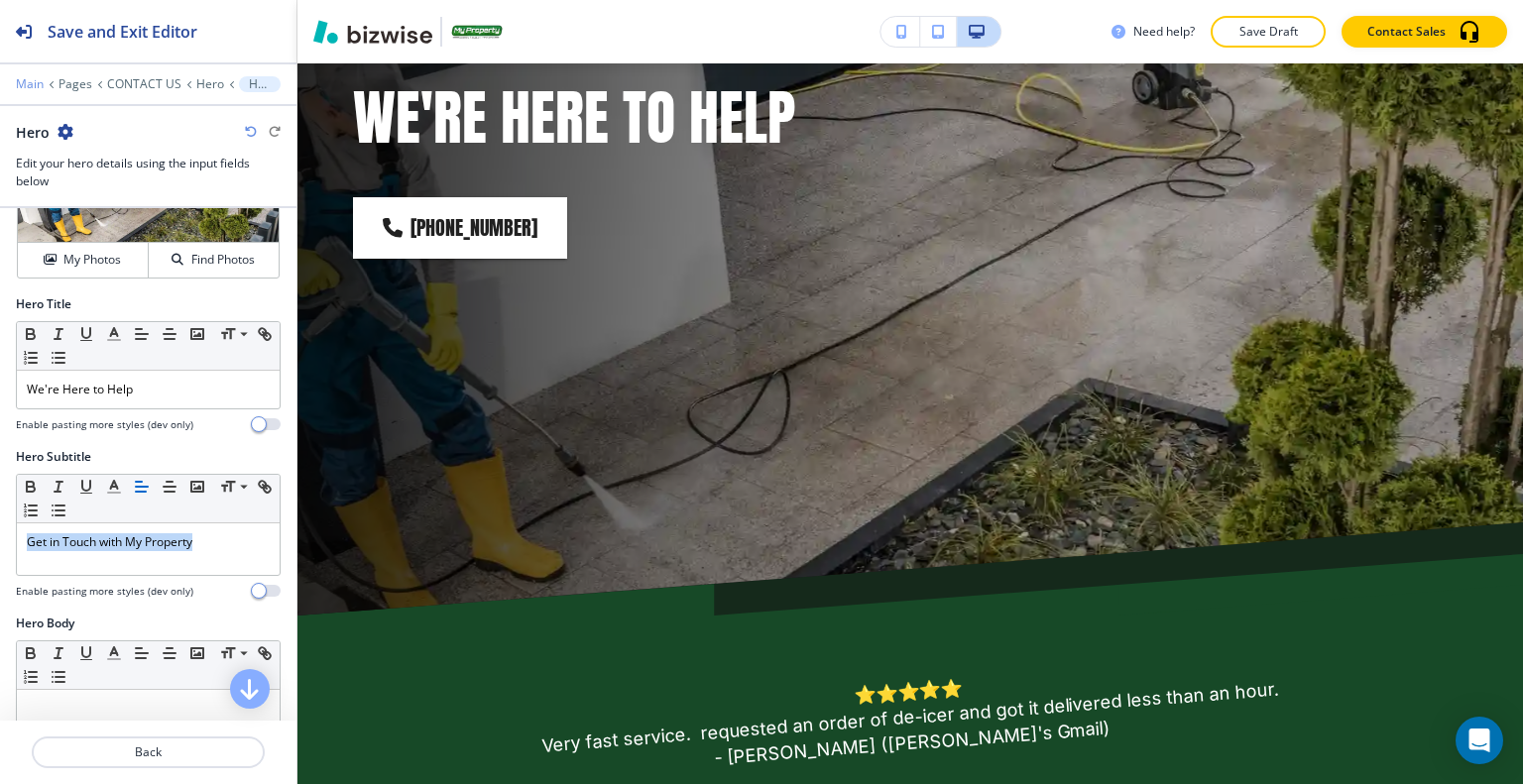 click on "Main" at bounding box center [30, 84] 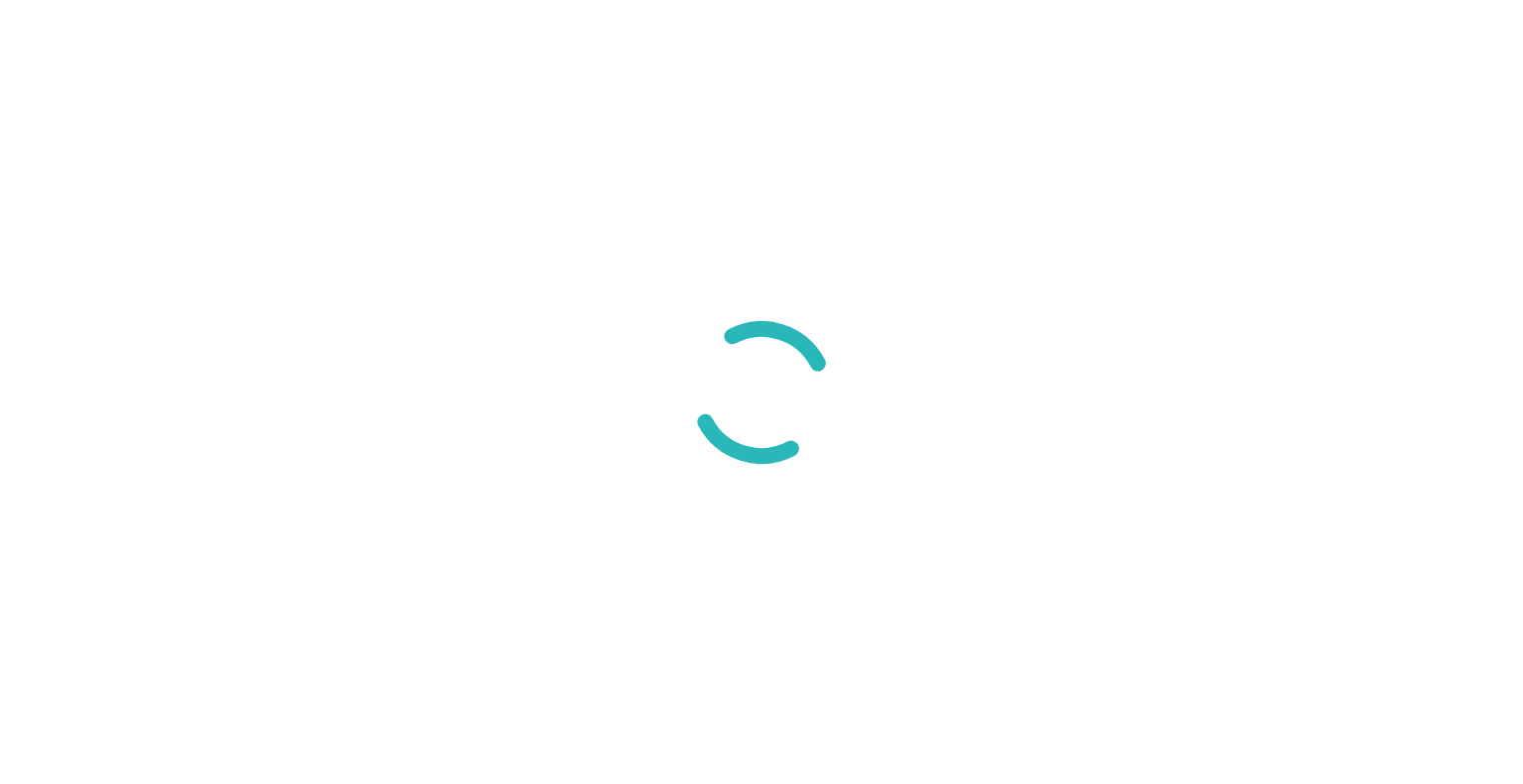 scroll, scrollTop: 0, scrollLeft: 0, axis: both 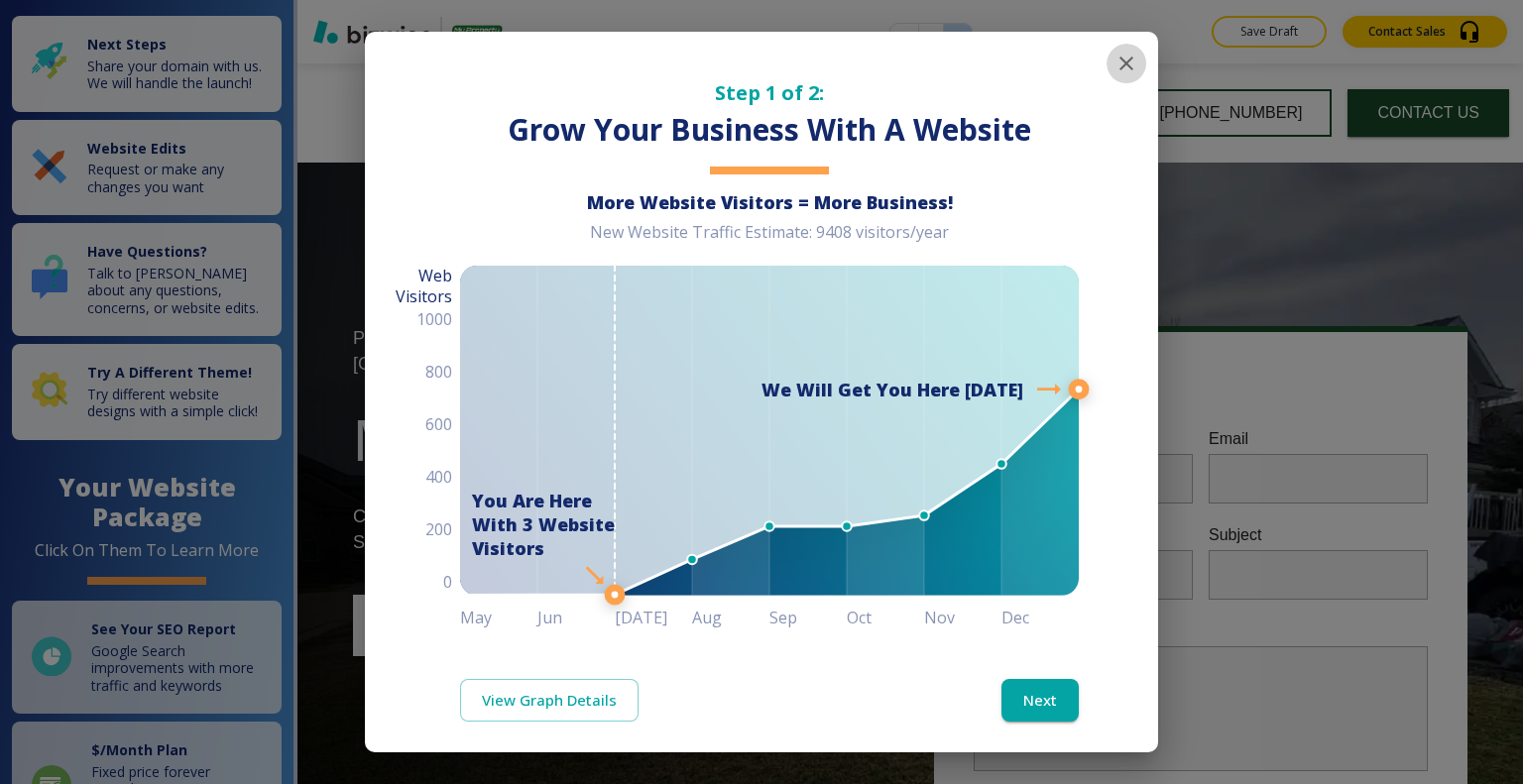 click 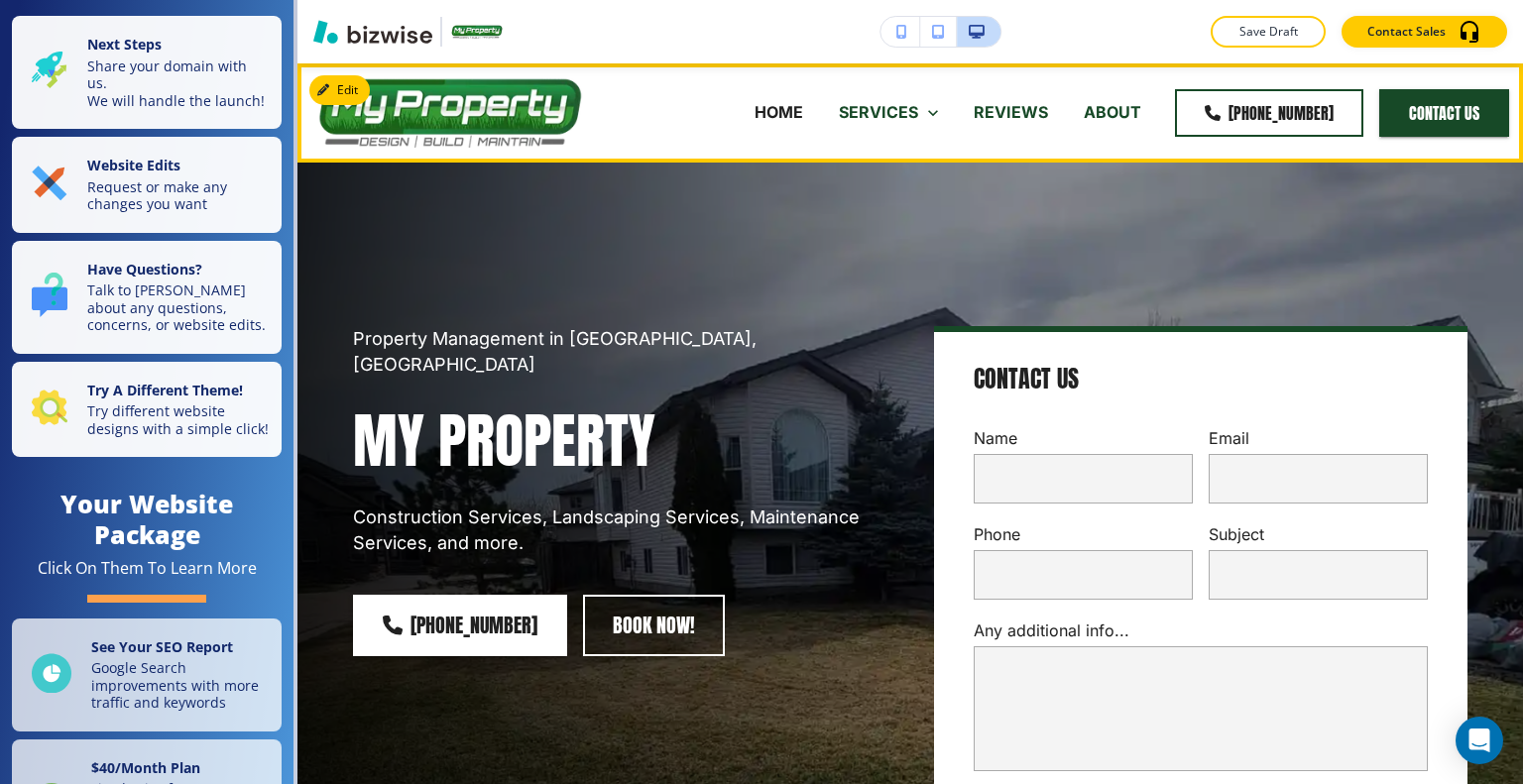 click on "ABOUT" at bounding box center [1113, 112] 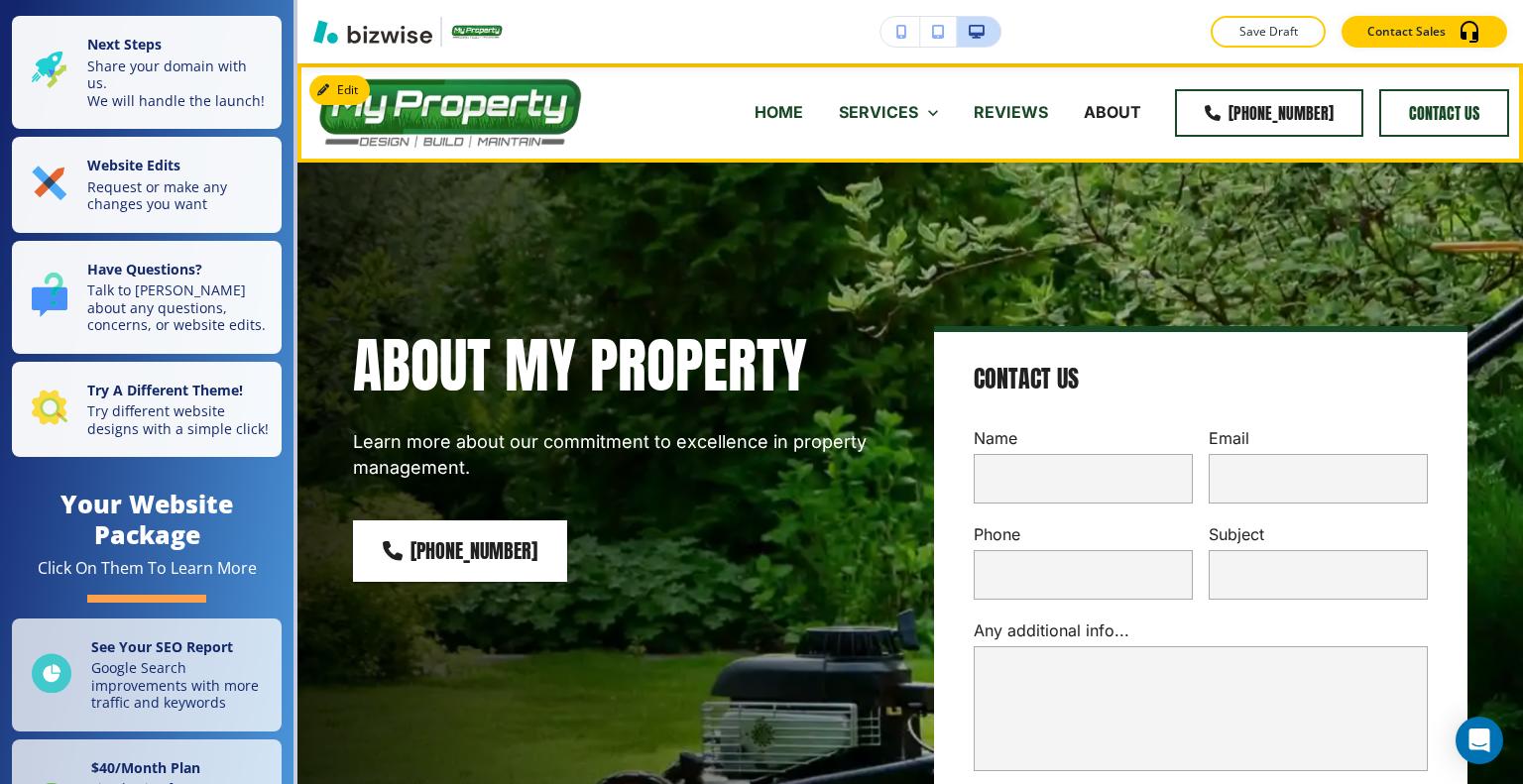 click on "Contact Us" at bounding box center (1444, 113) 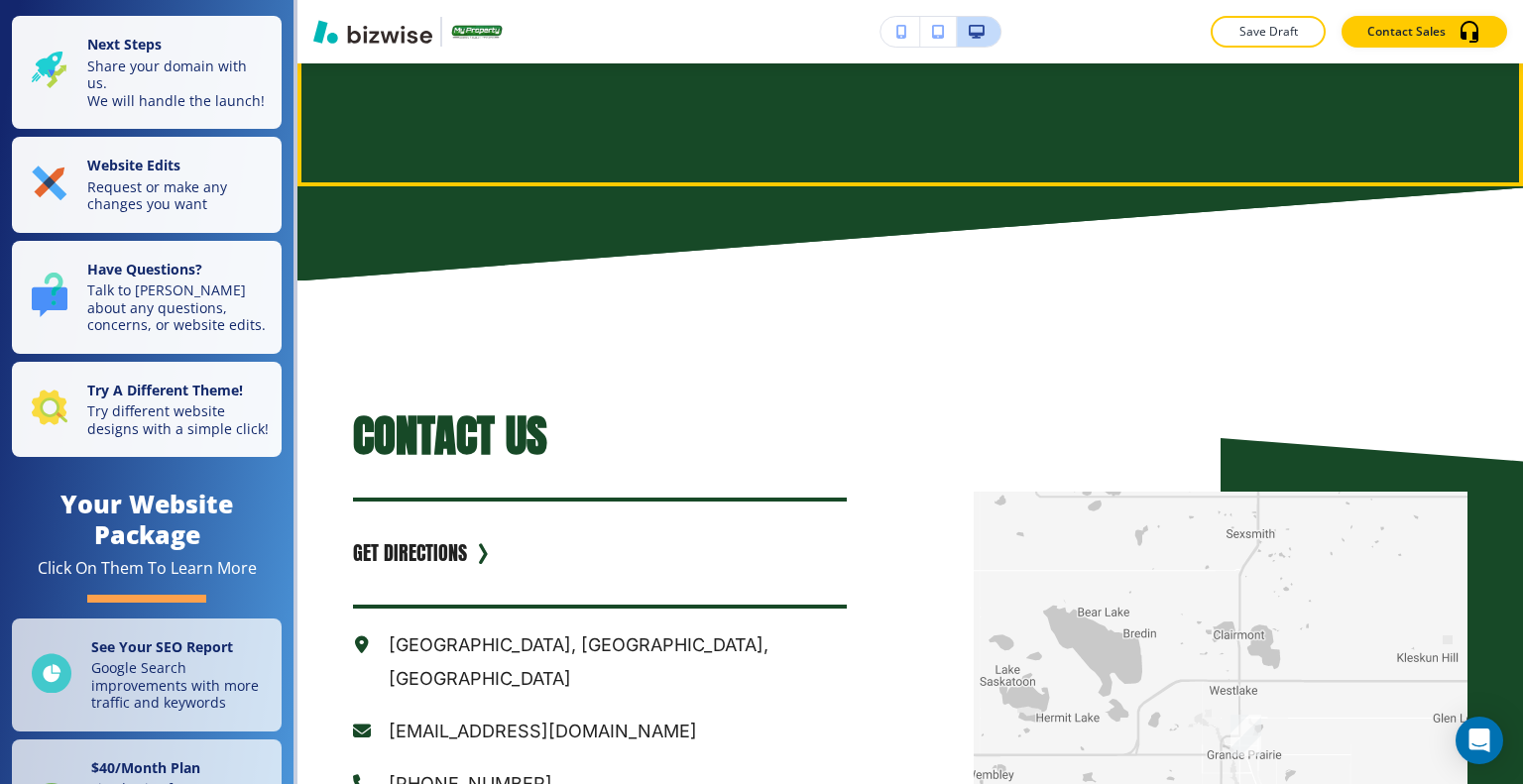 scroll, scrollTop: 2973, scrollLeft: 0, axis: vertical 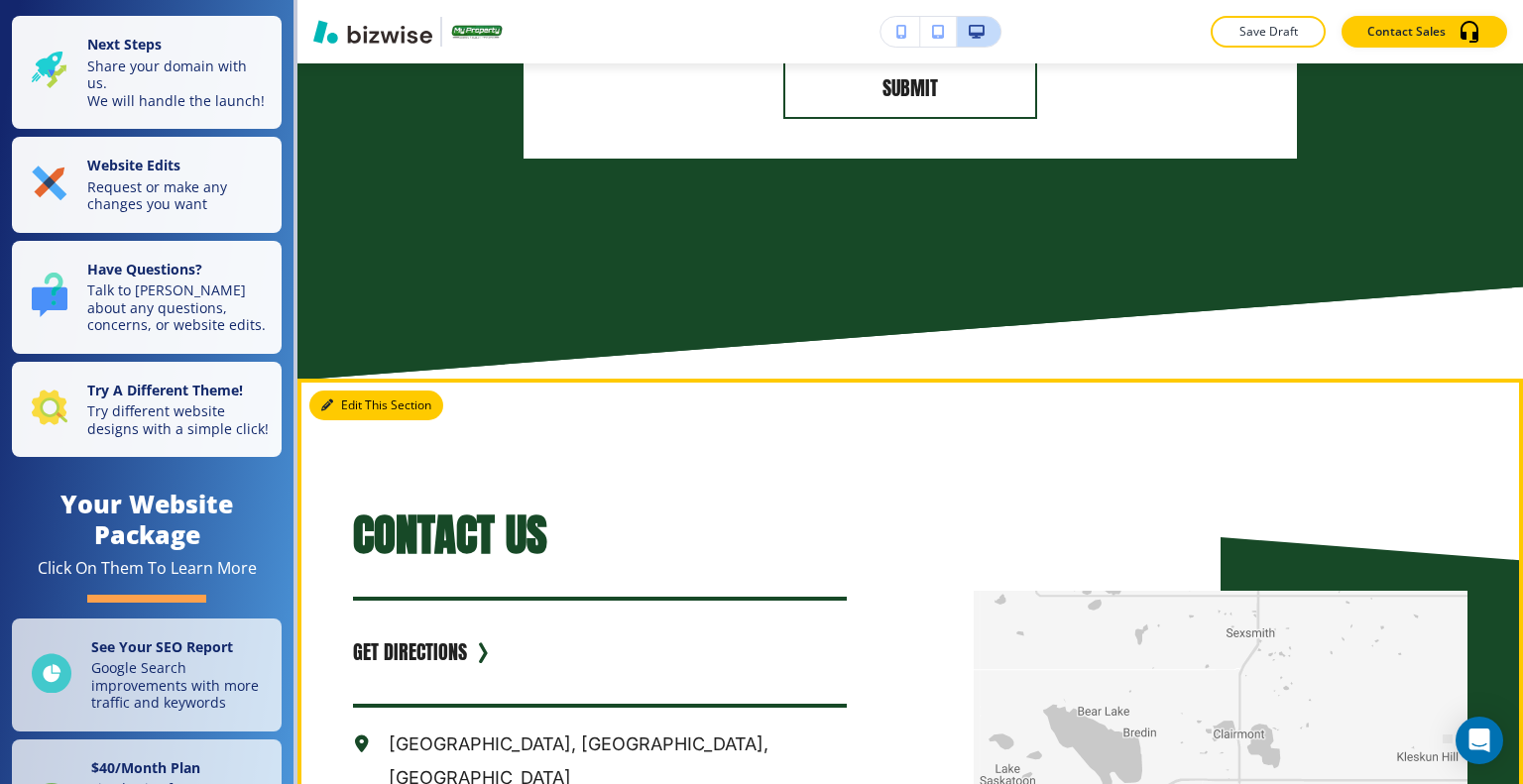click on "Edit This Section" at bounding box center [376, 405] 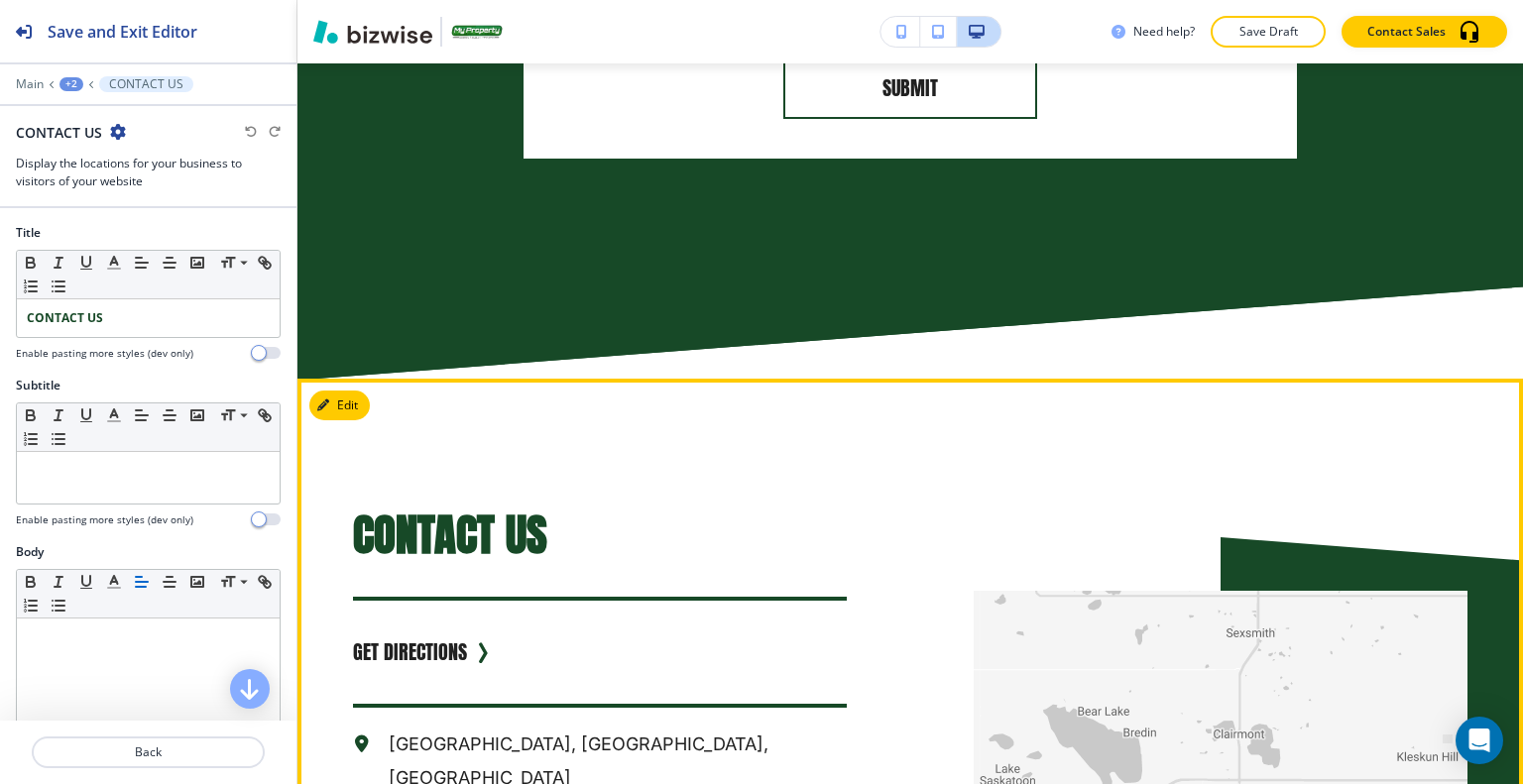 scroll, scrollTop: 3264, scrollLeft: 0, axis: vertical 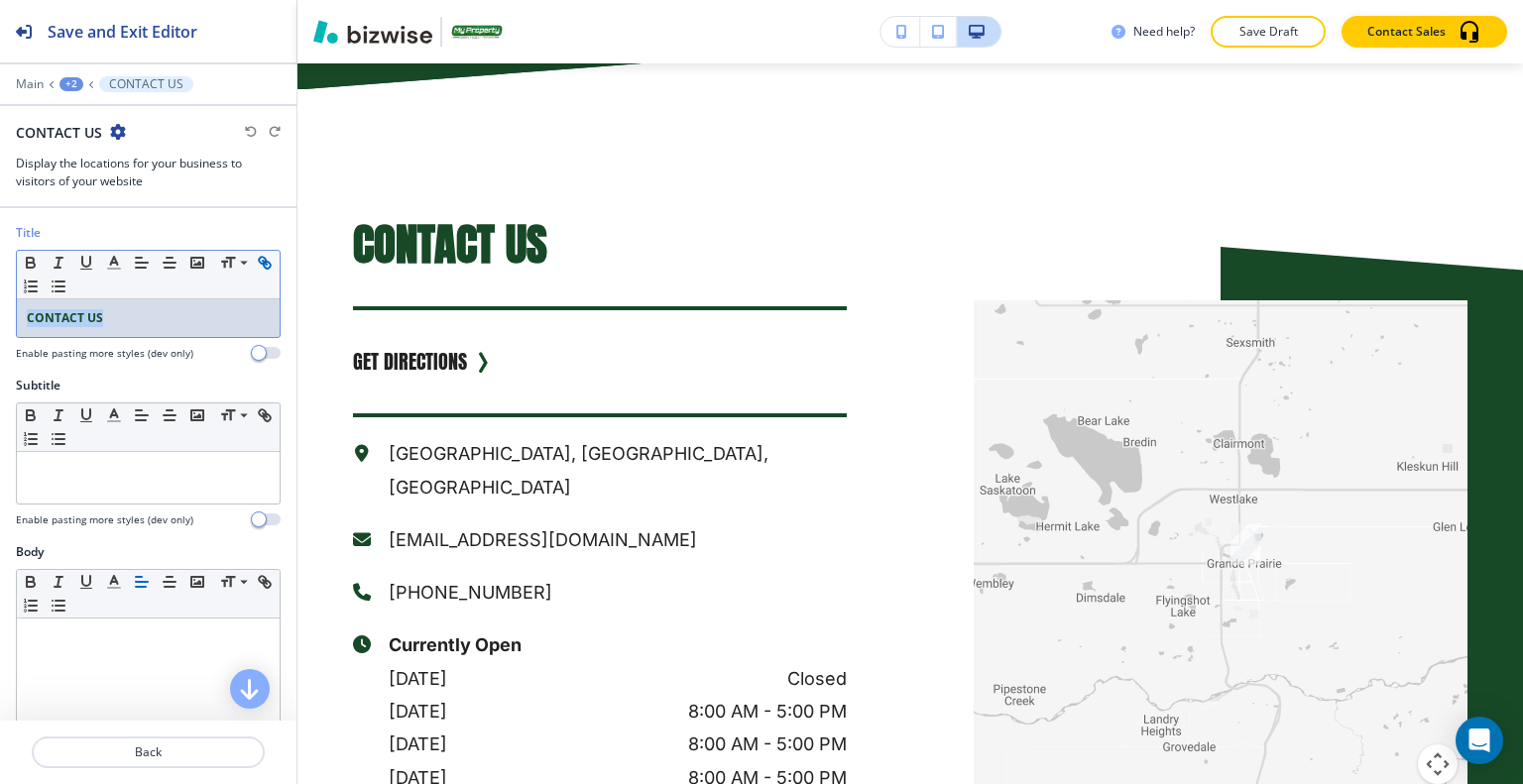 drag, startPoint x: 125, startPoint y: 304, endPoint x: 21, endPoint y: 289, distance: 105.07616 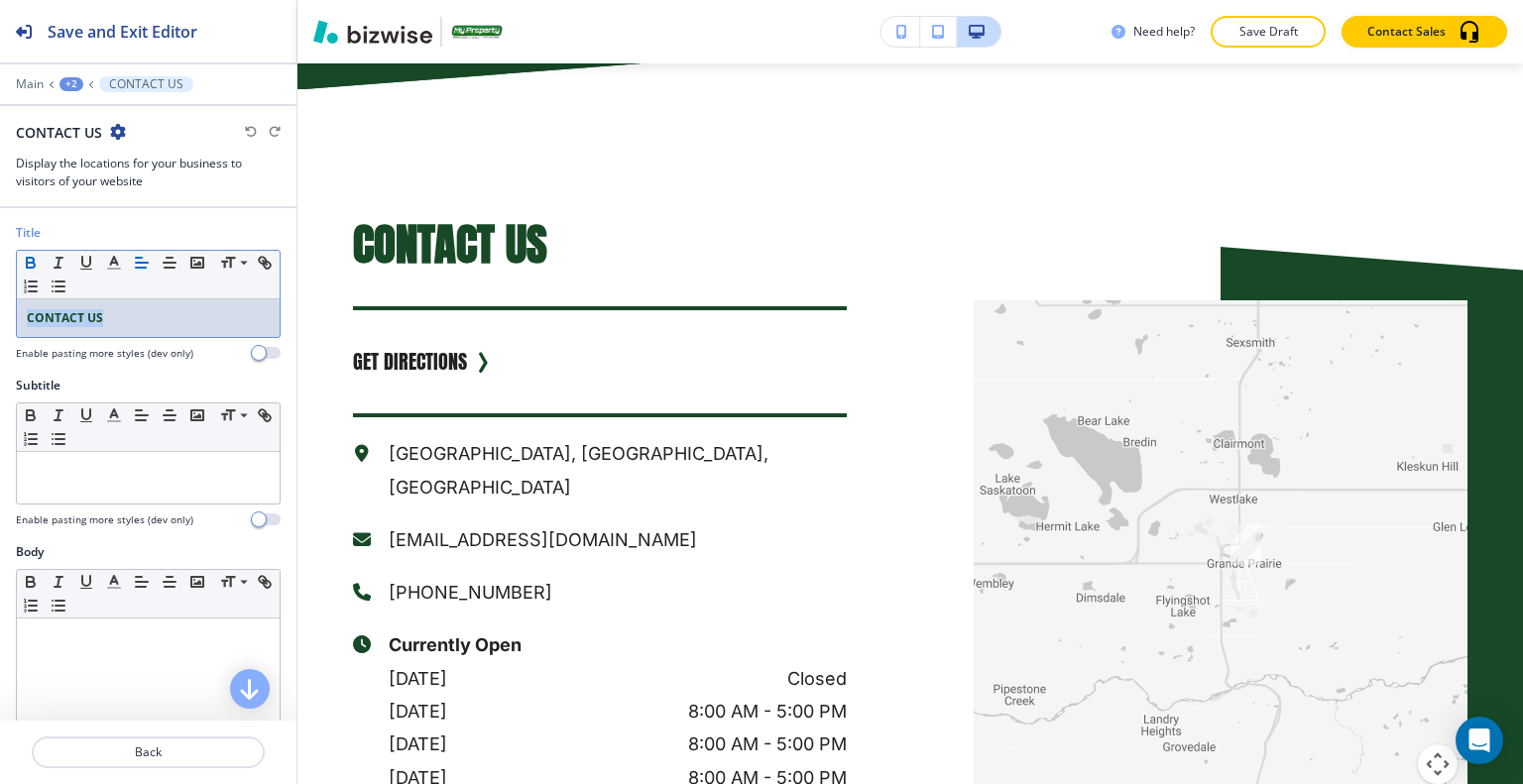 click 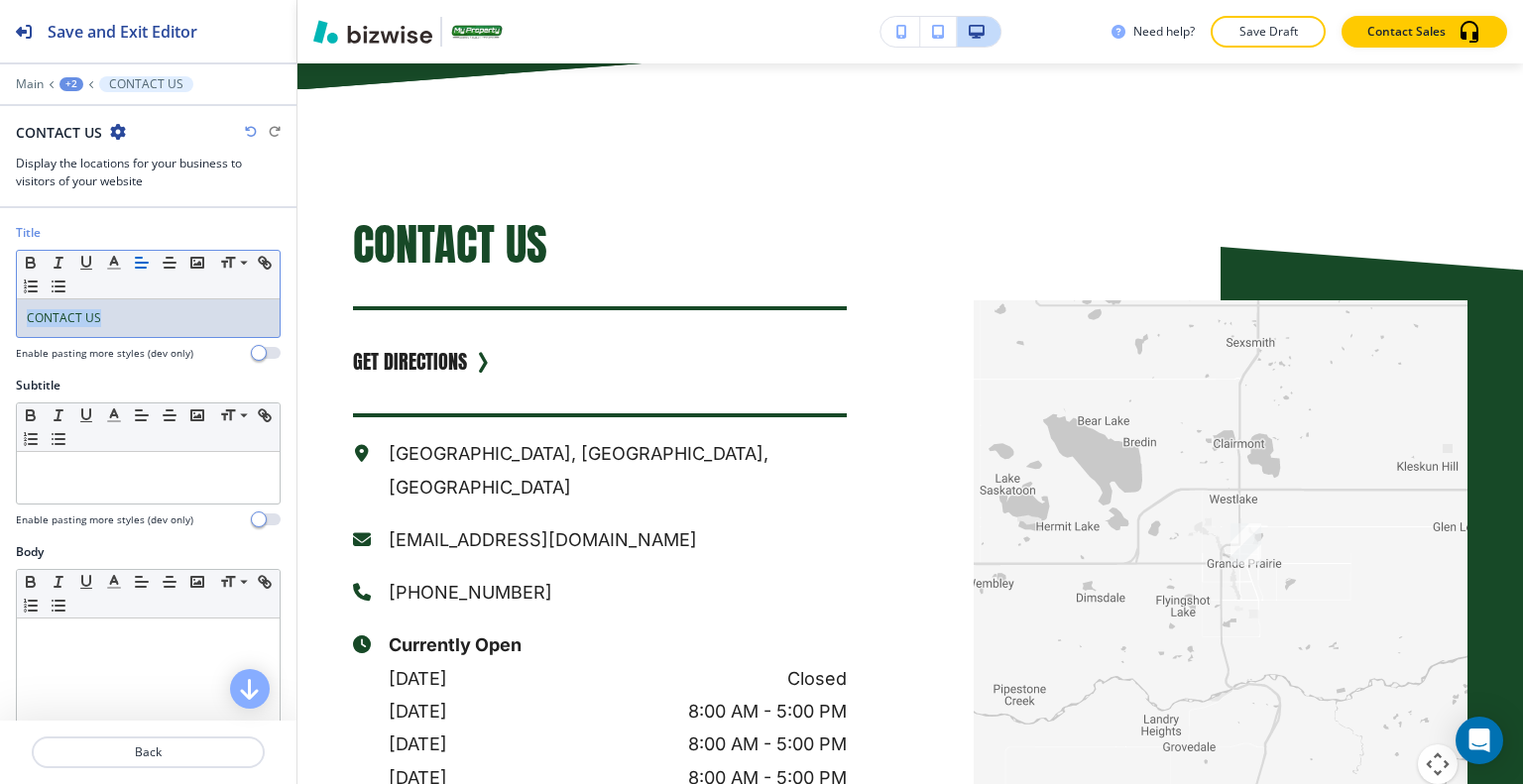 scroll, scrollTop: 2669, scrollLeft: 0, axis: vertical 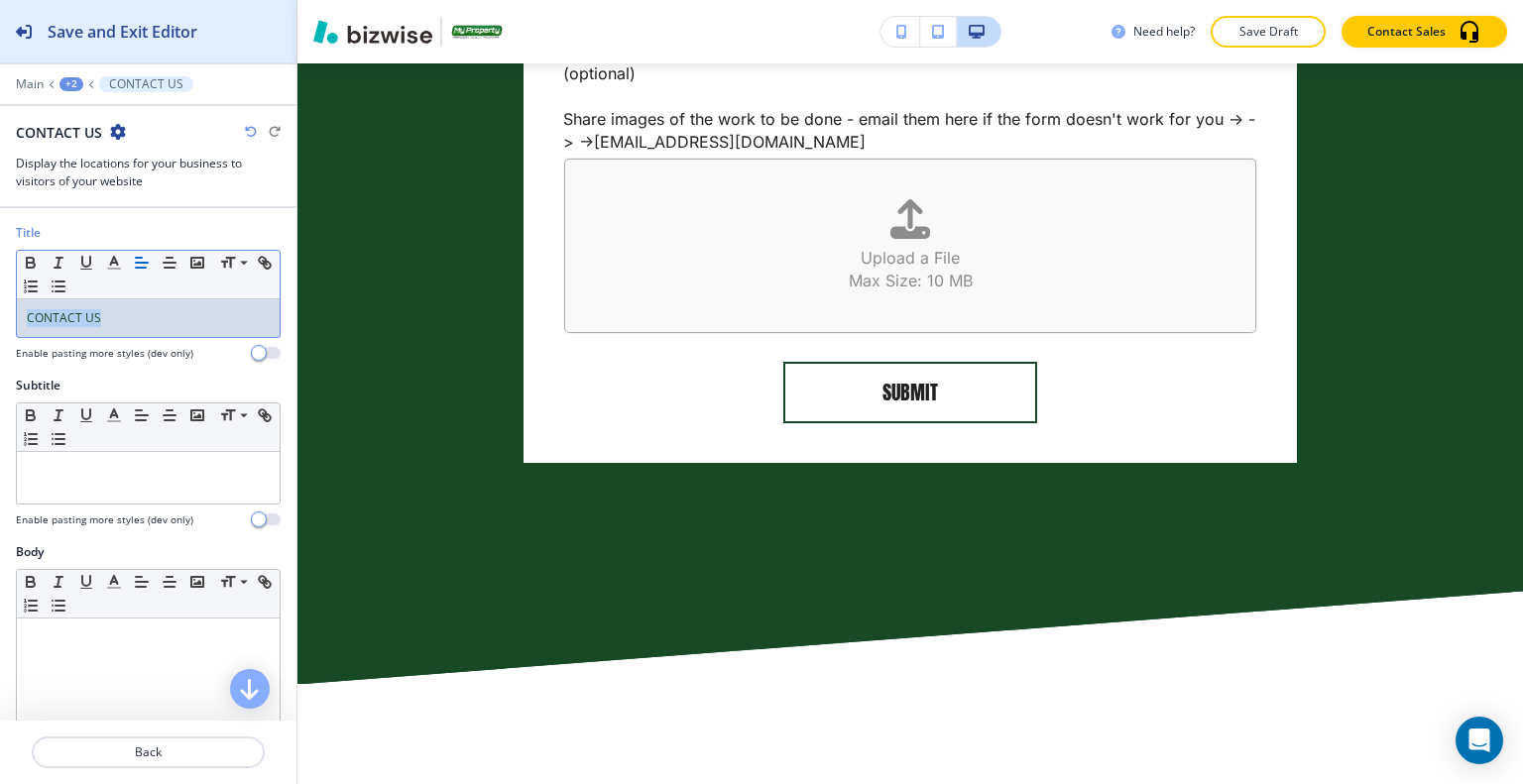 click on "Save and Exit Editor" at bounding box center (122, 32) 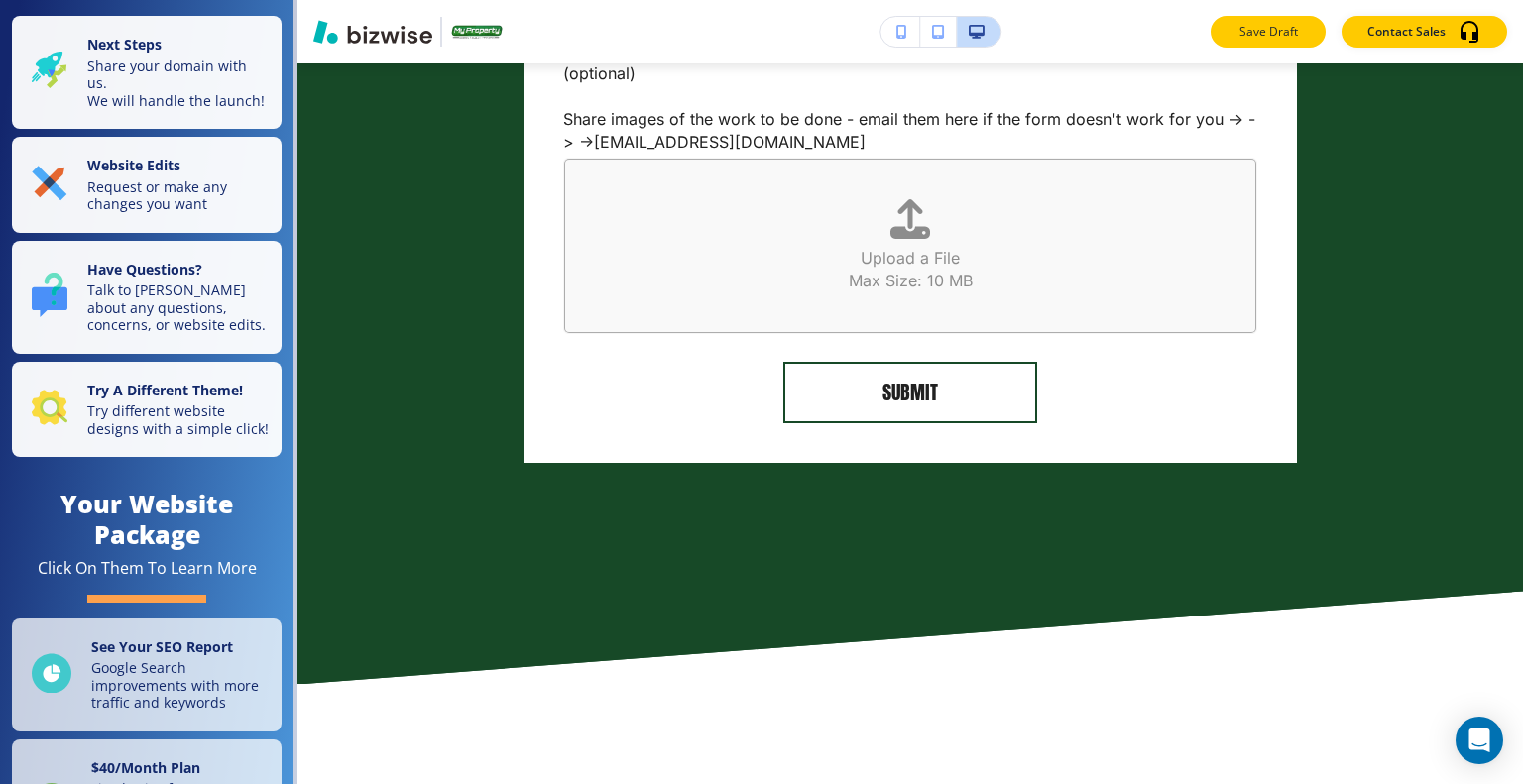 click on "Save Draft" at bounding box center [1268, 32] 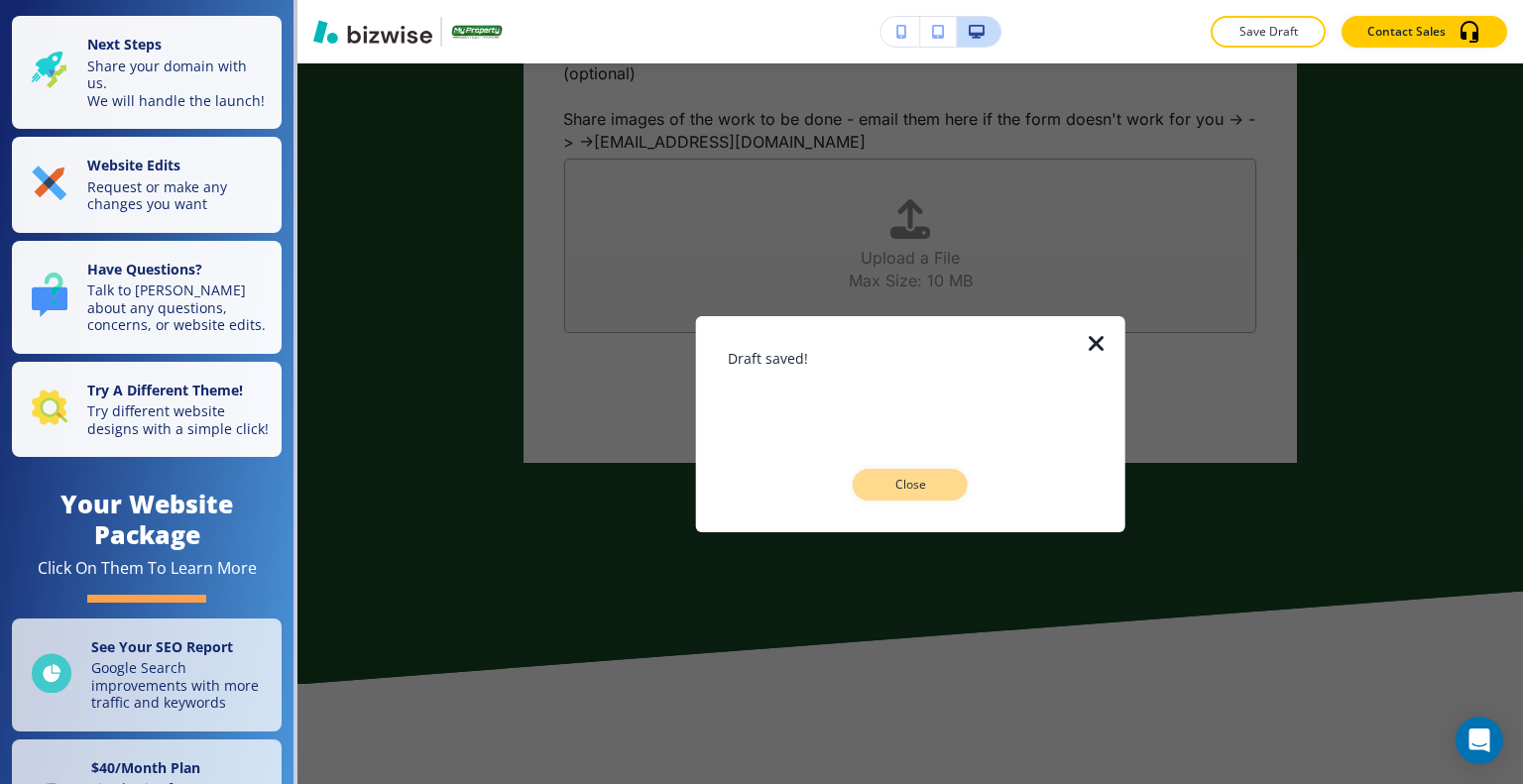 click on "Close" at bounding box center [910, 485] 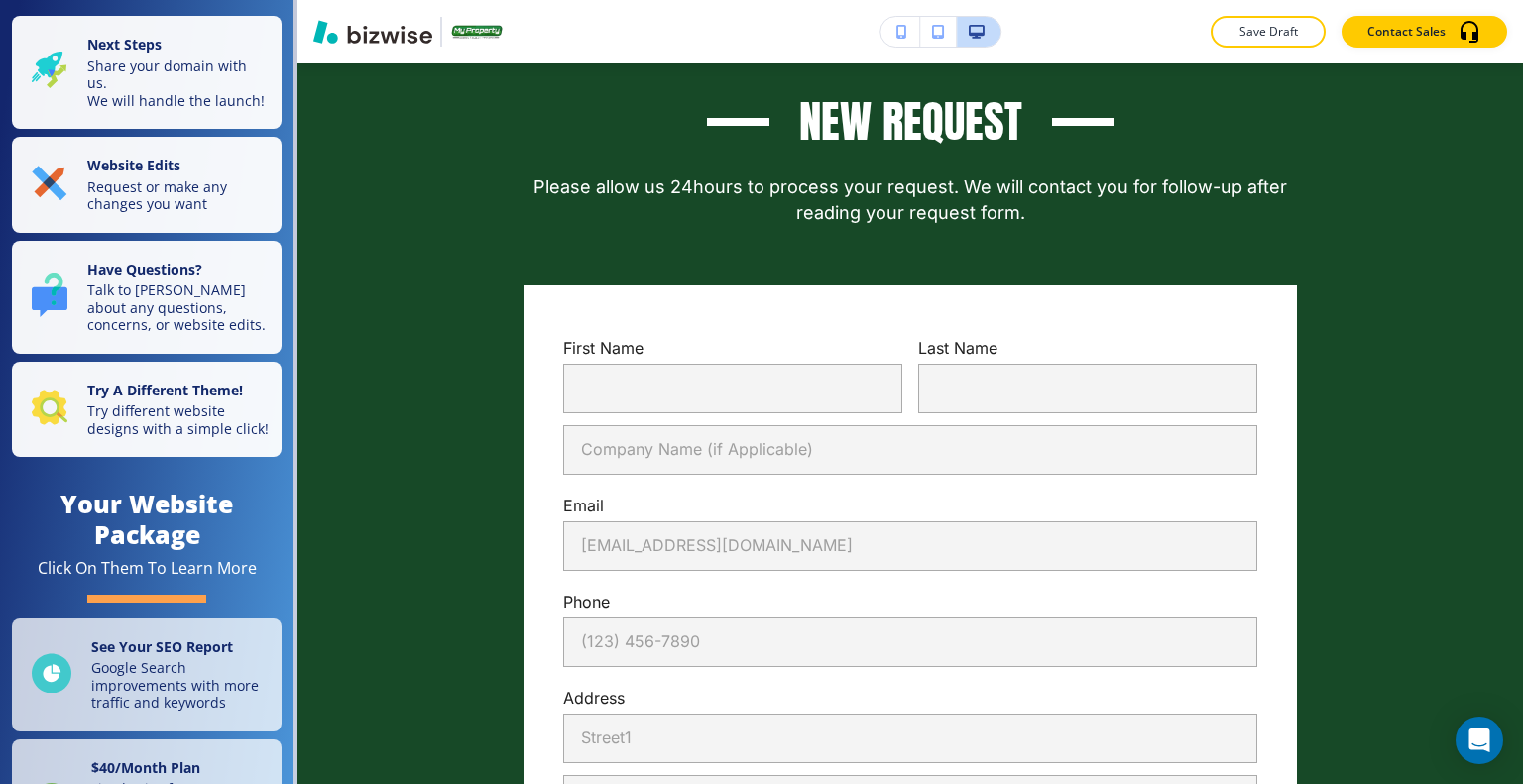 scroll, scrollTop: 786, scrollLeft: 0, axis: vertical 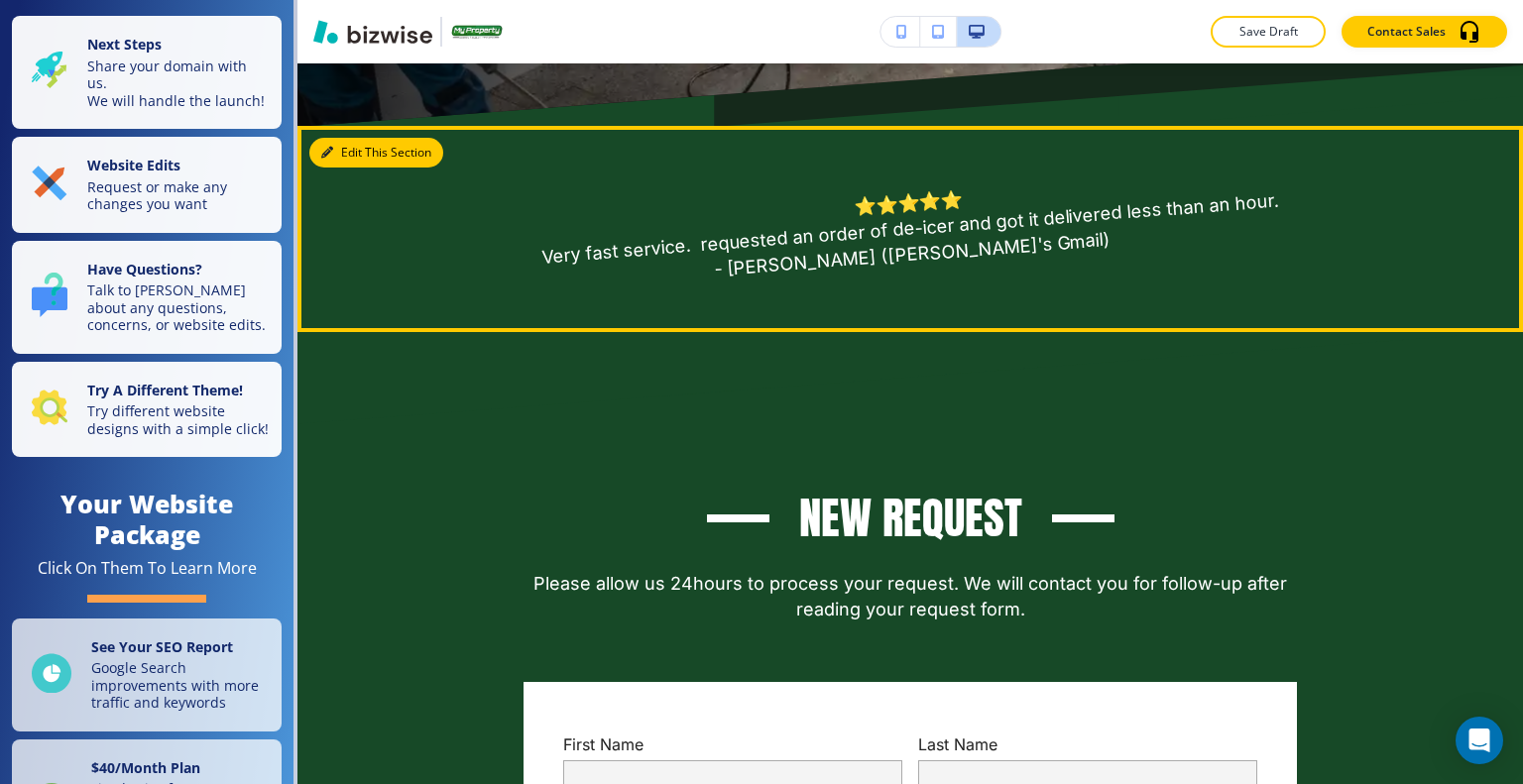 click on "Edit This Section" at bounding box center [376, 153] 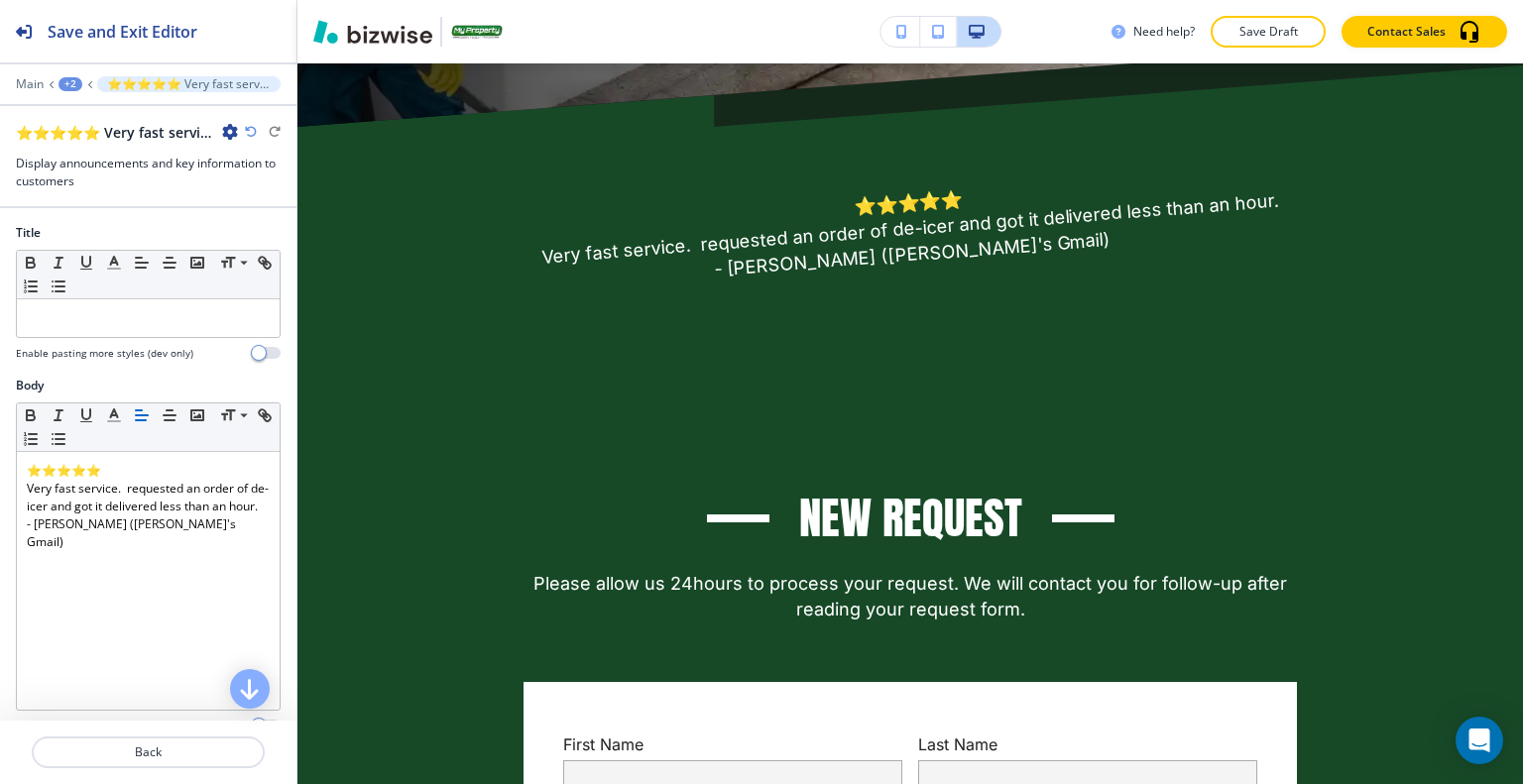 scroll, scrollTop: 848, scrollLeft: 0, axis: vertical 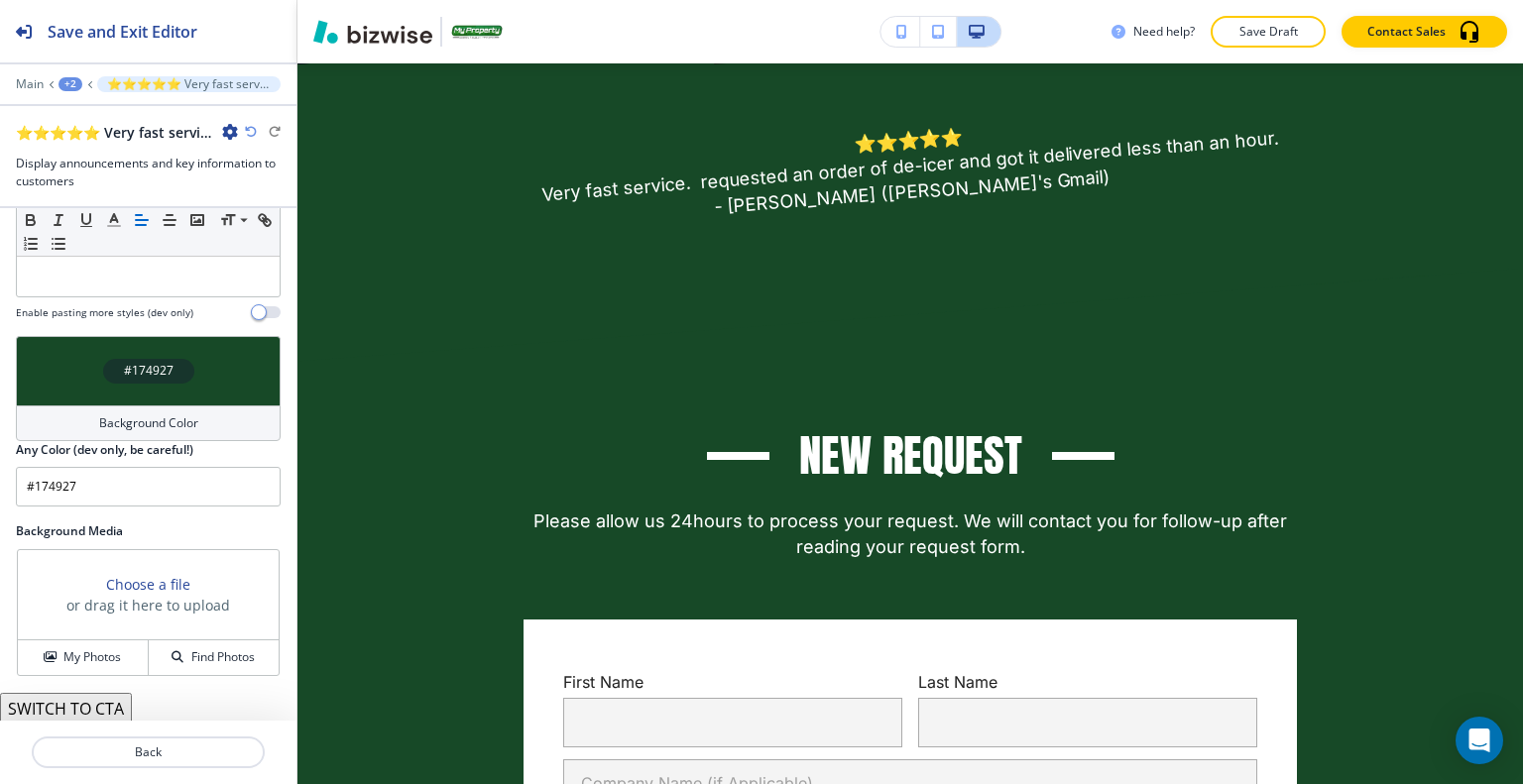 click on "#174927" at bounding box center (148, 371) 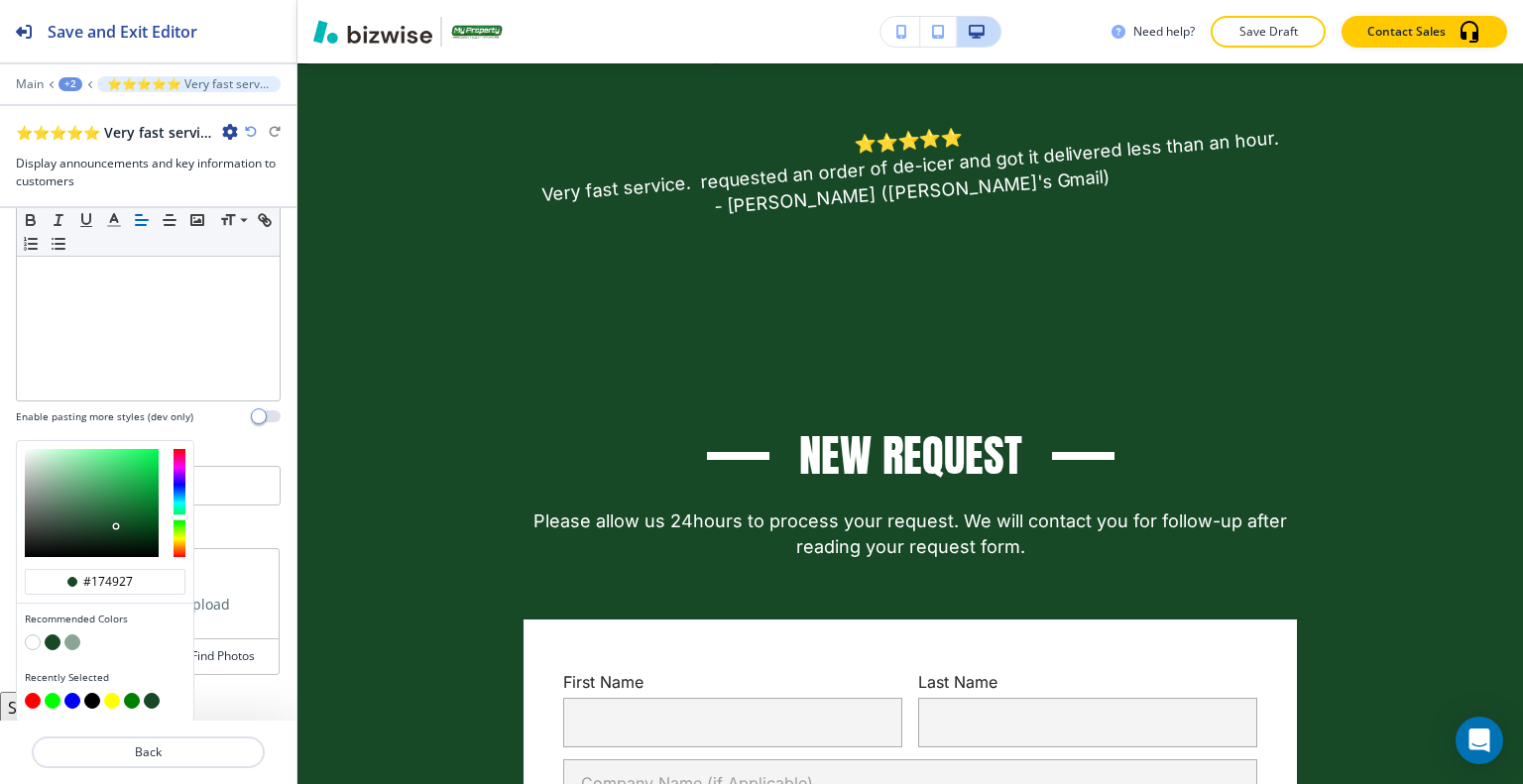 scroll, scrollTop: 308, scrollLeft: 0, axis: vertical 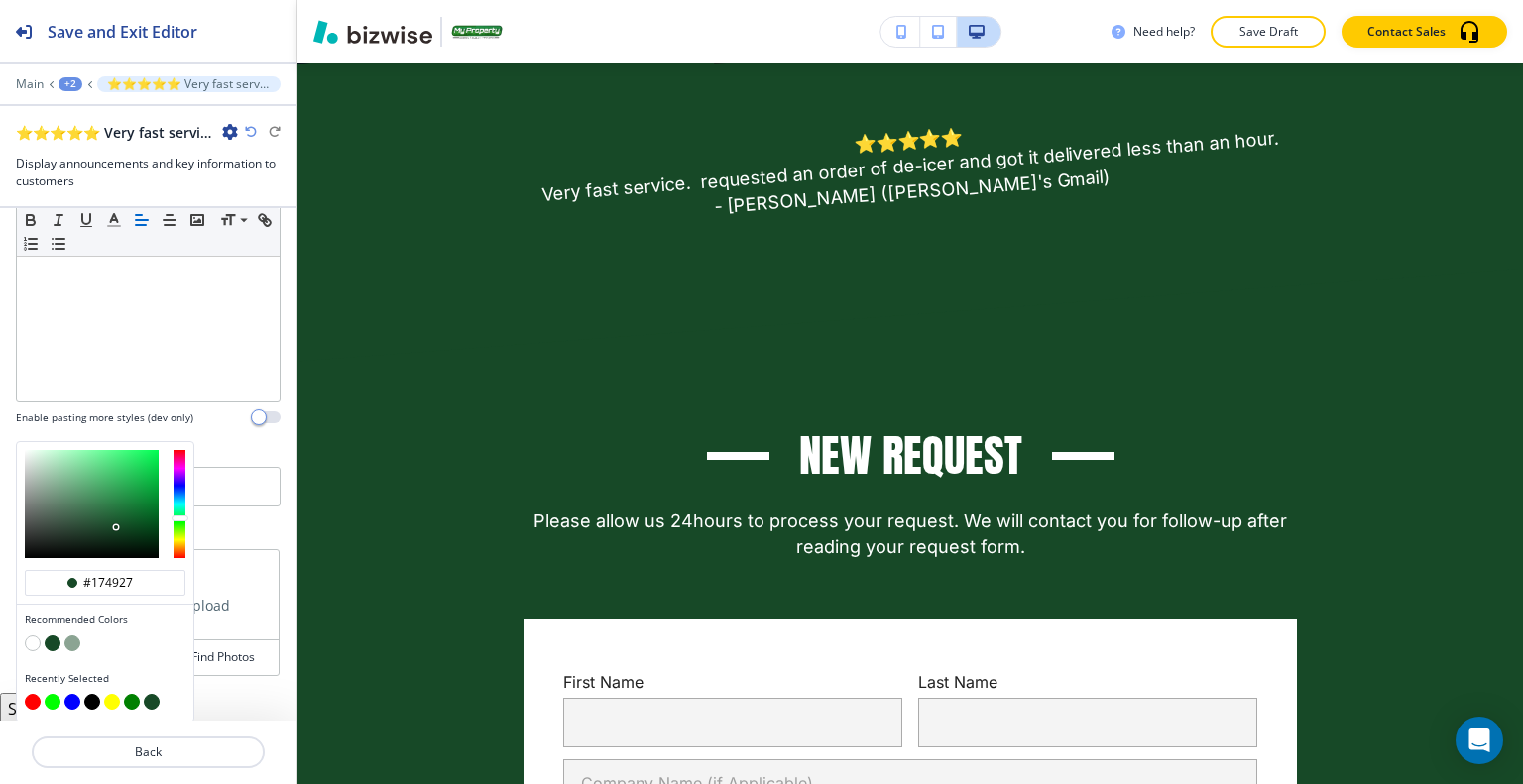 click at bounding box center [72, 643] 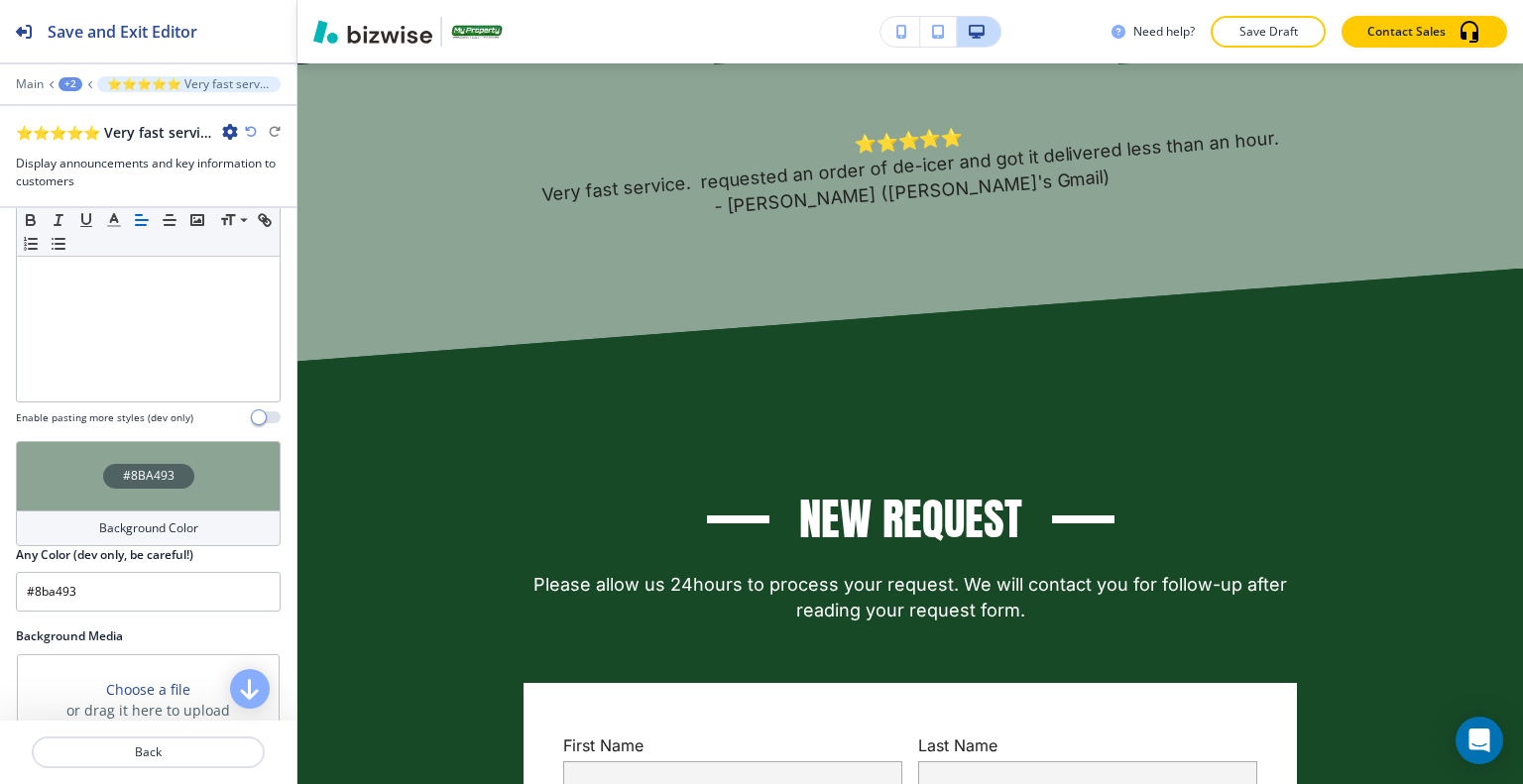 click on "Background Media" at bounding box center (148, 636) 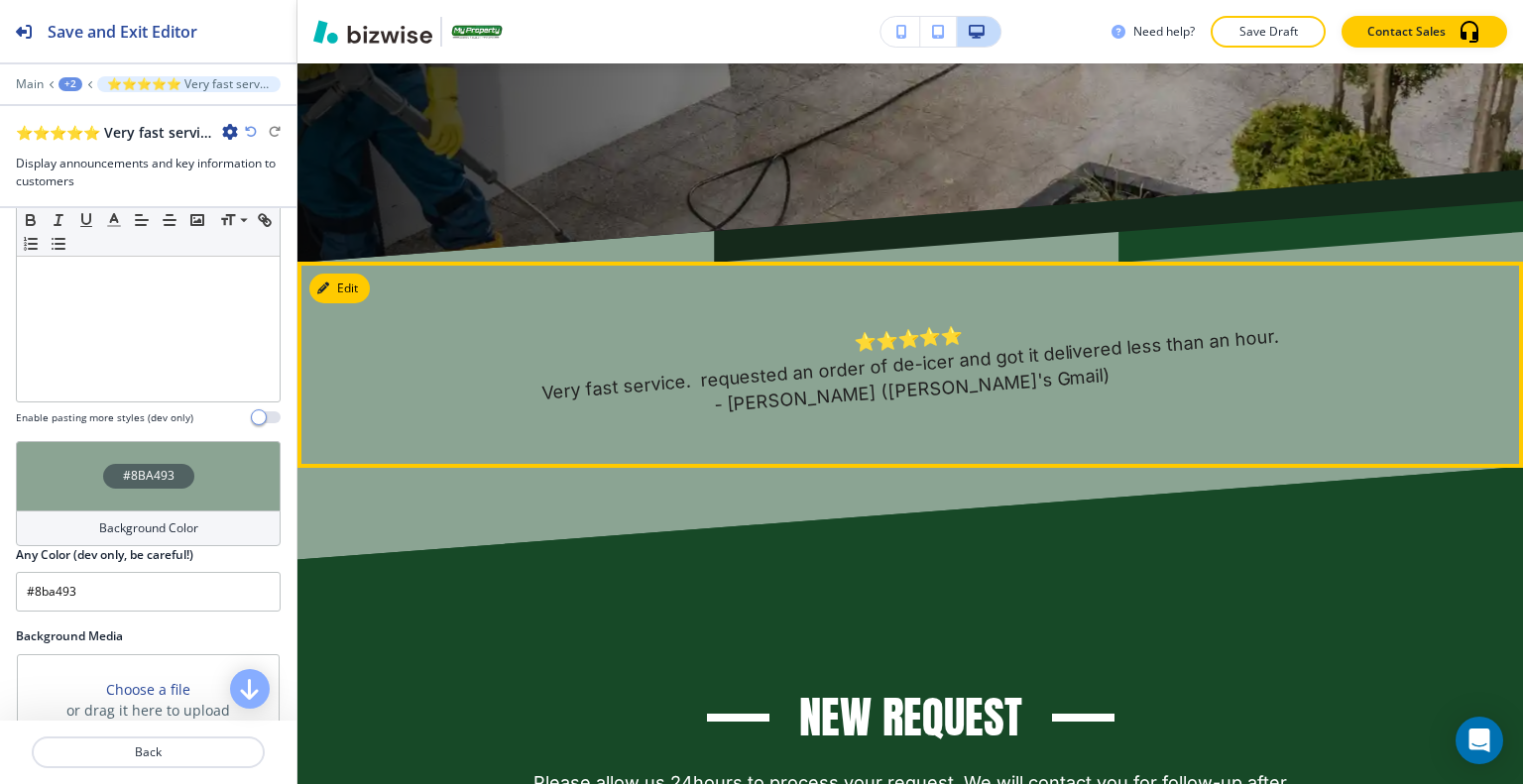 scroll, scrollTop: 551, scrollLeft: 0, axis: vertical 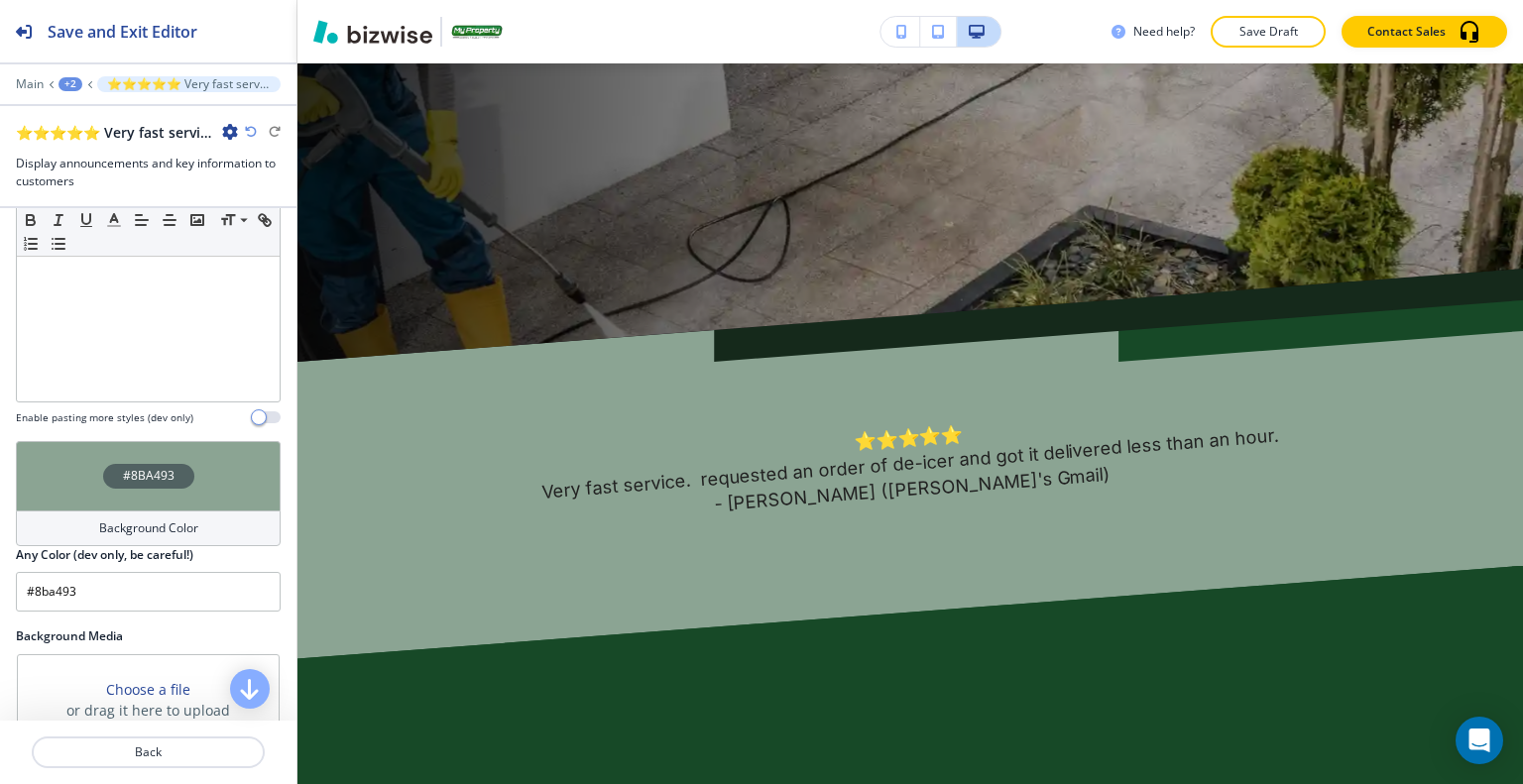 click on "#8BA493" at bounding box center [148, 476] 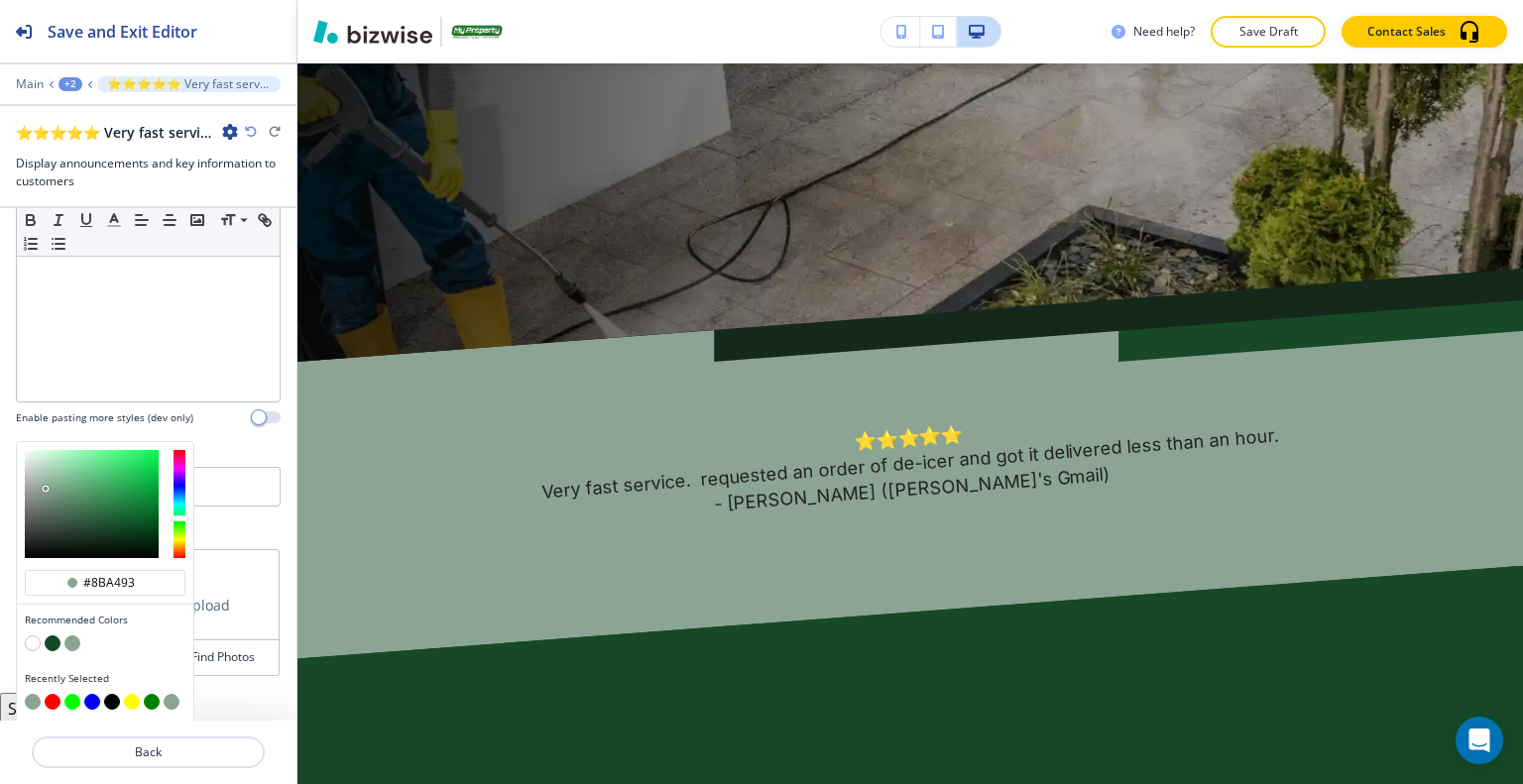 type on "#b0c7b8" 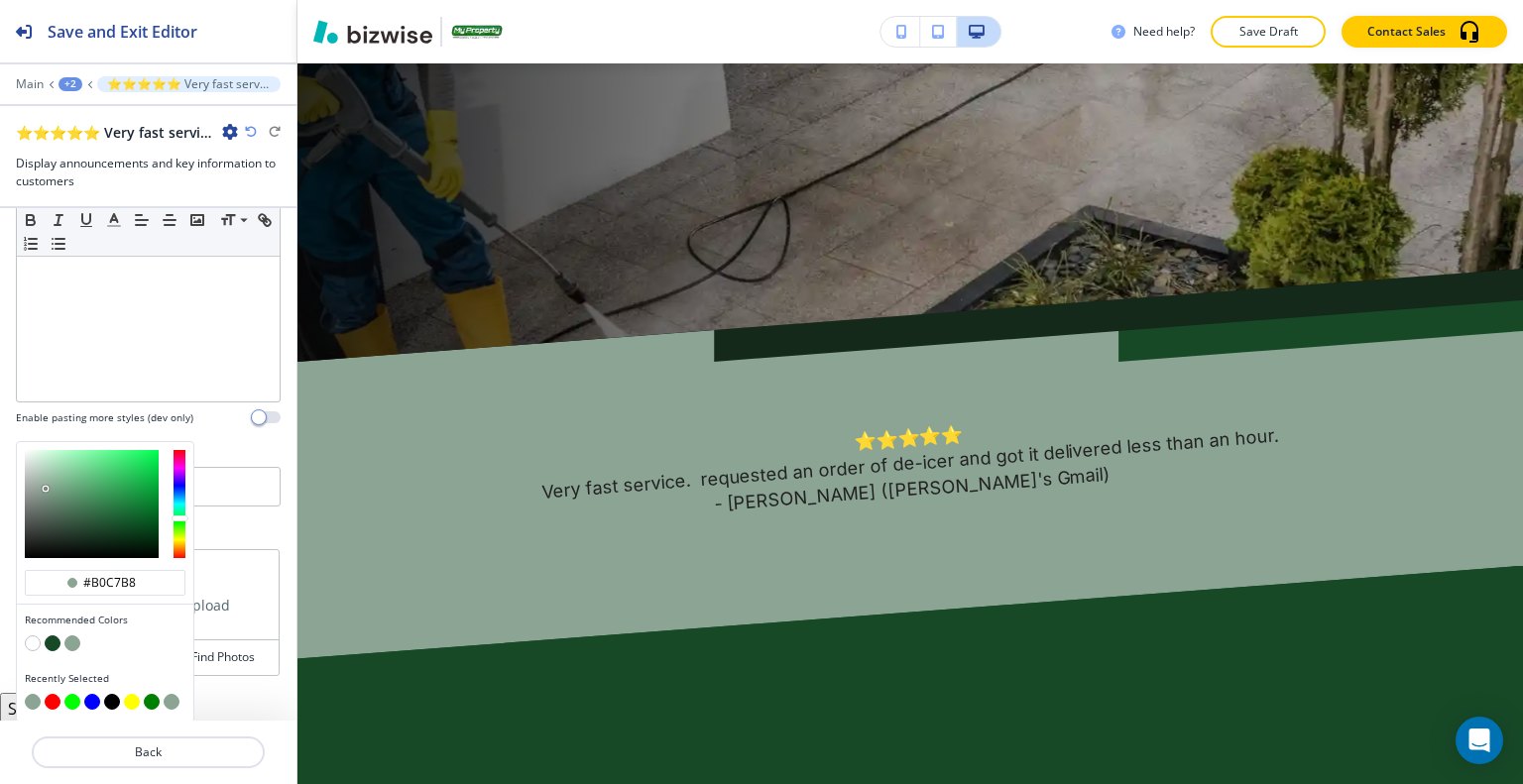 click 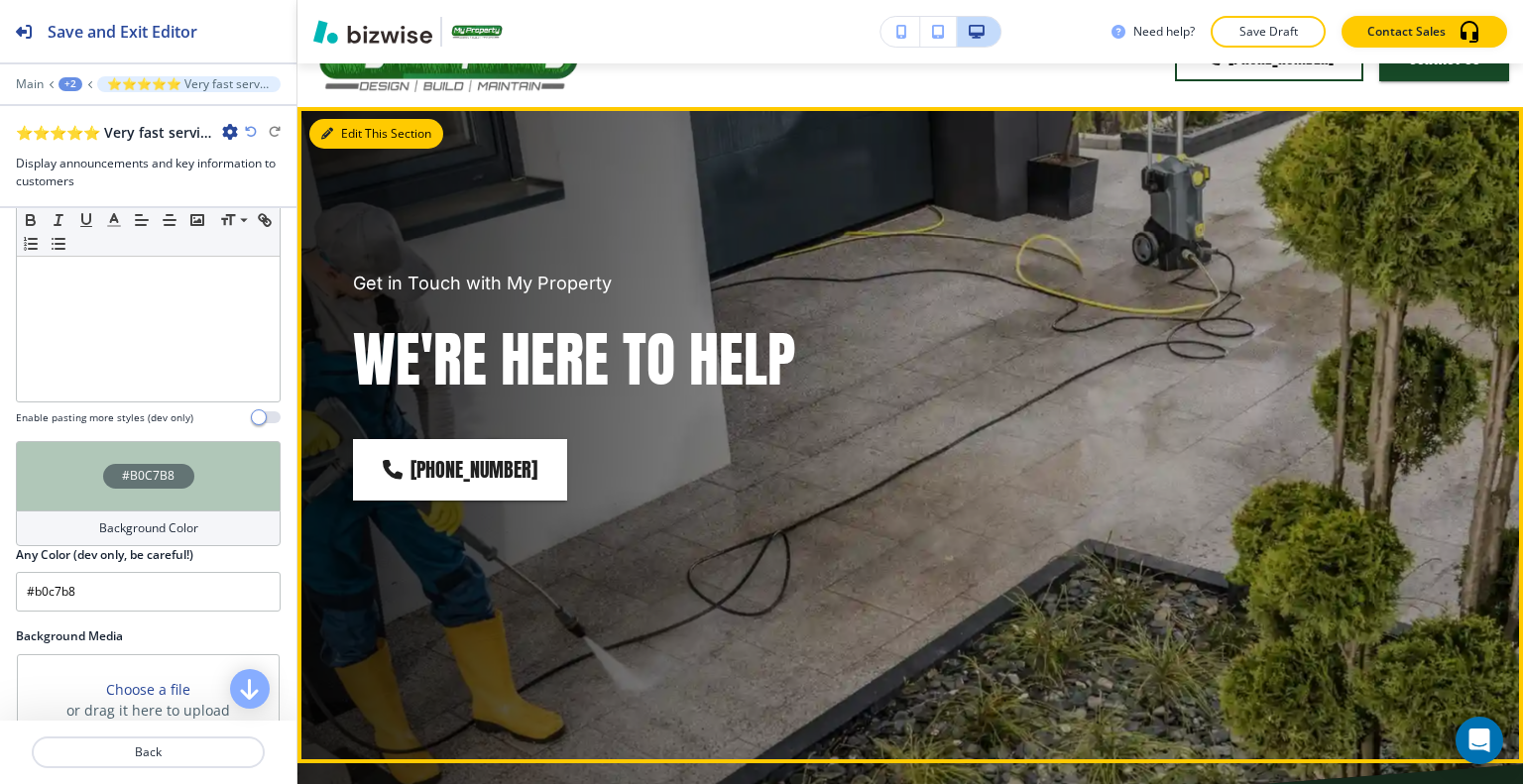 click on "Edit This Section" 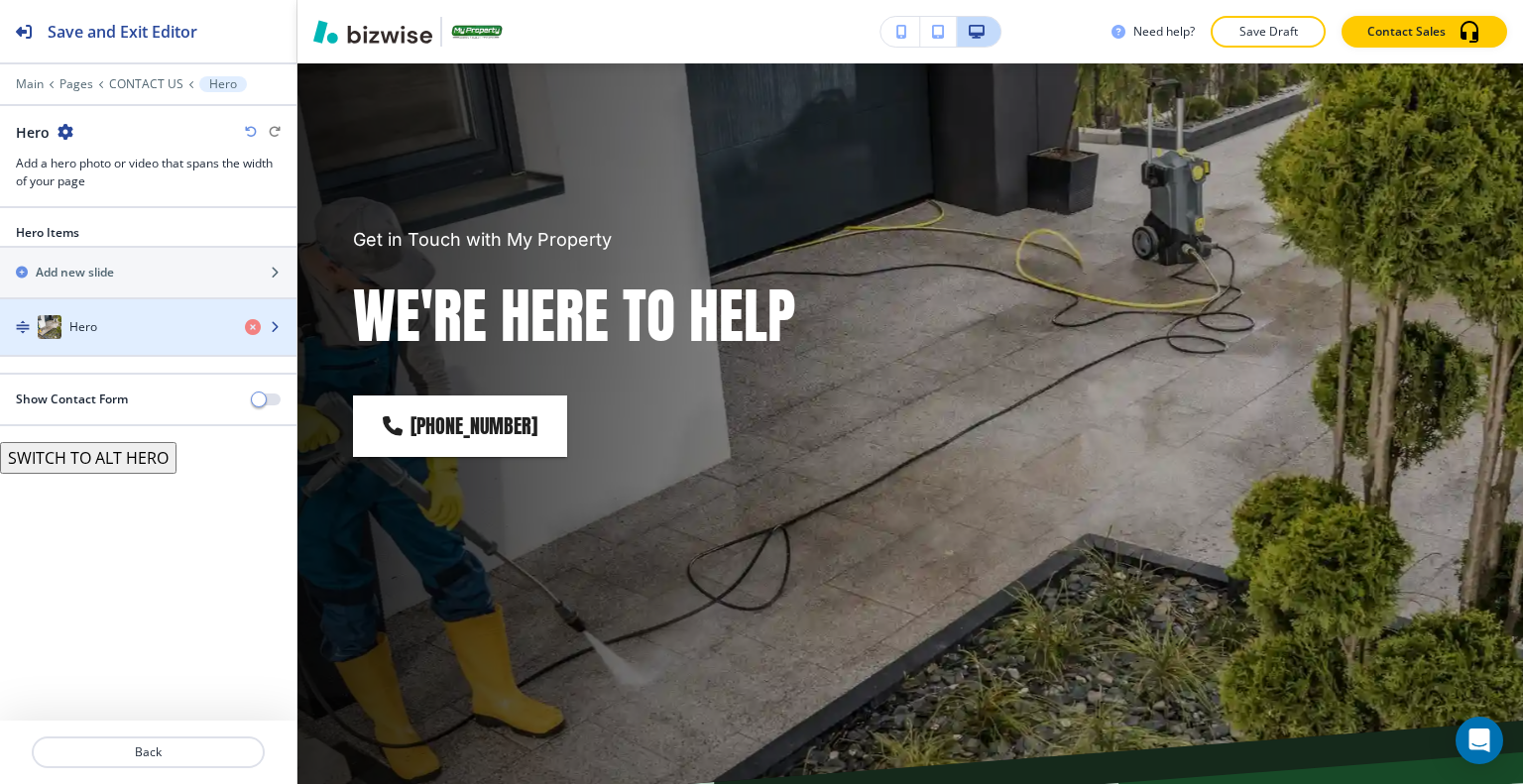 click on "Hero" 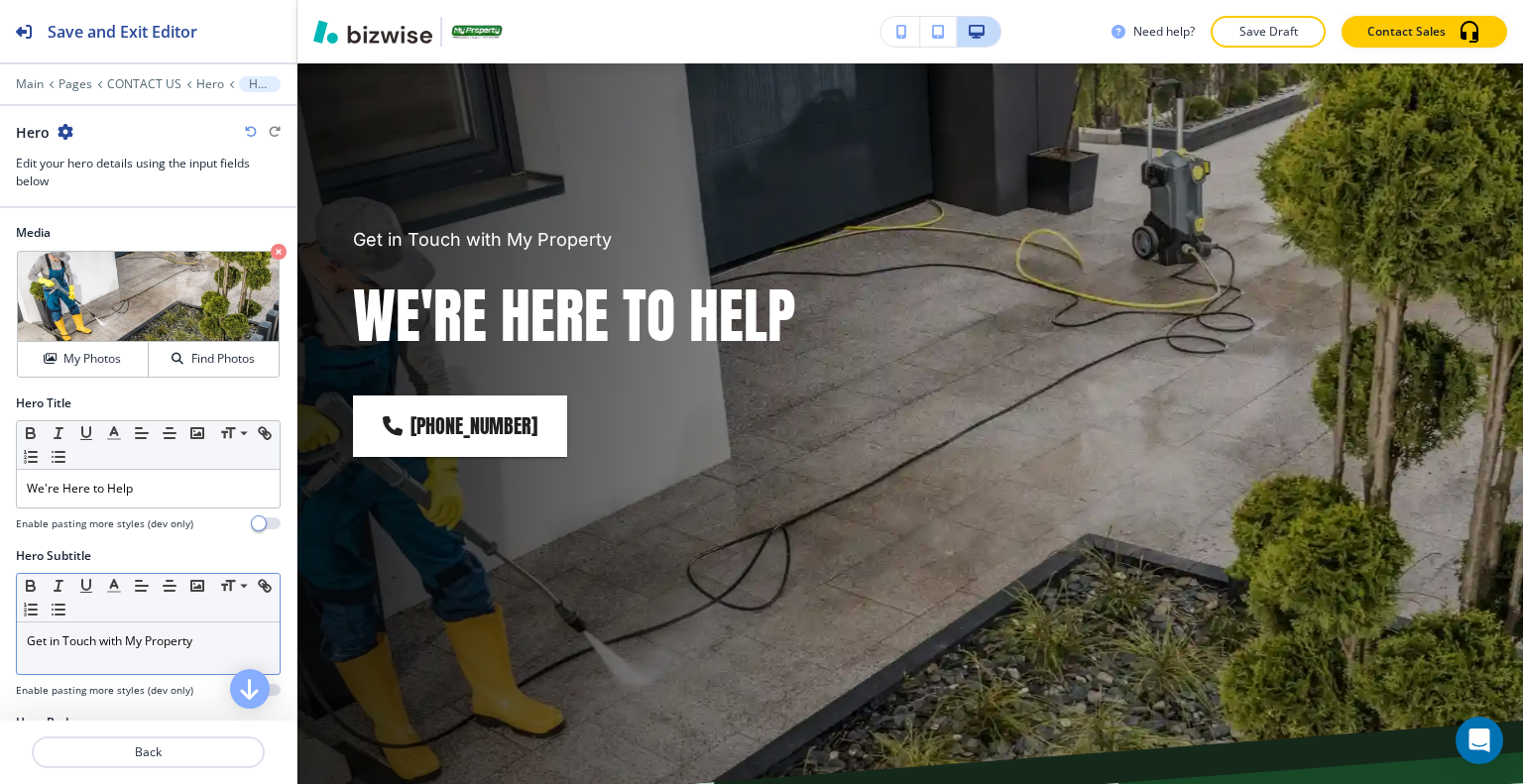 scroll, scrollTop: 198, scrollLeft: 0, axis: vertical 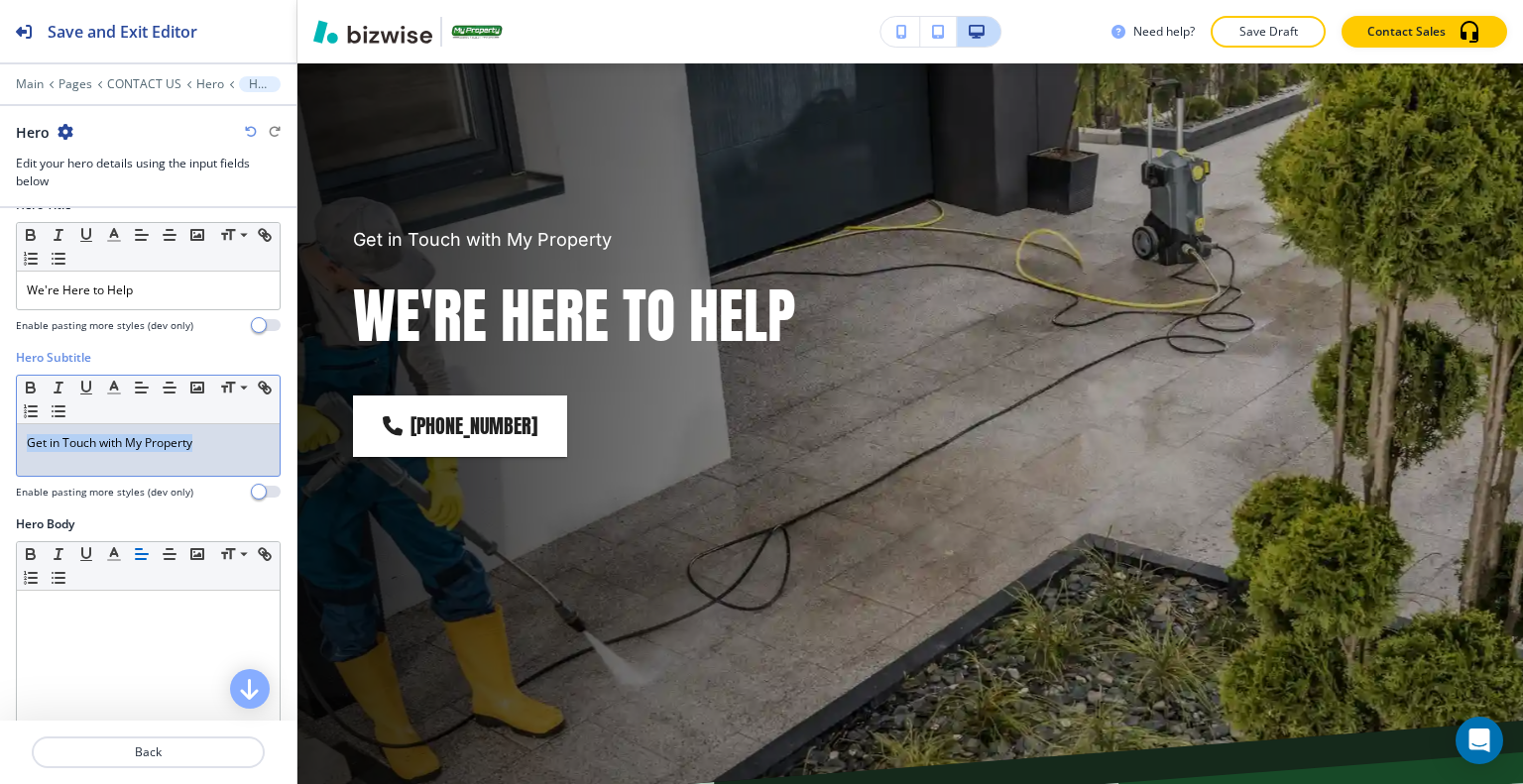 drag, startPoint x: 214, startPoint y: 446, endPoint x: 0, endPoint y: 432, distance: 214.45745 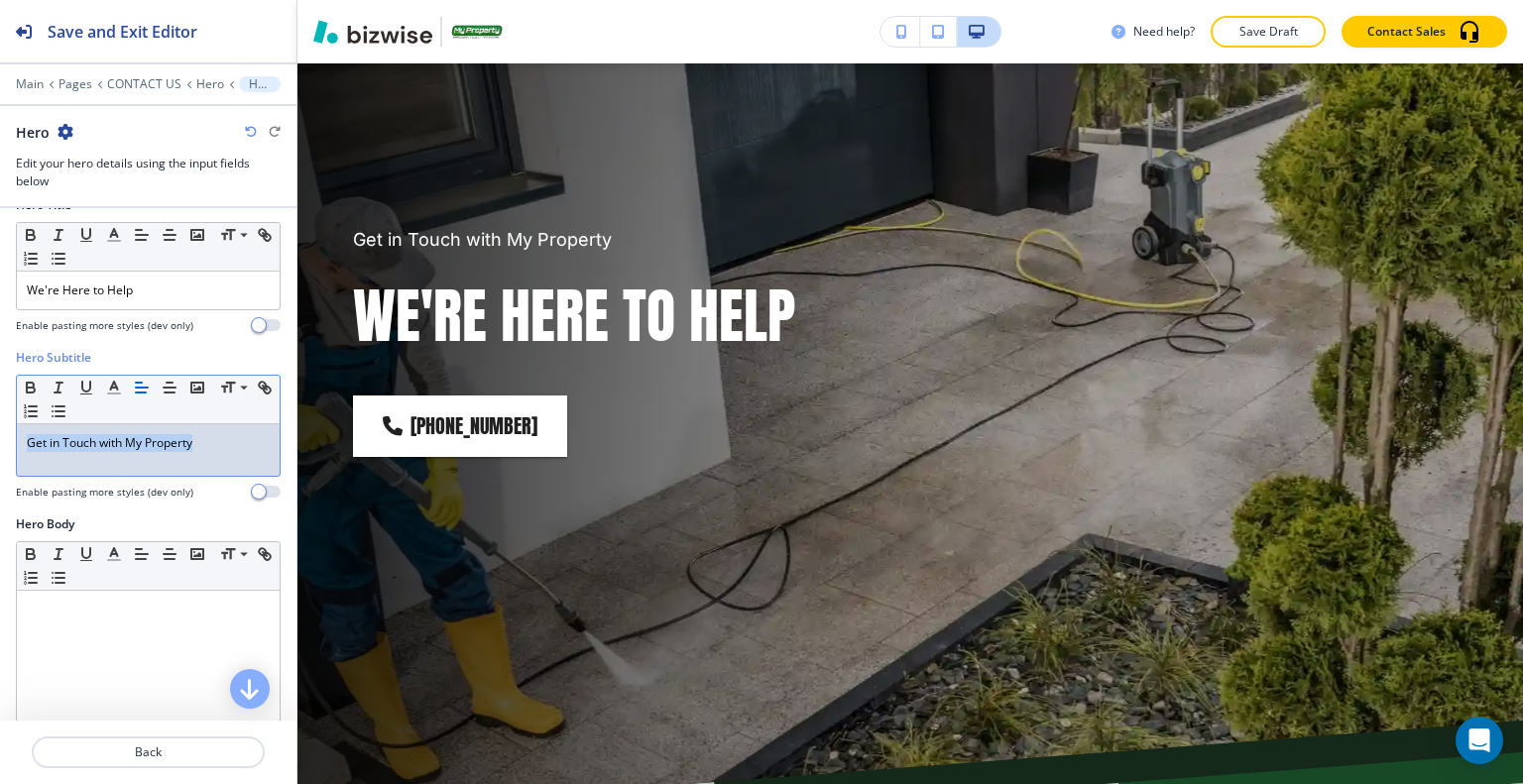 copy on "Get in Touch with My Property" 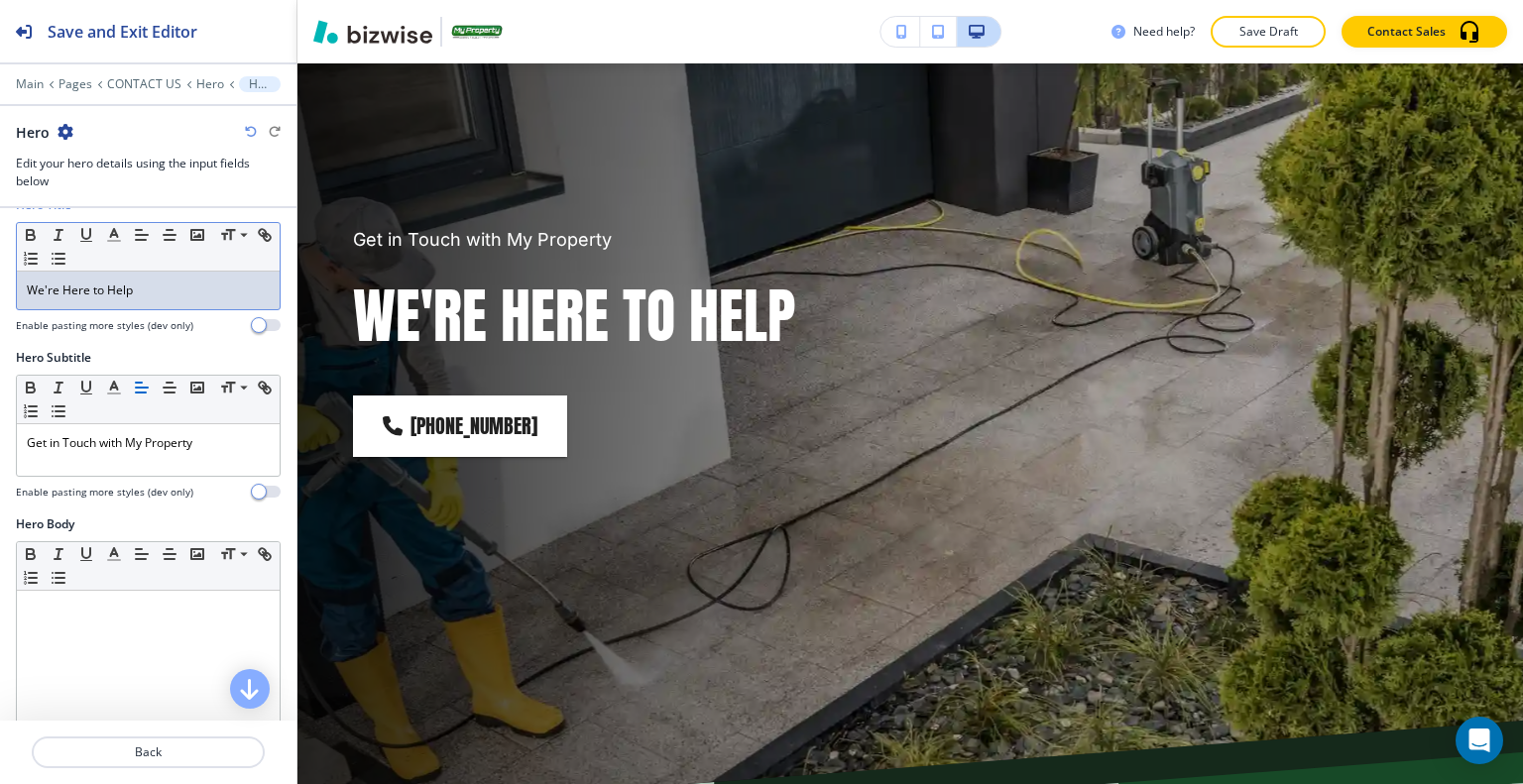 click on "We're Here to Help" 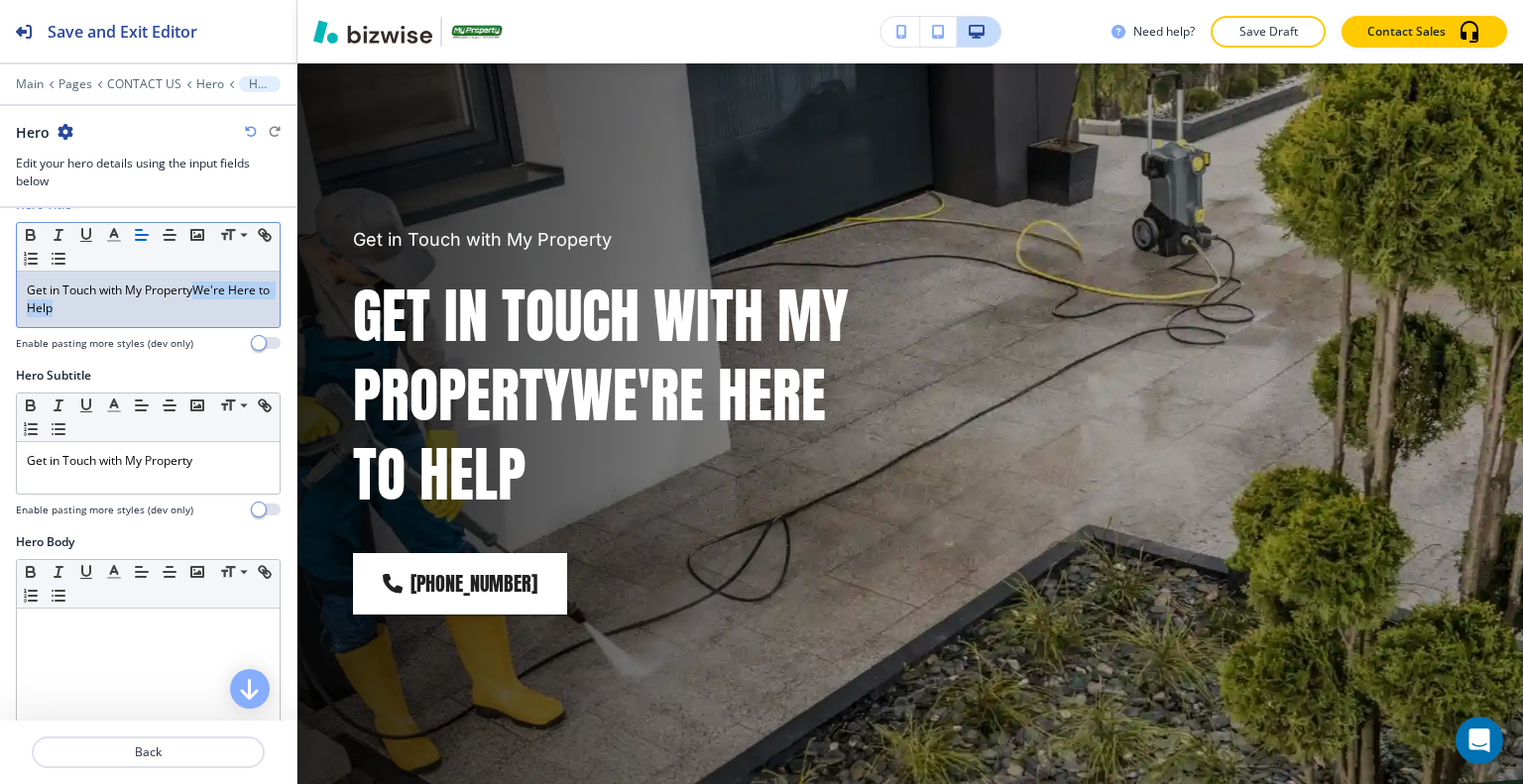 drag, startPoint x: 152, startPoint y: 313, endPoint x: 198, endPoint y: 283, distance: 54.918121 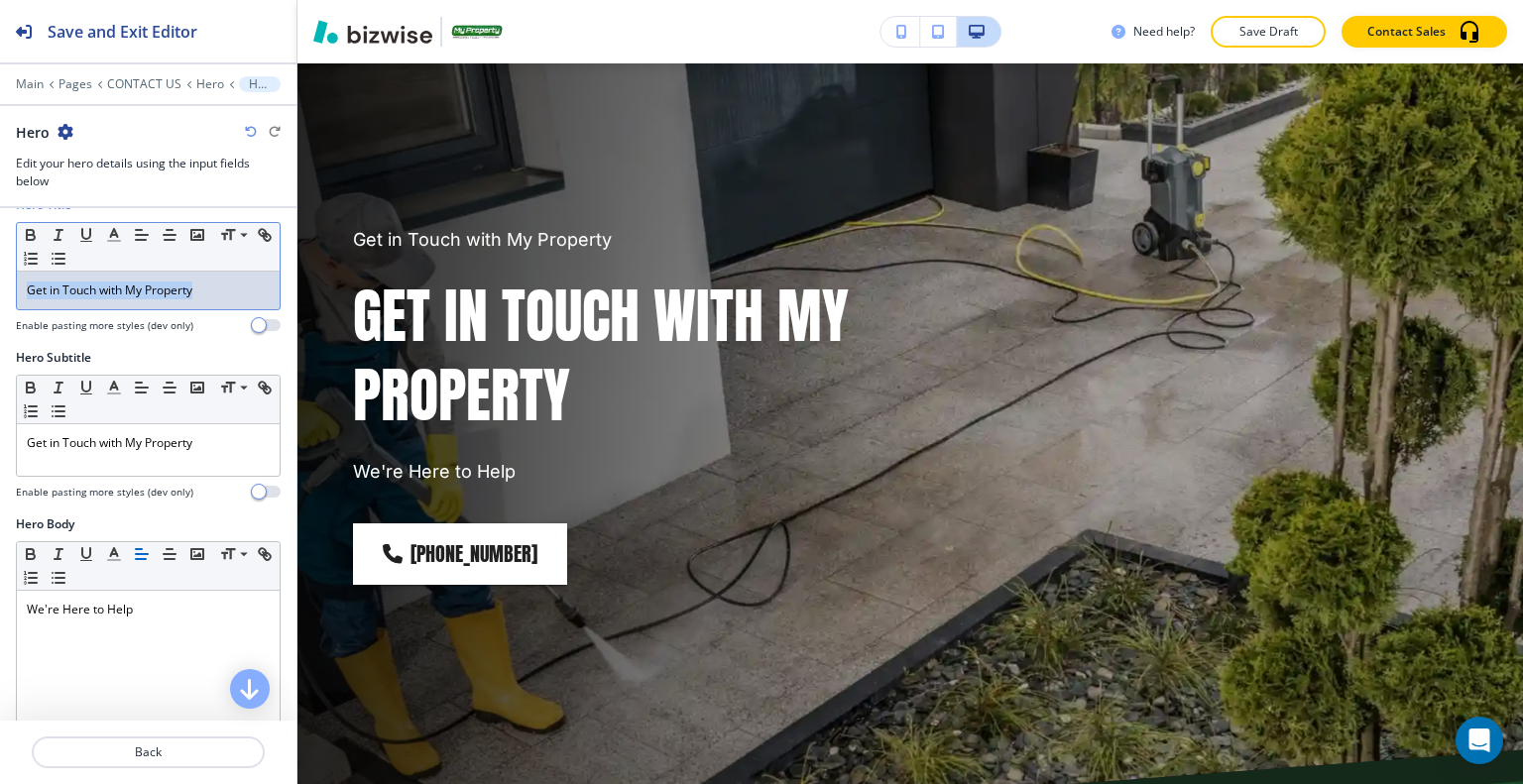 drag, startPoint x: 214, startPoint y: 292, endPoint x: 0, endPoint y: 293, distance: 214.00234 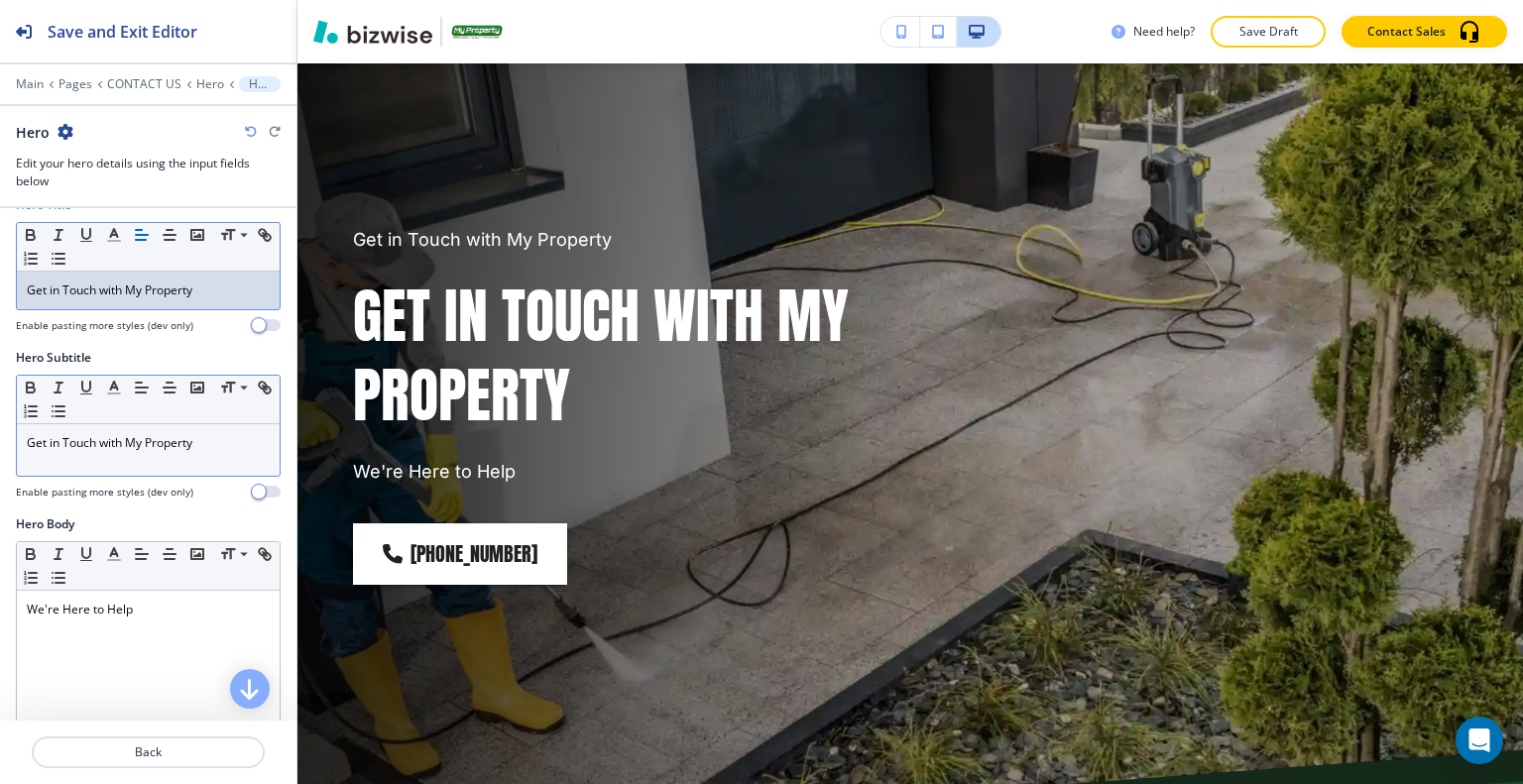 click on "Get in Touch with My Property" 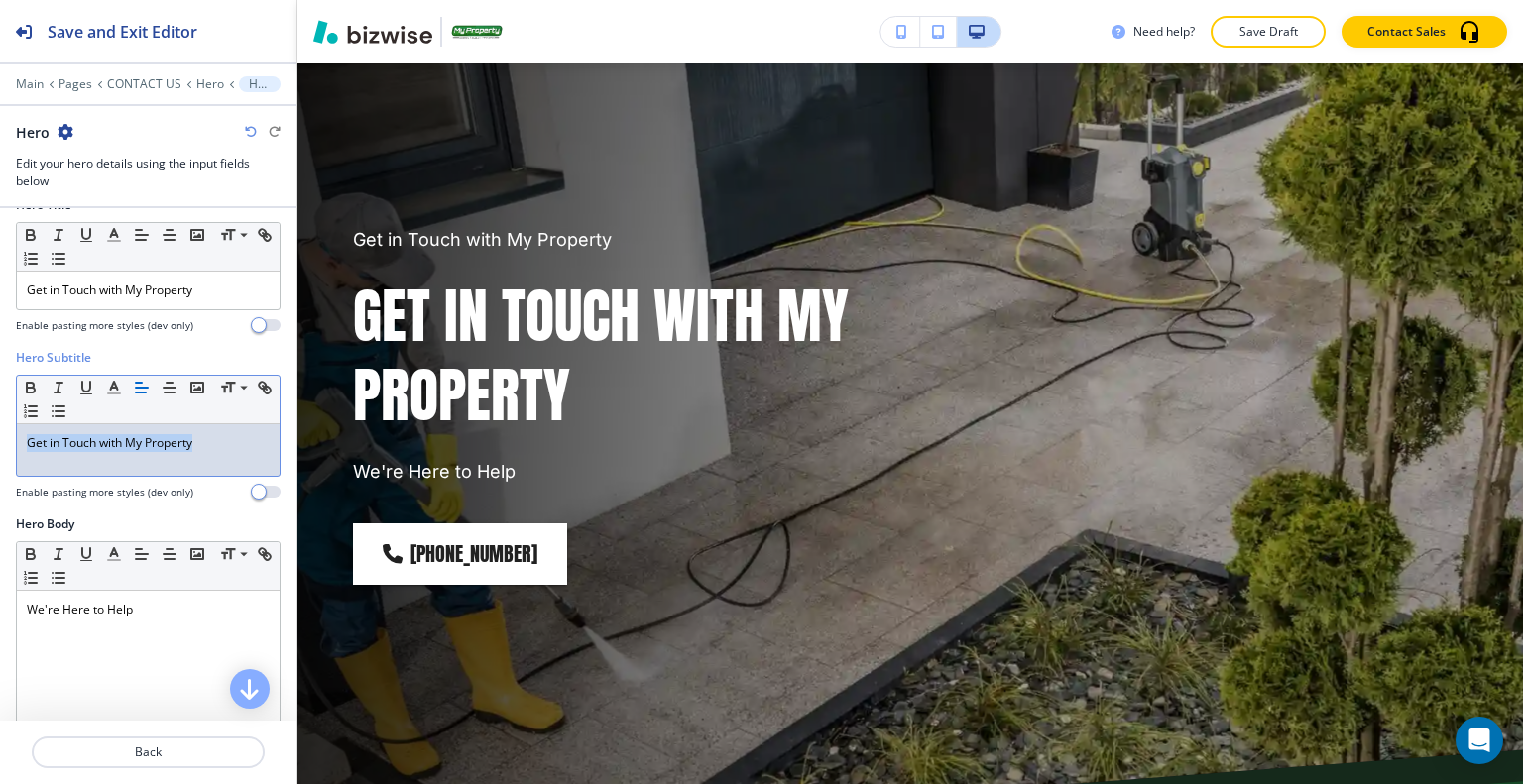 drag, startPoint x: 212, startPoint y: 439, endPoint x: 0, endPoint y: 459, distance: 212.94131 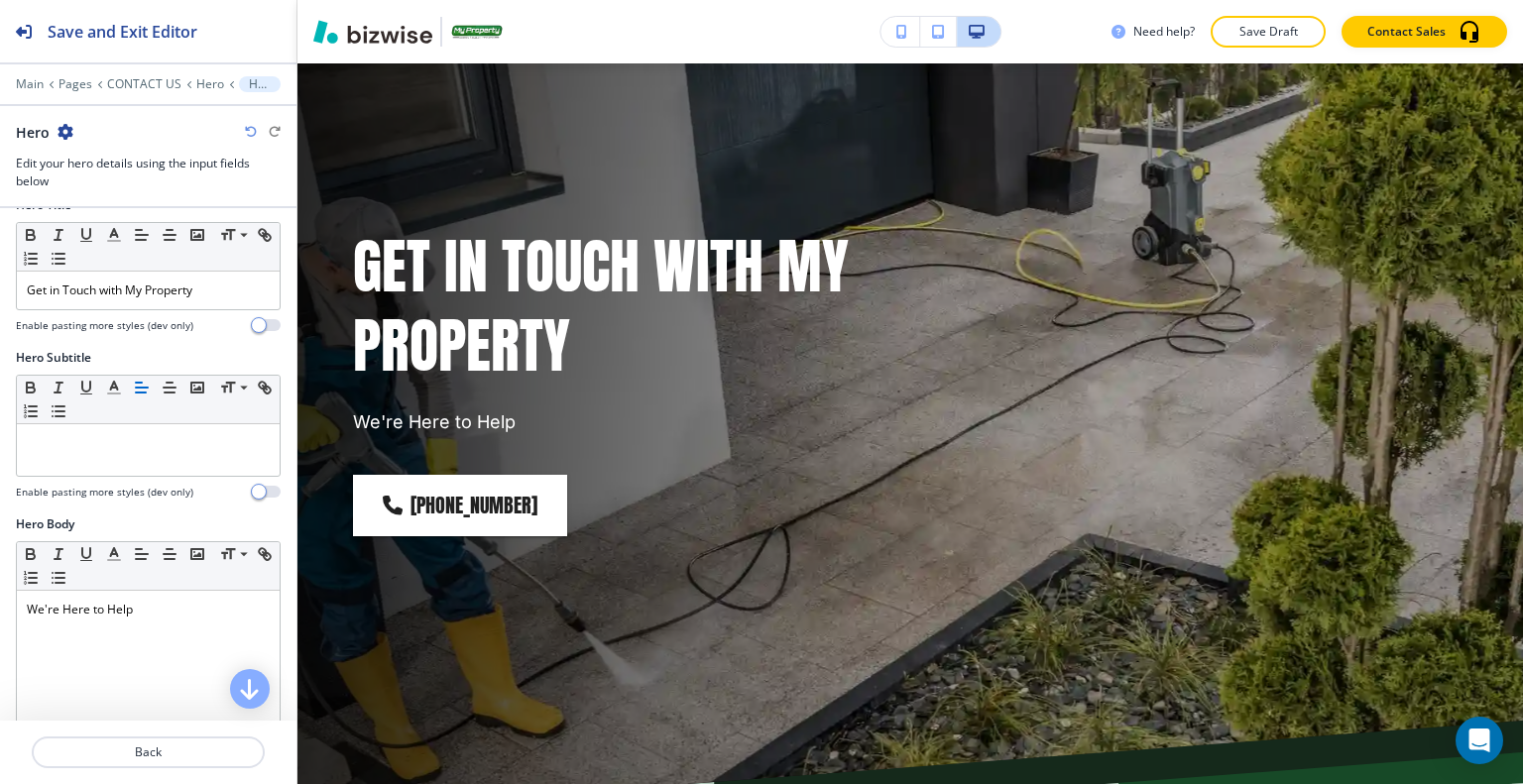 click on "Save Draft" 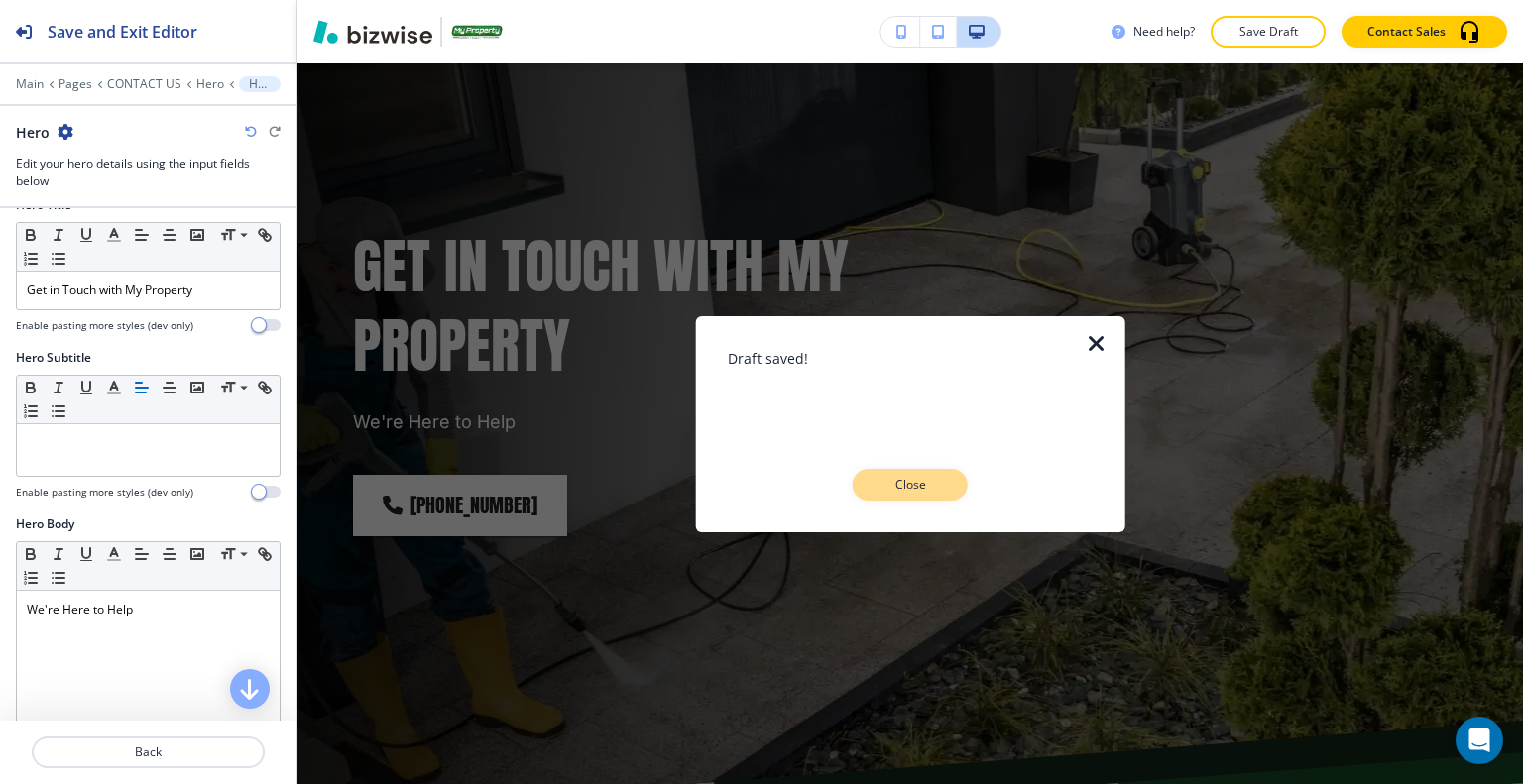 click on "Close" 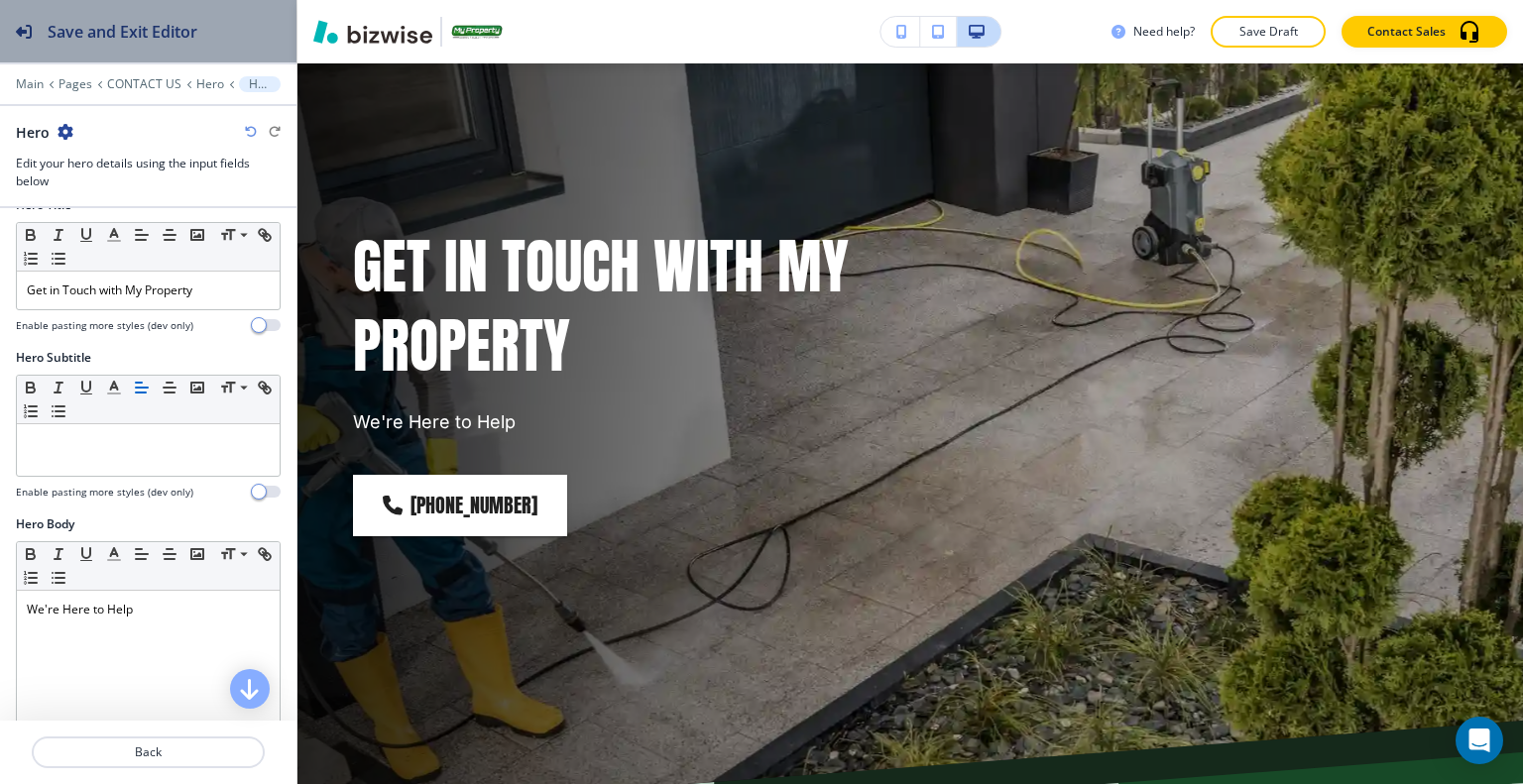 click on "Save and Exit Editor" 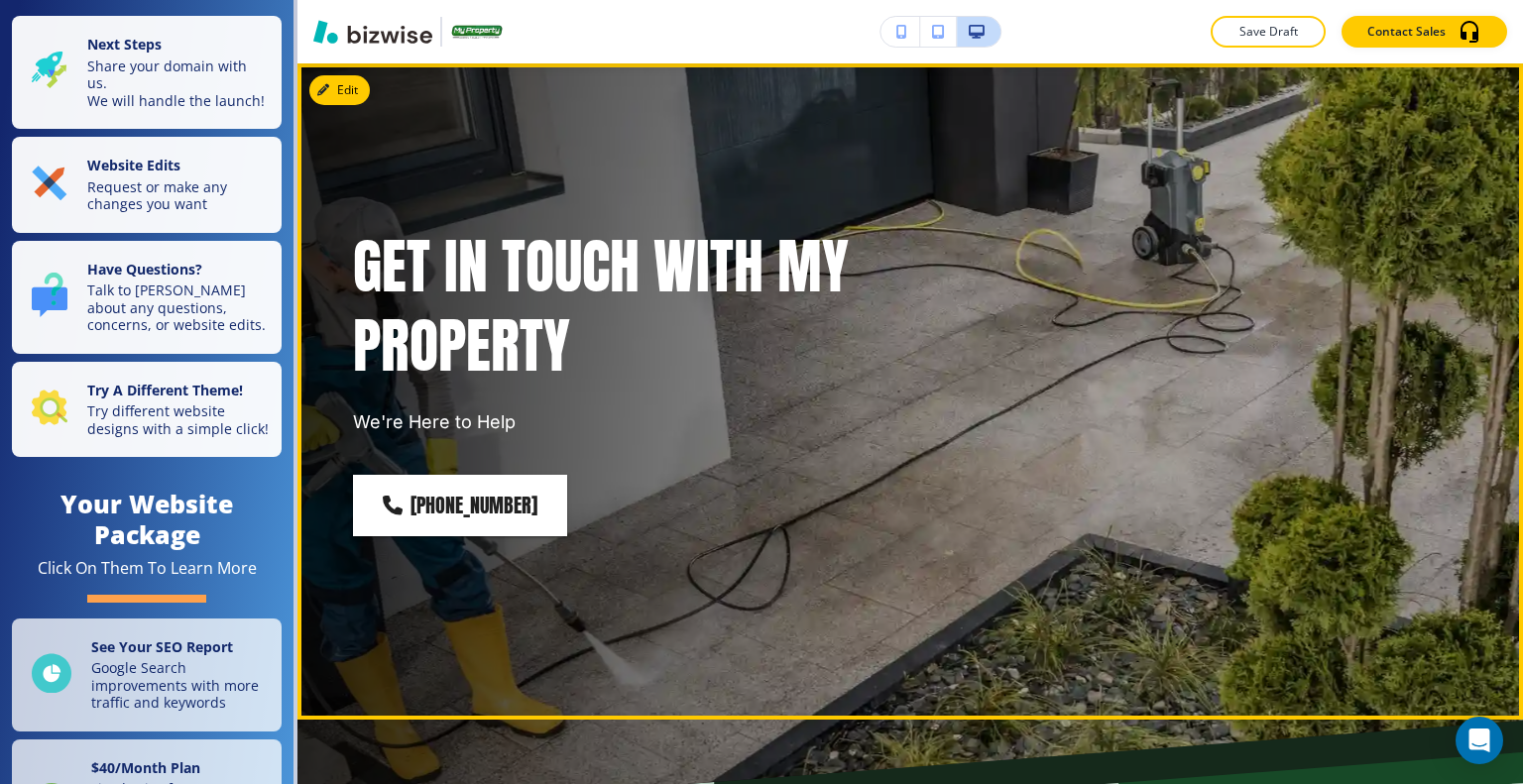 scroll, scrollTop: 0, scrollLeft: 0, axis: both 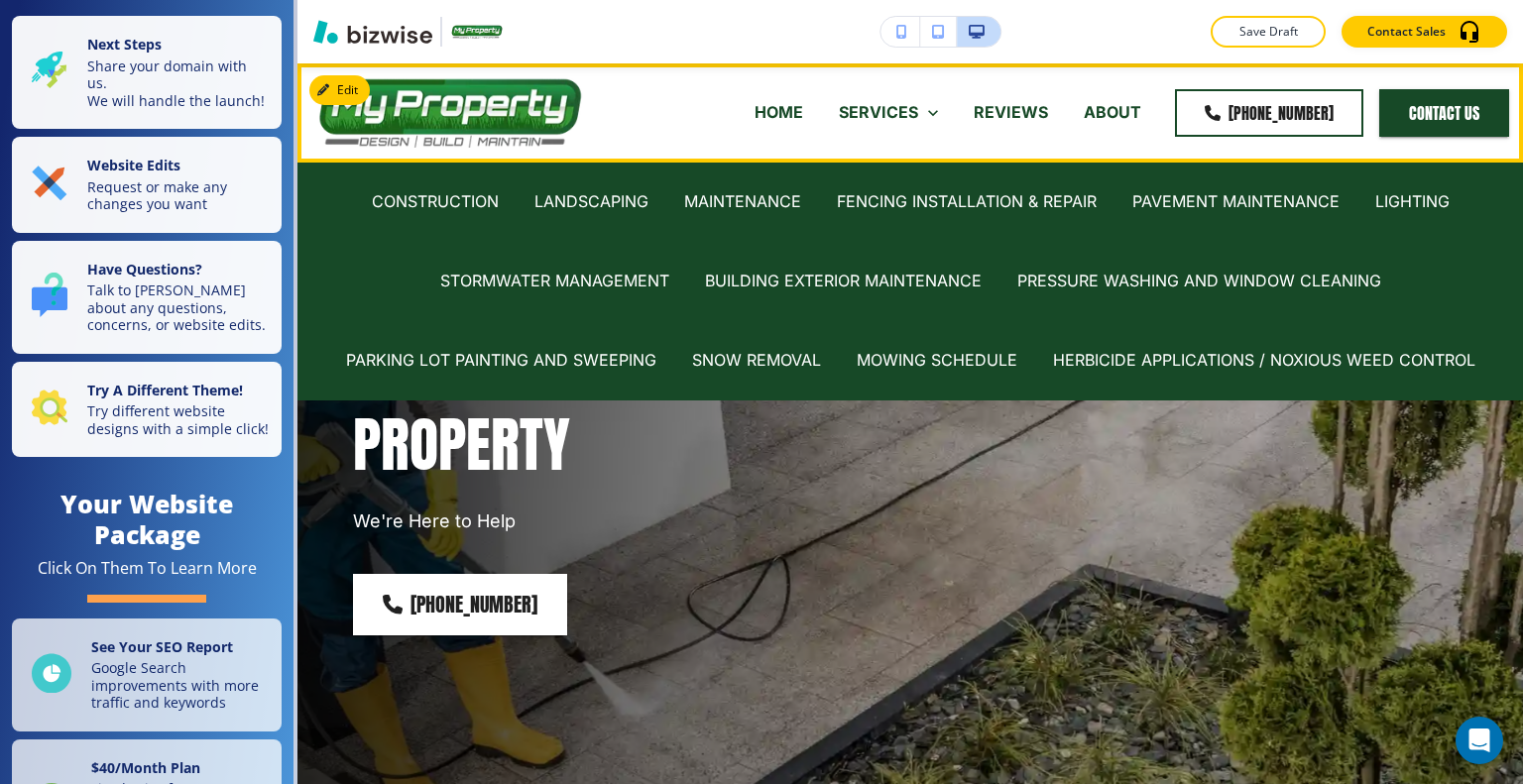 click on "HOME" 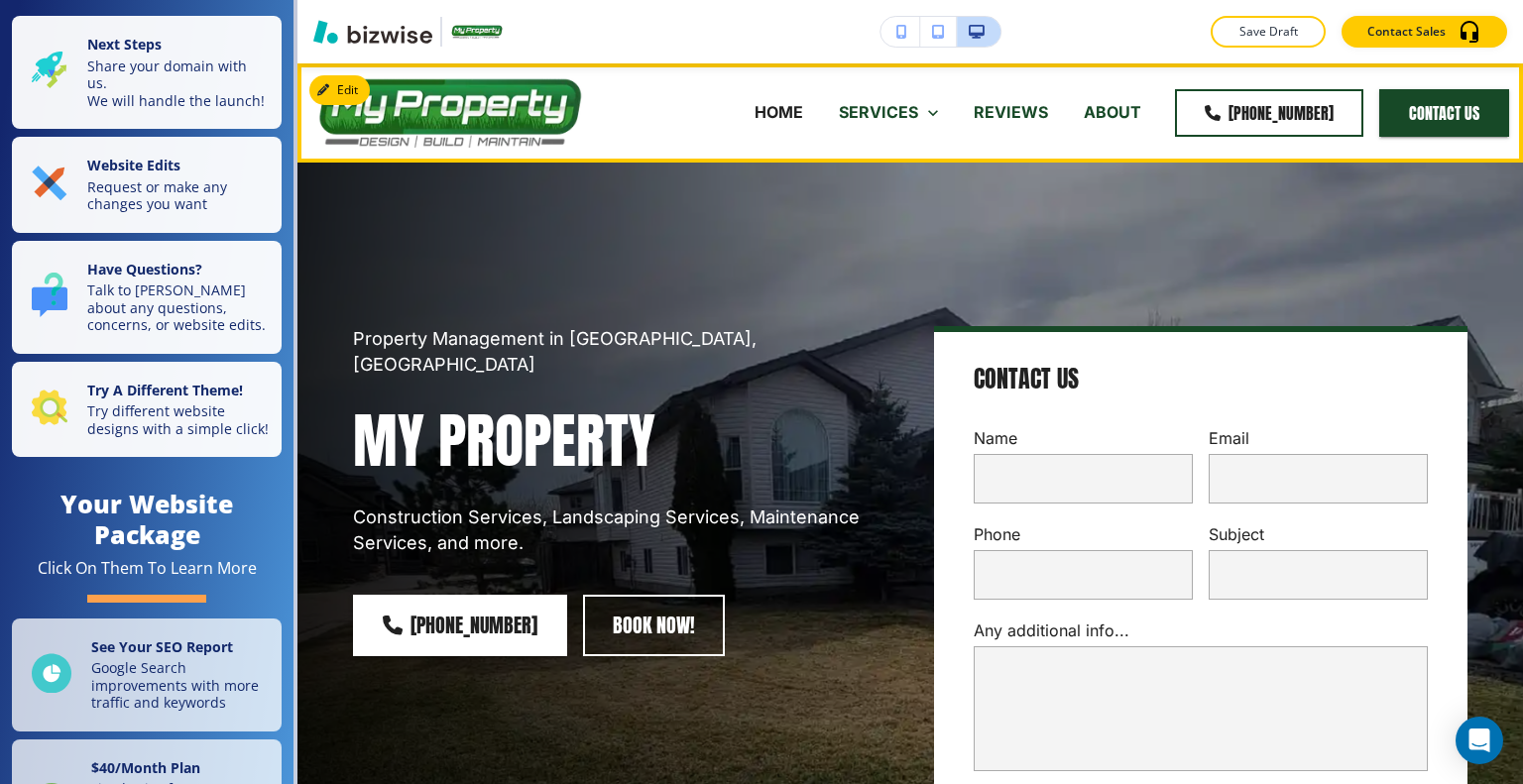 click on "ABOUT" 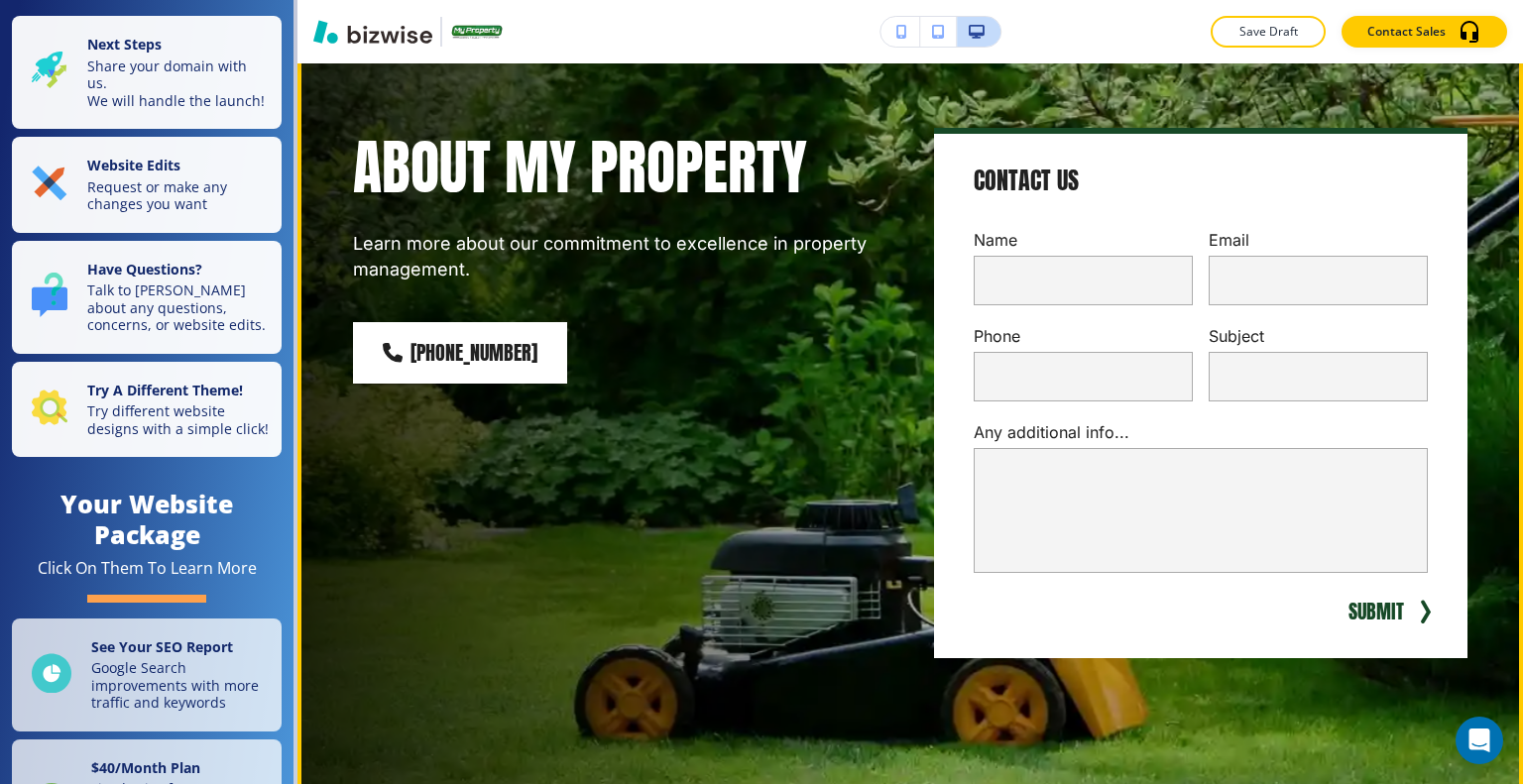 scroll, scrollTop: 0, scrollLeft: 0, axis: both 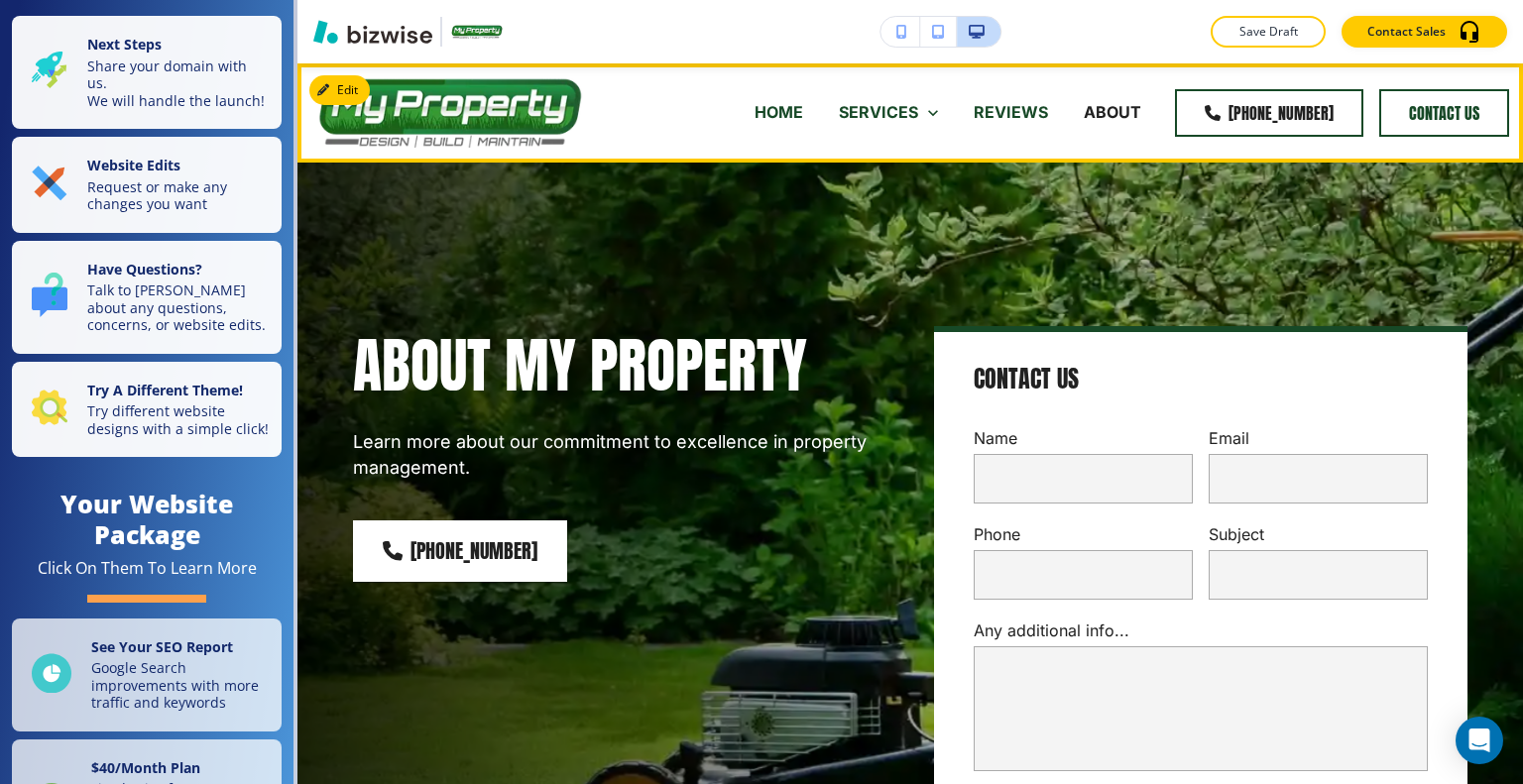 click on "Contact Us" 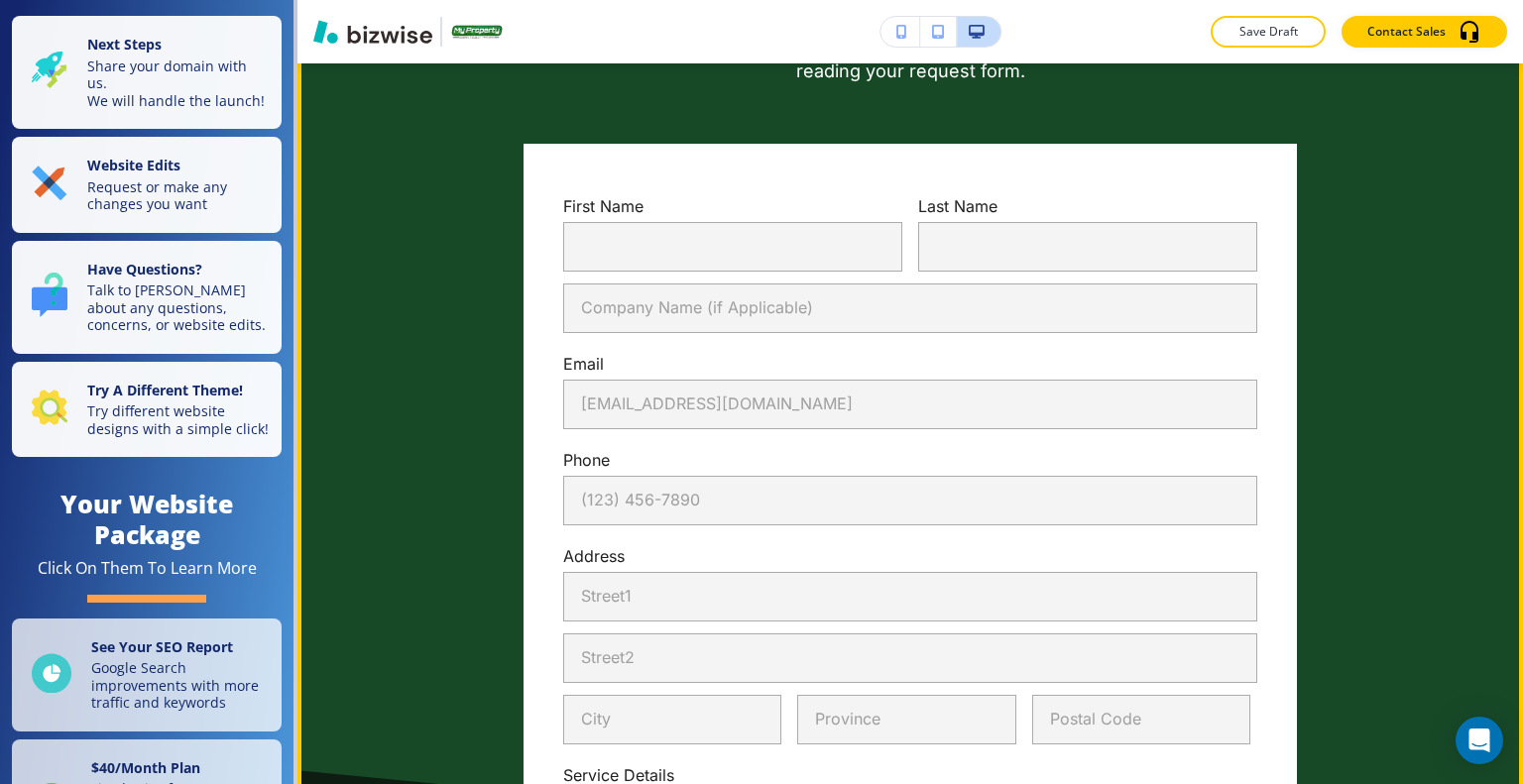 scroll, scrollTop: 1090, scrollLeft: 0, axis: vertical 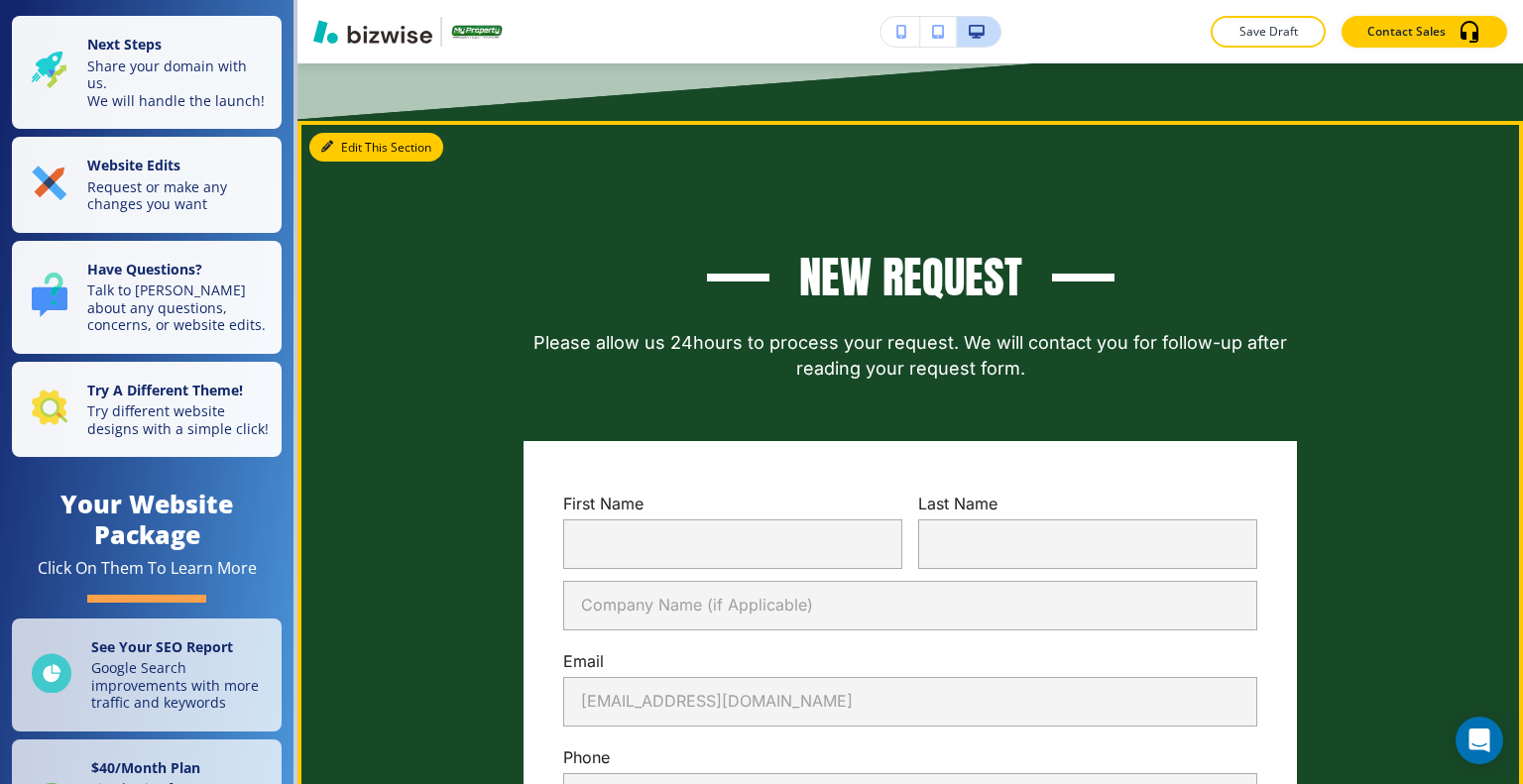 click on "Edit This Section" 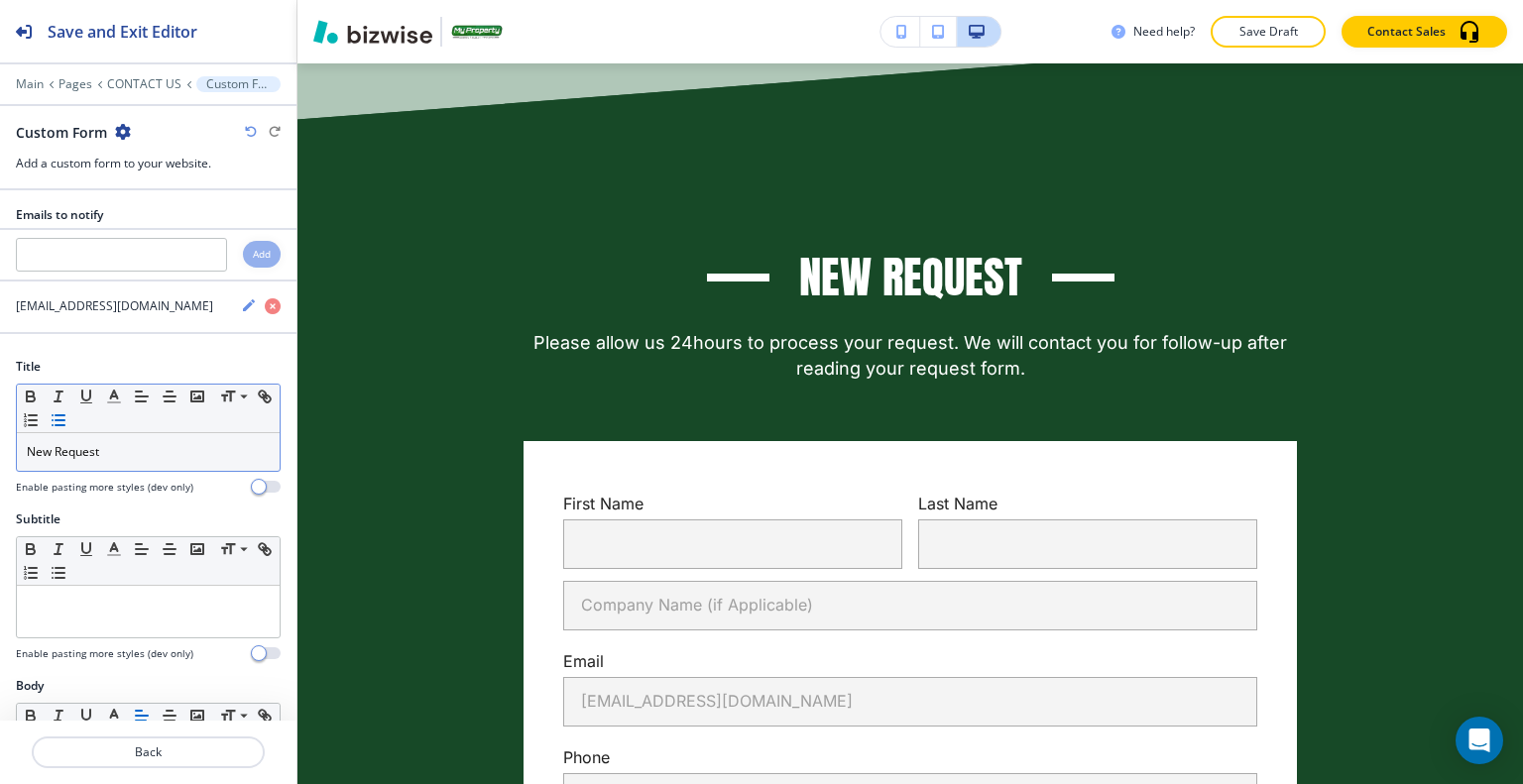 scroll, scrollTop: 1147, scrollLeft: 0, axis: vertical 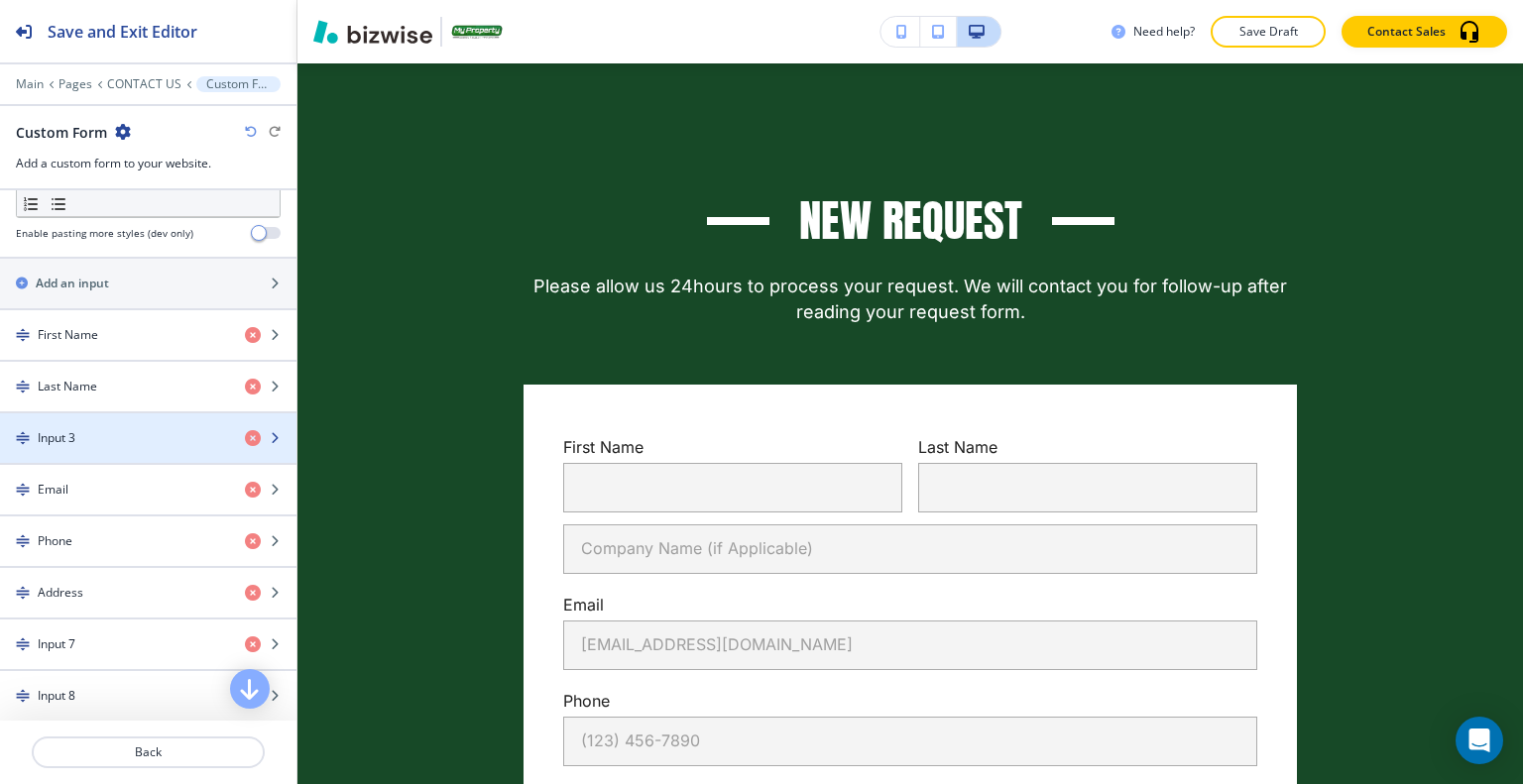 click on "Input 3" 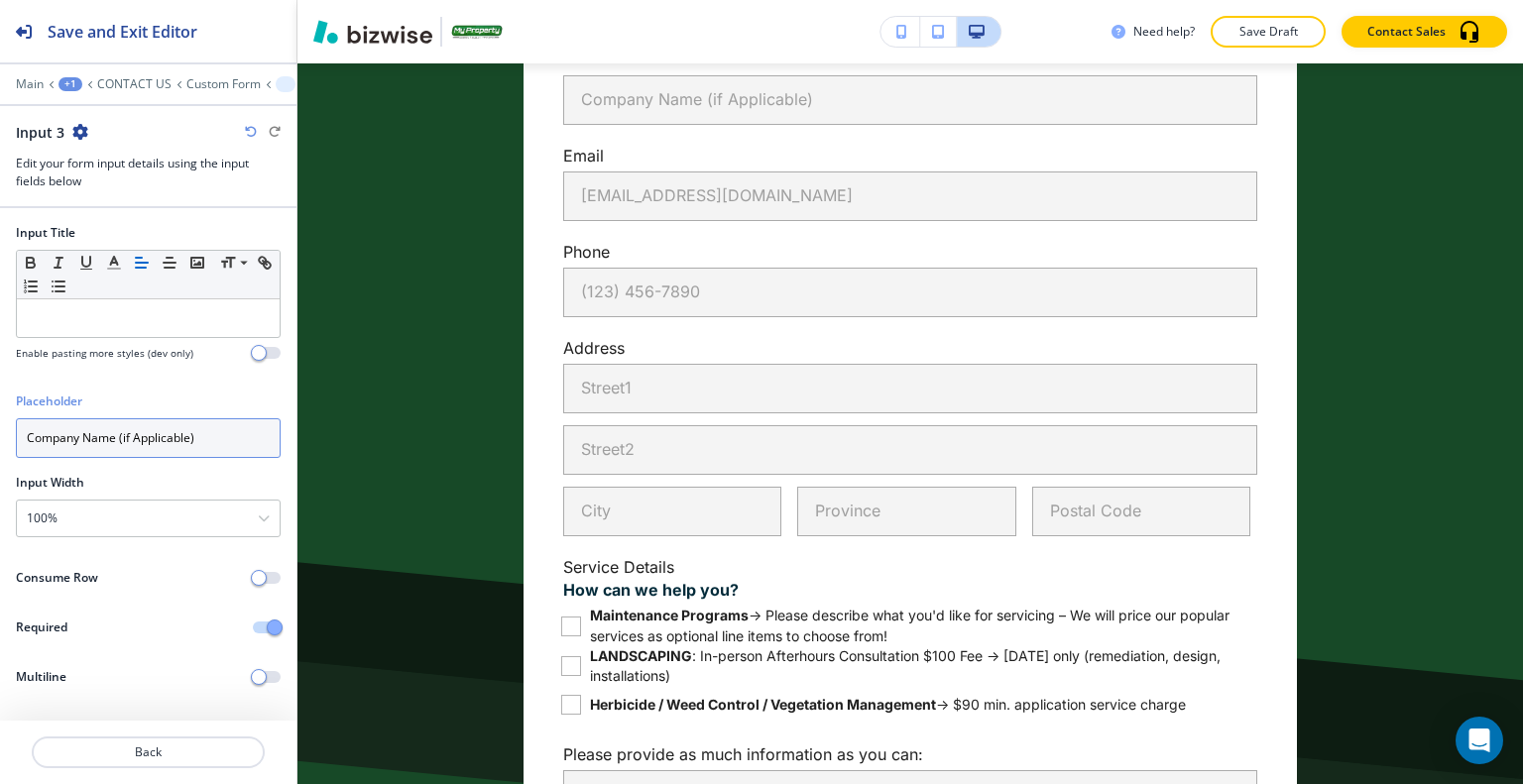 drag, startPoint x: 212, startPoint y: 427, endPoint x: 4, endPoint y: 430, distance: 208.02163 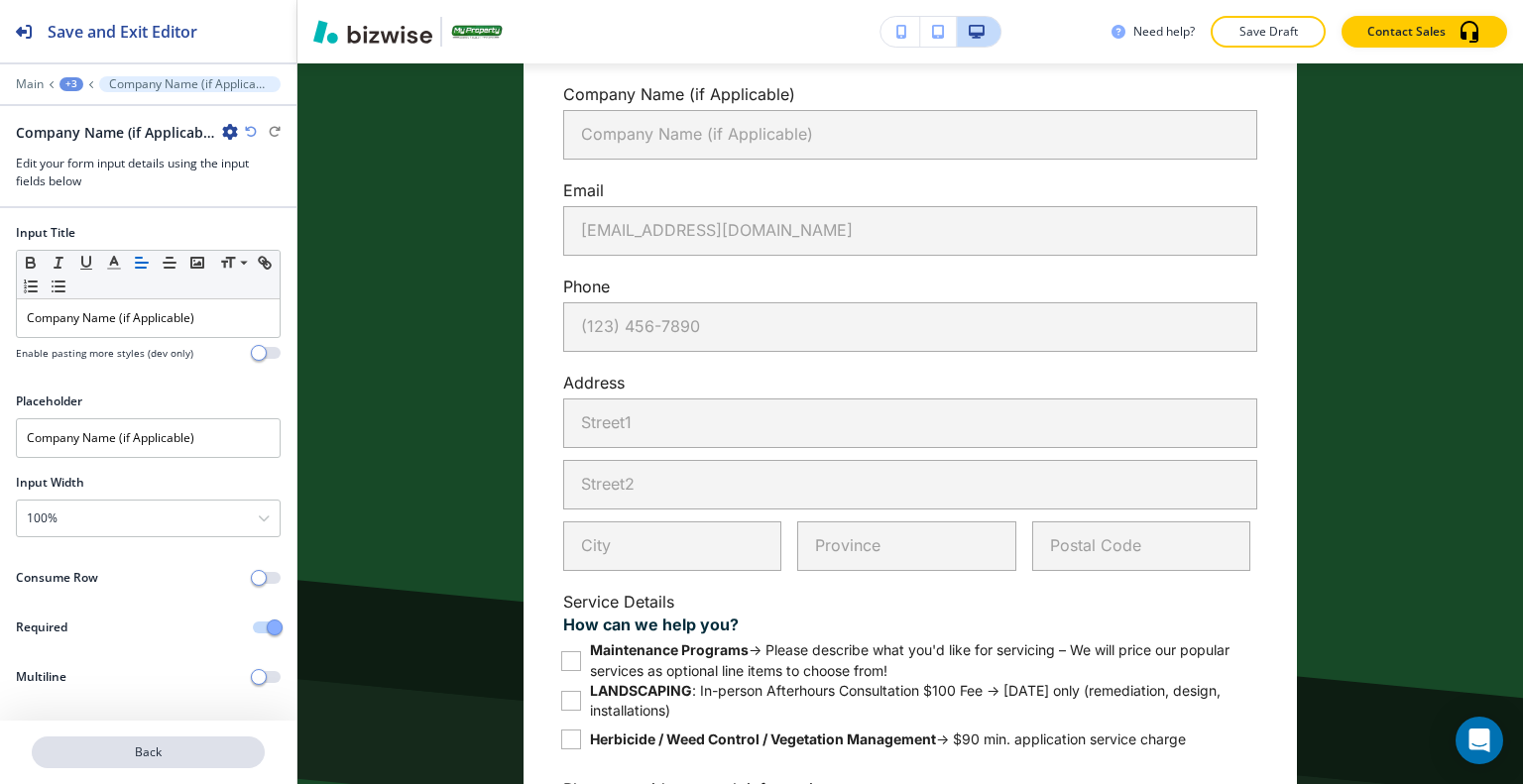 click on "Back" 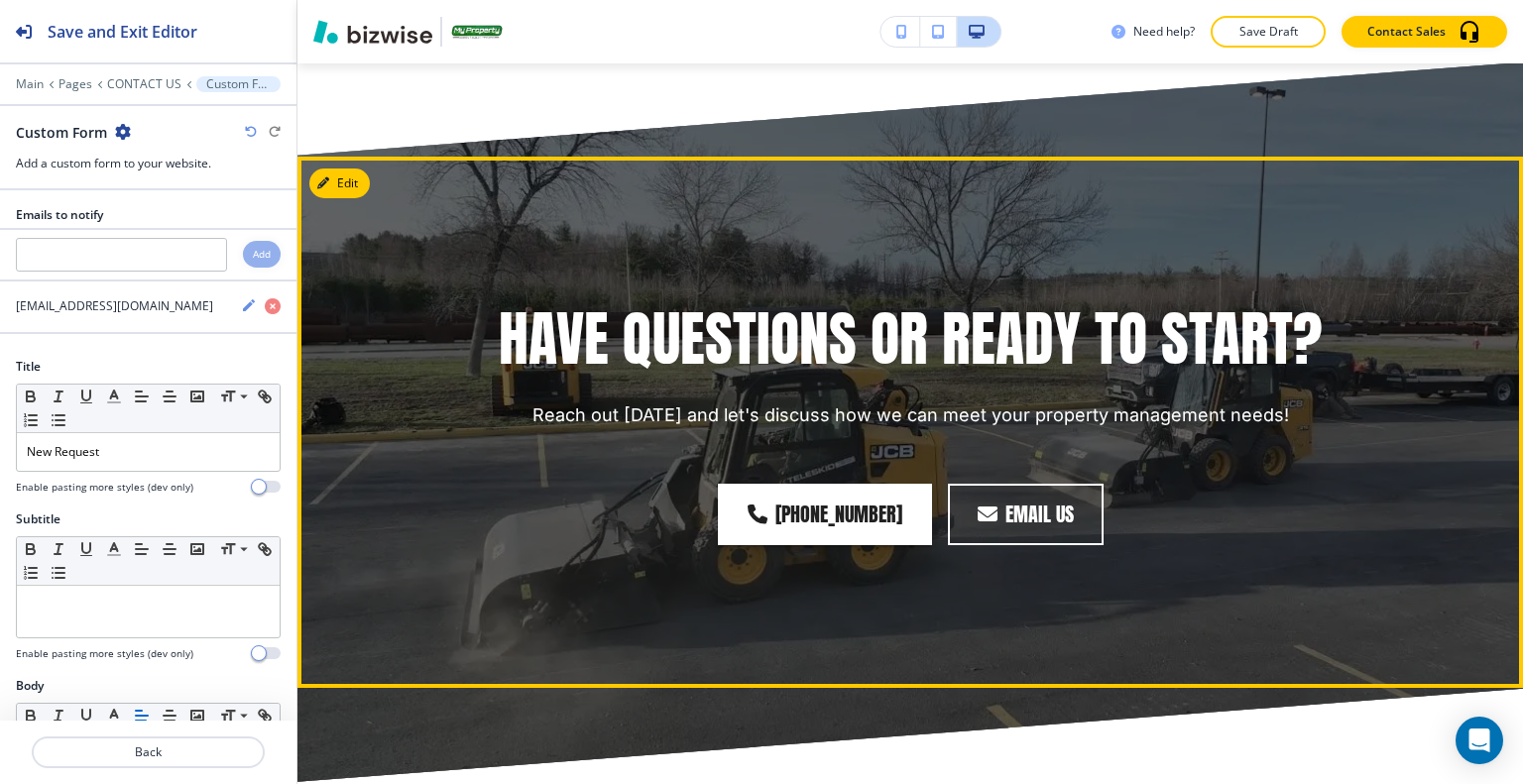 scroll, scrollTop: 4814, scrollLeft: 0, axis: vertical 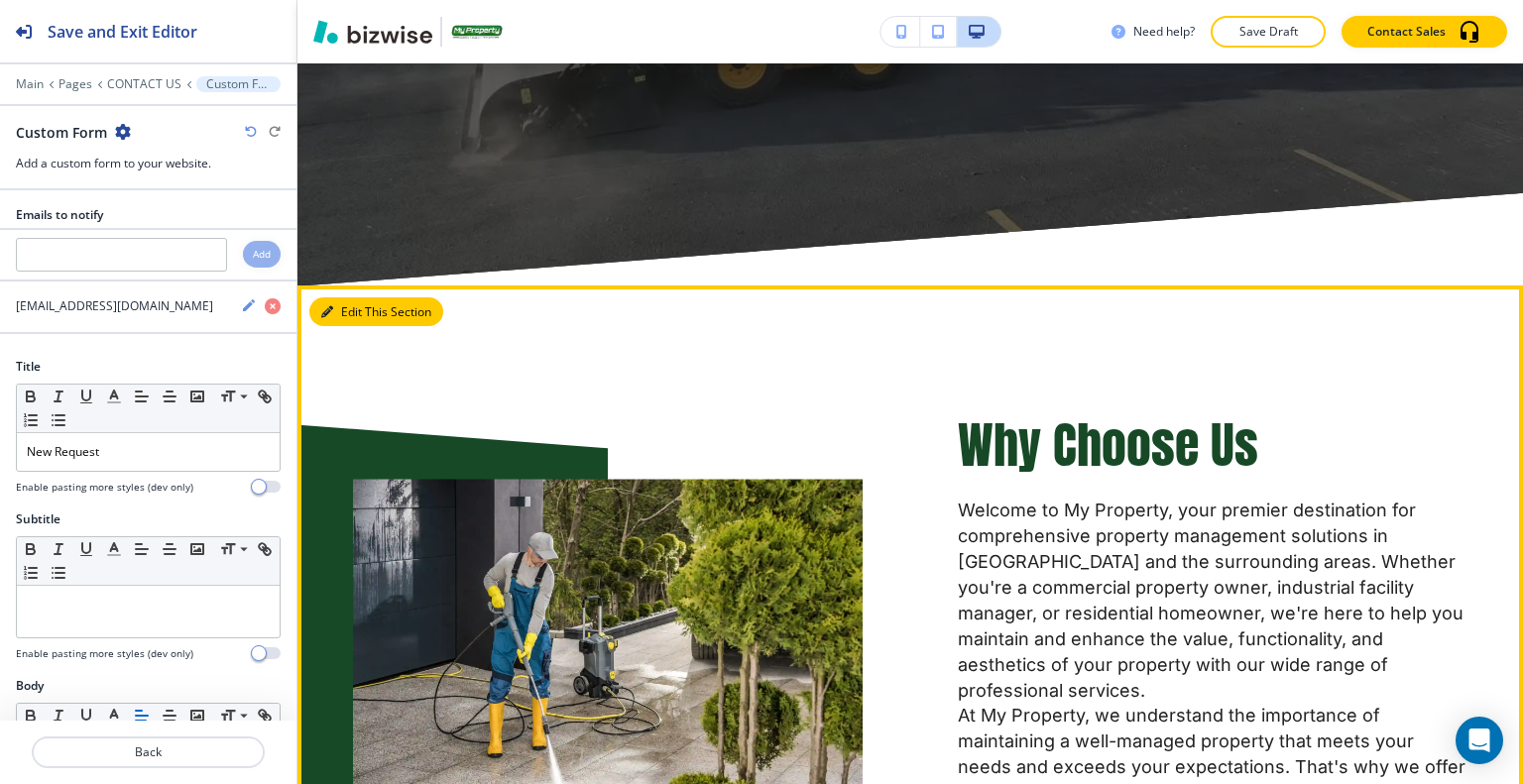click on "Edit This Section" 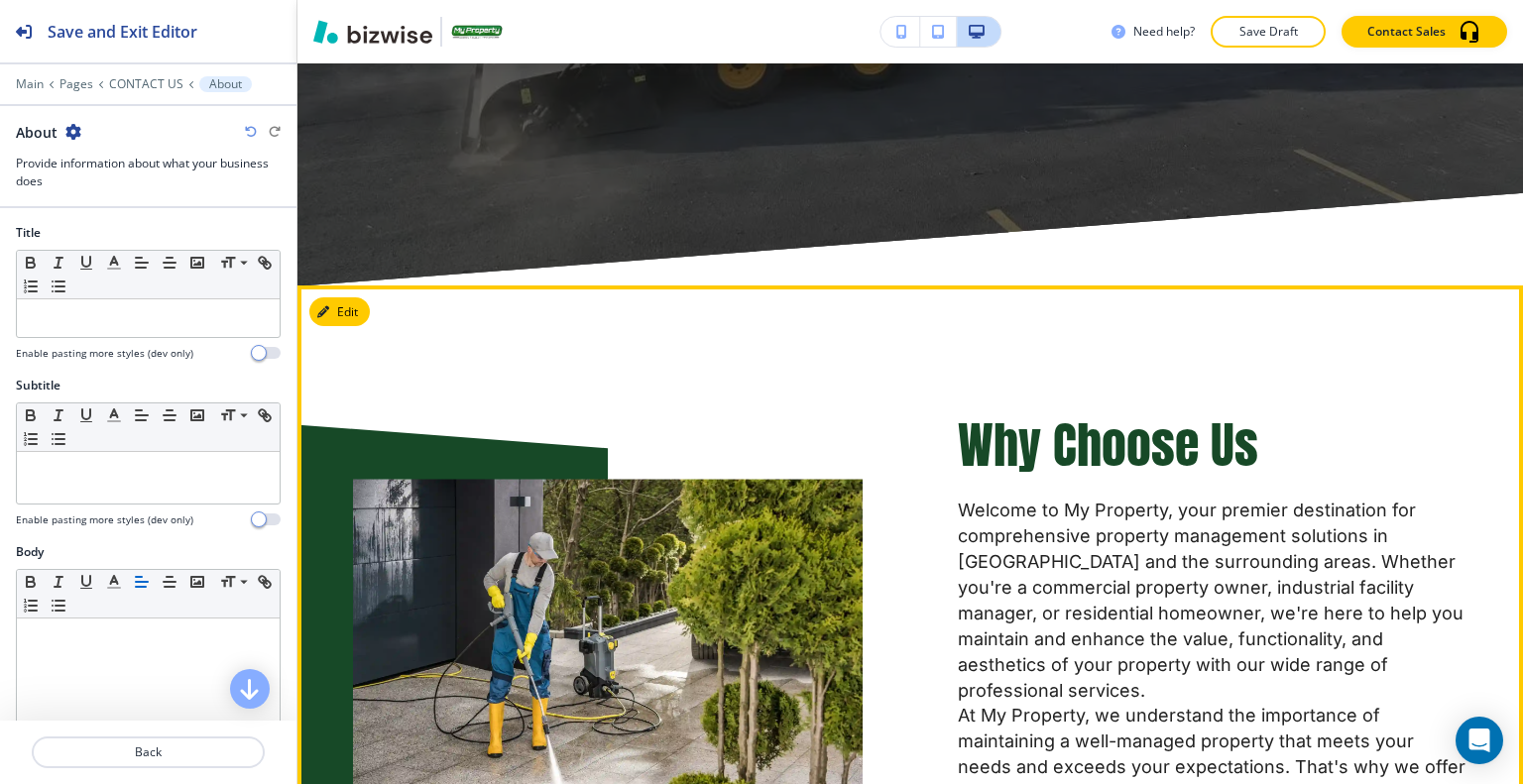 scroll, scrollTop: 4979, scrollLeft: 0, axis: vertical 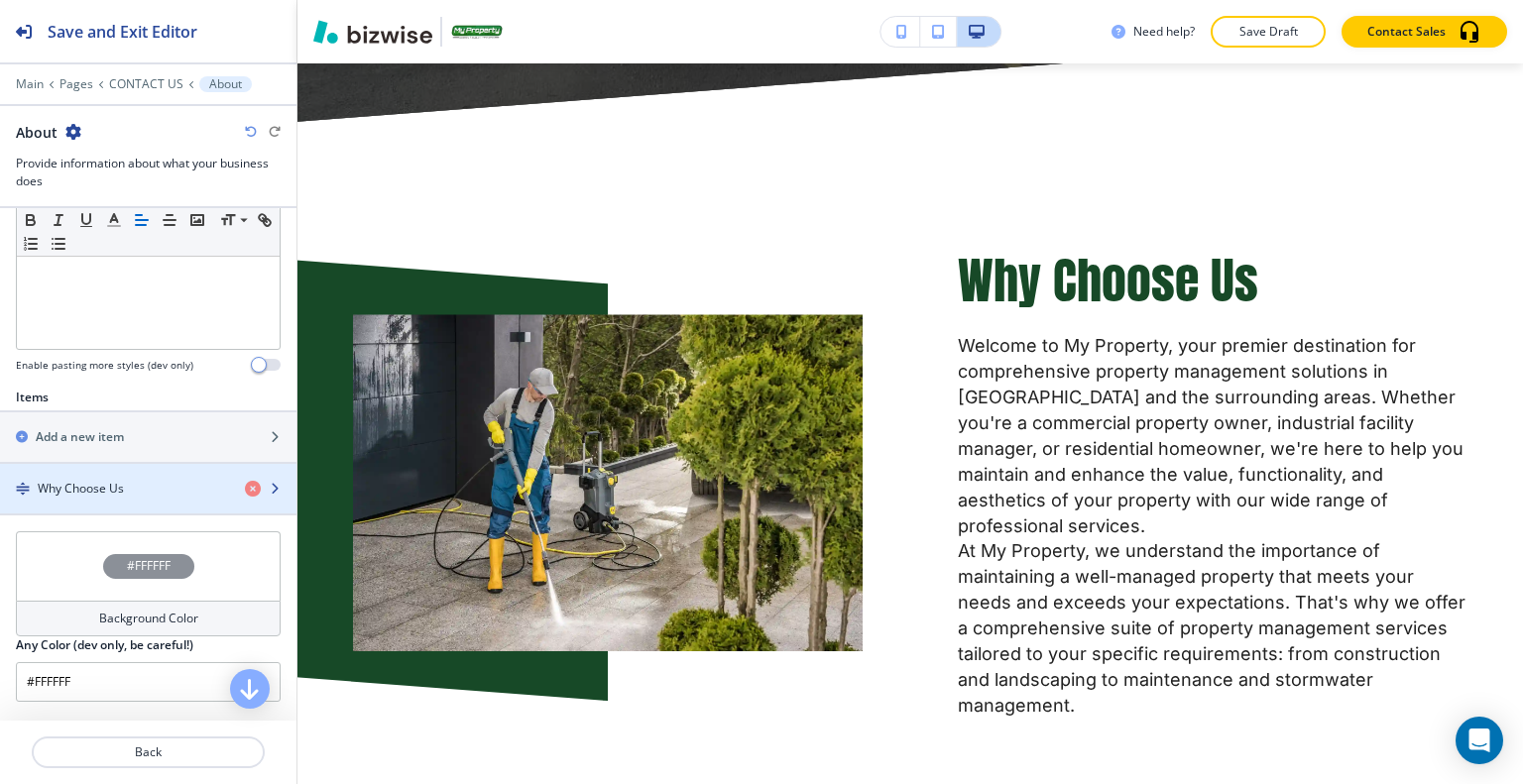 click 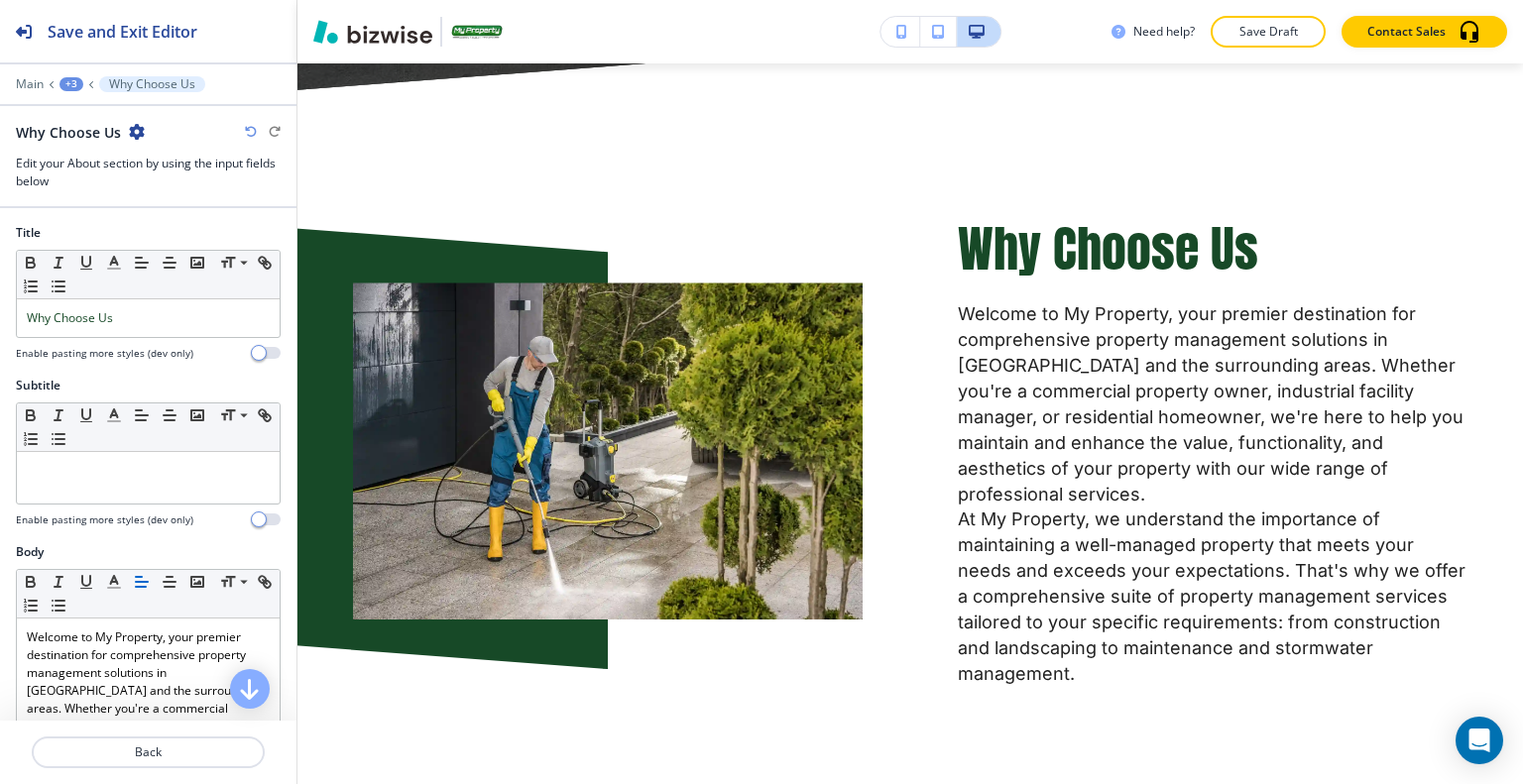 scroll, scrollTop: 694, scrollLeft: 0, axis: vertical 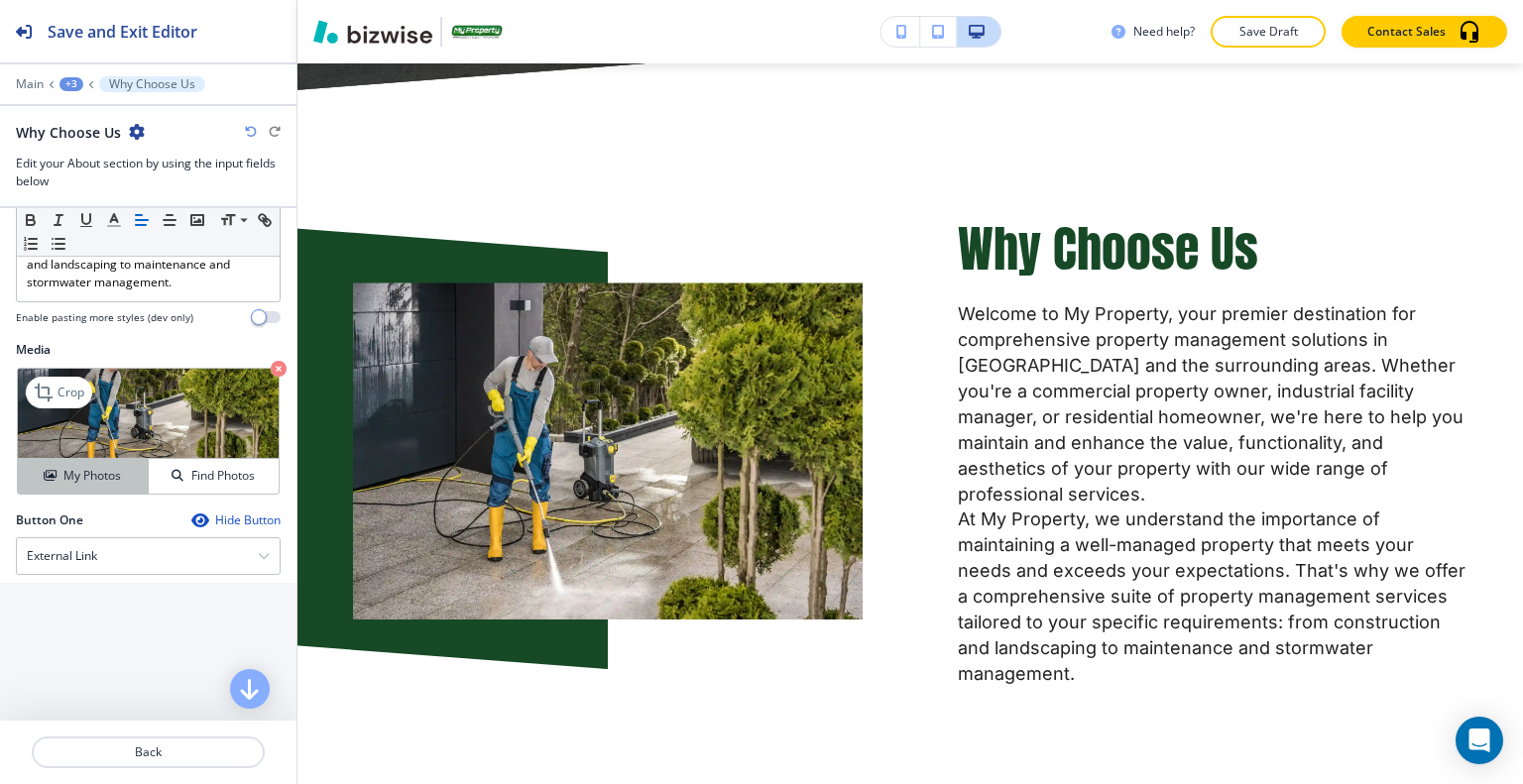 click on "My Photos" 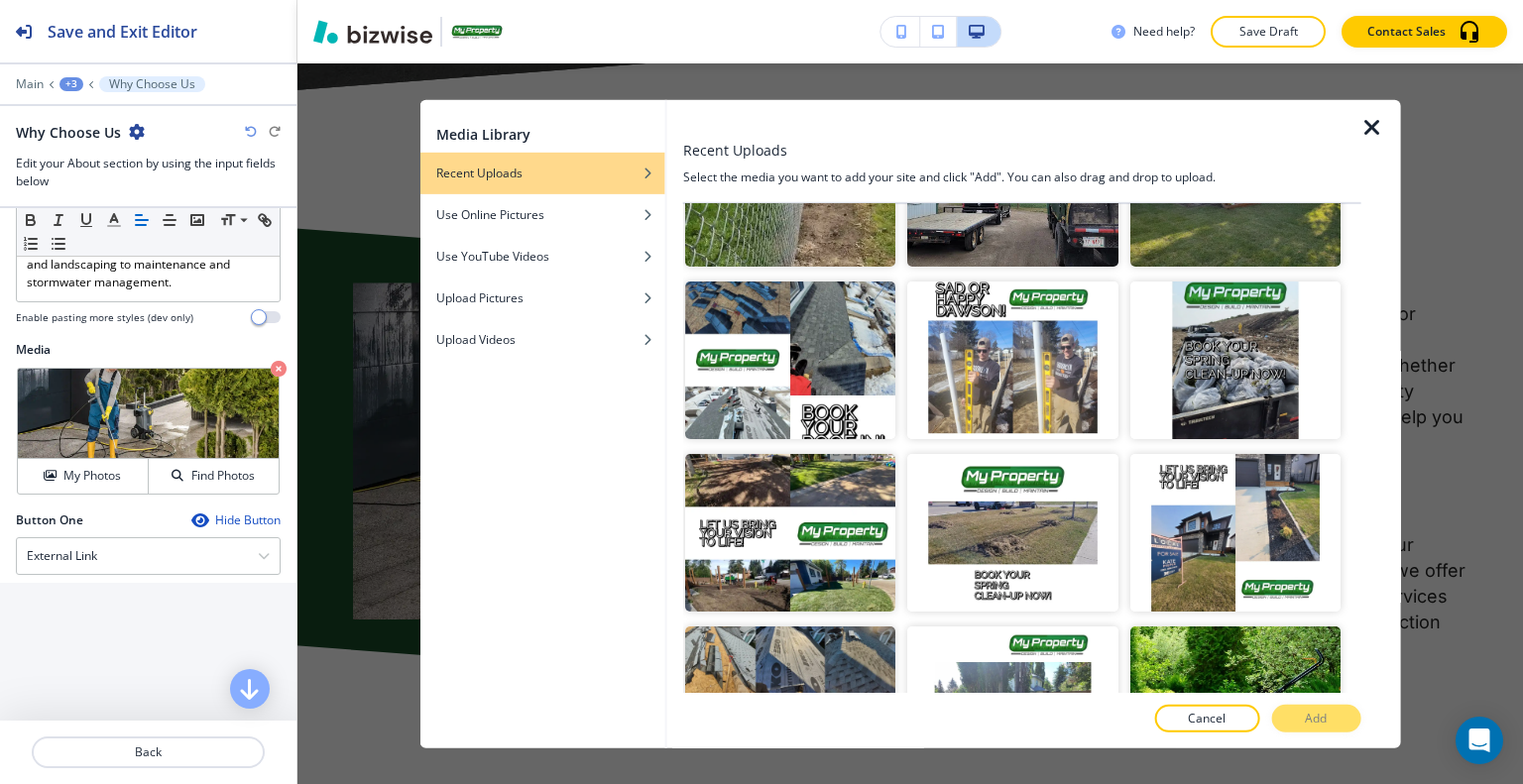 scroll, scrollTop: 2280, scrollLeft: 0, axis: vertical 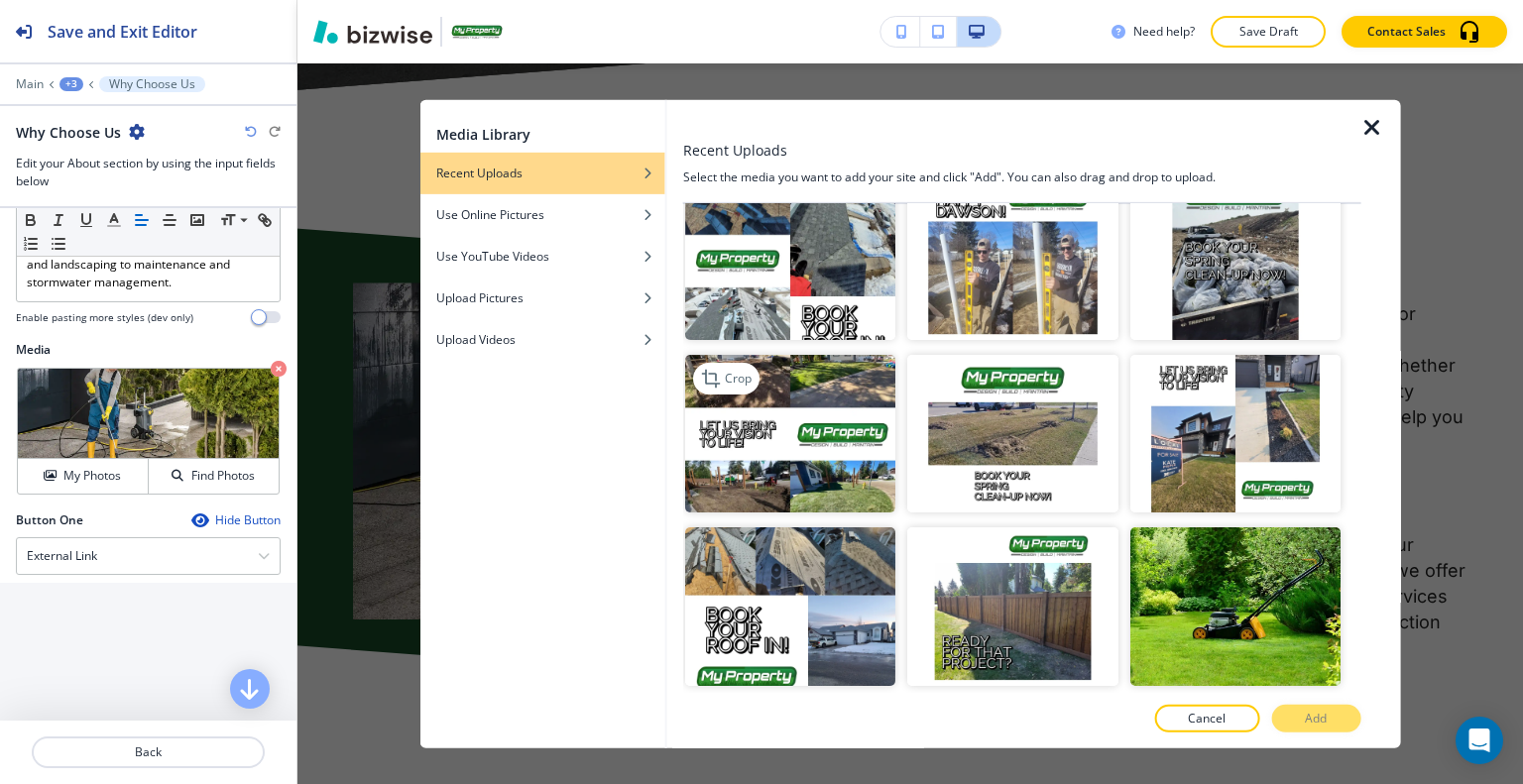 click 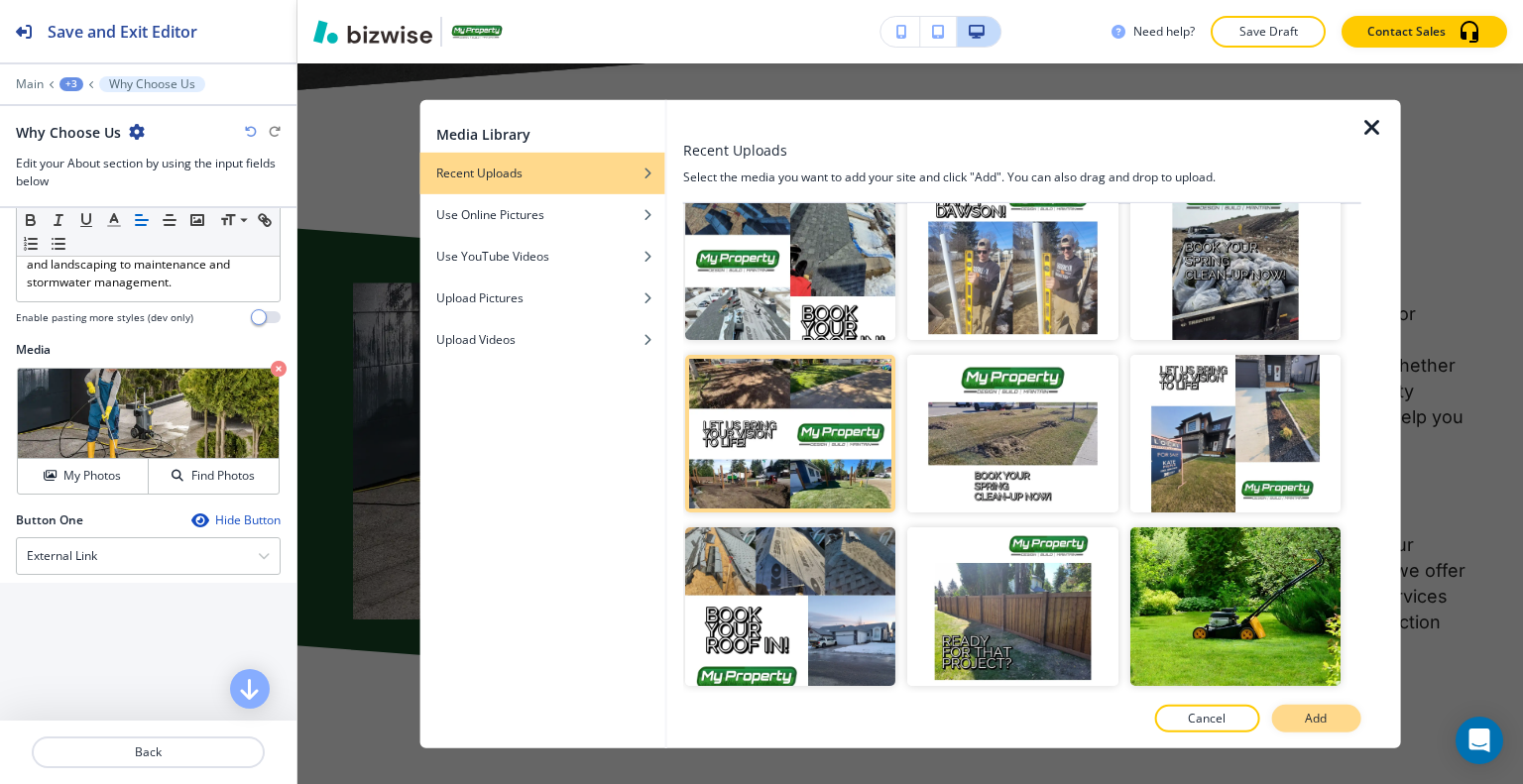 click on "Add" 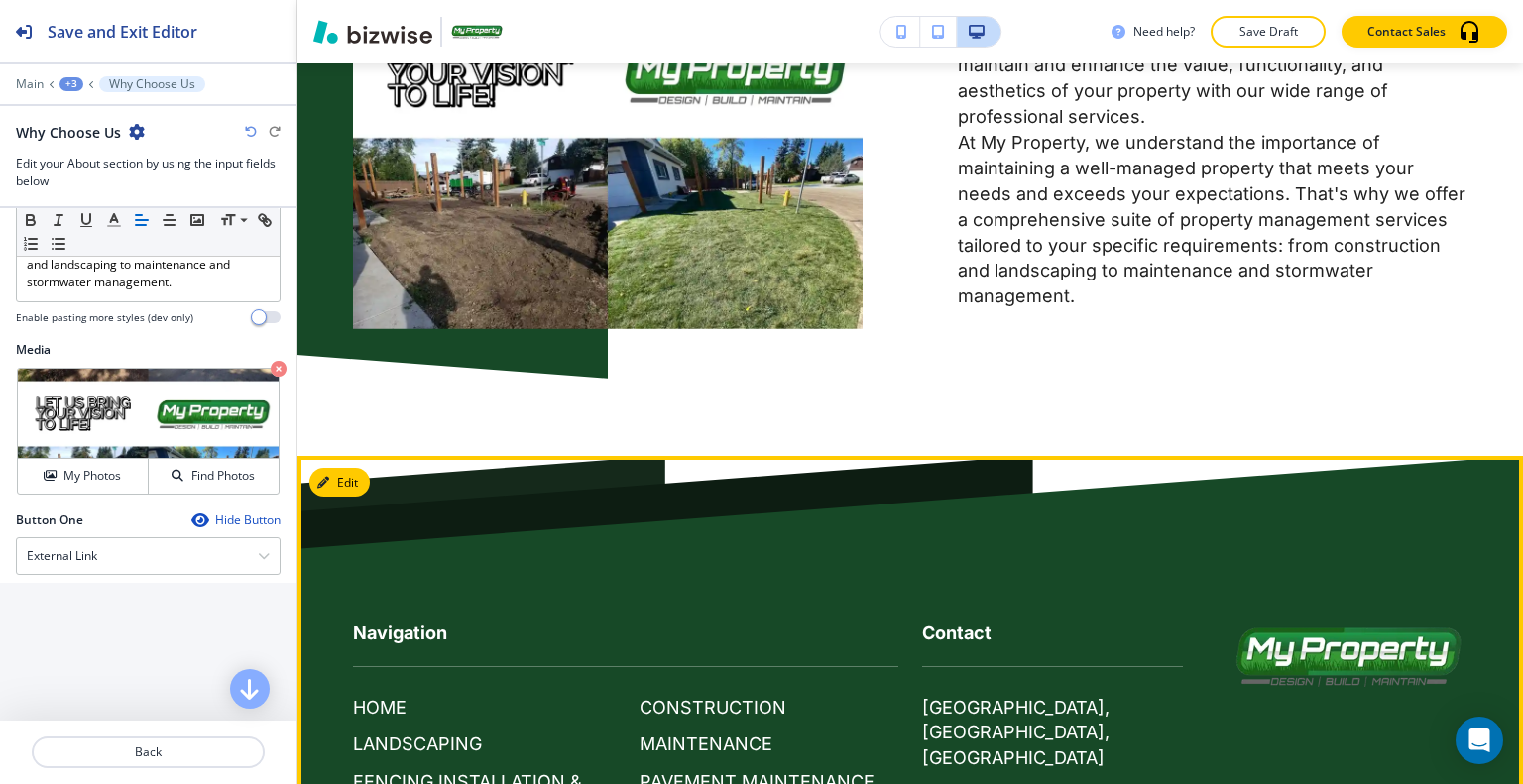 scroll, scrollTop: 5704, scrollLeft: 0, axis: vertical 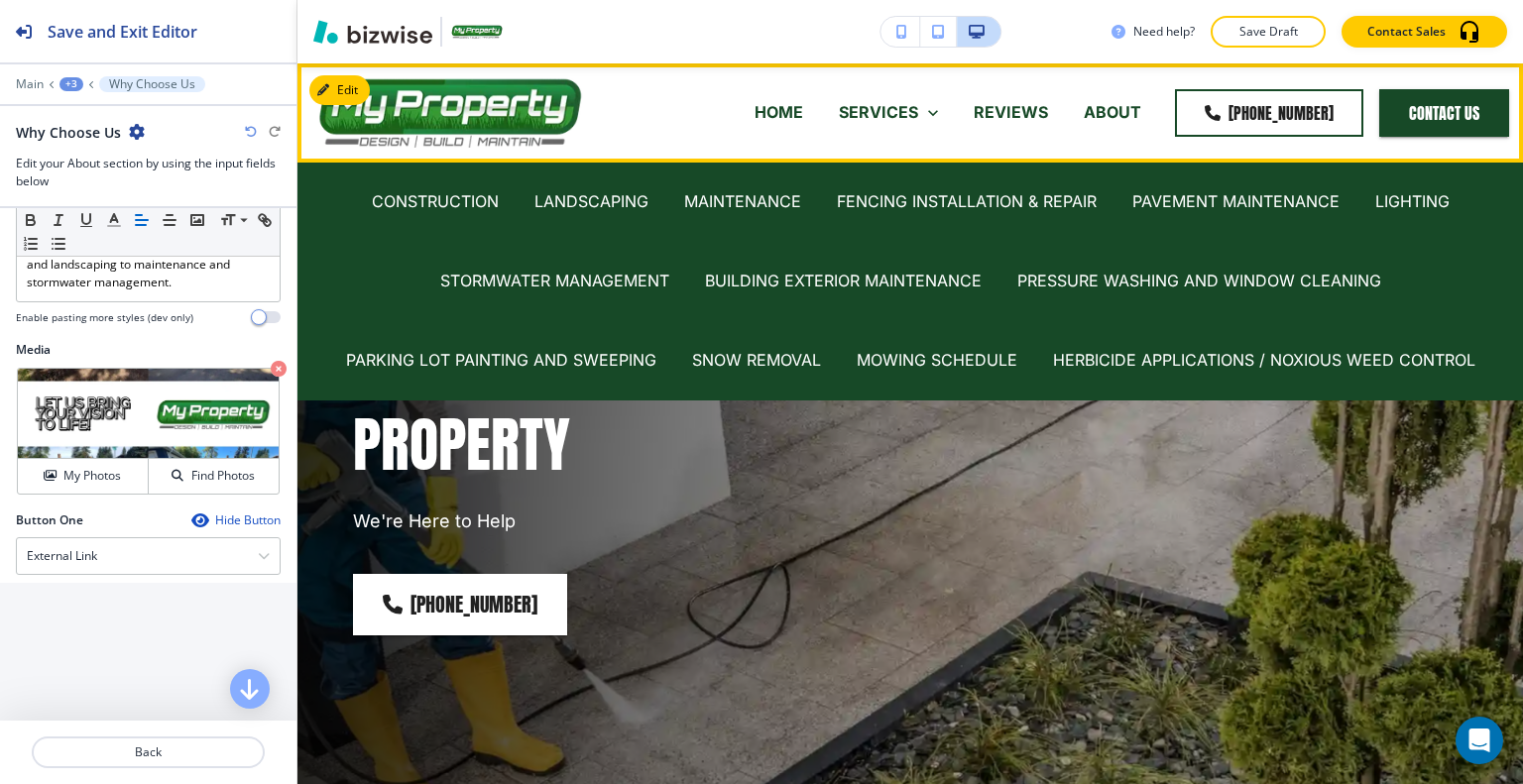 click on "ABOUT" 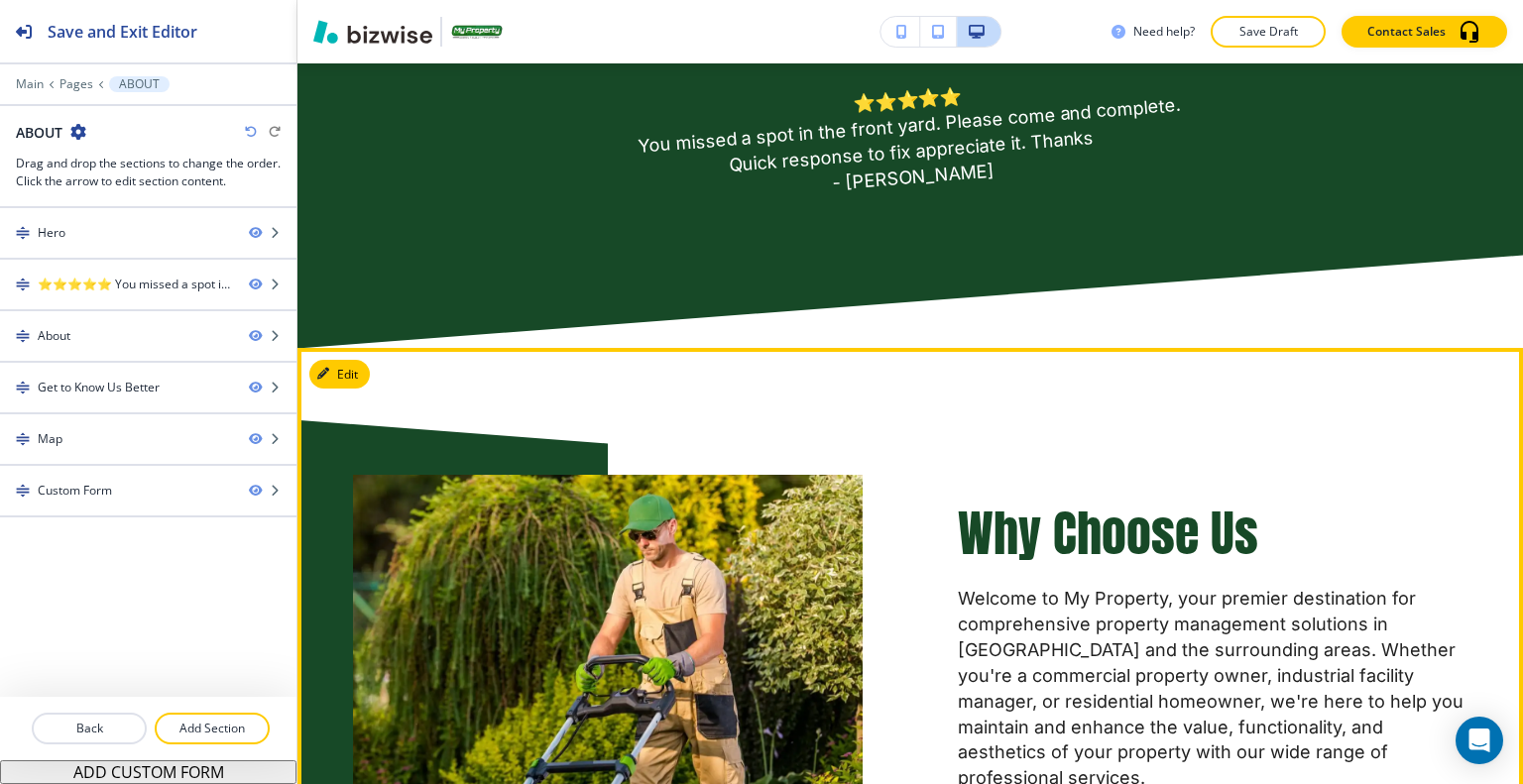 scroll, scrollTop: 1288, scrollLeft: 0, axis: vertical 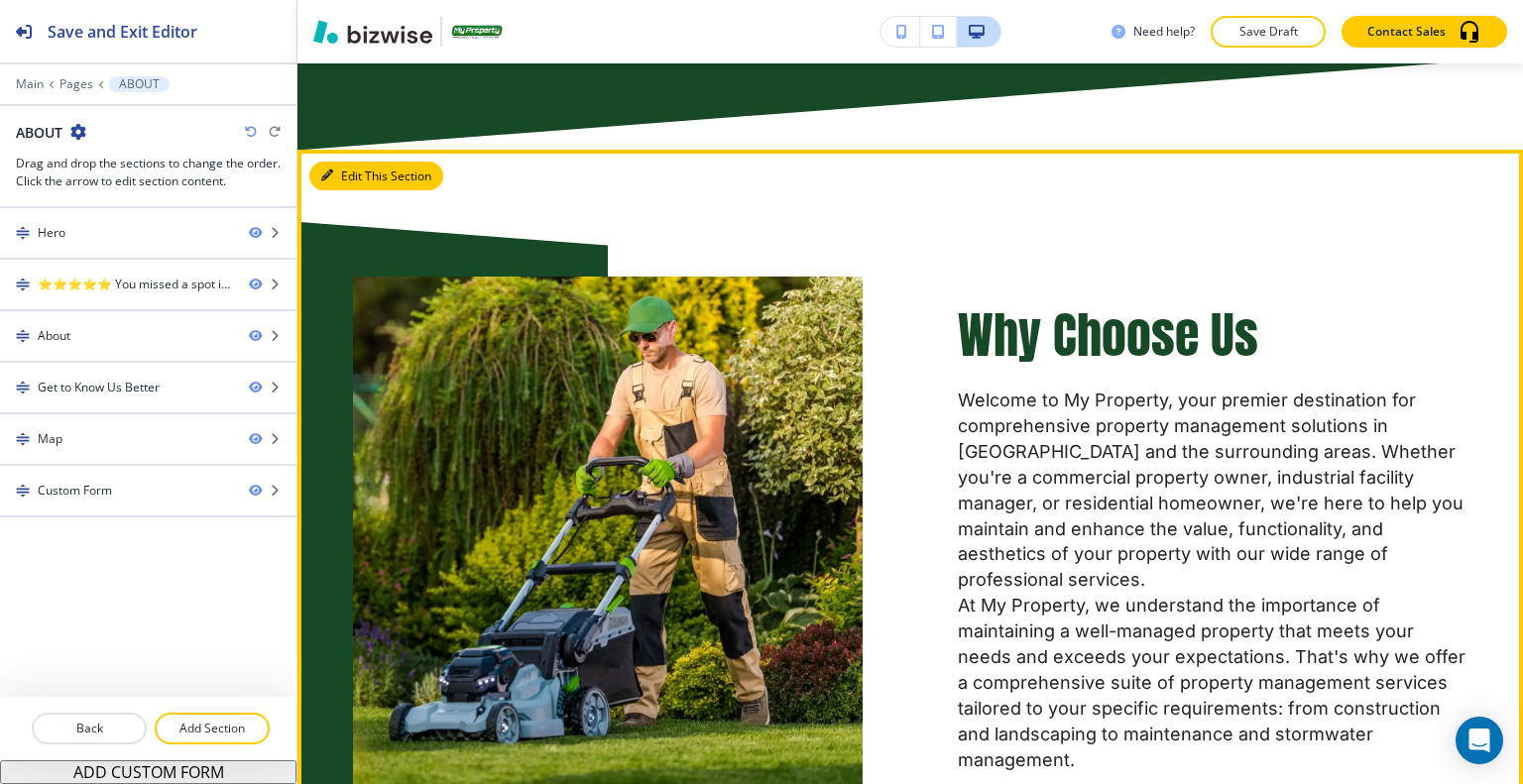 click on "Edit This Section" 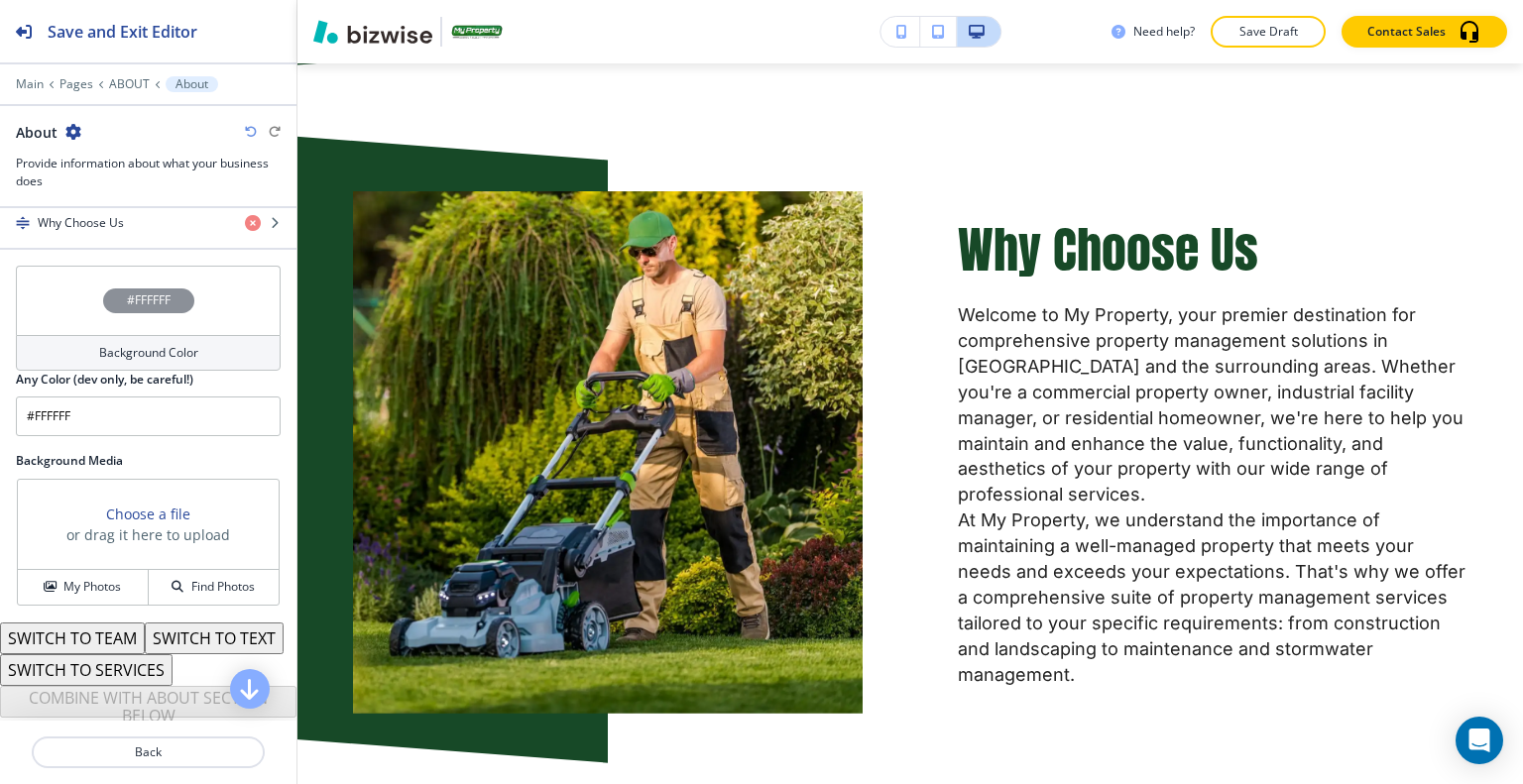 scroll, scrollTop: 496, scrollLeft: 0, axis: vertical 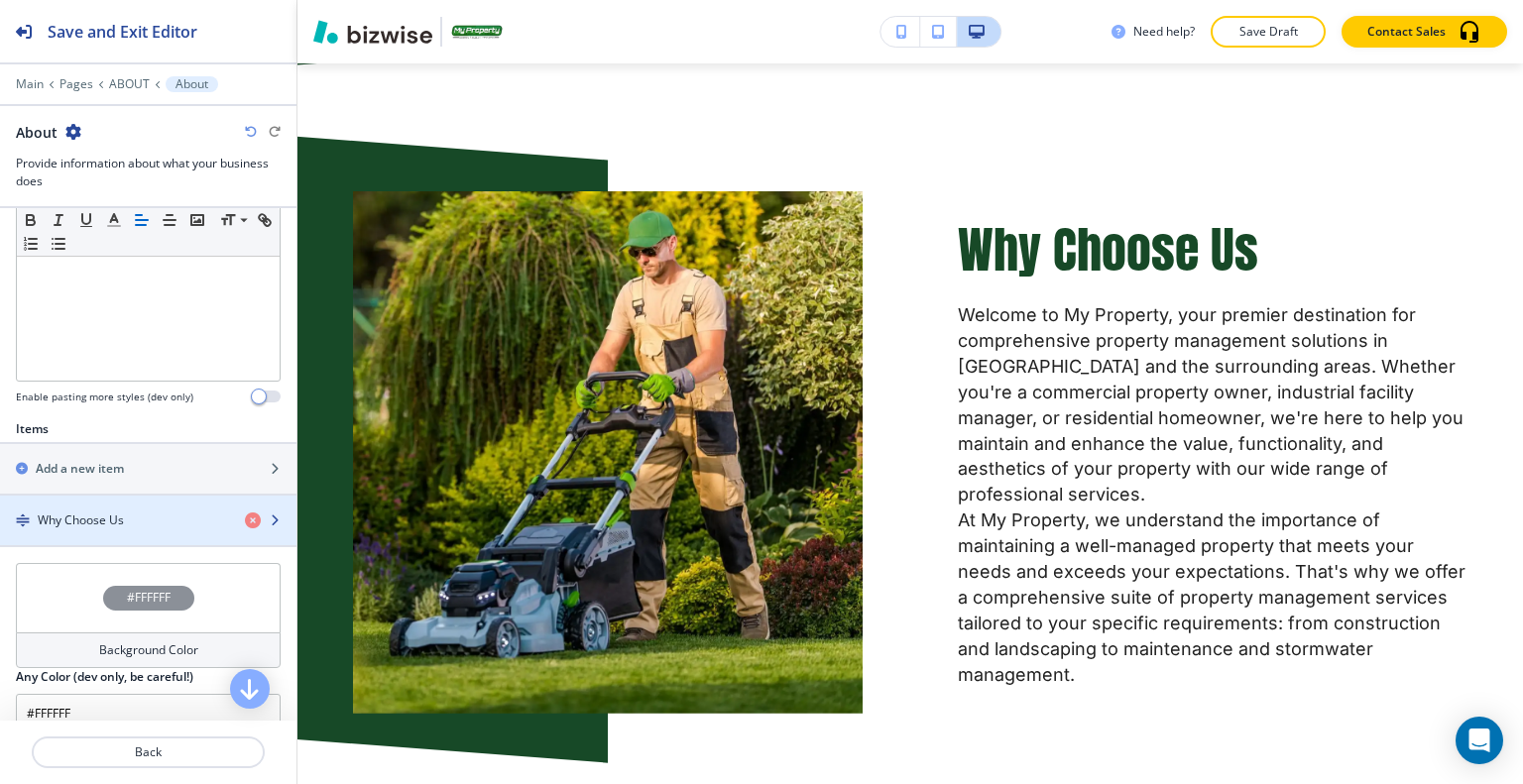 click on "Why Choose Us" 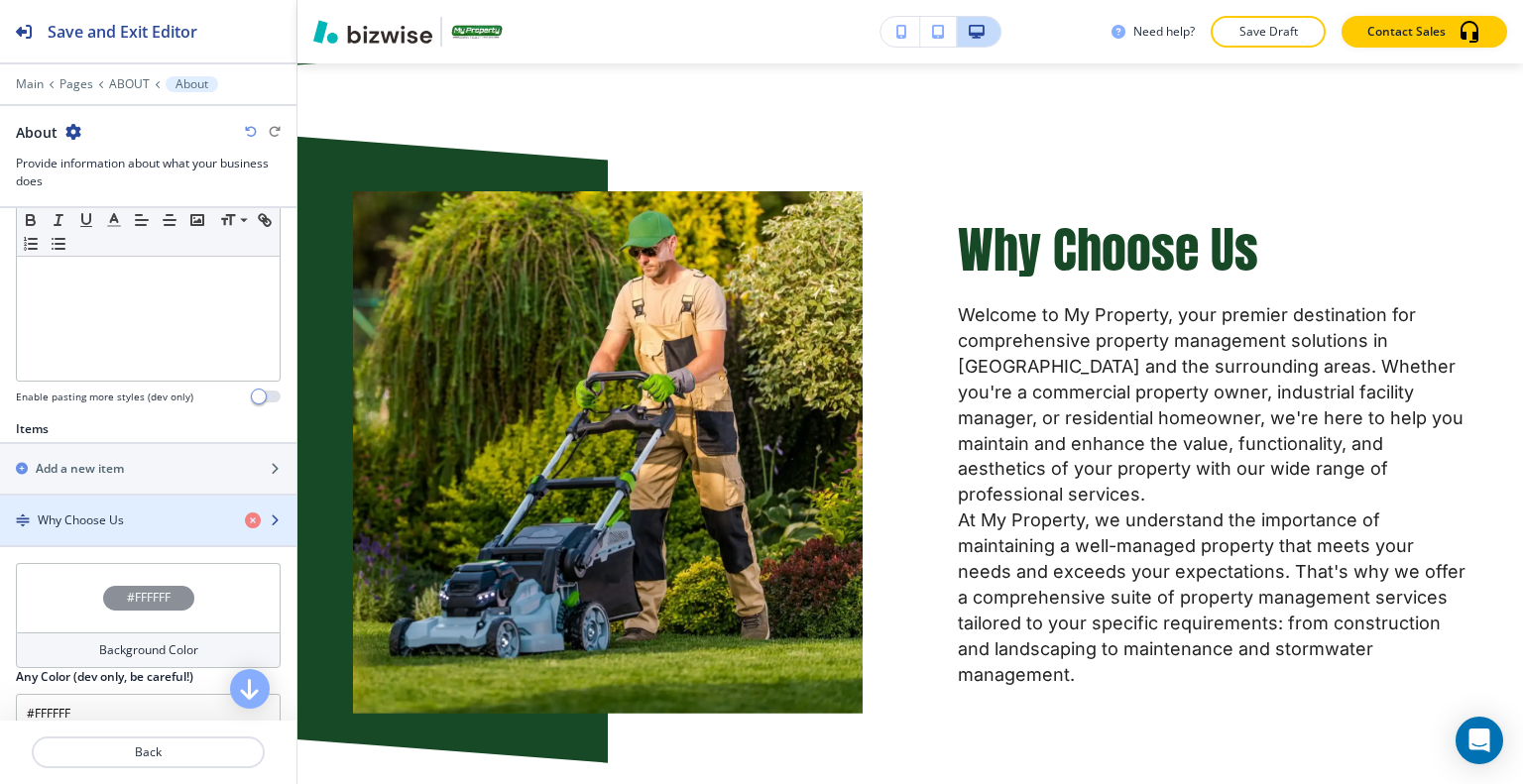 click on "Why Choose Us" 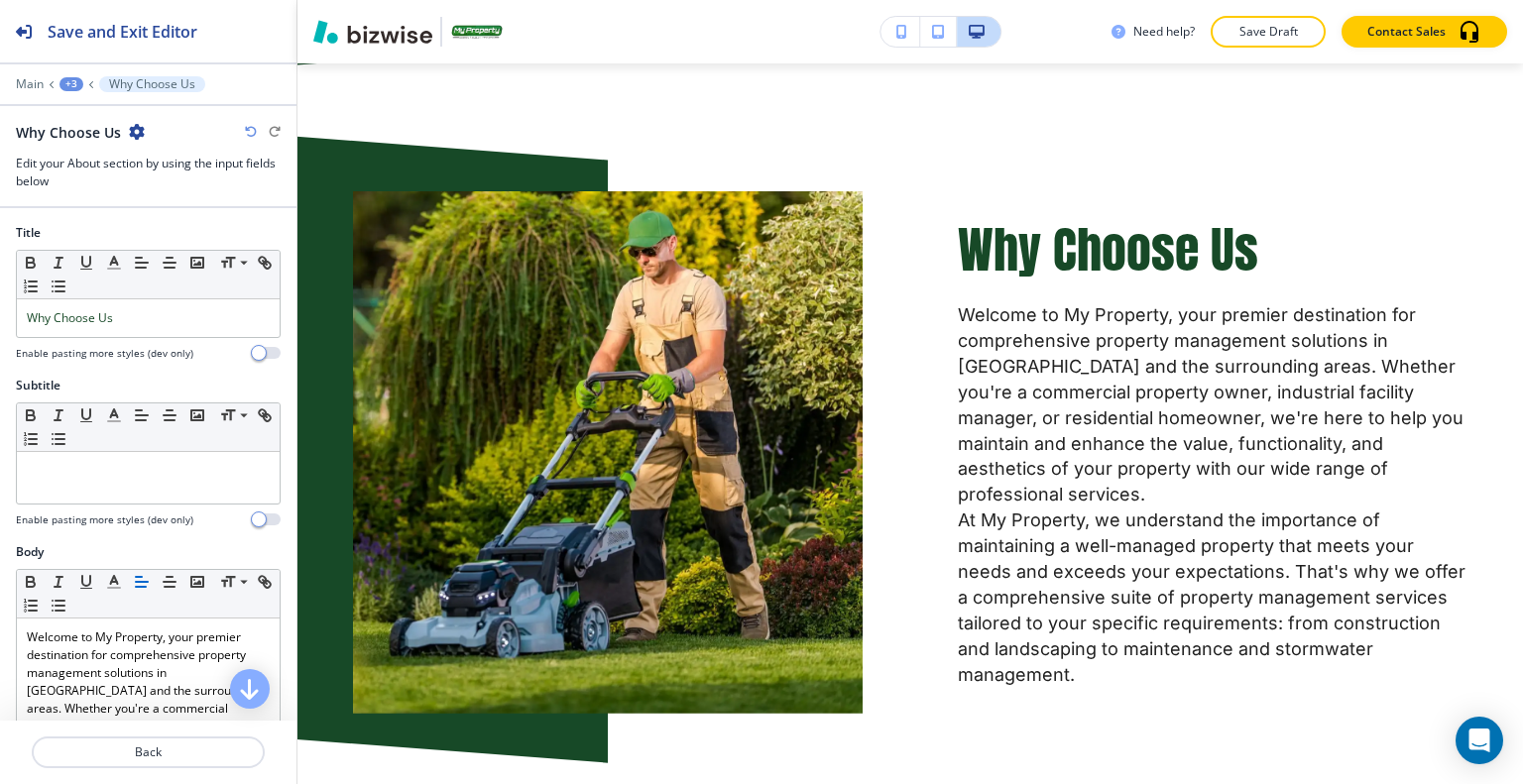 scroll, scrollTop: 1405, scrollLeft: 0, axis: vertical 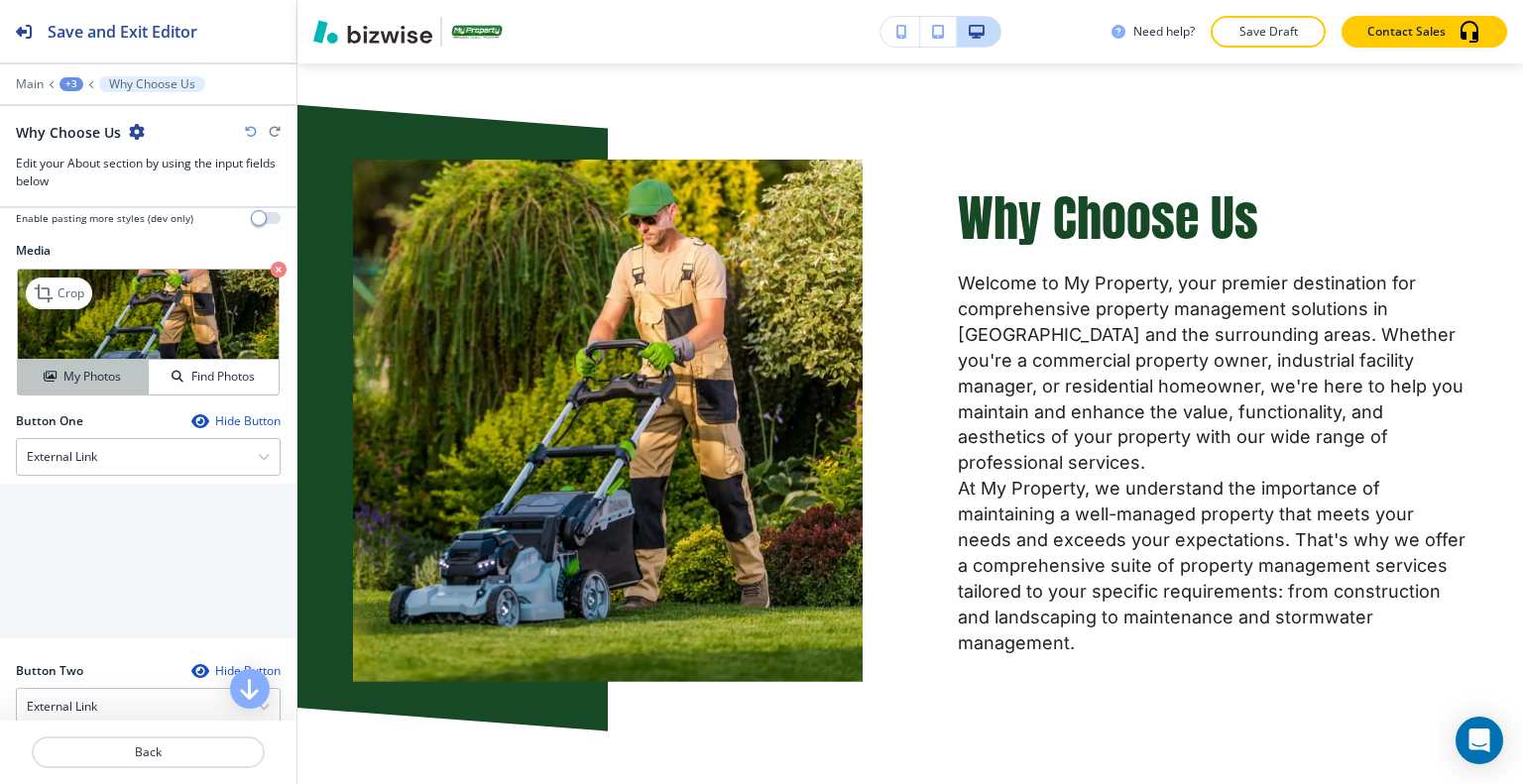click on "My Photos" 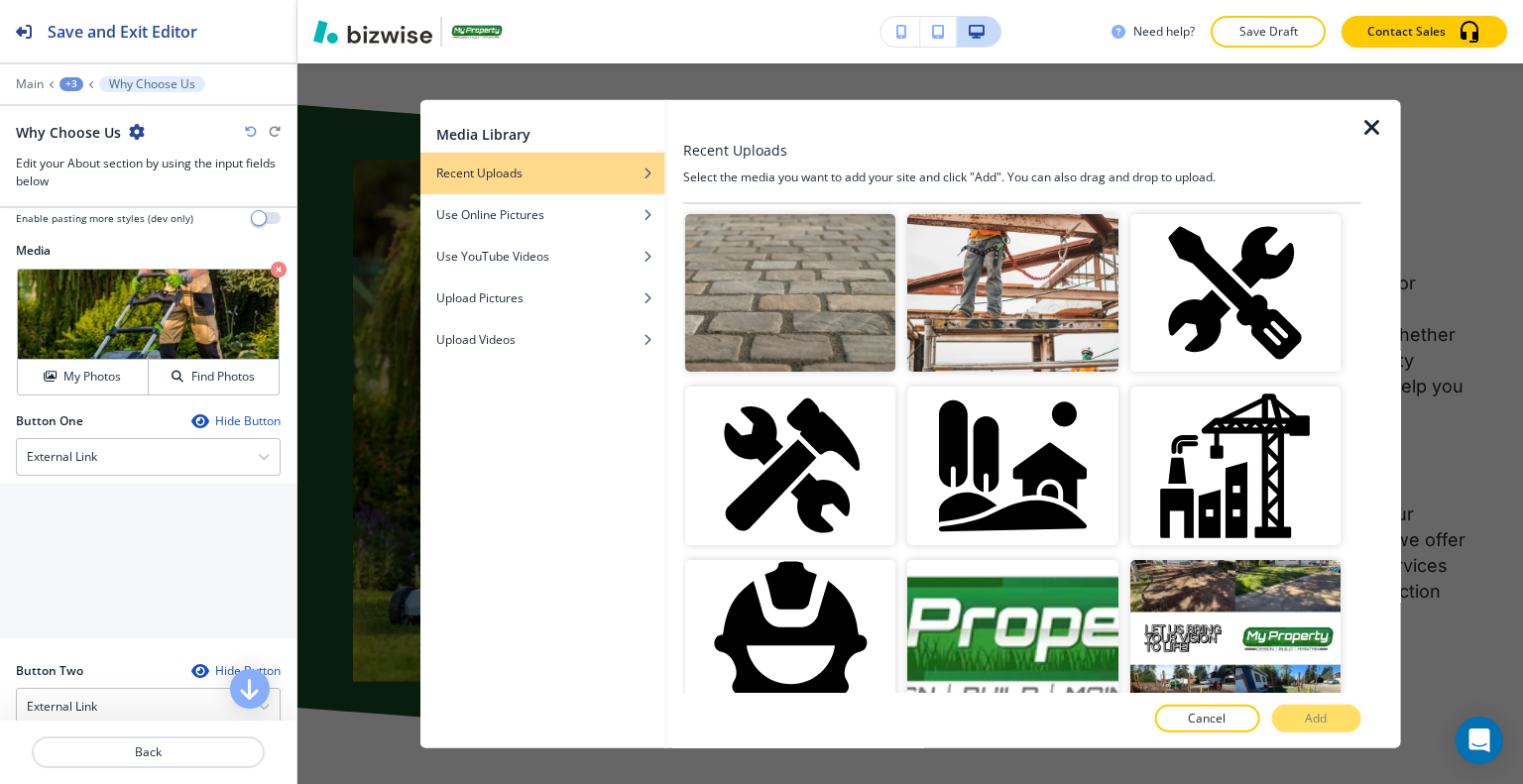 scroll, scrollTop: 1090, scrollLeft: 0, axis: vertical 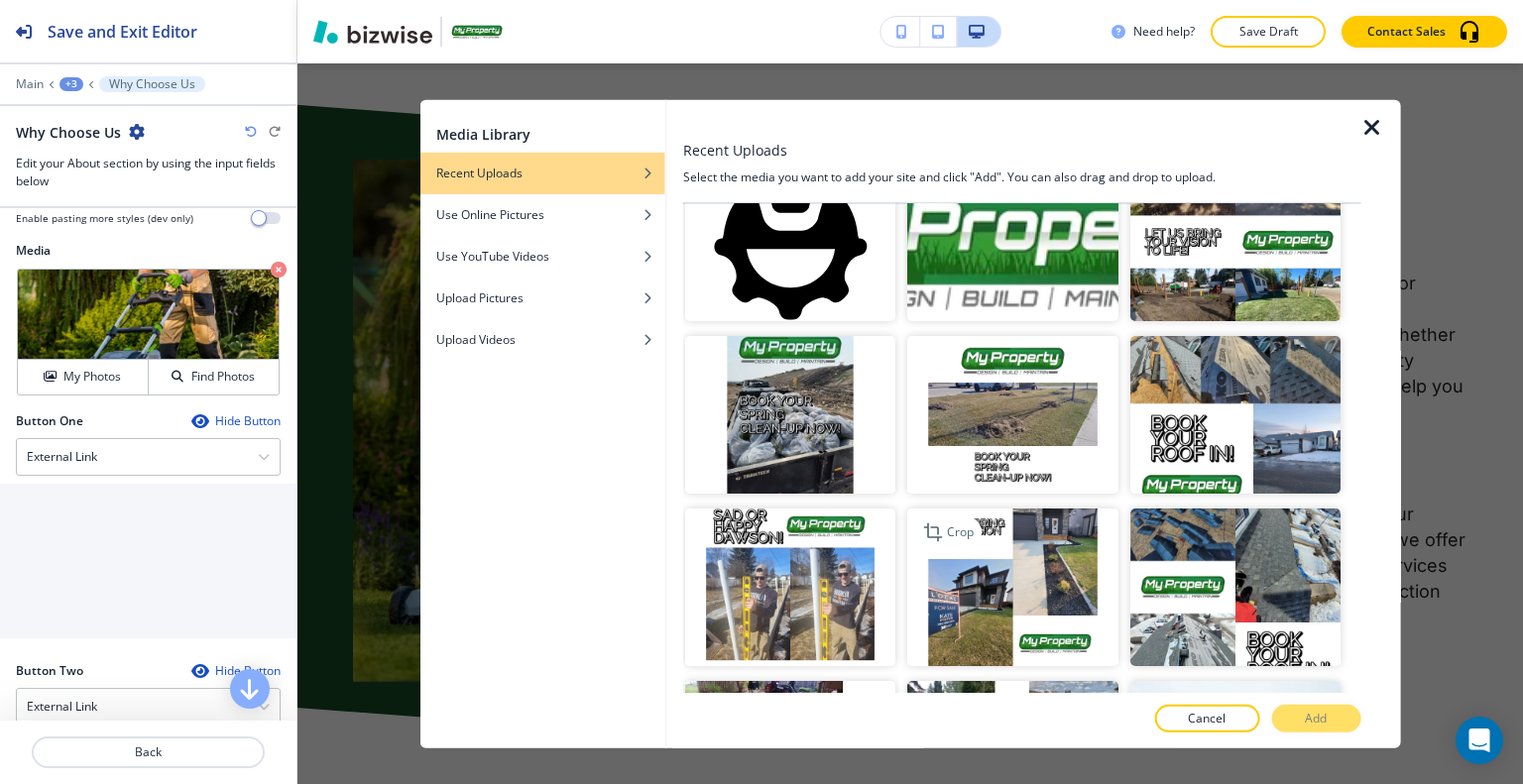 click 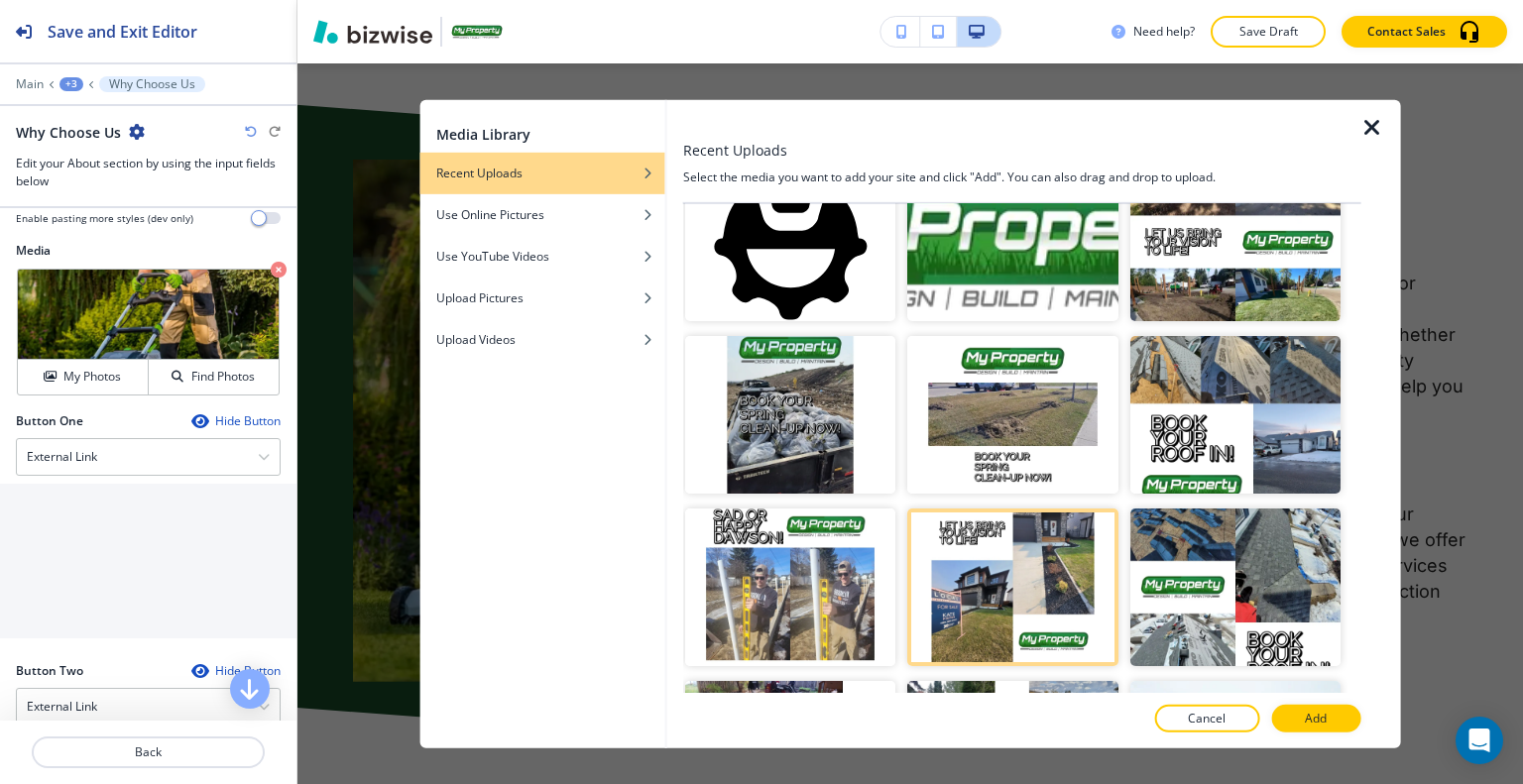 click on "Add" 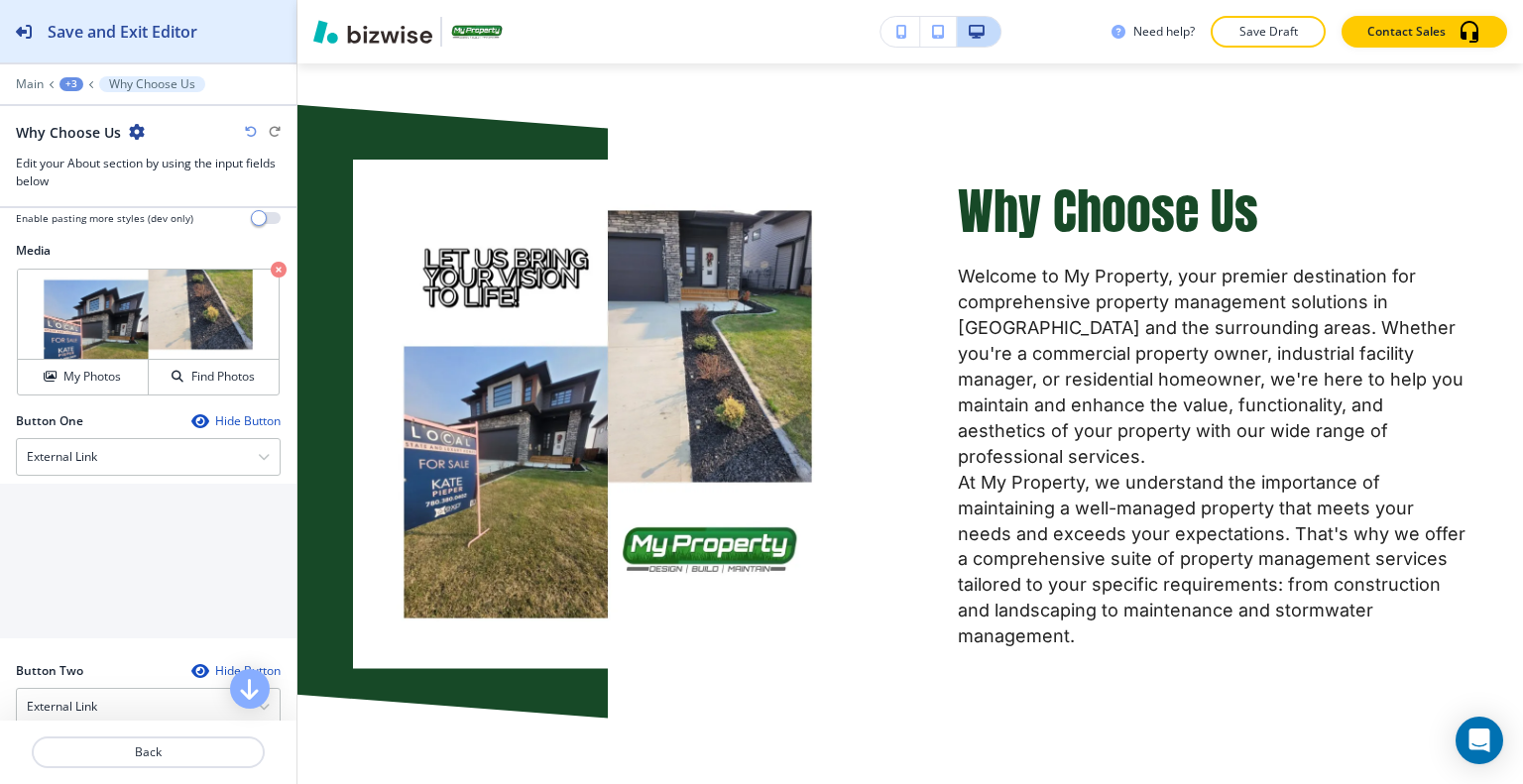 click on "Save and Exit Editor" 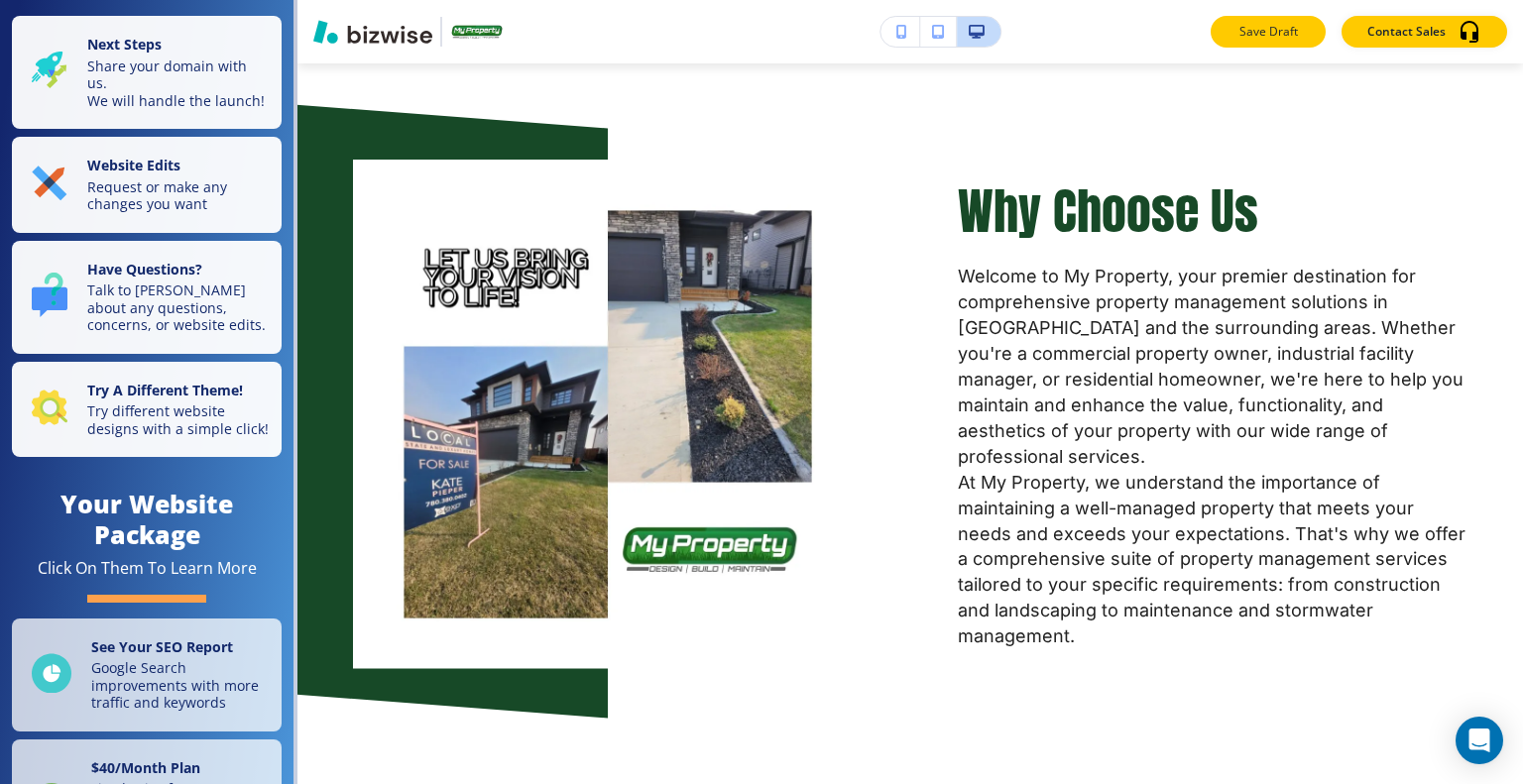 click on "Save Draft" 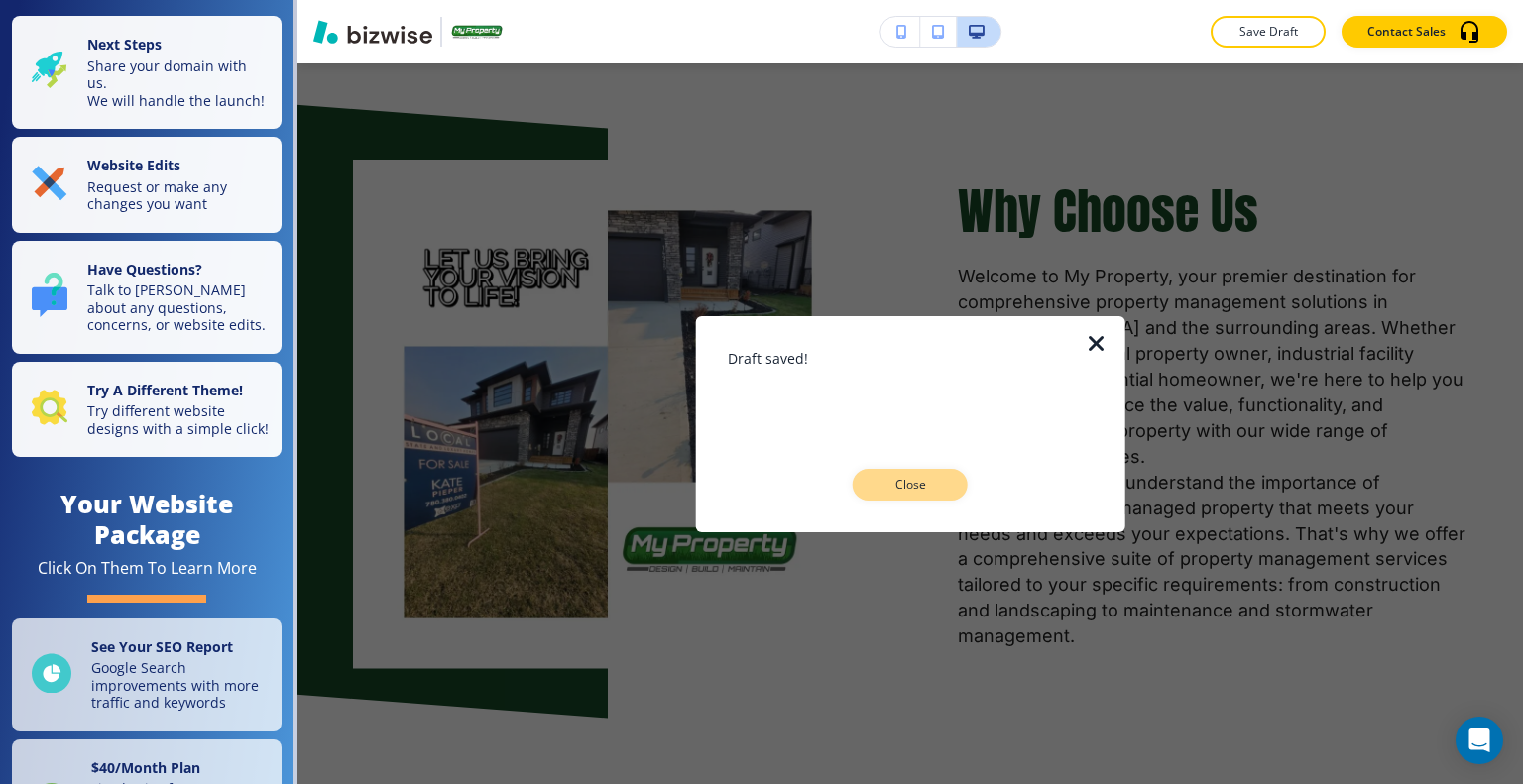 click on "Close" 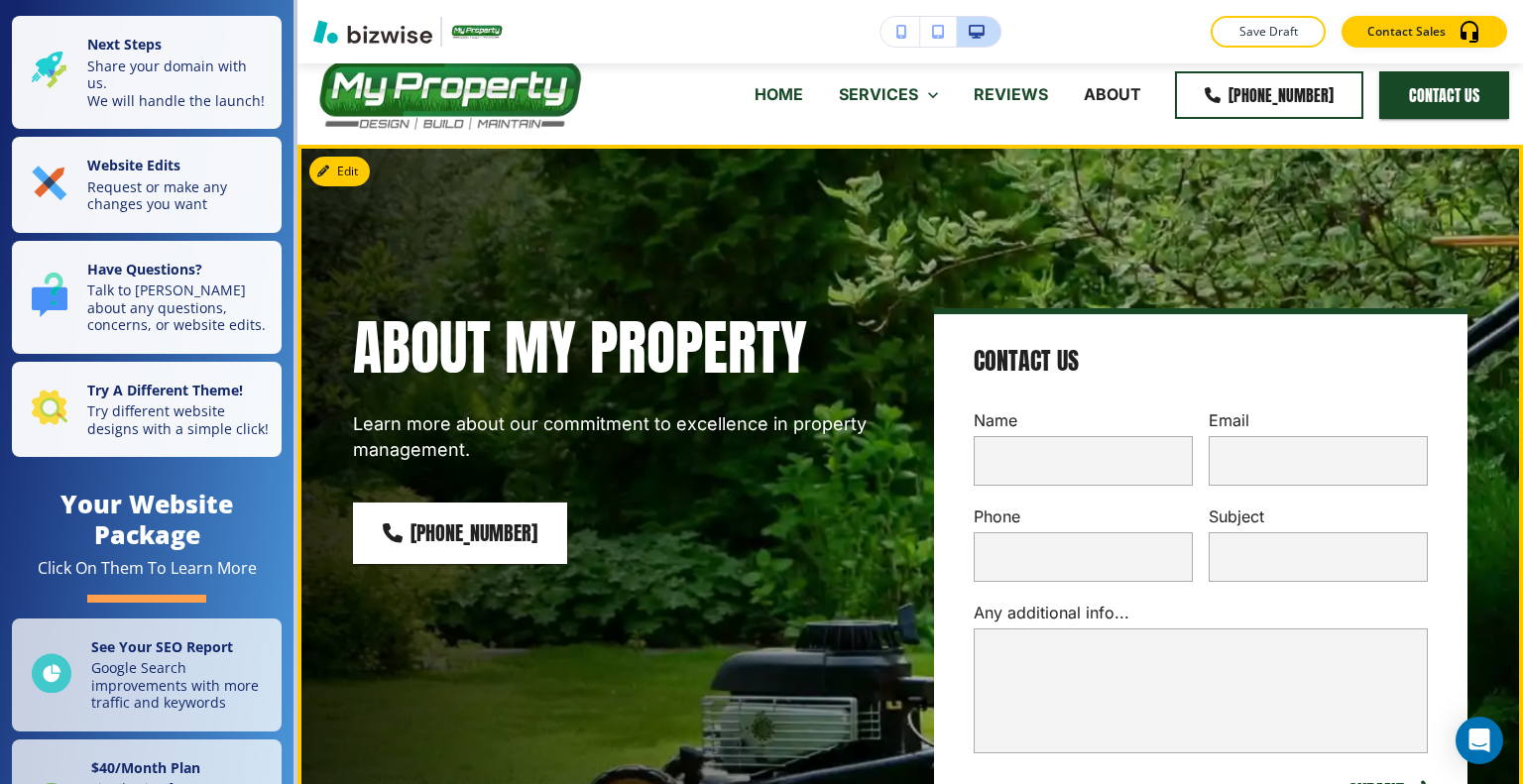 scroll, scrollTop: 0, scrollLeft: 0, axis: both 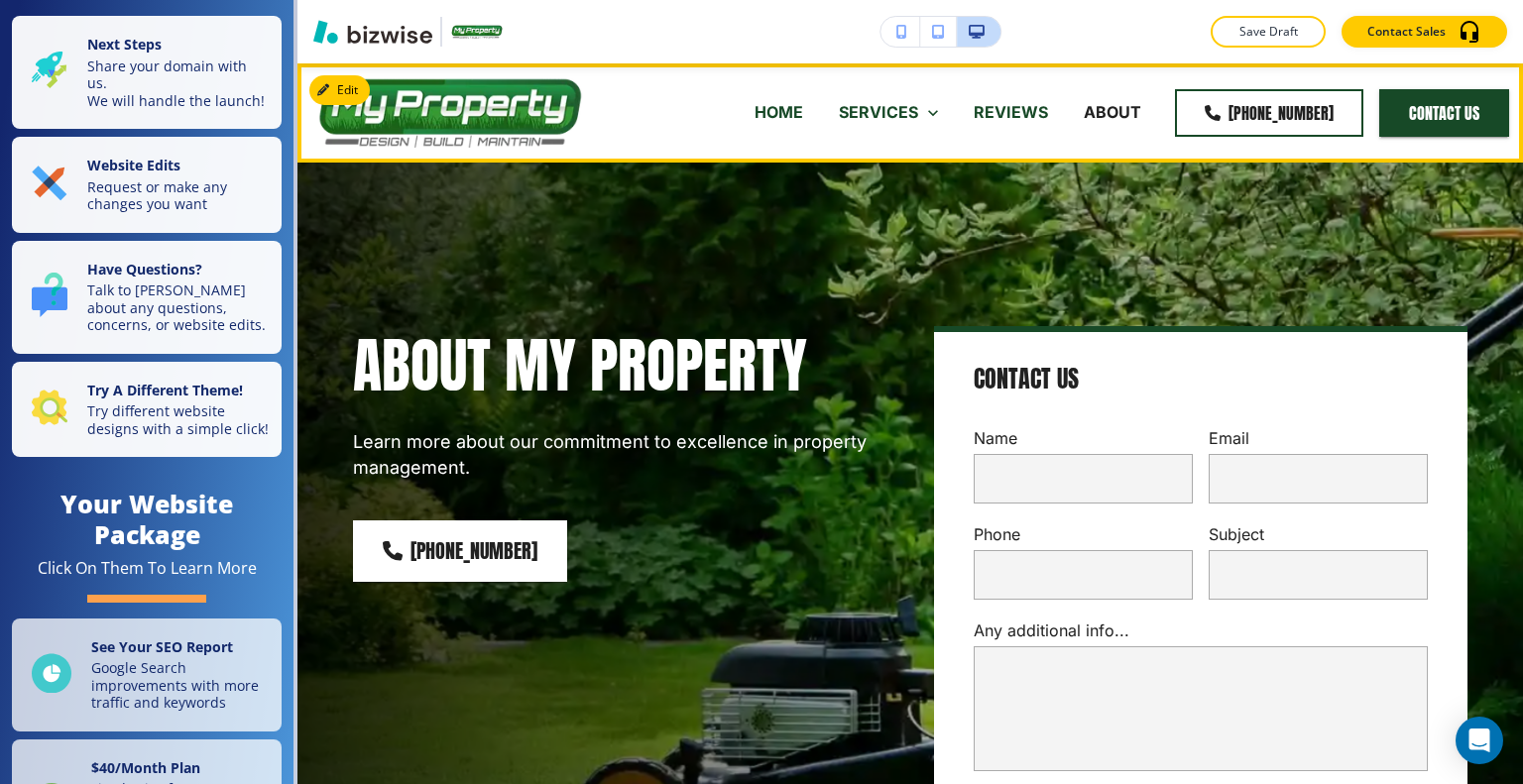 click on "HOME" 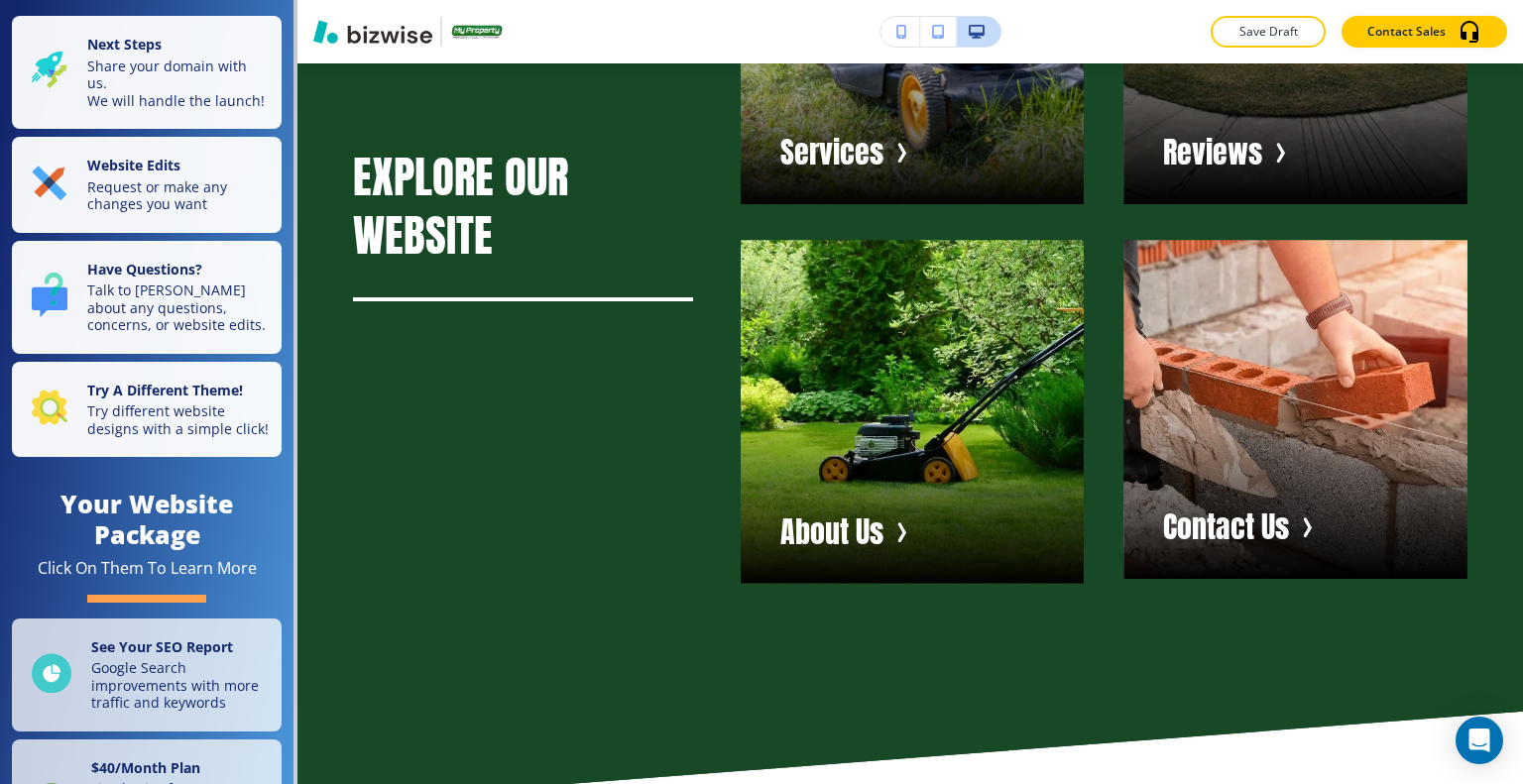 scroll, scrollTop: 8570, scrollLeft: 0, axis: vertical 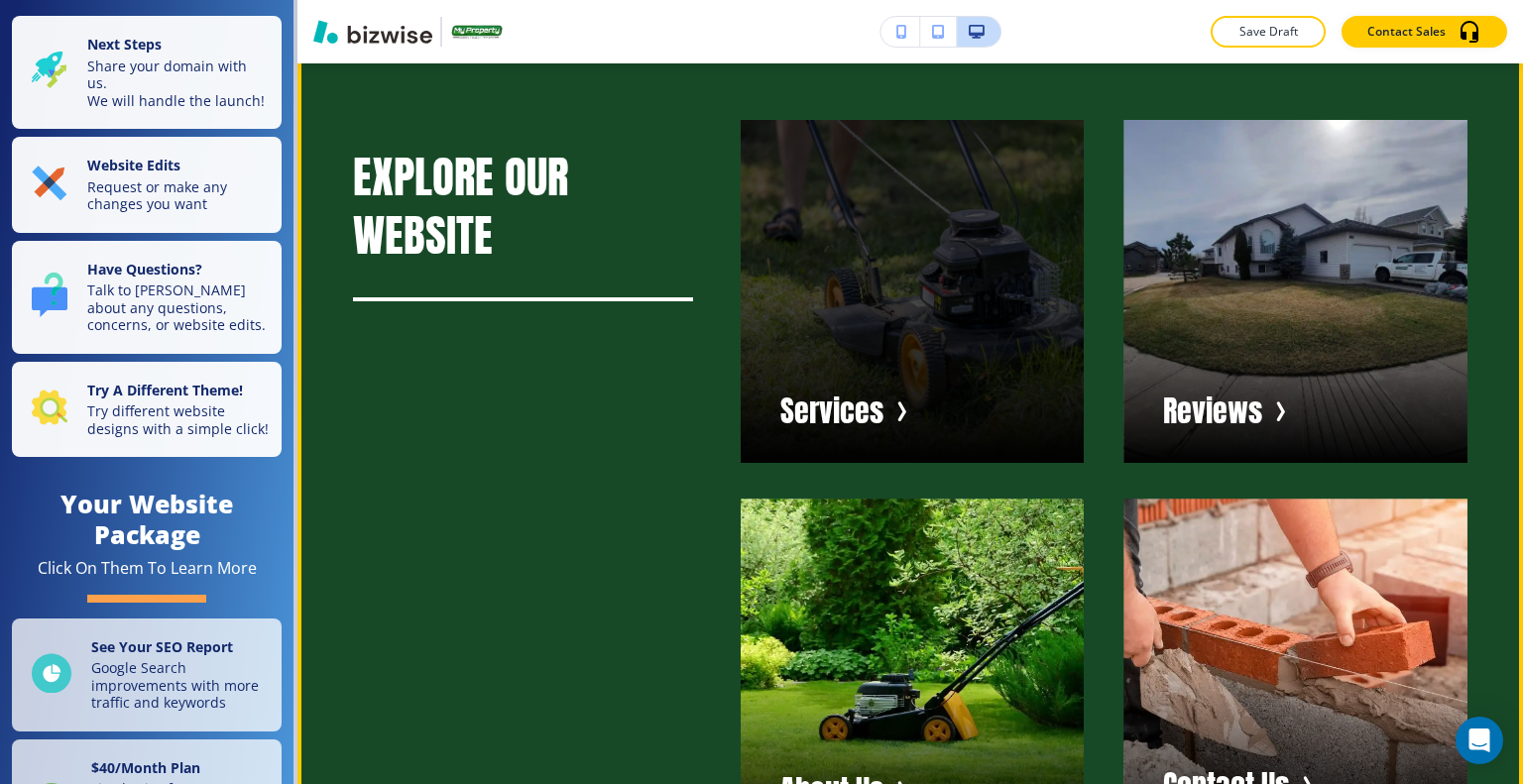 click 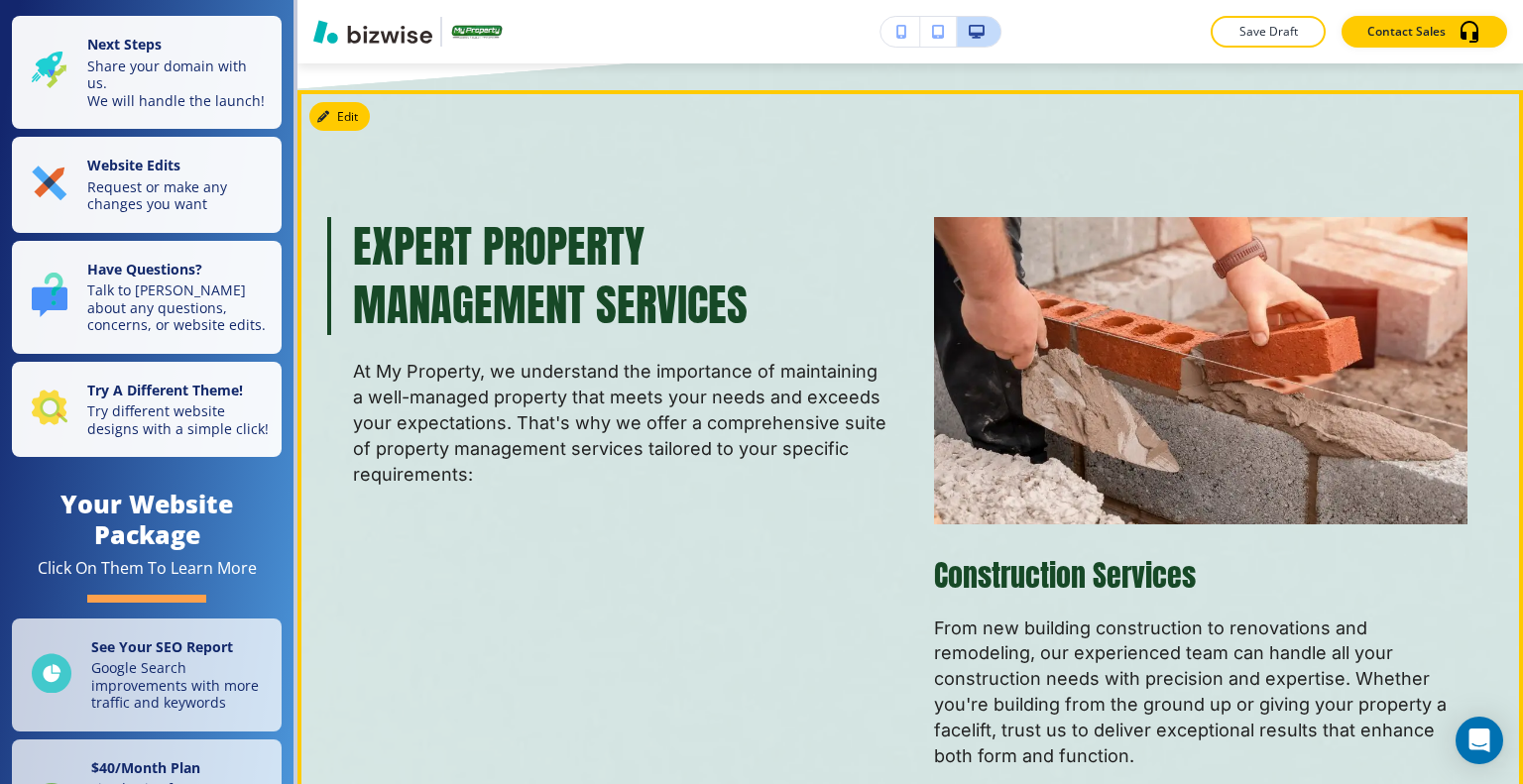 scroll, scrollTop: 2123, scrollLeft: 0, axis: vertical 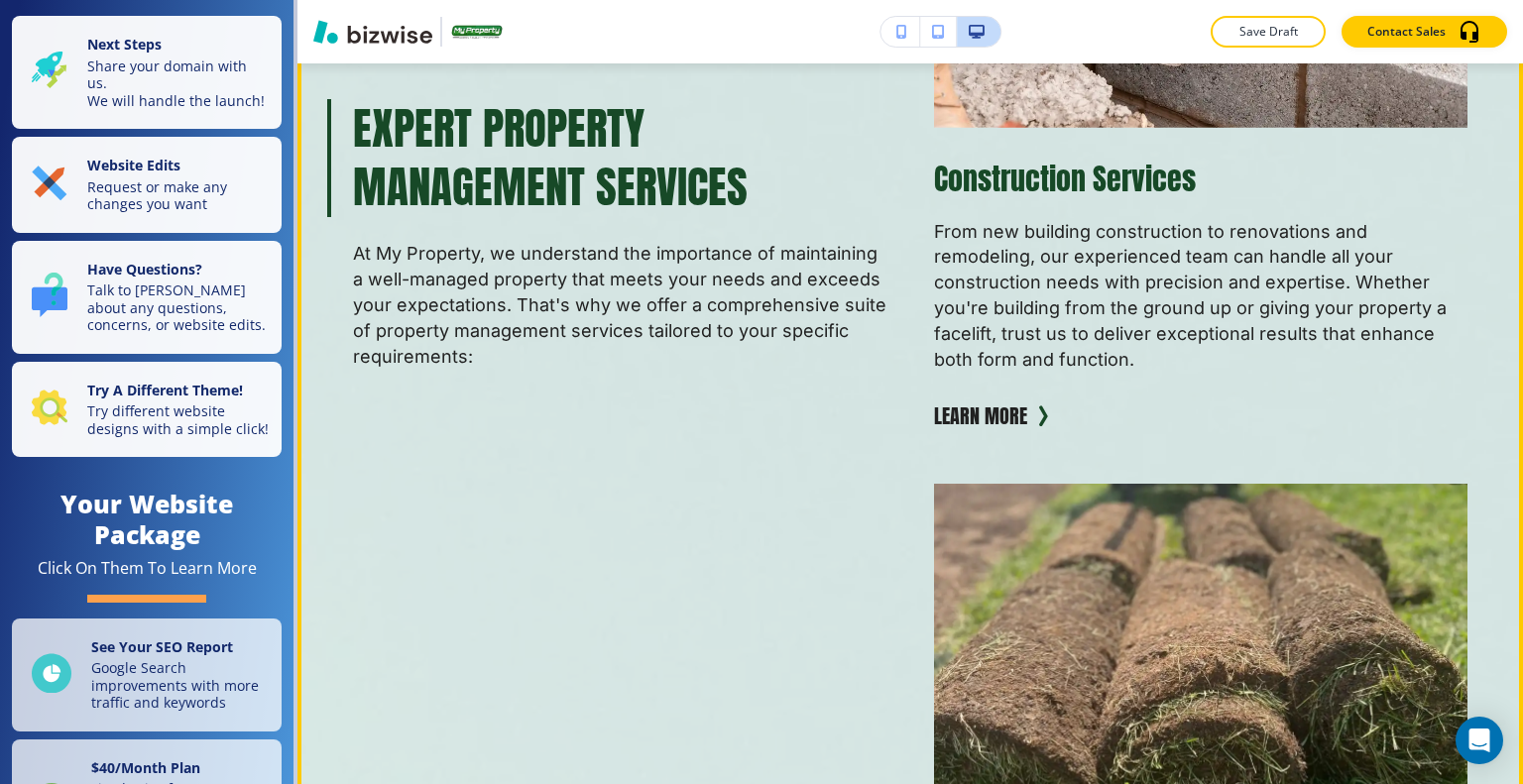 click on "Construction Services" 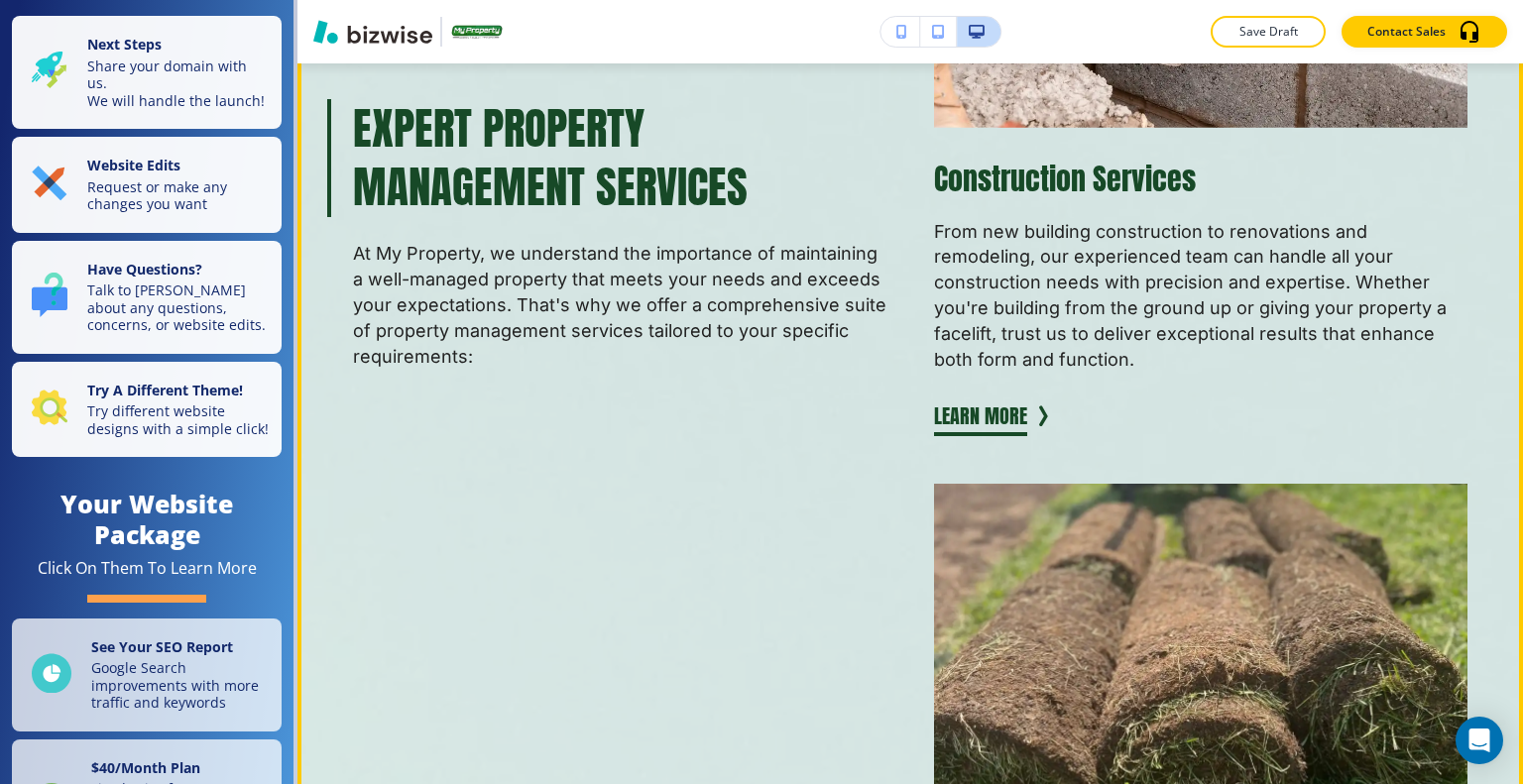 click on "Learn More" 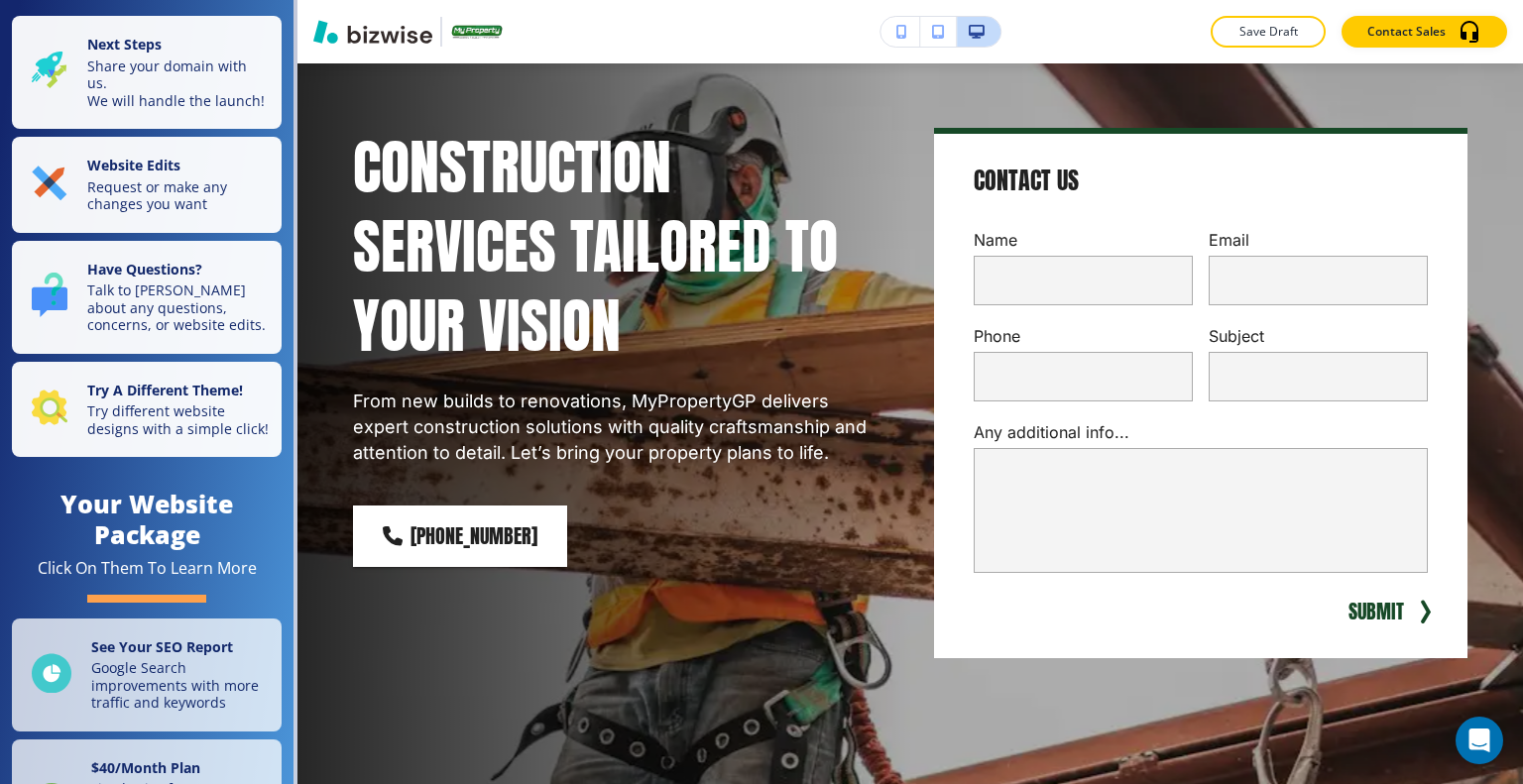 scroll, scrollTop: 0, scrollLeft: 0, axis: both 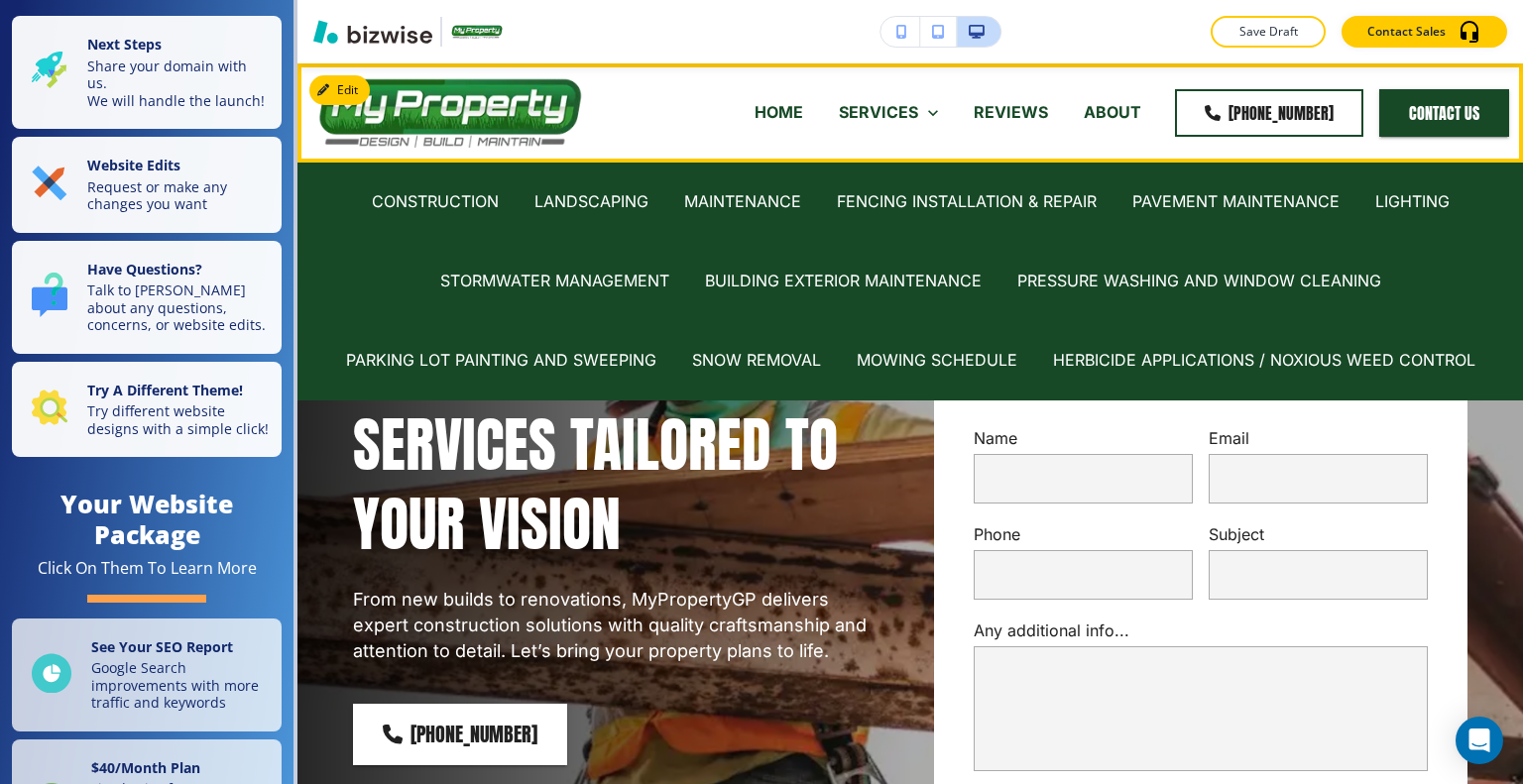 click 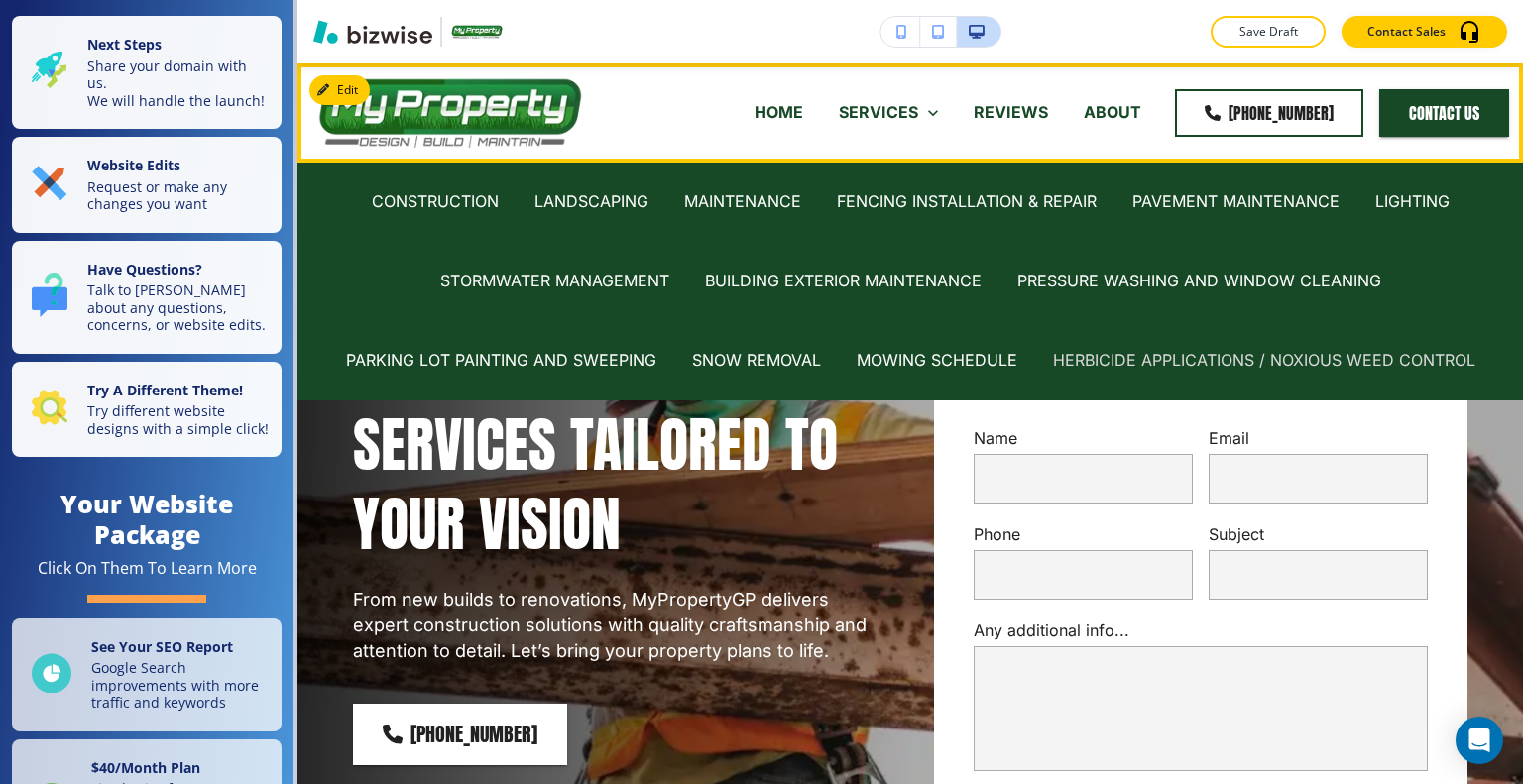 click on "HERBICIDE APPLICATIONS / NOXIOUS WEED CONTROL" 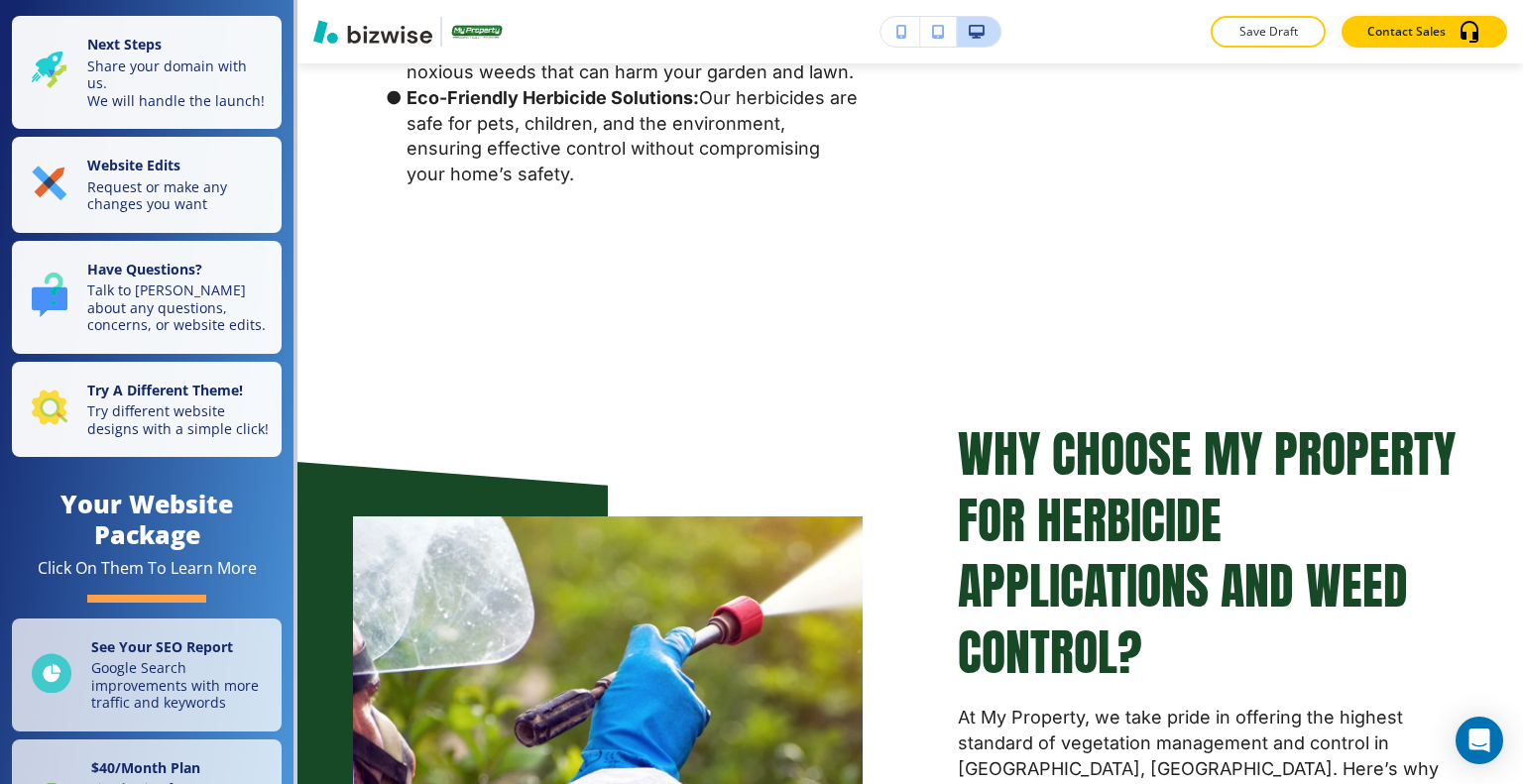 scroll, scrollTop: 0, scrollLeft: 0, axis: both 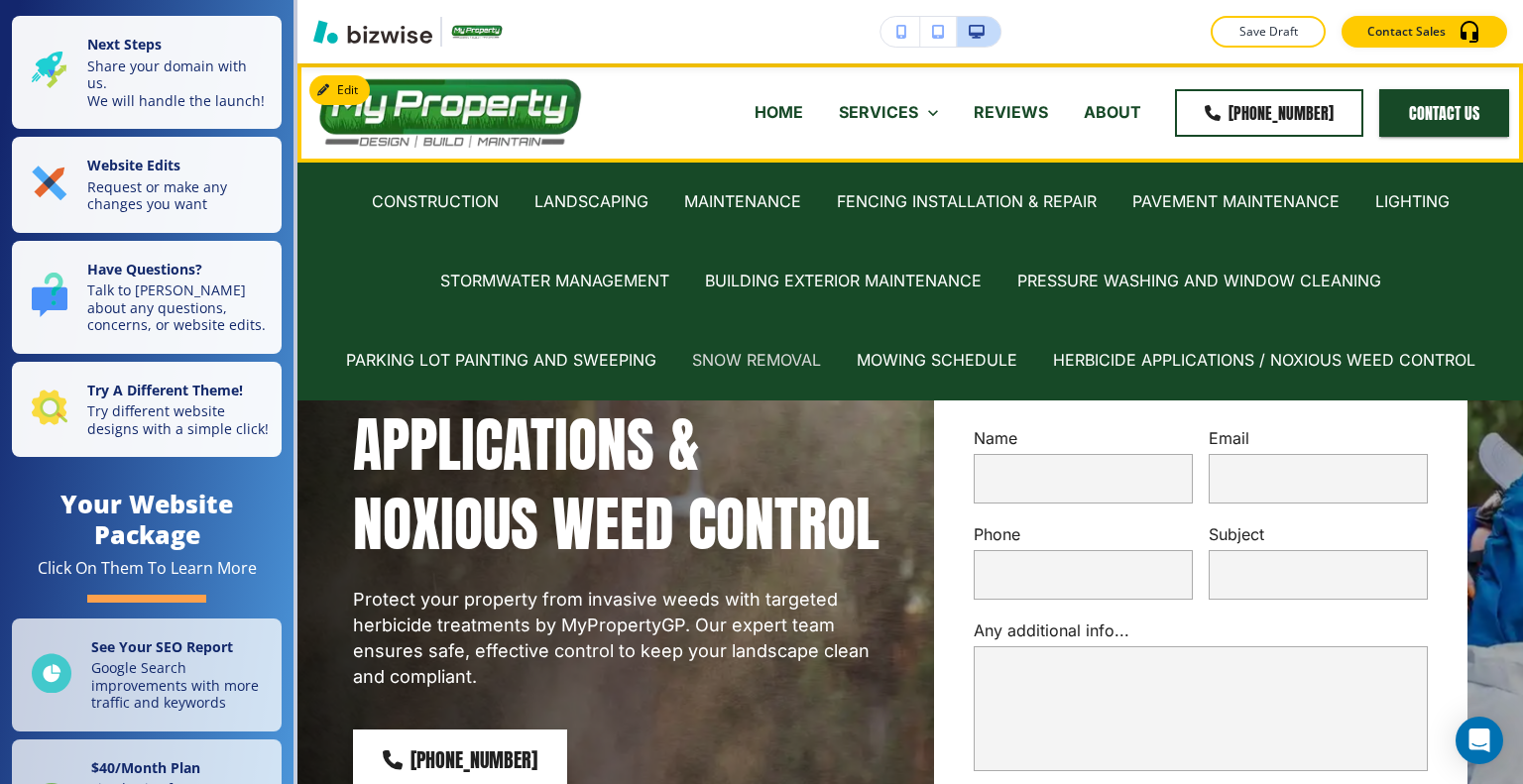 click on "SNOW REMOVAL" 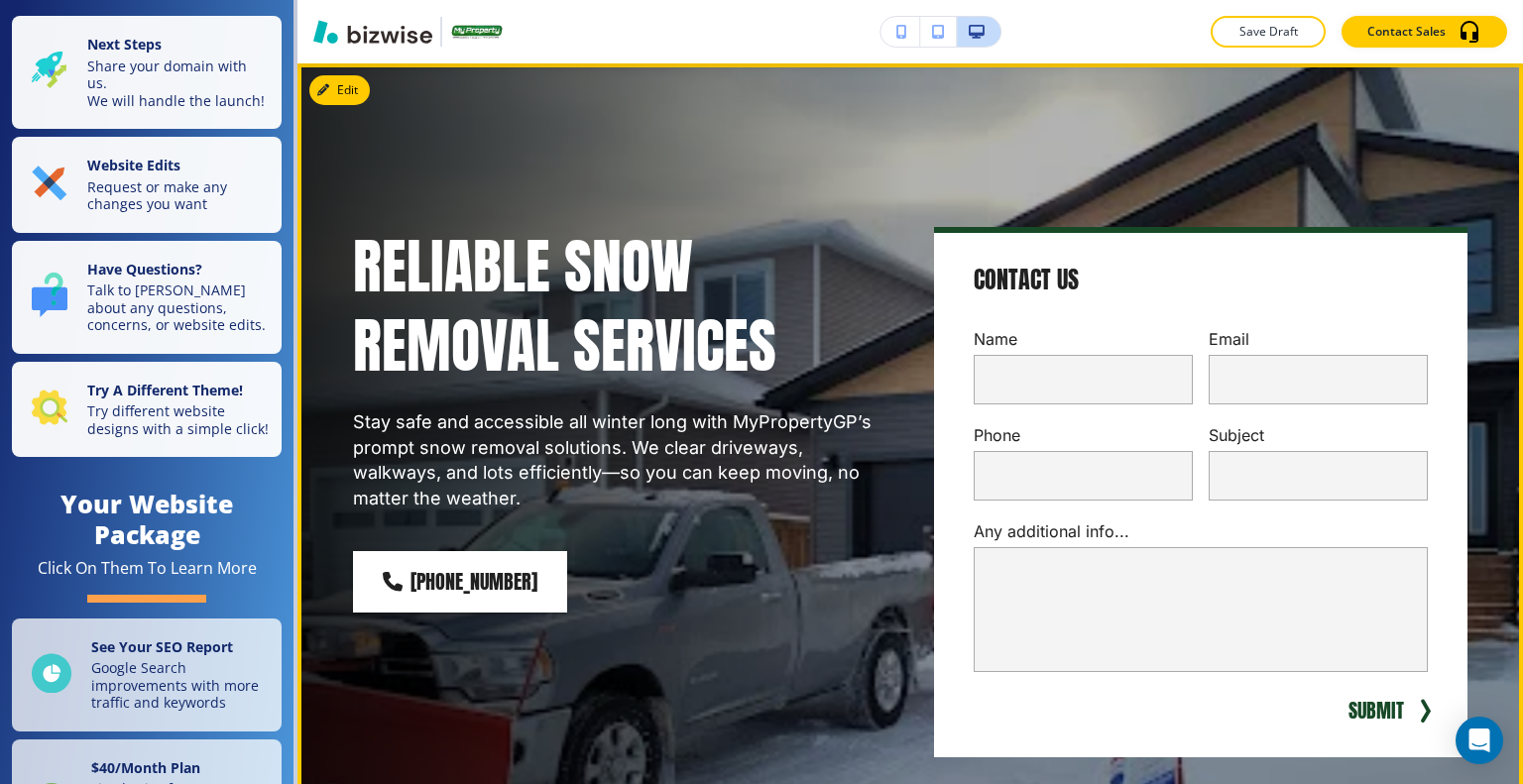 scroll, scrollTop: 0, scrollLeft: 0, axis: both 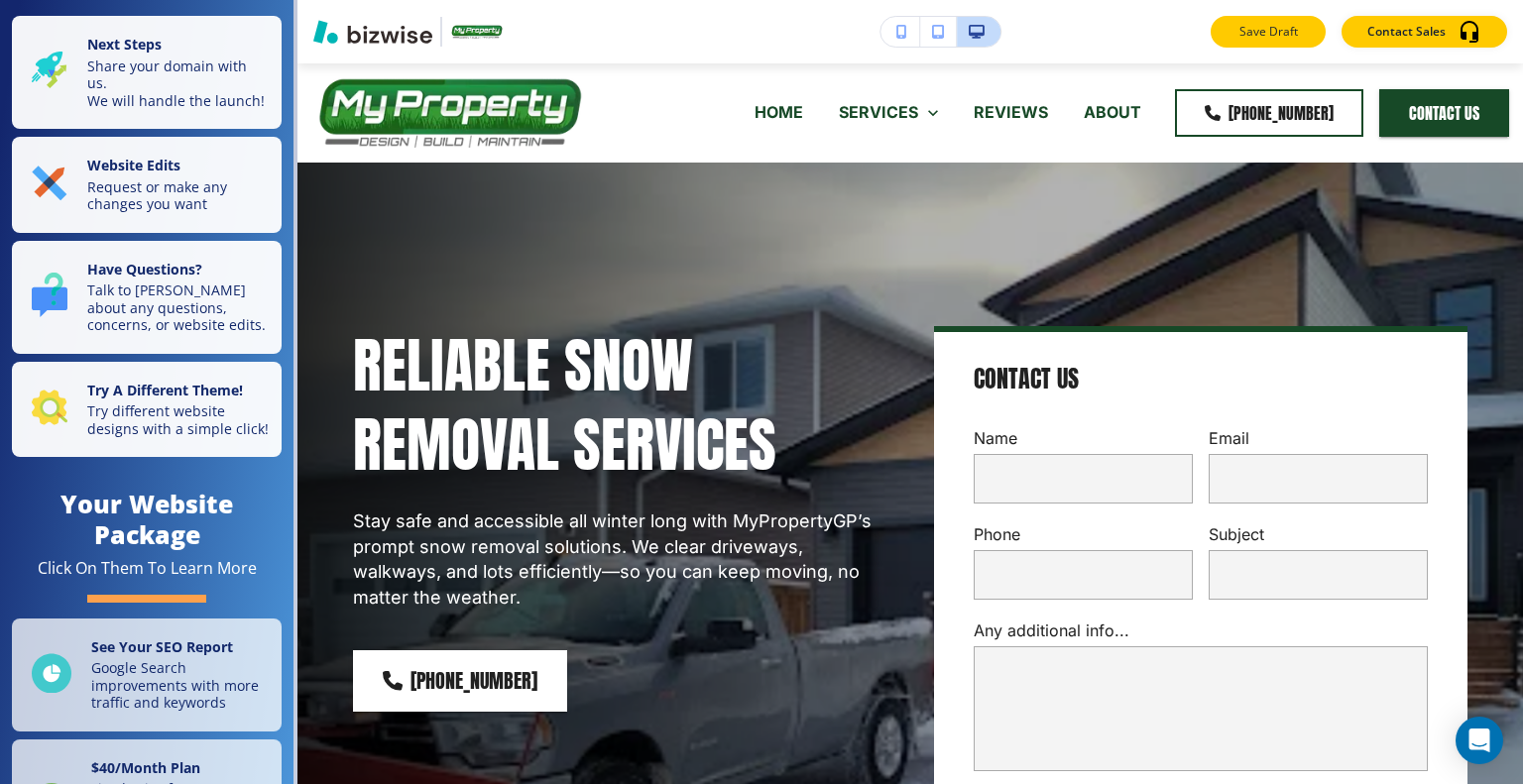 click on "Save Draft" 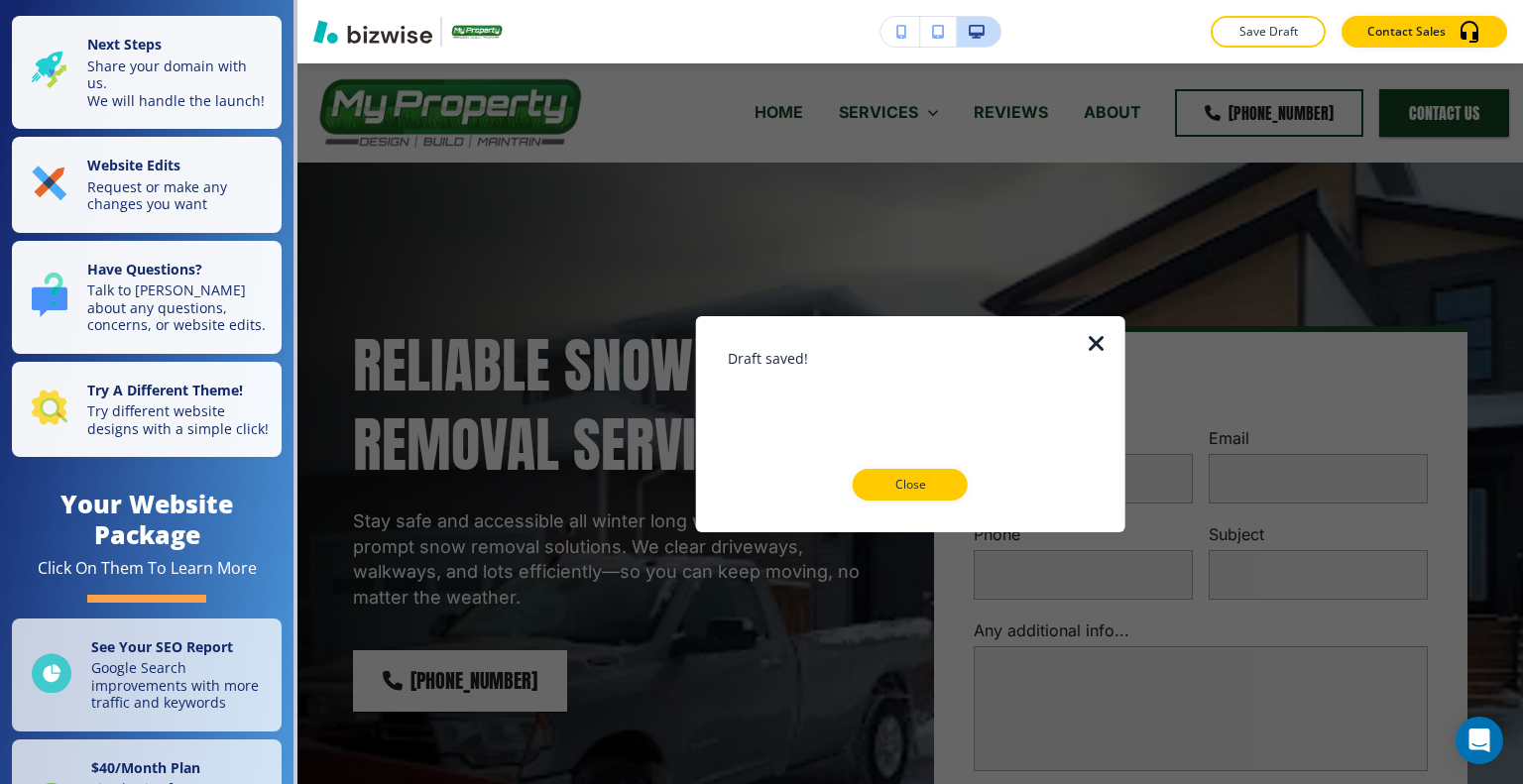 drag, startPoint x: 924, startPoint y: 488, endPoint x: 928, endPoint y: 499, distance: 11.7046999 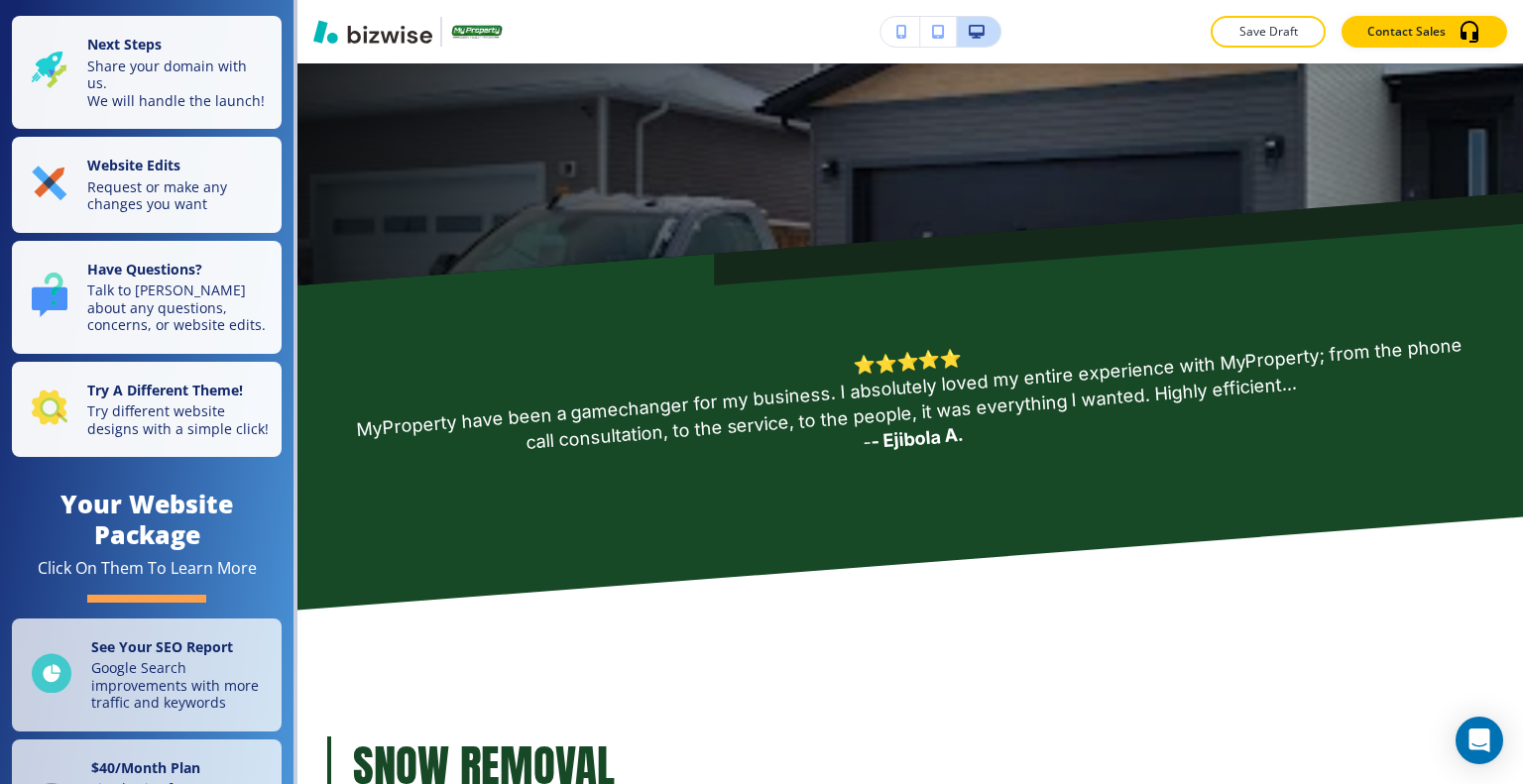 scroll, scrollTop: 0, scrollLeft: 0, axis: both 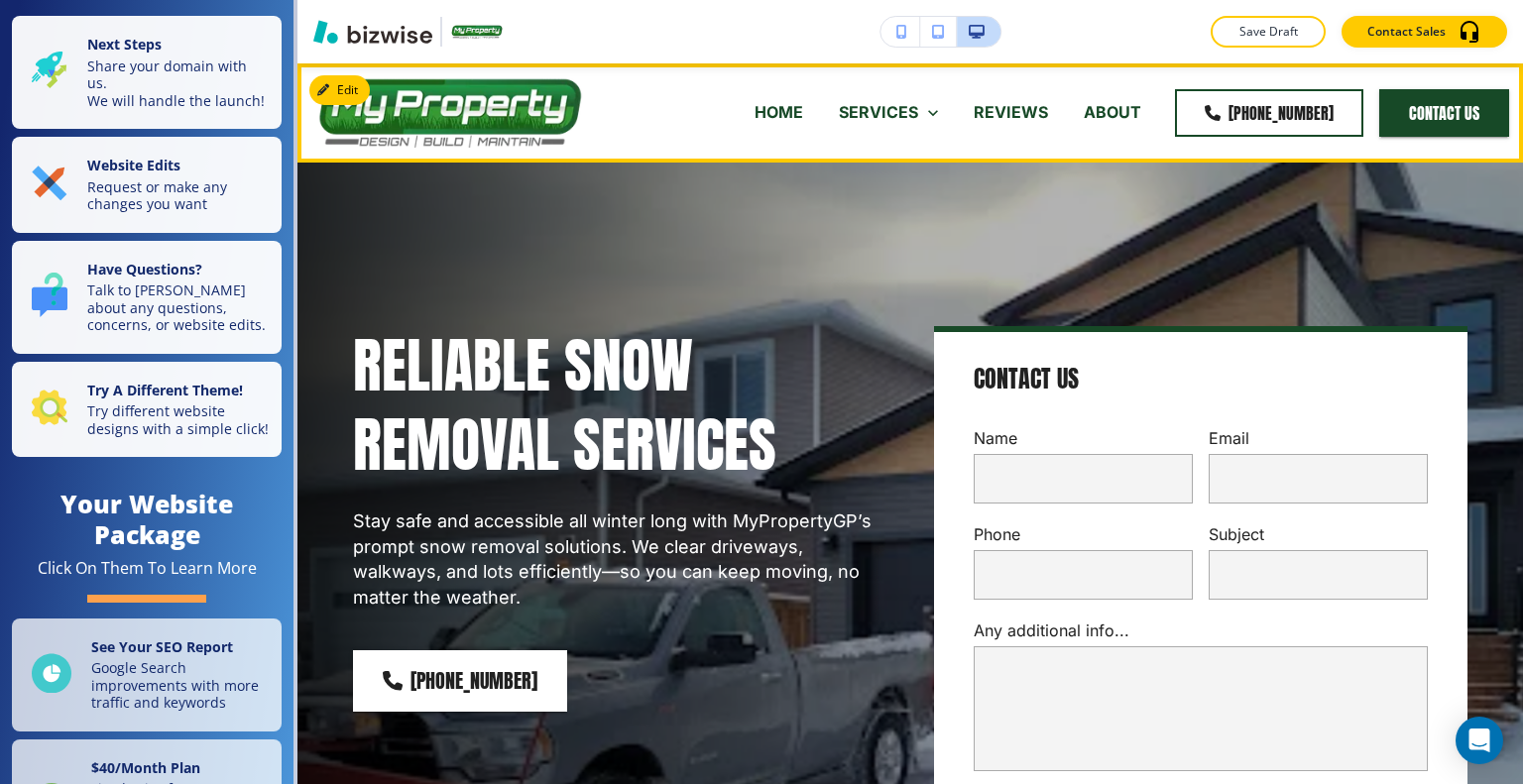 click on "REVIEWS" 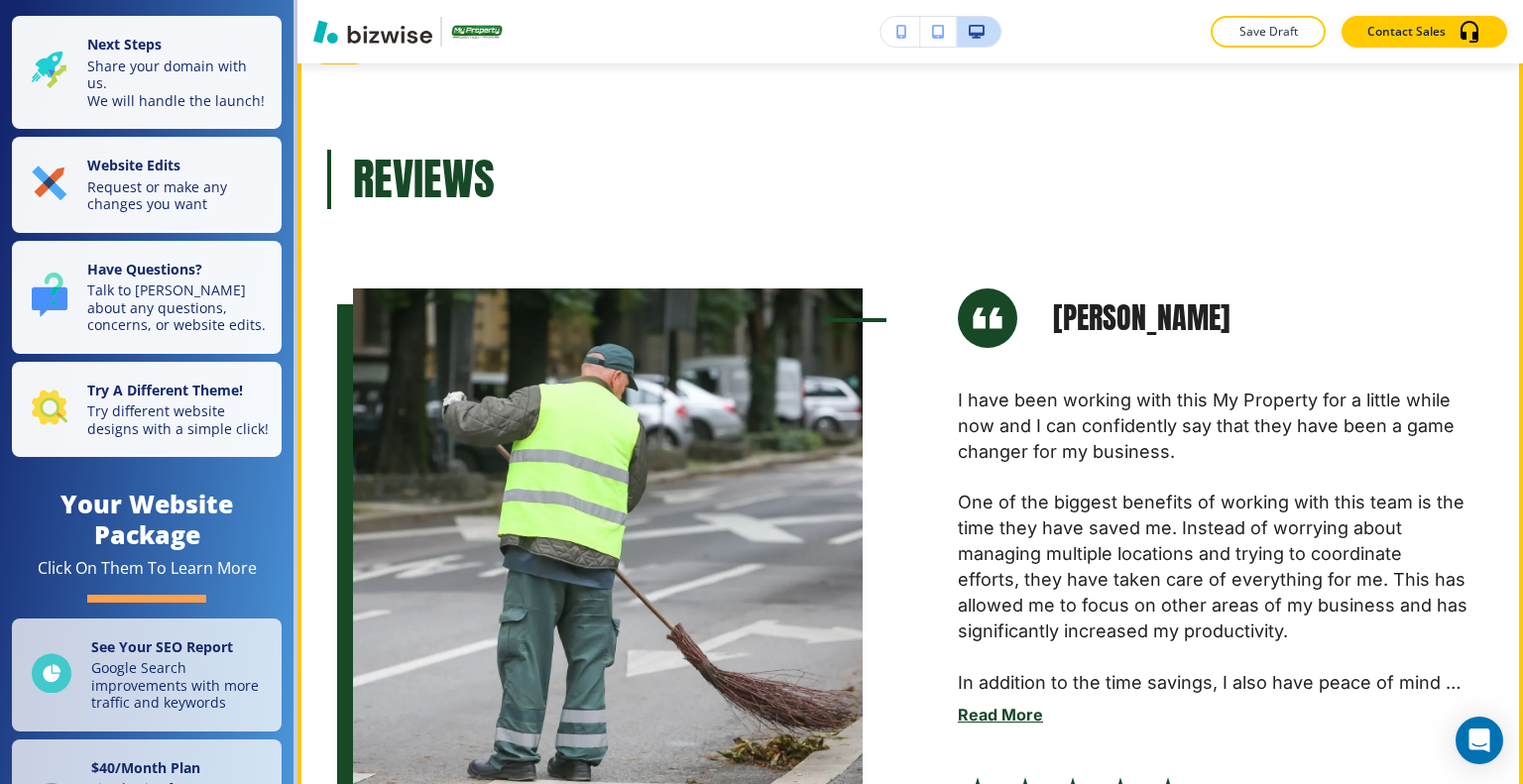 scroll, scrollTop: 991, scrollLeft: 0, axis: vertical 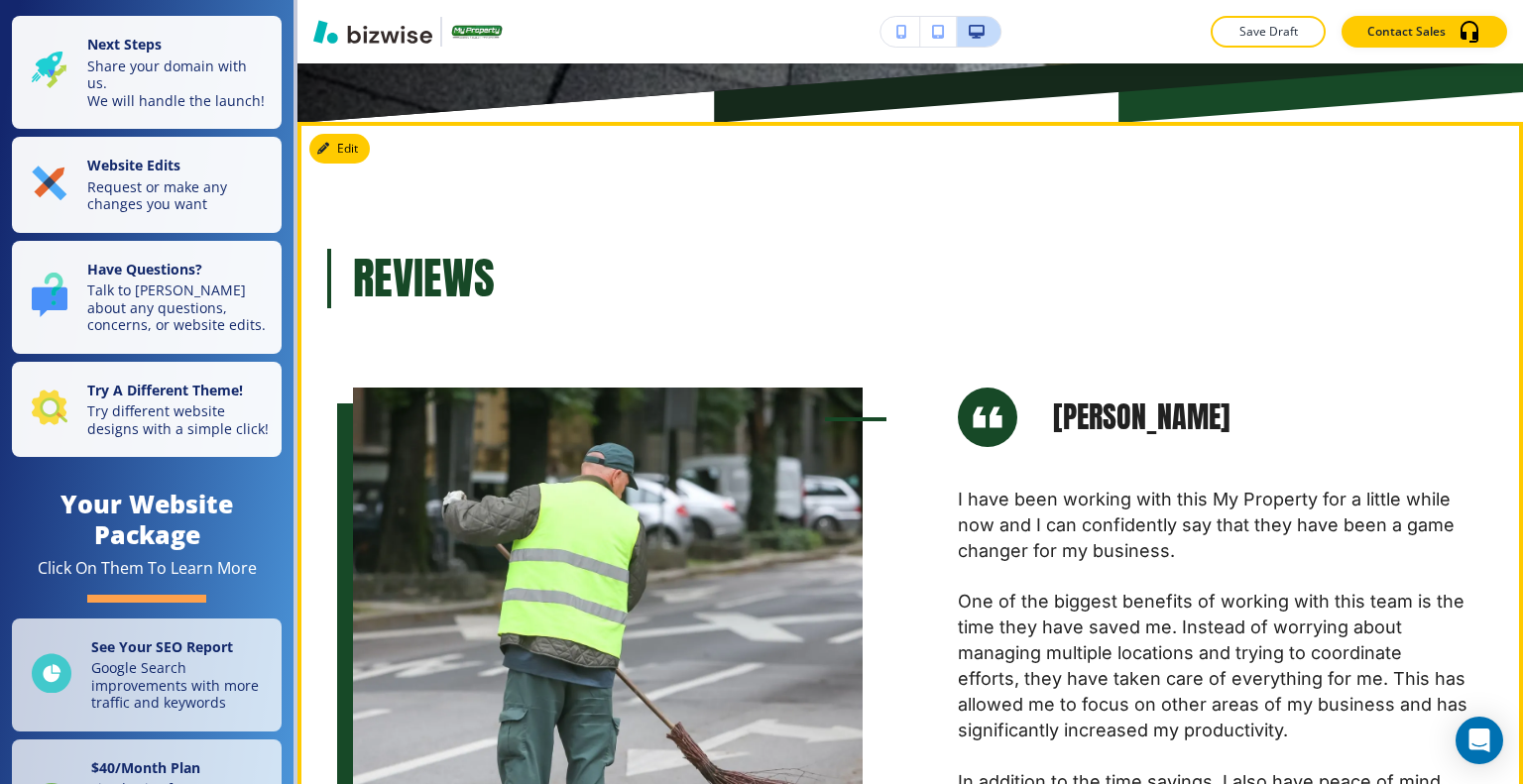 click on "Edit" 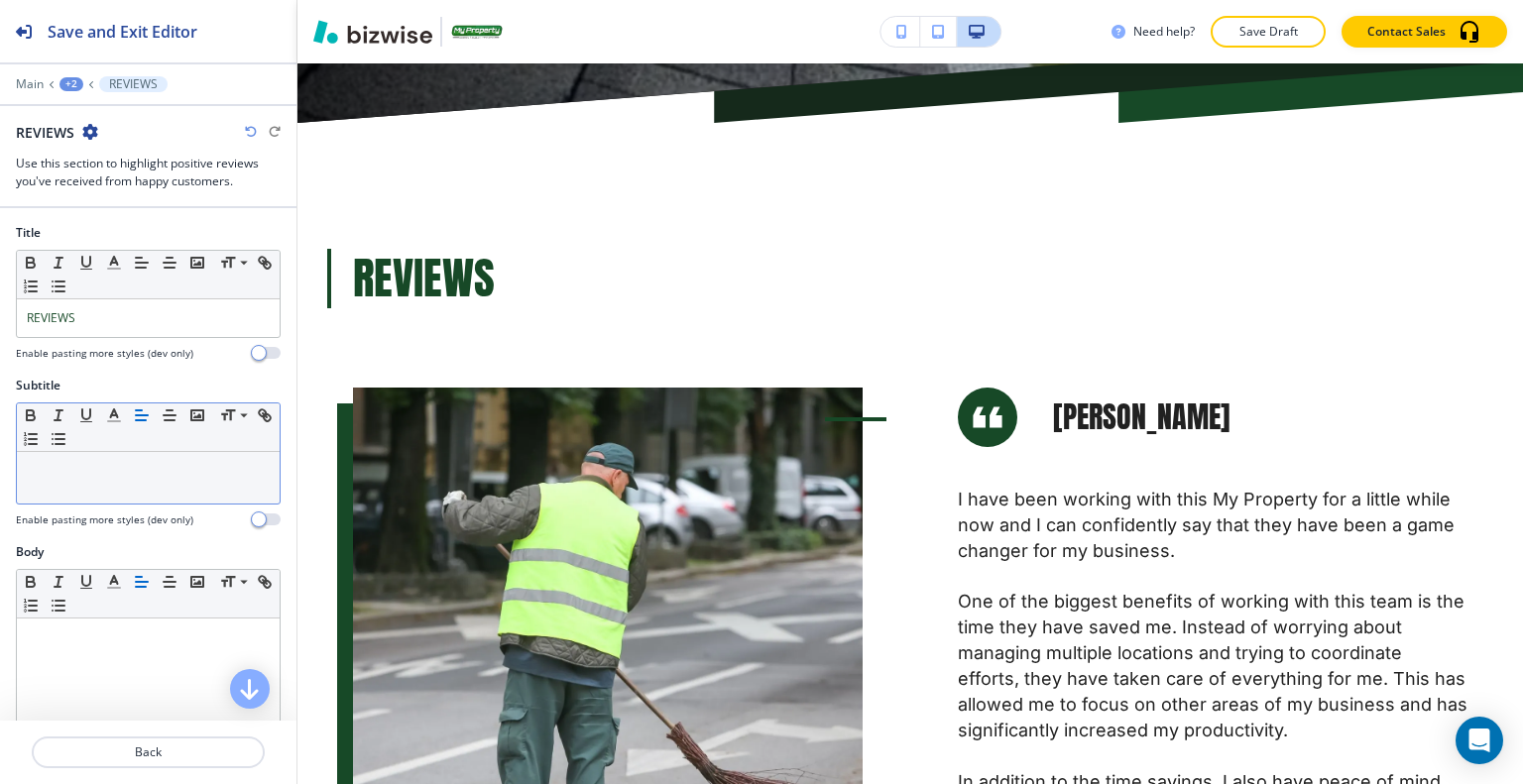 scroll, scrollTop: 1049, scrollLeft: 0, axis: vertical 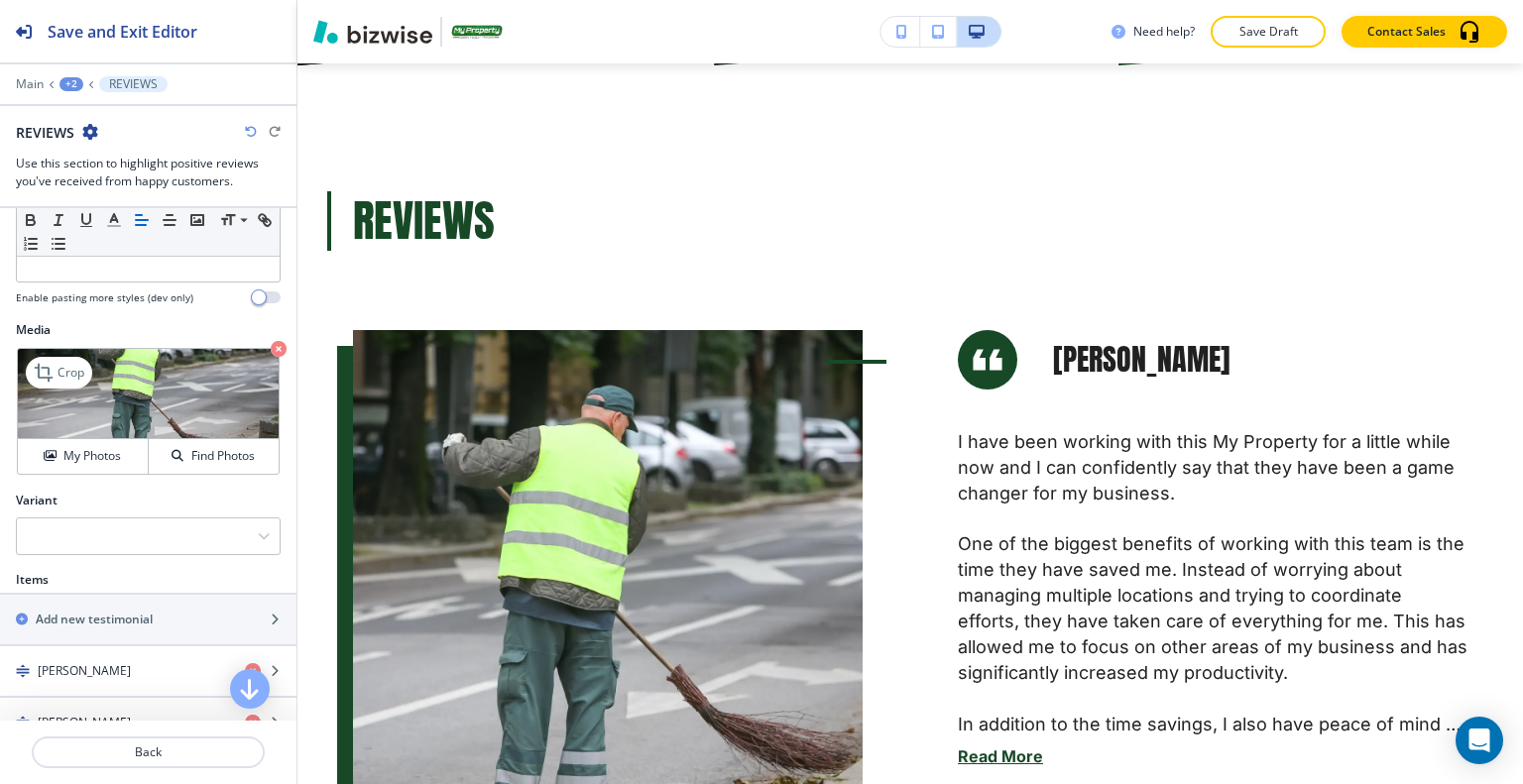 click 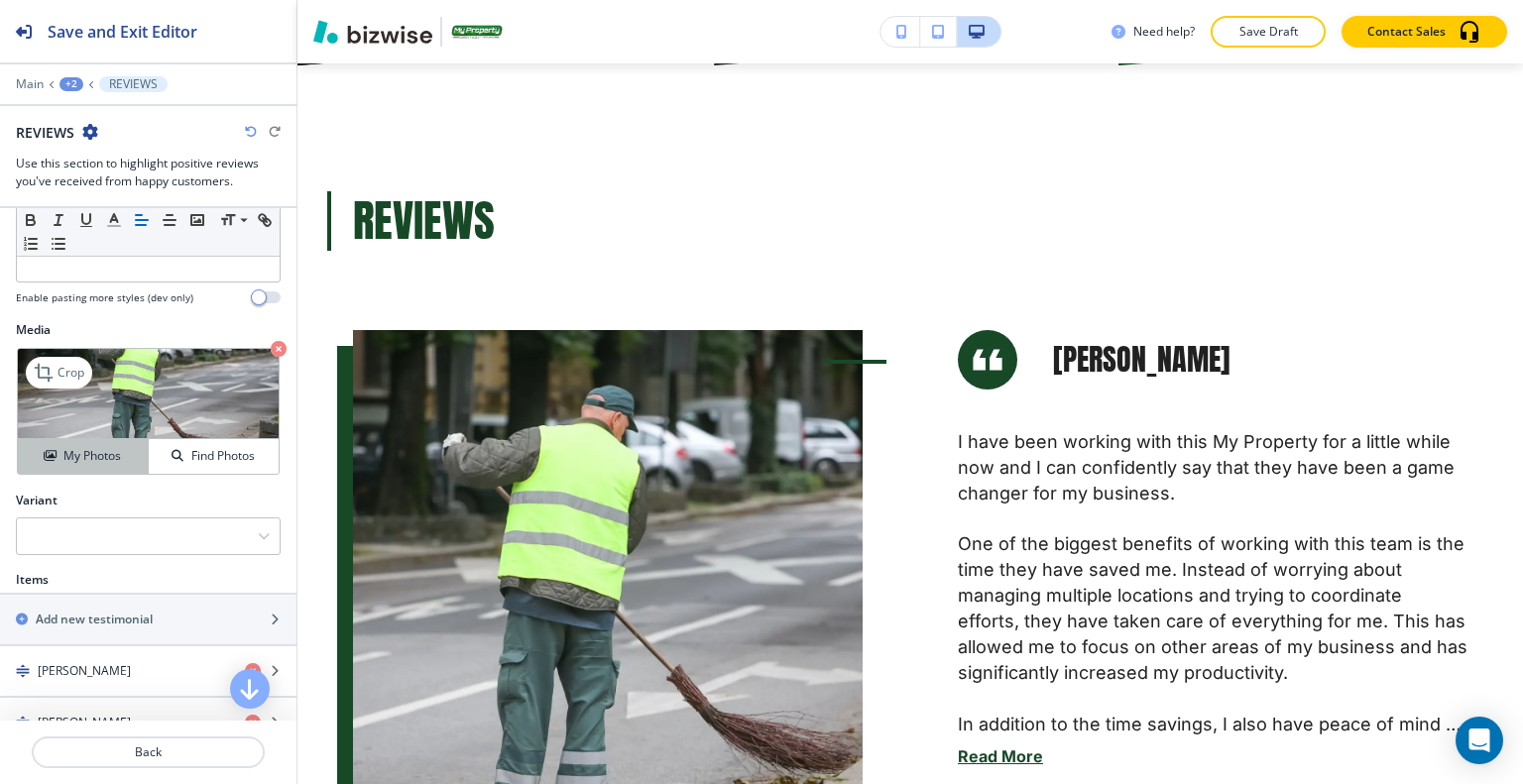 click on "My Photos" 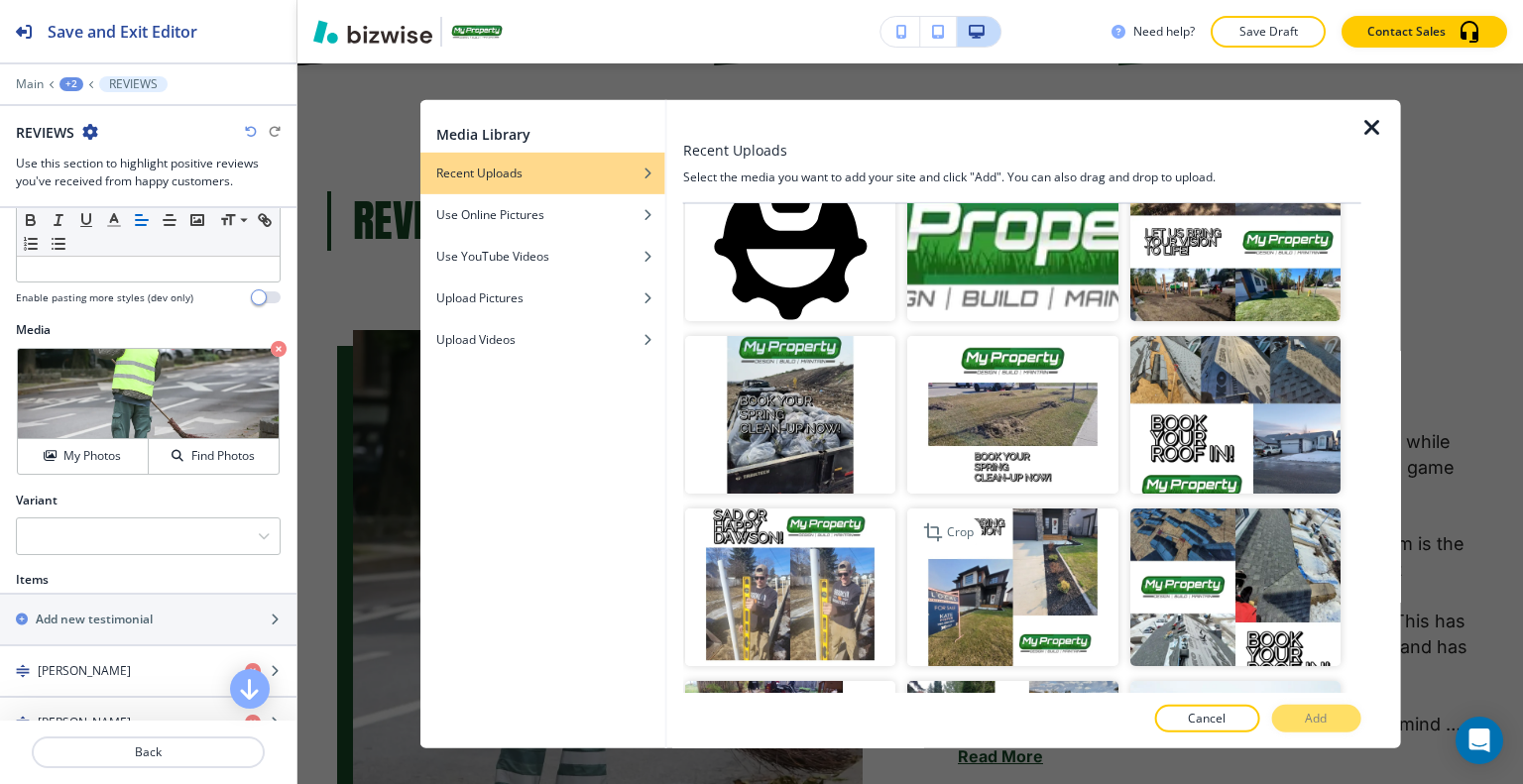 scroll, scrollTop: 1189, scrollLeft: 0, axis: vertical 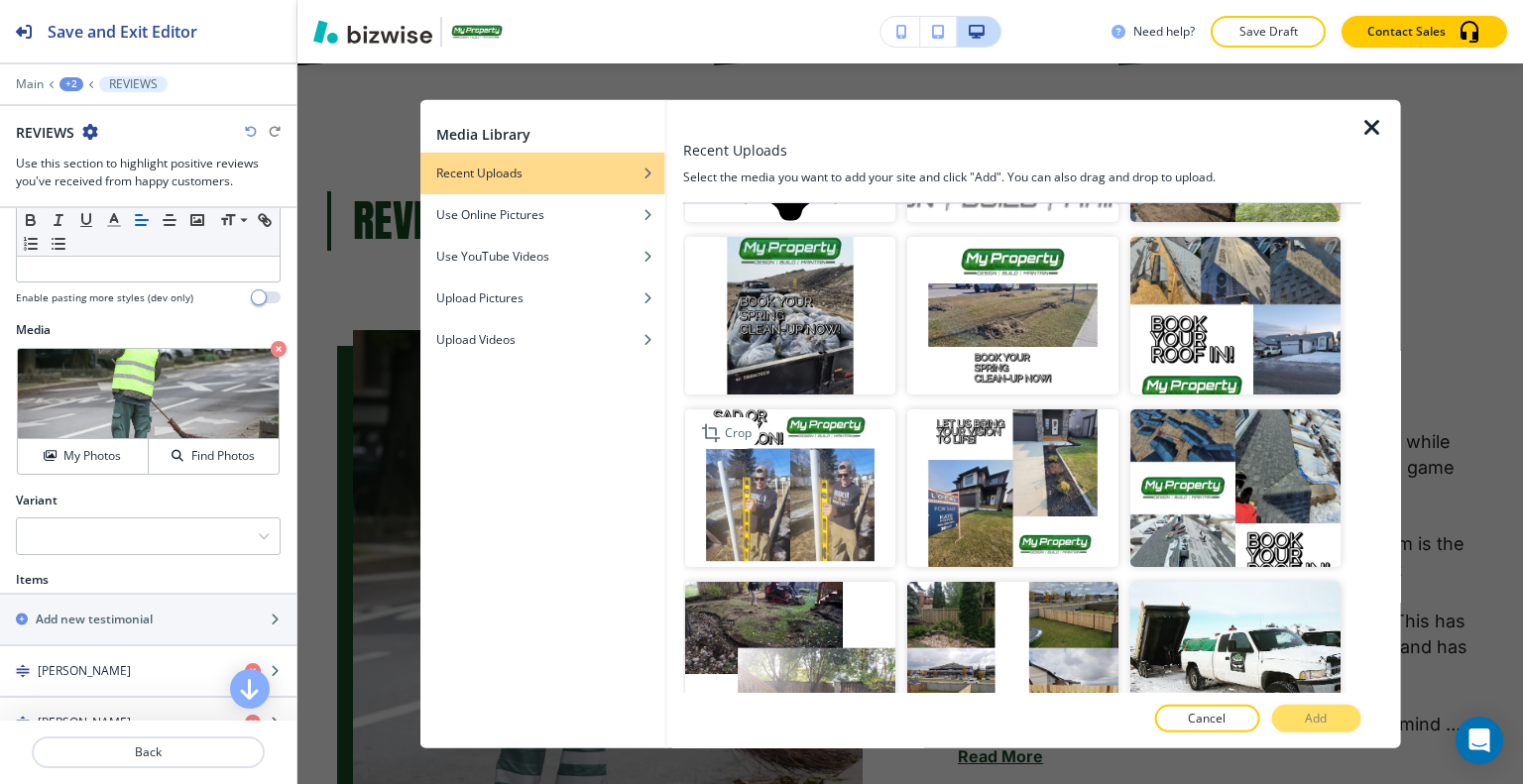 click 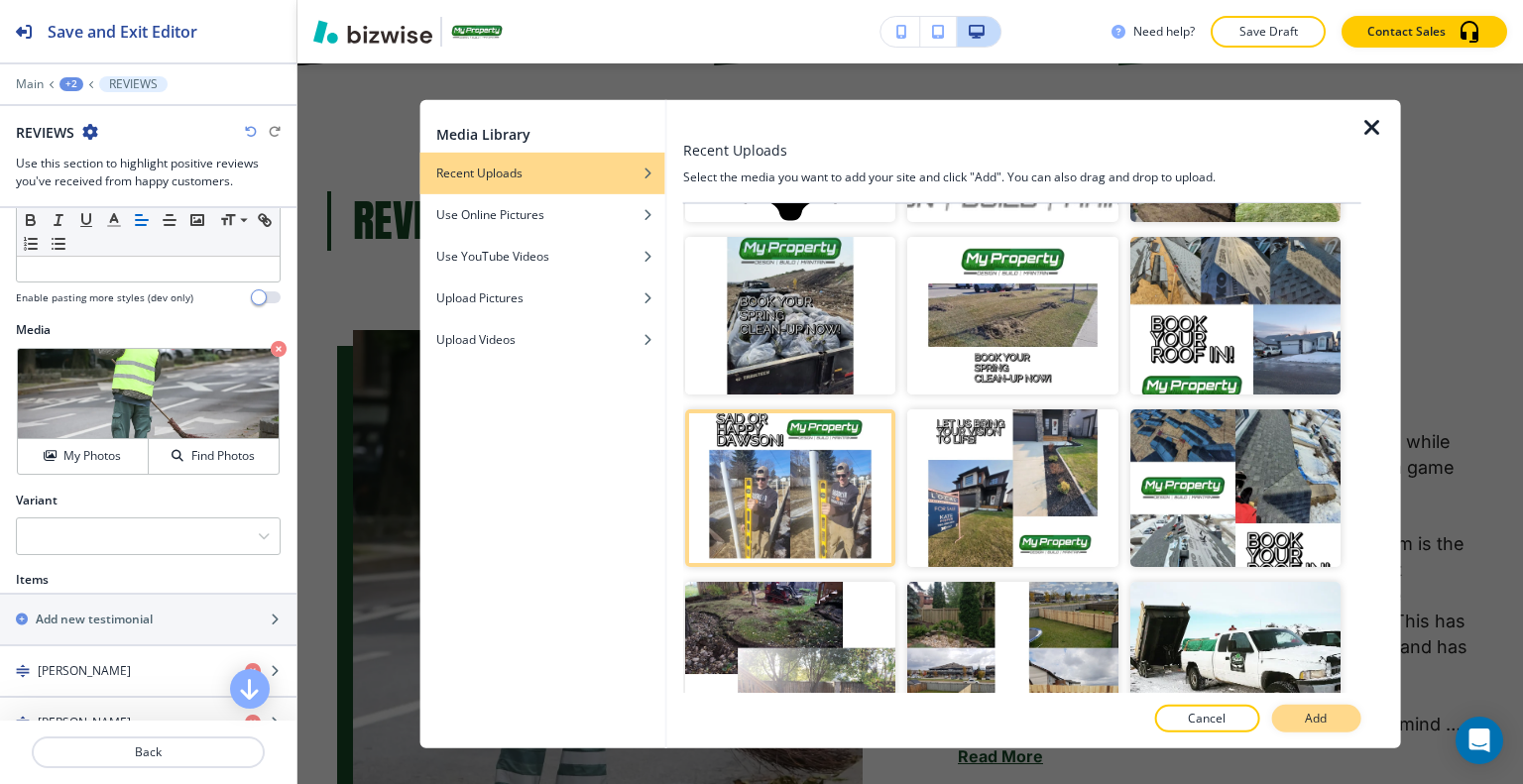 click on "Add" 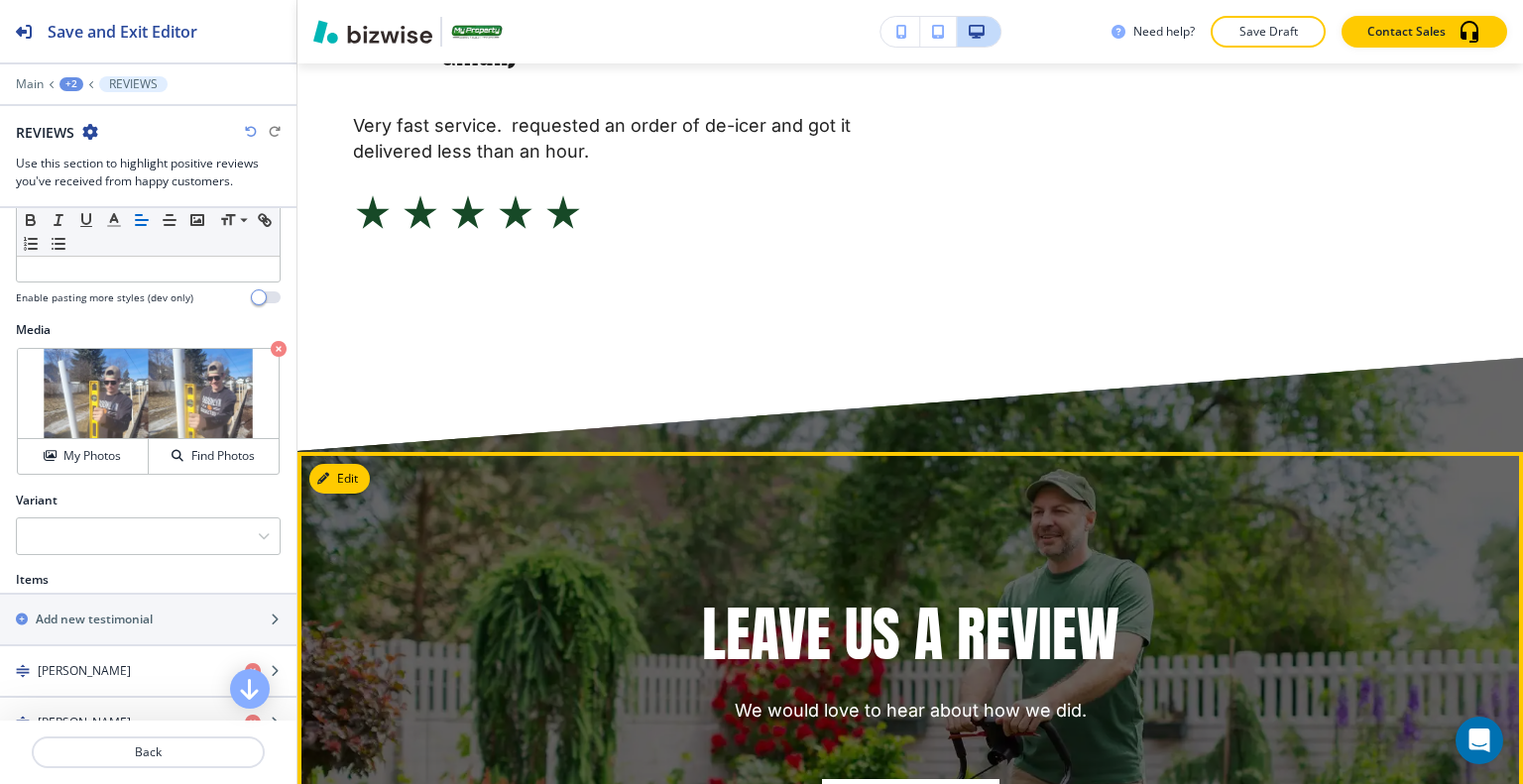 scroll, scrollTop: 5905, scrollLeft: 0, axis: vertical 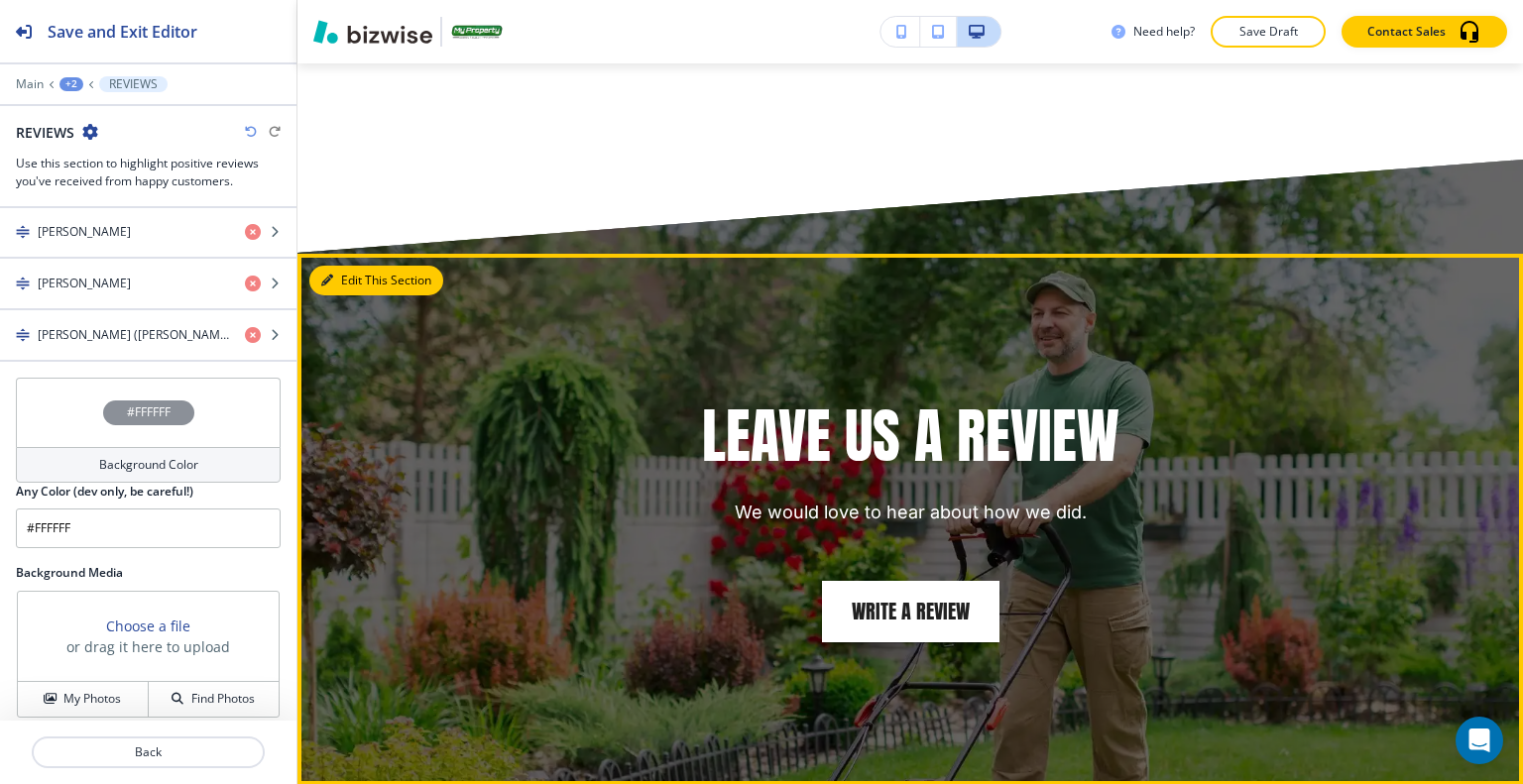 click on "Edit This Section" 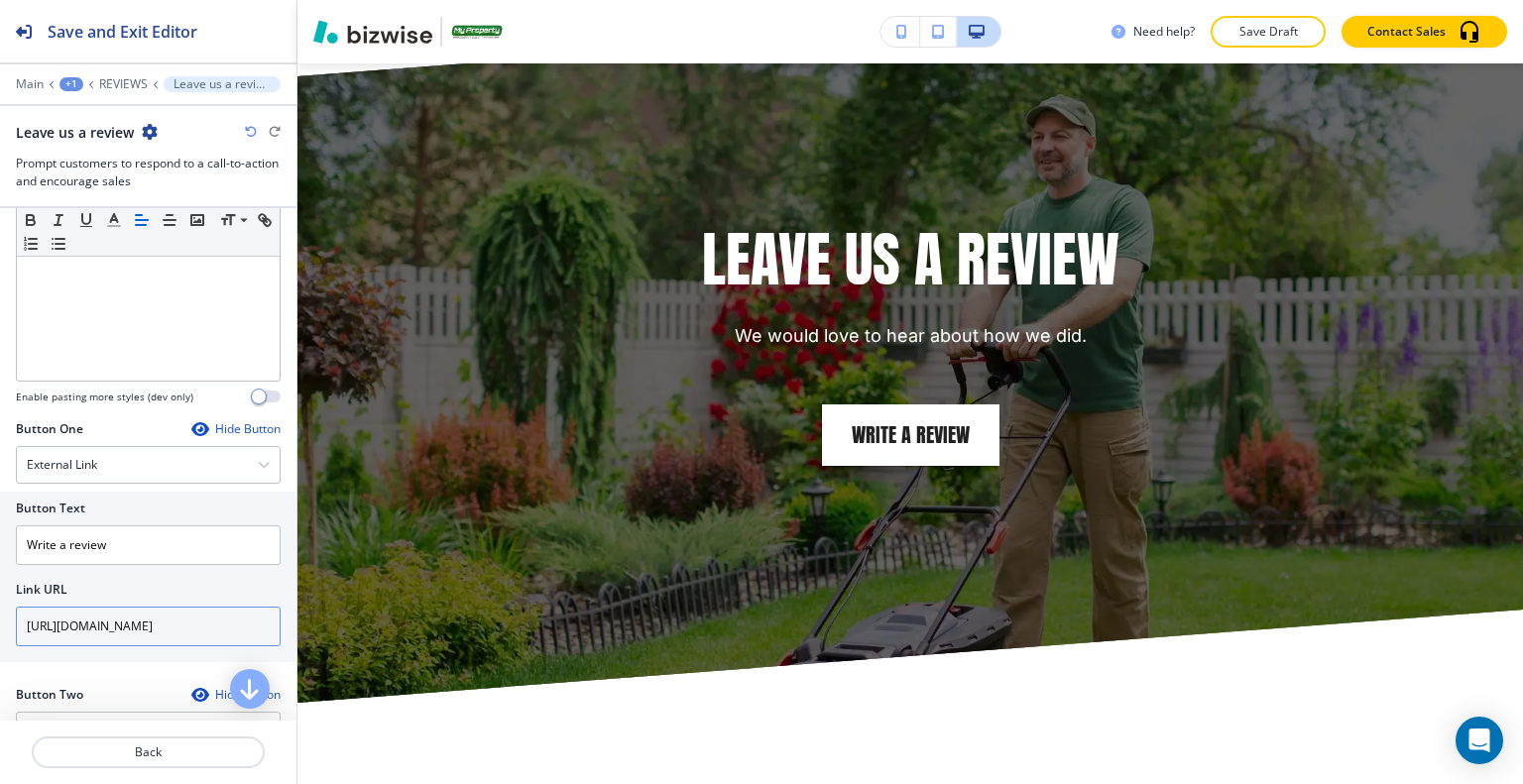 scroll, scrollTop: 595, scrollLeft: 0, axis: vertical 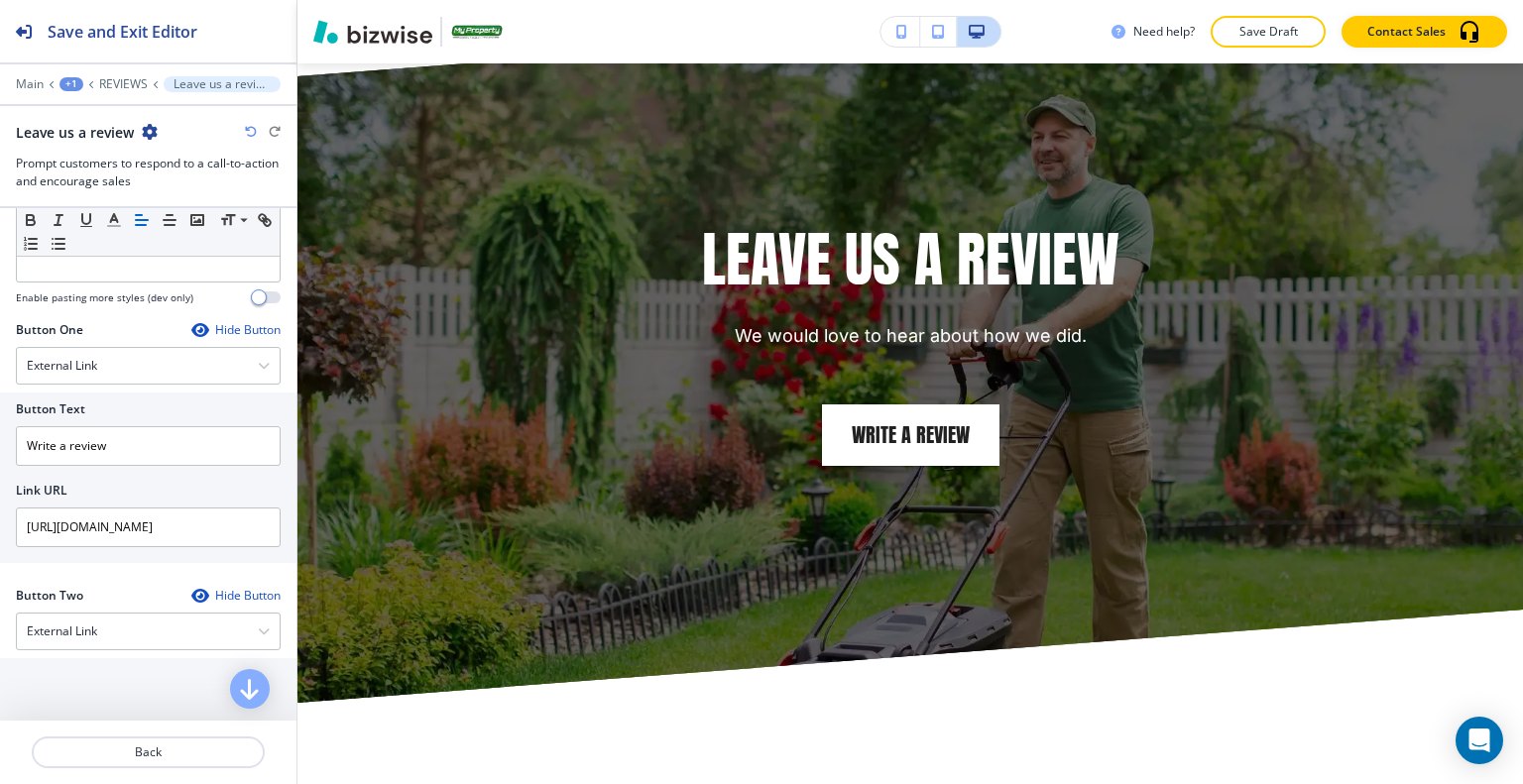 click on "Button Text Write a review Link URL https://facebook.com/mypropertydbm" 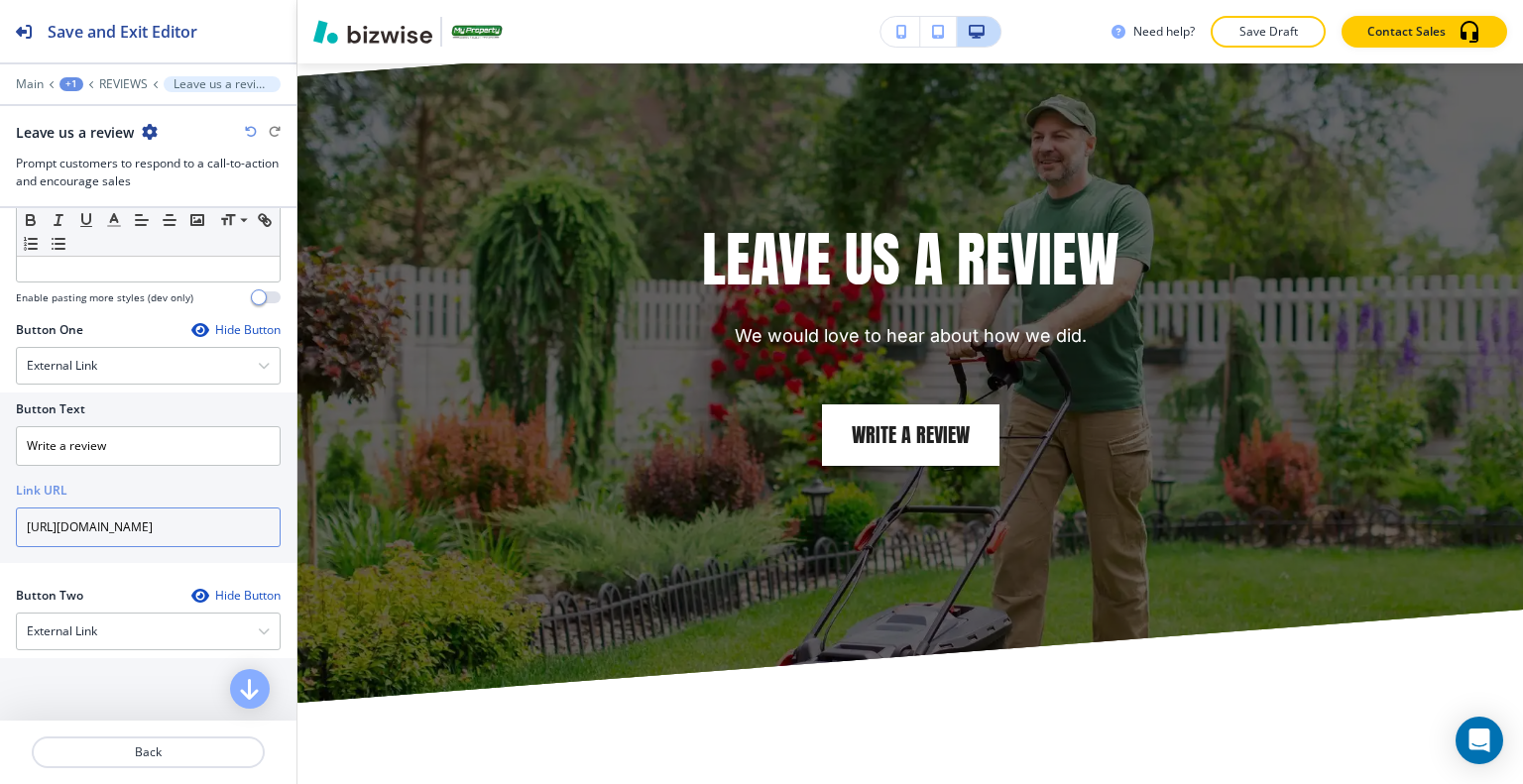 click on "https://facebook.com/mypropertydbm" 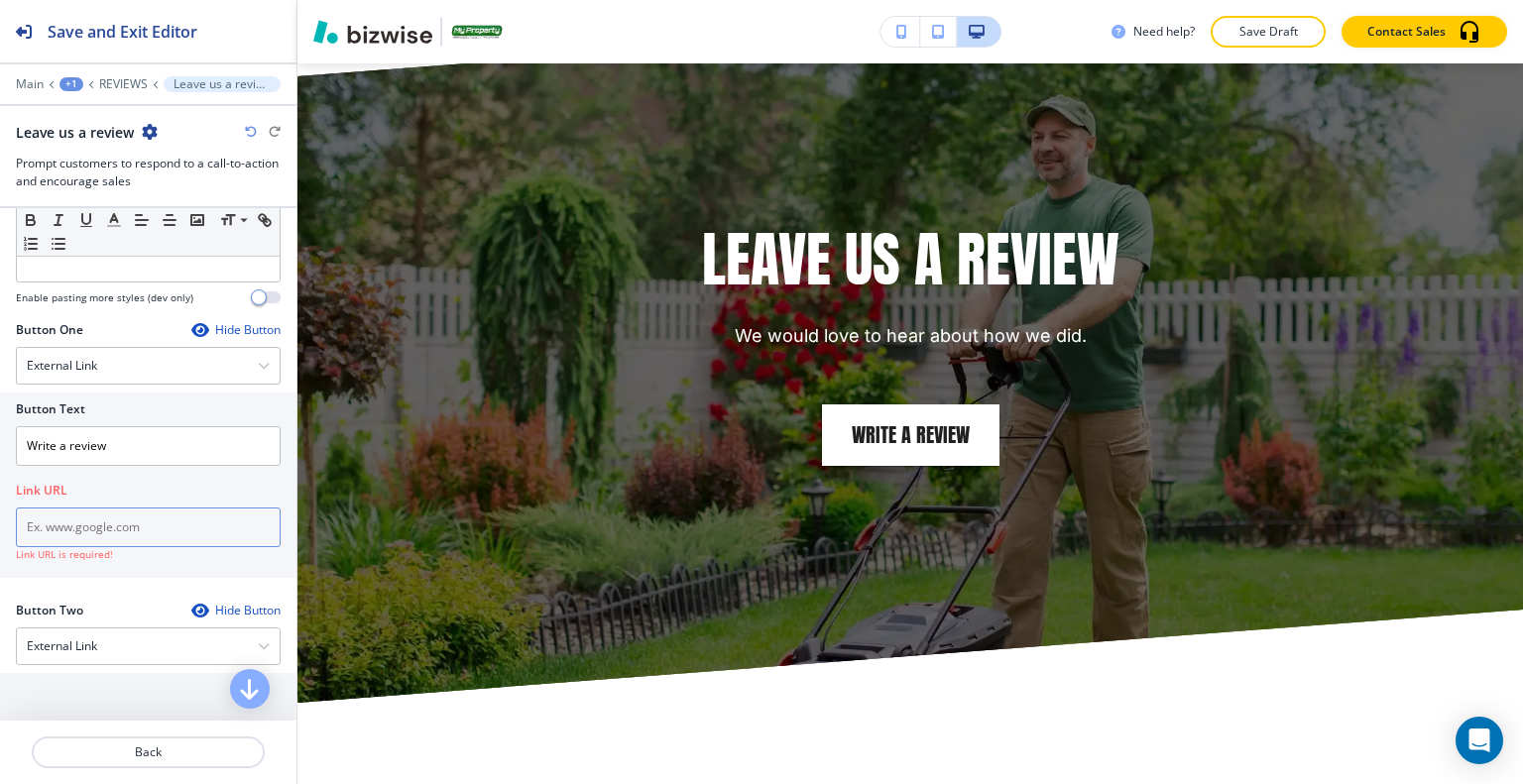 paste on "https://www.google.com/search?hl=en-PH&gl=ph&q=My+Property&ludocid=9751797984481411592&lsig=AB86z5UGwRalNFz-ZmU64ABbMAEl#lrd=0x539091e07fa08485:0x8755589982628208,3" 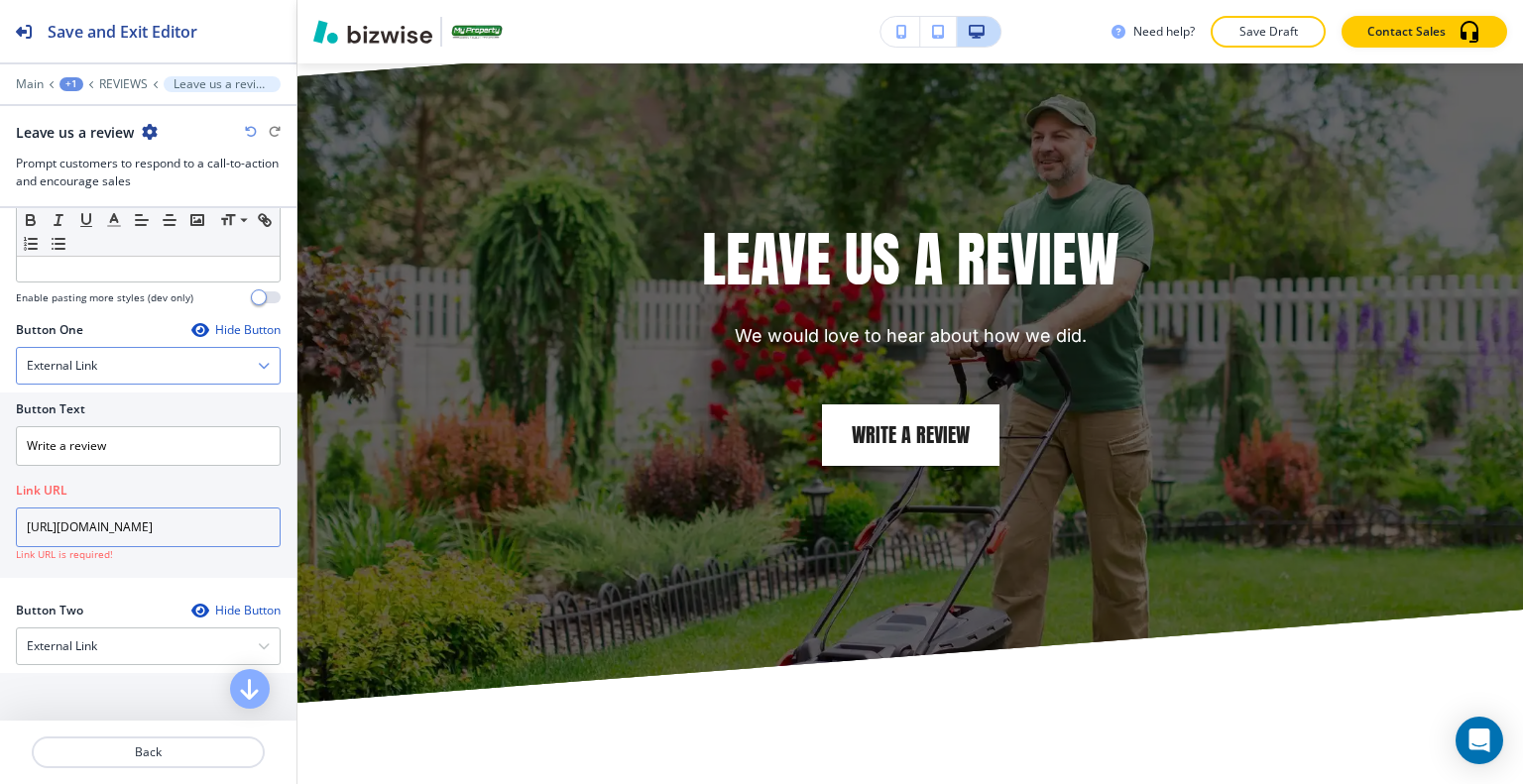 scroll, scrollTop: 0, scrollLeft: 840, axis: horizontal 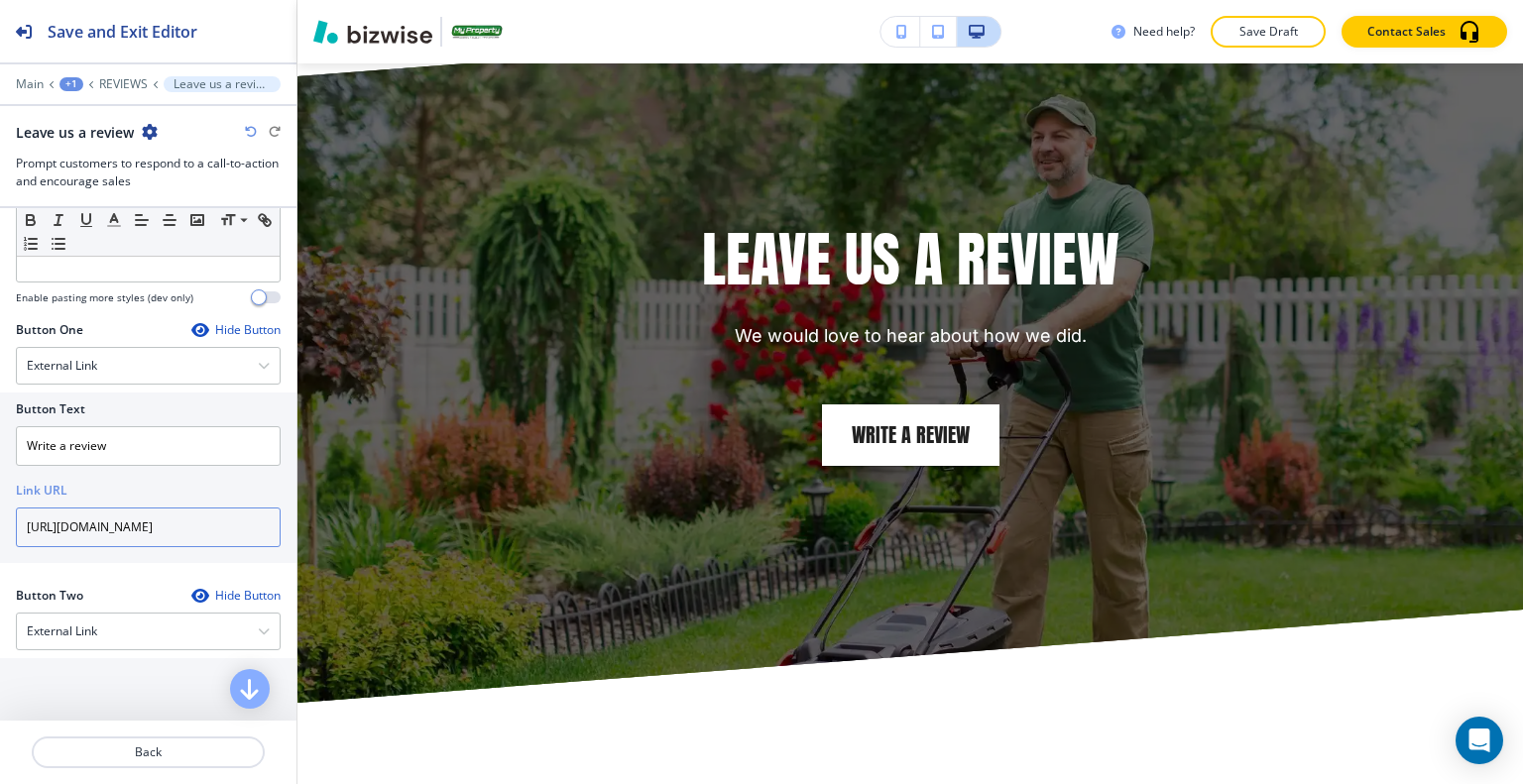 type on "https://www.google.com/search?hl=en-PH&gl=ph&q=My+Property&ludocid=9751797984481411592&lsig=AB86z5UGwRalNFz-ZmU64ABbMAEl#lrd=0x539091e07fa08485:0x8755589982628208,3" 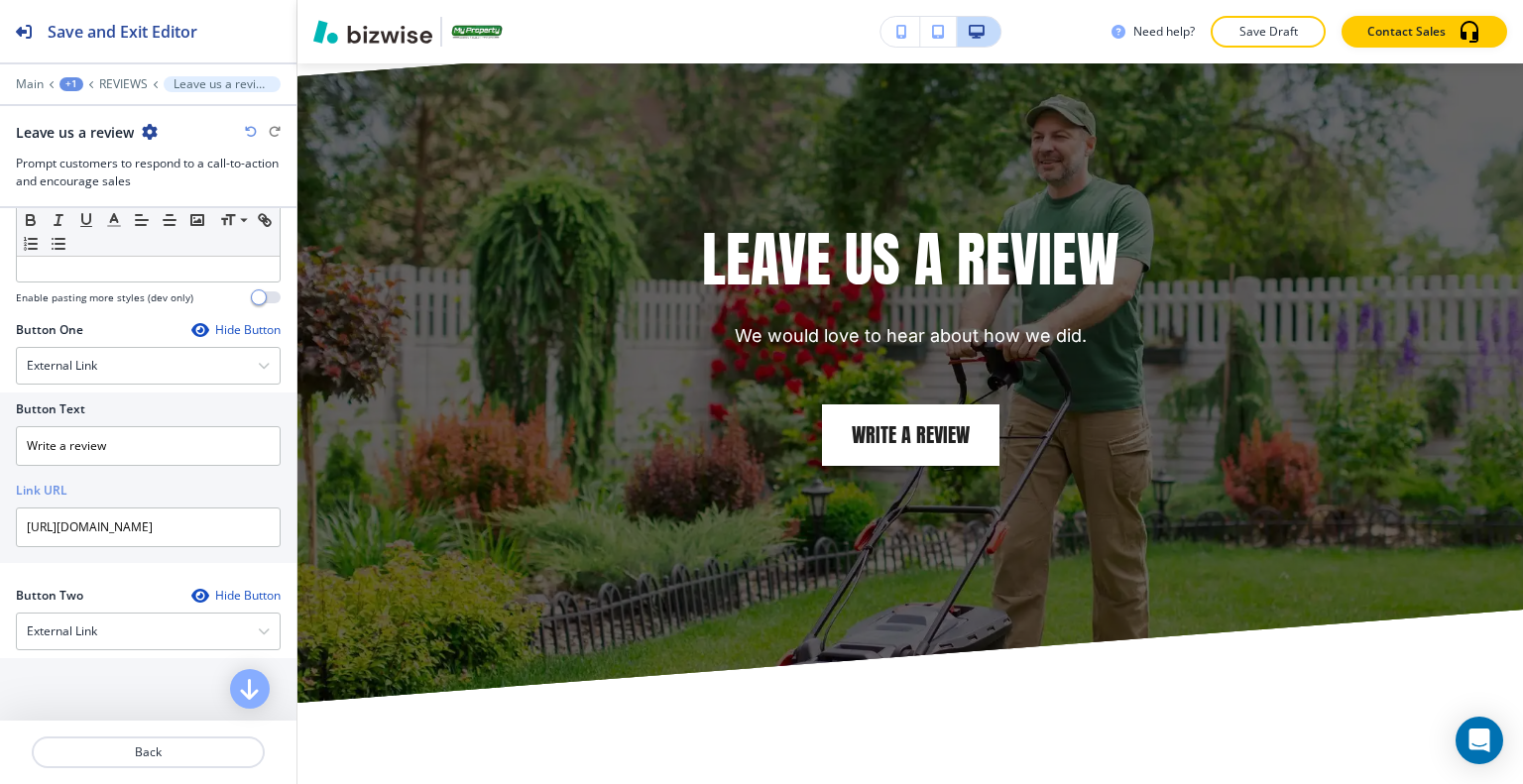 scroll, scrollTop: 0, scrollLeft: 0, axis: both 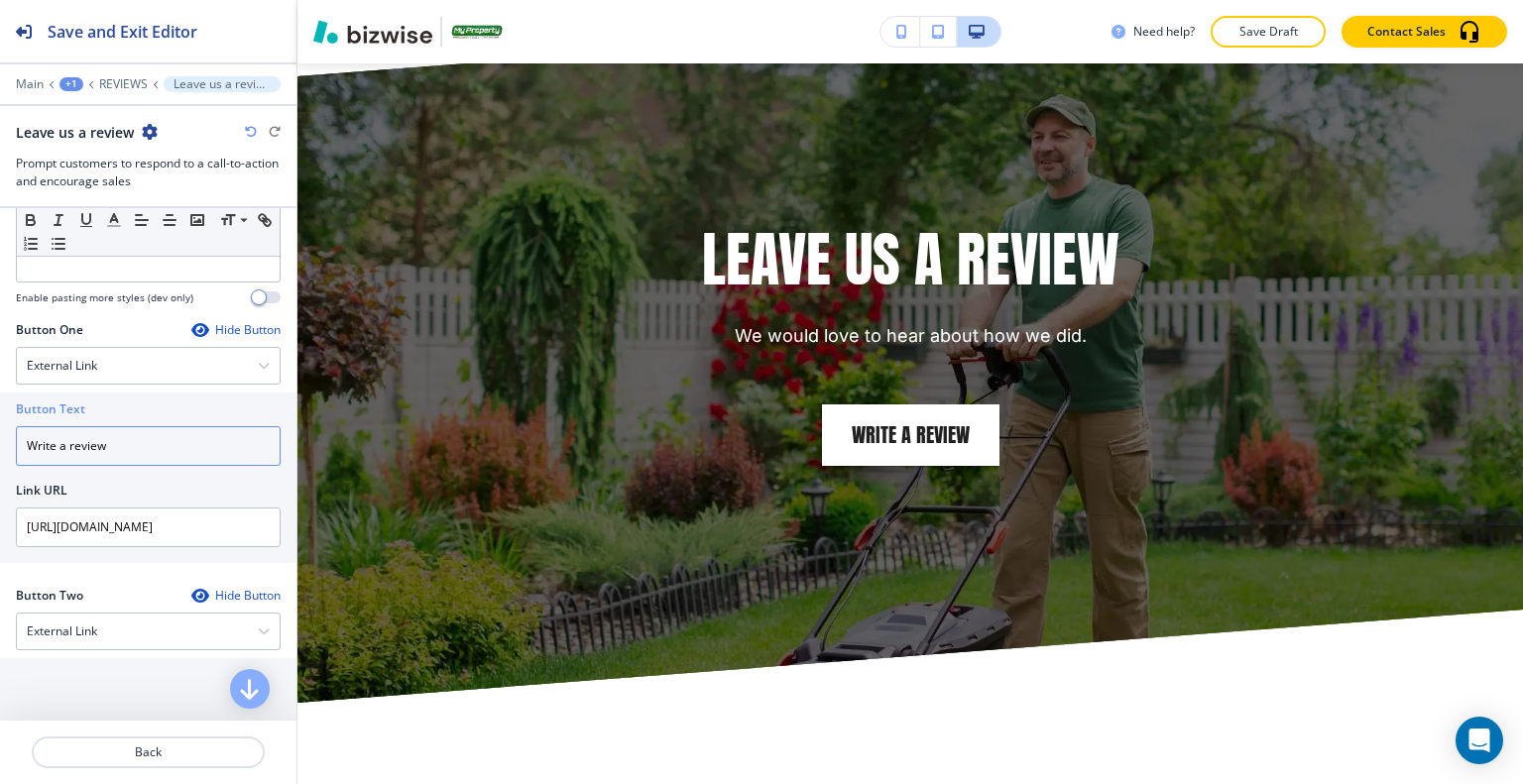 drag, startPoint x: 138, startPoint y: 435, endPoint x: 0, endPoint y: 437, distance: 138.01449 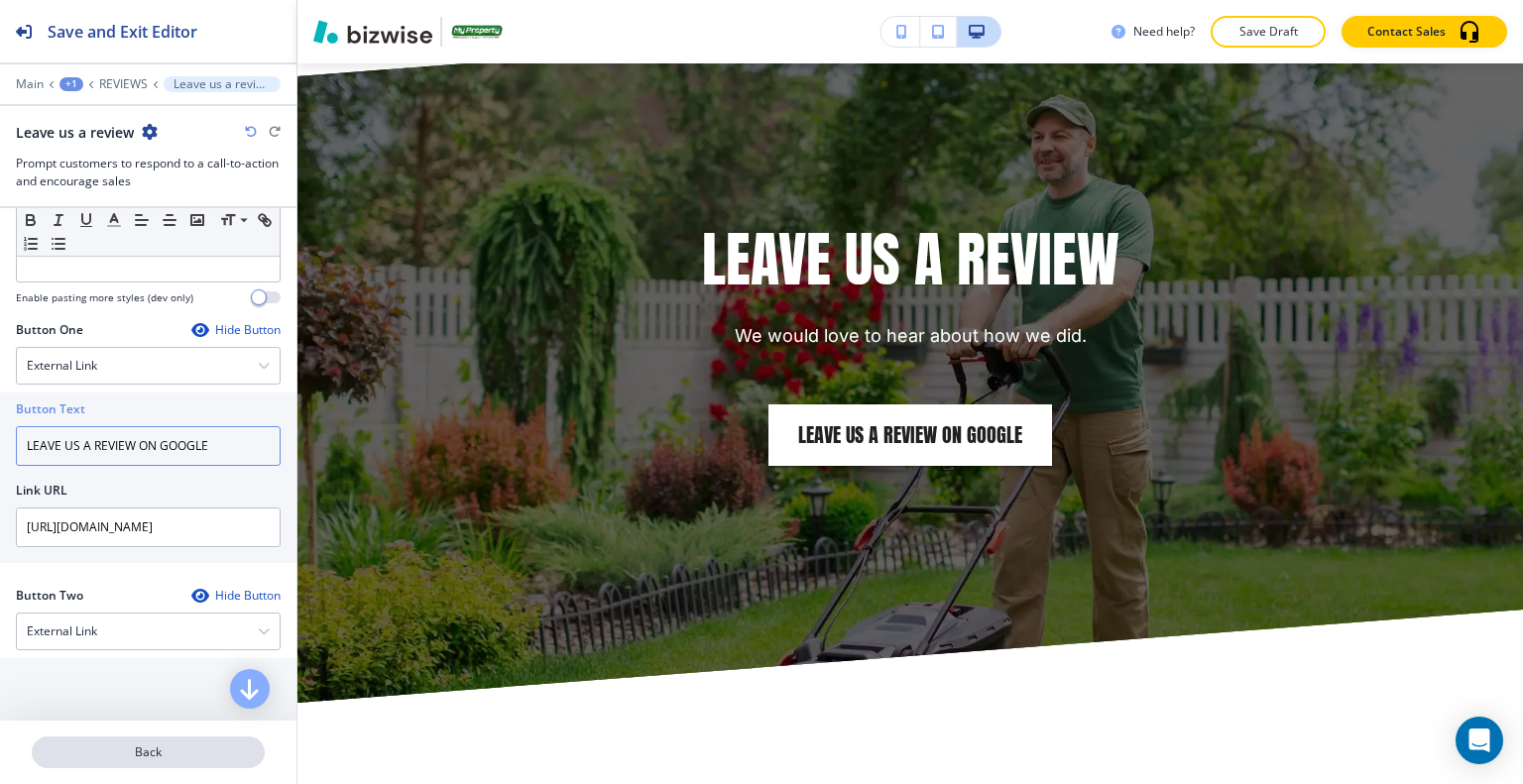 type on "LEAVE US A REVIEW ON GOOGLE" 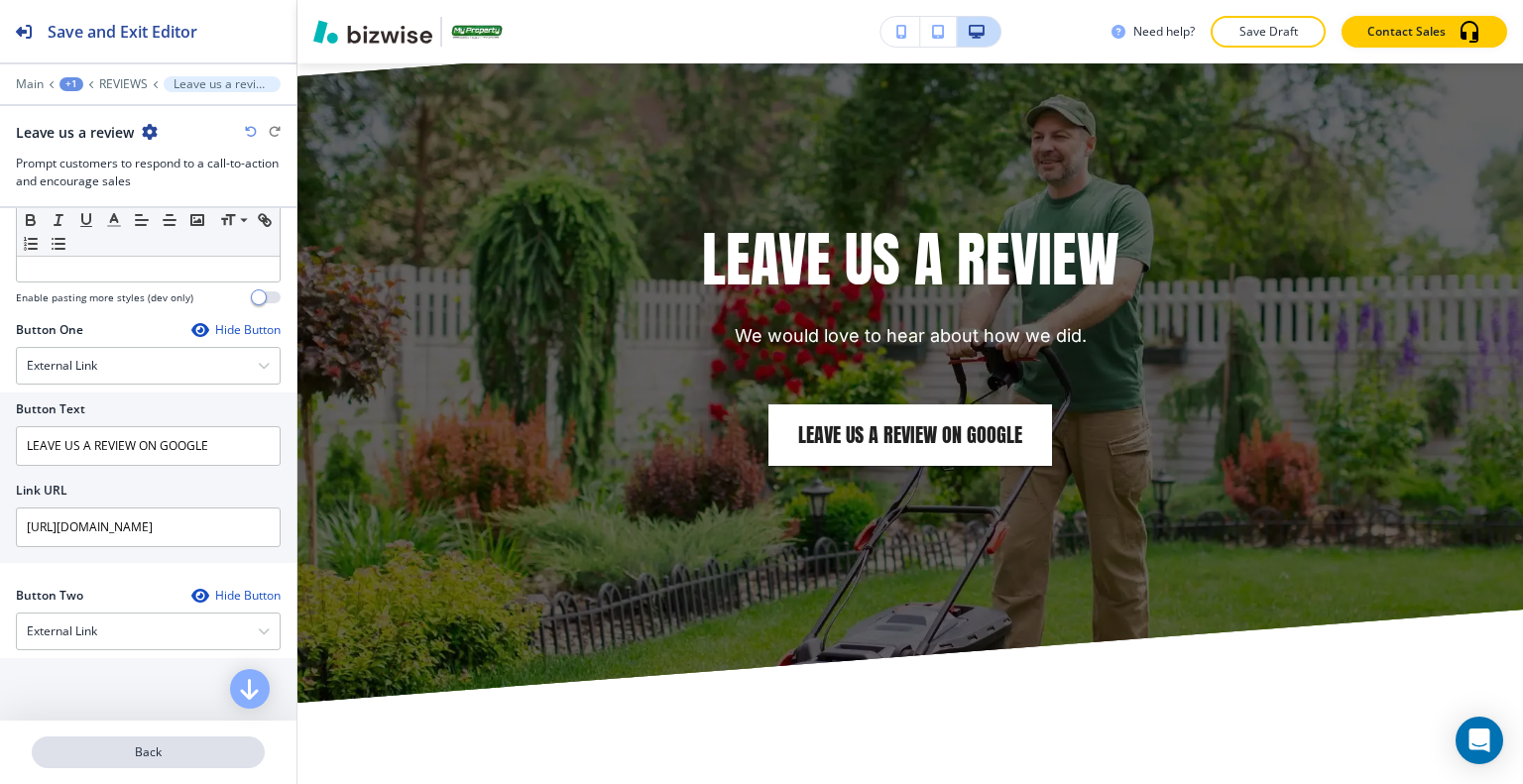 click on "Back" 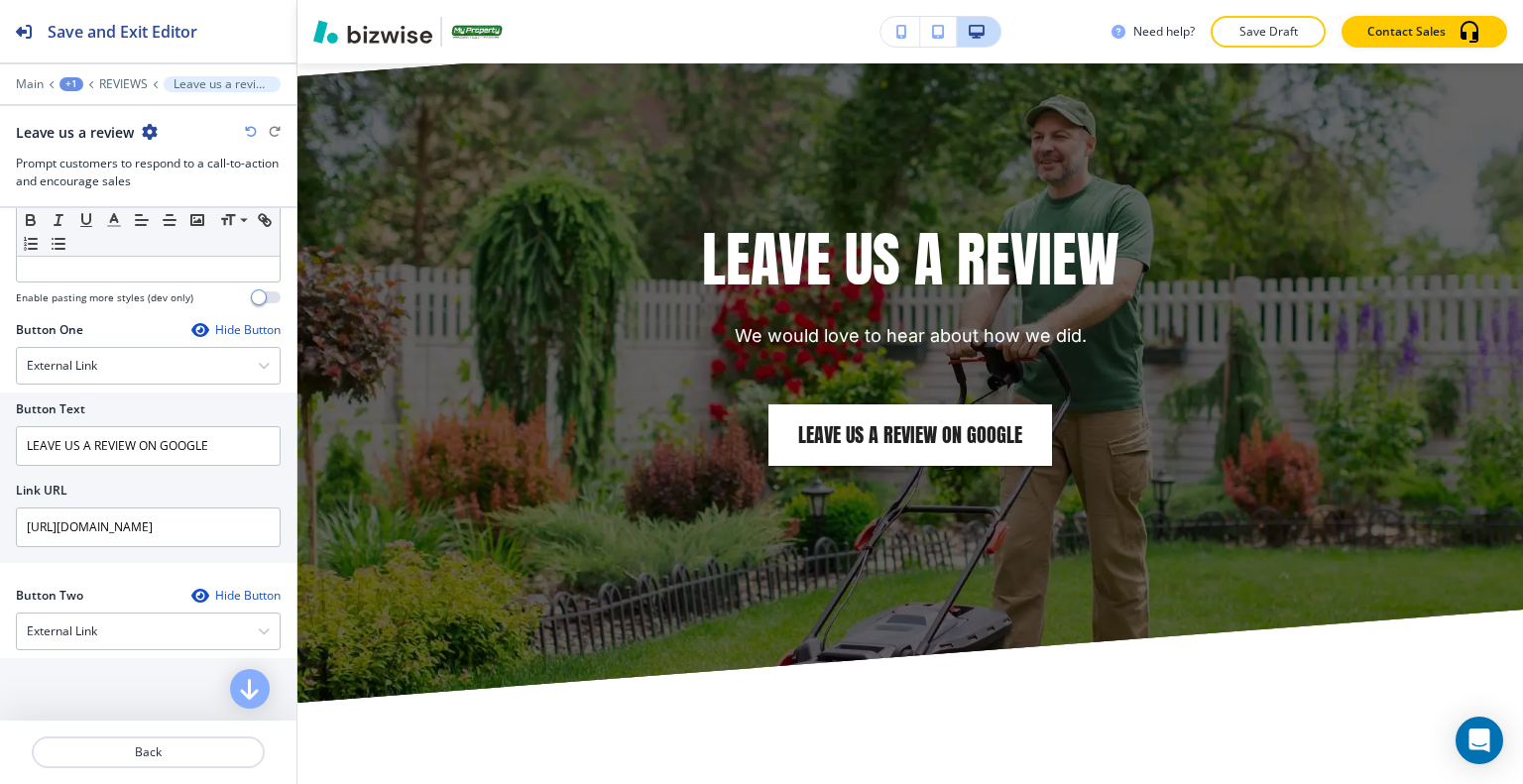 scroll, scrollTop: 1049, scrollLeft: 0, axis: vertical 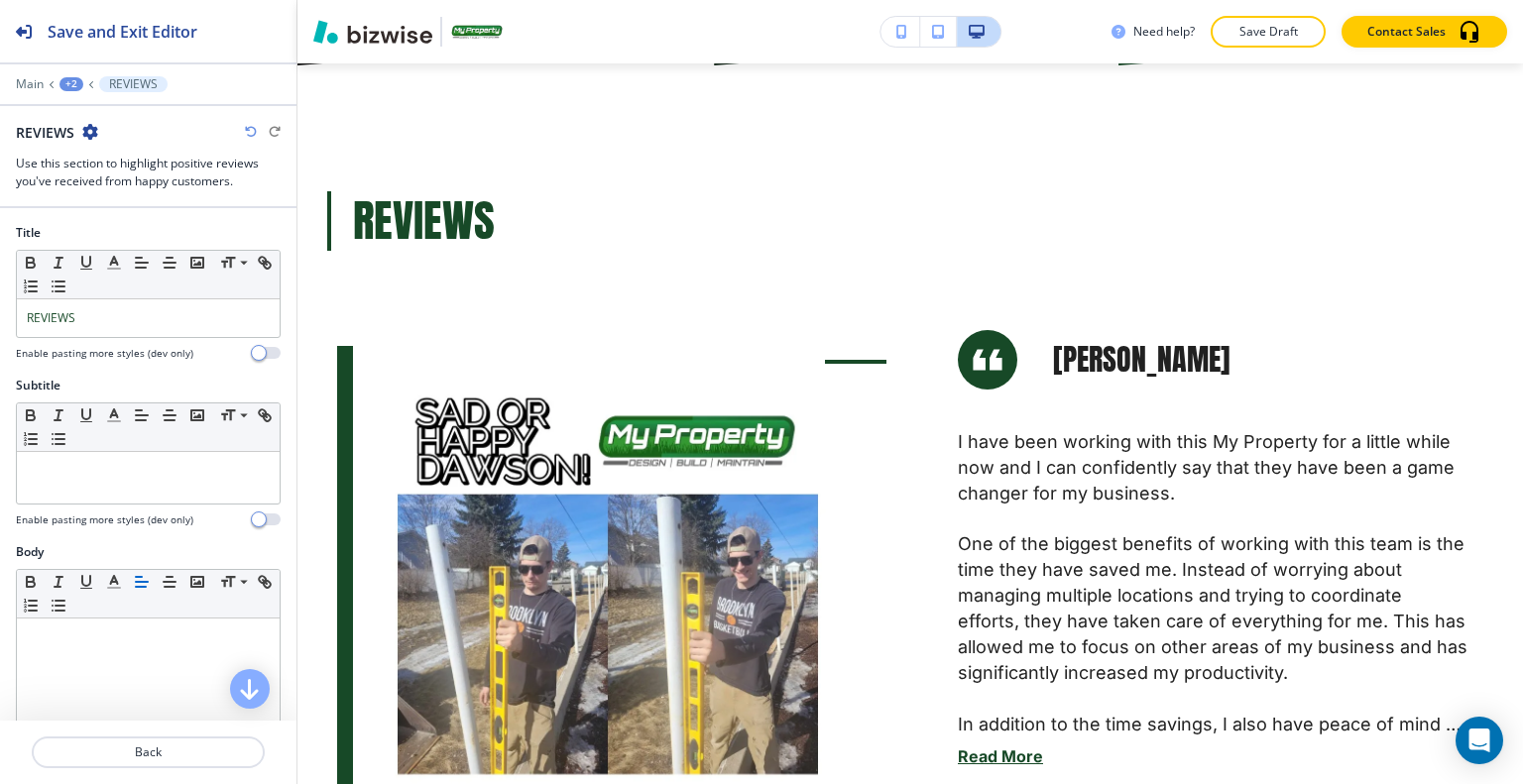click on "Save Draft" 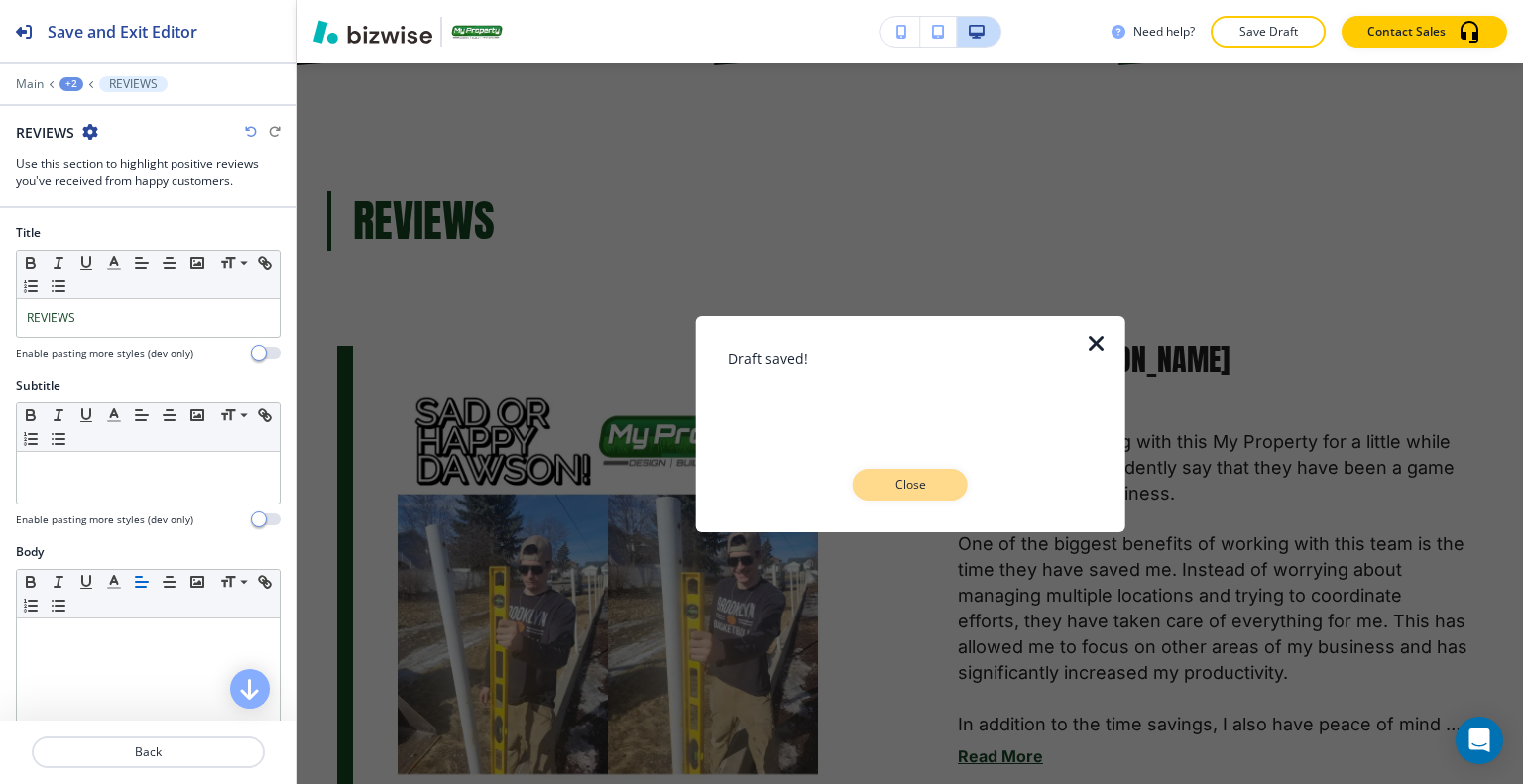 click on "Close" 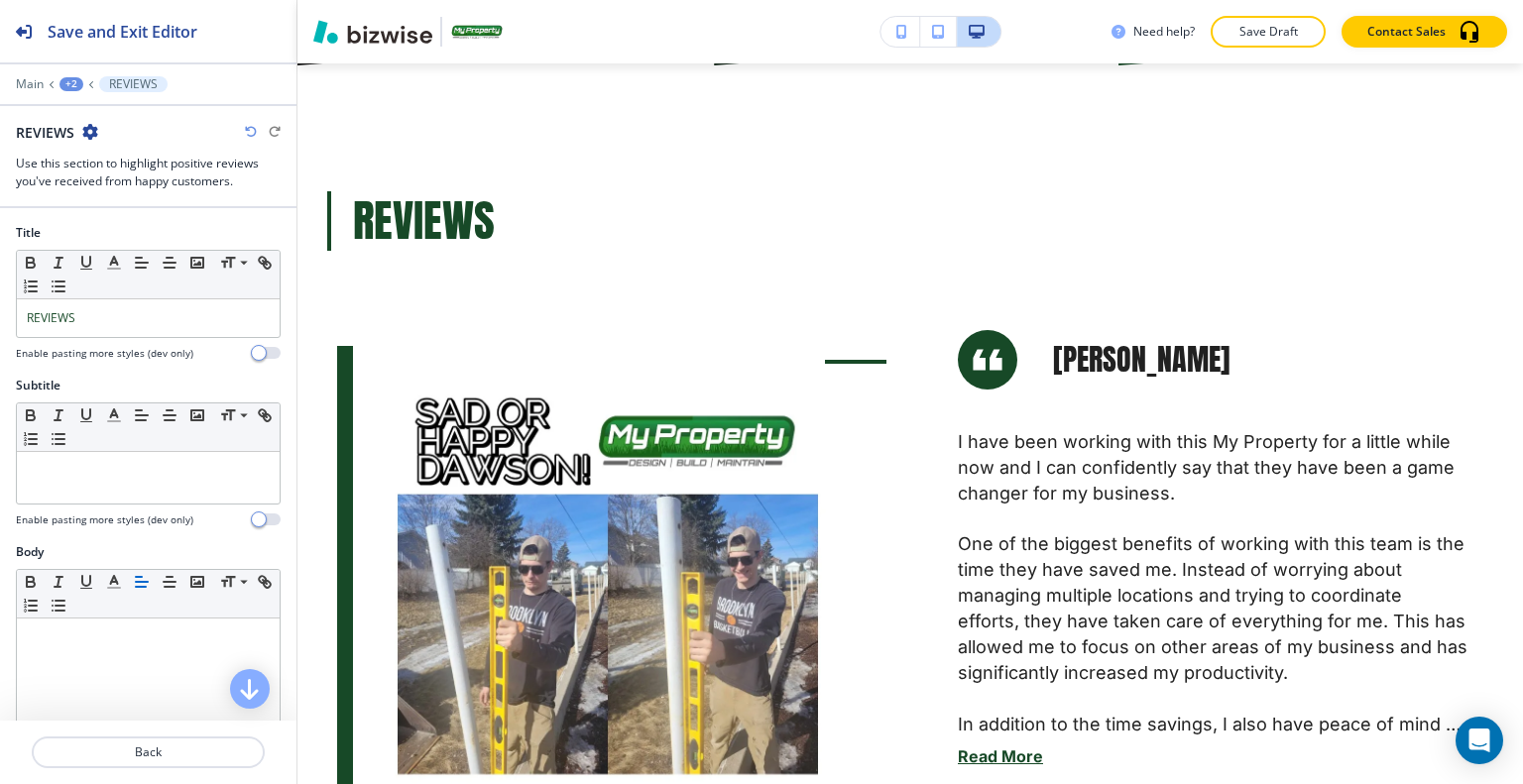scroll, scrollTop: 0, scrollLeft: 0, axis: both 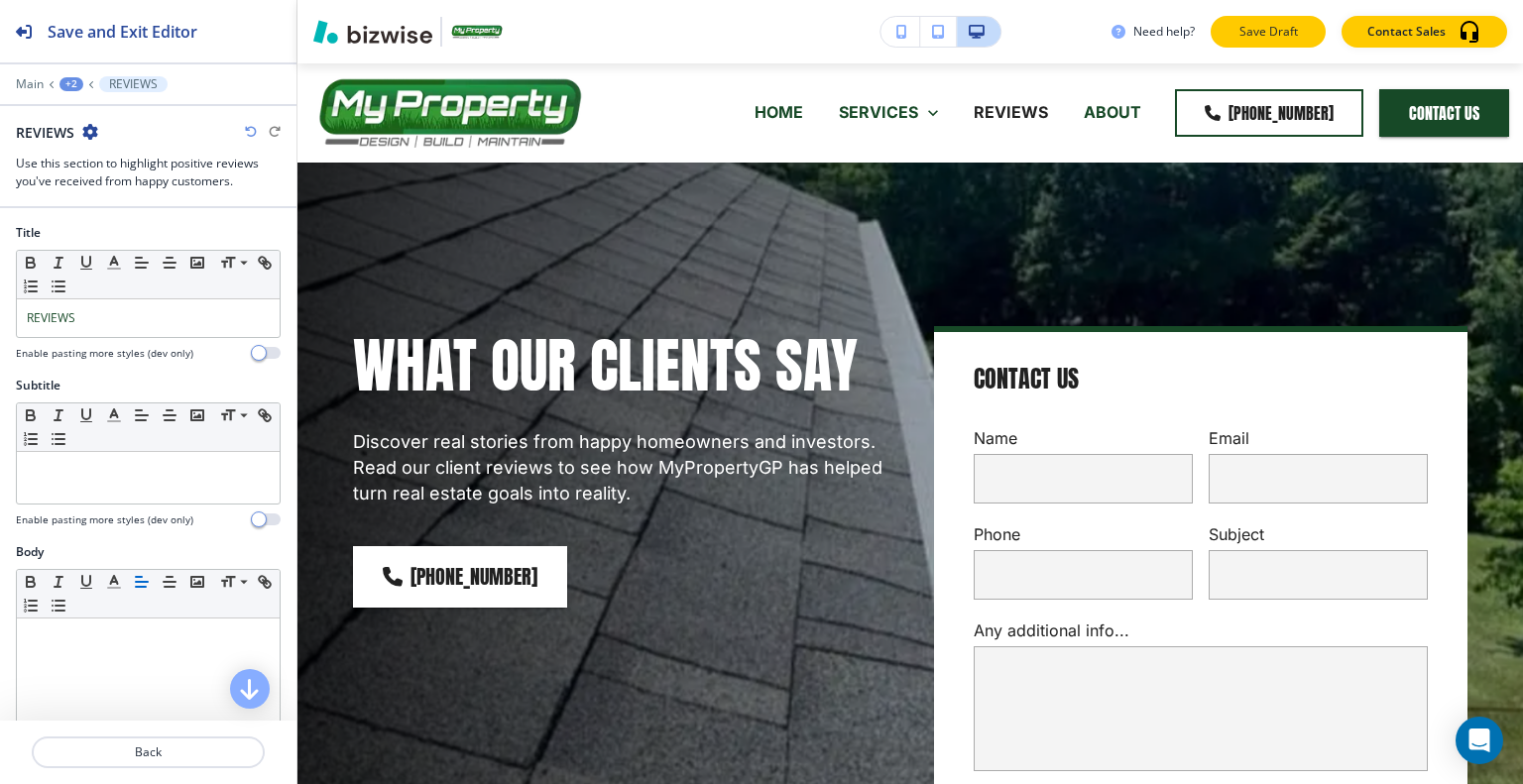 click on "Save Draft" 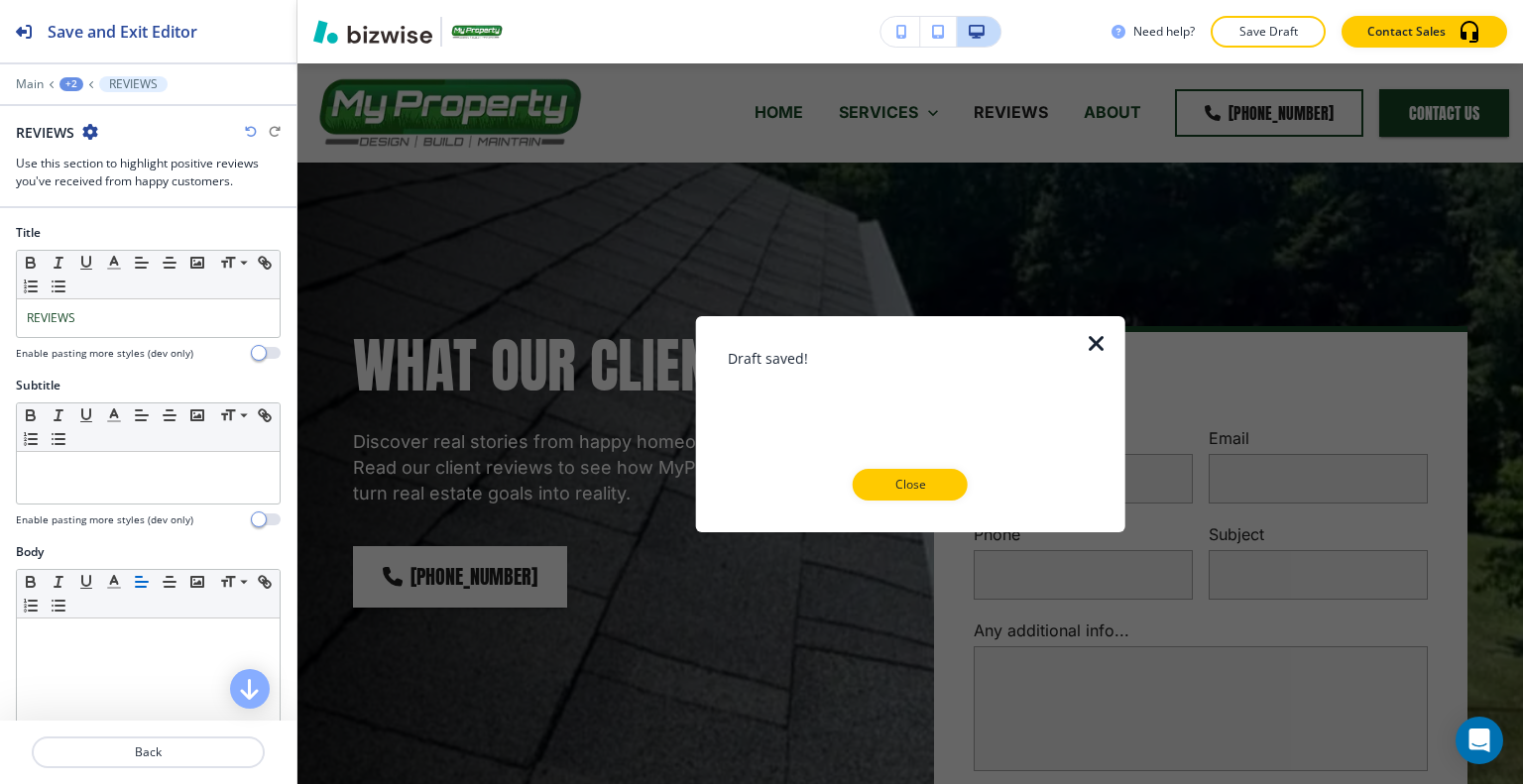 click on "Close" 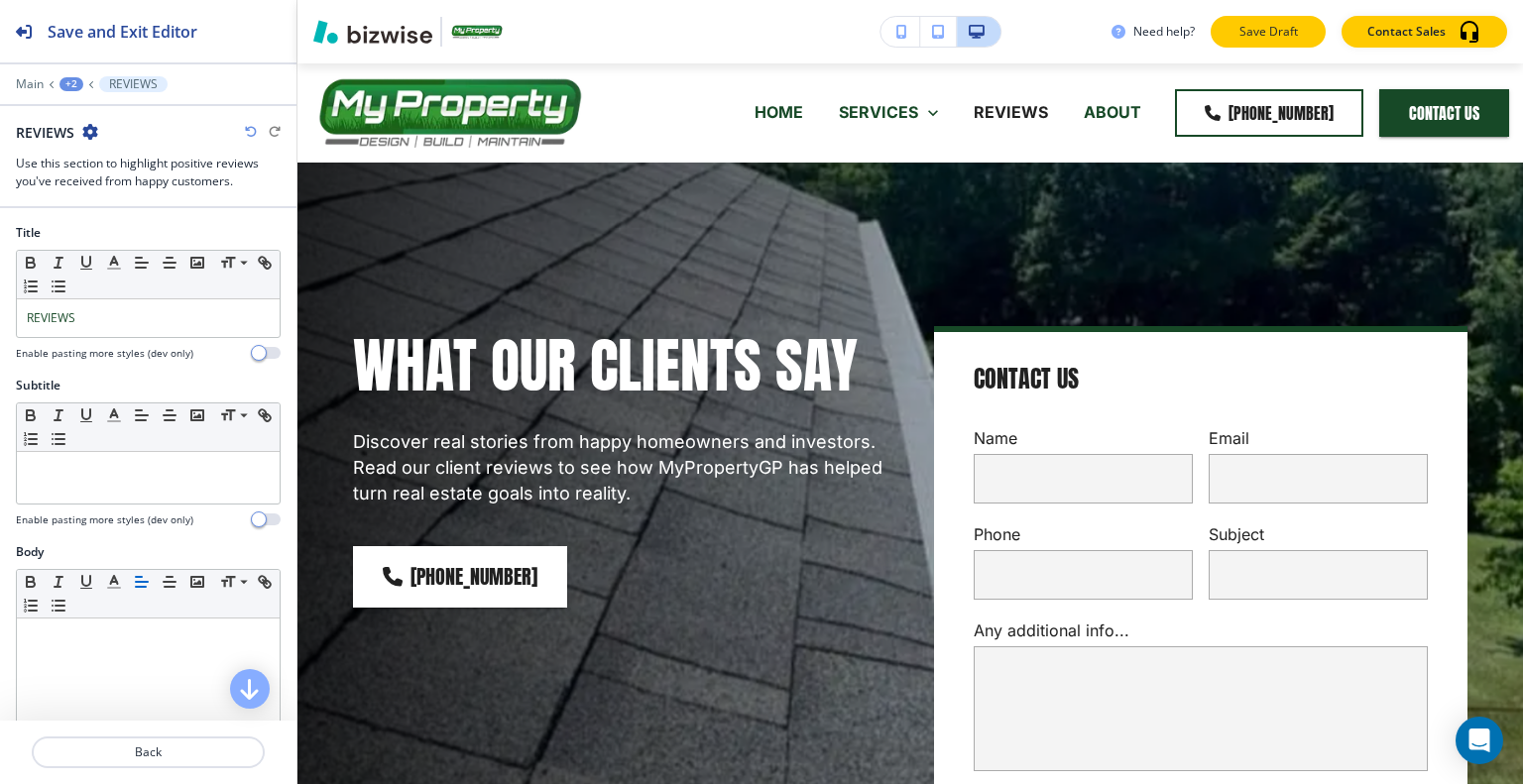 click on "Save Draft" 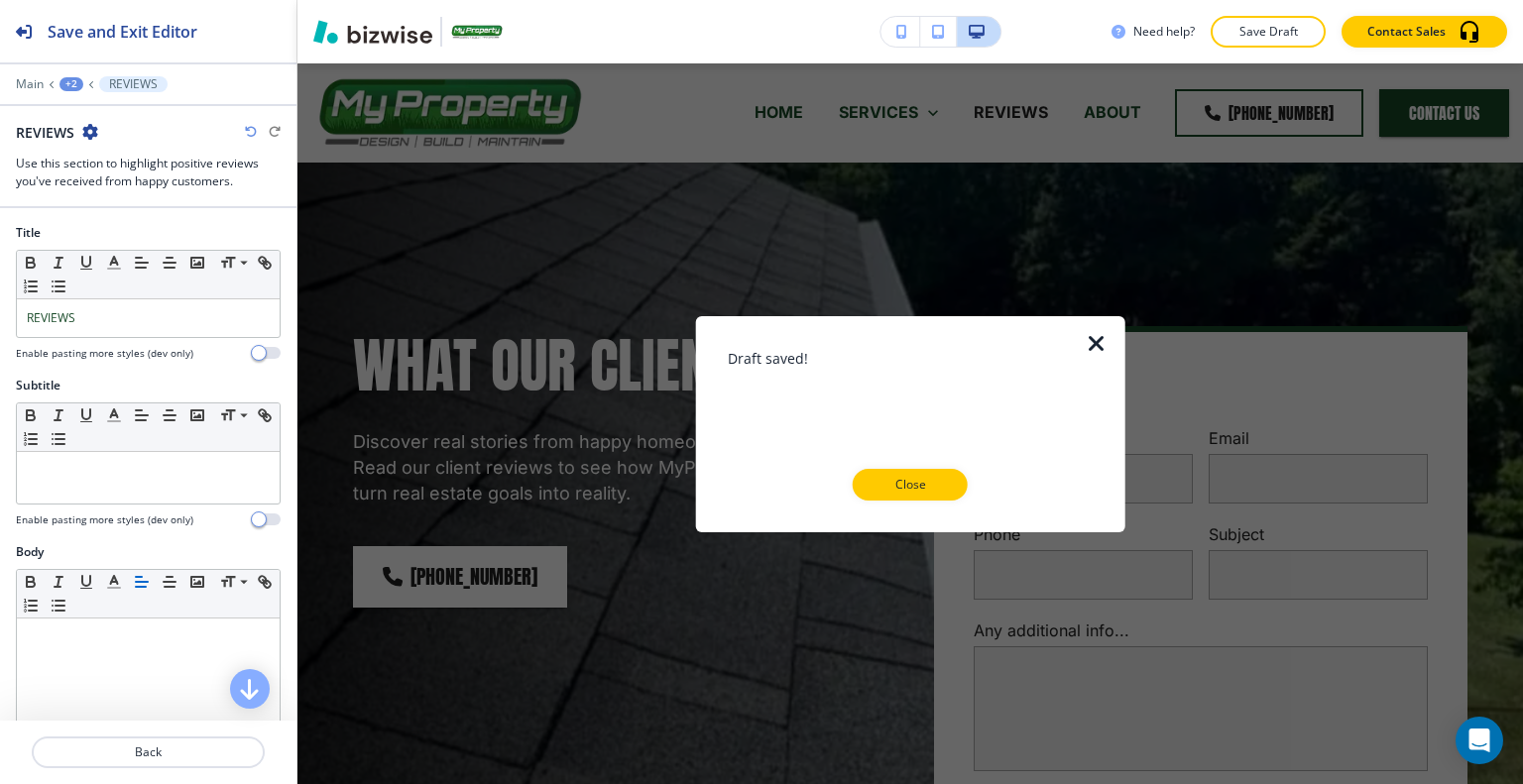 click on "Close" 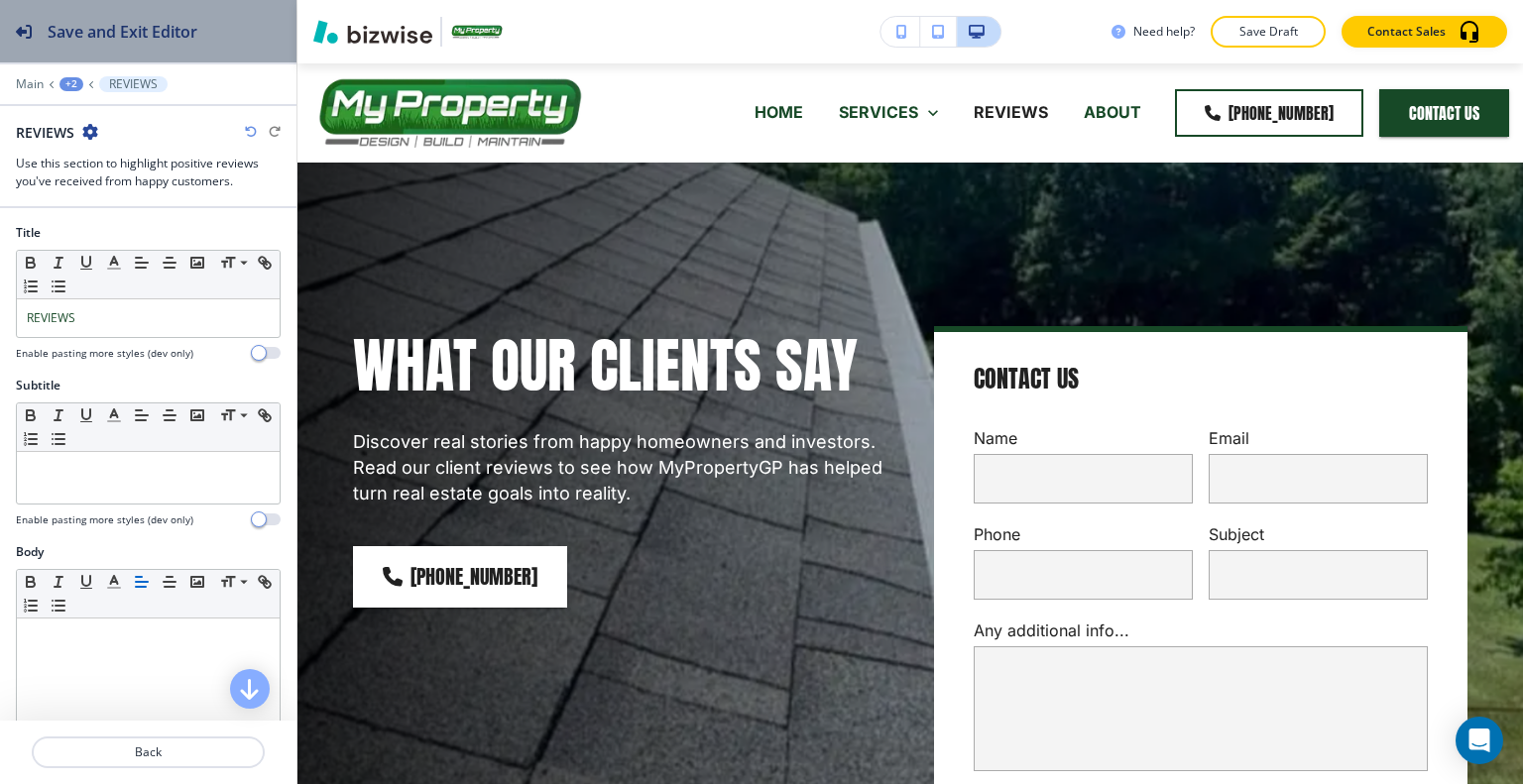 click on "Save and Exit Editor" 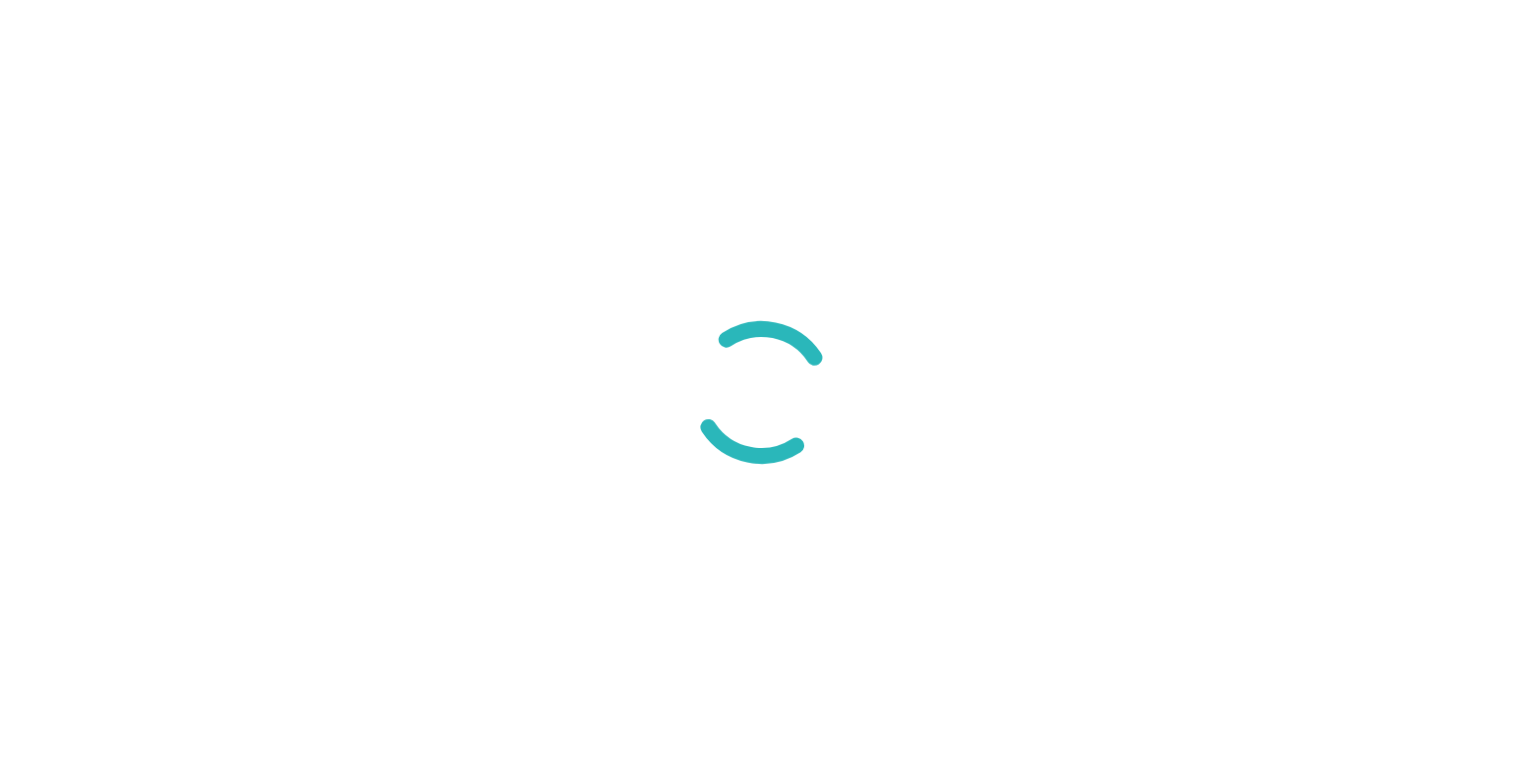 scroll, scrollTop: 0, scrollLeft: 0, axis: both 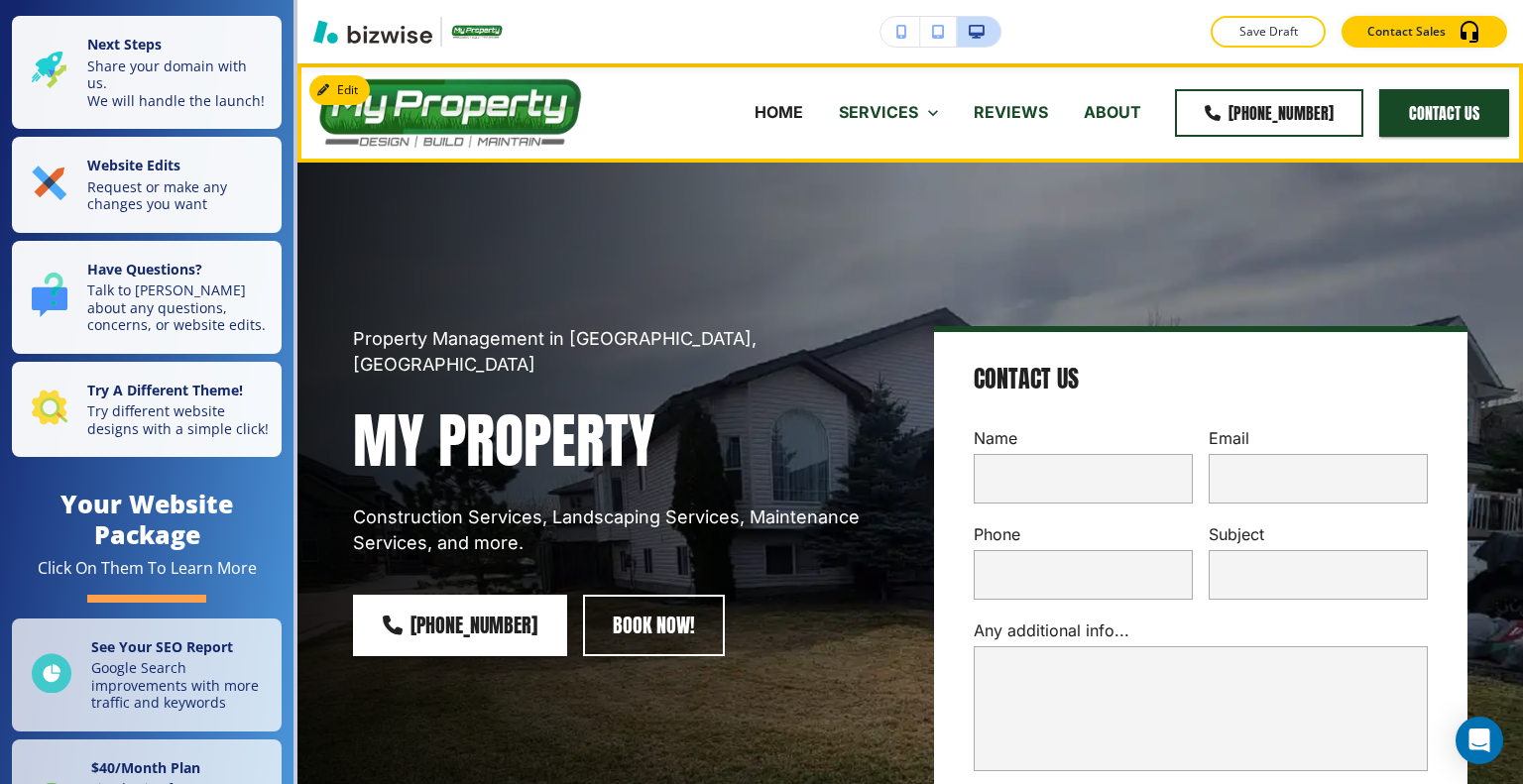 click on "REVIEWS" at bounding box center [1010, 112] 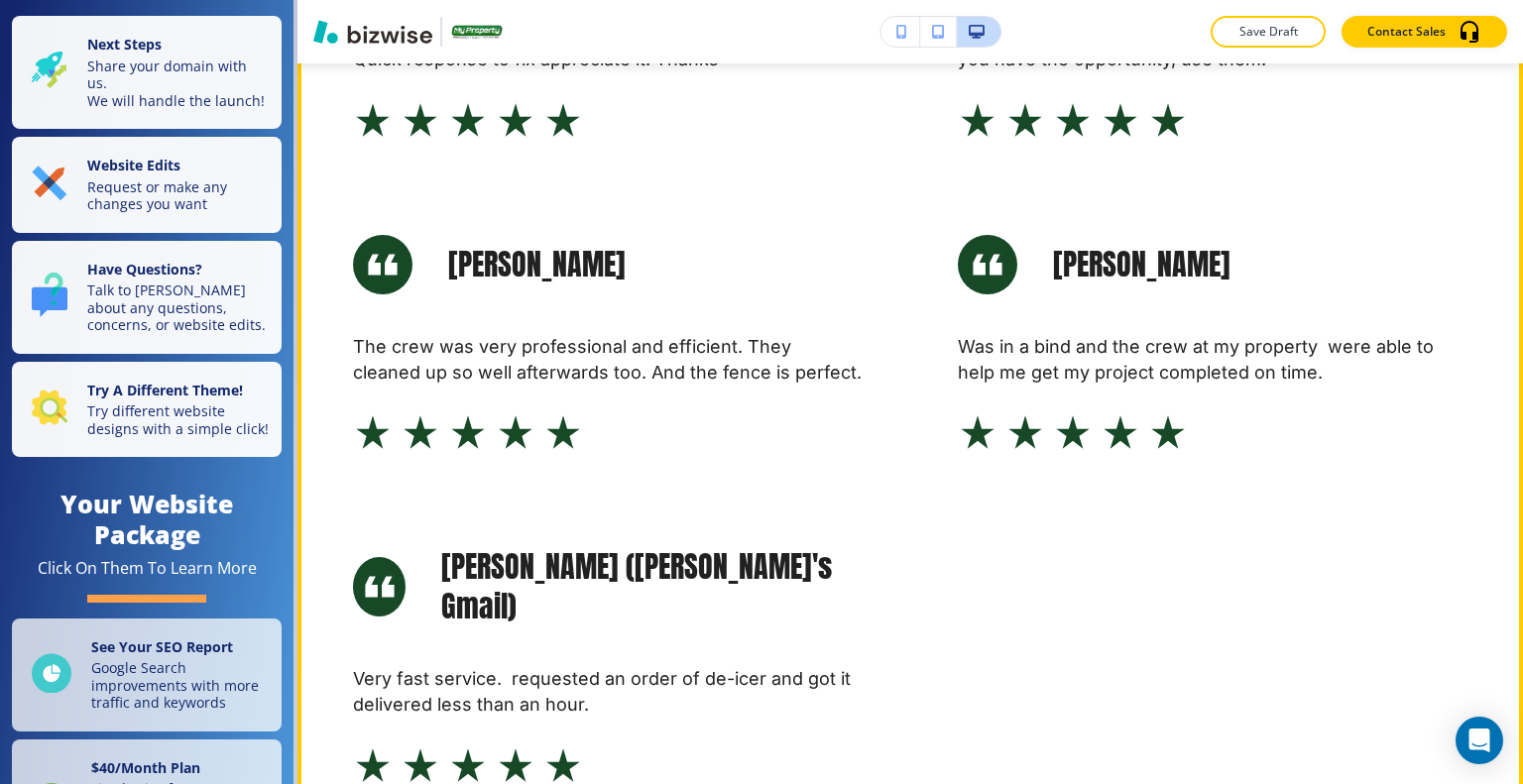 scroll, scrollTop: 5749, scrollLeft: 0, axis: vertical 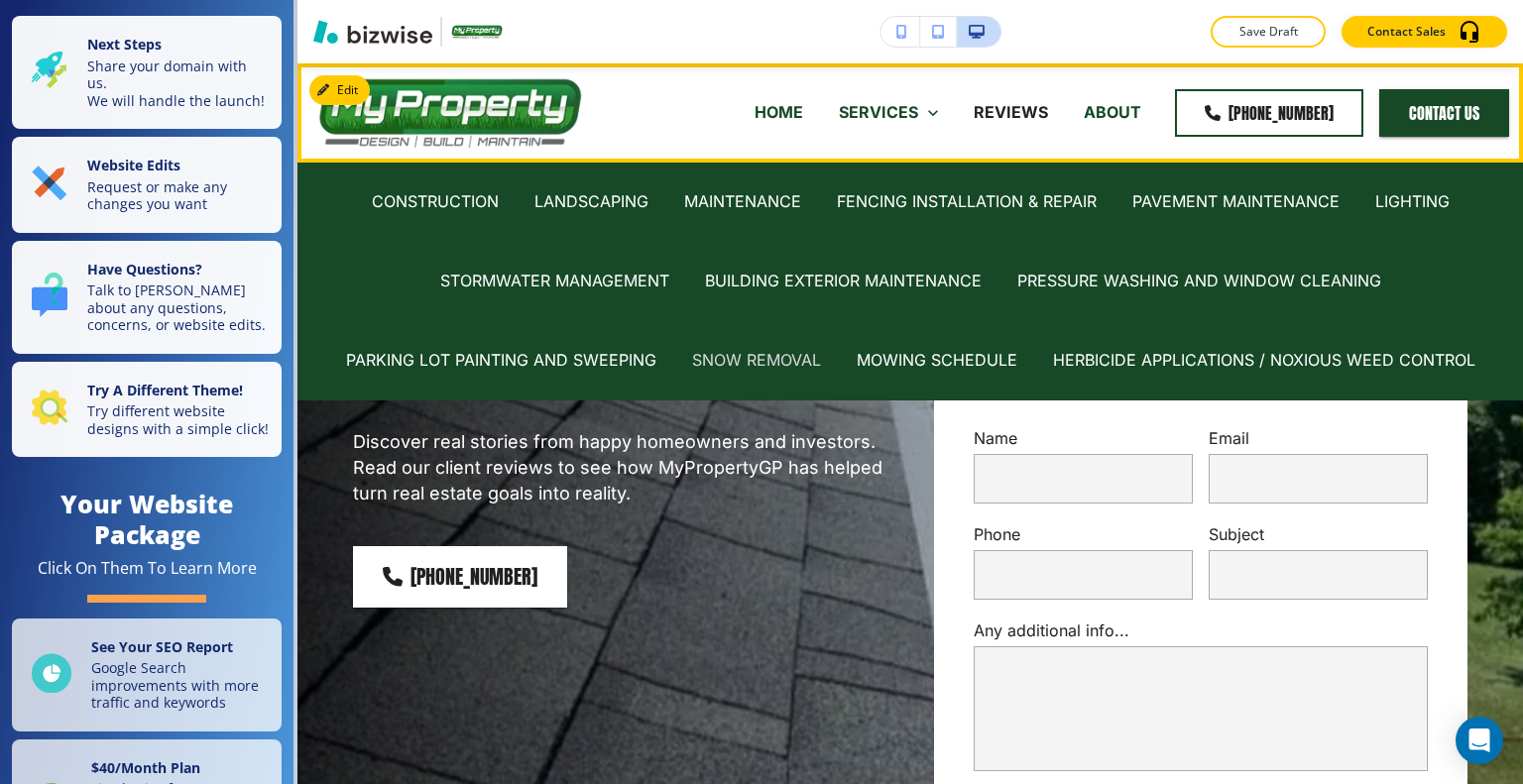 click on "SNOW REMOVAL" at bounding box center (757, 360) 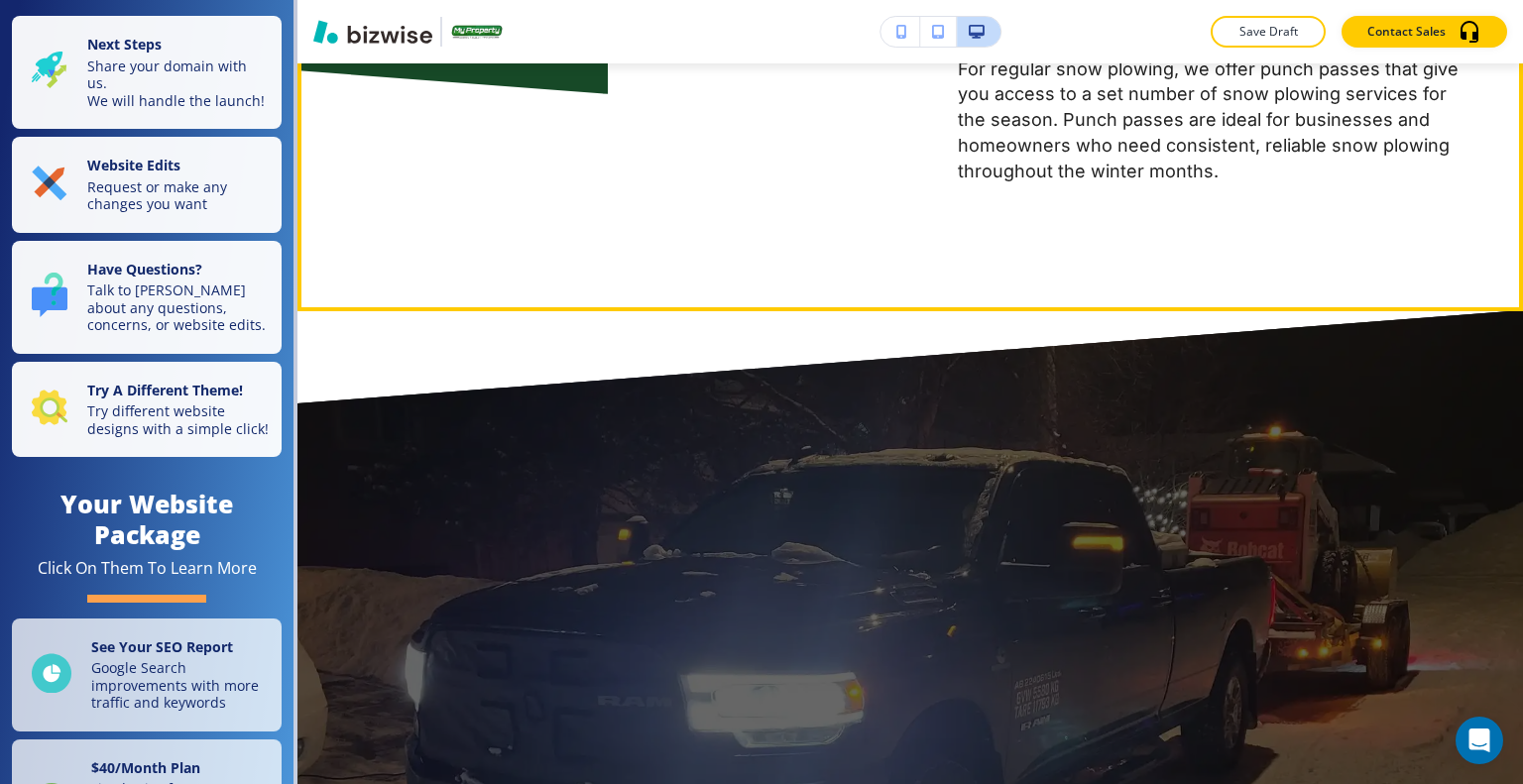 scroll, scrollTop: 5154, scrollLeft: 0, axis: vertical 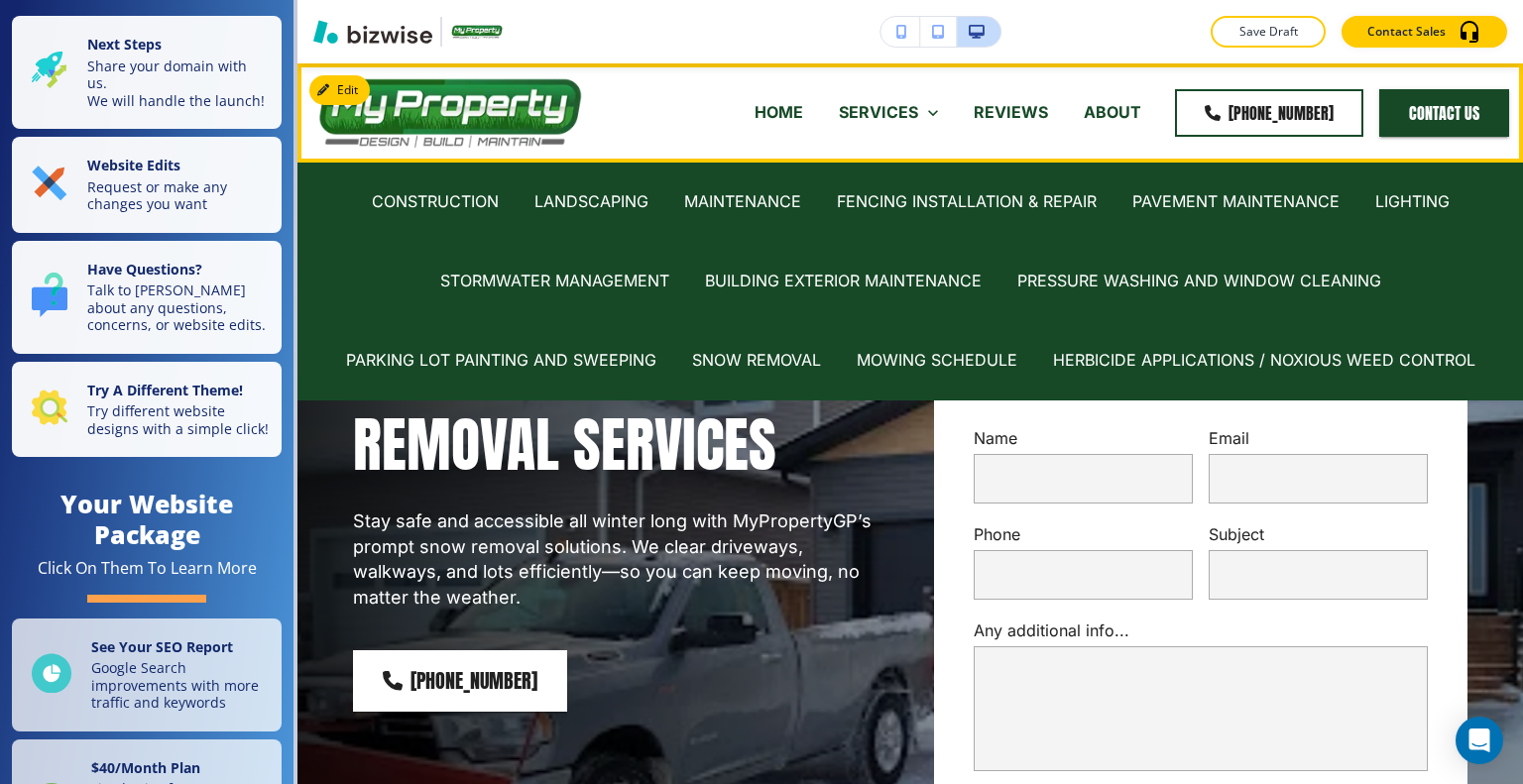 click on "MAINTENANCE" at bounding box center [743, 202] 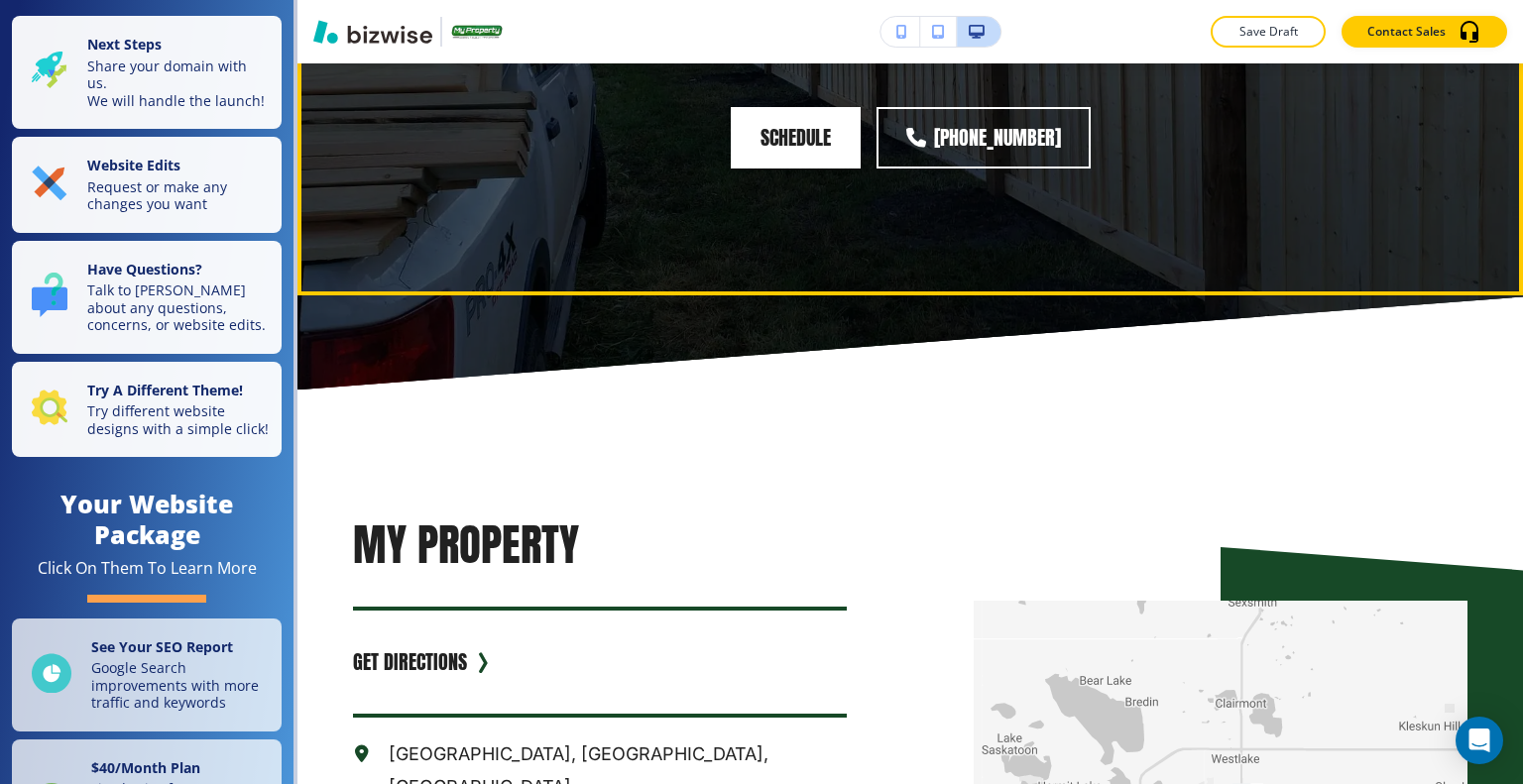 scroll, scrollTop: 4064, scrollLeft: 0, axis: vertical 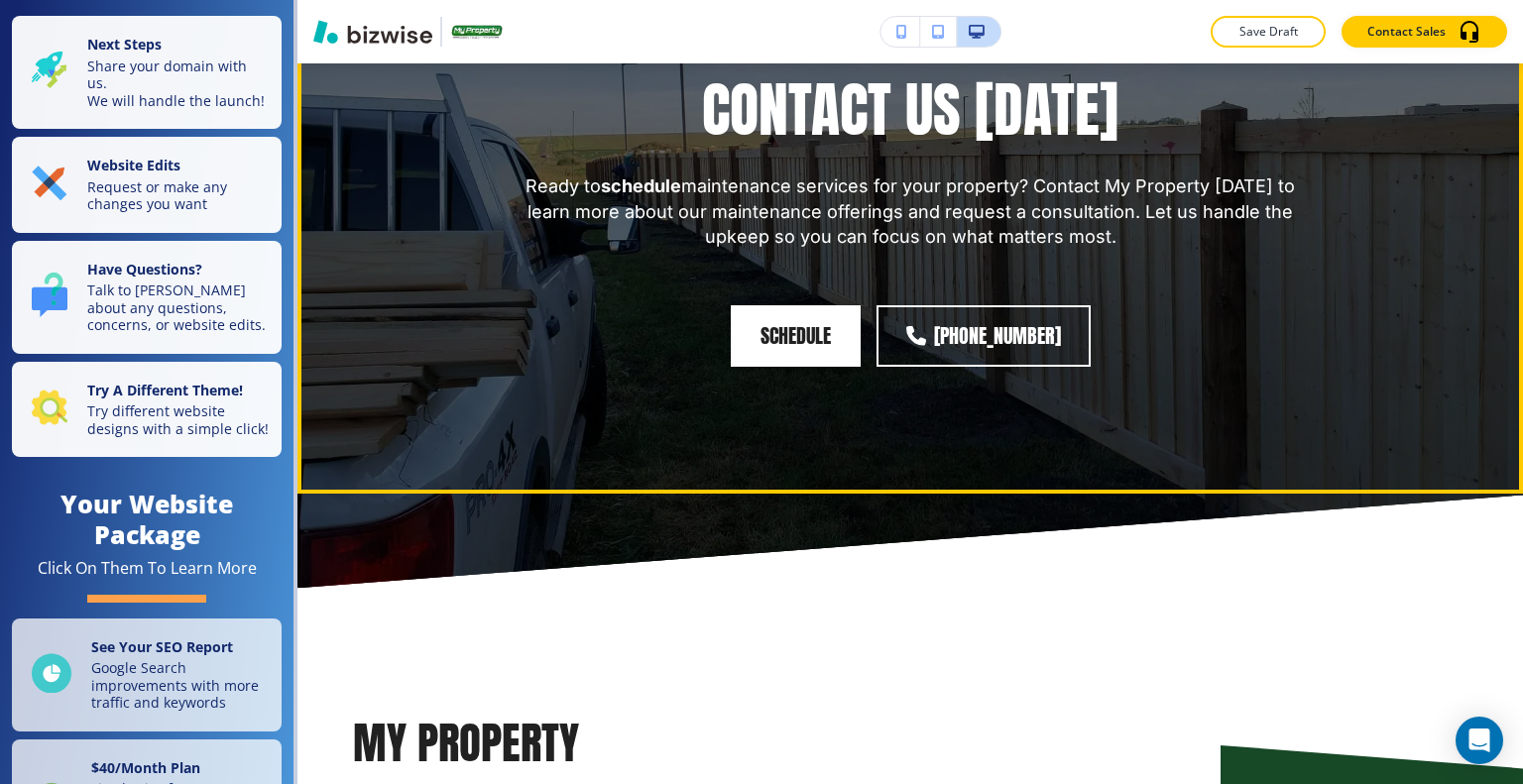 click on "Edit This Section" at bounding box center [376, -30] 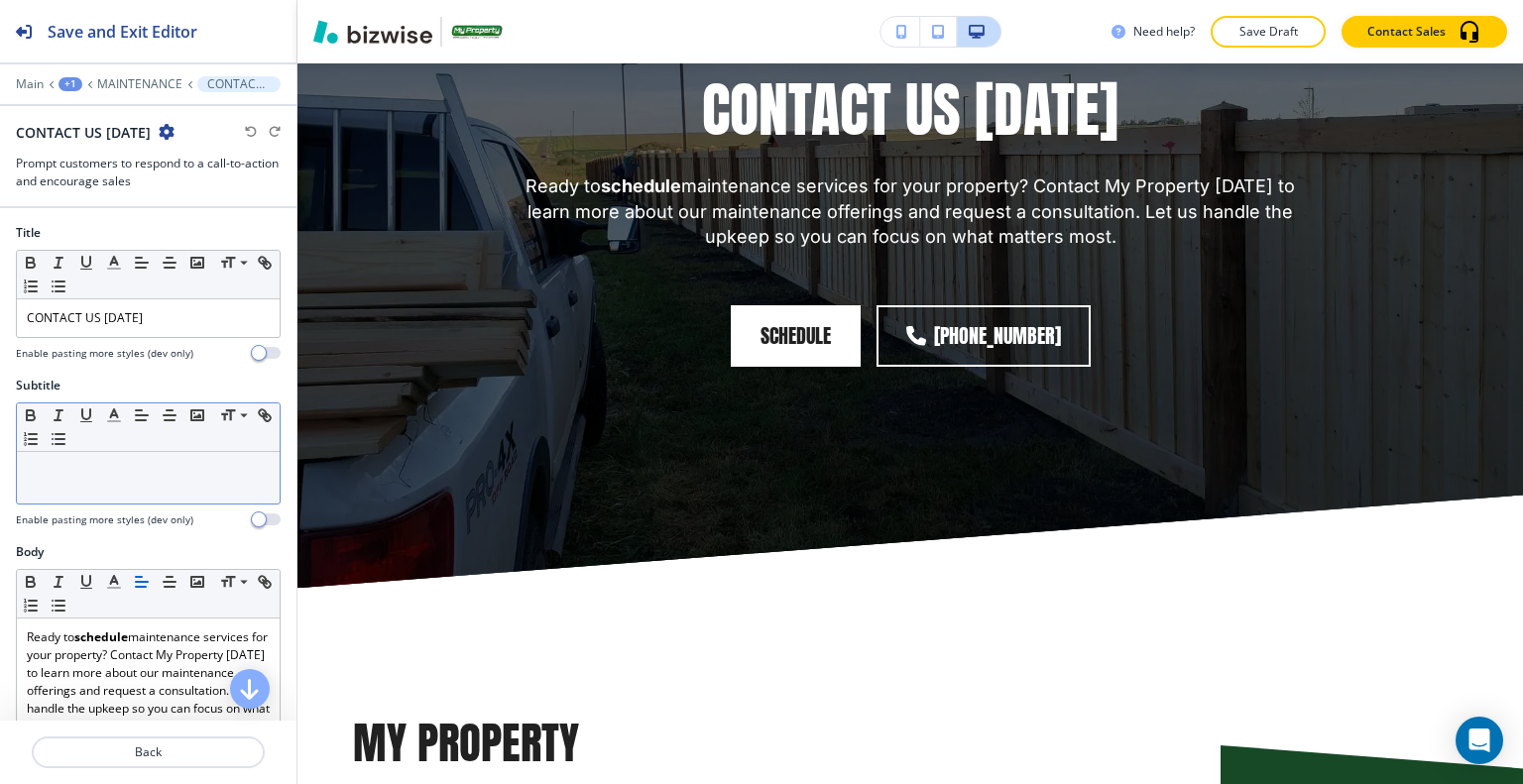 scroll, scrollTop: 4205, scrollLeft: 0, axis: vertical 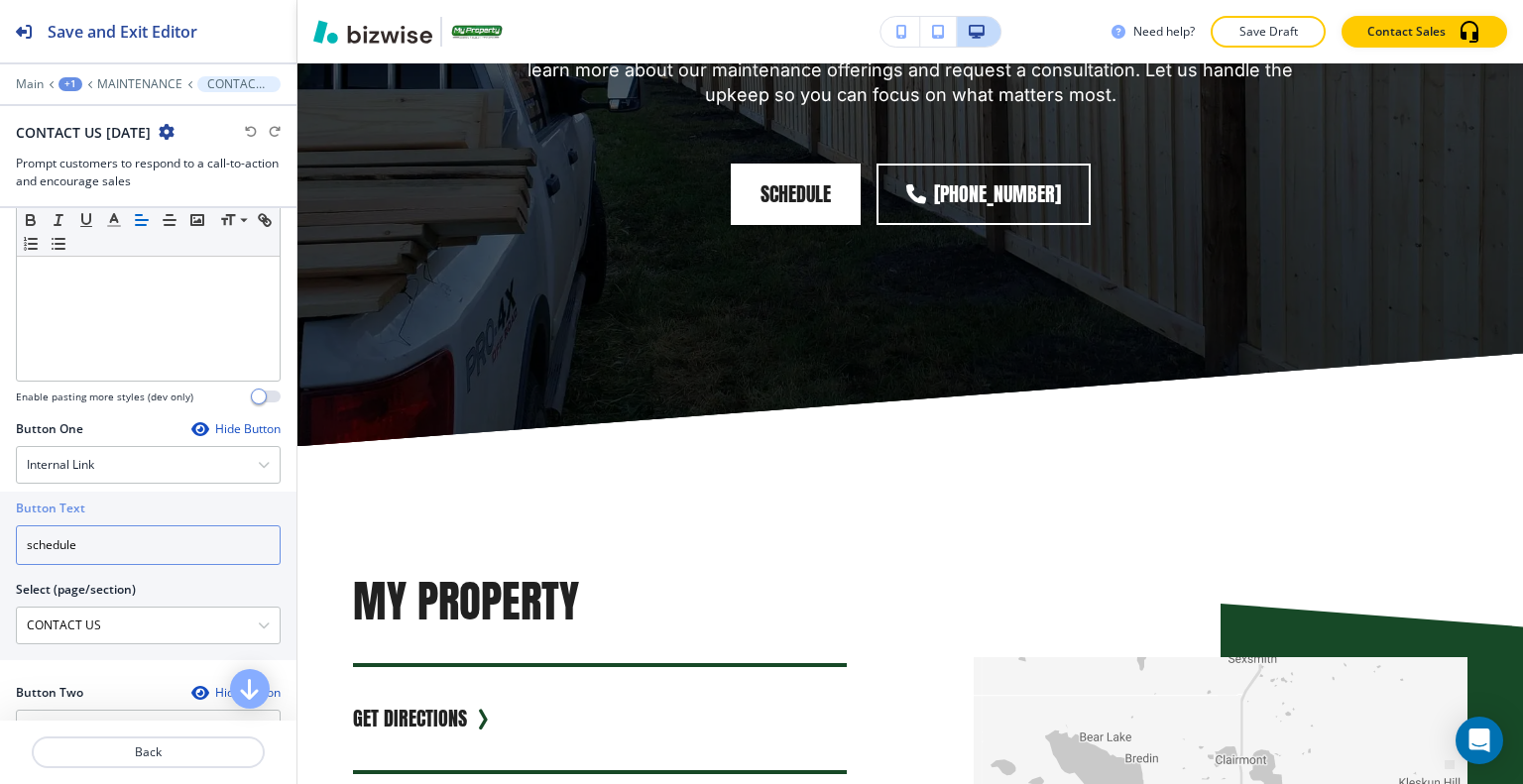 click on "schedule" at bounding box center [148, 545] 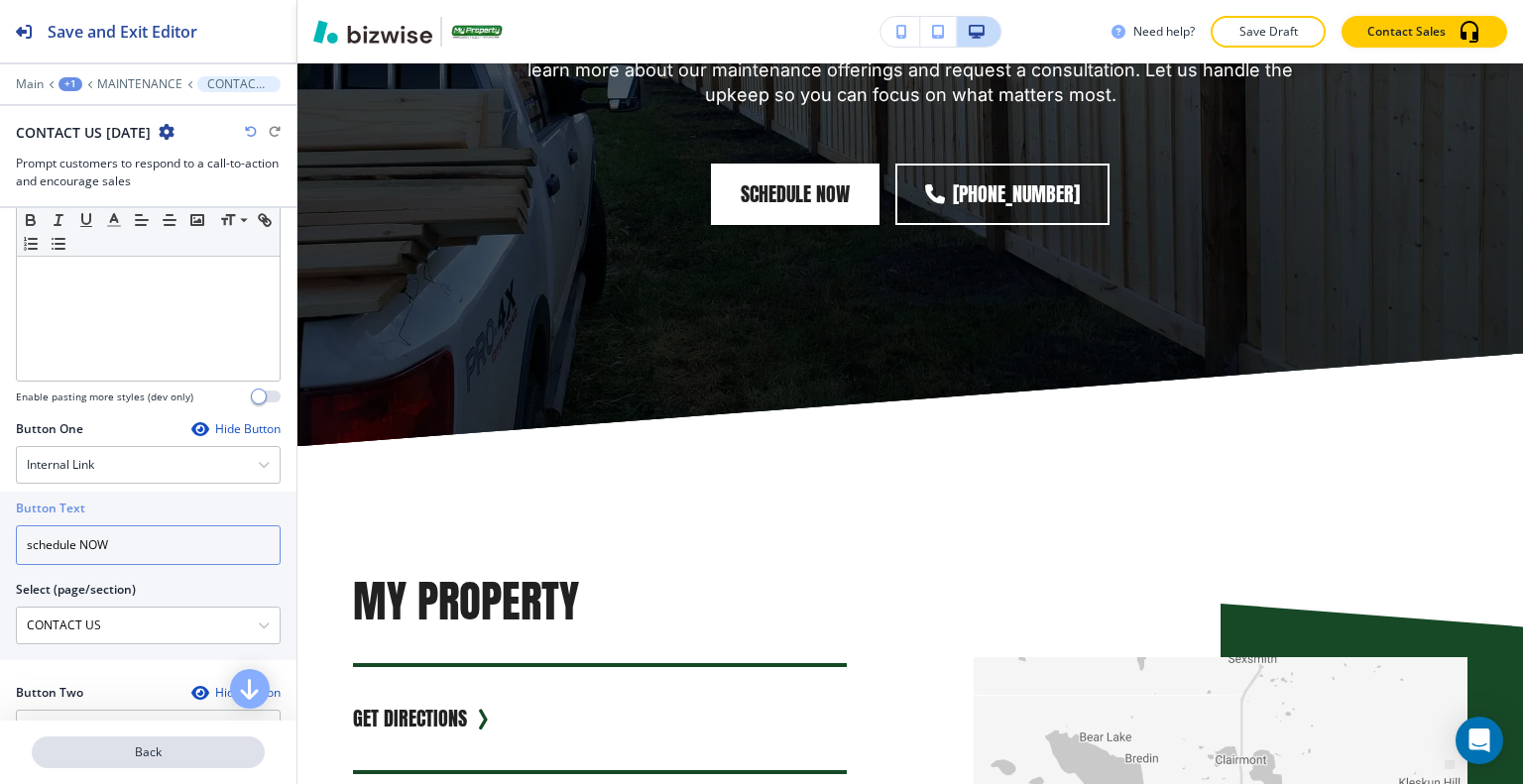 type on "schedule NOW" 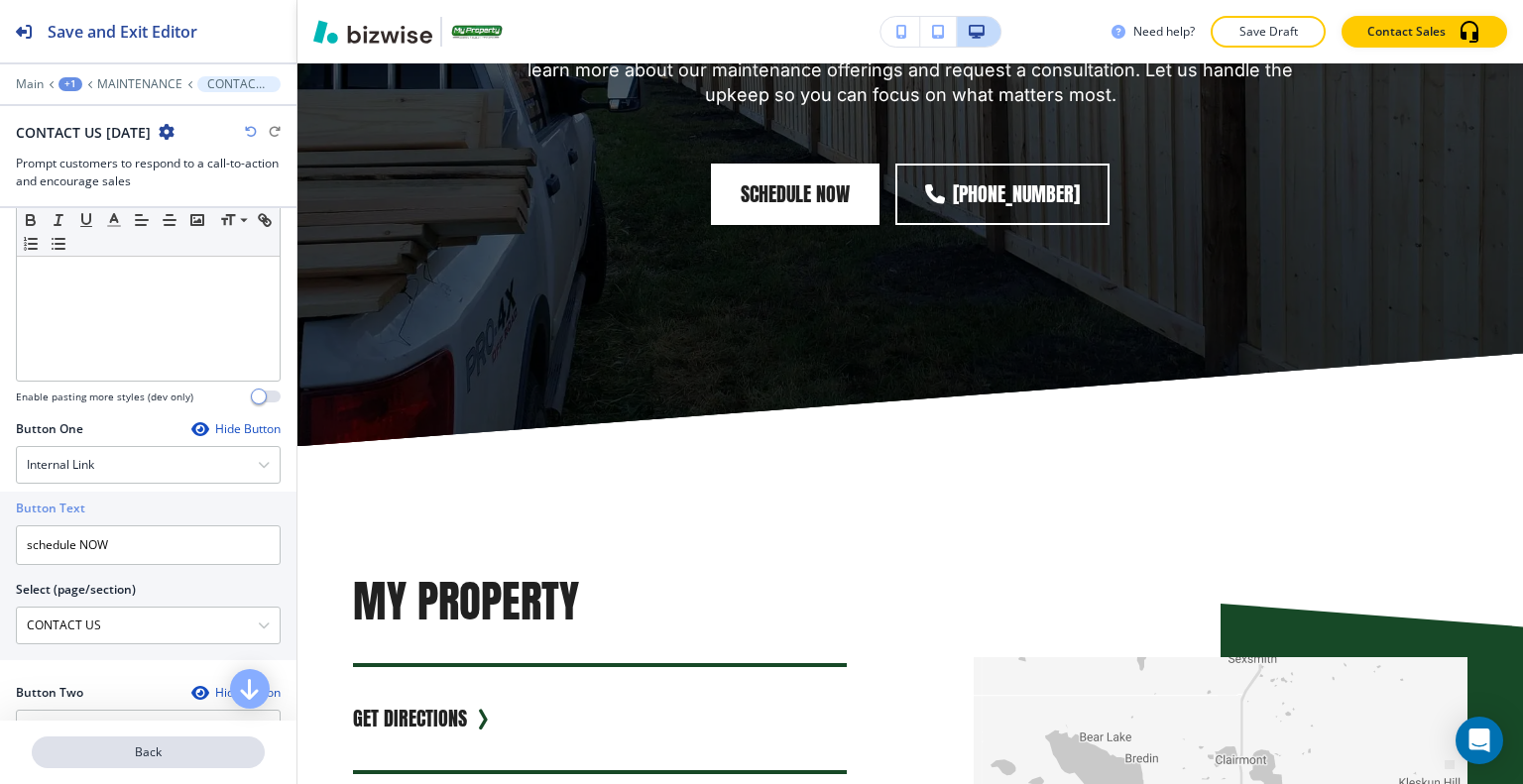 click on "Back" at bounding box center (148, 752) 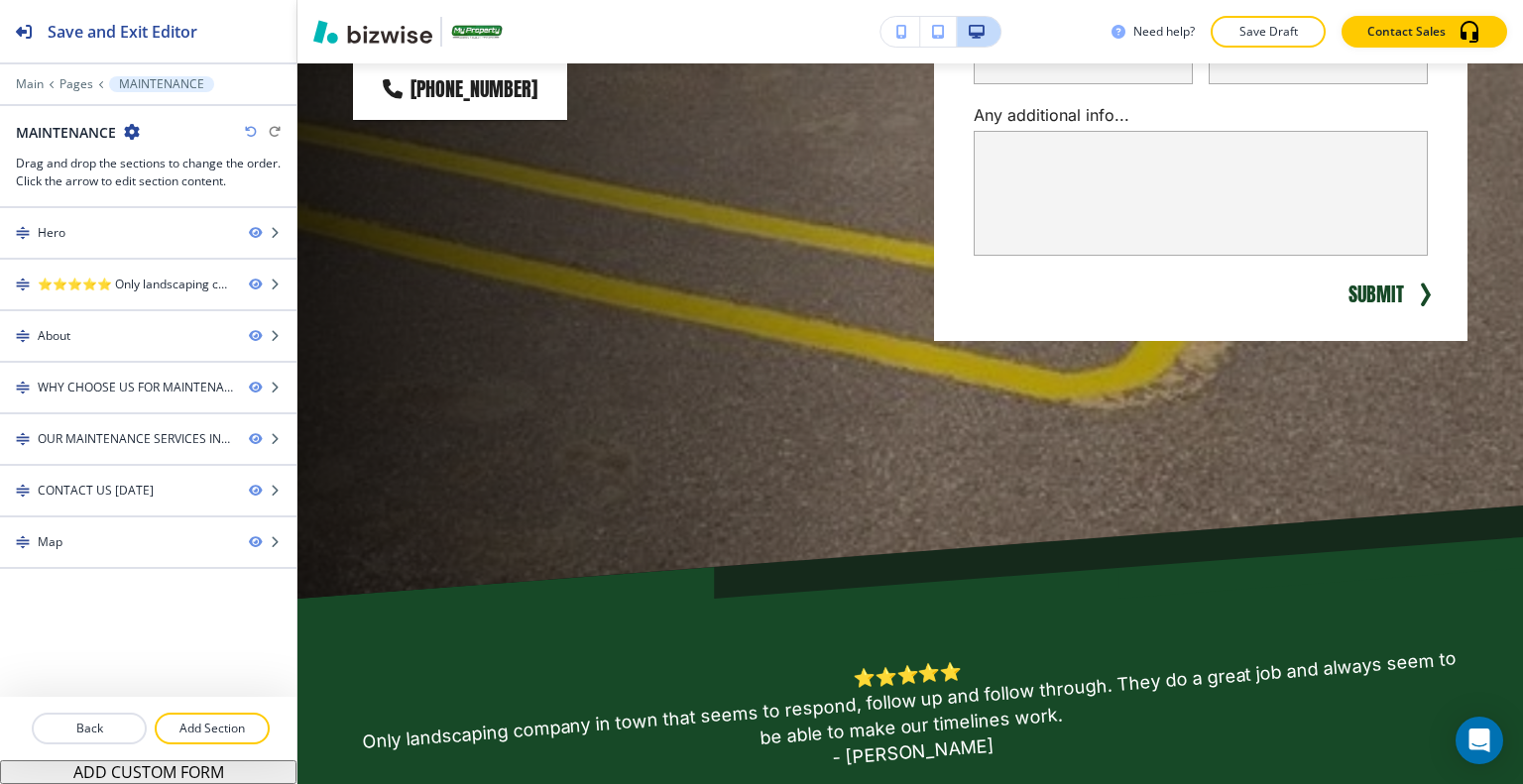 scroll, scrollTop: 0, scrollLeft: 0, axis: both 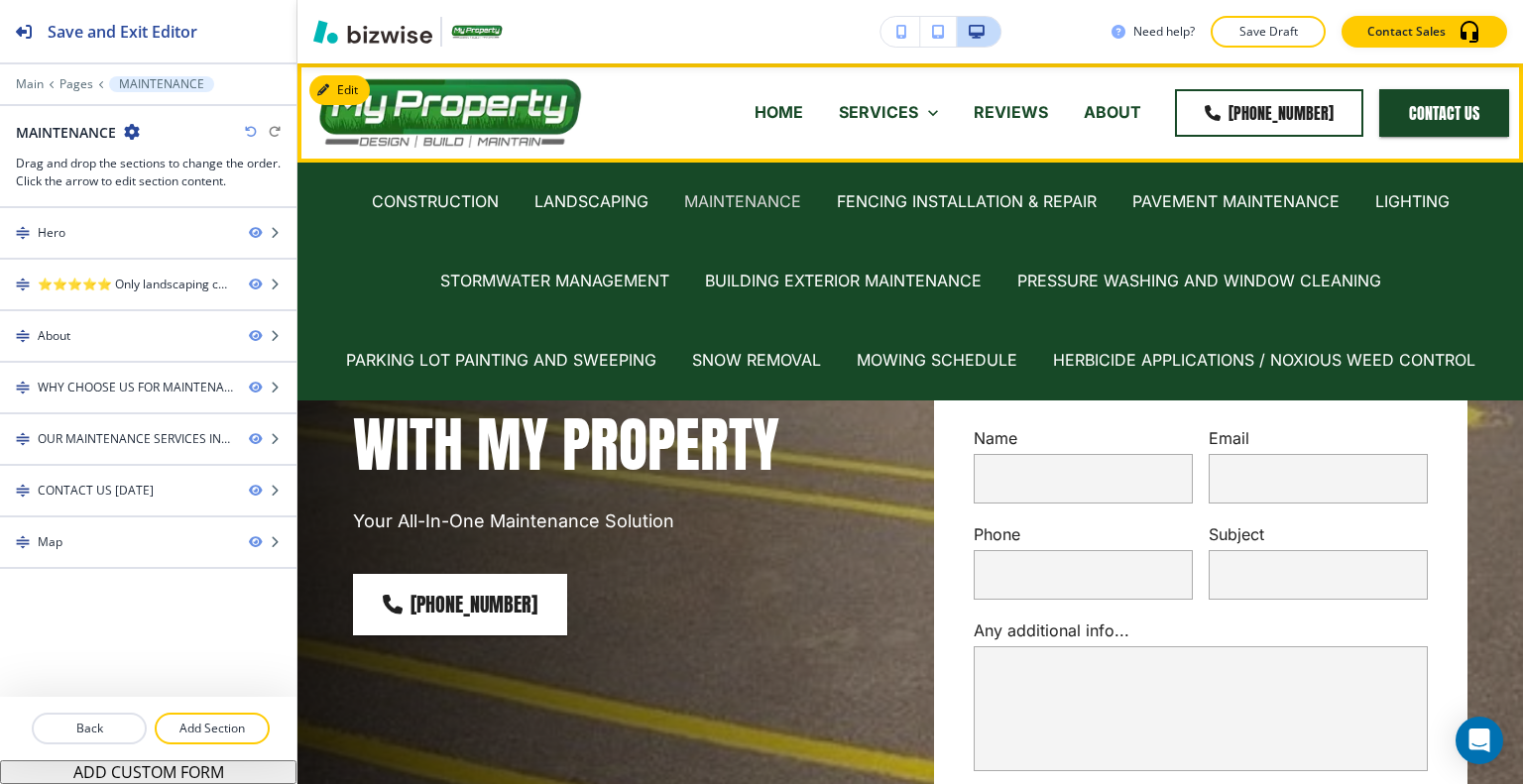 click on "MAINTENANCE" at bounding box center (743, 201) 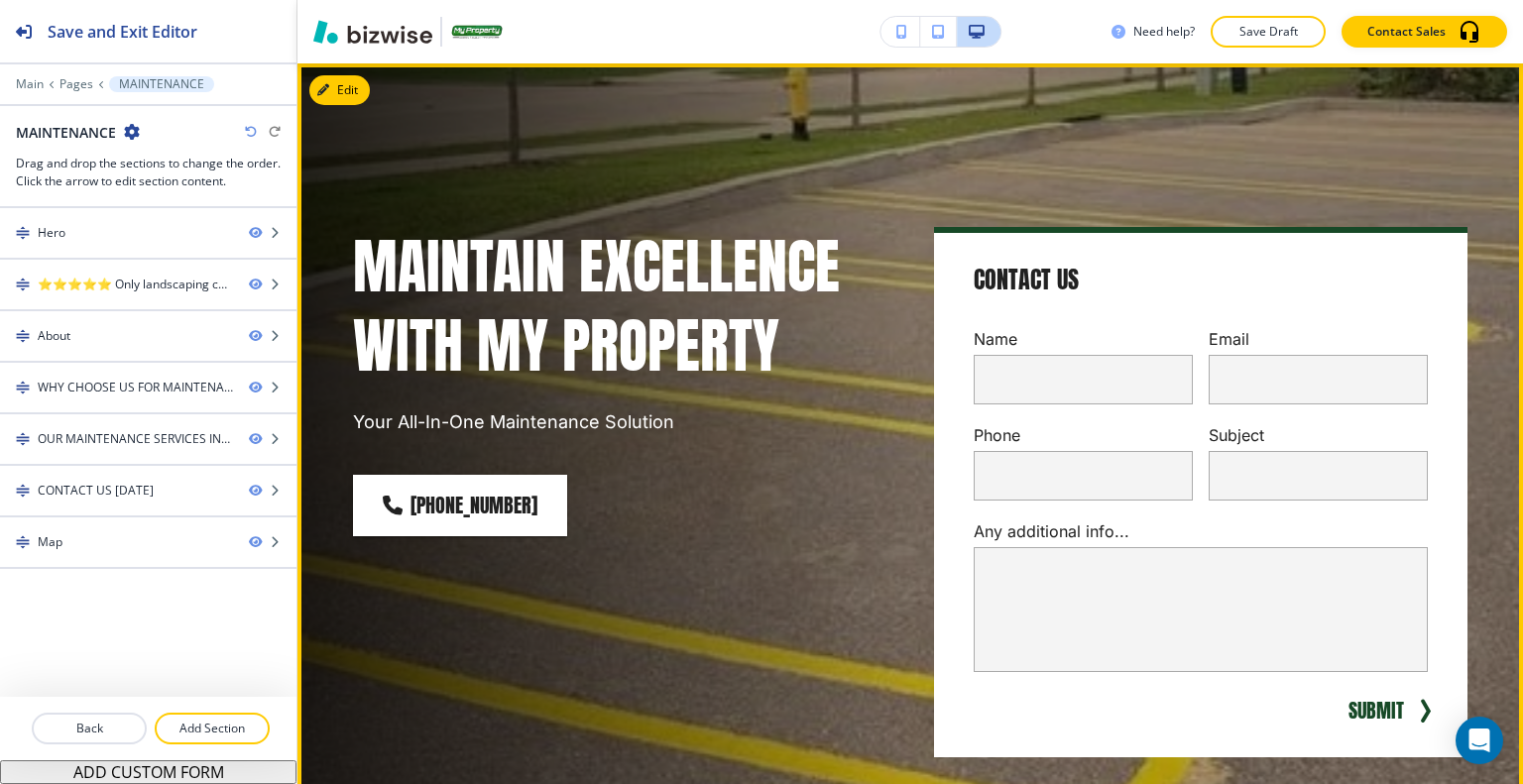 scroll, scrollTop: 0, scrollLeft: 0, axis: both 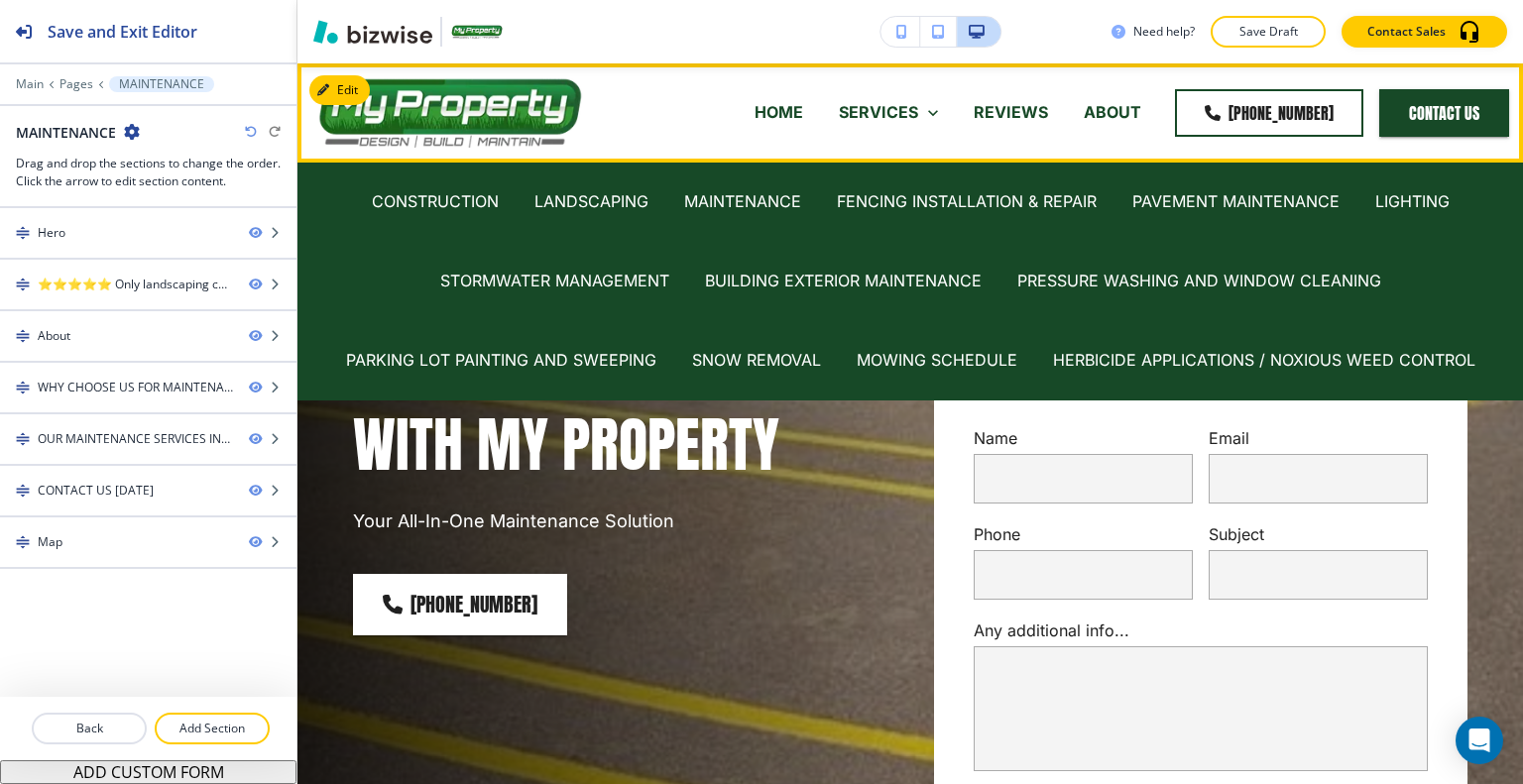 click on "LANDSCAPING" at bounding box center (591, 201) 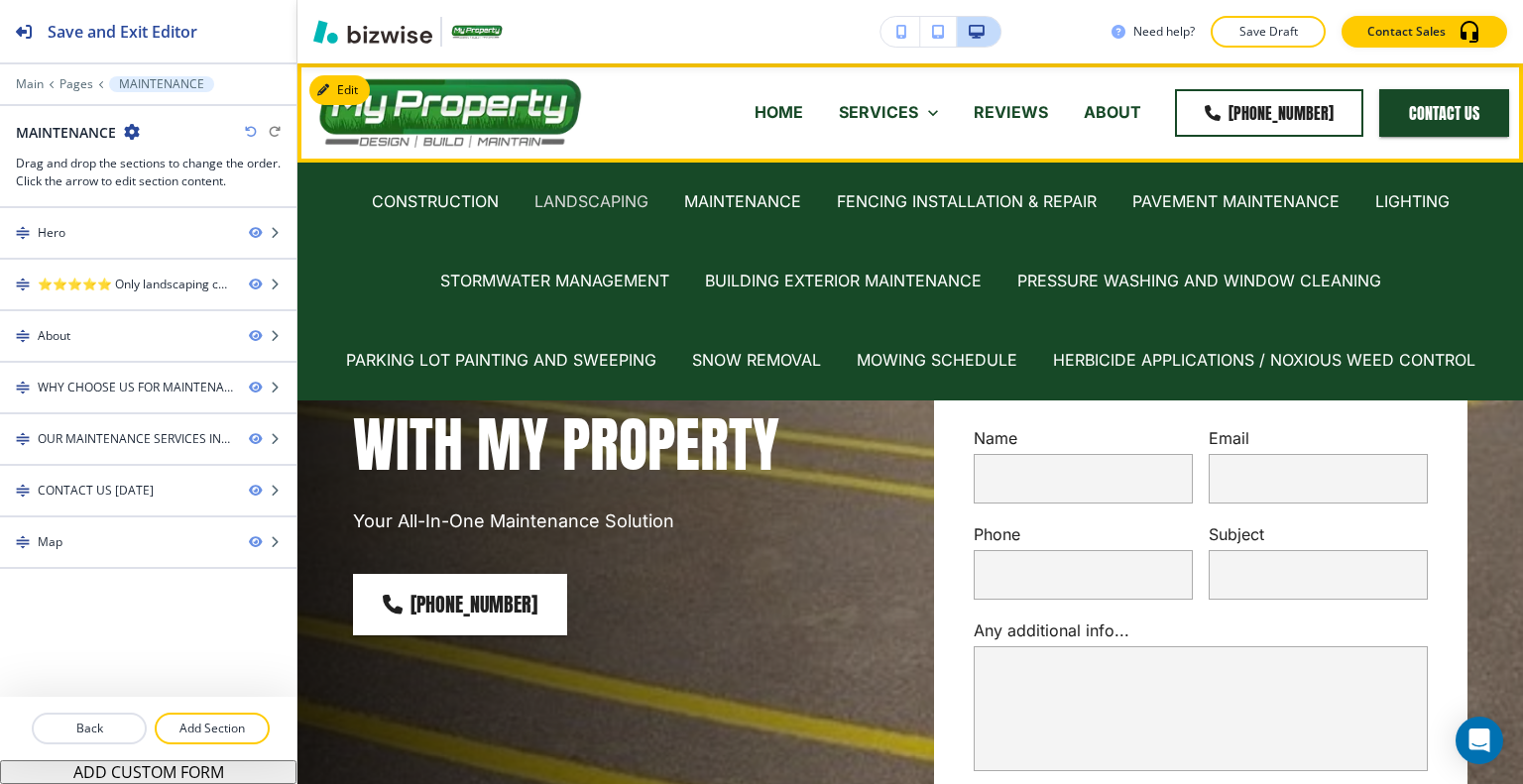 click on "LANDSCAPING" at bounding box center (591, 201) 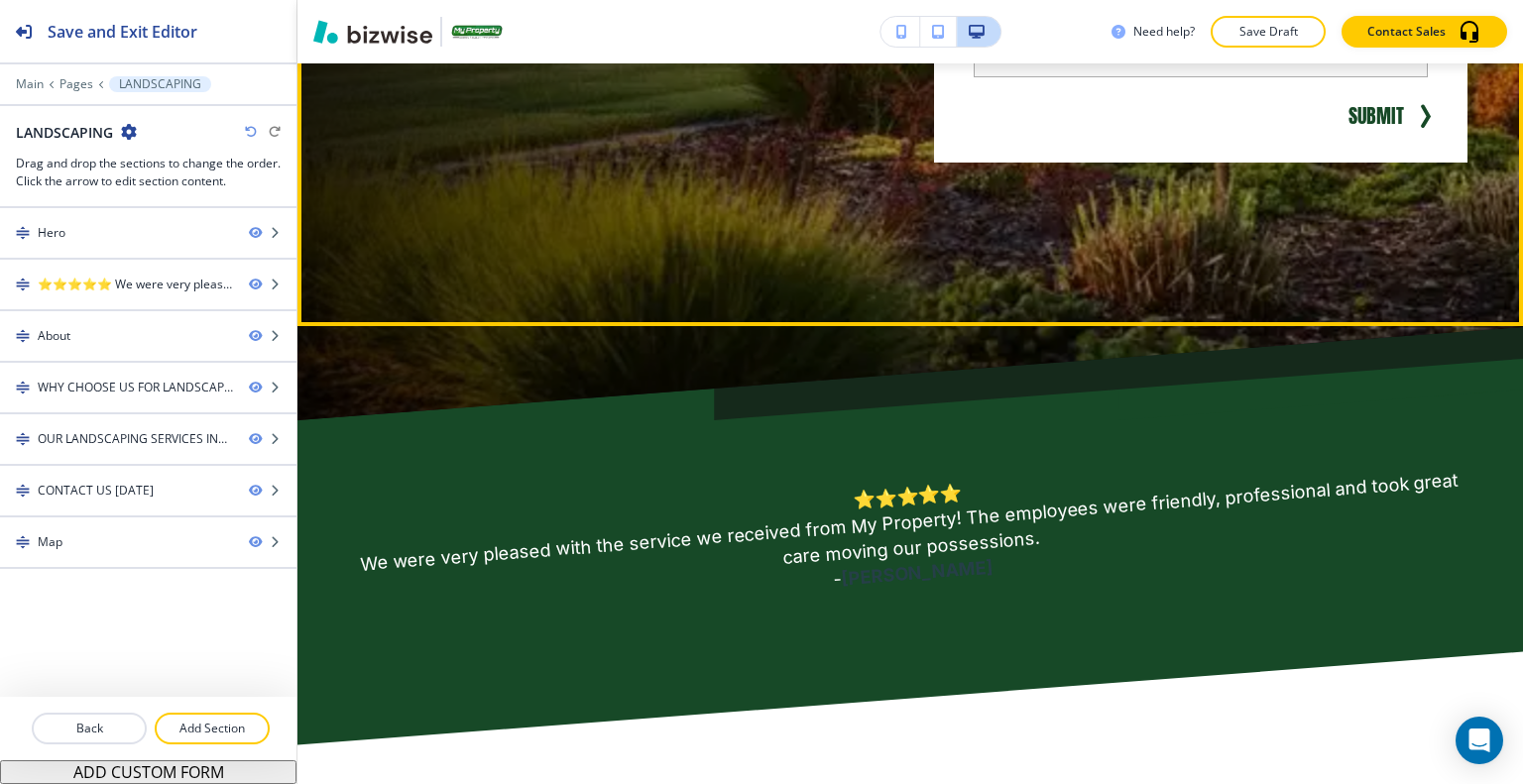 scroll, scrollTop: 793, scrollLeft: 0, axis: vertical 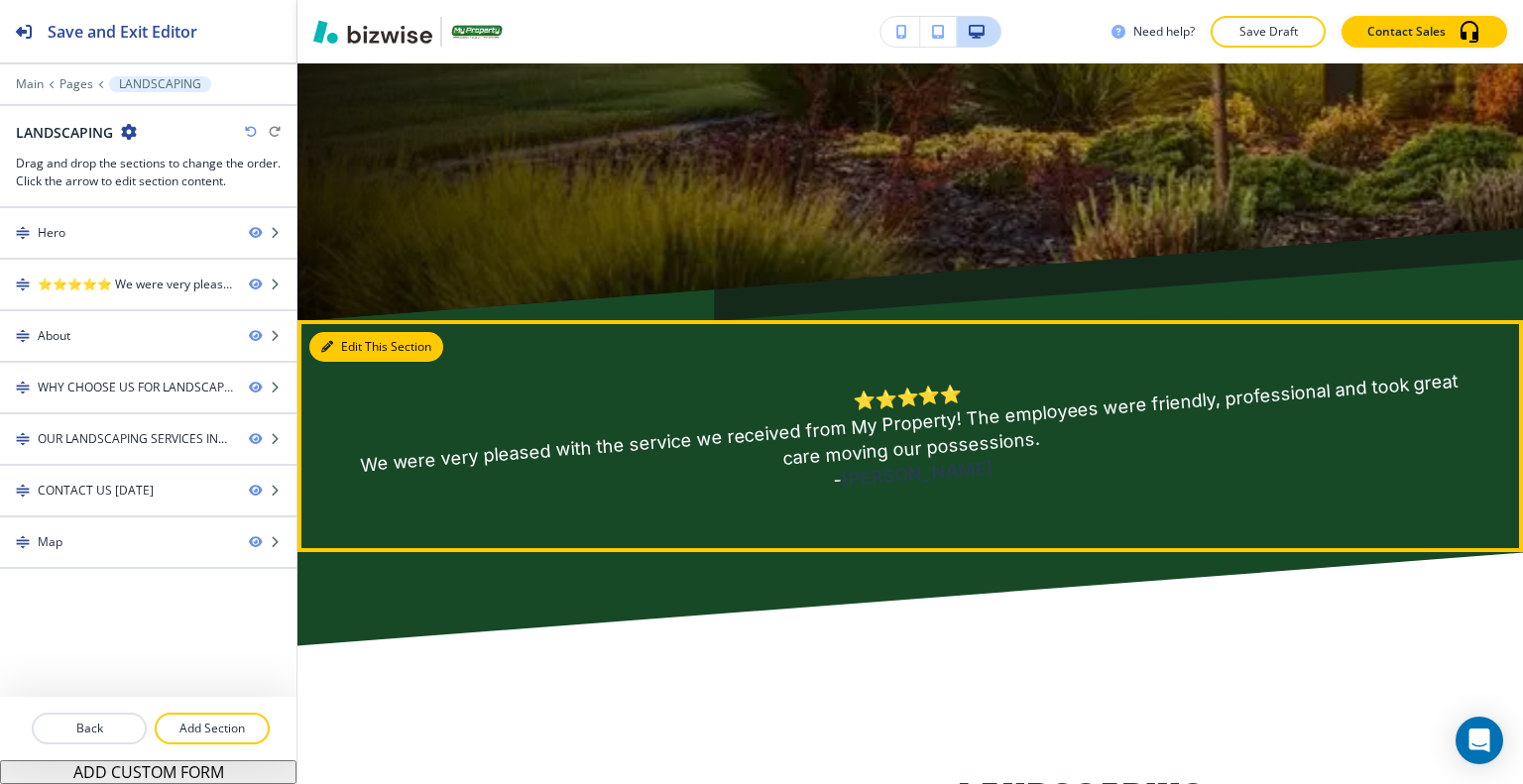 click on "Edit This Section" at bounding box center [376, 347] 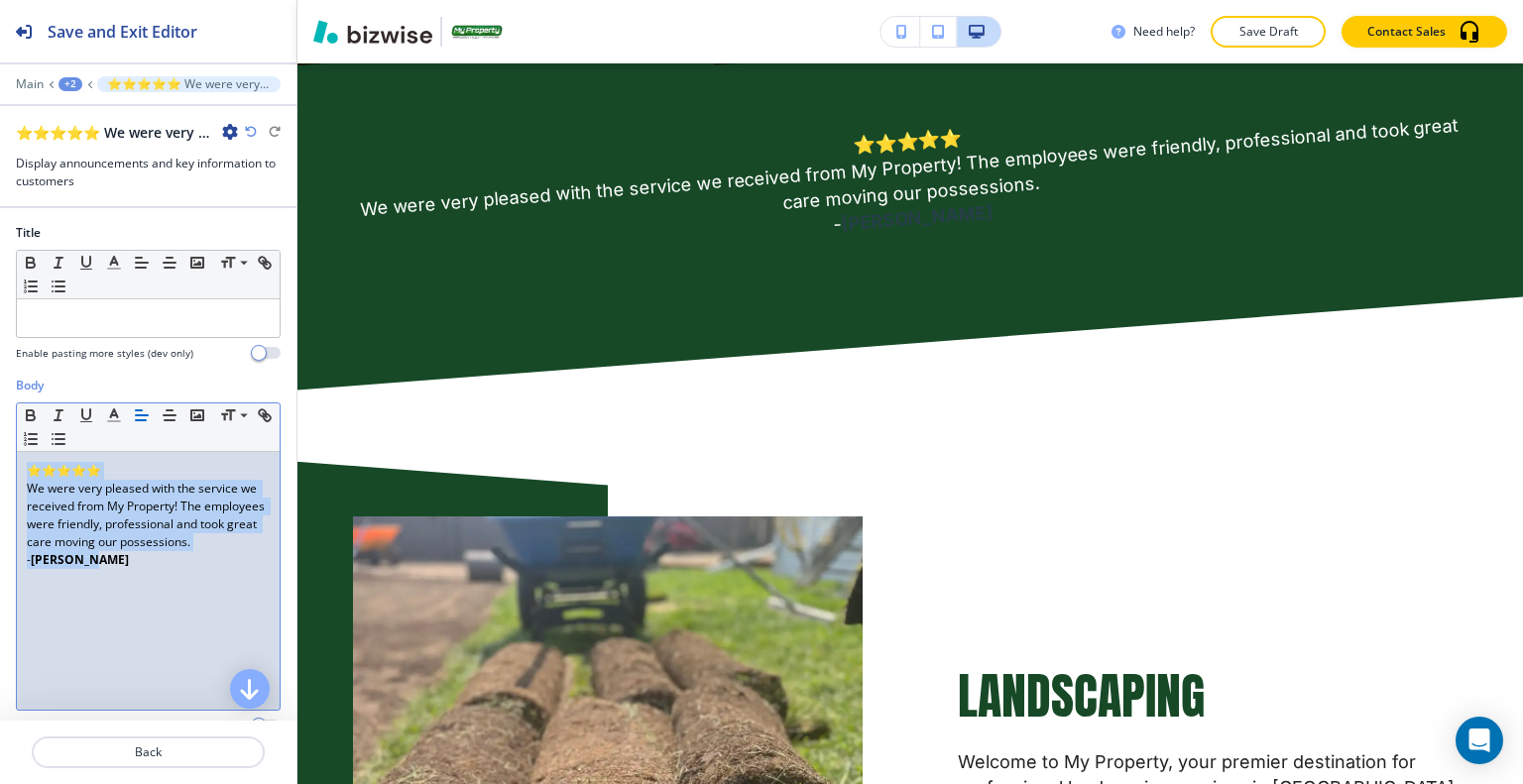drag, startPoint x: 139, startPoint y: 584, endPoint x: 0, endPoint y: 463, distance: 184.28782 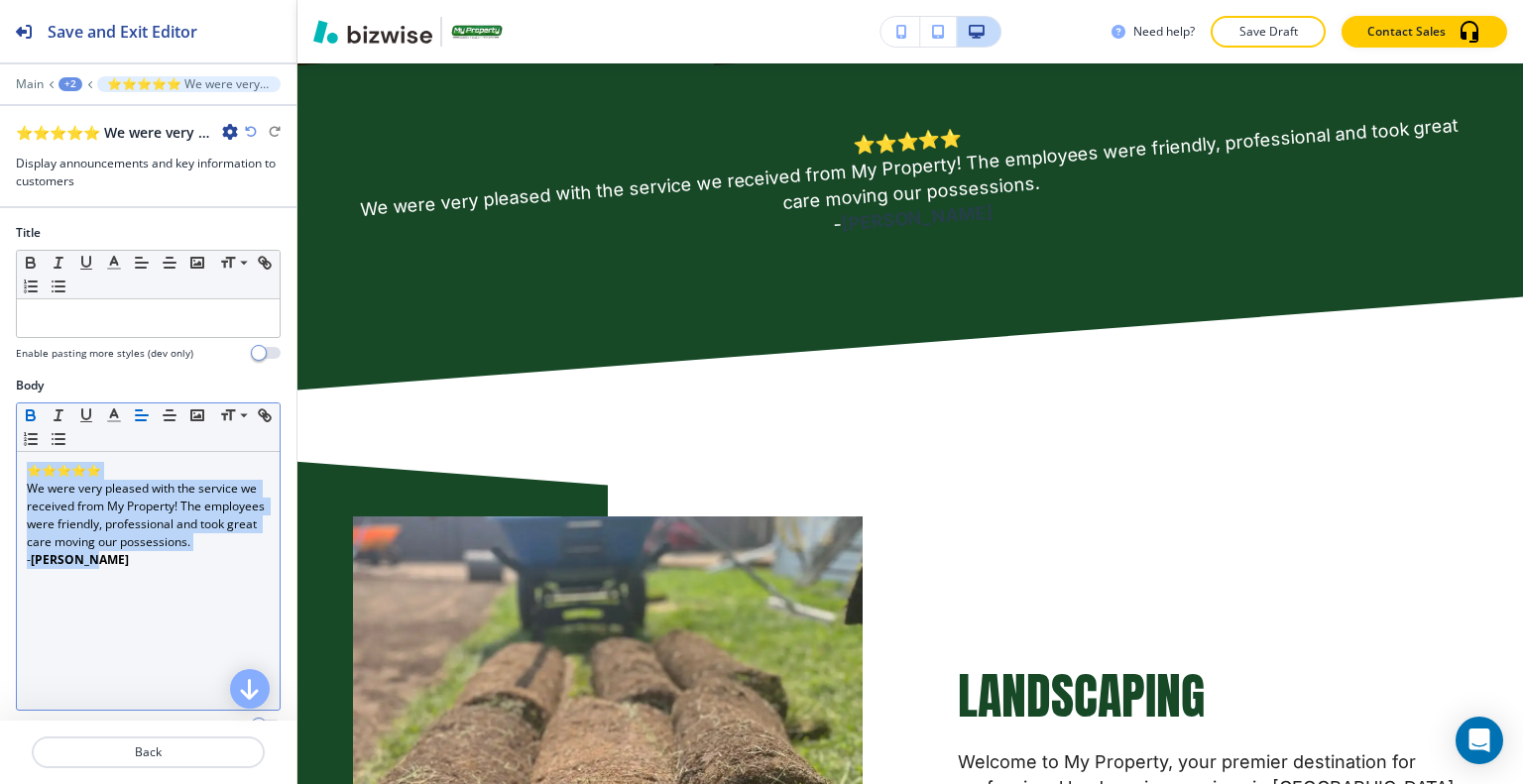 click 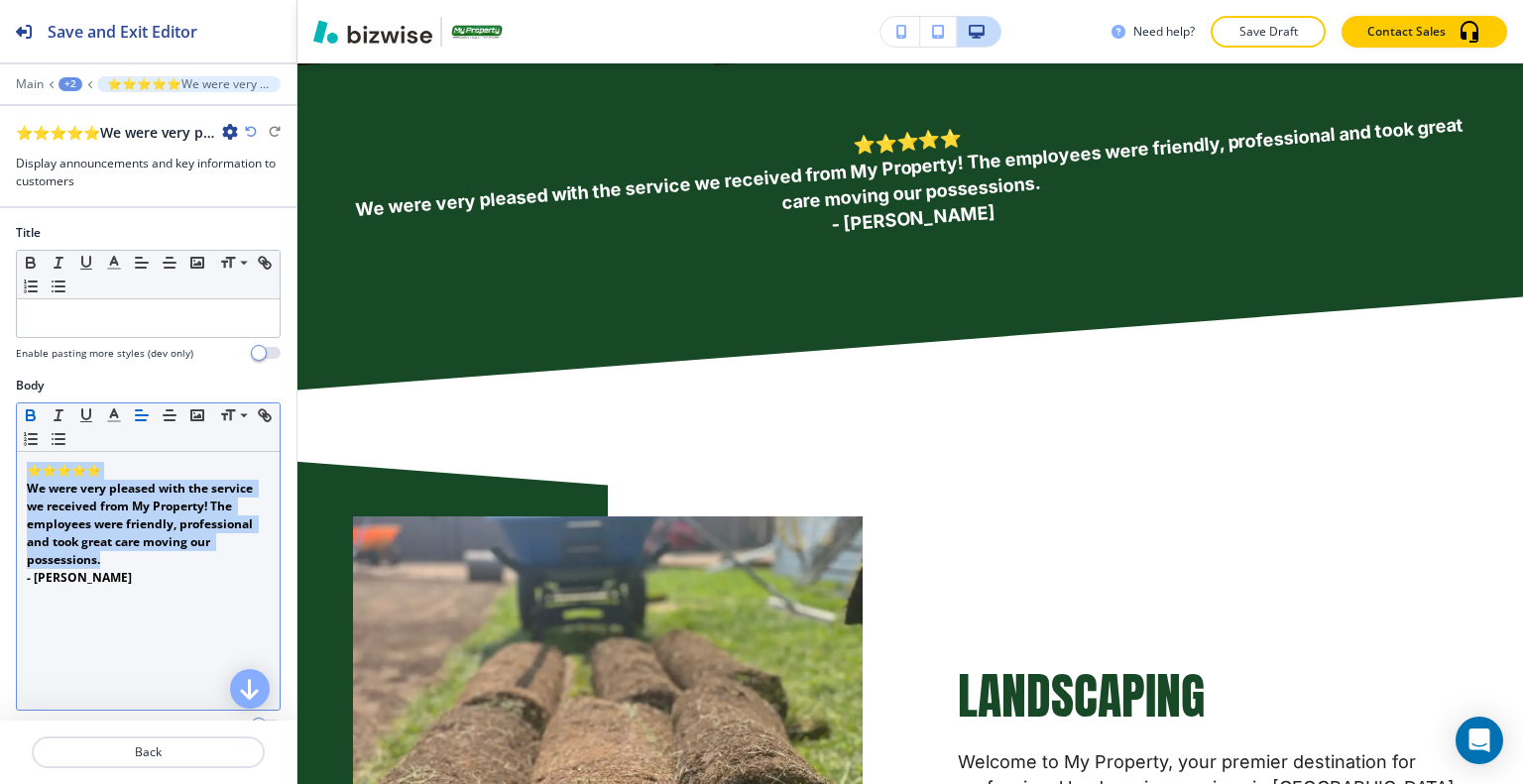 click 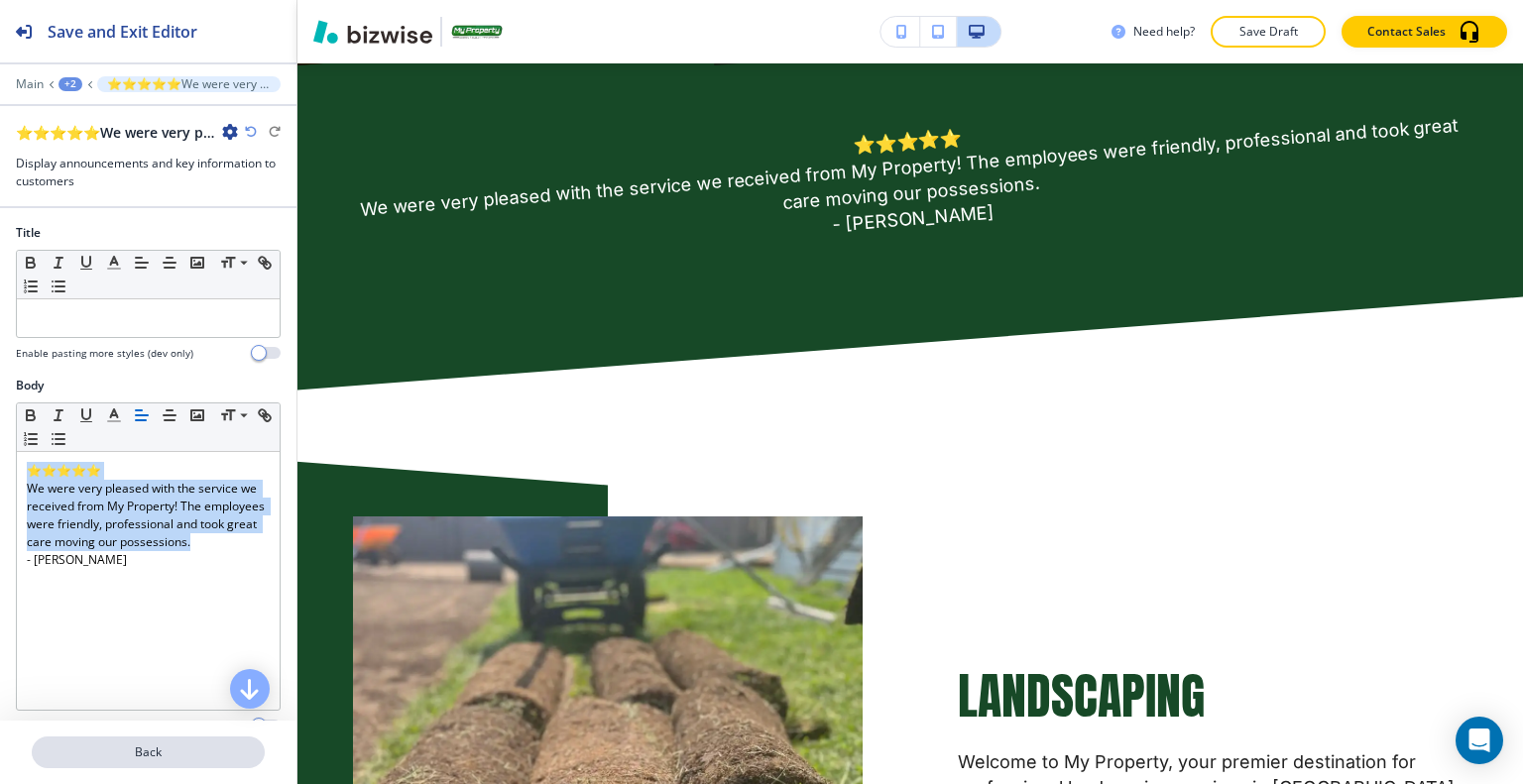 click on "Back" at bounding box center (148, 752) 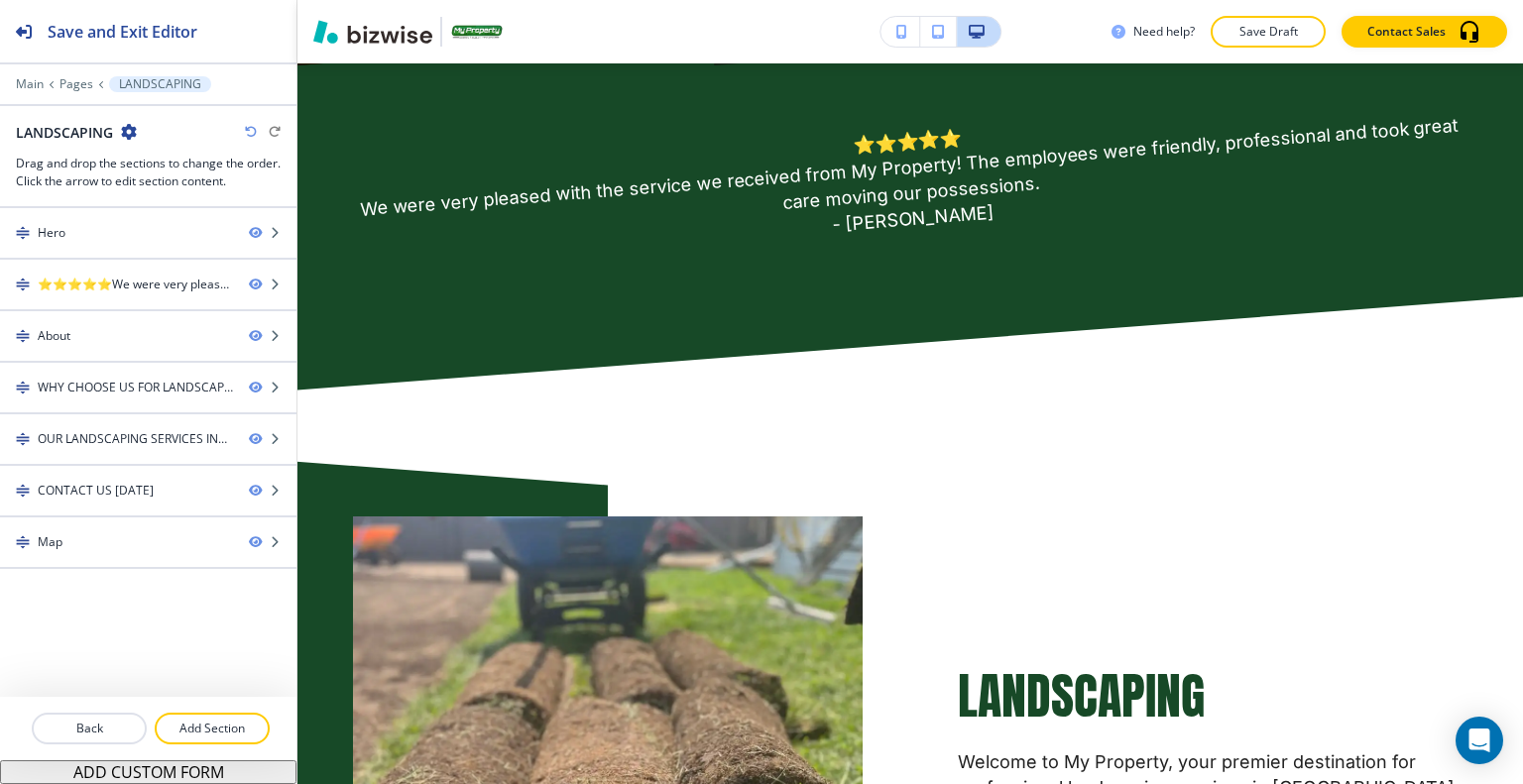 click on "Save Draft" at bounding box center [1268, 32] 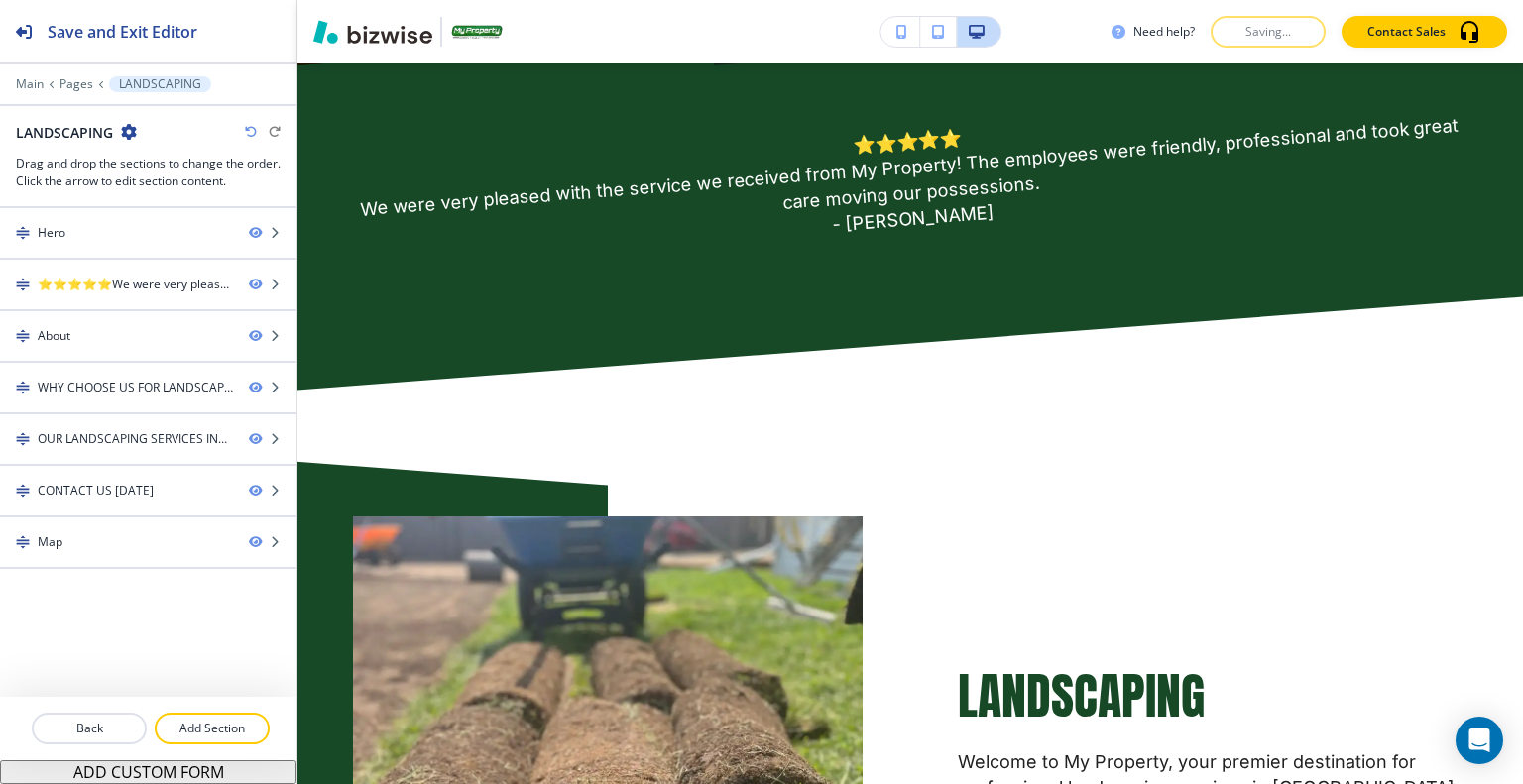 scroll, scrollTop: 652, scrollLeft: 0, axis: vertical 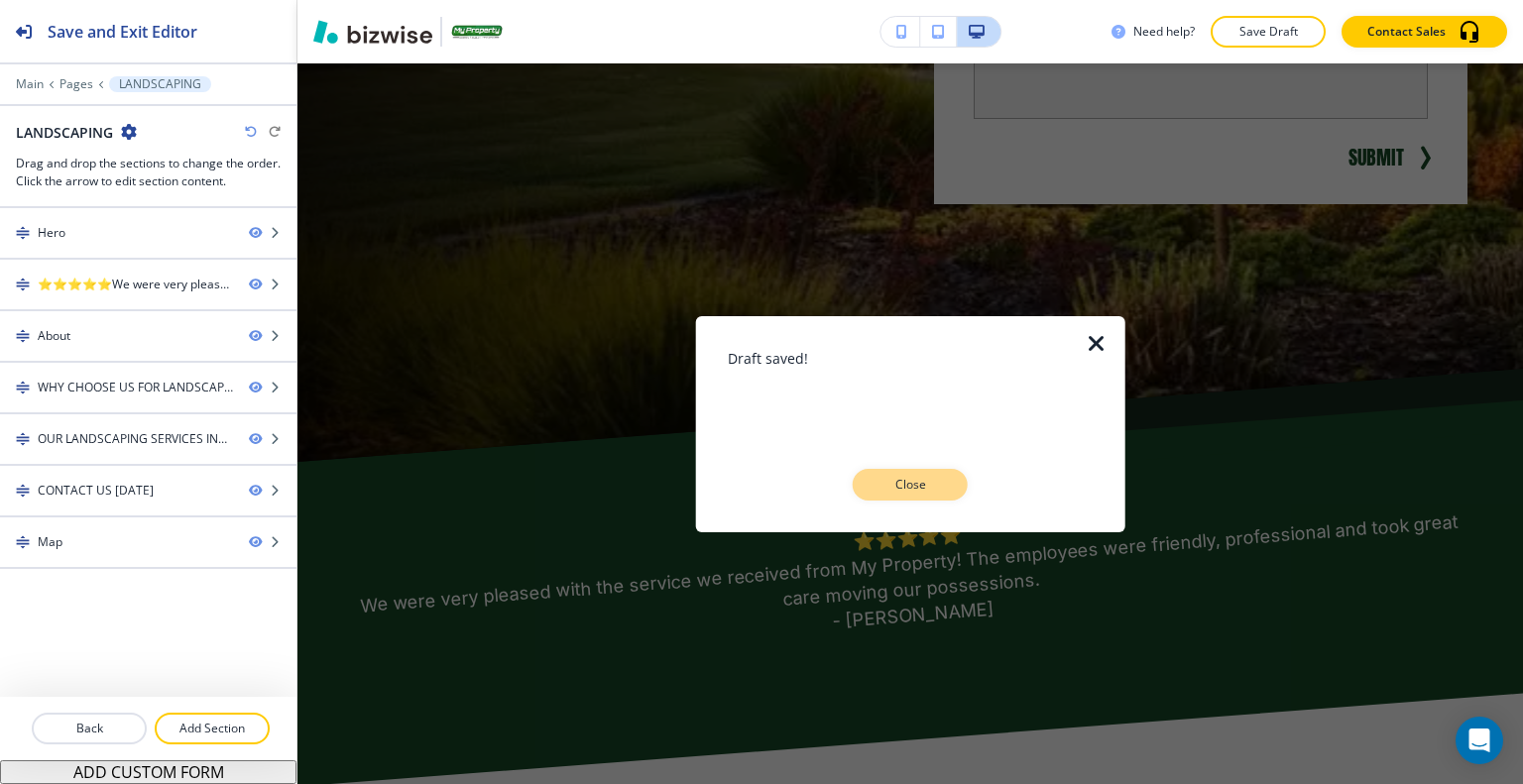 click on "Close" at bounding box center [910, 485] 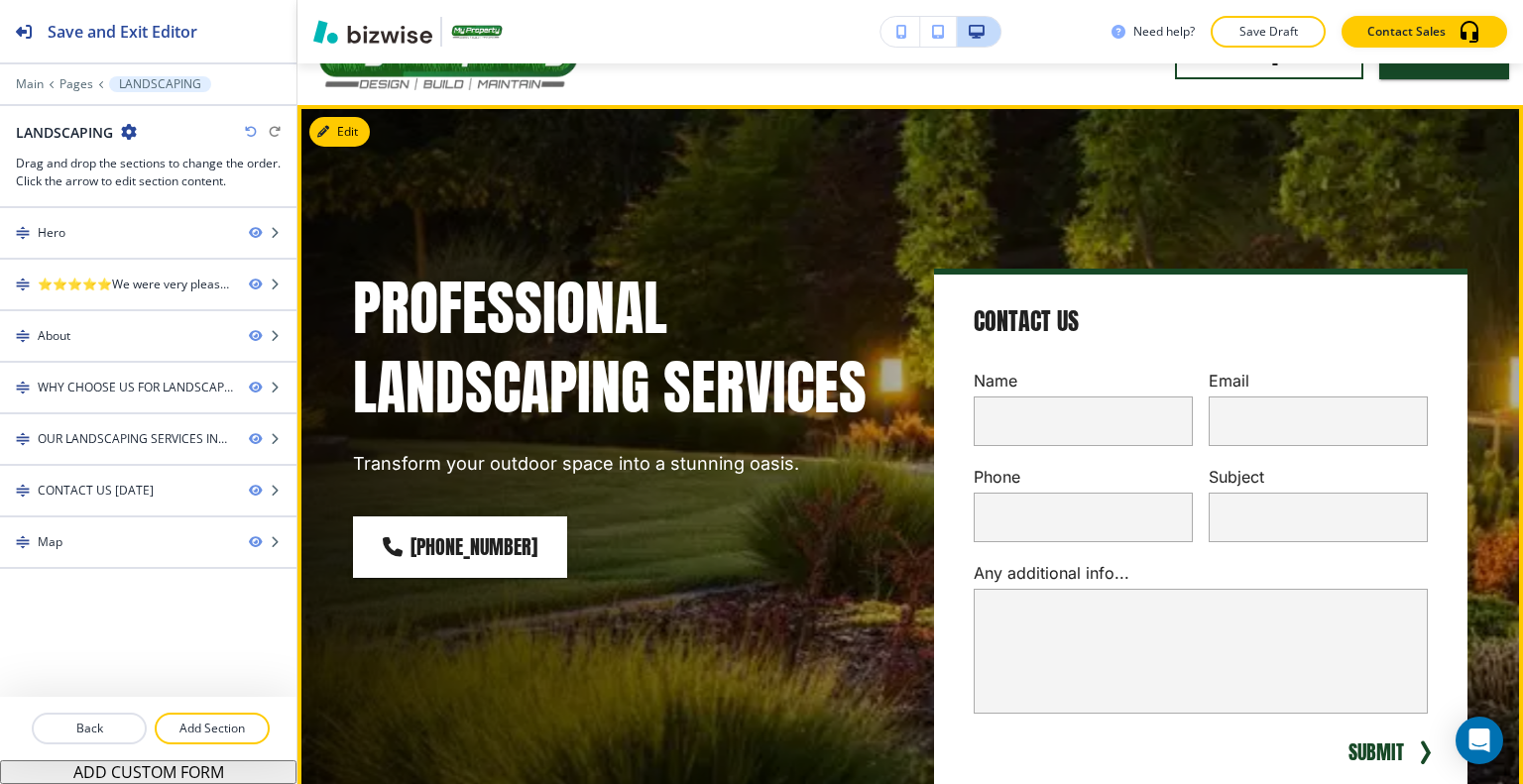 scroll, scrollTop: 0, scrollLeft: 0, axis: both 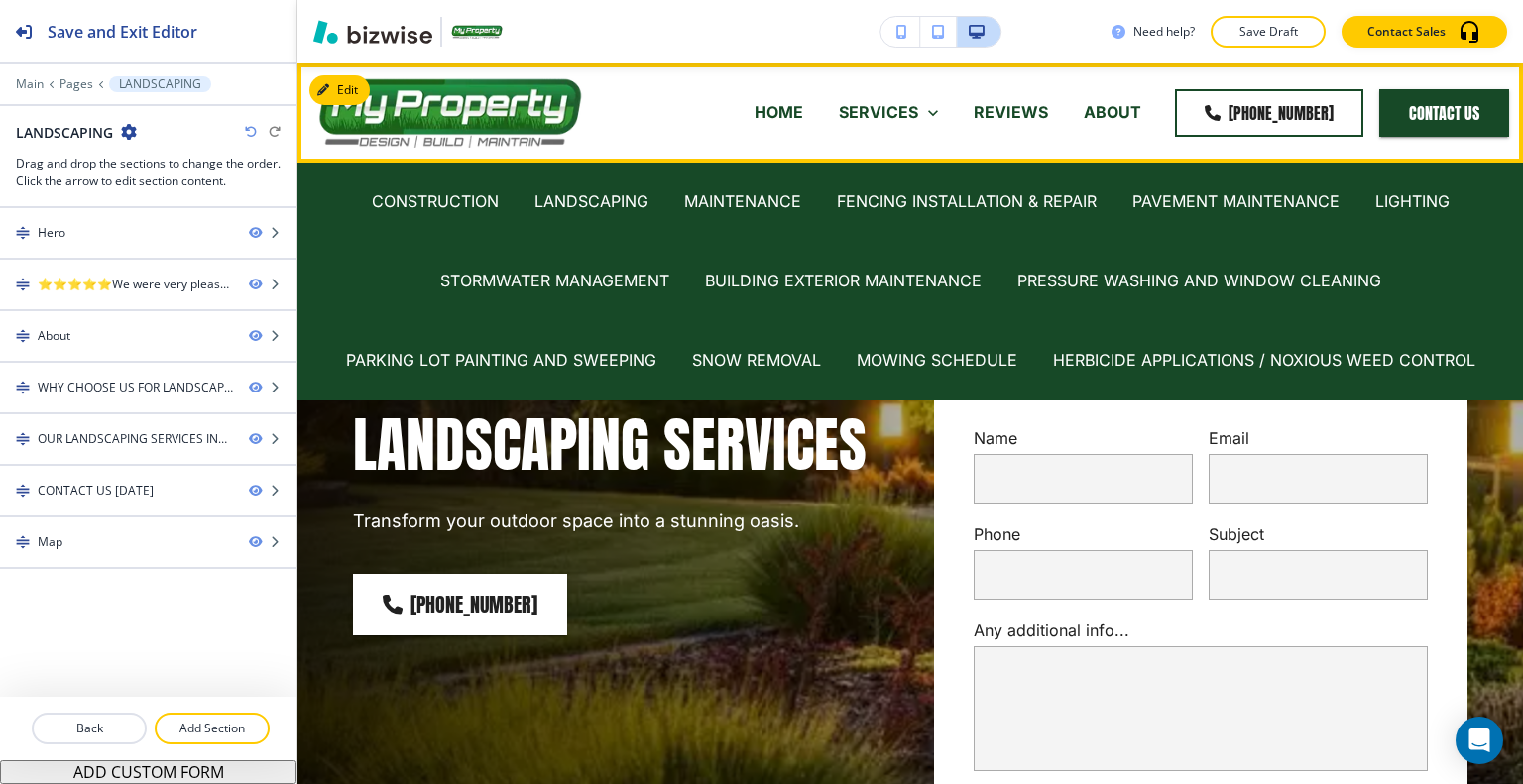 click on "SERVICES" at bounding box center [879, 112] 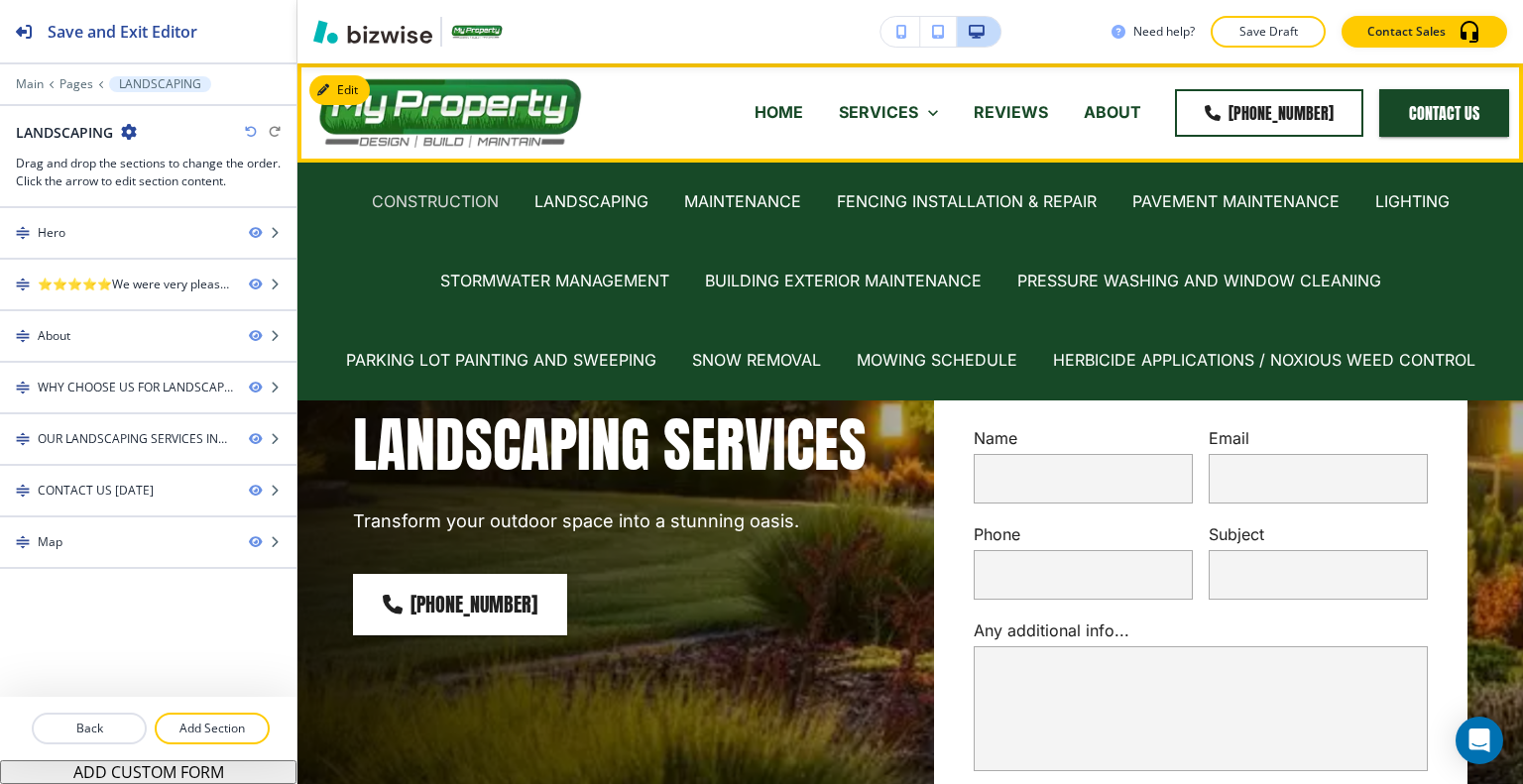 click on "CONSTRUCTION" at bounding box center (435, 201) 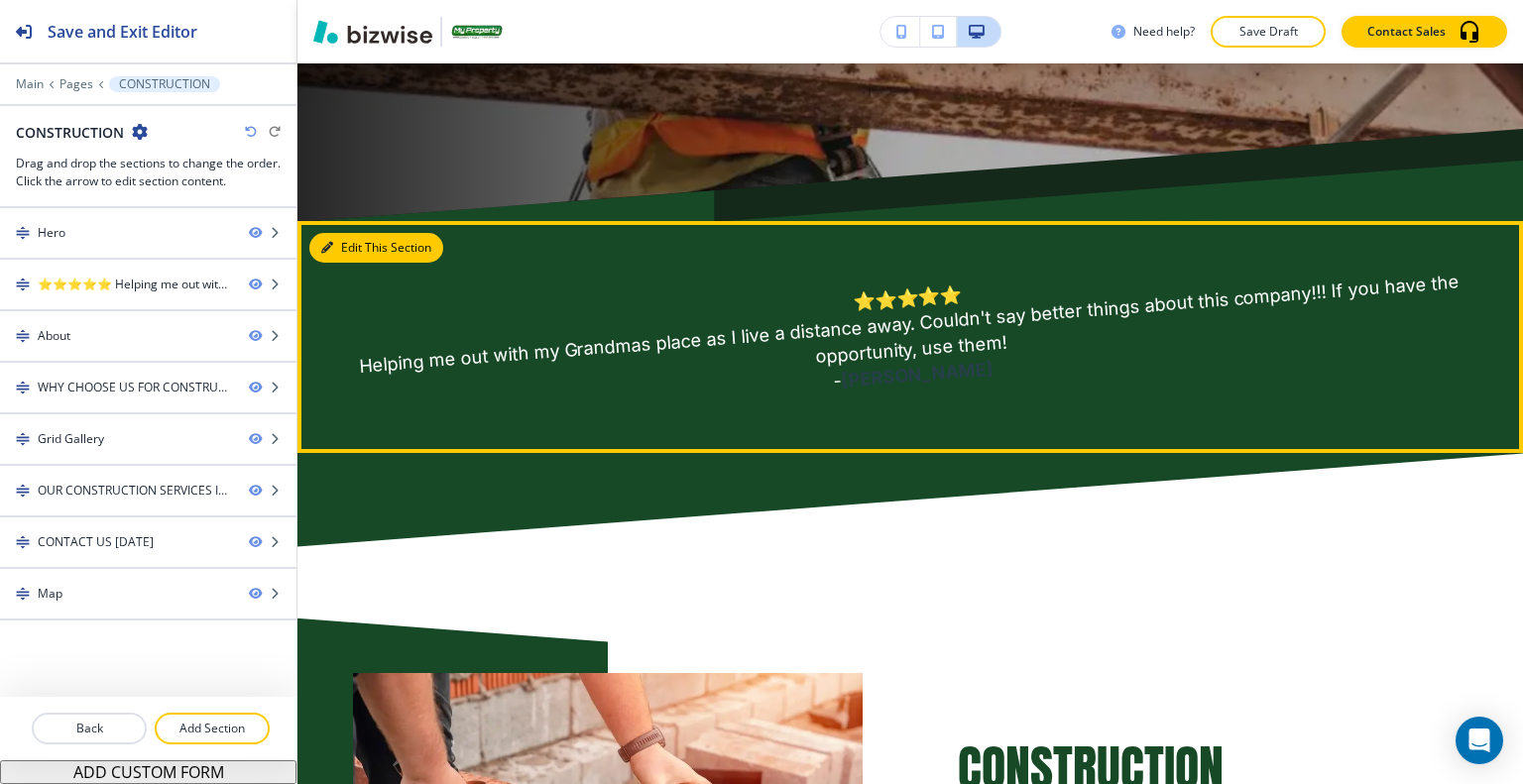 click on "Edit This Section" at bounding box center [376, 248] 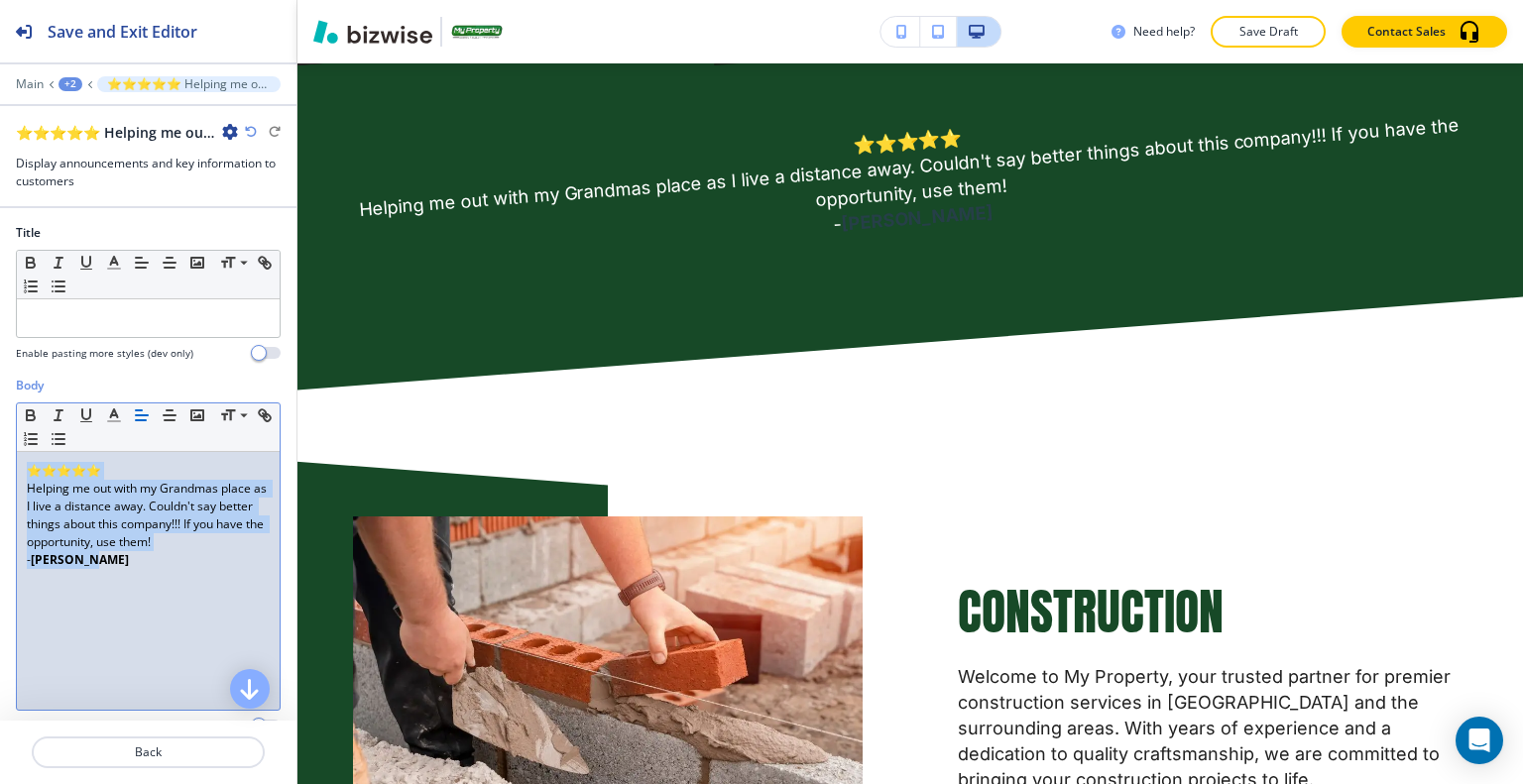 drag, startPoint x: 132, startPoint y: 581, endPoint x: 13, endPoint y: 419, distance: 201.01 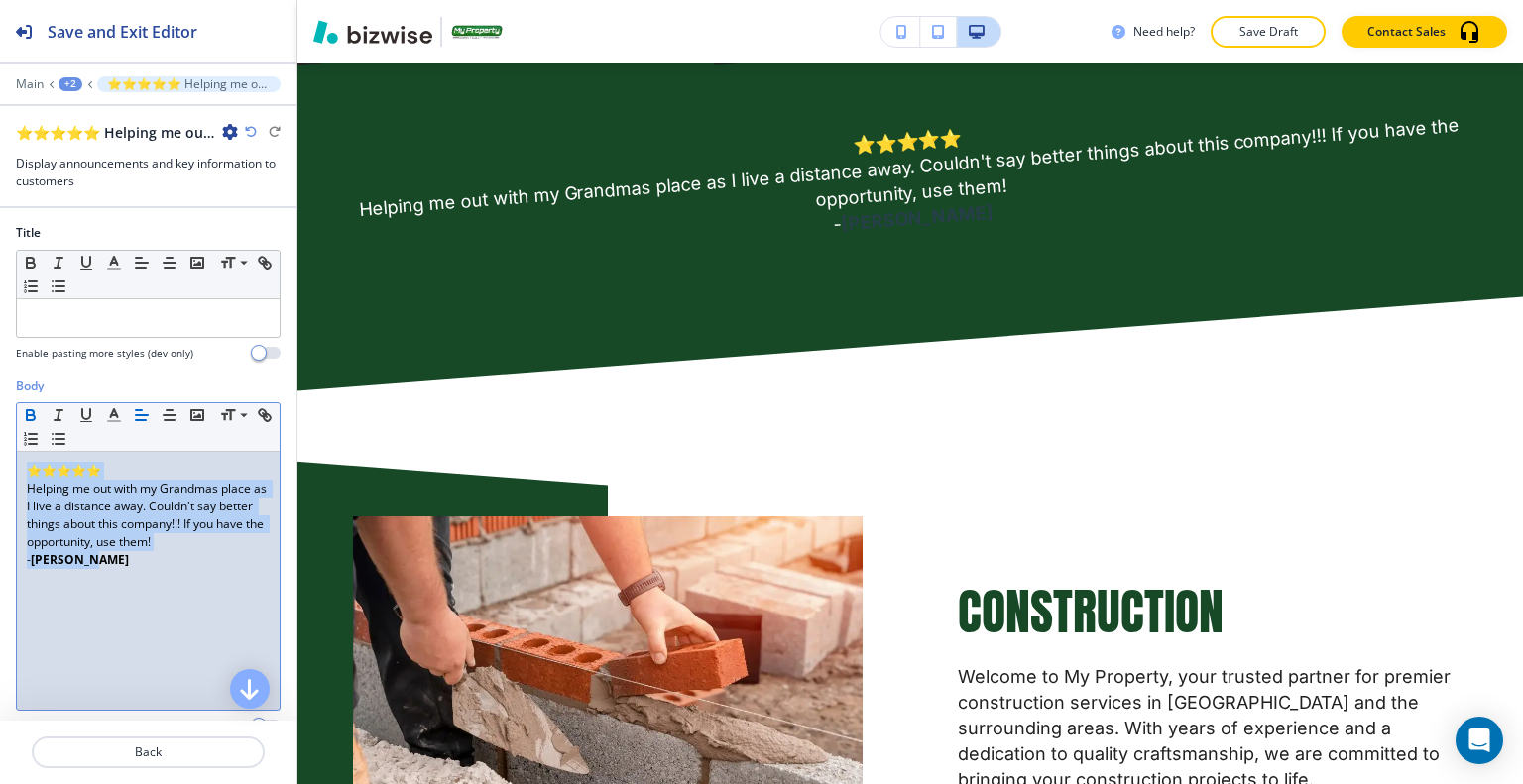 click at bounding box center [31, 415] 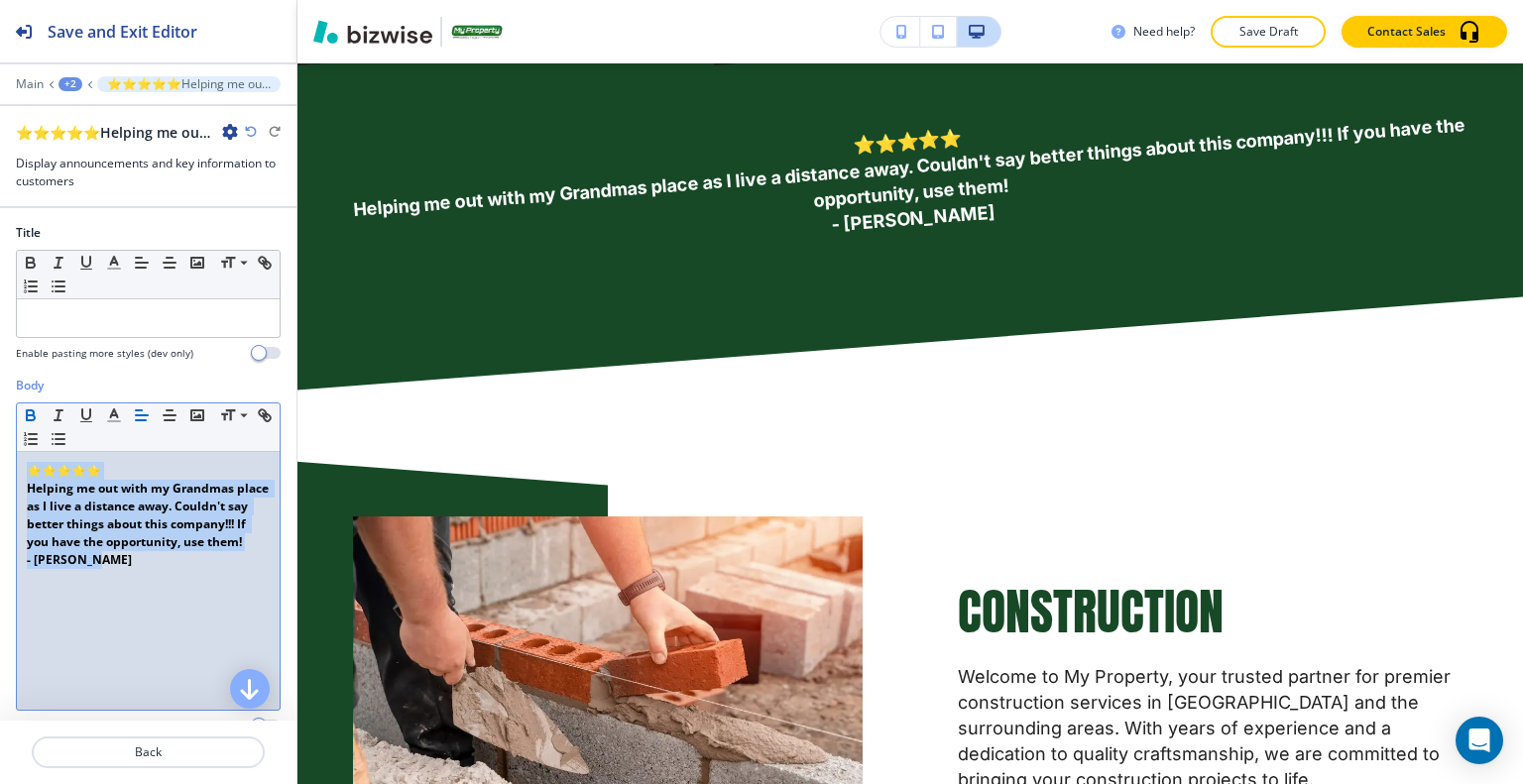click 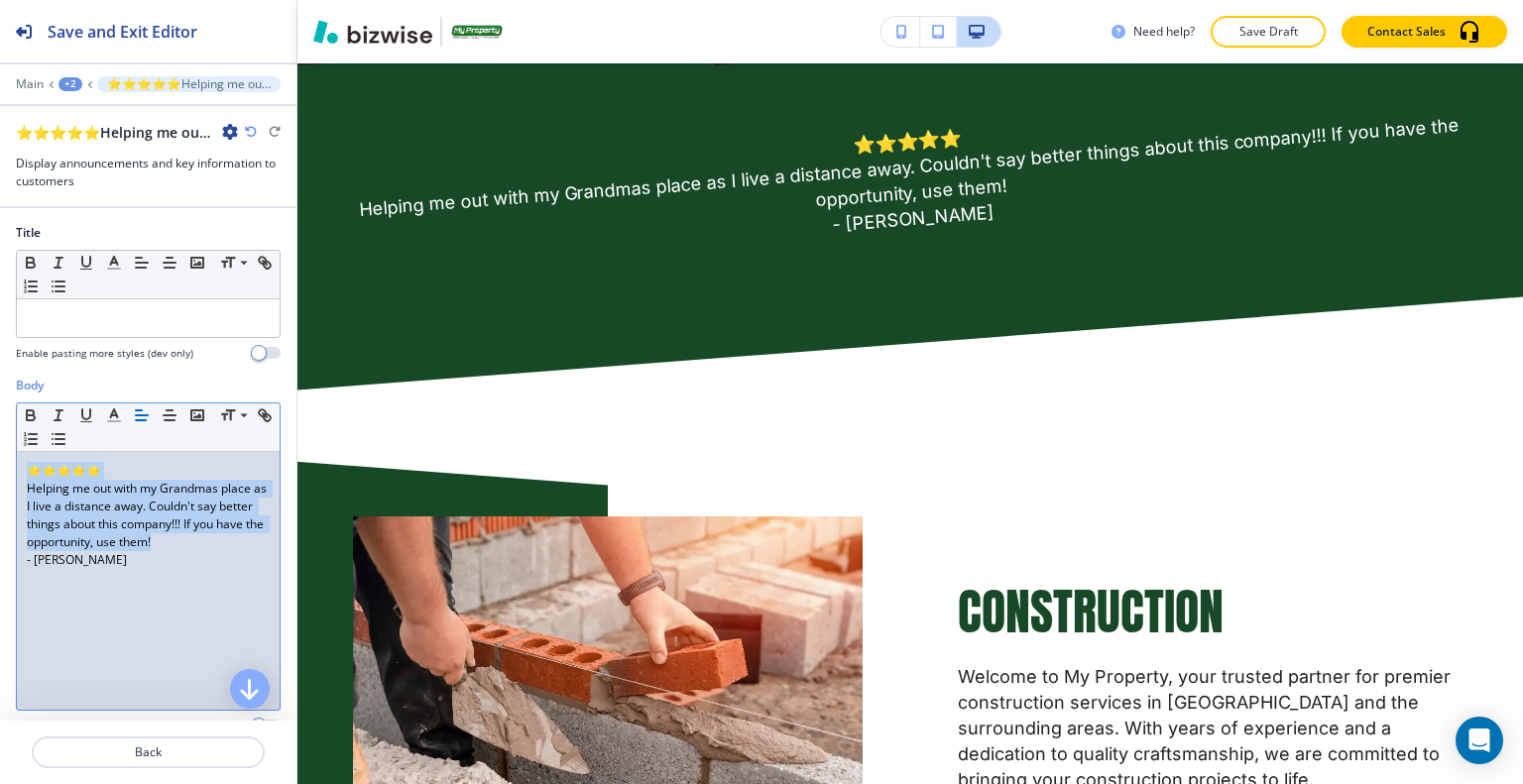 scroll, scrollTop: 553, scrollLeft: 0, axis: vertical 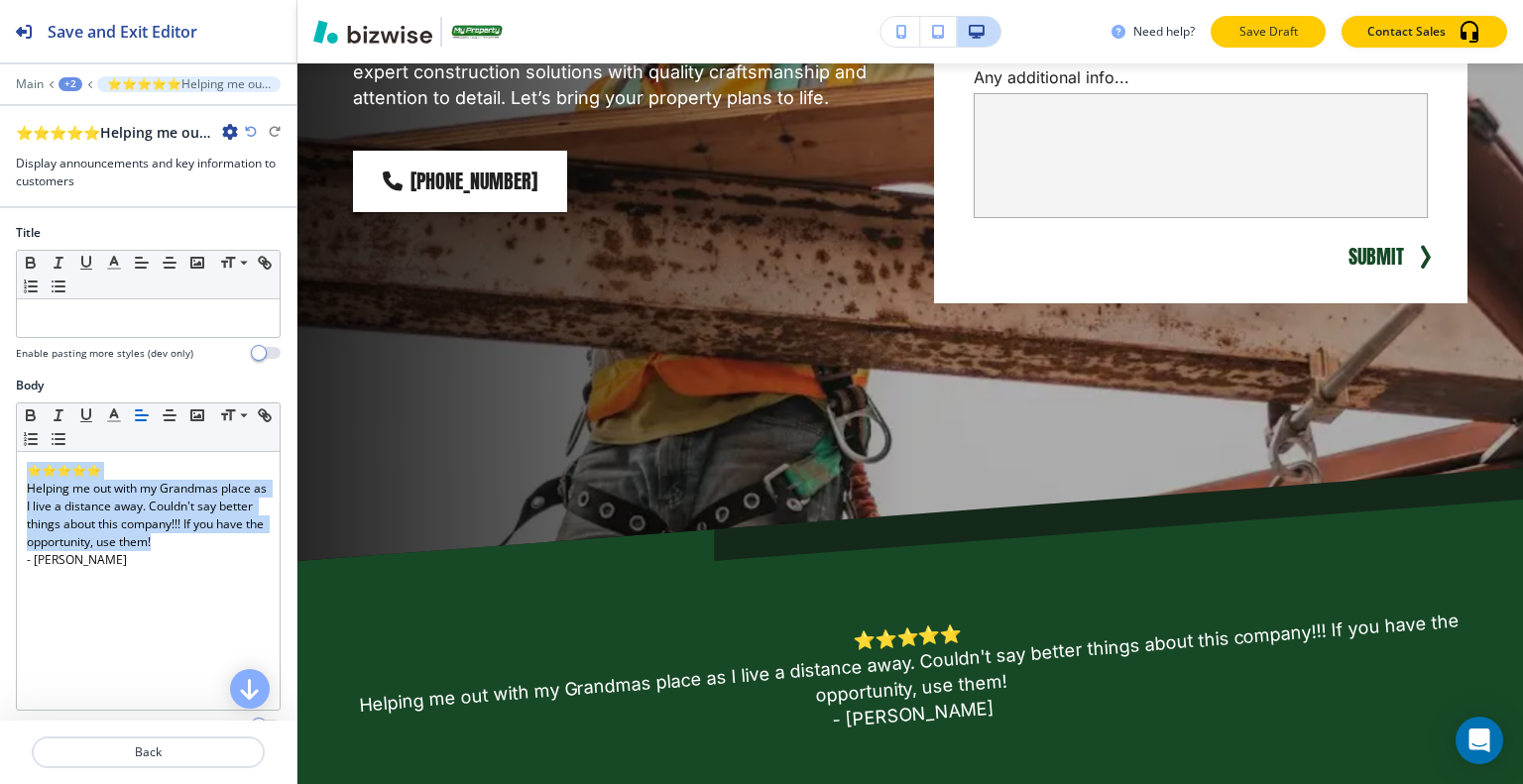 click on "Save Draft" at bounding box center (1268, 32) 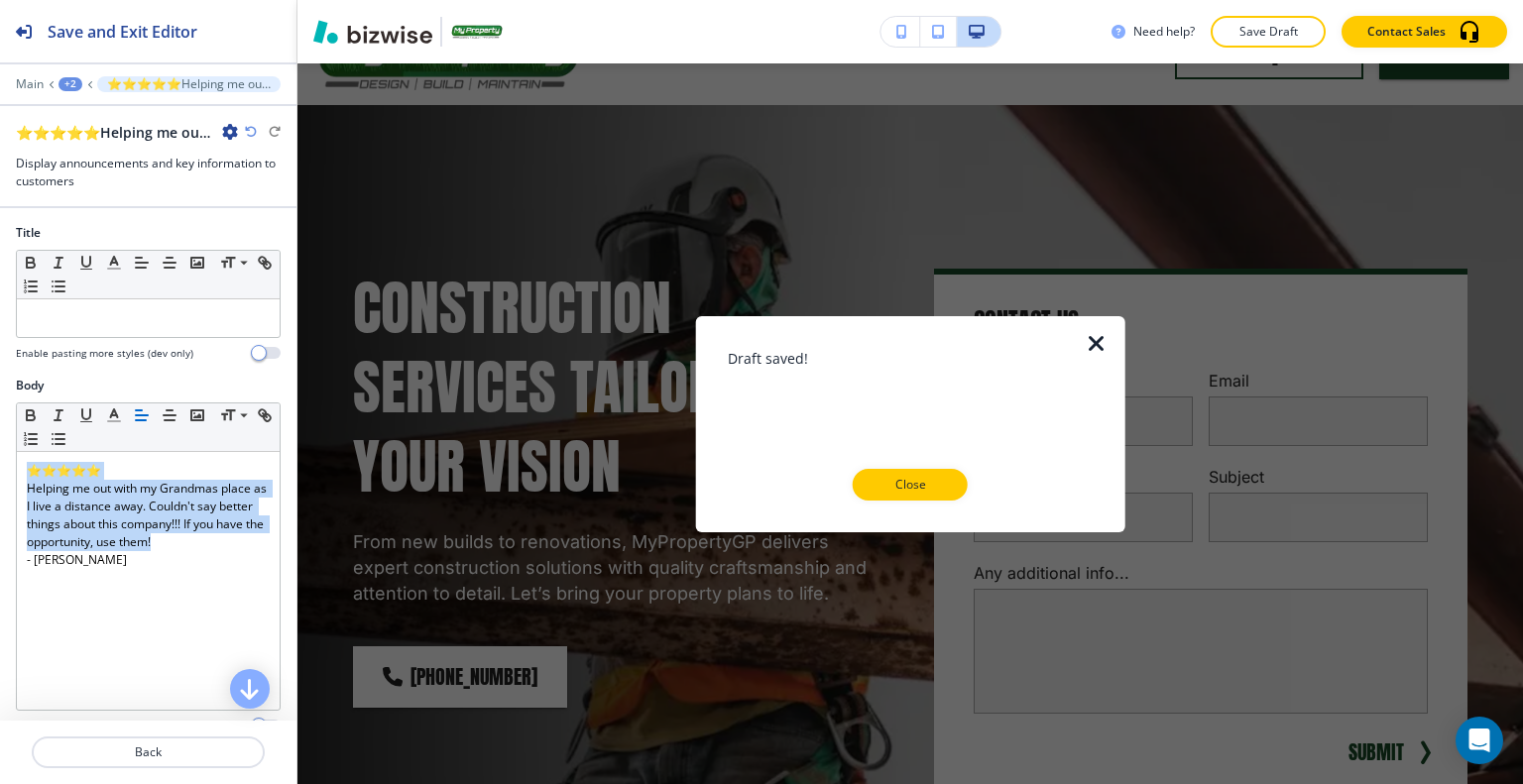 scroll, scrollTop: 0, scrollLeft: 0, axis: both 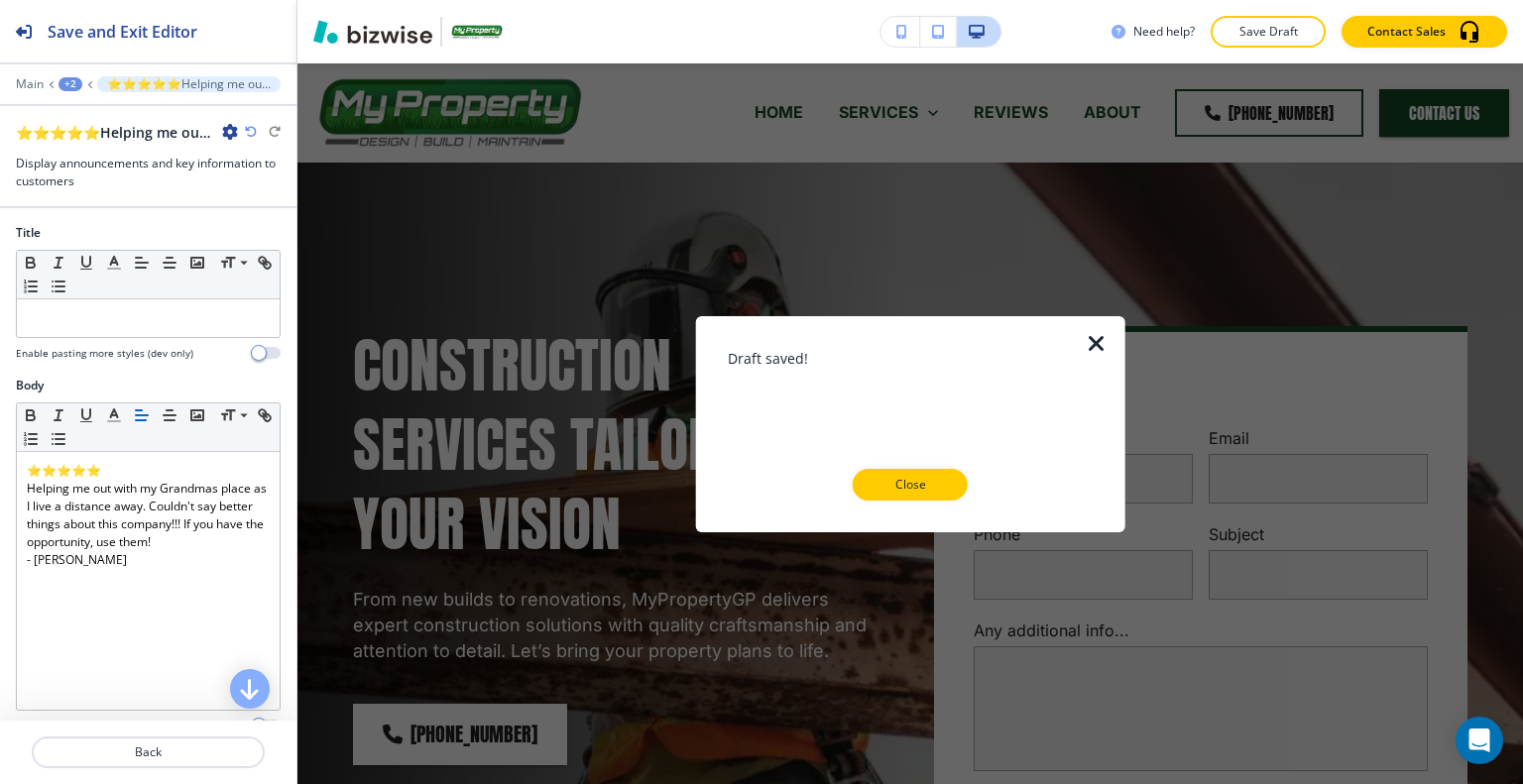 click at bounding box center (910, 516) 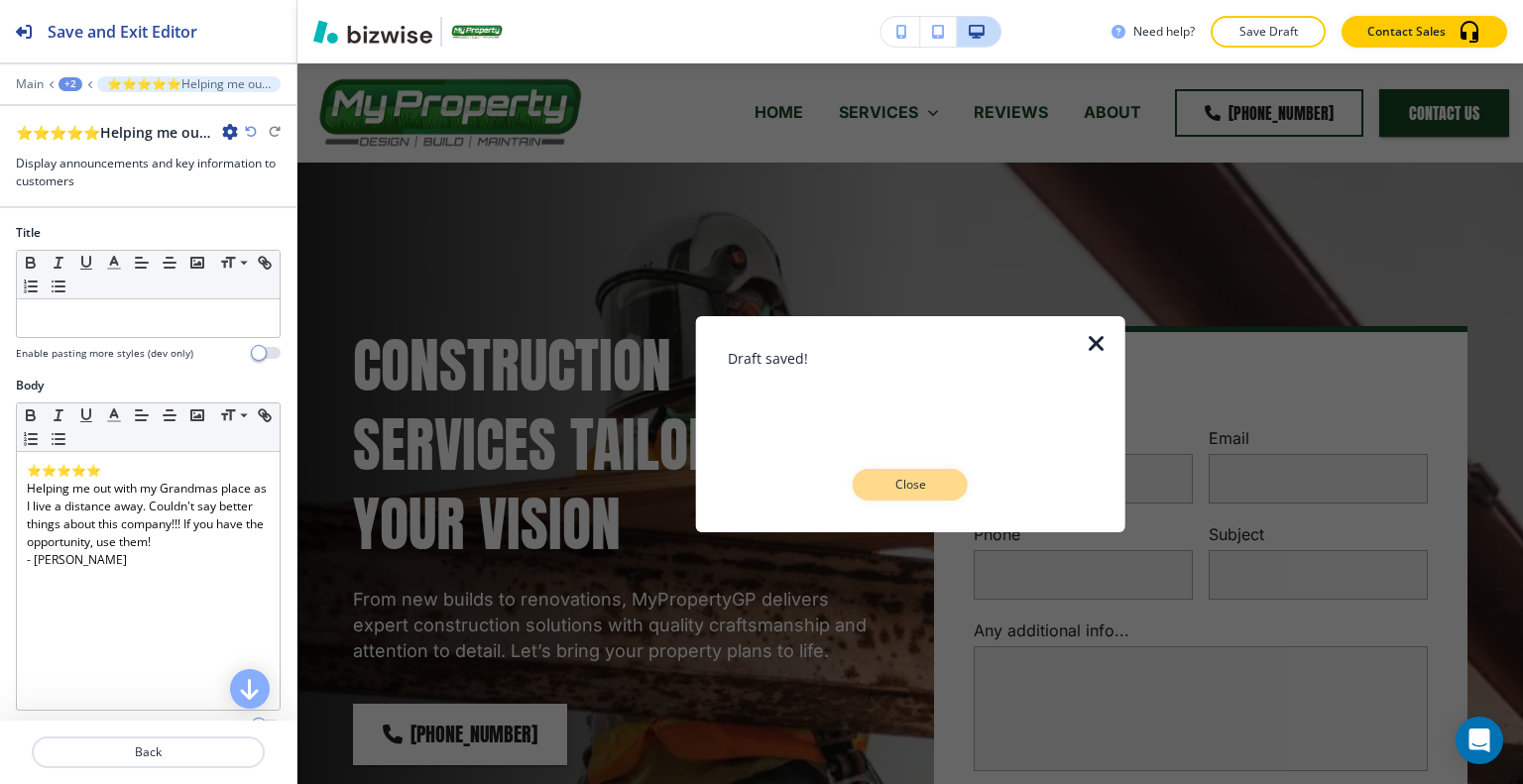 click on "Close" at bounding box center [910, 485] 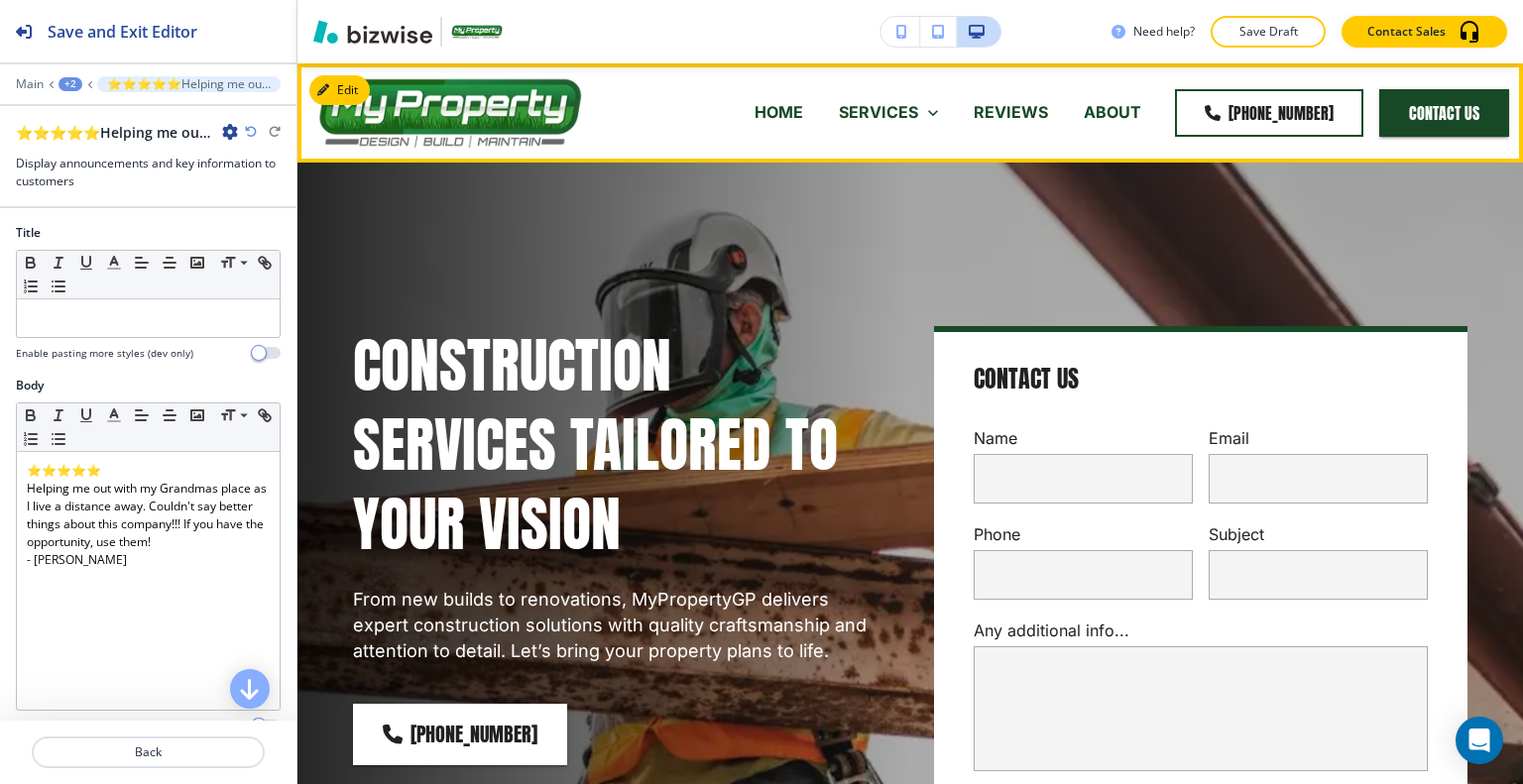 click 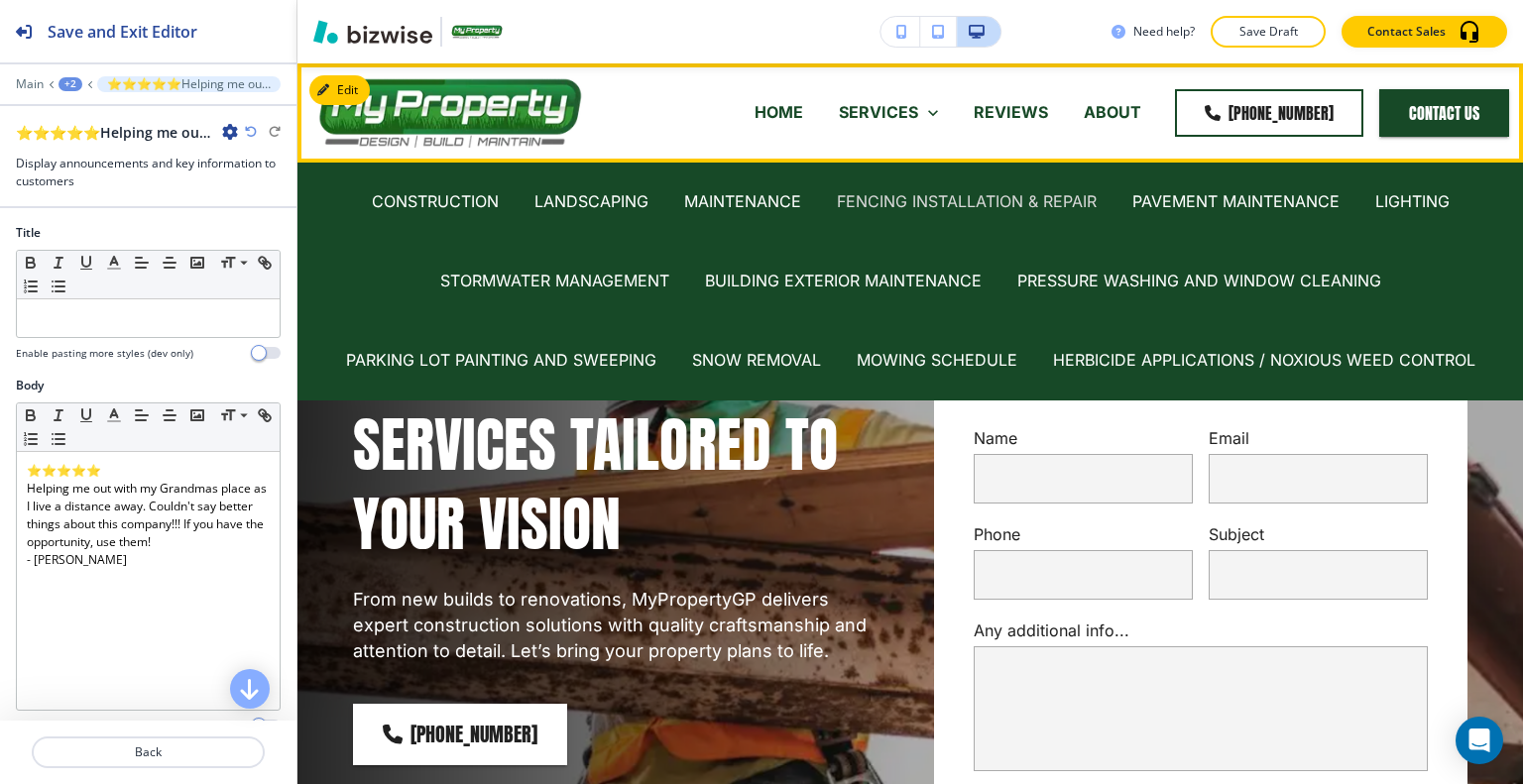 click on "FENCING INSTALLATION & REPAIR" at bounding box center [967, 201] 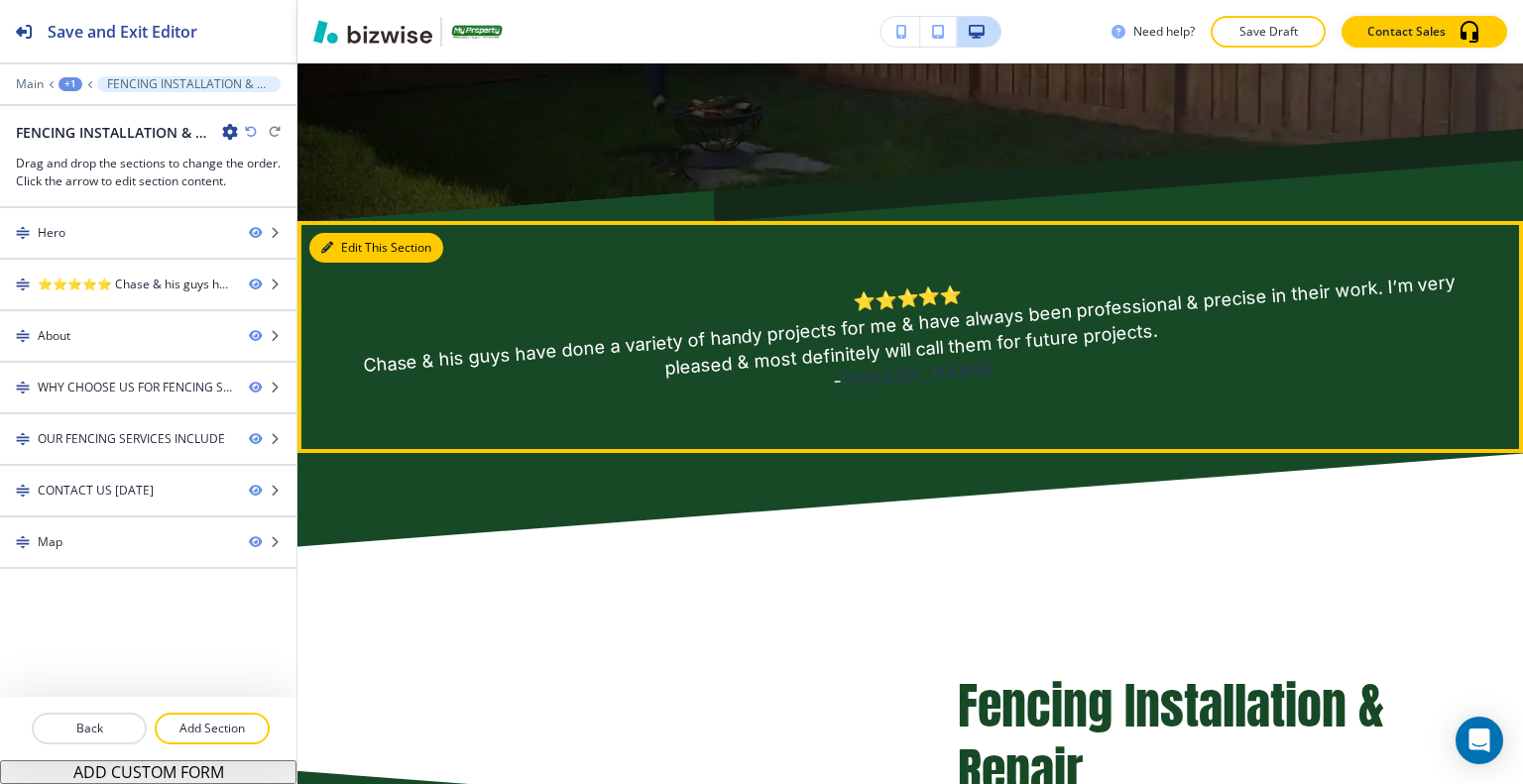 click on "Edit This Section" at bounding box center [376, 248] 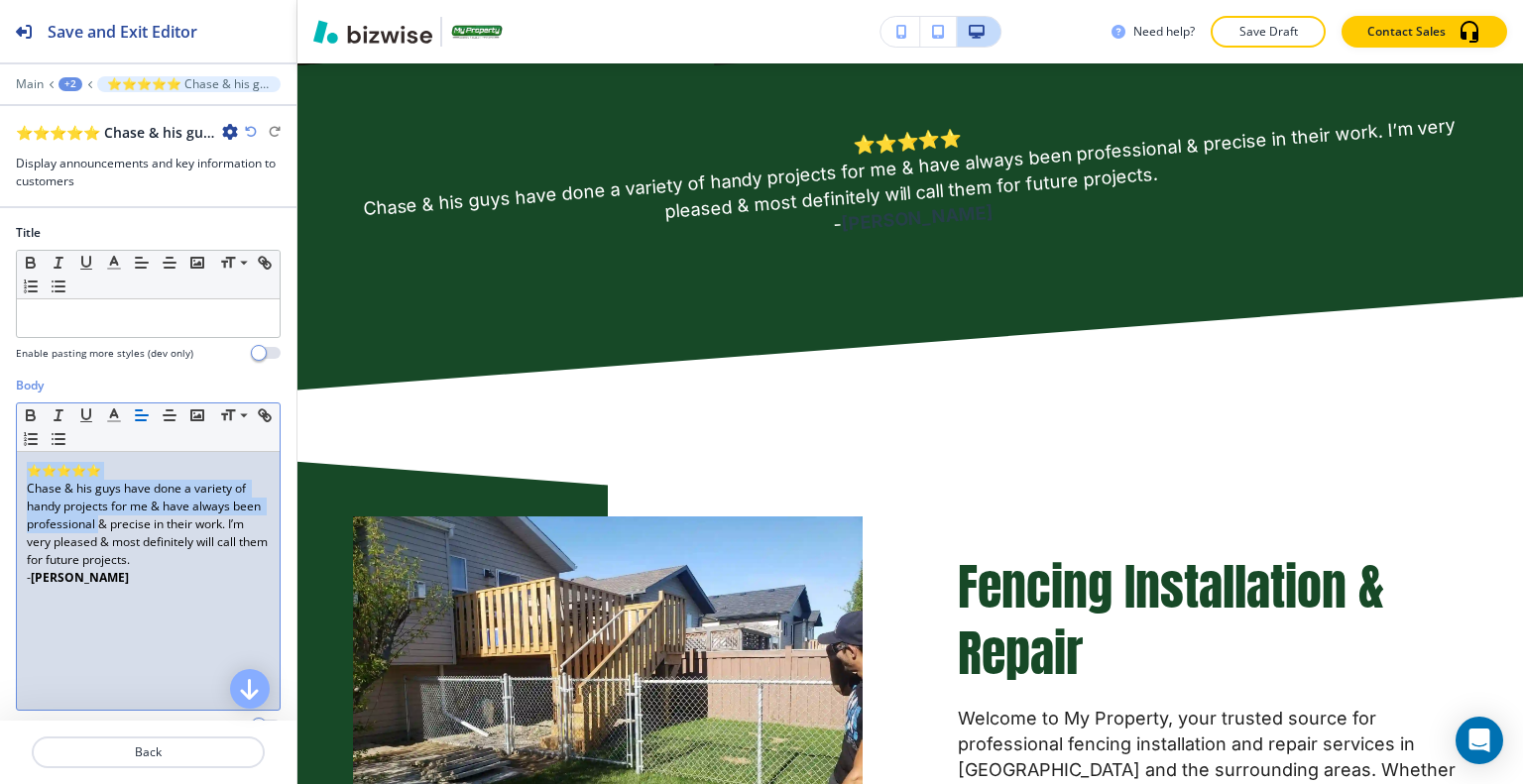drag, startPoint x: 129, startPoint y: 529, endPoint x: 4, endPoint y: 435, distance: 156.4001 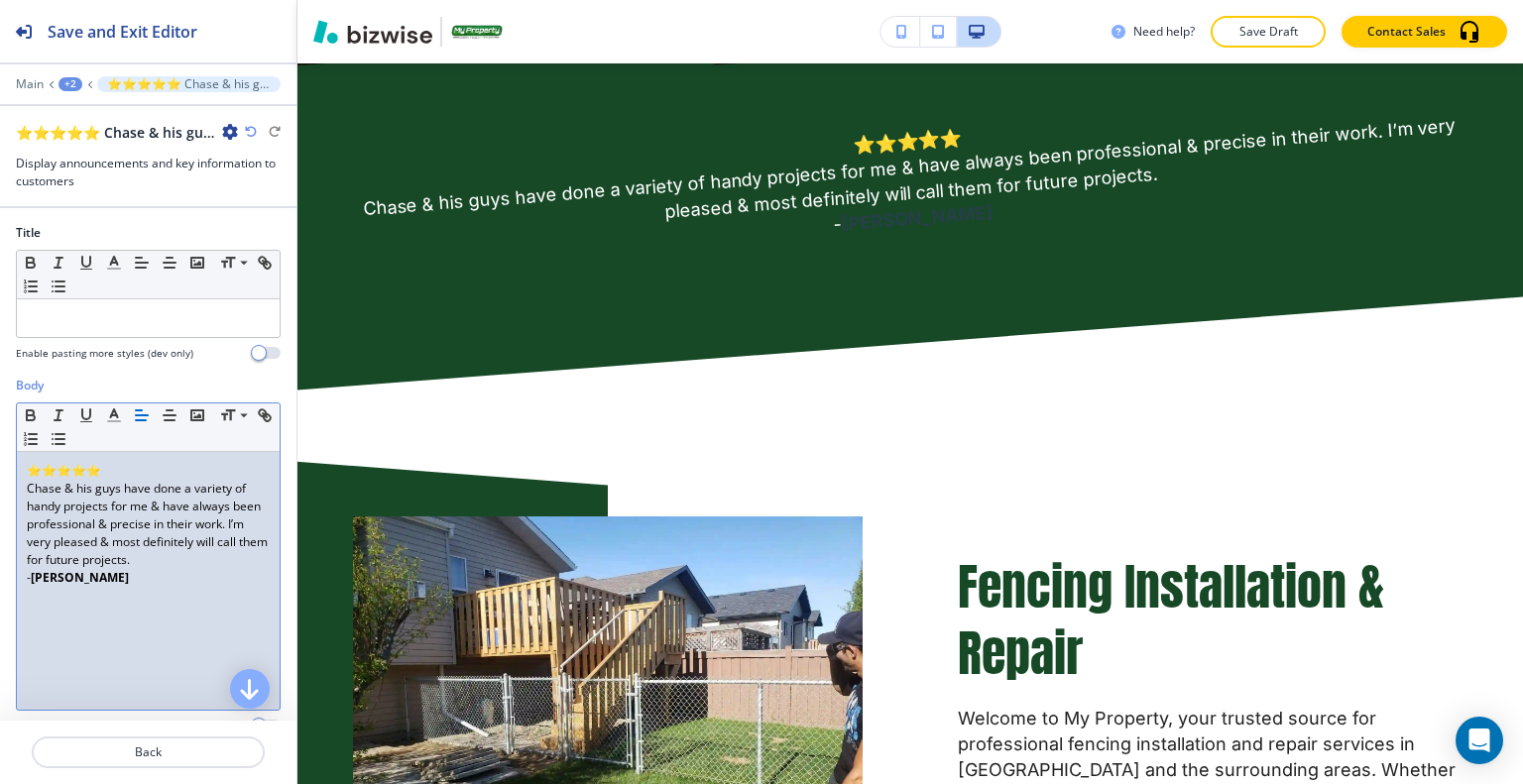 click on "Chase & his guys have done a variety of handy projects for me & have always been professional & precise in their work. I’m very pleased & most definitely will call them for future projects." at bounding box center [148, 524] 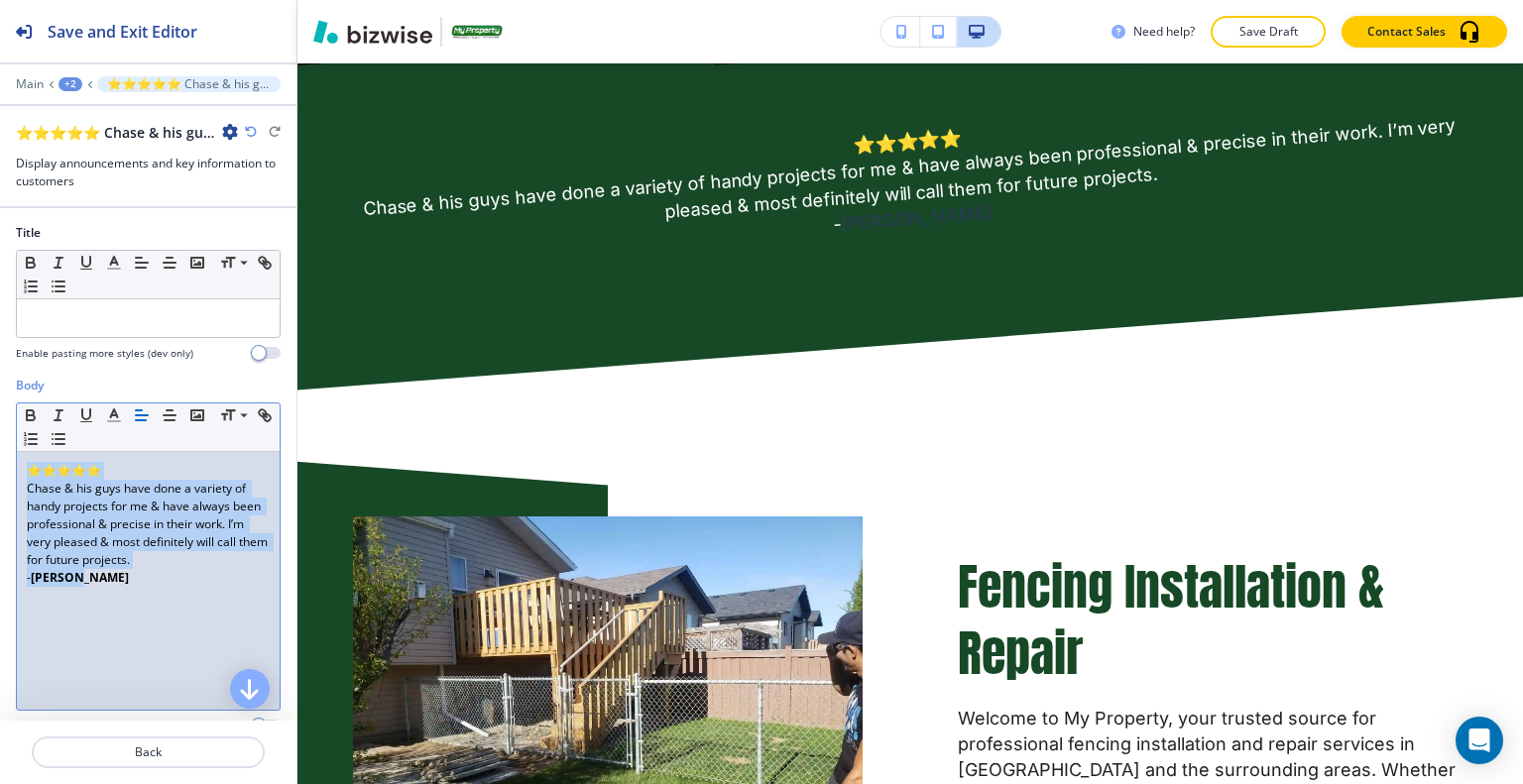drag, startPoint x: 82, startPoint y: 580, endPoint x: 0, endPoint y: 411, distance: 187.84302 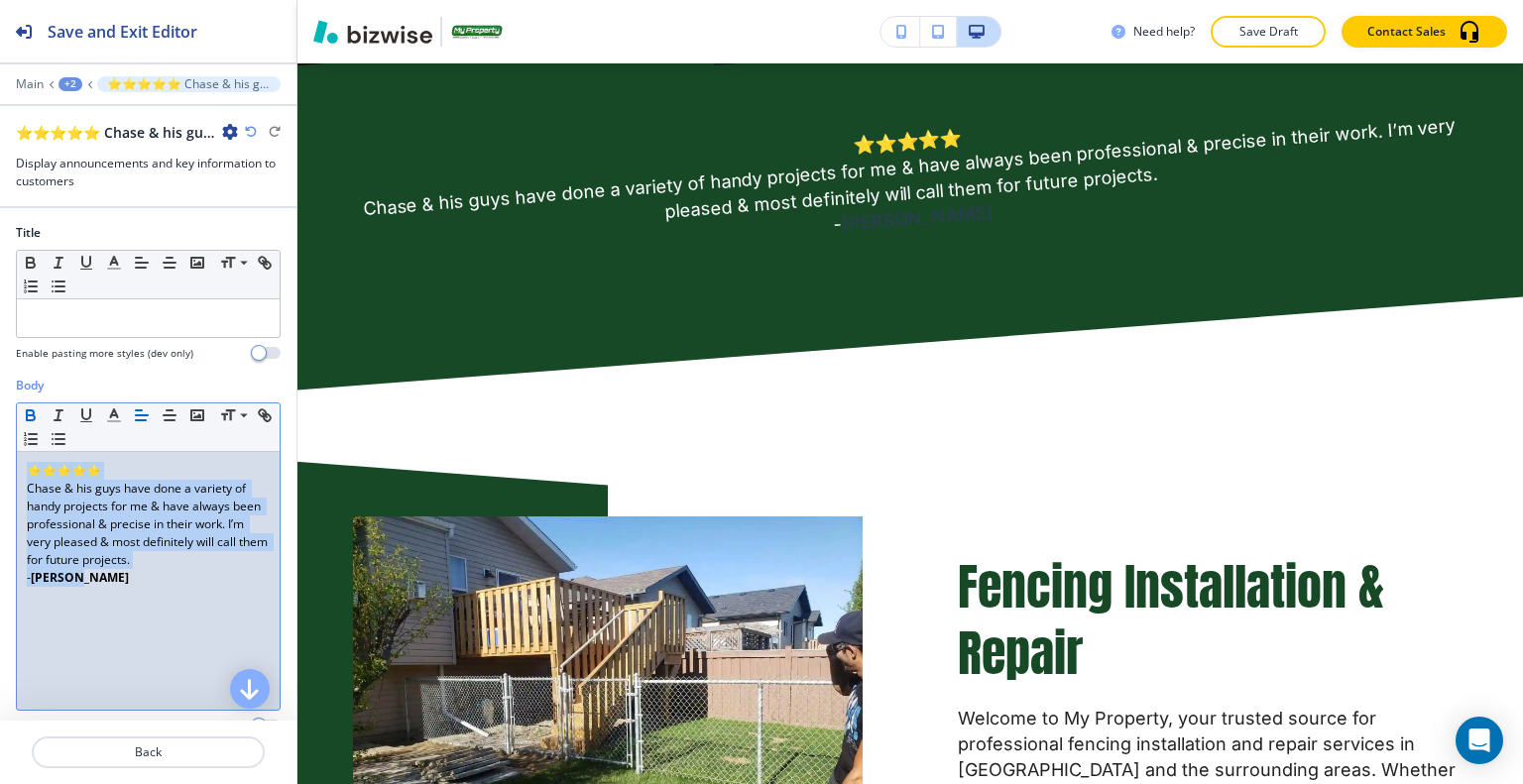 click 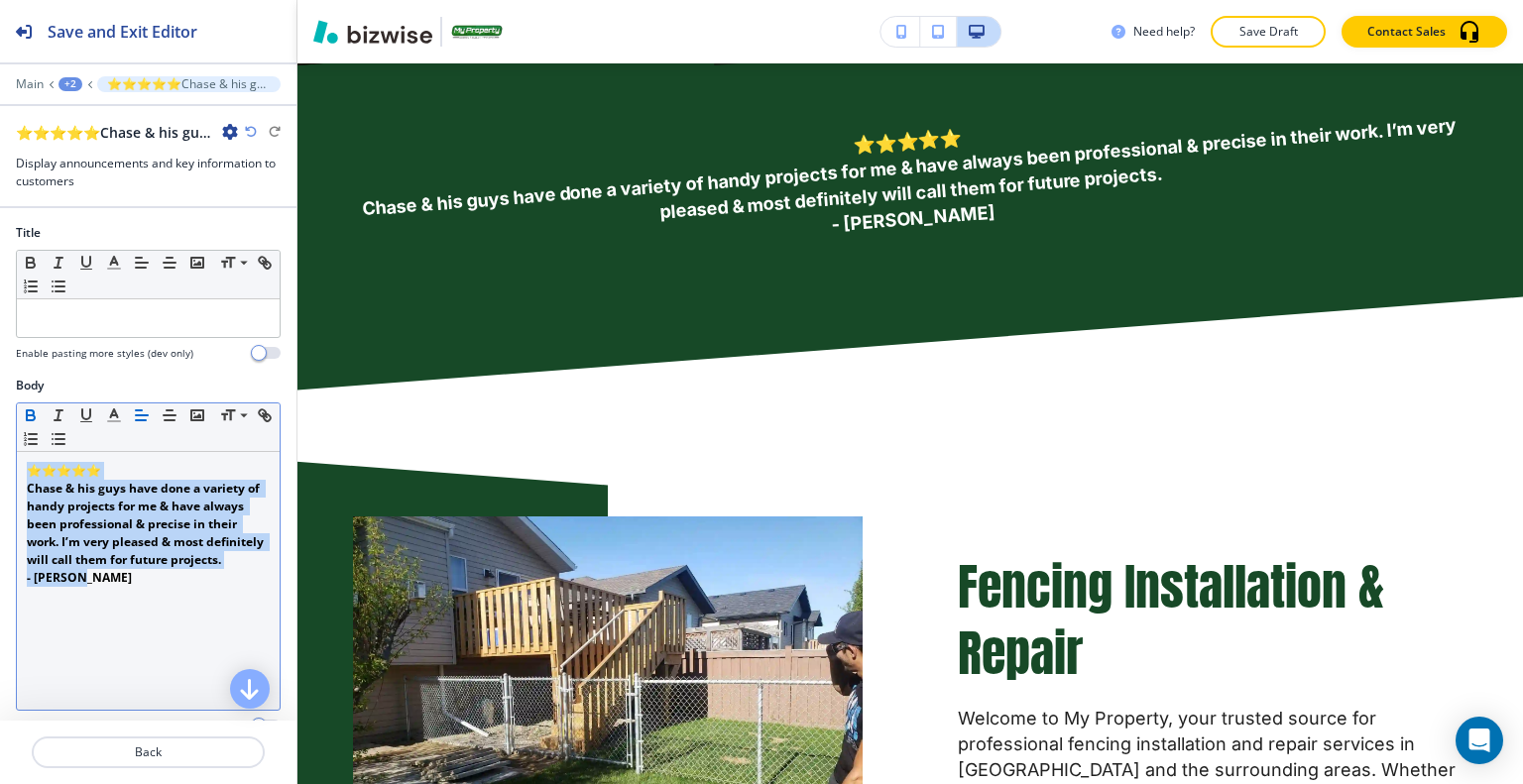 click 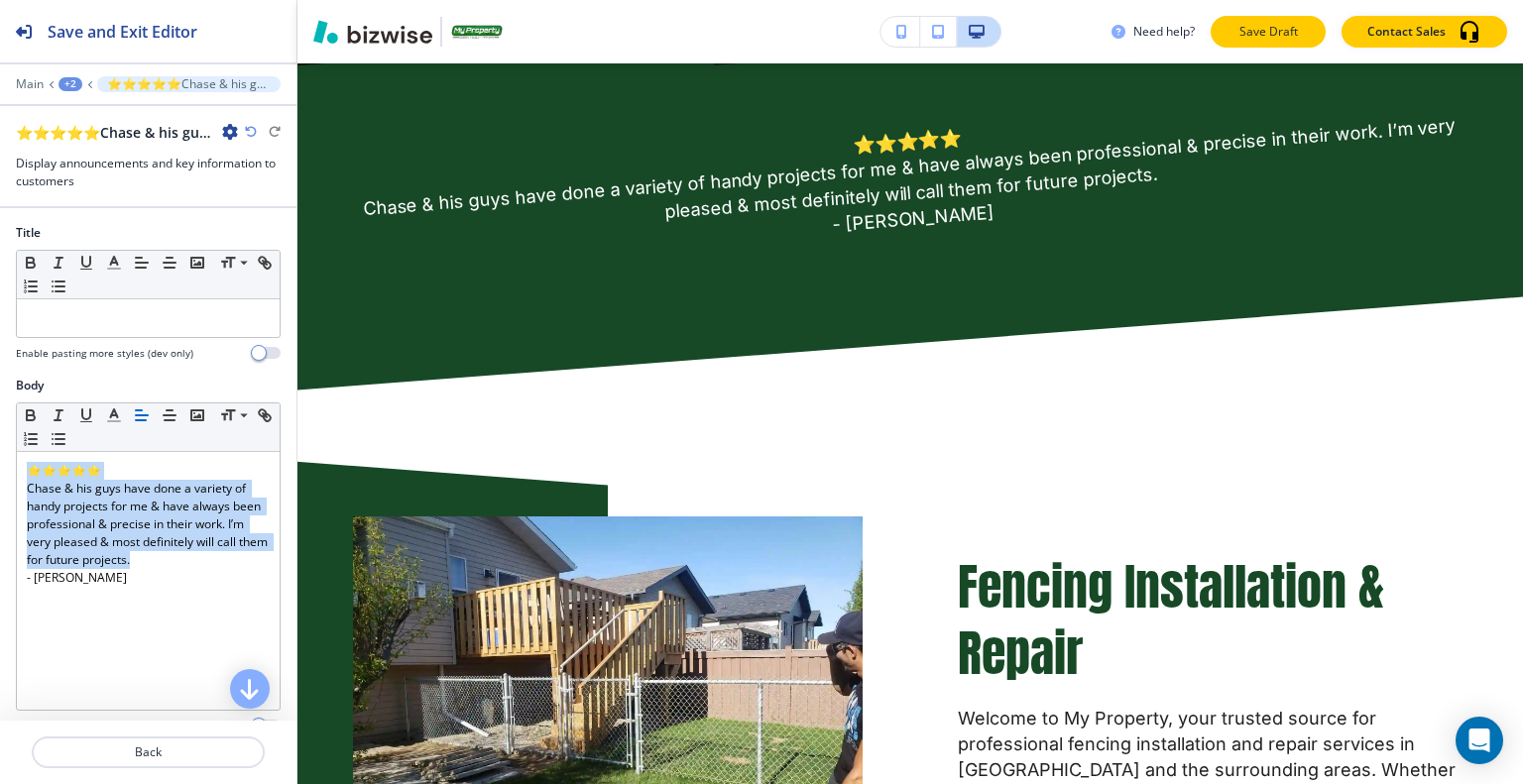 click on "Save Draft" at bounding box center (1268, 32) 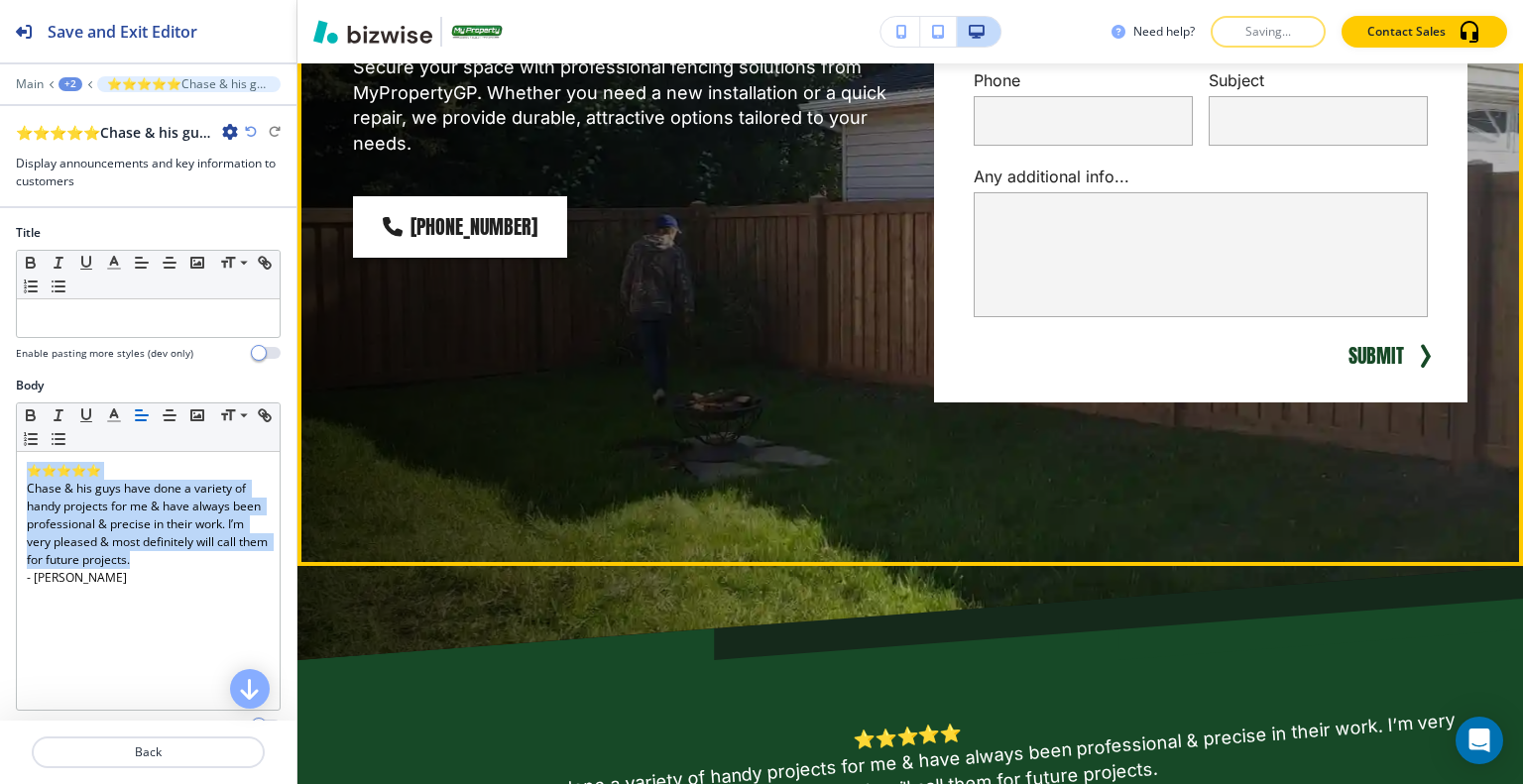 scroll, scrollTop: 0, scrollLeft: 0, axis: both 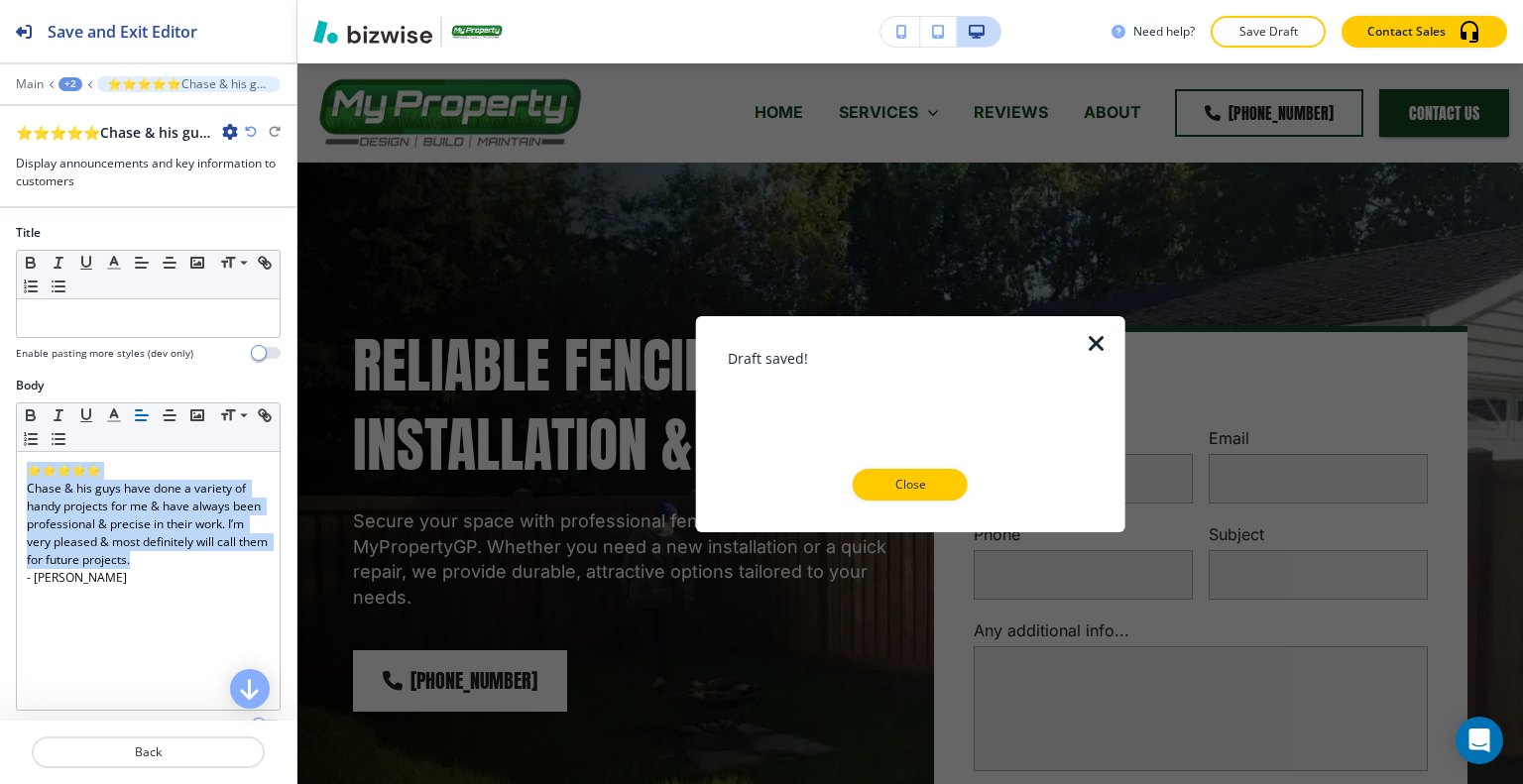 click on "Close" at bounding box center [910, 485] 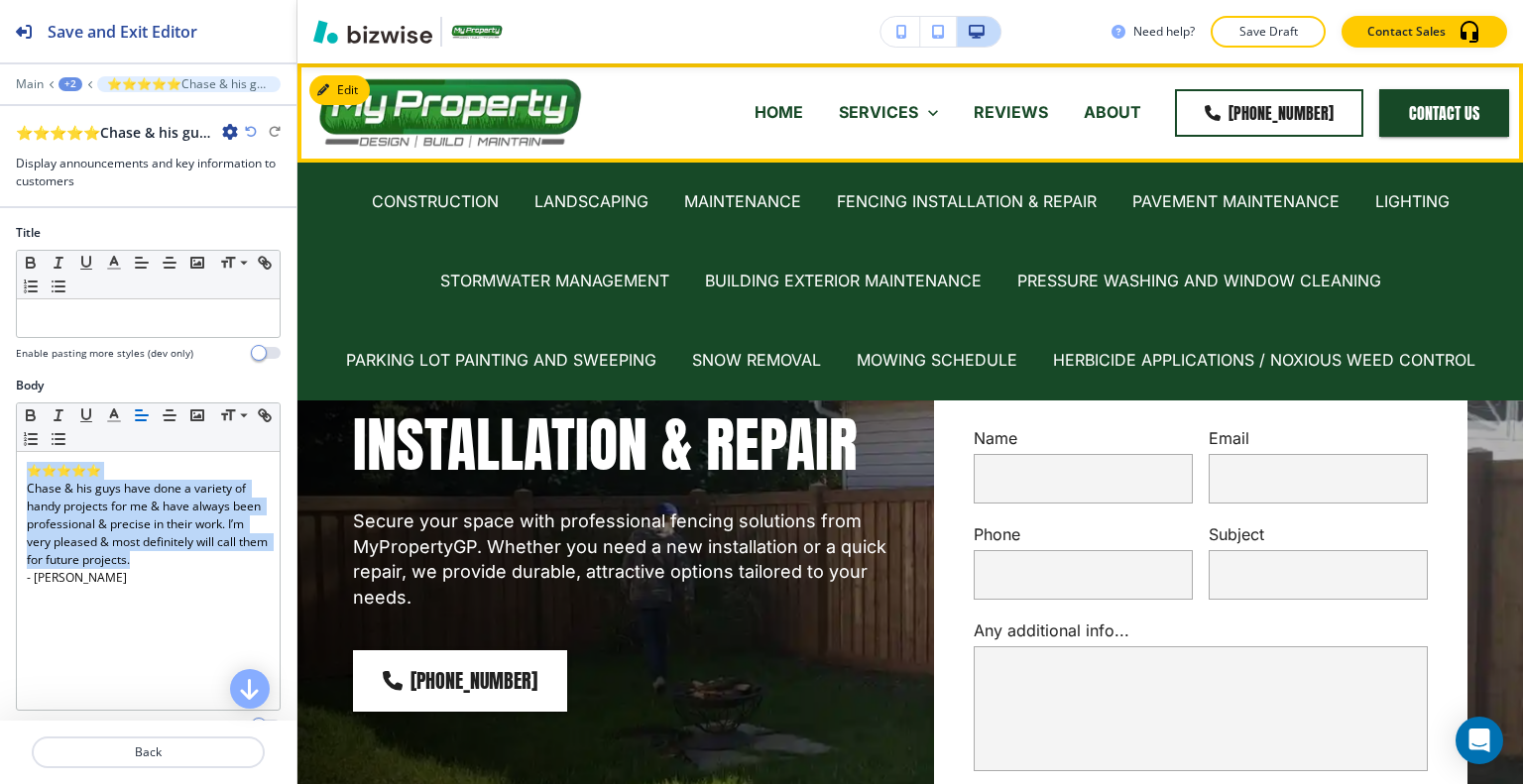 click 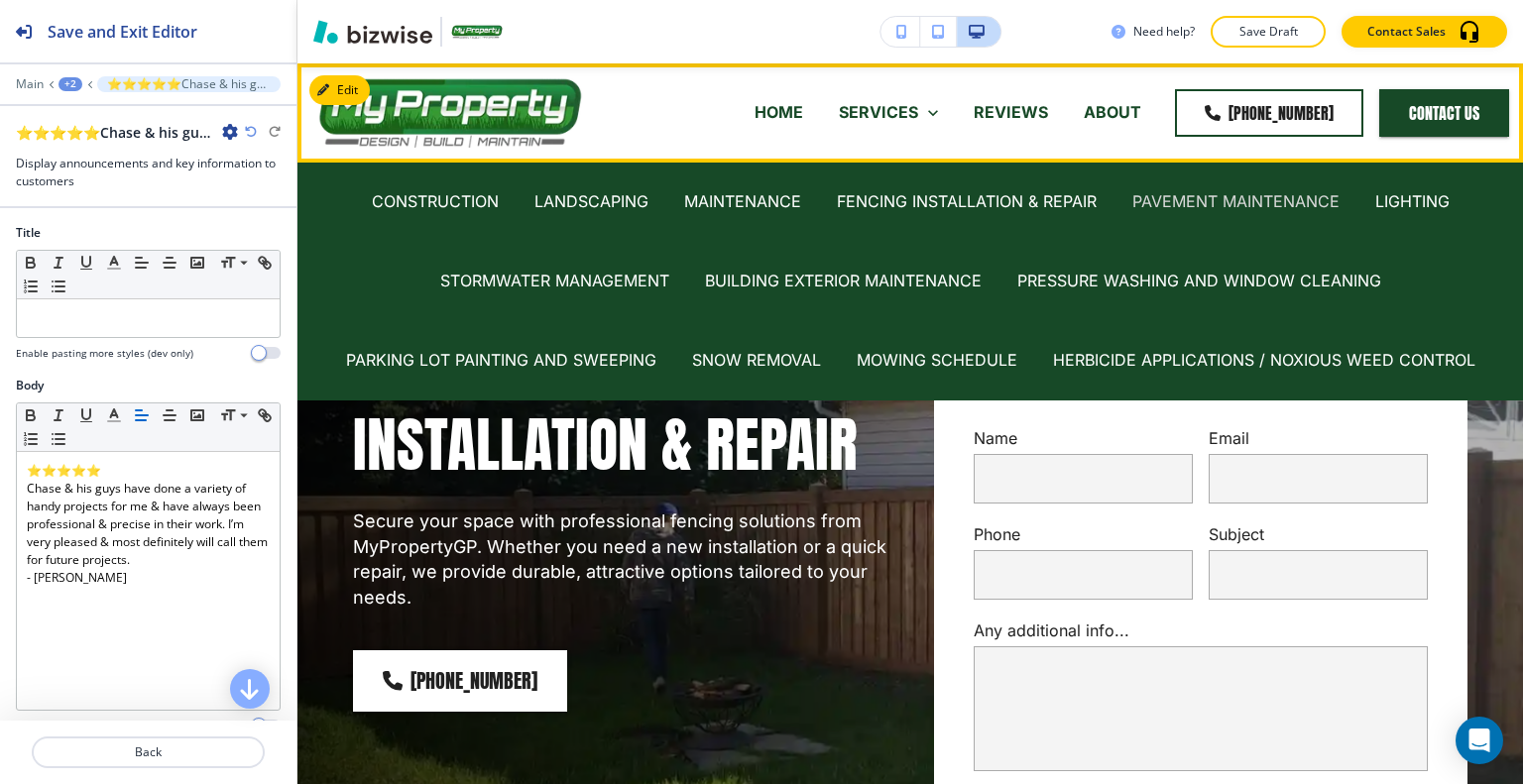 click on "PAVEMENT MAINTENANCE" at bounding box center [1235, 201] 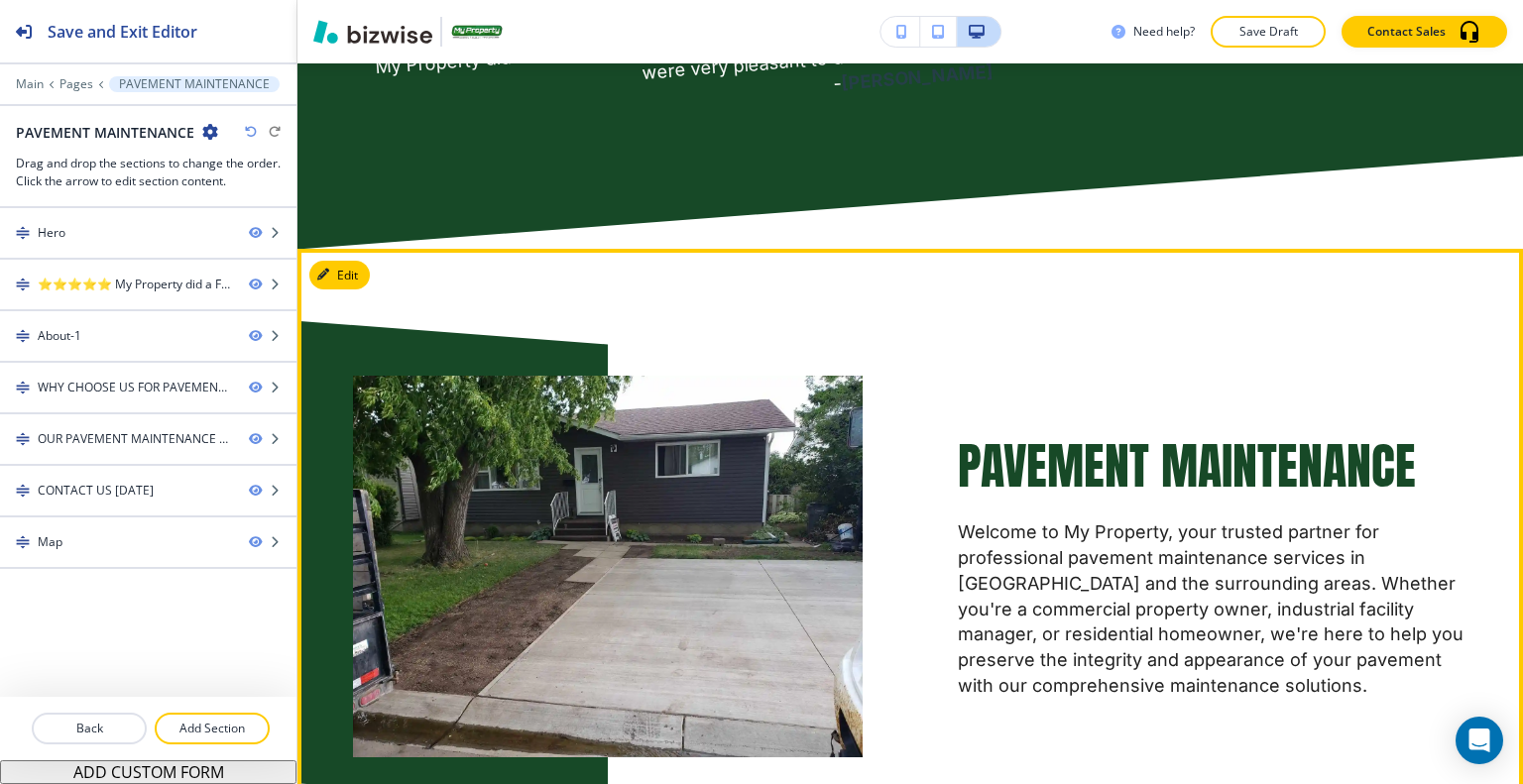 scroll, scrollTop: 991, scrollLeft: 0, axis: vertical 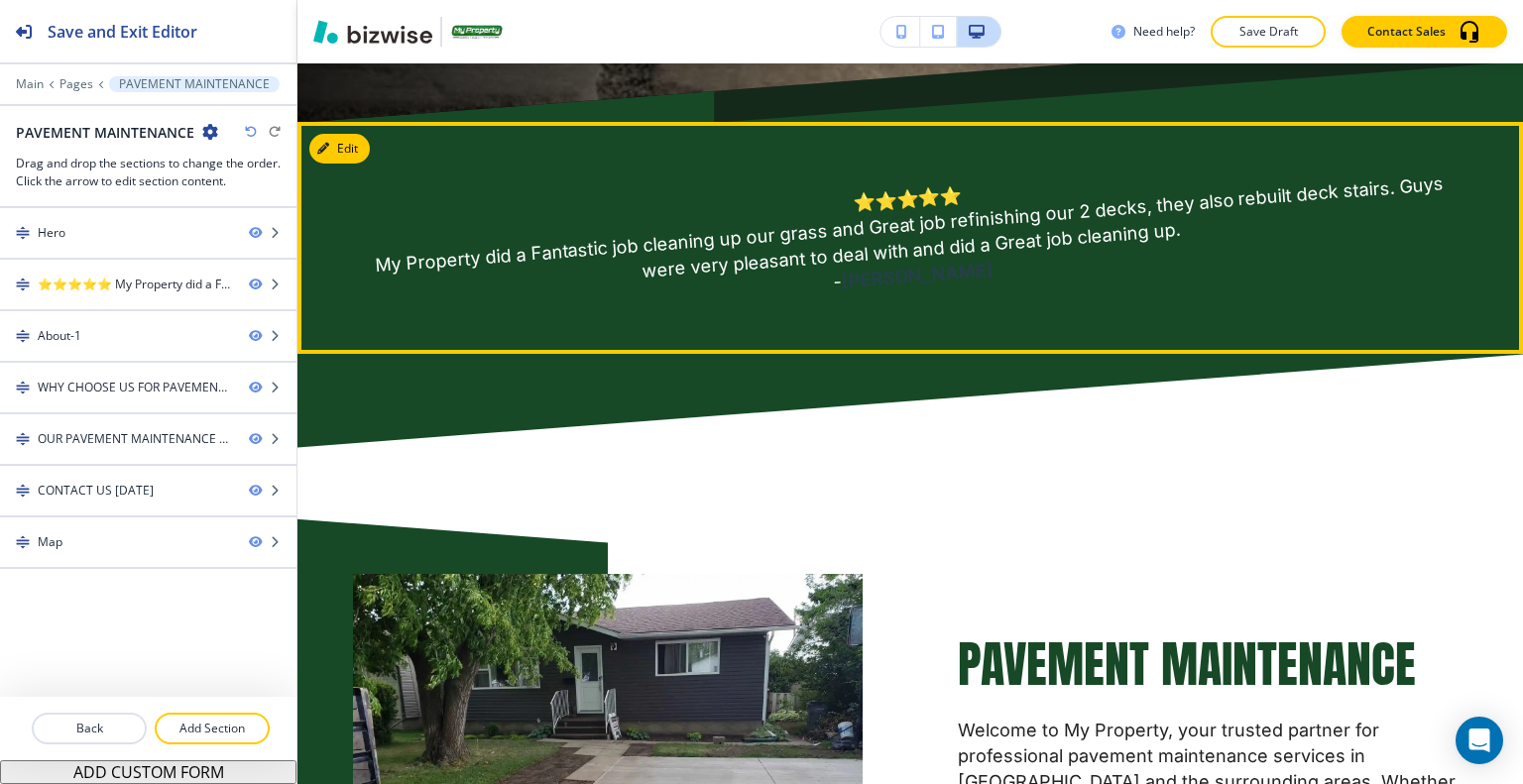 click on "⭐⭐⭐⭐⭐
My Property did a Fantastic job cleaning up our grass and Great job refinishing our 2 decks, they also rebuilt deck stairs. Guys were very pleasant to deal with and did a Great job cleaning up.
-  Dave D." at bounding box center (910, 238) 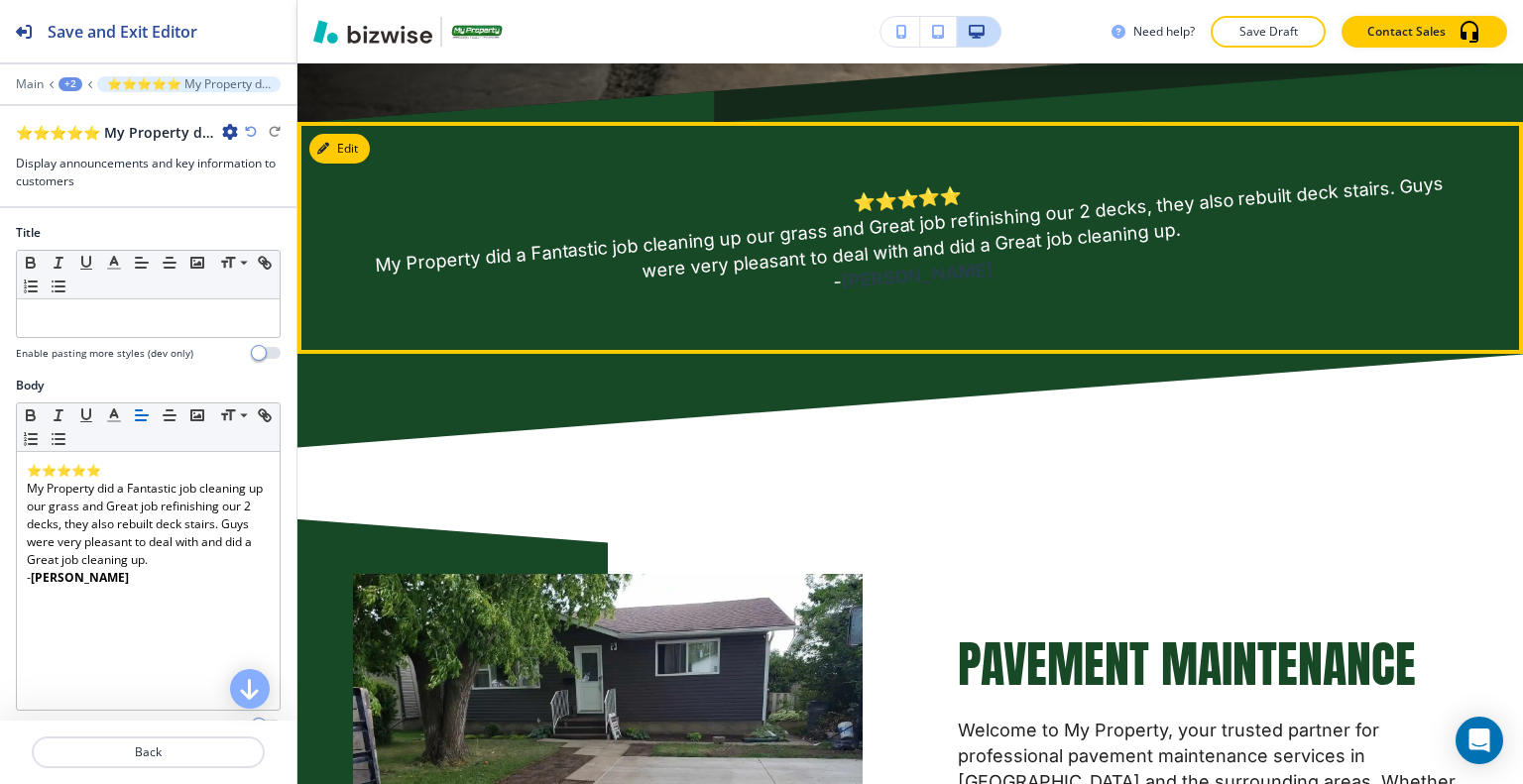 scroll, scrollTop: 1049, scrollLeft: 0, axis: vertical 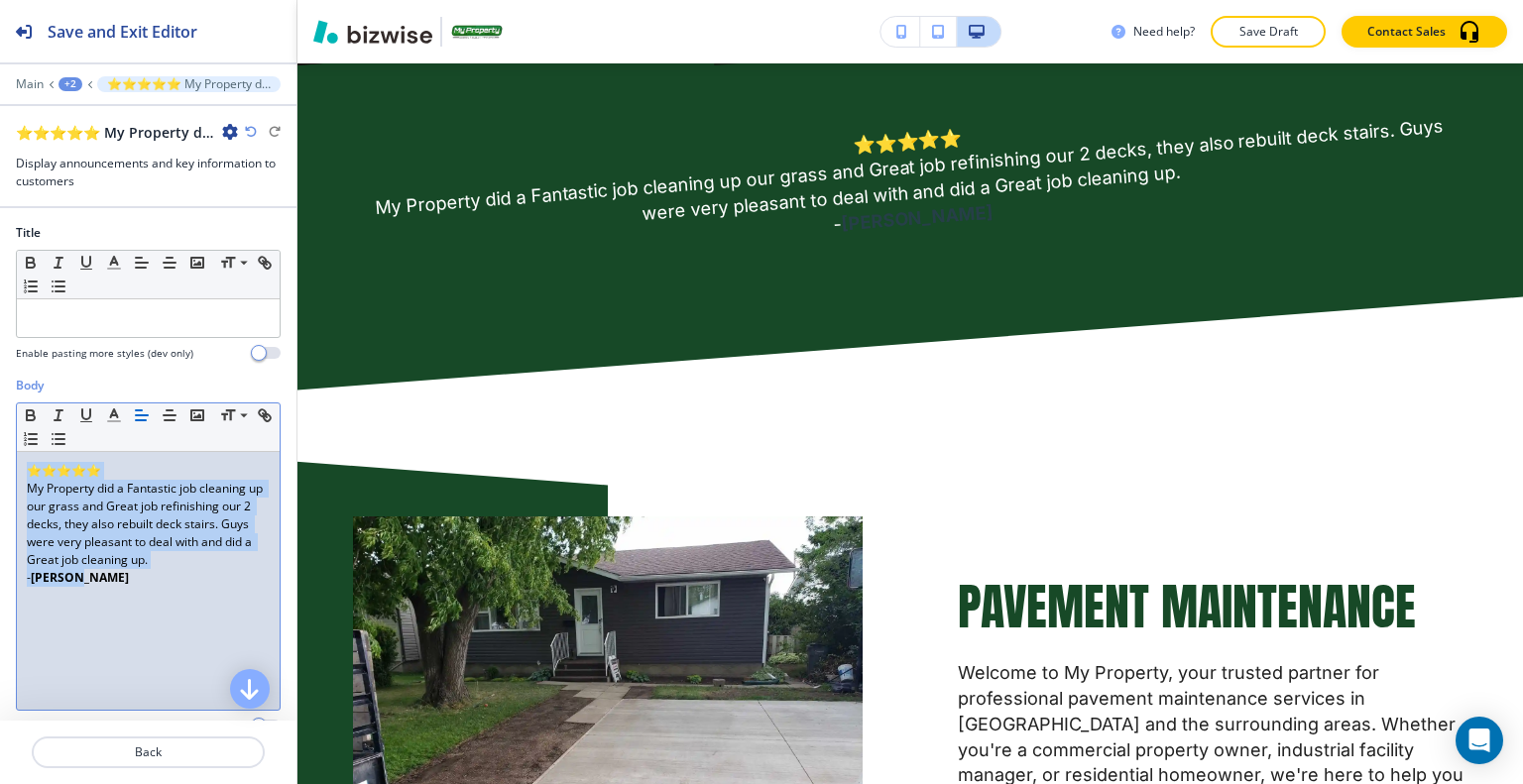 drag, startPoint x: 113, startPoint y: 571, endPoint x: 0, endPoint y: 442, distance: 171.4934 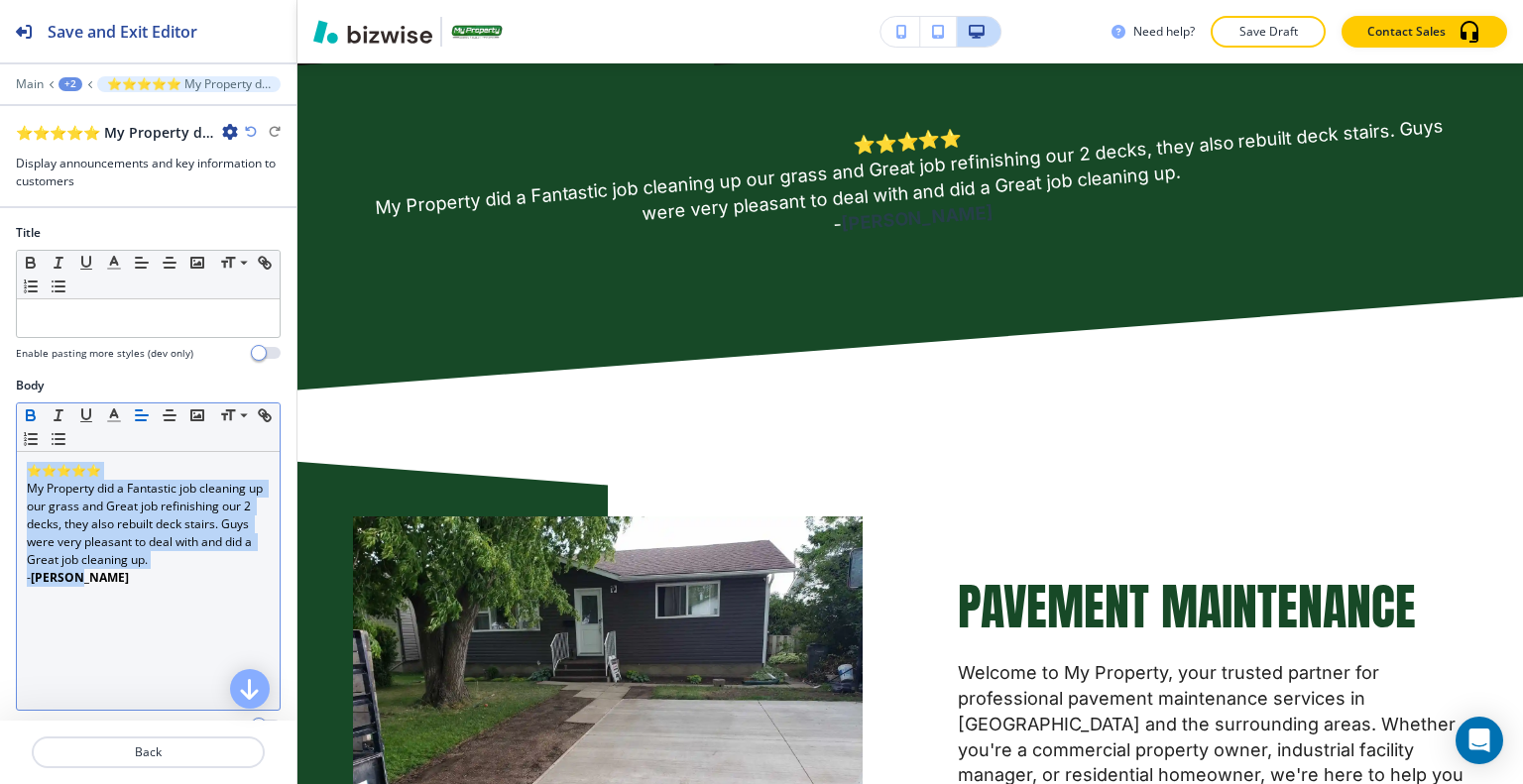 click 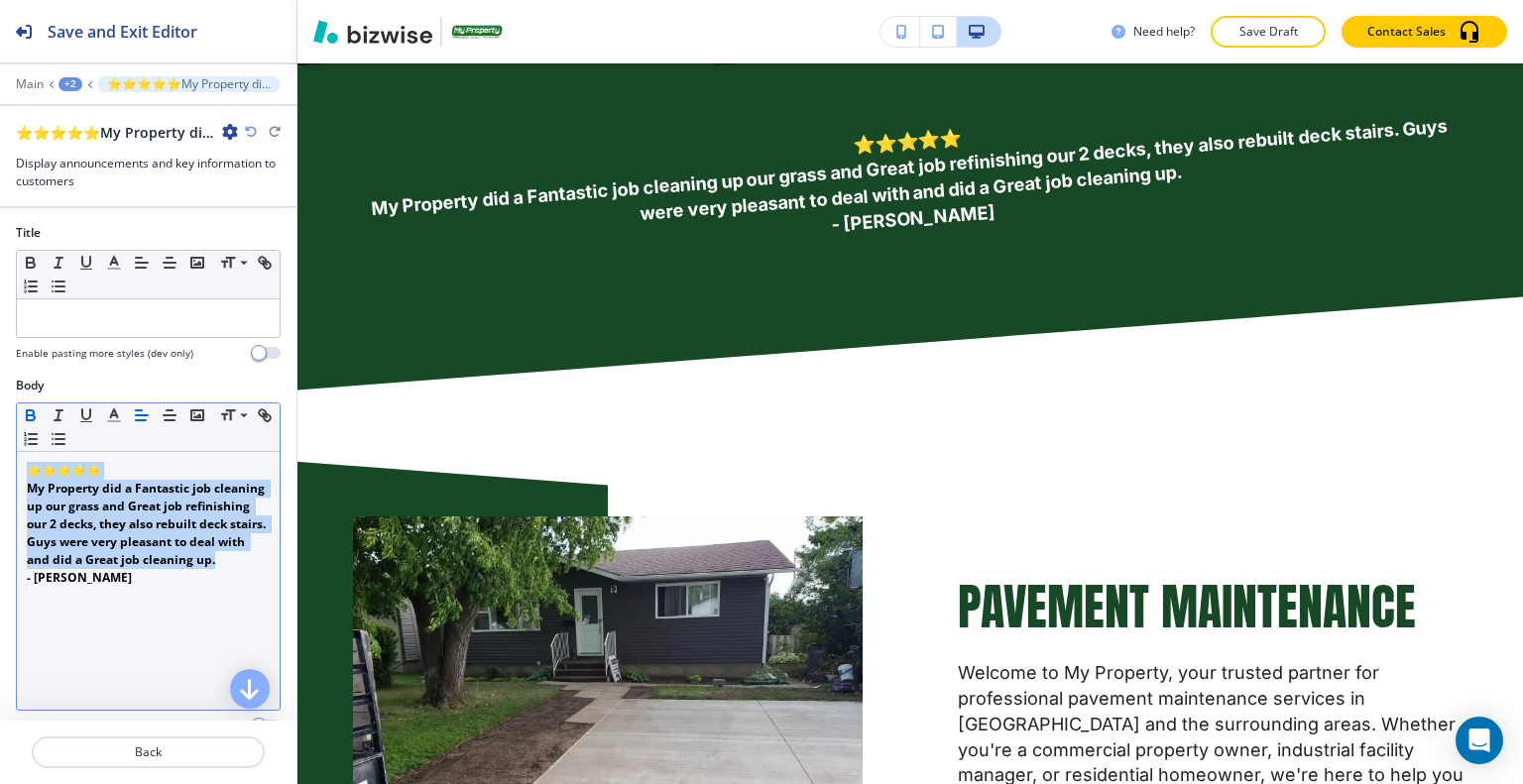 click 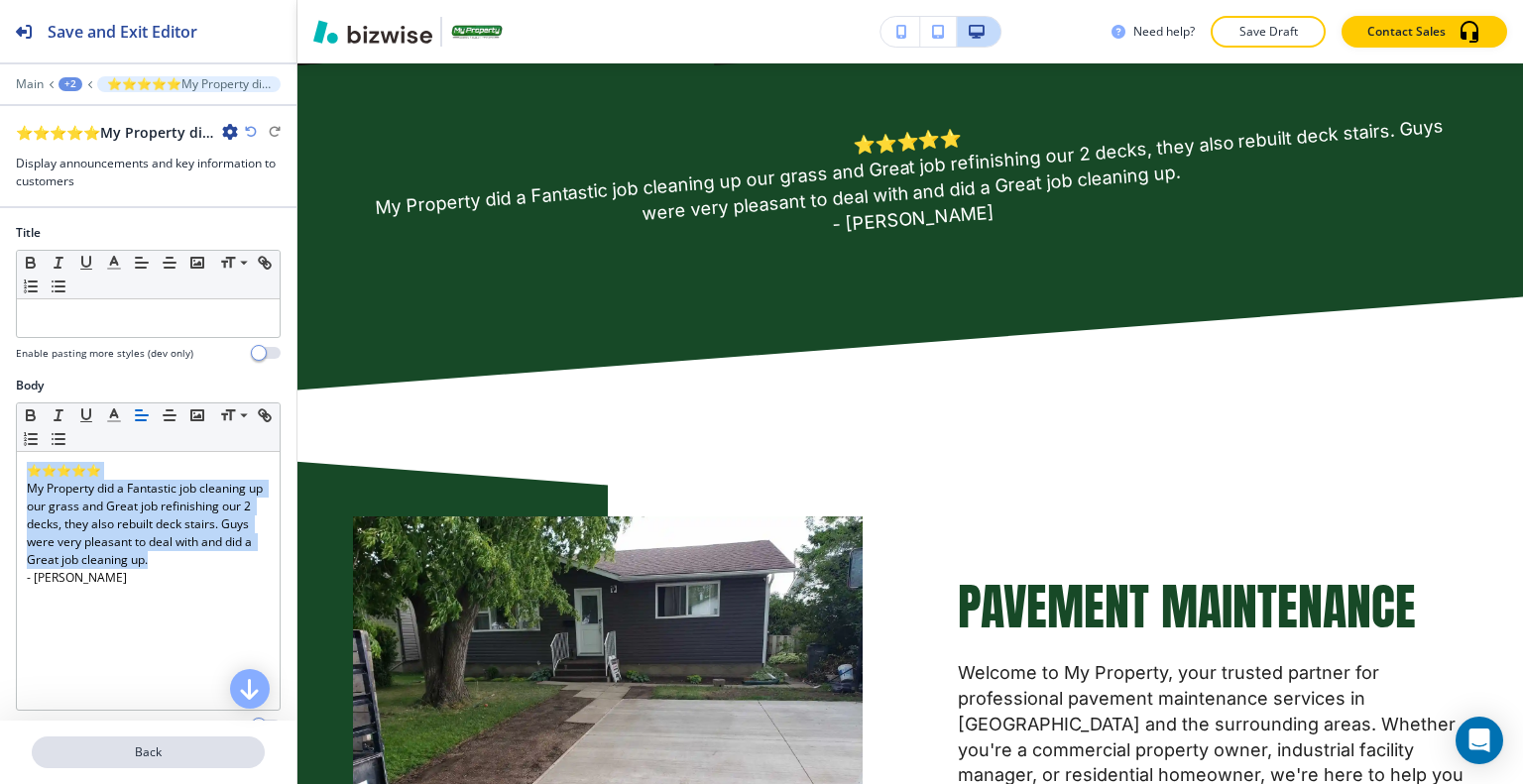 click on "Back" at bounding box center (148, 752) 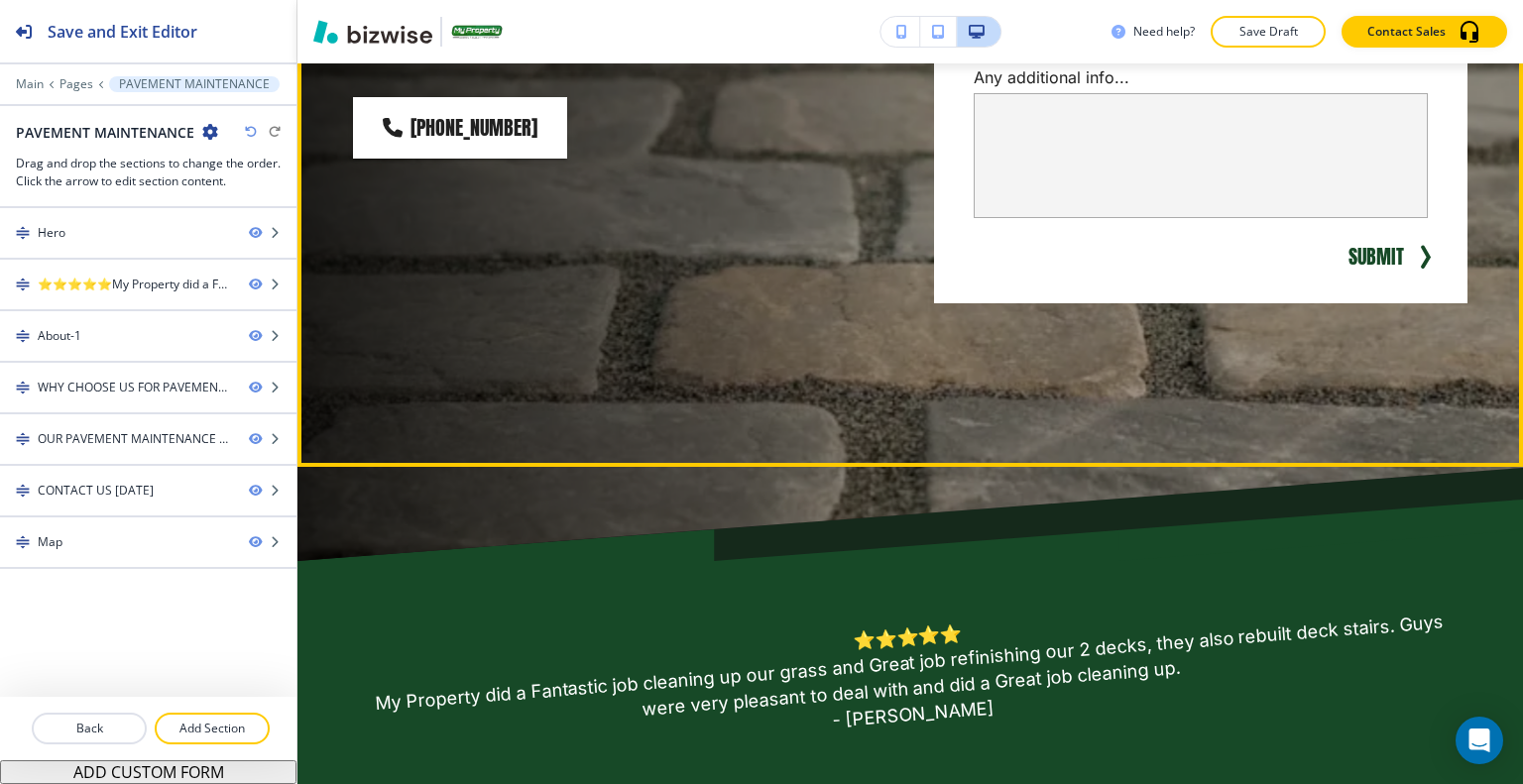 scroll, scrollTop: 0, scrollLeft: 0, axis: both 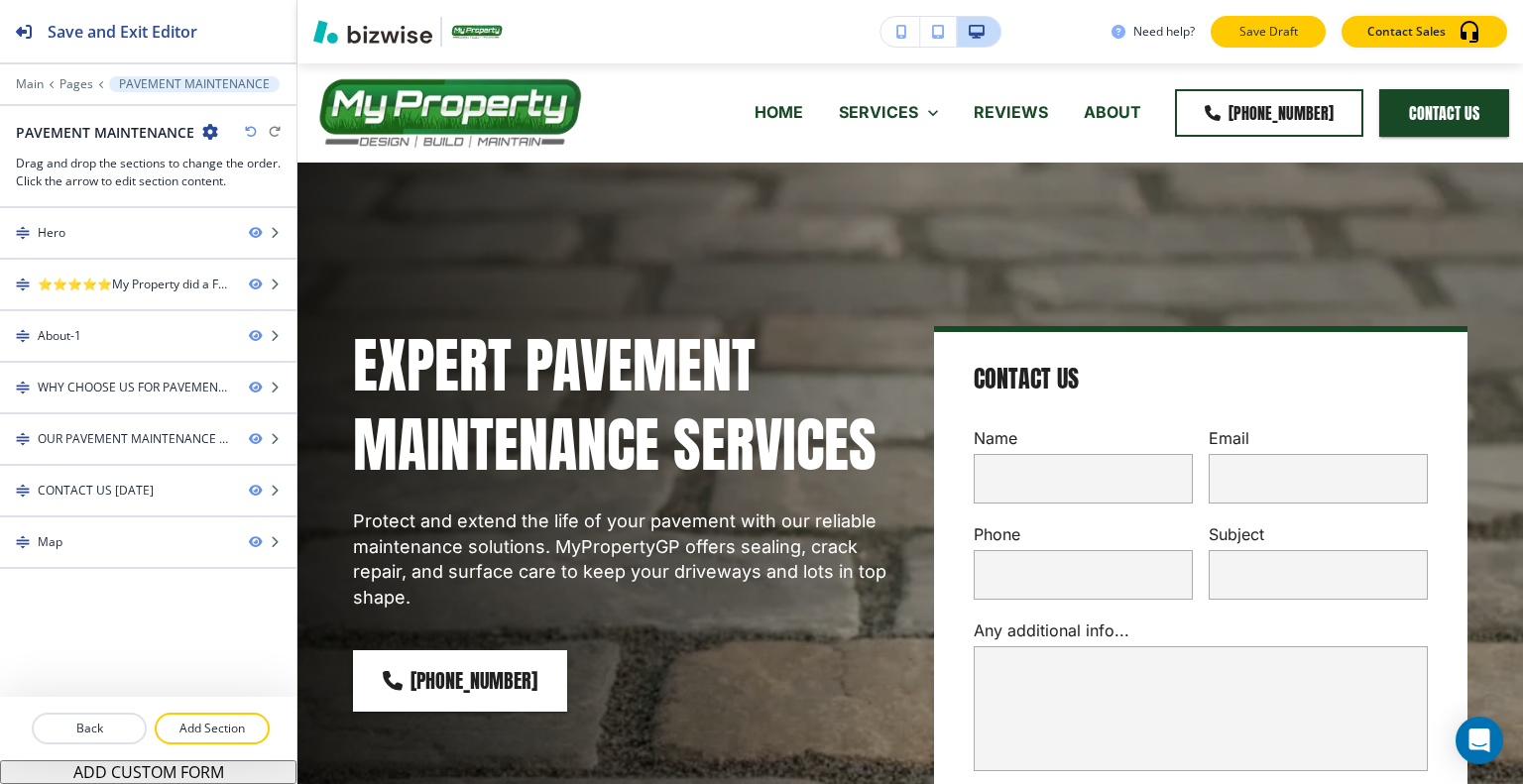 click on "Save Draft" at bounding box center (1268, 32) 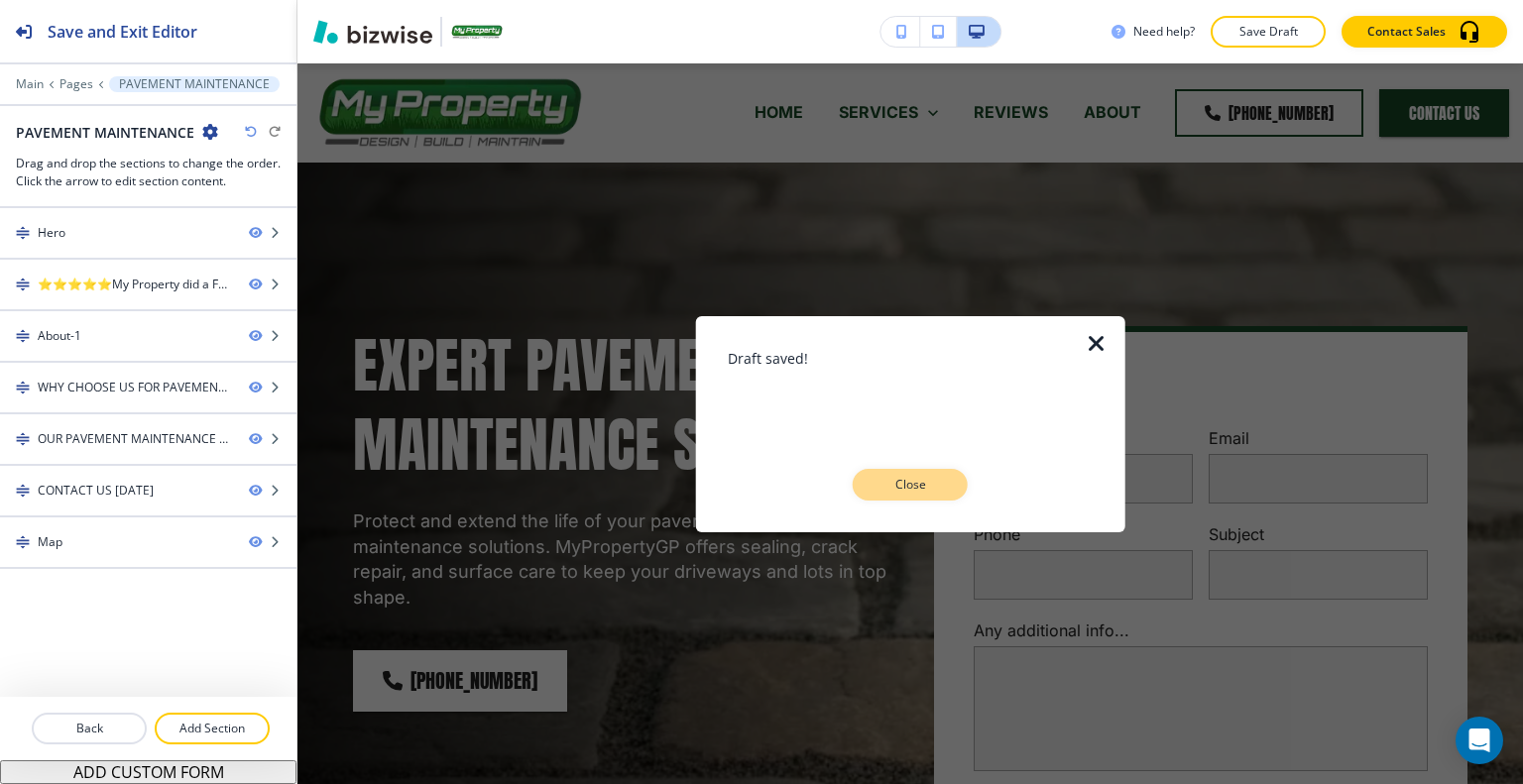 click on "Close" at bounding box center [910, 485] 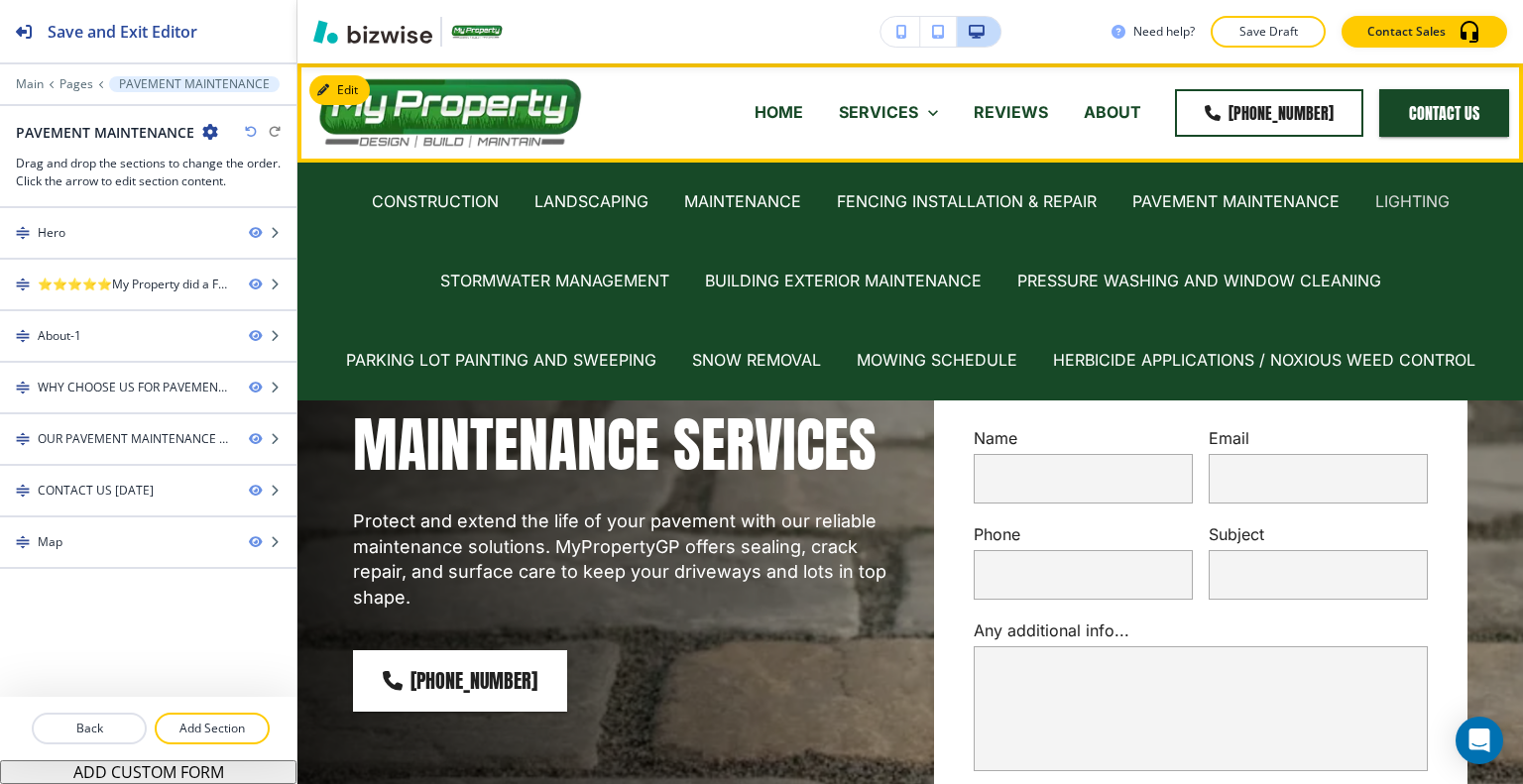click on "LIGHTING" at bounding box center [1412, 201] 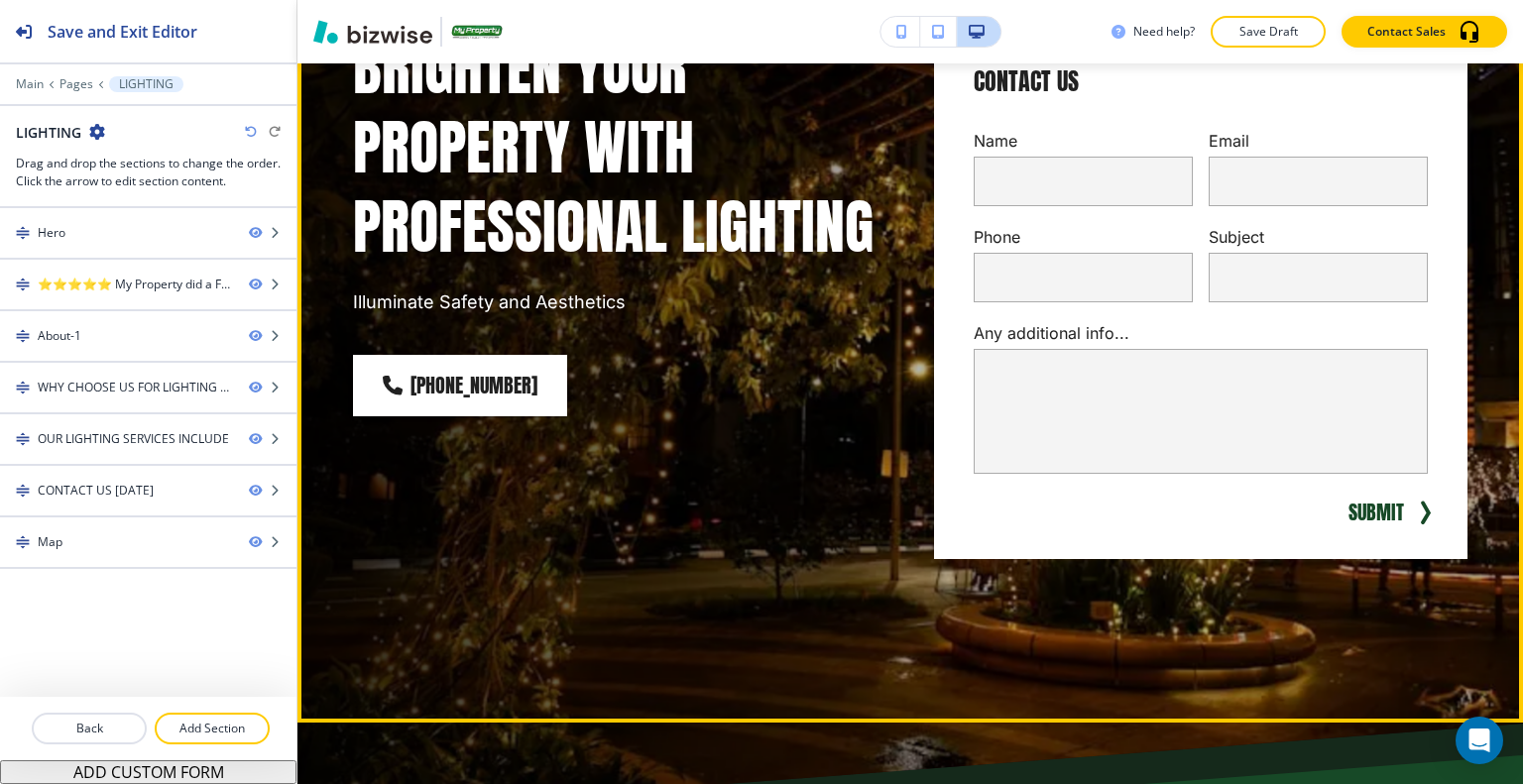 scroll, scrollTop: 0, scrollLeft: 0, axis: both 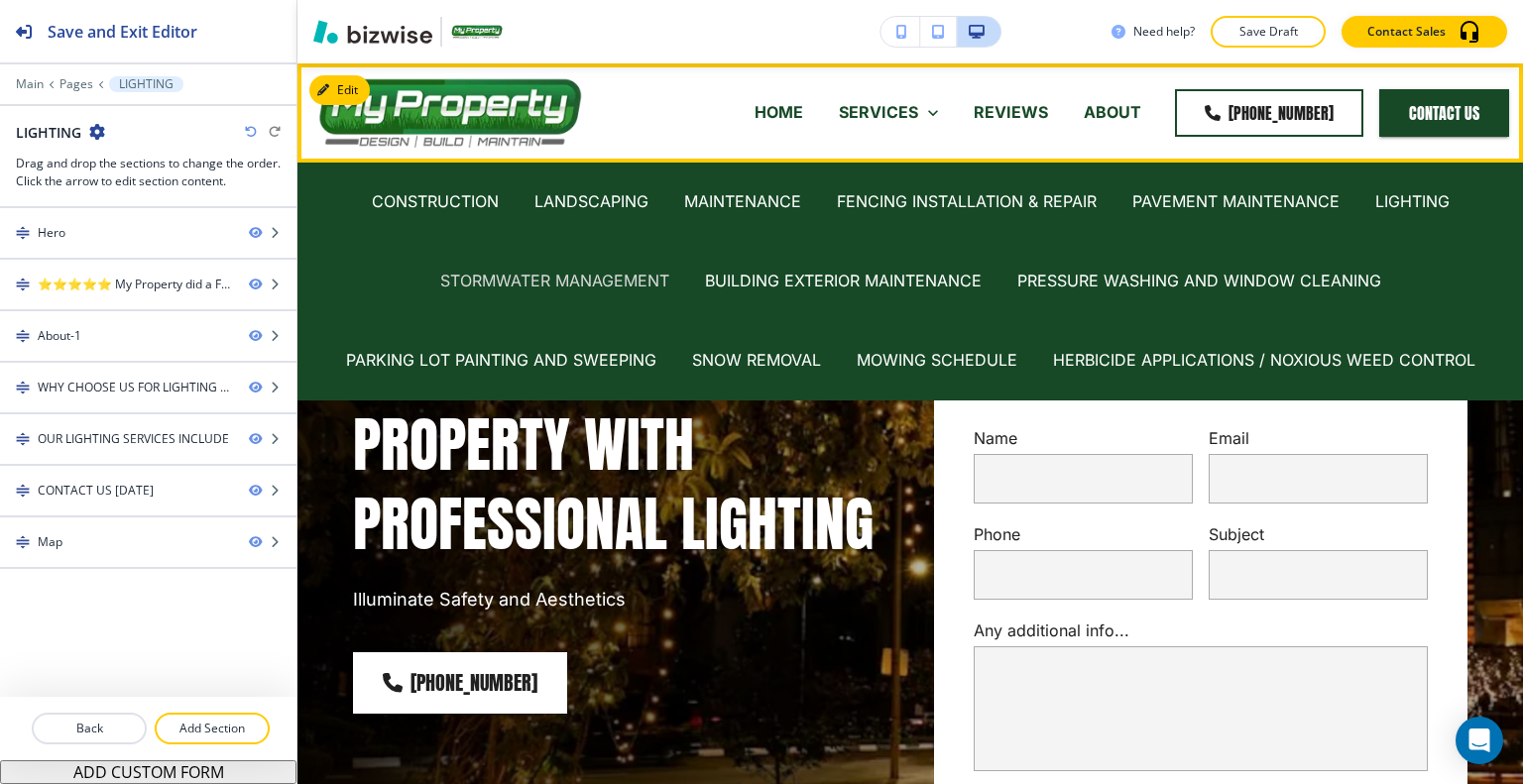 click on "STORMWATER MANAGEMENT" at bounding box center (554, 280) 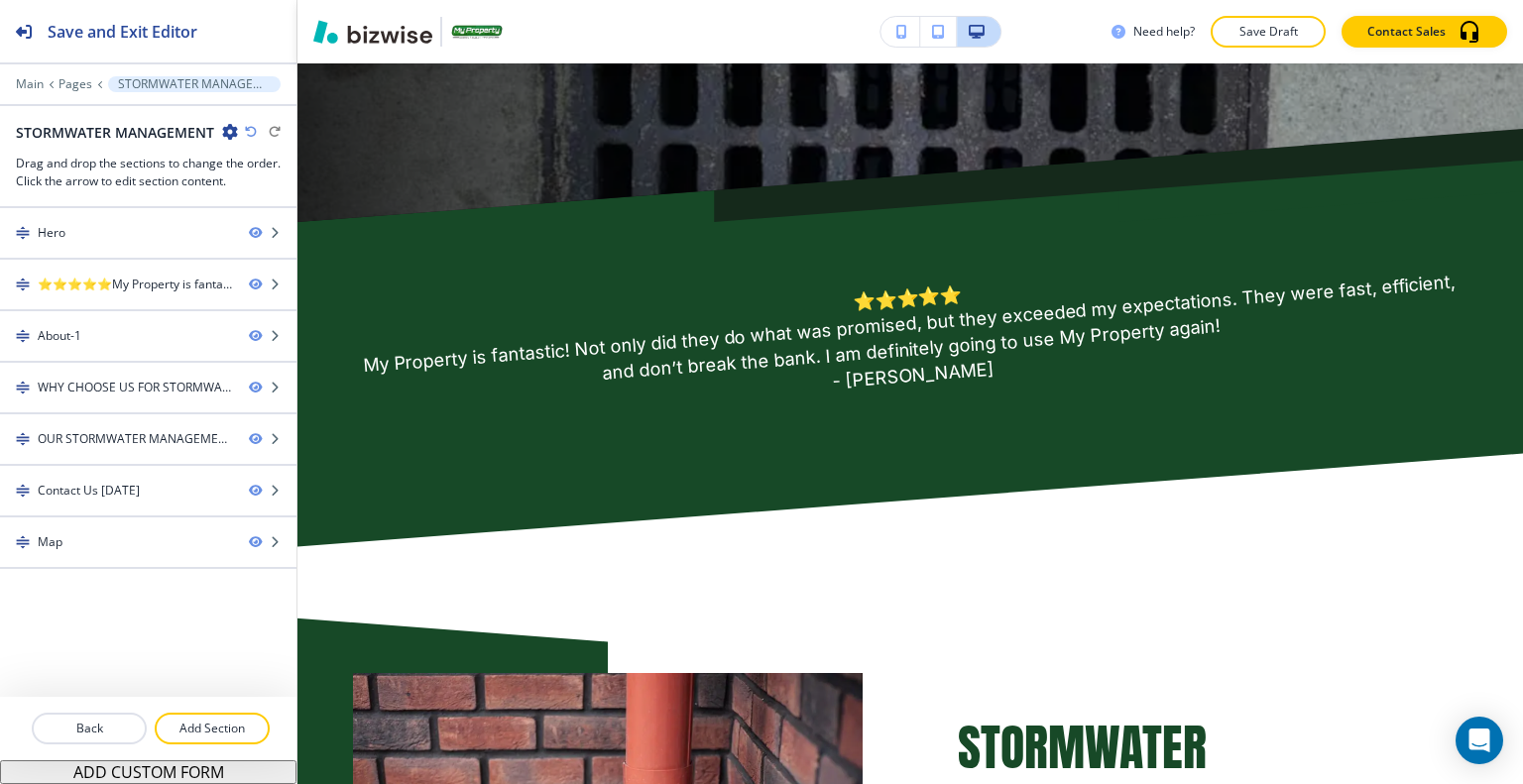 scroll, scrollTop: 694, scrollLeft: 0, axis: vertical 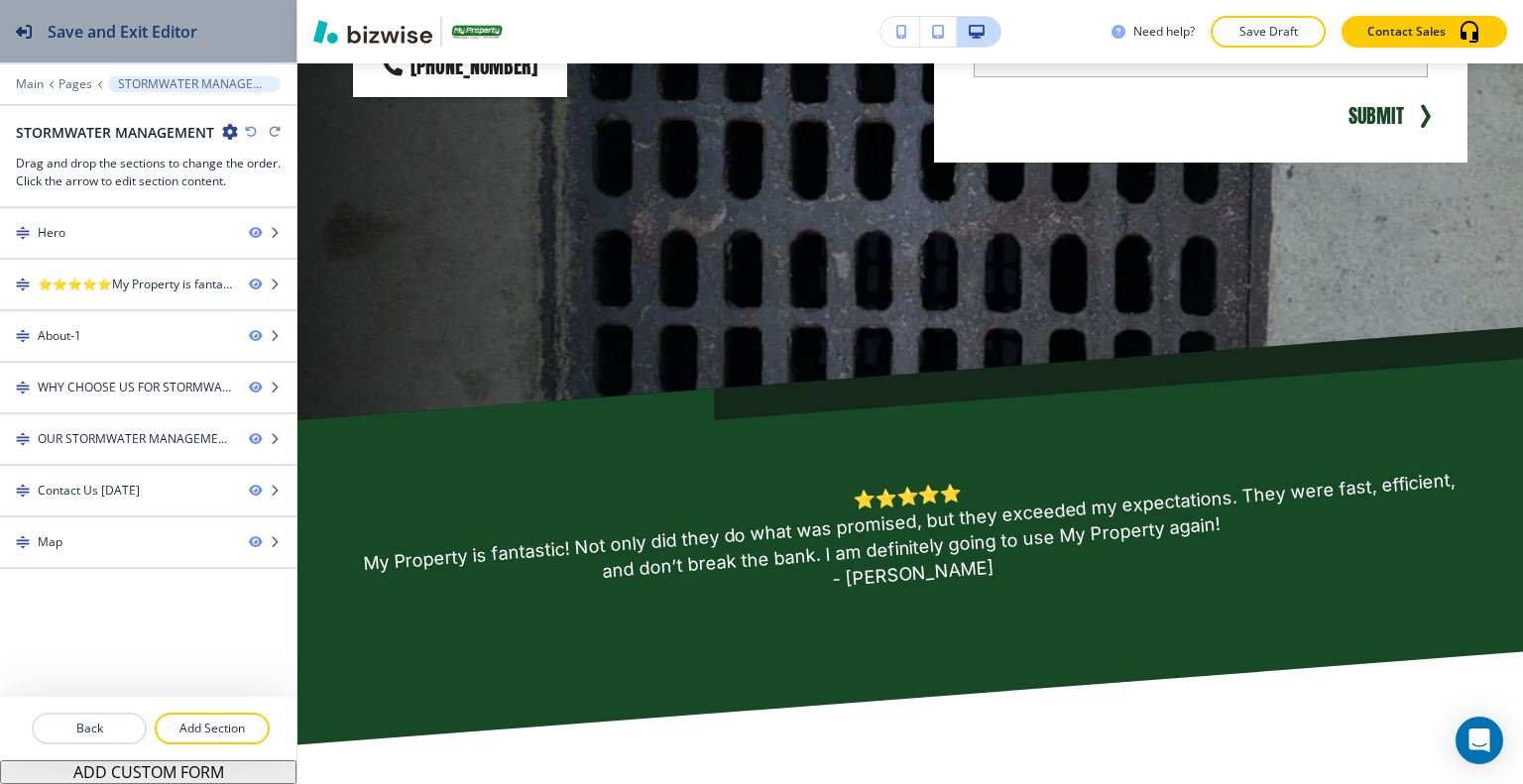 click on "Save and Exit Editor" at bounding box center [122, 32] 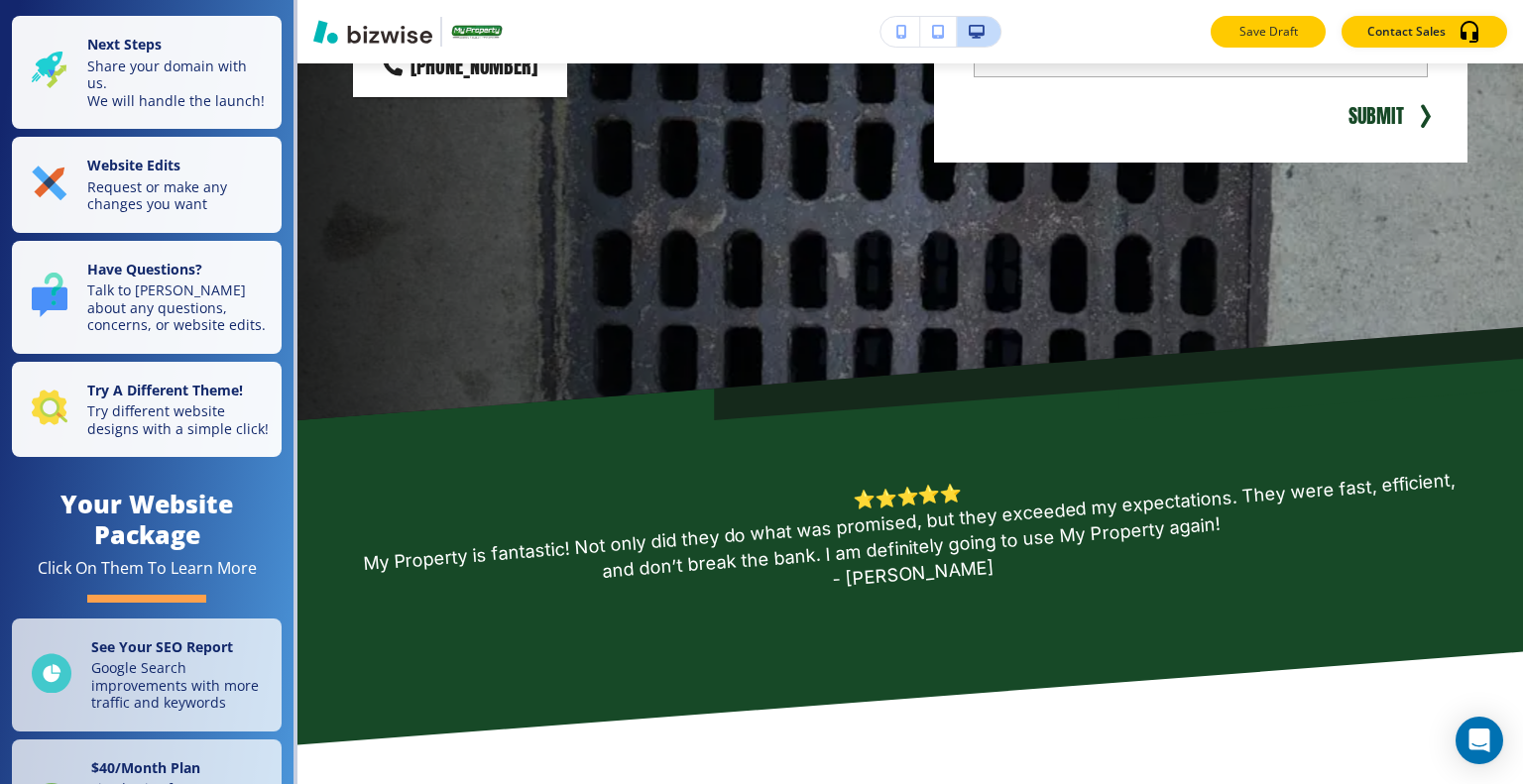 click on "Save Draft" at bounding box center [1268, 32] 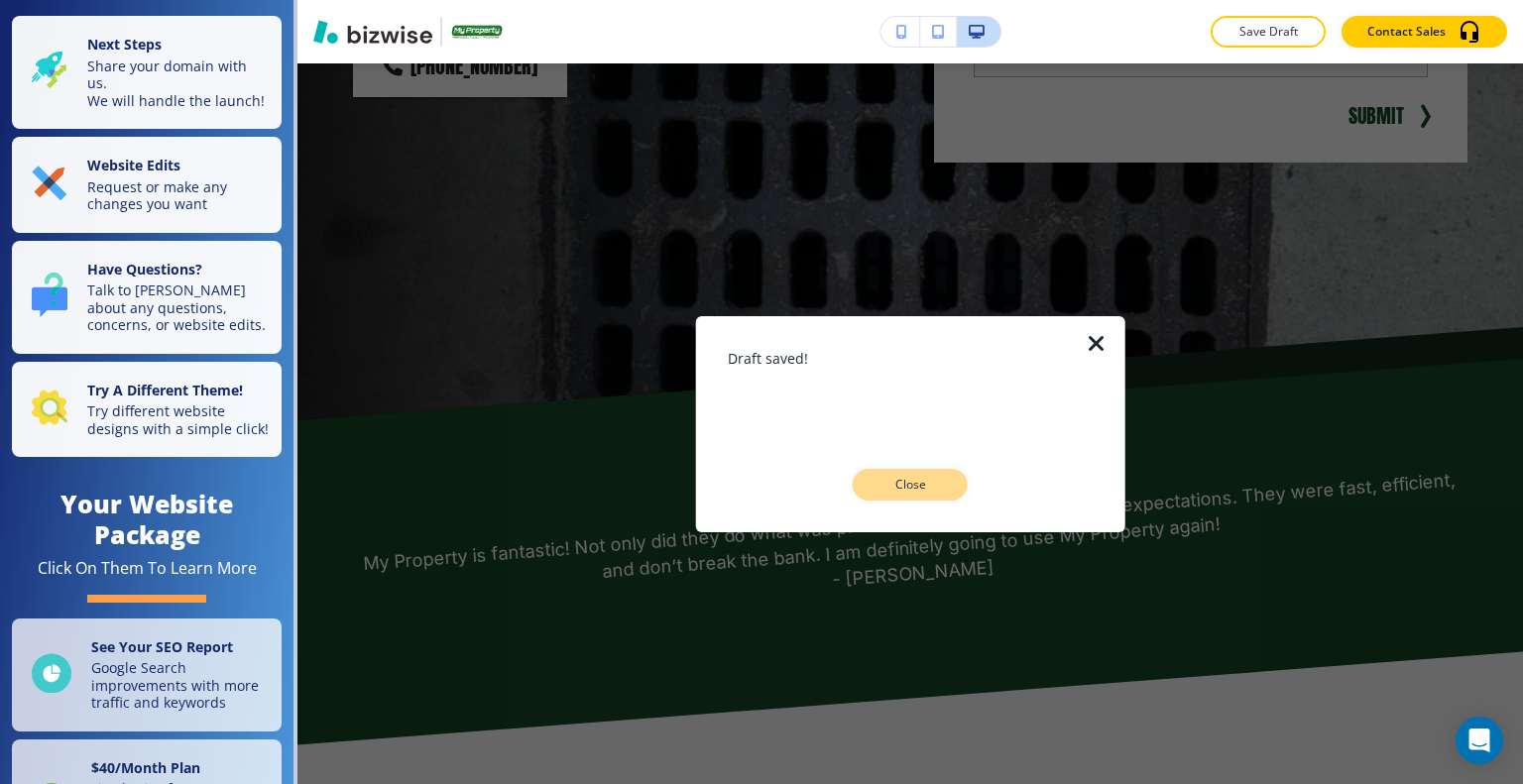 click on "Close" at bounding box center [910, 485] 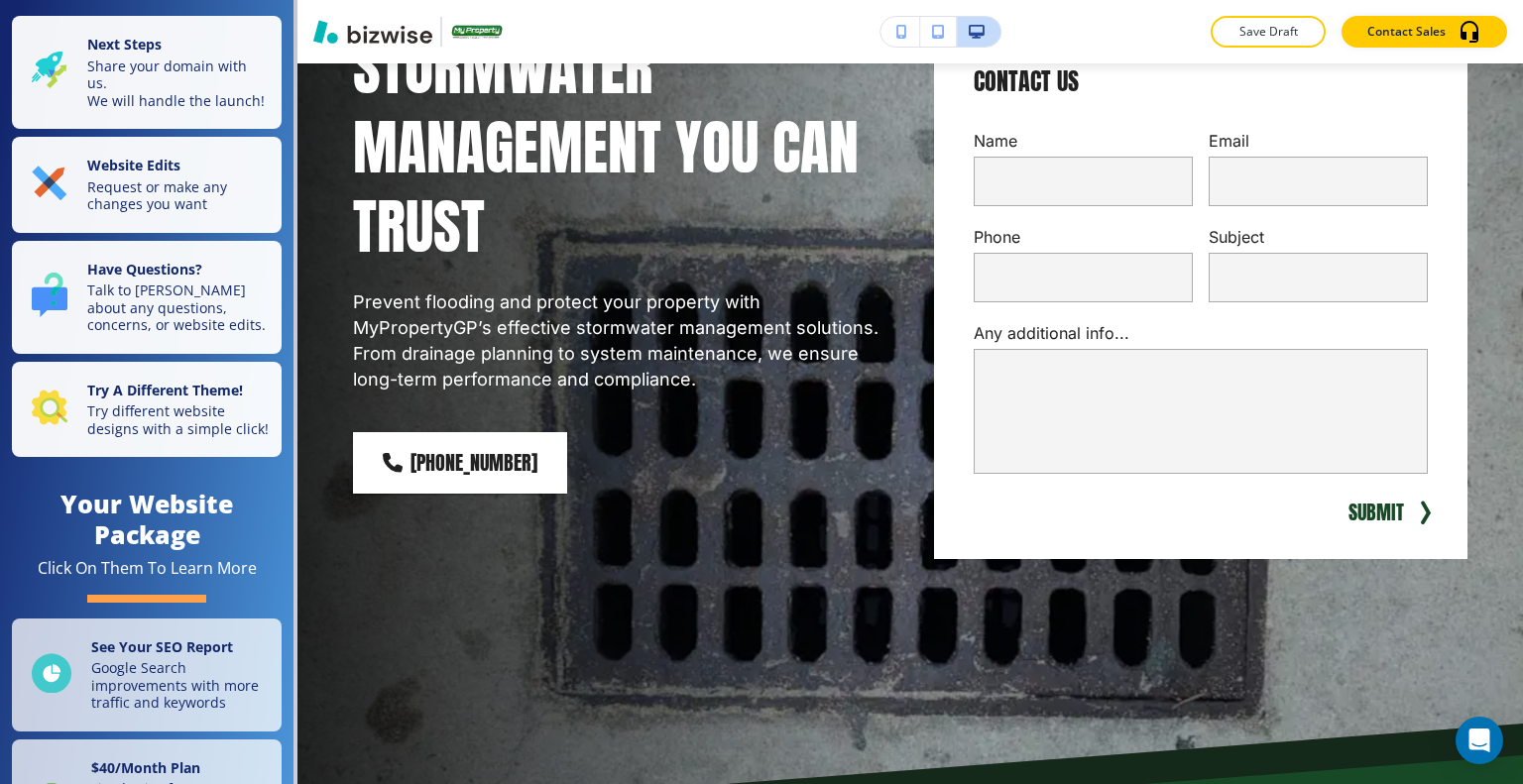 scroll, scrollTop: 0, scrollLeft: 0, axis: both 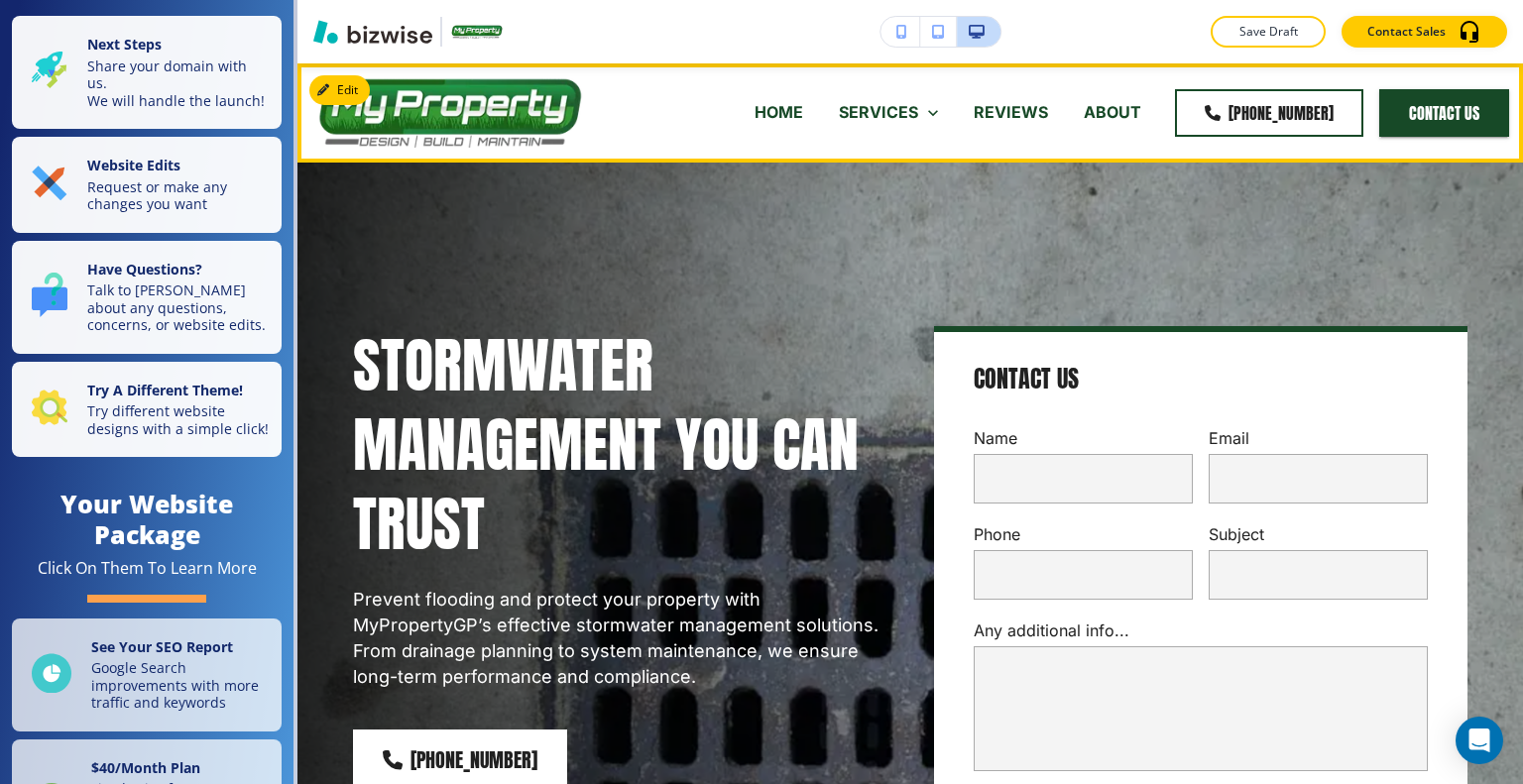 click on "HOME" at bounding box center [778, 112] 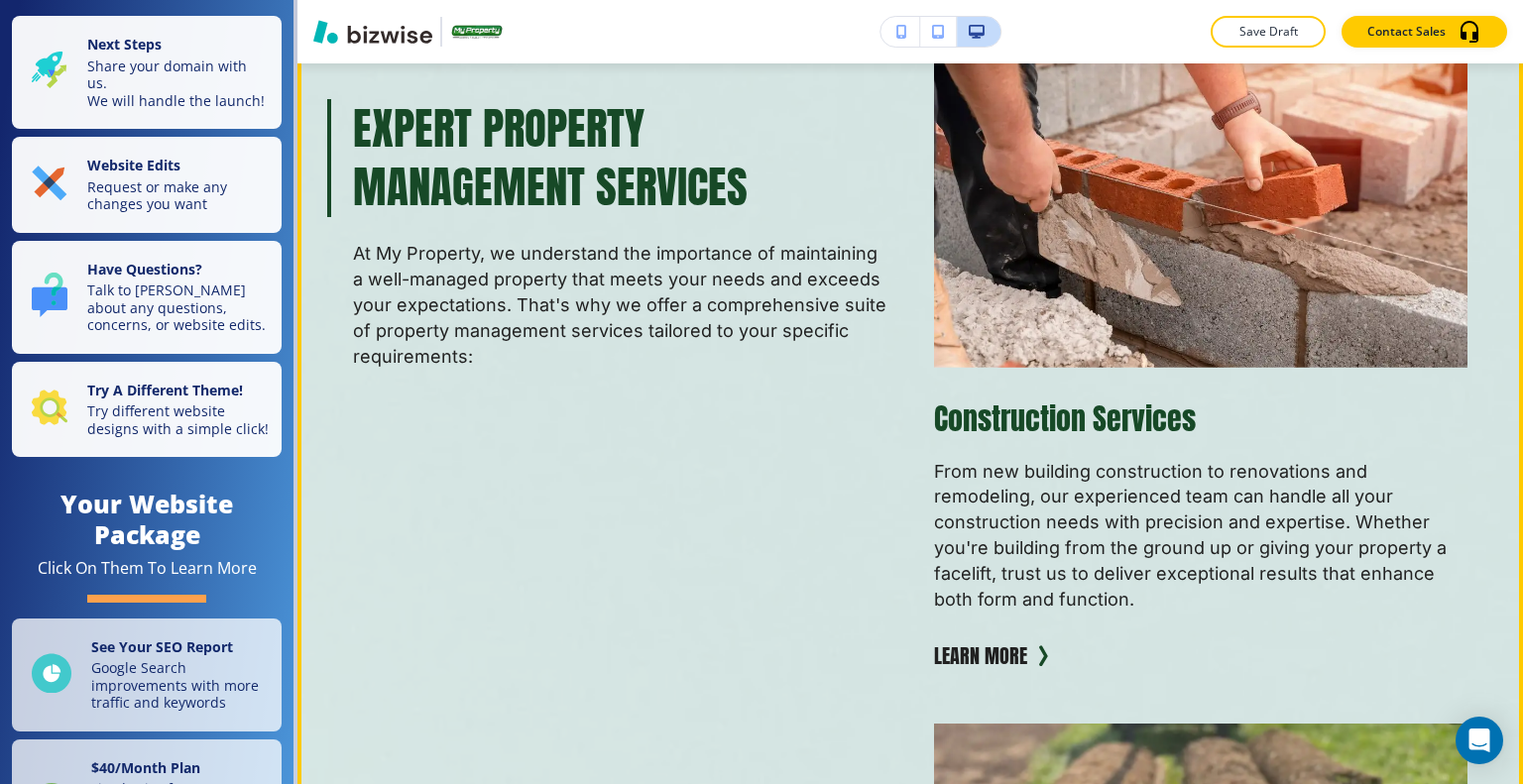 scroll, scrollTop: 1685, scrollLeft: 0, axis: vertical 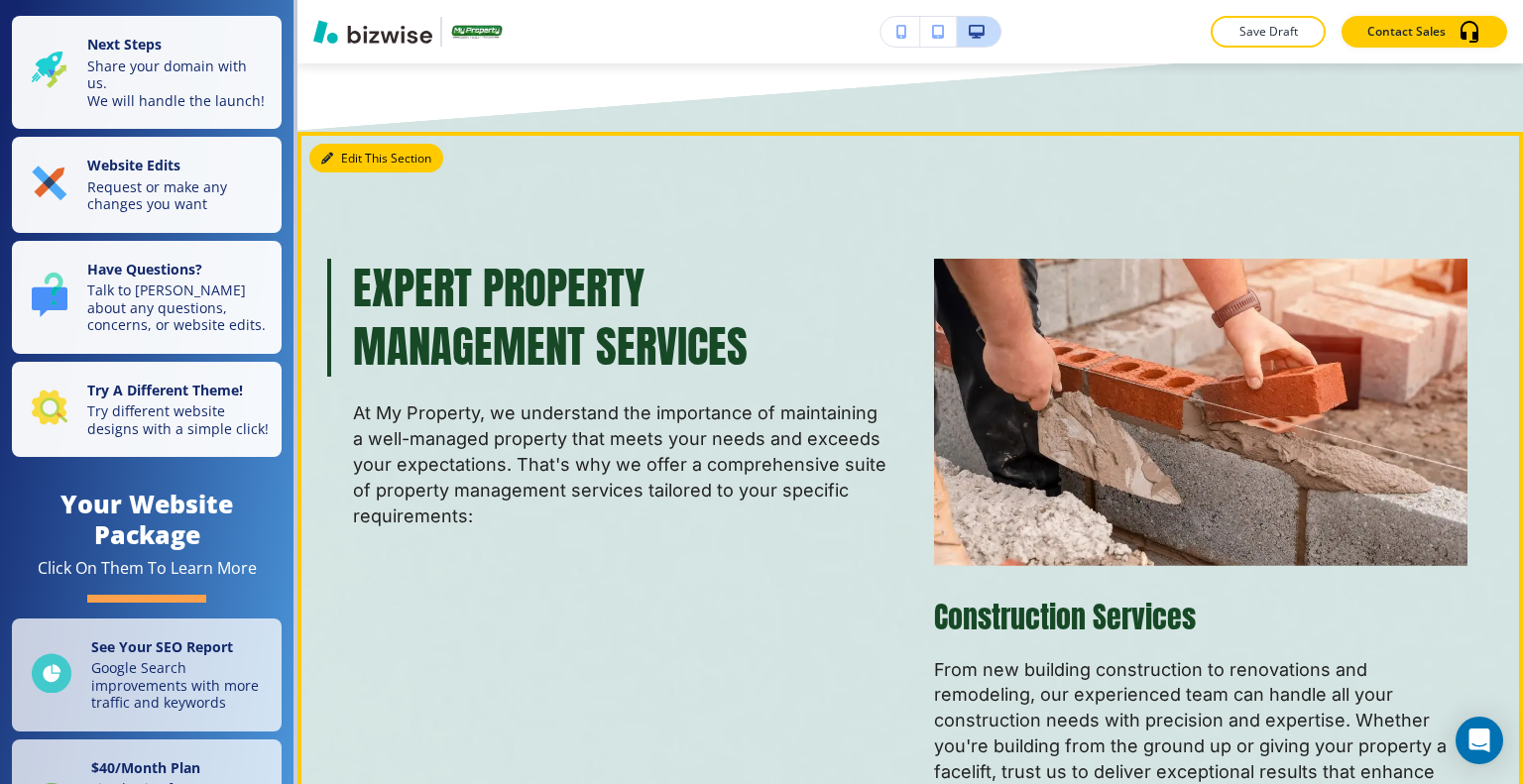 click on "Edit This Section" at bounding box center (376, 159) 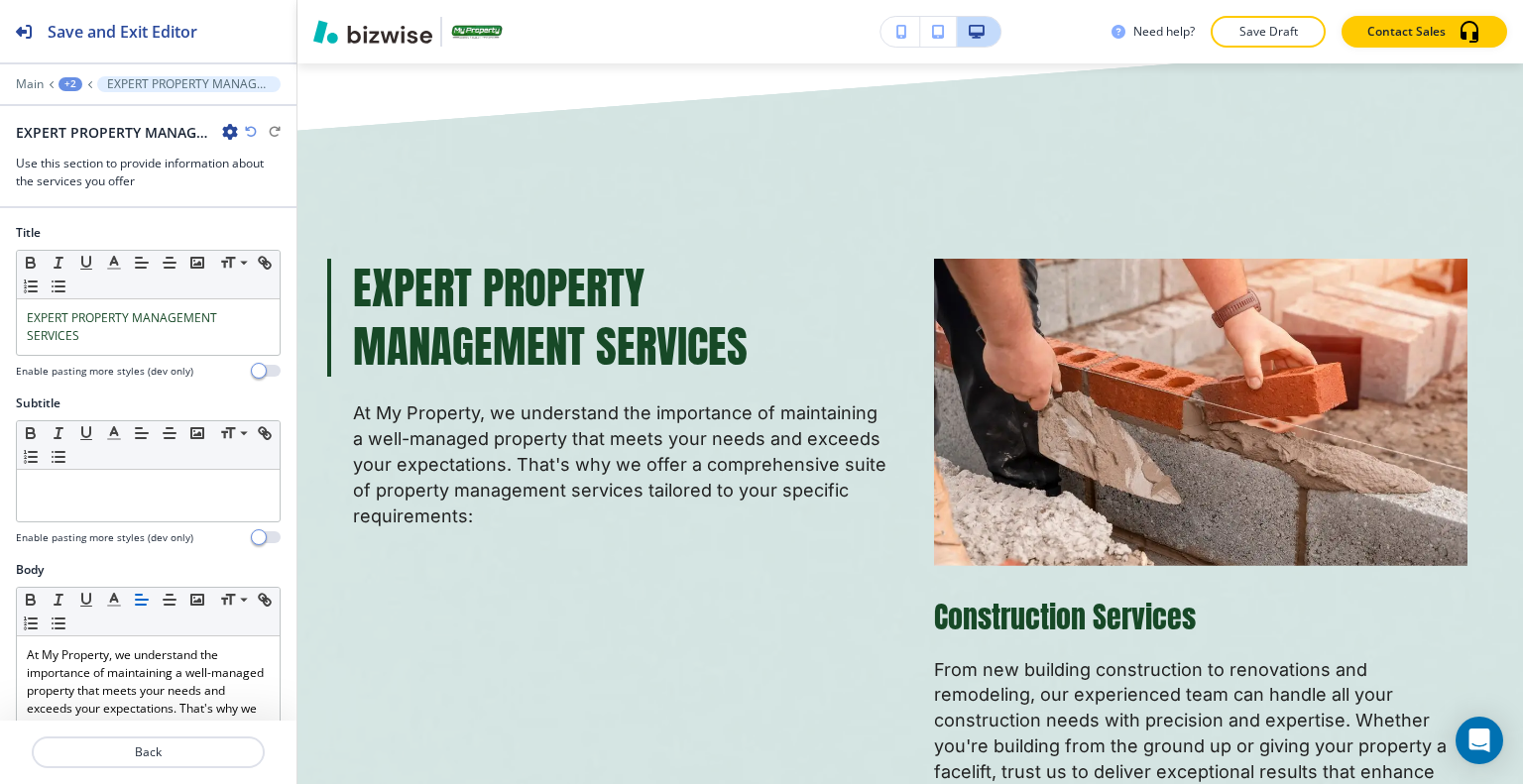 scroll, scrollTop: 1865, scrollLeft: 0, axis: vertical 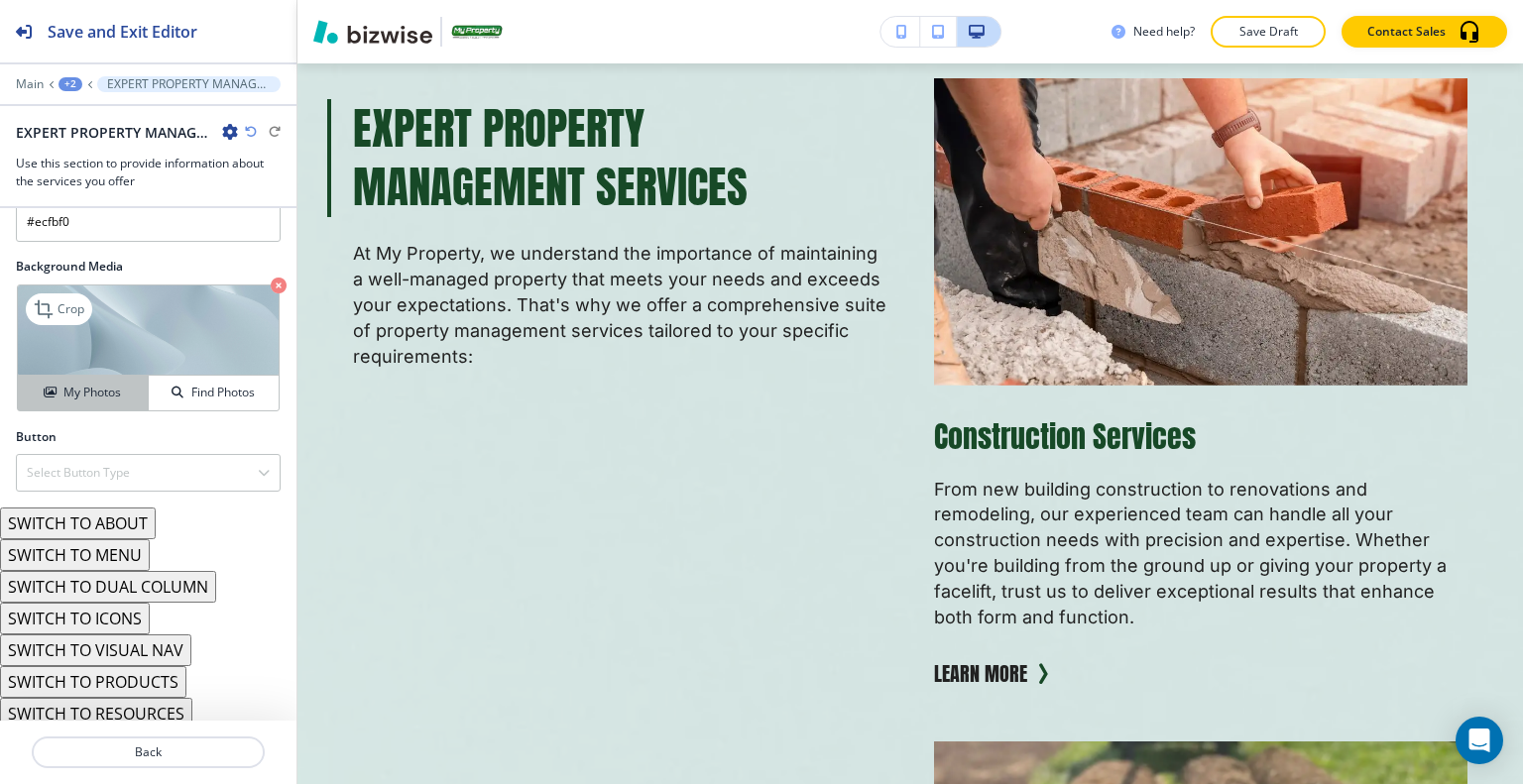 click on "My Photos" at bounding box center [92, 392] 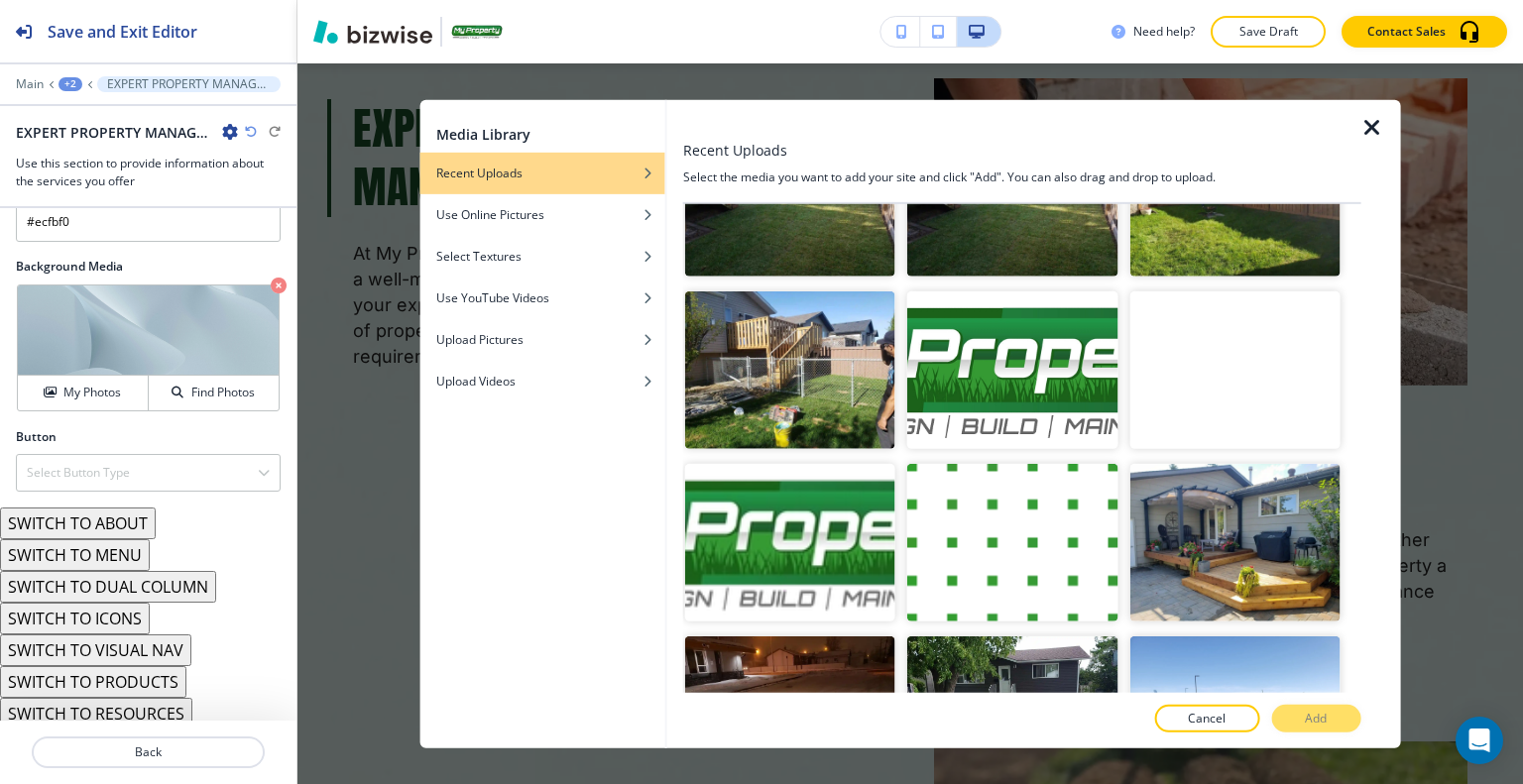 scroll, scrollTop: 6102, scrollLeft: 0, axis: vertical 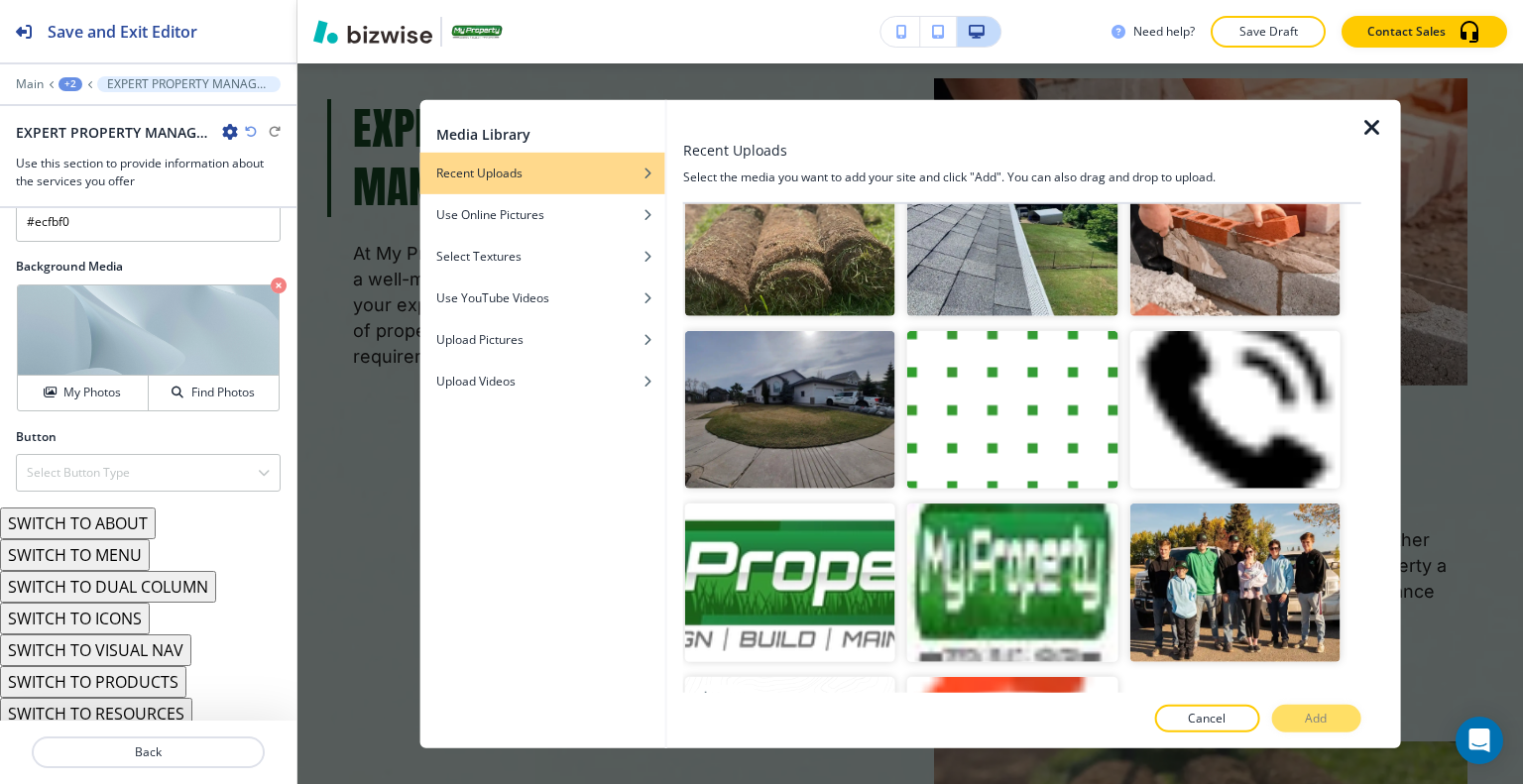 click at bounding box center [790, 754] 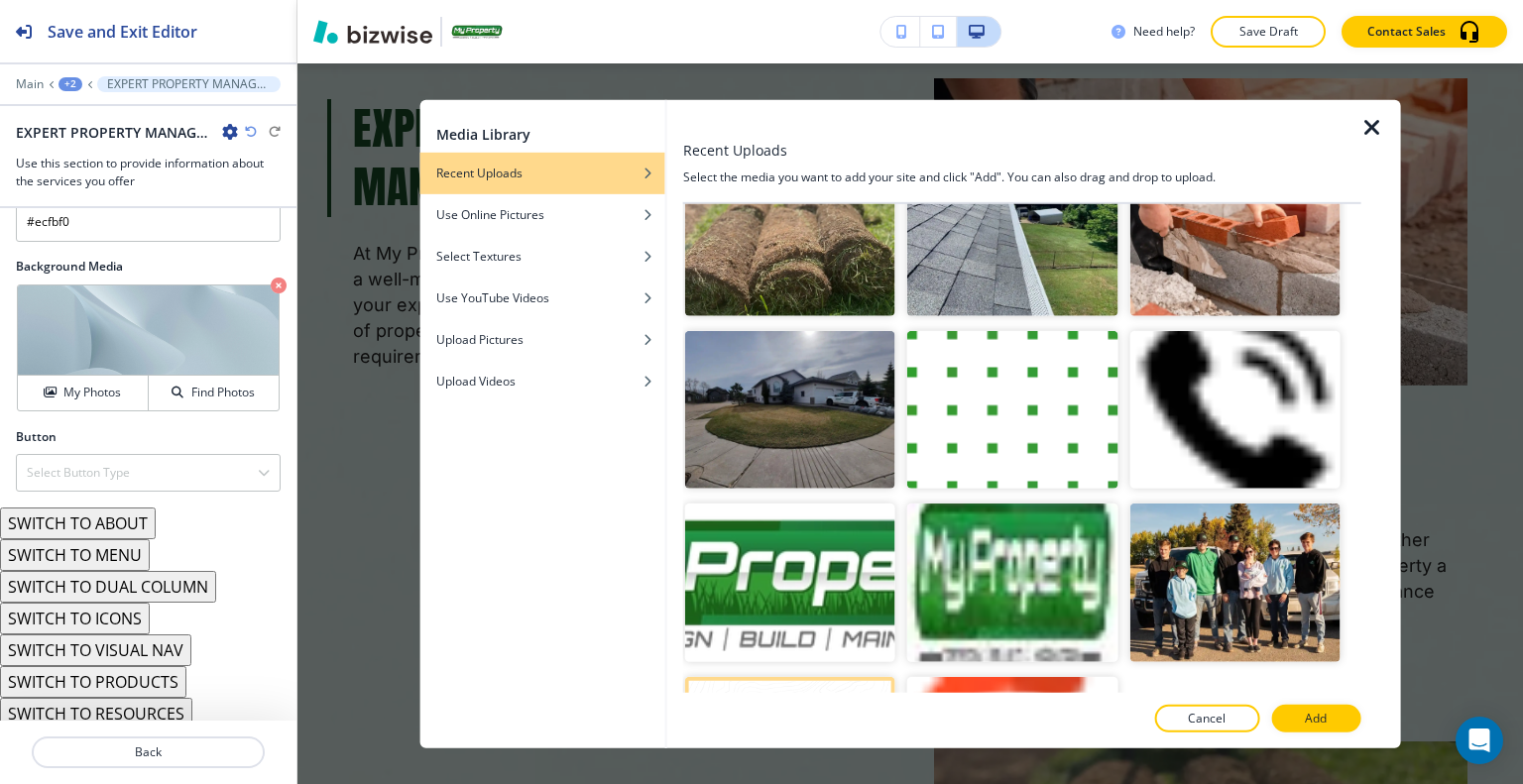 click at bounding box center [1022, 740] 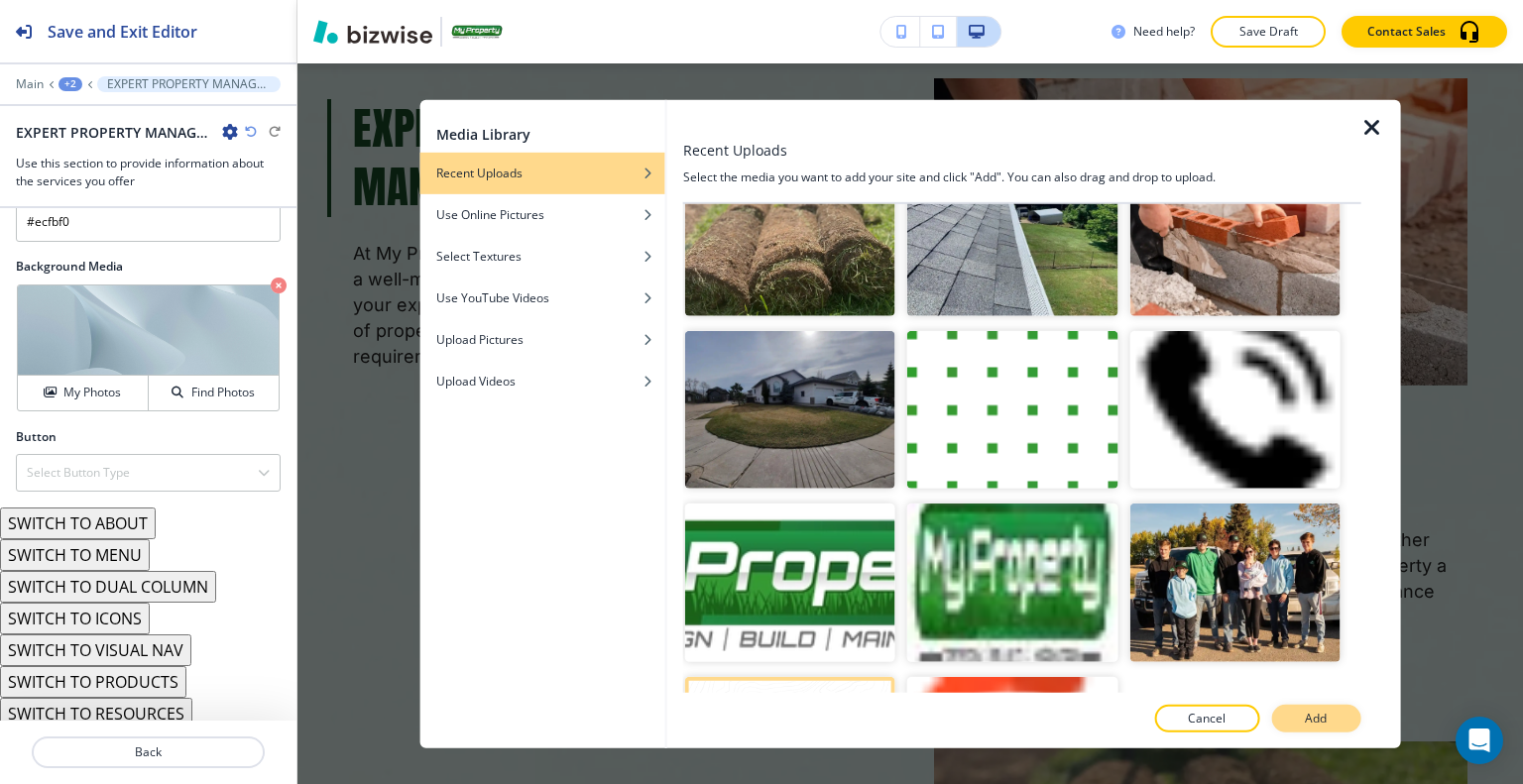 click on "Add" at bounding box center [1316, 719] 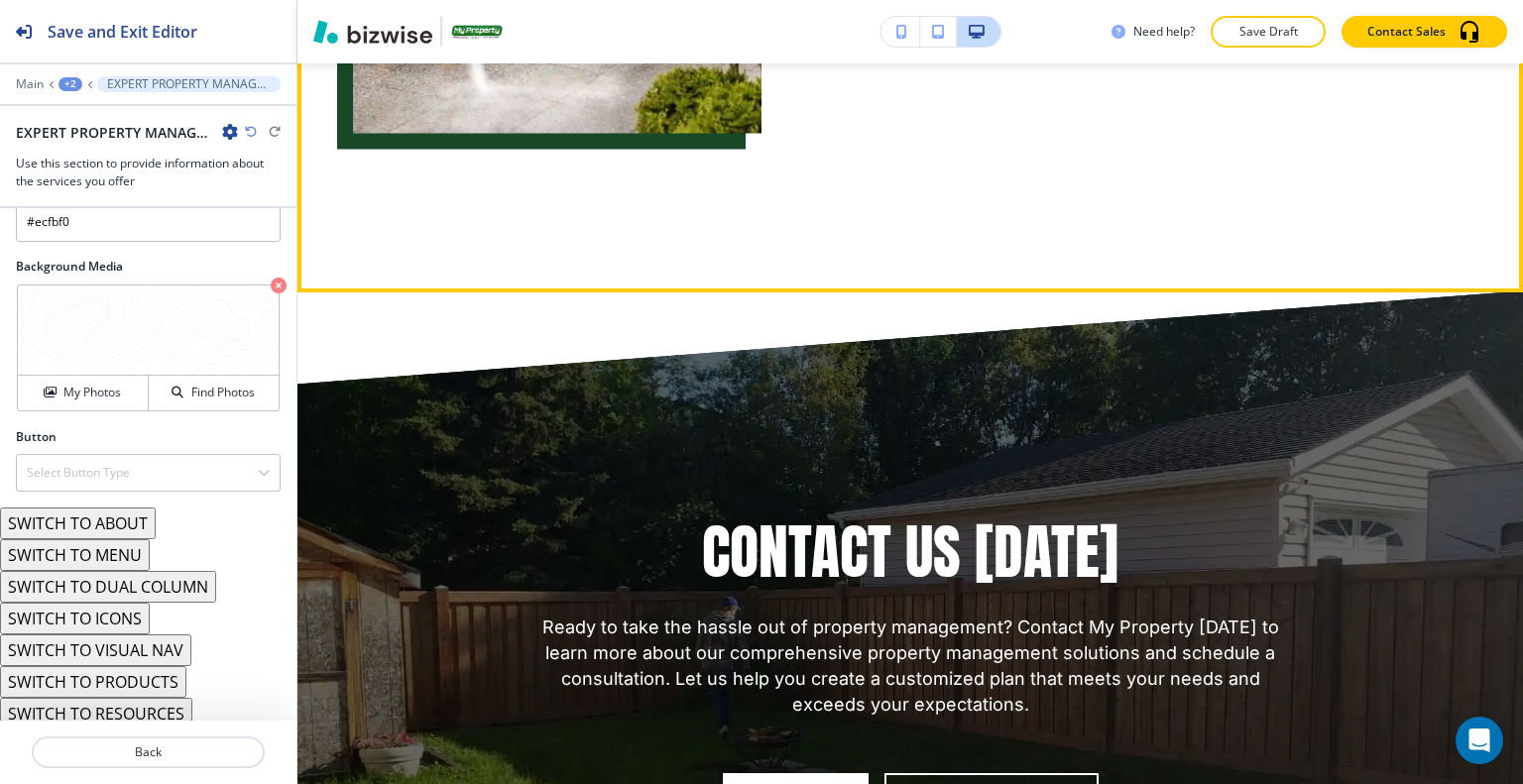 scroll, scrollTop: 10587, scrollLeft: 0, axis: vertical 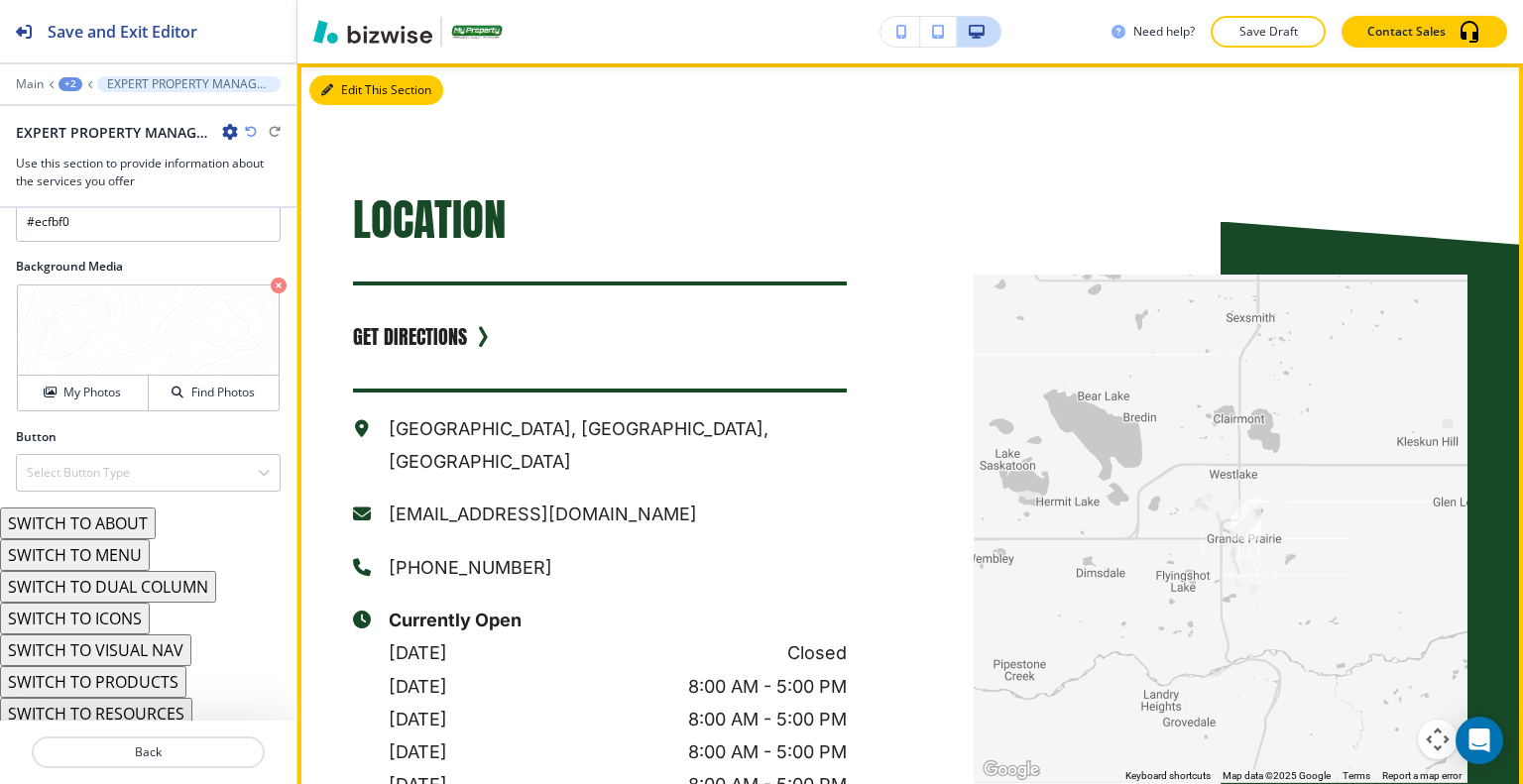click on "Edit This Section" at bounding box center (376, 90) 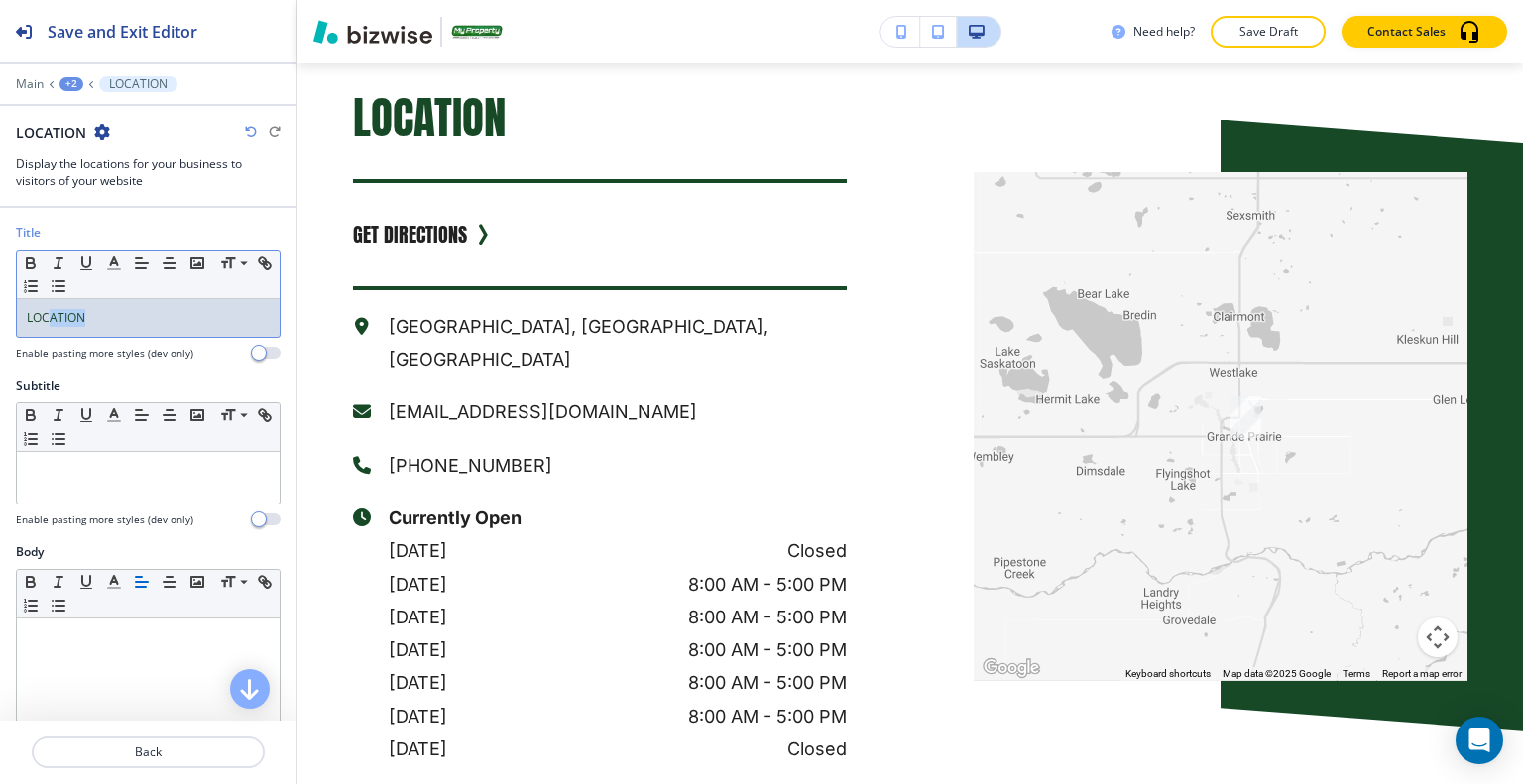 drag, startPoint x: 130, startPoint y: 313, endPoint x: 0, endPoint y: 326, distance: 130.64838 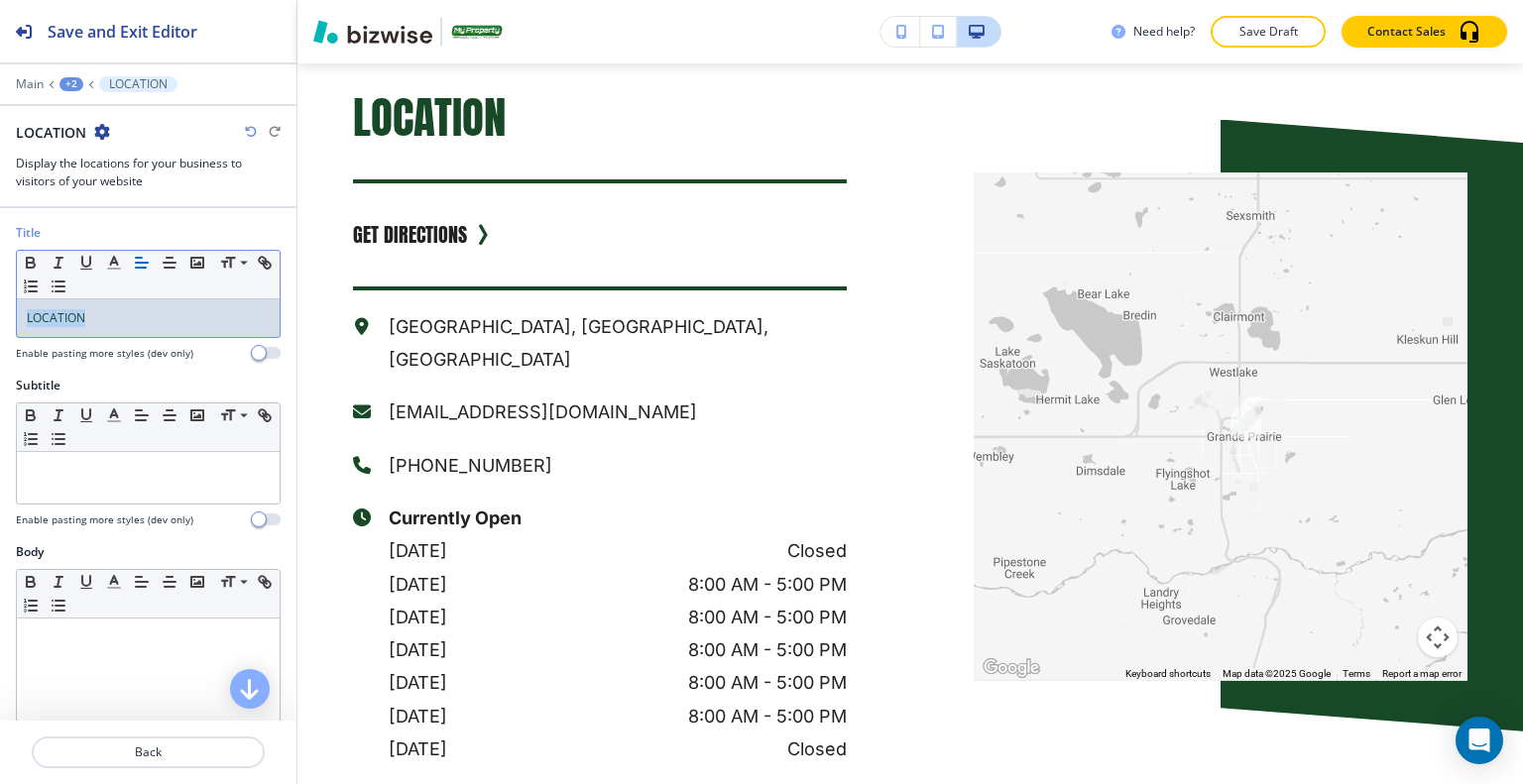 type 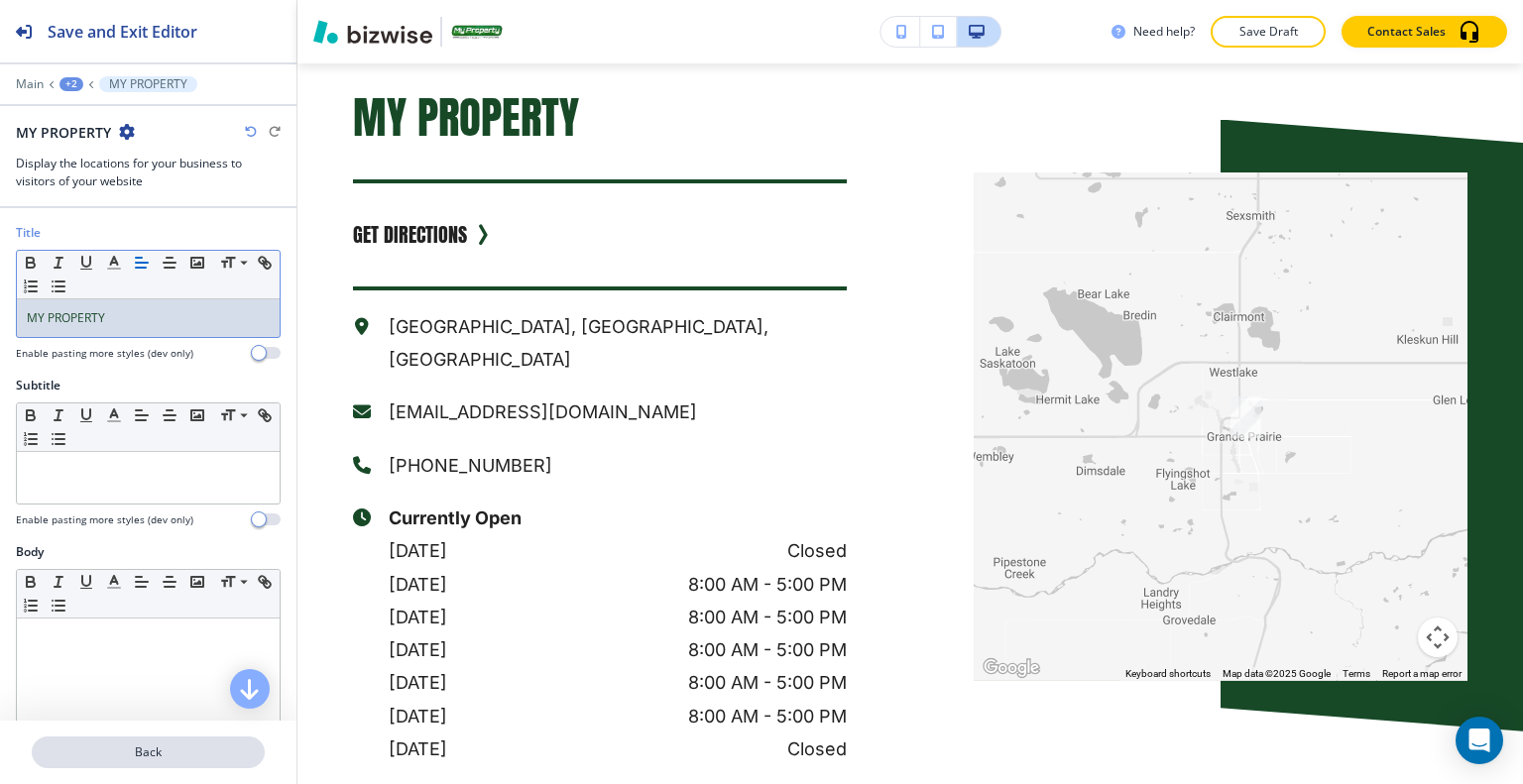 click on "Back" at bounding box center [148, 752] 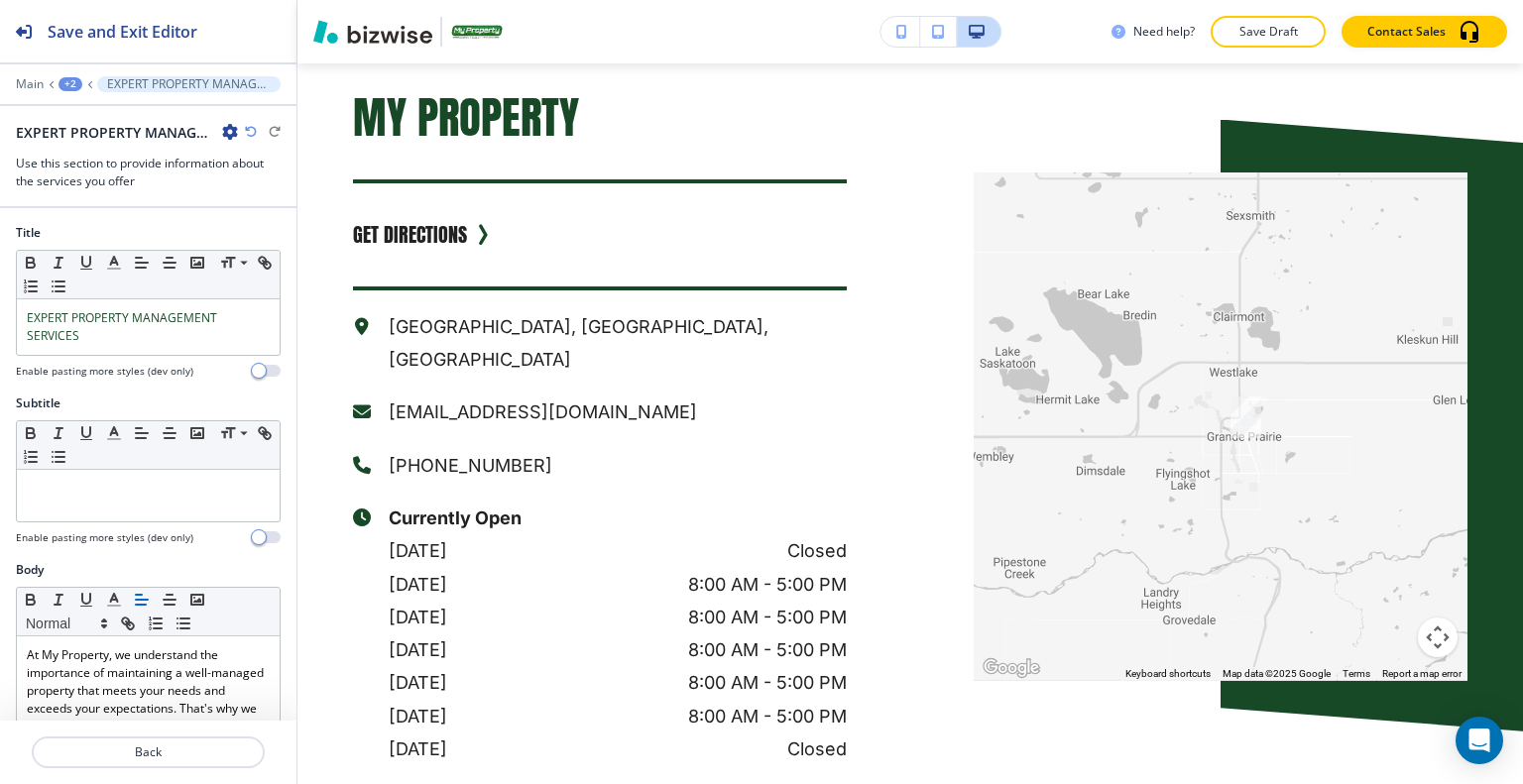 scroll, scrollTop: 1865, scrollLeft: 0, axis: vertical 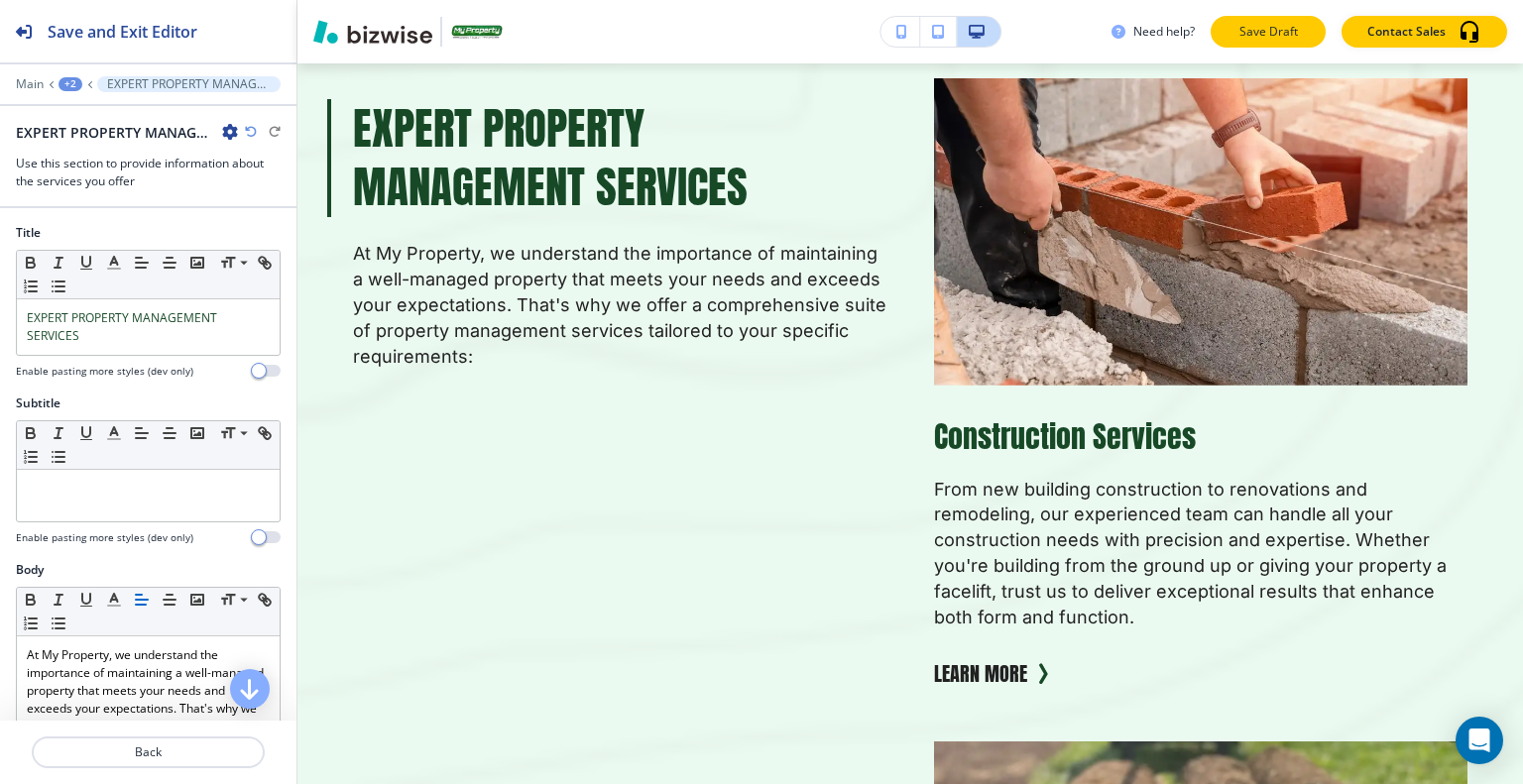 click on "Save Draft" at bounding box center [1268, 32] 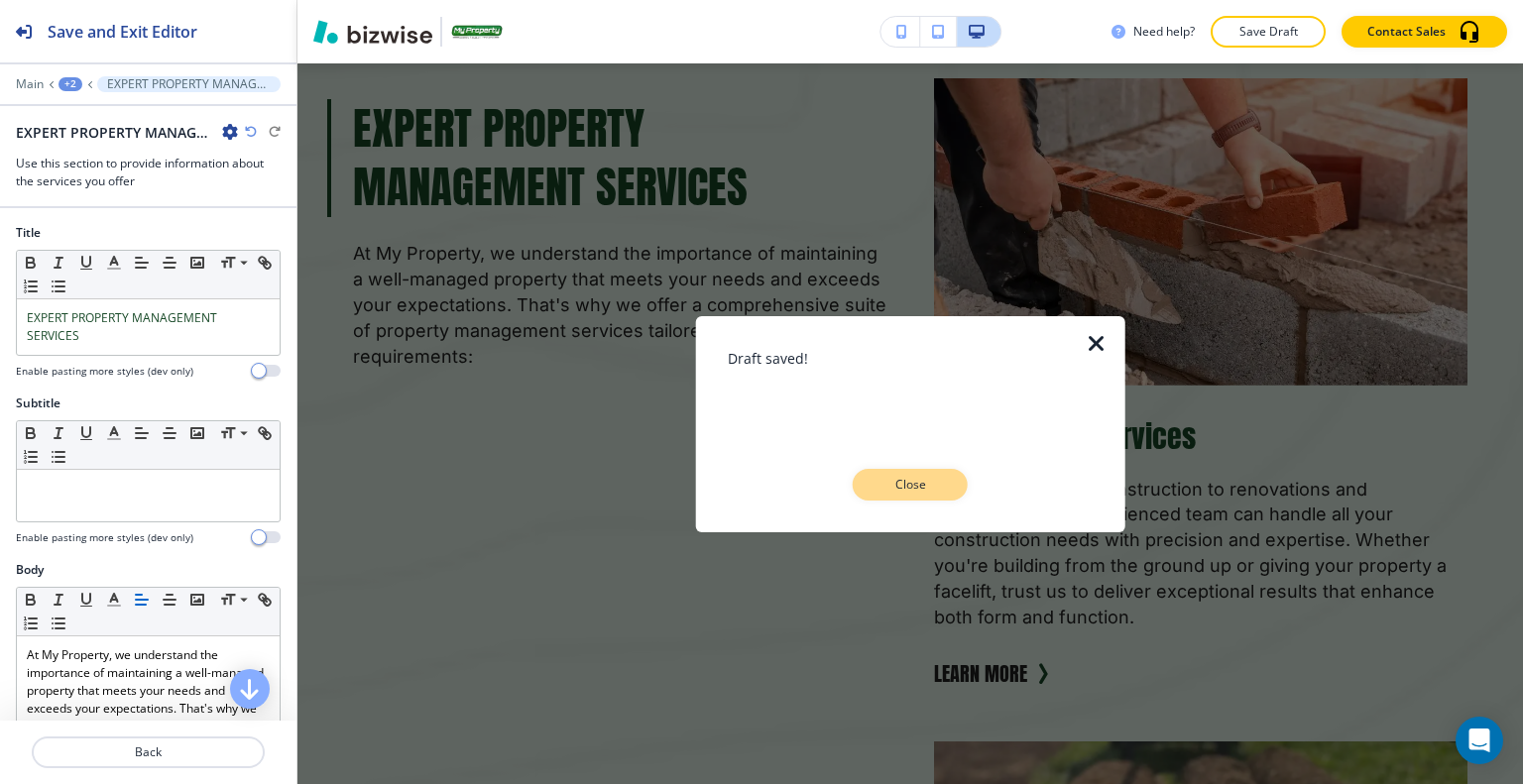 click on "Close" at bounding box center (910, 485) 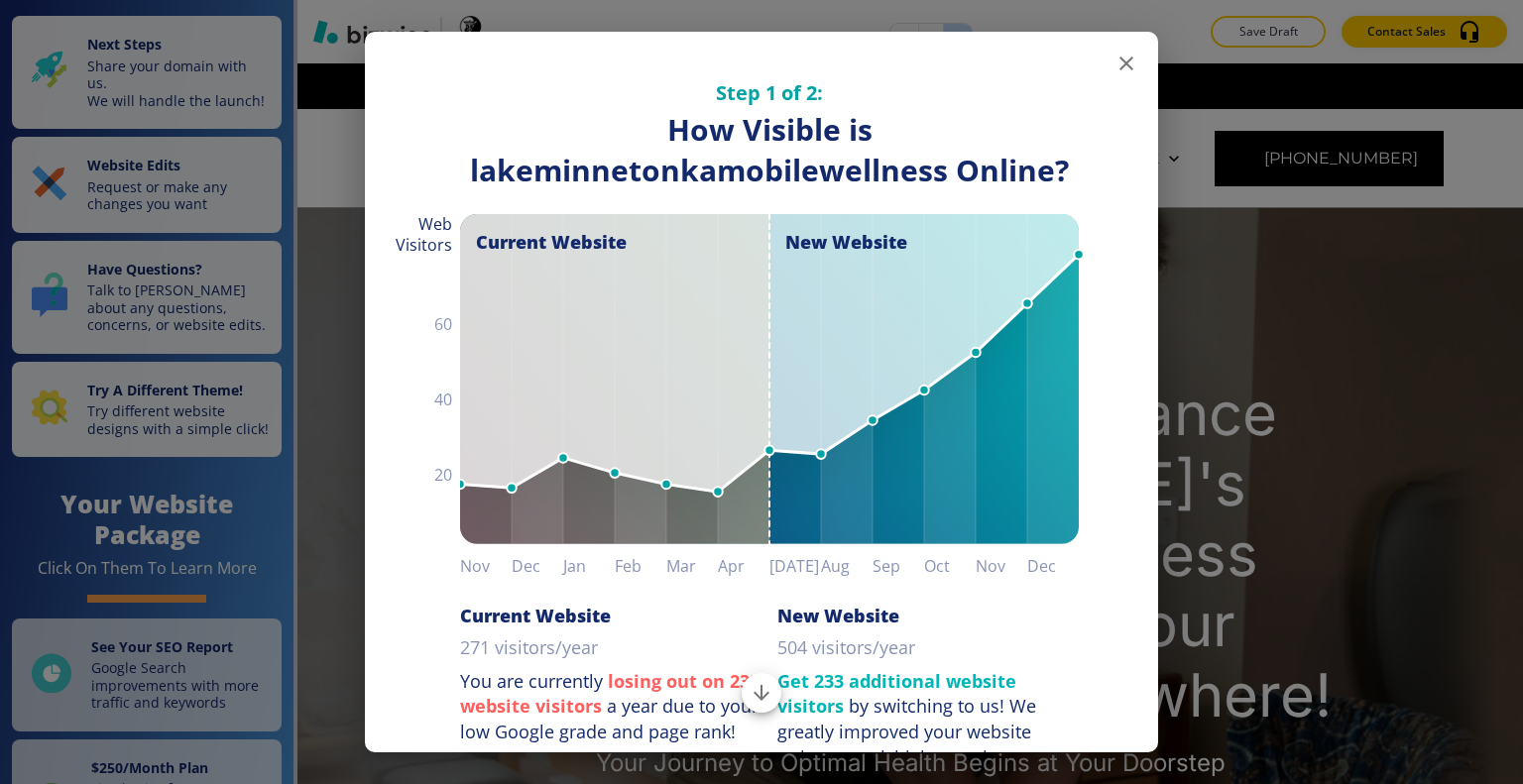 scroll, scrollTop: 0, scrollLeft: 0, axis: both 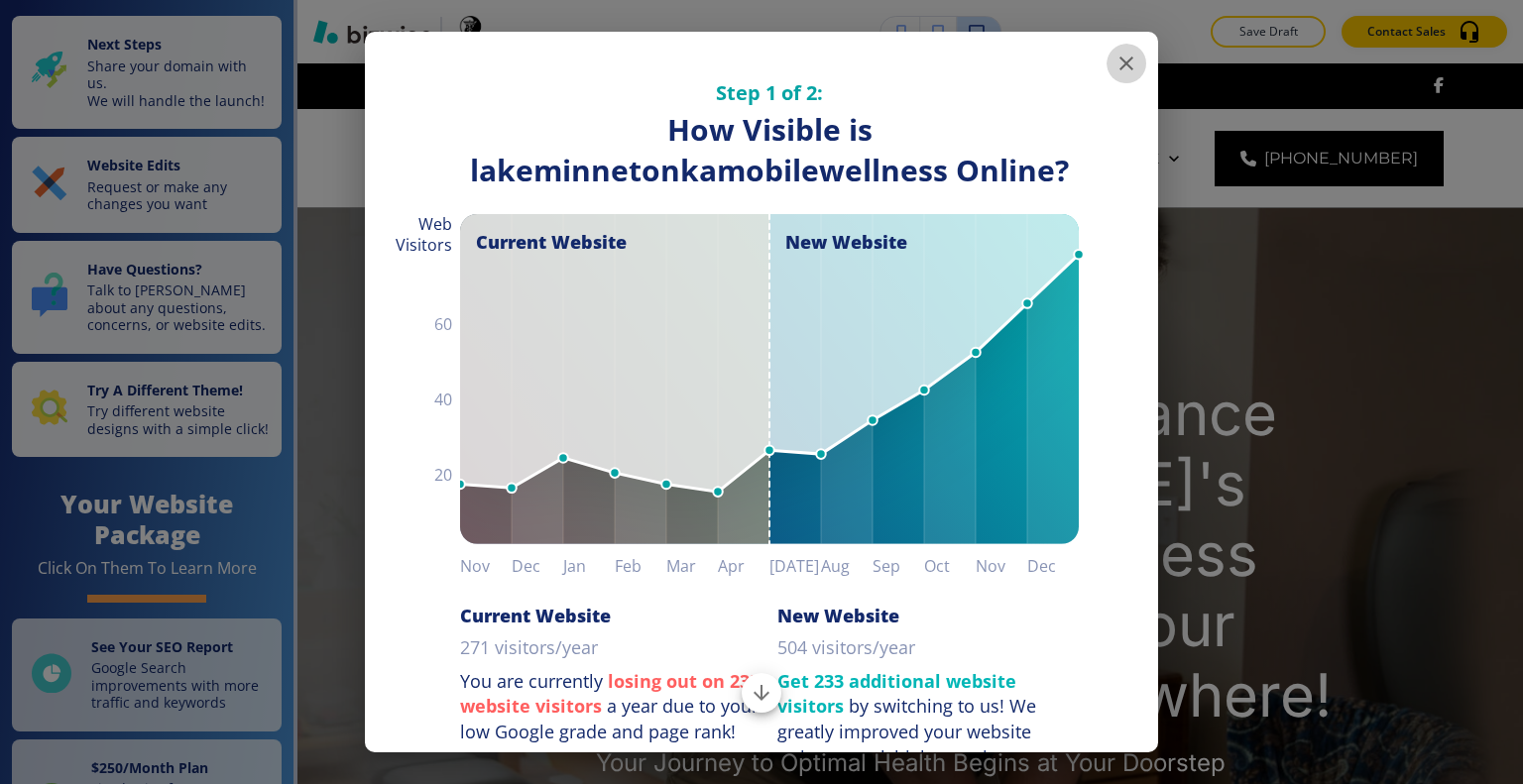 click 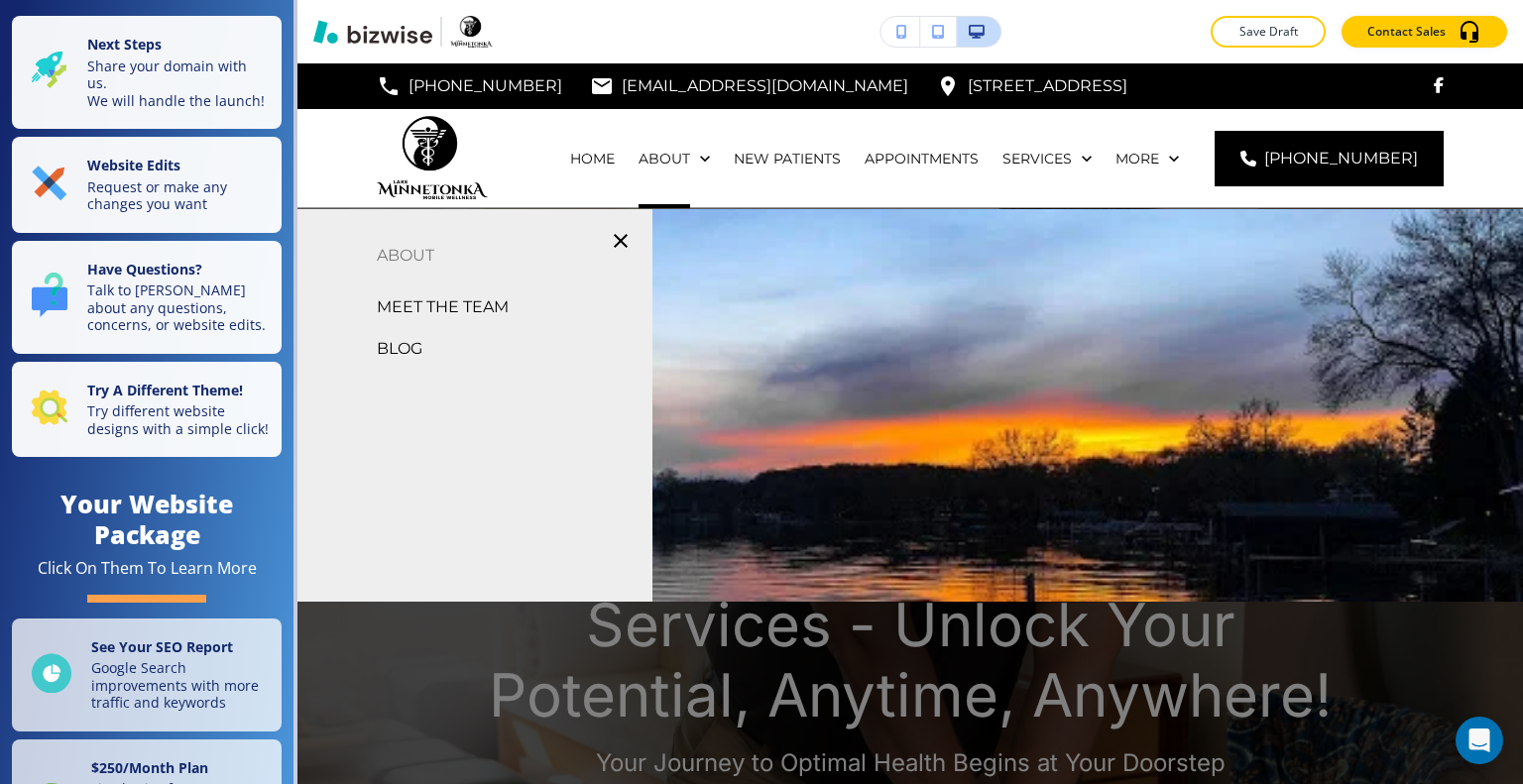 click 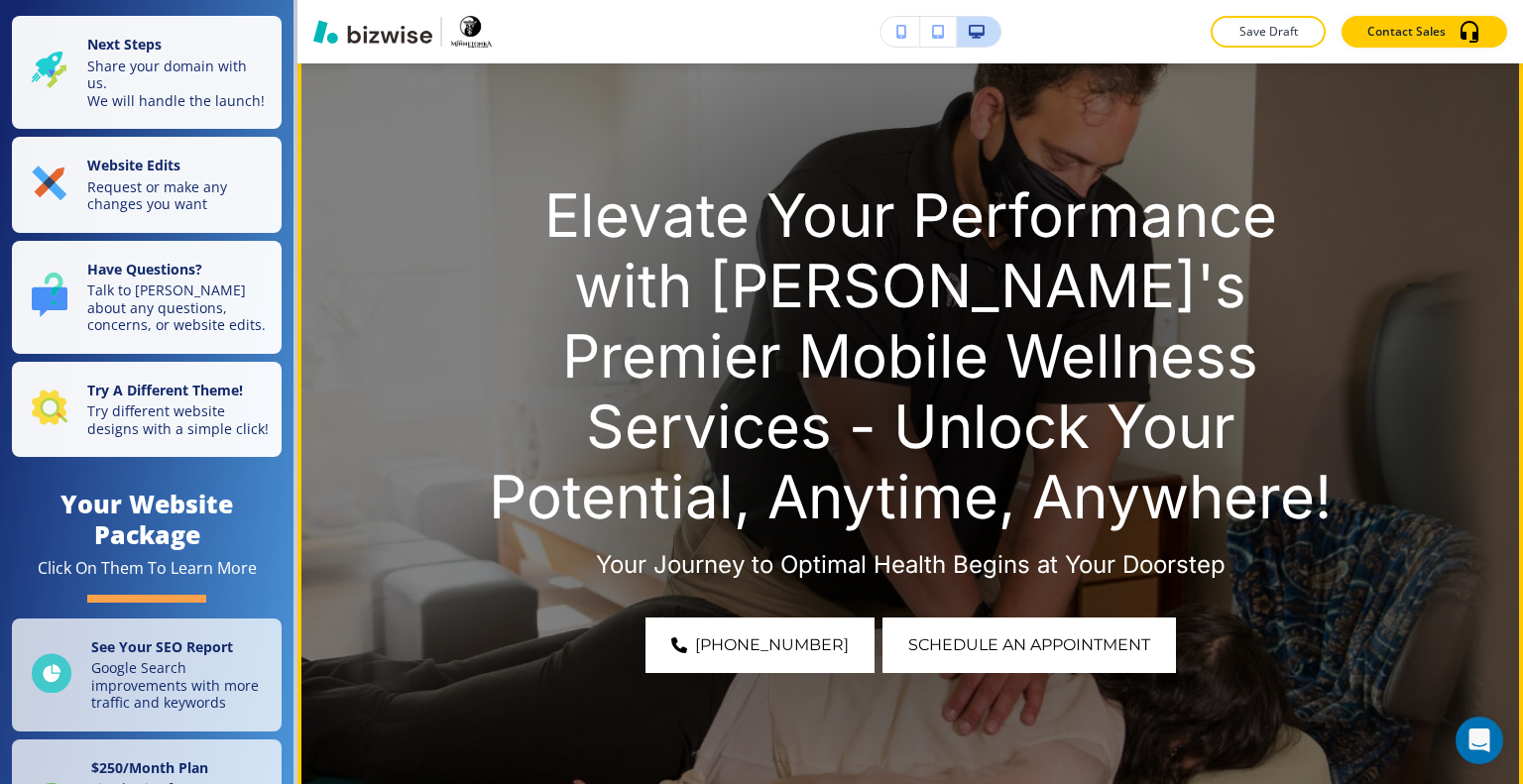 scroll, scrollTop: 396, scrollLeft: 0, axis: vertical 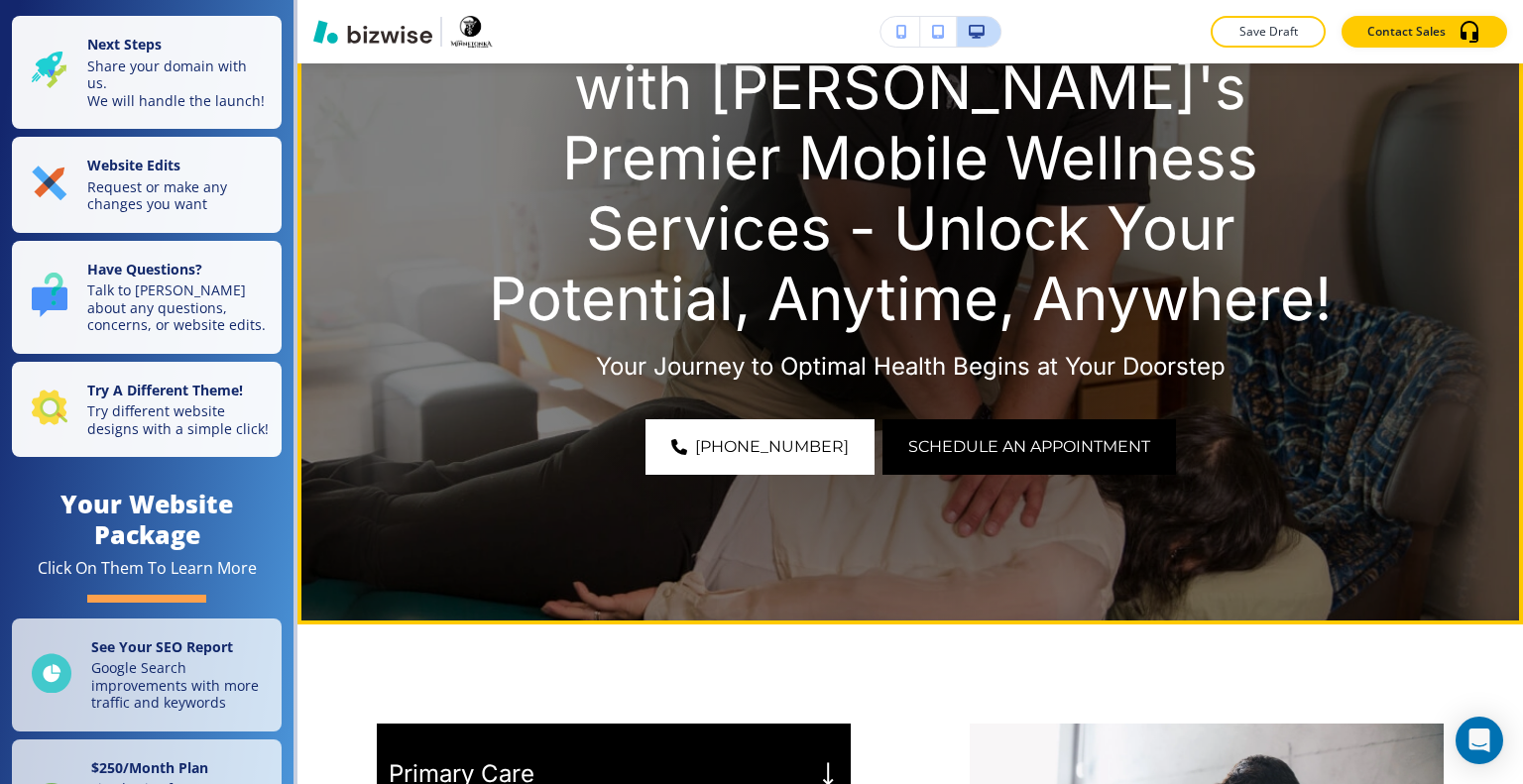 click on "Schedule an Appointment" at bounding box center (1029, 447) 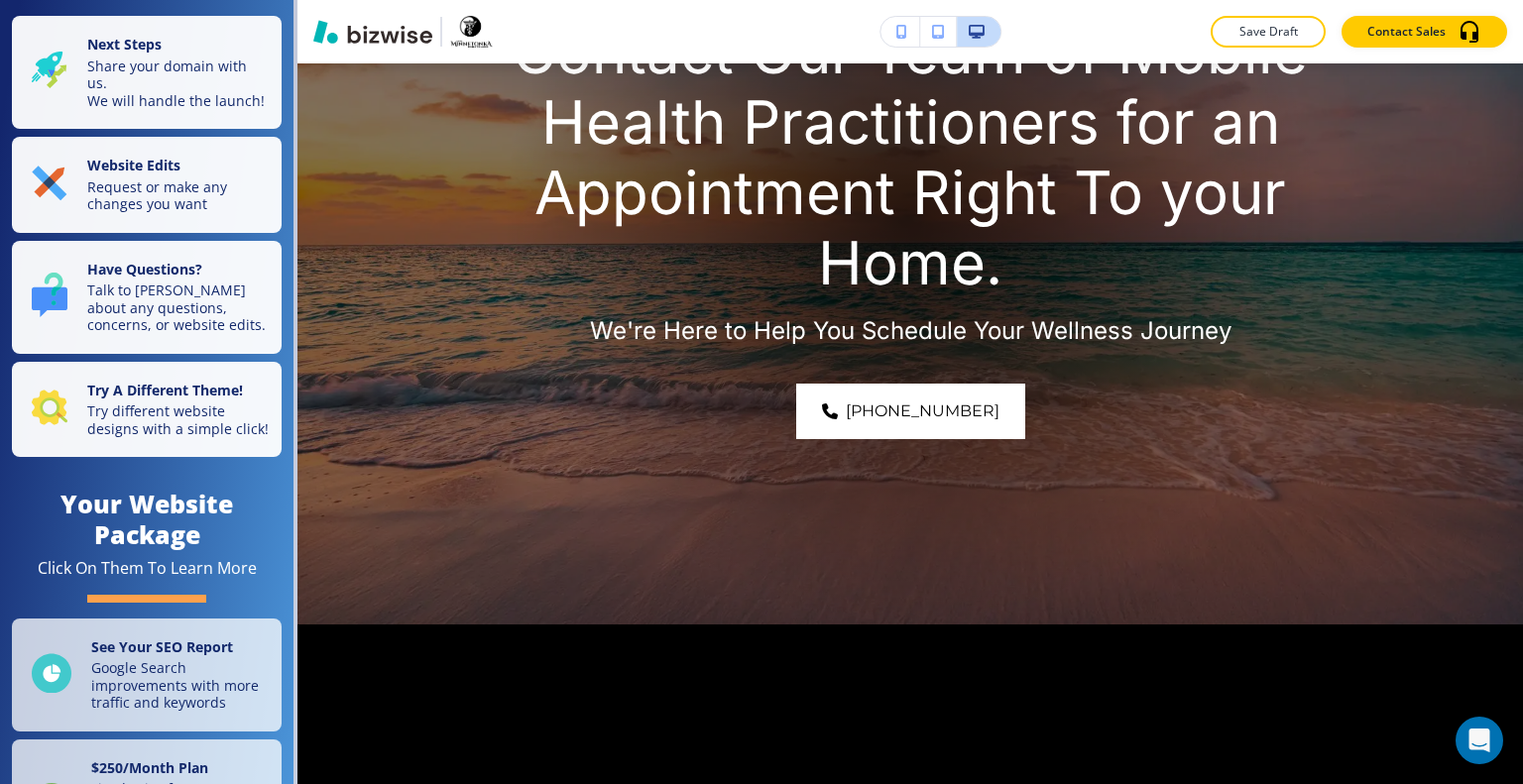 scroll, scrollTop: 0, scrollLeft: 0, axis: both 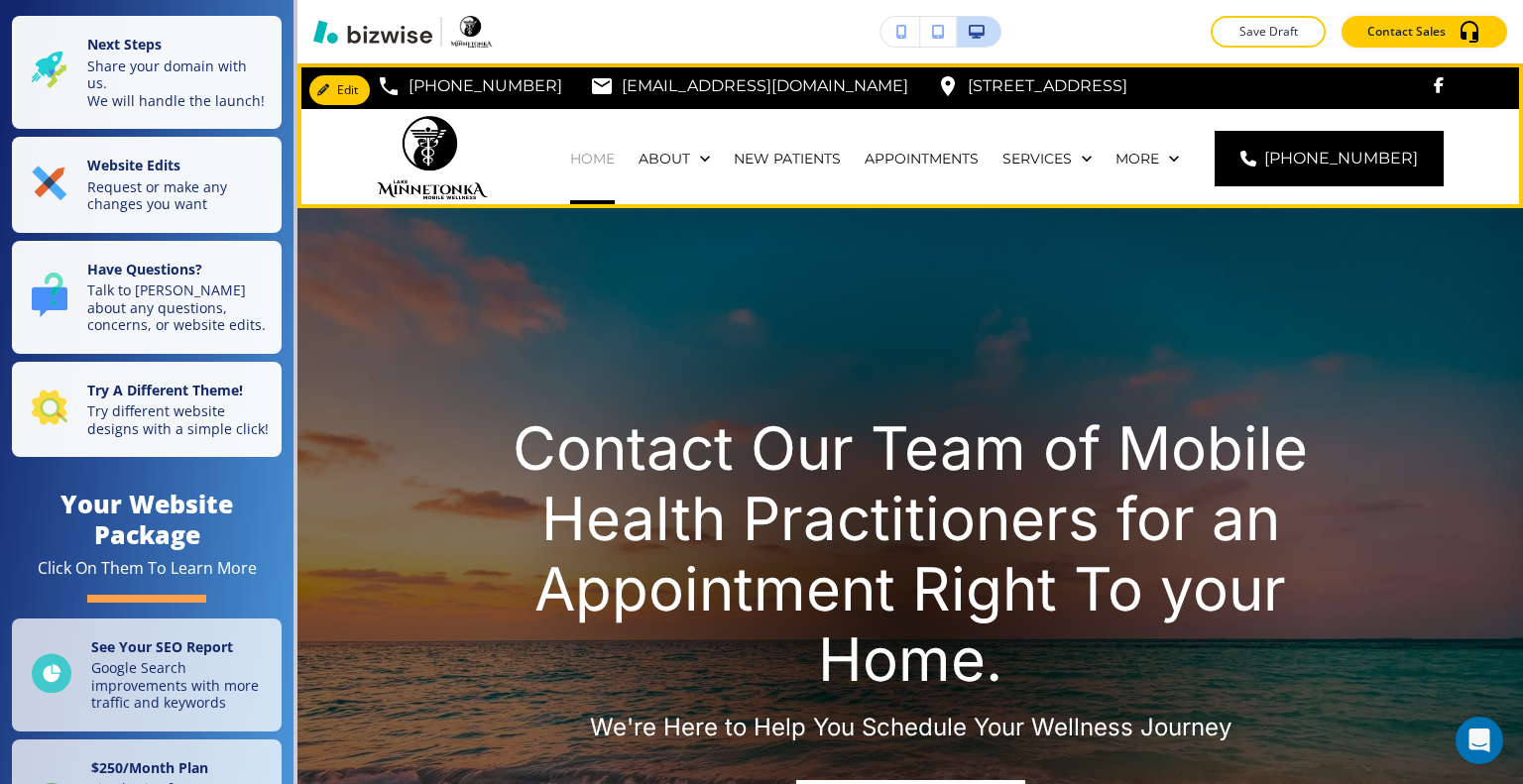 click on "HOME" at bounding box center (592, 159) 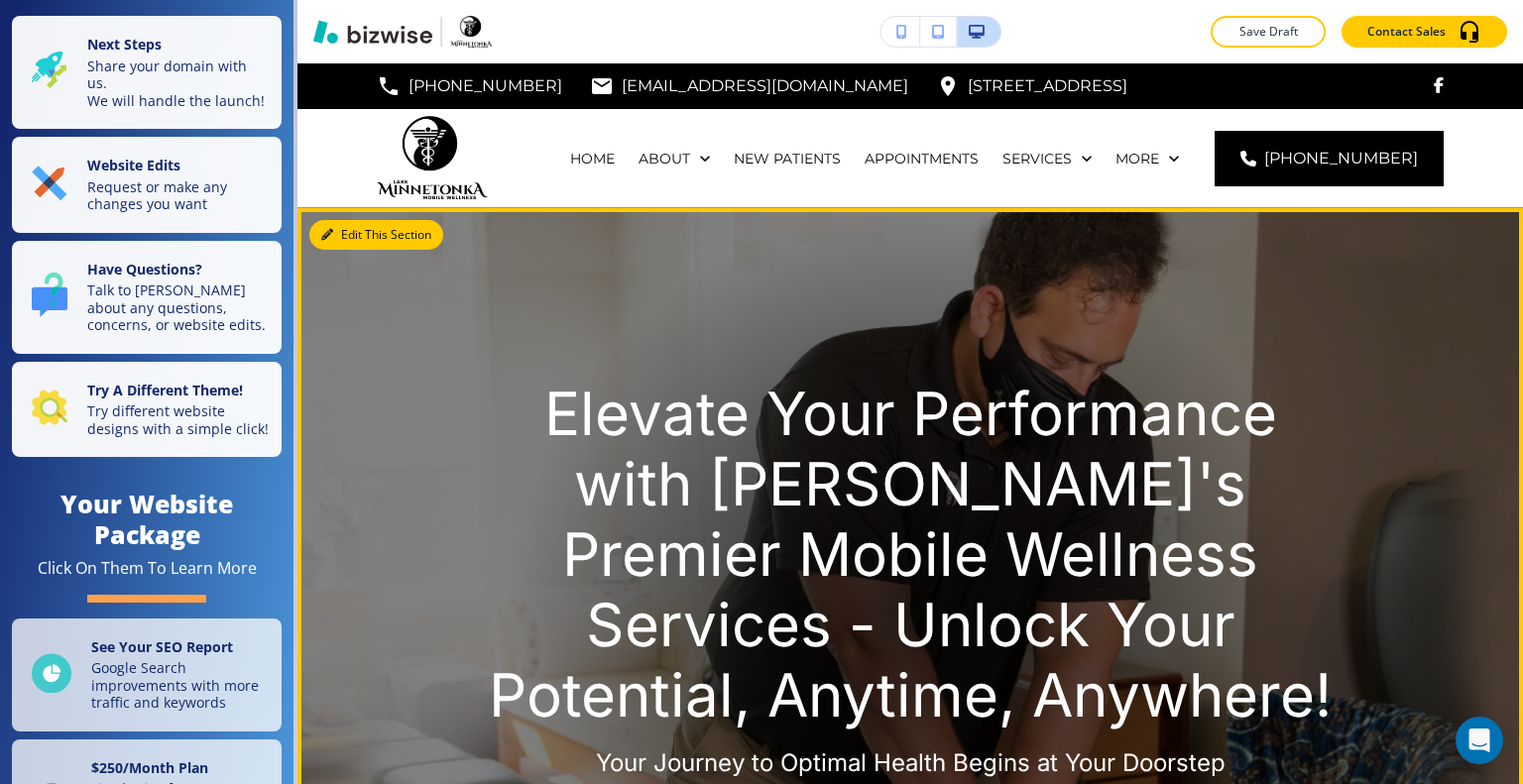 click on "Edit This Section" at bounding box center [376, 235] 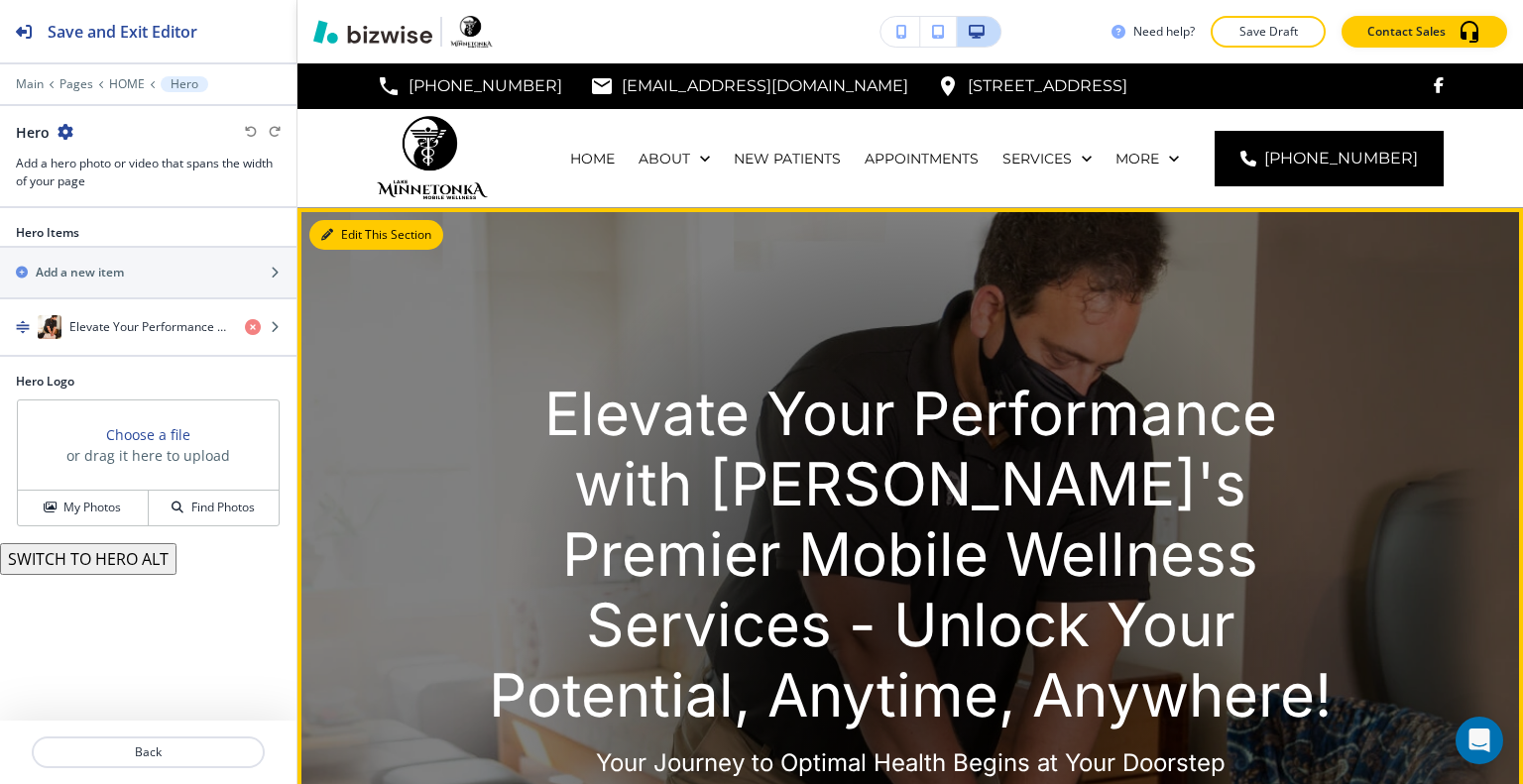 scroll, scrollTop: 145, scrollLeft: 0, axis: vertical 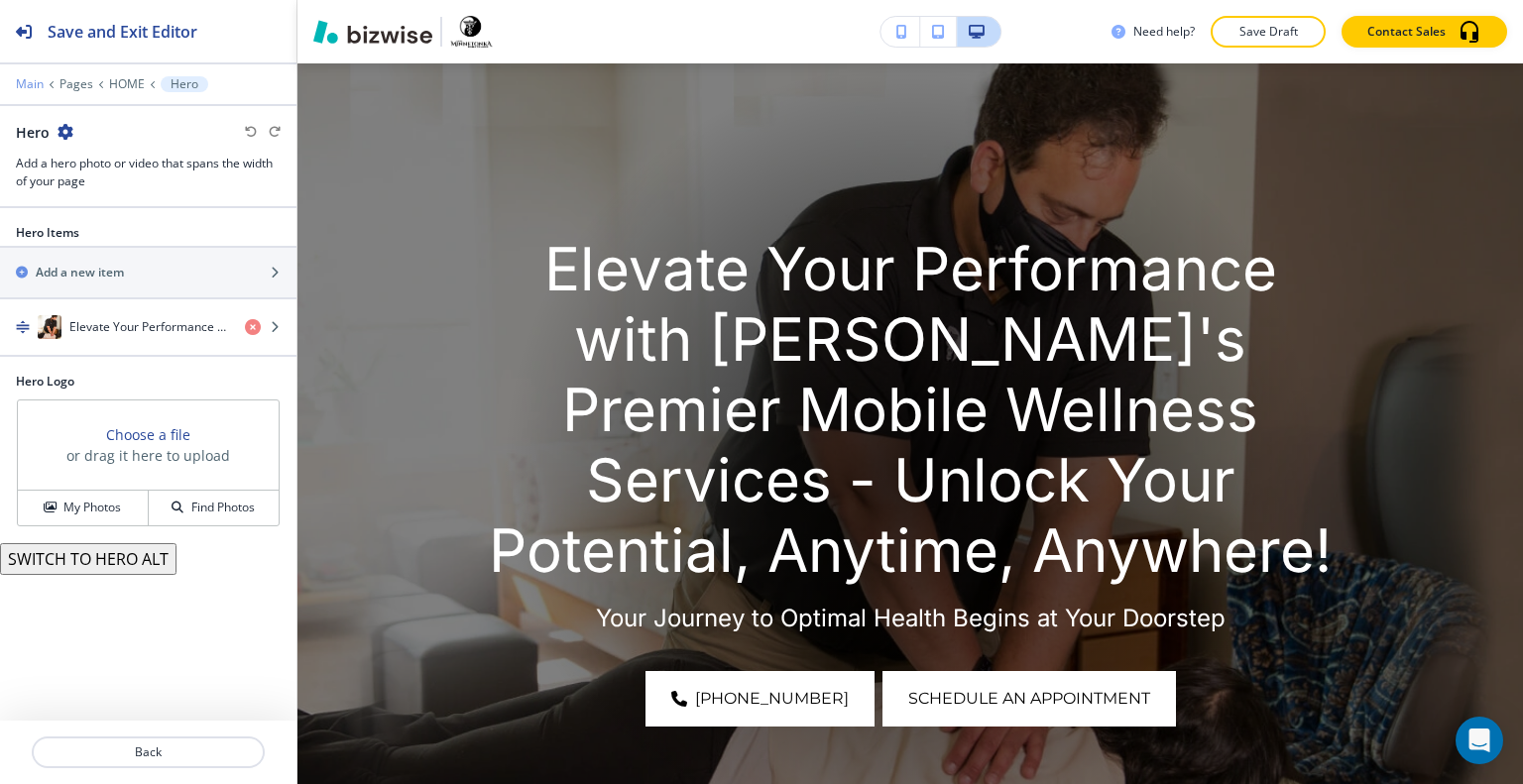 click on "Main" at bounding box center (30, 84) 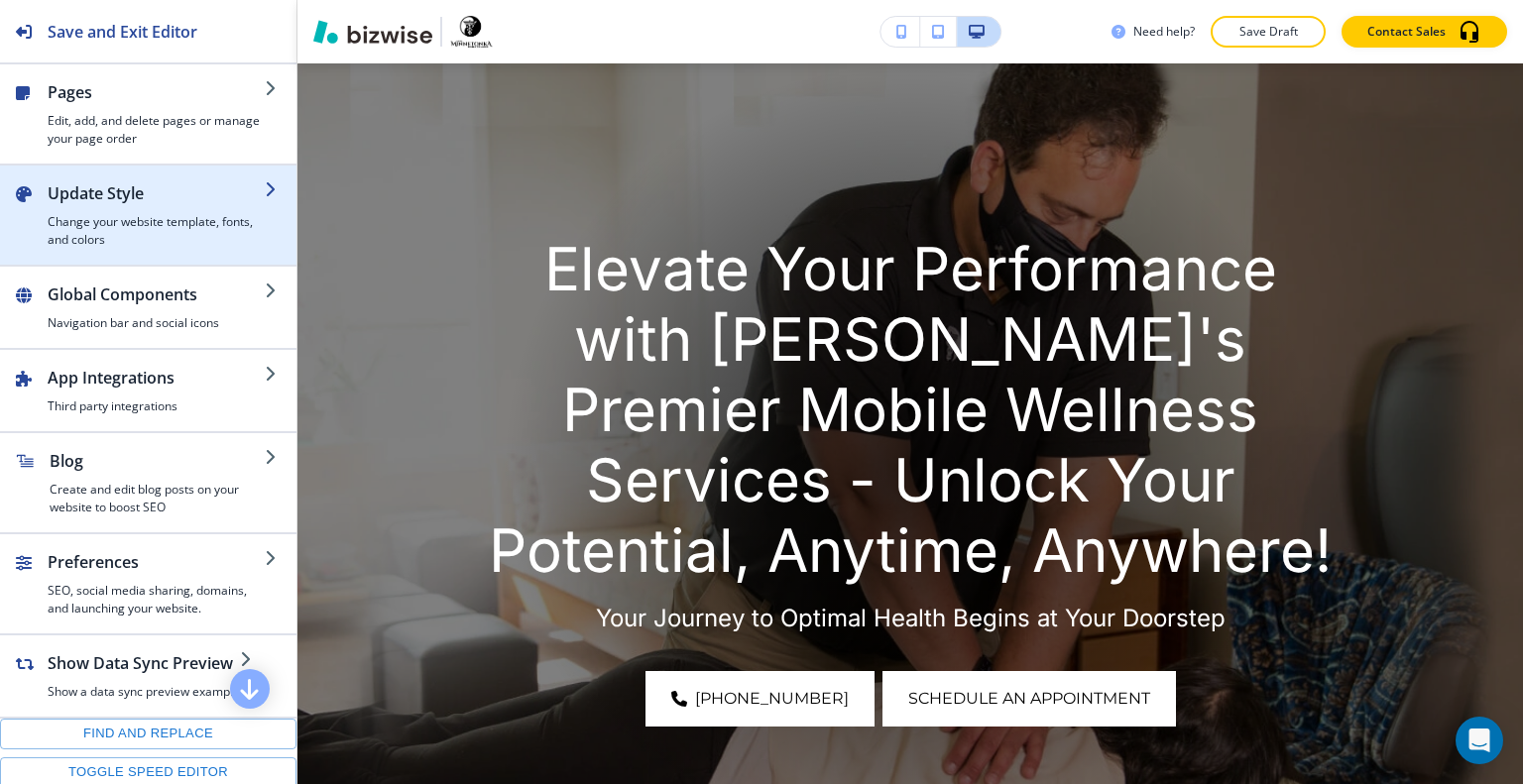 click on "Update Style" at bounding box center [156, 193] 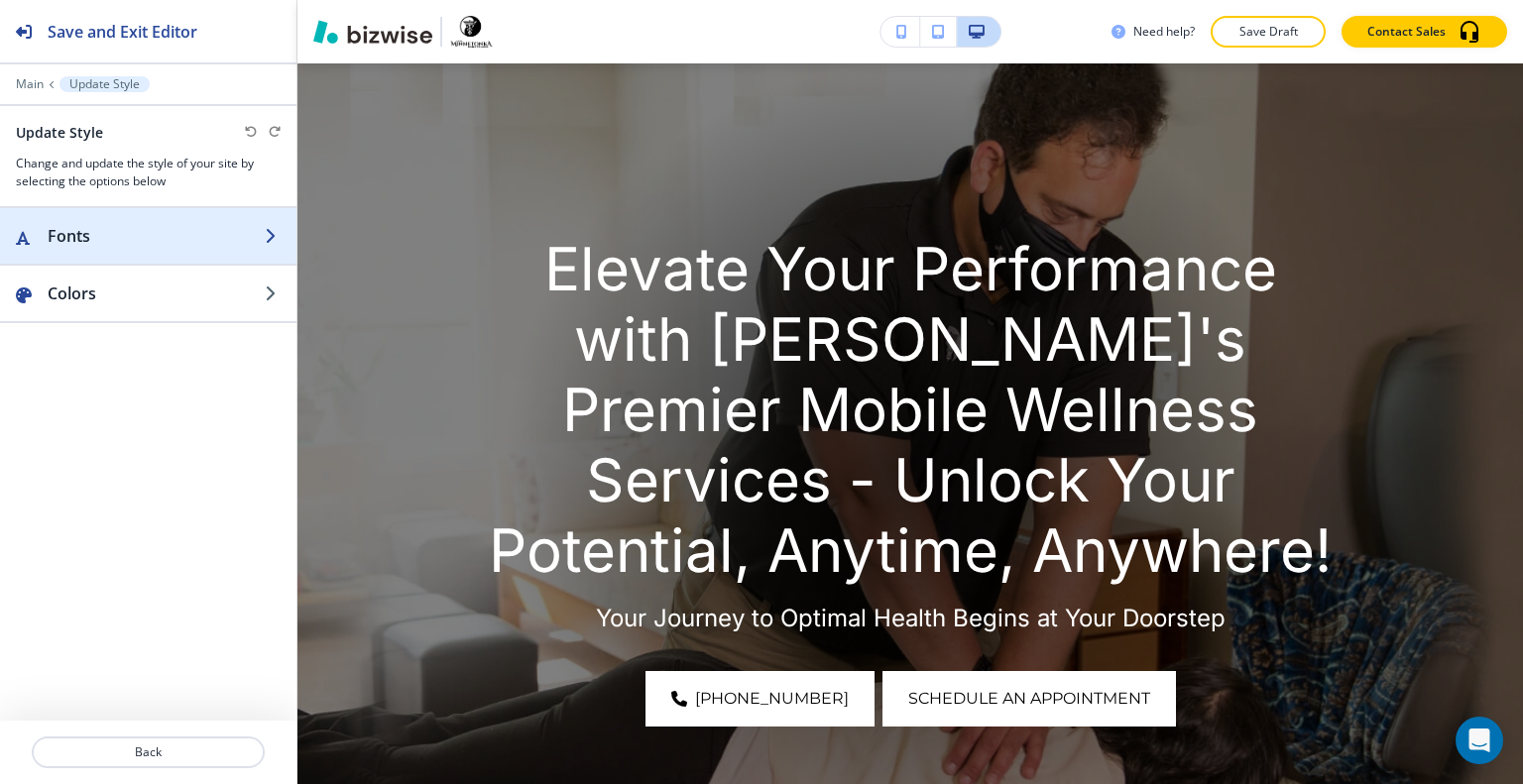 click at bounding box center [148, 256] 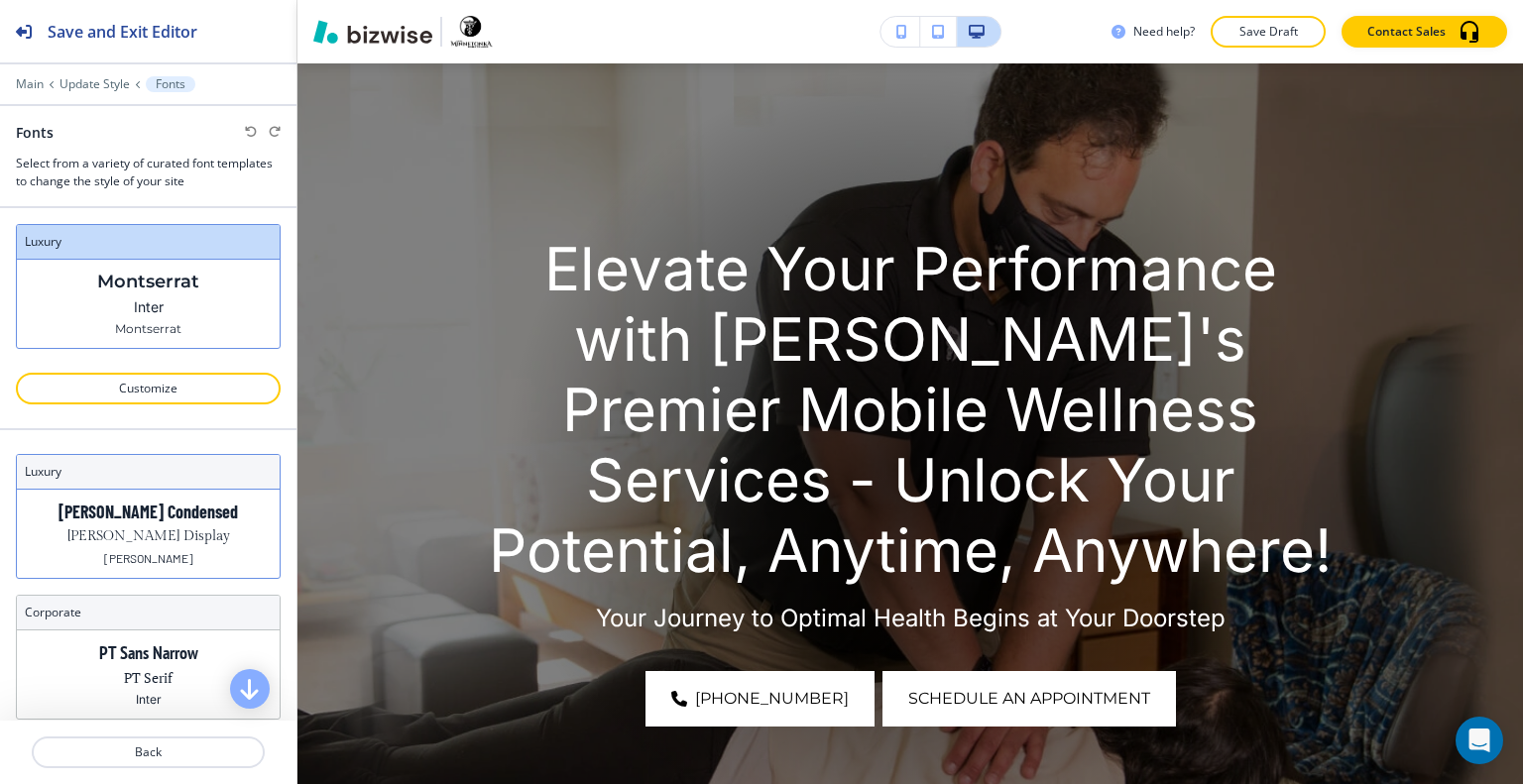click on "[PERSON_NAME] Condensed [PERSON_NAME] Display [PERSON_NAME]" at bounding box center [148, 533] 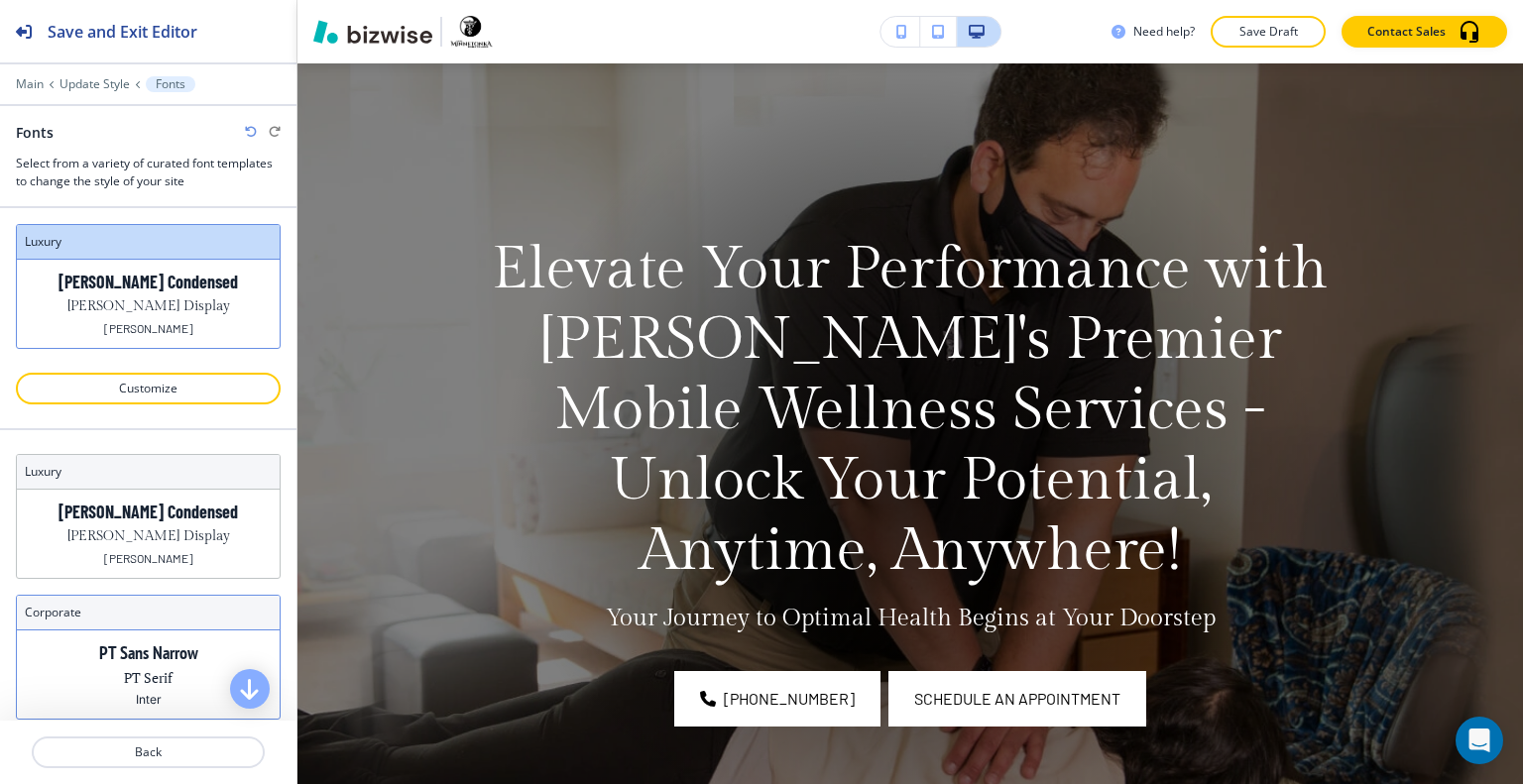 scroll, scrollTop: 99, scrollLeft: 0, axis: vertical 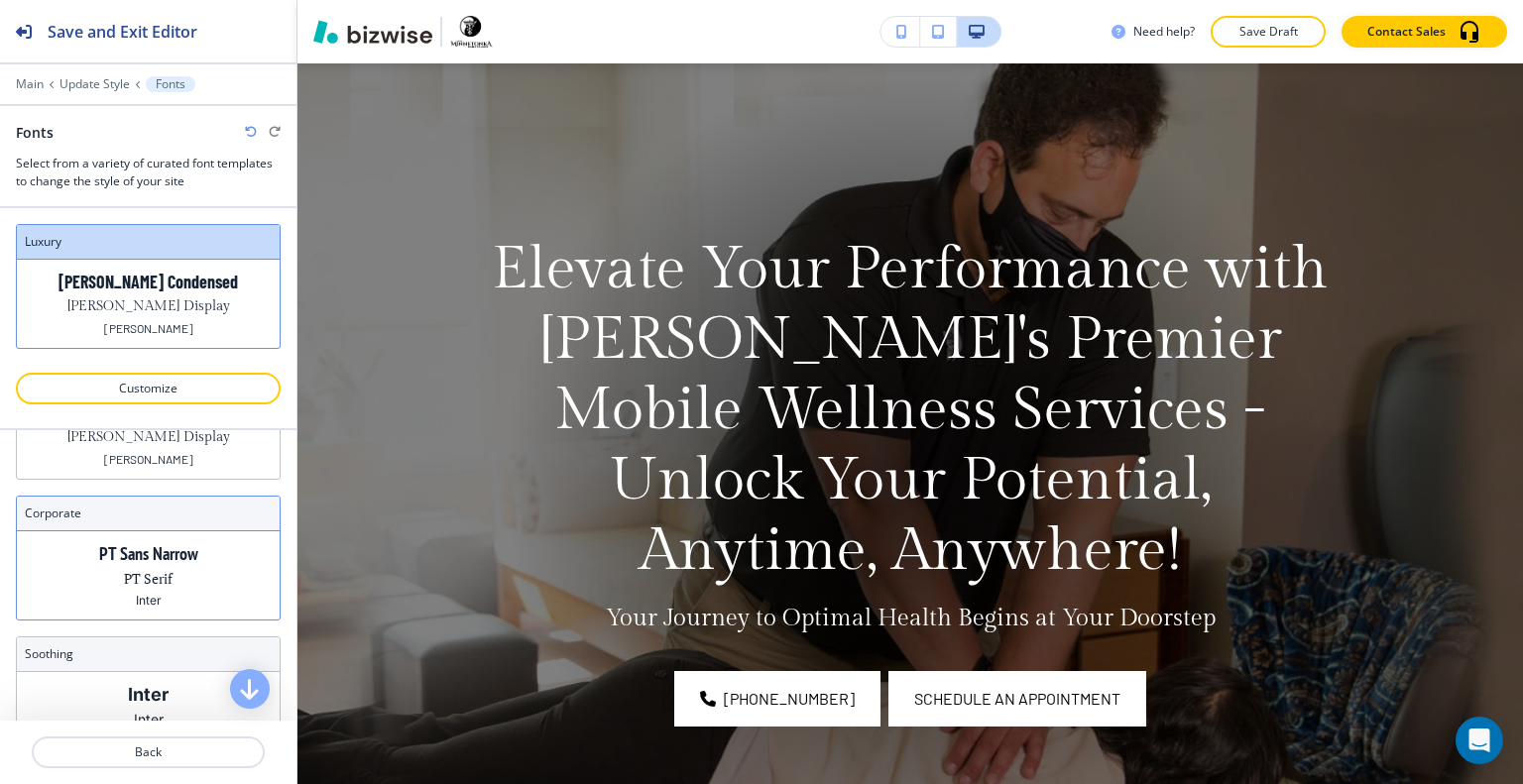 click on "PT Serif" at bounding box center (148, 578) 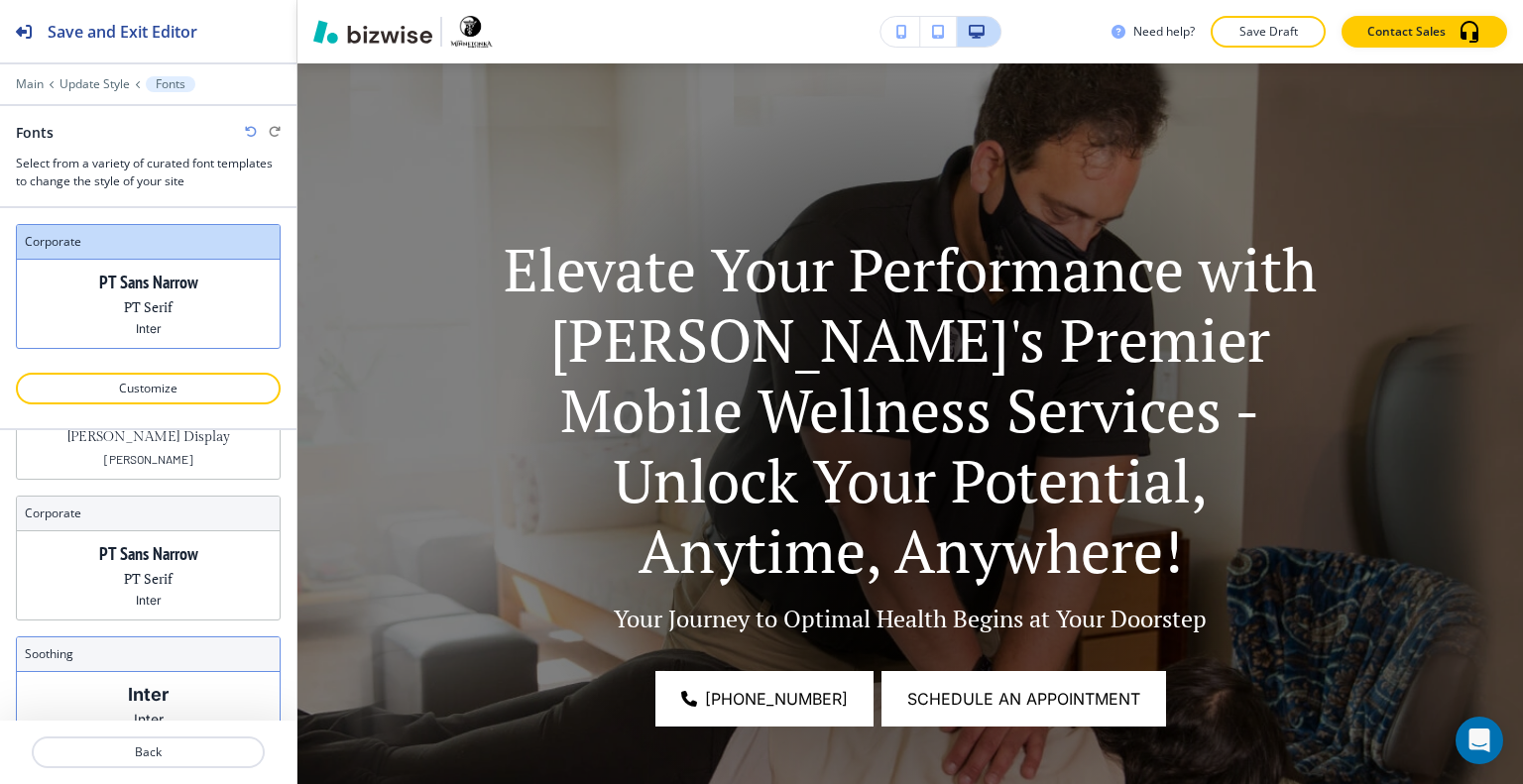 scroll, scrollTop: 174, scrollLeft: 0, axis: vertical 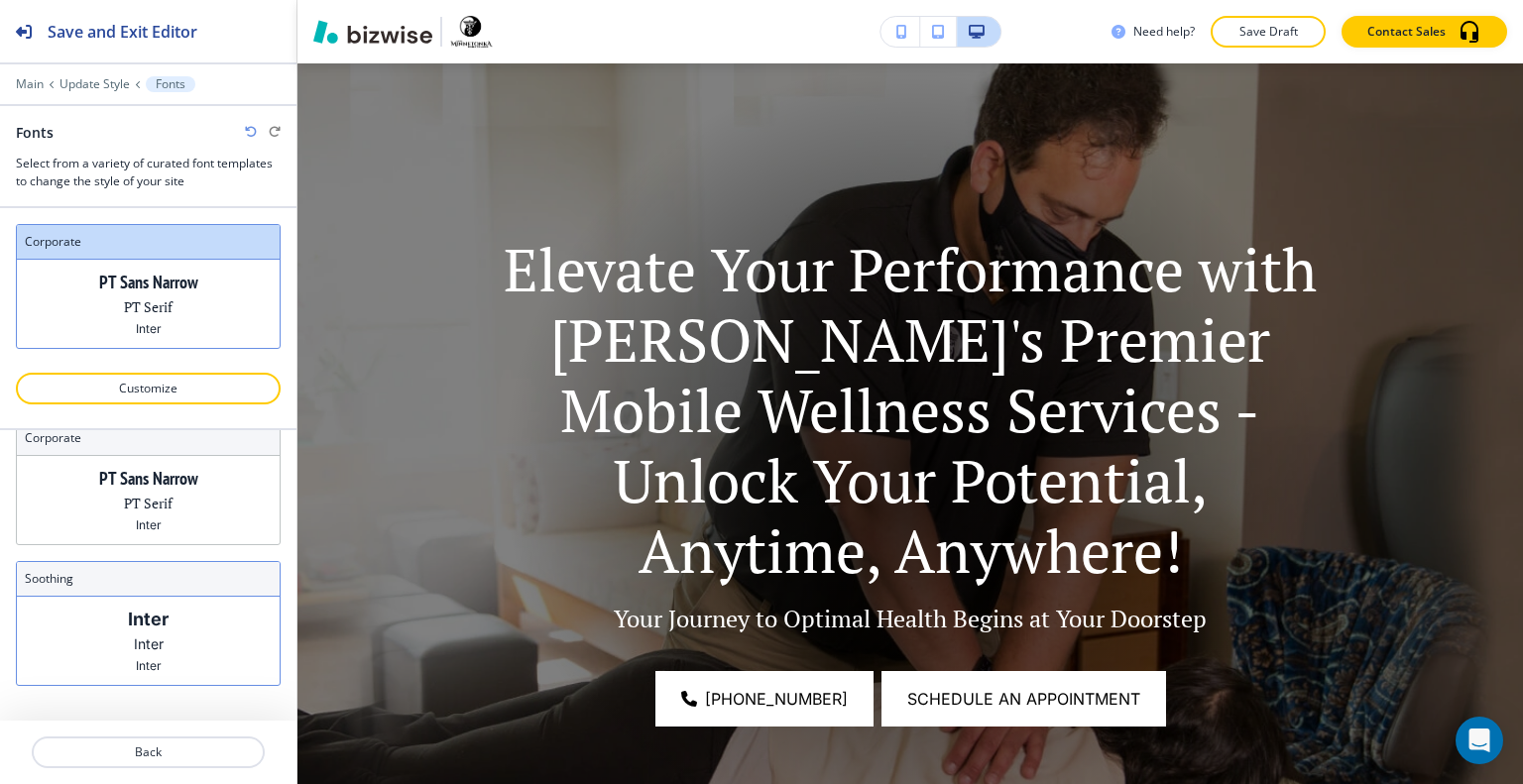 click on "Inter" at bounding box center [148, 618] 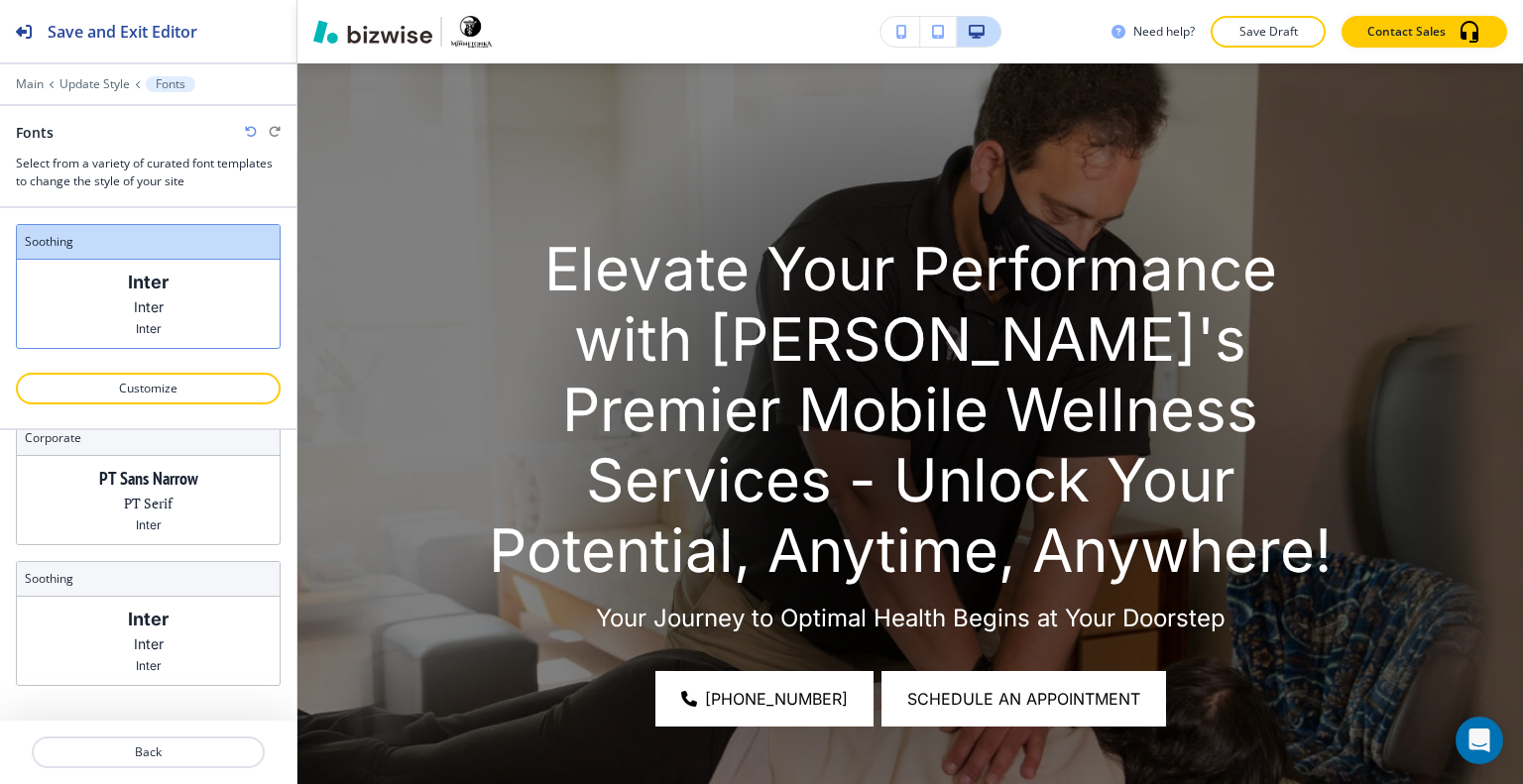 scroll, scrollTop: 0, scrollLeft: 0, axis: both 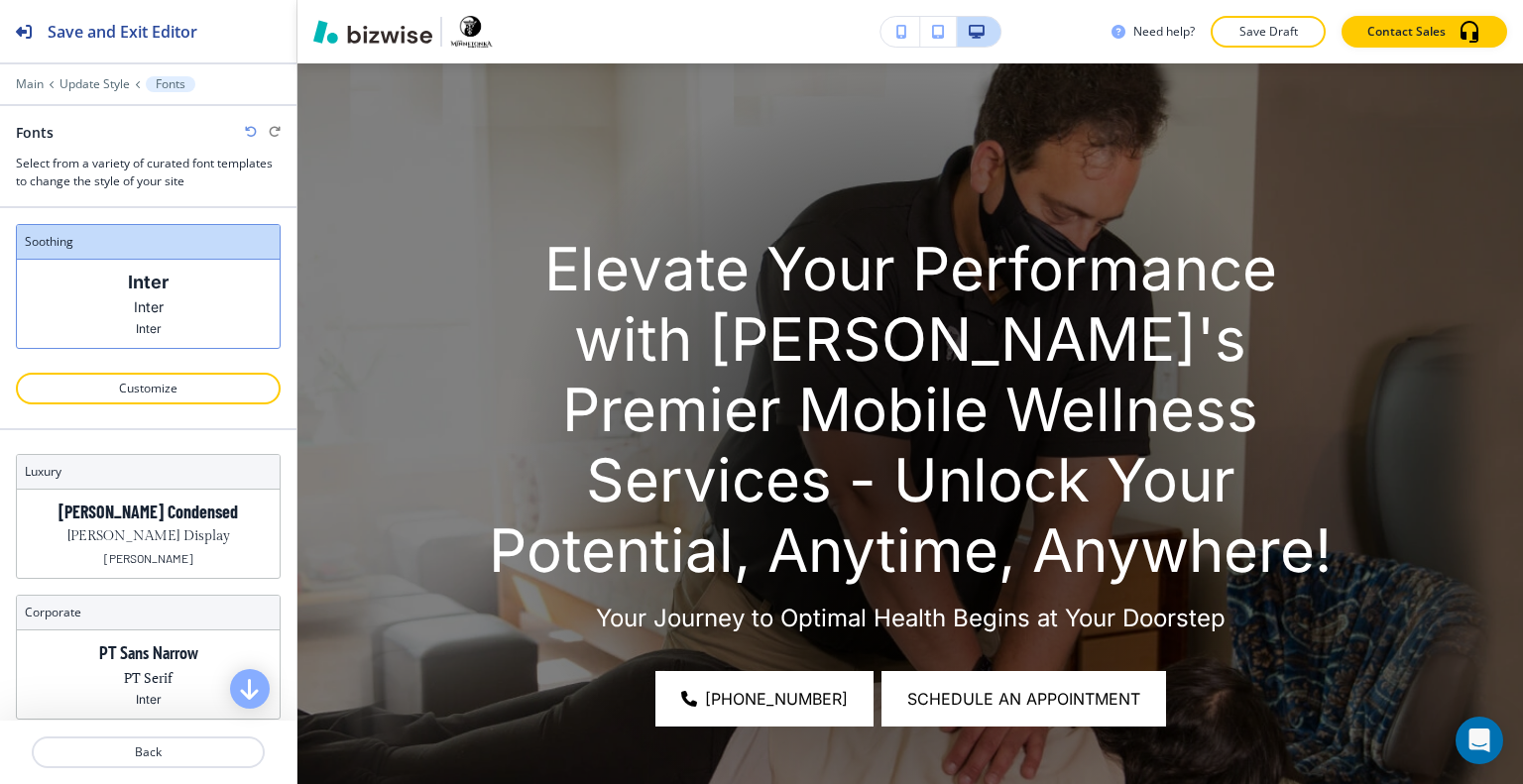 click at bounding box center (251, 132) 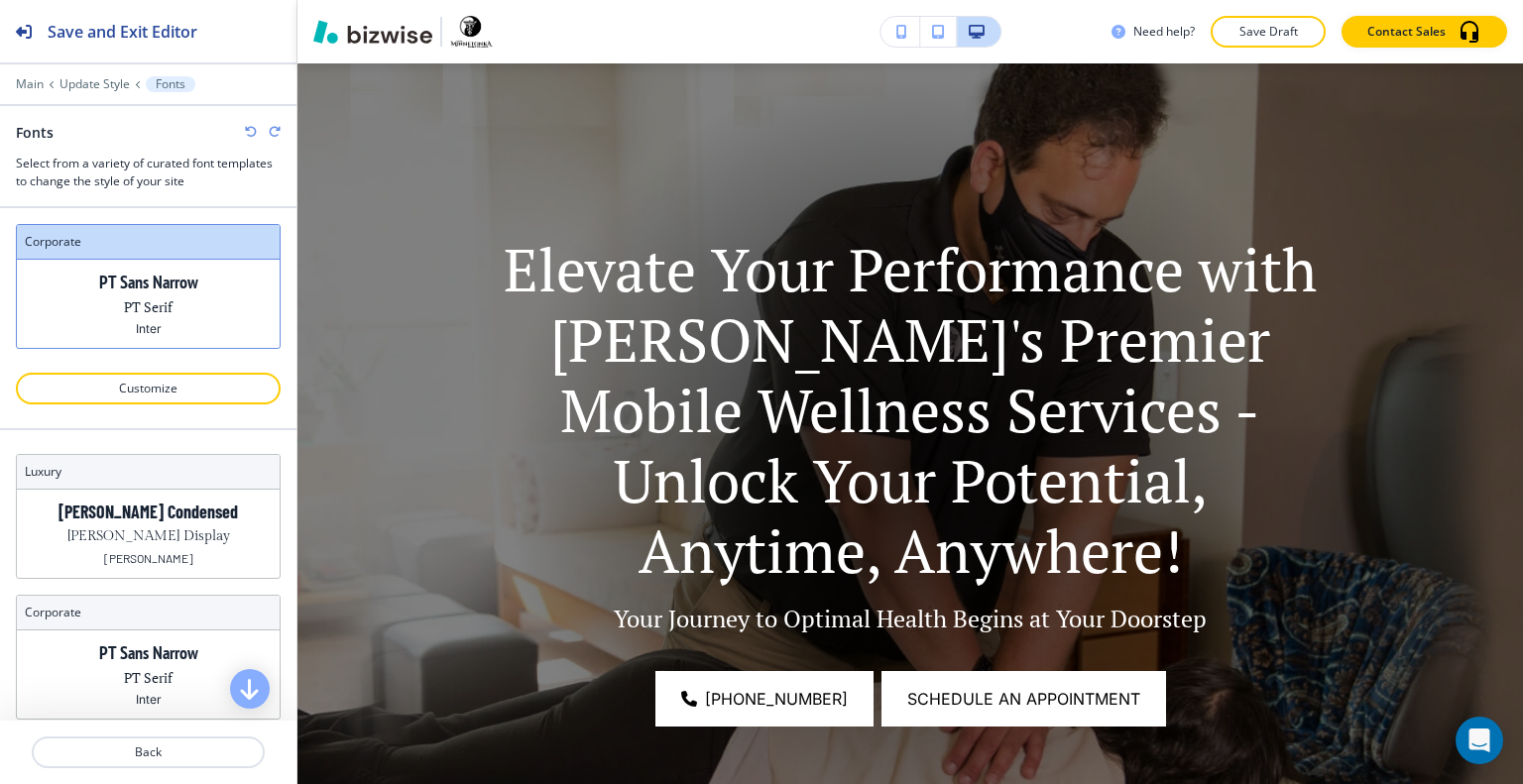 click at bounding box center [251, 132] 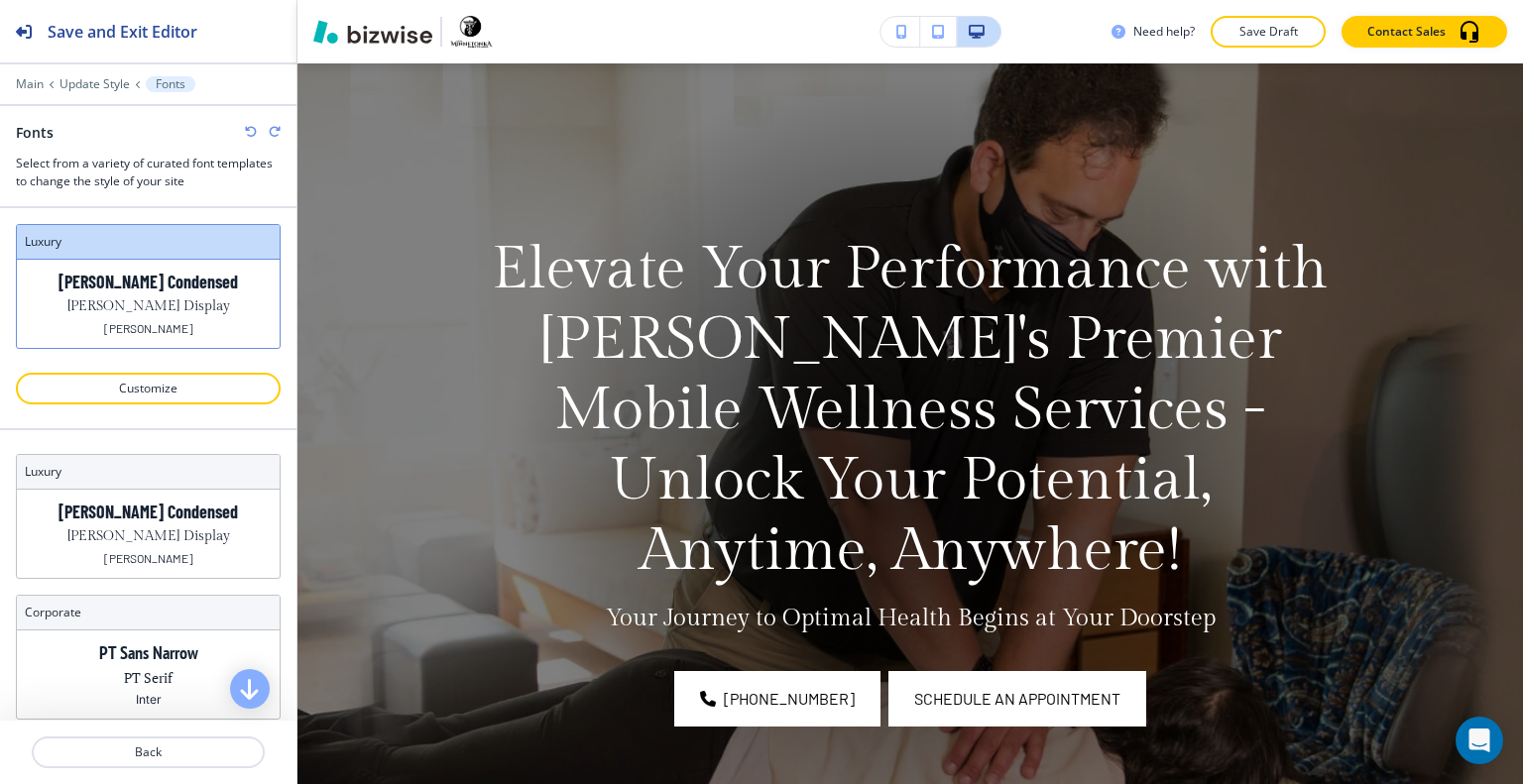 click at bounding box center [251, 132] 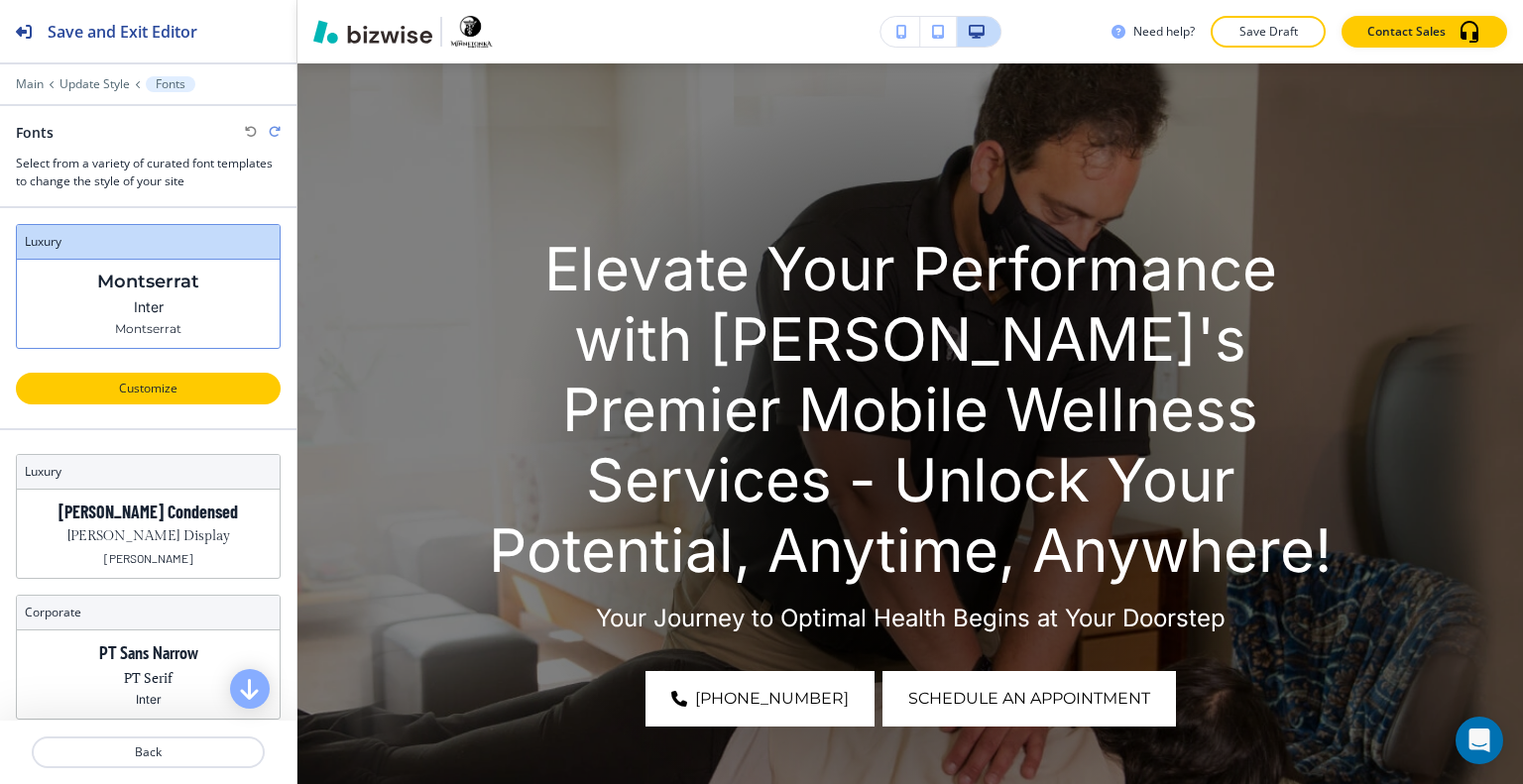 click on "Customize" at bounding box center [148, 389] 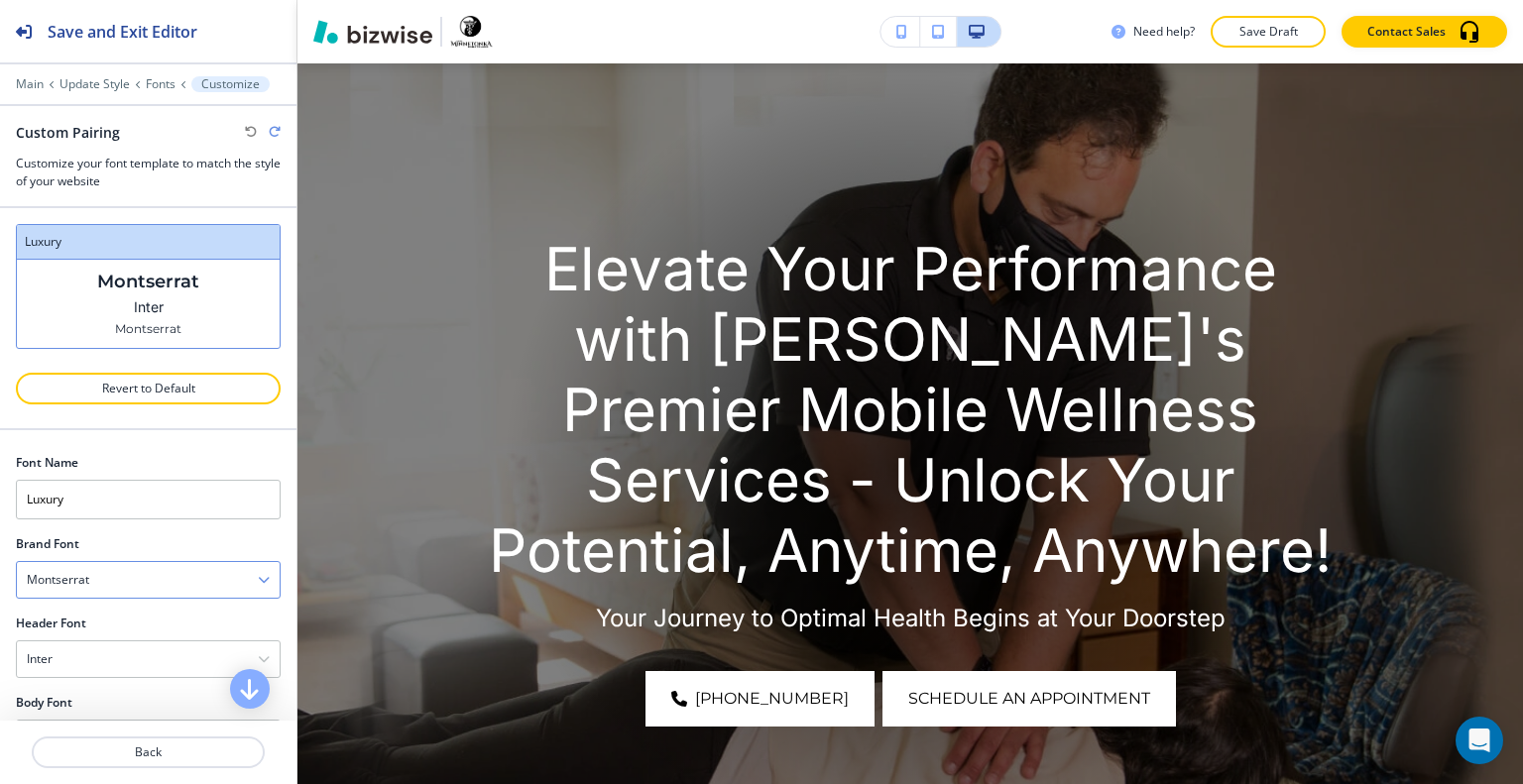 click on "Montserrat" at bounding box center (148, 580) 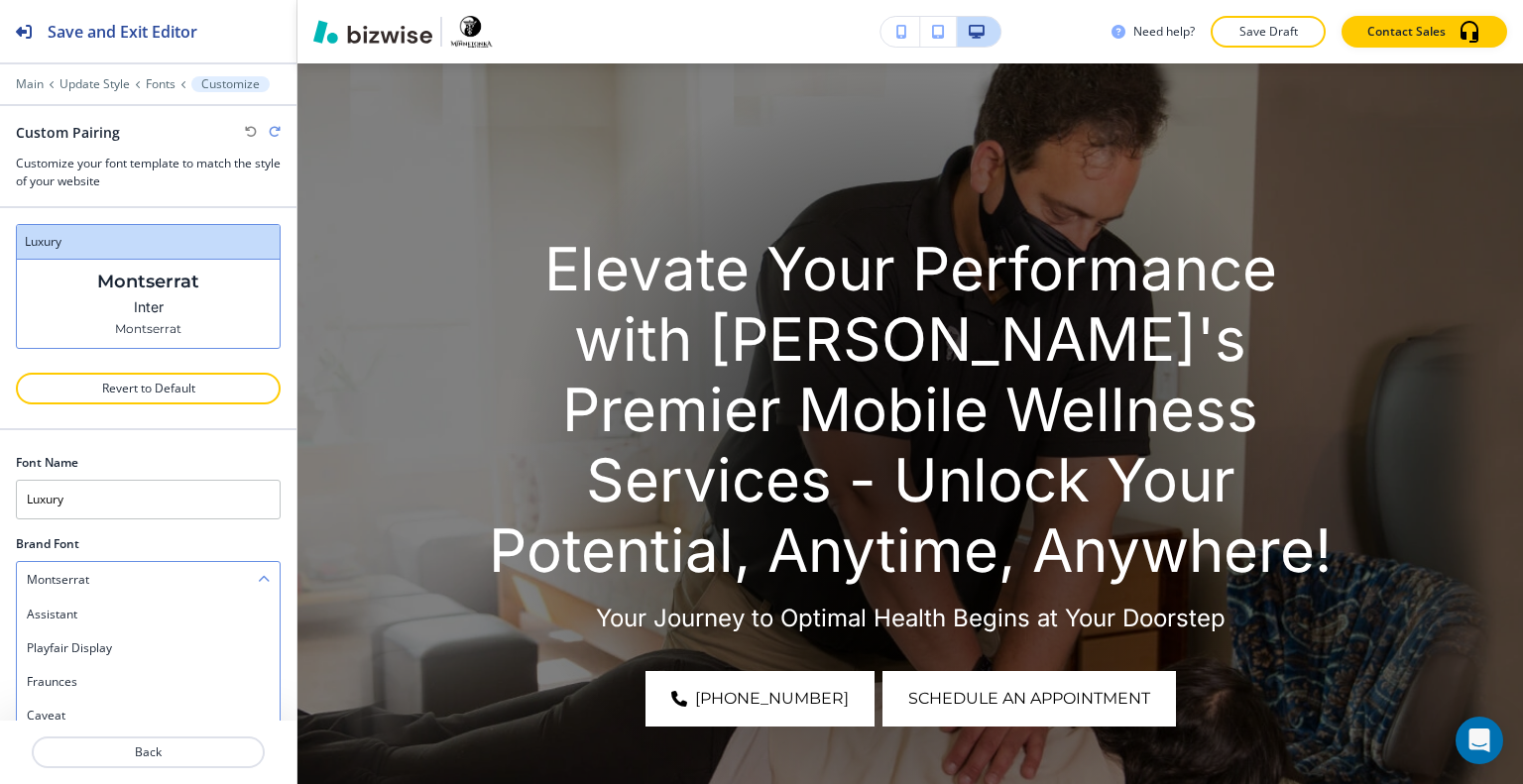 scroll, scrollTop: 980, scrollLeft: 0, axis: vertical 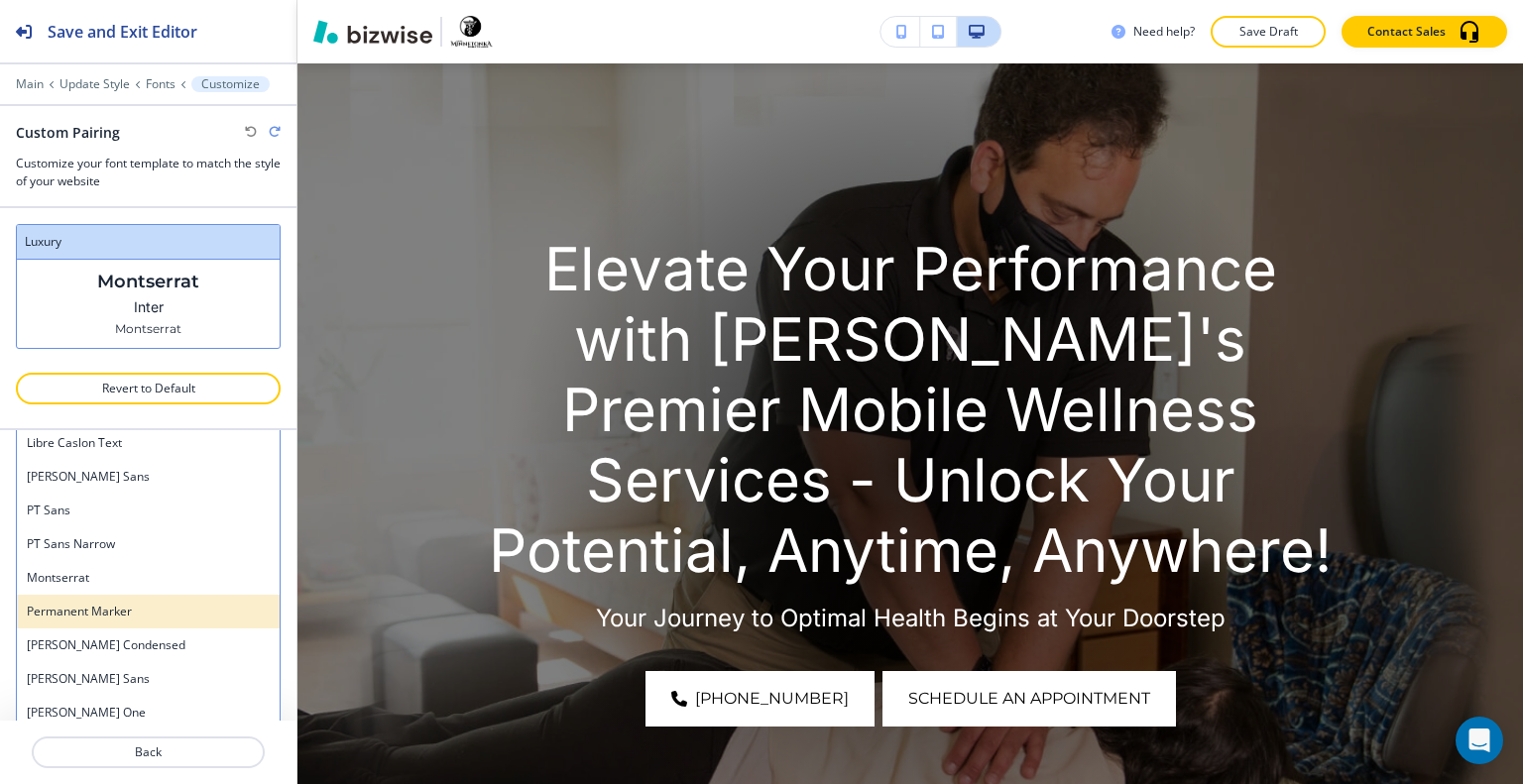 click on "Permanent Marker" at bounding box center [148, 612] 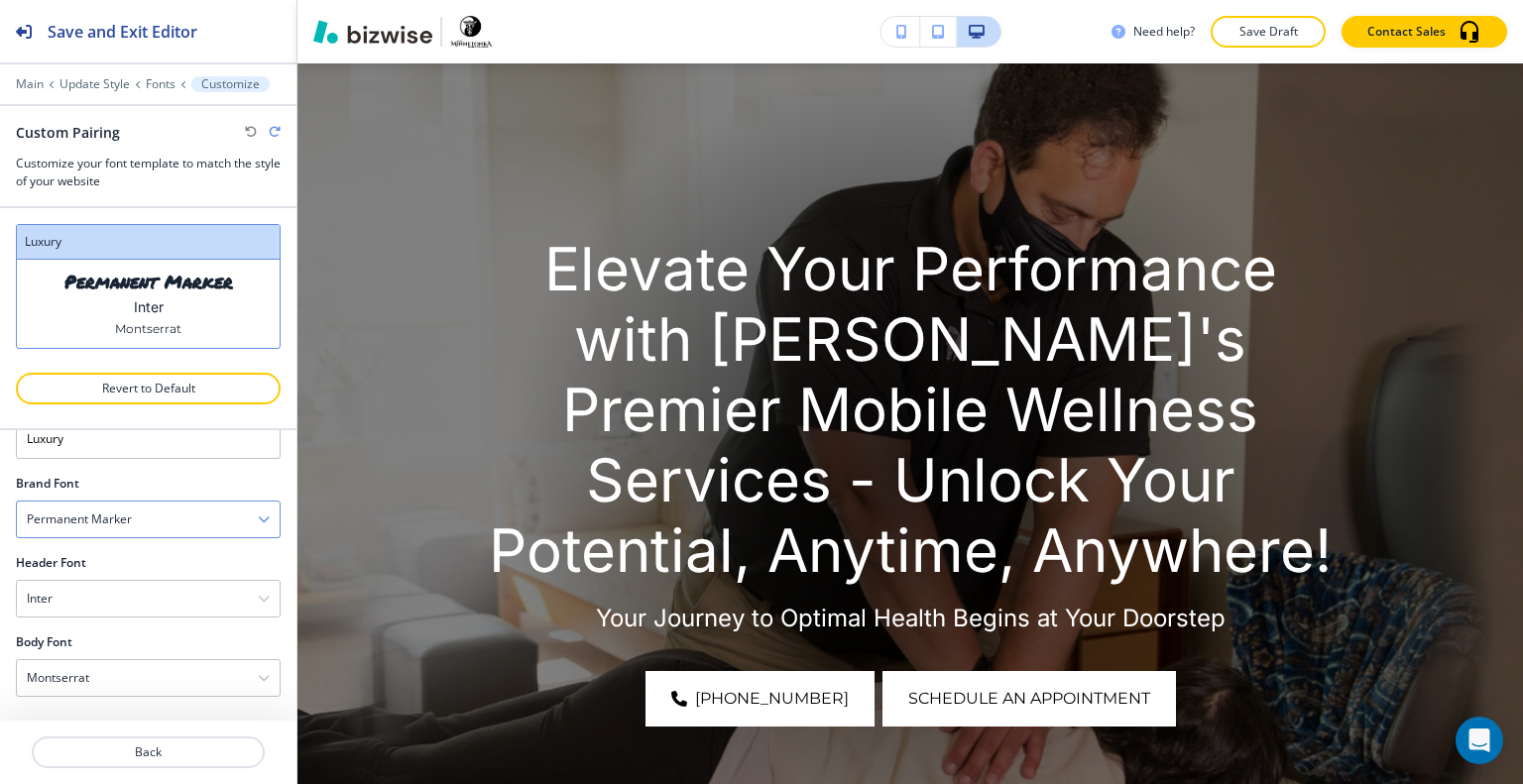 scroll, scrollTop: 56, scrollLeft: 0, axis: vertical 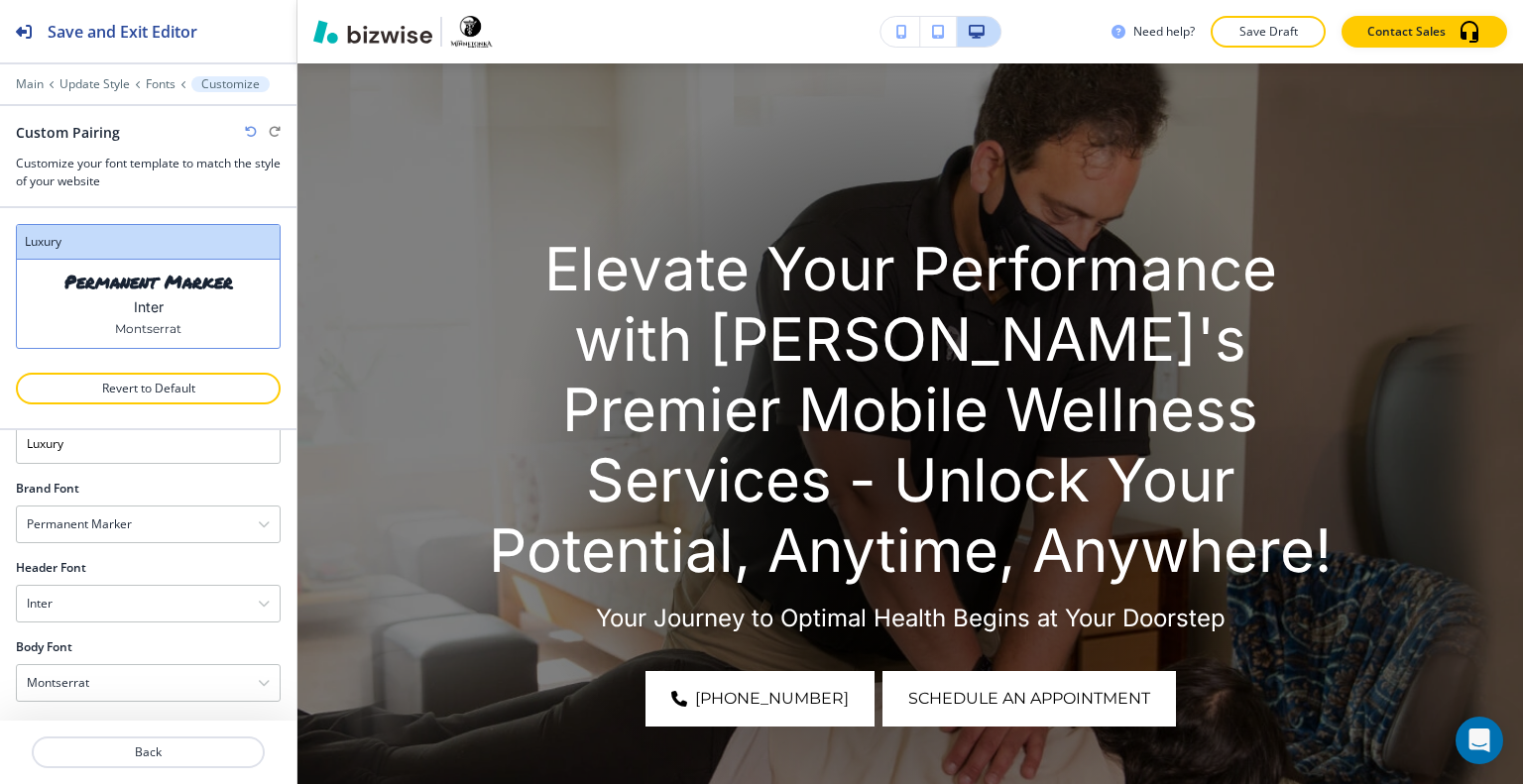 click at bounding box center [251, 132] 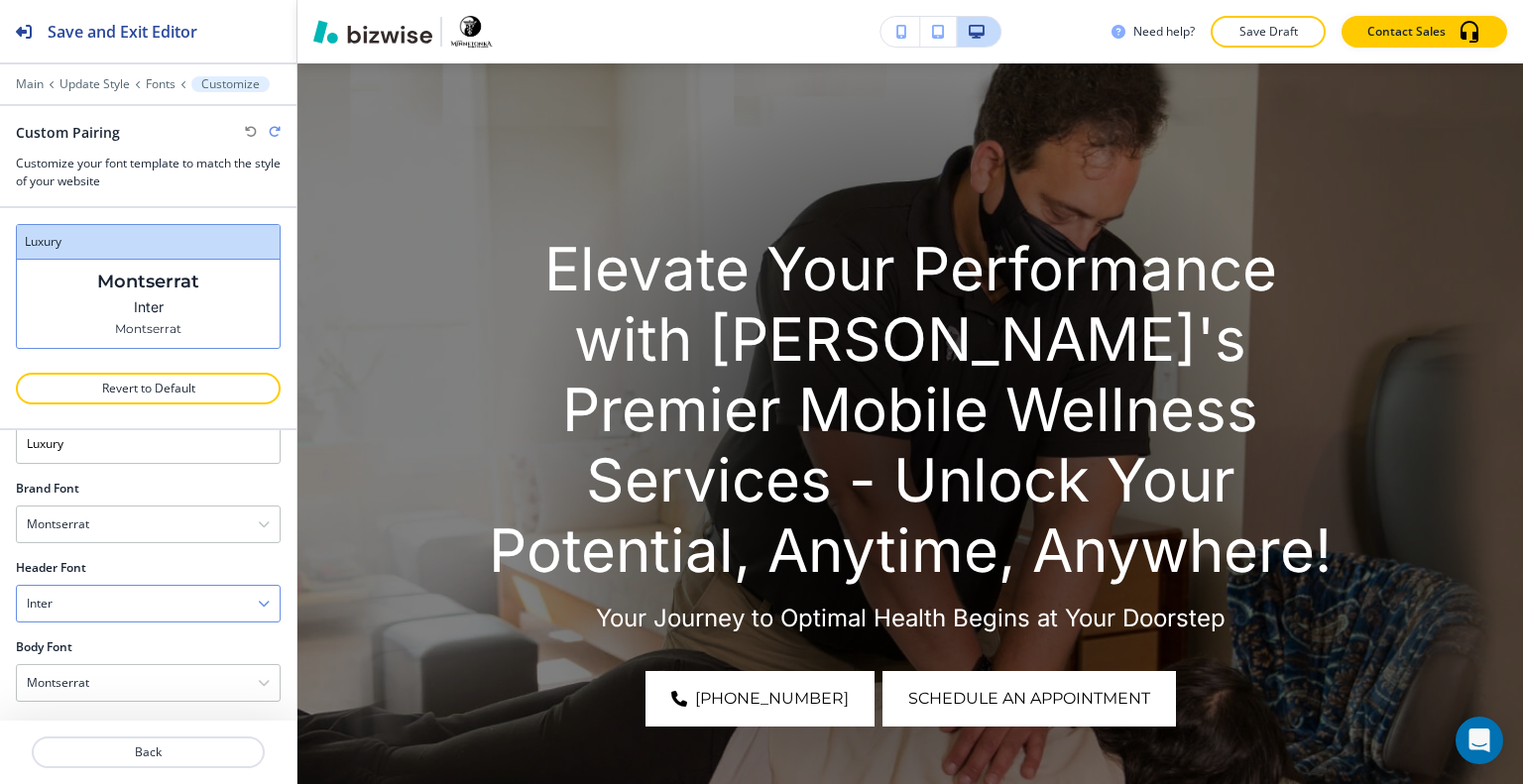 click on "Inter" at bounding box center (148, 604) 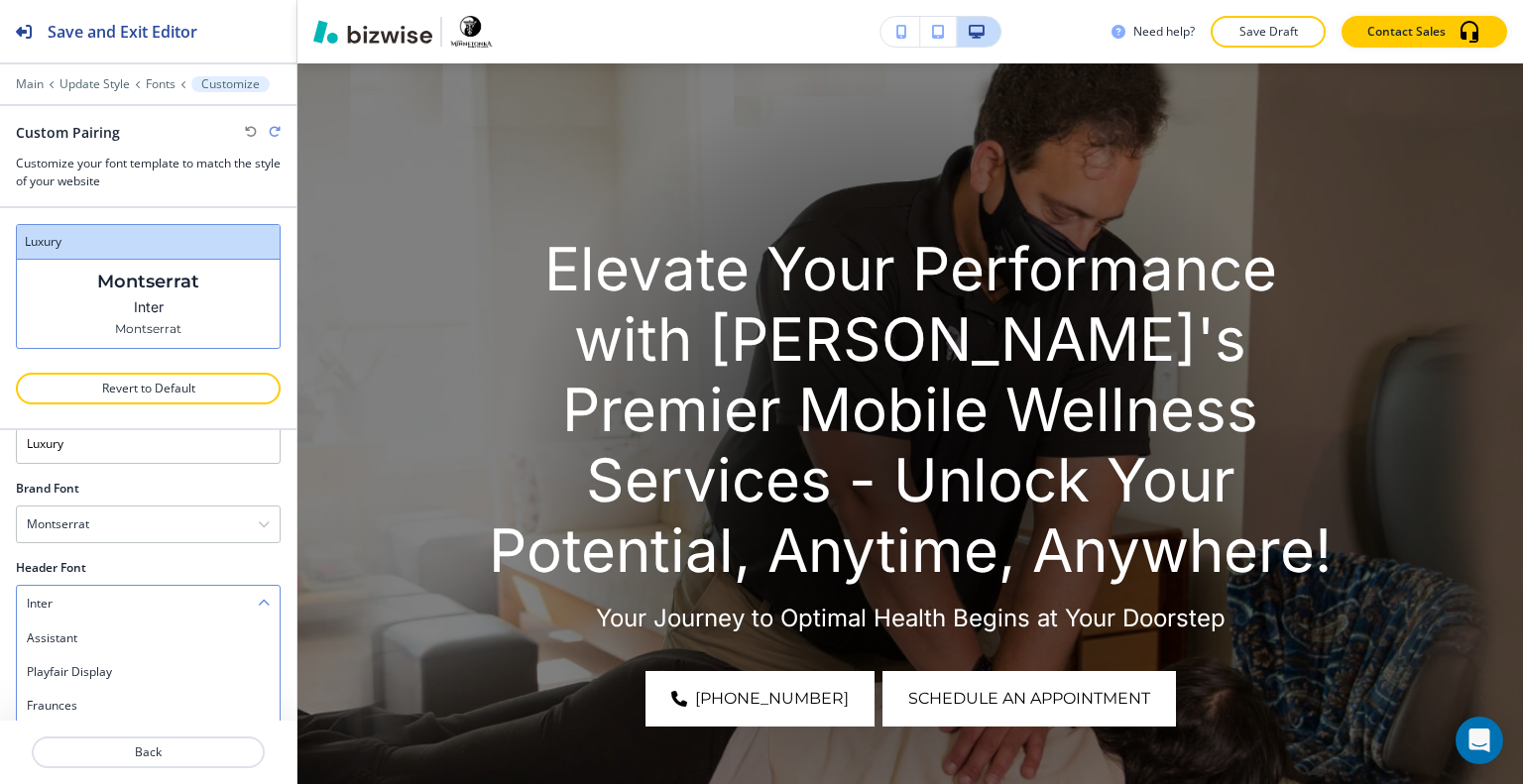 scroll, scrollTop: 1452, scrollLeft: 0, axis: vertical 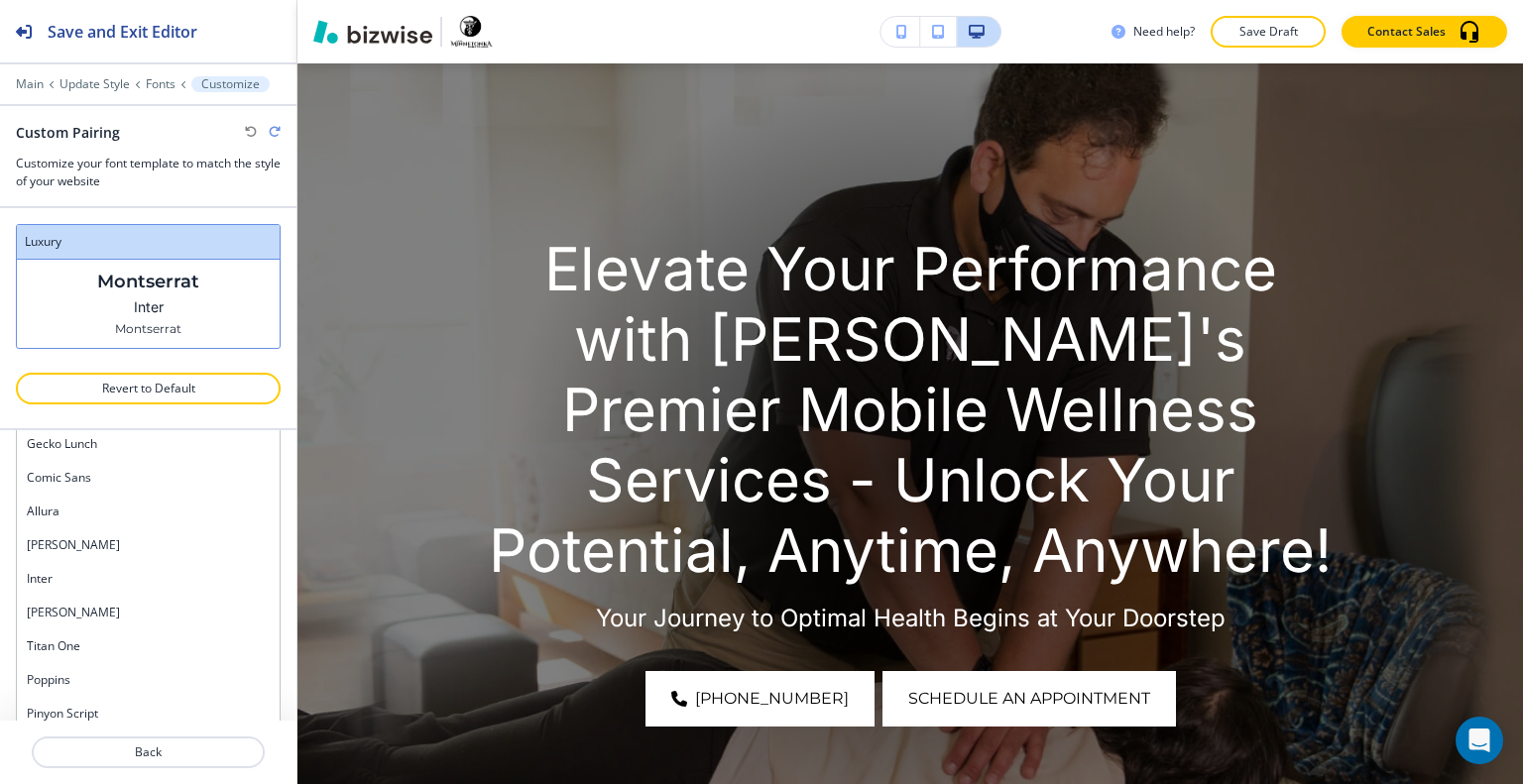 click on "Titan One" at bounding box center [148, 646] 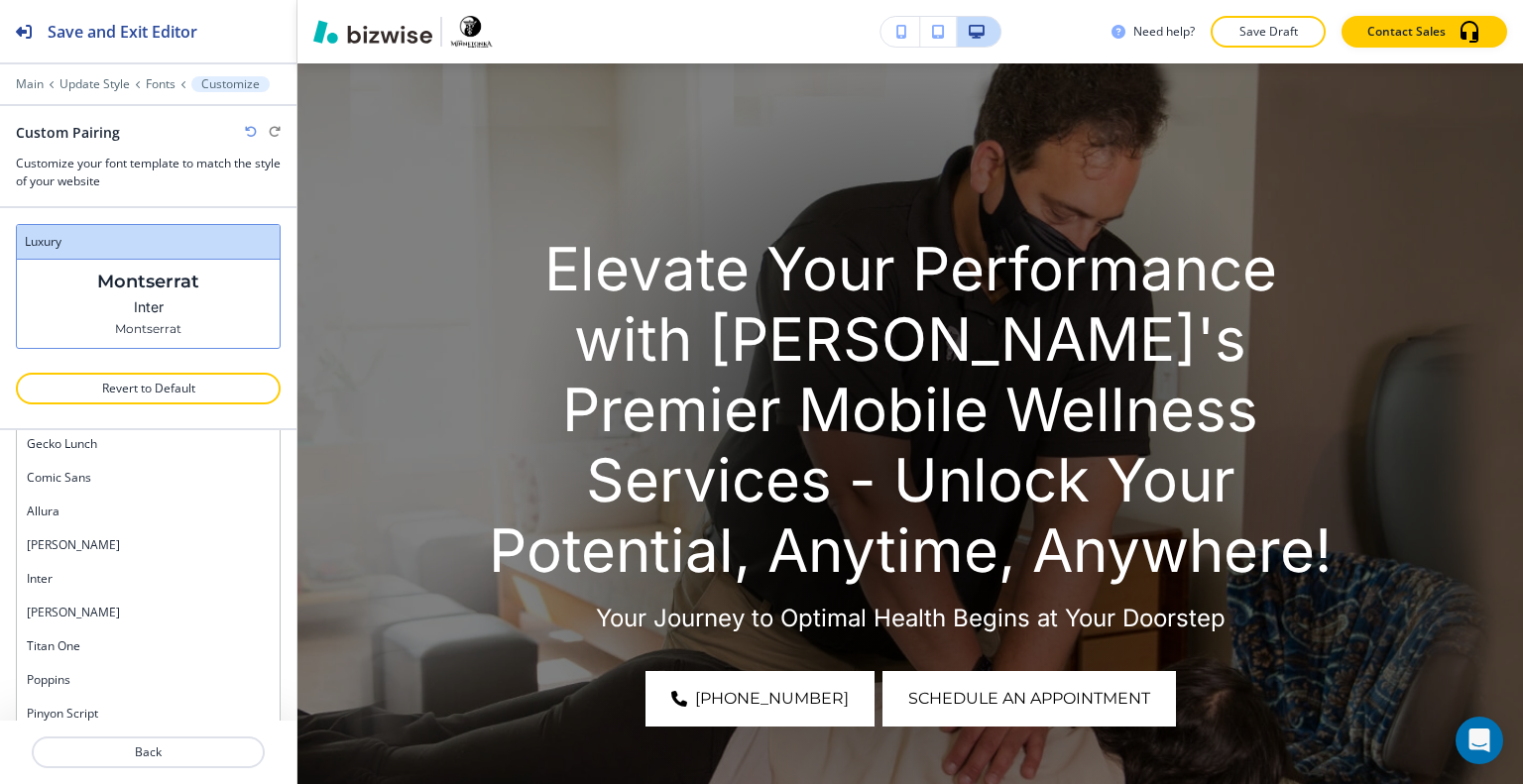 scroll, scrollTop: 56, scrollLeft: 0, axis: vertical 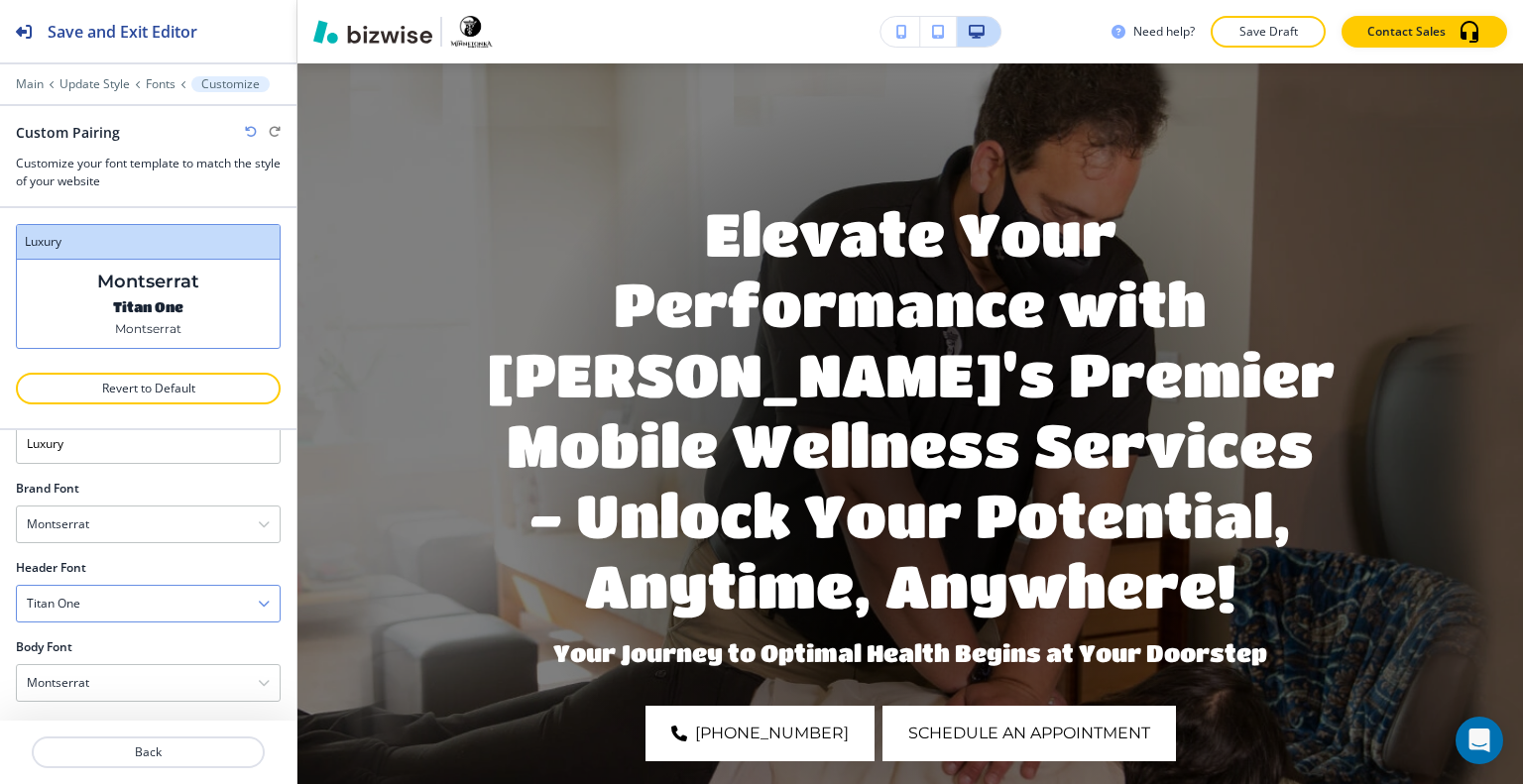 click on "Titan One" at bounding box center (148, 604) 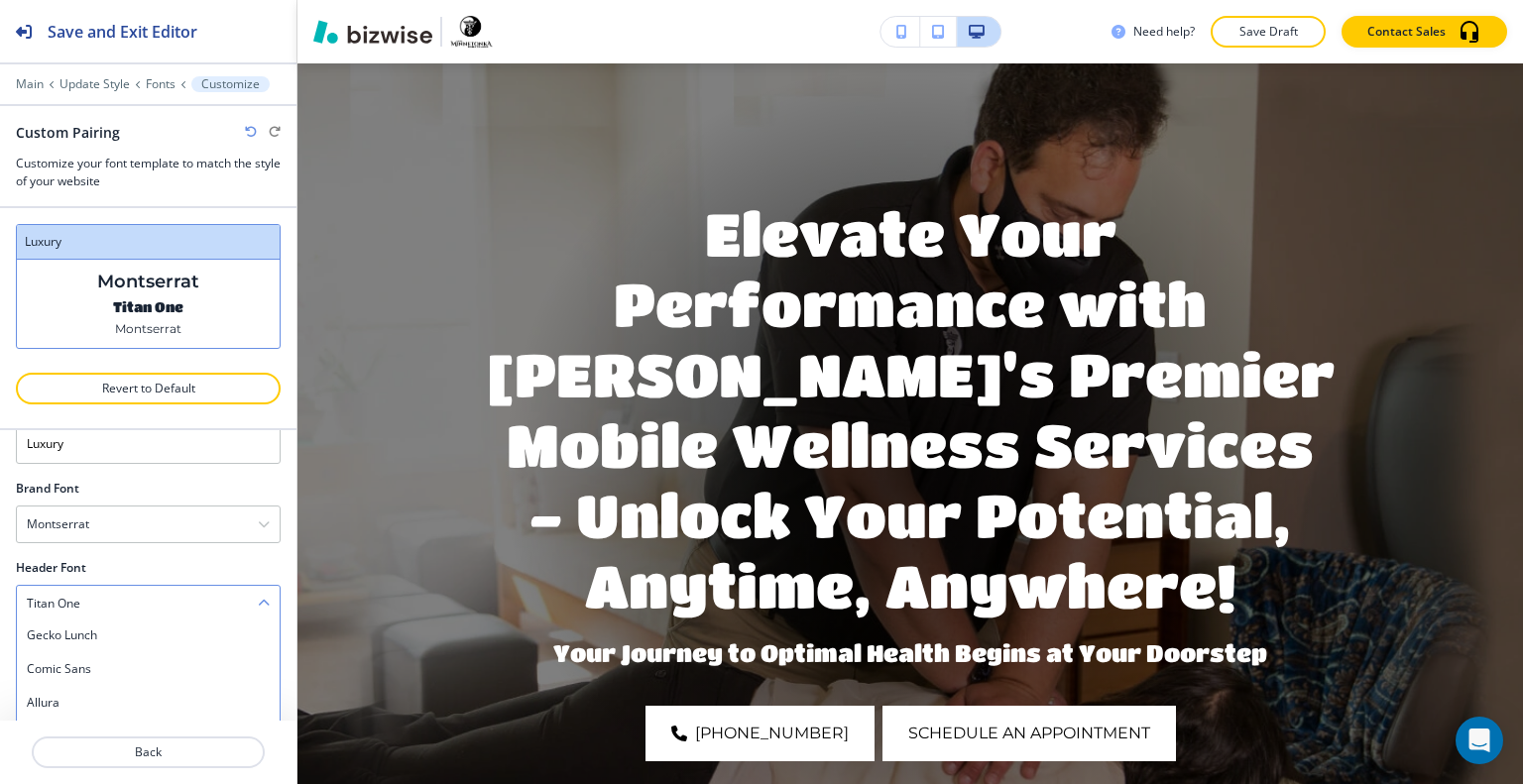 scroll, scrollTop: 250, scrollLeft: 0, axis: vertical 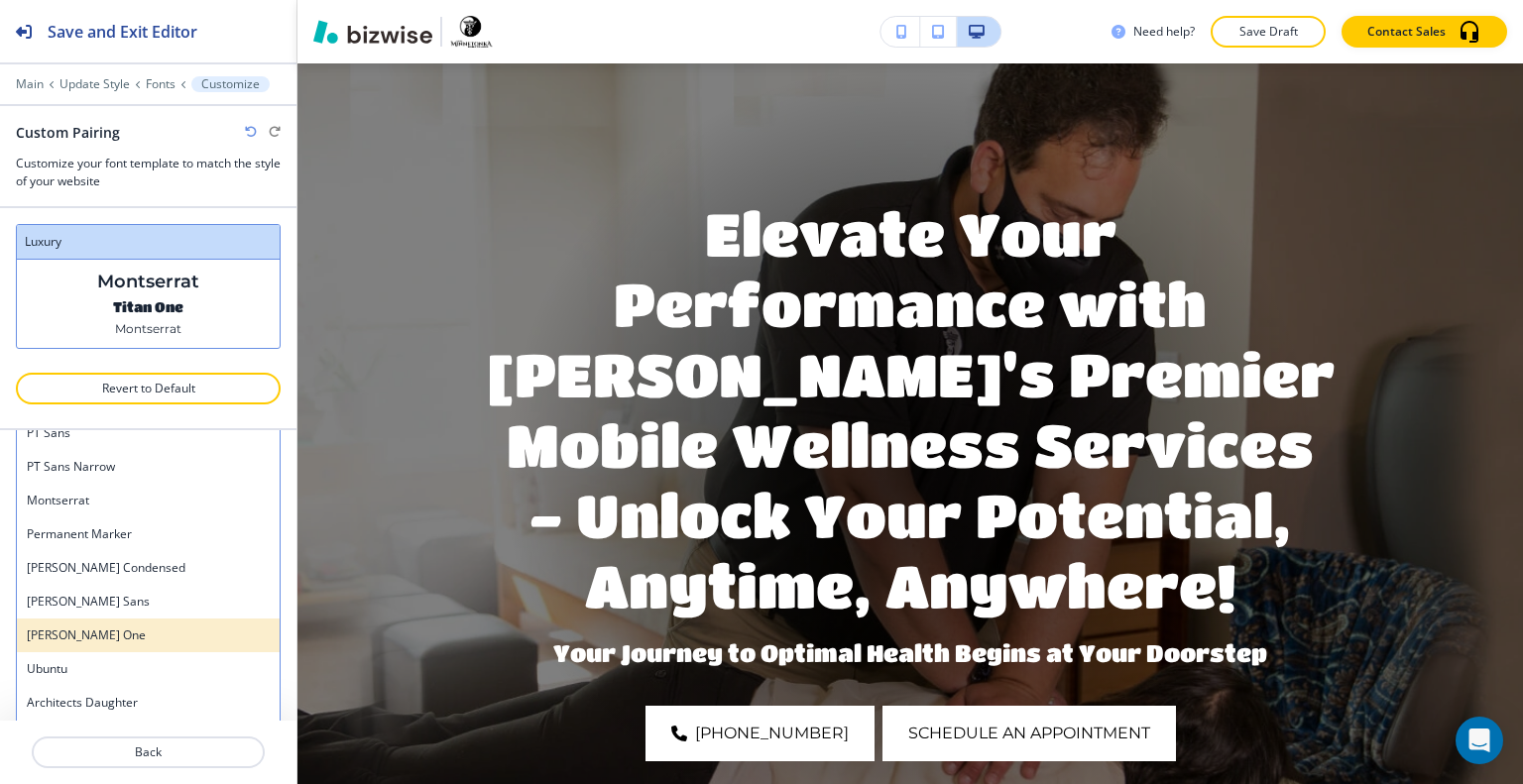 click on "[PERSON_NAME] One" at bounding box center [148, 635] 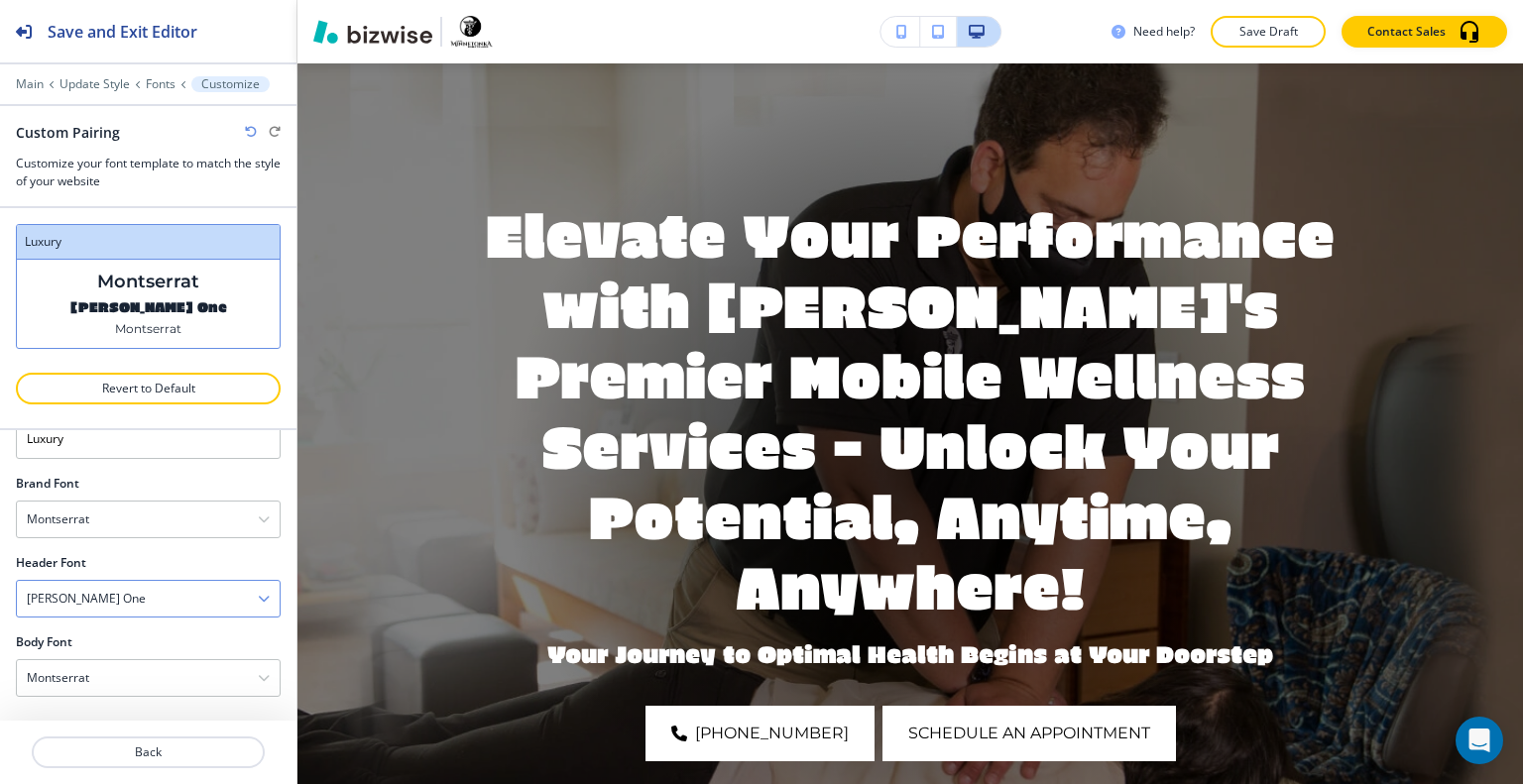 scroll, scrollTop: 56, scrollLeft: 0, axis: vertical 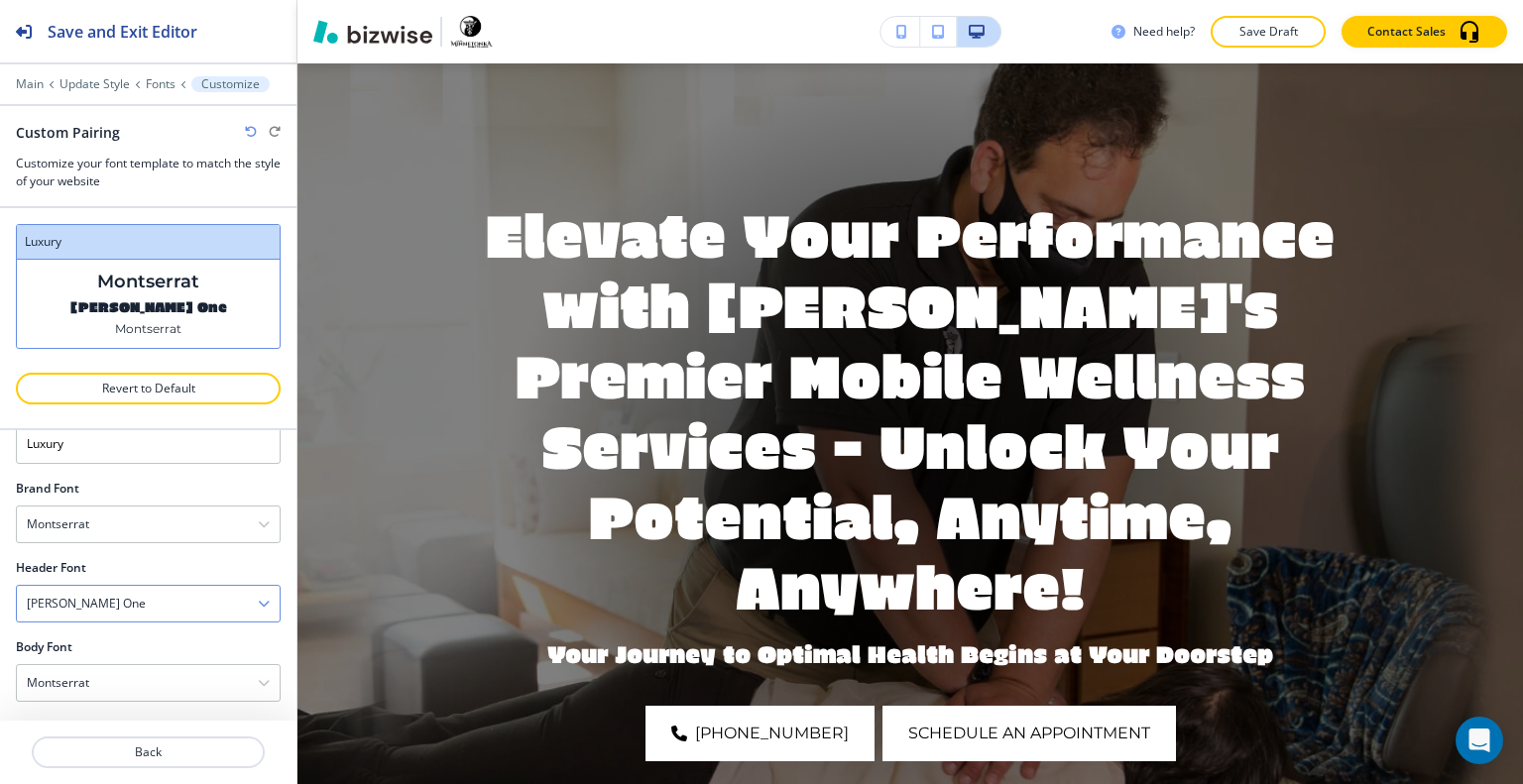 click on "[PERSON_NAME] One" at bounding box center [148, 604] 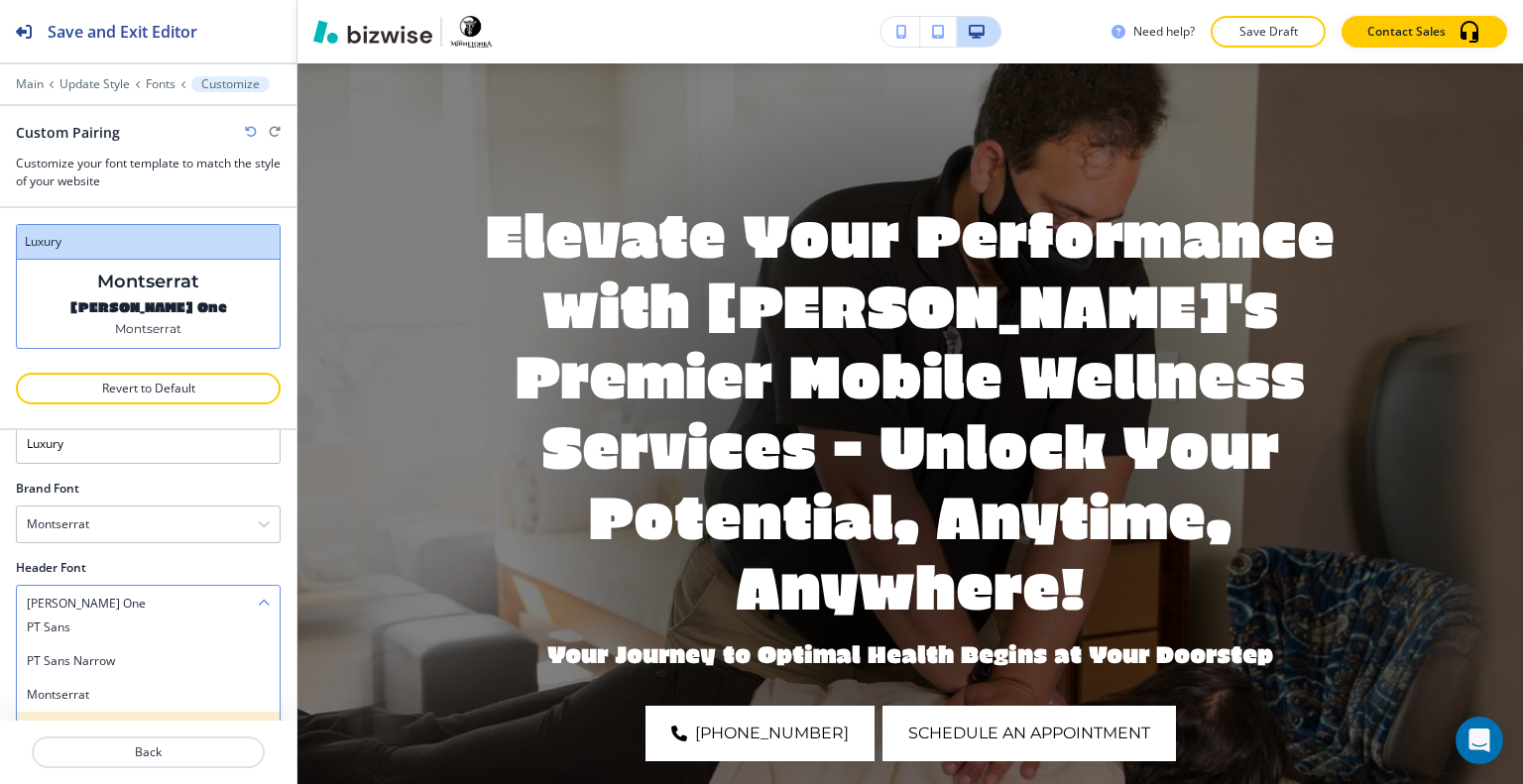 scroll, scrollTop: 250, scrollLeft: 0, axis: vertical 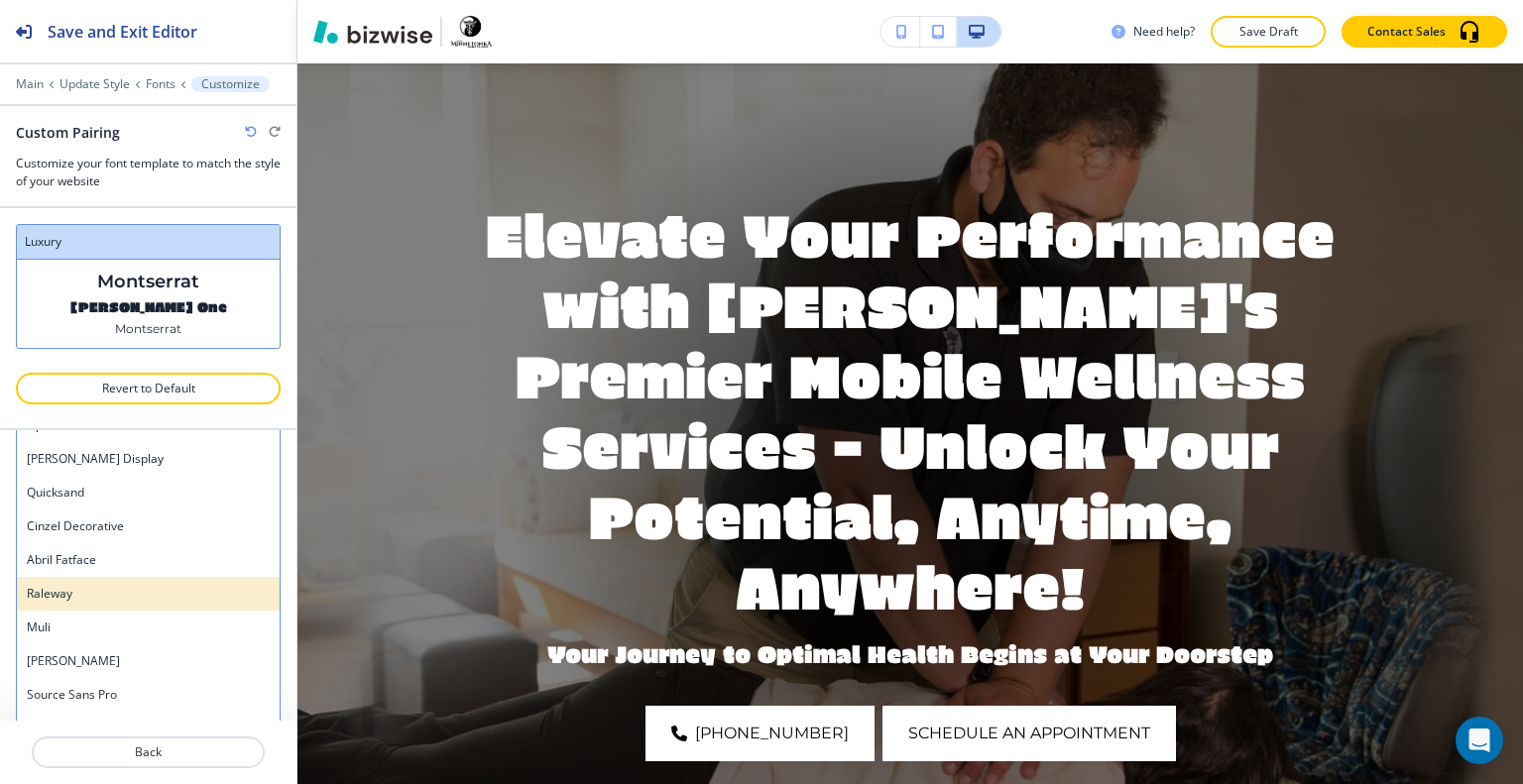 click on "Raleway" at bounding box center [148, 594] 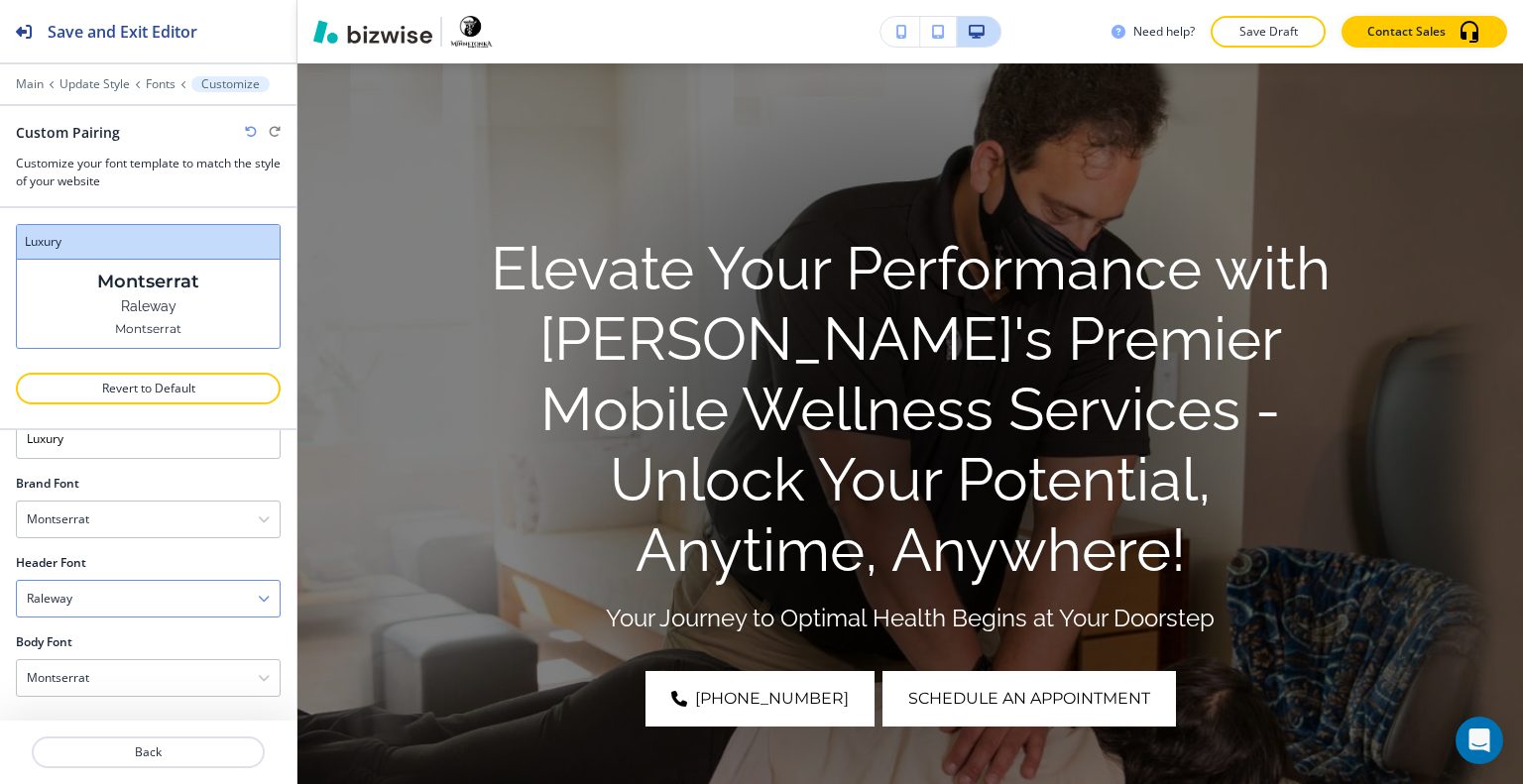 scroll, scrollTop: 56, scrollLeft: 0, axis: vertical 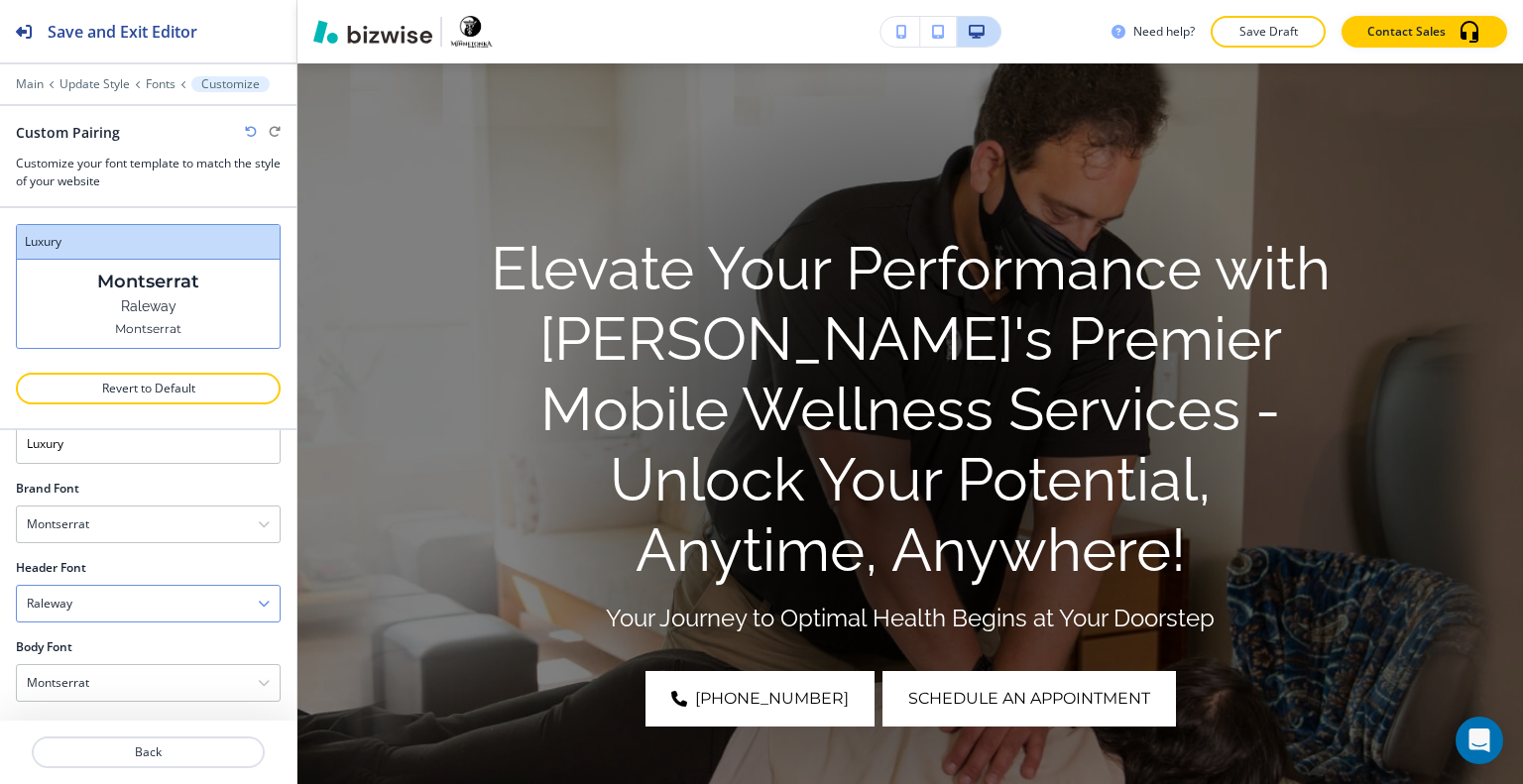 click on "Raleway" at bounding box center [148, 604] 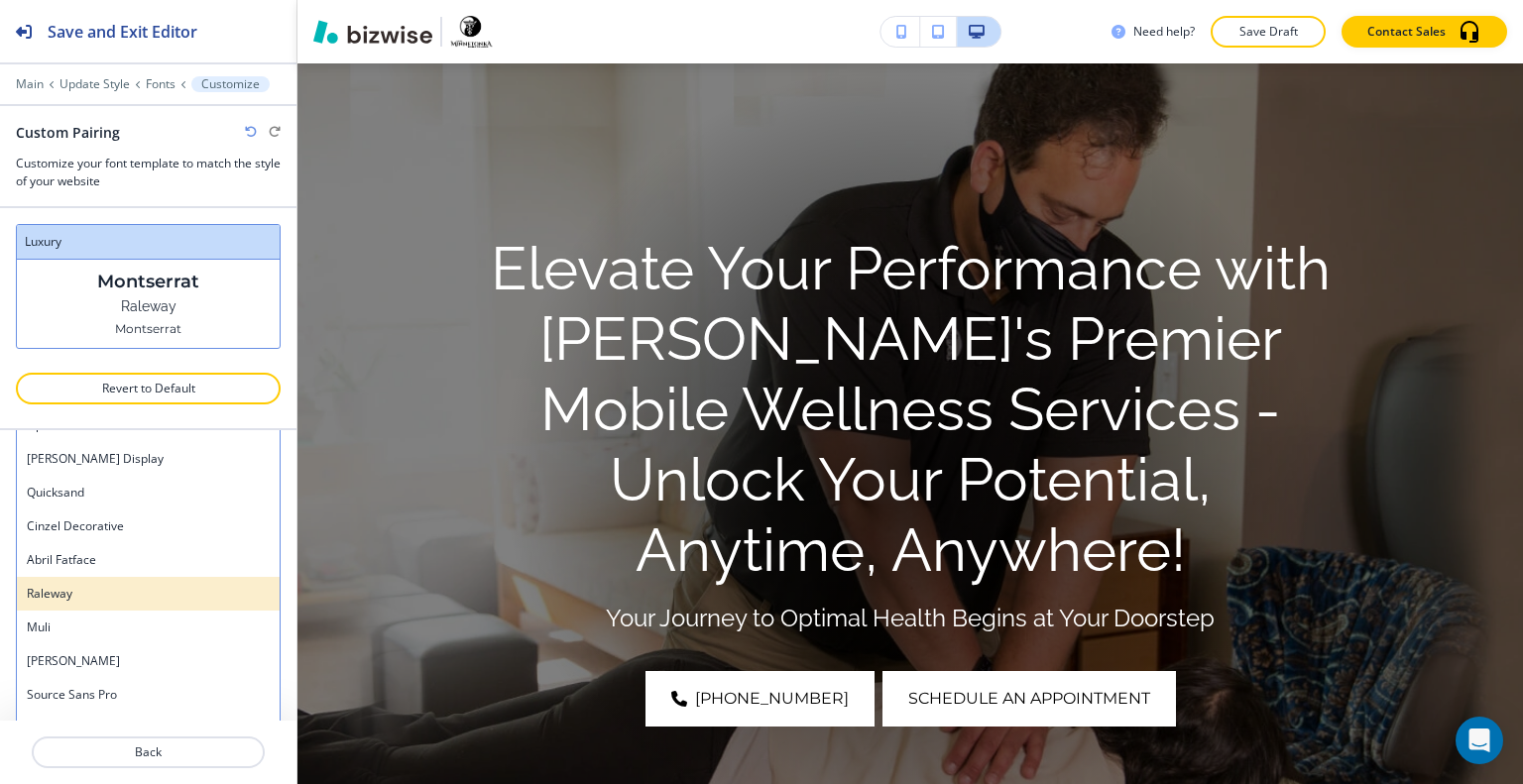 scroll, scrollTop: 461, scrollLeft: 0, axis: vertical 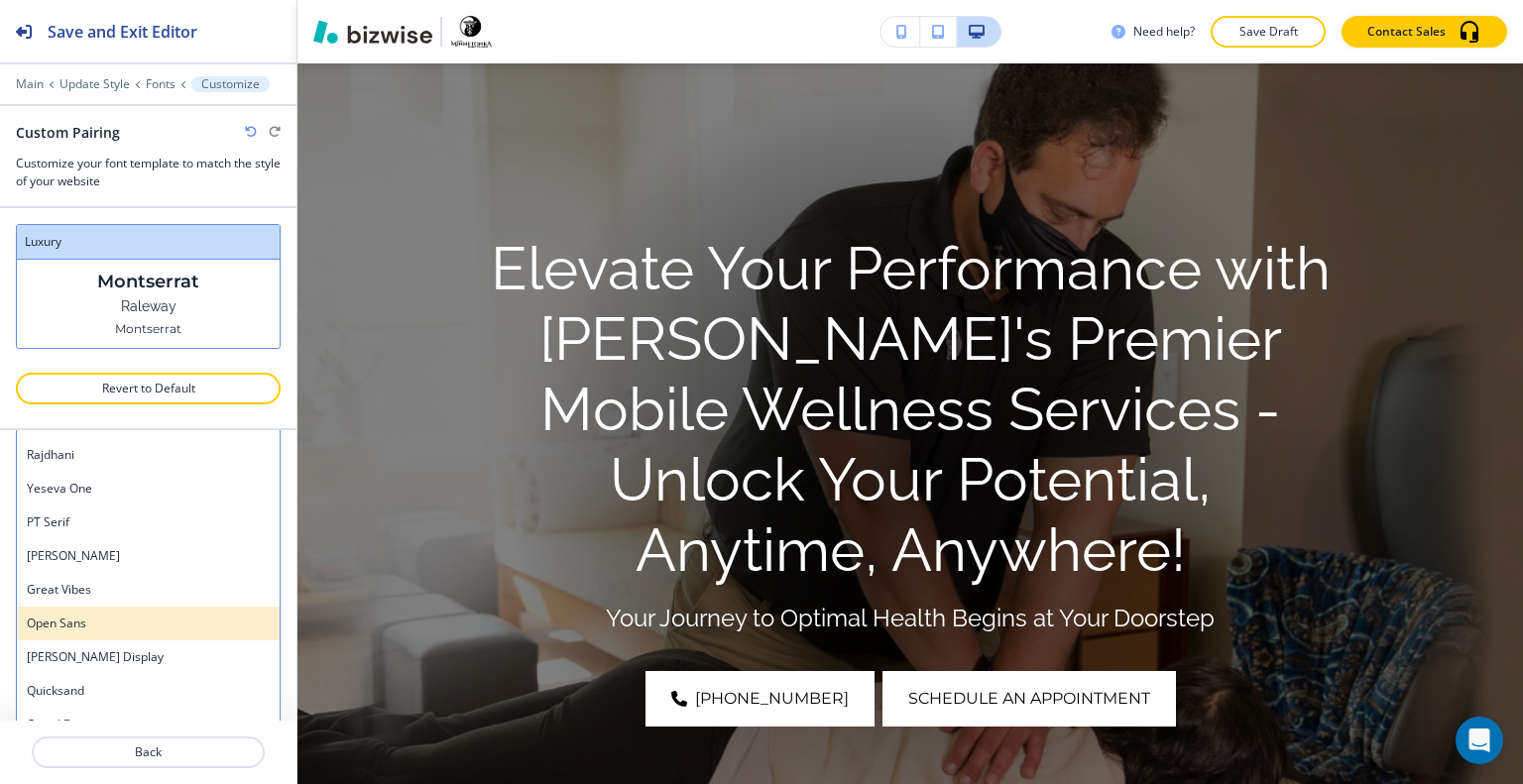 click on "Open Sans" at bounding box center (148, 623) 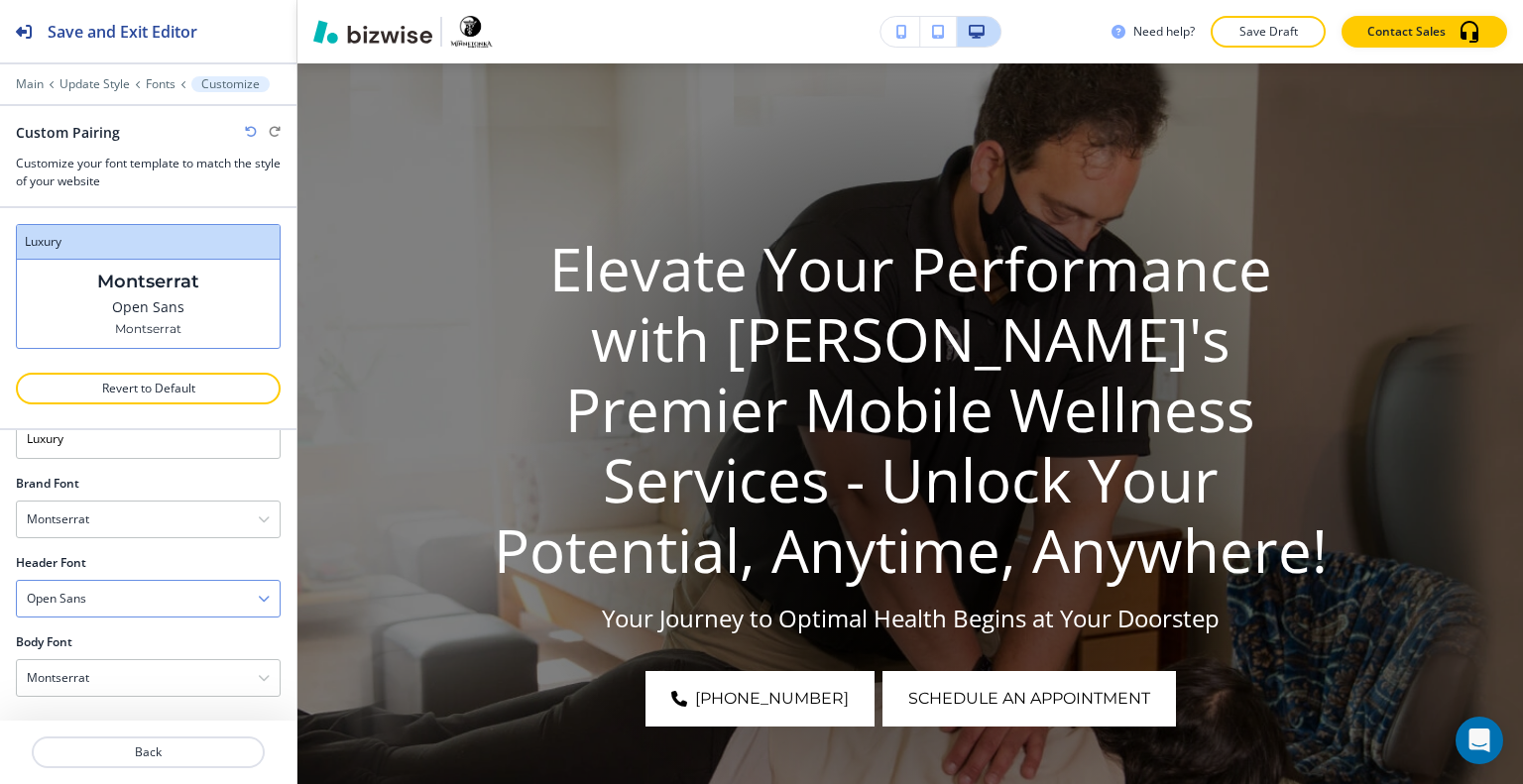scroll, scrollTop: 56, scrollLeft: 0, axis: vertical 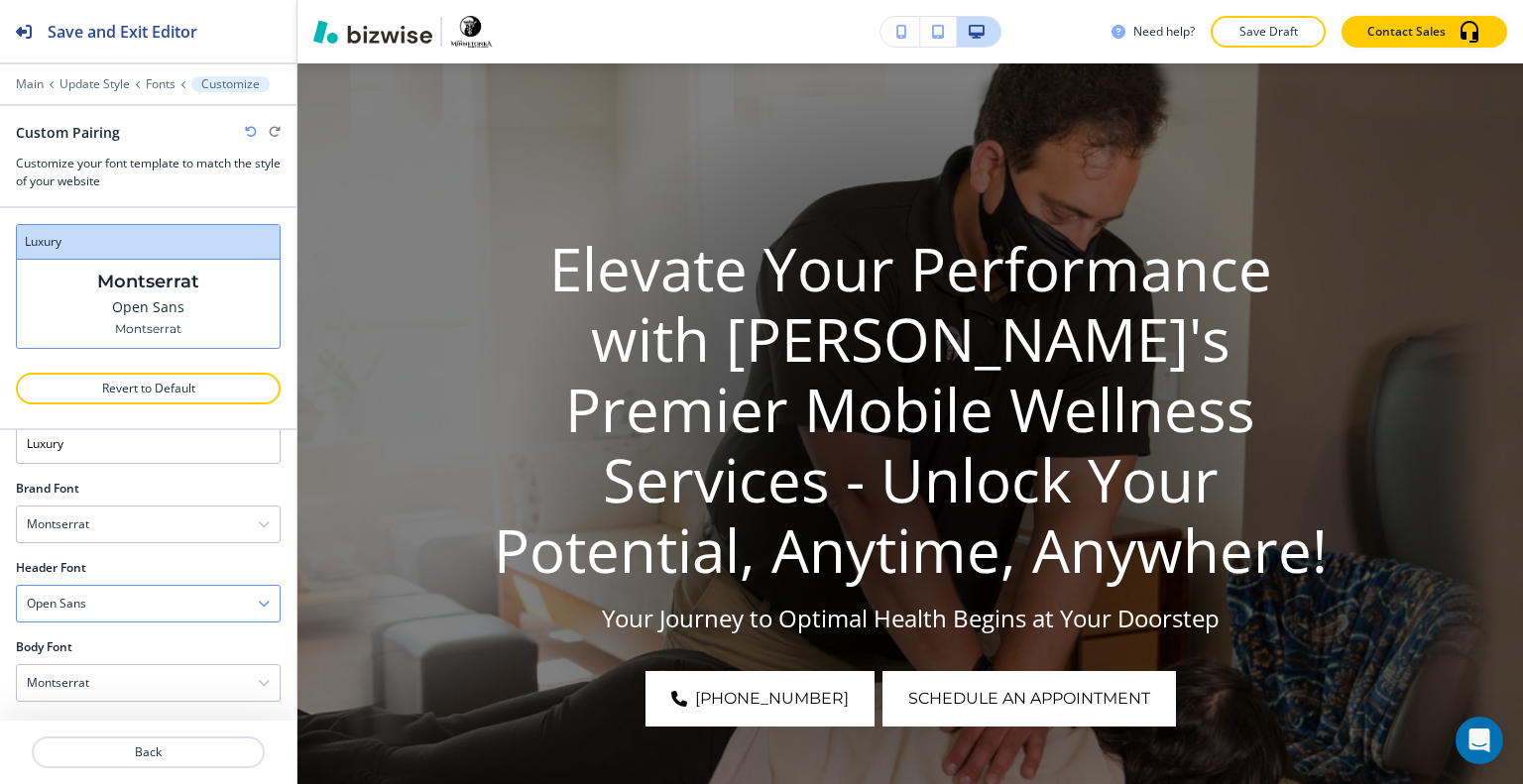 click on "Open Sans" at bounding box center (148, 604) 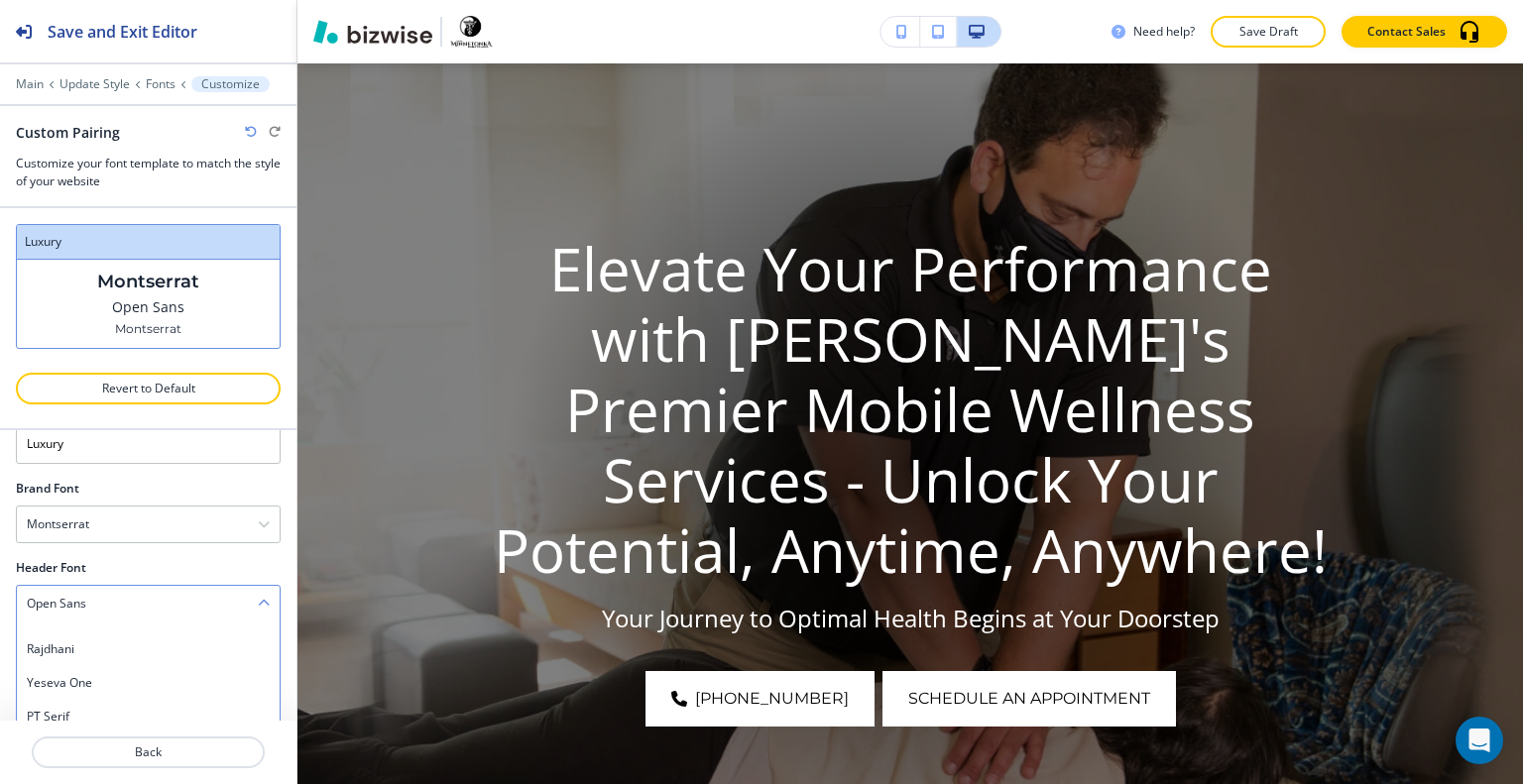 scroll, scrollTop: 250, scrollLeft: 0, axis: vertical 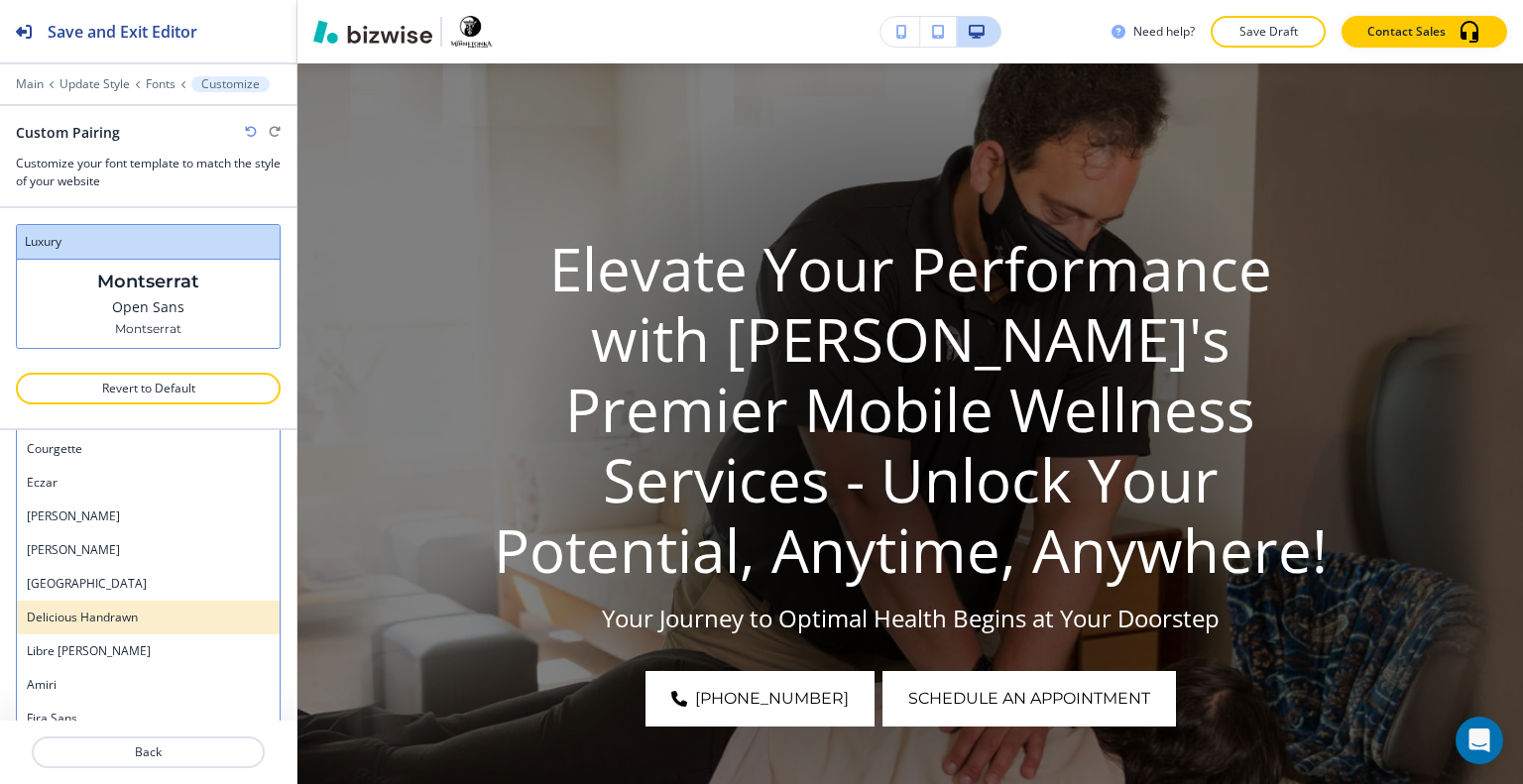 click on "Delicious Handrawn" at bounding box center [148, 617] 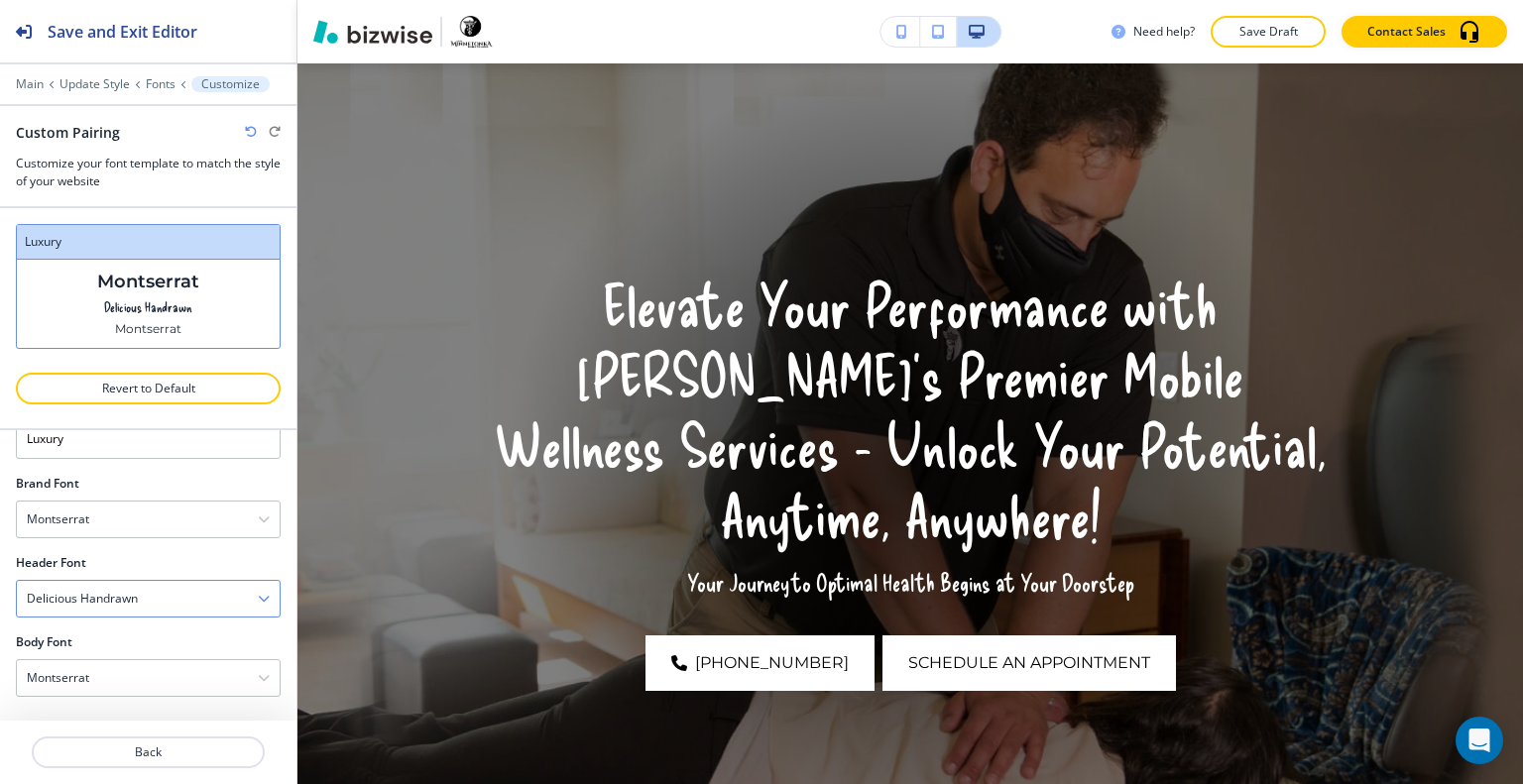 scroll, scrollTop: 56, scrollLeft: 0, axis: vertical 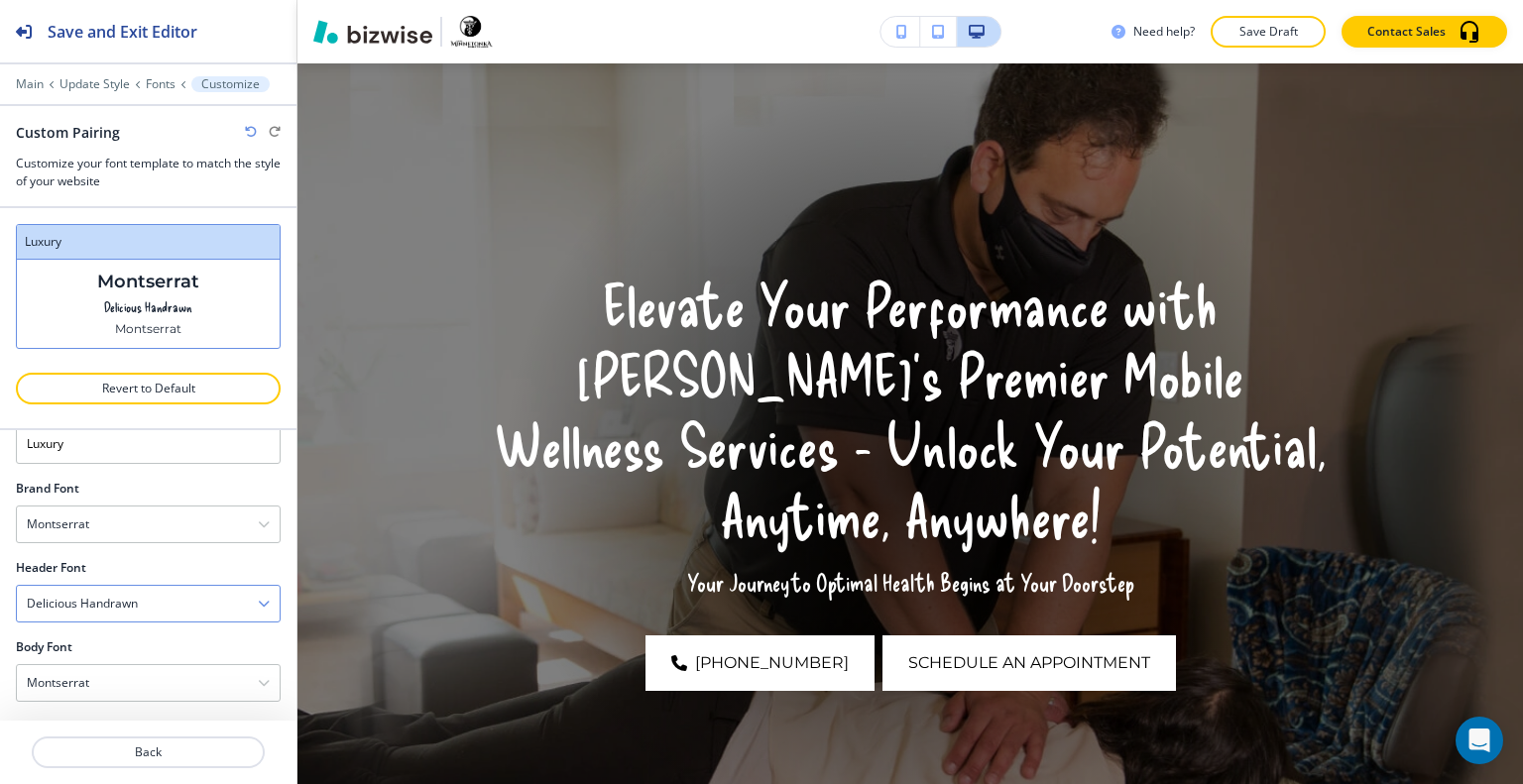 click on "Delicious Handrawn" at bounding box center [148, 604] 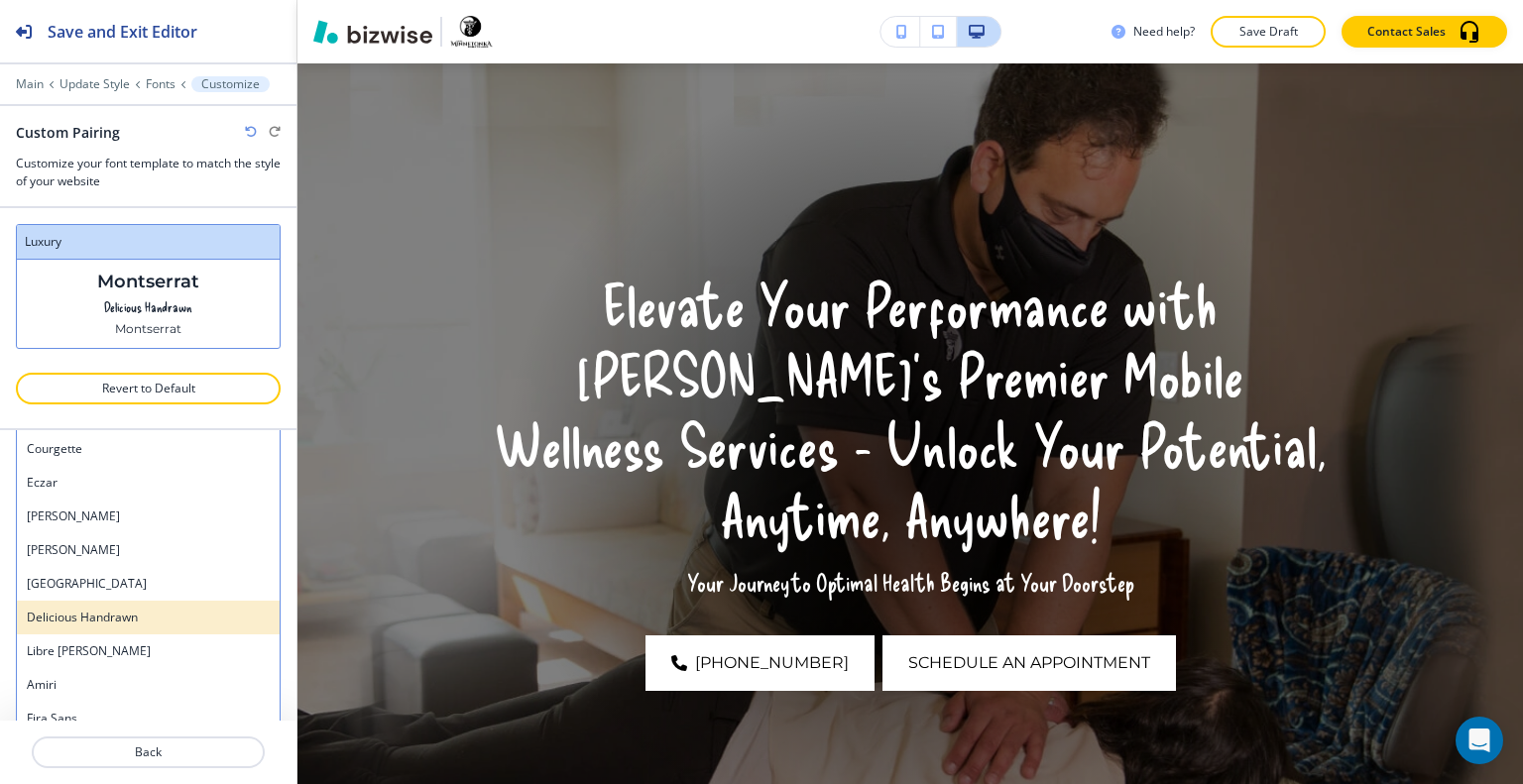 scroll, scrollTop: 0, scrollLeft: 0, axis: both 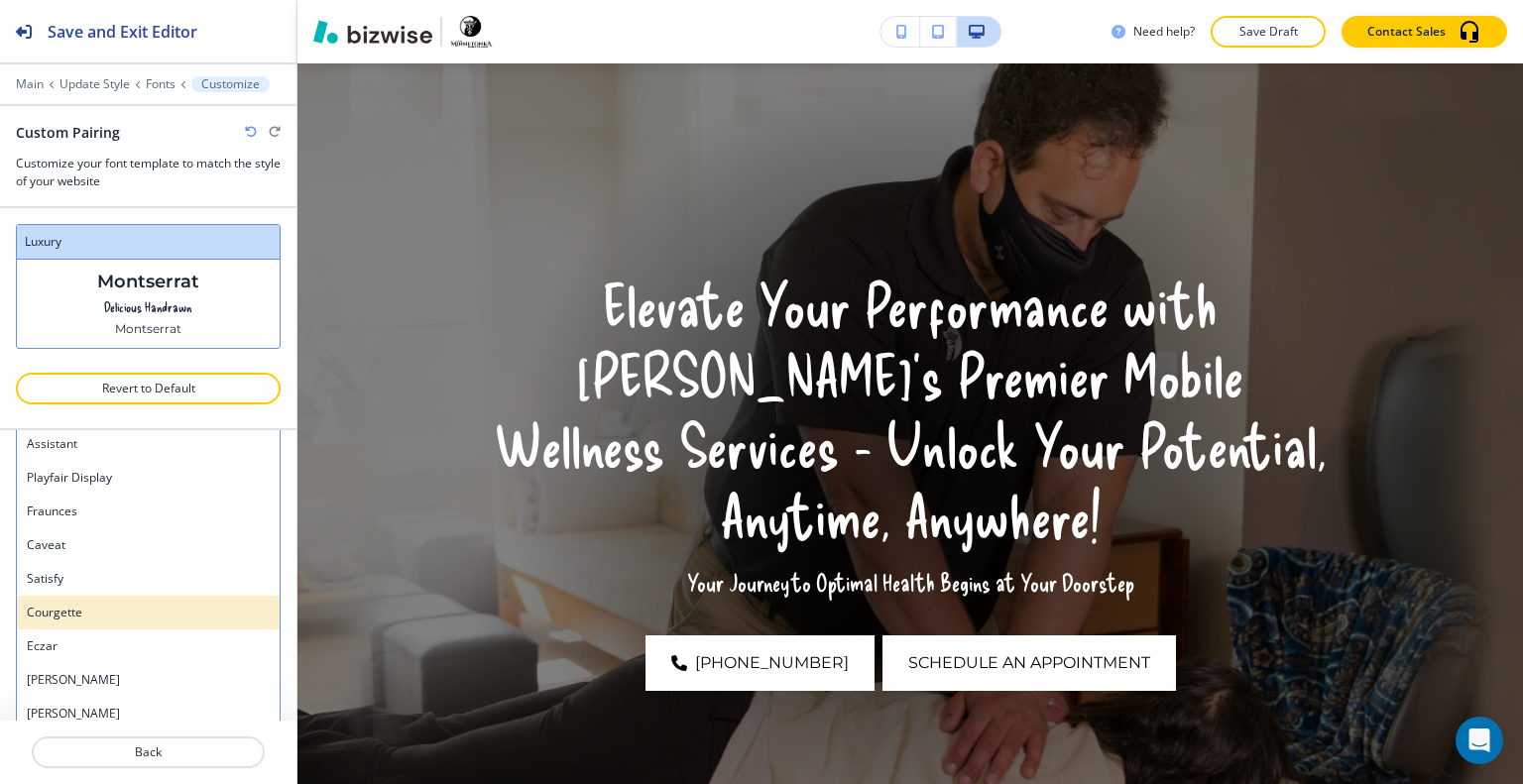 click on "Courgette" at bounding box center (148, 613) 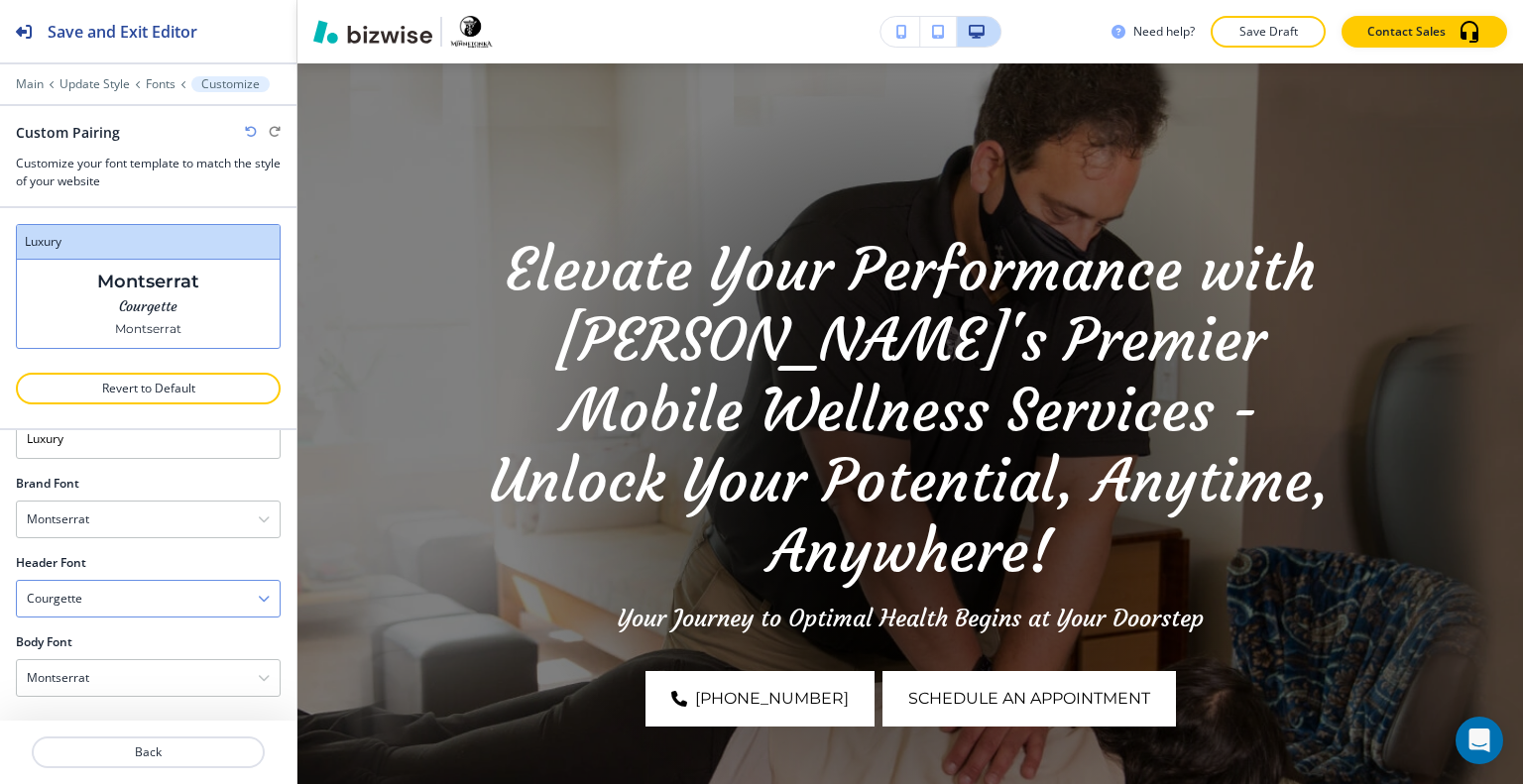 scroll, scrollTop: 56, scrollLeft: 0, axis: vertical 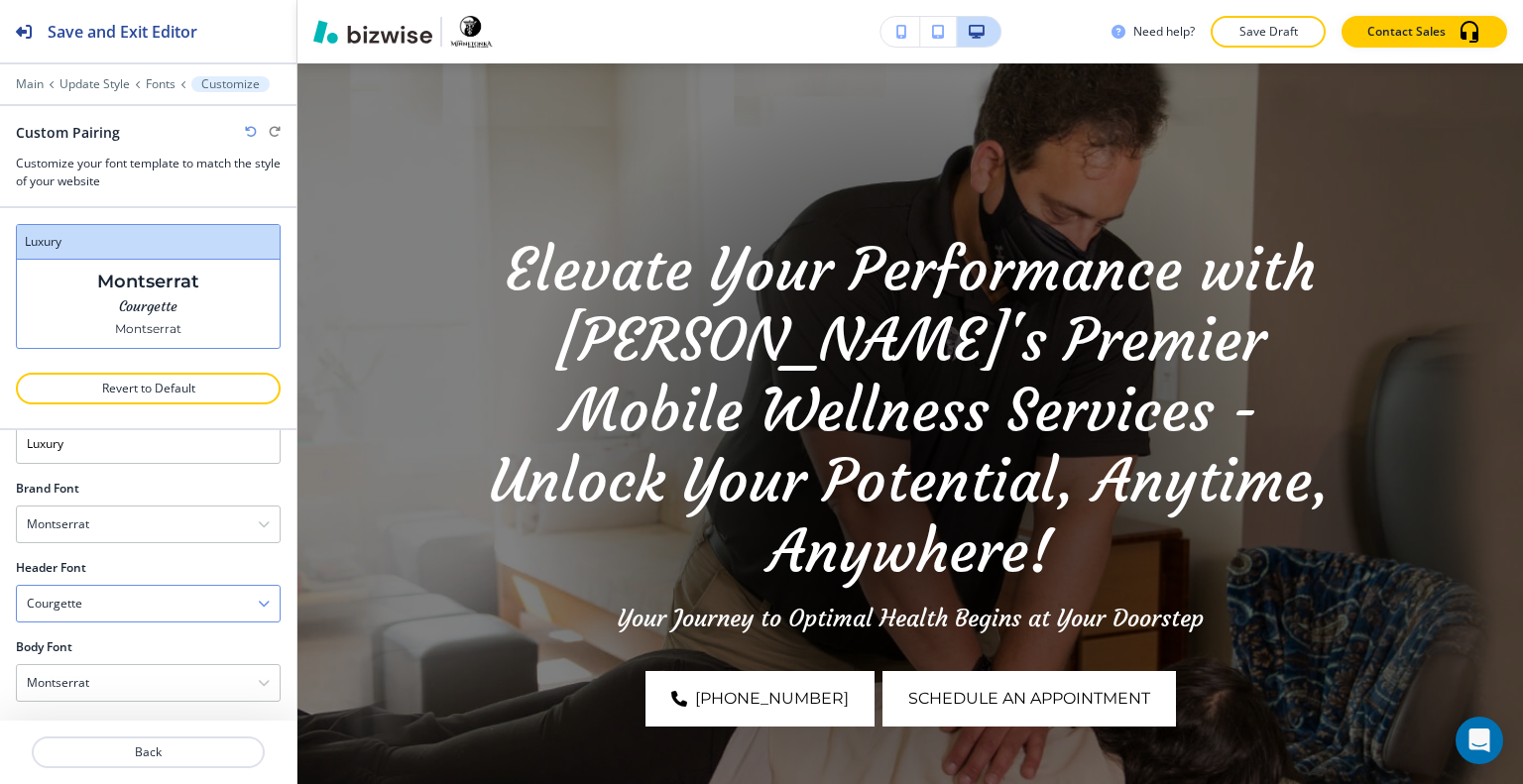 click on "Courgette" at bounding box center [148, 604] 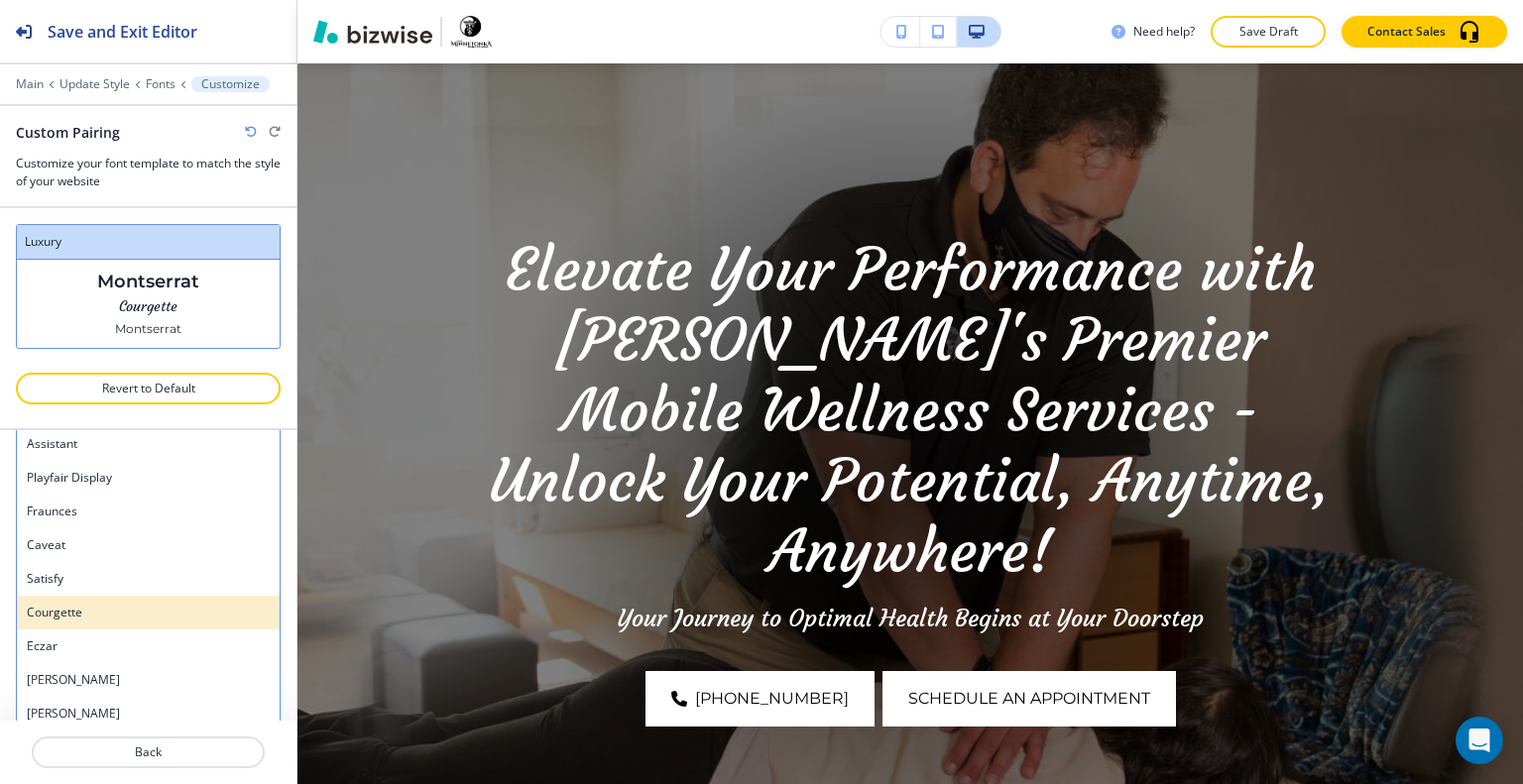 scroll, scrollTop: 52, scrollLeft: 0, axis: vertical 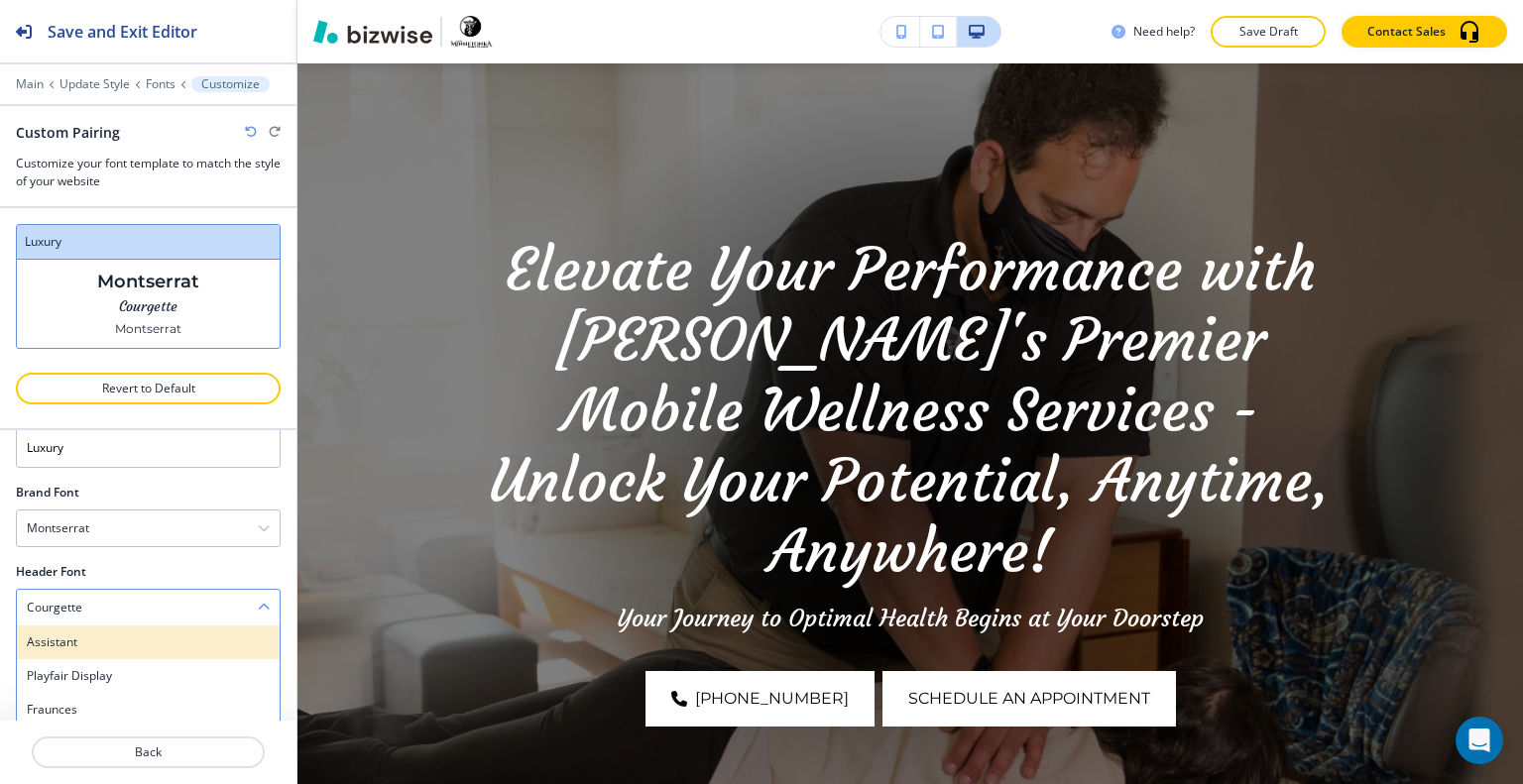 click on "Assistant" at bounding box center [148, 642] 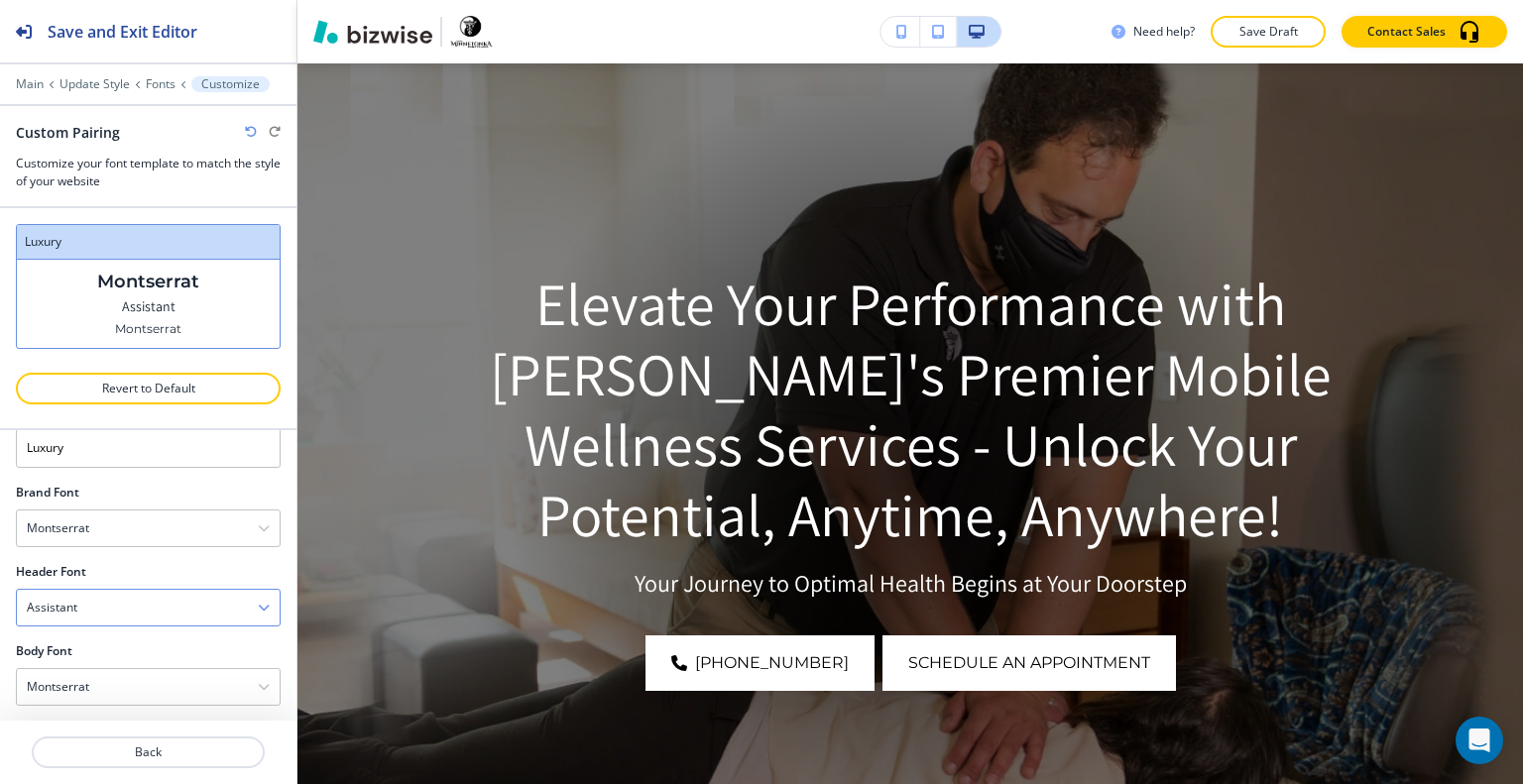 click on "Assistant" at bounding box center (148, 608) 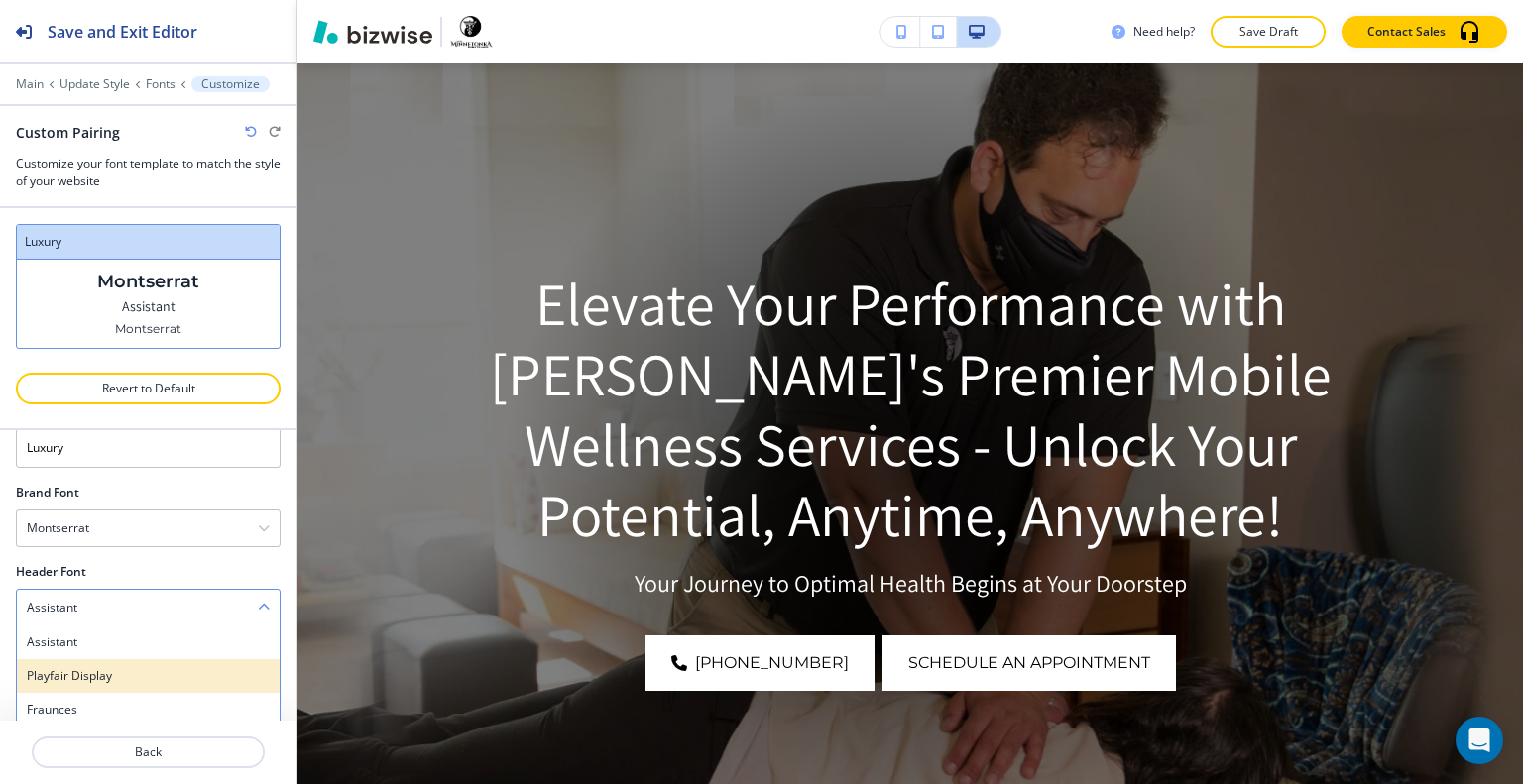 click on "Playfair Display" at bounding box center [148, 676] 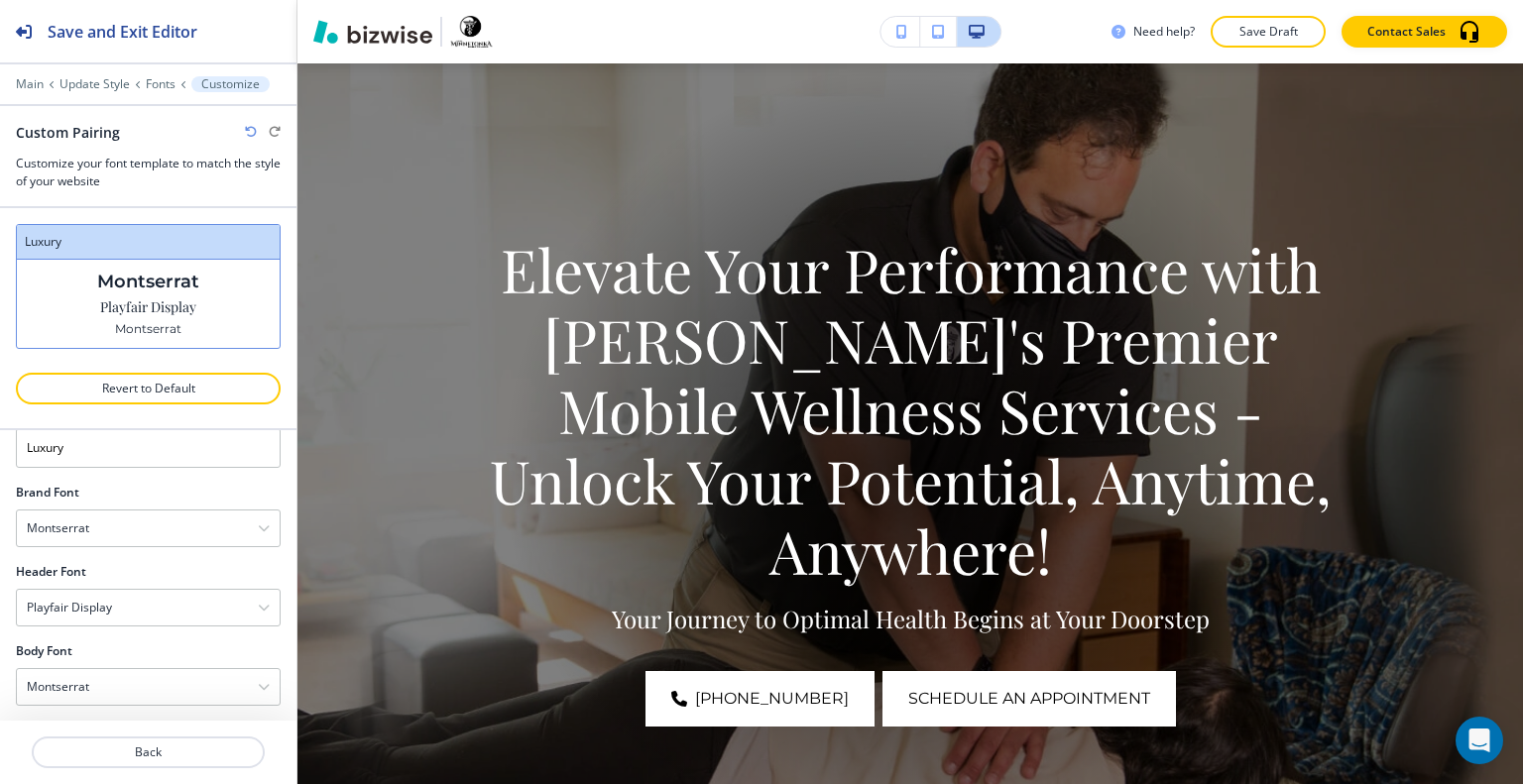 scroll, scrollTop: 56, scrollLeft: 0, axis: vertical 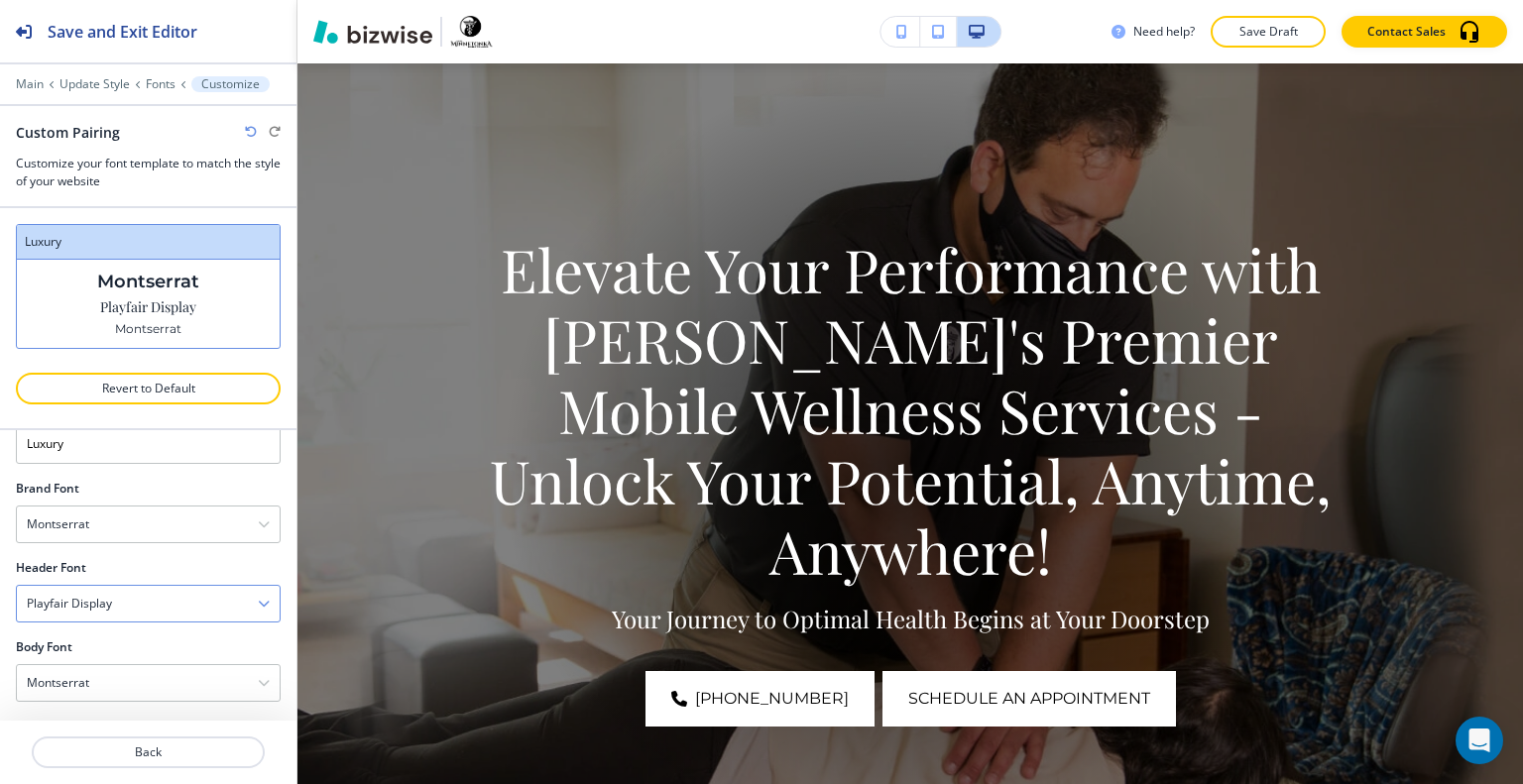 click on "Playfair Display" at bounding box center (148, 604) 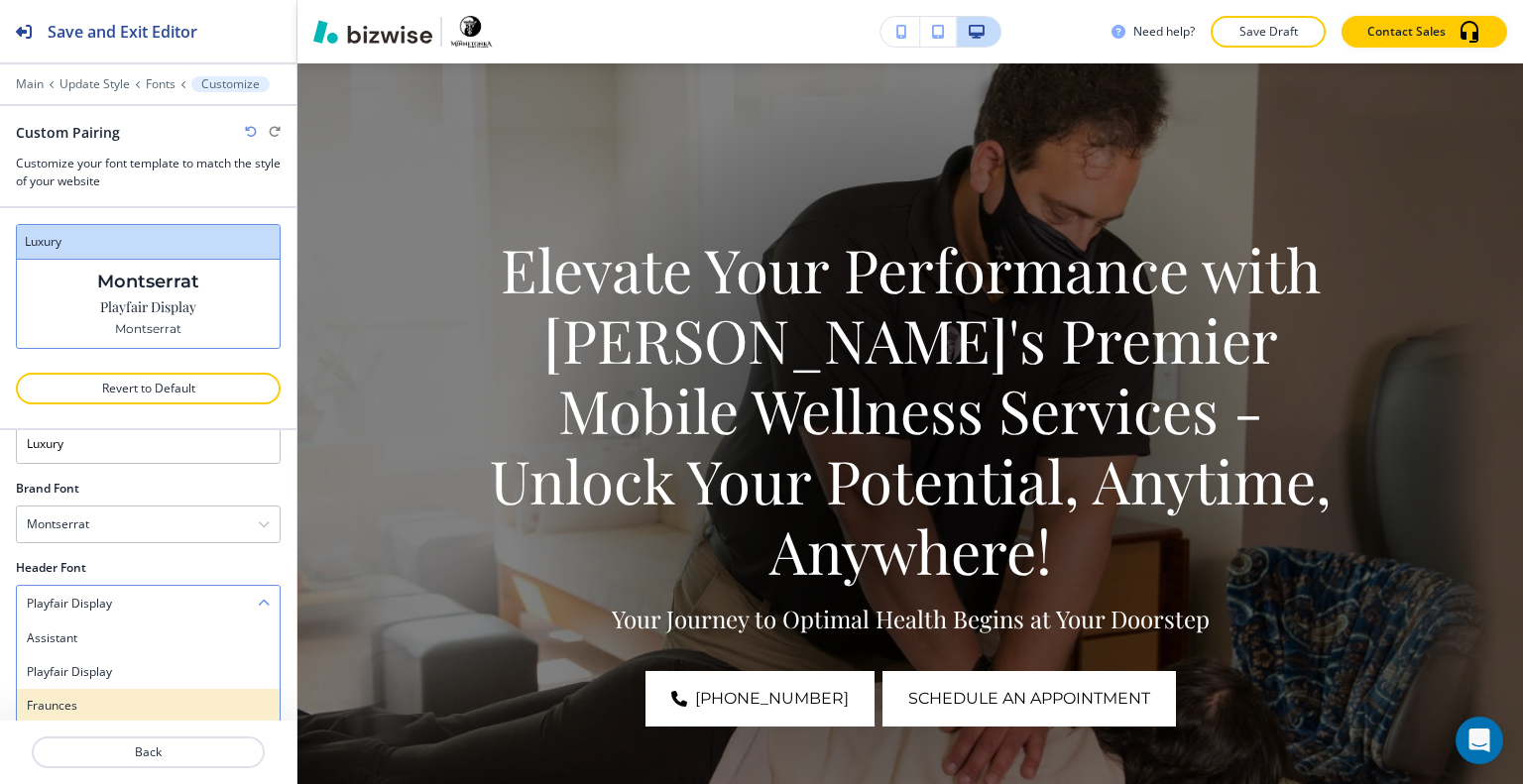 click on "Fraunces" at bounding box center [148, 706] 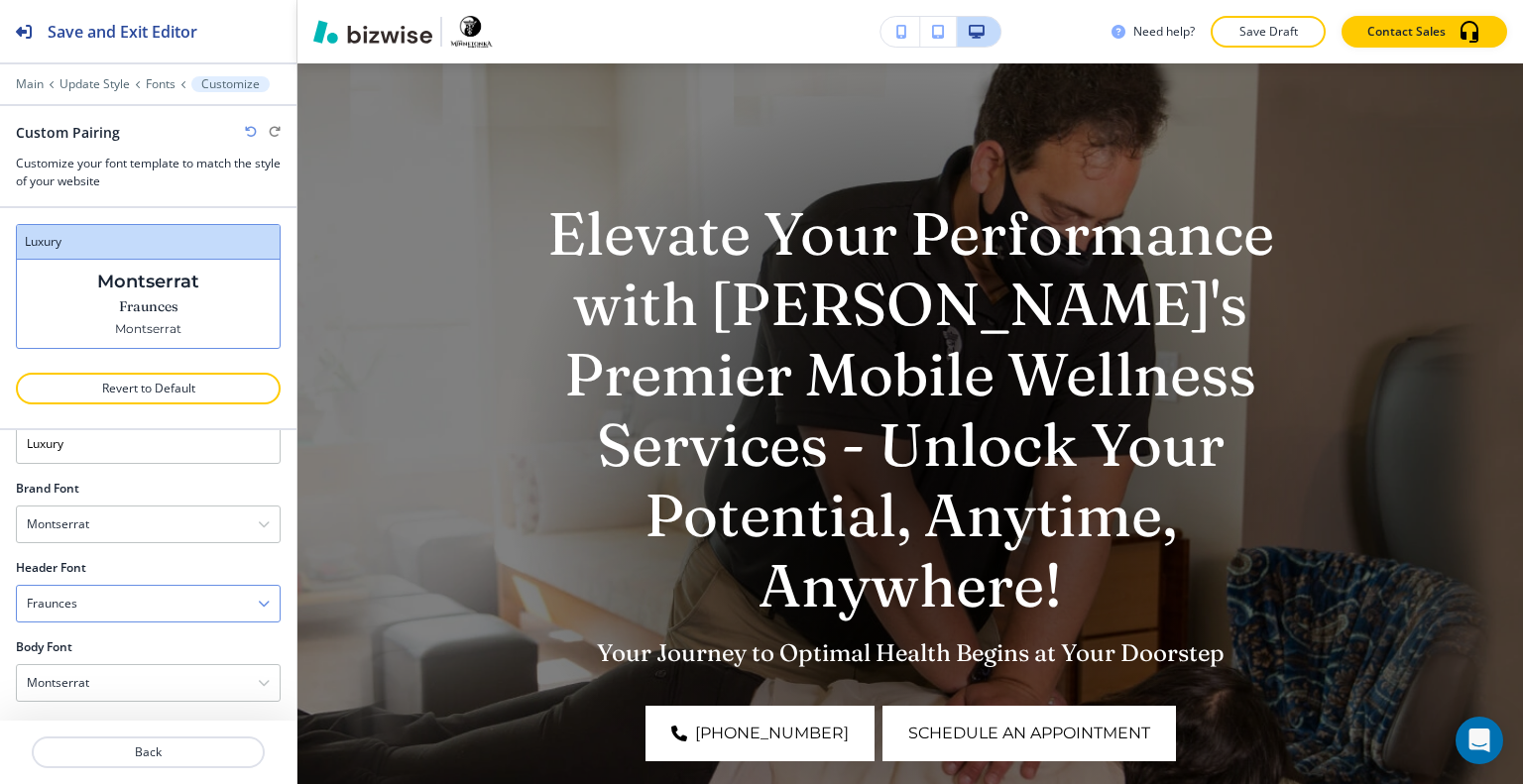 click on "Fraunces" at bounding box center [148, 604] 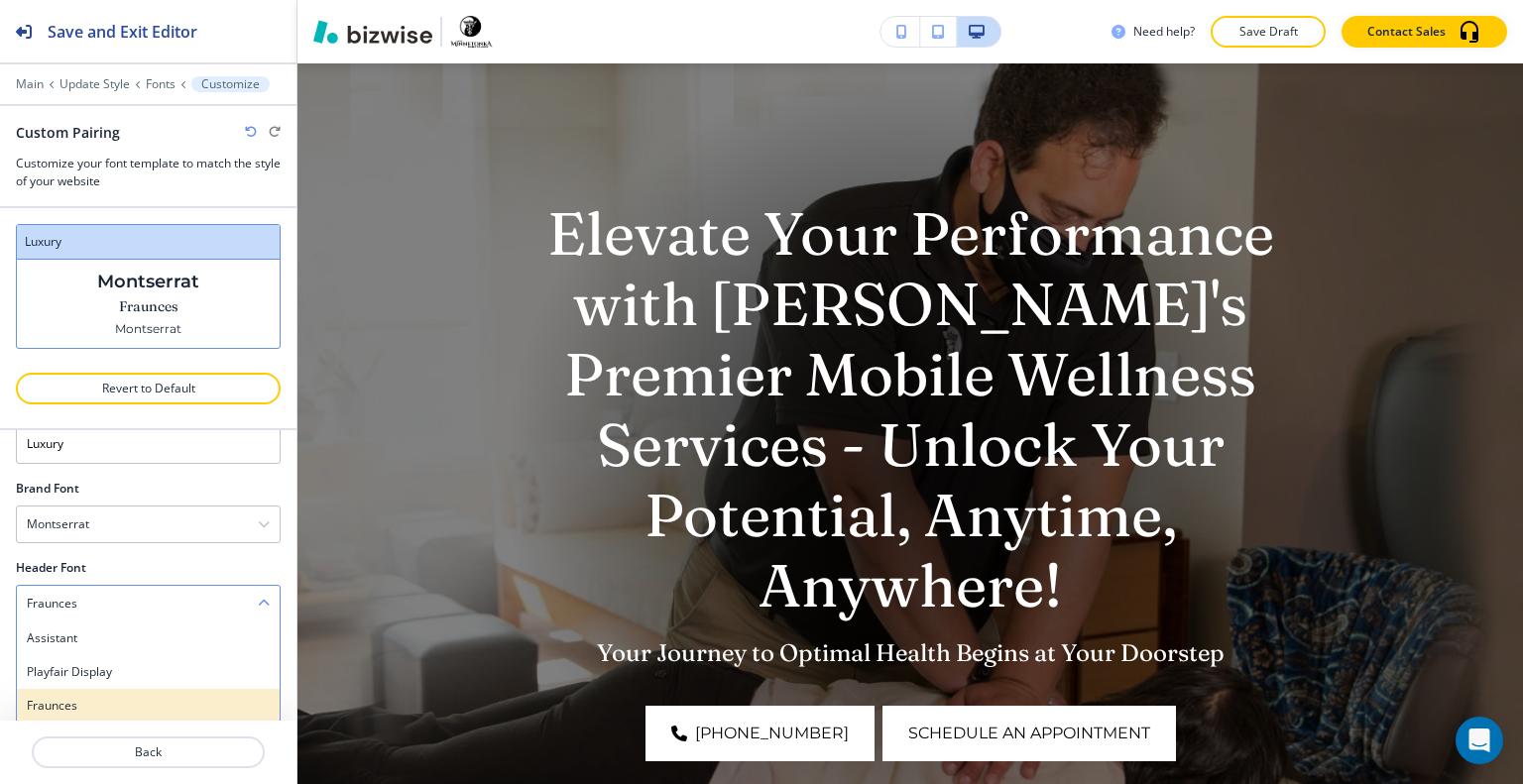 scroll, scrollTop: 155, scrollLeft: 0, axis: vertical 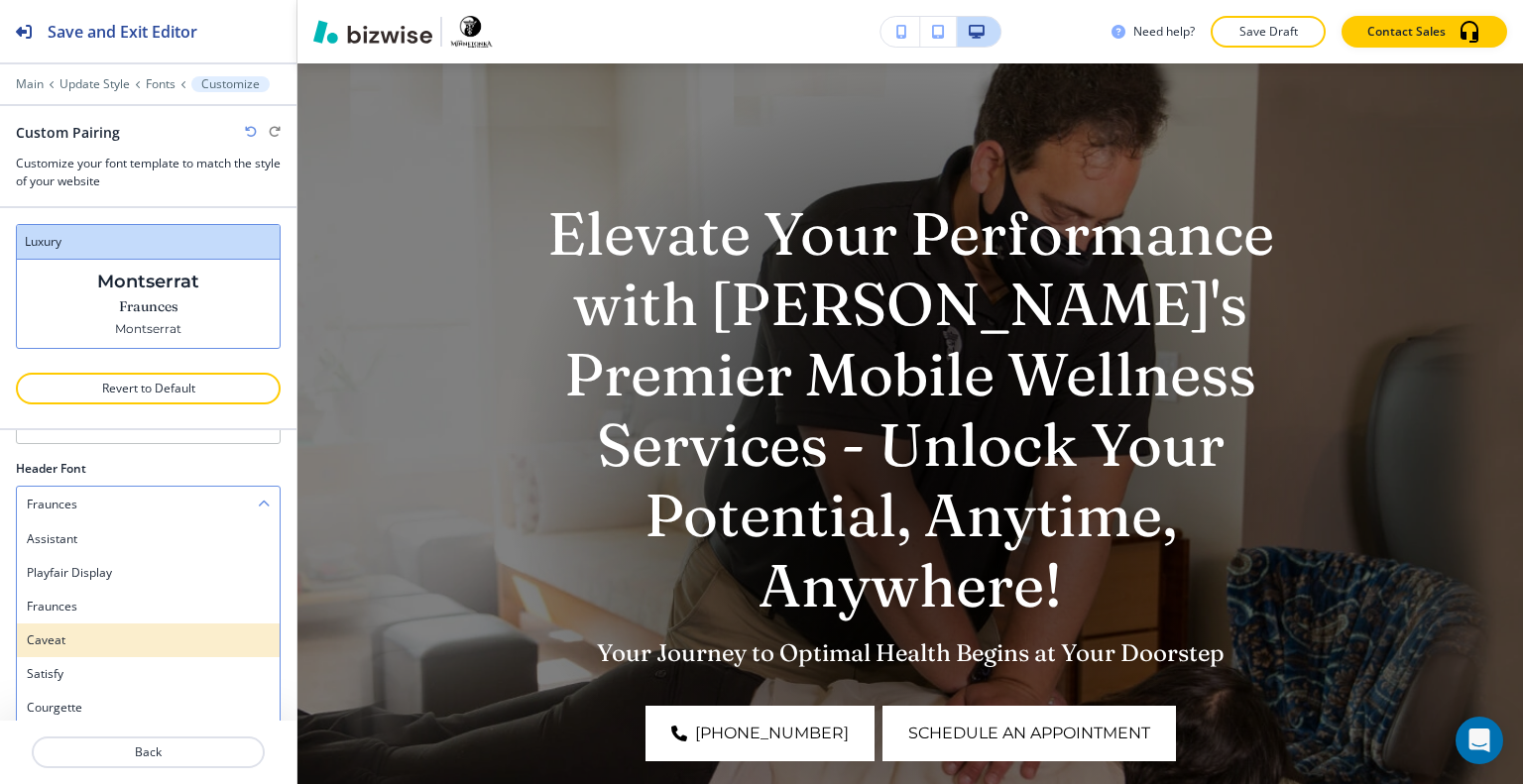 click on "Caveat" at bounding box center [148, 640] 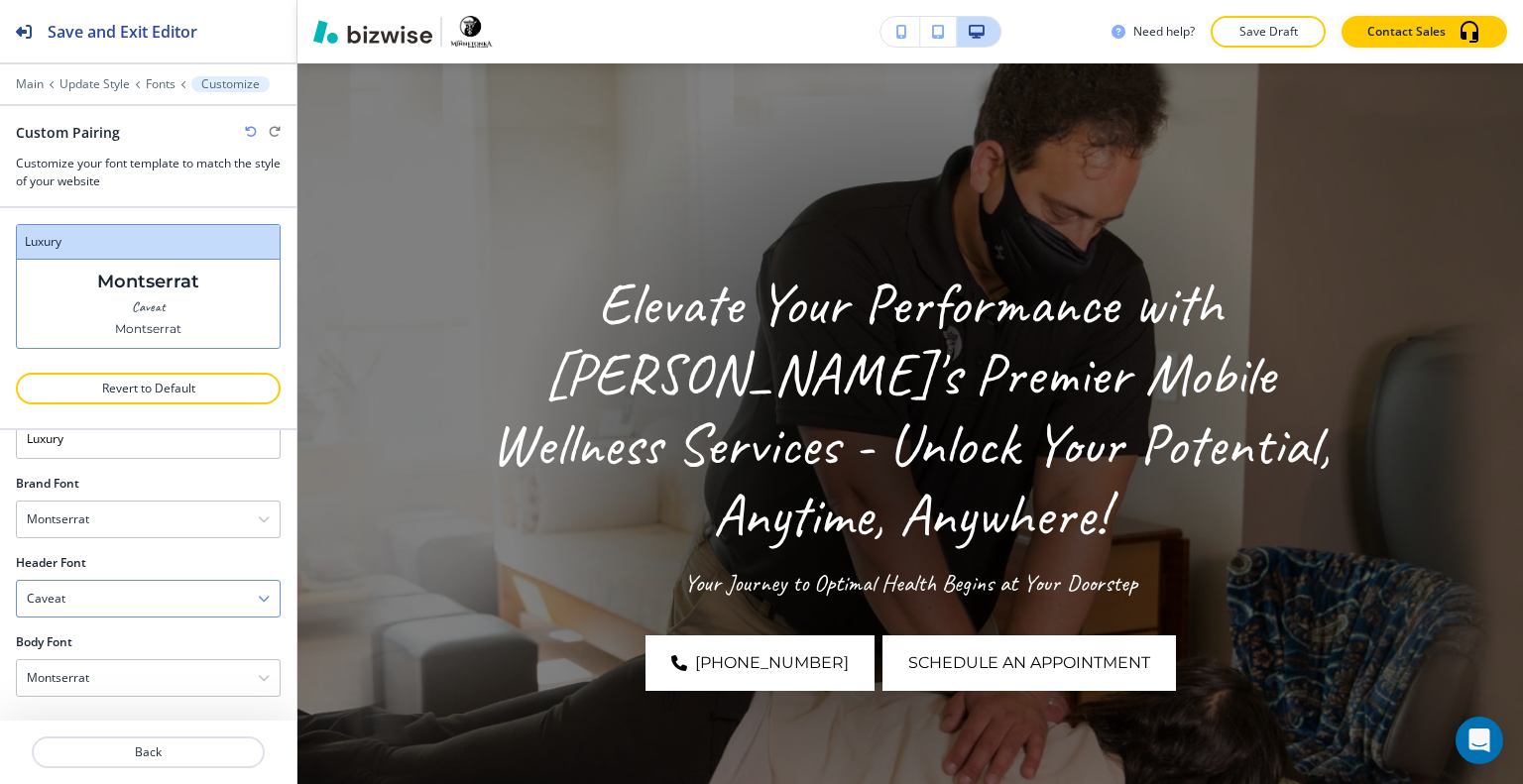 scroll, scrollTop: 56, scrollLeft: 0, axis: vertical 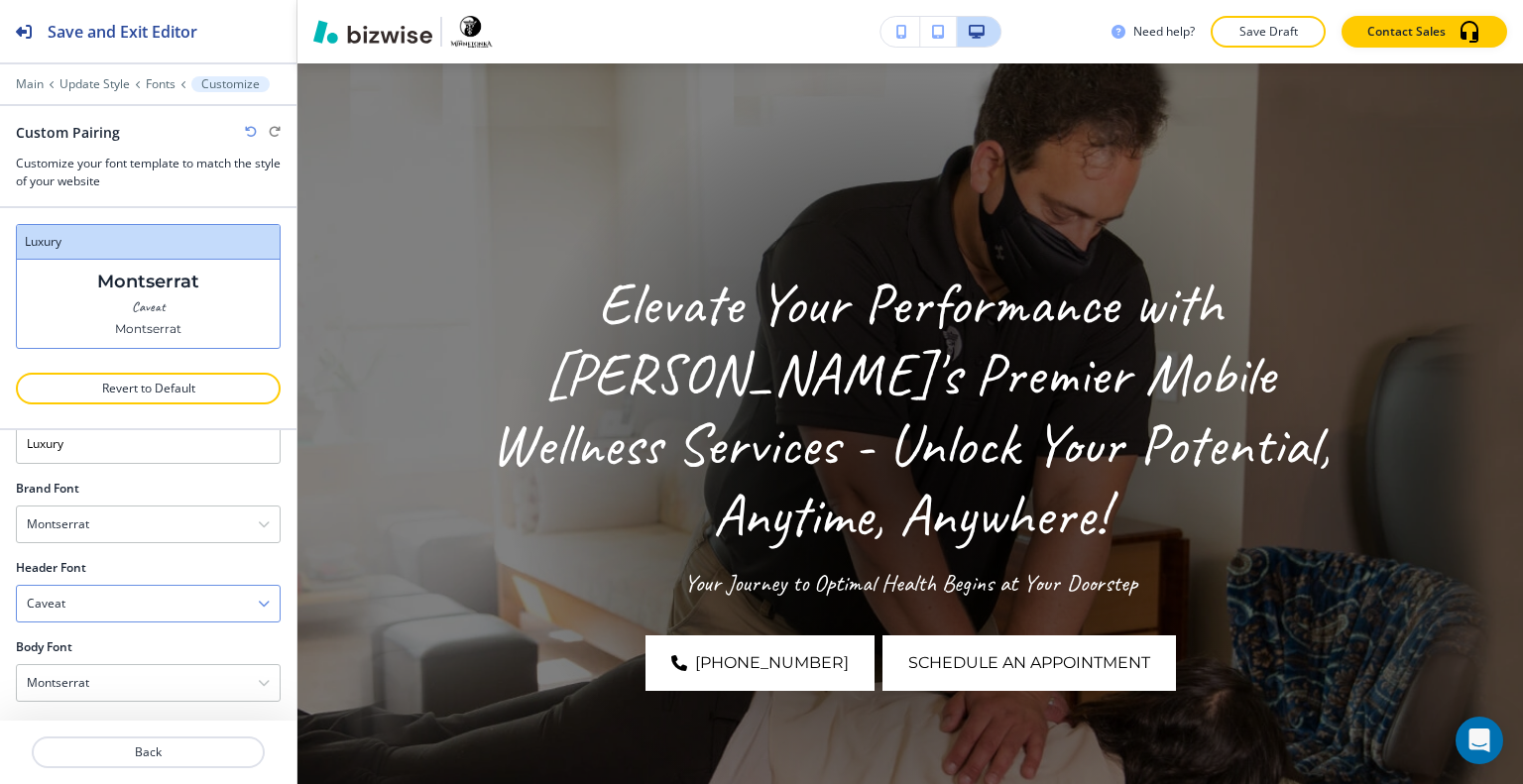 click on "Caveat" at bounding box center (148, 604) 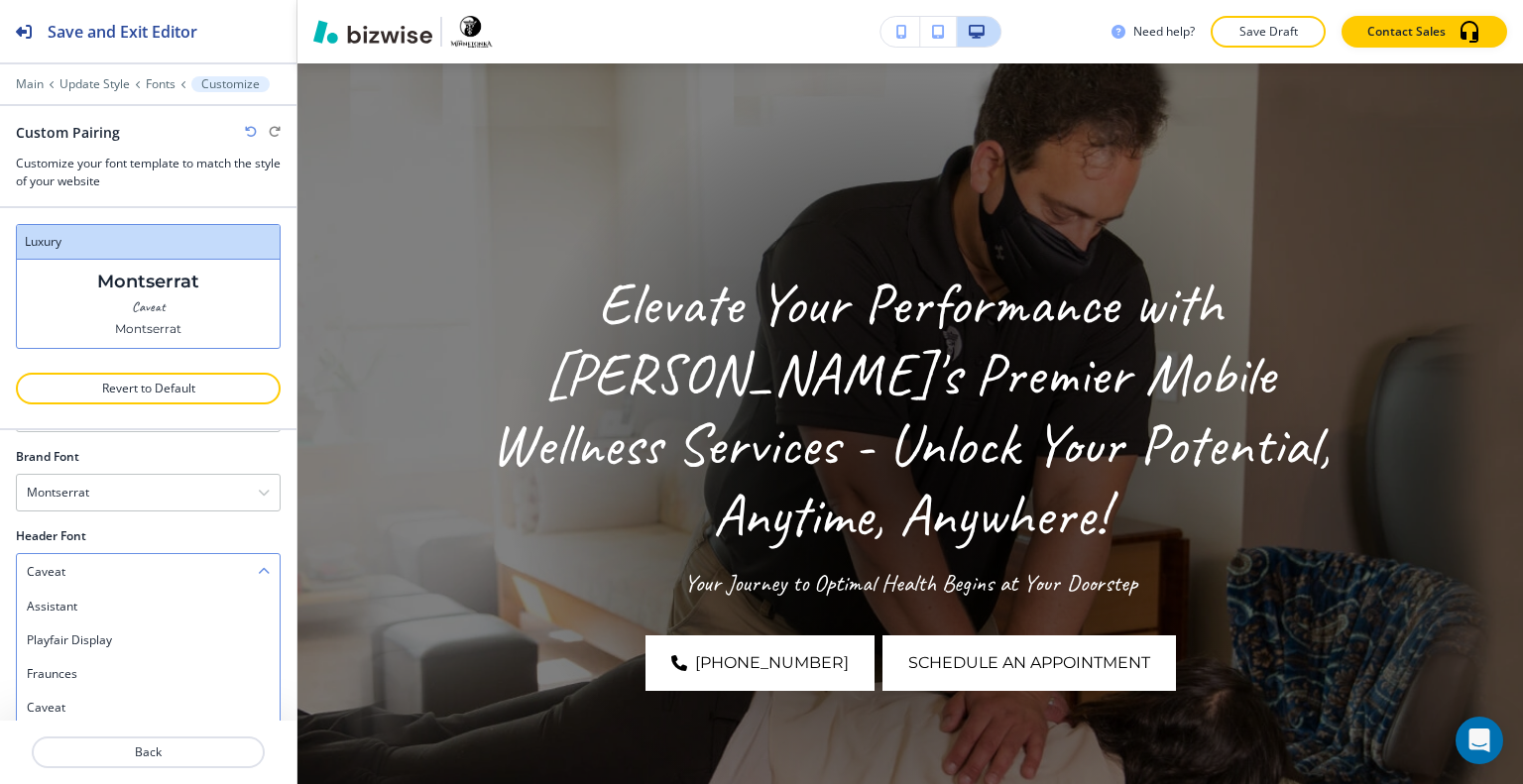 scroll 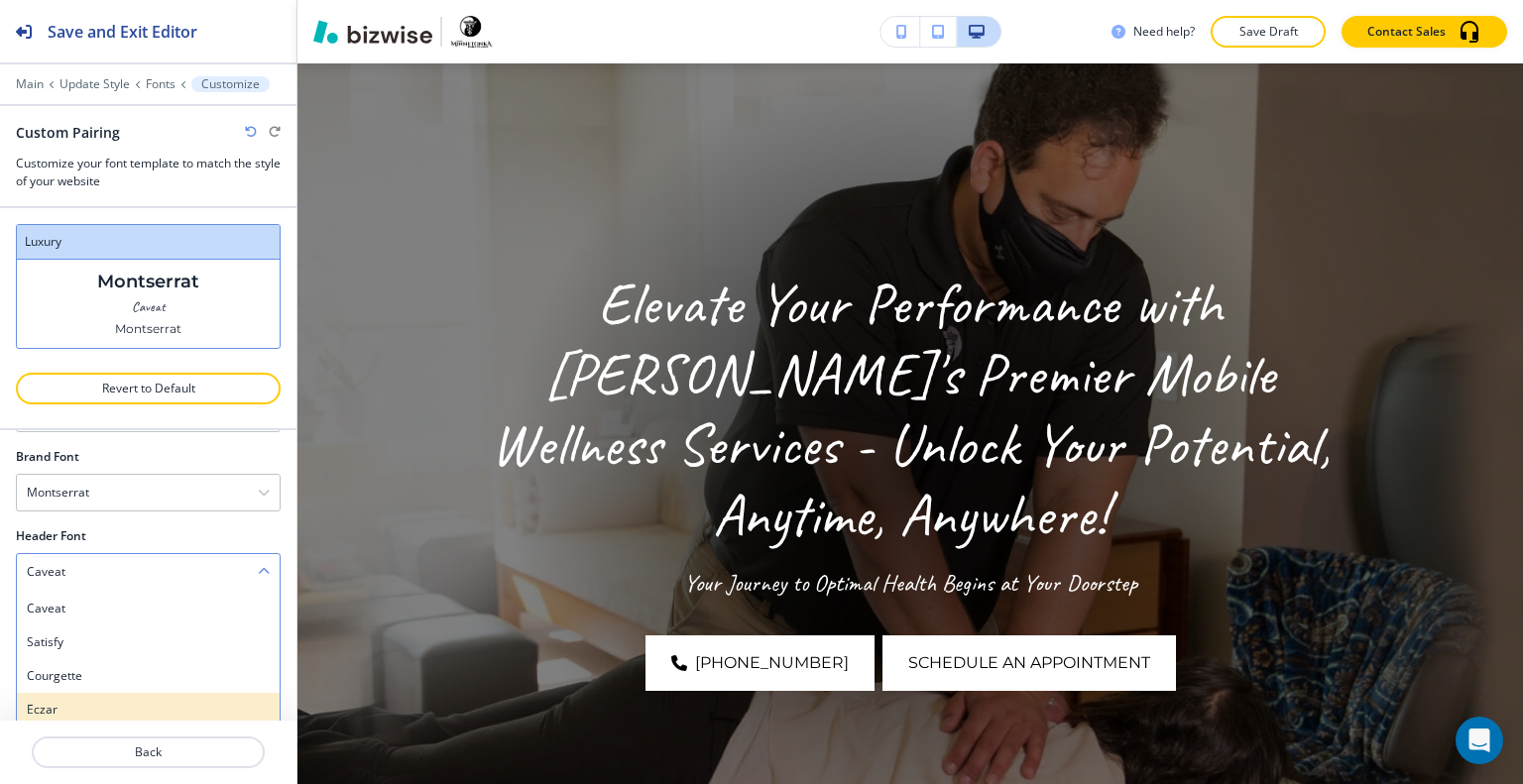 click on "Eczar" at bounding box center (148, 710) 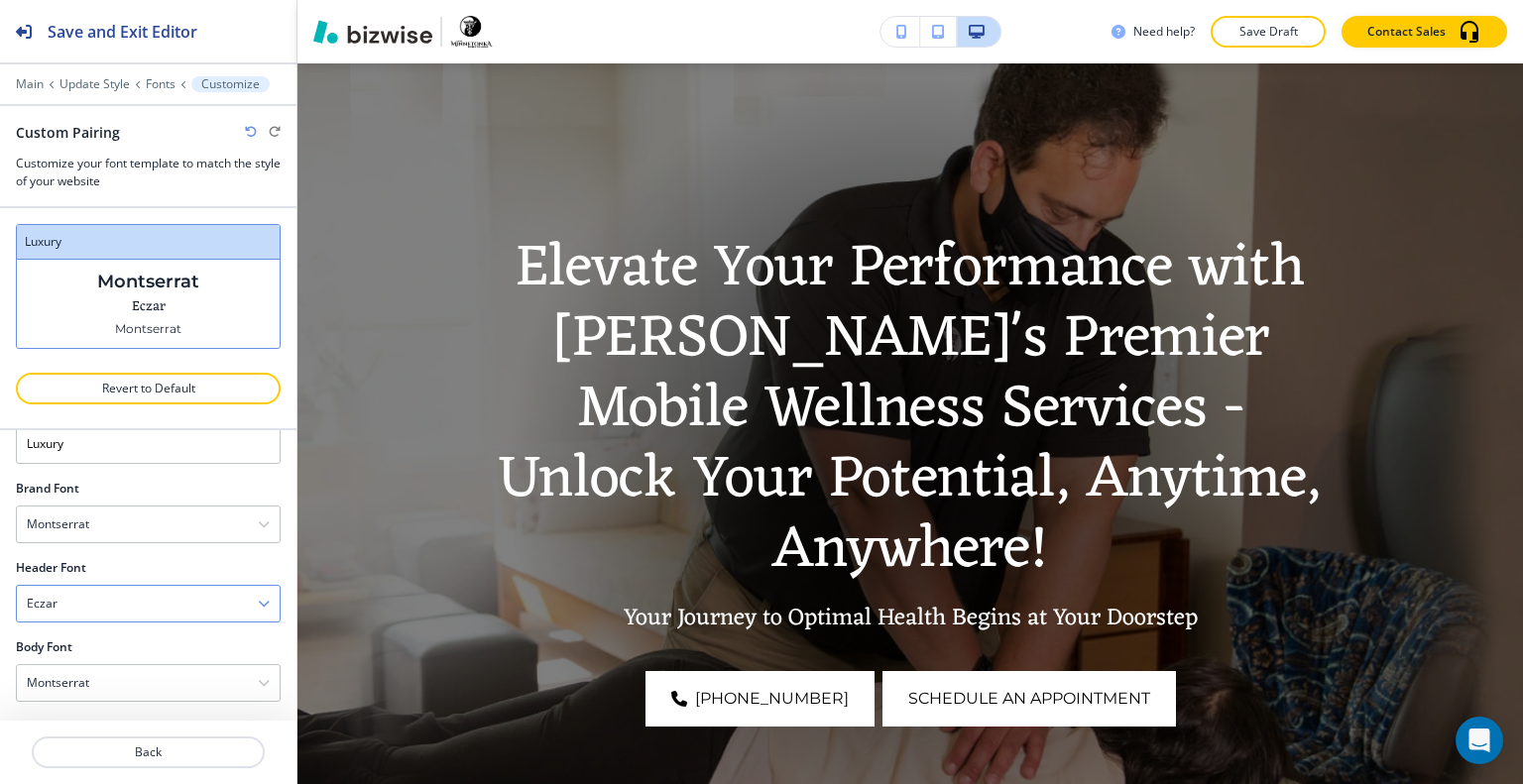 click on "Eczar" at bounding box center [148, 604] 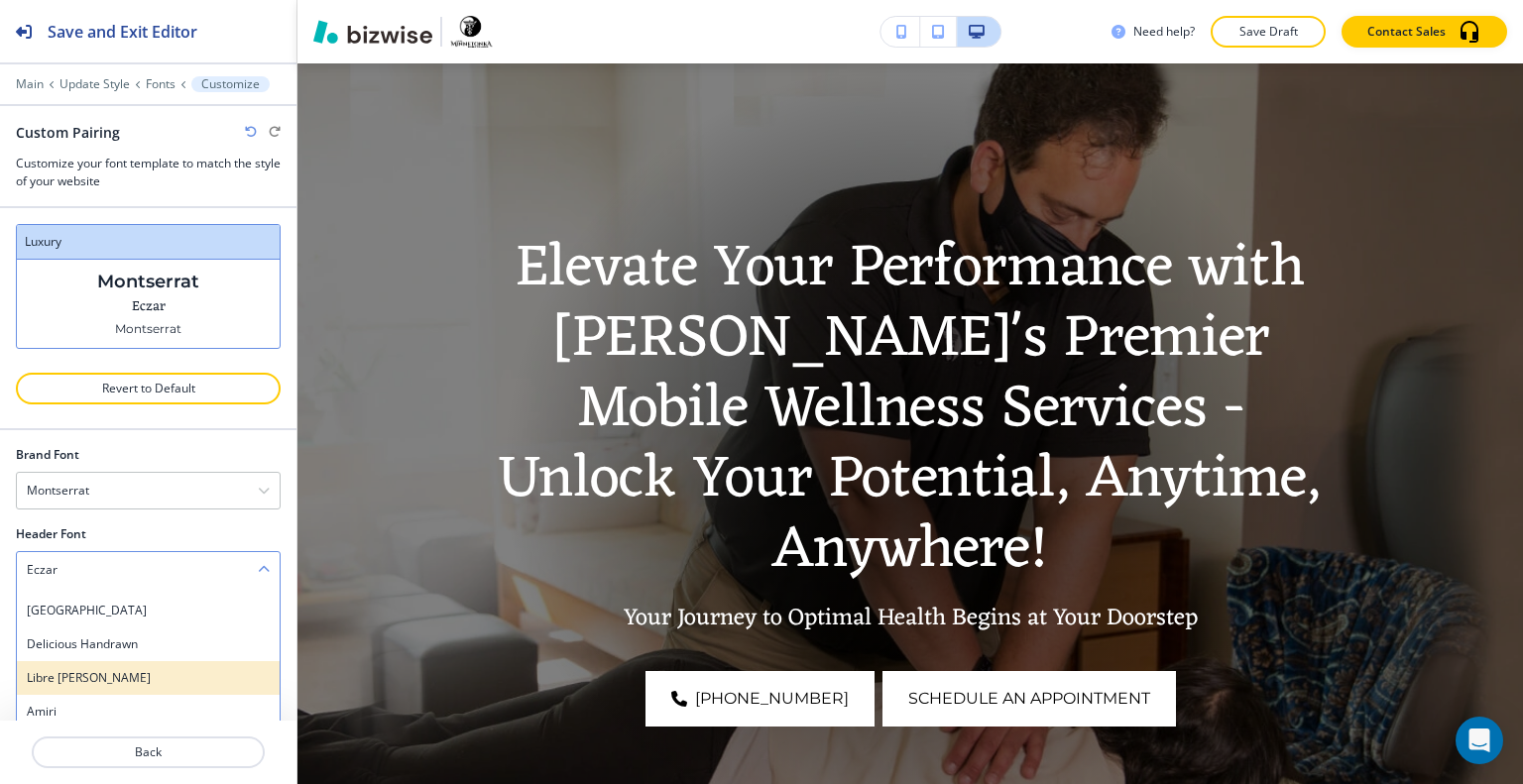 click on "Libre [PERSON_NAME]" at bounding box center [148, 678] 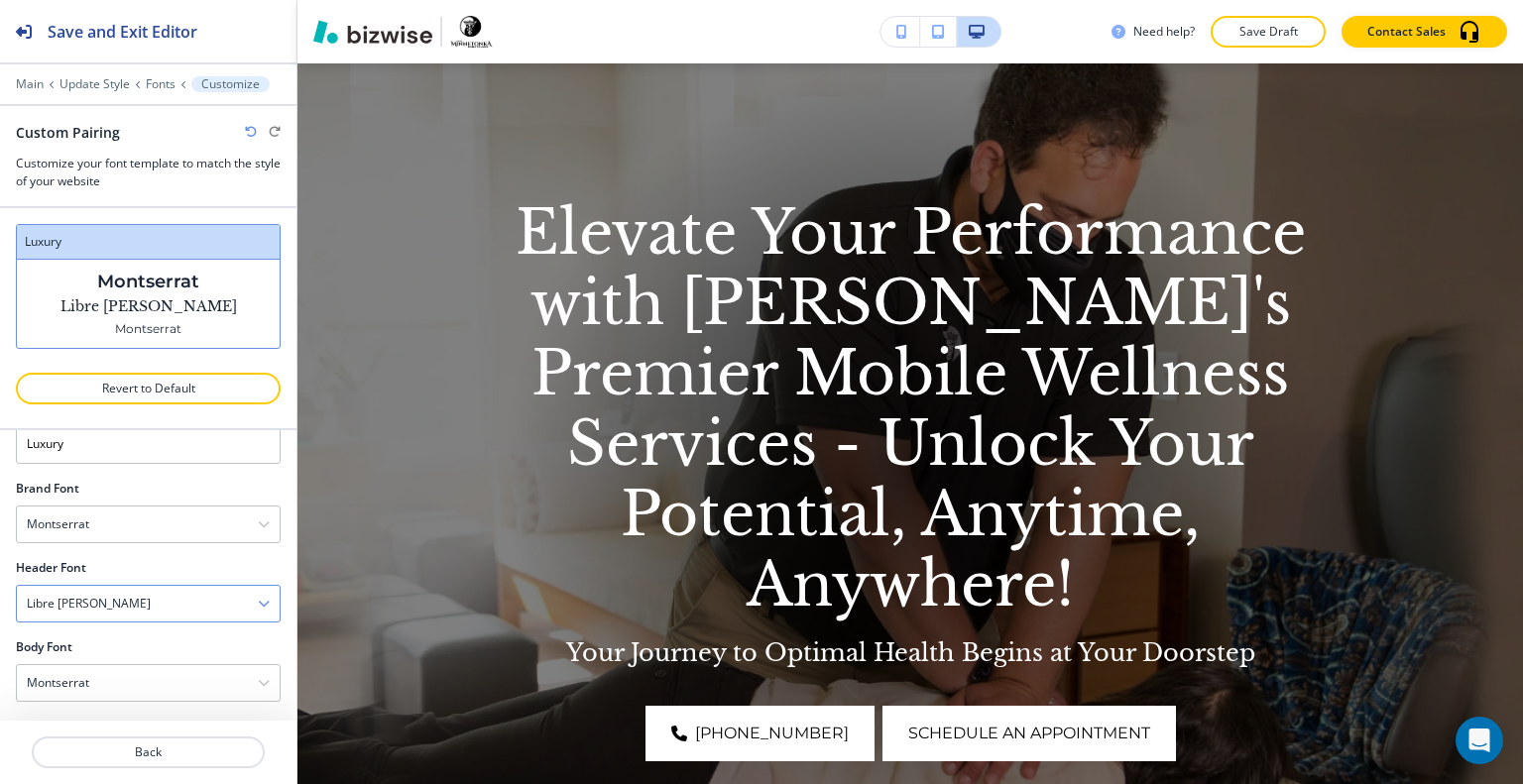 click on "Libre [PERSON_NAME]" at bounding box center [148, 604] 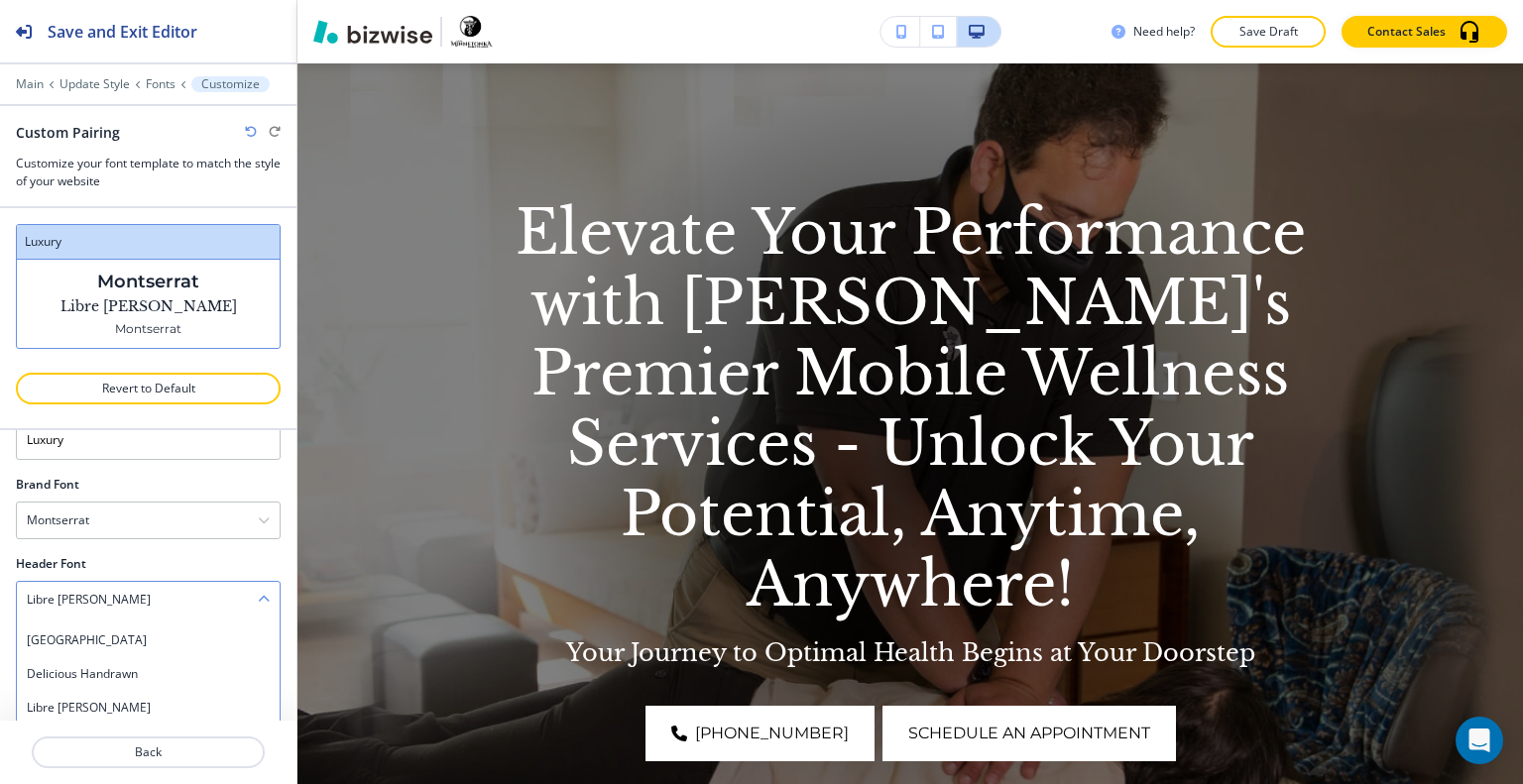 click on "Libre [PERSON_NAME]" at bounding box center [148, 600] 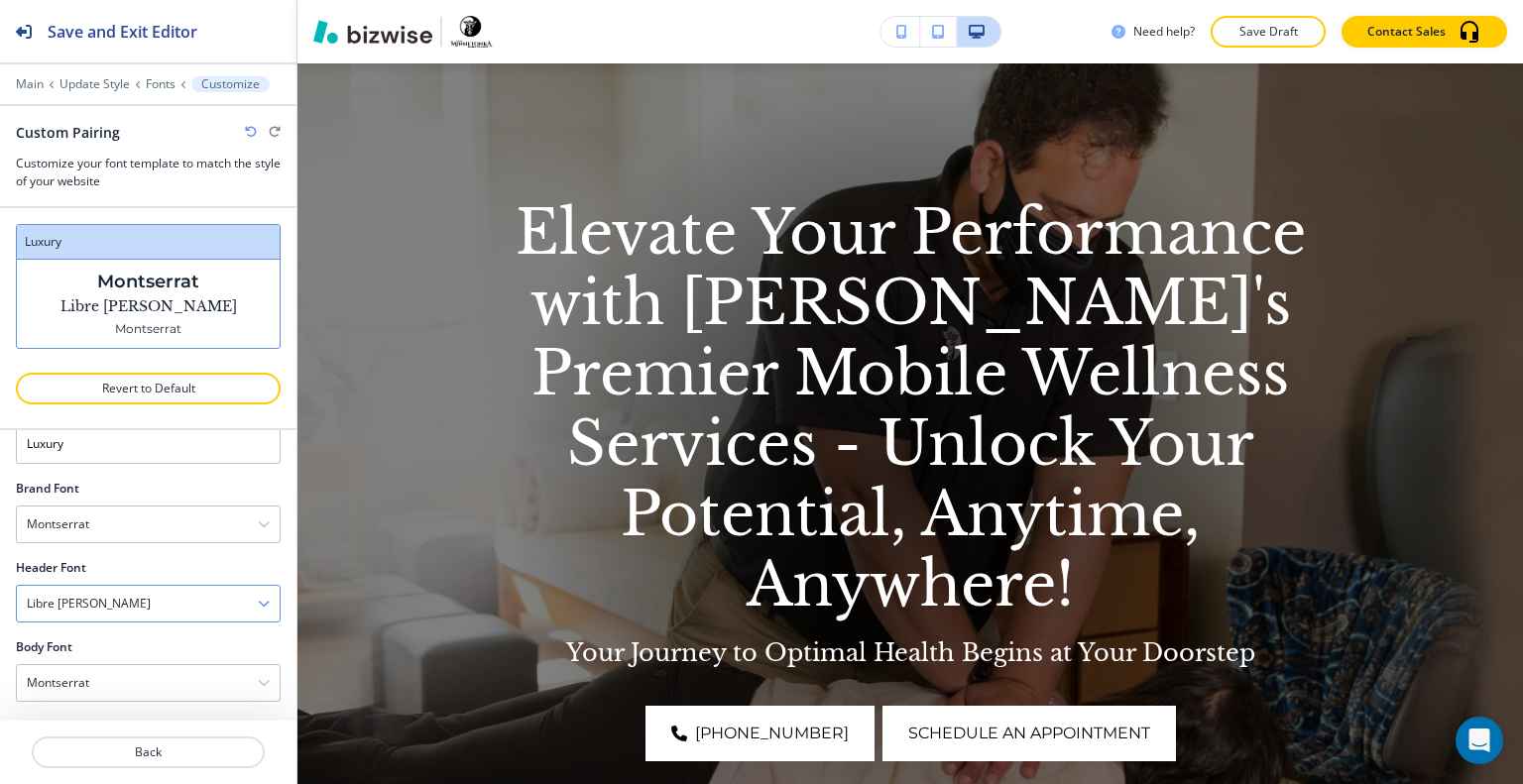 click on "Libre [PERSON_NAME]" at bounding box center [148, 604] 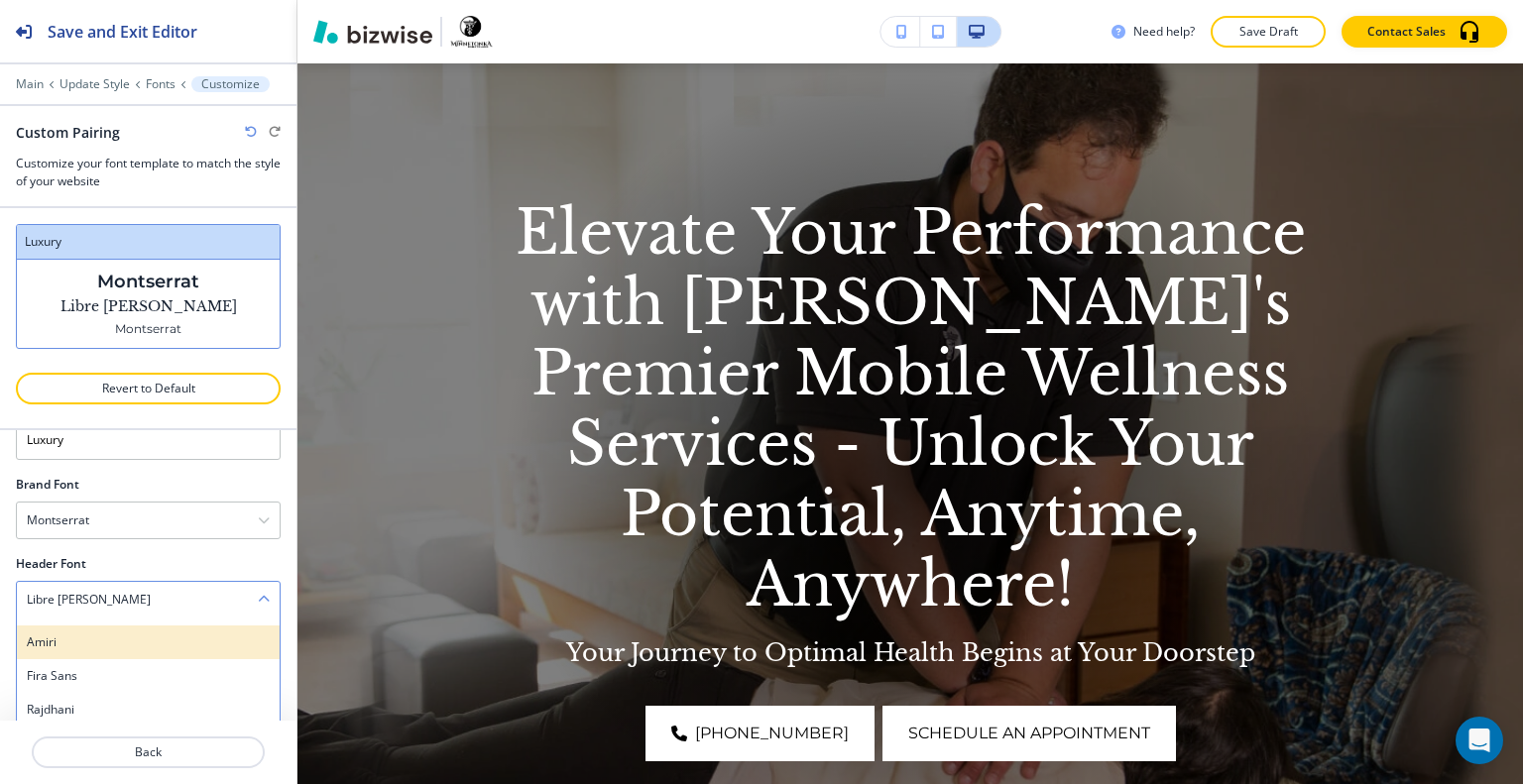 click on "Amiri" at bounding box center (148, 642) 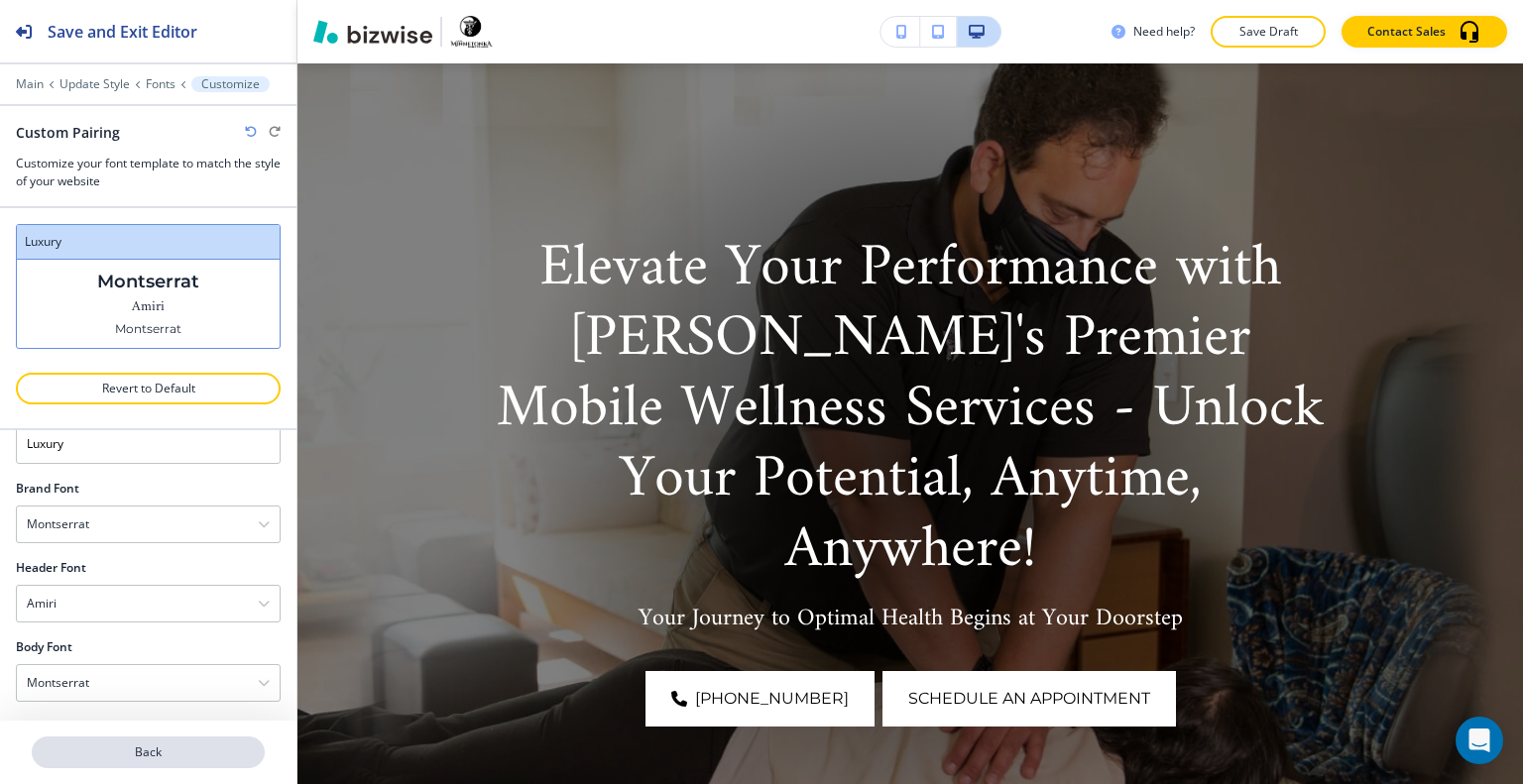 click on "Back" at bounding box center [148, 752] 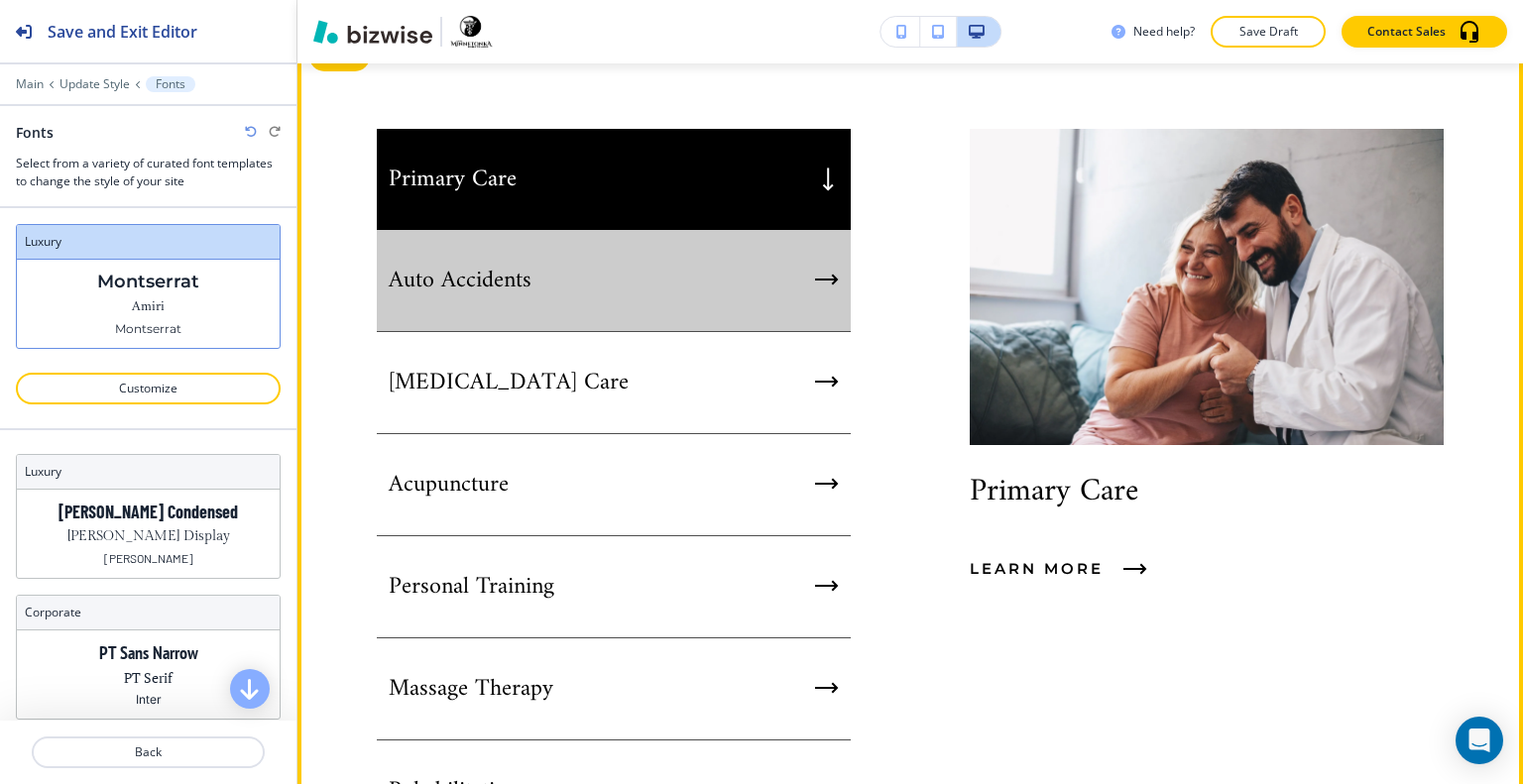 click on "Auto Accidents" at bounding box center [614, 280] 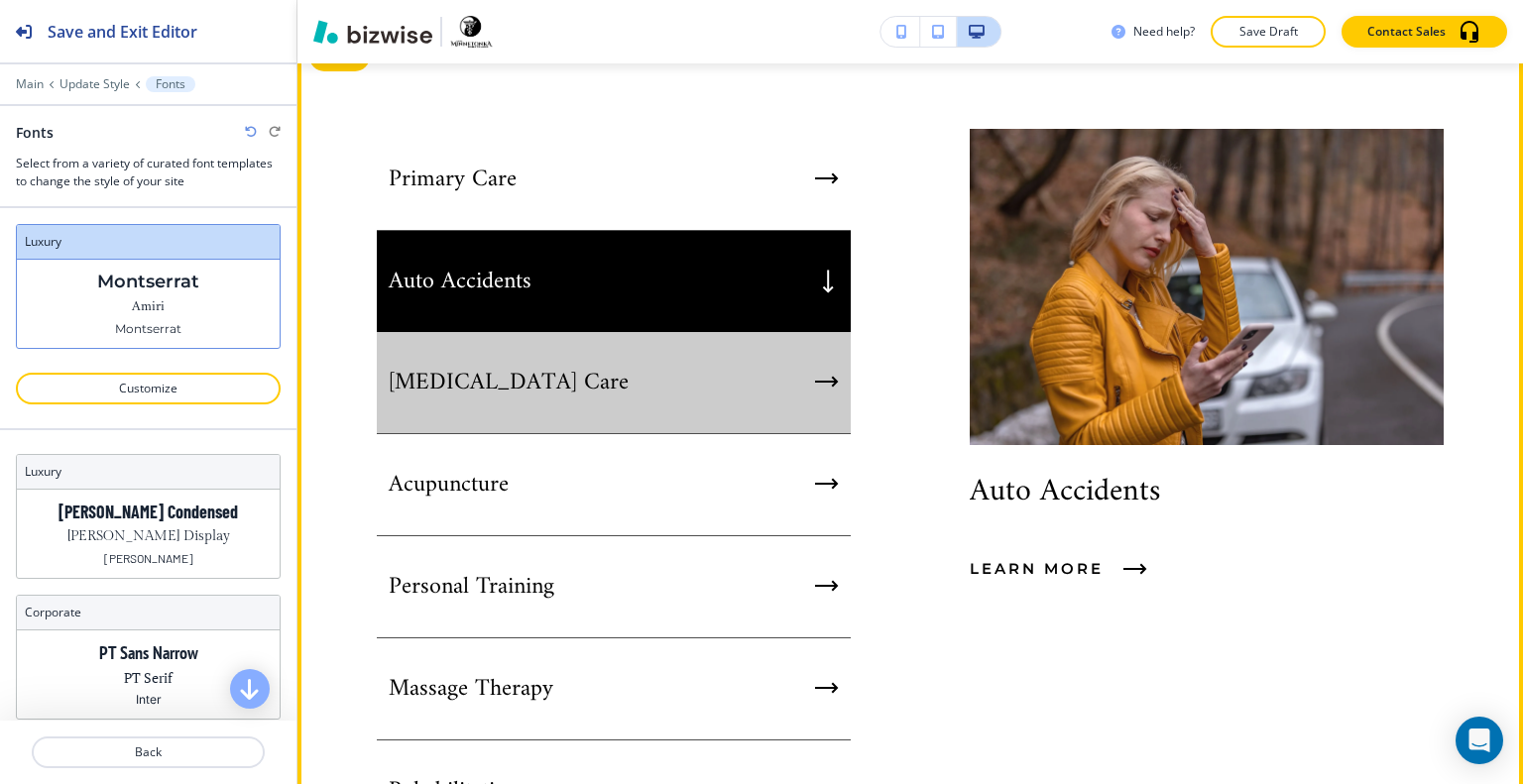 click on "[MEDICAL_DATA] Care" at bounding box center [614, 383] 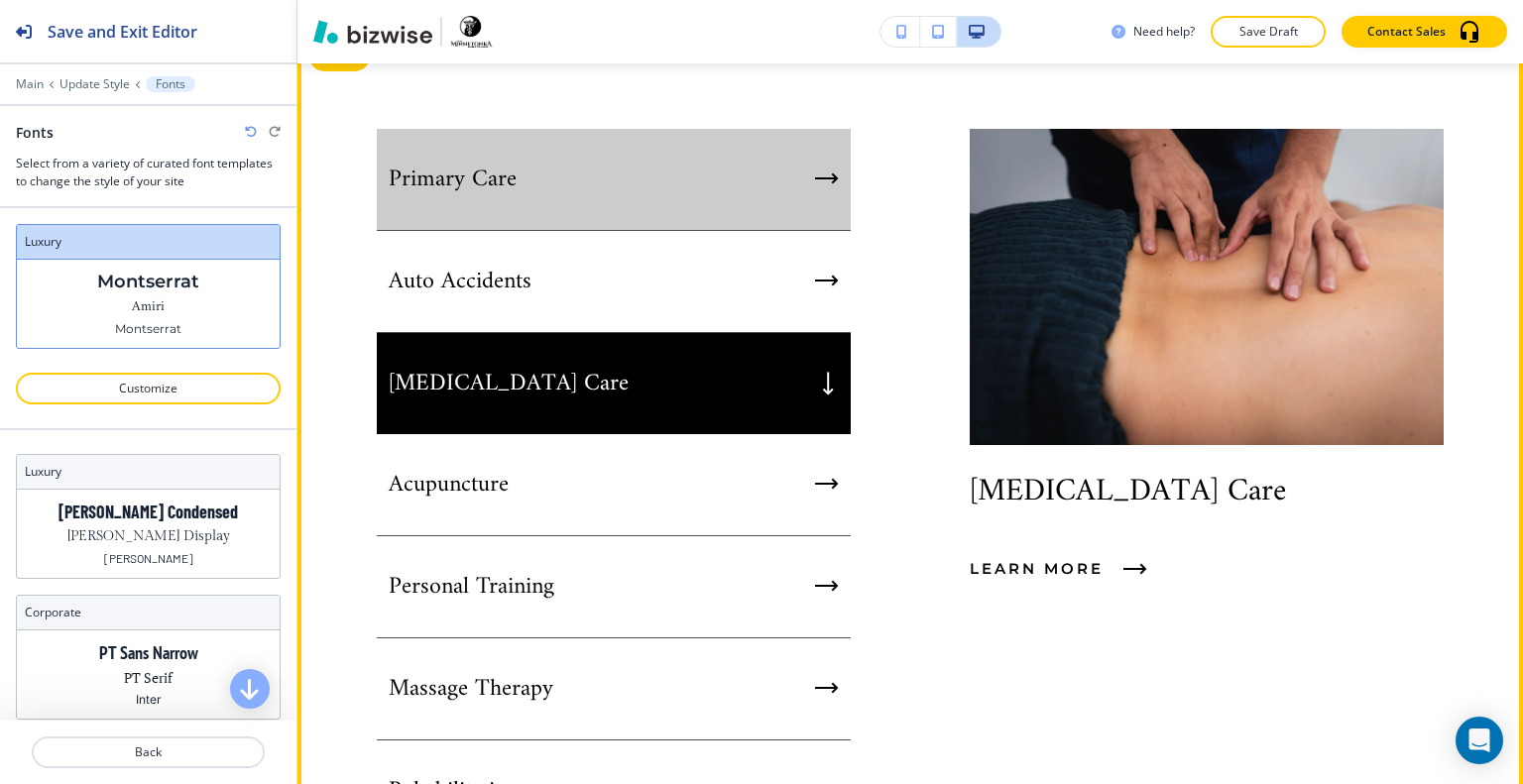click on "Primary Care" at bounding box center (614, 179) 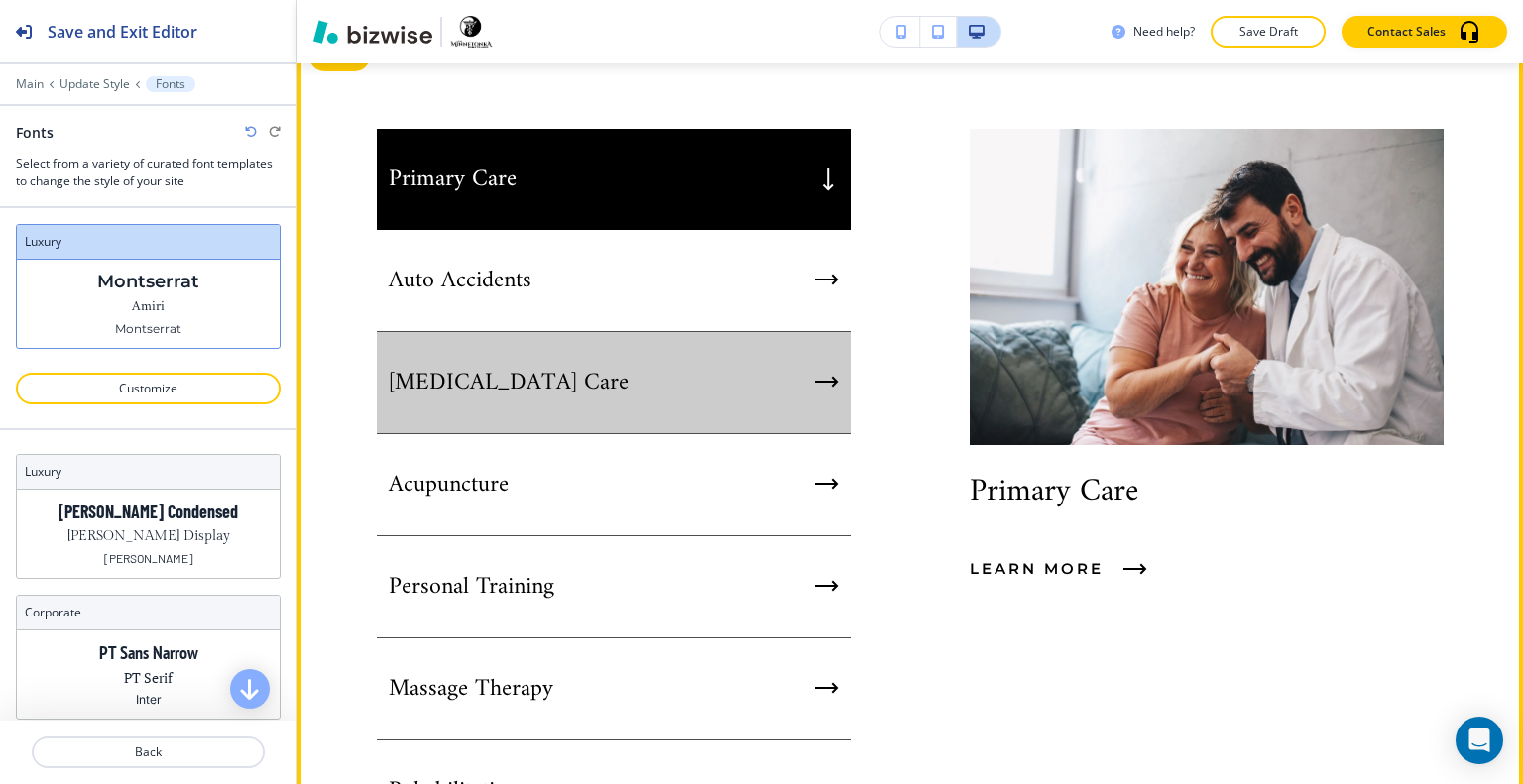 click on "[MEDICAL_DATA] Care" at bounding box center (614, 383) 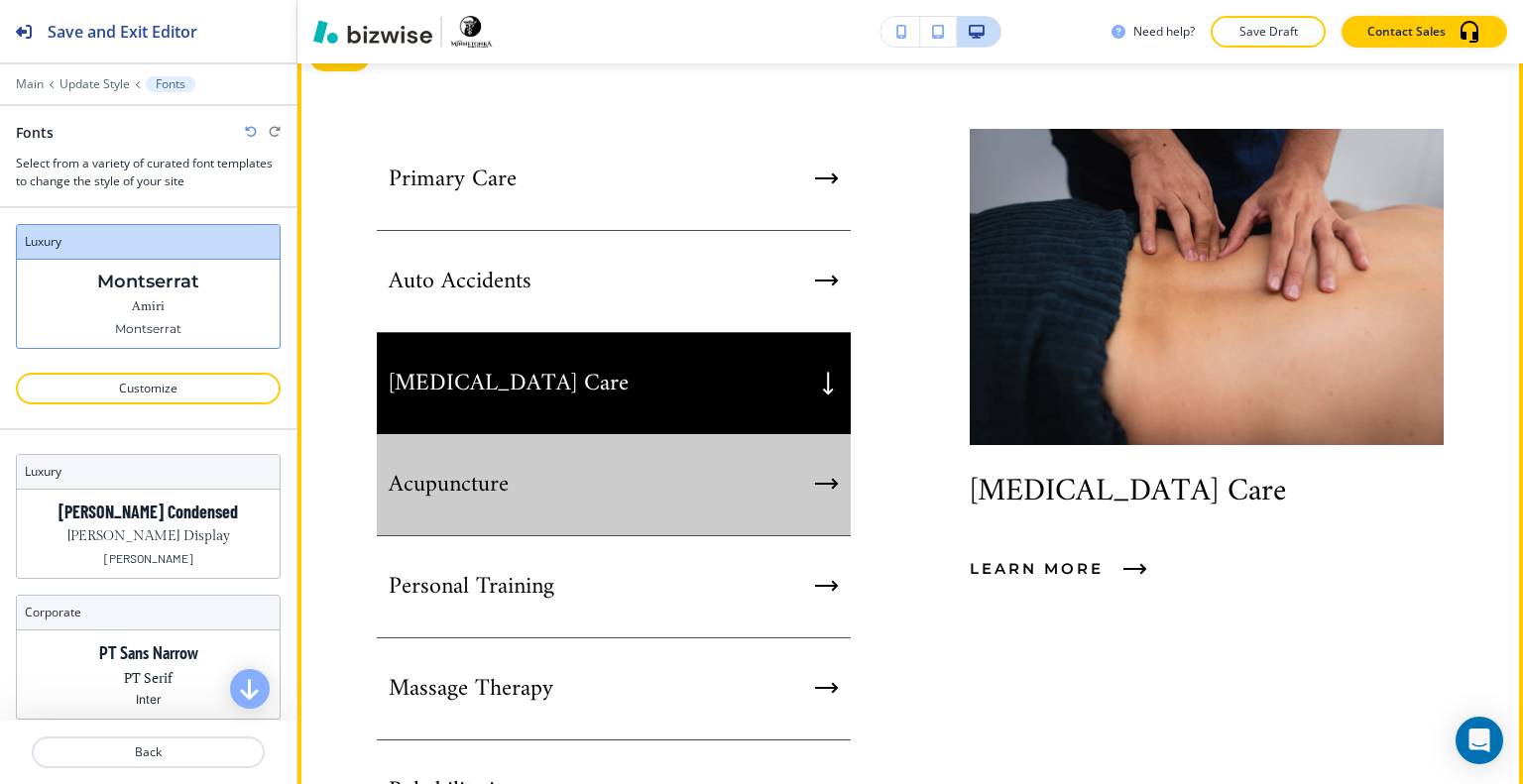 click on "Acupuncture" at bounding box center (614, 485) 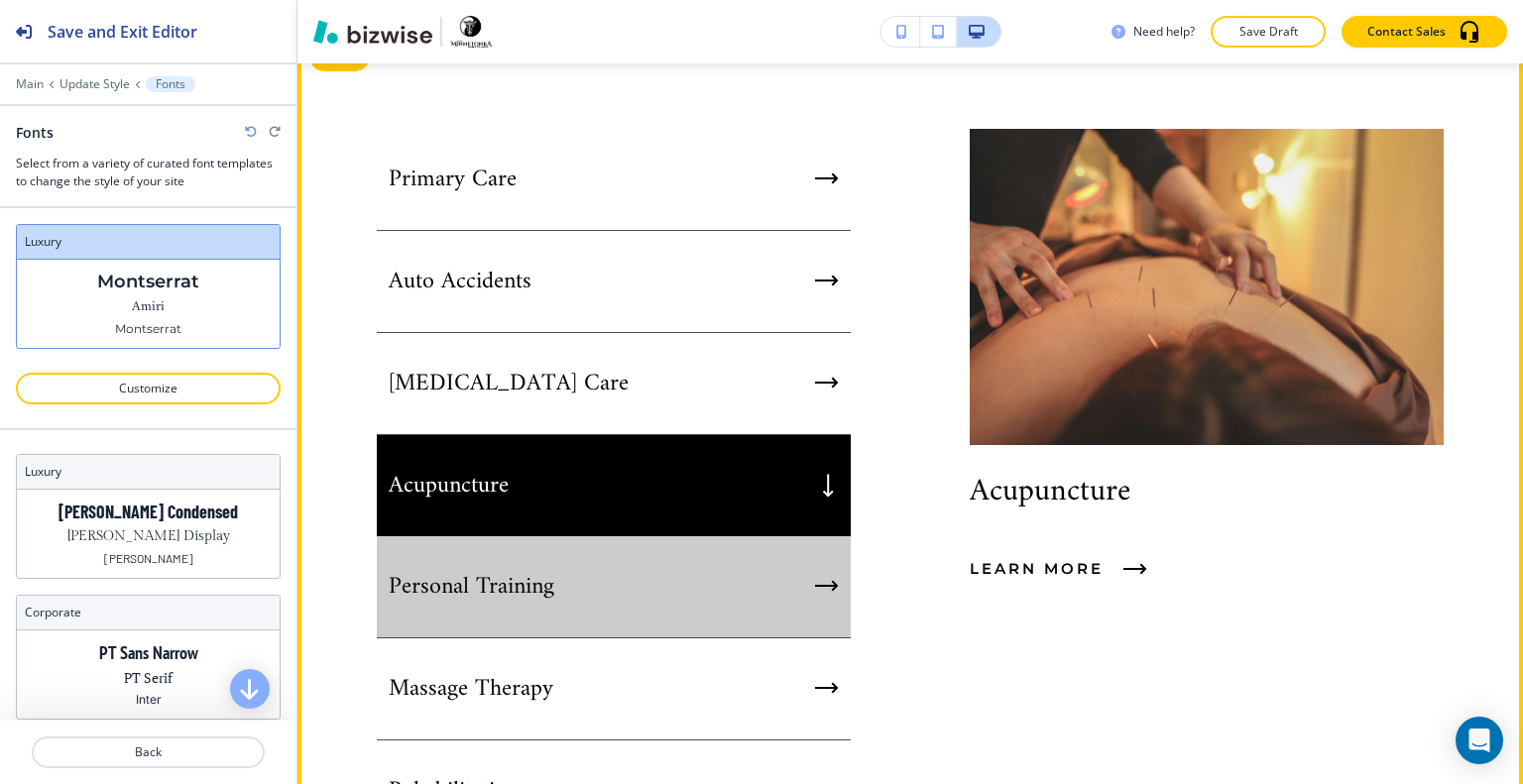 click on "Personal Training" at bounding box center (614, 587) 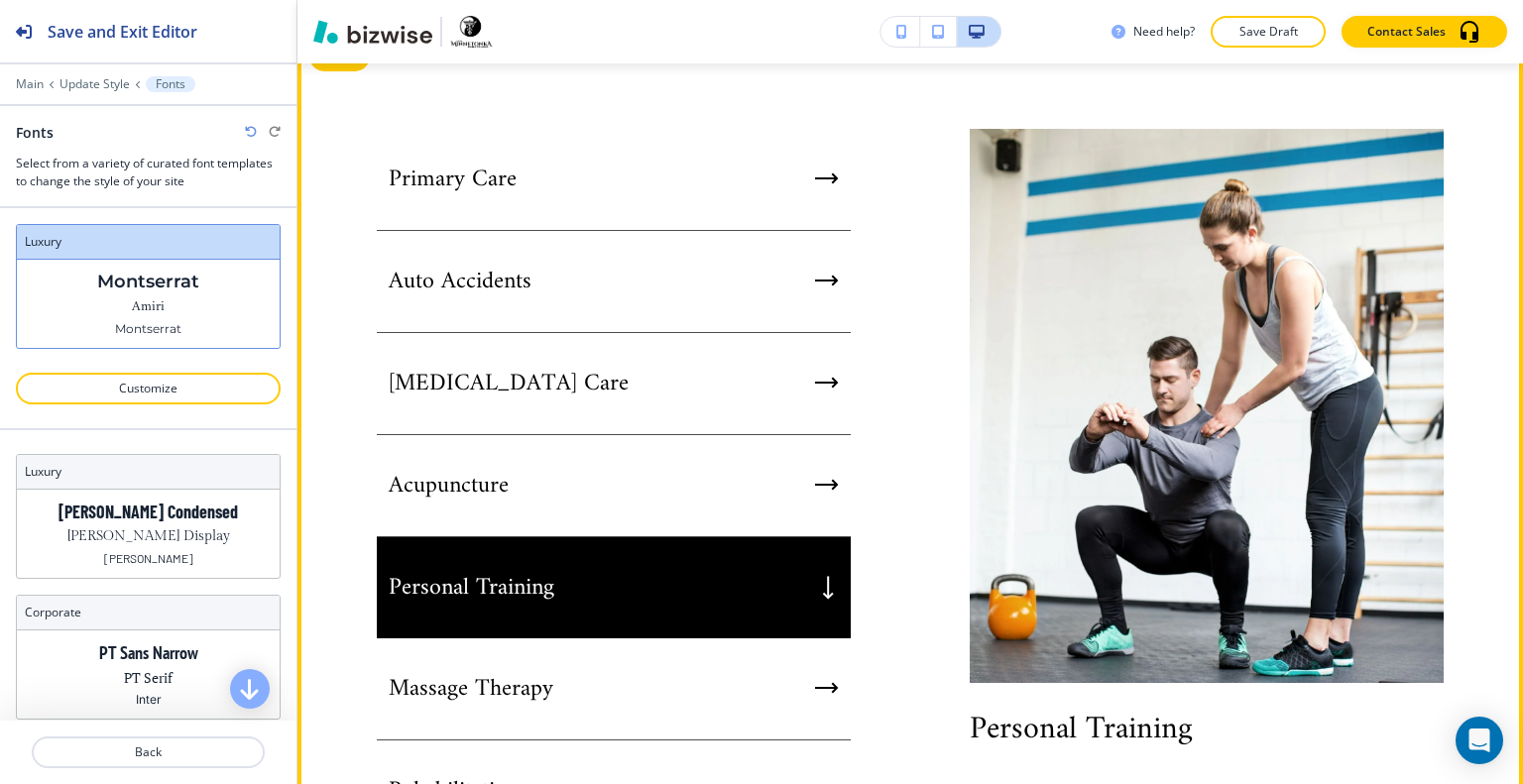 click on "Personal Training" at bounding box center [614, 588] 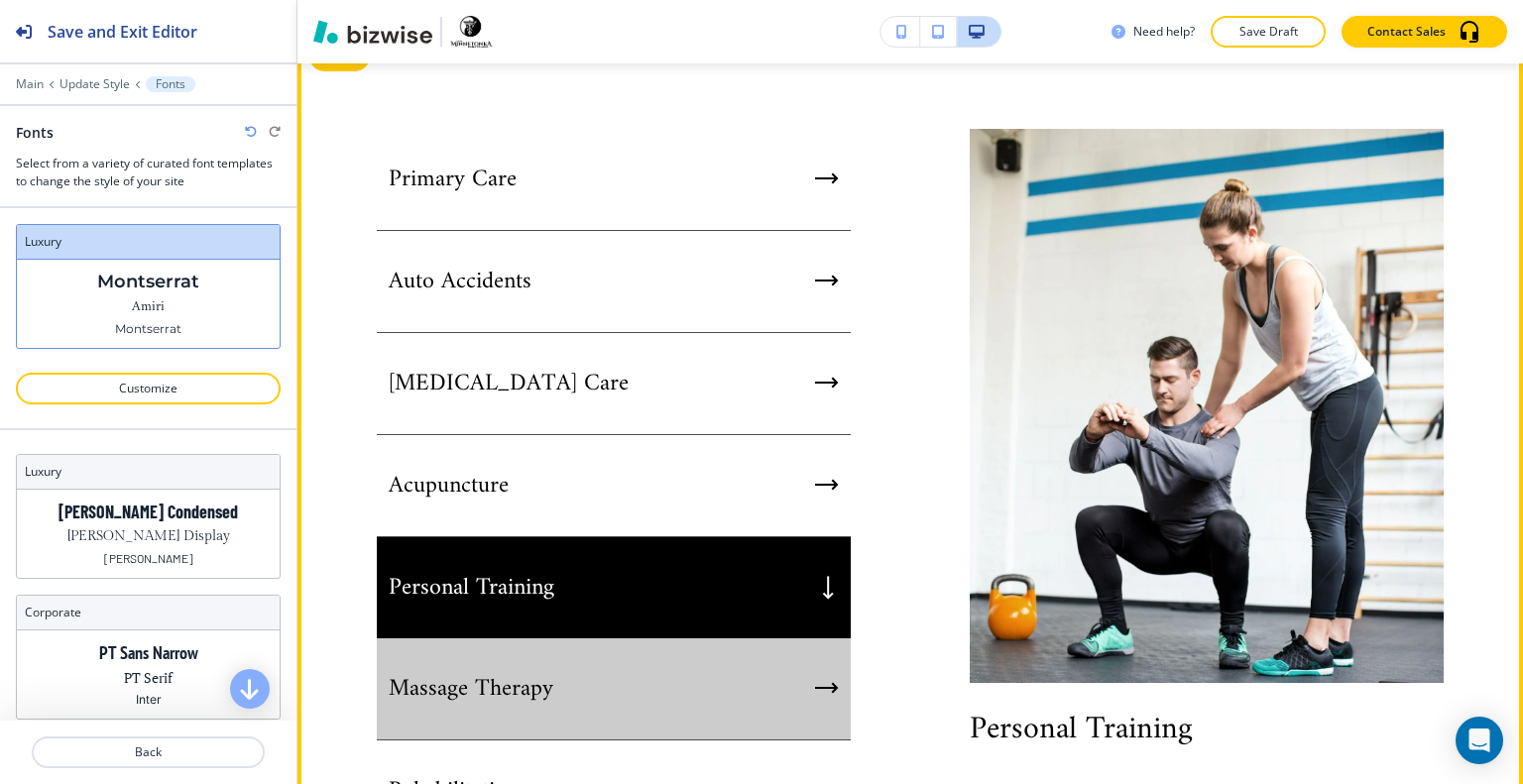 click on "Massage Therapy" at bounding box center [614, 689] 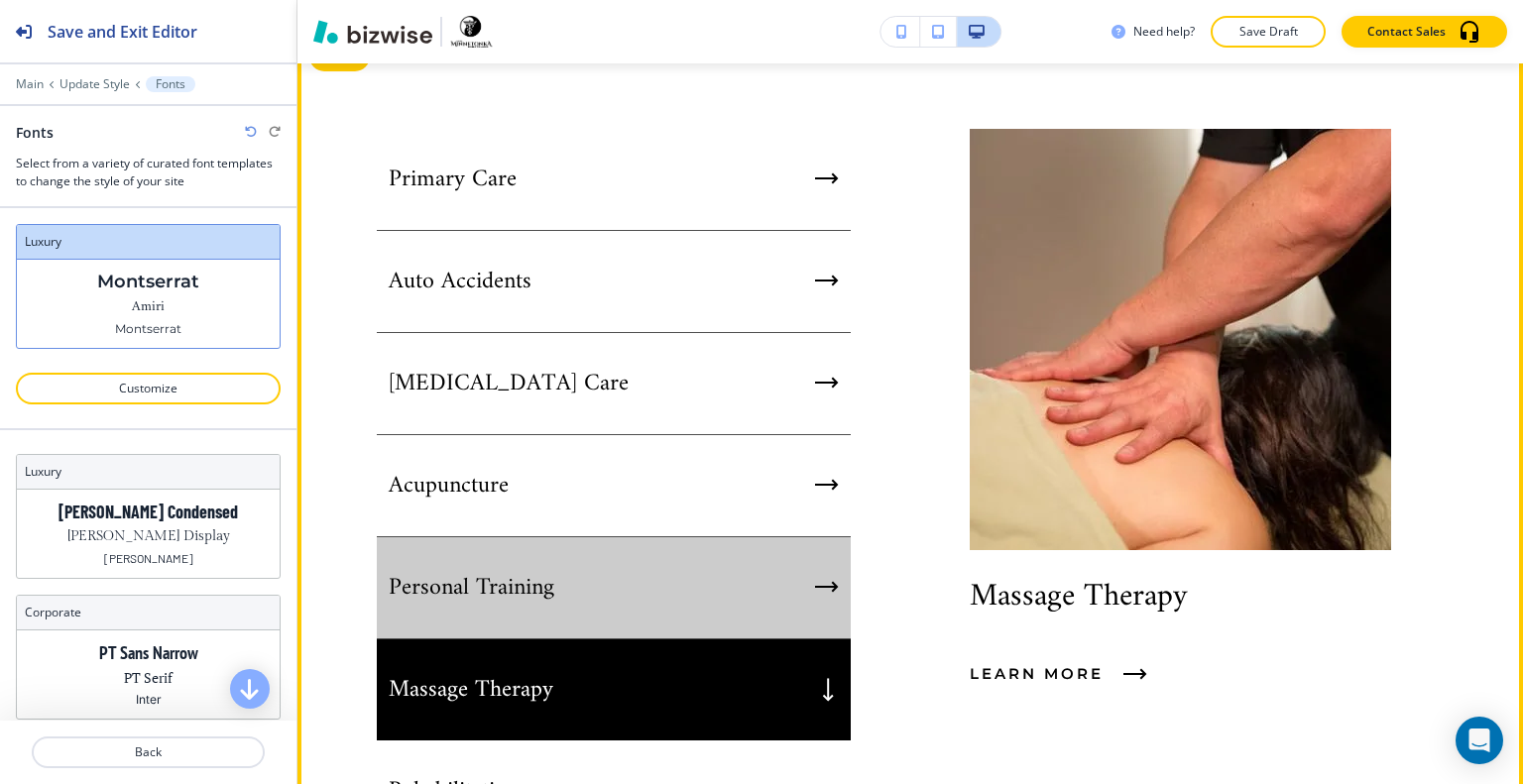 click on "Personal Training" at bounding box center (614, 588) 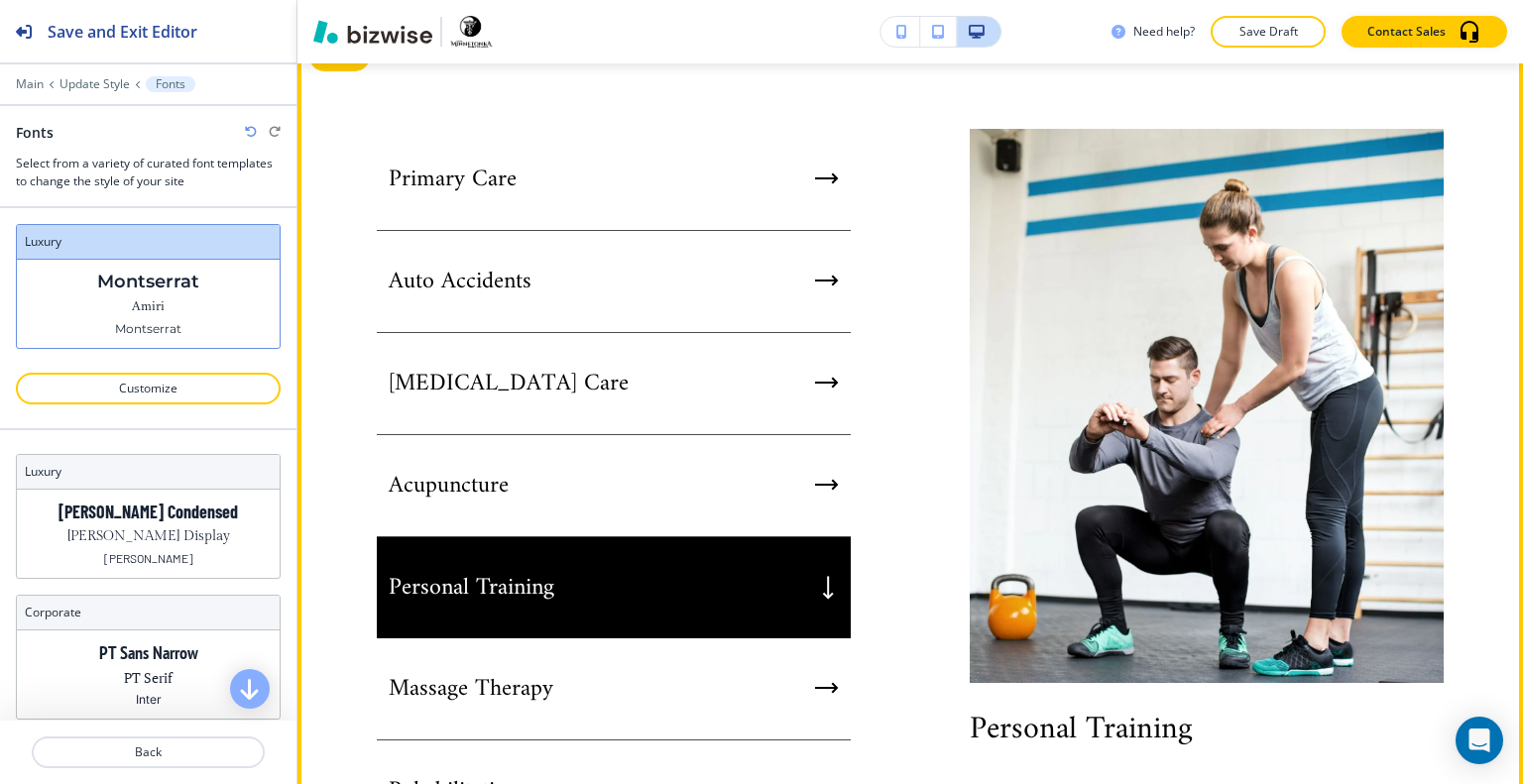 scroll, scrollTop: 1288, scrollLeft: 0, axis: vertical 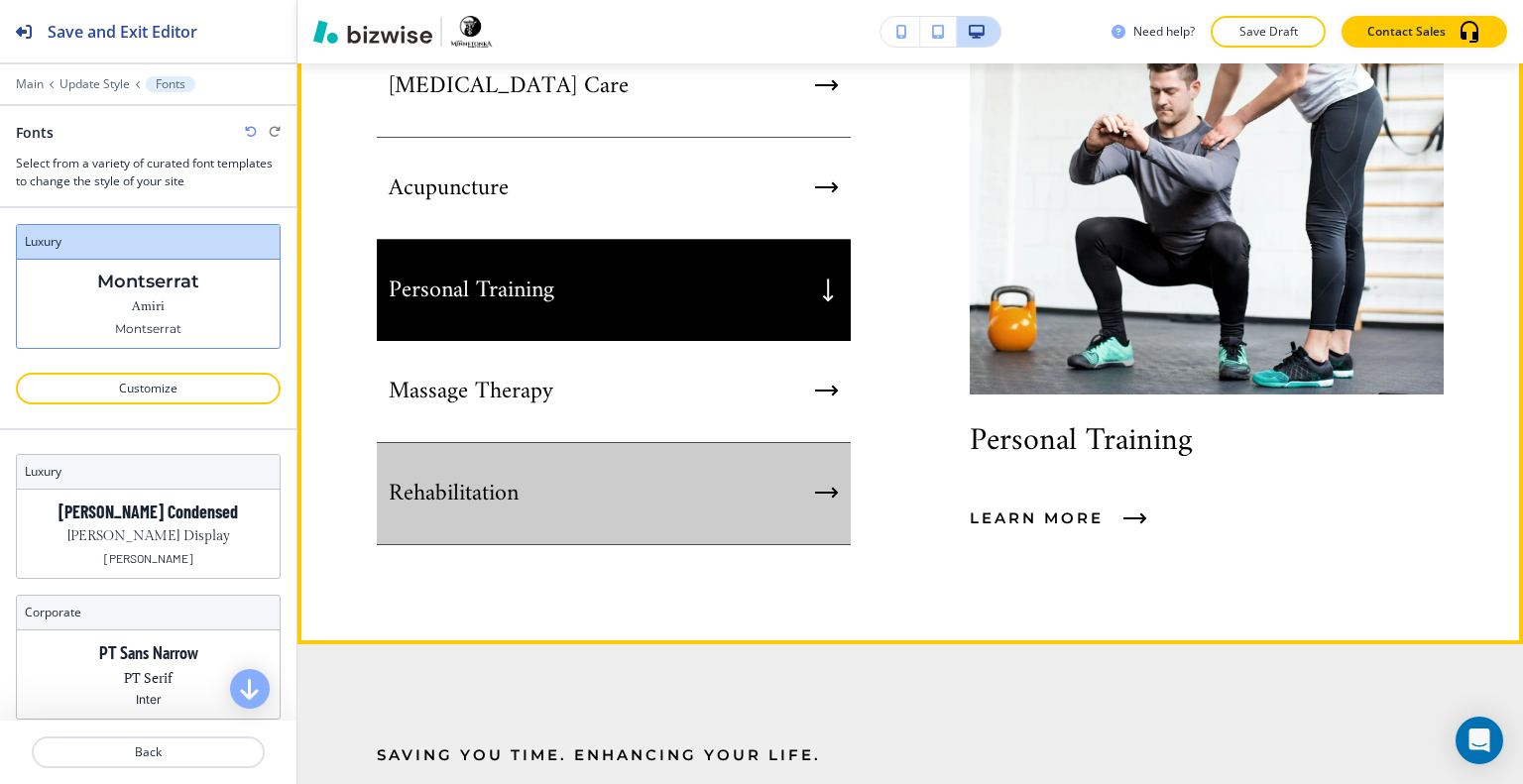 click on "Rehabilitation" at bounding box center (614, 494) 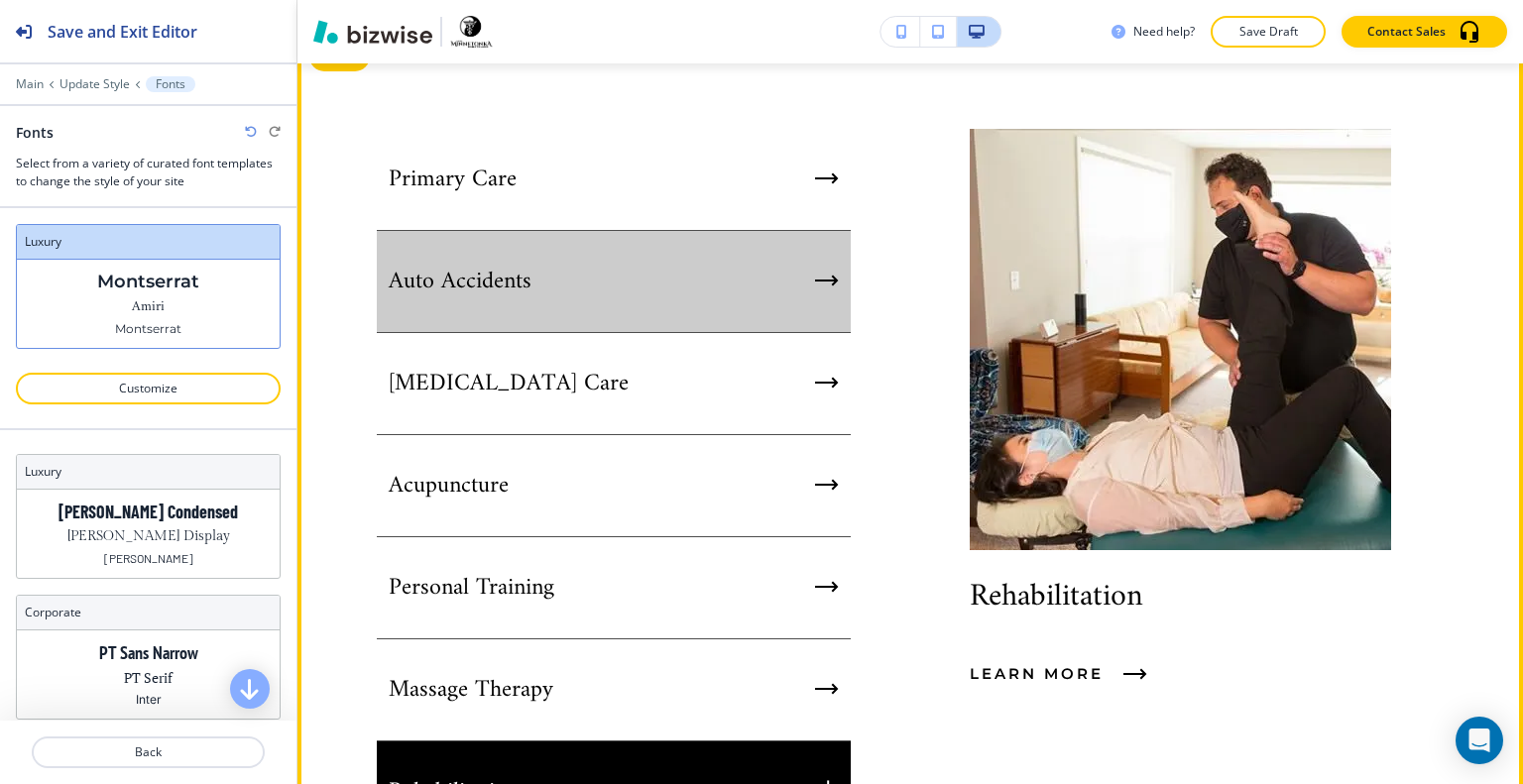 scroll, scrollTop: 793, scrollLeft: 0, axis: vertical 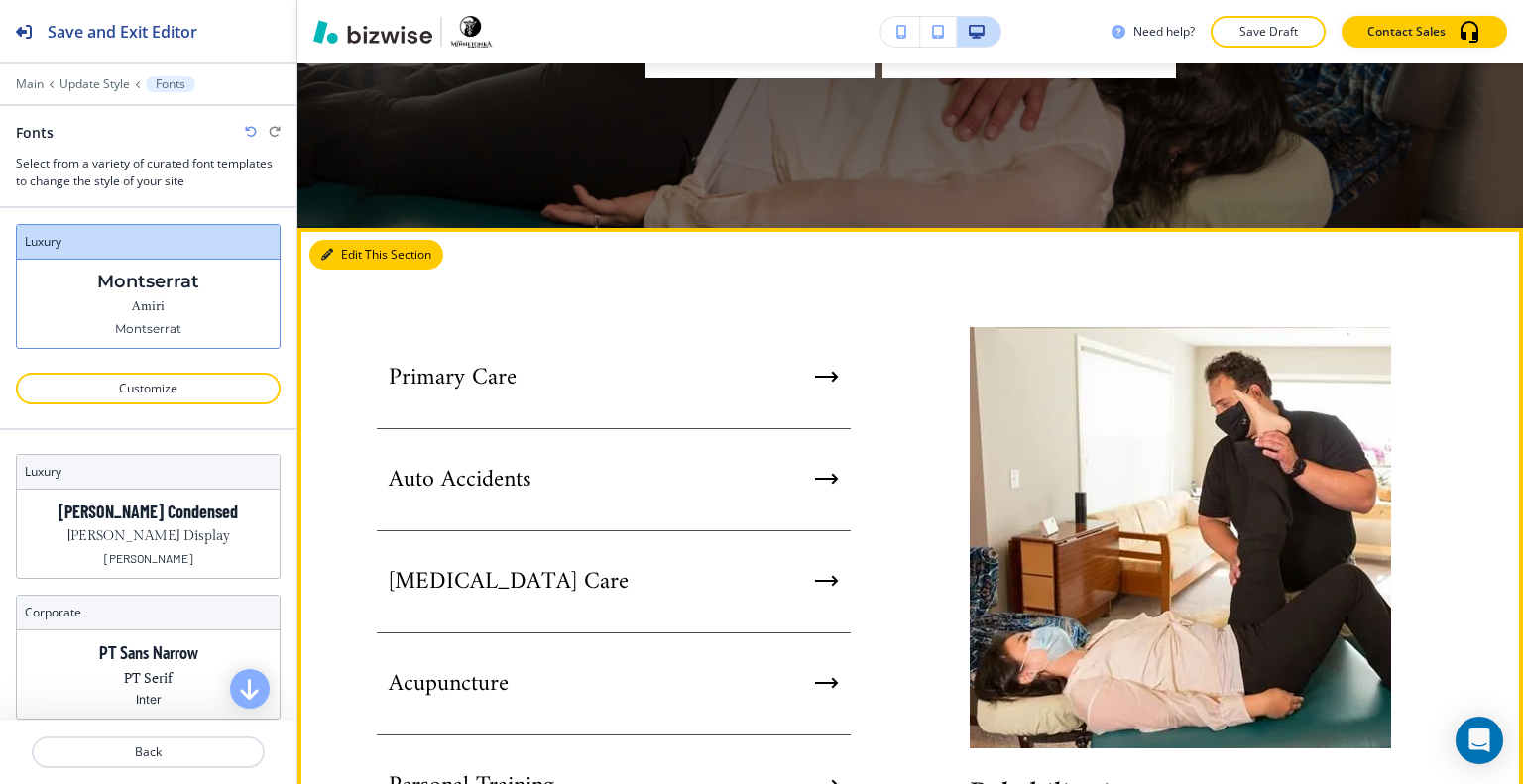 click on "Edit This Section Primary Care Auto Accidents [MEDICAL_DATA] Care Acupuncture Personal Training Massage Therapy Rehabilitation Rehabilitation Learn More" at bounding box center [910, 684] 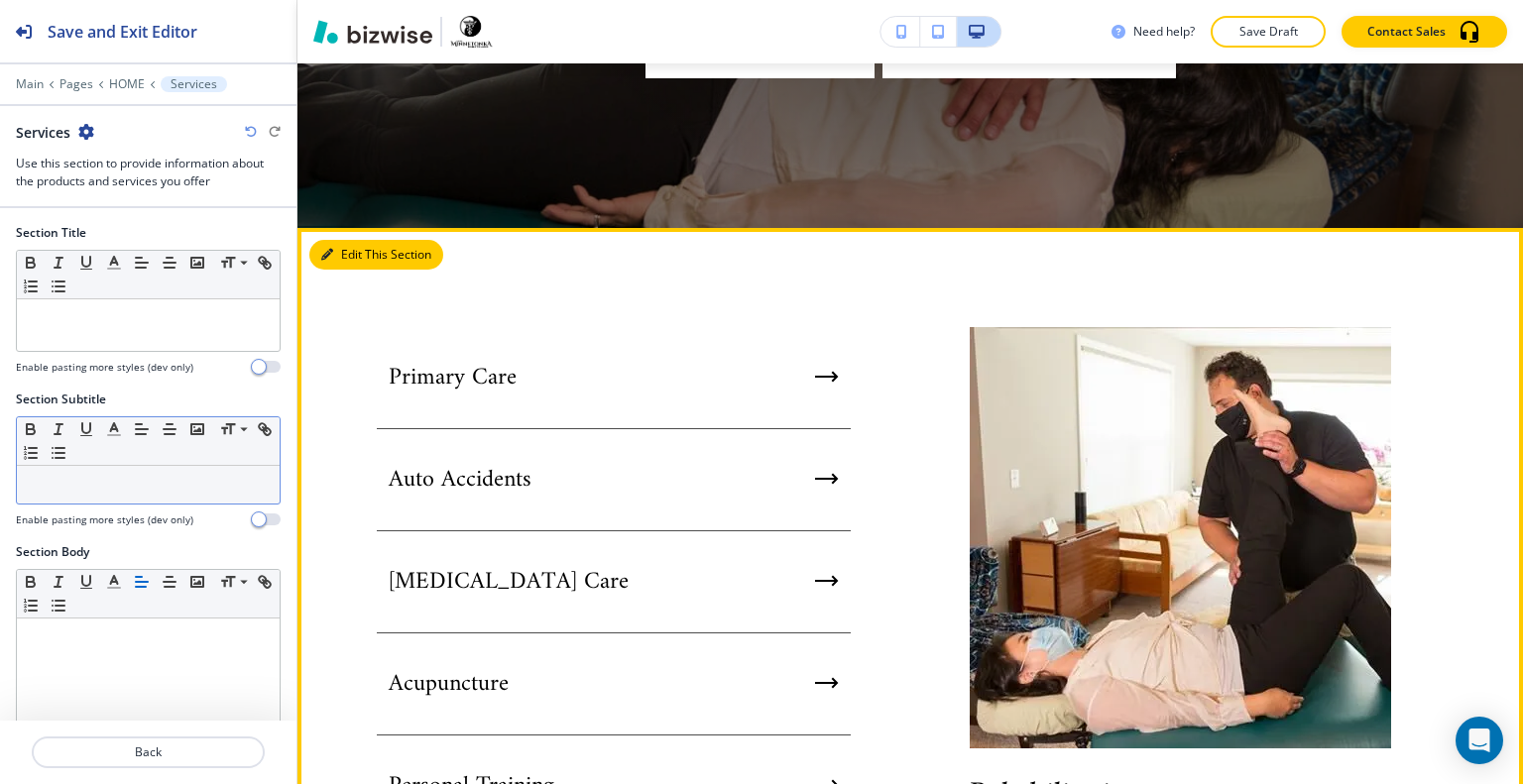 scroll, scrollTop: 957, scrollLeft: 0, axis: vertical 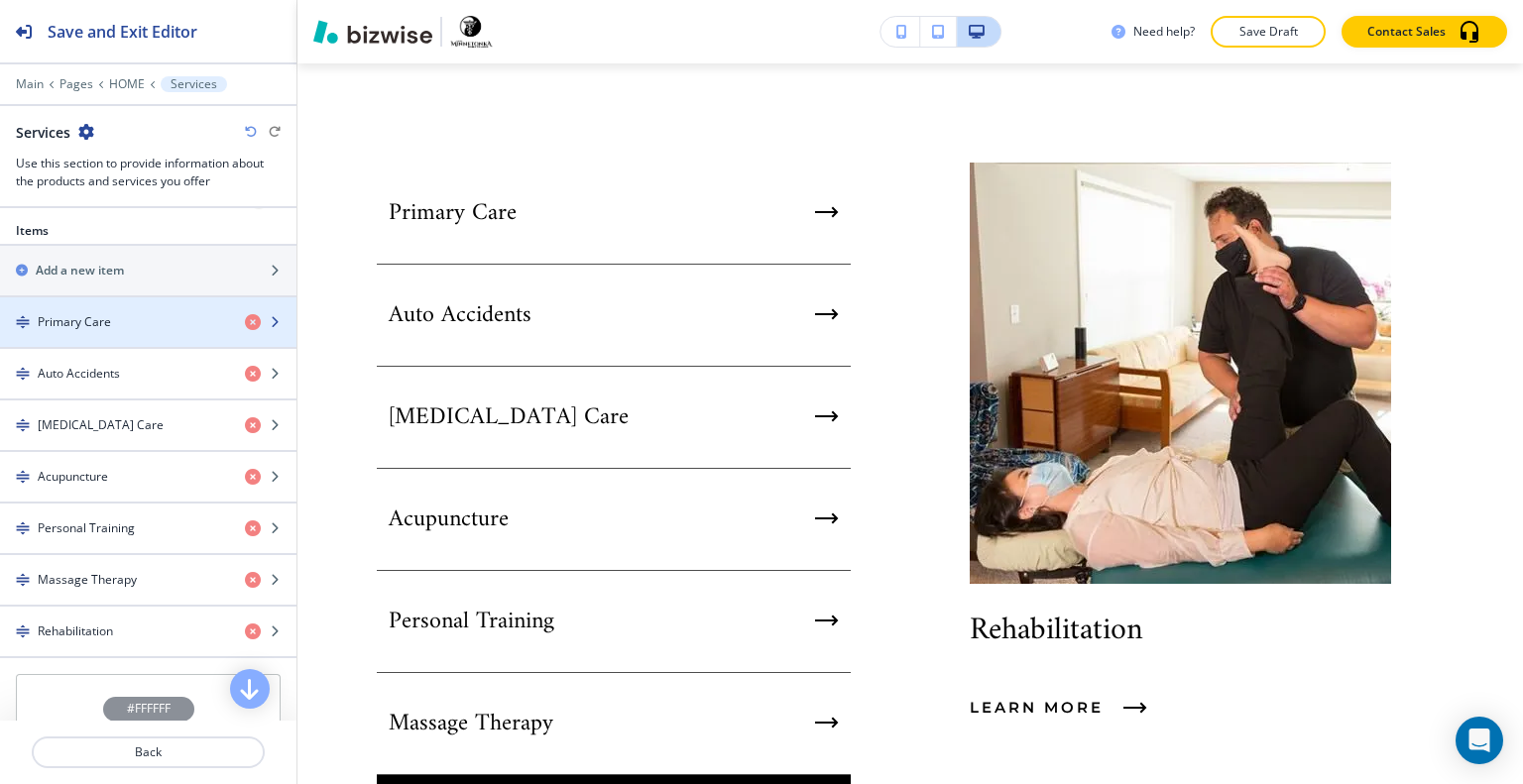 click at bounding box center [148, 339] 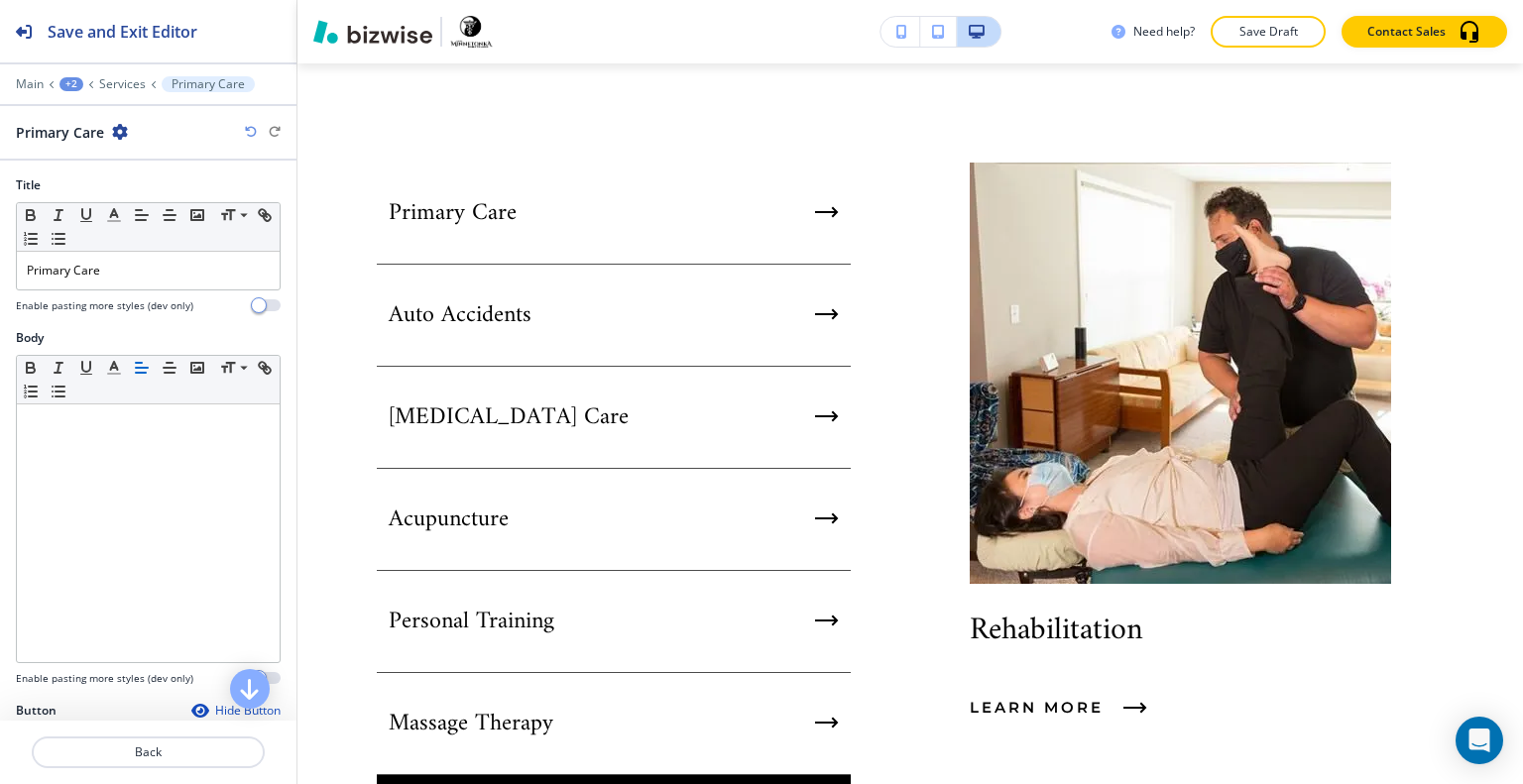 scroll, scrollTop: 396, scrollLeft: 0, axis: vertical 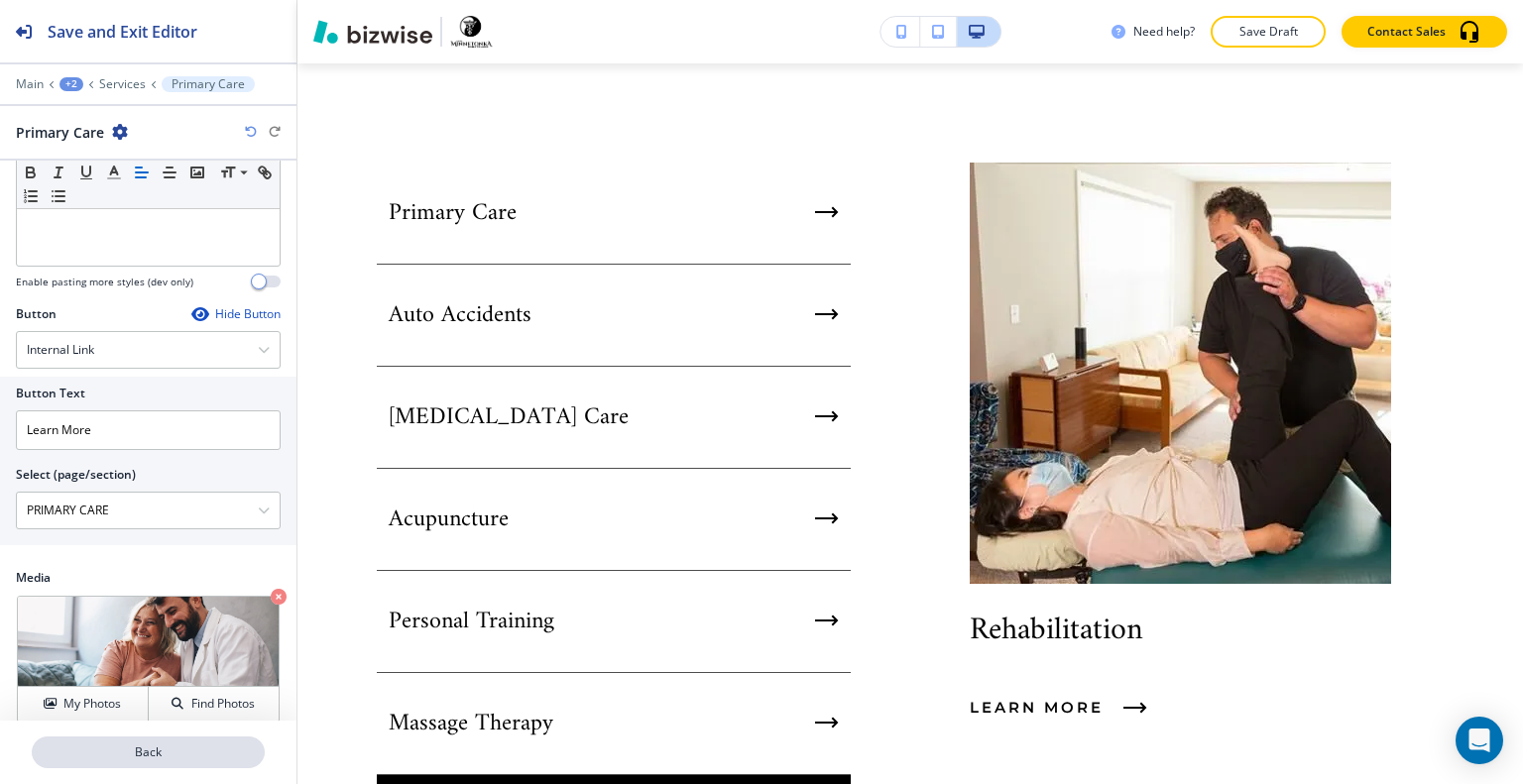click on "Back" at bounding box center (148, 752) 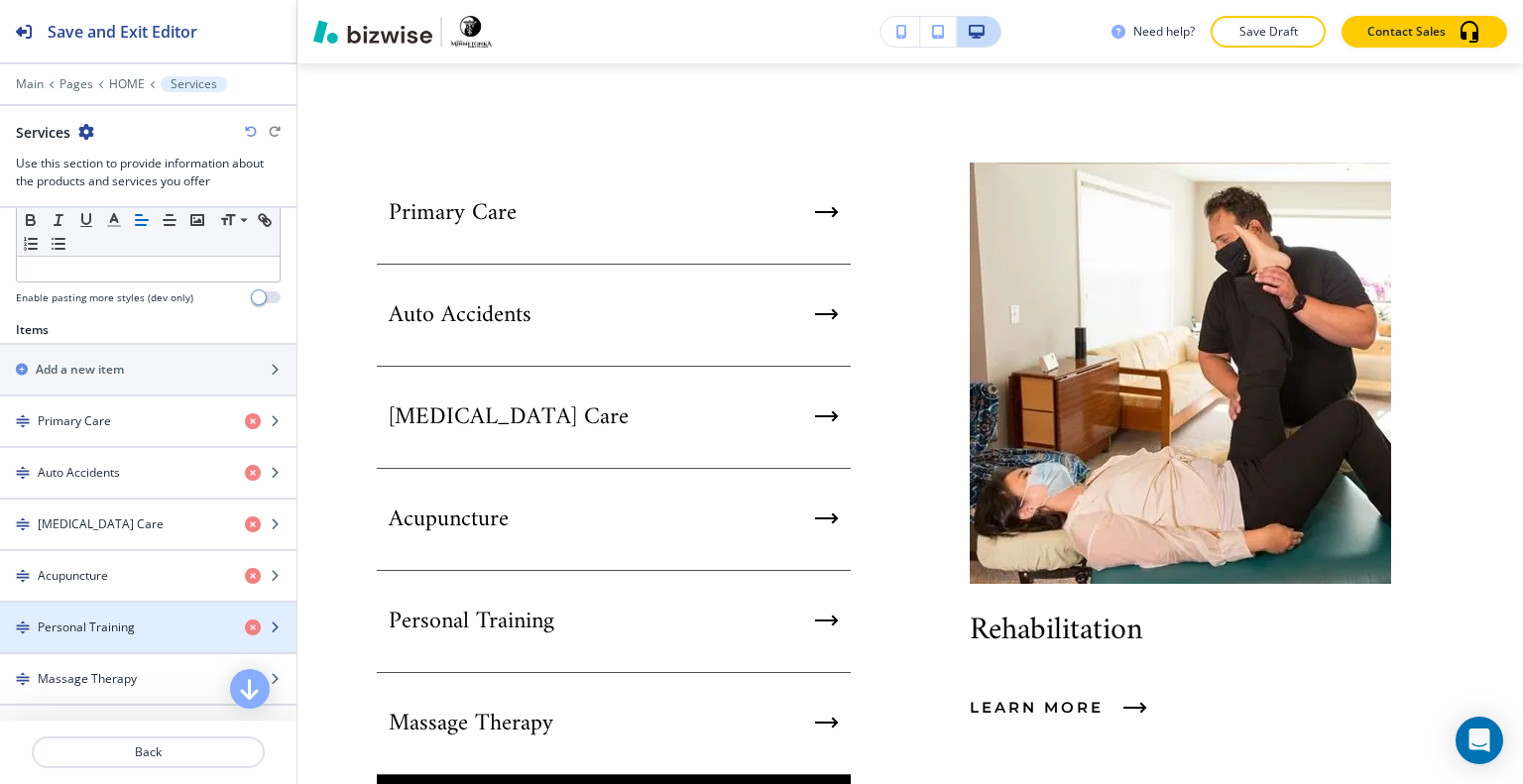 scroll, scrollTop: 694, scrollLeft: 0, axis: vertical 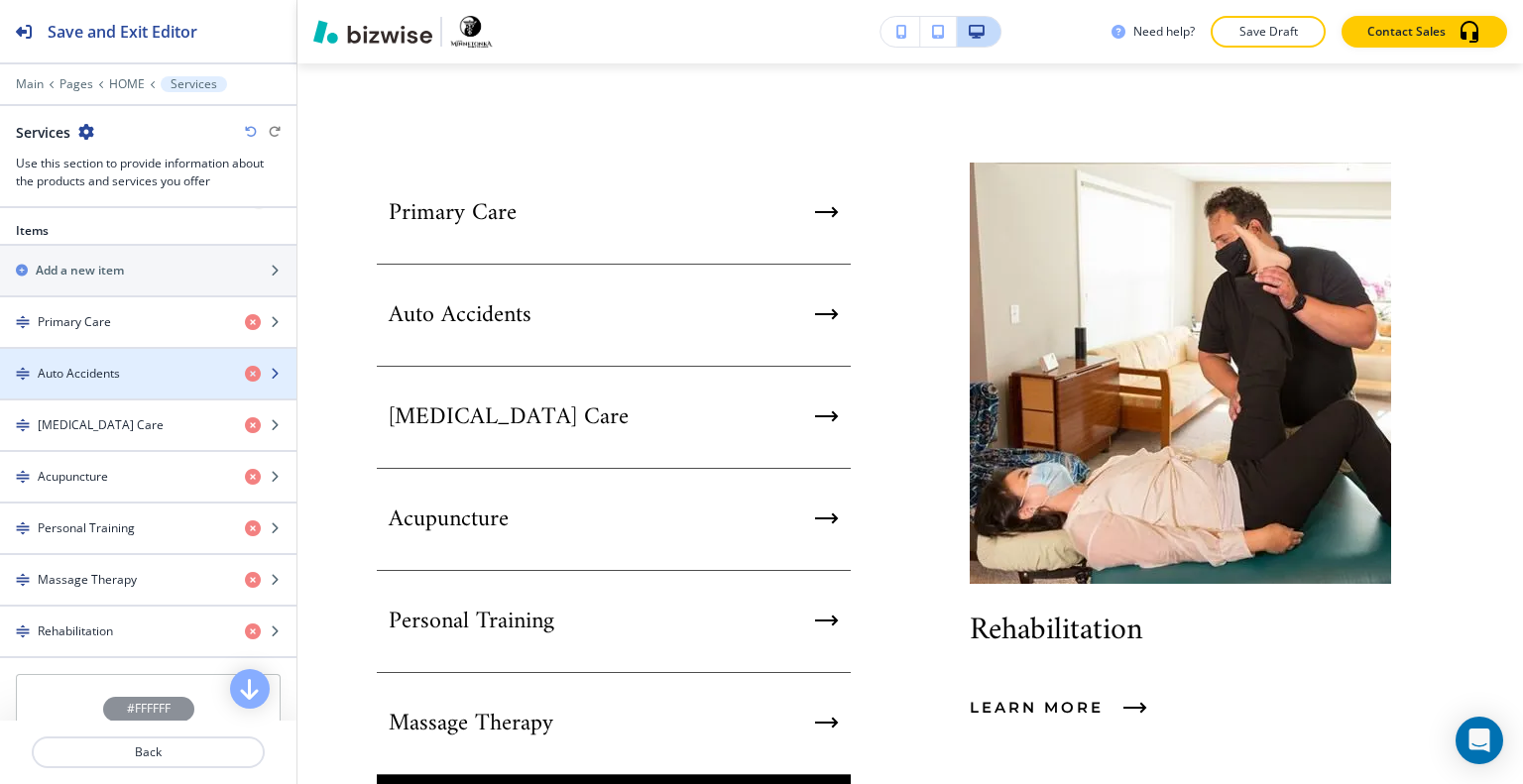 click on "Auto Accidents" at bounding box center [78, 374] 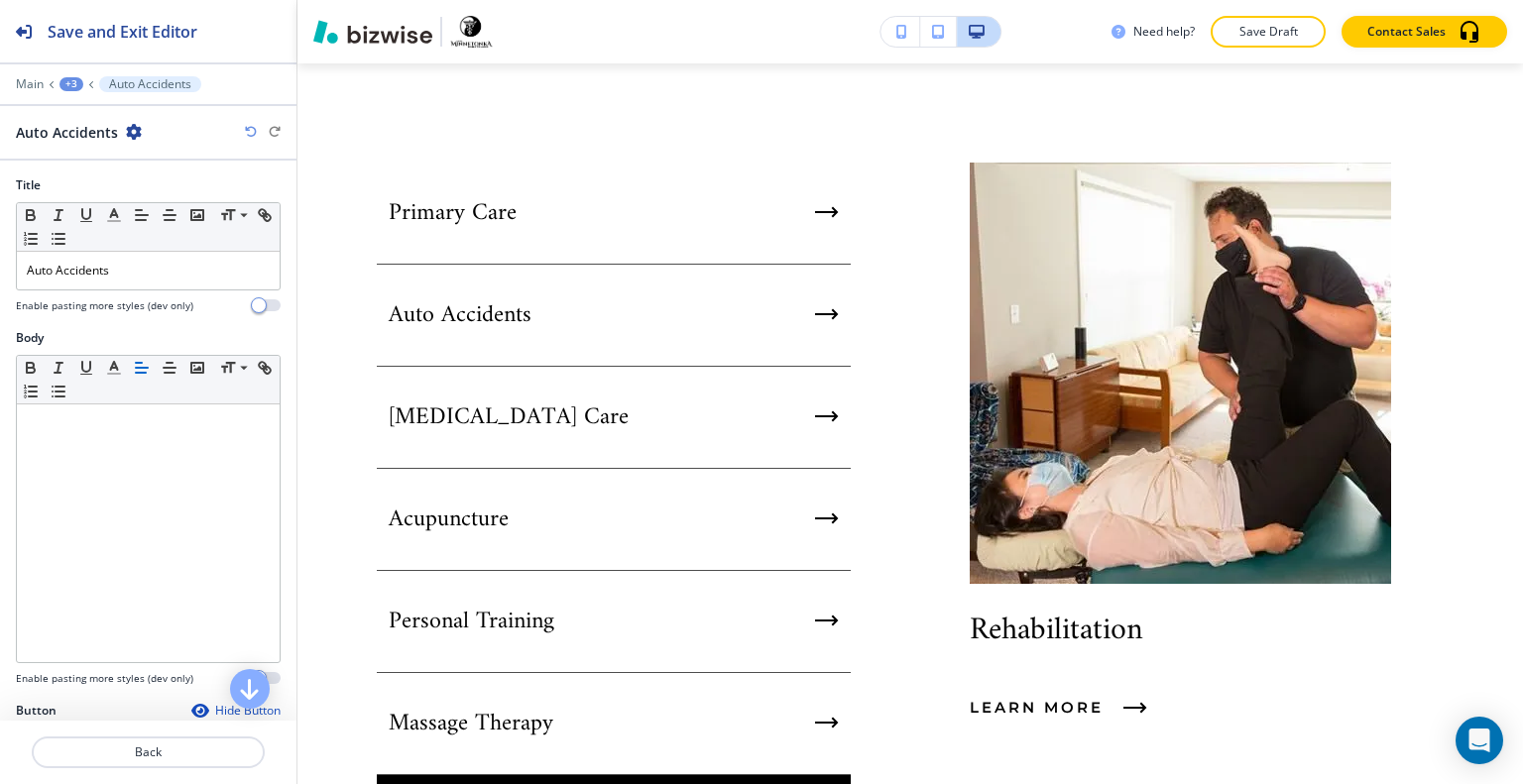 scroll, scrollTop: 410, scrollLeft: 0, axis: vertical 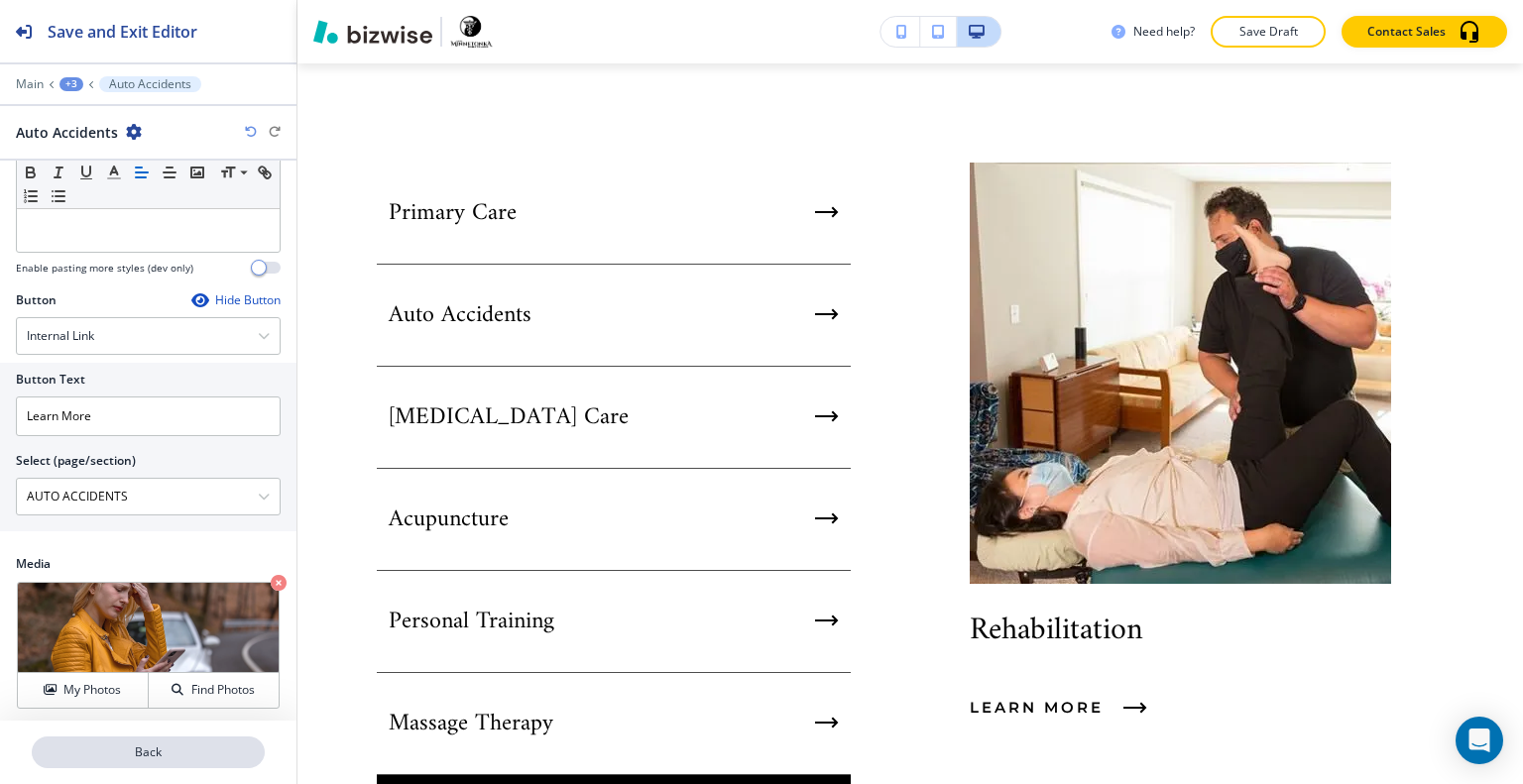 click on "Back" at bounding box center [148, 752] 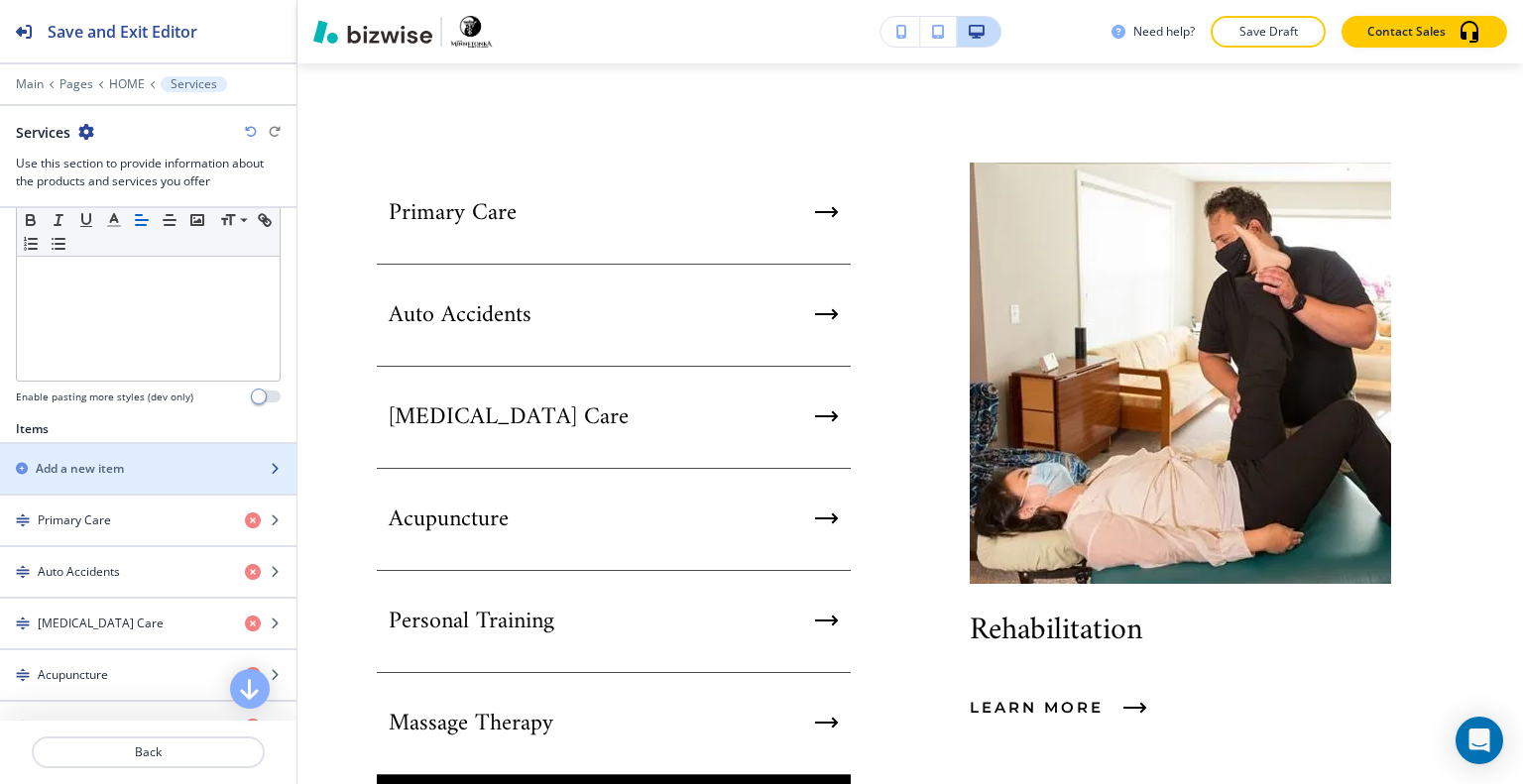 scroll, scrollTop: 595, scrollLeft: 0, axis: vertical 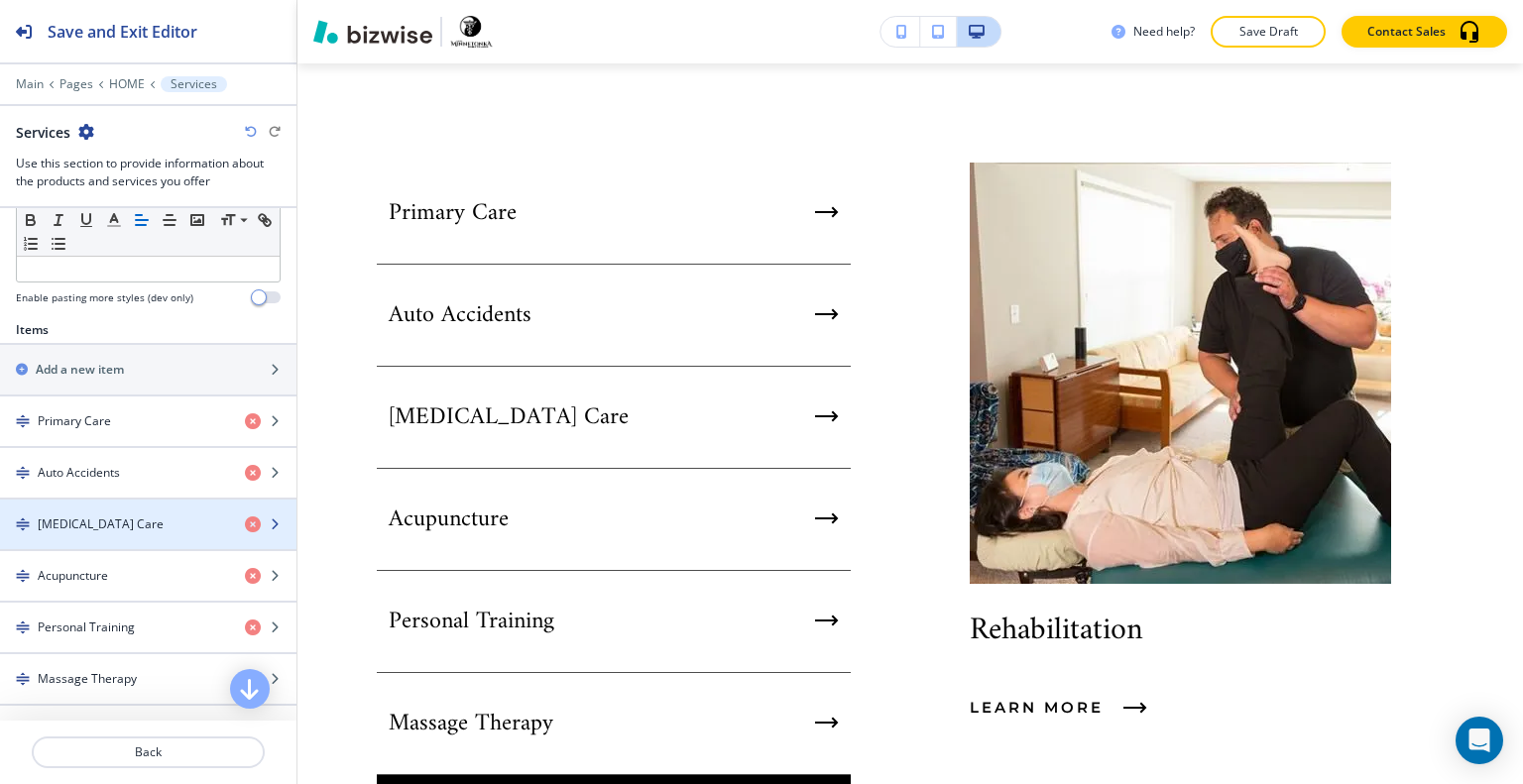 click at bounding box center [148, 507] 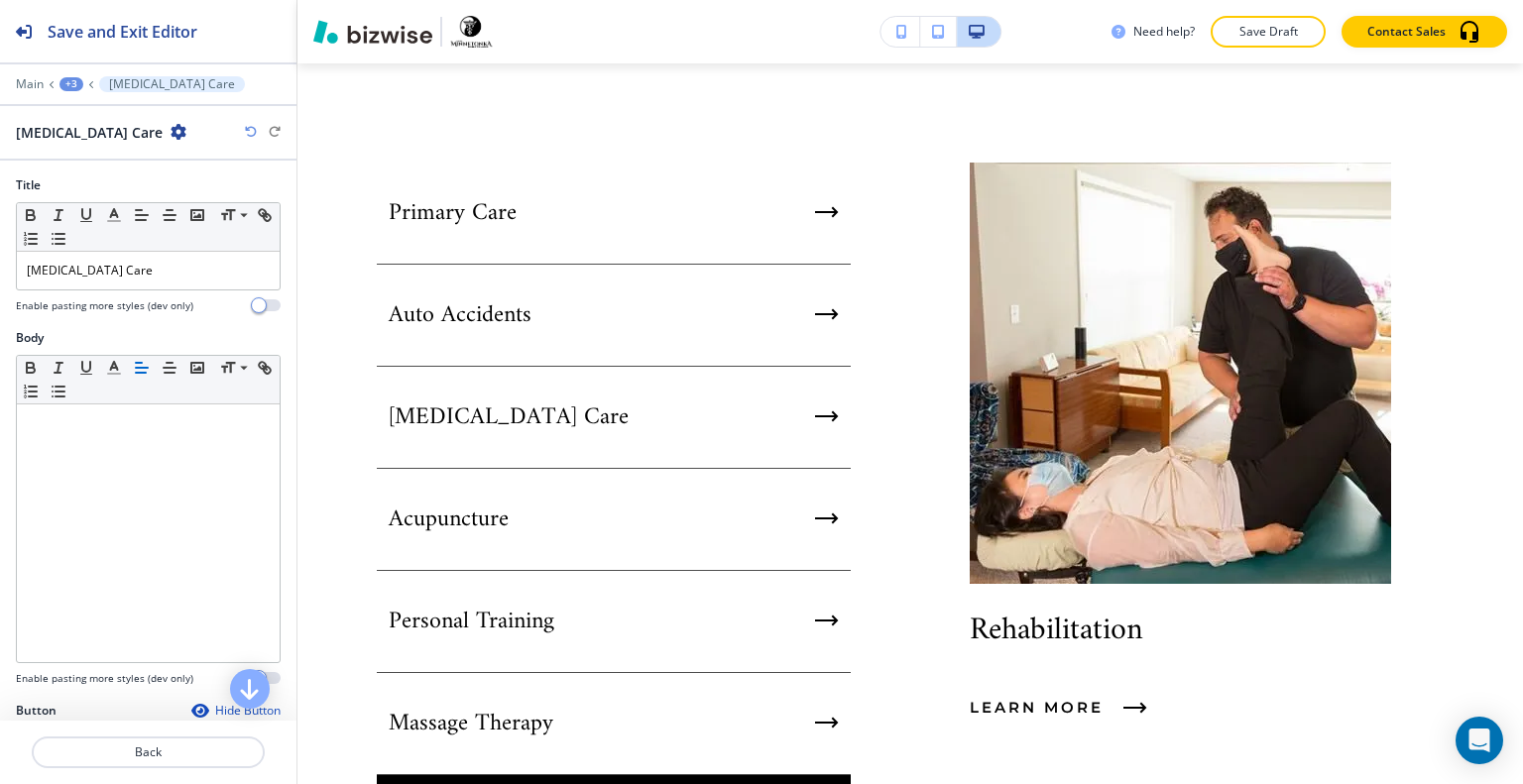 scroll, scrollTop: 297, scrollLeft: 0, axis: vertical 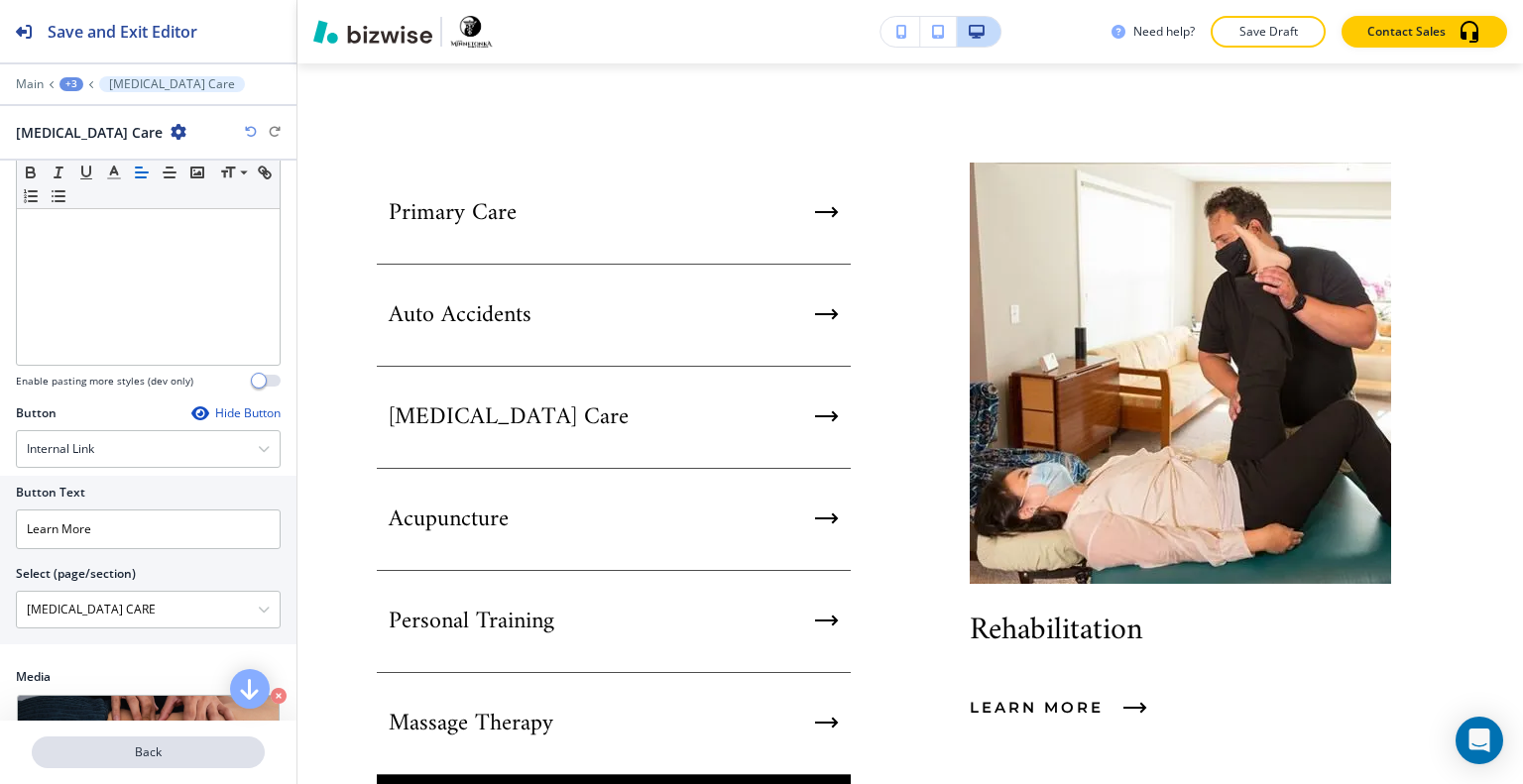 click on "Back" at bounding box center (148, 752) 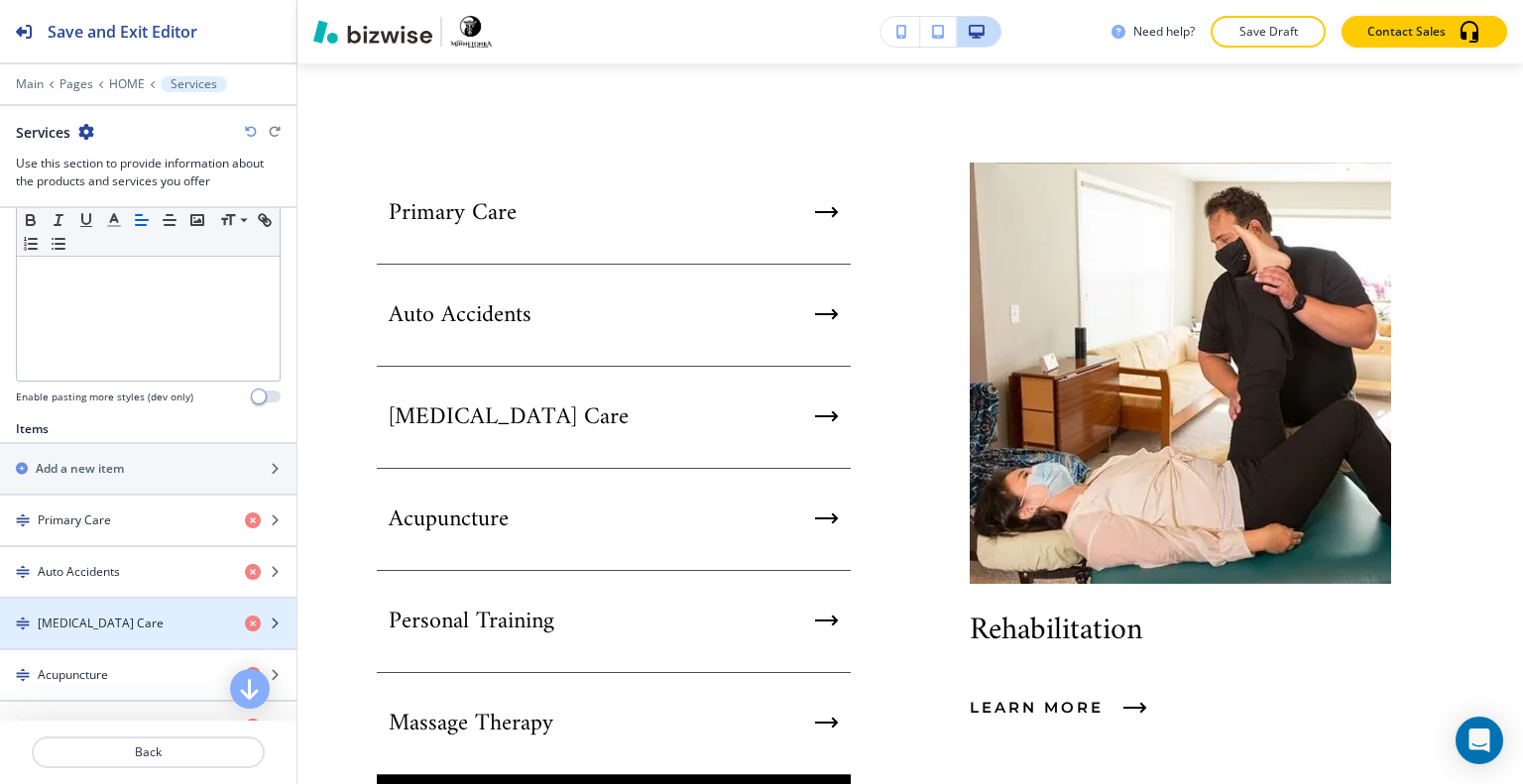 scroll, scrollTop: 595, scrollLeft: 0, axis: vertical 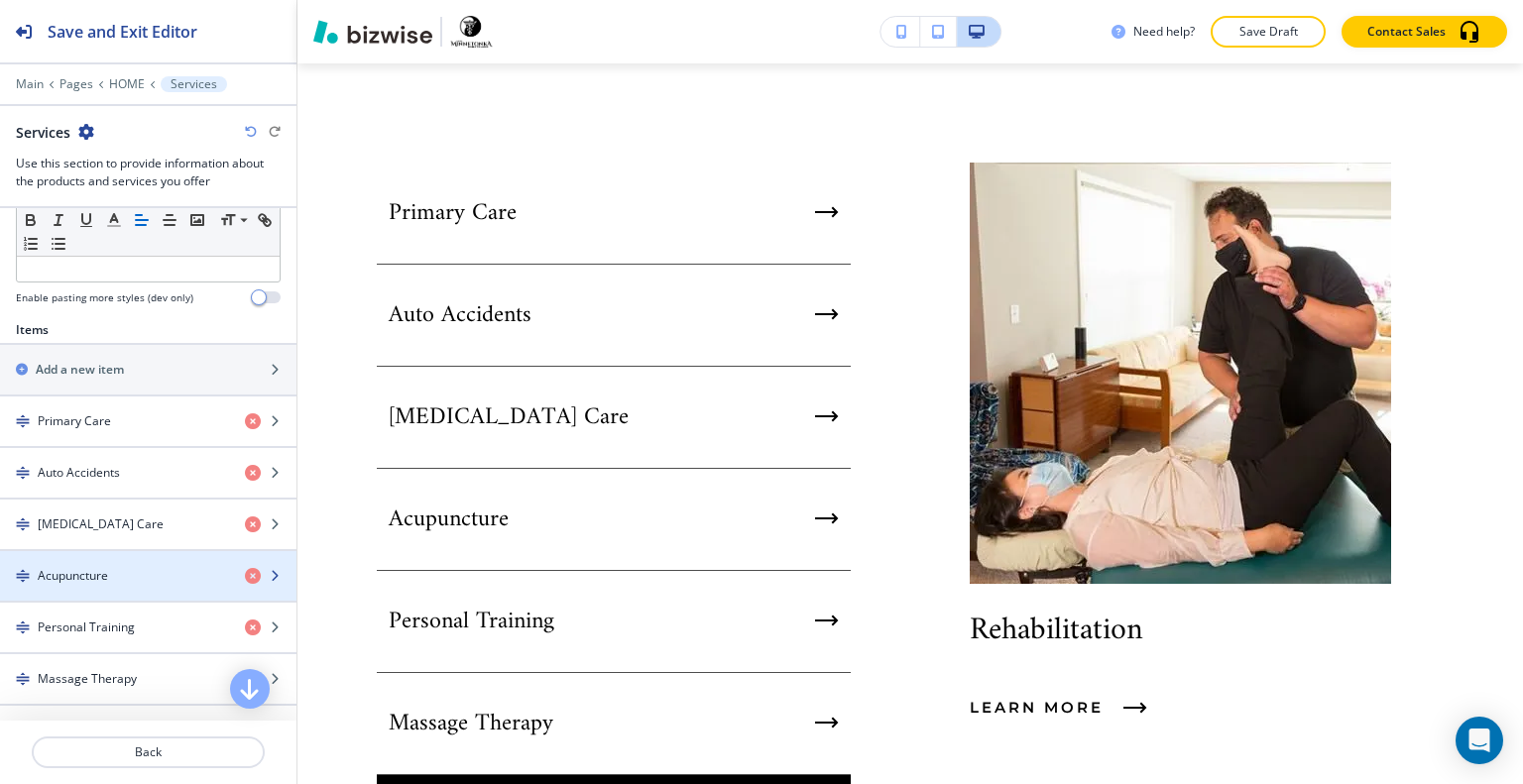click on "Acupuncture" at bounding box center [114, 576] 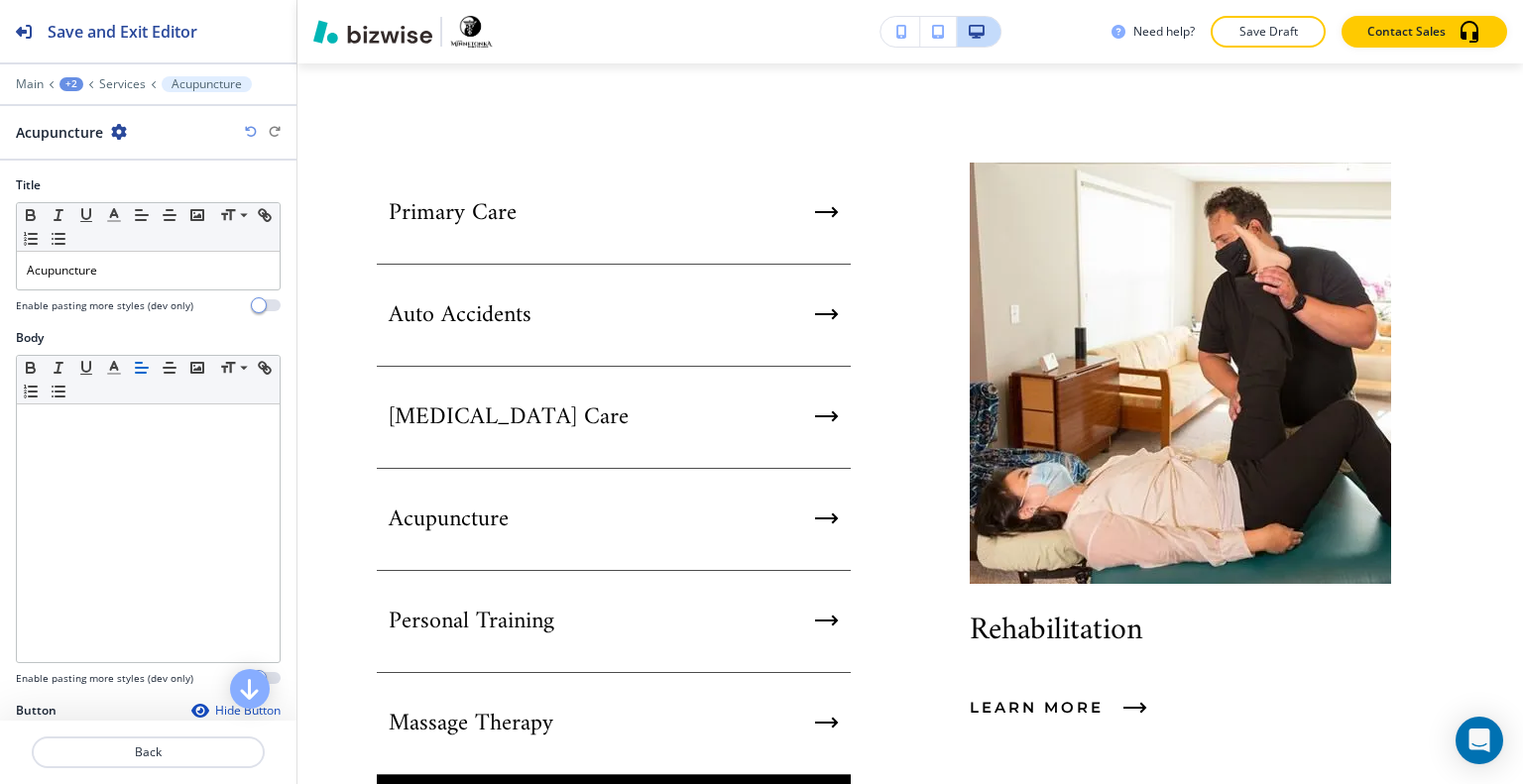 scroll, scrollTop: 297, scrollLeft: 0, axis: vertical 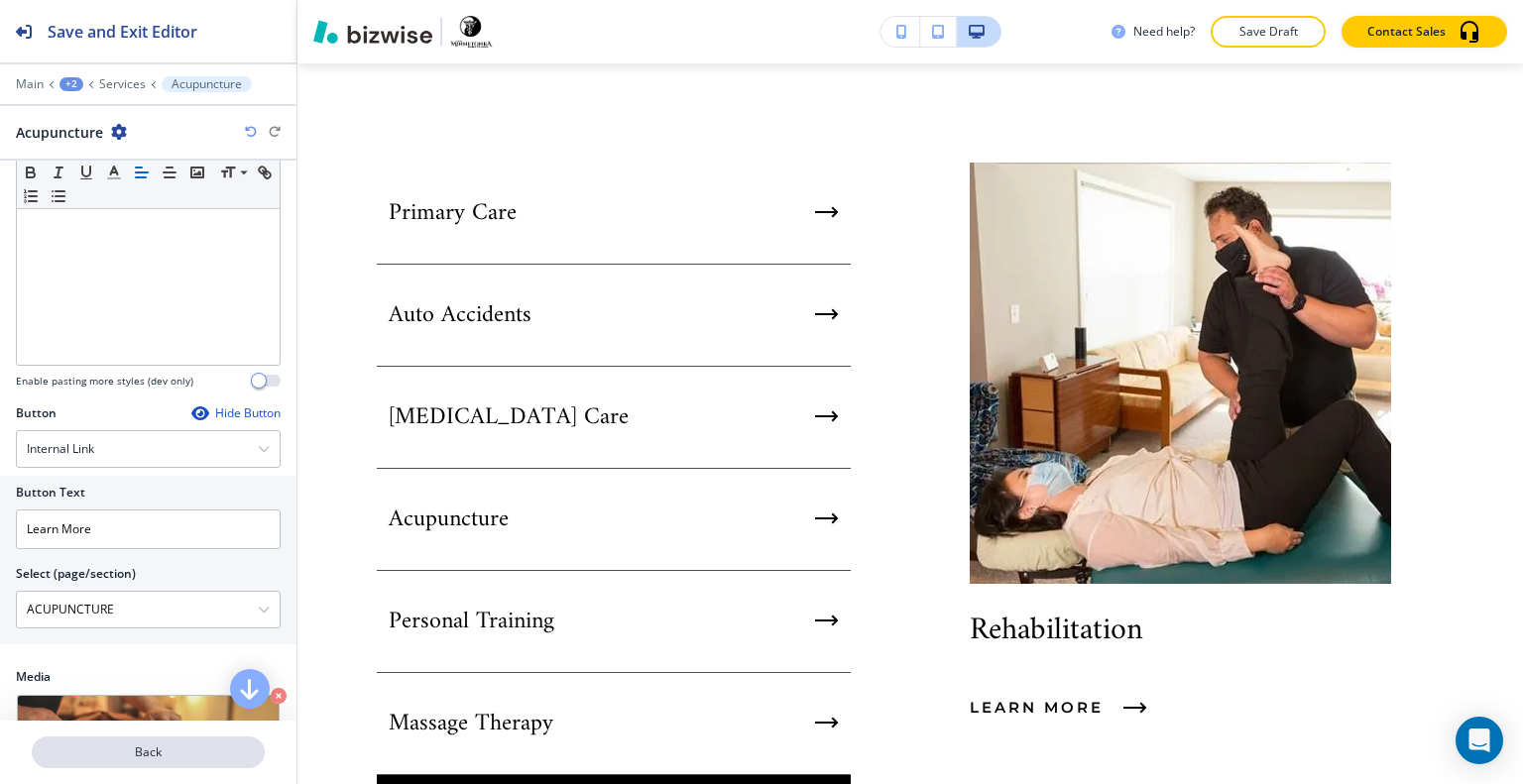 click on "Back" at bounding box center [148, 752] 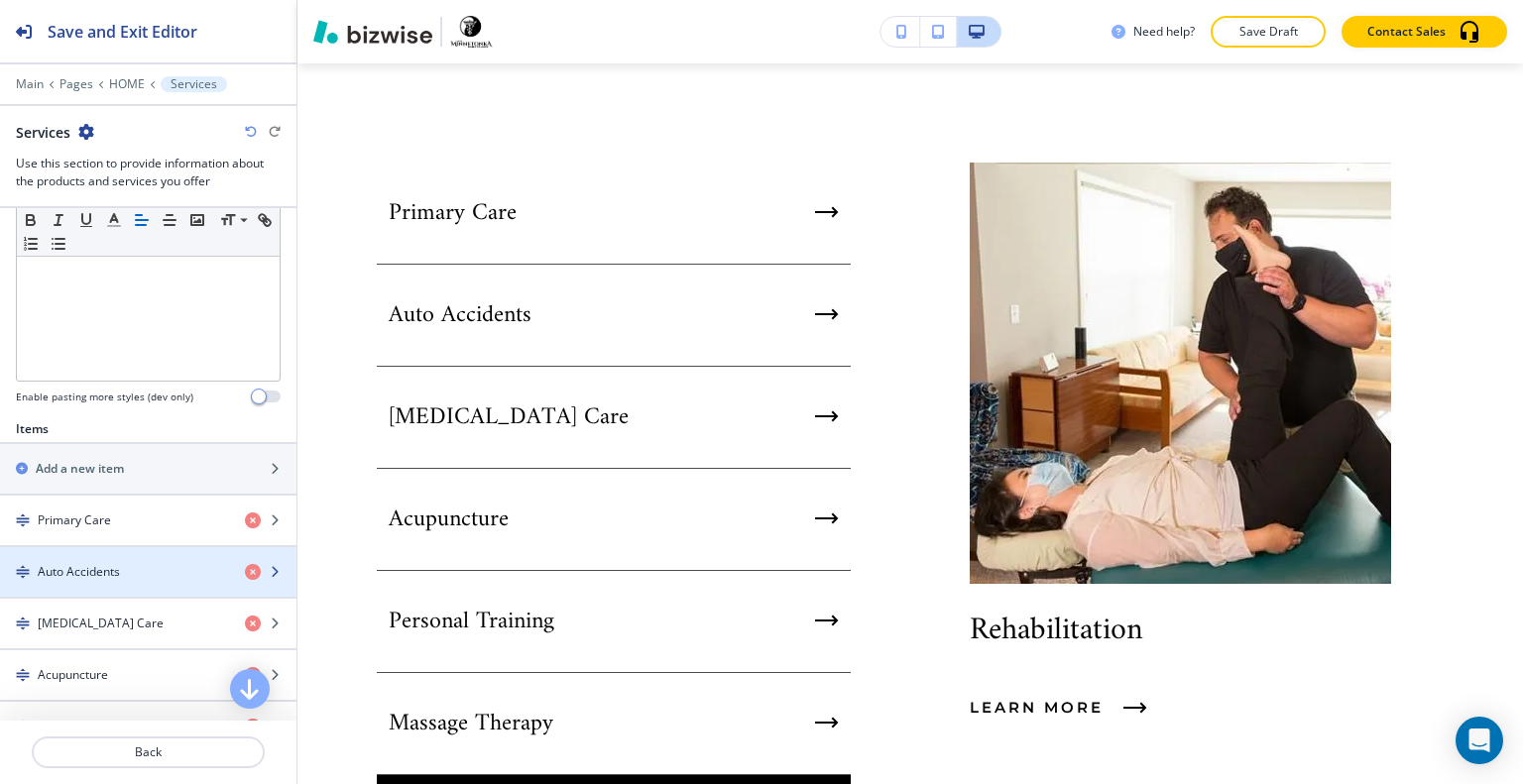 scroll, scrollTop: 595, scrollLeft: 0, axis: vertical 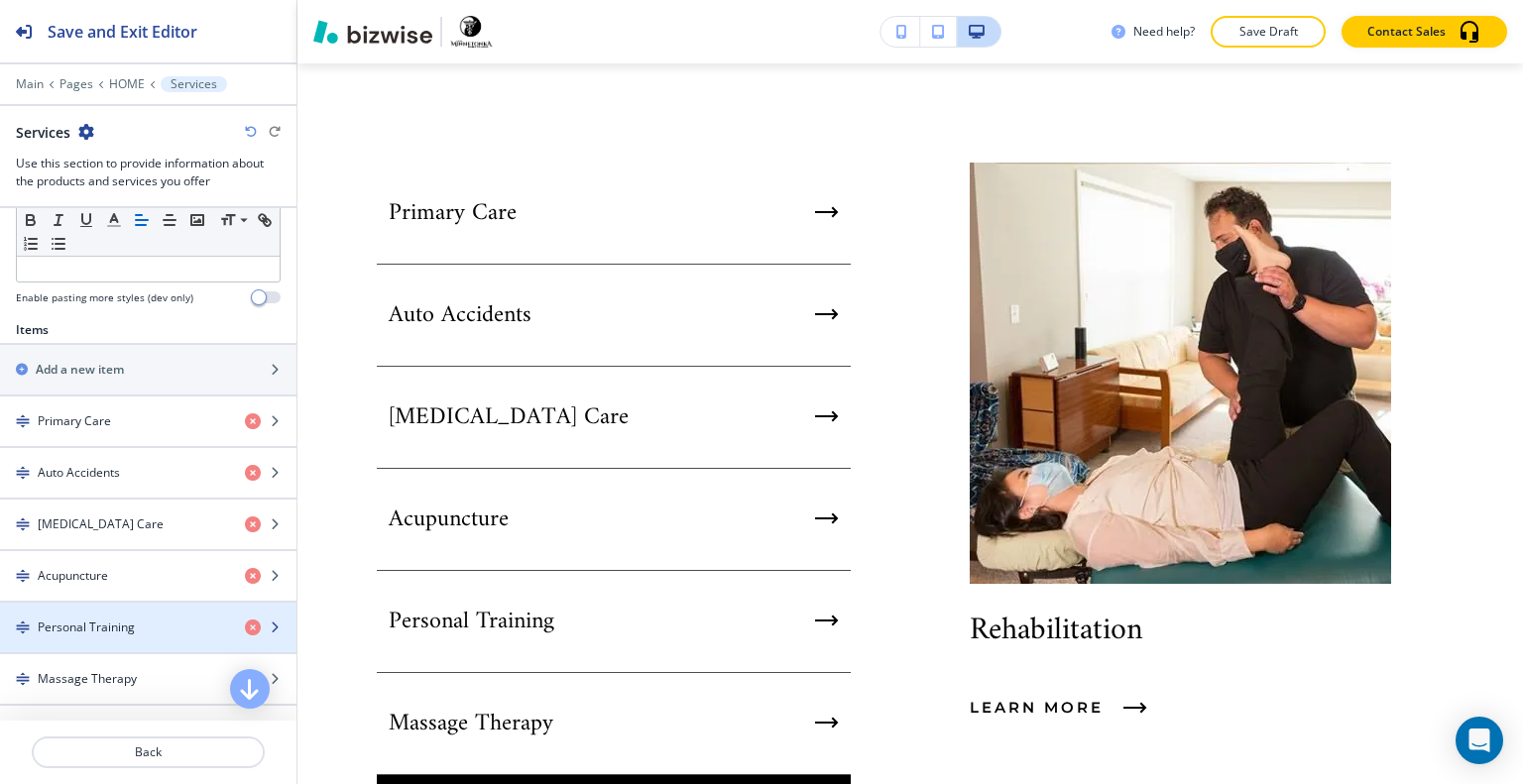 click at bounding box center (148, 644) 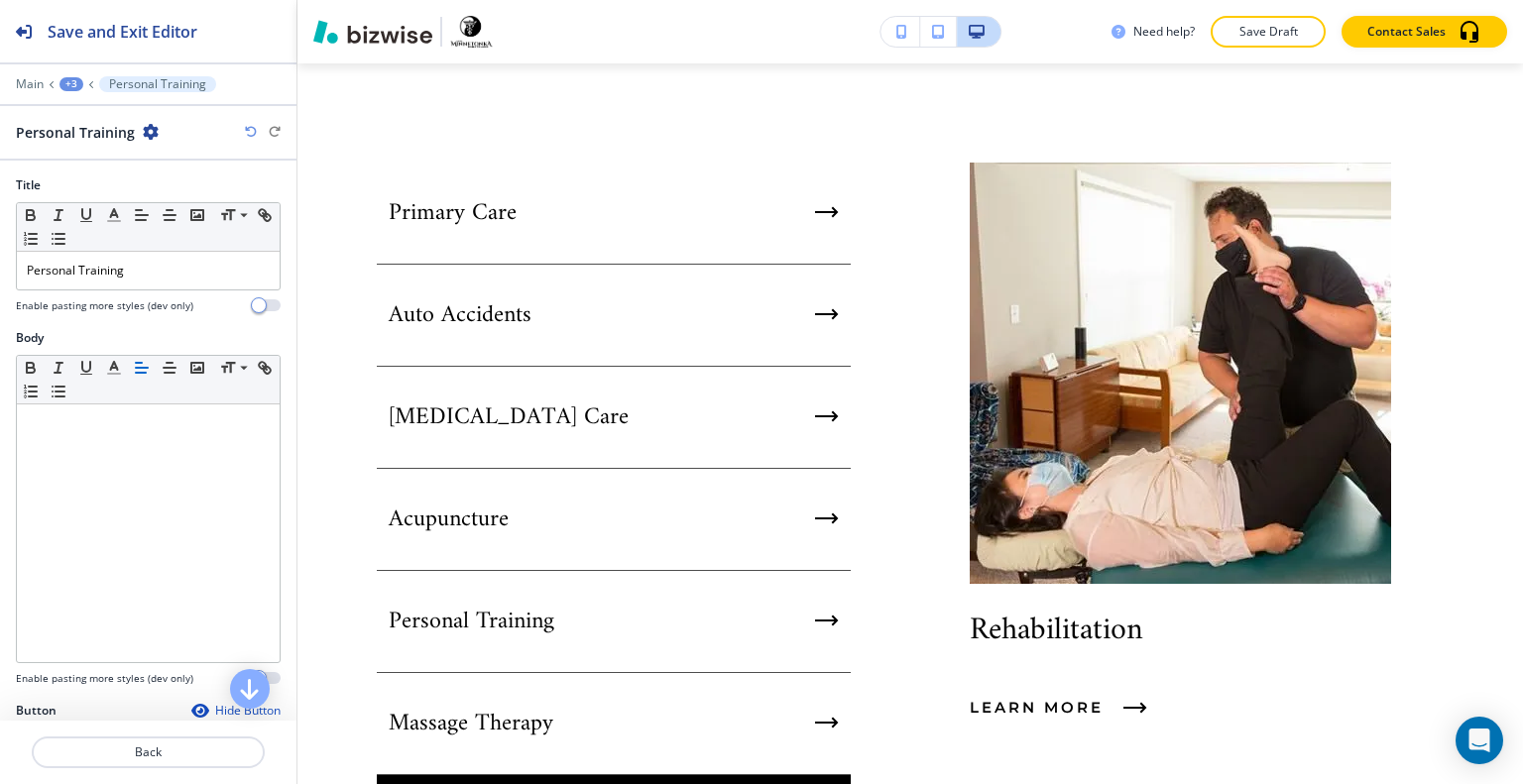 scroll, scrollTop: 410, scrollLeft: 0, axis: vertical 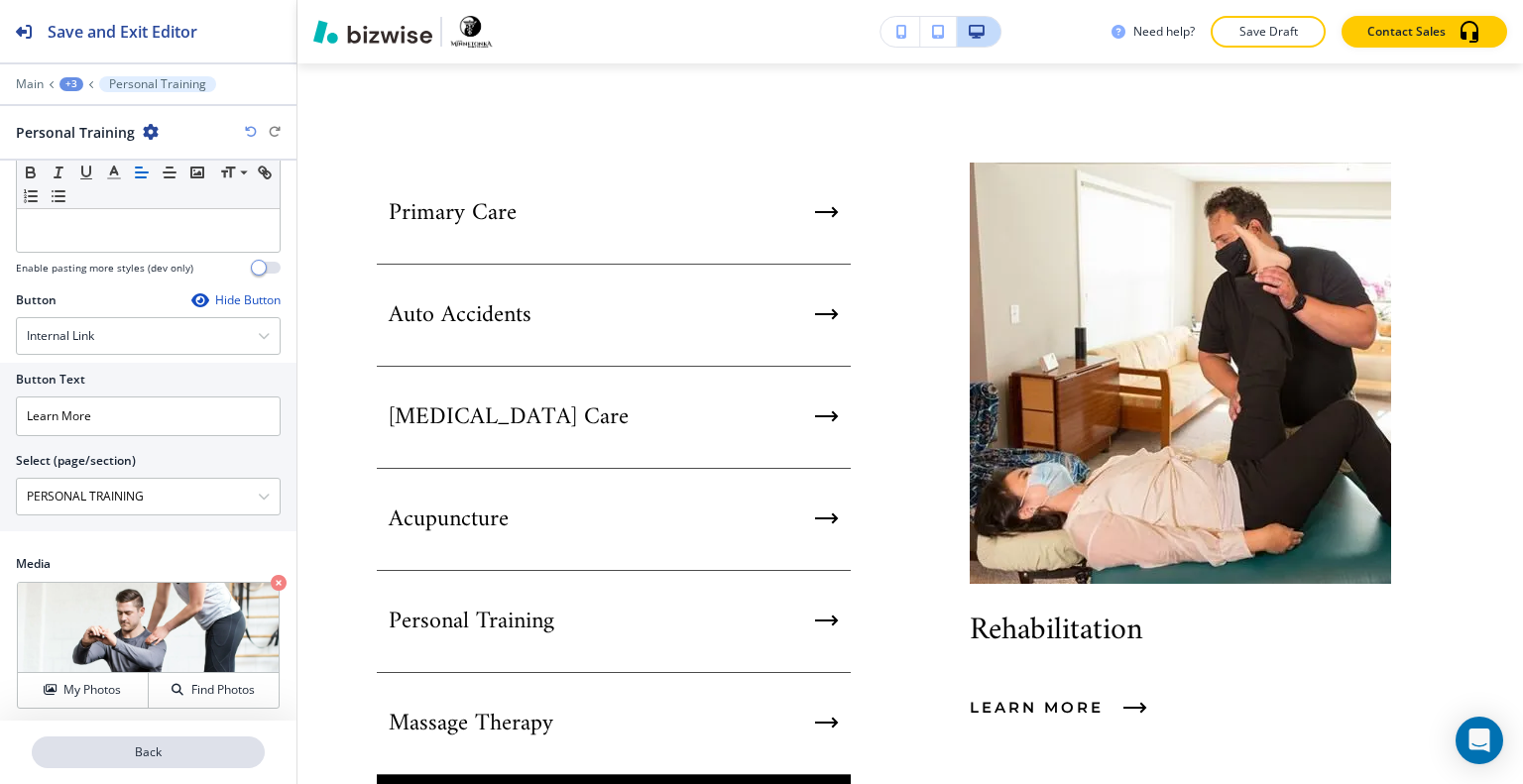 click on "Back" at bounding box center [148, 752] 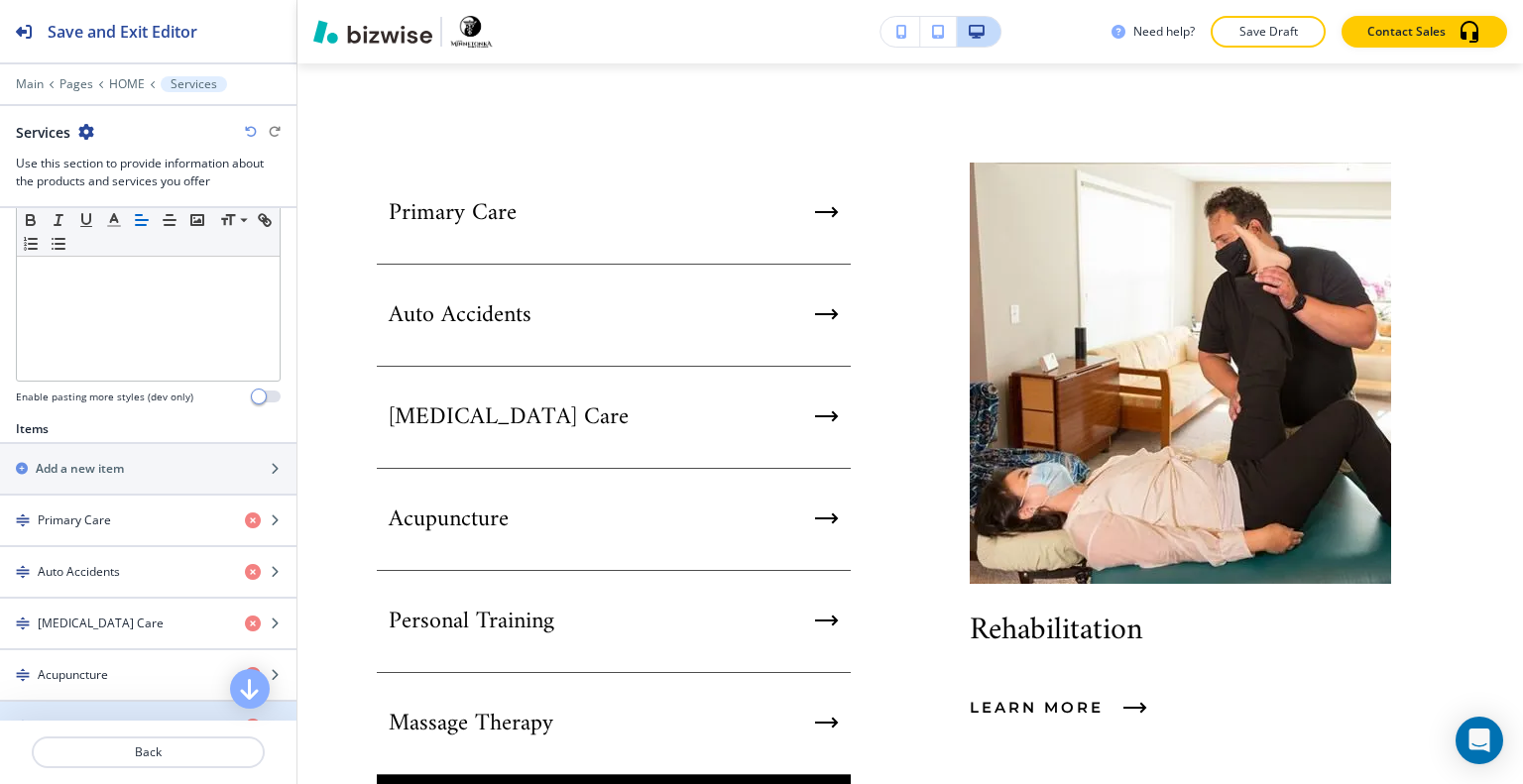 scroll, scrollTop: 694, scrollLeft: 0, axis: vertical 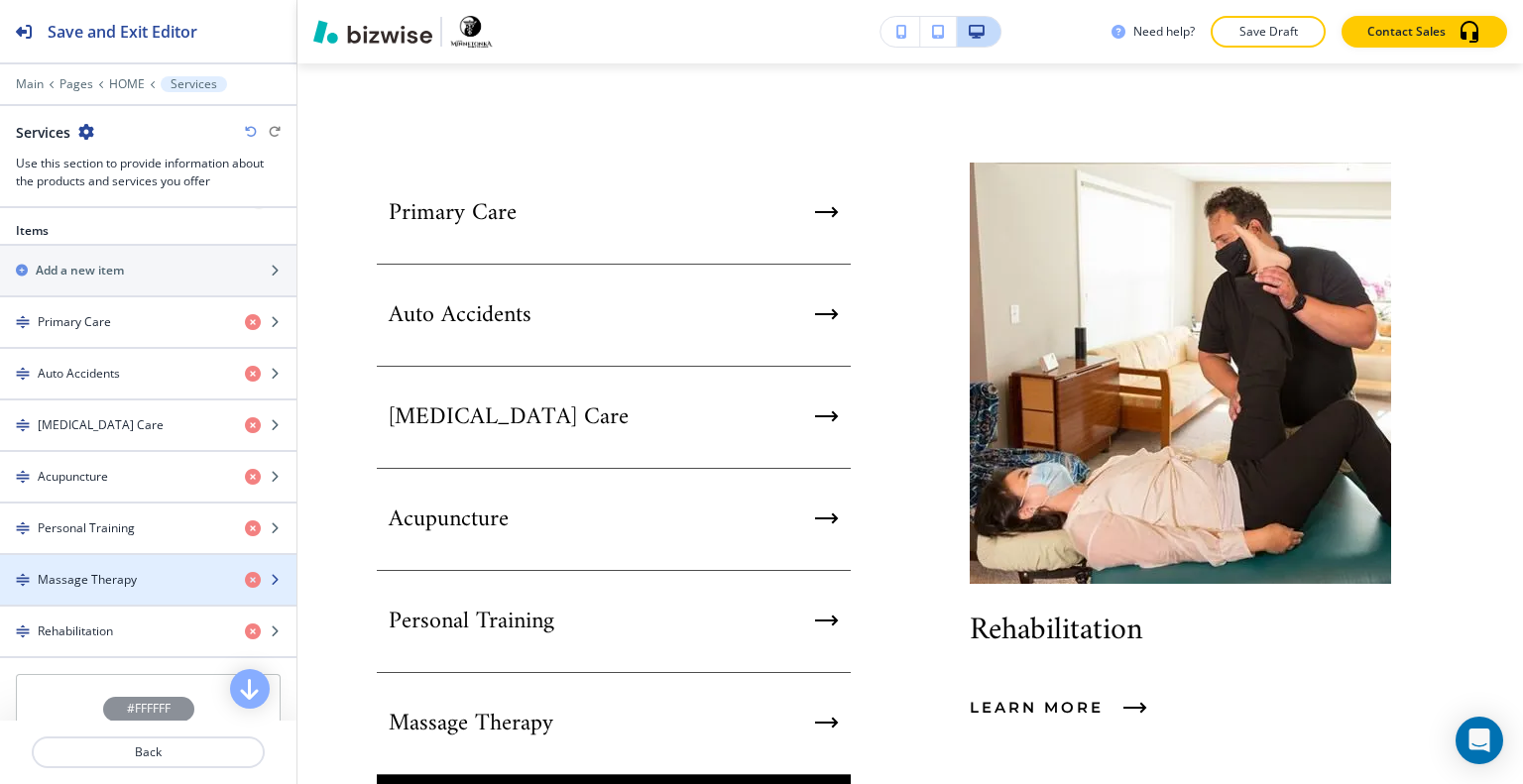 click on "Massage Therapy" at bounding box center (114, 580) 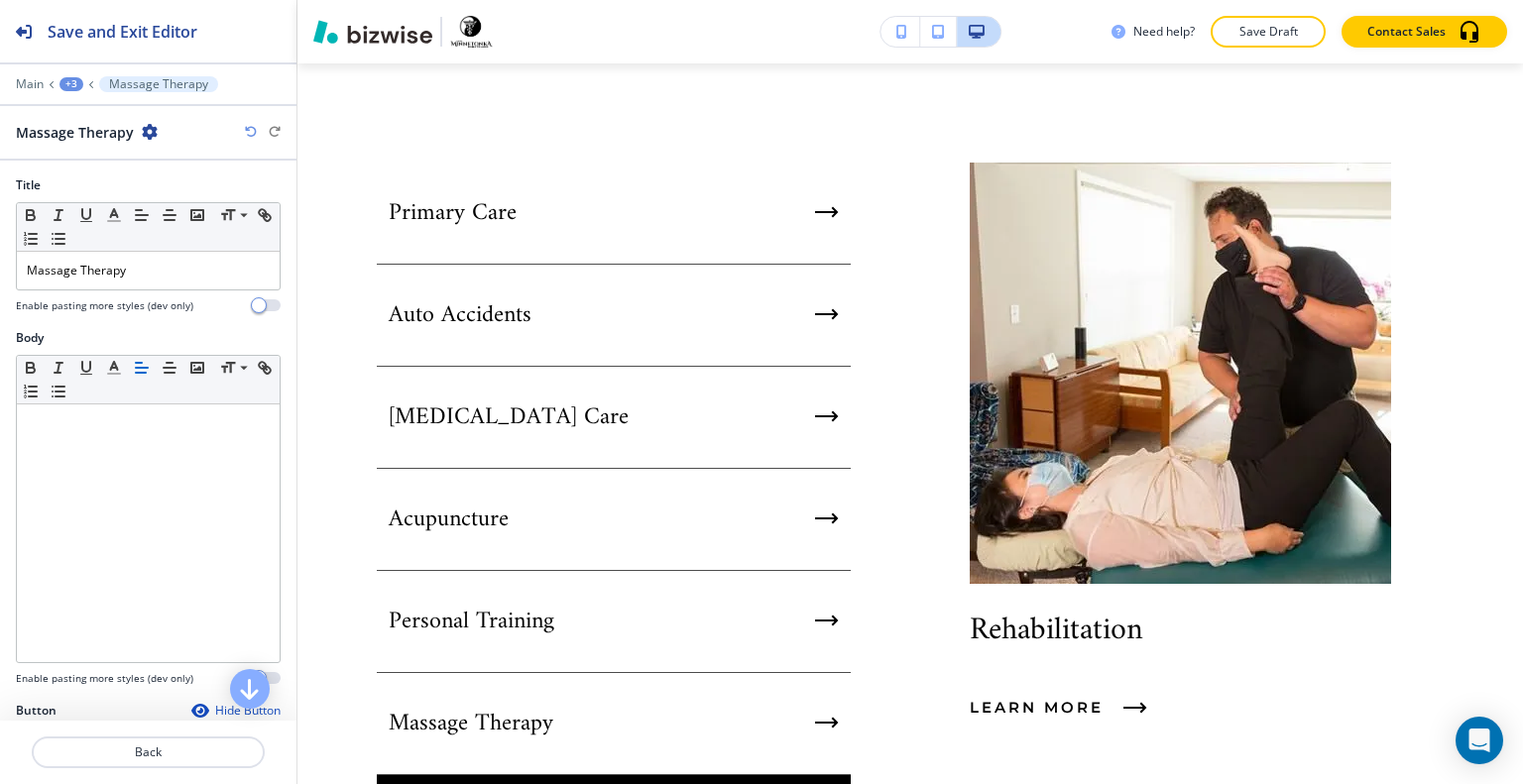 scroll, scrollTop: 297, scrollLeft: 0, axis: vertical 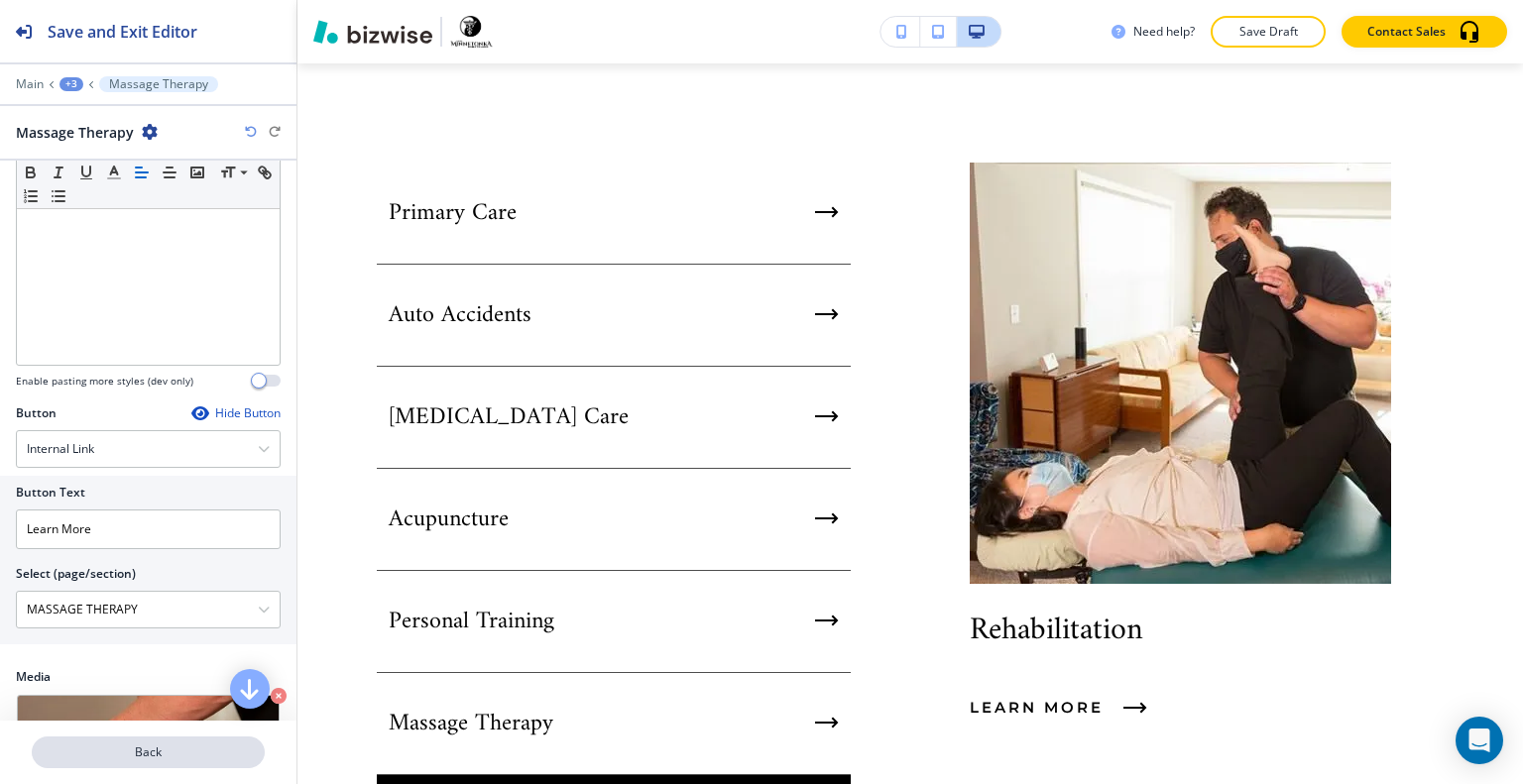 click on "Back" at bounding box center (148, 752) 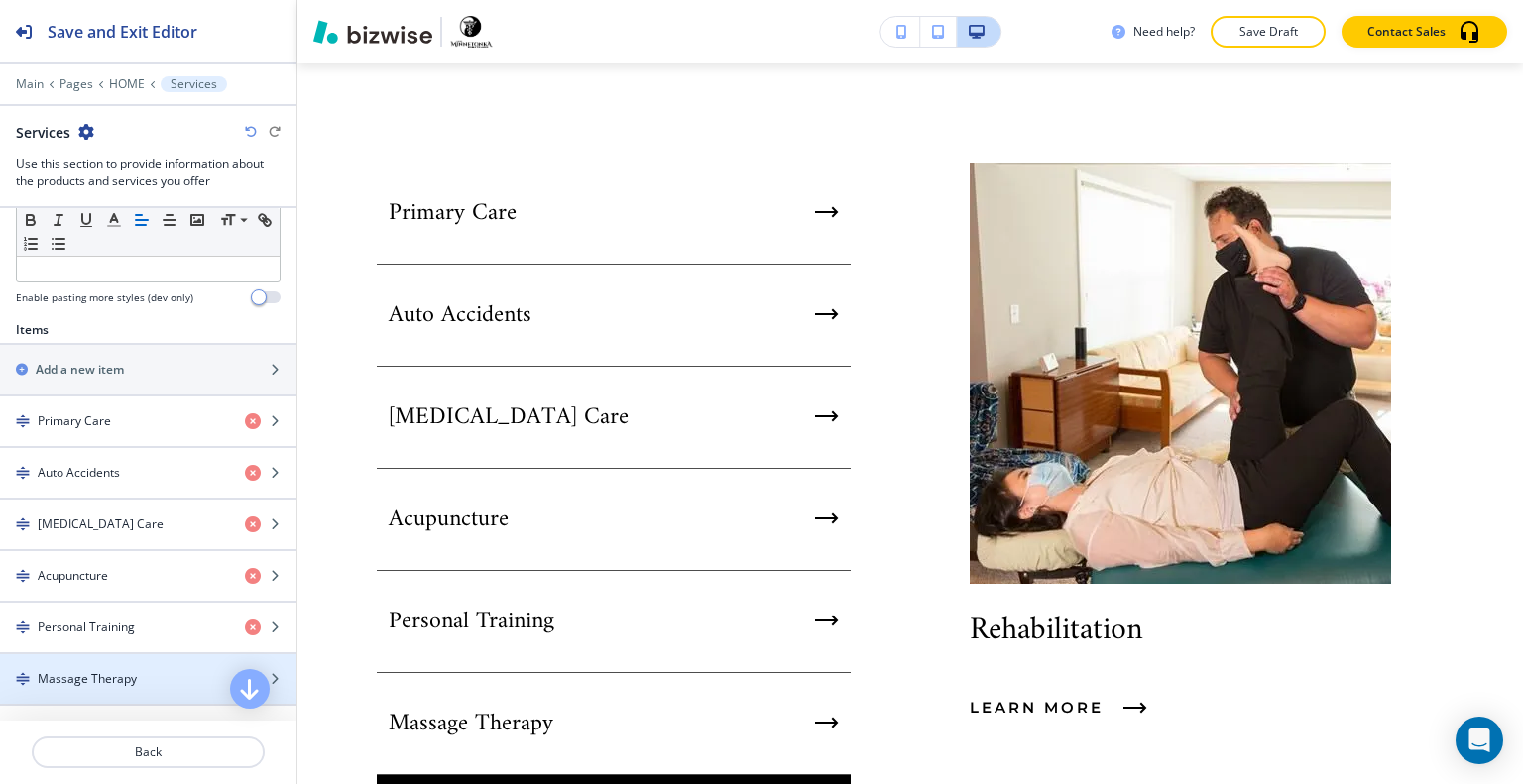 scroll, scrollTop: 793, scrollLeft: 0, axis: vertical 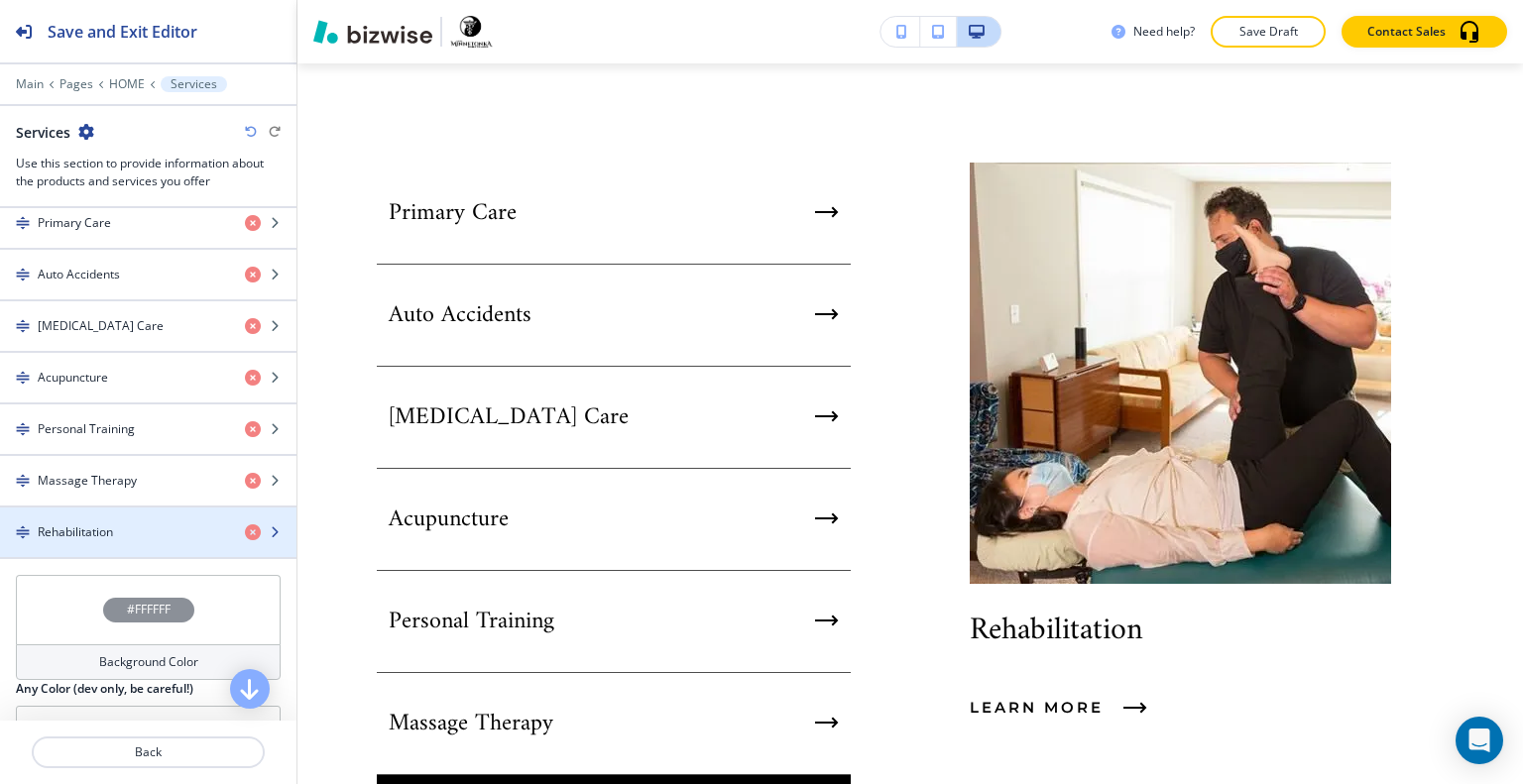 click at bounding box center (148, 549) 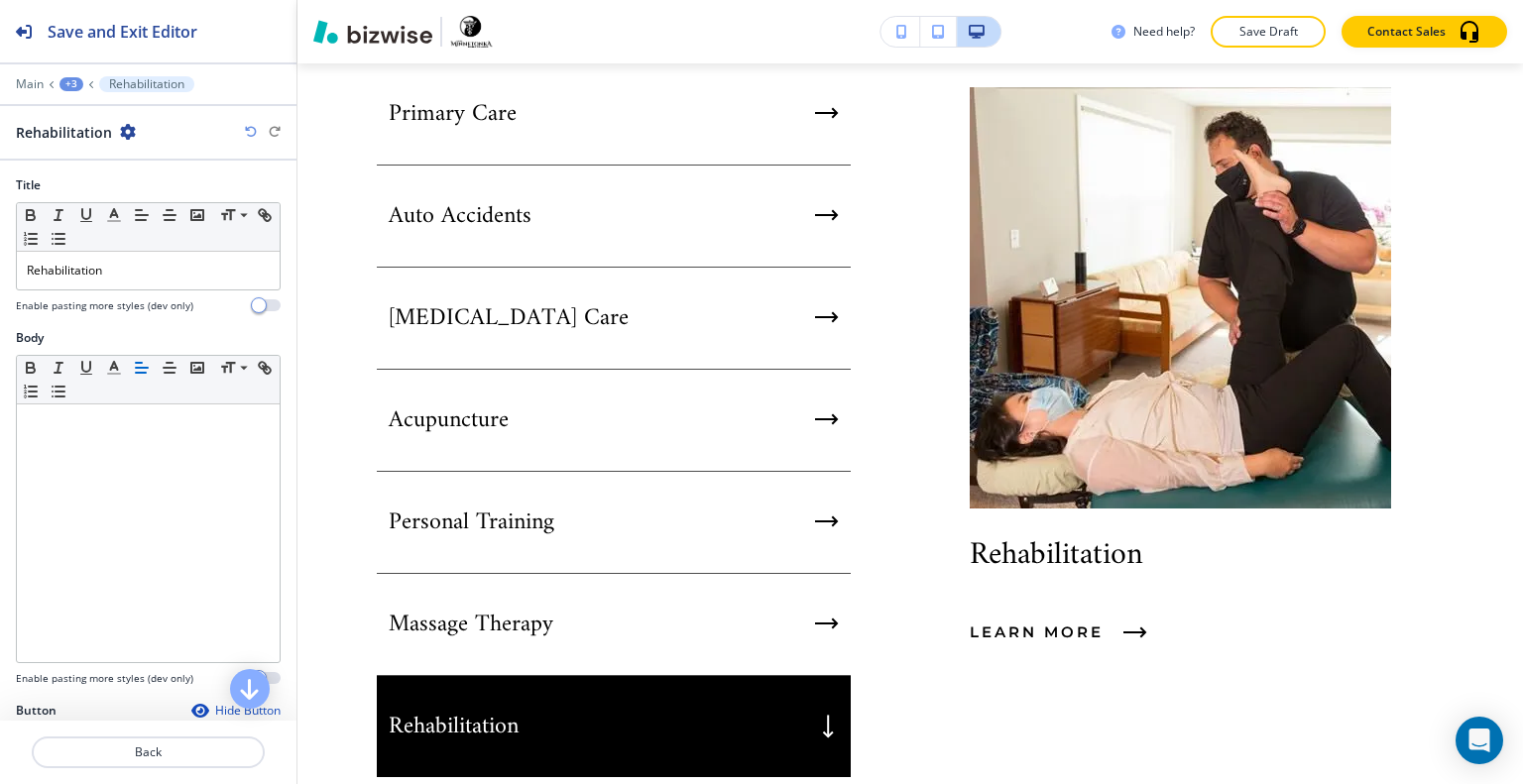 scroll, scrollTop: 297, scrollLeft: 0, axis: vertical 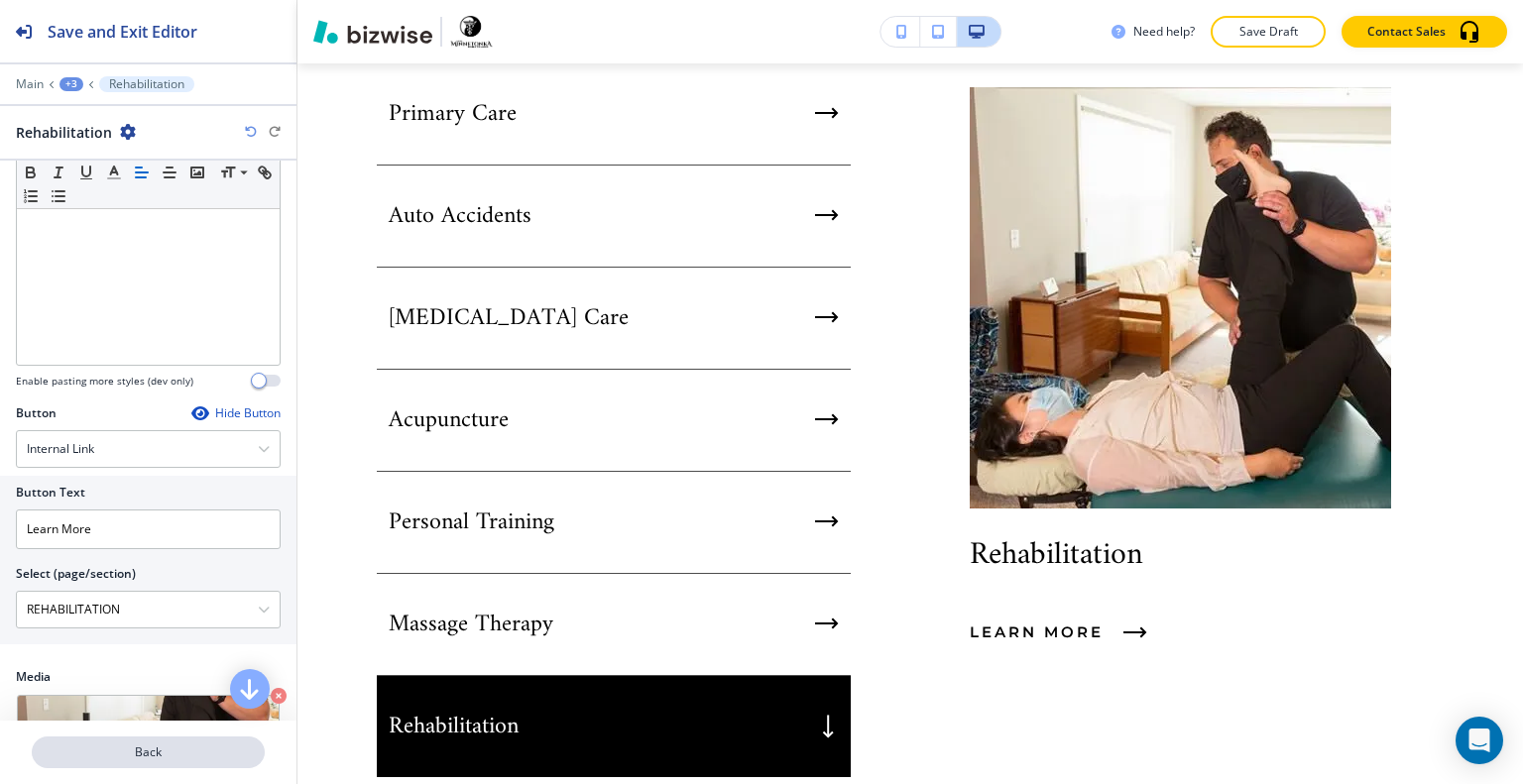 click on "Back" at bounding box center (148, 752) 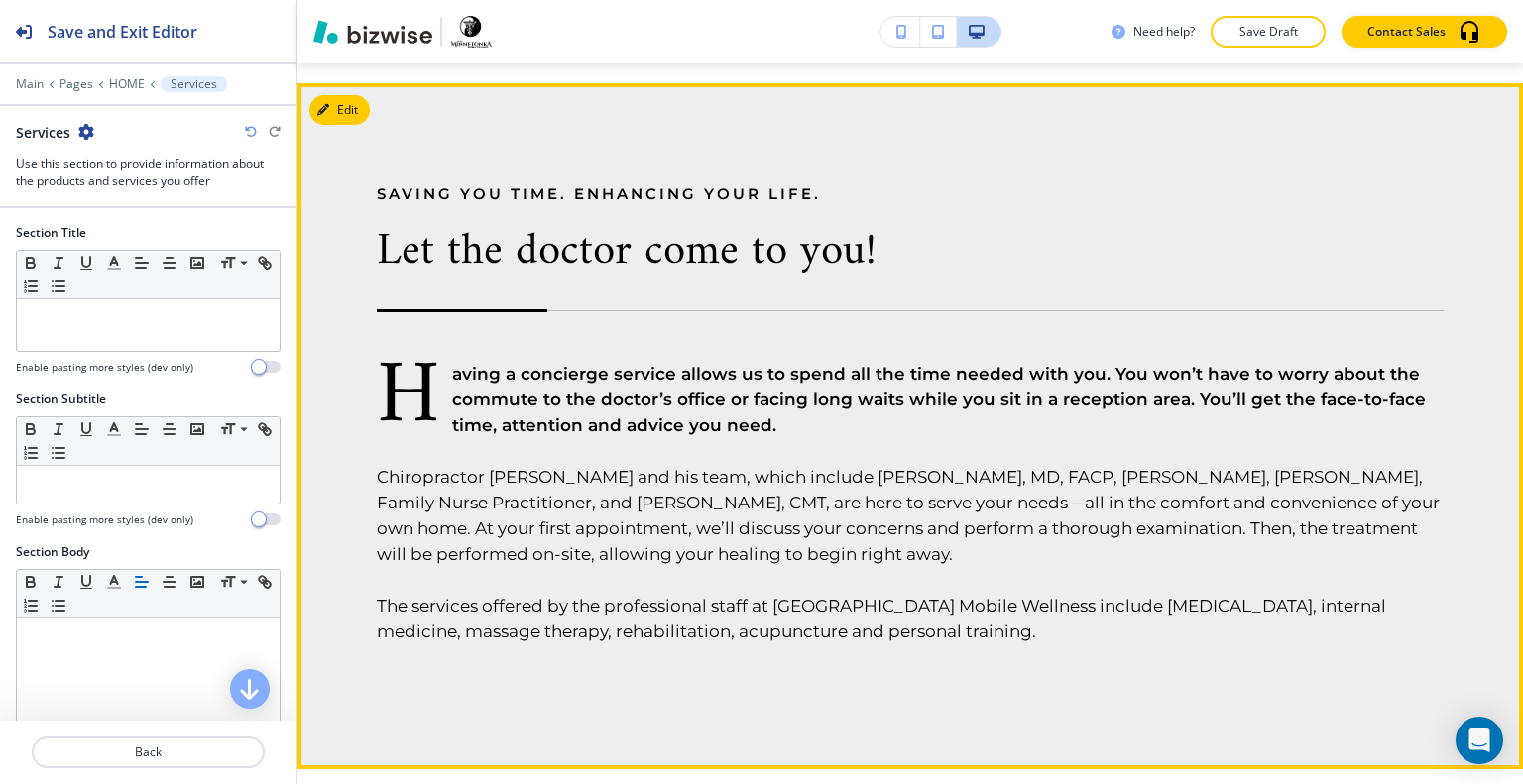 scroll, scrollTop: 1949, scrollLeft: 0, axis: vertical 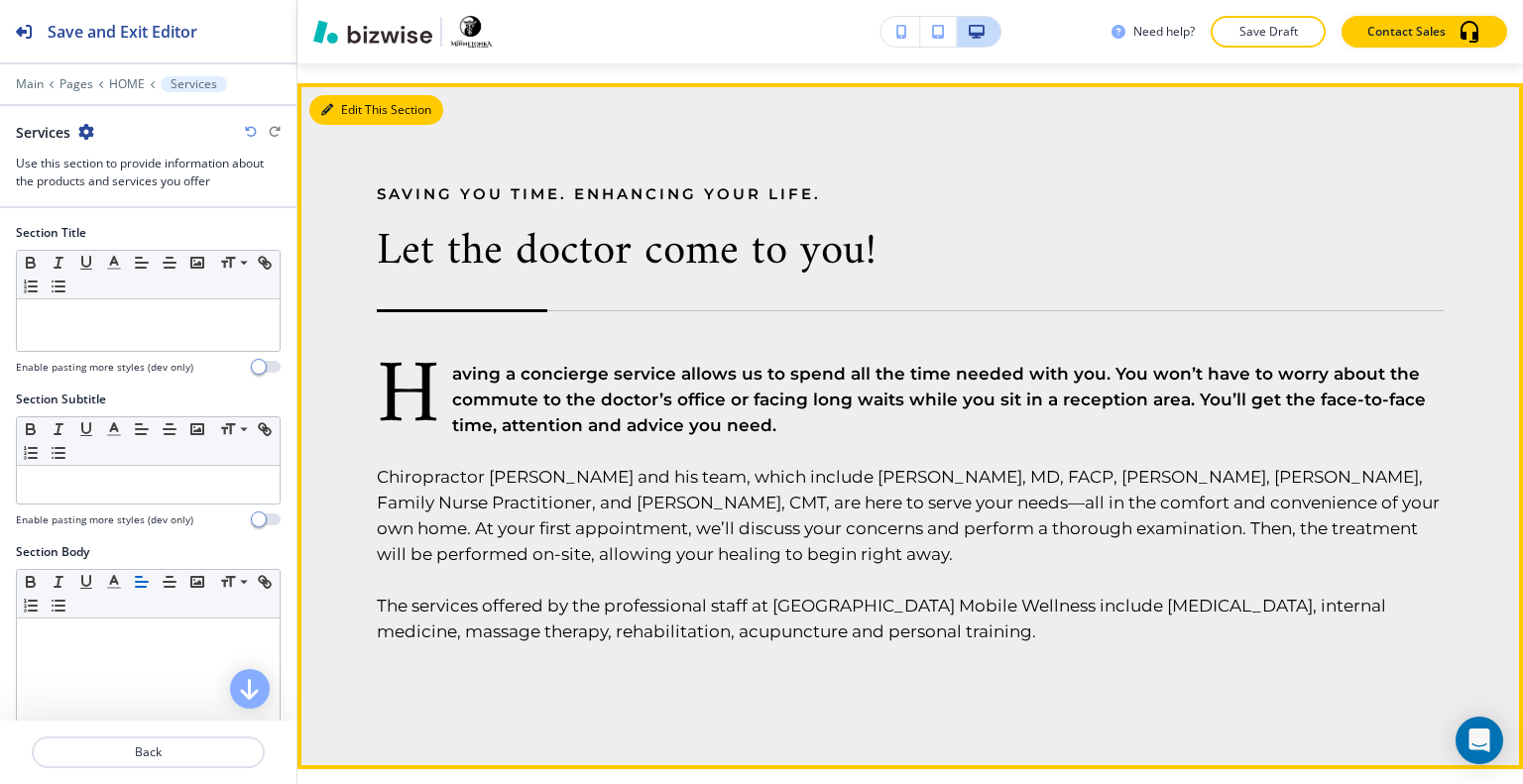 click on "Edit This Section" at bounding box center (376, 110) 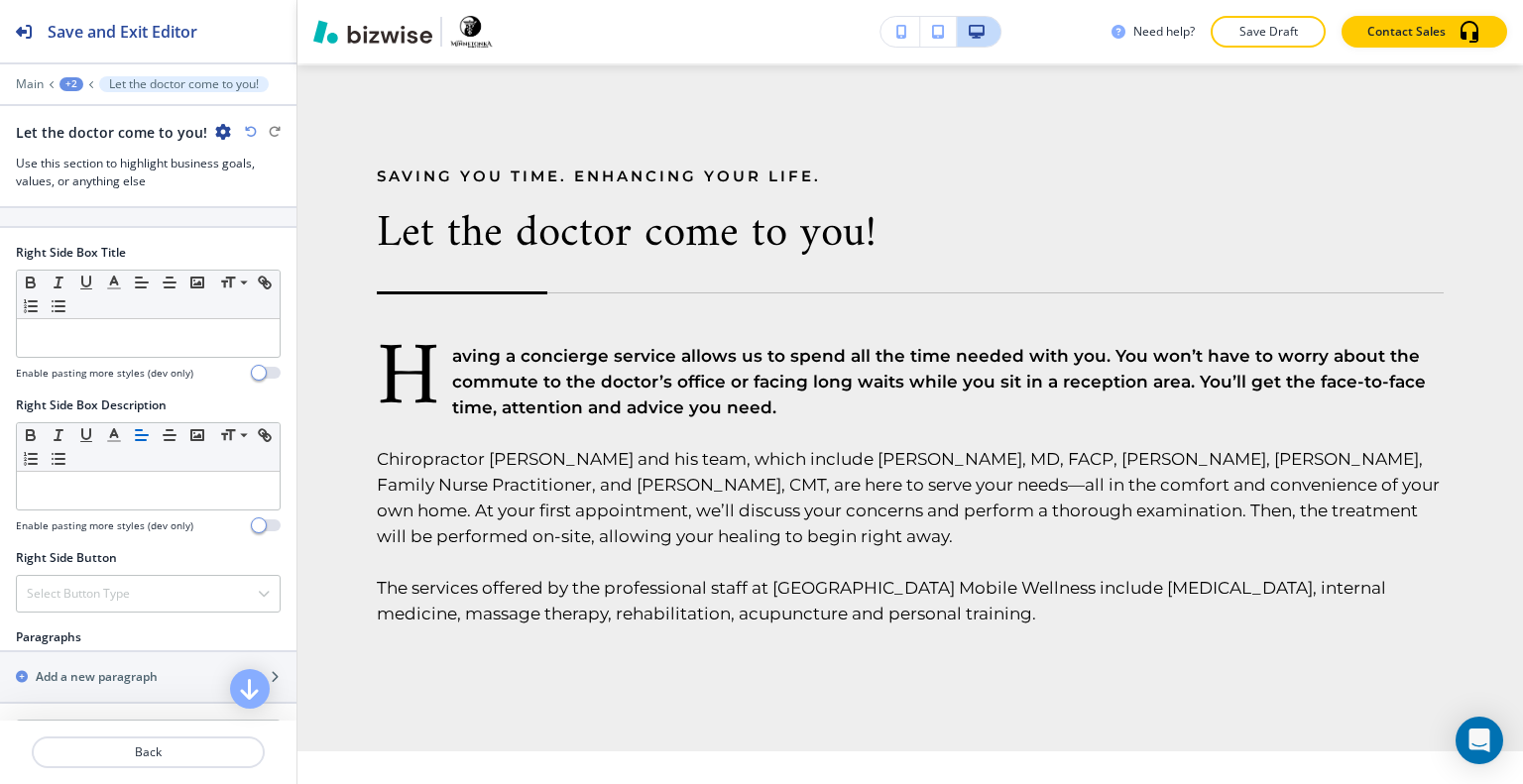 scroll, scrollTop: 1288, scrollLeft: 0, axis: vertical 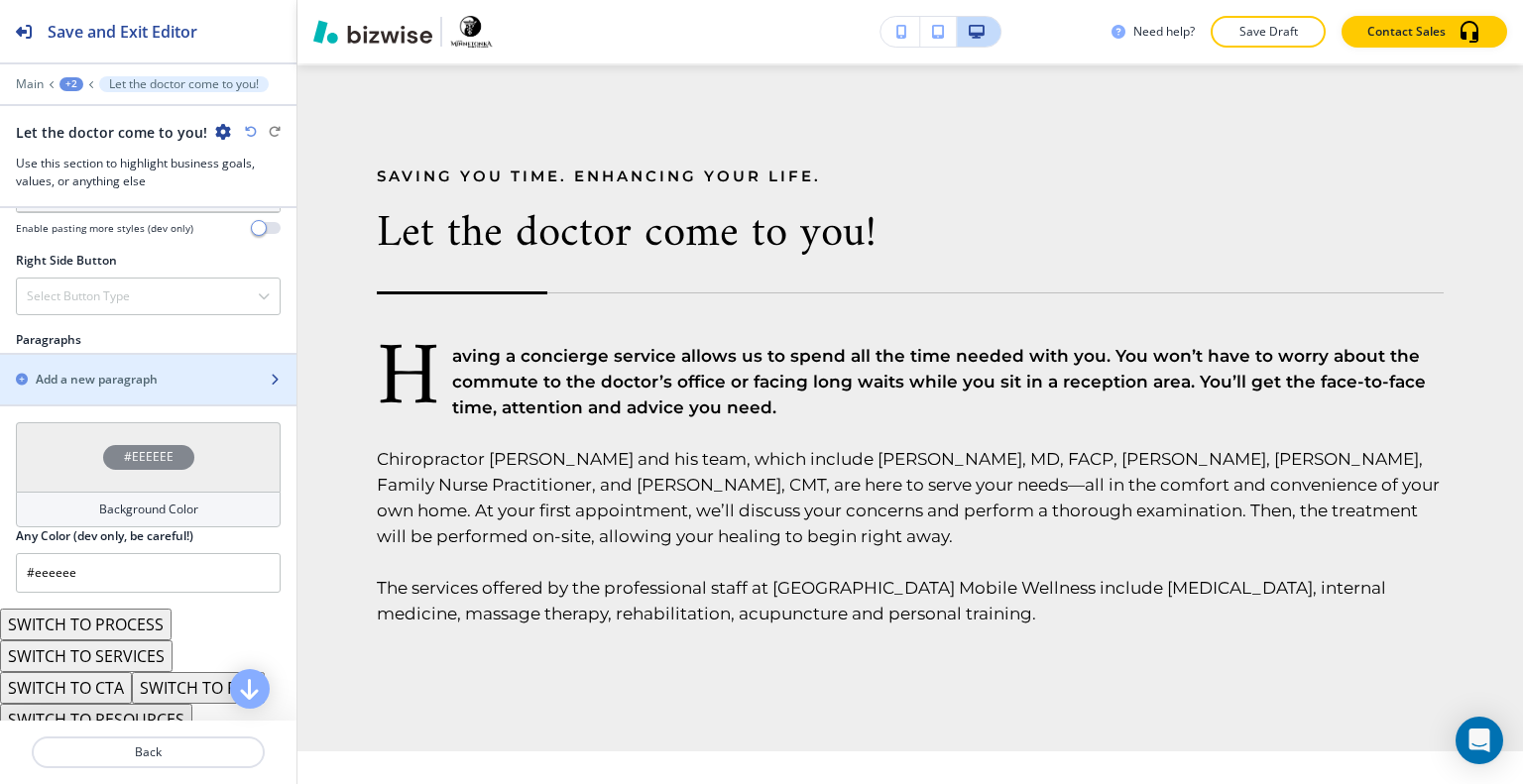 click on "Add a new paragraph" at bounding box center (96, 380) 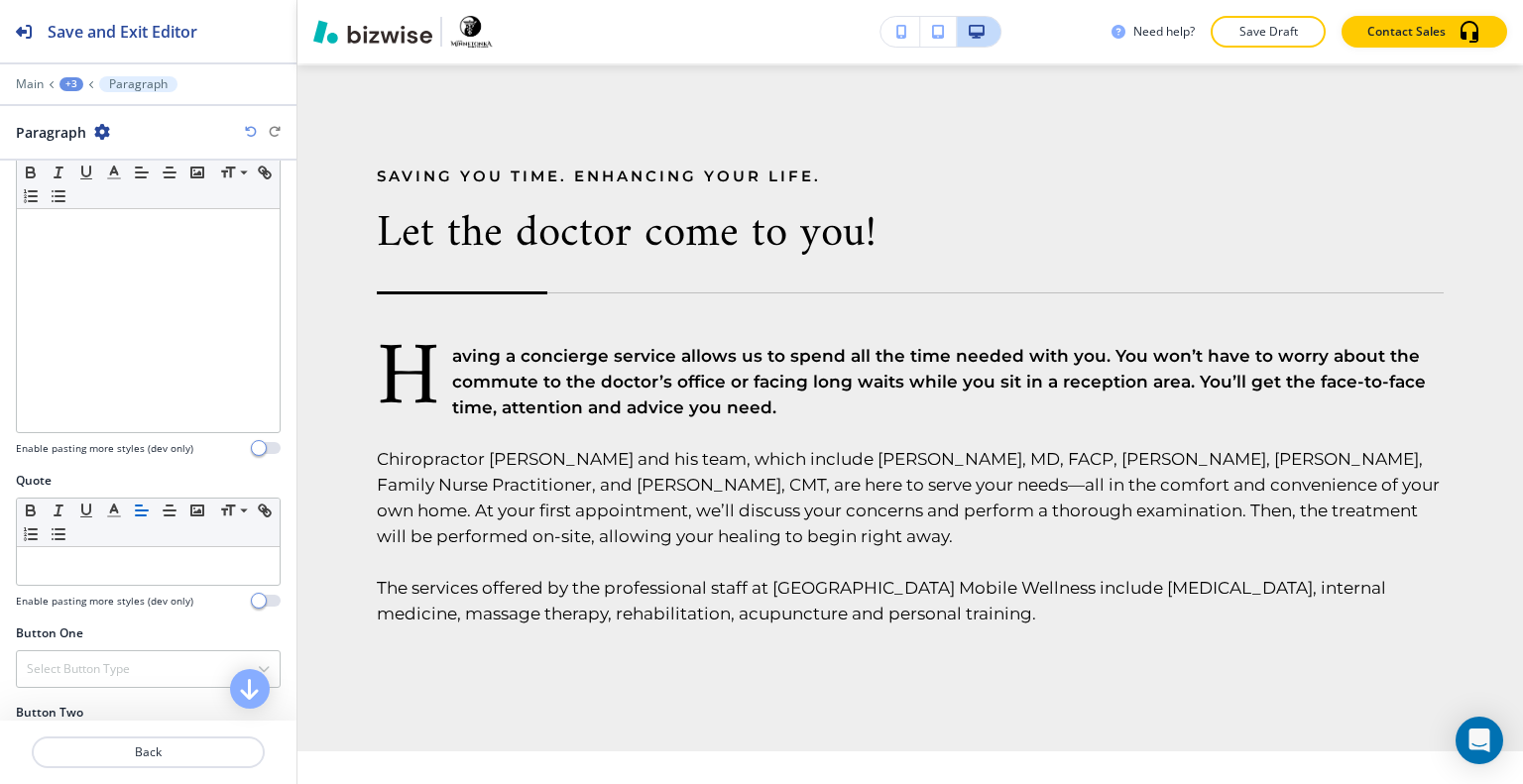 scroll, scrollTop: 623, scrollLeft: 0, axis: vertical 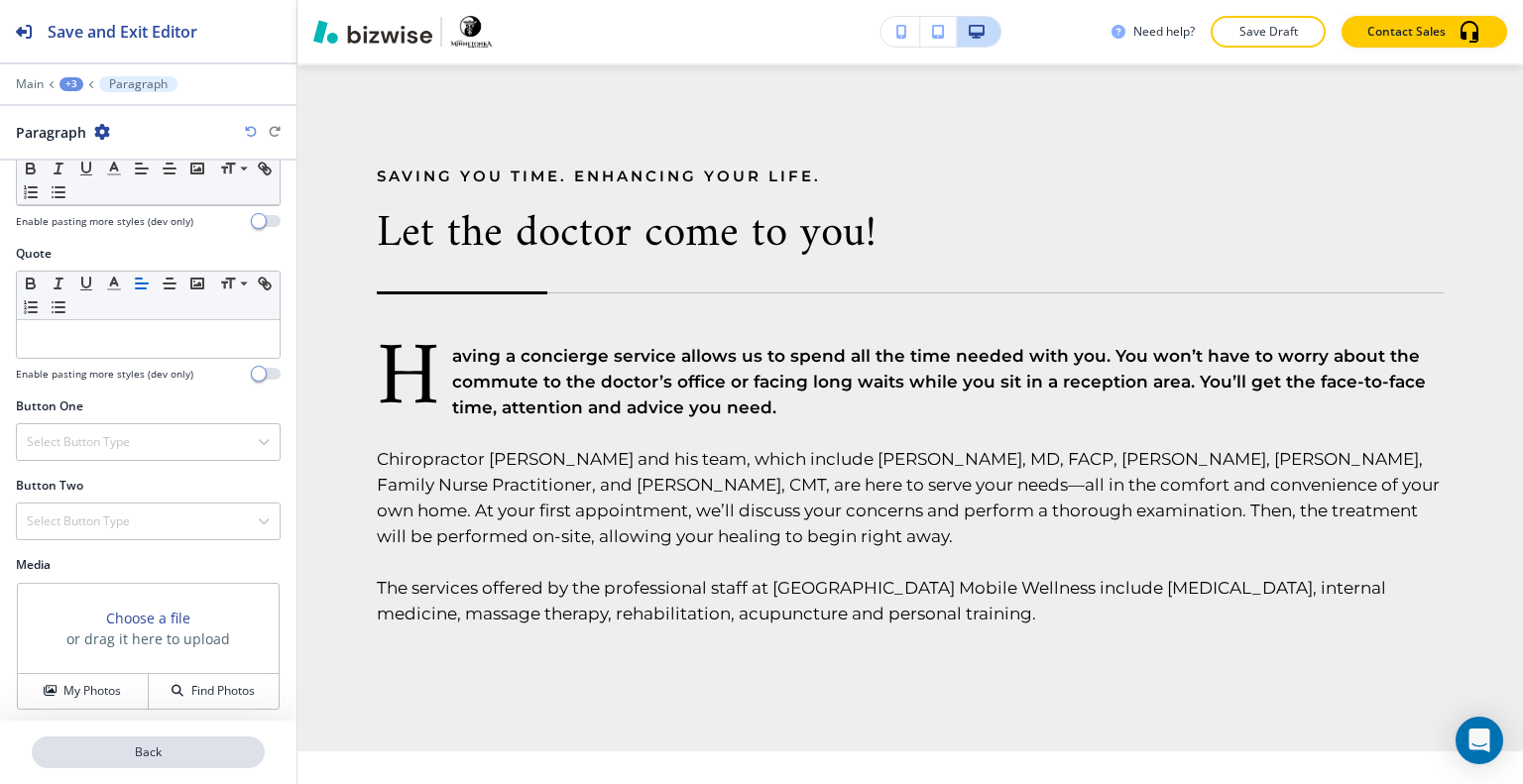 click on "Back" at bounding box center [148, 752] 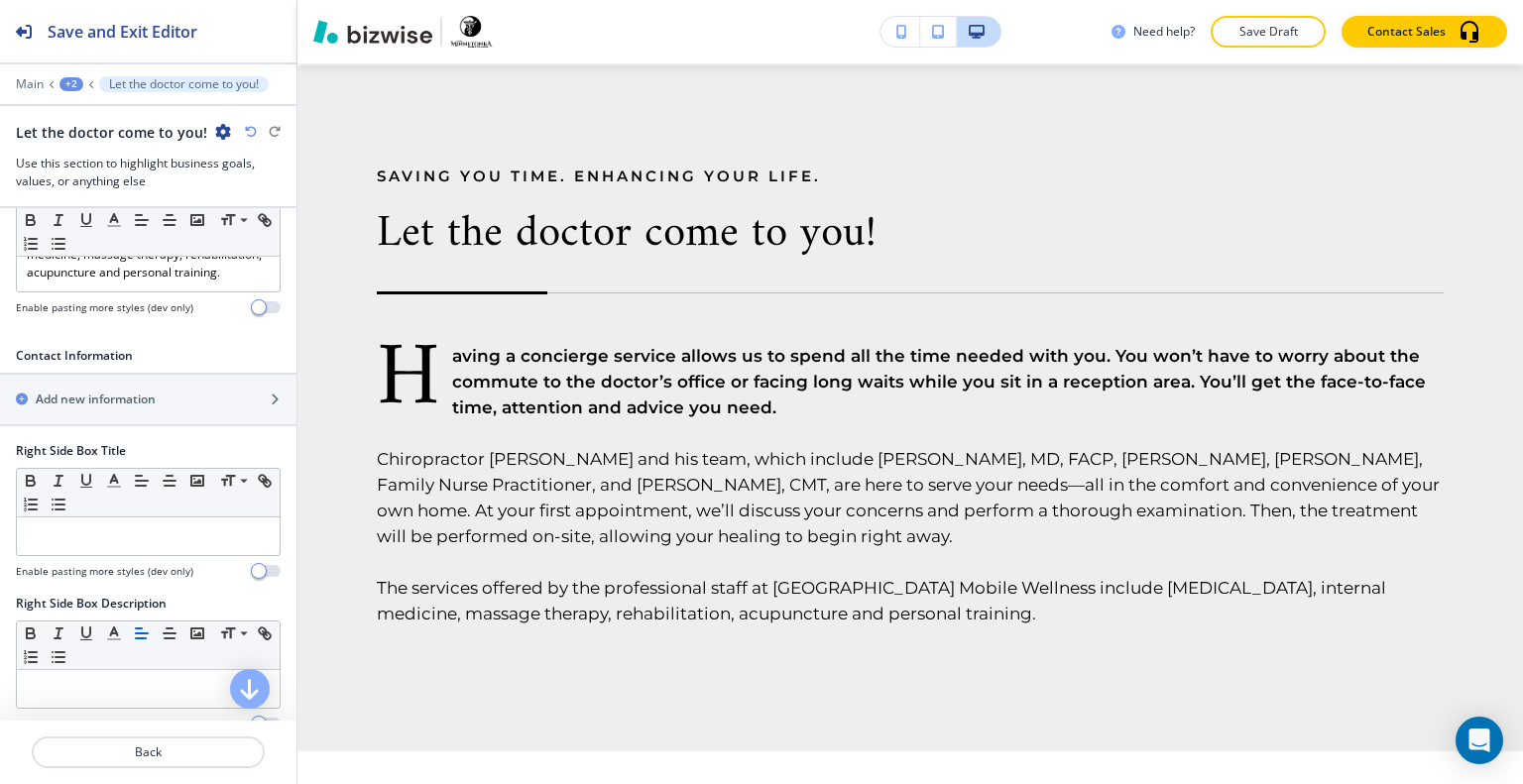 scroll, scrollTop: 1288, scrollLeft: 0, axis: vertical 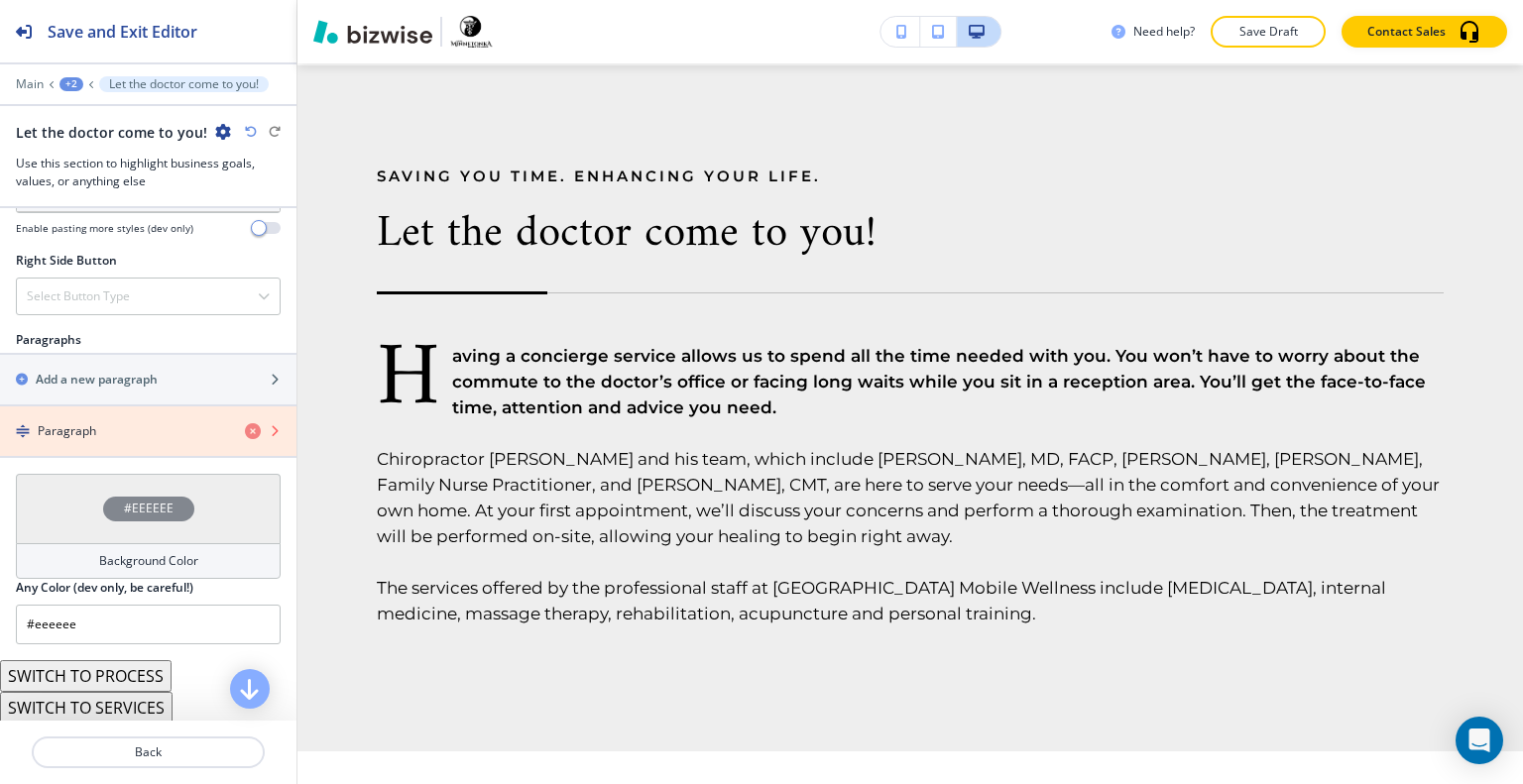 click at bounding box center (253, 431) 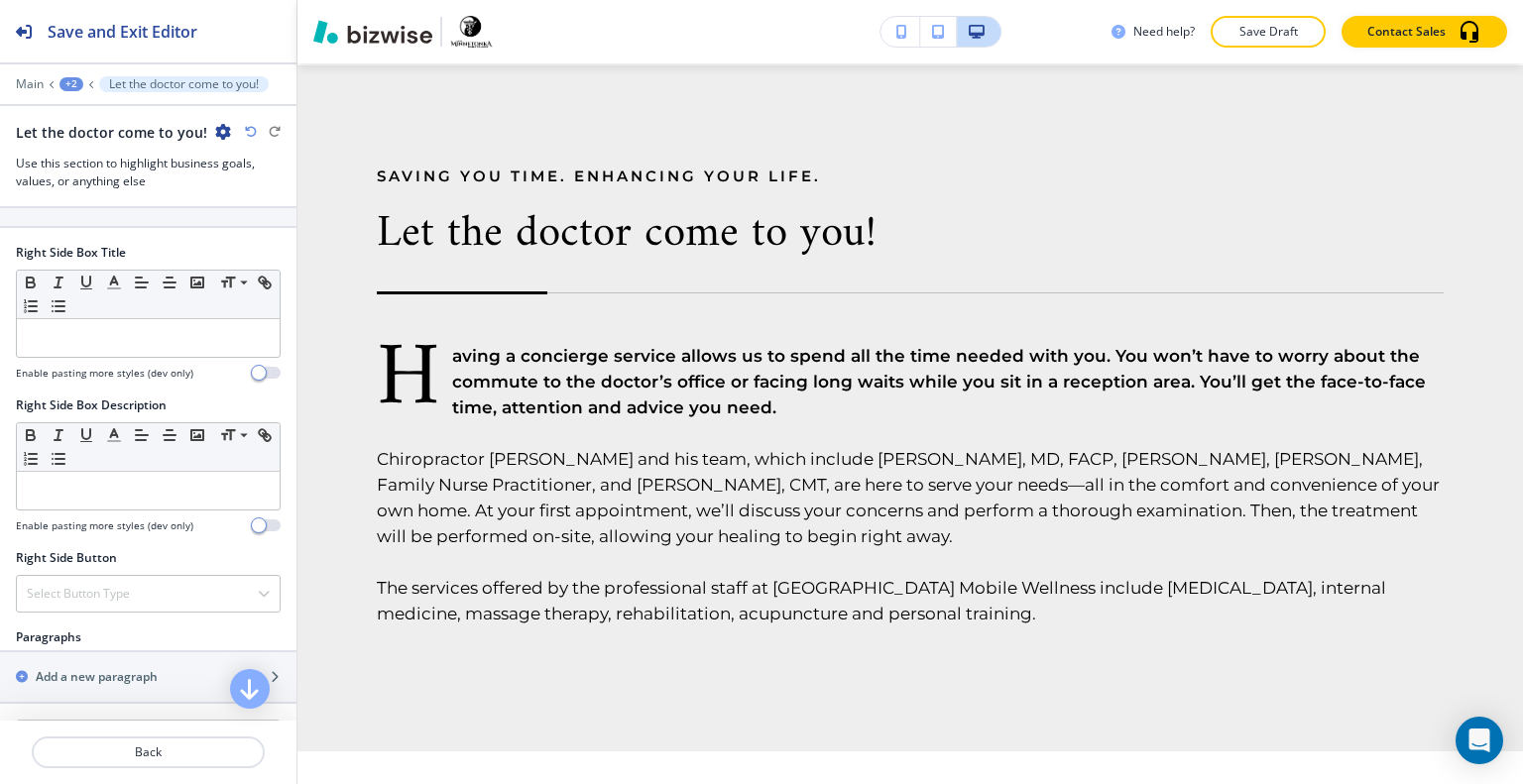 scroll, scrollTop: 892, scrollLeft: 0, axis: vertical 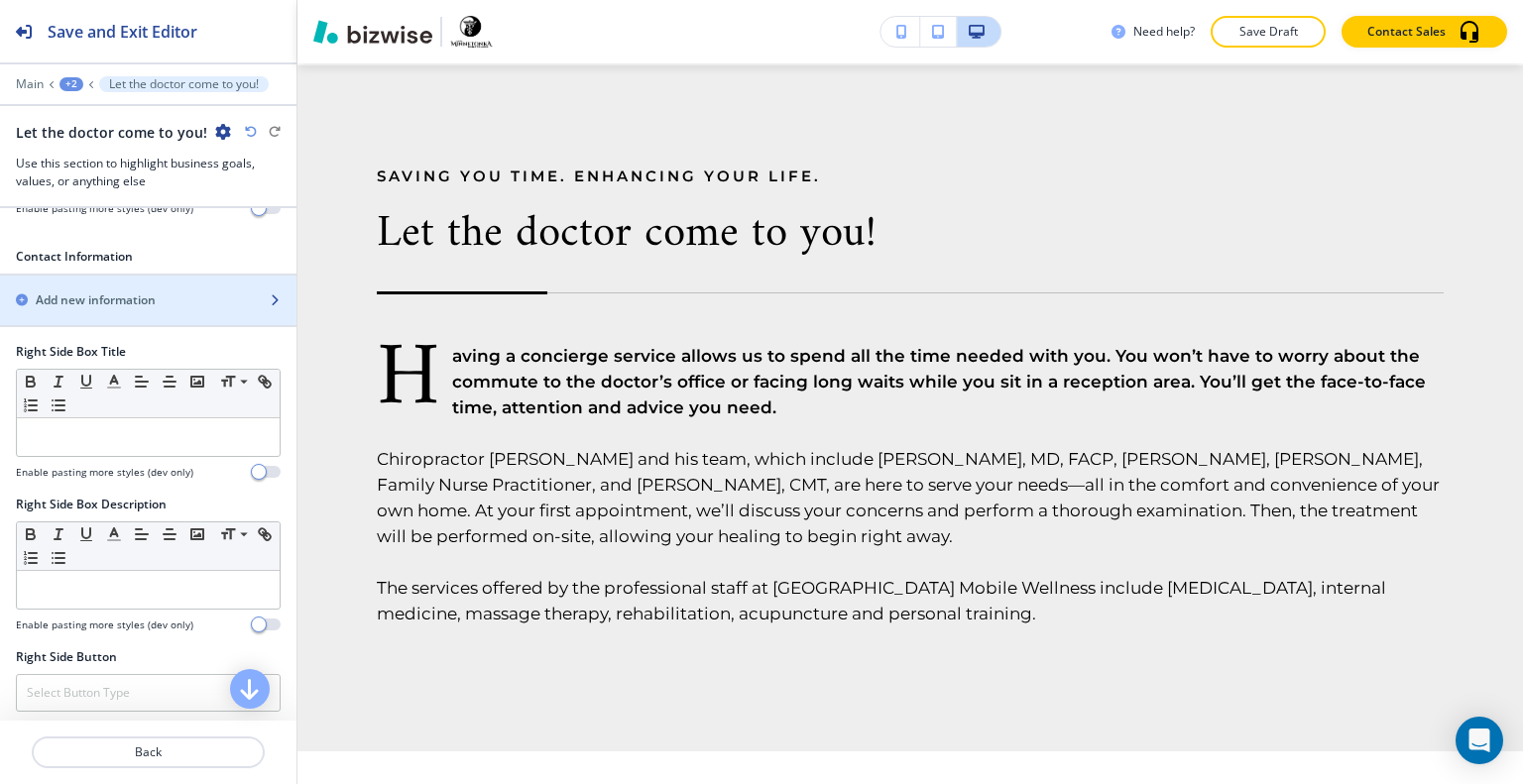 click at bounding box center (148, 317) 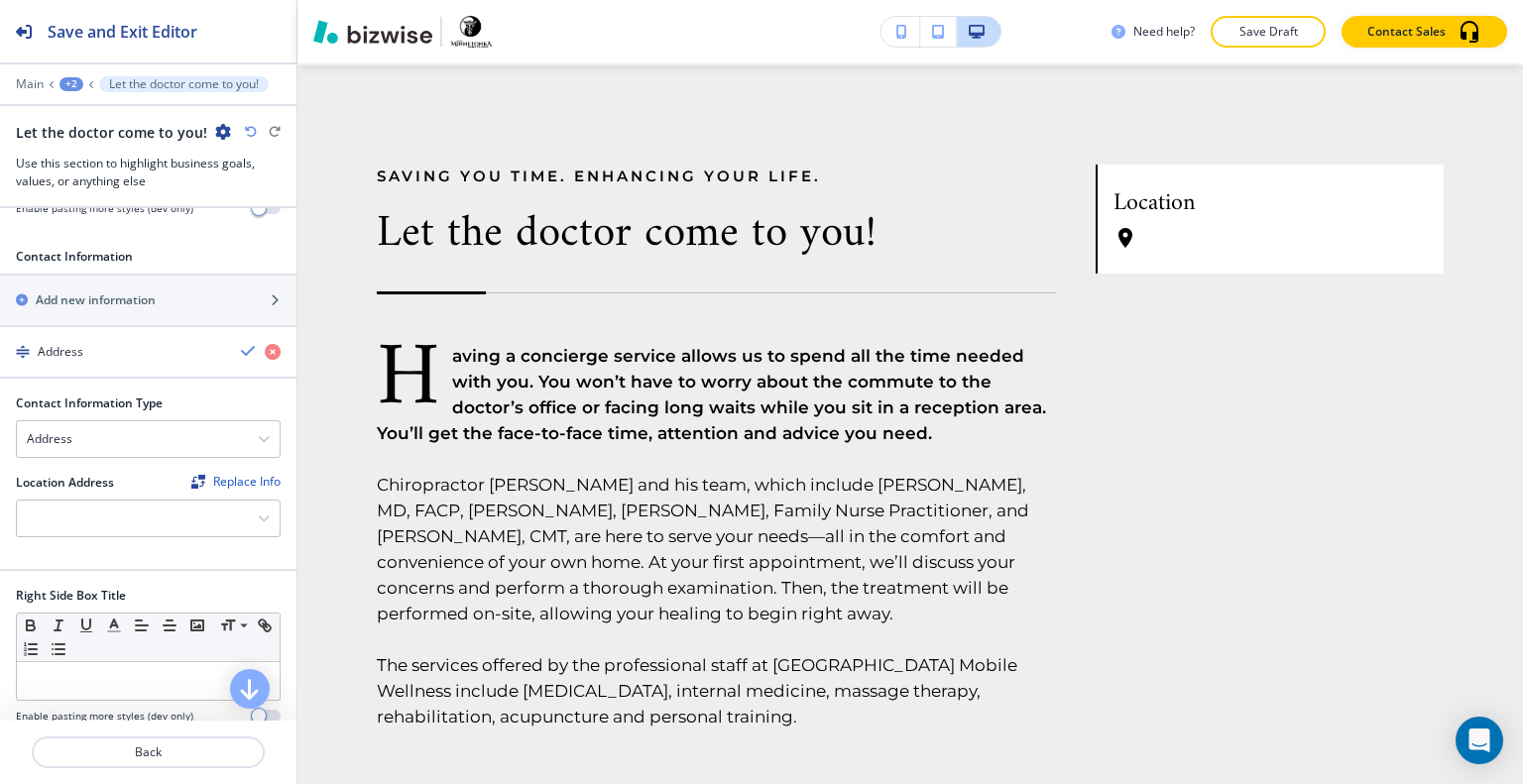 click at bounding box center [251, 132] 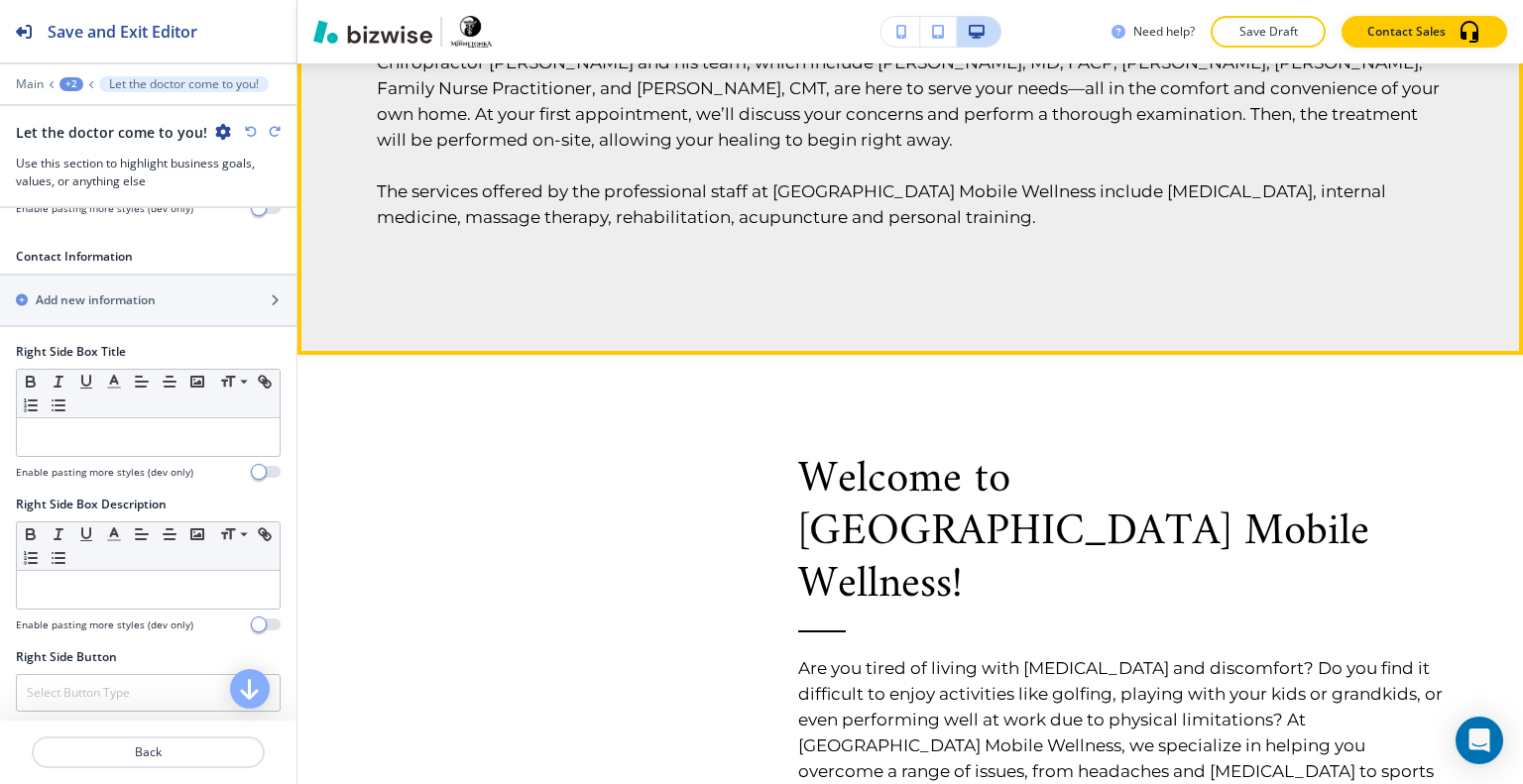 scroll, scrollTop: 2462, scrollLeft: 0, axis: vertical 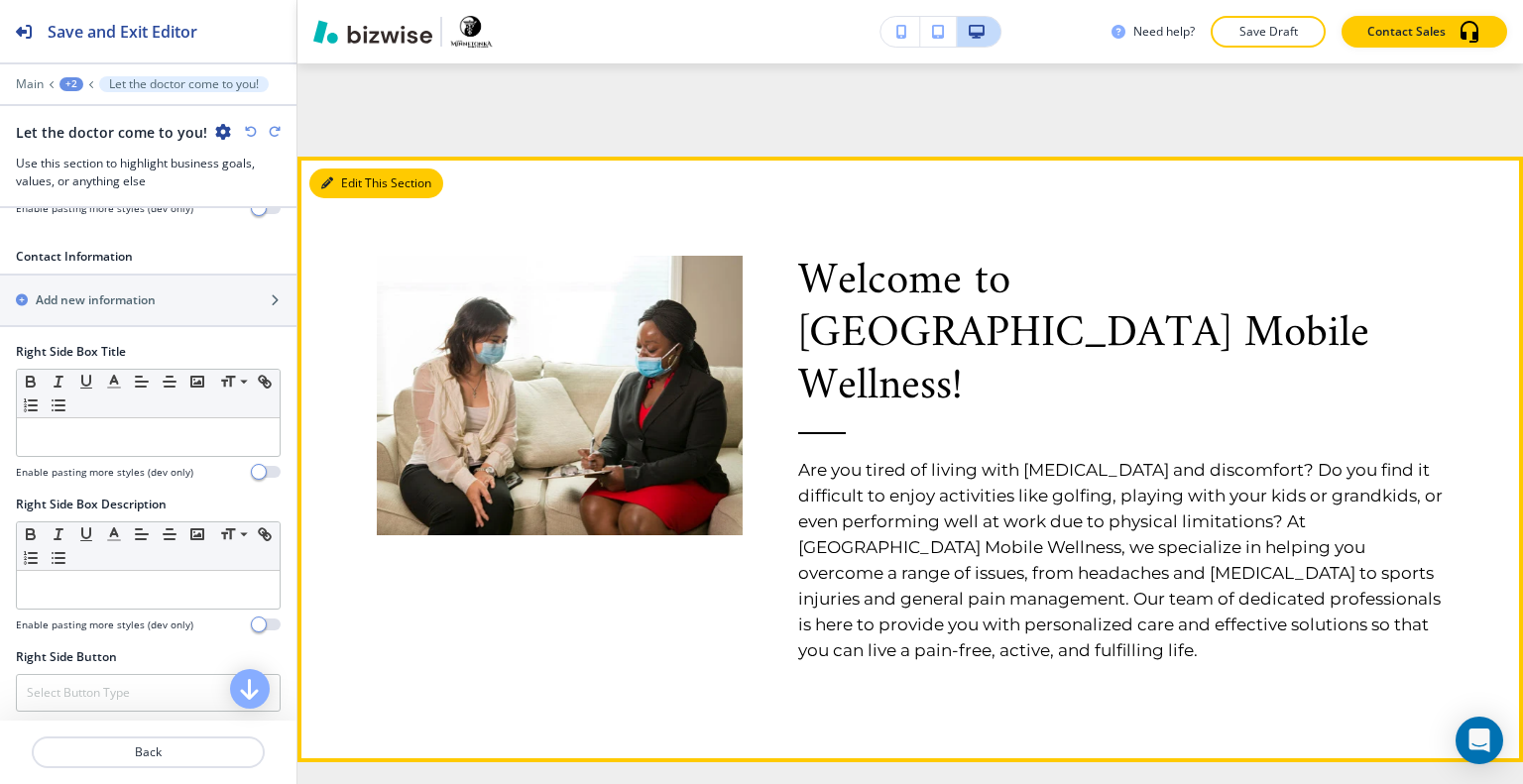 click on "Edit This Section" at bounding box center [376, 183] 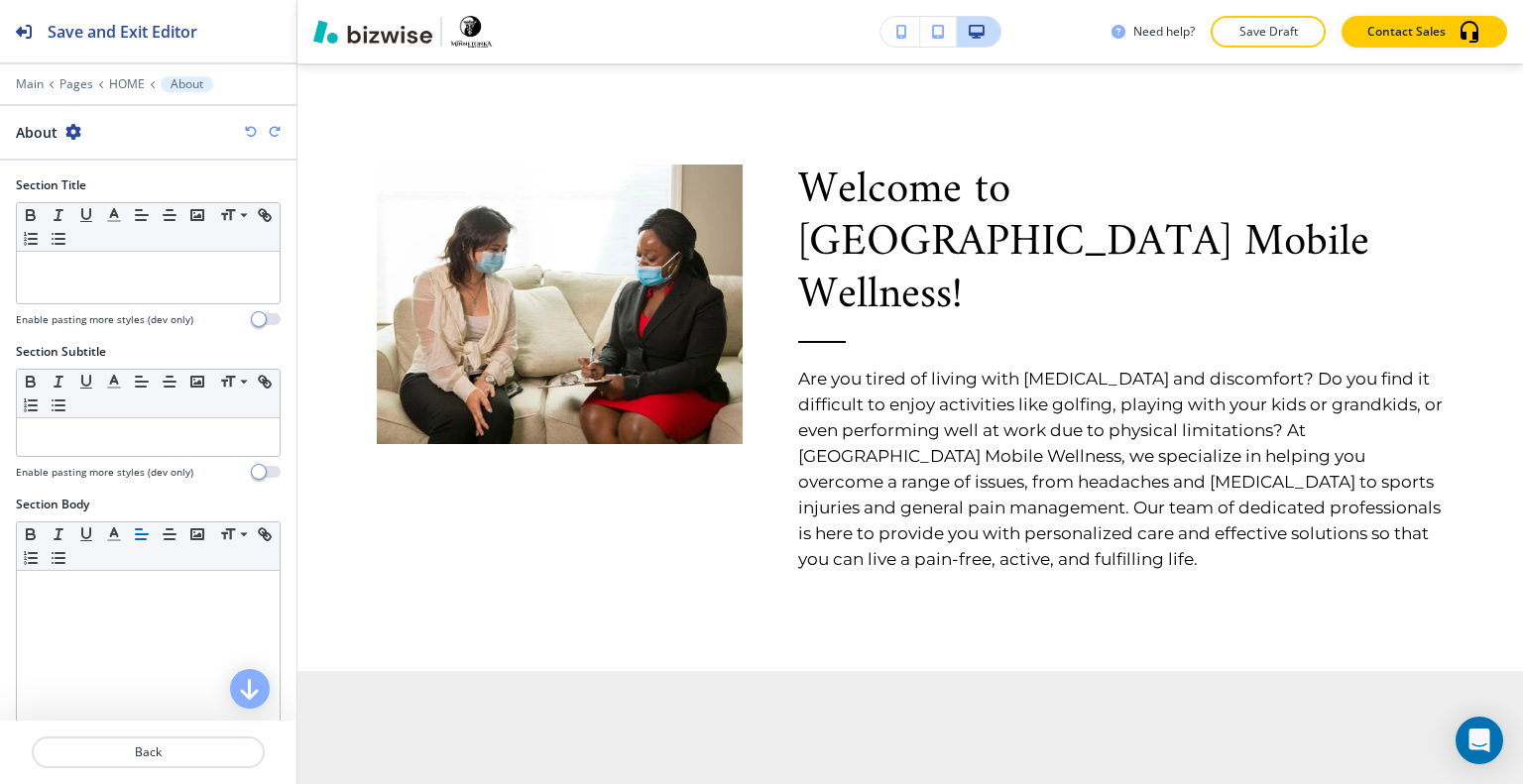 scroll, scrollTop: 573, scrollLeft: 0, axis: vertical 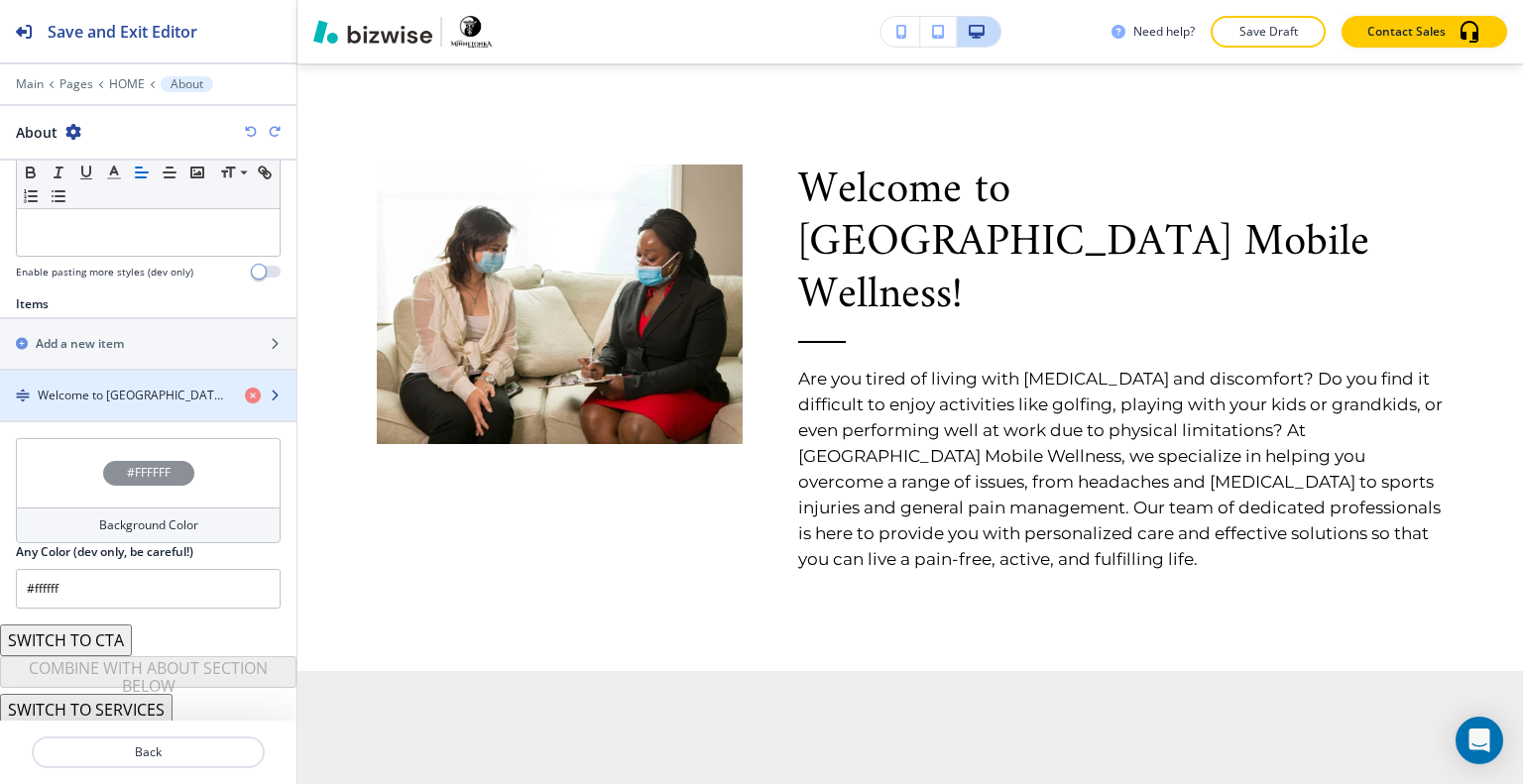 click at bounding box center (148, 412) 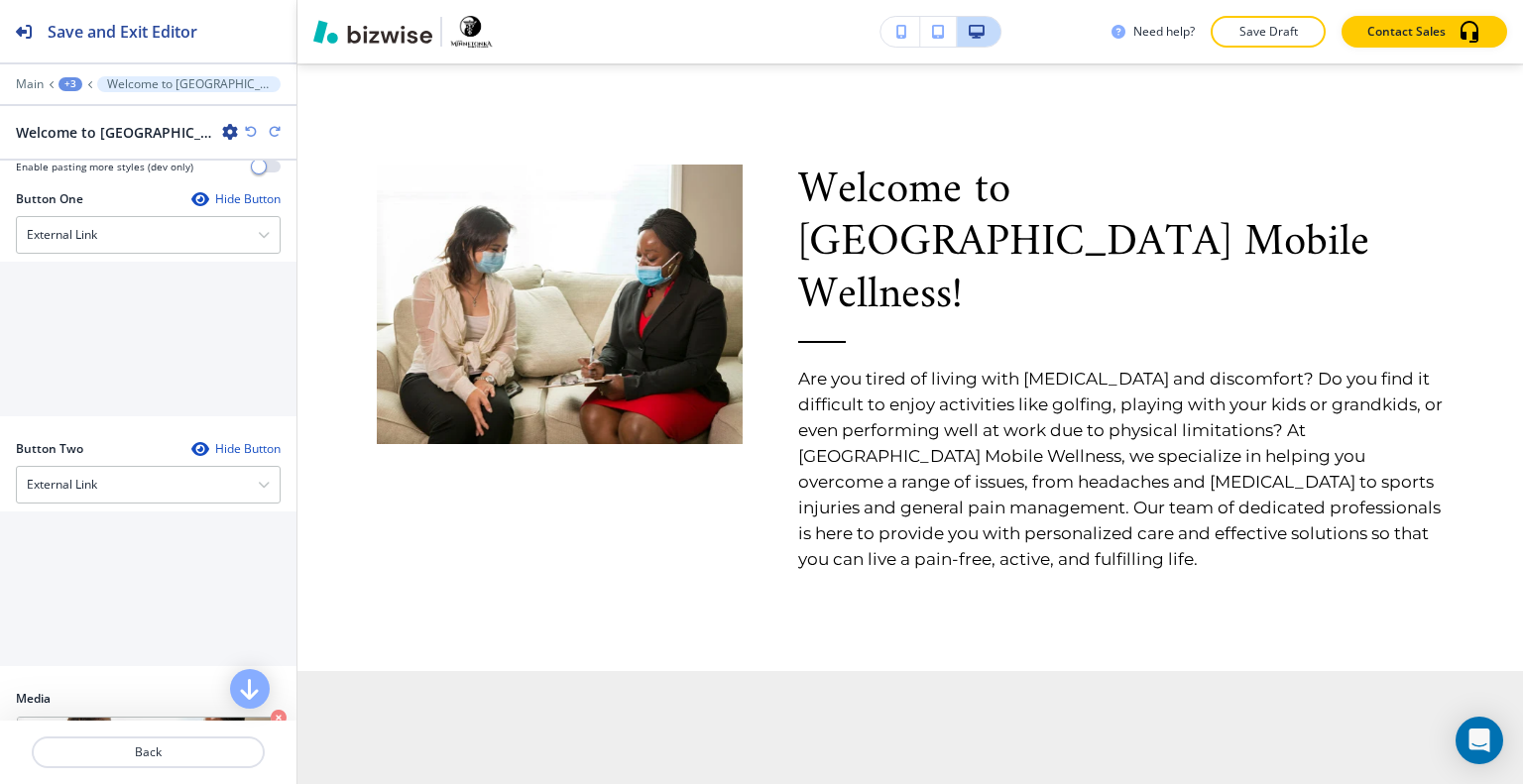 scroll, scrollTop: 936, scrollLeft: 0, axis: vertical 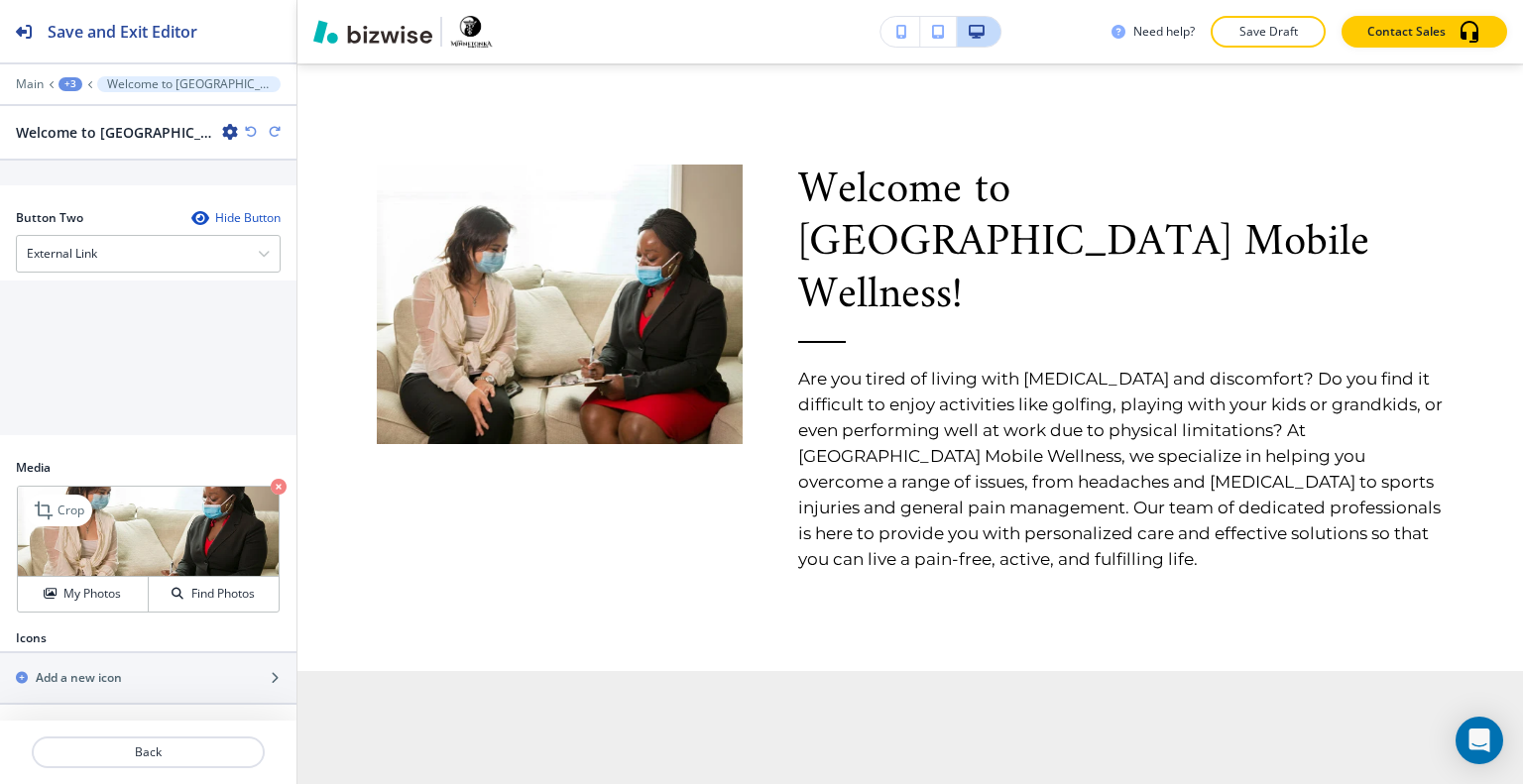 click on "Crop" at bounding box center [59, 510] 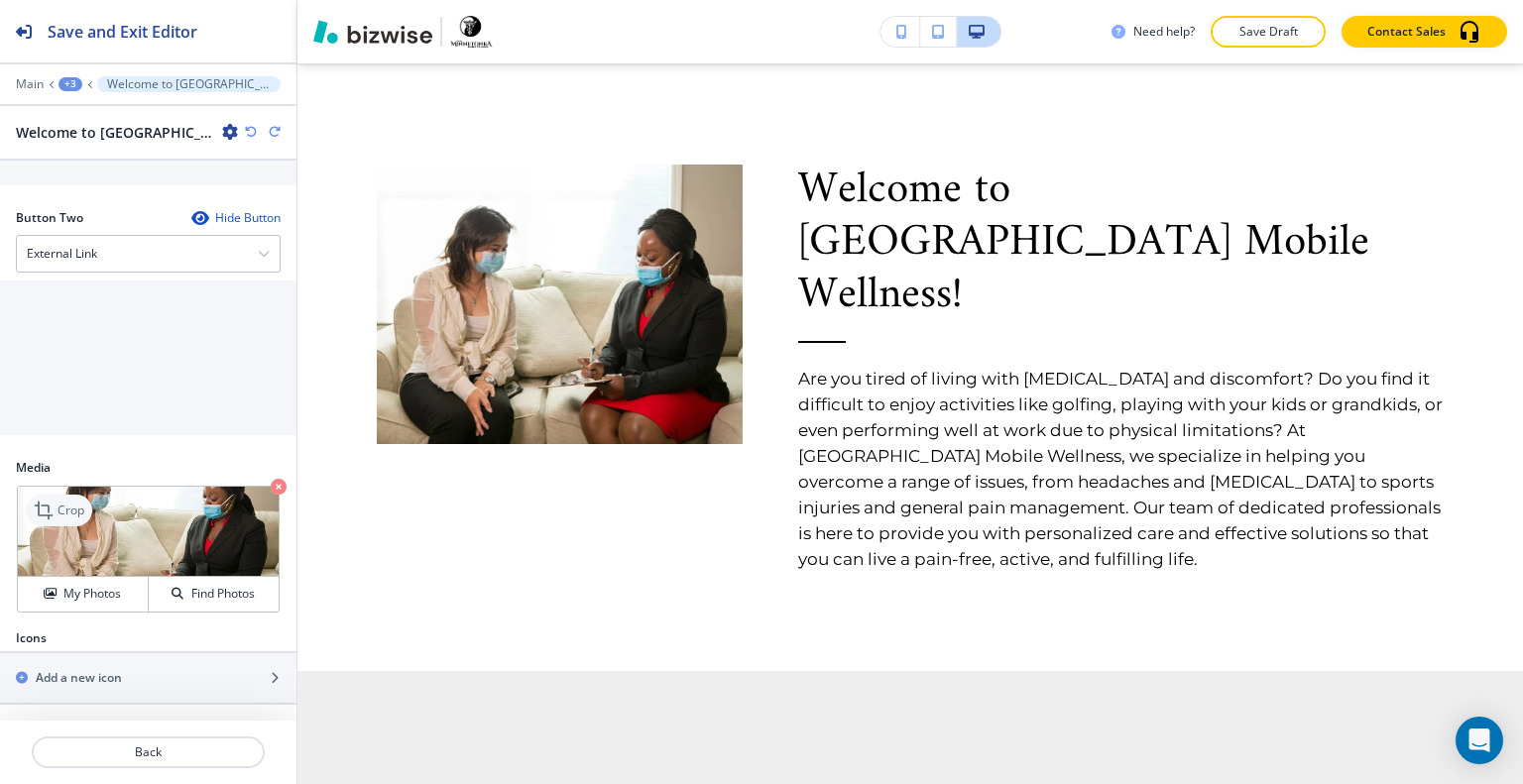 click on "Crop" at bounding box center (70, 510) 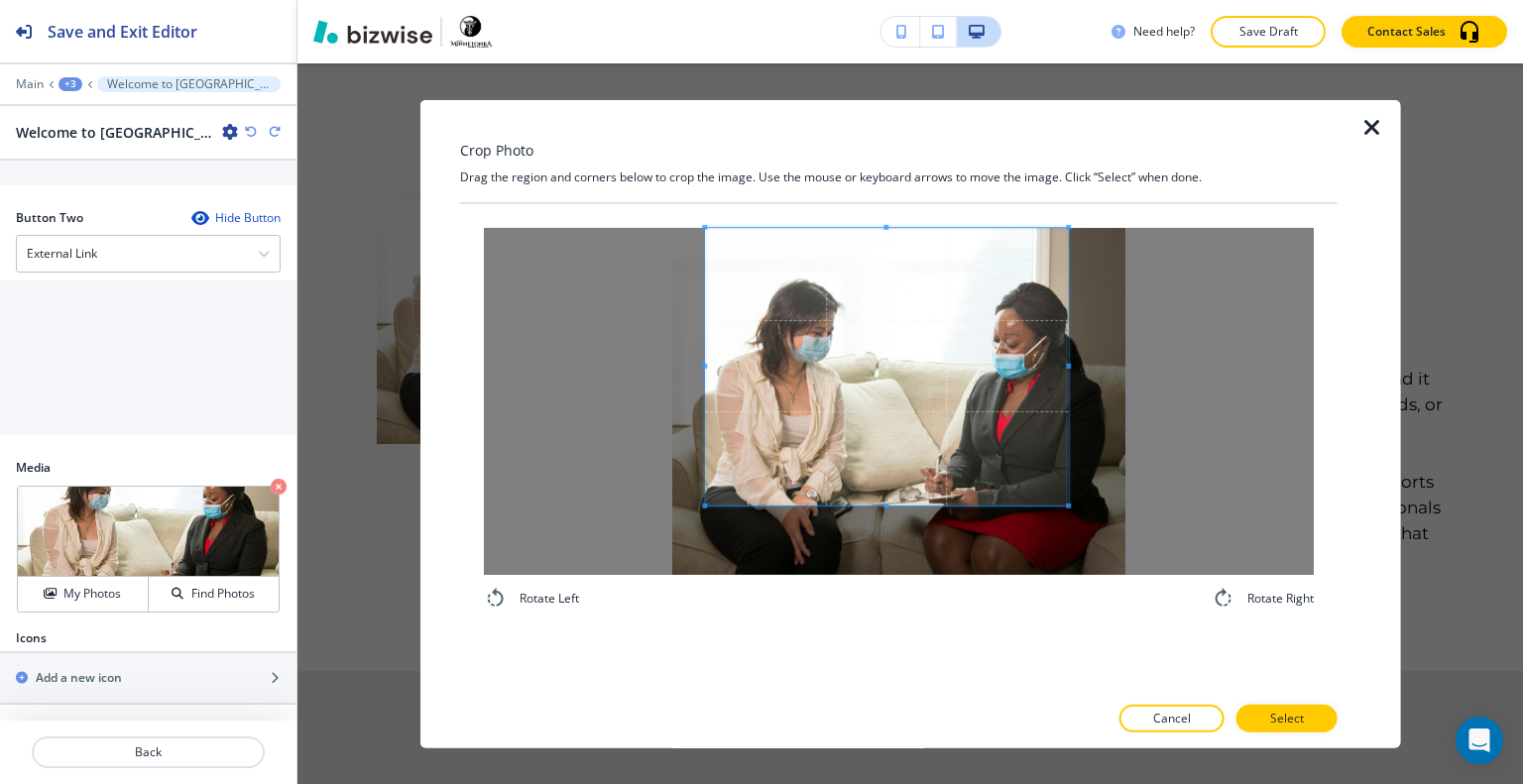 click at bounding box center [886, 366] 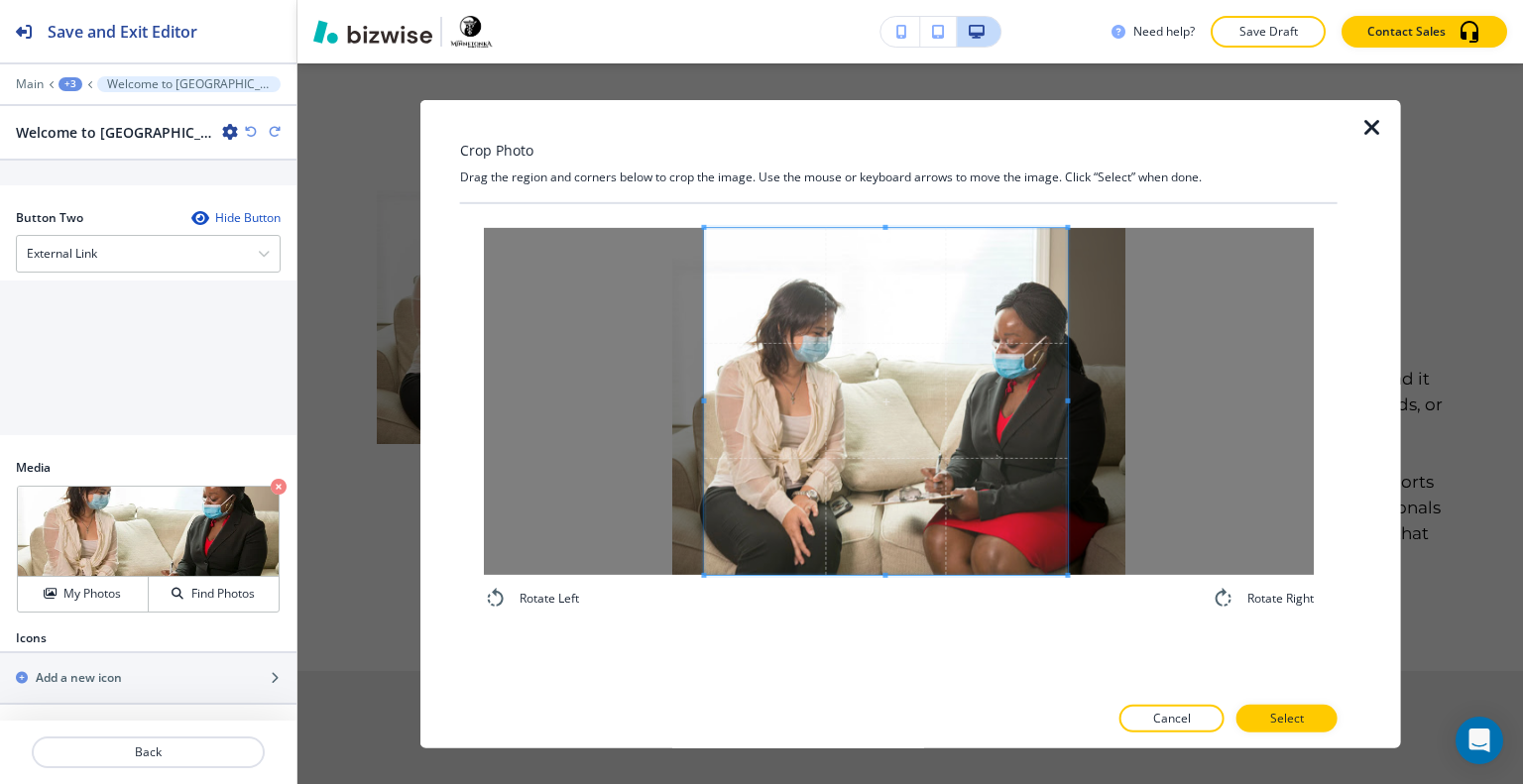 click on "Rotate Left Rotate Right" at bounding box center [898, 418] 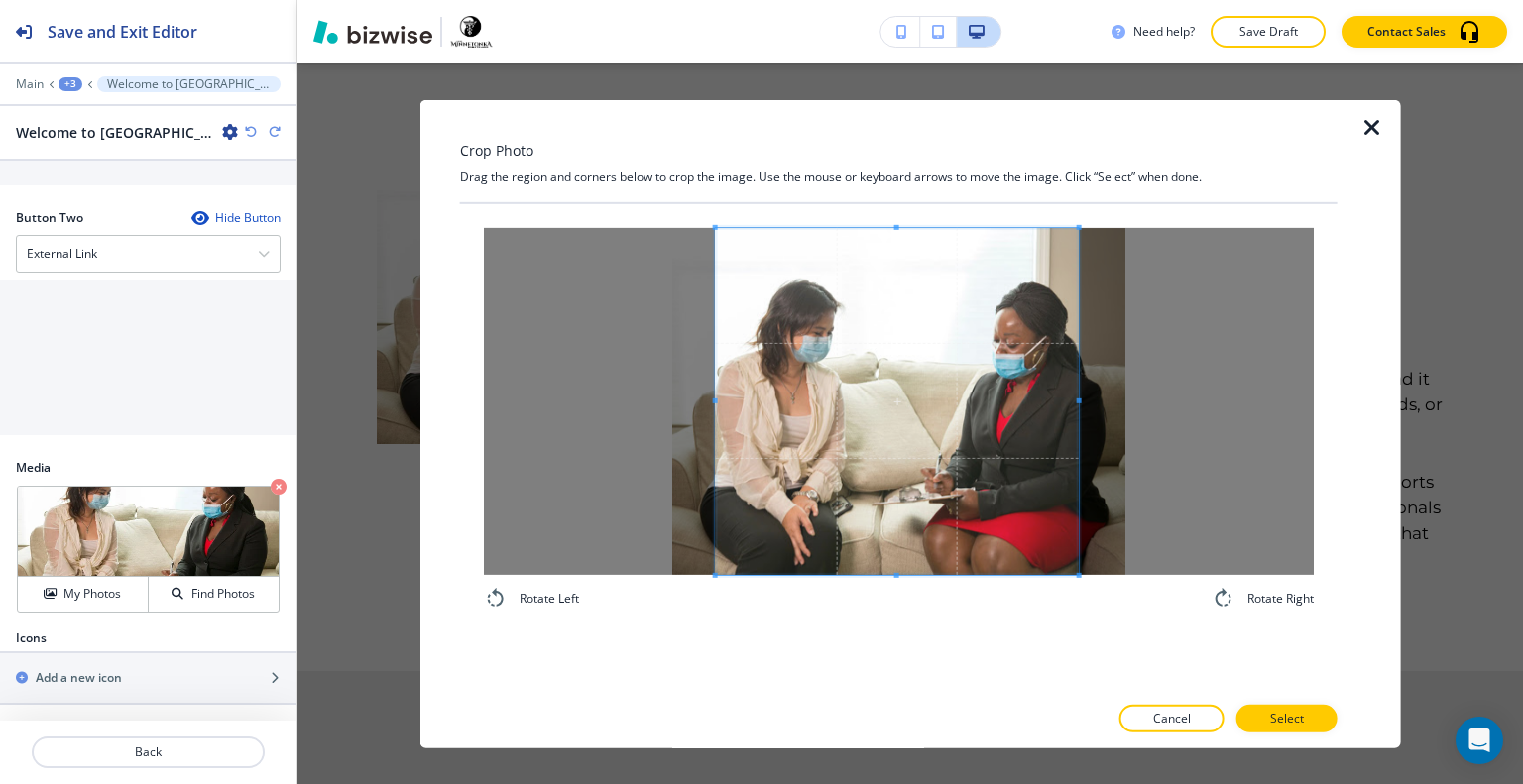 click at bounding box center (897, 400) 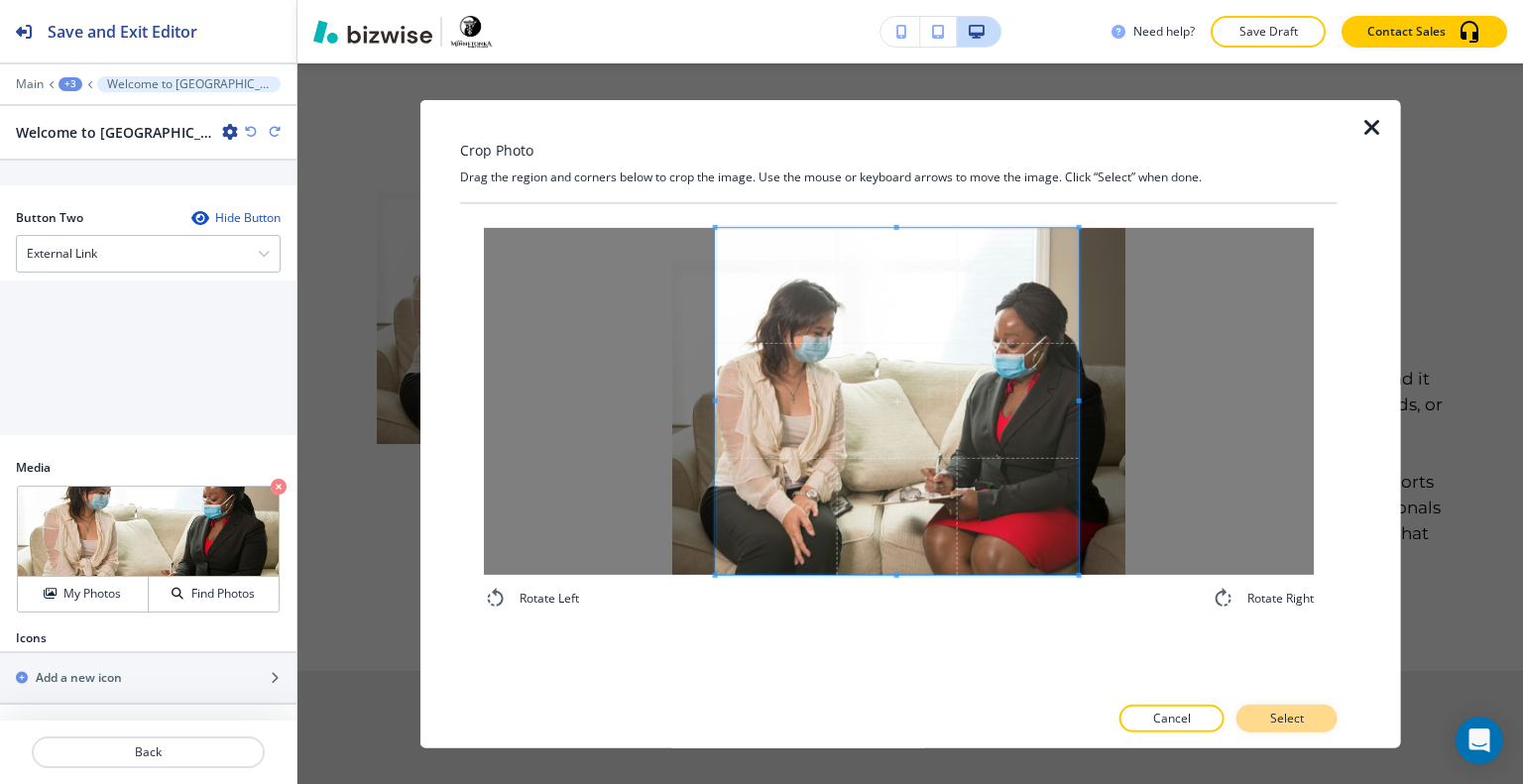click on "Select" at bounding box center [1287, 719] 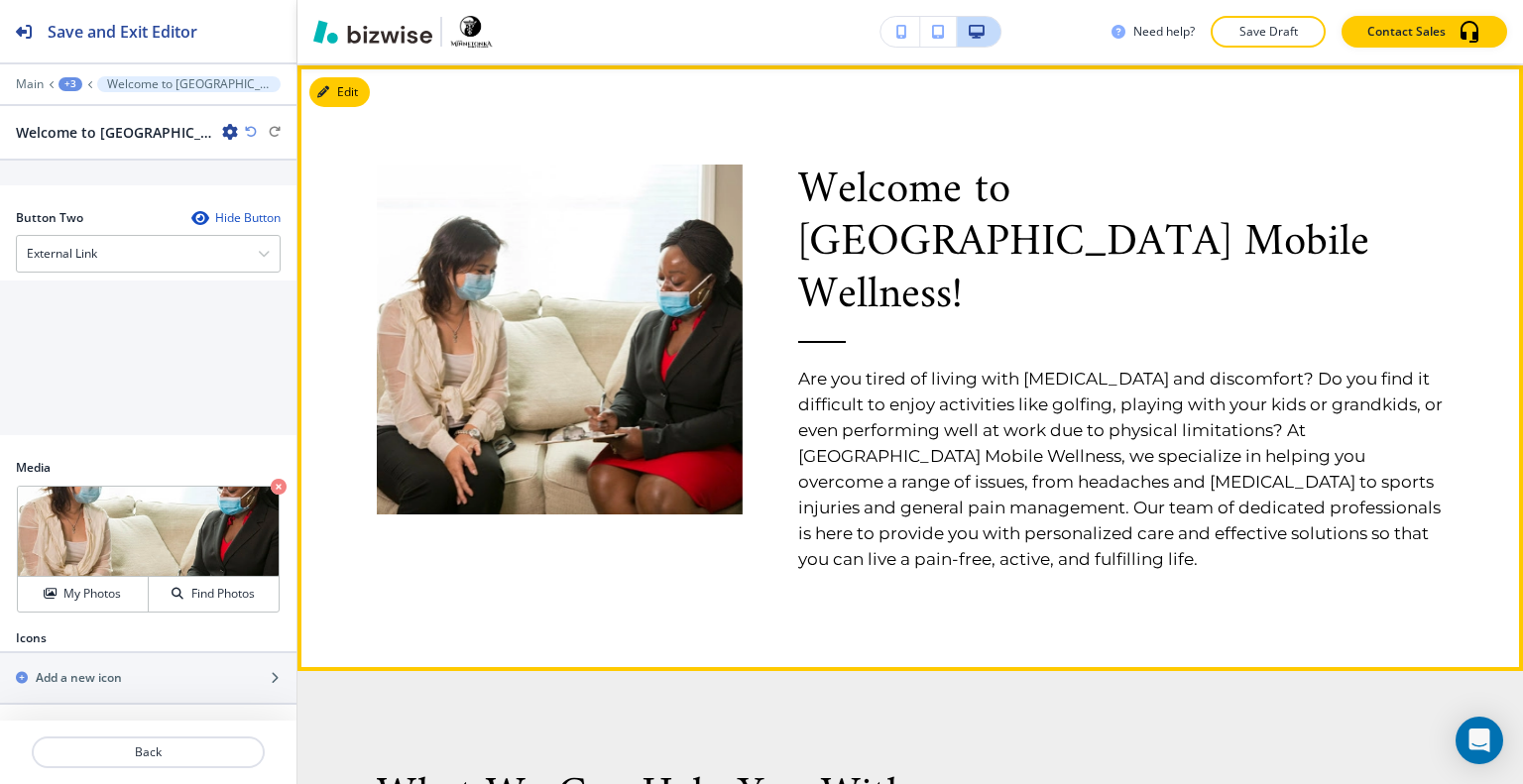 scroll, scrollTop: 2950, scrollLeft: 0, axis: vertical 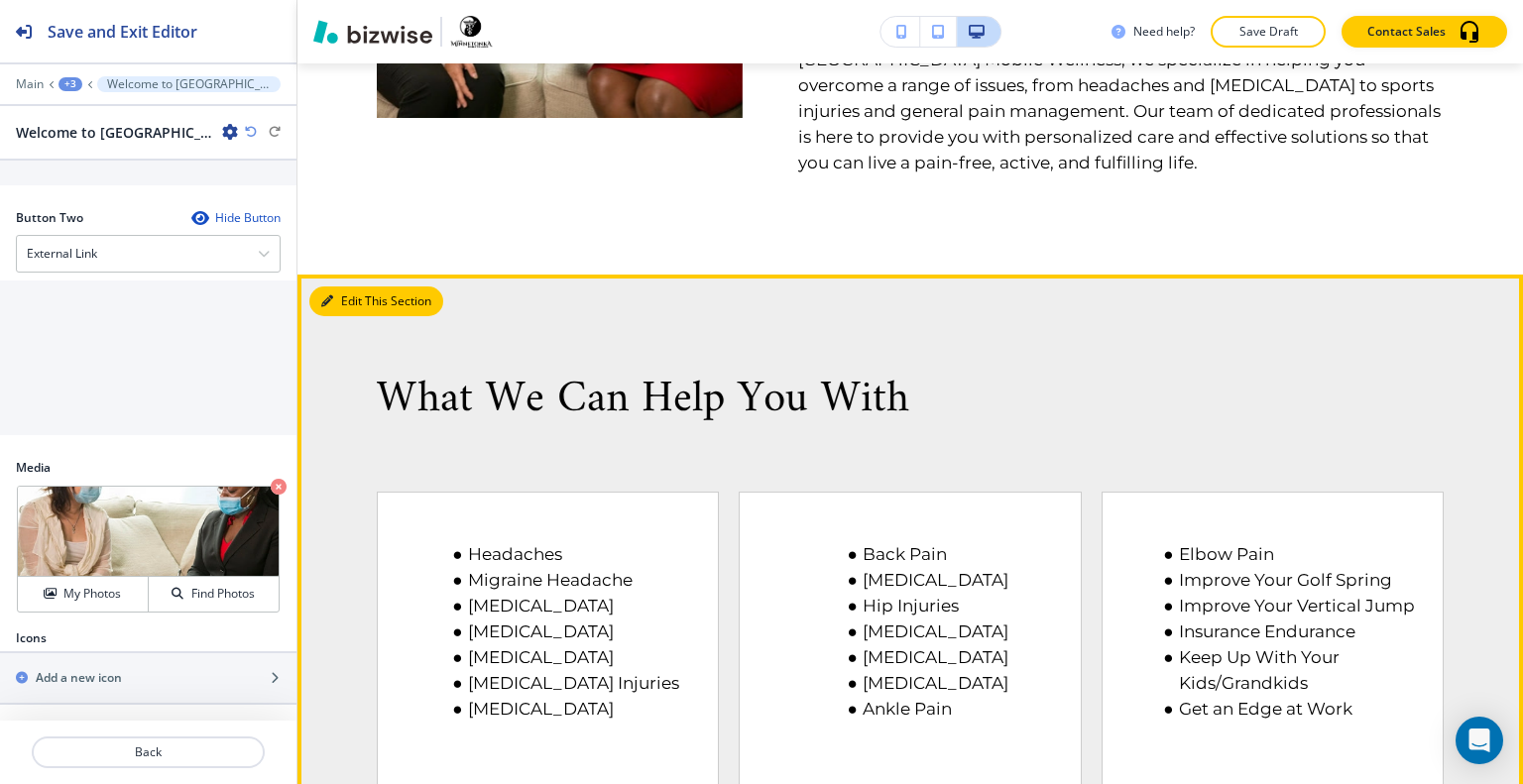 click on "Edit This Section" at bounding box center [376, 301] 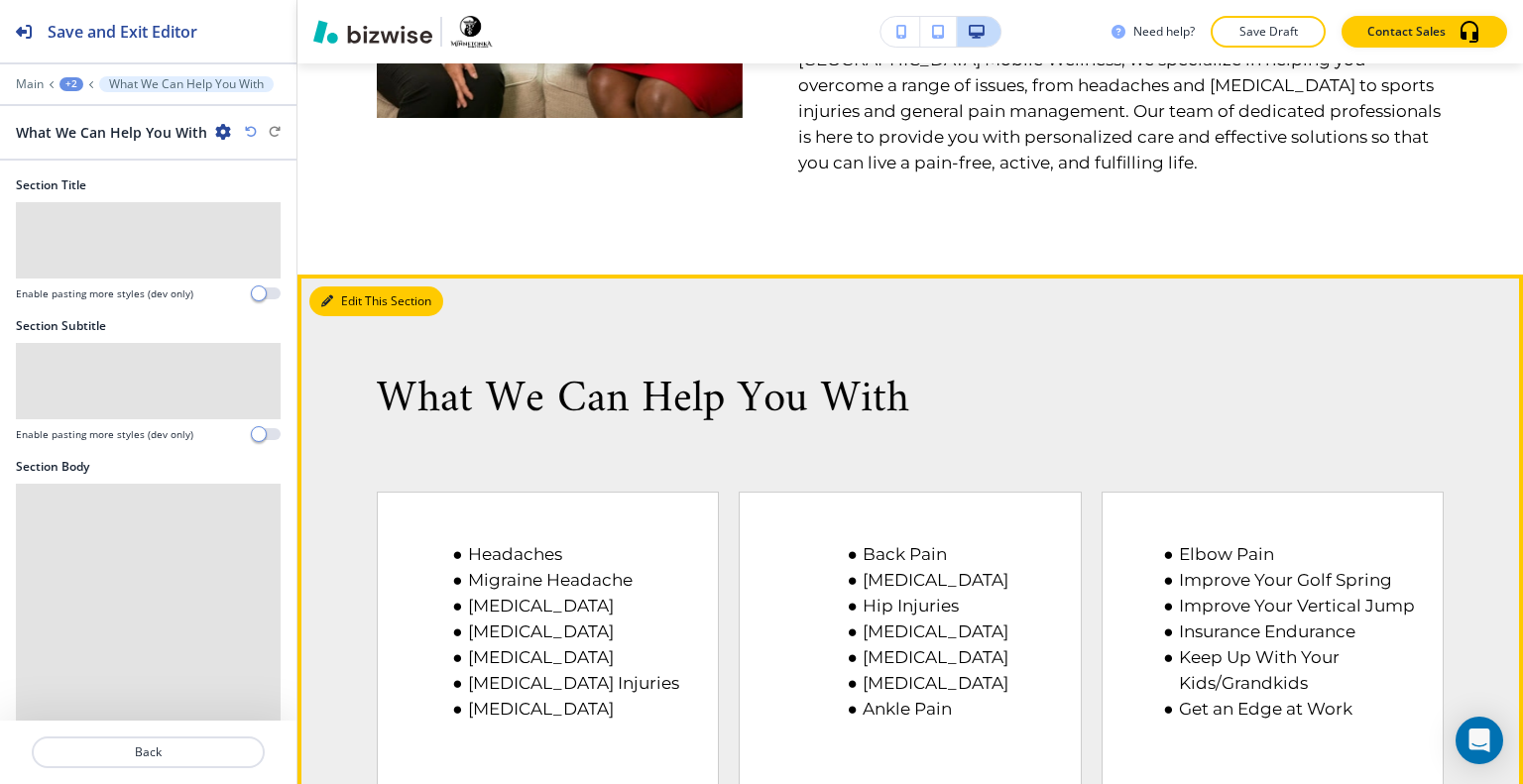 scroll, scrollTop: 3107, scrollLeft: 0, axis: vertical 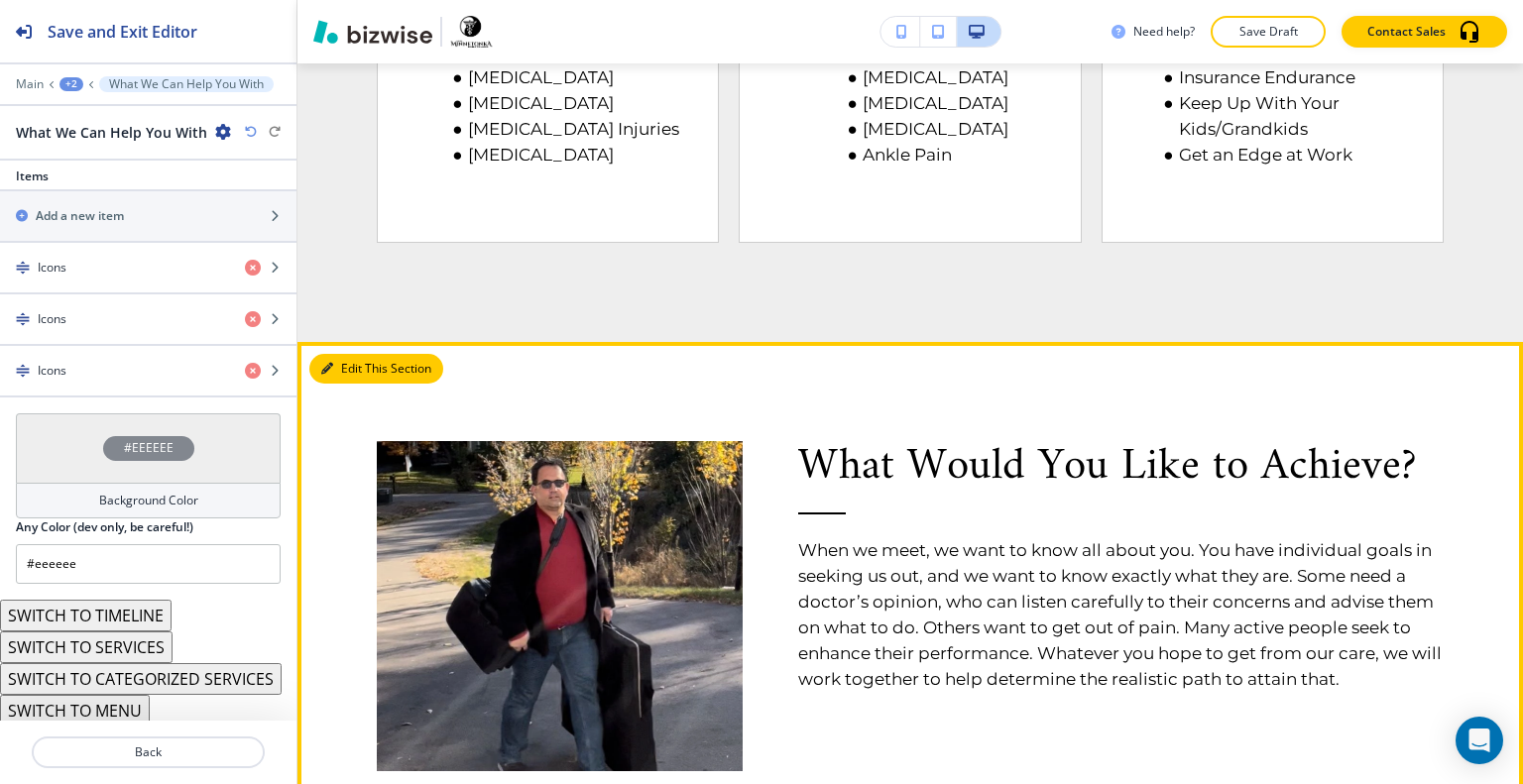 click on "Edit This Section" at bounding box center [376, 369] 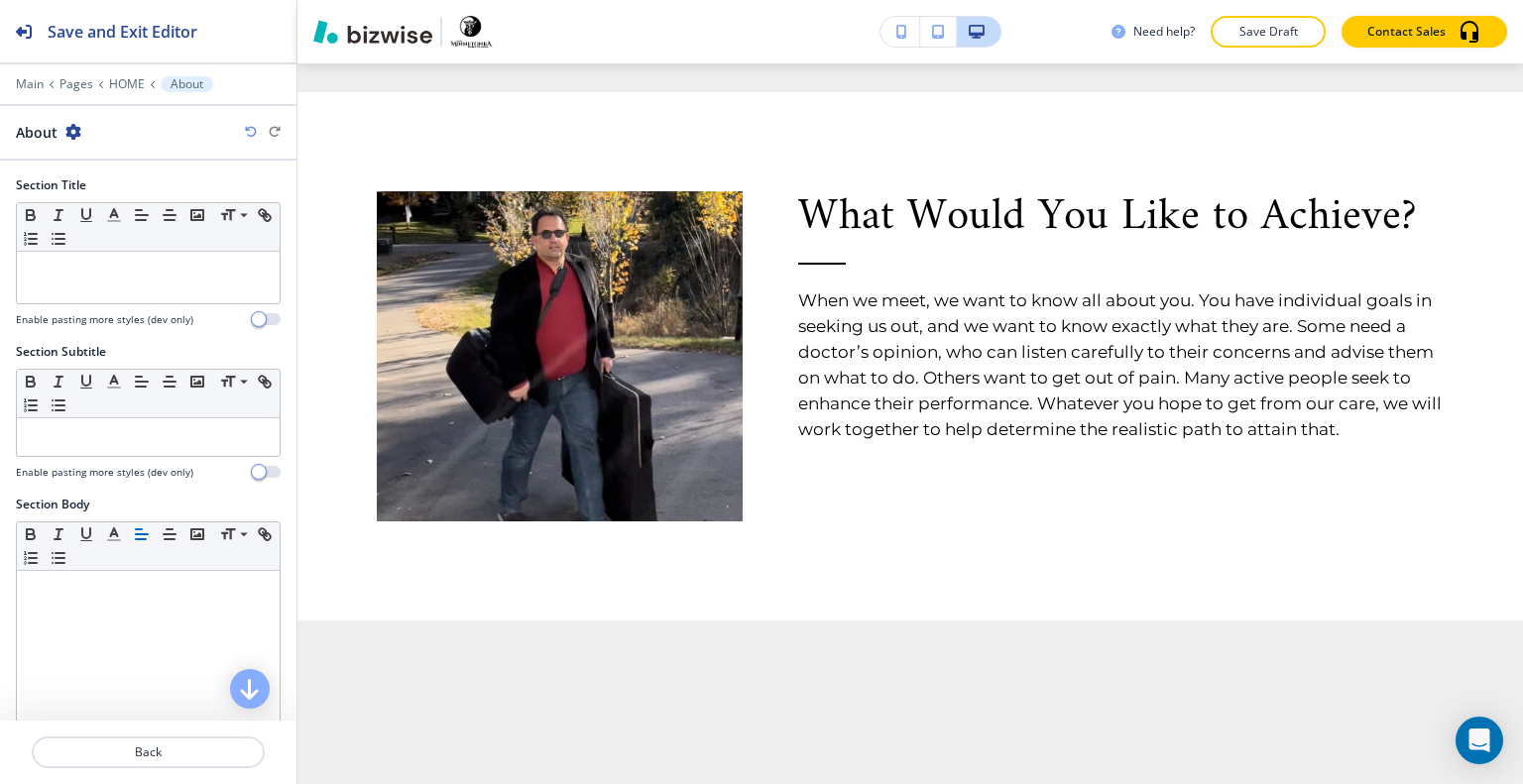 scroll, scrollTop: 573, scrollLeft: 0, axis: vertical 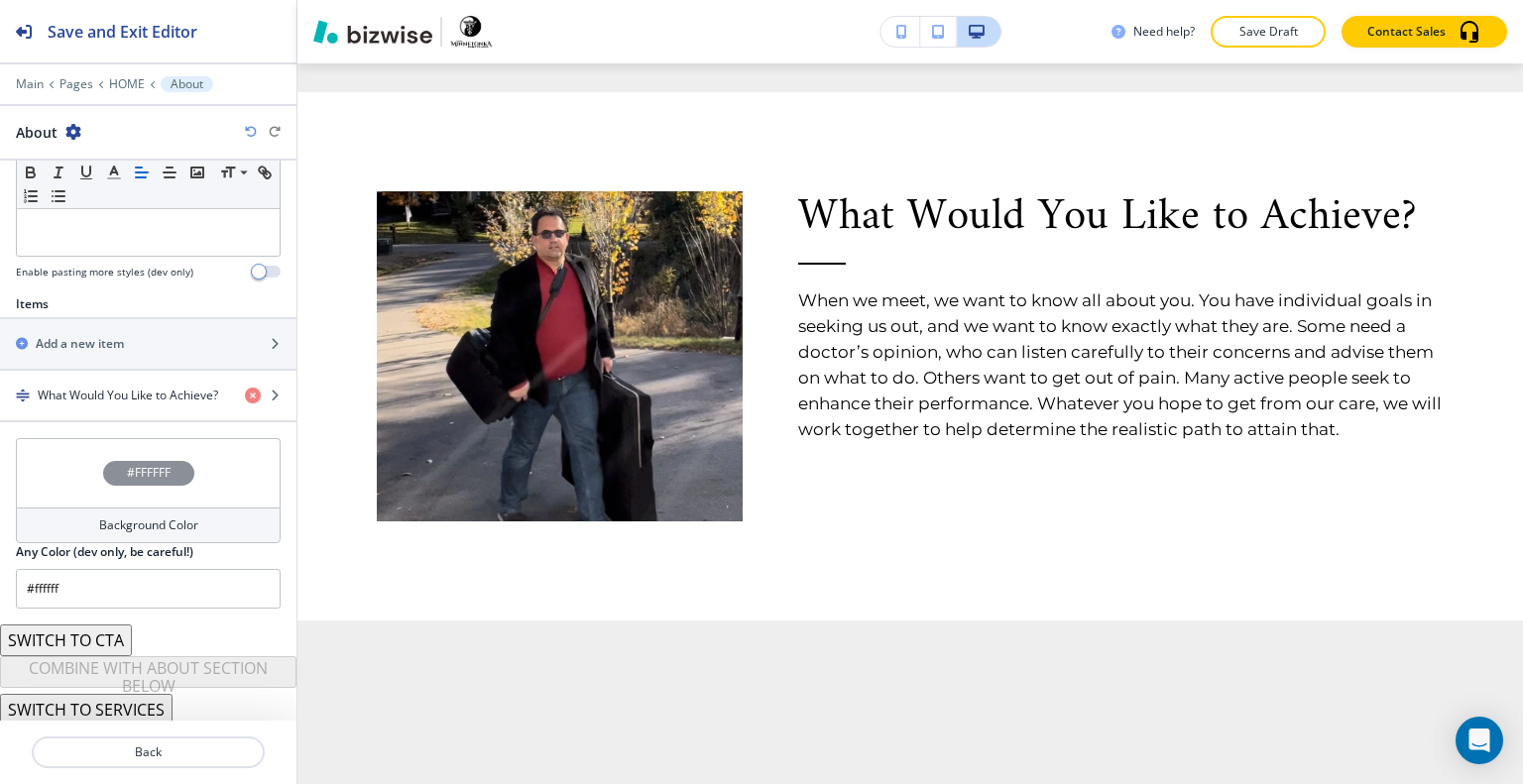 click on "#FFFFFF" at bounding box center (148, 473) 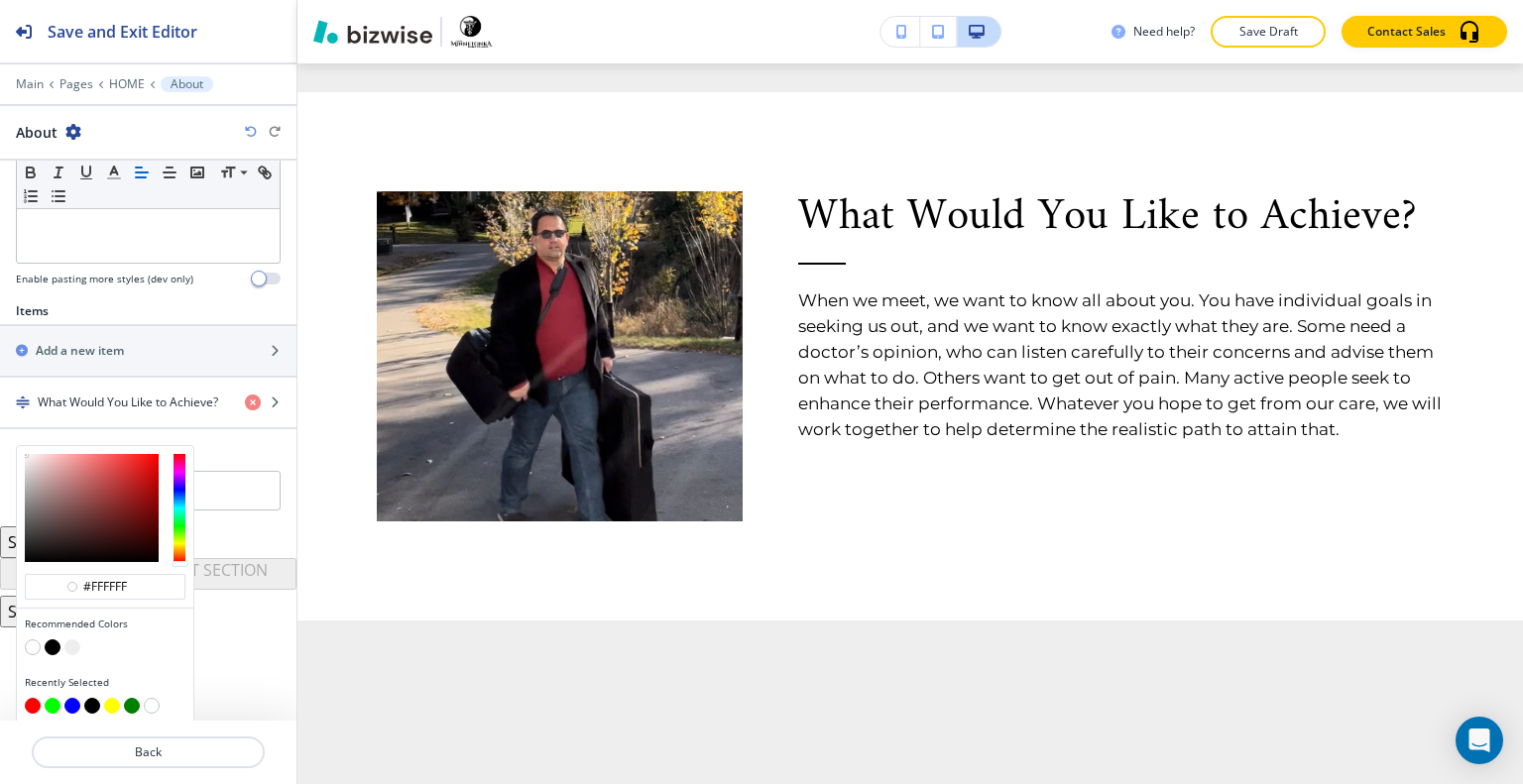 click at bounding box center (53, 647) 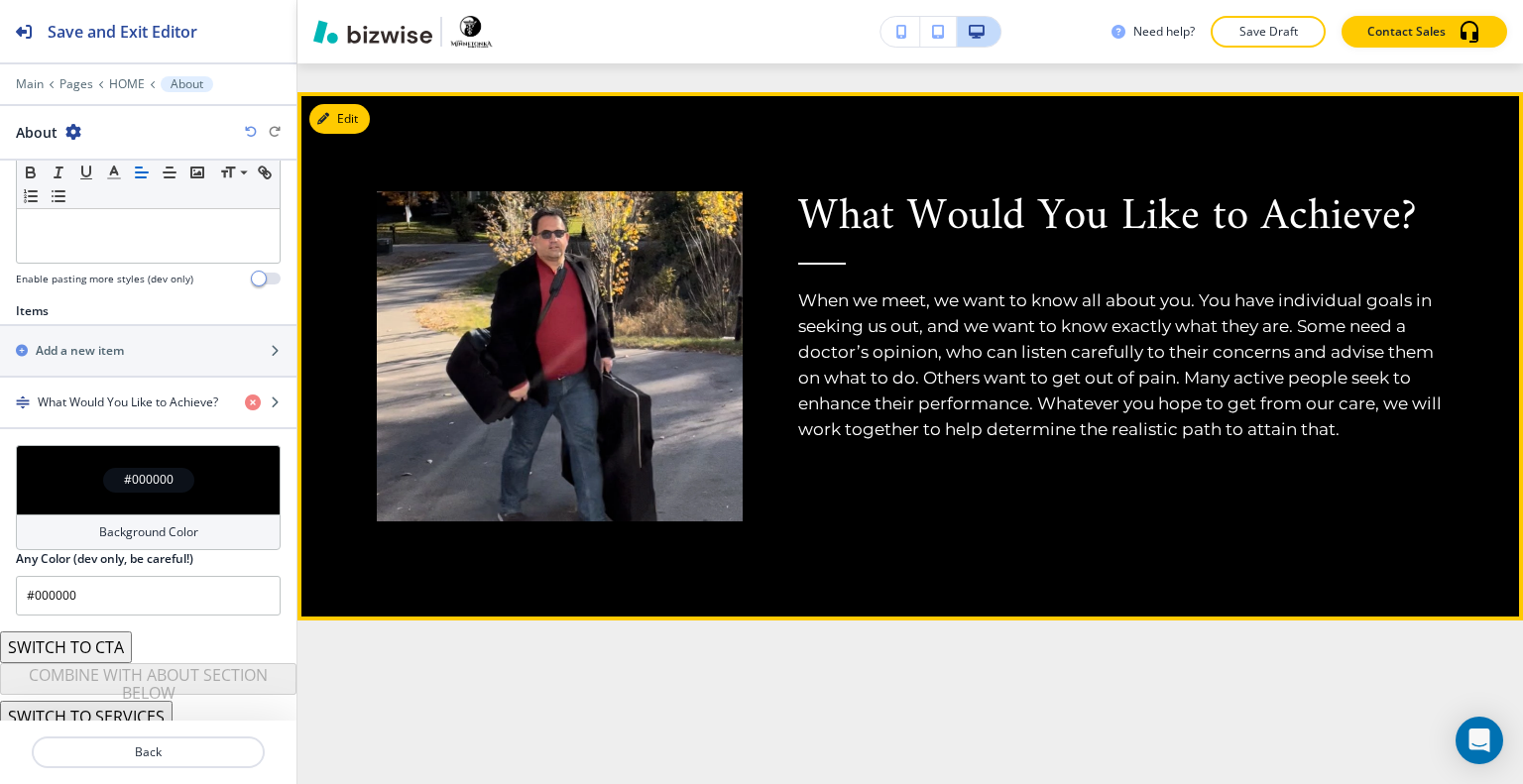 scroll, scrollTop: 3456, scrollLeft: 0, axis: vertical 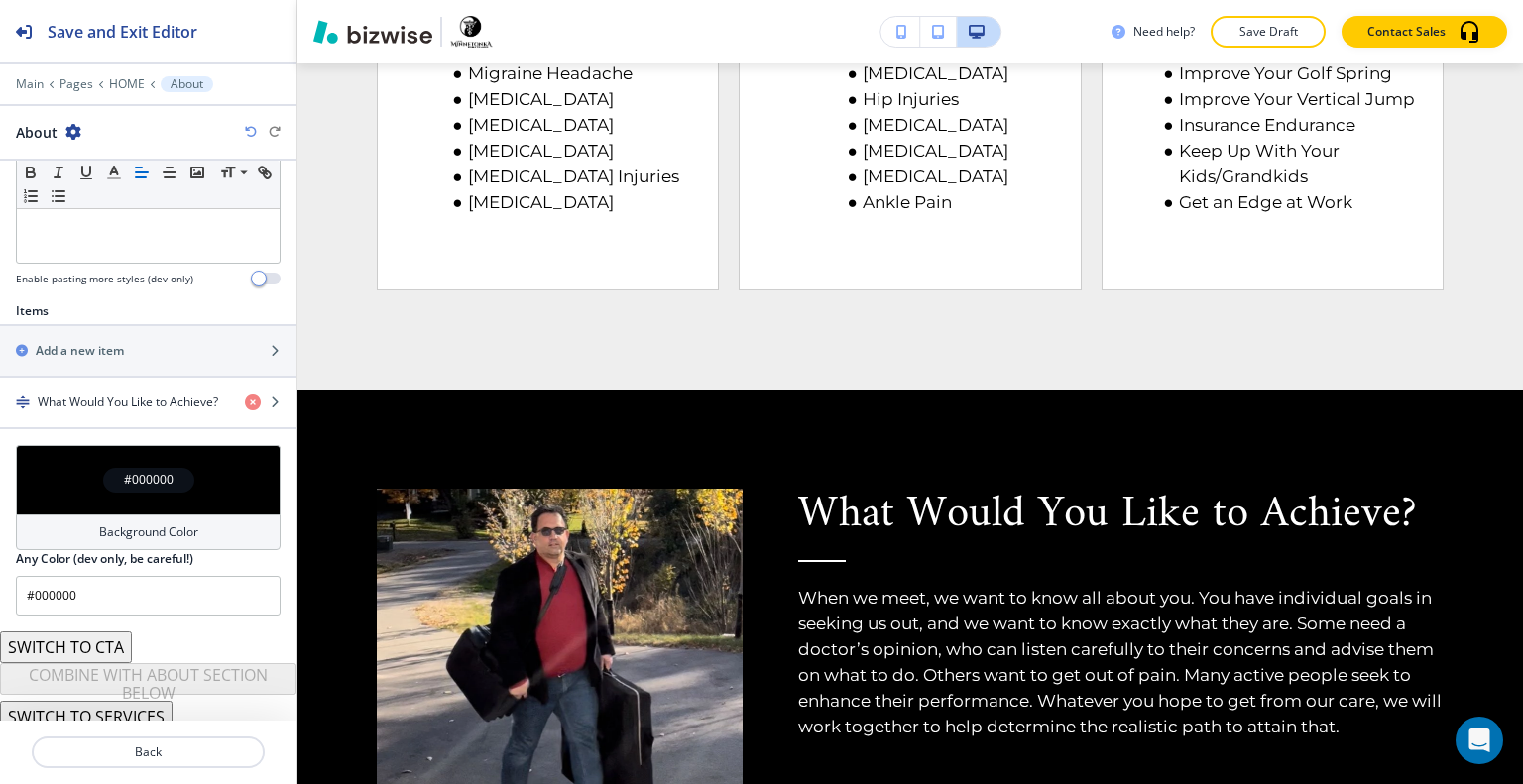 click at bounding box center (251, 132) 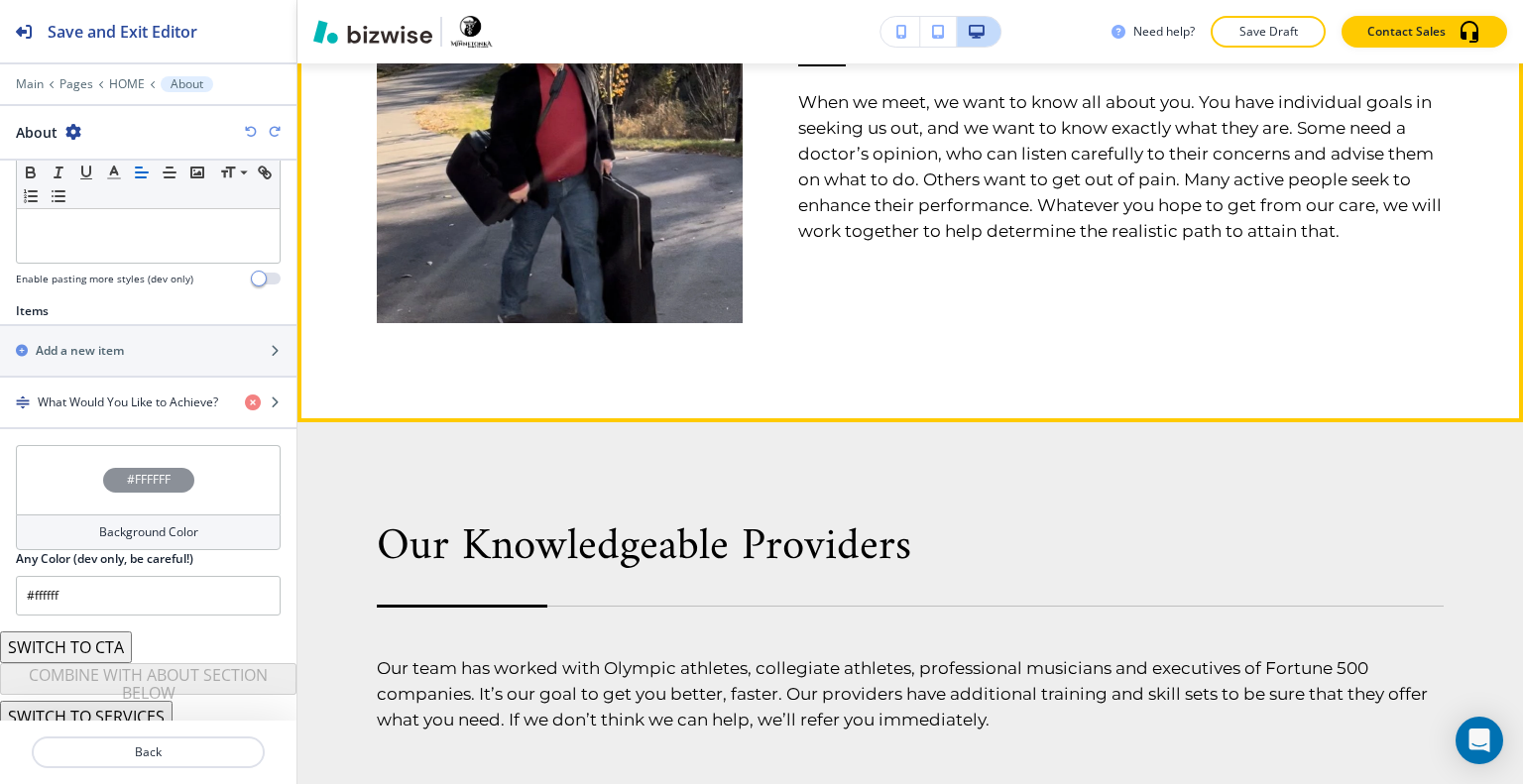scroll, scrollTop: 4150, scrollLeft: 0, axis: vertical 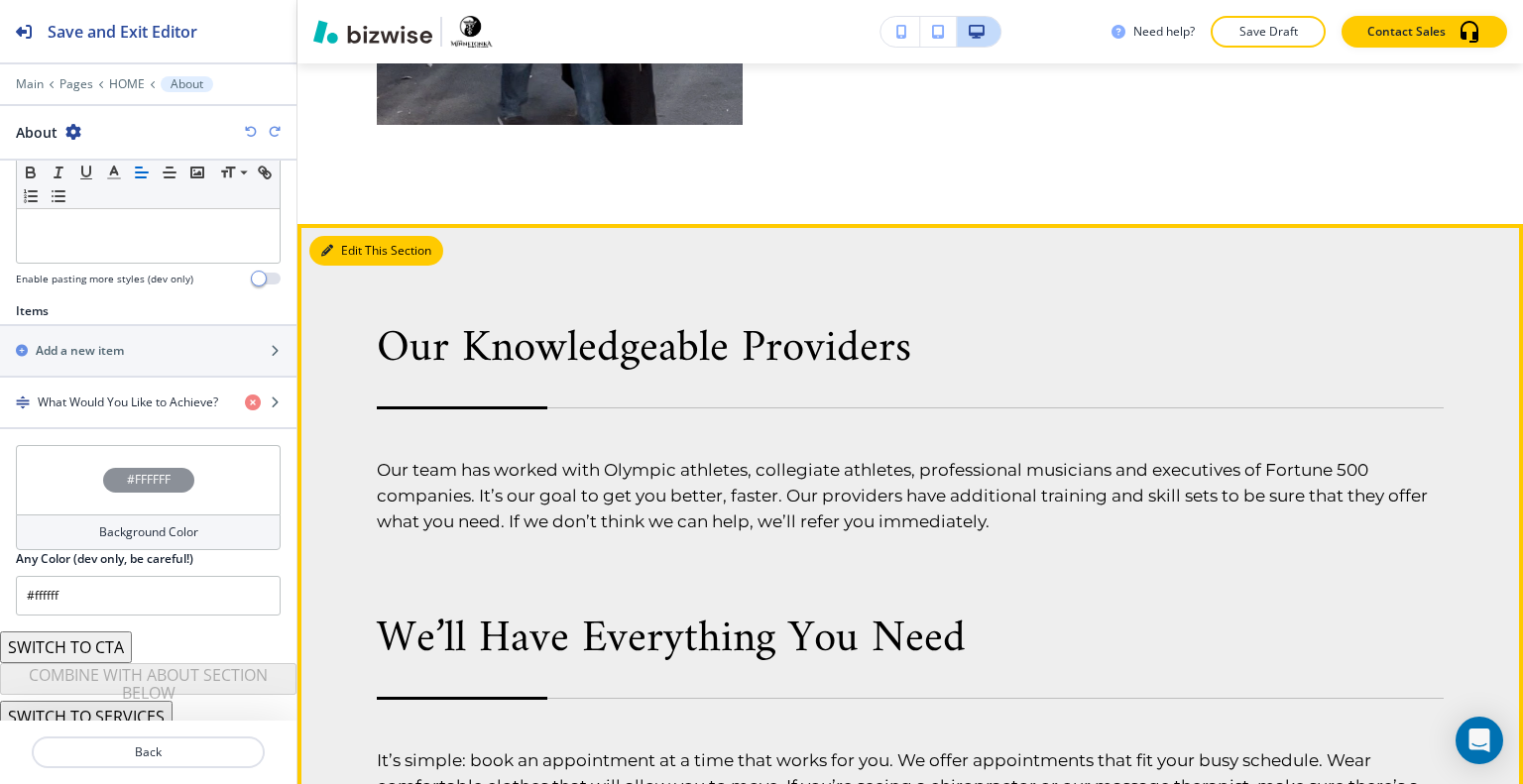 click on "Edit This Section" at bounding box center (376, 251) 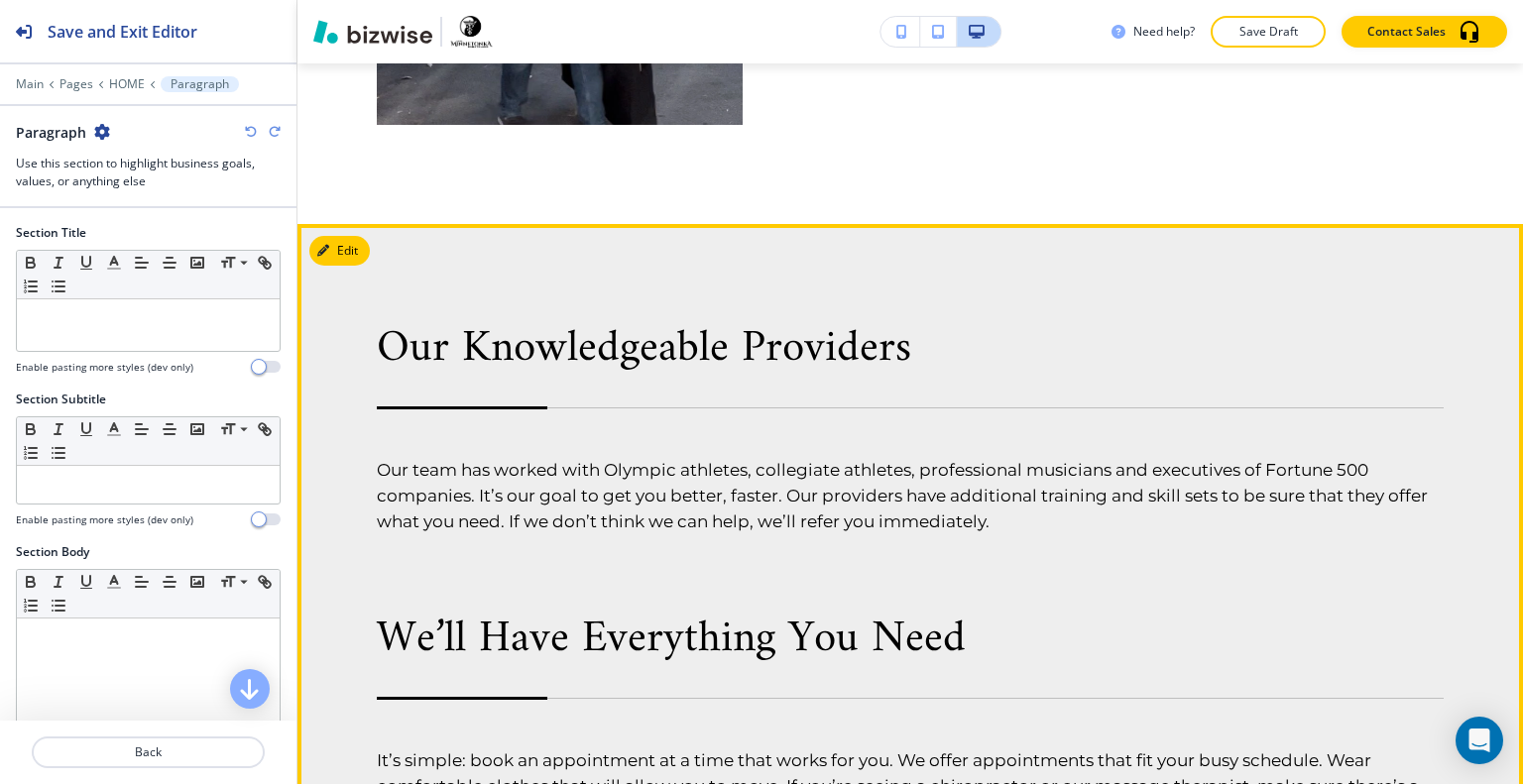 scroll, scrollTop: 4277, scrollLeft: 0, axis: vertical 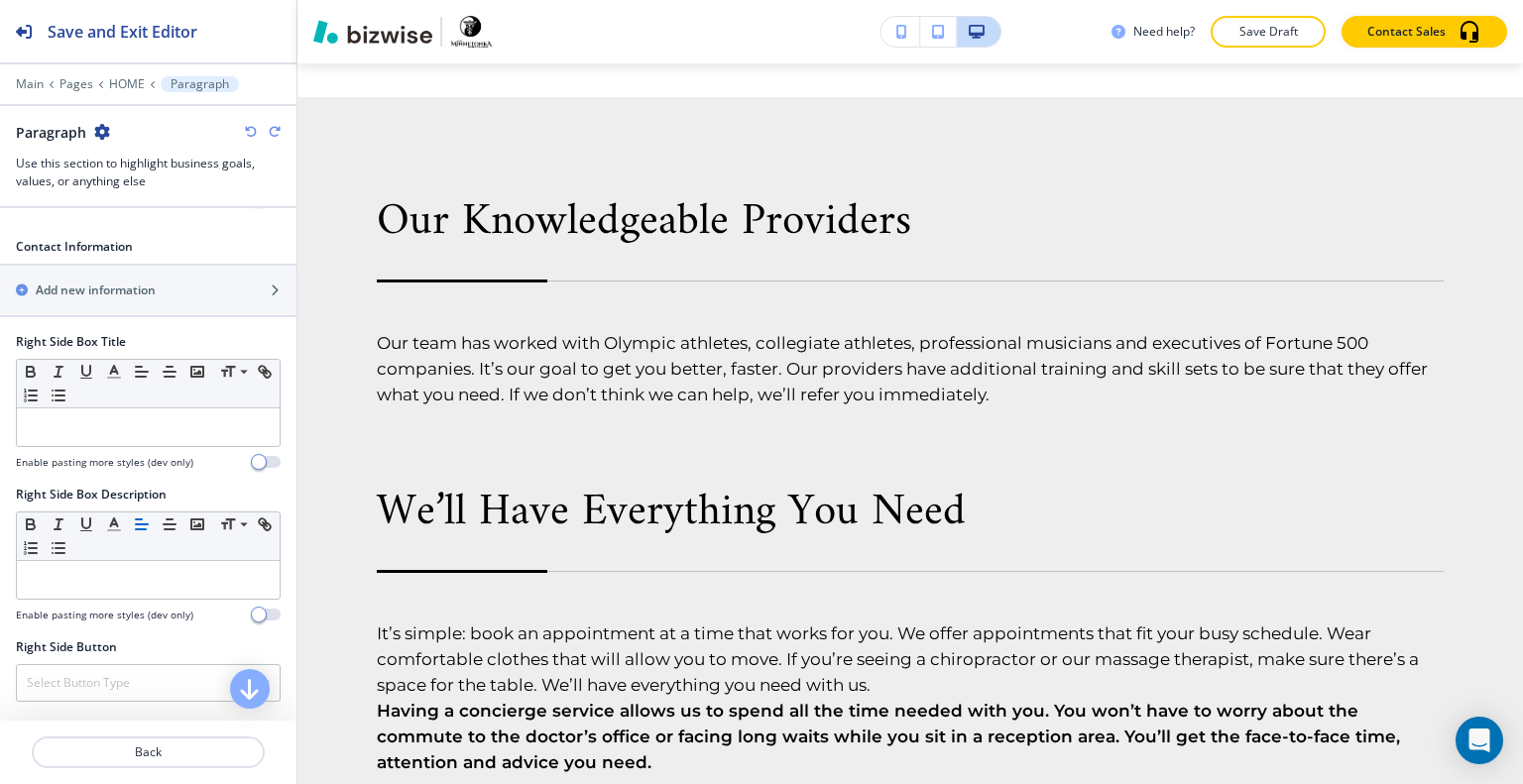 click on "Contact Information Add new information" at bounding box center (148, 278) 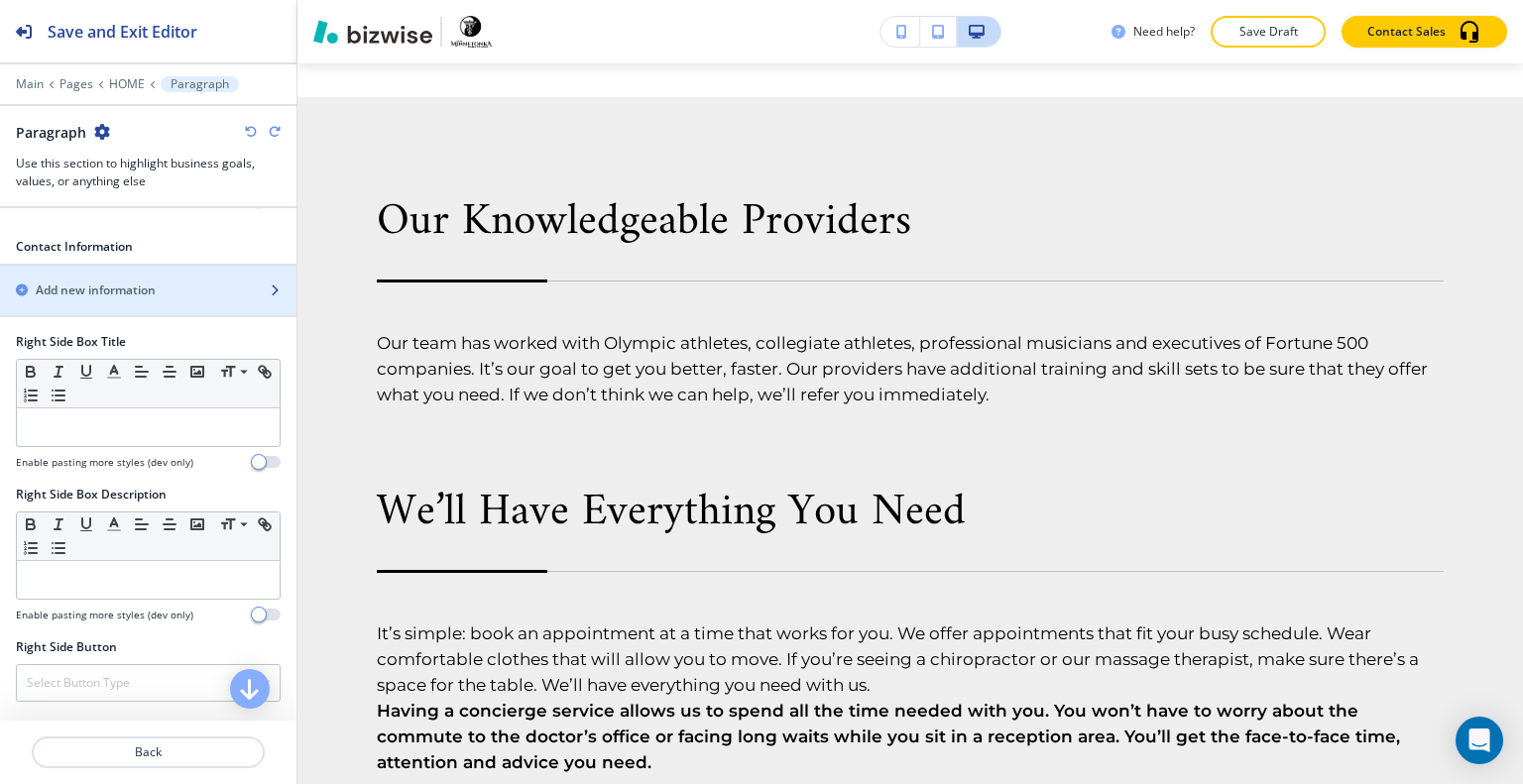 click at bounding box center (148, 307) 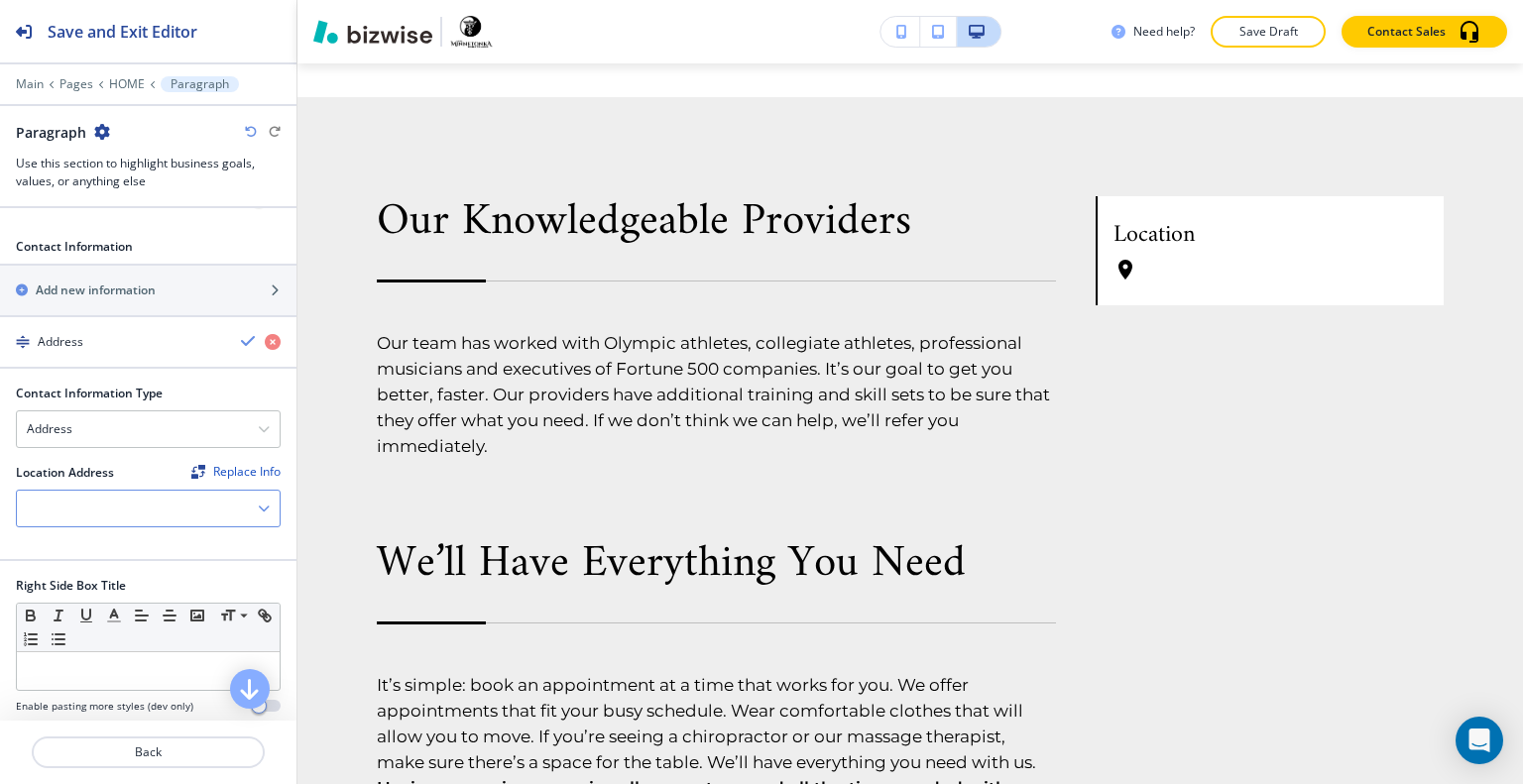 click at bounding box center [148, 508] 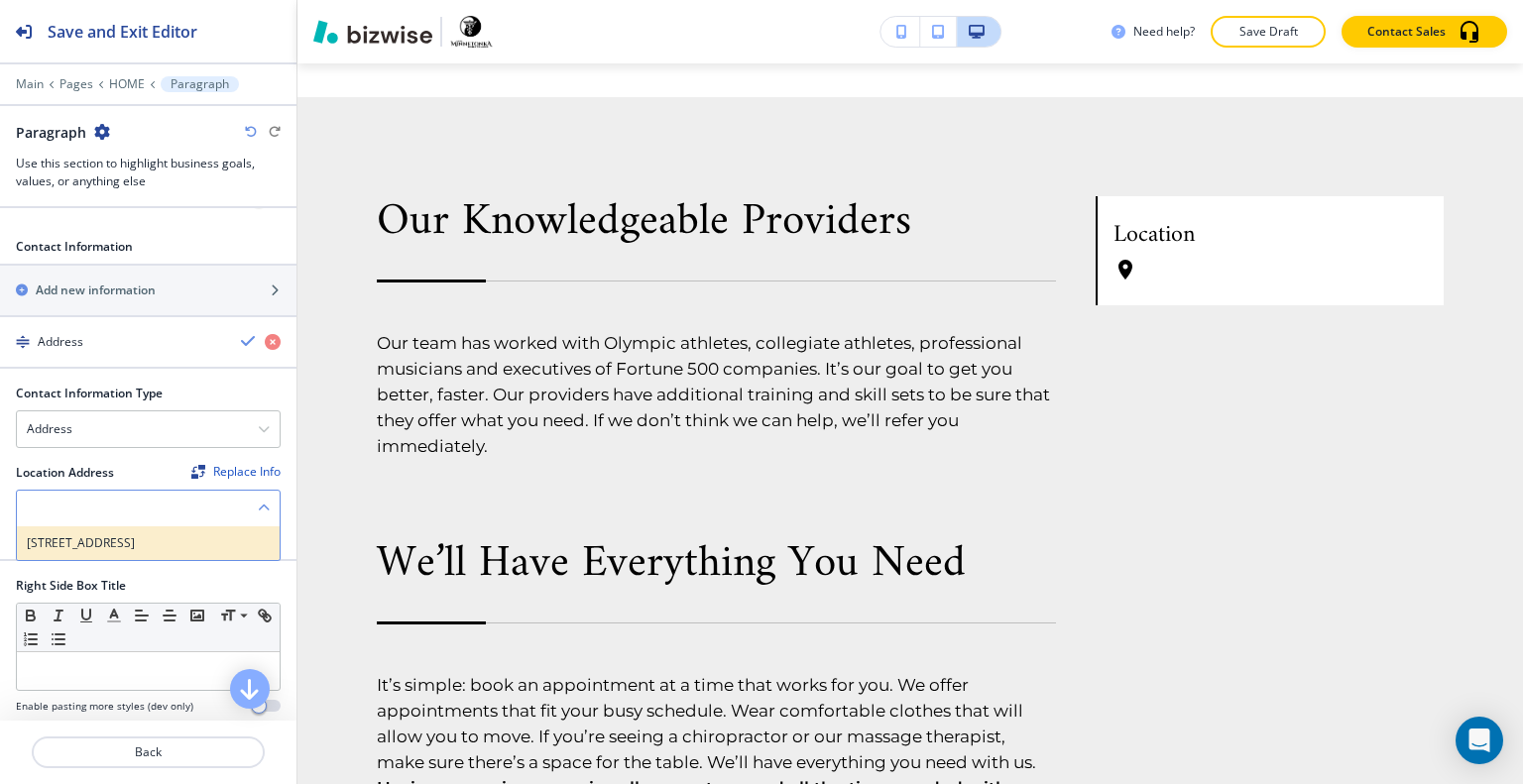 click on "[STREET_ADDRESS]" at bounding box center (148, 543) 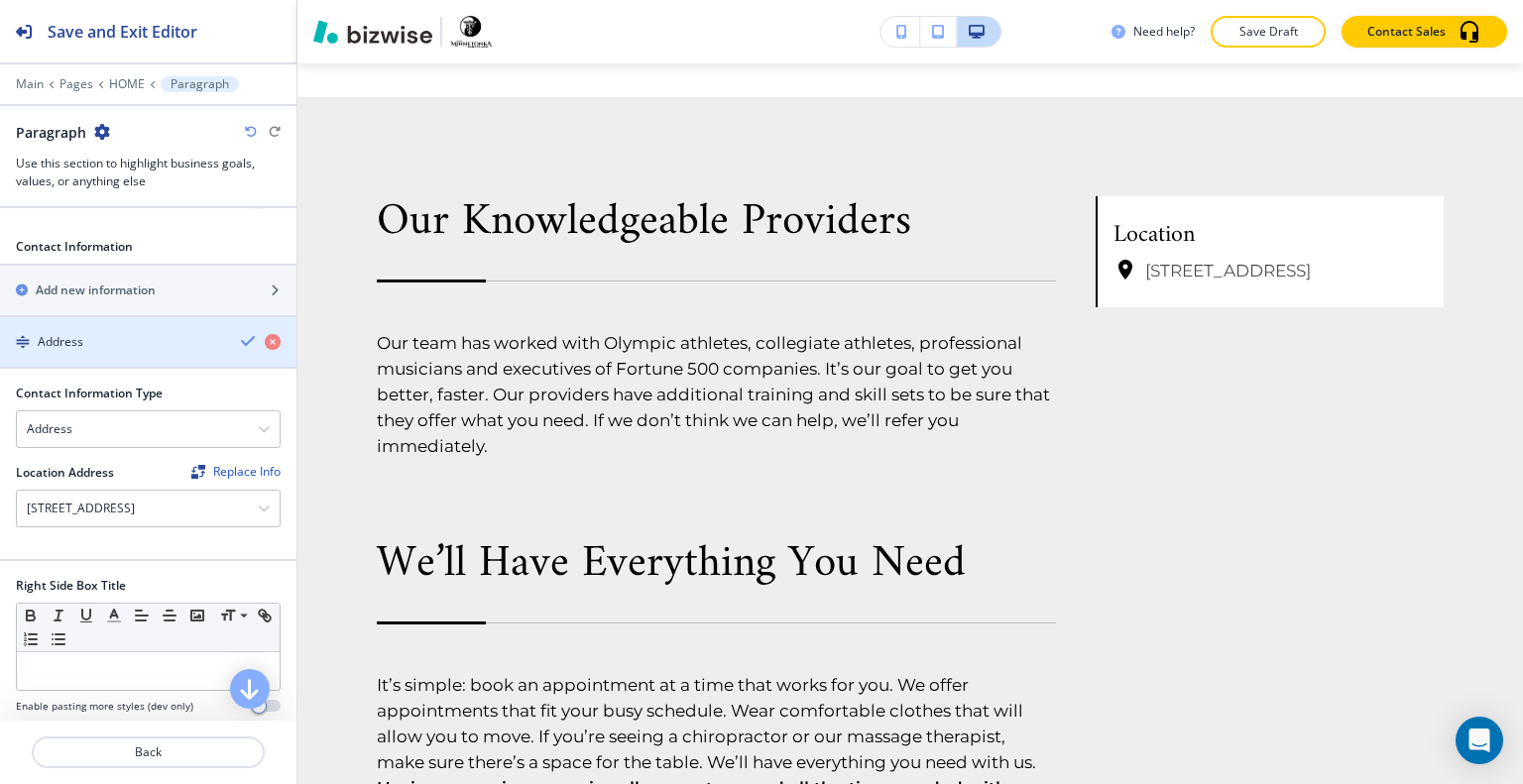 click at bounding box center (249, 341) 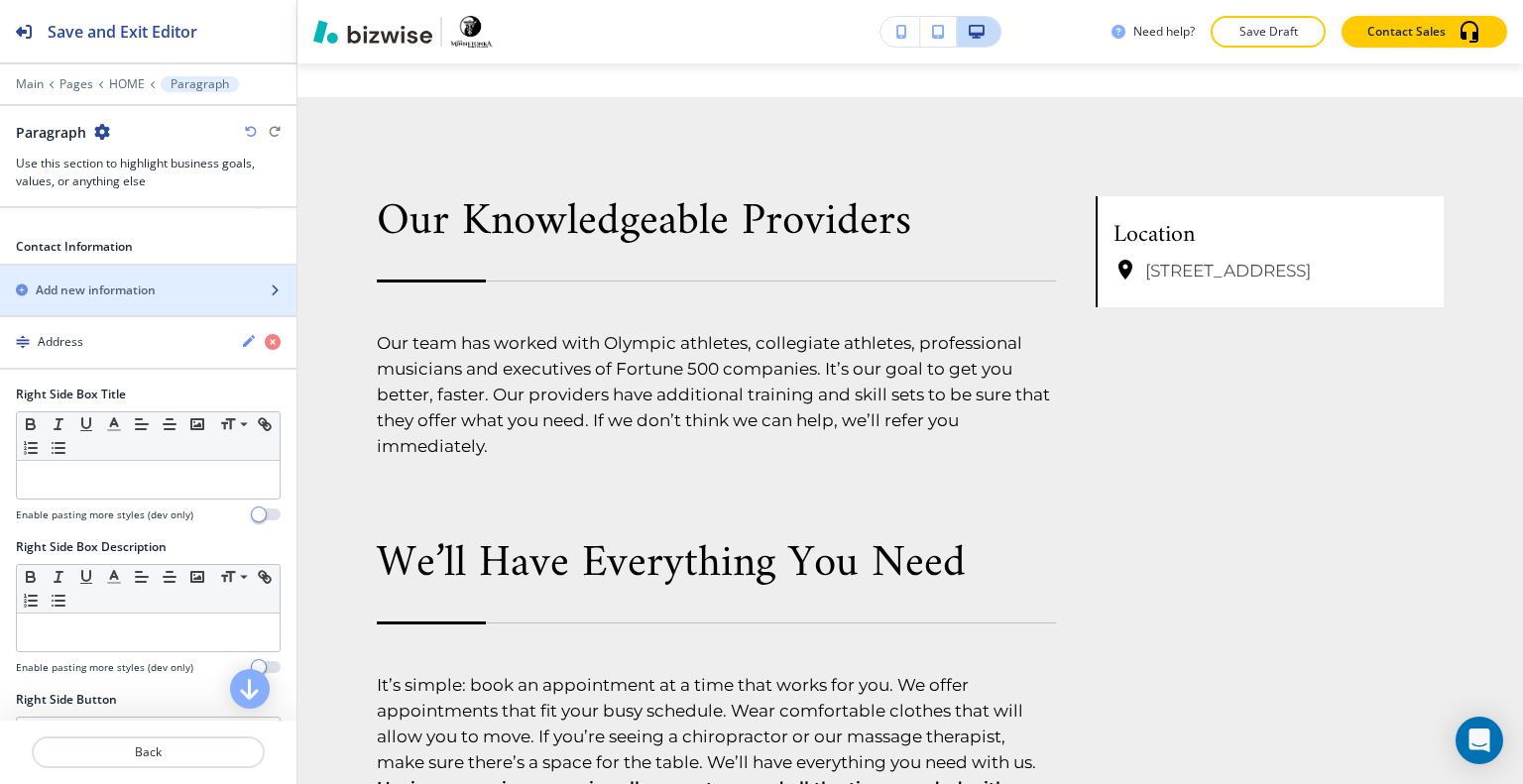 click on "Add new information" at bounding box center [126, 290] 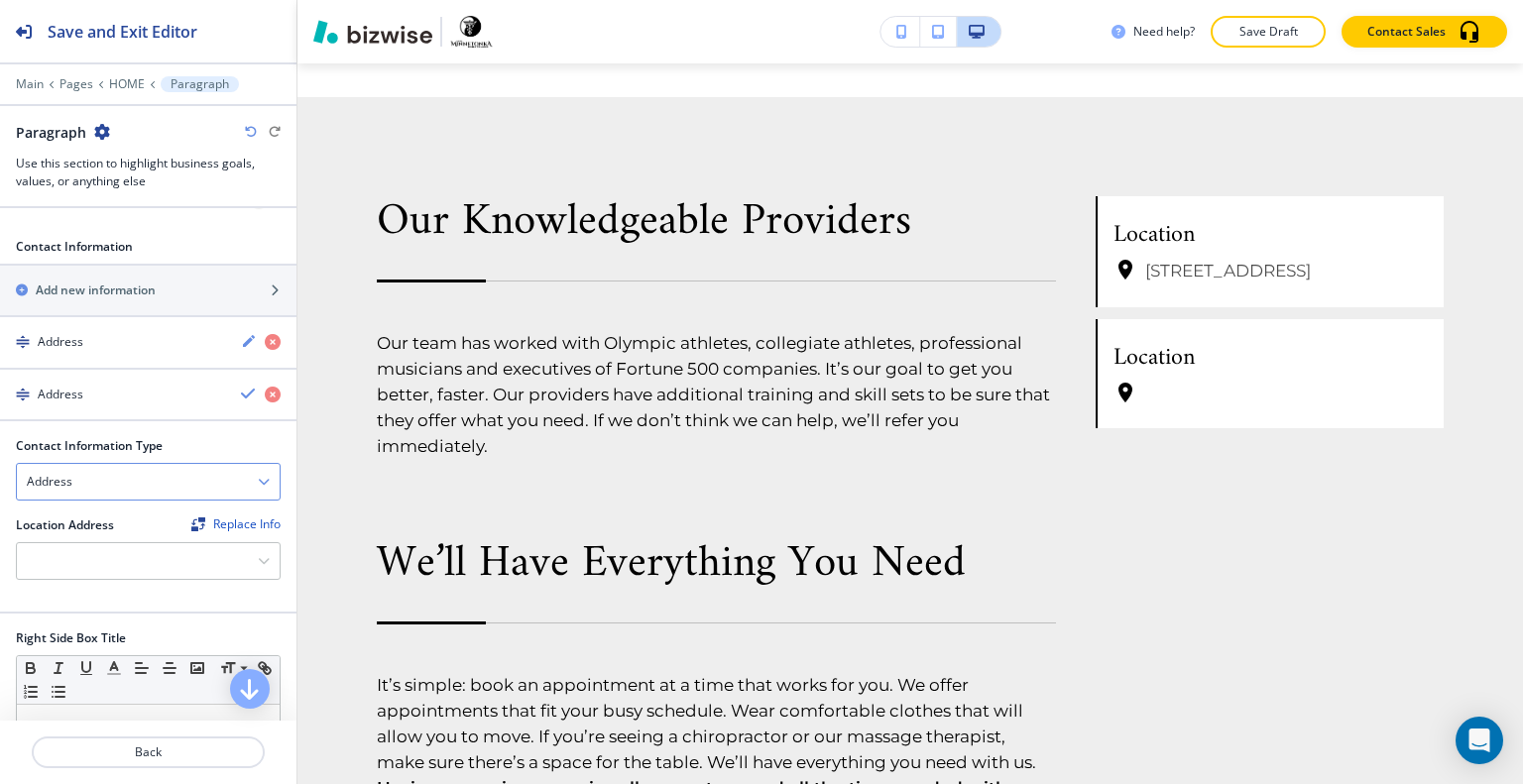 click on "Address" at bounding box center (148, 482) 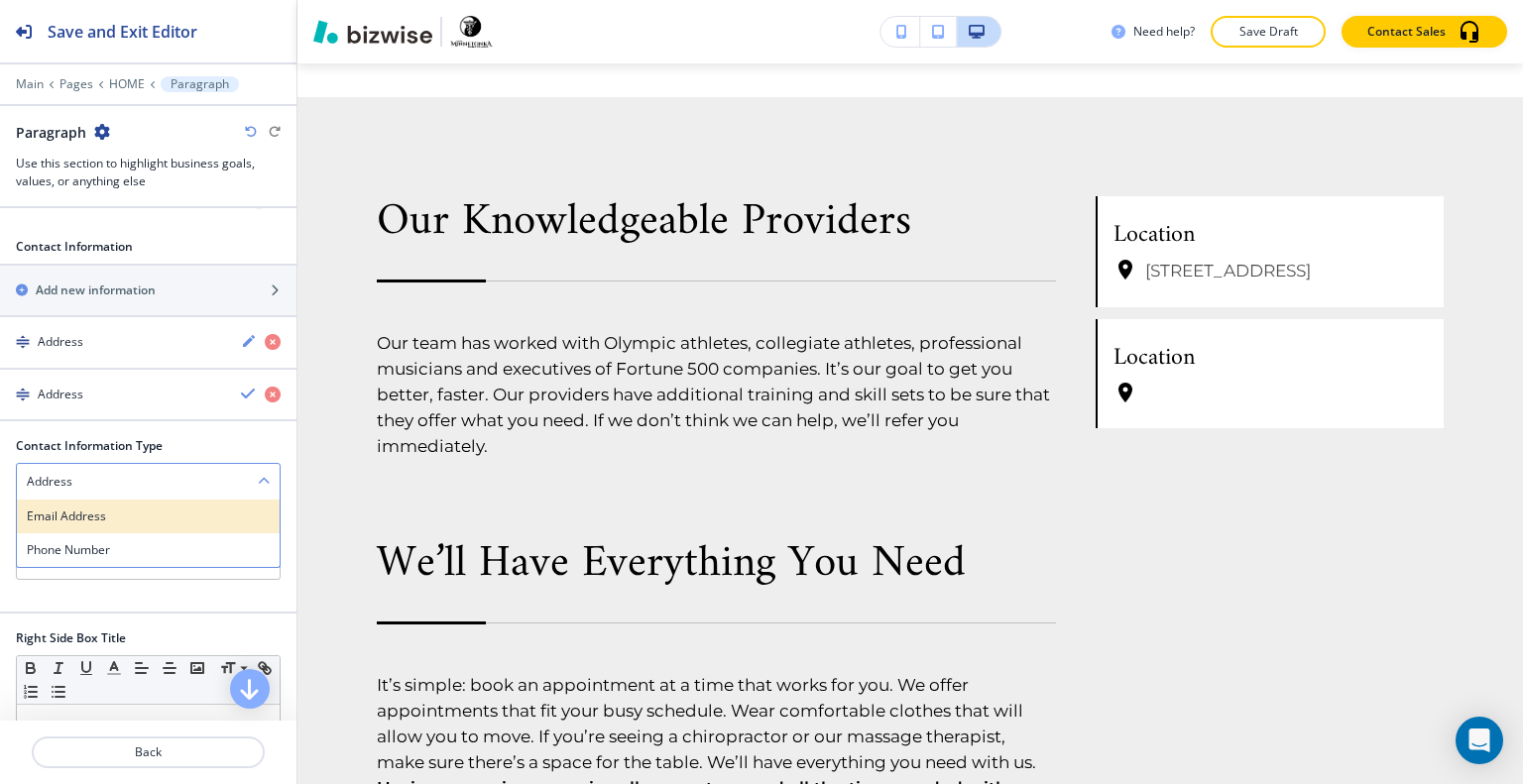 click on "Email Address" at bounding box center (148, 516) 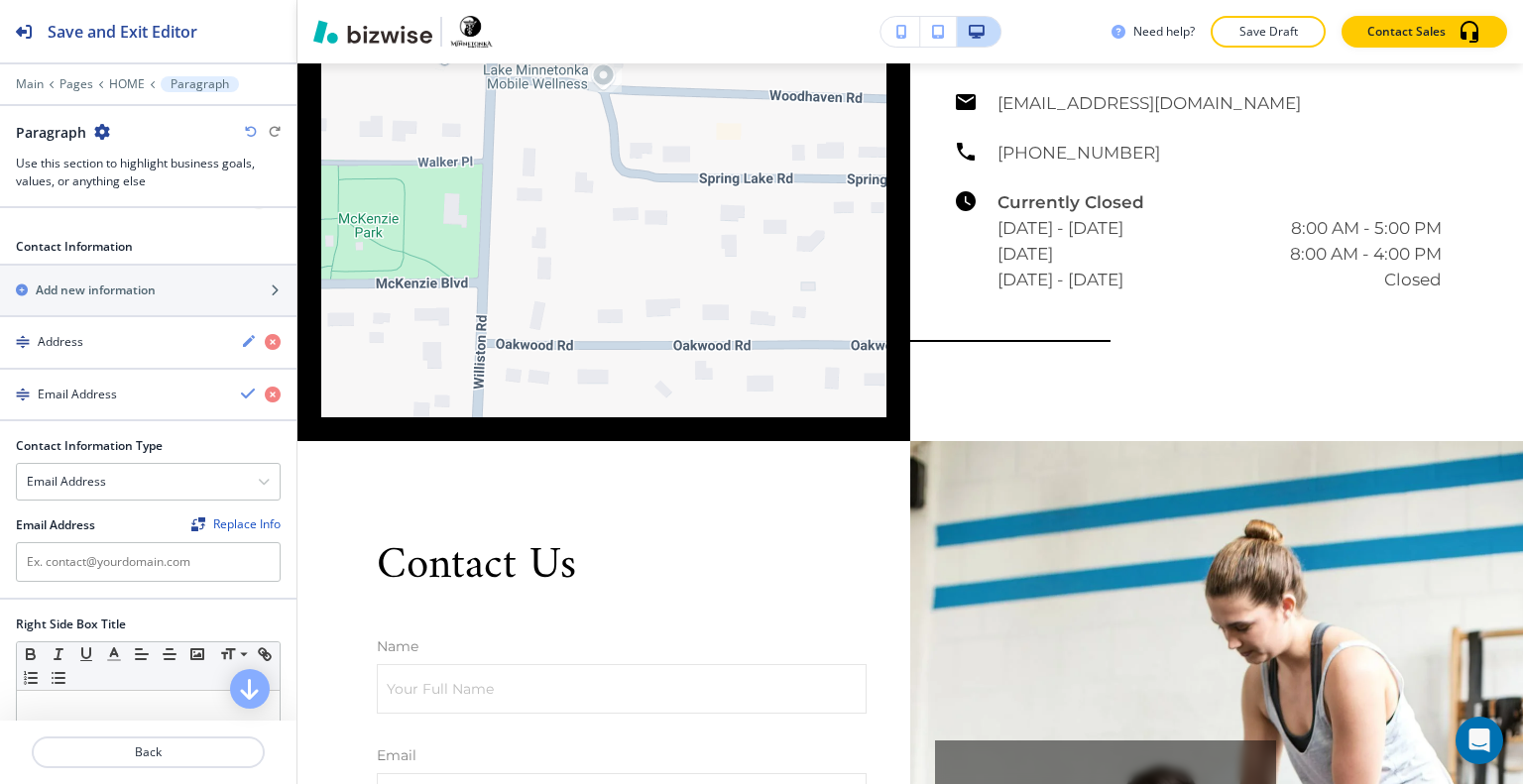 scroll, scrollTop: 7734, scrollLeft: 0, axis: vertical 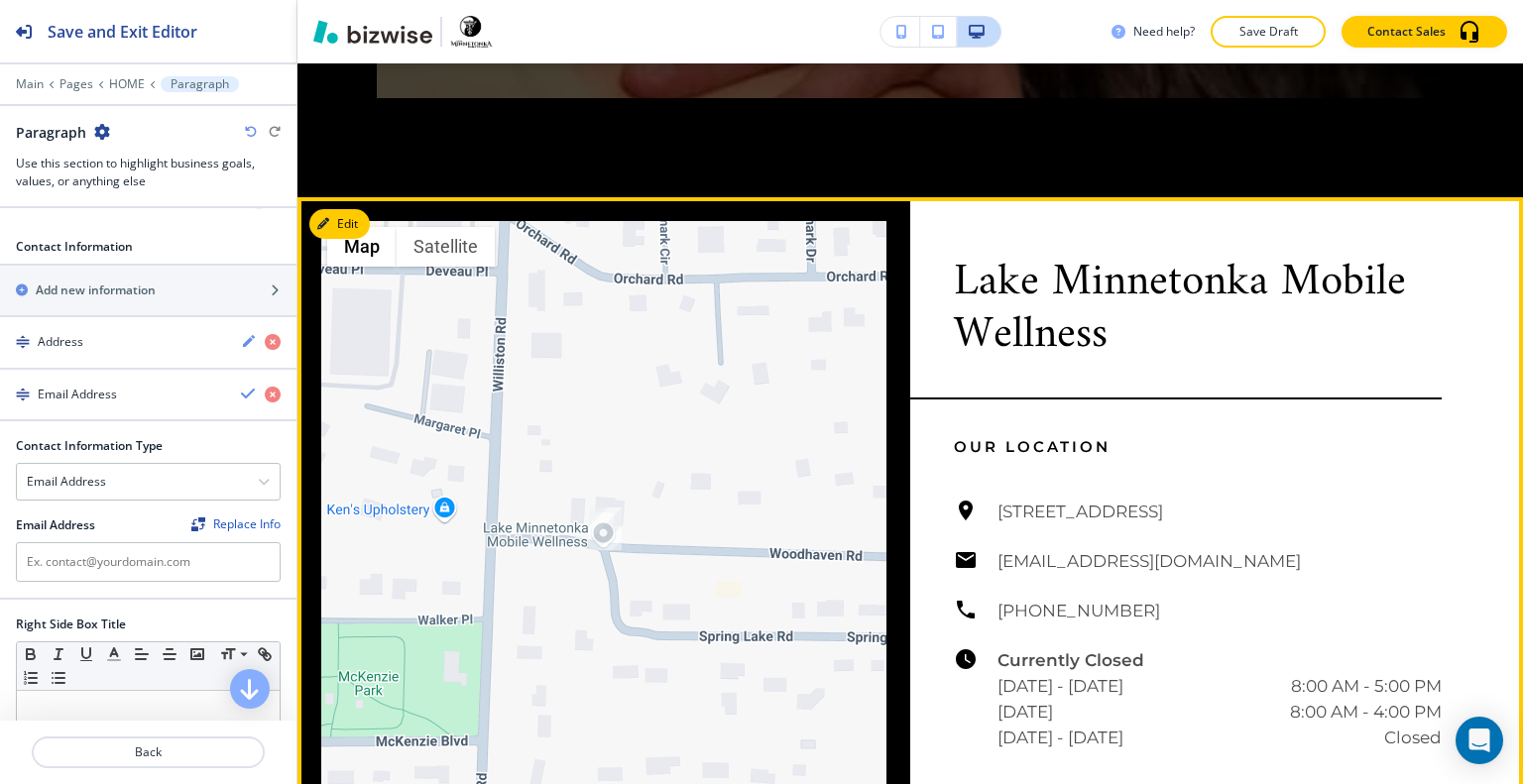 drag, startPoint x: 1384, startPoint y: 530, endPoint x: 972, endPoint y: 535, distance: 412.03034 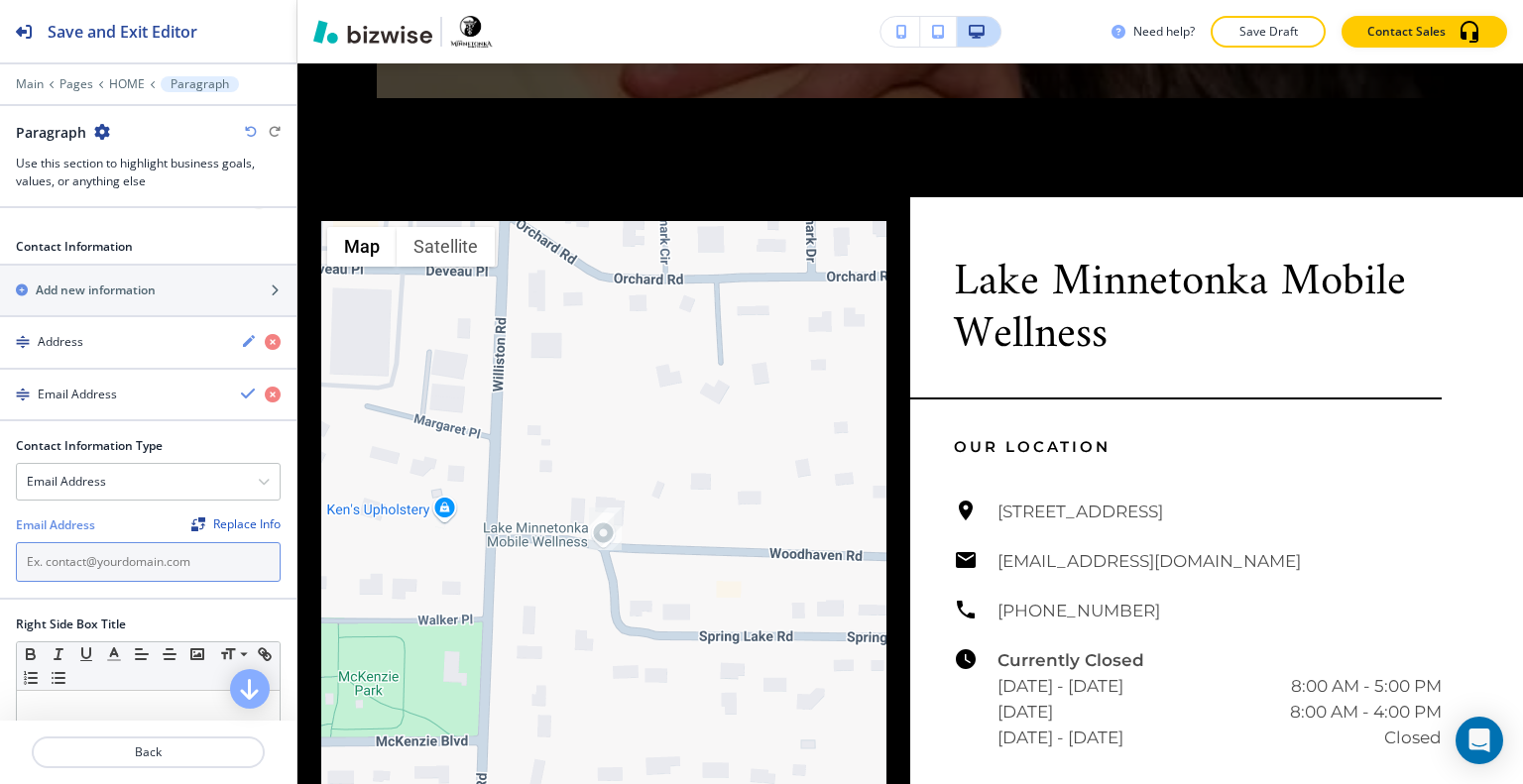 paste on "[EMAIL_ADDRESS][DOMAIN_NAME]" 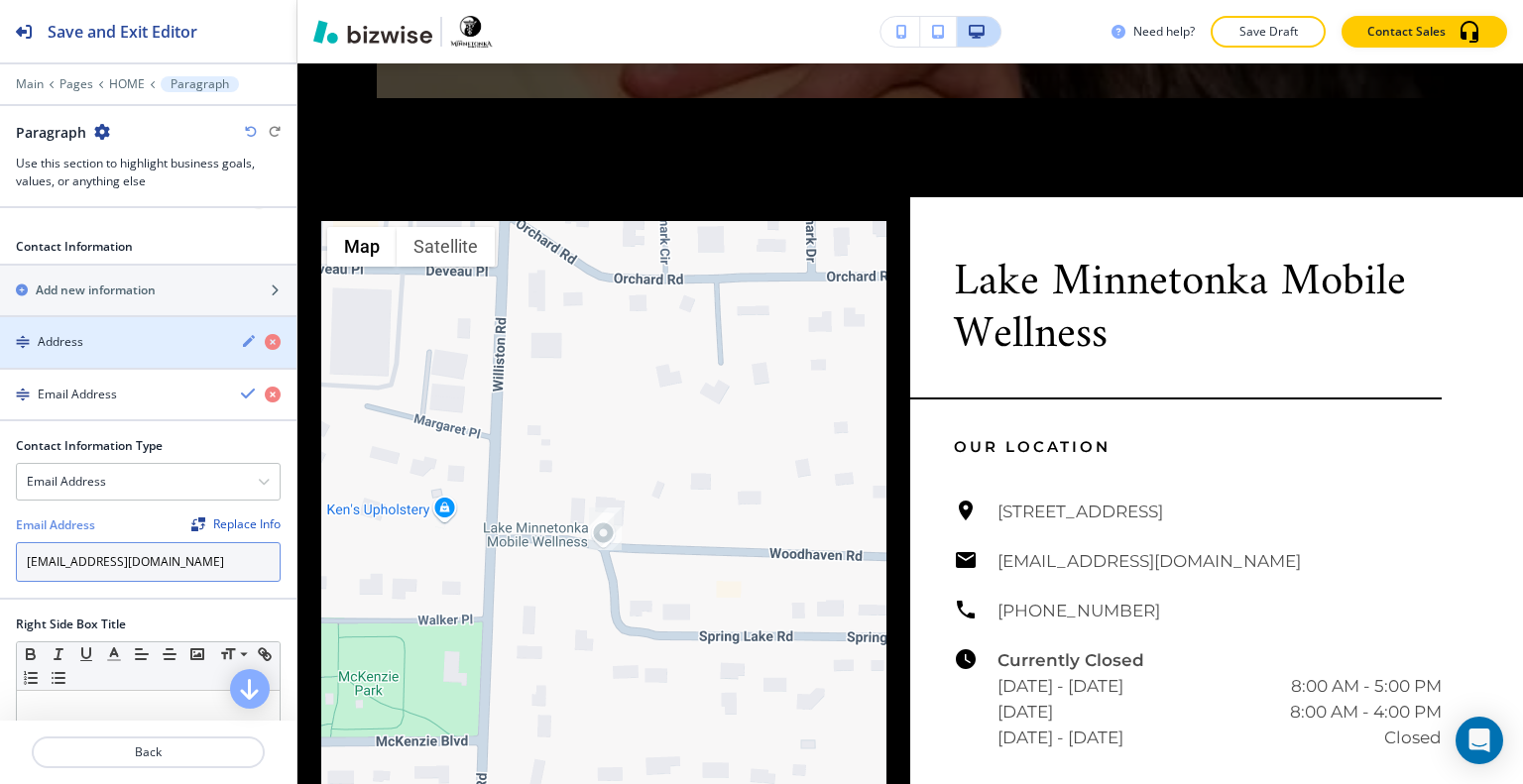 scroll, scrollTop: 0, scrollLeft: 13, axis: horizontal 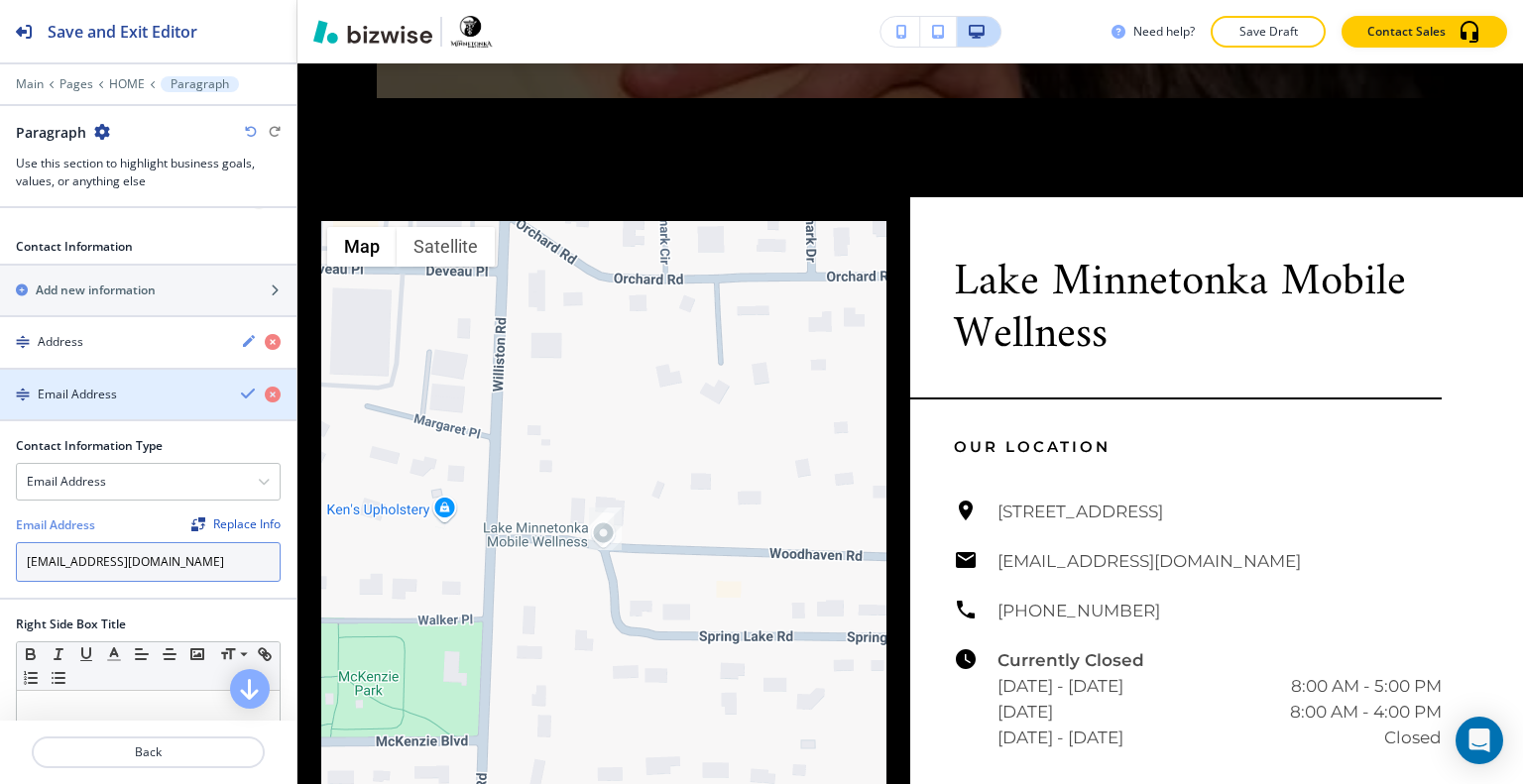 type on "[EMAIL_ADDRESS][DOMAIN_NAME]" 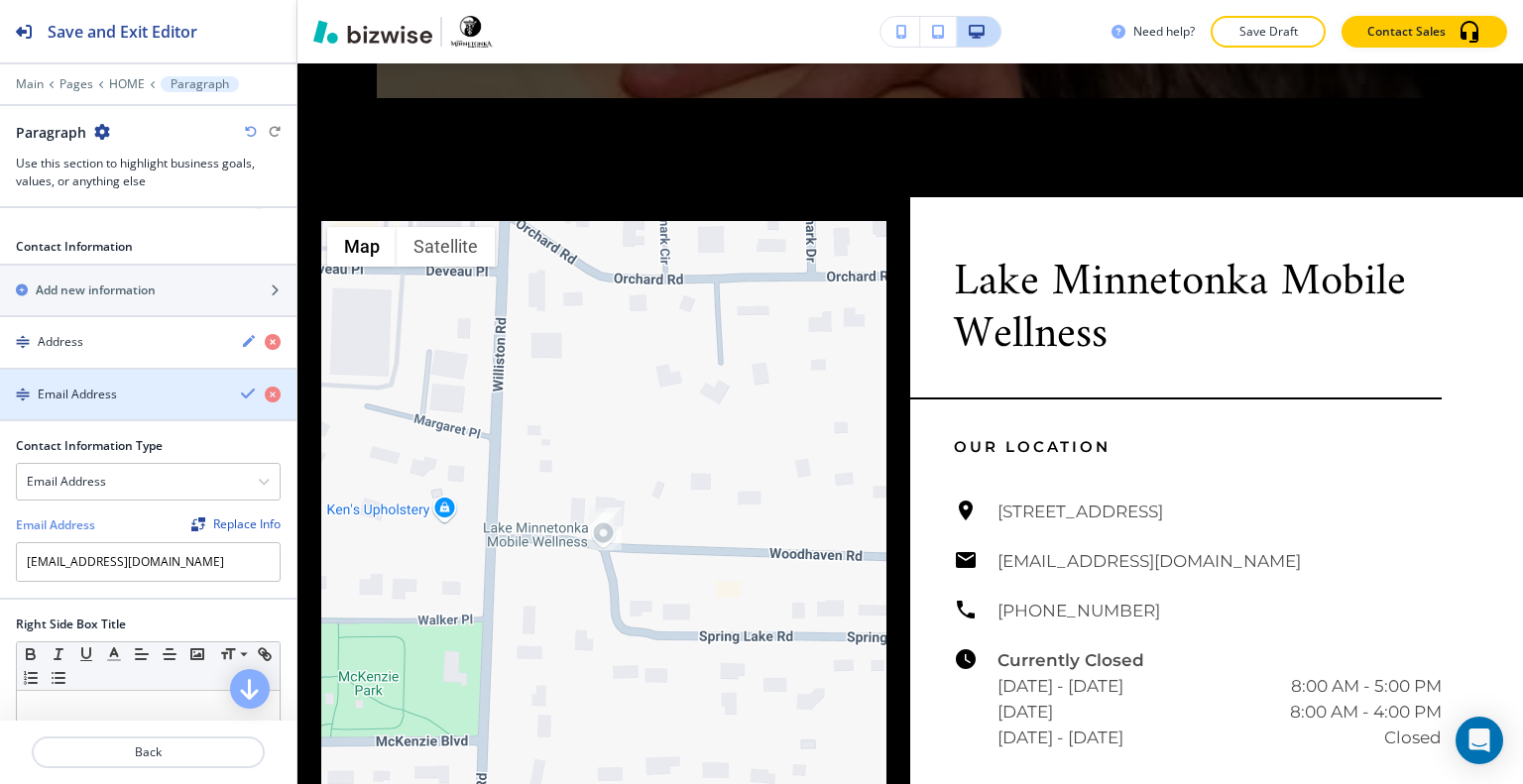 scroll, scrollTop: 0, scrollLeft: 0, axis: both 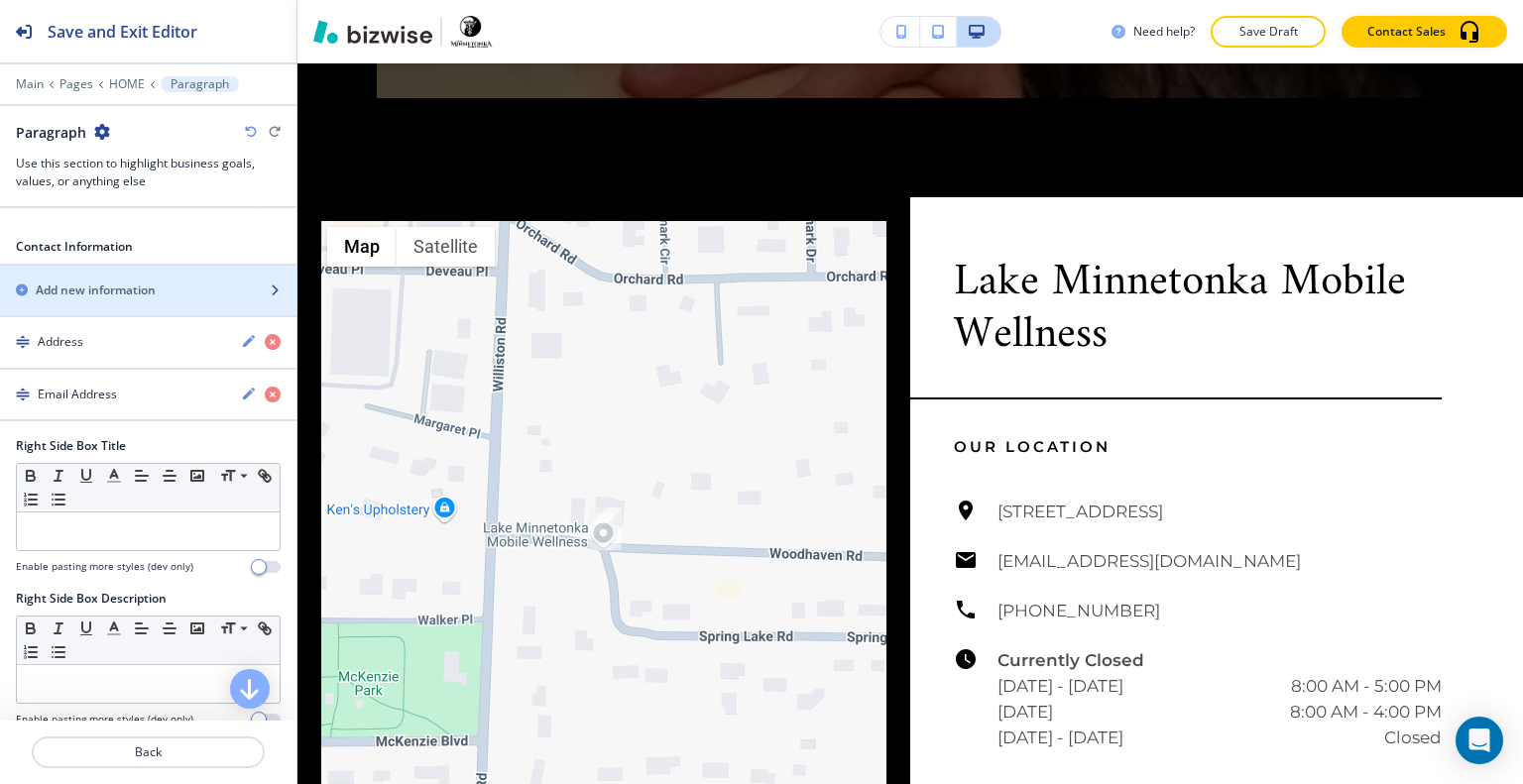 click on "Add new information" at bounding box center [95, 290] 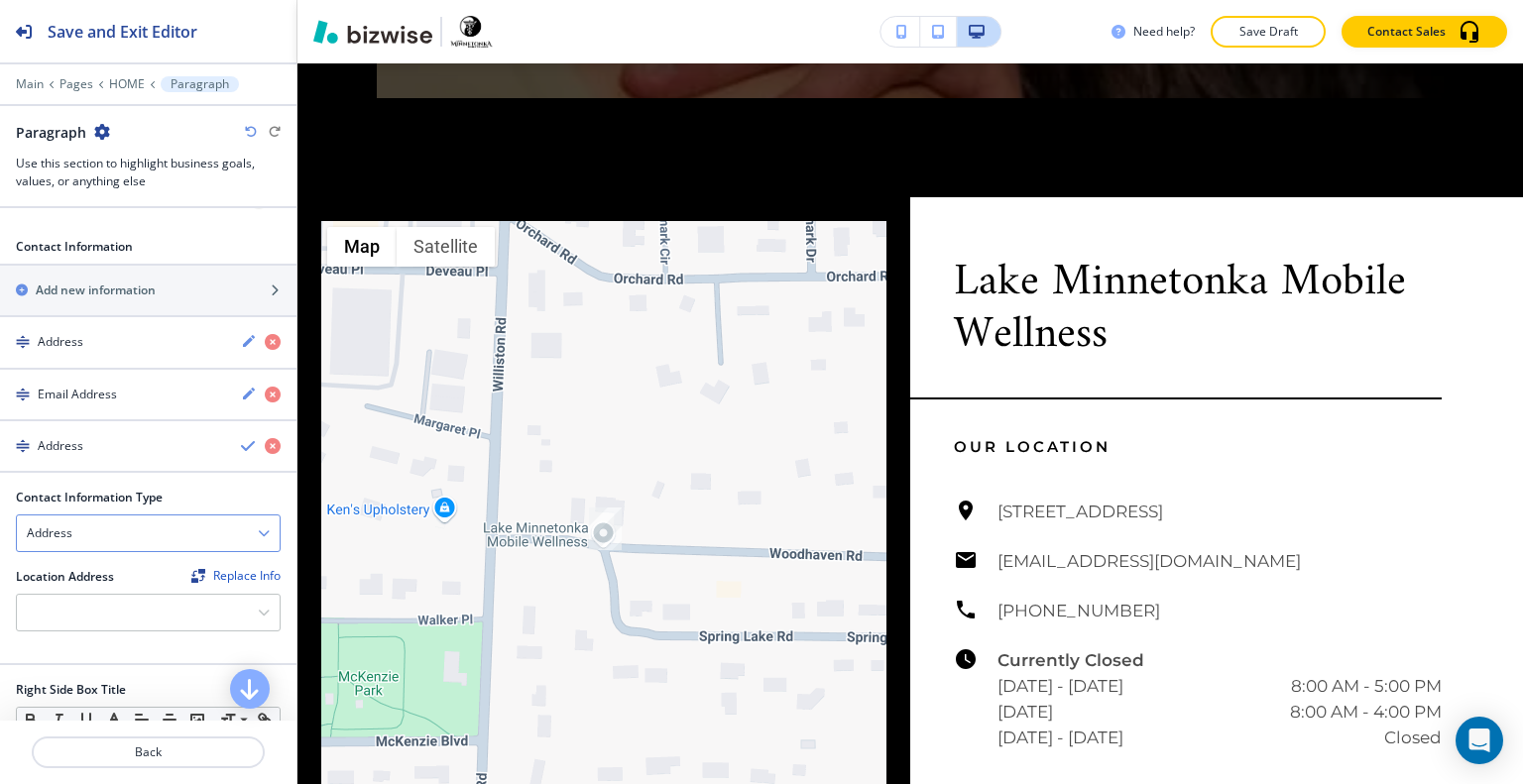 click on "Address" at bounding box center [148, 533] 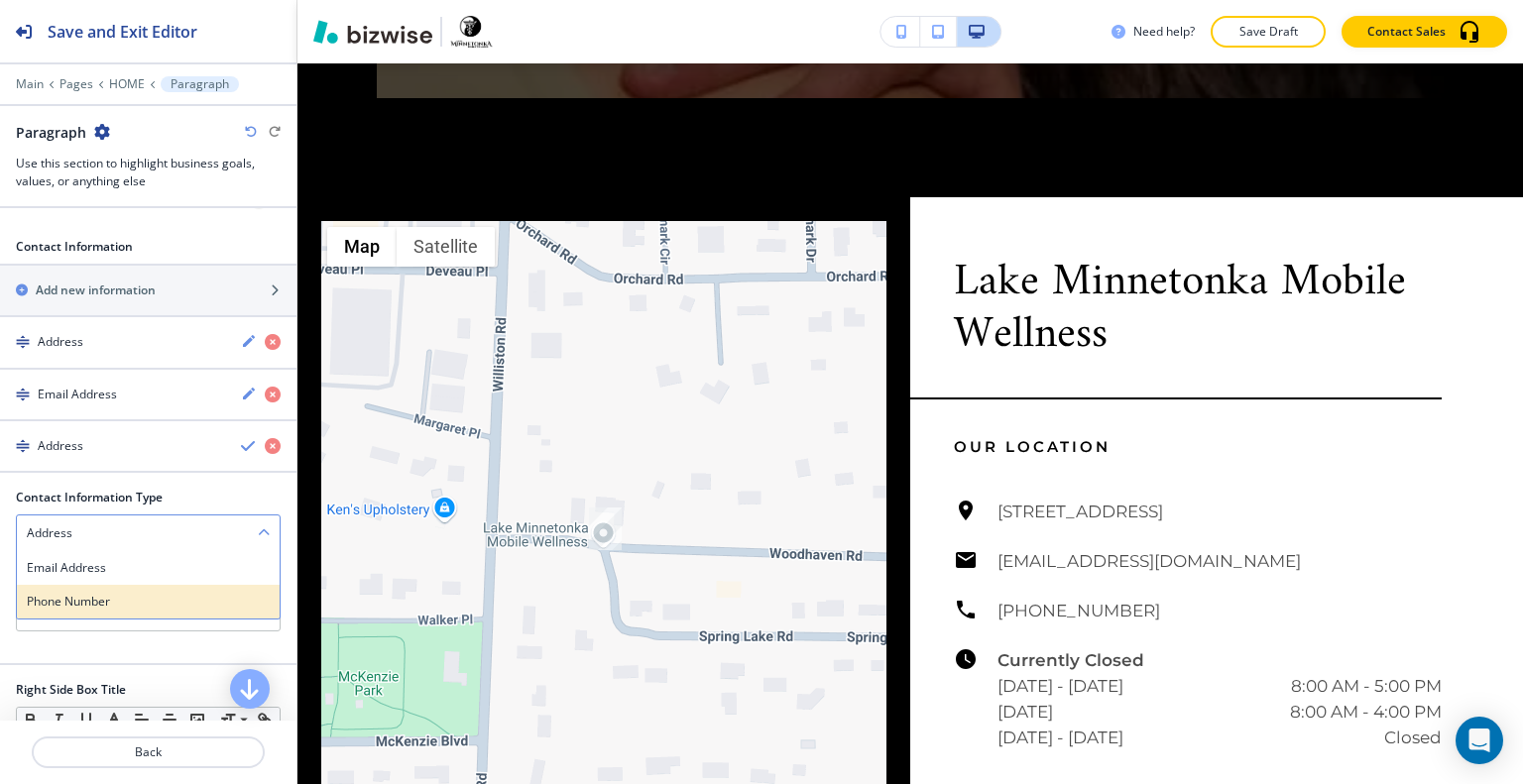 click on "Phone Number" at bounding box center [148, 602] 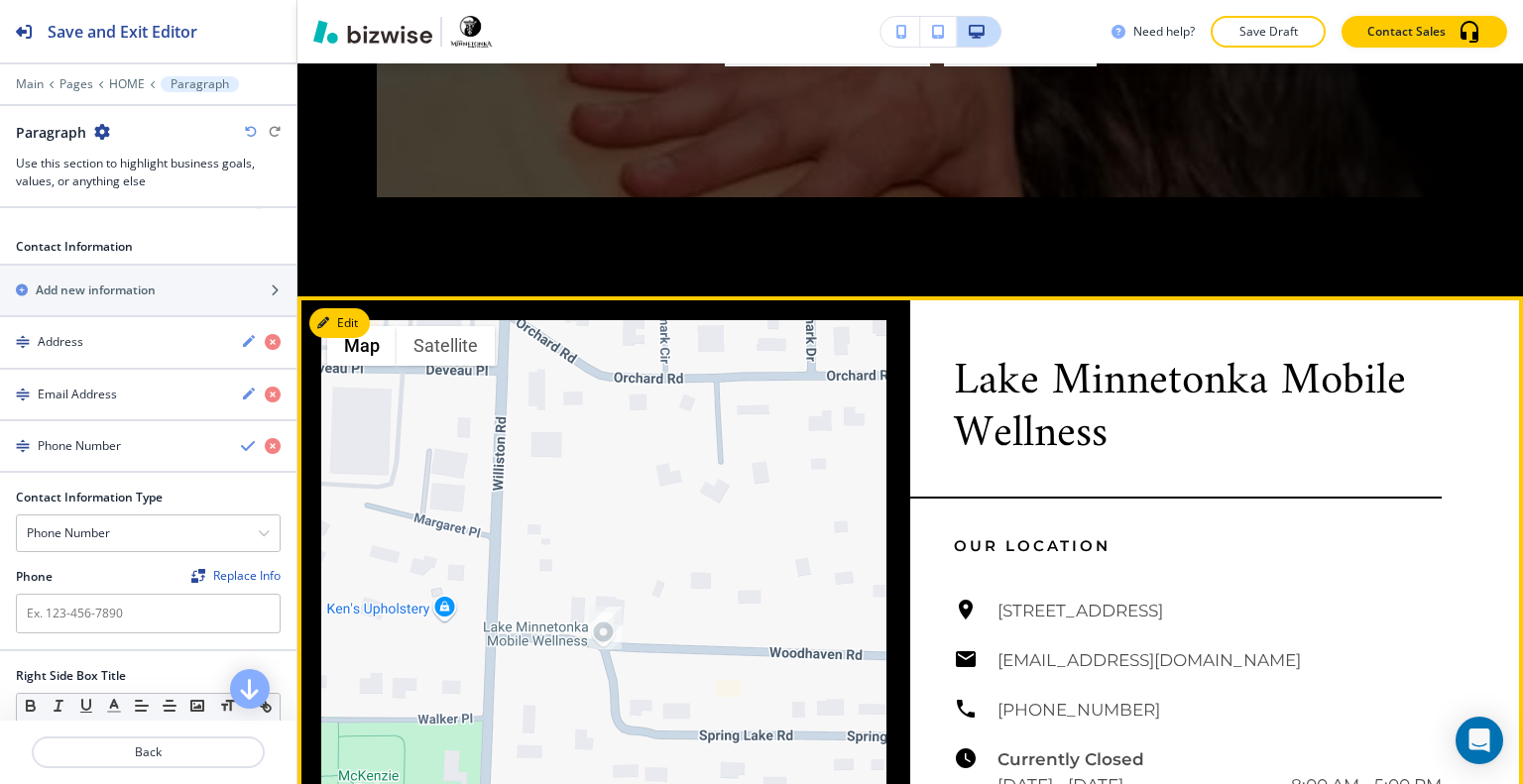 scroll, scrollTop: 7833, scrollLeft: 0, axis: vertical 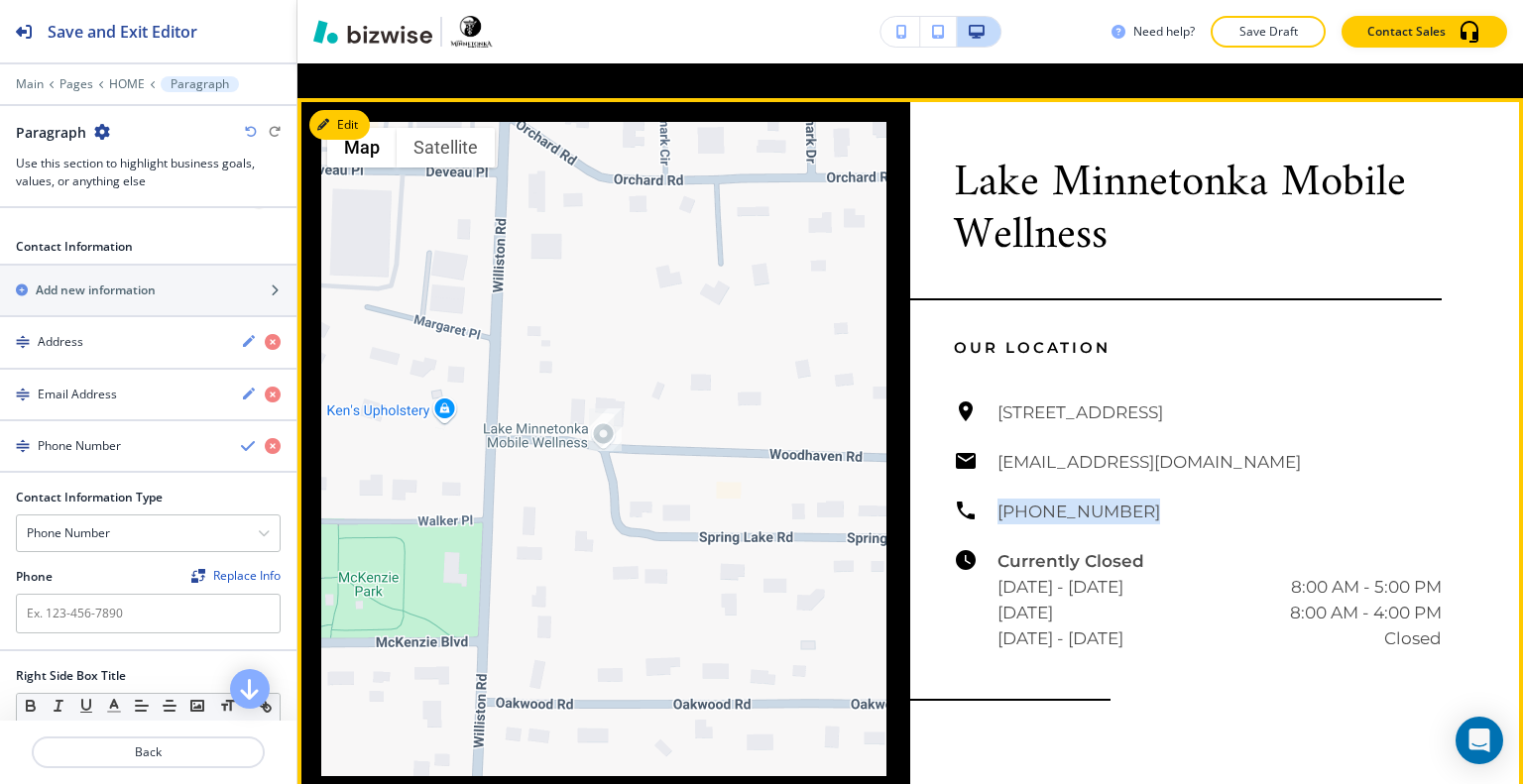 drag, startPoint x: 1131, startPoint y: 479, endPoint x: 982, endPoint y: 475, distance: 149.05368 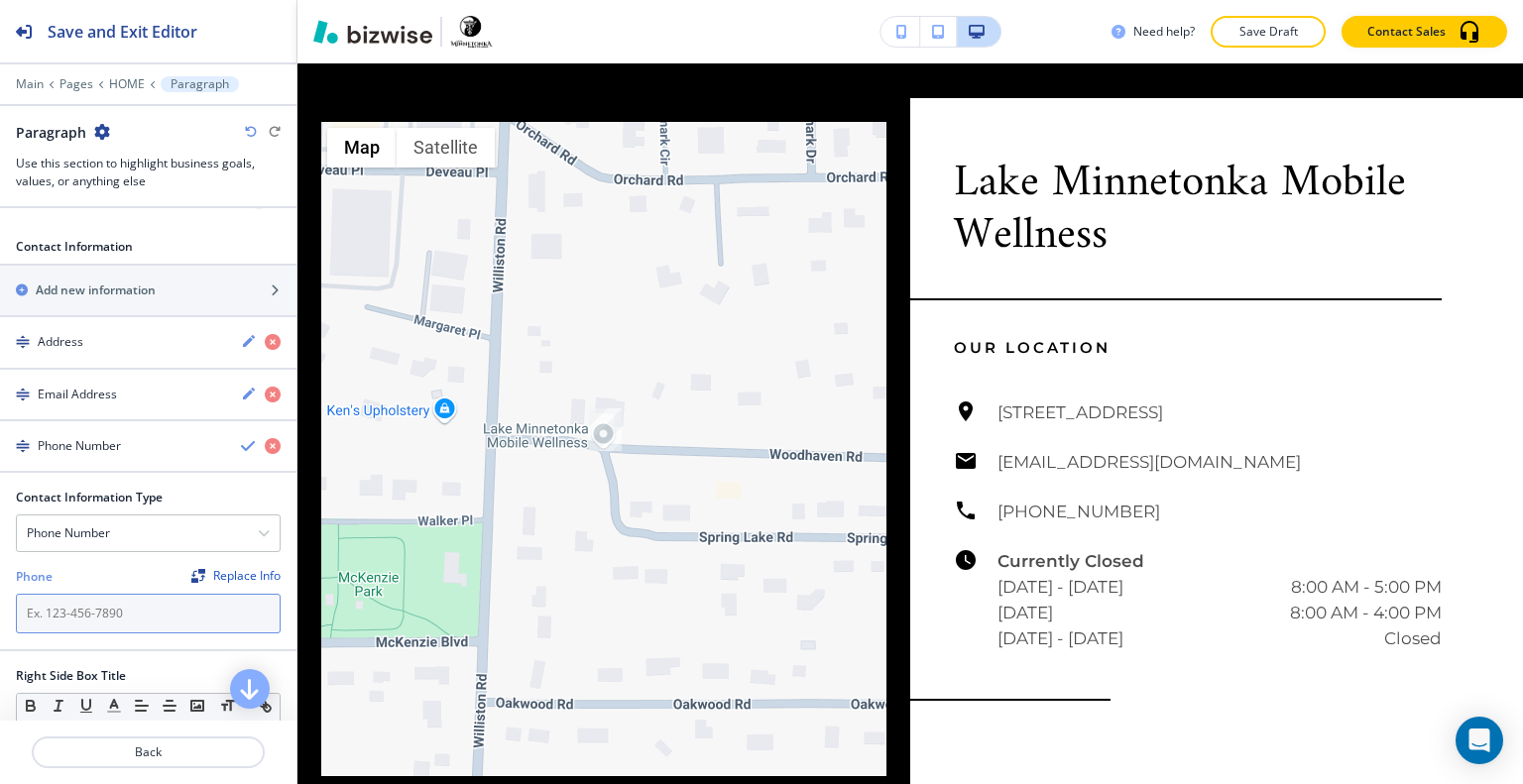 paste on "[PHONE_NUMBER]" 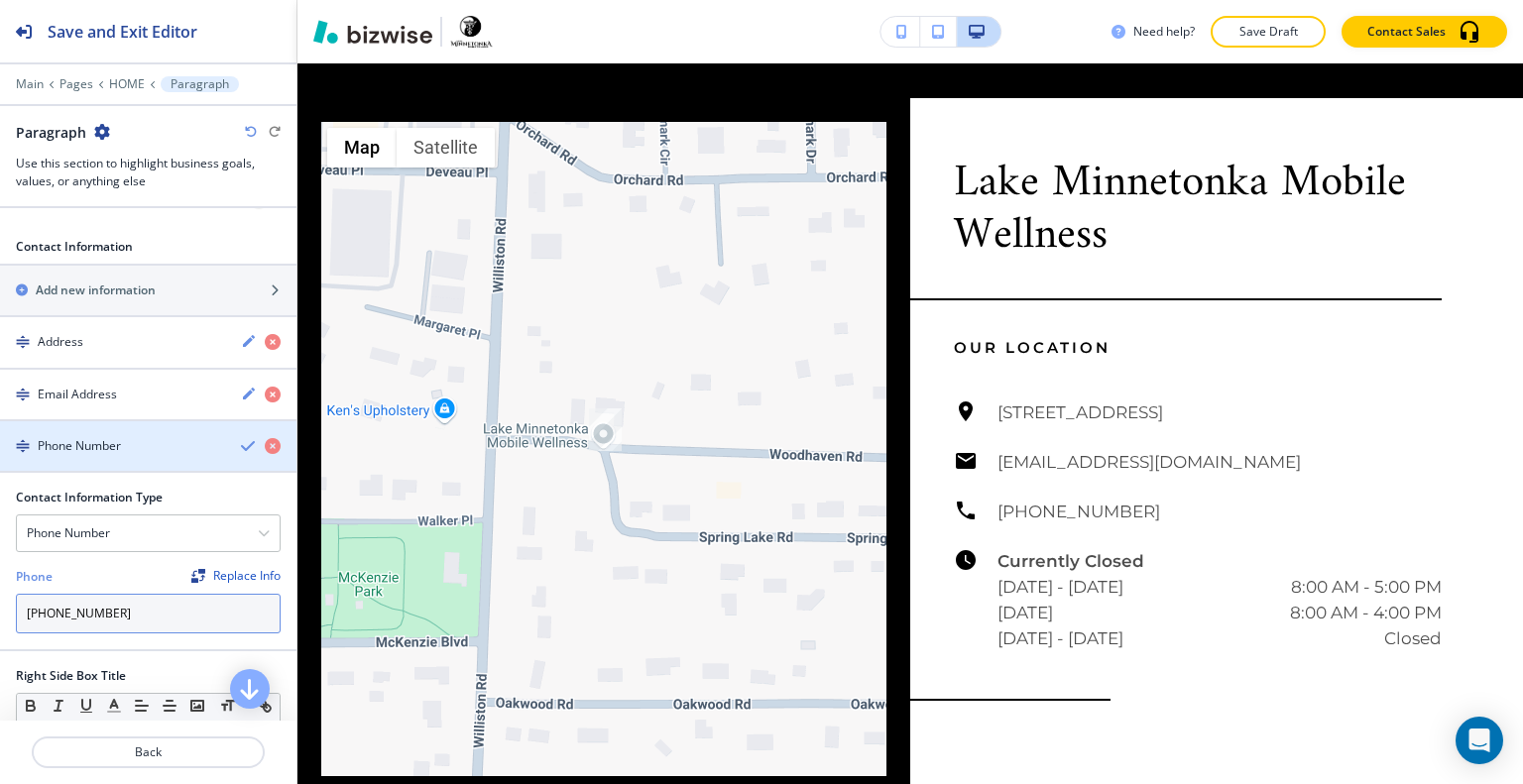 type on "[PHONE_NUMBER]" 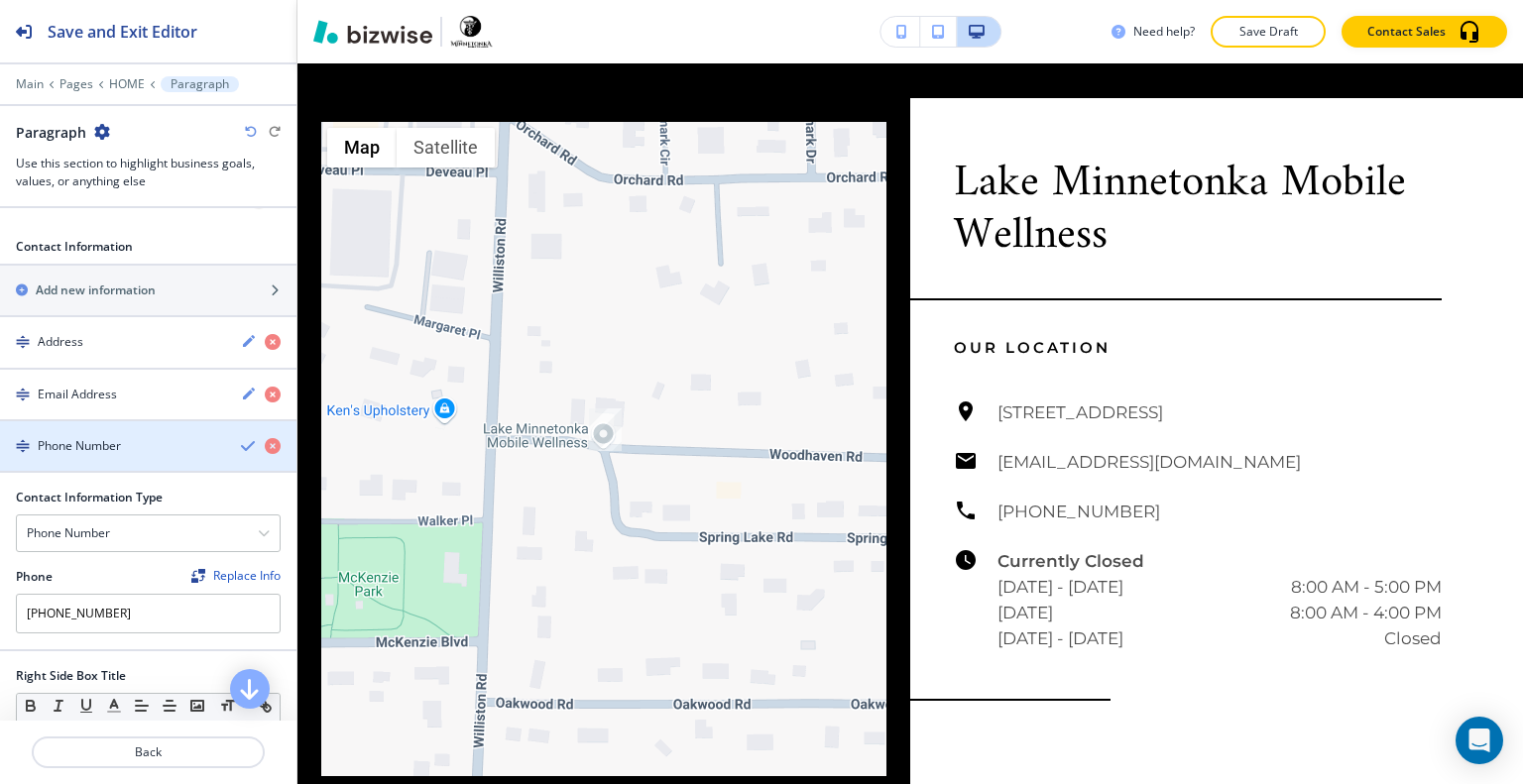 click at bounding box center (249, 446) 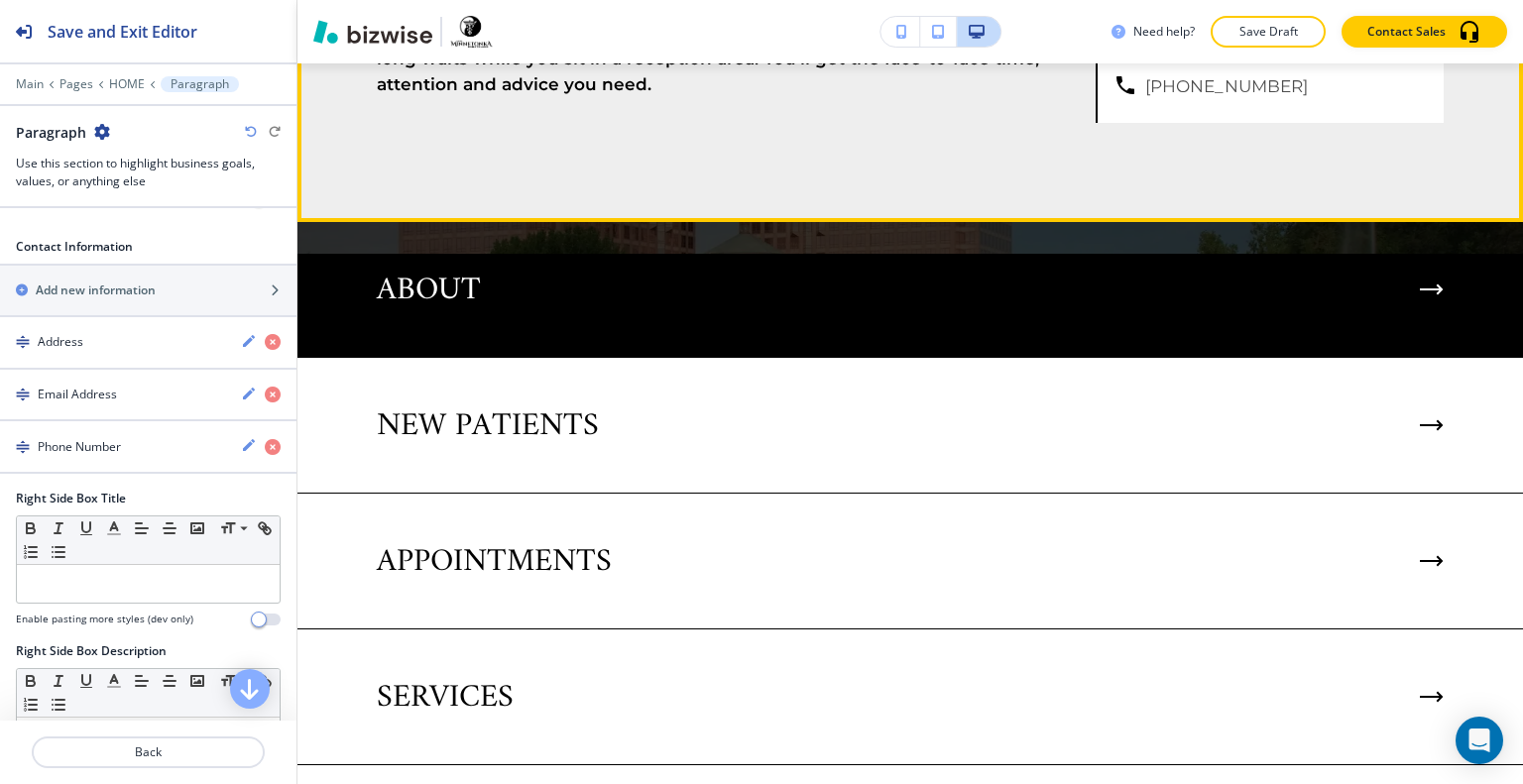 scroll, scrollTop: 5157, scrollLeft: 0, axis: vertical 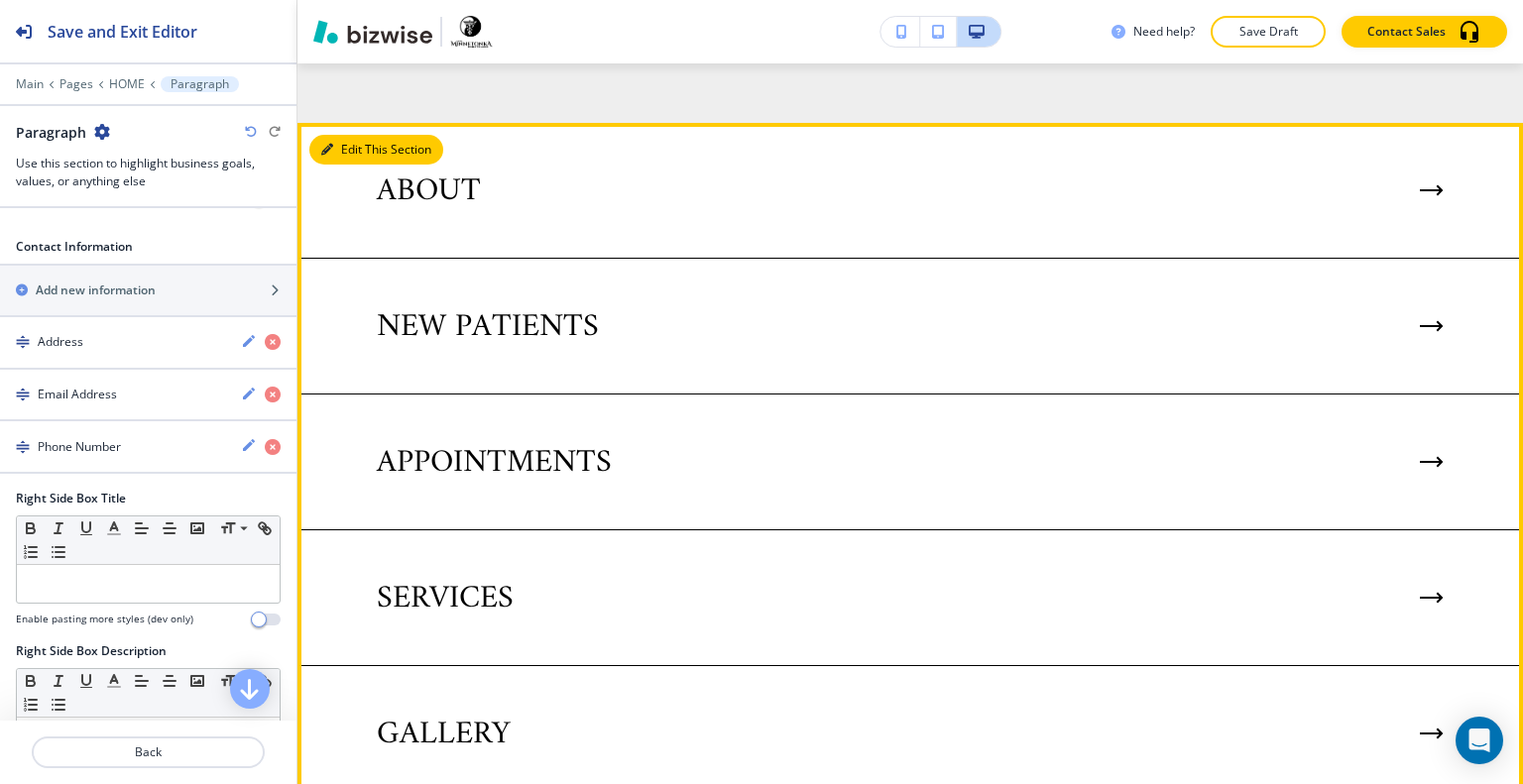 click on "Edit This Section" at bounding box center (376, 150) 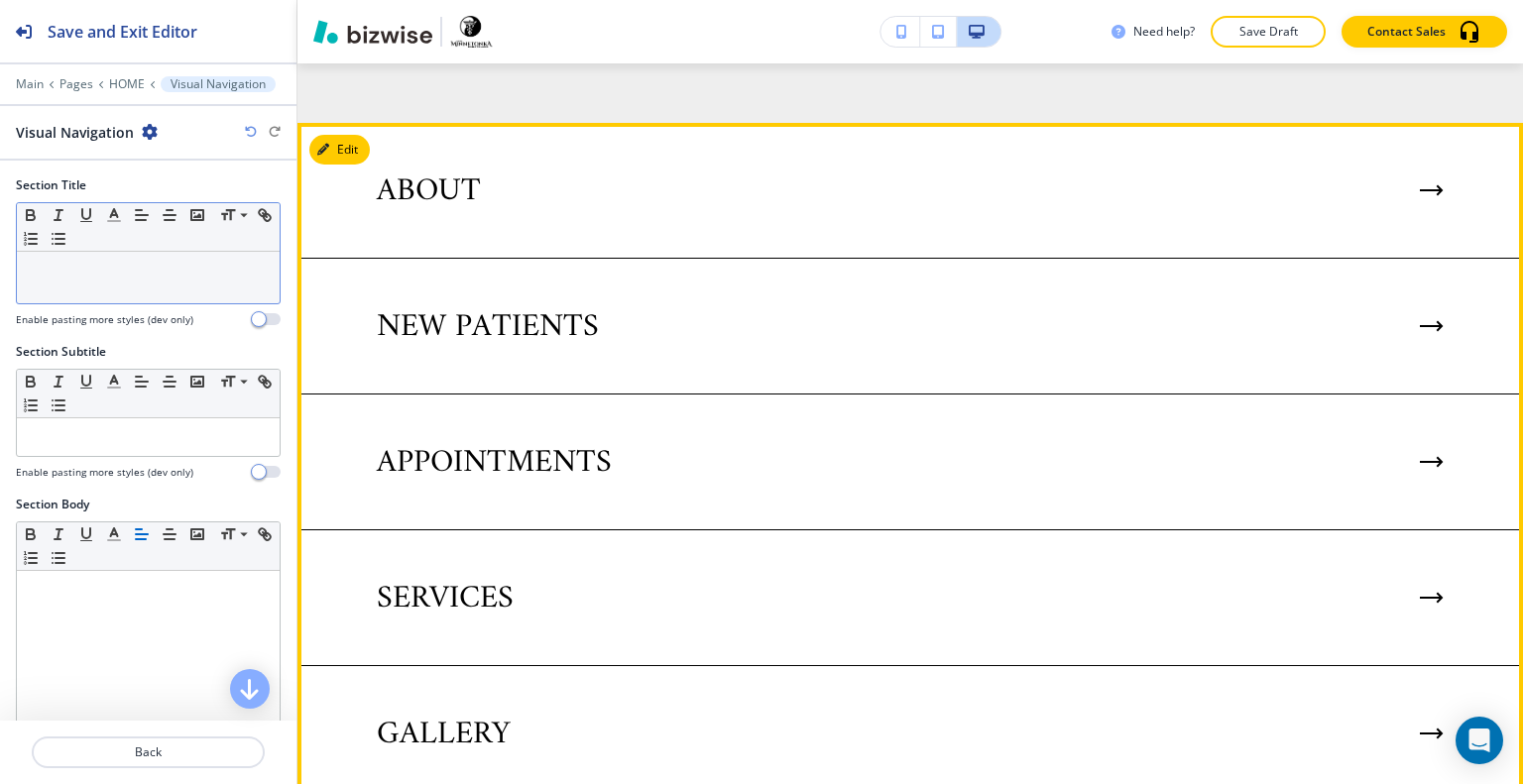 scroll, scrollTop: 5183, scrollLeft: 0, axis: vertical 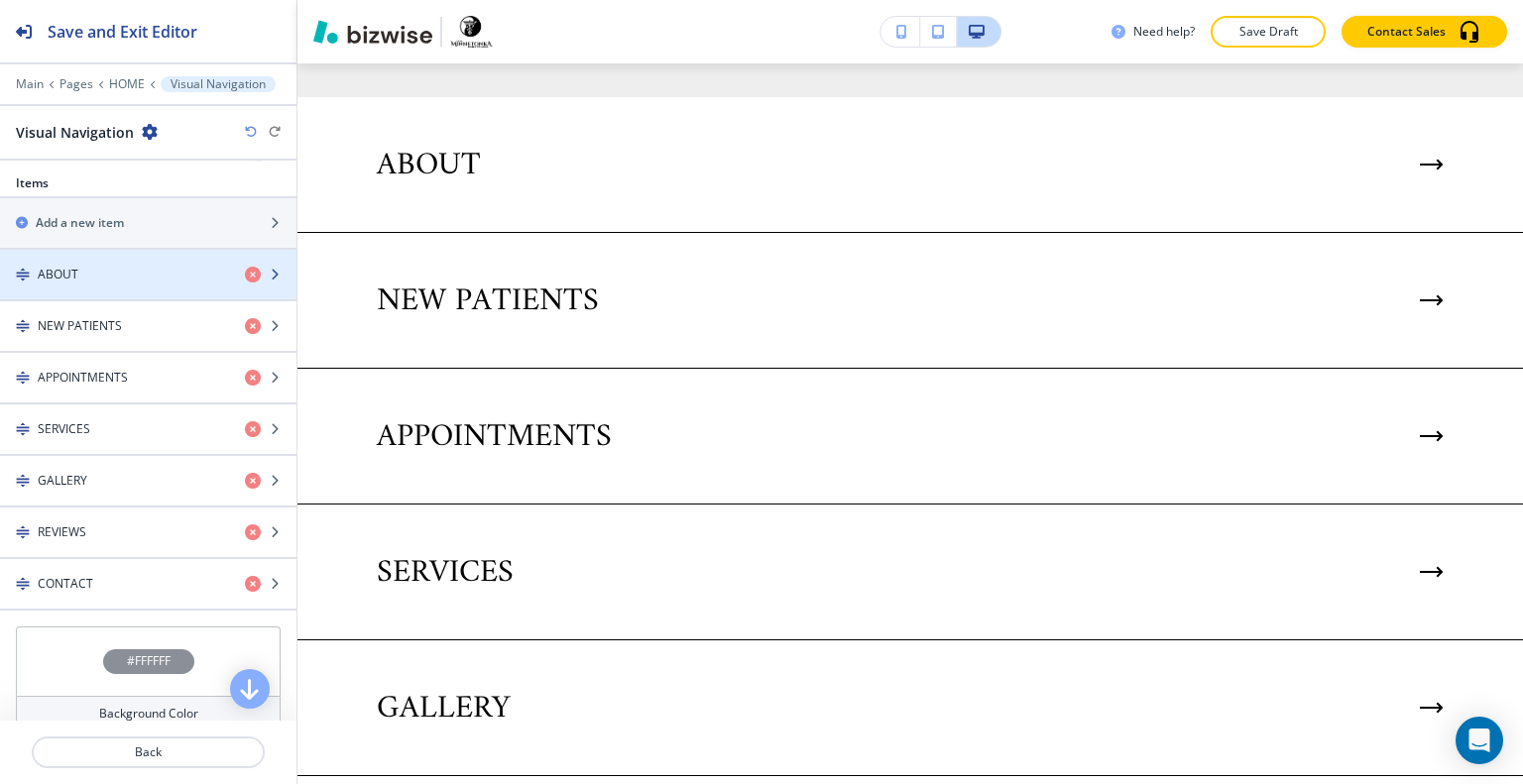 click on "ABOUT" at bounding box center [58, 275] 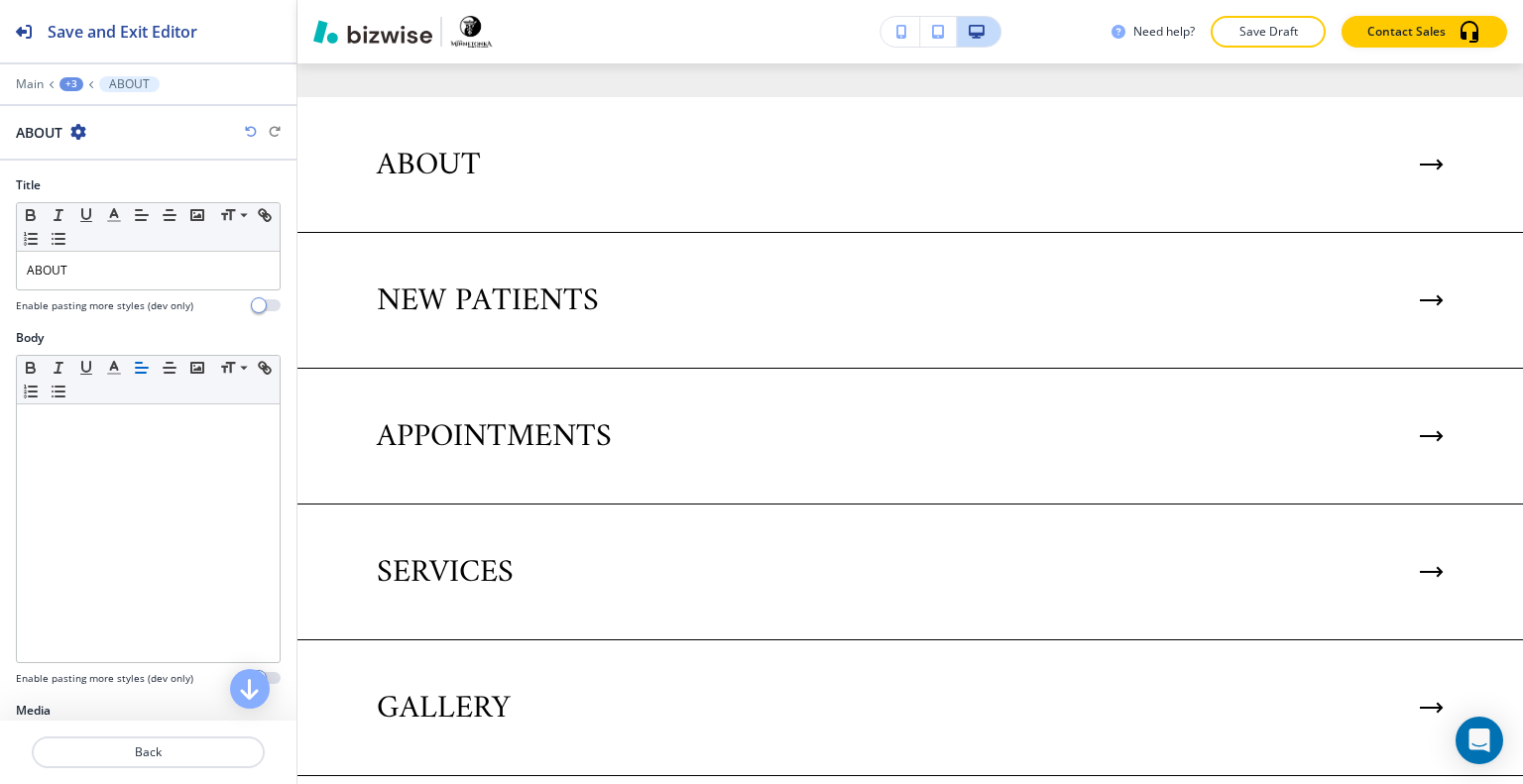 scroll, scrollTop: 420, scrollLeft: 0, axis: vertical 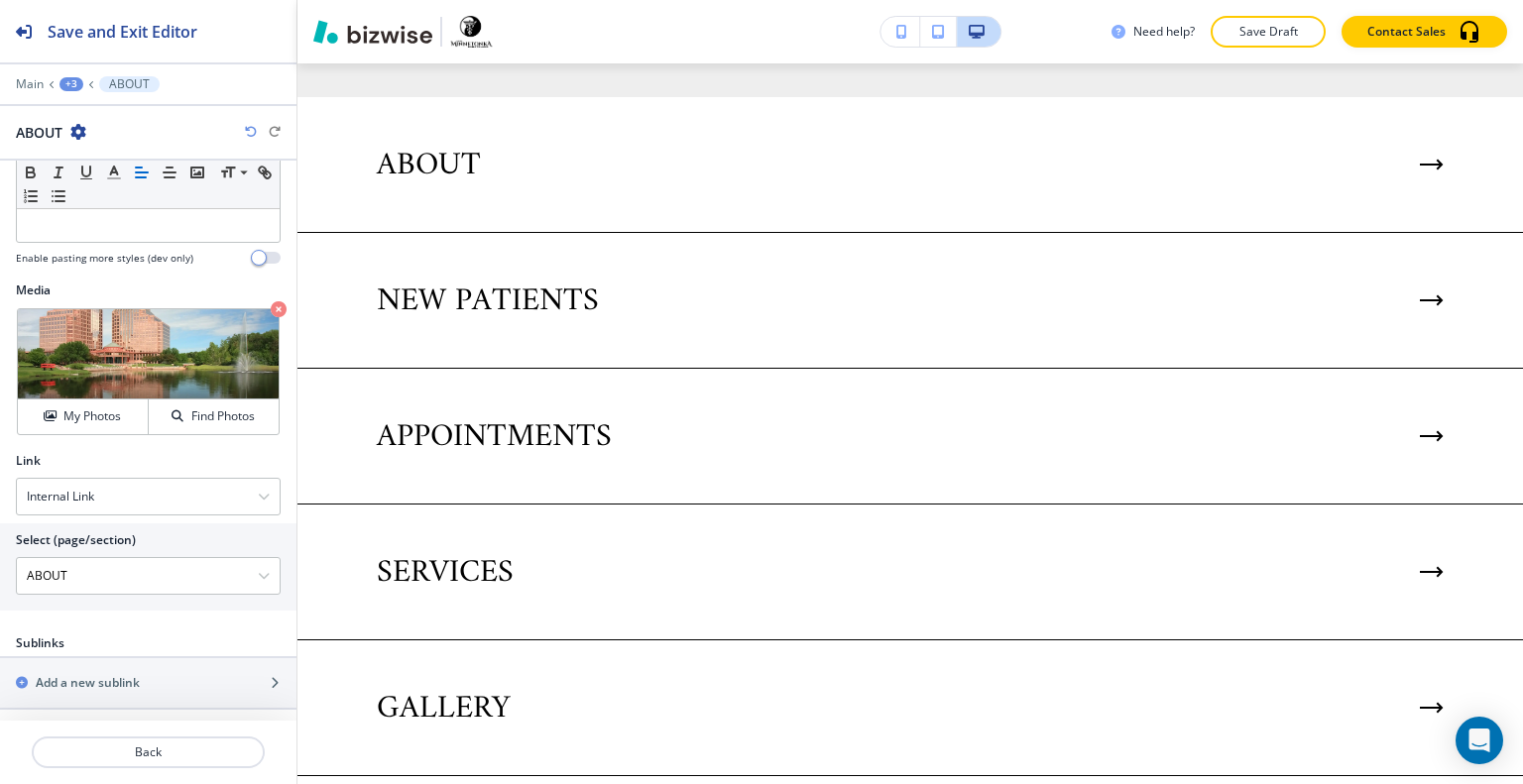 click on "Back" at bounding box center [148, 752] 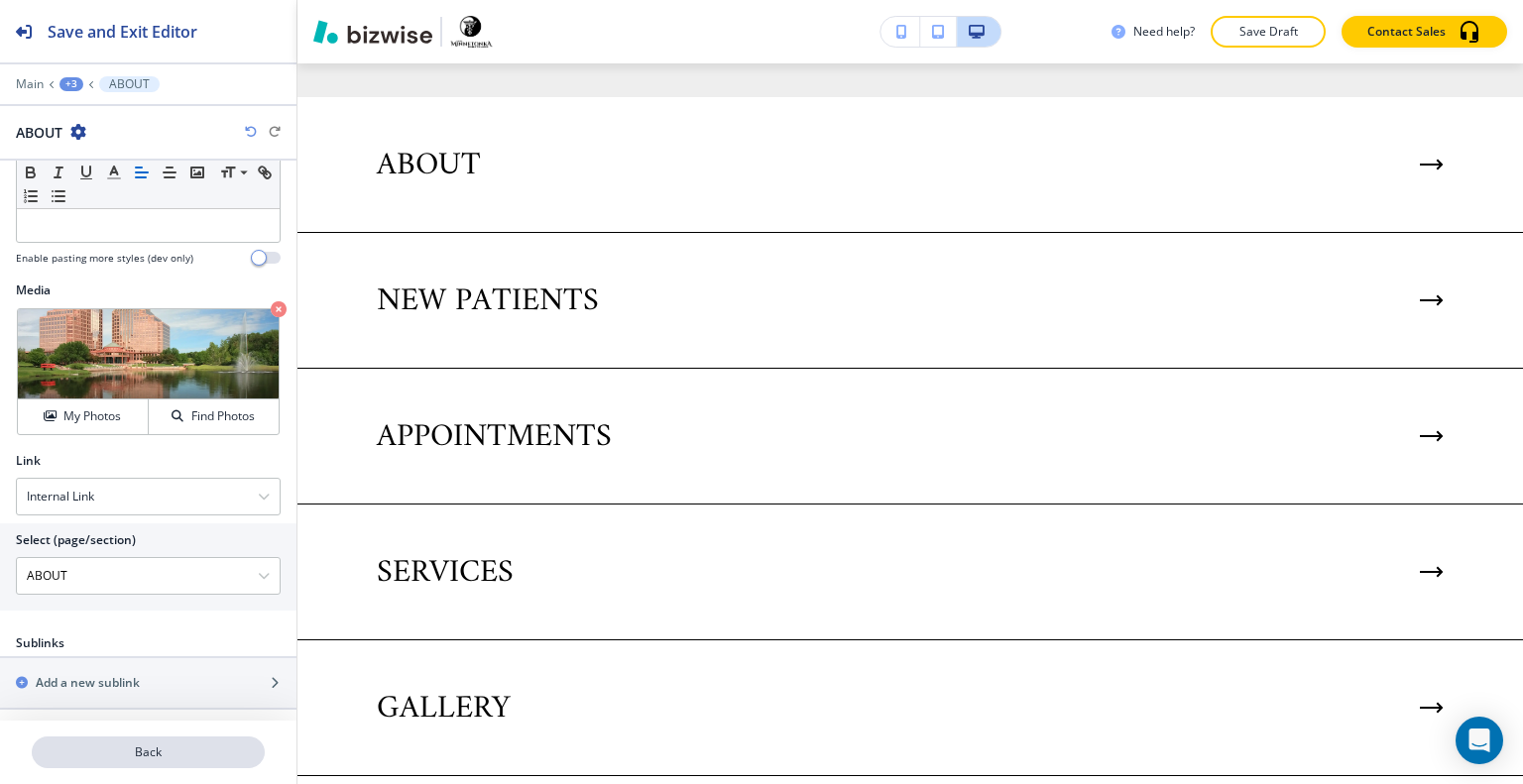 click on "Back" at bounding box center [148, 752] 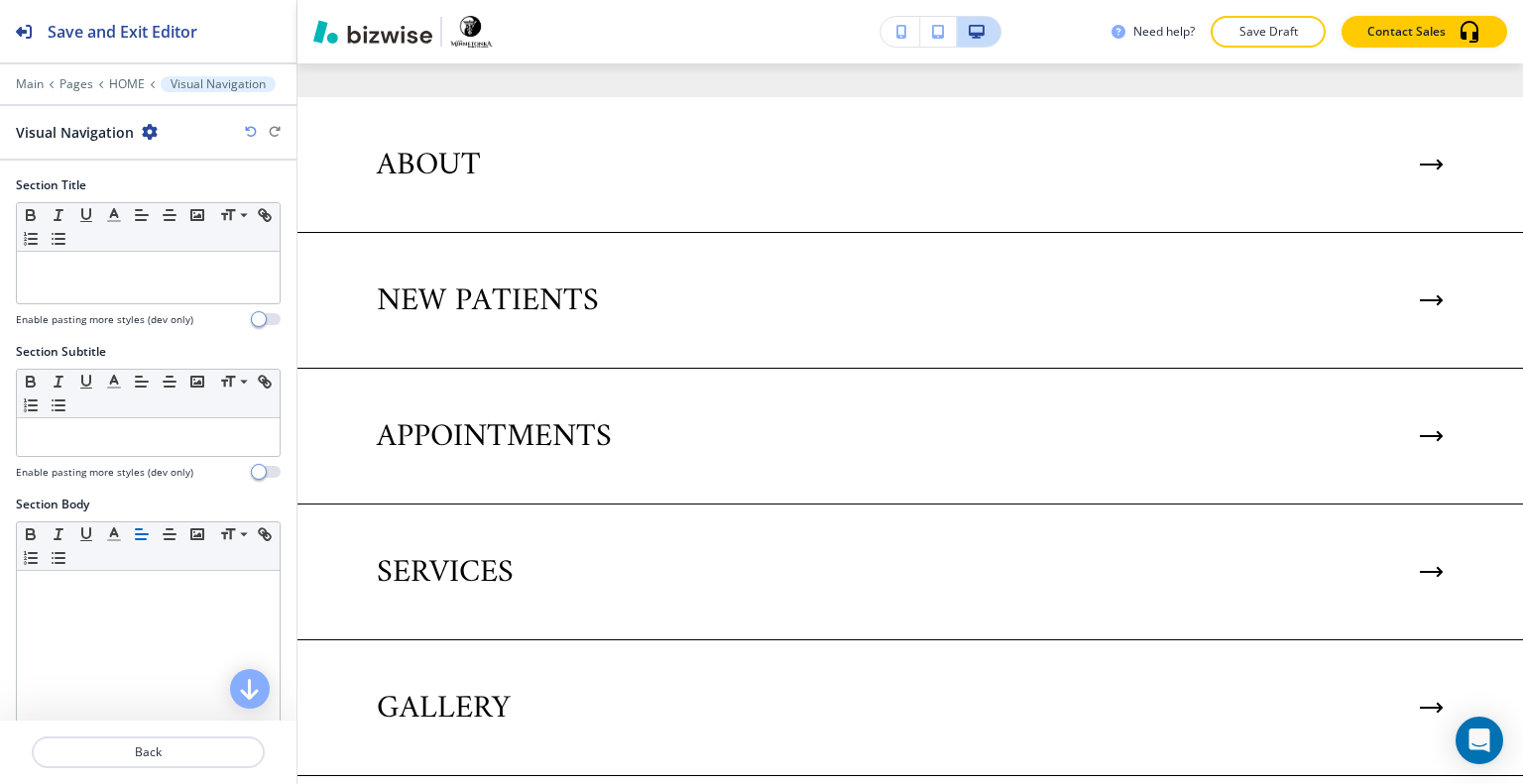 scroll, scrollTop: 793, scrollLeft: 0, axis: vertical 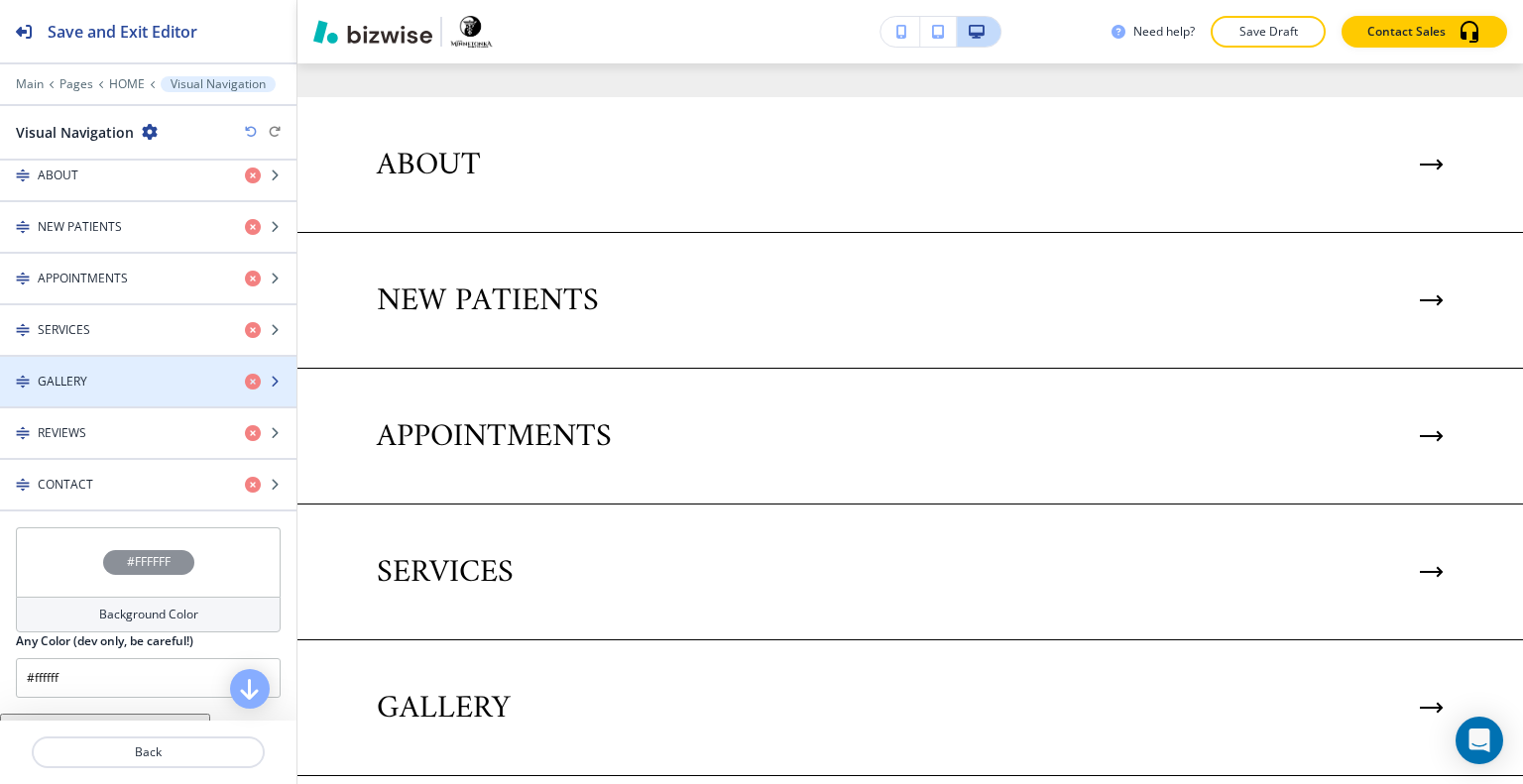 click on "GALLERY" at bounding box center (114, 382) 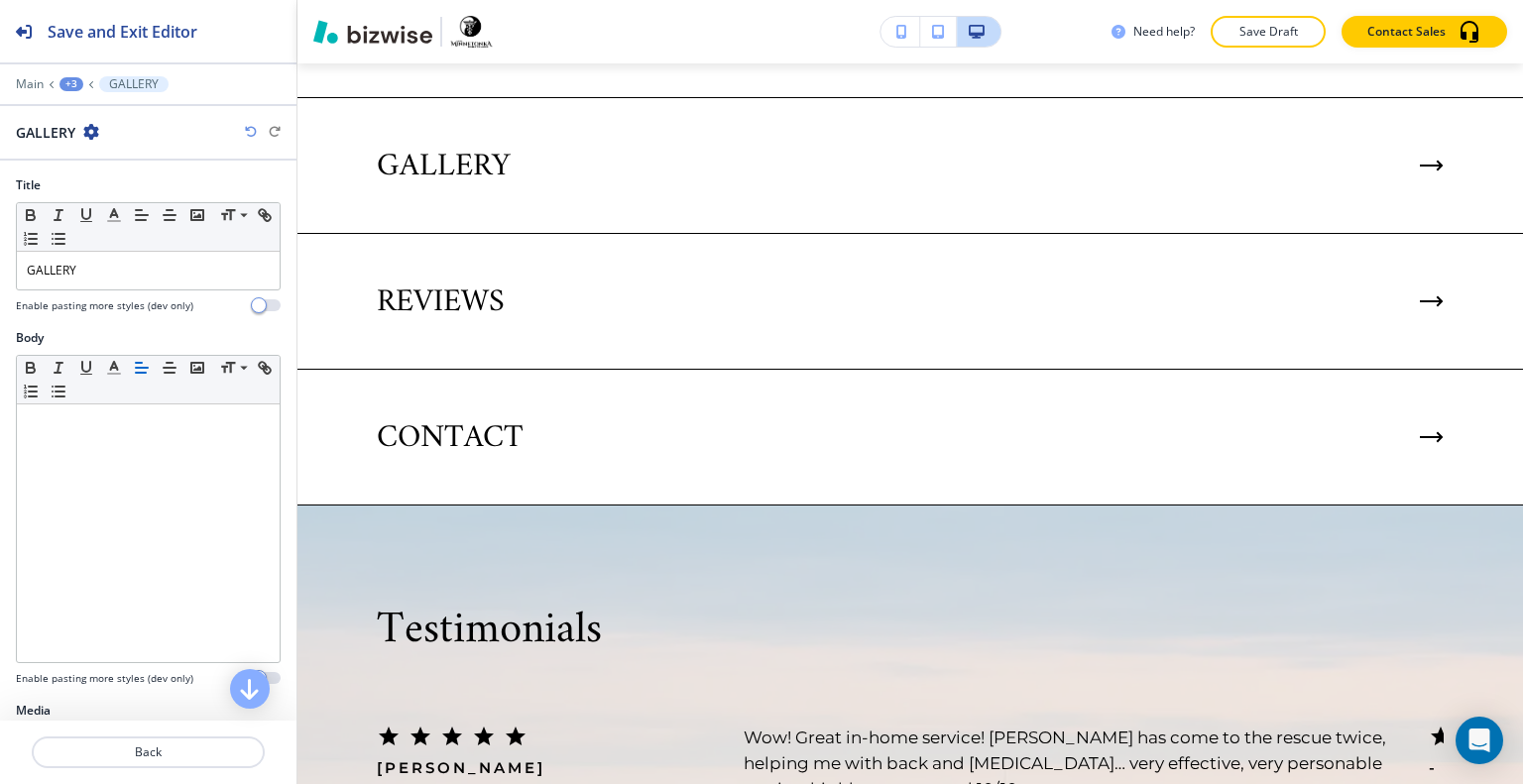 scroll, scrollTop: 420, scrollLeft: 0, axis: vertical 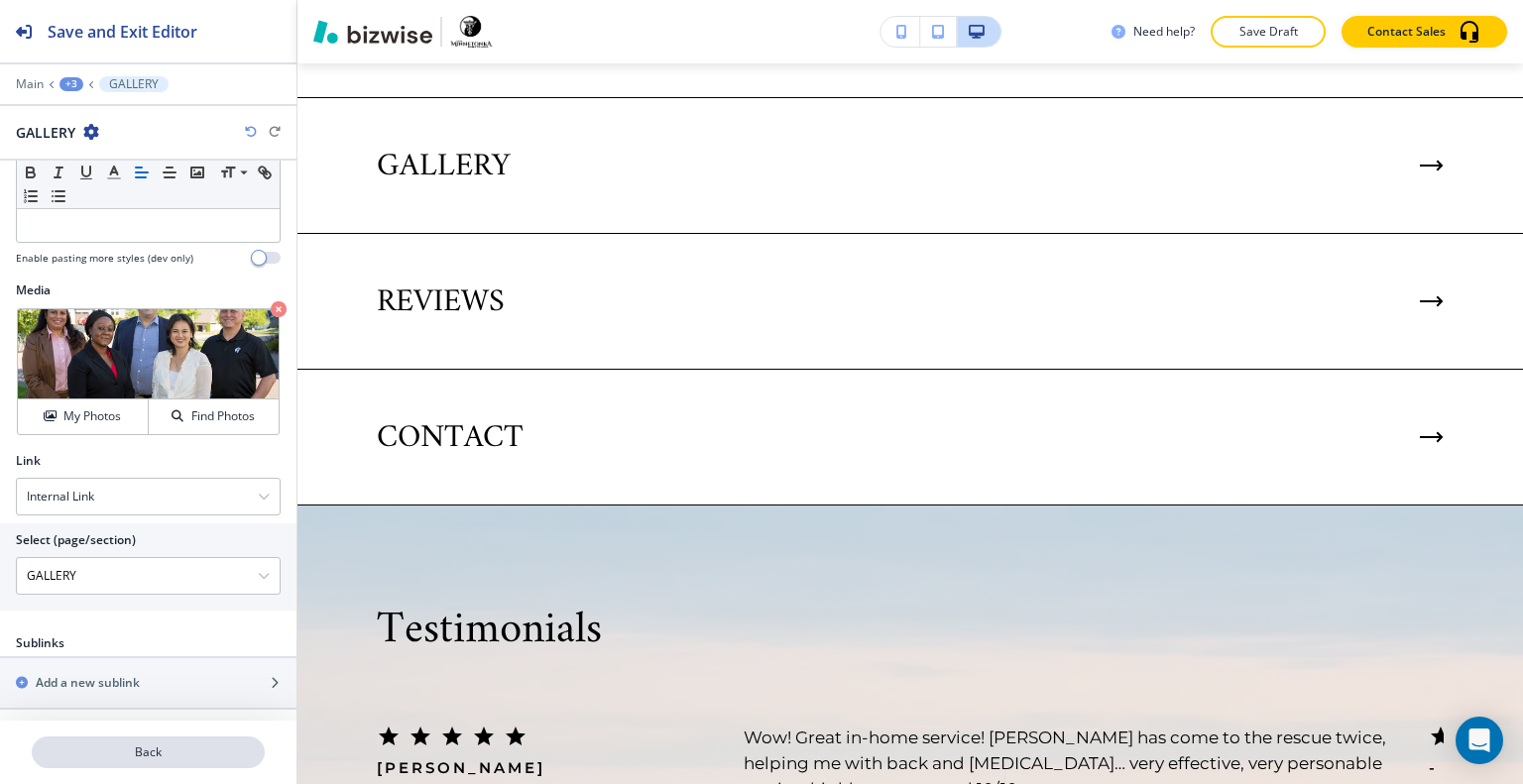 click on "Back" at bounding box center [148, 752] 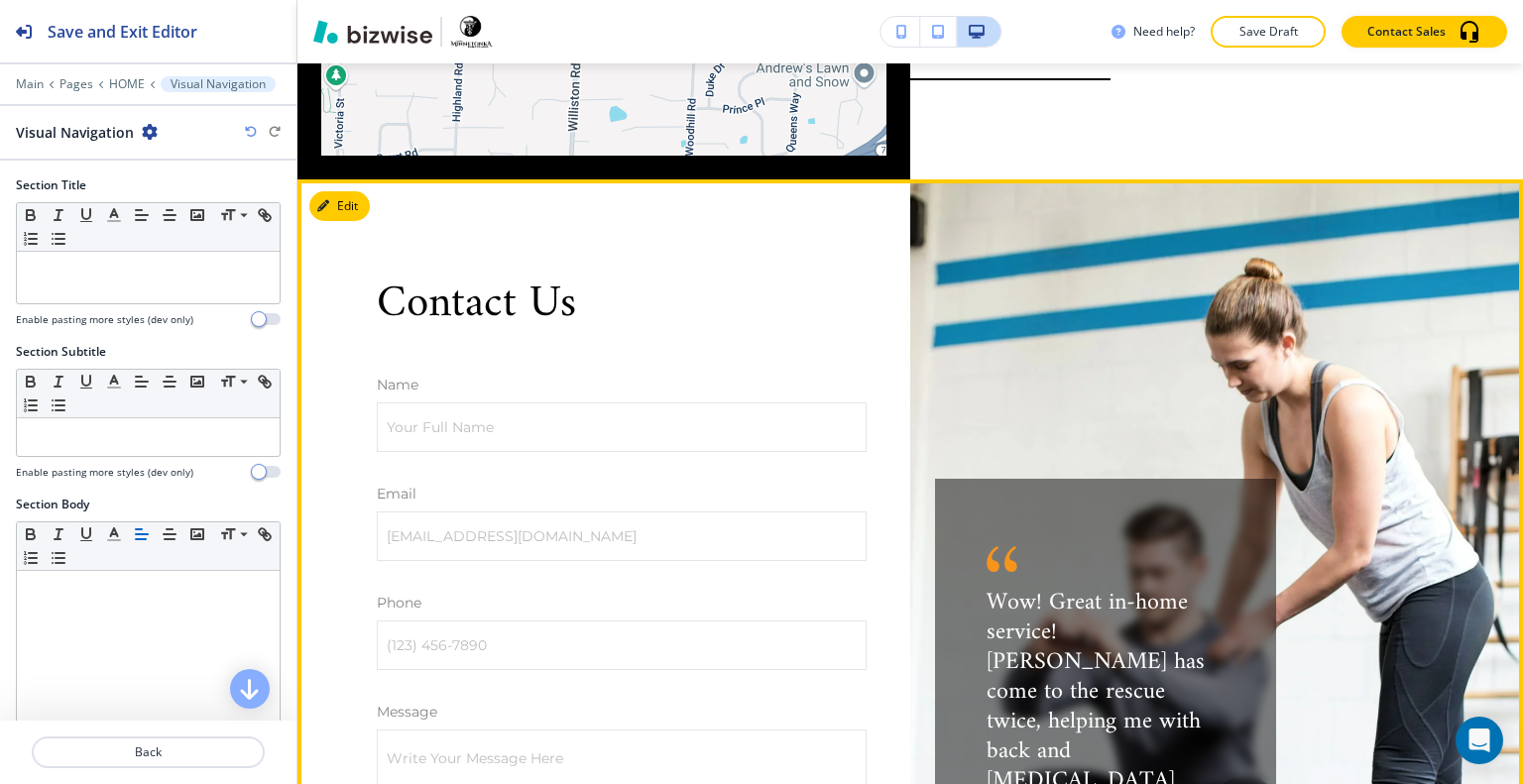 scroll, scrollTop: 9246, scrollLeft: 0, axis: vertical 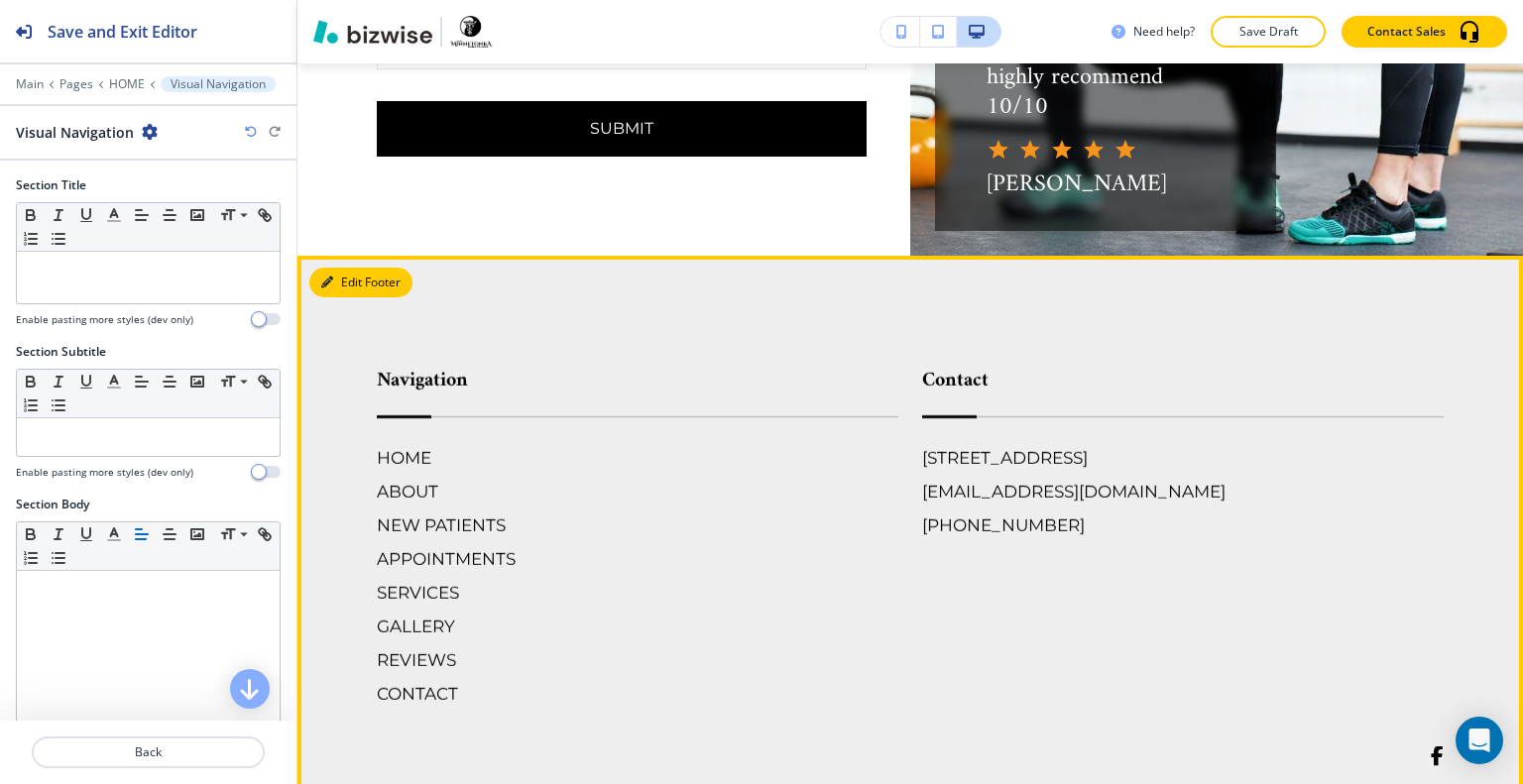click on "Edit Footer" at bounding box center (361, 282) 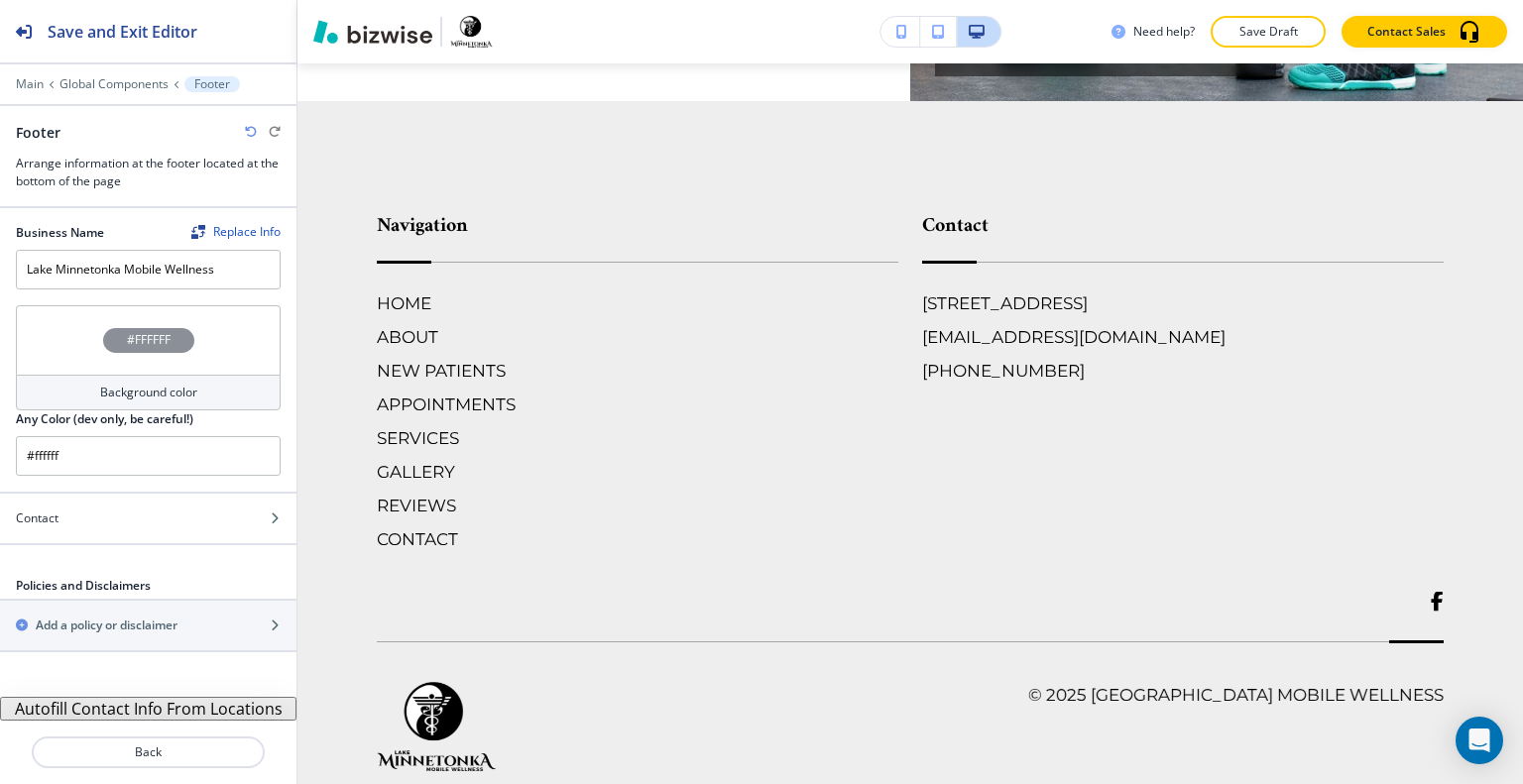 click on "#FFFFFF" at bounding box center [148, 340] 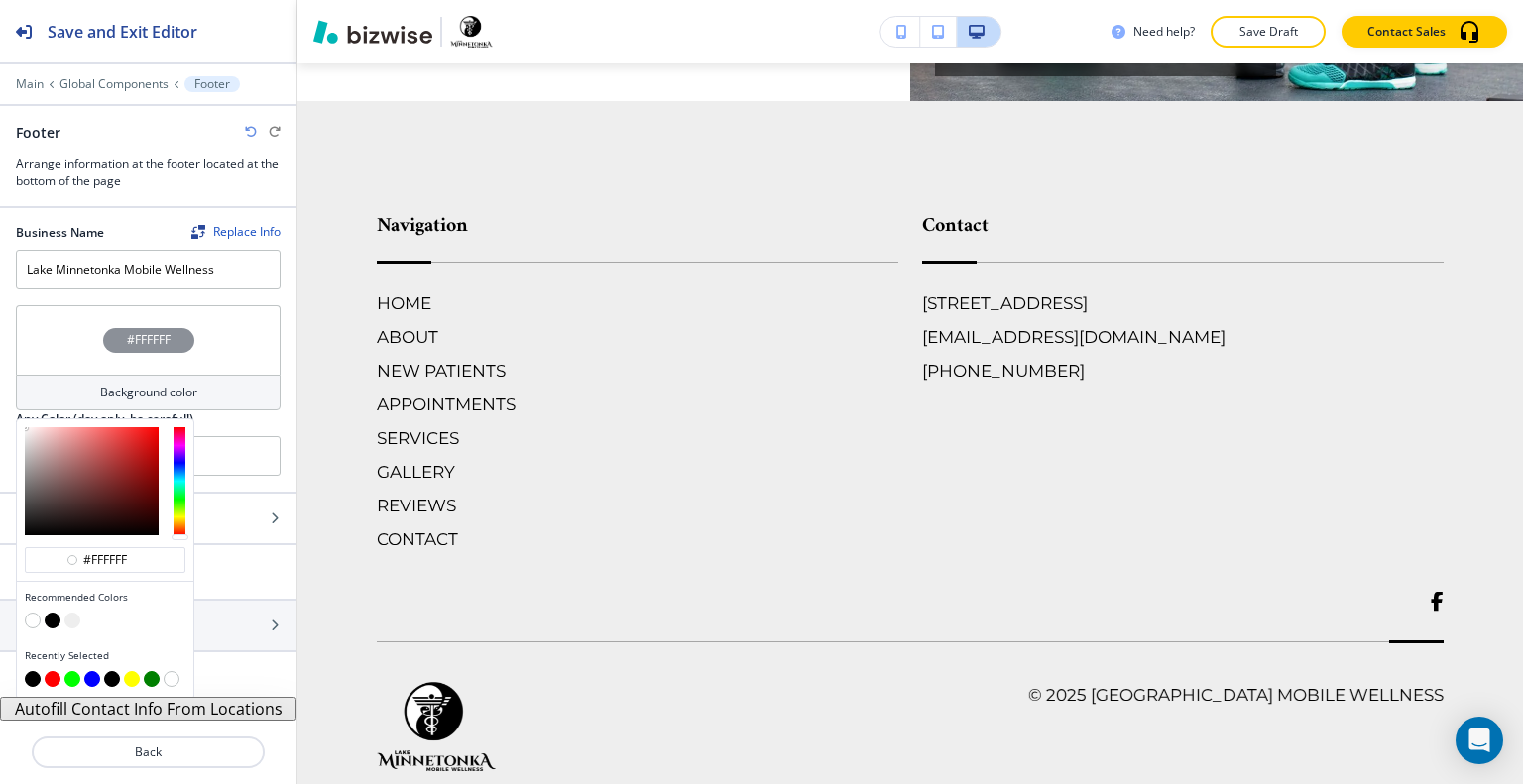 click at bounding box center [53, 620] 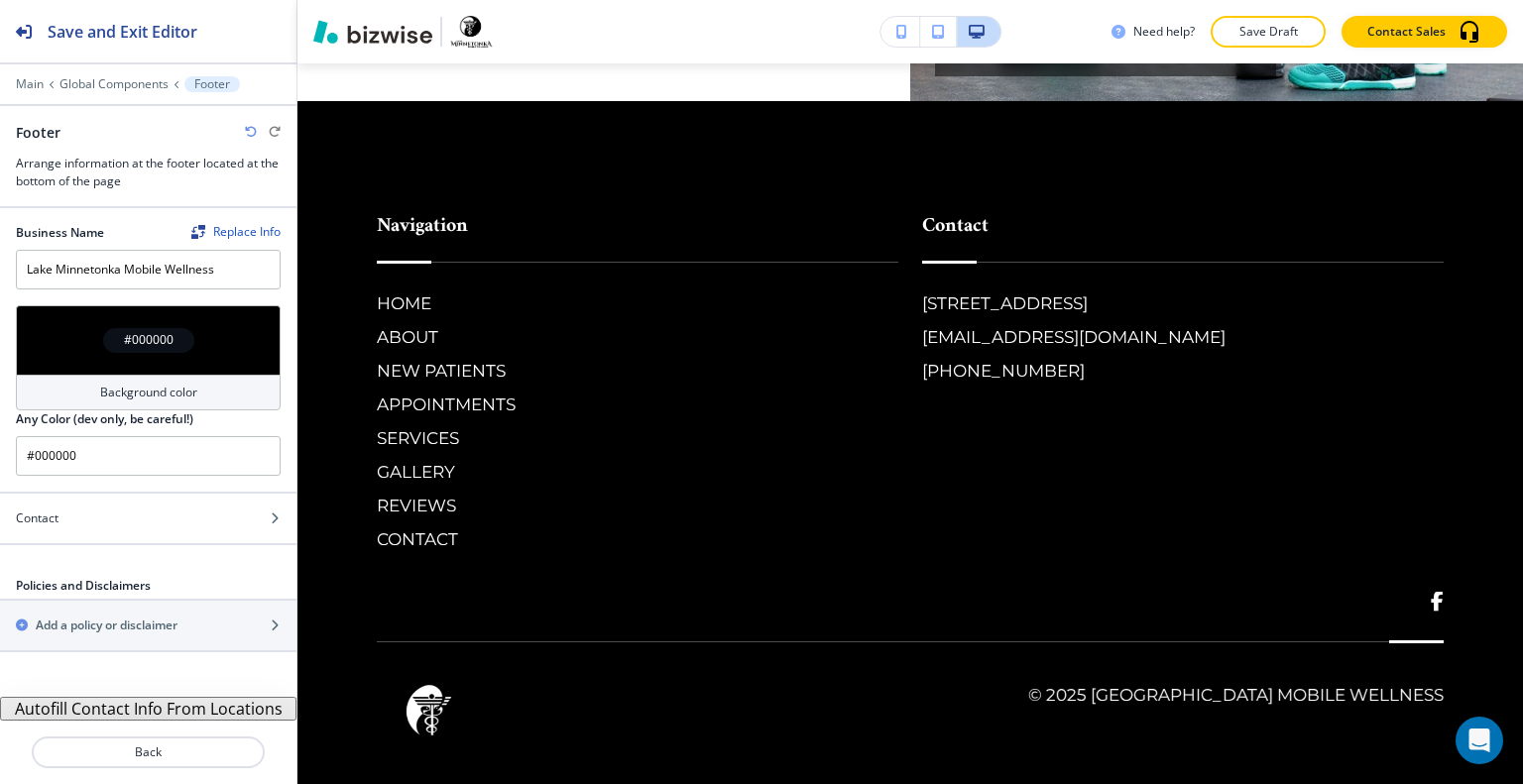 click on "Footer" at bounding box center (148, 132) 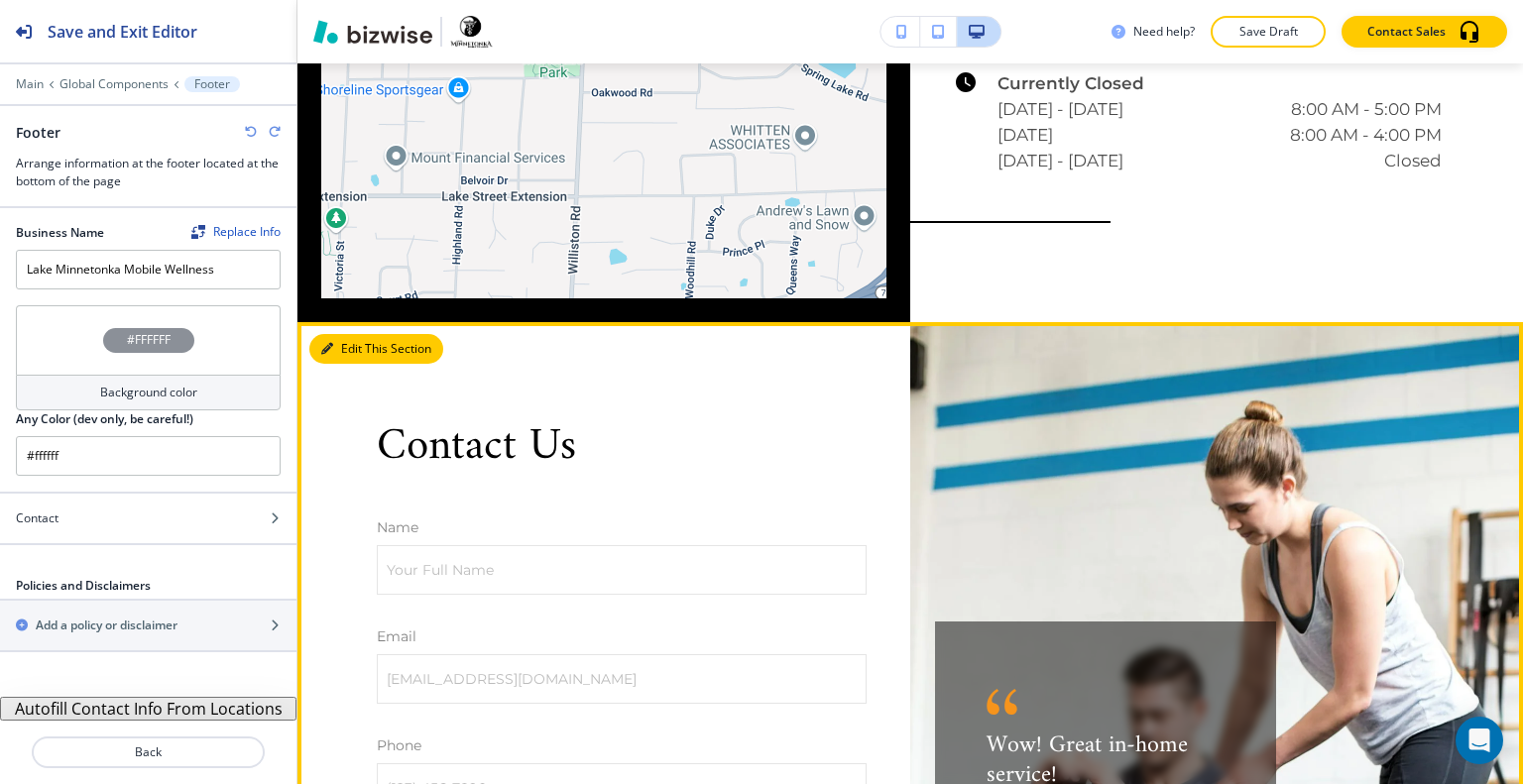 click on "Edit This Section" at bounding box center [376, 349] 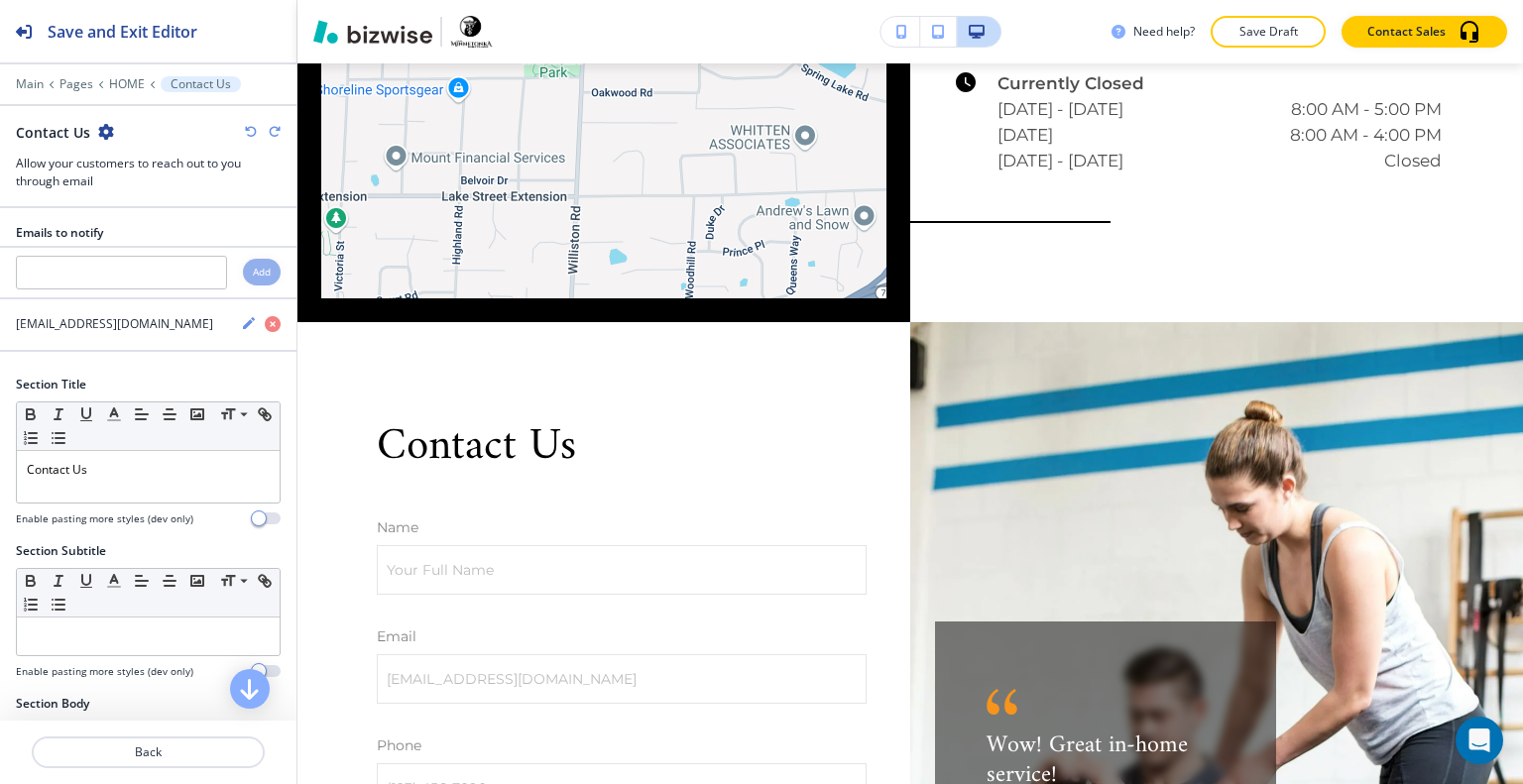 scroll, scrollTop: 8534, scrollLeft: 0, axis: vertical 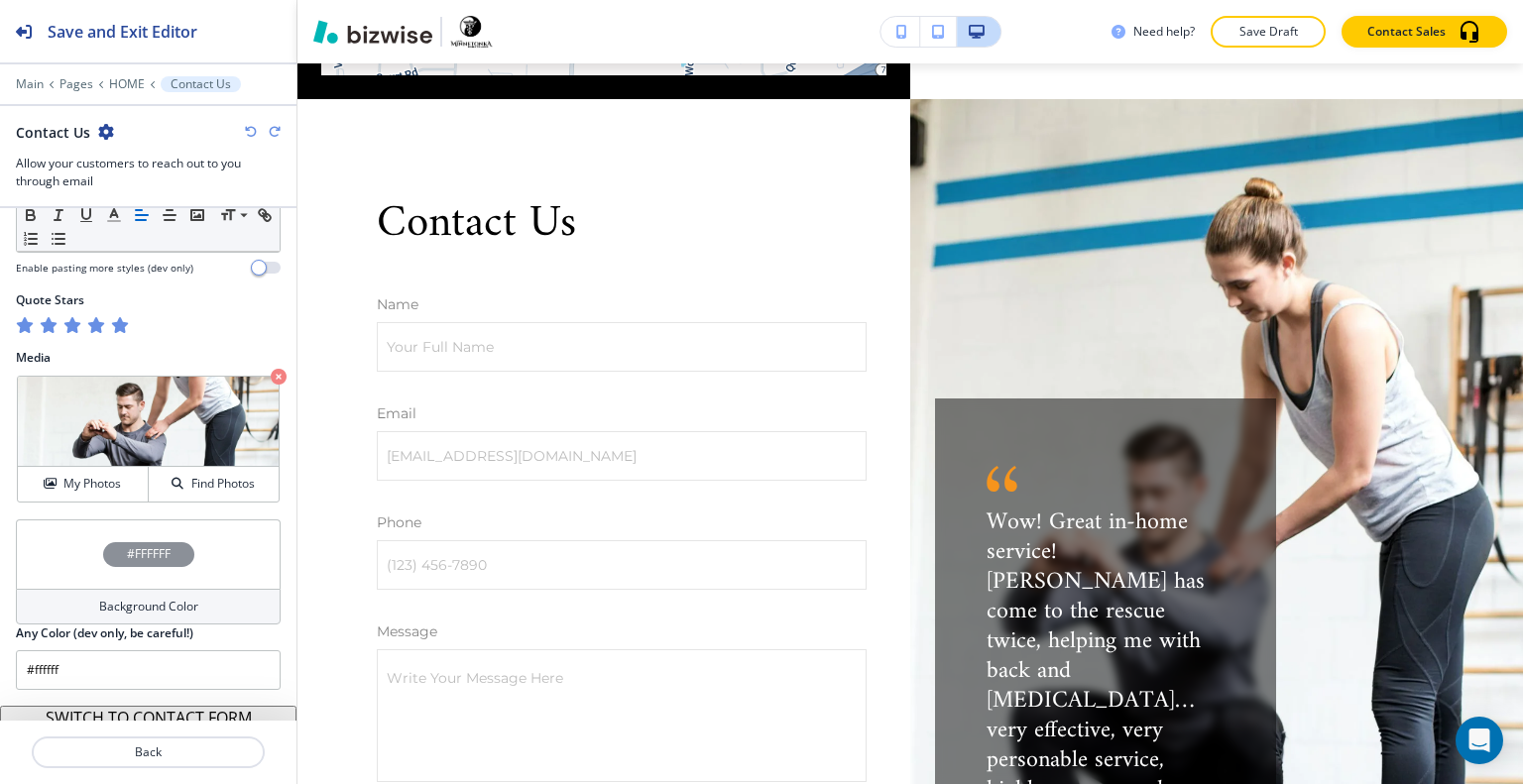 click on "#FFFFFF" at bounding box center (148, 554) 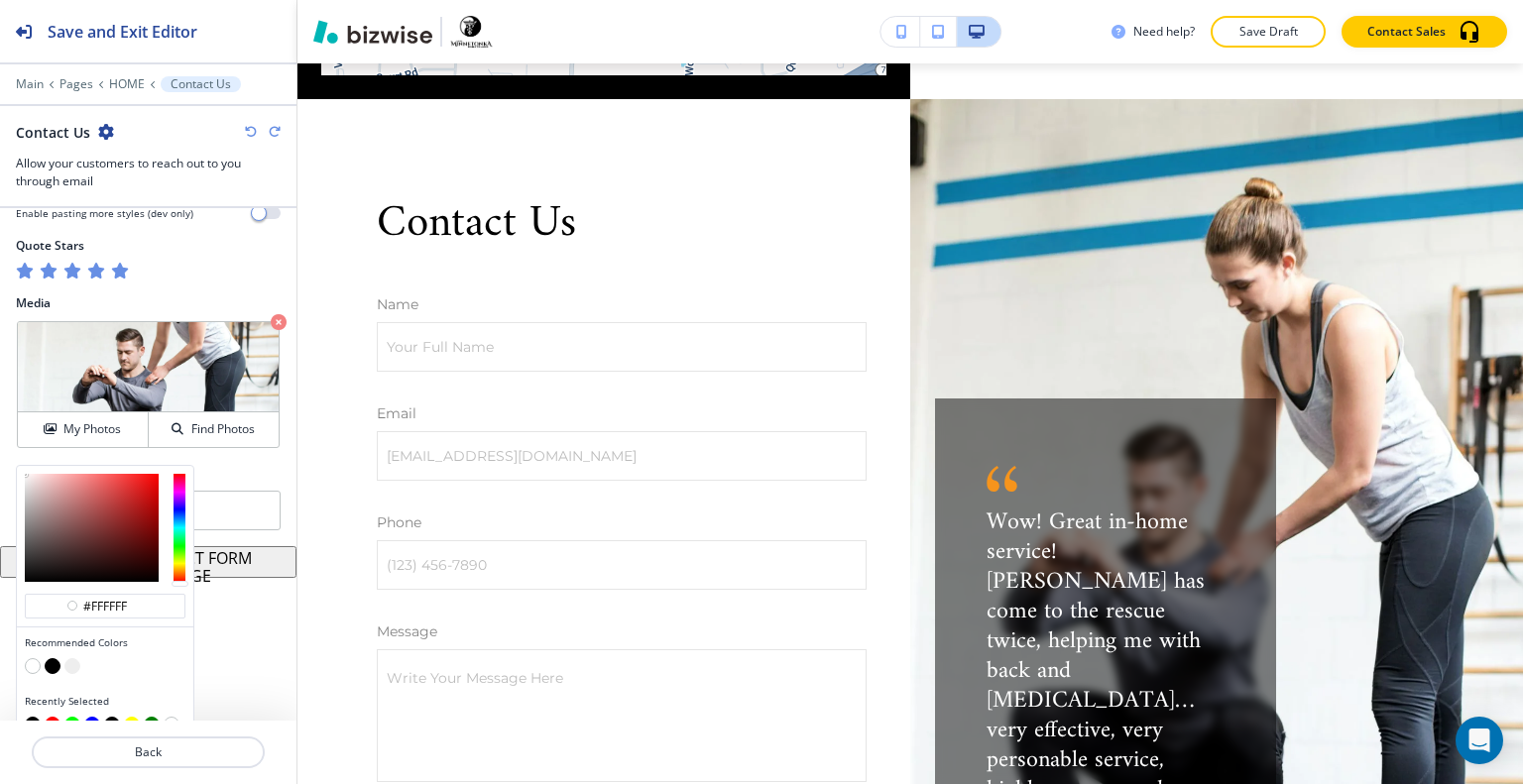 click at bounding box center [53, 666] 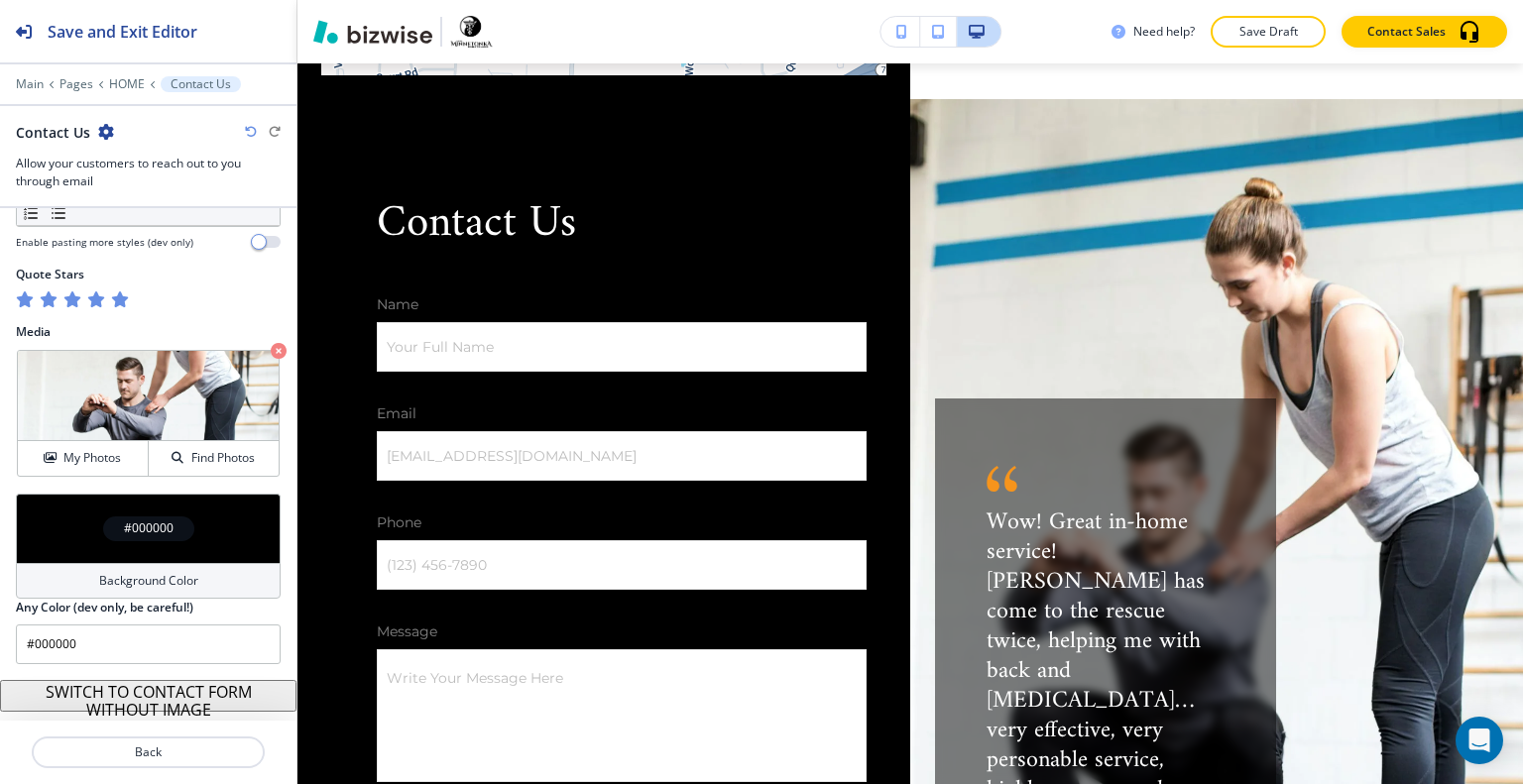 scroll, scrollTop: 1171, scrollLeft: 0, axis: vertical 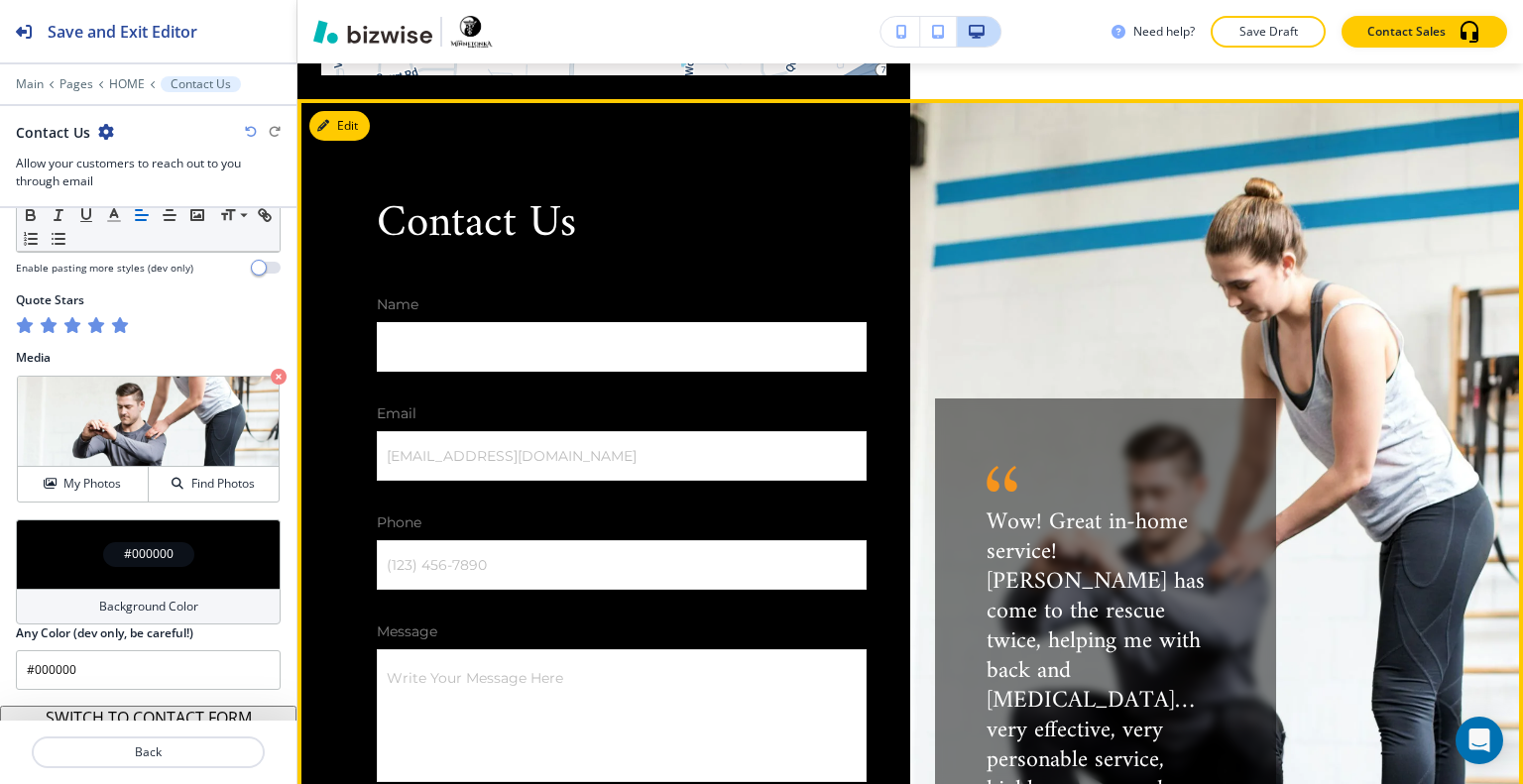click on "Your Full Name" at bounding box center [622, 347] 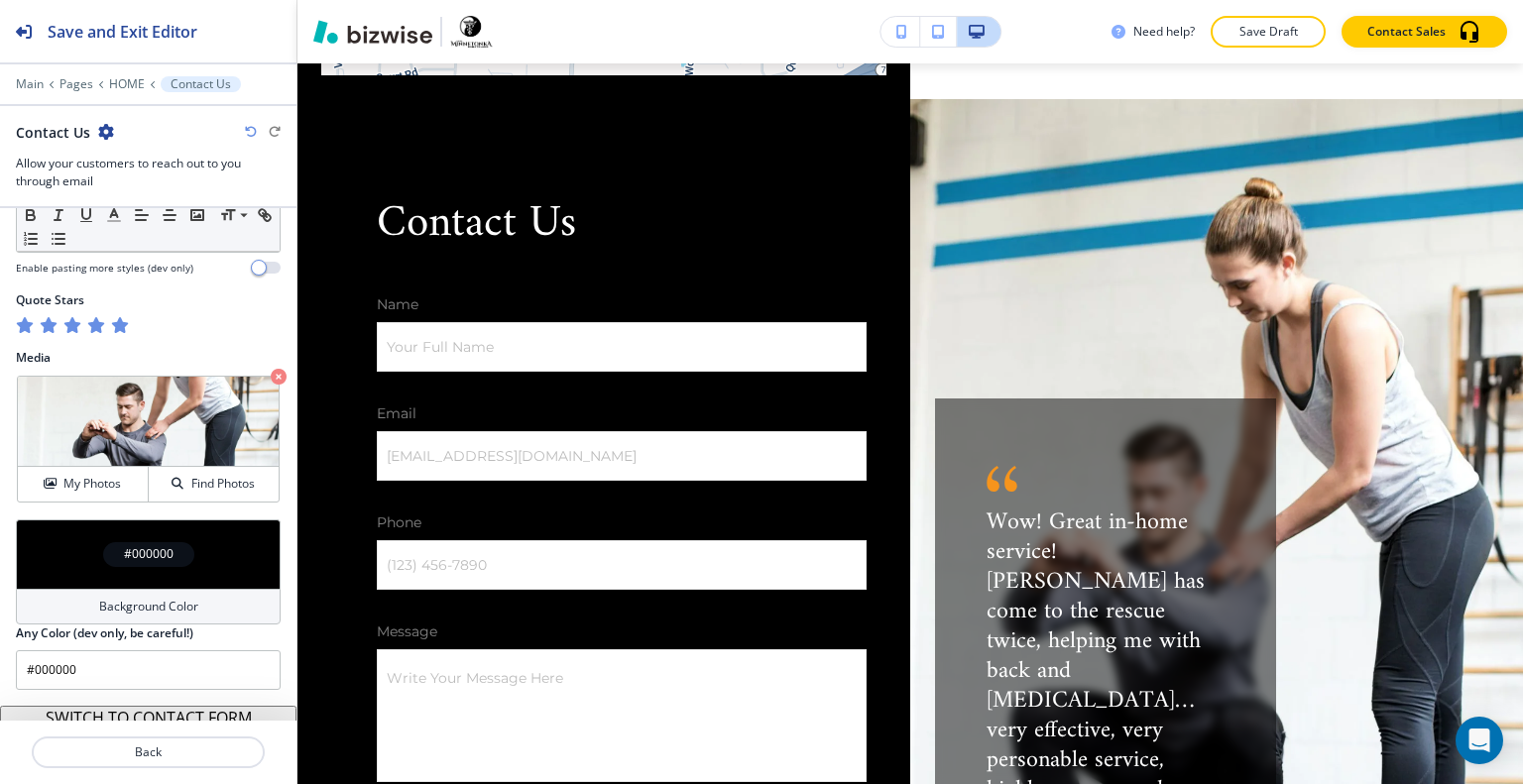 click at bounding box center (251, 132) 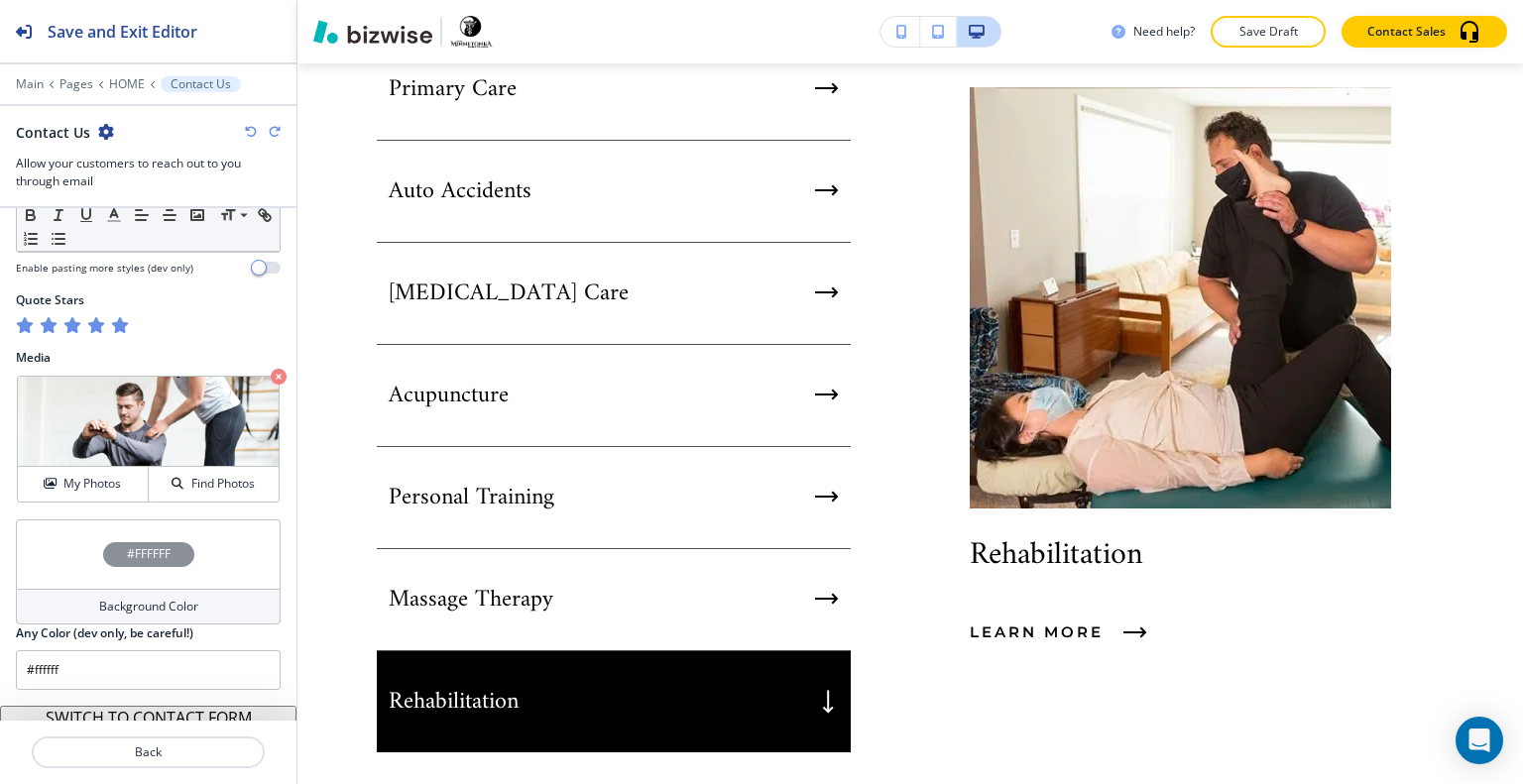 scroll, scrollTop: 0, scrollLeft: 0, axis: both 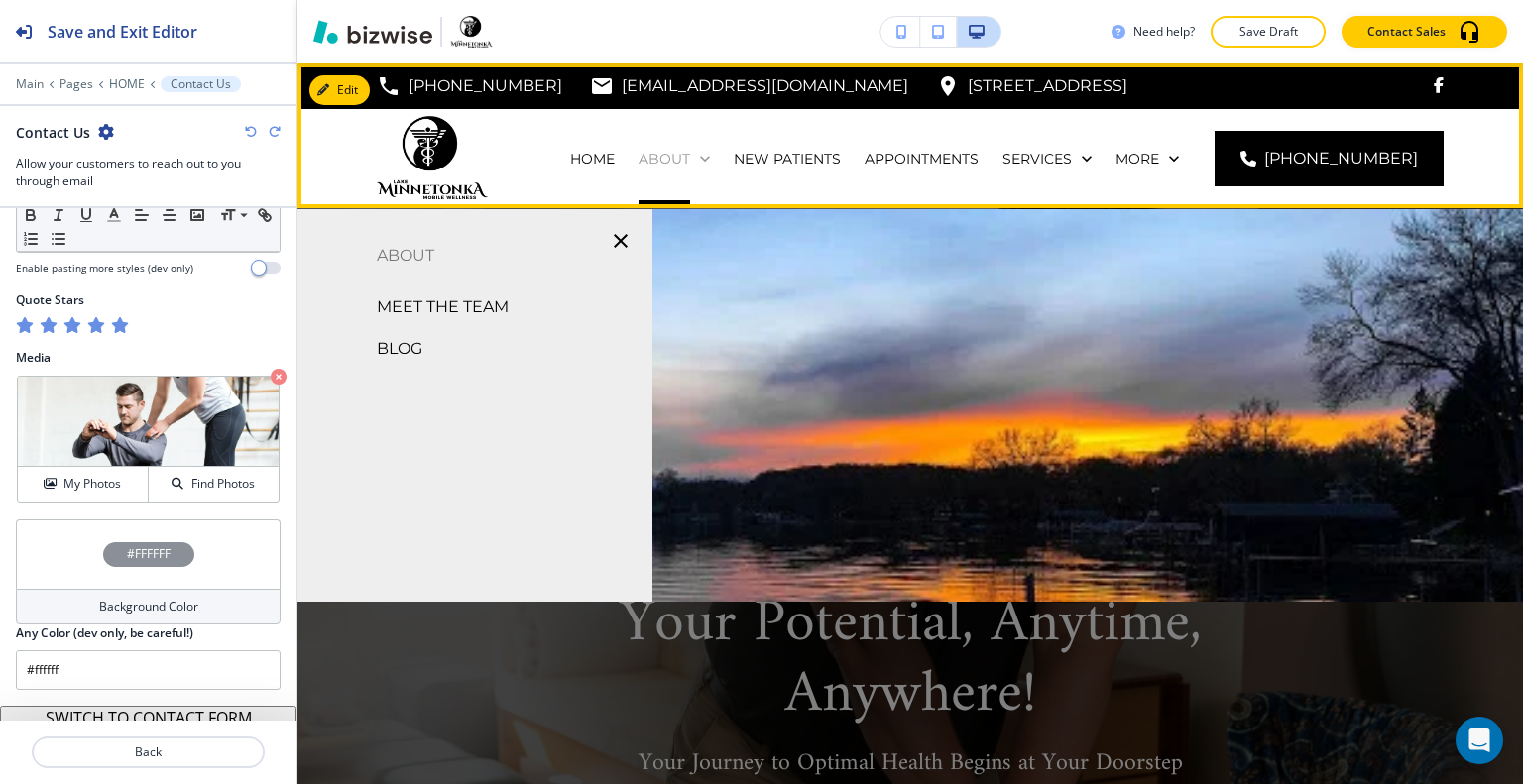 click on "ABOUT" at bounding box center [664, 159] 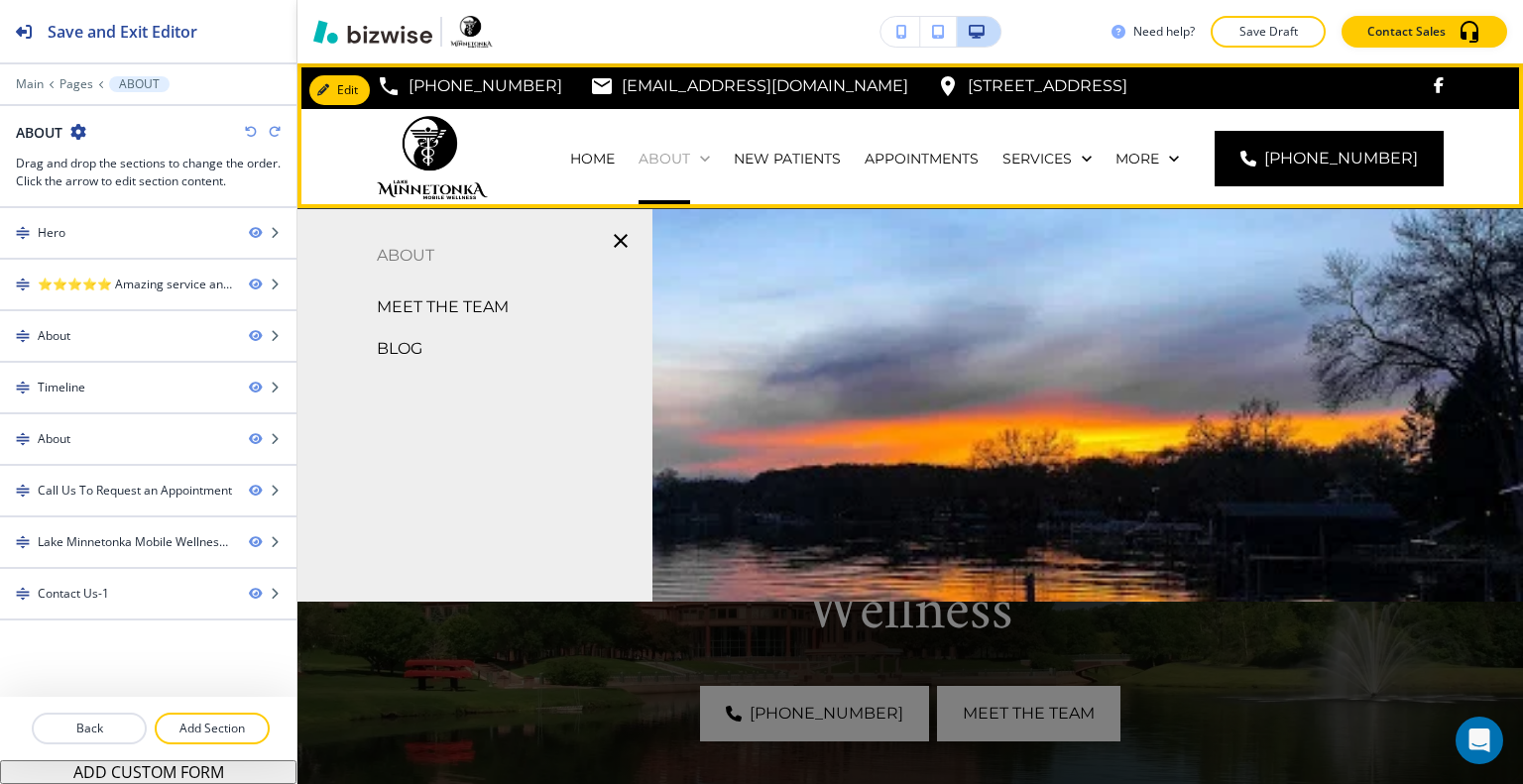 click on "ABOUT" at bounding box center [664, 159] 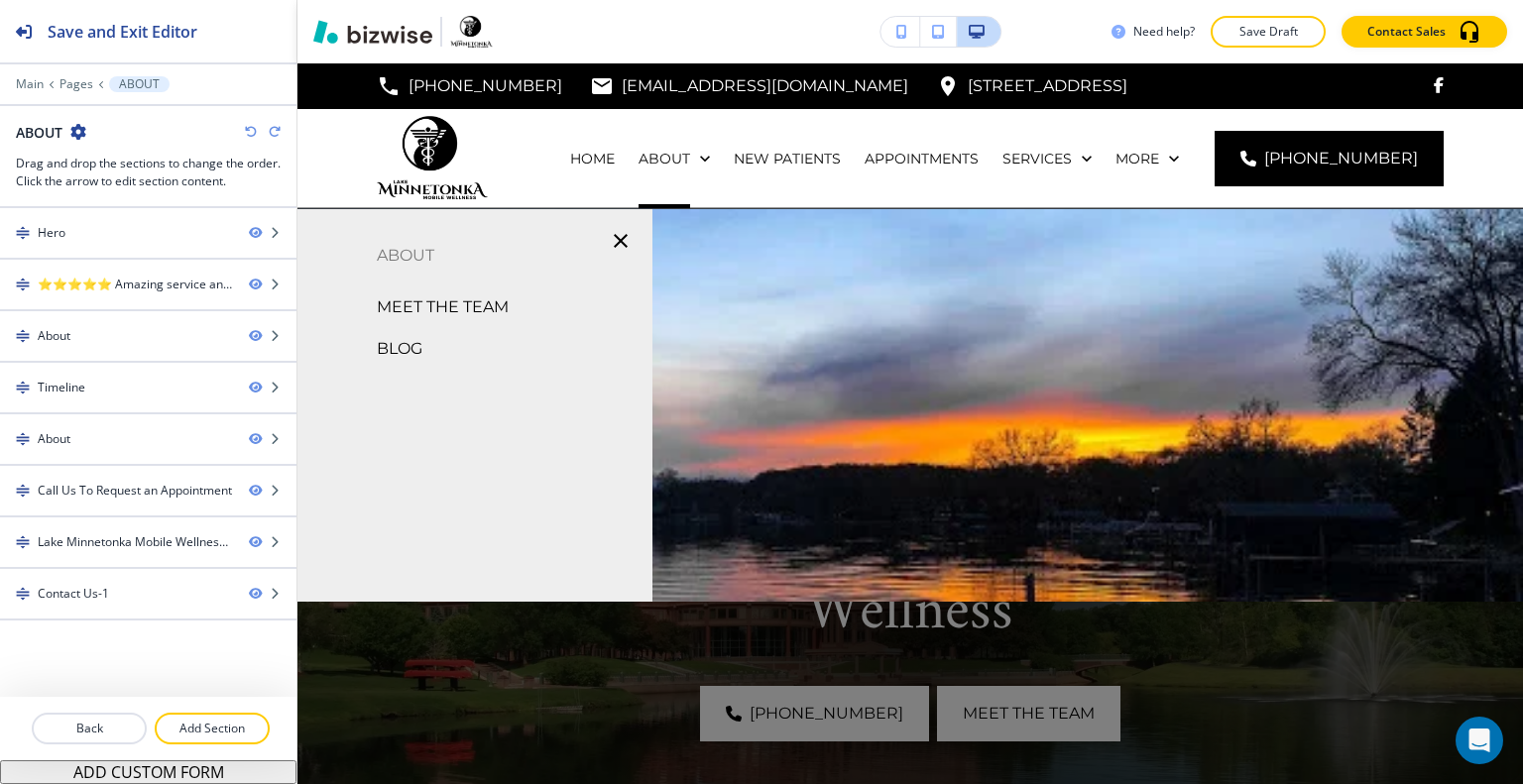 click on "MEET THE TEAM" at bounding box center (442, 307) 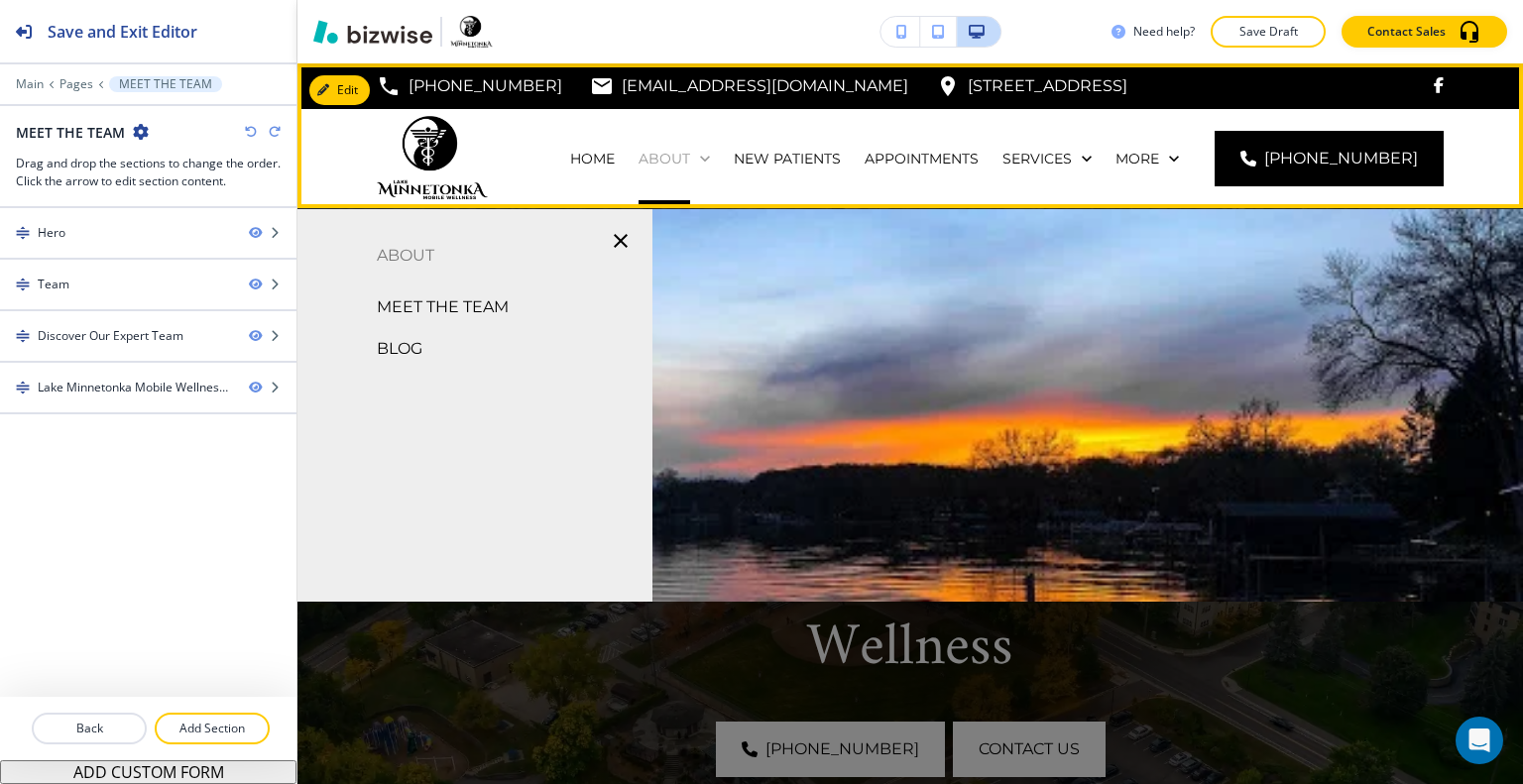 click on "ABOUT" at bounding box center [664, 159] 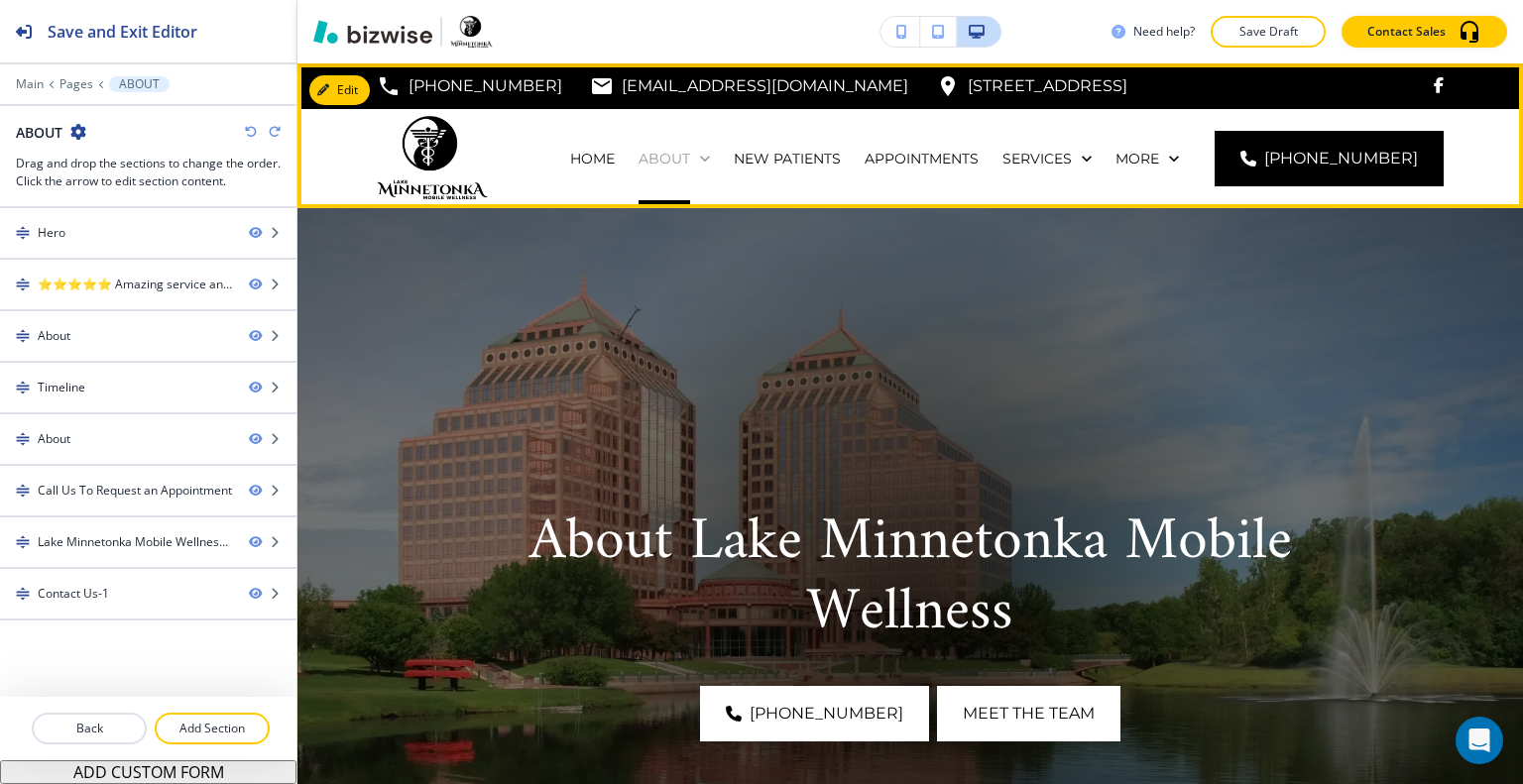 click on "ABOUT" at bounding box center [664, 159] 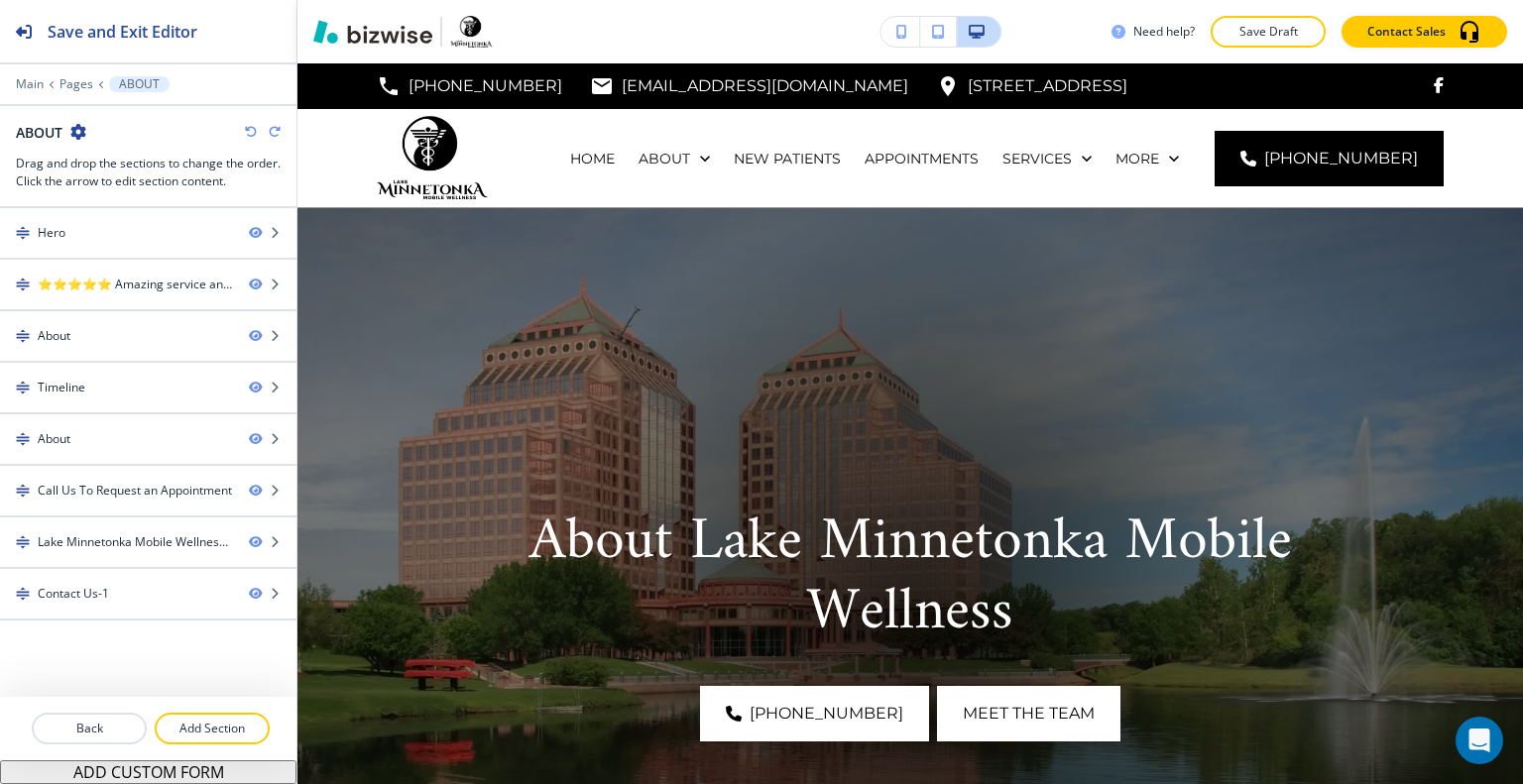 scroll, scrollTop: 396, scrollLeft: 0, axis: vertical 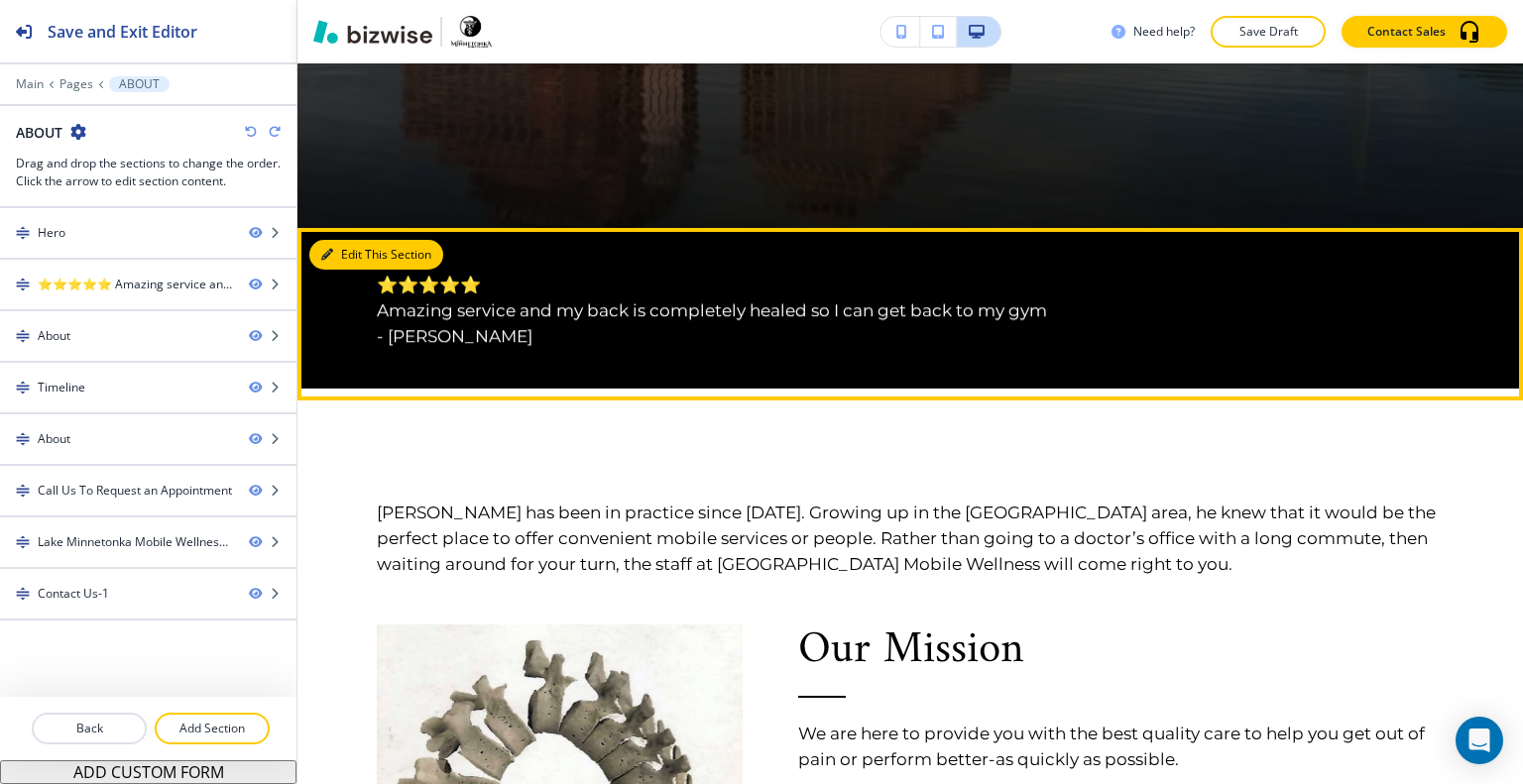 click on "Edit This Section" at bounding box center [376, 255] 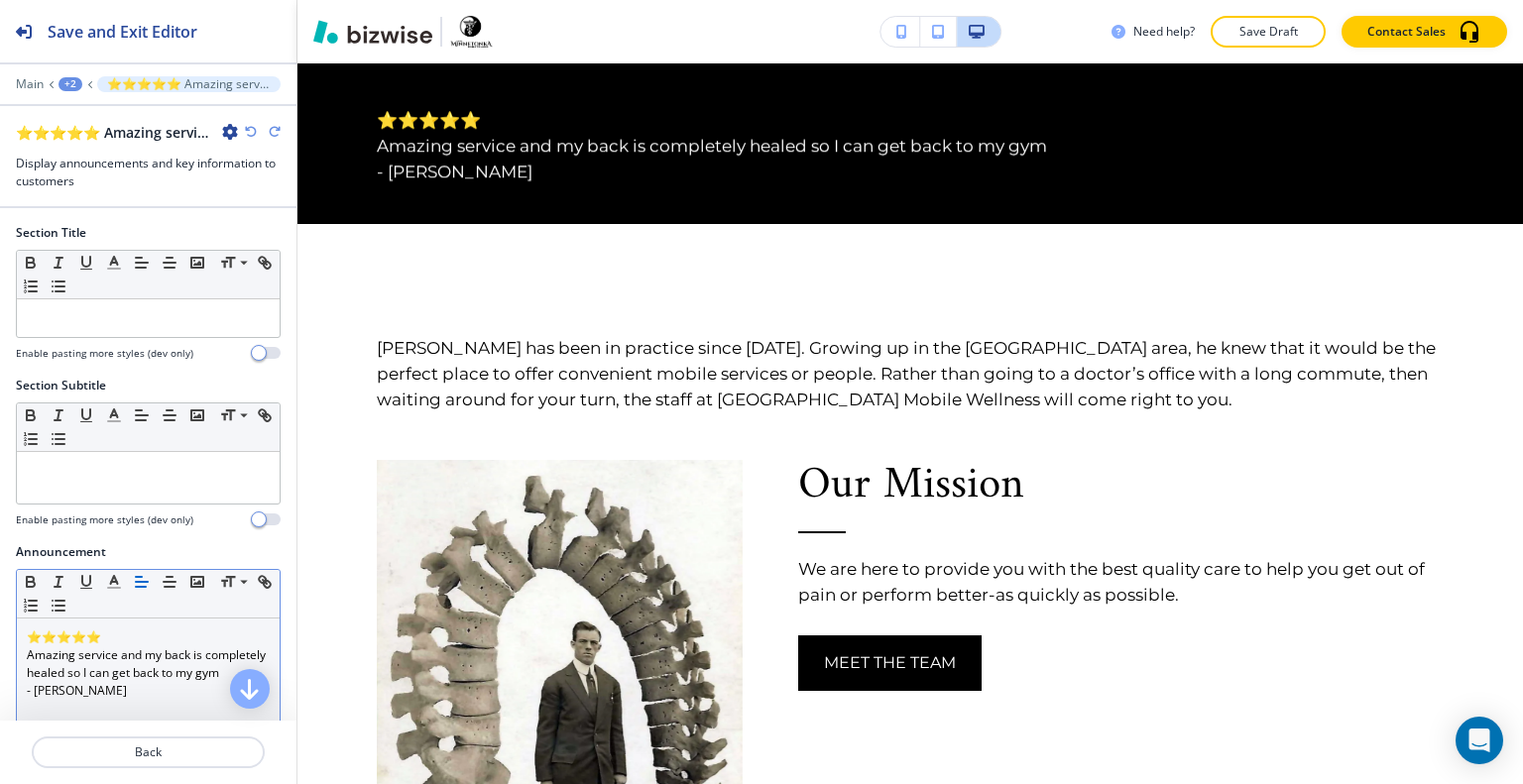 scroll, scrollTop: 198, scrollLeft: 0, axis: vertical 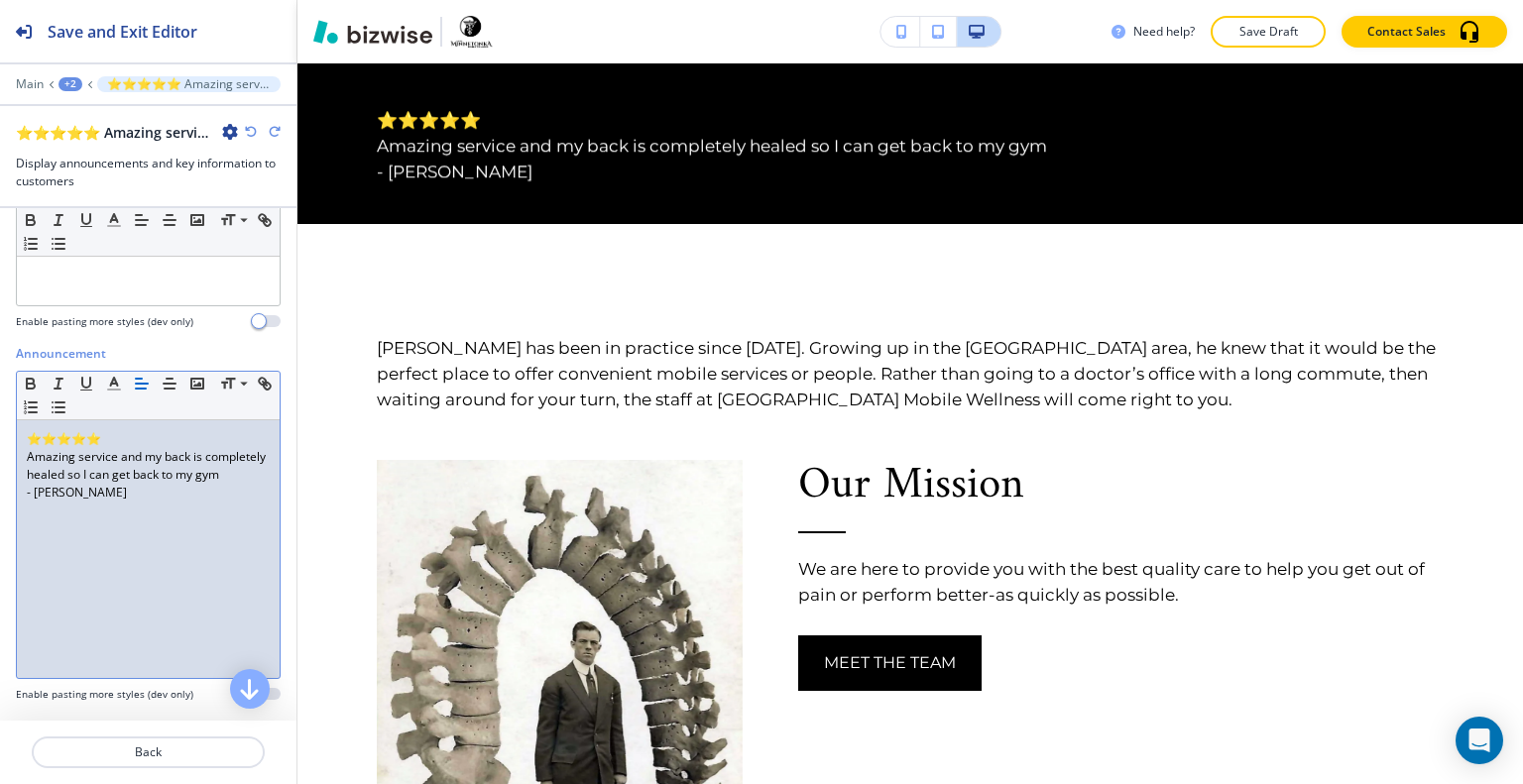 drag, startPoint x: 170, startPoint y: 538, endPoint x: 1, endPoint y: 412, distance: 210.80085 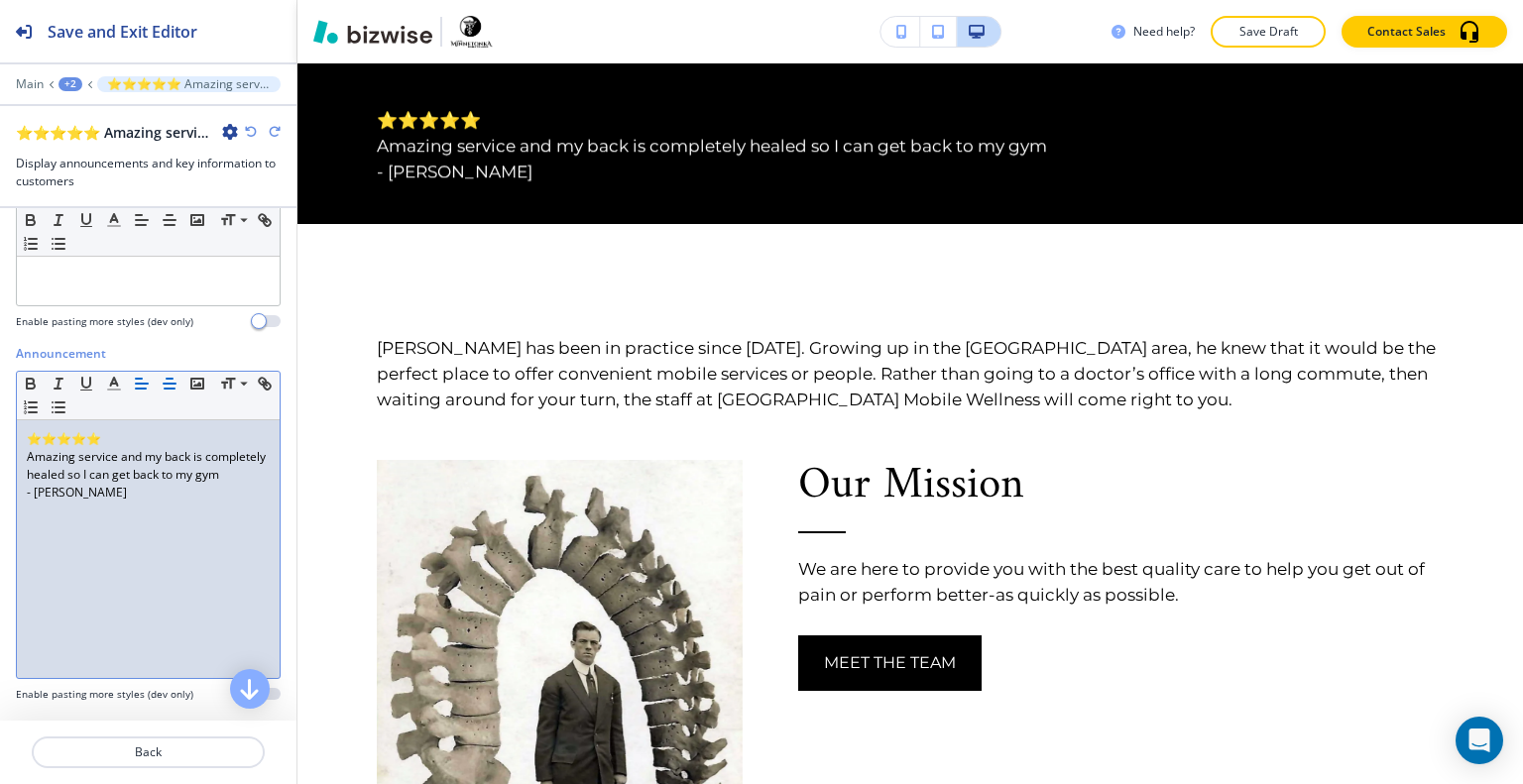 click at bounding box center [170, 384] 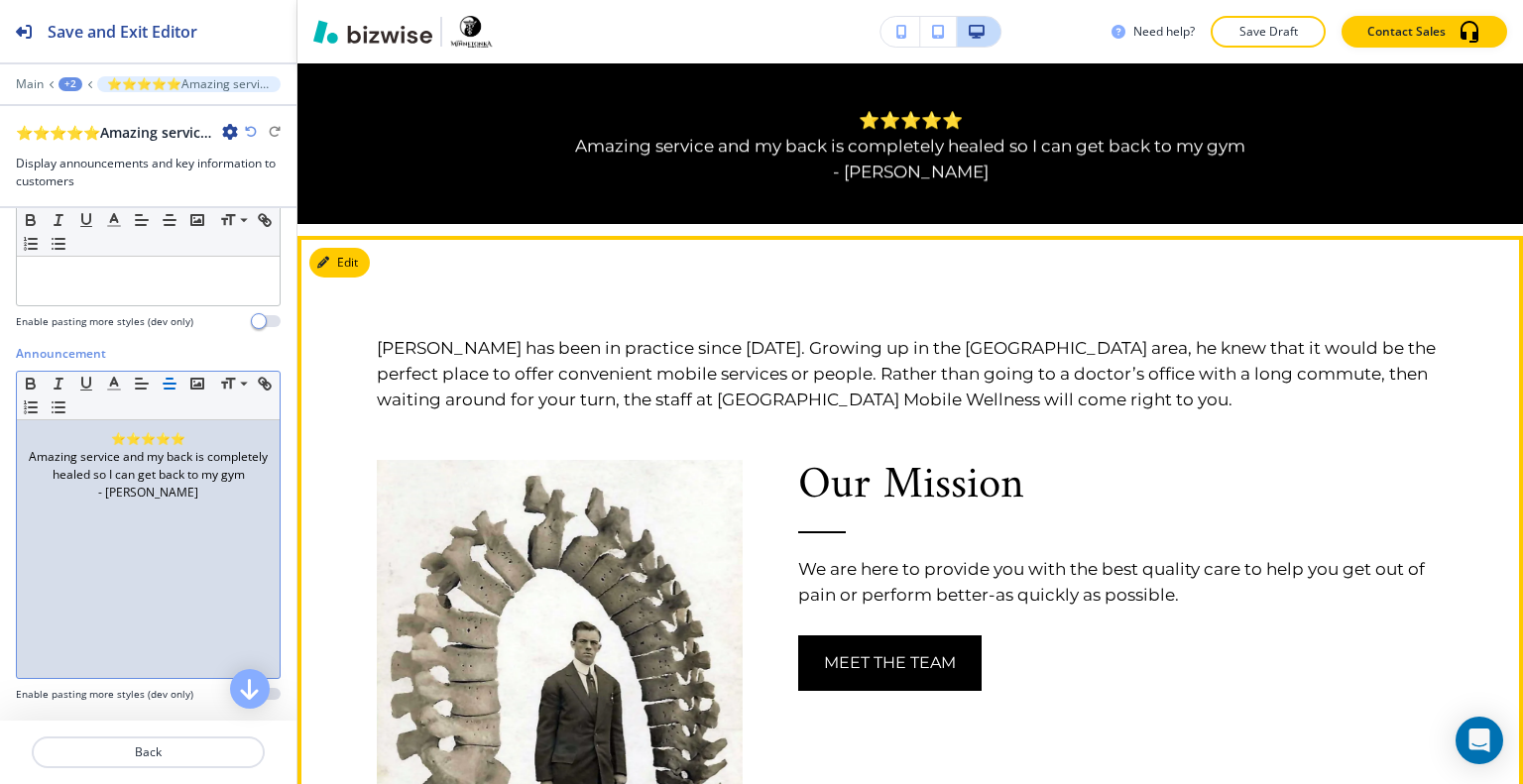 scroll, scrollTop: 1057, scrollLeft: 0, axis: vertical 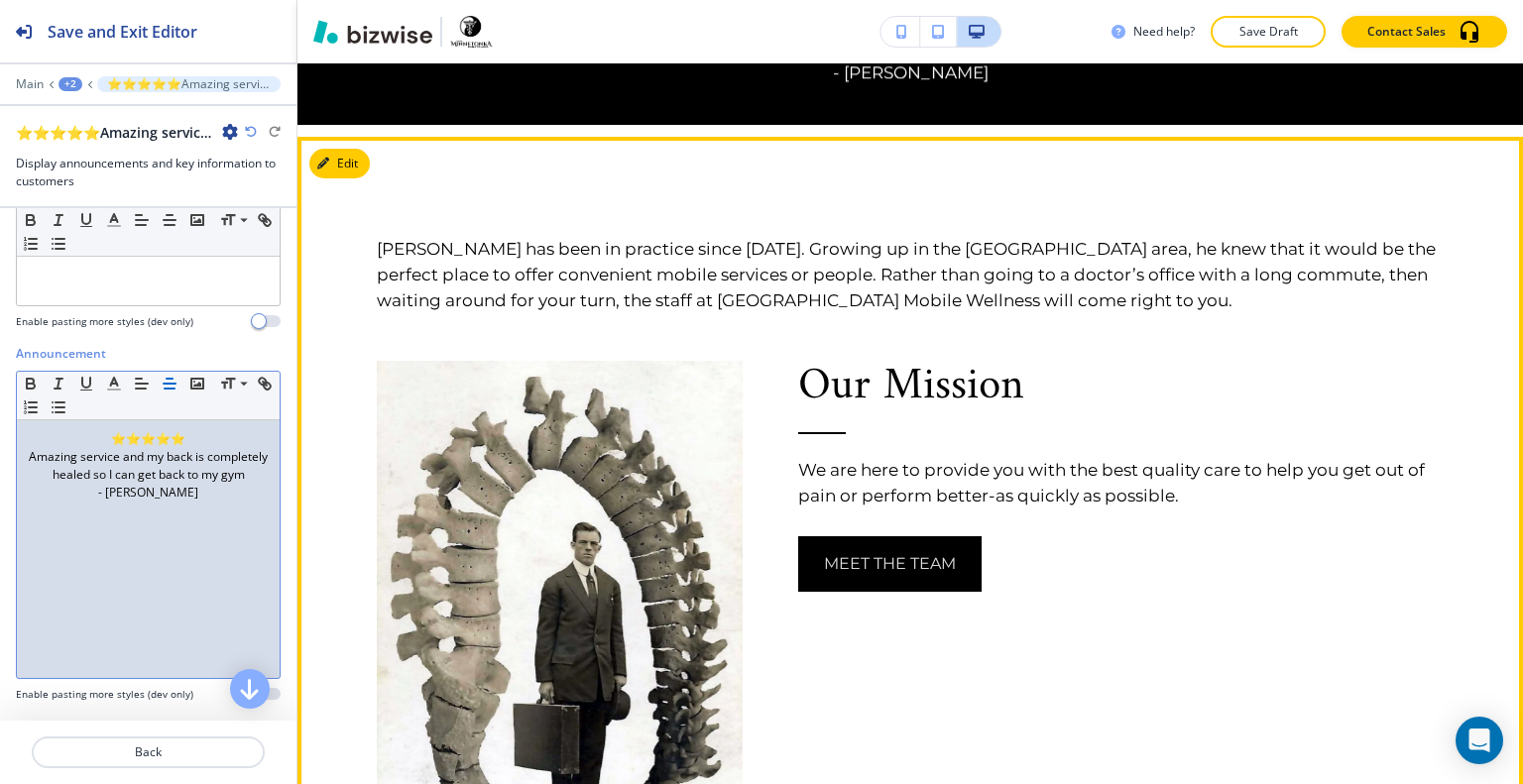 click on "Our Mission We are here to provide you with the best quality care to help you get out of pain or perform better-as quickly as possible. MEET THE TEAM" at bounding box center [1121, 476] 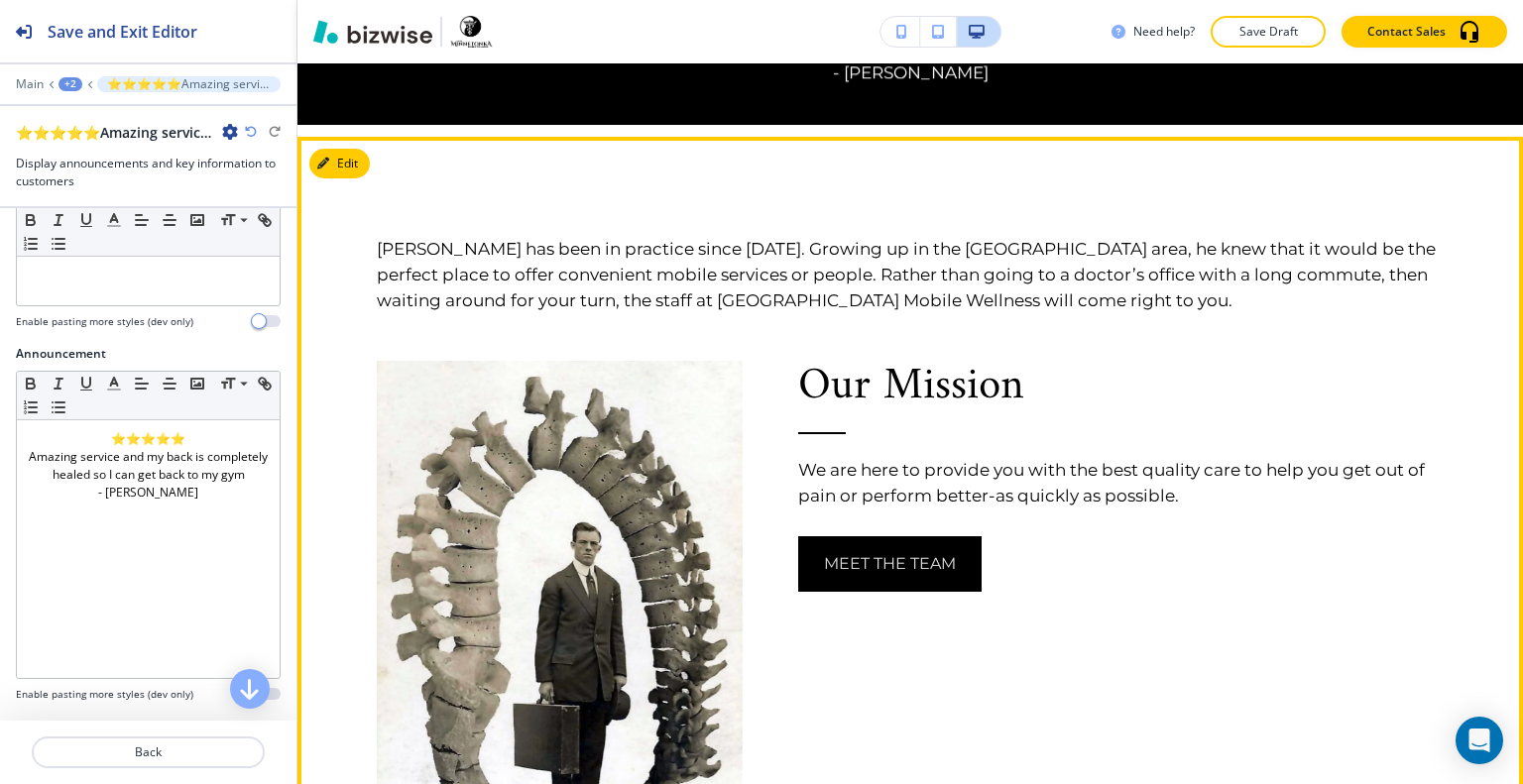 click on "MEET THE TEAM" at bounding box center [889, 564] 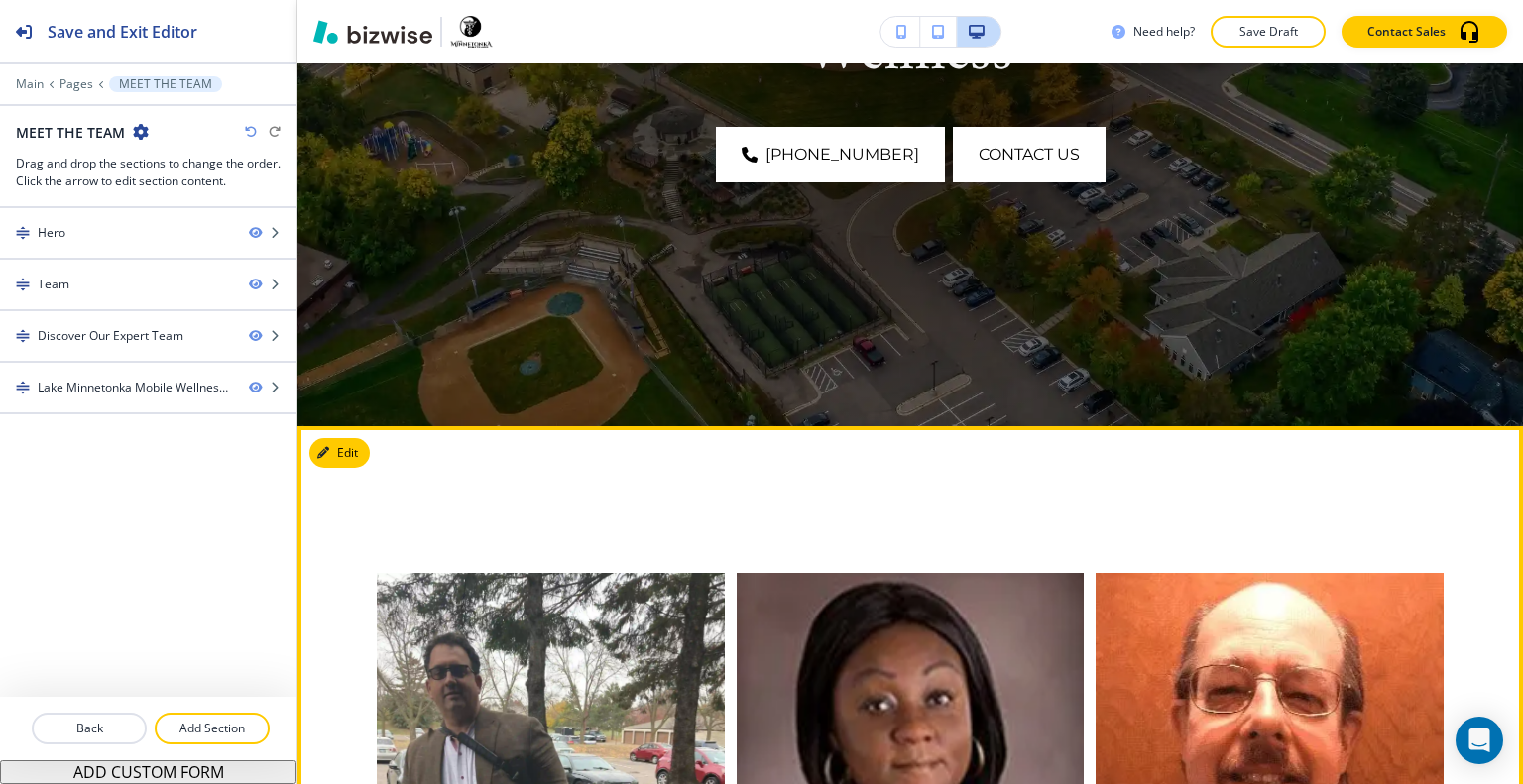 scroll, scrollTop: 0, scrollLeft: 0, axis: both 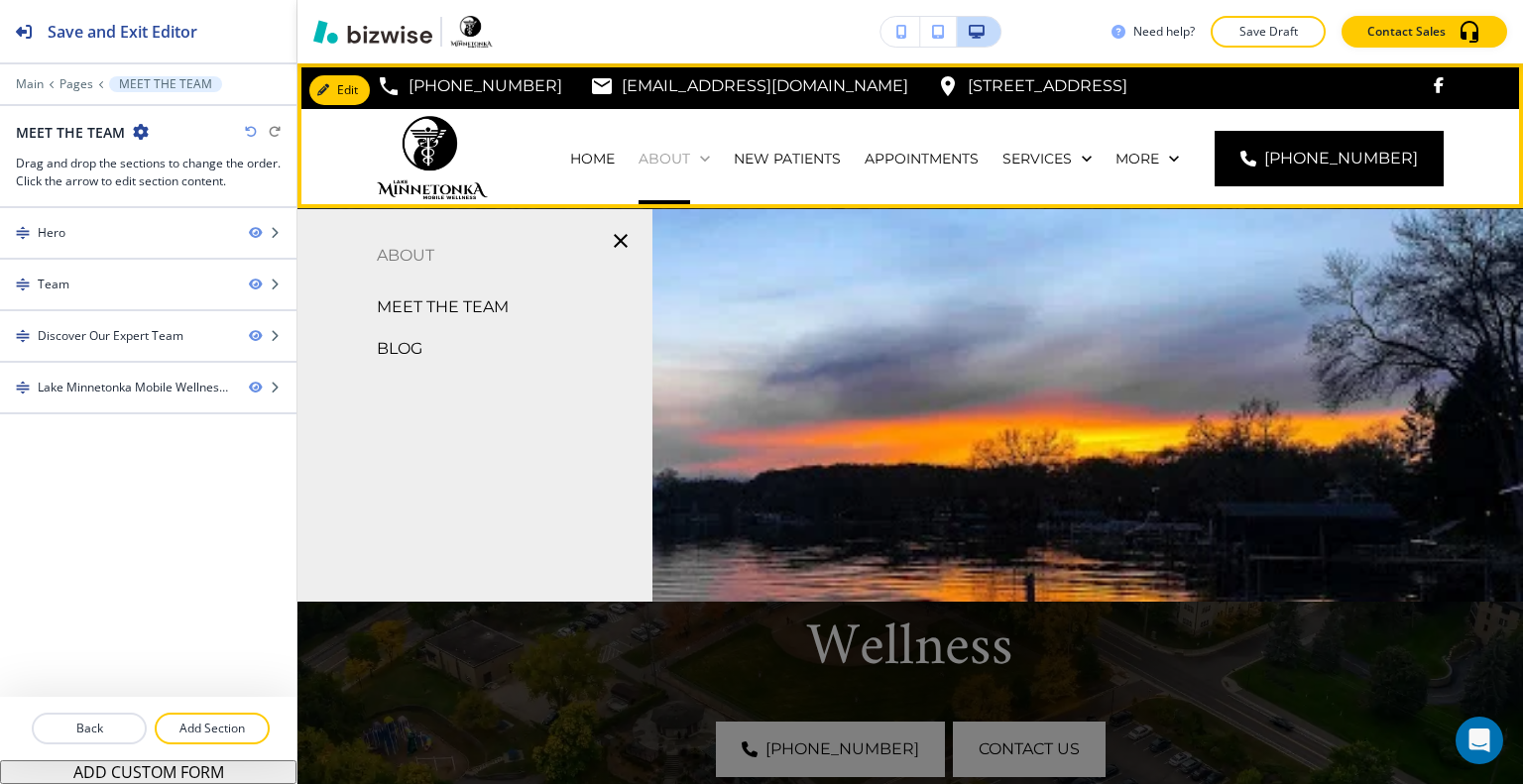 click on "ABOUT" at bounding box center (664, 159) 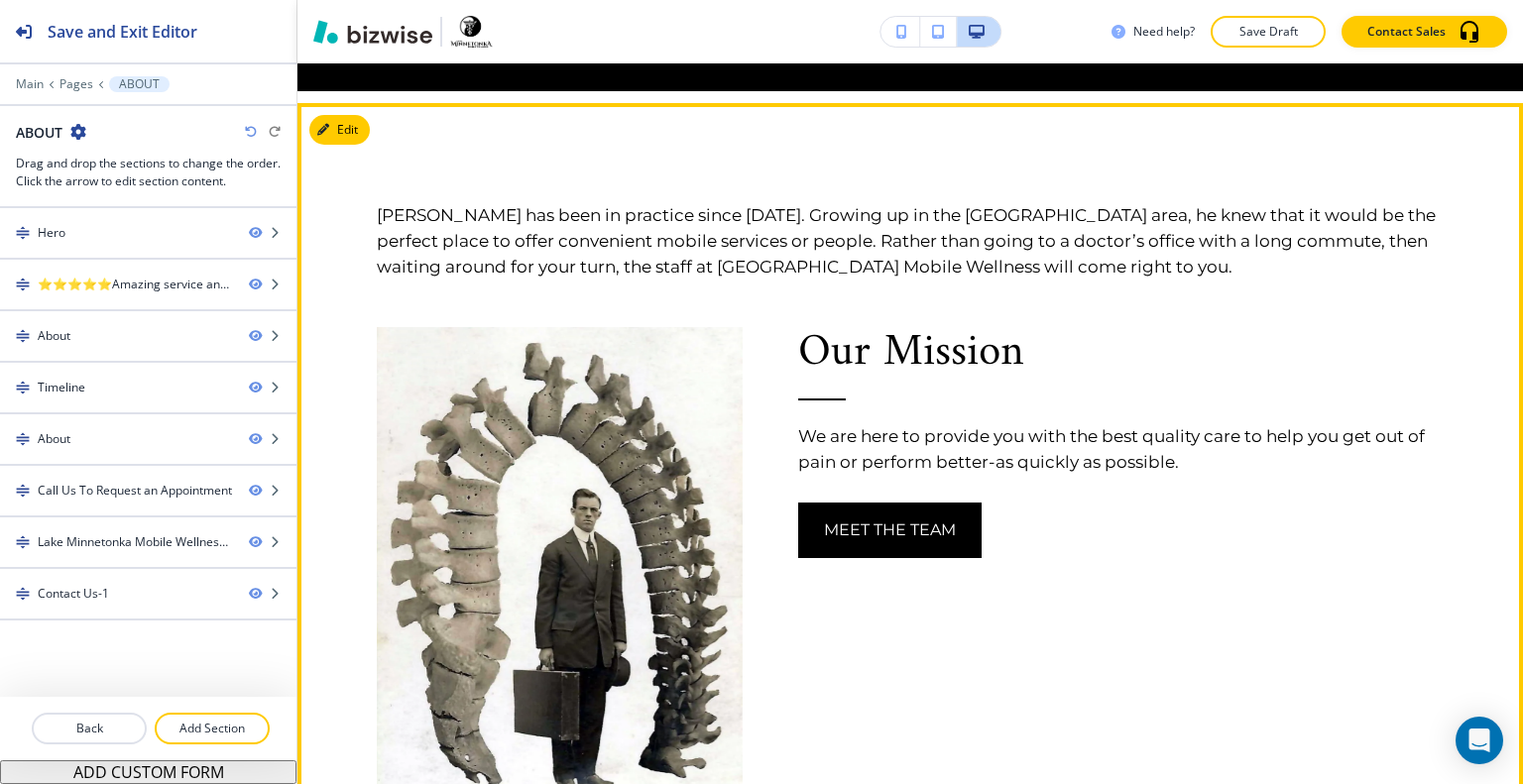 scroll, scrollTop: 1685, scrollLeft: 0, axis: vertical 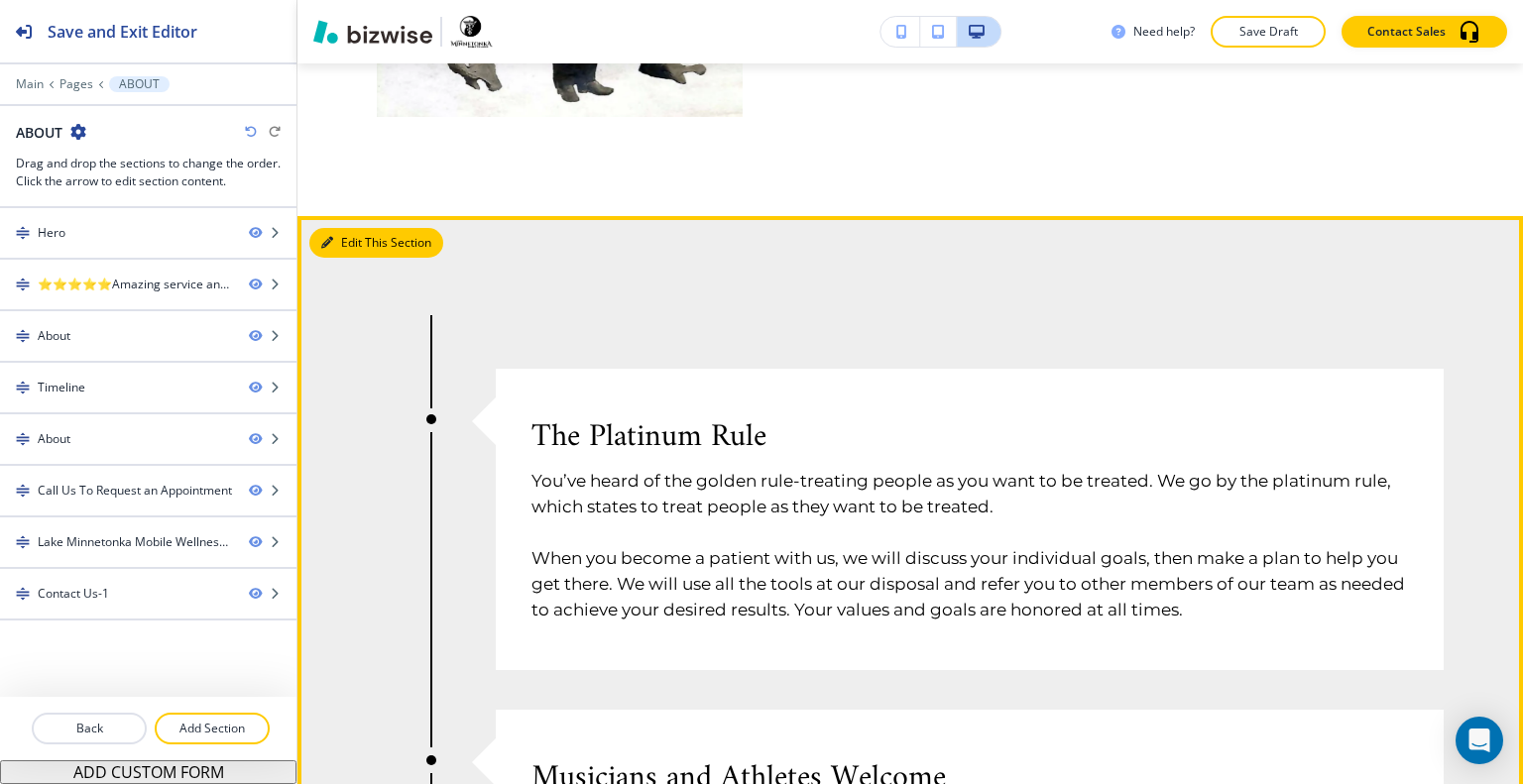 click on "Edit This Section" at bounding box center [376, 243] 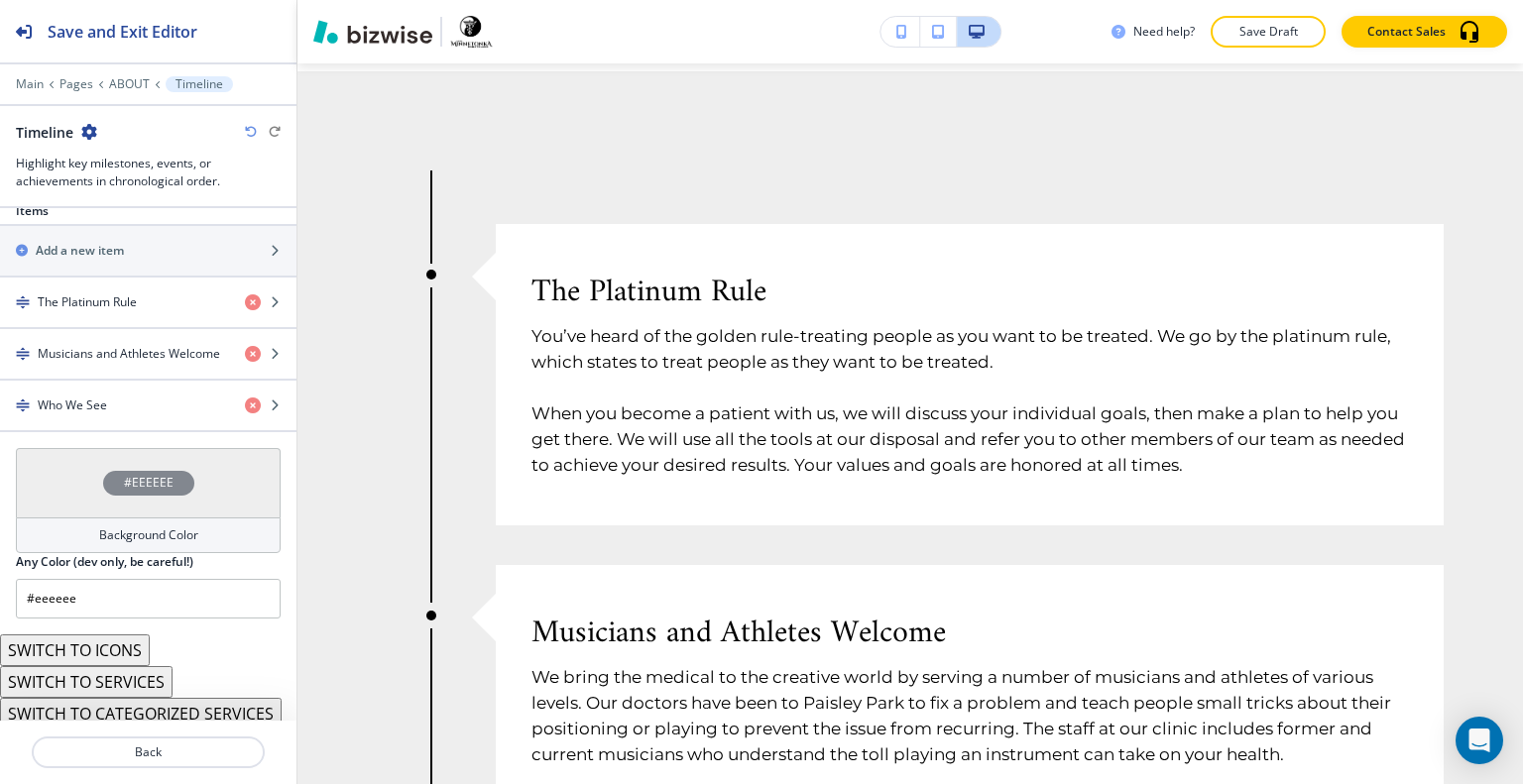 scroll, scrollTop: 796, scrollLeft: 0, axis: vertical 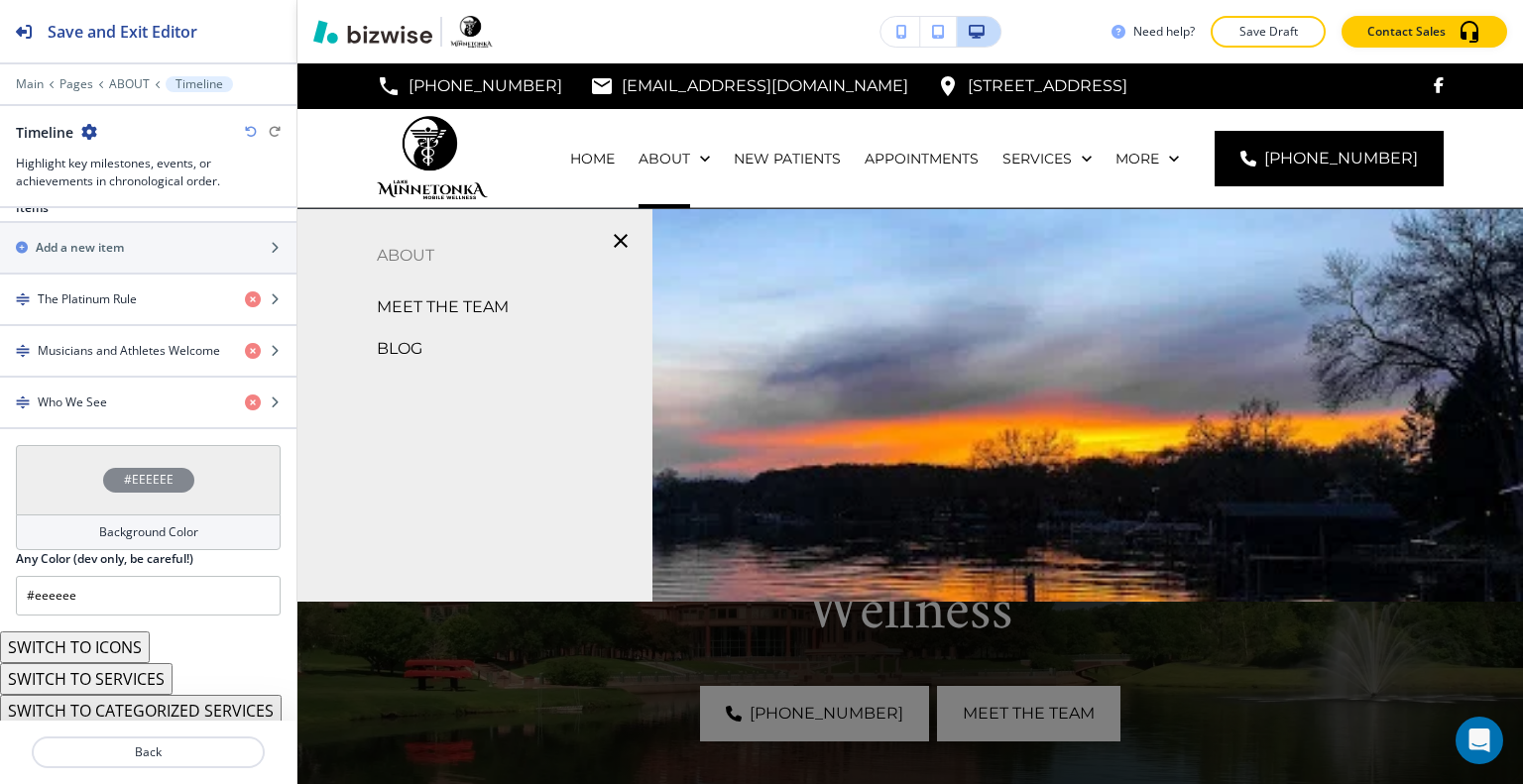 click on "MEET THE TEAM" at bounding box center (442, 307) 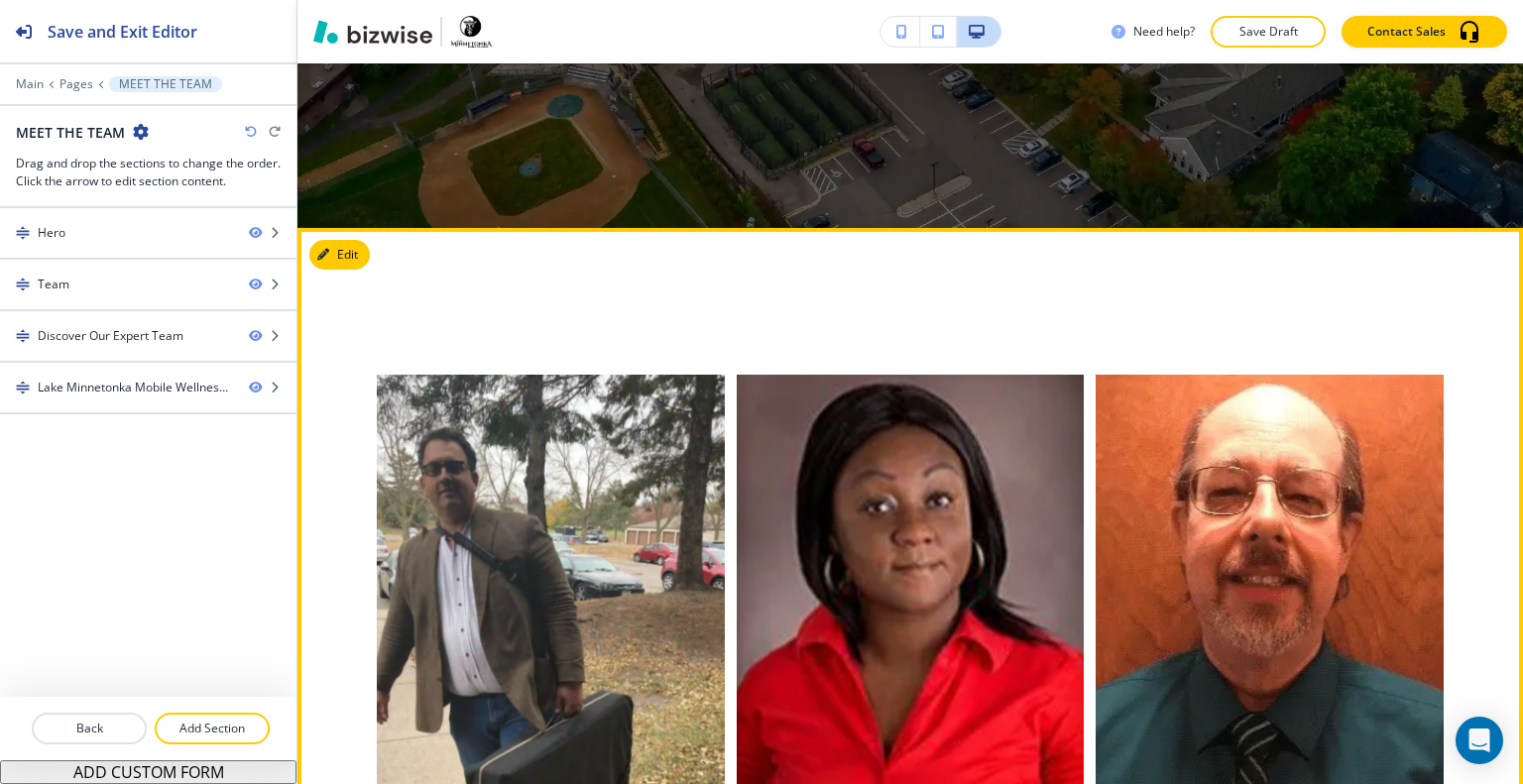 scroll, scrollTop: 1090, scrollLeft: 0, axis: vertical 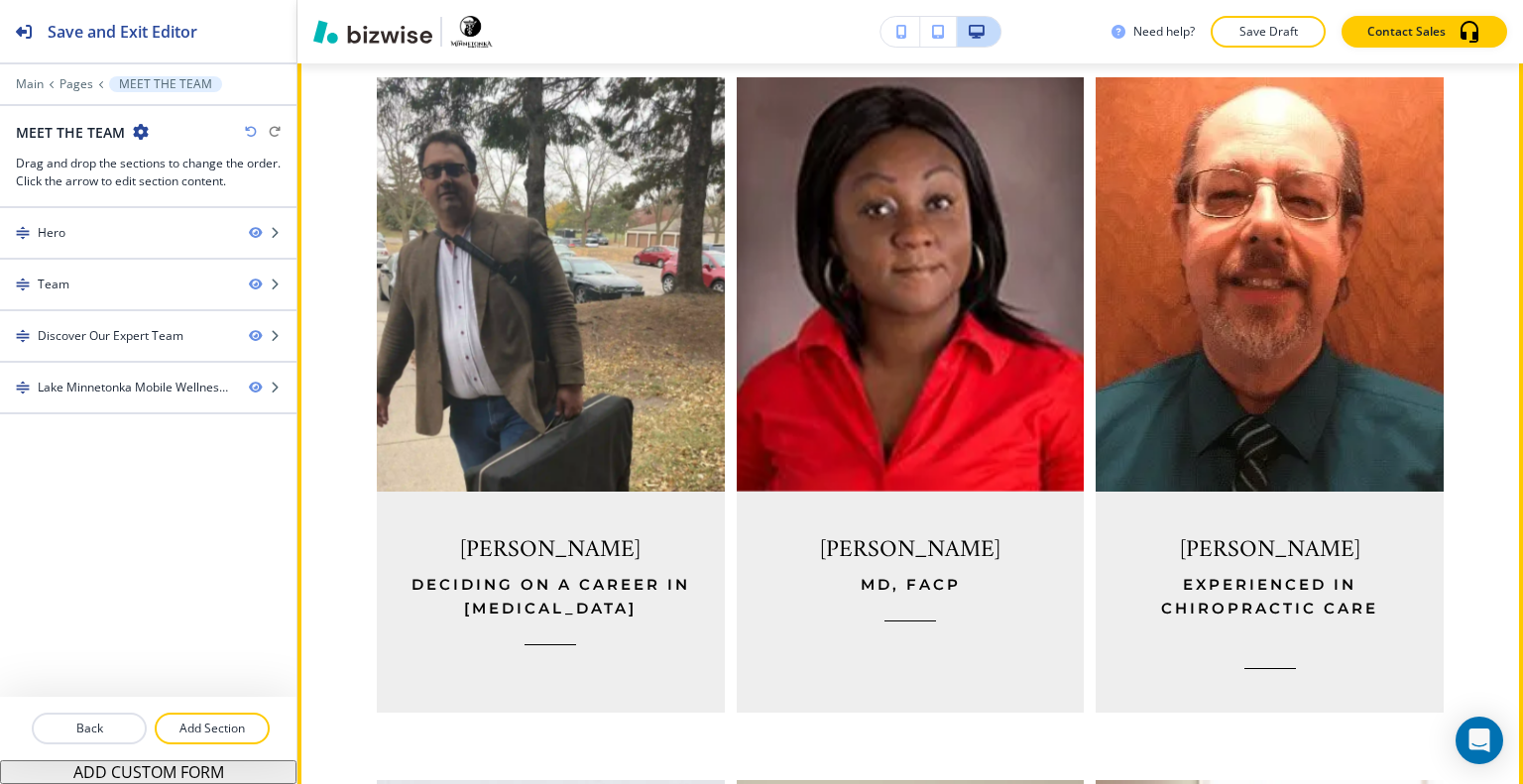 click at bounding box center [550, 284] 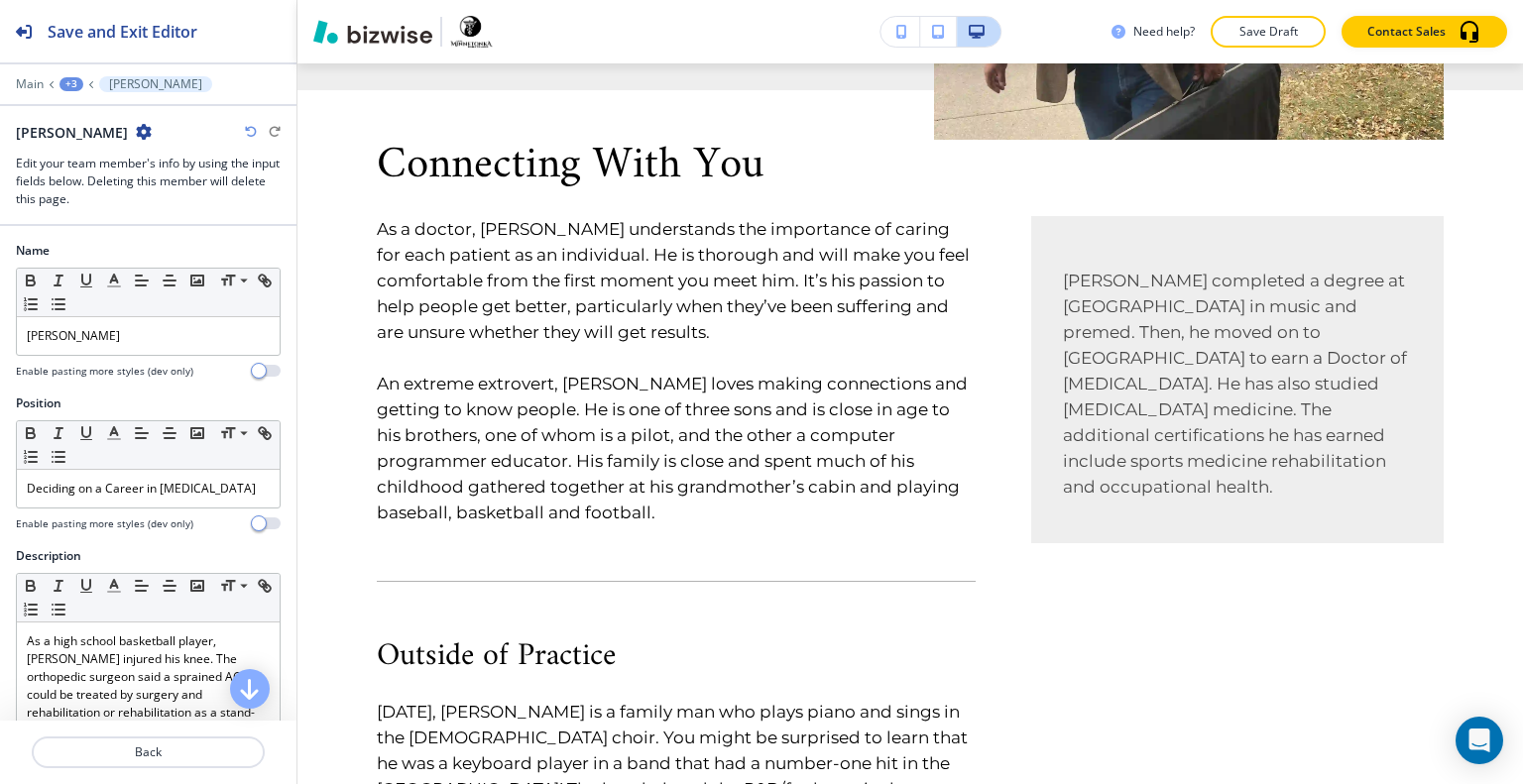 scroll, scrollTop: 0, scrollLeft: 0, axis: both 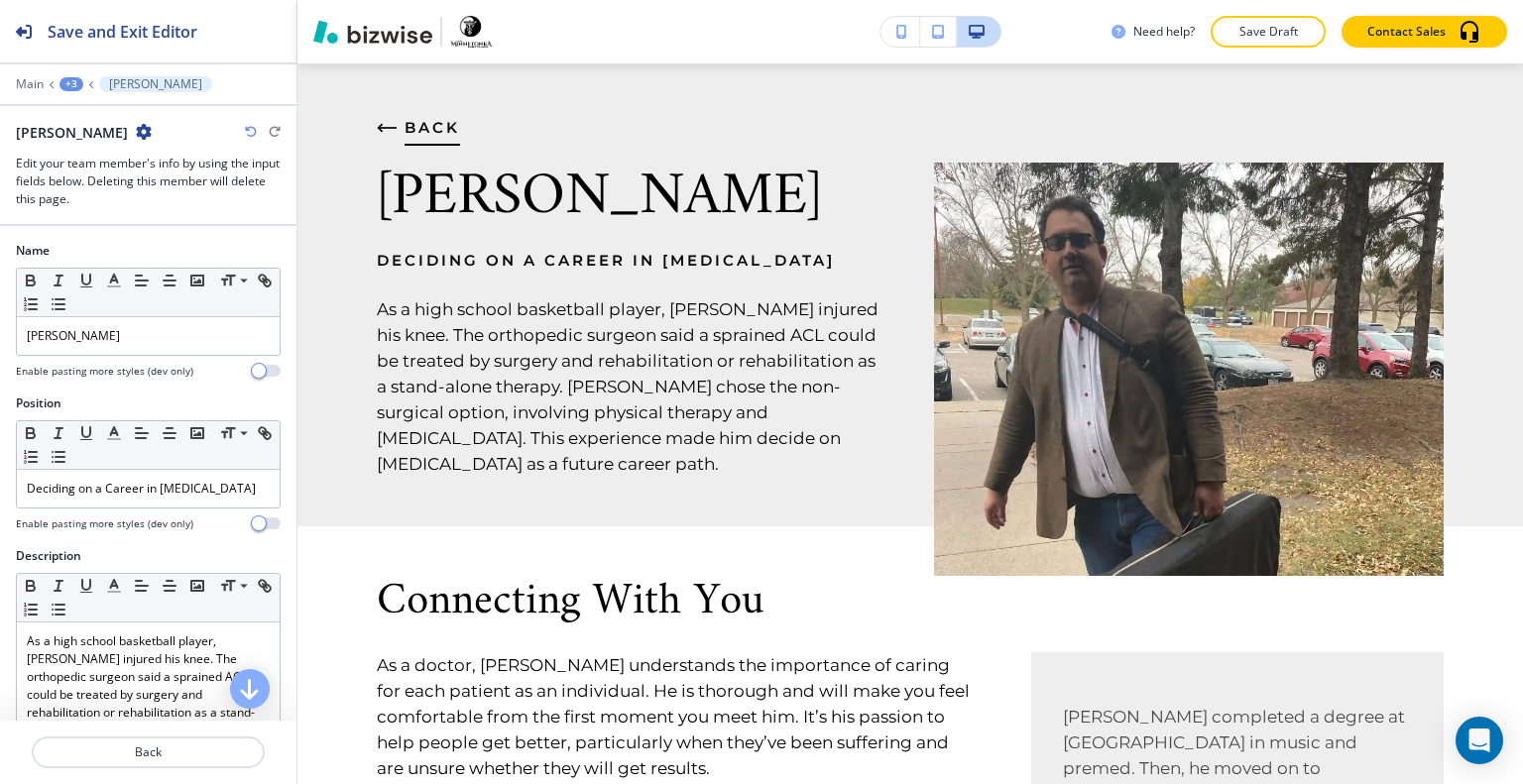 click on "BACK" at bounding box center (432, 128) 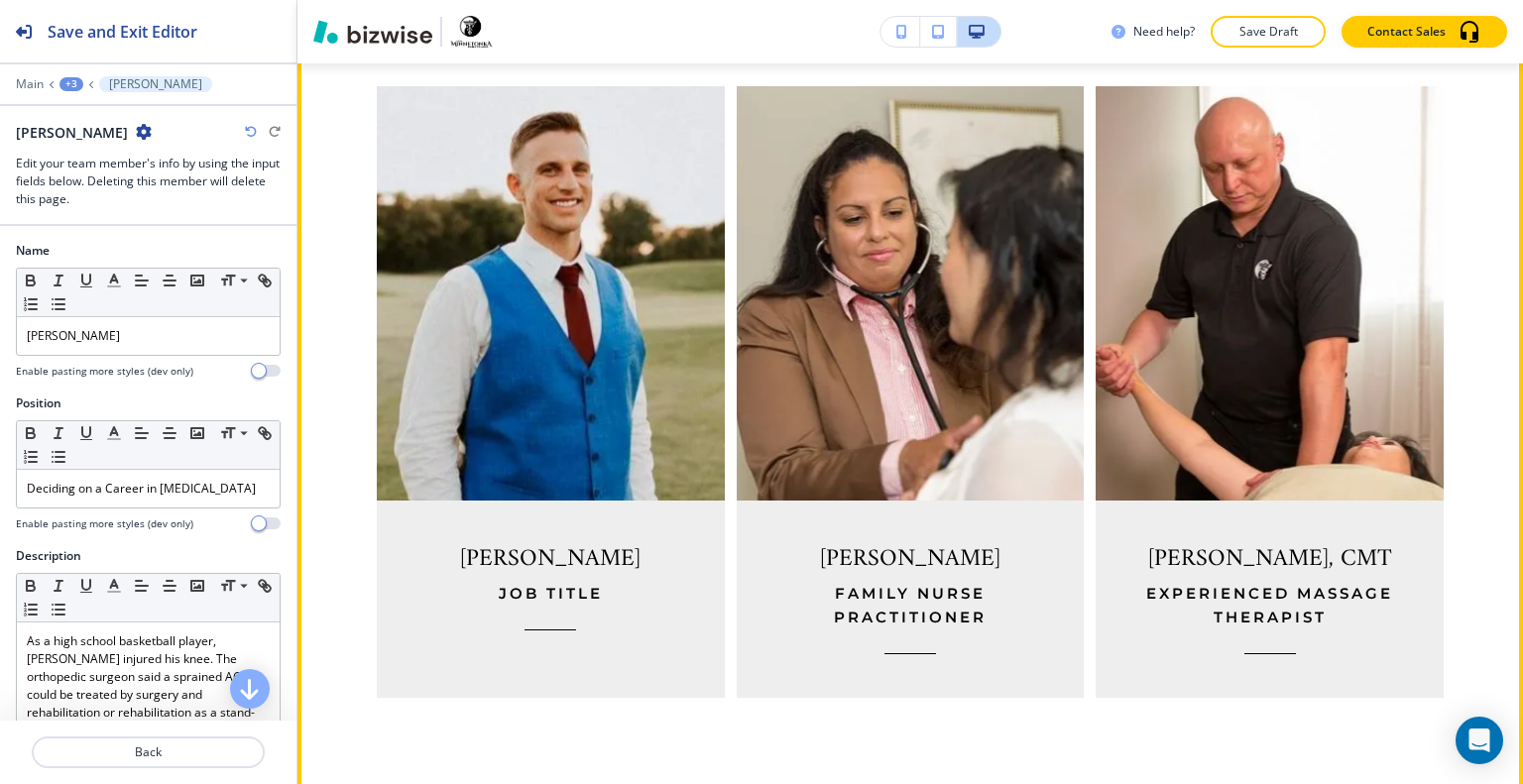 scroll, scrollTop: 2181, scrollLeft: 0, axis: vertical 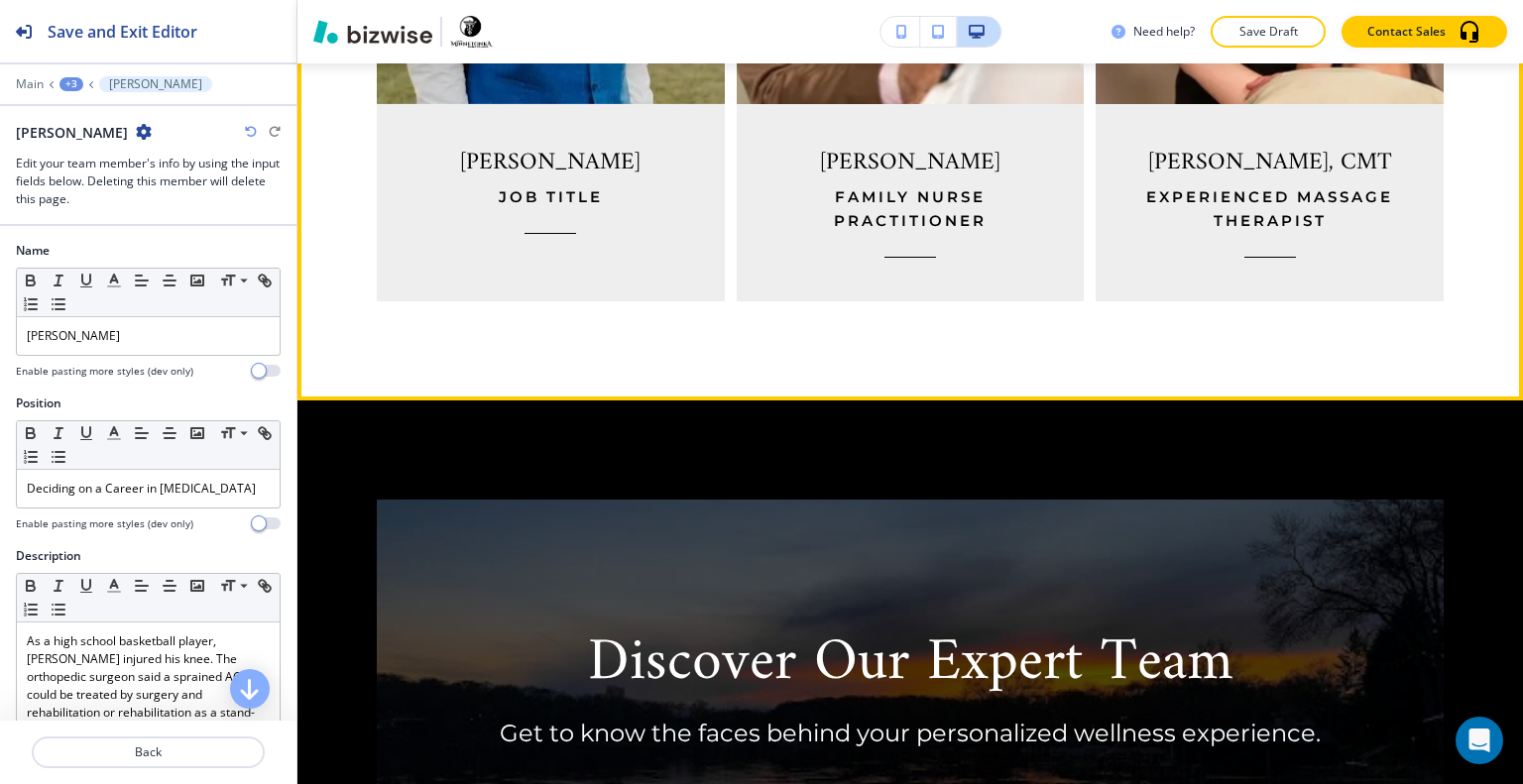 click on "Family Nurse Practitioner" at bounding box center [910, 209] 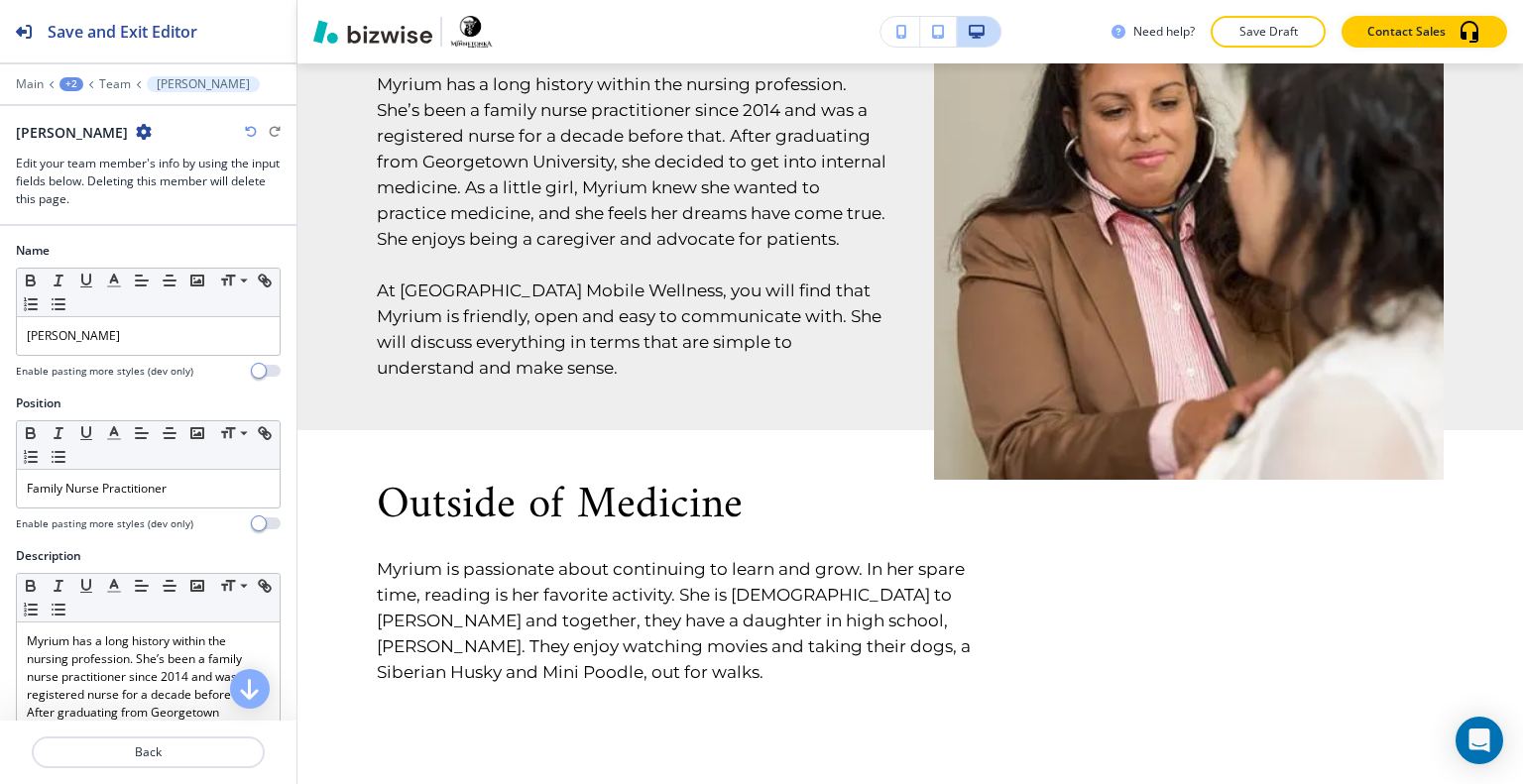 scroll, scrollTop: 0, scrollLeft: 0, axis: both 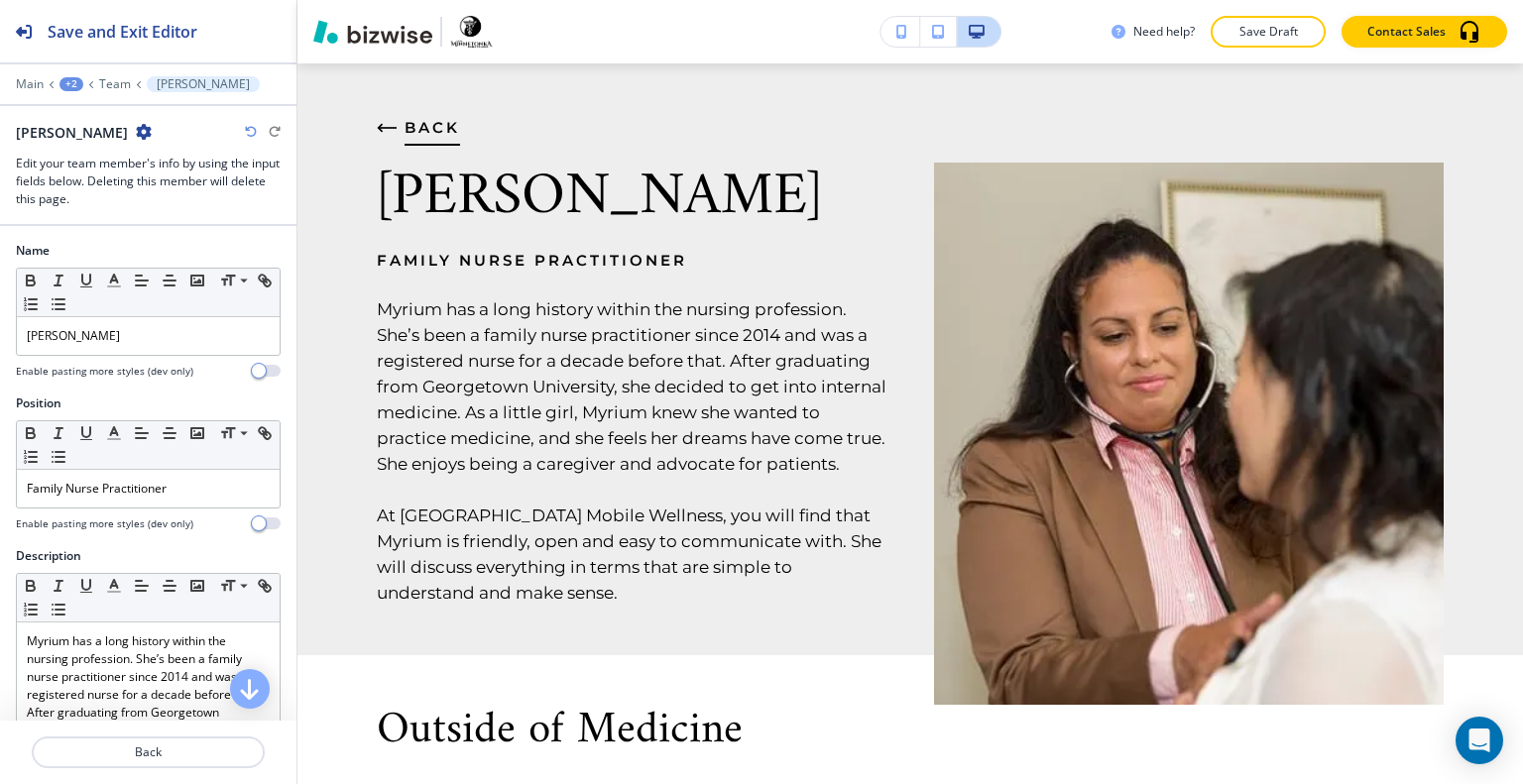 click on "BACK" at bounding box center [432, 128] 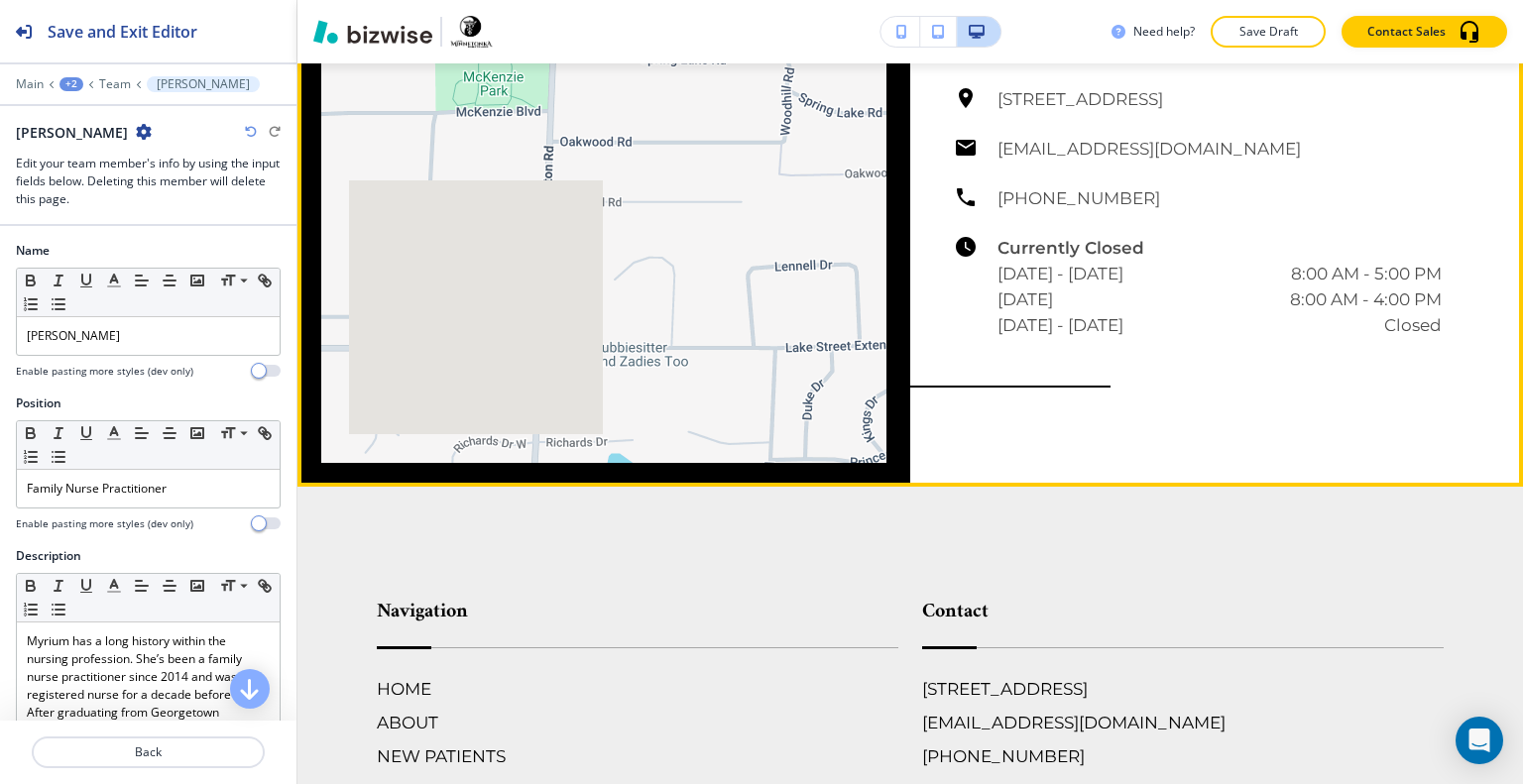 scroll, scrollTop: 3667, scrollLeft: 0, axis: vertical 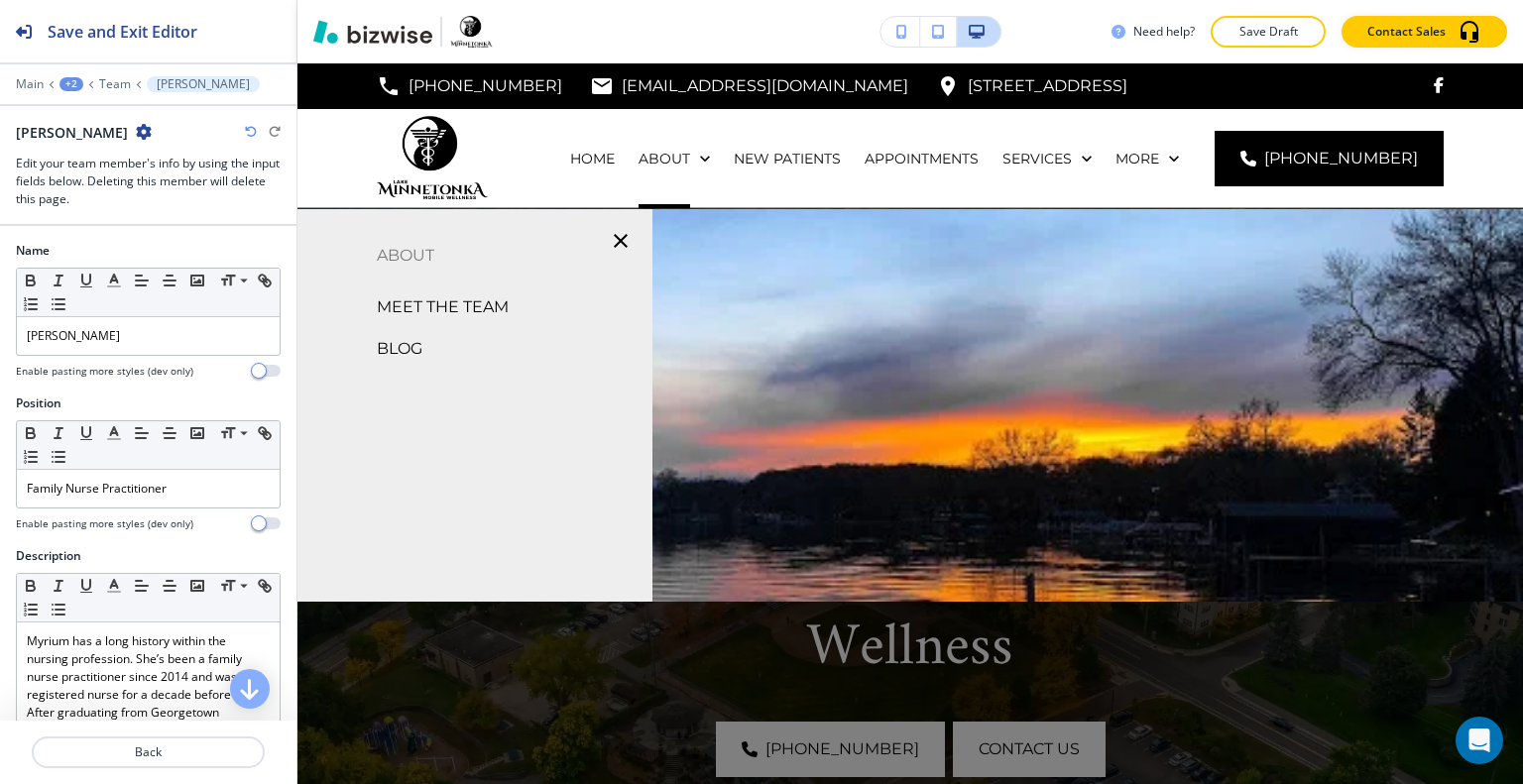 click on "BLOG" at bounding box center [400, 349] 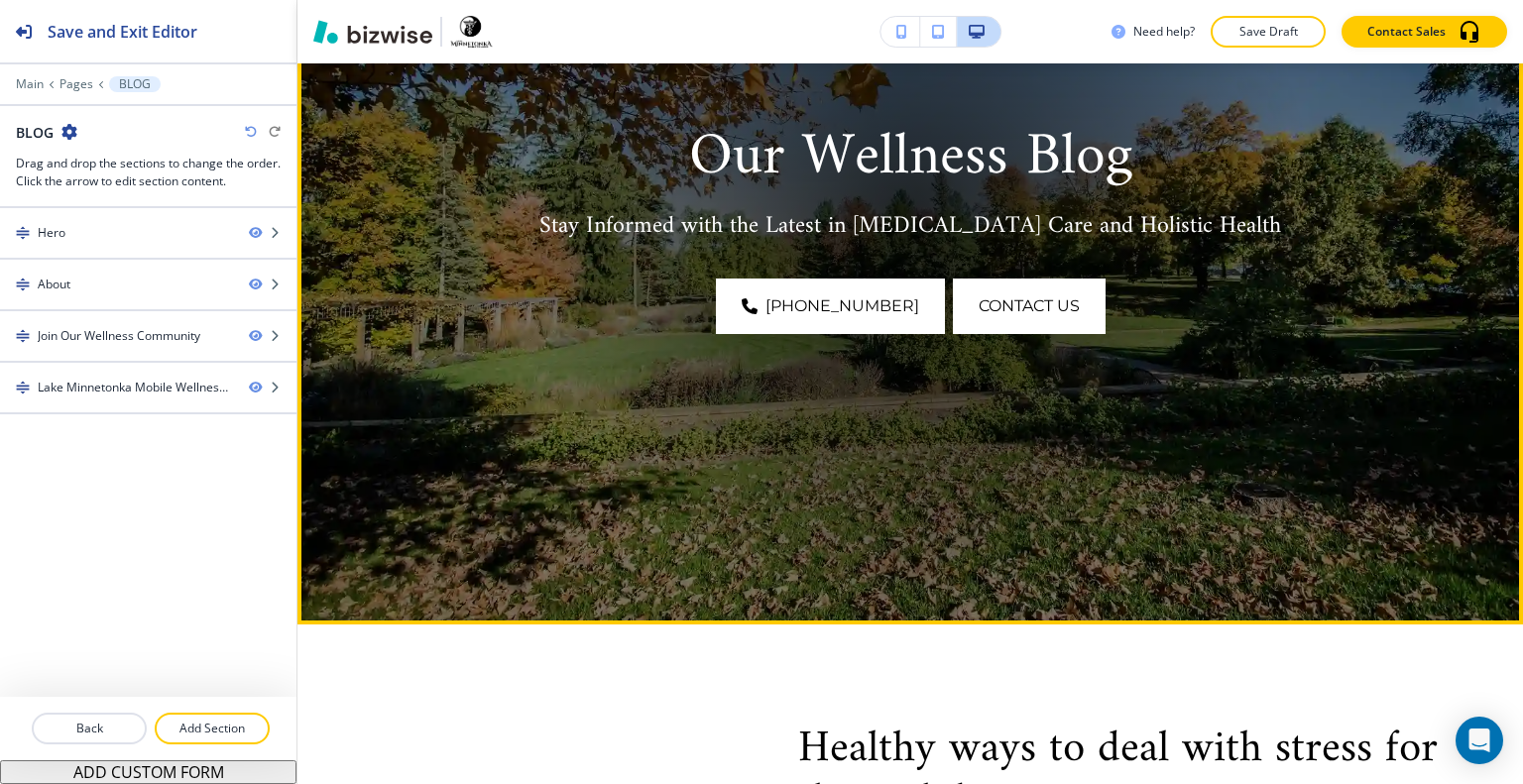 scroll, scrollTop: 793, scrollLeft: 0, axis: vertical 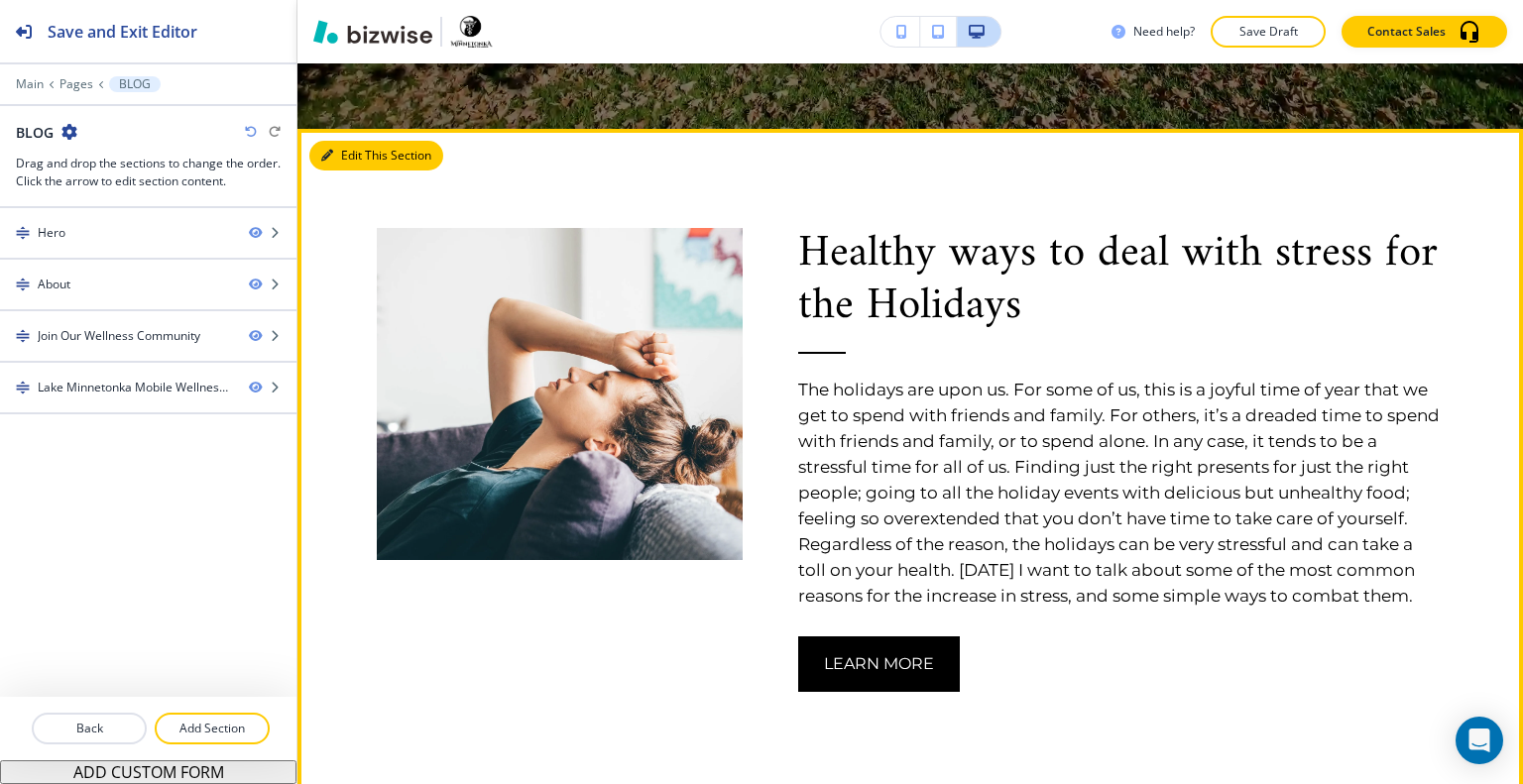 click on "Edit This Section" at bounding box center [376, 156] 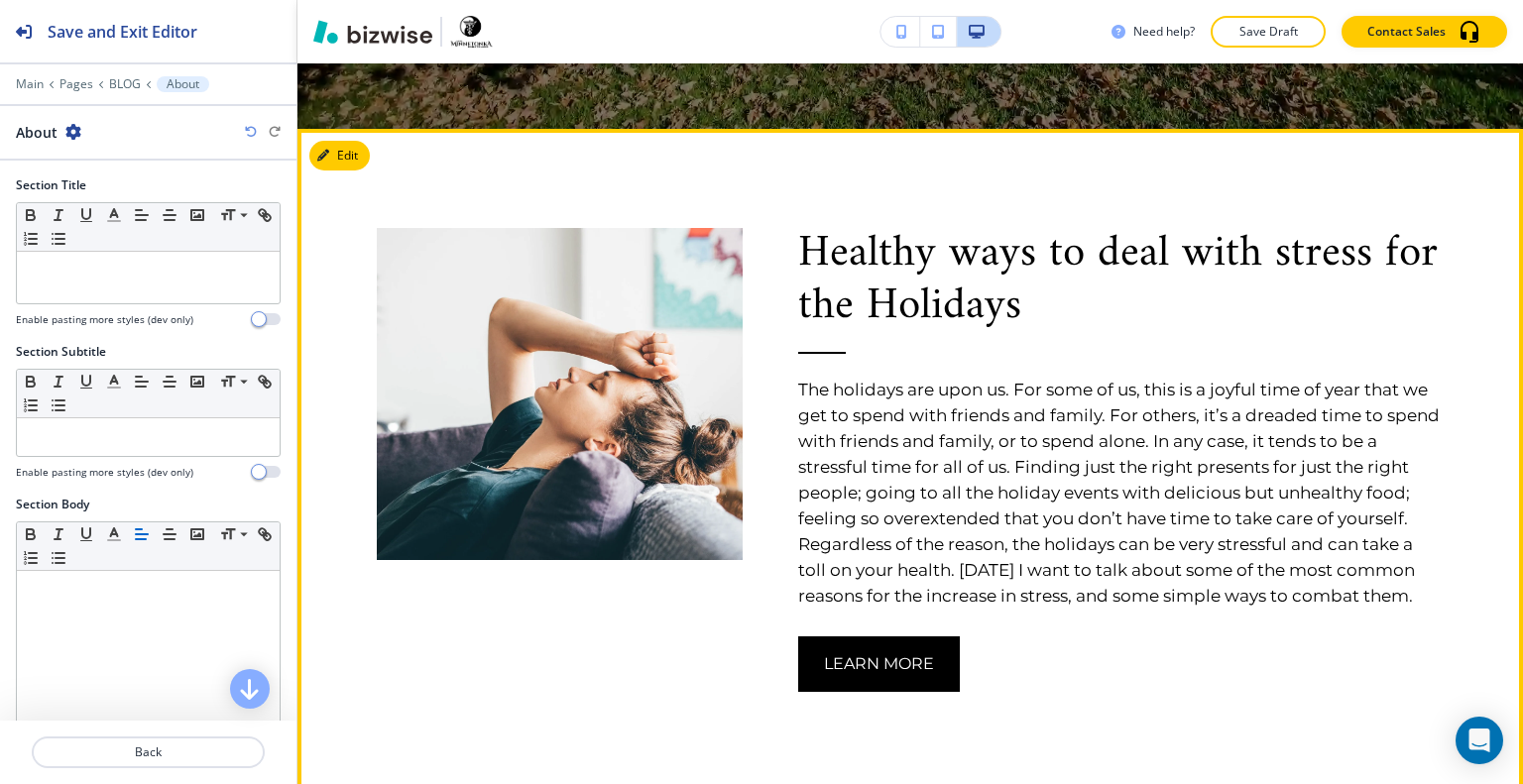 scroll, scrollTop: 957, scrollLeft: 0, axis: vertical 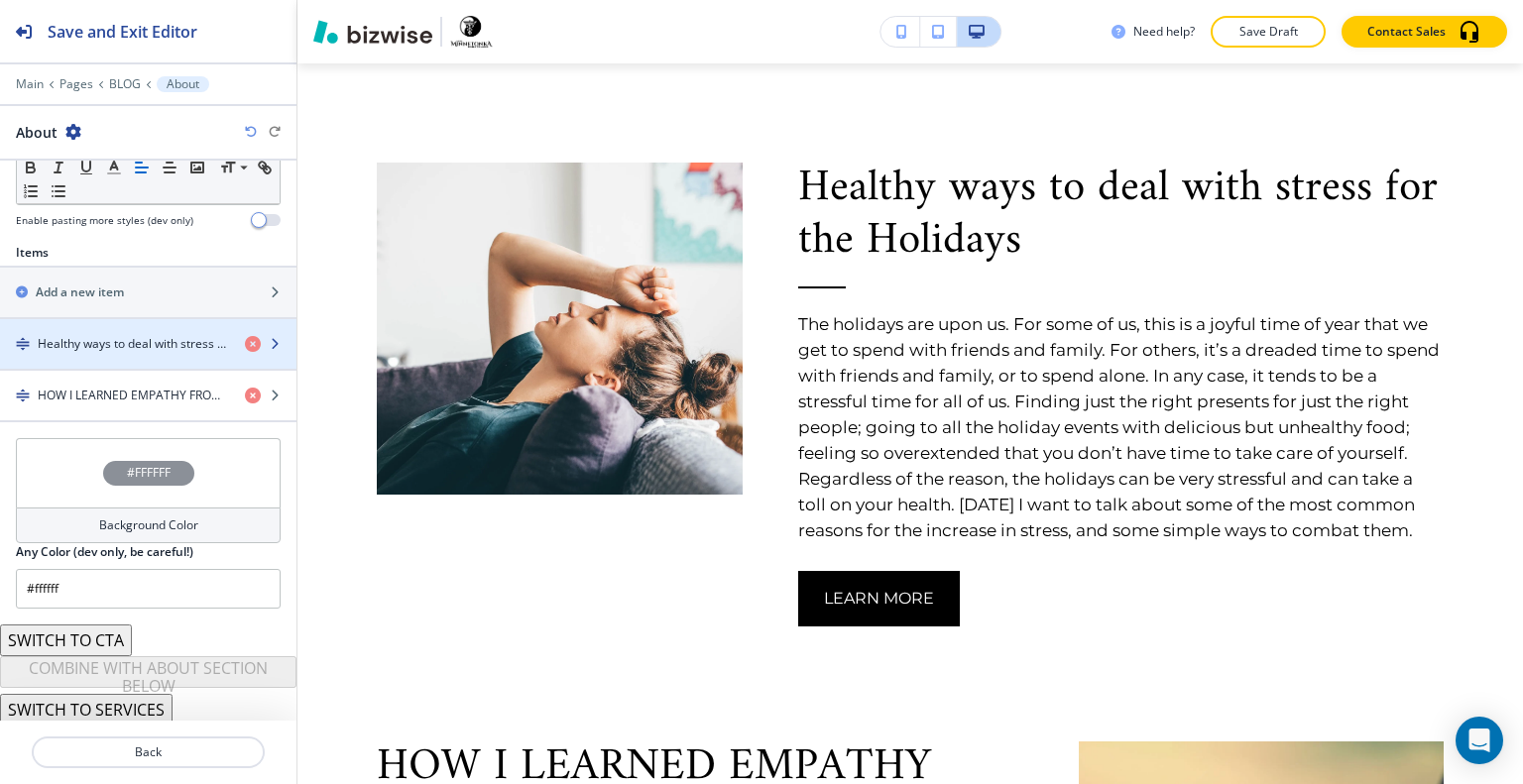 click on "Healthy ways to deal with stress for the Holidays" at bounding box center (133, 344) 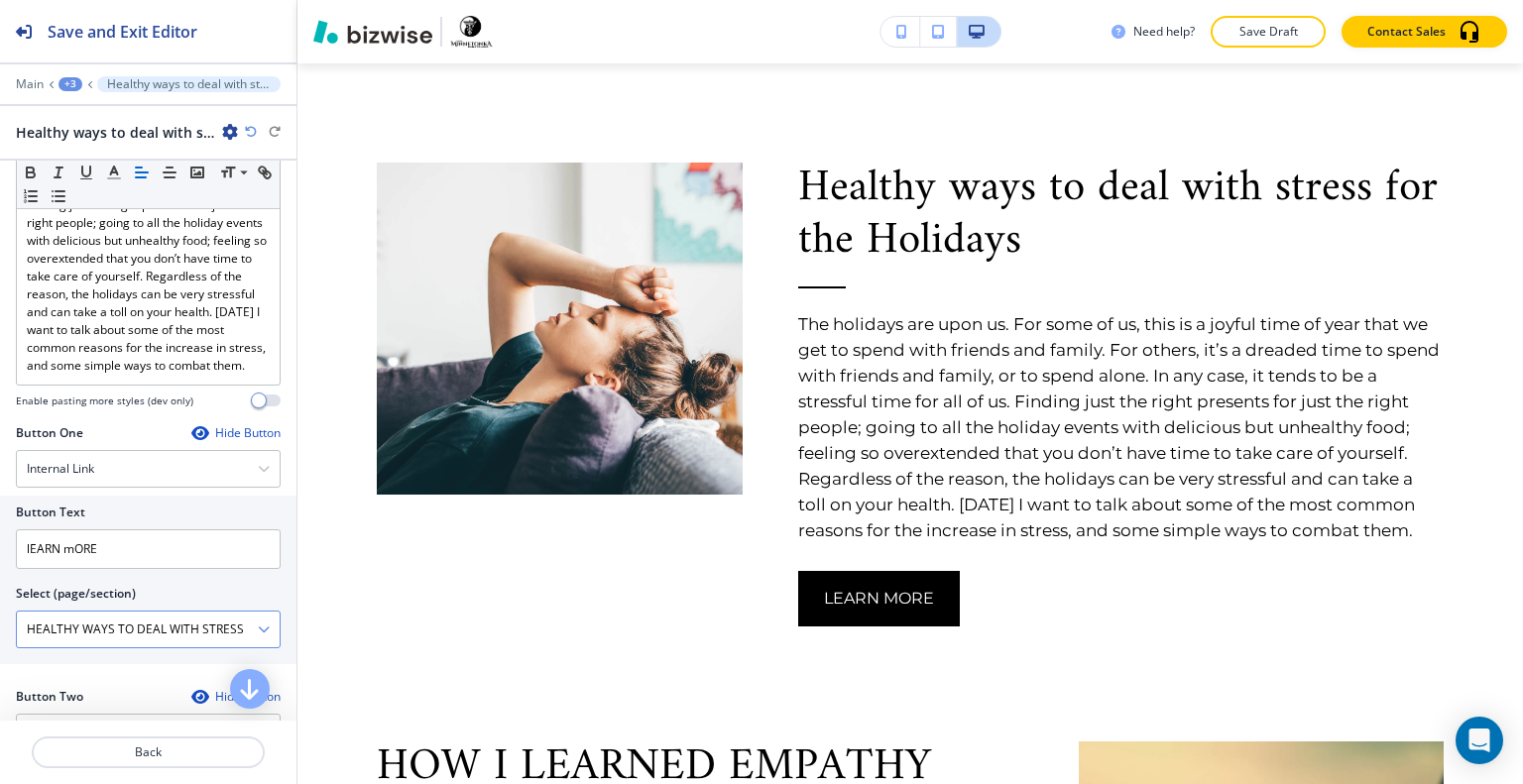 scroll, scrollTop: 694, scrollLeft: 0, axis: vertical 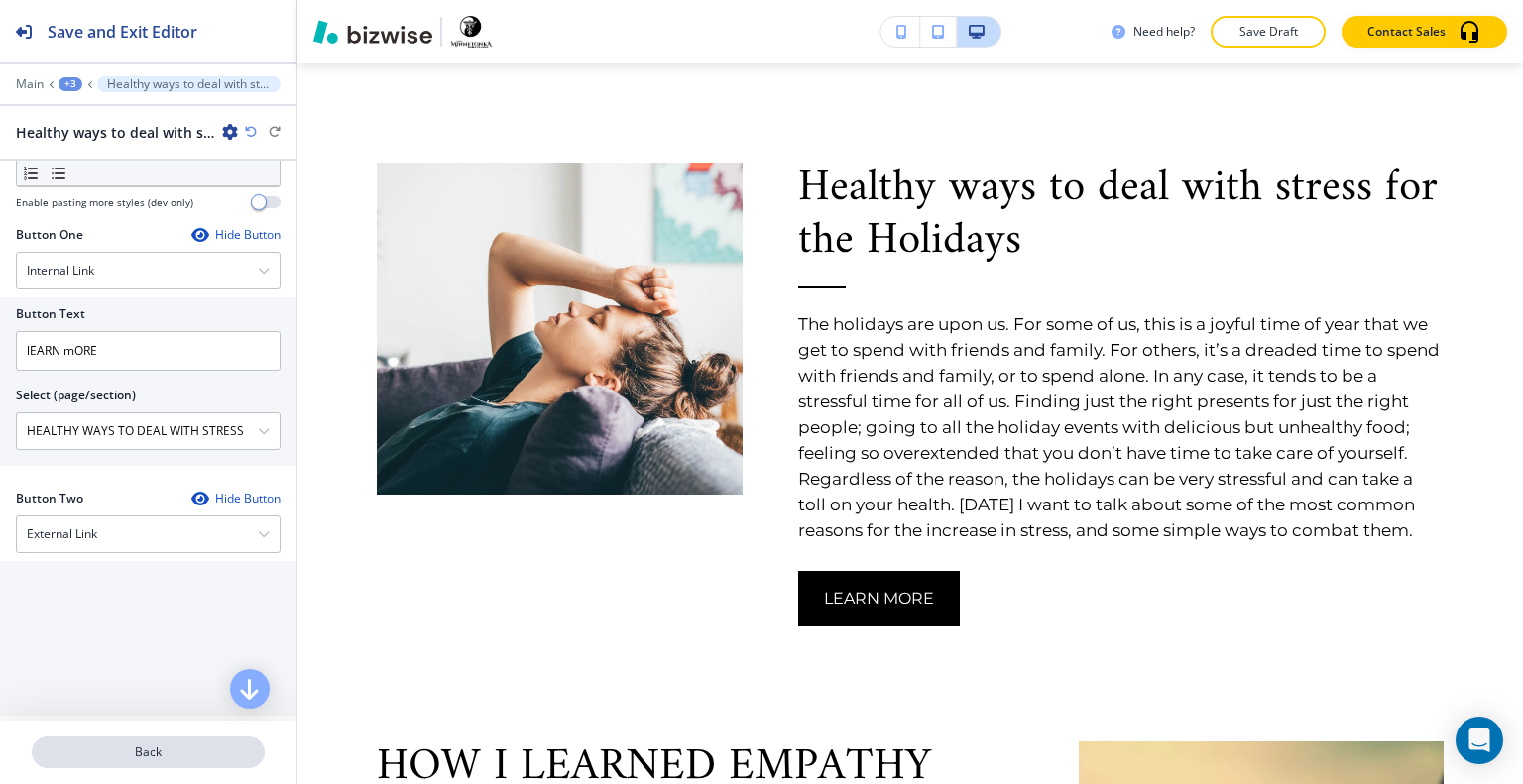 click on "Back" at bounding box center (148, 752) 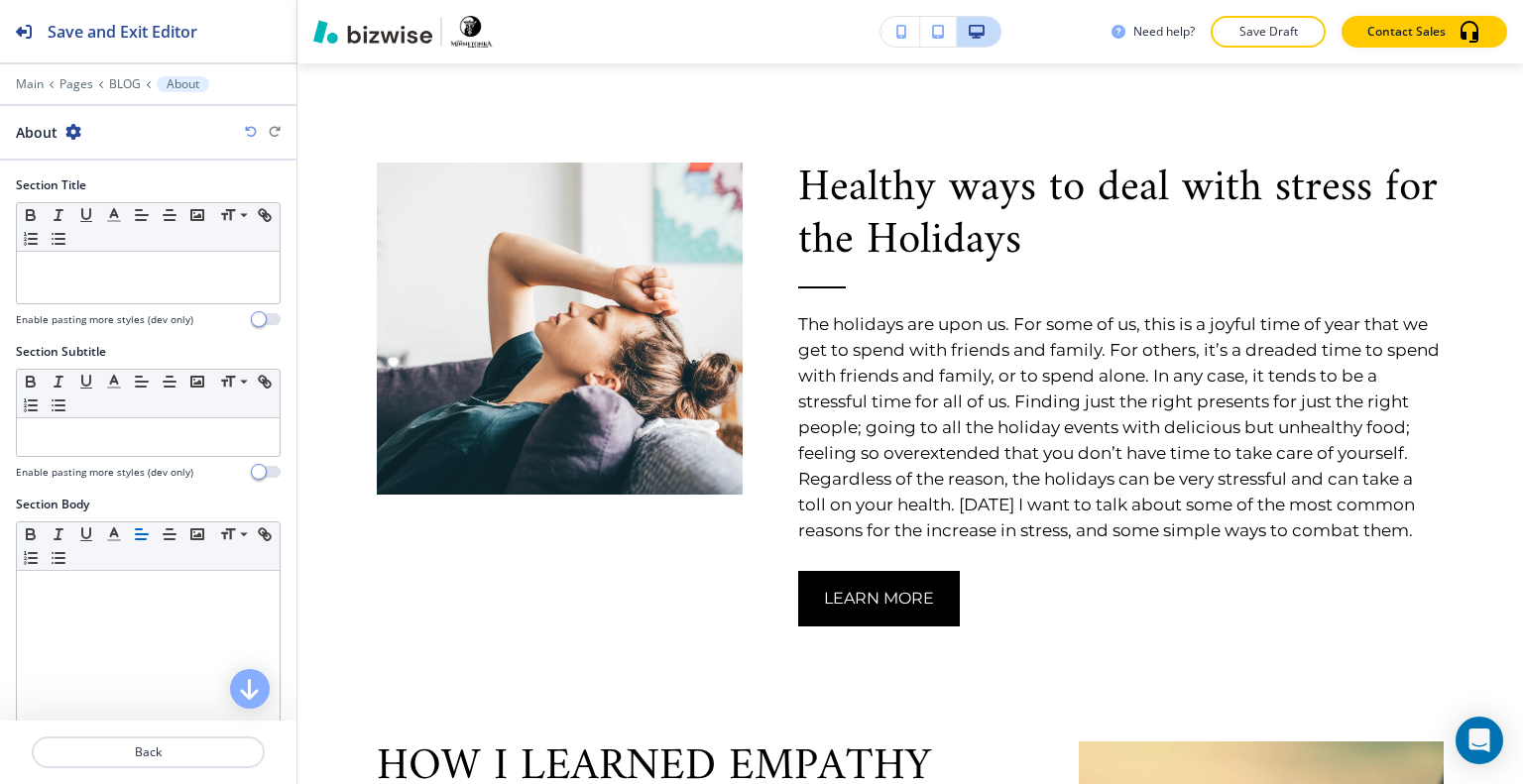 scroll, scrollTop: 624, scrollLeft: 0, axis: vertical 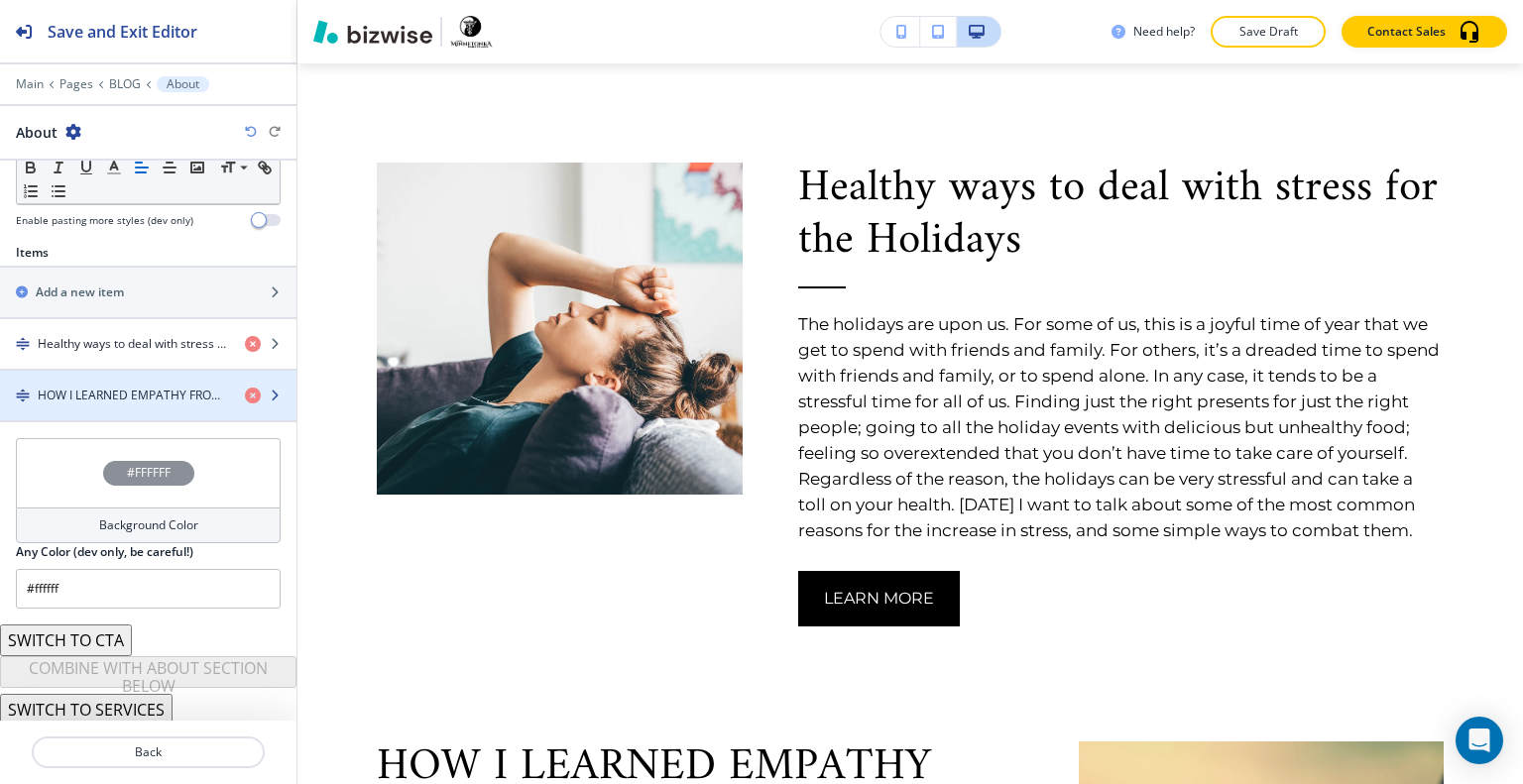click at bounding box center [148, 412] 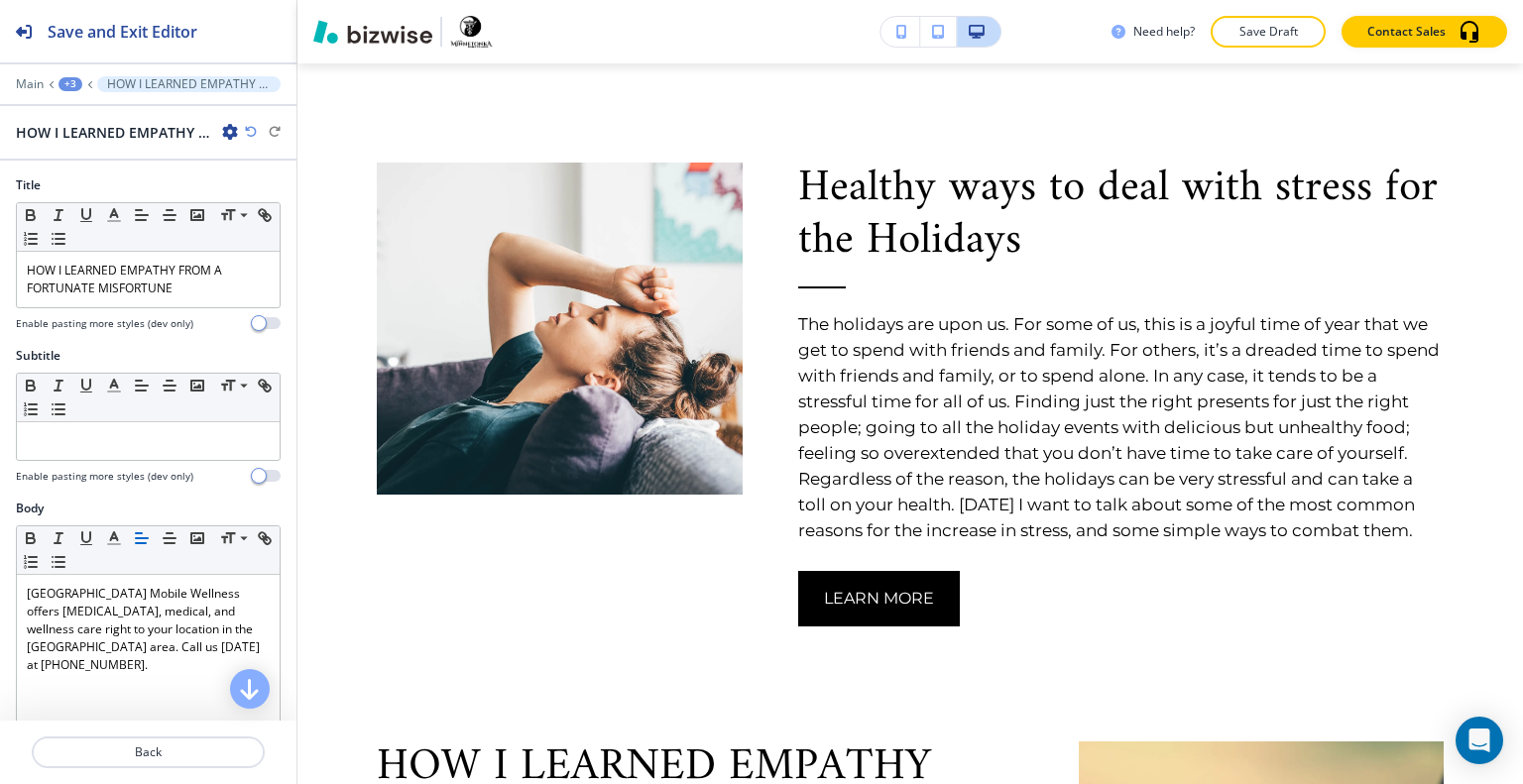 scroll, scrollTop: 1535, scrollLeft: 0, axis: vertical 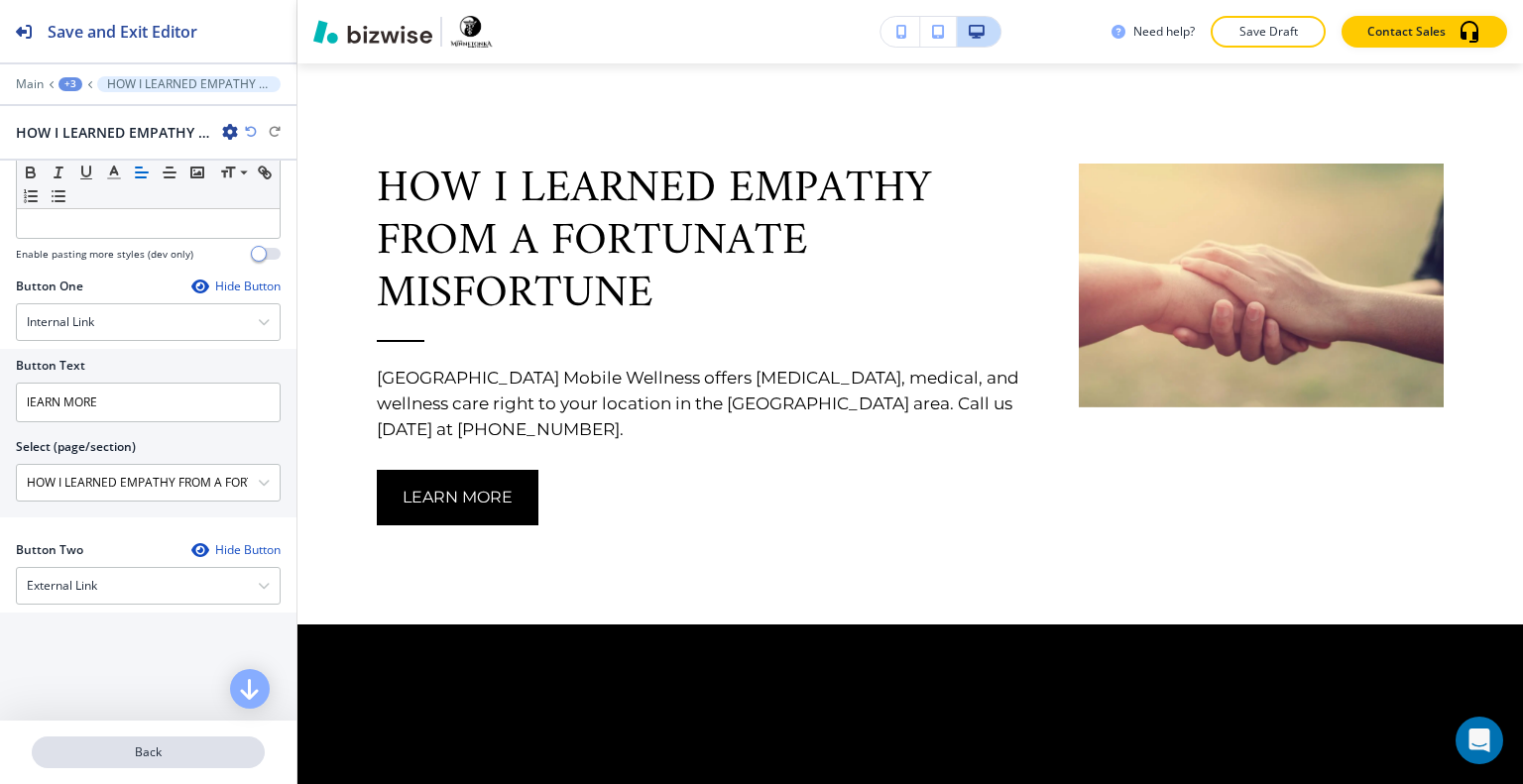 click on "Back" at bounding box center (148, 752) 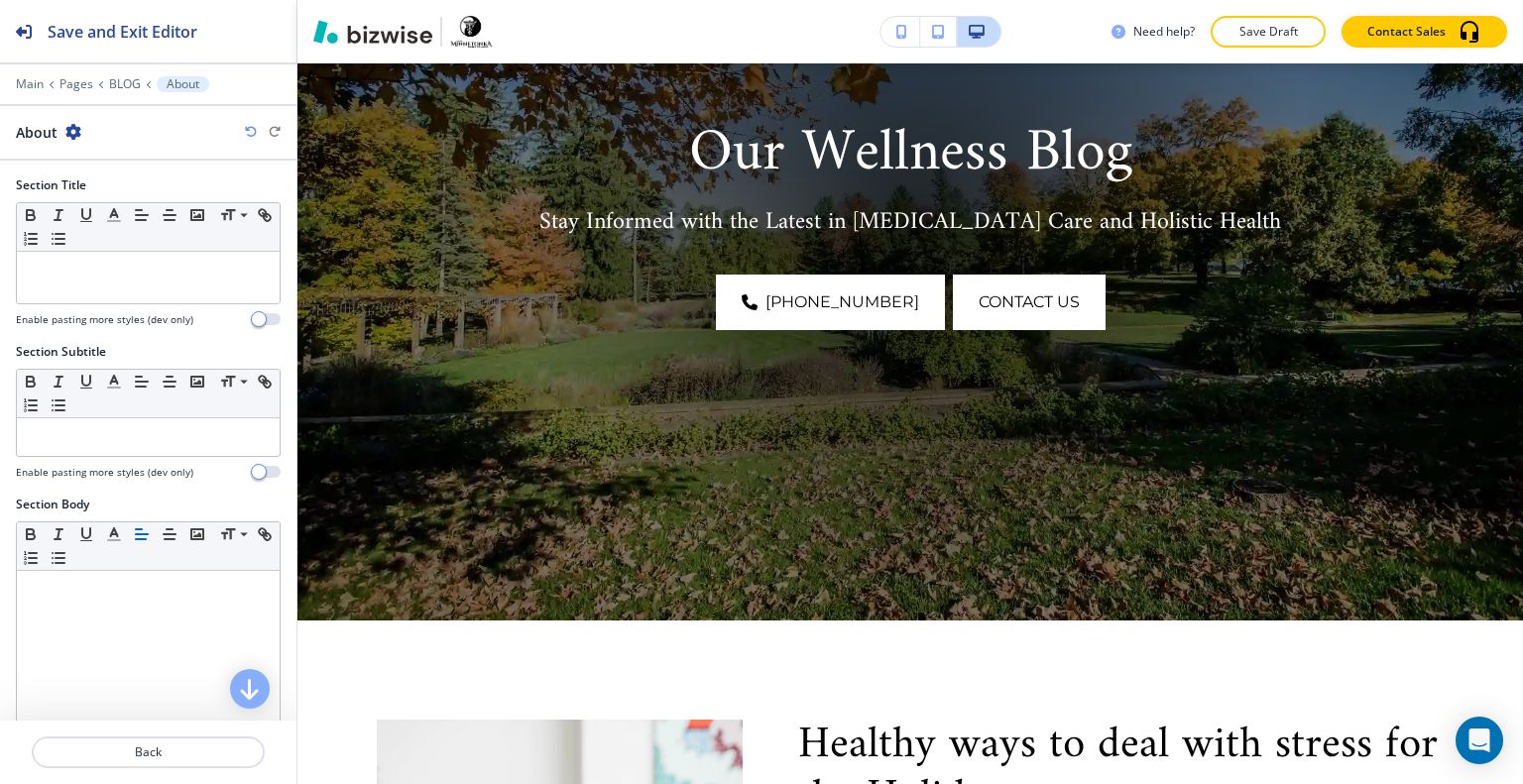 scroll, scrollTop: 0, scrollLeft: 0, axis: both 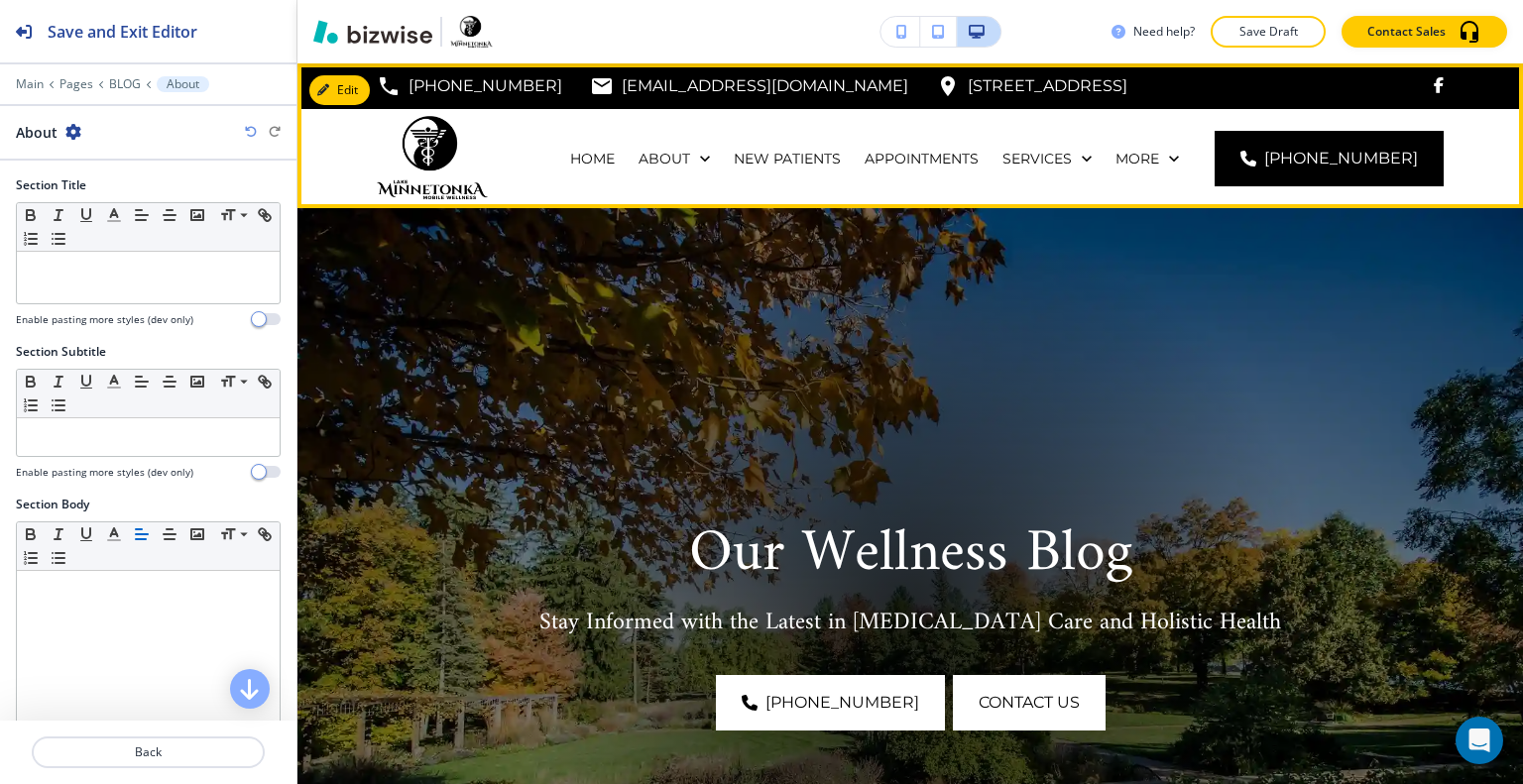 click on "NEW PATIENTS" at bounding box center [787, 159] 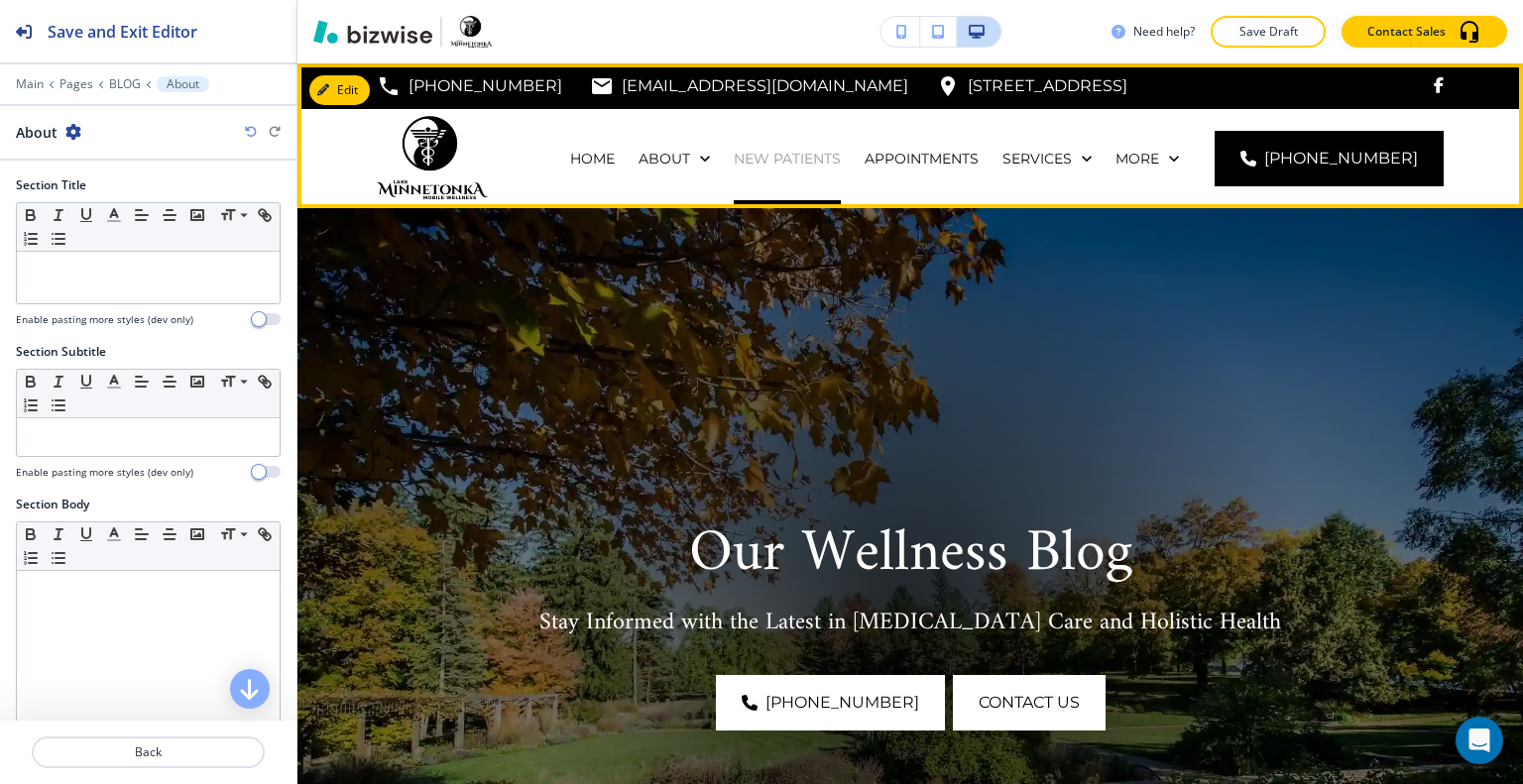 click on "NEW PATIENTS" at bounding box center [787, 159] 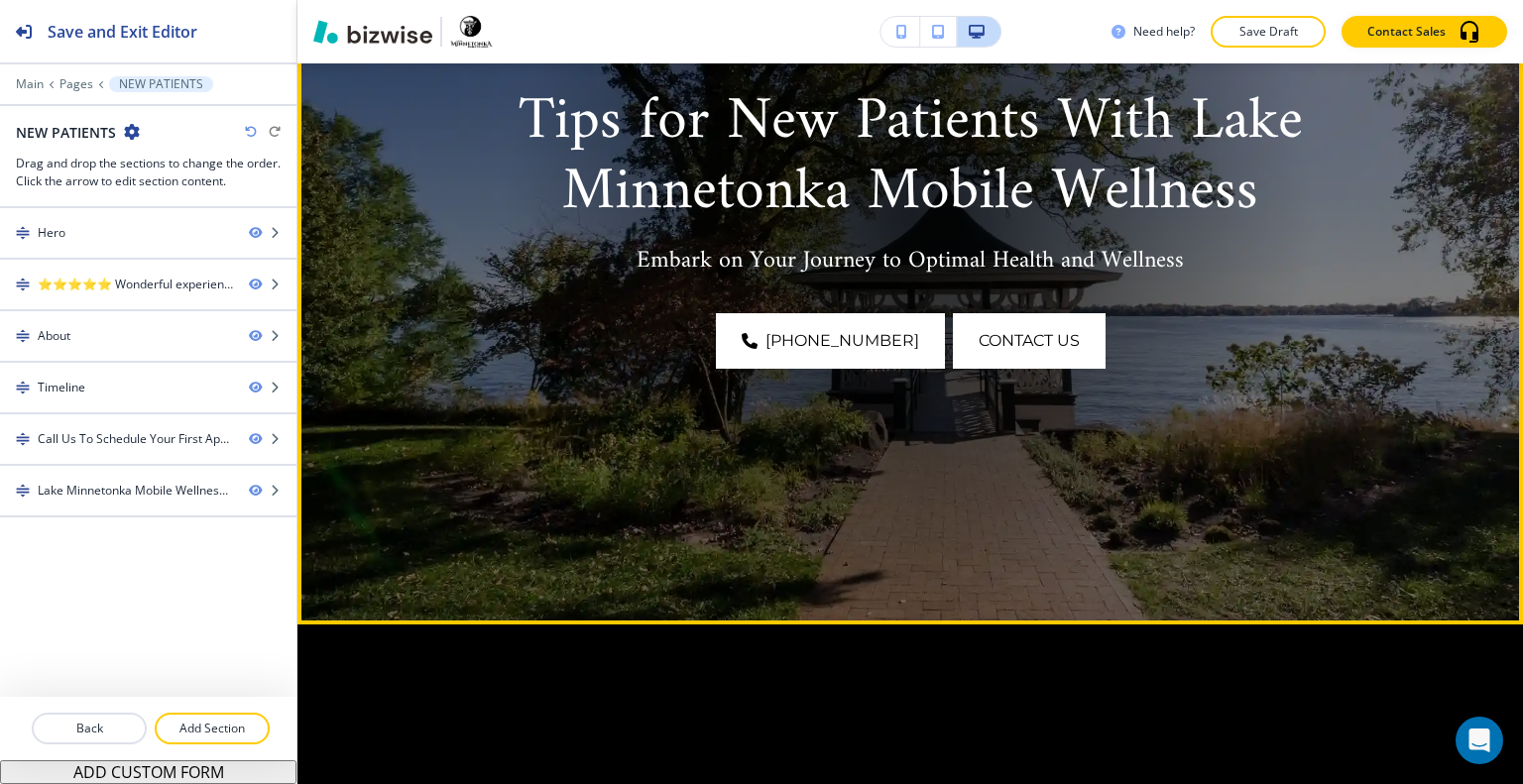 scroll, scrollTop: 793, scrollLeft: 0, axis: vertical 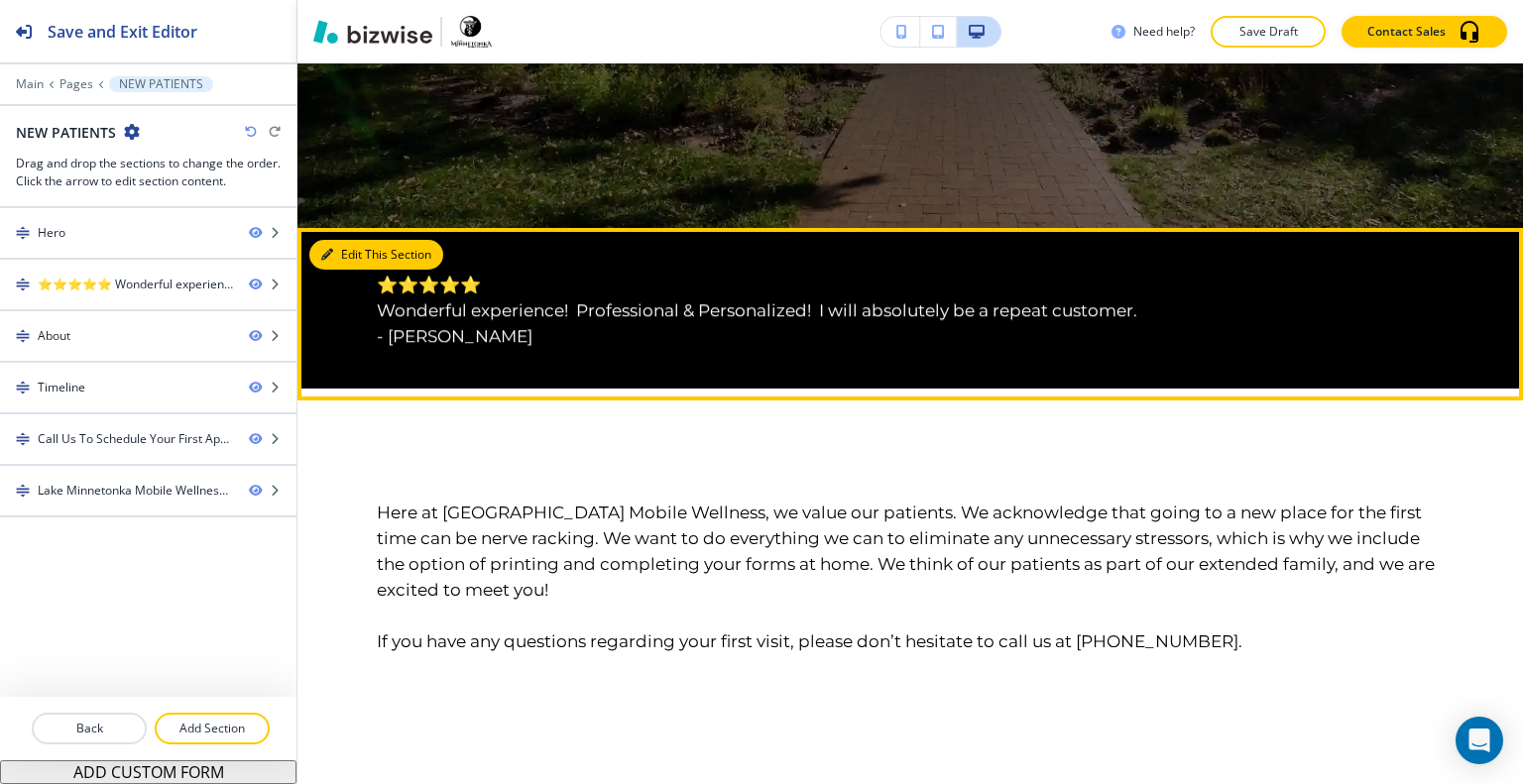 click on "Edit This Section" at bounding box center [376, 255] 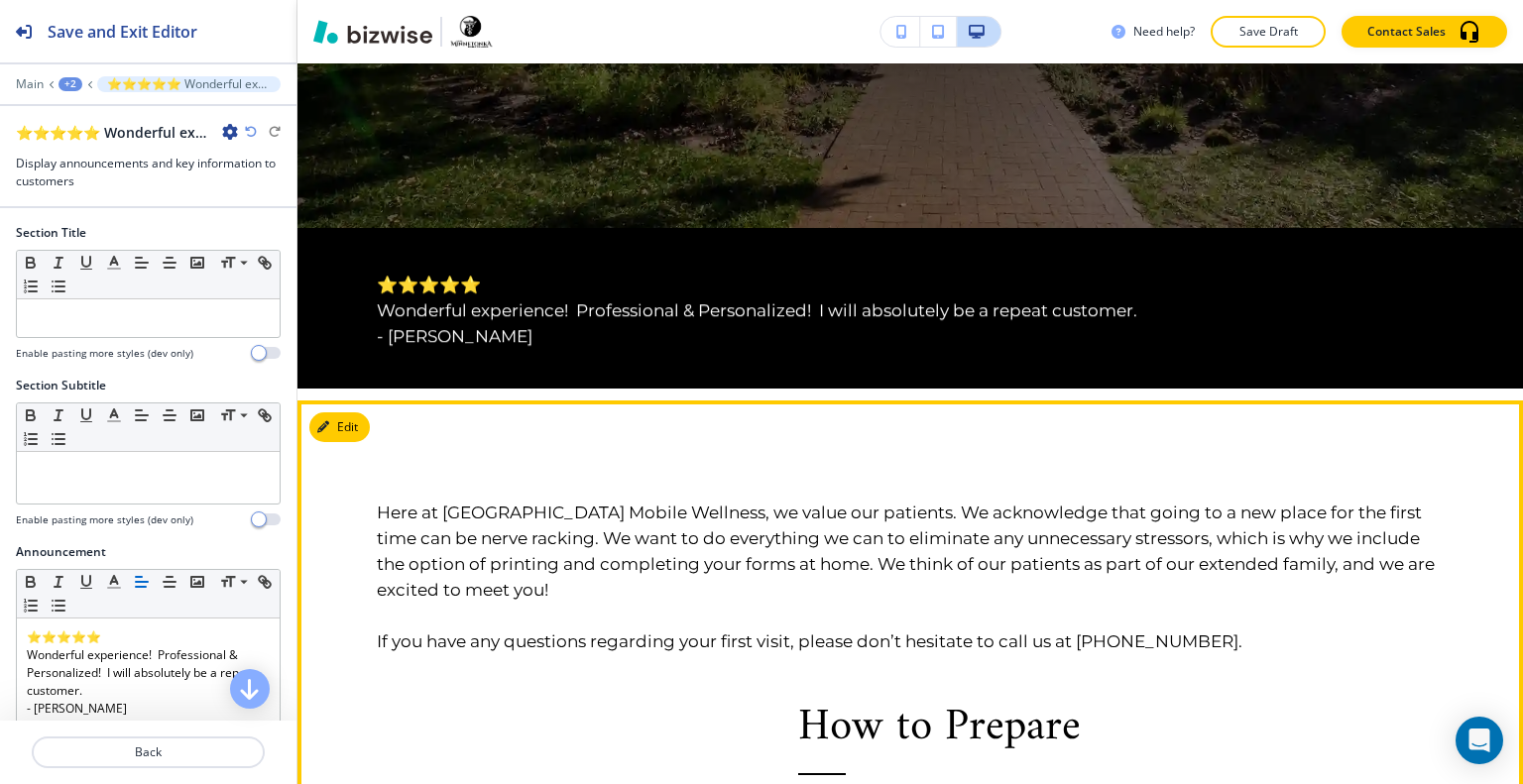 scroll, scrollTop: 957, scrollLeft: 0, axis: vertical 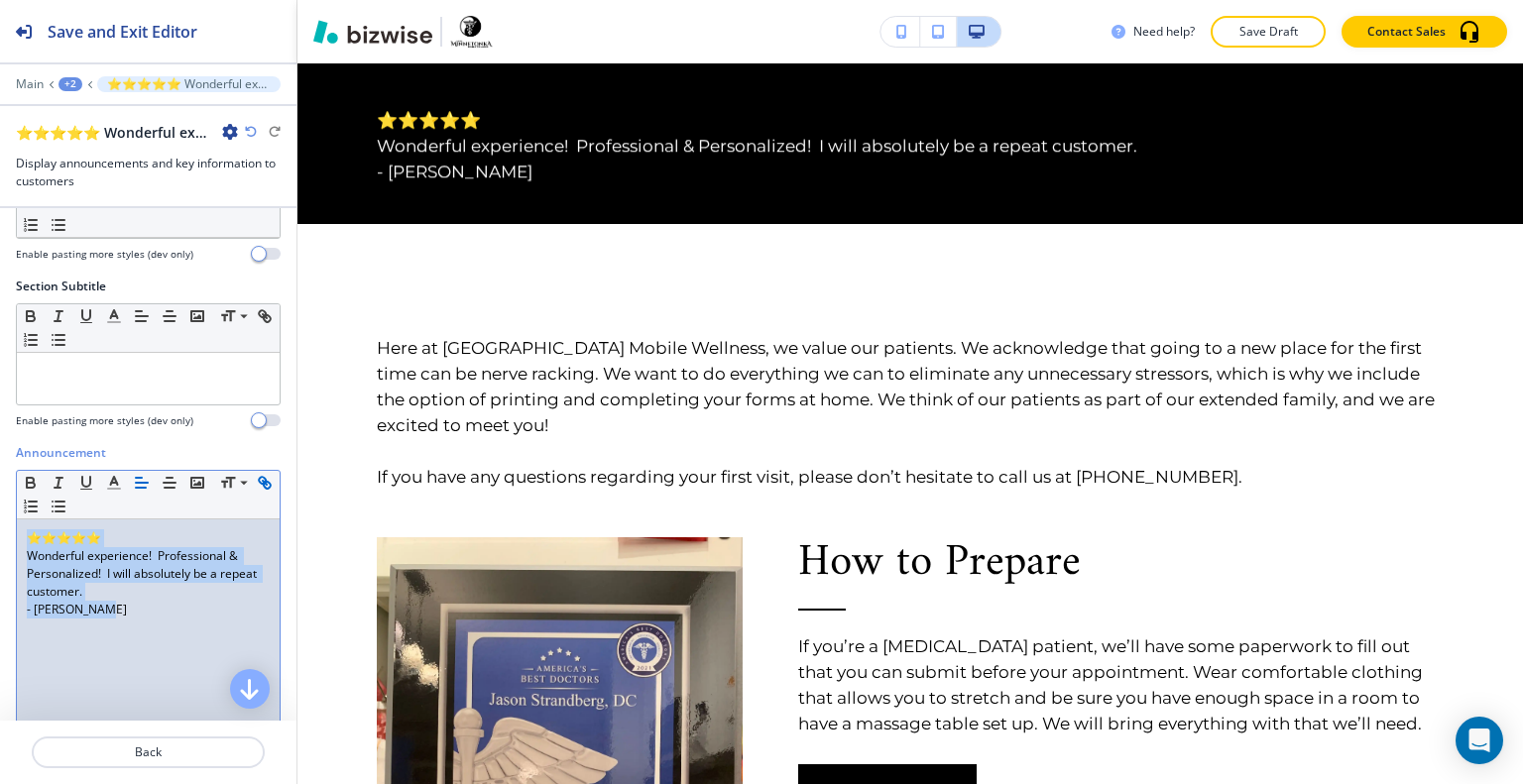 drag, startPoint x: 135, startPoint y: 633, endPoint x: 39, endPoint y: 506, distance: 159.20113 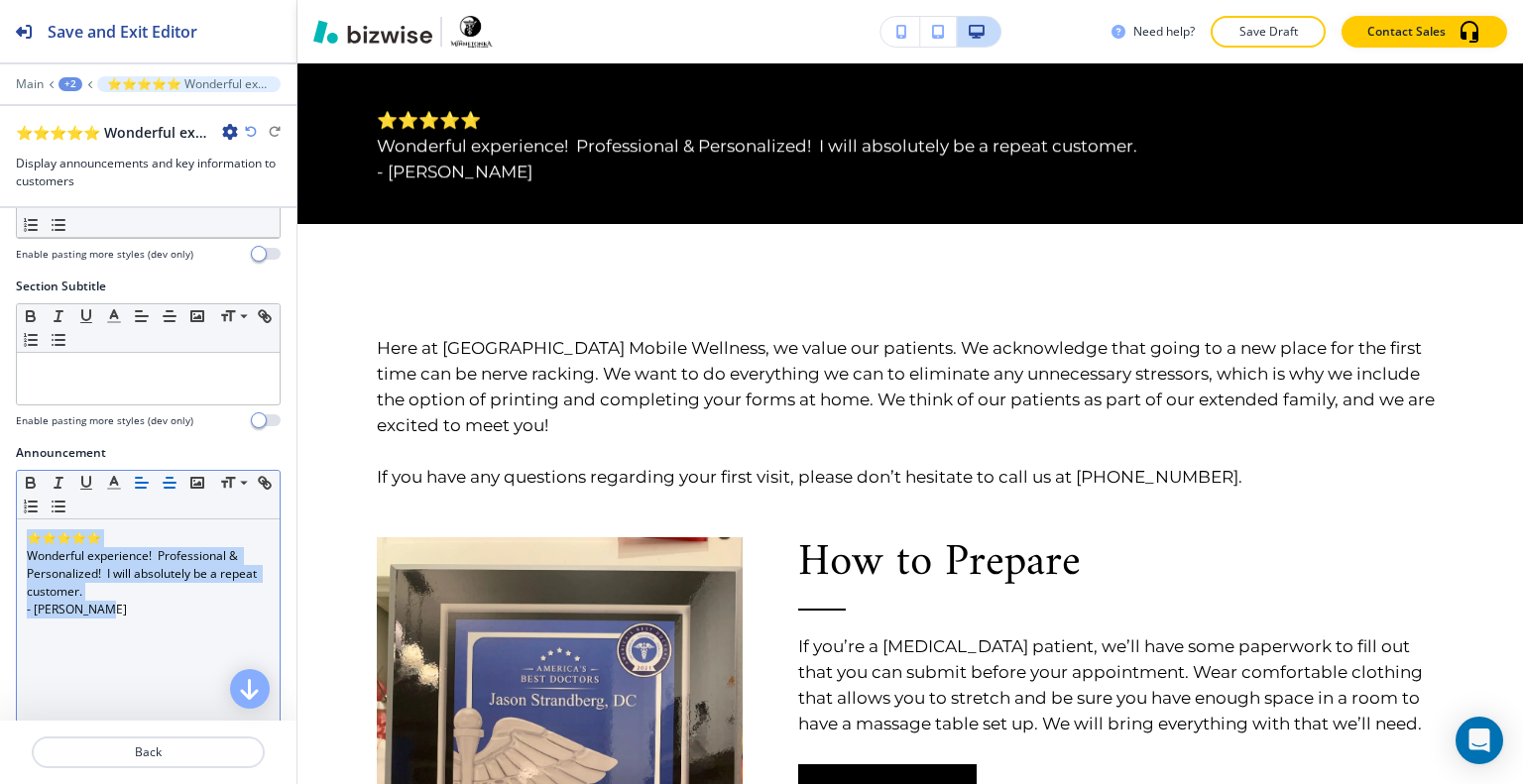 click at bounding box center (170, 483) 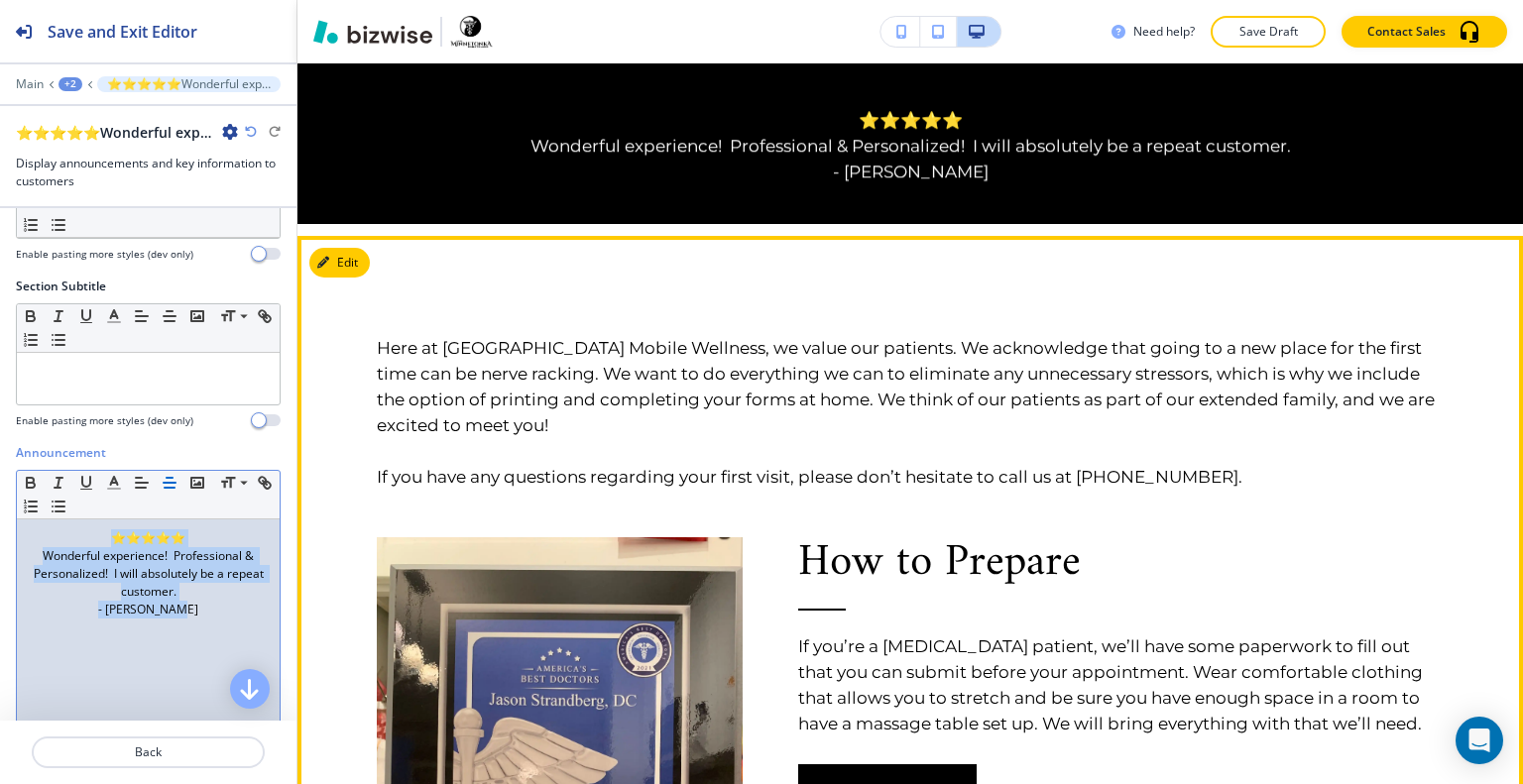 scroll, scrollTop: 1255, scrollLeft: 0, axis: vertical 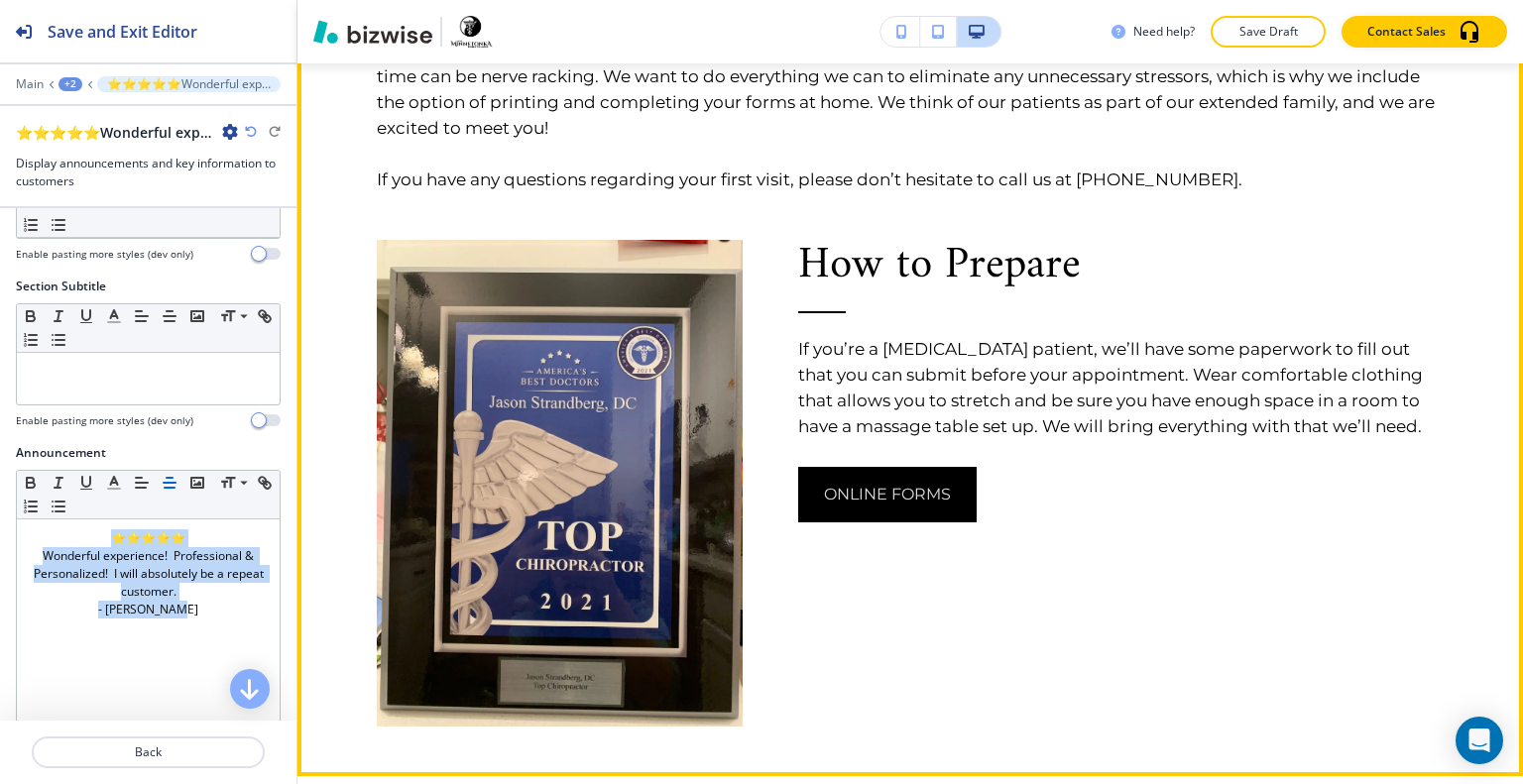 click on "ONLINE FORMS" at bounding box center (887, 495) 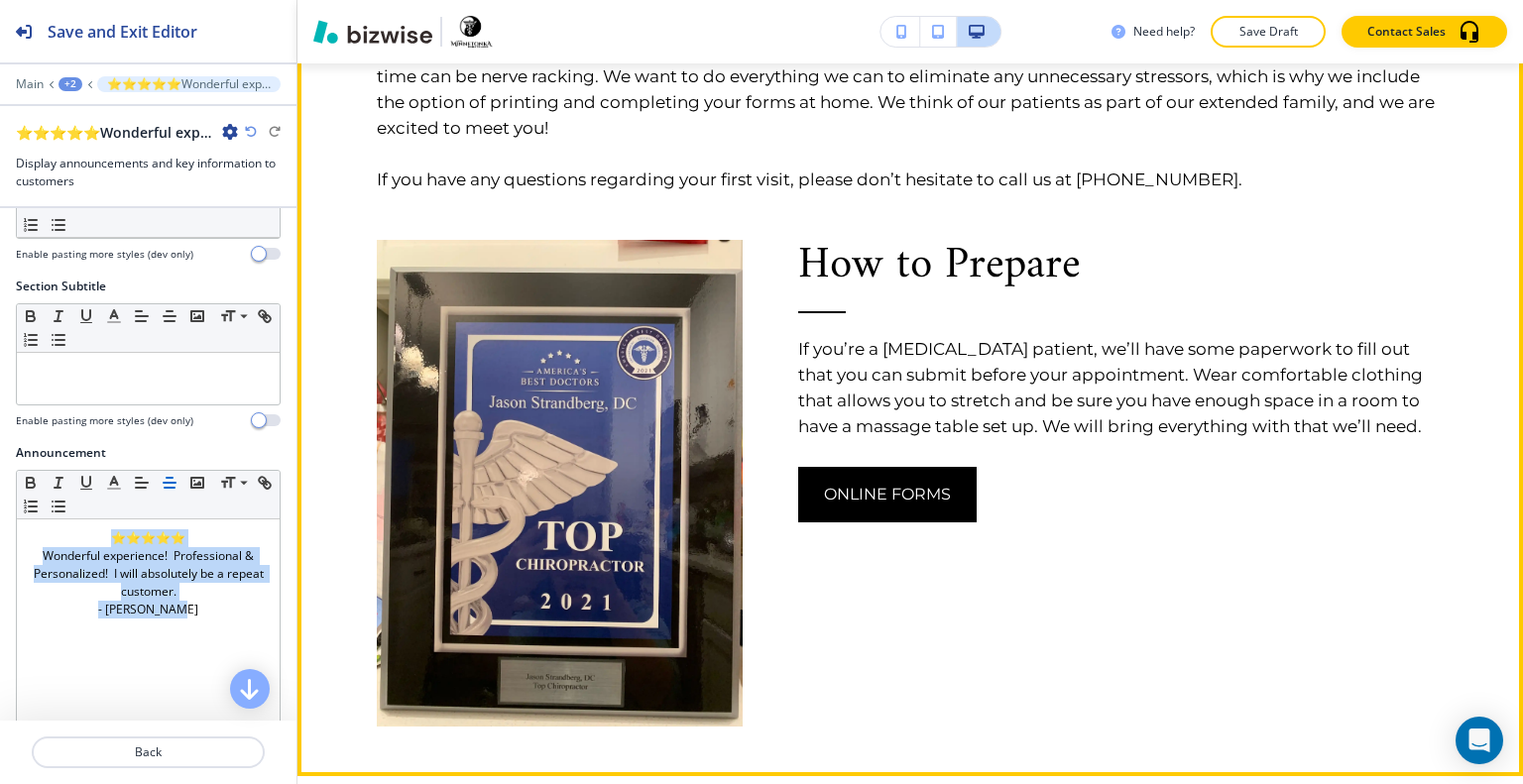 scroll, scrollTop: 1651, scrollLeft: 0, axis: vertical 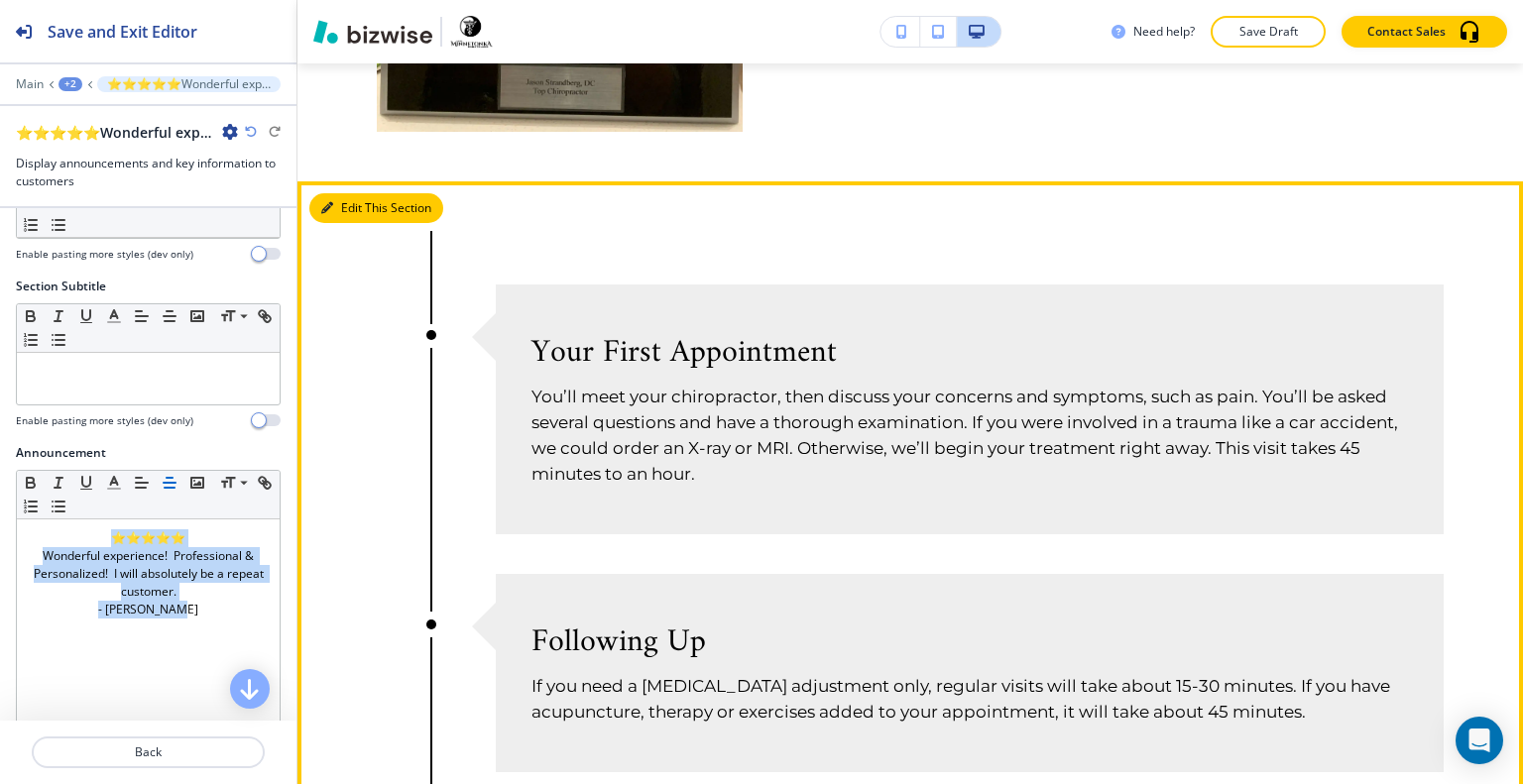 click on "Edit This Section" at bounding box center (376, 208) 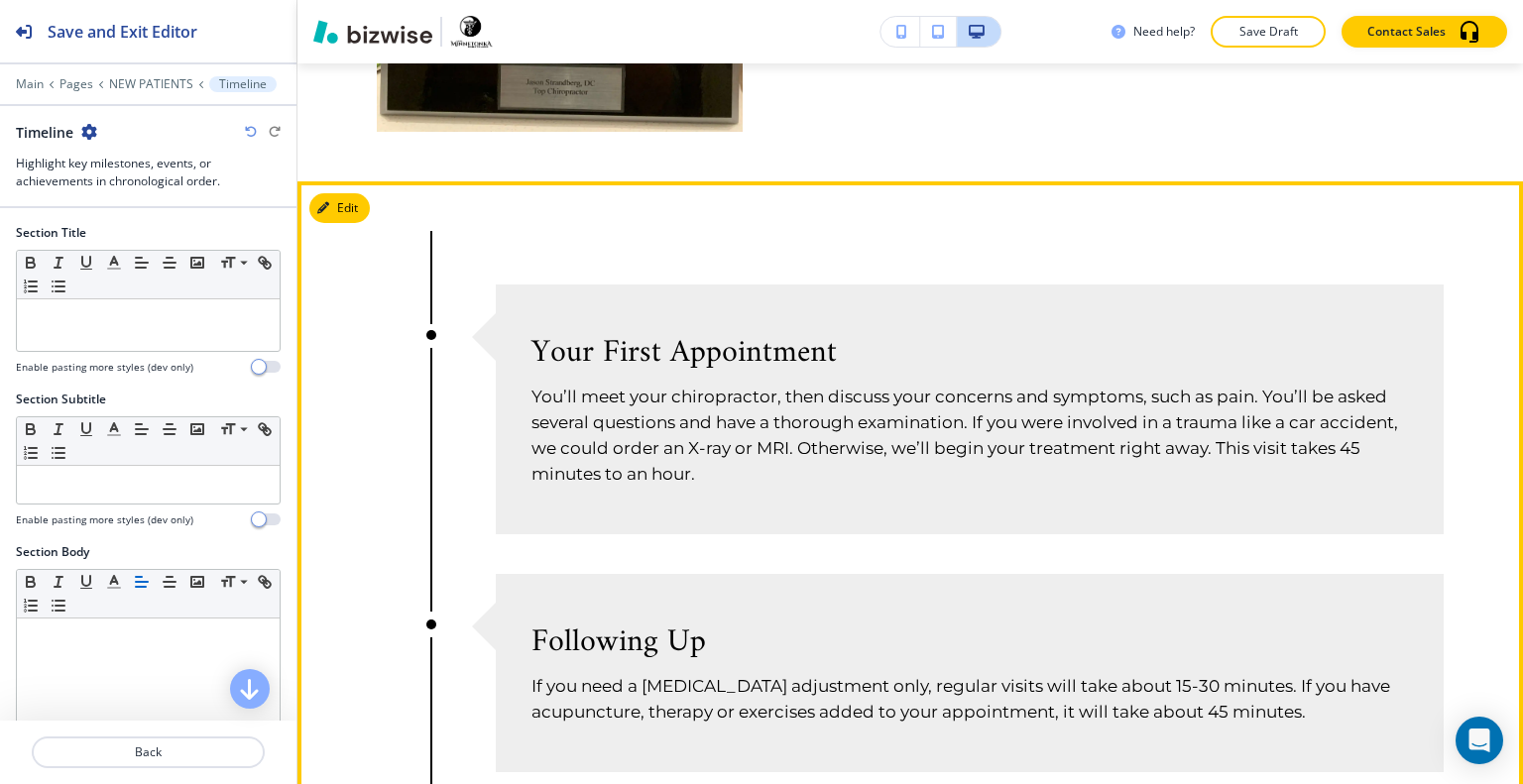 scroll, scrollTop: 1960, scrollLeft: 0, axis: vertical 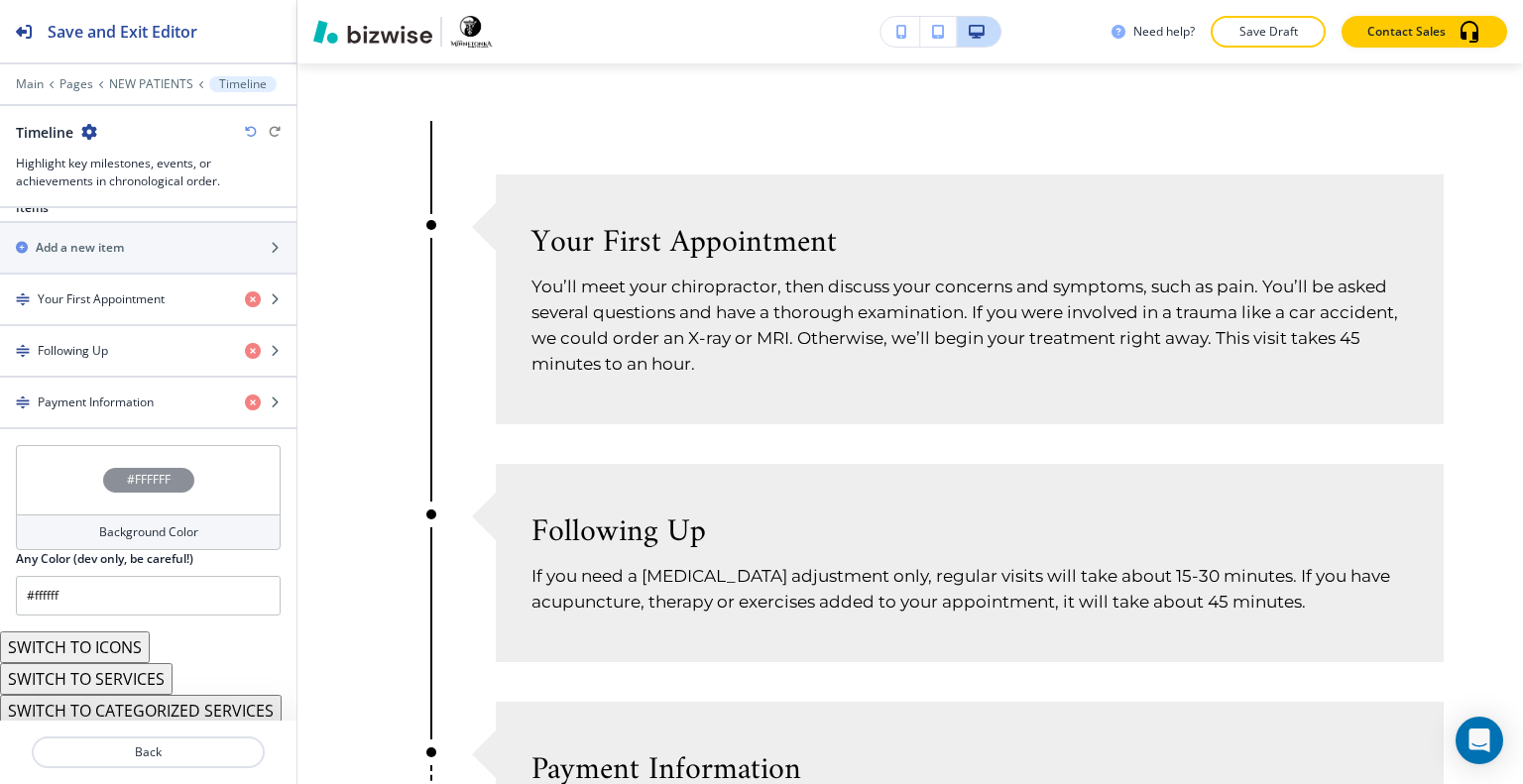 click on "#FFFFFF" at bounding box center [148, 480] 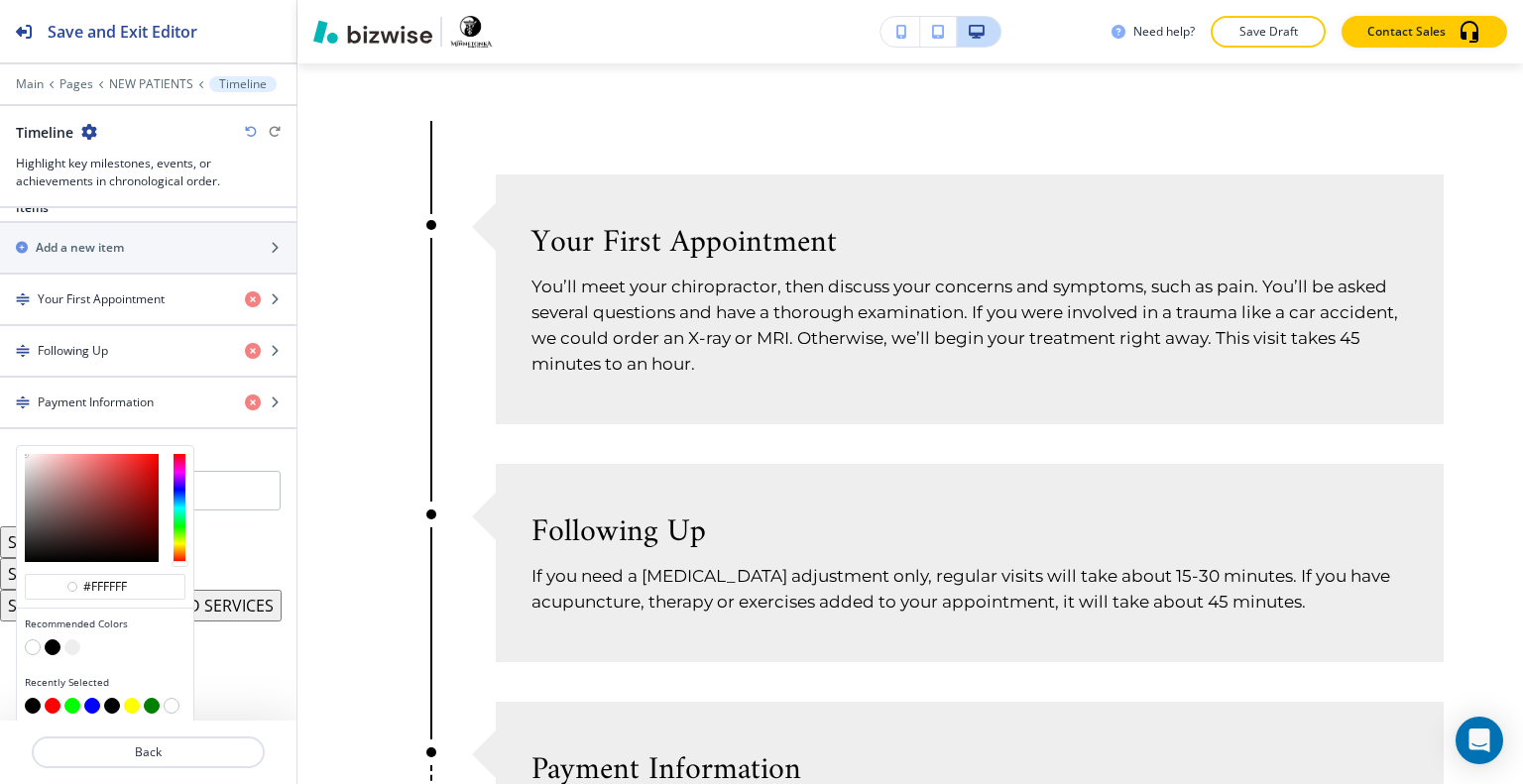 scroll, scrollTop: 795, scrollLeft: 0, axis: vertical 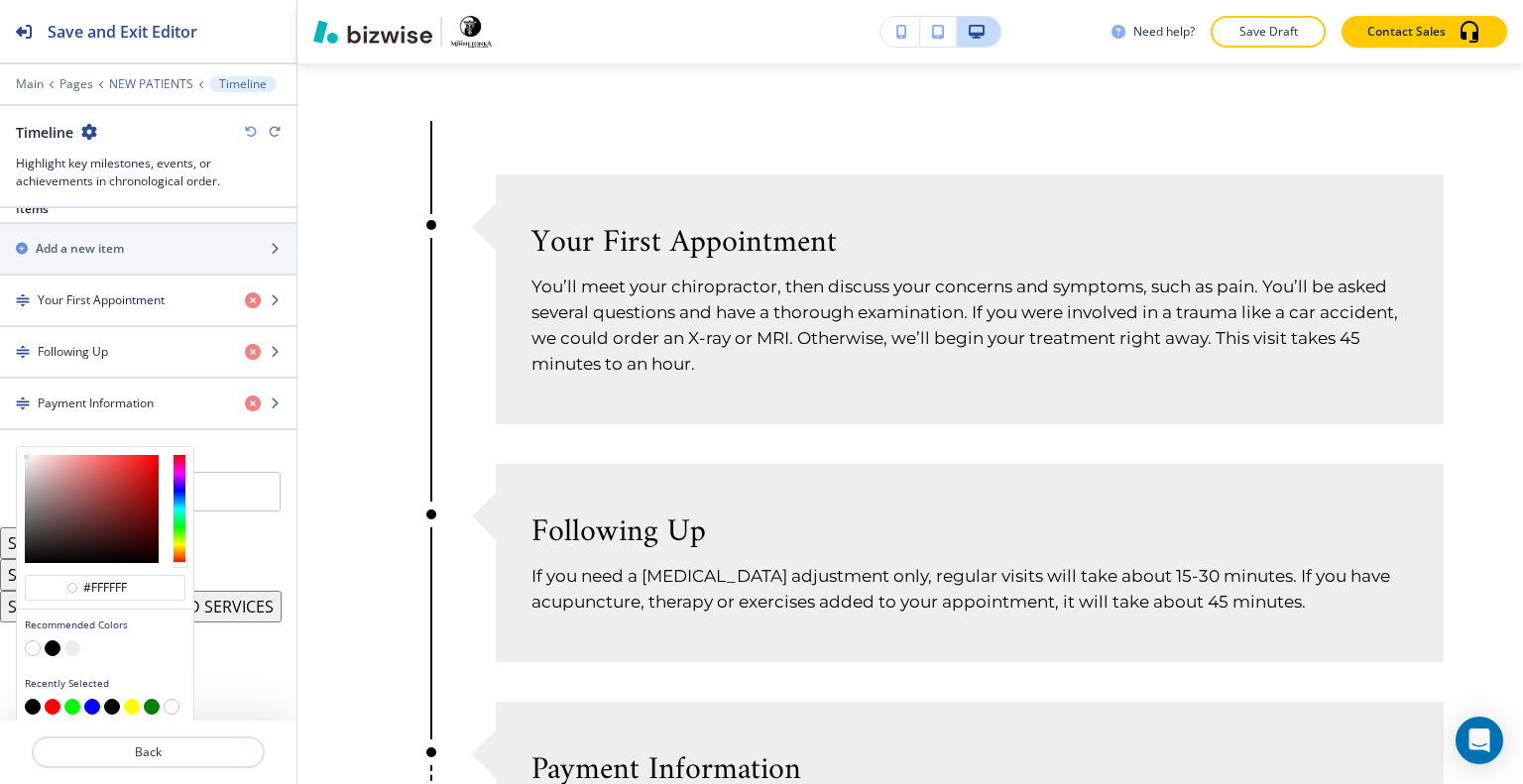 click at bounding box center [72, 648] 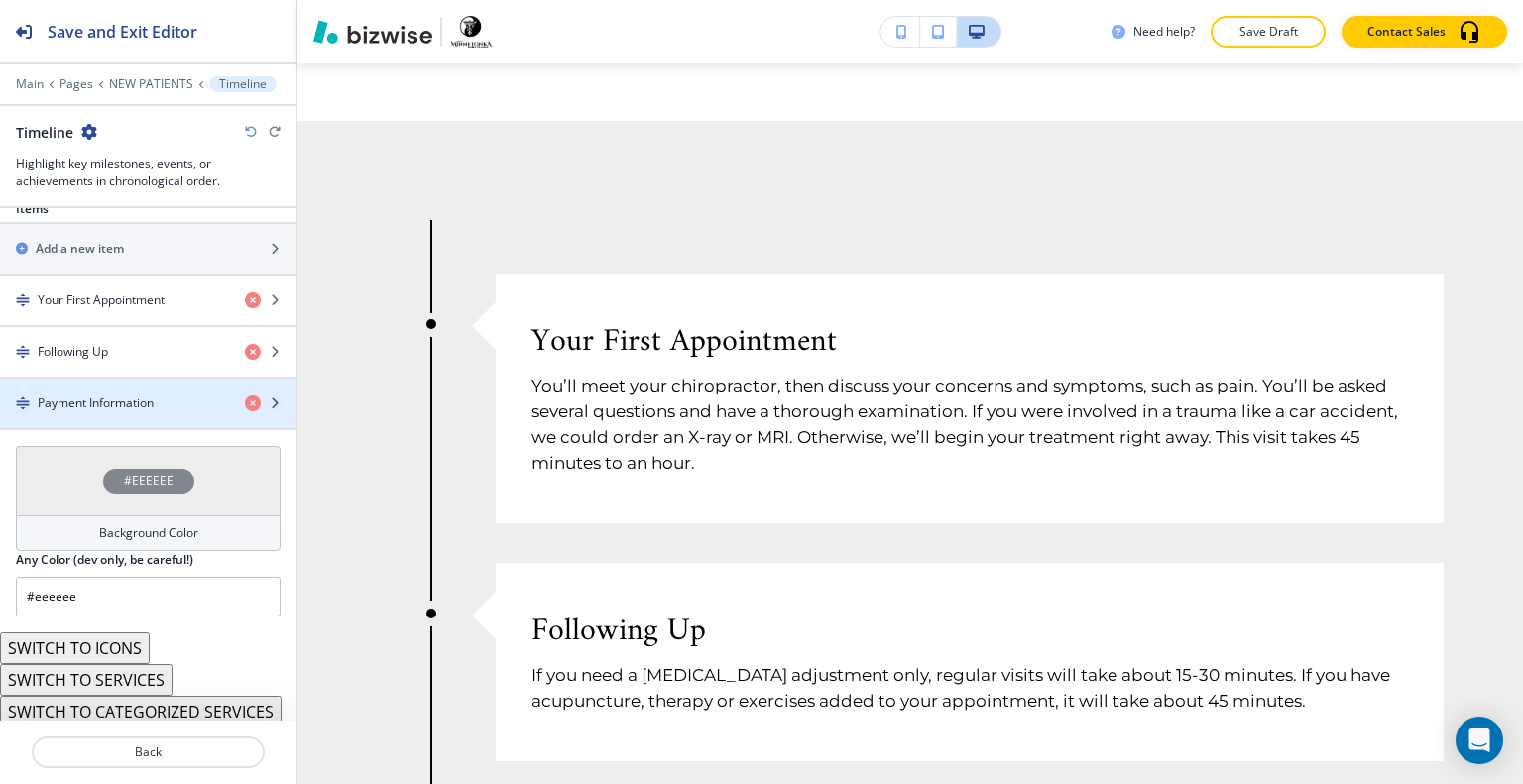 scroll, scrollTop: 796, scrollLeft: 0, axis: vertical 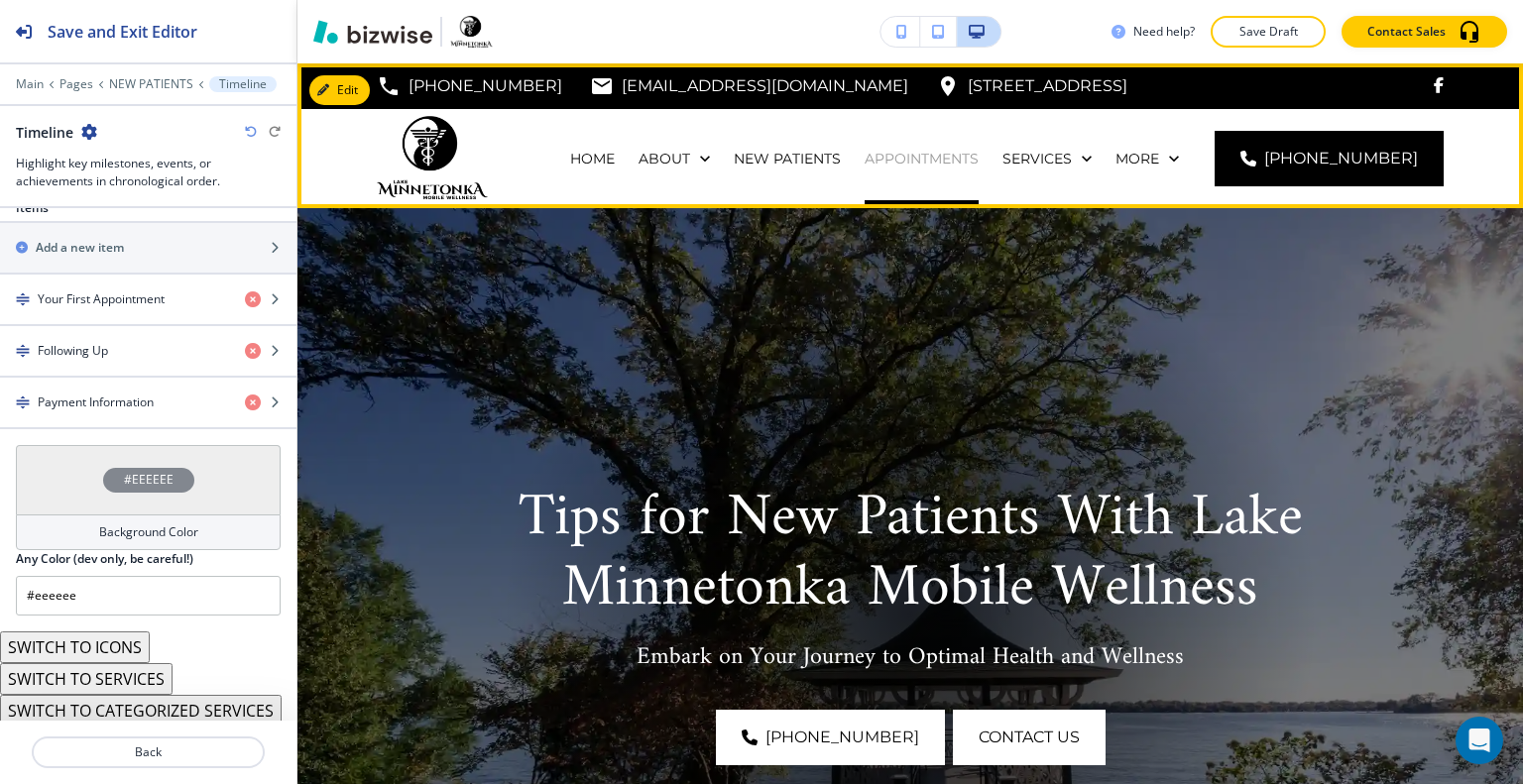 click on "APPOINTMENTS" at bounding box center (921, 159) 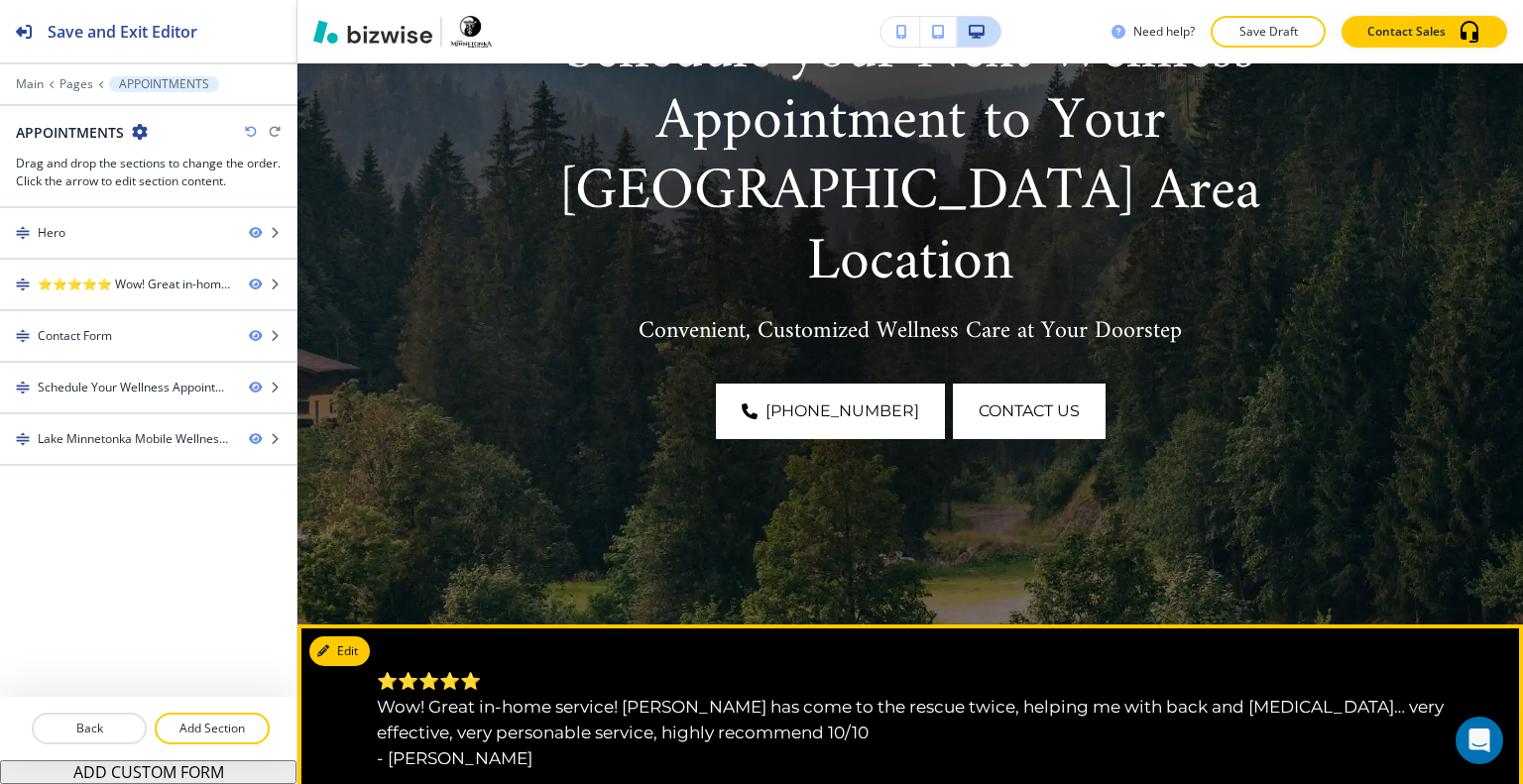 scroll, scrollTop: 793, scrollLeft: 0, axis: vertical 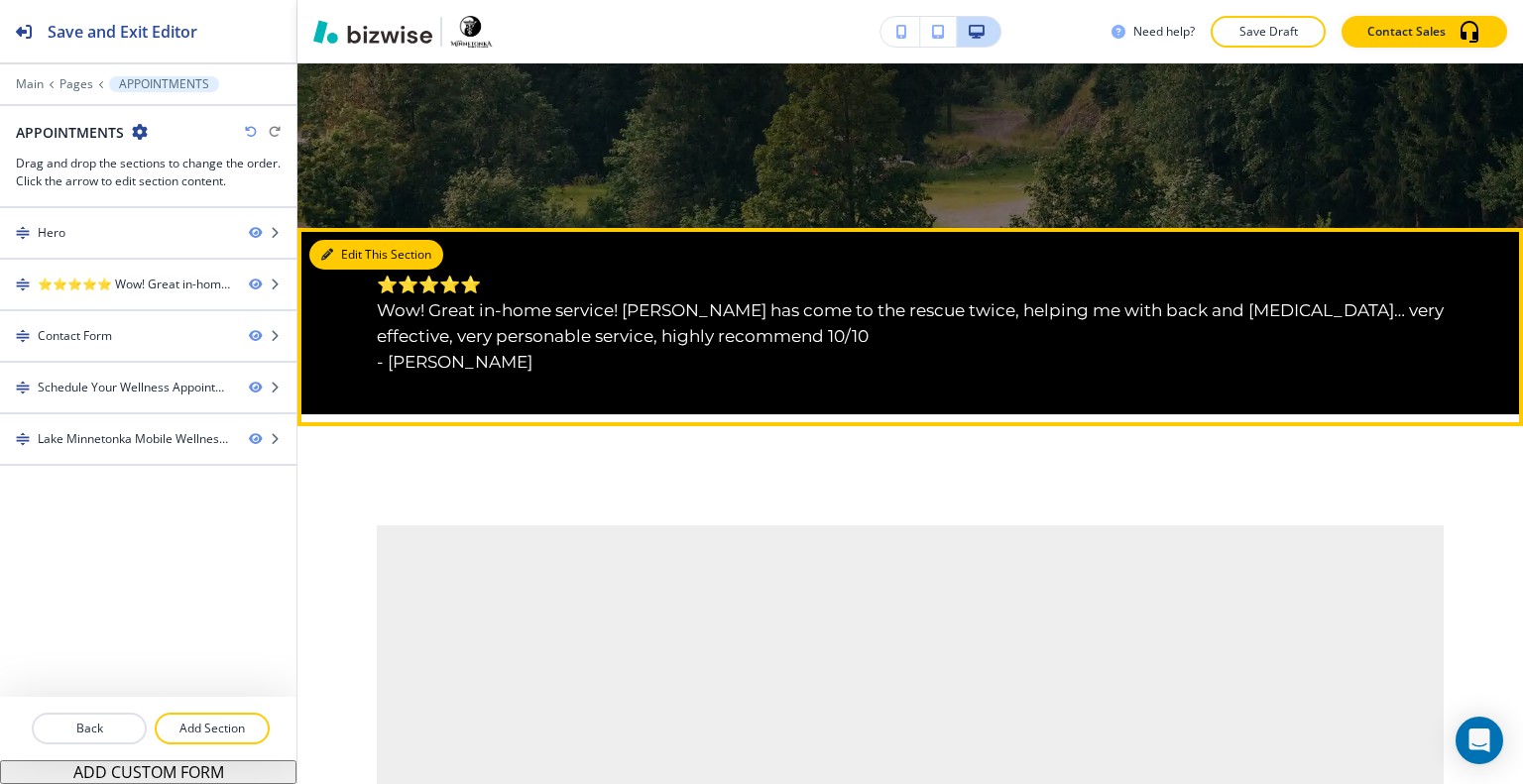 click on "Edit This Section" at bounding box center [376, 255] 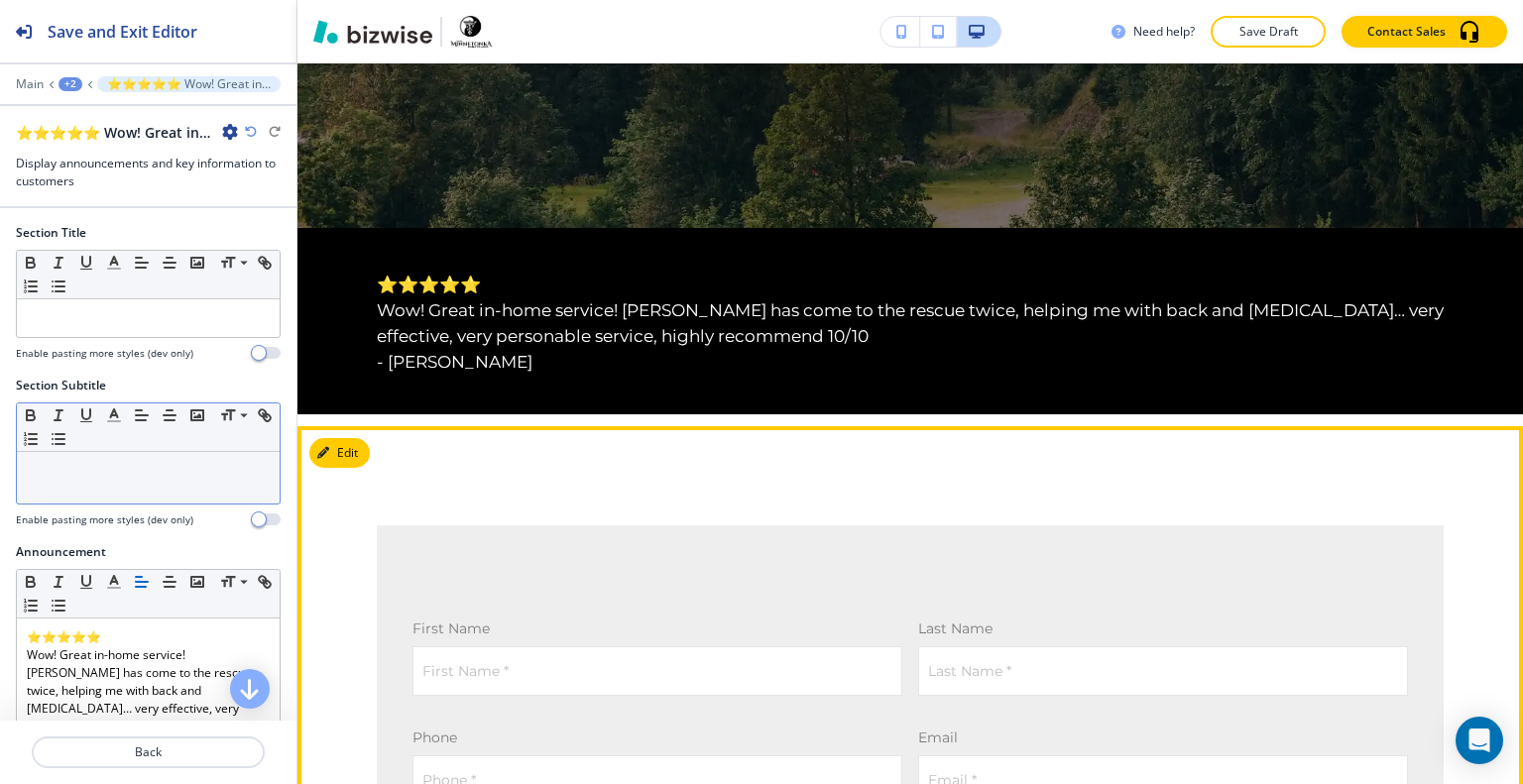 scroll, scrollTop: 957, scrollLeft: 0, axis: vertical 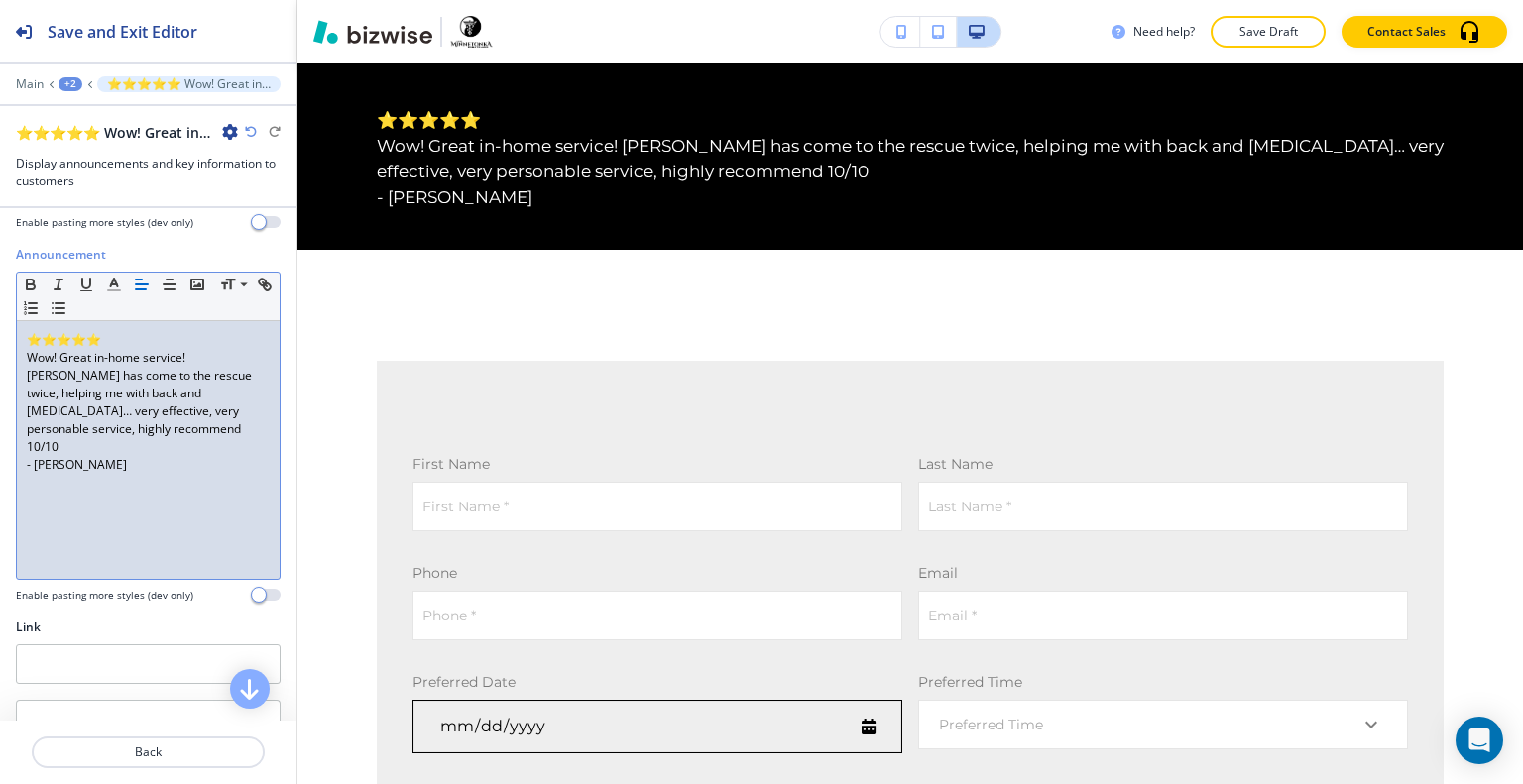 drag, startPoint x: 190, startPoint y: 542, endPoint x: 10, endPoint y: 324, distance: 282.70833 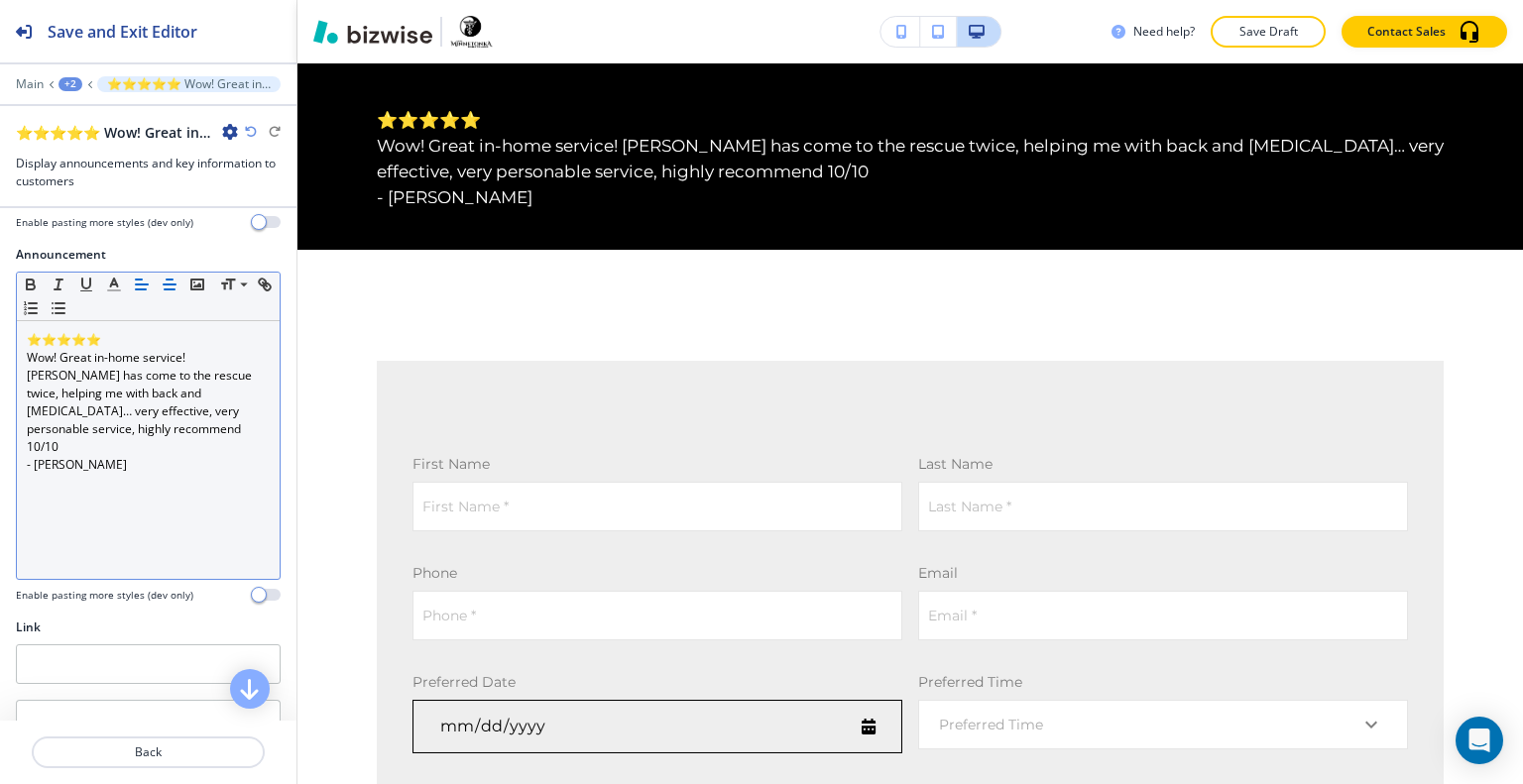 click 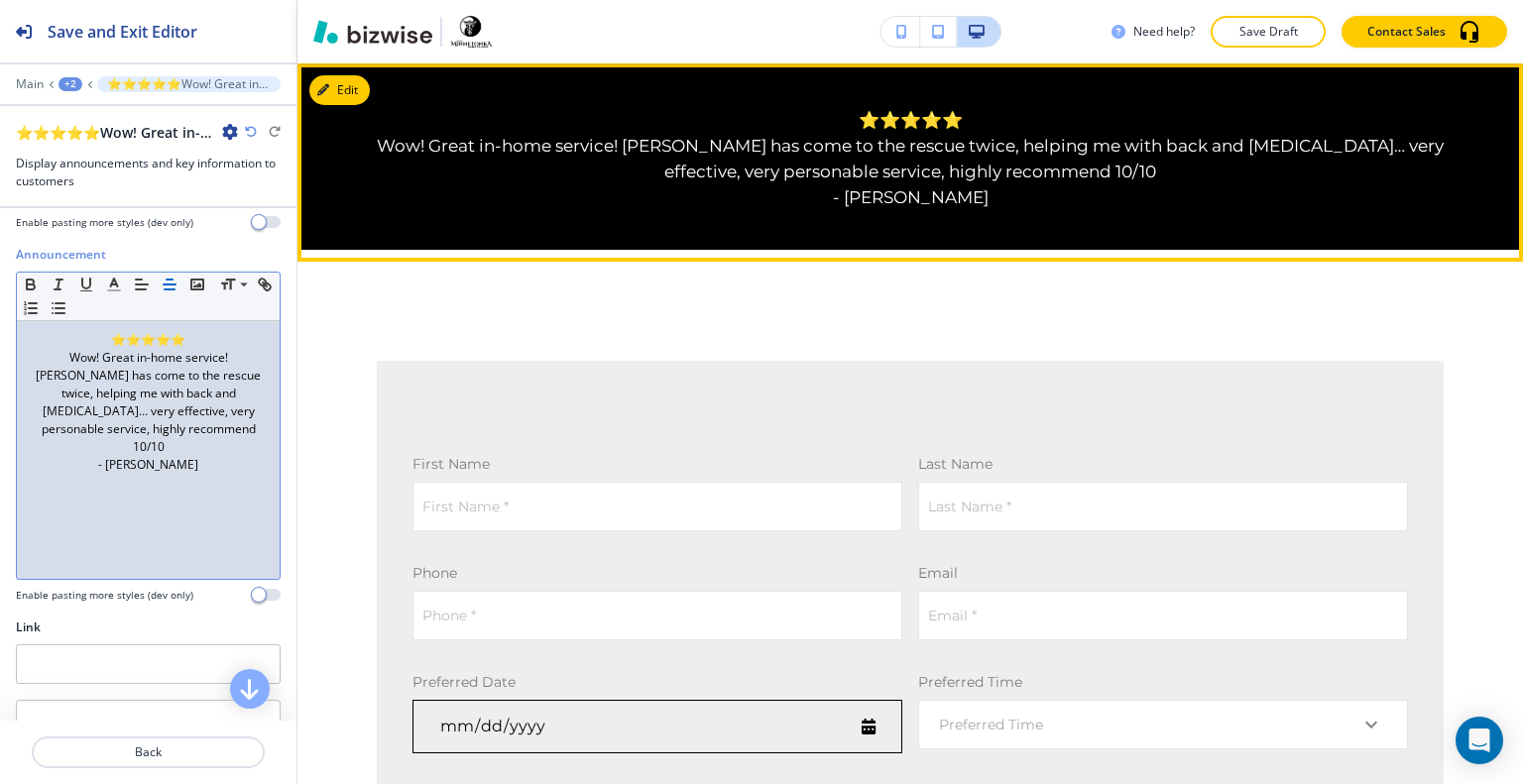 scroll, scrollTop: 1156, scrollLeft: 0, axis: vertical 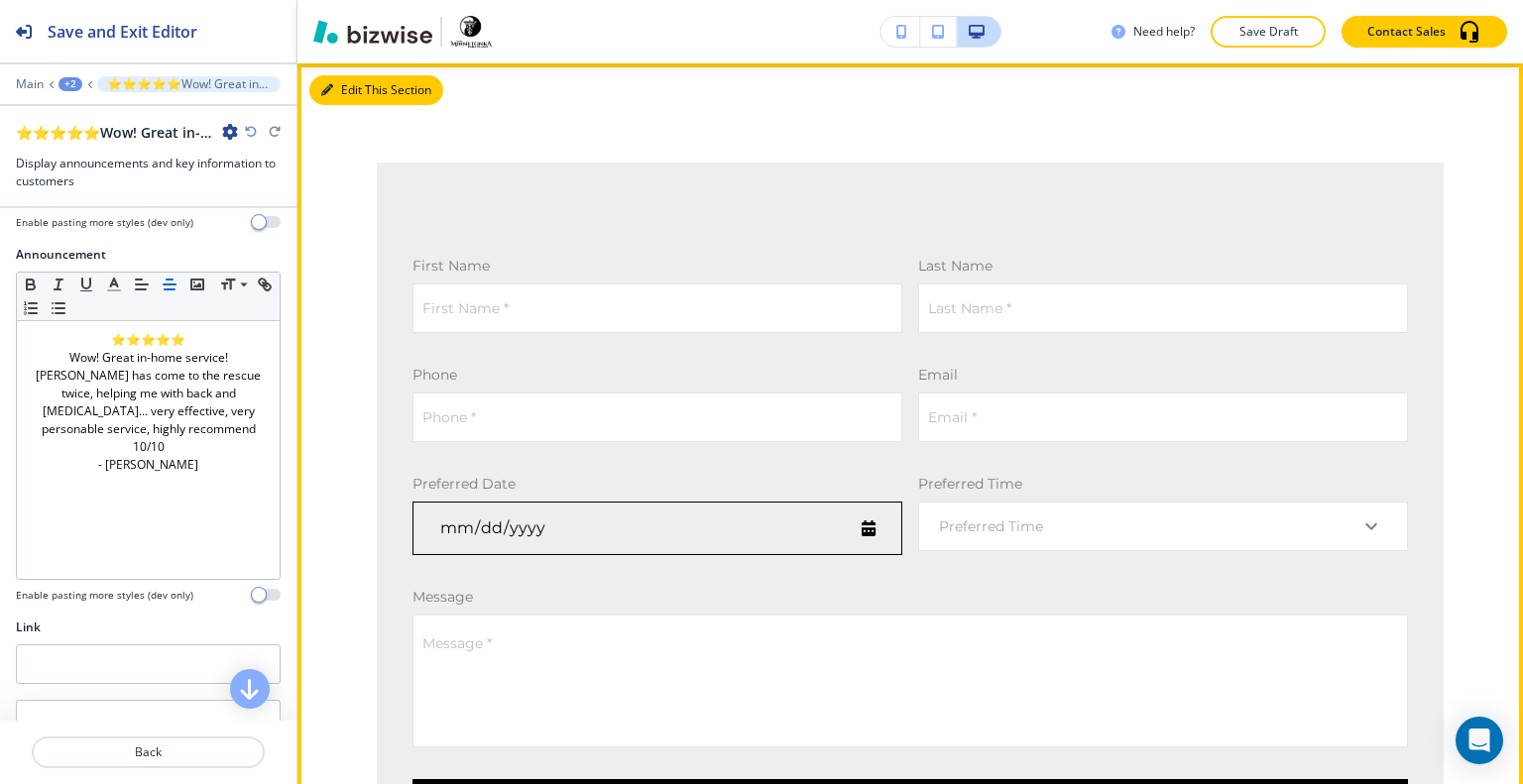 click on "Edit This Section" at bounding box center (376, 90) 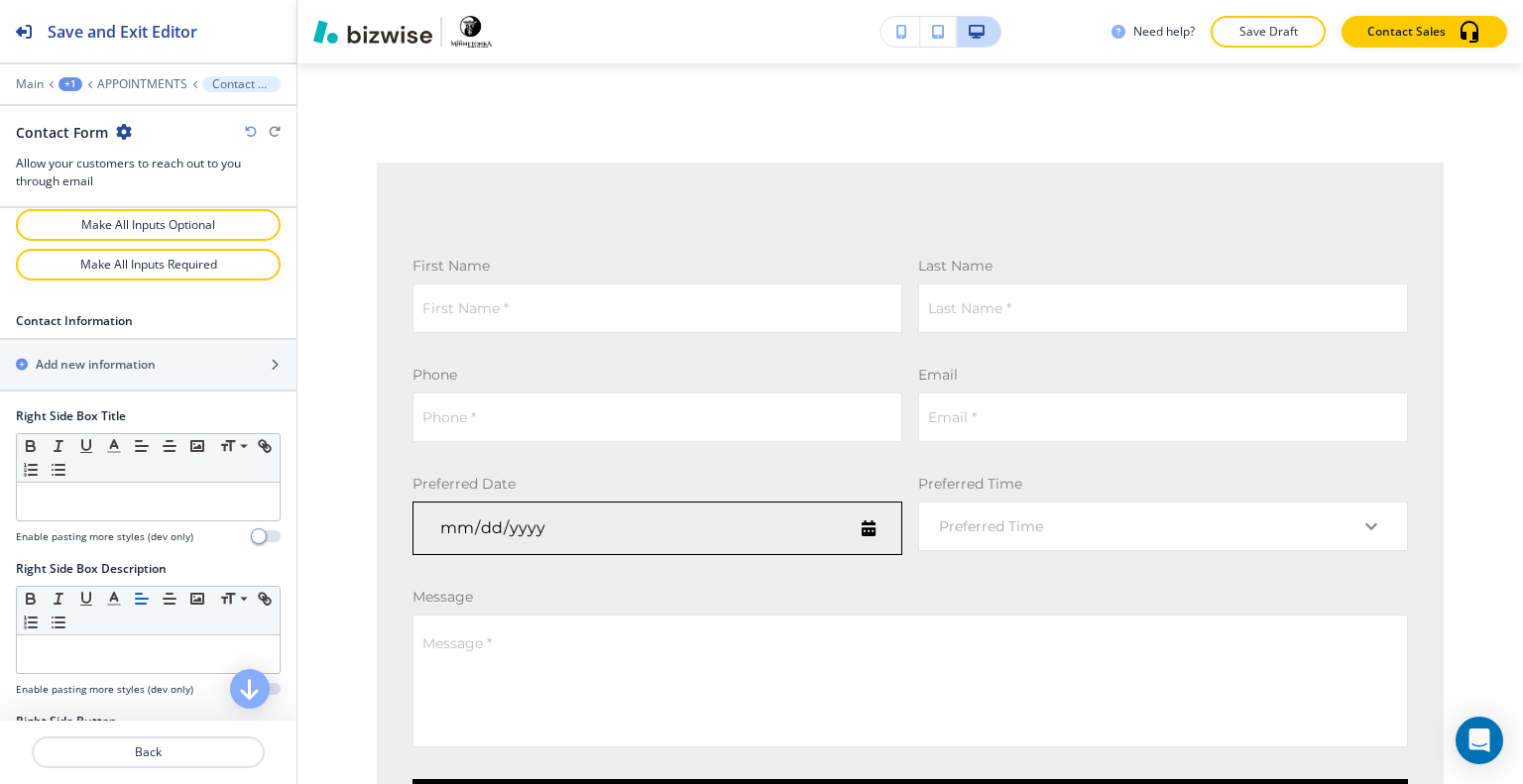 scroll, scrollTop: 1575, scrollLeft: 0, axis: vertical 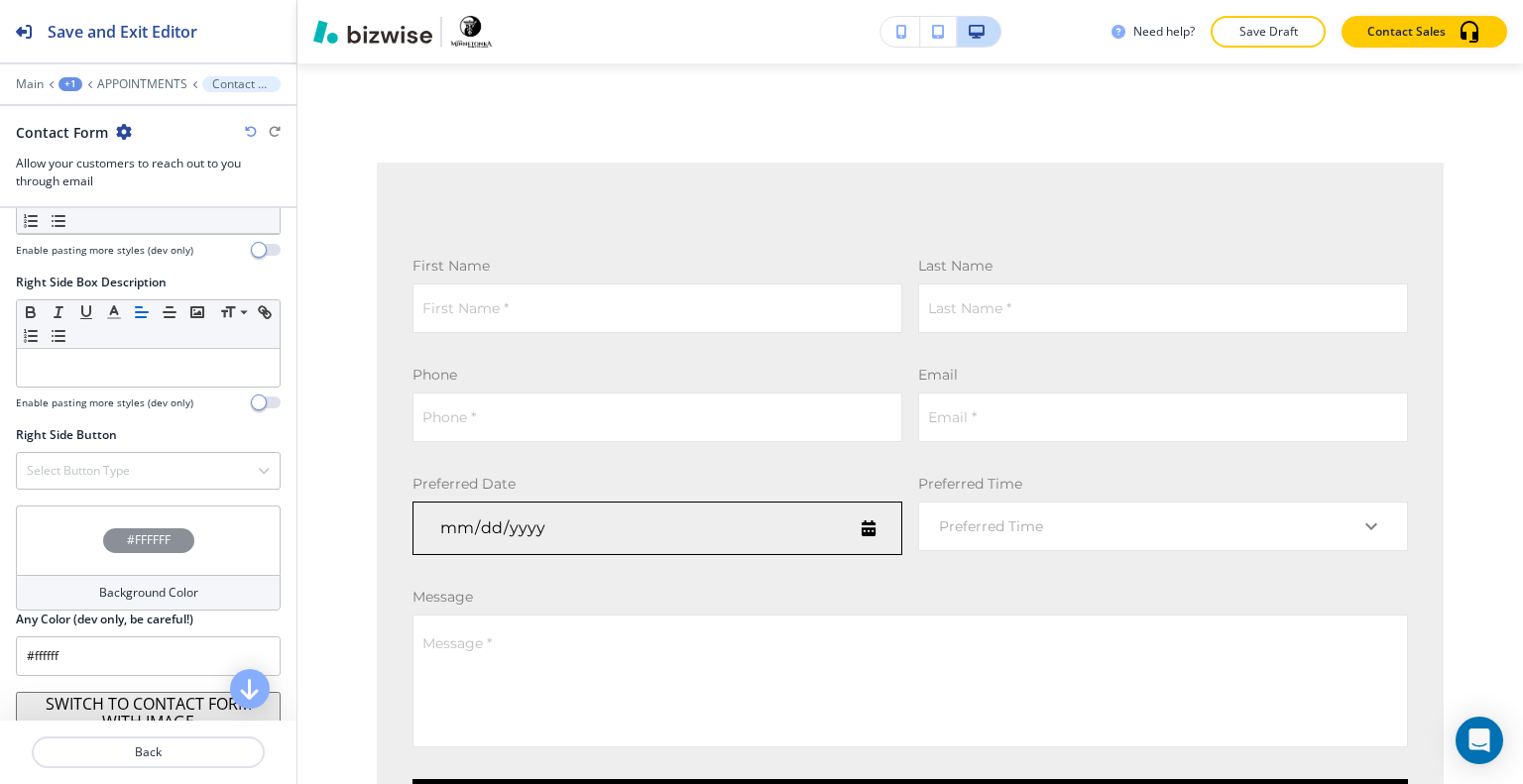 click on "#FFFFFF" at bounding box center [148, 540] 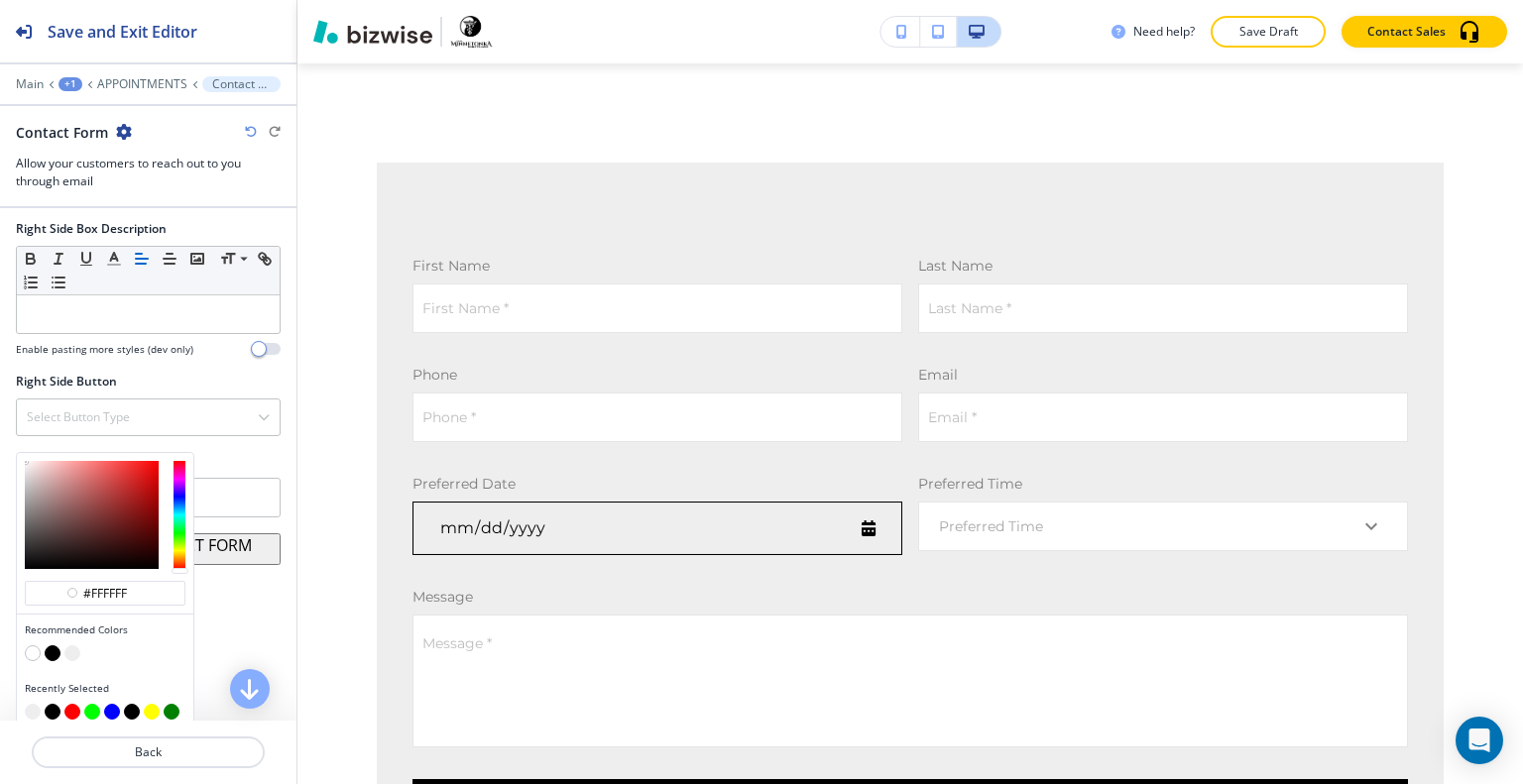 click at bounding box center [53, 653] 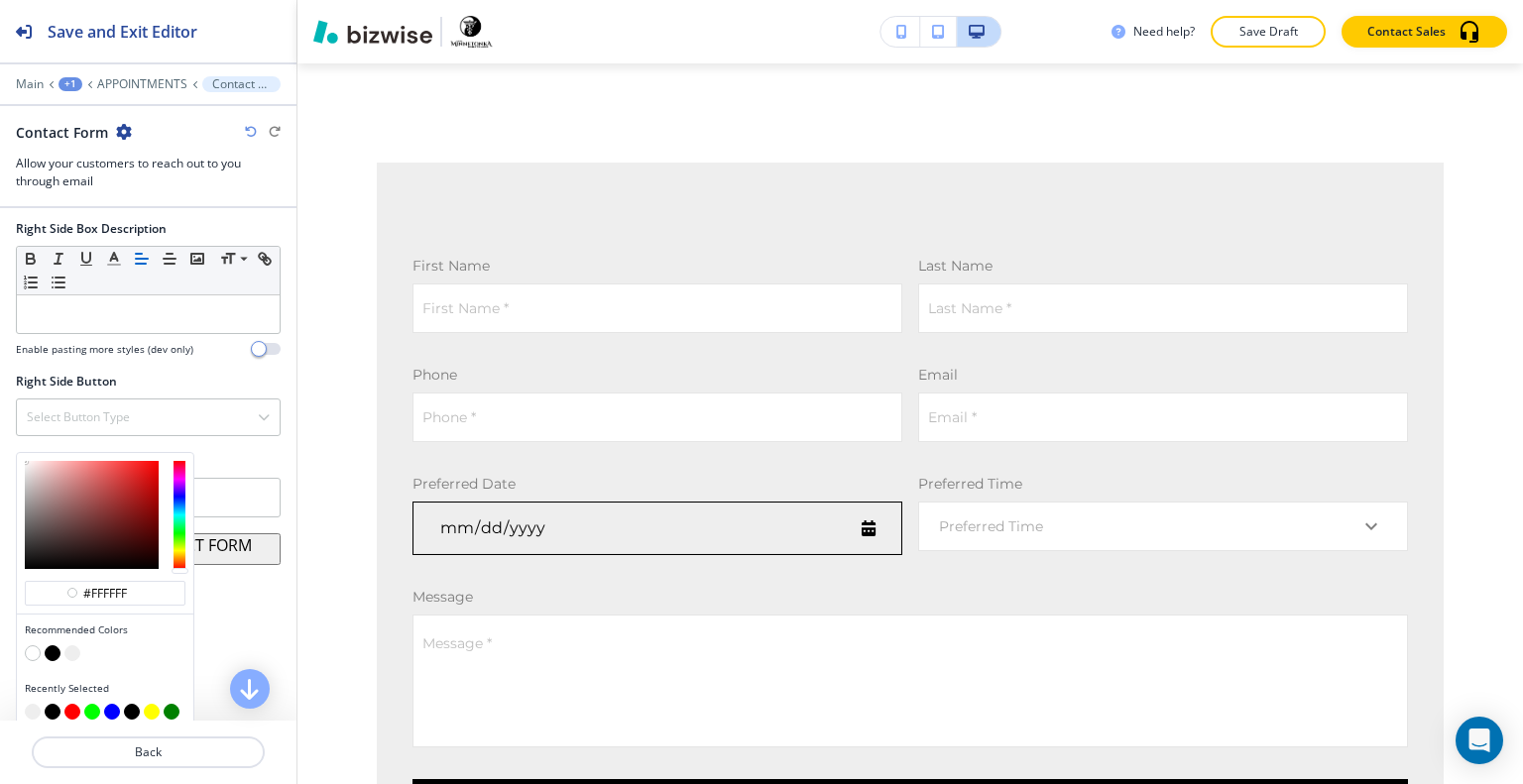 scroll, scrollTop: 1575, scrollLeft: 0, axis: vertical 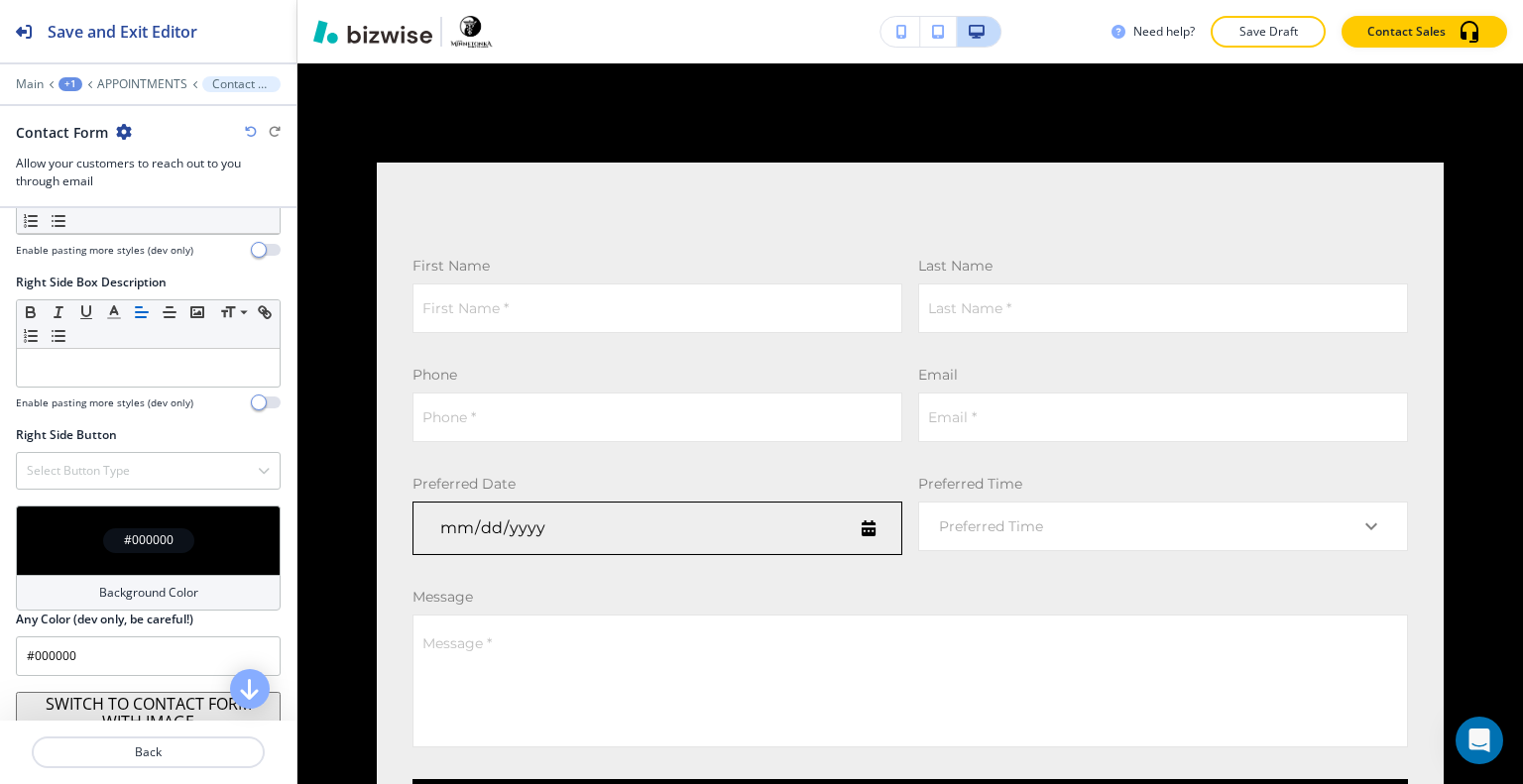 click on "#000000" at bounding box center (148, 540) 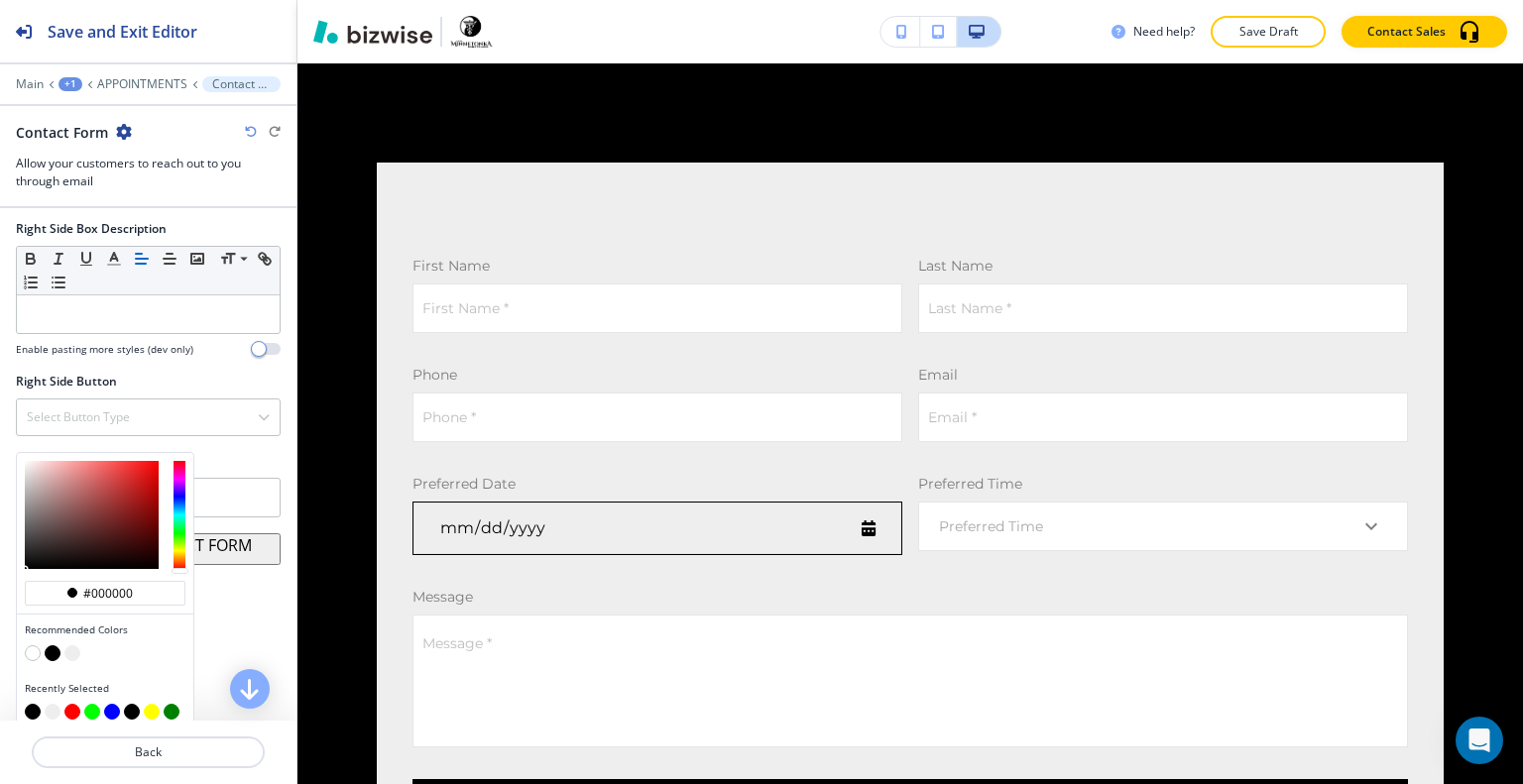 click at bounding box center (72, 653) 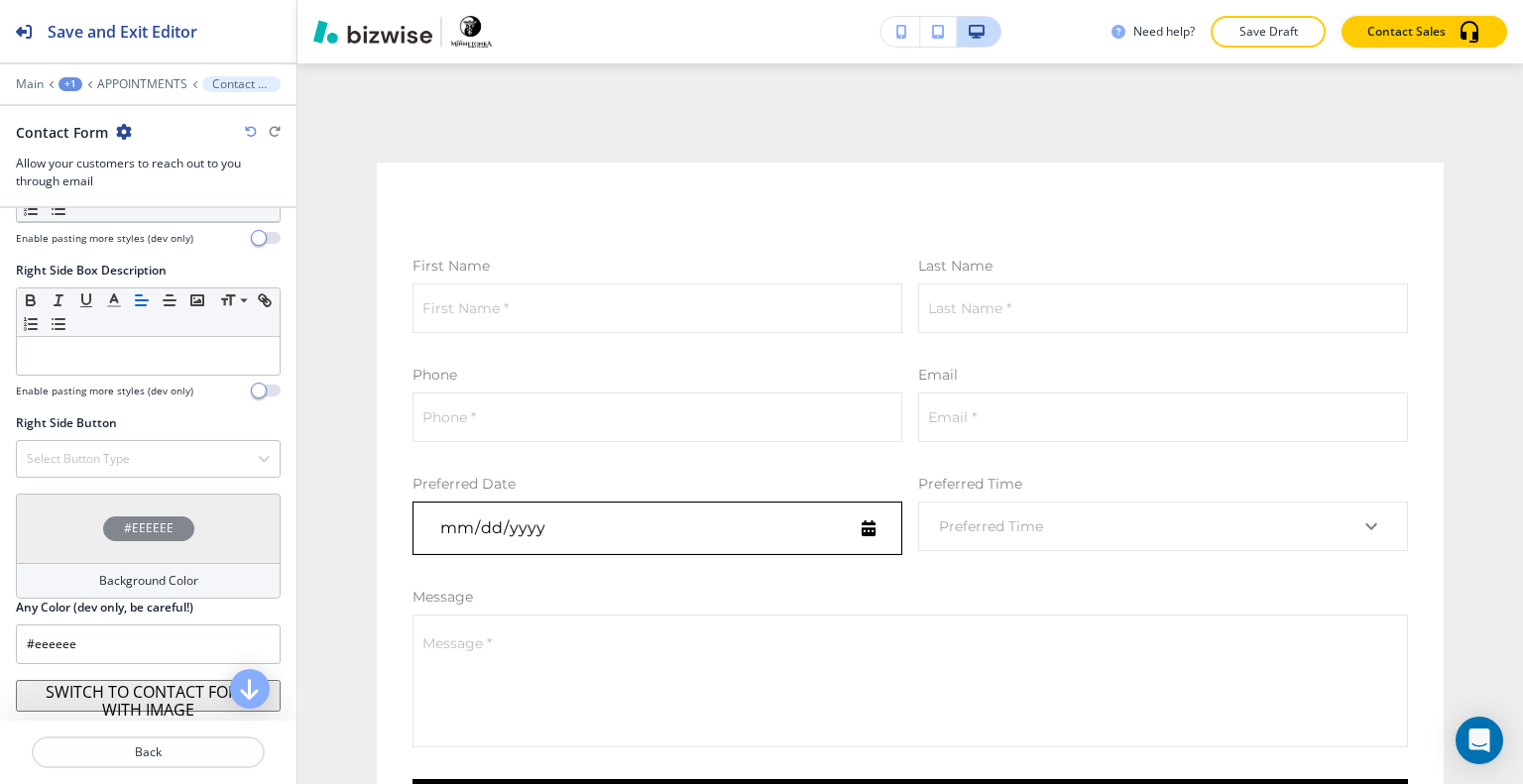 scroll, scrollTop: 1575, scrollLeft: 0, axis: vertical 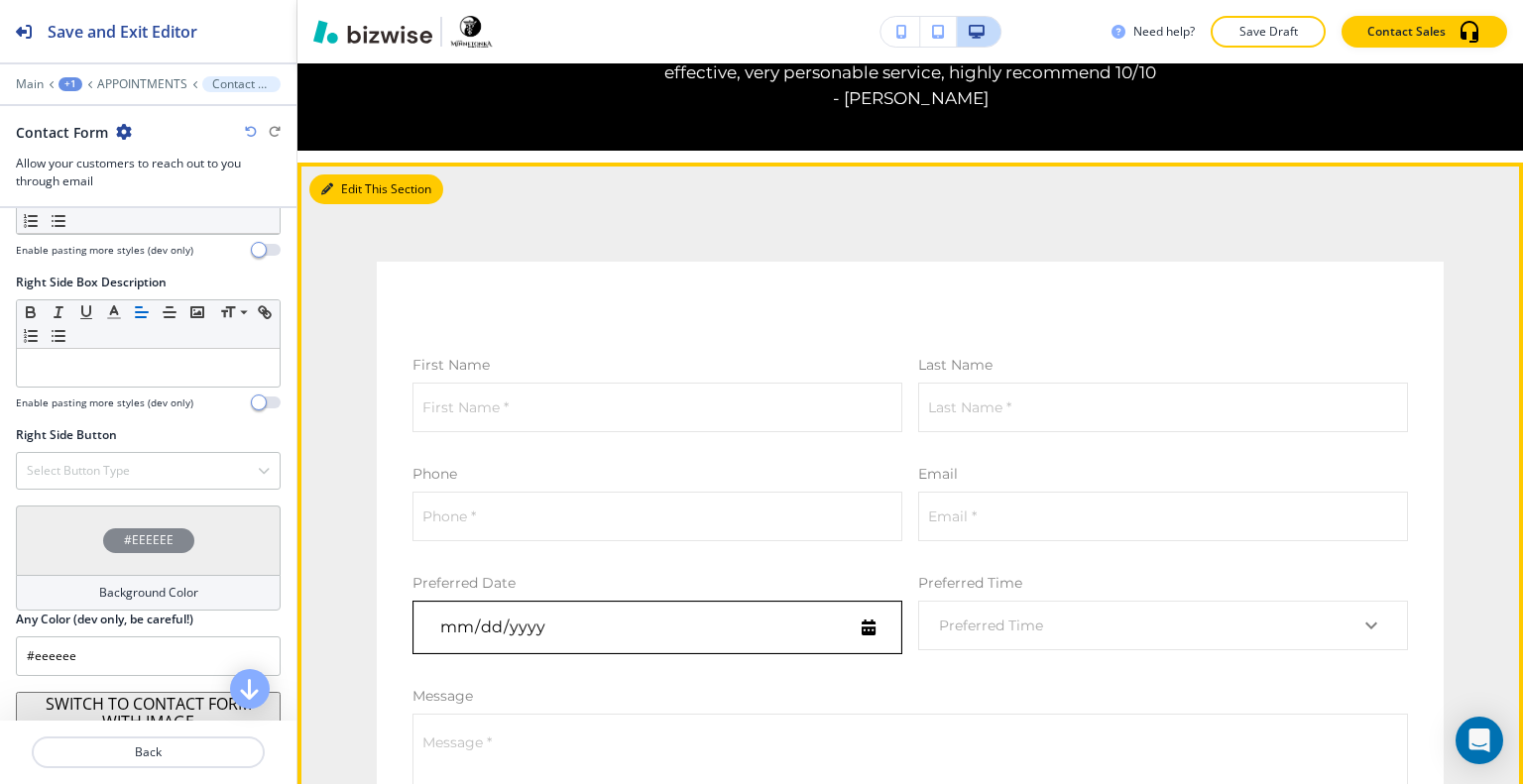 click on "Edit This Section" at bounding box center [376, 189] 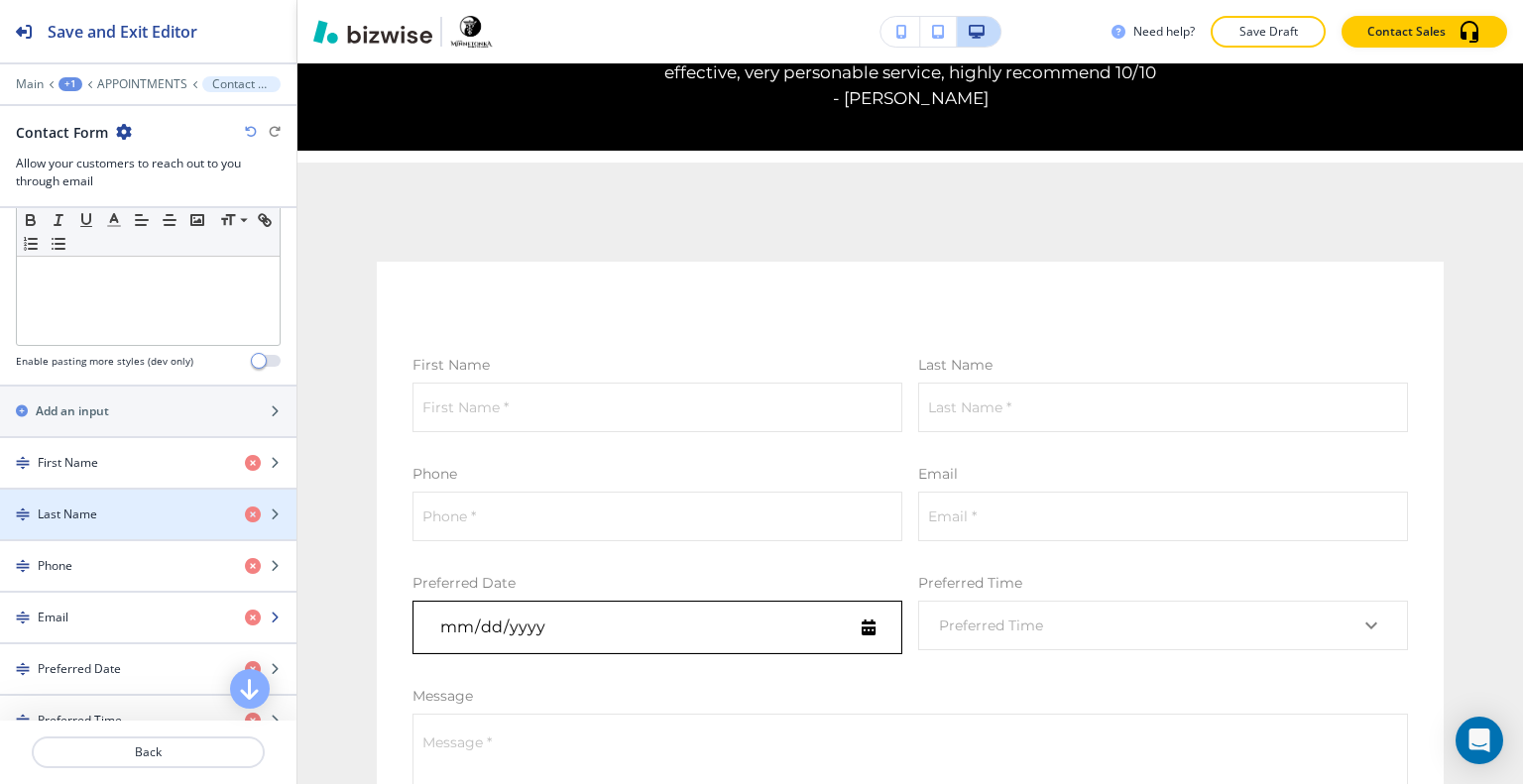 scroll, scrollTop: 782, scrollLeft: 0, axis: vertical 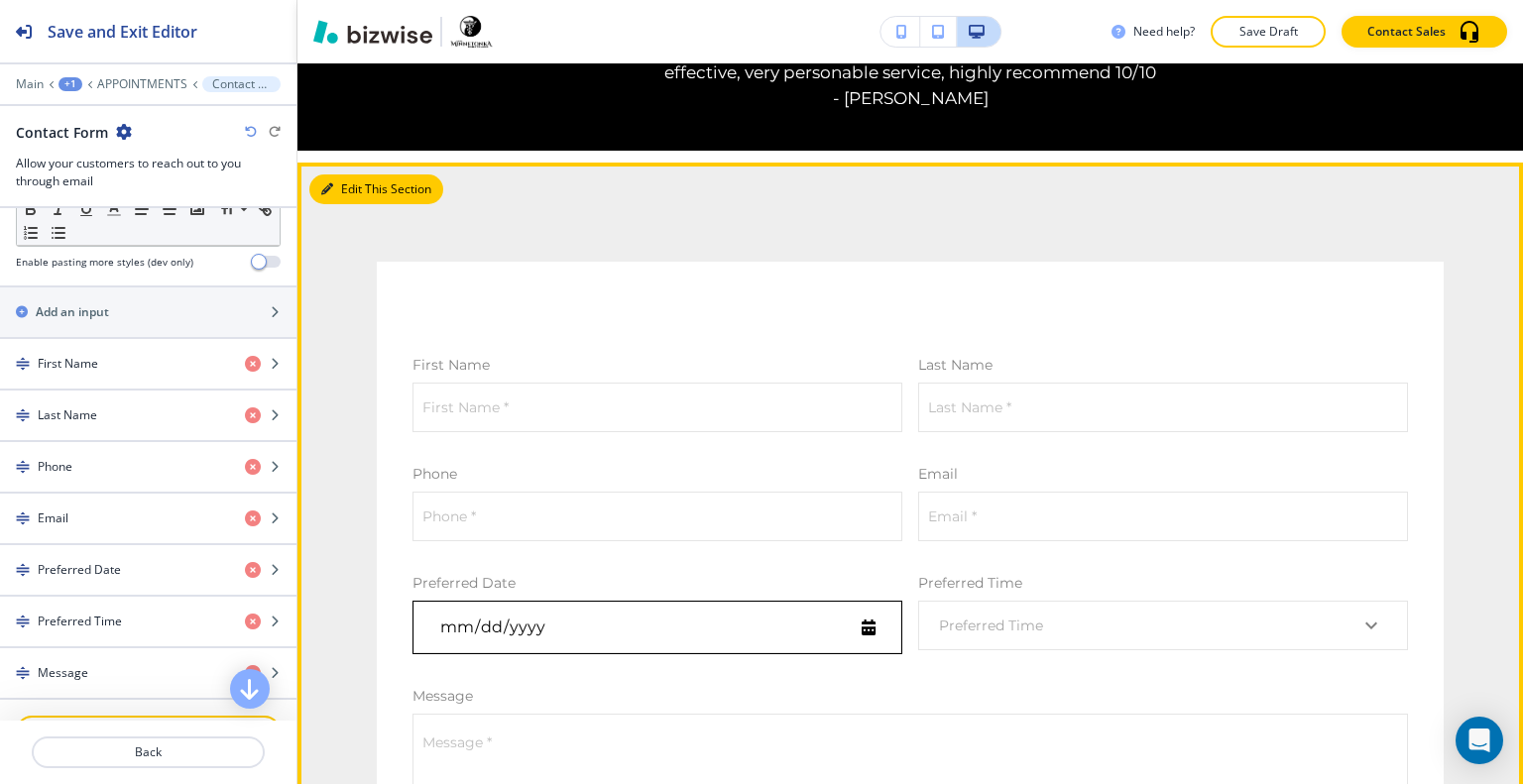 click on "Edit This Section" at bounding box center (376, 189) 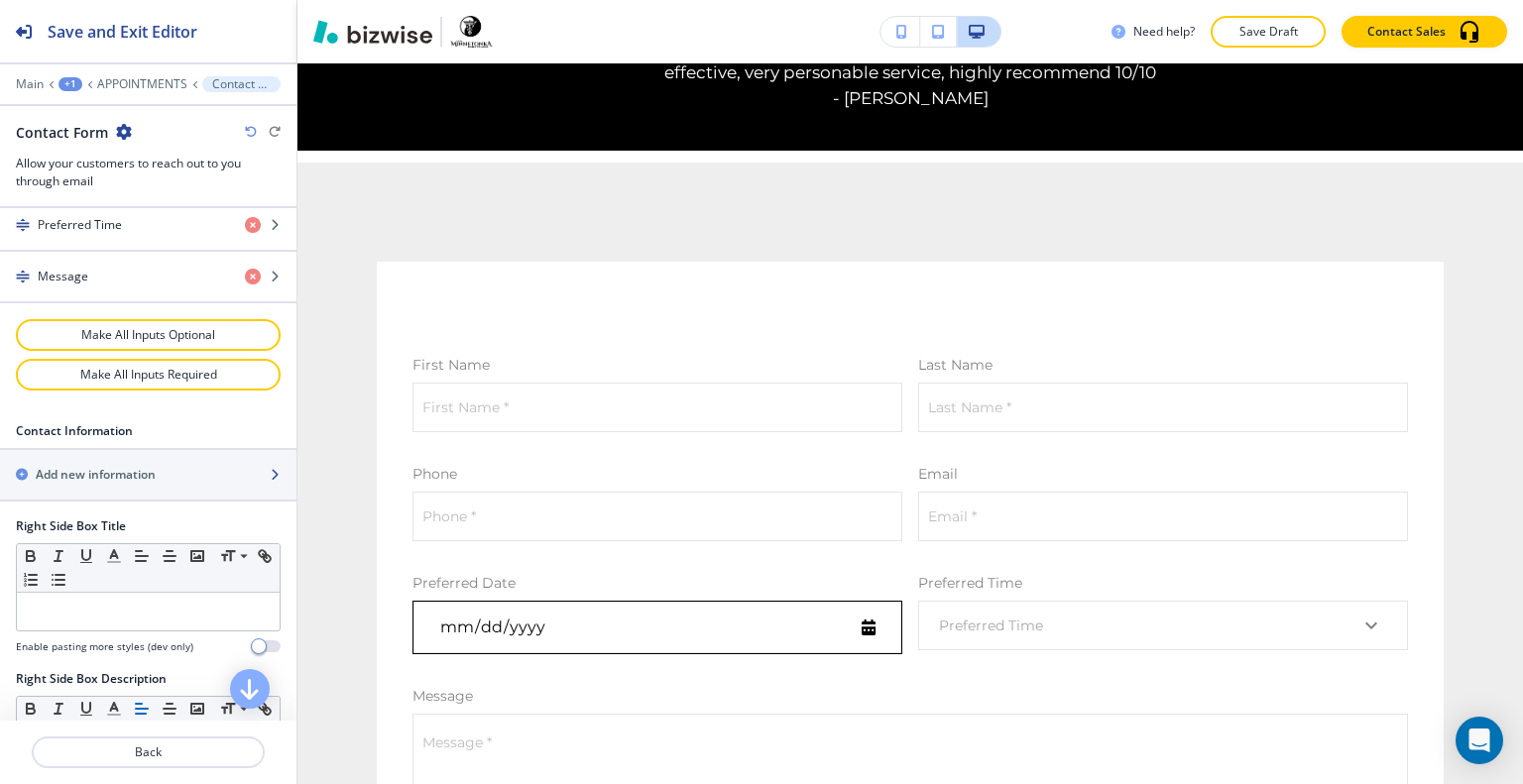 scroll, scrollTop: 1278, scrollLeft: 0, axis: vertical 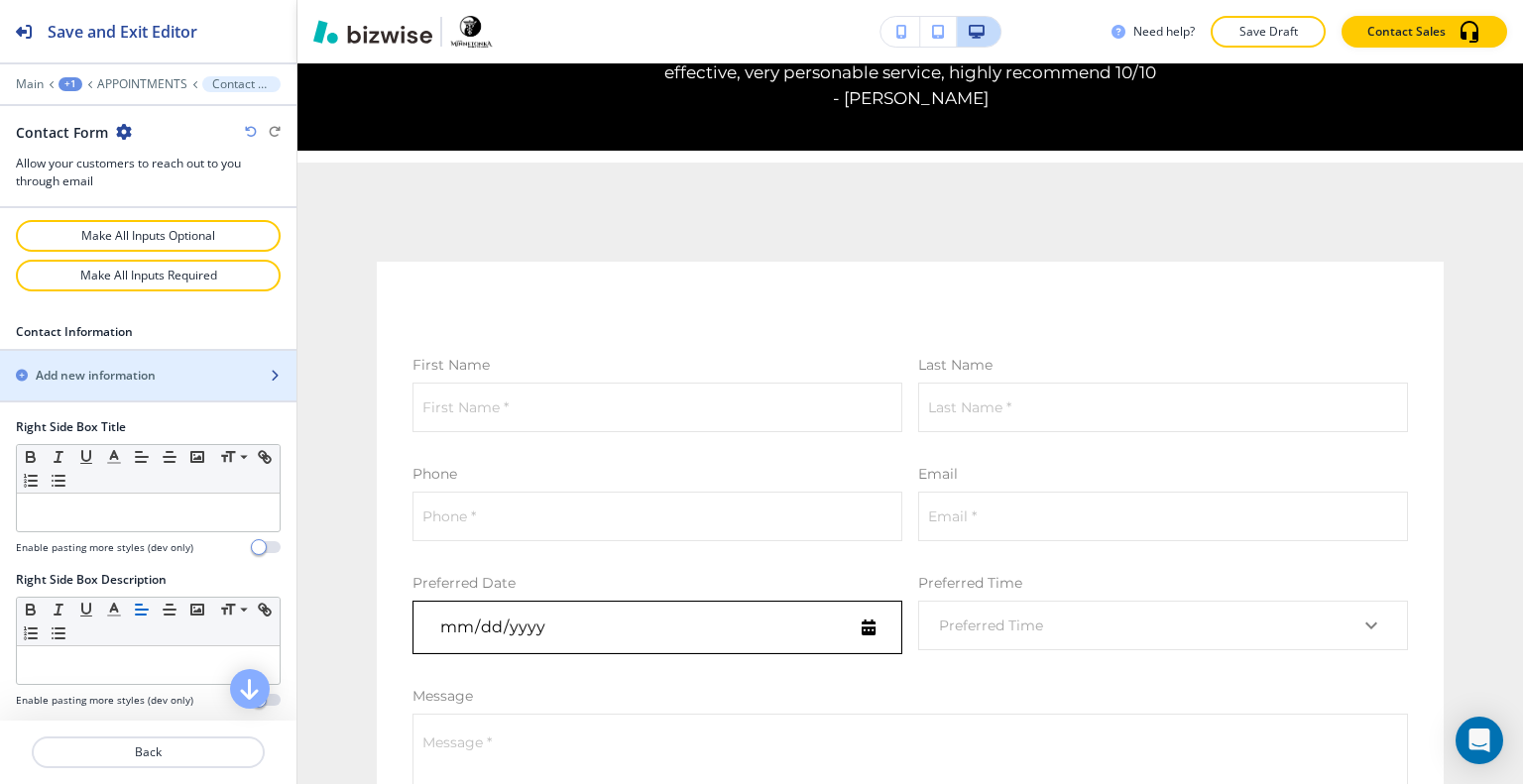click on "Add new information" at bounding box center [95, 376] 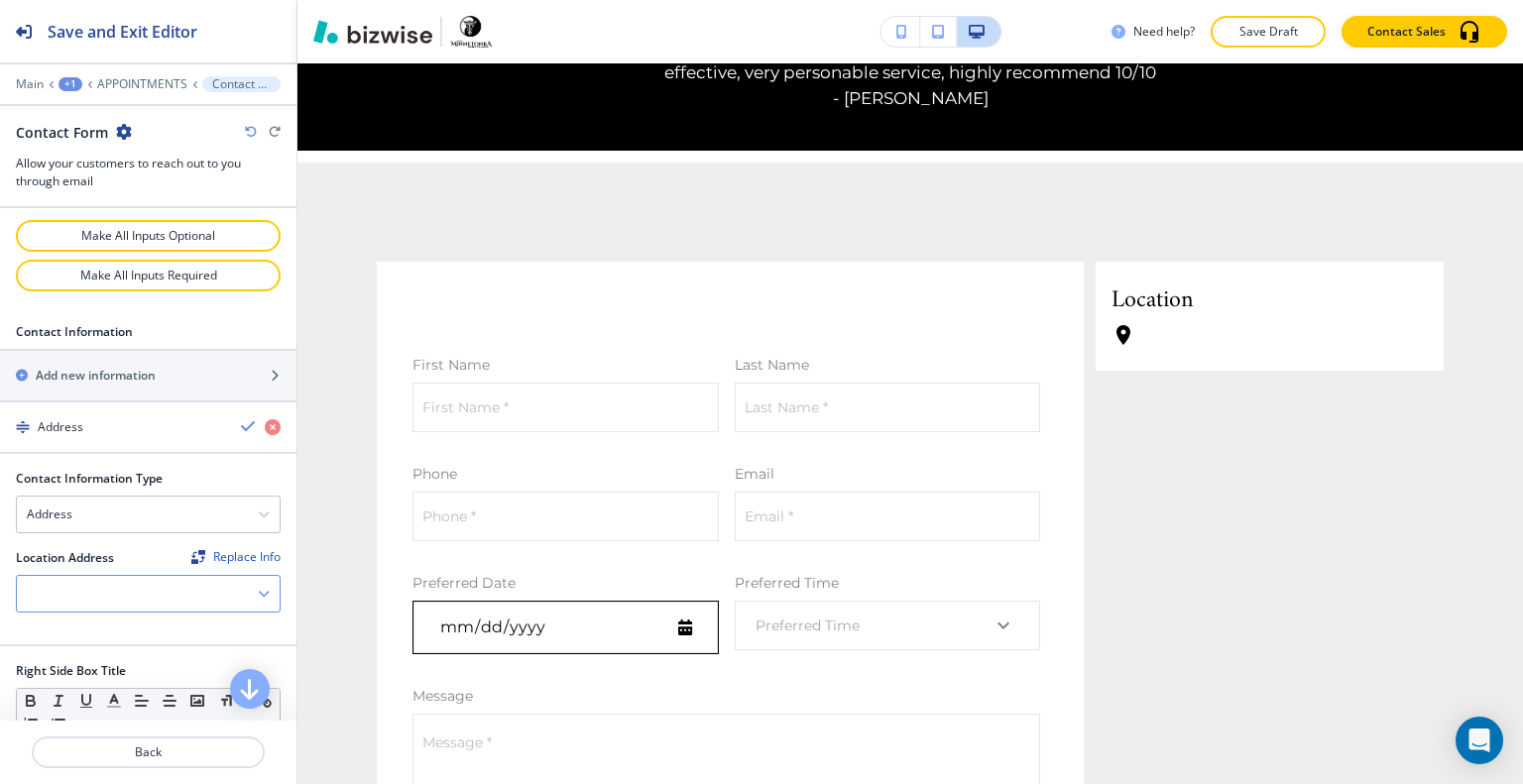 click at bounding box center [148, 594] 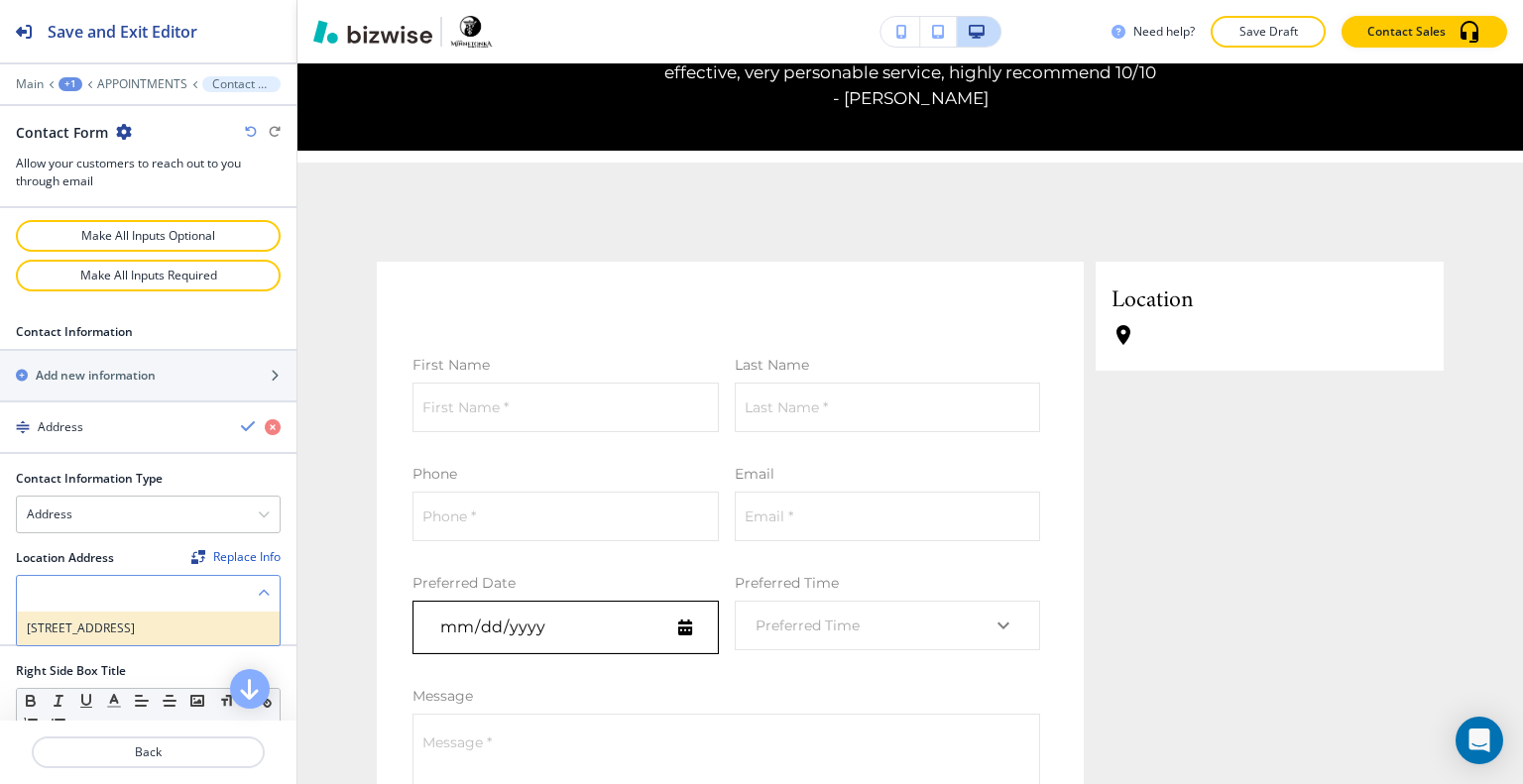 click on "[STREET_ADDRESS]" at bounding box center [148, 628] 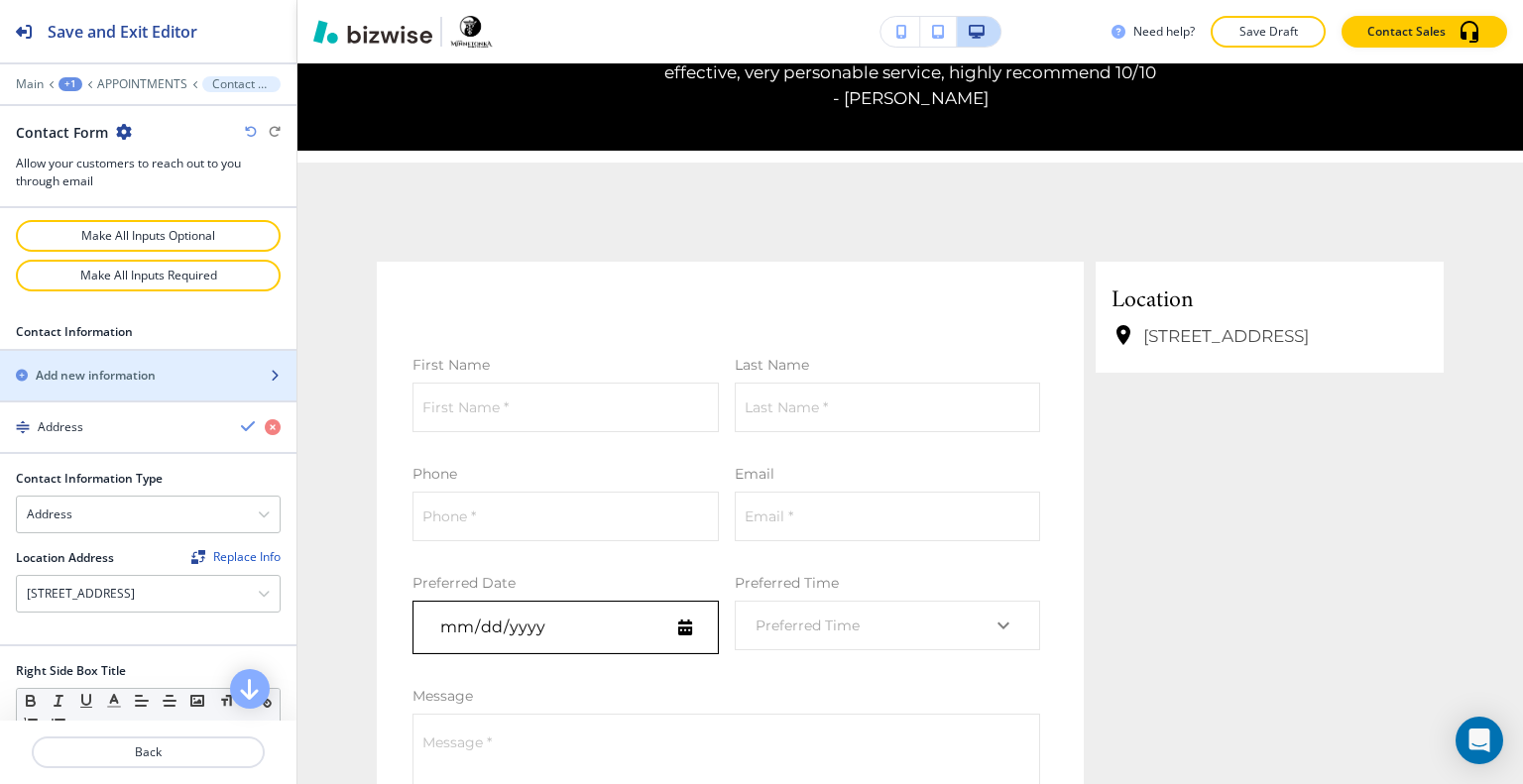 click on "Add new information" at bounding box center (126, 376) 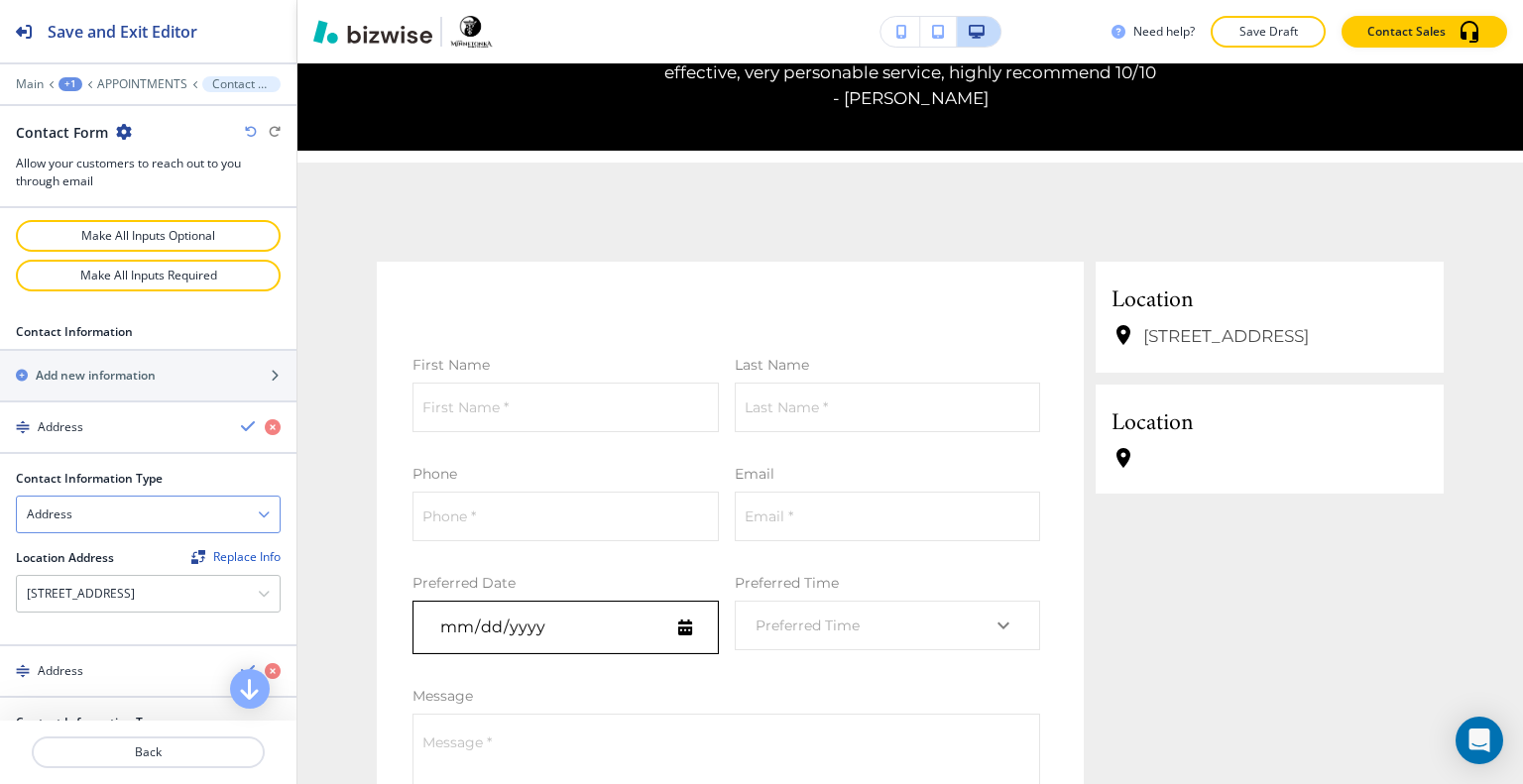 click on "Address" at bounding box center (148, 514) 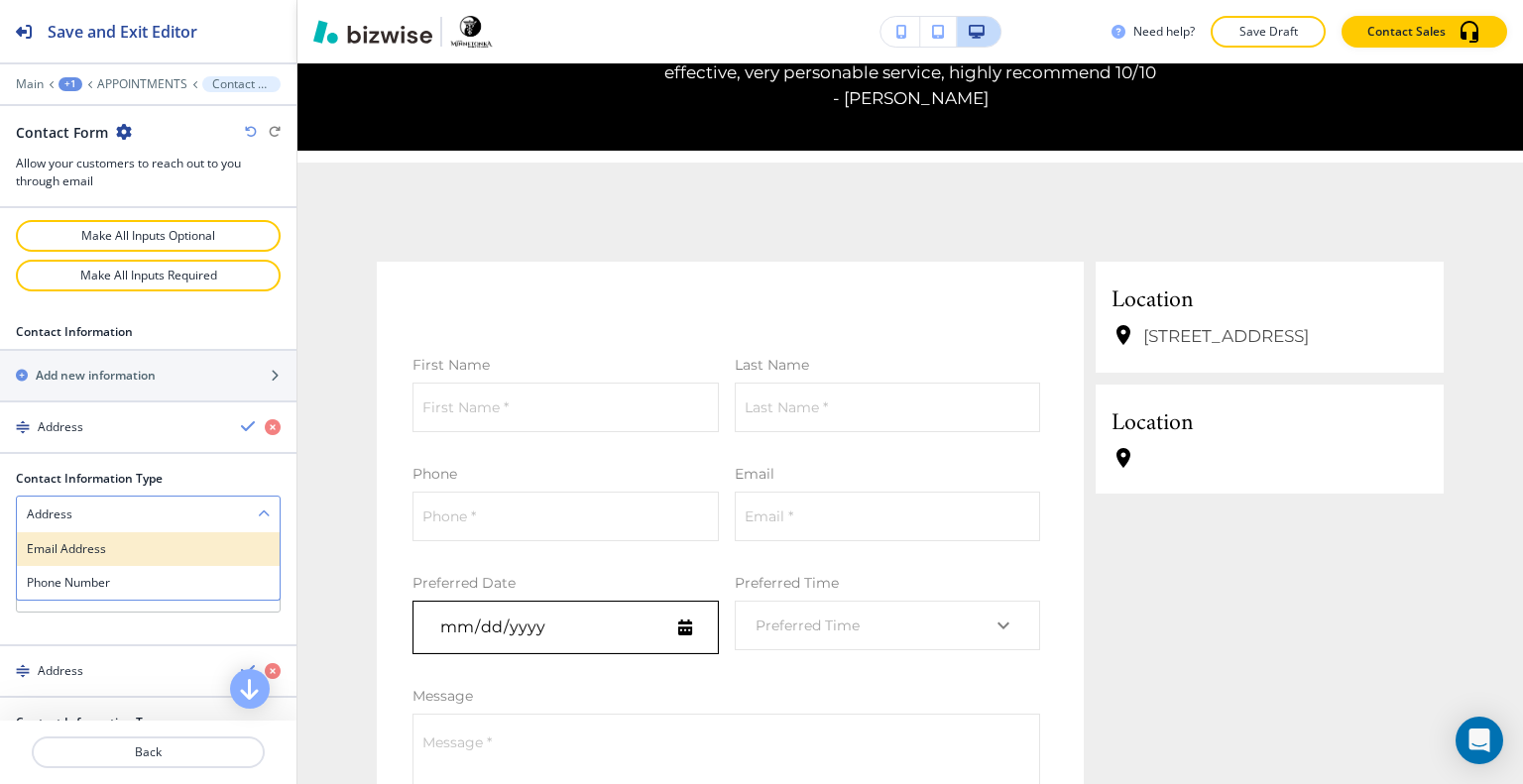 click on "Email Address" at bounding box center [148, 549] 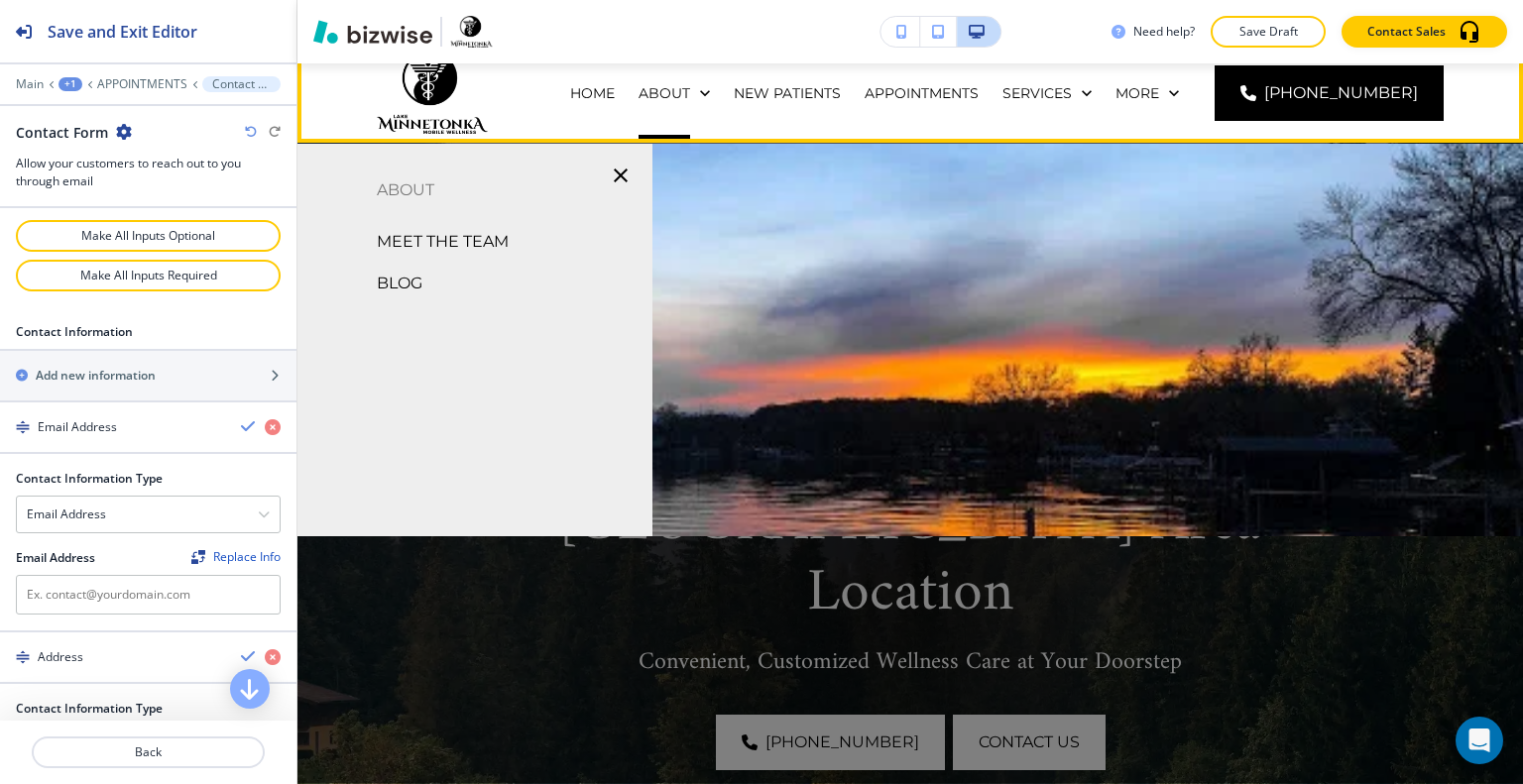 scroll, scrollTop: 0, scrollLeft: 0, axis: both 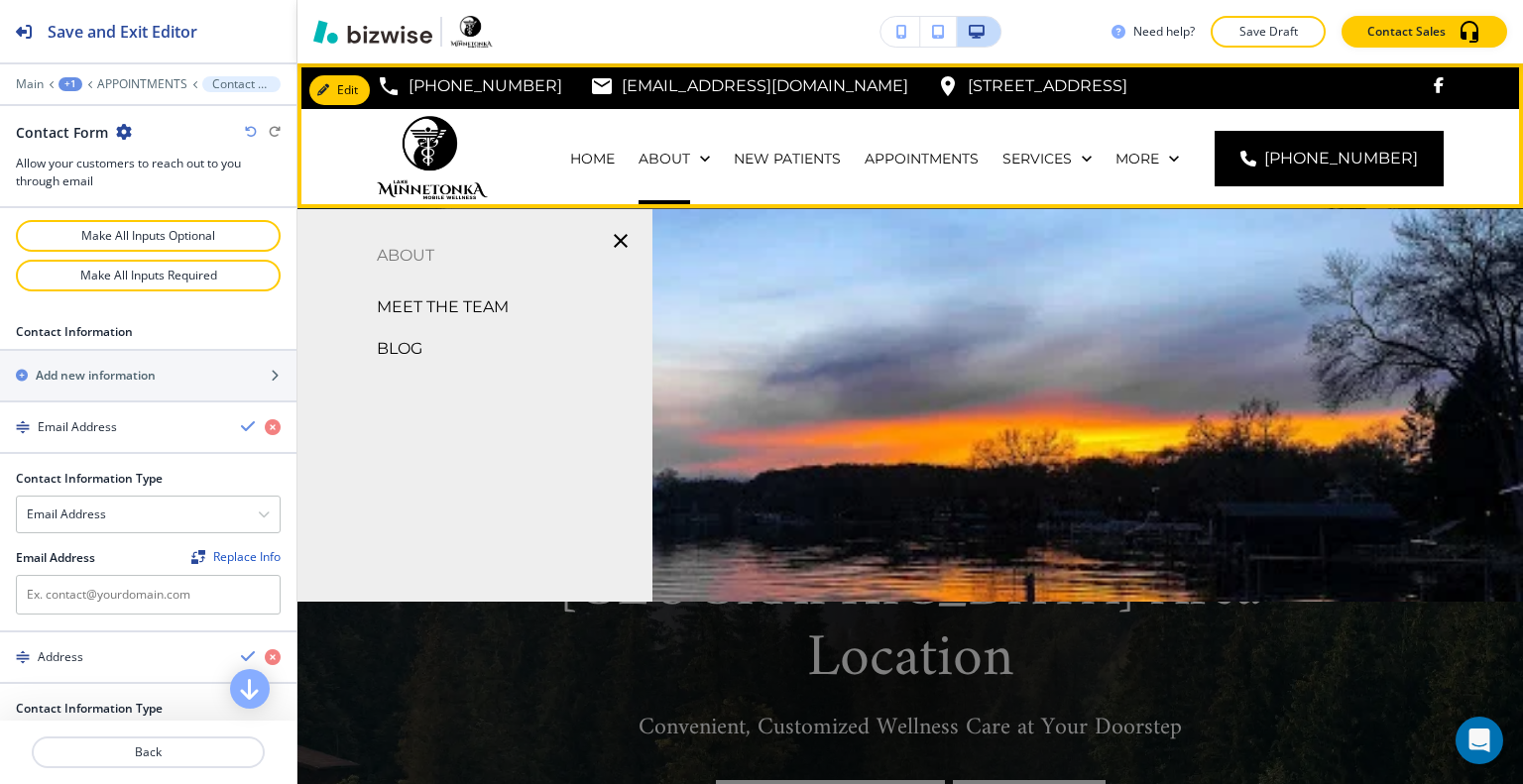 drag, startPoint x: 924, startPoint y: 85, endPoint x: 756, endPoint y: 85, distance: 168 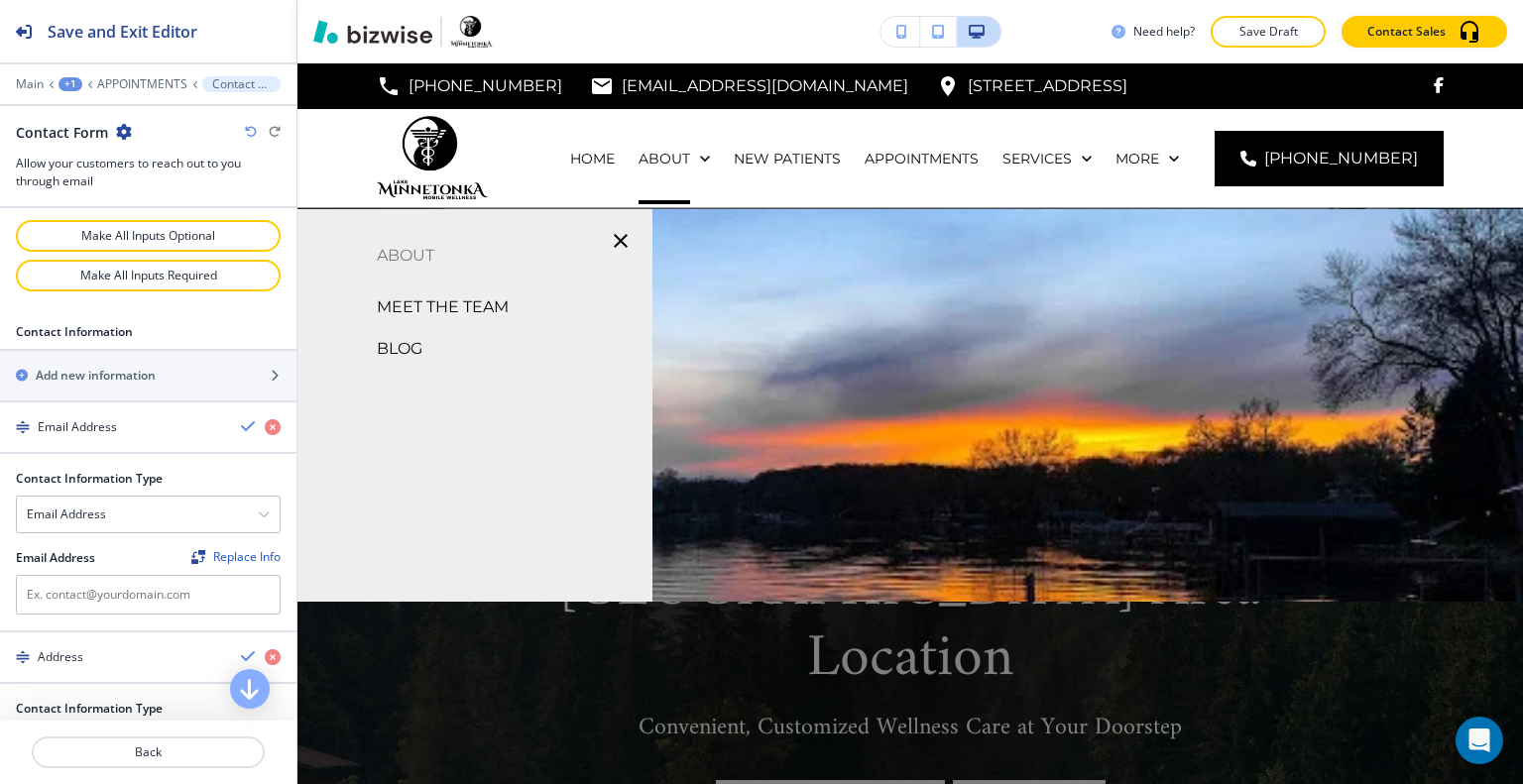 drag, startPoint x: 928, startPoint y: 81, endPoint x: 600, endPoint y: 75, distance: 328.05487 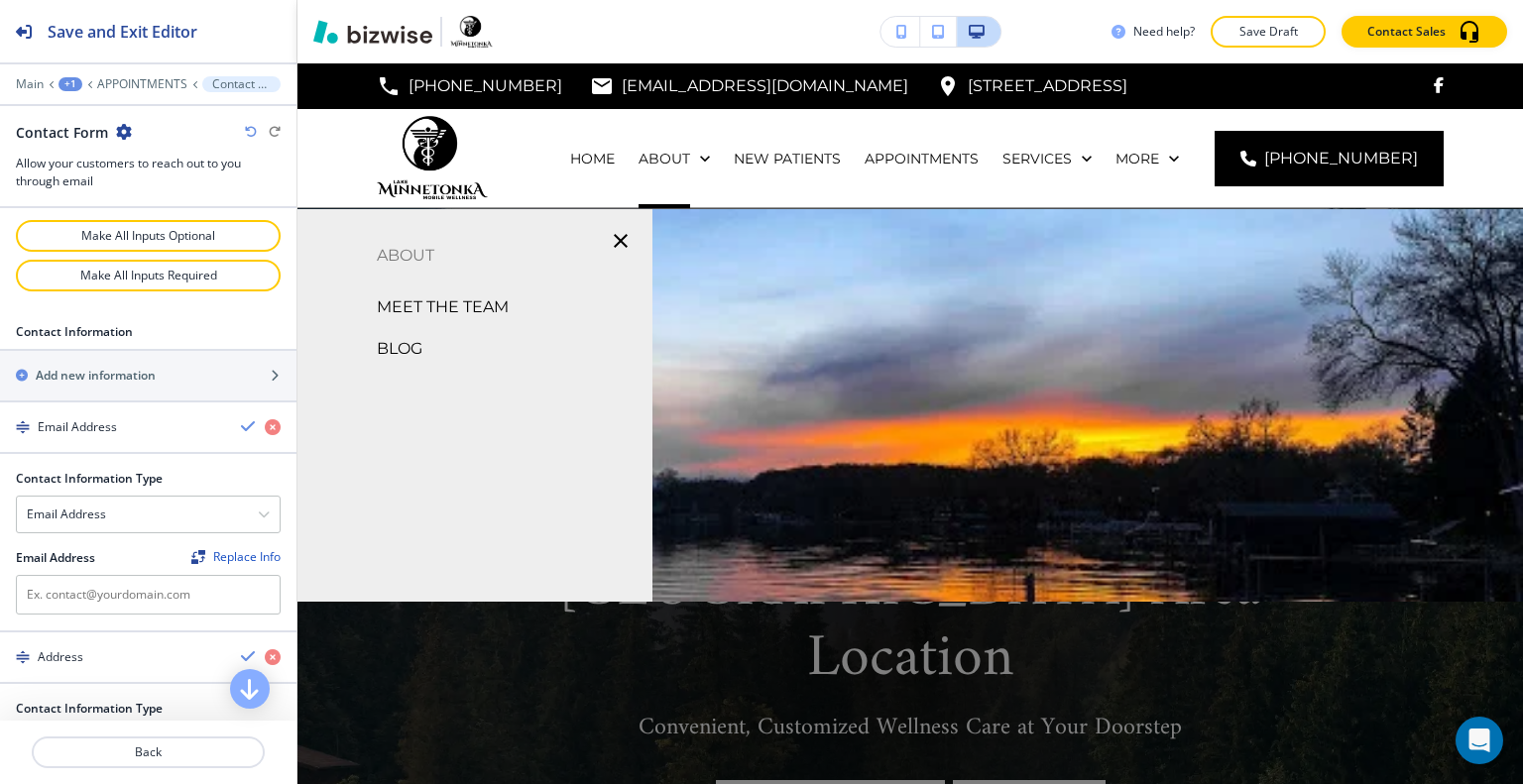 click 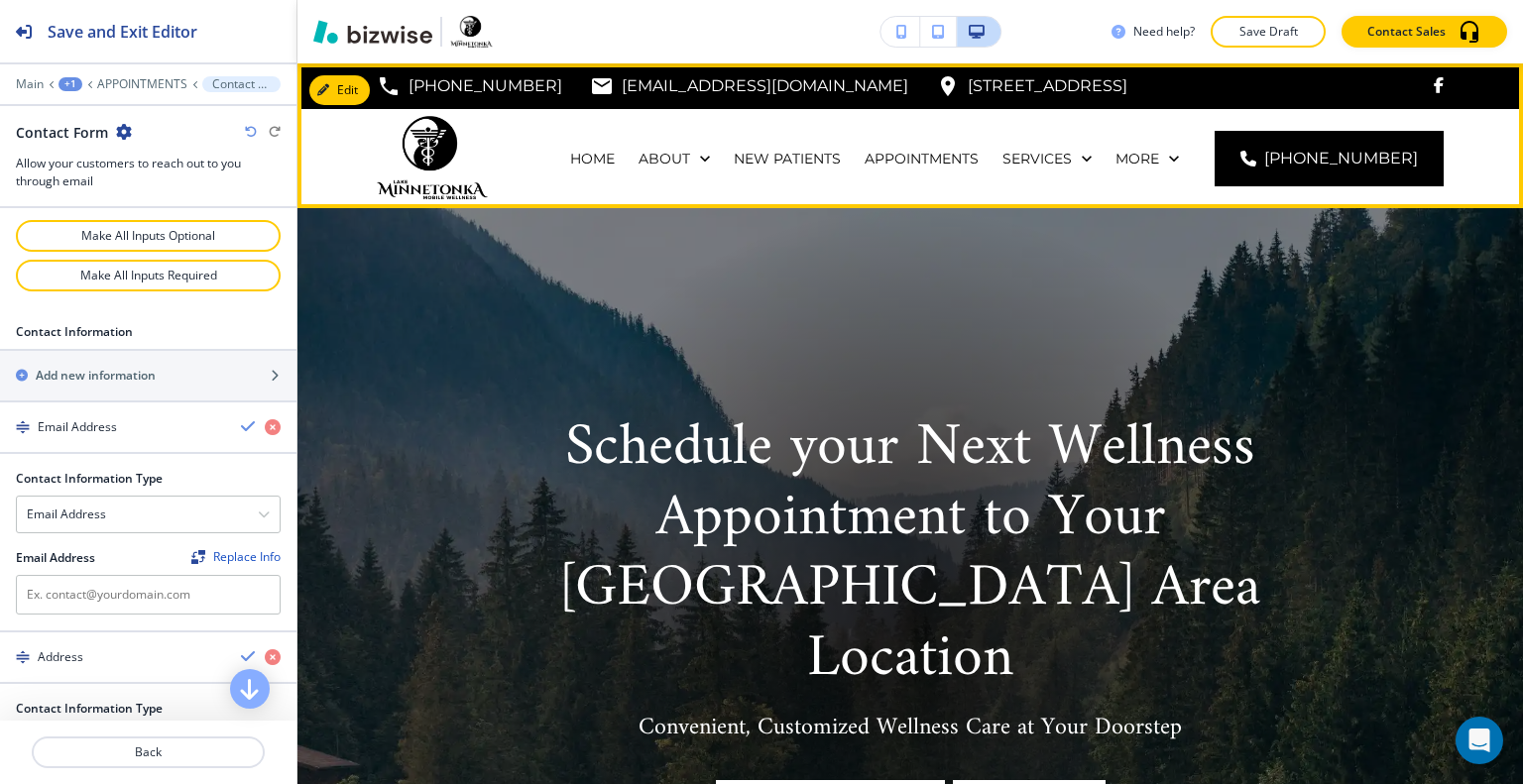 drag, startPoint x: 941, startPoint y: 86, endPoint x: 575, endPoint y: 84, distance: 366.00546 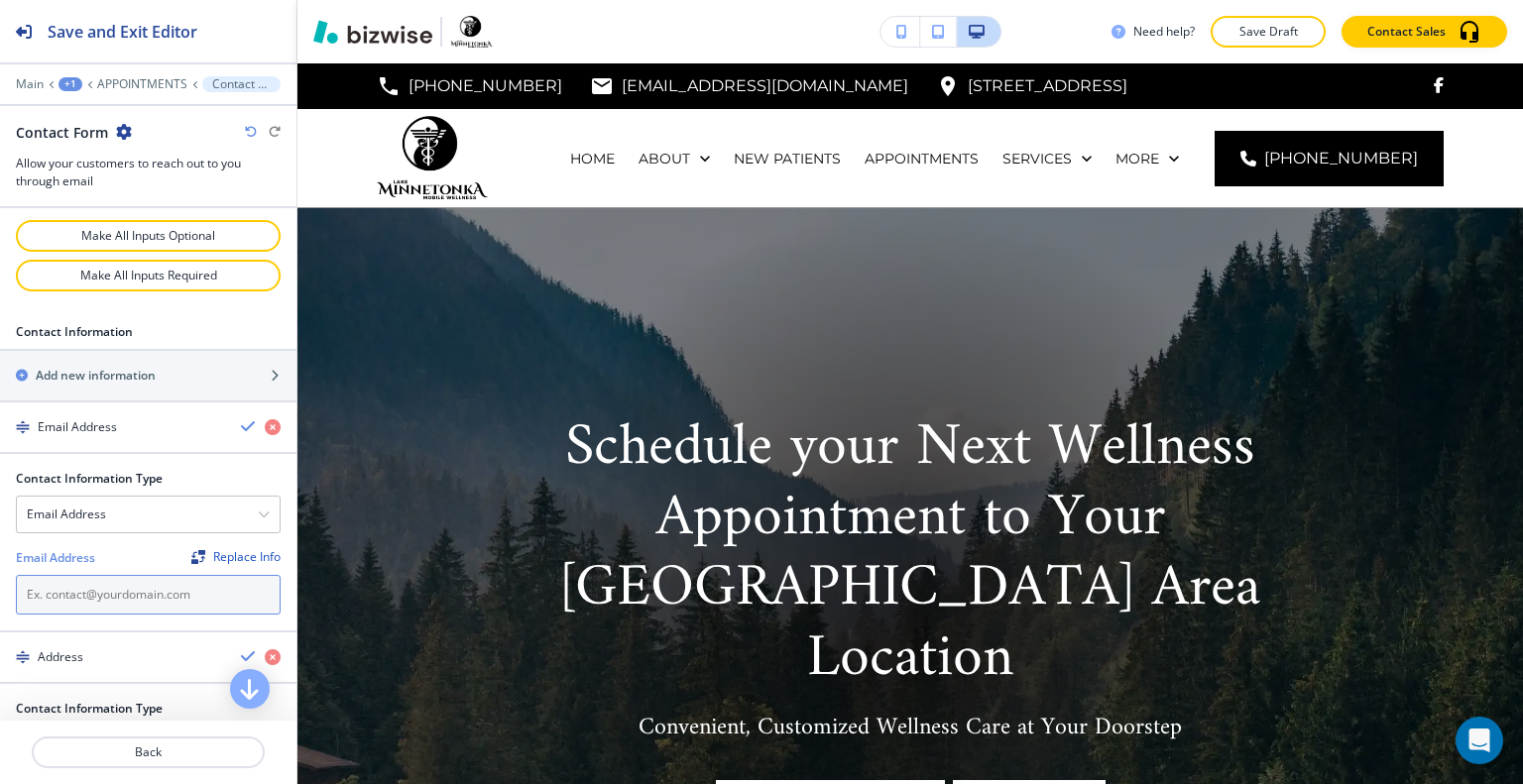 paste on "[EMAIL_ADDRESS][DOMAIN_NAME]" 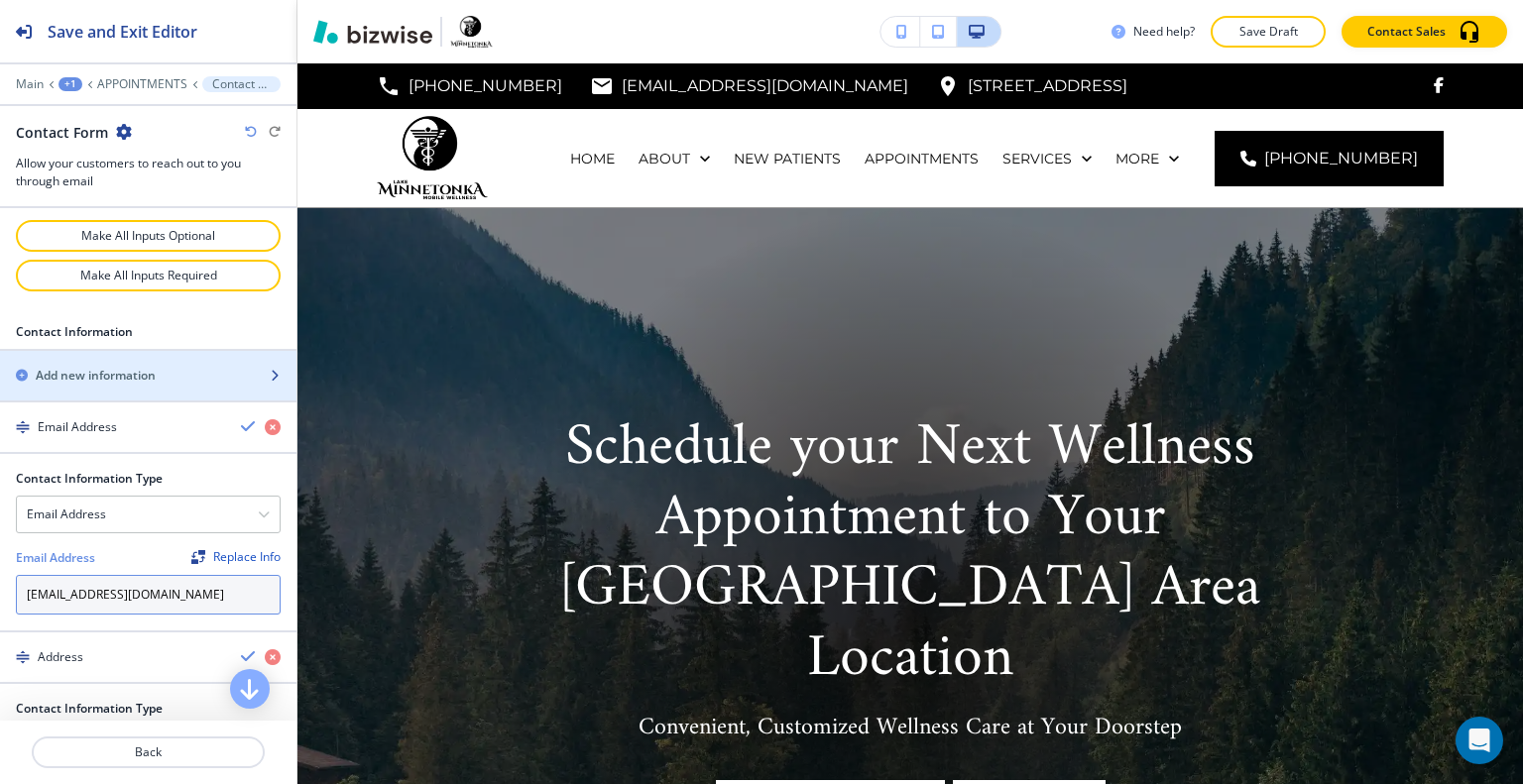 scroll, scrollTop: 0, scrollLeft: 13, axis: horizontal 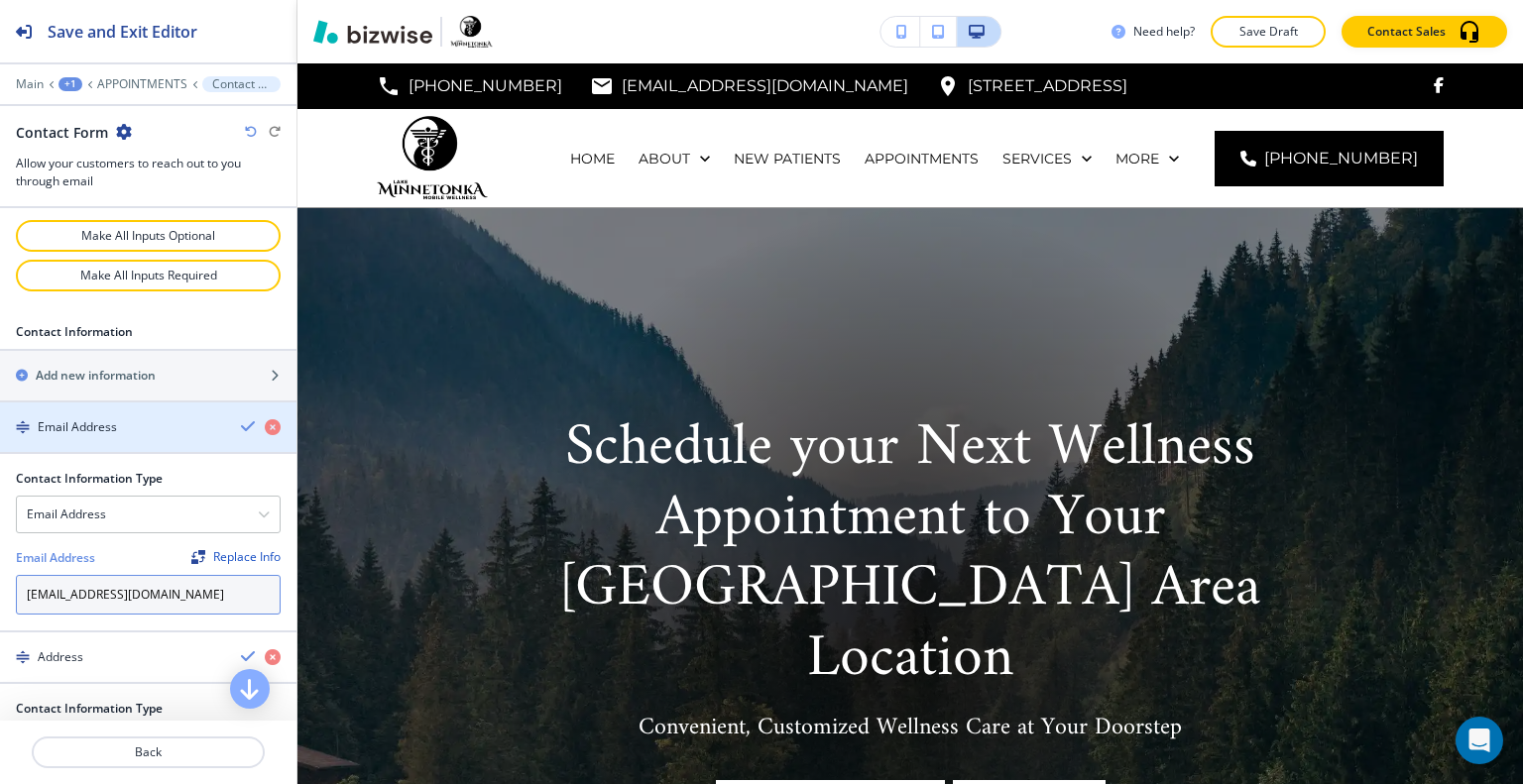 type on "[EMAIL_ADDRESS][DOMAIN_NAME]" 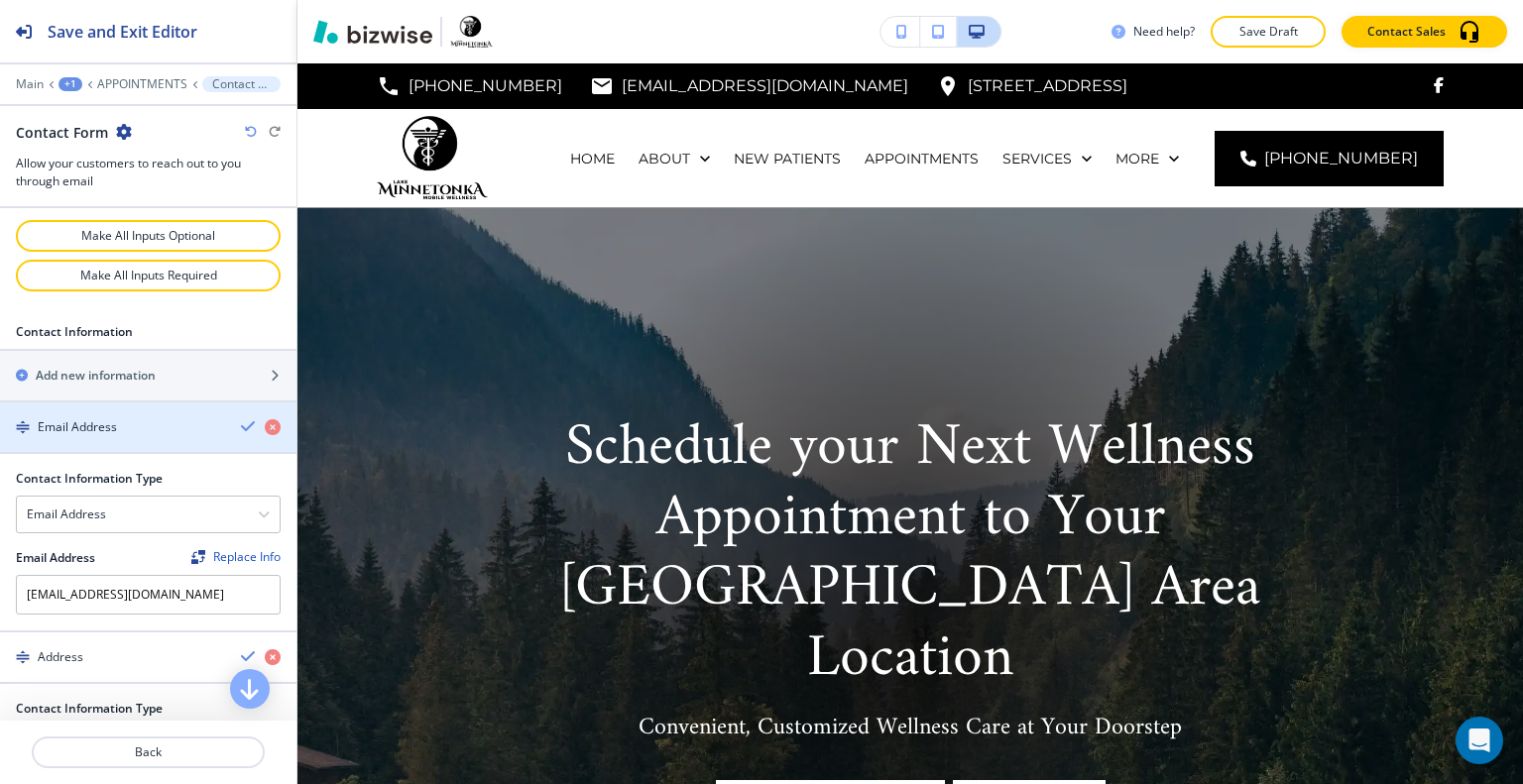scroll, scrollTop: 0, scrollLeft: 0, axis: both 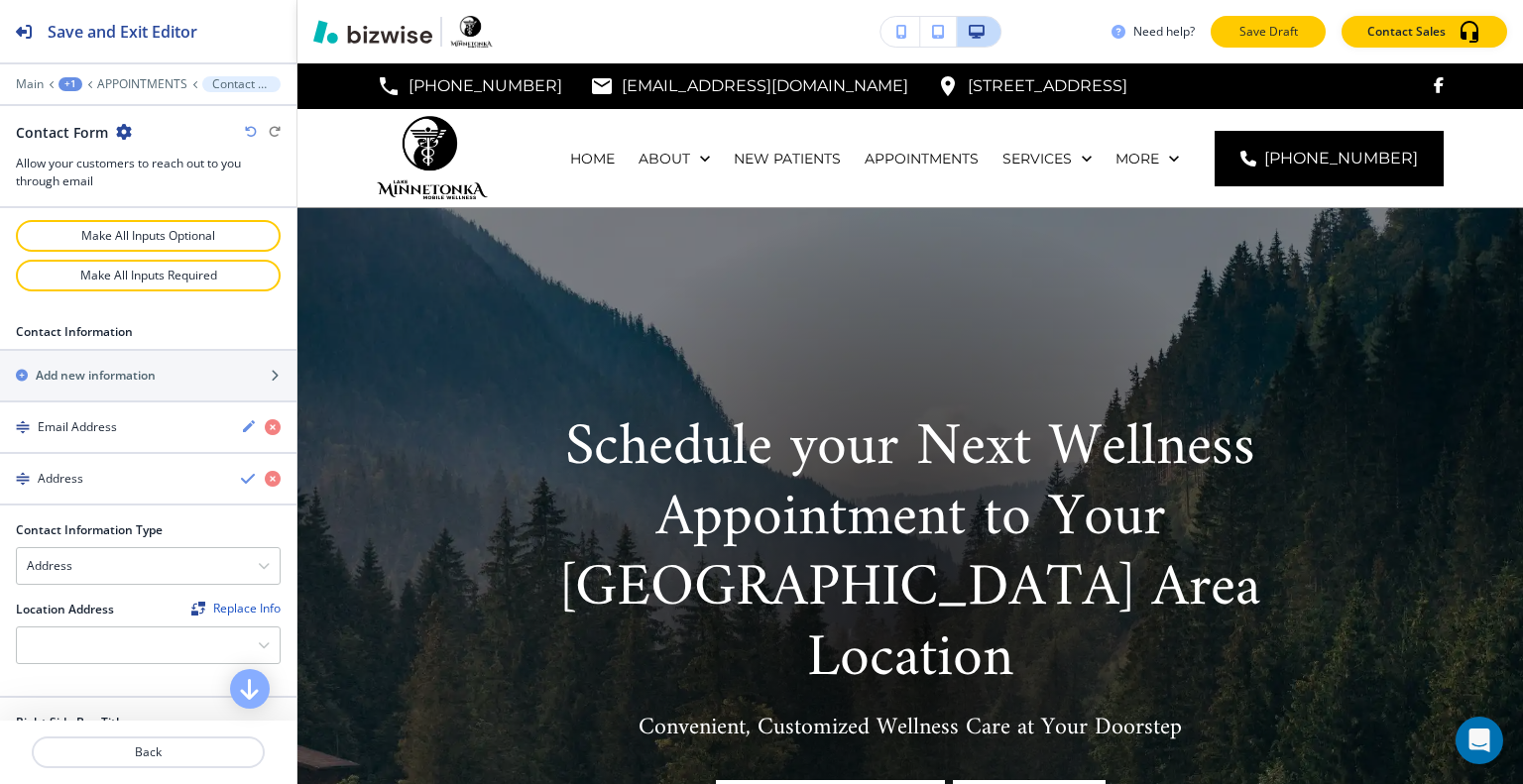 click on "Save Draft" at bounding box center [1268, 32] 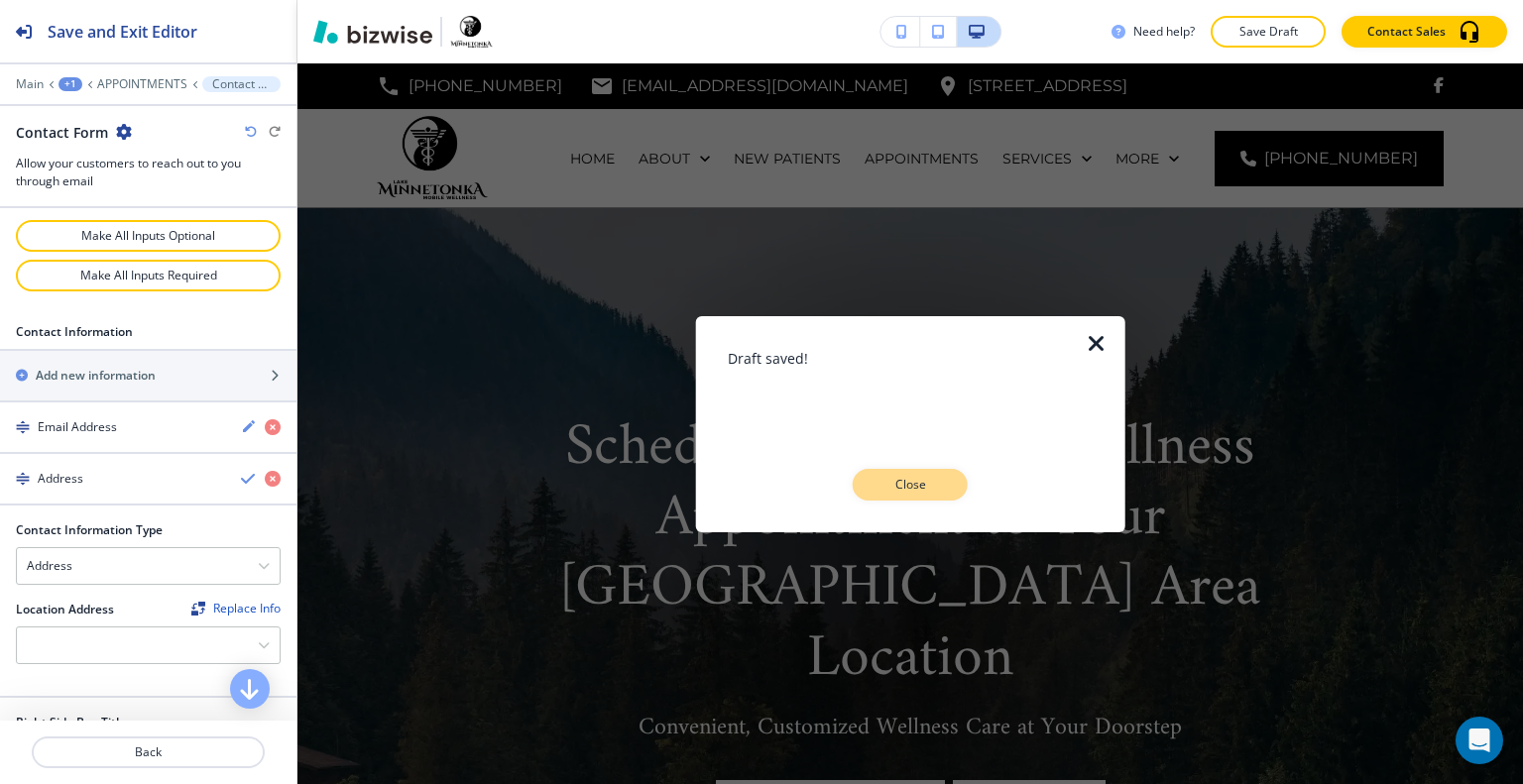 click on "Close" at bounding box center (910, 485) 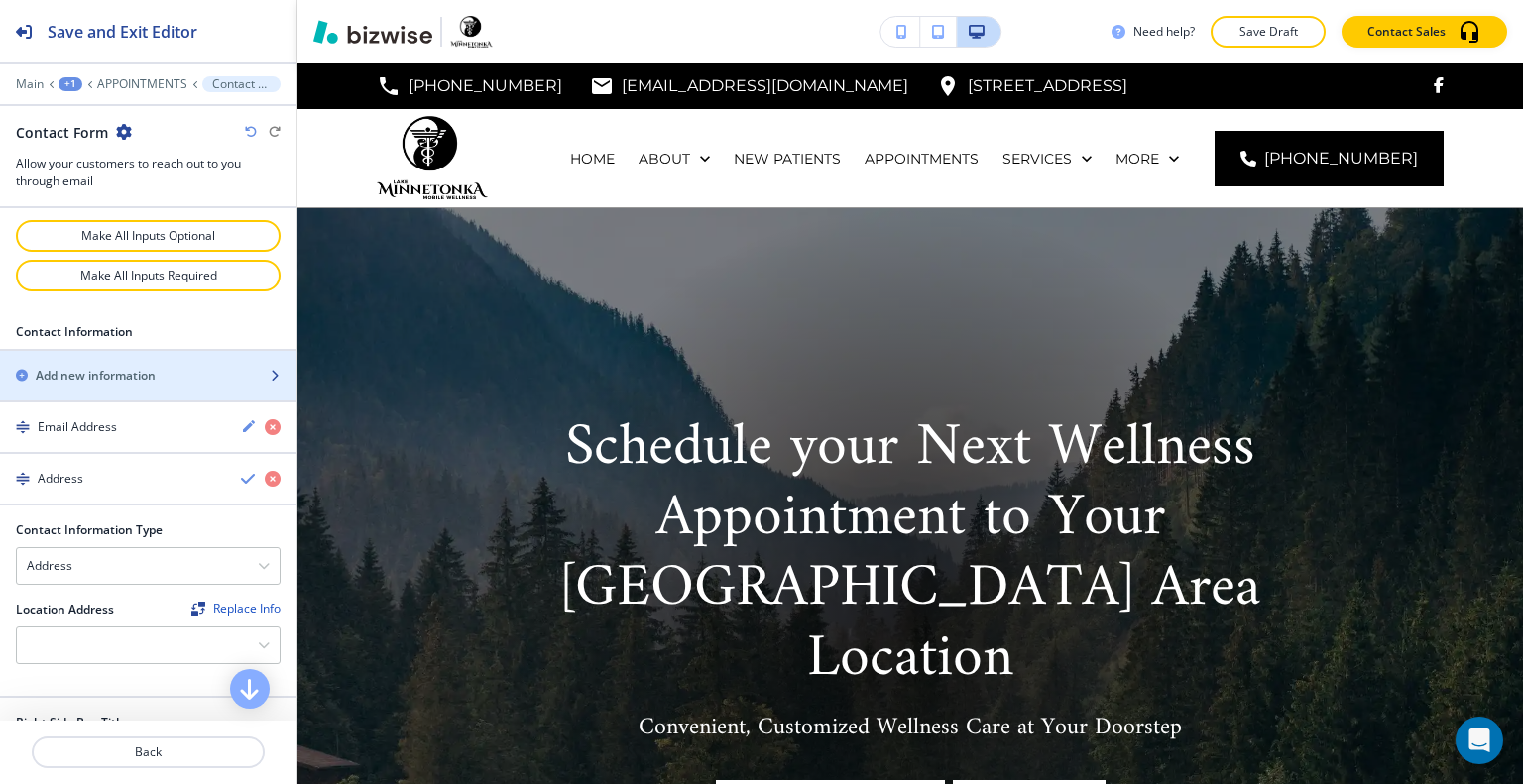click at bounding box center (148, 359) 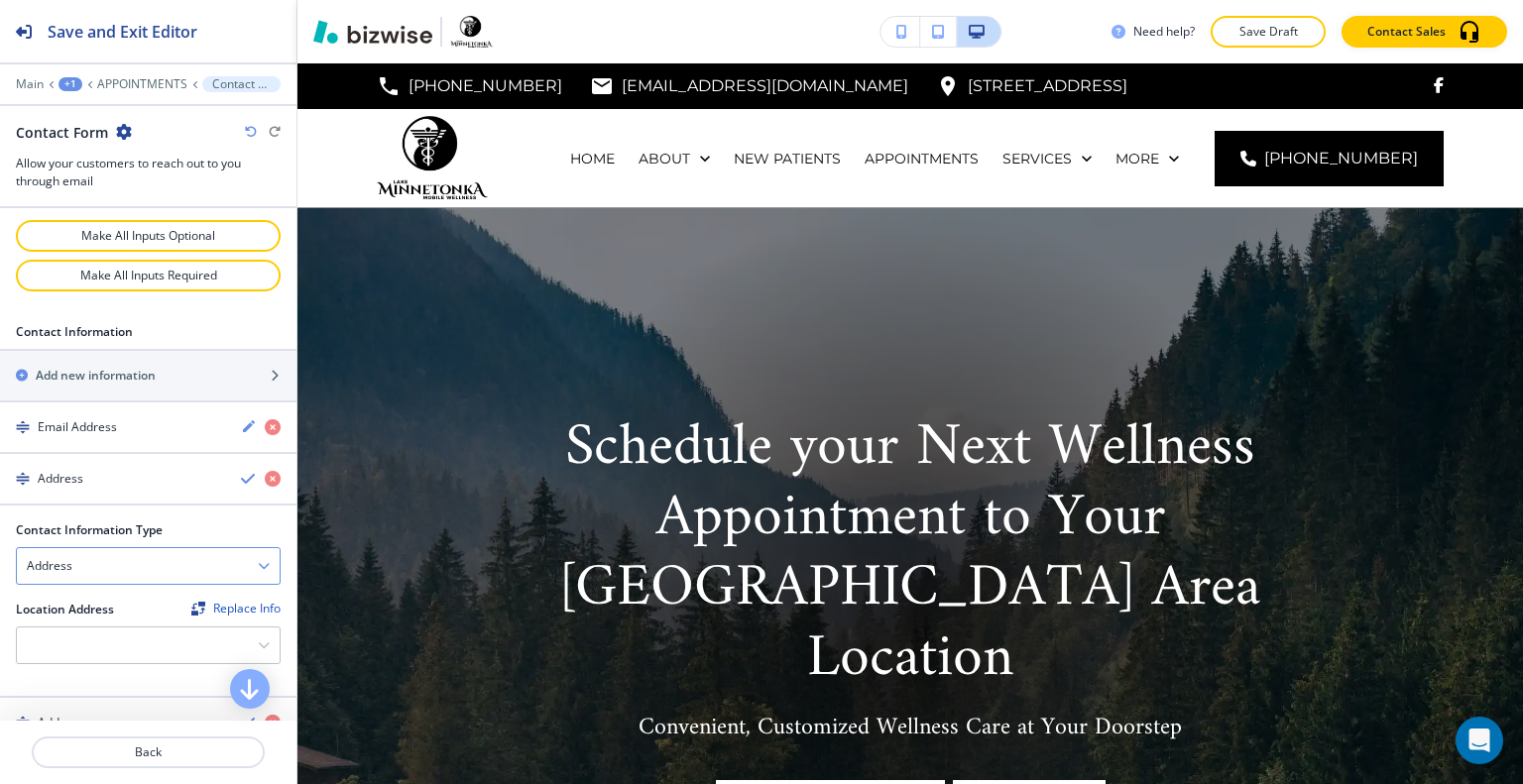 click on "Address" at bounding box center [148, 566] 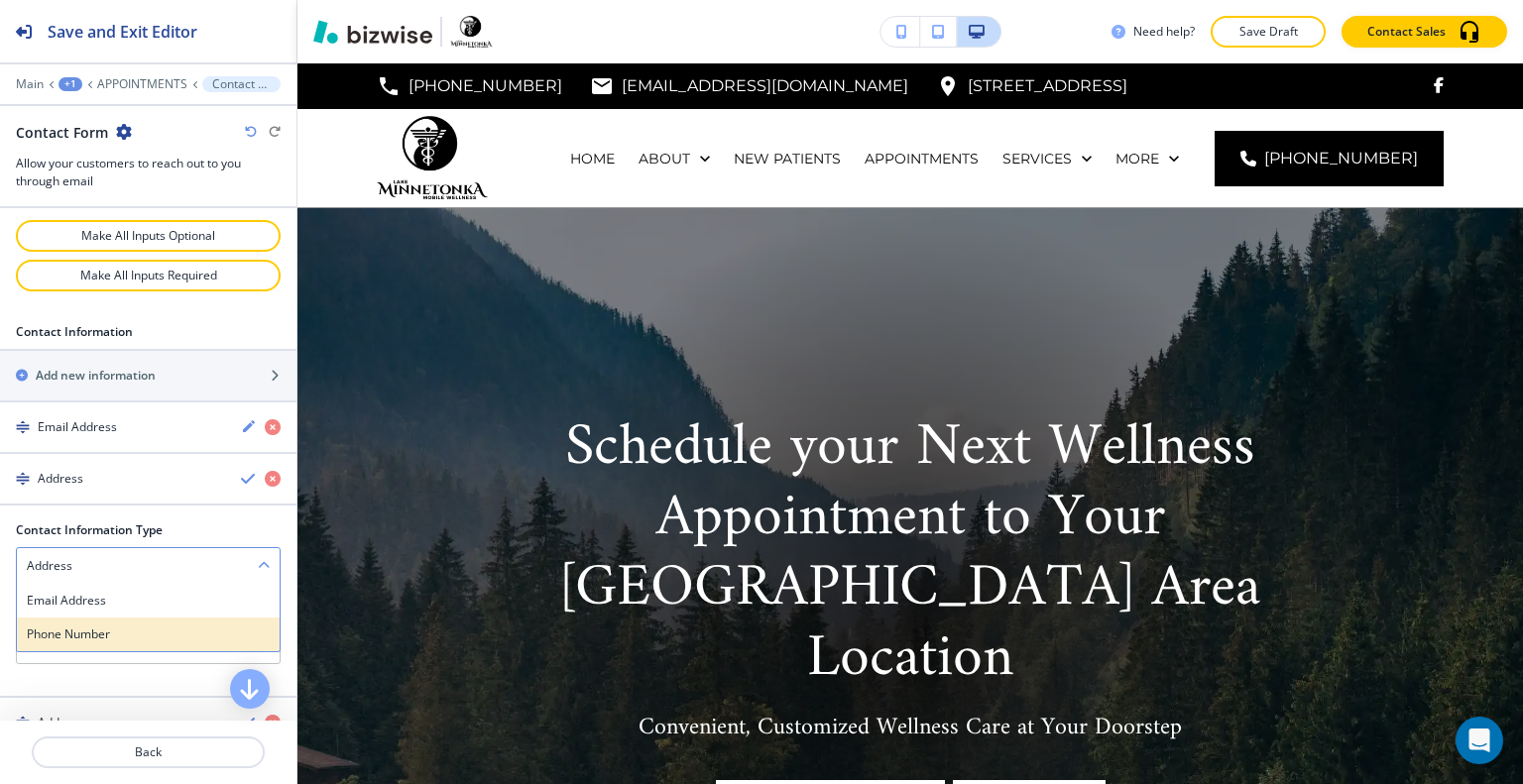 click on "Phone Number" at bounding box center (148, 634) 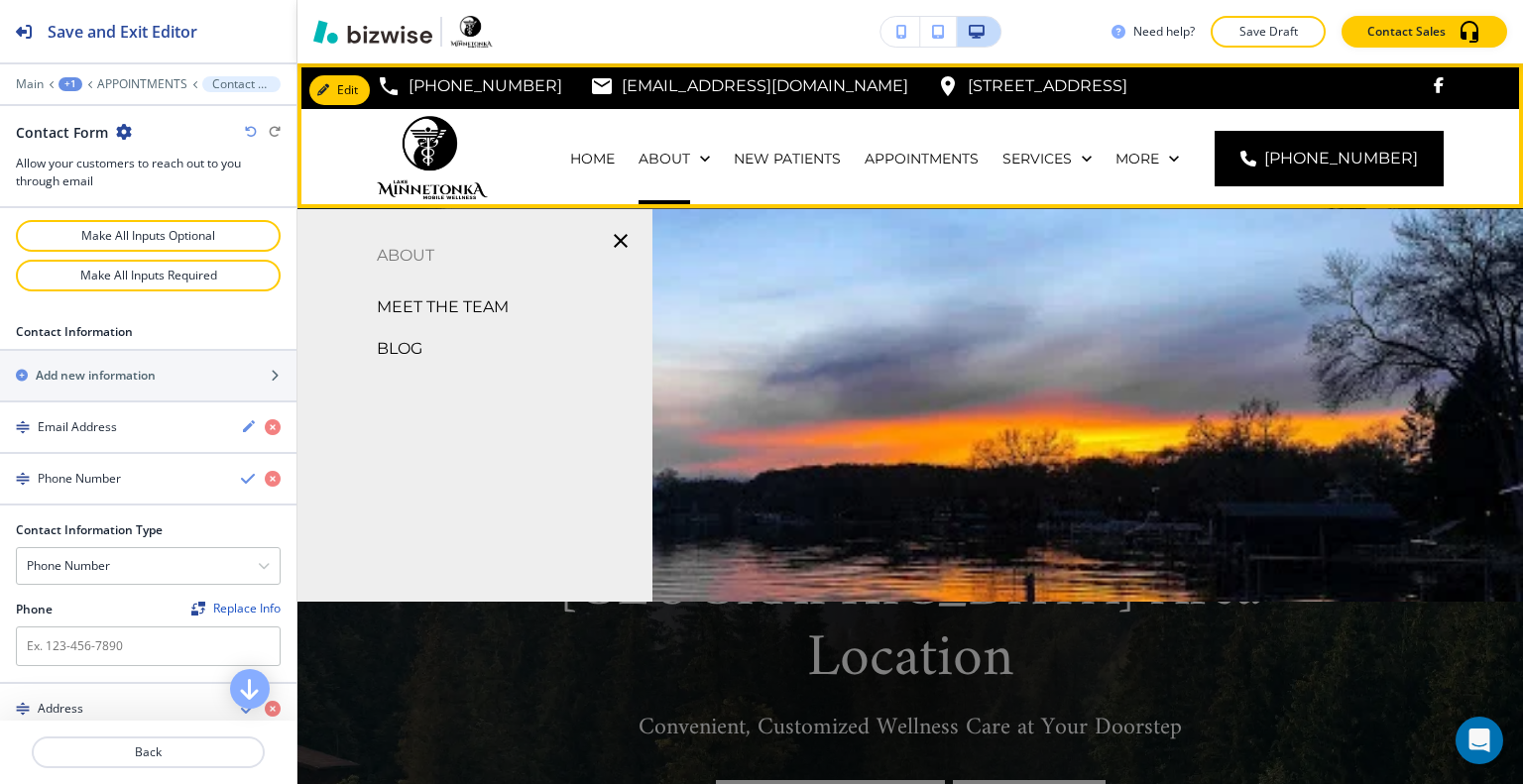 drag, startPoint x: 535, startPoint y: 86, endPoint x: 448, endPoint y: 91, distance: 87.14356 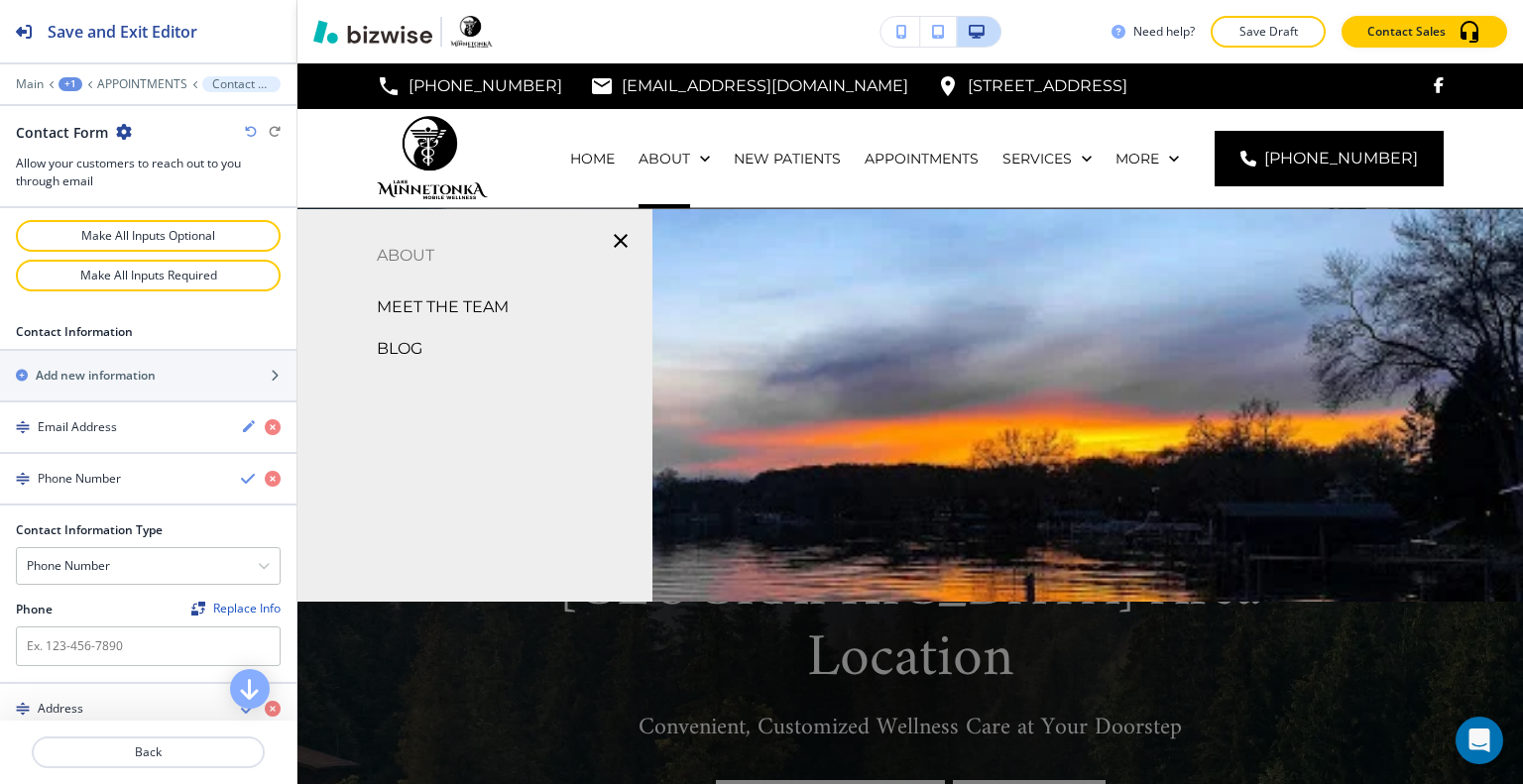click 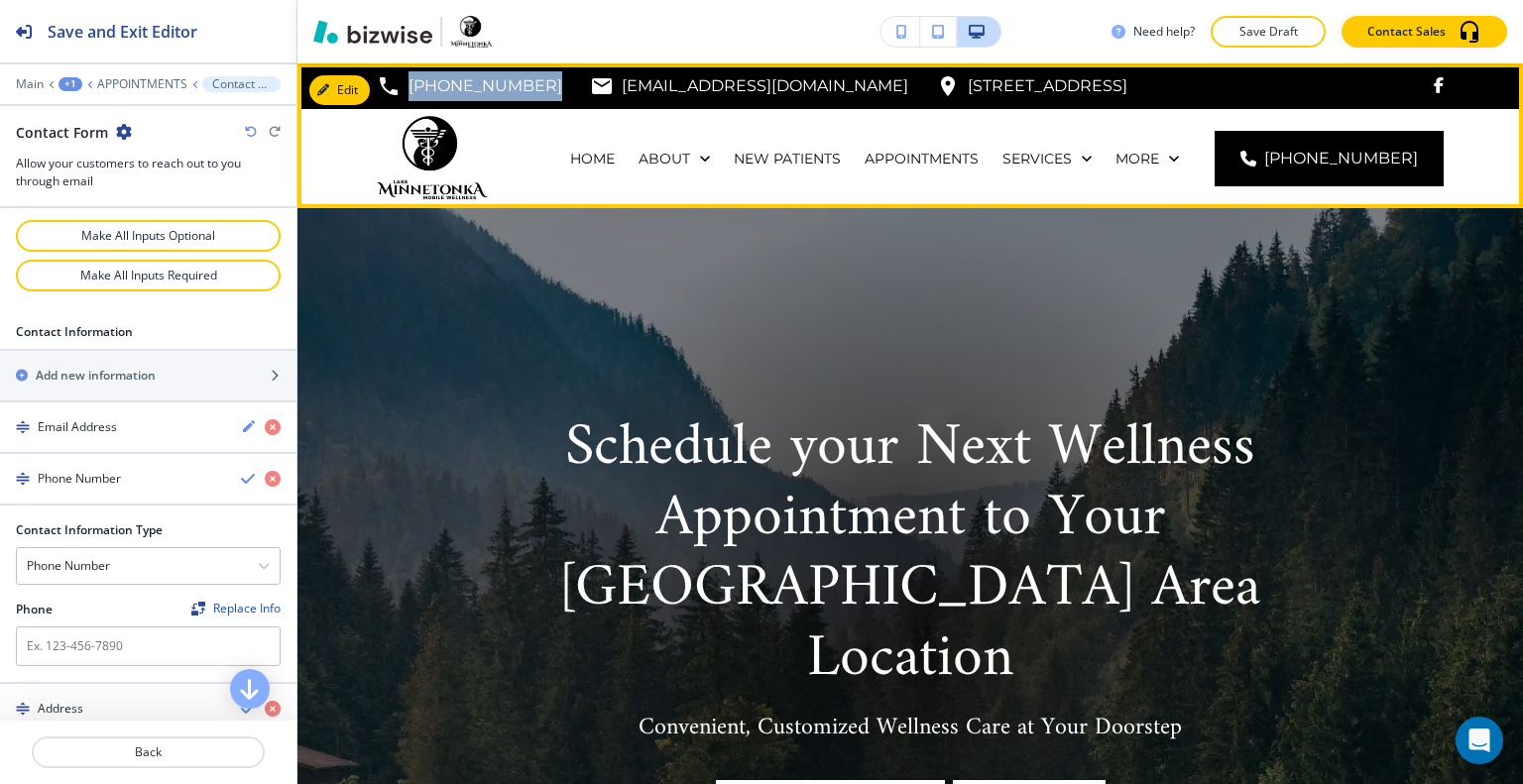 drag, startPoint x: 534, startPoint y: 86, endPoint x: 451, endPoint y: 88, distance: 83.0241 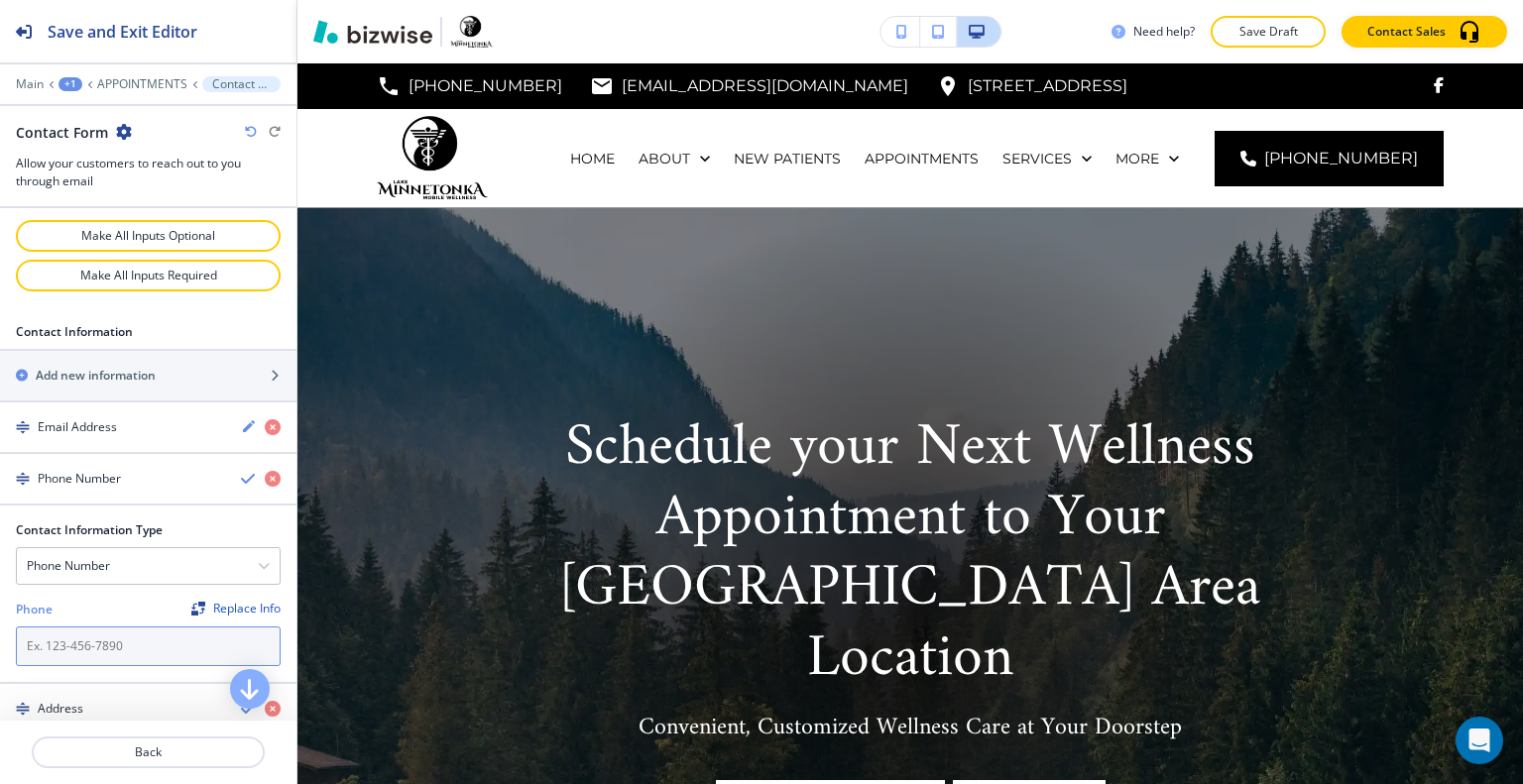 paste on "[PHONE_NUMBER]" 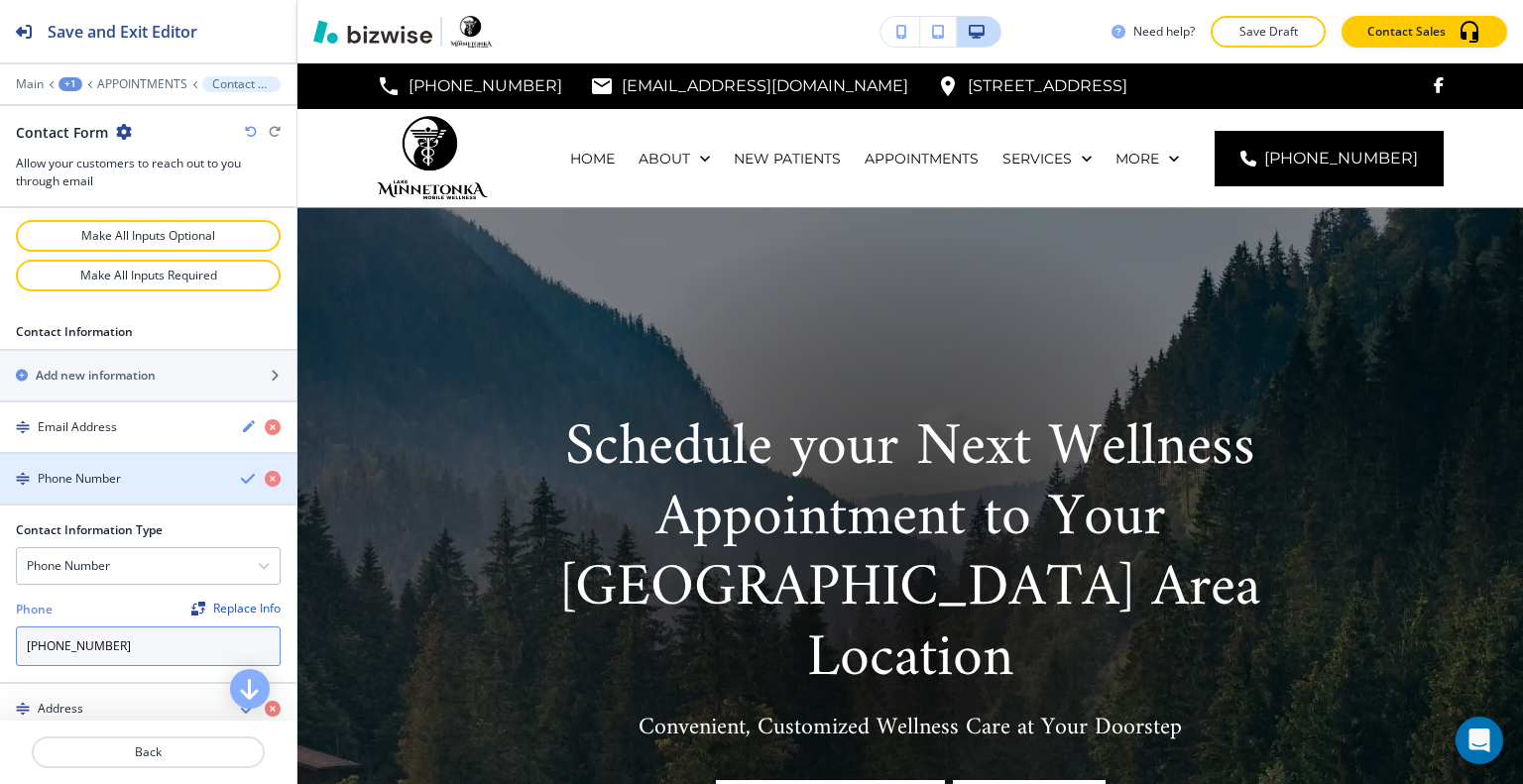 type on "[PHONE_NUMBER]" 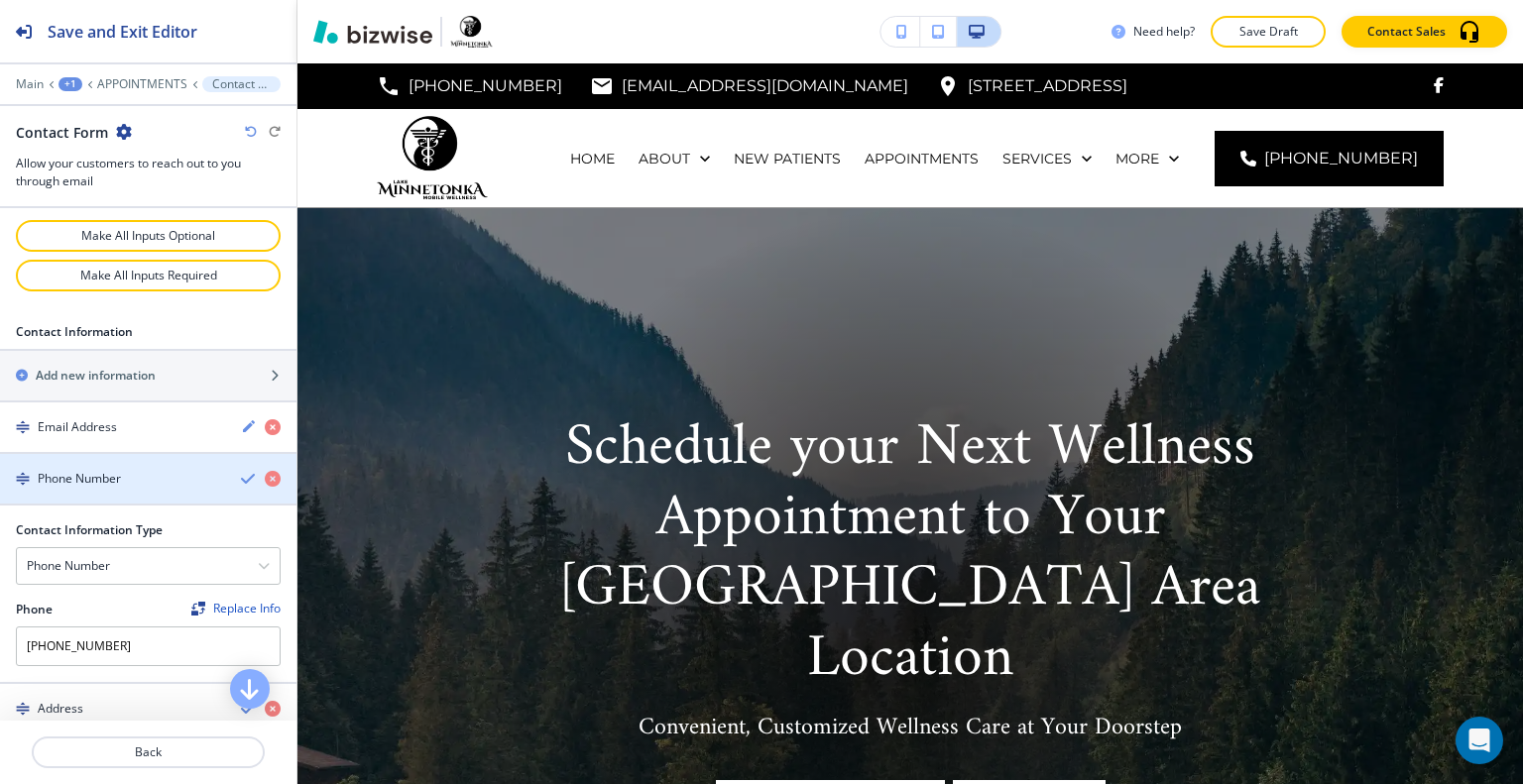 click at bounding box center [249, 479] 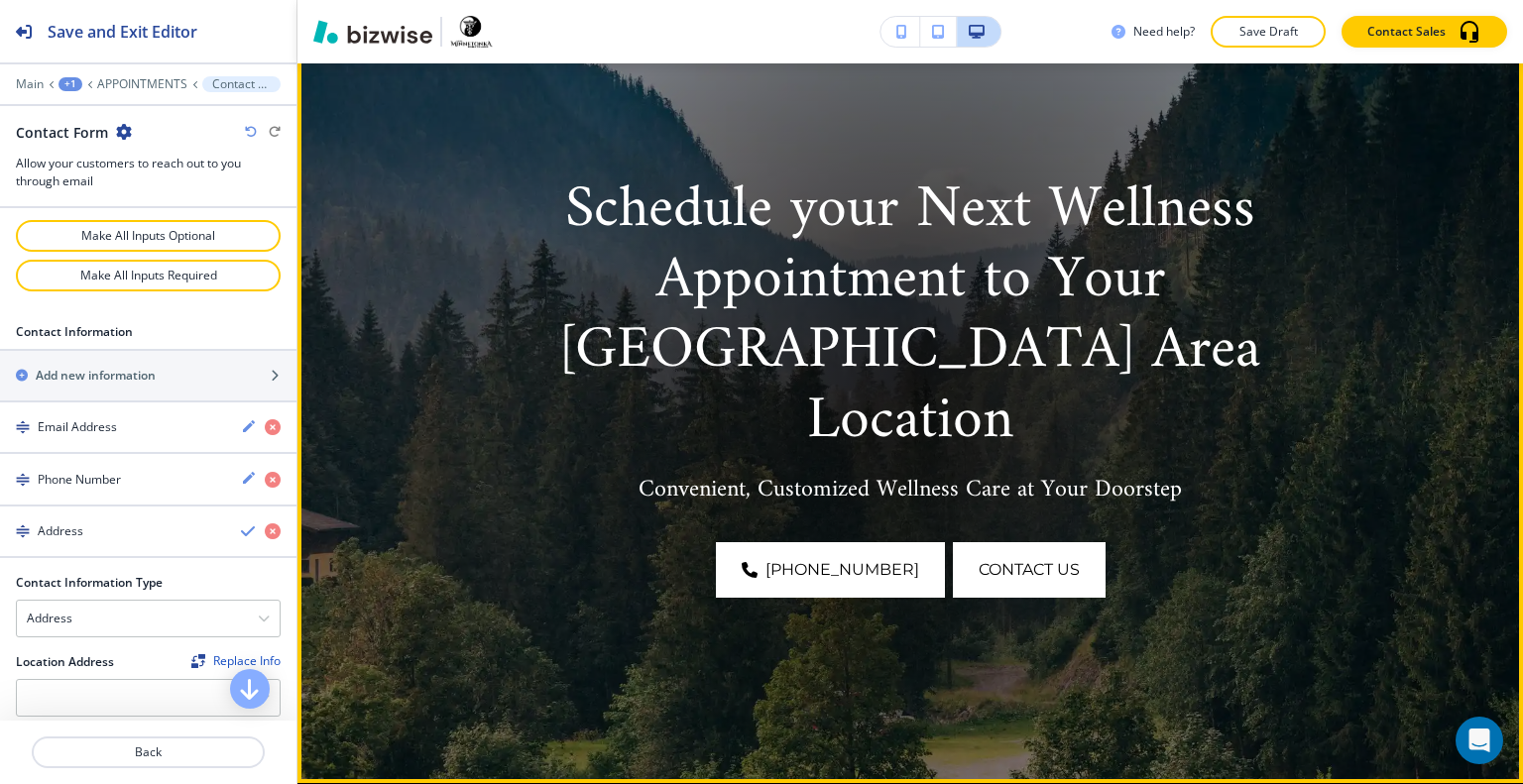 scroll, scrollTop: 0, scrollLeft: 0, axis: both 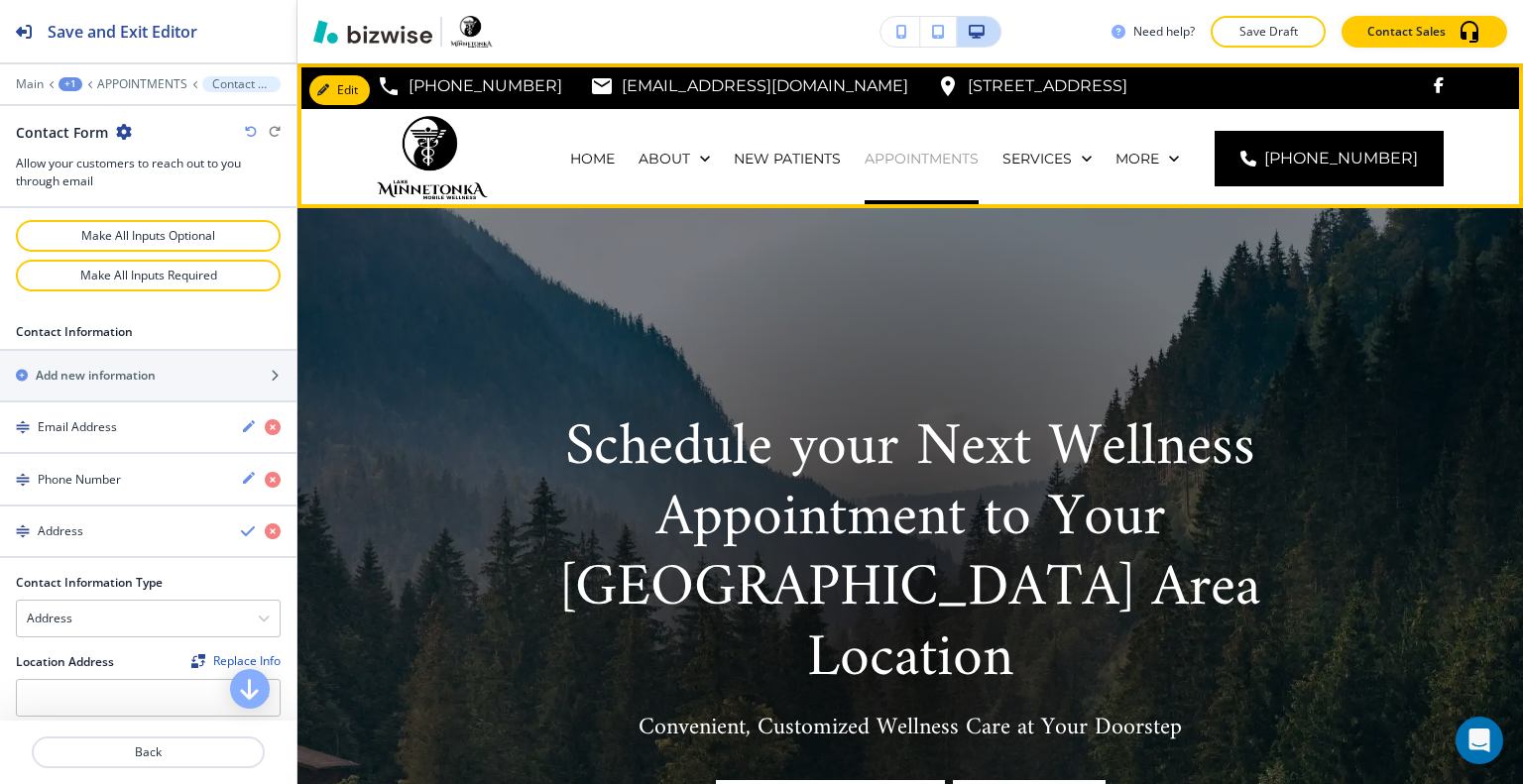 click on "APPOINTMENTS" at bounding box center [921, 159] 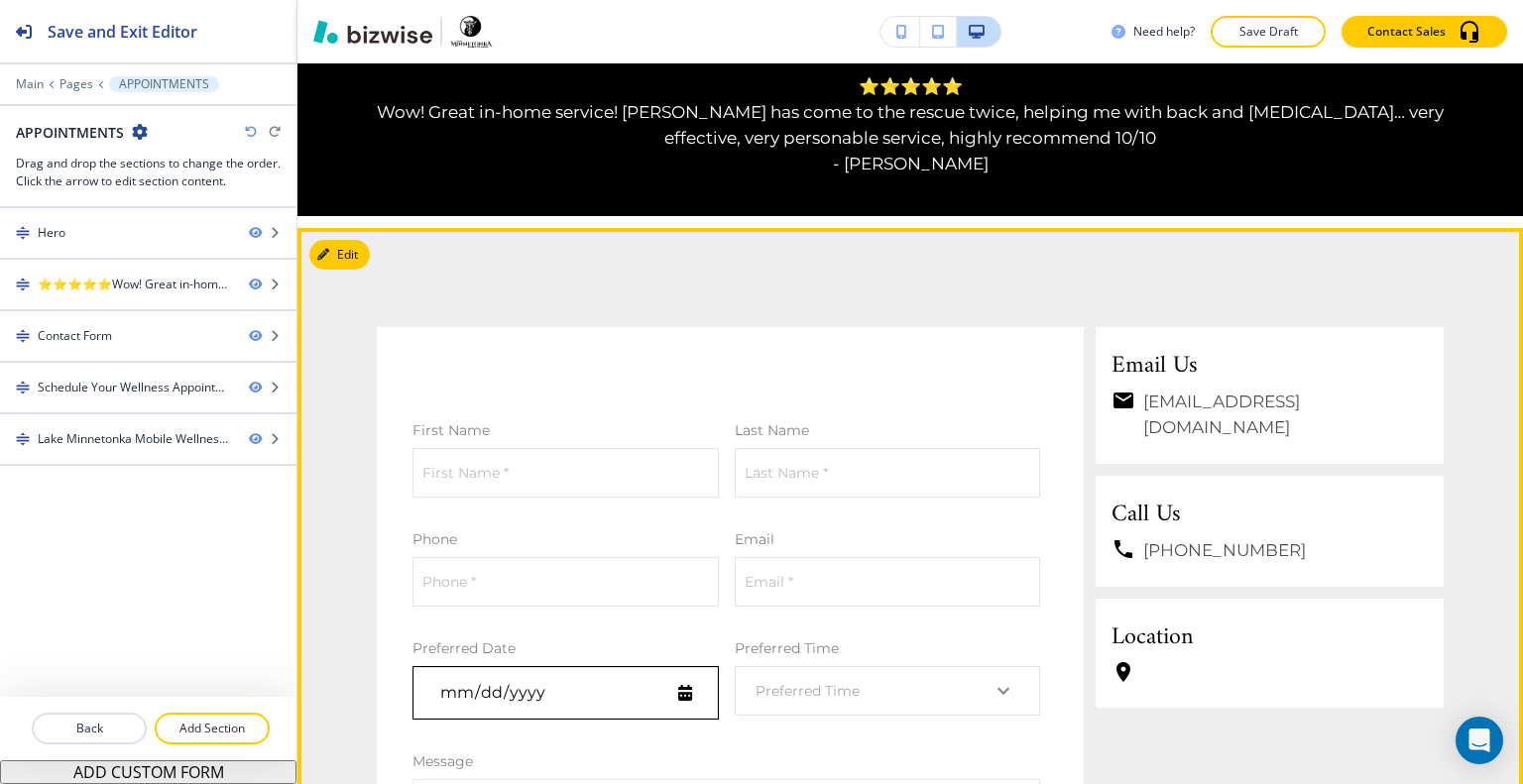 scroll, scrollTop: 1090, scrollLeft: 0, axis: vertical 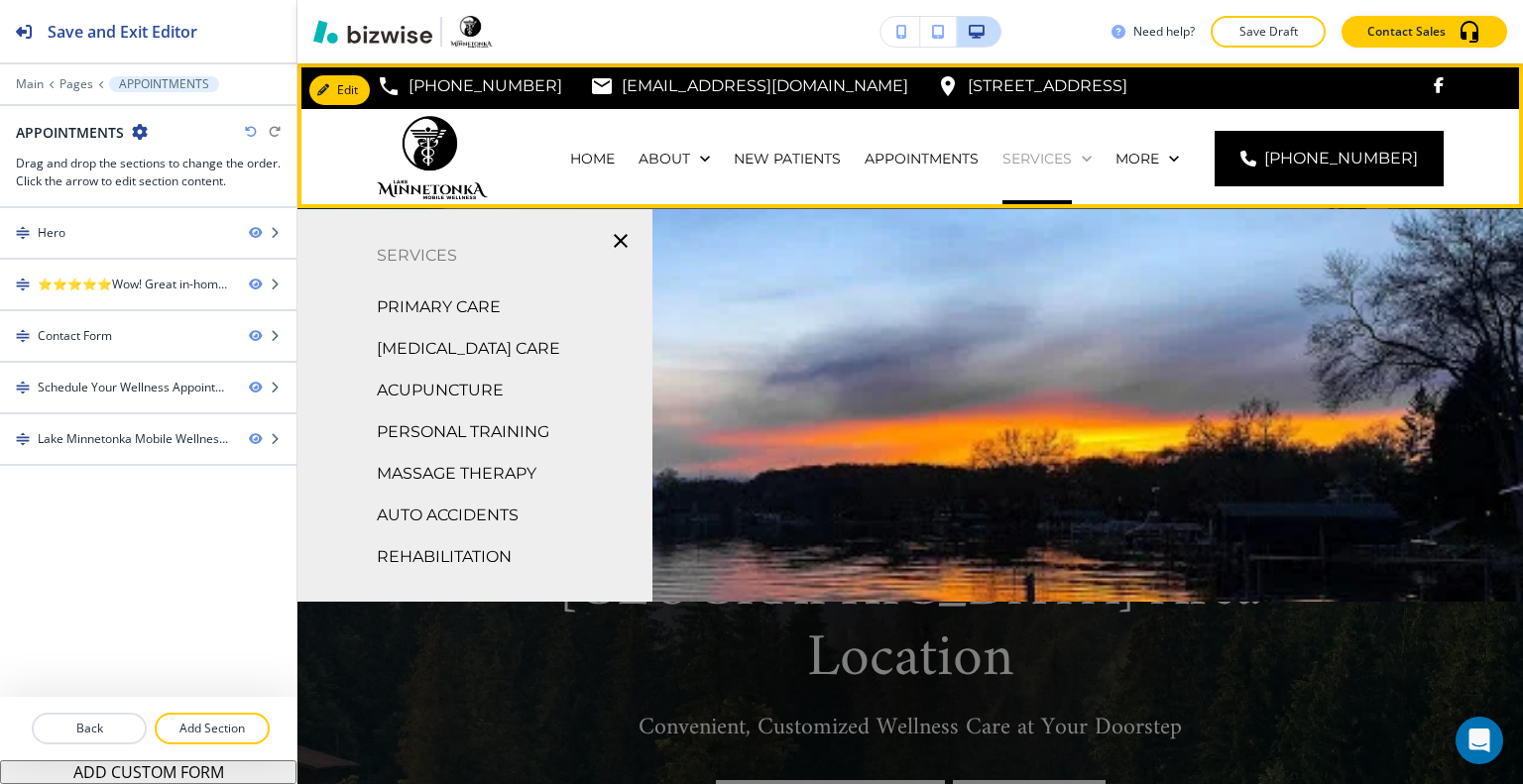 click on "SERVICES" at bounding box center (1037, 159) 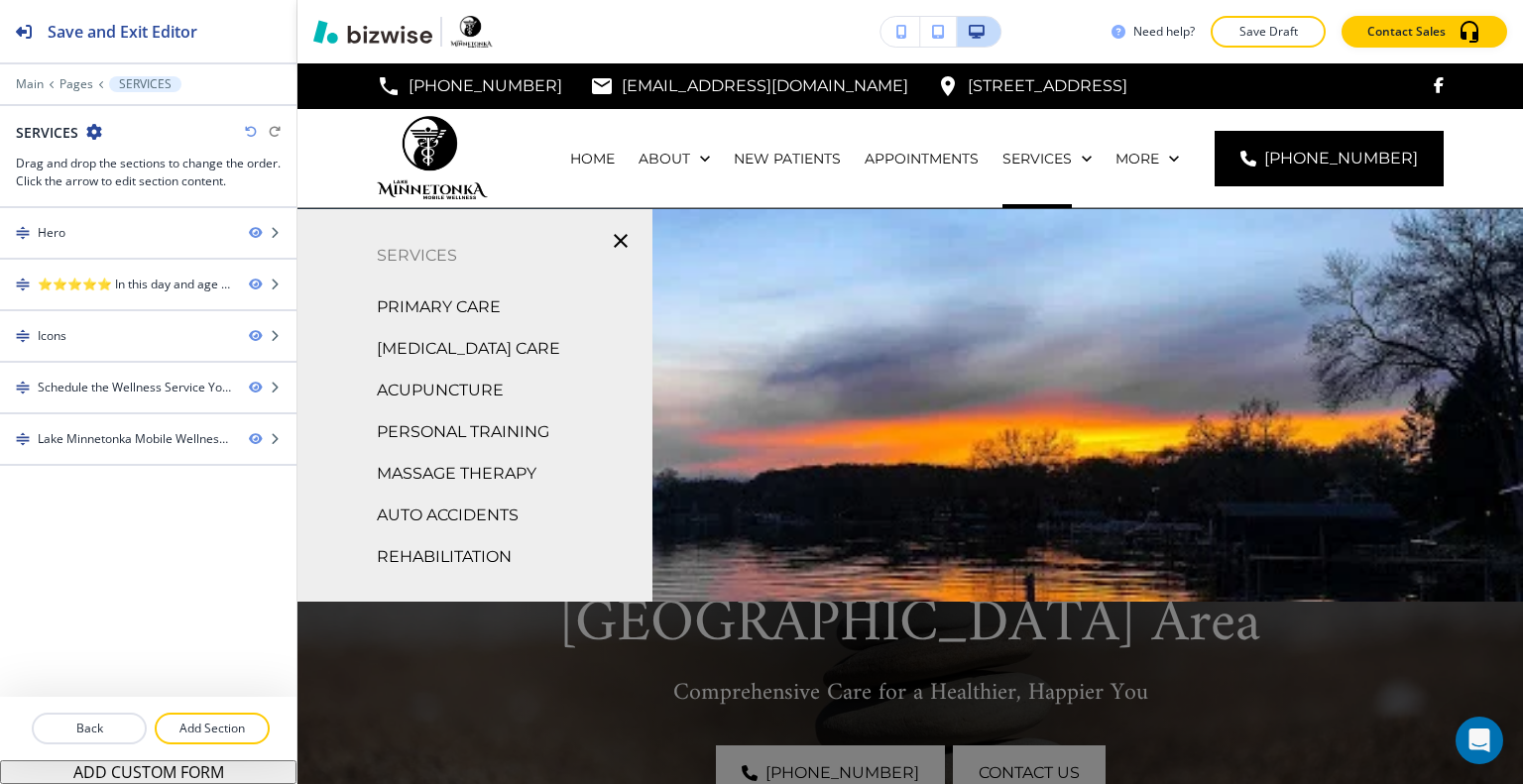 click on "PRIMARY CARE" at bounding box center [438, 307] 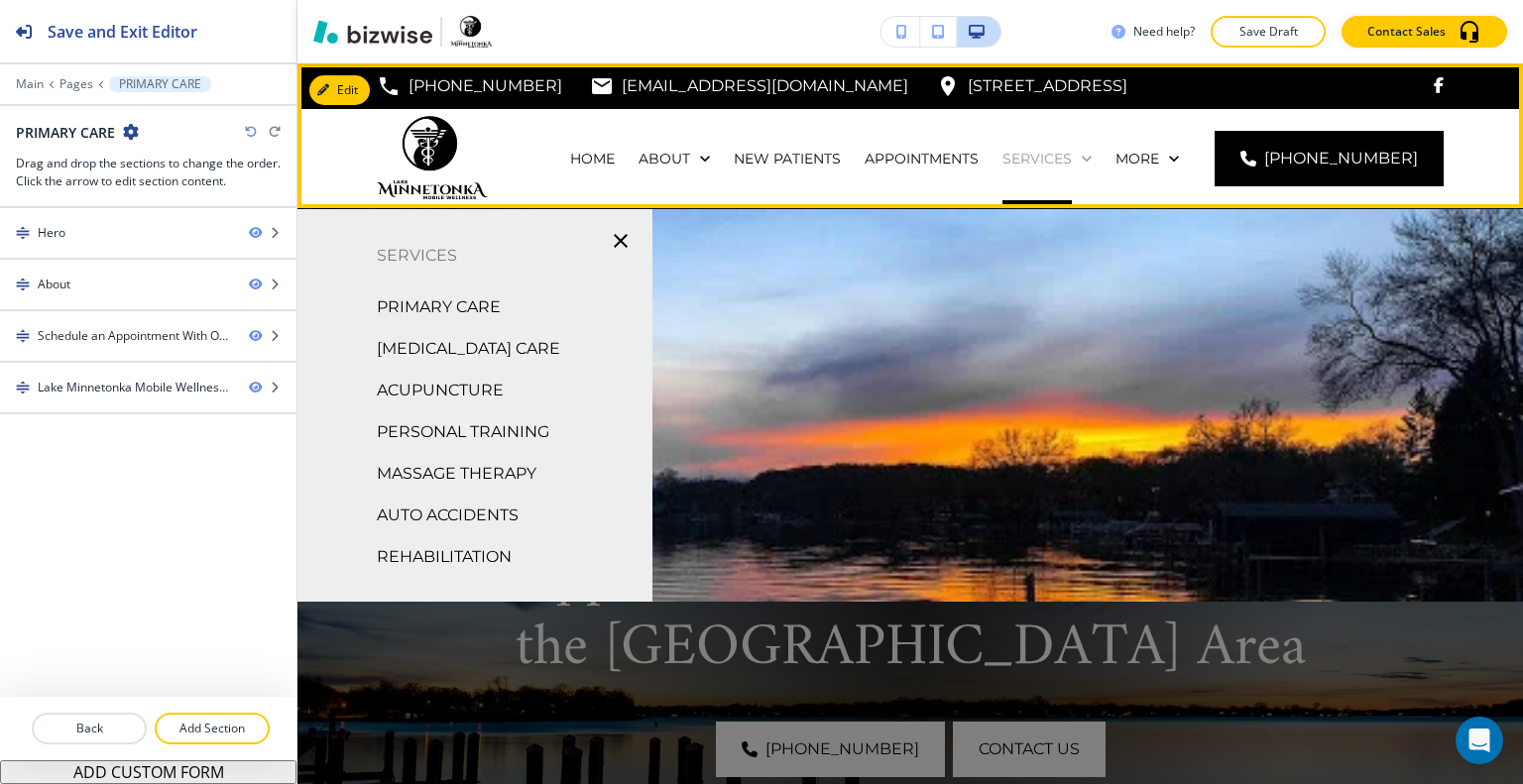 click on "SERVICES" at bounding box center (1037, 159) 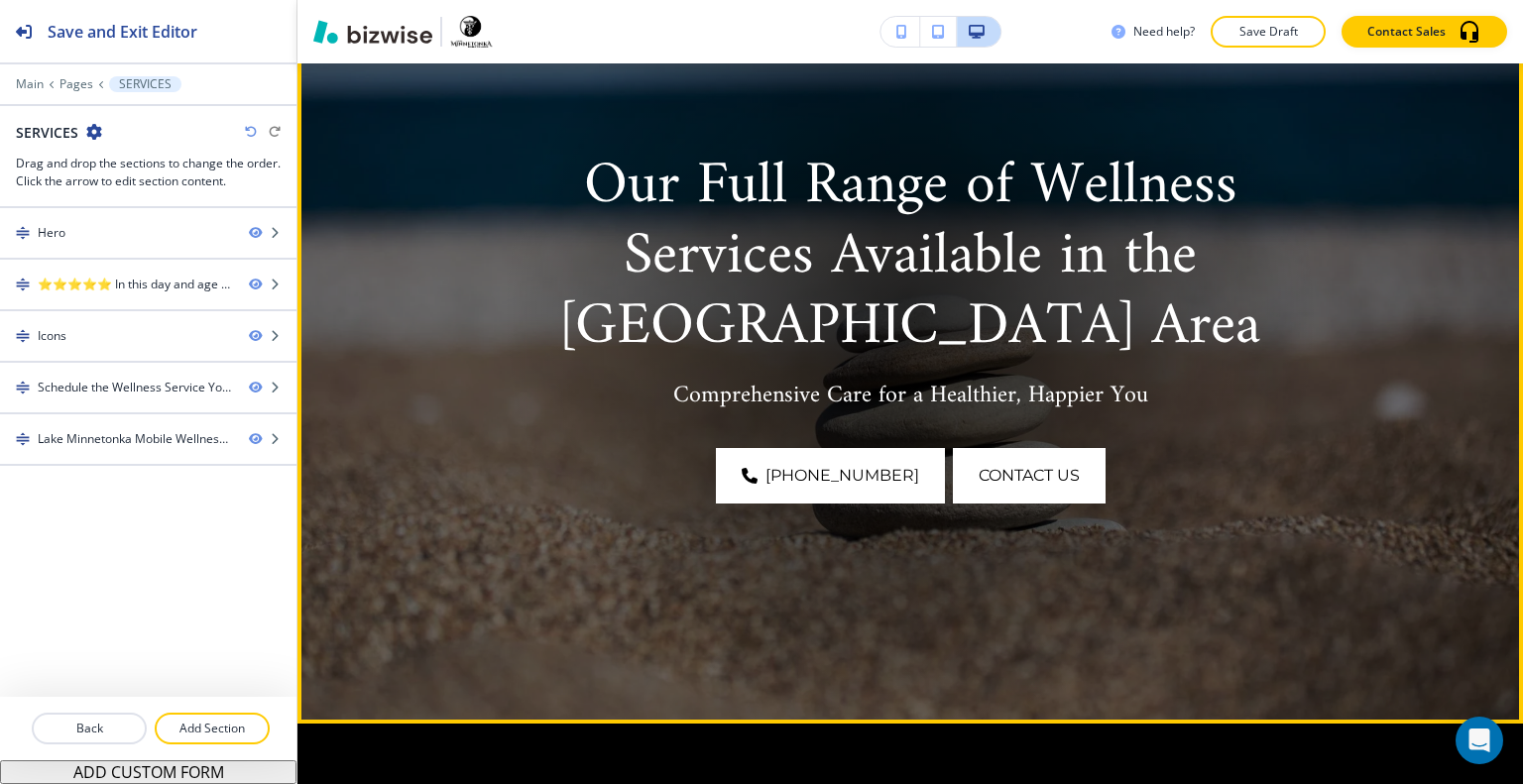 scroll, scrollTop: 694, scrollLeft: 0, axis: vertical 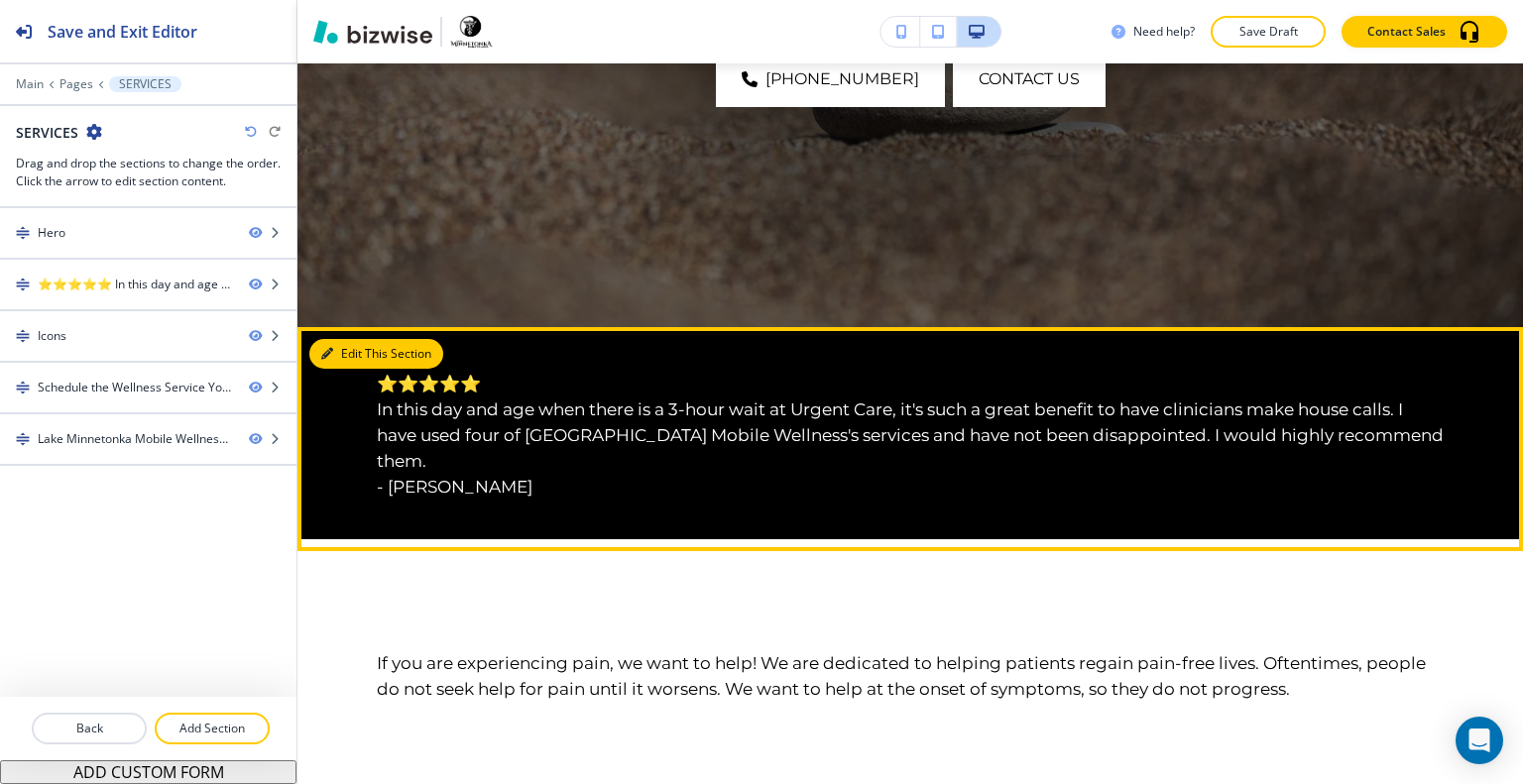 click on "Edit This Section" at bounding box center [376, 354] 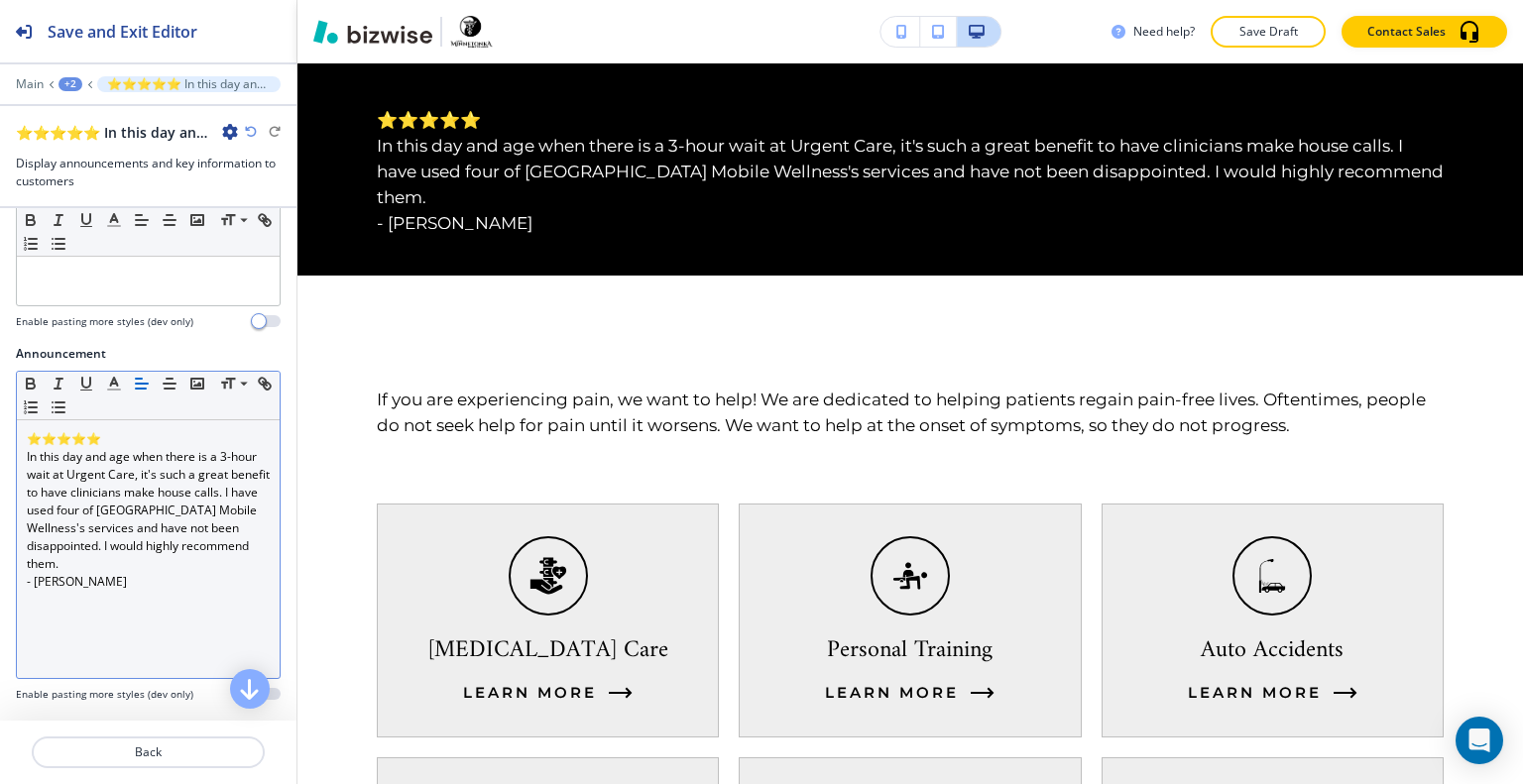 scroll, scrollTop: 297, scrollLeft: 0, axis: vertical 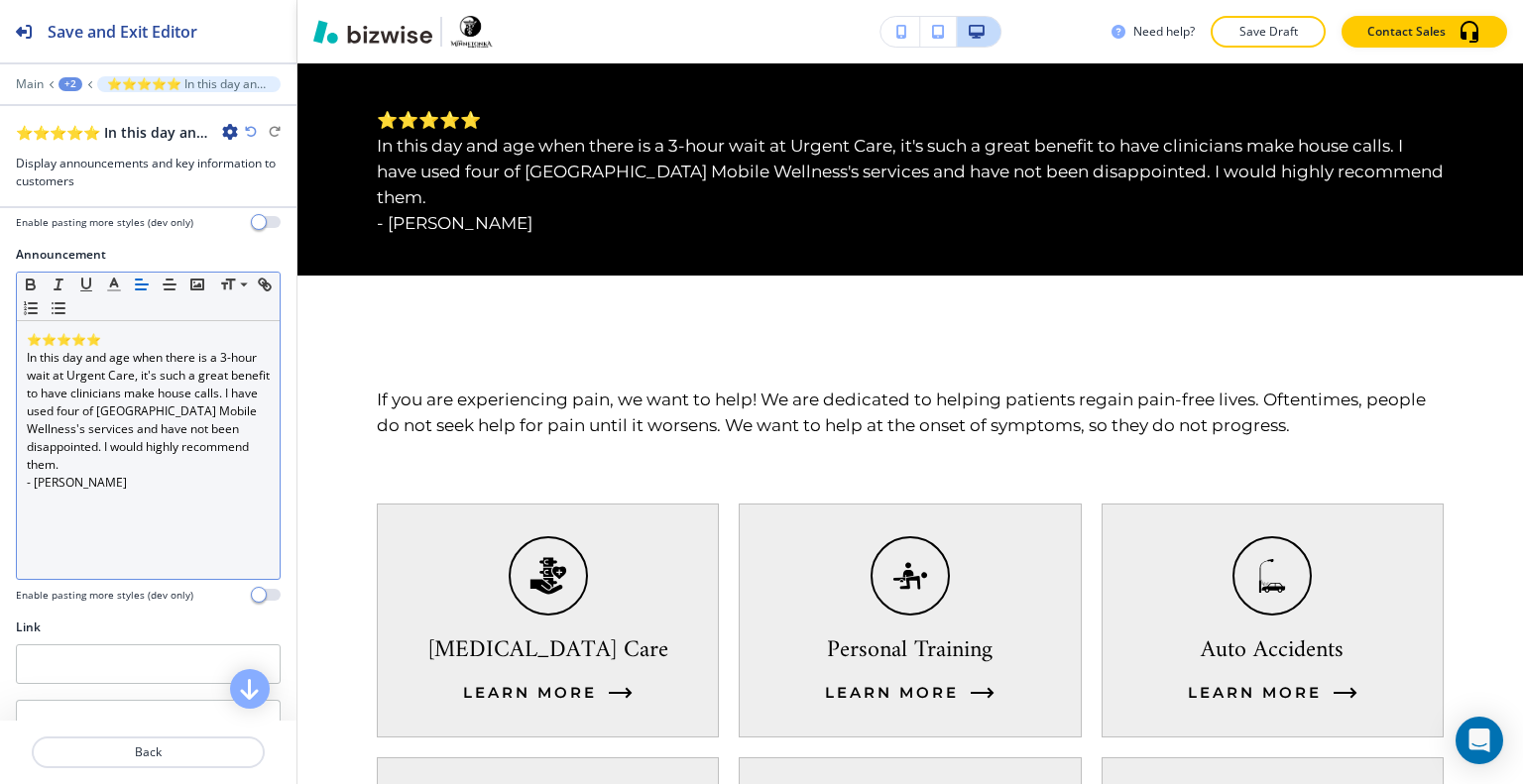click on "Announcement                                                   Small Normal Large Huge                                       ⭐⭐⭐⭐⭐ In this day and age when there is a 3-hour wait at Urgent Care, it's such a great benefit to have clinicians make house calls. I have used four of [GEOGRAPHIC_DATA] Mobile Wellness's services and have not been disappointed. I would highly recommend them. - [PERSON_NAME] Enable pasting more styles (dev only)" at bounding box center (148, 424) 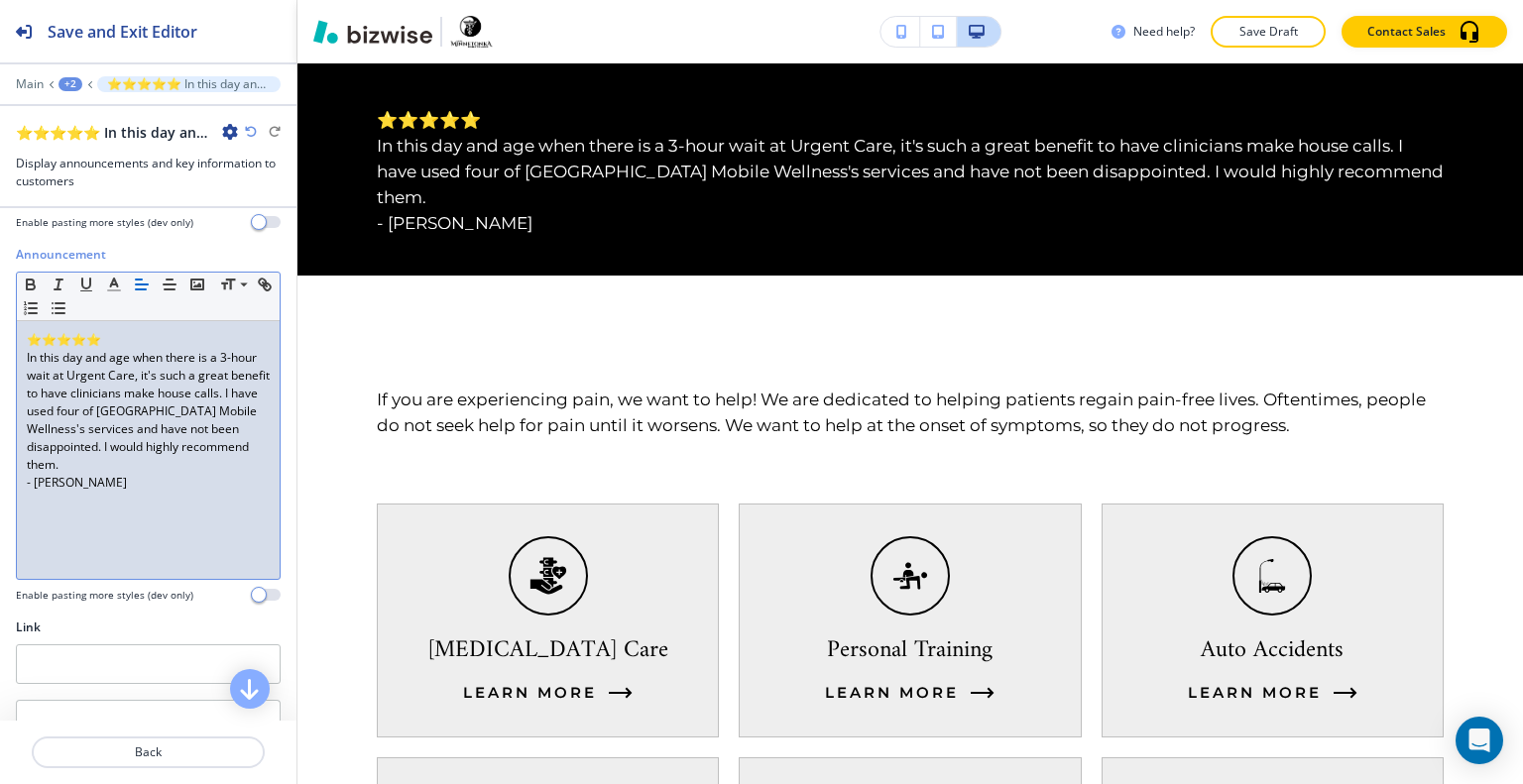 drag, startPoint x: 159, startPoint y: 509, endPoint x: 22, endPoint y: 329, distance: 226.20566 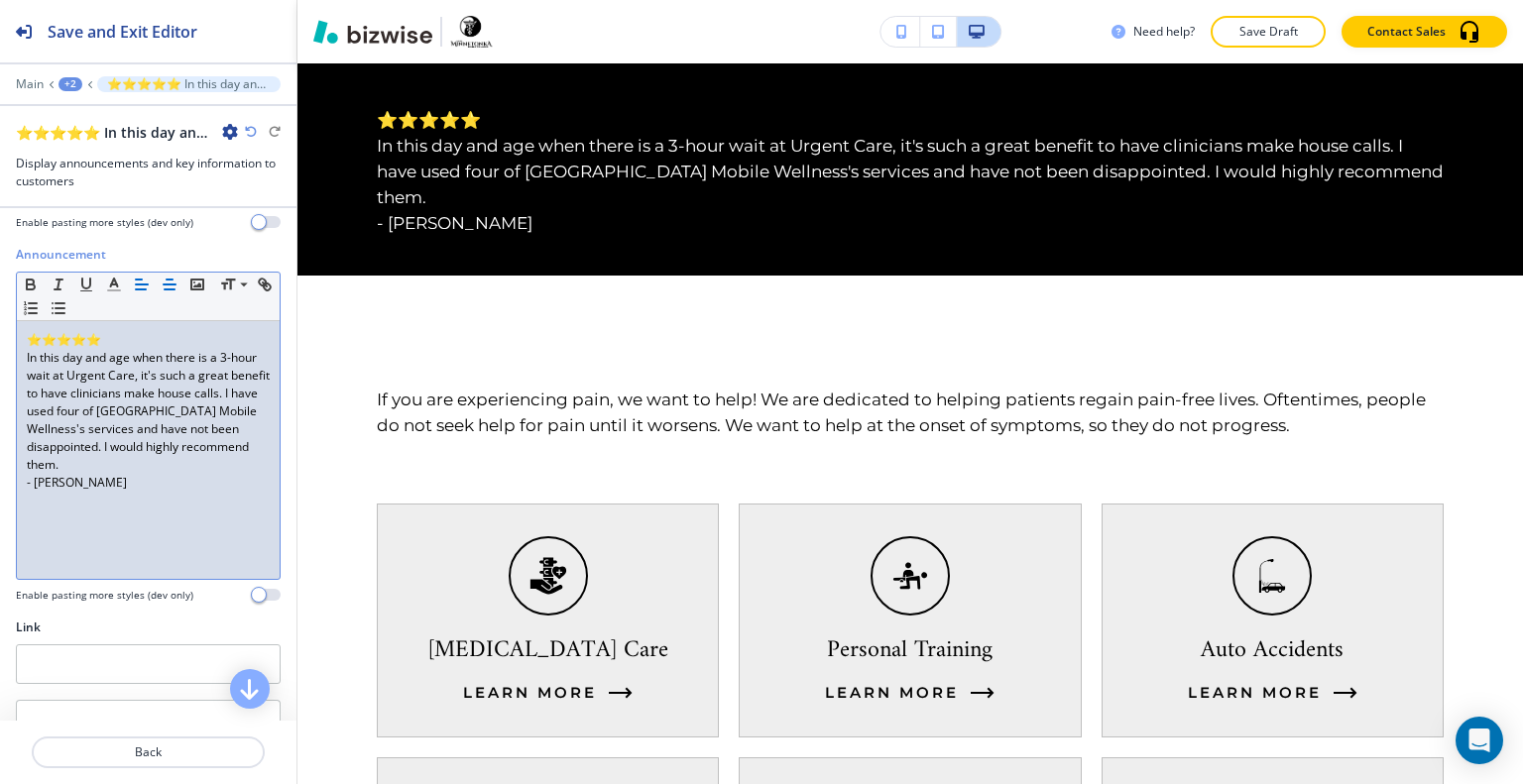 click 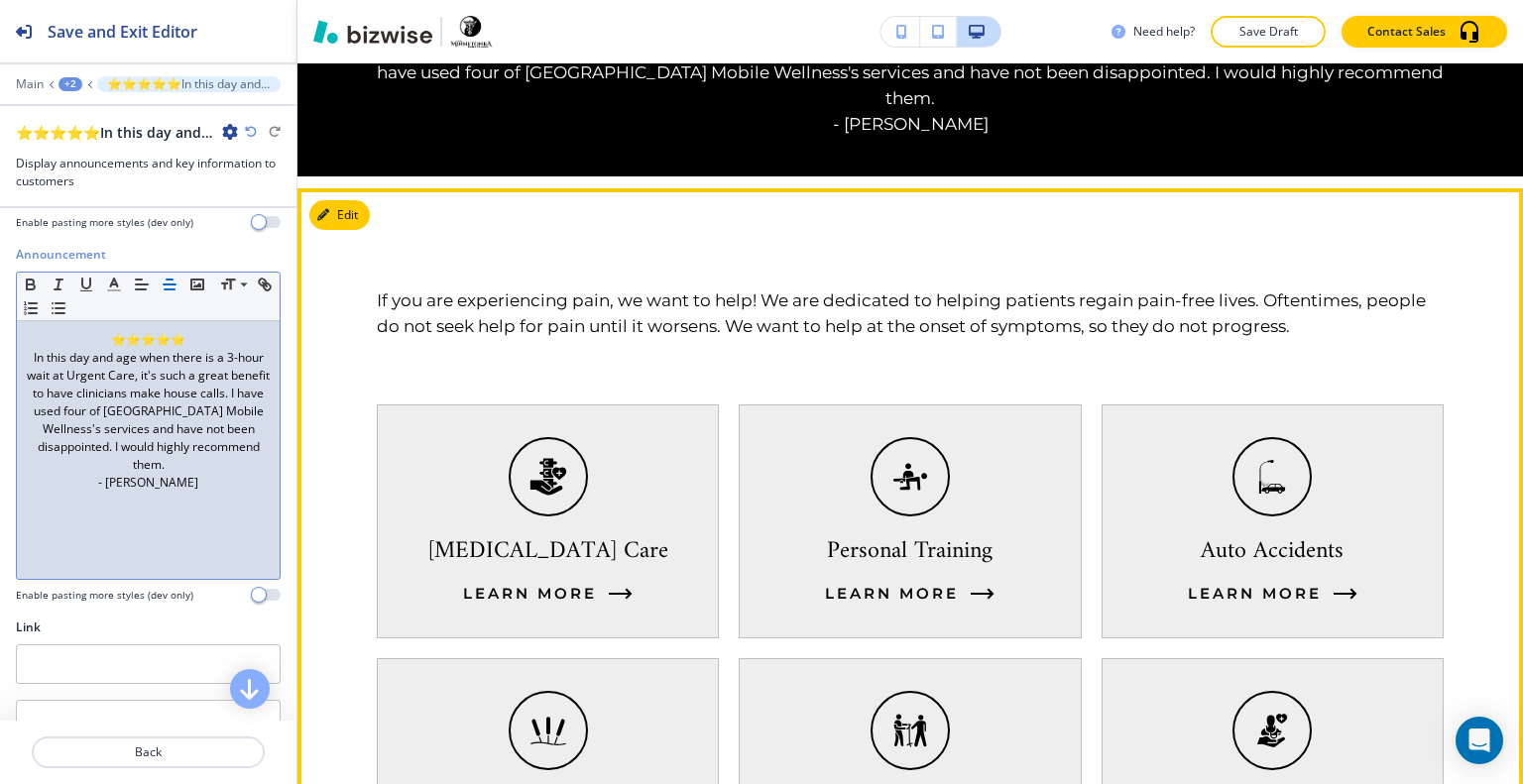 scroll, scrollTop: 1156, scrollLeft: 0, axis: vertical 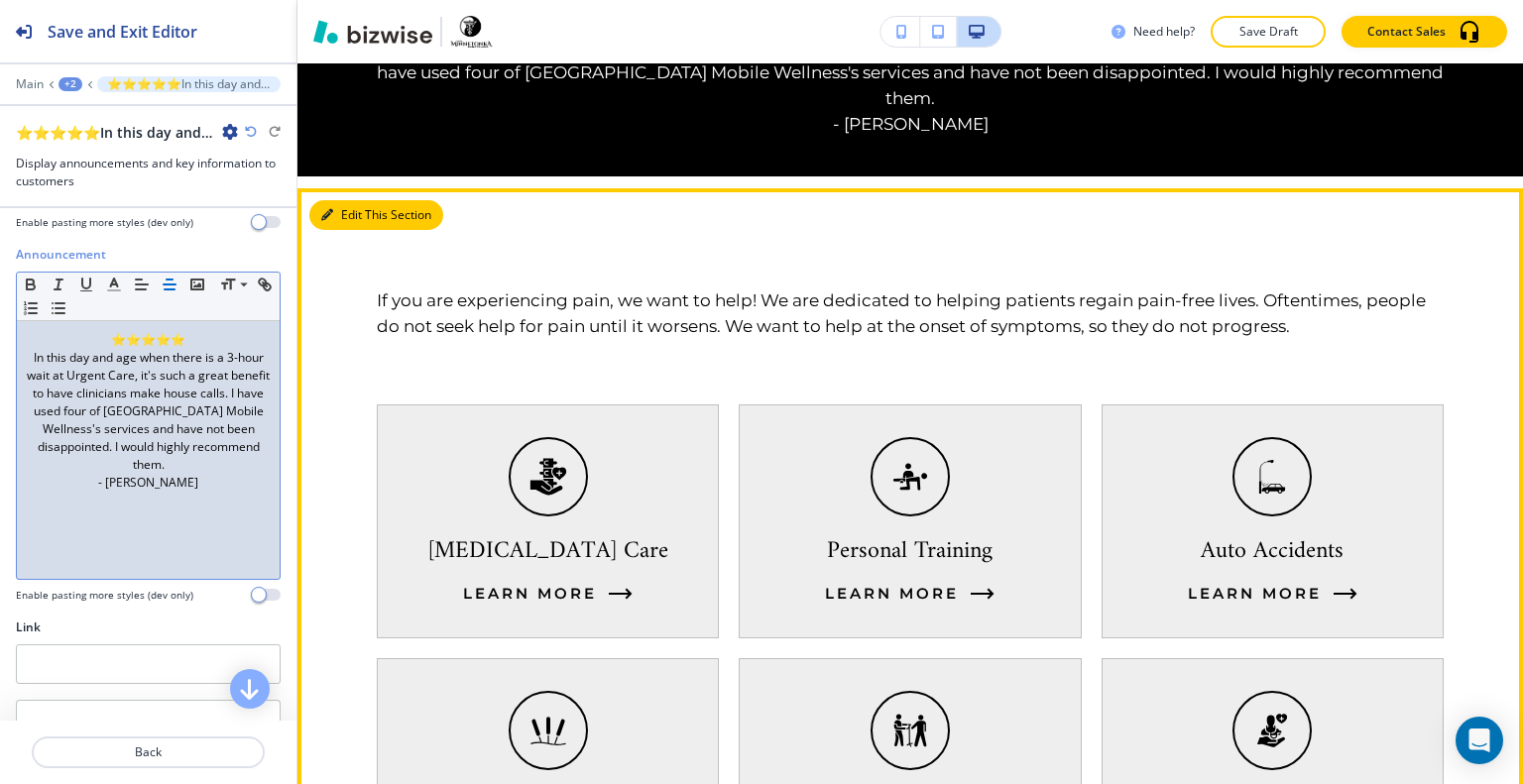 click on "Edit This Section" at bounding box center (376, 215) 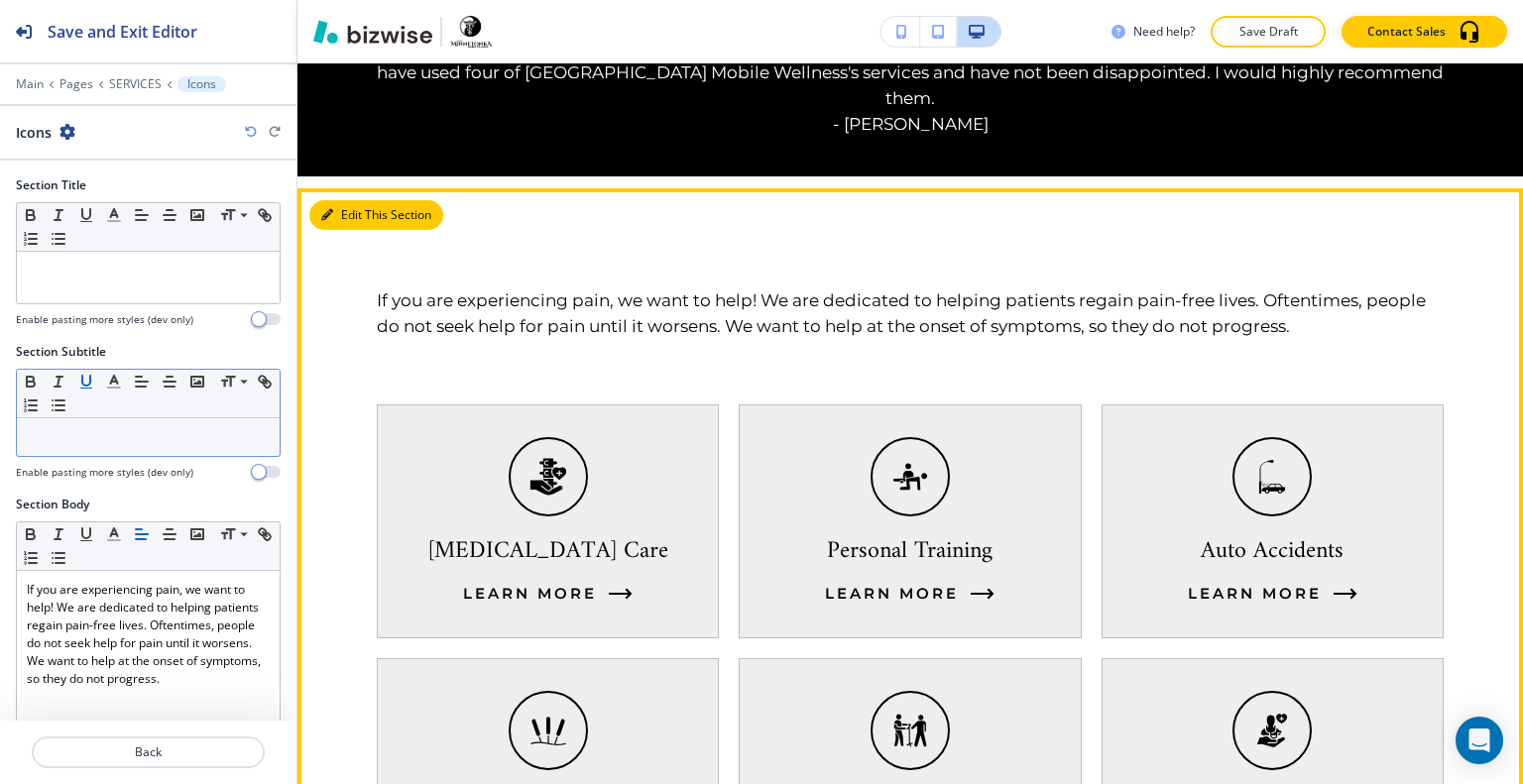 scroll, scrollTop: 1181, scrollLeft: 0, axis: vertical 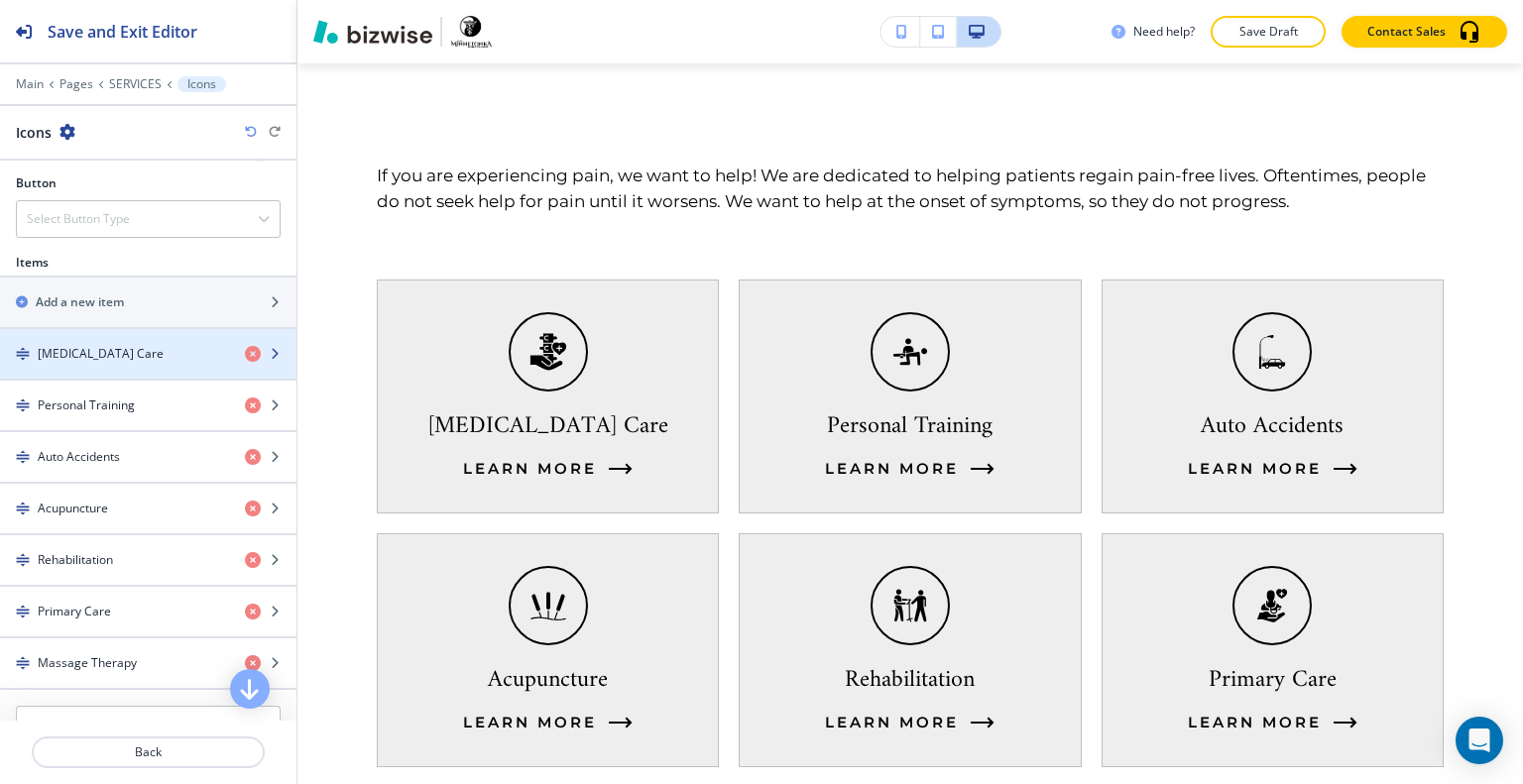 click at bounding box center [148, 371] 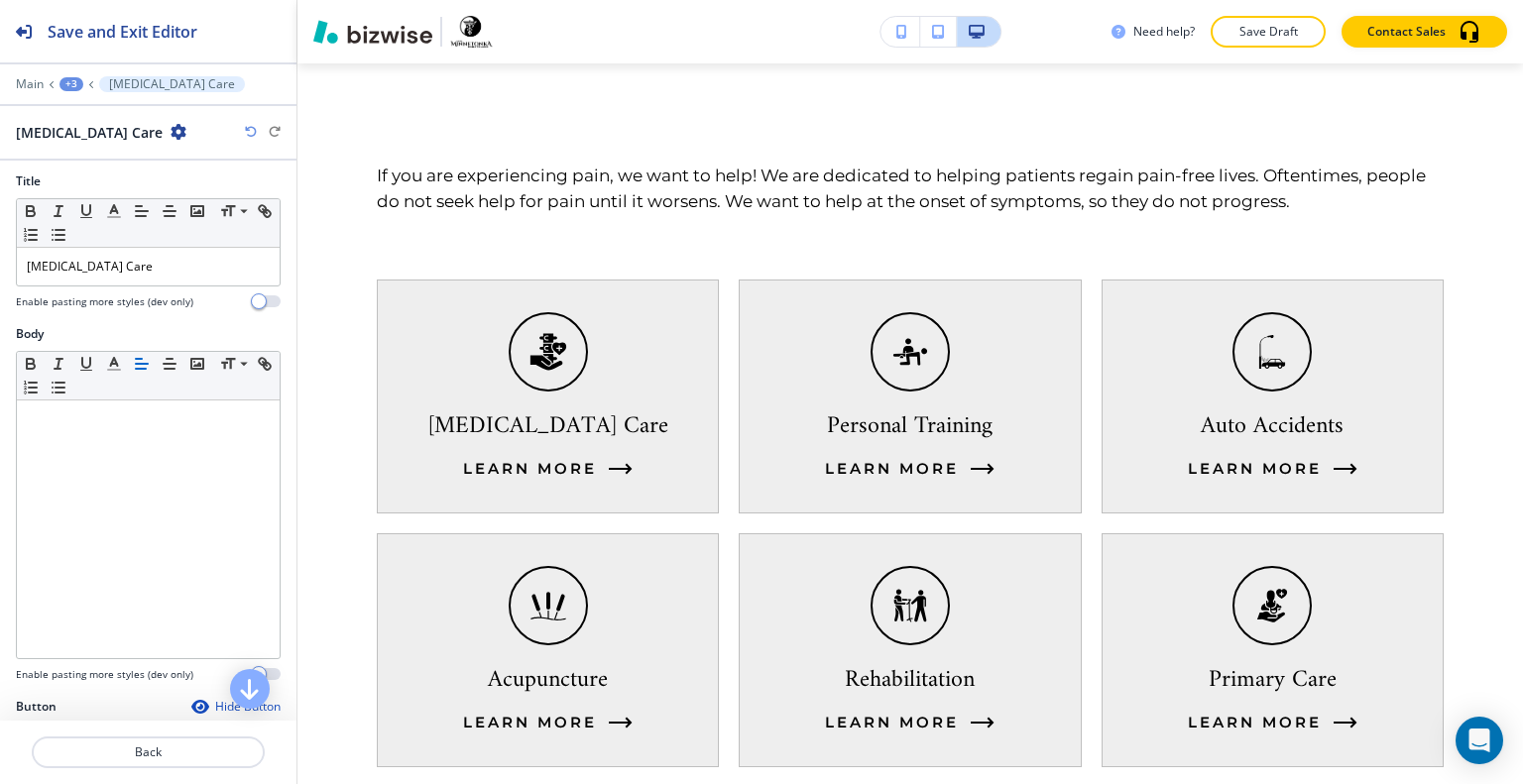 scroll, scrollTop: 631, scrollLeft: 0, axis: vertical 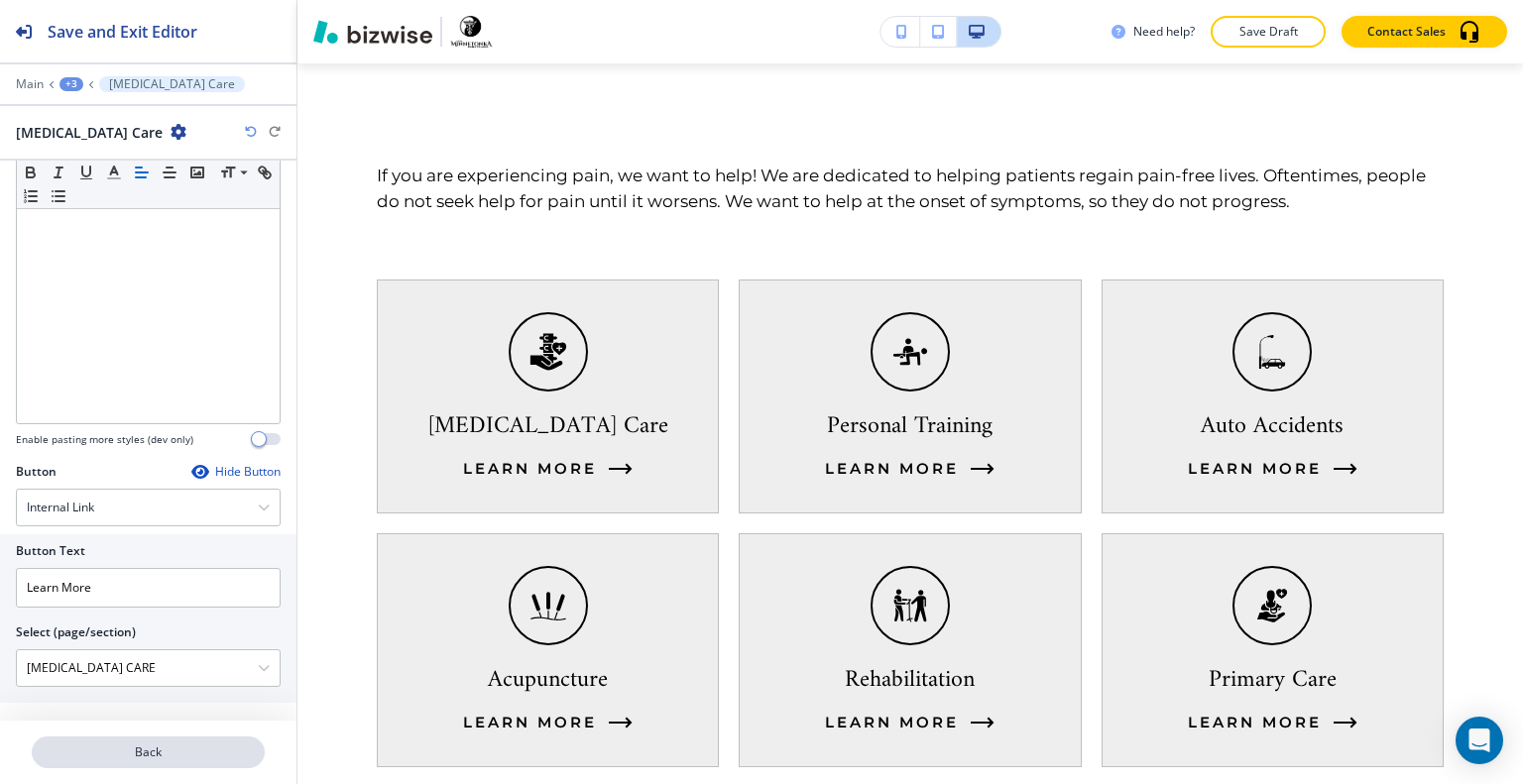 click on "Back" at bounding box center [148, 752] 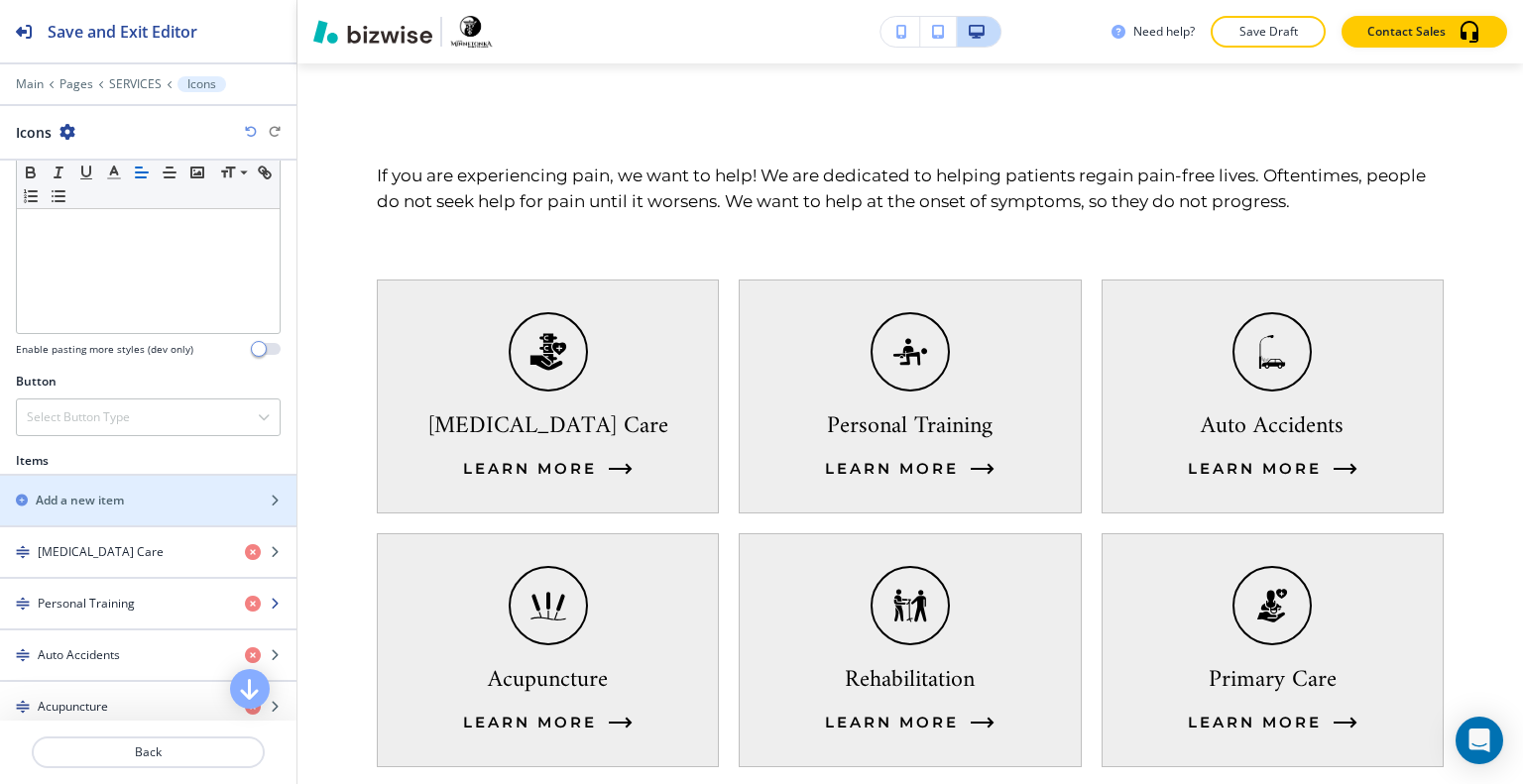 scroll, scrollTop: 595, scrollLeft: 0, axis: vertical 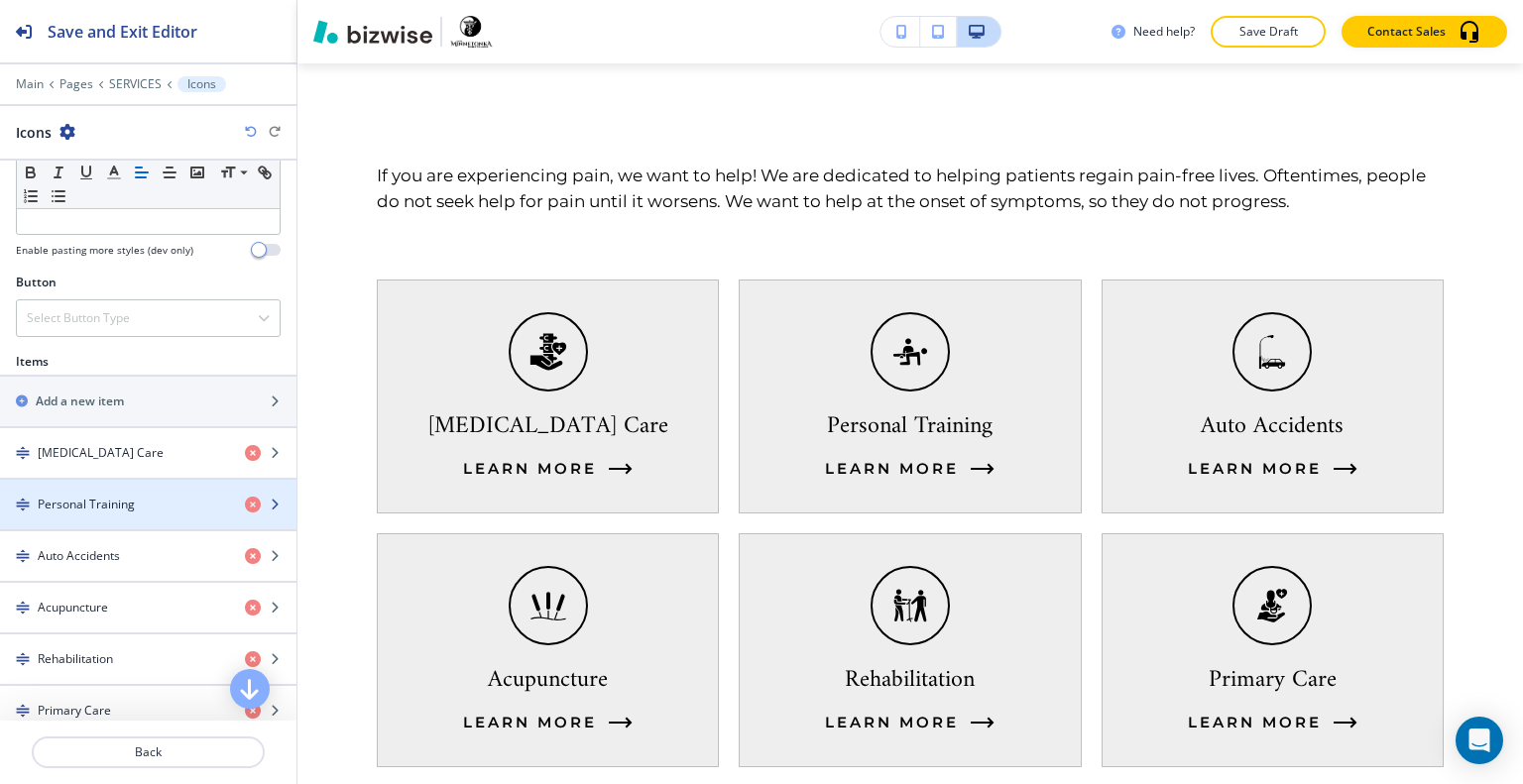 click on "Personal Training" at bounding box center [86, 504] 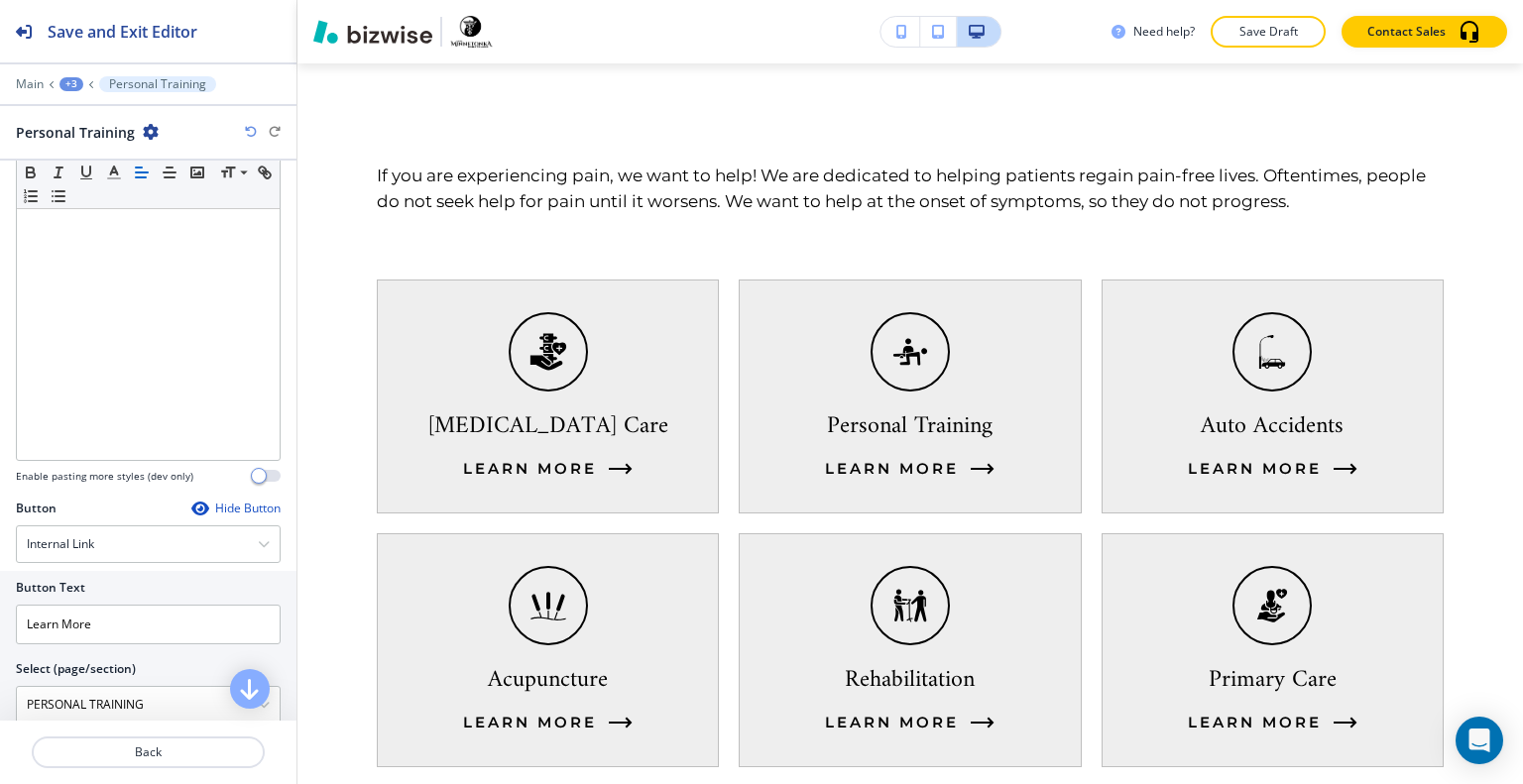 scroll, scrollTop: 631, scrollLeft: 0, axis: vertical 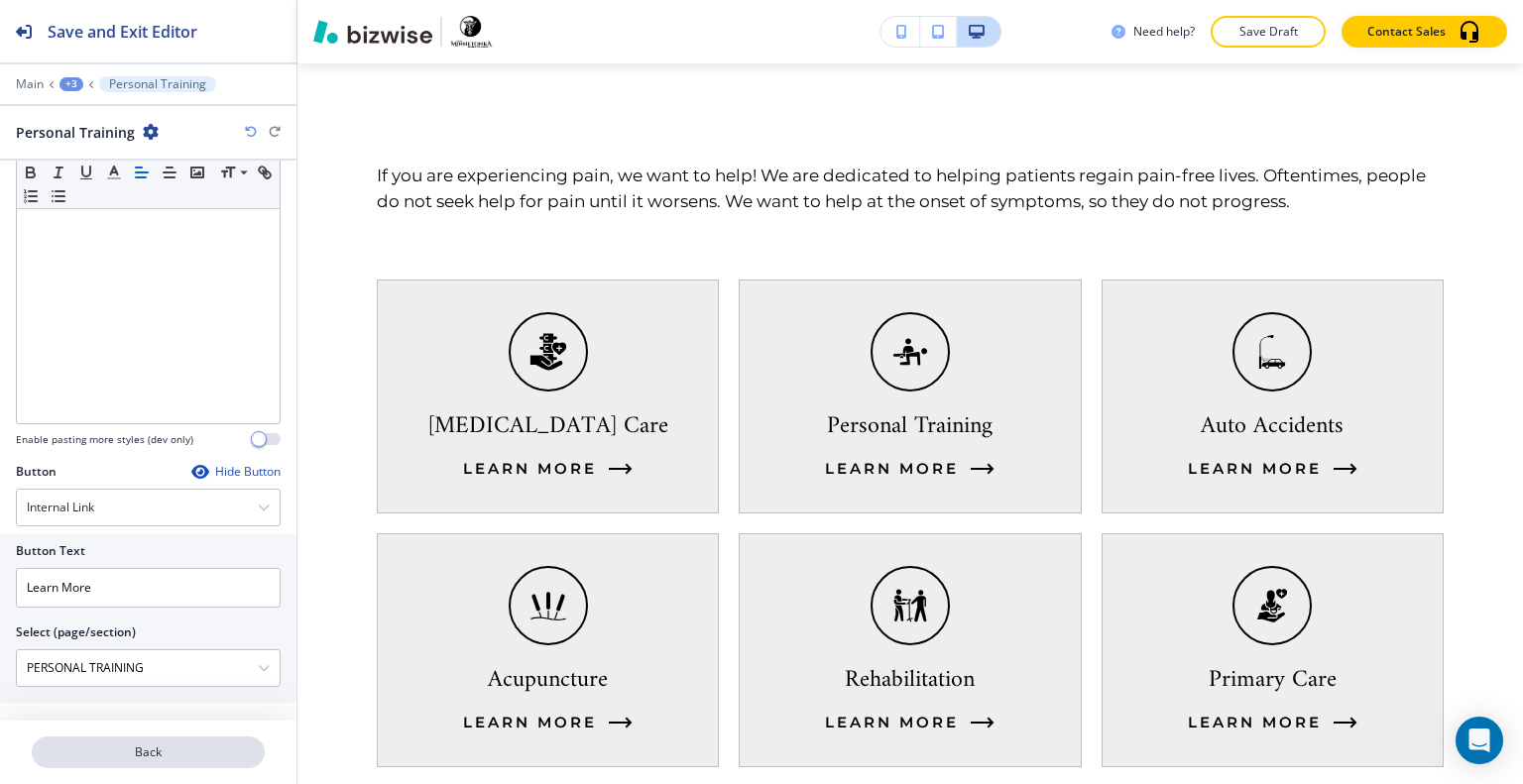 click on "Back" at bounding box center [148, 752] 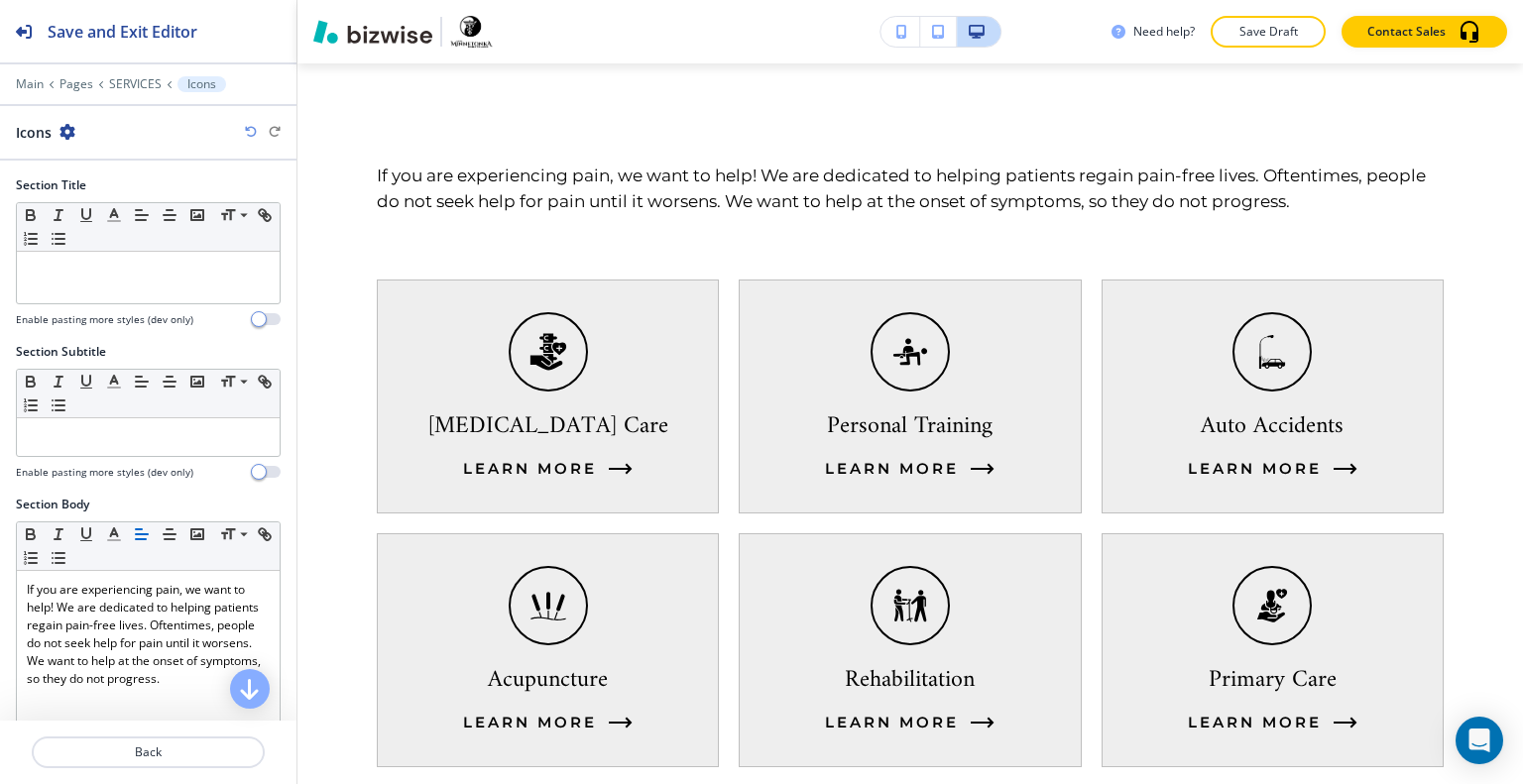 scroll, scrollTop: 694, scrollLeft: 0, axis: vertical 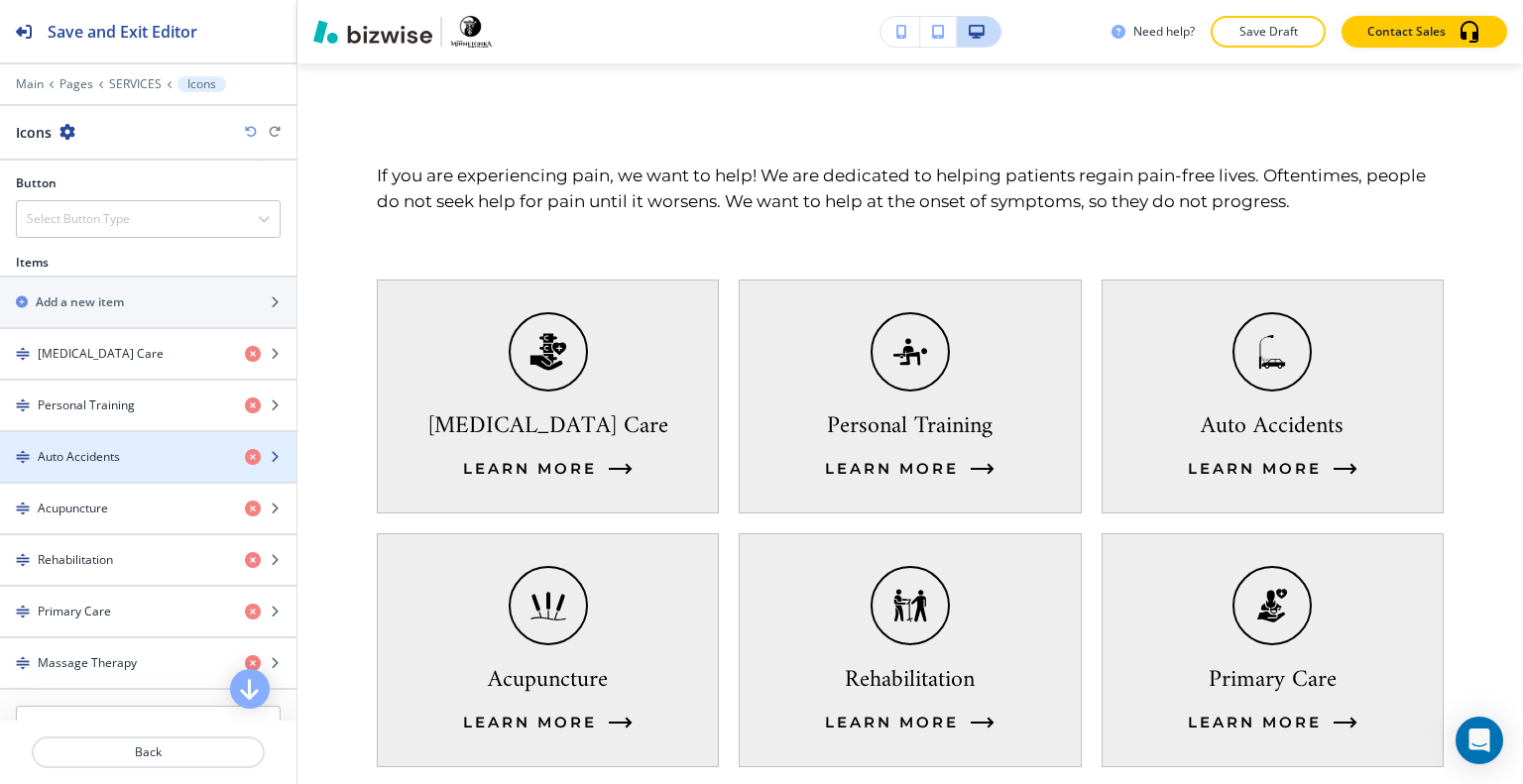 click at bounding box center (148, 474) 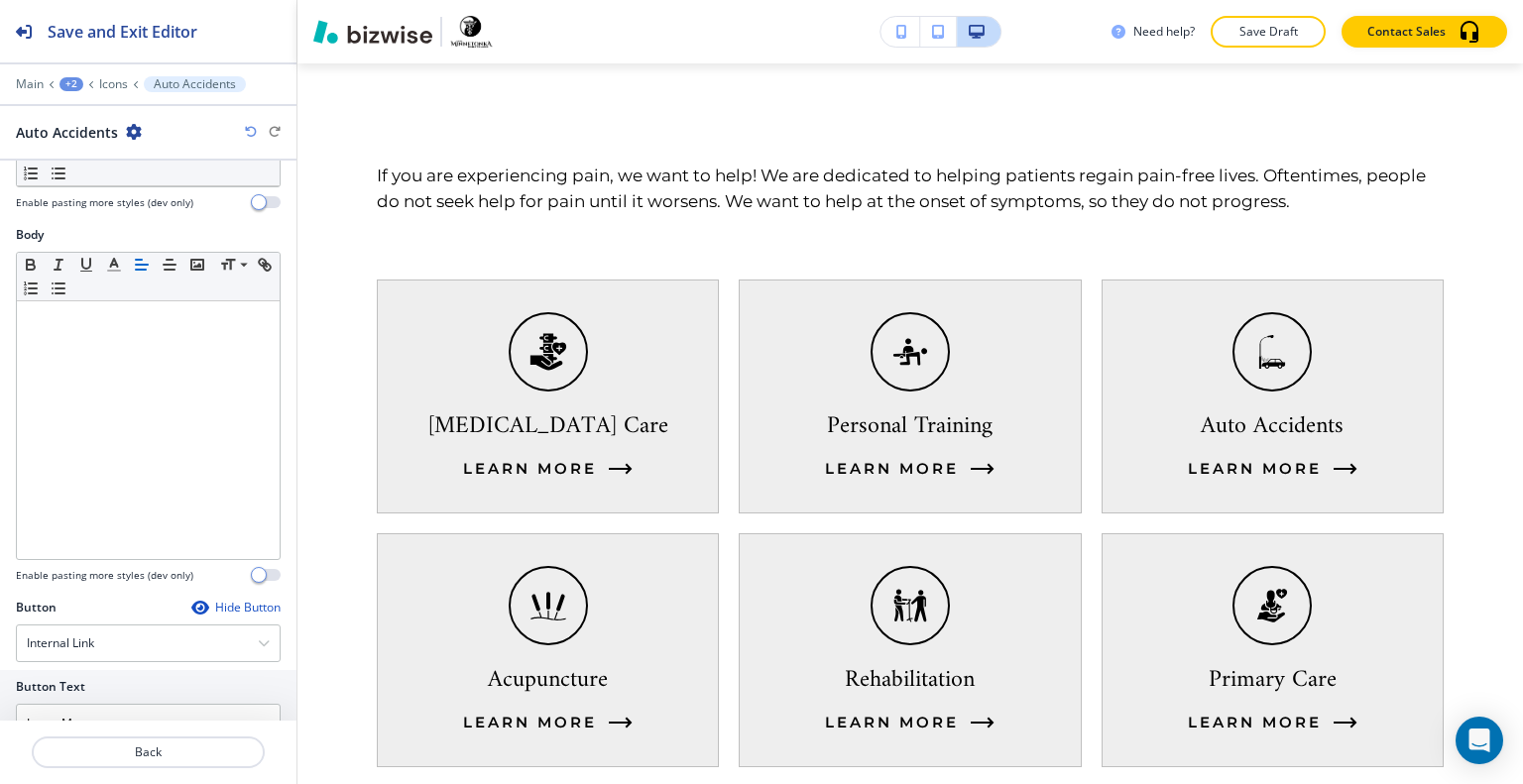 scroll, scrollTop: 631, scrollLeft: 0, axis: vertical 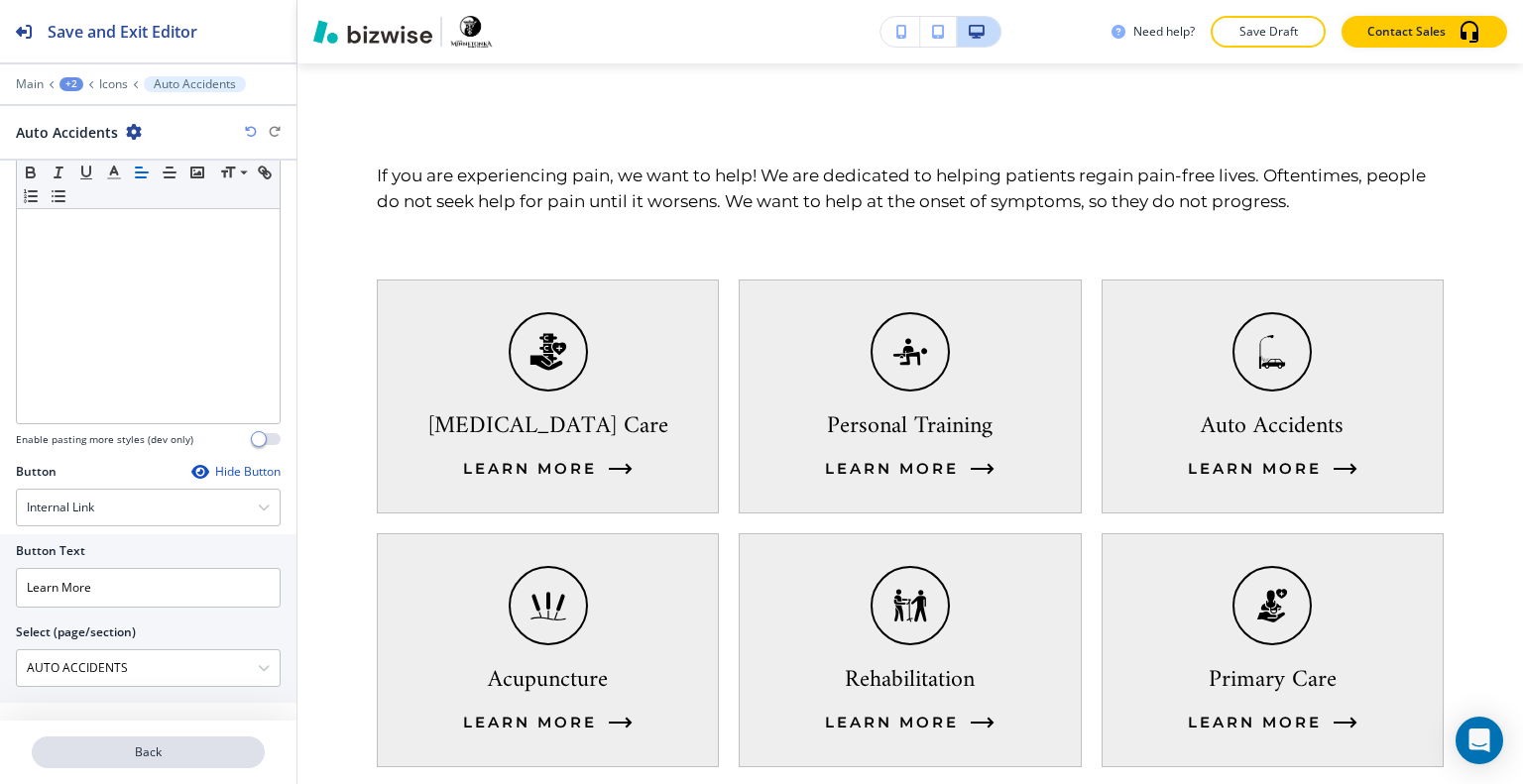 click on "Back" at bounding box center (148, 752) 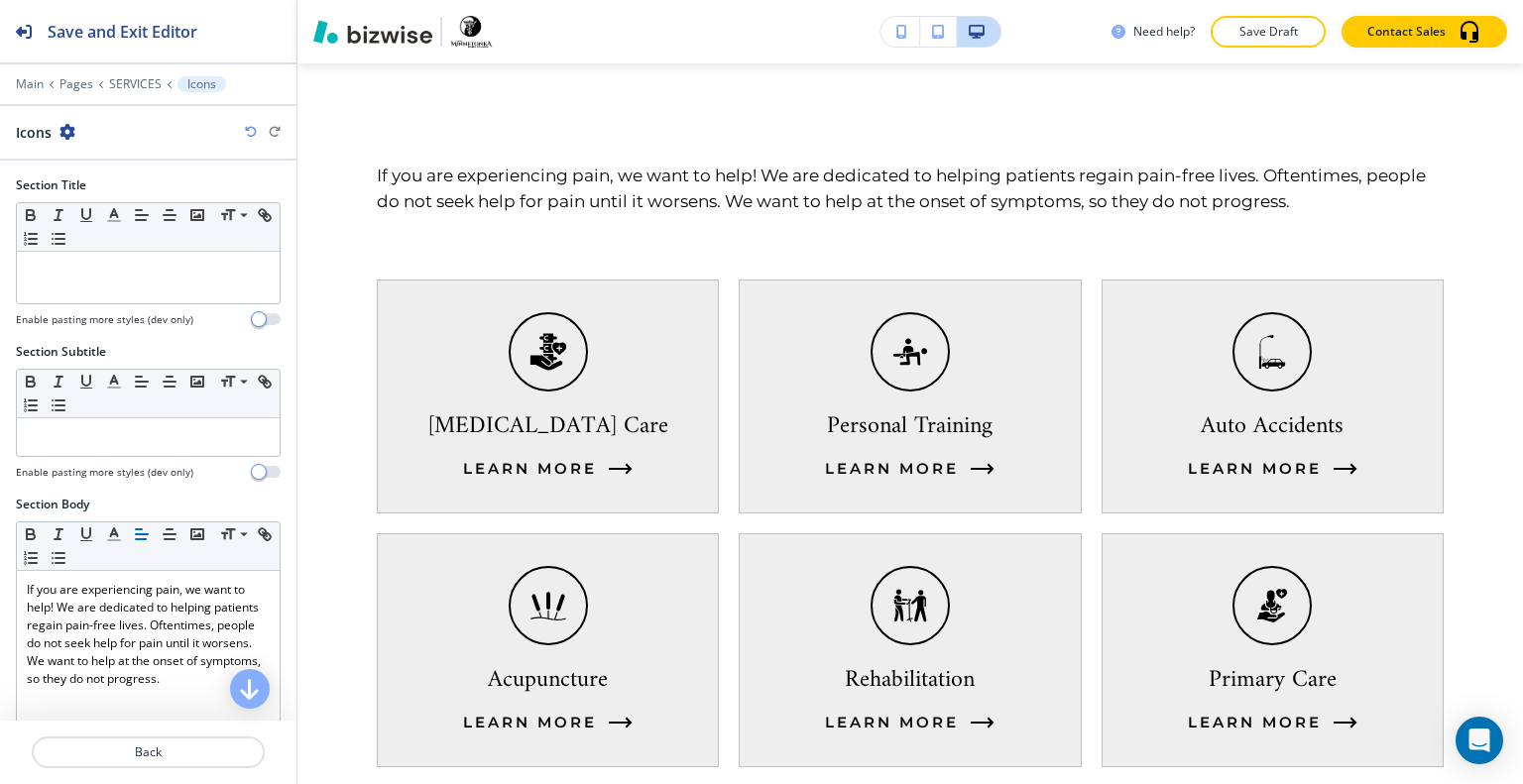scroll, scrollTop: 694, scrollLeft: 0, axis: vertical 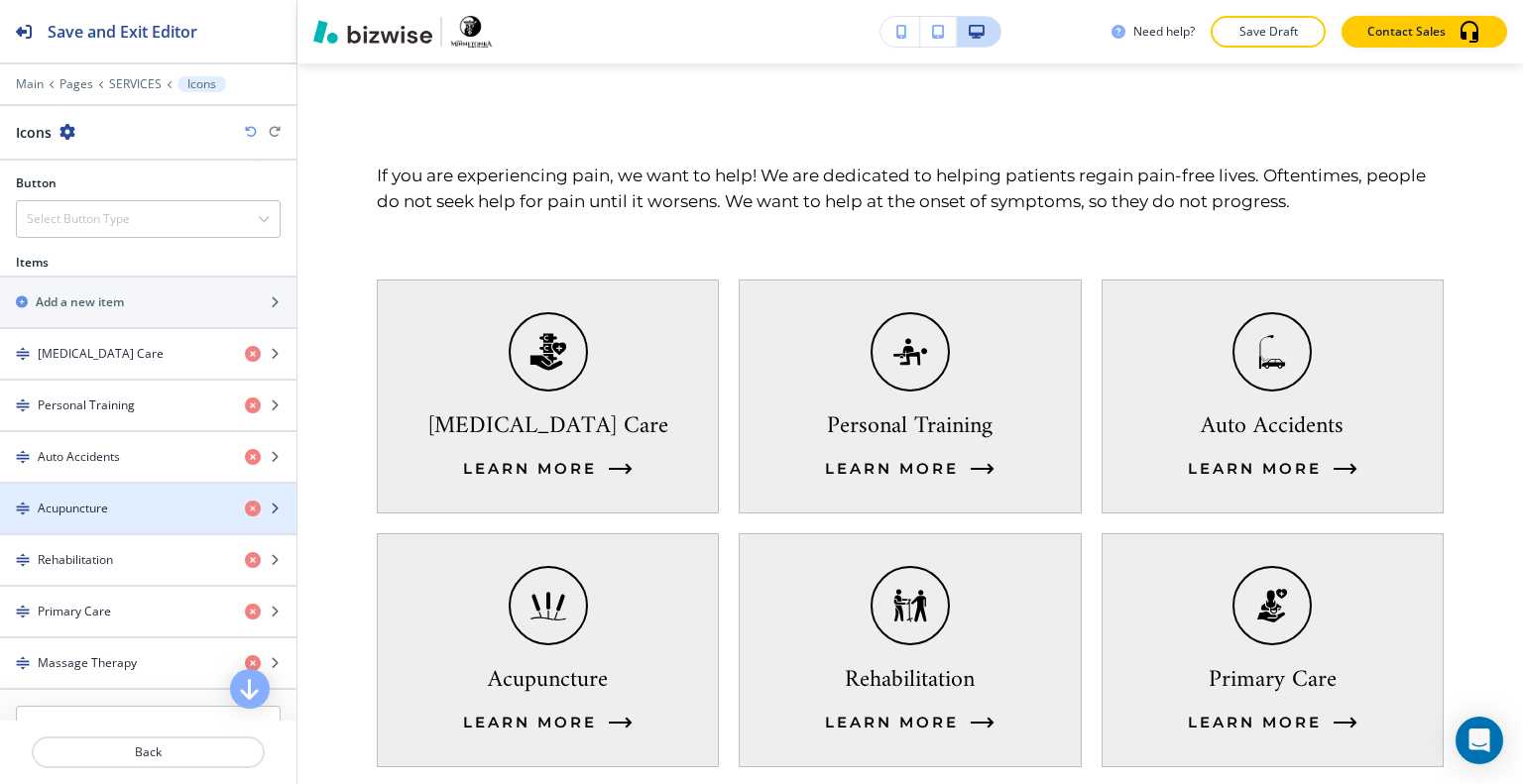 click on "Acupuncture" at bounding box center (114, 508) 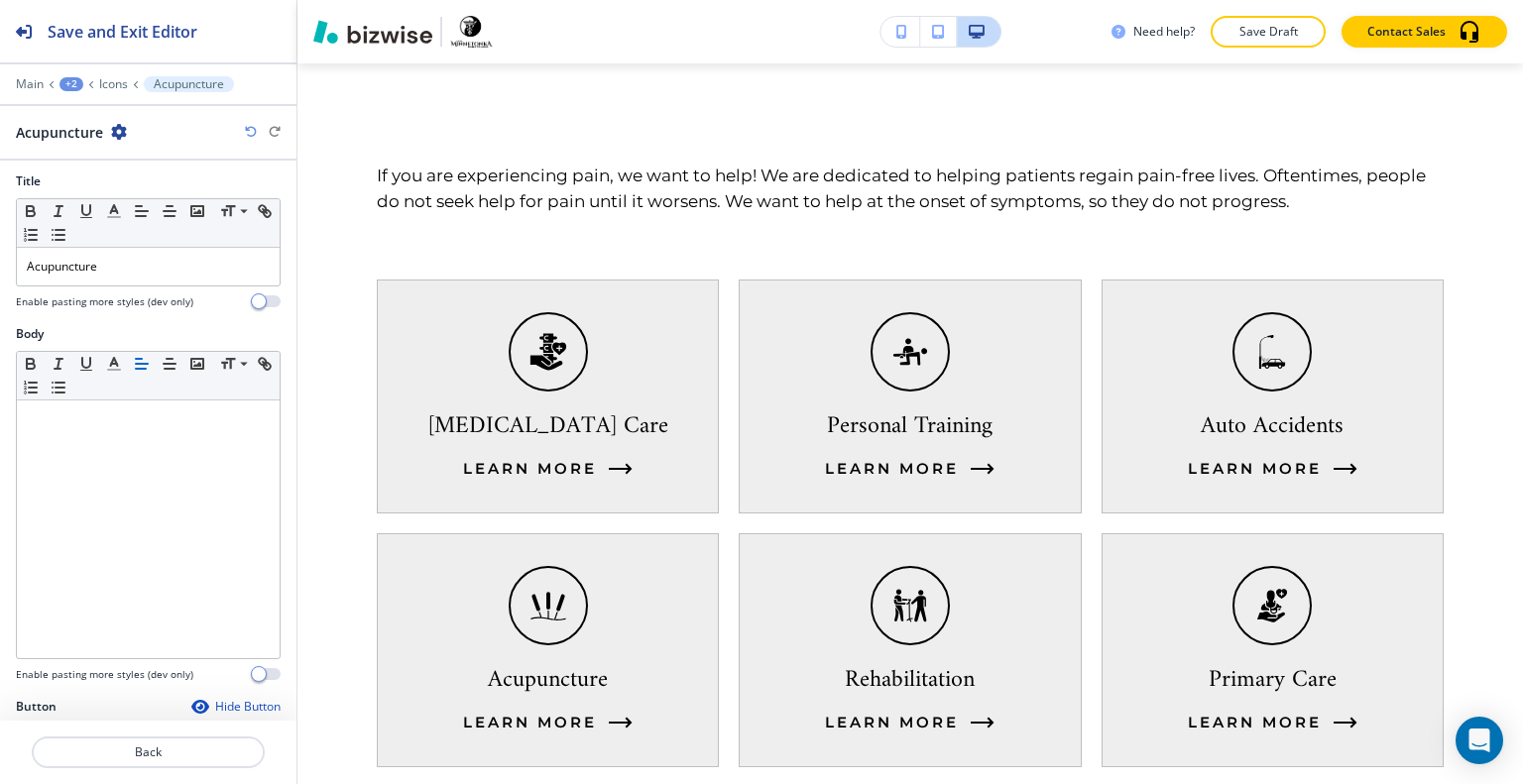 scroll, scrollTop: 631, scrollLeft: 0, axis: vertical 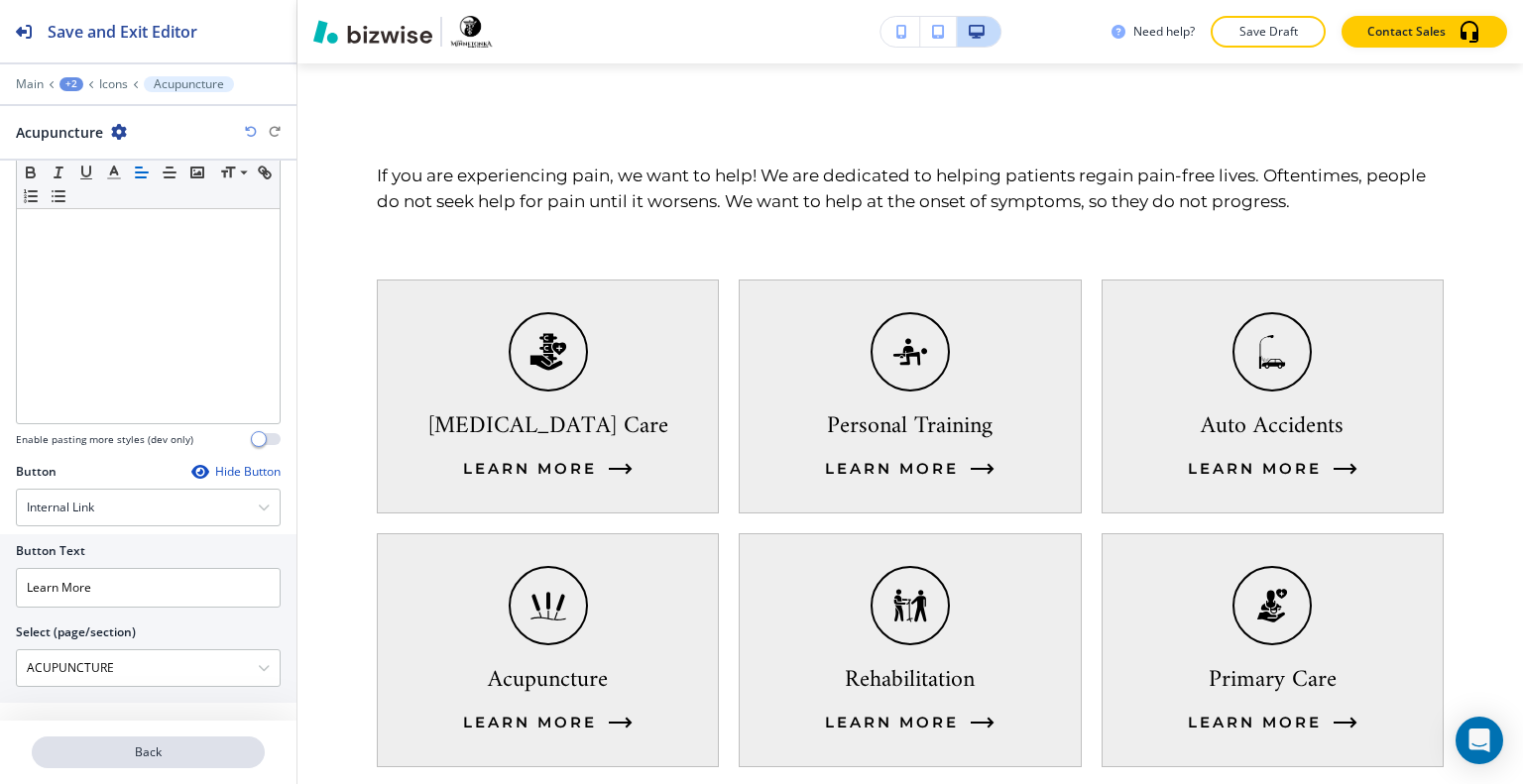 click on "Back" at bounding box center (148, 752) 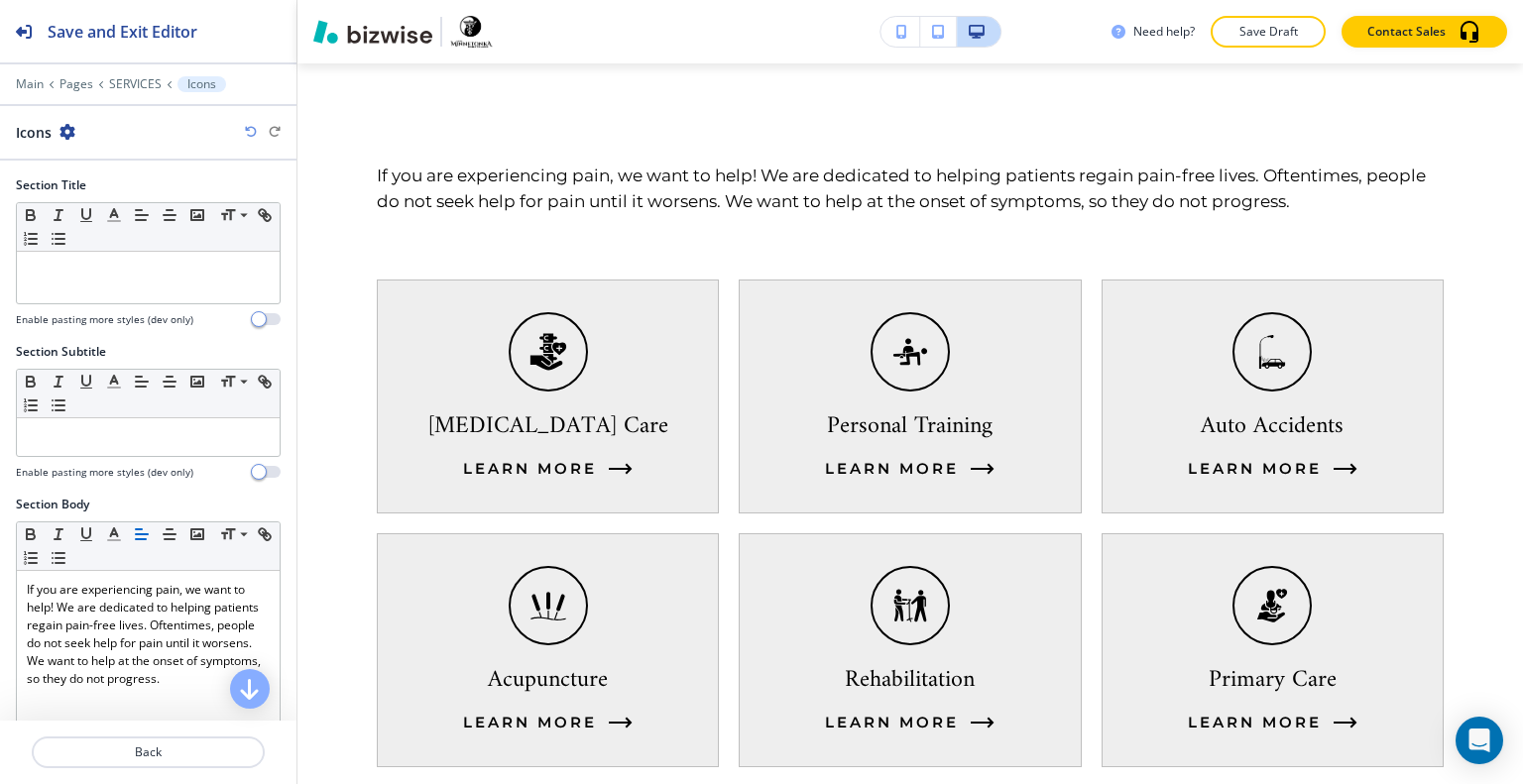 scroll, scrollTop: 694, scrollLeft: 0, axis: vertical 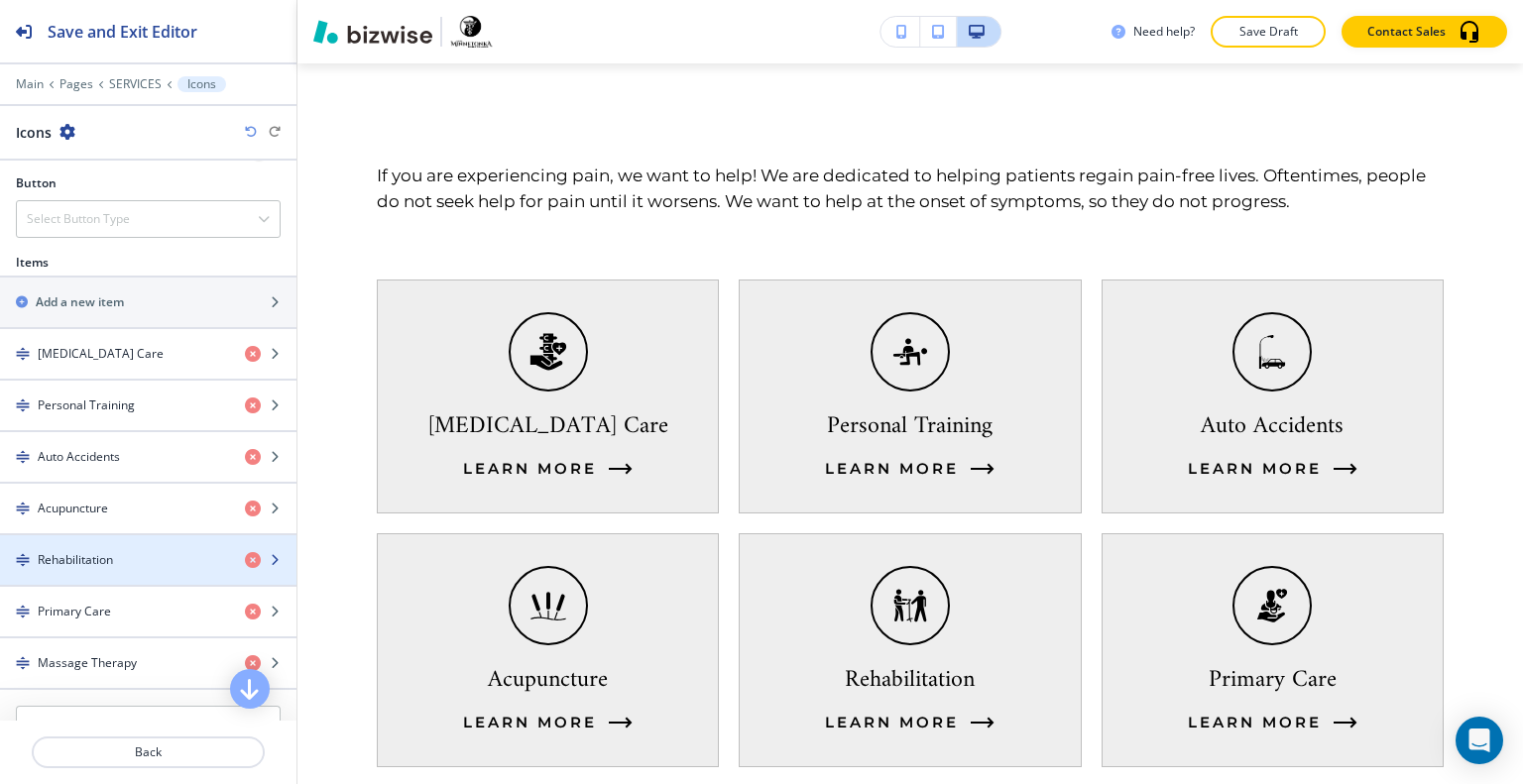 click on "Rehabilitation" at bounding box center (114, 560) 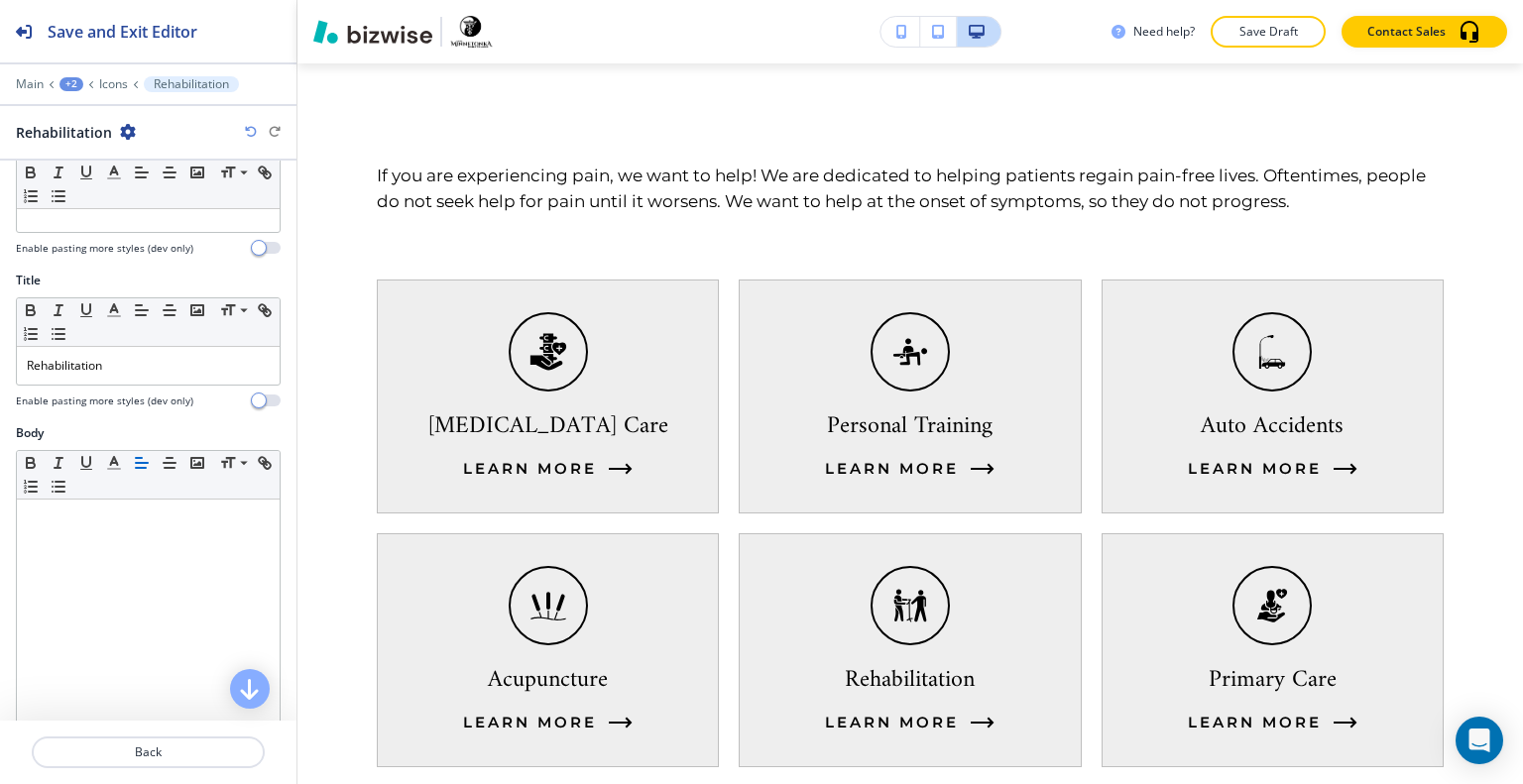 scroll, scrollTop: 631, scrollLeft: 0, axis: vertical 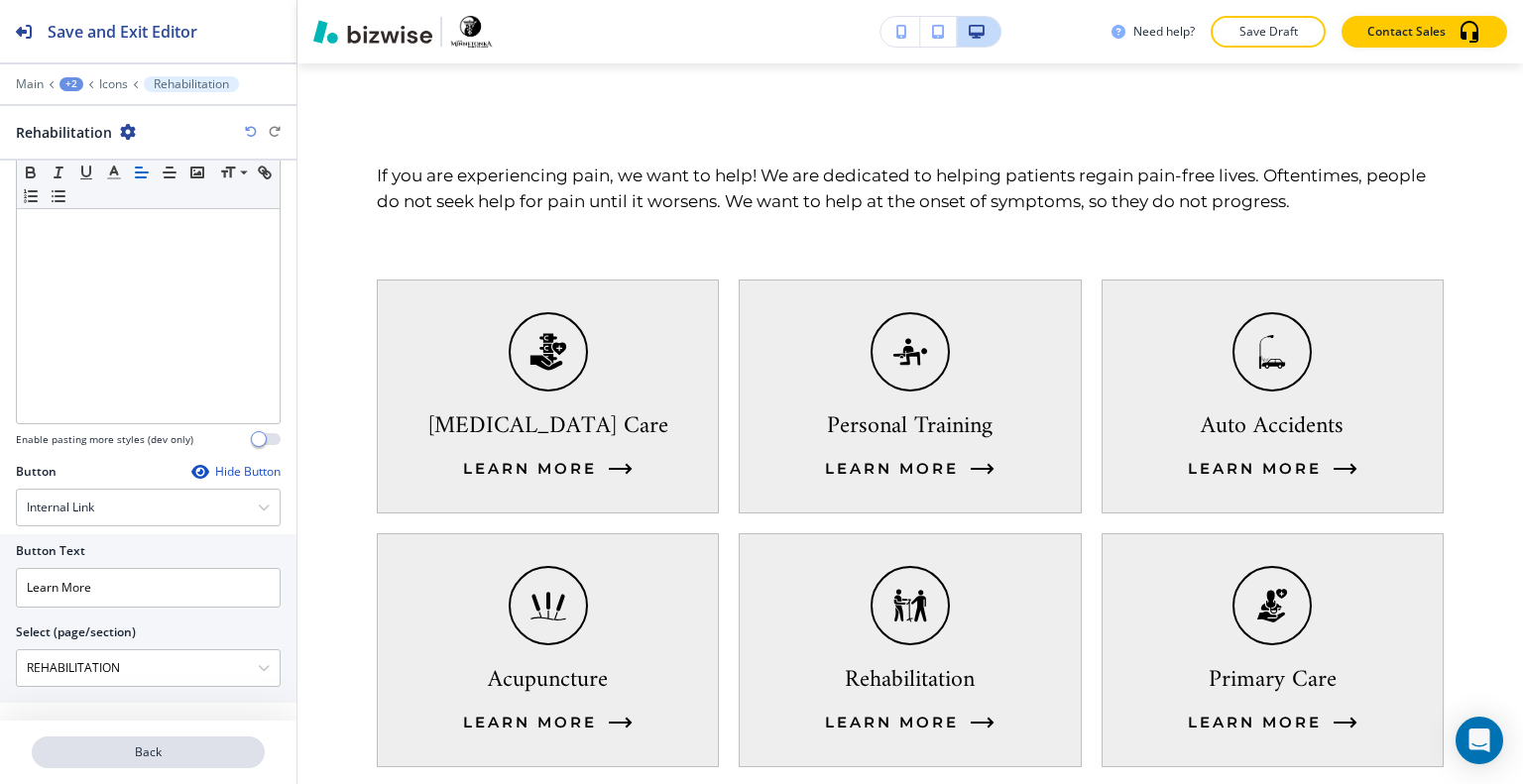 click on "Back" at bounding box center (148, 752) 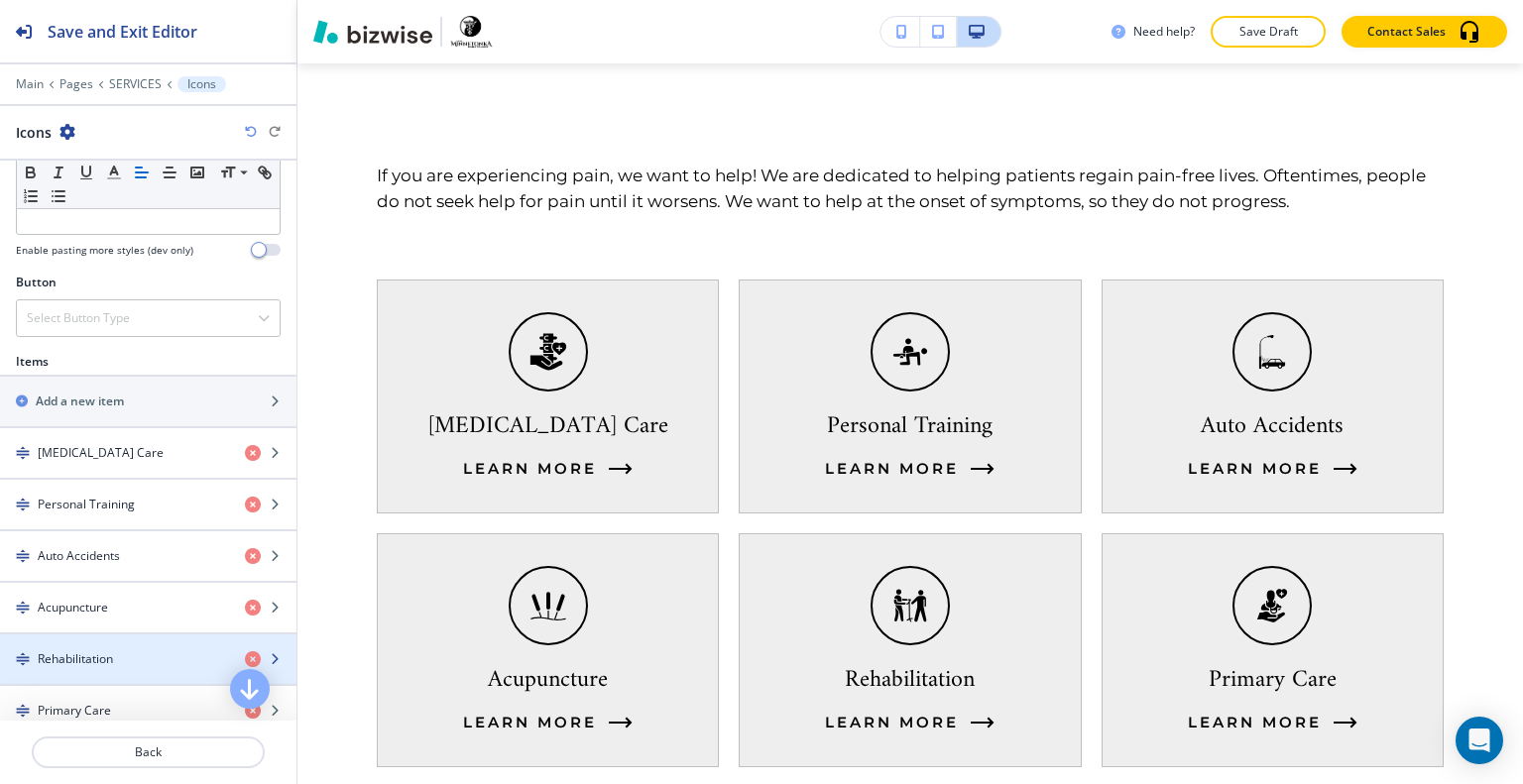 scroll, scrollTop: 694, scrollLeft: 0, axis: vertical 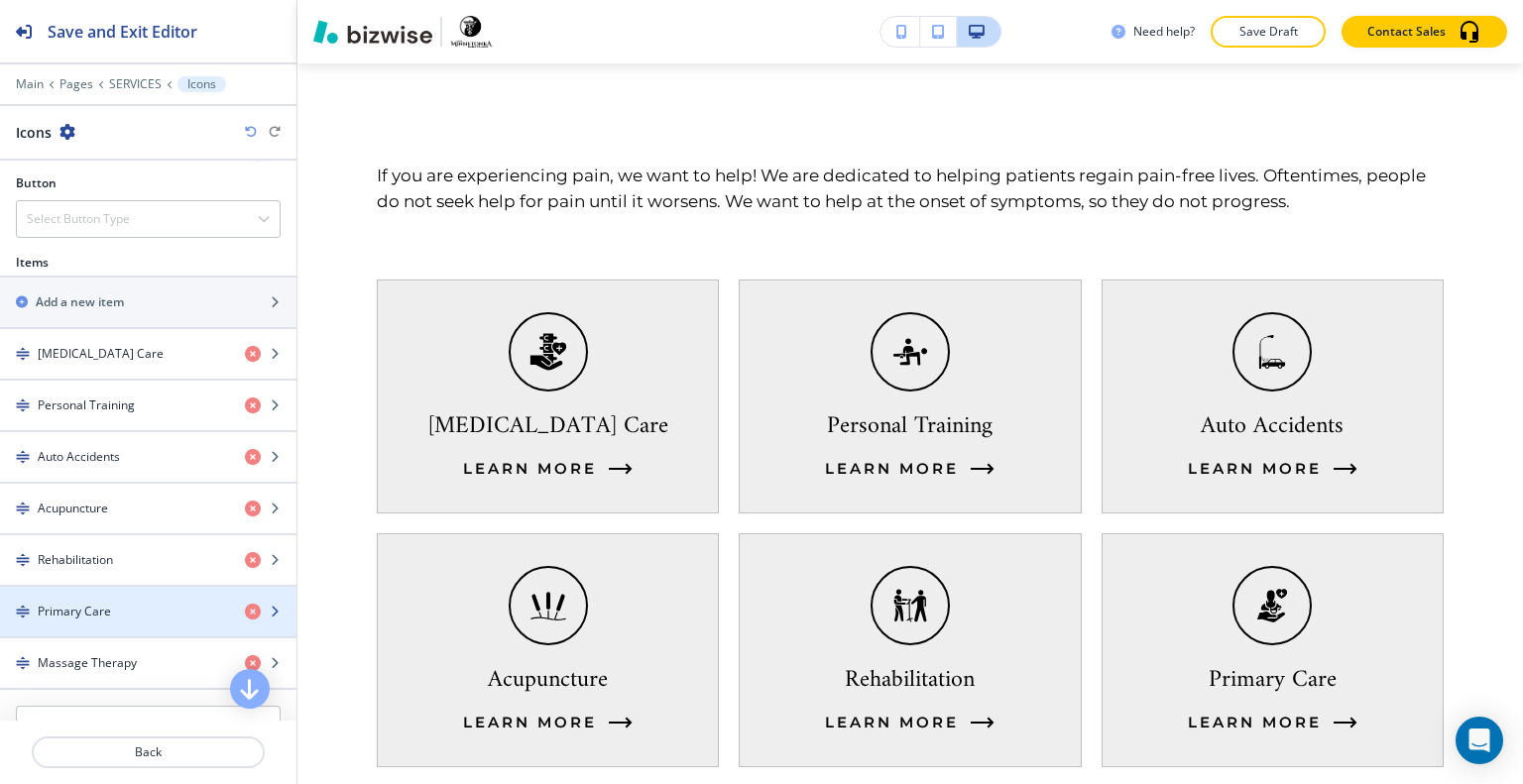 click on "Primary Care" at bounding box center (114, 612) 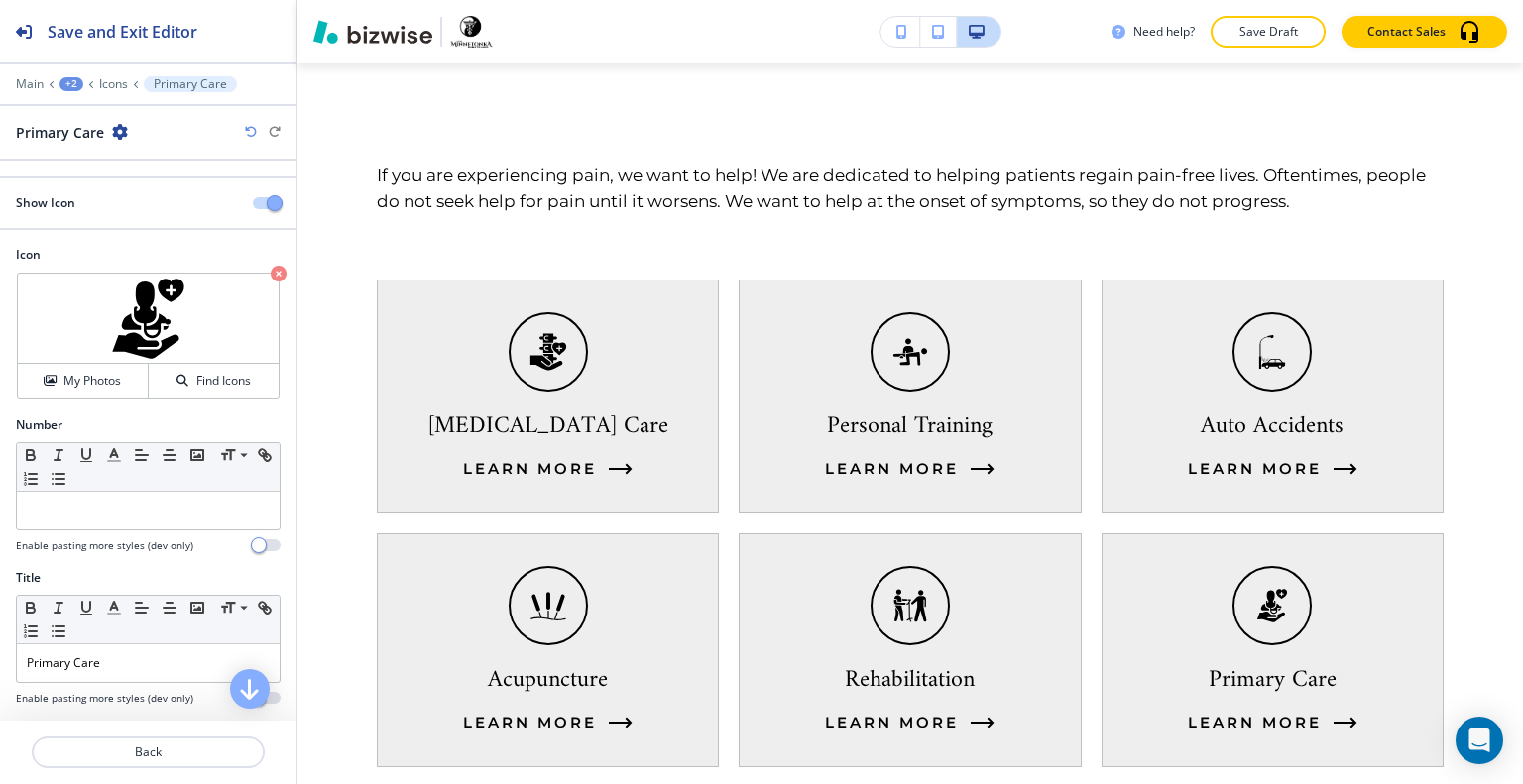 scroll, scrollTop: 631, scrollLeft: 0, axis: vertical 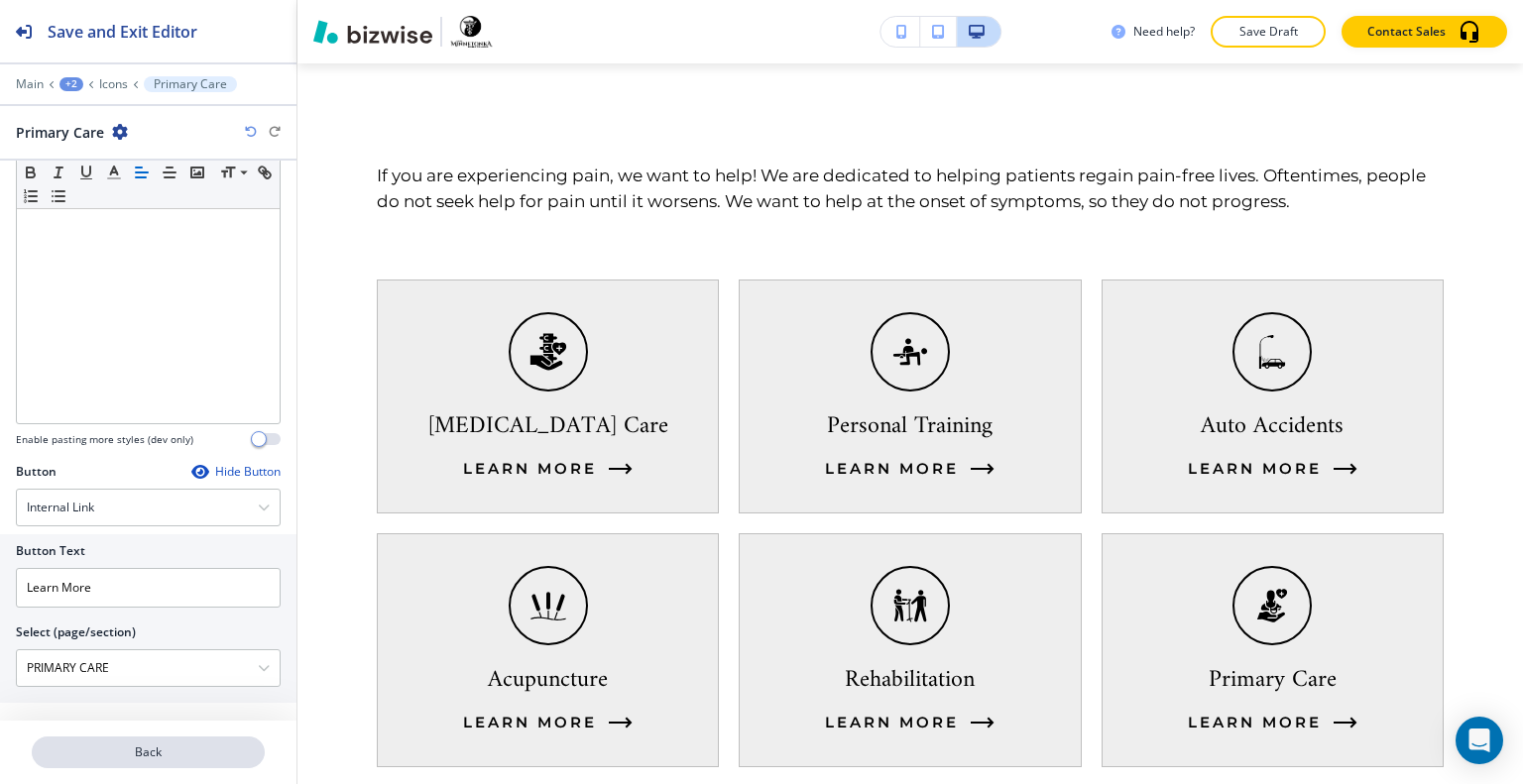 click on "Back" at bounding box center (148, 752) 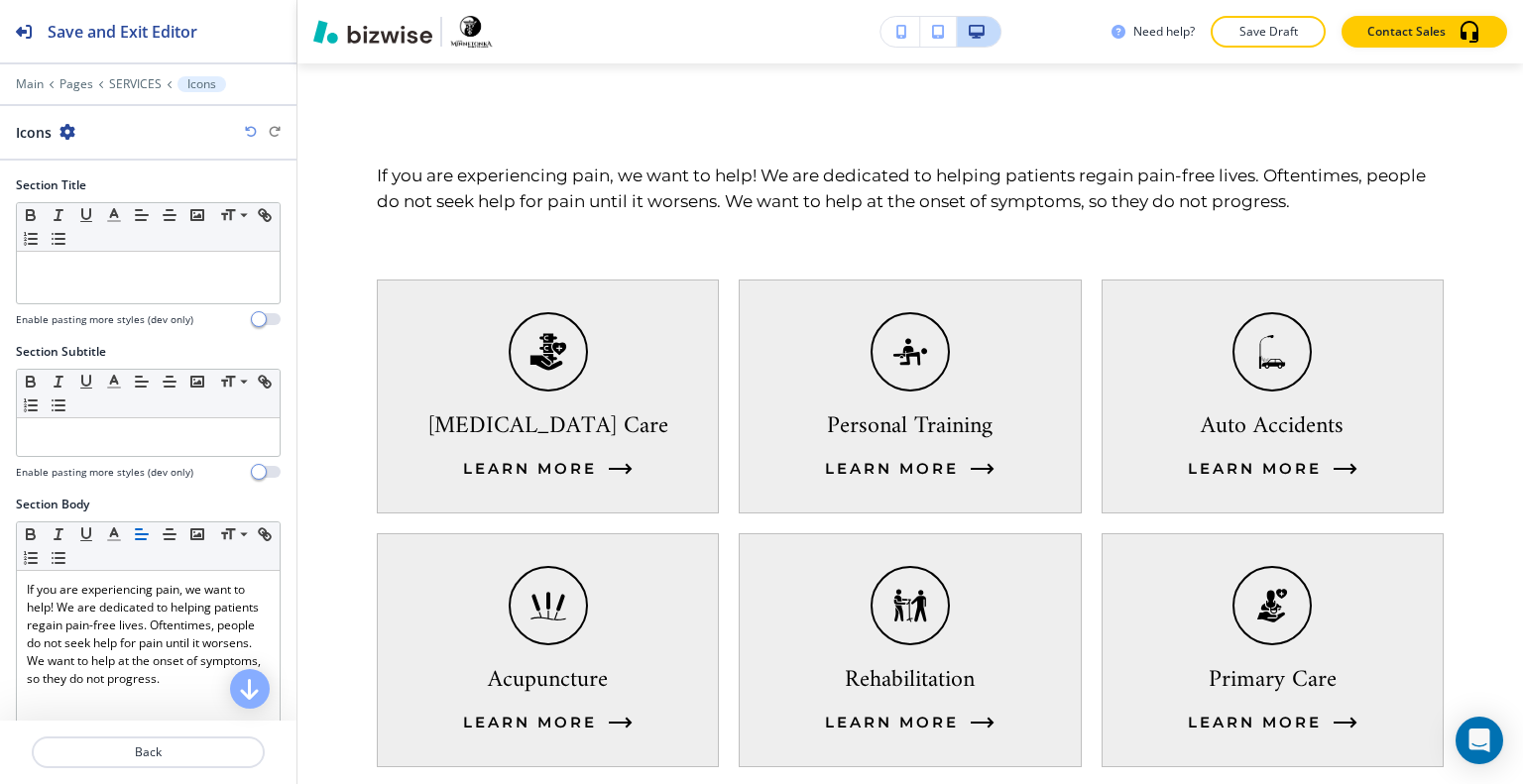scroll, scrollTop: 694, scrollLeft: 0, axis: vertical 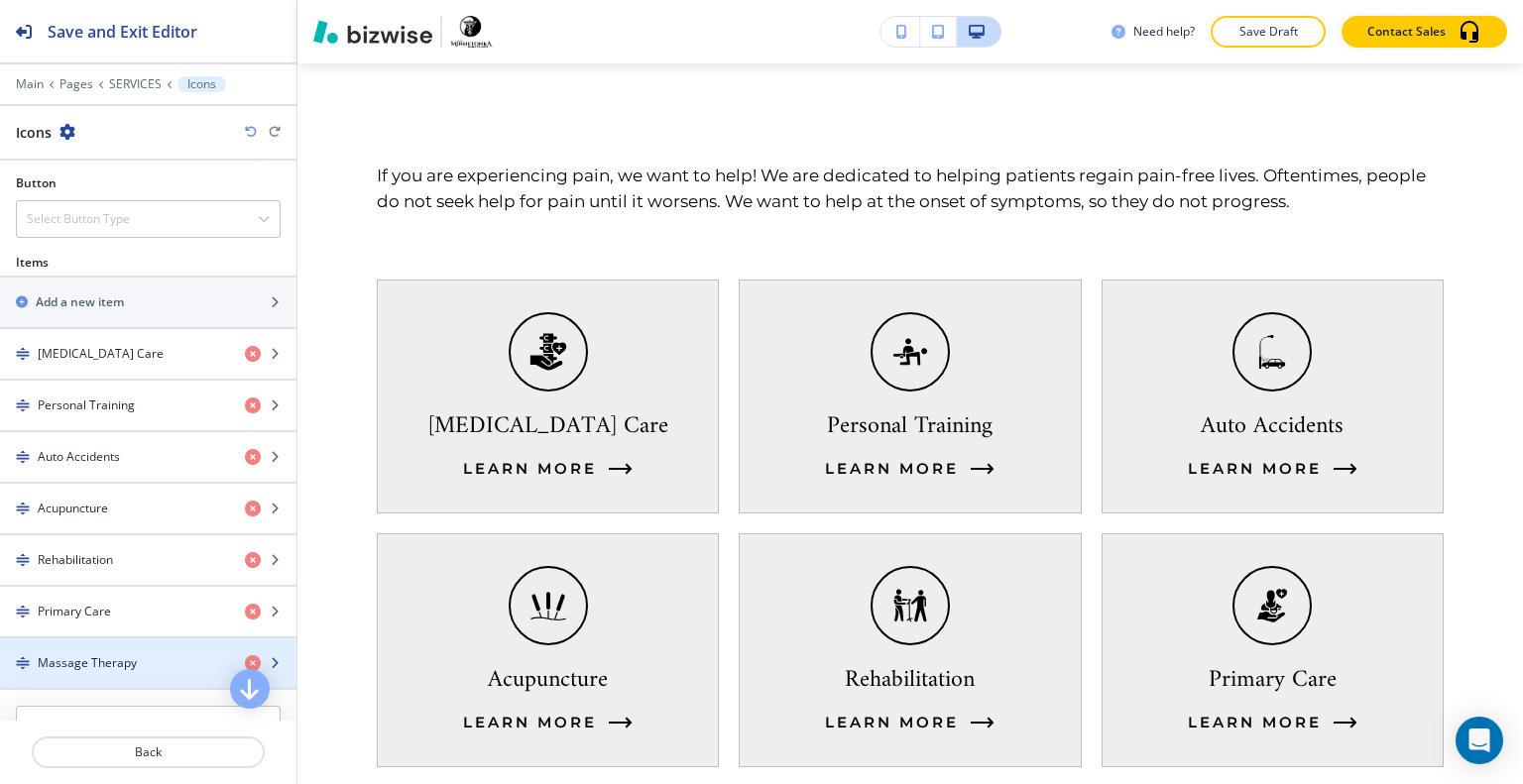 click on "Massage Therapy" at bounding box center [87, 663] 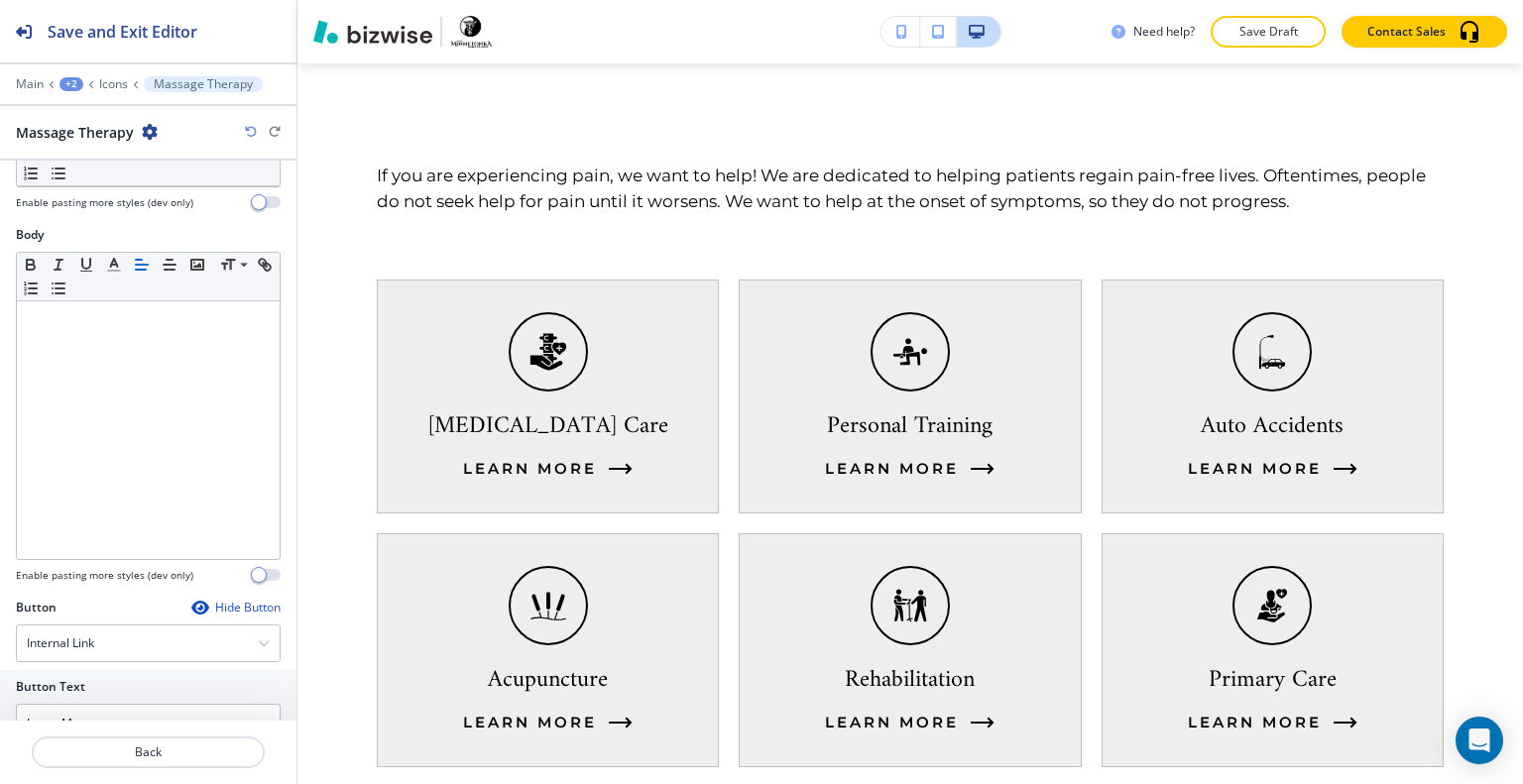 scroll, scrollTop: 631, scrollLeft: 0, axis: vertical 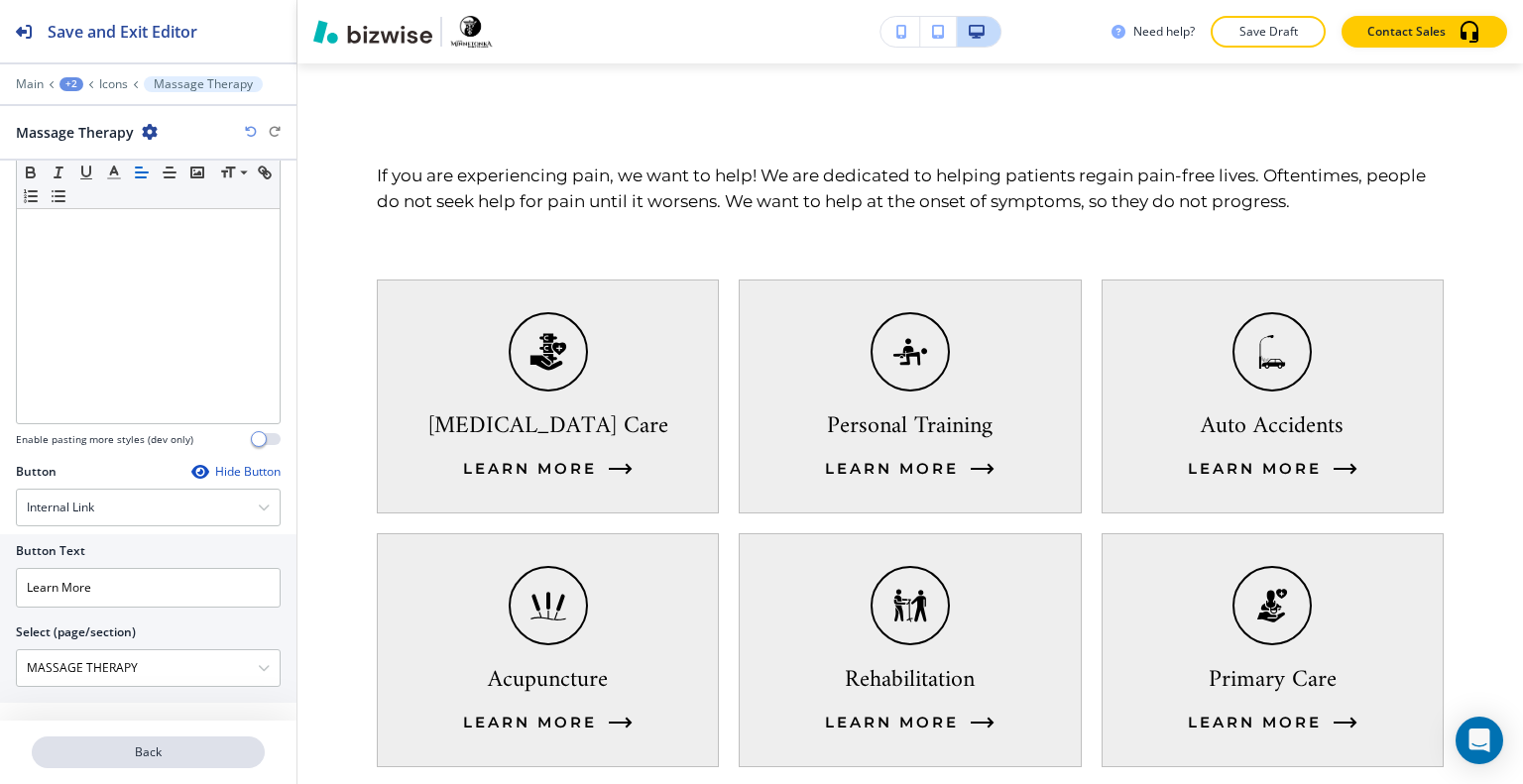click on "Back" at bounding box center (148, 752) 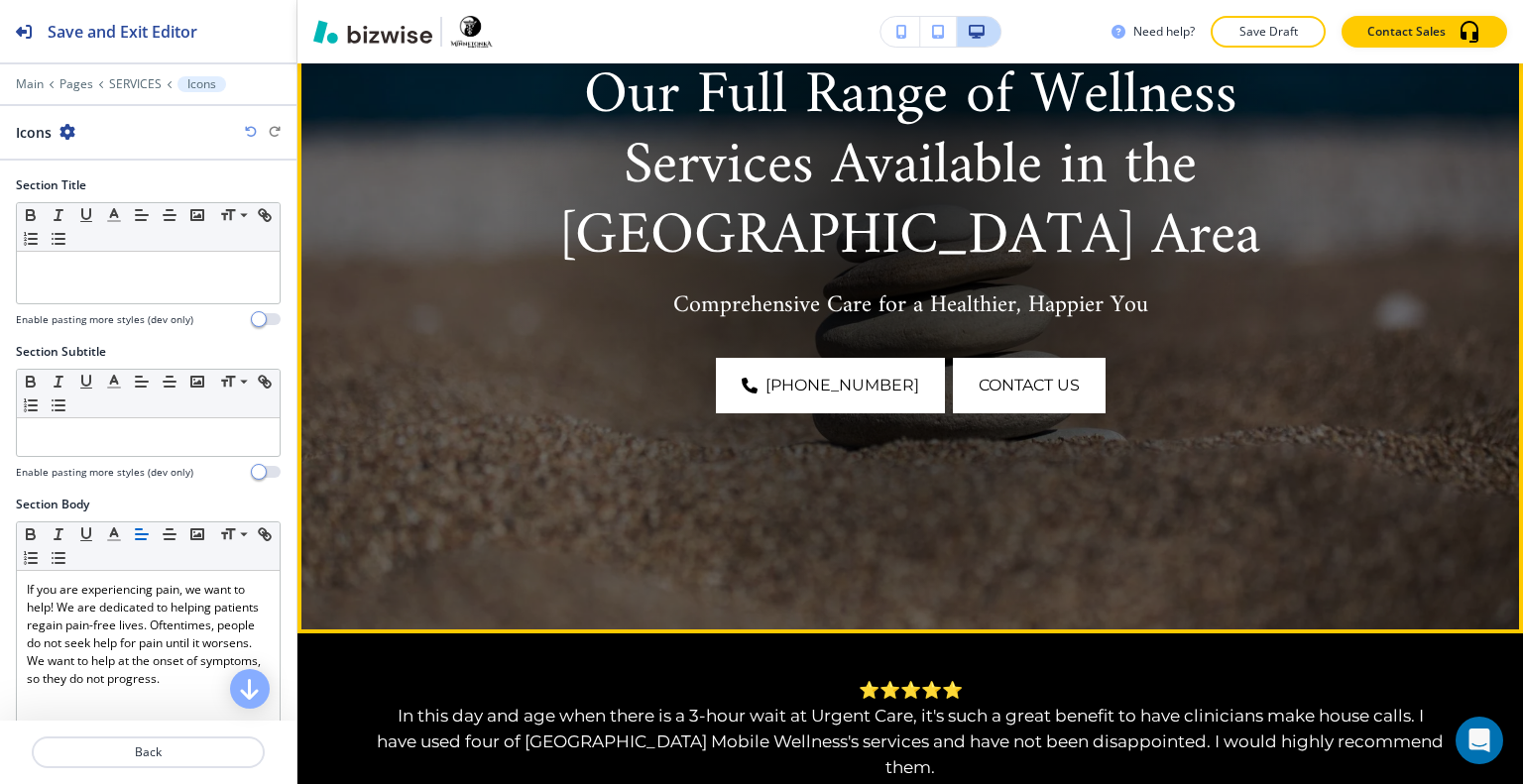 scroll, scrollTop: 0, scrollLeft: 0, axis: both 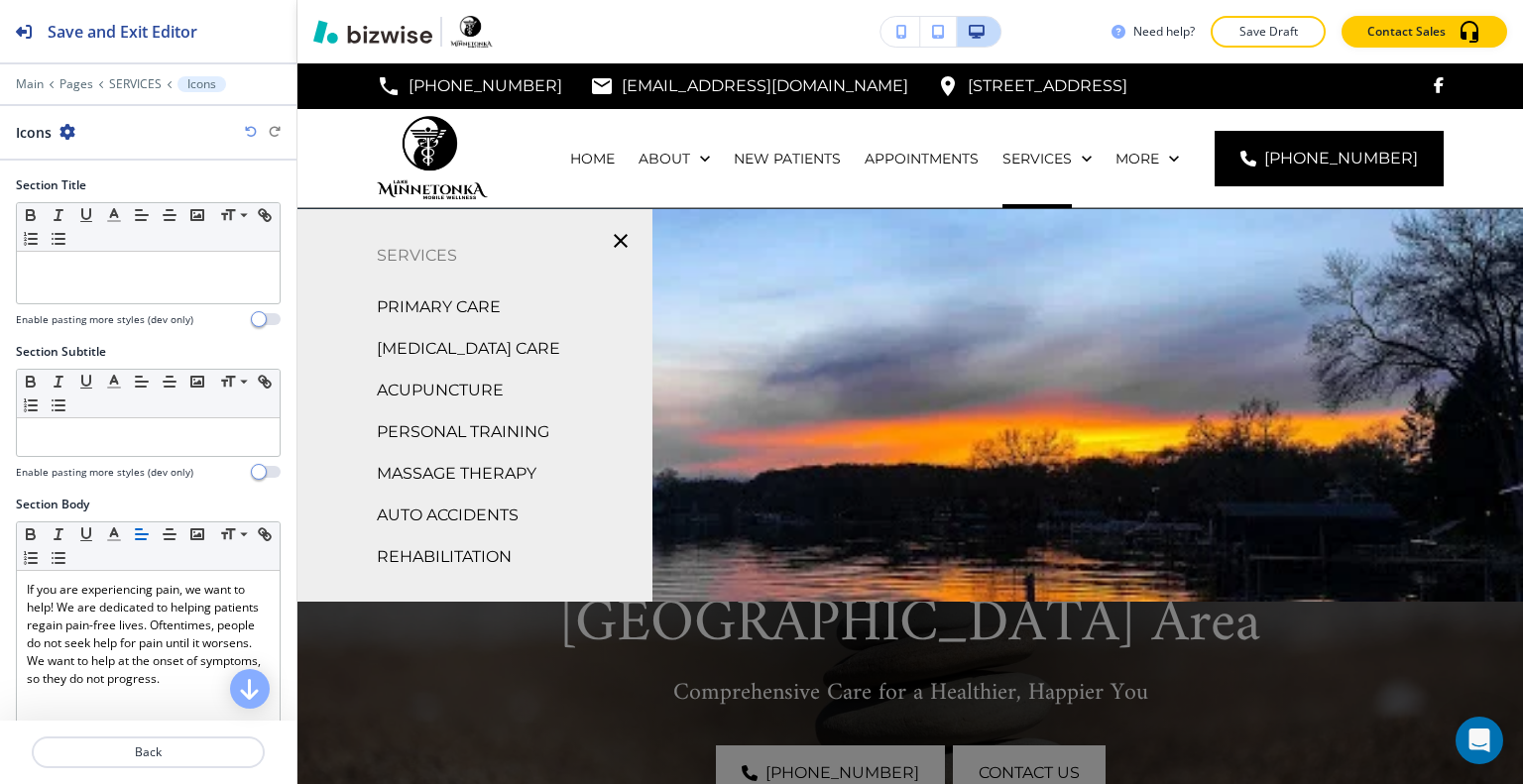 click on "PRIMARY CARE" at bounding box center (438, 307) 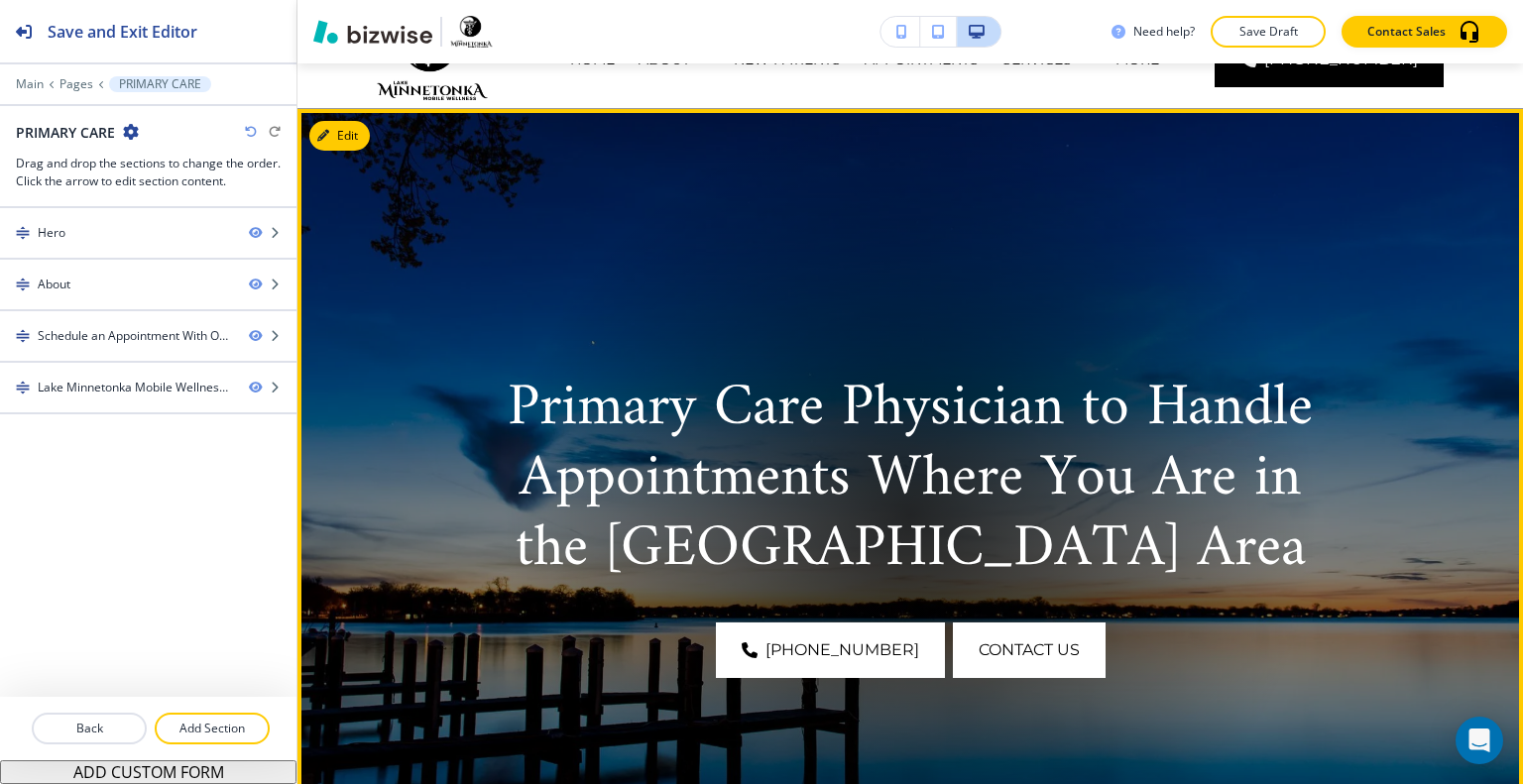 scroll, scrollTop: 0, scrollLeft: 0, axis: both 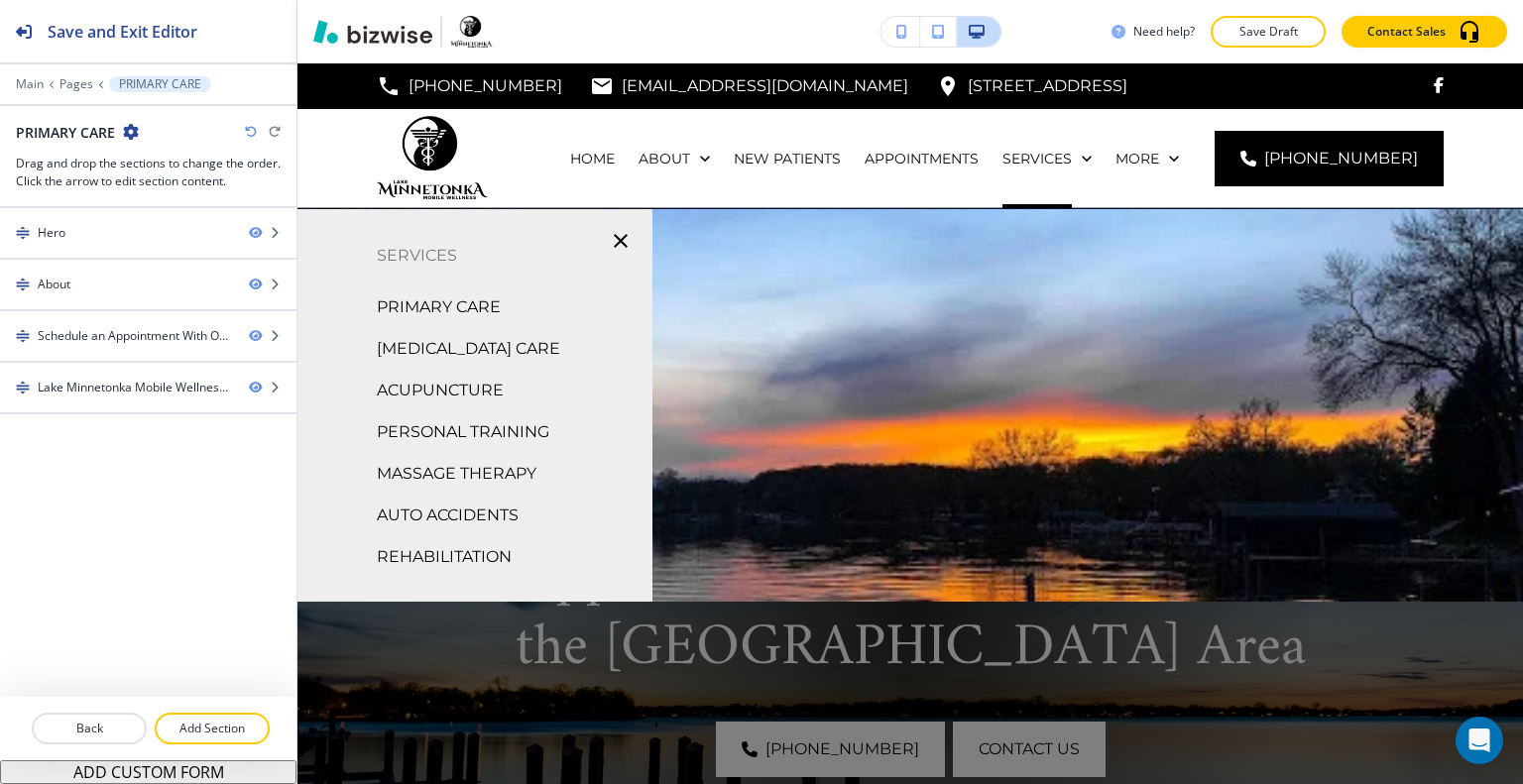 click on "[MEDICAL_DATA] CARE" at bounding box center (468, 349) 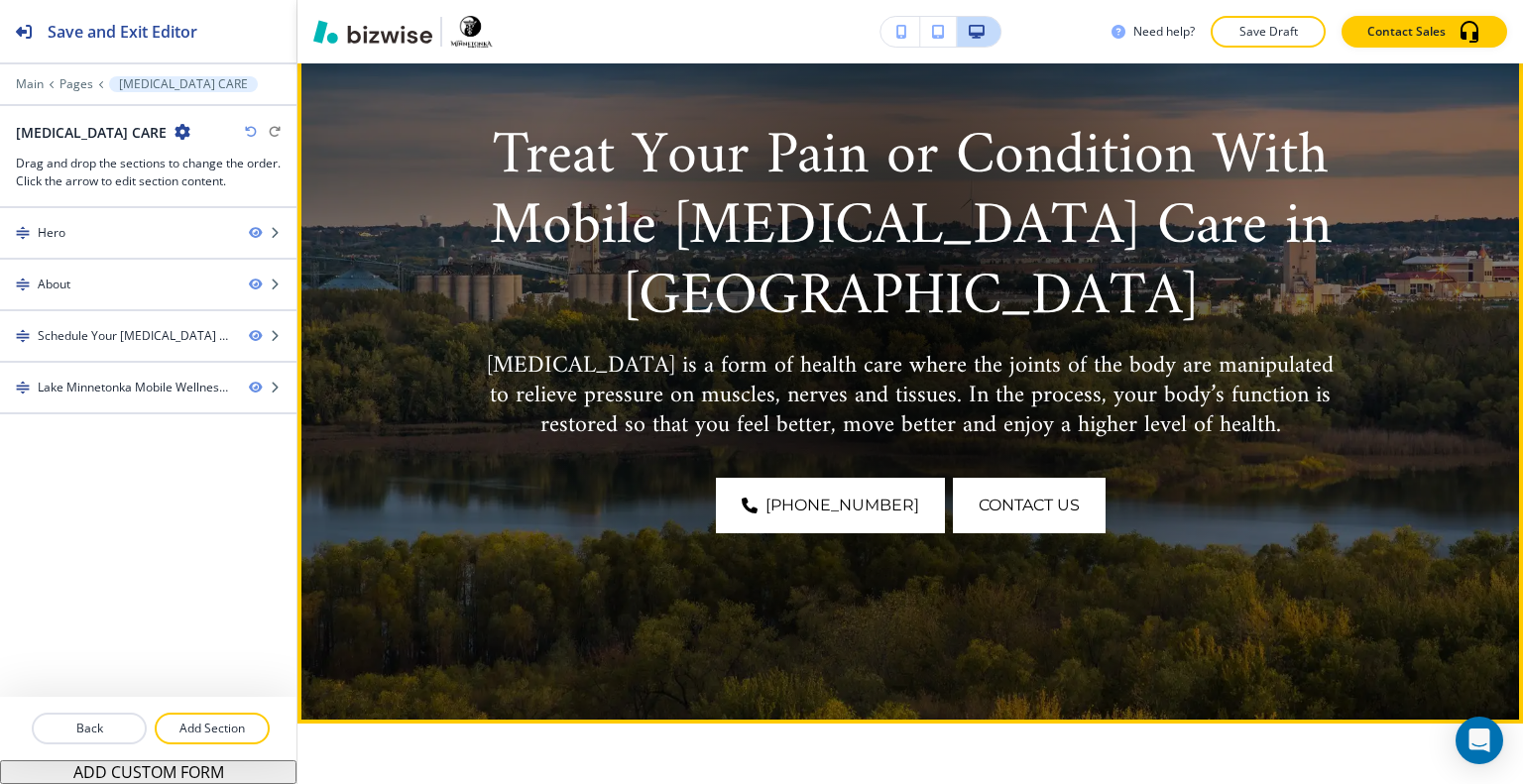 scroll, scrollTop: 0, scrollLeft: 0, axis: both 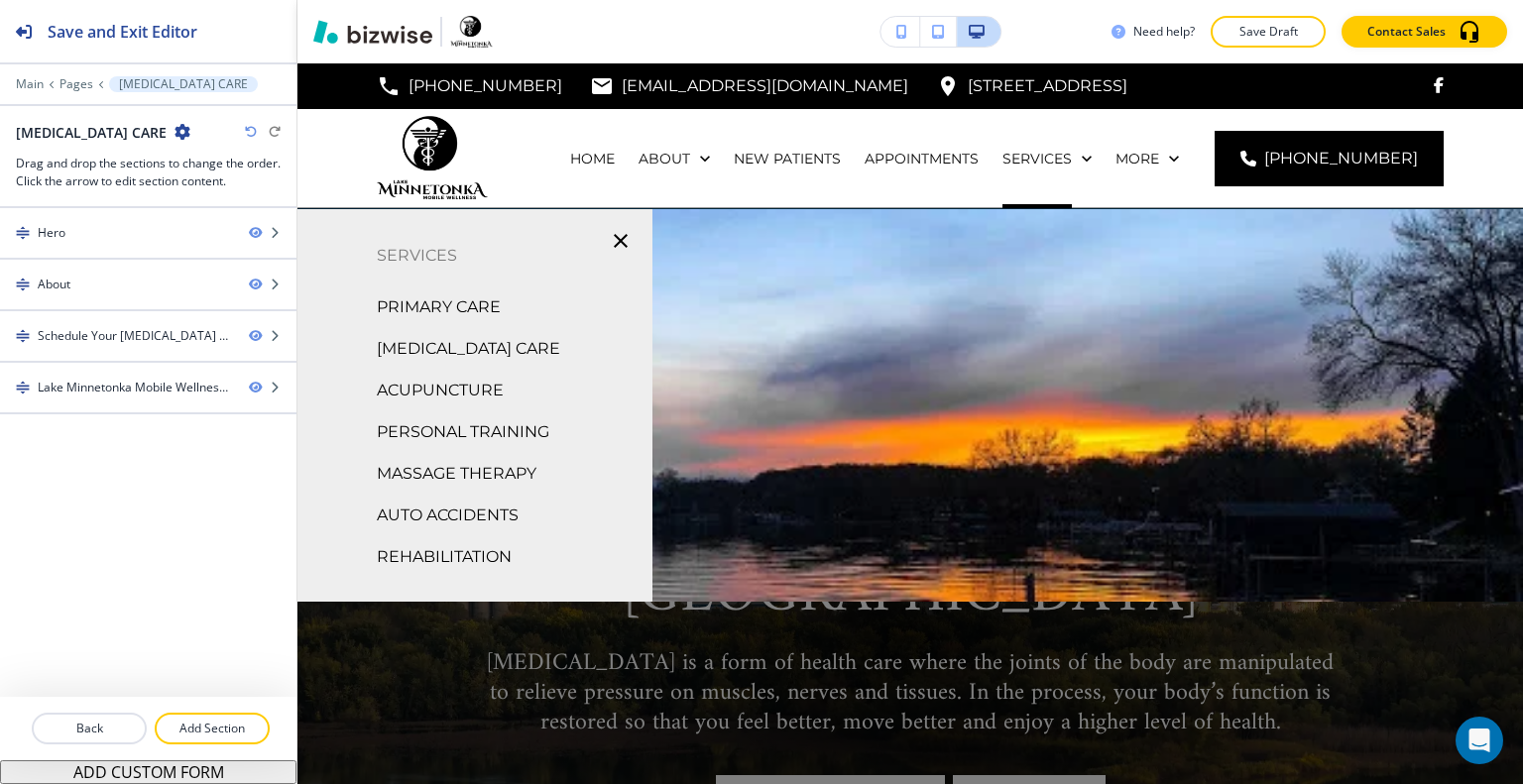 click on "MASSAGE THERAPY" at bounding box center [475, 474] 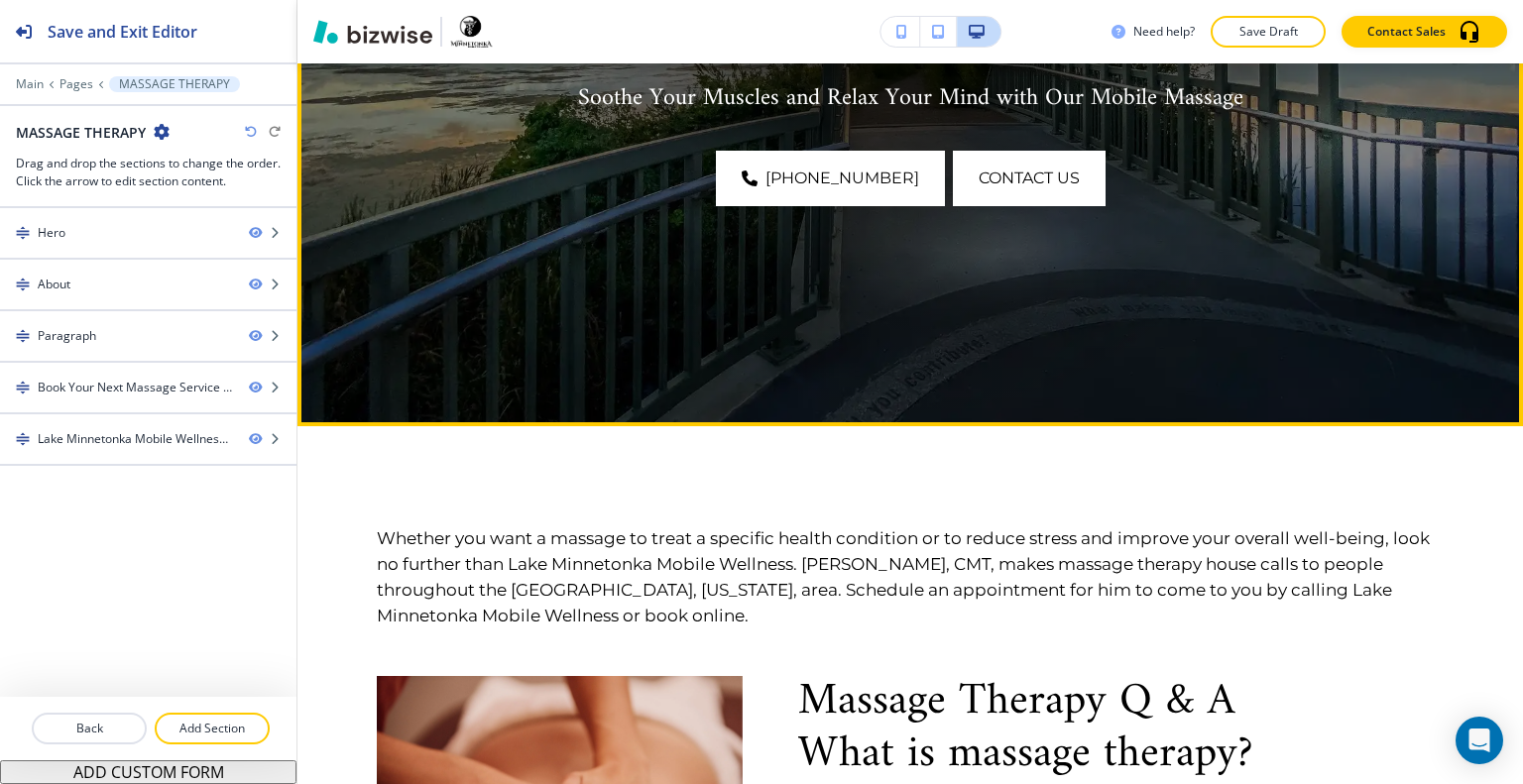 scroll, scrollTop: 0, scrollLeft: 0, axis: both 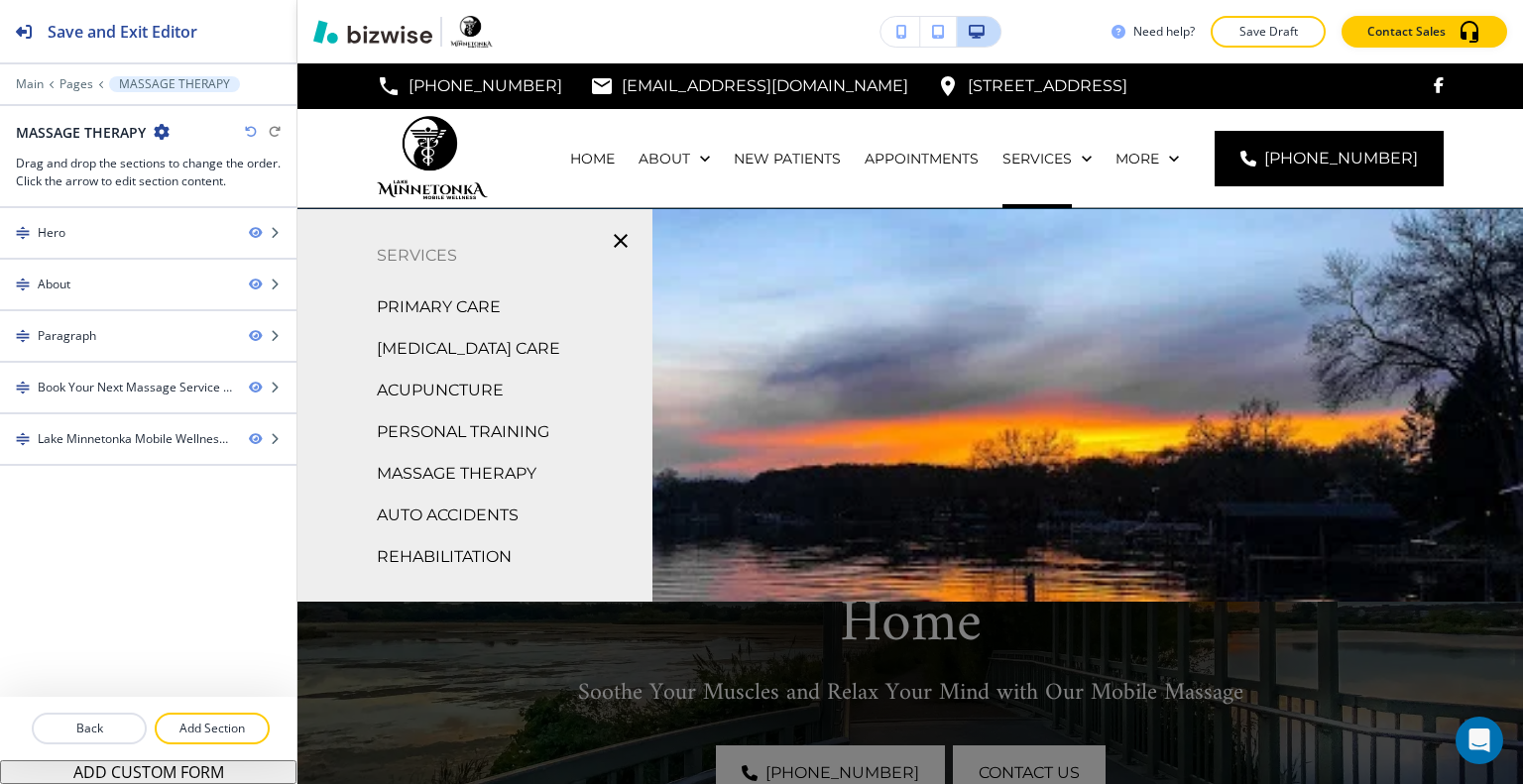 click on "ACUPUNCTURE" at bounding box center (440, 391) 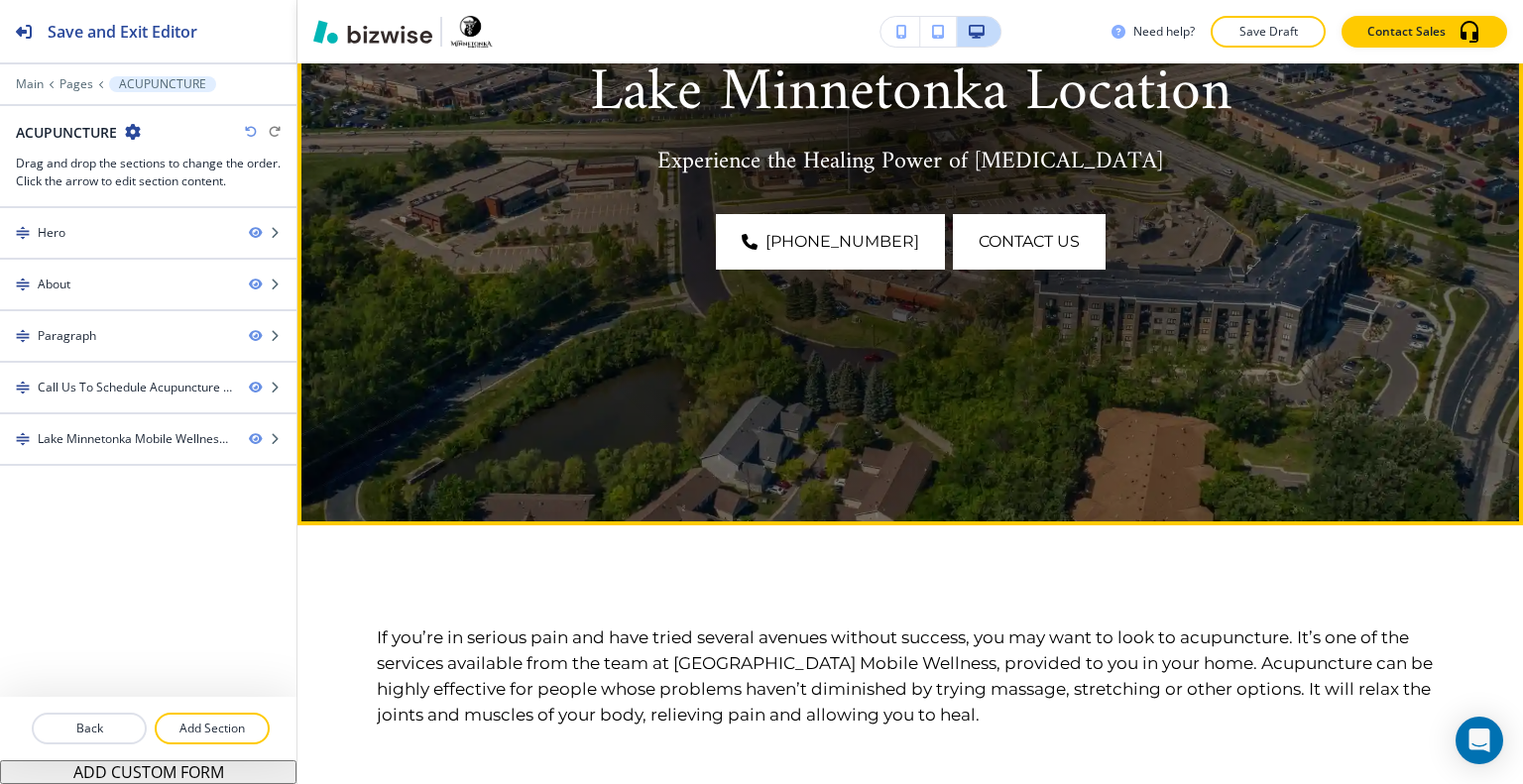 scroll, scrollTop: 0, scrollLeft: 0, axis: both 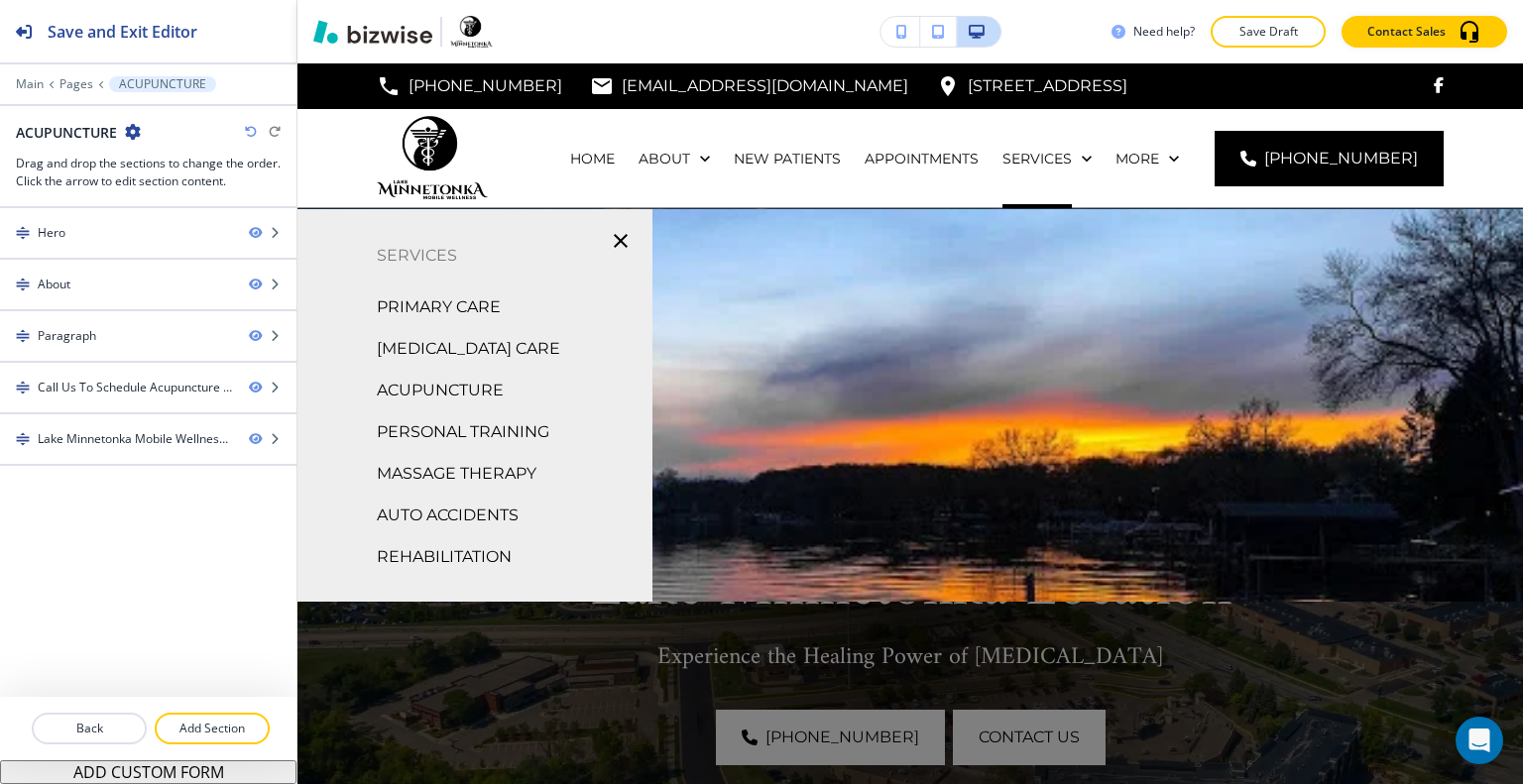 click on "PERSONAL TRAINING" at bounding box center (463, 432) 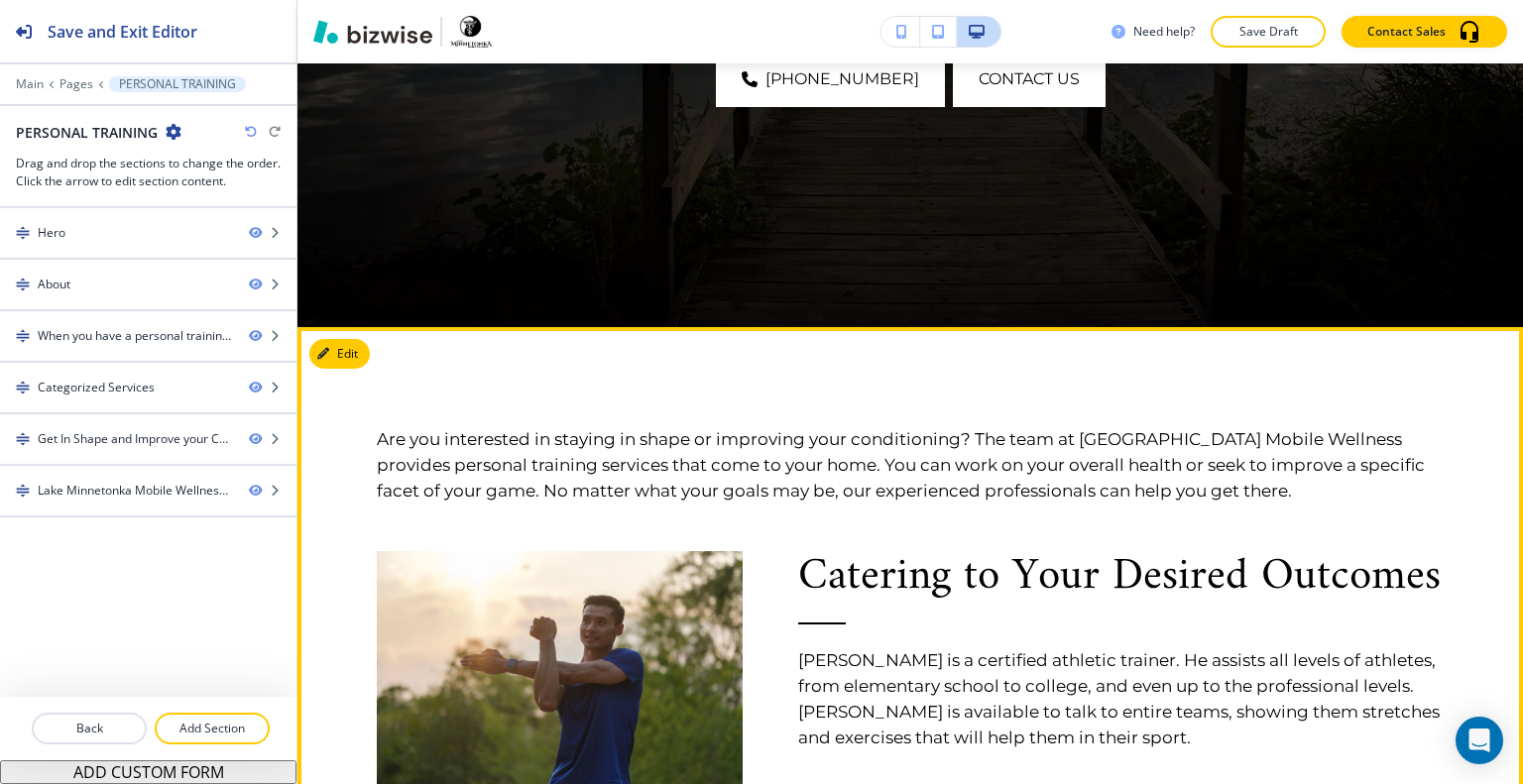 scroll, scrollTop: 1090, scrollLeft: 0, axis: vertical 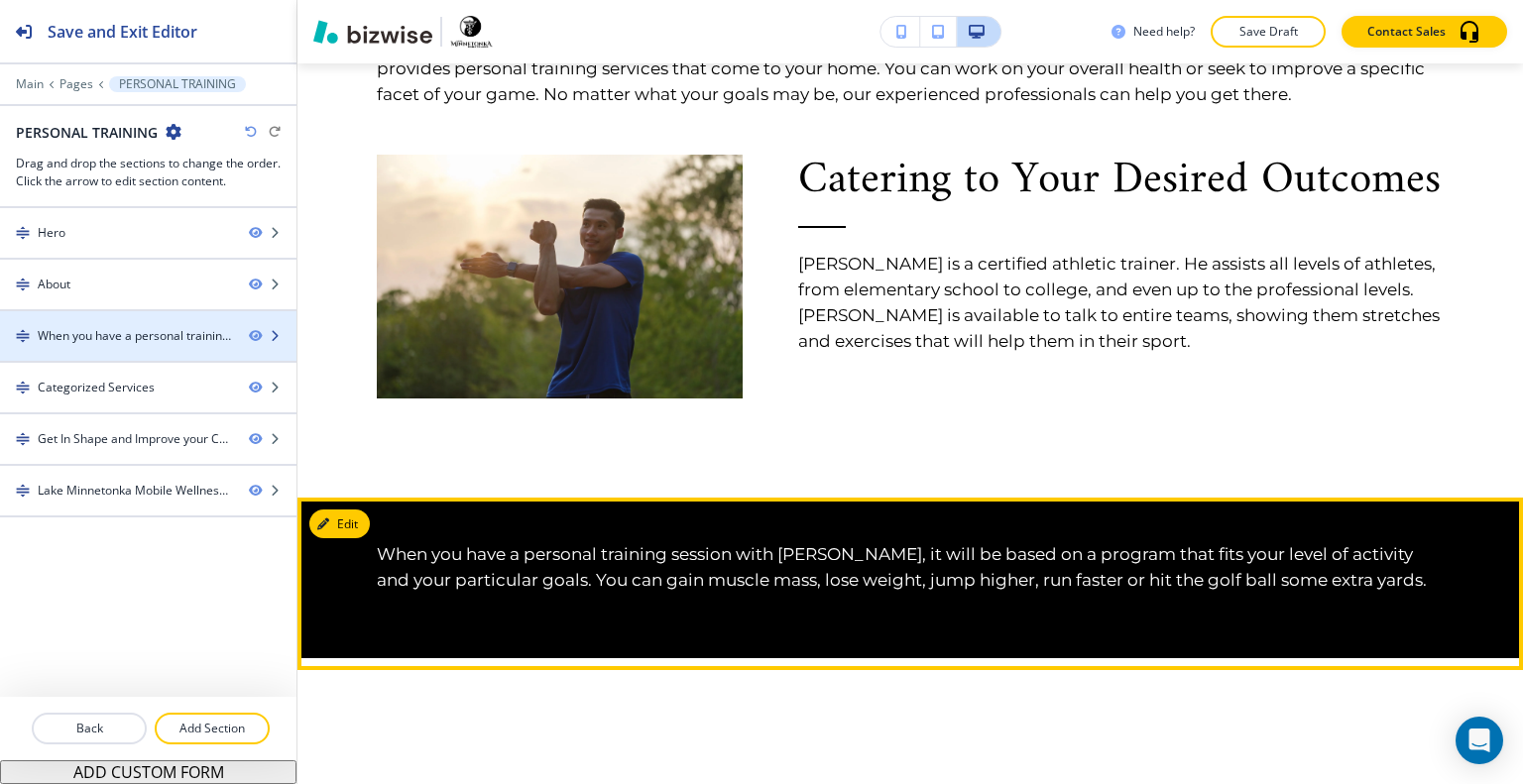 type 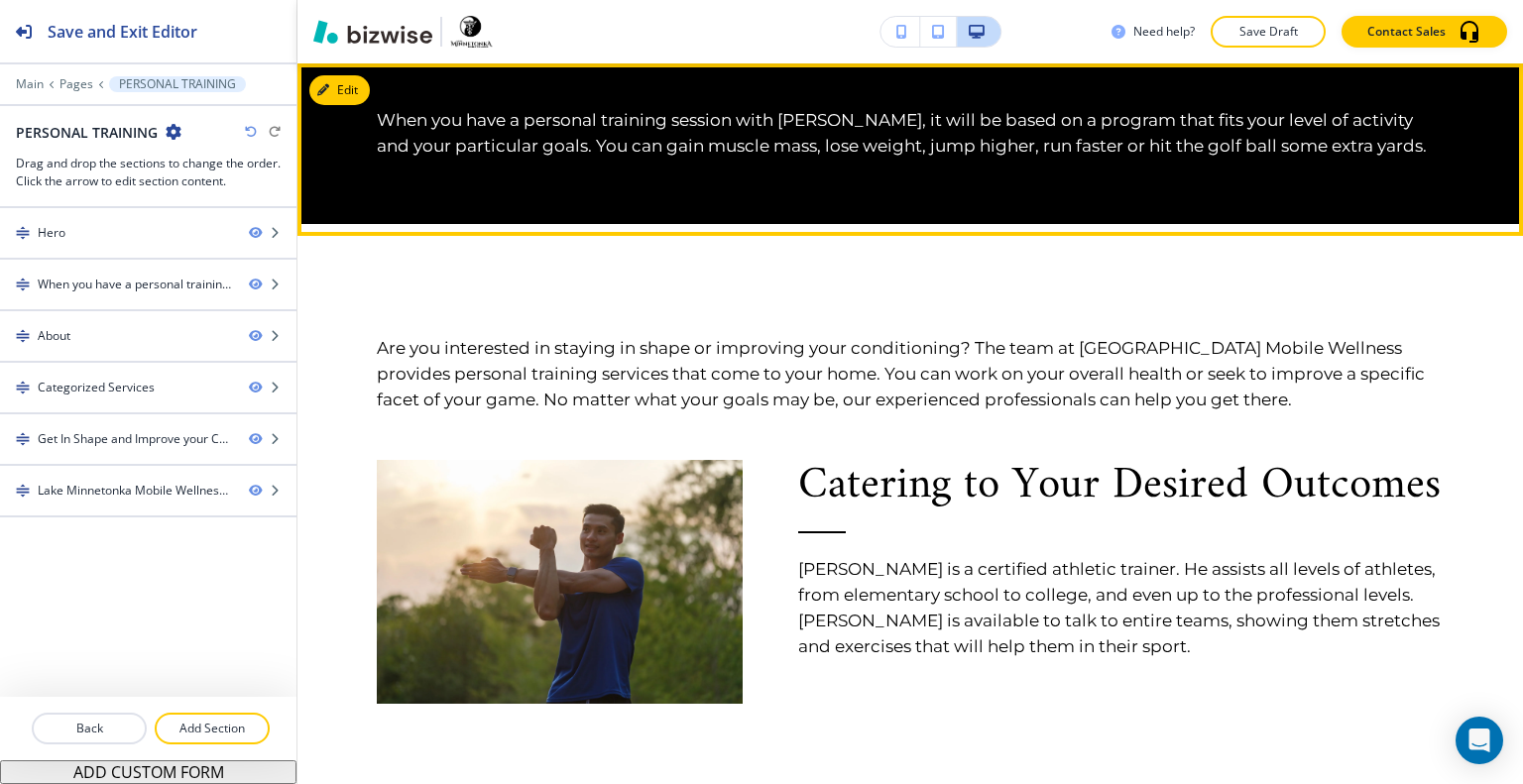 scroll, scrollTop: 759, scrollLeft: 0, axis: vertical 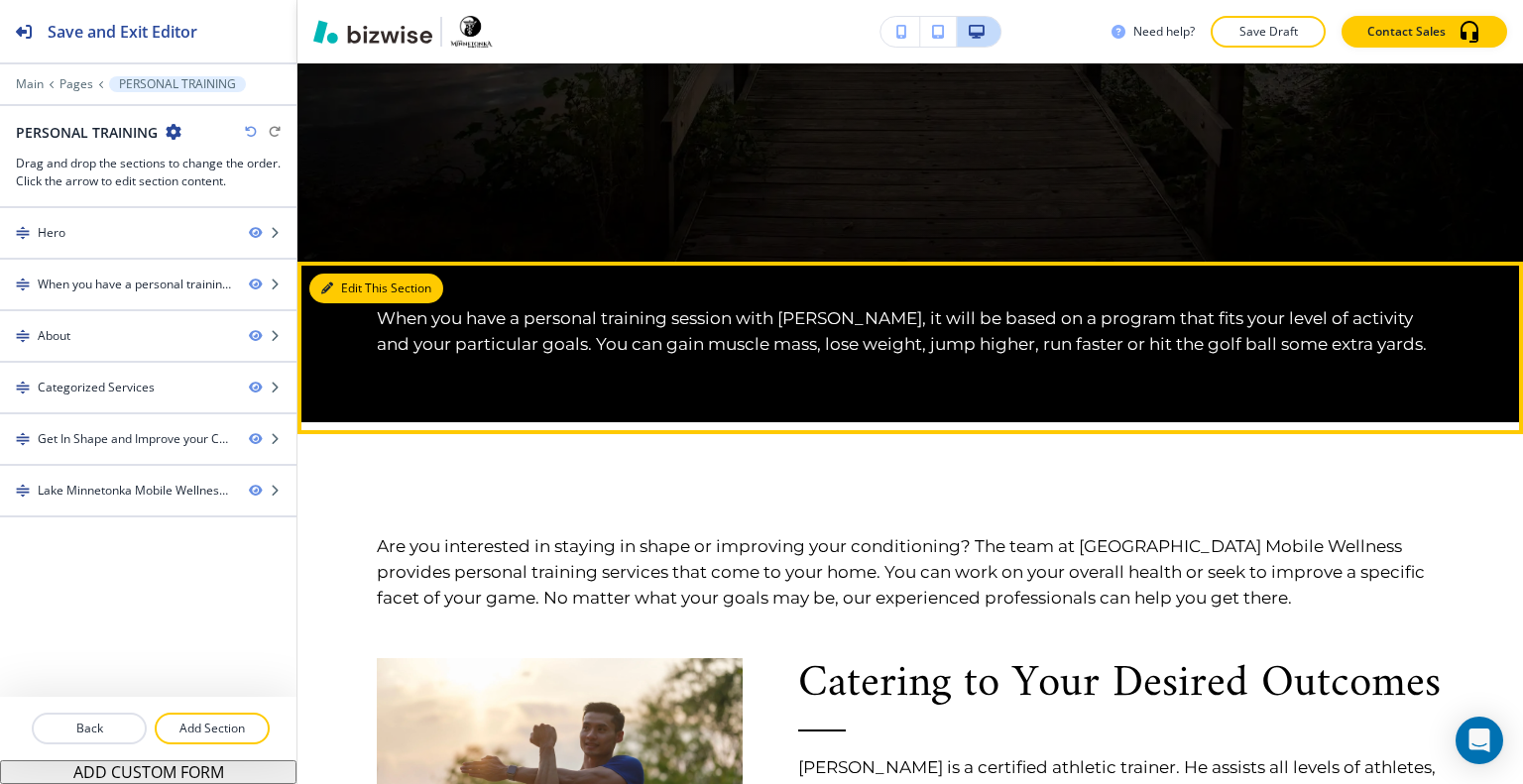 click on "Edit This Section" at bounding box center [376, 288] 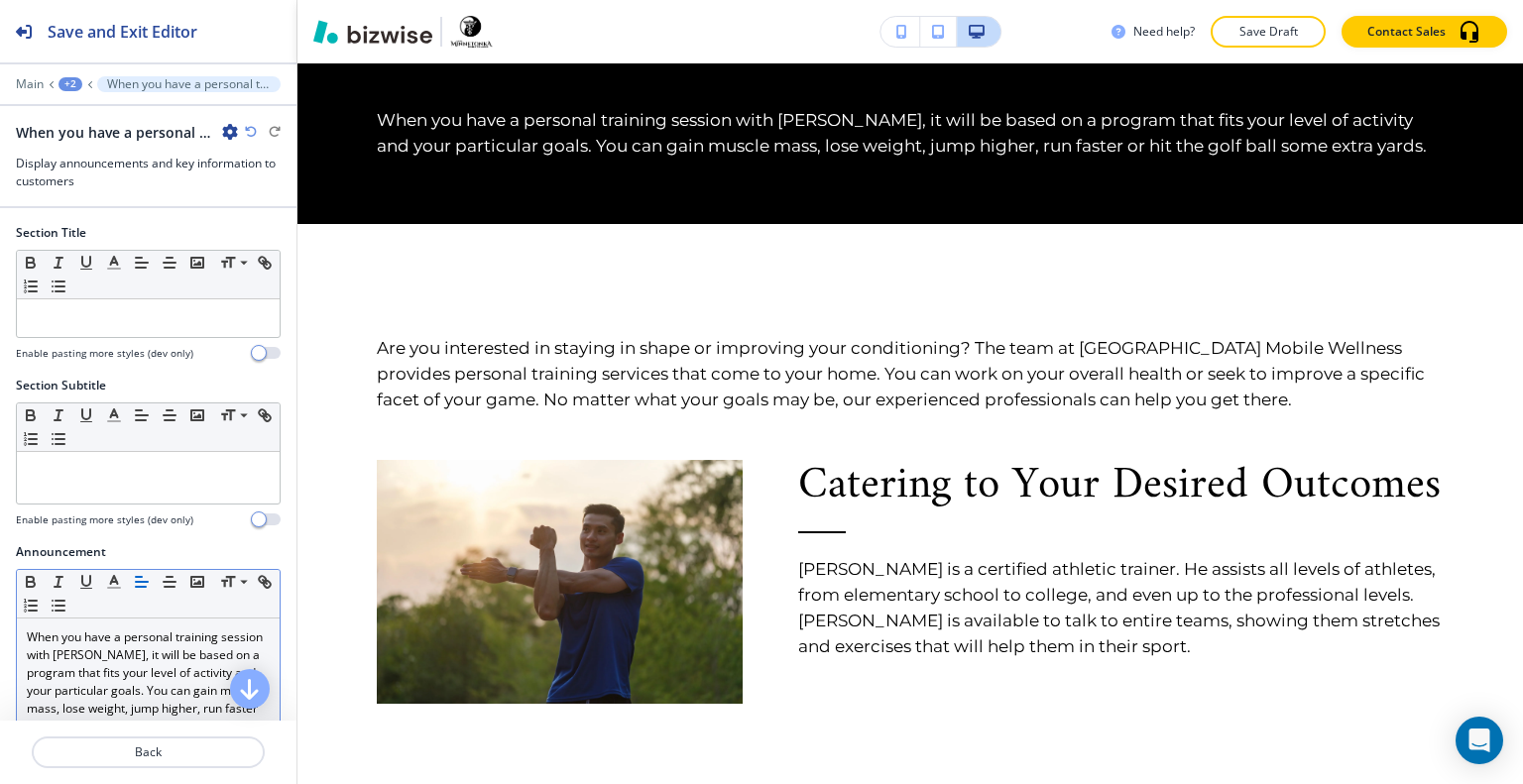 scroll, scrollTop: 198, scrollLeft: 0, axis: vertical 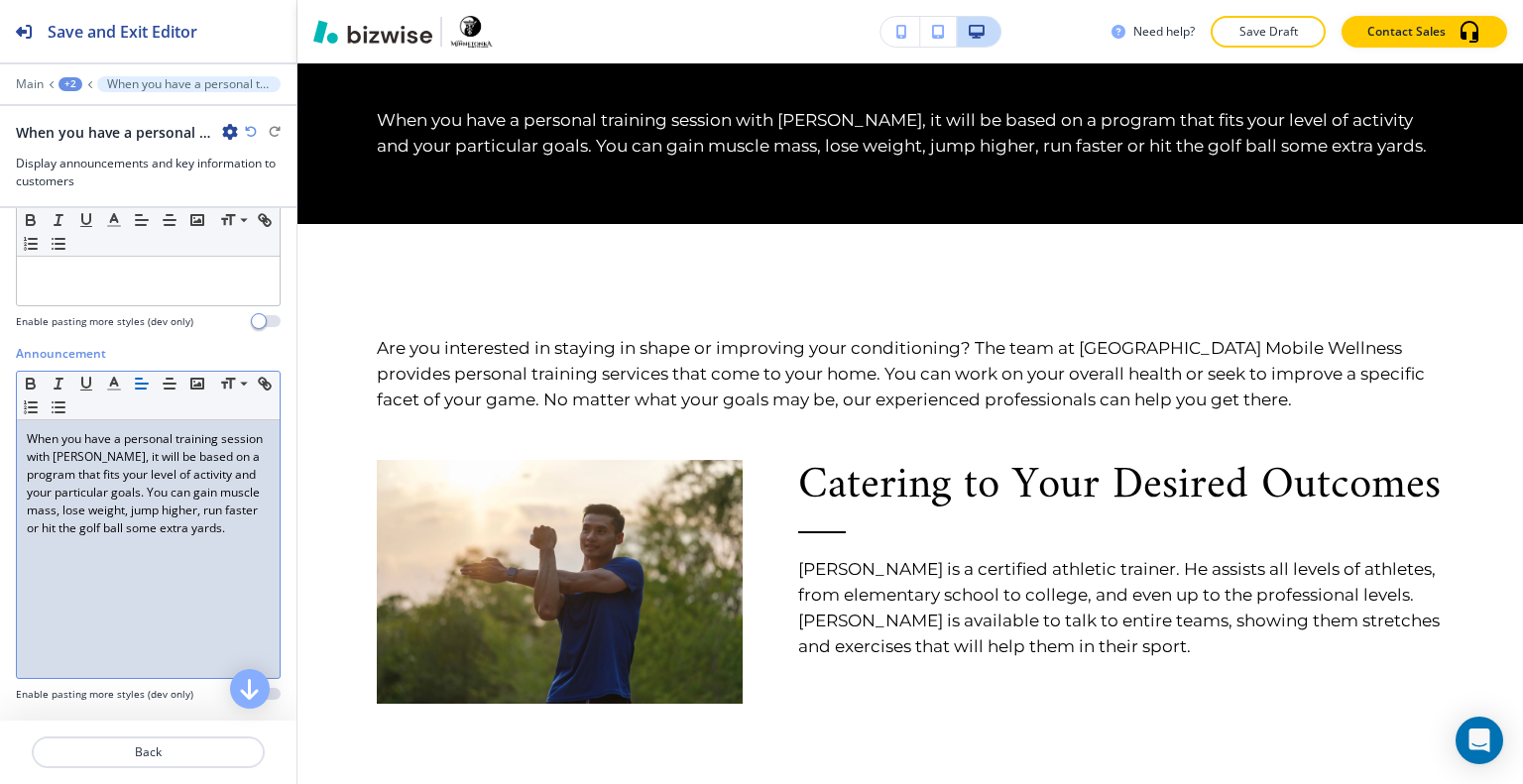 drag, startPoint x: 159, startPoint y: 548, endPoint x: 0, endPoint y: 396, distance: 219.96591 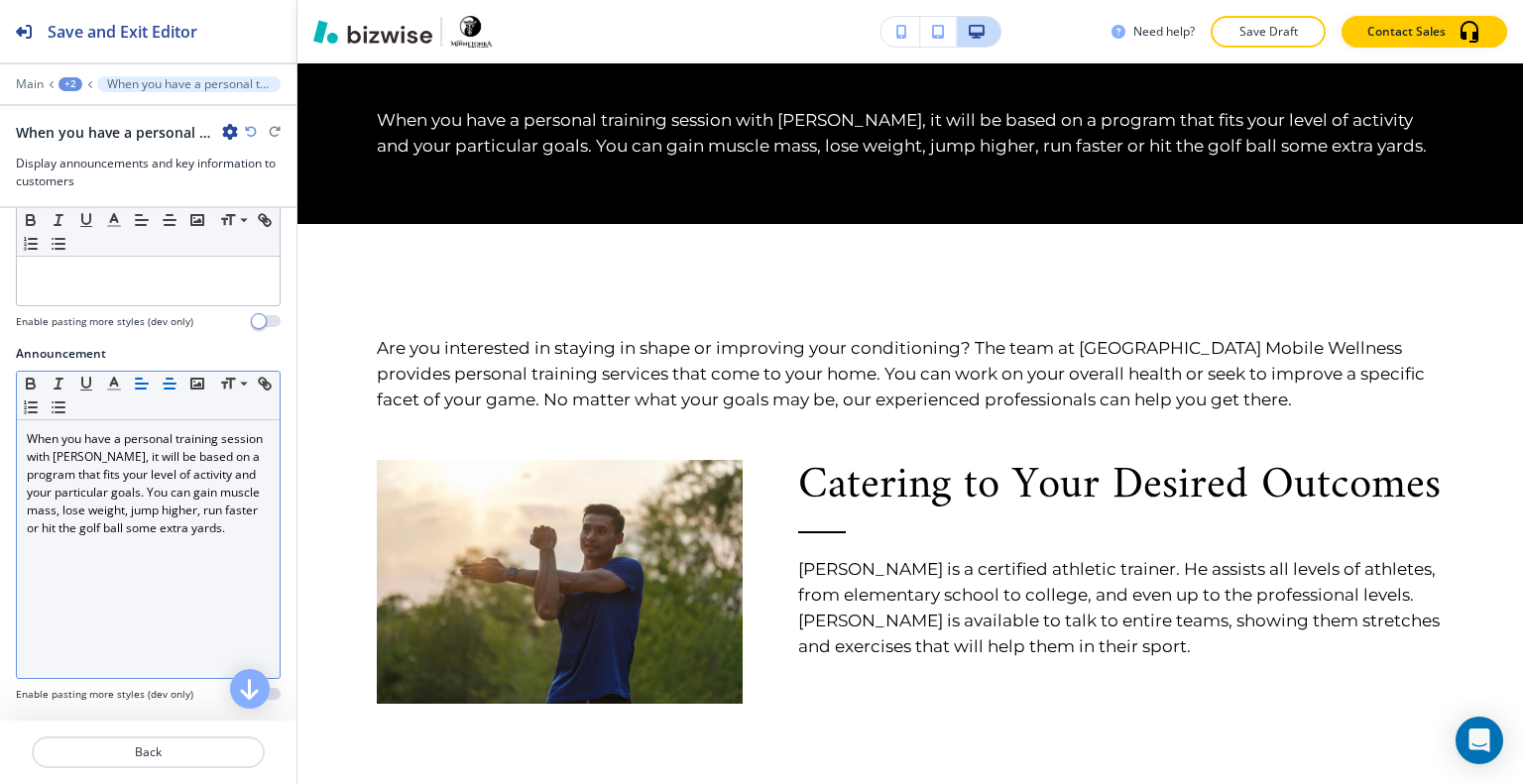 click at bounding box center (170, 384) 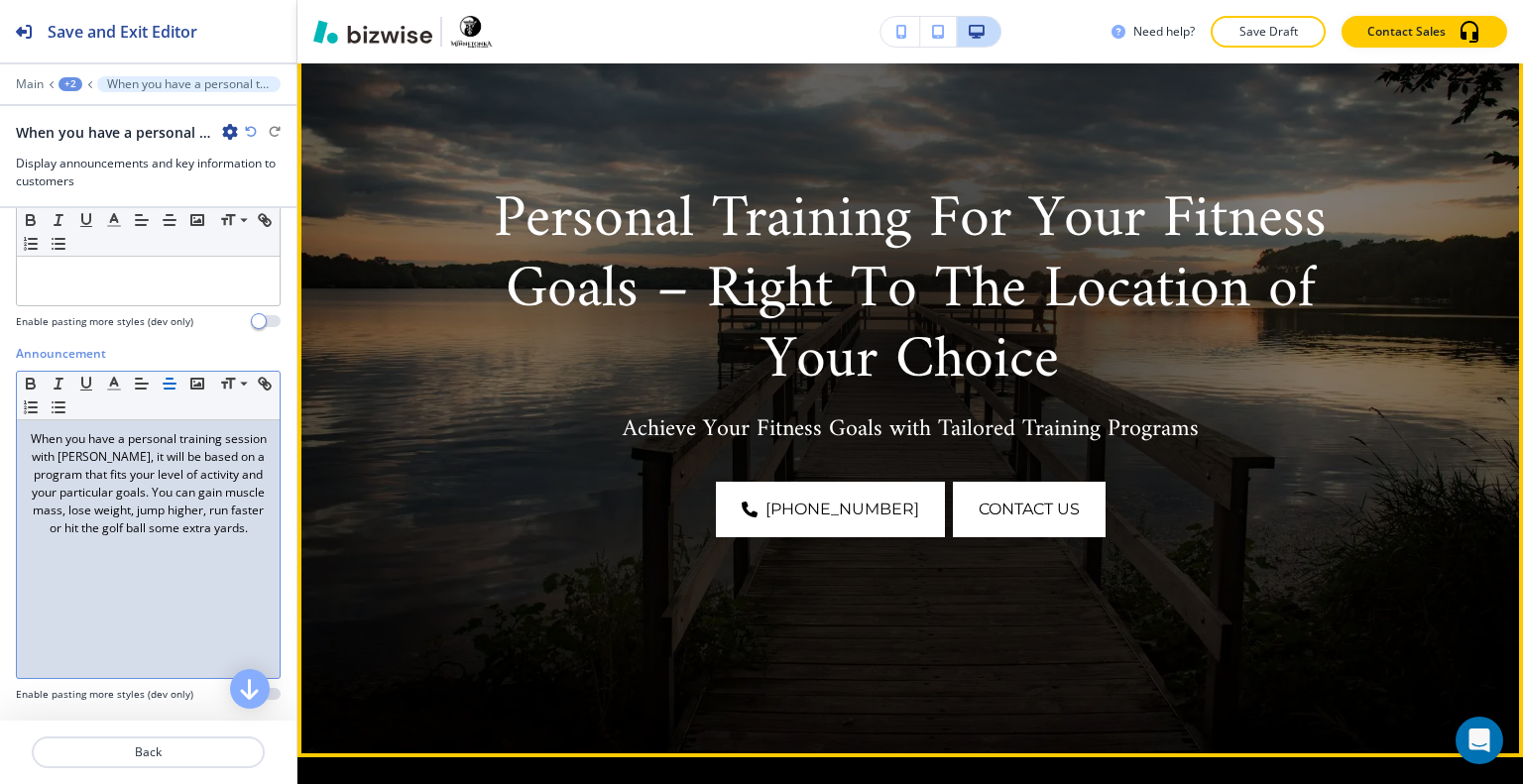 scroll, scrollTop: 65, scrollLeft: 0, axis: vertical 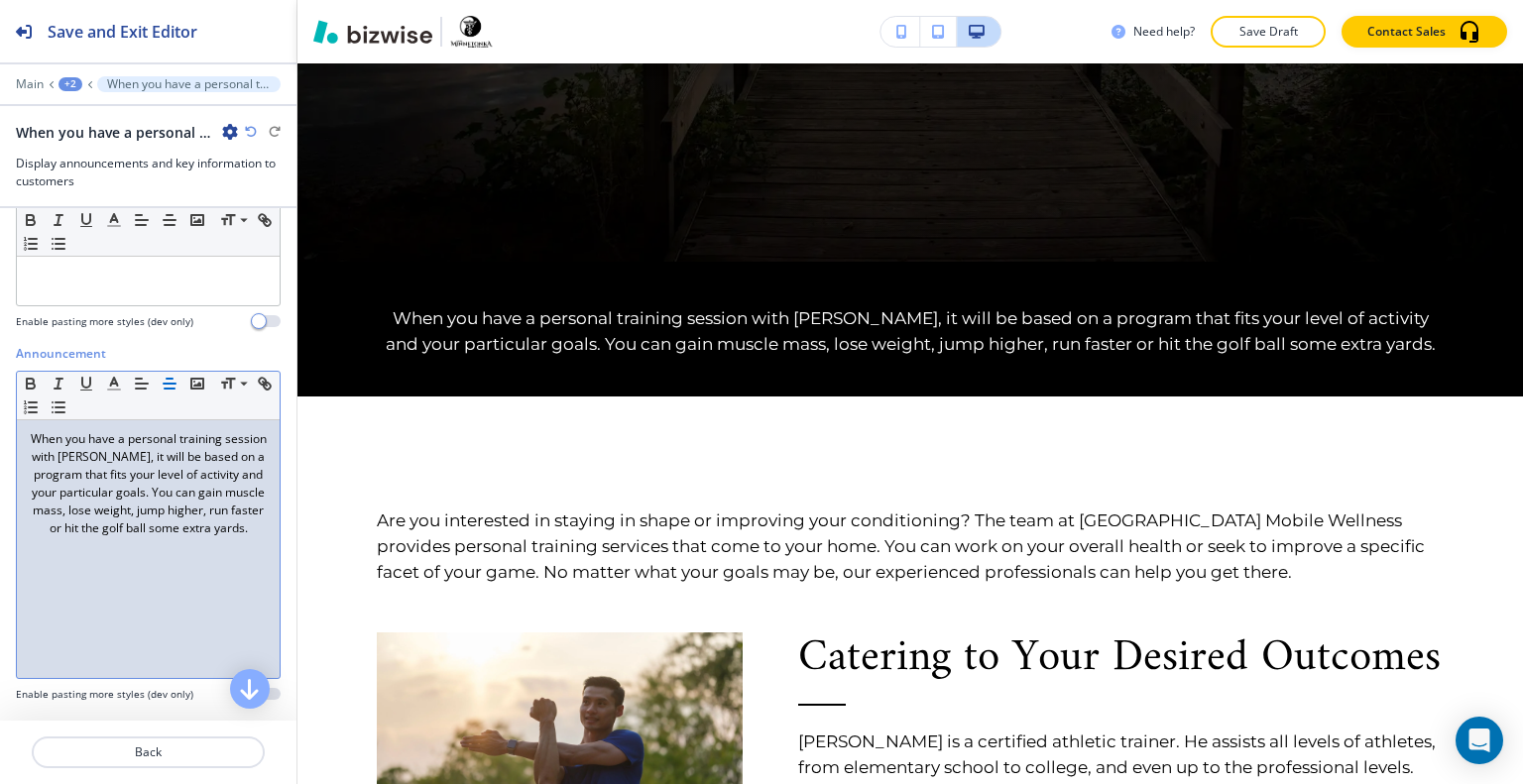 click on "+2" at bounding box center [70, 84] 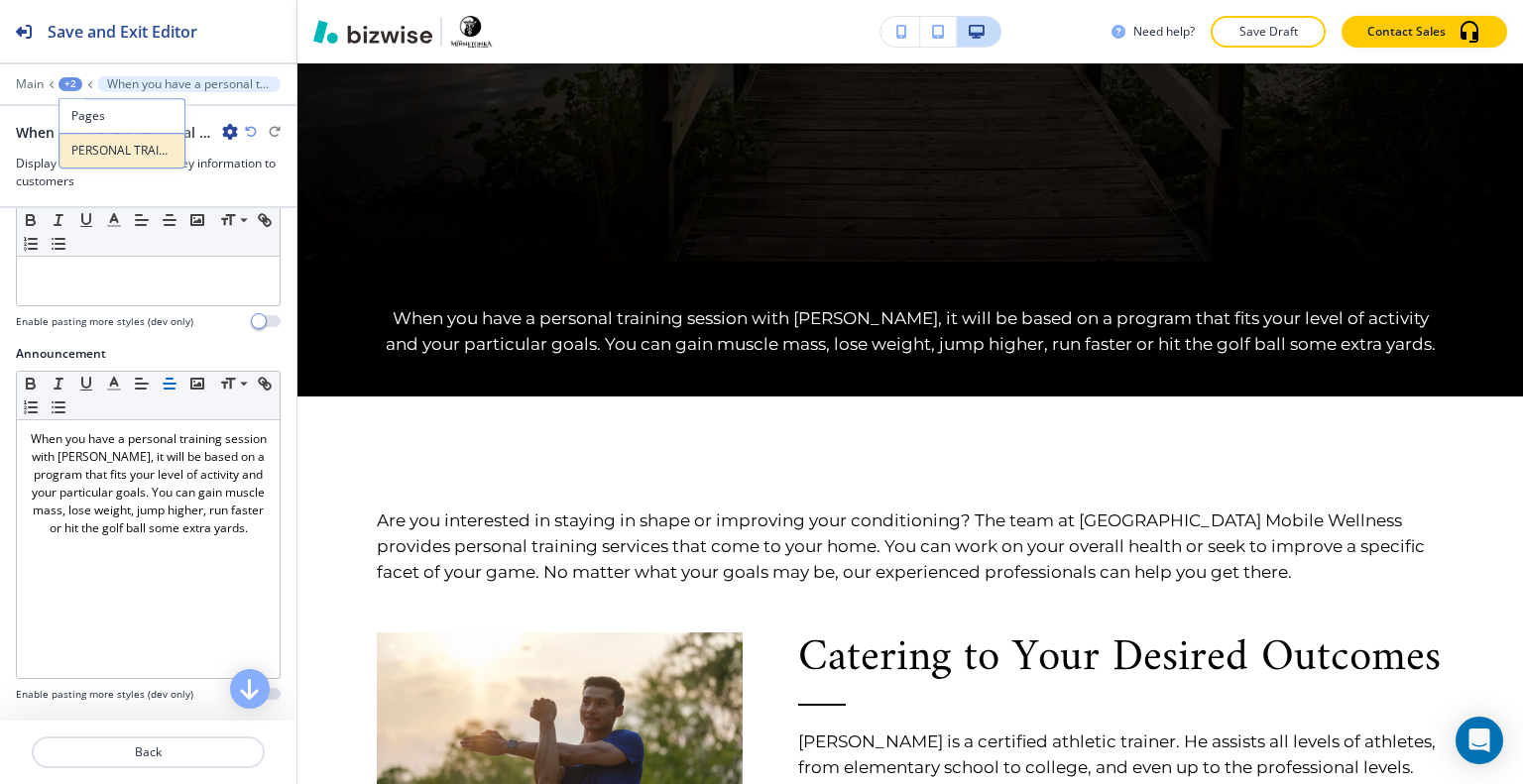 click on "PERSONAL TRAINING" at bounding box center (122, 151) 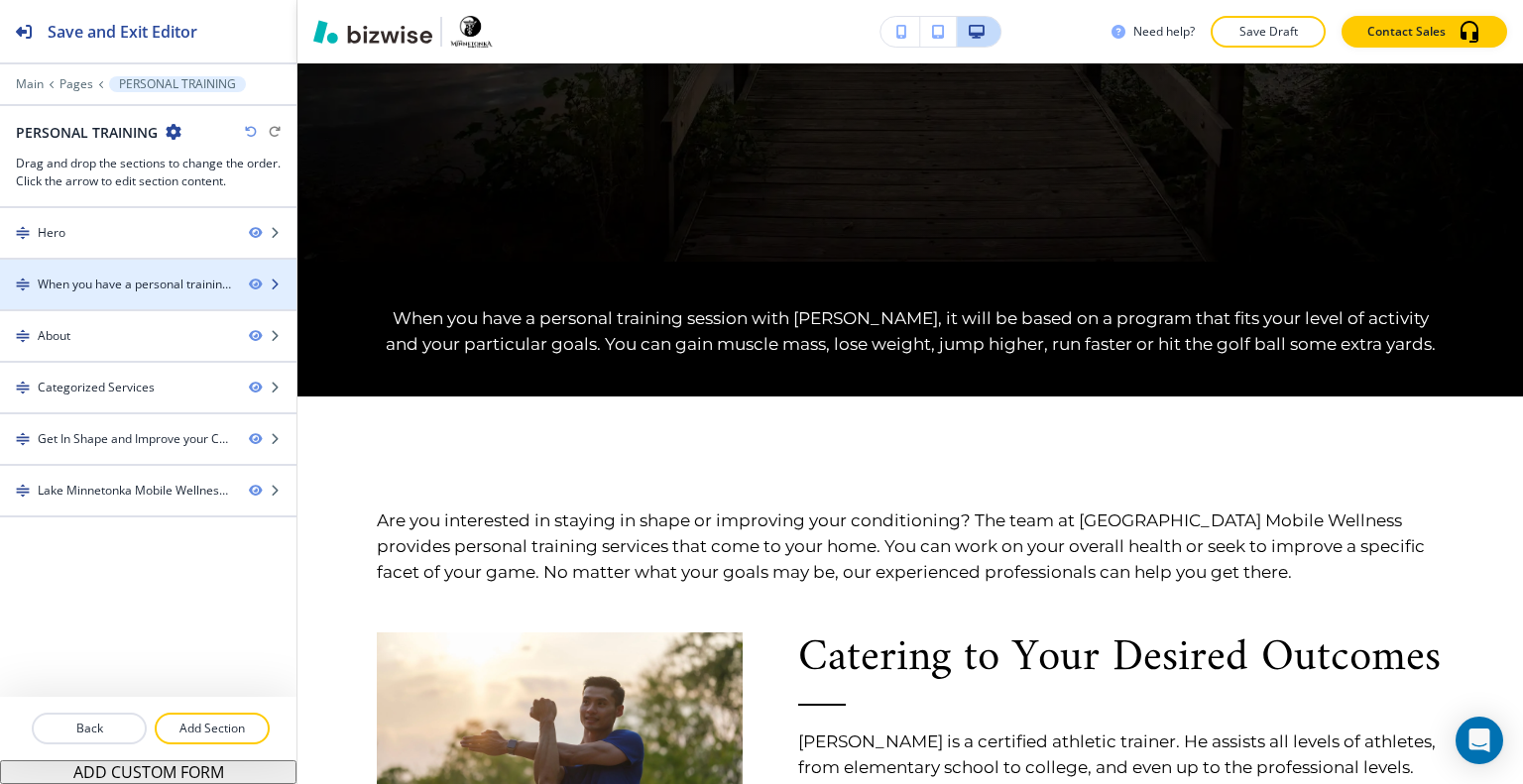type 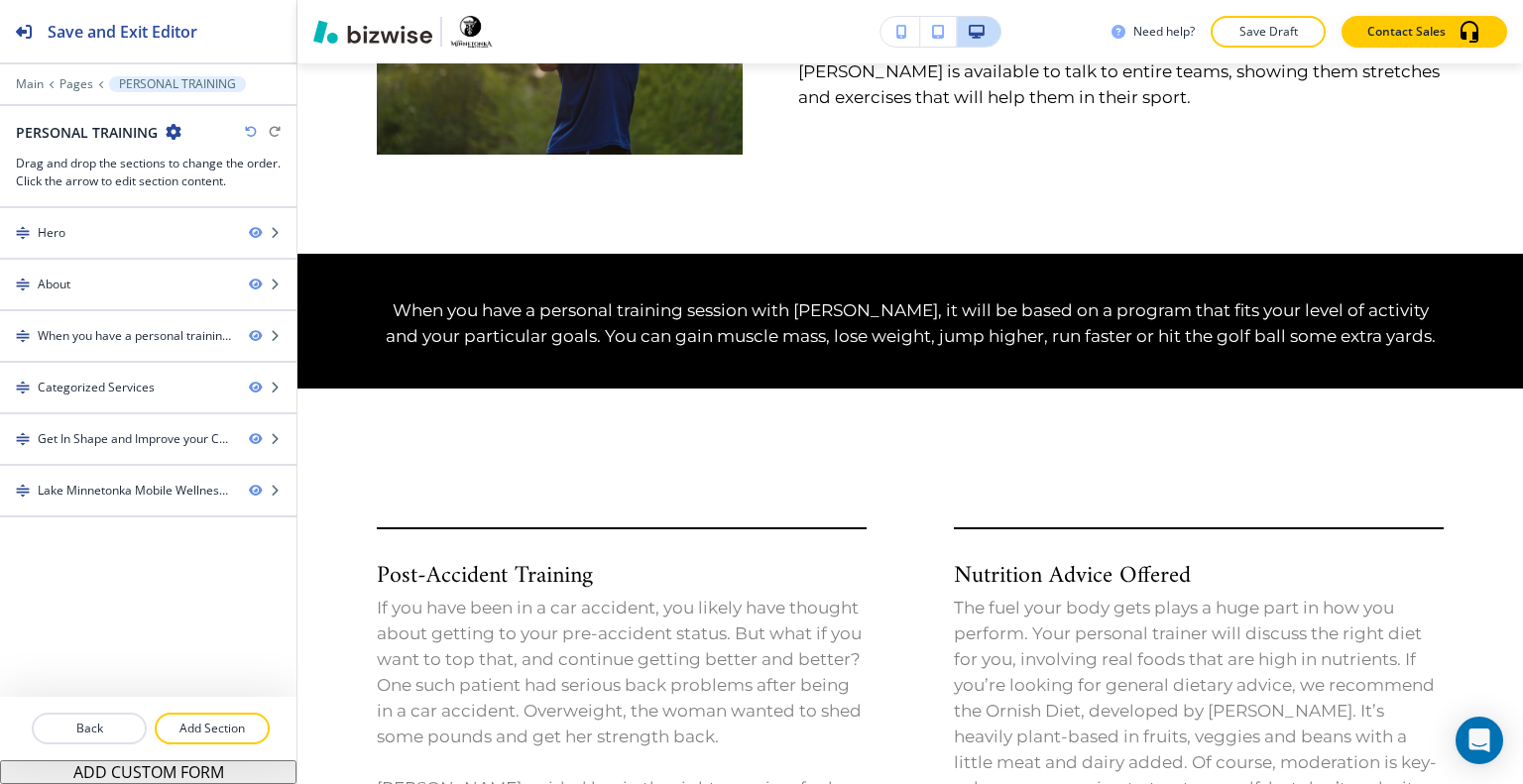 scroll, scrollTop: 1235, scrollLeft: 0, axis: vertical 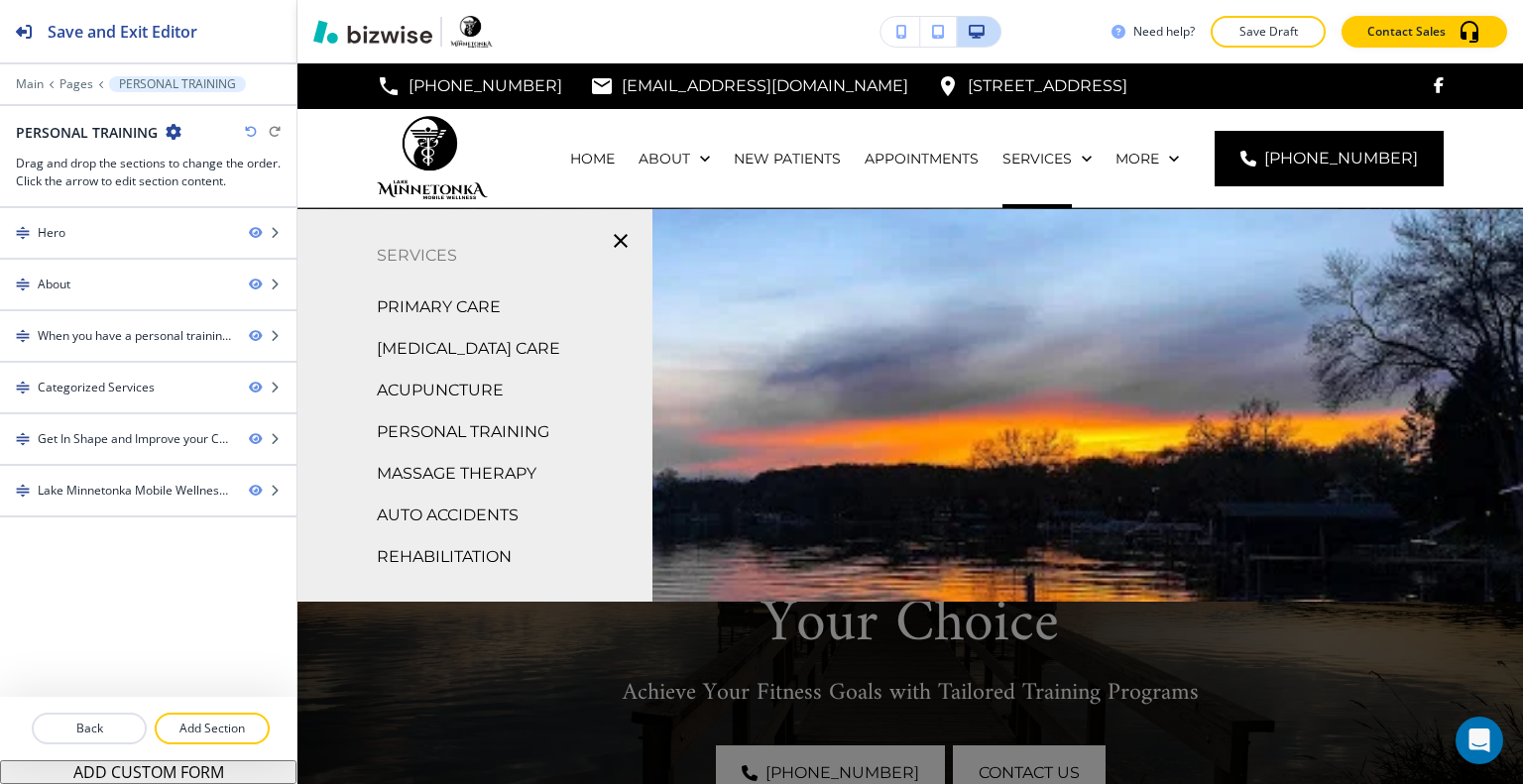click on "MASSAGE THERAPY" at bounding box center (456, 474) 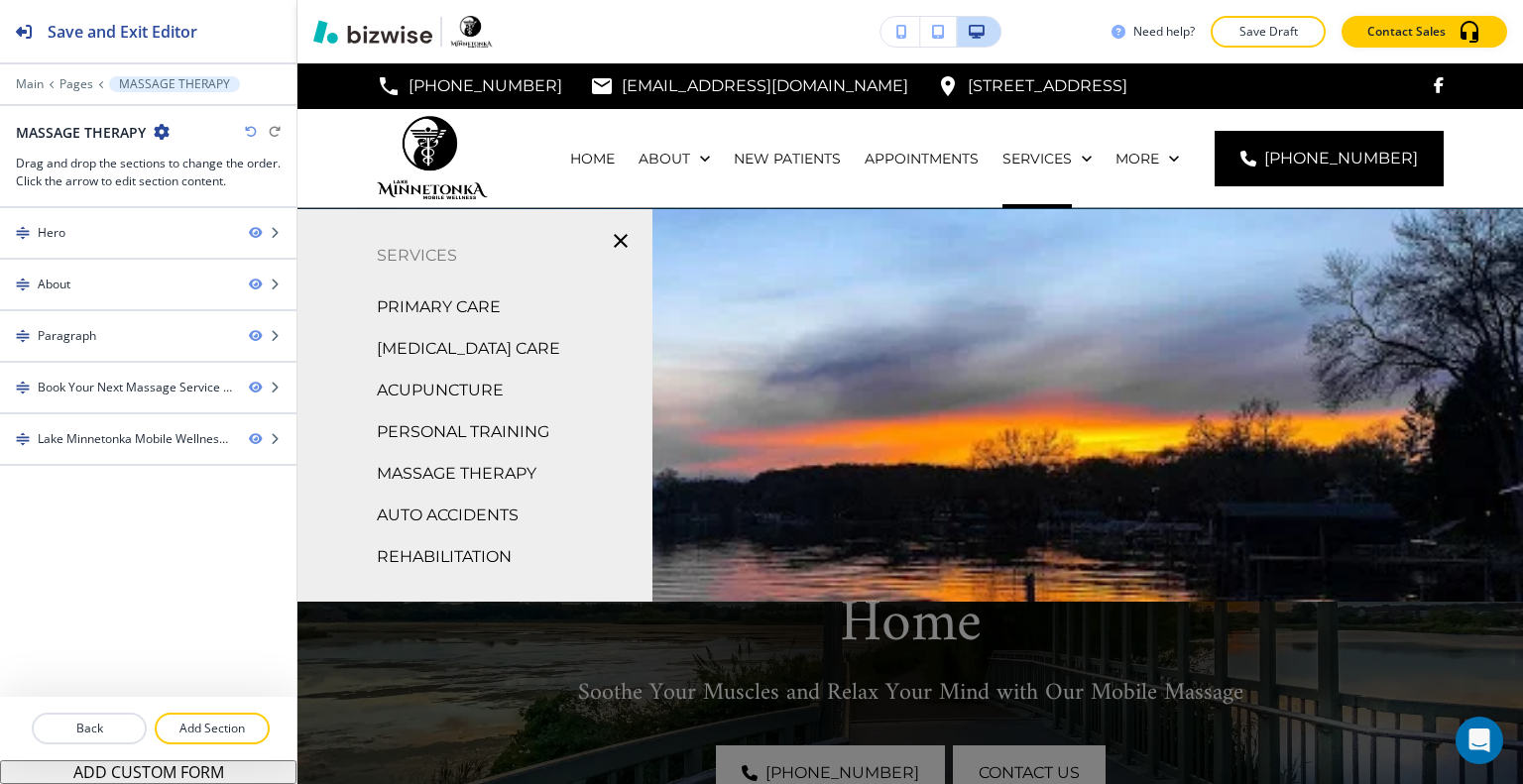 click on "AUTO ACCIDENTS" at bounding box center [447, 515] 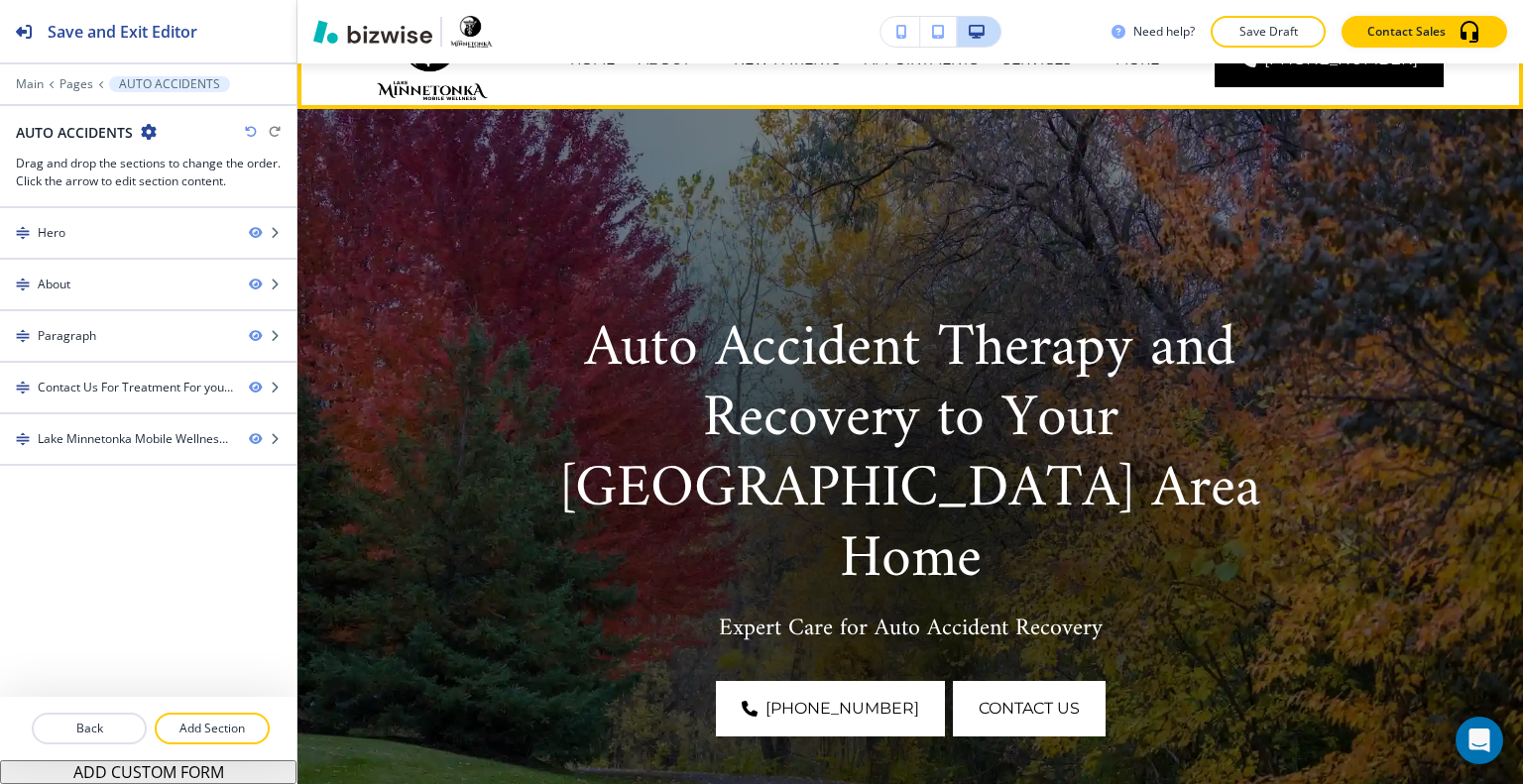 scroll, scrollTop: 0, scrollLeft: 0, axis: both 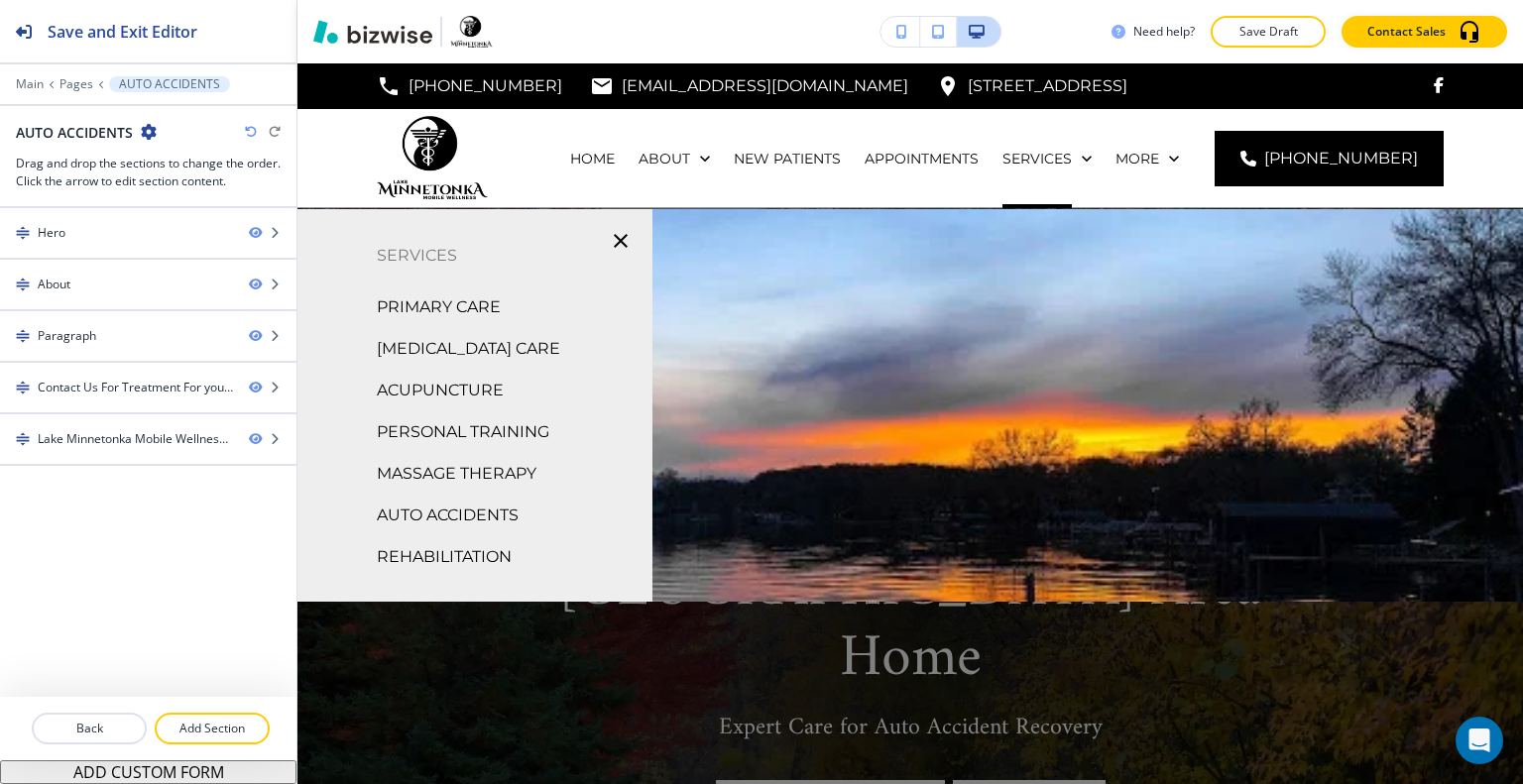 click on "REHABILITATION" at bounding box center [444, 557] 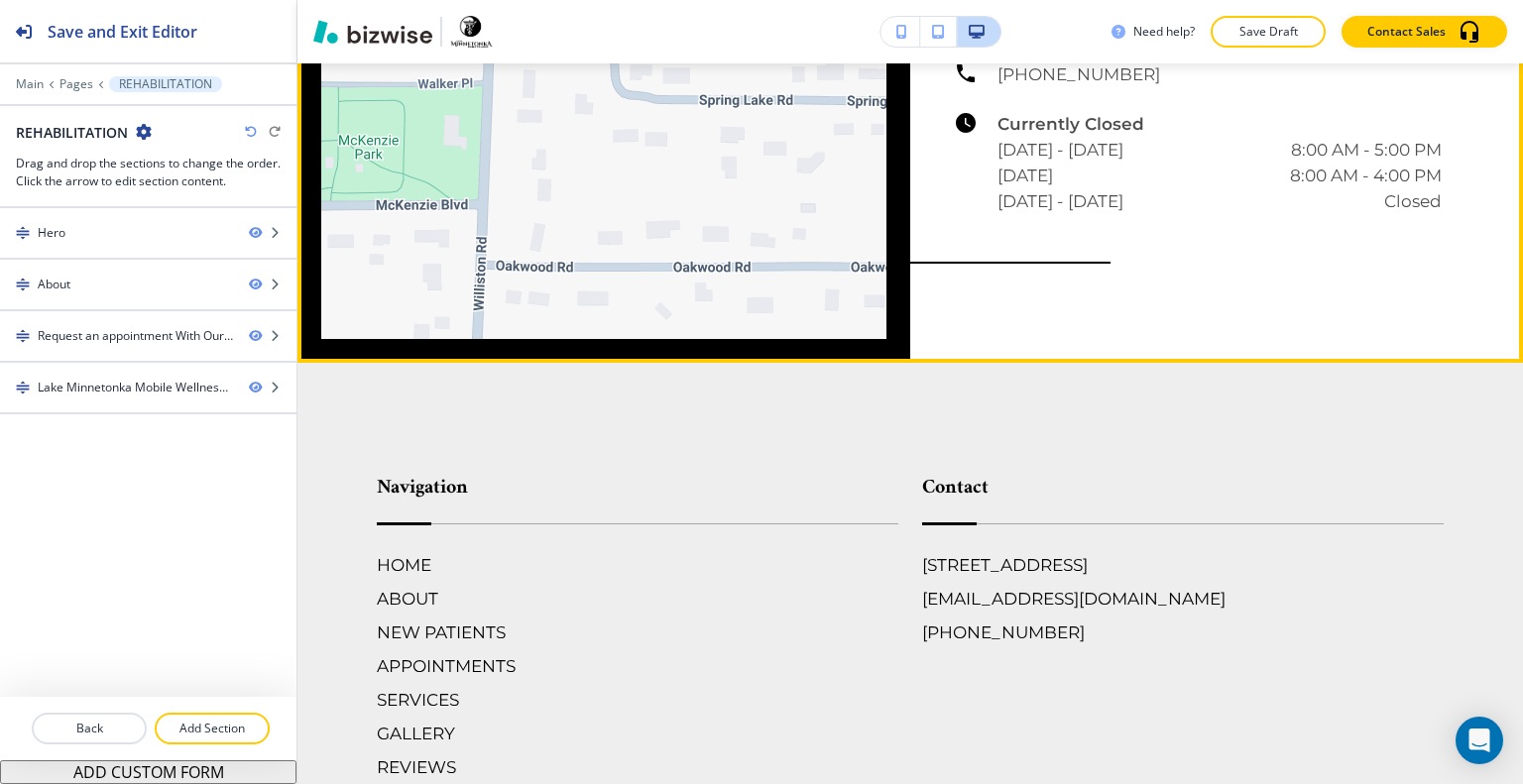 scroll, scrollTop: 2081, scrollLeft: 0, axis: vertical 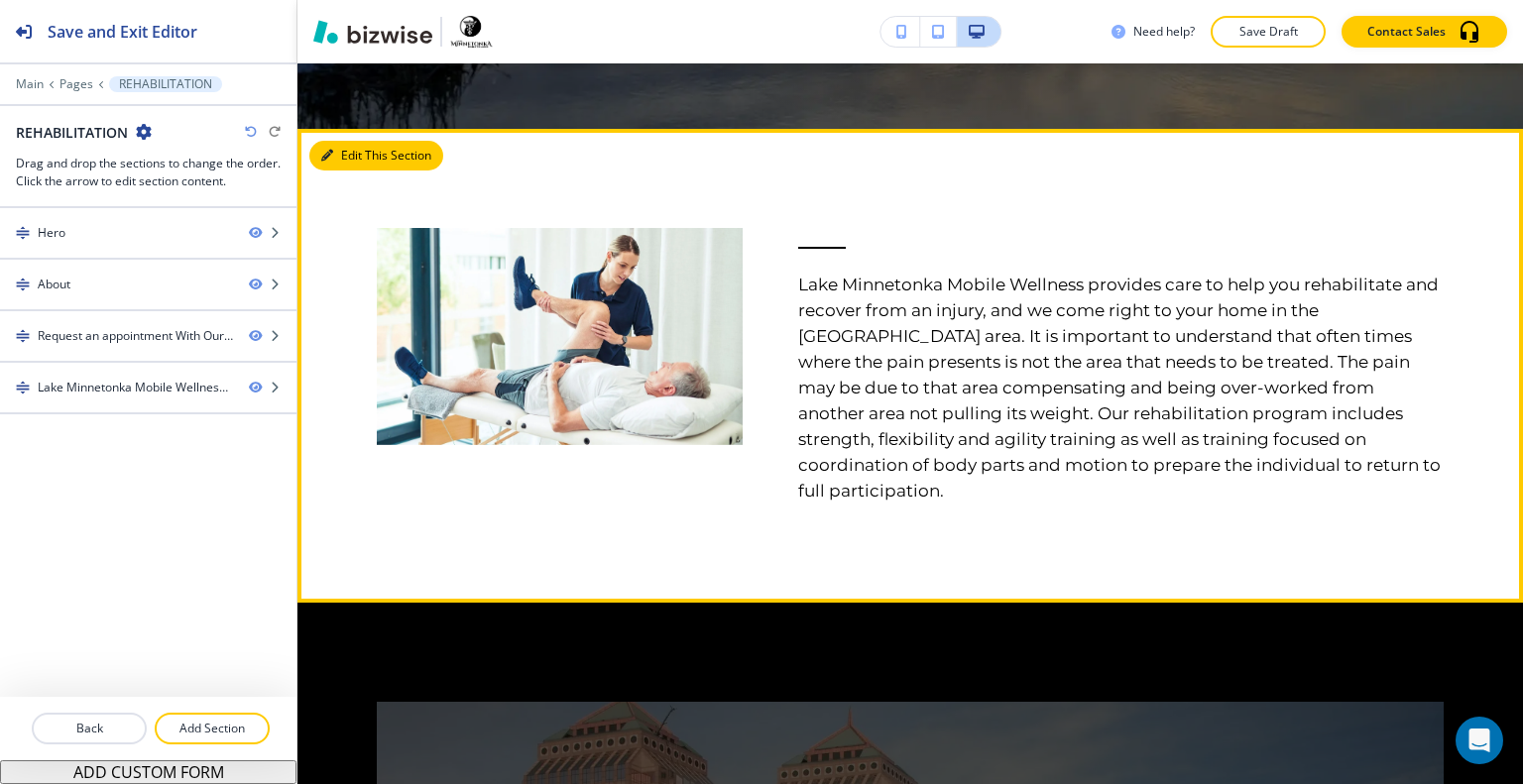 click on "Edit This Section" at bounding box center (376, 156) 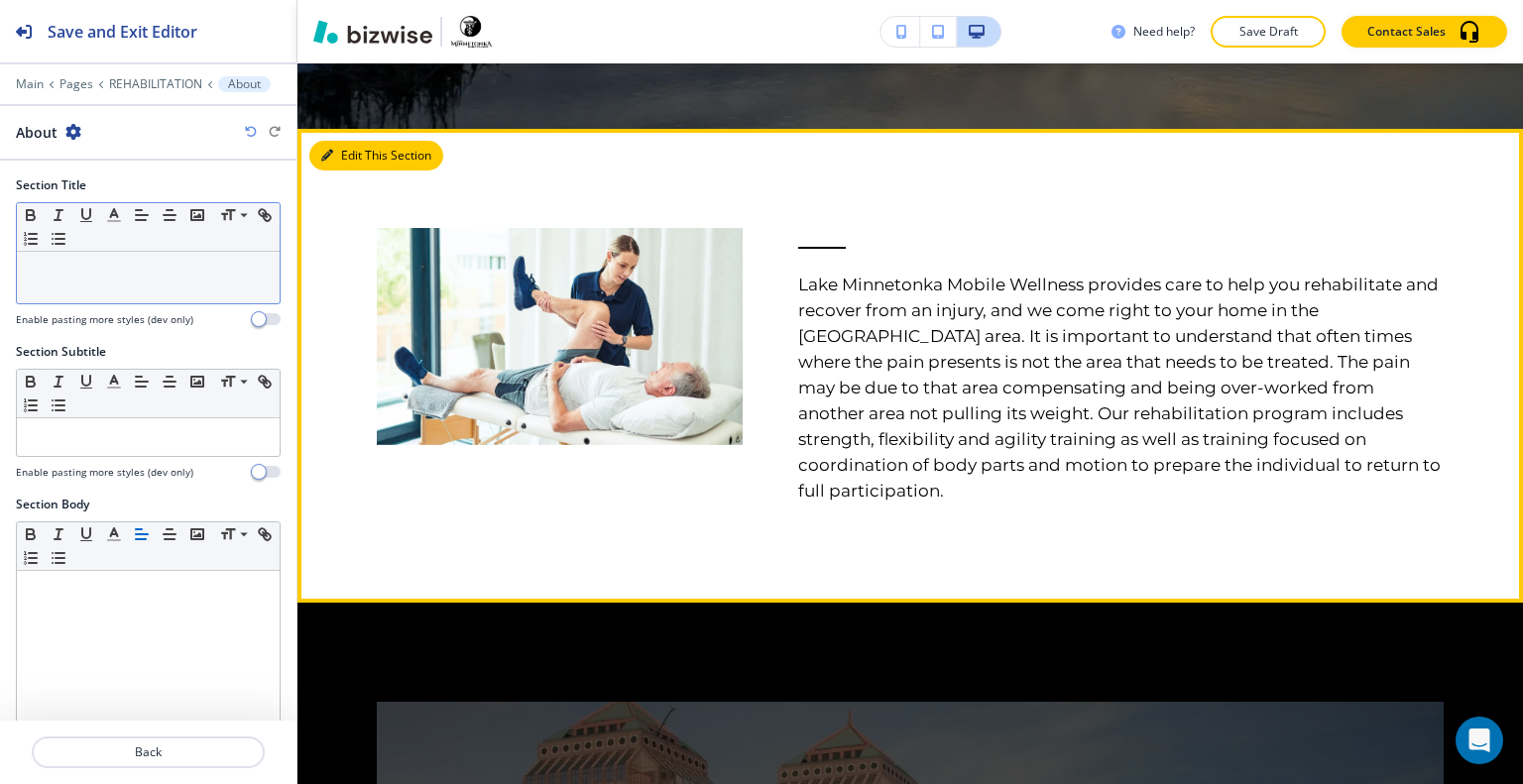 scroll, scrollTop: 957, scrollLeft: 0, axis: vertical 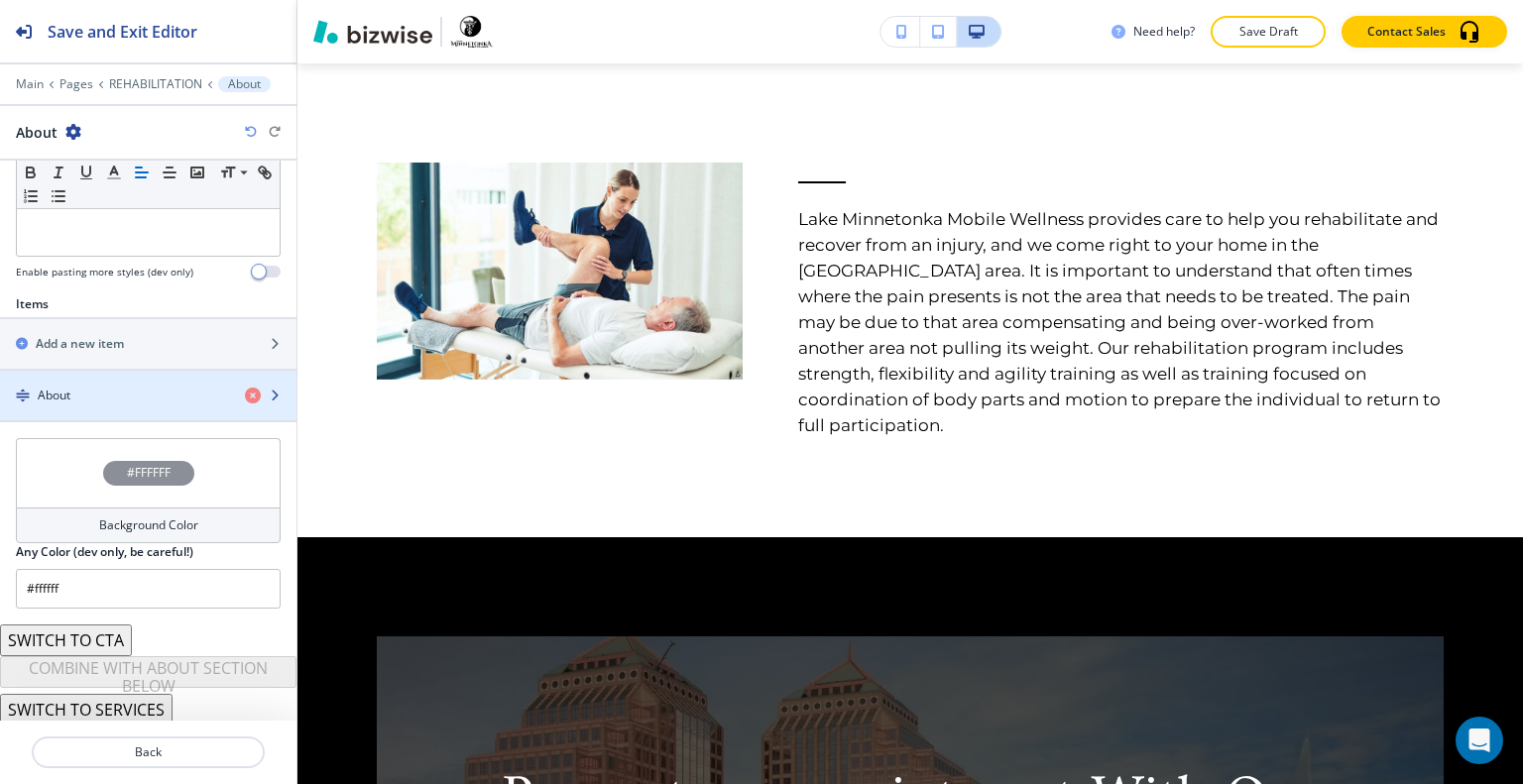 click on "About" at bounding box center [114, 395] 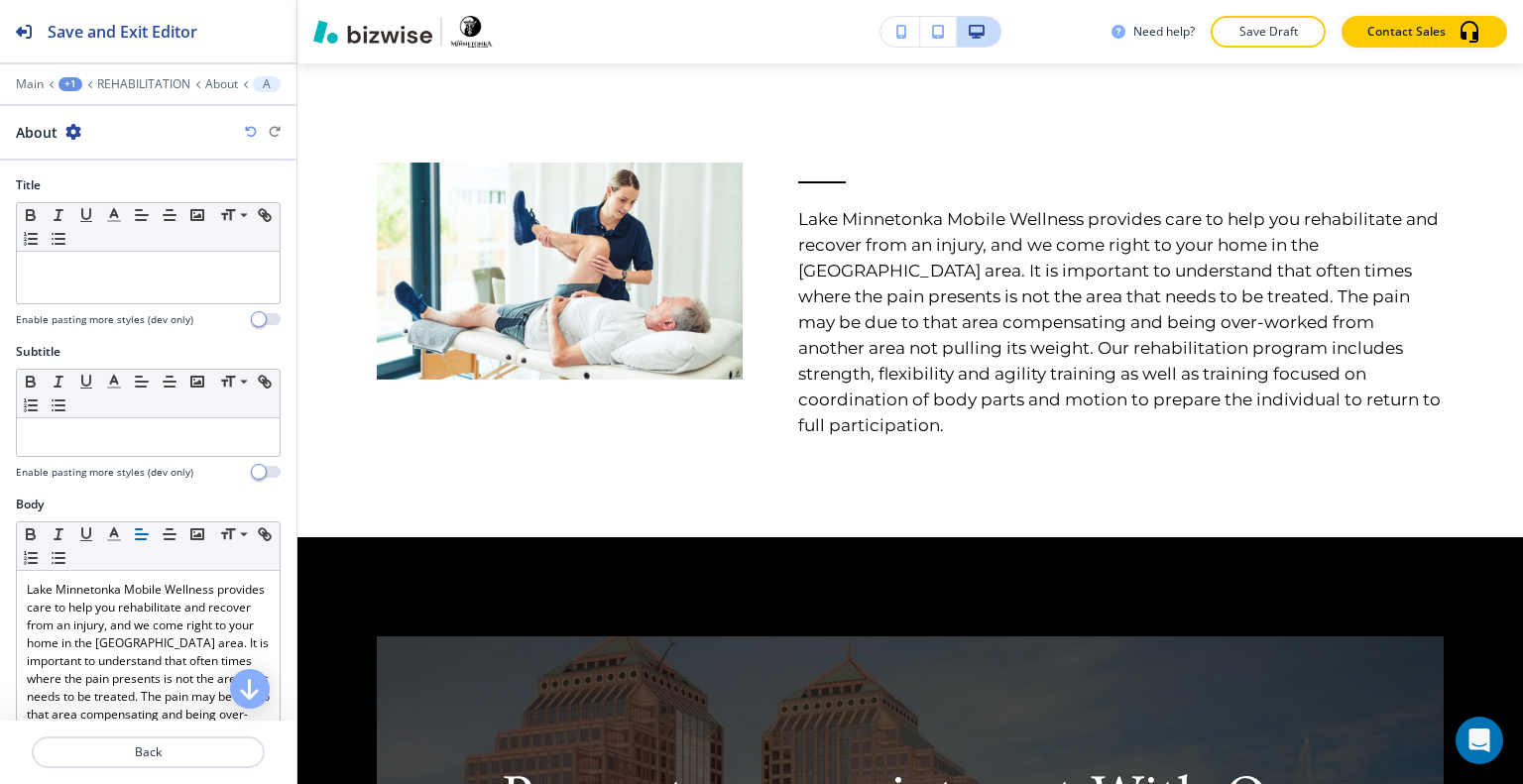 scroll, scrollTop: 592, scrollLeft: 0, axis: vertical 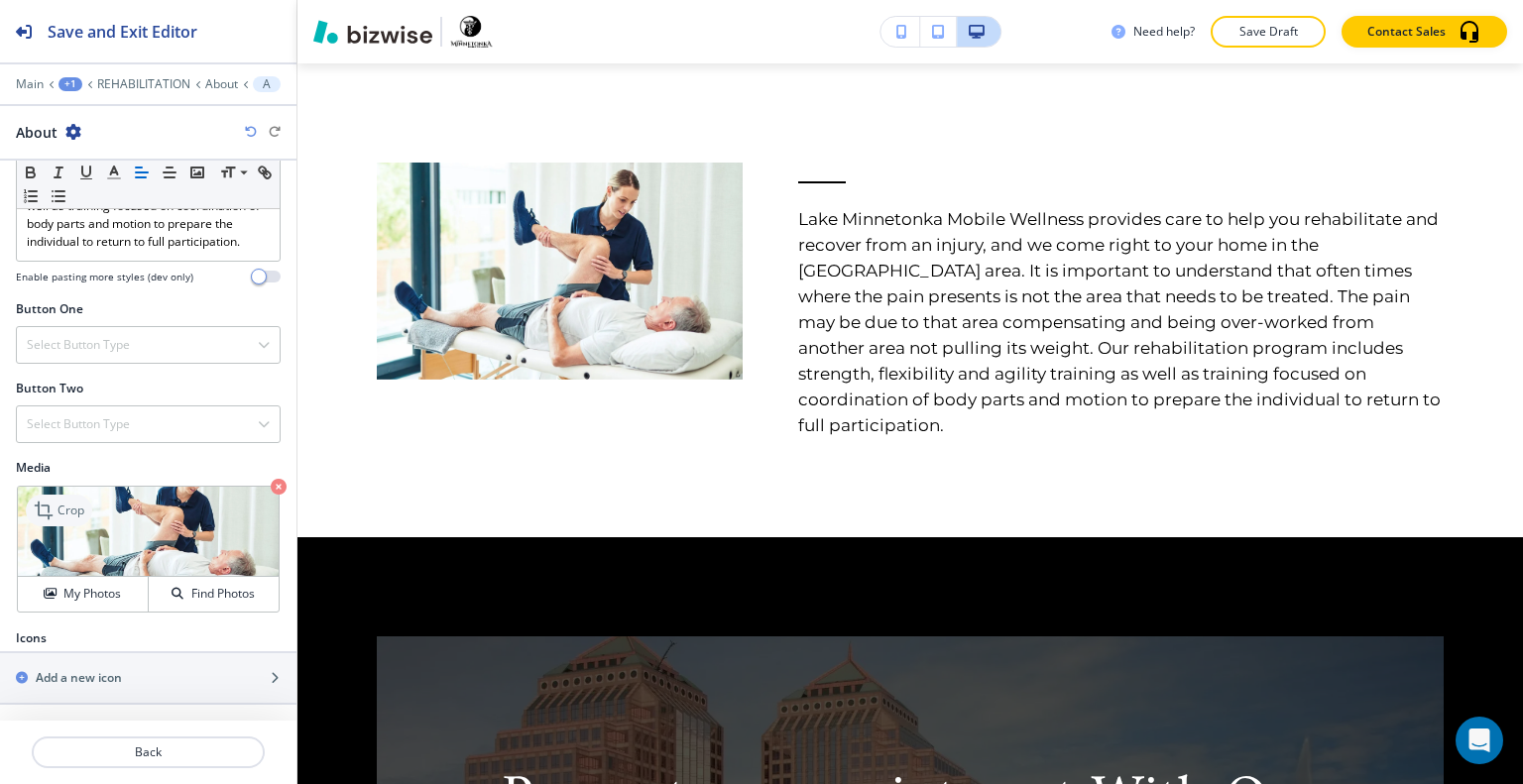 click on "Crop" at bounding box center (70, 510) 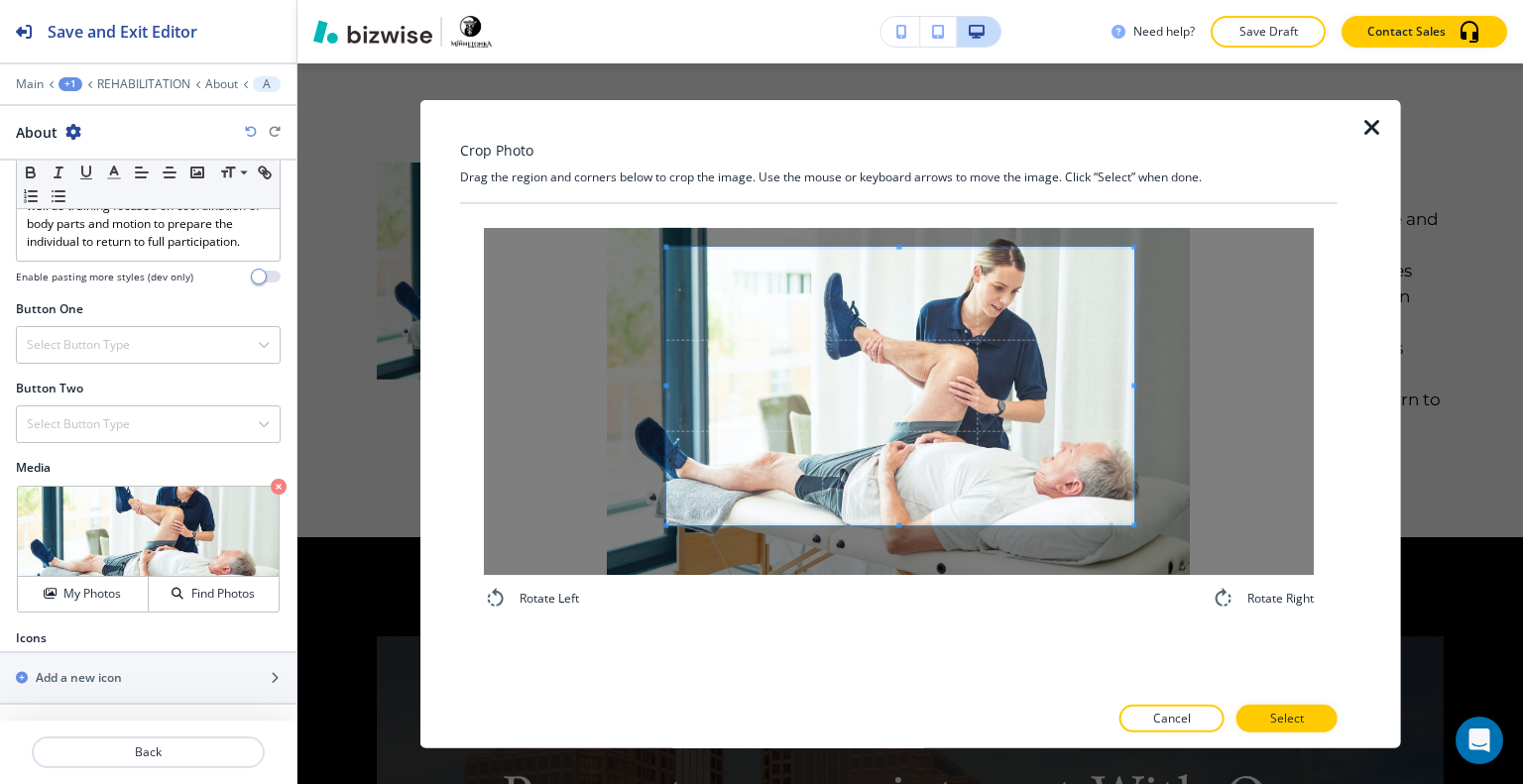 click at bounding box center [899, 386] 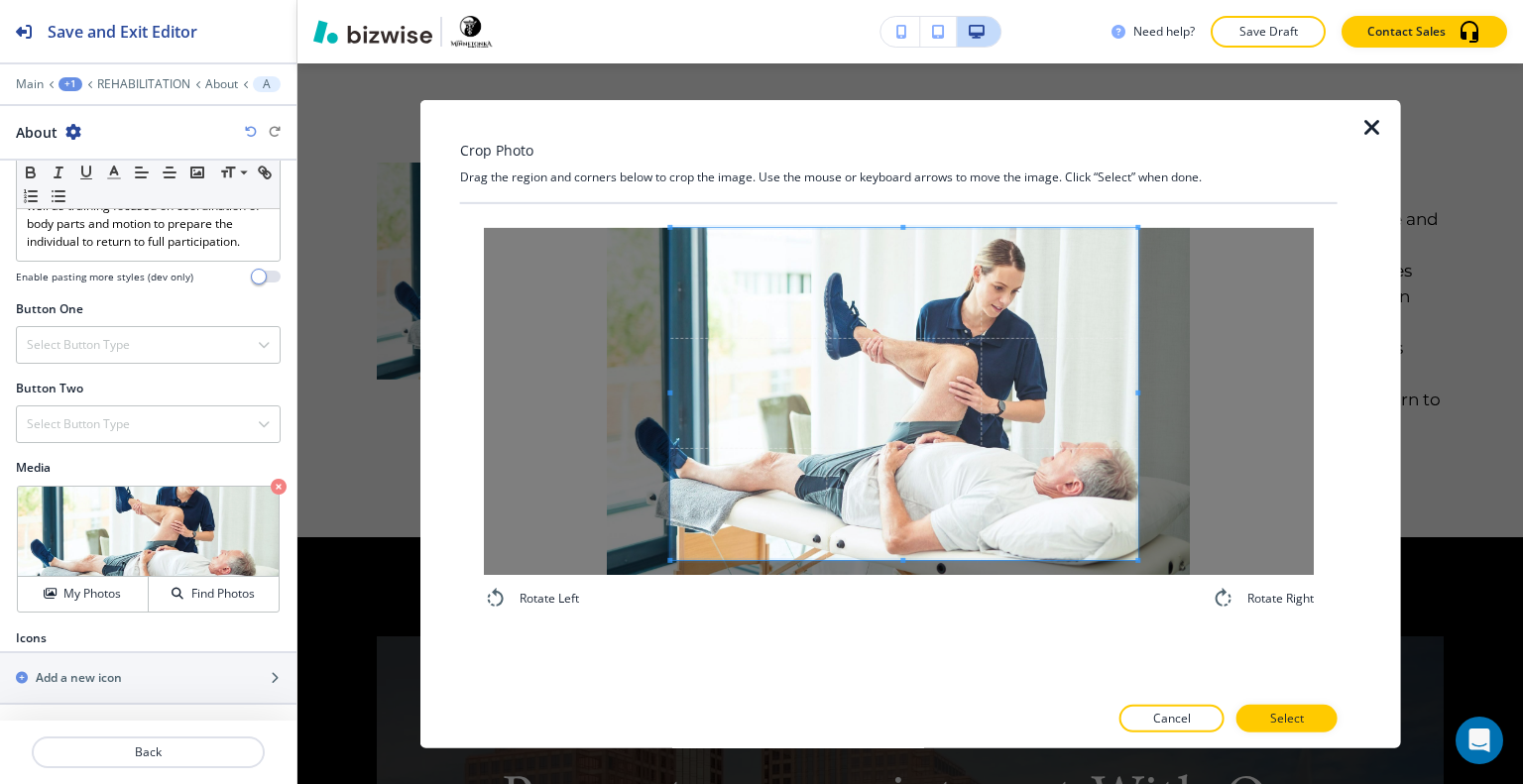 click on "Rotate Left Rotate Right" at bounding box center [898, 418] 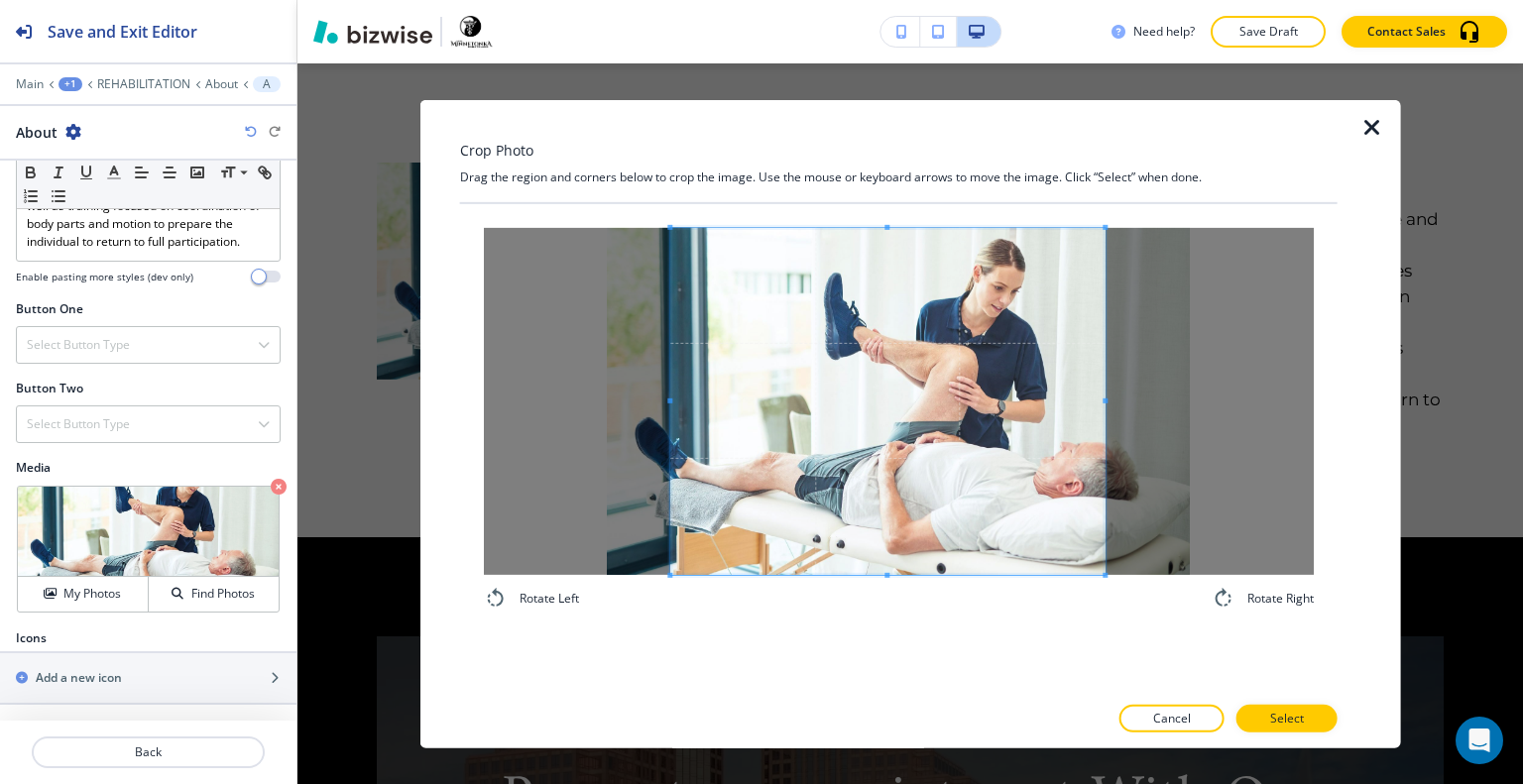 click at bounding box center [1105, 399] 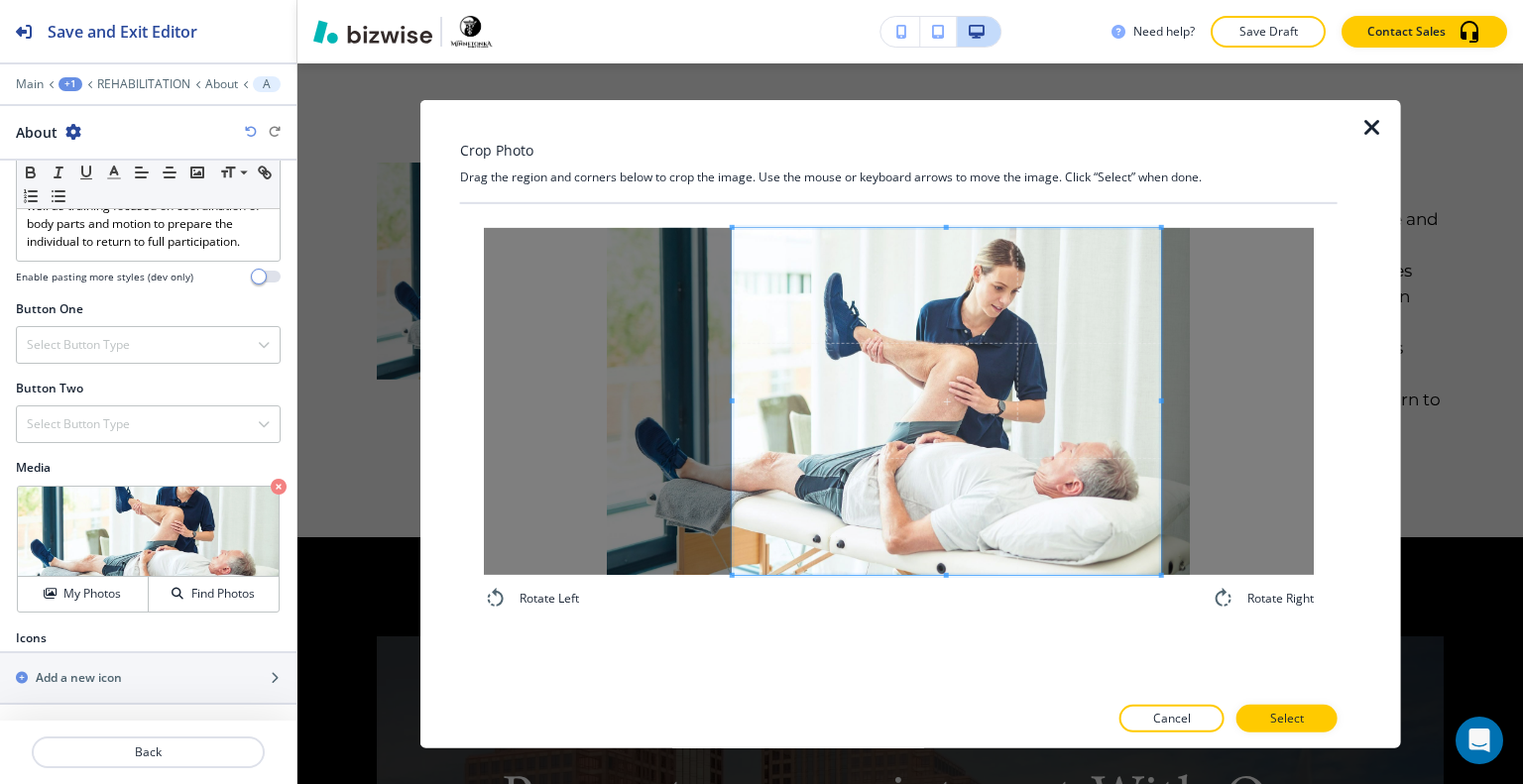 click at bounding box center [947, 400] 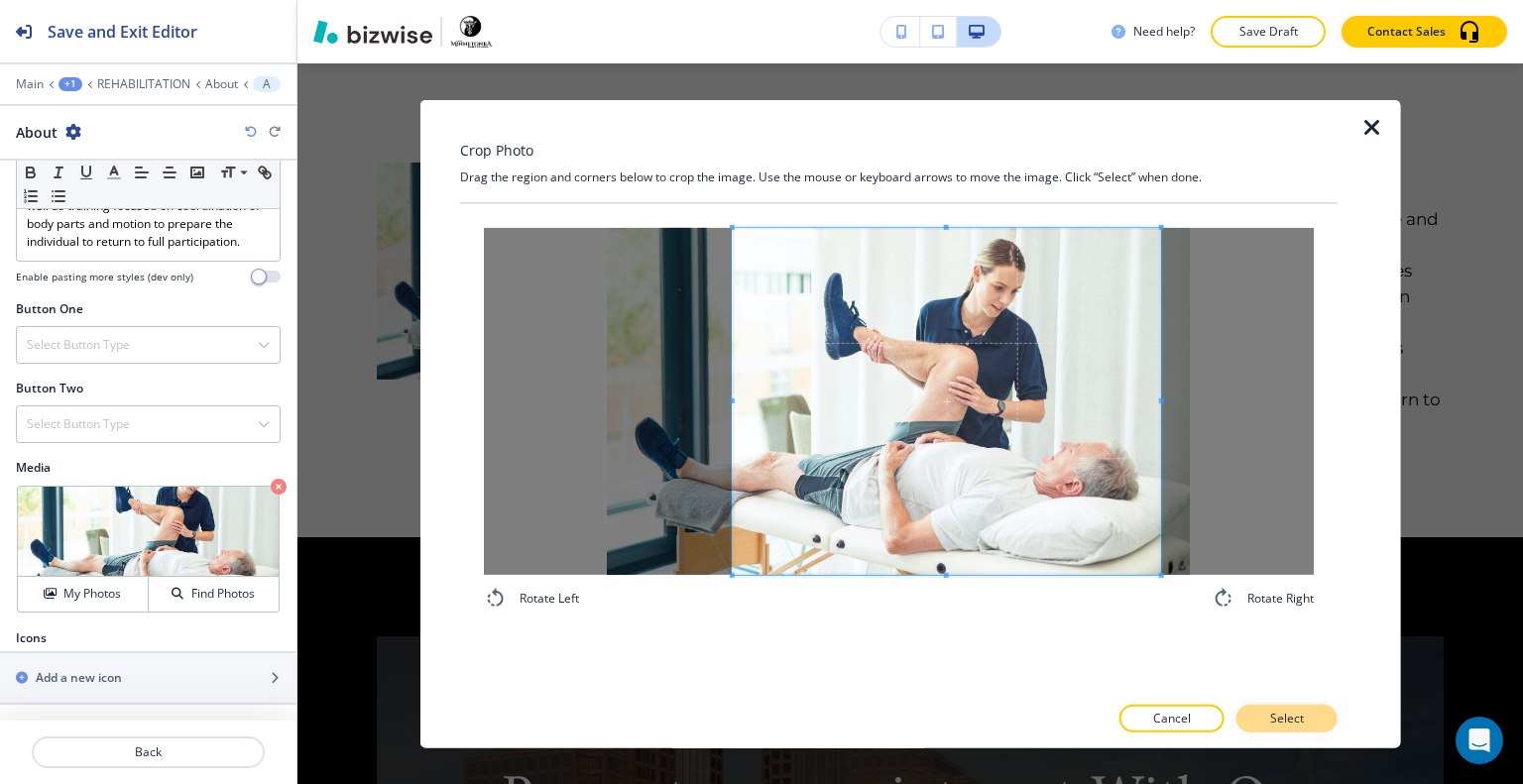 click on "Select" at bounding box center (1287, 719) 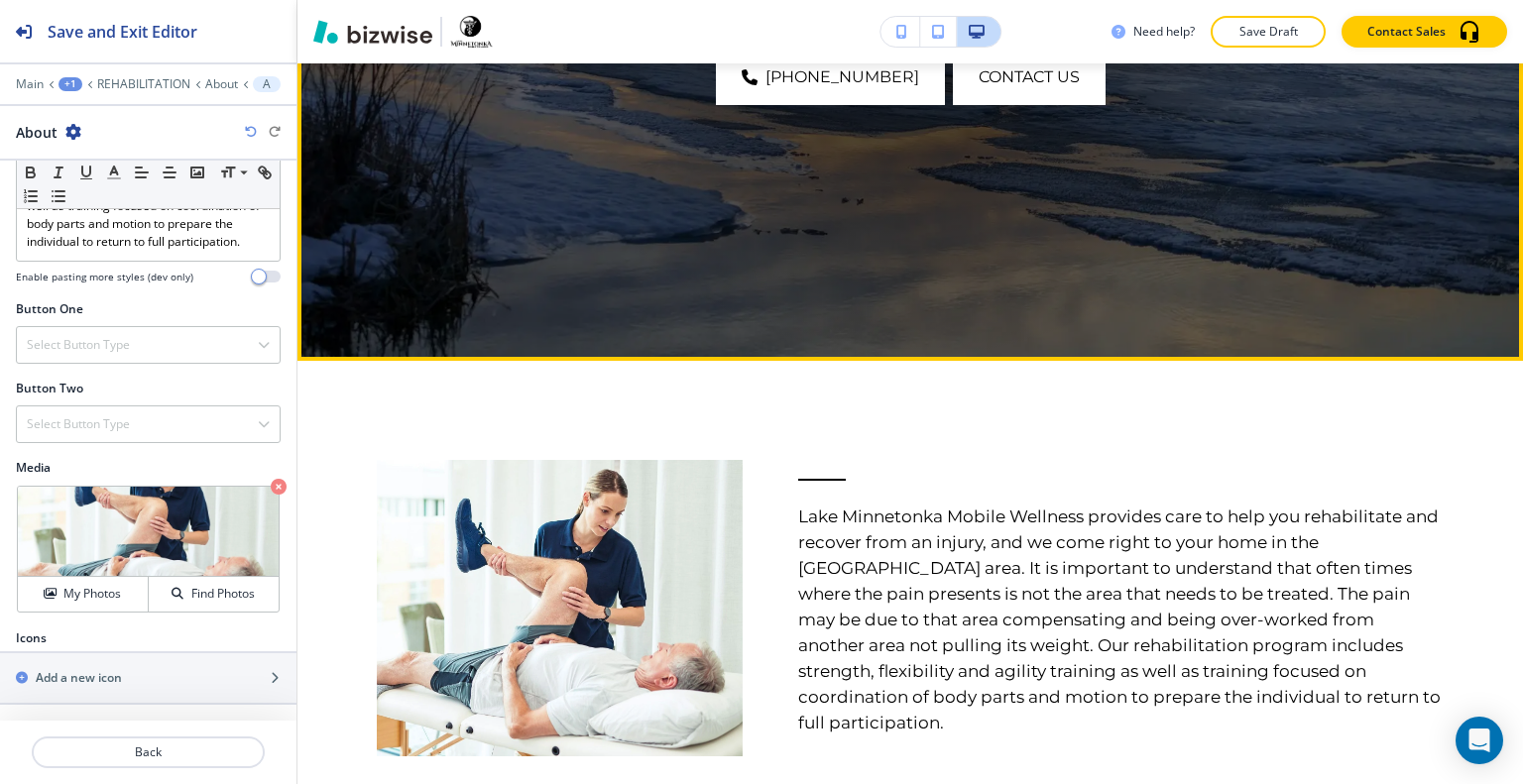 scroll, scrollTop: 165, scrollLeft: 0, axis: vertical 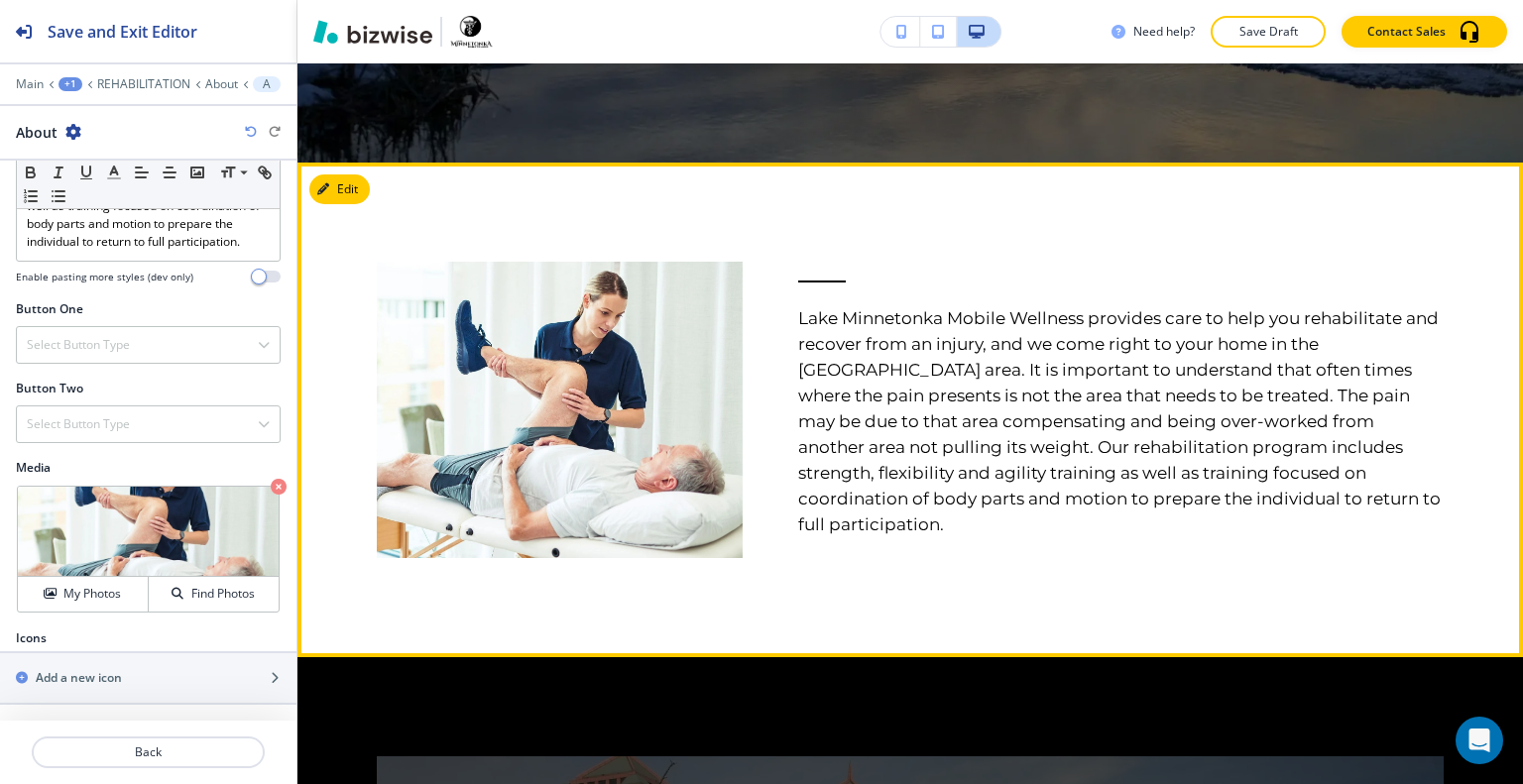 click on "Edit" at bounding box center (339, 189) 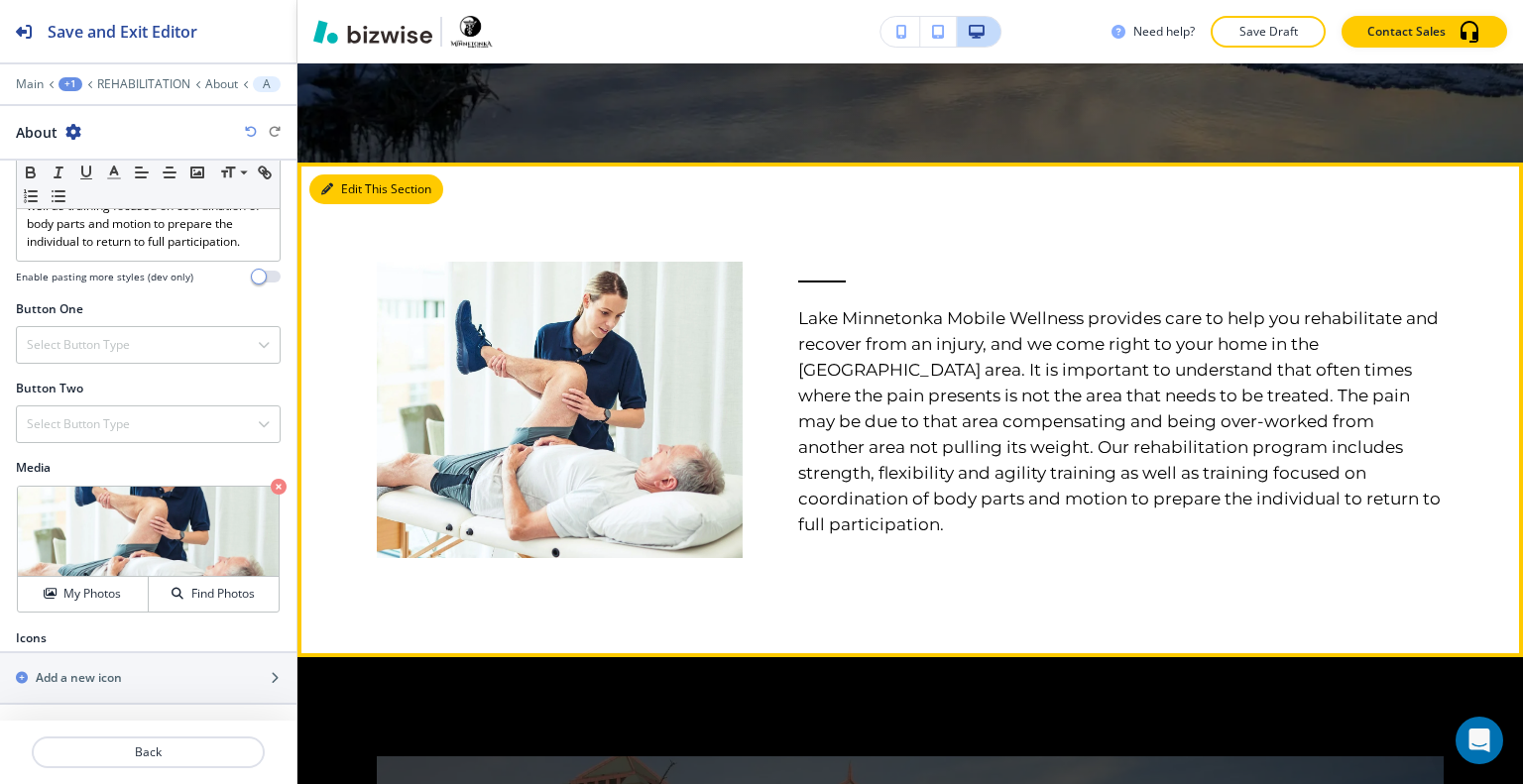 scroll, scrollTop: 957, scrollLeft: 0, axis: vertical 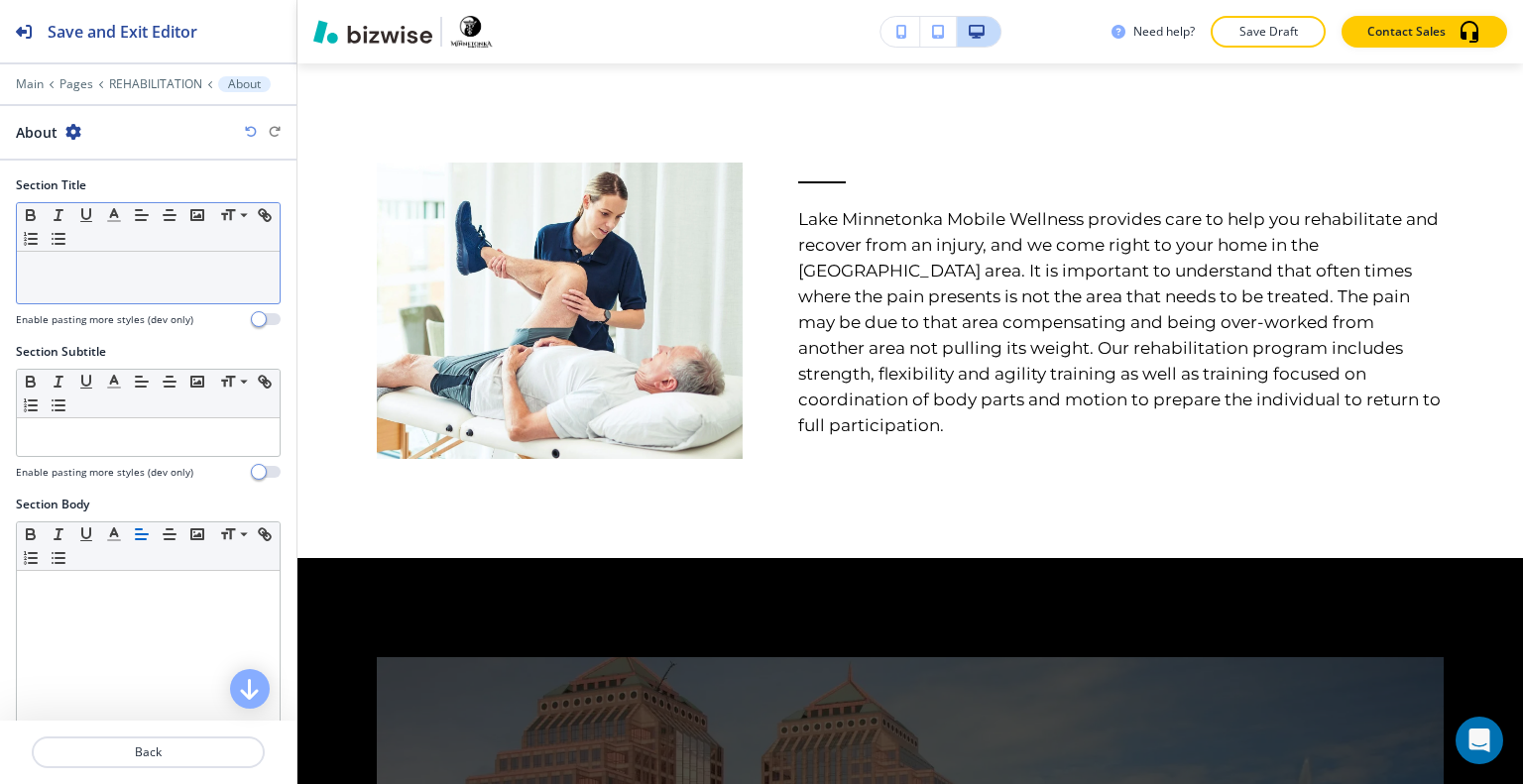 click on "Small Normal Large Huge" at bounding box center [148, 227] 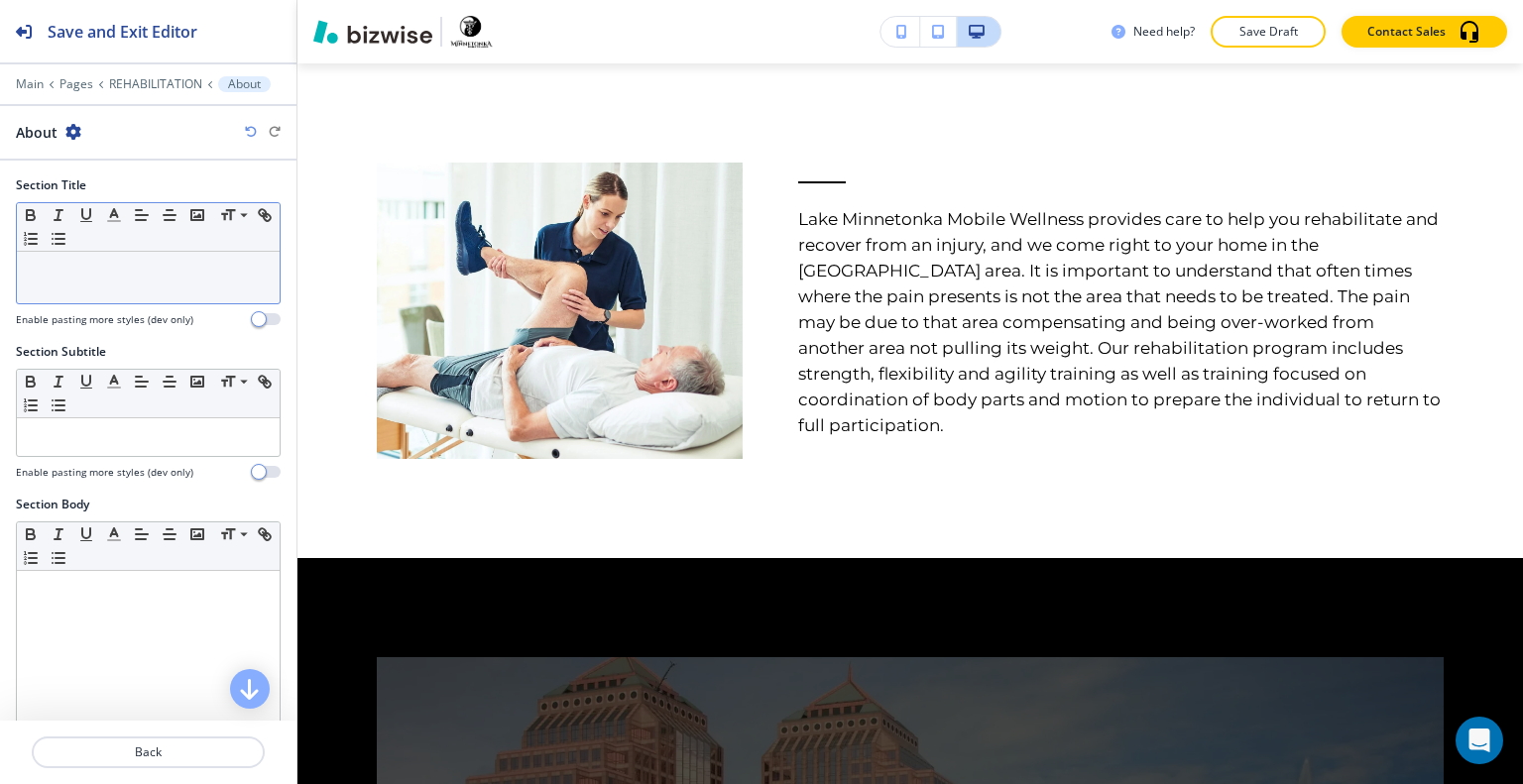 click at bounding box center [148, 271] 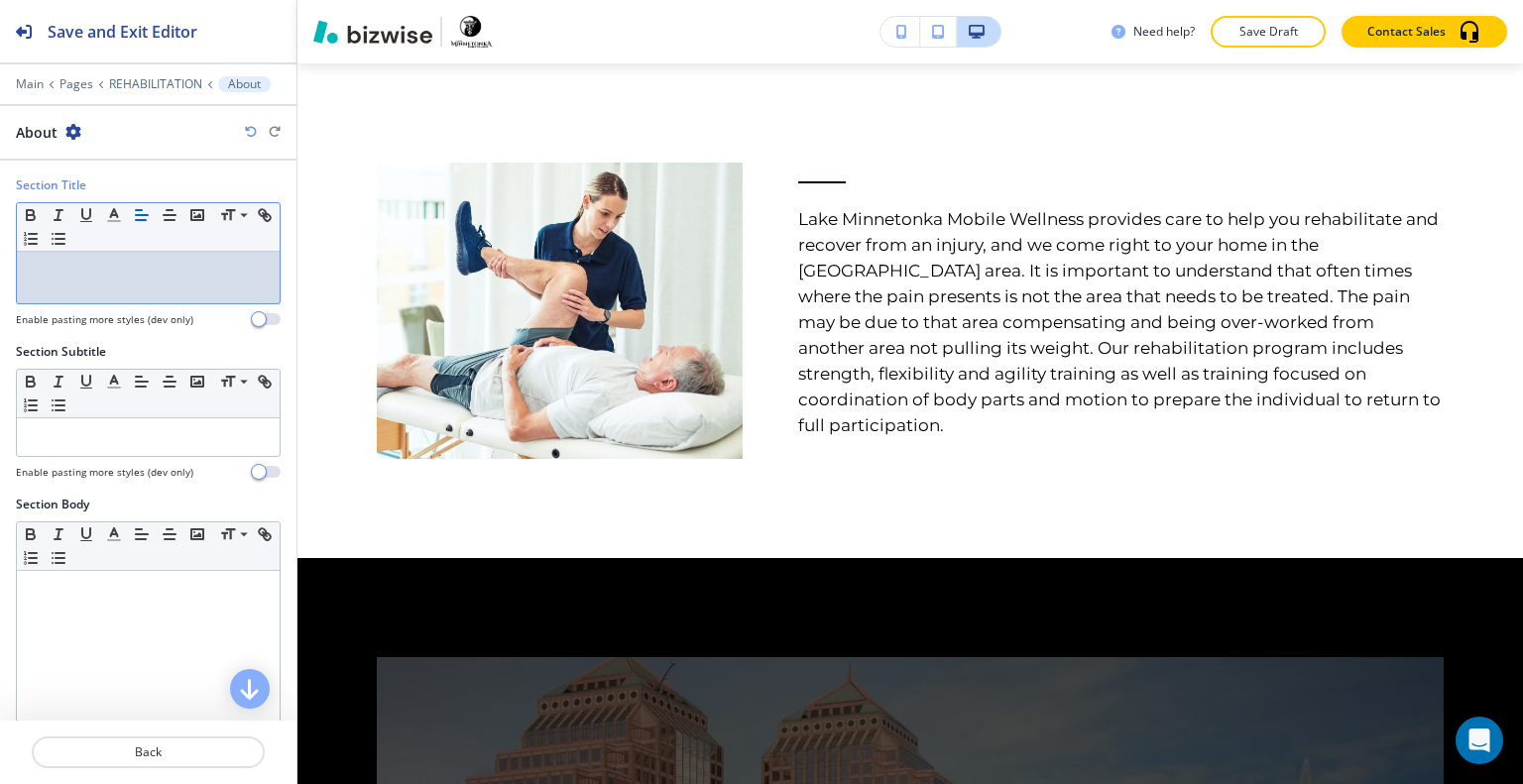 type 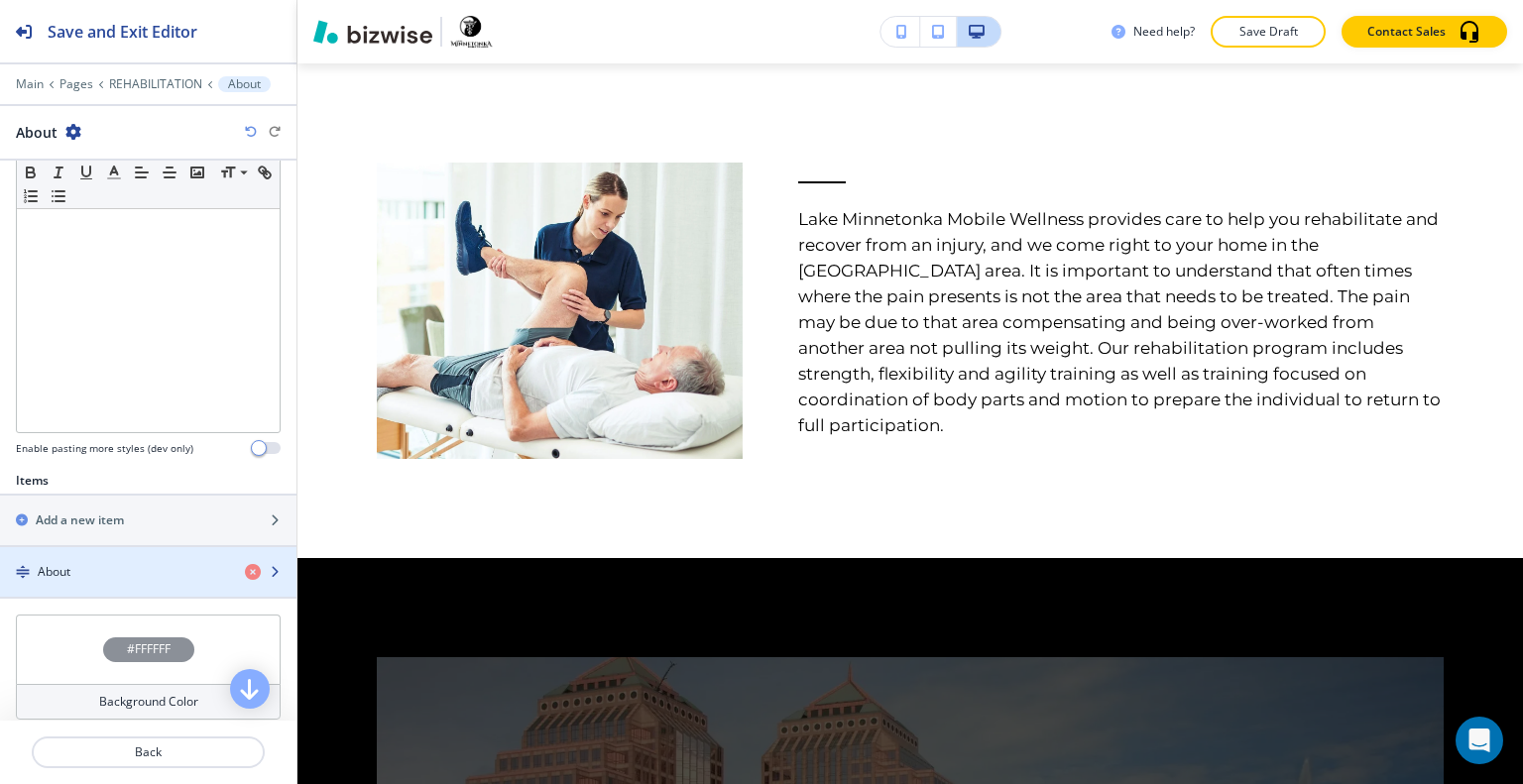 click at bounding box center (148, 555) 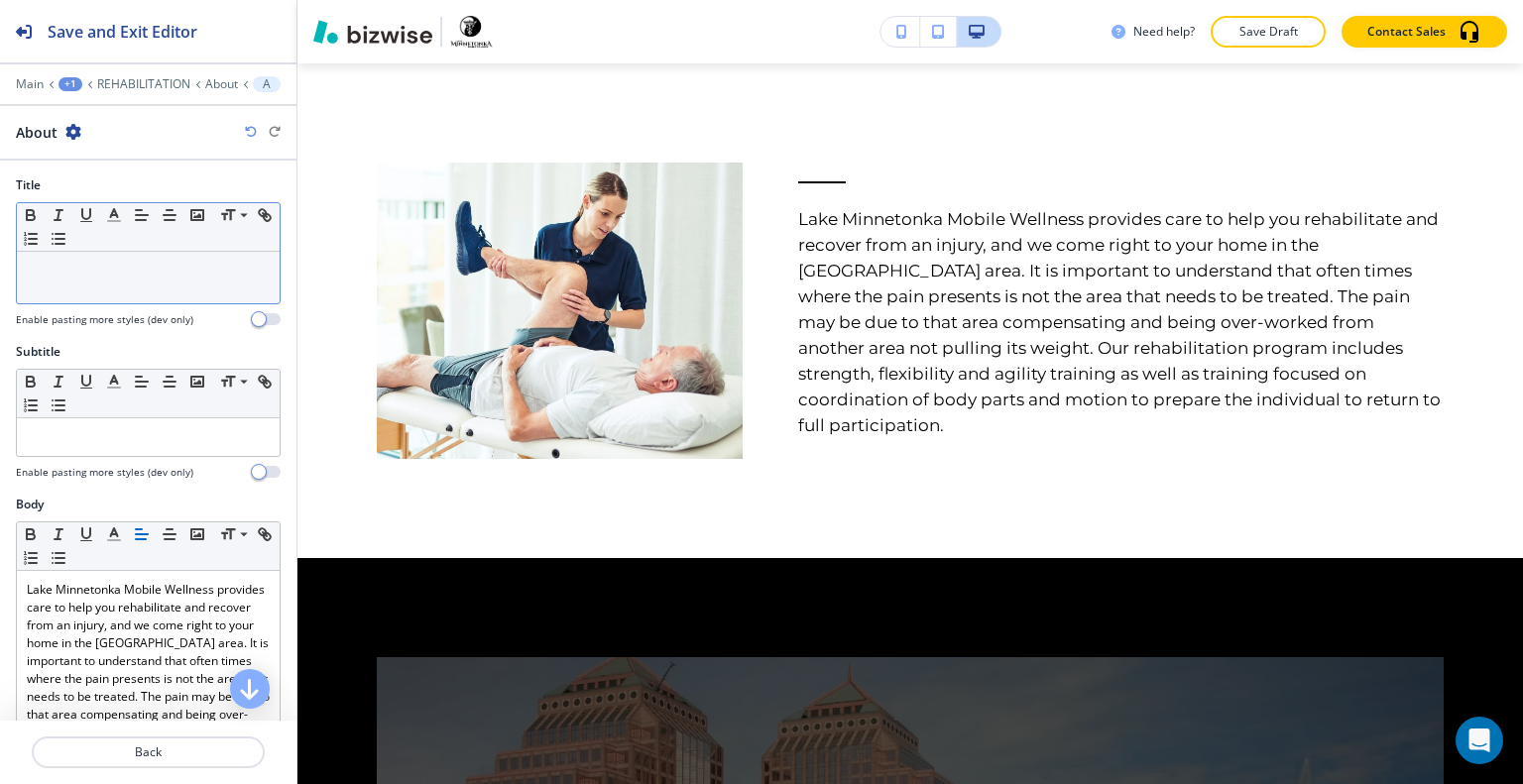 click at bounding box center (148, 278) 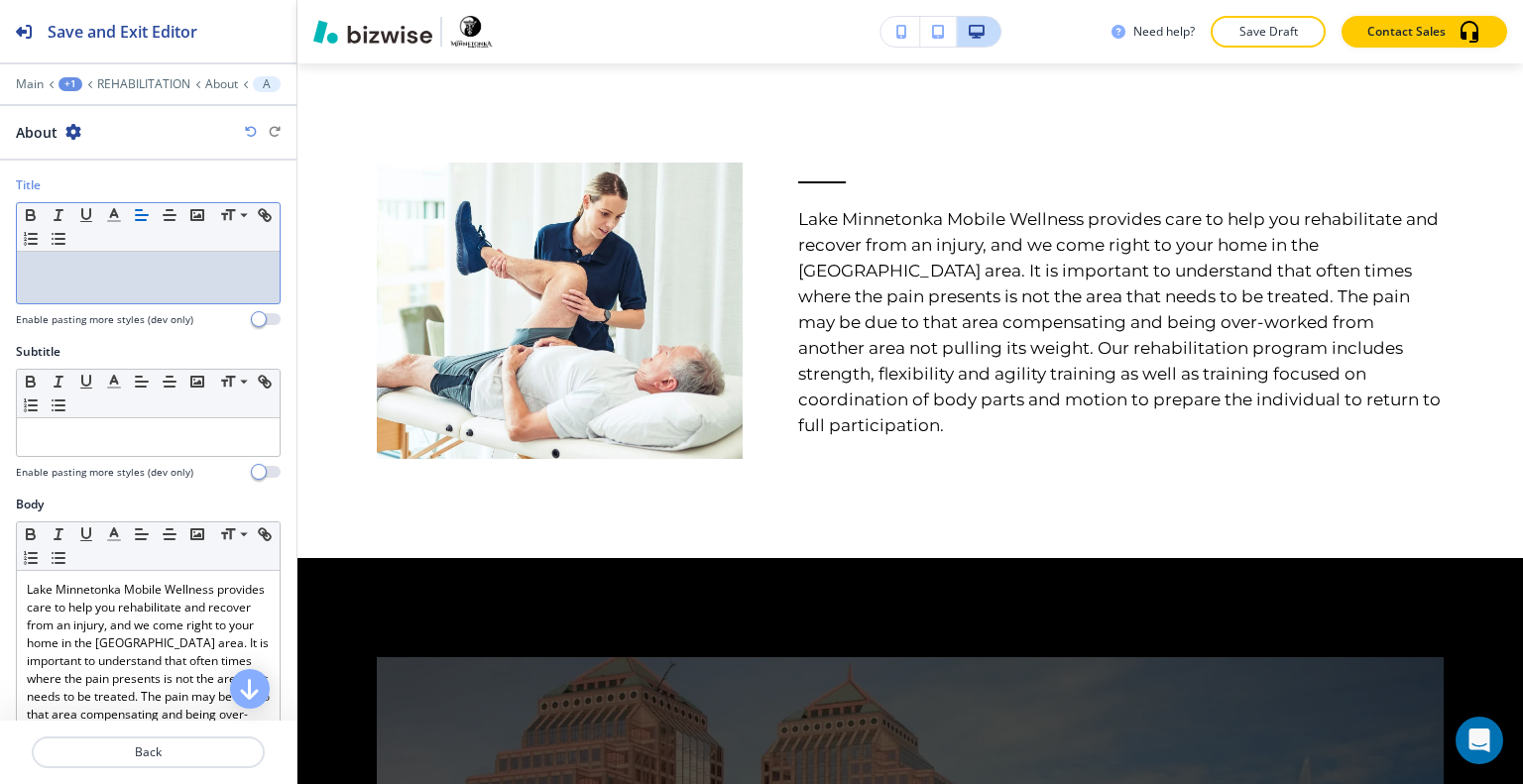 type 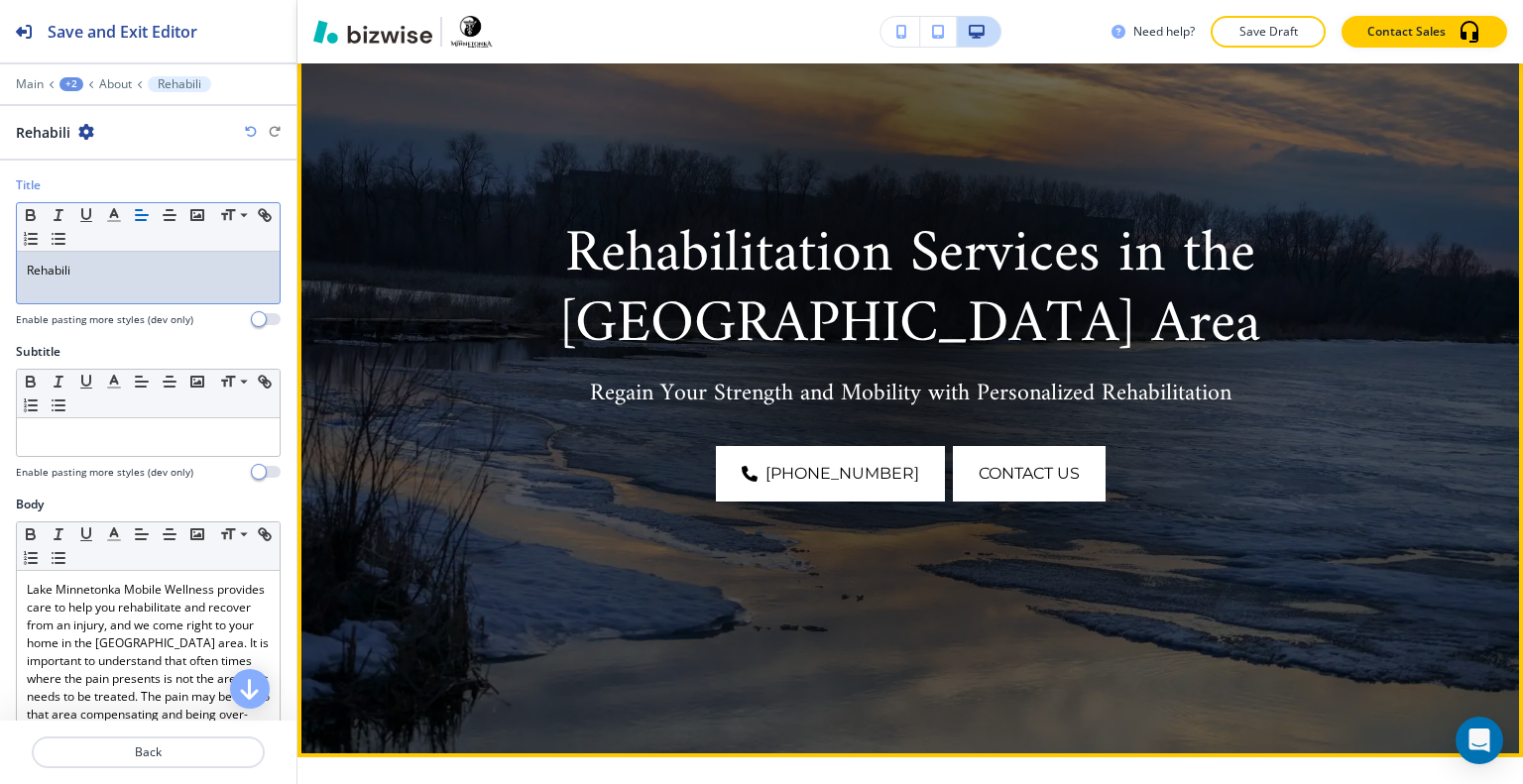 scroll, scrollTop: 165, scrollLeft: 0, axis: vertical 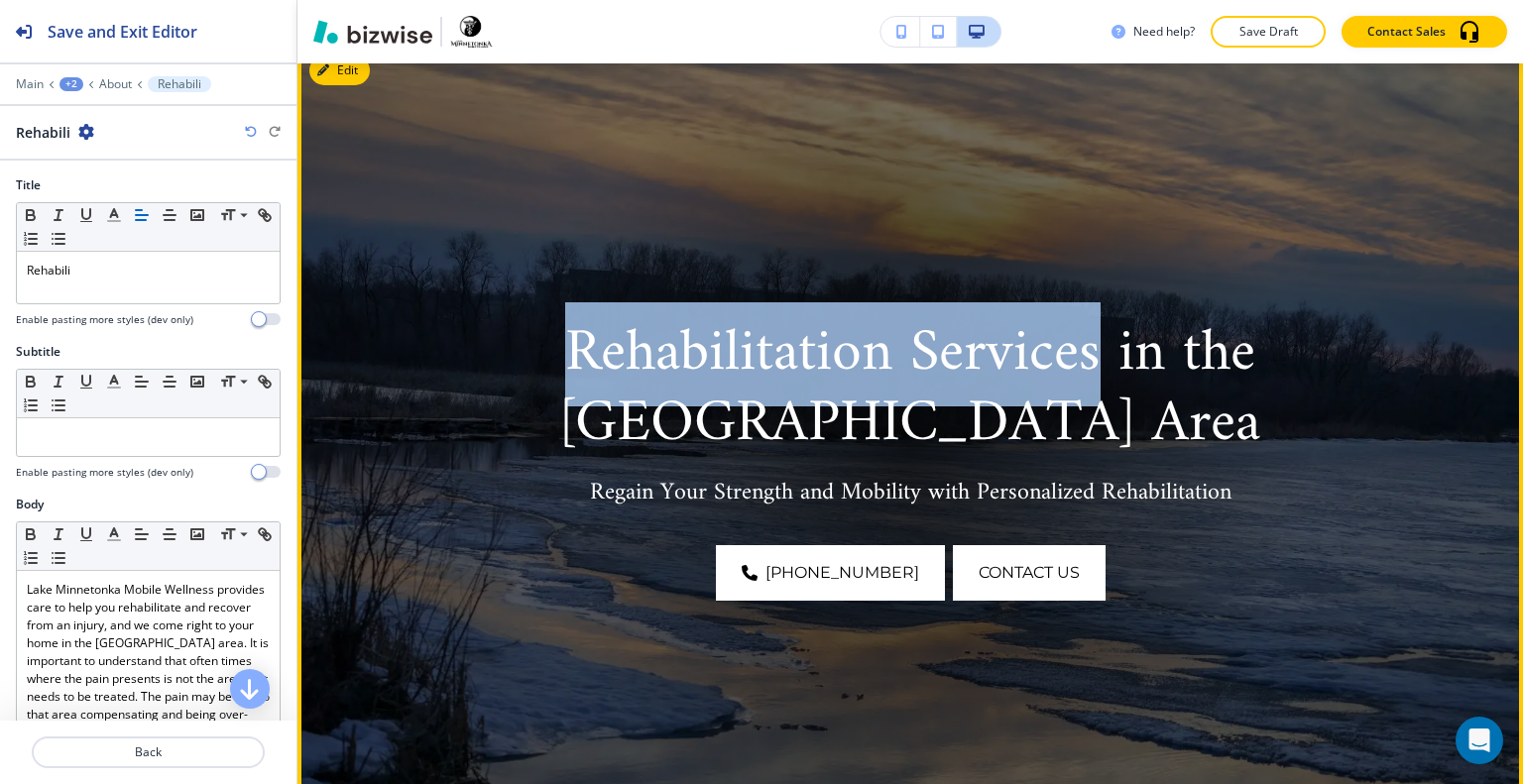 drag, startPoint x: 1033, startPoint y: 364, endPoint x: 496, endPoint y: 346, distance: 537.3016 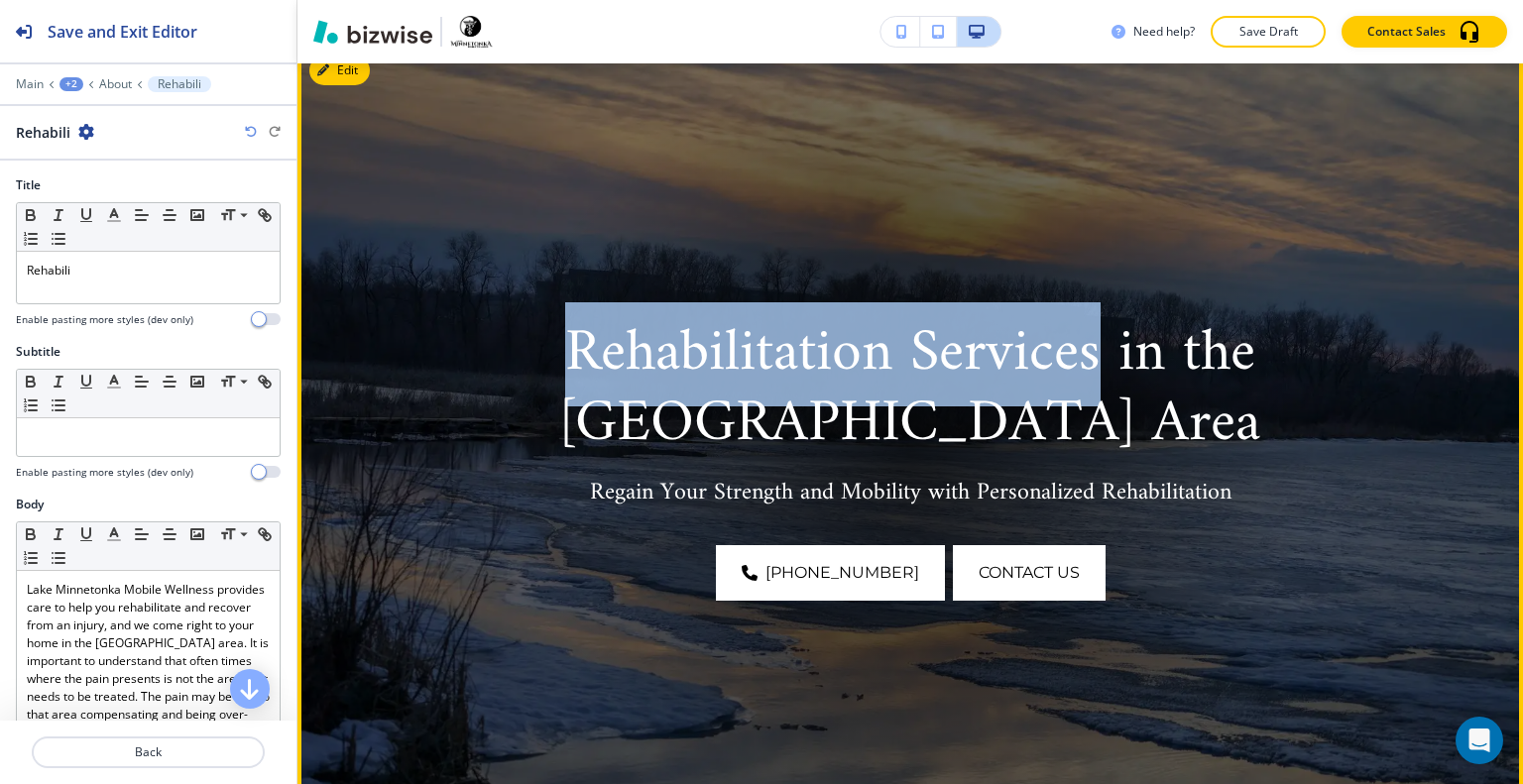 copy on "Rehabilitation Services" 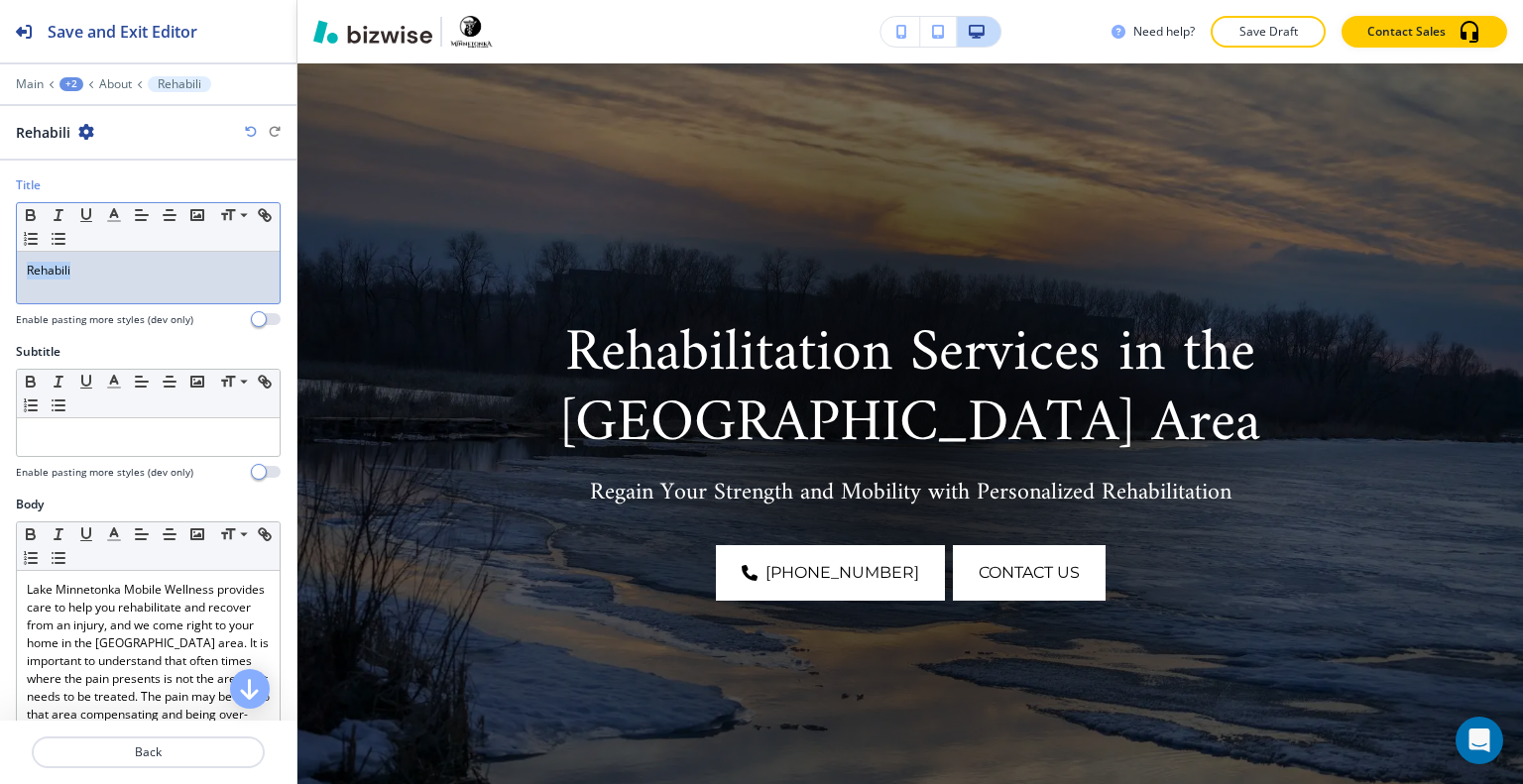 drag, startPoint x: 103, startPoint y: 289, endPoint x: 19, endPoint y: 284, distance: 84.148678 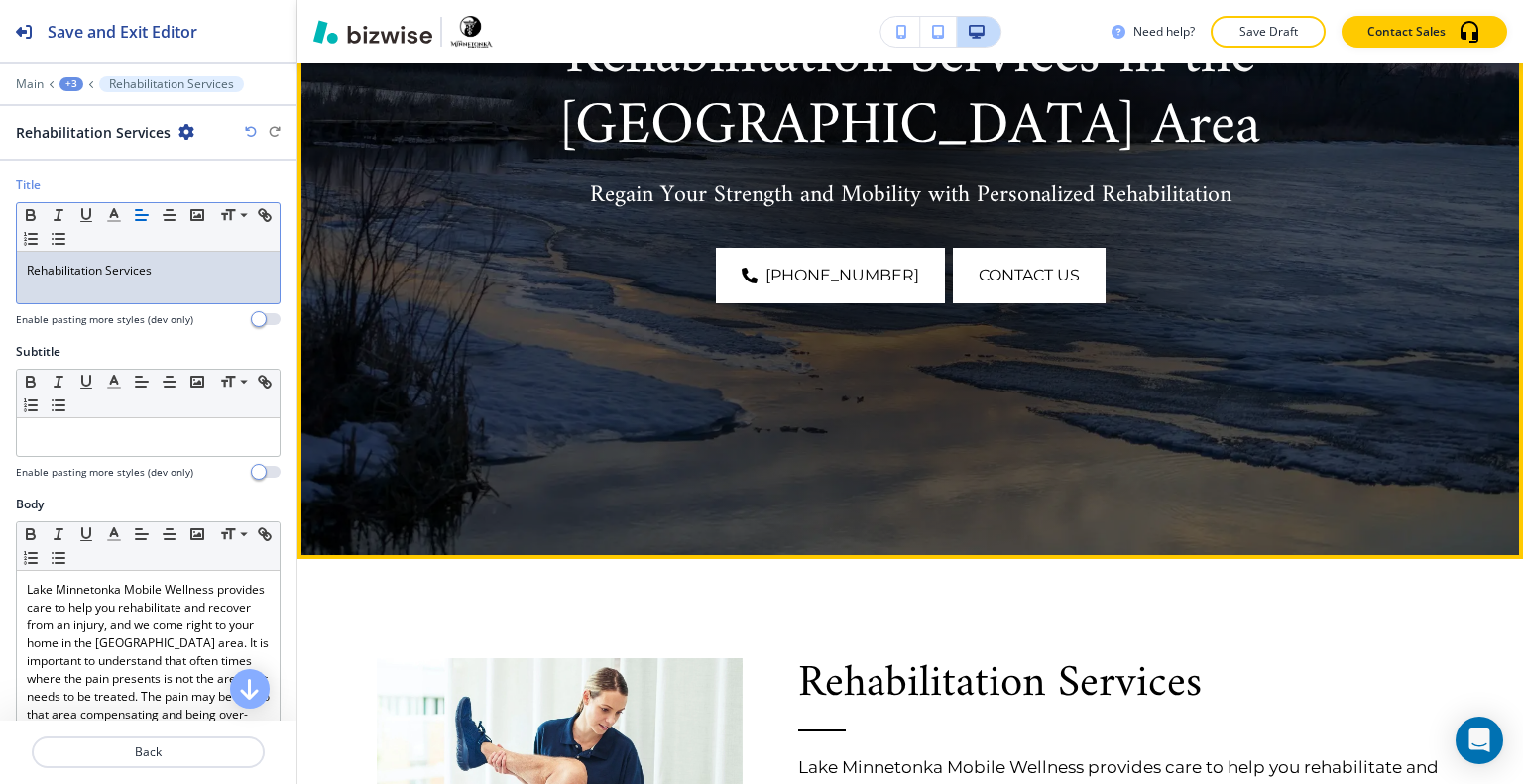 scroll, scrollTop: 0, scrollLeft: 0, axis: both 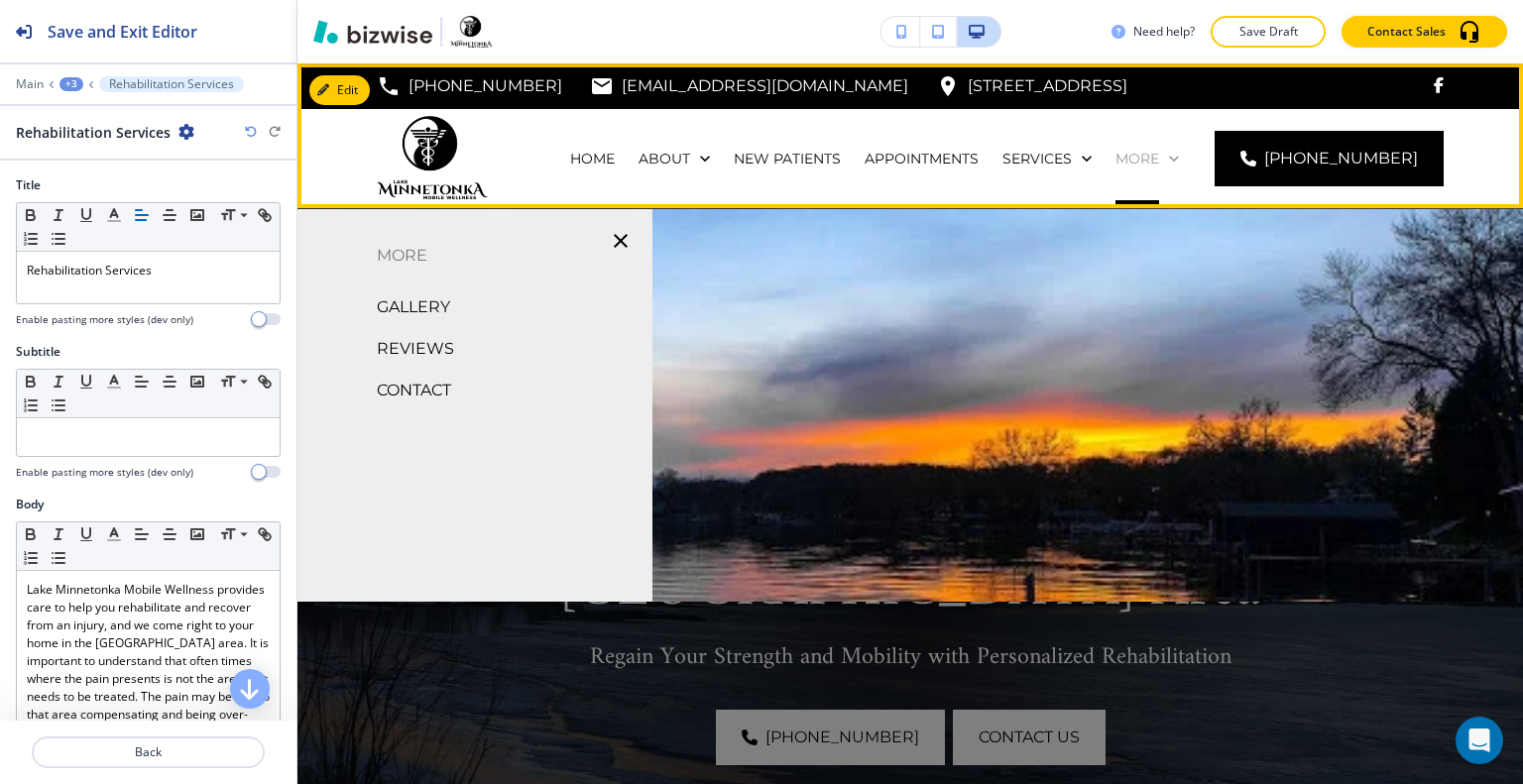 click on "More" at bounding box center (1137, 159) 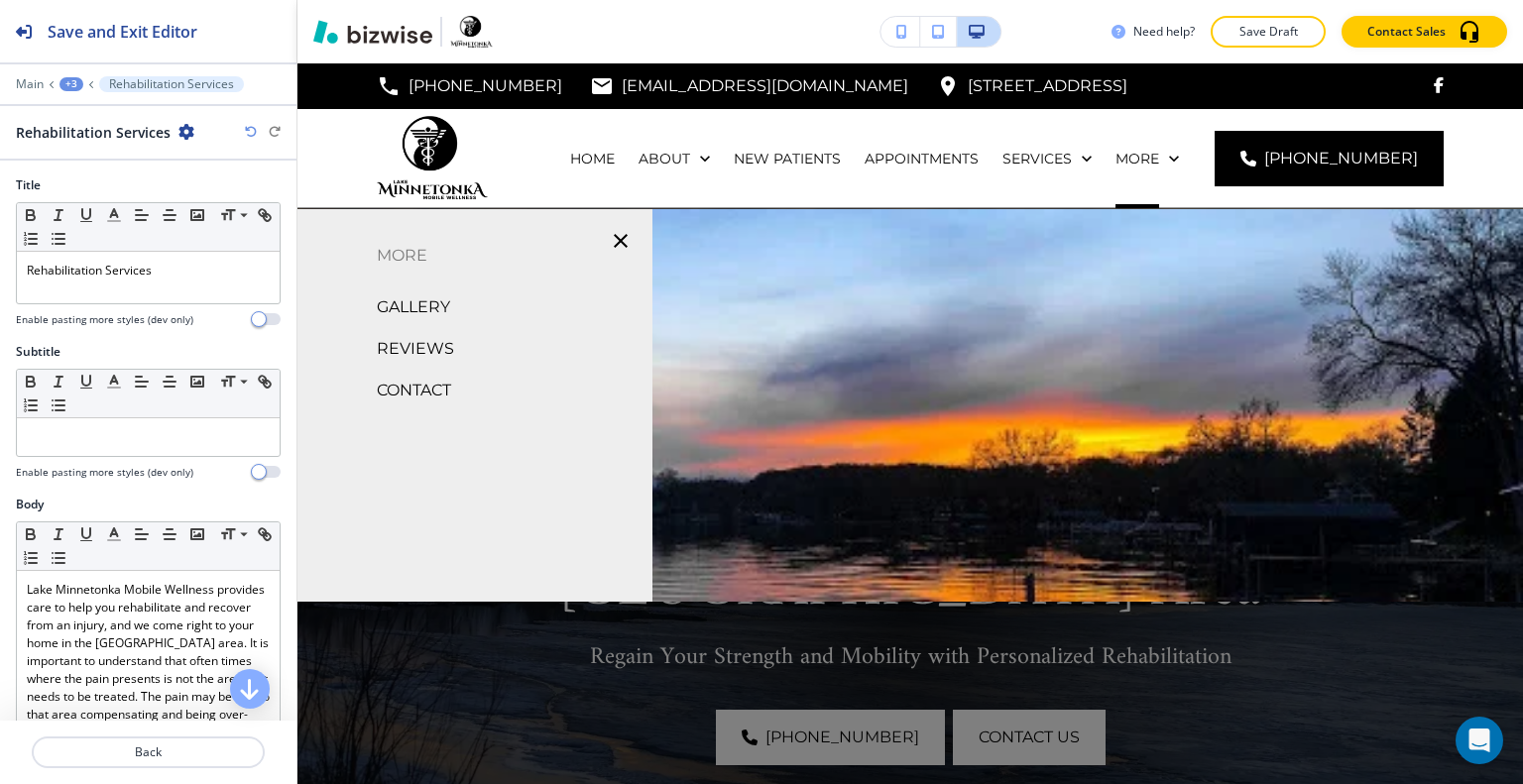 click on "GALLERY" at bounding box center (413, 307) 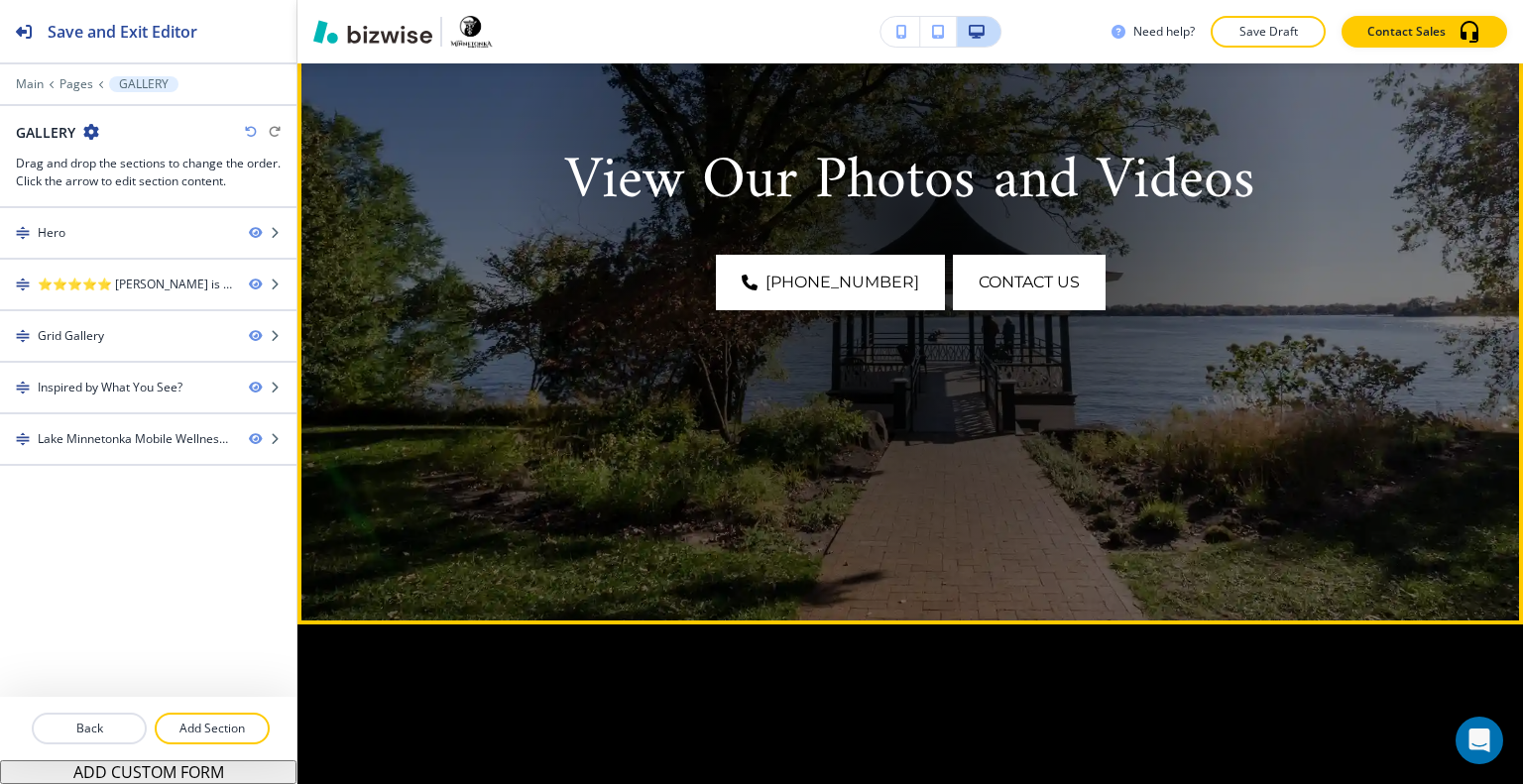scroll, scrollTop: 793, scrollLeft: 0, axis: vertical 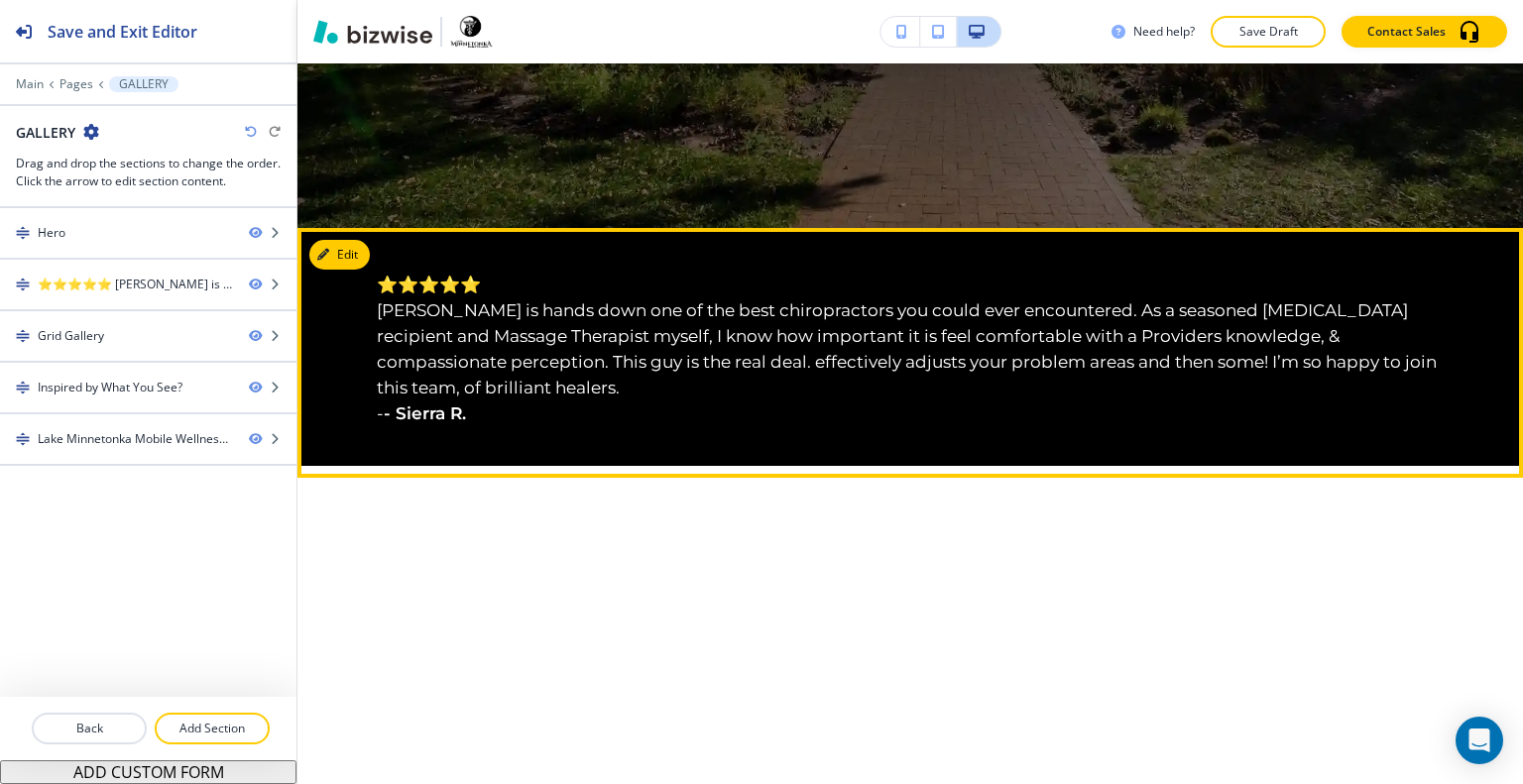 click at bounding box center [323, 255] 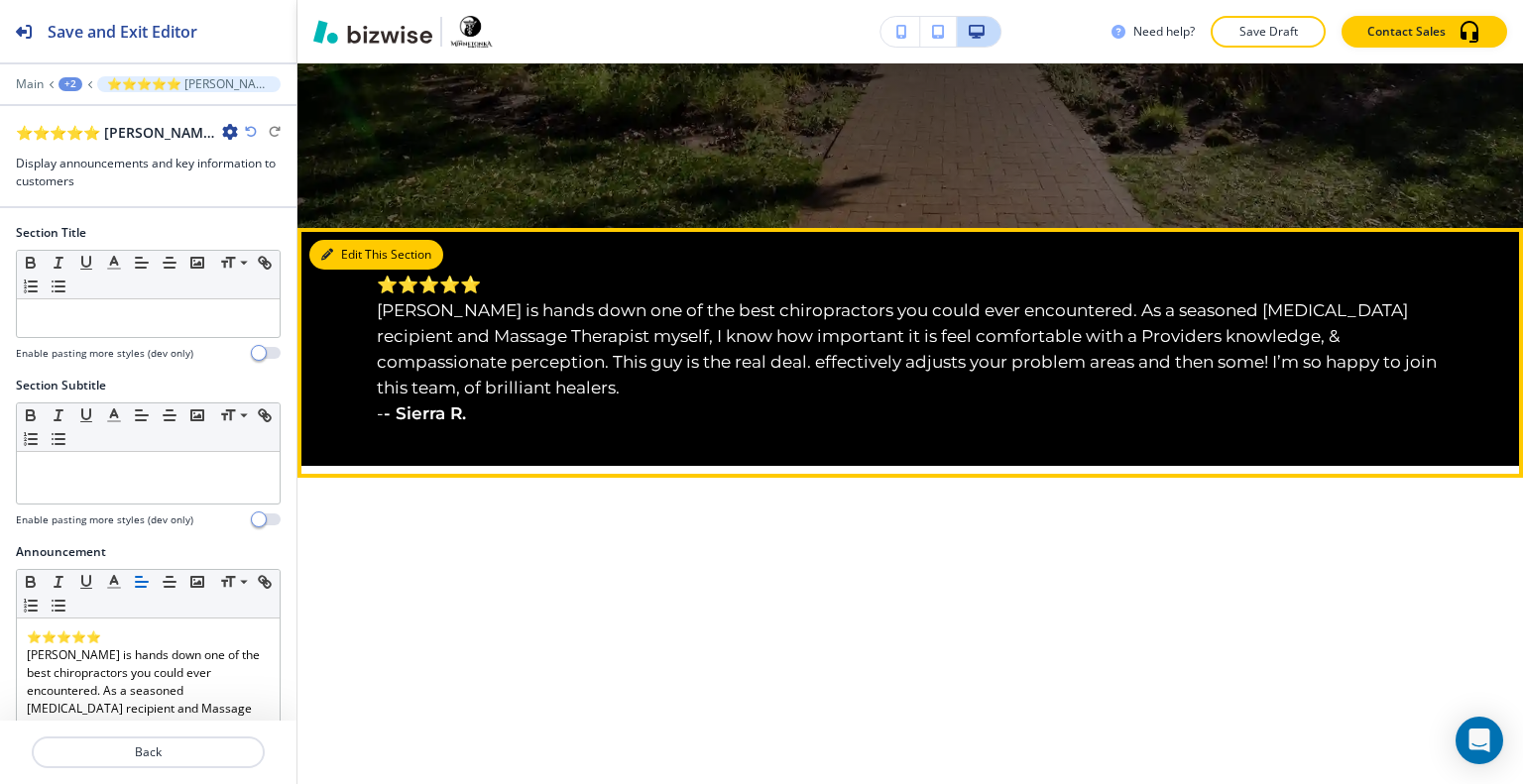 scroll, scrollTop: 957, scrollLeft: 0, axis: vertical 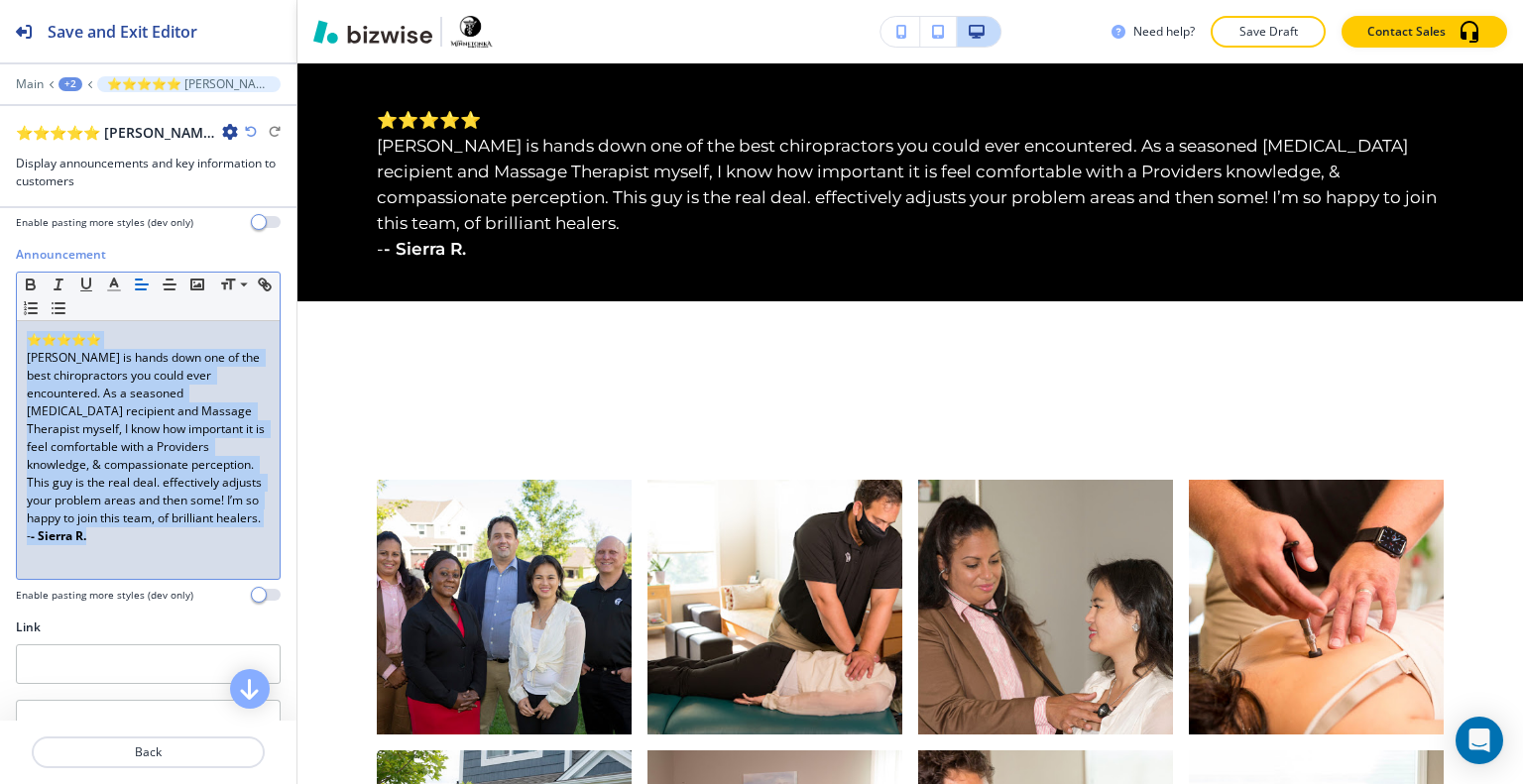 drag, startPoint x: 125, startPoint y: 554, endPoint x: 0, endPoint y: 302, distance: 281.29877 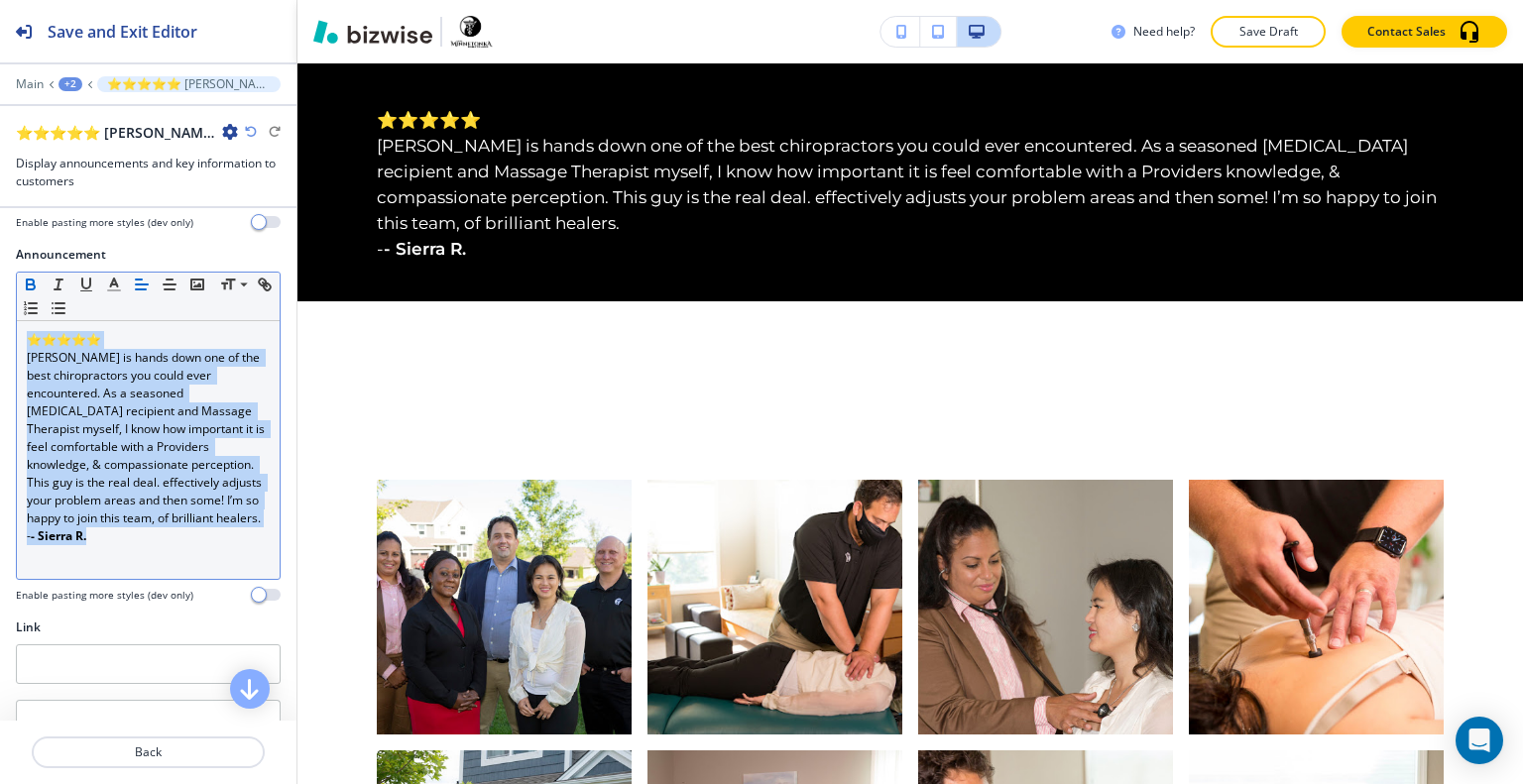 click 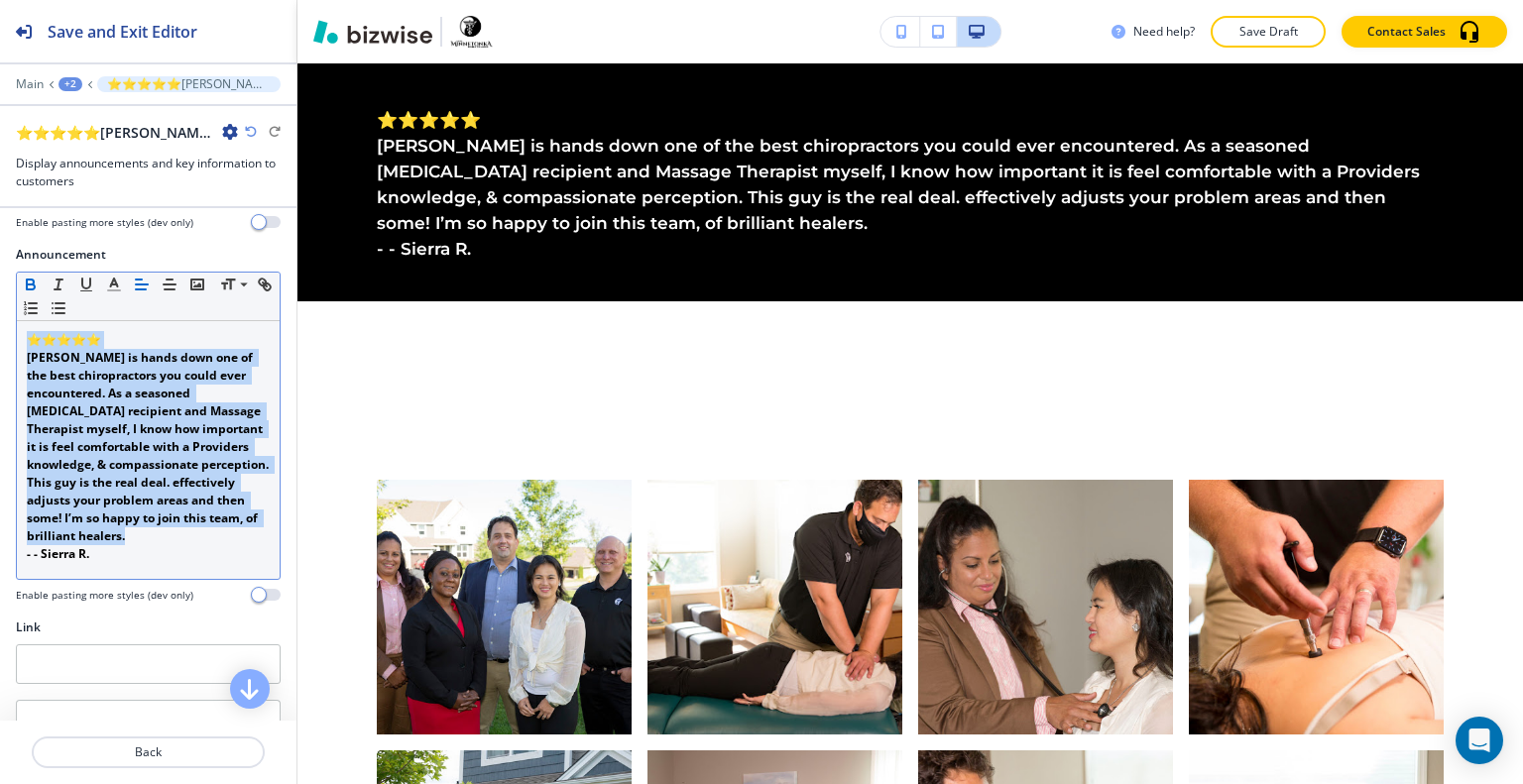 click 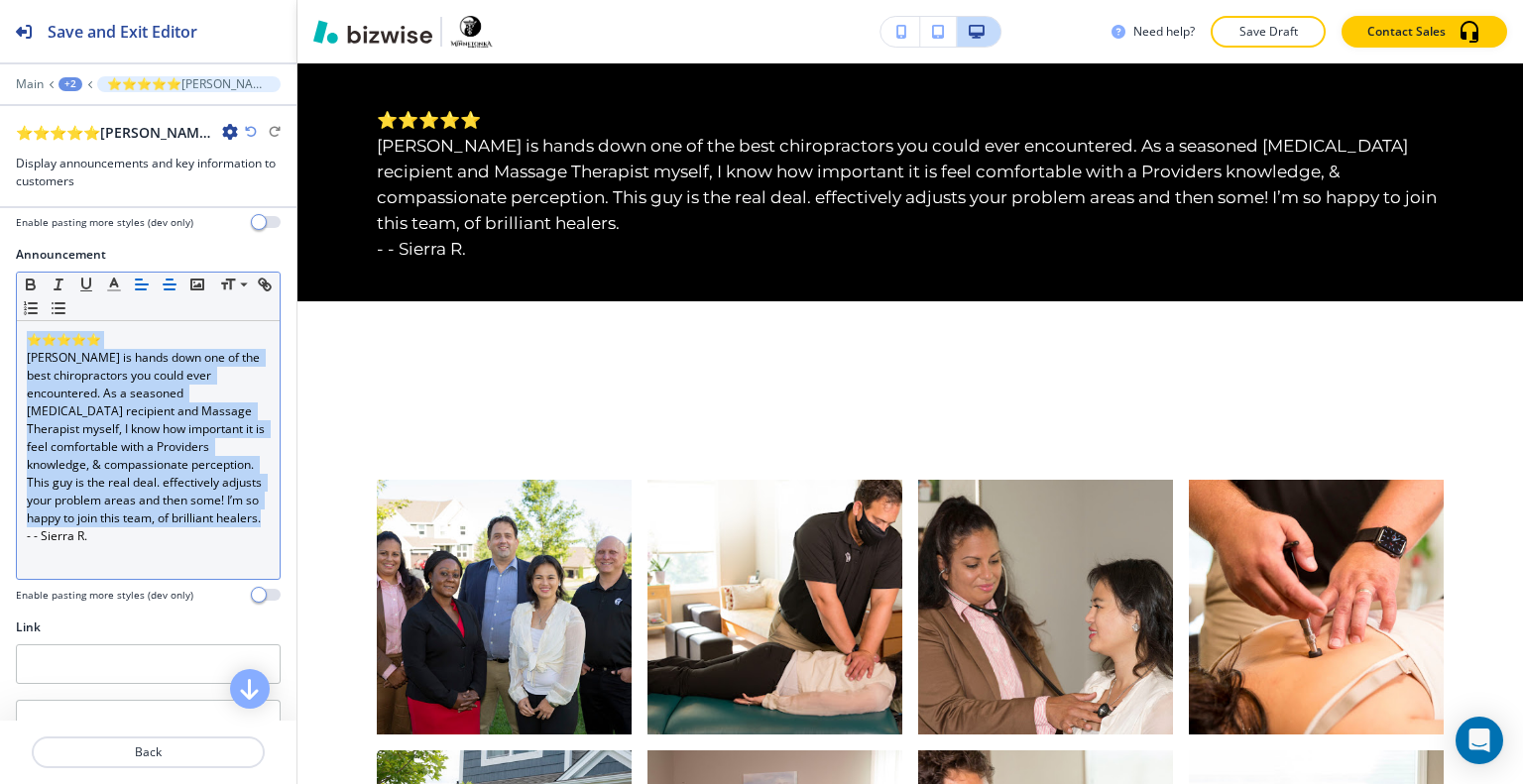 click 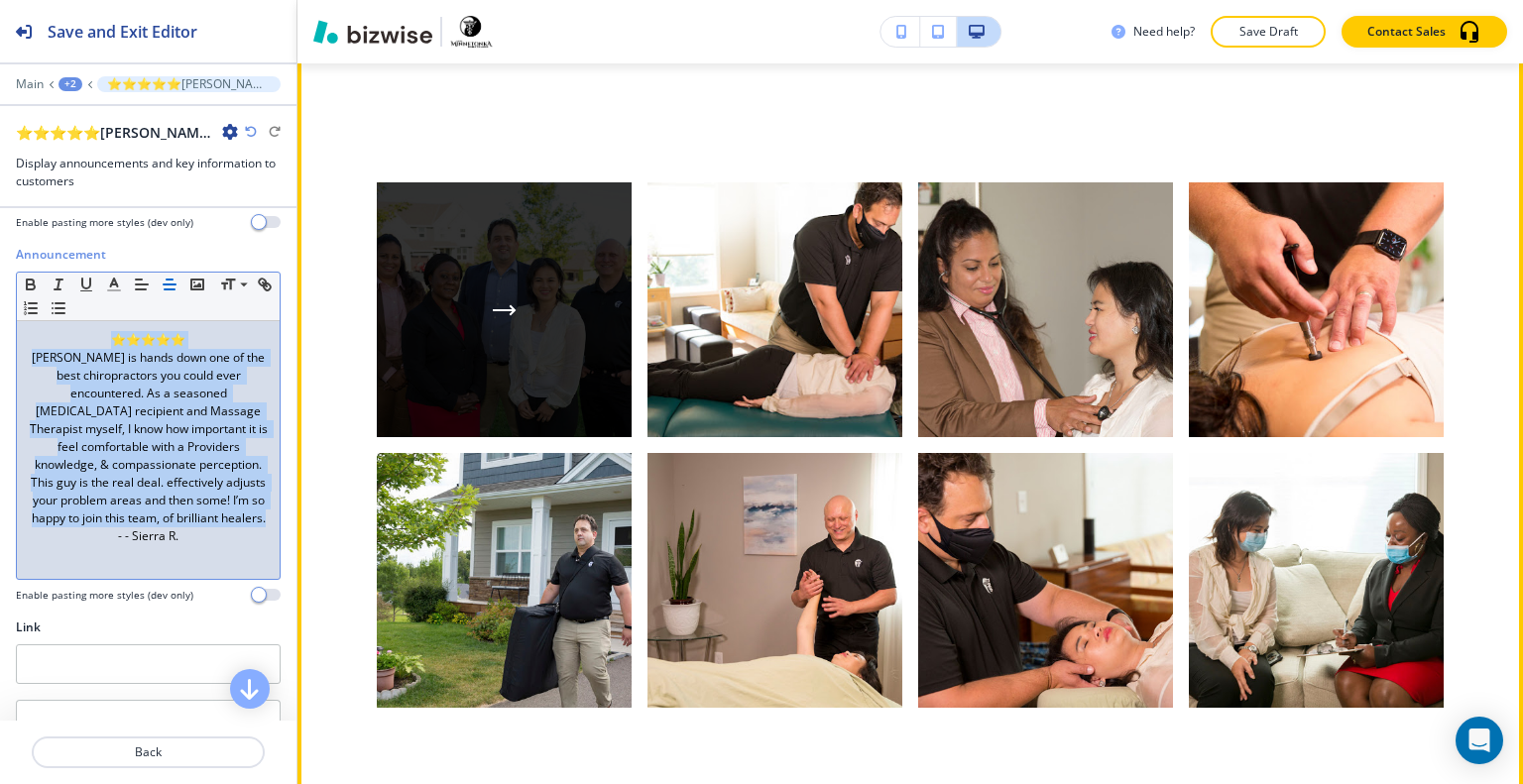 scroll, scrollTop: 1354, scrollLeft: 0, axis: vertical 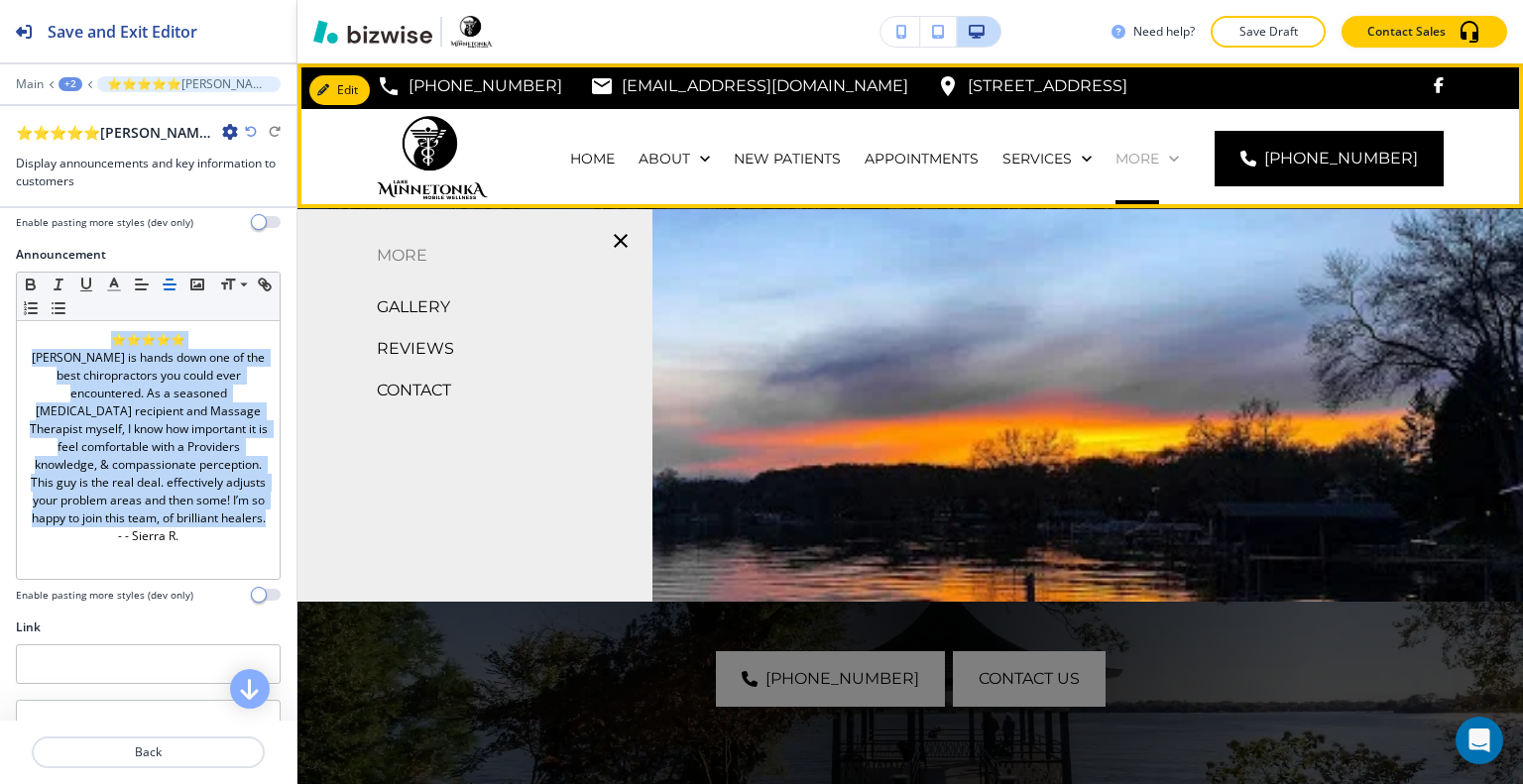 click 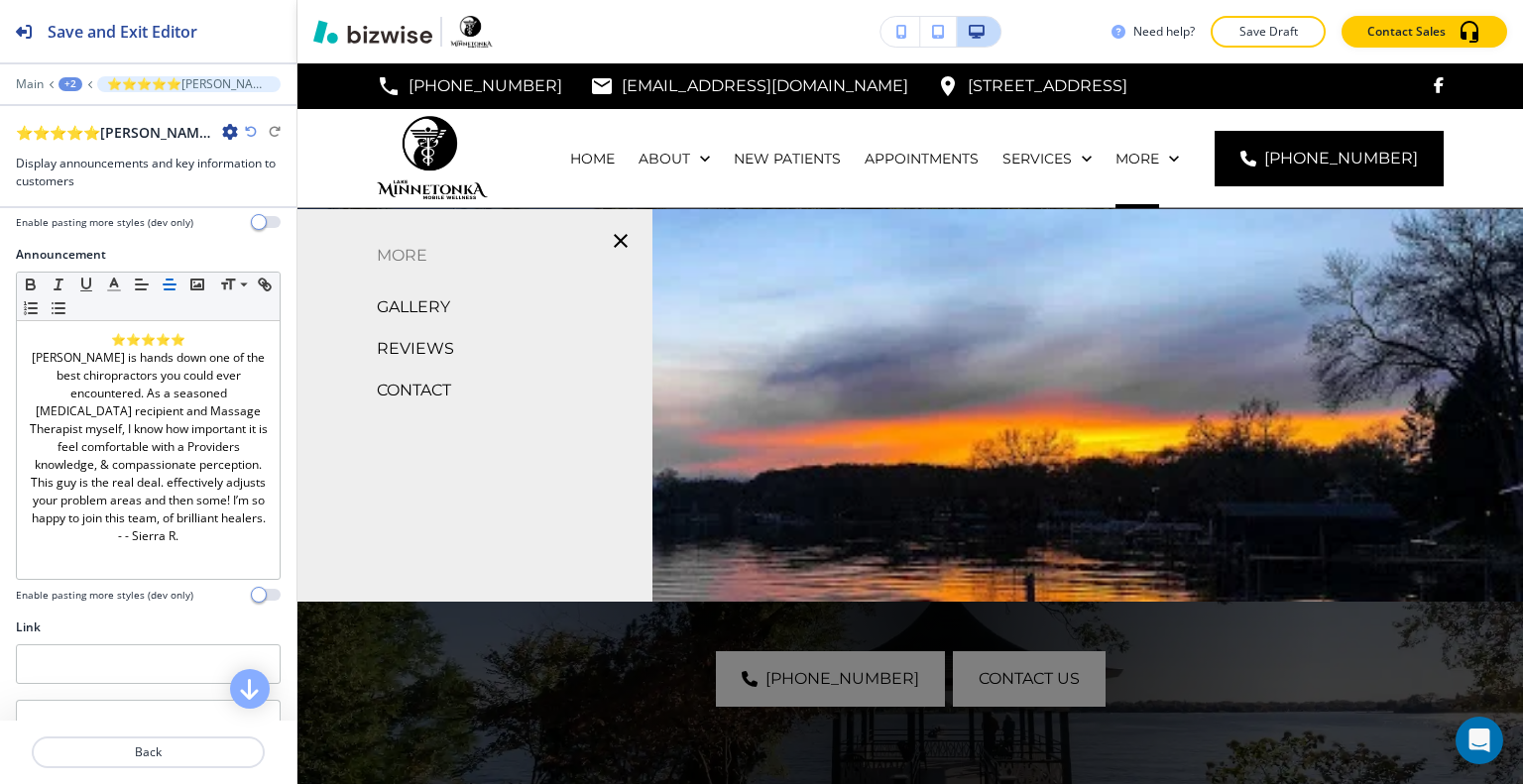 click on "REVIEWS" at bounding box center (415, 349) 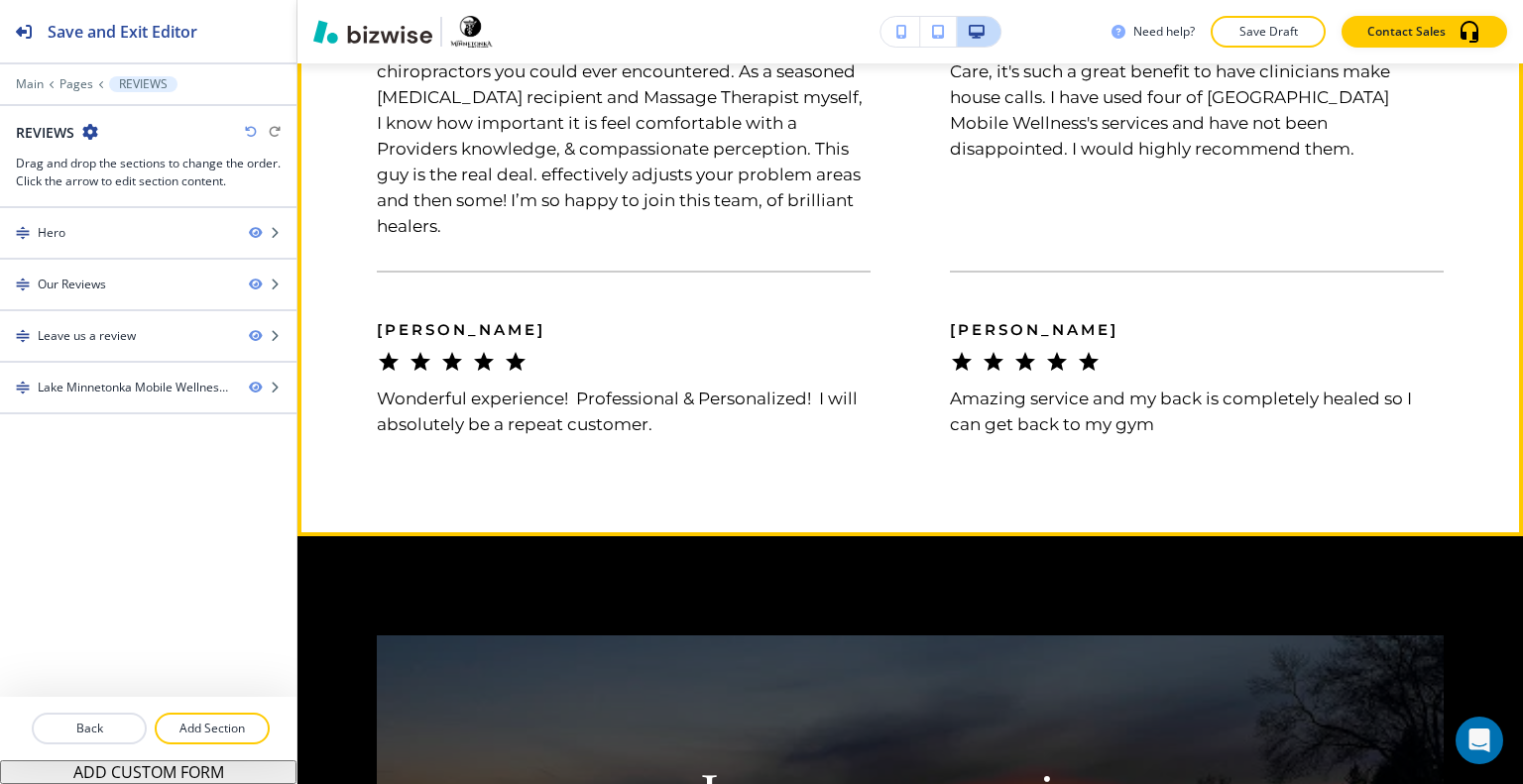 scroll, scrollTop: 3271, scrollLeft: 0, axis: vertical 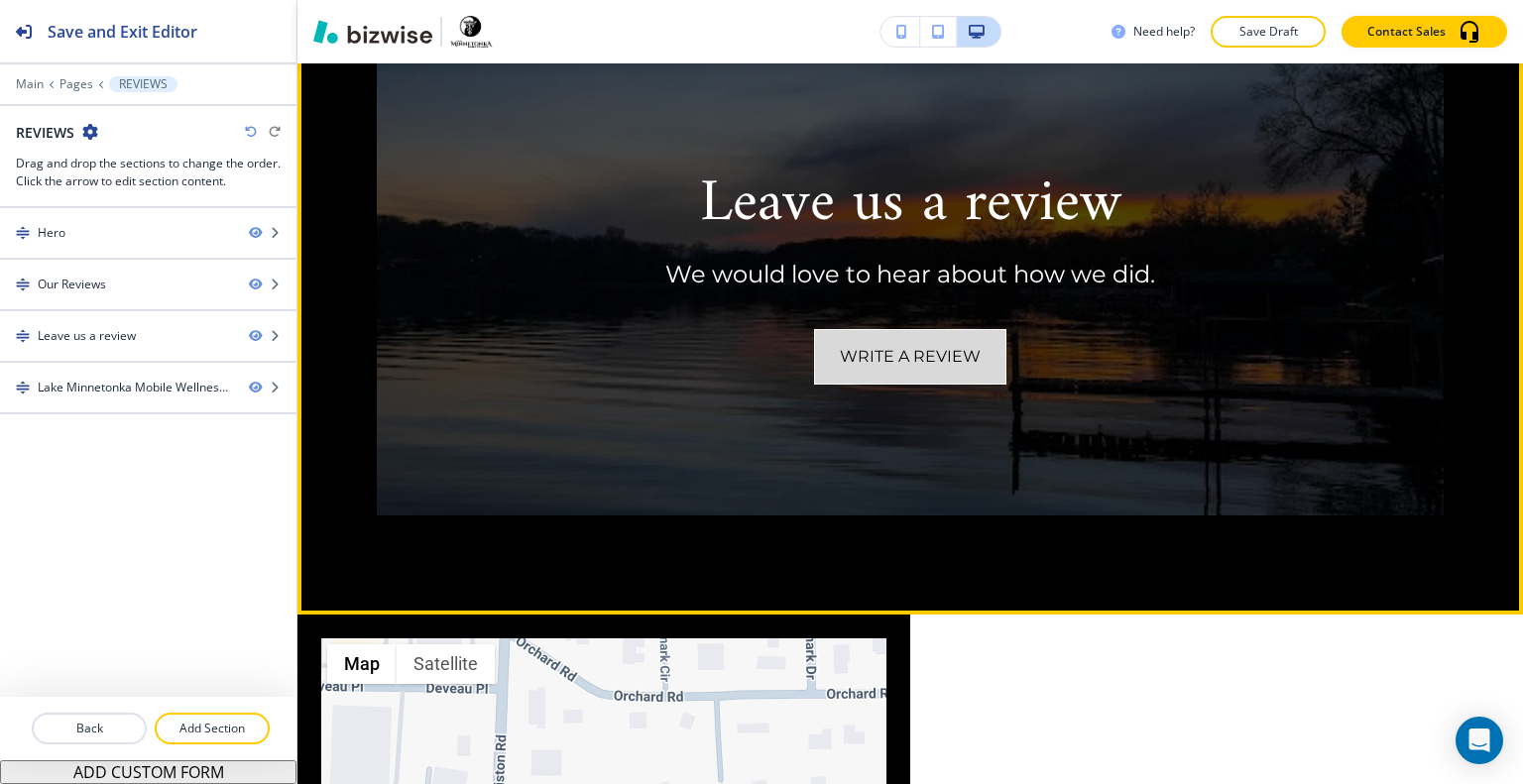 click on "Write a review" at bounding box center [910, 357] 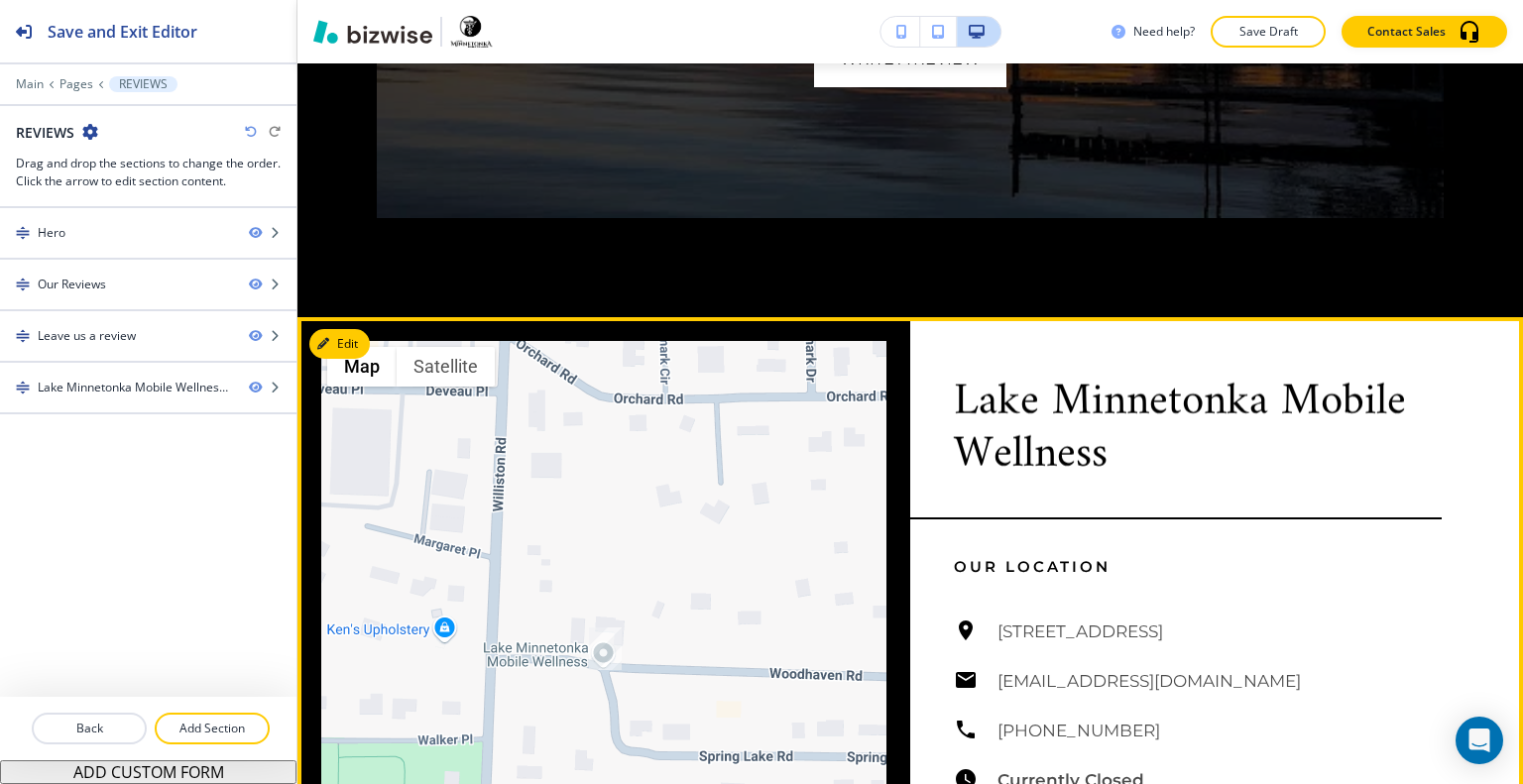 scroll, scrollTop: 3667, scrollLeft: 0, axis: vertical 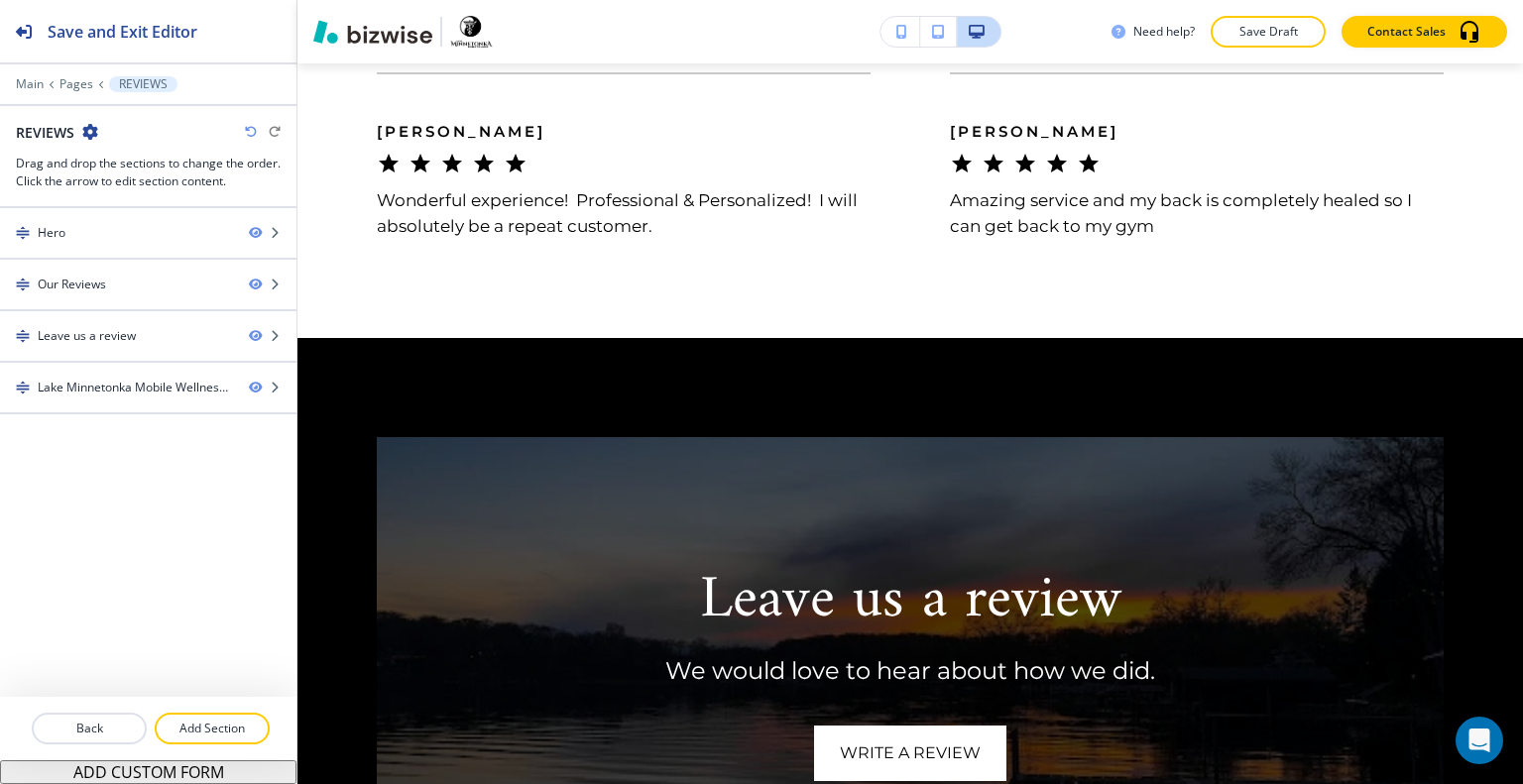 click on "Edit Leave us a review We would love to hear about how we did. Write a review" at bounding box center [910, 674] 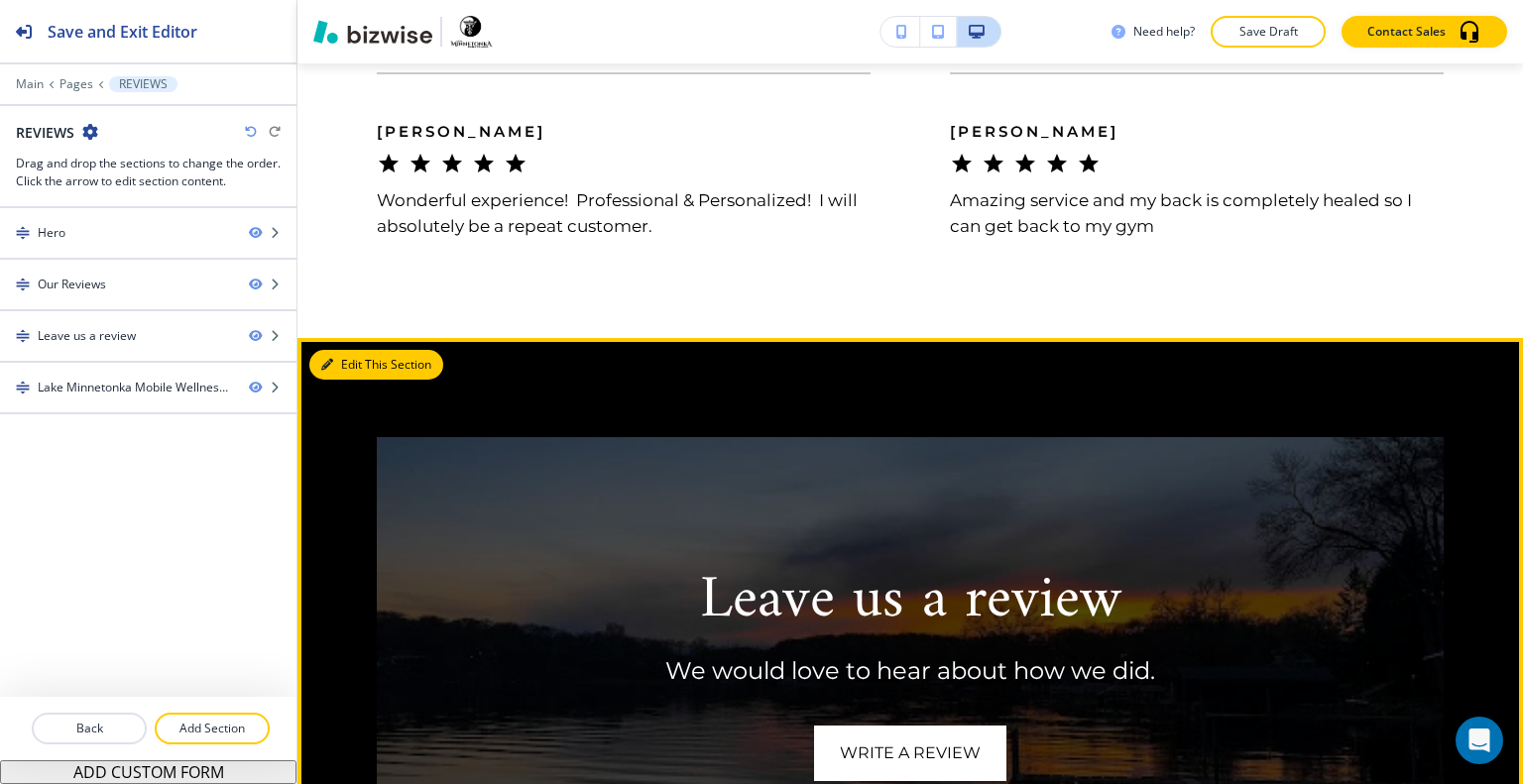 click on "Edit This Section" at bounding box center (376, 365) 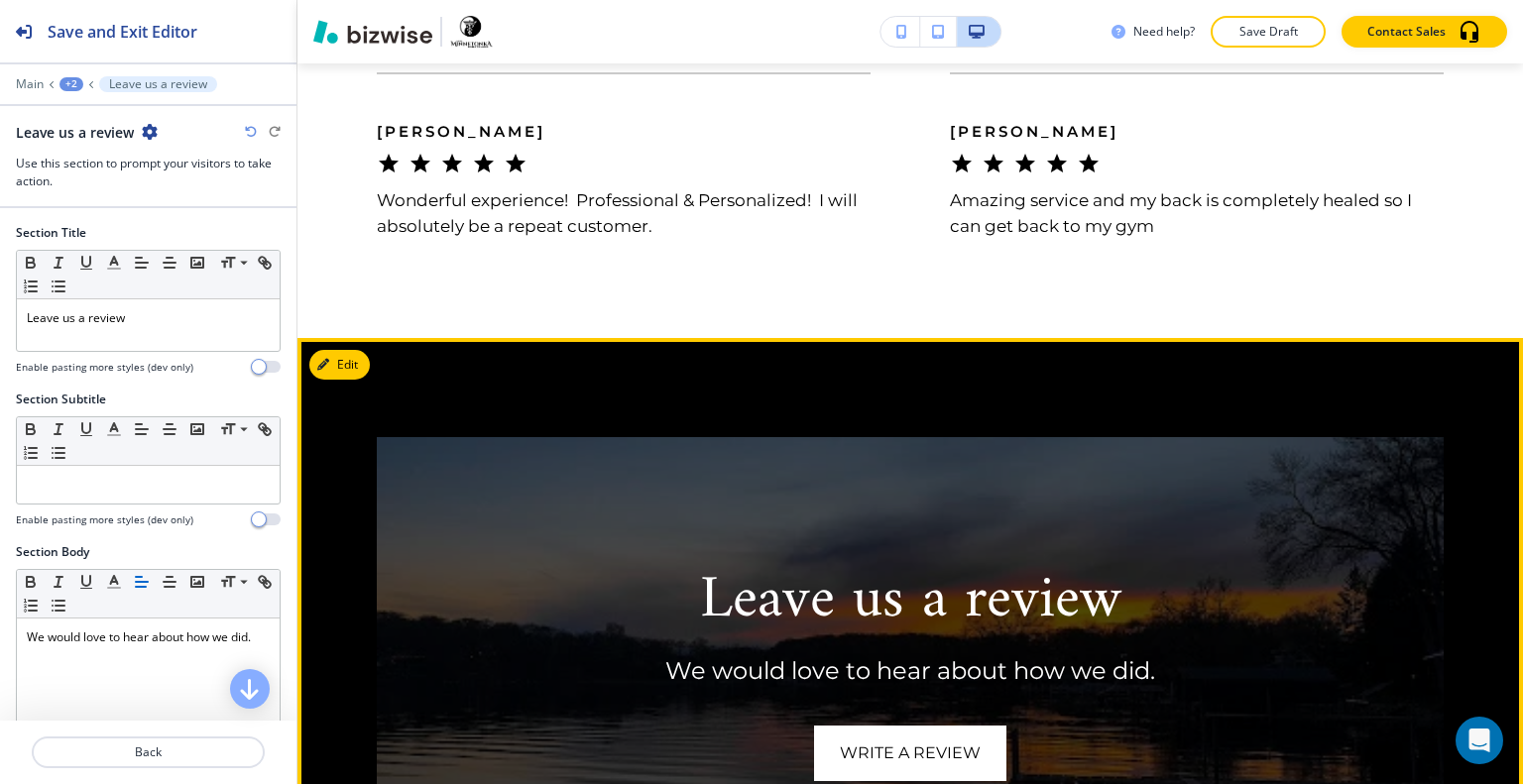 scroll, scrollTop: 3070, scrollLeft: 0, axis: vertical 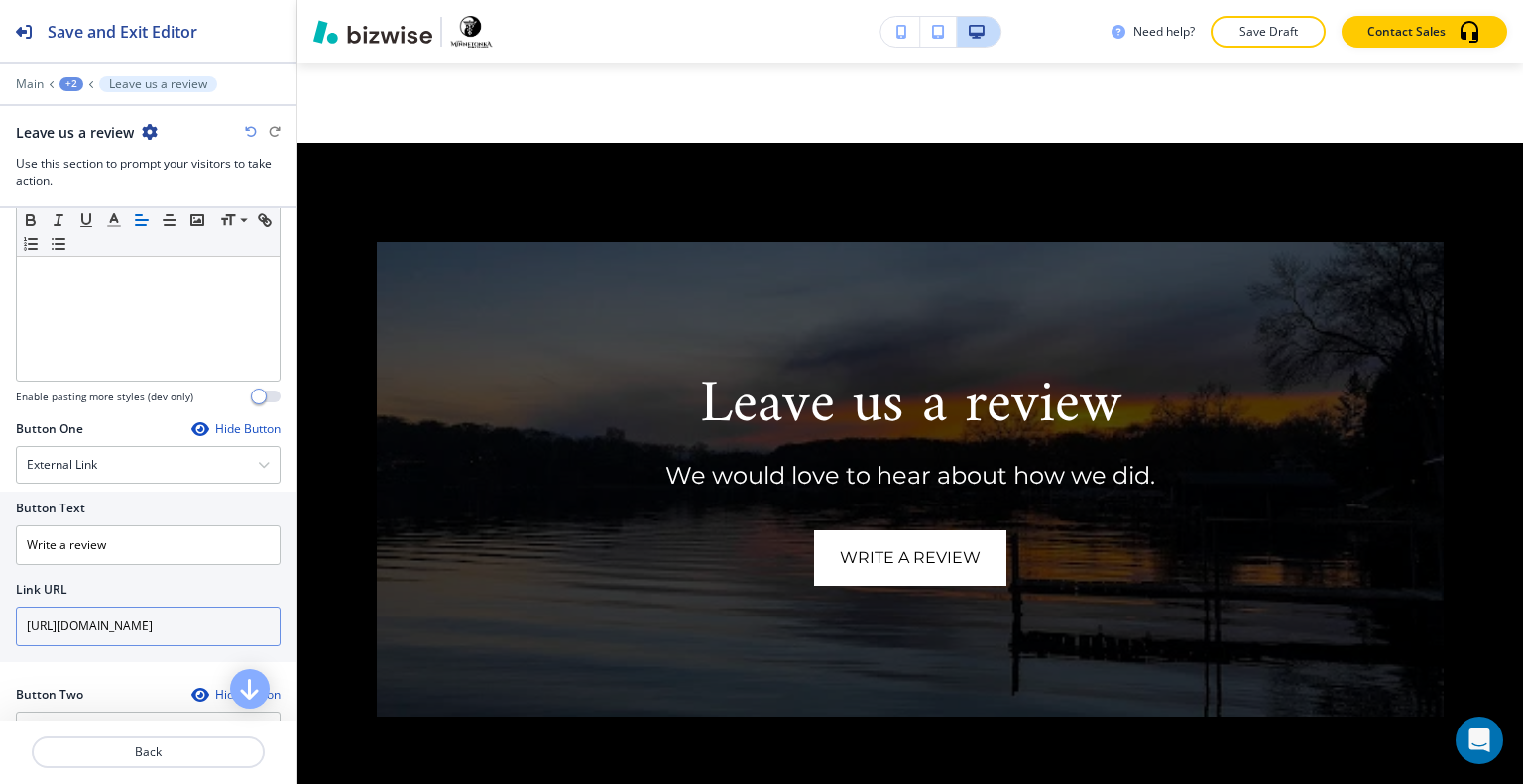 click on "[URL][DOMAIN_NAME]" at bounding box center (148, 626) 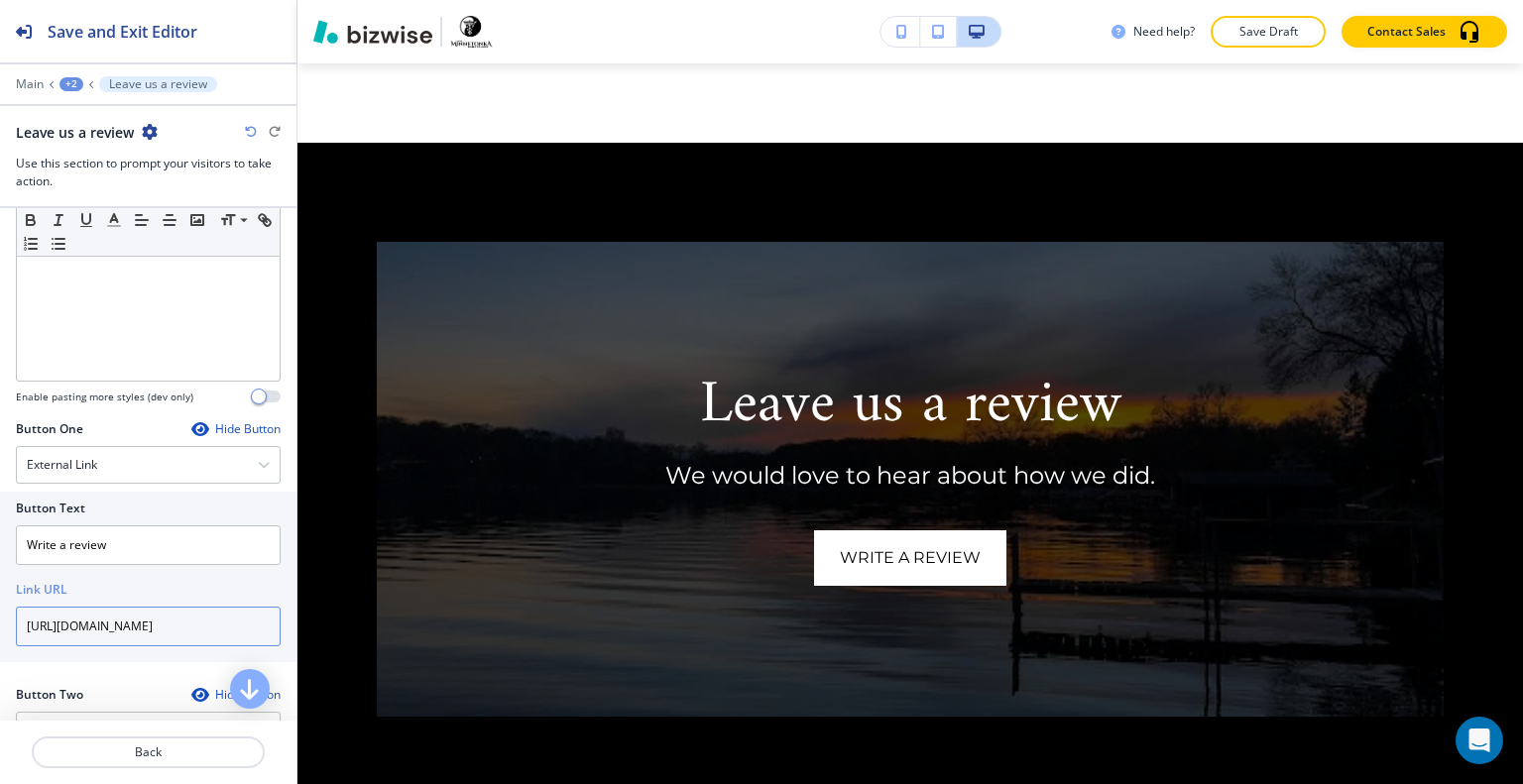 type on "=" 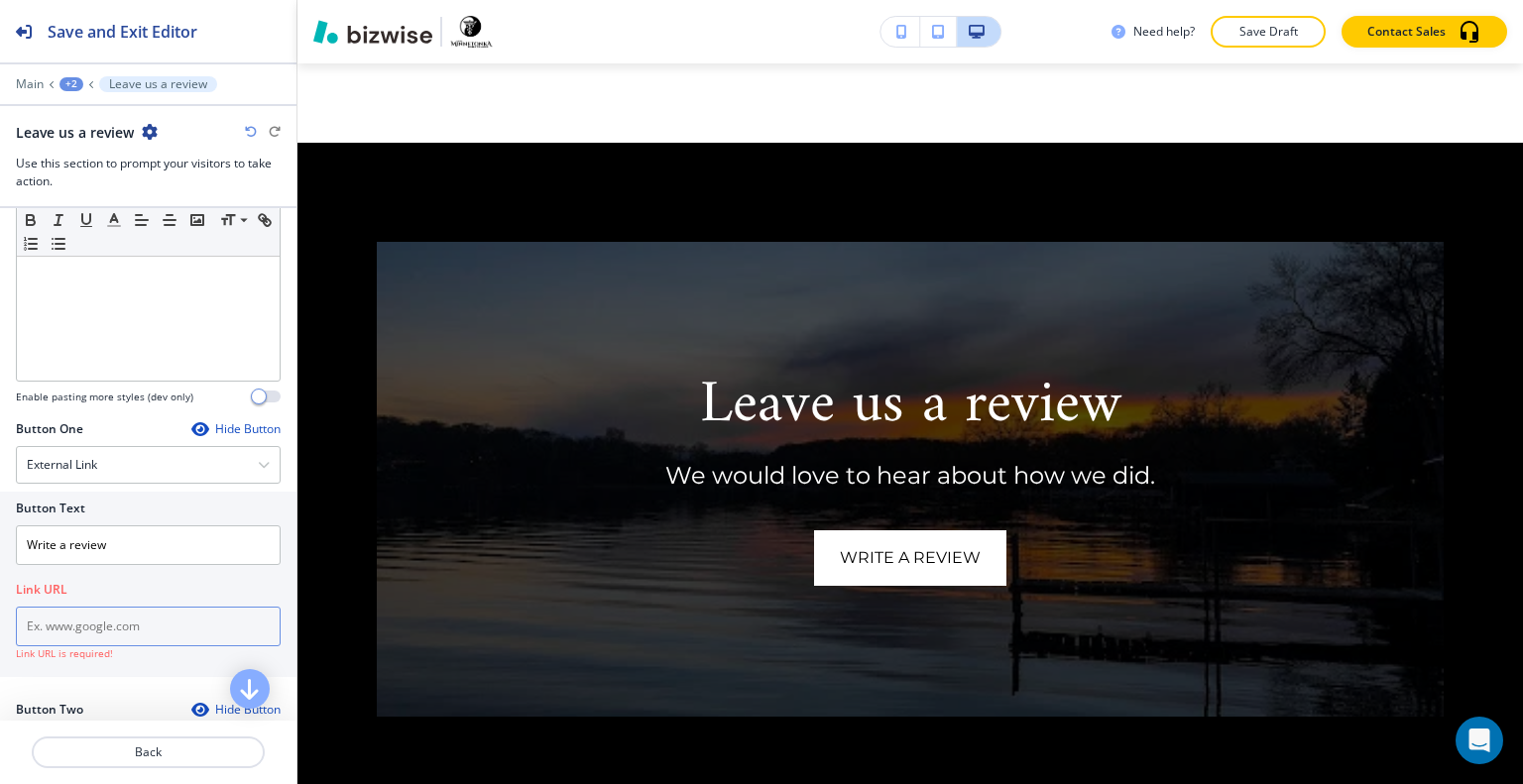 paste on "[URL][DOMAIN_NAME]" 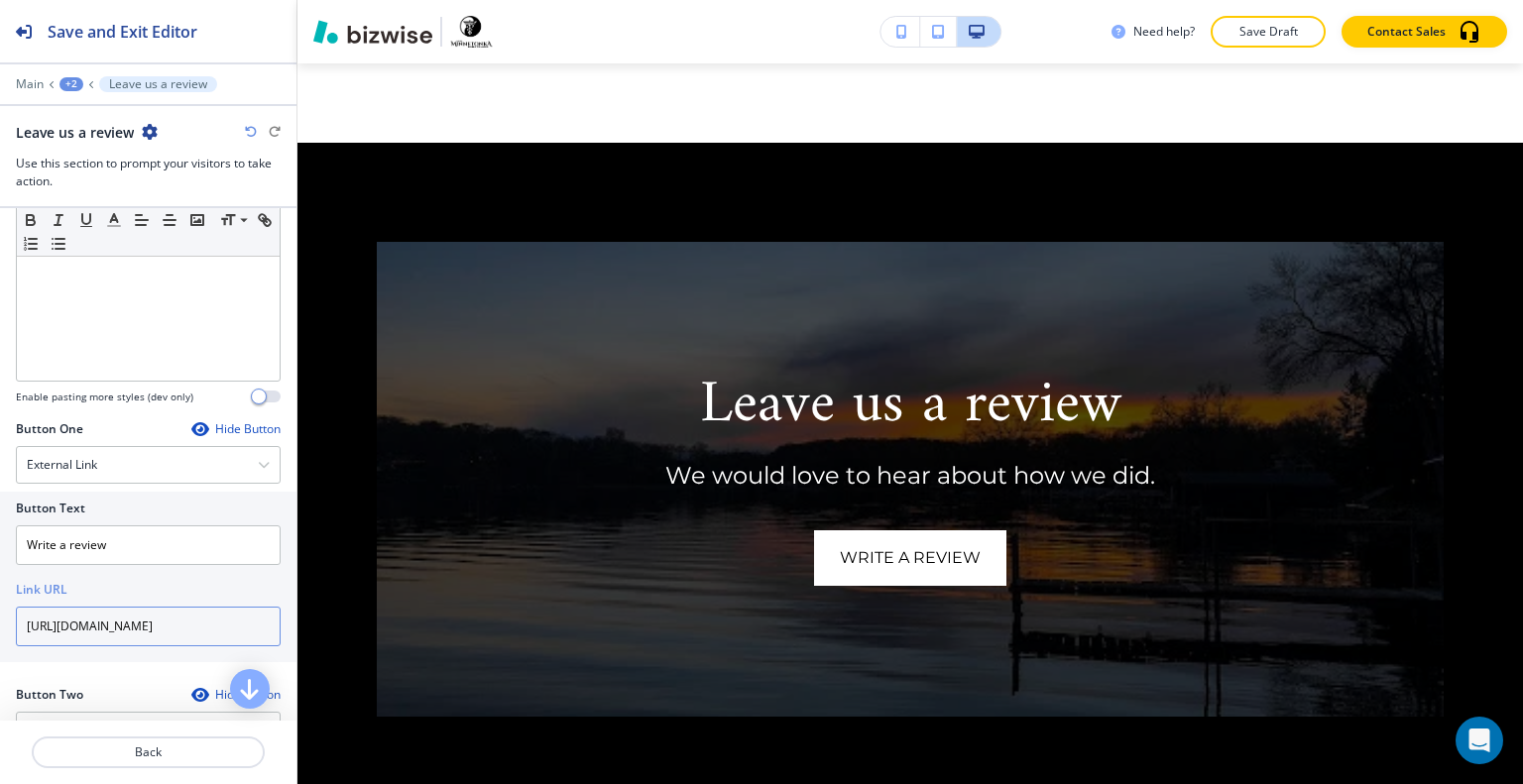 scroll, scrollTop: 0, scrollLeft: 1571, axis: horizontal 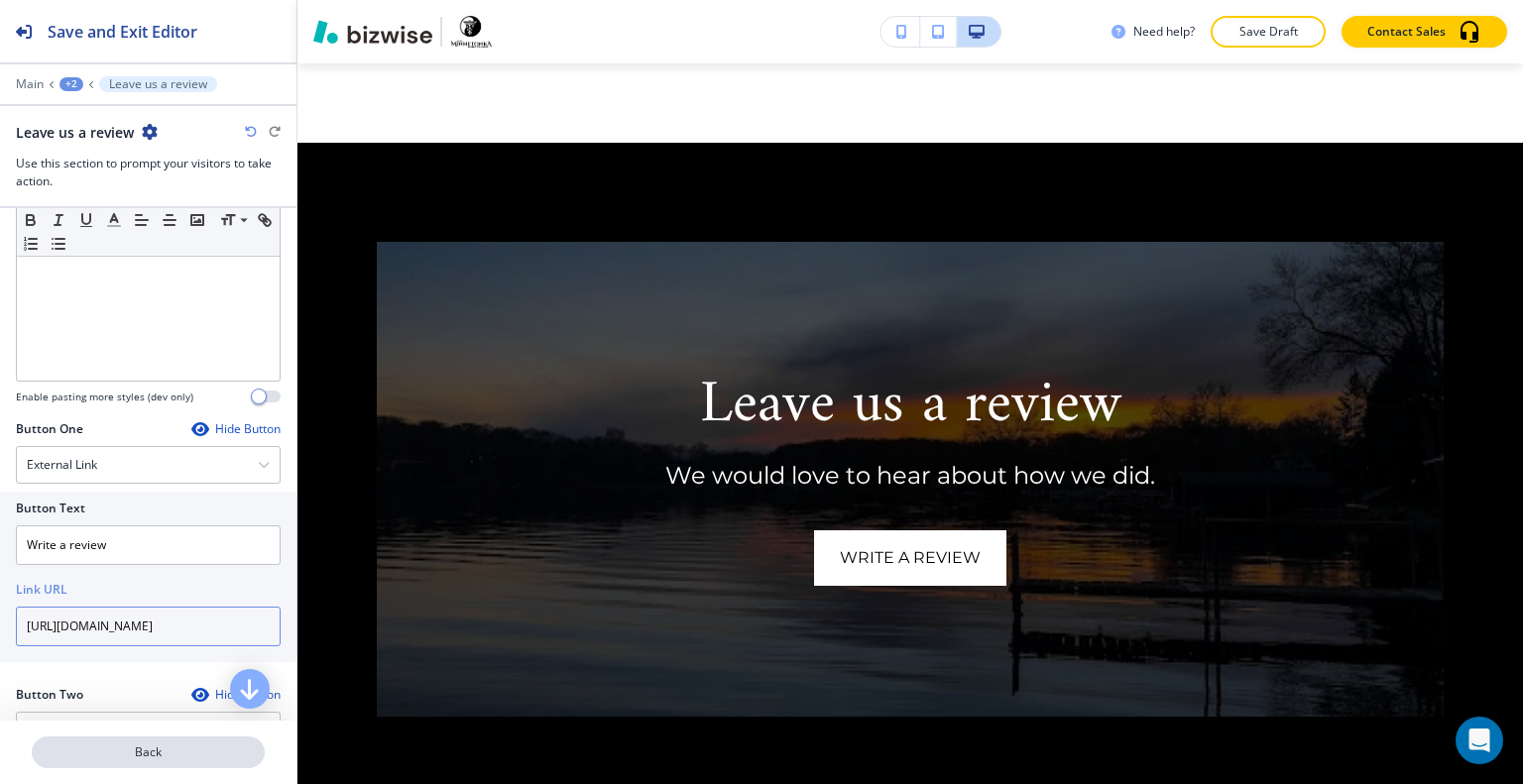 type on "[URL][DOMAIN_NAME]" 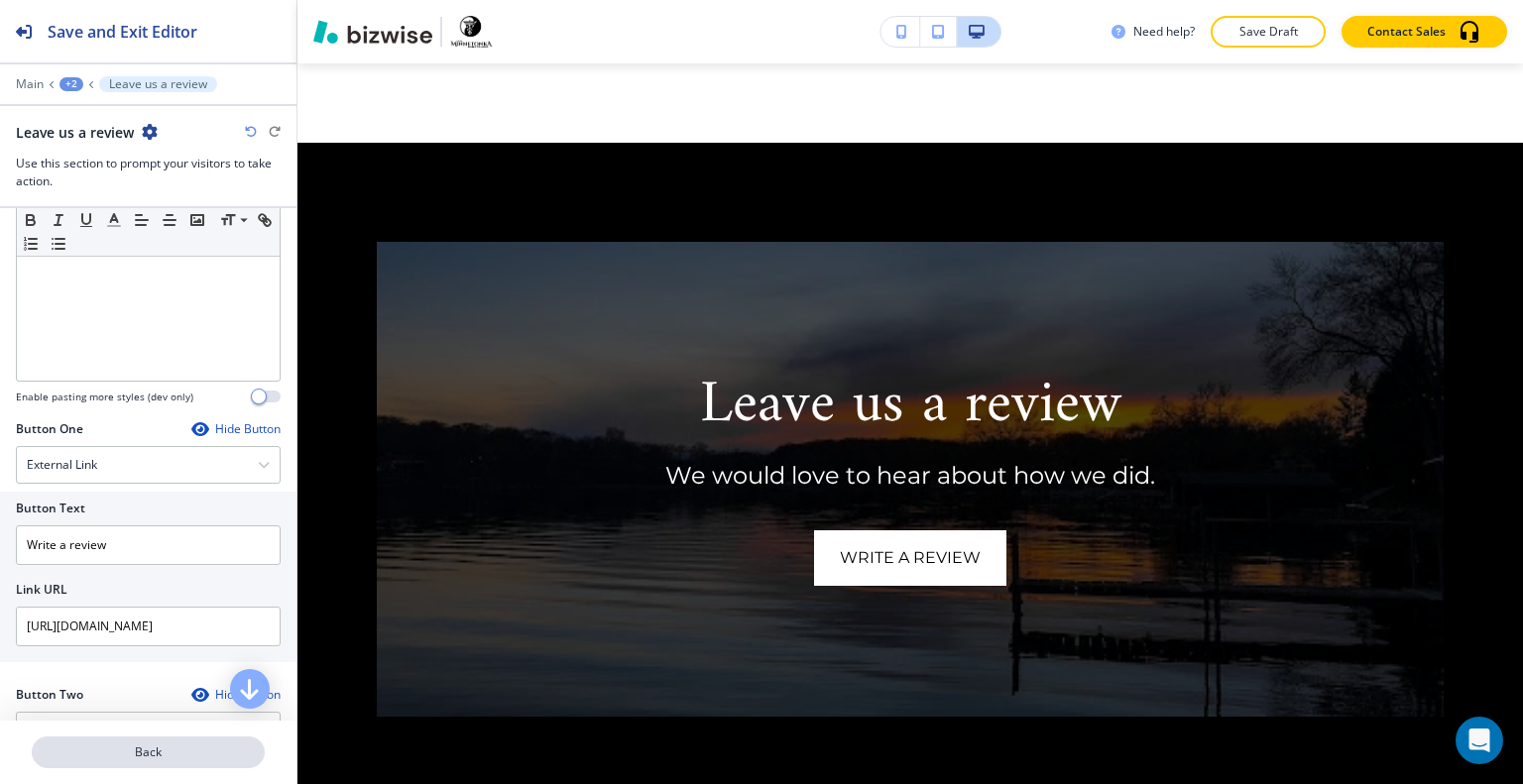 scroll, scrollTop: 0, scrollLeft: 0, axis: both 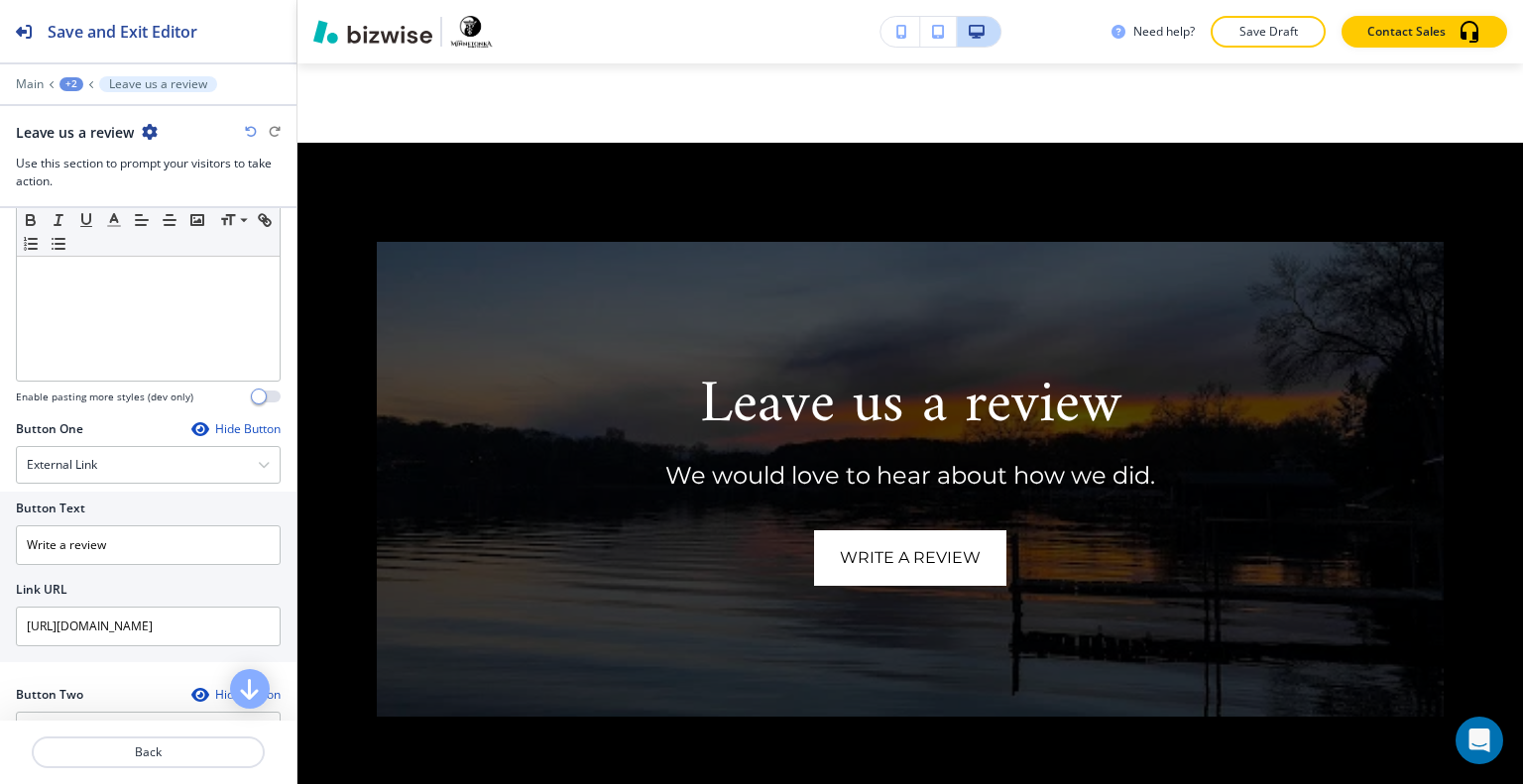 click on "Back" at bounding box center (148, 752) 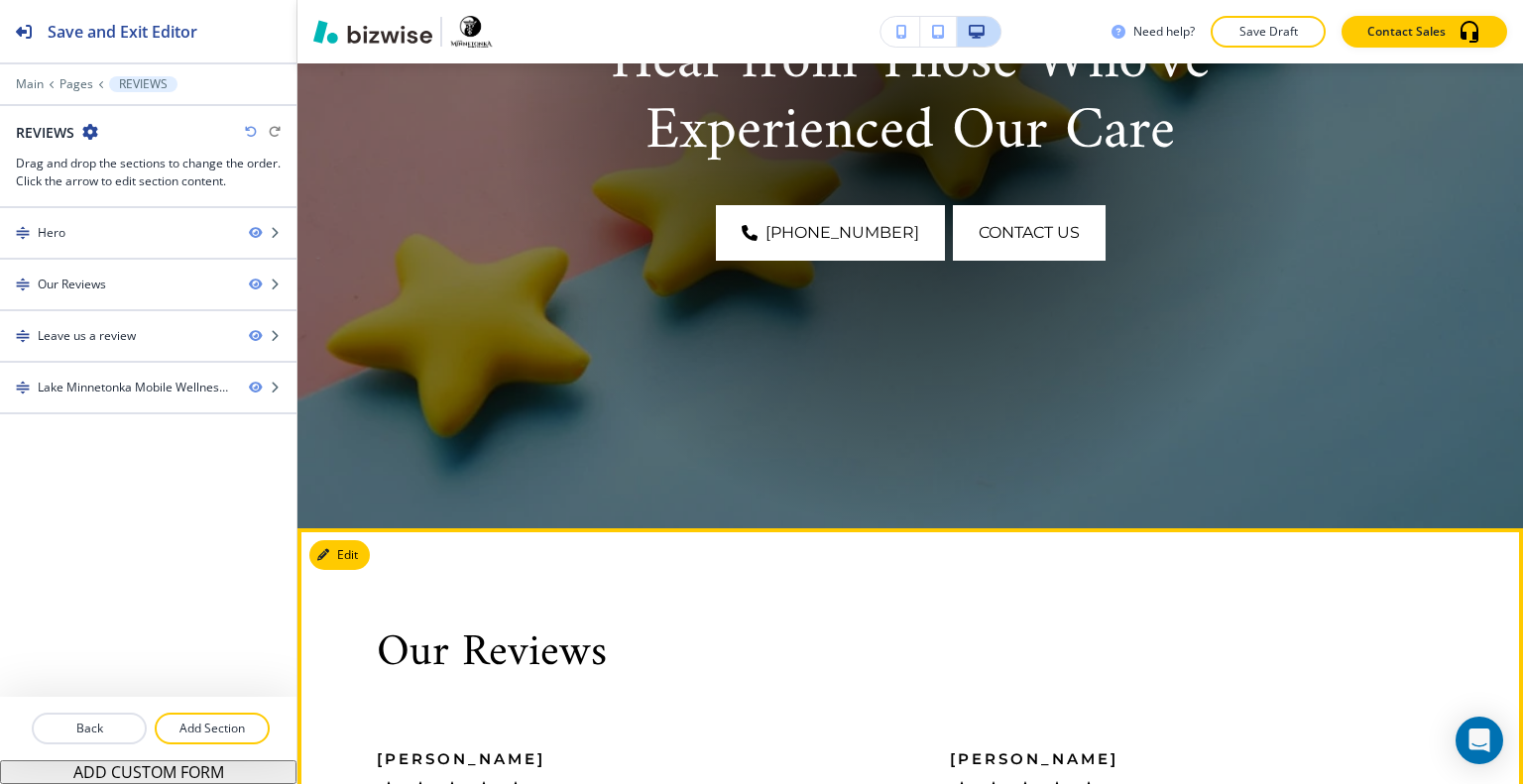 scroll, scrollTop: 889, scrollLeft: 0, axis: vertical 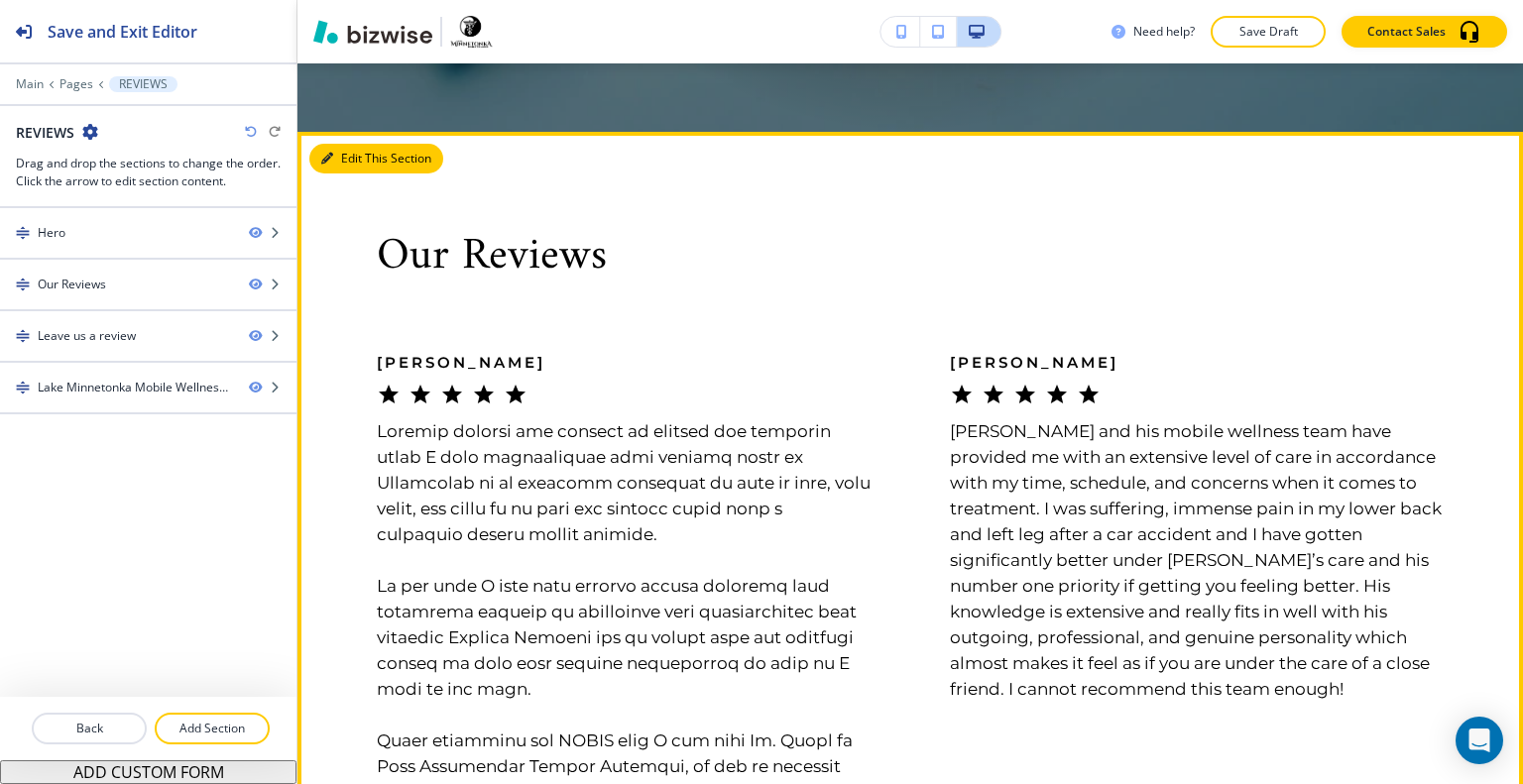 click on "Edit This Section" at bounding box center (376, 159) 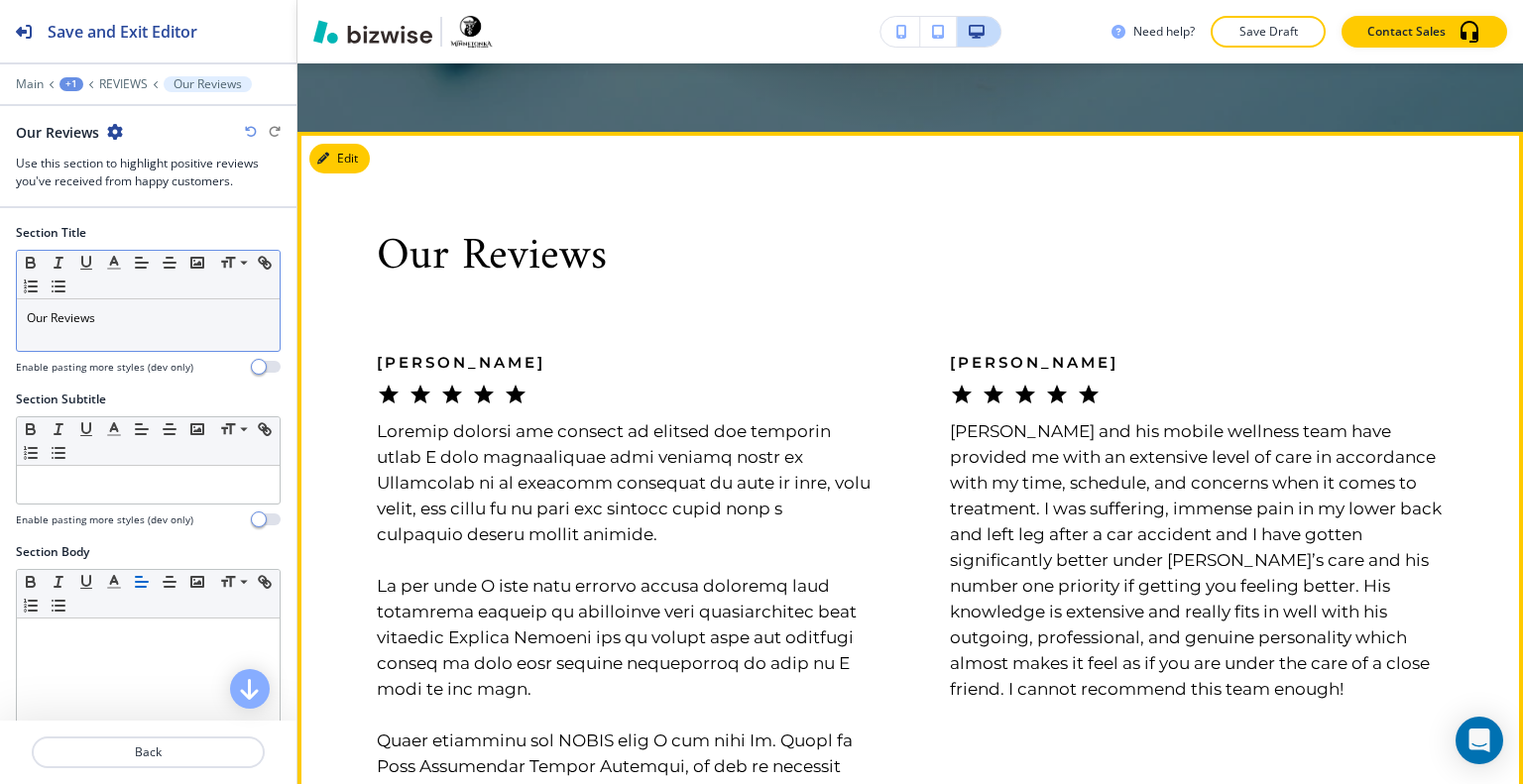 scroll, scrollTop: 957, scrollLeft: 0, axis: vertical 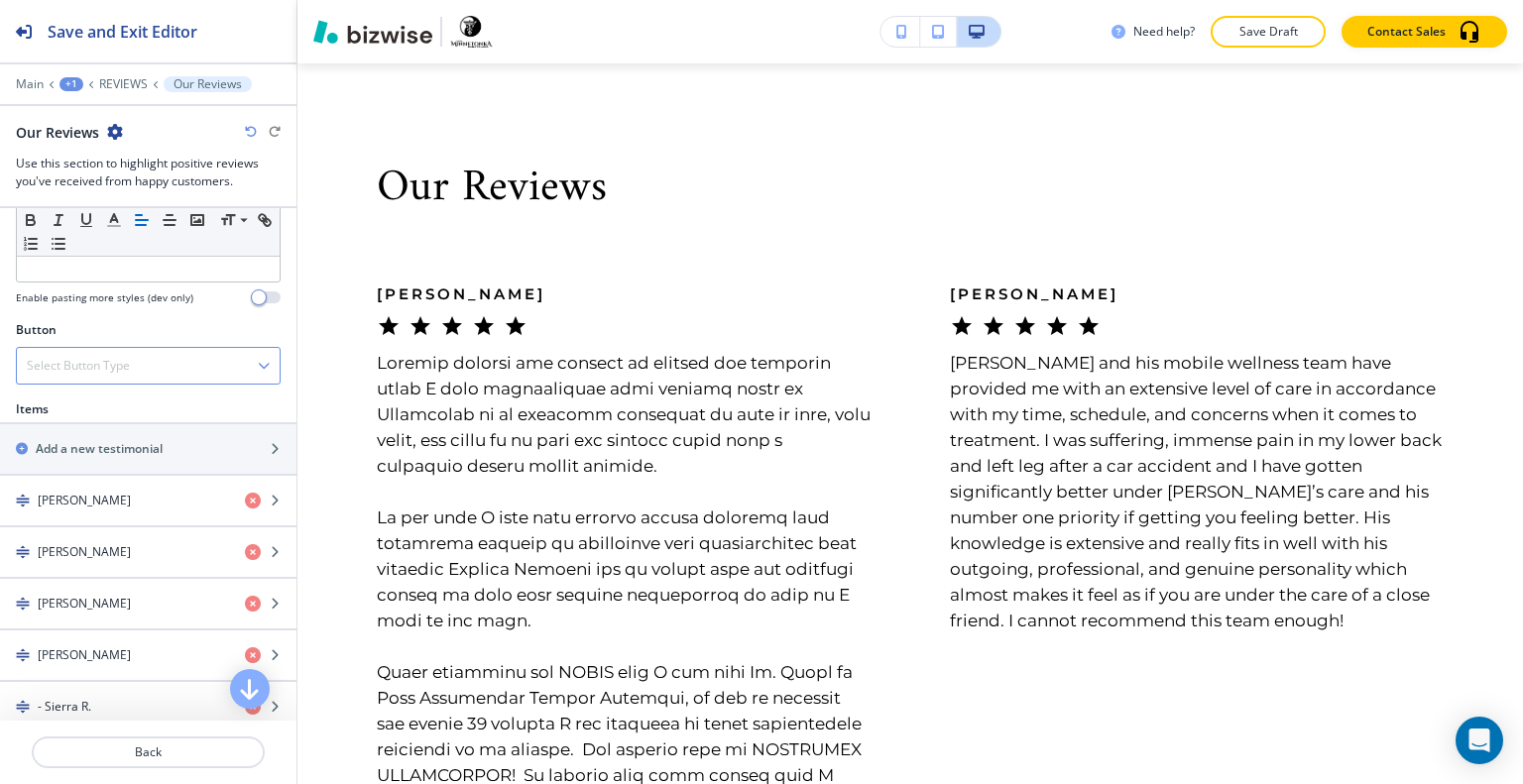 click on "Select Button Type" at bounding box center (148, 366) 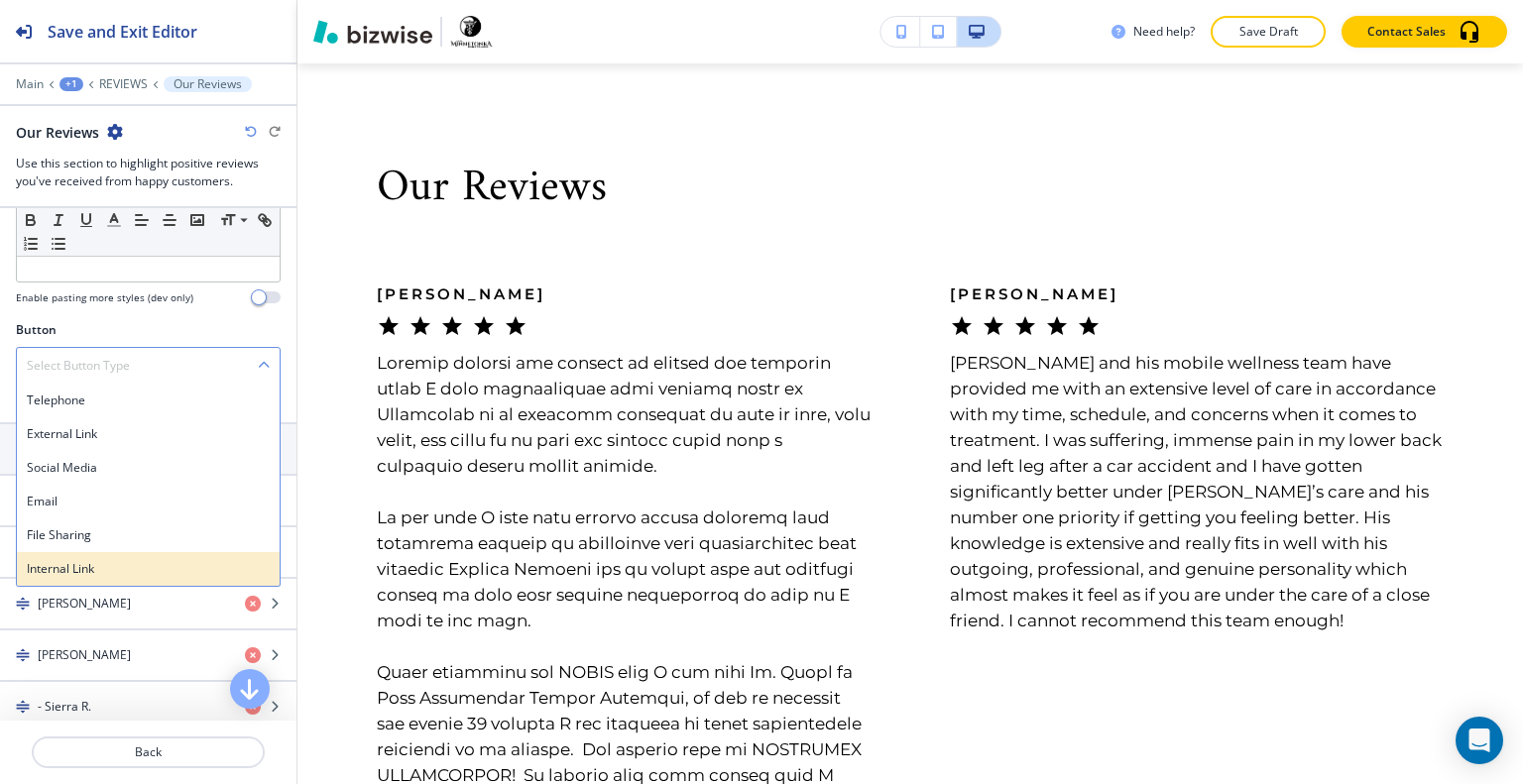 click on "Internal Link" at bounding box center [148, 569] 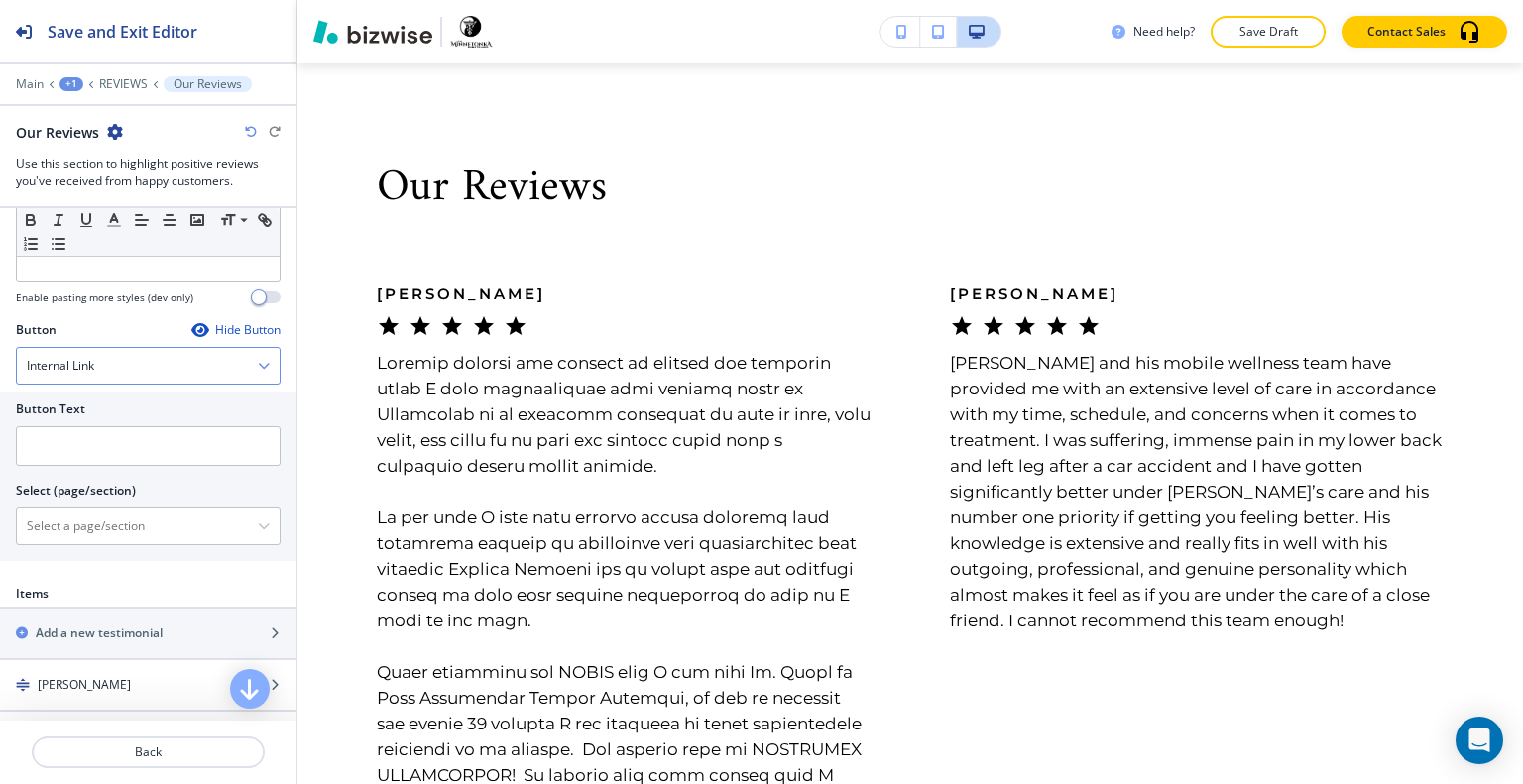 click on "Internal Link" at bounding box center [148, 366] 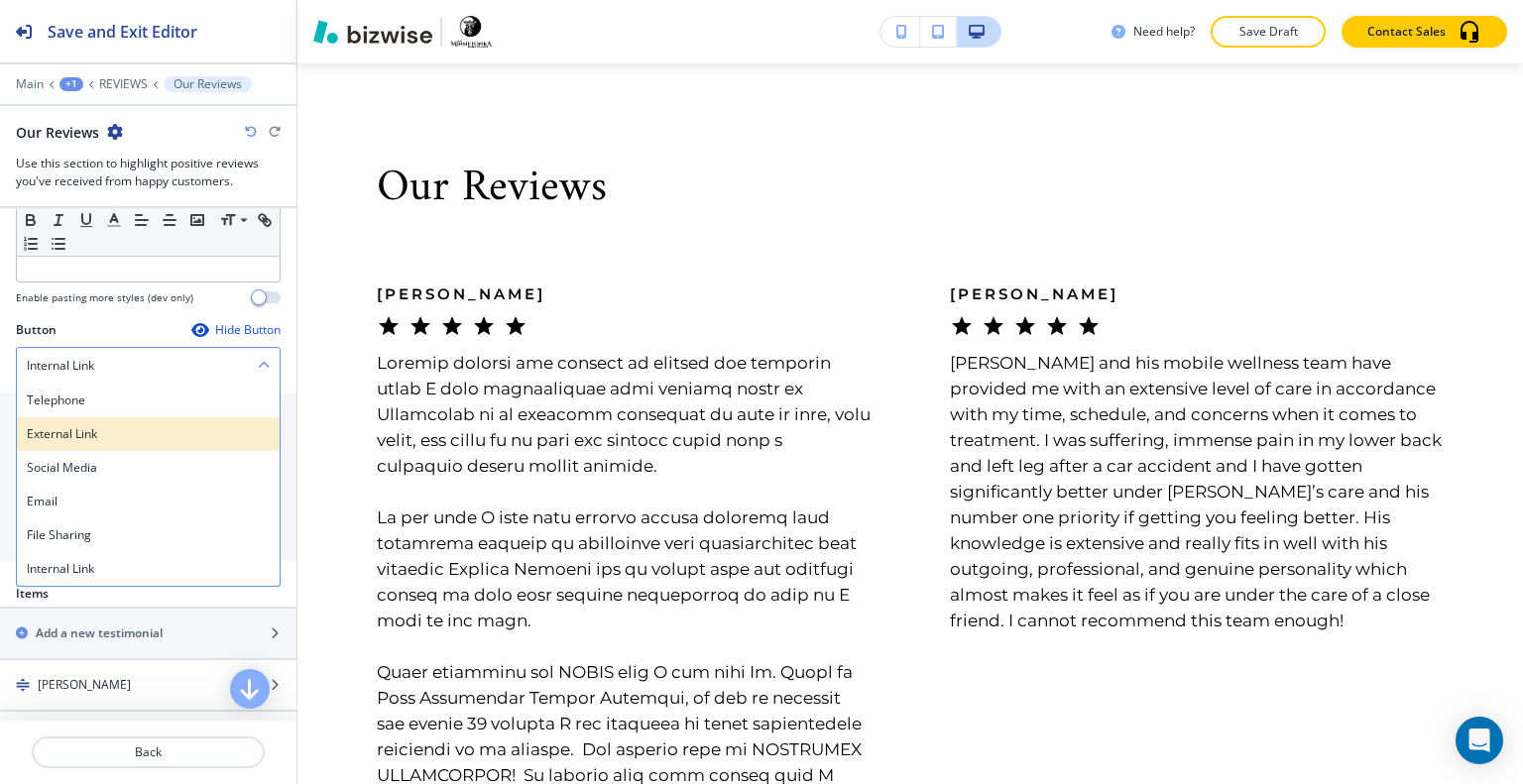 click on "External Link" at bounding box center [148, 434] 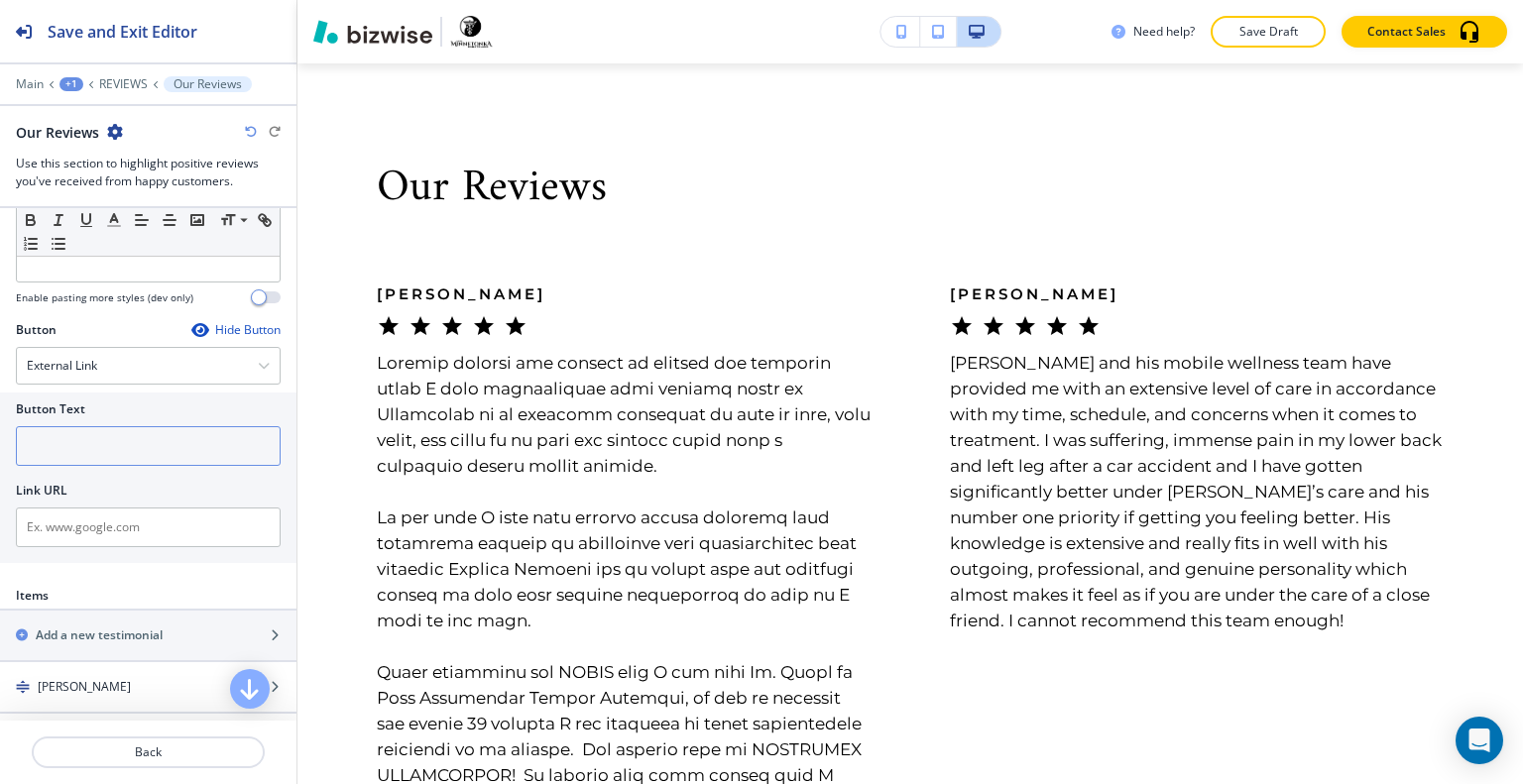 click at bounding box center (148, 446) 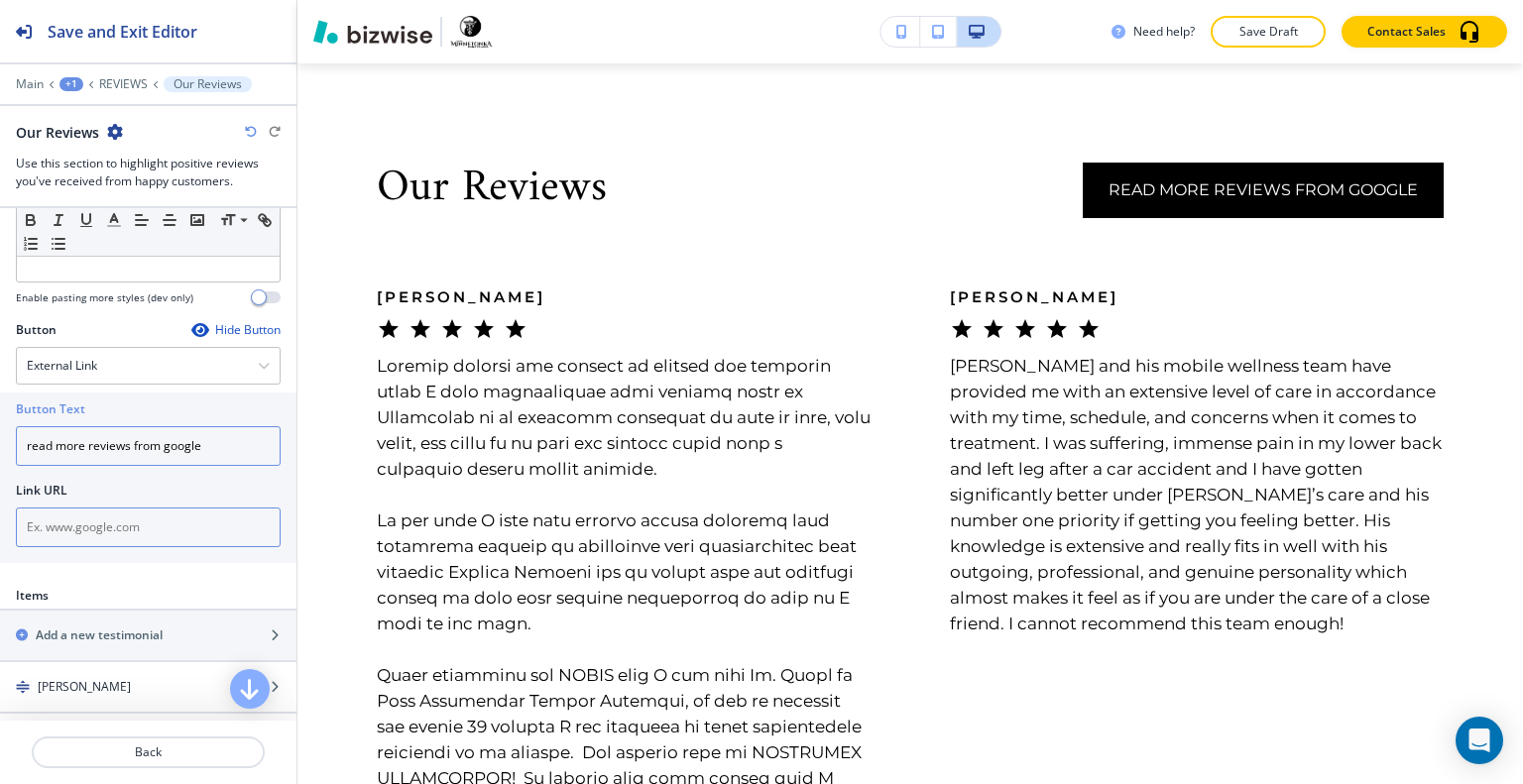 type on "read more reviews from google" 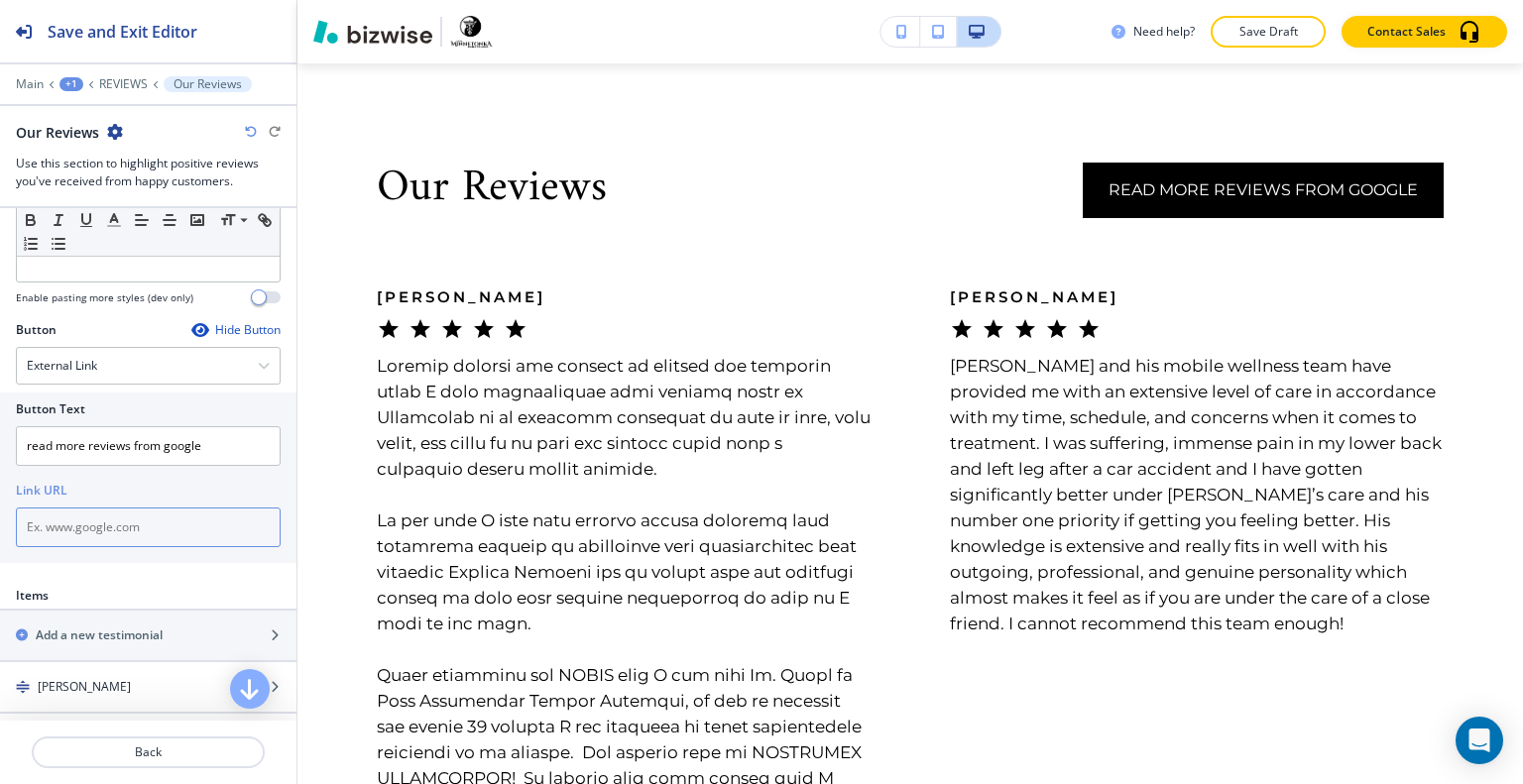 paste on "[URL][DOMAIN_NAME]" 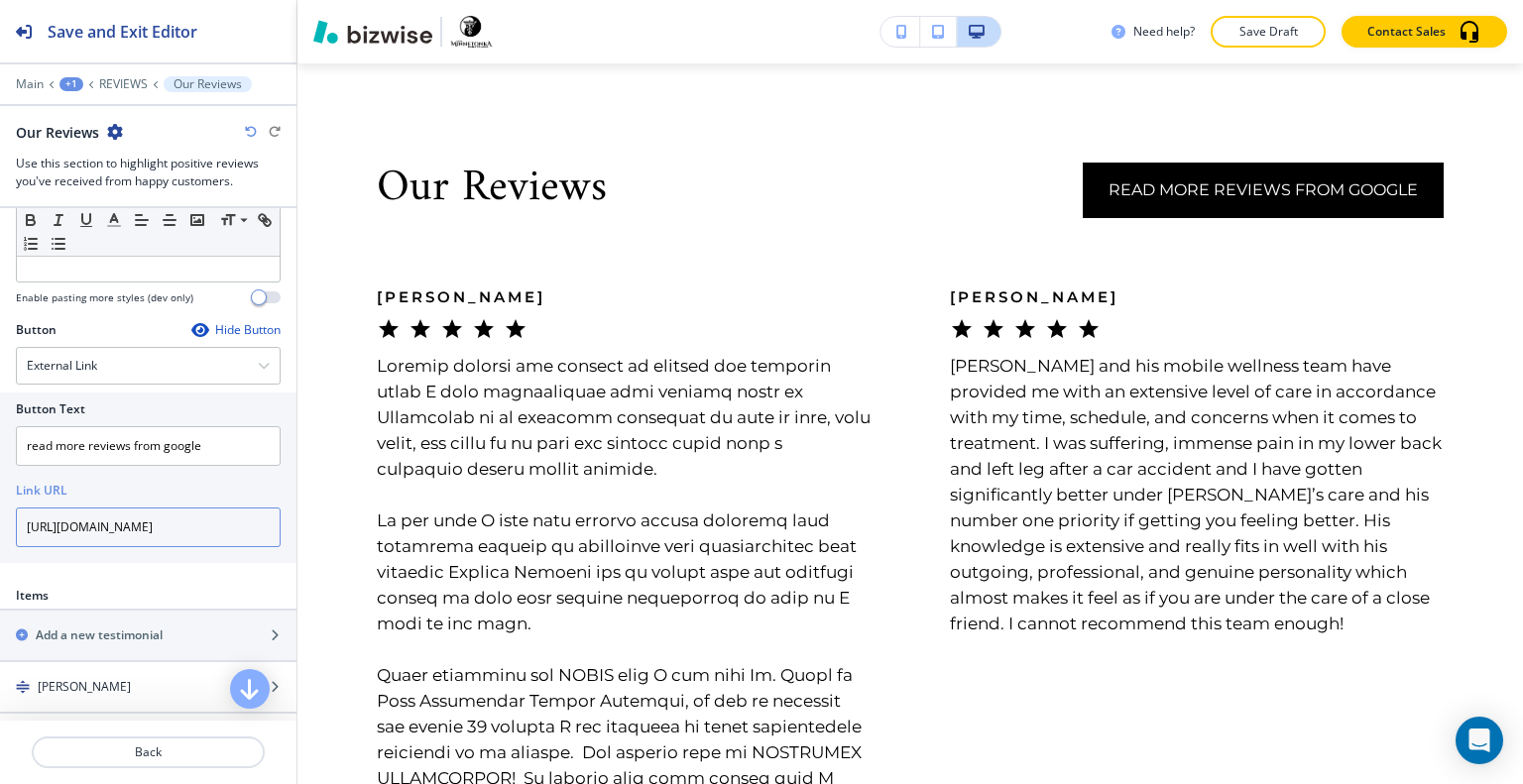 scroll, scrollTop: 0, scrollLeft: 1571, axis: horizontal 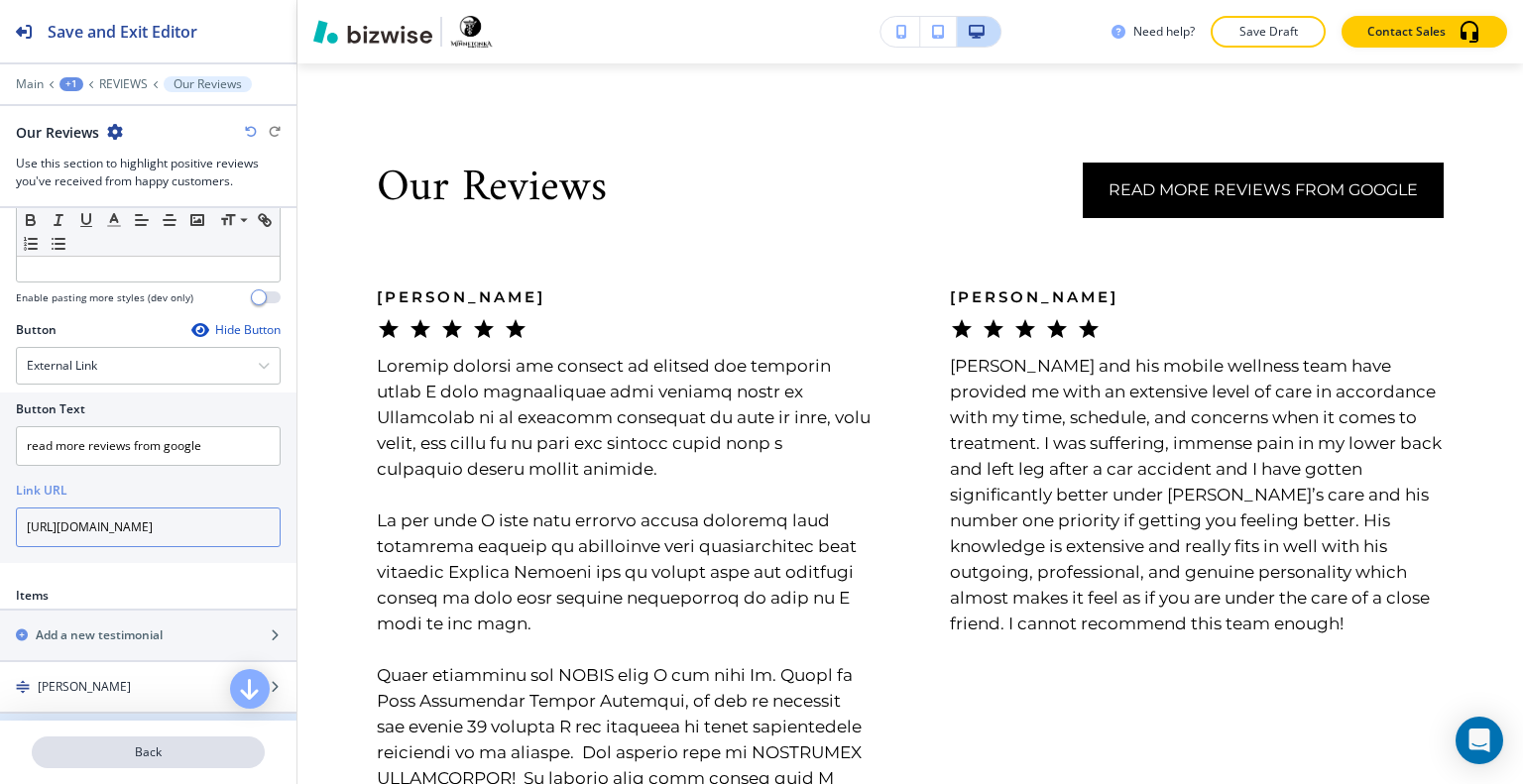 type on "[URL][DOMAIN_NAME]" 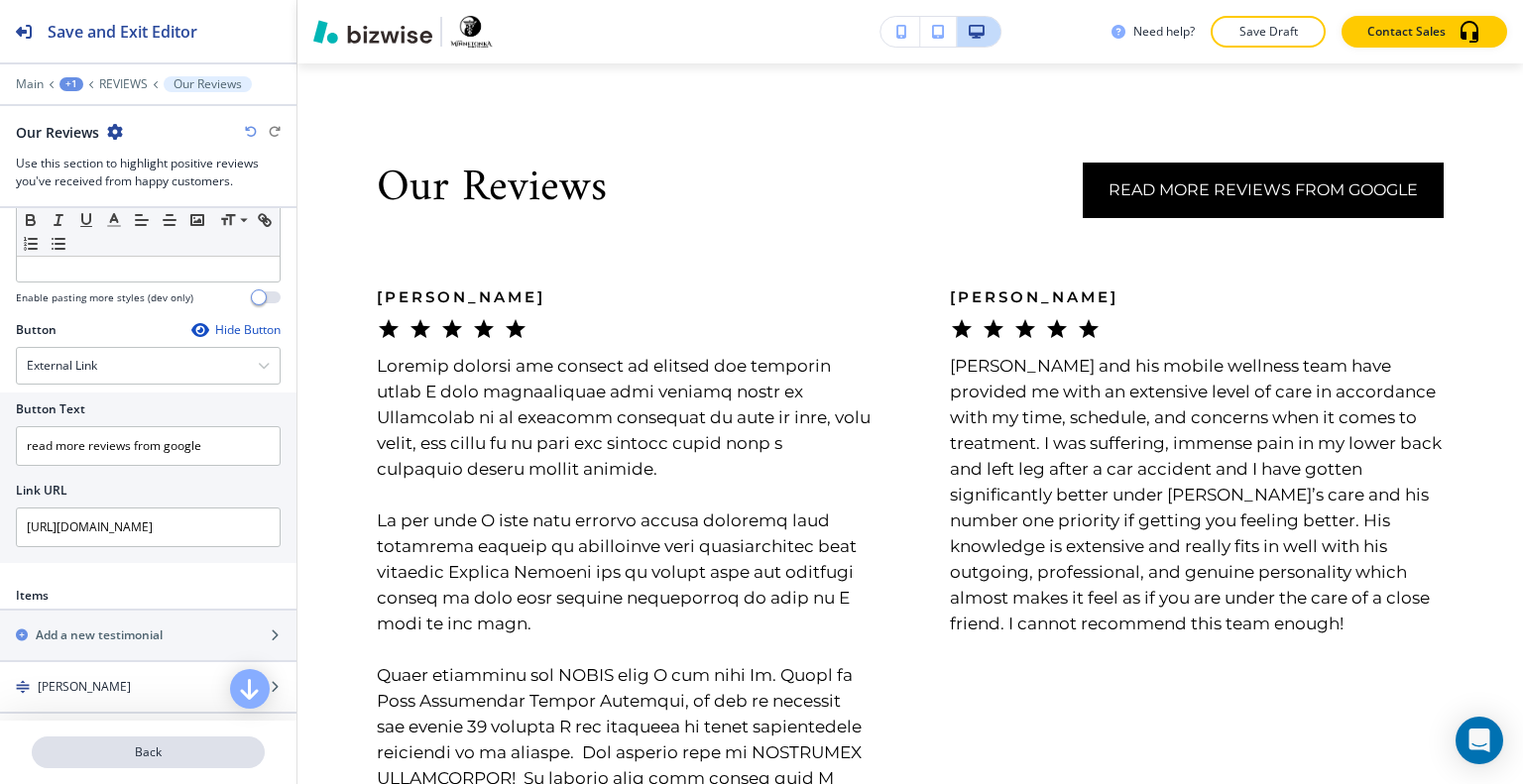 scroll, scrollTop: 0, scrollLeft: 0, axis: both 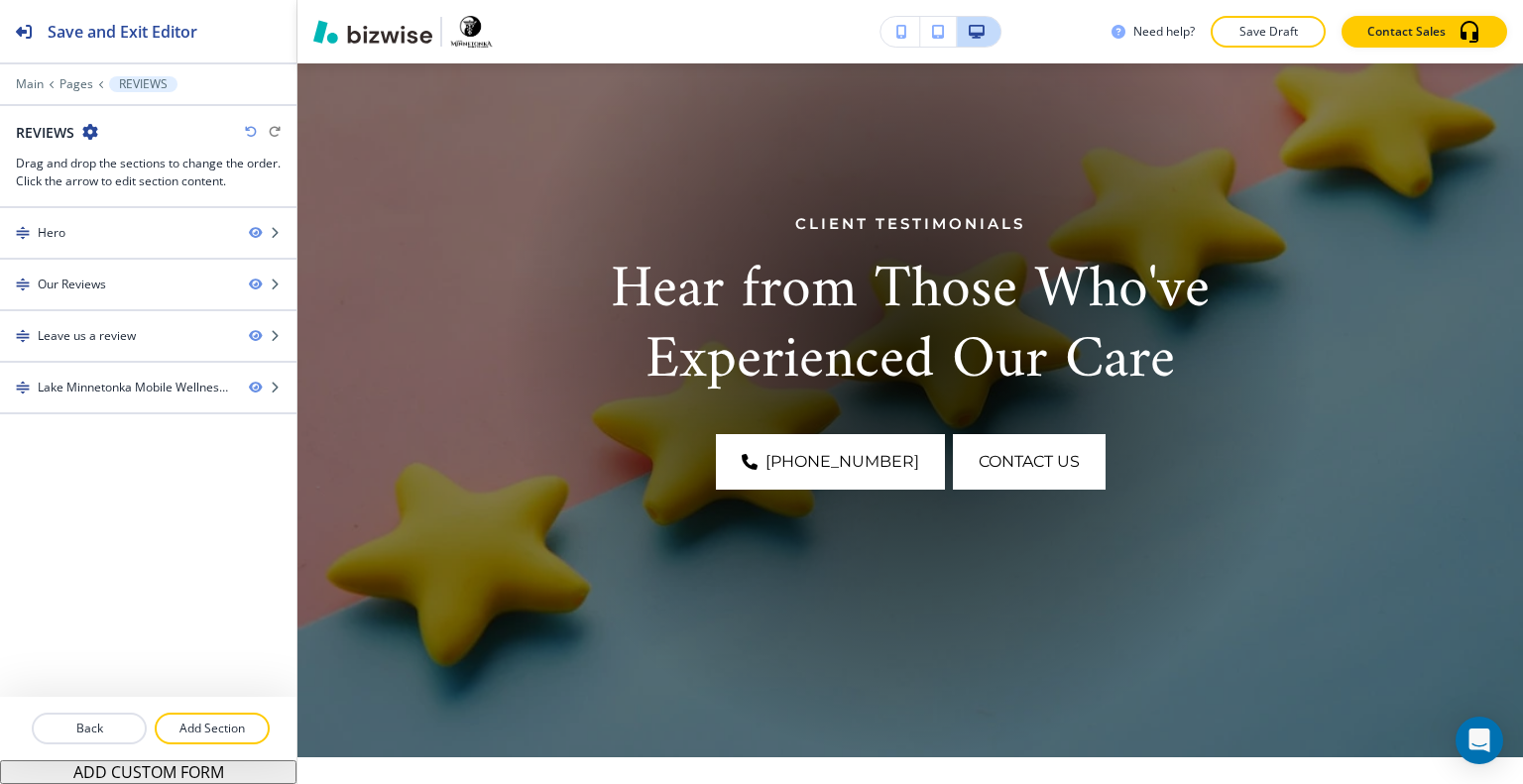 click on "Save Draft" at bounding box center [1268, 32] 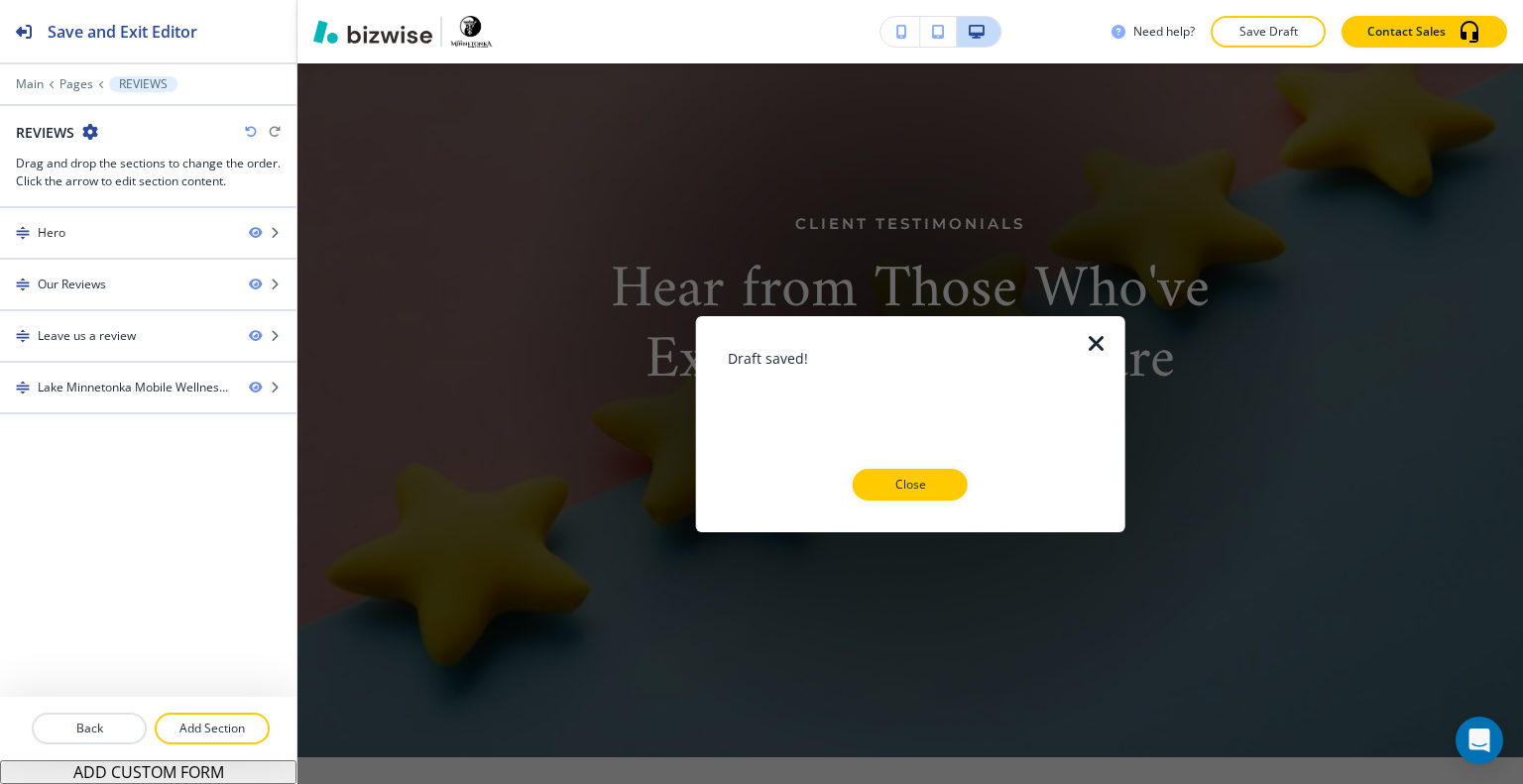 scroll, scrollTop: 0, scrollLeft: 0, axis: both 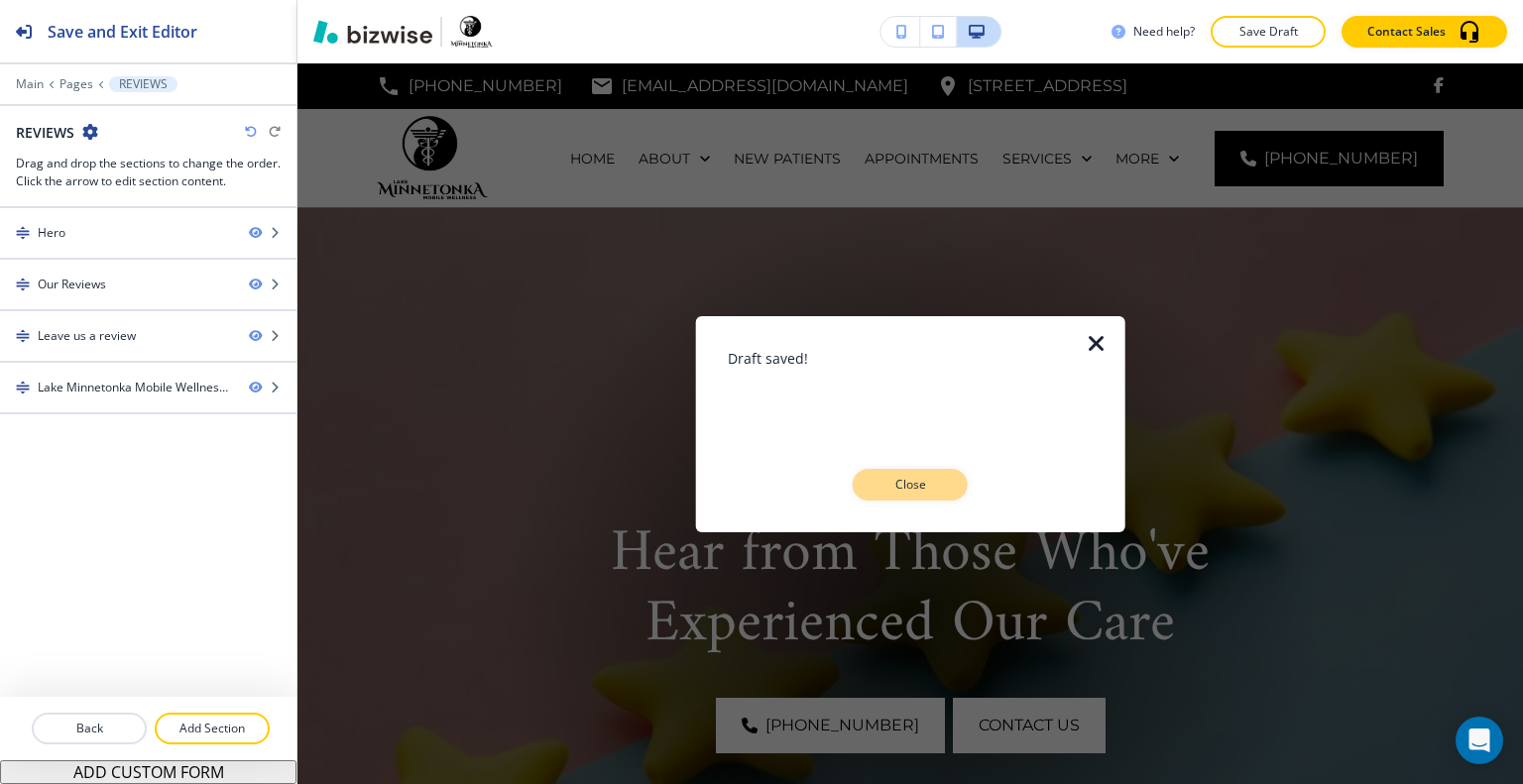 click on "Close" at bounding box center (910, 485) 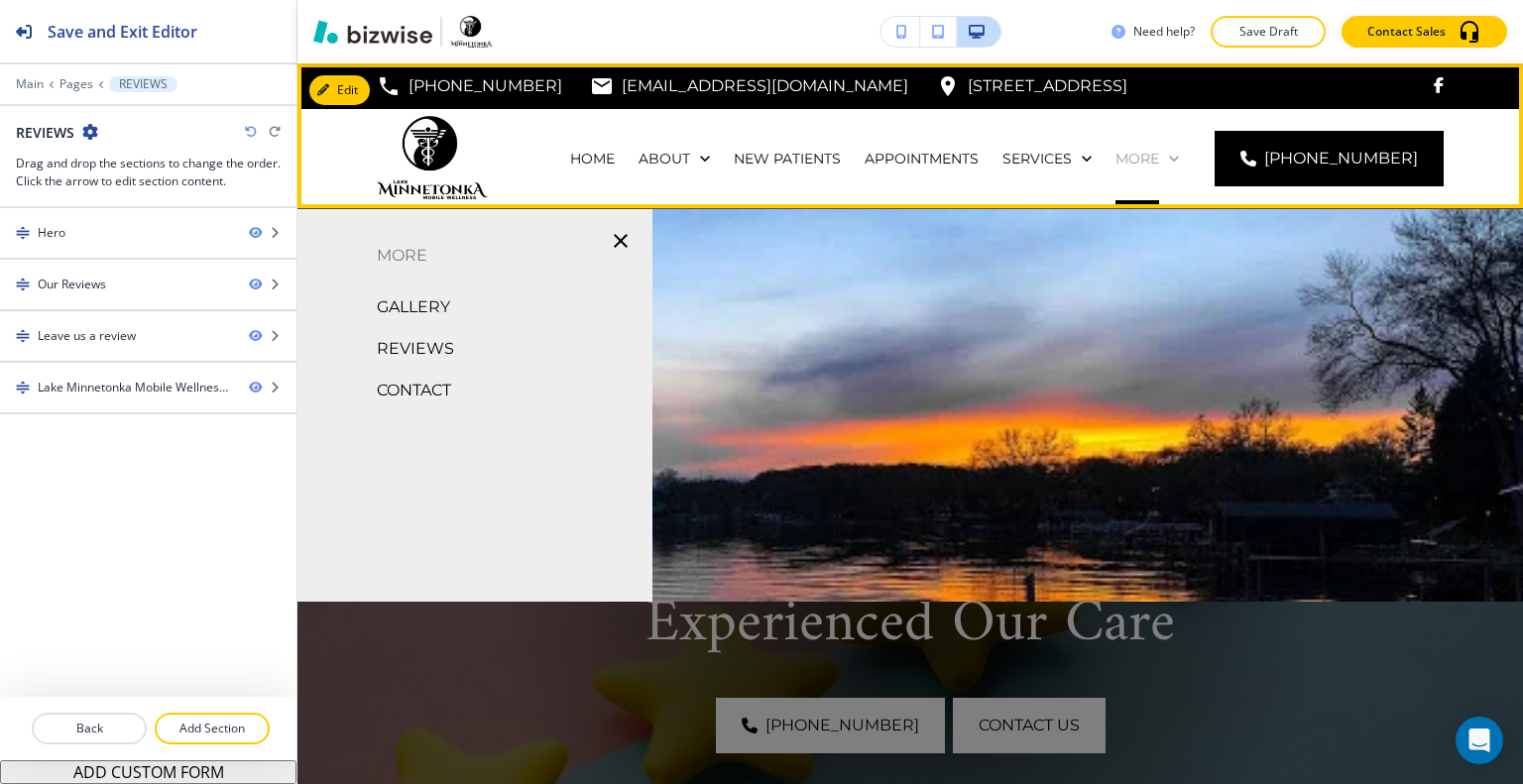 click 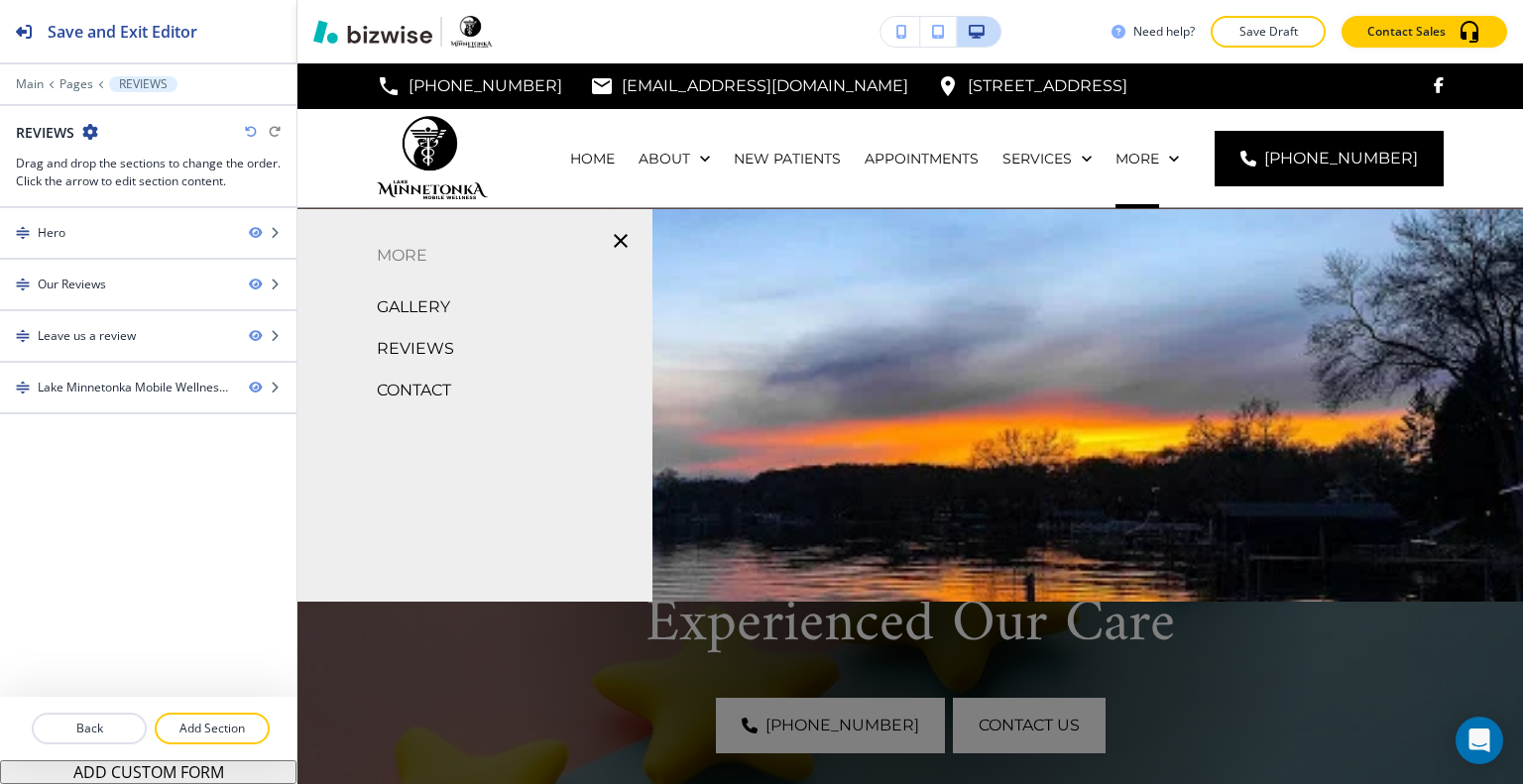 click at bounding box center [910, 528] 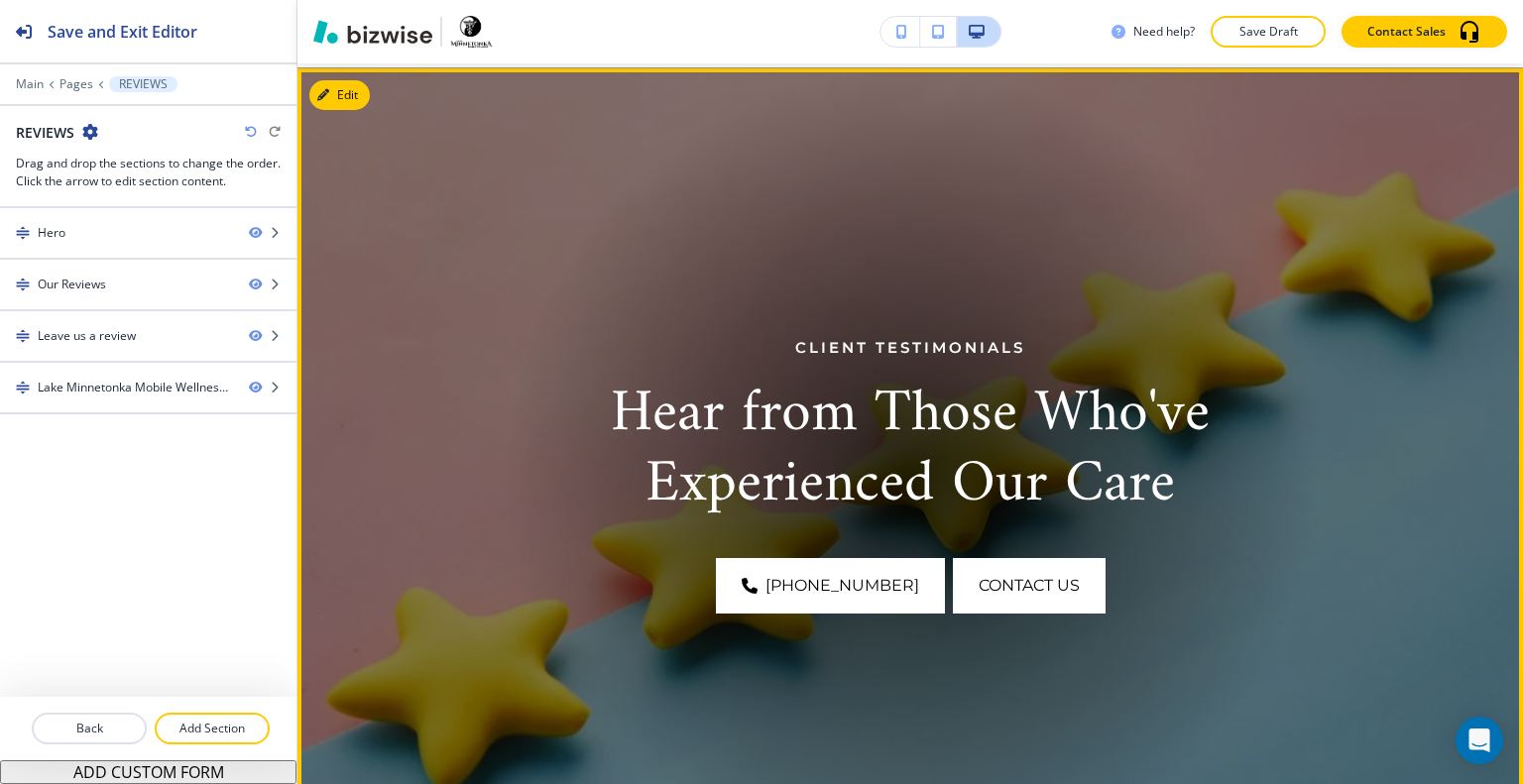 scroll, scrollTop: 0, scrollLeft: 0, axis: both 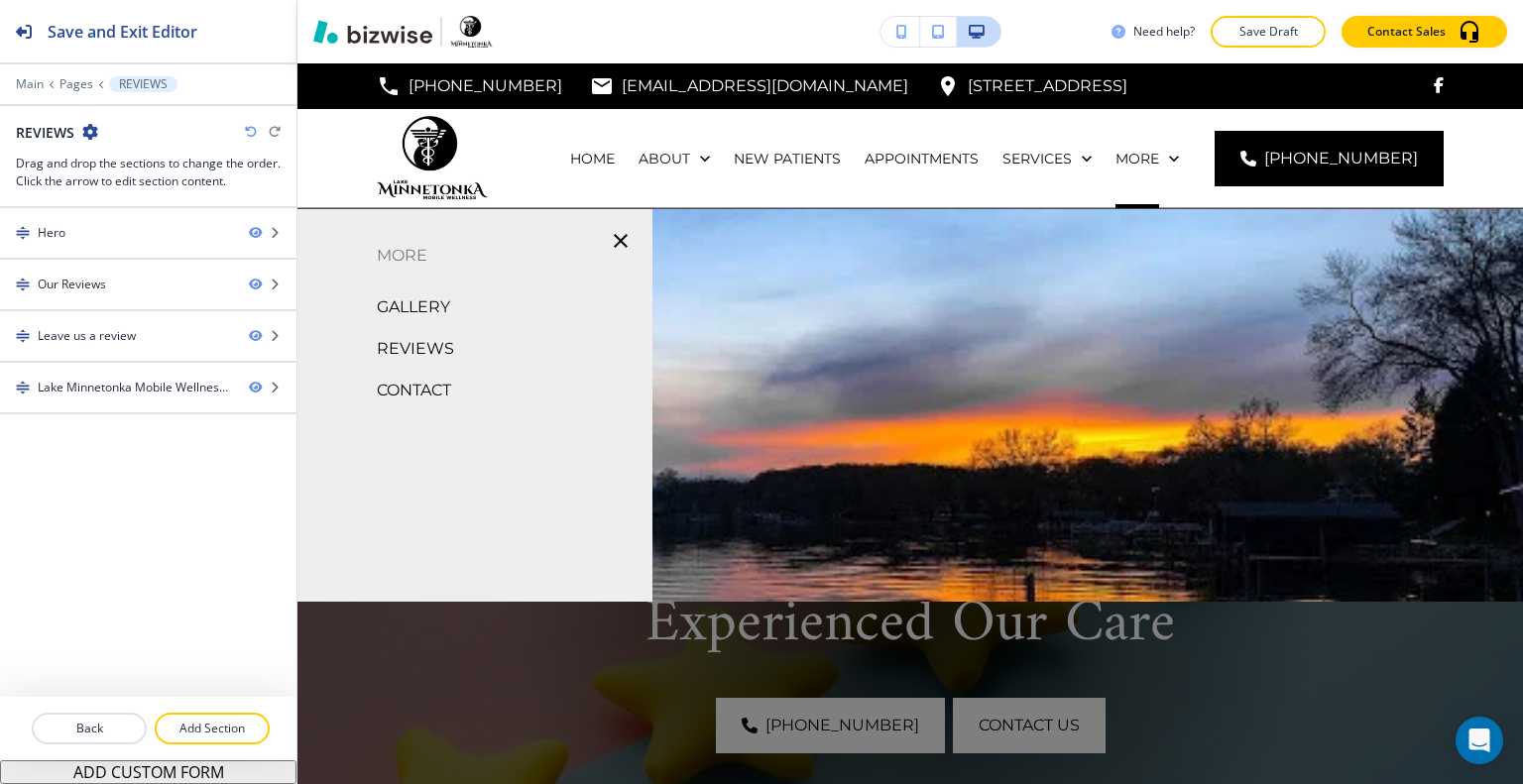 click on "CONTACT" at bounding box center (413, 391) 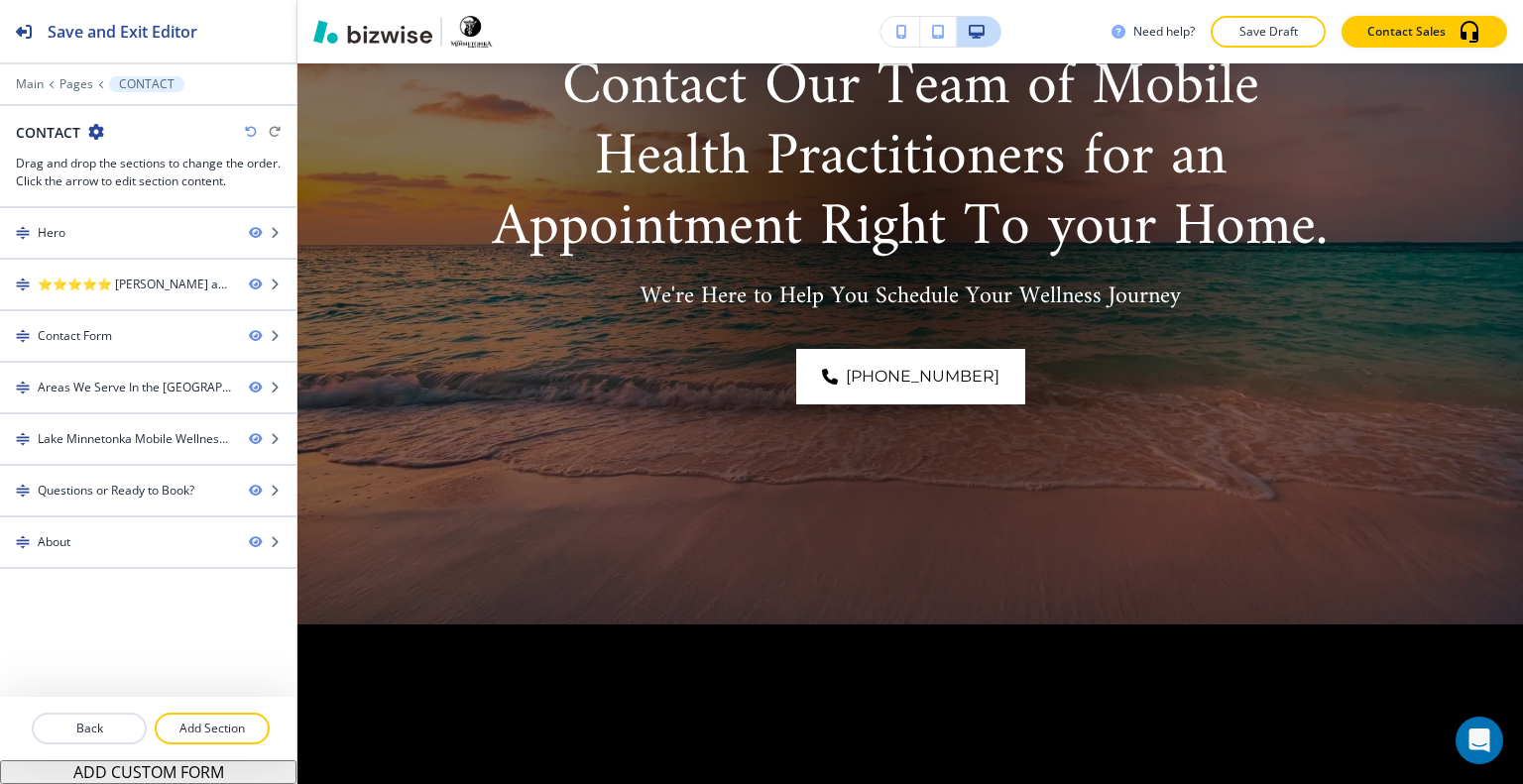 scroll, scrollTop: 793, scrollLeft: 0, axis: vertical 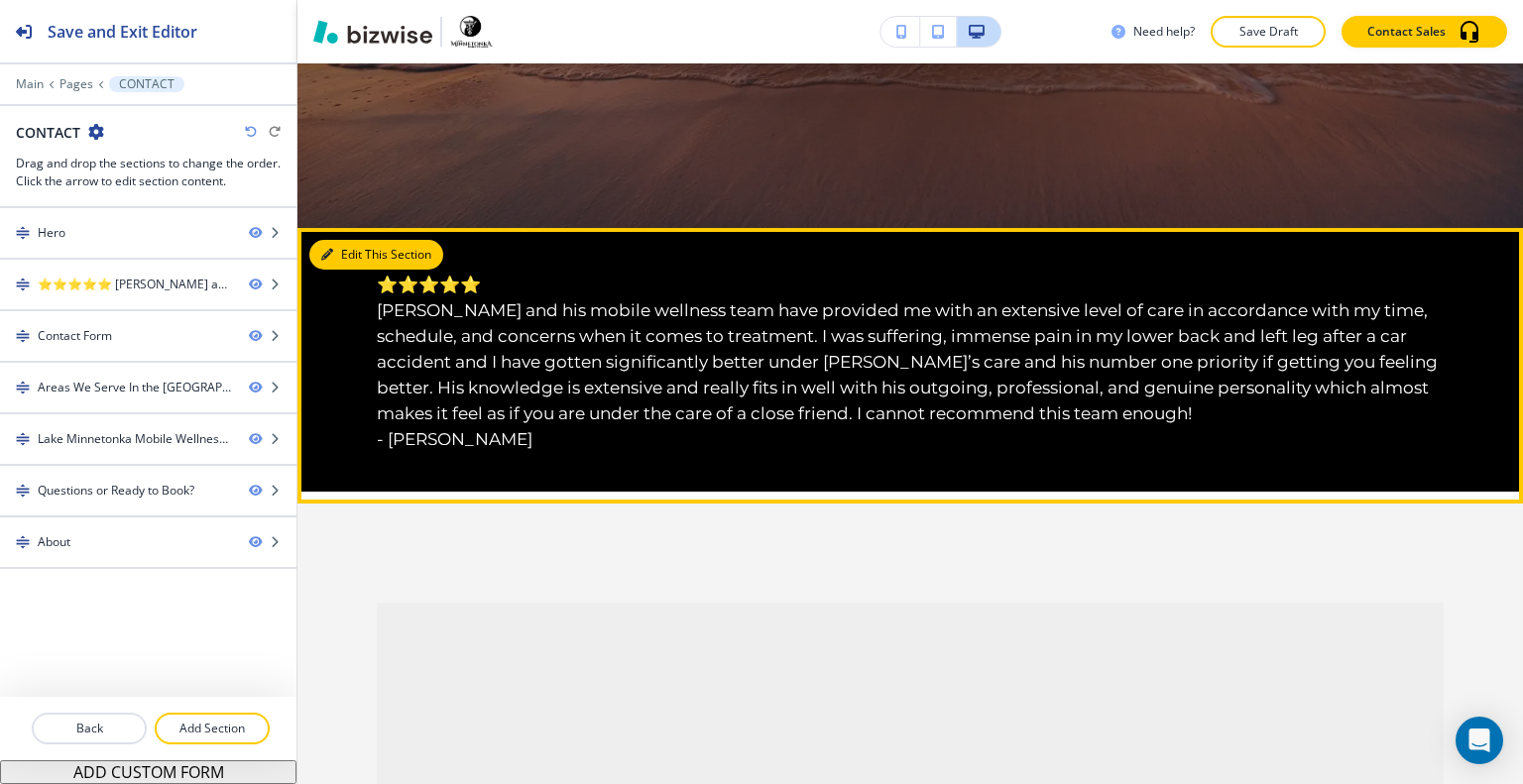click on "Edit This Section" at bounding box center [376, 255] 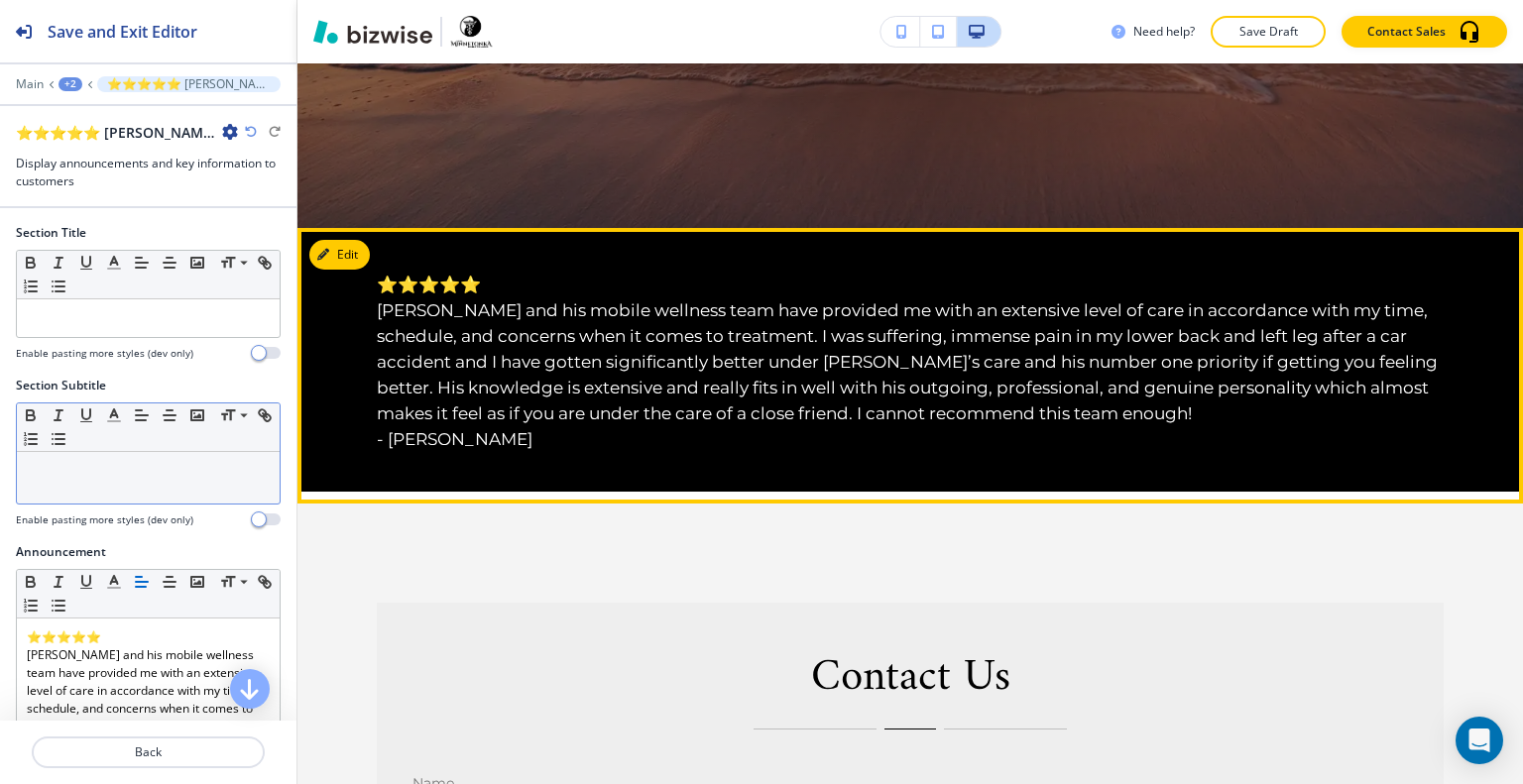 scroll, scrollTop: 957, scrollLeft: 0, axis: vertical 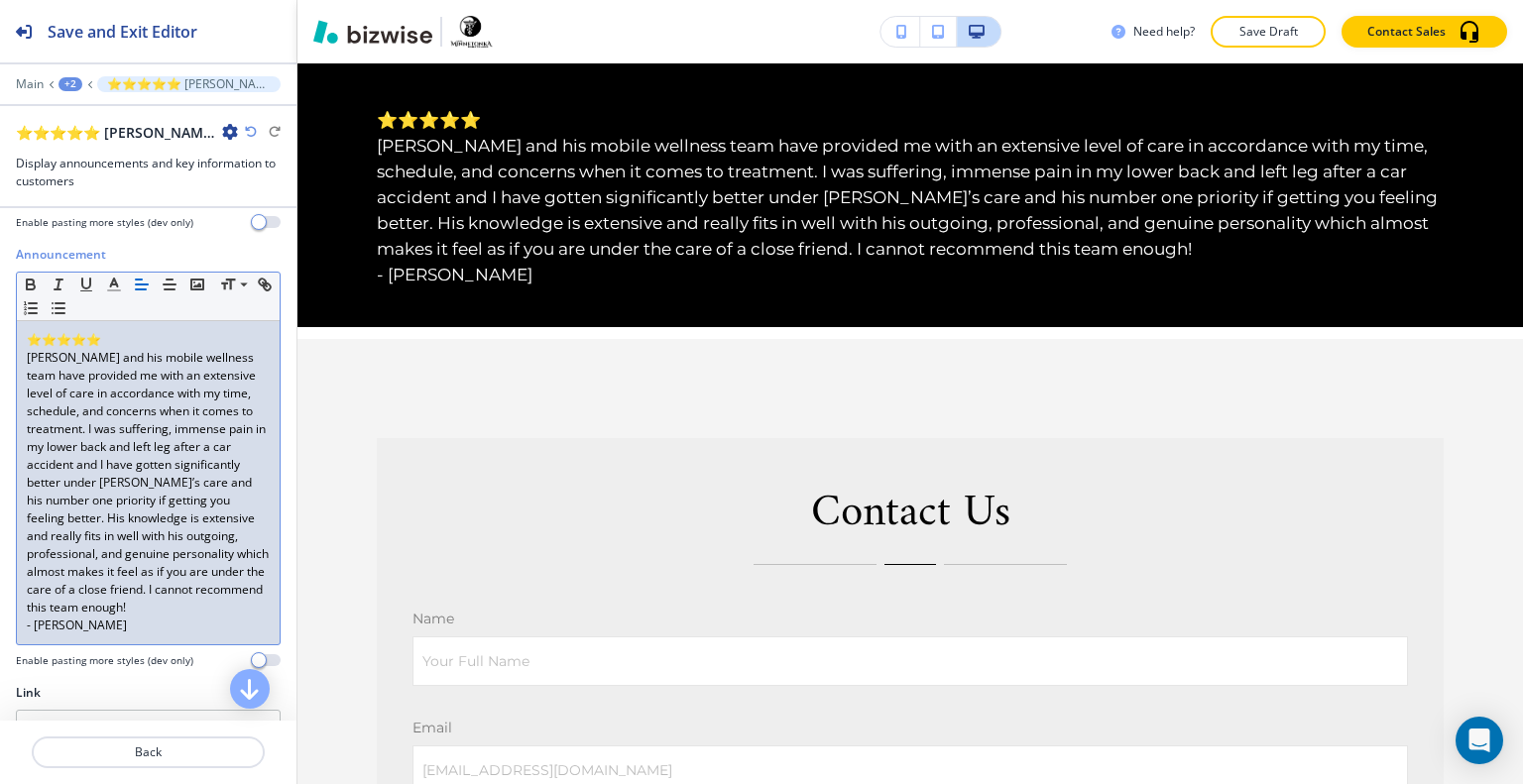 drag, startPoint x: 134, startPoint y: 616, endPoint x: 13, endPoint y: 318, distance: 321.62867 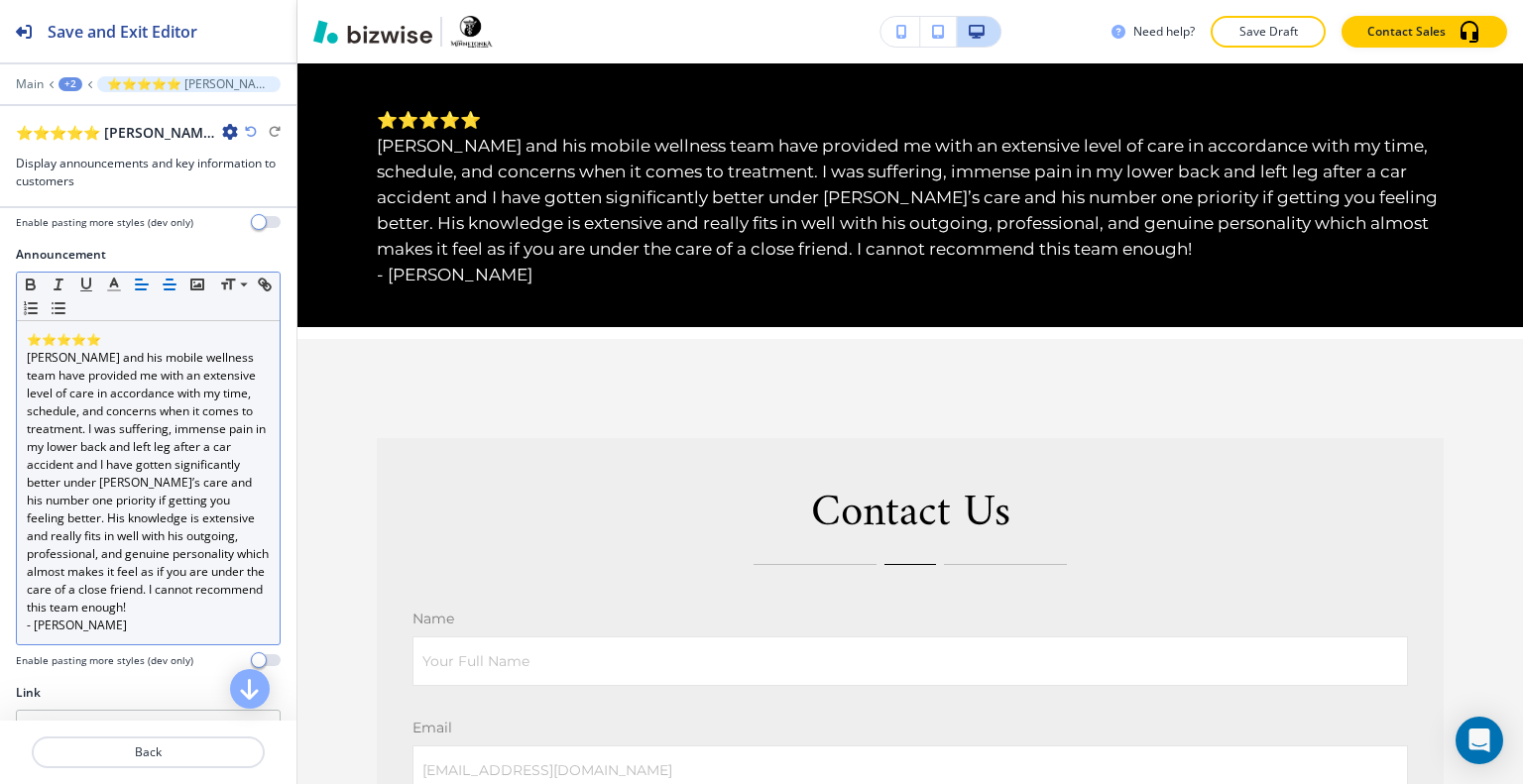 click 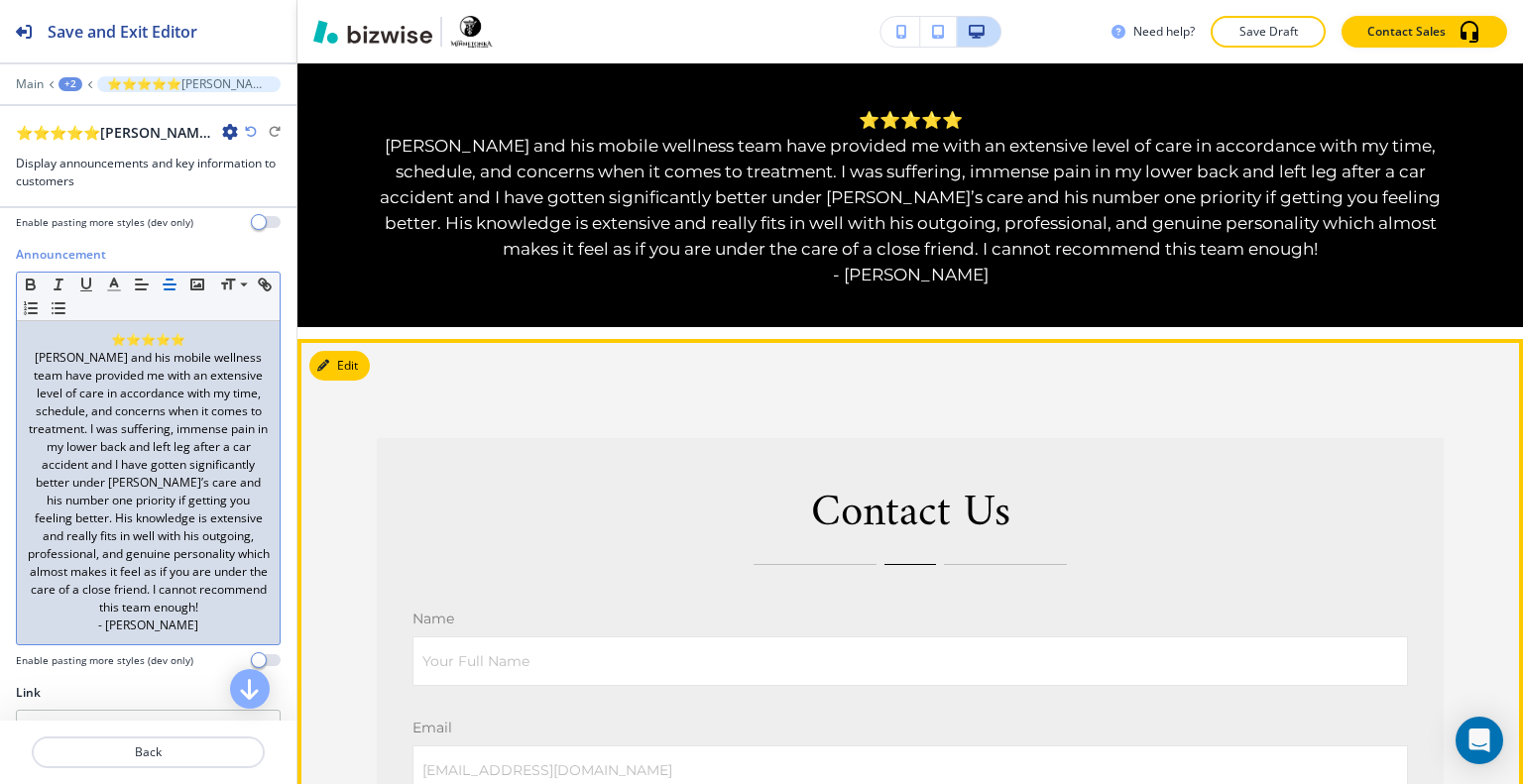 scroll, scrollTop: 1255, scrollLeft: 0, axis: vertical 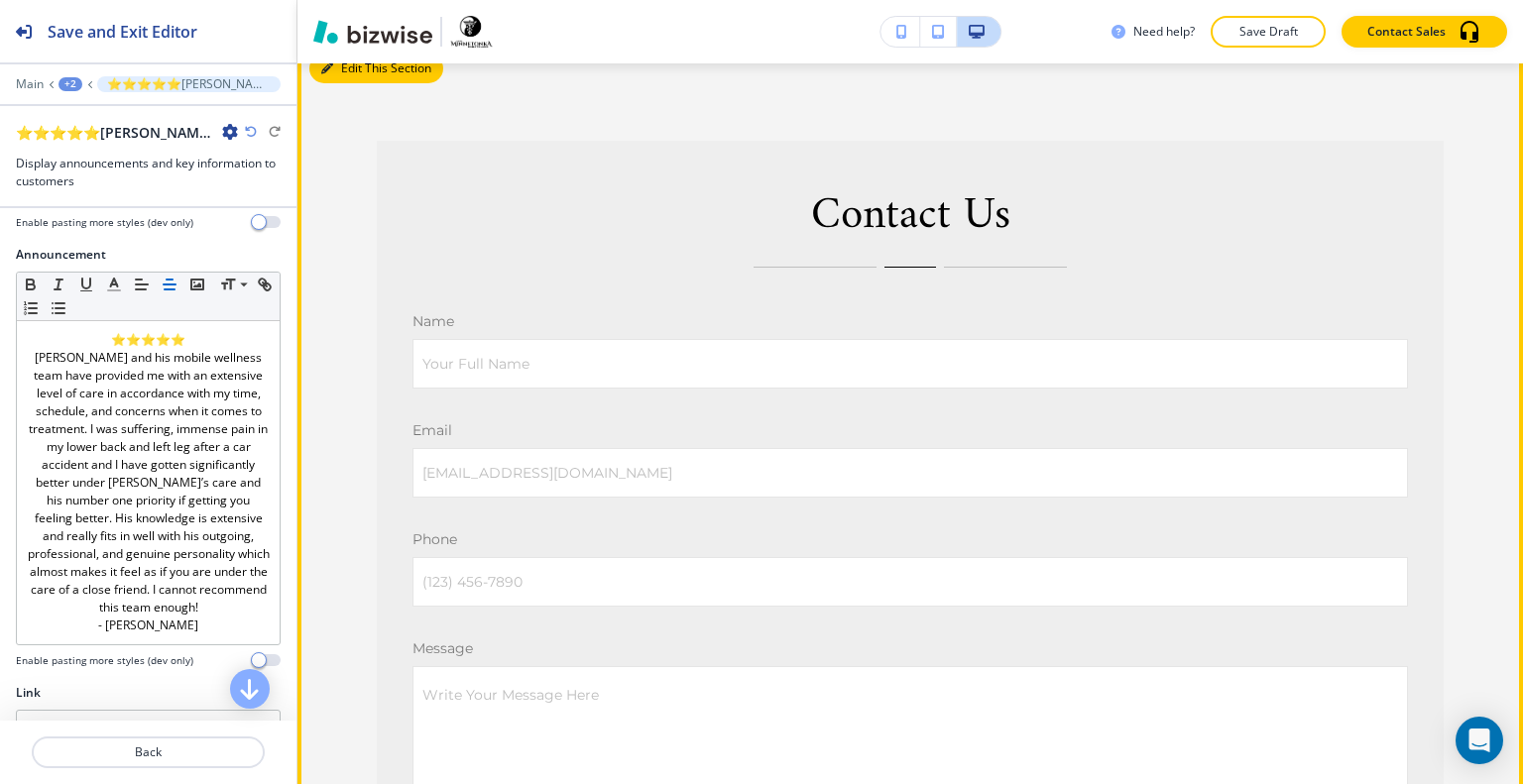 click on "Edit This Section" at bounding box center [376, 68] 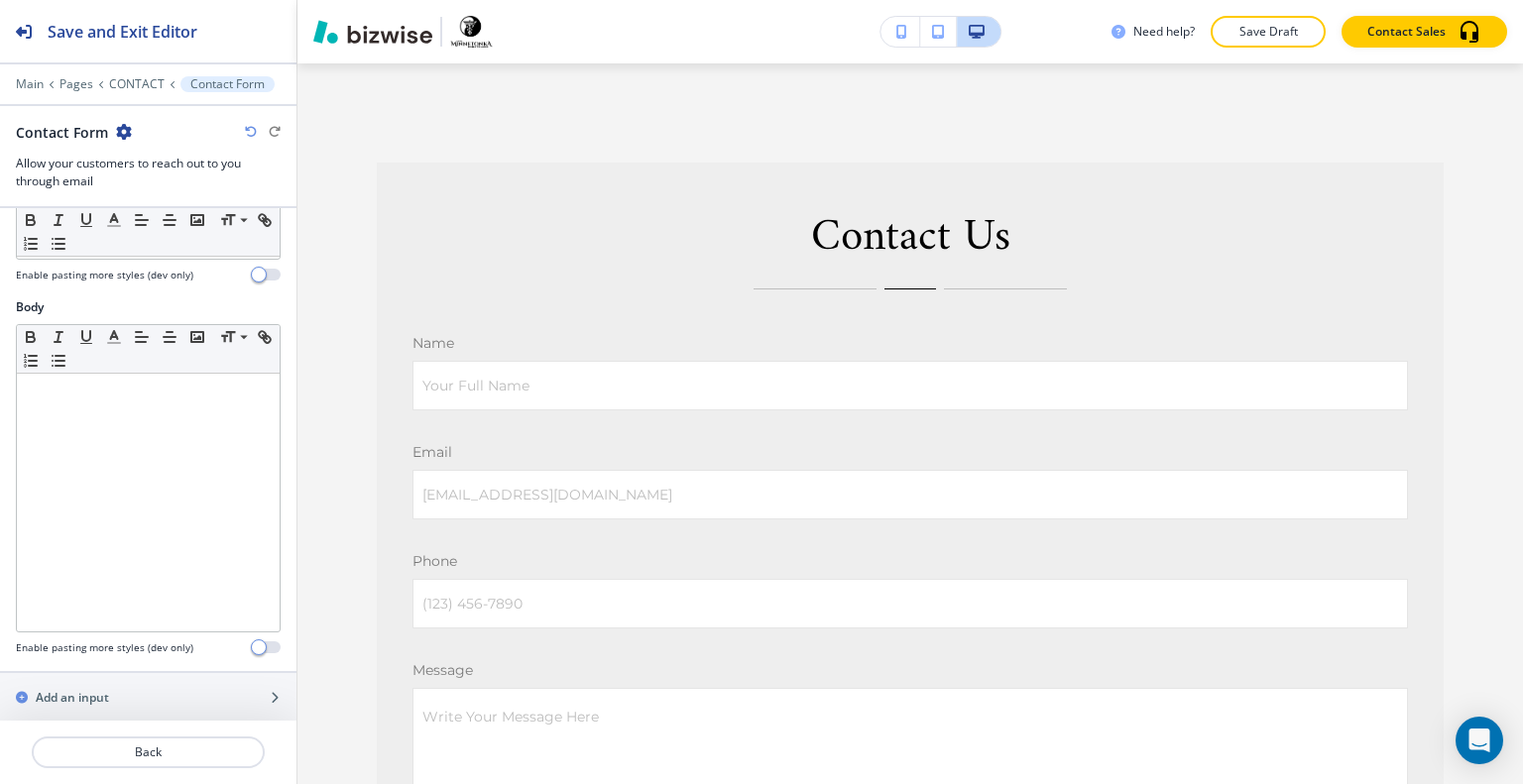 scroll, scrollTop: 793, scrollLeft: 0, axis: vertical 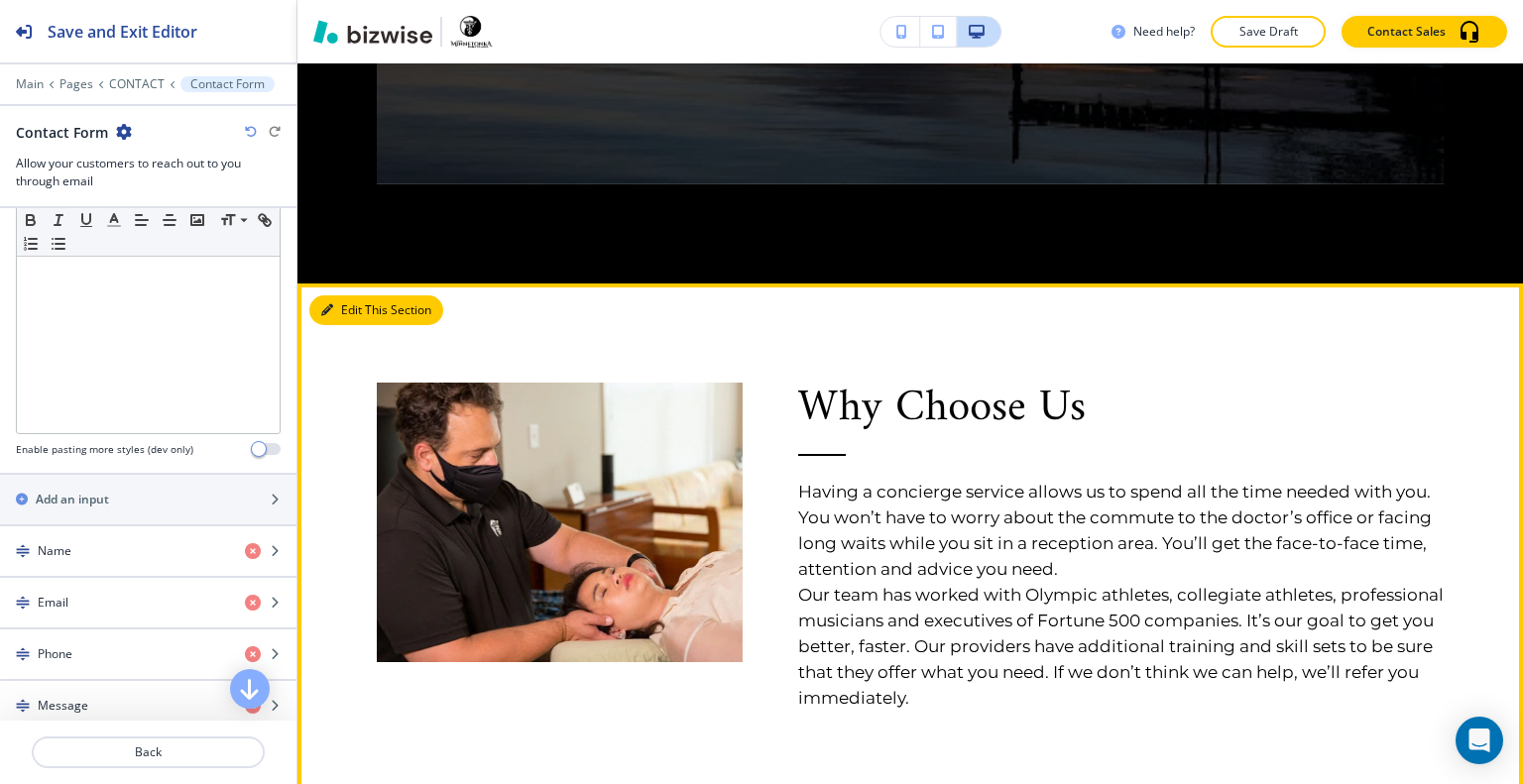click on "Edit This Section" at bounding box center (376, 310) 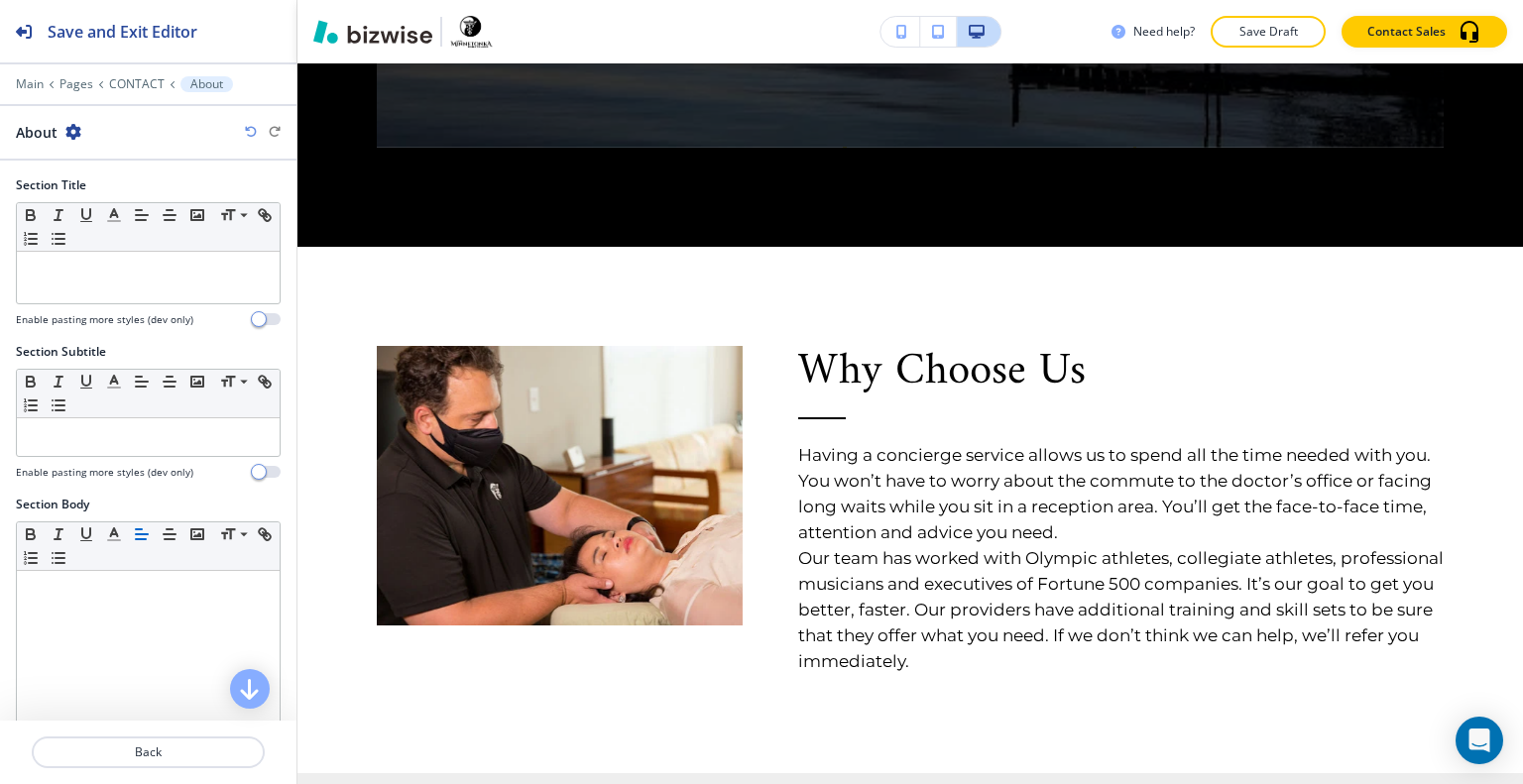 scroll, scrollTop: 573, scrollLeft: 0, axis: vertical 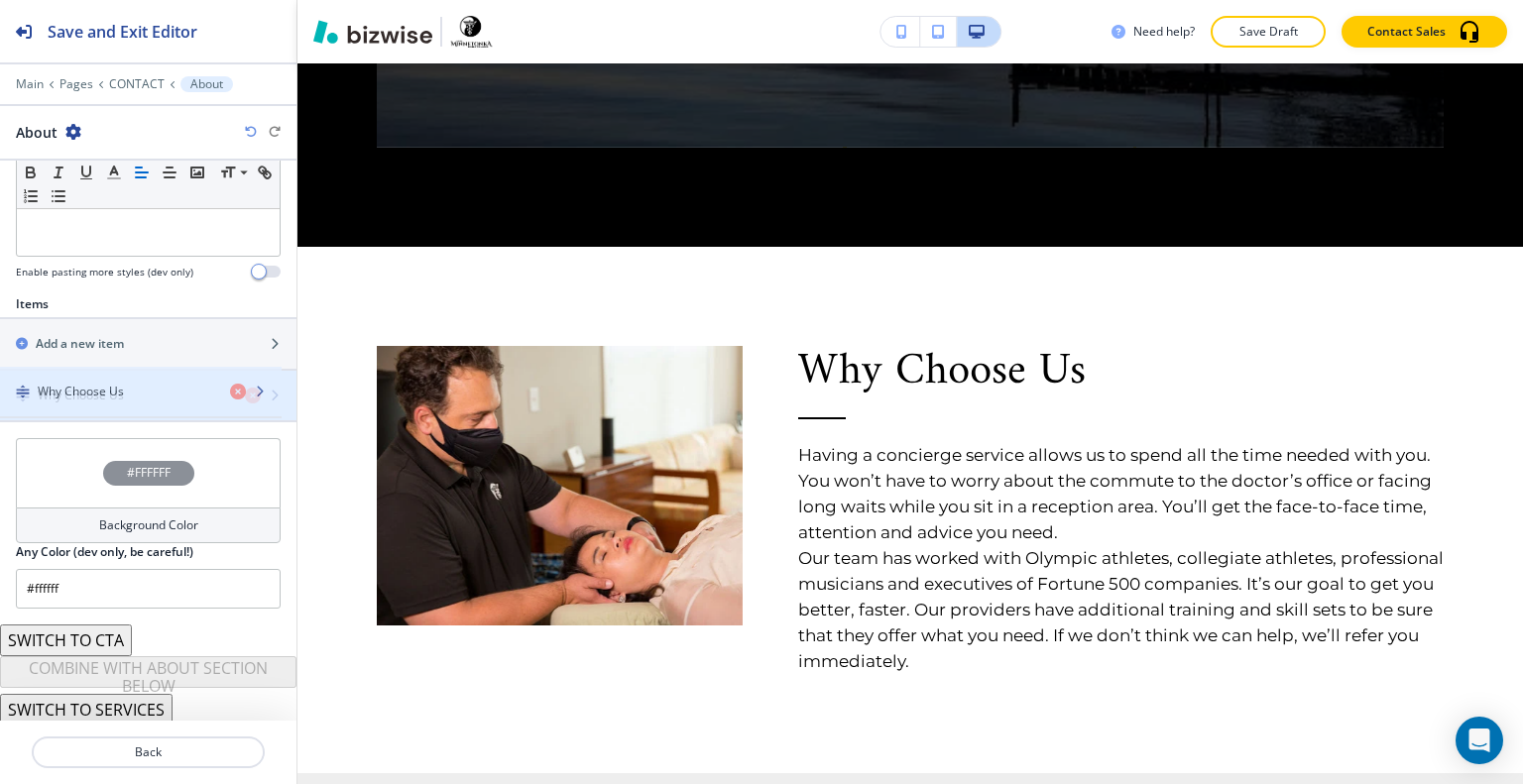 click on "Why Choose Us" at bounding box center [148, 395] 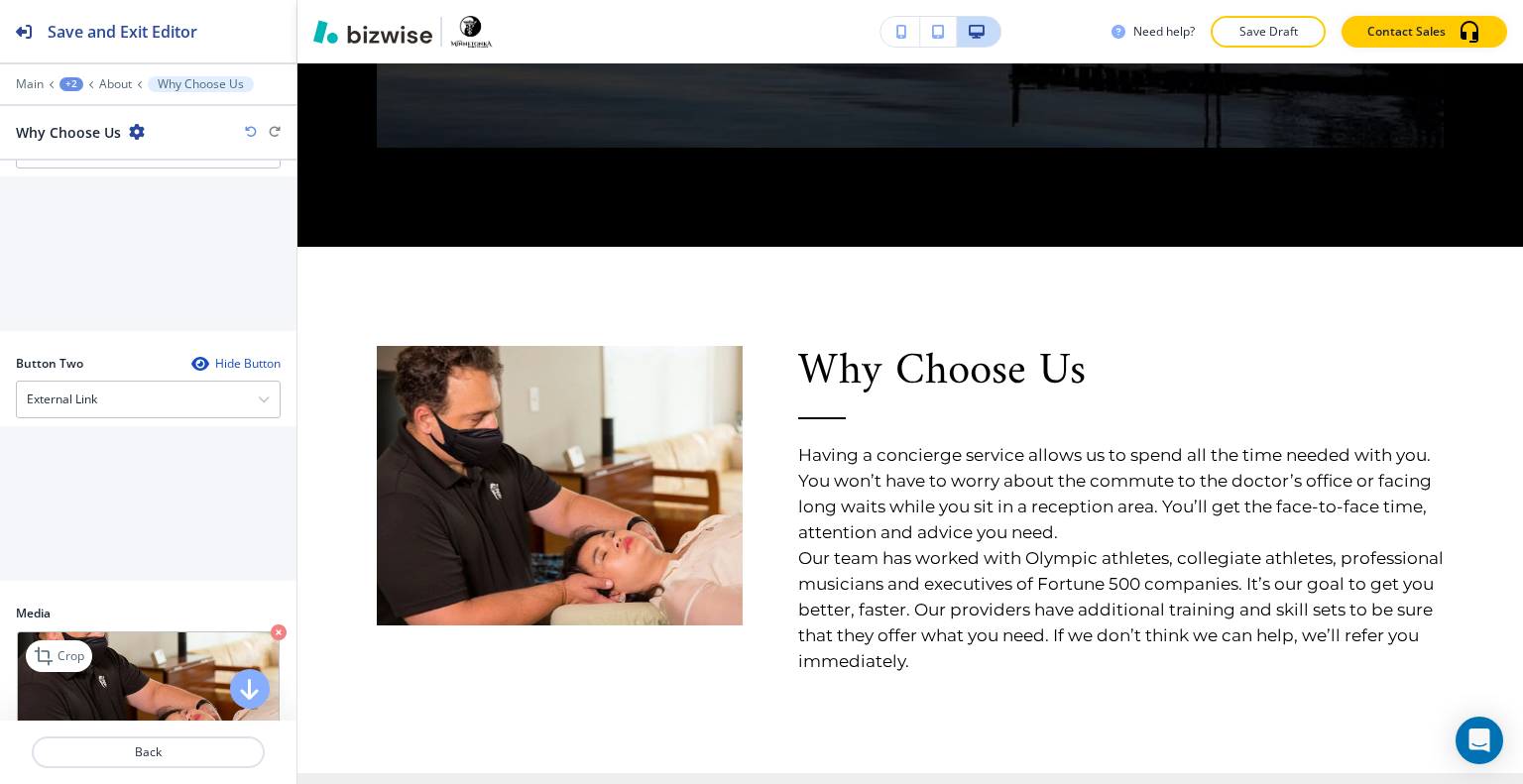 scroll, scrollTop: 950, scrollLeft: 0, axis: vertical 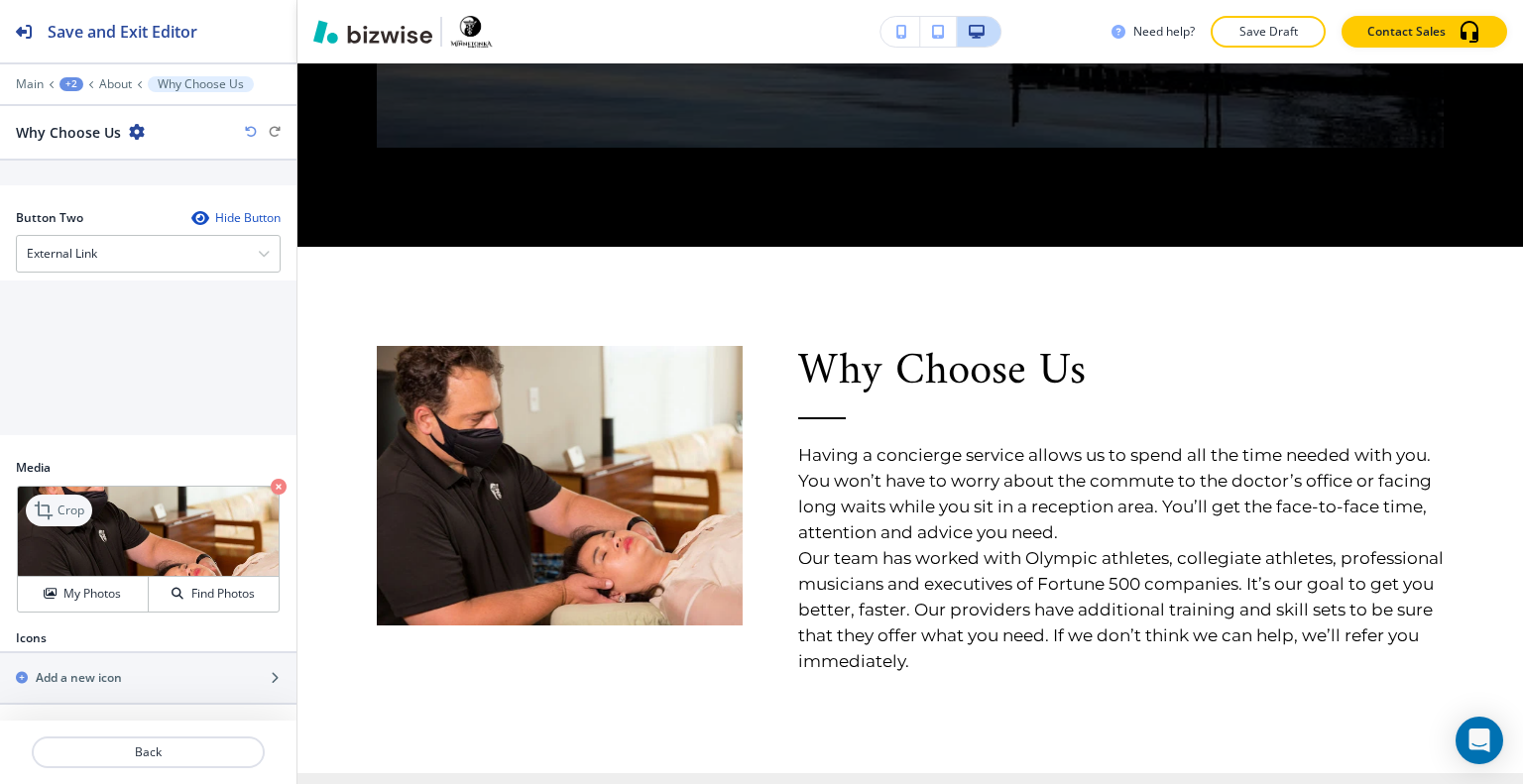 click on "Crop" at bounding box center (59, 510) 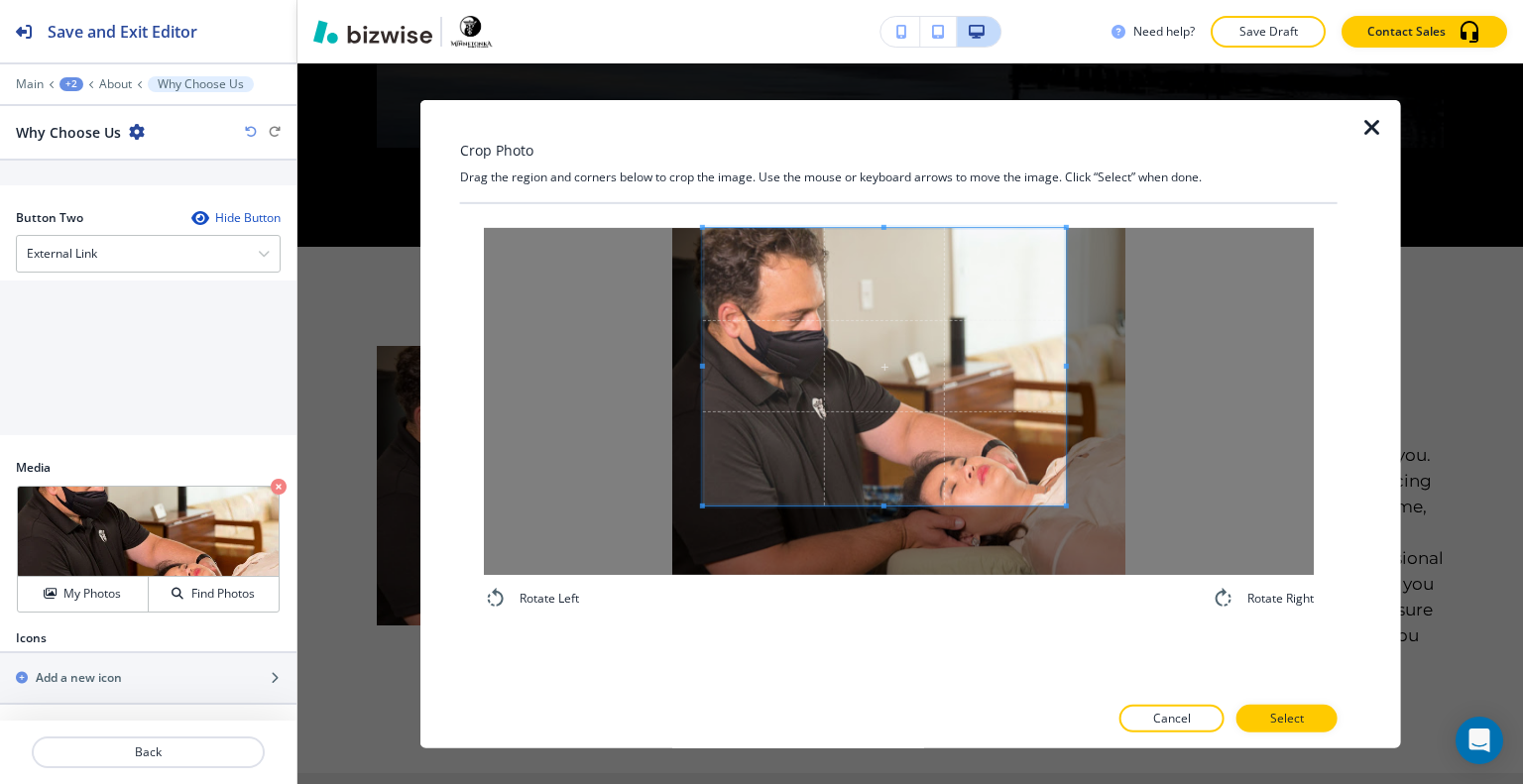 click at bounding box center [884, 366] 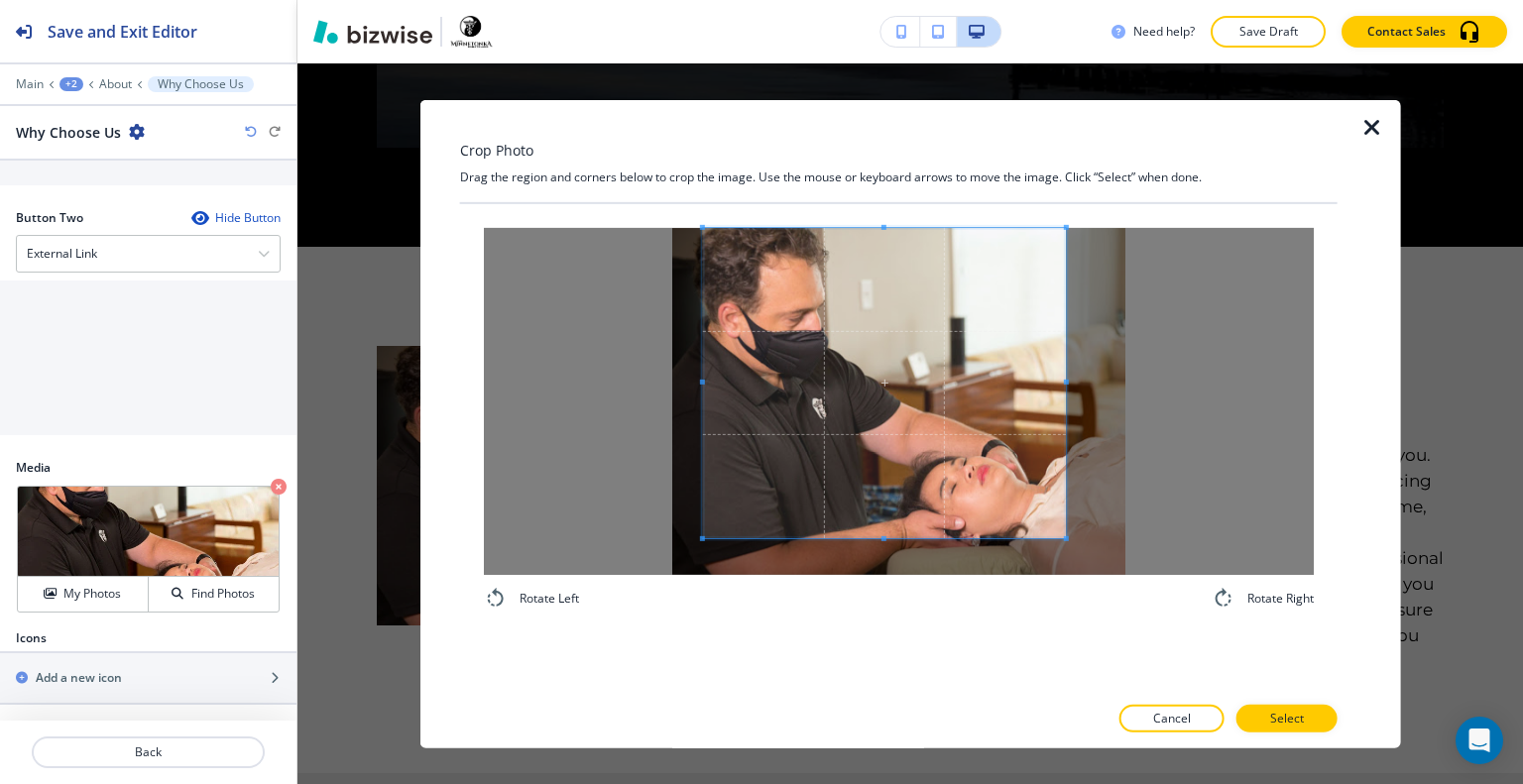 click on "Rotate Left Rotate Right" at bounding box center (898, 418) 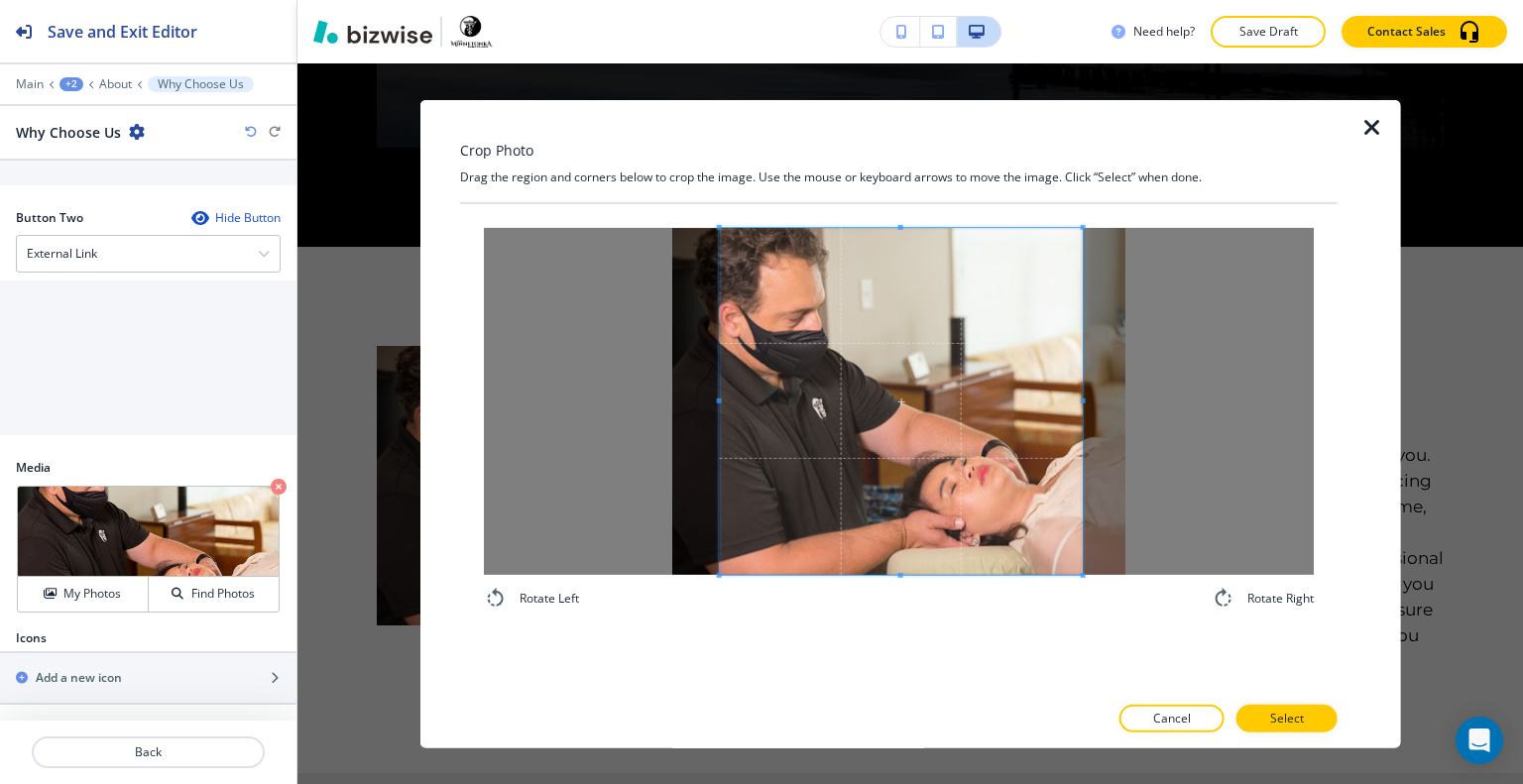 click at bounding box center [901, 400] 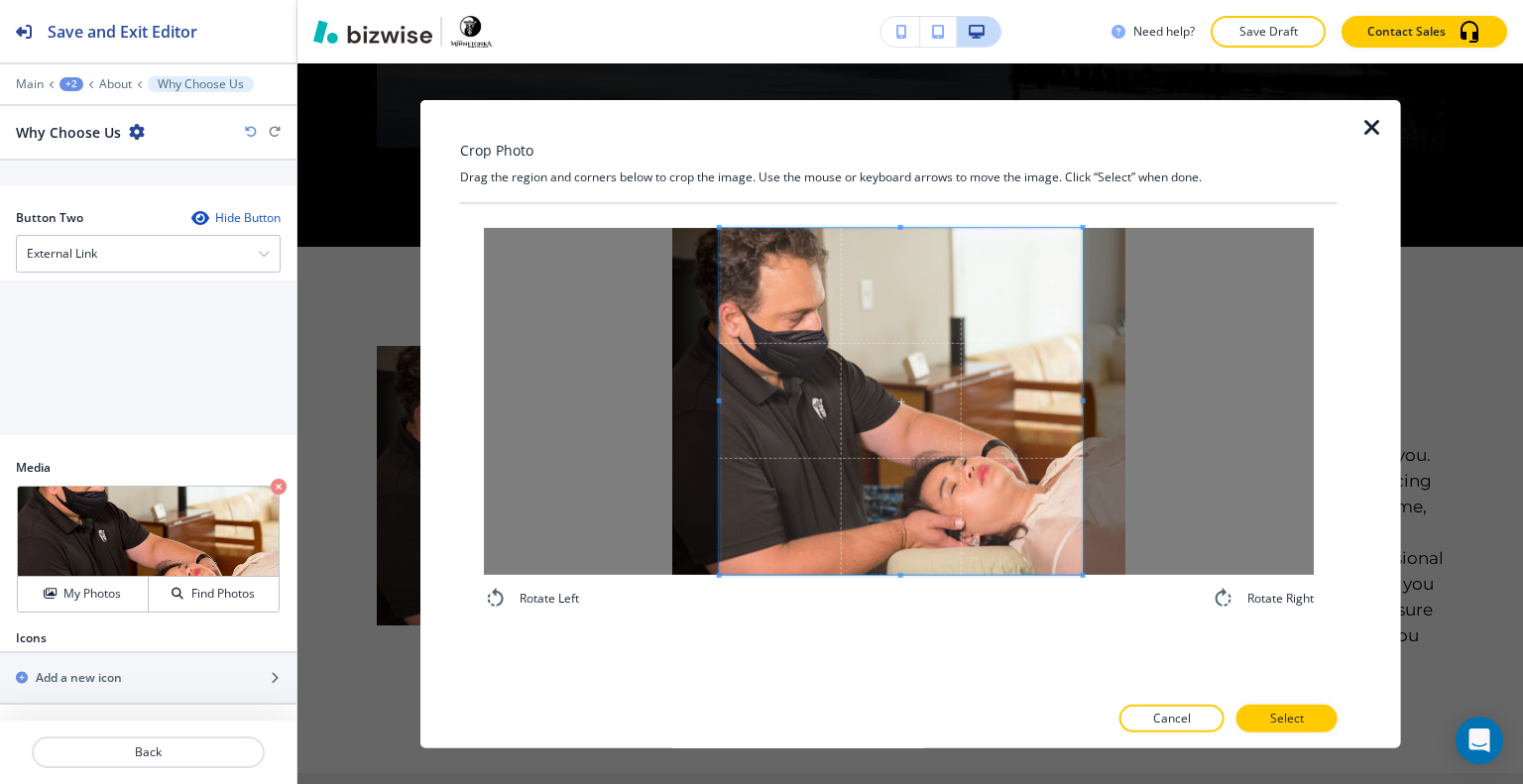 click on "Select" at bounding box center (1287, 719) 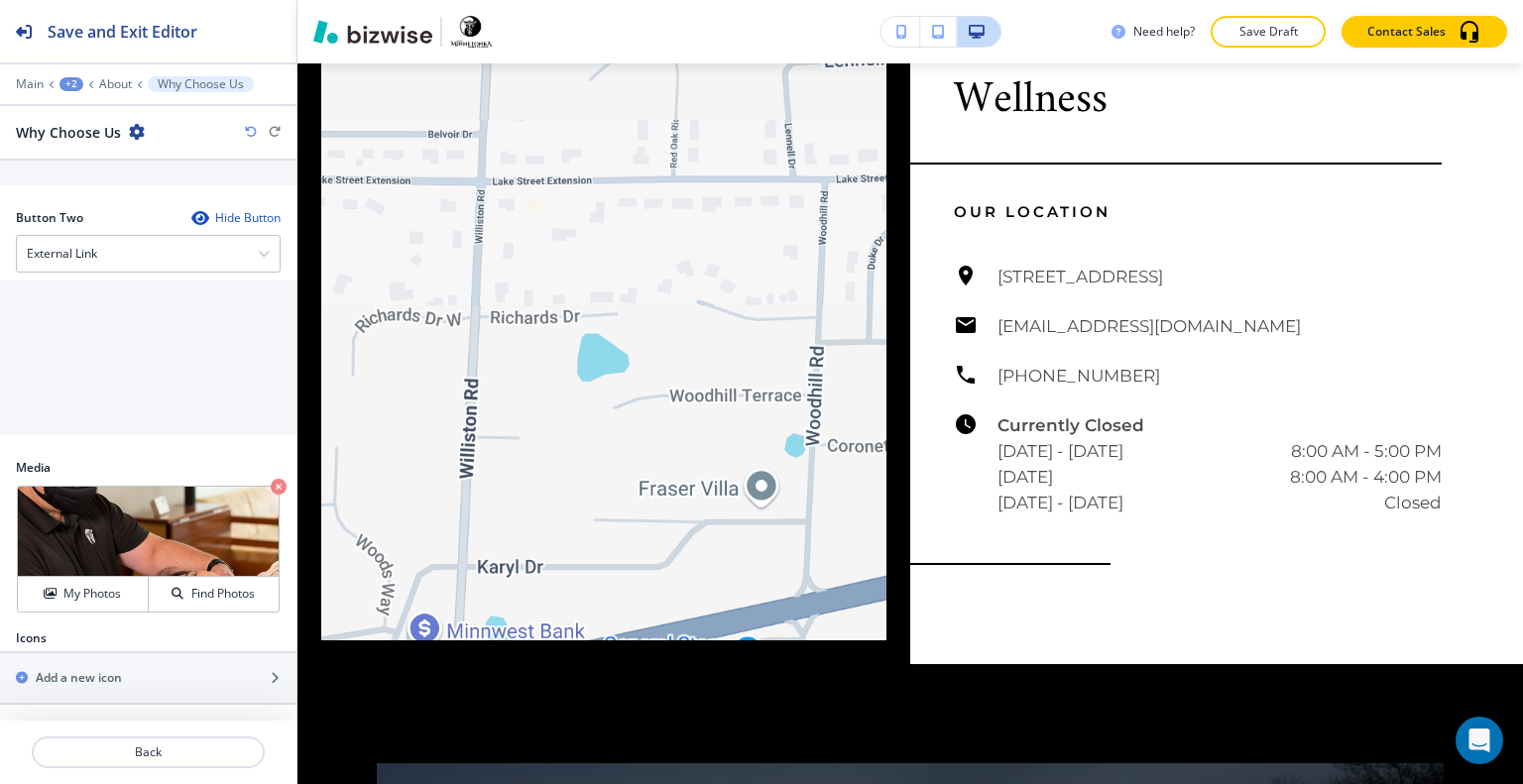scroll, scrollTop: 3054, scrollLeft: 0, axis: vertical 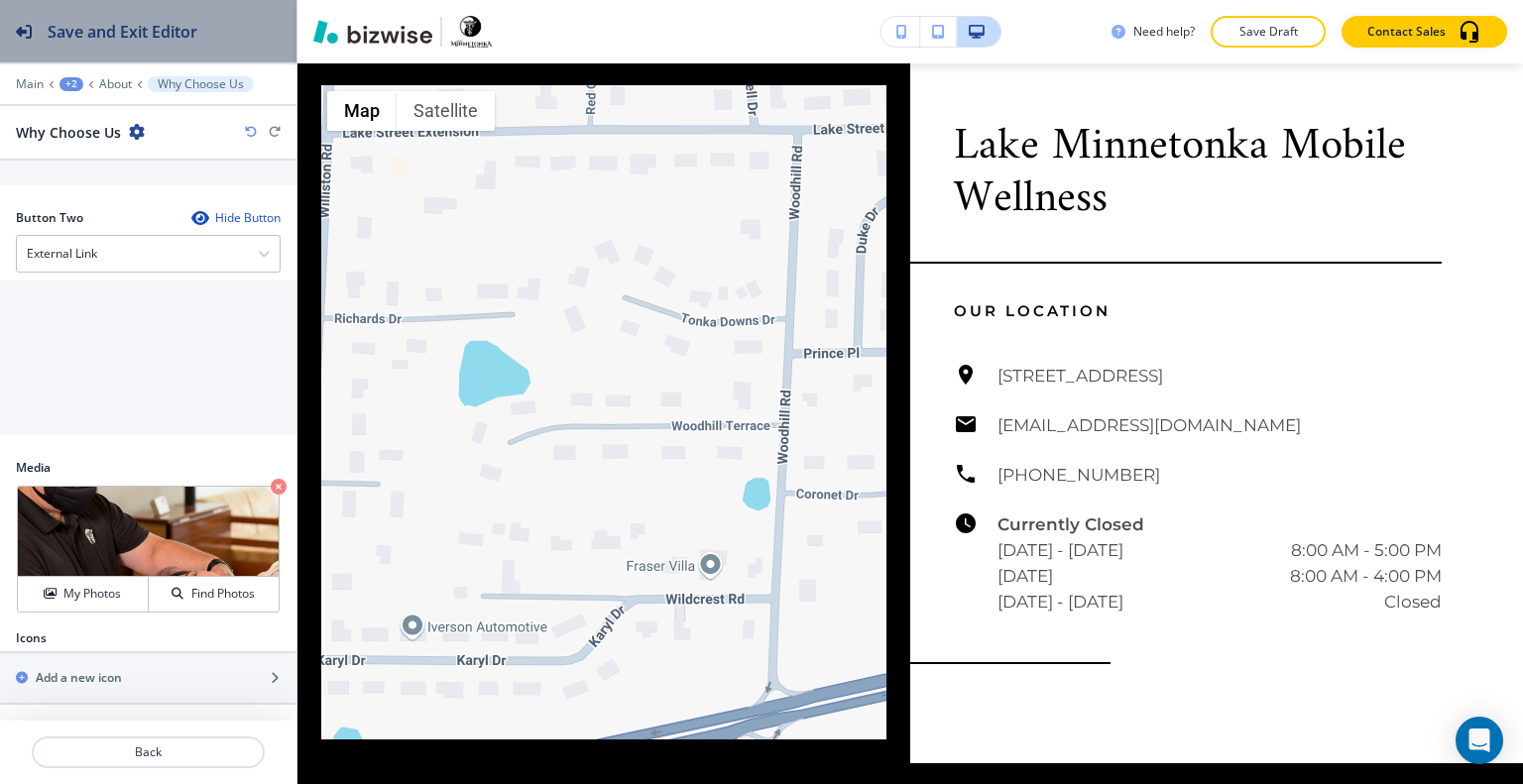 click on "Save and Exit Editor" at bounding box center (122, 32) 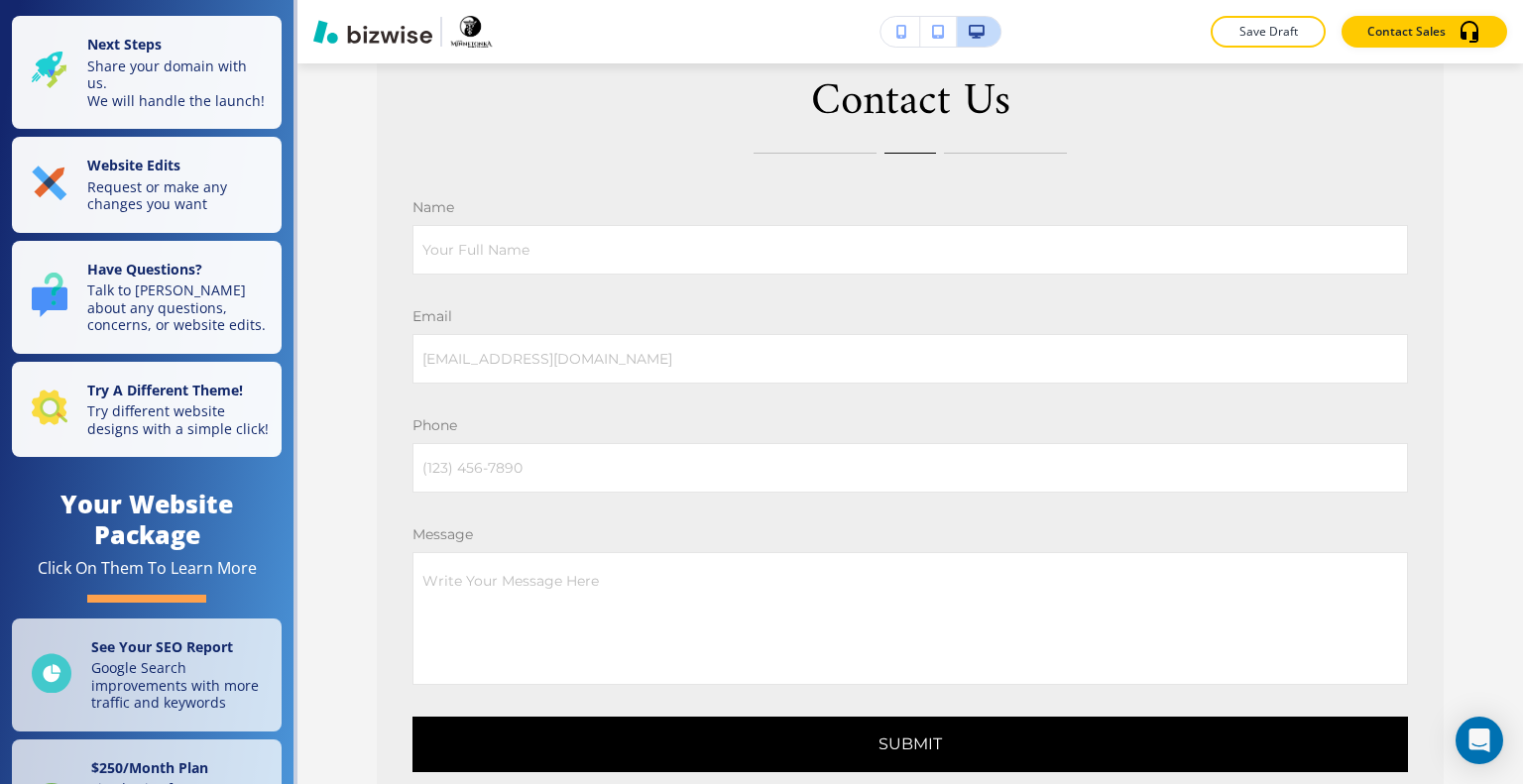 scroll, scrollTop: 0, scrollLeft: 0, axis: both 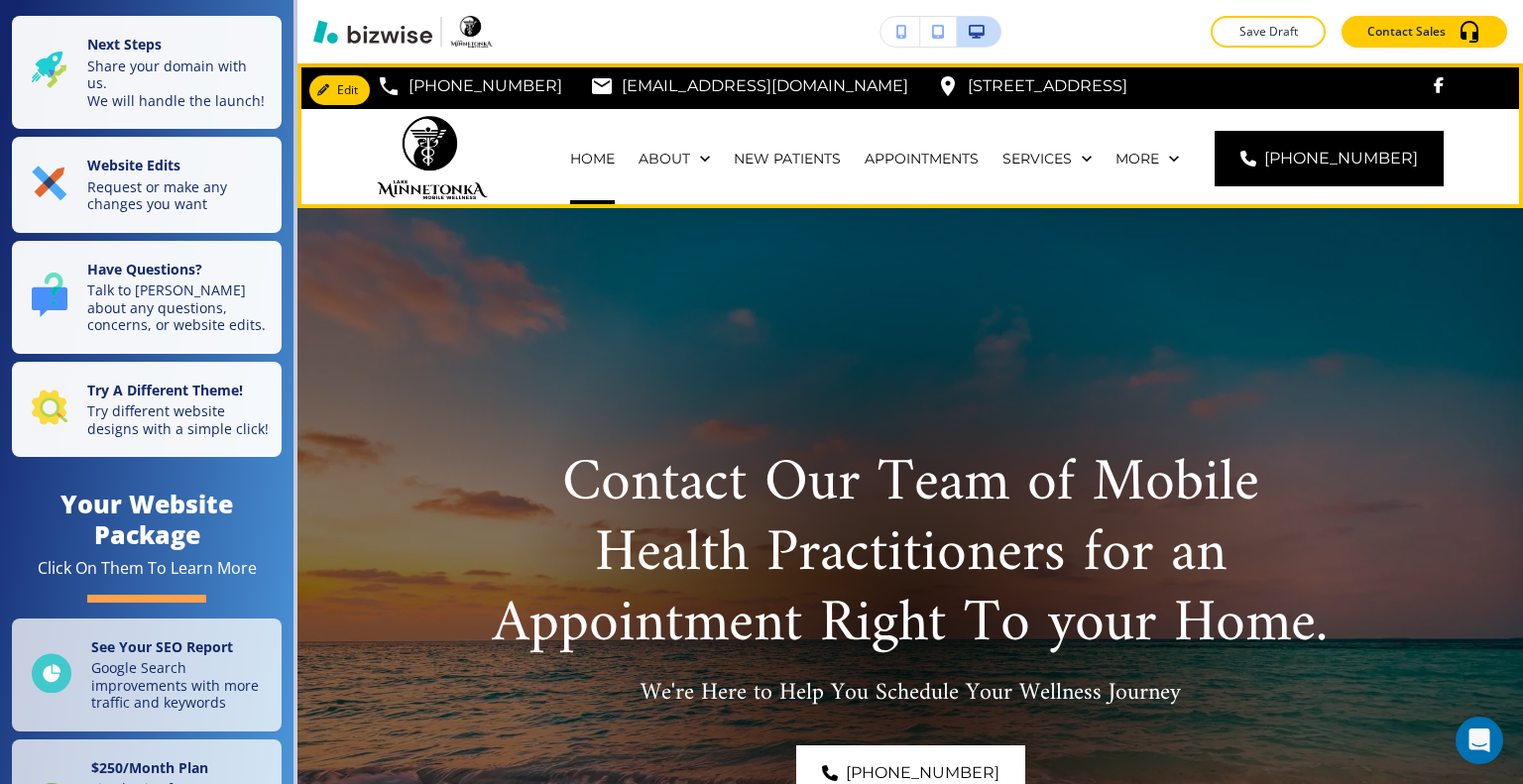click on "HOME" at bounding box center [592, 159] 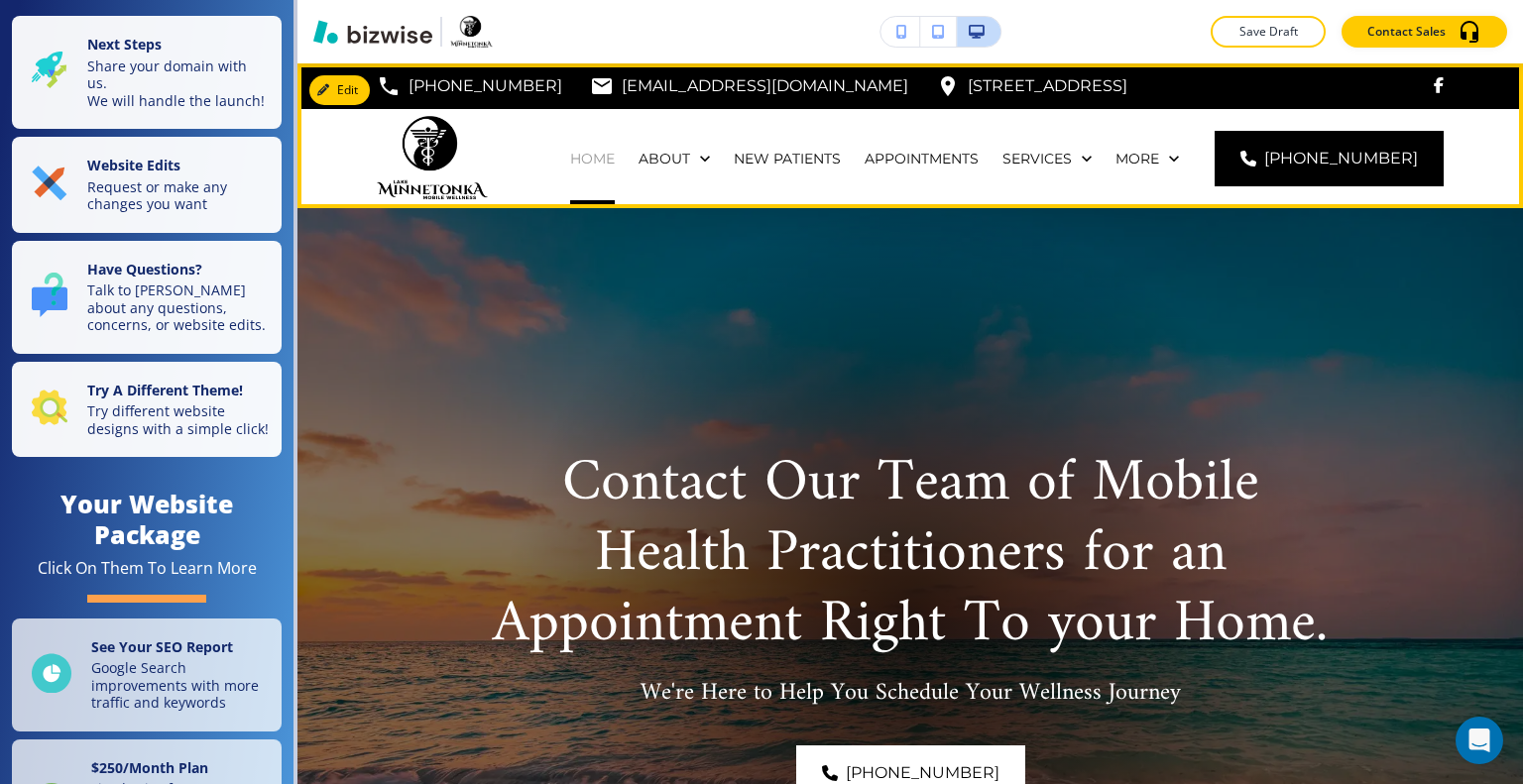 click on "HOME" at bounding box center (592, 159) 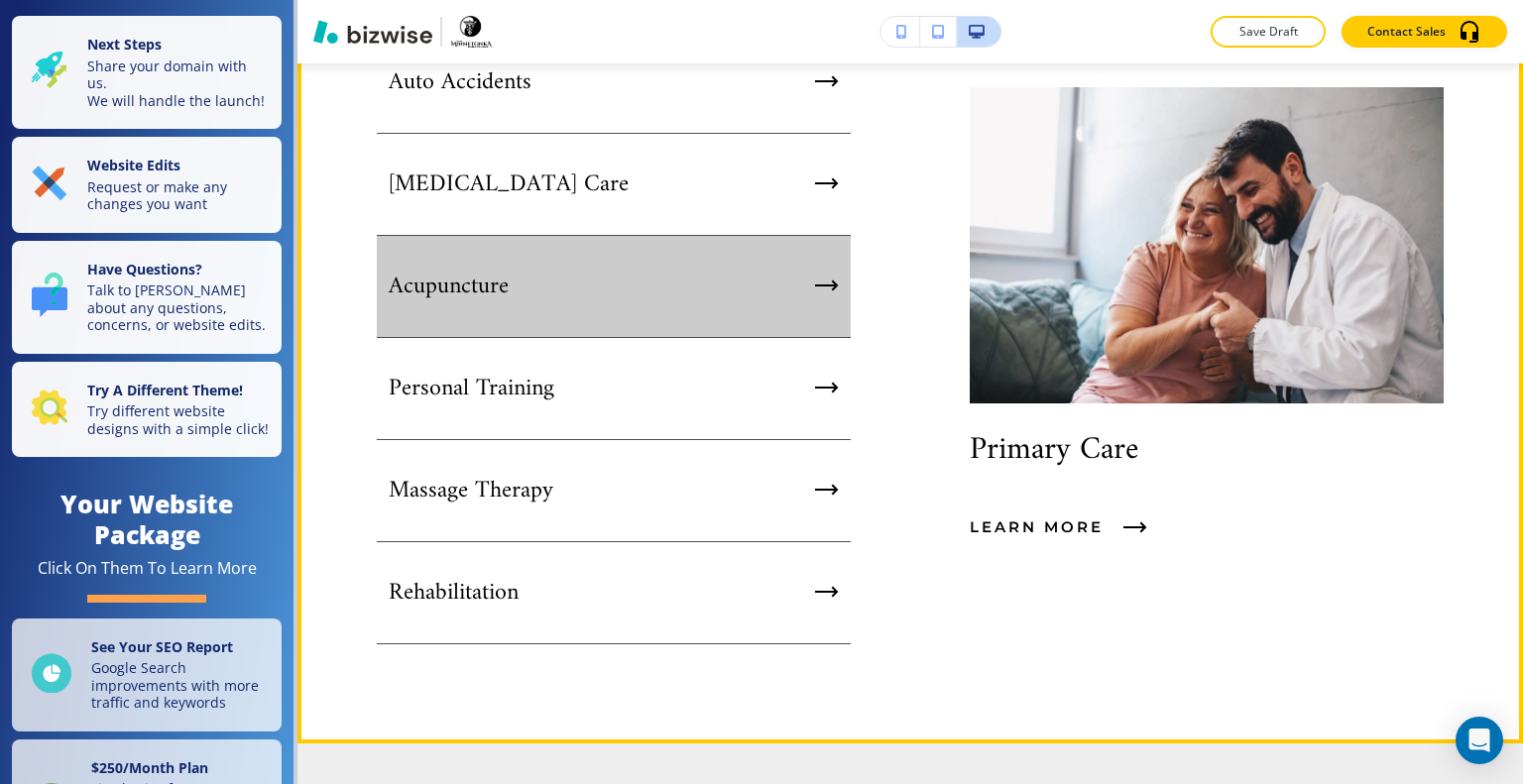 scroll, scrollTop: 991, scrollLeft: 0, axis: vertical 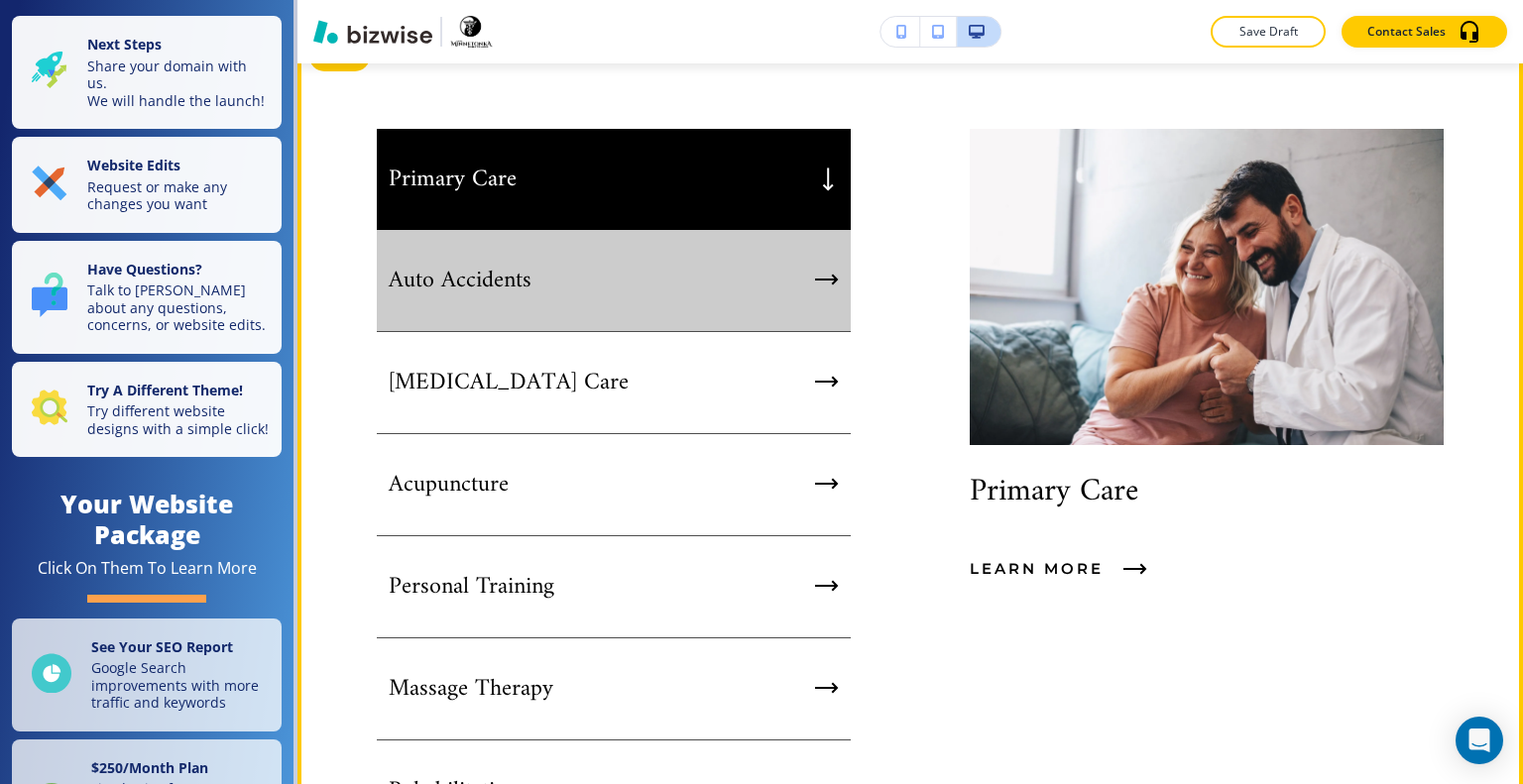 click on "Auto Accidents" at bounding box center [614, 280] 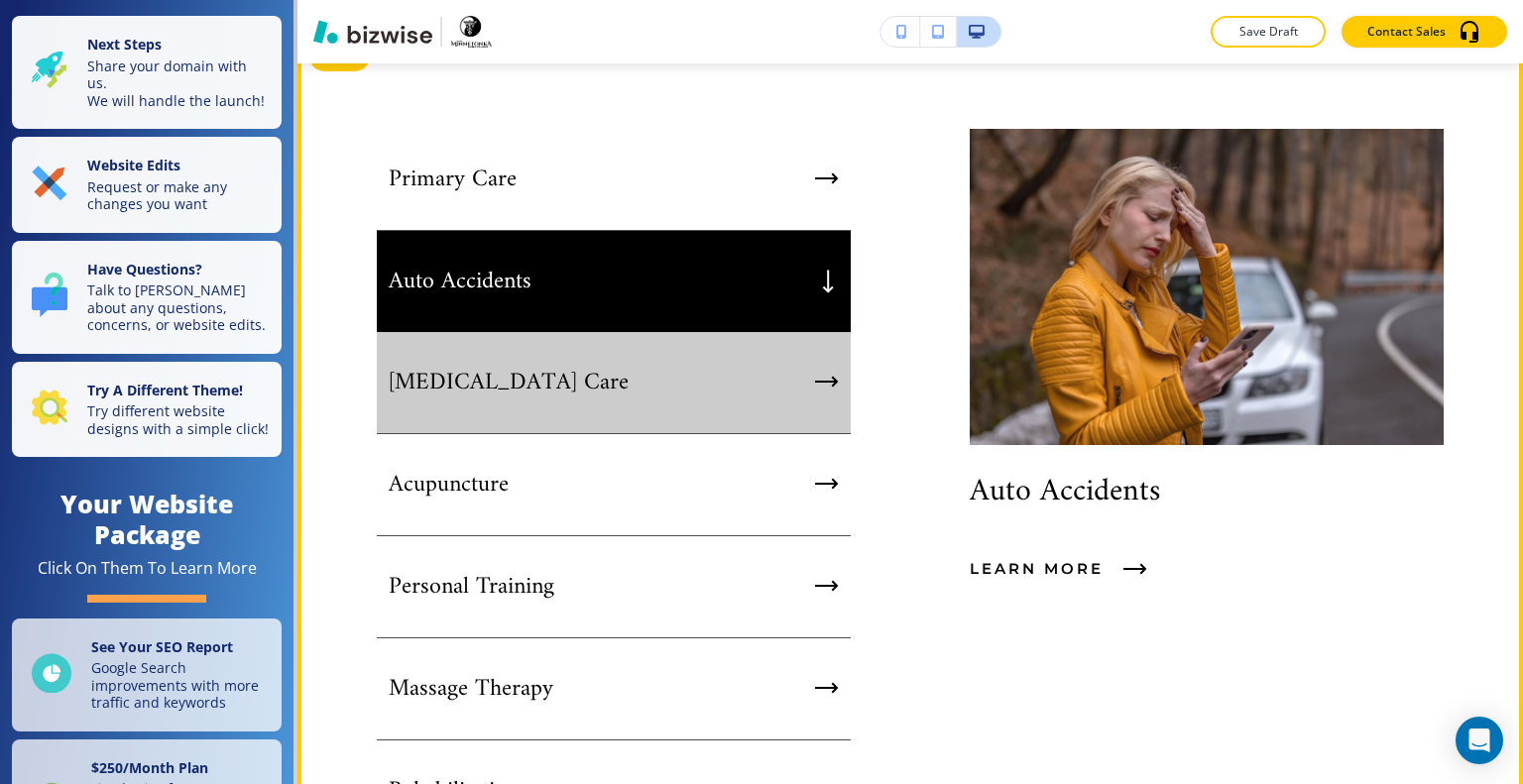 click on "[MEDICAL_DATA] Care" at bounding box center (614, 383) 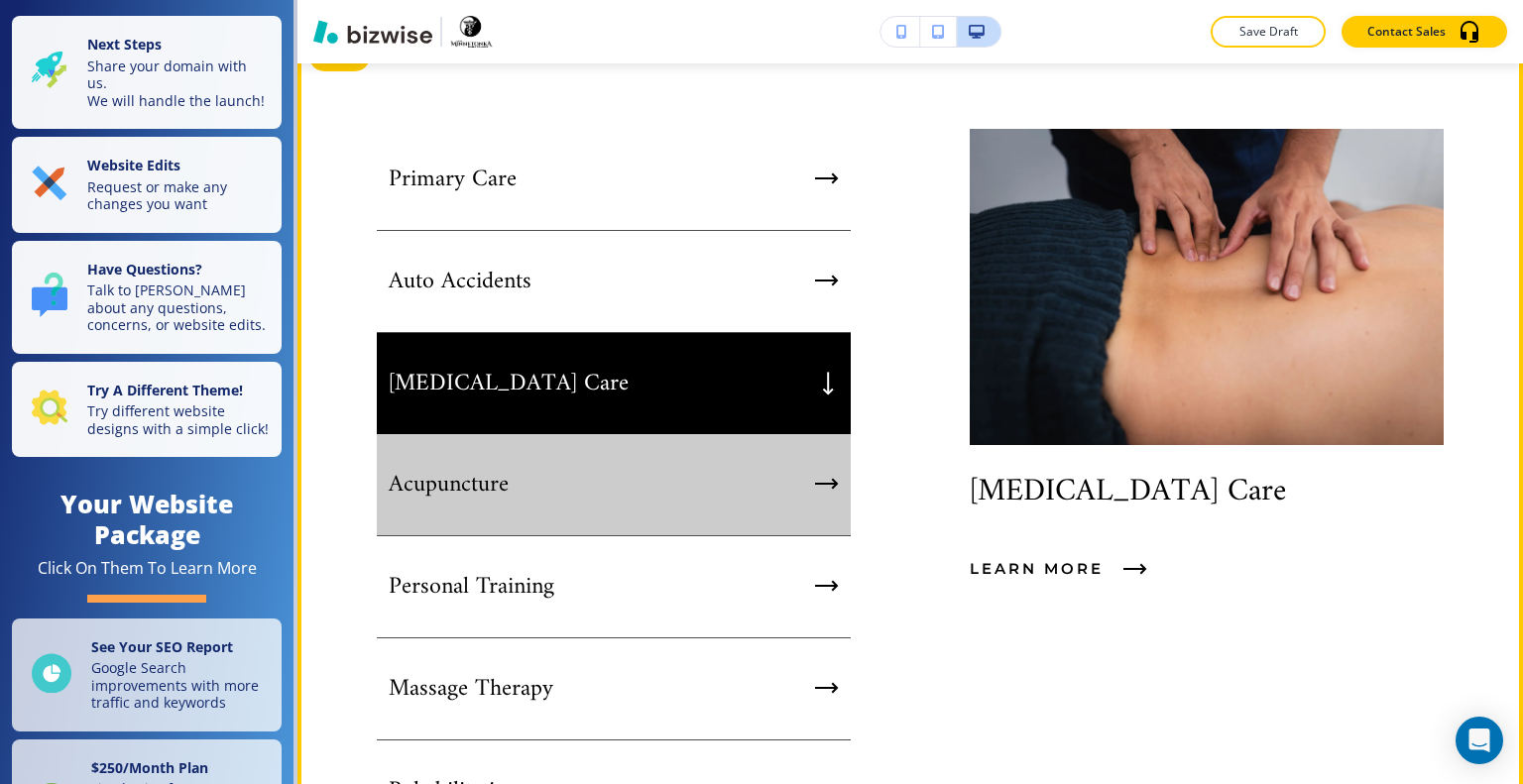 click on "Acupuncture" at bounding box center (614, 485) 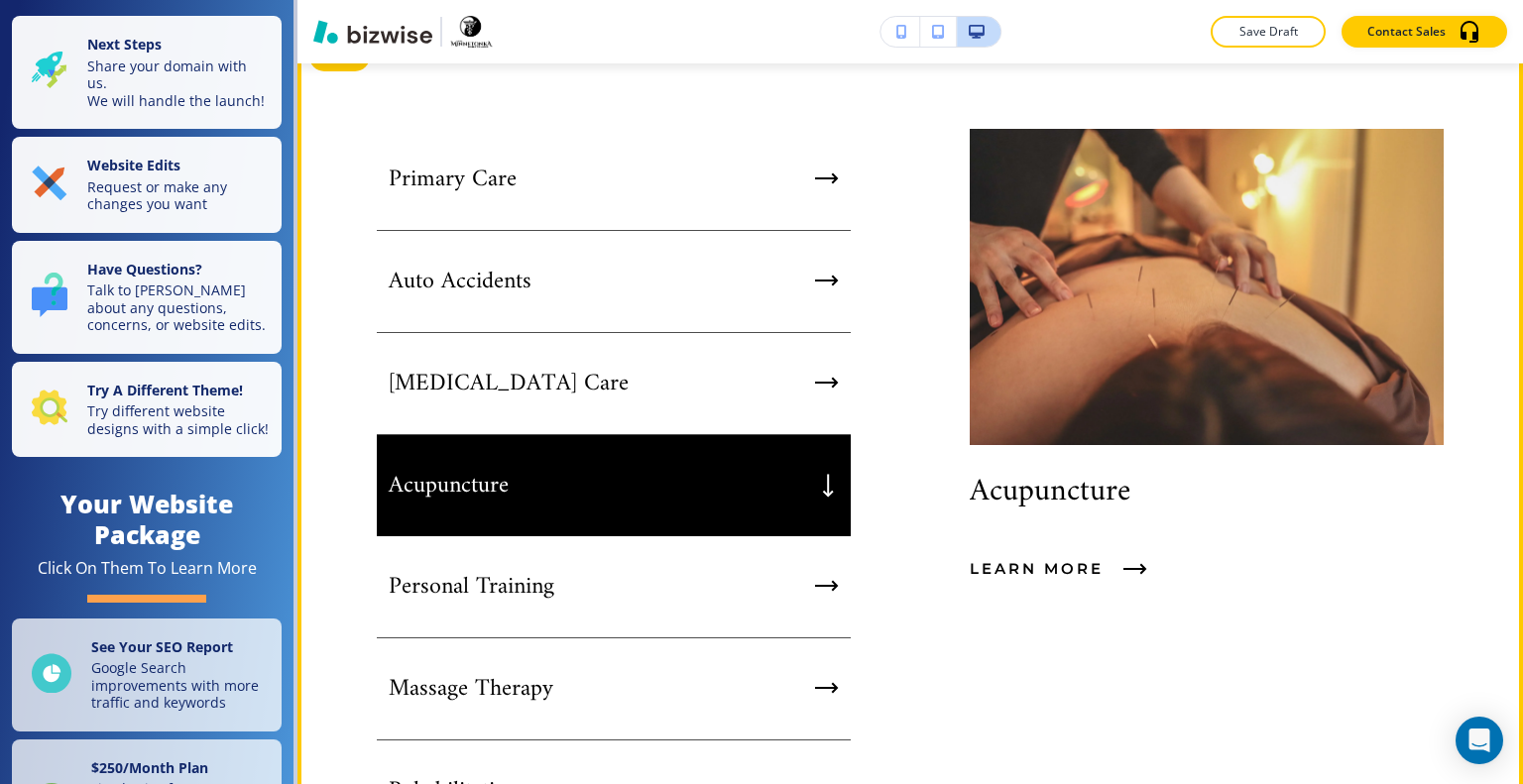 scroll, scrollTop: 1487, scrollLeft: 0, axis: vertical 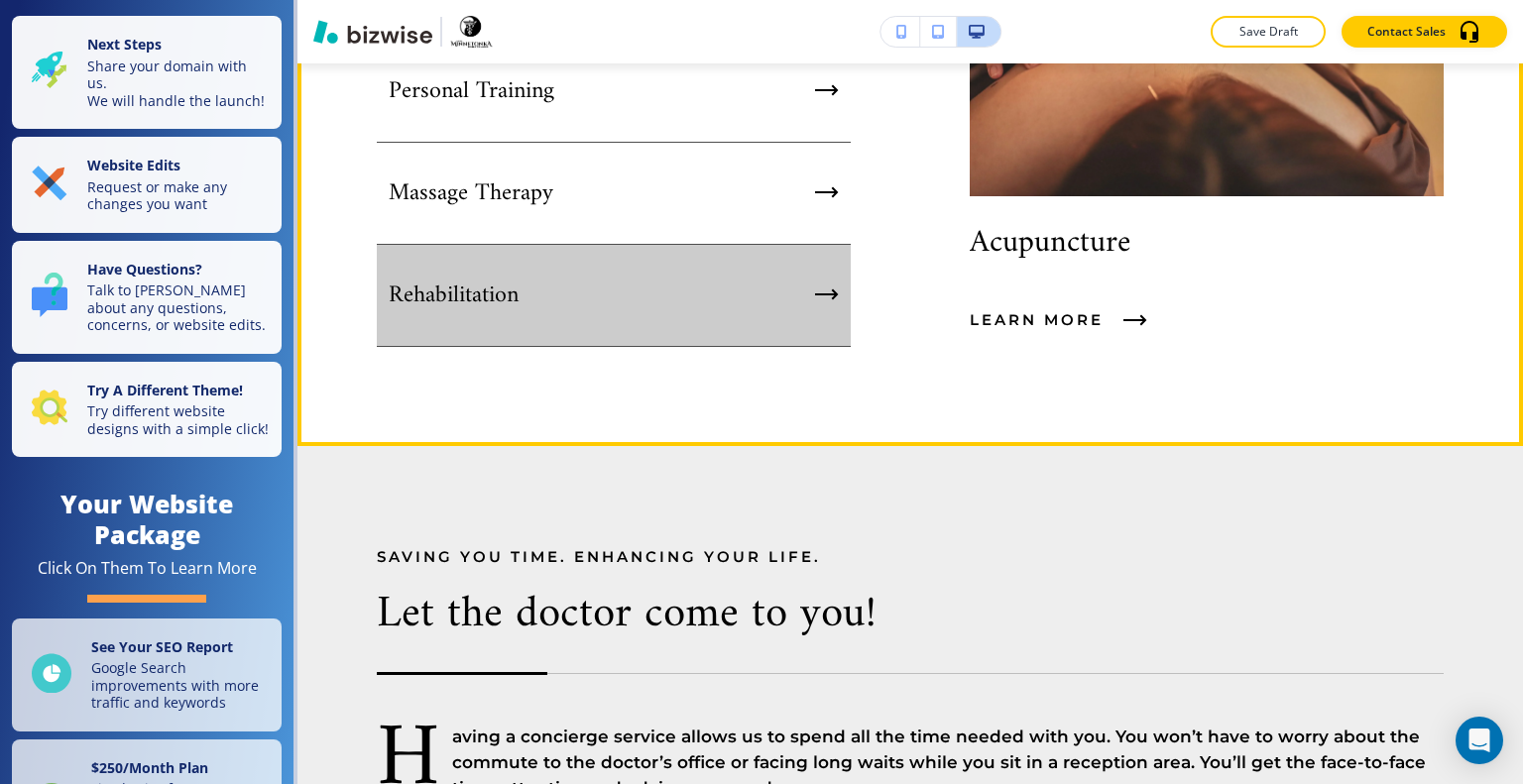 click on "Rehabilitation" at bounding box center (614, 295) 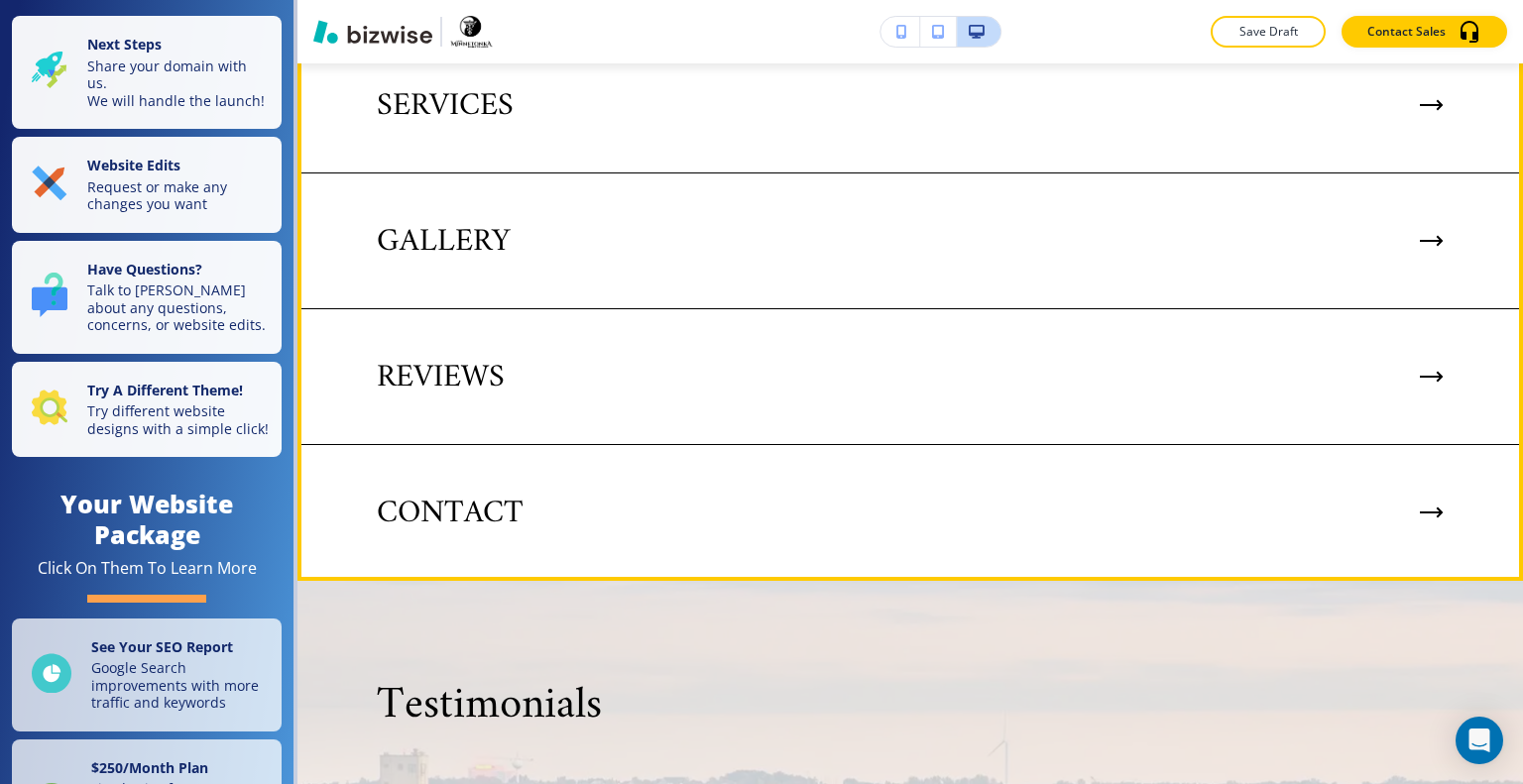 scroll, scrollTop: 6046, scrollLeft: 0, axis: vertical 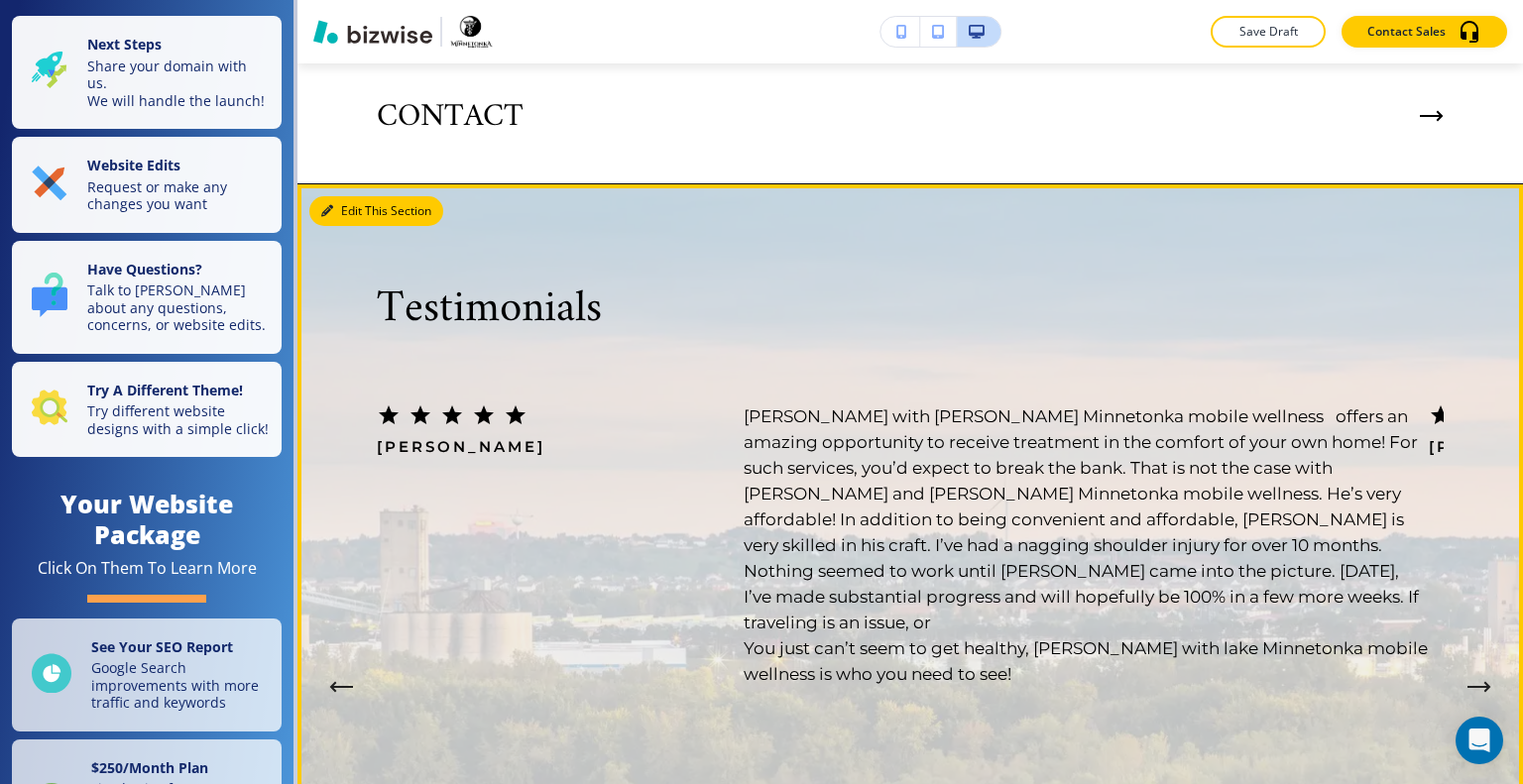 click on "Edit This Section" at bounding box center [376, 211] 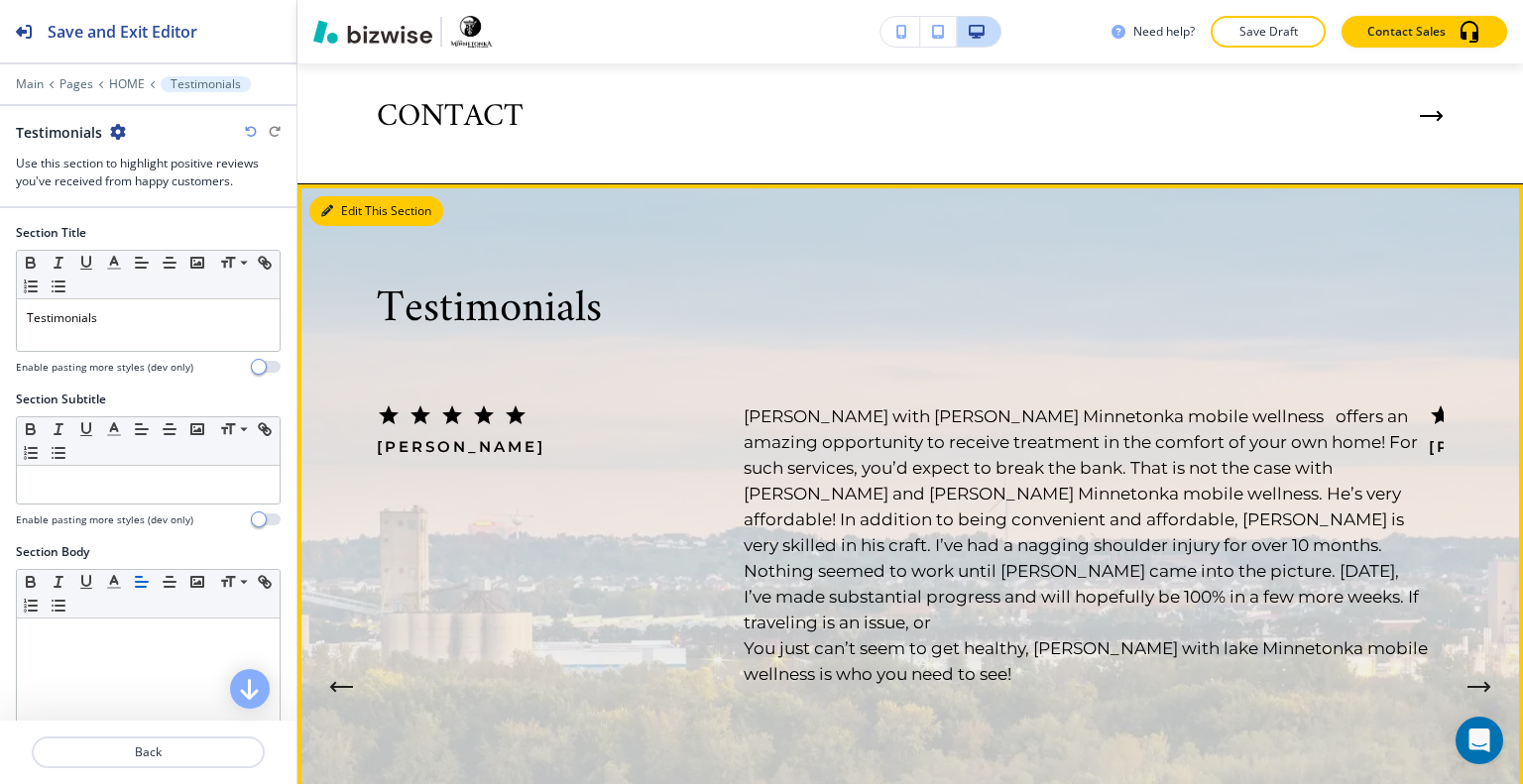 scroll, scrollTop: 6132, scrollLeft: 0, axis: vertical 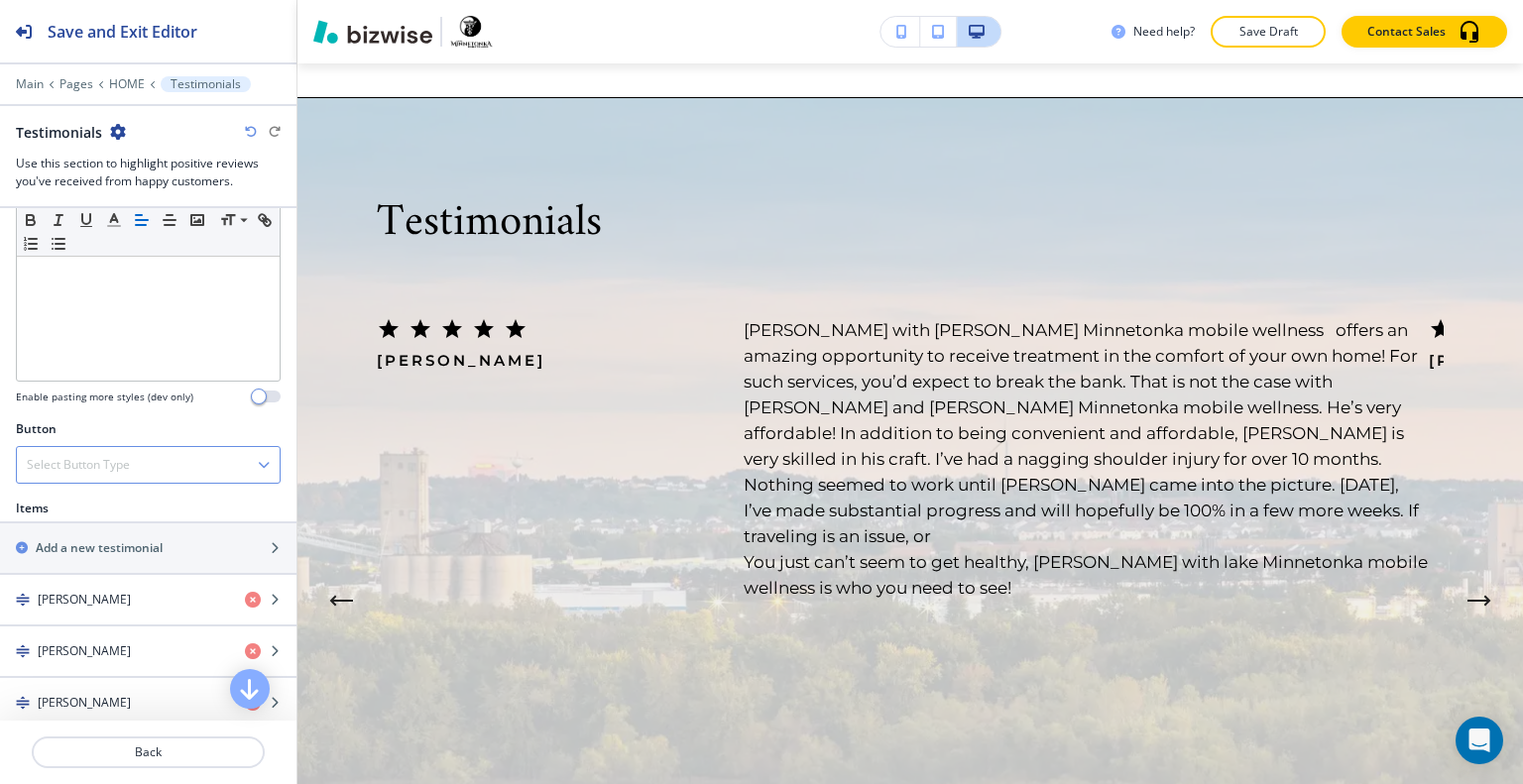 click on "Select Button Type" at bounding box center [148, 465] 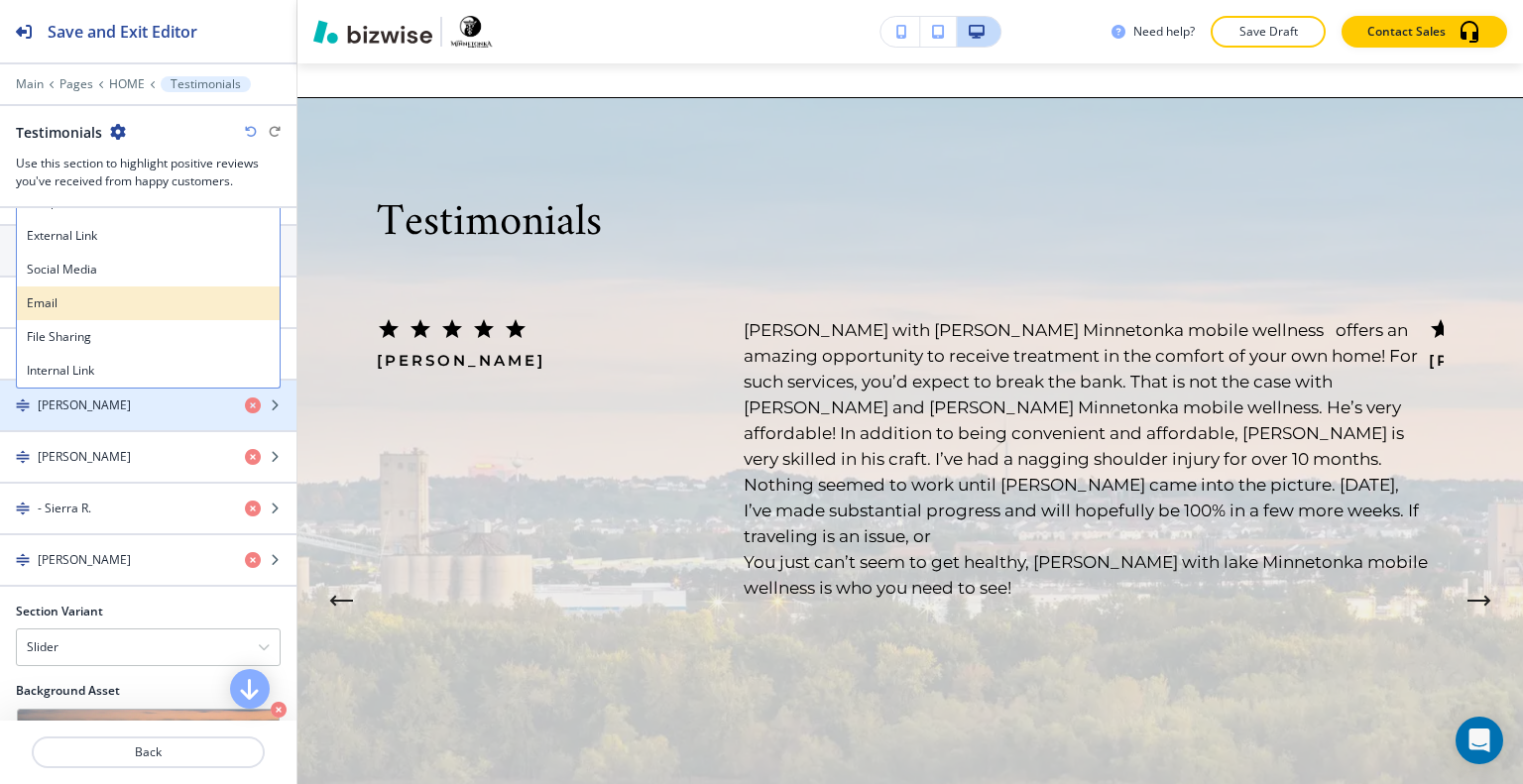 scroll, scrollTop: 694, scrollLeft: 0, axis: vertical 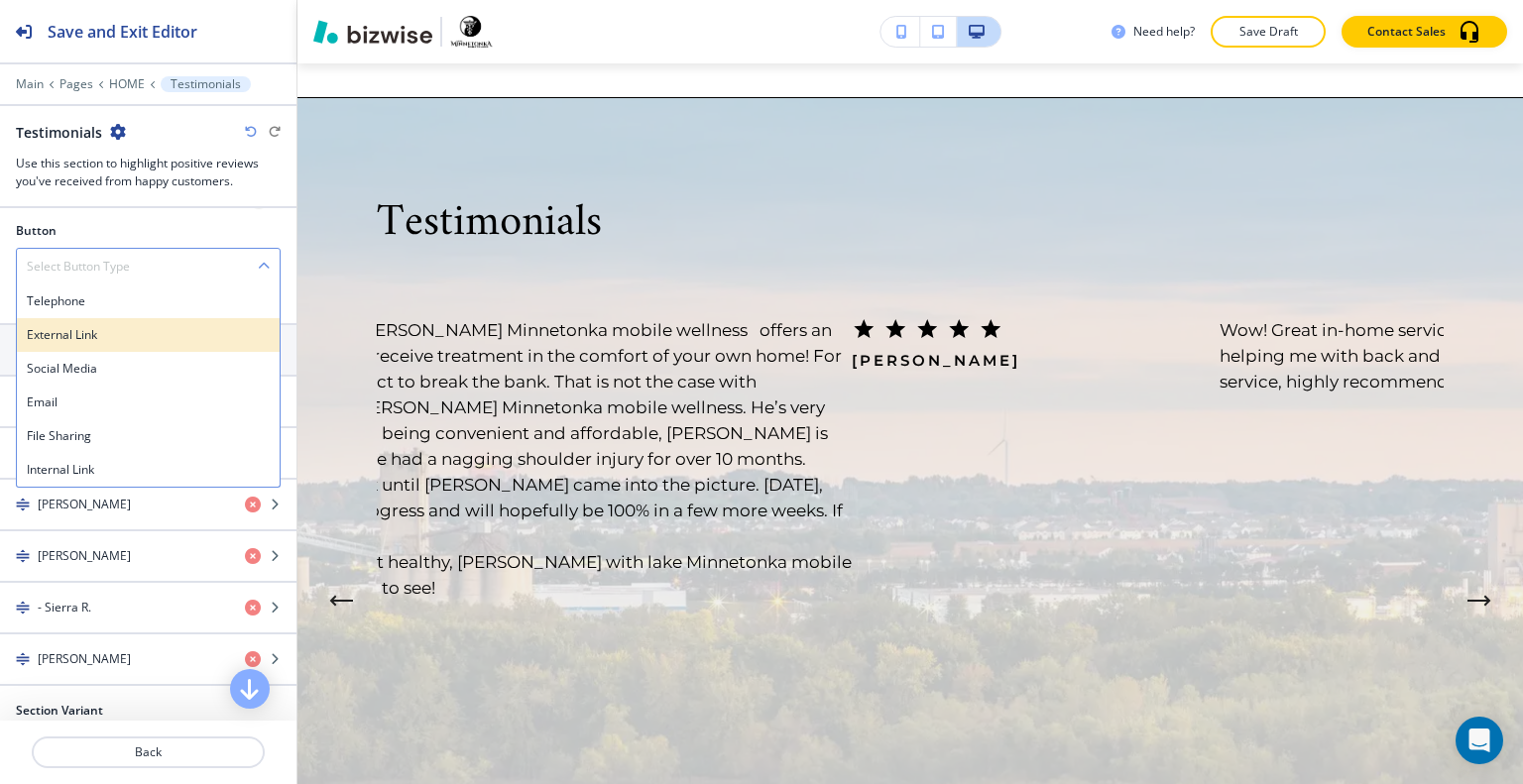 click on "External Link" at bounding box center [148, 335] 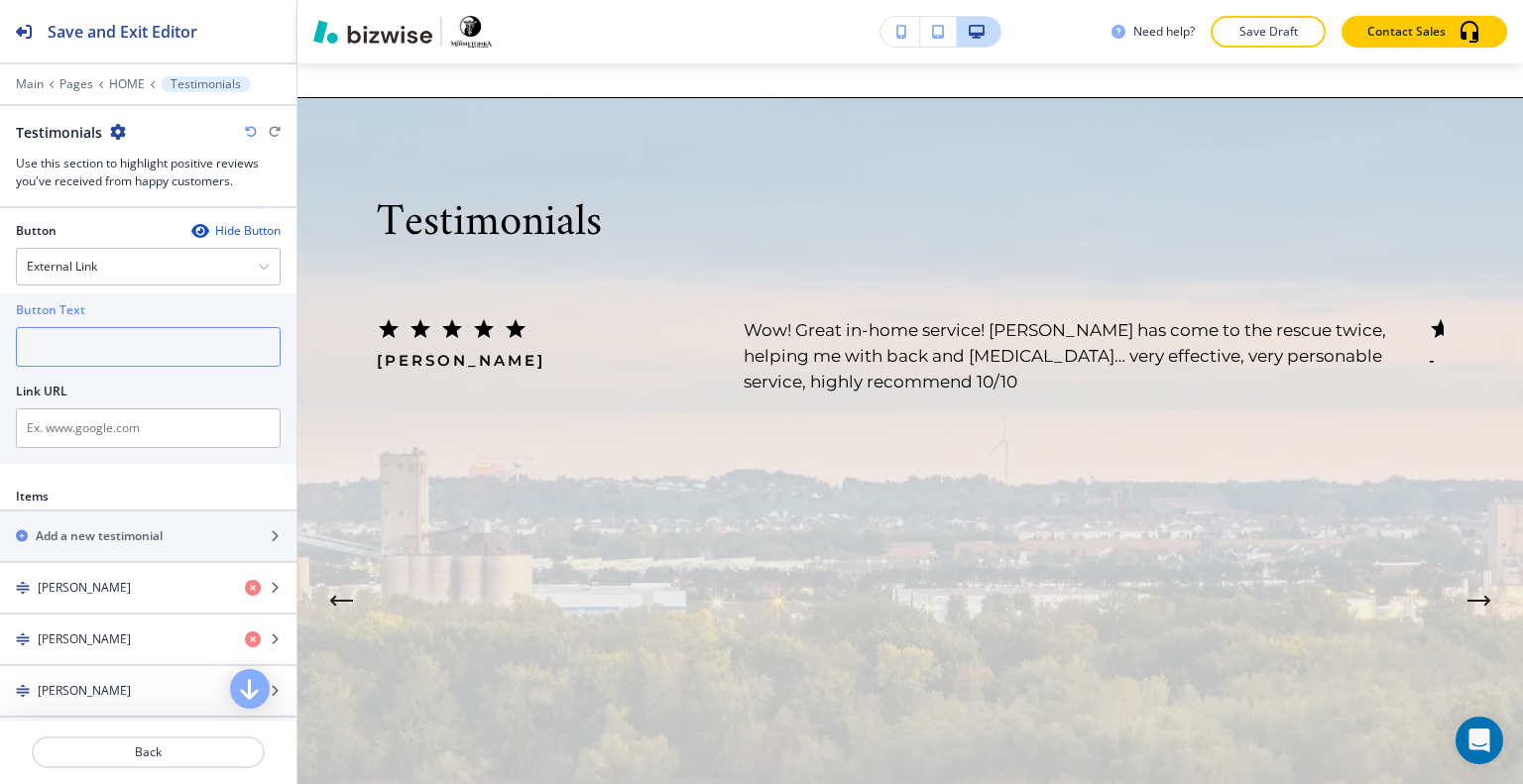 click at bounding box center [148, 347] 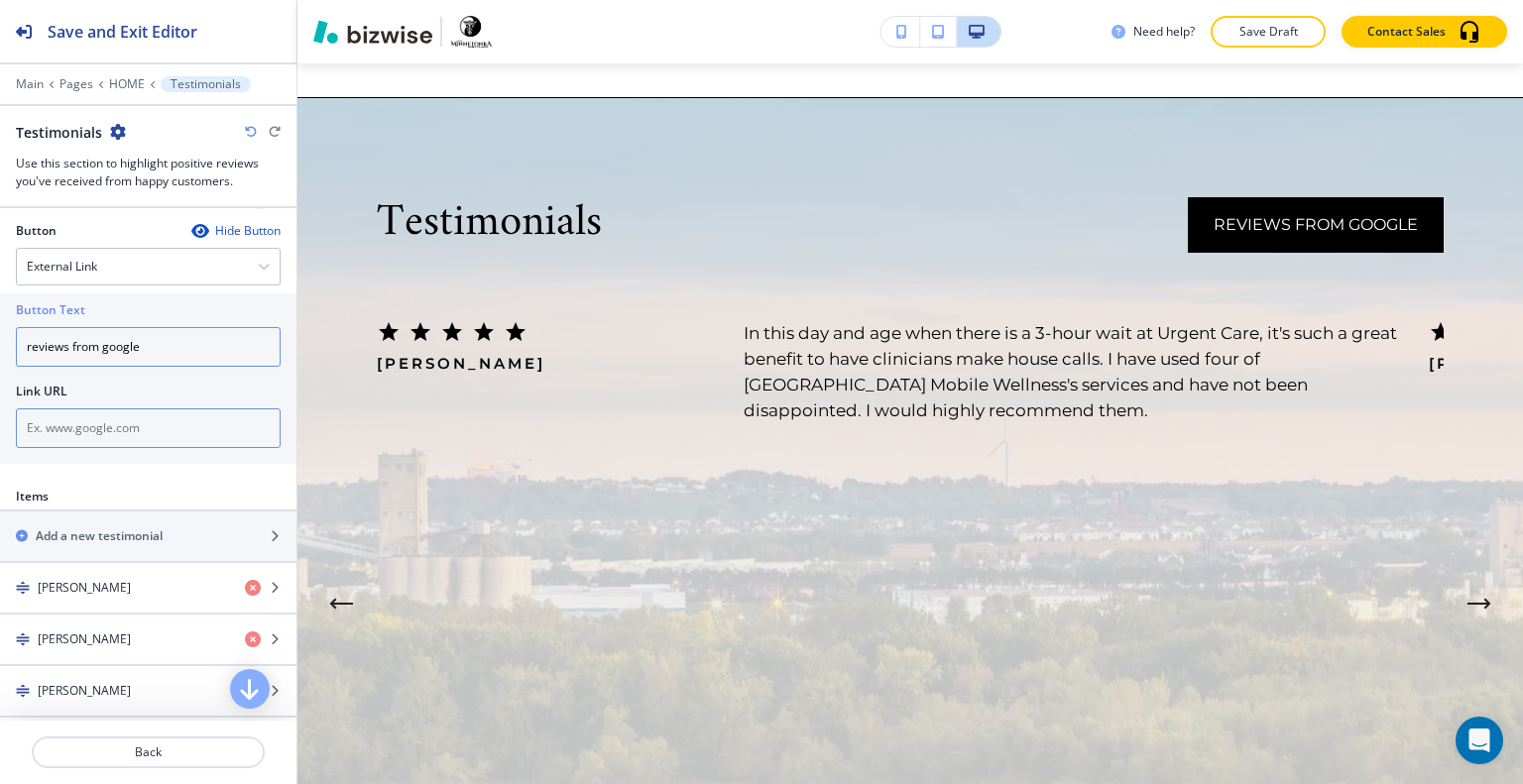 type on "reviews from google" 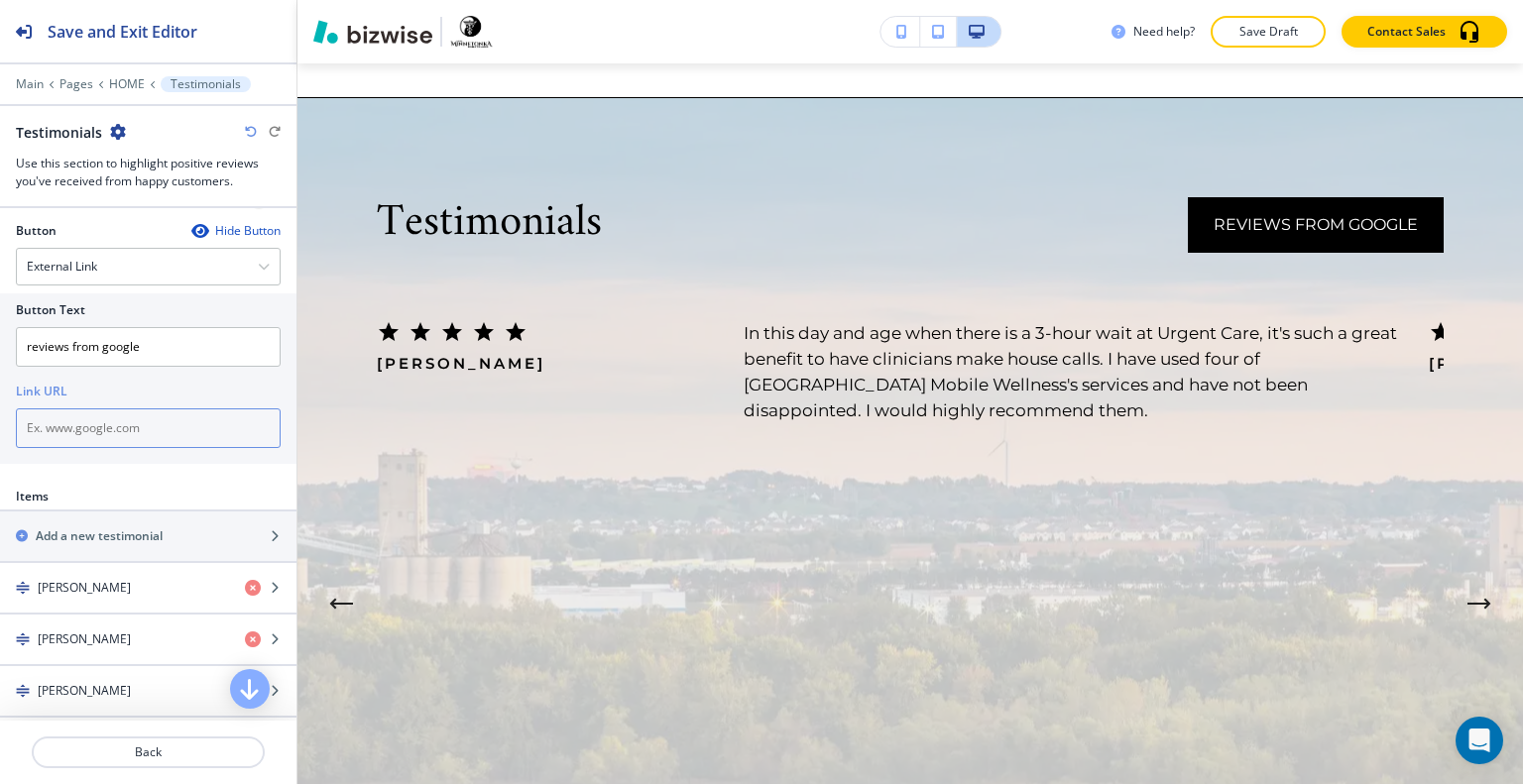 paste on "[URL][DOMAIN_NAME]" 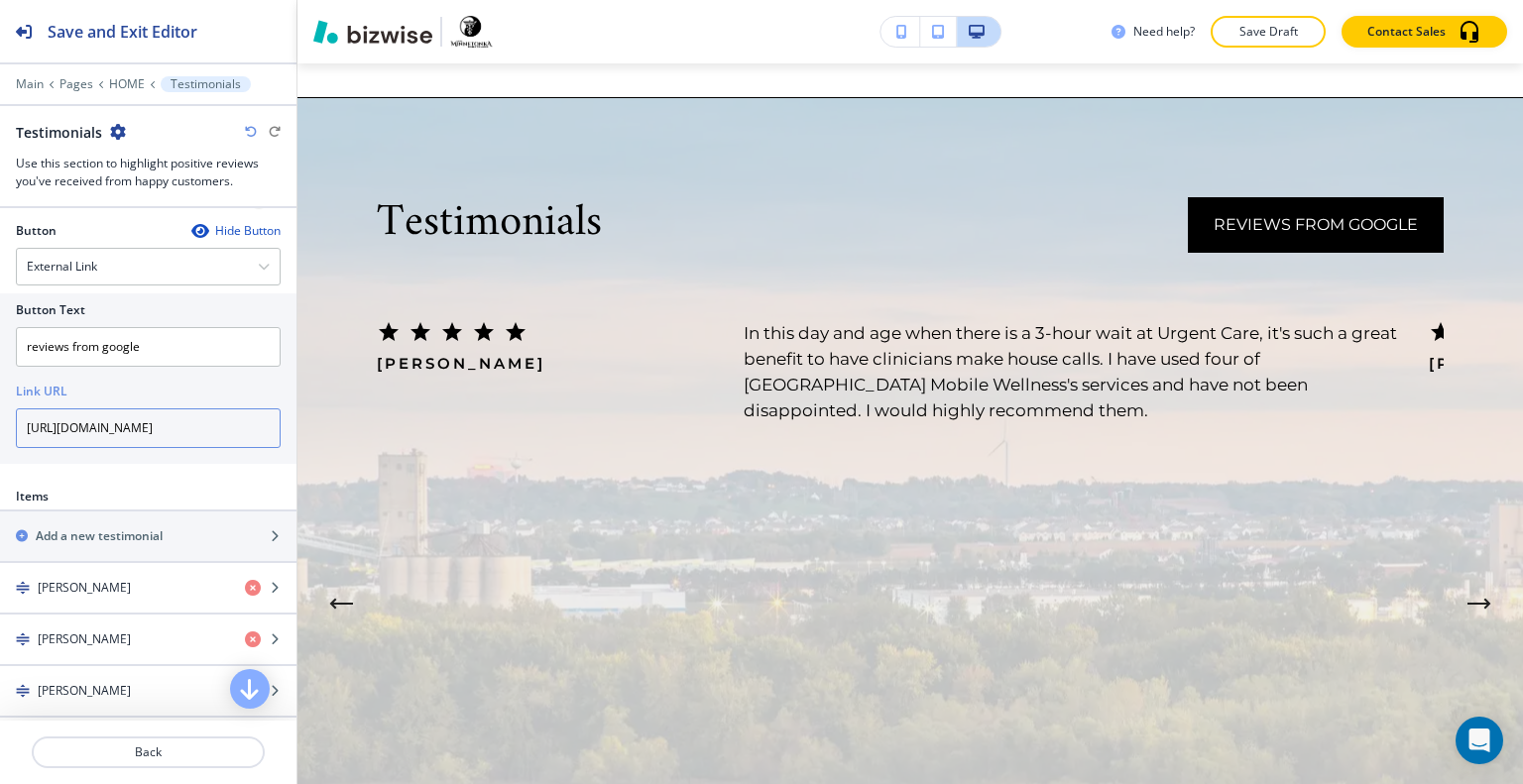 scroll, scrollTop: 0, scrollLeft: 1571, axis: horizontal 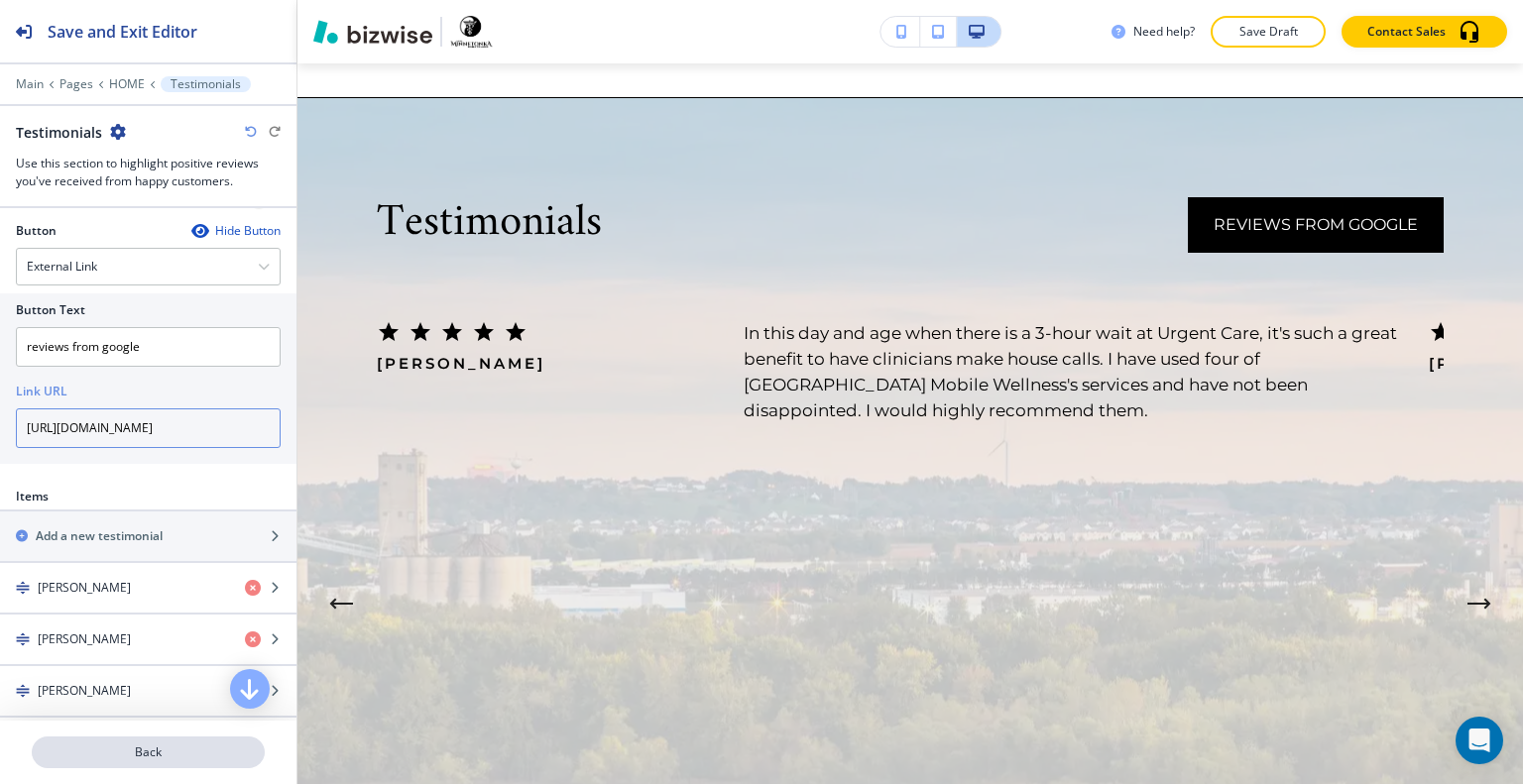 type on "[URL][DOMAIN_NAME]" 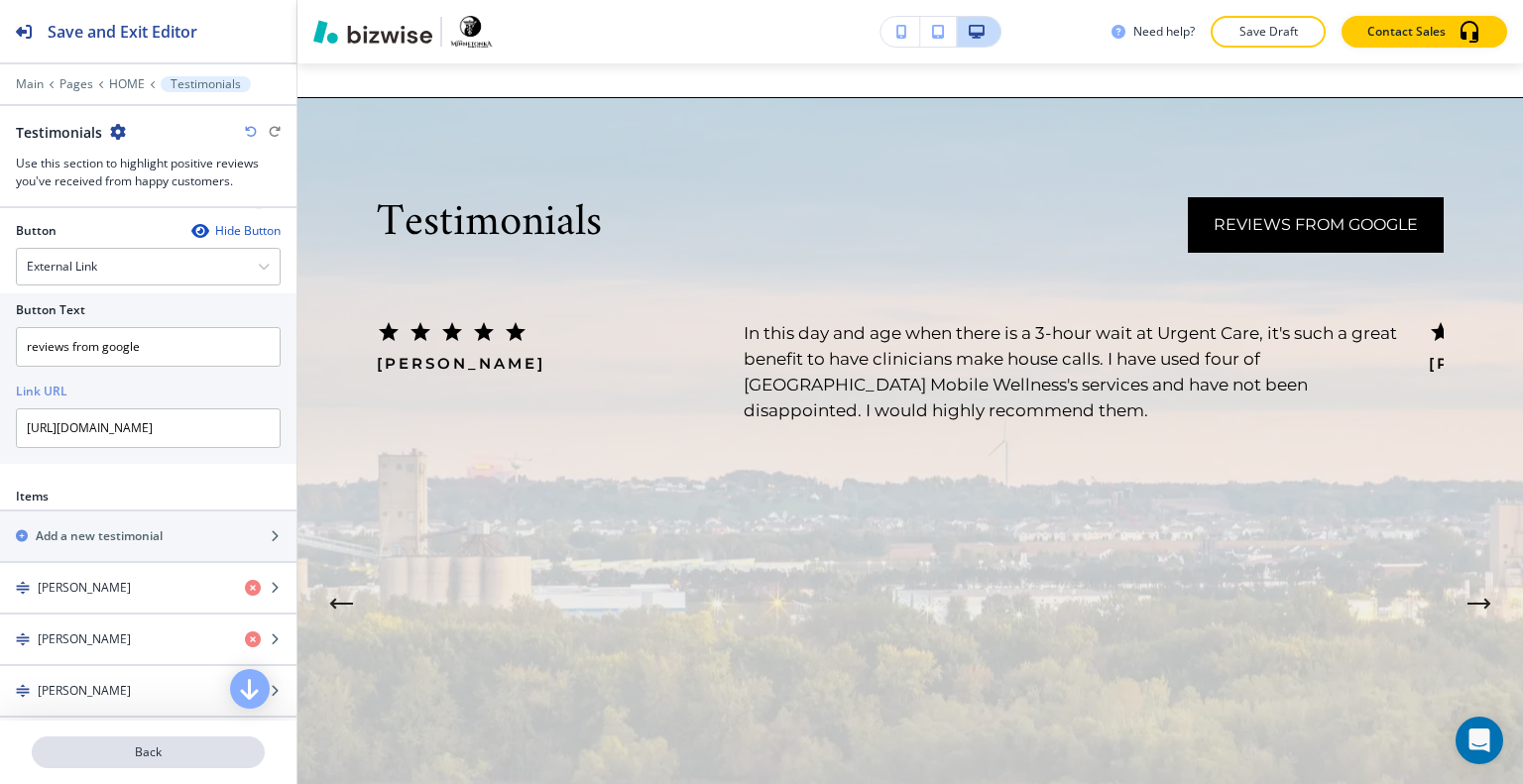 scroll, scrollTop: 0, scrollLeft: 0, axis: both 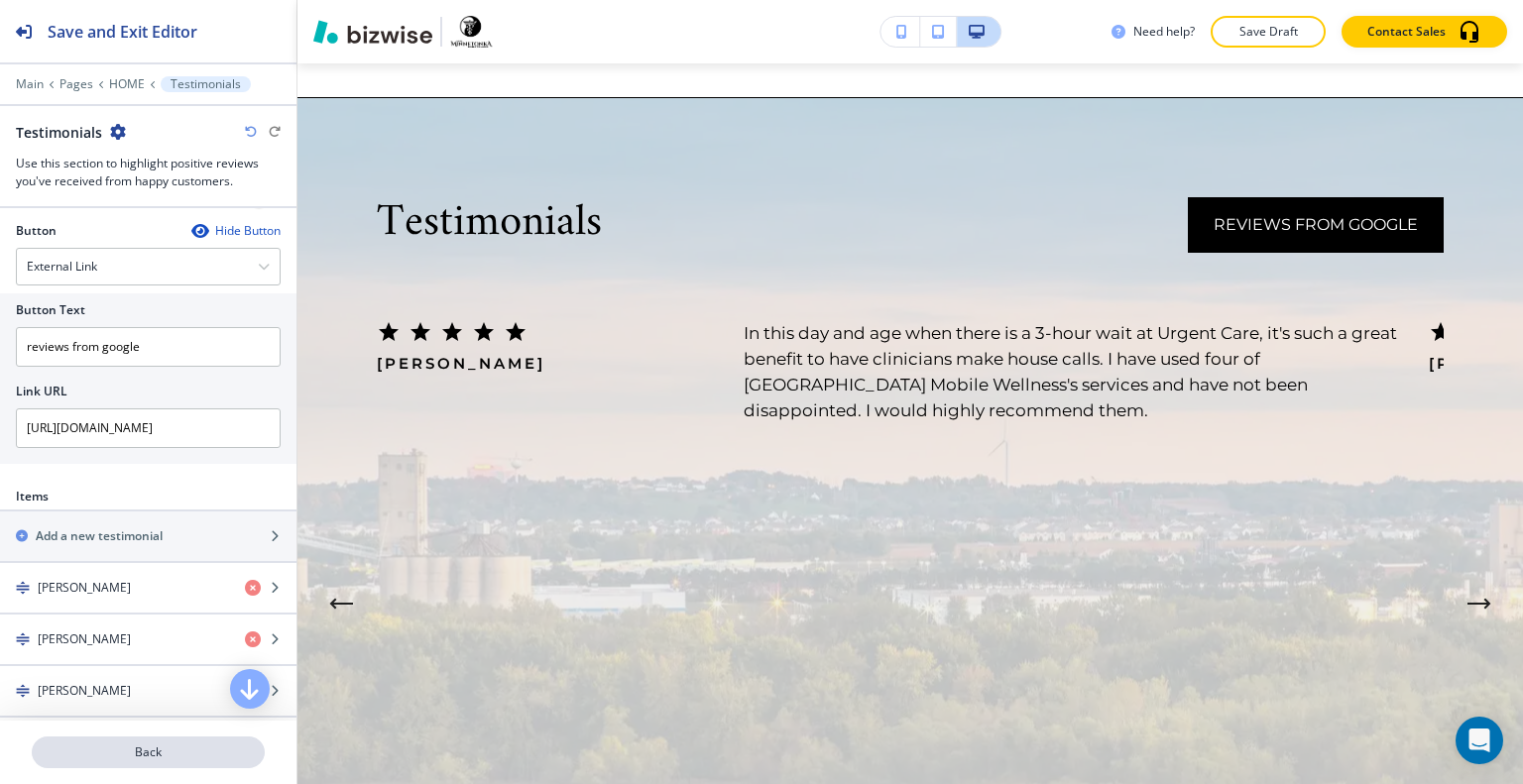 click on "Back" at bounding box center (148, 752) 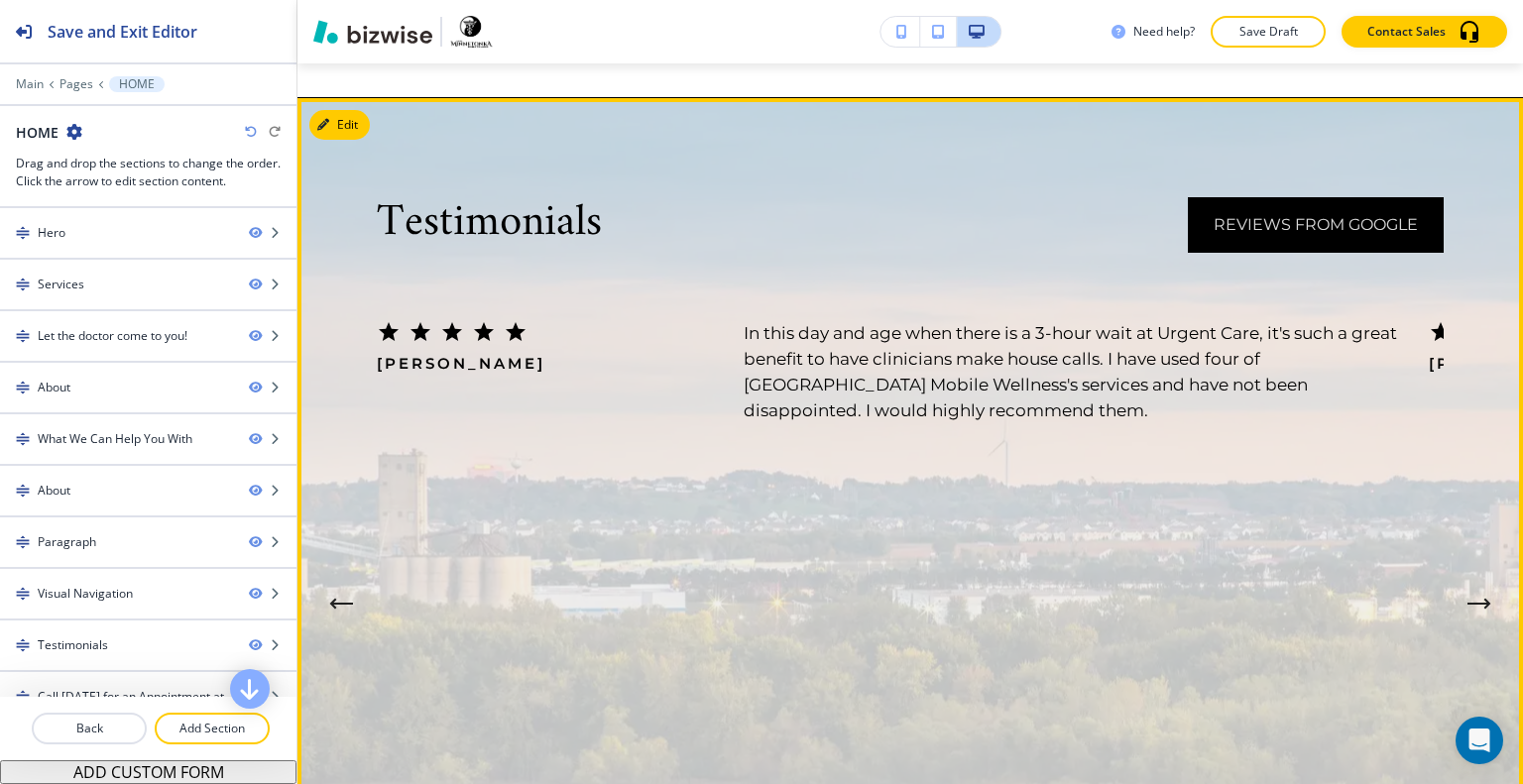 click on "reviews from google" at bounding box center [1316, 225] 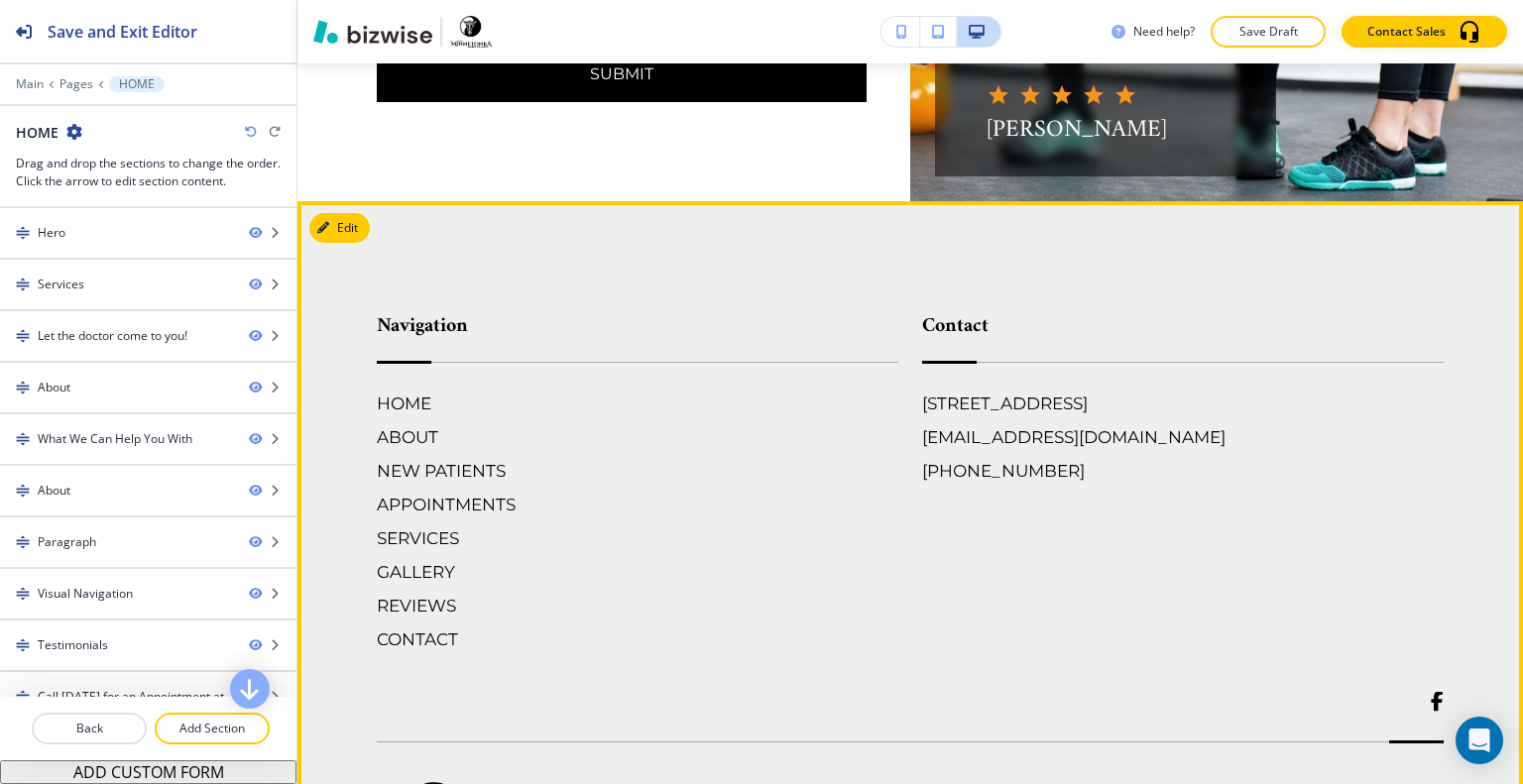 scroll, scrollTop: 9427, scrollLeft: 0, axis: vertical 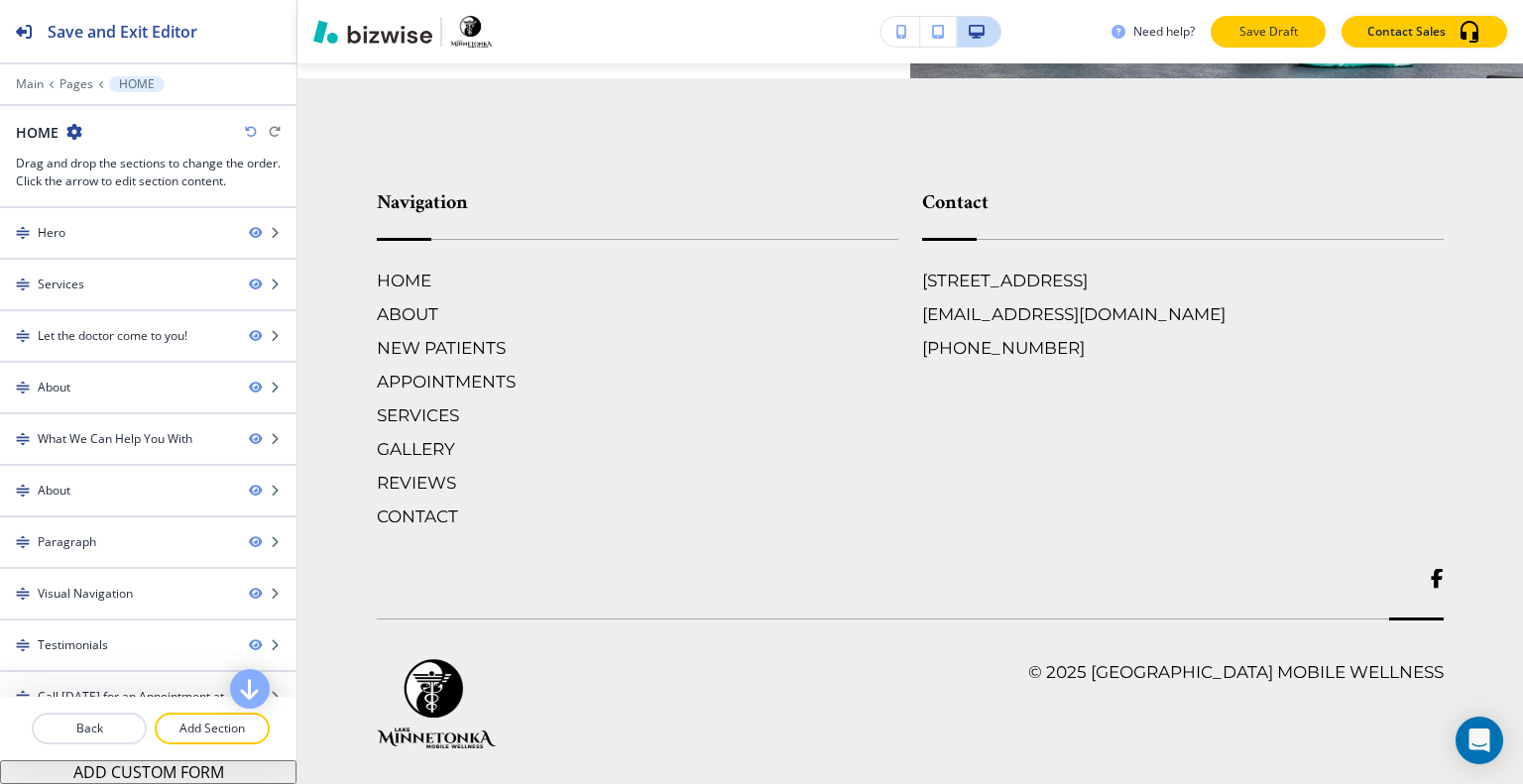click on "Save Draft" at bounding box center [1268, 32] 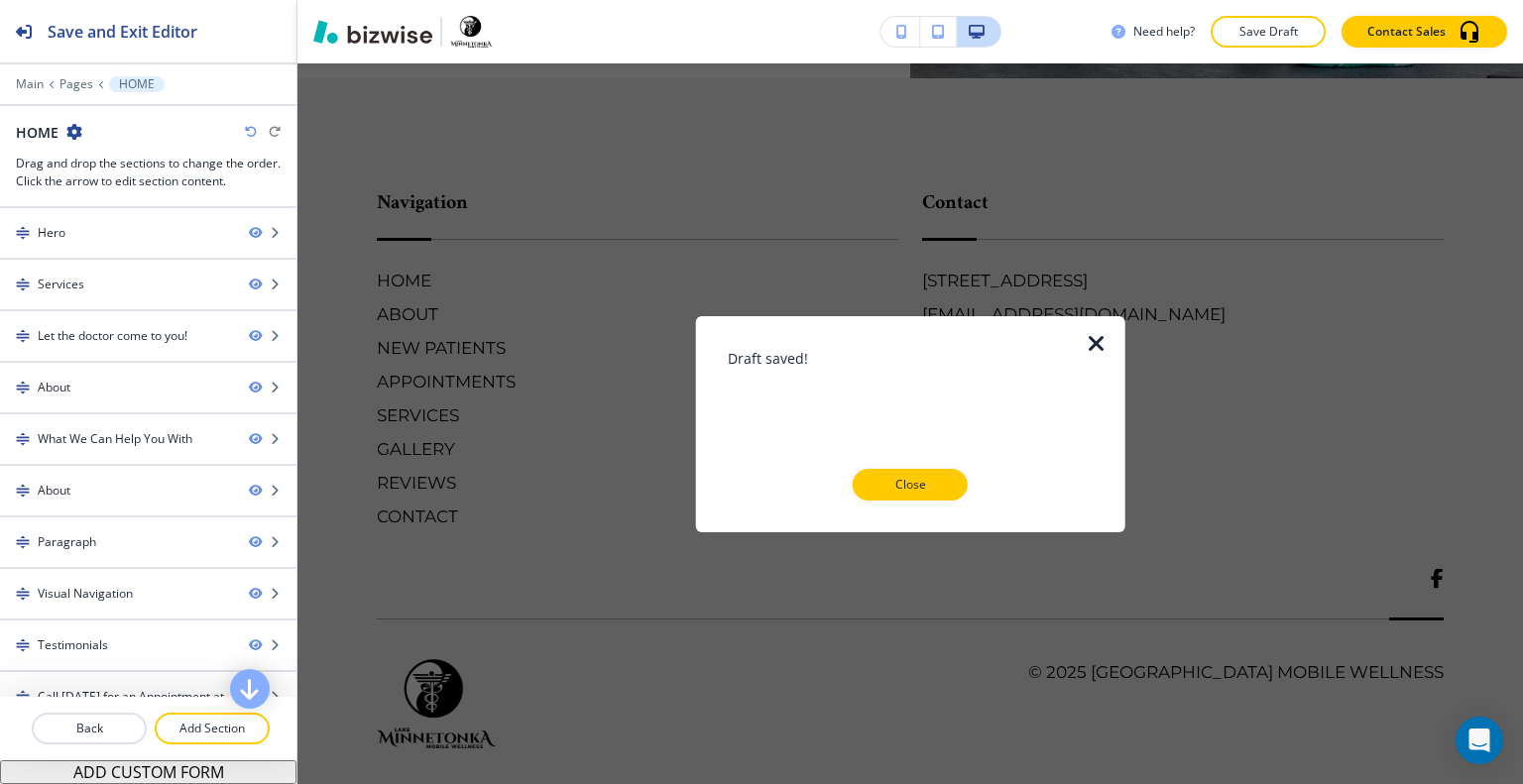 click at bounding box center (1097, 343) 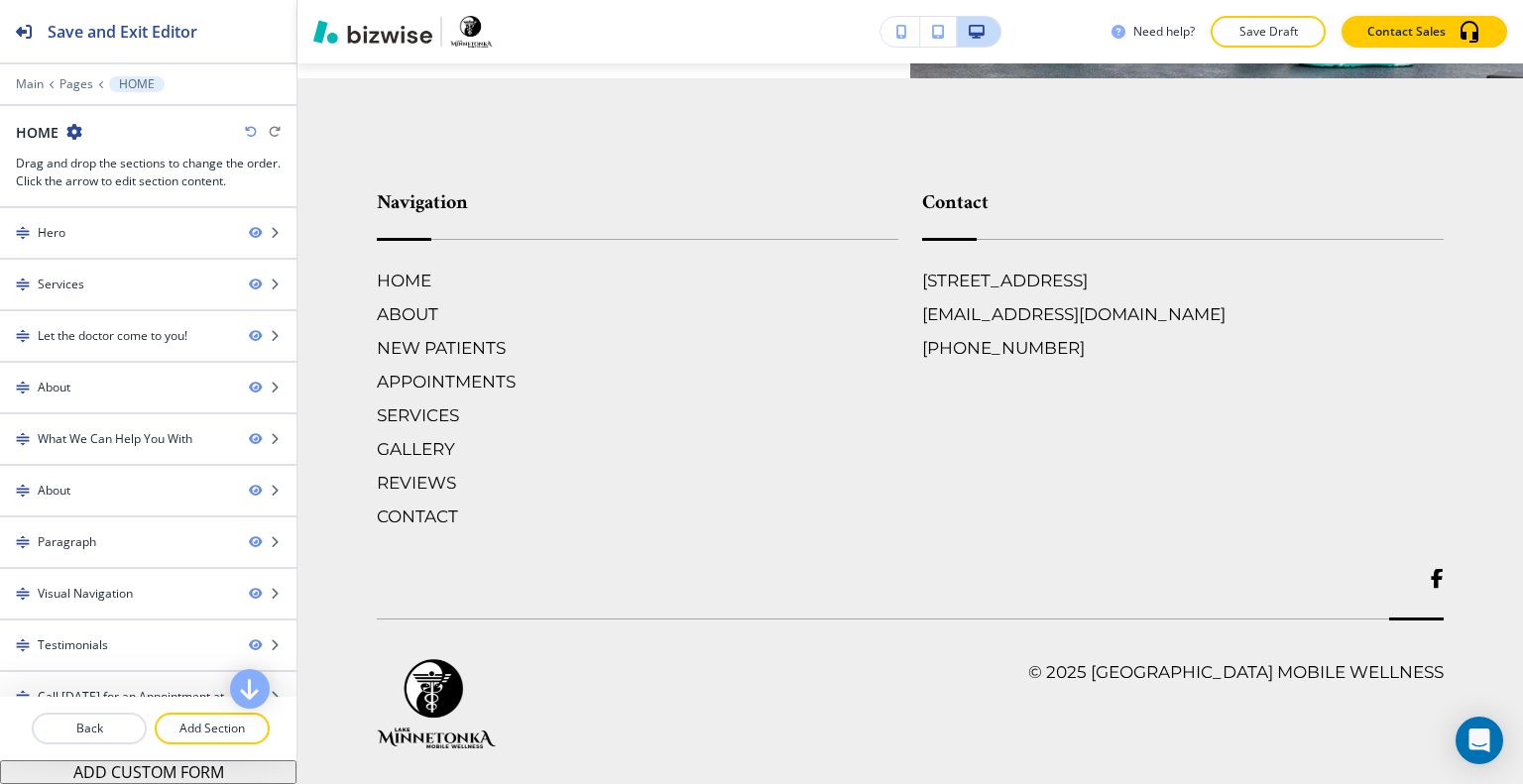 click on "Save Draft" at bounding box center [1268, 32] 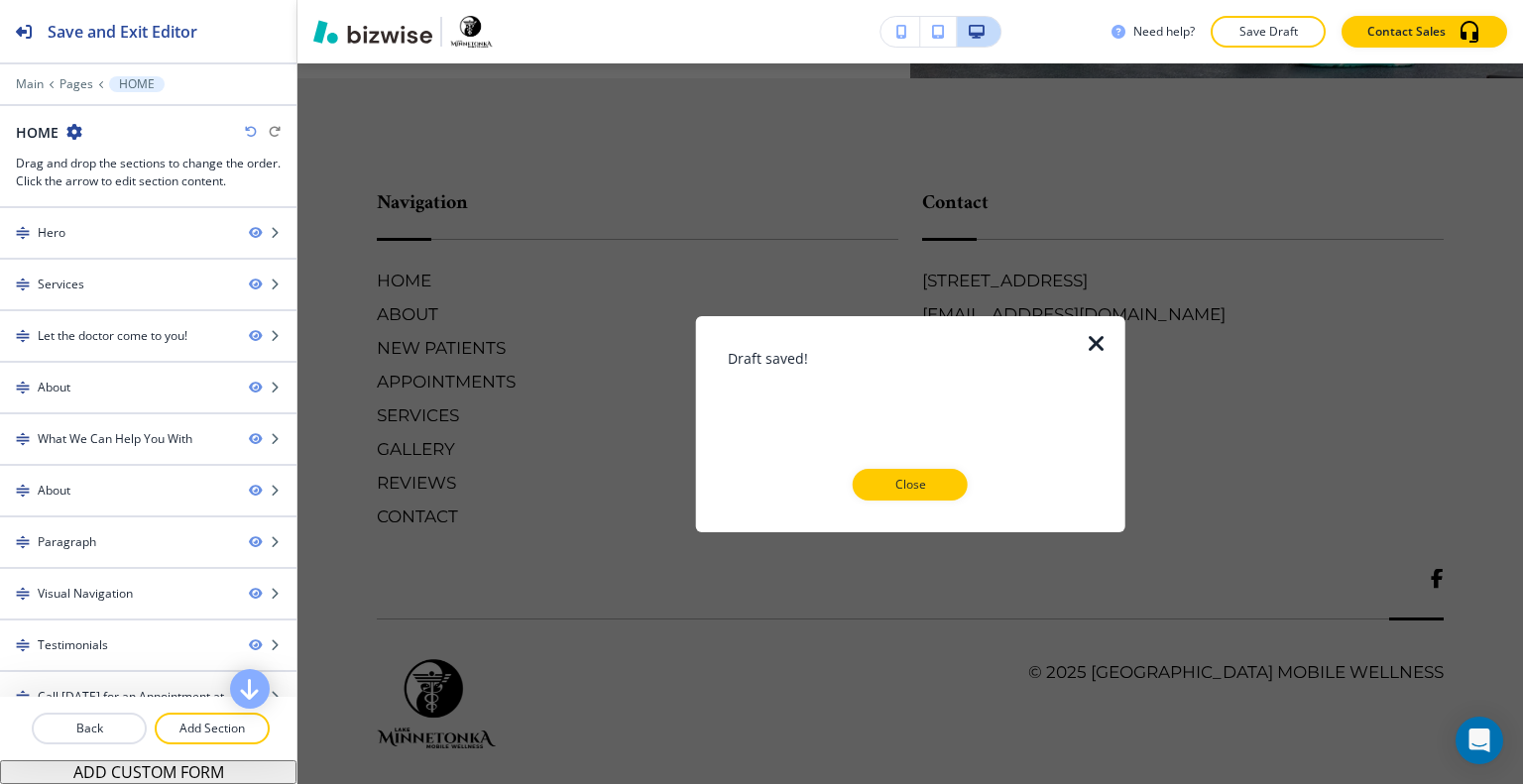 click on "Close" at bounding box center (910, 485) 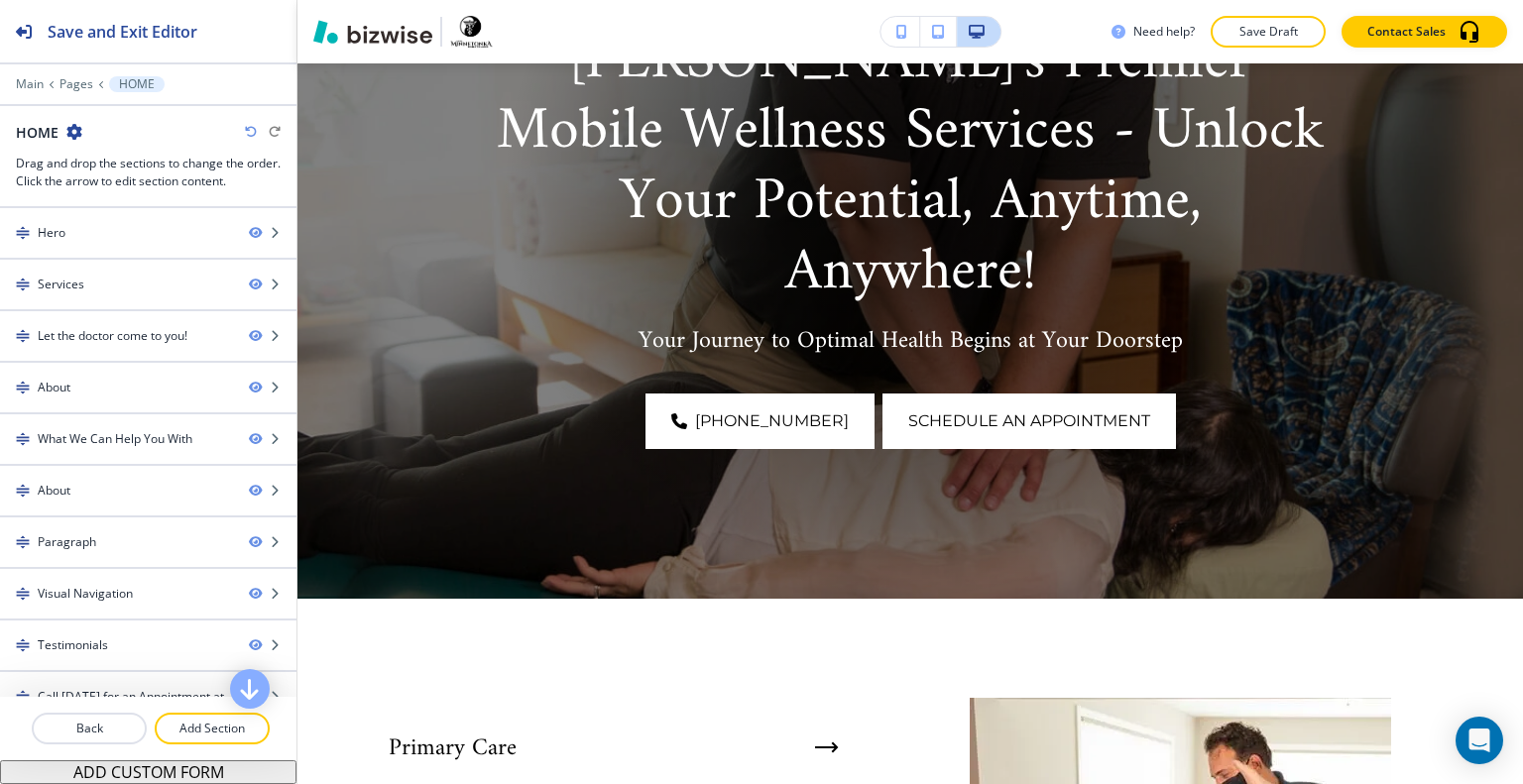 scroll, scrollTop: 0, scrollLeft: 0, axis: both 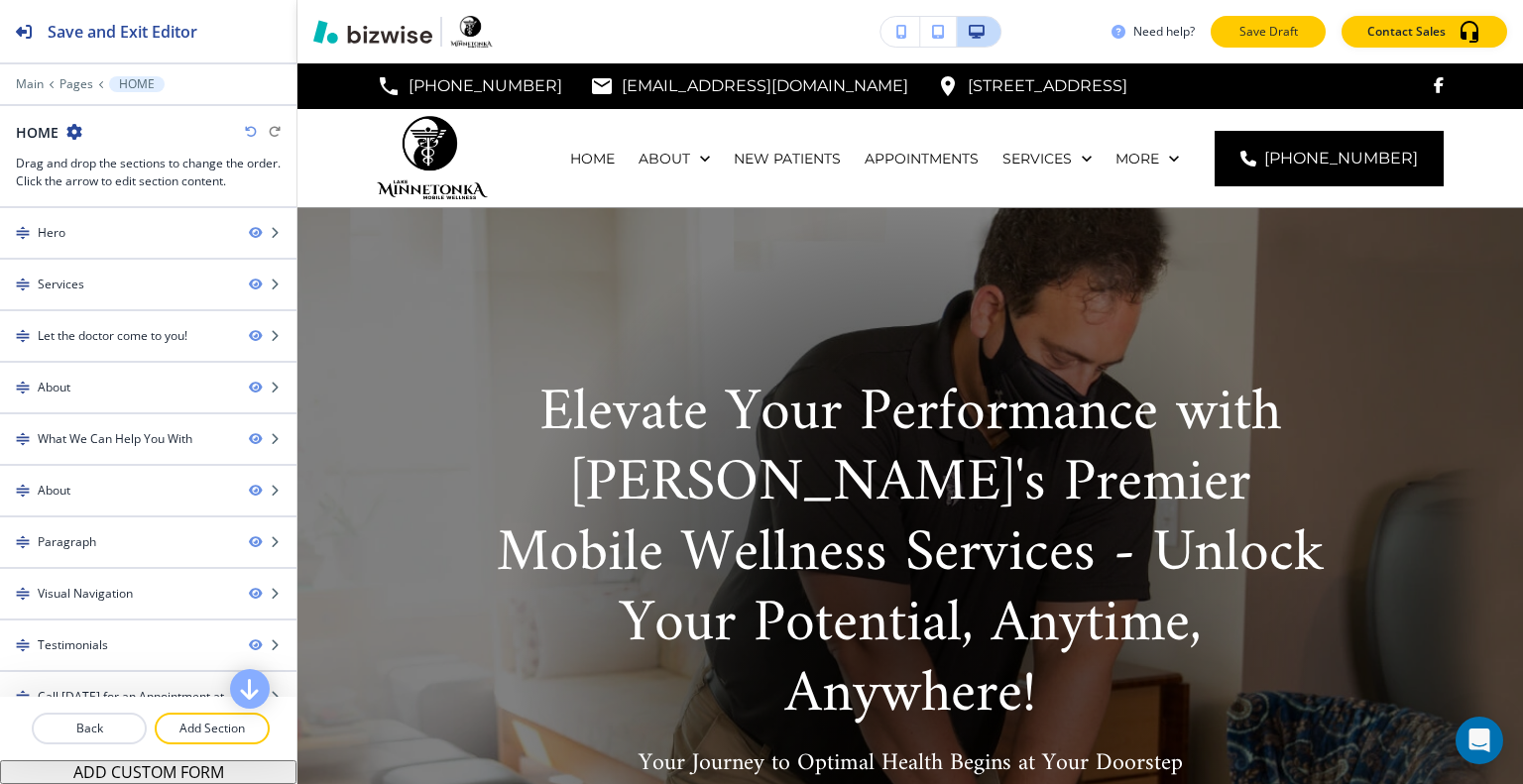 click on "Save Draft" at bounding box center [1268, 32] 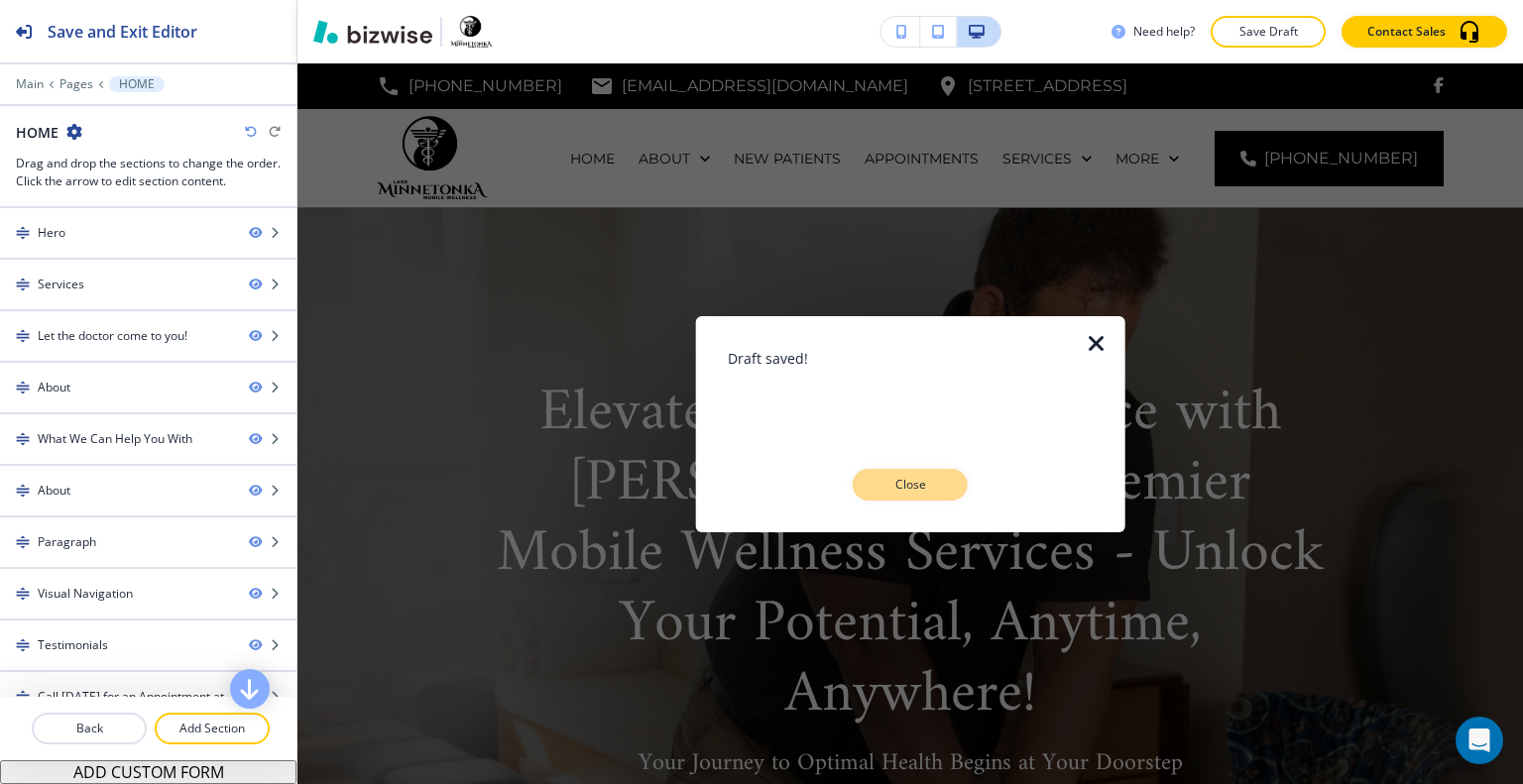 click on "Close" at bounding box center (910, 485) 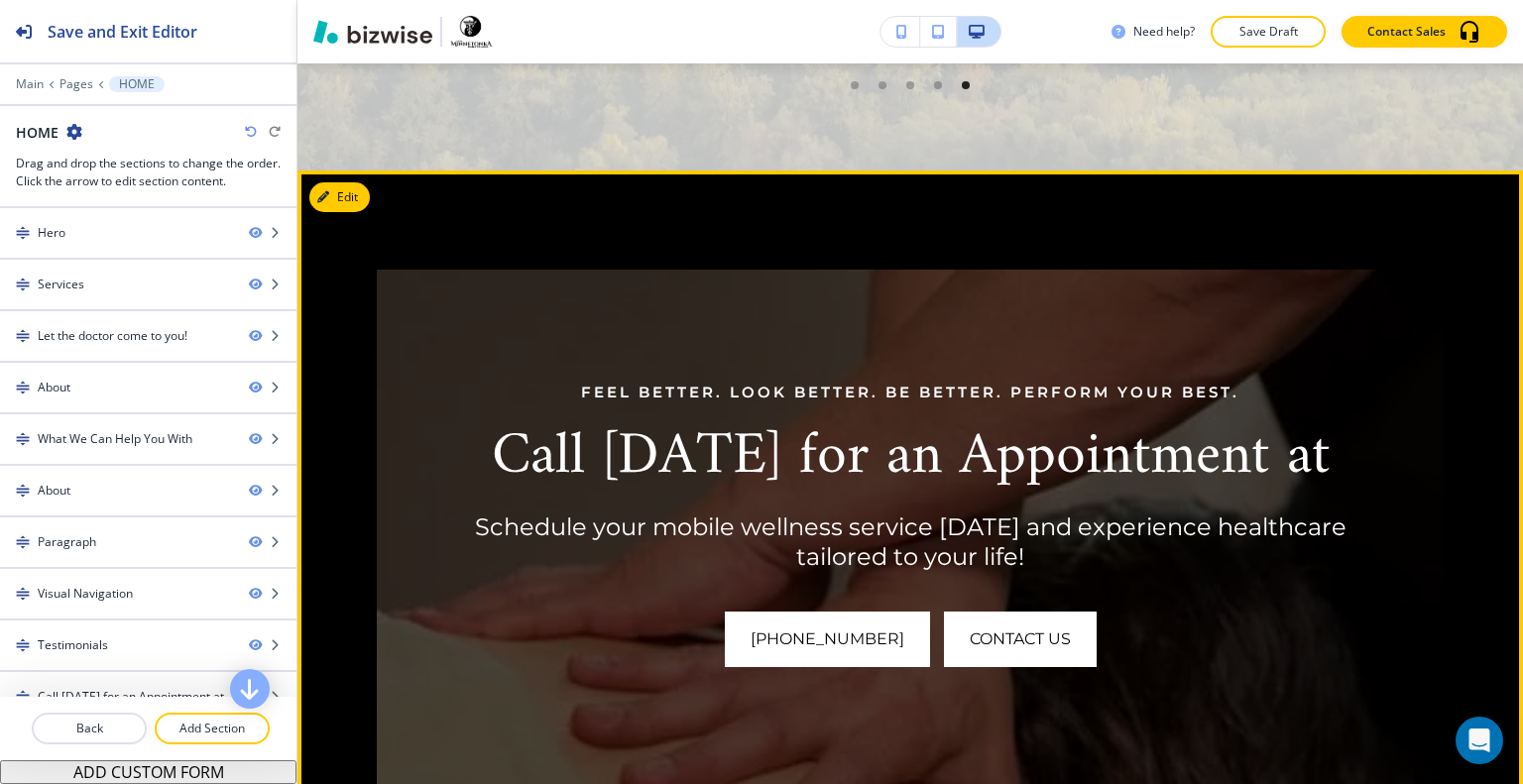 scroll, scrollTop: 7434, scrollLeft: 0, axis: vertical 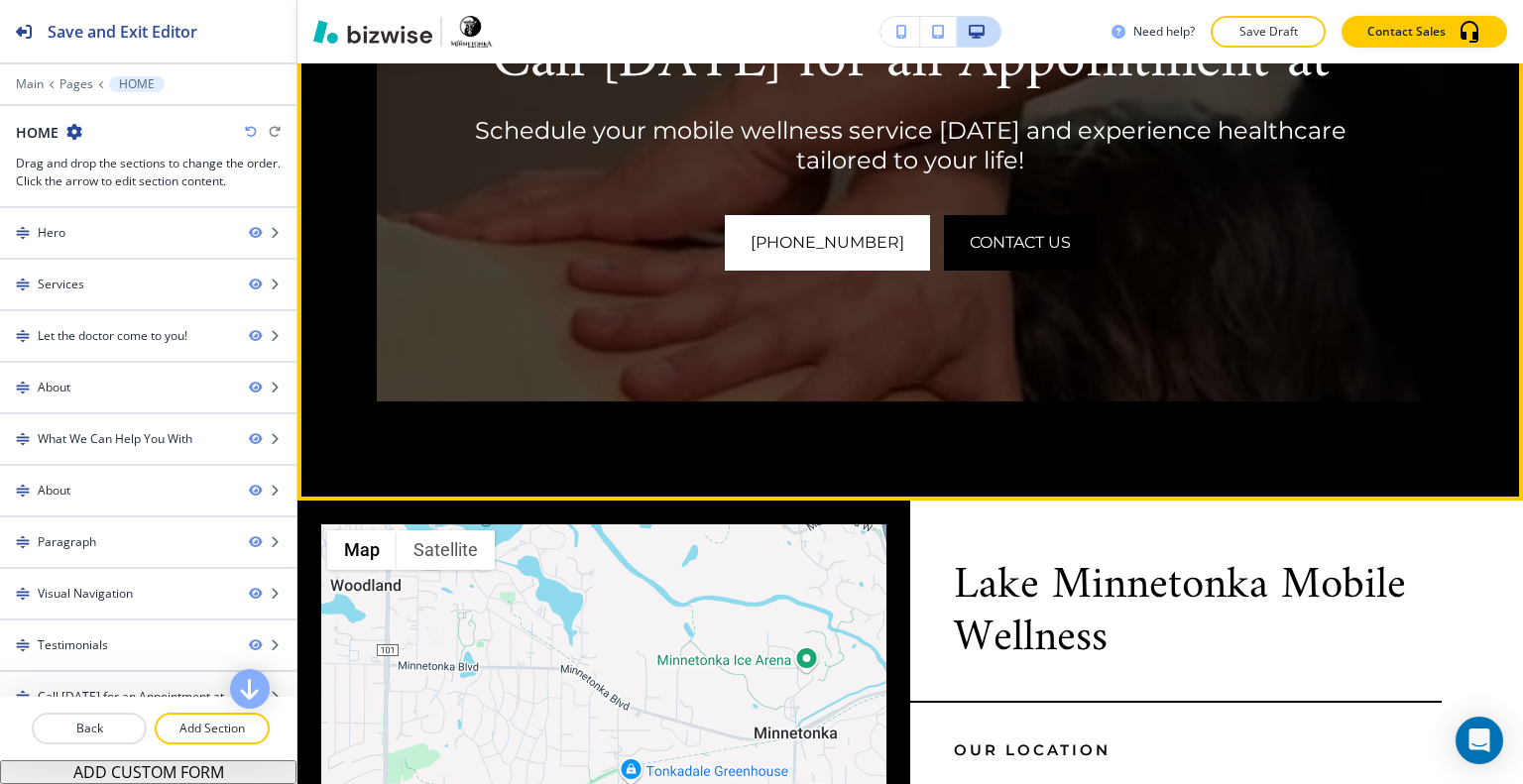 click on "CONTACT US" at bounding box center [1020, 243] 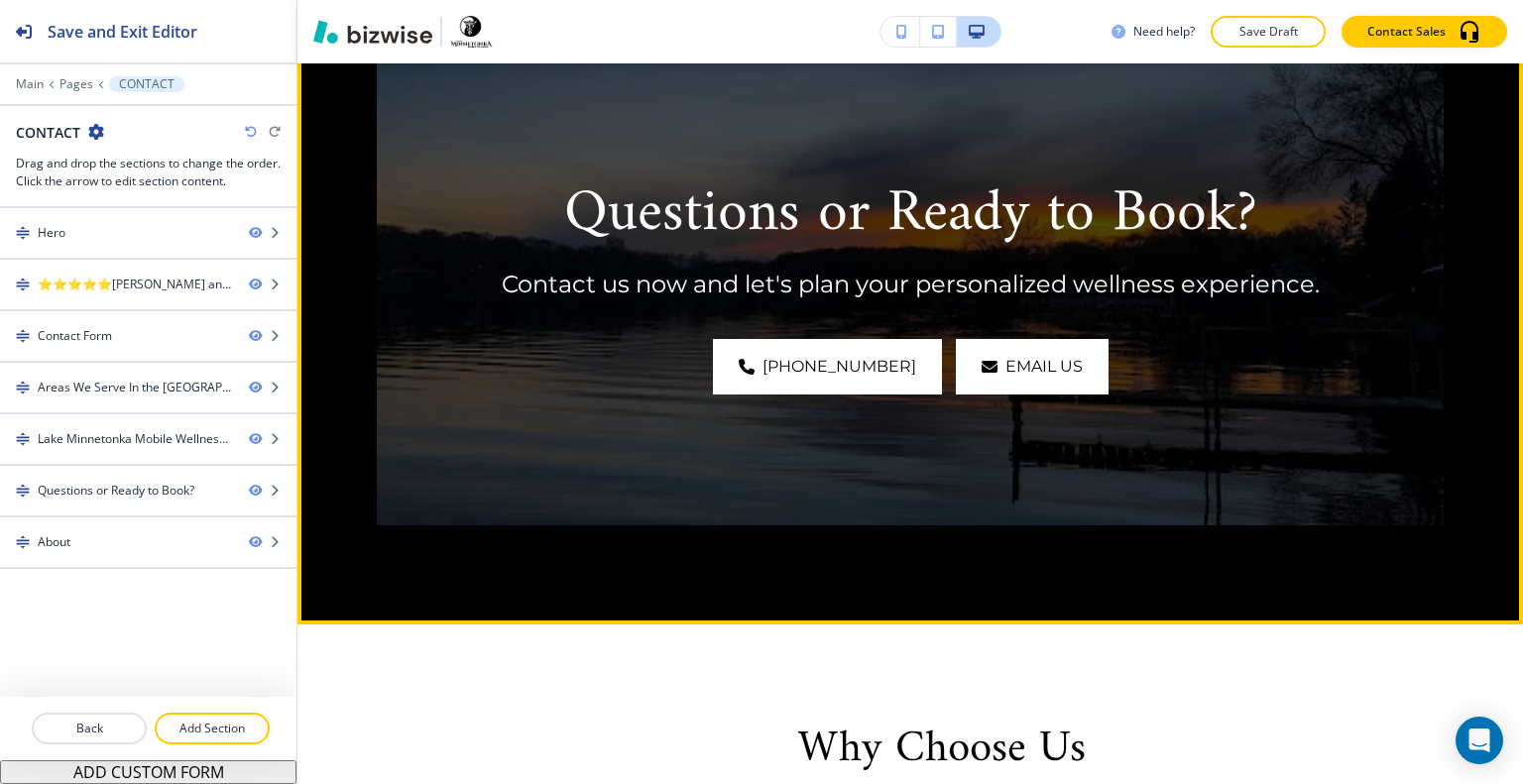 scroll, scrollTop: 4361, scrollLeft: 0, axis: vertical 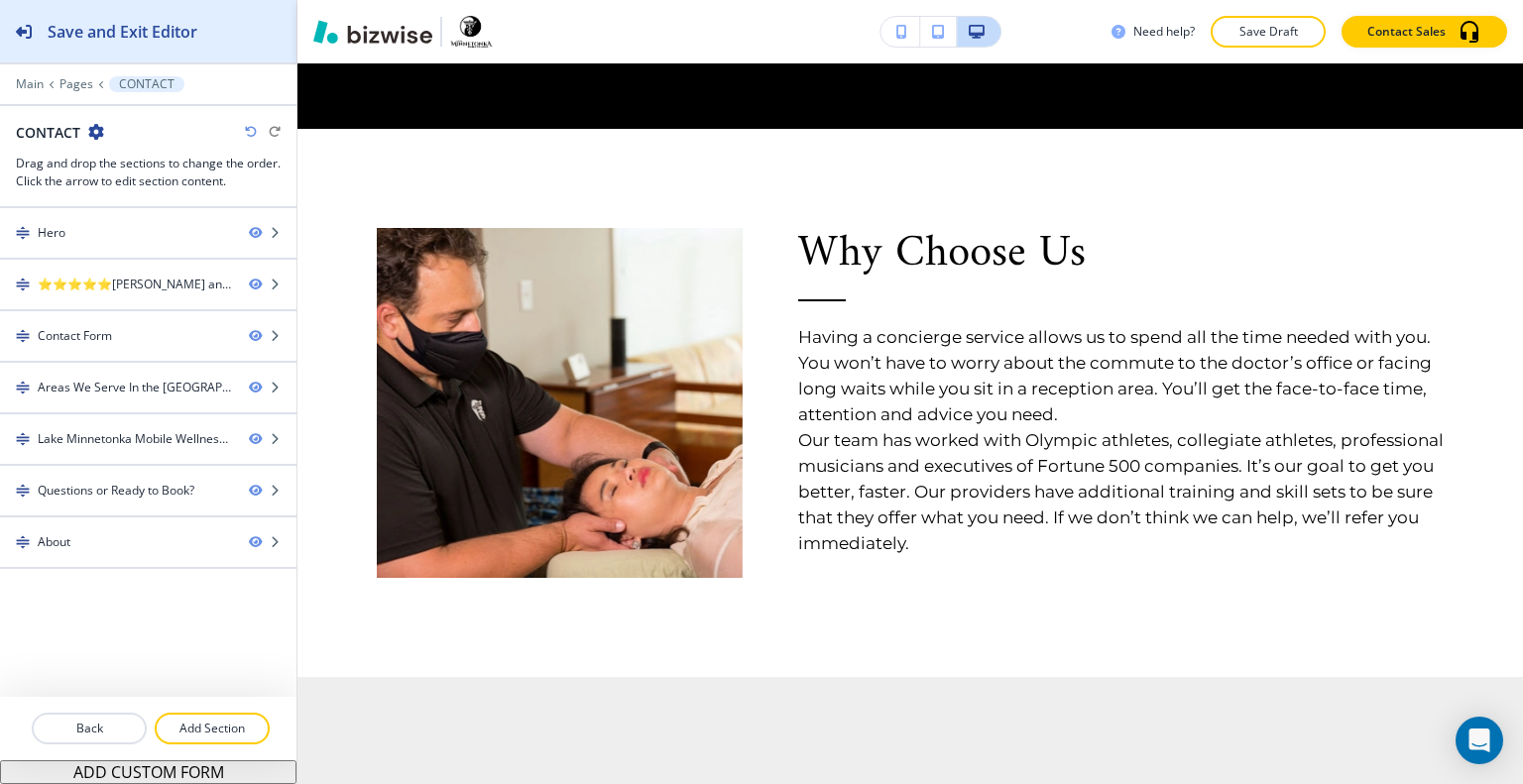 click on "Save and Exit Editor" at bounding box center (148, 31) 